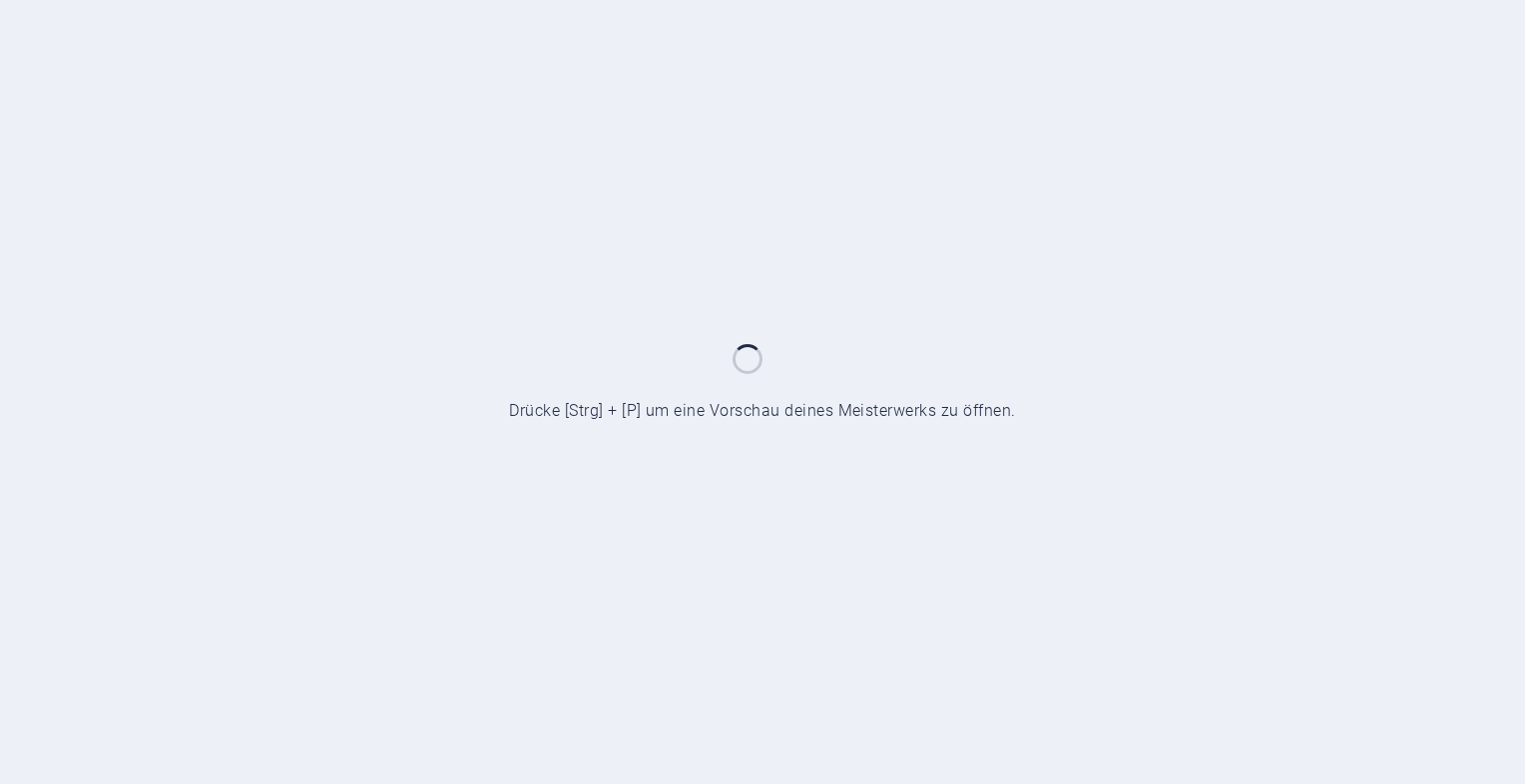 scroll, scrollTop: 0, scrollLeft: 0, axis: both 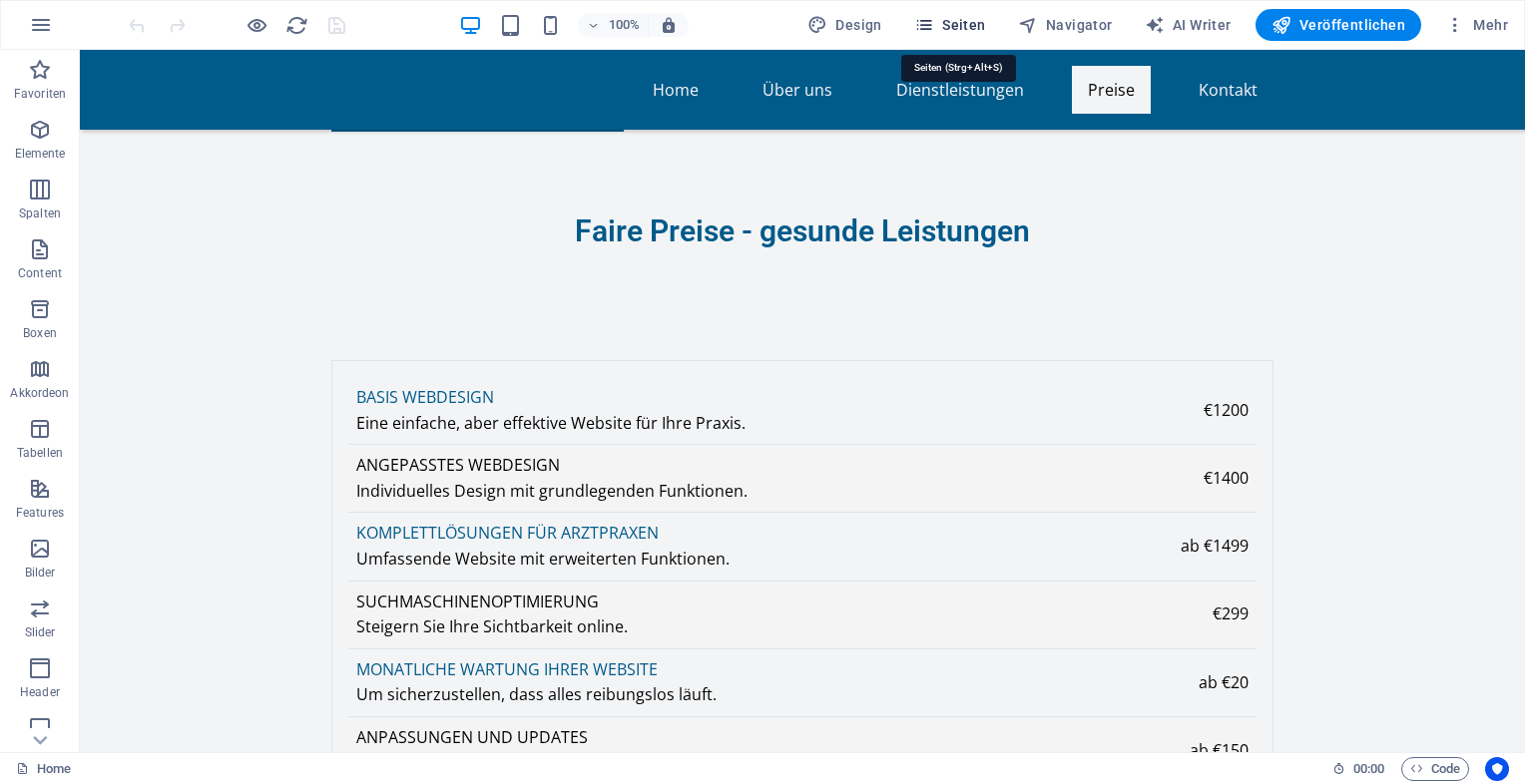 click on "Seiten" at bounding box center [950, 25] 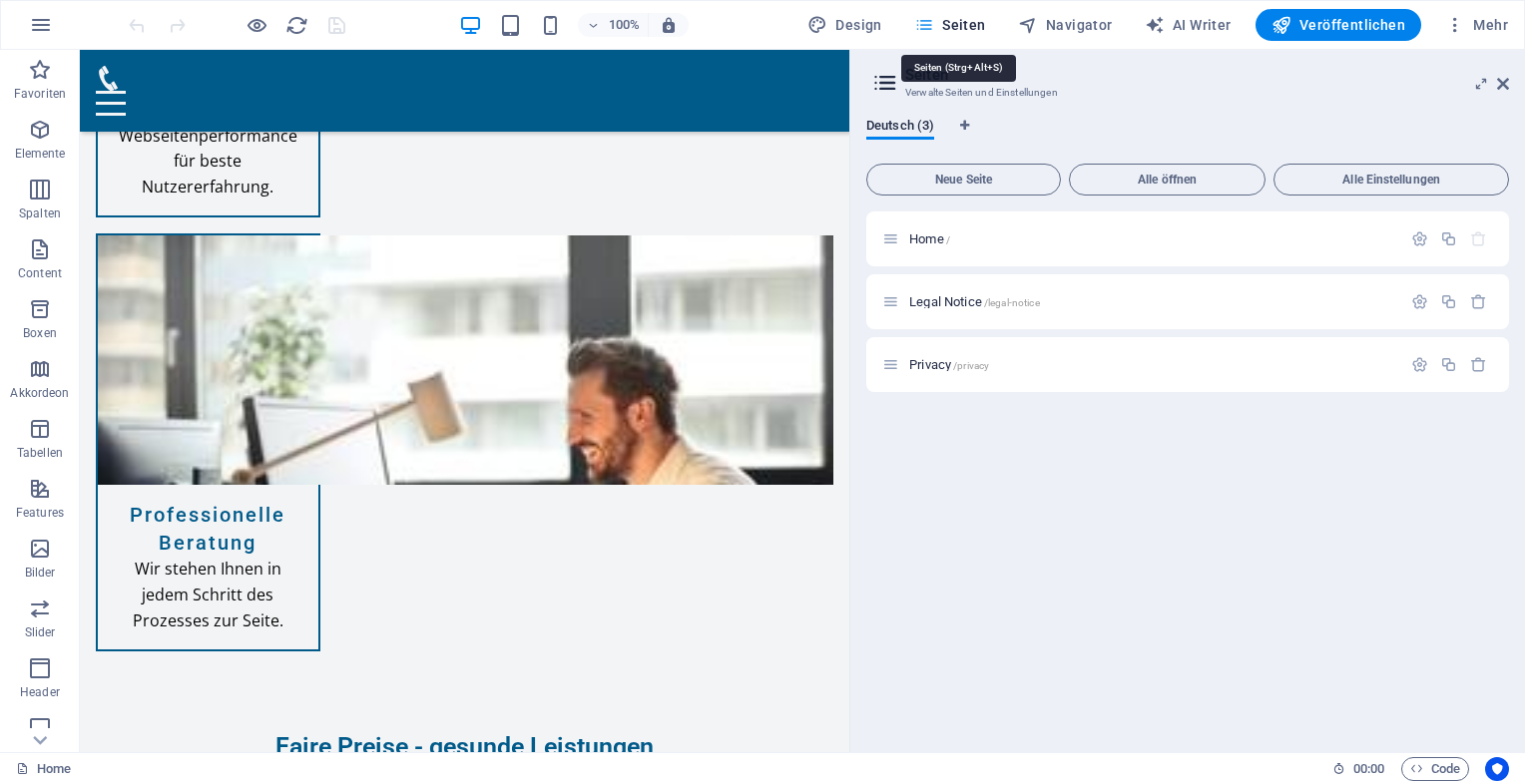 scroll, scrollTop: 7521, scrollLeft: 0, axis: vertical 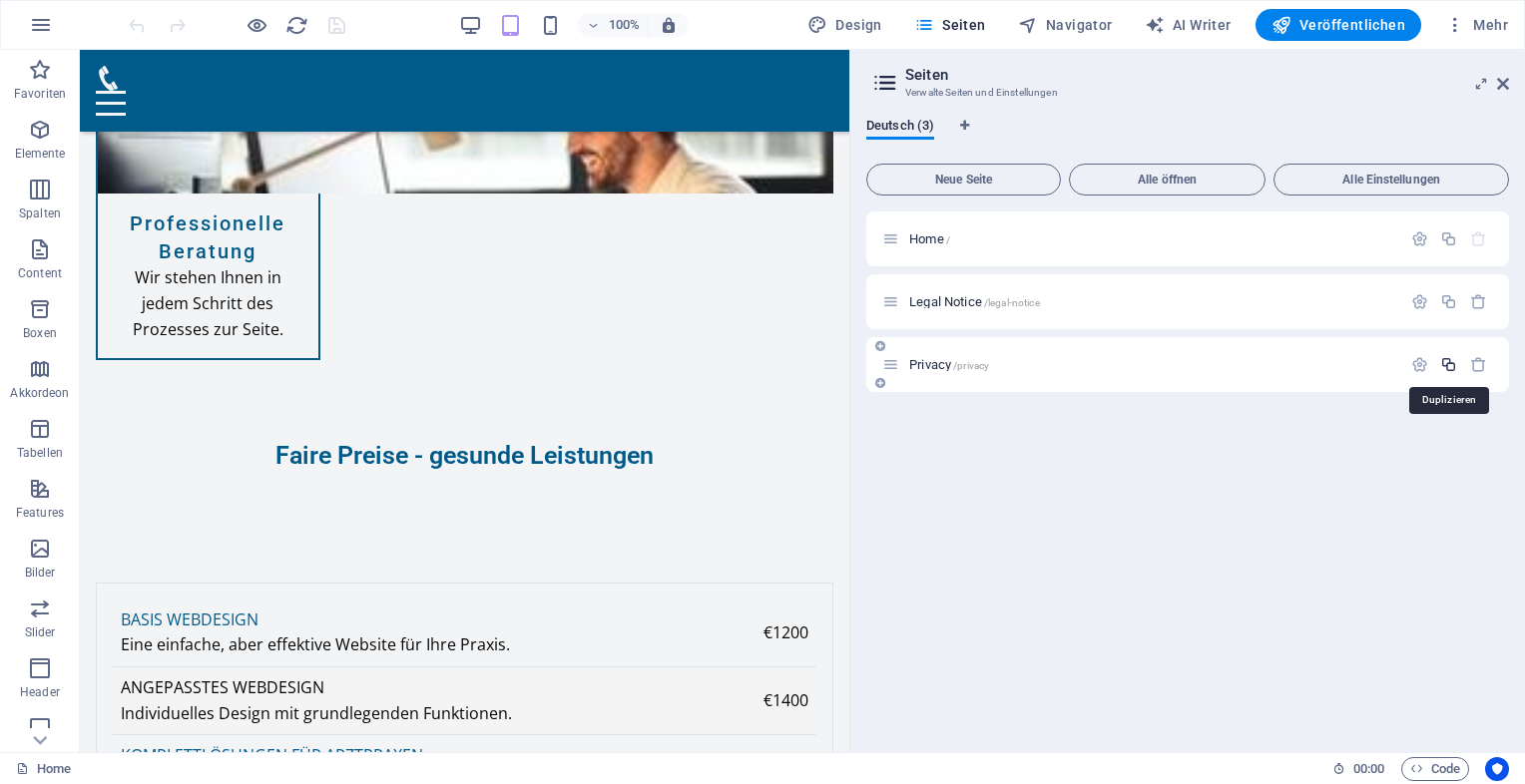 click at bounding box center (1448, 364) 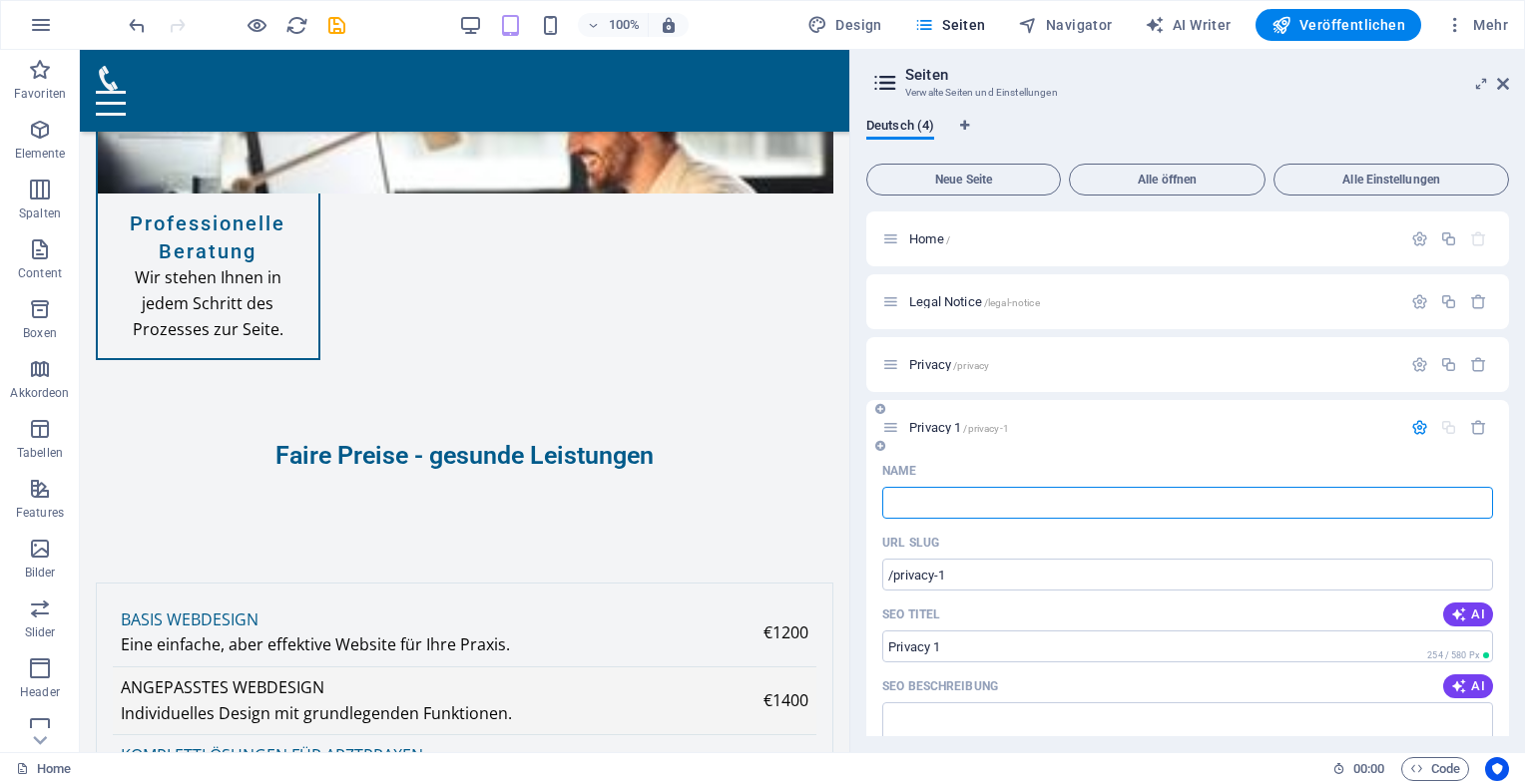 type 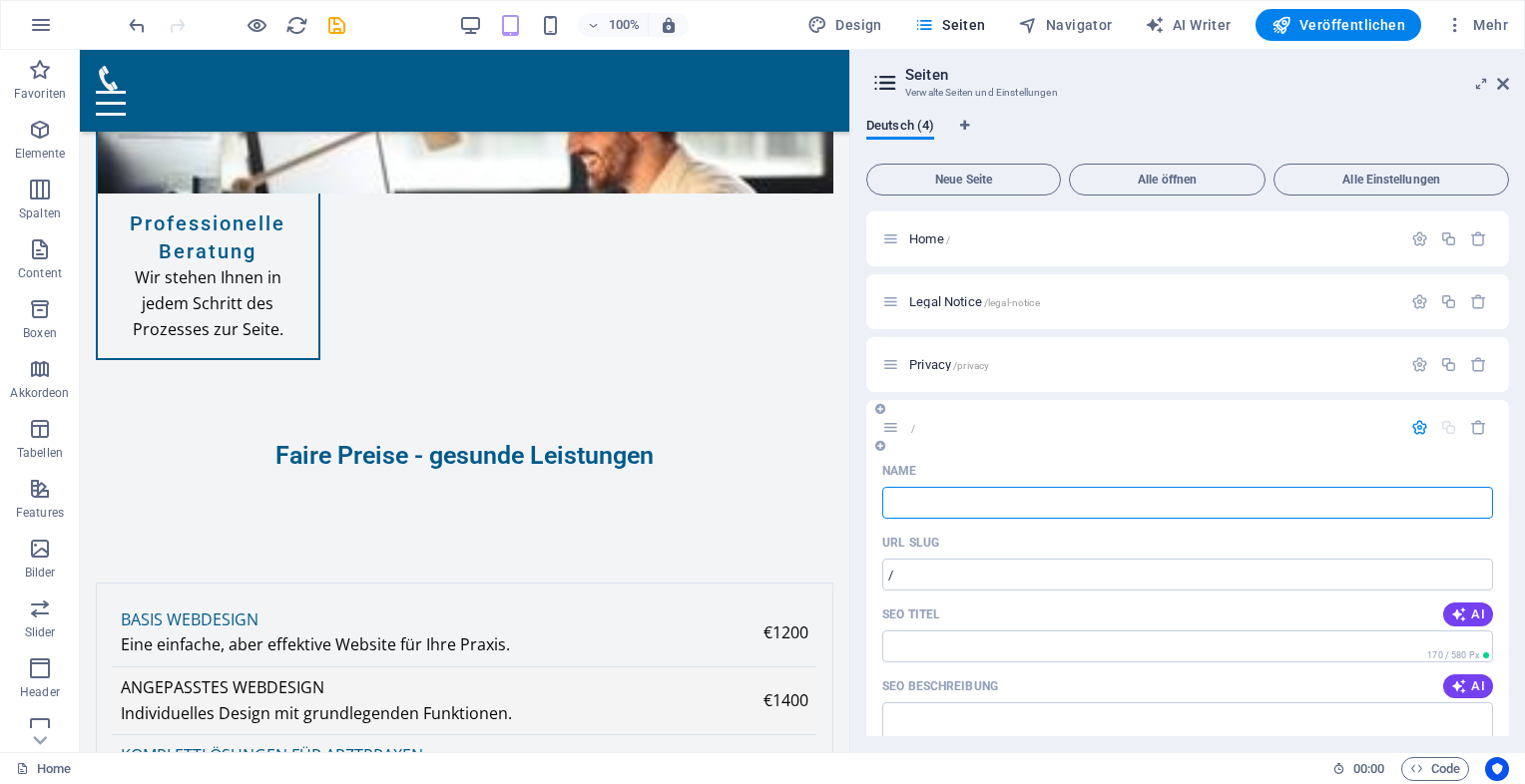 paste on "Moderne Praxiswebsites für Ärzte" 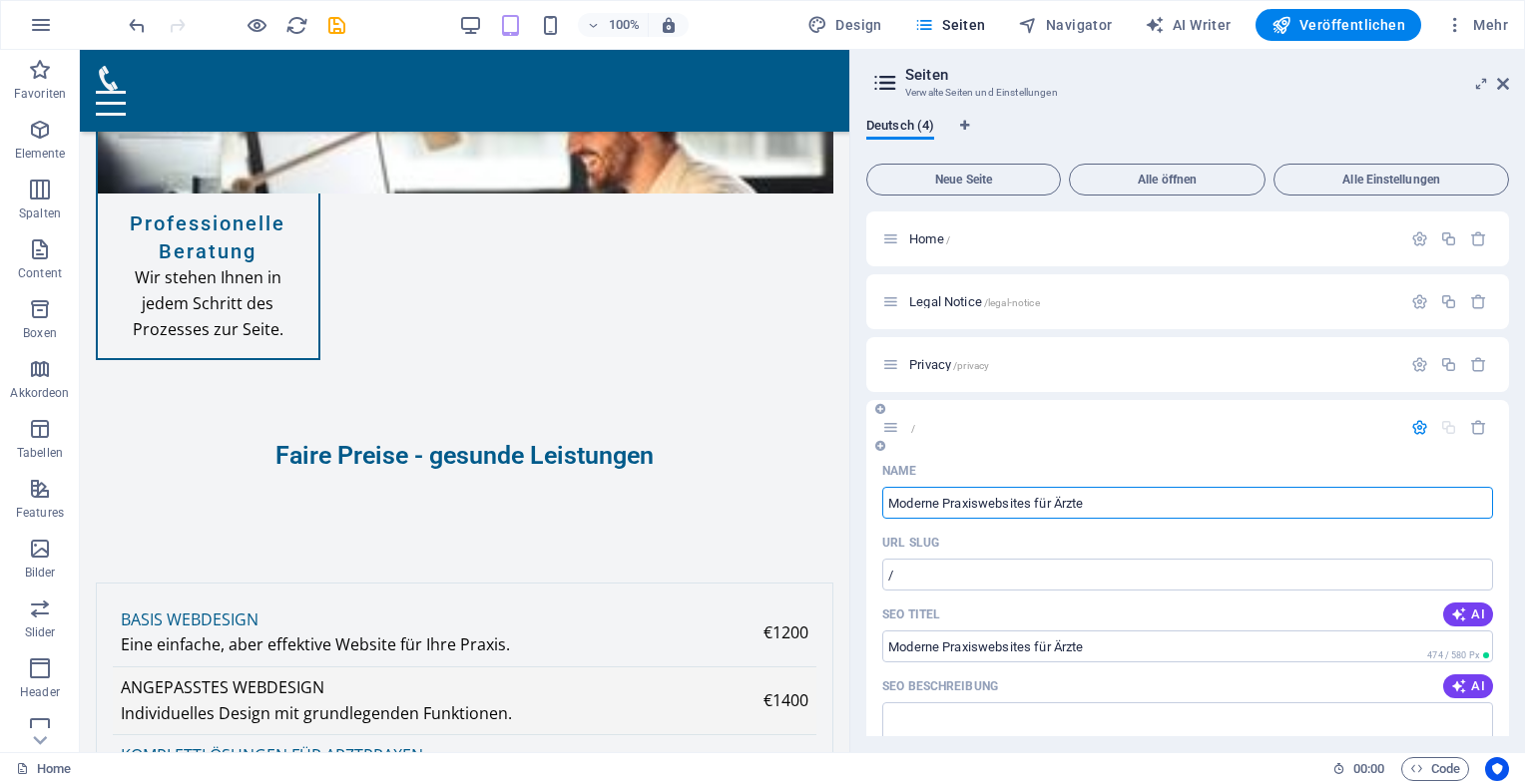 type on "Moderne Praxiswebsites für Ärzte" 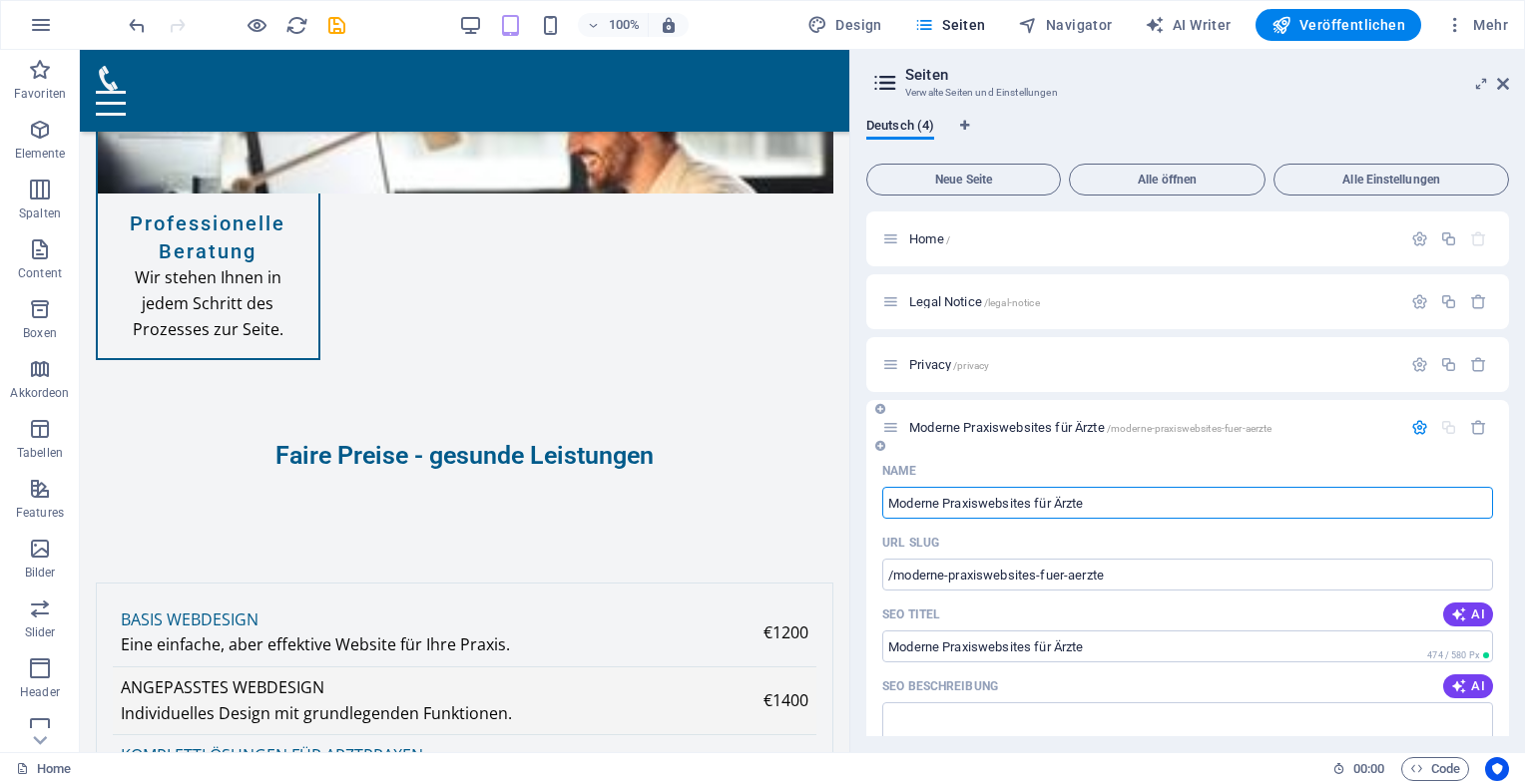 type on "Moderne Praxiswebsites für Ärzte" 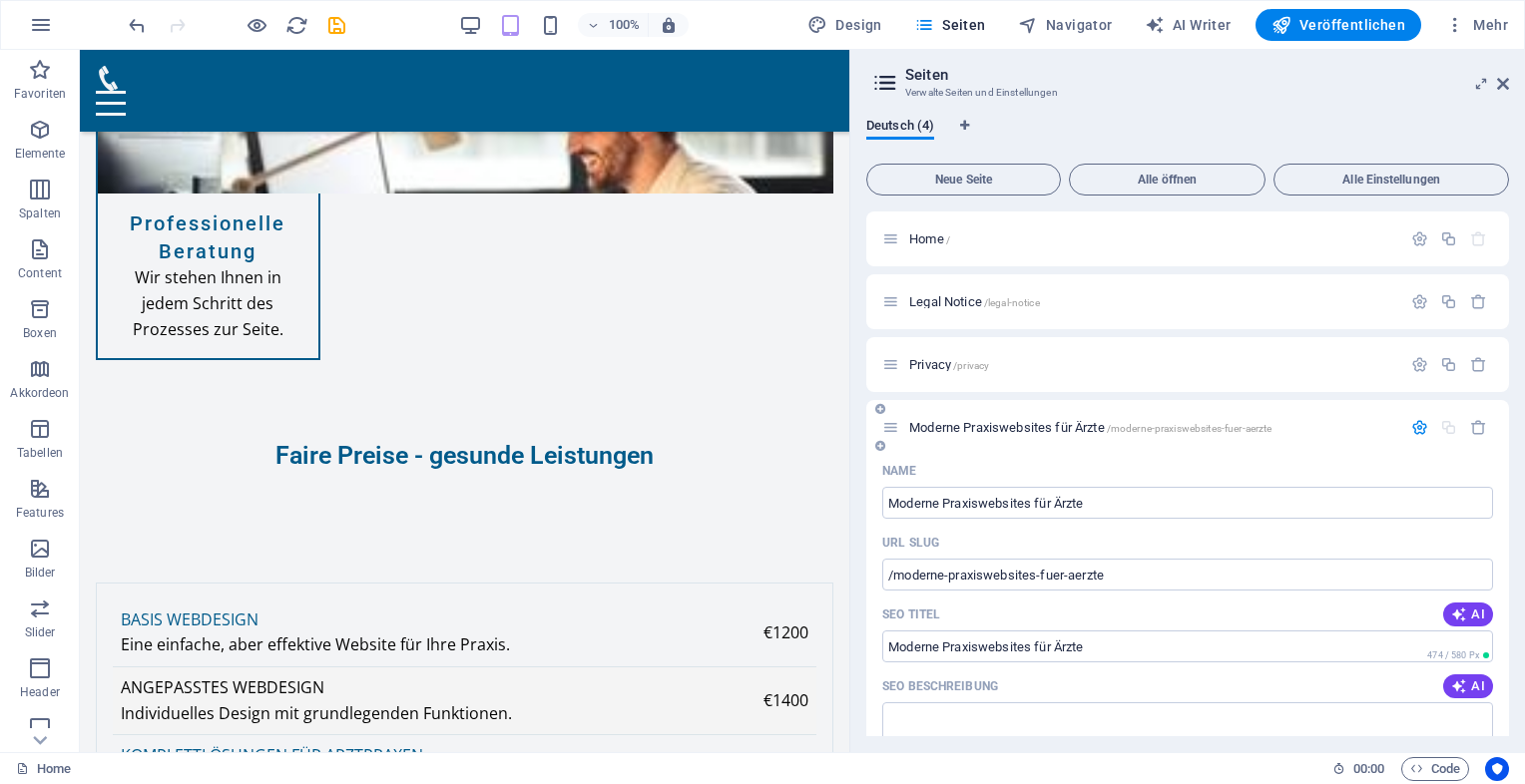 click on "Moderne Praxiswebsites für Ärzte /moderne-praxiswebsites-fuer-aerzte" at bounding box center (1090, 427) 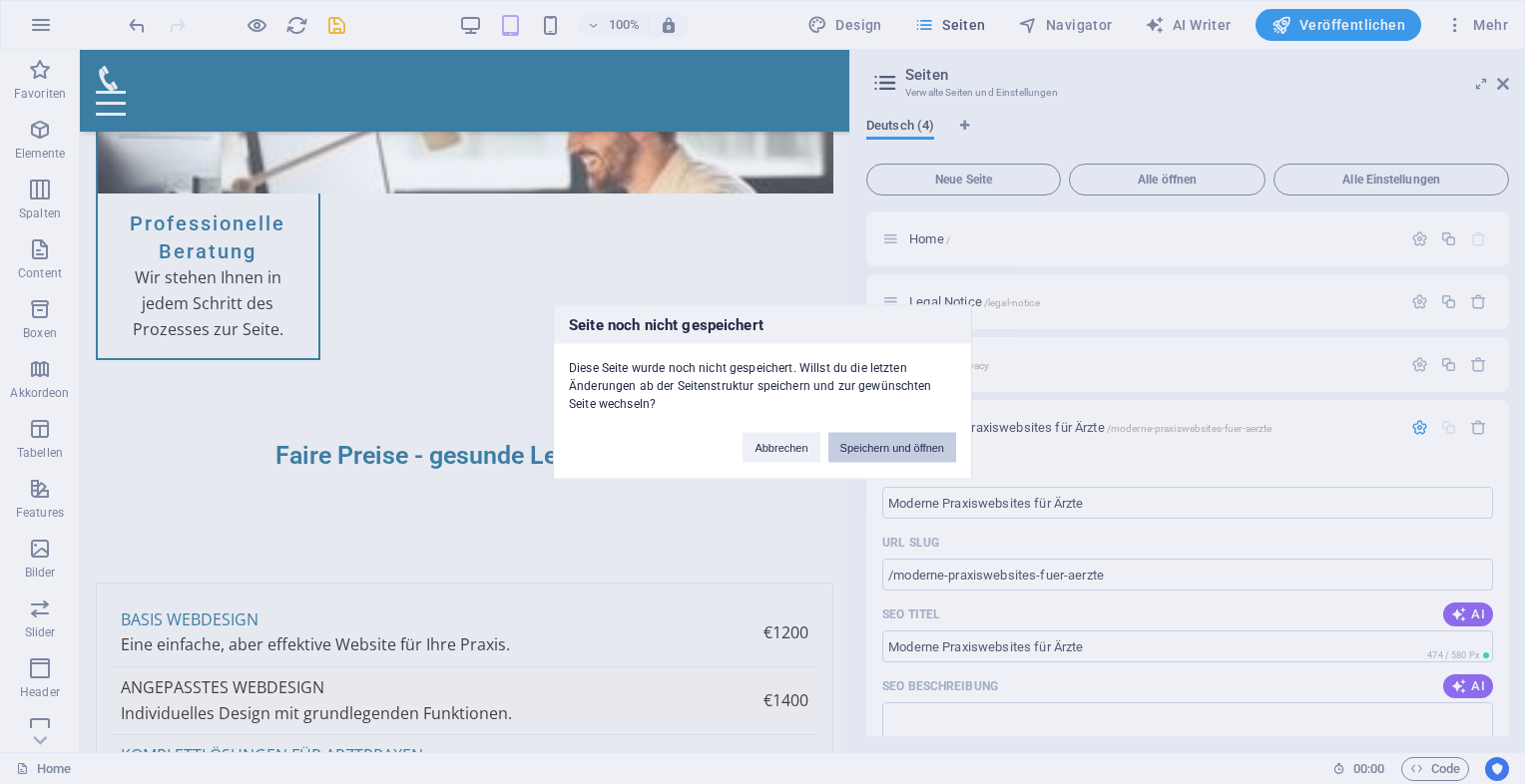 click on "Speichern und öffnen" at bounding box center (892, 448) 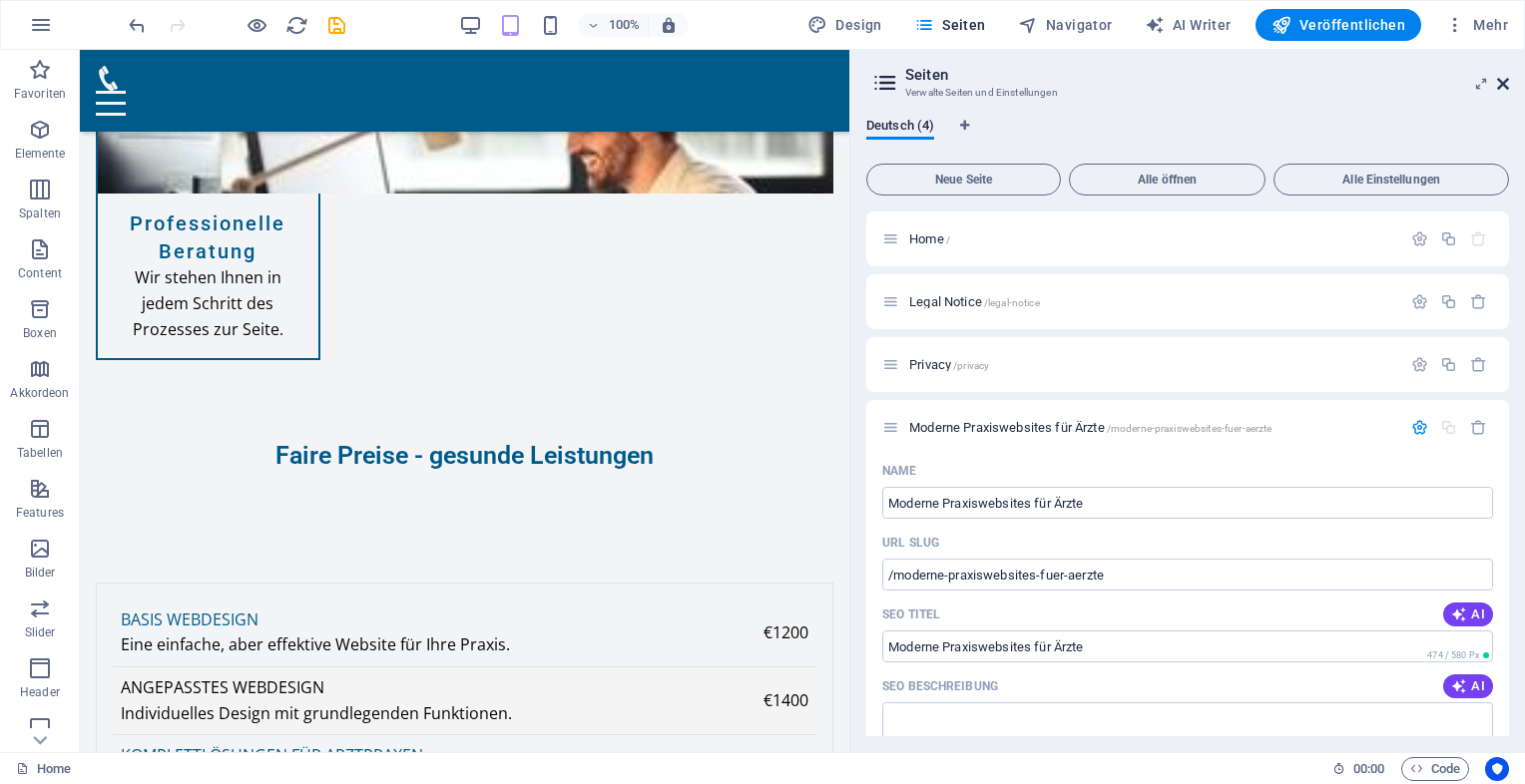 click at bounding box center [1503, 84] 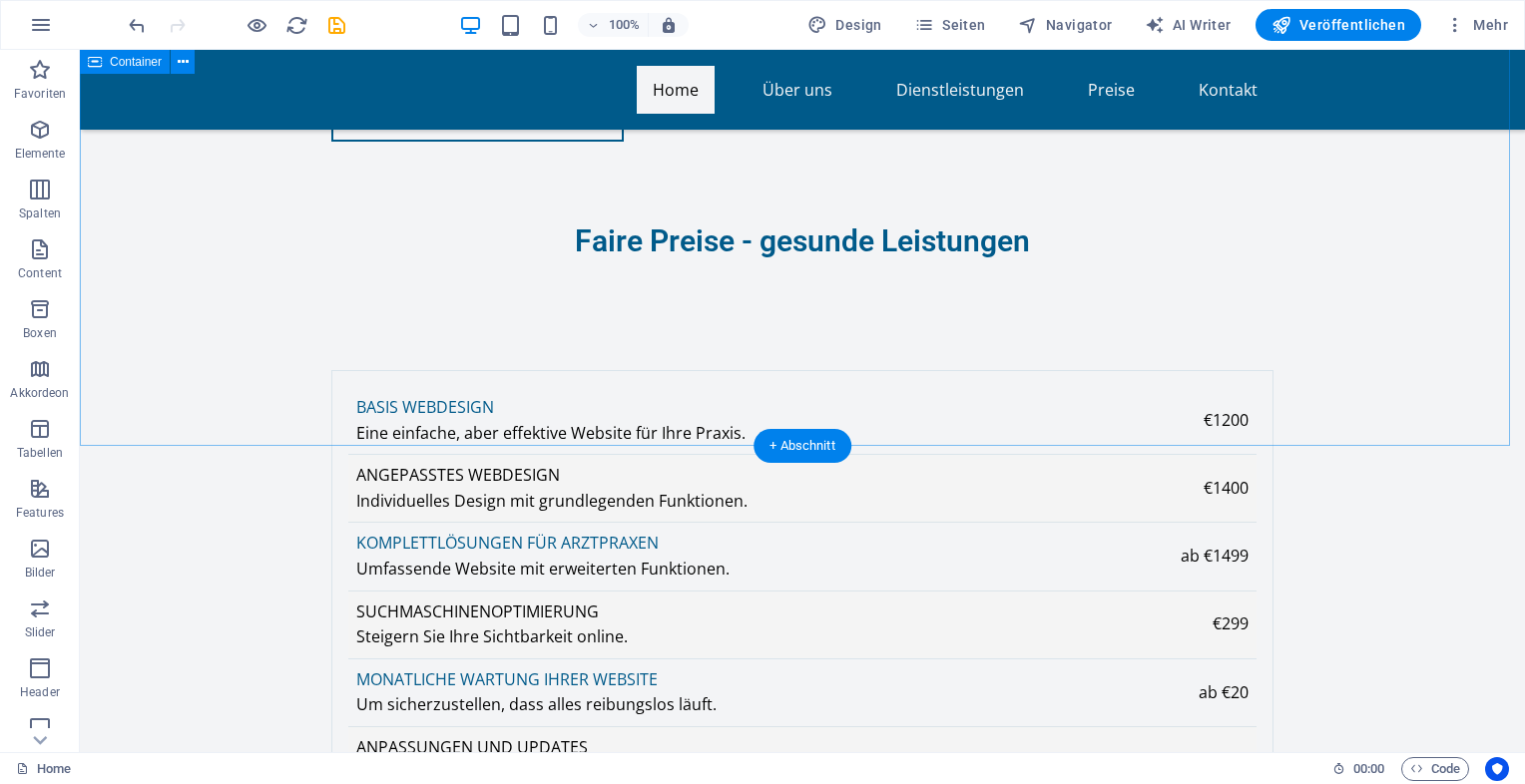 scroll, scrollTop: 0, scrollLeft: 0, axis: both 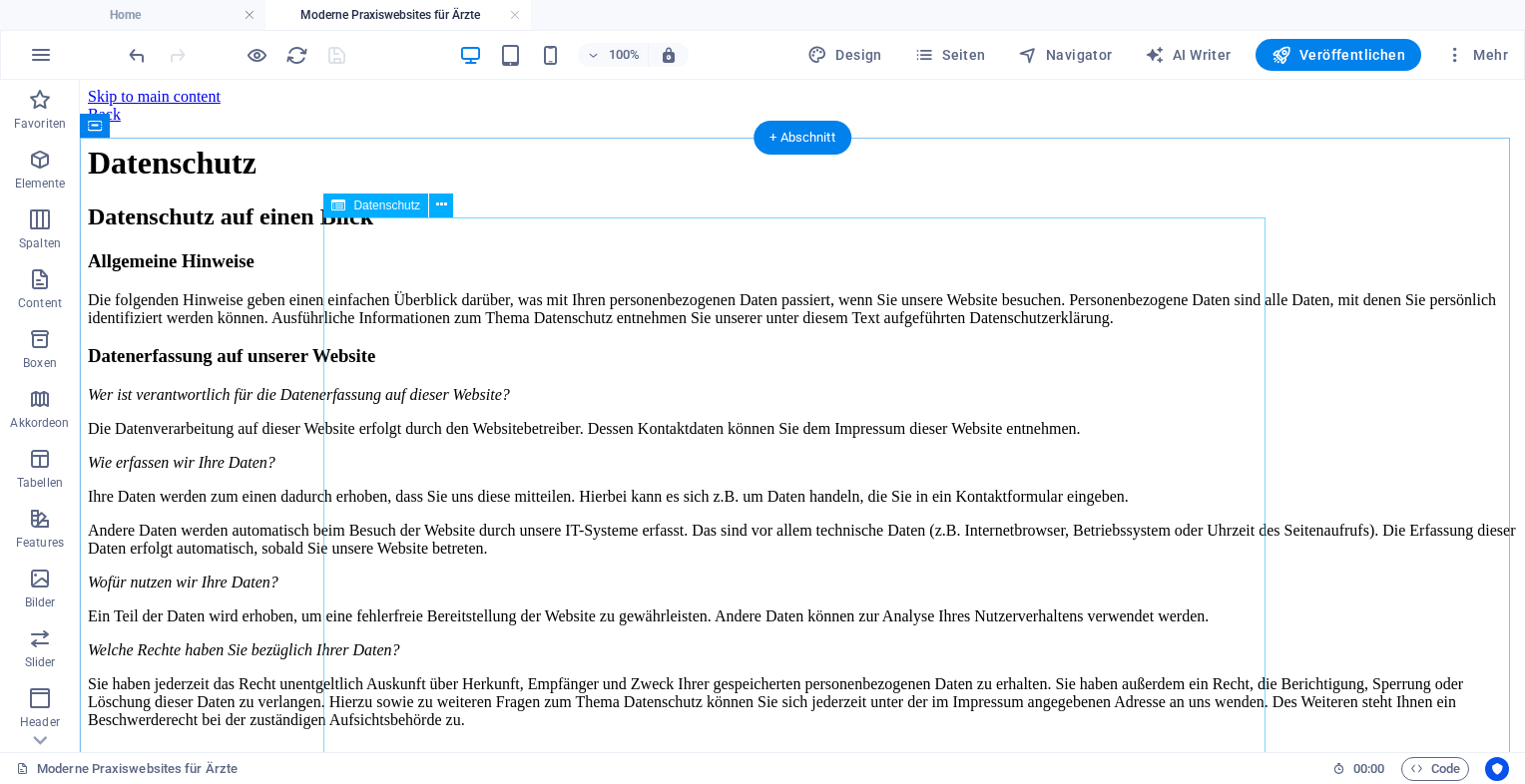 click on "Datenschutz
Datenschutz auf einen Blick
Allgemeine Hinweise
Die folgenden Hinweise geben einen einfachen Überblick darüber, was mit Ihren personenbezogenen Daten passiert, wenn Sie unsere Website besuchen. Personenbezogene Daten sind alle Daten, mit denen Sie persönlich identifiziert werden können. Ausführliche Informationen zum Thema Datenschutz entnehmen Sie unserer unter diesem Text aufgeführten Datenschutzerklärung.
Datenerfassung auf unserer Website
Wer ist verantwortlich für die Datenerfassung auf dieser Website?
Die Datenverarbeitung auf dieser Website erfolgt durch den Websitebetreiber. Dessen Kontaktdaten können Sie dem Impressum dieser Website entnehmen.
Wie erfassen wir Ihre Daten?
Ihre Daten werden zum einen dadurch erhoben, dass Sie uns diese mitteilen. Hierbei kann es sich z.B. um Daten handeln, die Sie in ein Kontaktformular eingeben.
Wofür nutzen wir Ihre Daten?
Welche Rechte haben Sie bezüglich Ihrer Daten?
Datenschutz" at bounding box center (802, 1955) 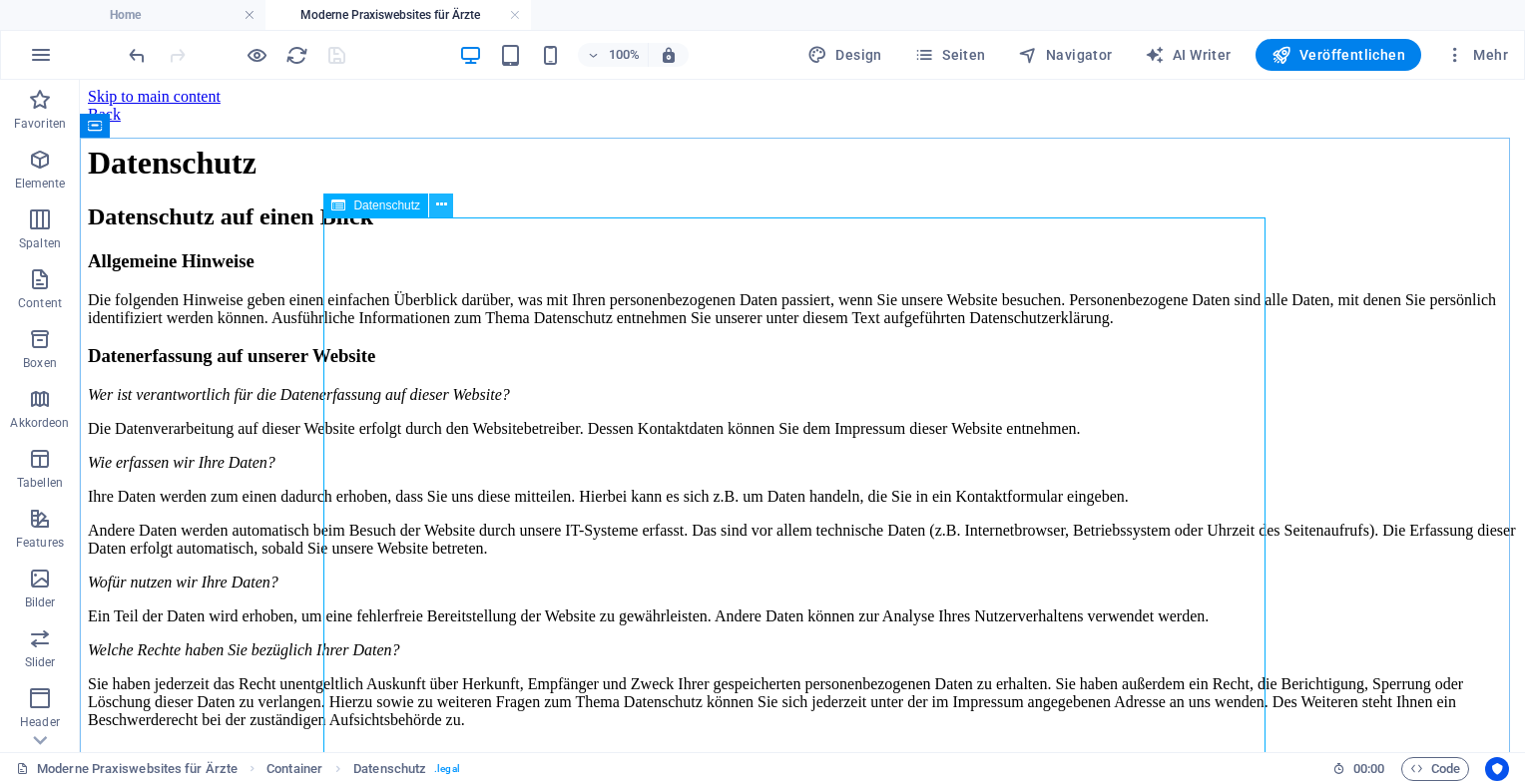 click at bounding box center (441, 204) 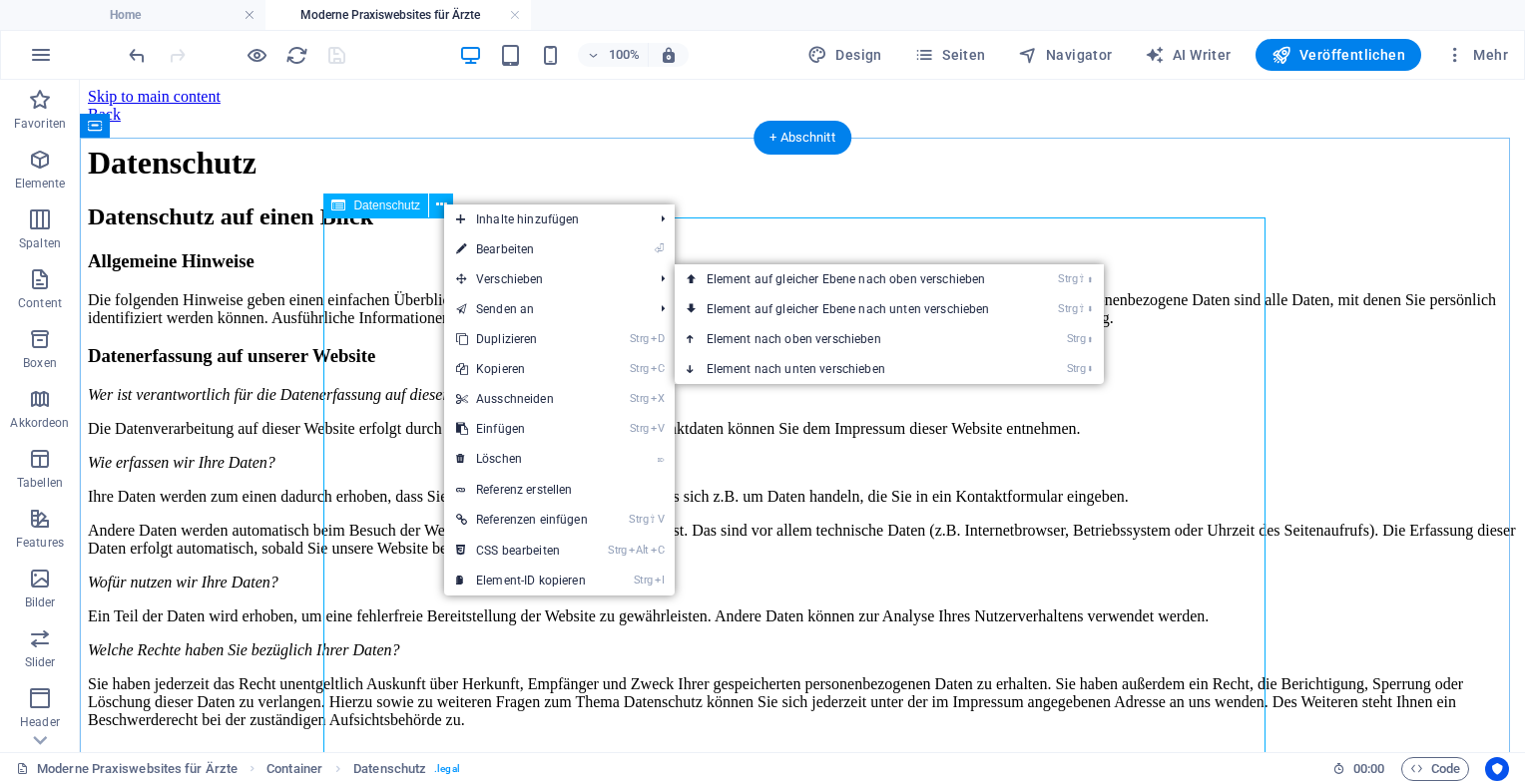 click on "Datenschutz
Datenschutz auf einen Blick
Allgemeine Hinweise
Die folgenden Hinweise geben einen einfachen Überblick darüber, was mit Ihren personenbezogenen Daten passiert, wenn Sie unsere Website besuchen. Personenbezogene Daten sind alle Daten, mit denen Sie persönlich identifiziert werden können. Ausführliche Informationen zum Thema Datenschutz entnehmen Sie unserer unter diesem Text aufgeführten Datenschutzerklärung.
Datenerfassung auf unserer Website
Wer ist verantwortlich für die Datenerfassung auf dieser Website?
Die Datenverarbeitung auf dieser Website erfolgt durch den Websitebetreiber. Dessen Kontaktdaten können Sie dem Impressum dieser Website entnehmen.
Wie erfassen wir Ihre Daten?
Ihre Daten werden zum einen dadurch erhoben, dass Sie uns diese mitteilen. Hierbei kann es sich z.B. um Daten handeln, die Sie in ein Kontaktformular eingeben.
Wofür nutzen wir Ihre Daten?
Welche Rechte haben Sie bezüglich Ihrer Daten?
Datenschutz" at bounding box center (802, 1955) 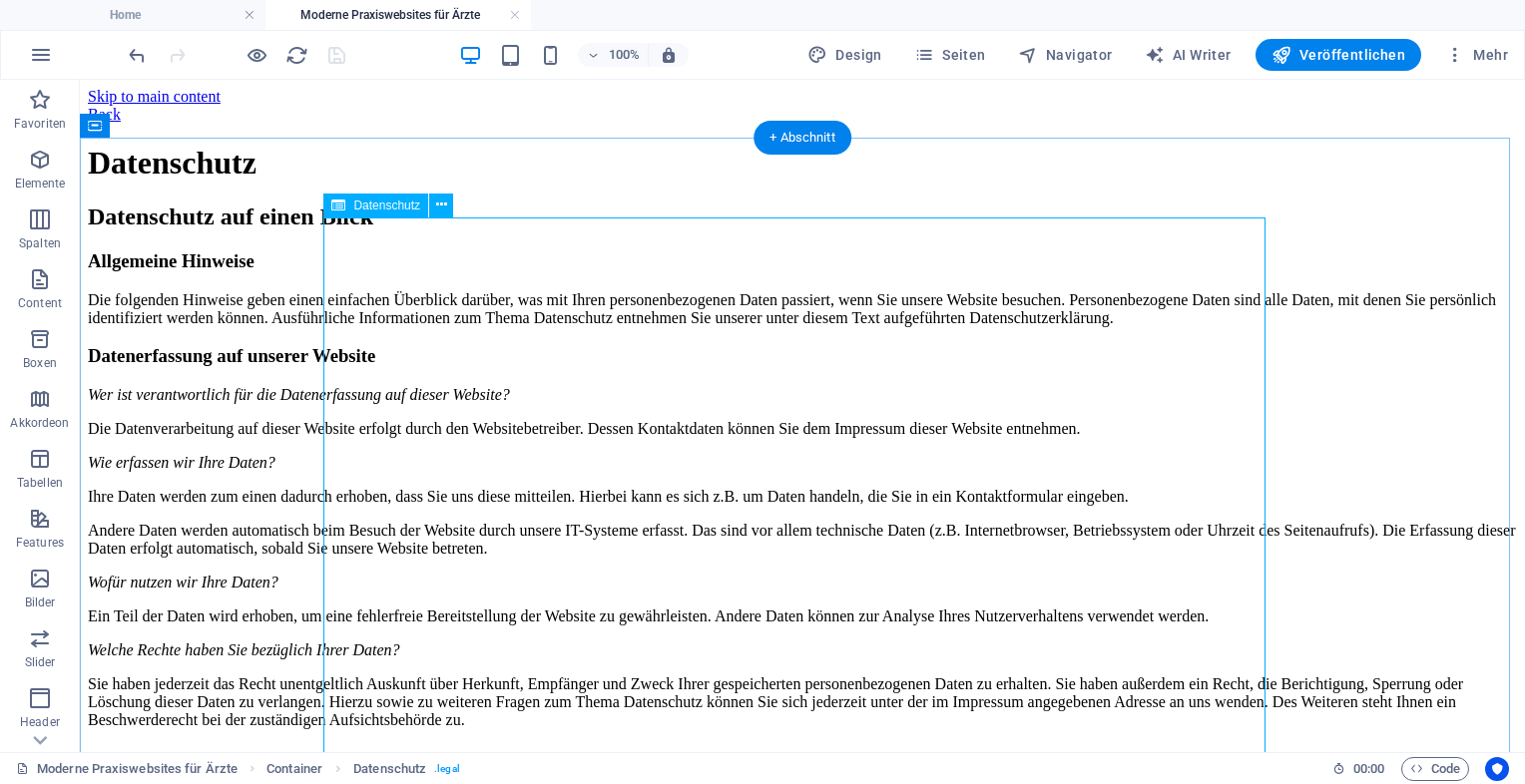 click on "Datenschutz
Datenschutz auf einen Blick
Allgemeine Hinweise
Die folgenden Hinweise geben einen einfachen Überblick darüber, was mit Ihren personenbezogenen Daten passiert, wenn Sie unsere Website besuchen. Personenbezogene Daten sind alle Daten, mit denen Sie persönlich identifiziert werden können. Ausführliche Informationen zum Thema Datenschutz entnehmen Sie unserer unter diesem Text aufgeführten Datenschutzerklärung.
Datenerfassung auf unserer Website
Wer ist verantwortlich für die Datenerfassung auf dieser Website?
Die Datenverarbeitung auf dieser Website erfolgt durch den Websitebetreiber. Dessen Kontaktdaten können Sie dem Impressum dieser Website entnehmen.
Wie erfassen wir Ihre Daten?
Ihre Daten werden zum einen dadurch erhoben, dass Sie uns diese mitteilen. Hierbei kann es sich z.B. um Daten handeln, die Sie in ein Kontaktformular eingeben.
Wofür nutzen wir Ihre Daten?
Welche Rechte haben Sie bezüglich Ihrer Daten?
Datenschutz" at bounding box center [802, 1955] 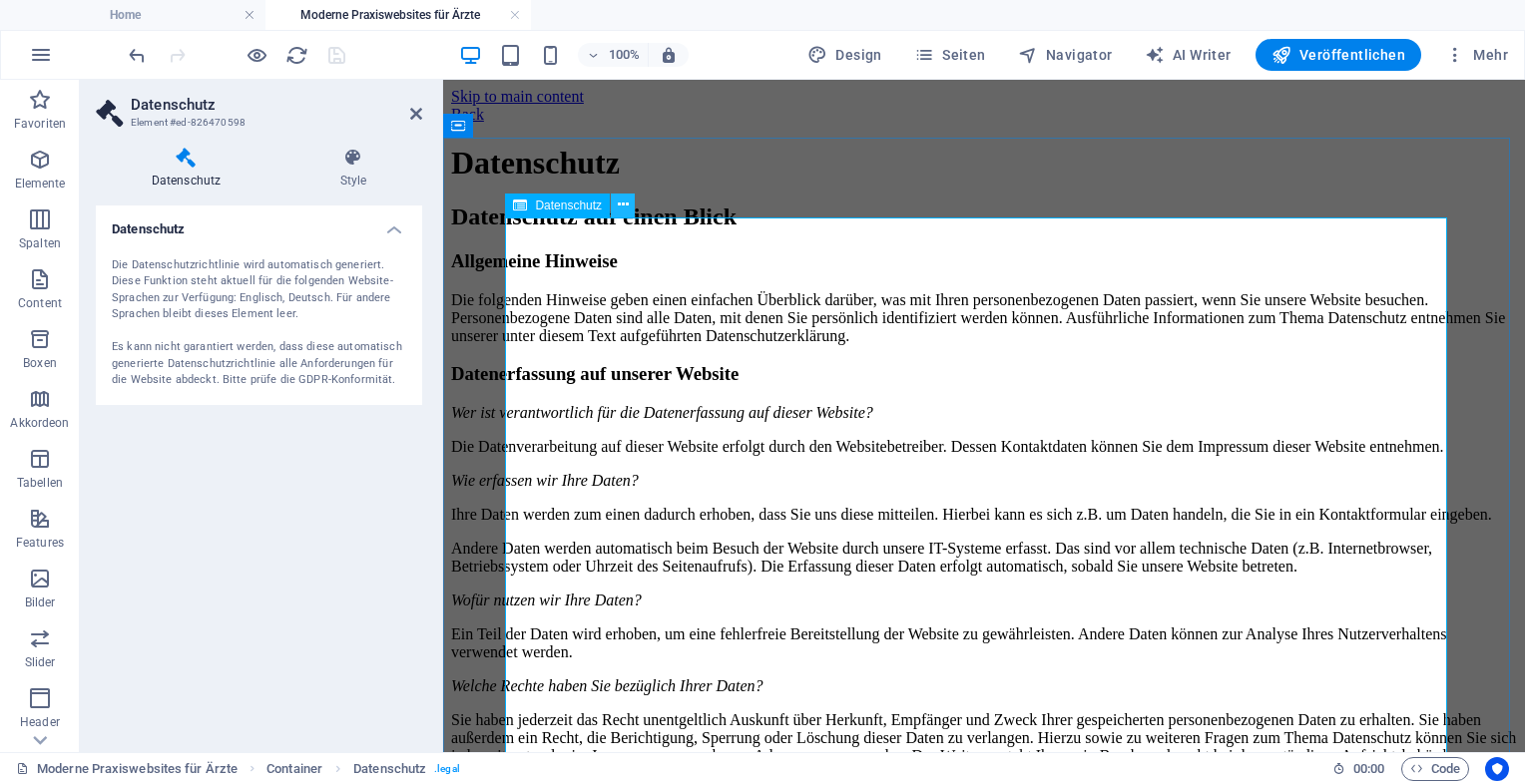click at bounding box center (623, 204) 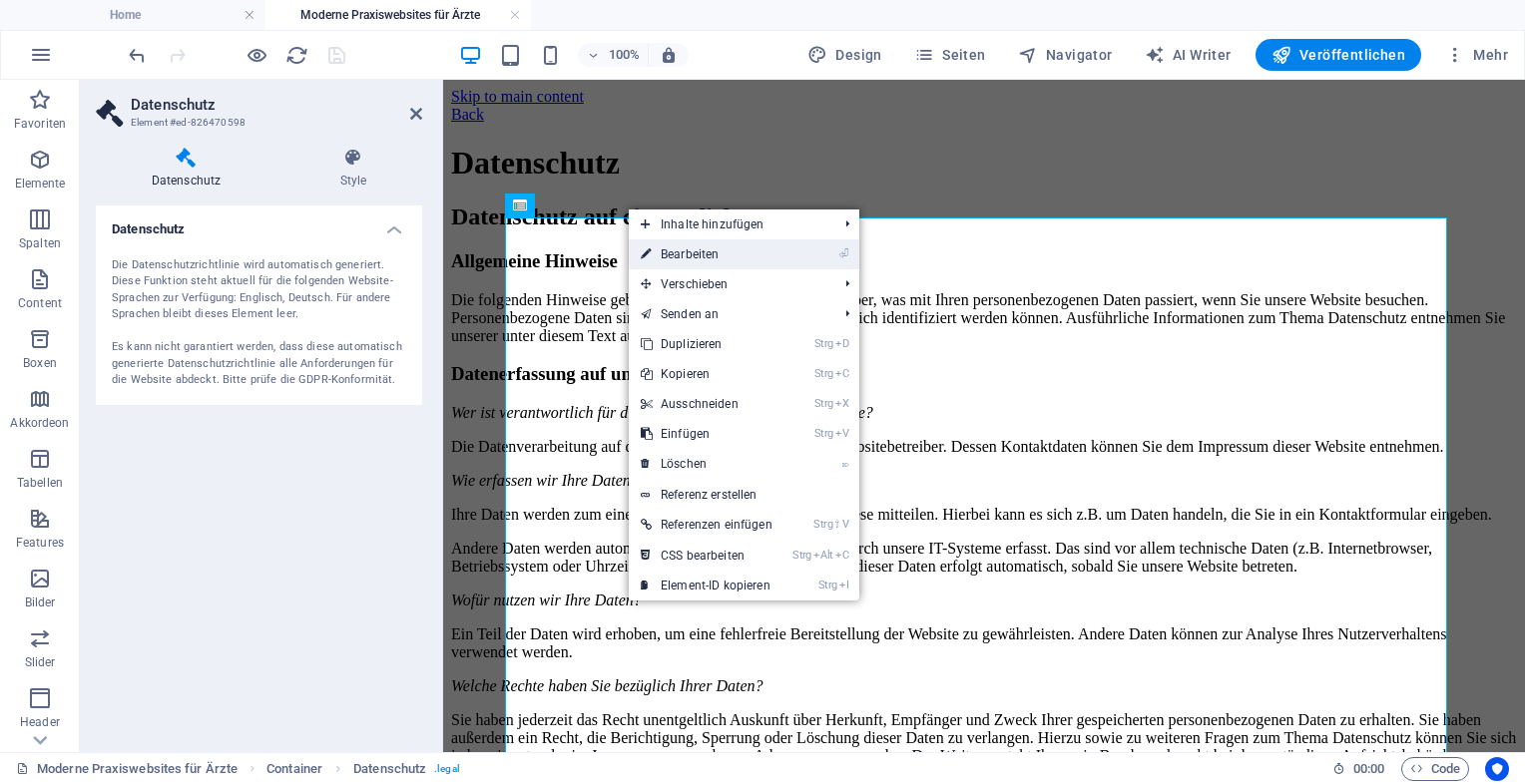 click on "⏎  Bearbeiten" at bounding box center (707, 254) 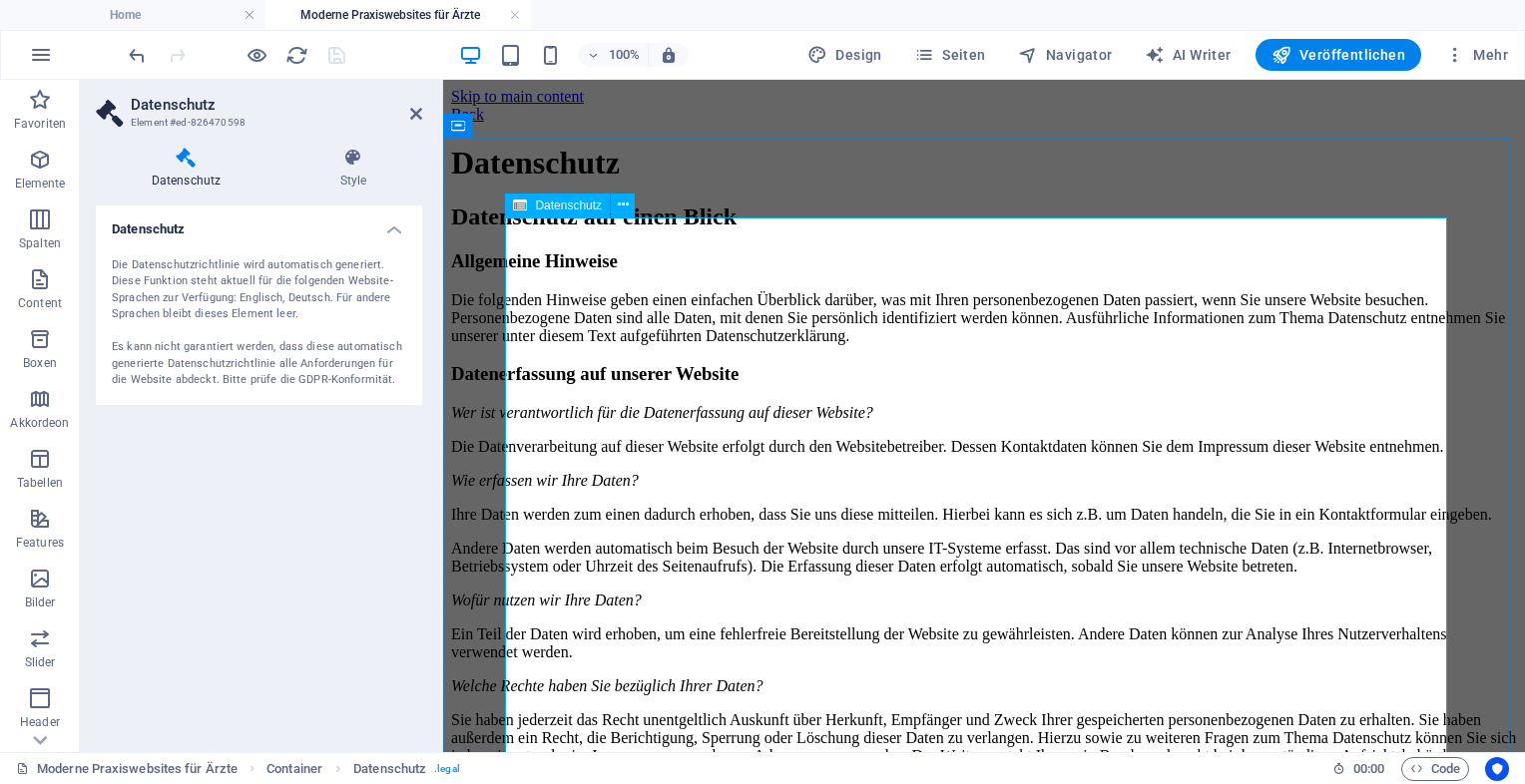 click on "Datenschutz
Datenschutz auf einen Blick
Allgemeine Hinweise
Die folgenden Hinweise geben einen einfachen Überblick darüber, was mit Ihren personenbezogenen Daten passiert, wenn Sie unsere Website besuchen. Personenbezogene Daten sind alle Daten, mit denen Sie persönlich identifiziert werden können. Ausführliche Informationen zum Thema Datenschutz entnehmen Sie unserer unter diesem Text aufgeführten Datenschutzerklärung.
Datenerfassung auf unserer Website
Wer ist verantwortlich für die Datenerfassung auf dieser Website?
Die Datenverarbeitung auf dieser Website erfolgt durch den Websitebetreiber. Dessen Kontaktdaten können Sie dem Impressum dieser Website entnehmen.
Wie erfassen wir Ihre Daten?
Ihre Daten werden zum einen dadurch erhoben, dass Sie uns diese mitteilen. Hierbei kann es sich z.B. um Daten handeln, die Sie in ein Kontaktformular eingeben.
Wofür nutzen wir Ihre Daten?
Welche Rechte haben Sie bezüglich Ihrer Daten?
Datenschutz" at bounding box center (984, 2179) 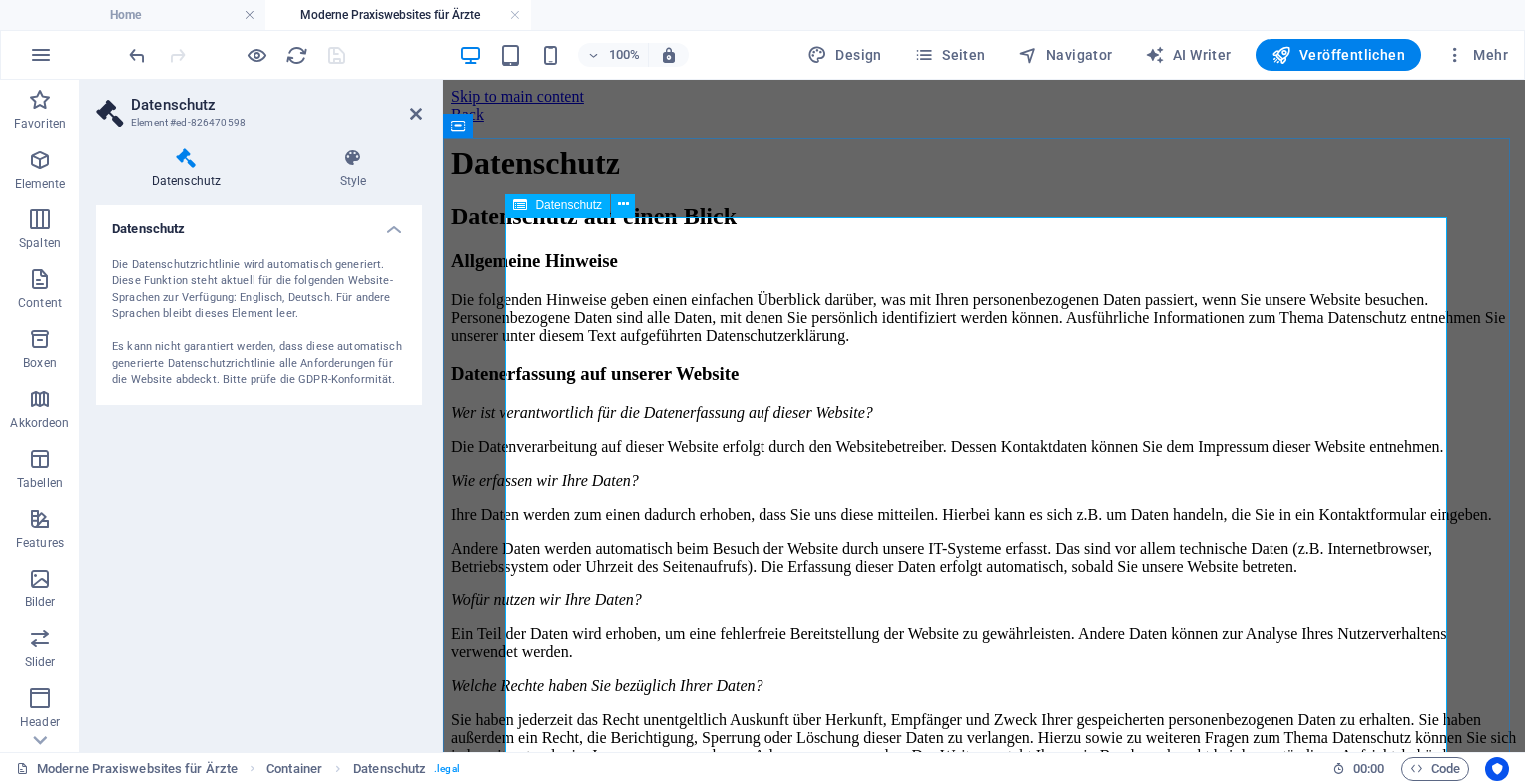 click on "Datenschutz
Datenschutz auf einen Blick
Allgemeine Hinweise
Die folgenden Hinweise geben einen einfachen Überblick darüber, was mit Ihren personenbezogenen Daten passiert, wenn Sie unsere Website besuchen. Personenbezogene Daten sind alle Daten, mit denen Sie persönlich identifiziert werden können. Ausführliche Informationen zum Thema Datenschutz entnehmen Sie unserer unter diesem Text aufgeführten Datenschutzerklärung.
Datenerfassung auf unserer Website
Wer ist verantwortlich für die Datenerfassung auf dieser Website?
Die Datenverarbeitung auf dieser Website erfolgt durch den Websitebetreiber. Dessen Kontaktdaten können Sie dem Impressum dieser Website entnehmen.
Wie erfassen wir Ihre Daten?
Ihre Daten werden zum einen dadurch erhoben, dass Sie uns diese mitteilen. Hierbei kann es sich z.B. um Daten handeln, die Sie in ein Kontaktformular eingeben.
Wofür nutzen wir Ihre Daten?
Welche Rechte haben Sie bezüglich Ihrer Daten?
Datenschutz" at bounding box center [984, 2179] 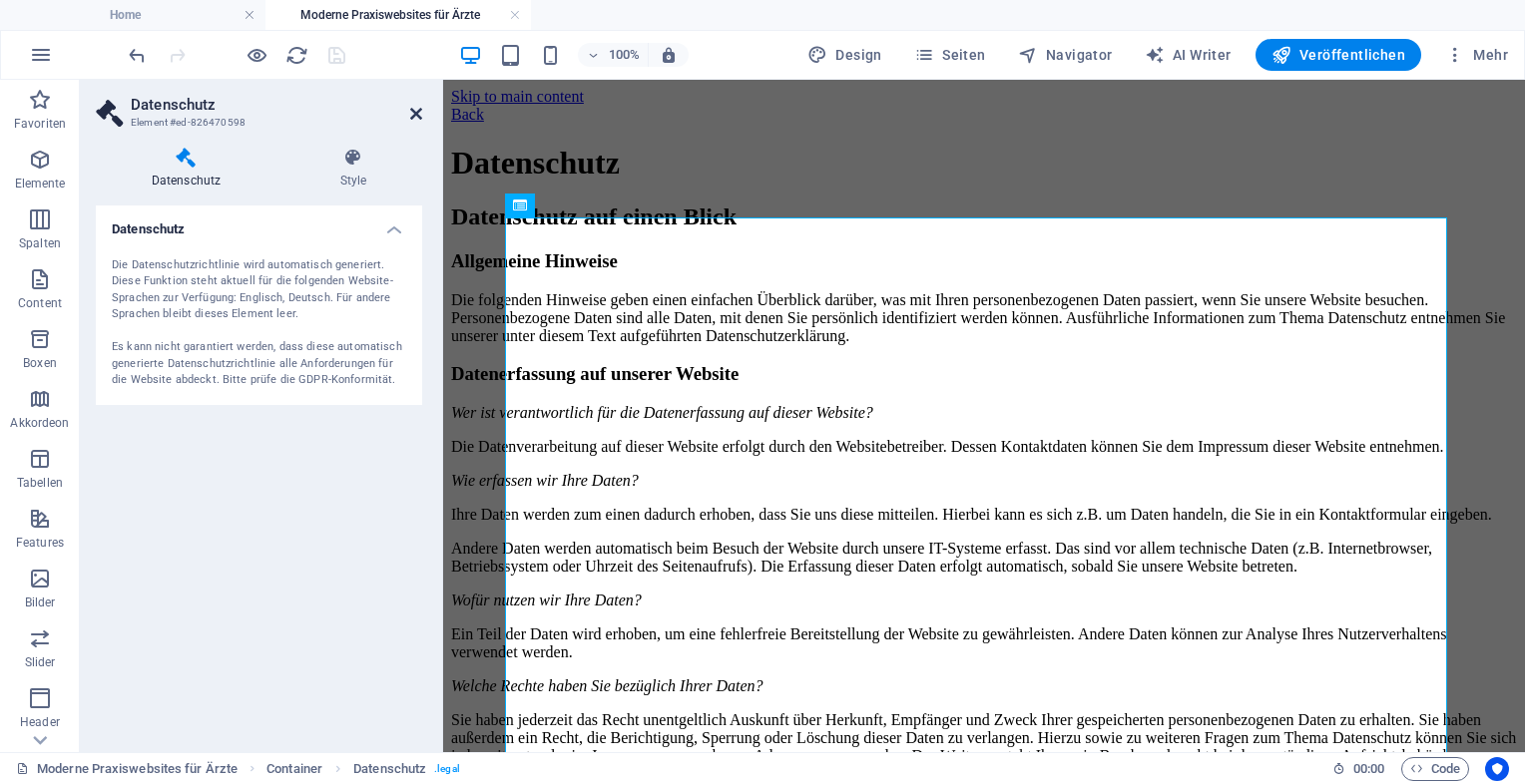 click at bounding box center [416, 114] 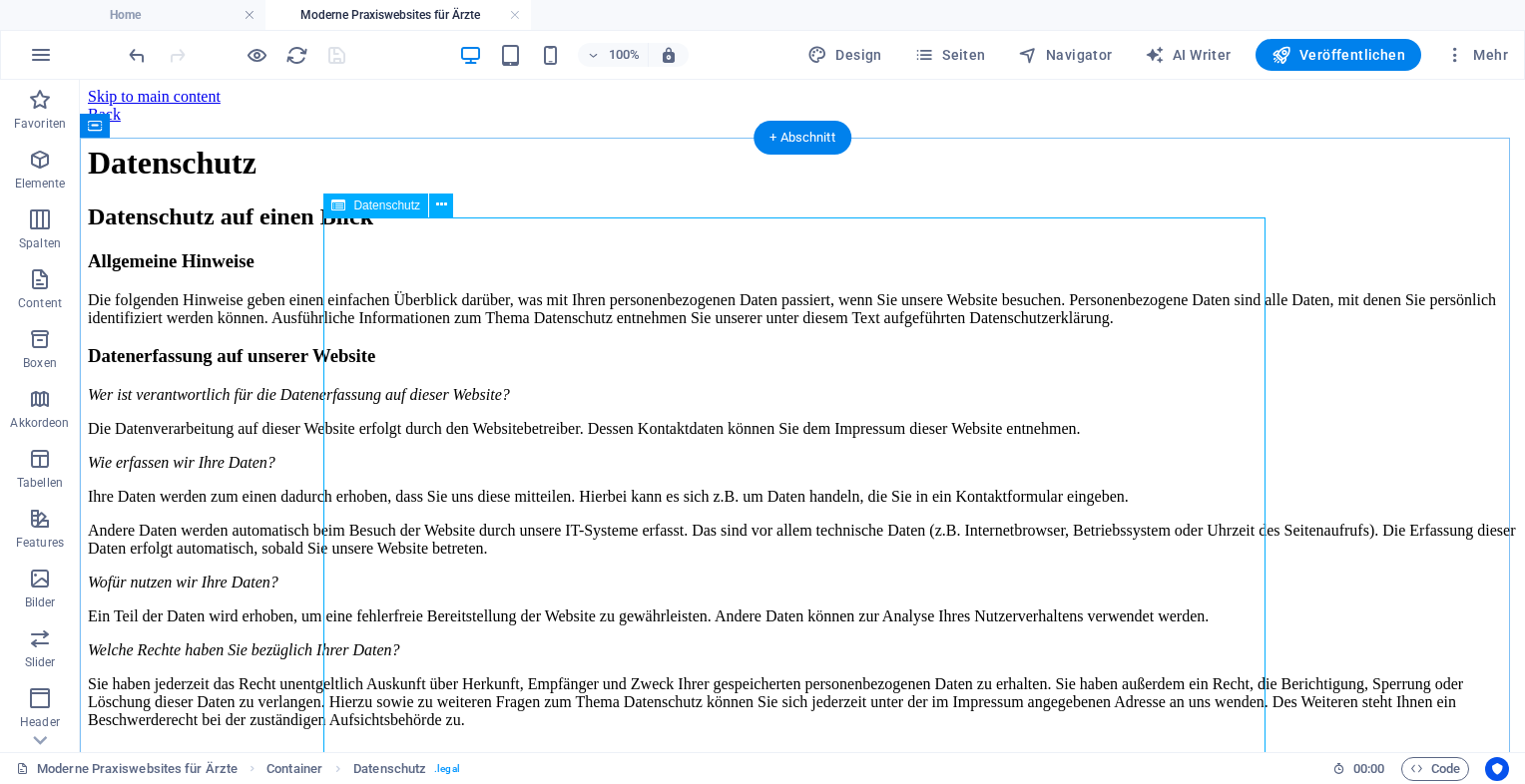 click on "Datenschutz
Datenschutz auf einen Blick
Allgemeine Hinweise
Die folgenden Hinweise geben einen einfachen Überblick darüber, was mit Ihren personenbezogenen Daten passiert, wenn Sie unsere Website besuchen. Personenbezogene Daten sind alle Daten, mit denen Sie persönlich identifiziert werden können. Ausführliche Informationen zum Thema Datenschutz entnehmen Sie unserer unter diesem Text aufgeführten Datenschutzerklärung.
Datenerfassung auf unserer Website
Wer ist verantwortlich für die Datenerfassung auf dieser Website?
Die Datenverarbeitung auf dieser Website erfolgt durch den Websitebetreiber. Dessen Kontaktdaten können Sie dem Impressum dieser Website entnehmen.
Wie erfassen wir Ihre Daten?
Ihre Daten werden zum einen dadurch erhoben, dass Sie uns diese mitteilen. Hierbei kann es sich z.B. um Daten handeln, die Sie in ein Kontaktformular eingeben.
Wofür nutzen wir Ihre Daten?
Welche Rechte haben Sie bezüglich Ihrer Daten?
Datenschutz" at bounding box center [802, 1955] 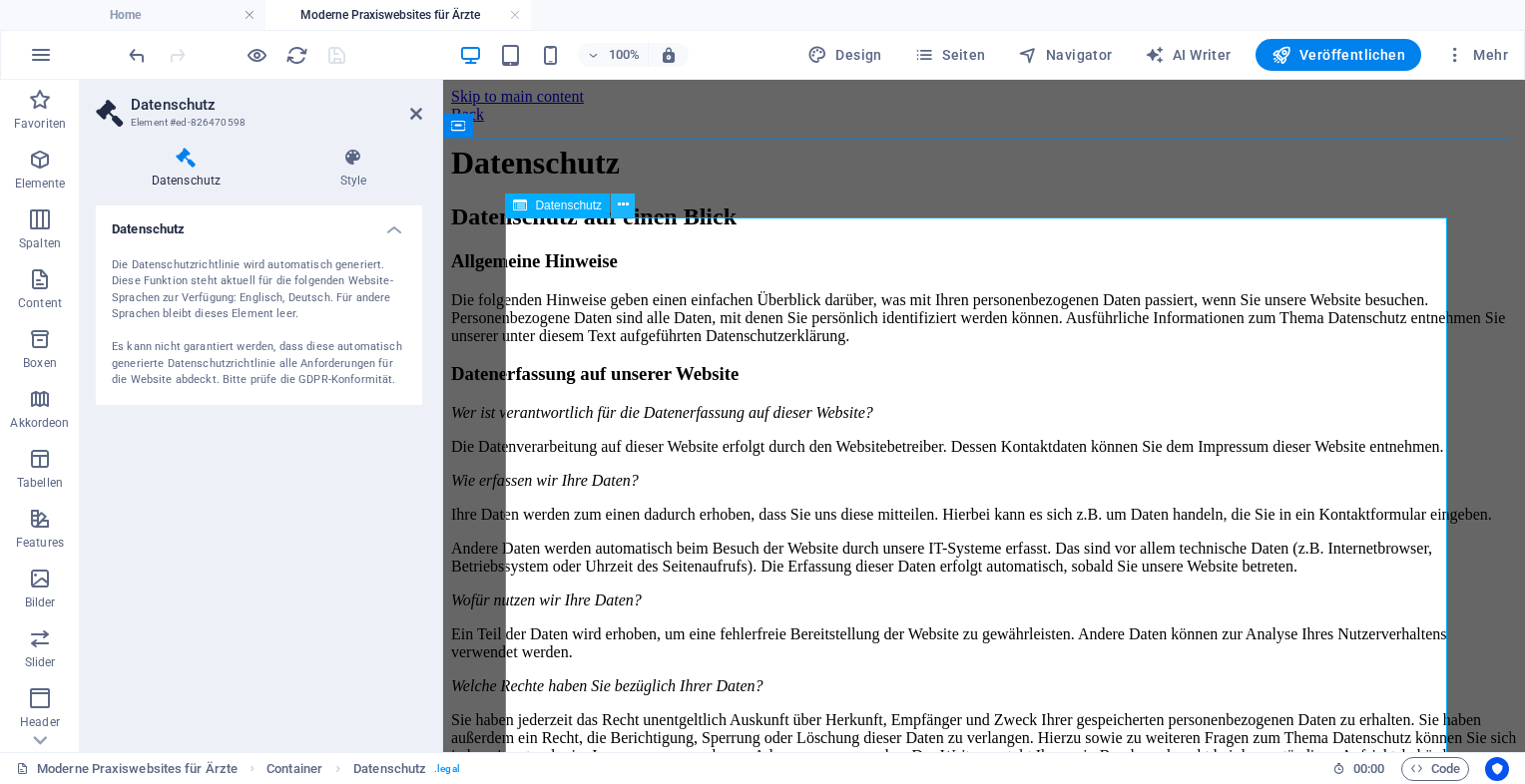 click at bounding box center (623, 204) 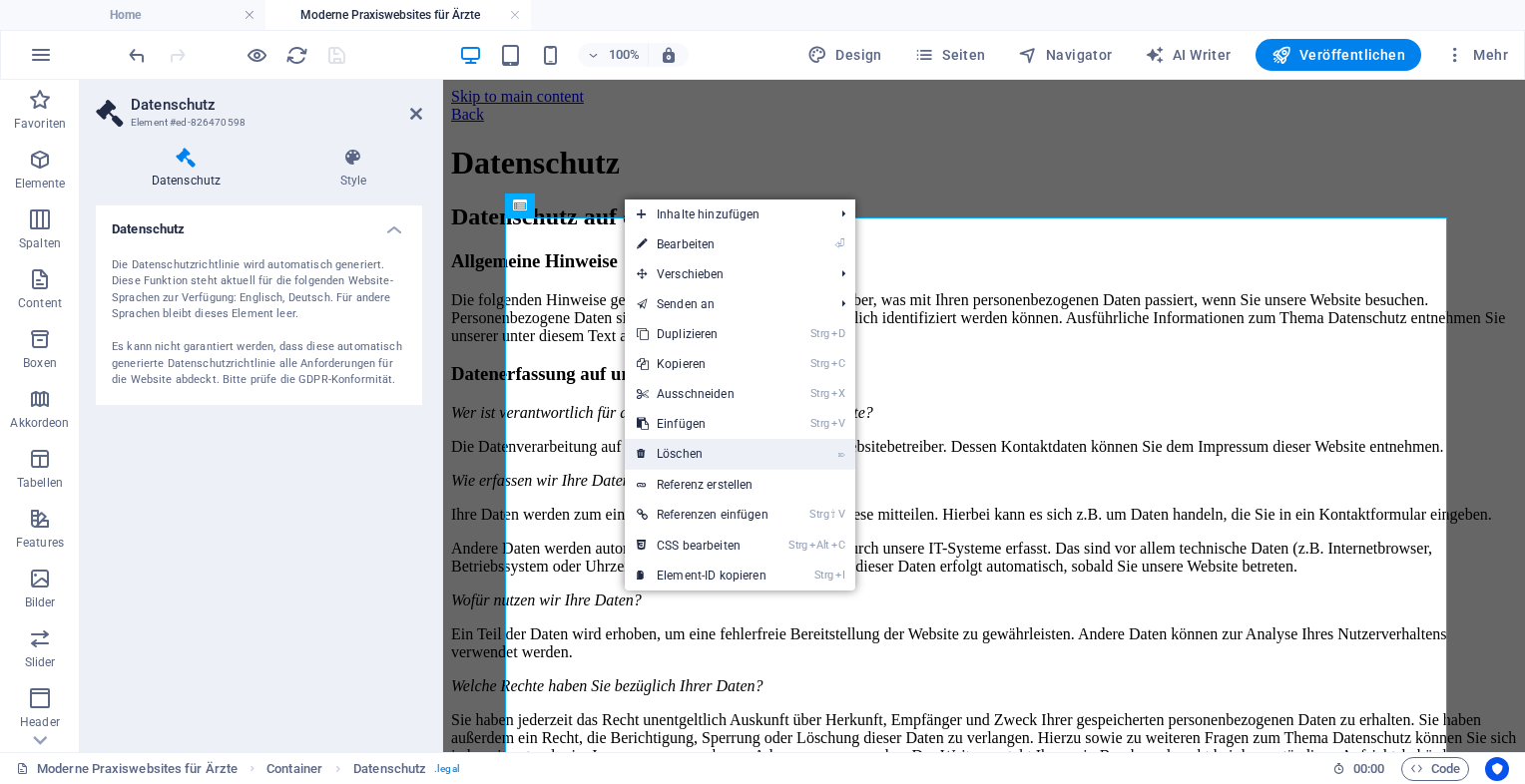 click on "⌦  Löschen" at bounding box center [703, 454] 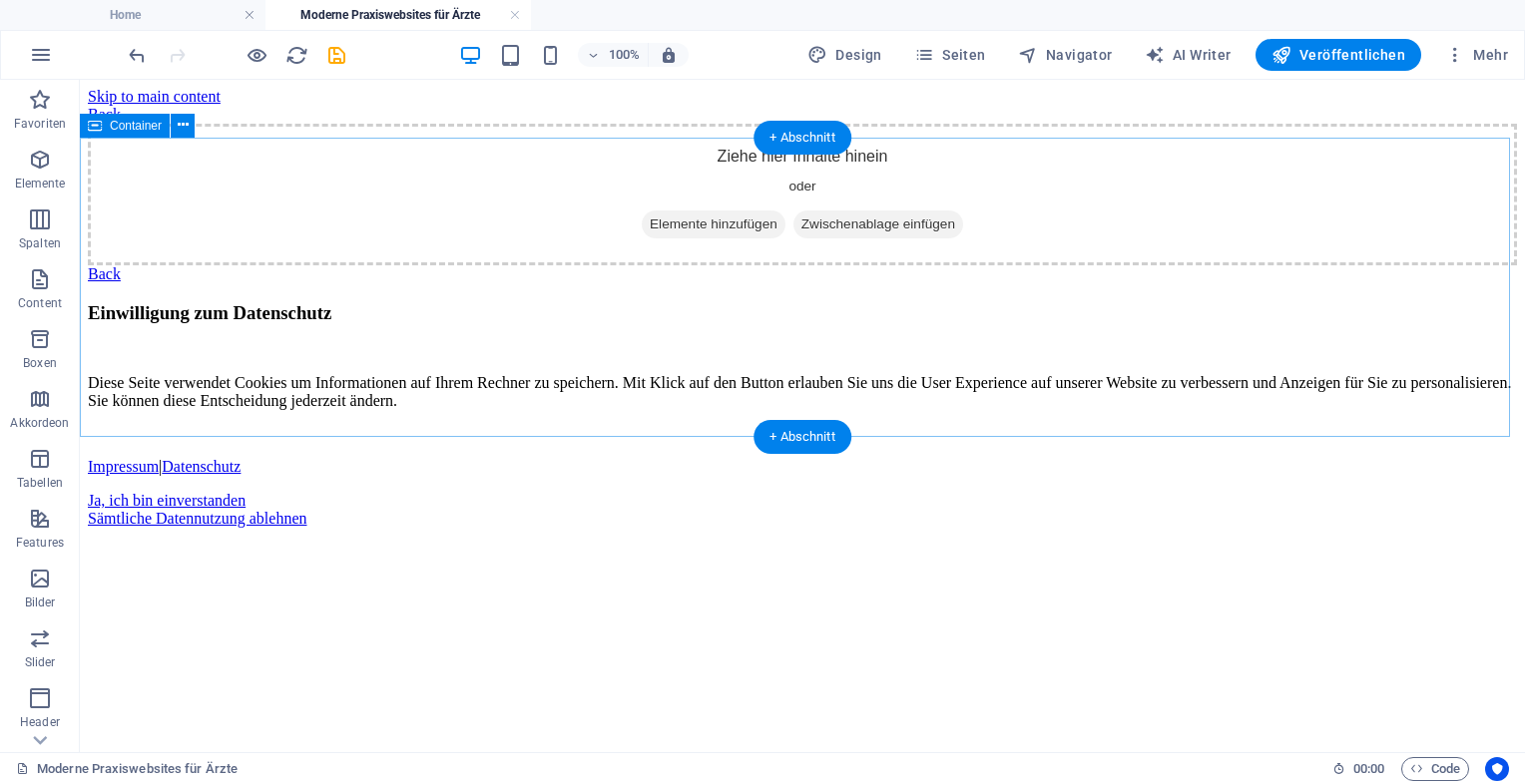 click on "Elemente hinzufügen" at bounding box center (714, 224) 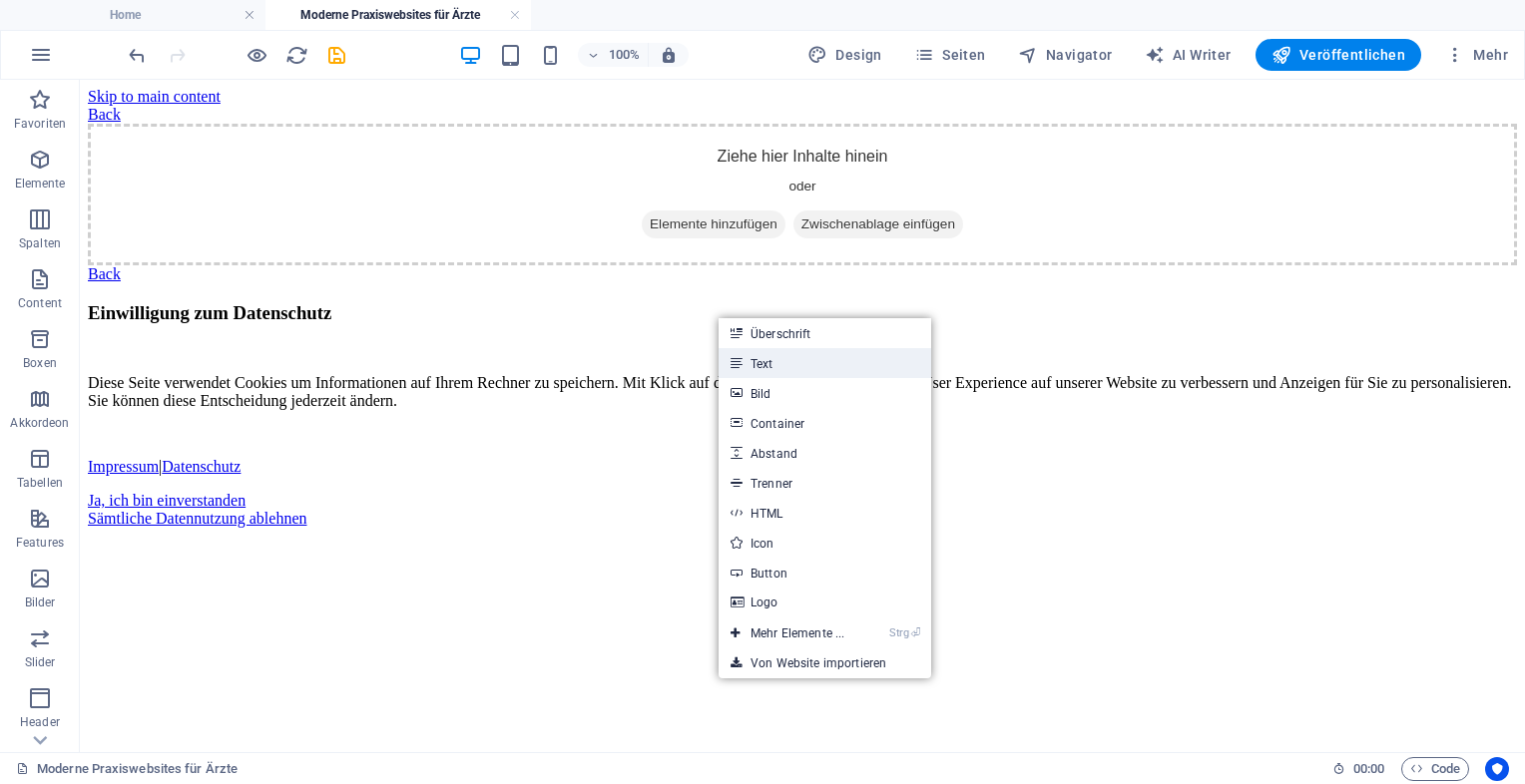 click on "Text" at bounding box center [824, 363] 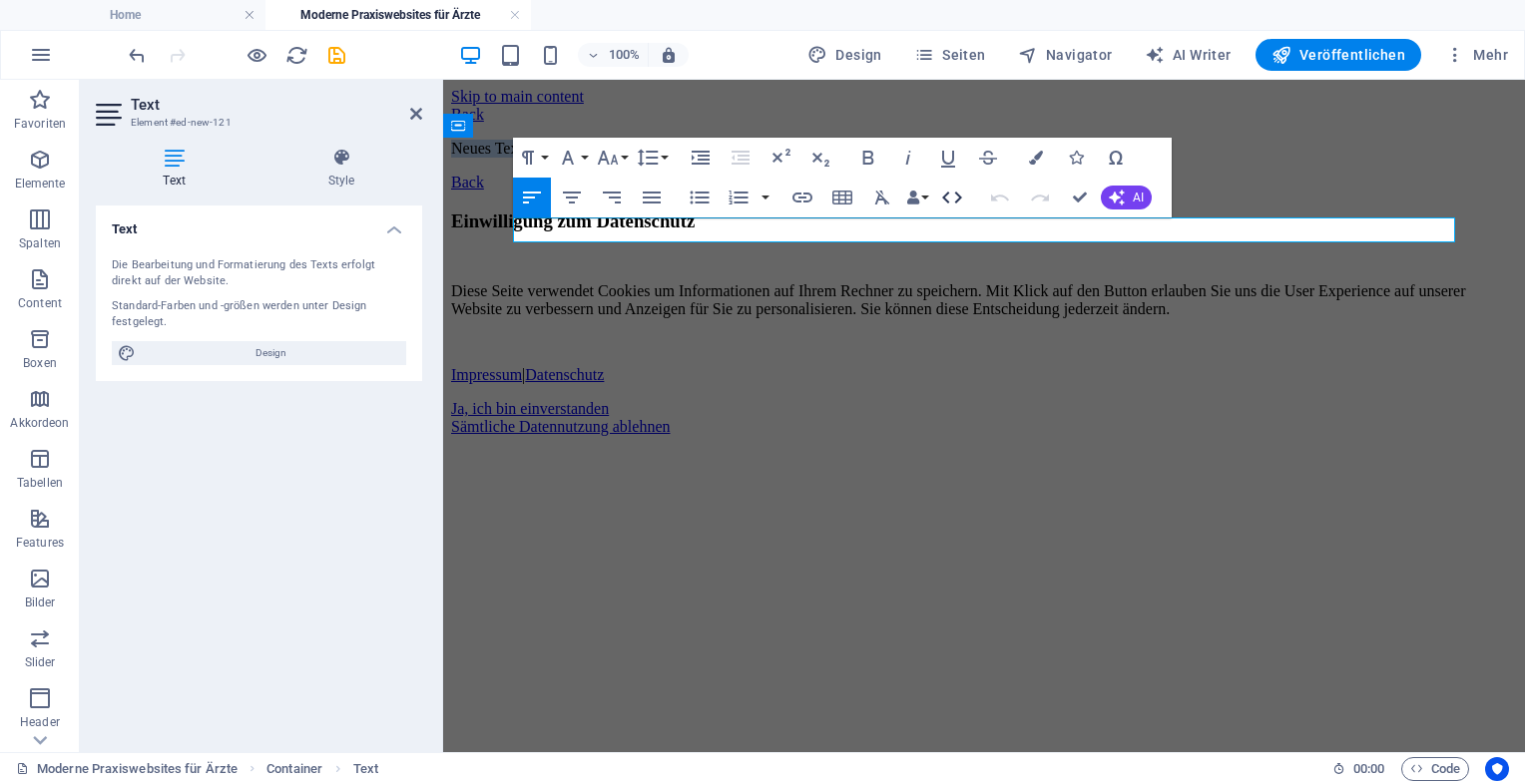 click 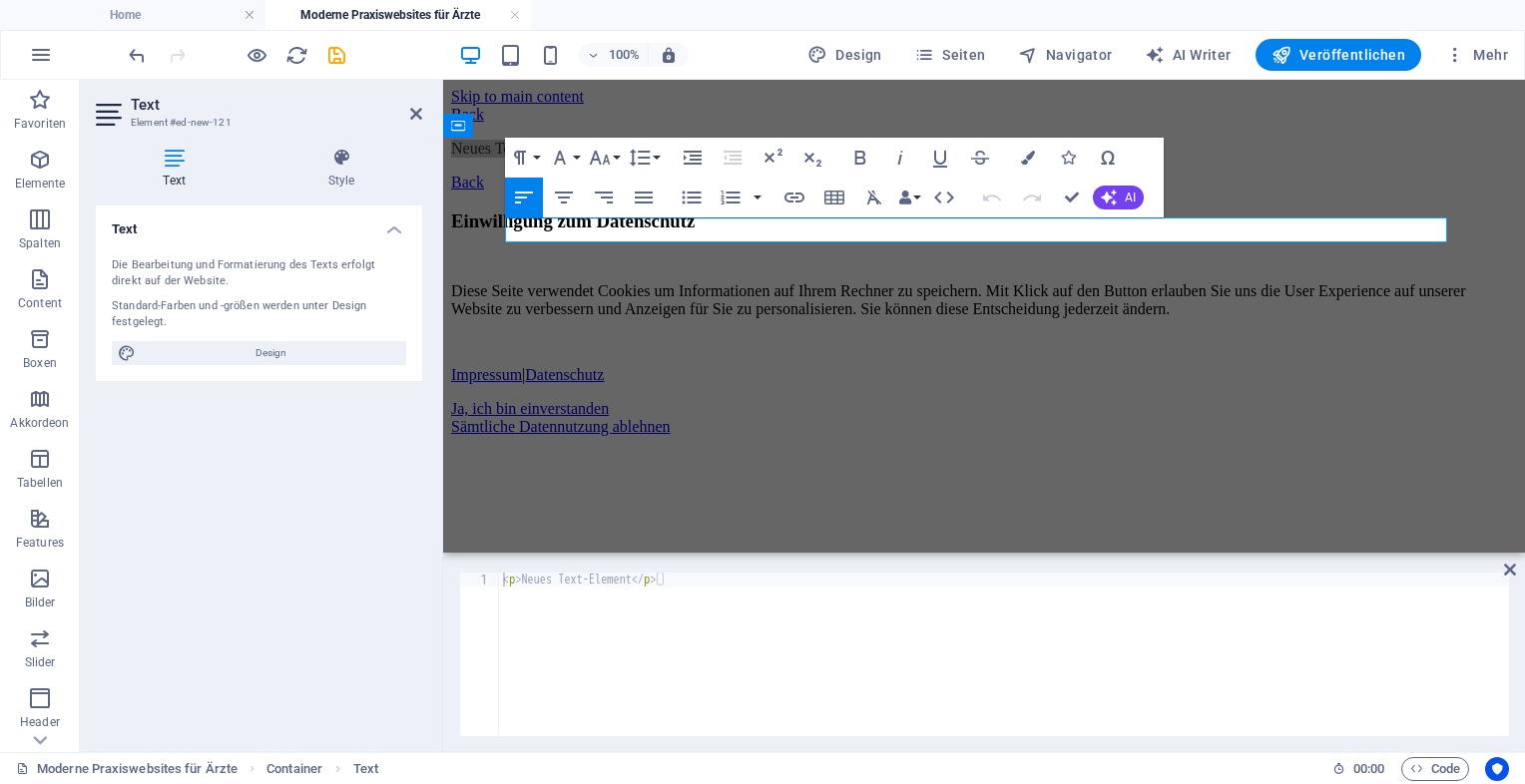 click on "< p > Neues Text-Element </ p >" at bounding box center (1004, 668) 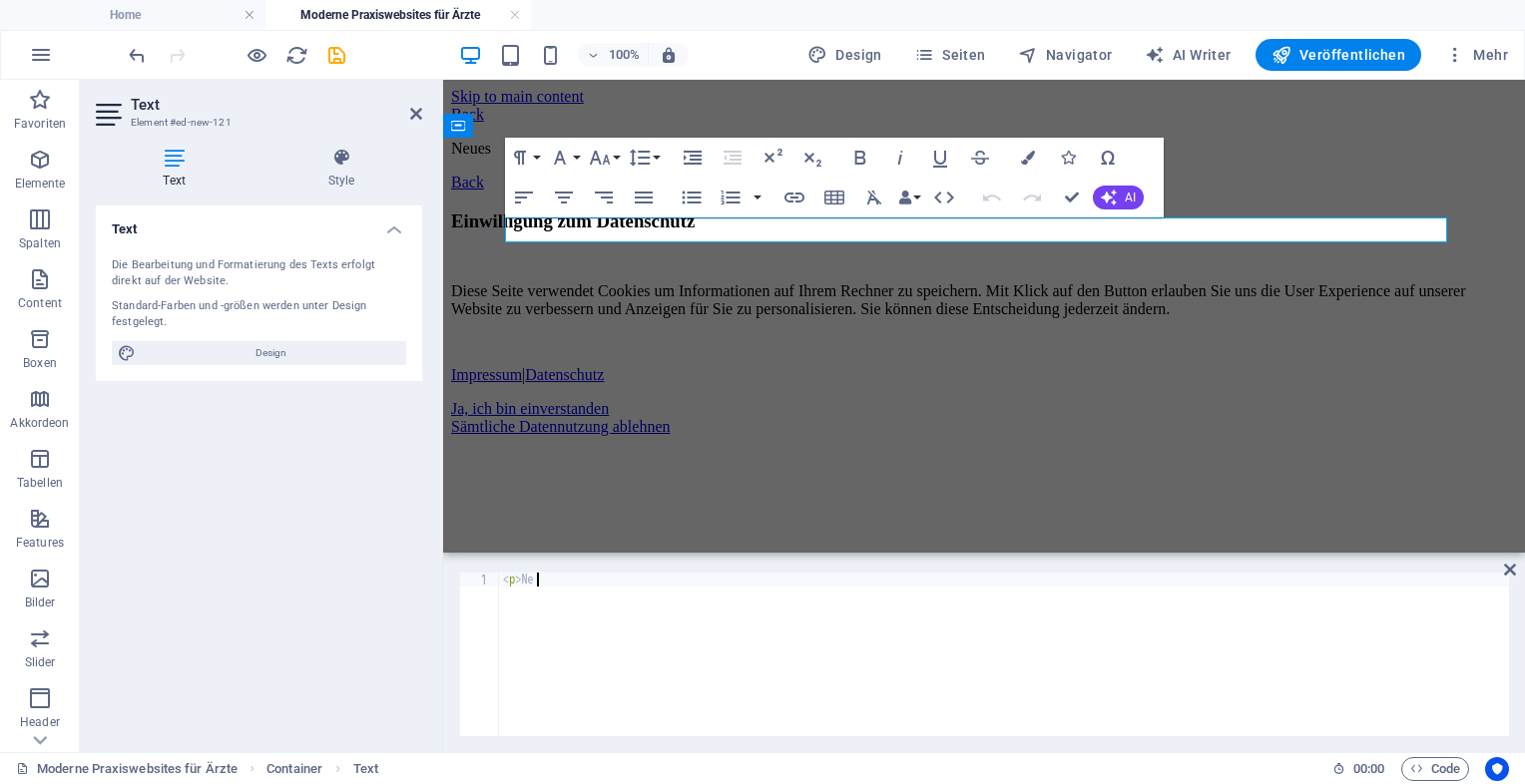 type on "<" 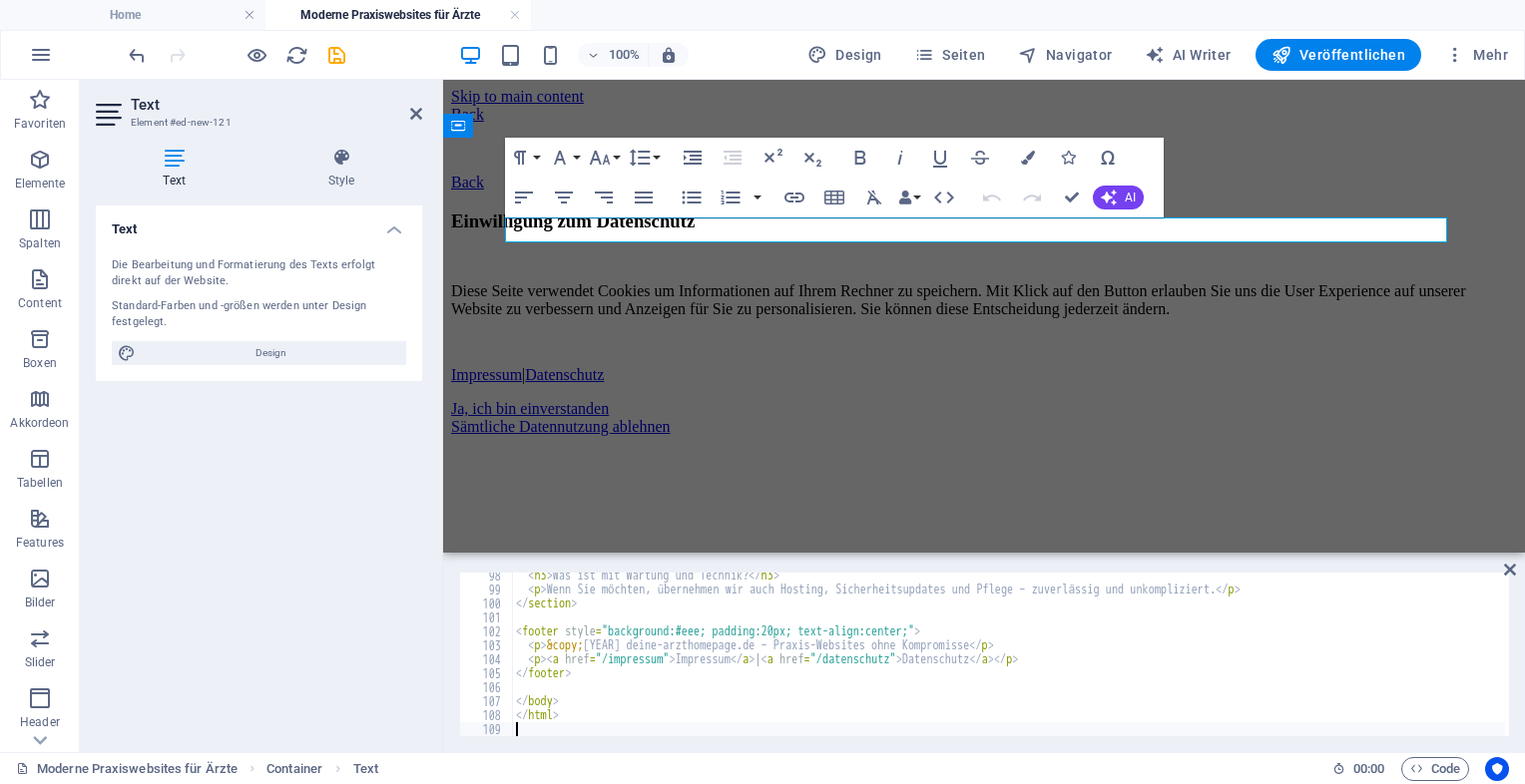 scroll, scrollTop: 1359, scrollLeft: 0, axis: vertical 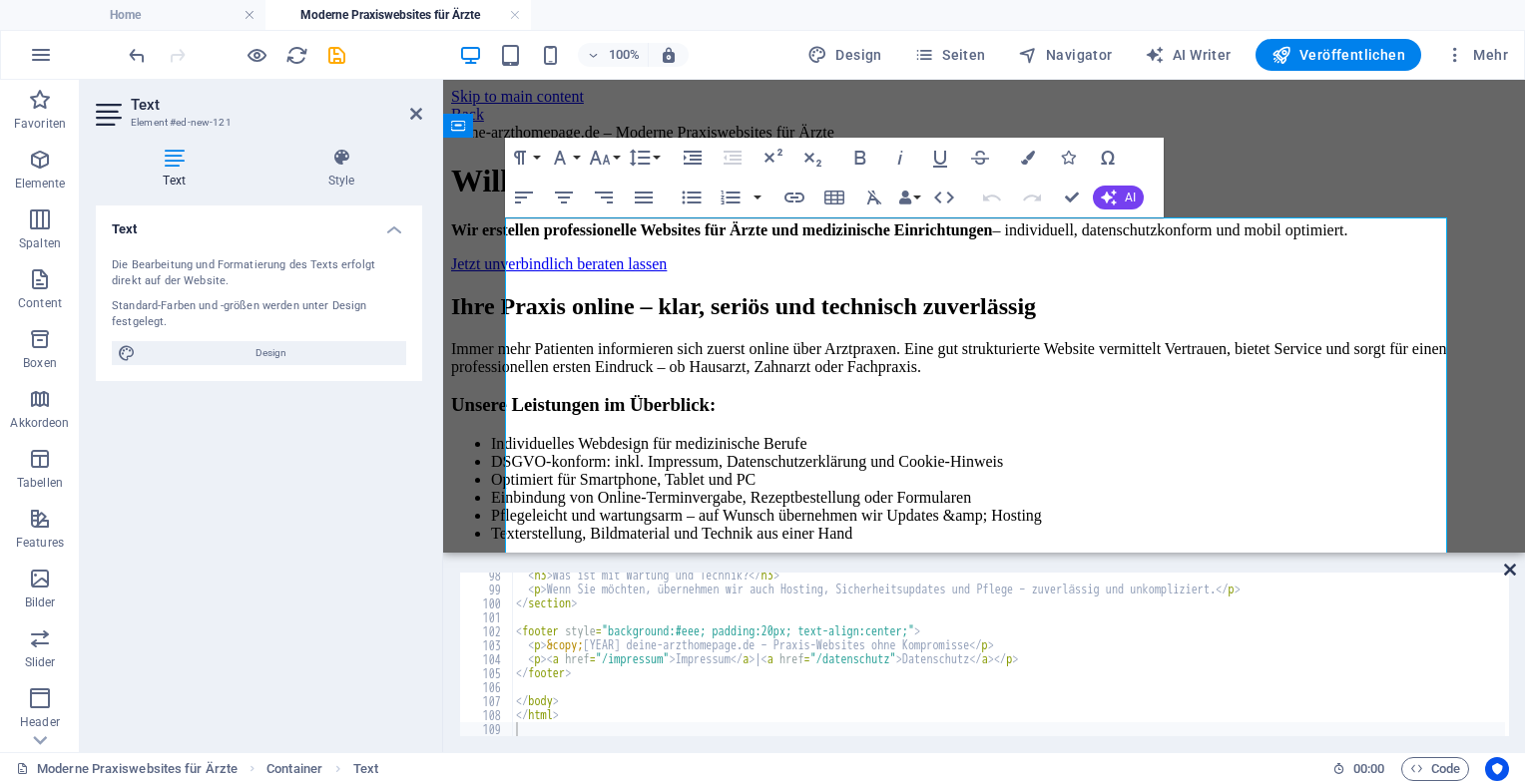 click at bounding box center (1510, 570) 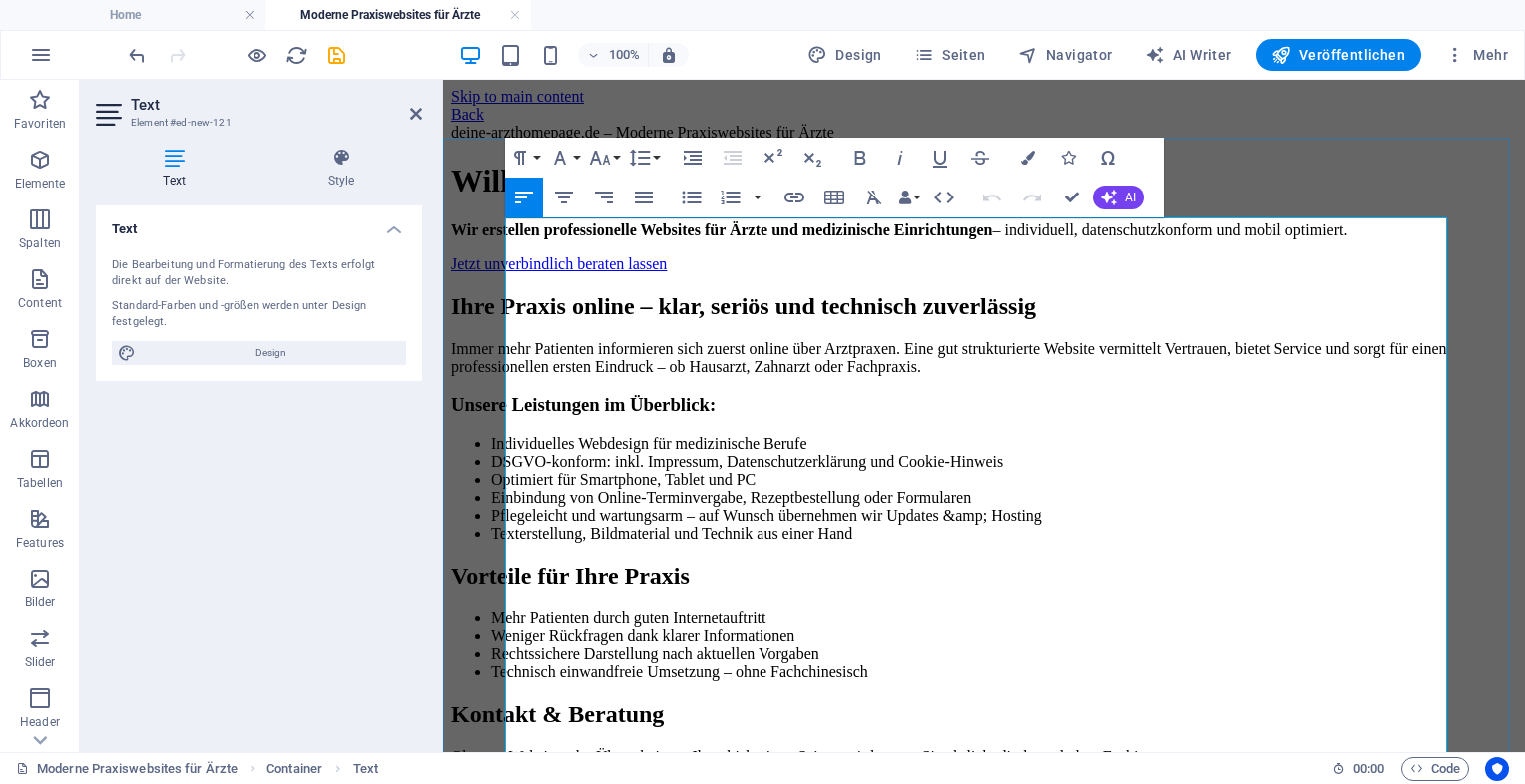 click on "deine-arzthomepage.de – Moderne Praxiswebsites für Ärzte
Willkommen bei  deine-arzthomepage.de
Wir erstellen professionelle Websites für Ärzte und medizinische Einrichtungen  – individuell, datenschutzkonform und mobil optimiert.
Jetzt unverbindlich beraten lassen
Ihre Praxis online – klar, seriös und technisch zuverlässig
Immer mehr Patienten informieren sich zuerst online über Arztpraxen. Eine gut strukturierte Website vermittelt Vertrauen, bietet Service und sorgt für einen professionellen ersten Eindruck – ob Hausarzt, Zahnarzt oder Fachpraxis.
Unsere Leistungen im Überblick:
Individuelles Webdesign für medizinische Berufe
DSGVO-konform: inkl. Impressum, Datenschutzerklärung und Cookie-Hinweis
Optimiert für Smartphone, Tablet und PC
Einbindung von Online-Terminvergabe, Rezeptbestellung oder Formularen
Pflegeleicht und wartungsarm – auf Wunsch übernehmen wir Updates & Hosting" at bounding box center [984, 705] 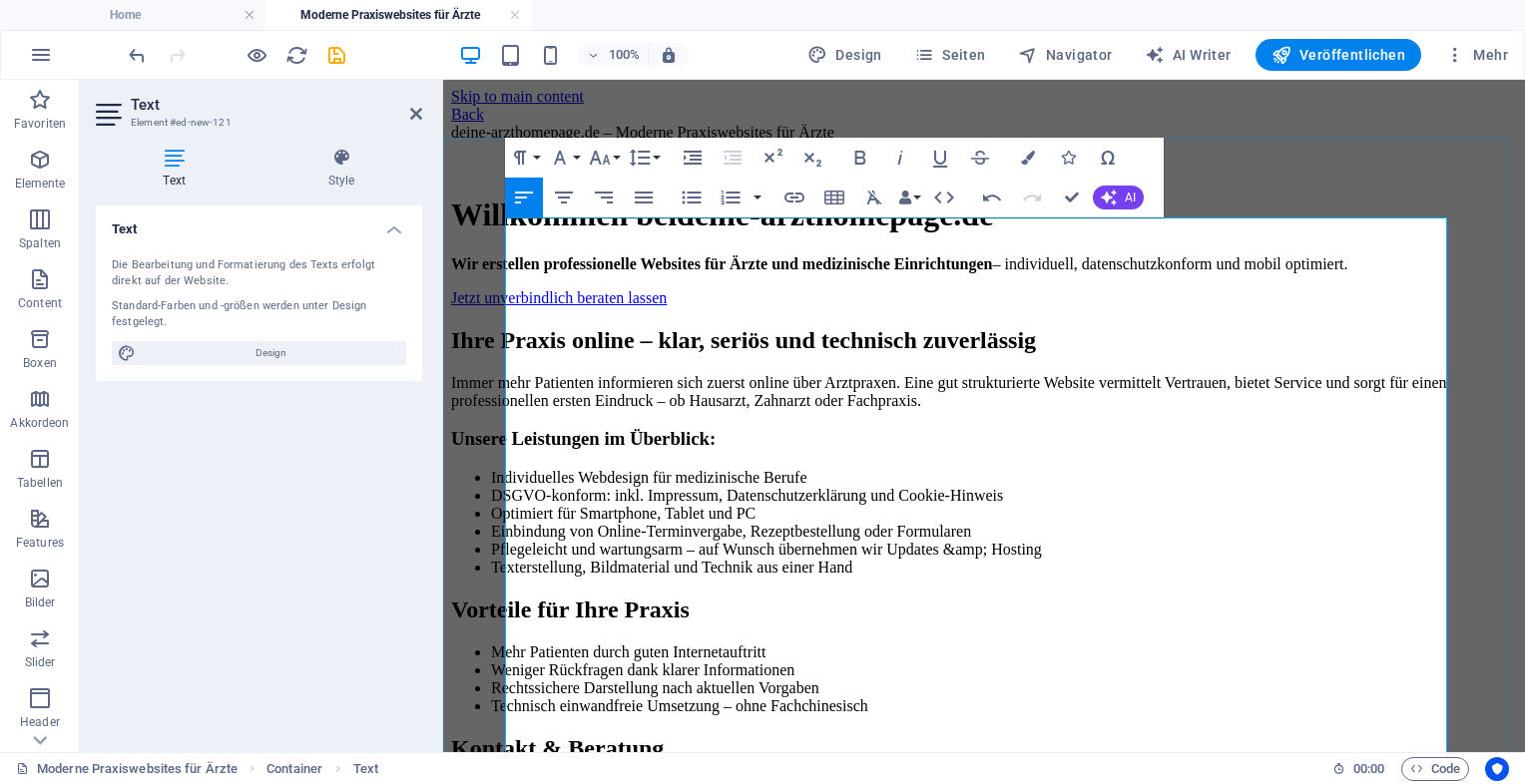 click on "Wir erstellen professionelle Websites für Ärzte und medizinische Einrichtungen  – individuell, datenschutzkonform und mobil optimiert." at bounding box center (984, 264) 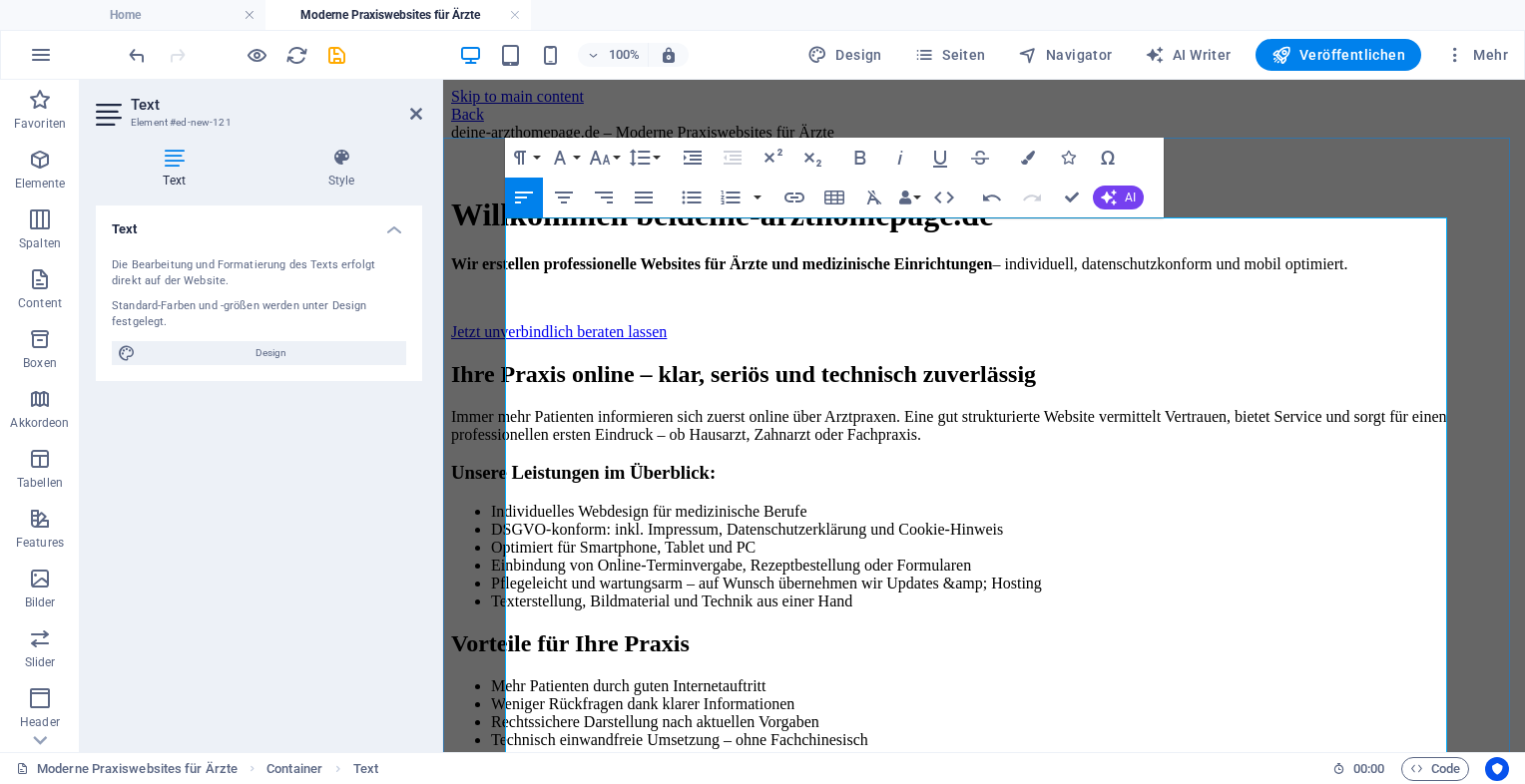 click on "Willkommen bei  deine-arzthomepage.de
Wir erstellen professionelle Websites für Ärzte und medizinische Einrichtungen  – individuell, datenschutzkonform und mobil optimiert.
Jetzt unverbindlich beraten lassen" at bounding box center [984, 268] 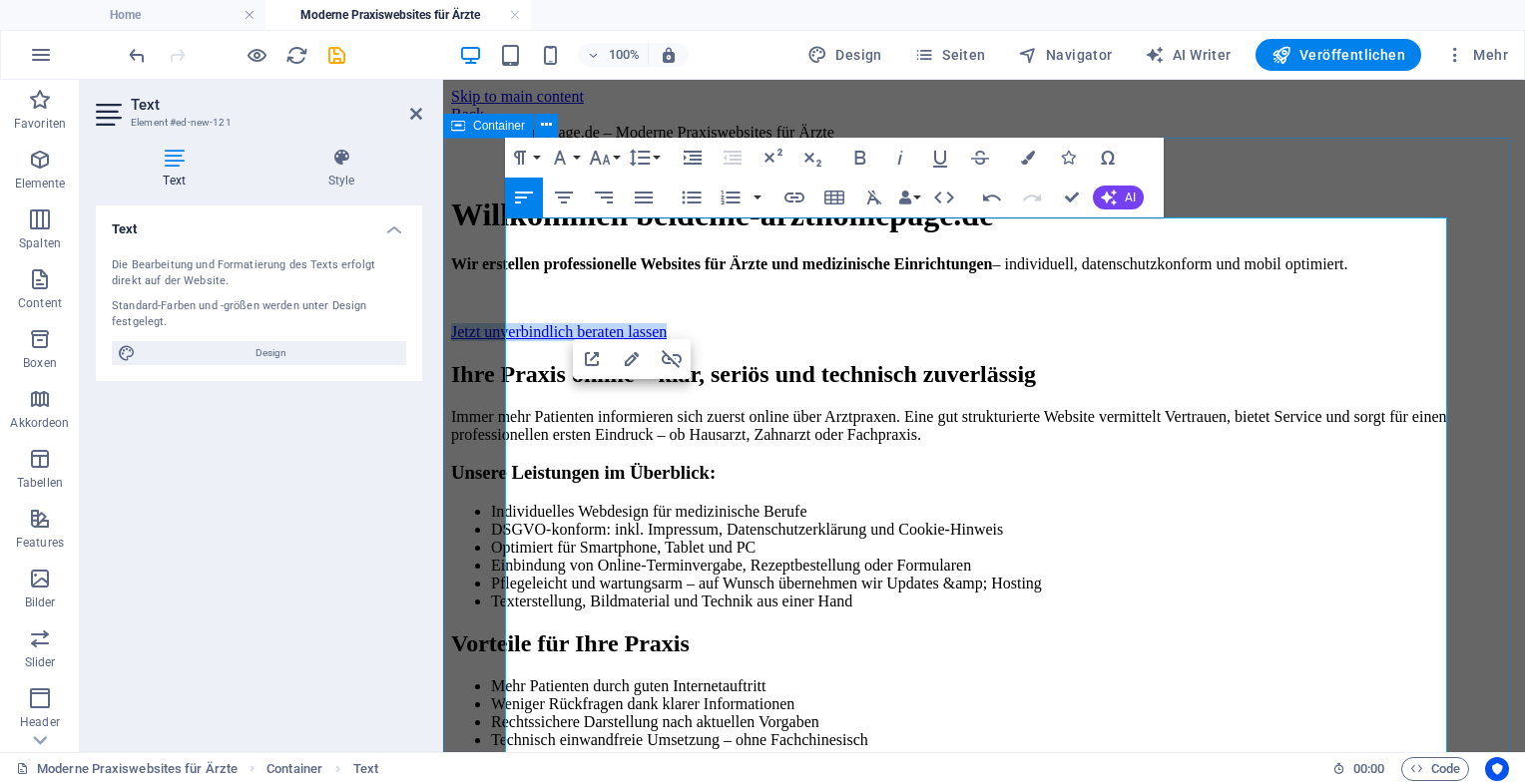 drag, startPoint x: 762, startPoint y: 404, endPoint x: 492, endPoint y: 401, distance: 270.0167 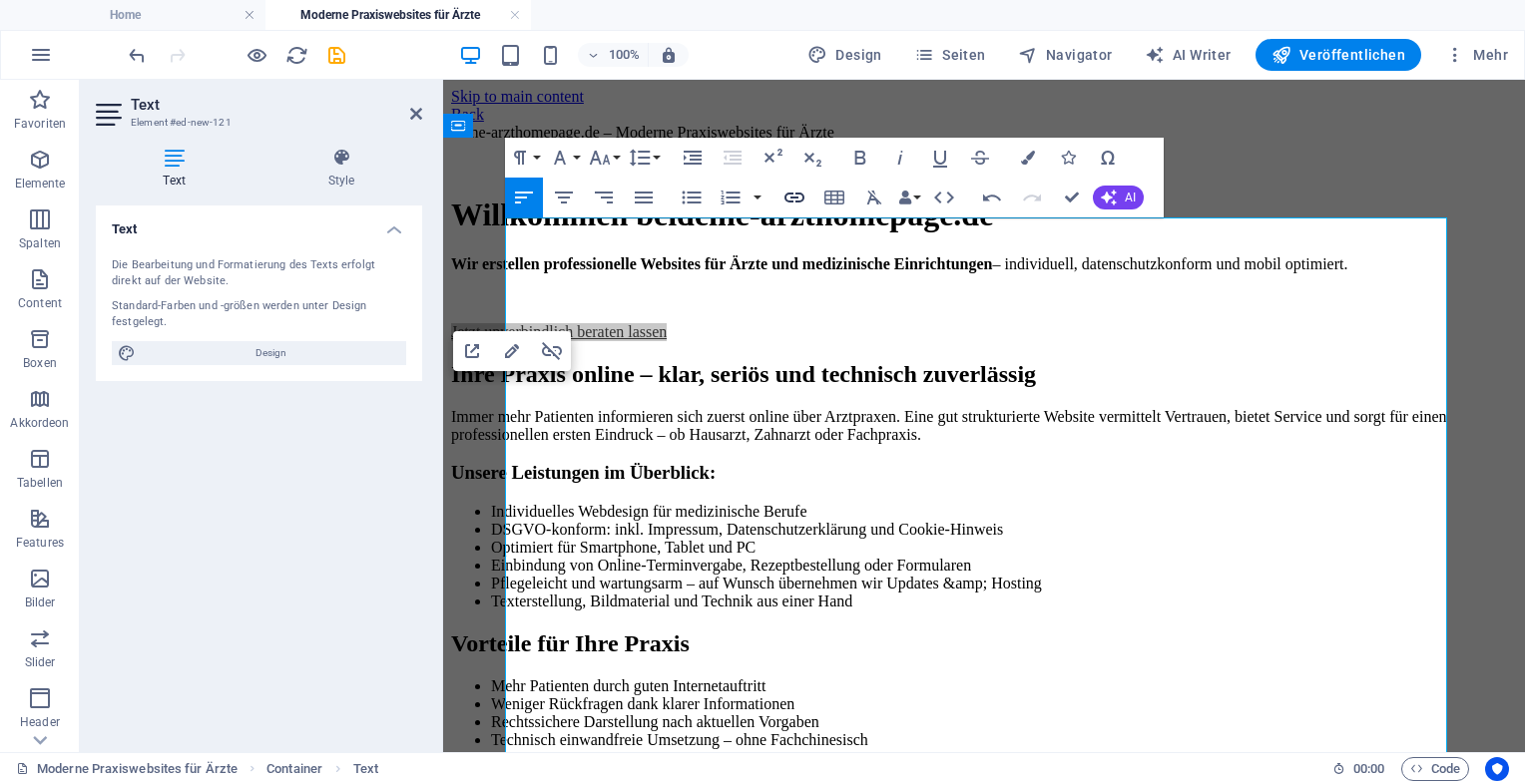 click 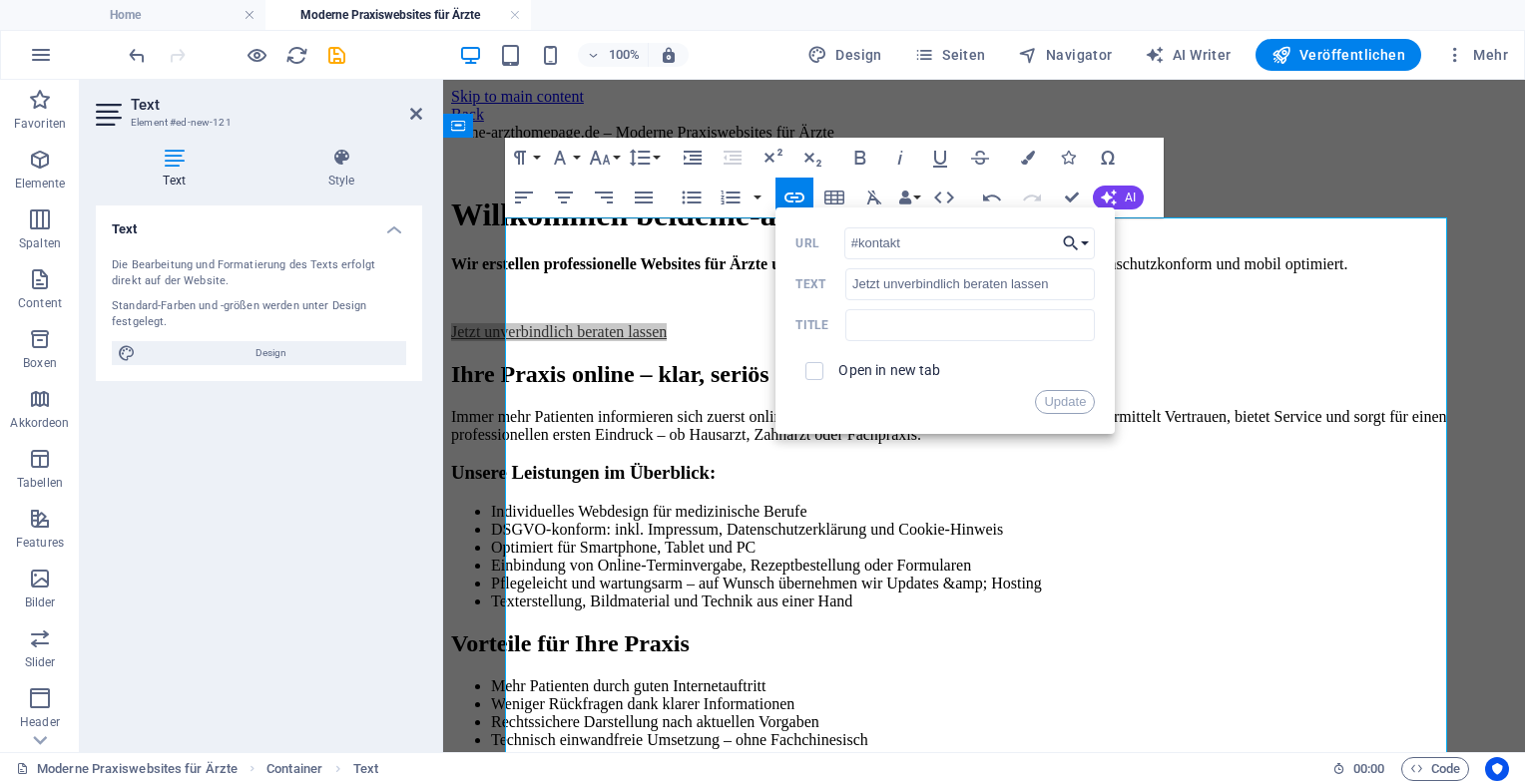 click on "Choose Link" at bounding box center (1076, 243) 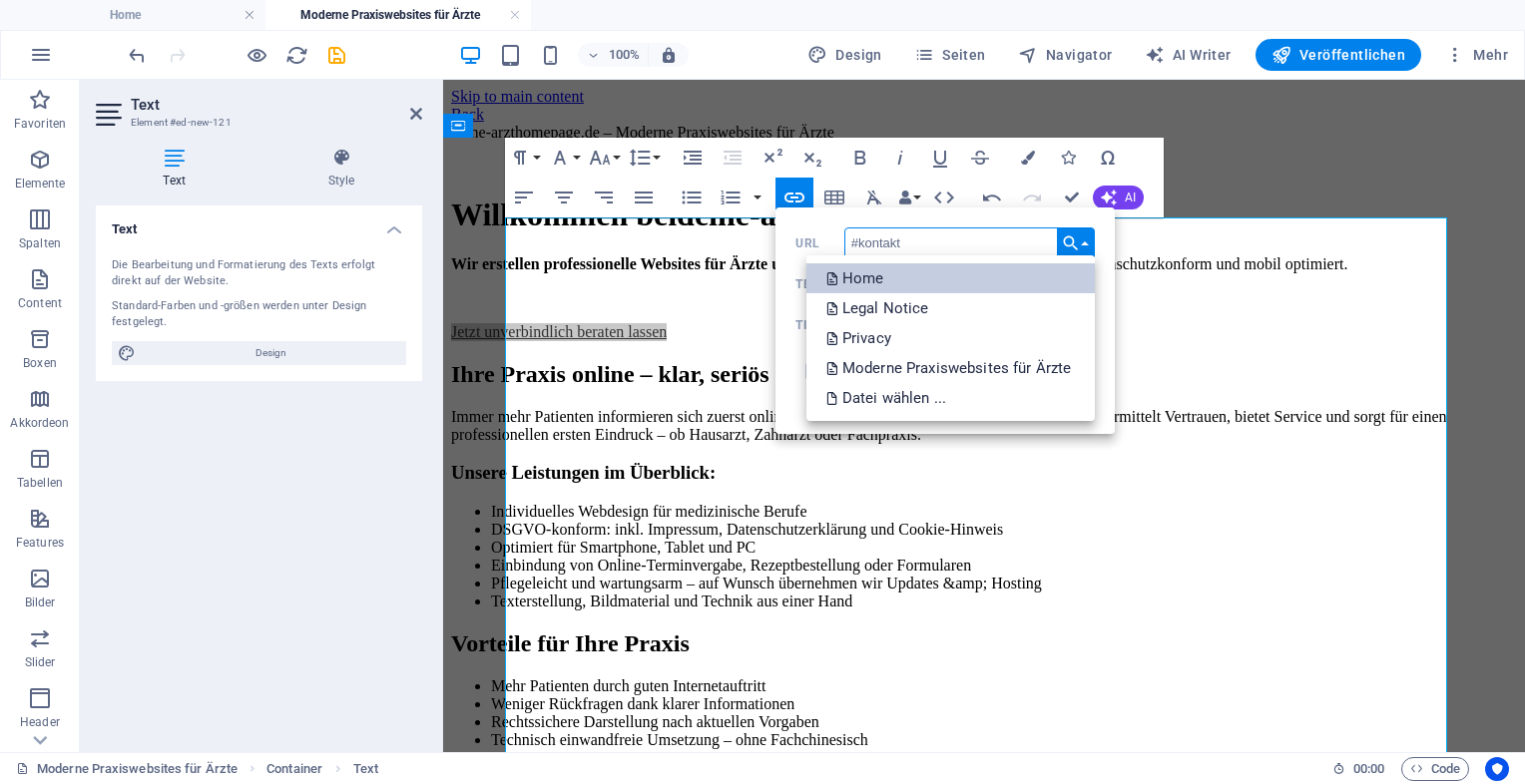 click on "Home" at bounding box center (950, 278) 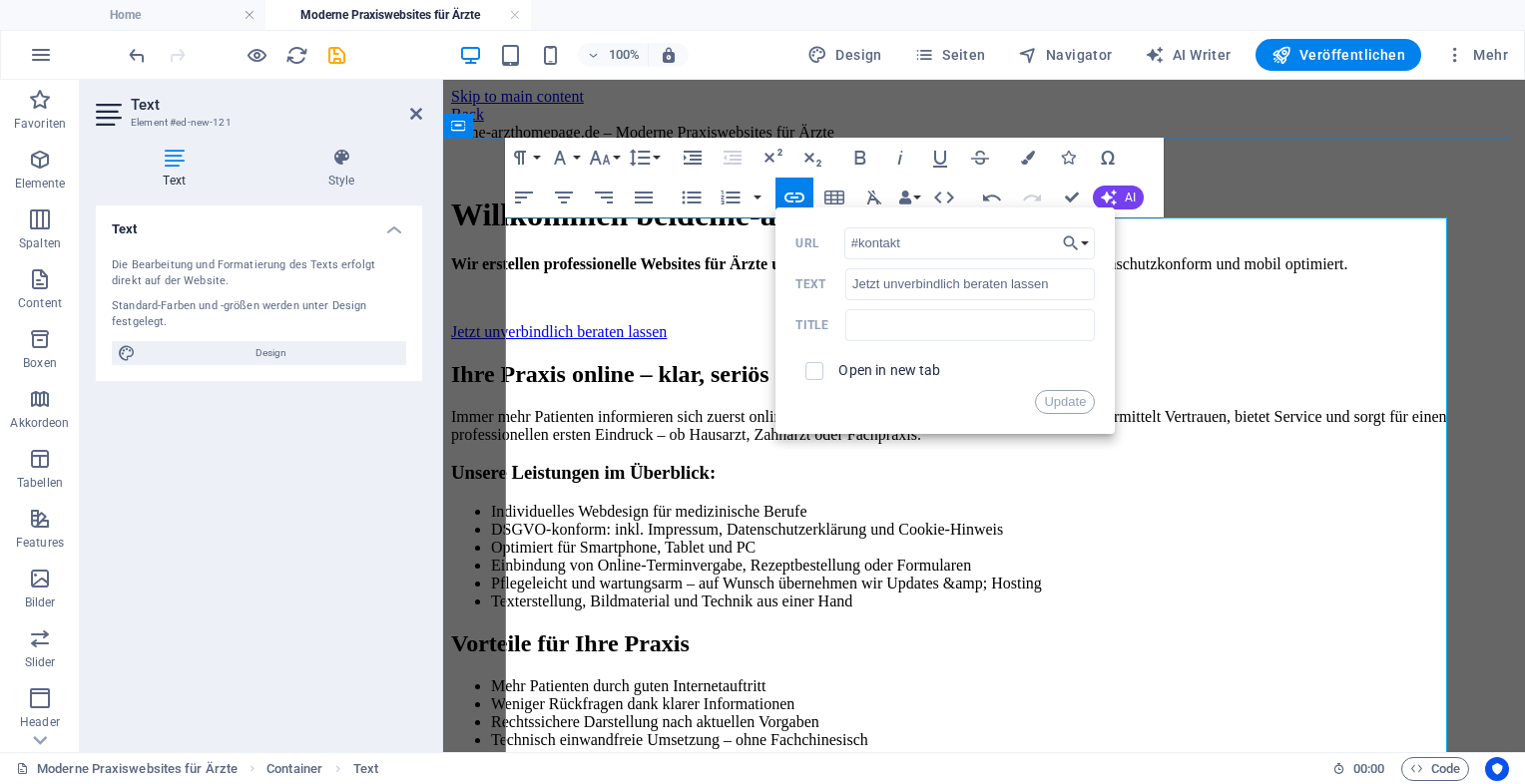 click at bounding box center [984, 298] 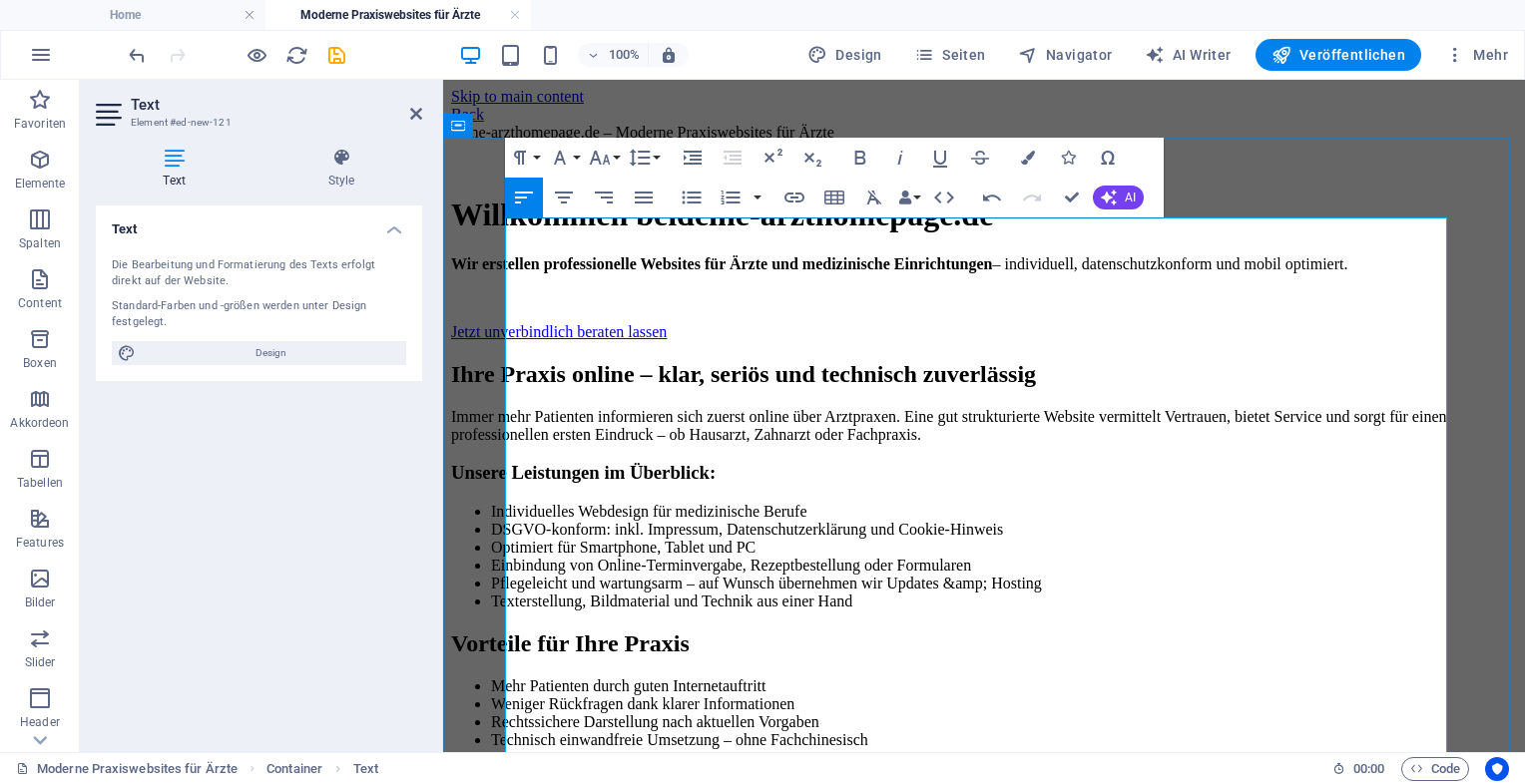 click on "Willkommen bei  deine-arzthomepage.de
Wir erstellen professionelle Websites für Ärzte und medizinische Einrichtungen  – individuell, datenschutzkonform und mobil optimiert.
Jetzt unverbindlich beraten lassen" at bounding box center [984, 268] 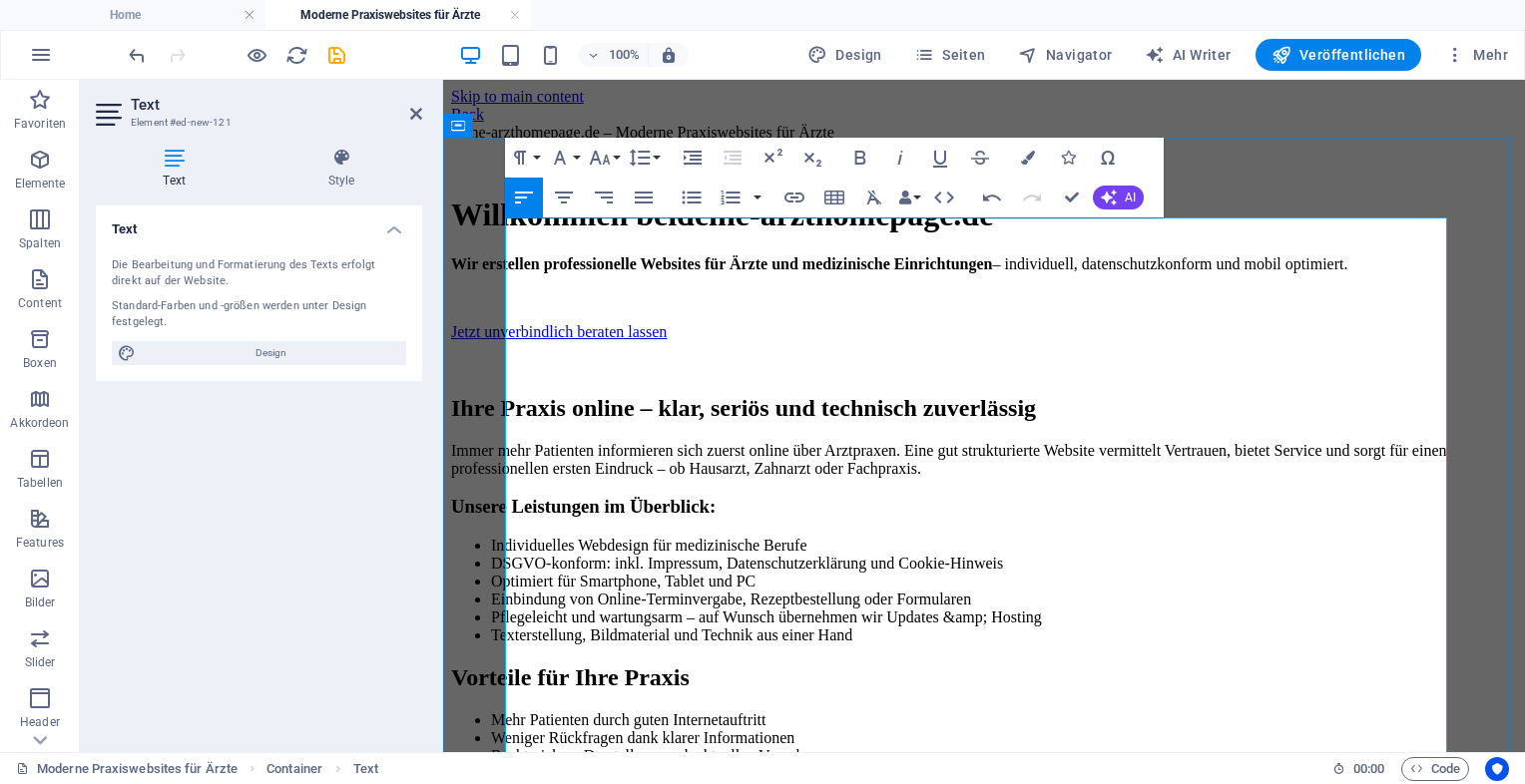 click on "Immer mehr Patienten informieren sich zuerst online über Arztpraxen. Eine gut strukturierte Website vermittelt Vertrauen, bietet Service und sorgt für einen professionellen ersten Eindruck – ob Hausarzt, Zahnarzt oder Fachpraxis." at bounding box center (984, 460) 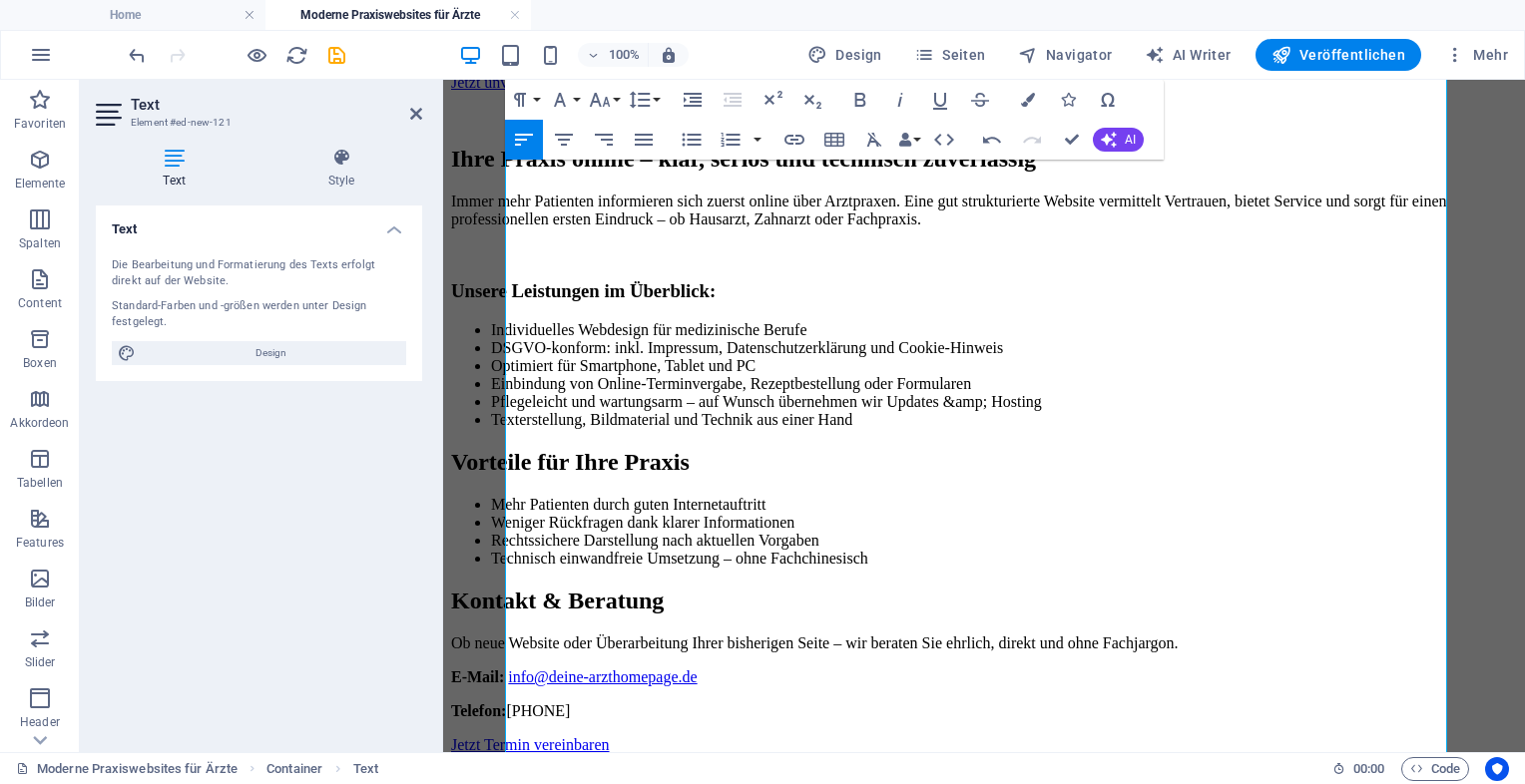 scroll, scrollTop: 224, scrollLeft: 0, axis: vertical 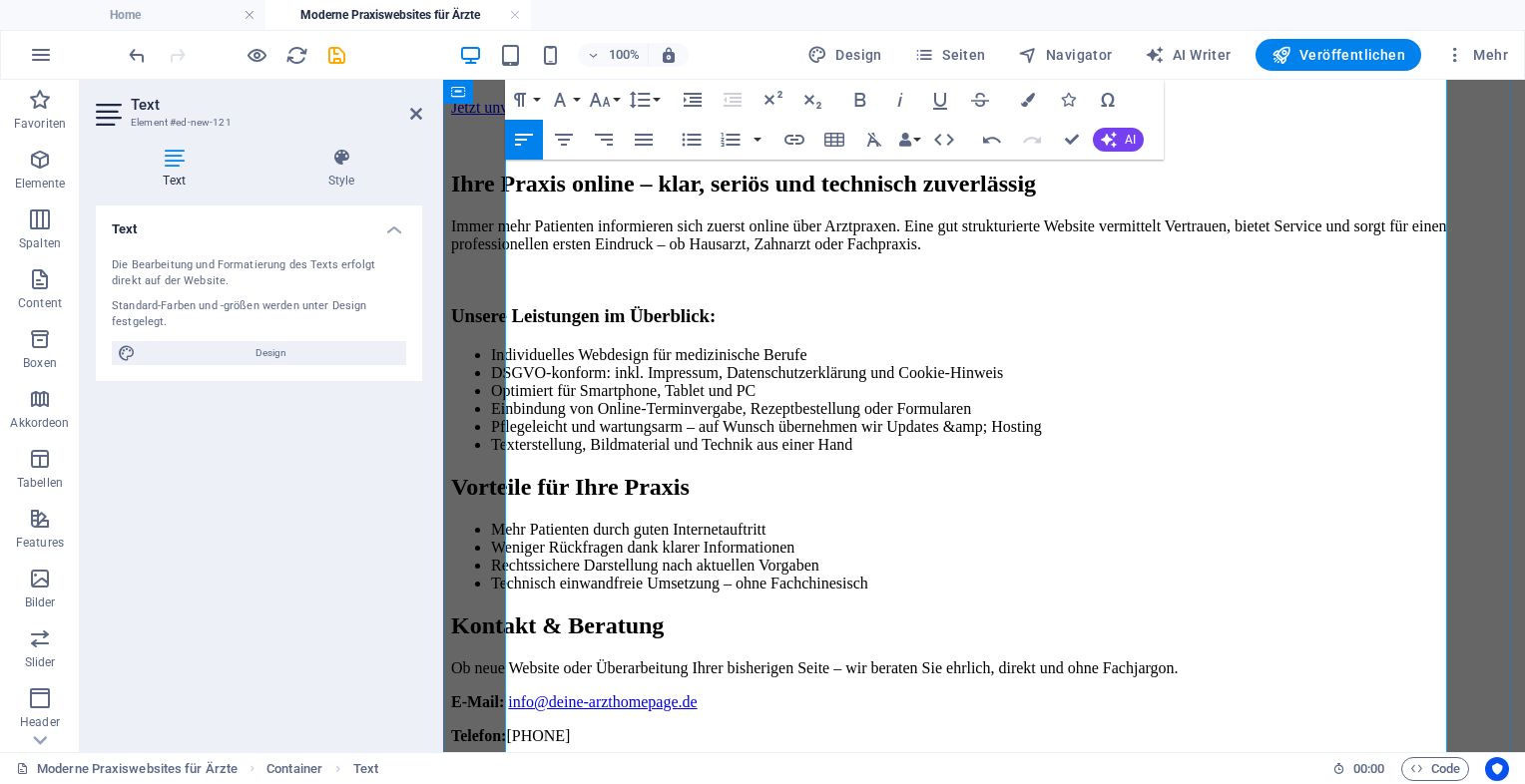 click on "Vorteile für Ihre Praxis" at bounding box center [984, 487] 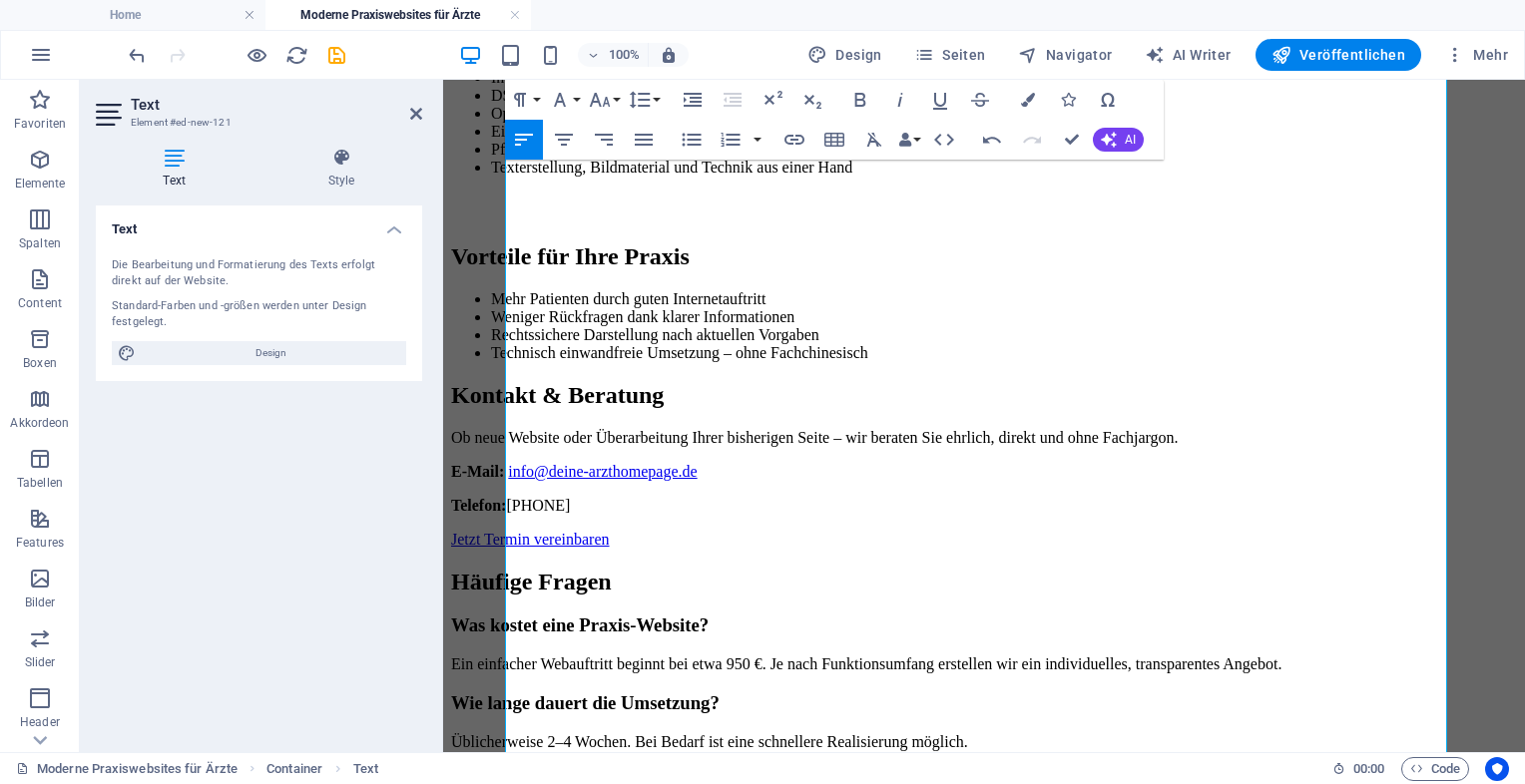 scroll, scrollTop: 513, scrollLeft: 0, axis: vertical 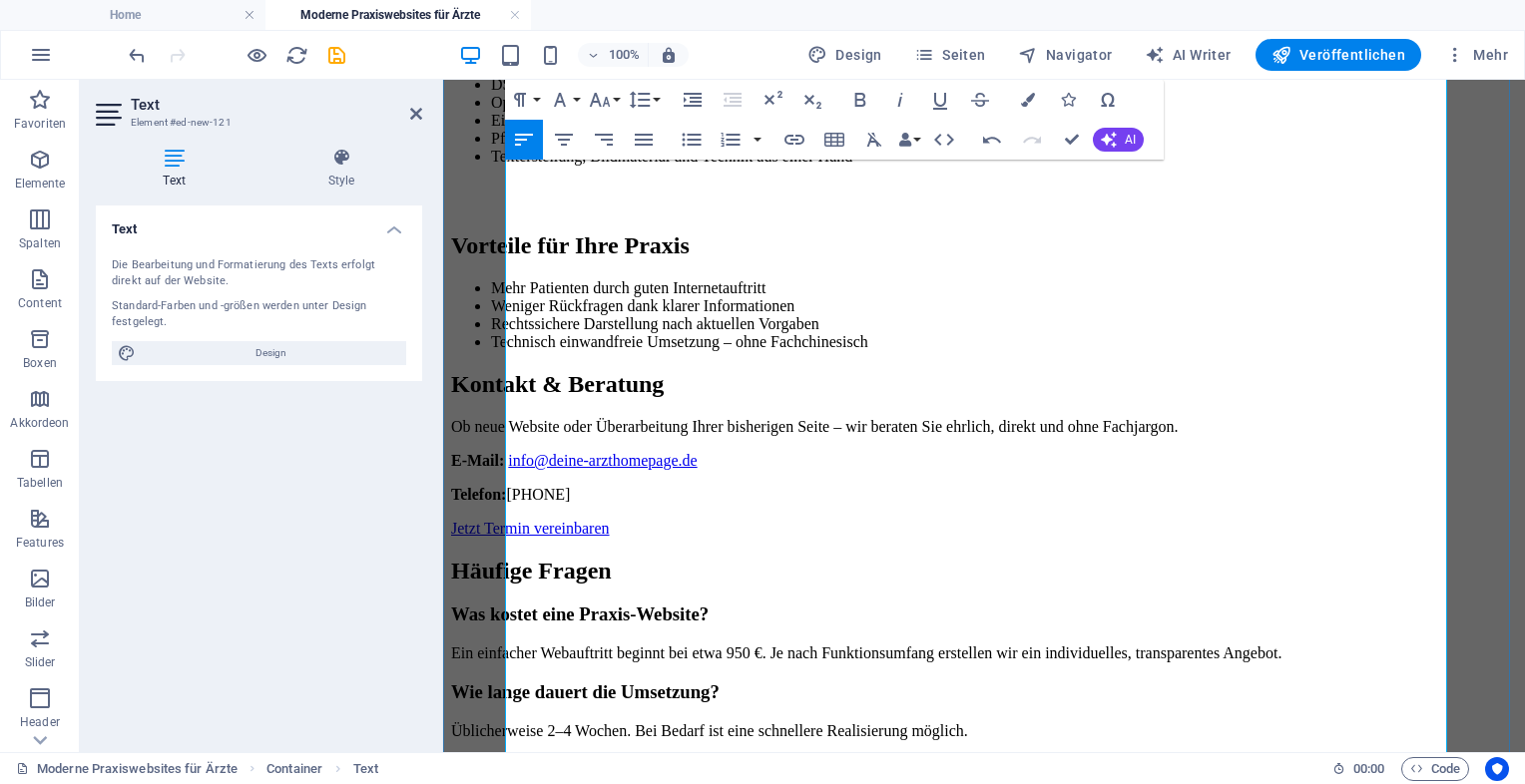 click on "Kontakt & Beratung
Ob neue Website oder Überarbeitung Ihrer bisherigen Seite – wir beraten Sie ehrlich, direkt und ohne Fachjargon.
E-Mail:   kontakt@deine-arzthomepage.de
Telefon:  01234 / 567890
Jetzt Termin vereinbaren" at bounding box center [984, 454] 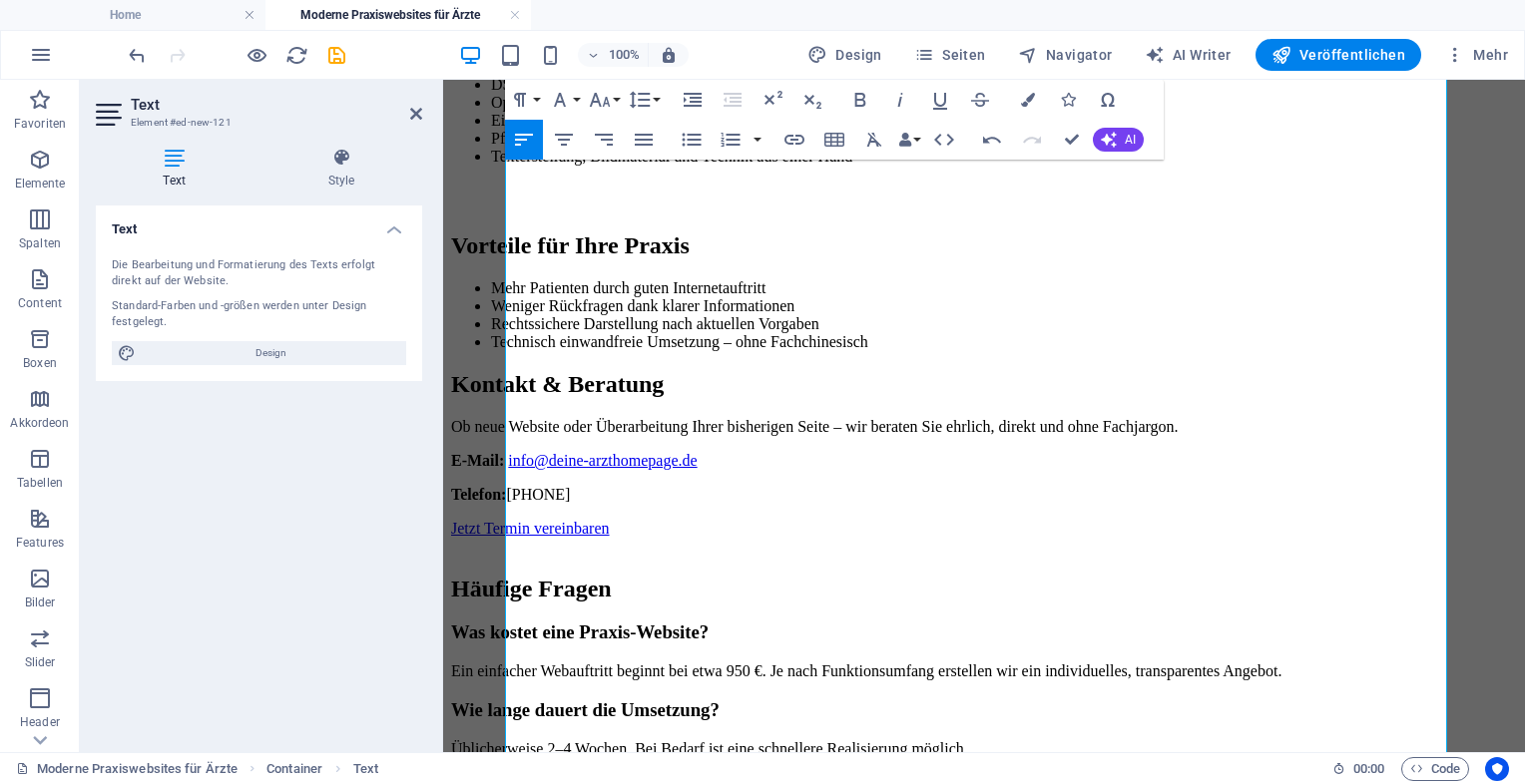 scroll, scrollTop: 605, scrollLeft: 0, axis: vertical 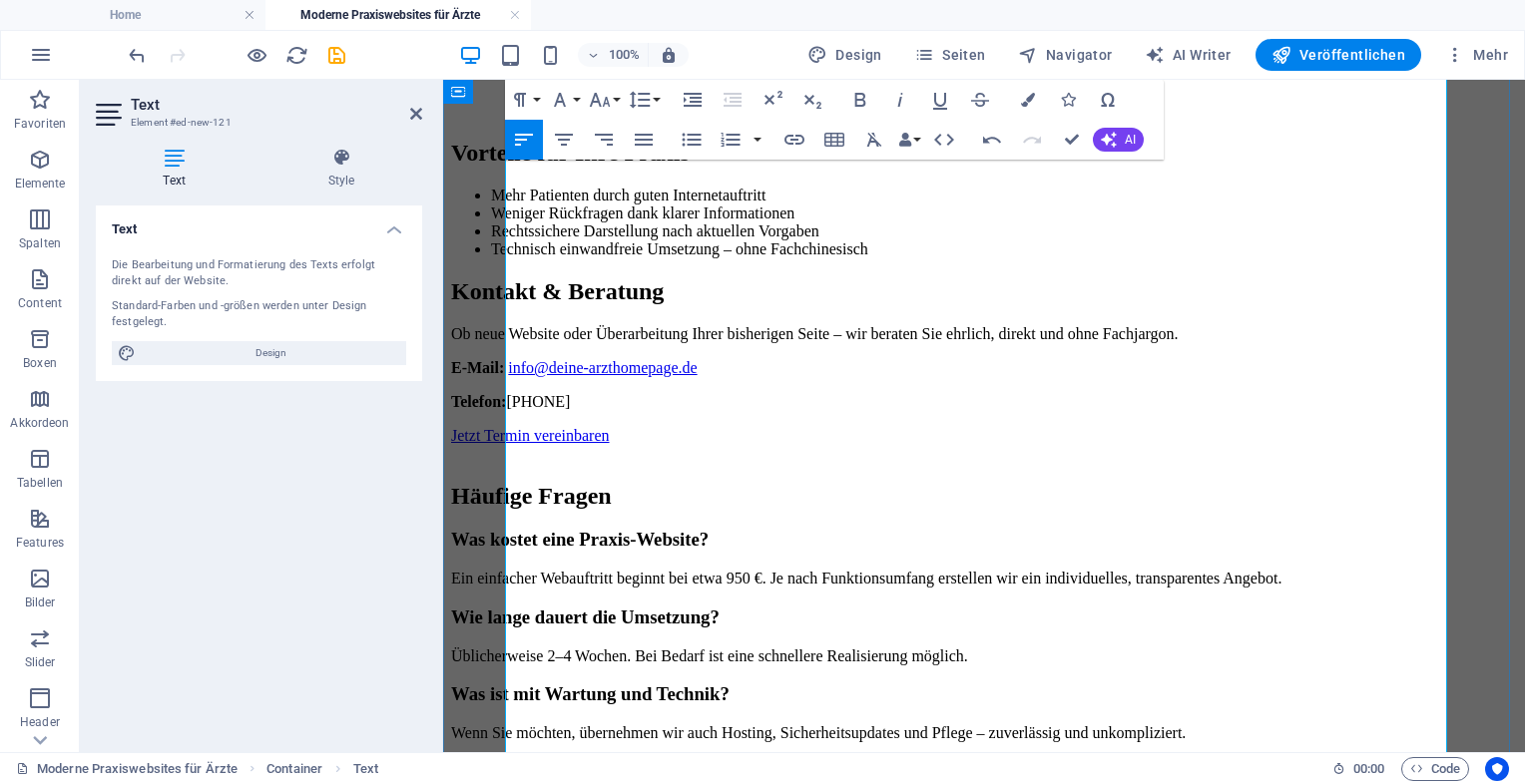 click on "Wie lange dauert die Umsetzung?" at bounding box center [984, 617] 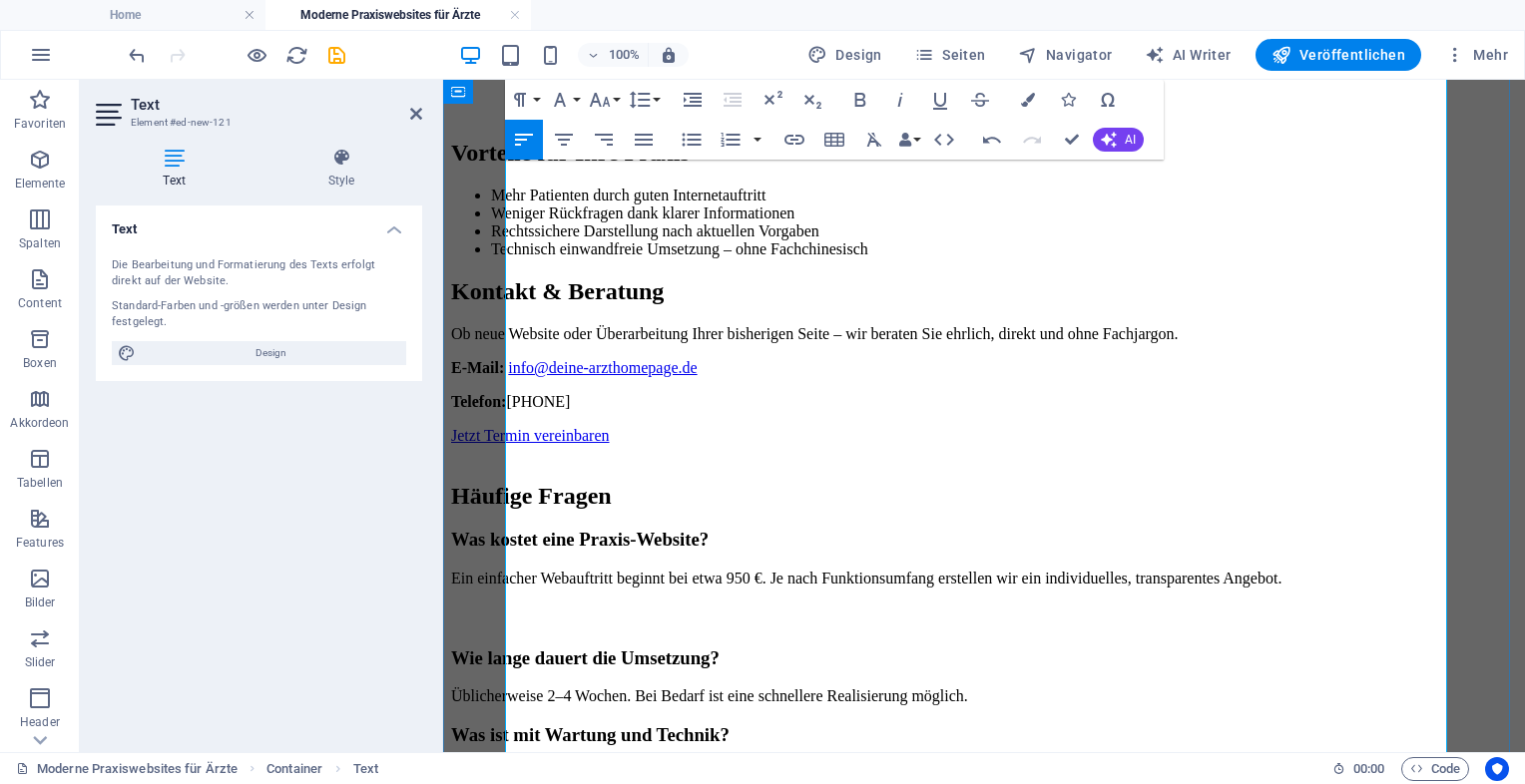 click on "Üblicherweise 2–4 Wochen. Bei Bedarf ist eine schnellere Realisierung möglich." at bounding box center (984, 696) 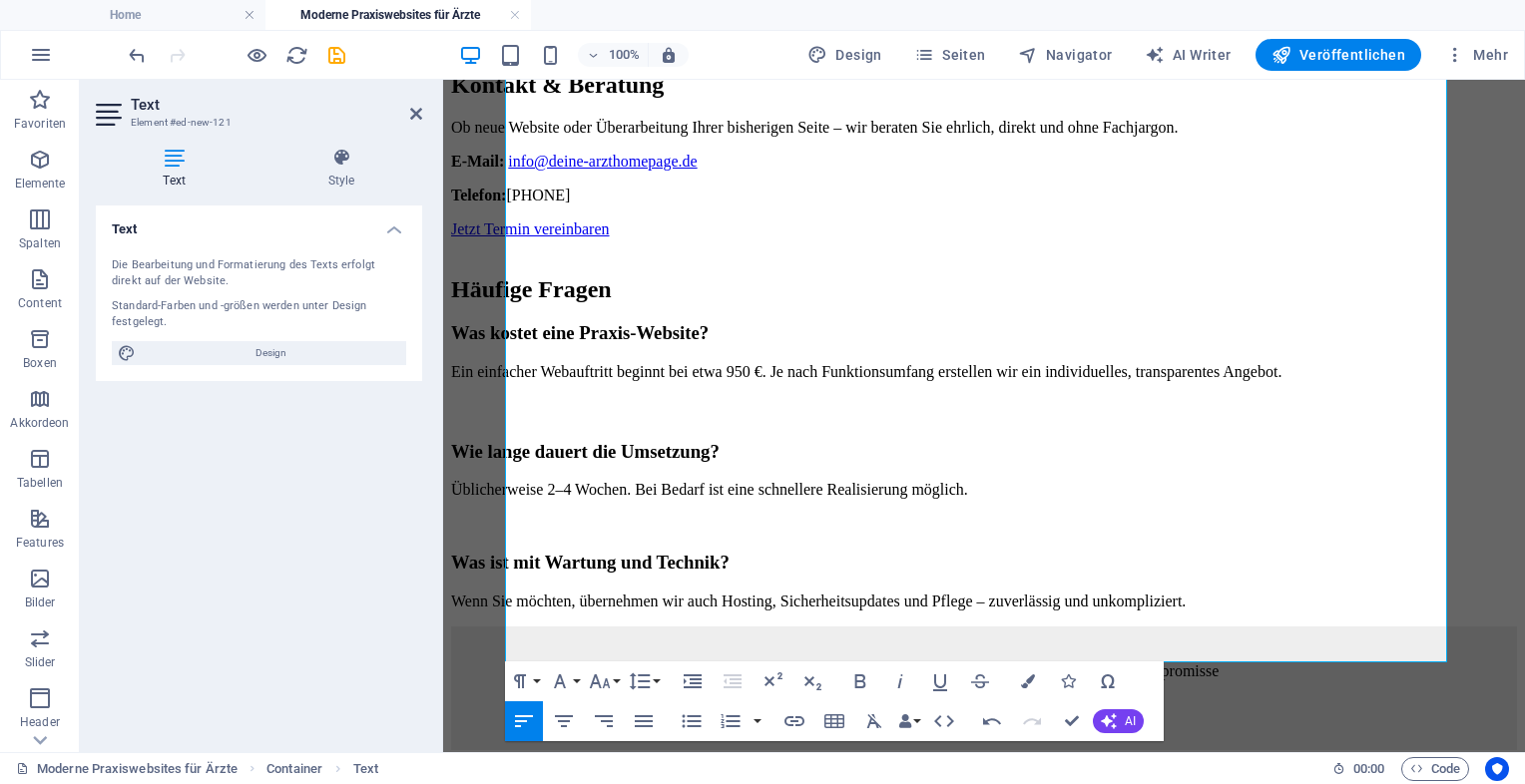 scroll, scrollTop: 817, scrollLeft: 0, axis: vertical 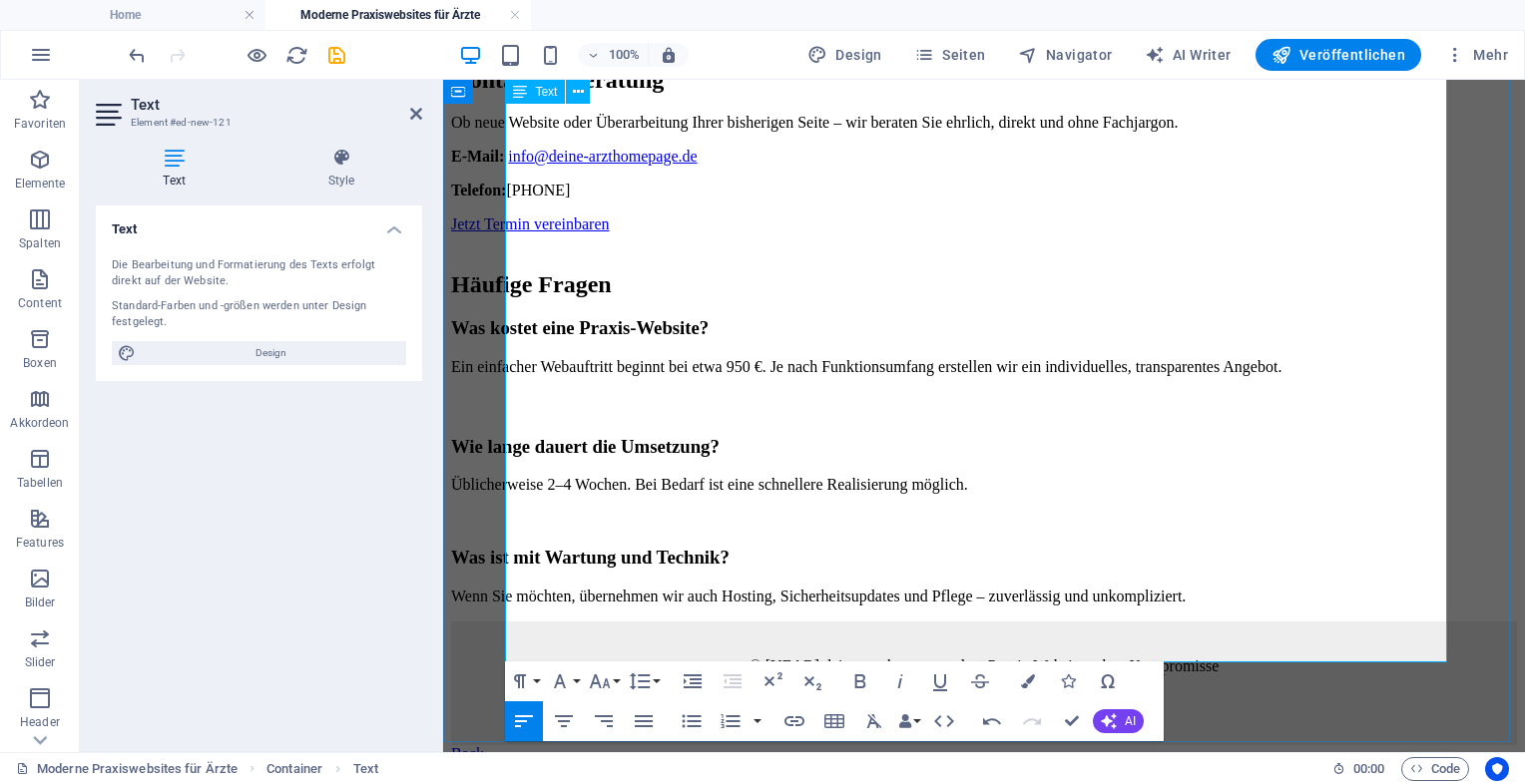 click on "© 2025 deine-arzthomepage.de – Praxis-Websites ohne Kompromisse" at bounding box center [984, 666] 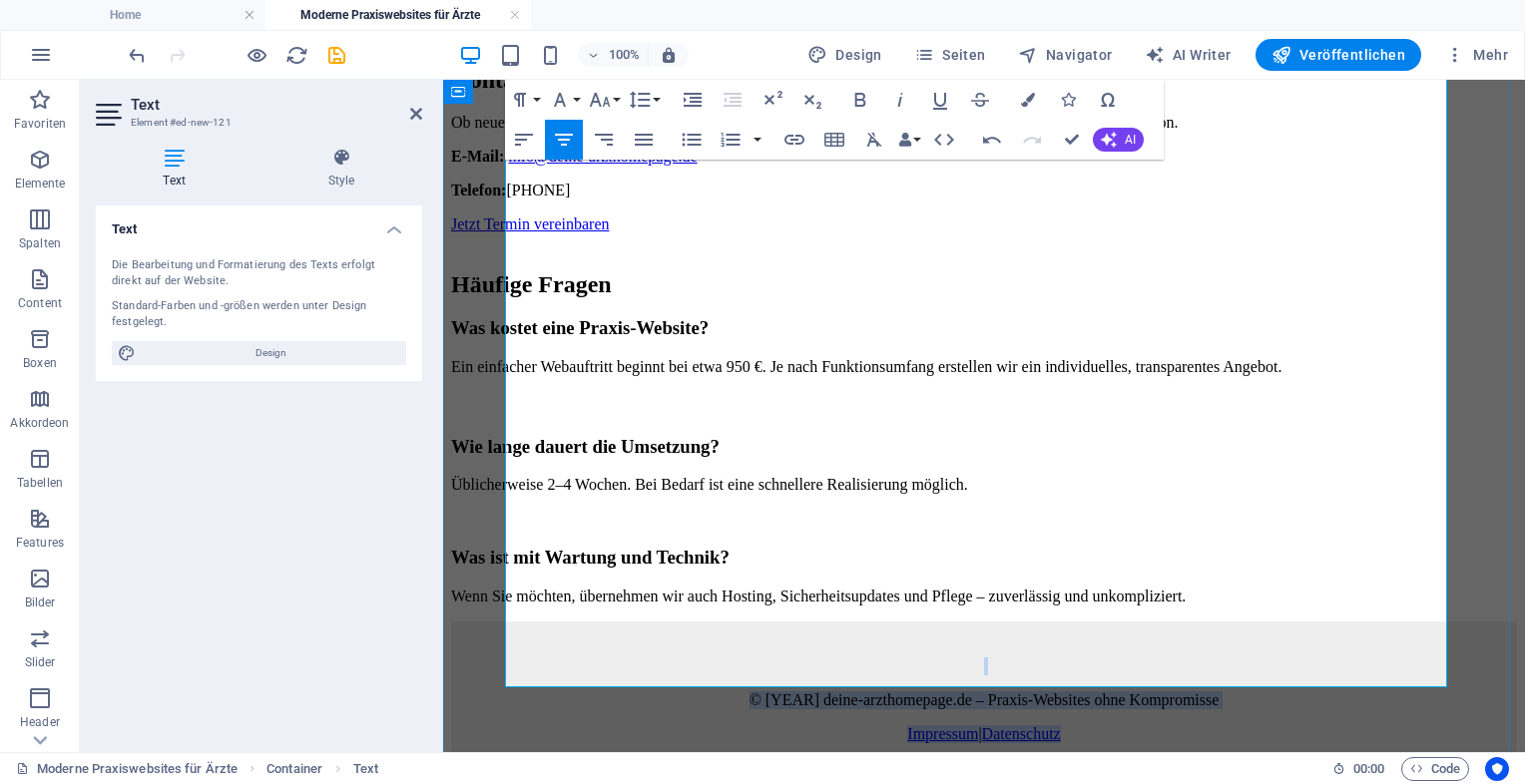 drag, startPoint x: 715, startPoint y: 607, endPoint x: 1179, endPoint y: 648, distance: 465.8079 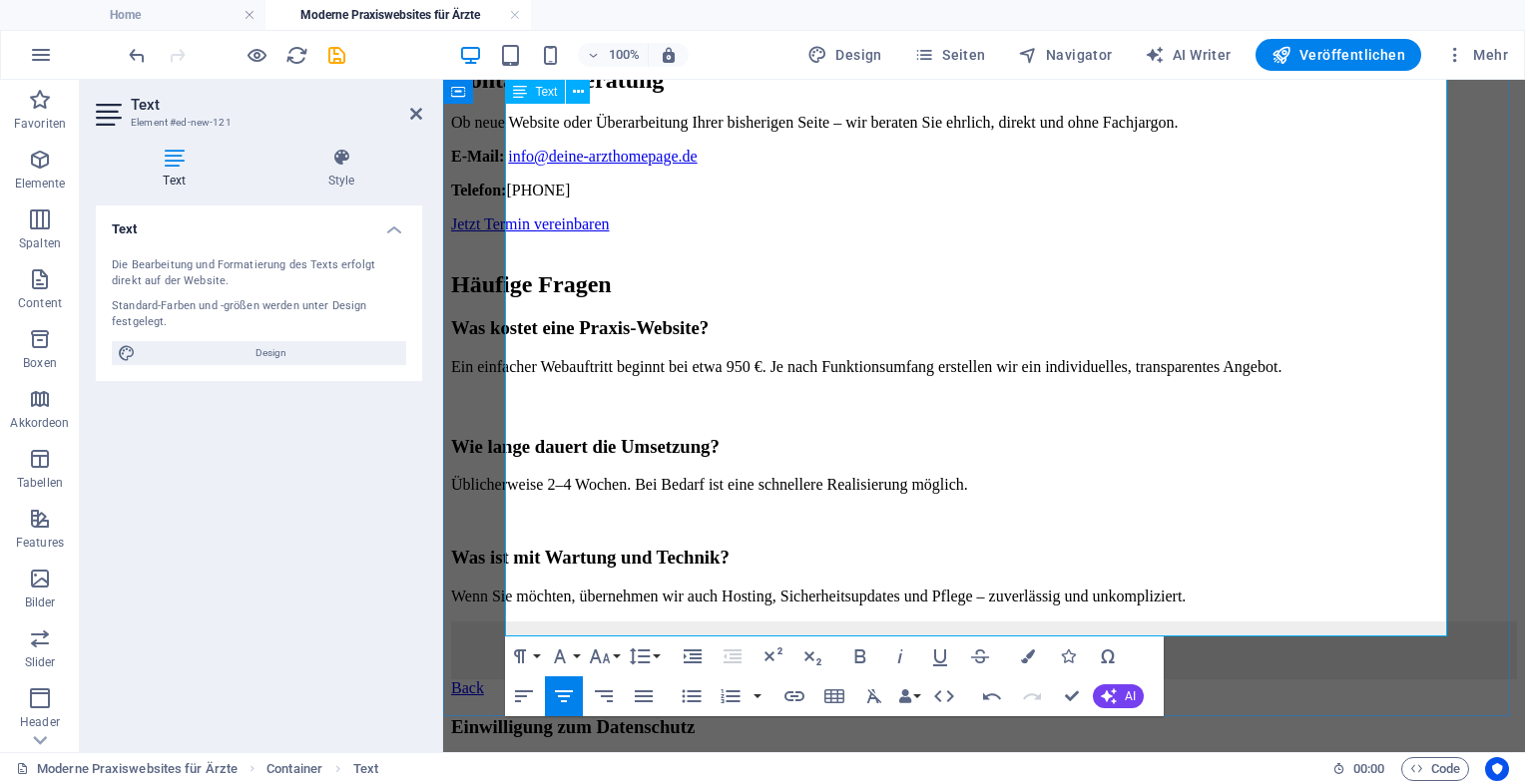 click at bounding box center (984, 650) 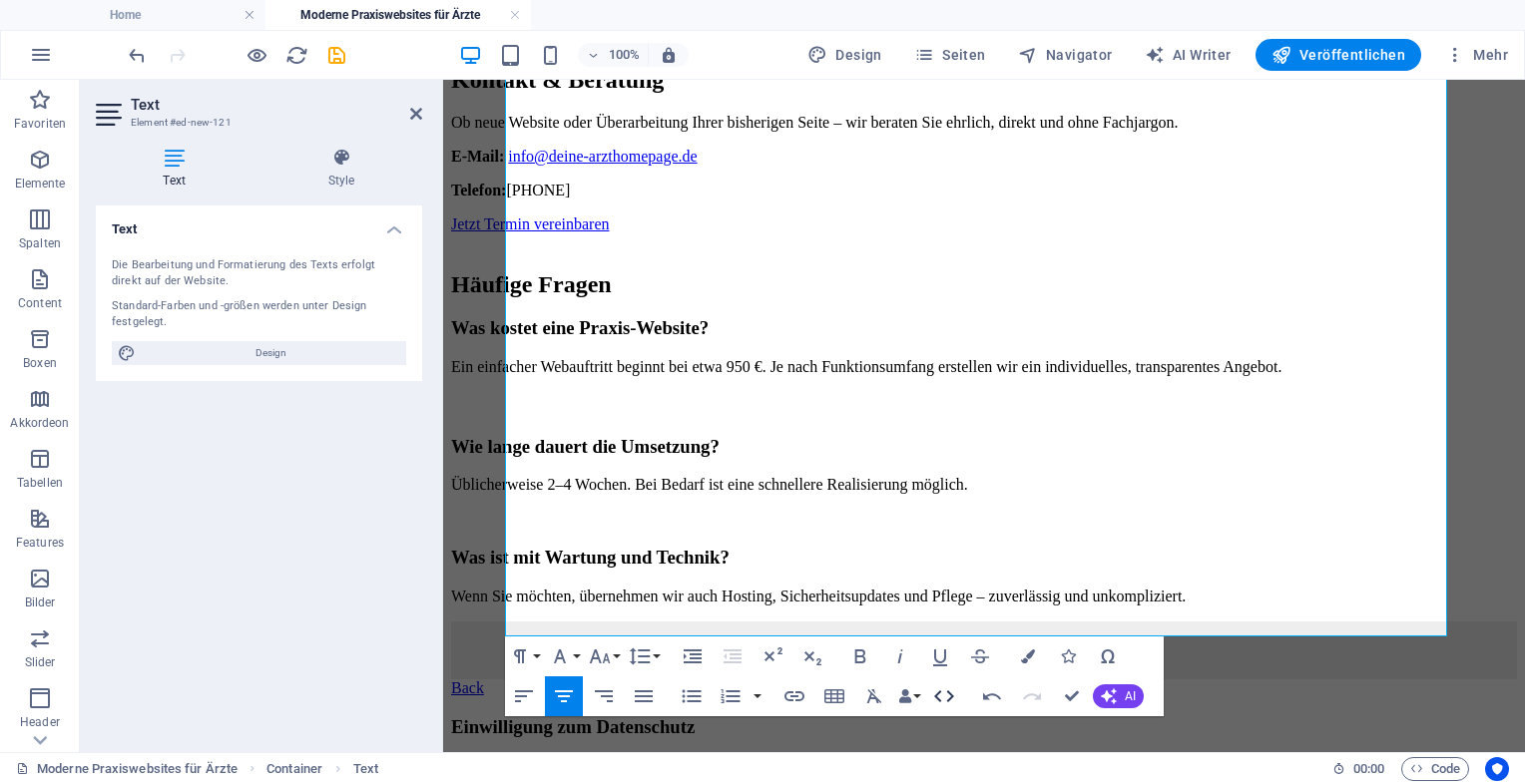 click 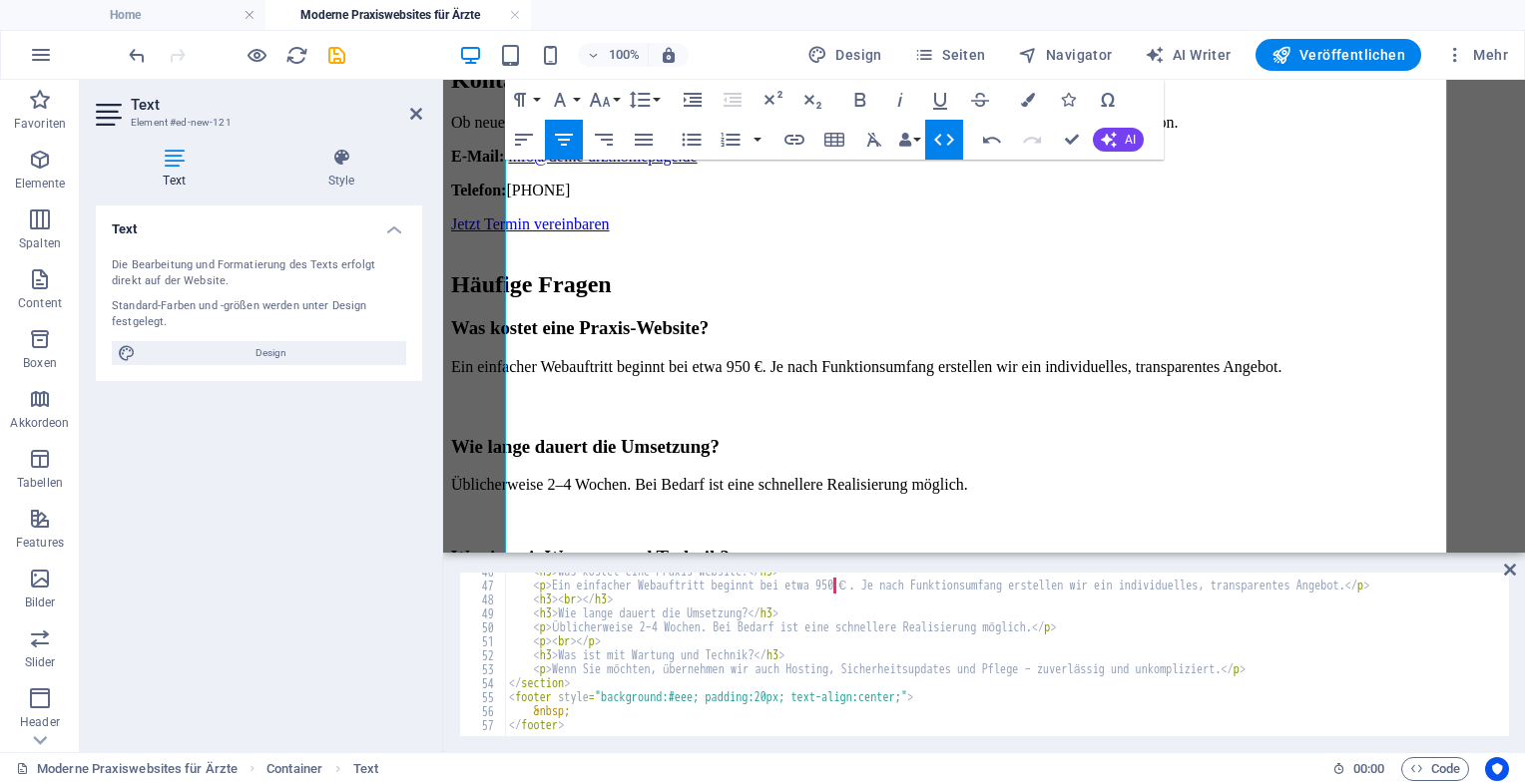 scroll, scrollTop: 636, scrollLeft: 0, axis: vertical 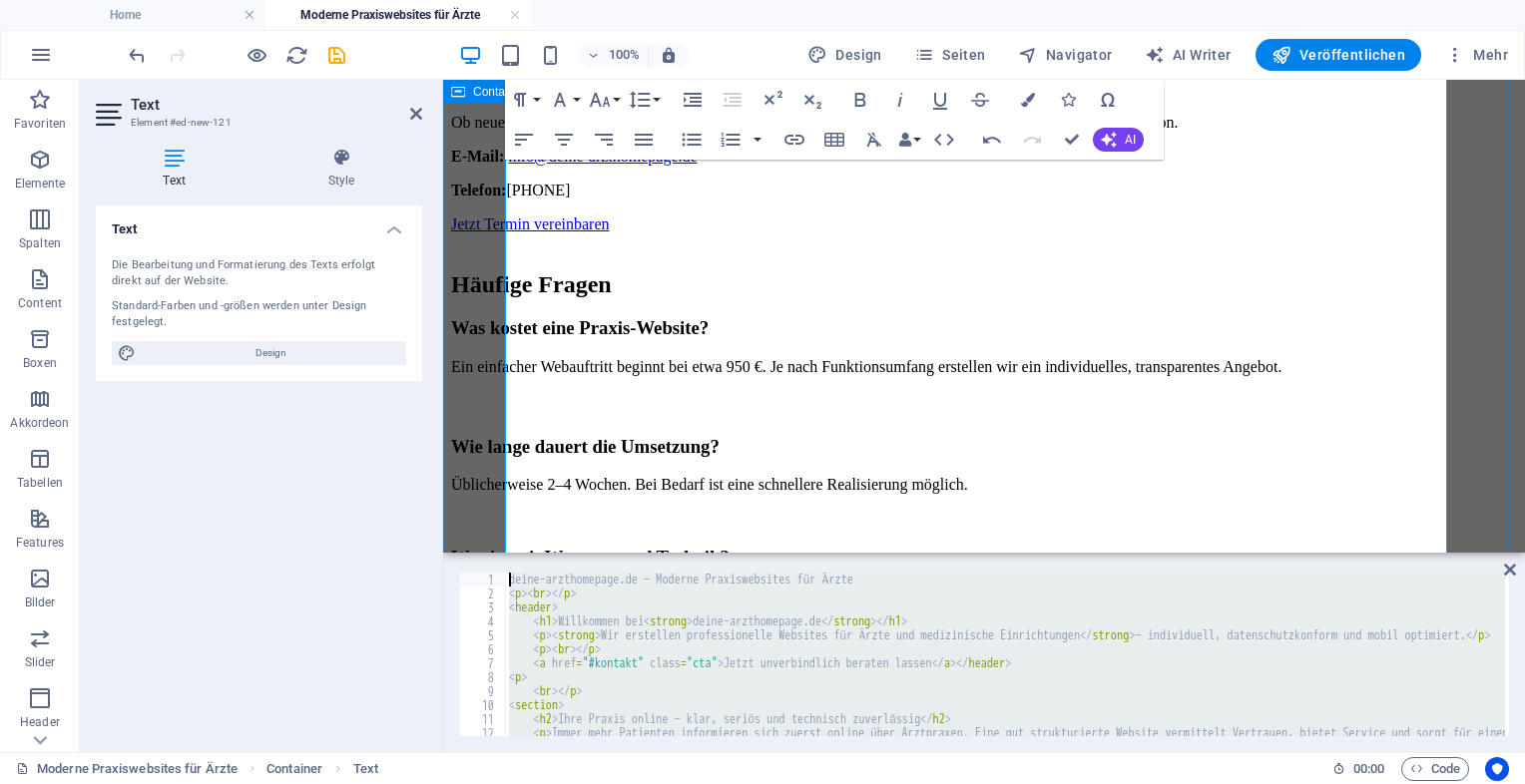 drag, startPoint x: 1022, startPoint y: 795, endPoint x: 487, endPoint y: 515, distance: 603.8419 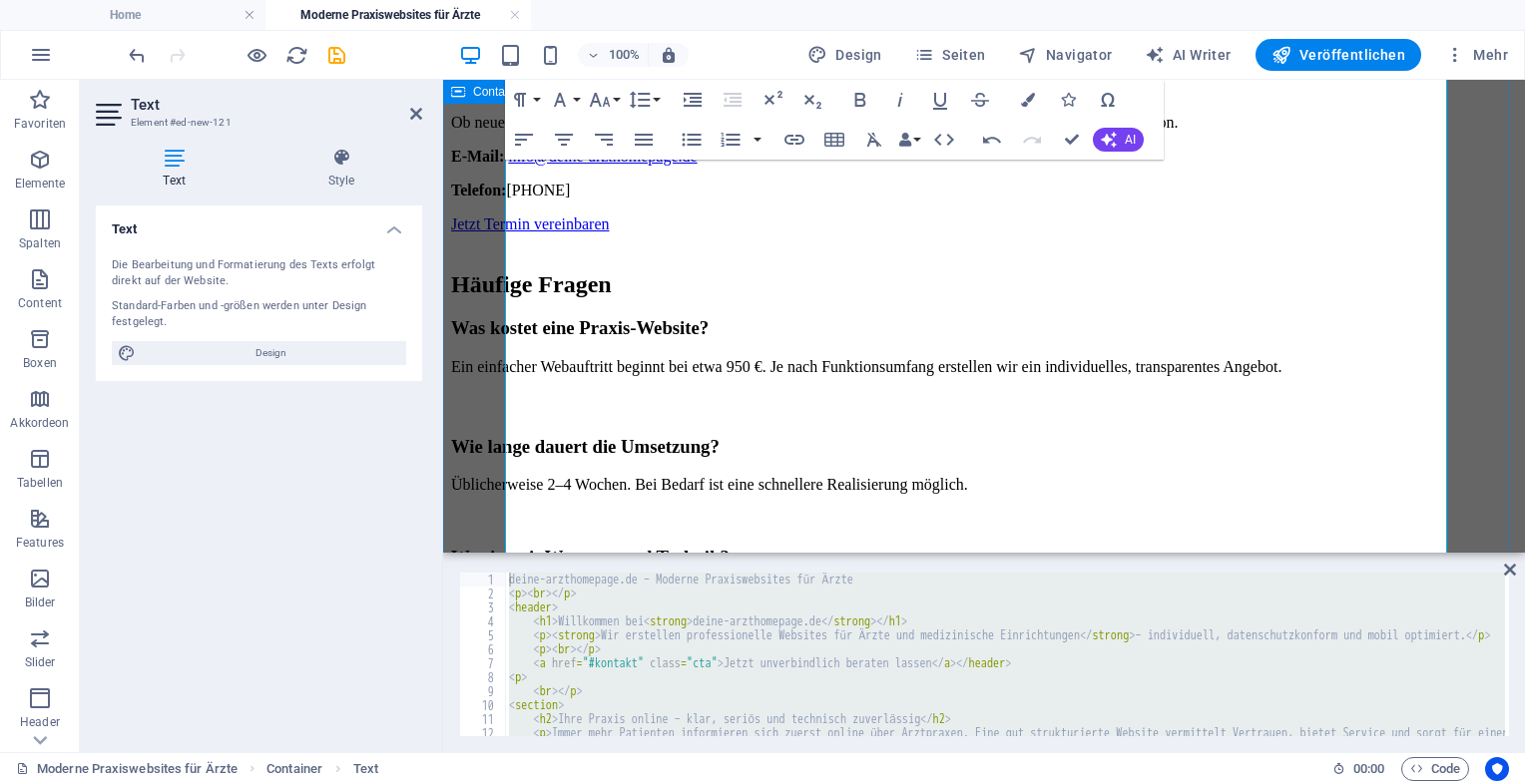 scroll, scrollTop: 96, scrollLeft: 0, axis: vertical 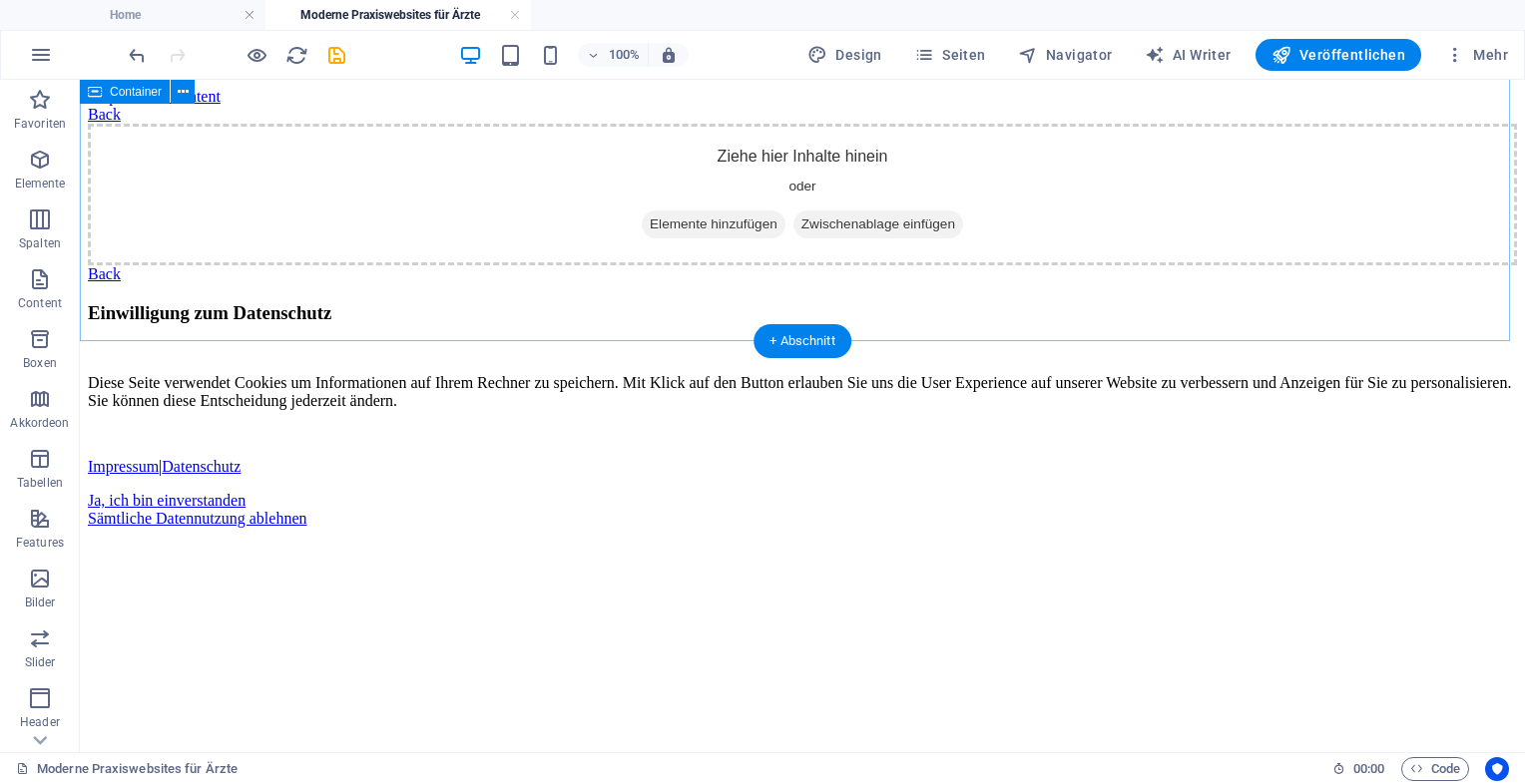 click on "Elemente hinzufügen" at bounding box center (714, 224) 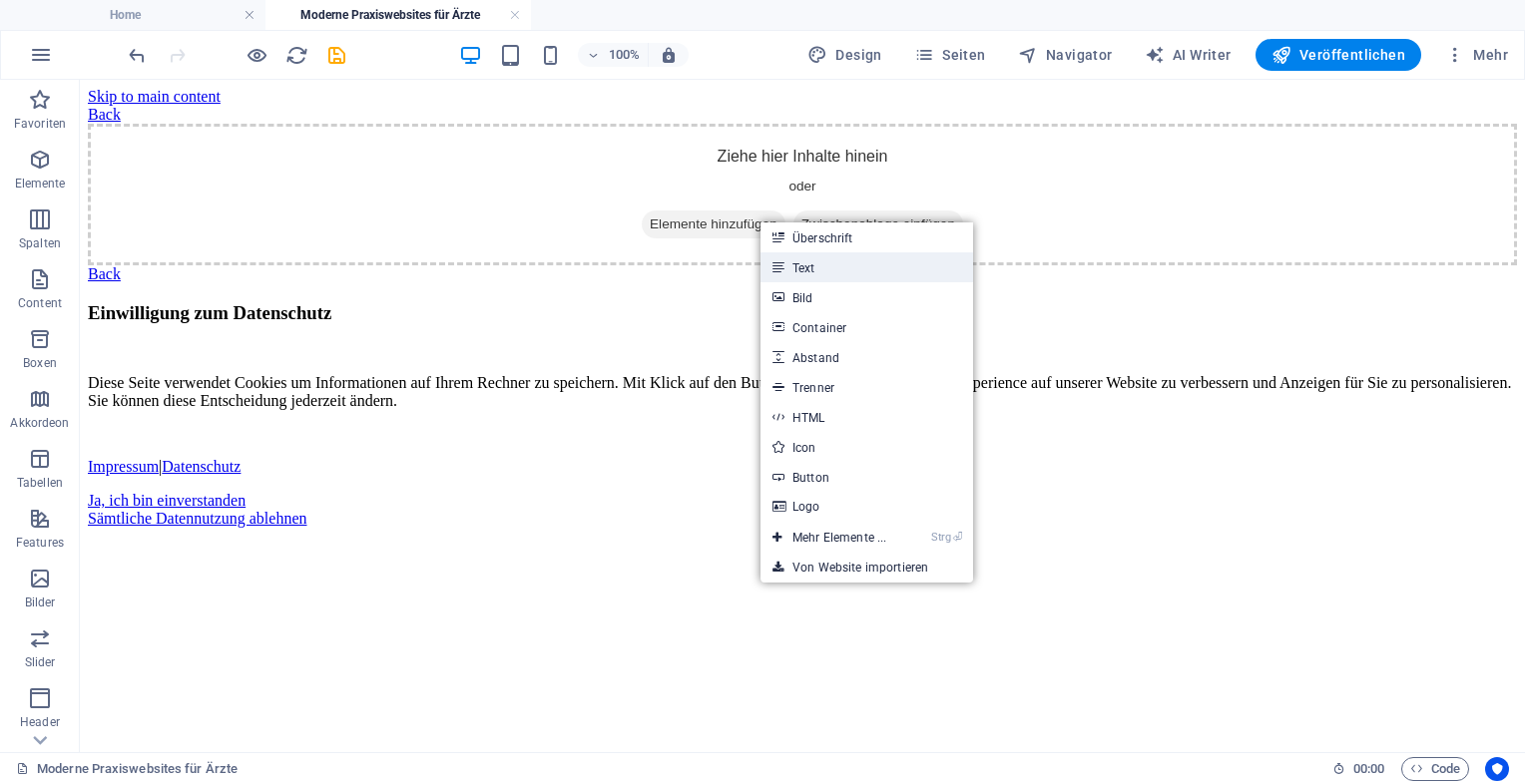 click on "Text" at bounding box center (866, 267) 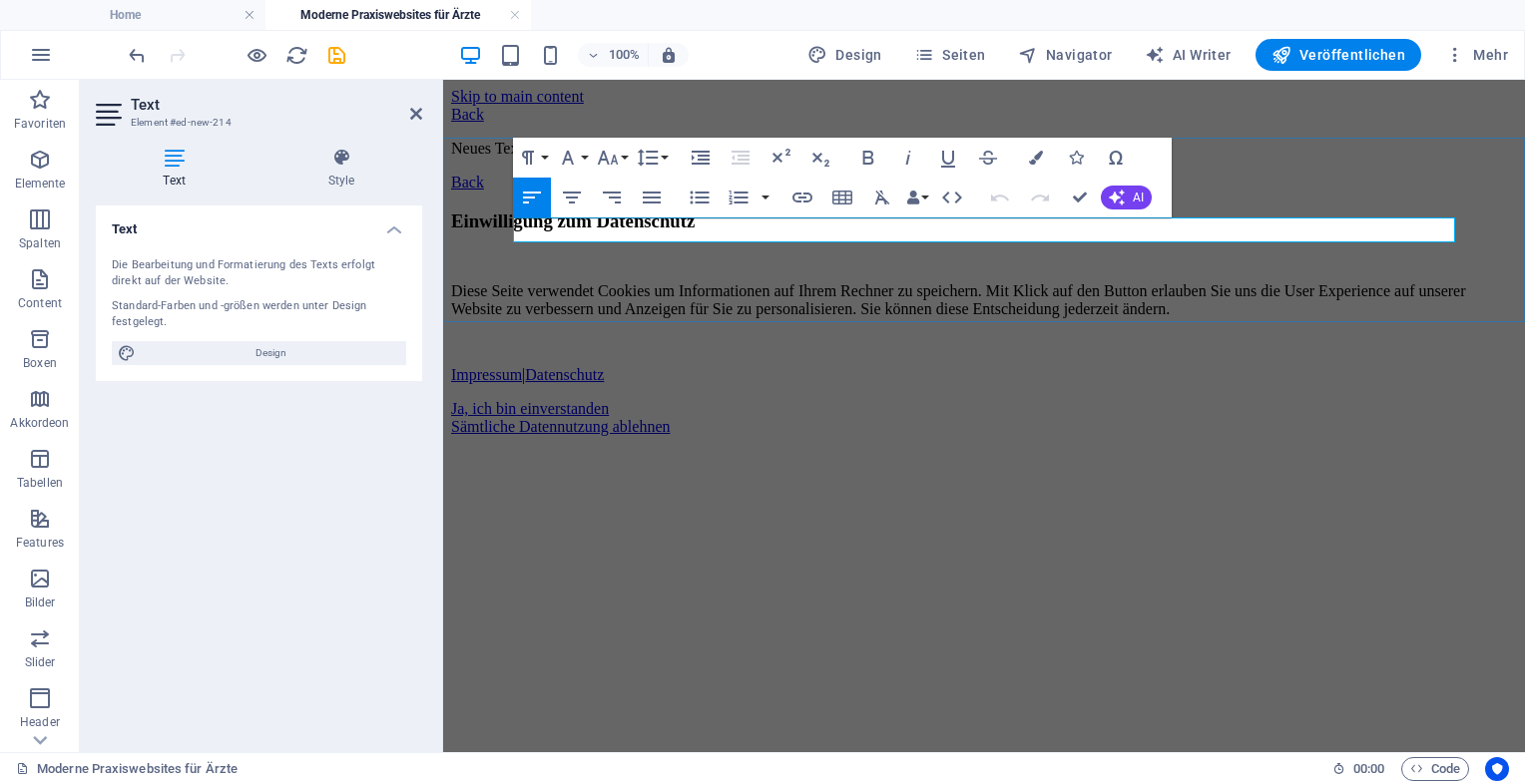 scroll, scrollTop: 0, scrollLeft: 0, axis: both 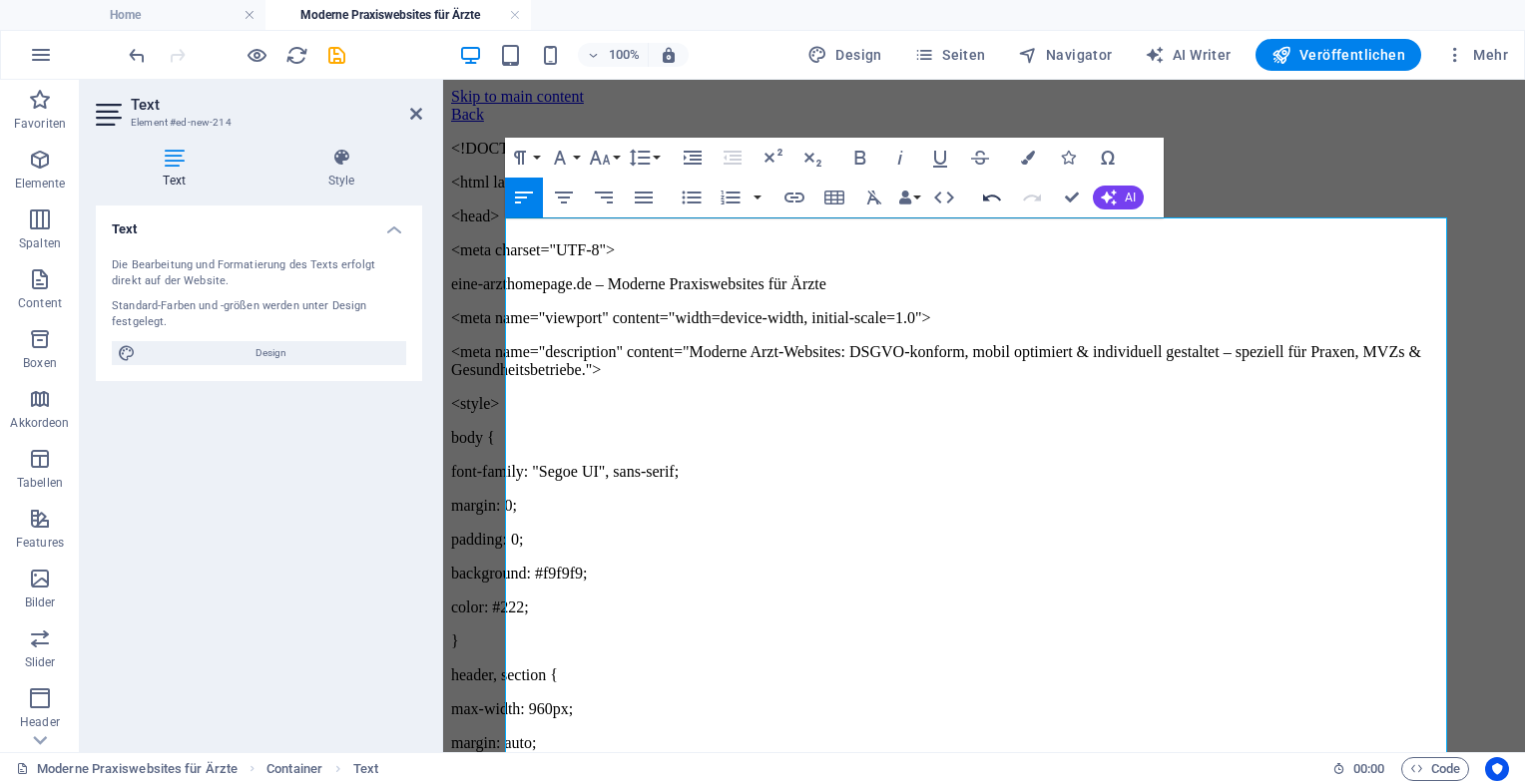 click on "Undo" at bounding box center (992, 197) 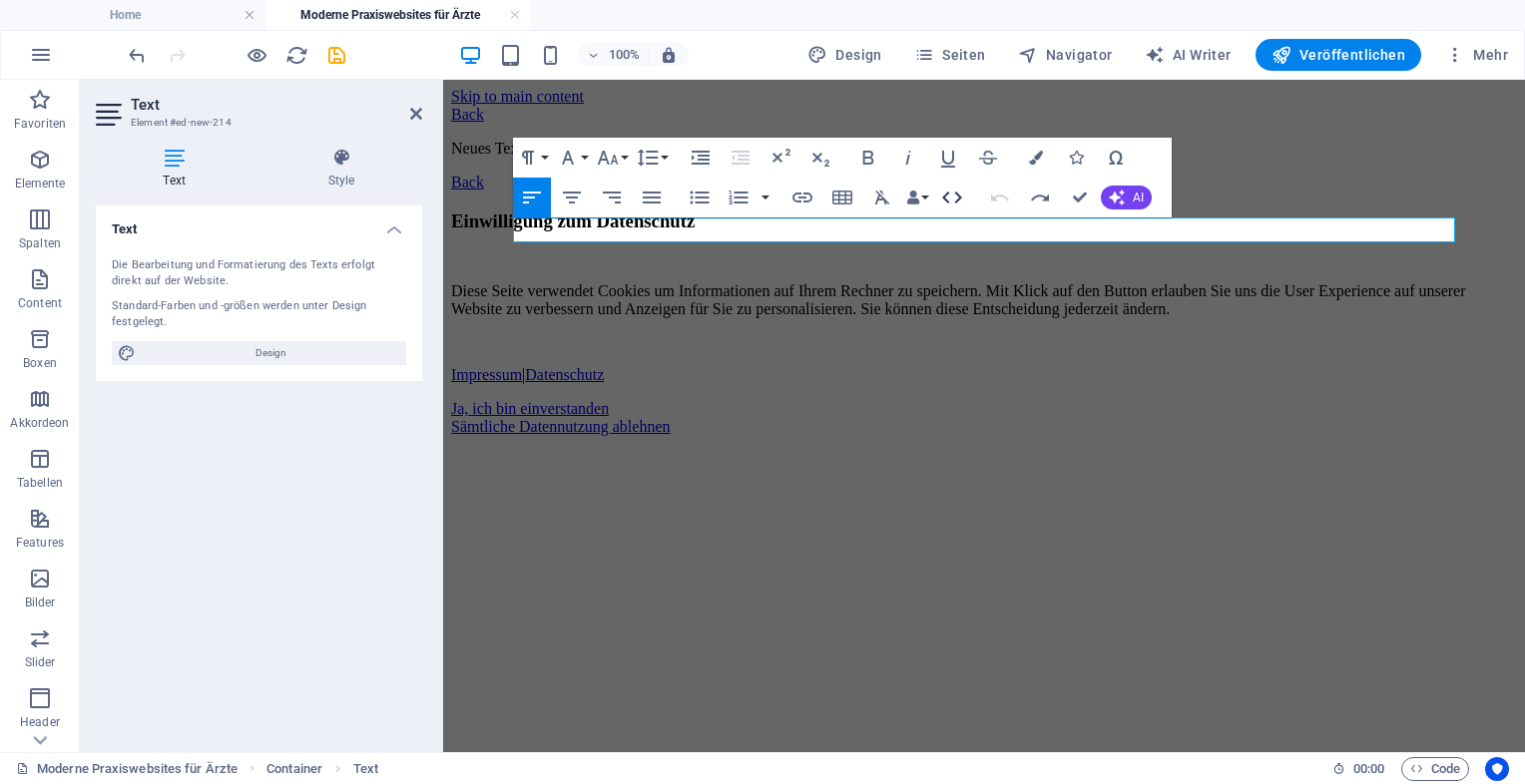 click 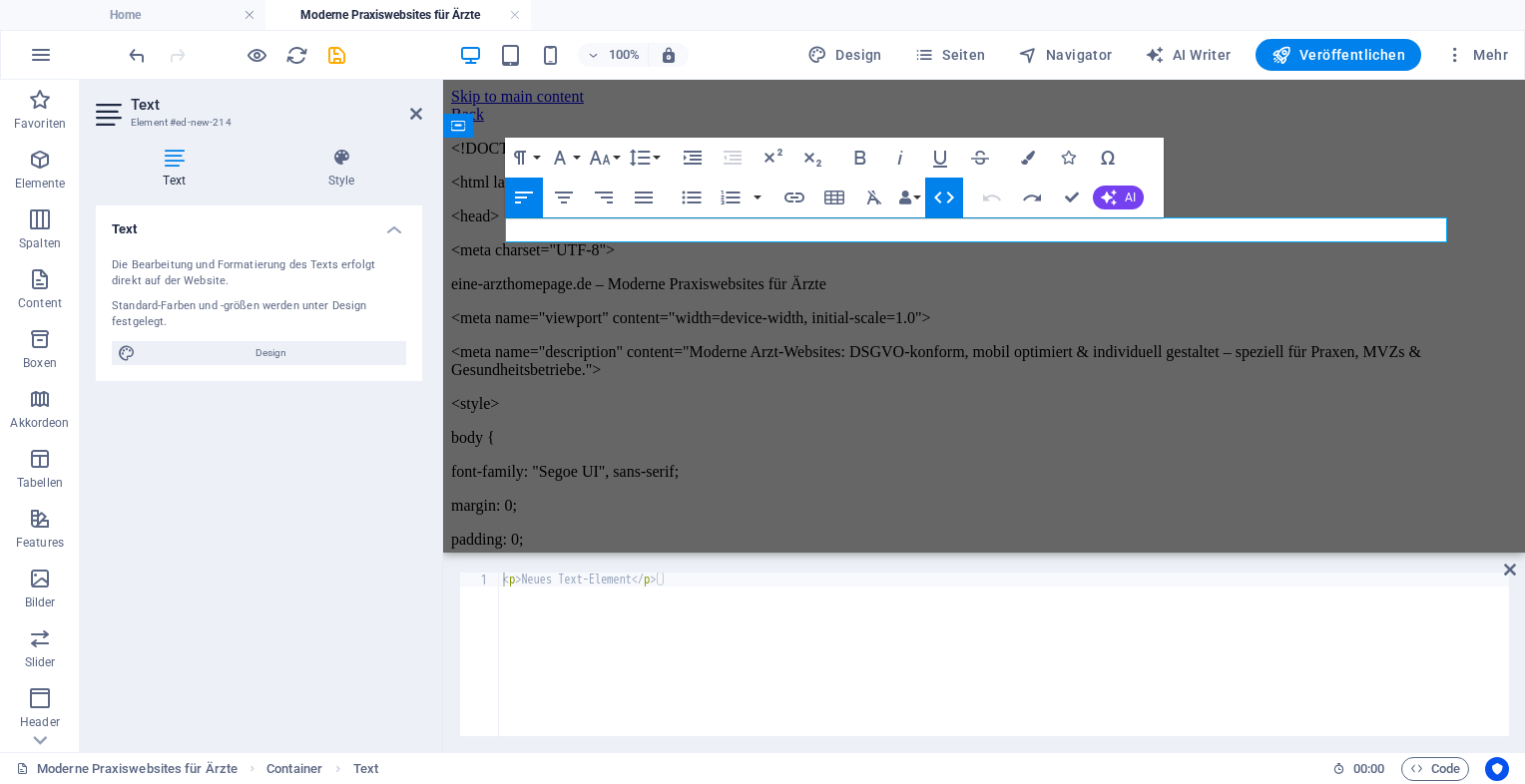 scroll, scrollTop: 38738, scrollLeft: 0, axis: vertical 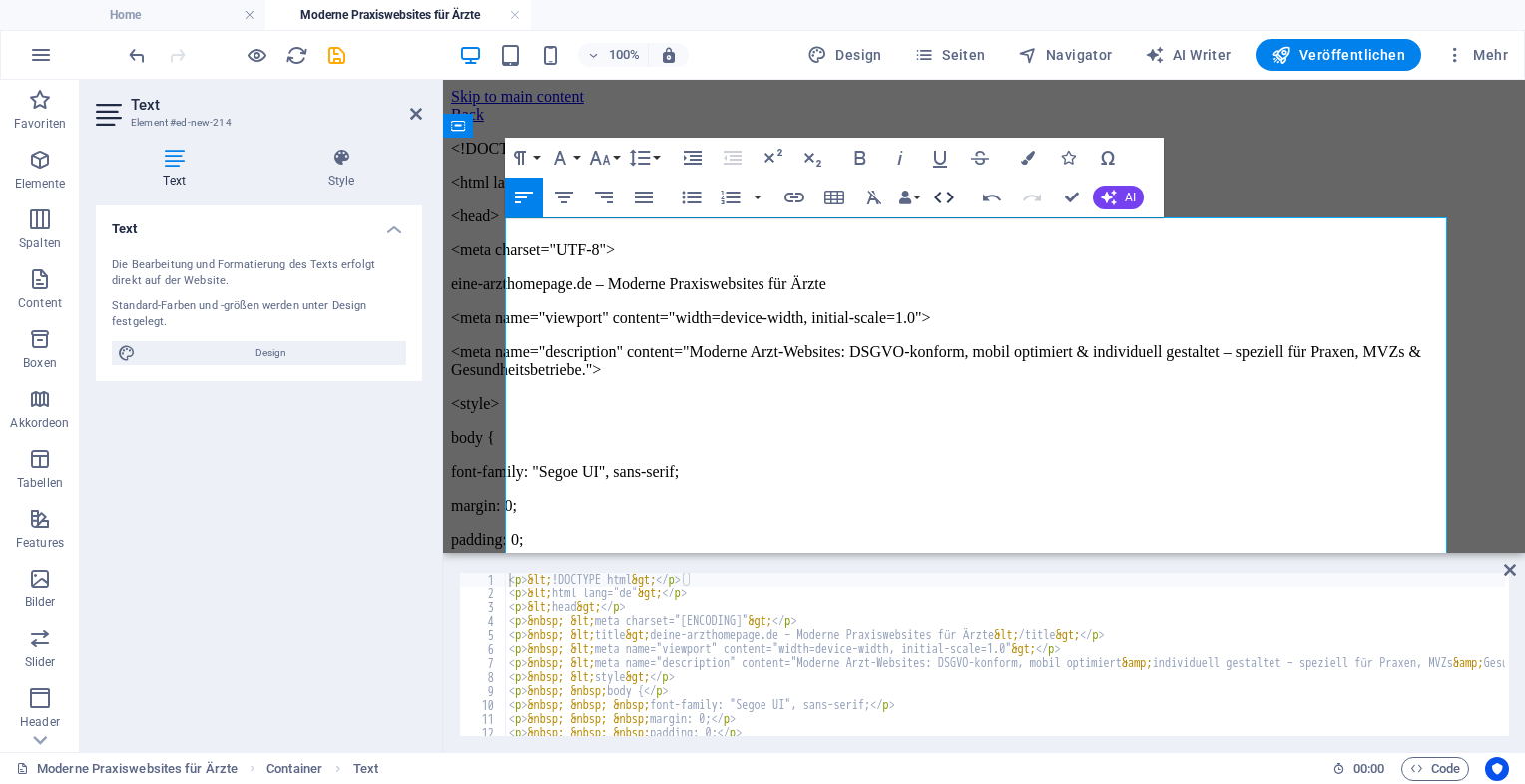 click 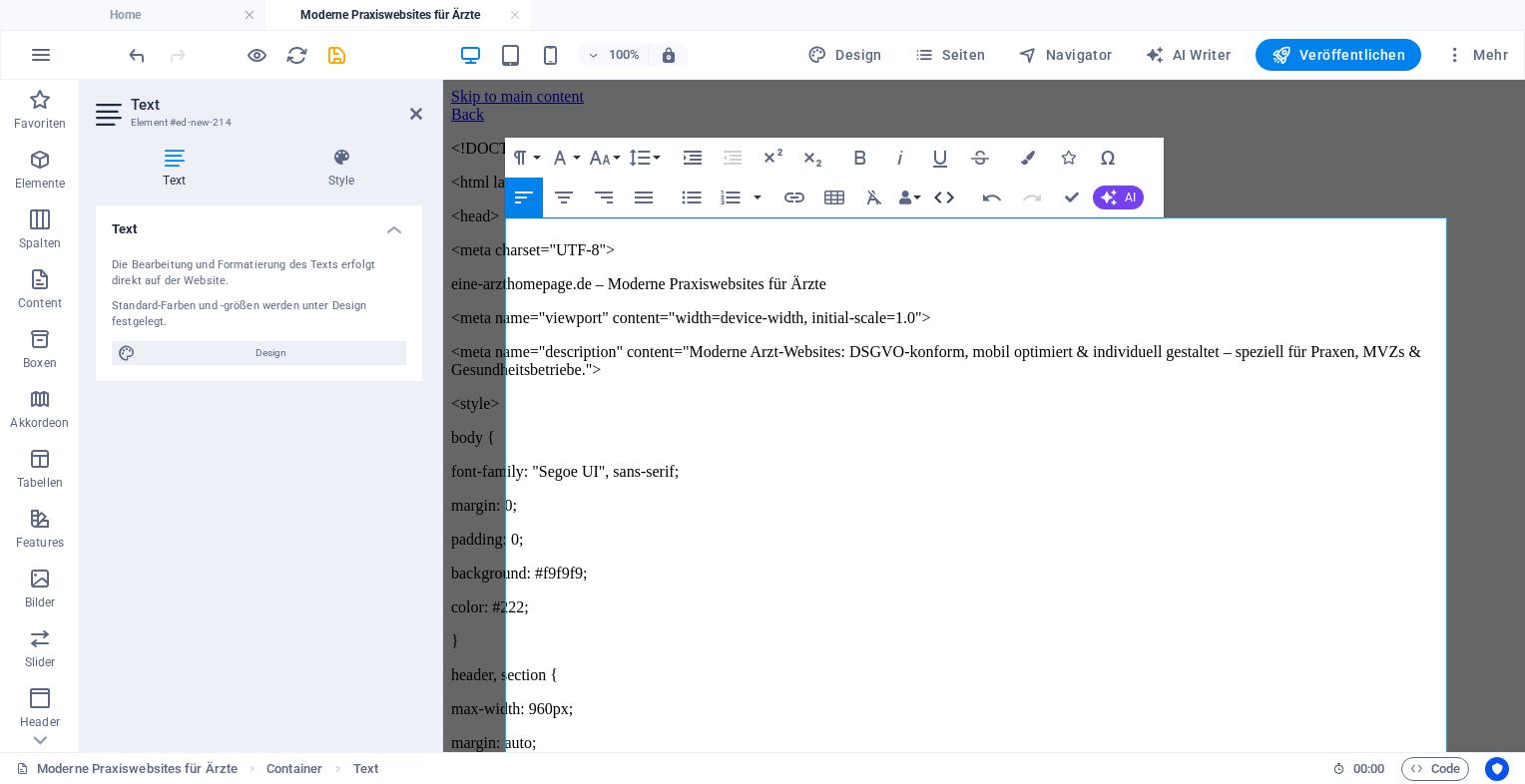 click 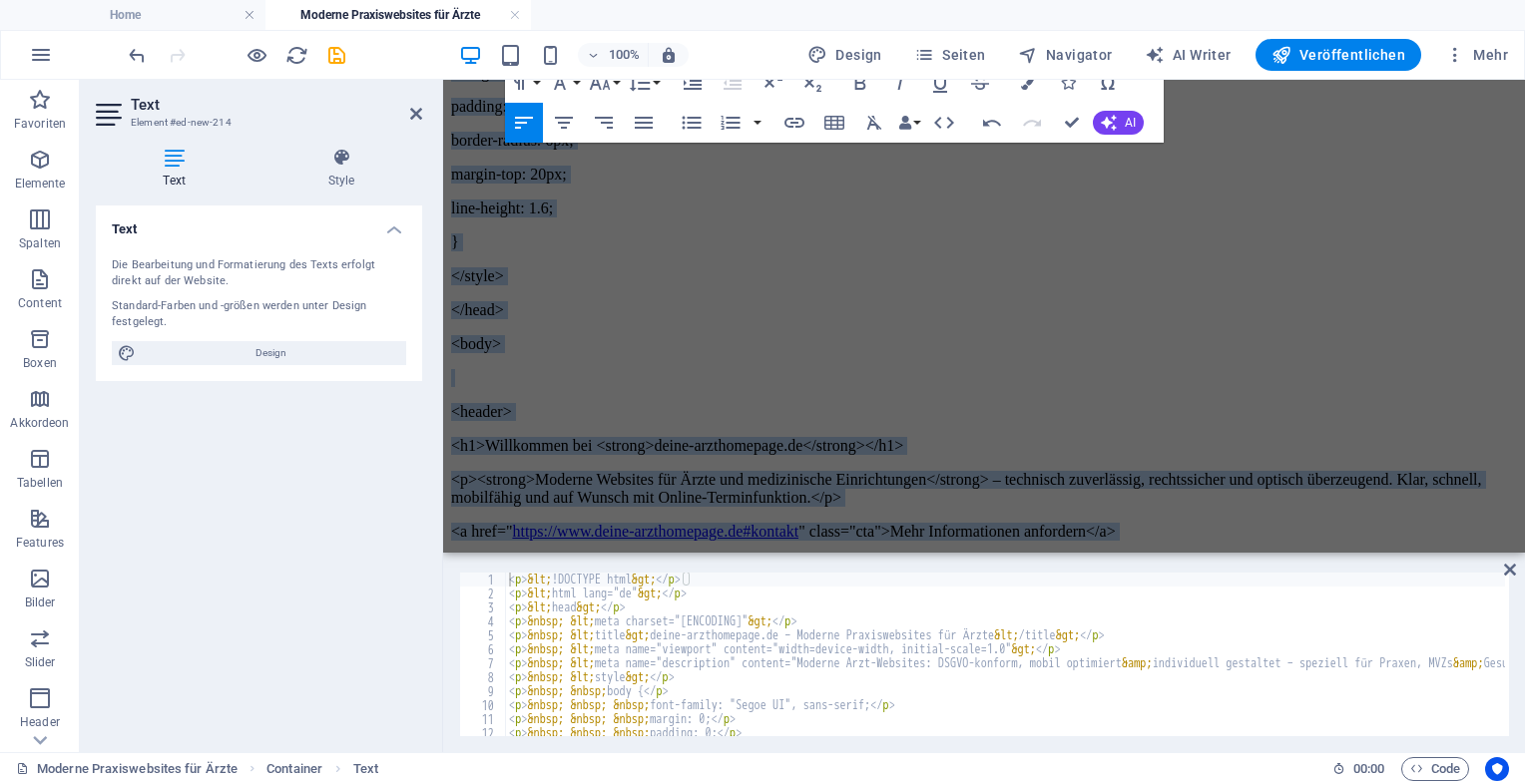 scroll, scrollTop: 2019, scrollLeft: 0, axis: vertical 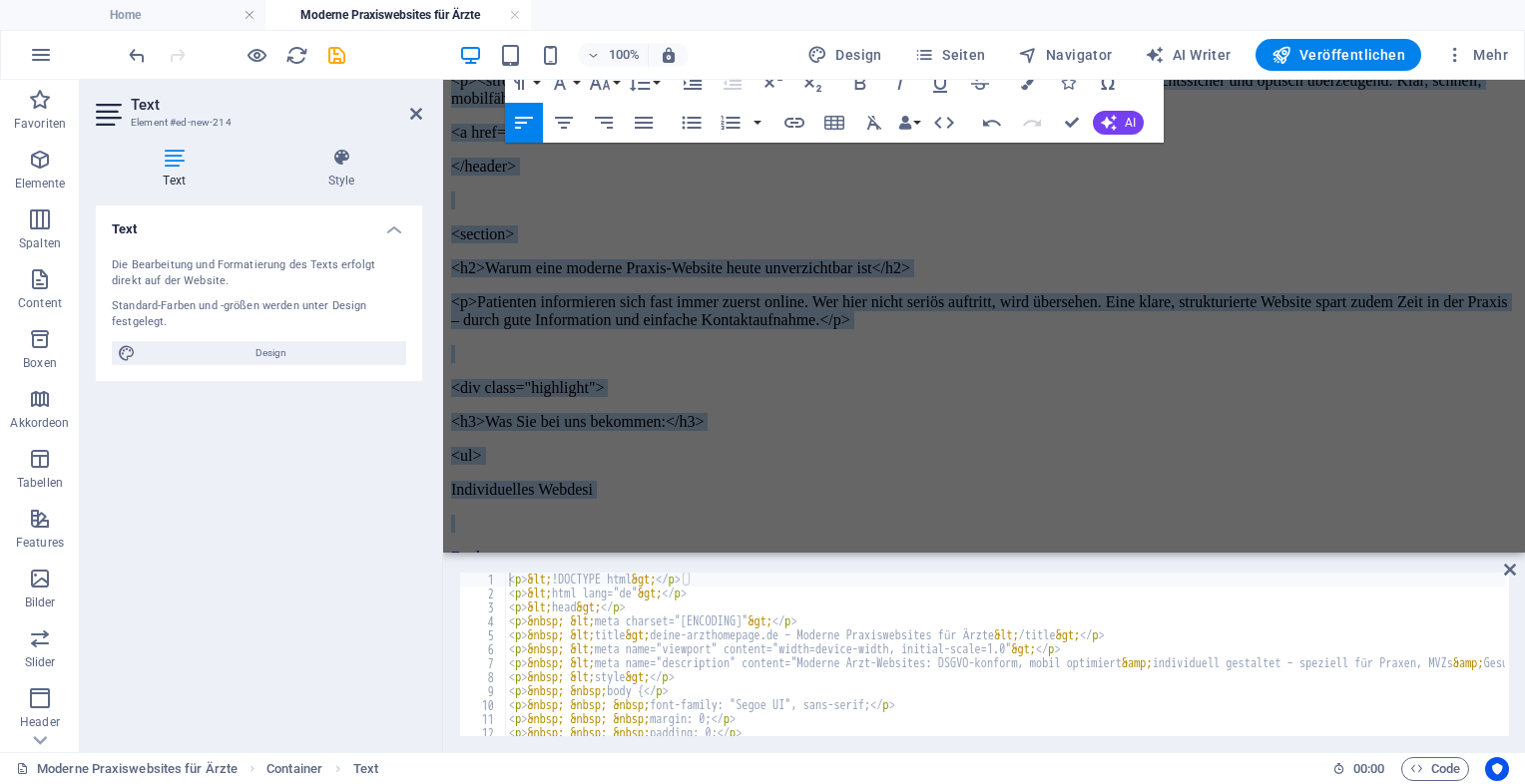 drag, startPoint x: 507, startPoint y: 226, endPoint x: 751, endPoint y: 712, distance: 543.81247 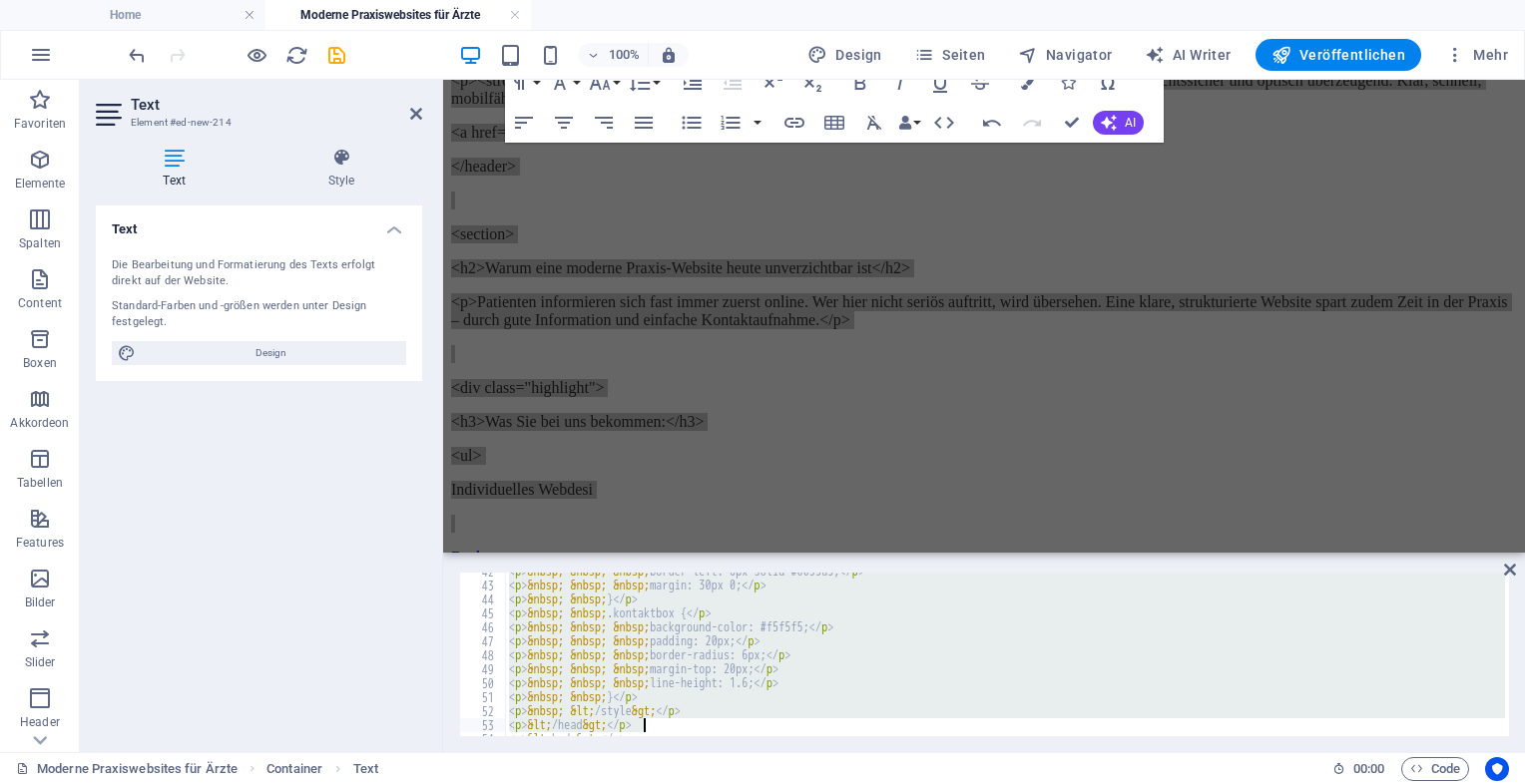 scroll, scrollTop: 818, scrollLeft: 0, axis: vertical 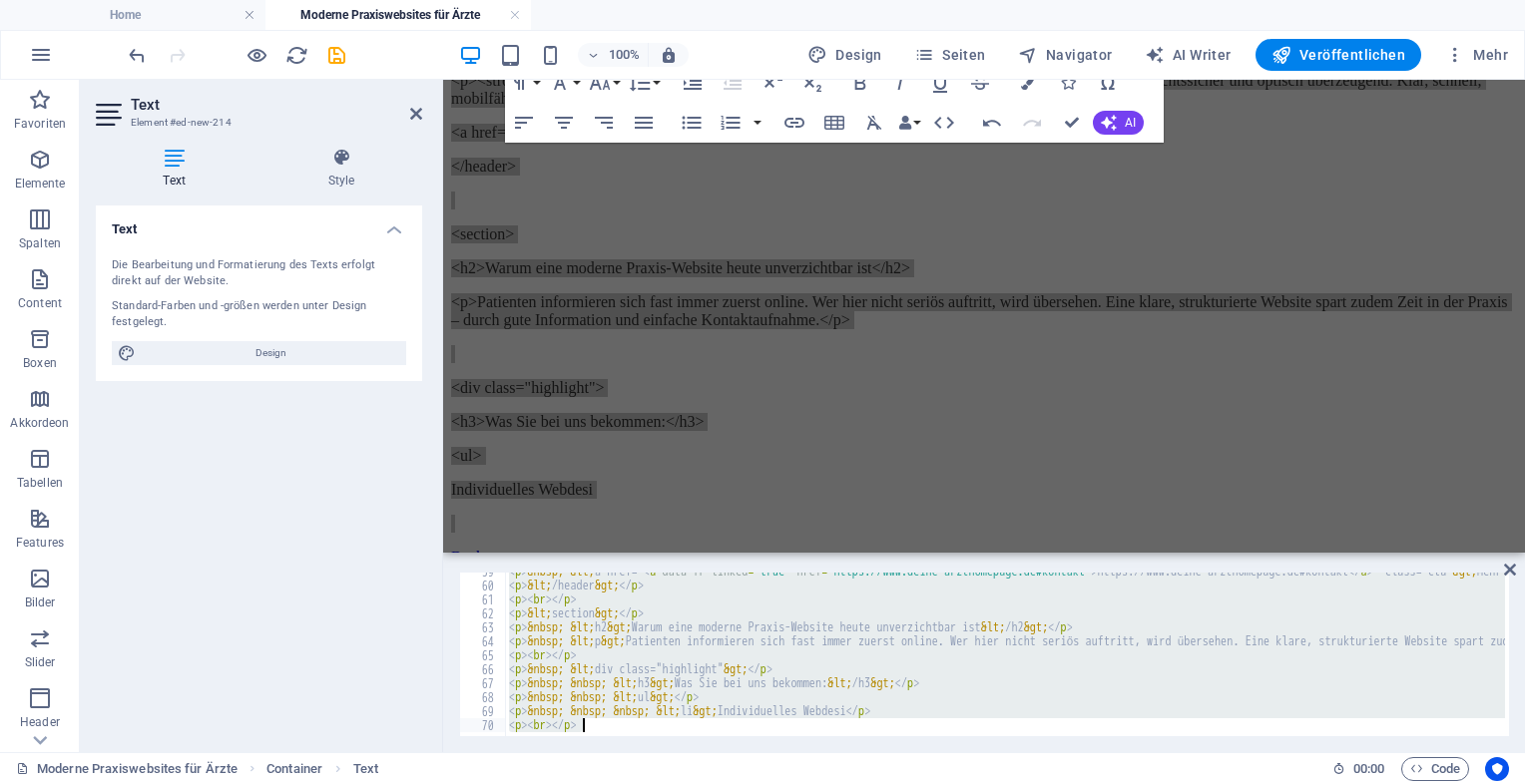 drag, startPoint x: 511, startPoint y: 581, endPoint x: 1076, endPoint y: 787, distance: 601.3826 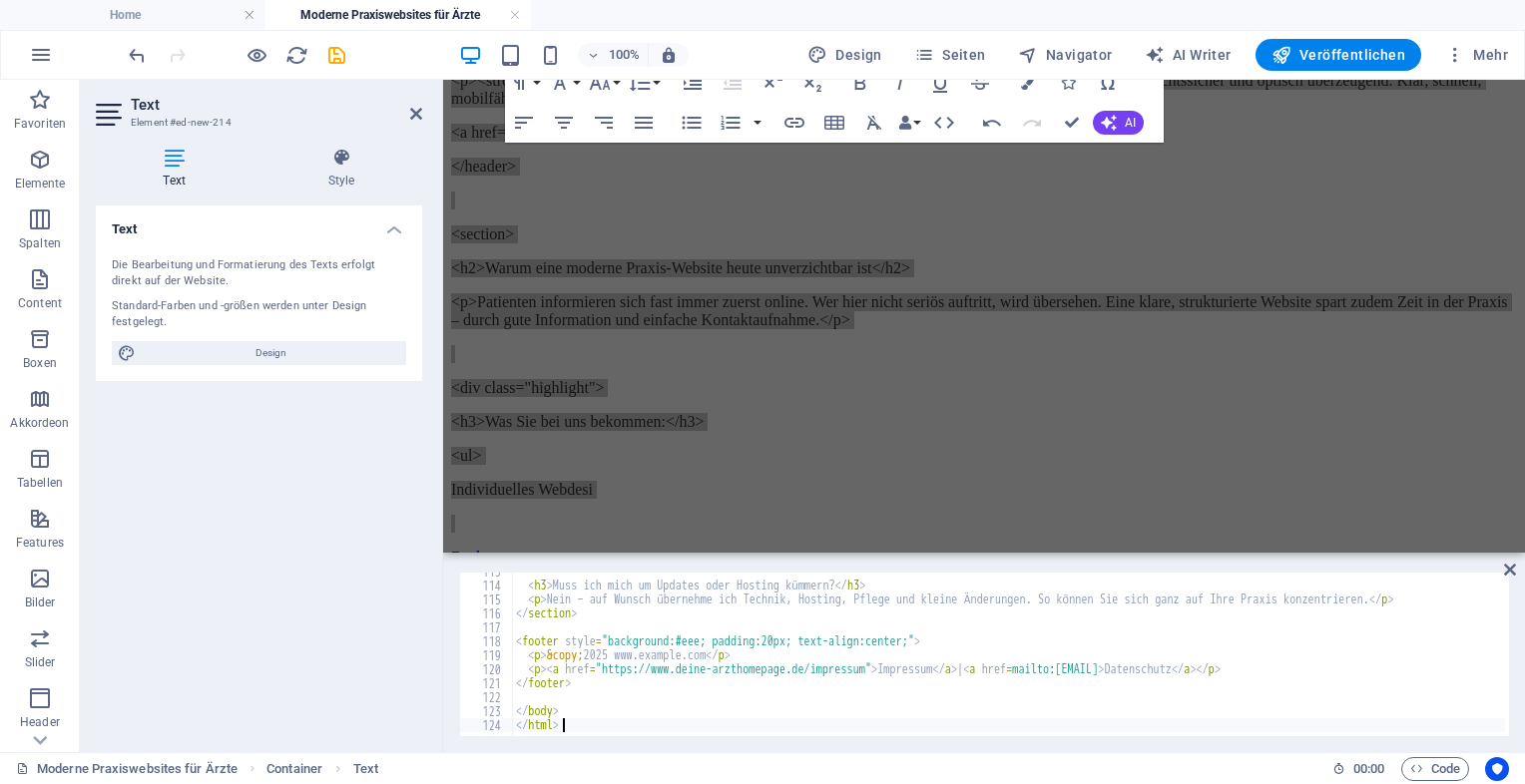 scroll, scrollTop: 1345, scrollLeft: 0, axis: vertical 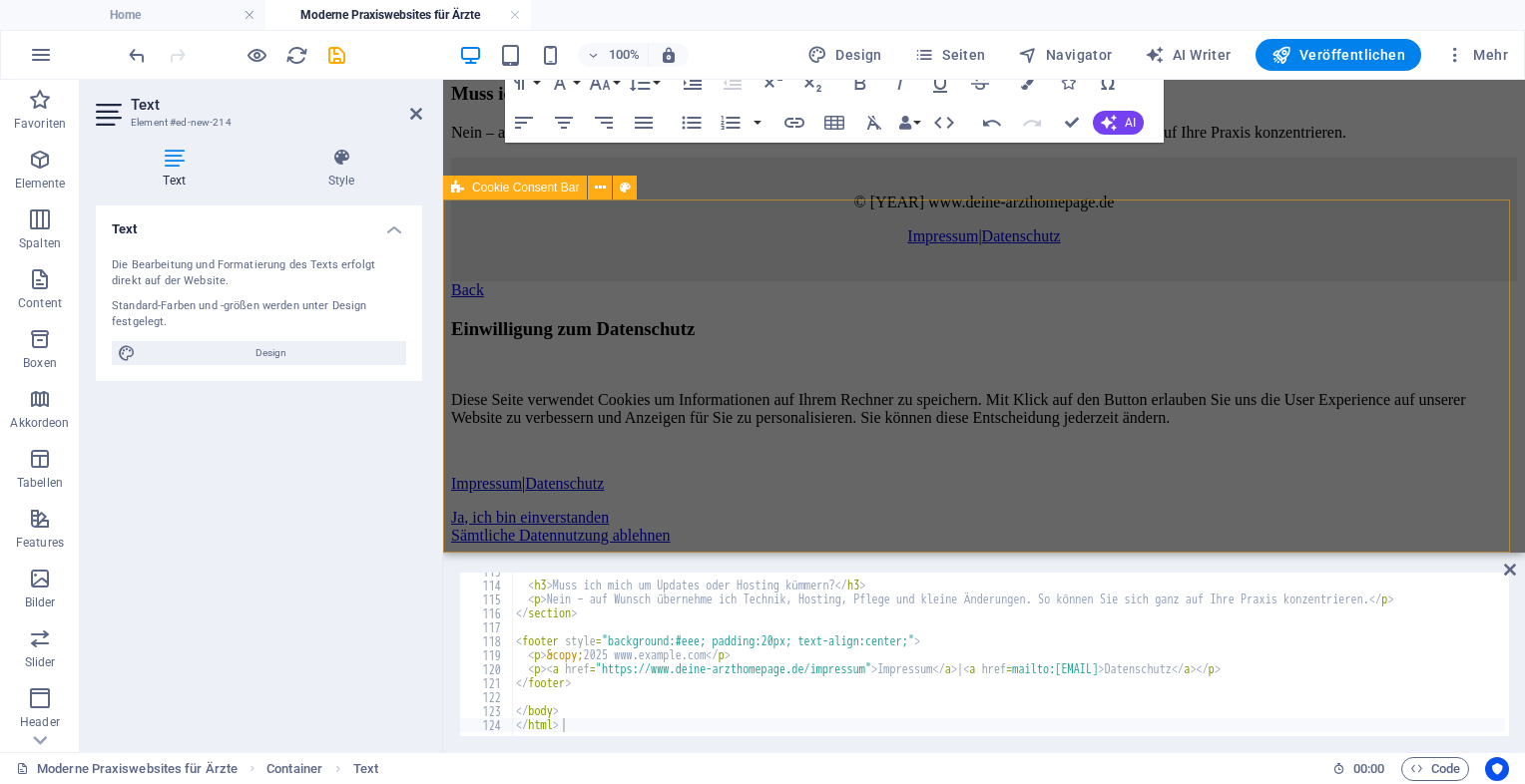 click on "Einwilligung zum Datenschutz Diese Seite verwendet Cookies um Informationen auf Ihrem Rechner zu speichern. Mit Klick auf den Button erlauben Sie uns die User Experience auf unserer Website zu verbessern und Anzeigen für Sie zu personalisieren. Sie können diese Entscheidung jederzeit ändern. Impressum  |  Datenschutz Ja, ich bin einverstanden Sämtliche Datennutzung ablehnen" at bounding box center [984, 421] 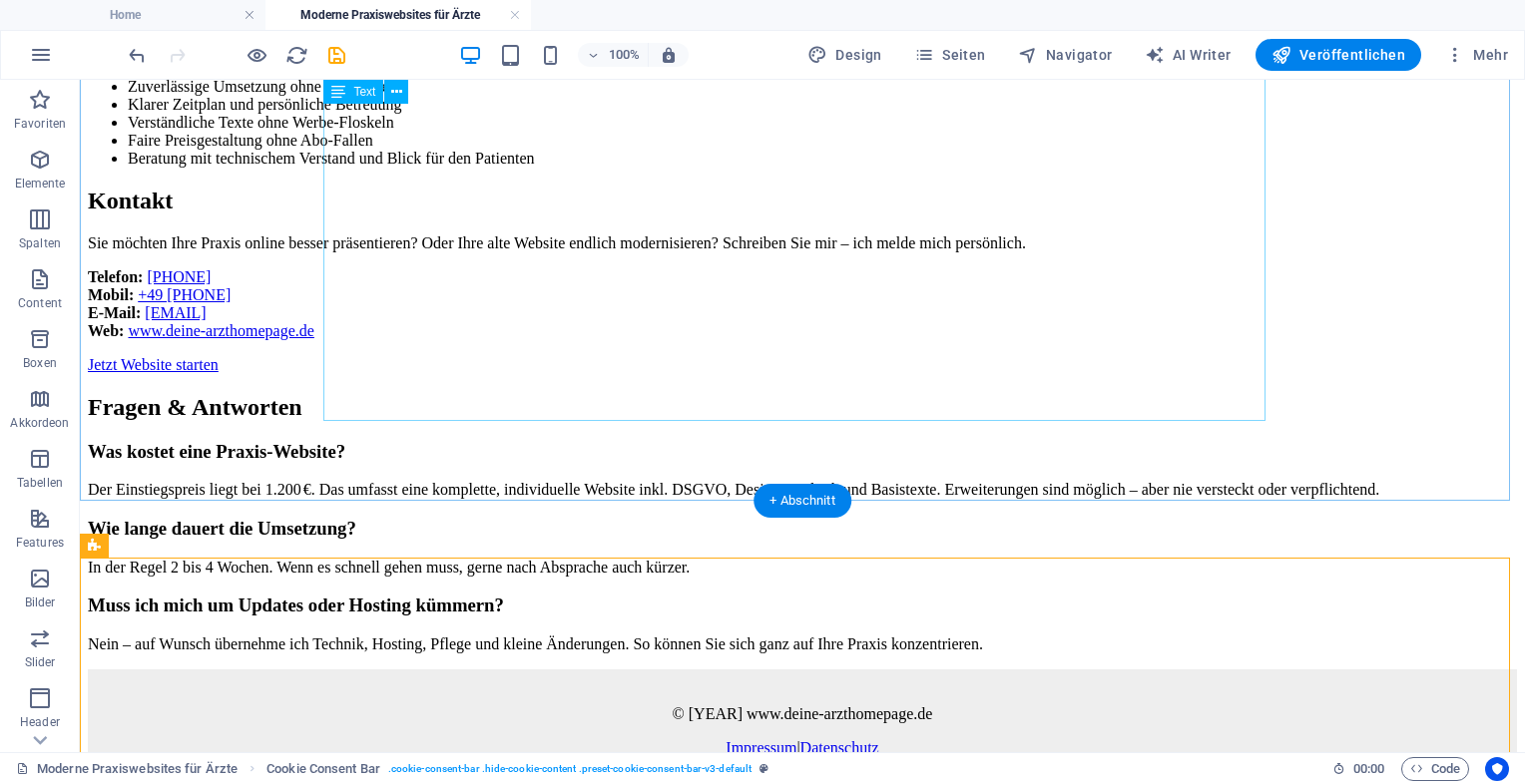 scroll, scrollTop: 395, scrollLeft: 0, axis: vertical 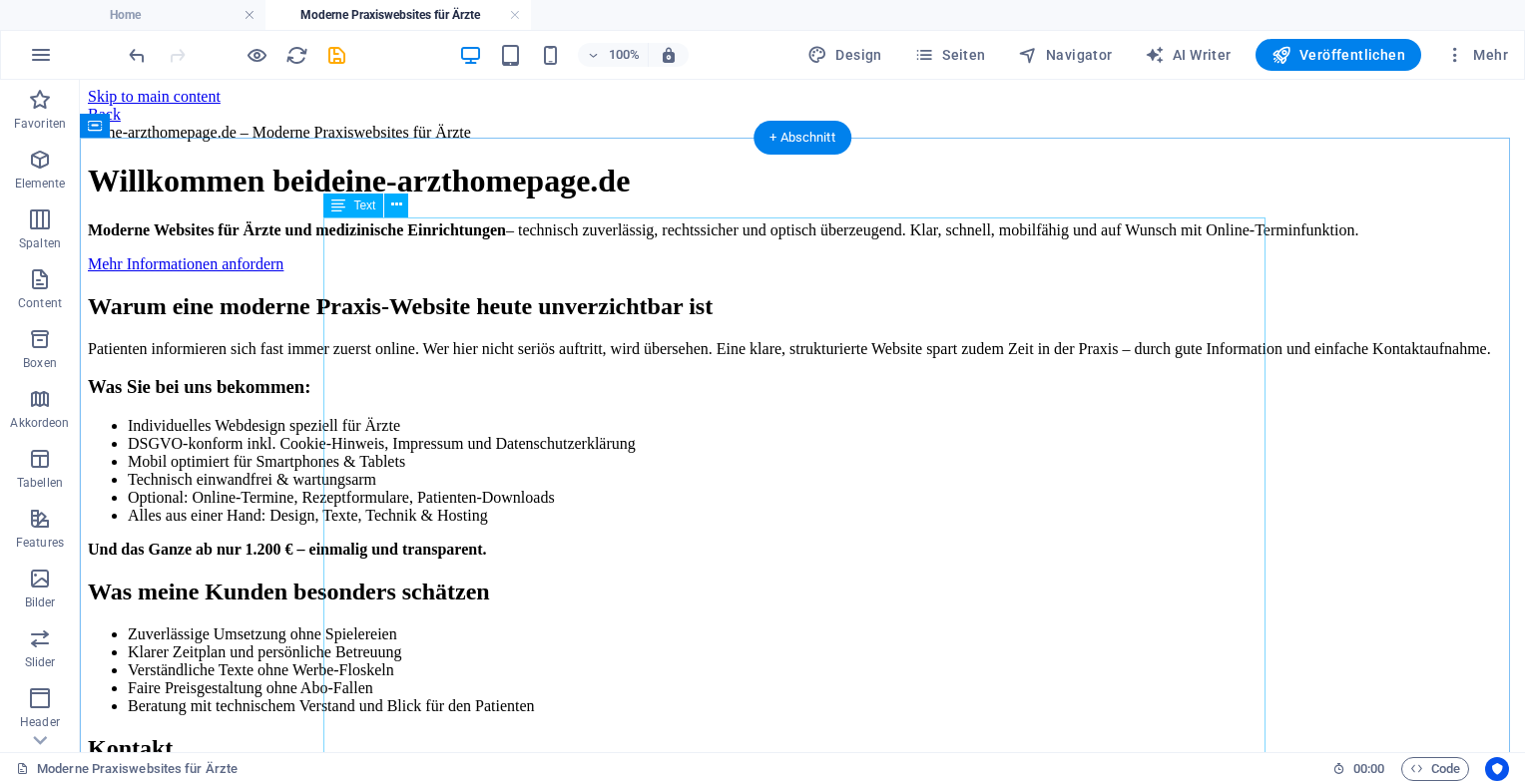 click on "deine-arzthomepage.de – Moderne Praxiswebsites für Ärzte
Willkommen bei  deine-arzthomepage.de
Moderne Websites für Ärzte und medizinische Einrichtungen  – technisch zuverlässig, rechtssicher und optisch überzeugend. Klar, schnell, mobilfähig und auf Wunsch mit Online-Terminfunktion.
Mehr Informationen anfordern
Warum eine moderne Praxis-Website heute unverzichtbar ist
Patienten informieren sich fast immer zuerst online. Wer hier nicht seriös auftritt, wird übersehen. Eine klare, strukturierte Website spart zudem Zeit in der Praxis – durch gute Information und einfache Kontaktaufnahme.
Was Sie bei uns bekommen:
Individuelles Webdesign speziell für Ärzte
DSGVO-konform inkl. Cookie-Hinweis, Impressum und Datenschutzerklärung
Mobil optimiert für Smartphones & Tablets
Technisch einwandfrei & wartungsarm
Optional: Online-Termine, Rezeptformulare, Patienten-Downloads" at bounding box center (802, 732) 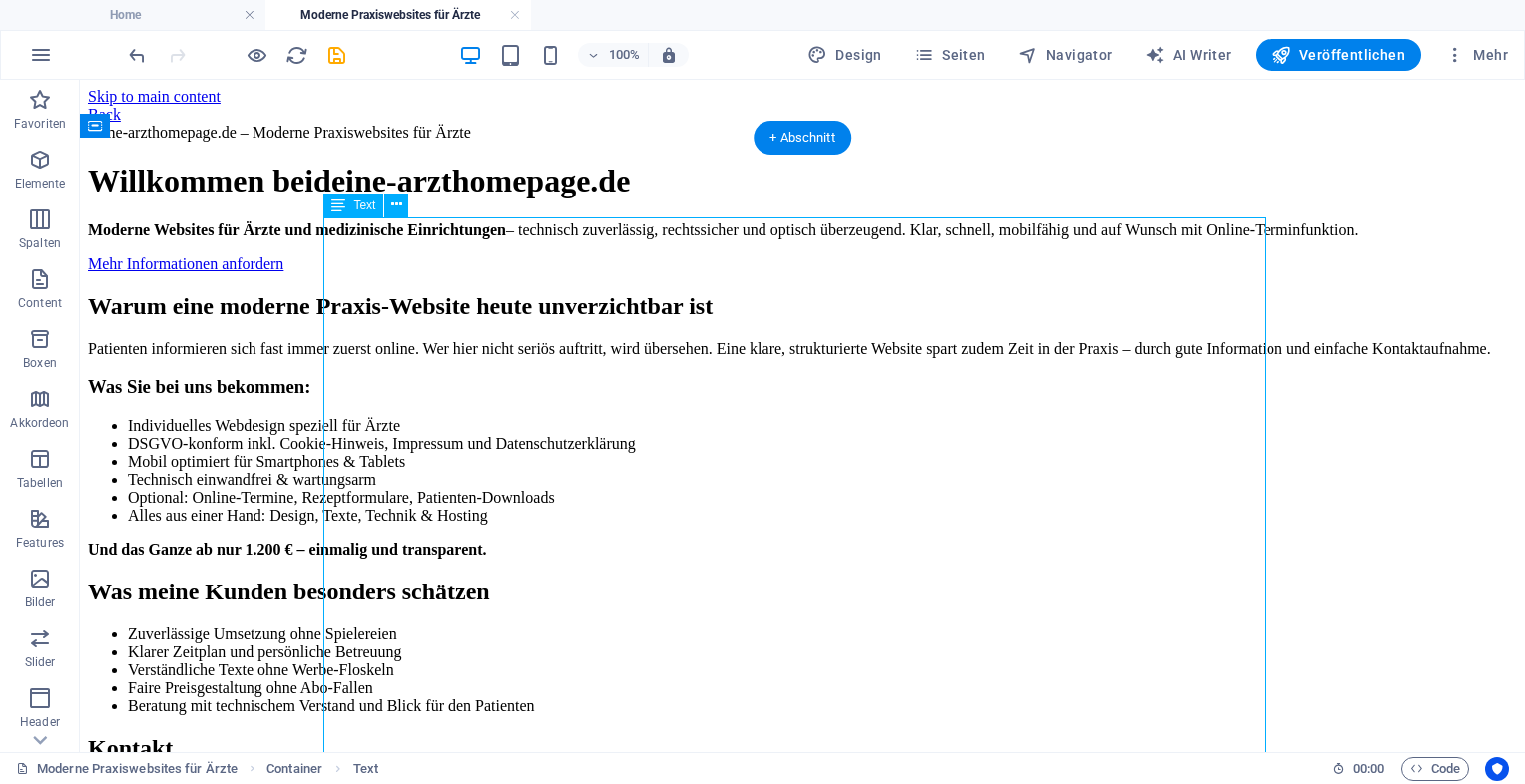 click on "deine-arzthomepage.de – Moderne Praxiswebsites für Ärzte
Willkommen bei  deine-arzthomepage.de
Moderne Websites für Ärzte und medizinische Einrichtungen  – technisch zuverlässig, rechtssicher und optisch überzeugend. Klar, schnell, mobilfähig und auf Wunsch mit Online-Terminfunktion.
Mehr Informationen anfordern
Warum eine moderne Praxis-Website heute unverzichtbar ist
Patienten informieren sich fast immer zuerst online. Wer hier nicht seriös auftritt, wird übersehen. Eine klare, strukturierte Website spart zudem Zeit in der Praxis – durch gute Information und einfache Kontaktaufnahme.
Was Sie bei uns bekommen:
Individuelles Webdesign speziell für Ärzte
DSGVO-konform inkl. Cookie-Hinweis, Impressum und Datenschutzerklärung
Mobil optimiert für Smartphones & Tablets
Technisch einwandfrei & wartungsarm
Optional: Online-Termine, Rezeptformulare, Patienten-Downloads" at bounding box center [802, 732] 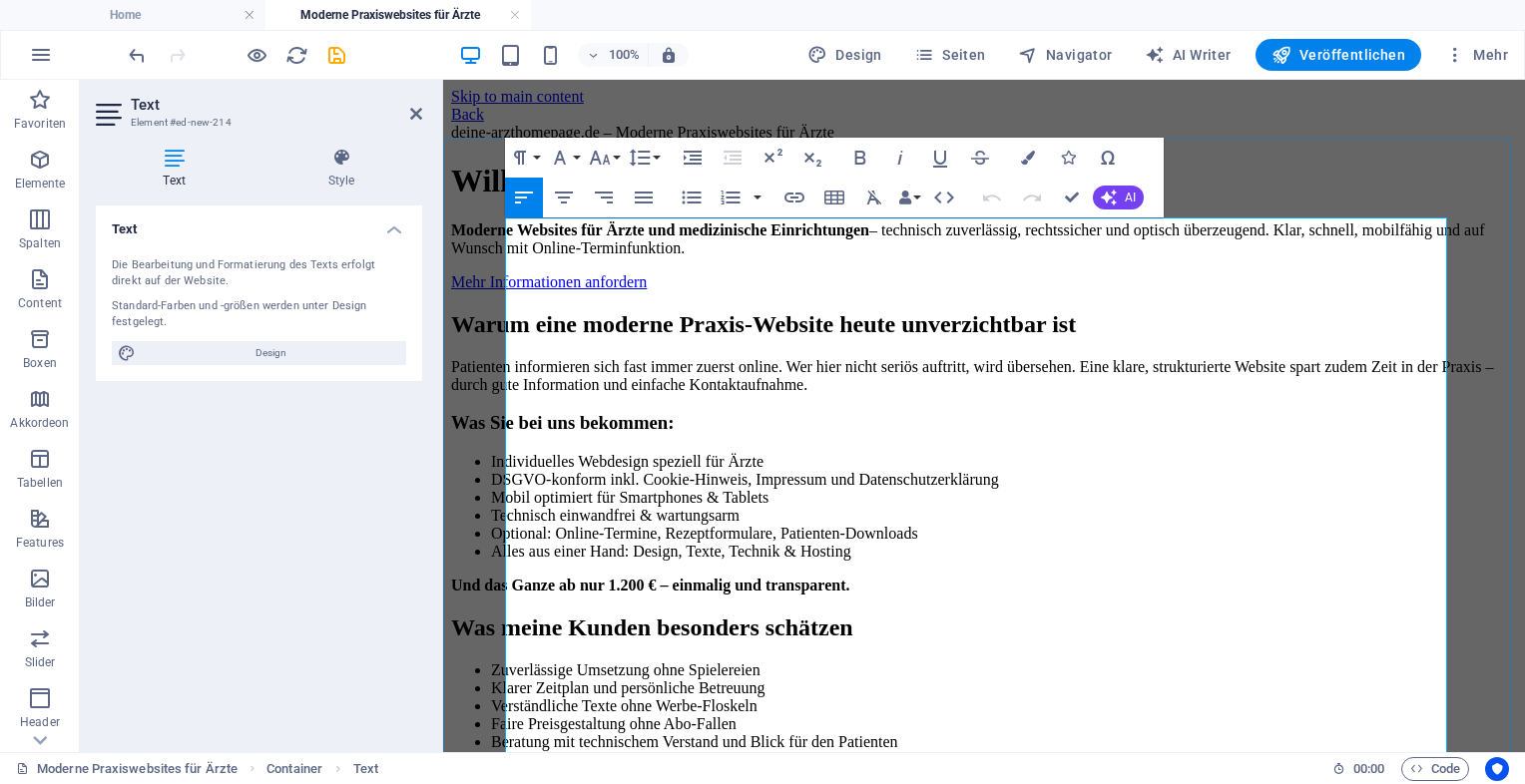 click on "deine-arzthomepage.de – Moderne Praxiswebsites für Ärzte
Willkommen bei  deine-arzthomepage.de
Moderne Websites für Ärzte und medizinische Einrichtungen  – technisch zuverlässig, rechtssicher und optisch überzeugend. Klar, schnell, mobilfähig und auf Wunsch mit Online-Terminfunktion.
Mehr Informationen anfordern
Warum eine moderne Praxis-Website heute unverzichtbar ist
Patienten informieren sich fast immer zuerst online. Wer hier nicht seriös auftritt, wird übersehen. Eine klare, strukturierte Website spart zudem Zeit in der Praxis – durch gute Information und einfache Kontaktaufnahme.
Was Sie bei uns bekommen:
Individuelles Webdesign speziell für Ärzte
DSGVO-konform inkl. Cookie-Hinweis, Impressum und Datenschutzerklärung
Mobil optimiert für Smartphones & Tablets
Technisch einwandfrei & wartungsarm
Optional: Online-Termine, Rezeptformulare, Patienten-Downloads" at bounding box center (984, 759) 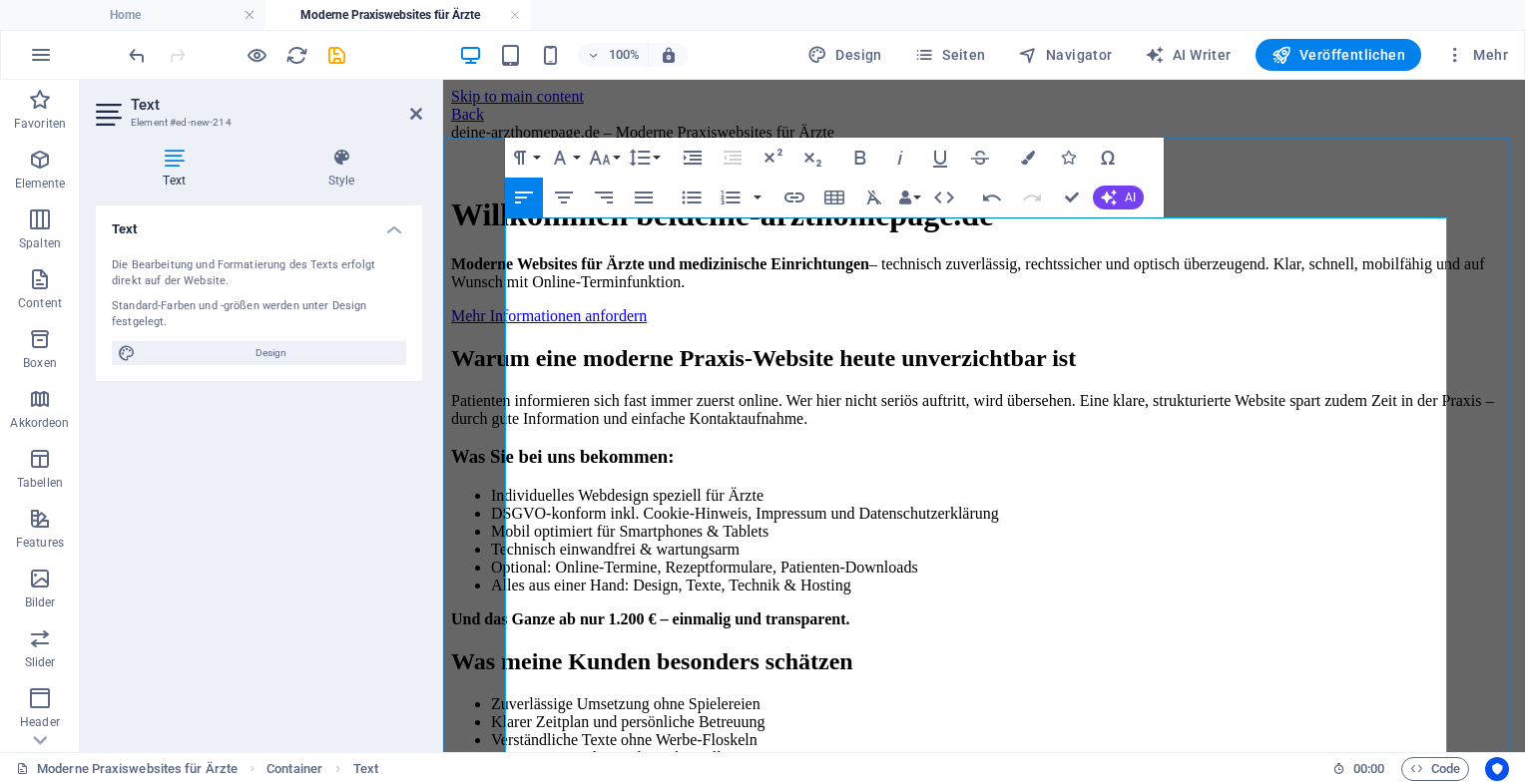 click on "Willkommen bei  deine-arzthomepage.de
Moderne Websites für Ärzte und medizinische Einrichtungen  – technisch zuverlässig, rechtssicher und optisch überzeugend. Klar, schnell, mobilfähig und auf Wunsch mit Online-Terminfunktion.
Mehr Informationen anfordern" at bounding box center (984, 260) 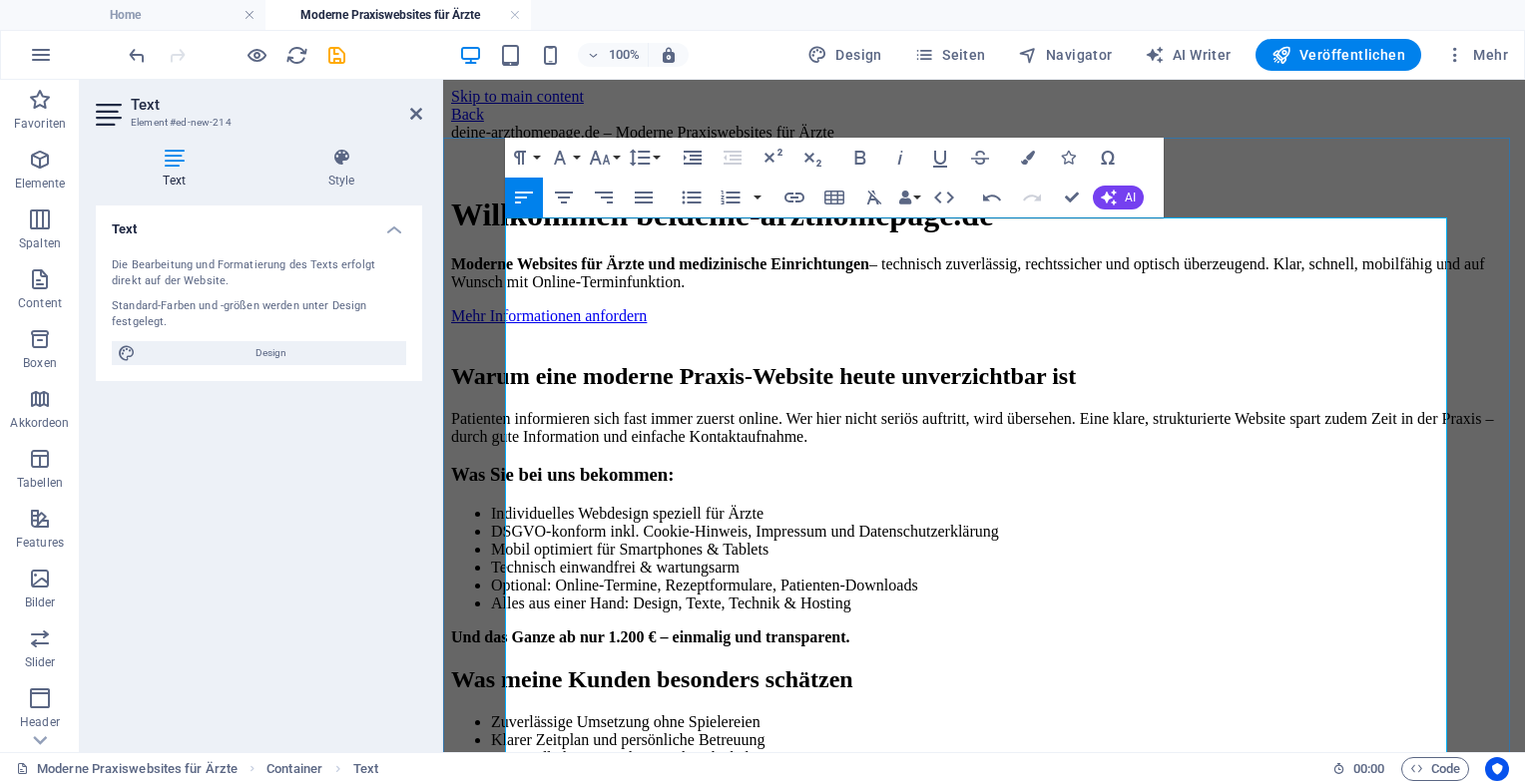 click on "Patienten informieren sich fast immer zuerst online. Wer hier nicht seriös auftritt, wird übersehen. Eine klare, strukturierte Website spart zudem Zeit in der Praxis – durch gute Information und einfache Kontaktaufnahme." at bounding box center [984, 428] 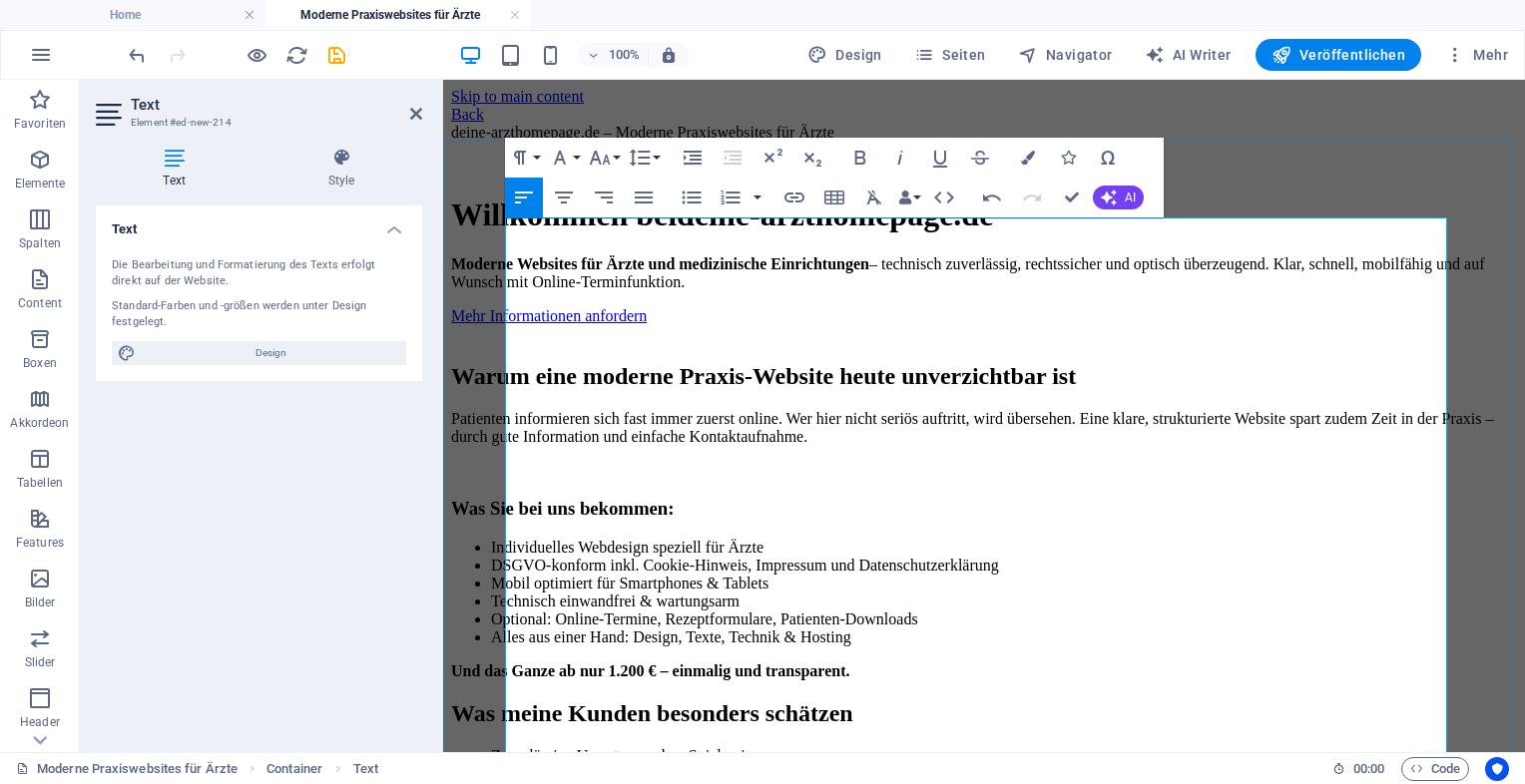 click on "Mehr Informationen anfordern" at bounding box center (549, 315) 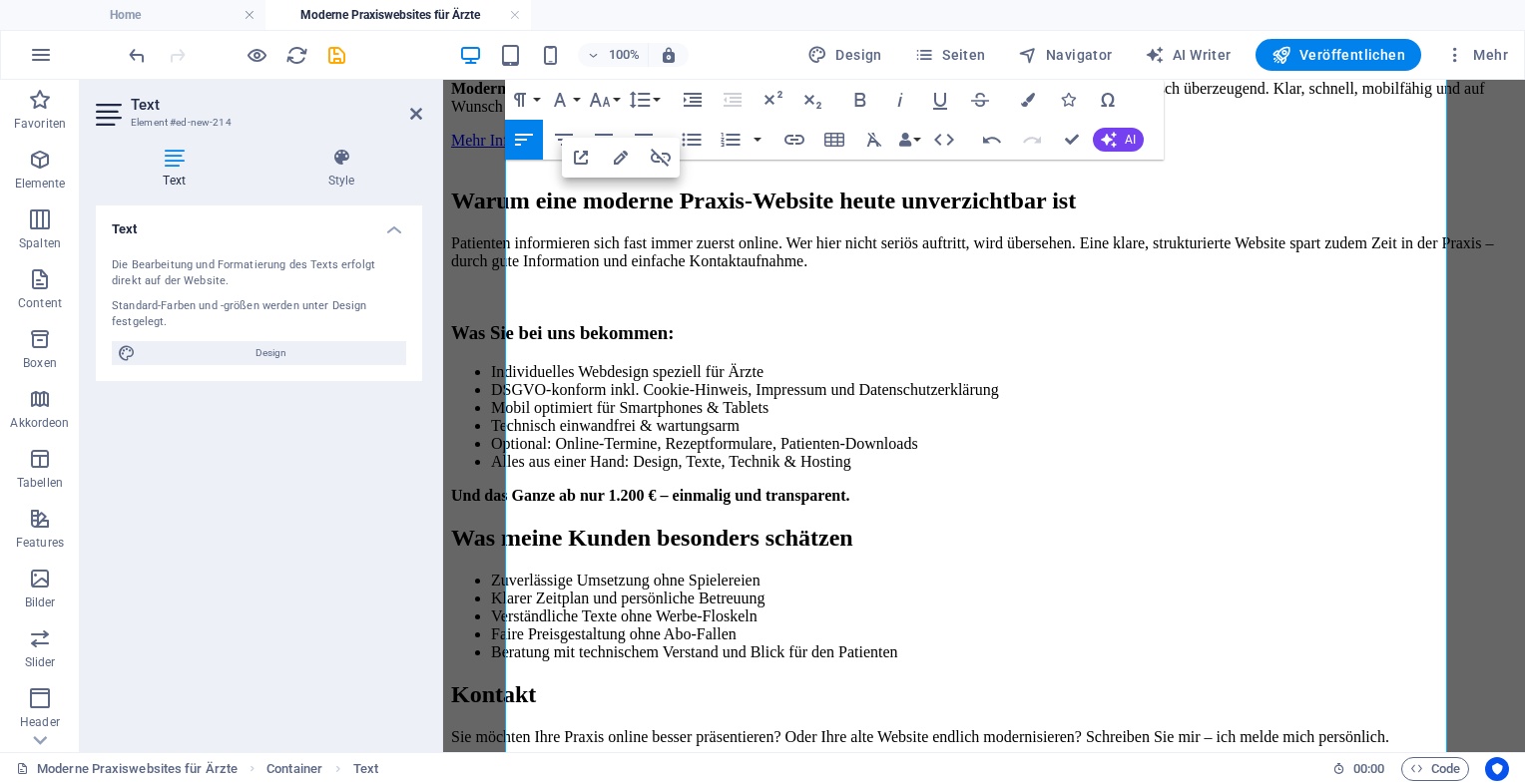 scroll, scrollTop: 215, scrollLeft: 0, axis: vertical 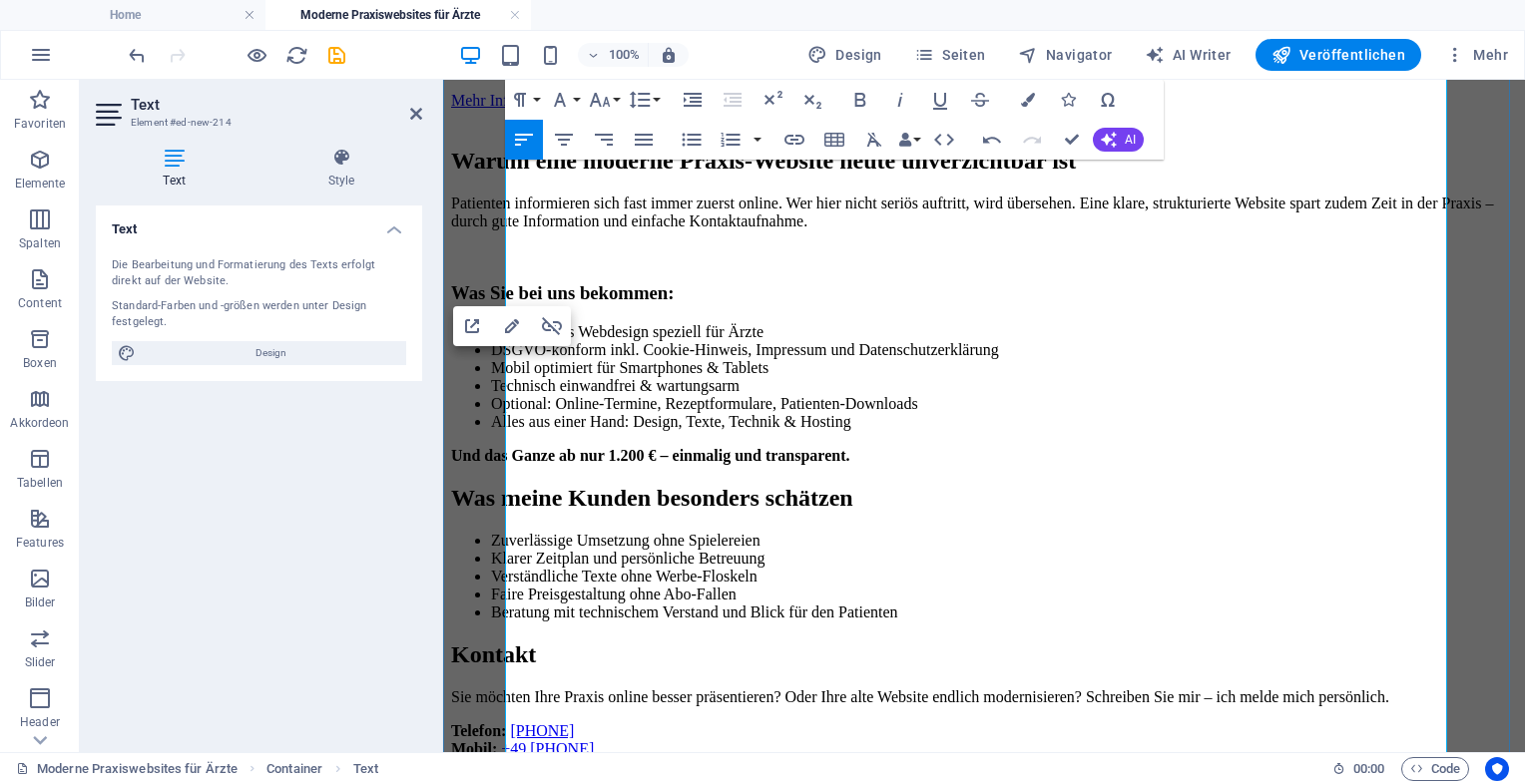 click on "Und das Ganze ab nur 1.200 € – einmalig und transparent." at bounding box center (984, 456) 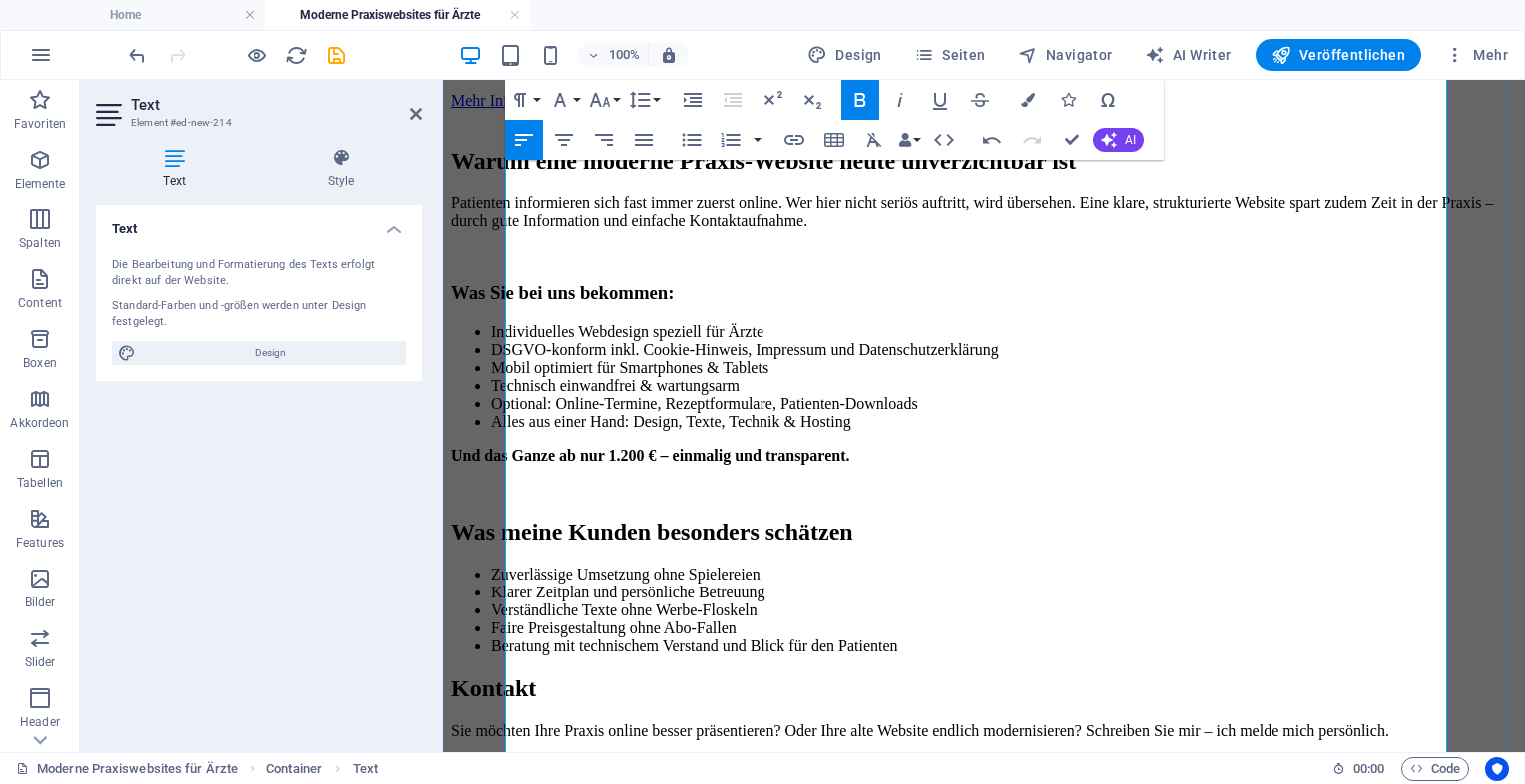 click on "Beratung mit technischem Verstand und Blick für den Patienten" at bounding box center (1004, 646) 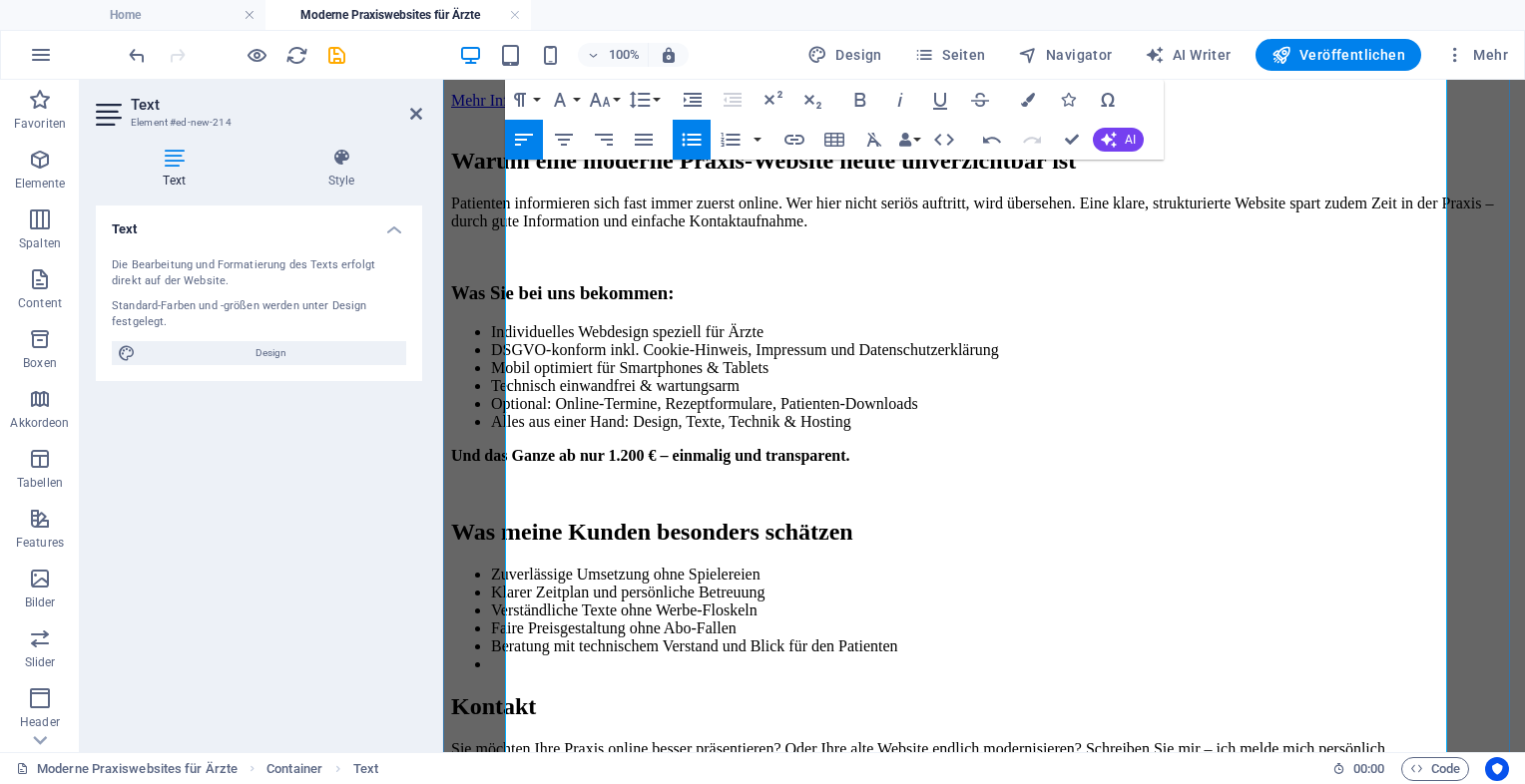 type 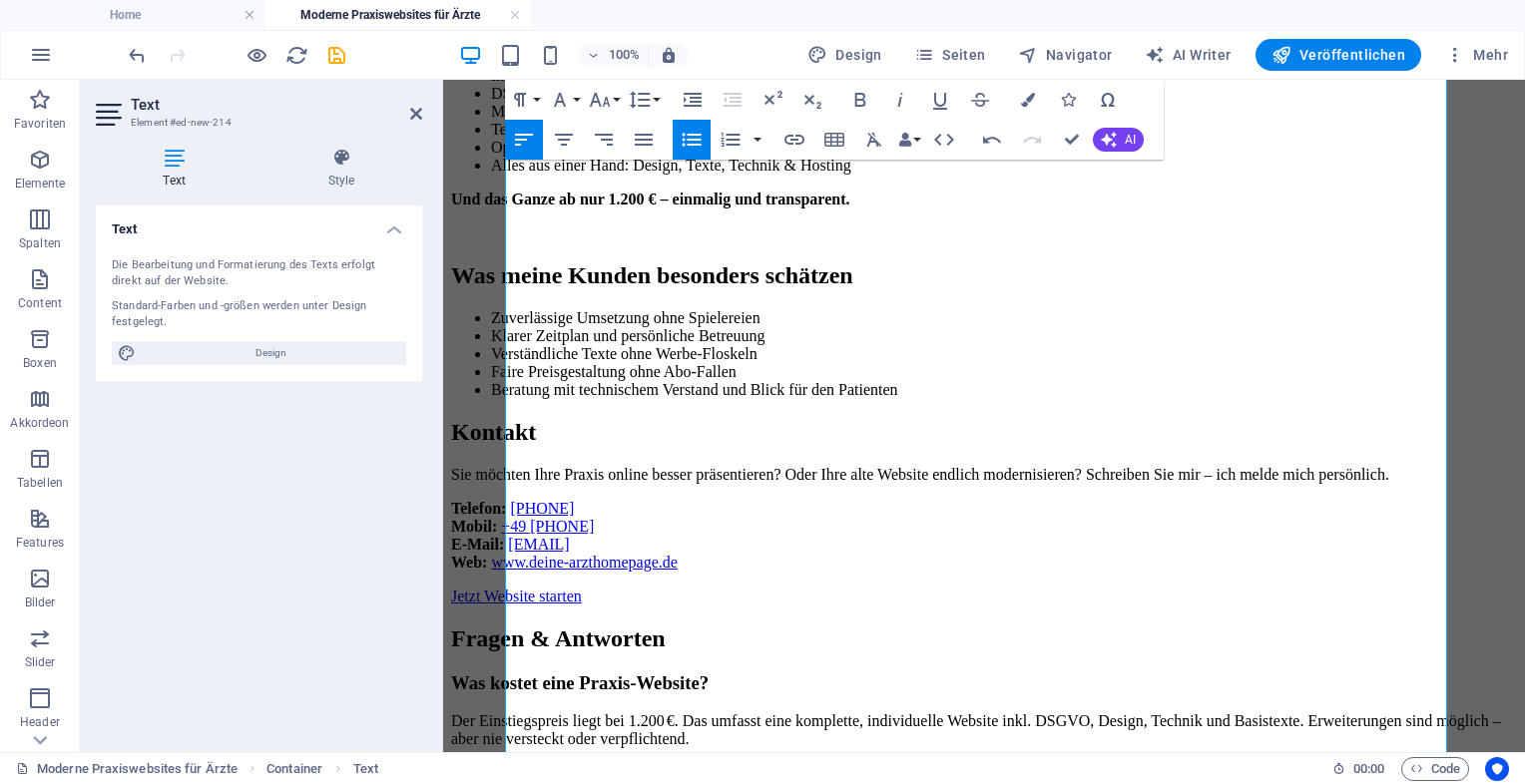 scroll, scrollTop: 440, scrollLeft: 0, axis: vertical 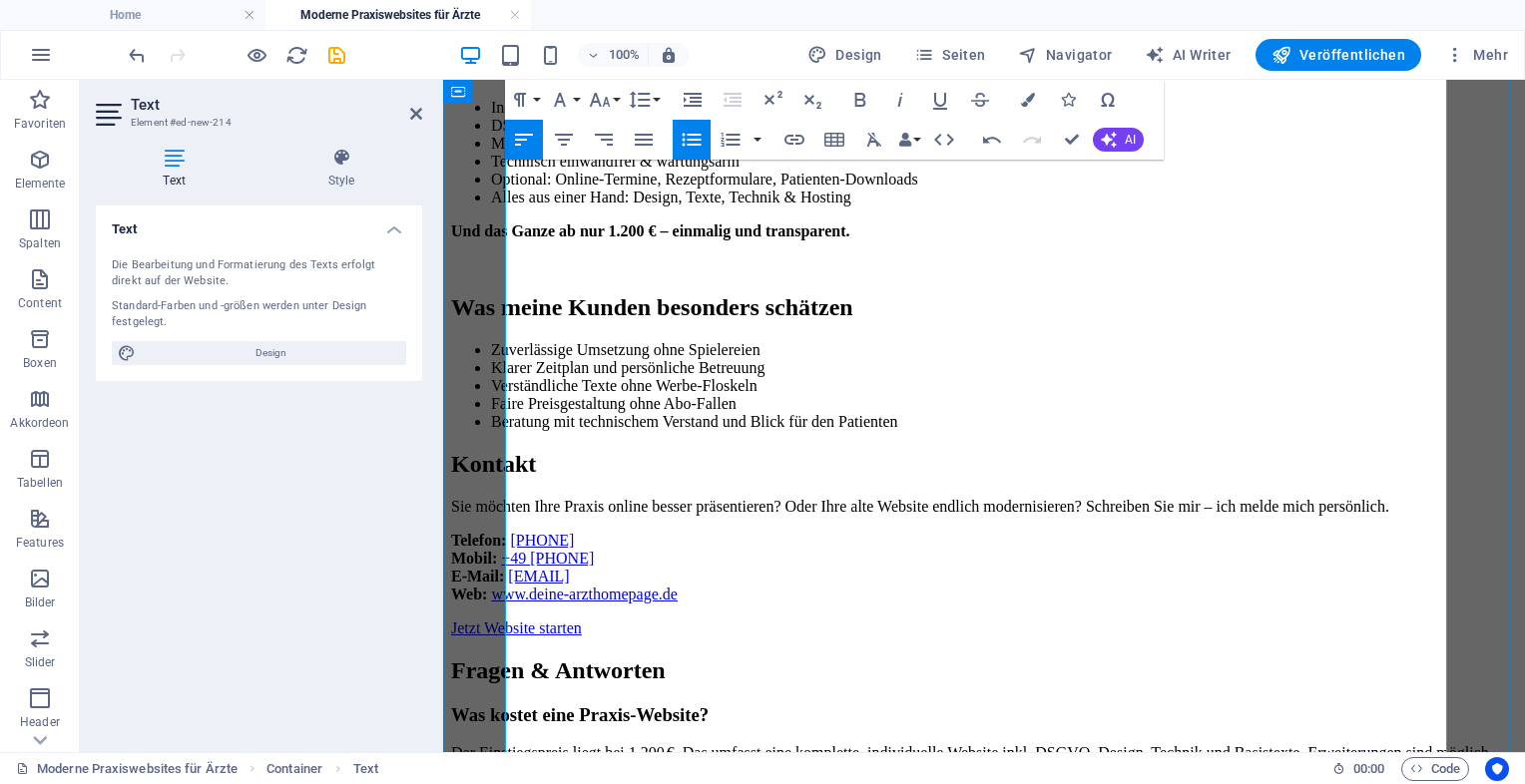 click on "Kontakt" at bounding box center [984, 464] 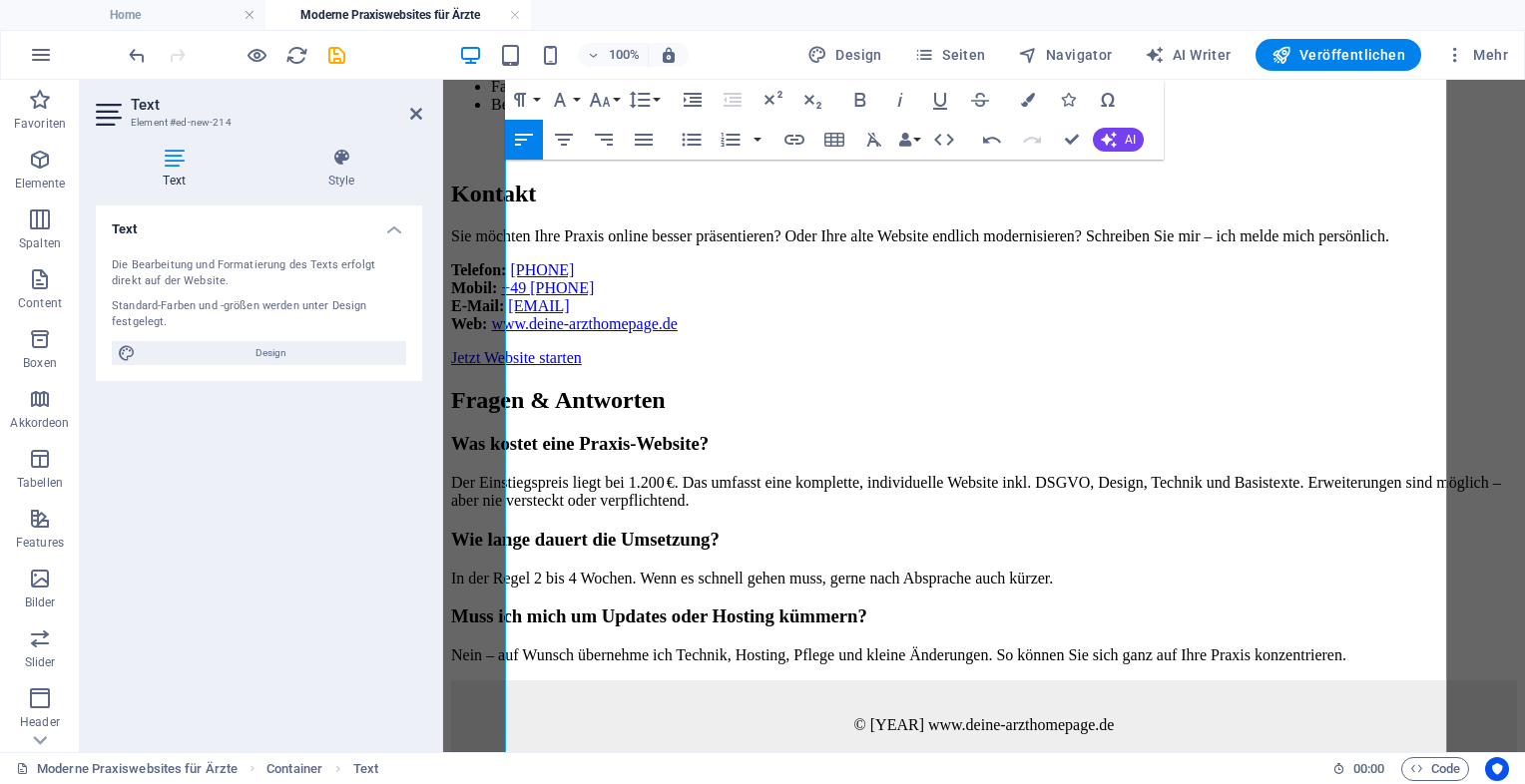 scroll, scrollTop: 759, scrollLeft: 0, axis: vertical 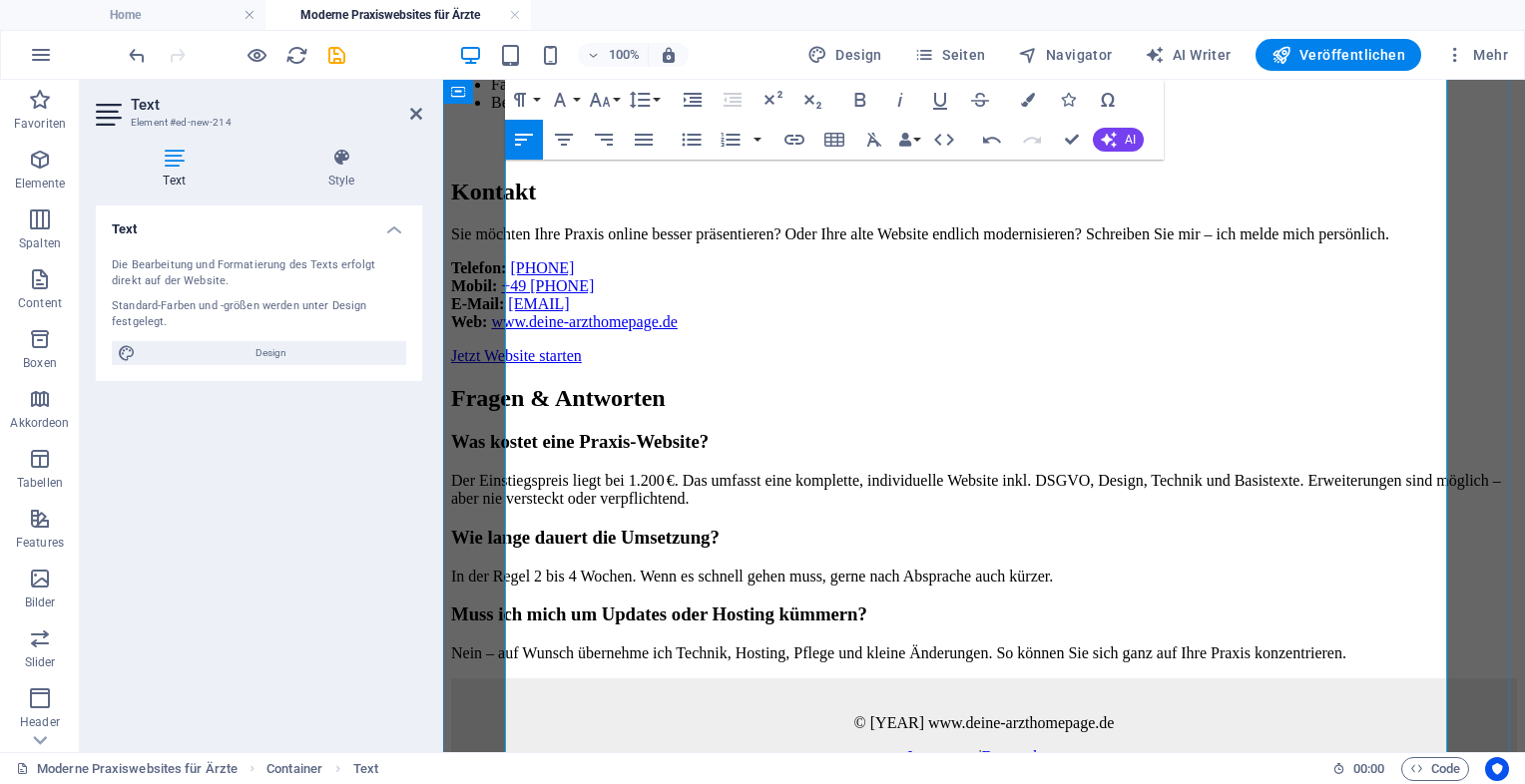 click on "Fragen & Antworten" at bounding box center [984, 398] 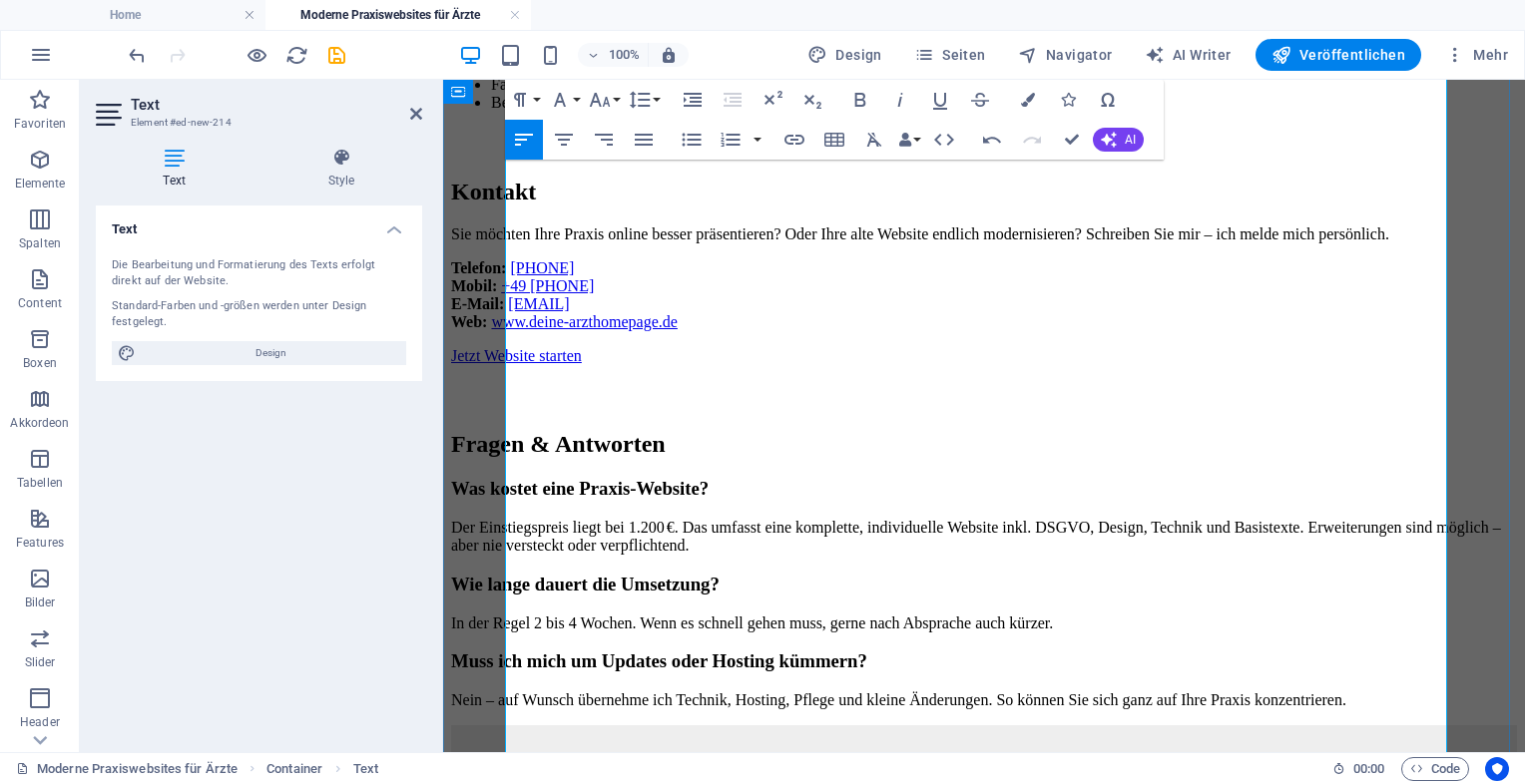 click on "Wie lange dauert die Umsetzung?" at bounding box center [984, 585] 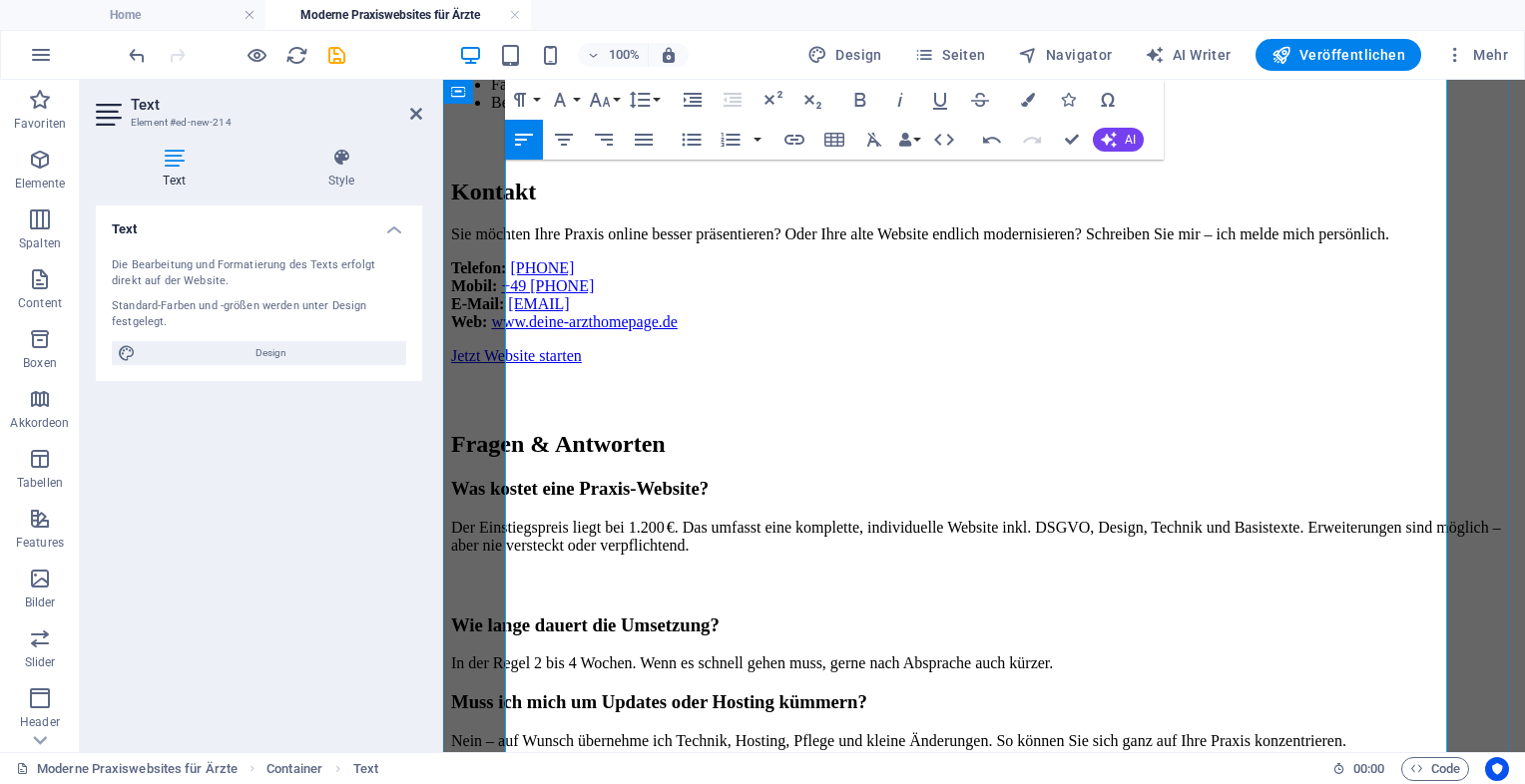click on "Muss ich mich um Updates oder Hosting kümmern?" at bounding box center (984, 702) 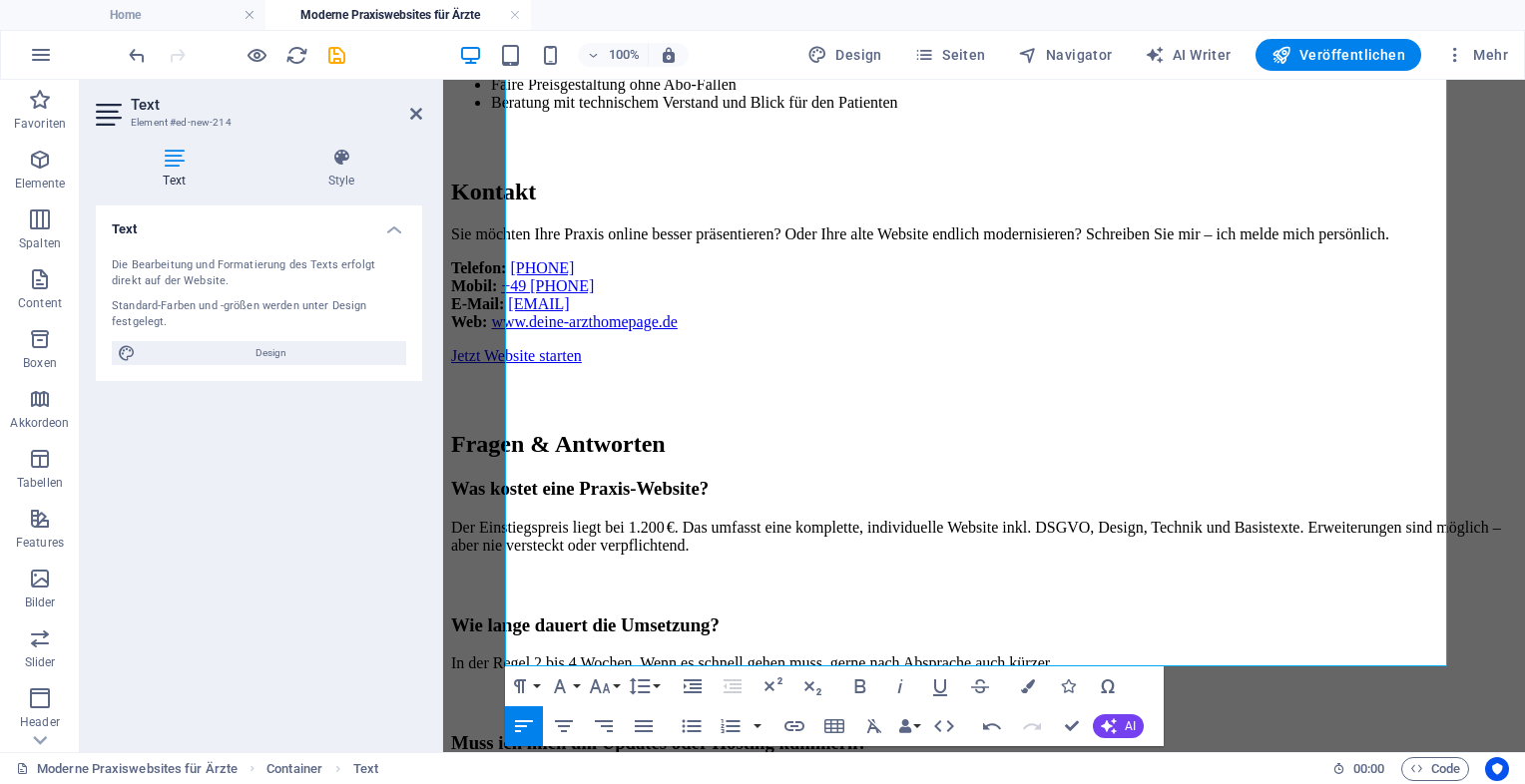 scroll, scrollTop: 989, scrollLeft: 0, axis: vertical 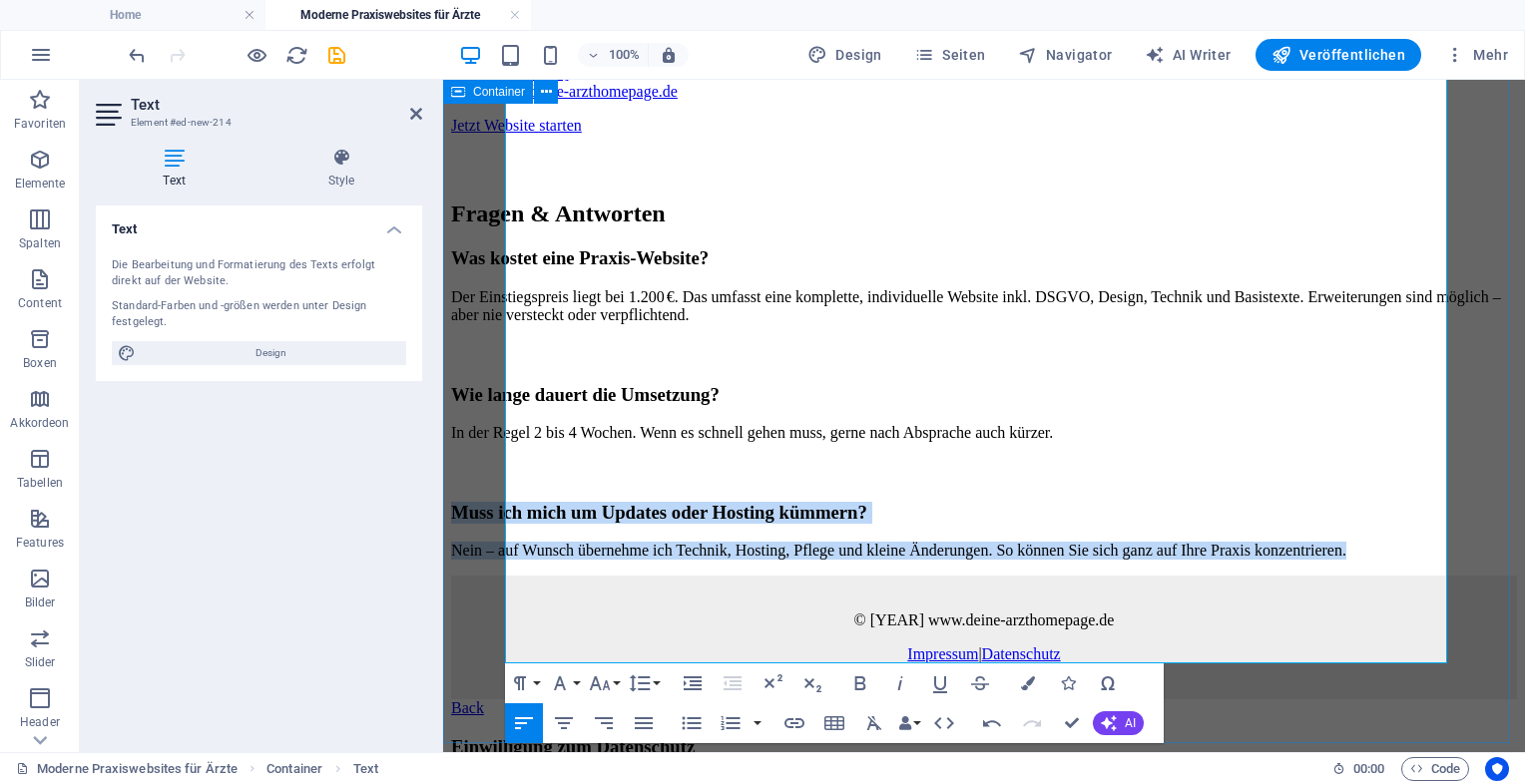 drag, startPoint x: 631, startPoint y: 559, endPoint x: 503, endPoint y: 511, distance: 136.70406 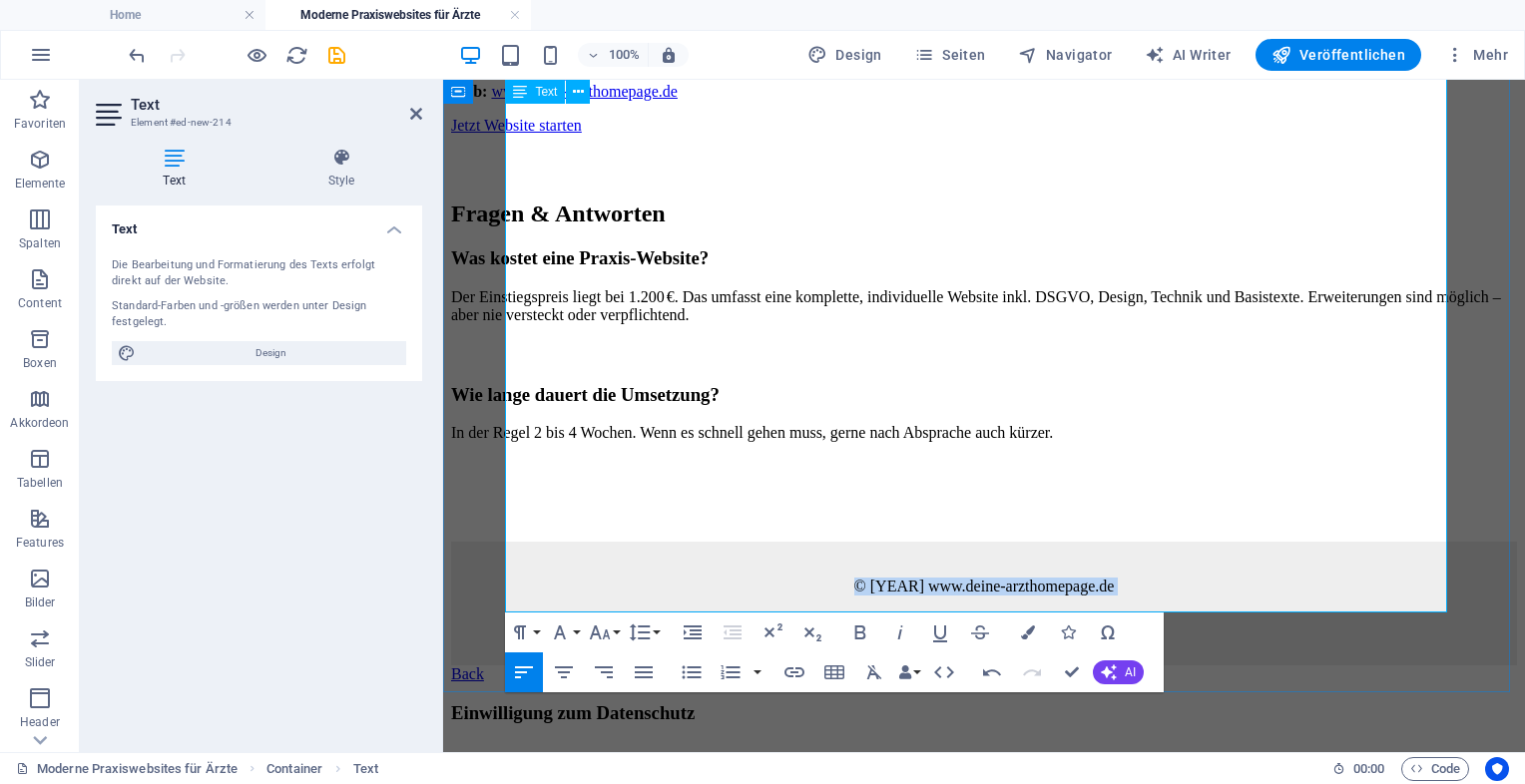 drag, startPoint x: 837, startPoint y: 557, endPoint x: 1158, endPoint y: 582, distance: 321.97205 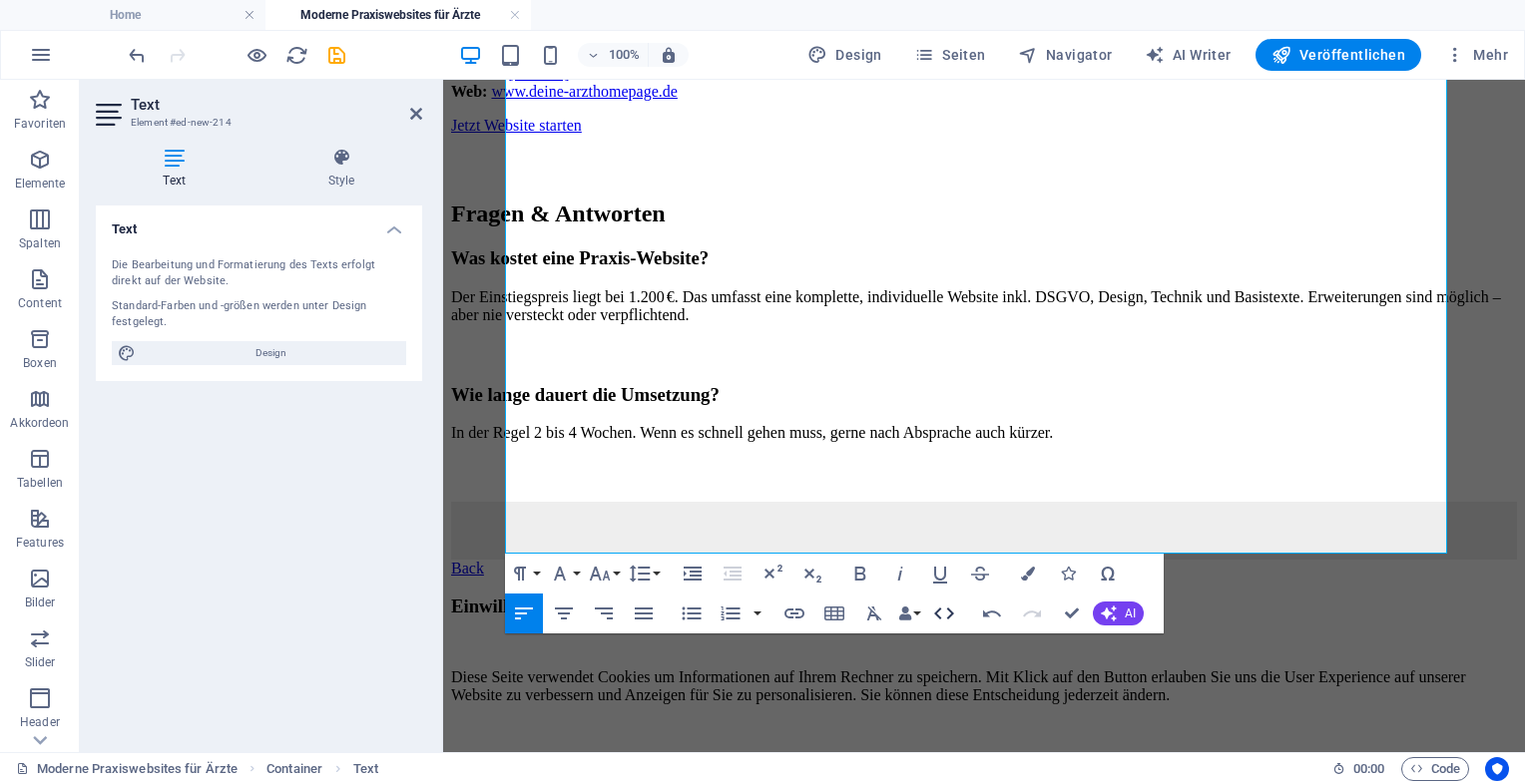click 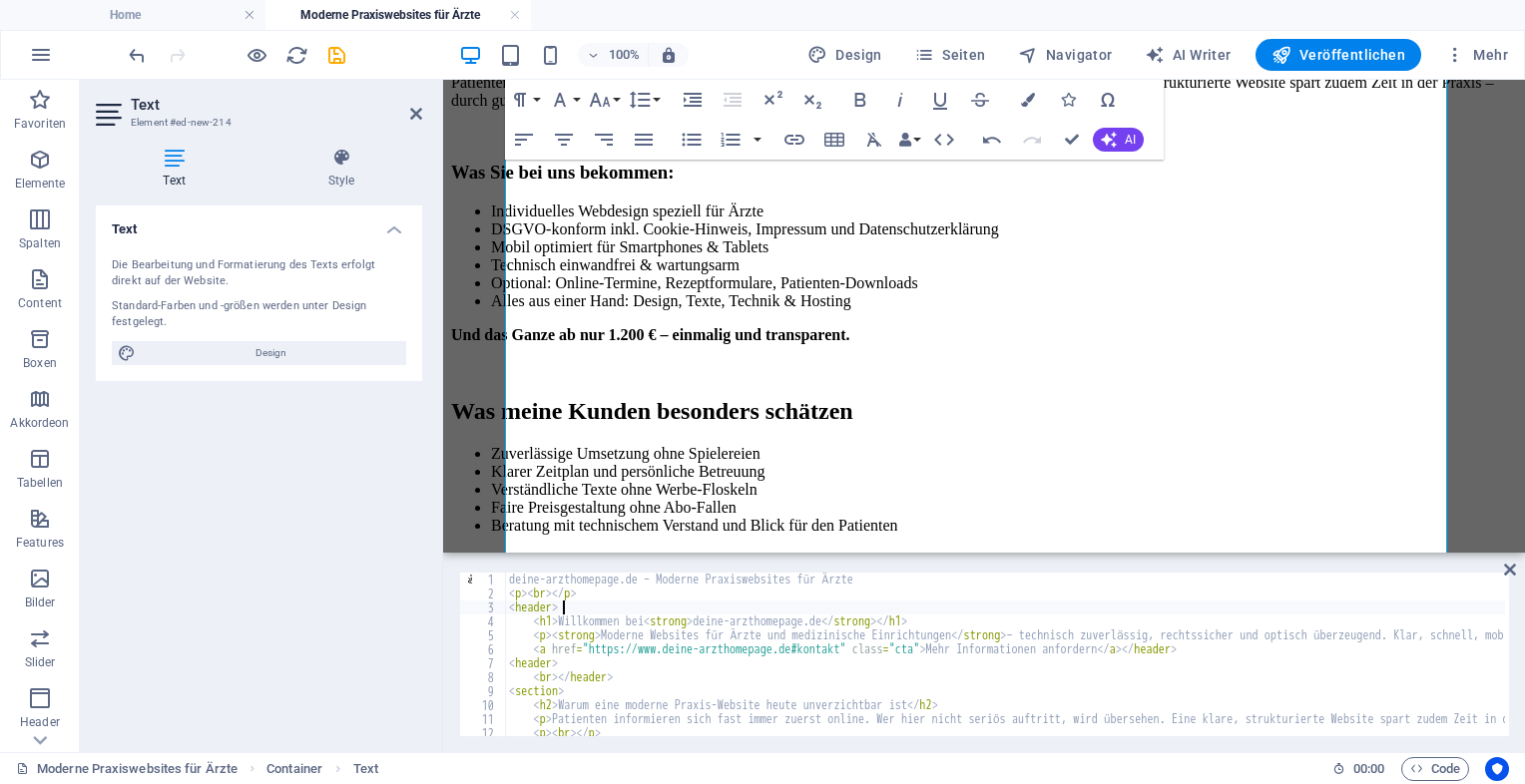 scroll, scrollTop: 0, scrollLeft: 0, axis: both 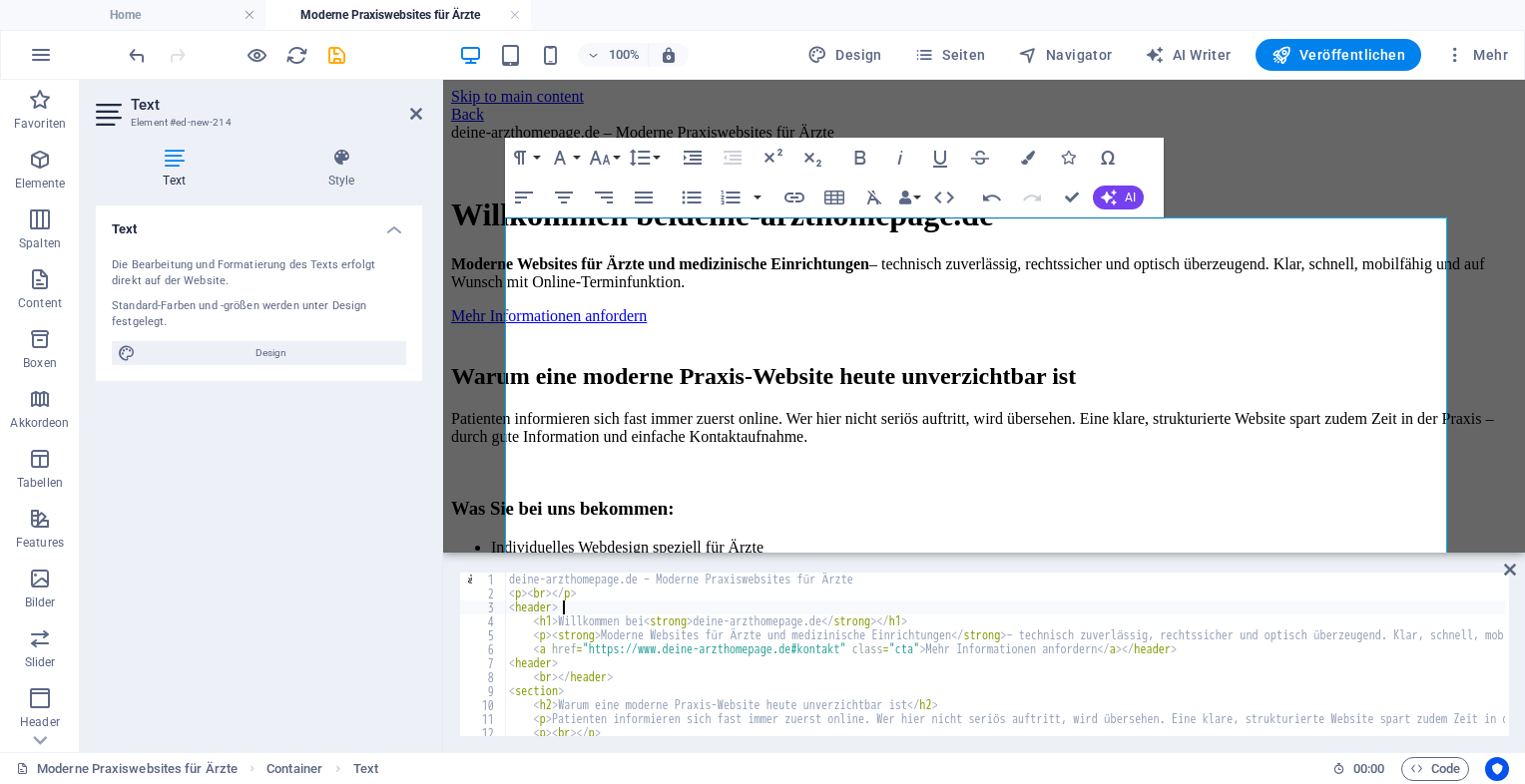 drag, startPoint x: 1518, startPoint y: 345, endPoint x: 1960, endPoint y: 141, distance: 486.80592 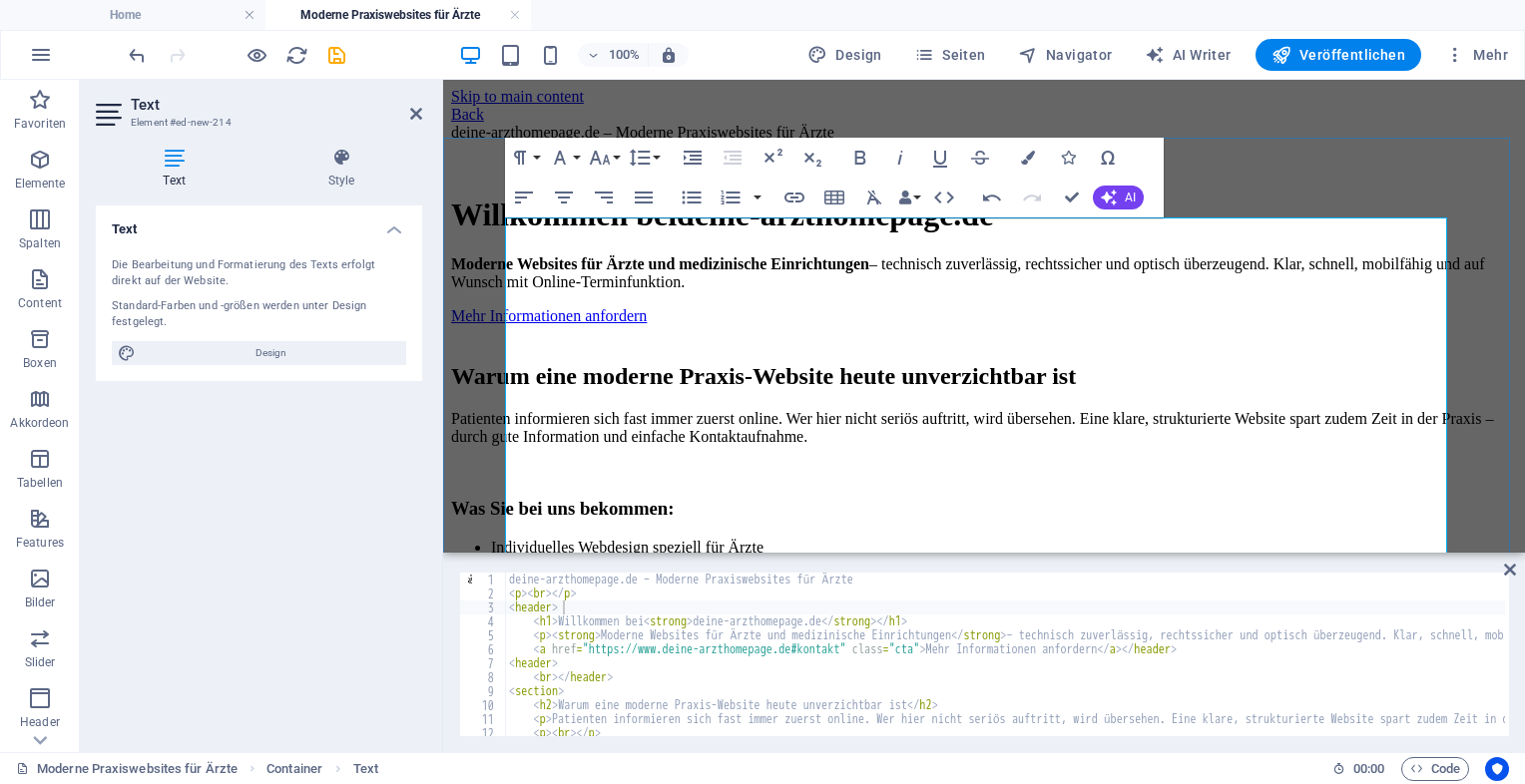 click on "Moderne Websites für Ärzte und medizinische Einrichtungen  – technisch zuverlässig, rechtssicher und optisch überzeugend. Klar, schnell, mobilfähig und auf Wunsch mit Online-Terminfunktion." at bounding box center (984, 273) 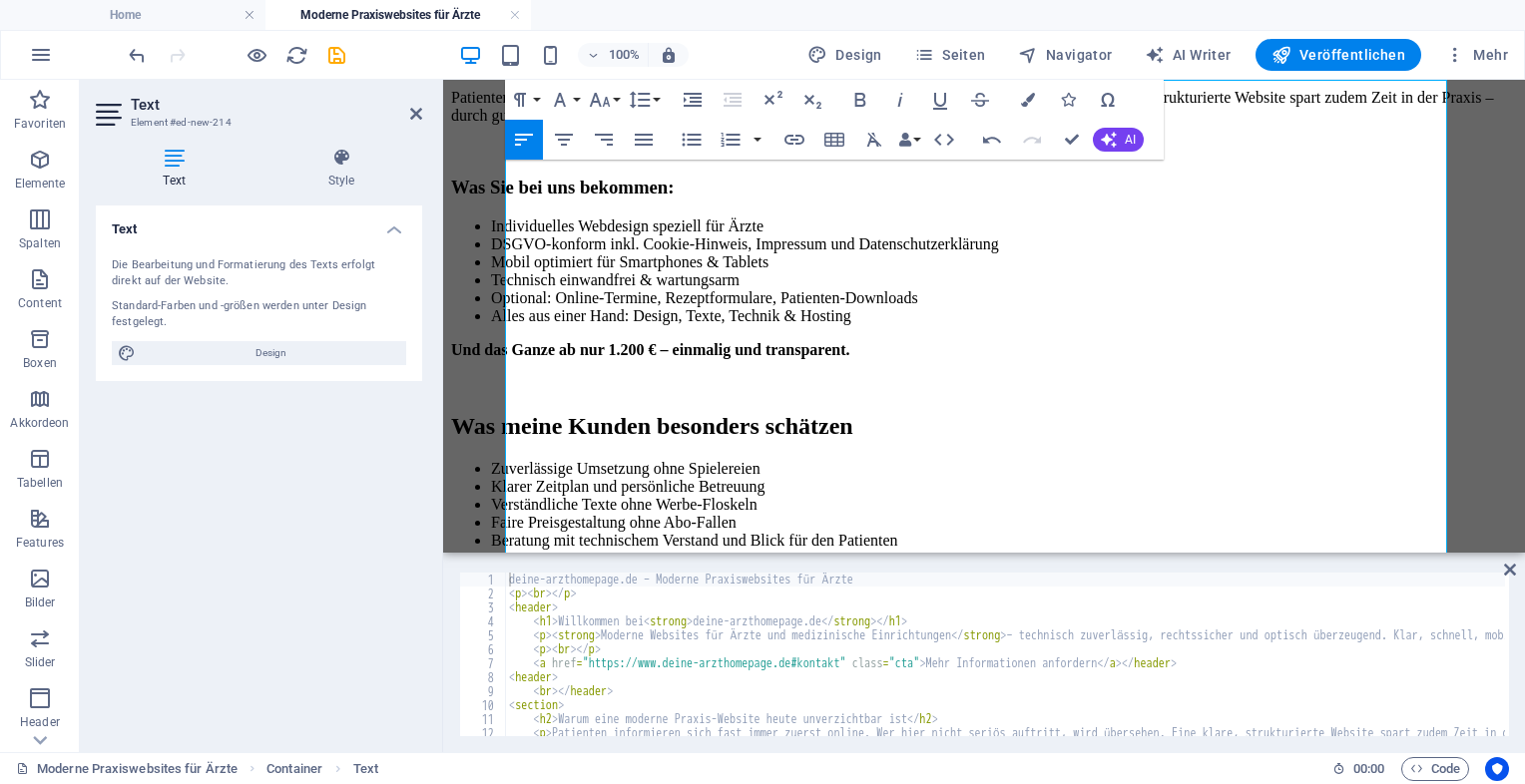 scroll, scrollTop: 0, scrollLeft: 0, axis: both 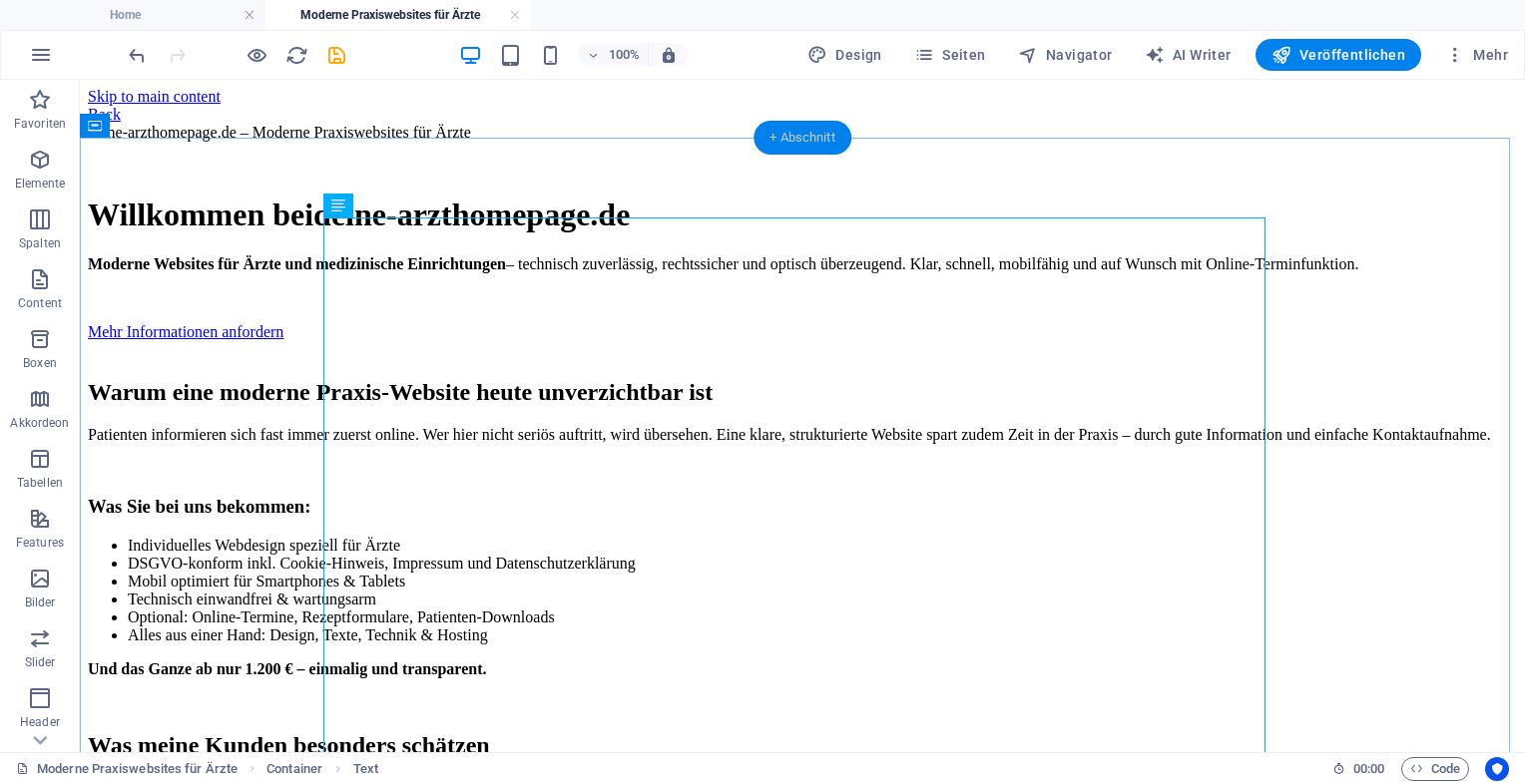 click on "+ Abschnitt" at bounding box center [802, 138] 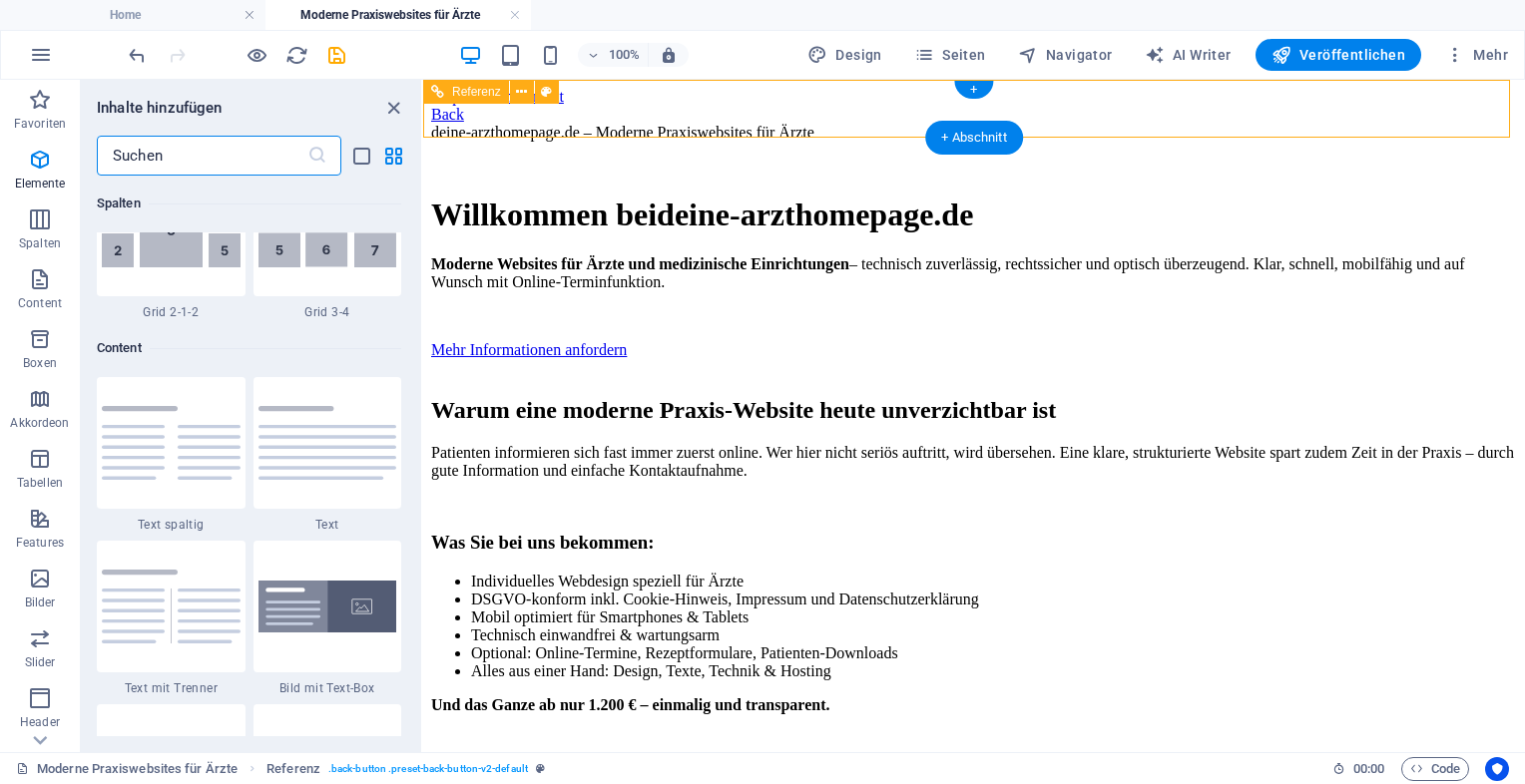 scroll, scrollTop: 3490, scrollLeft: 0, axis: vertical 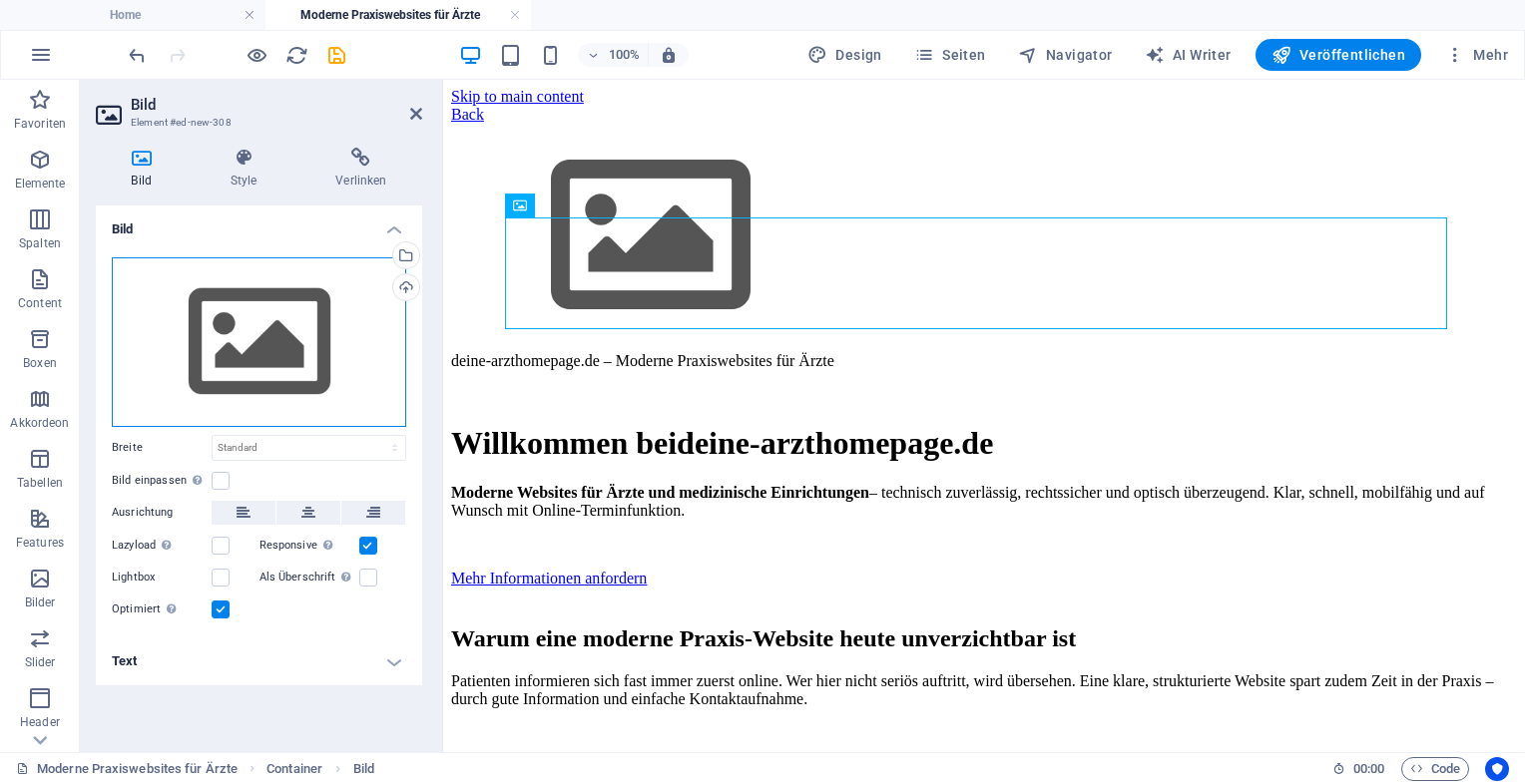 click on "Ziehe Dateien zum Hochladen hierher oder  klicke hier, um aus Dateien oder kostenlosen Stockfotos & -videos zu wählen" at bounding box center (258, 342) 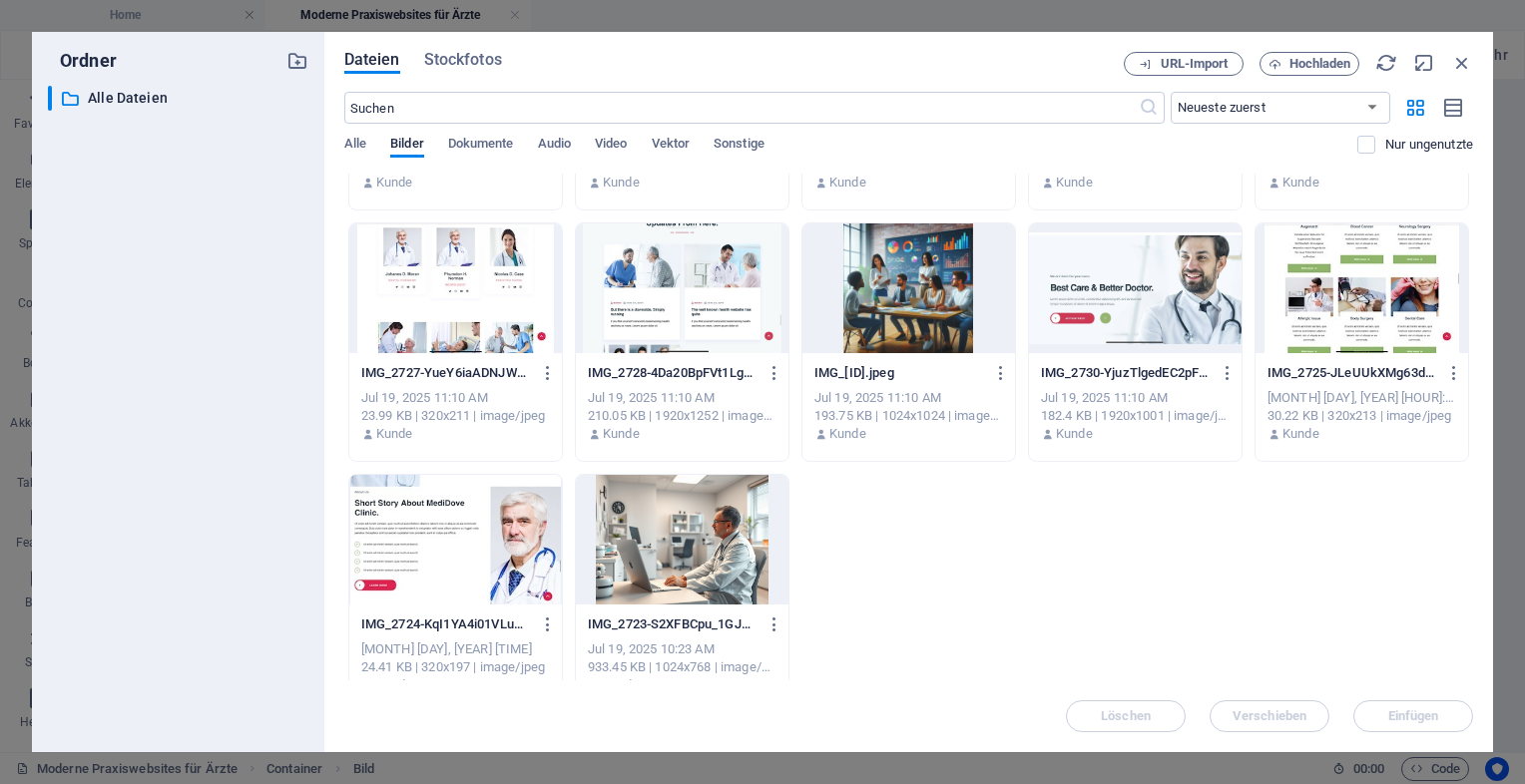 scroll, scrollTop: 235, scrollLeft: 0, axis: vertical 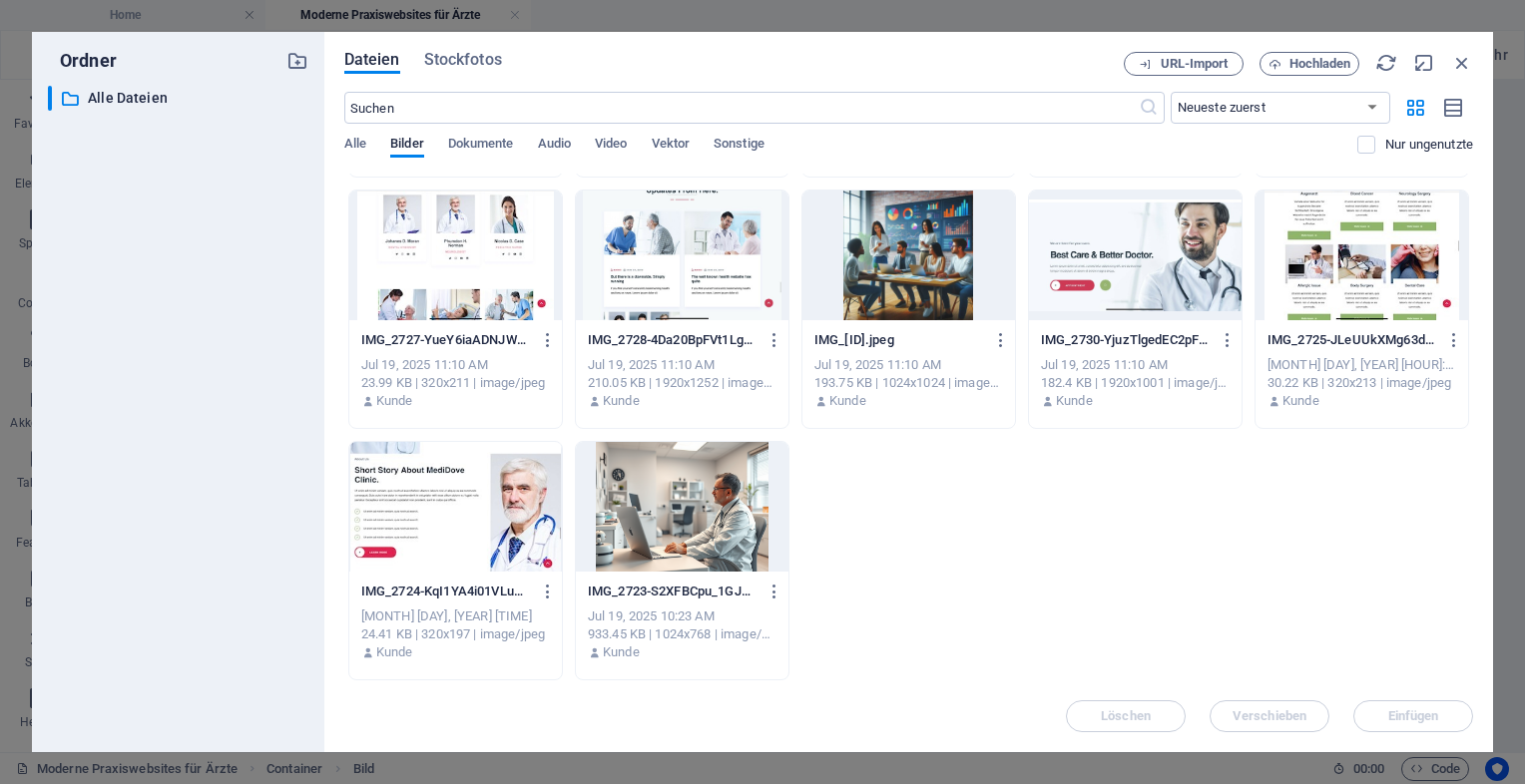 click at bounding box center (682, 507) 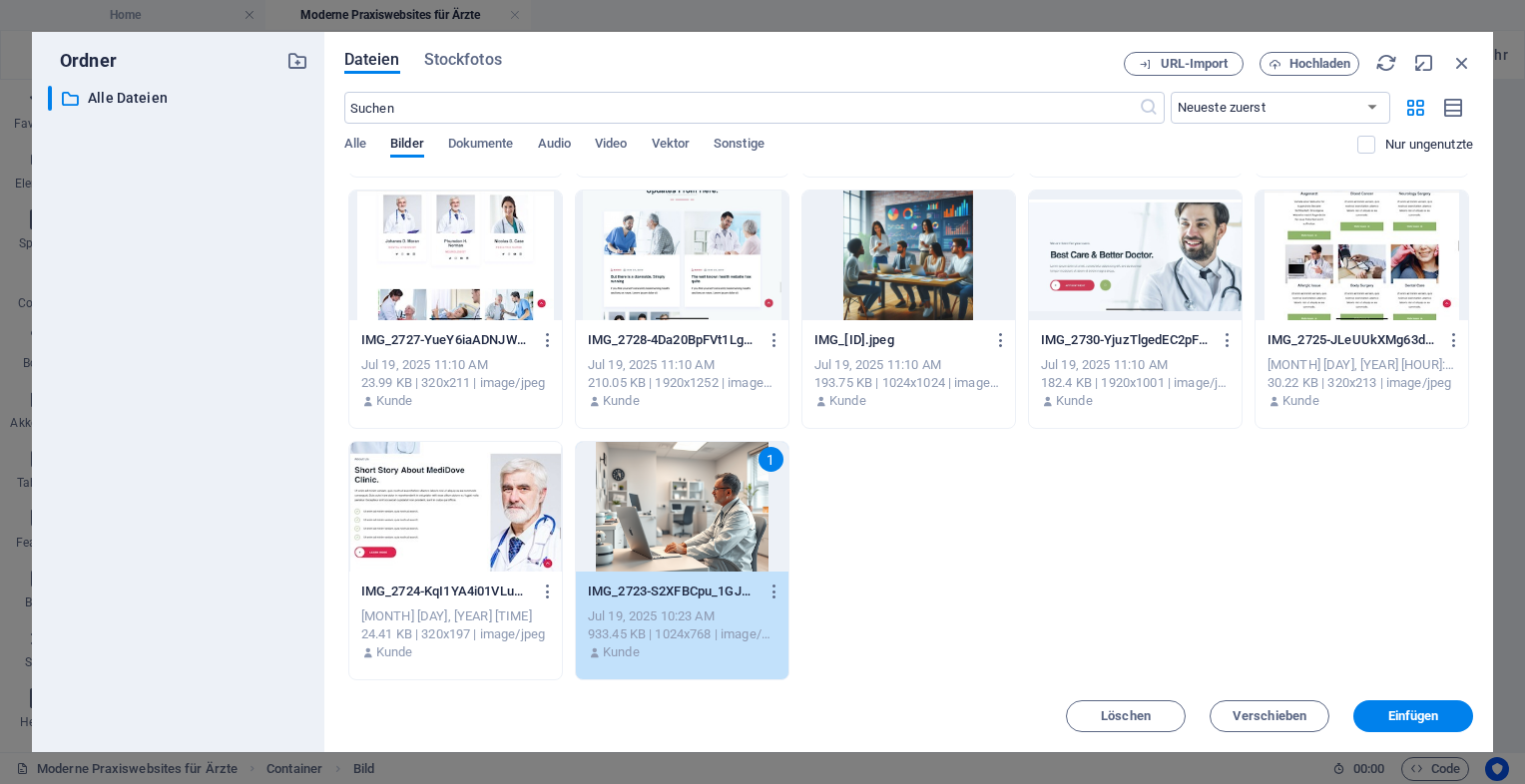 click on "1" at bounding box center [682, 507] 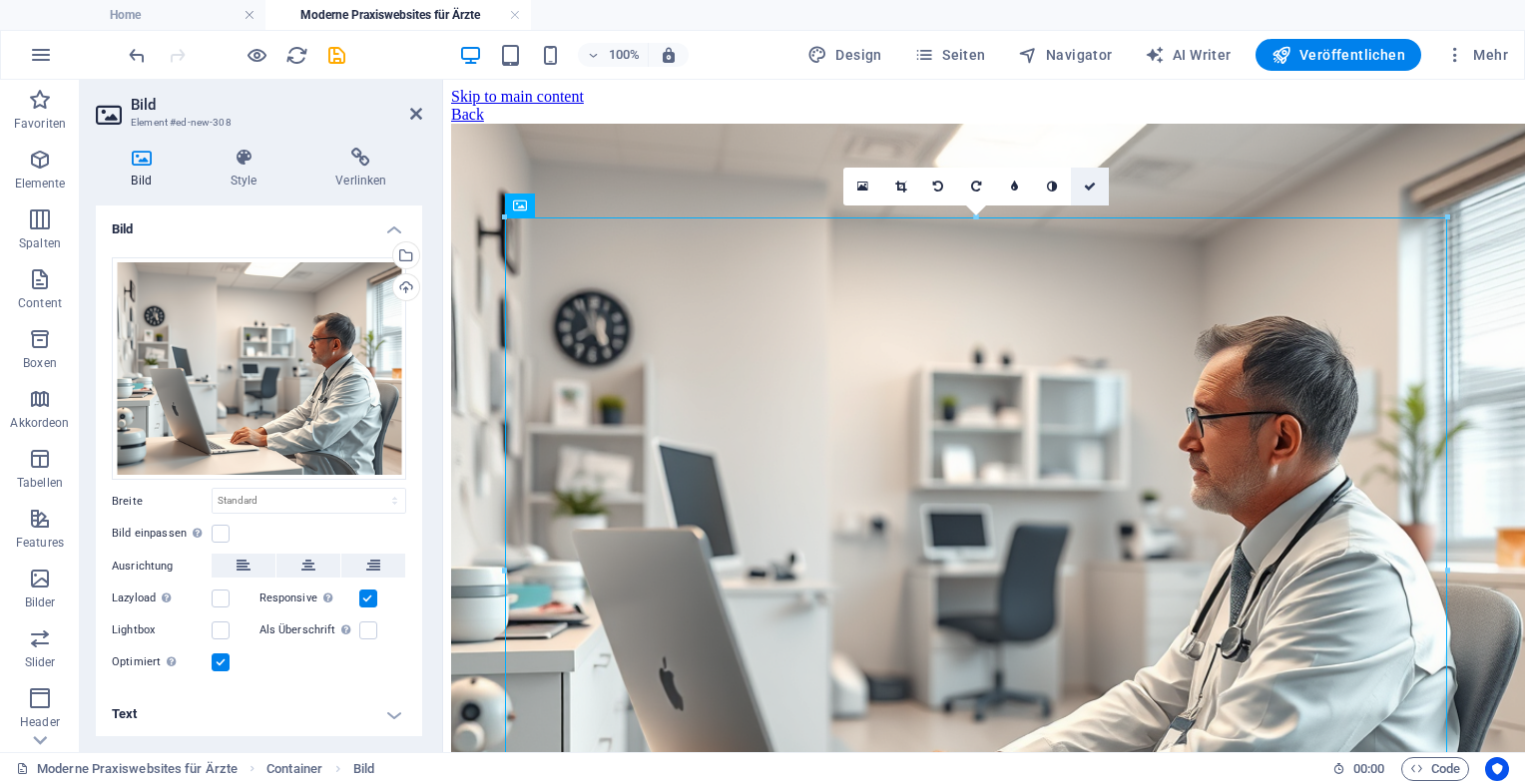 click at bounding box center [1090, 187] 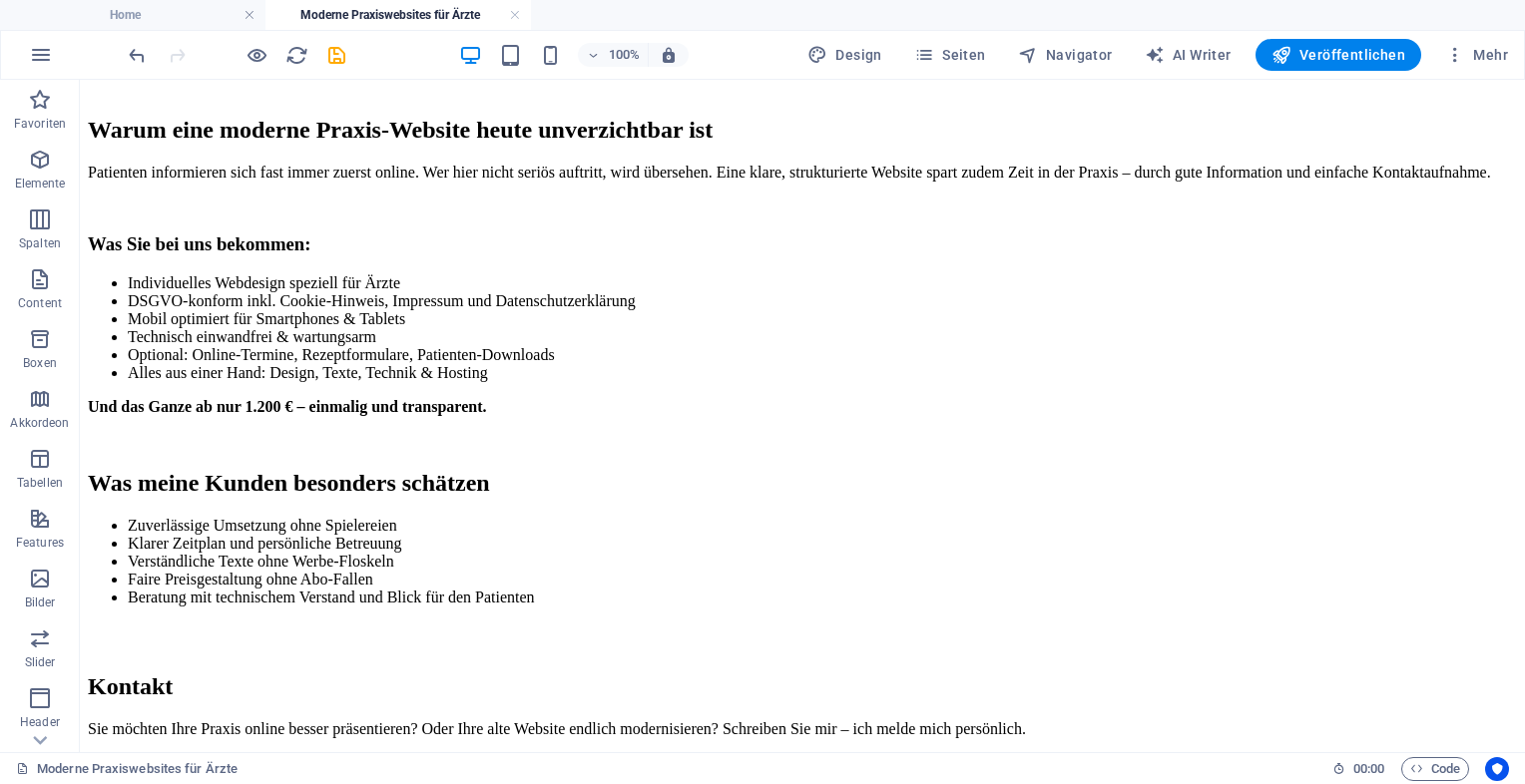 scroll, scrollTop: 1393, scrollLeft: 0, axis: vertical 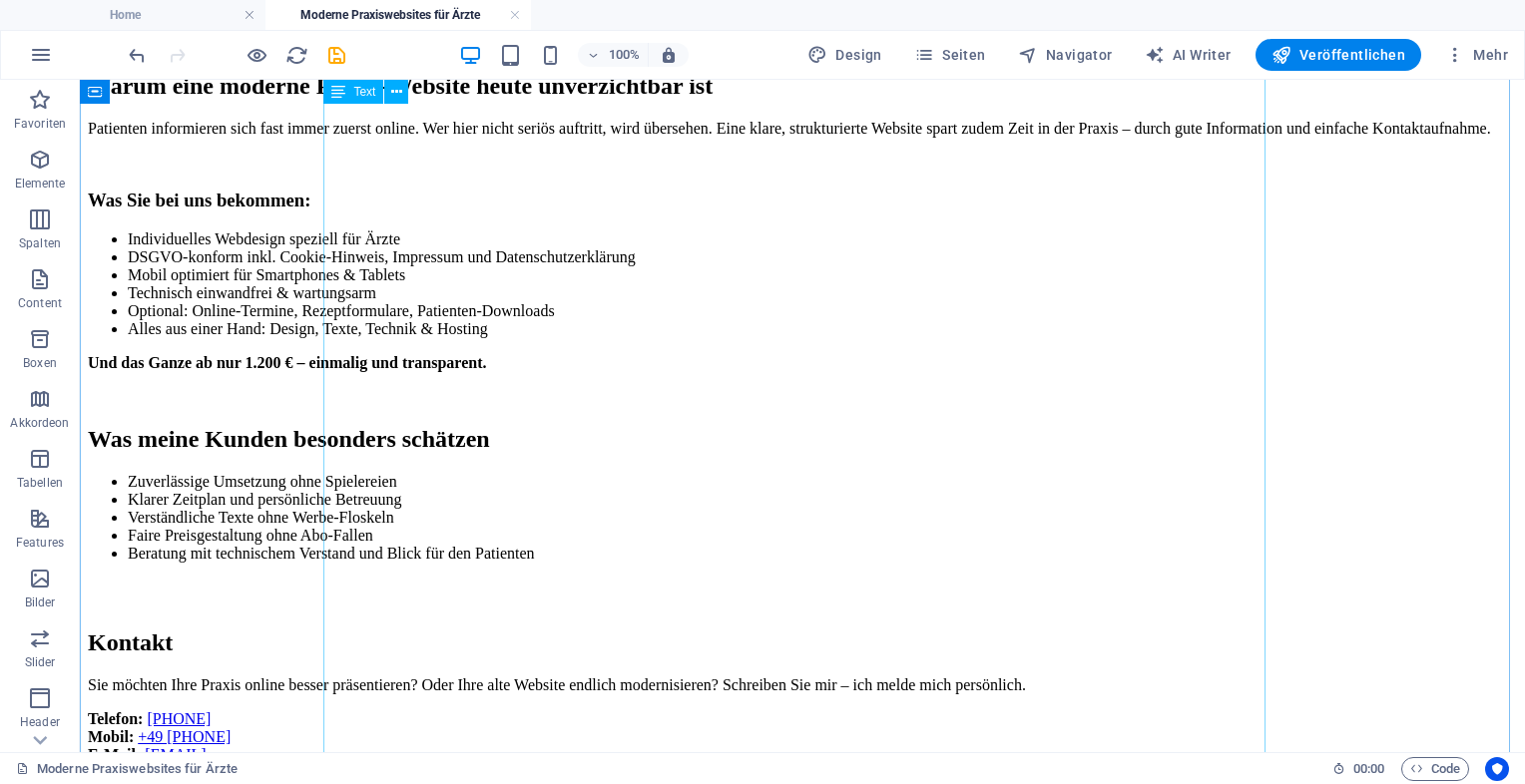 click on "deine-arzthomepage.de – Moderne Praxiswebsites für Ärzte
Willkommen bei  deine-arzthomepage.de
Moderne Websites für Ärzte und medizinische Einrichtungen  – technisch zuverlässig, rechtssicher und optisch überzeugend. Klar, schnell, mobilfähig und auf Wunsch mit Online-Terminfunktion.
Mehr Informationen anfordern
Warum eine moderne Praxis-Website heute unverzichtbar ist
Patienten informieren sich fast immer zuerst online. Wer hier nicht seriös auftritt, wird übersehen. Eine klare, strukturierte Website spart zudem Zeit in der Praxis – durch gute Information und einfache Kontaktaufnahme.
Was Sie bei uns bekommen:
Individuelles Webdesign speziell für Ärzte
DSGVO-konform inkl. Cookie-Hinweis, Impressum und Datenschutzerklärung
Mobil optimiert für Smartphones & Tablets
Technisch einwandfrei & wartungsarm
Optional: Online-Termine, Rezeptformulare, Patienten-Downloads" at bounding box center [802, 520] 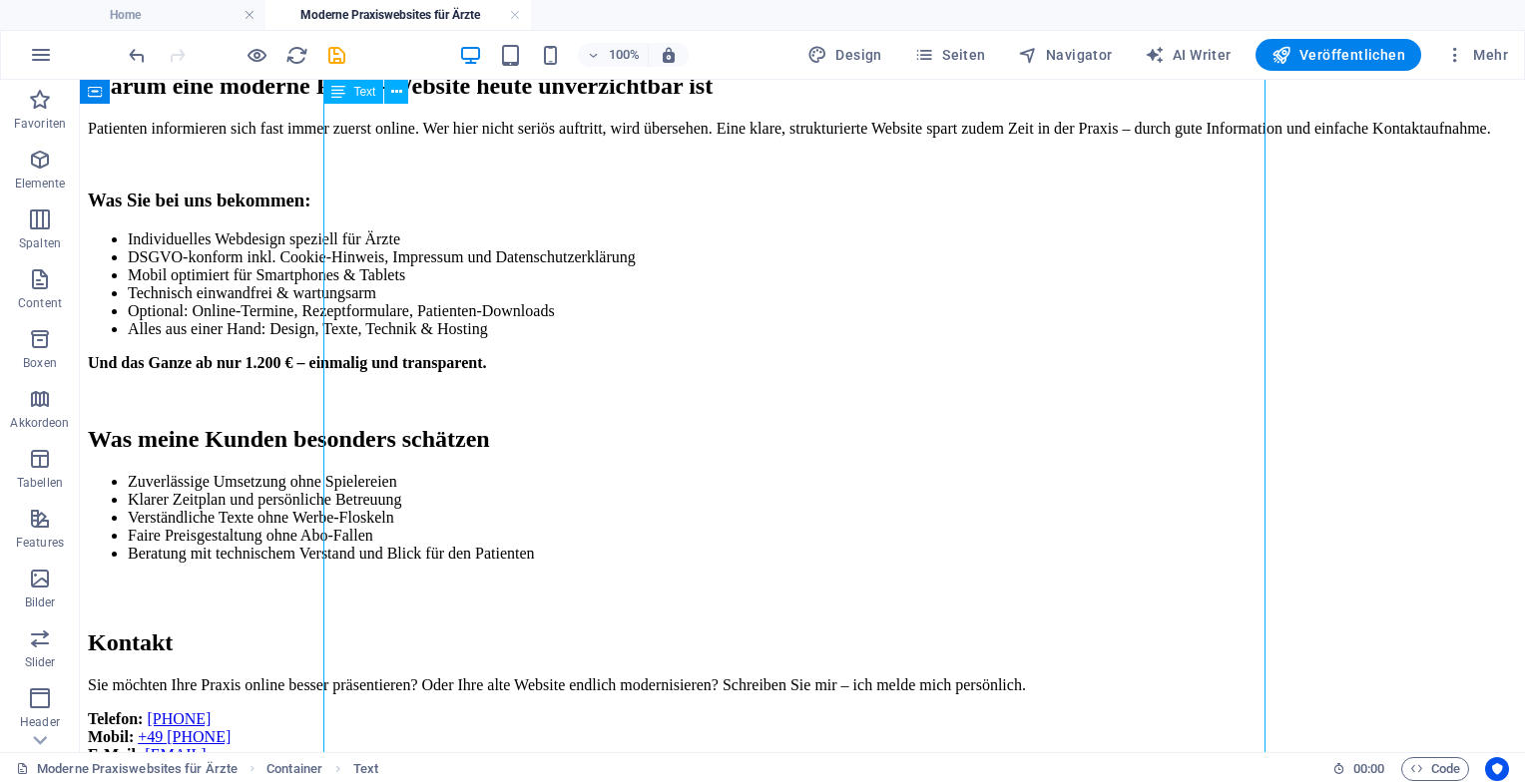 click on "deine-arzthomepage.de – Moderne Praxiswebsites für Ärzte
Willkommen bei  deine-arzthomepage.de
Moderne Websites für Ärzte und medizinische Einrichtungen  – technisch zuverlässig, rechtssicher und optisch überzeugend. Klar, schnell, mobilfähig und auf Wunsch mit Online-Terminfunktion.
Mehr Informationen anfordern
Warum eine moderne Praxis-Website heute unverzichtbar ist
Patienten informieren sich fast immer zuerst online. Wer hier nicht seriös auftritt, wird übersehen. Eine klare, strukturierte Website spart zudem Zeit in der Praxis – durch gute Information und einfache Kontaktaufnahme.
Was Sie bei uns bekommen:
Individuelles Webdesign speziell für Ärzte
DSGVO-konform inkl. Cookie-Hinweis, Impressum und Datenschutzerklärung
Mobil optimiert für Smartphones & Tablets
Technisch einwandfrei & wartungsarm
Optional: Online-Termine, Rezeptformulare, Patienten-Downloads" at bounding box center (802, 520) 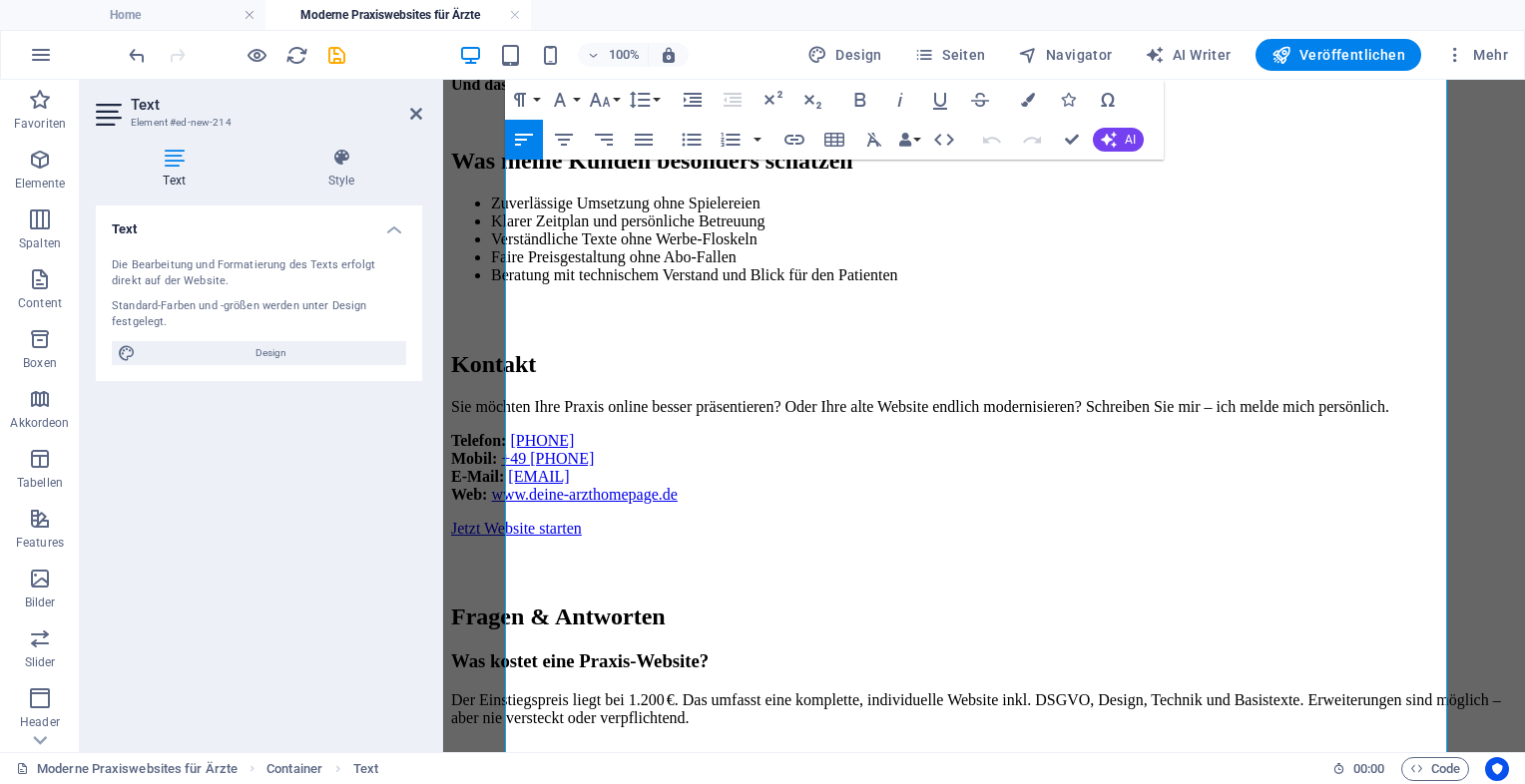 scroll, scrollTop: 1428, scrollLeft: 0, axis: vertical 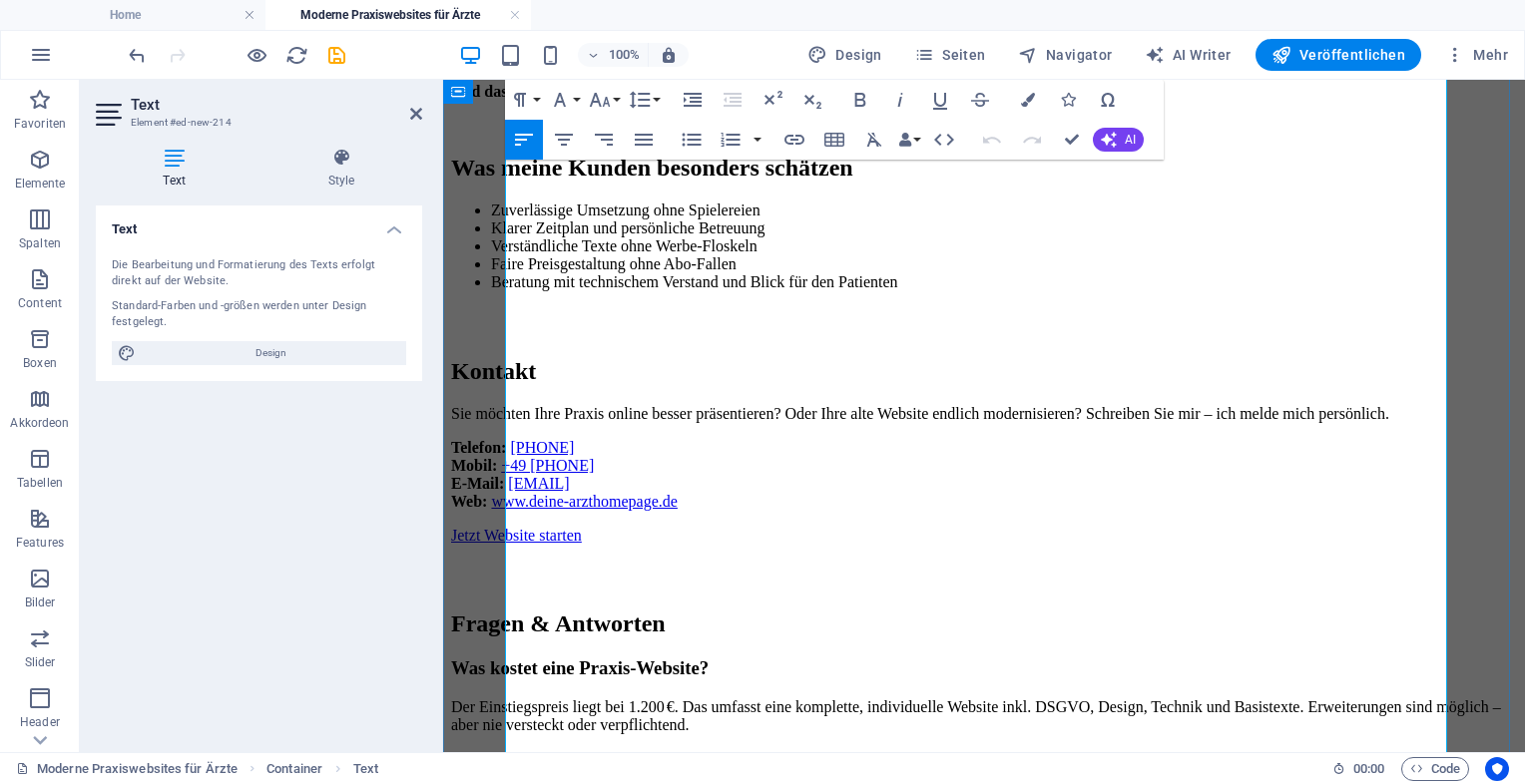 click on "Sie möchten Ihre Praxis online besser präsentieren? Oder Ihre alte Website endlich modernisieren? Schreiben Sie mir – ich melde mich persönlich." at bounding box center (984, 414) 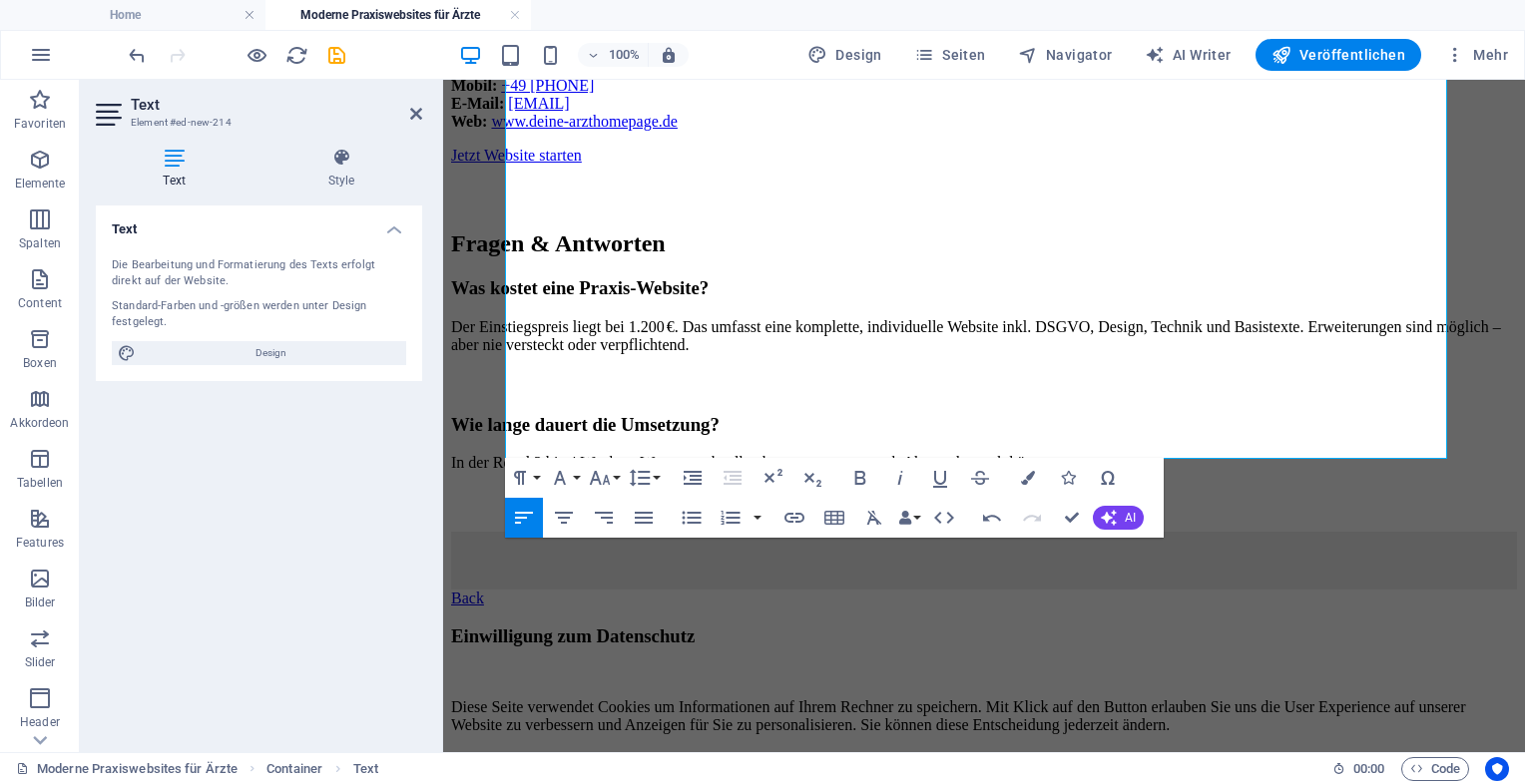 scroll, scrollTop: 1852, scrollLeft: 0, axis: vertical 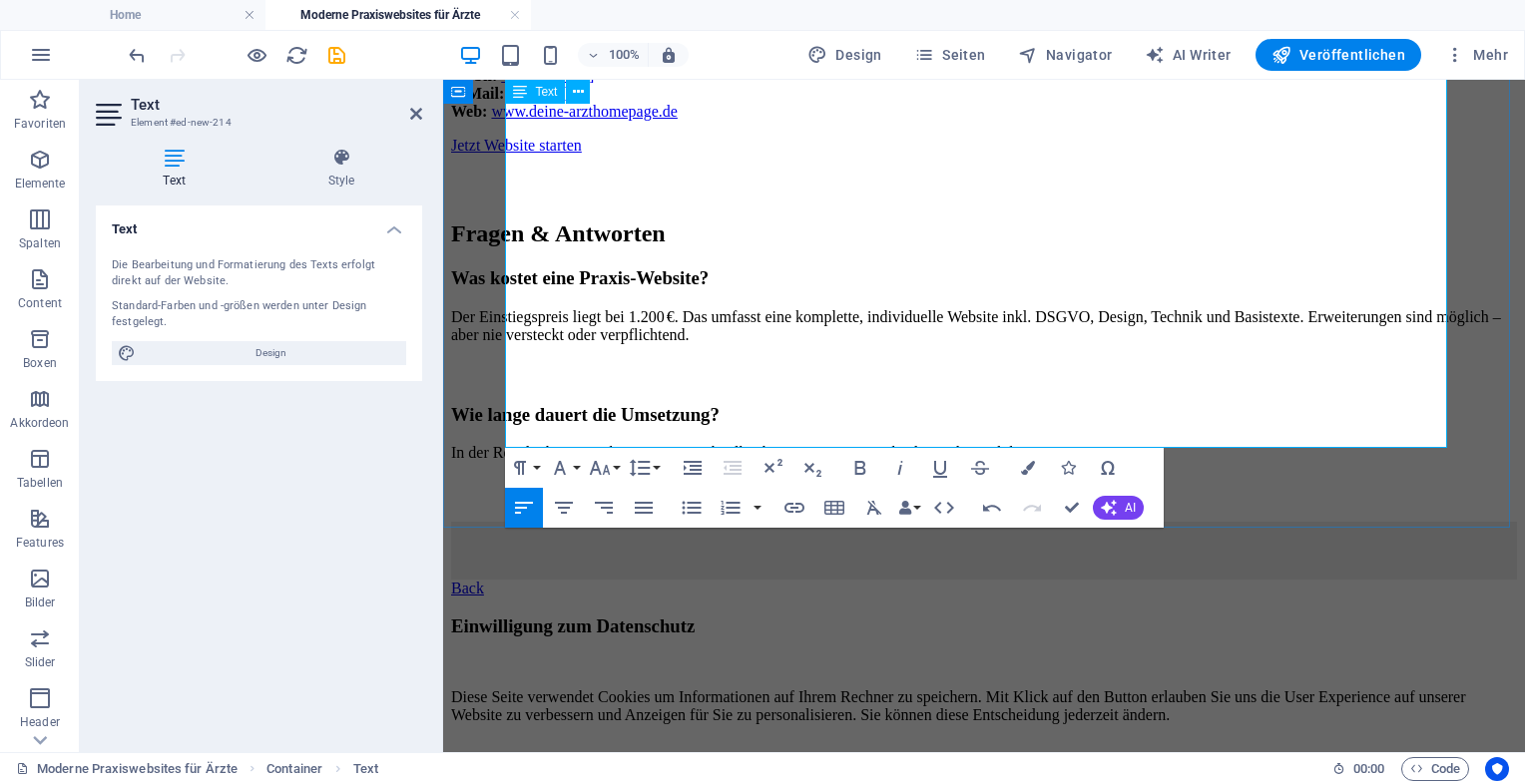 click at bounding box center [984, 551] 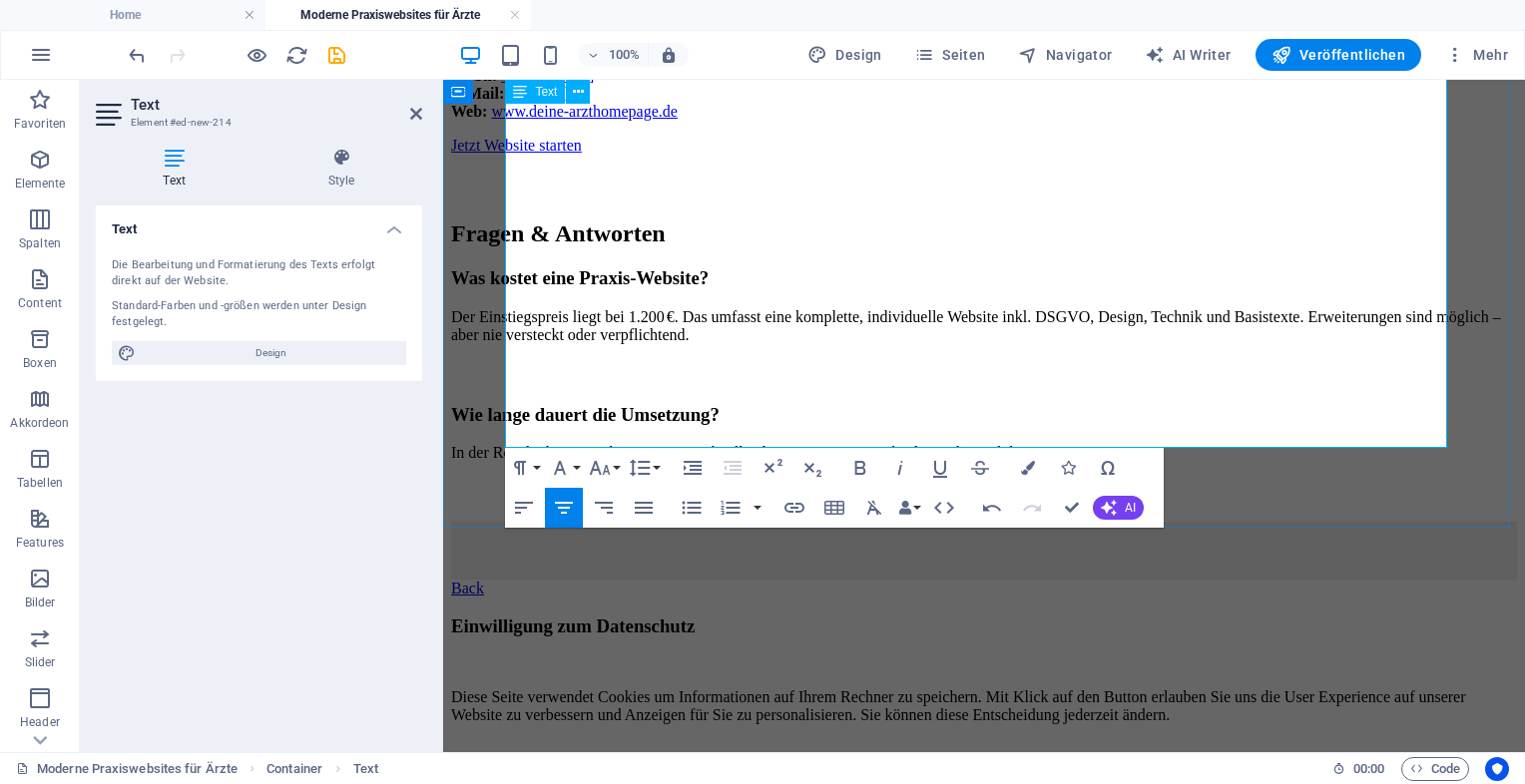 click at bounding box center (984, 551) 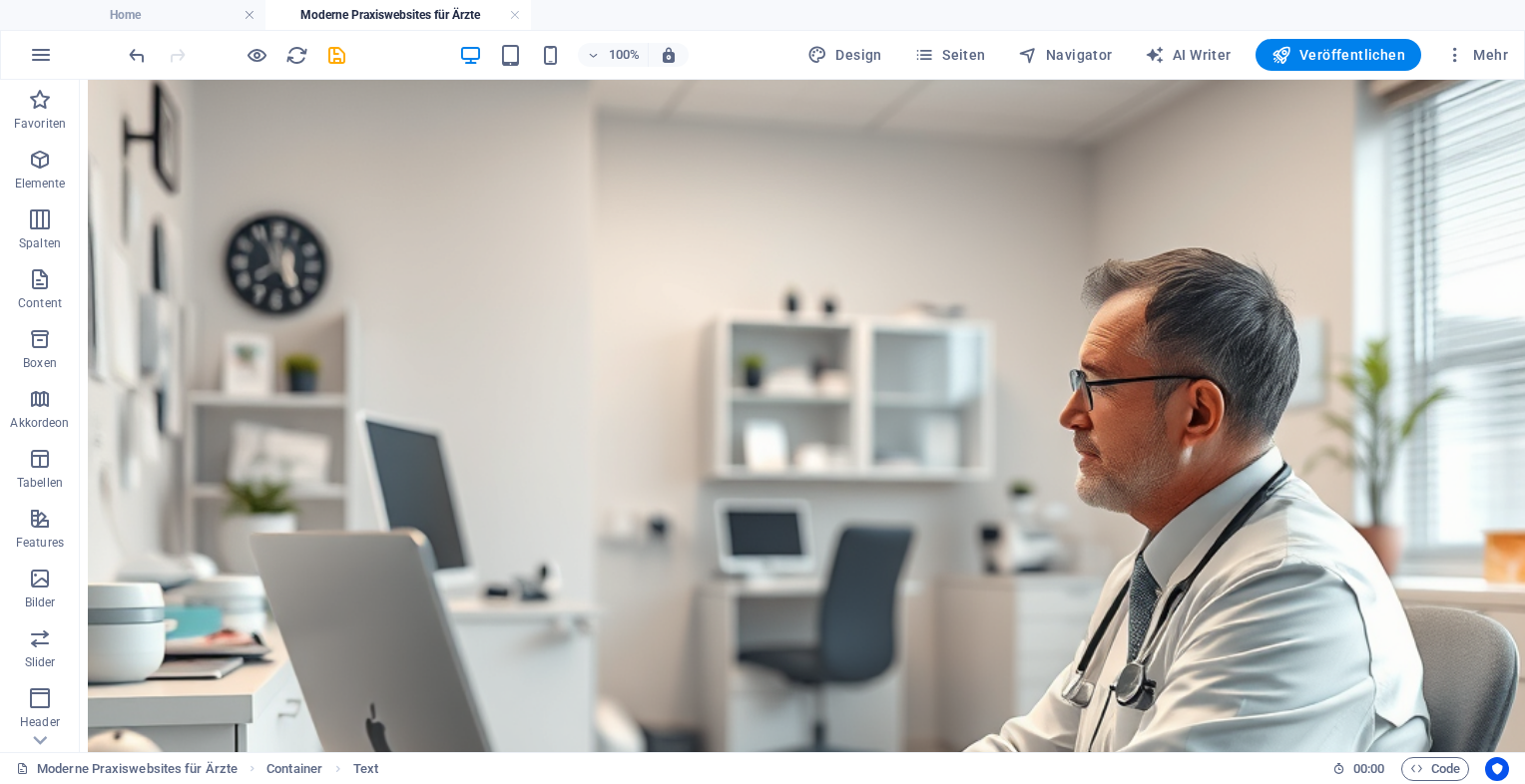 scroll, scrollTop: 0, scrollLeft: 0, axis: both 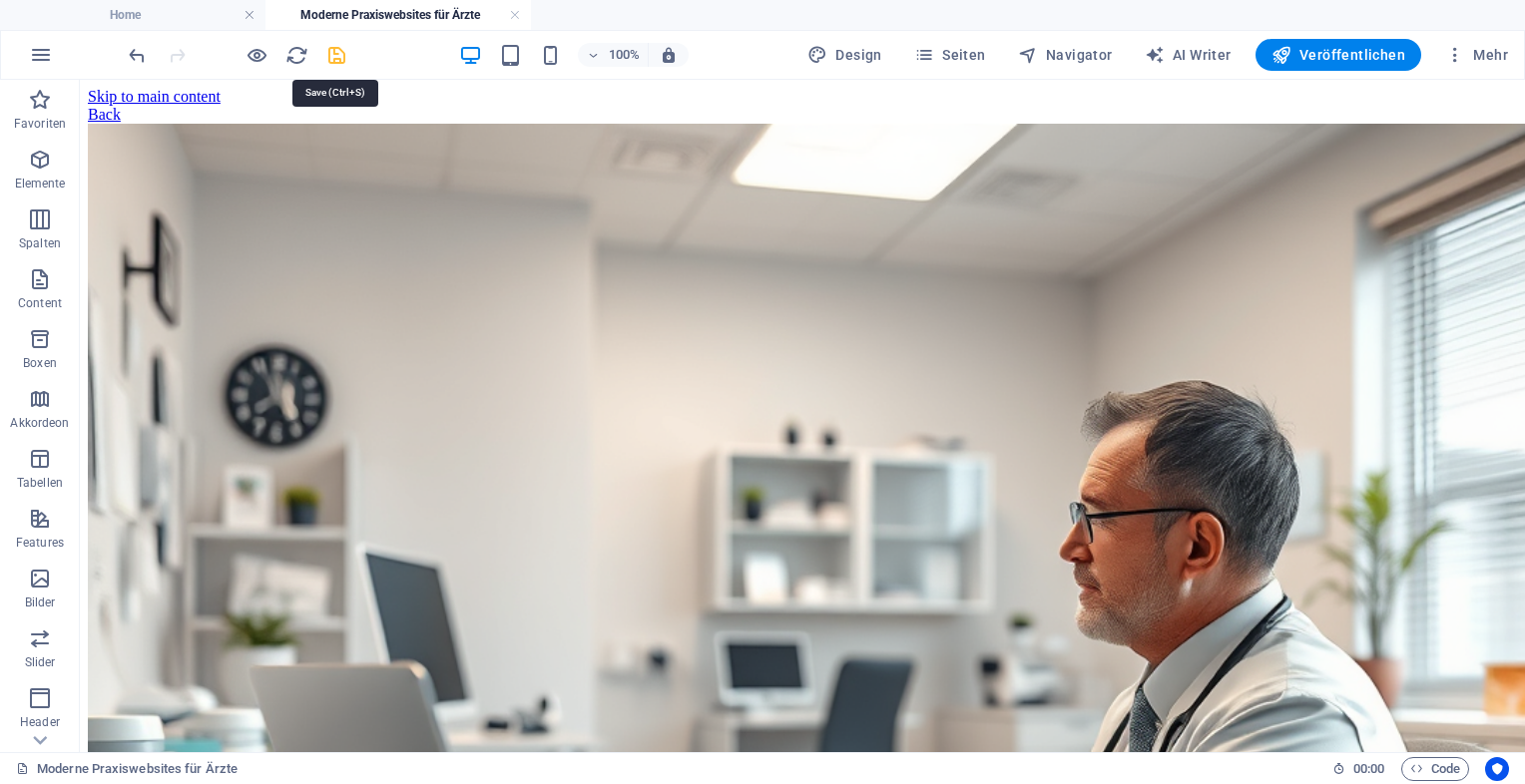 click at bounding box center [336, 55] 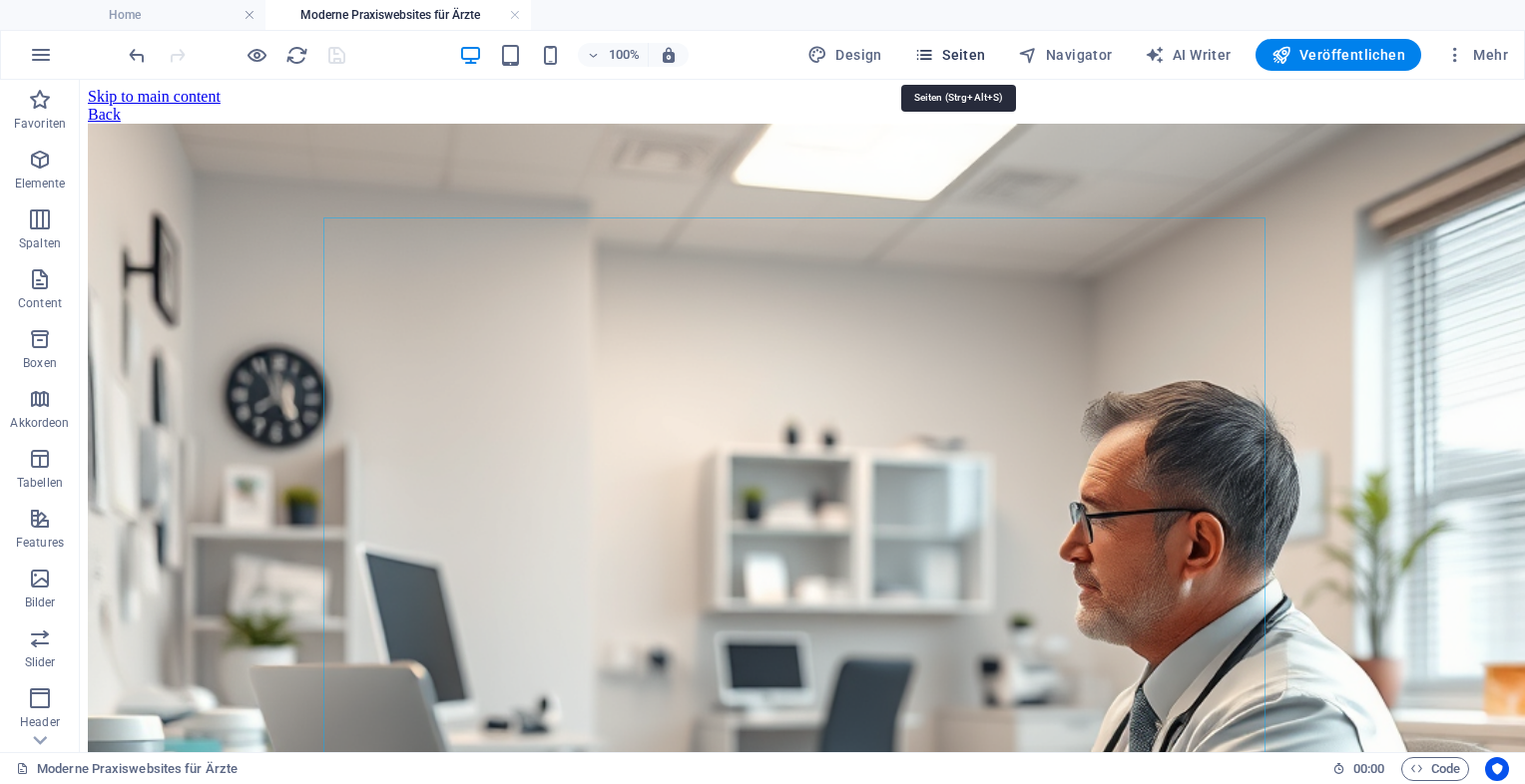 click on "Seiten" at bounding box center [950, 55] 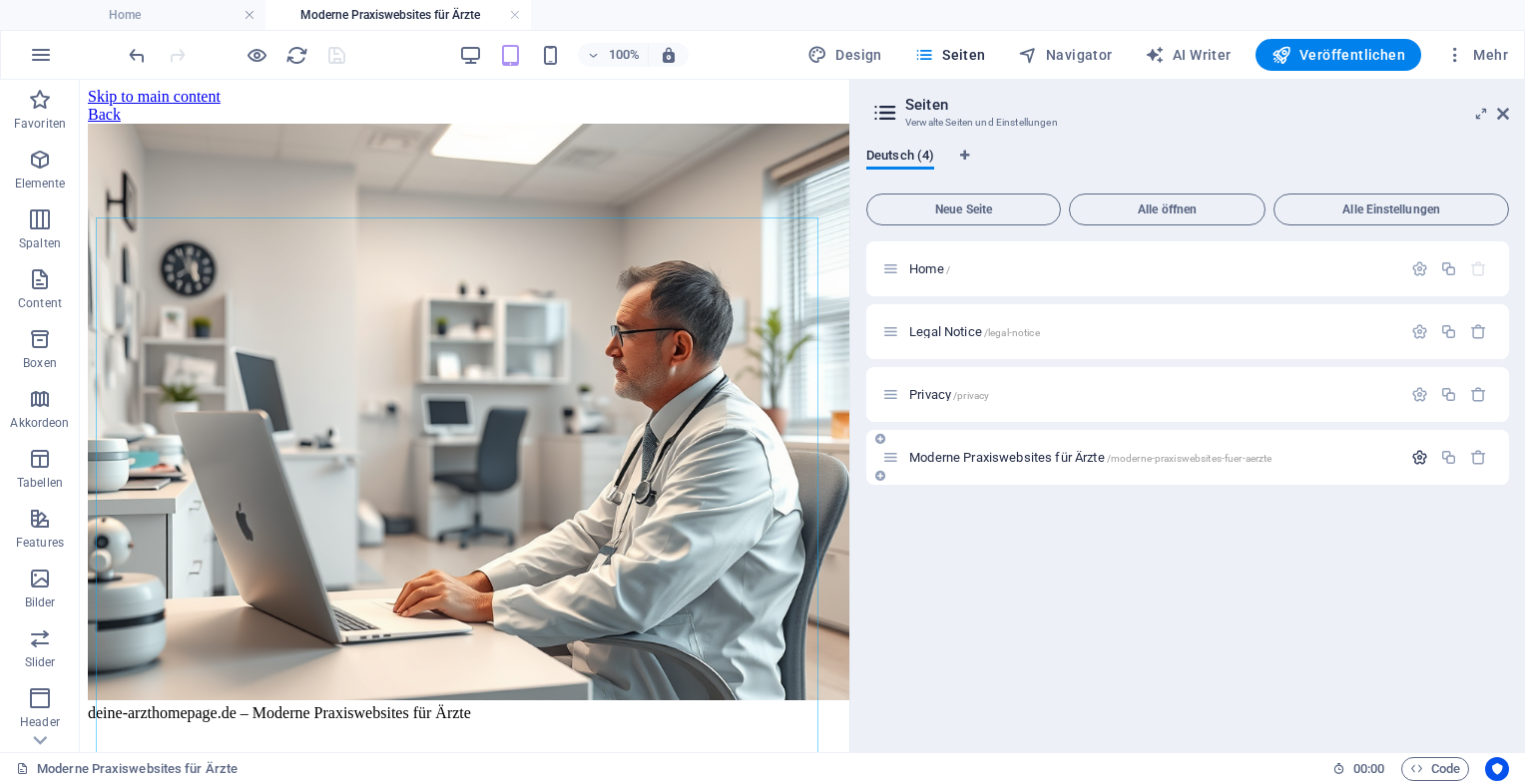 click at bounding box center [1419, 457] 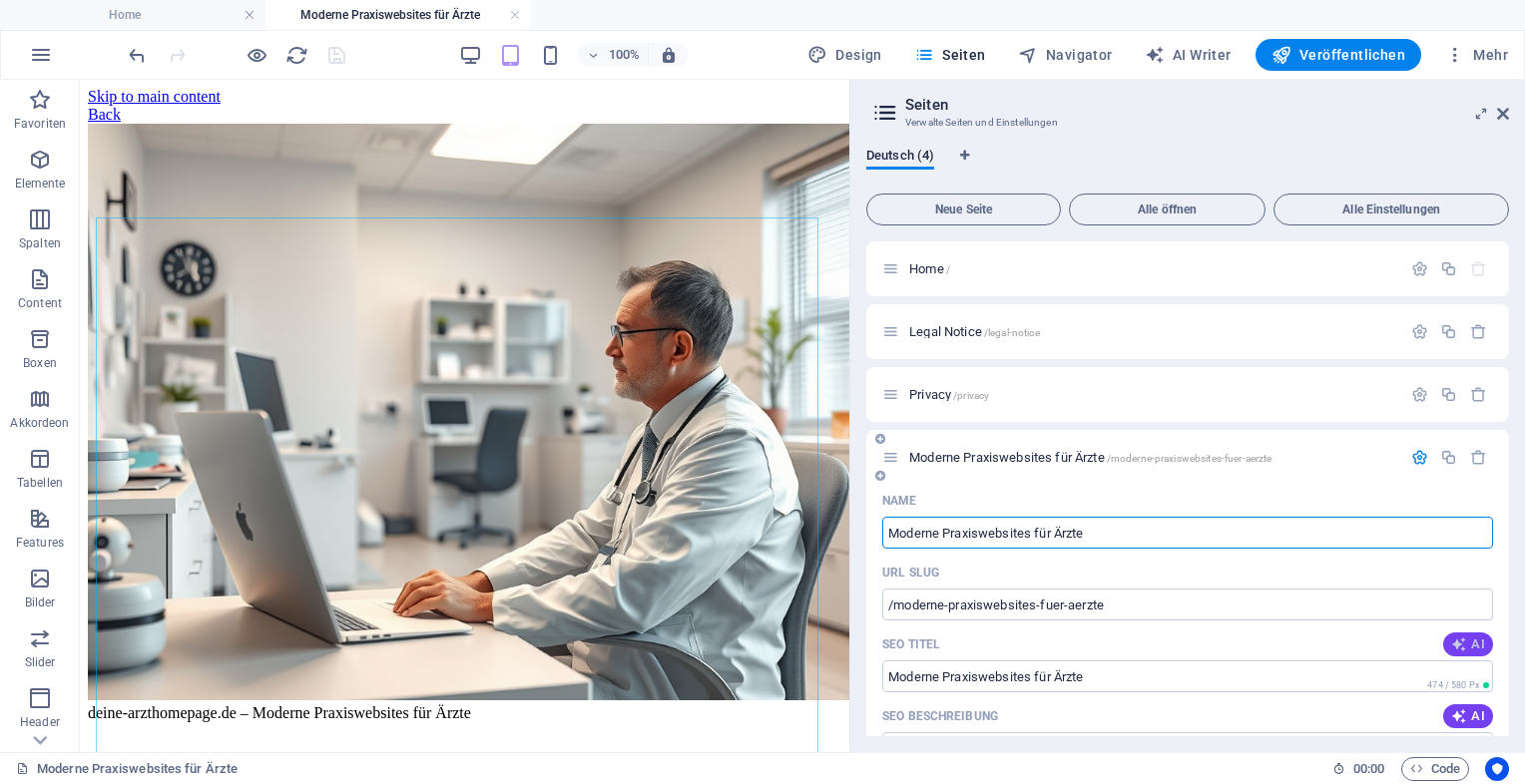 click at bounding box center [1459, 644] 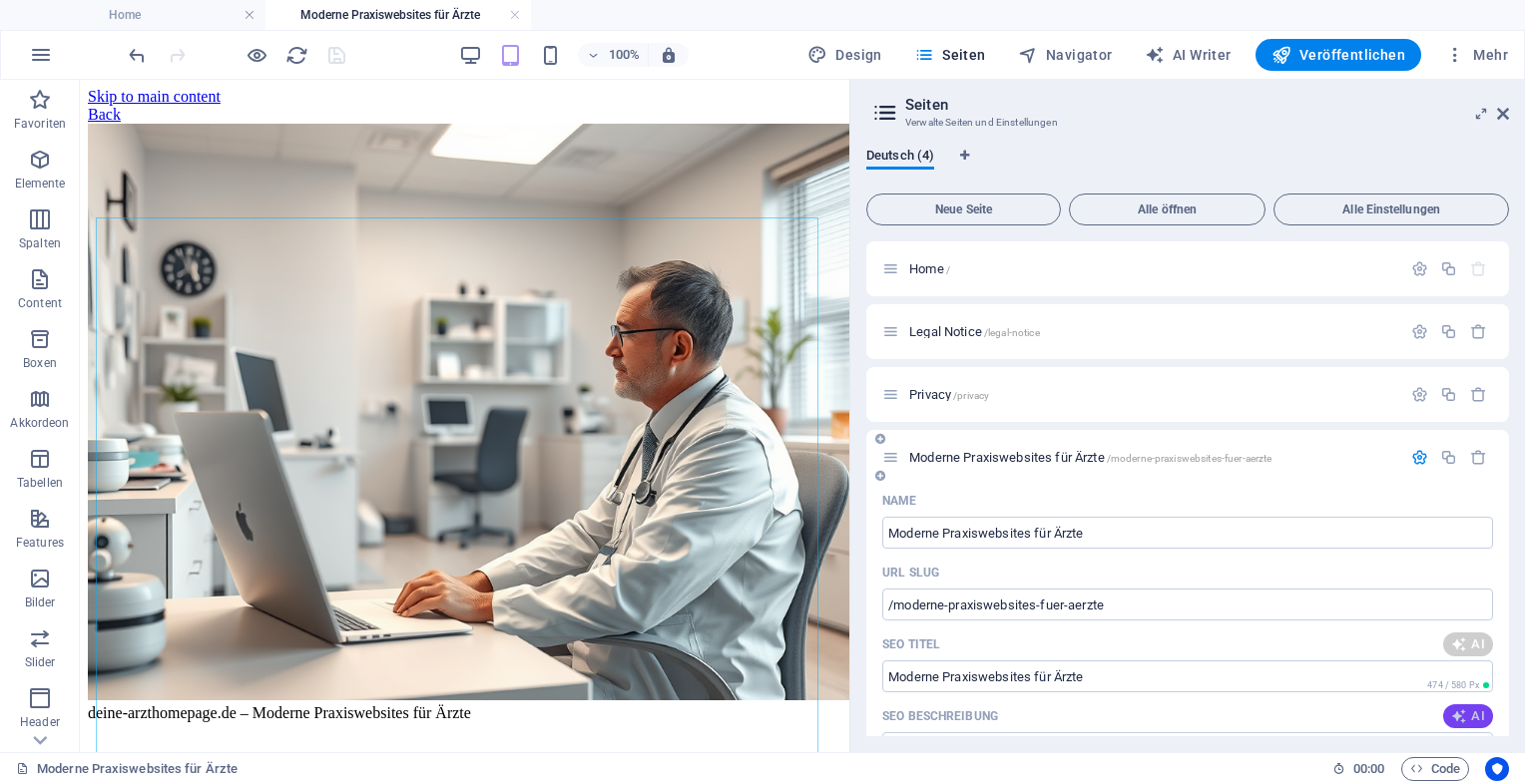 click on "AI" at bounding box center [1468, 716] 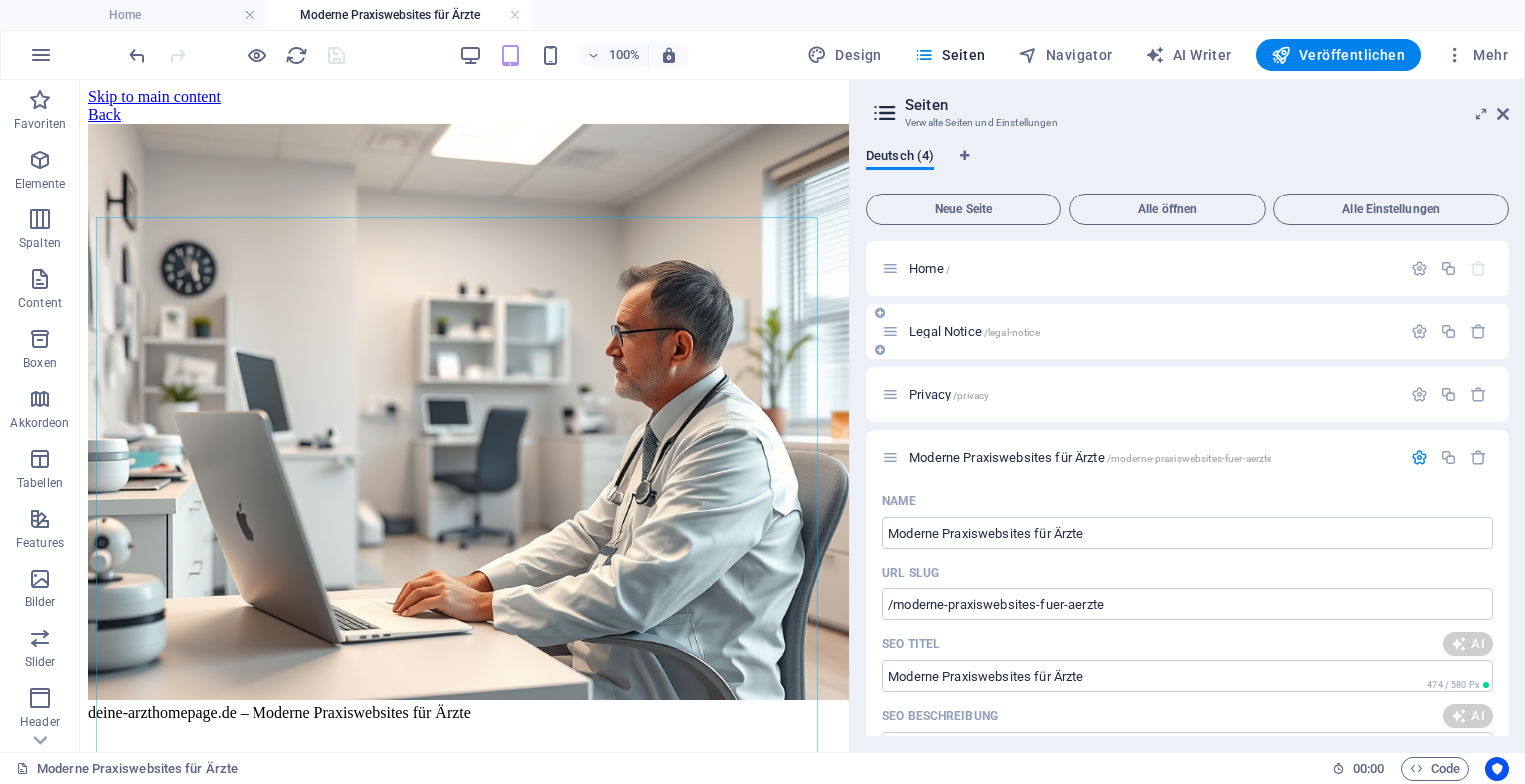 type on "Moderne Praxiswebsites für Ärzte: DSGVO-konform, mobil-optimiert & individuell. Starten Sie jetzt ab 1.200 €!" 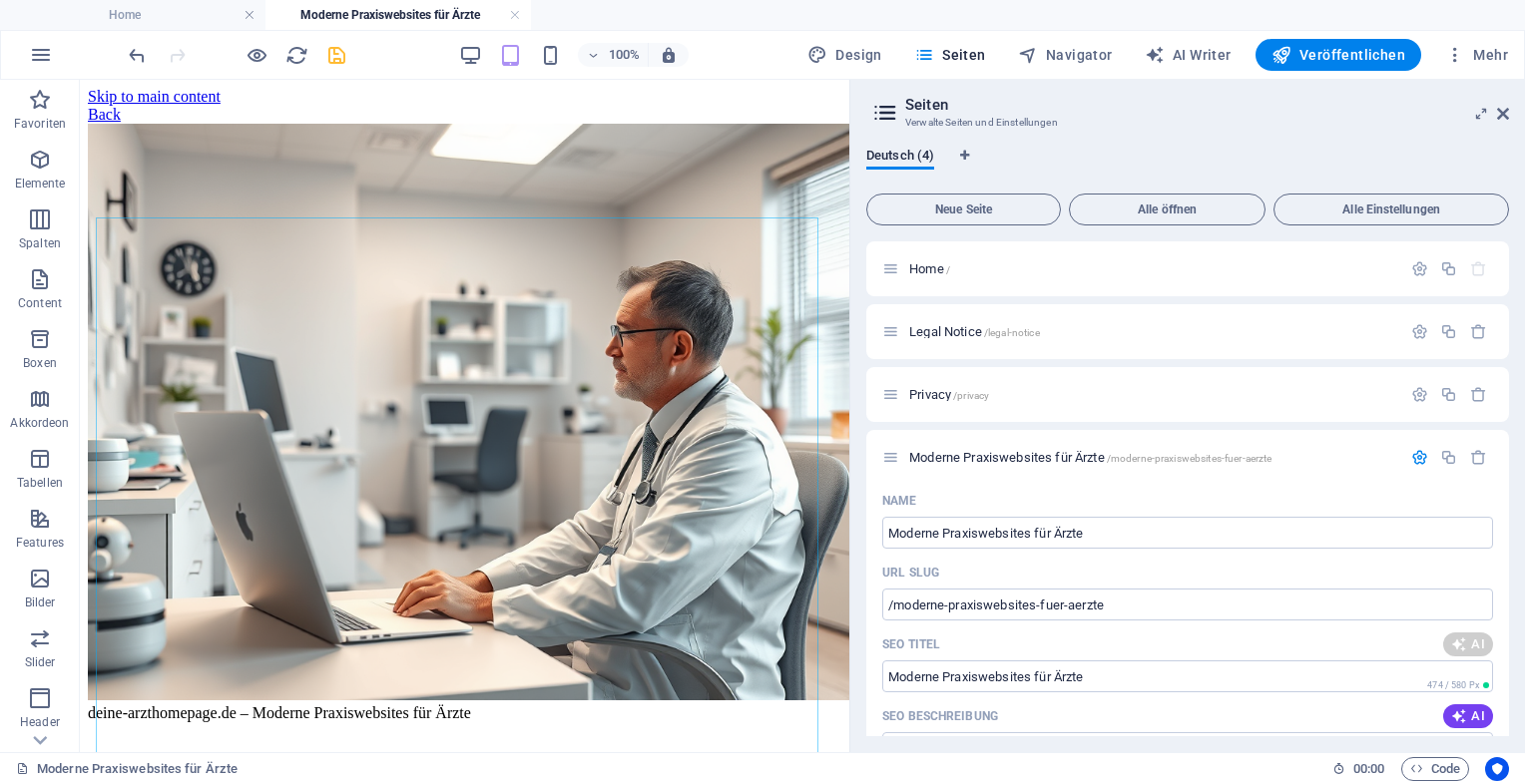 type on "Moderne Arzt-Websites gestalten" 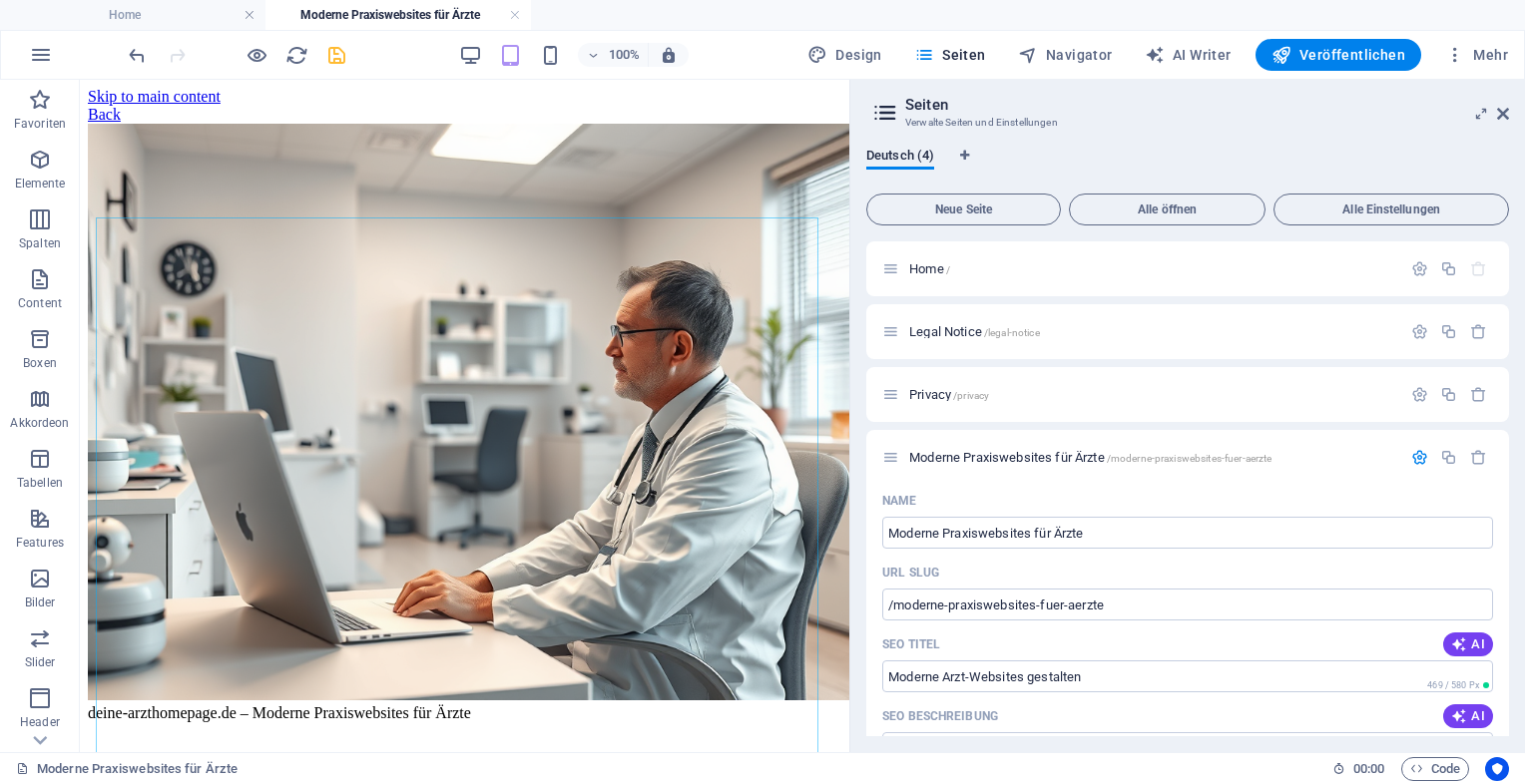 click on "Home / Legal Notice /legal-notice Privacy /privacy Moderne Praxiswebsites für Ärzte /moderne-praxiswebsites-fuer-aerzte Name Moderne Praxiswebsites für Ärzte ​ URL SLUG /moderne-praxiswebsites-fuer-aerzte ​ SEO Titel AI Moderne Arzt-Websites gestalten ​ 469 / 580 Px SEO Beschreibung AI Moderne Praxiswebsites für Ärzte: DSGVO-konform, mobil-optimiert & individuell. Starten Sie jetzt ab 1.200 €! ​ 696 / 990 Px SEO Keywords AI ​ Einstellungen Menü Noindex Vorschau Mobil Desktop www.example.com ... moderne-praxiswebsites-fuer-aerzte Moderne Arzt-Websites gestalten - Ärzte Homepage Moderne Praxiswebsites für Ärzte: DSGVO-konform, mobil-optimiert & individuell. Starten Sie jetzt ab 1.200 €! Metatags ​ Vorschaubild (Open Graph) Dateien hierher ziehen, klicken um Dateien auszuwählen oder wähle aus deinen Dateien oder Stockfotos & -Videos Mehr Einstellungen" at bounding box center (1188, 489) 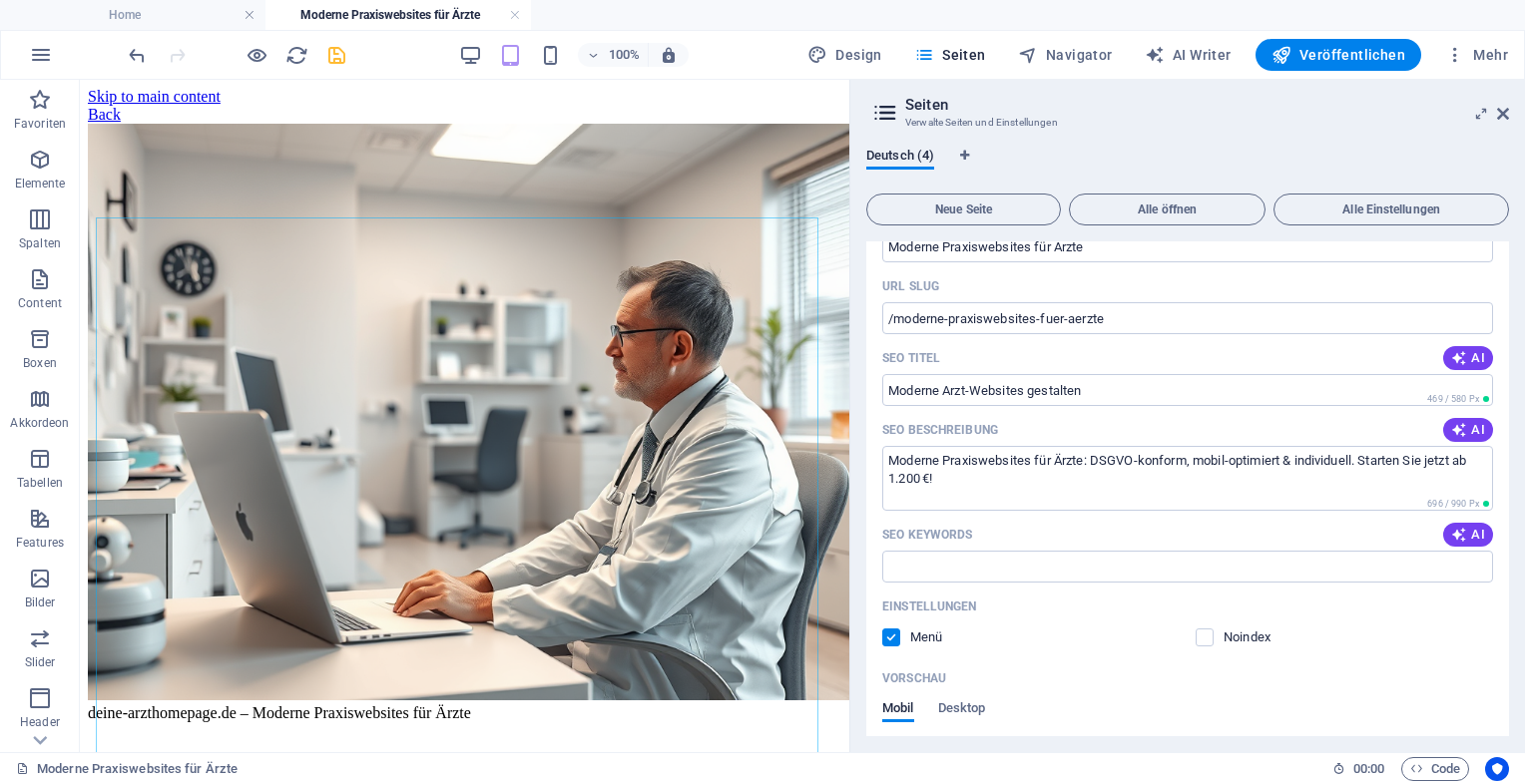 scroll, scrollTop: 289, scrollLeft: 0, axis: vertical 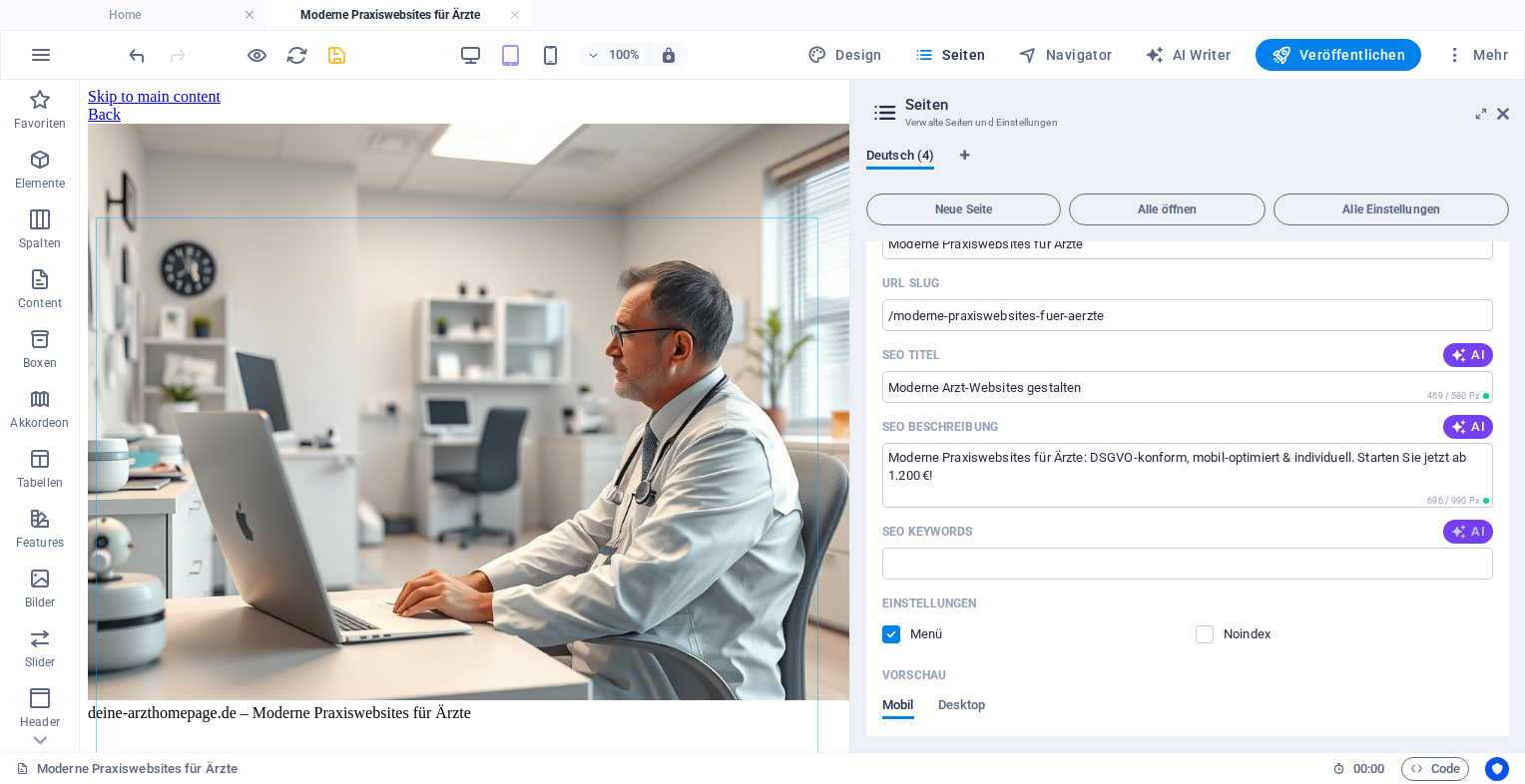 click on "AI" at bounding box center (1468, 532) 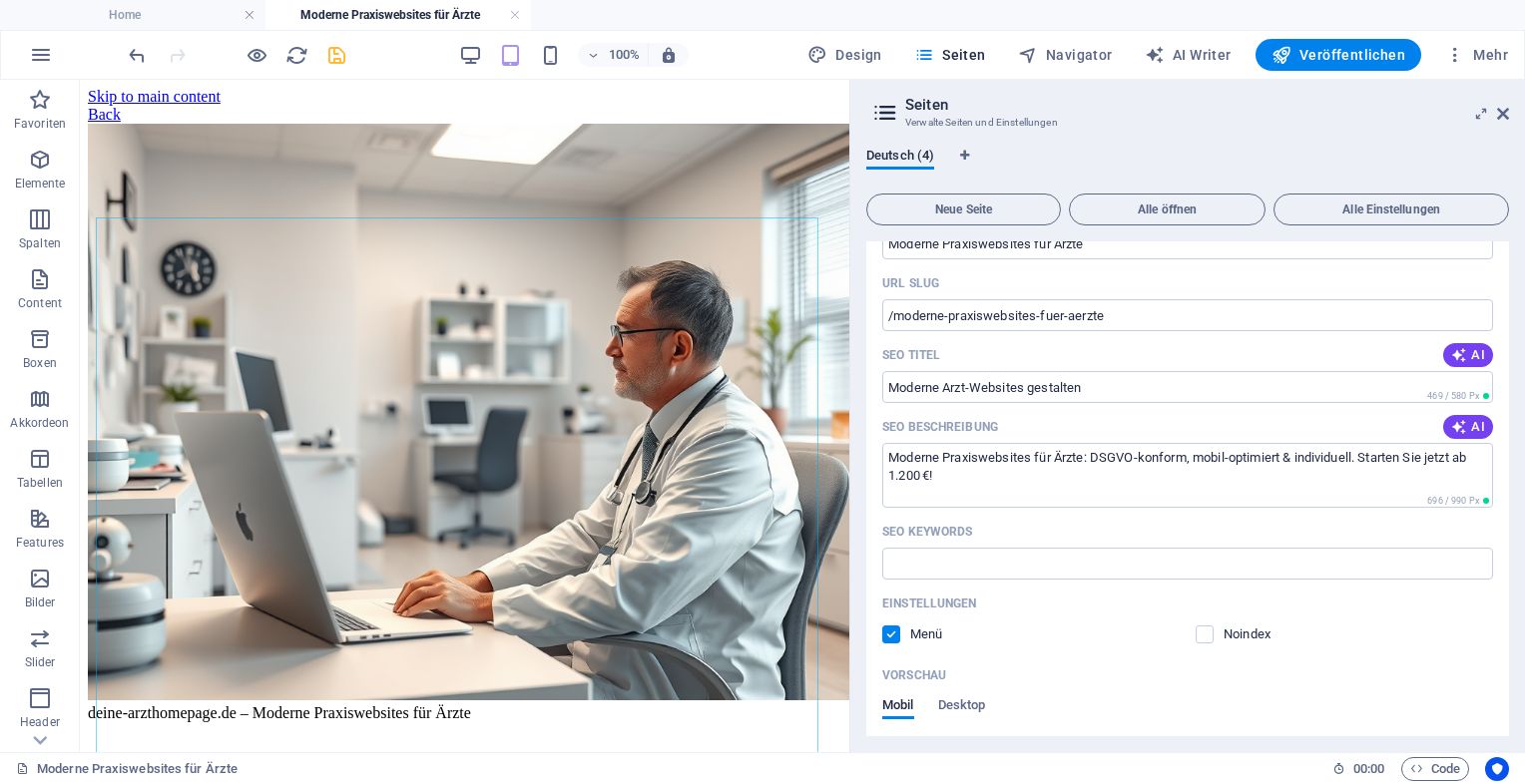 type on "moderne Praxiswebsite, Webdesign für Ärzte, DSGVO-konforme Arztwebsite, Online-Termine für Ärzte, medizinische Websites, responsive Praxiswebsites" 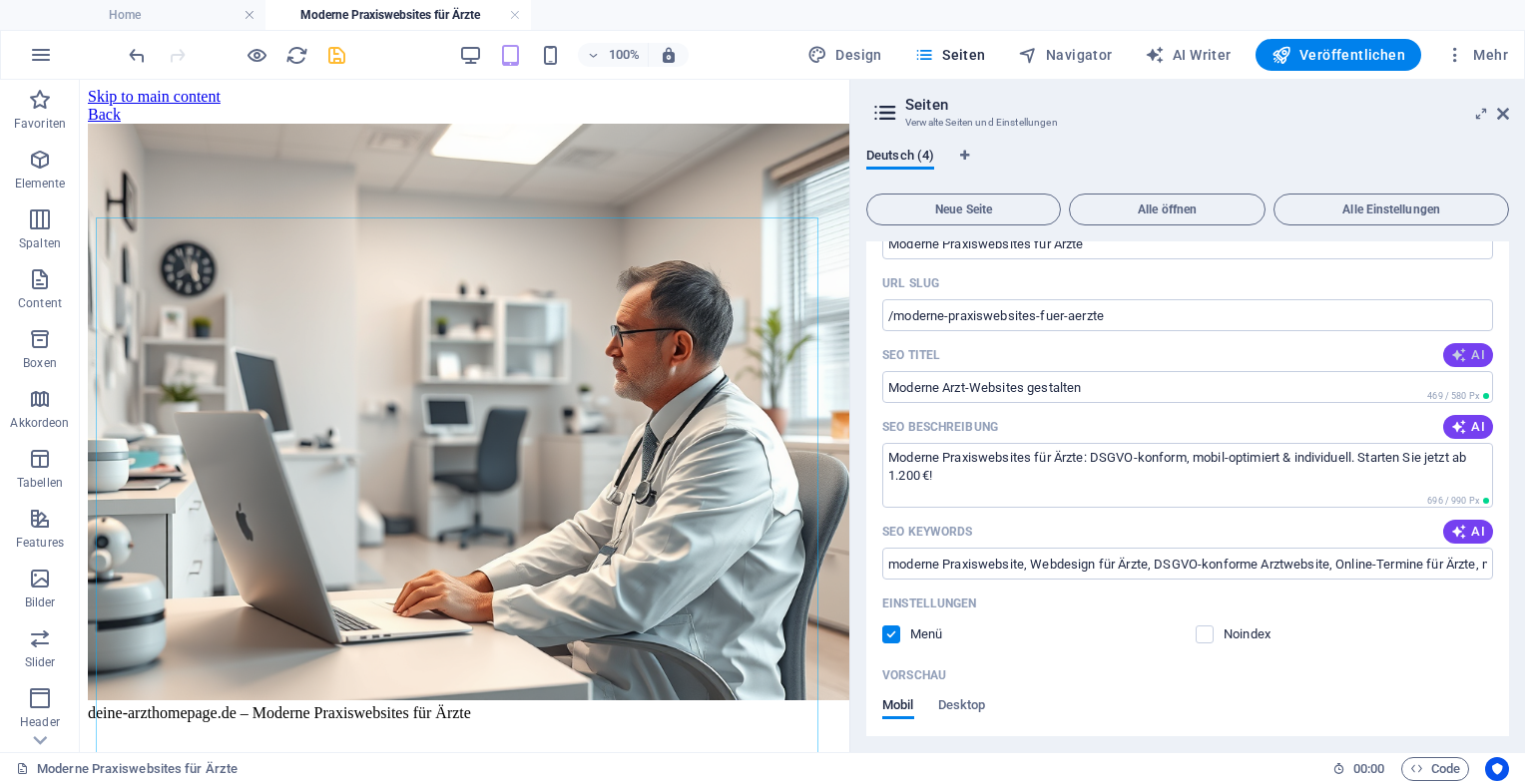 click at bounding box center [1459, 355] 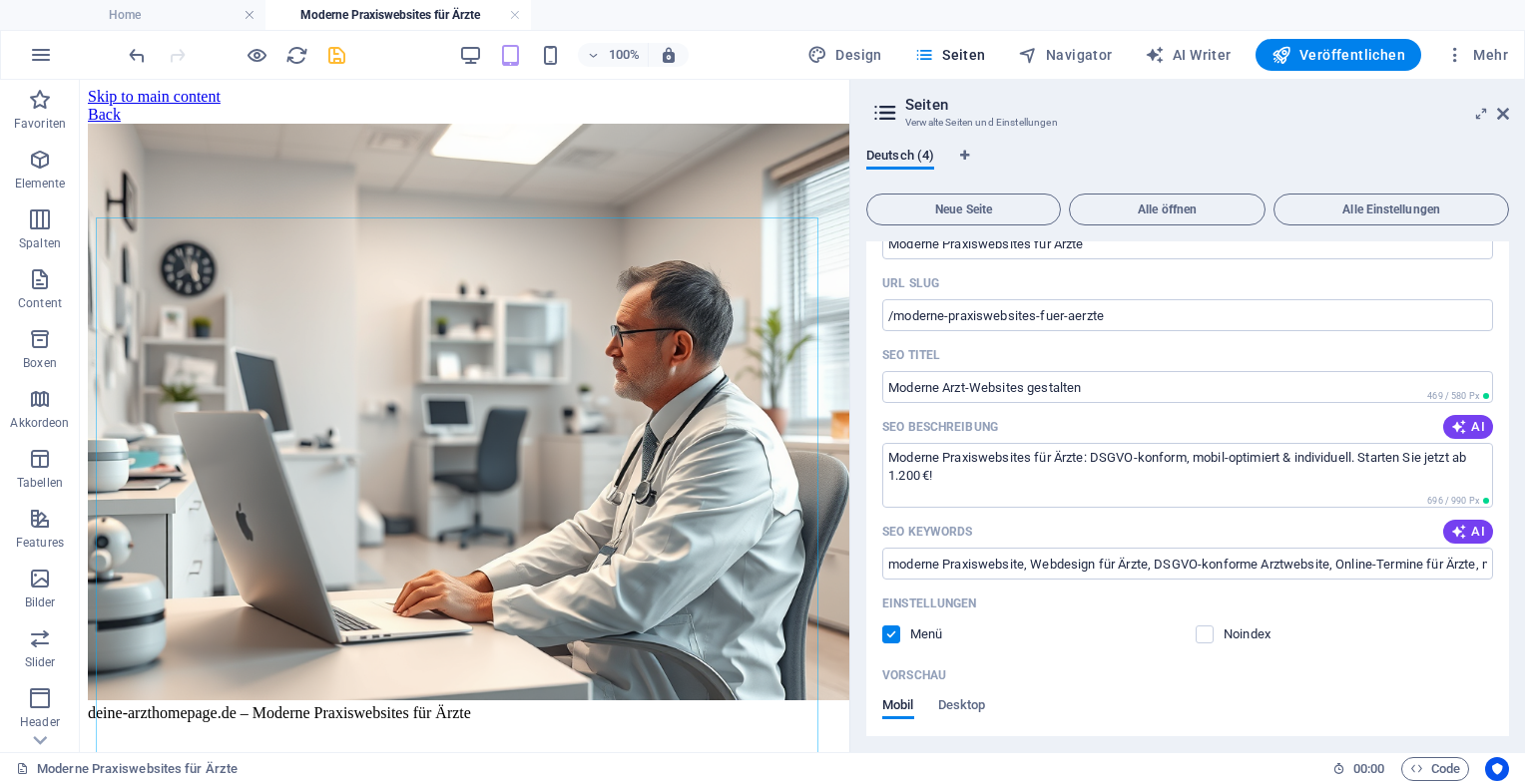 type on "Moderne Arzt-Websites erstellen" 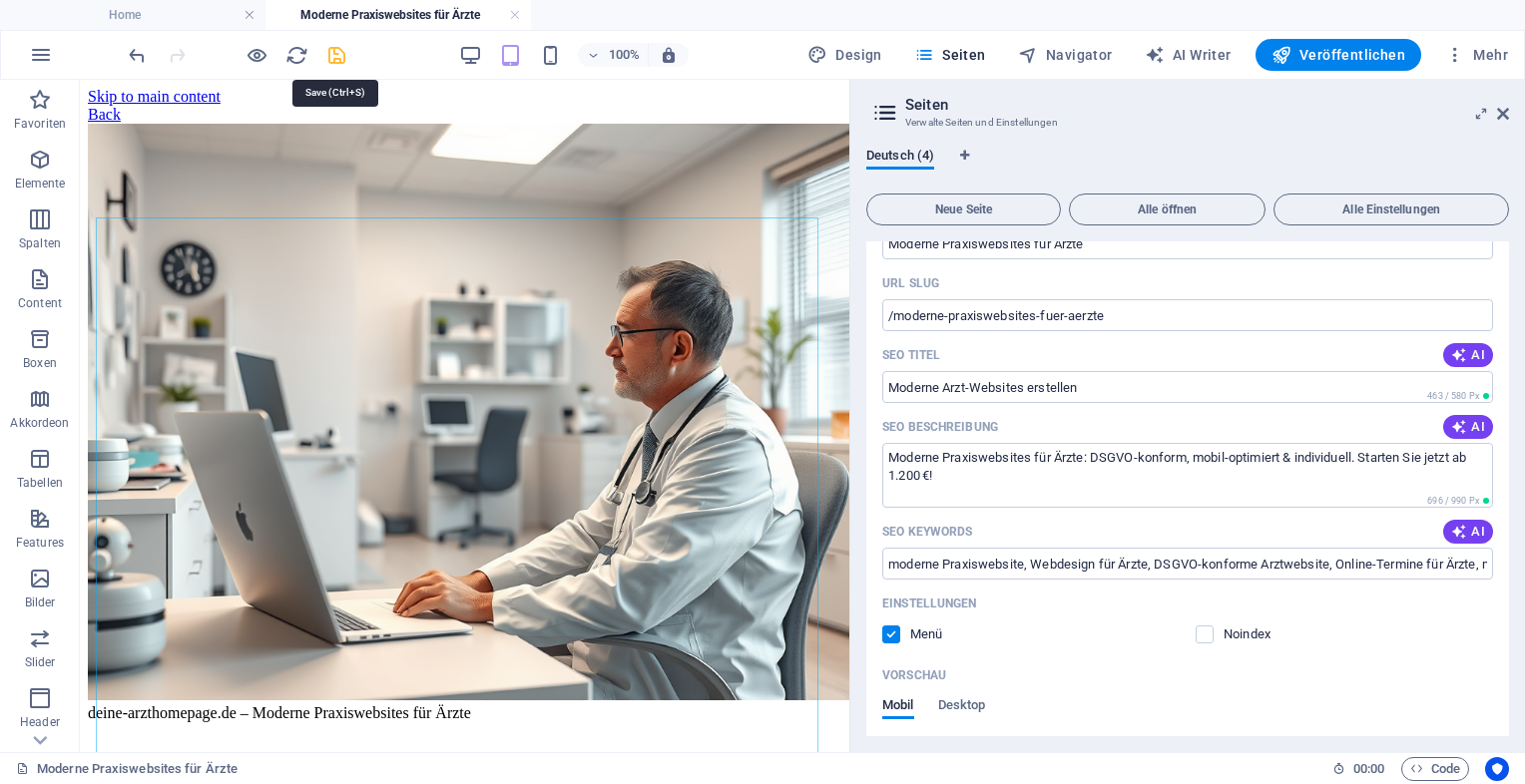 click at bounding box center [336, 55] 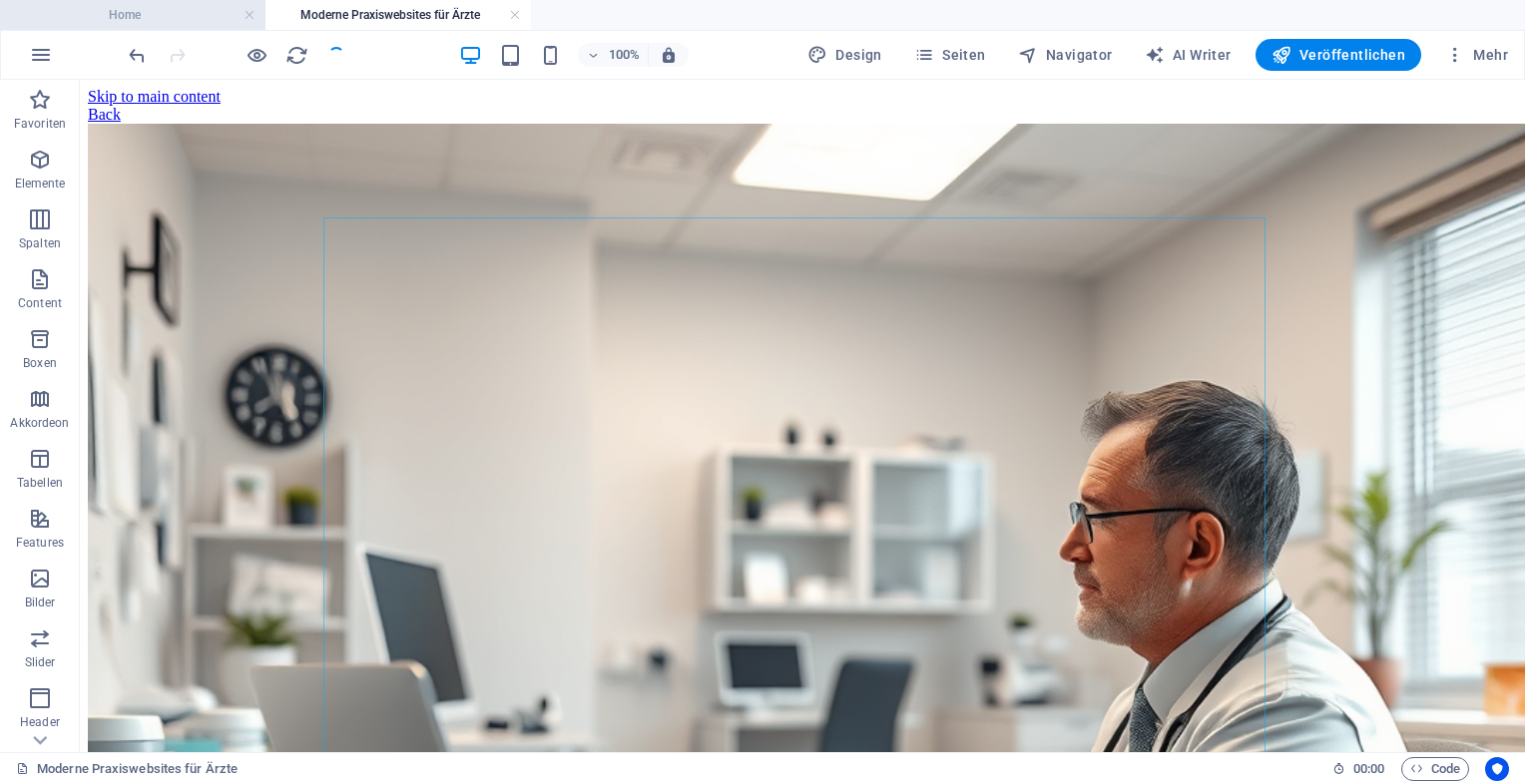 click on "Home" at bounding box center (133, 15) 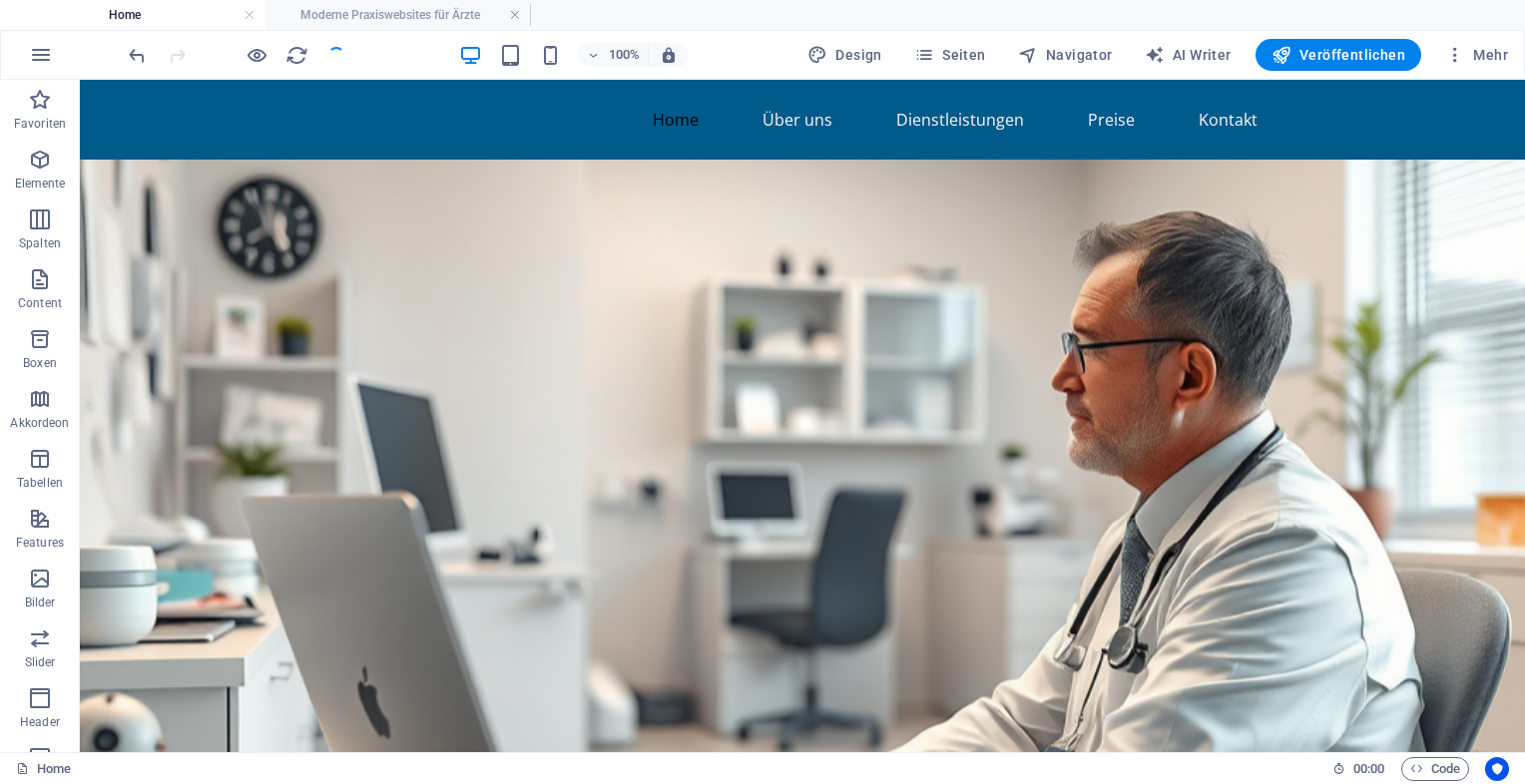 scroll, scrollTop: 7230, scrollLeft: 0, axis: vertical 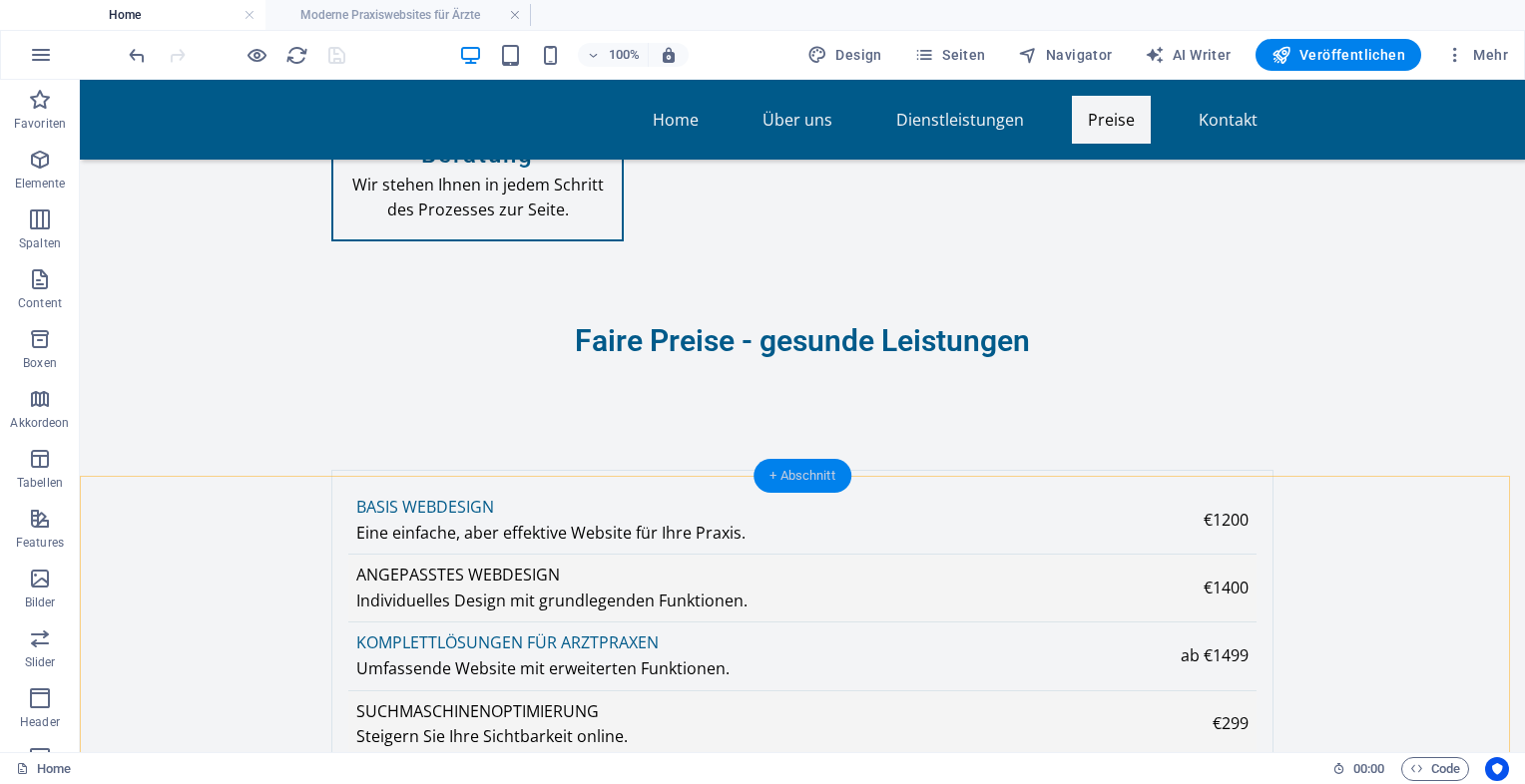 click on "+ Abschnitt" at bounding box center (802, 476) 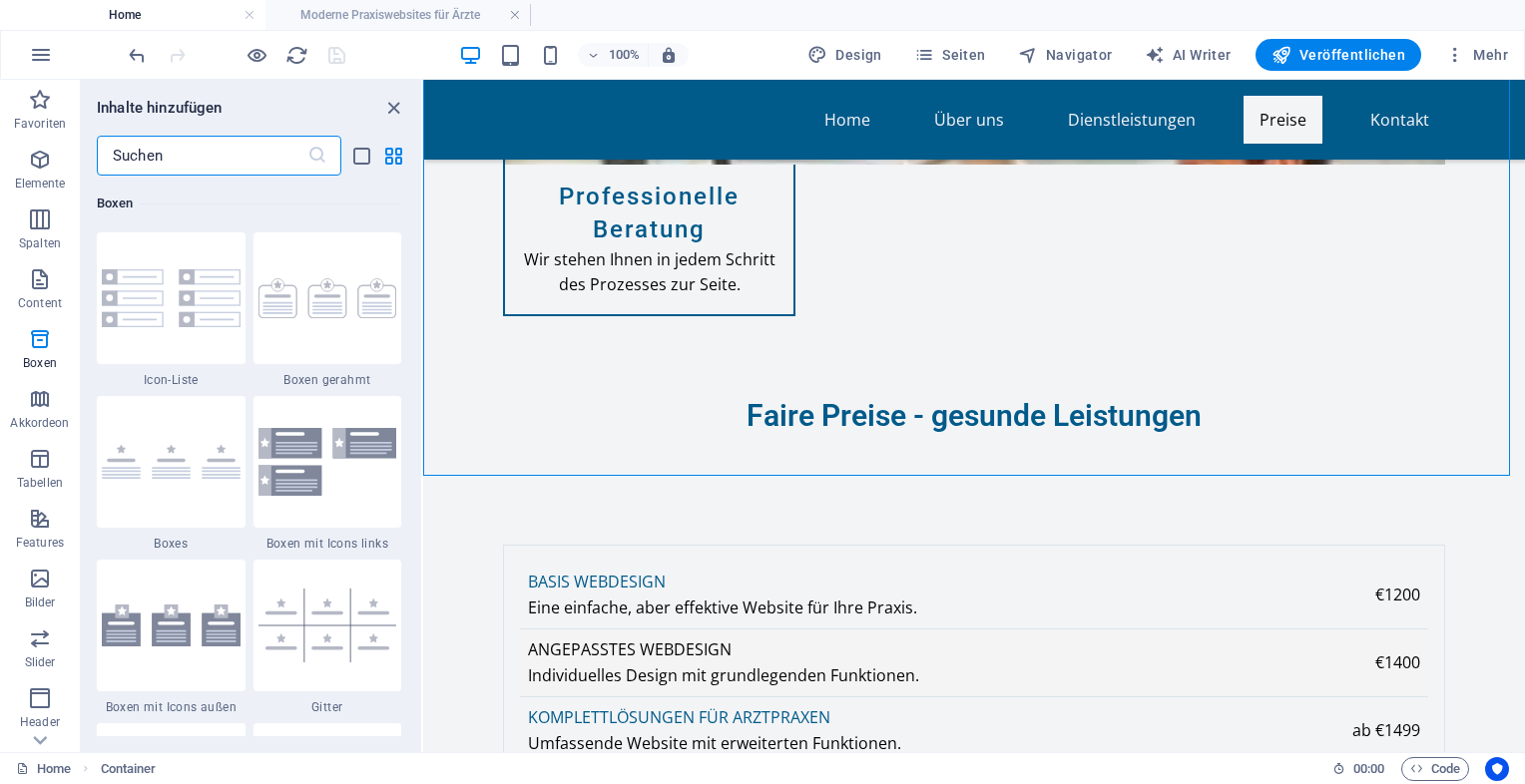 scroll, scrollTop: 5305, scrollLeft: 0, axis: vertical 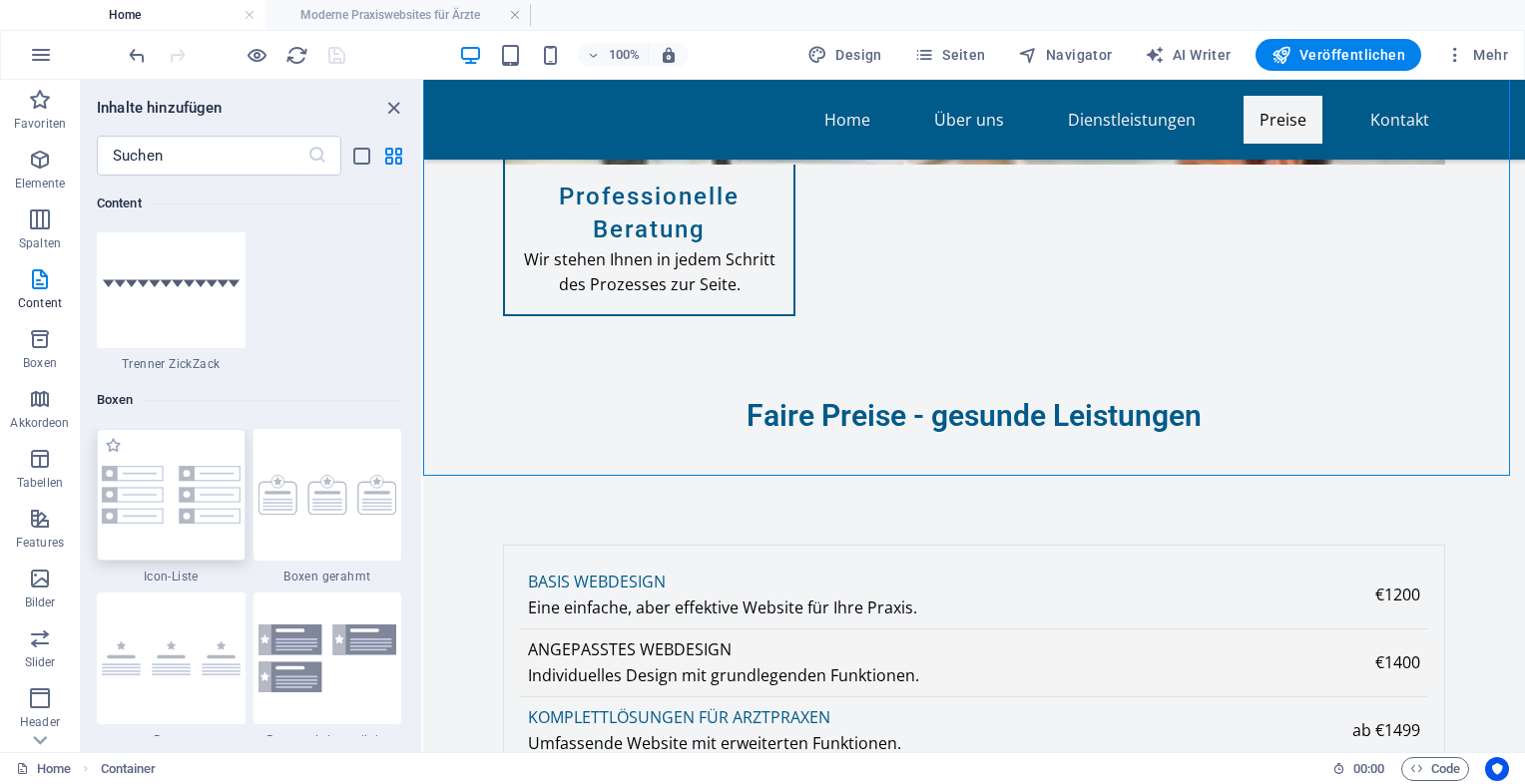 drag, startPoint x: 148, startPoint y: 529, endPoint x: 36, endPoint y: 445, distance: 140 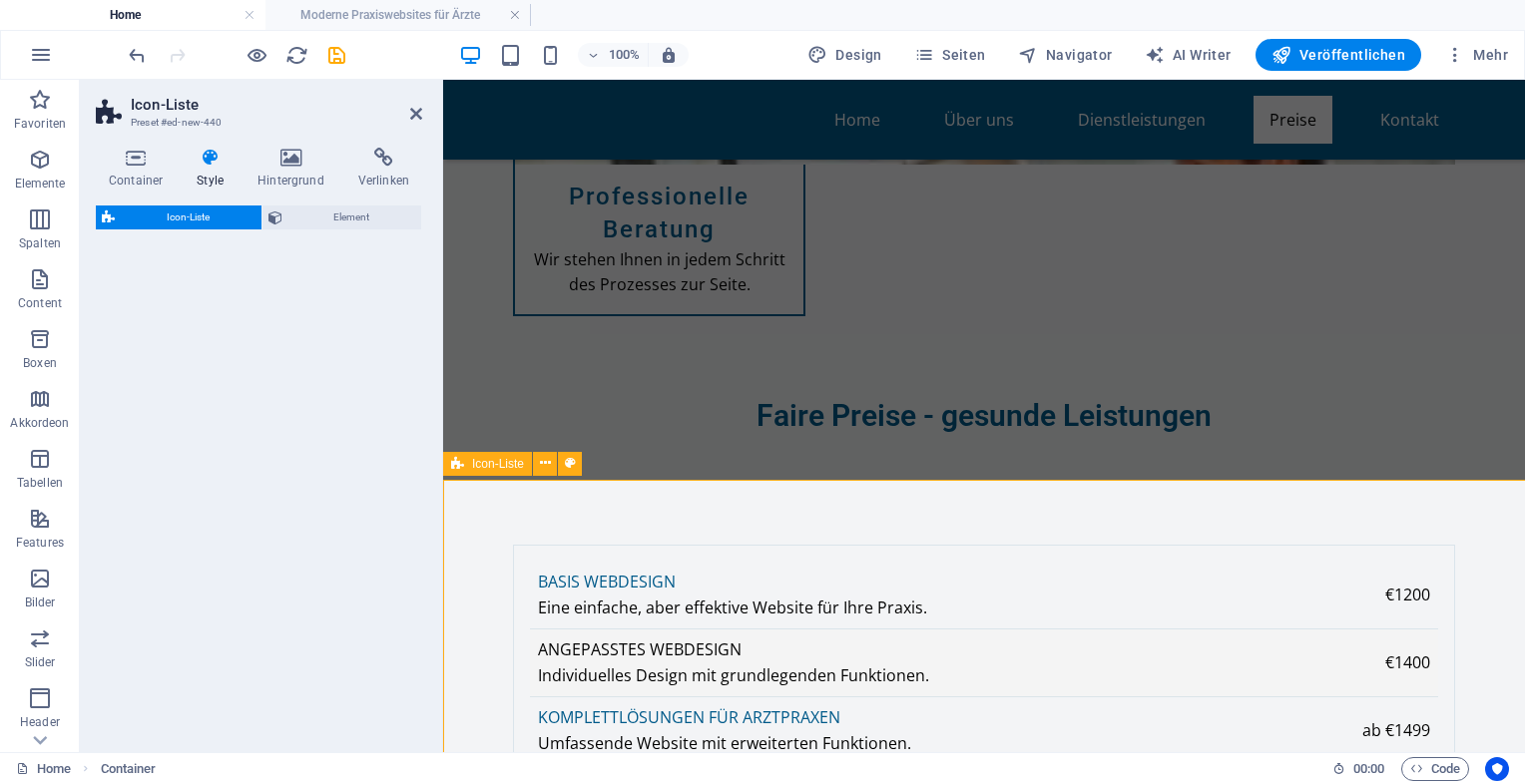 select on "rem" 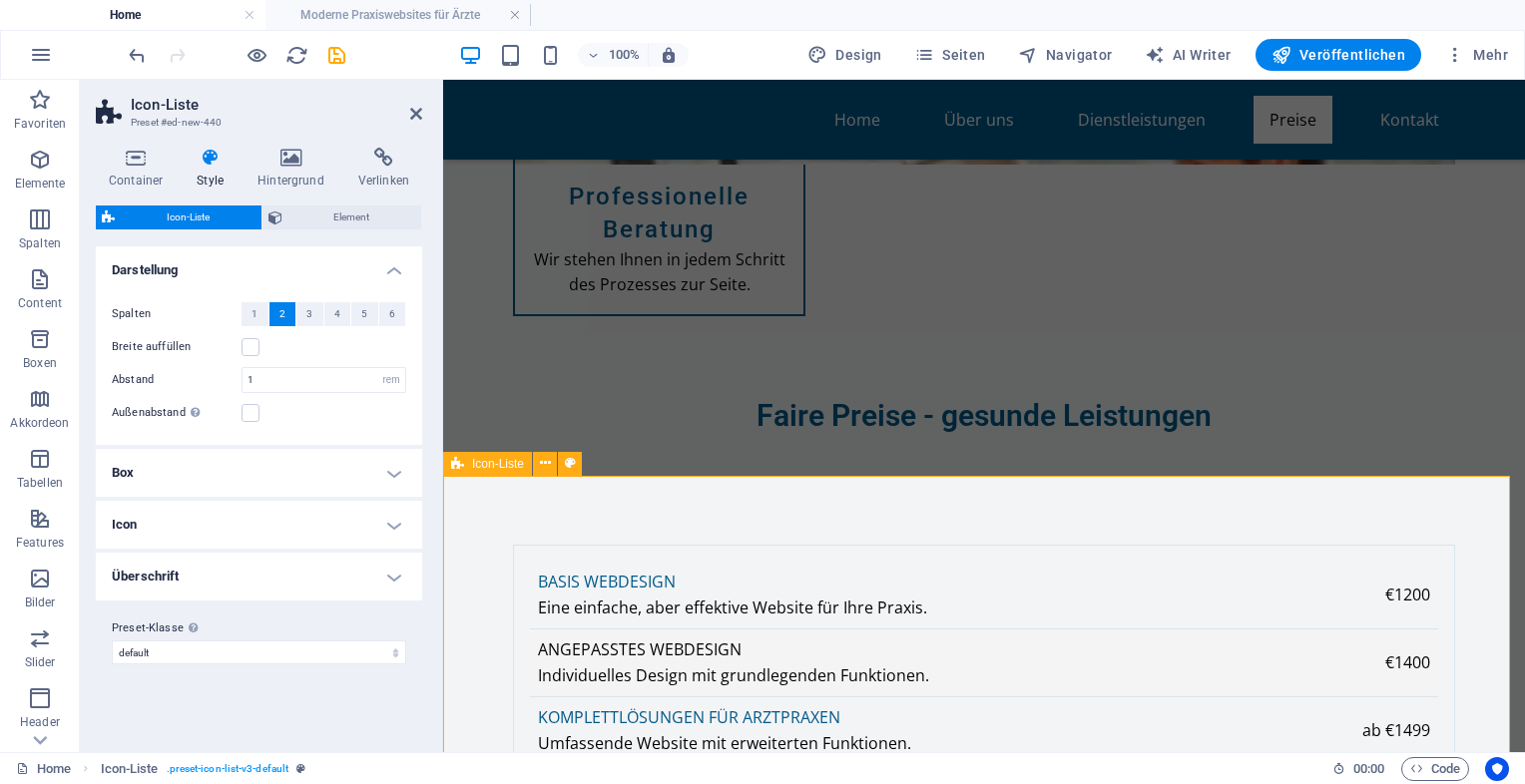 scroll, scrollTop: 7150, scrollLeft: 0, axis: vertical 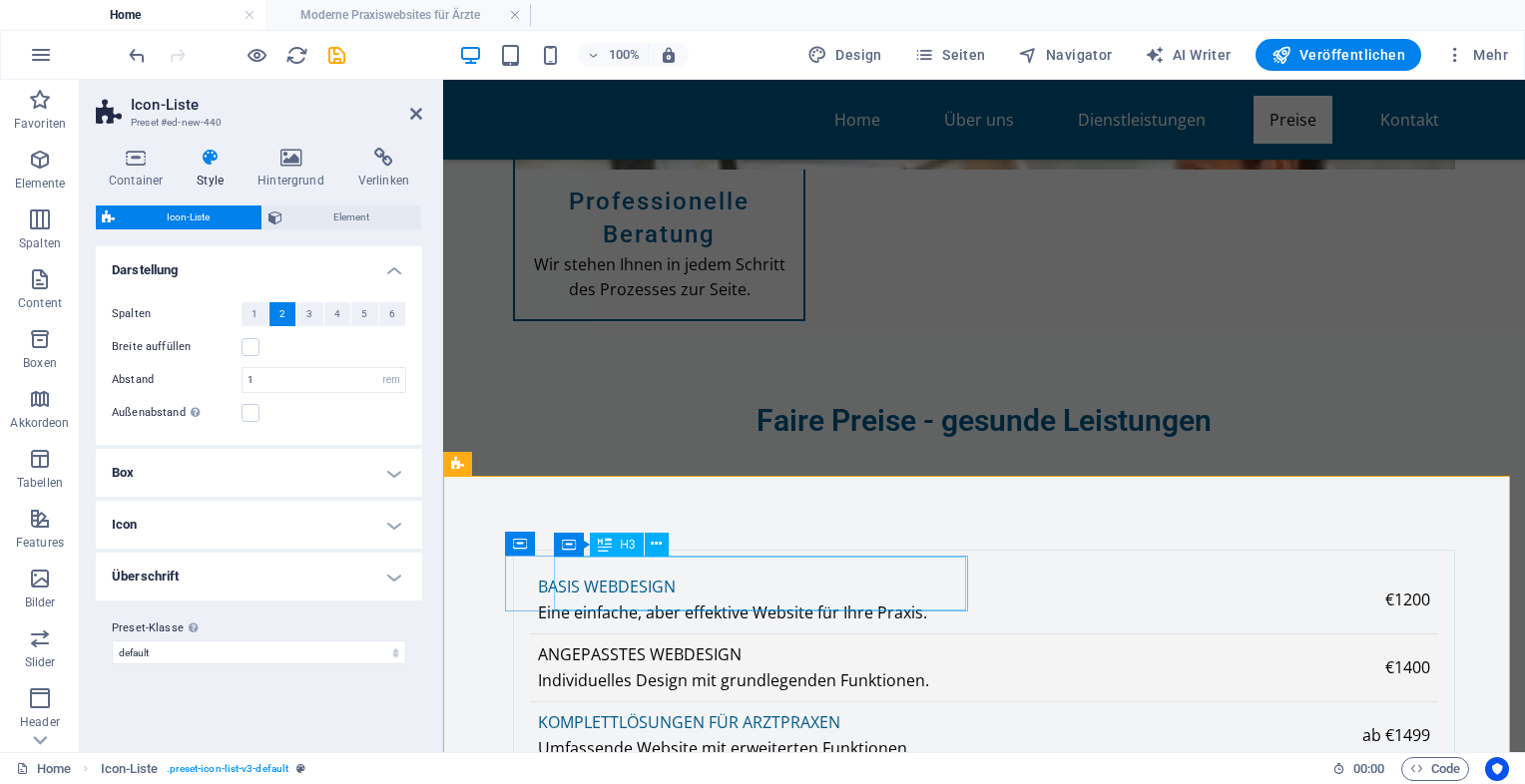 click on "Headline" at bounding box center (666, 3229) 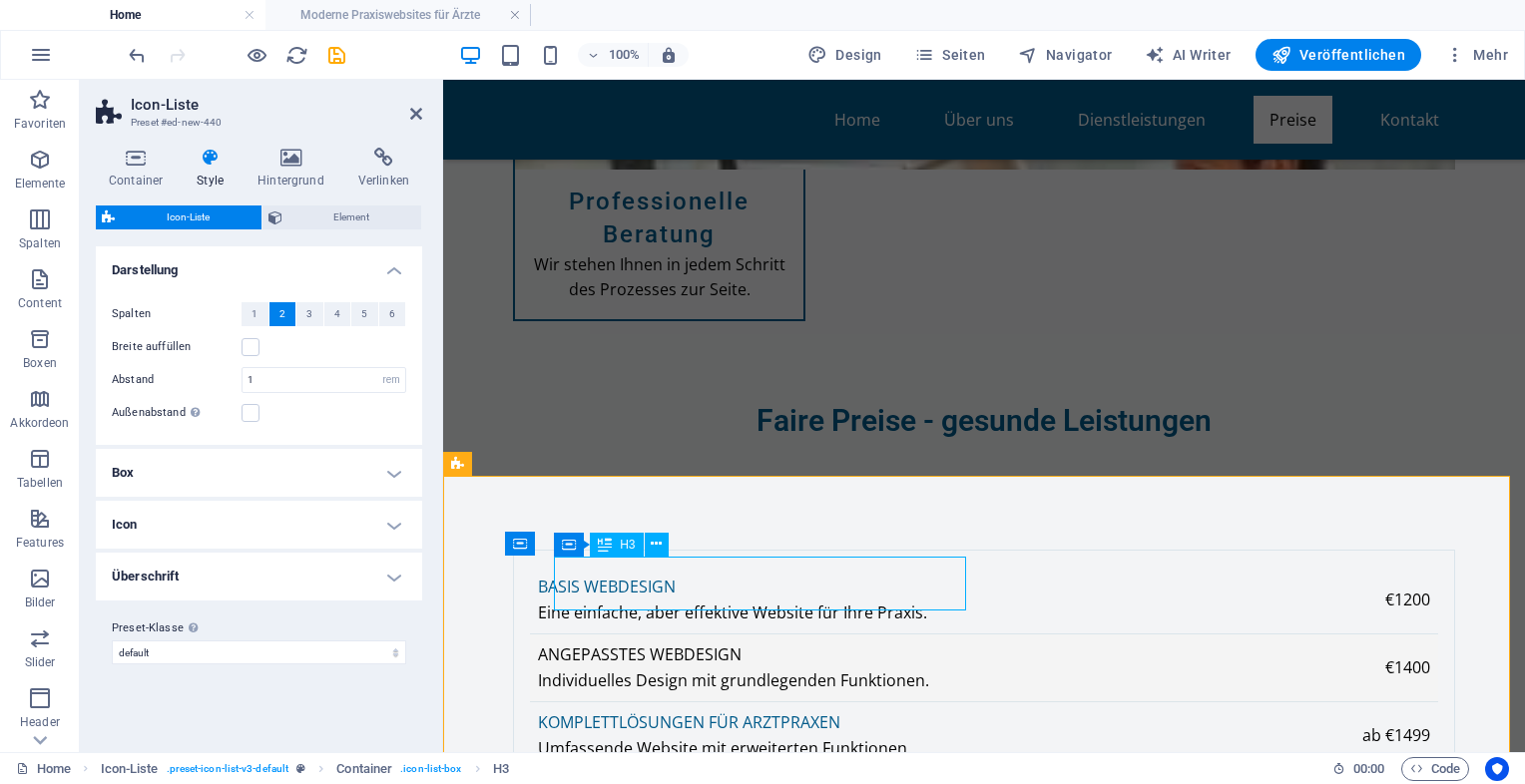 click on "Headline" at bounding box center [666, 3229] 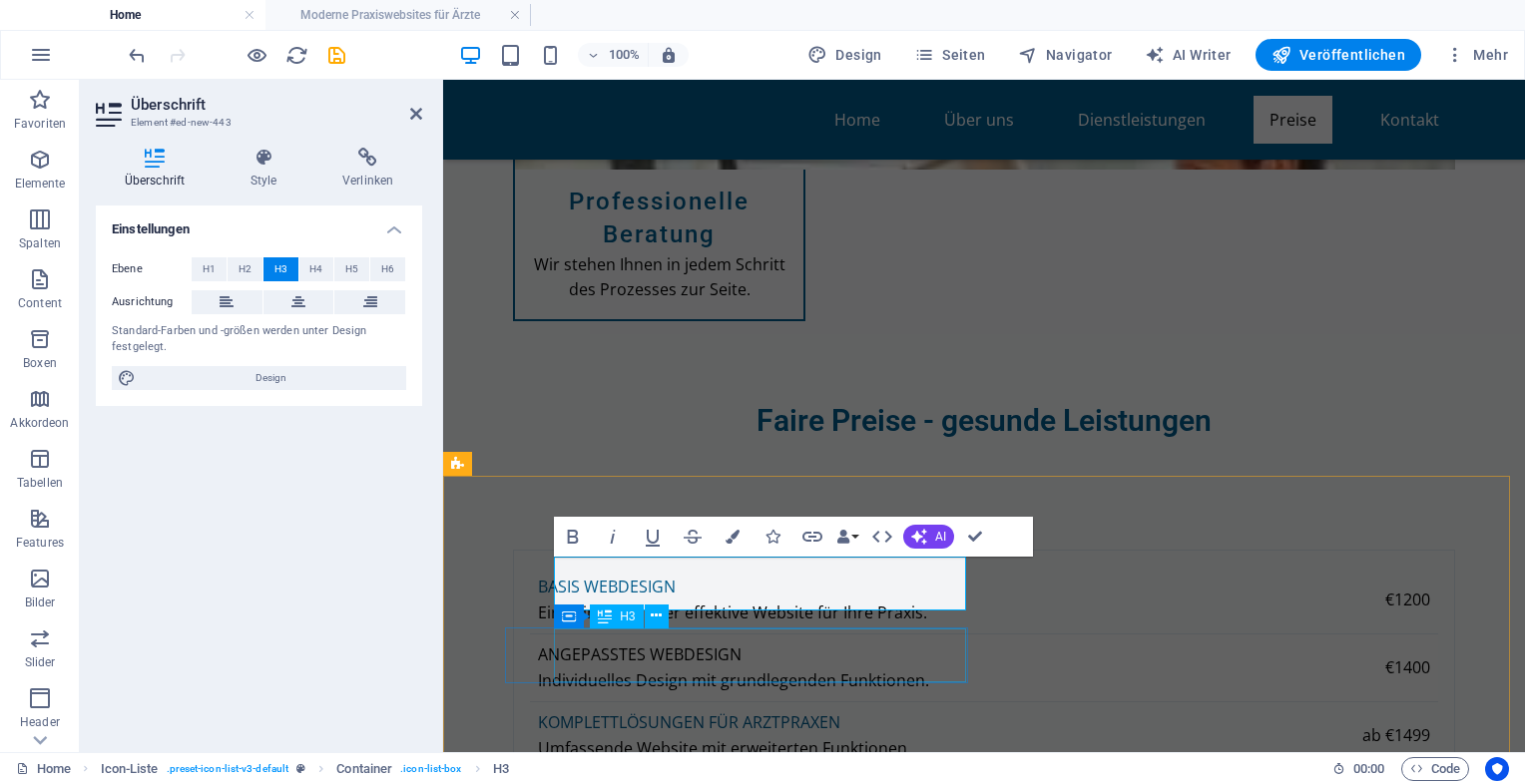 type 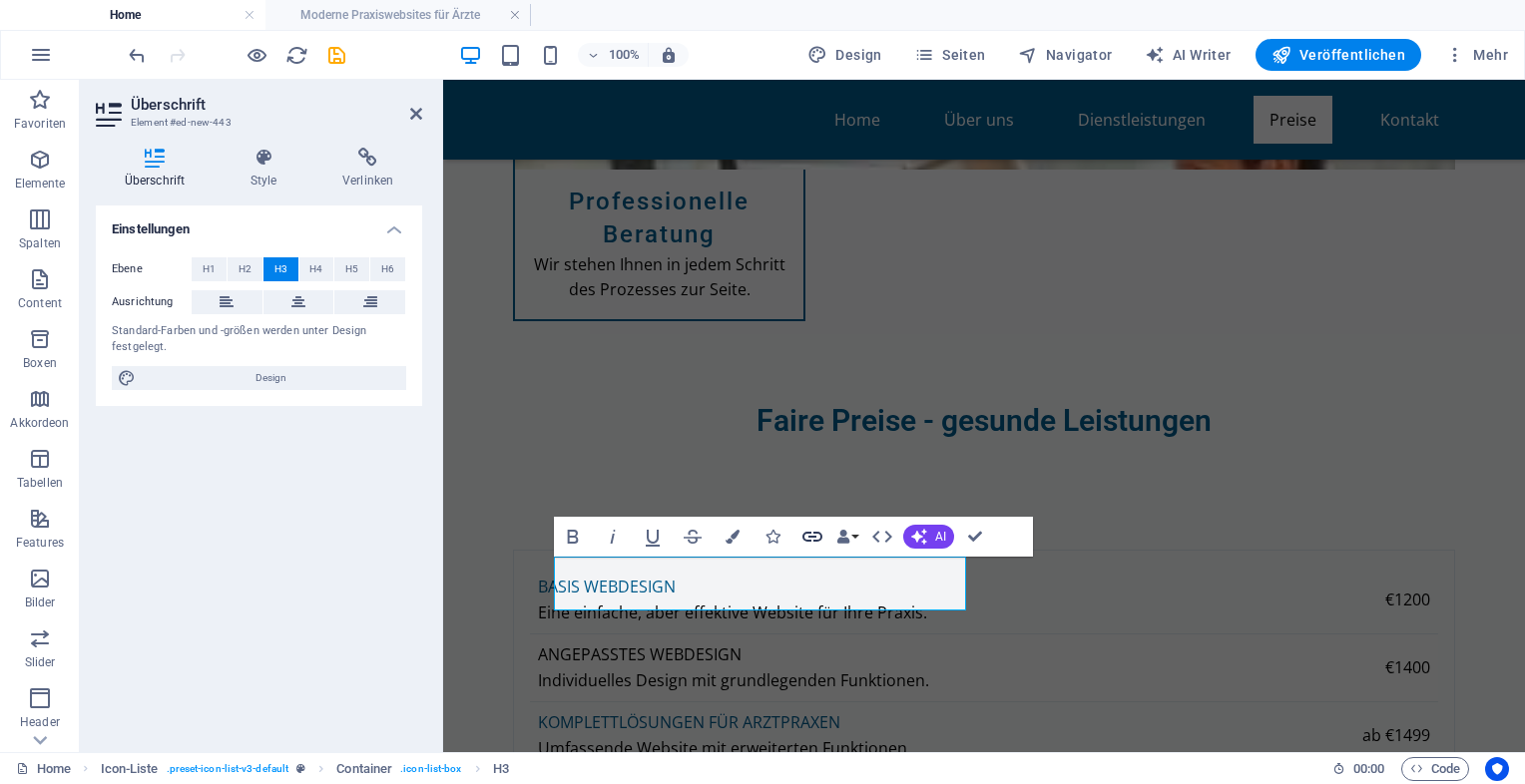 click 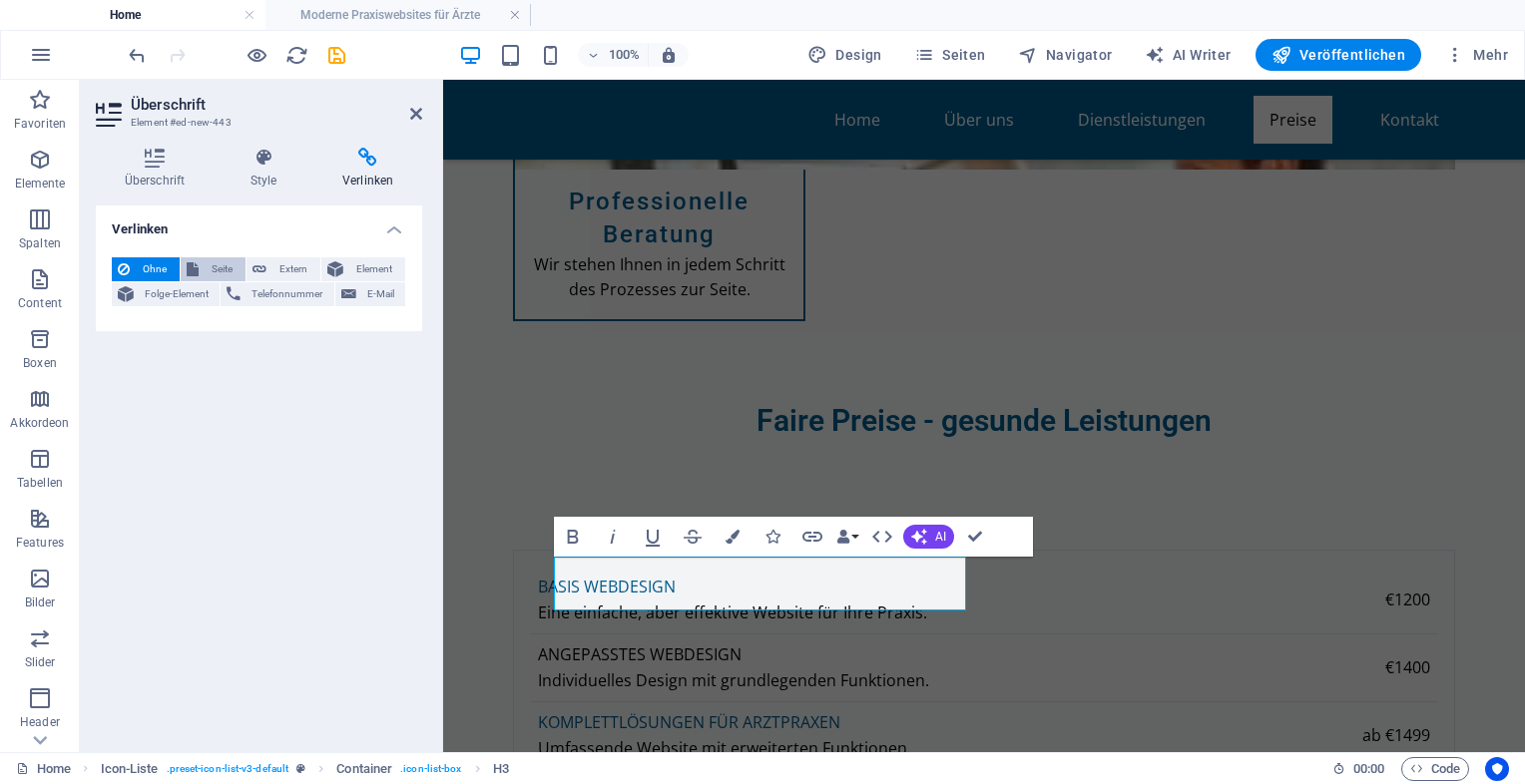 click on "Seite" at bounding box center (222, 269) 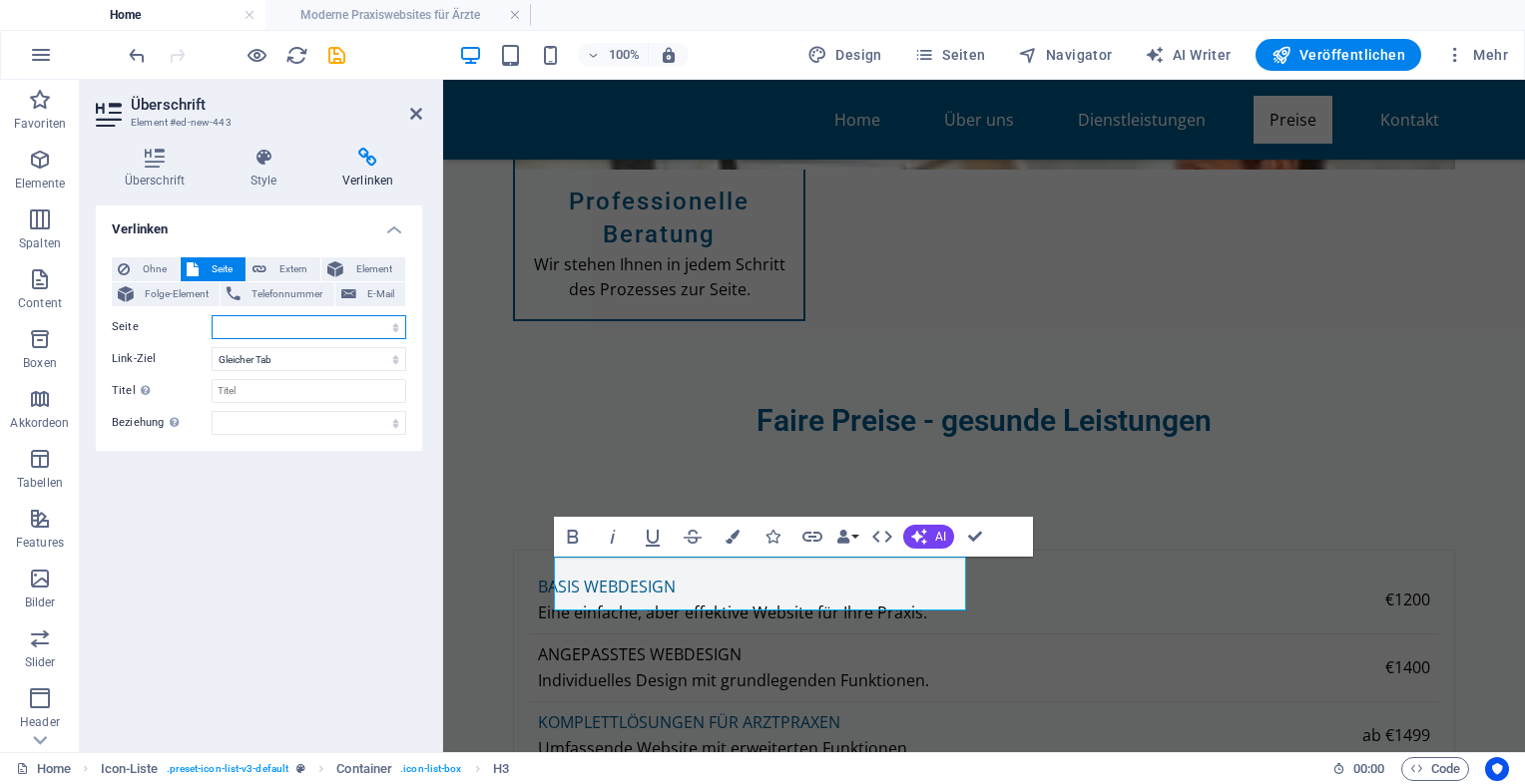click on "Home Legal Notice Privacy Moderne Praxiswebsites für Ärzte" at bounding box center (308, 327) 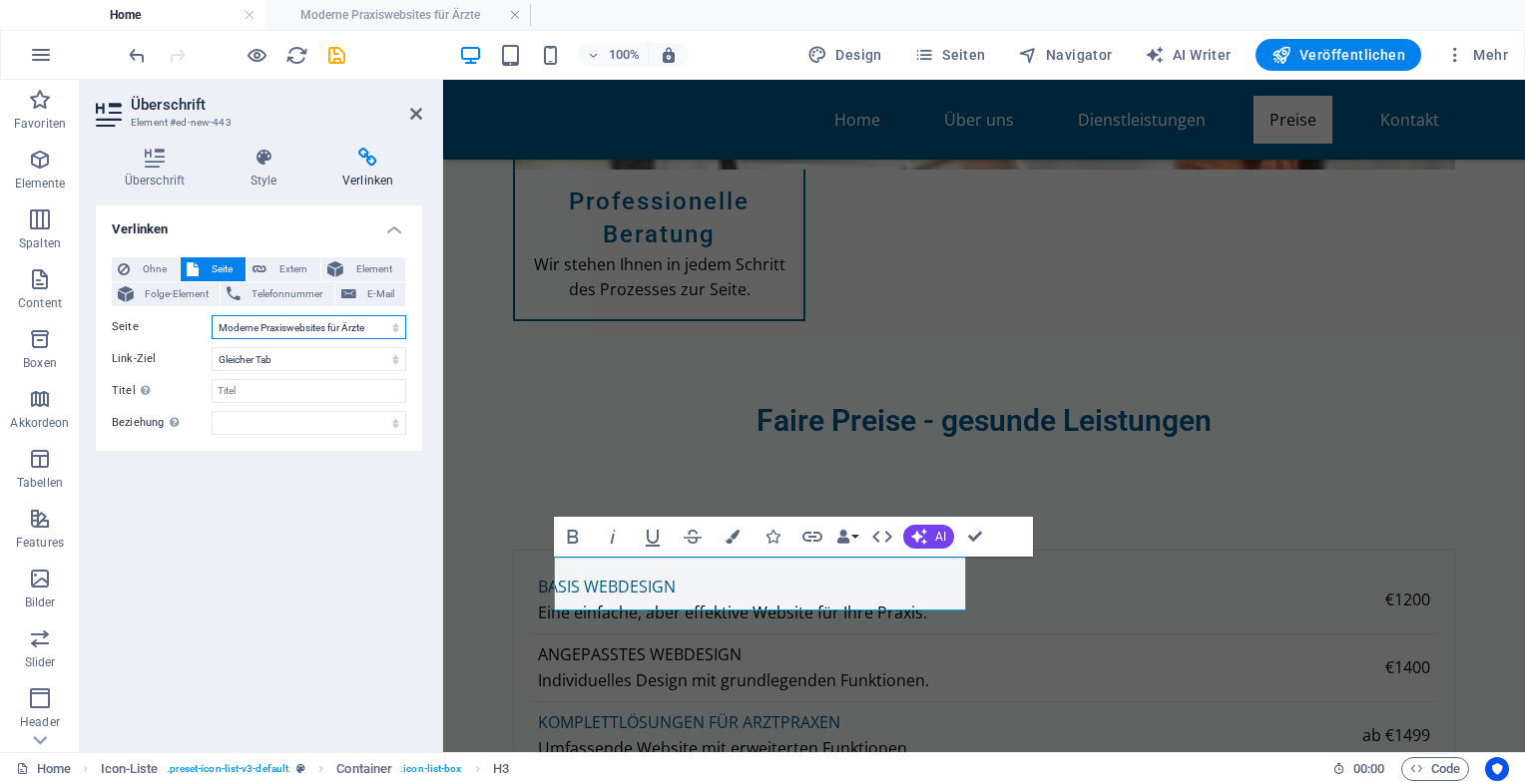 click on "Home Legal Notice Privacy Moderne Praxiswebsites für Ärzte" at bounding box center (308, 327) 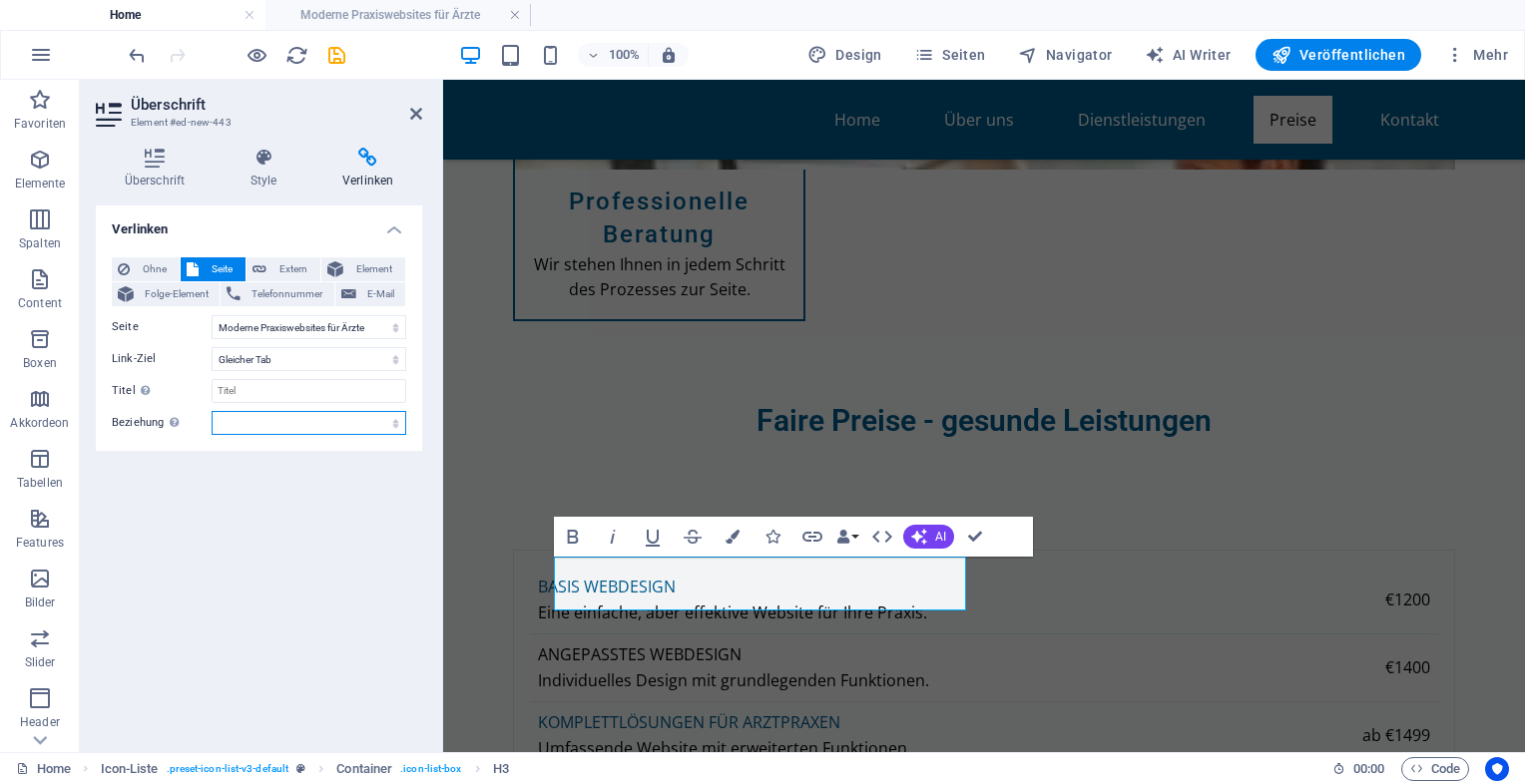 click on "alternate author bookmark external help license next nofollow noreferrer noopener prev search tag" at bounding box center [308, 423] 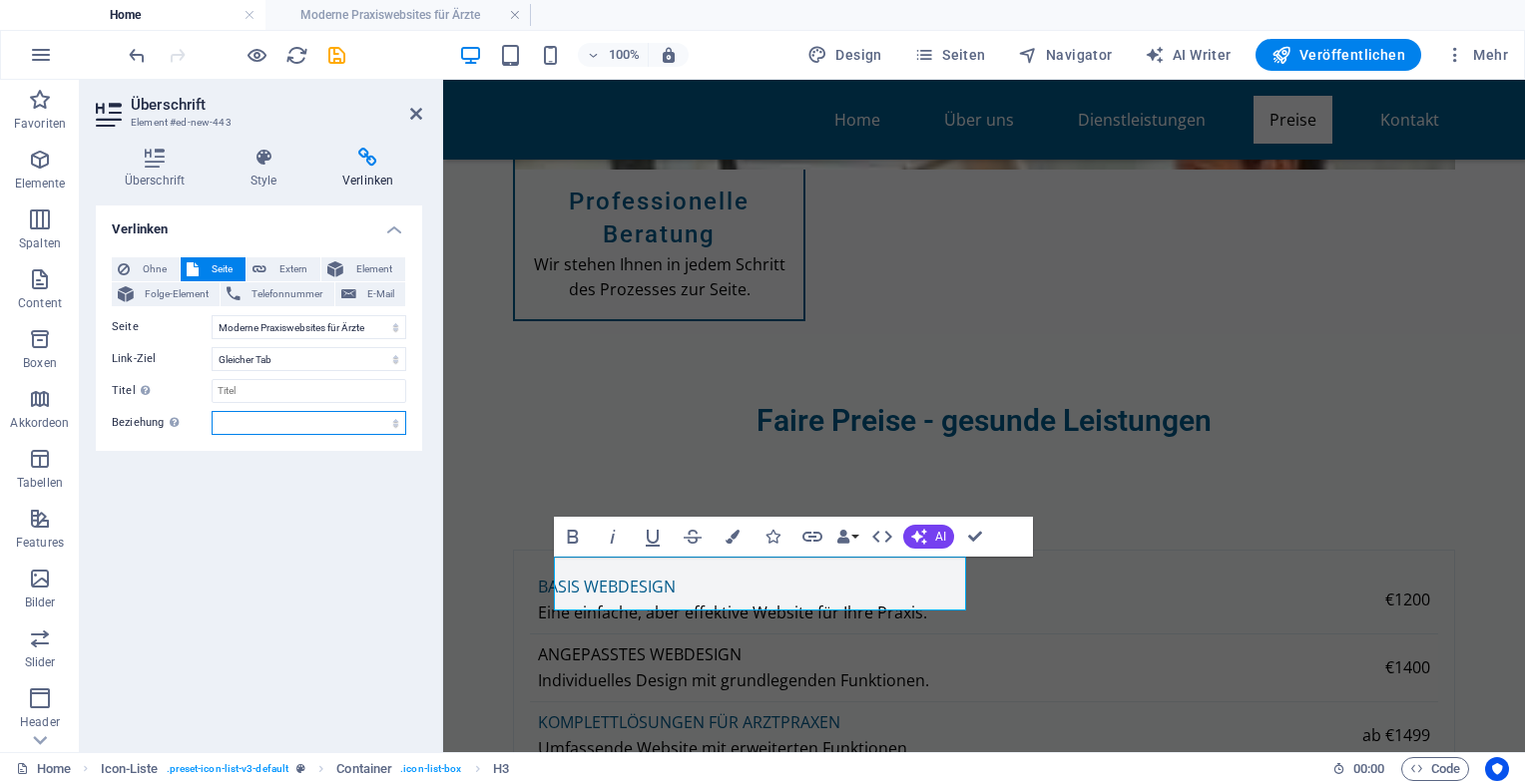 select on "prev" 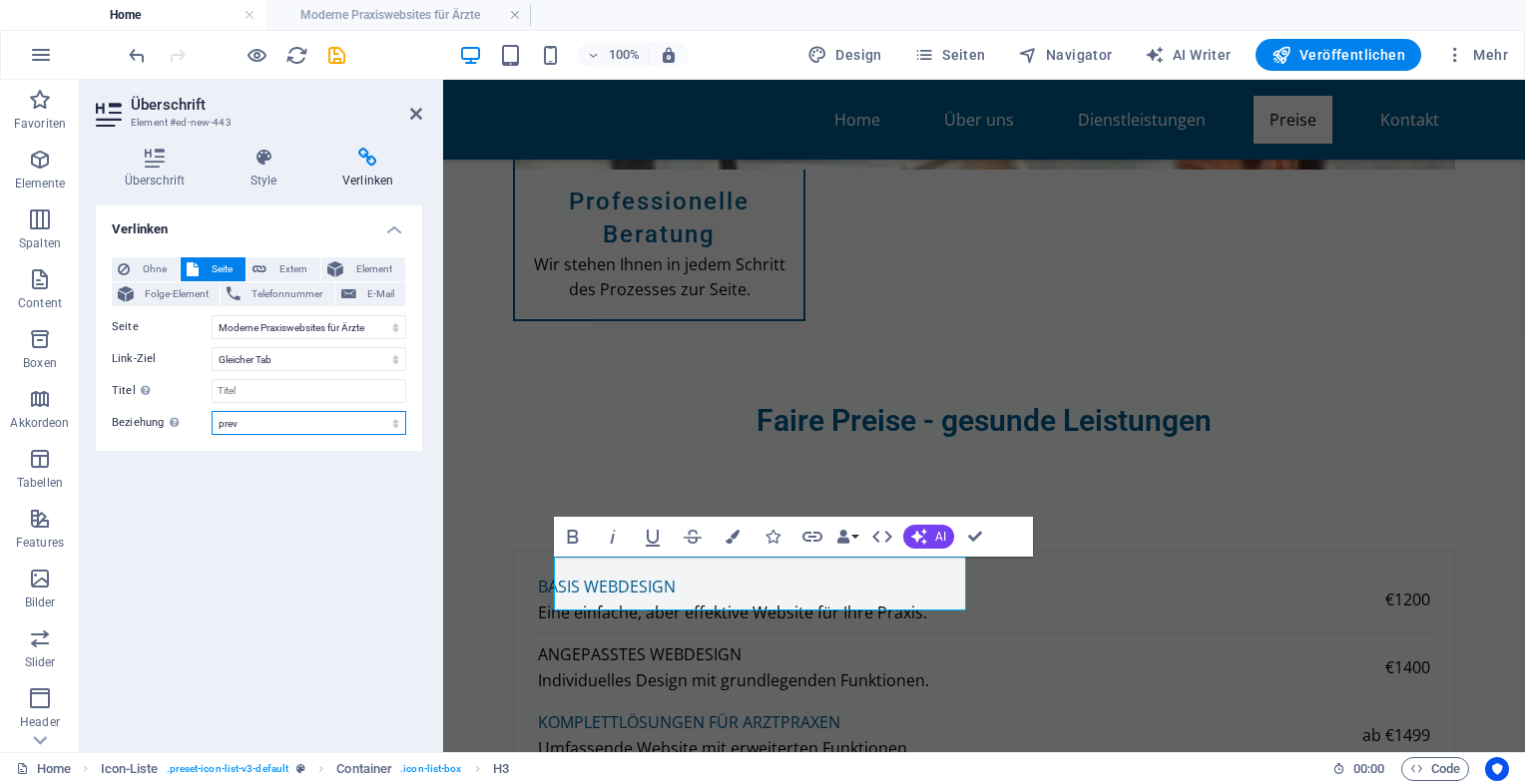 click on "alternate author bookmark external help license next nofollow noreferrer noopener prev search tag" at bounding box center [308, 423] 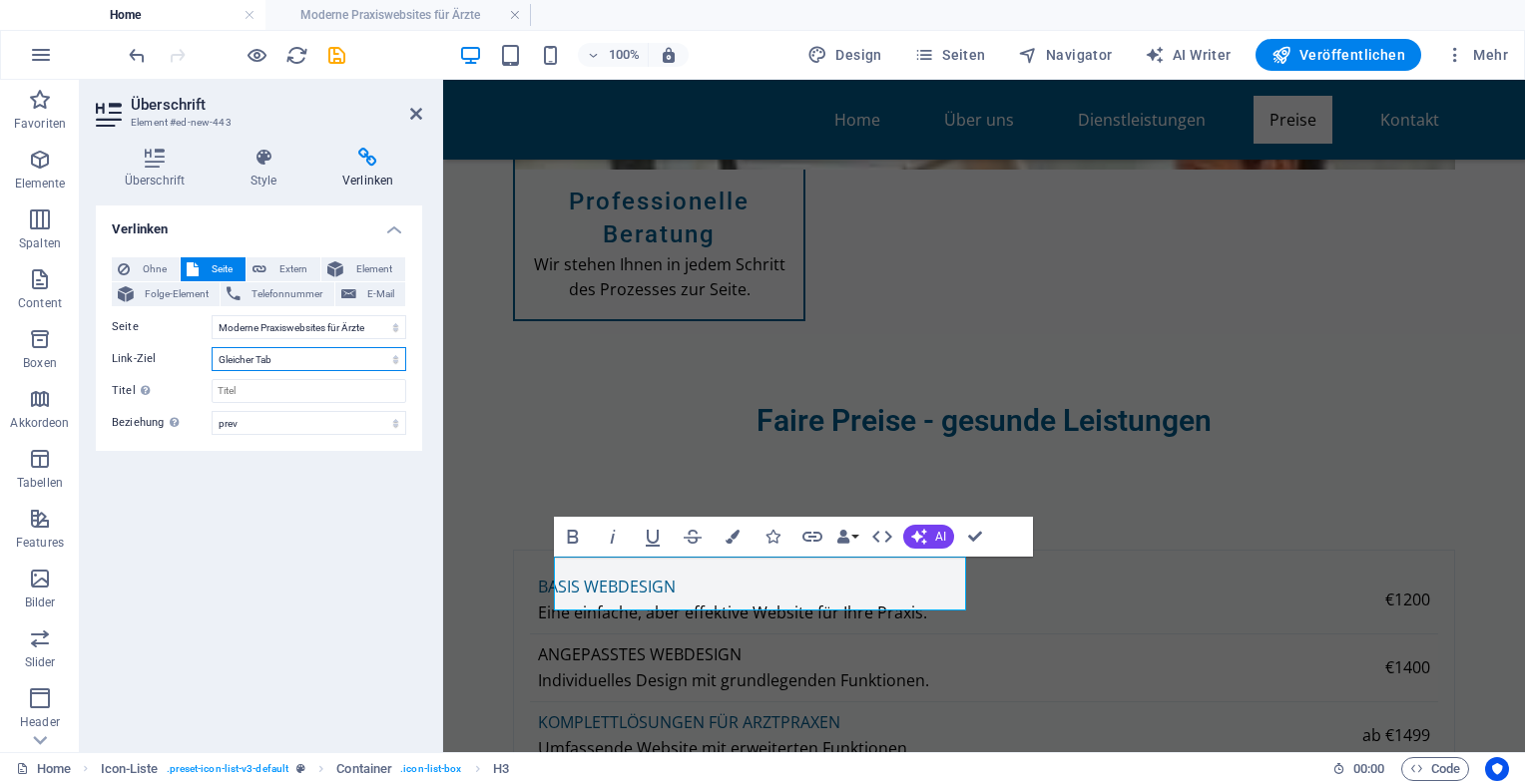 click on "Neuer Tab Gleicher Tab Overlay" at bounding box center [308, 359] 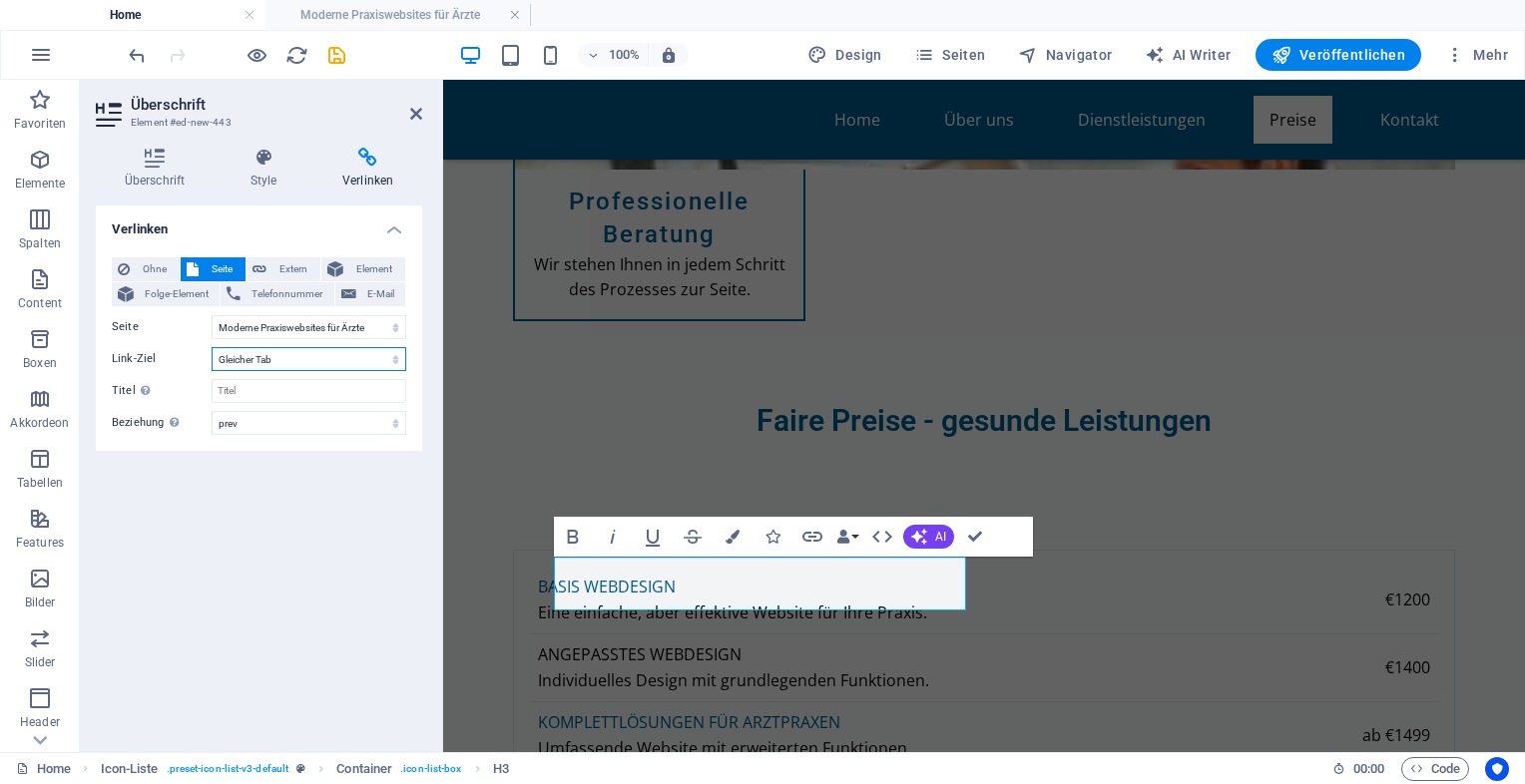 select on "blank" 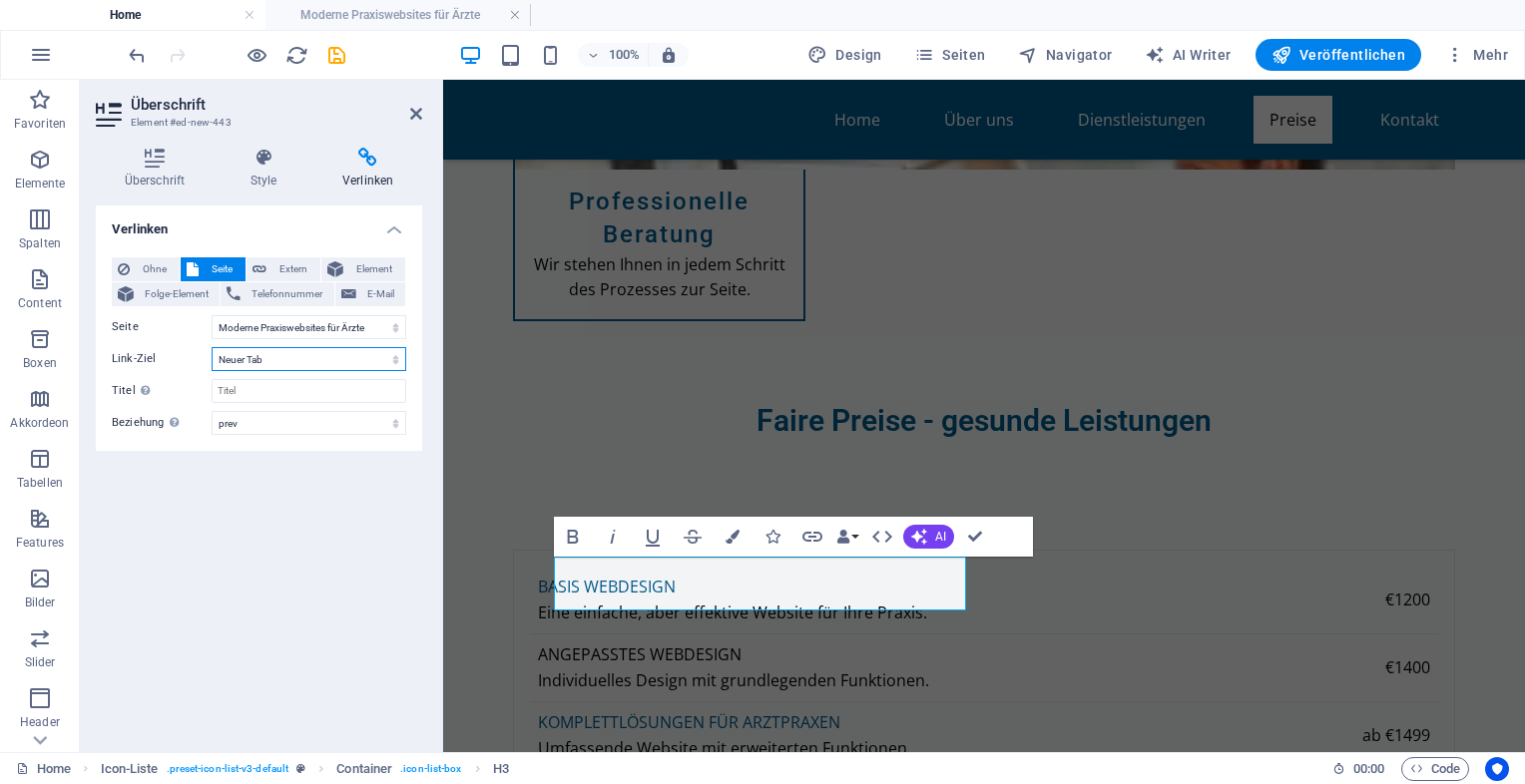click on "Neuer Tab Gleicher Tab Overlay" at bounding box center (308, 359) 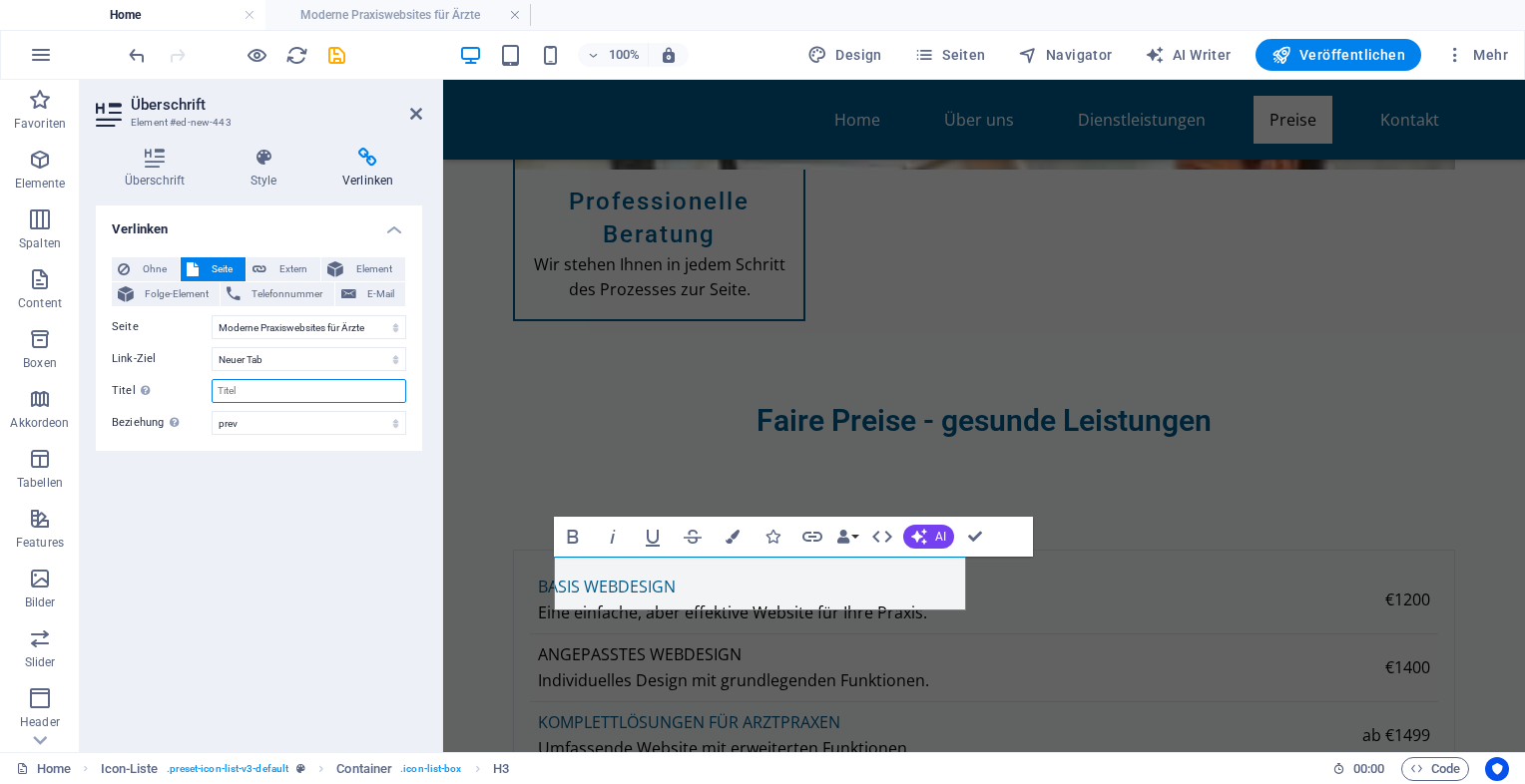 click on "Titel Zusätzliche Linkbeschreibung, sollte nicht mit dem Linktext identisch sein. Der Titel wird meist als Tooltip-Text angezeigt, wenn die Maus über das Element bewegt wird. Kann leer bleiben." at bounding box center [308, 391] 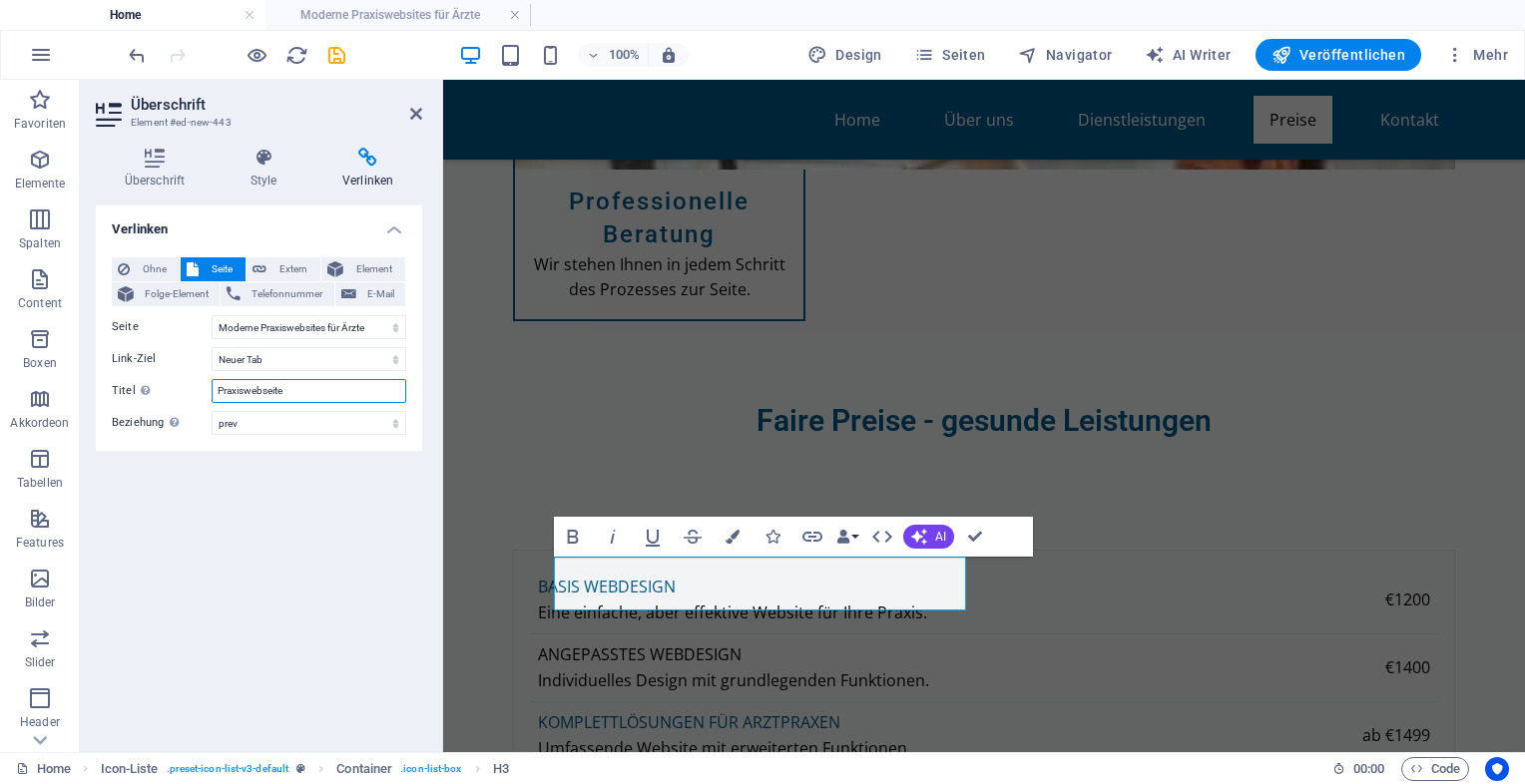 type on "Praxiswebseiten" 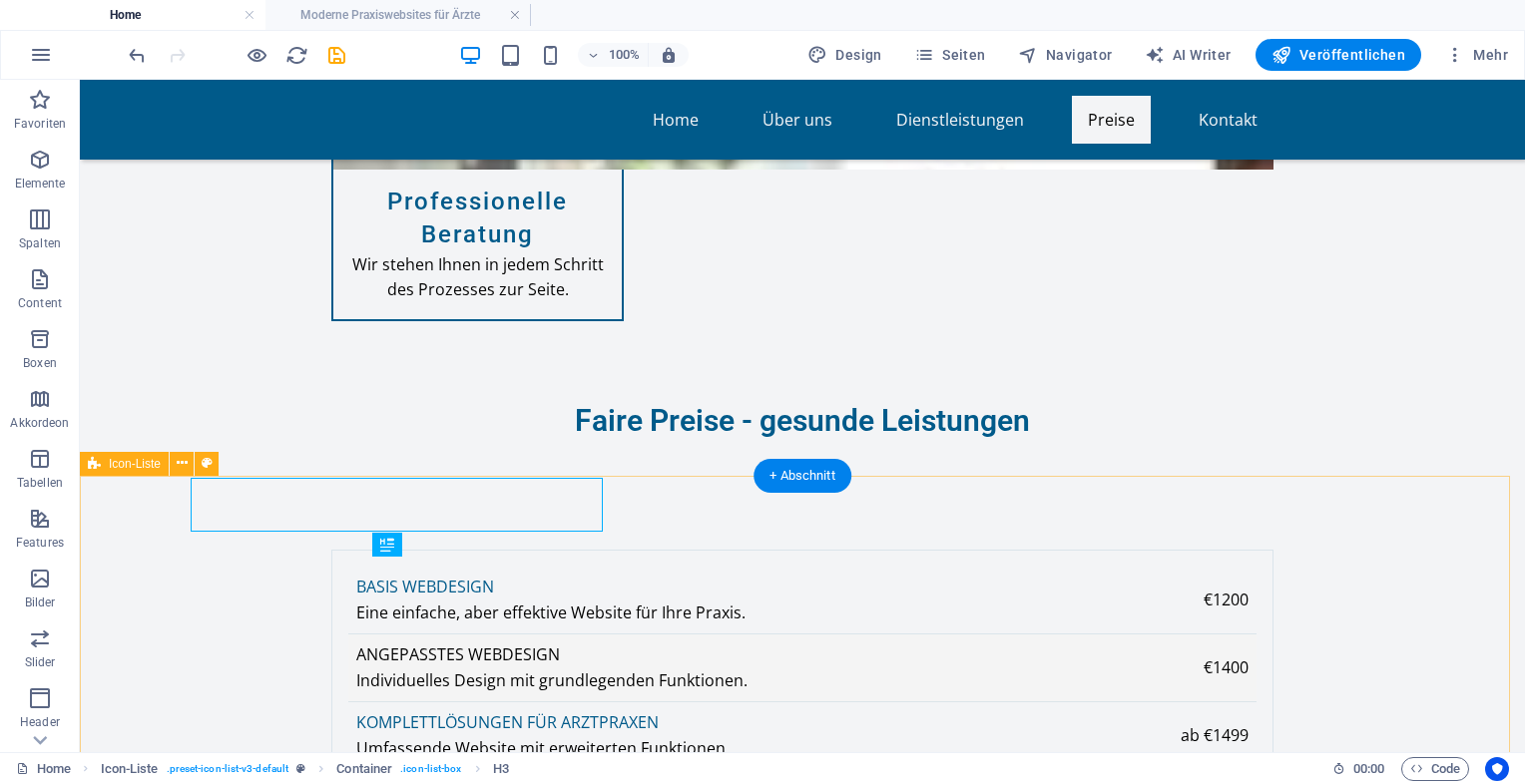 scroll, scrollTop: 7230, scrollLeft: 0, axis: vertical 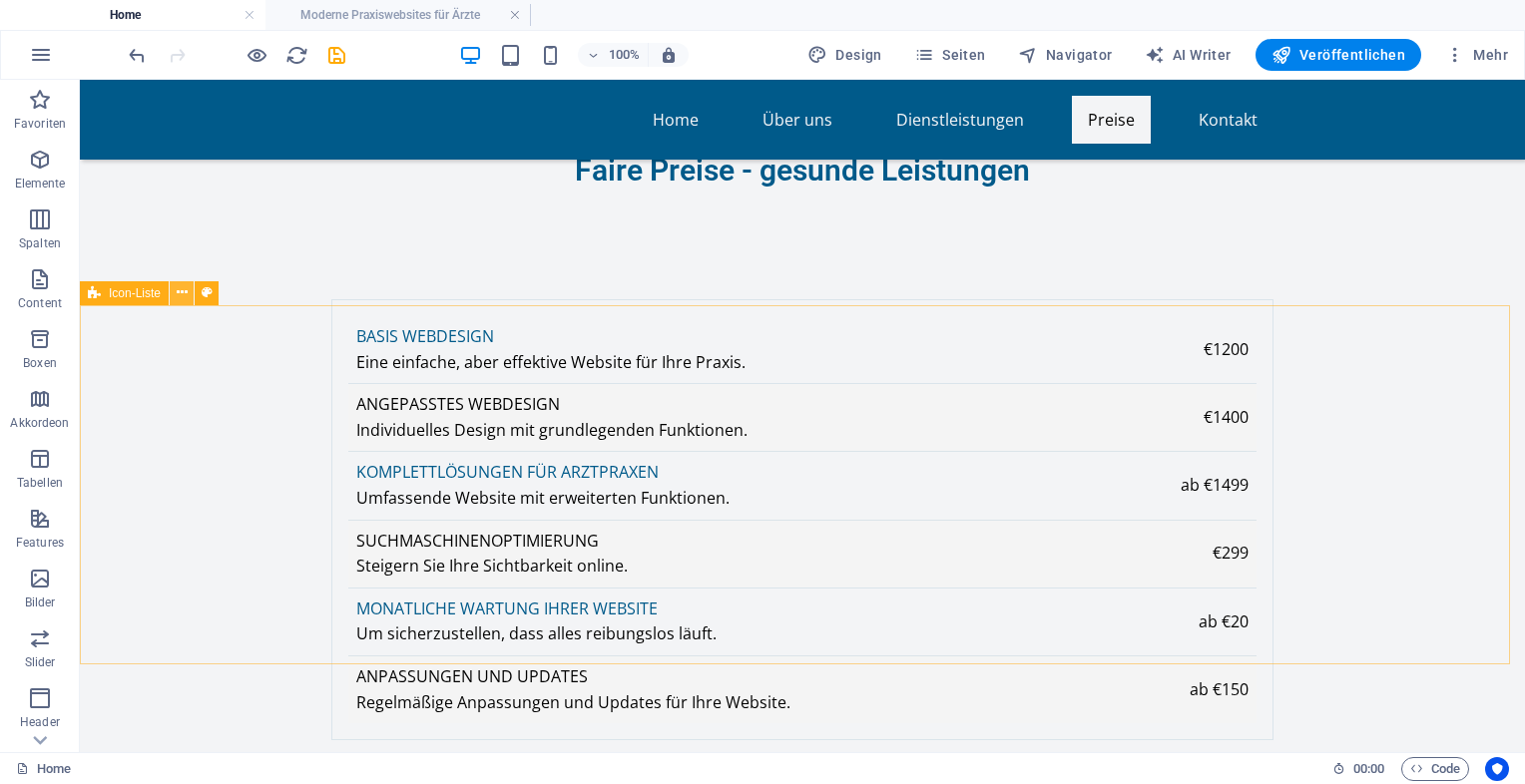click at bounding box center [182, 292] 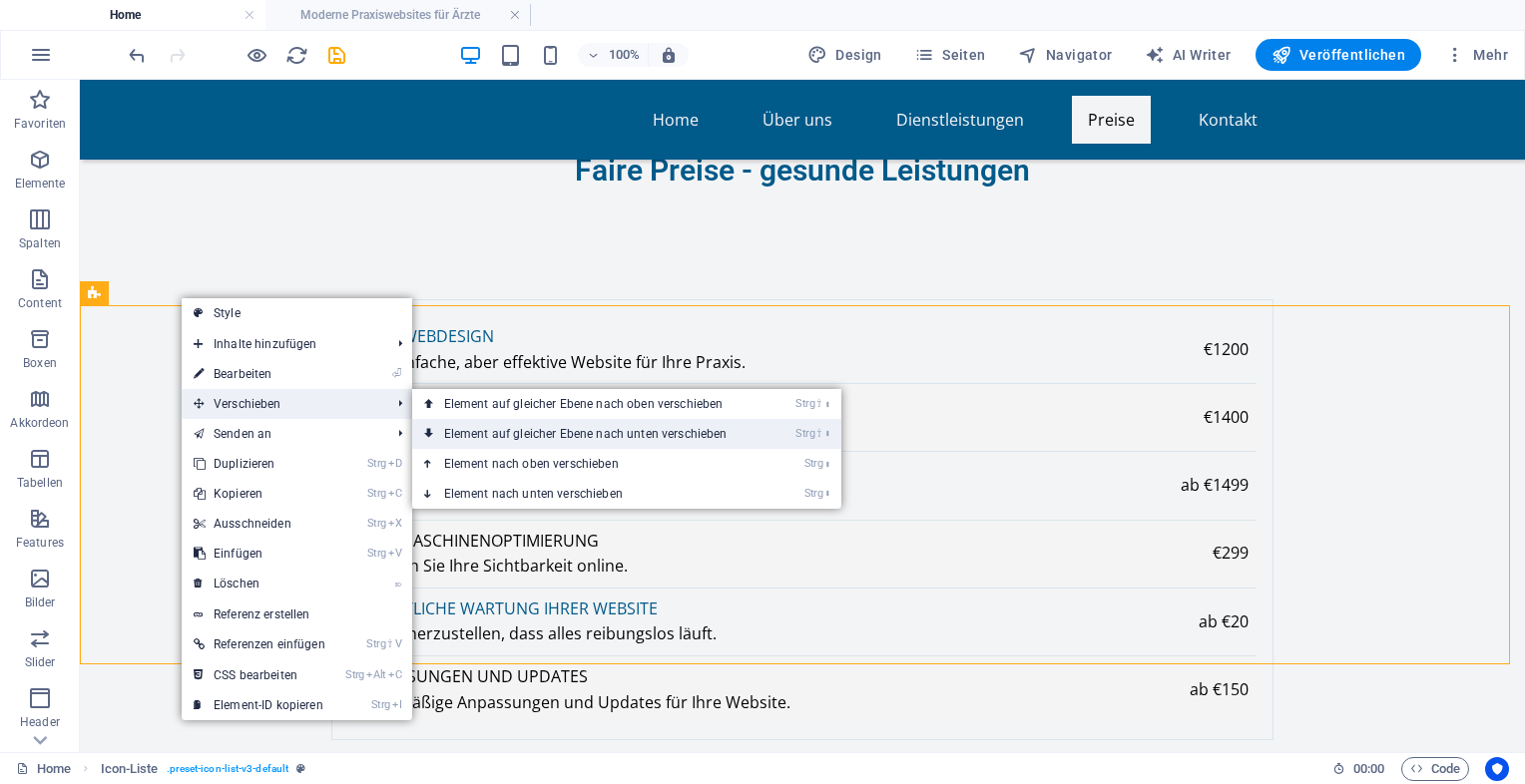 click on "Strg ⇧ ⬇  Element auf gleicher Ebene nach unten verschieben" at bounding box center [590, 434] 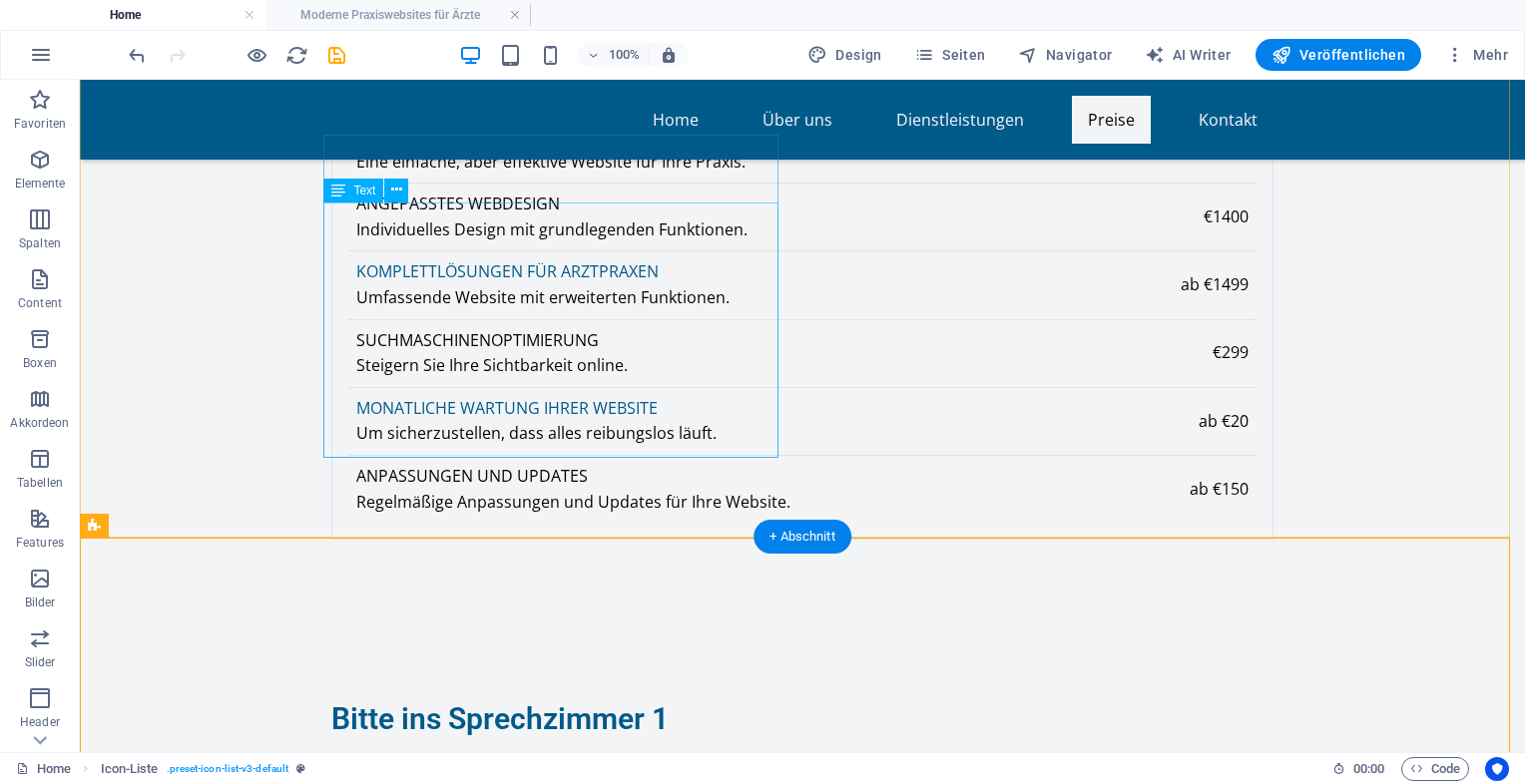 scroll, scrollTop: 7951, scrollLeft: 0, axis: vertical 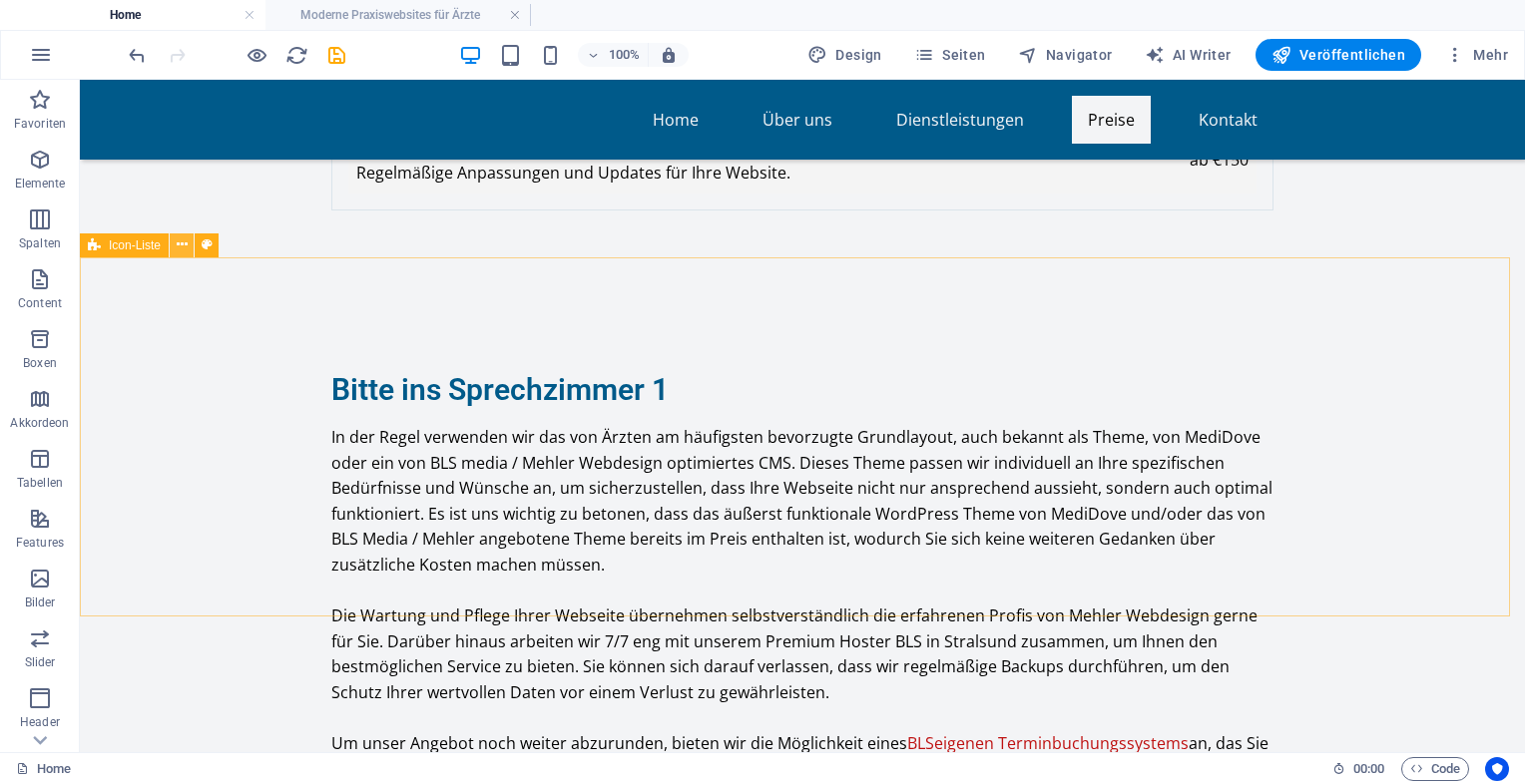 click at bounding box center [182, 244] 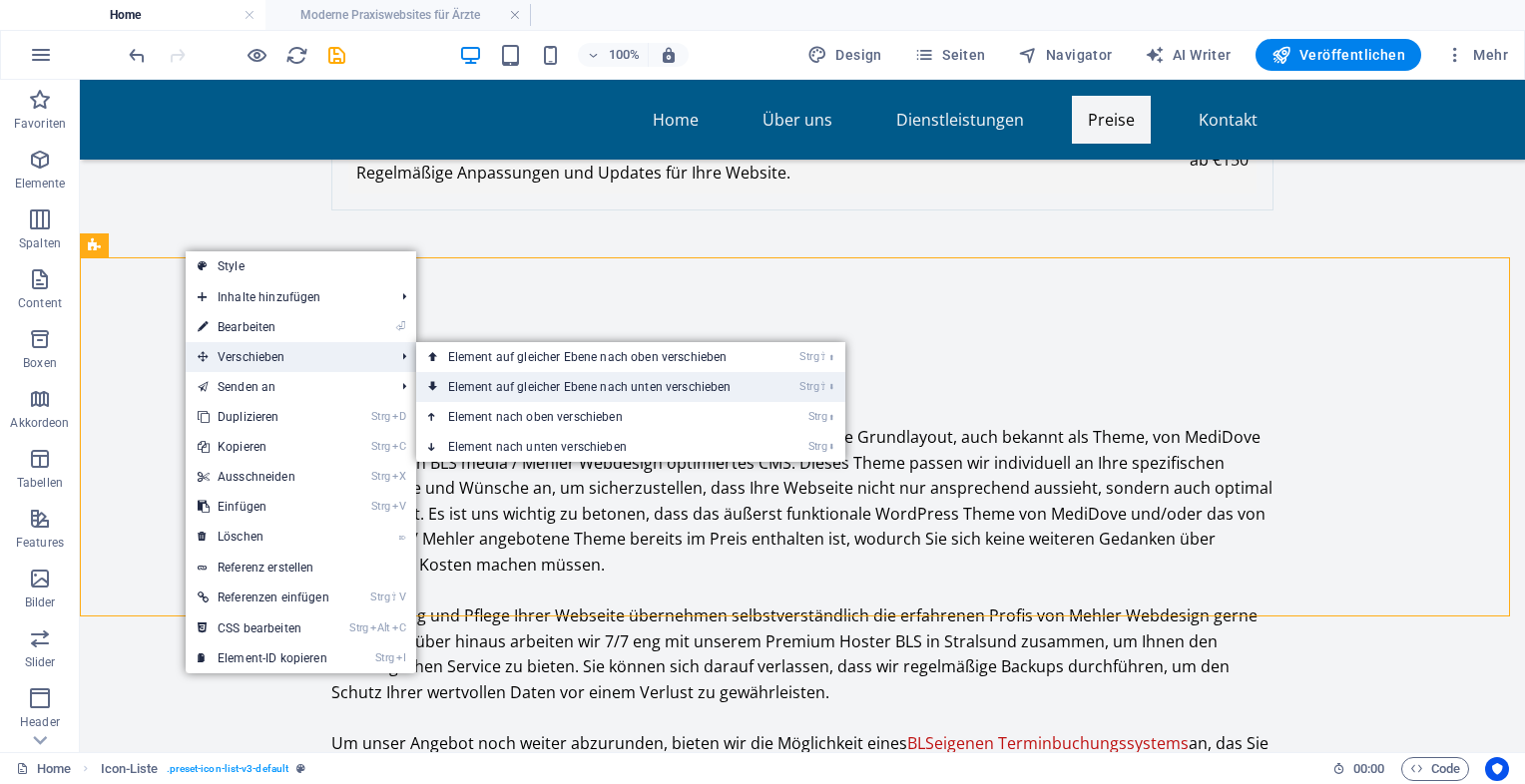 click on "Strg ⇧ ⬇  Element auf gleicher Ebene nach unten verschieben" at bounding box center [594, 387] 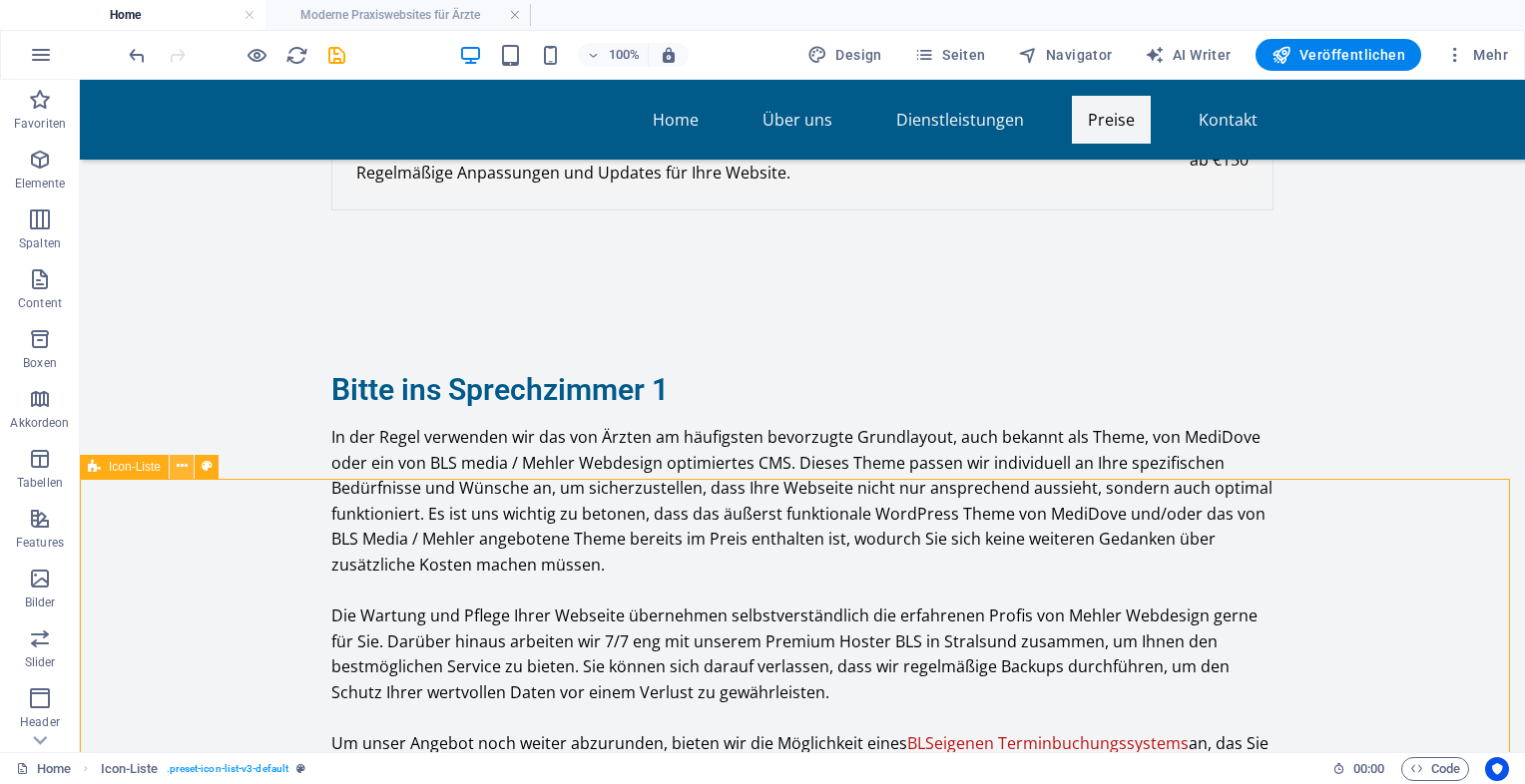 click at bounding box center (182, 466) 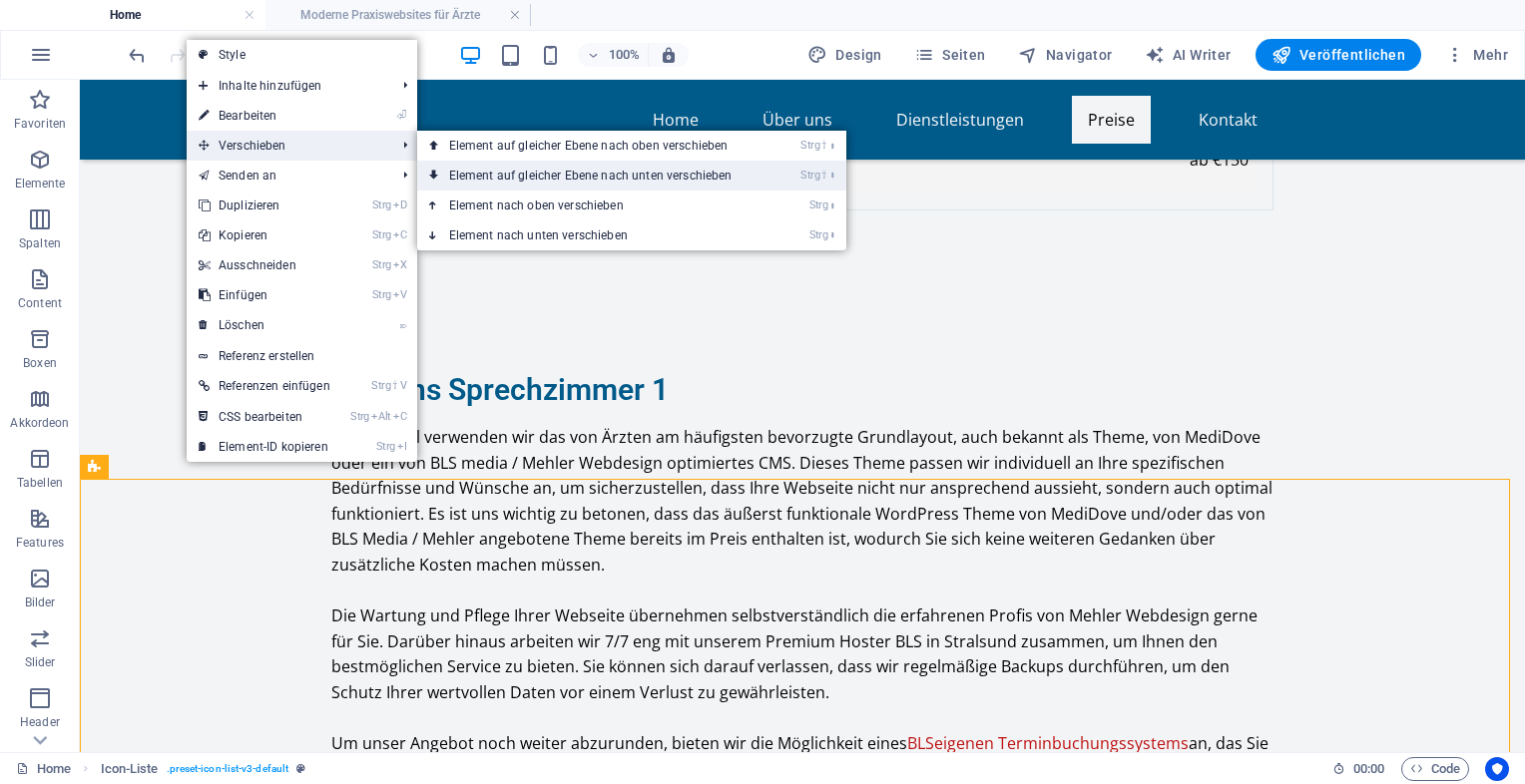 click on "Strg ⇧ ⬇  Element auf gleicher Ebene nach unten verschieben" at bounding box center (595, 176) 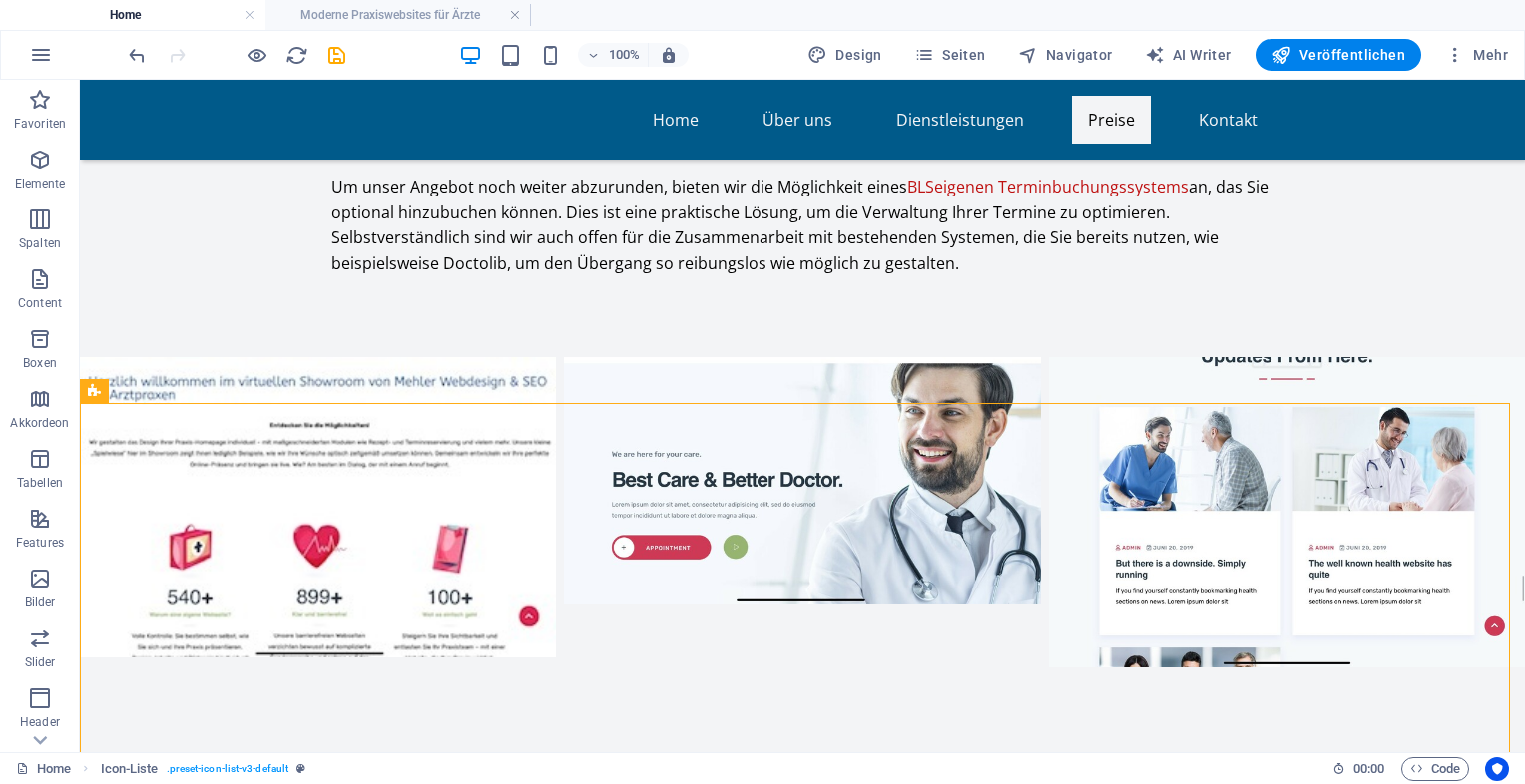 scroll, scrollTop: 8115, scrollLeft: 0, axis: vertical 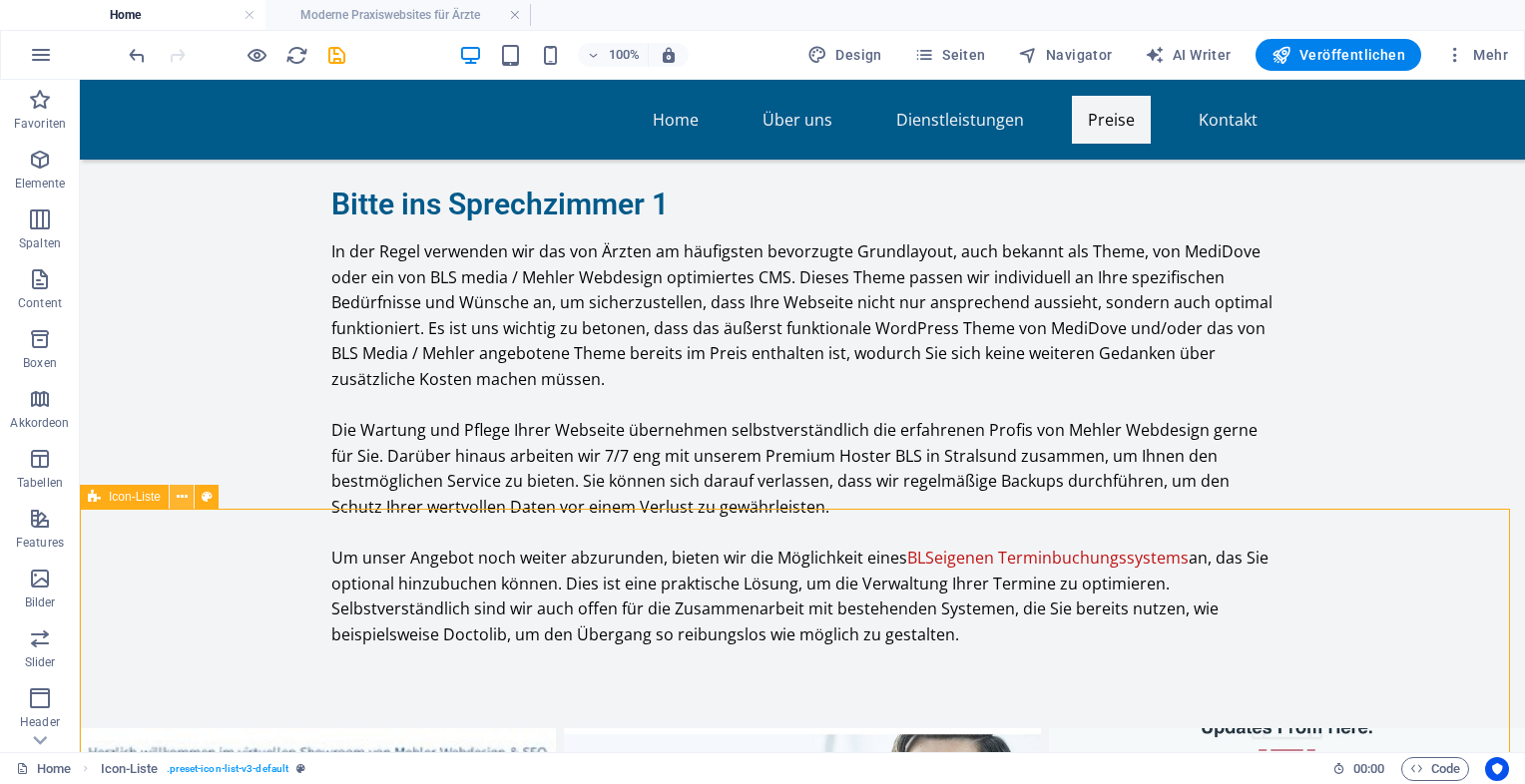 click at bounding box center (182, 497) 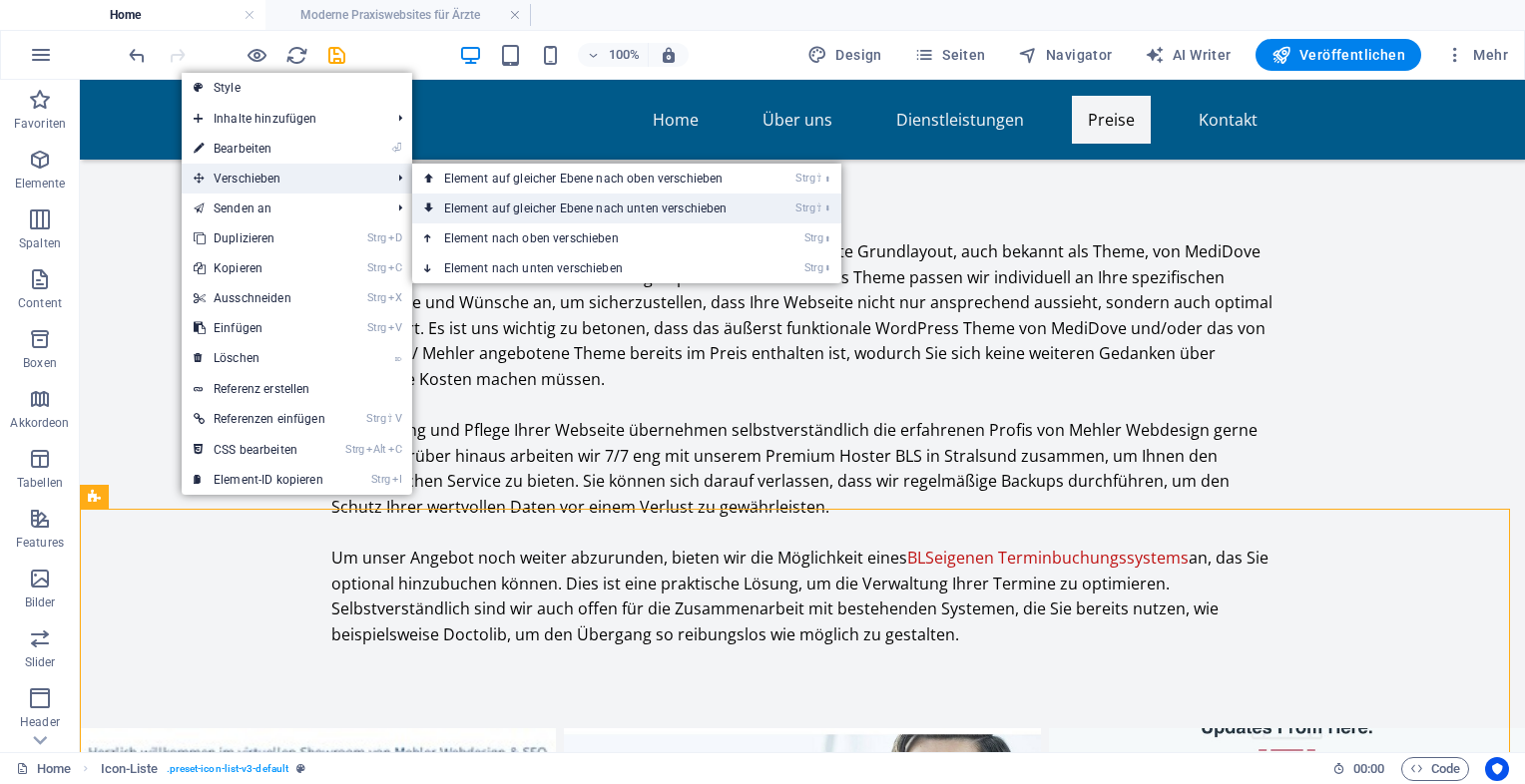 click on "Strg ⇧ ⬇  Element auf gleicher Ebene nach unten verschieben" at bounding box center (590, 208) 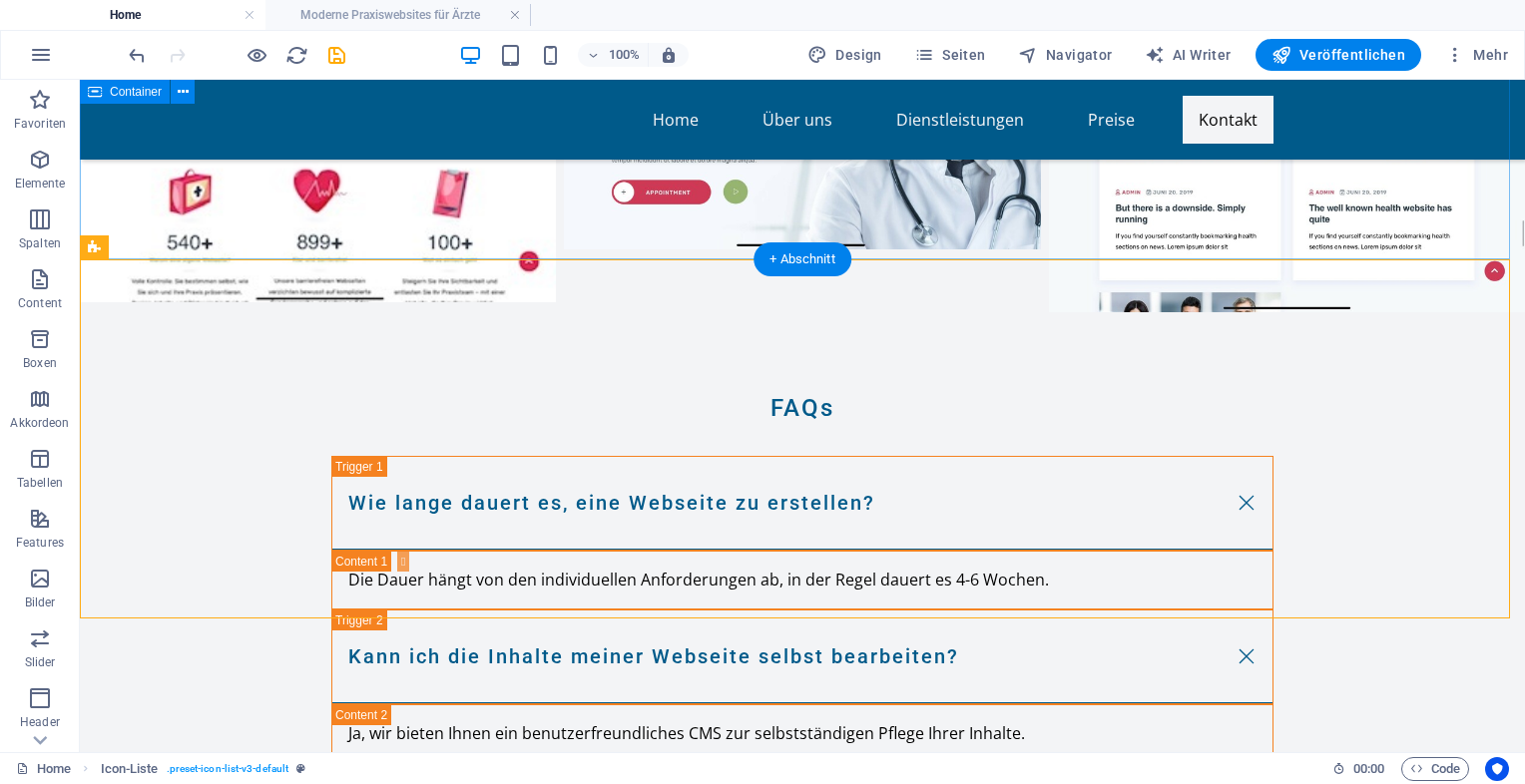 scroll, scrollTop: 8990, scrollLeft: 0, axis: vertical 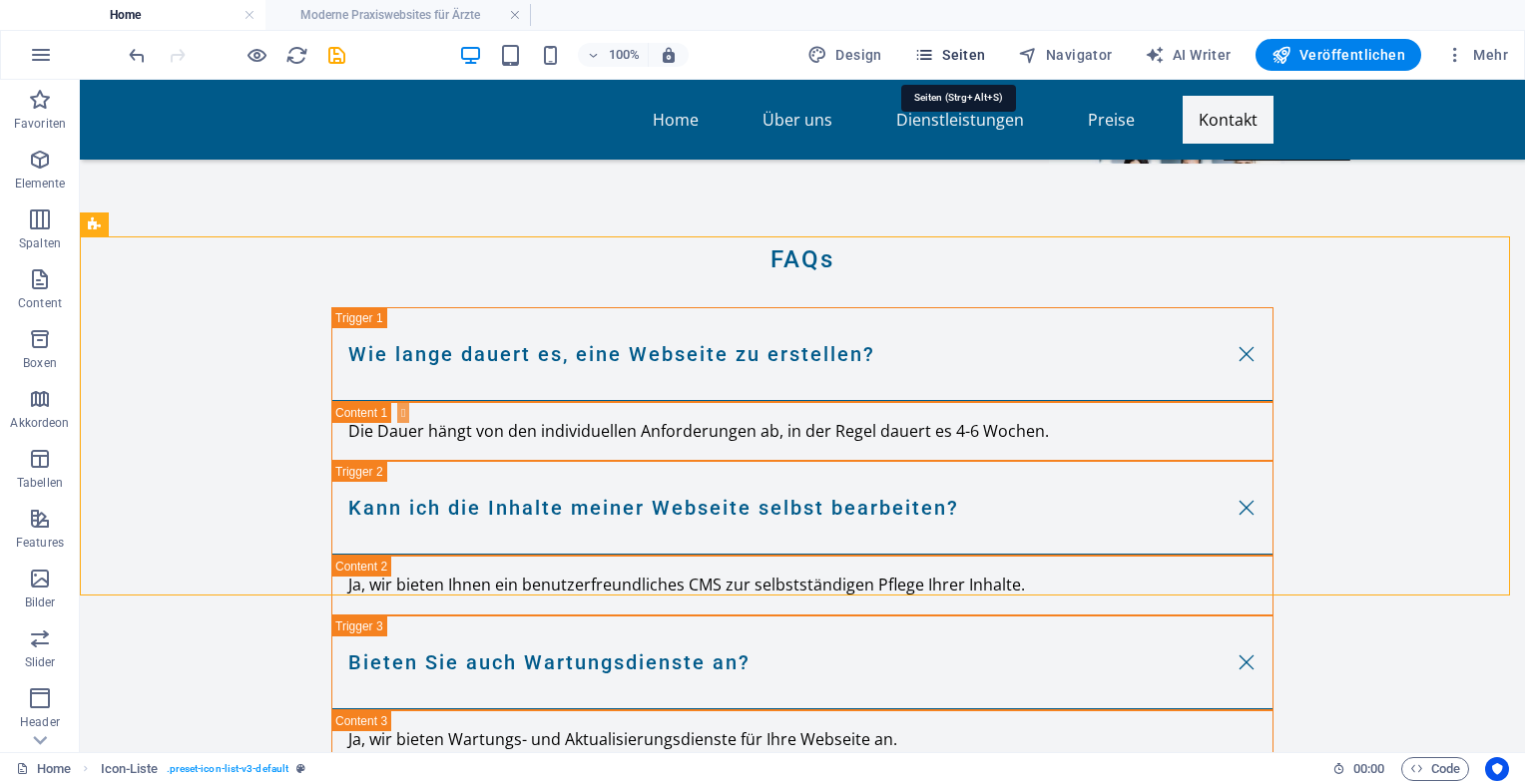 click on "Seiten" at bounding box center (950, 55) 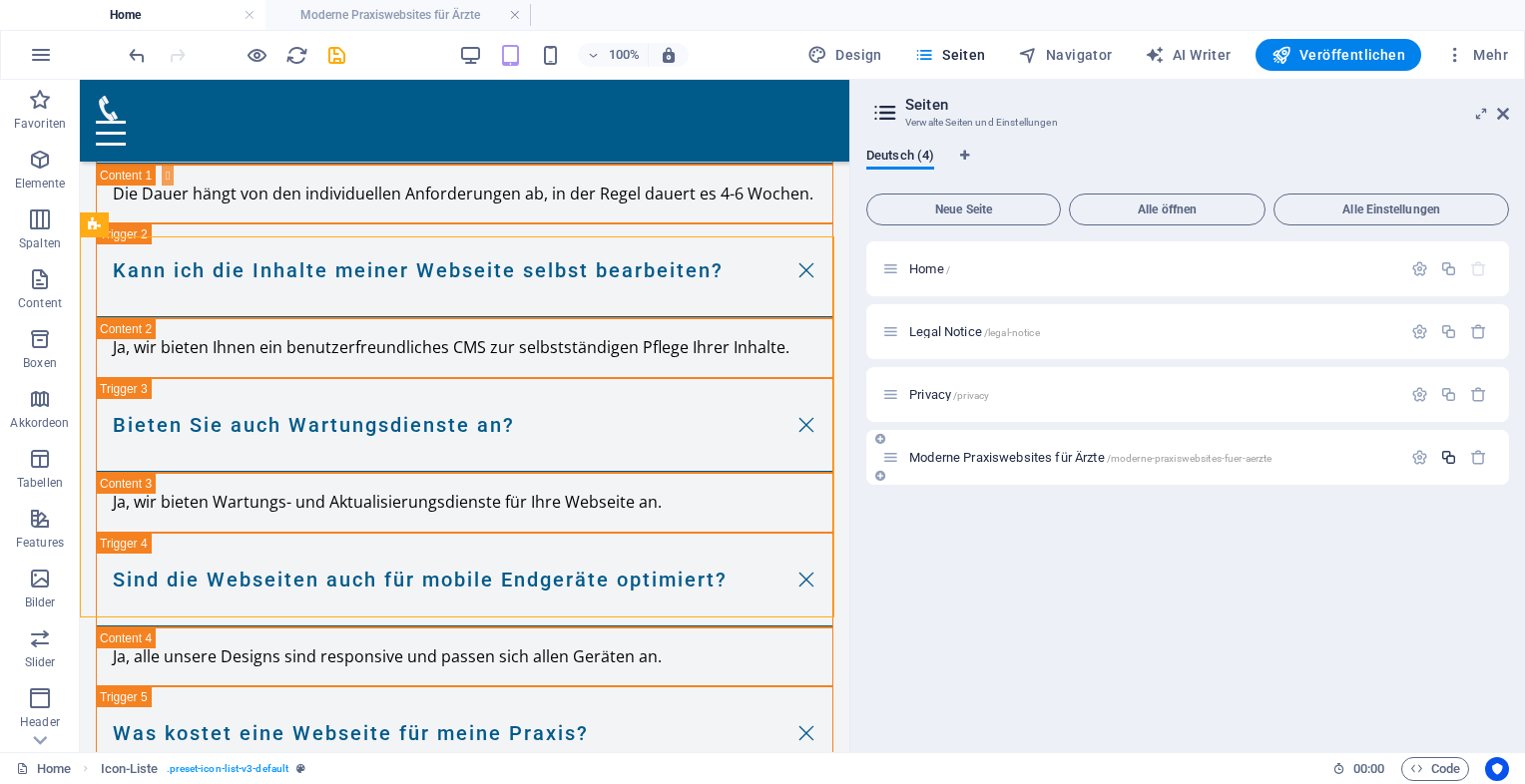 click at bounding box center [1448, 457] 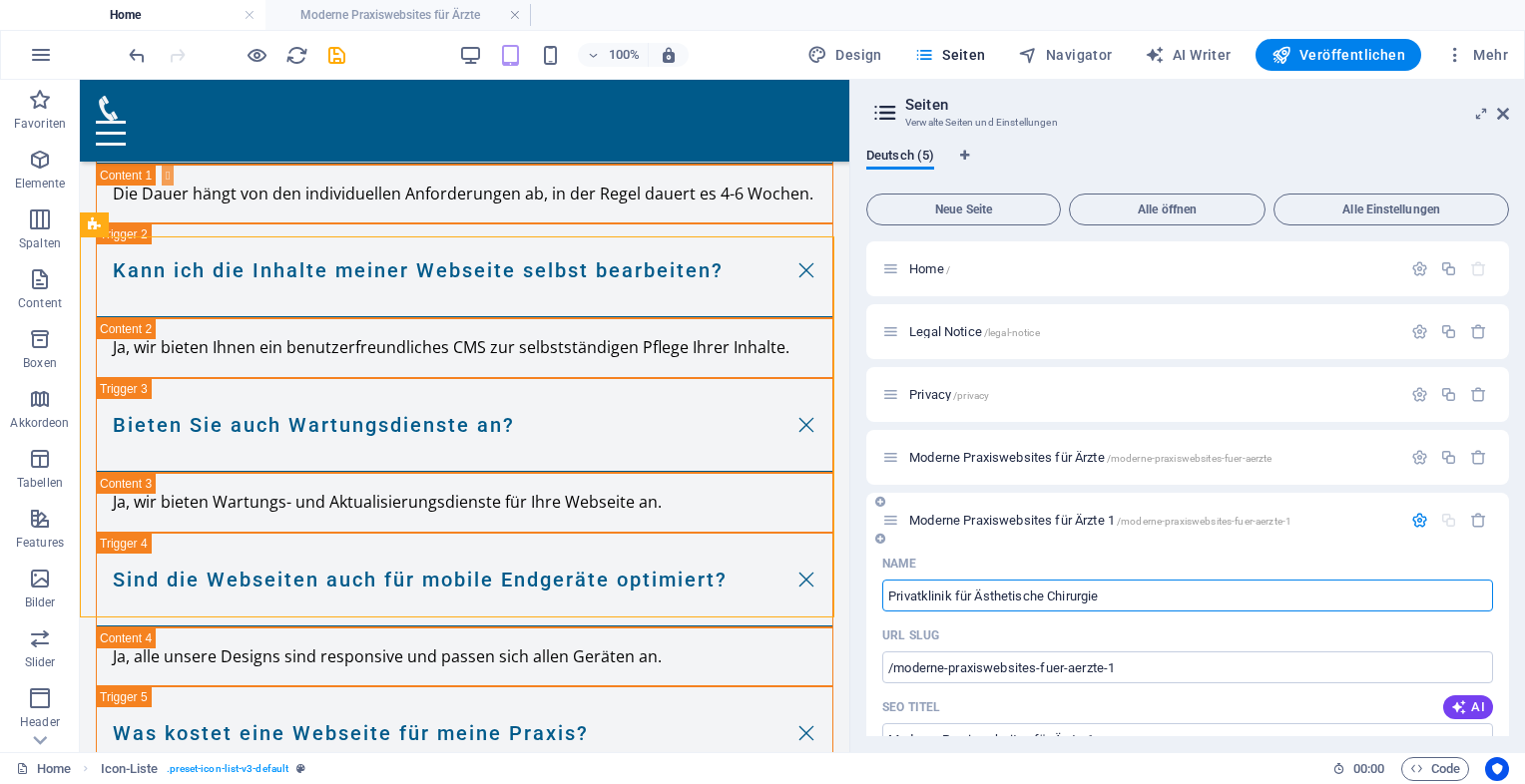 type on "Privatklinik für Ästhetische Chirurgie" 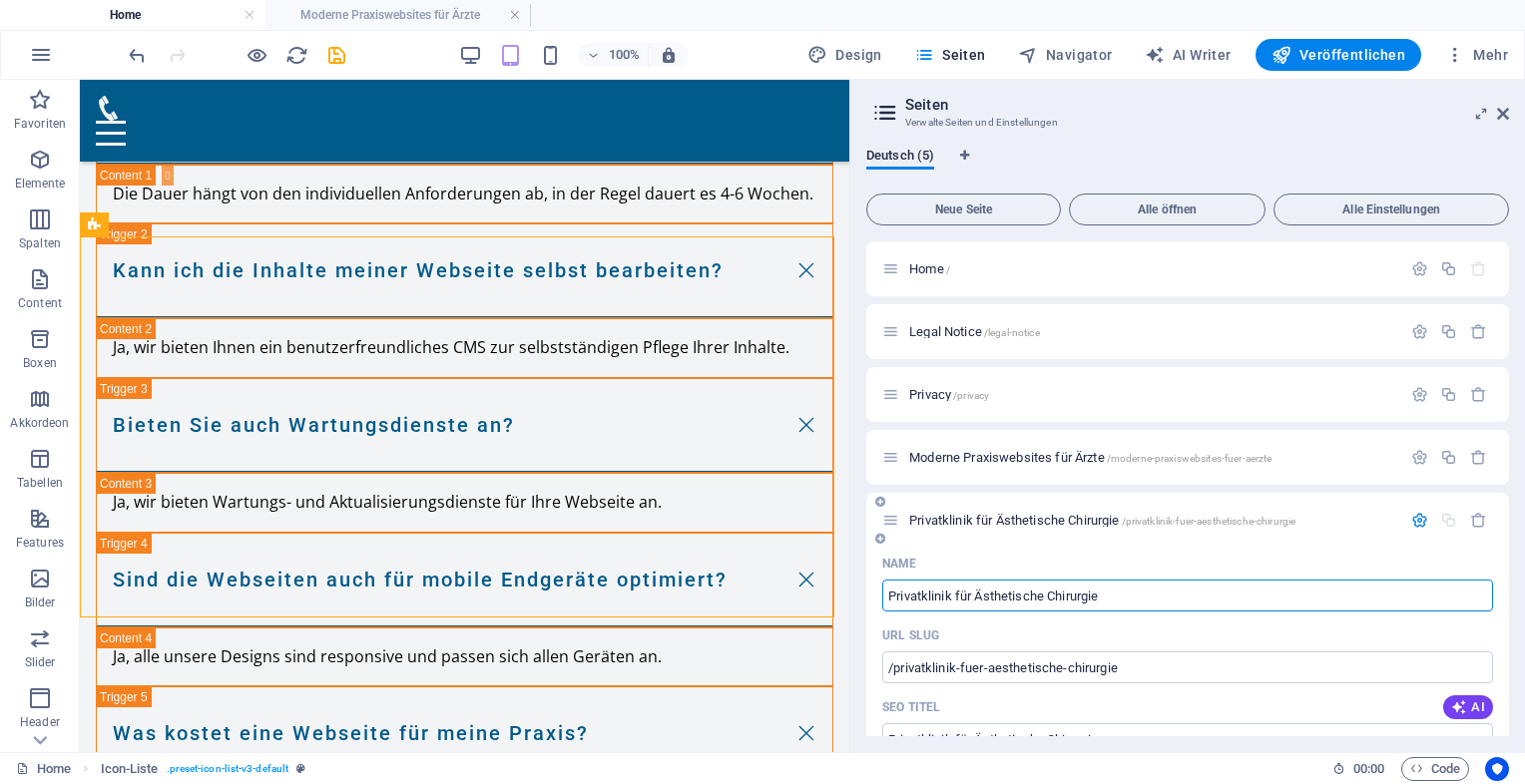 type on "Privatklinik für Ästhetische Chirurgie" 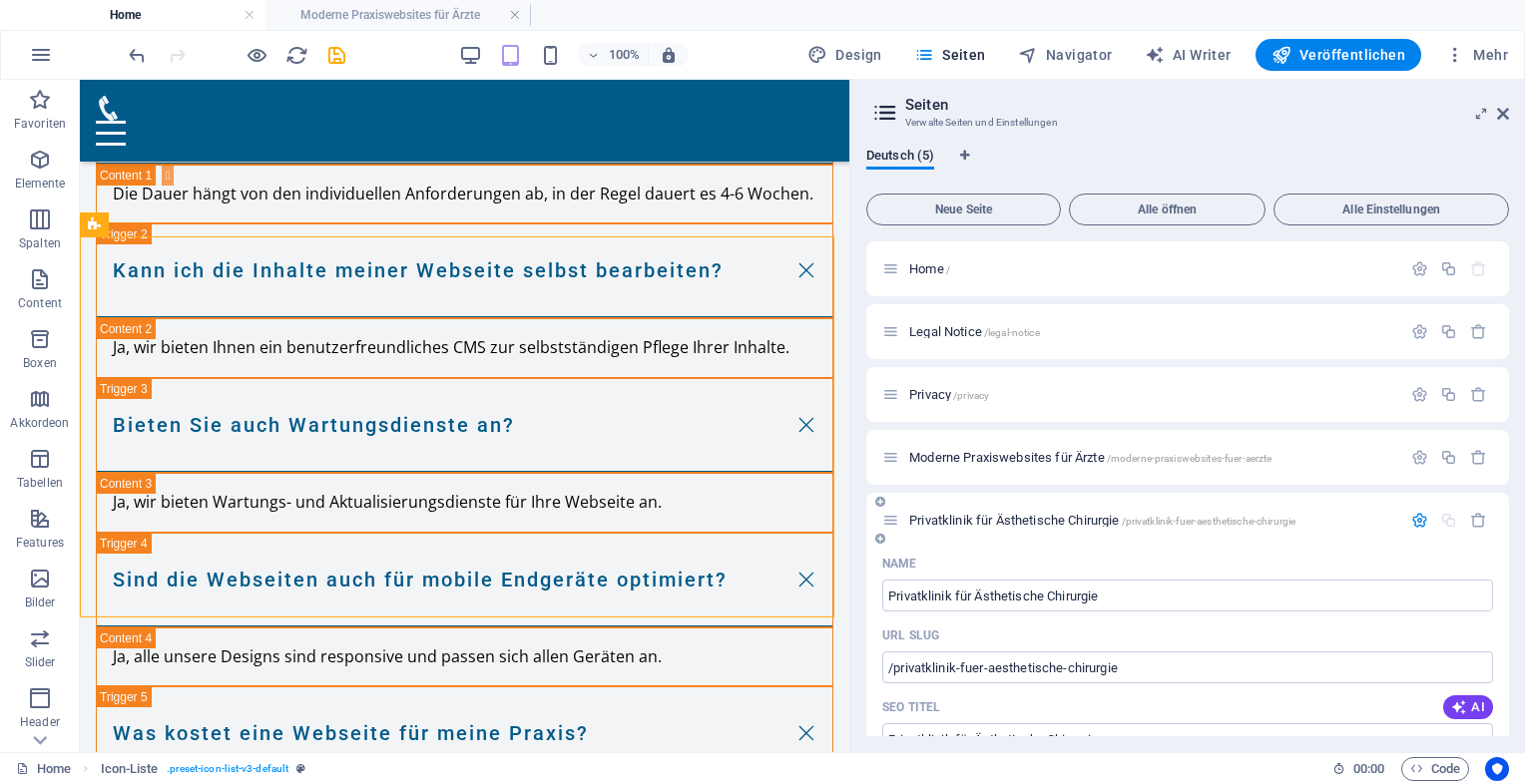 click on "Privatklinik für Ästhetische Chirurgie /privatklinik-fuer-aesthetische-chirurgie" at bounding box center (1102, 520) 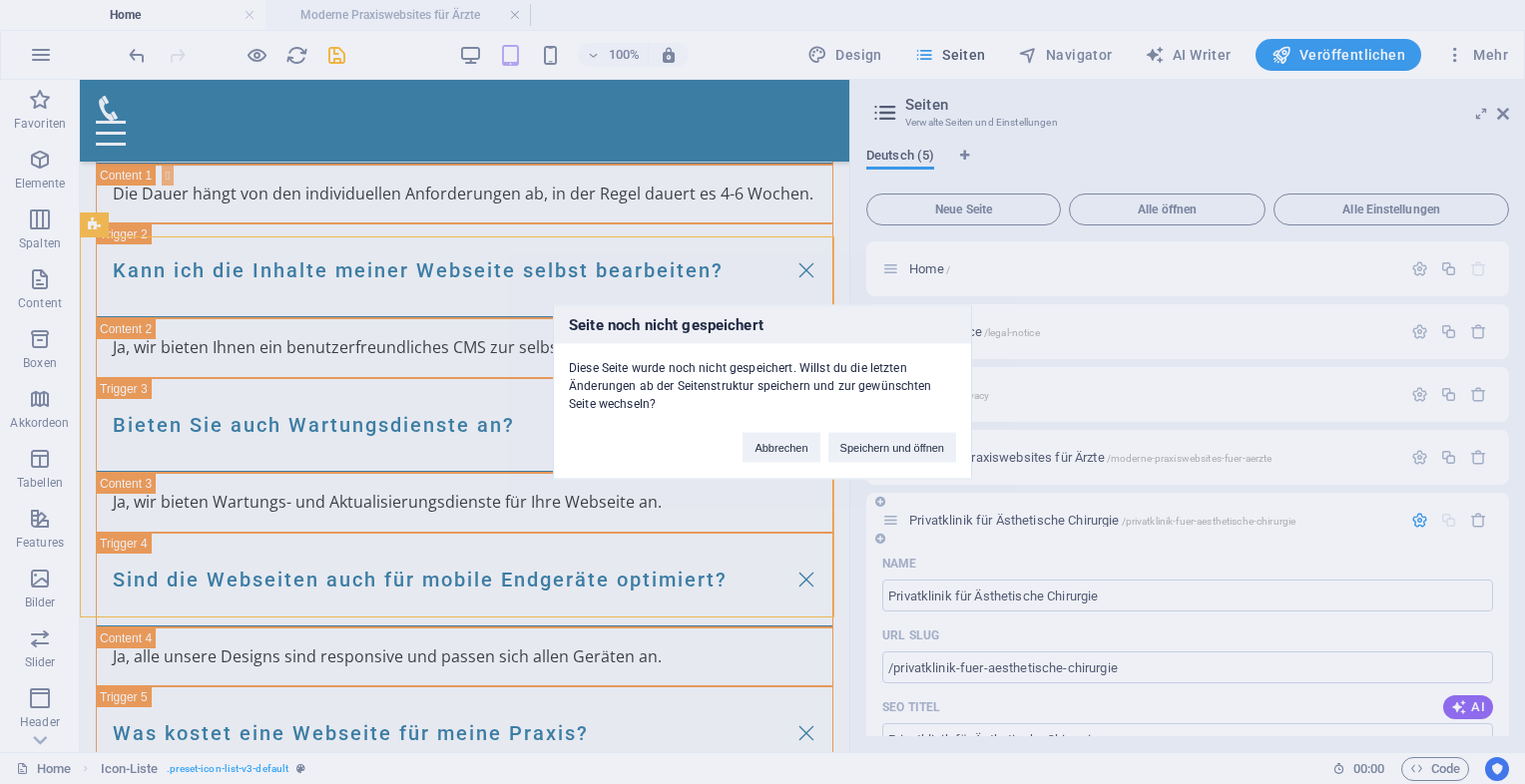 click on "Seite noch nicht gespeichert Diese Seite wurde noch nicht gespeichert. Willst du die letzten Änderungen ab der Seitenstruktur speichern und zur gewünschten Seite wechseln? Abbrechen Speichern und öffnen" at bounding box center (762, 392) 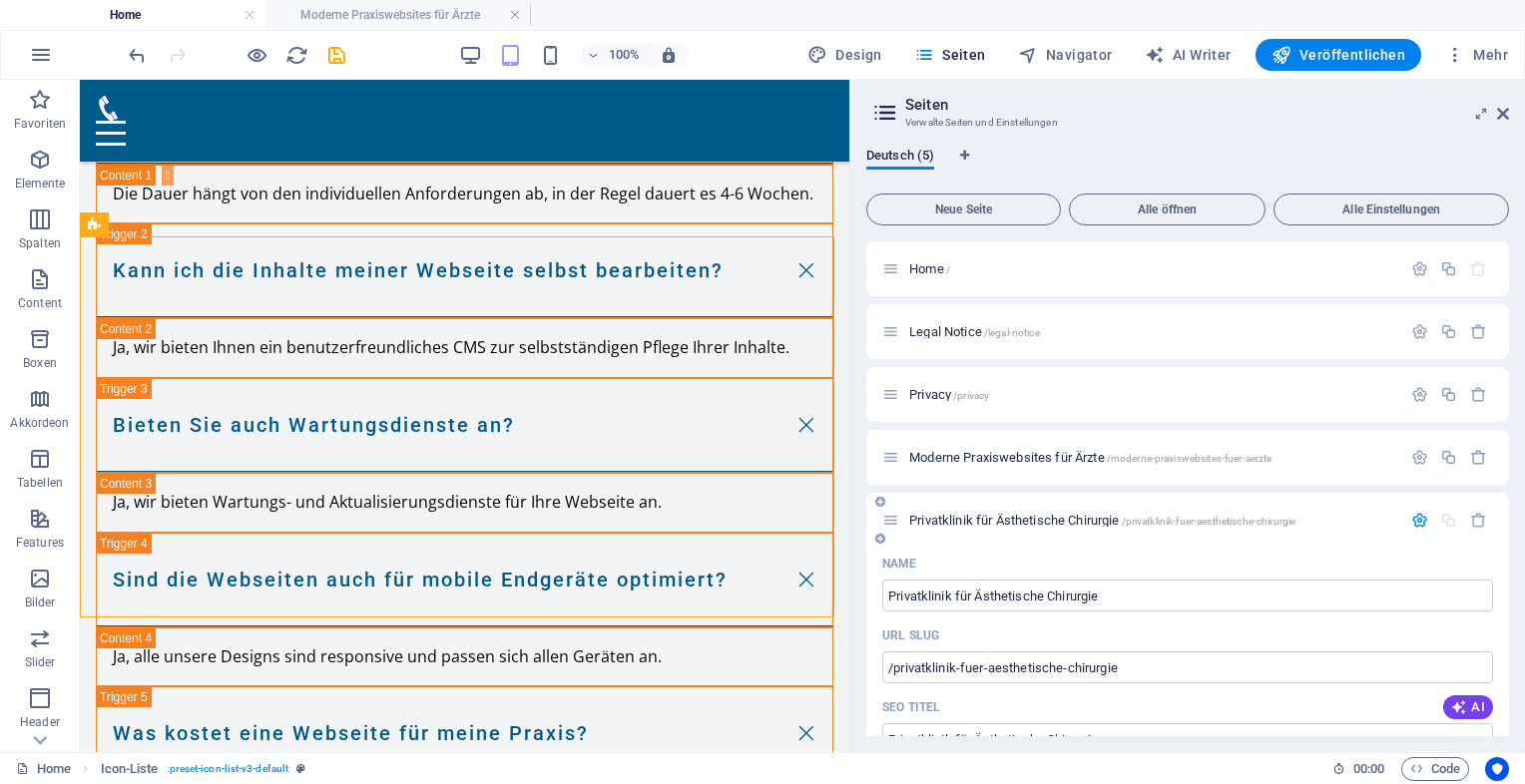 click on "Privatklinik für Ästhetische Chirurgie /privatklinik-fuer-aesthetische-chirurgie" at bounding box center [1102, 520] 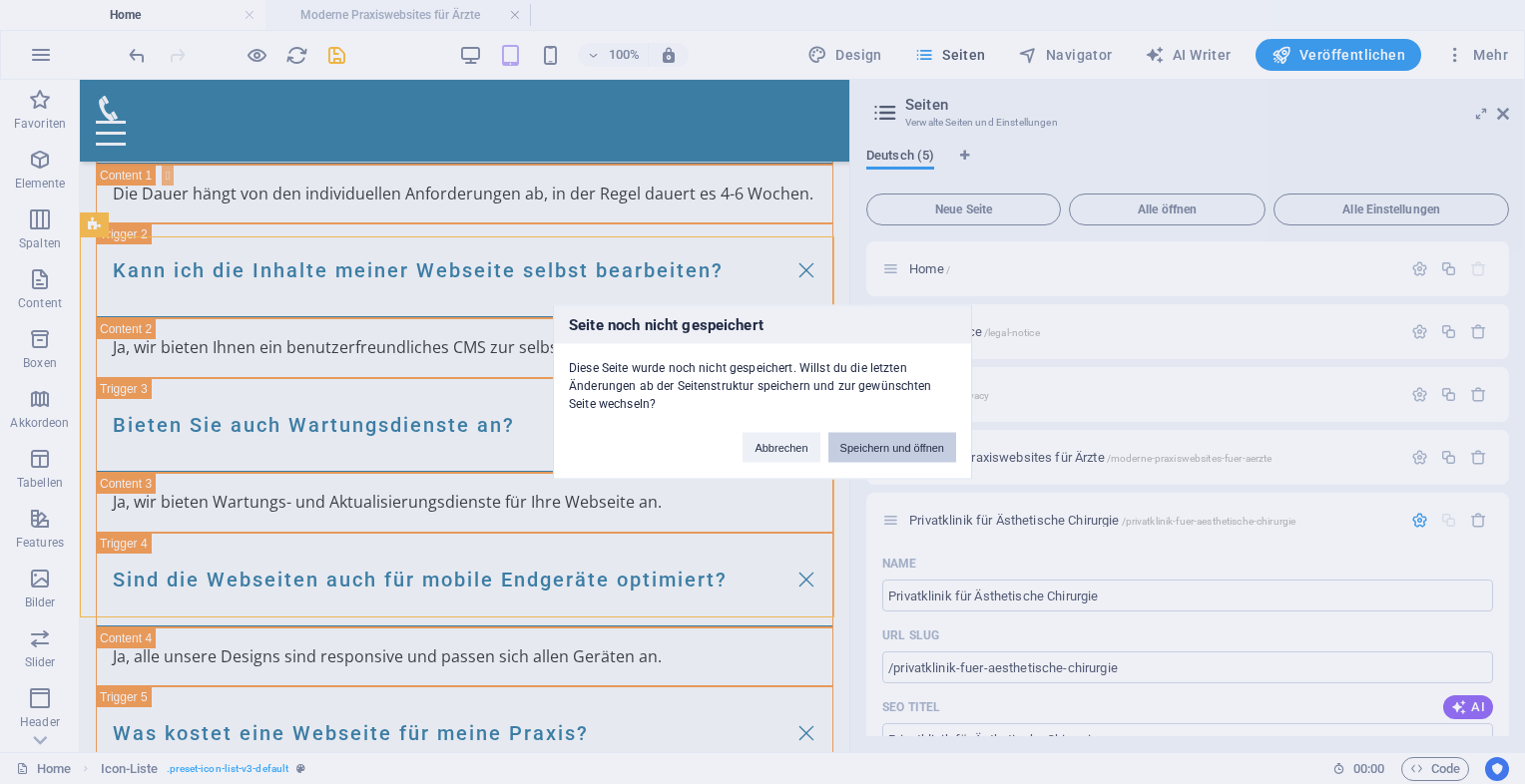 click on "Speichern und öffnen" at bounding box center [892, 448] 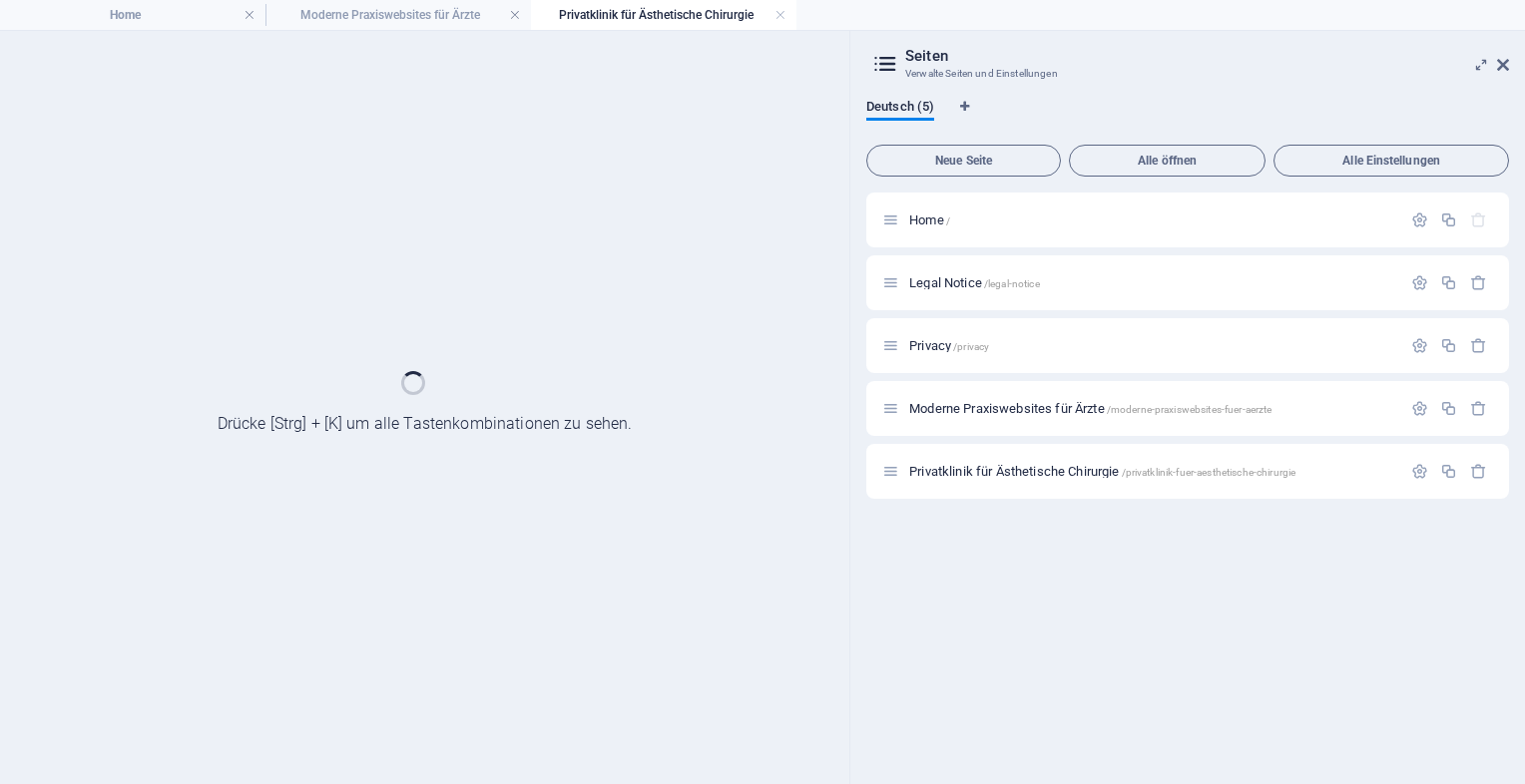 scroll, scrollTop: 0, scrollLeft: 0, axis: both 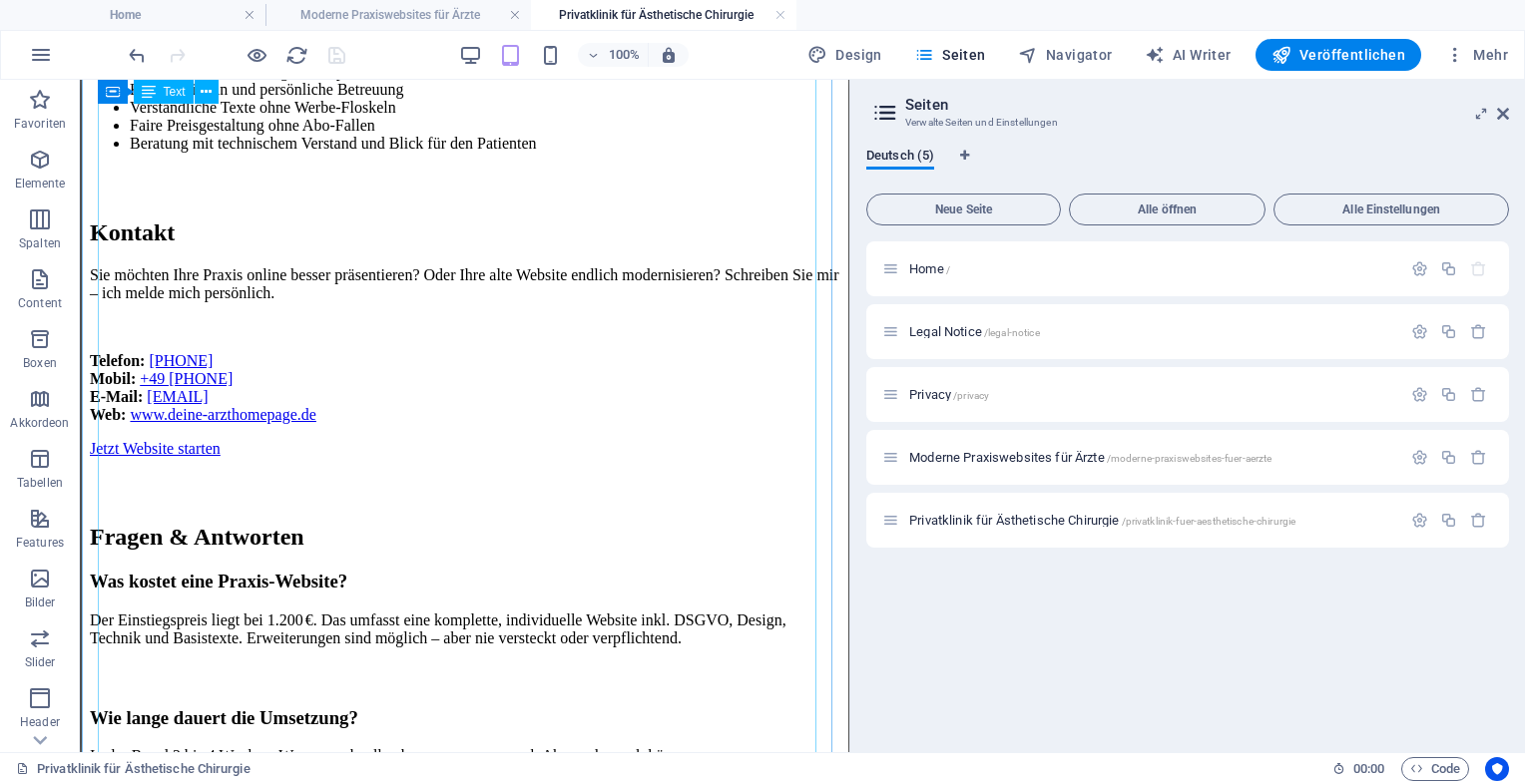 click on "deine-arzthomepage.de – Moderne Praxiswebsites für Ärzte
Willkommen bei  deine-arzthomepage.de
Moderne Websites für Ärzte und medizinische Einrichtungen  – technisch zuverlässig, rechtssicher und optisch überzeugend. Klar, schnell, mobilfähig und auf Wunsch mit Online-Terminfunktion.
Mehr Informationen anfordern
Warum eine moderne Praxis-Website heute unverzichtbar ist
Patienten informieren sich fast immer zuerst online. Wer hier nicht seriös auftritt, wird übersehen. Eine klare, strukturierte Website spart zudem Zeit in der Praxis – durch gute Information und einfache Kontaktaufnahme.
Was Sie bei uns bekommen:
Individuelles Webdesign speziell für Ärzte
DSGVO-konform inkl. Cookie-Hinweis, Impressum und Datenschutzerklärung
Mobil optimiert für Smartphones & Tablets
Technisch einwandfrei & wartungsarm
Optional: Online-Termine, Rezeptformulare, Patienten-Downloads" at bounding box center (464, 127) 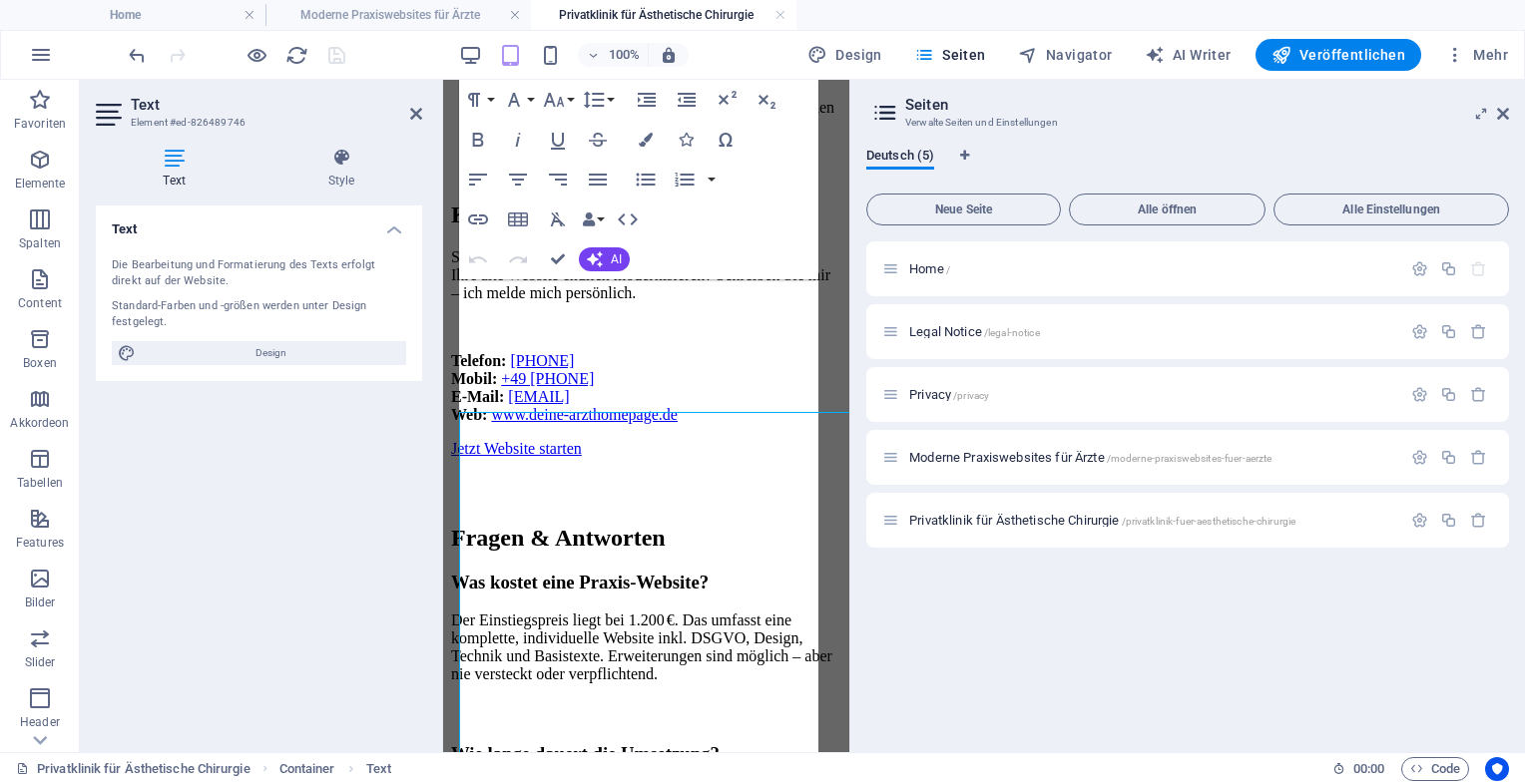 scroll, scrollTop: 343, scrollLeft: 0, axis: vertical 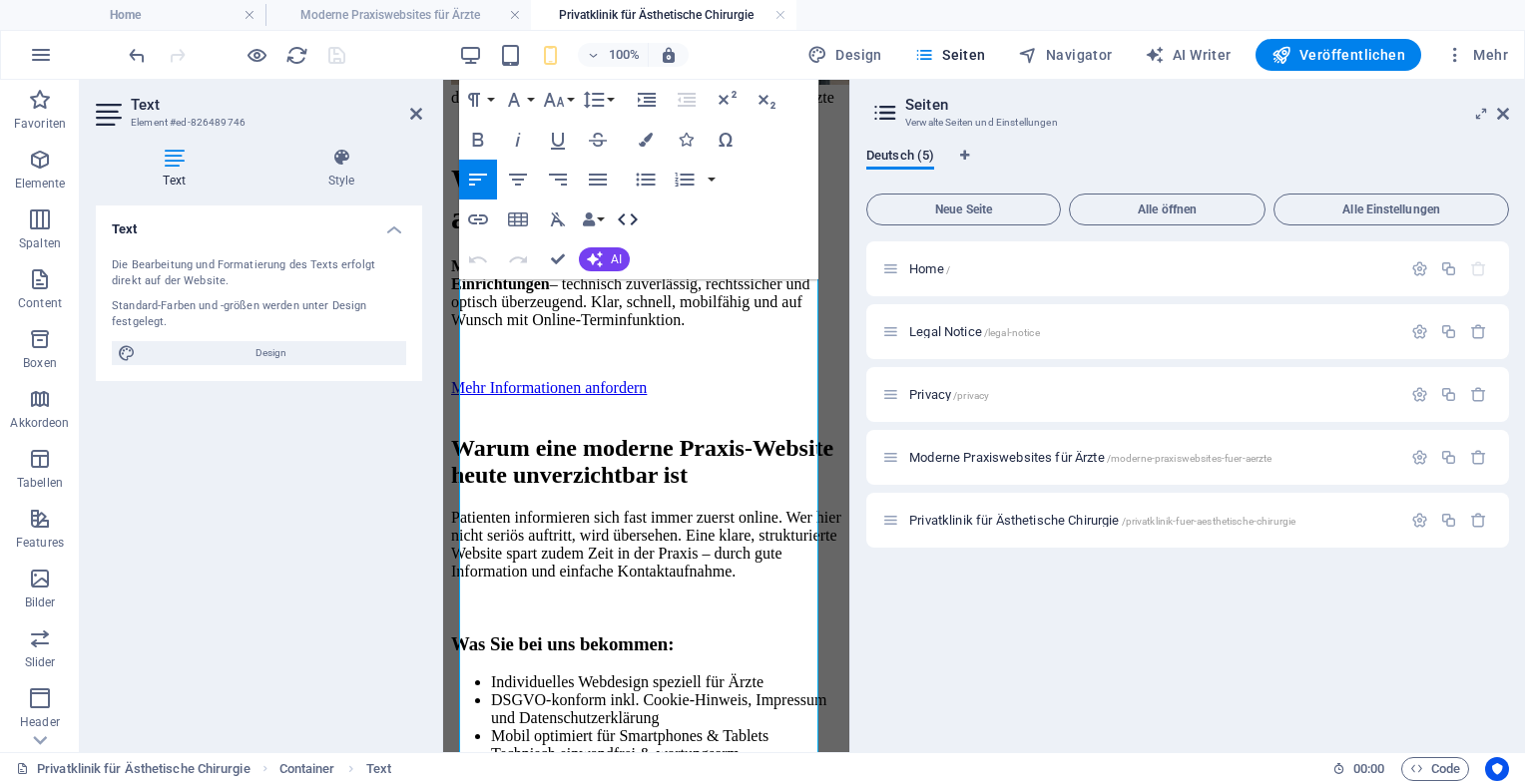 click 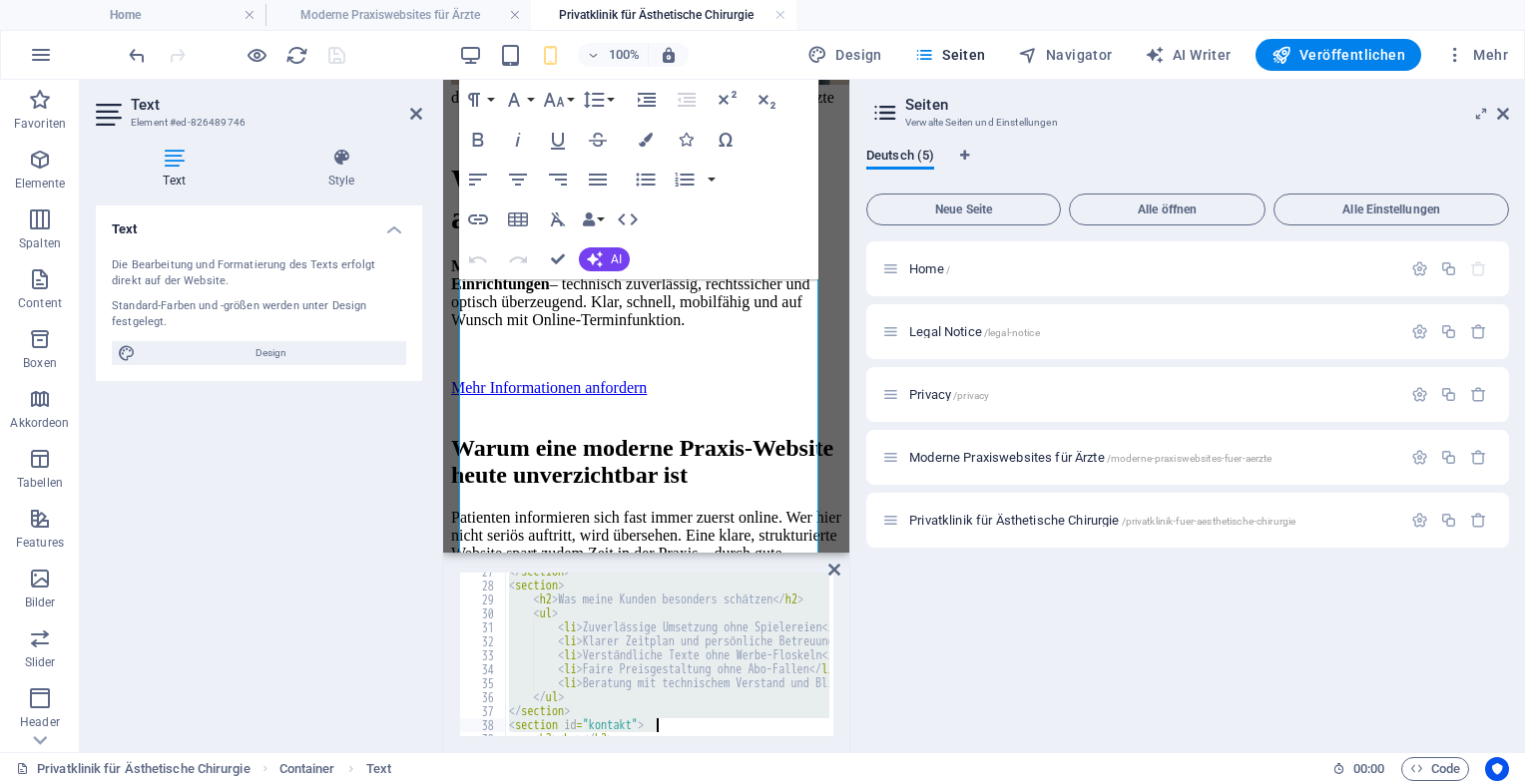 scroll, scrollTop: 692, scrollLeft: 0, axis: vertical 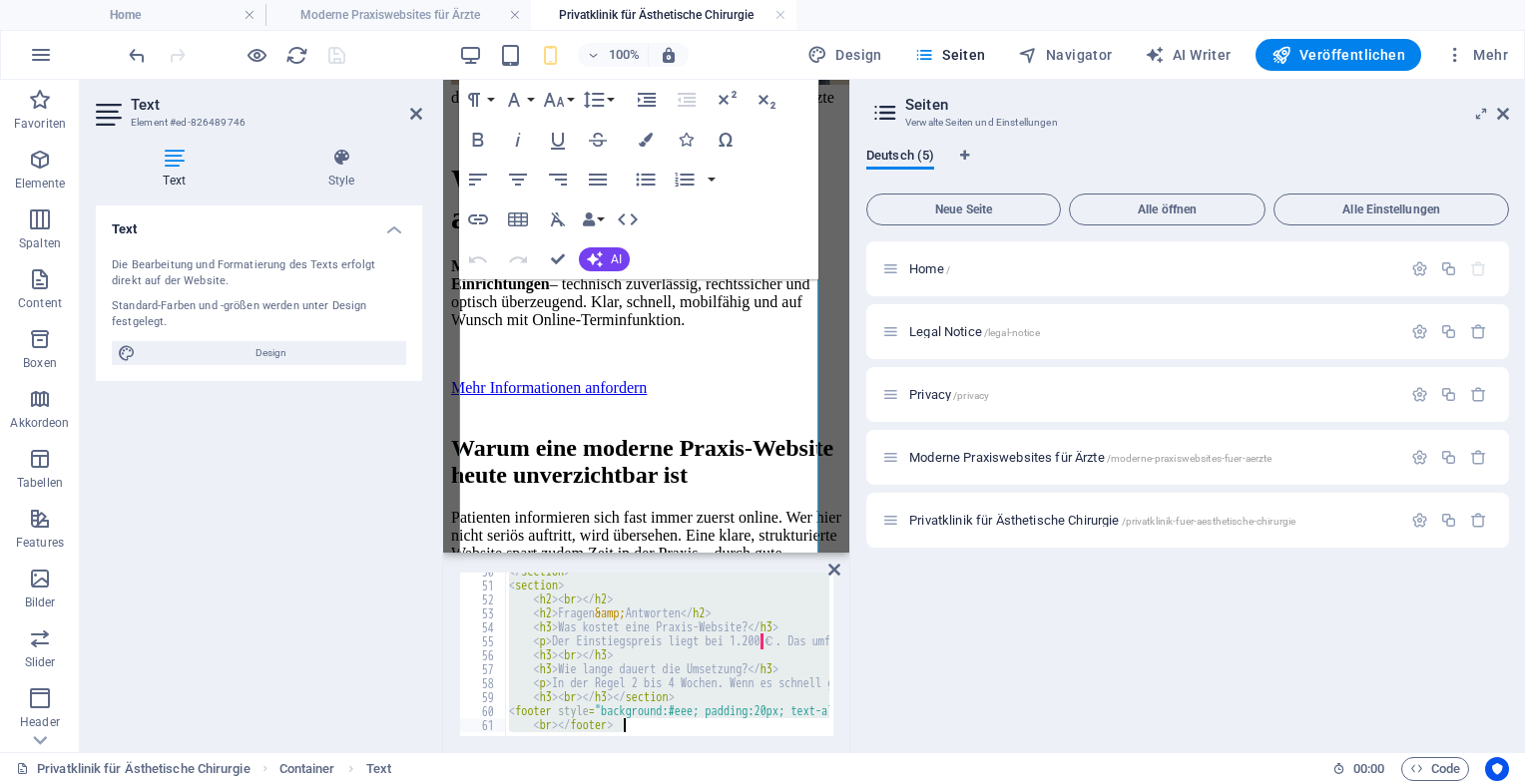 drag, startPoint x: 509, startPoint y: 581, endPoint x: 806, endPoint y: 787, distance: 361.44847 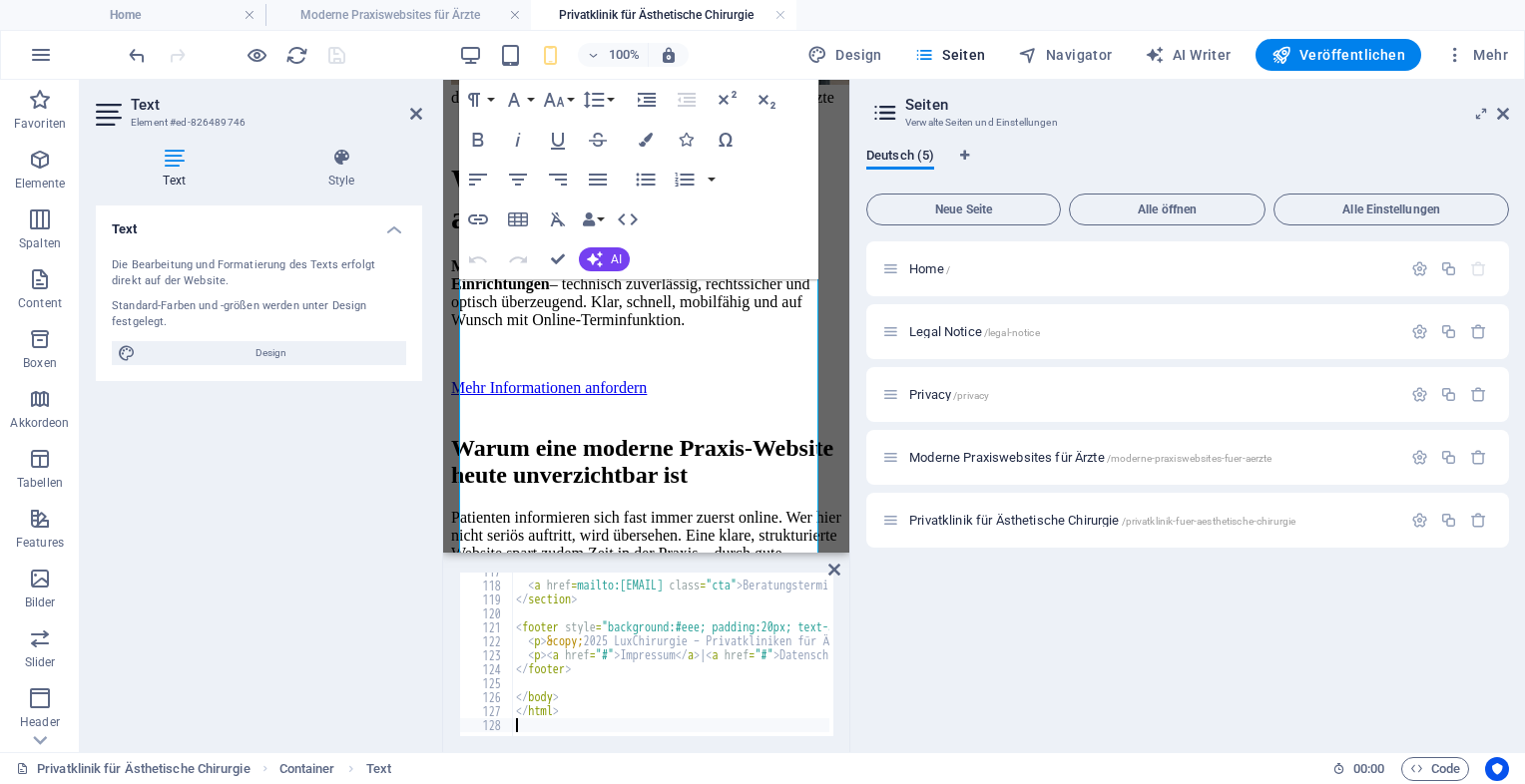 scroll, scrollTop: 1628, scrollLeft: 0, axis: vertical 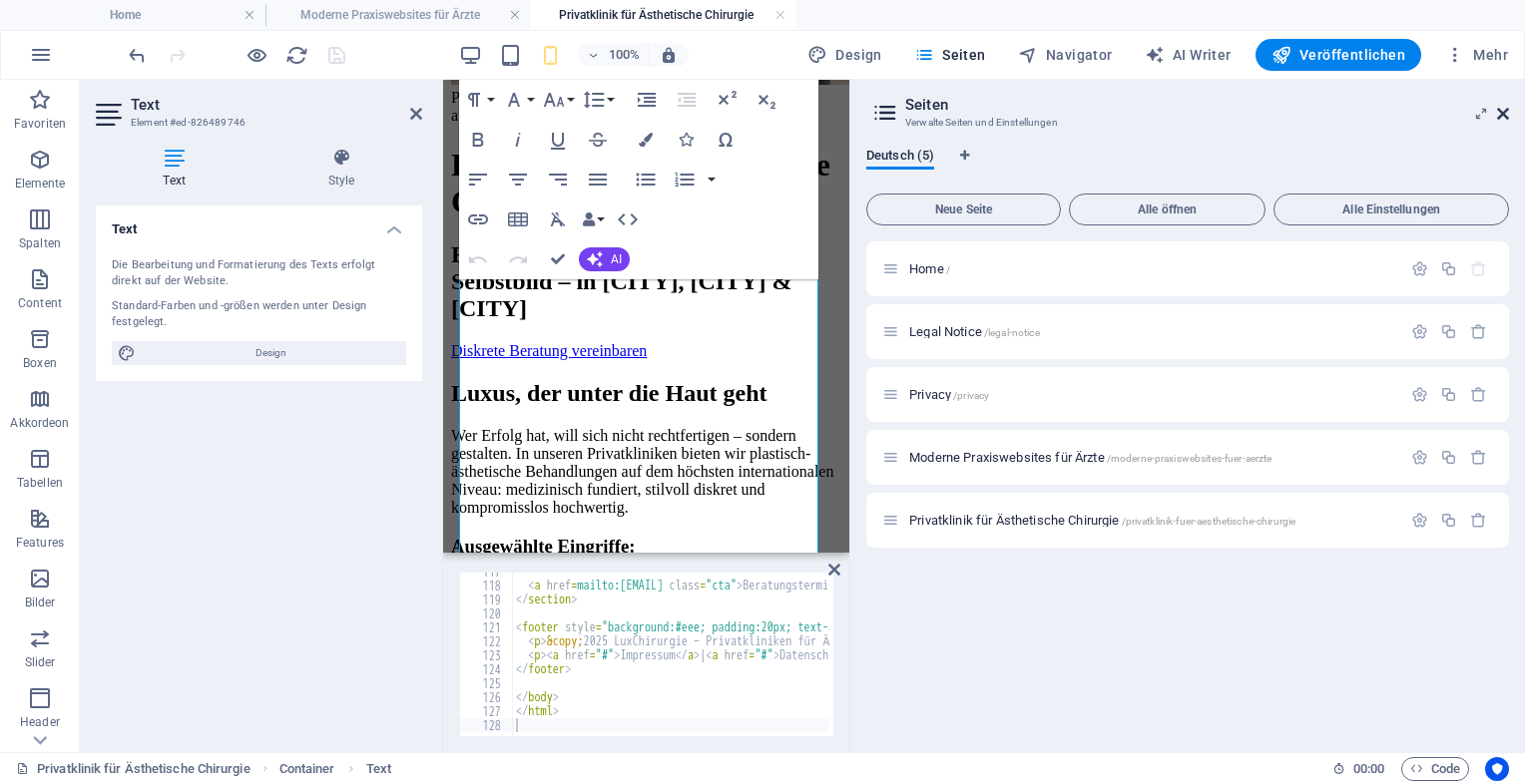 click at bounding box center [1503, 114] 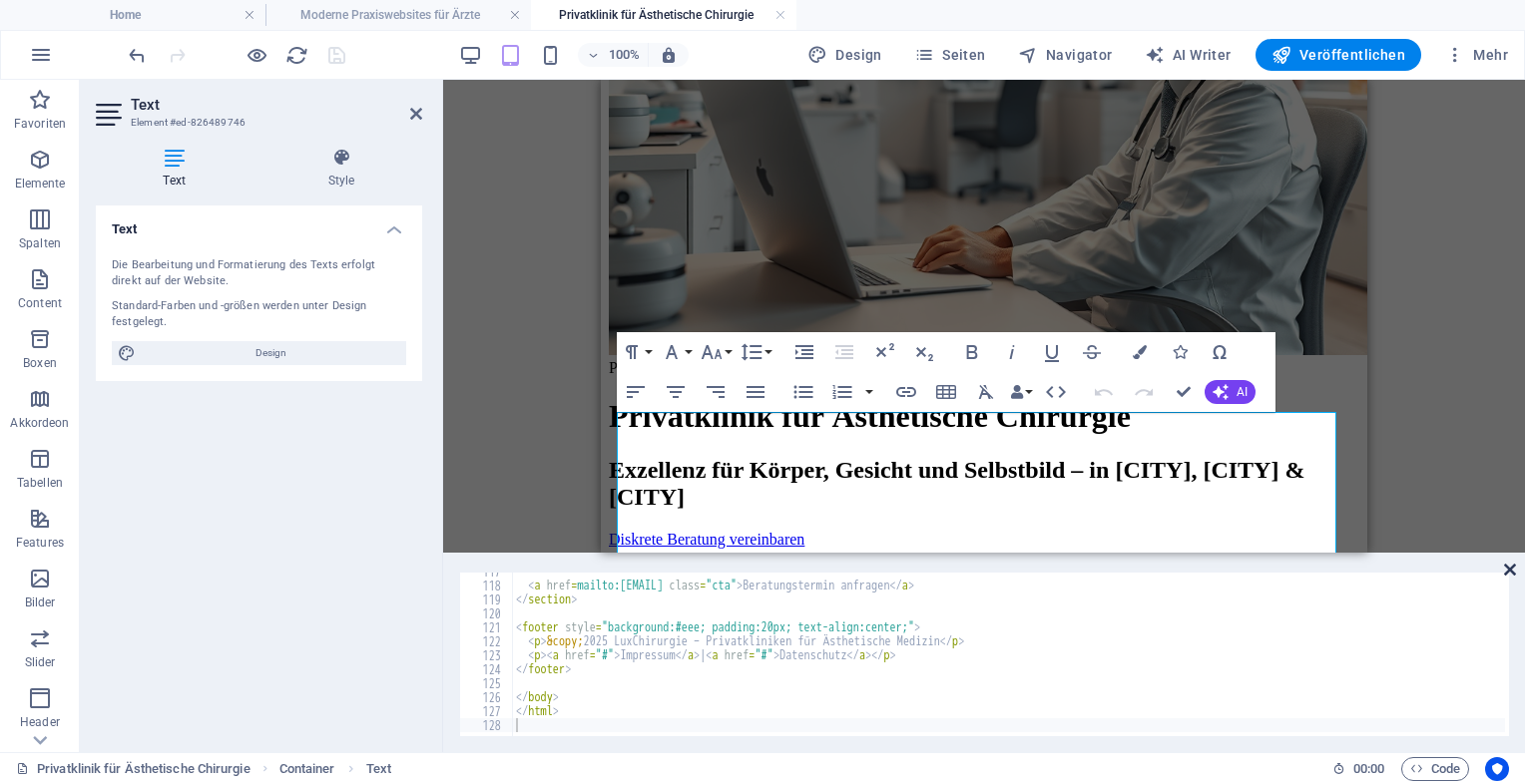 click at bounding box center (1510, 570) 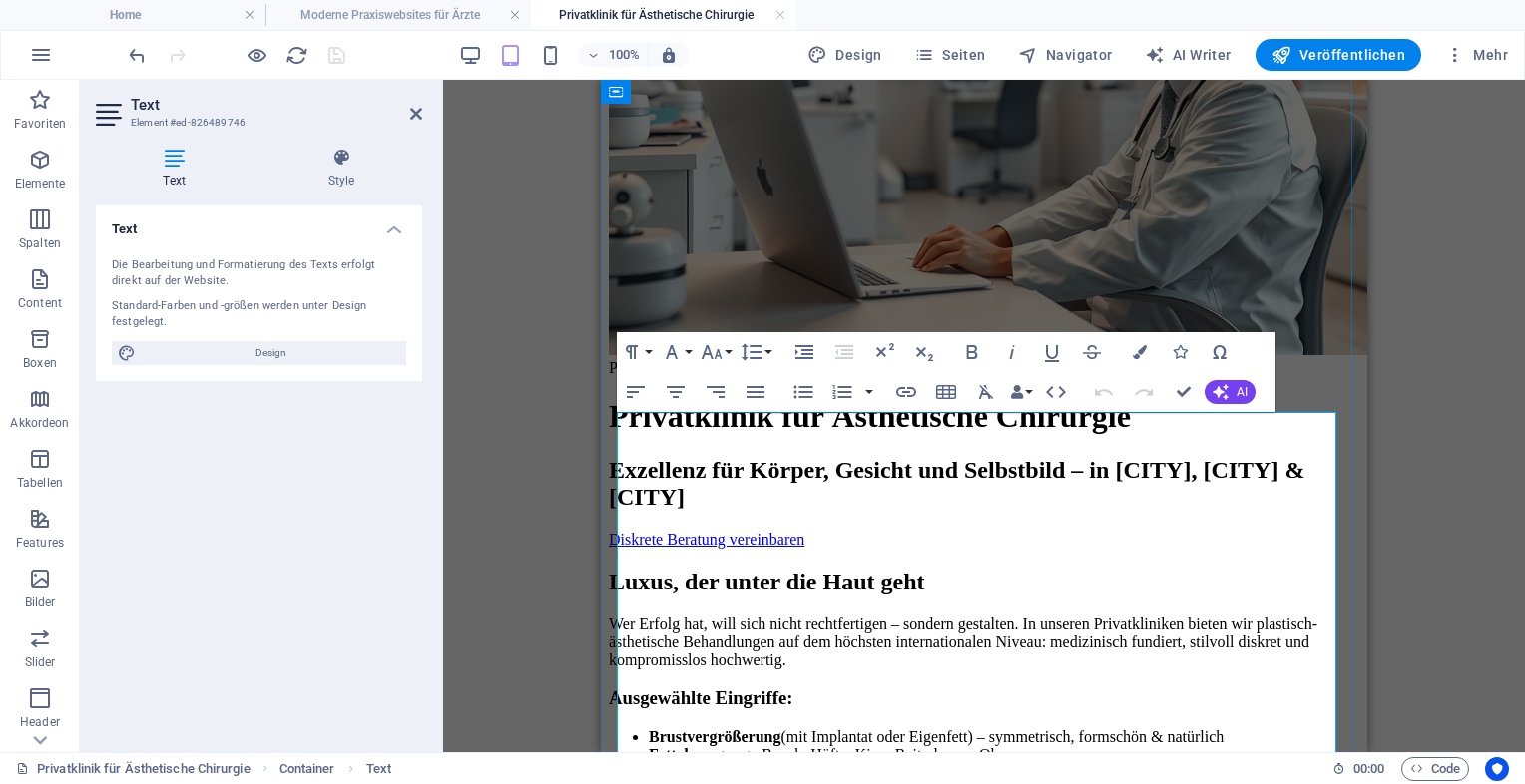 click on "Privatklinik für Schönheitschirurgie – Exklusive Ästhetik auf höchstem Niveau
Privatklinik für Ästhetische Chirurgie
Exzellenz für Körper, Gesicht und Selbstbild – in Düsseldorf, München & Berlin
Diskrete Beratung vereinbaren
Luxus, der unter die Haut geht
Wer Erfolg hat, will sich nicht rechtfertigen – sondern gestalten. In unseren Privatkliniken bieten wir plastisch-ästhetische Behandlungen auf dem höchsten internationalen Niveau: medizinisch fundiert, stilvoll diskret und kompromisslos hochwertig.
Ausgewählte Eingriffe:
Brustvergrößerung  (mit Implantat oder Eigenfett) – symmetrisch, formschön & natürlich
Fettabsaugung  – Bauch, Hüfte, Kinn, Reiterhosen, Oberarme
Lidstraffung  – frischer Blick ohne sichtbare Narben
Facelift & Halslift  – für einen jugendlichen Gesamtausdruck
Brazilian Butt Lift  – konturierte Silhouette mit Eigenfett
Intimchirurgie" at bounding box center [984, 1004] 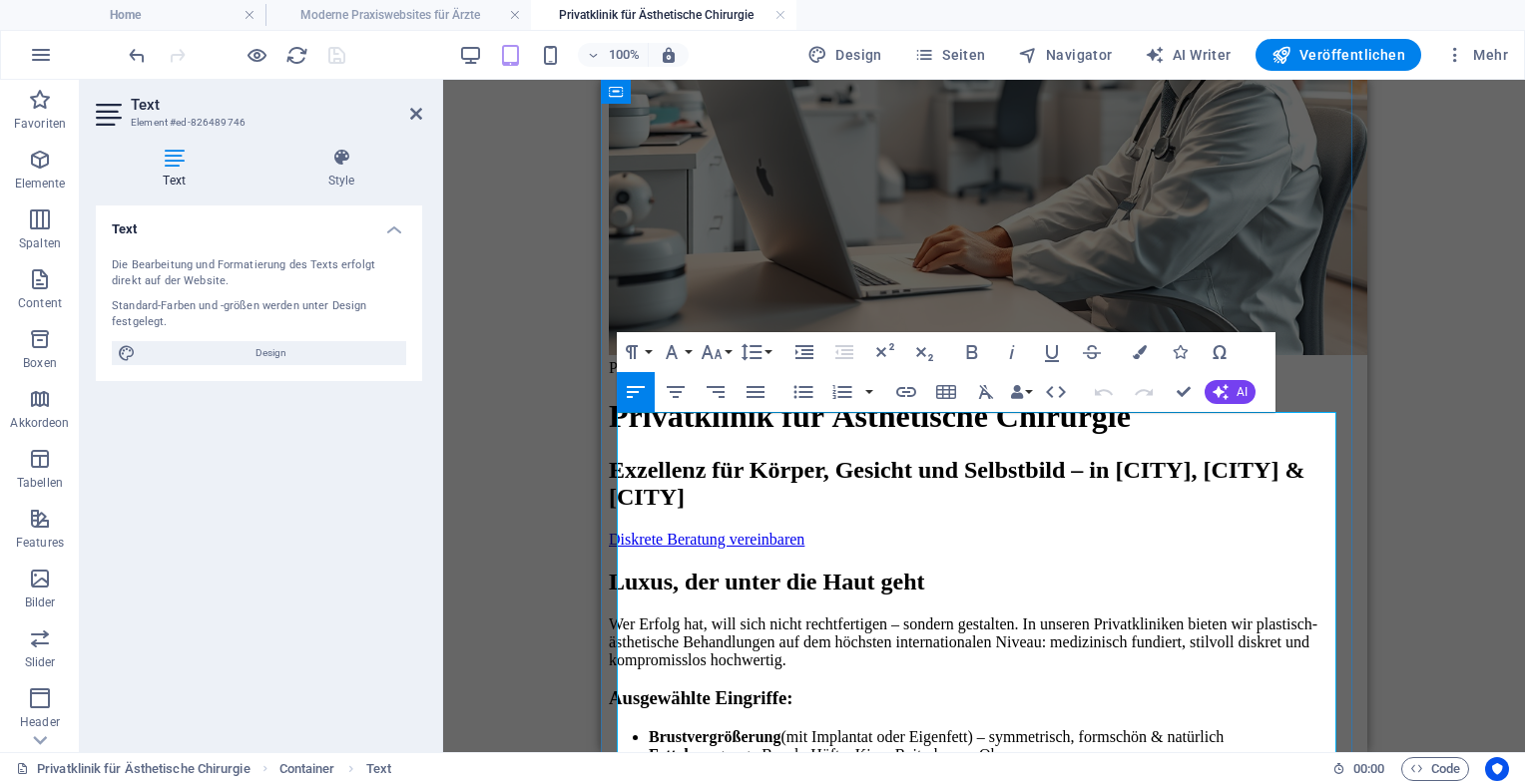 click on "Privatklinik für Ästhetische Chirurgie" at bounding box center (984, 416) 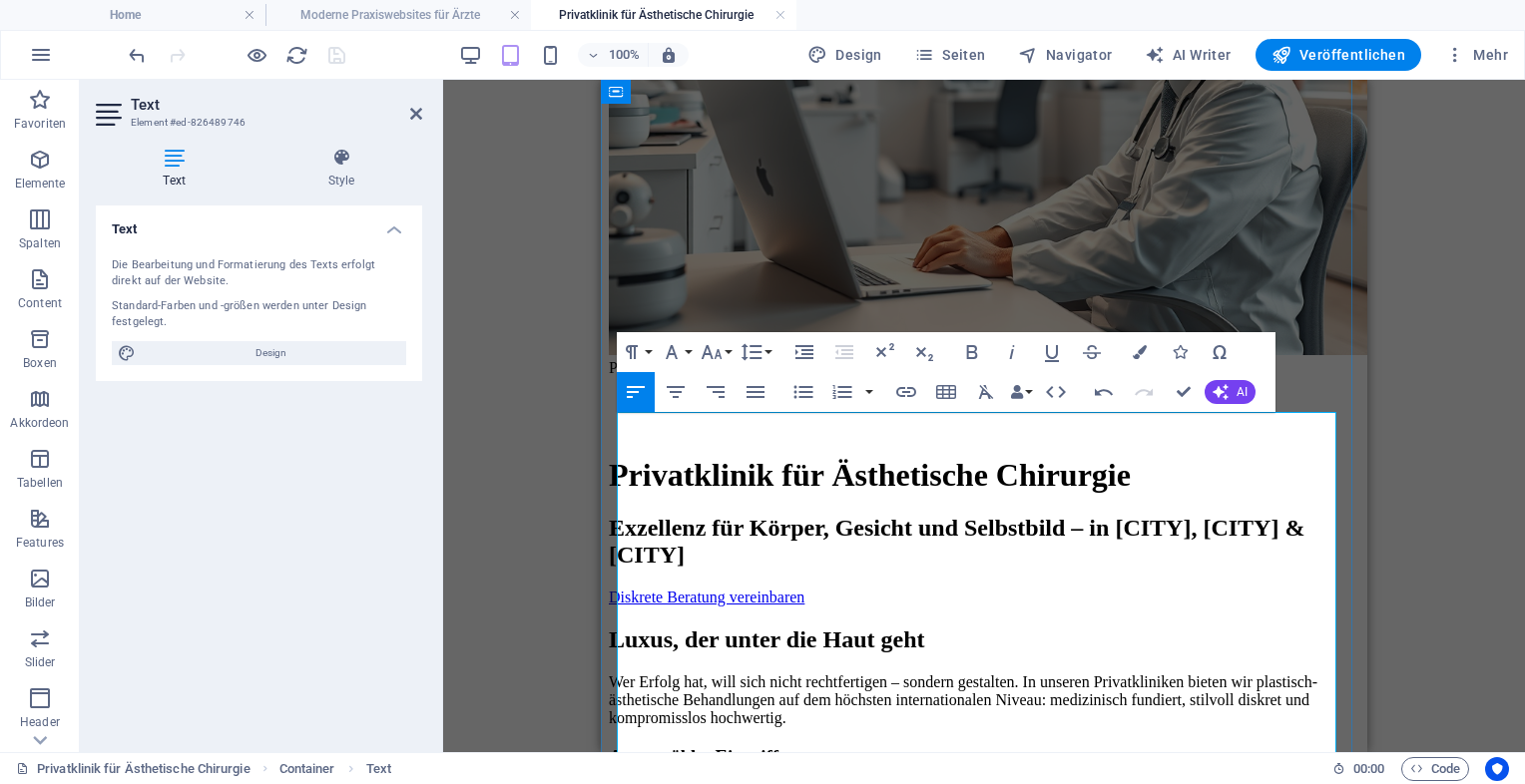 click on "Exzellenz für Körper, Gesicht und Selbstbild – in Düsseldorf, München & Berlin" at bounding box center (984, 542) 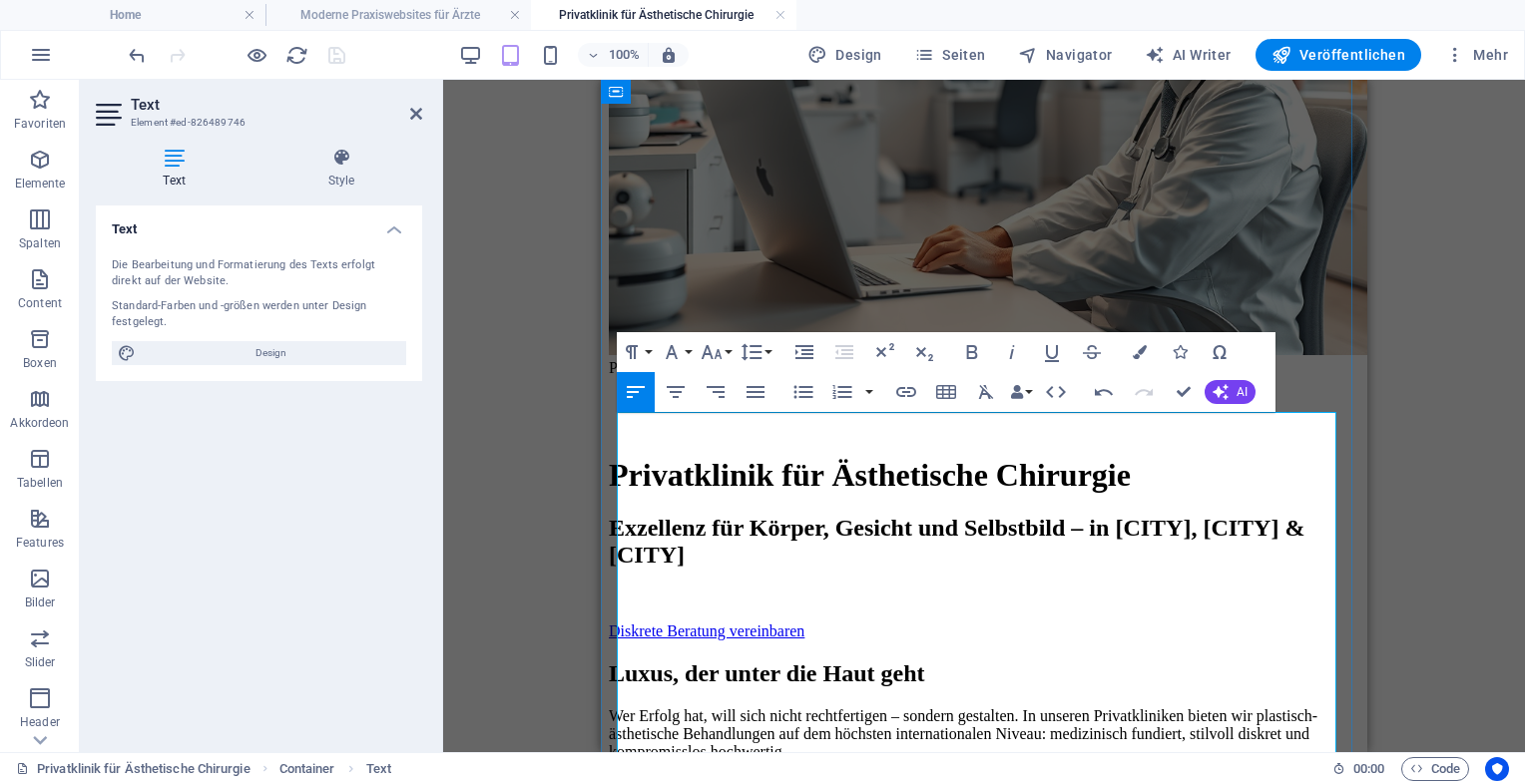 click on "Privatklinik für Ästhetische Chirurgie
Exzellenz für Körper, Gesicht und Selbstbild – in Düsseldorf, München & Berlin
Diskrete Beratung vereinbaren" at bounding box center (984, 519) 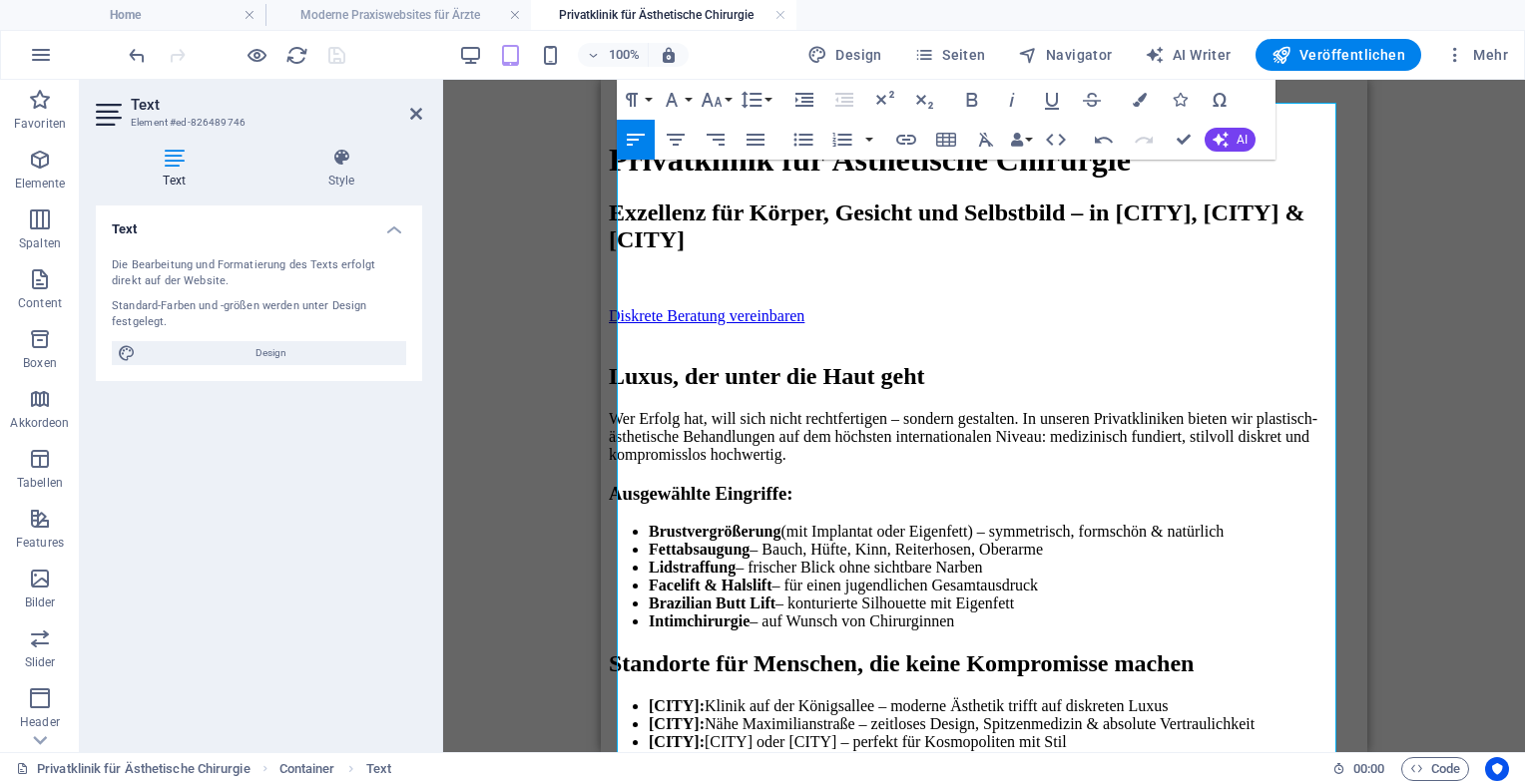scroll, scrollTop: 662, scrollLeft: 0, axis: vertical 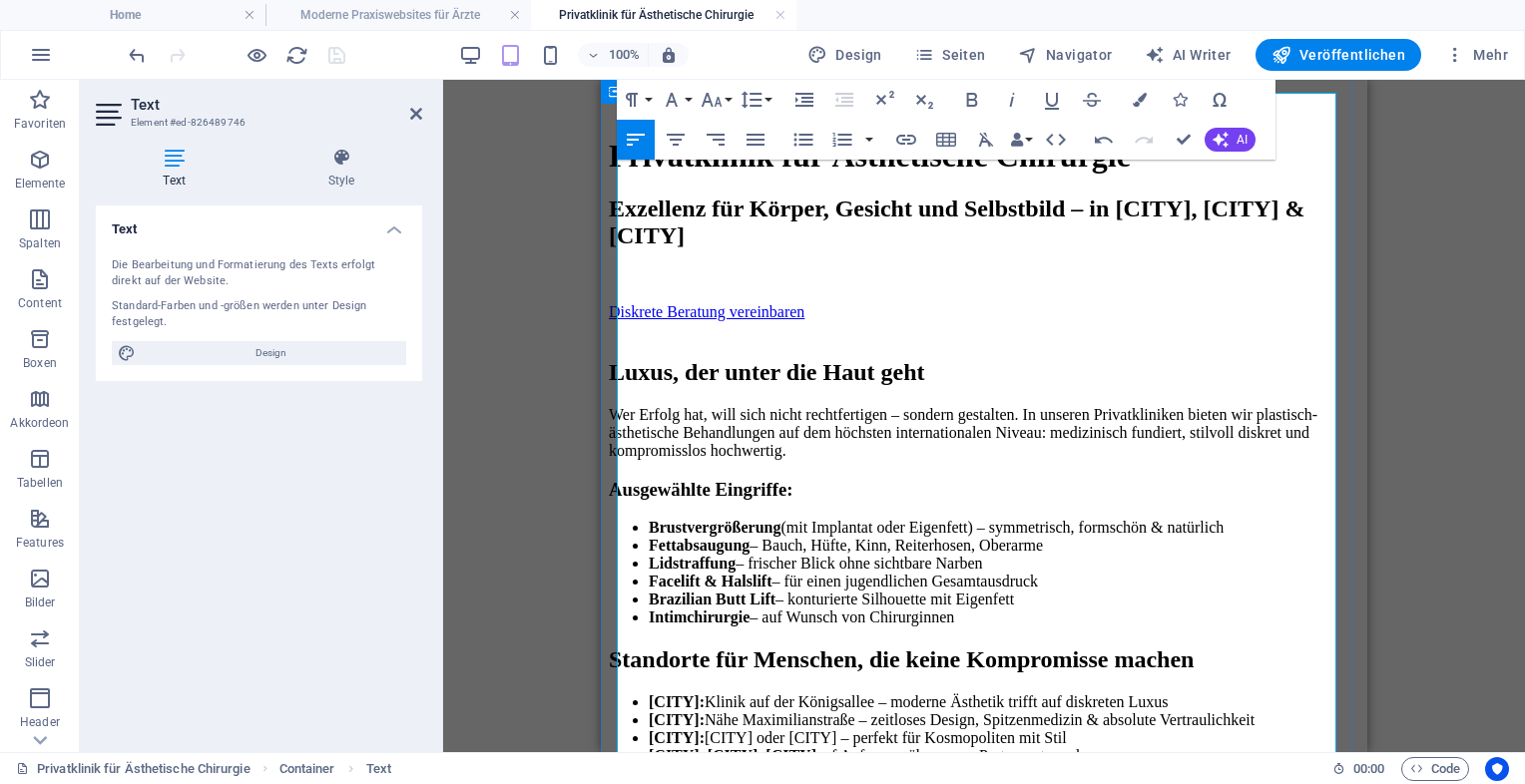 click on "Ausgewählte Eingriffe:" at bounding box center [984, 490] 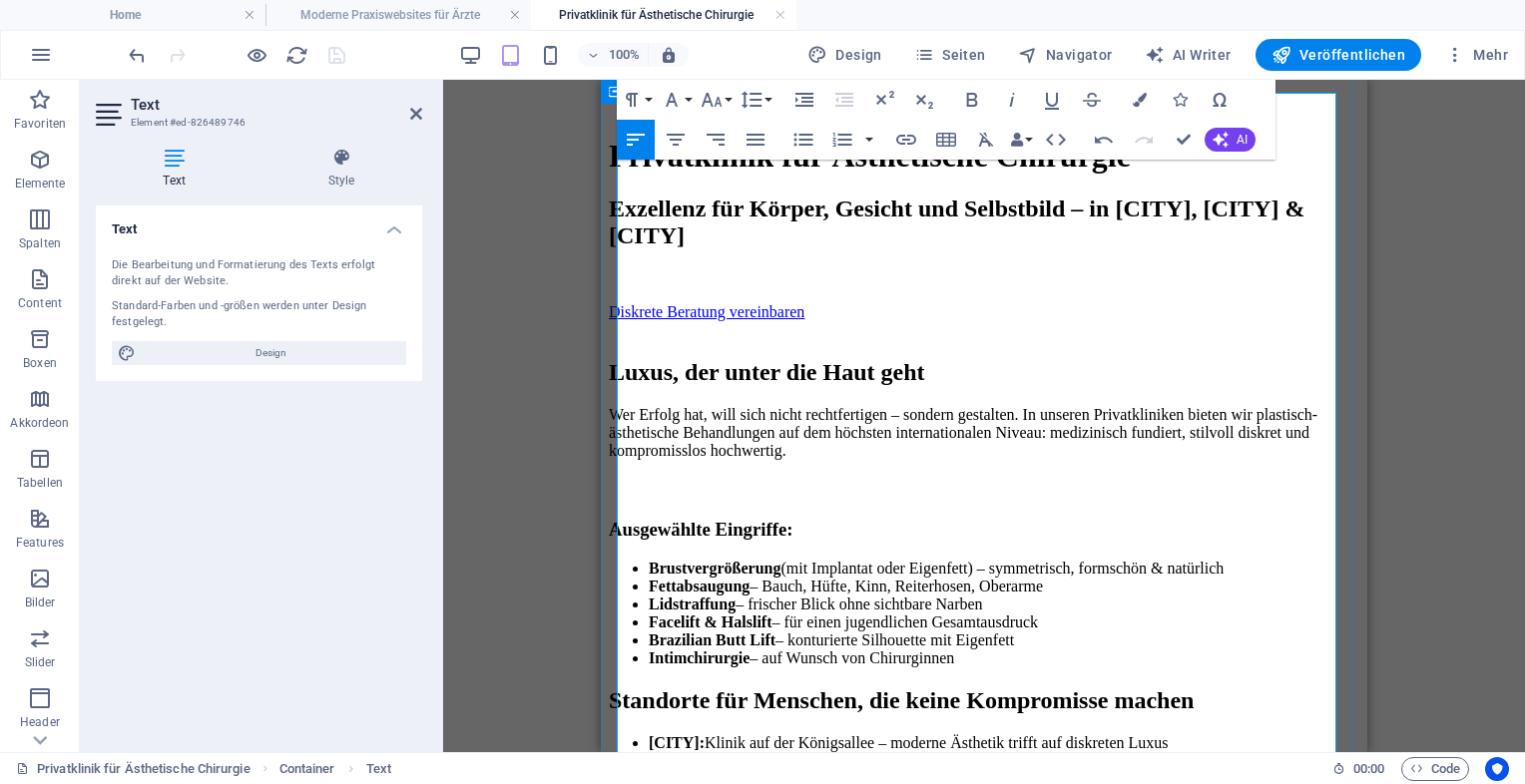 click on "Standorte für Menschen, die keine Kompromisse machen" at bounding box center [984, 700] 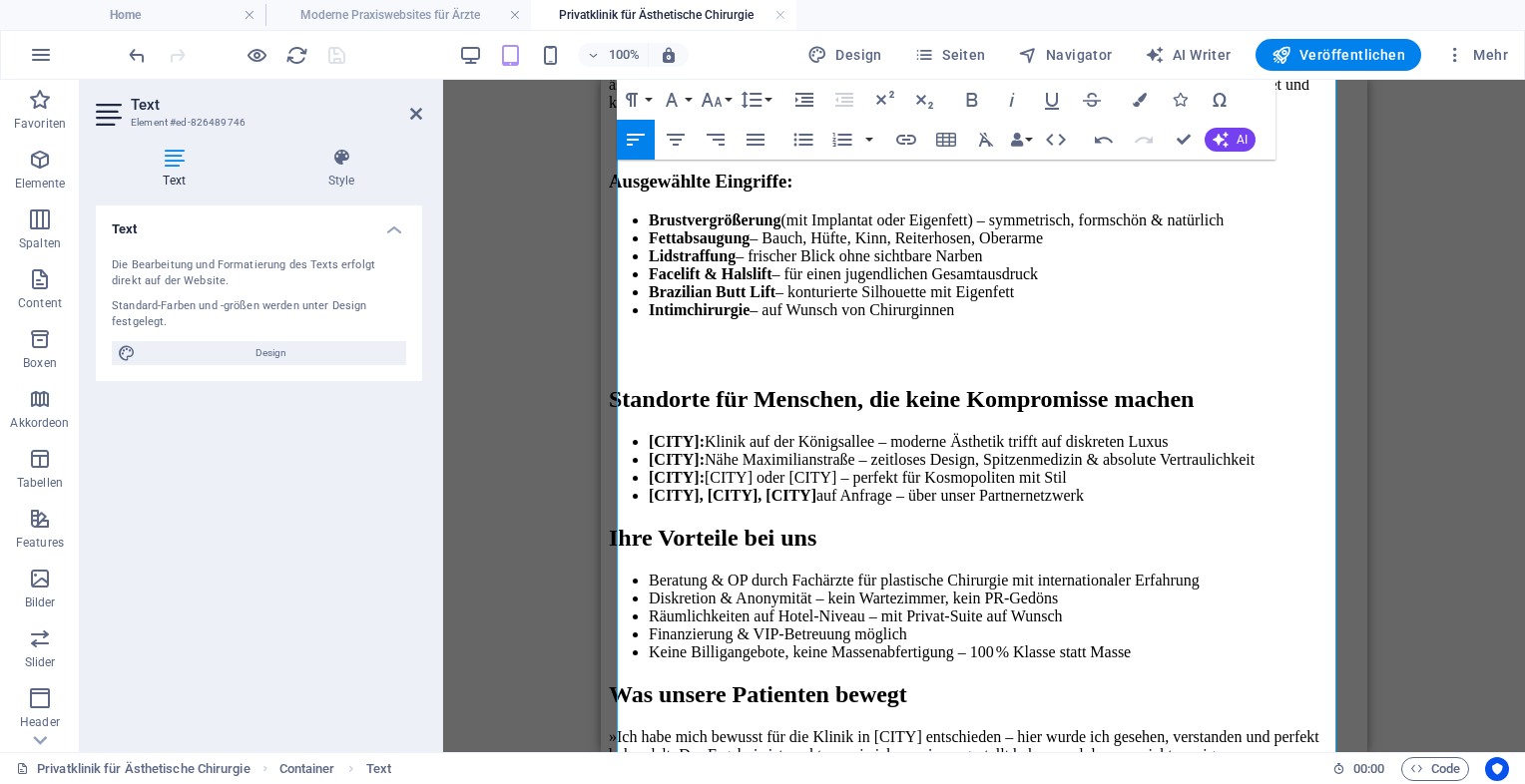 scroll, scrollTop: 990, scrollLeft: 0, axis: vertical 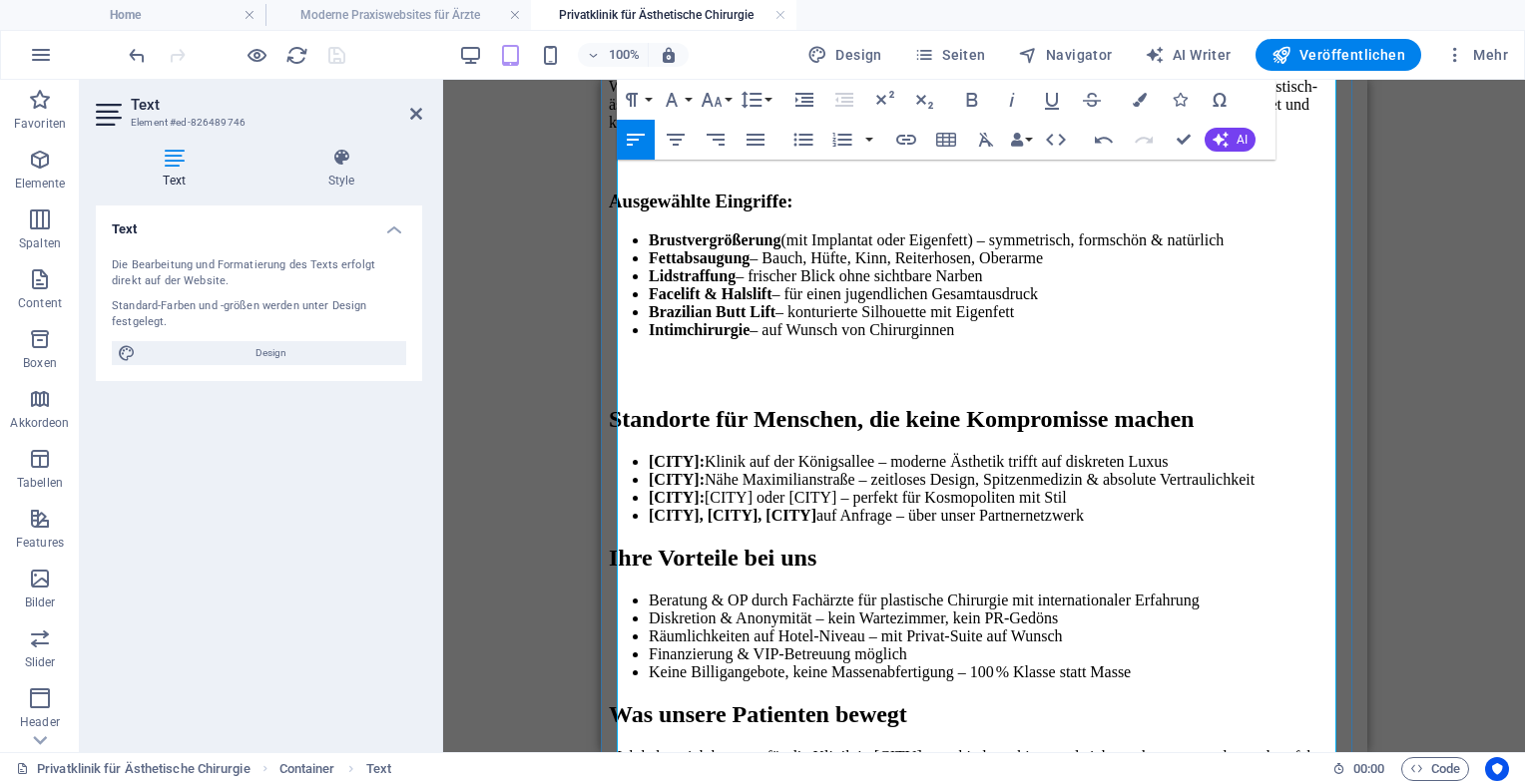 click on "Ihre Vorteile bei uns" at bounding box center [984, 558] 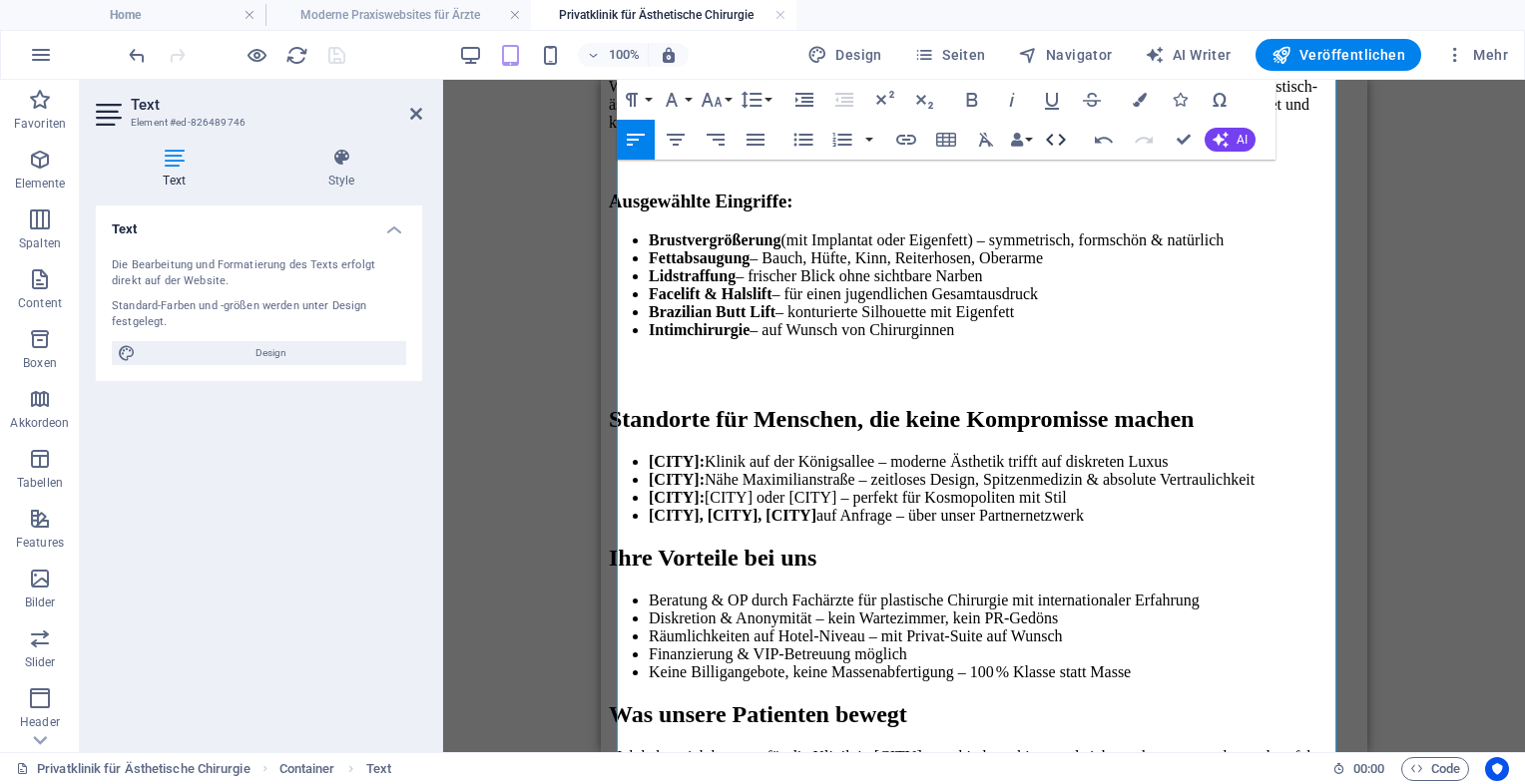 click 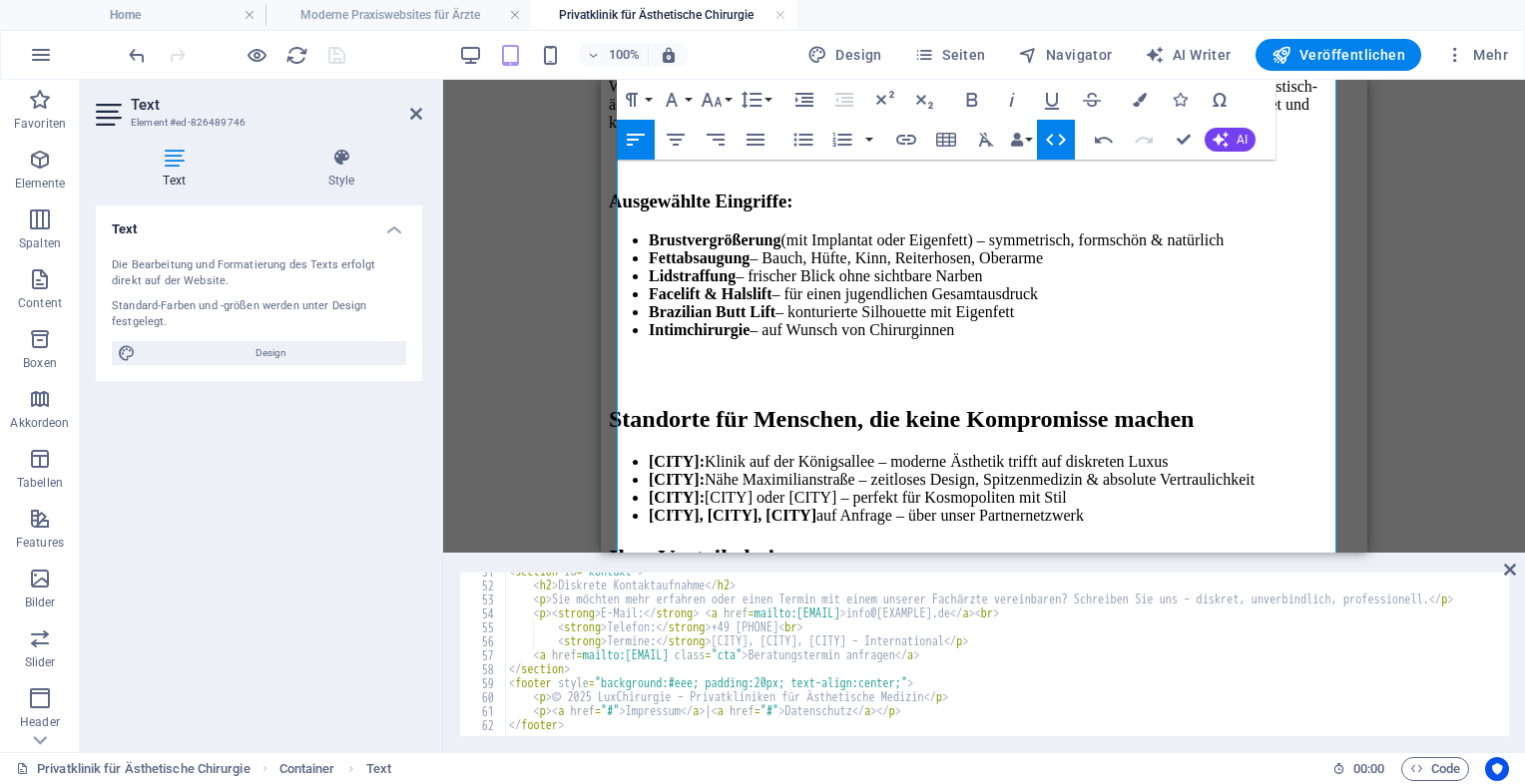 scroll, scrollTop: 706, scrollLeft: 0, axis: vertical 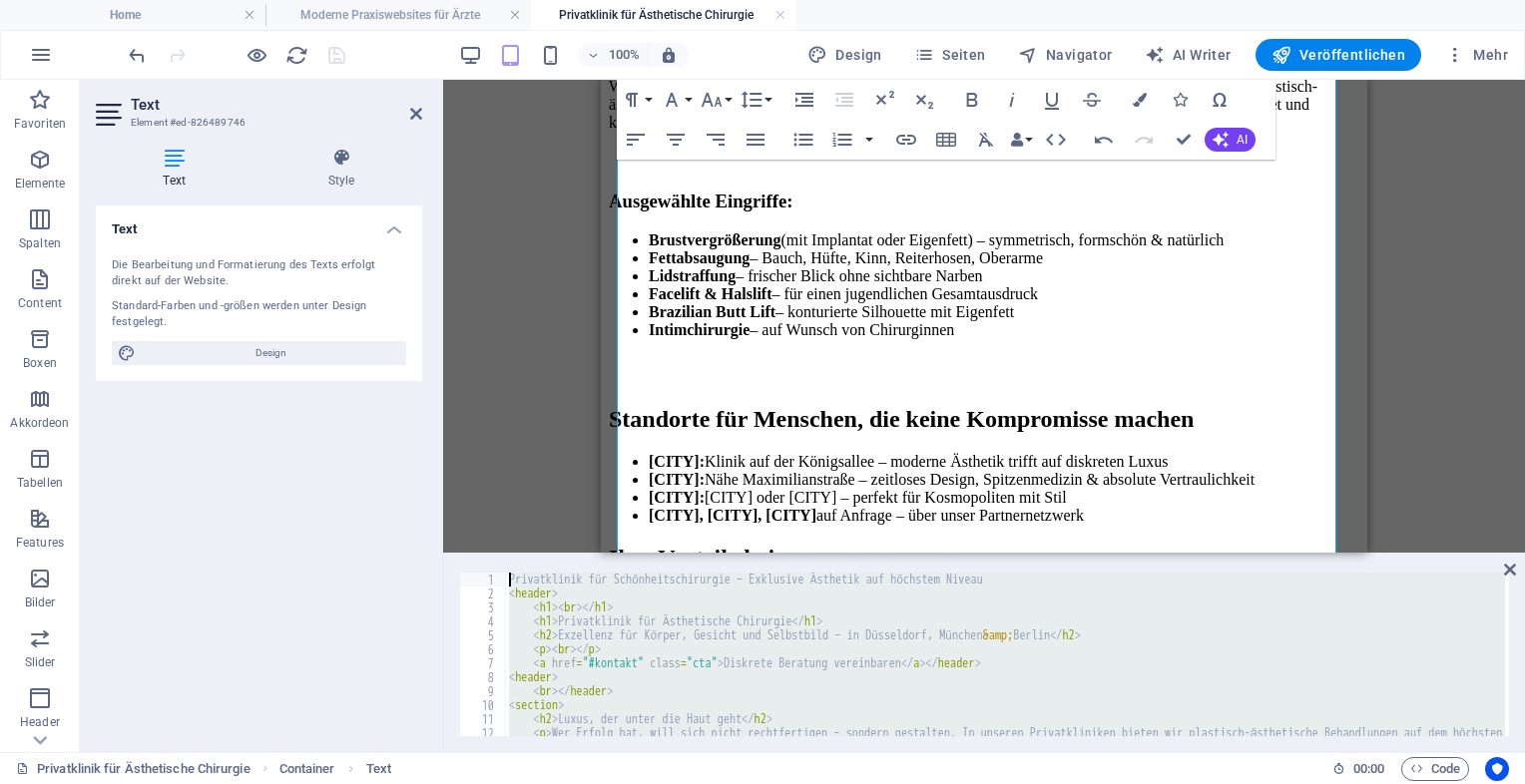 drag, startPoint x: 838, startPoint y: 704, endPoint x: 370, endPoint y: 393, distance: 561.91191 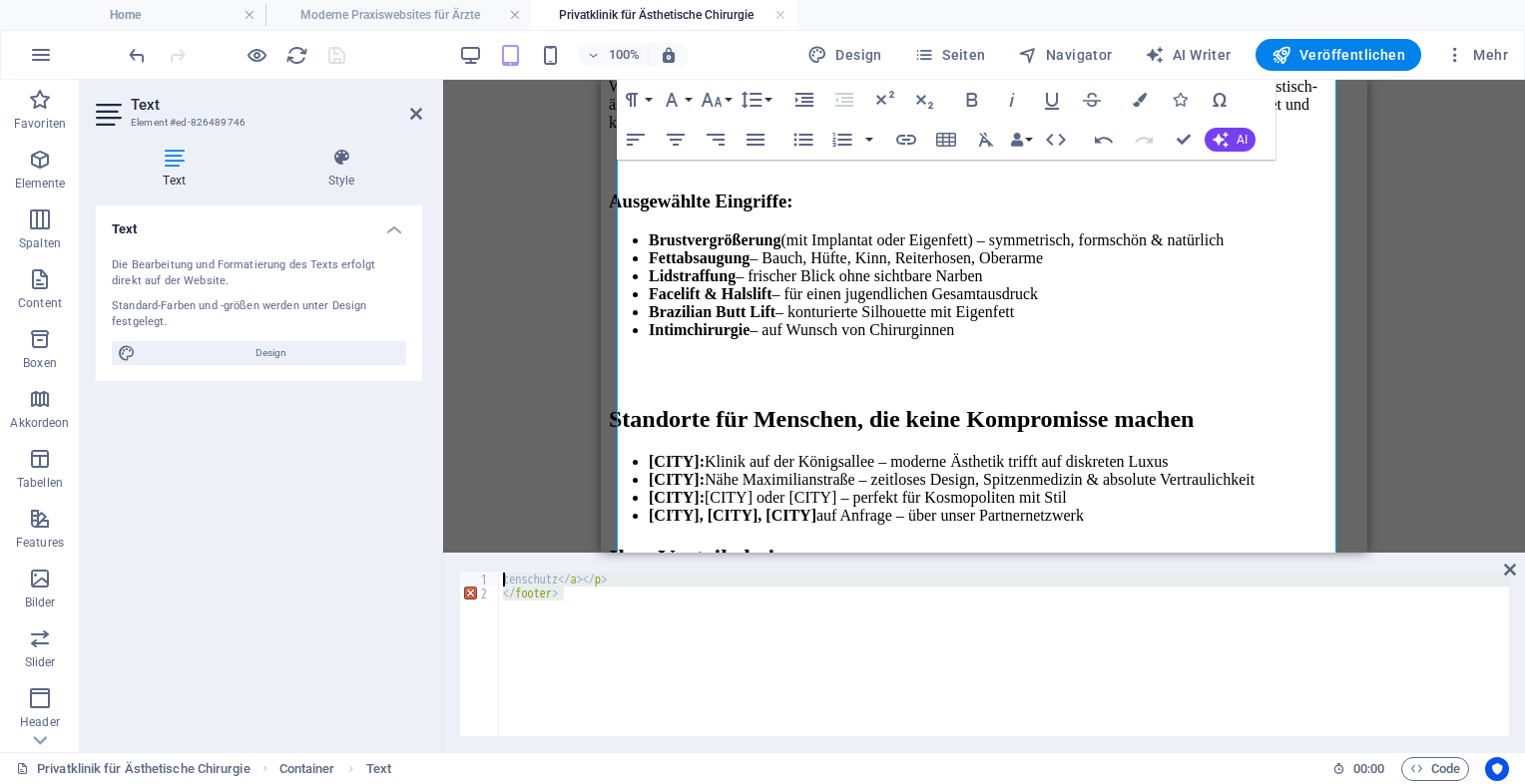 drag, startPoint x: 579, startPoint y: 596, endPoint x: 515, endPoint y: 561, distance: 72.94518 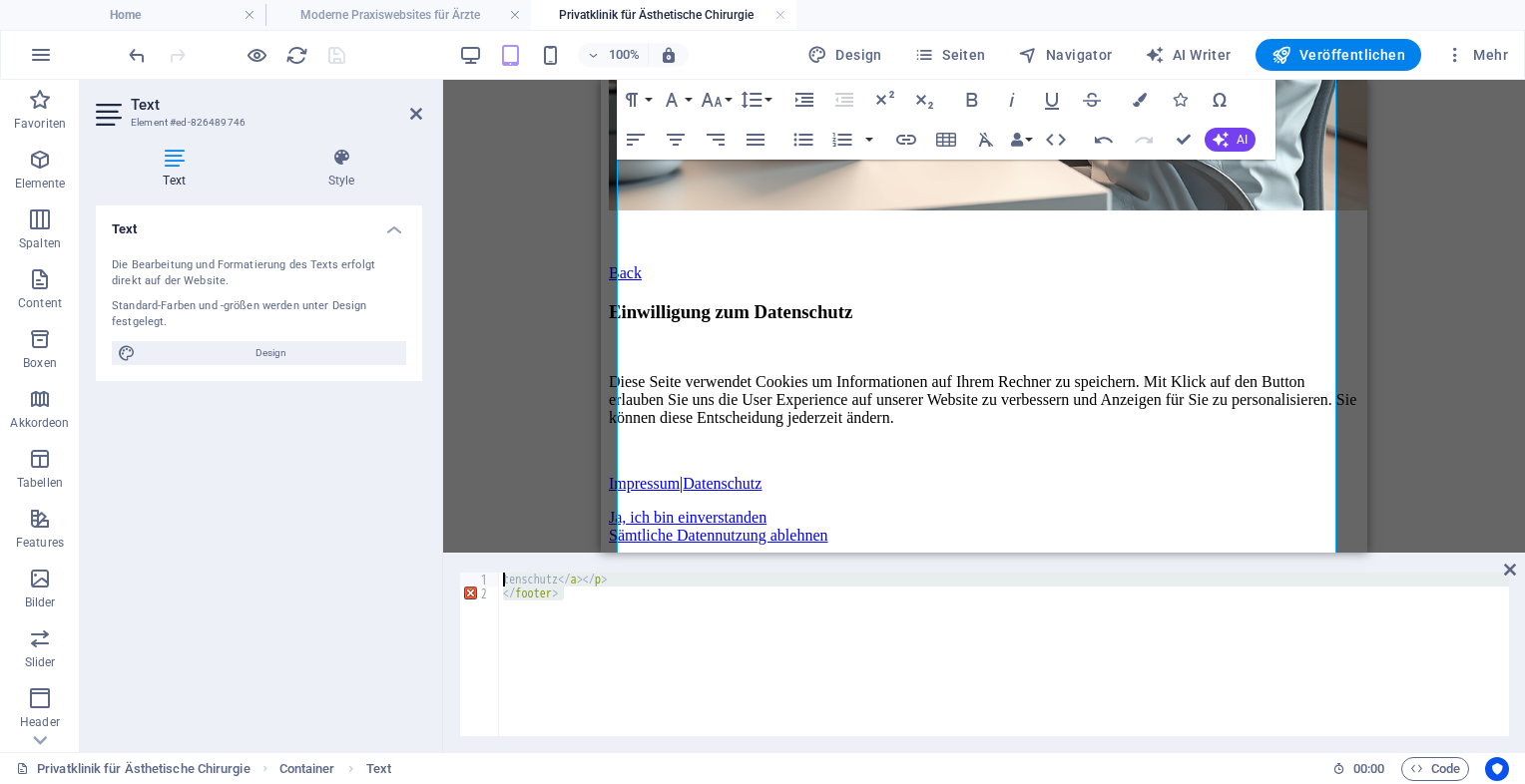scroll, scrollTop: 765, scrollLeft: 0, axis: vertical 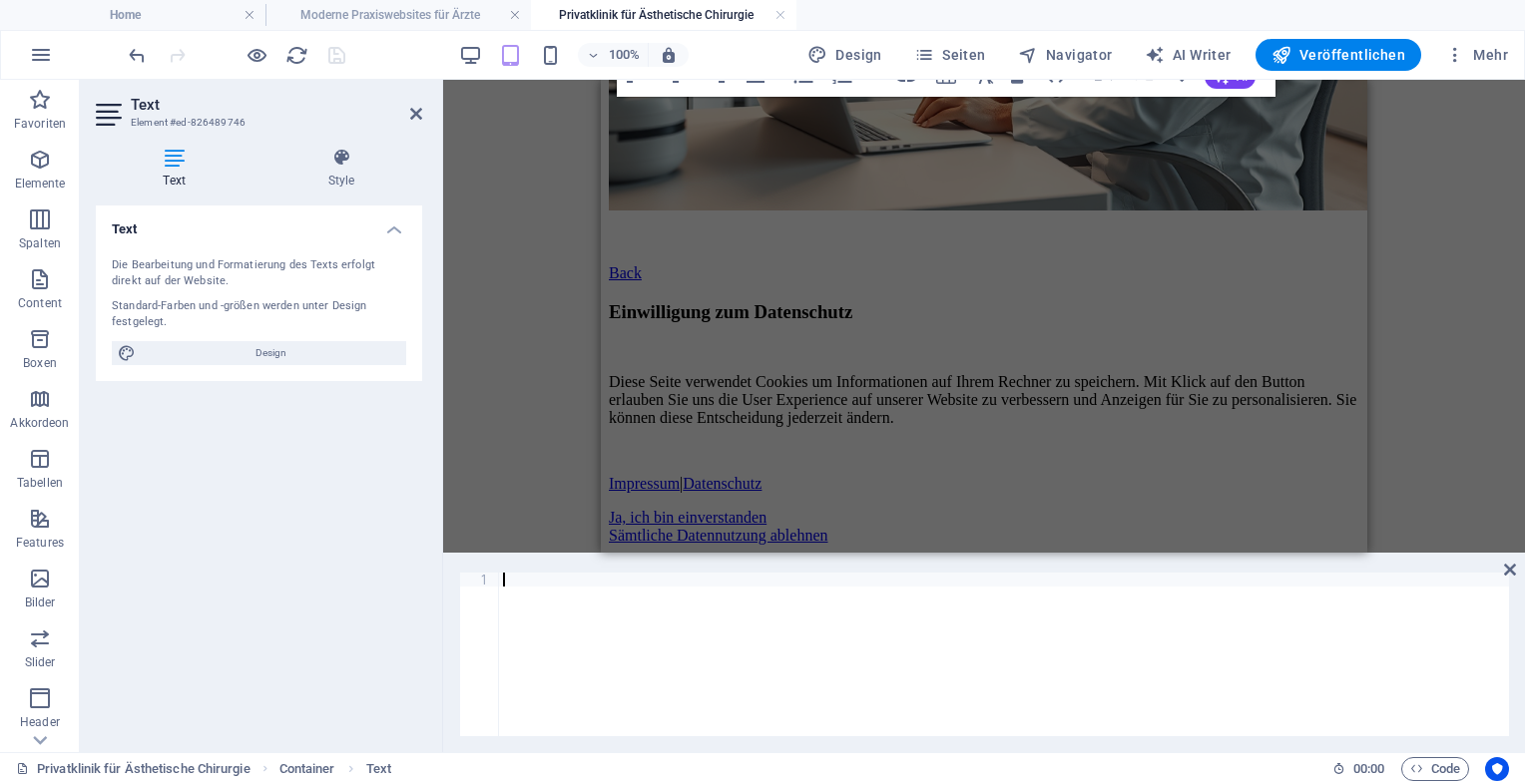 type on "</html>" 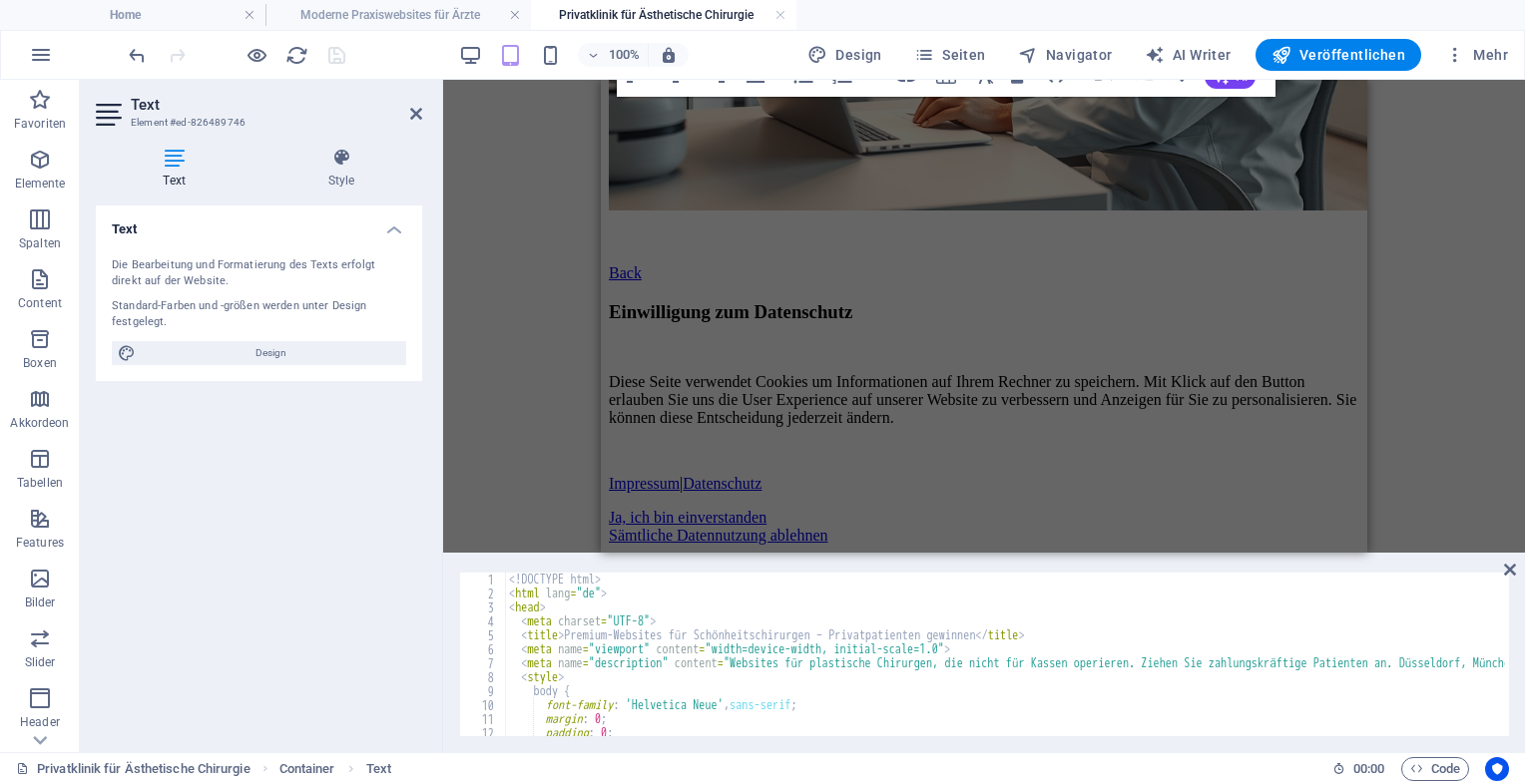 click on "<! DOCTYPE   html > < html   lang = "de" > < head >    < meta   charset = "UTF-8" >    < title > Premium-Websites für Schönheitschirurgen – Privatpatienten gewinnen </ title >    < meta   name = "viewport"   content = "width=device-width, initial-scale=1.0" >    < meta   name = "description"   content = "Websites für plastische Chirurgen, die nicht für Kassen operieren. Ziehen Sie zahlungskräftige Patienten an. Düsseldorf, München, Berlin & mehr." >    < style >      body   {         font-family :   ' Helvetica Neue ' ,  sans-serif ;         margin :   0 ;         padding :   0 ;         background-color :   #f5f5f5 ;" at bounding box center [1121, 668] 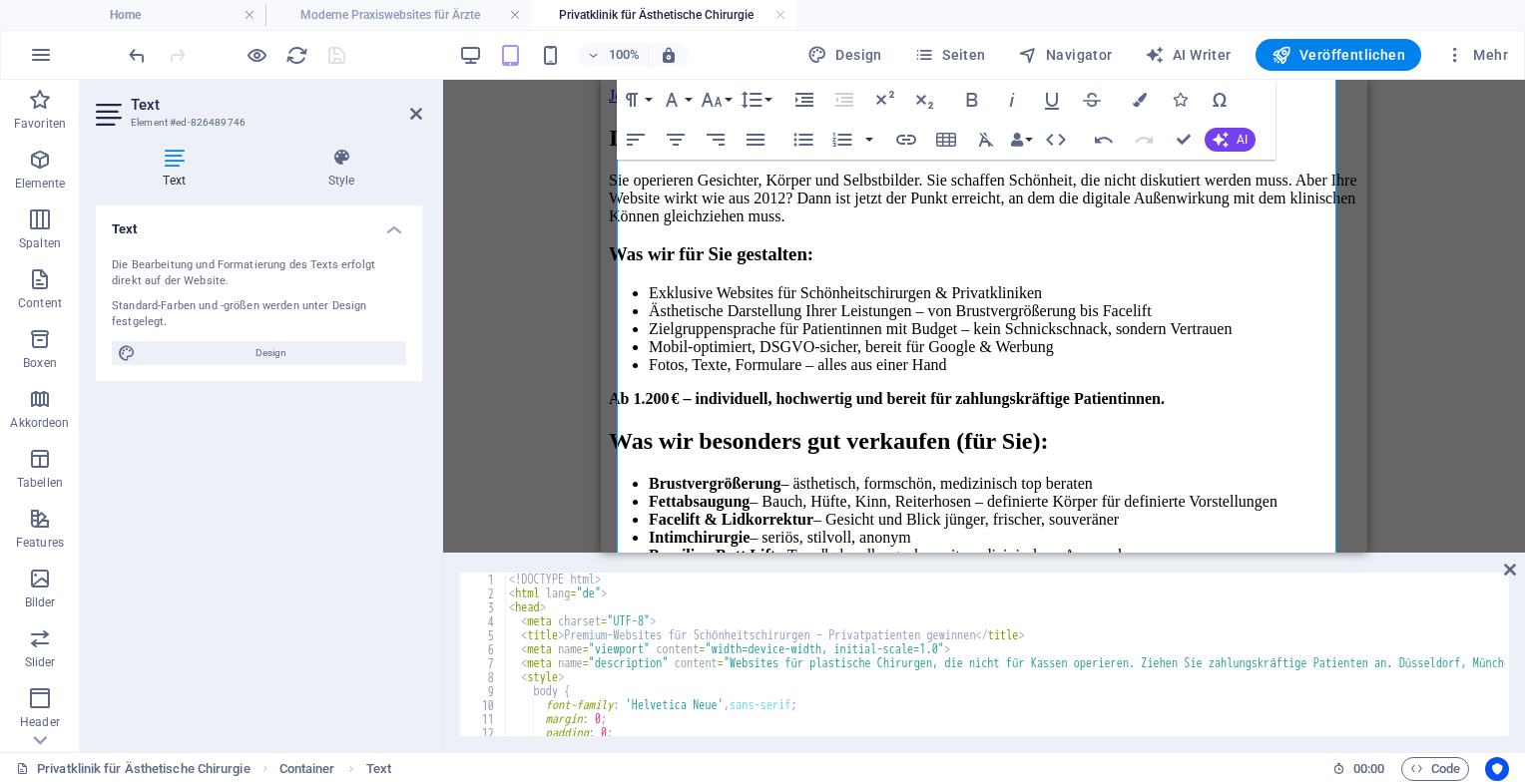 scroll, scrollTop: 990, scrollLeft: 0, axis: vertical 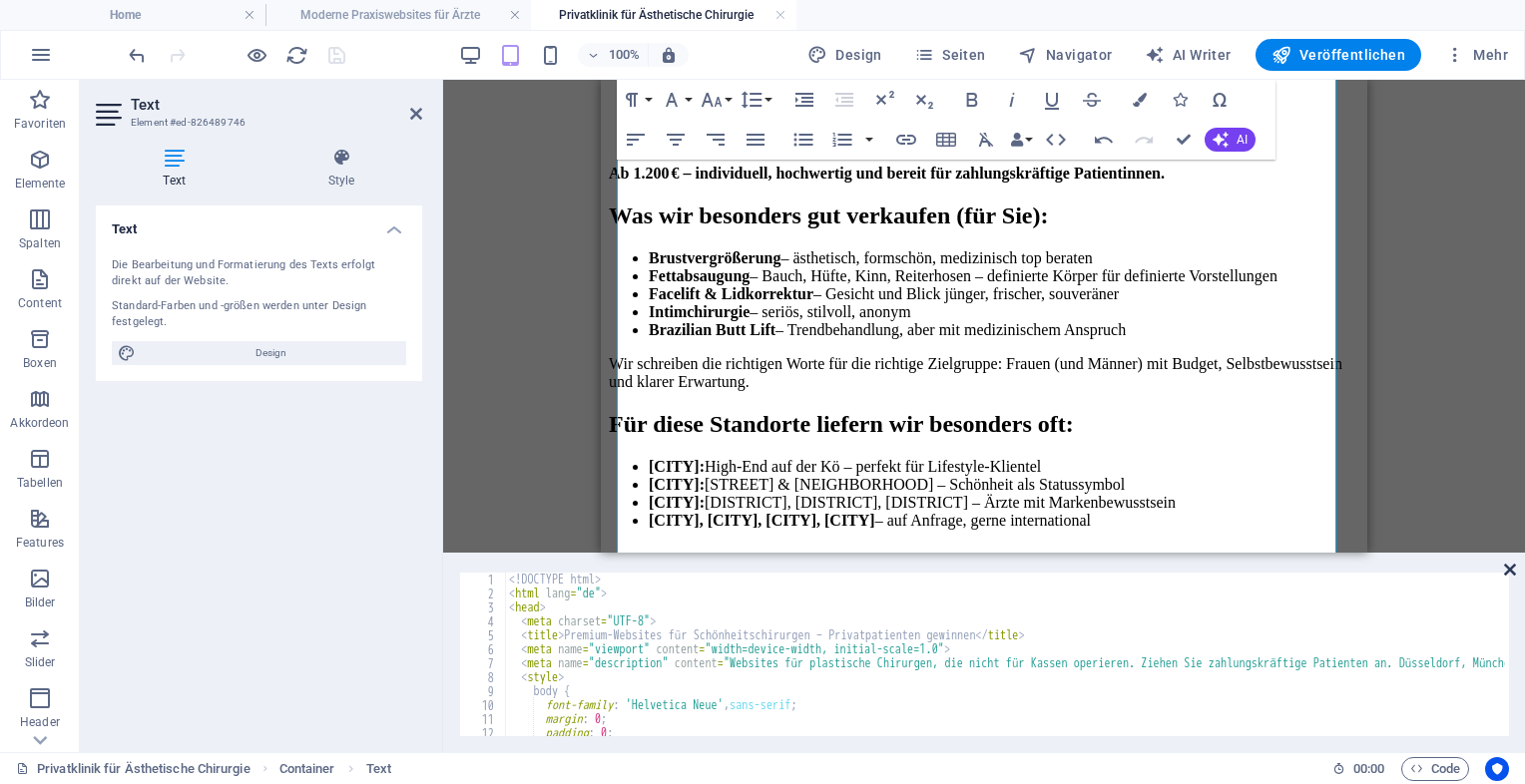 click at bounding box center [1510, 570] 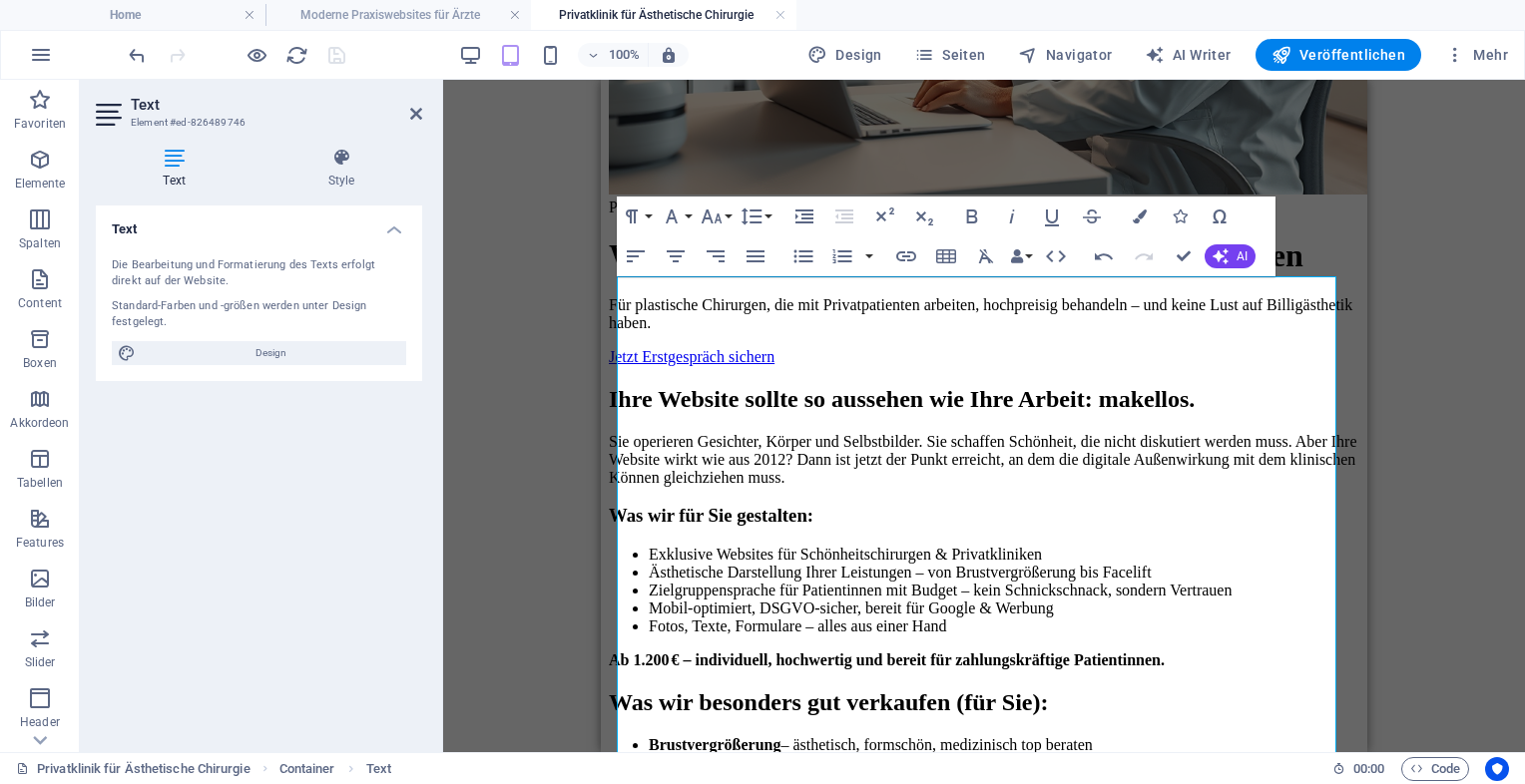 scroll, scrollTop: 479, scrollLeft: 0, axis: vertical 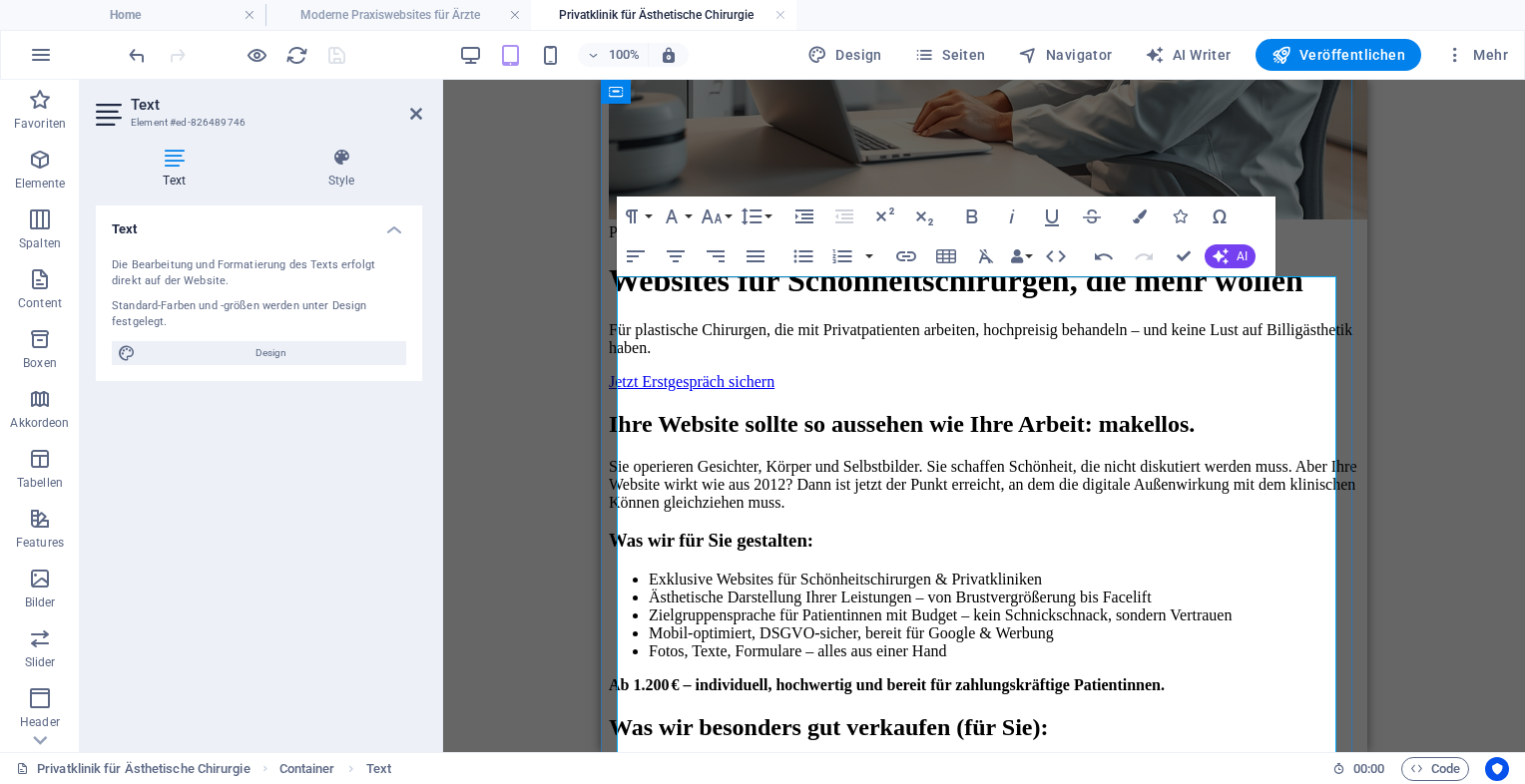 click on "Websites für Schönheitschirurgen, die mehr wollen" at bounding box center [984, 280] 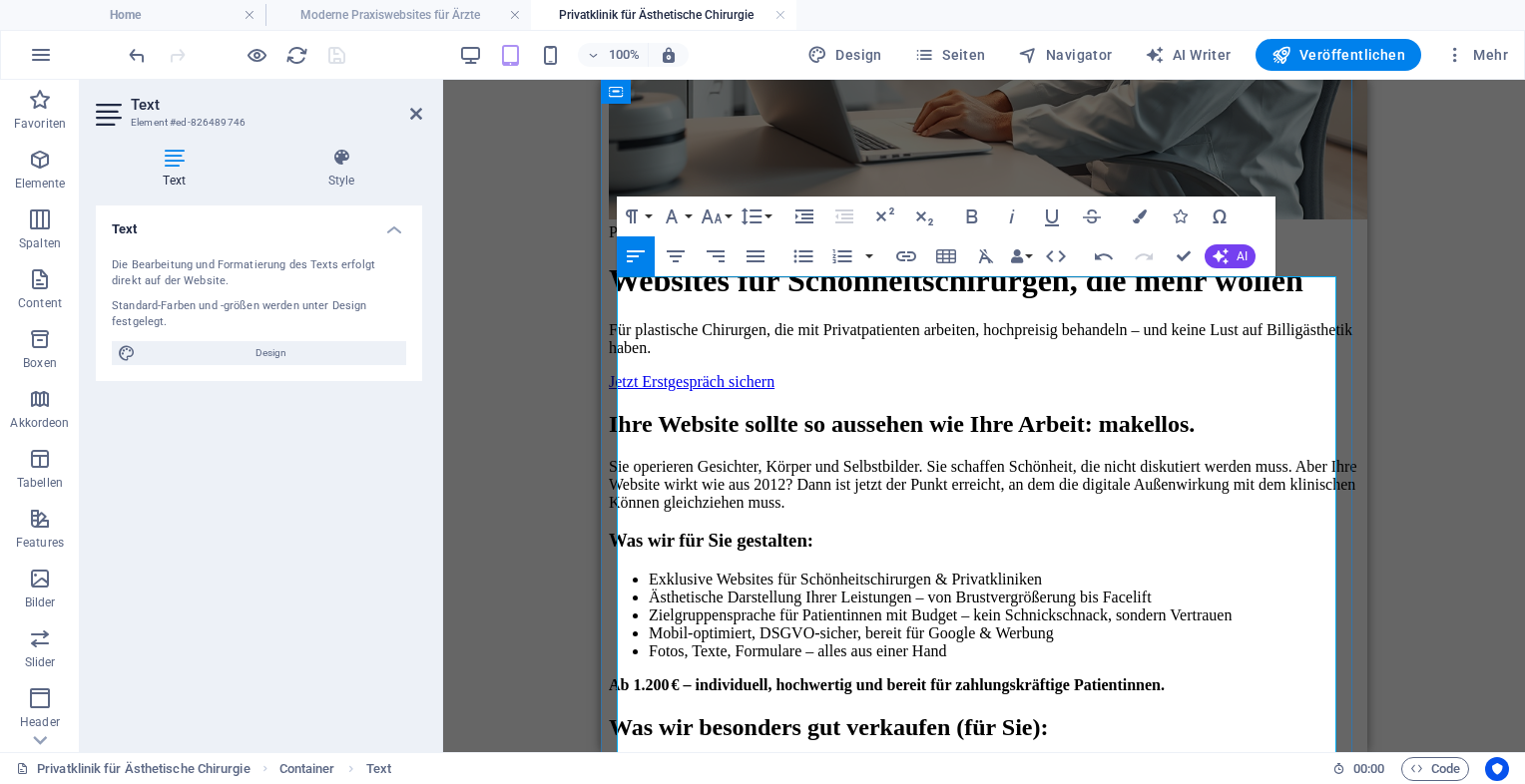click on "Websites für Schönheitschirurgen, die mehr wollen
Für plastische Chirurgen, die mit Privatpatienten arbeiten, hochpreisig behandeln – und keine Lust auf Billigästhetik haben.
Jetzt Erstgespräch sichern" at bounding box center (984, 326) 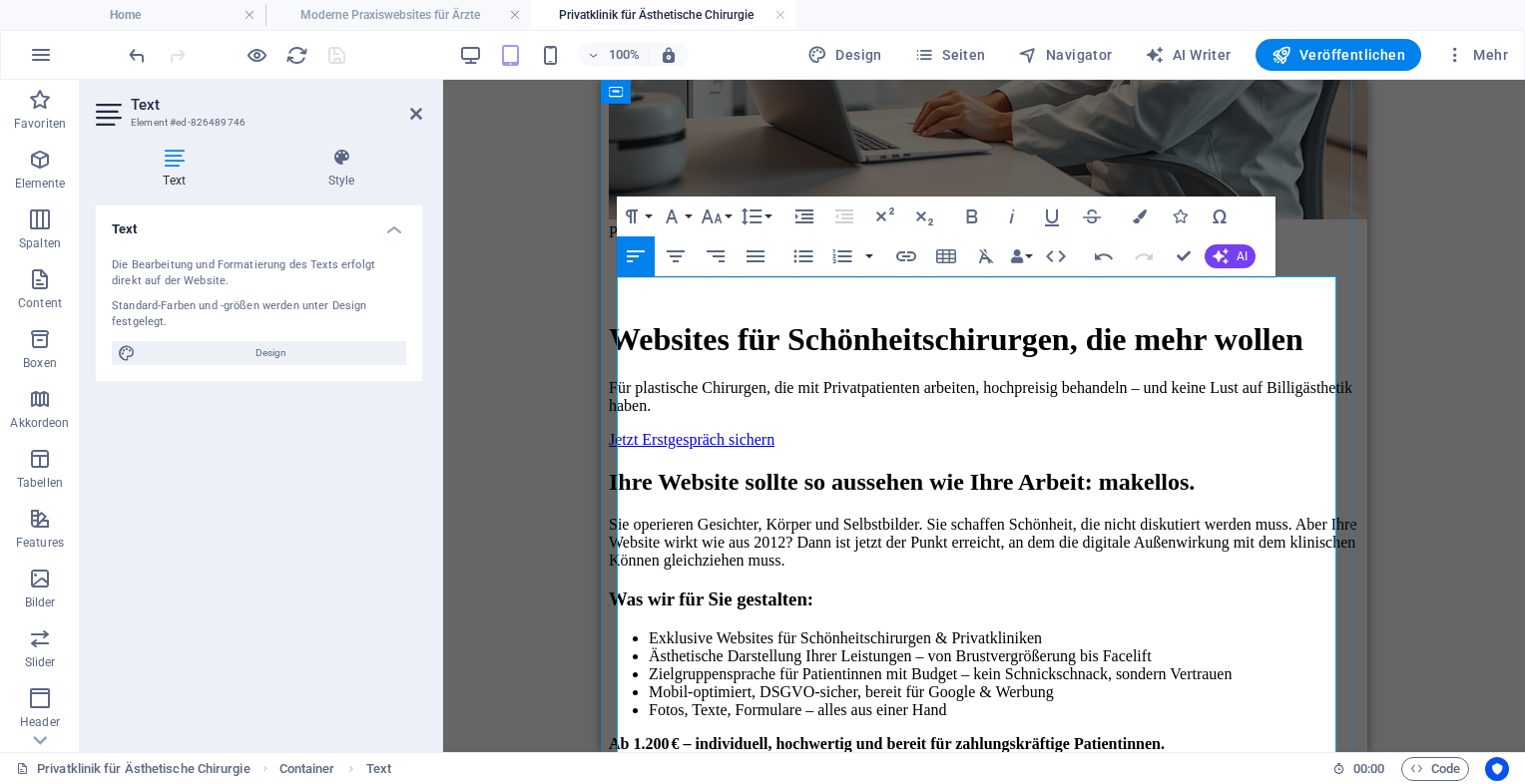 click on "Für plastische Chirurgen, die mit Privatpatienten arbeiten, hochpreisig behandeln – und keine Lust auf Billigästhetik haben." at bounding box center [984, 397] 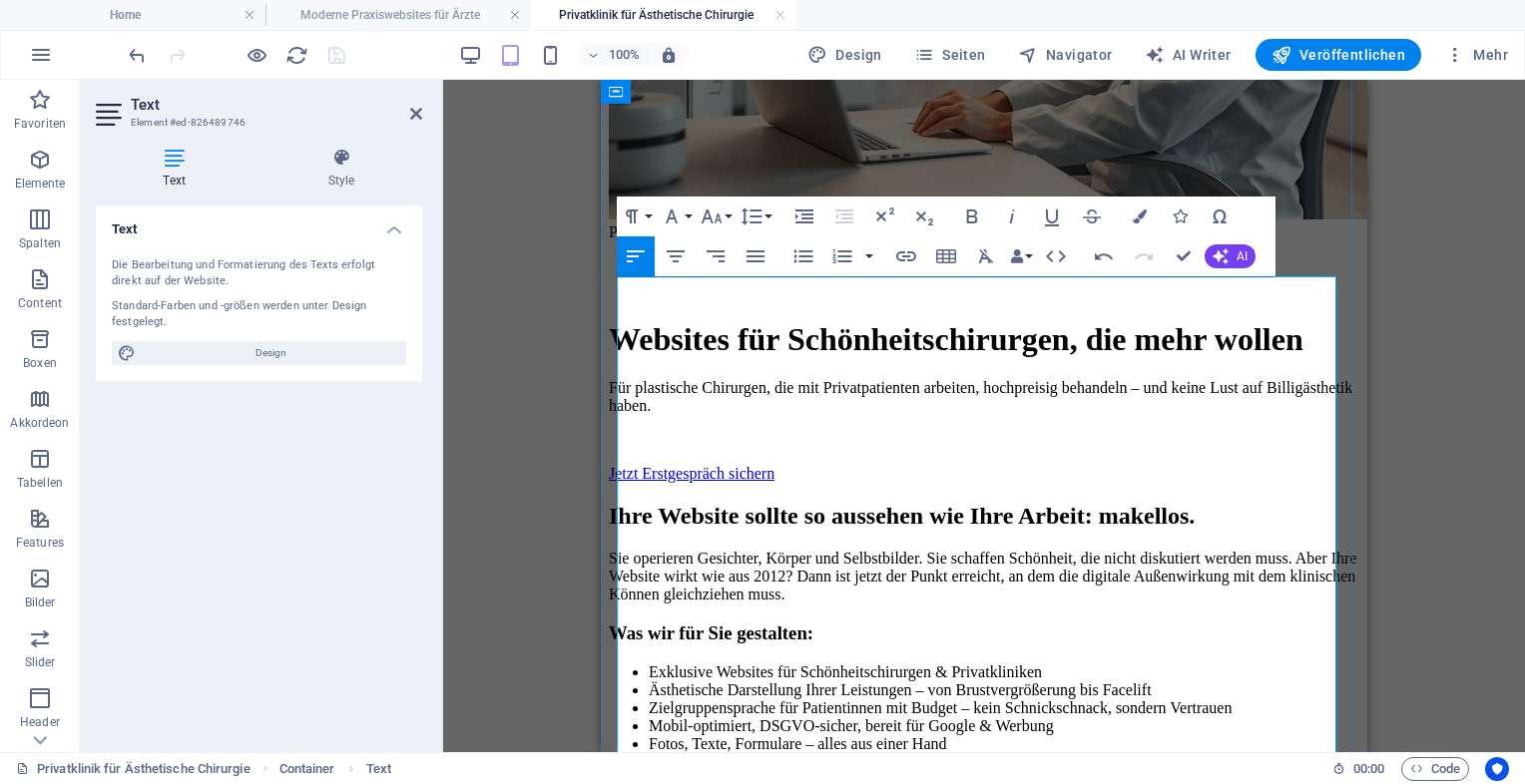 click on "Websites für Schönheitschirurgen, die mehr wollen
Für plastische Chirurgen, die mit Privatpatienten arbeiten, hochpreisig behandeln – und keine Lust auf Billigästhetik haben.
Jetzt Erstgespräch sichern" at bounding box center [984, 372] 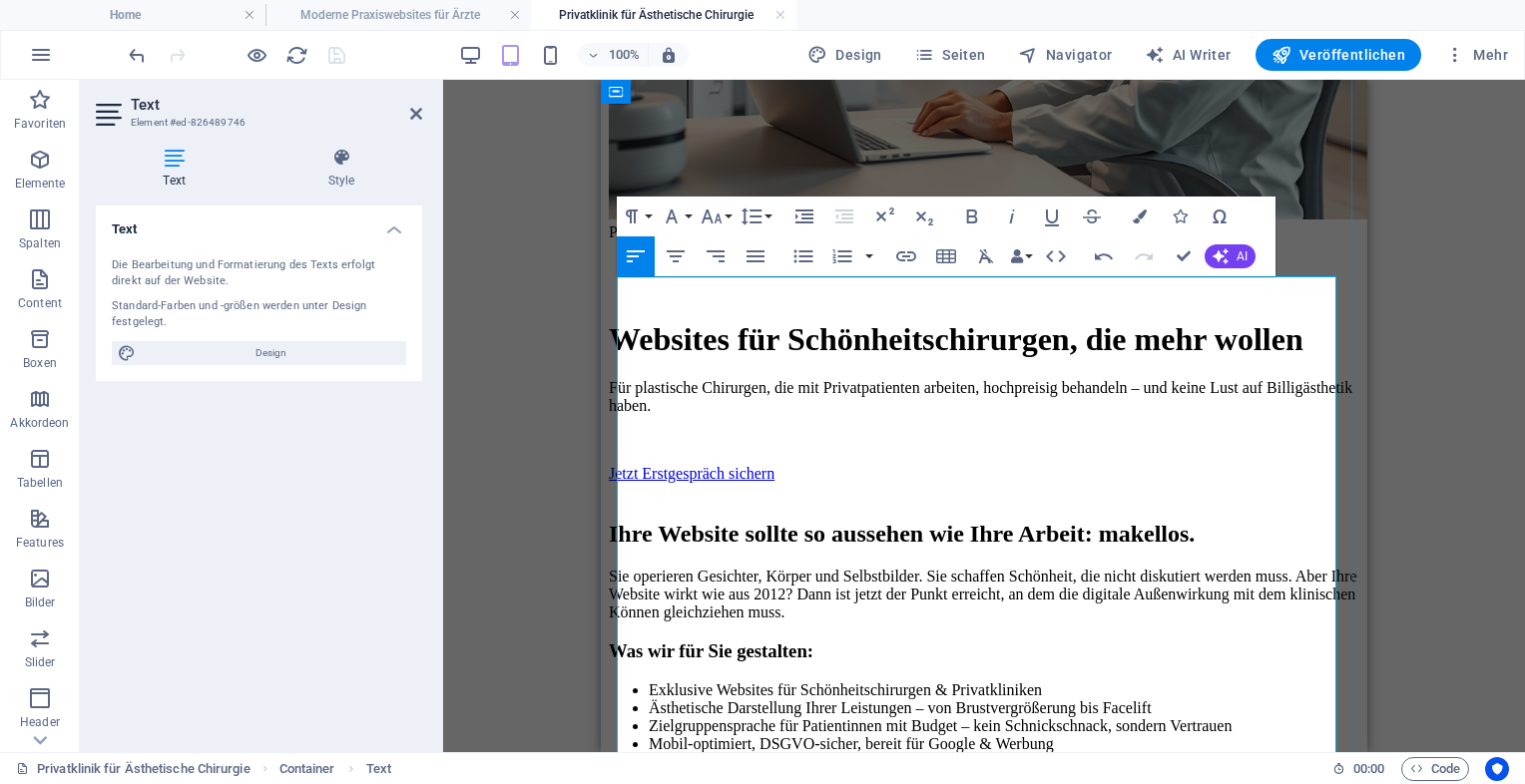 click on "Was wir für Sie gestalten:" at bounding box center [984, 651] 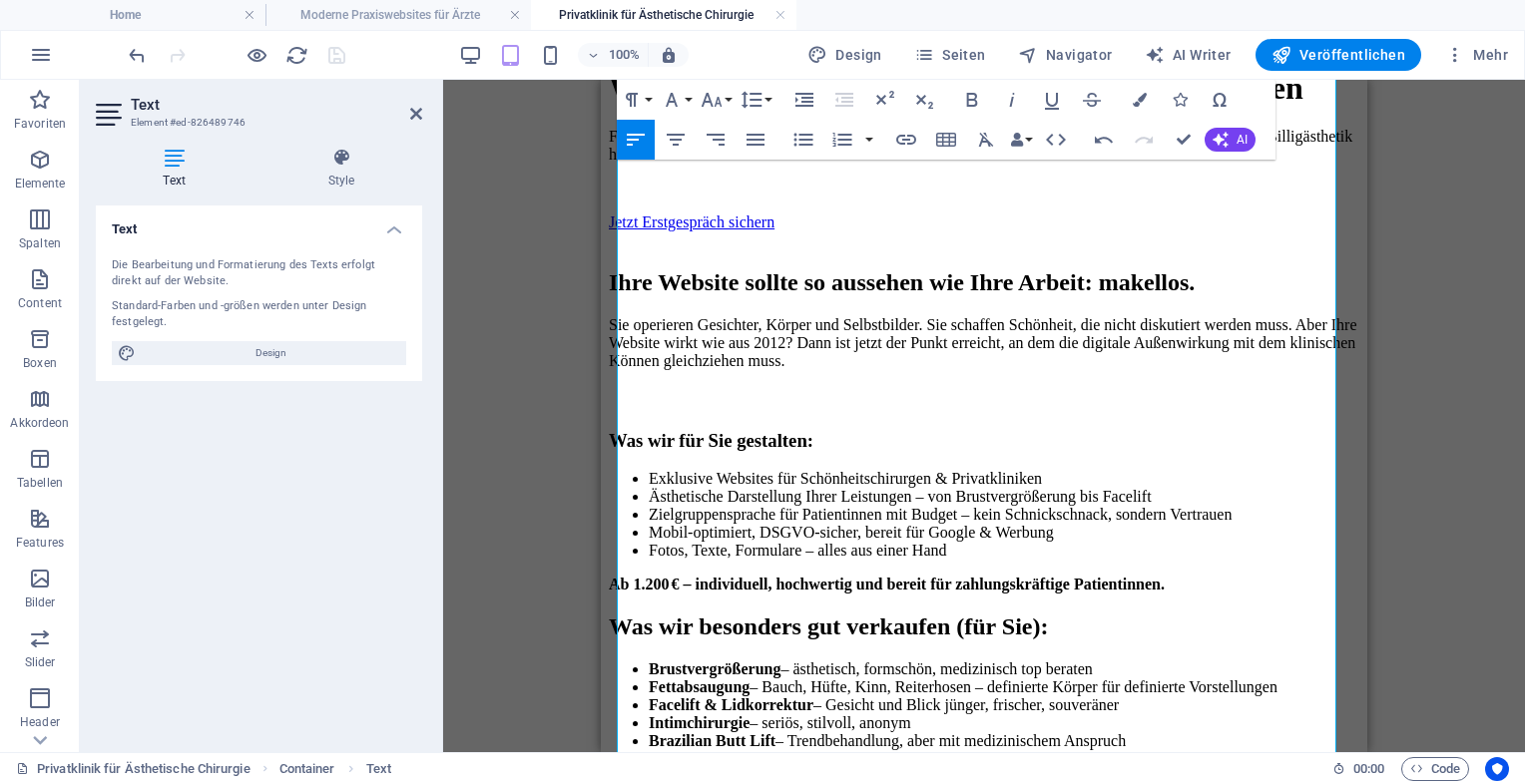 scroll, scrollTop: 722, scrollLeft: 0, axis: vertical 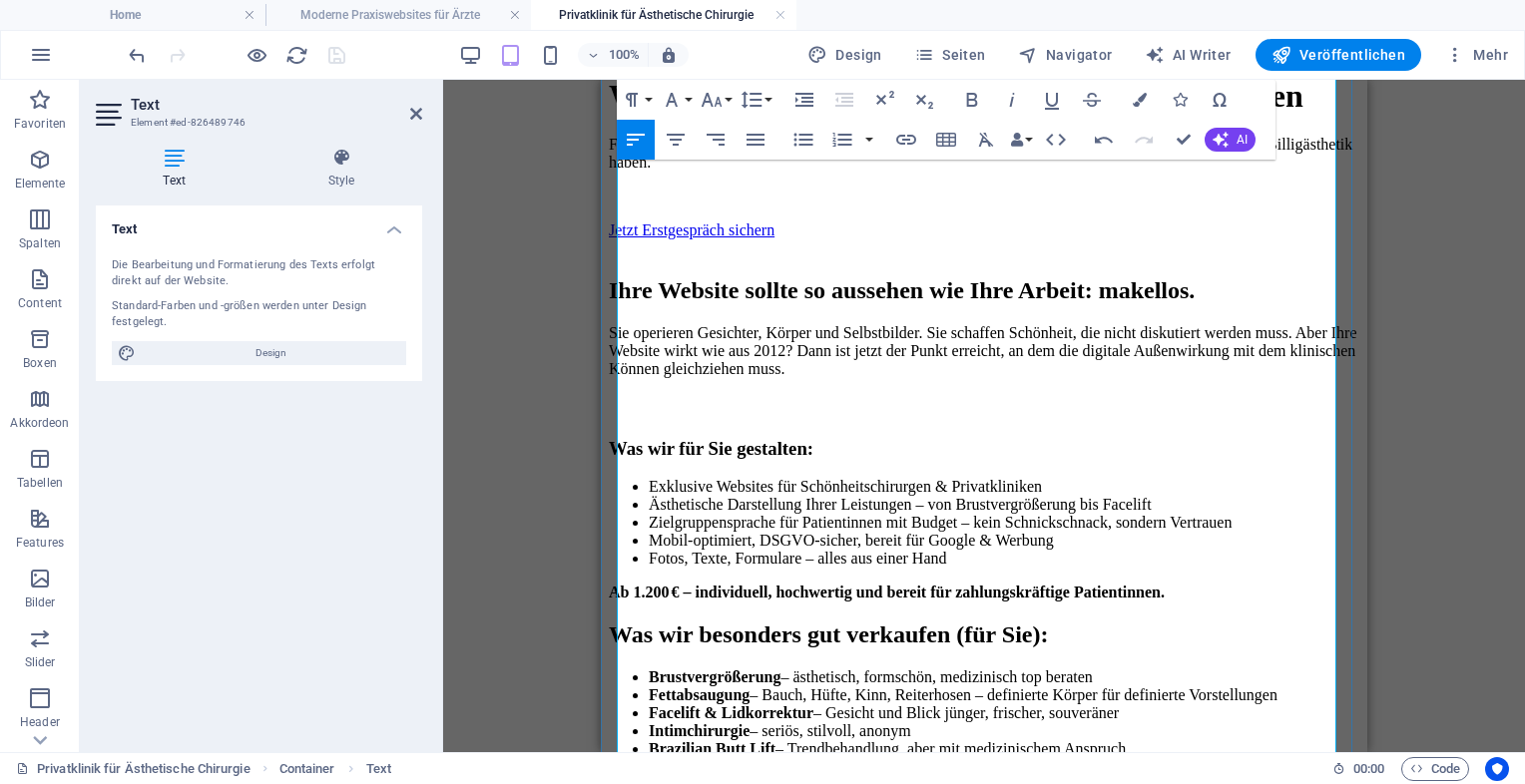 click on "Was wir besonders gut verkaufen (für Sie):" at bounding box center [984, 634] 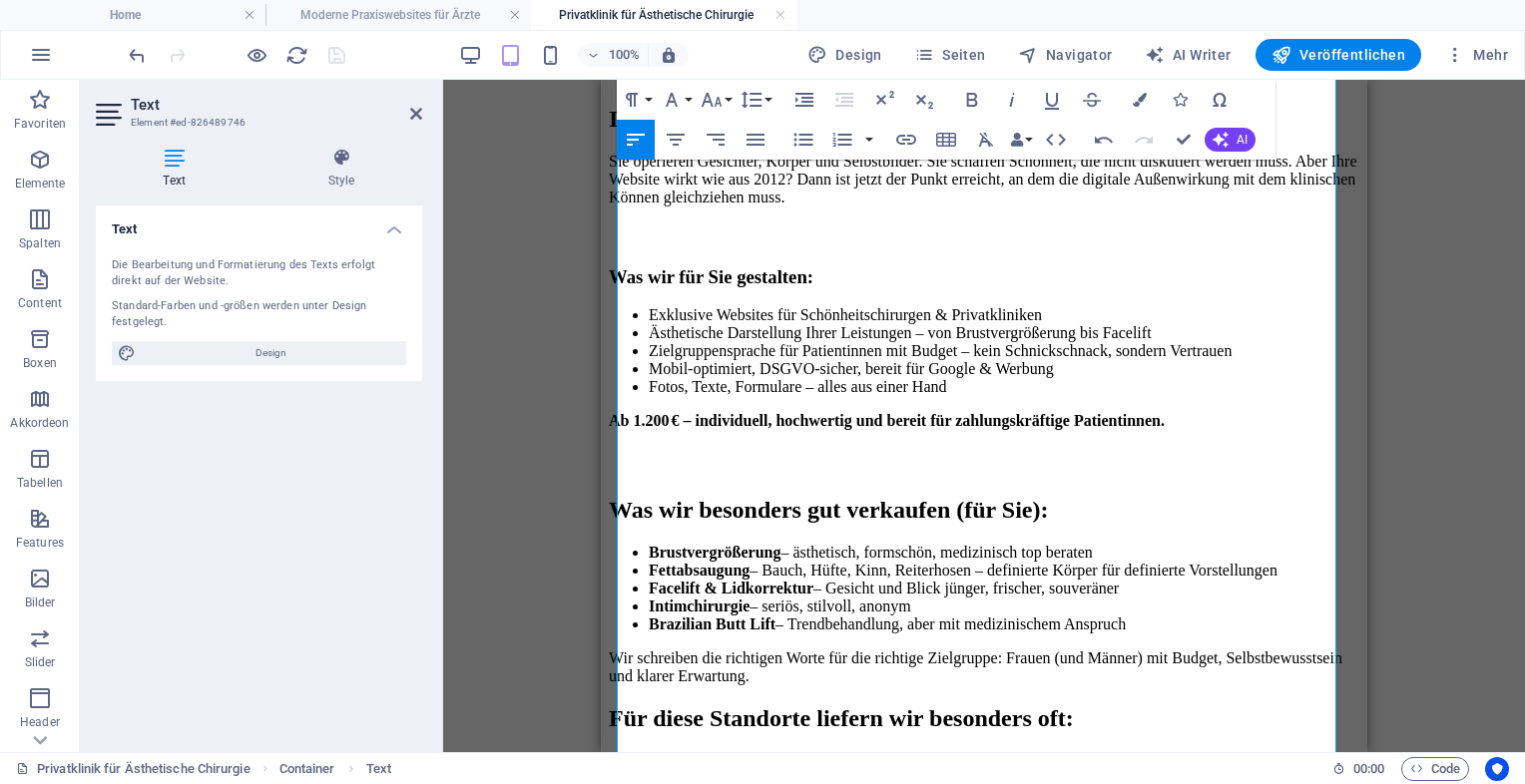 scroll, scrollTop: 895, scrollLeft: 0, axis: vertical 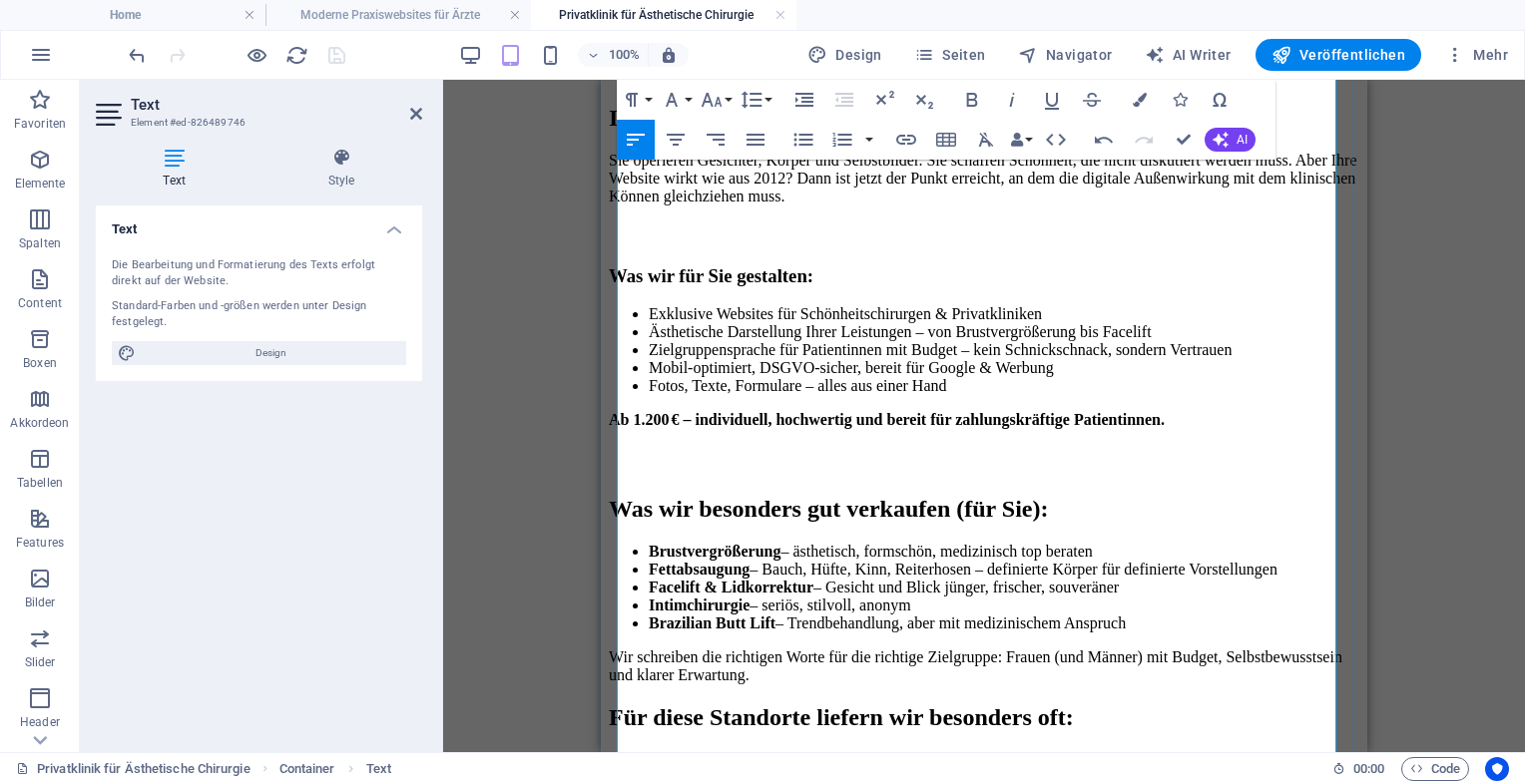 click on "Für diese Standorte liefern wir besonders oft:" at bounding box center [984, 717] 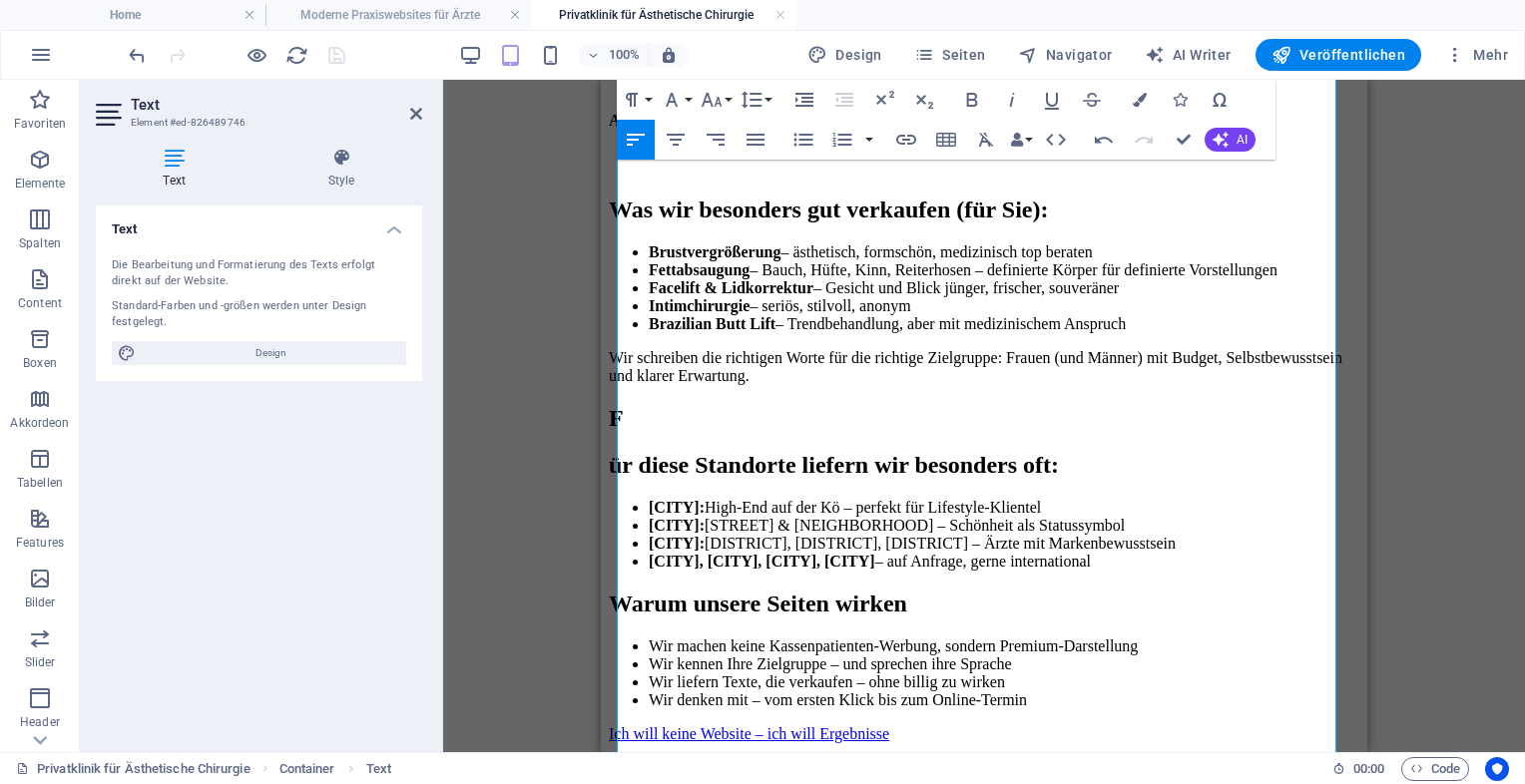 scroll, scrollTop: 1177, scrollLeft: 0, axis: vertical 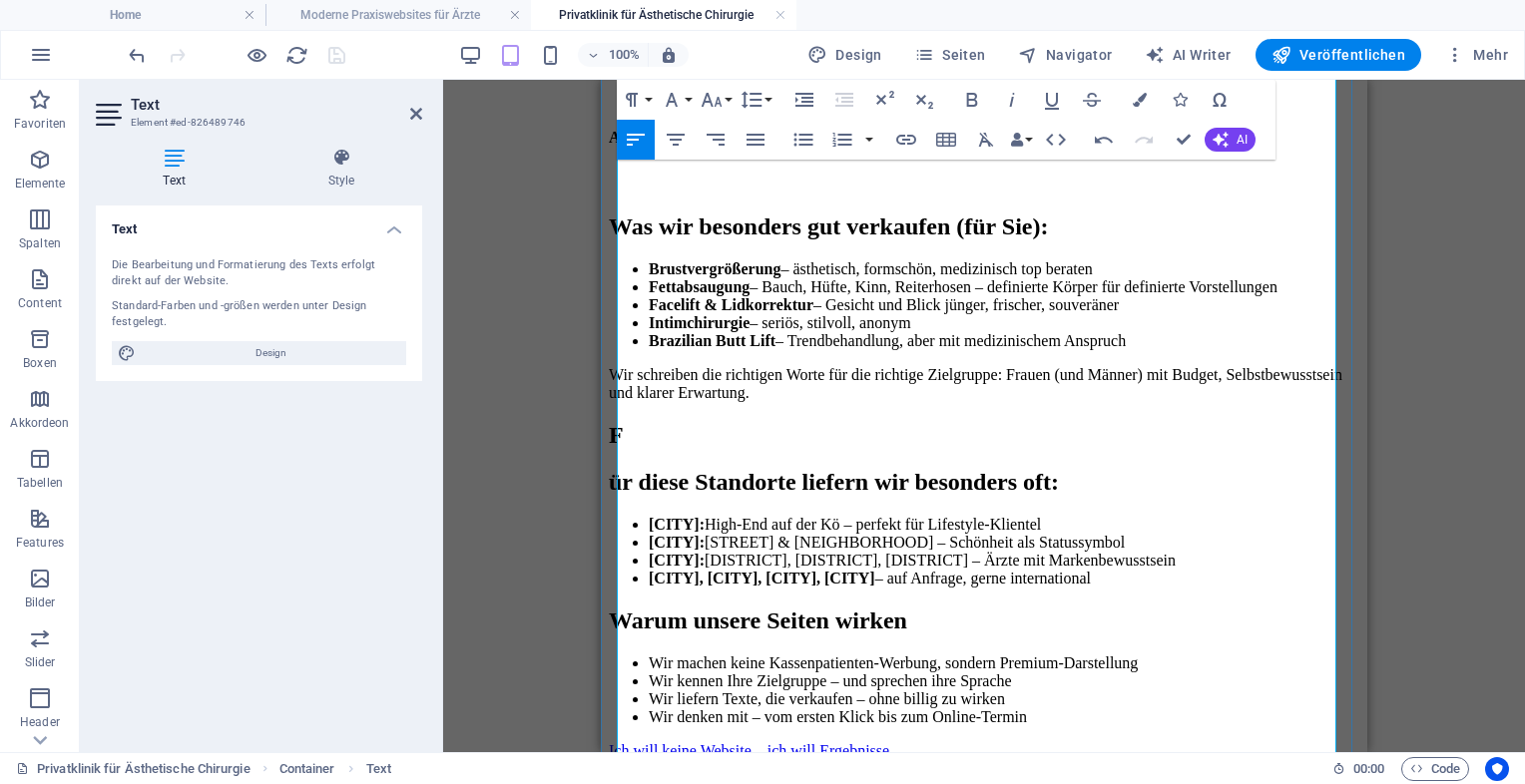 click on "ür diese Standorte liefern wir besonders oft:" at bounding box center (984, 482) 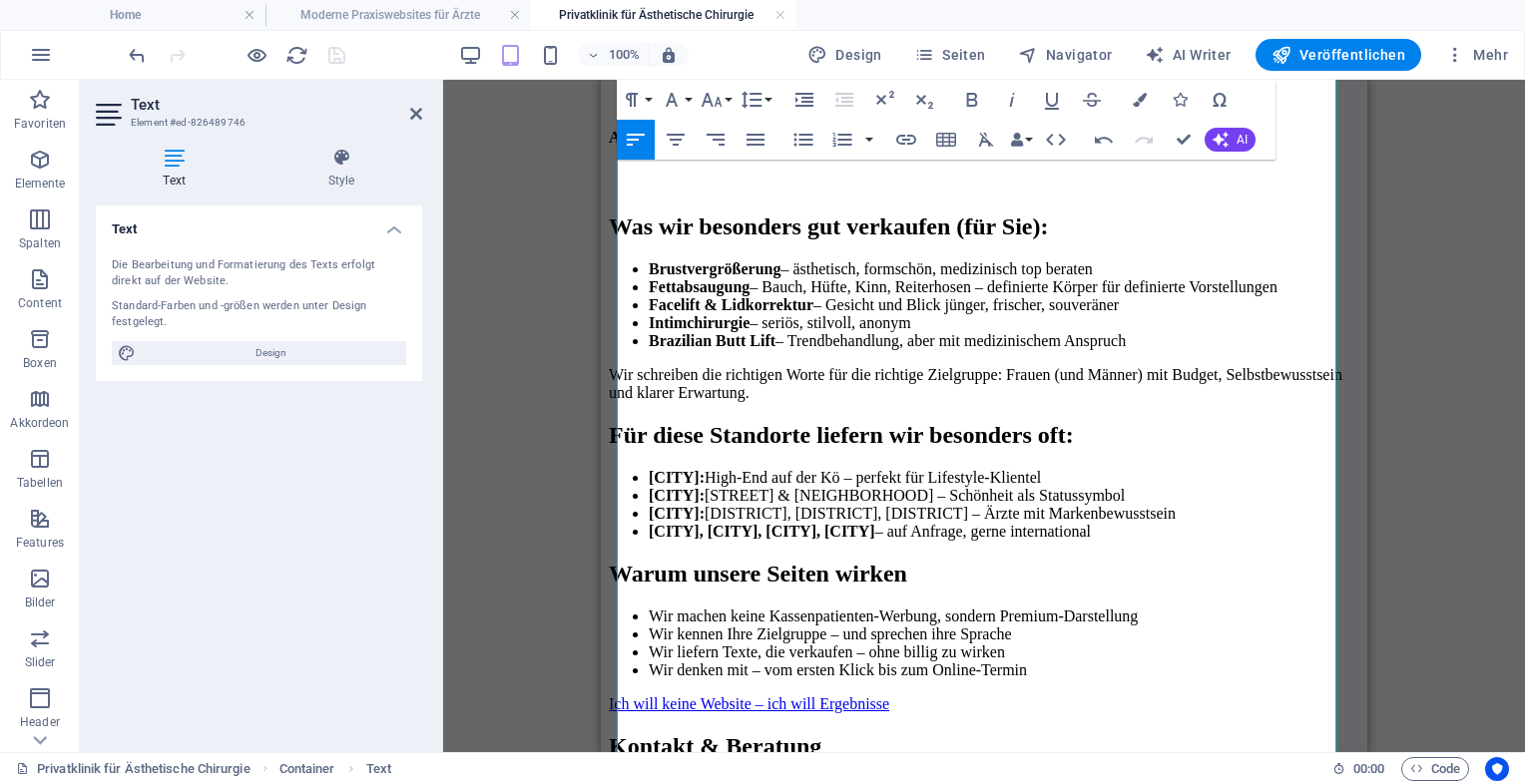 click on "Für diese Standorte liefern wir besonders oft:" at bounding box center [984, 435] 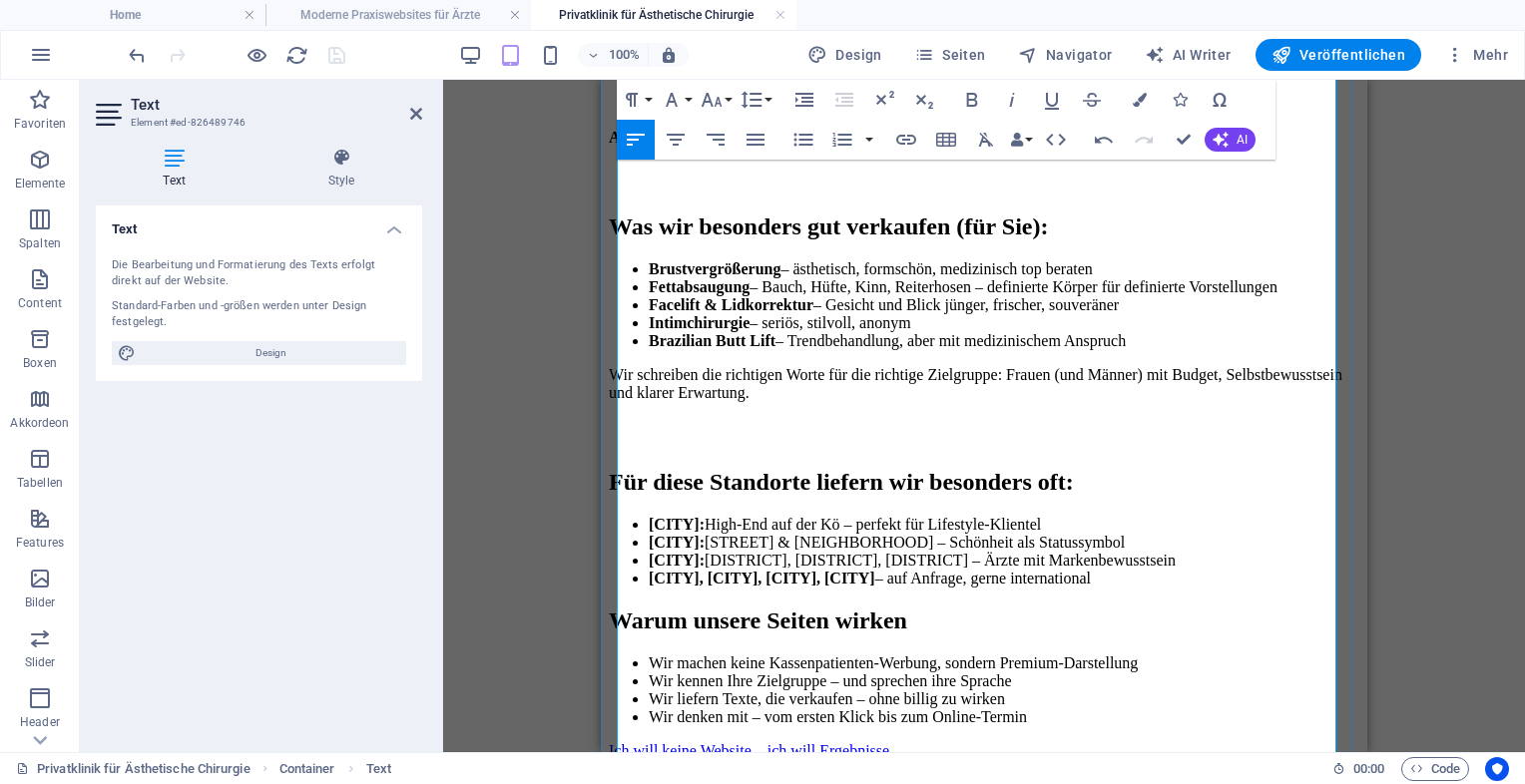 click on "Für diese Standorte liefern wir besonders oft:" at bounding box center [984, 482] 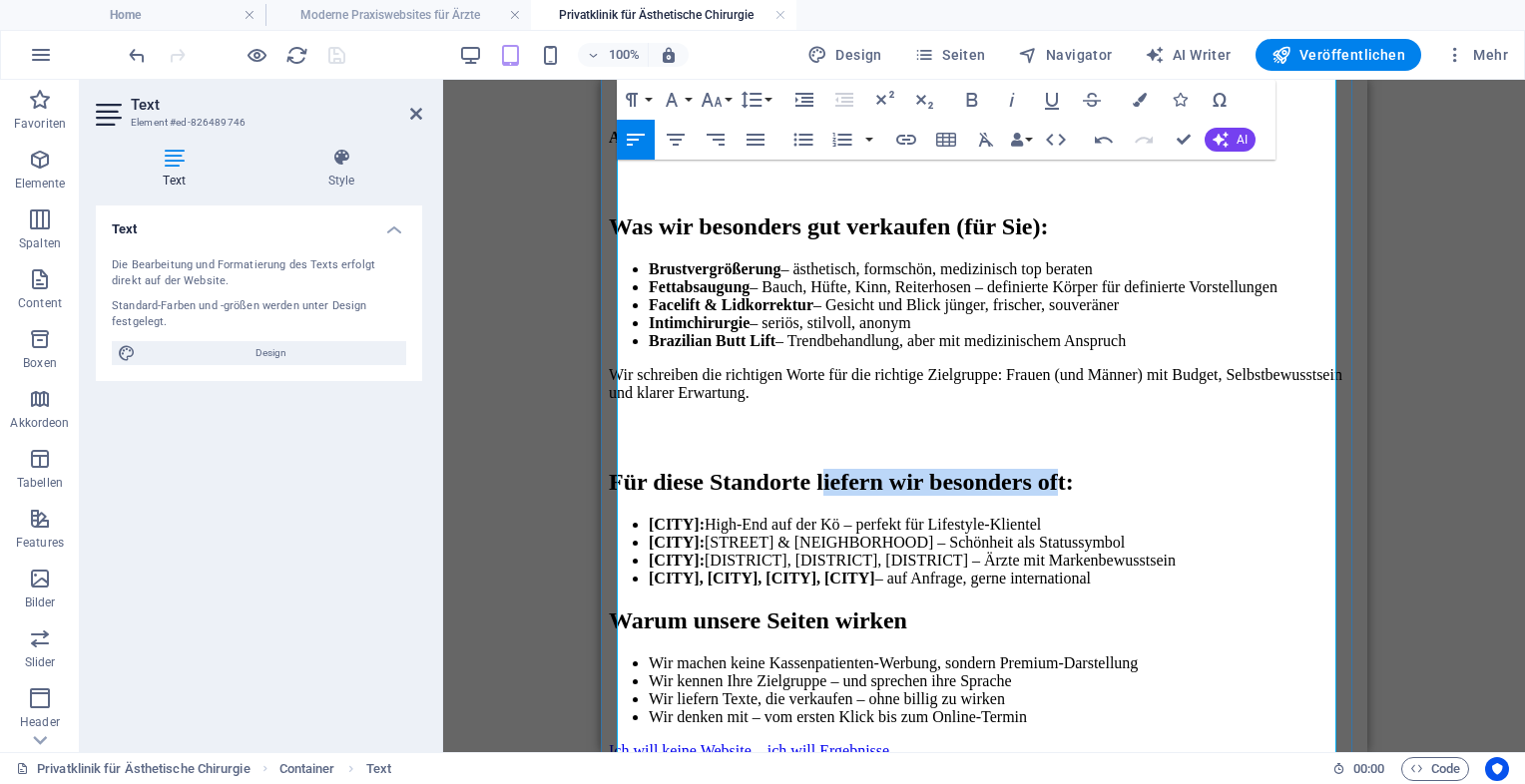 drag, startPoint x: 846, startPoint y: 433, endPoint x: 1106, endPoint y: 429, distance: 260.03077 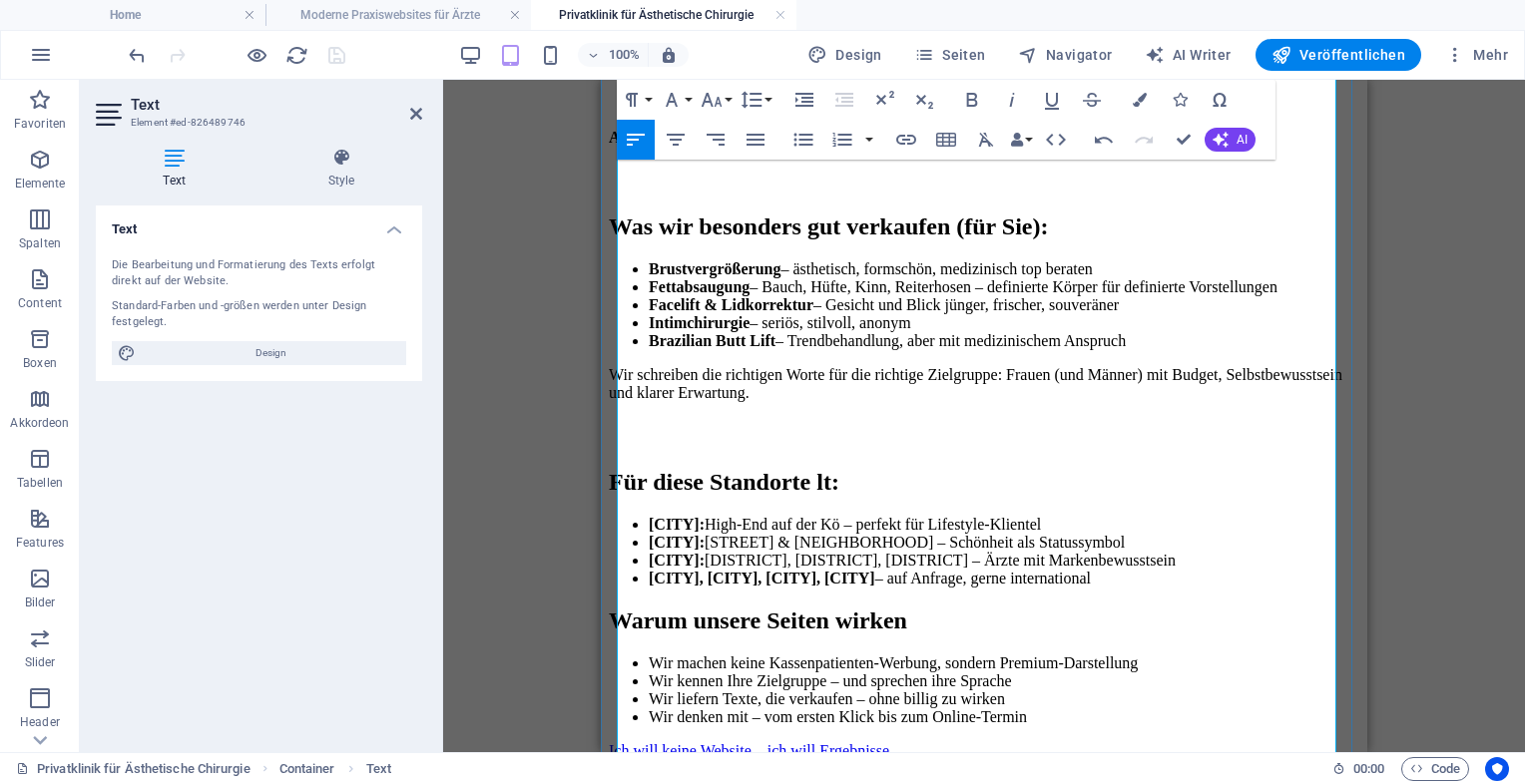 click on "Für diese Standorte lt:" at bounding box center [984, 482] 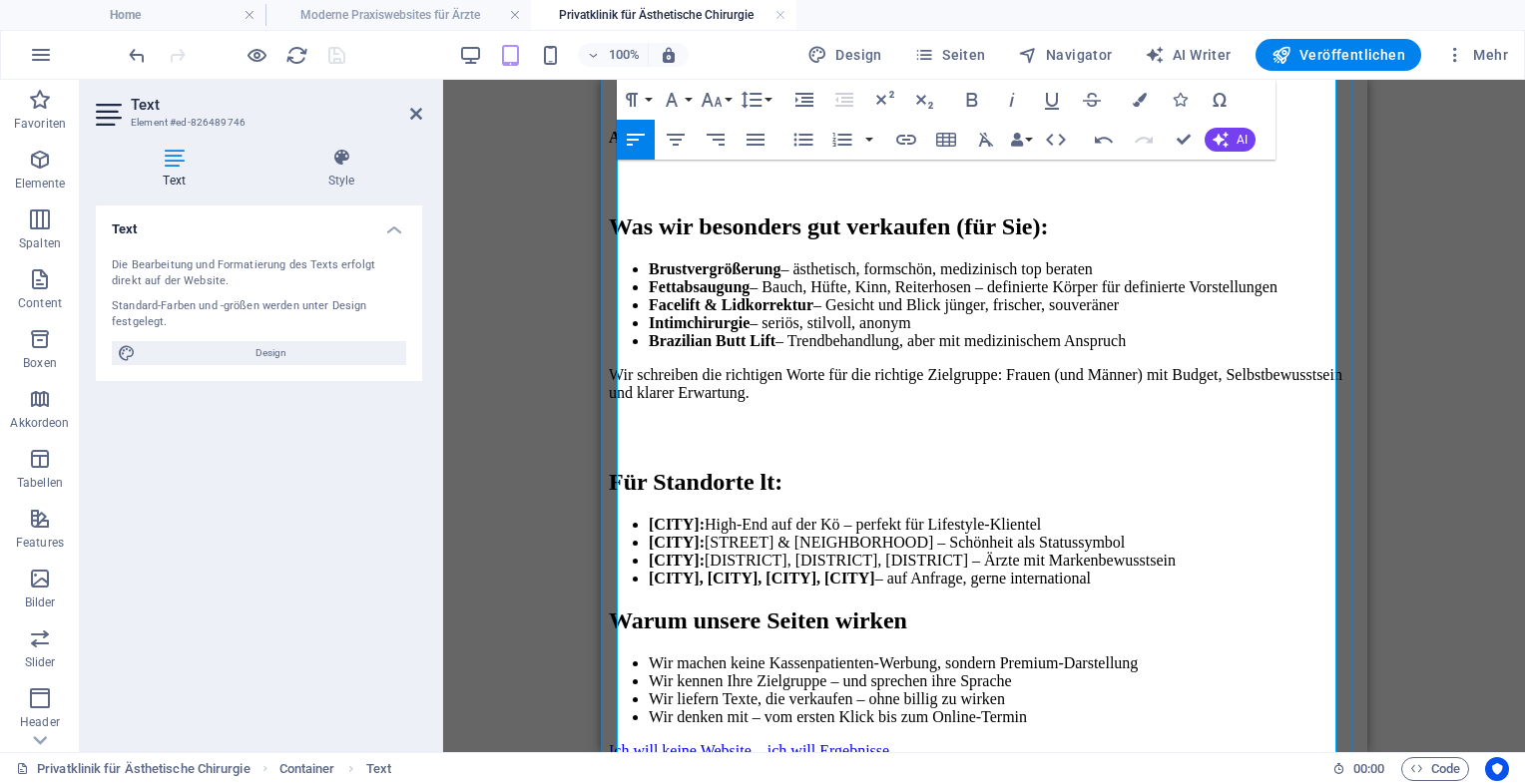 click on "Für Standorte lt:" at bounding box center (984, 482) 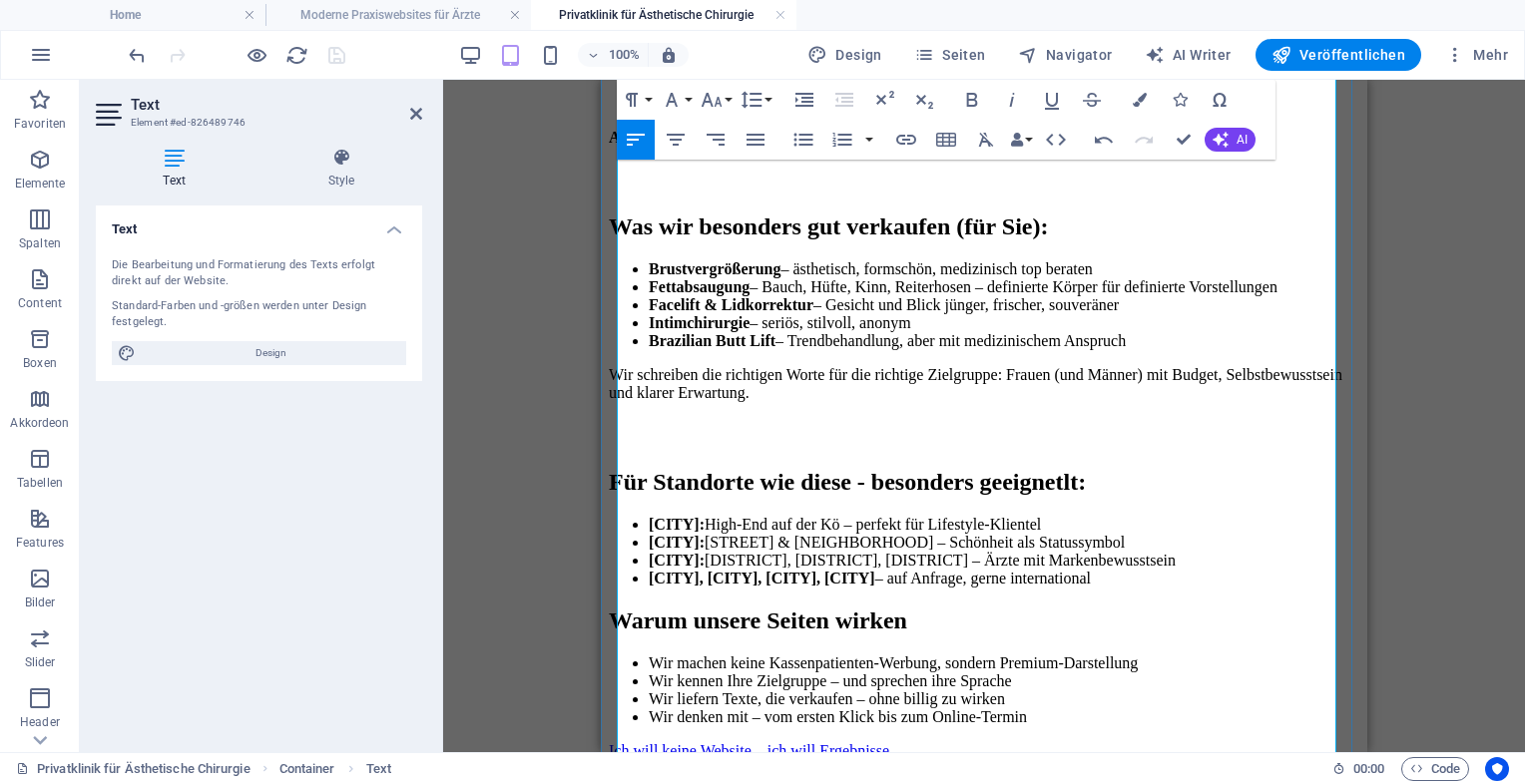click on "Für Standorte wie diese - besonders geeignet lt:" at bounding box center [984, 482] 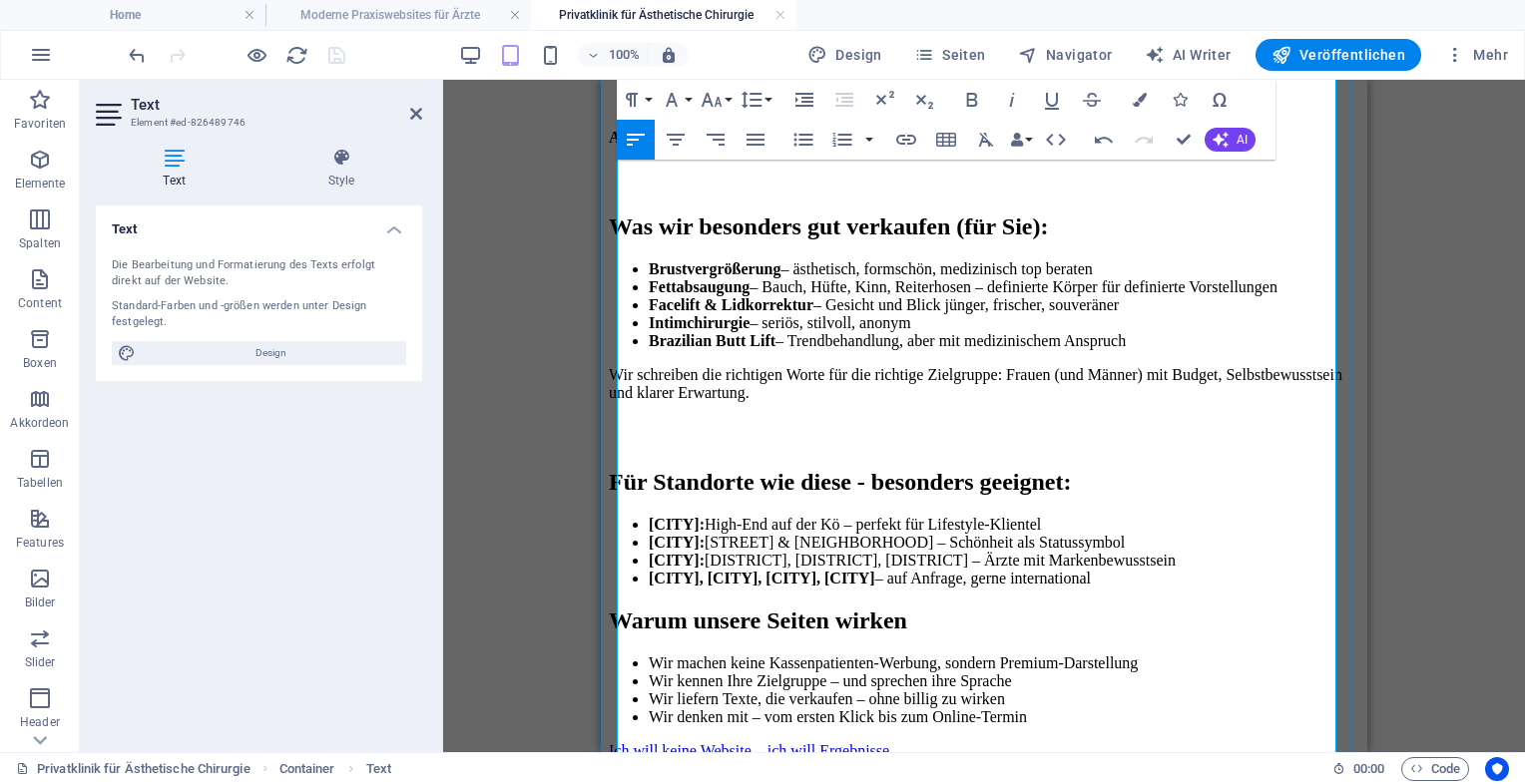 click on "Warum unsere Seiten wirken" at bounding box center [984, 620] 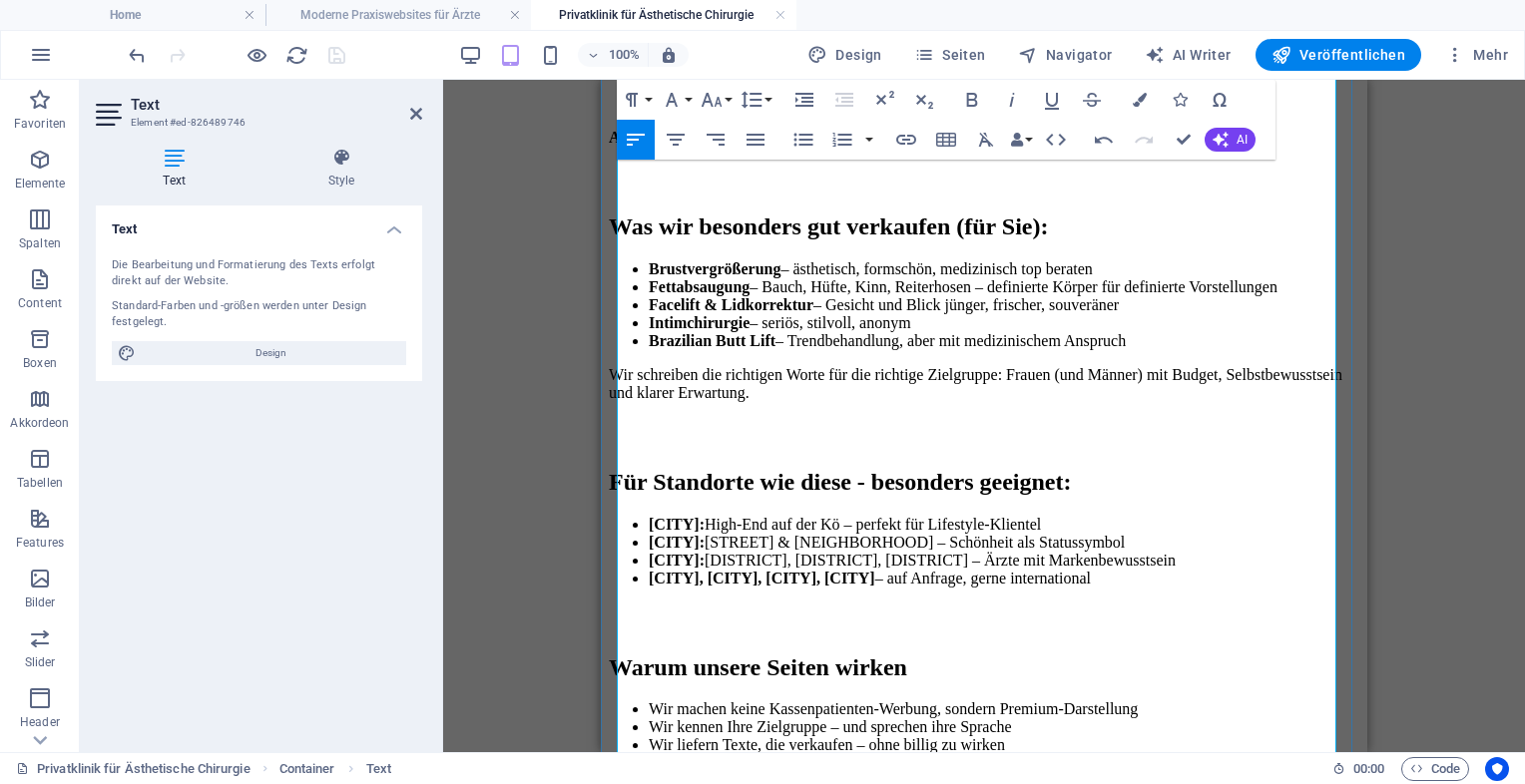 click on "Wir machen keine Kassenpatienten-Werbung, sondern Premium-Darstellung" at bounding box center (1004, 709) 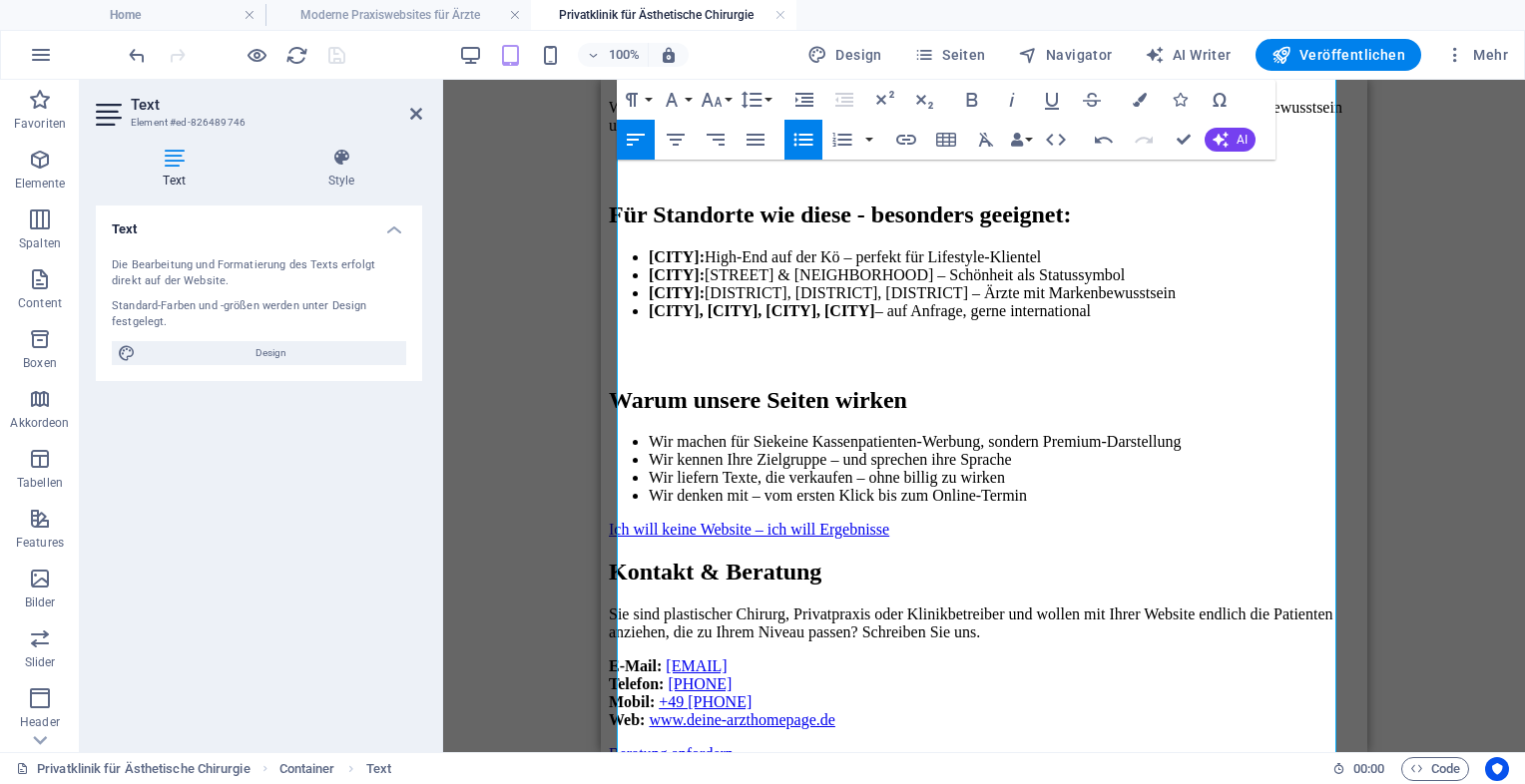 scroll, scrollTop: 1425, scrollLeft: 0, axis: vertical 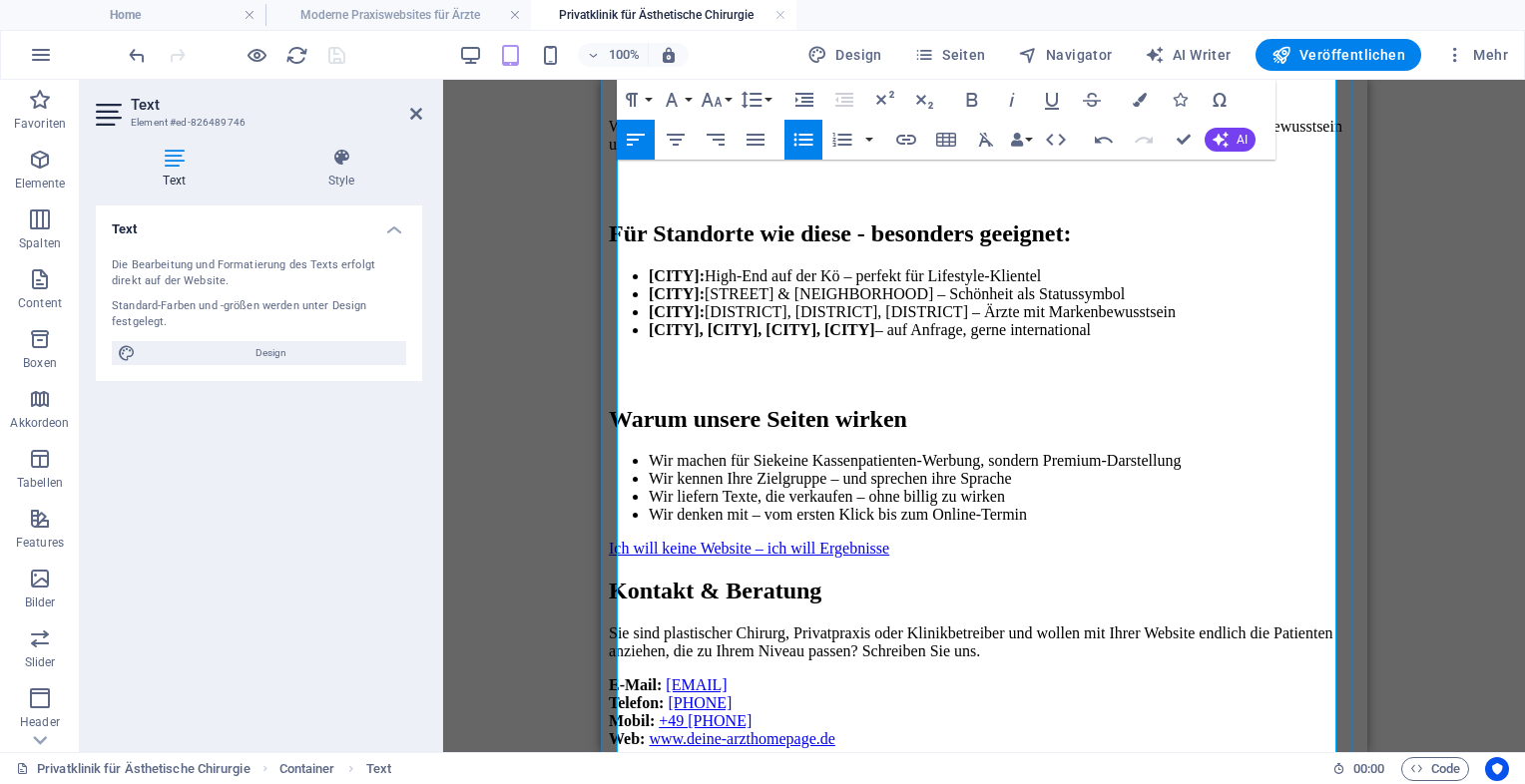 click on "Kontakt & Beratung" at bounding box center [984, 590] 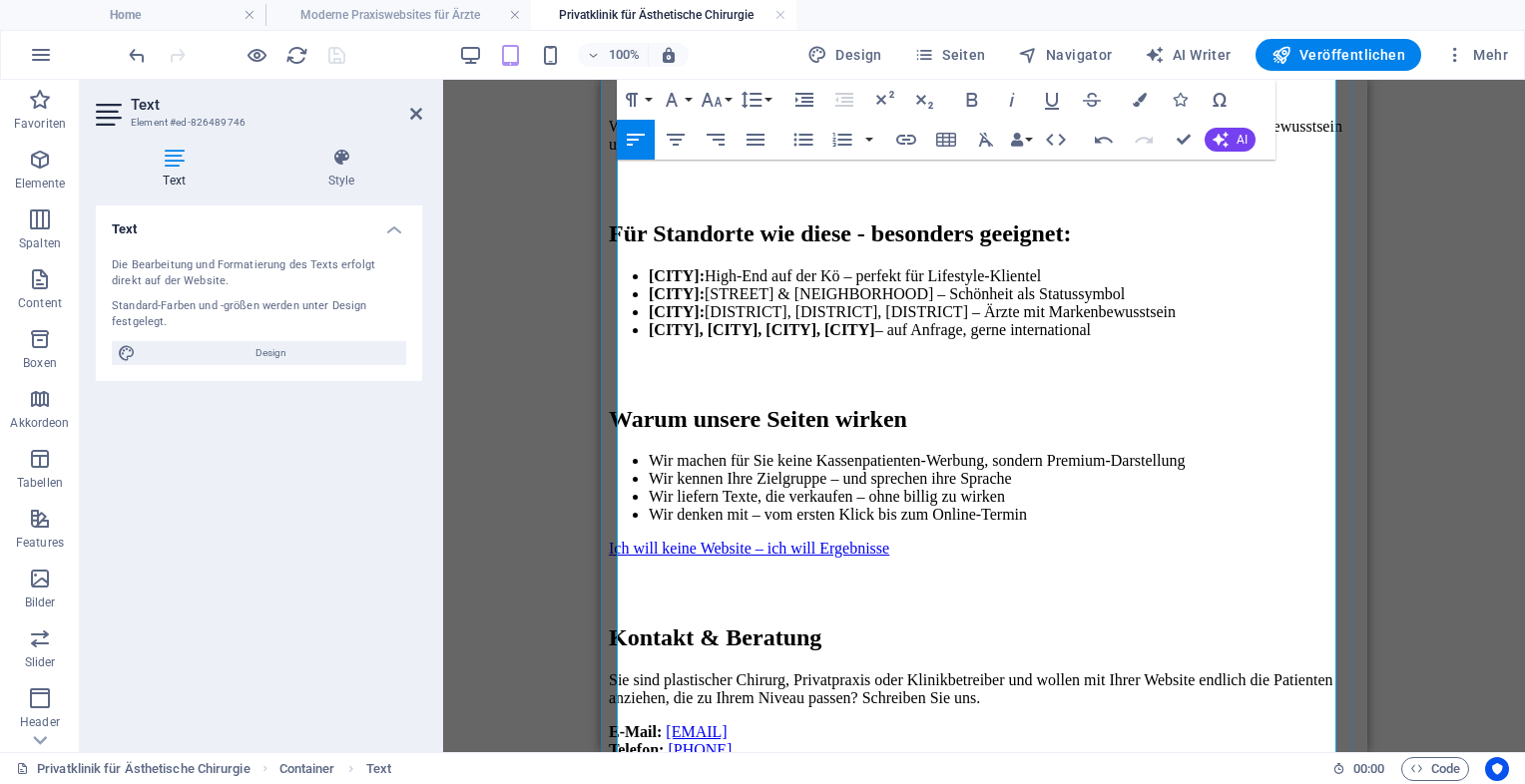 click on "Wir denken mit – vom ersten Klick bis zum Online-Termin" at bounding box center [1004, 515] 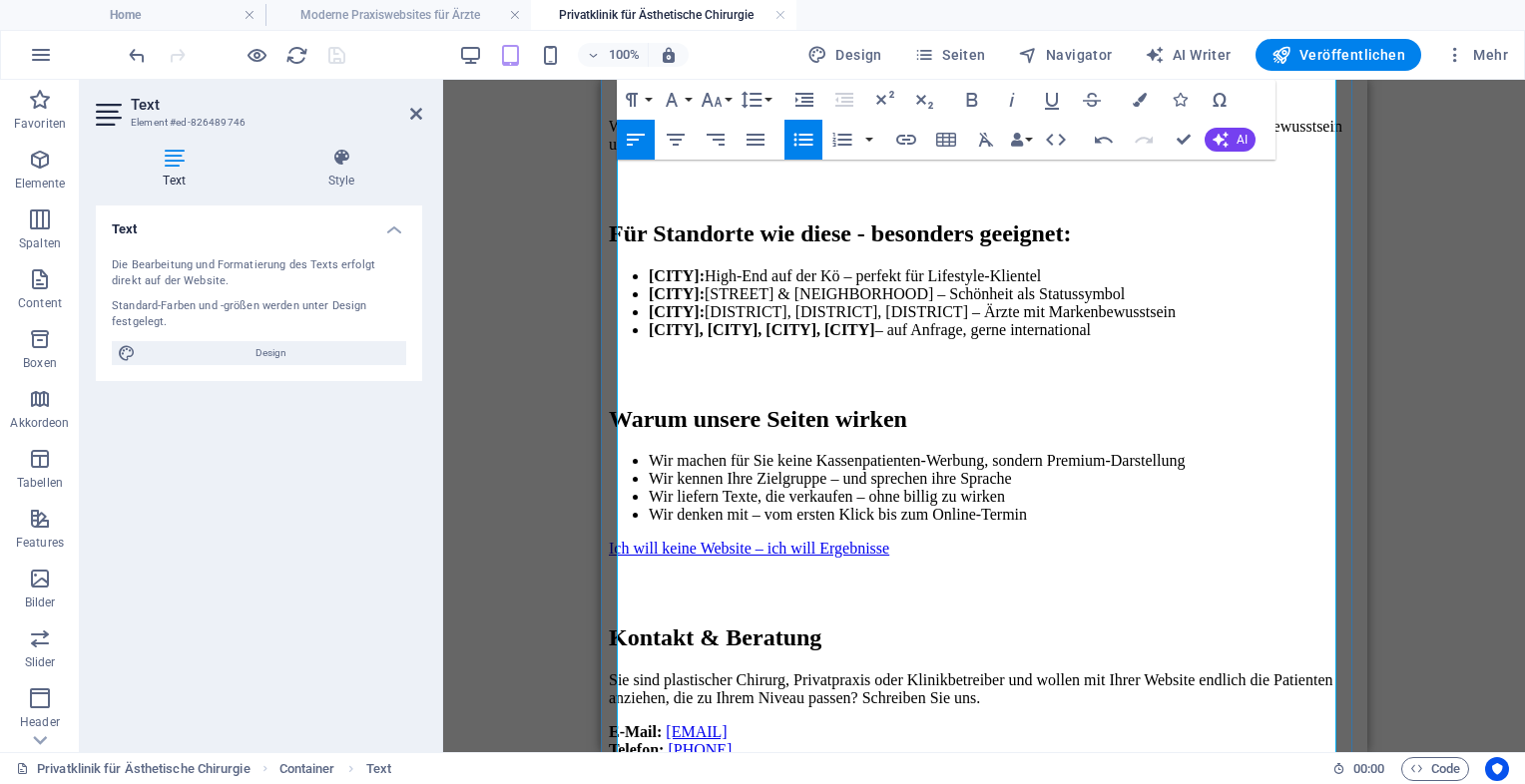 click on "Ich will keine Website – ich will Ergebnisse" at bounding box center [749, 548] 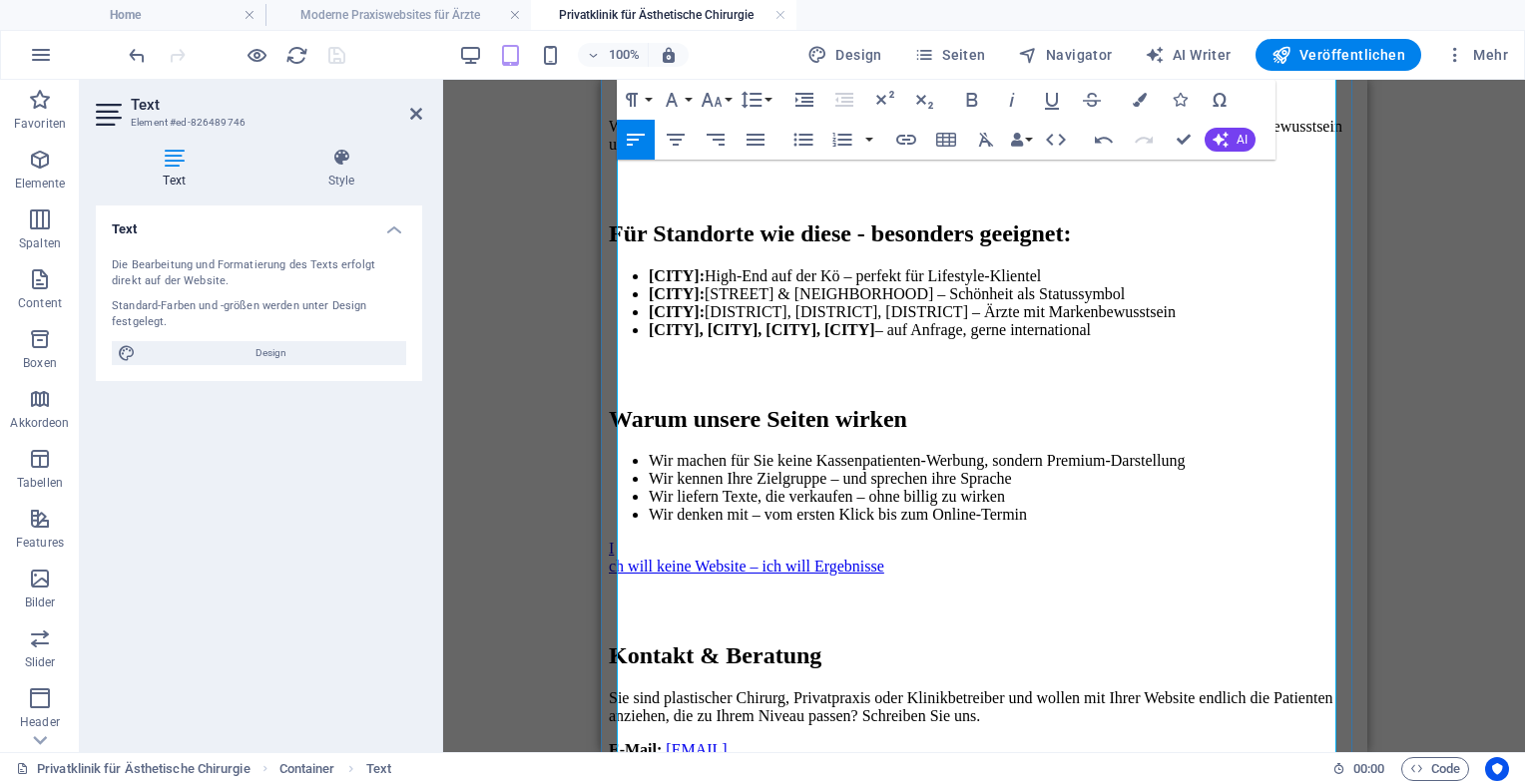 click on "I" at bounding box center (611, 548) 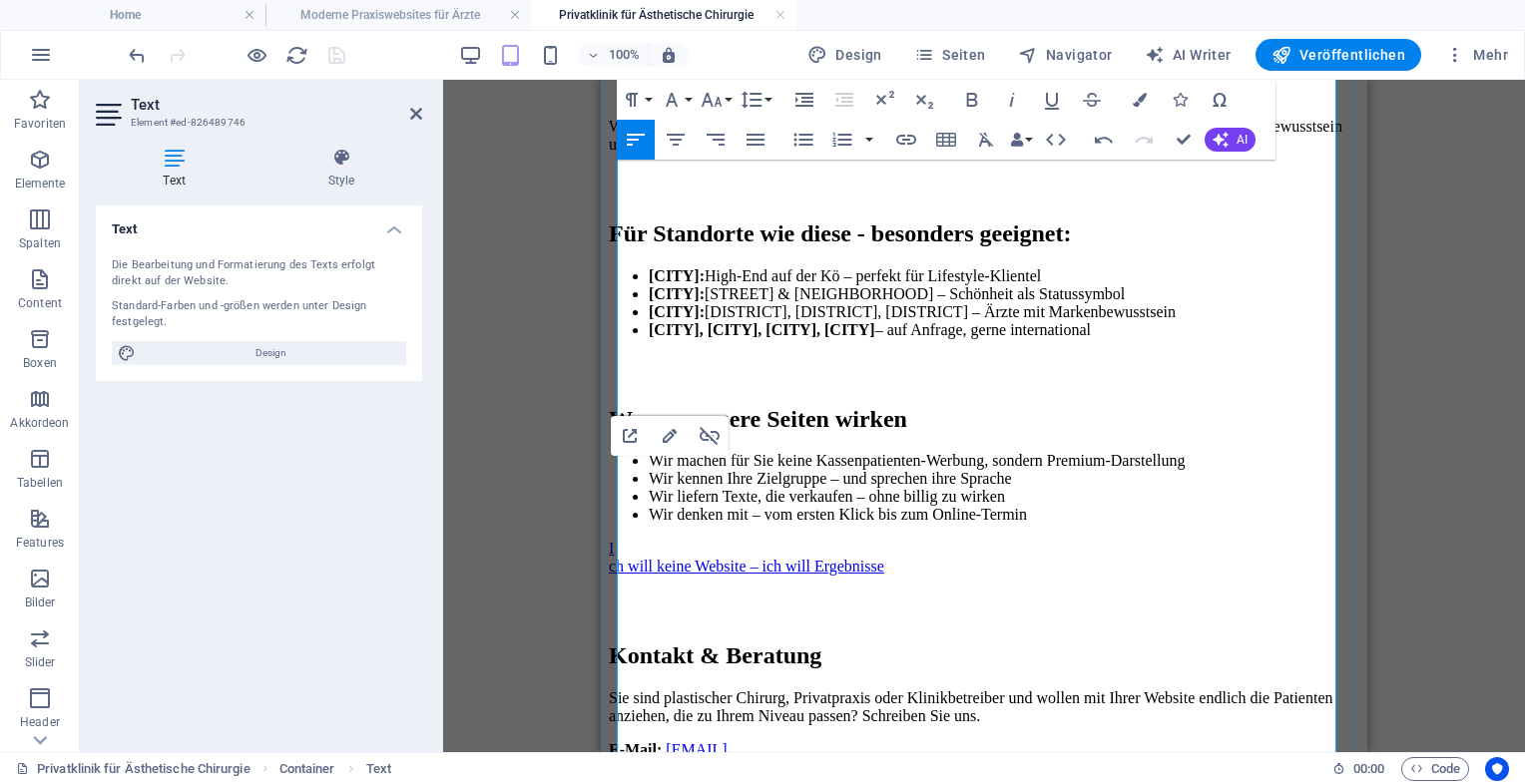 click on "ch will keine Website – ich will Ergebnisse" at bounding box center [747, 566] 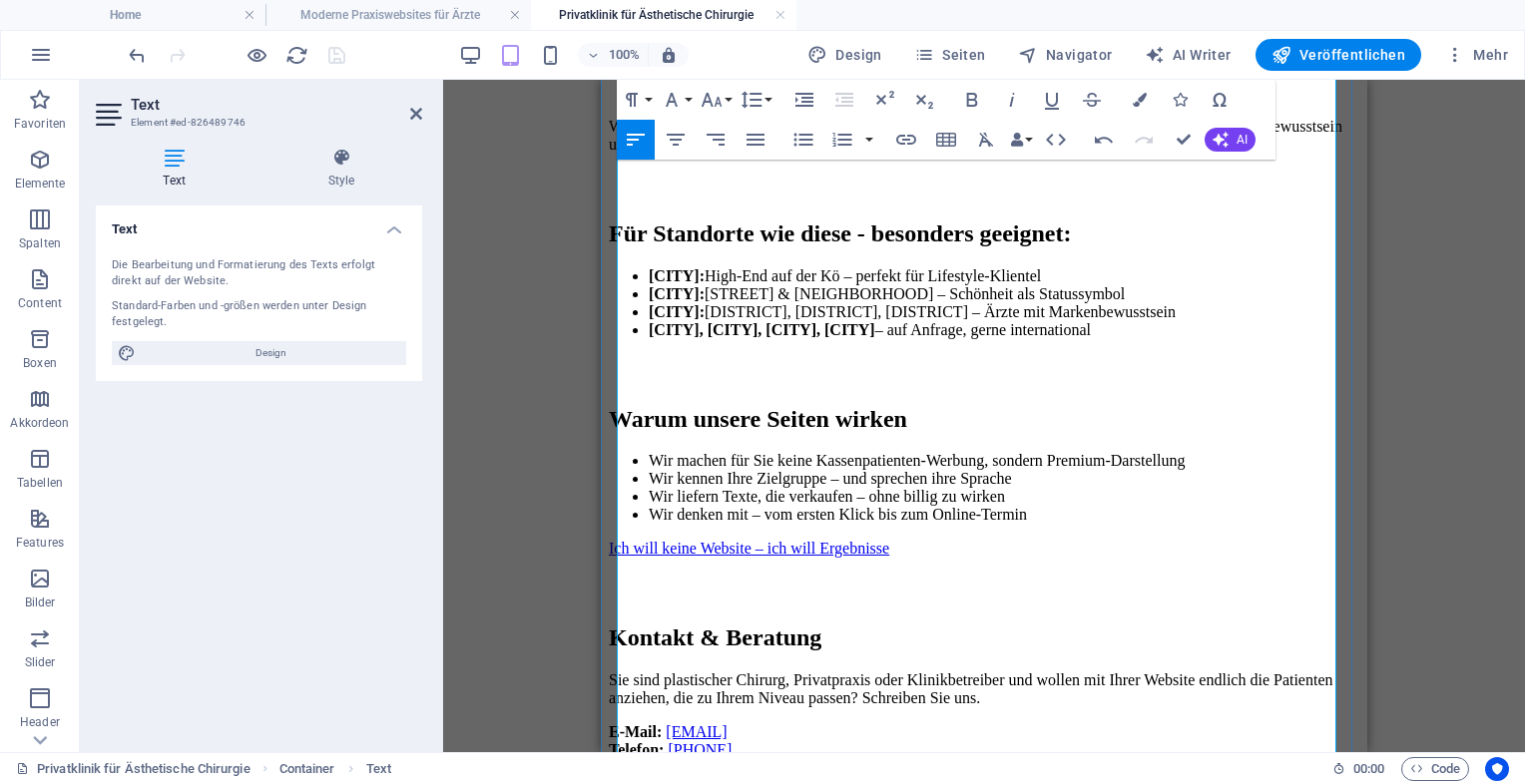 click on "I" at bounding box center [611, 548] 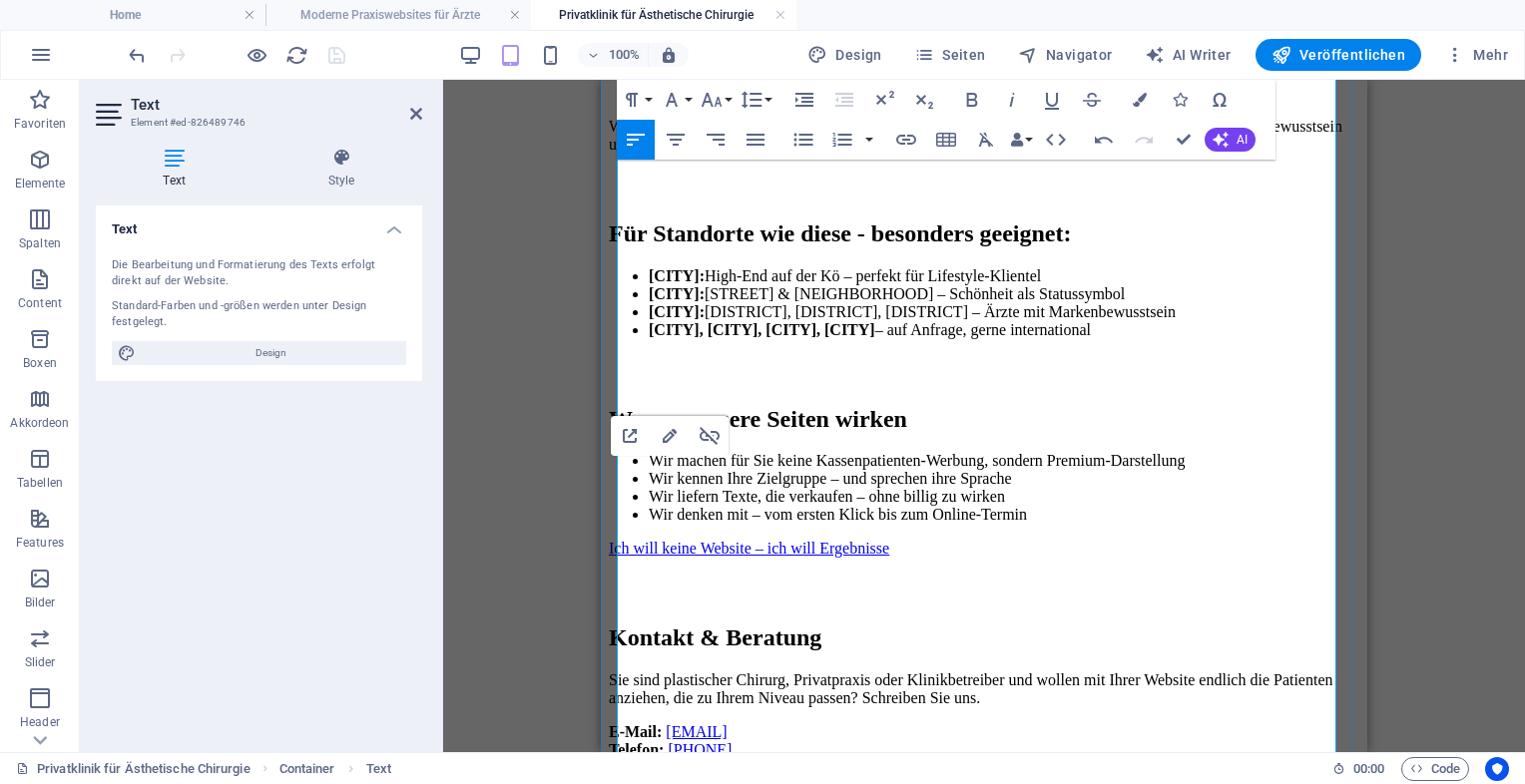 click on "I" at bounding box center [611, 548] 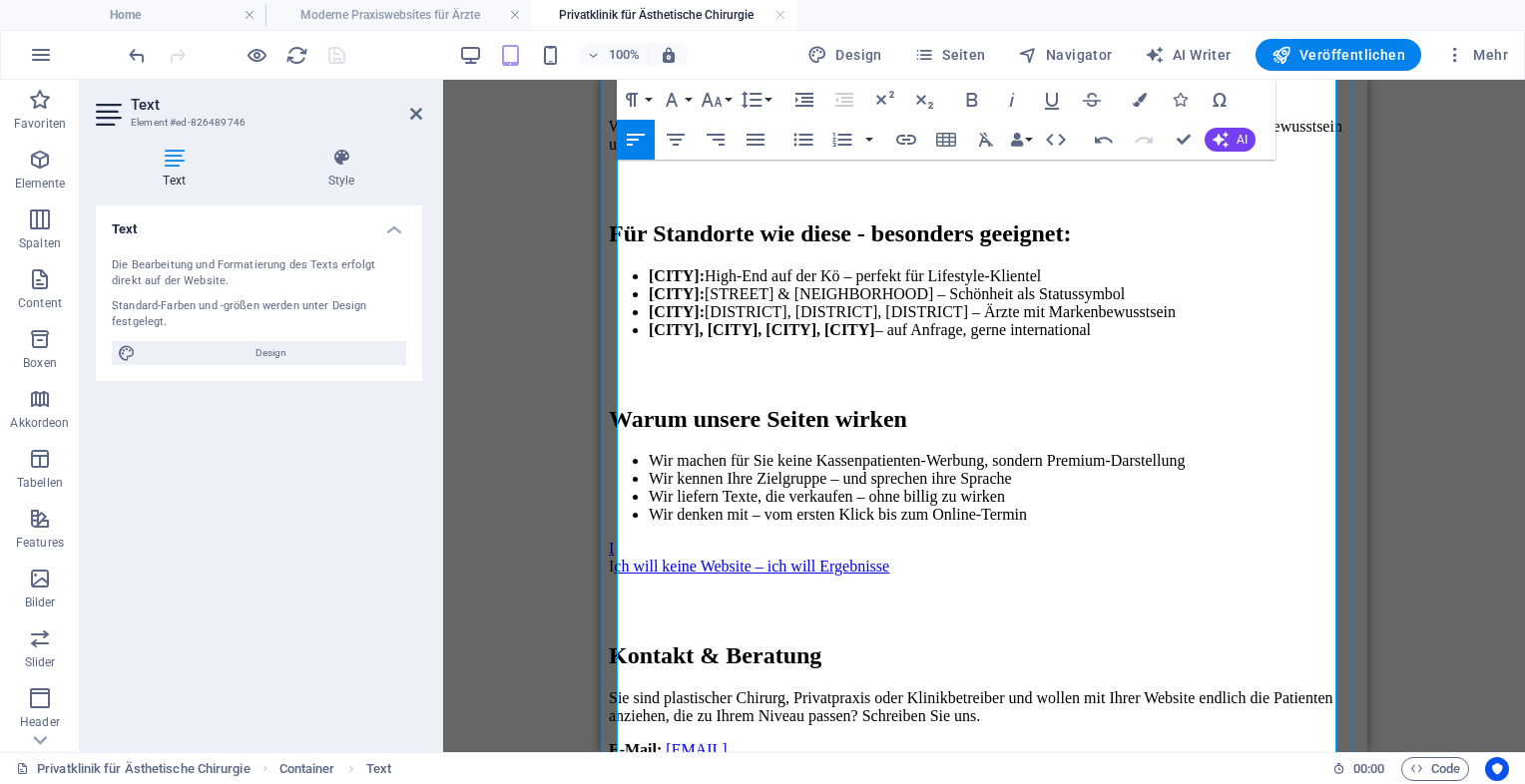 click on "ch will keine Website – ich will Ergebnisse" at bounding box center (752, 566) 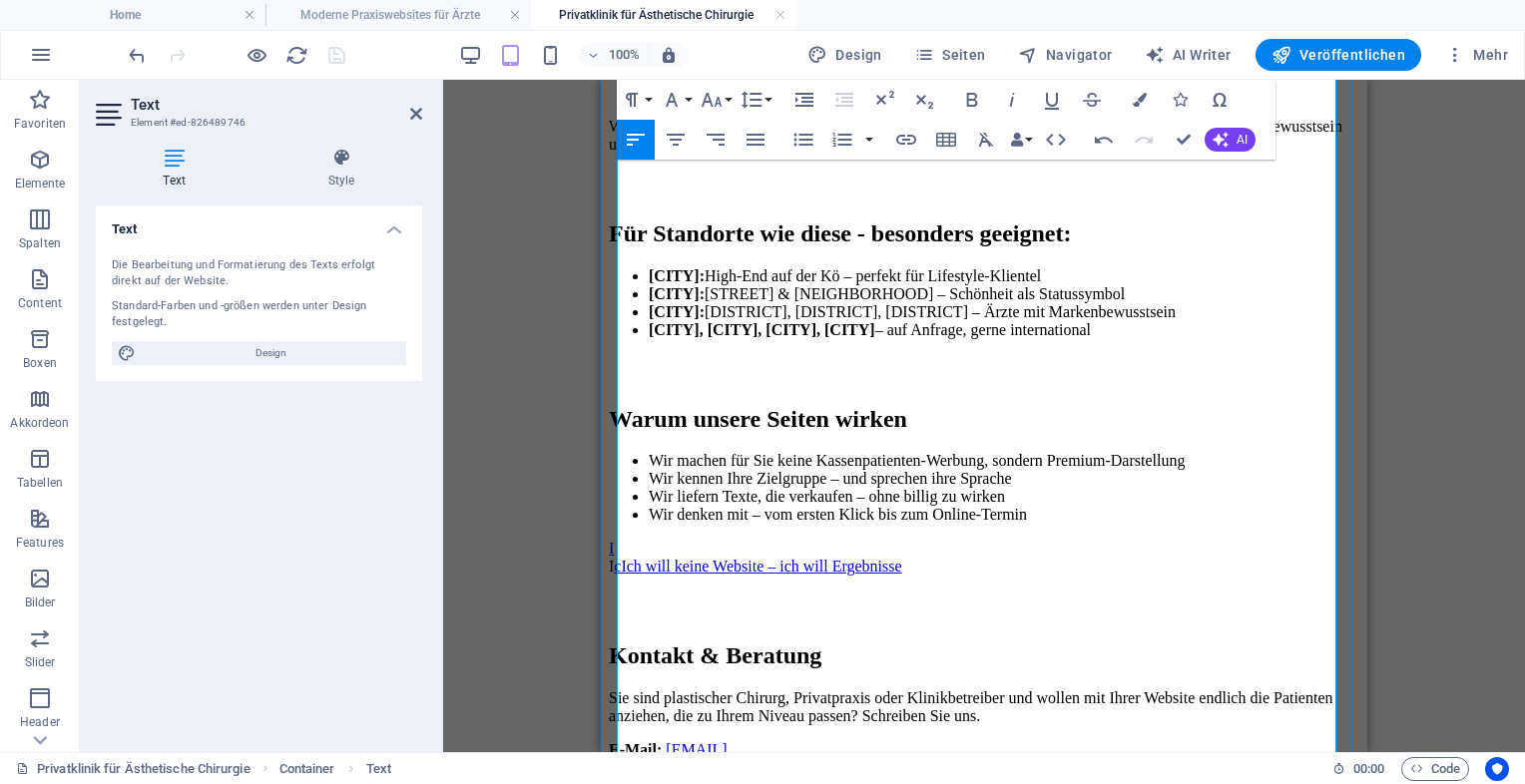 click on "cIch will keine Website – ich will Ergebnisse" at bounding box center [758, 566] 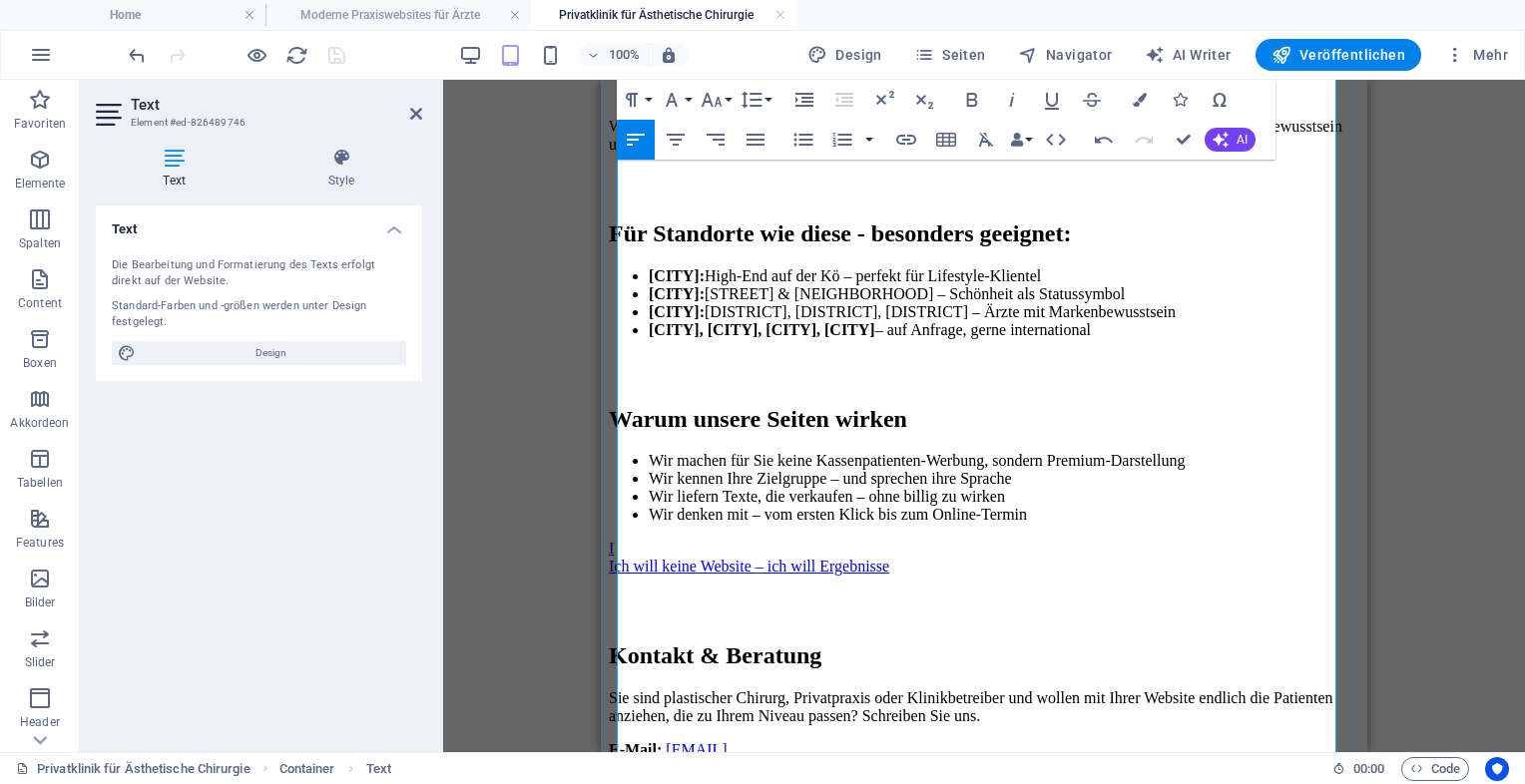 click on "I" at bounding box center [984, 549] 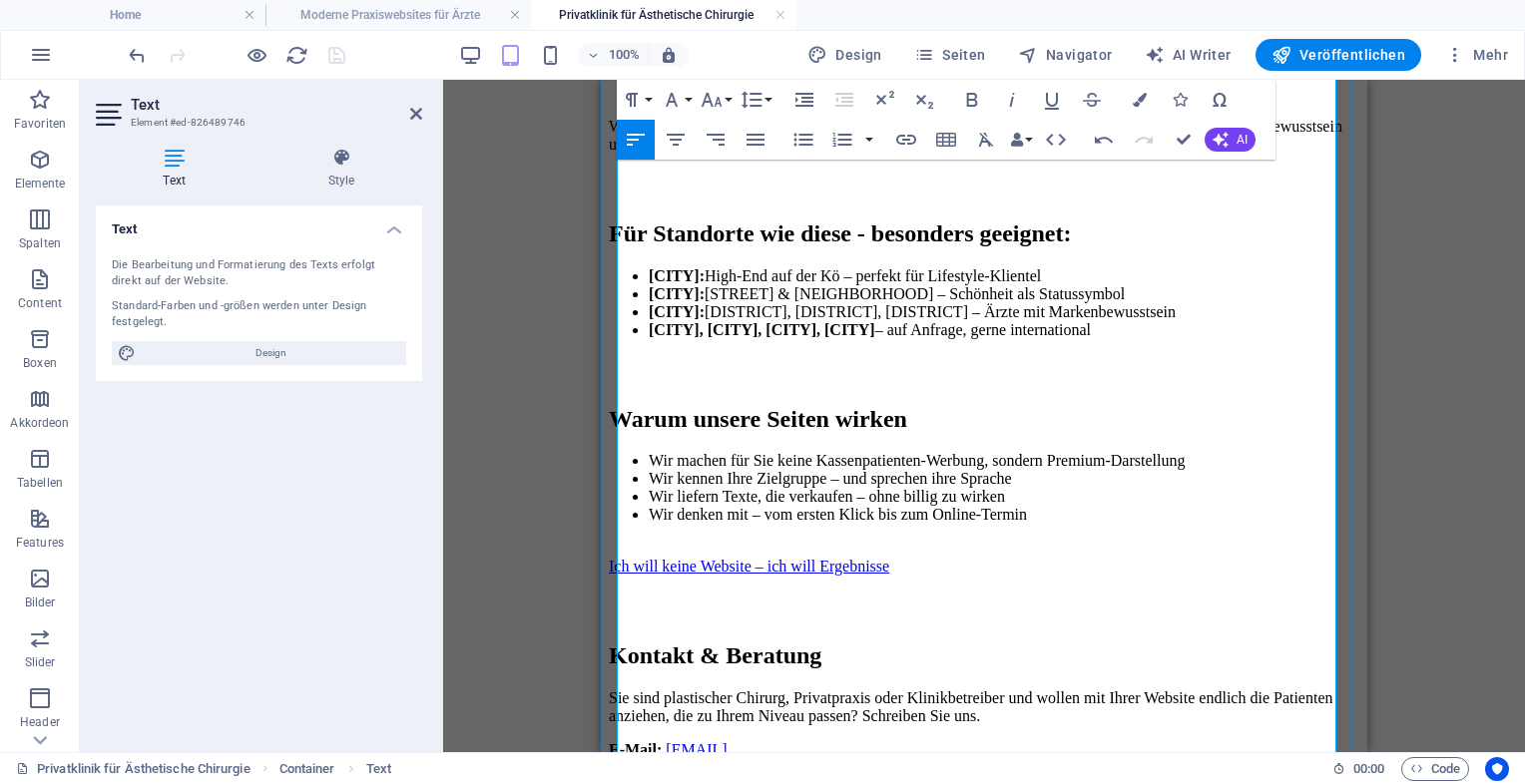click on "Sie sind plastischer Chirurg, Privatpraxis oder Klinikbetreiber und wollen mit Ihrer Website endlich die Patienten anziehen, die zu Ihrem Niveau passen? Schreiben Sie uns." at bounding box center (984, 707) 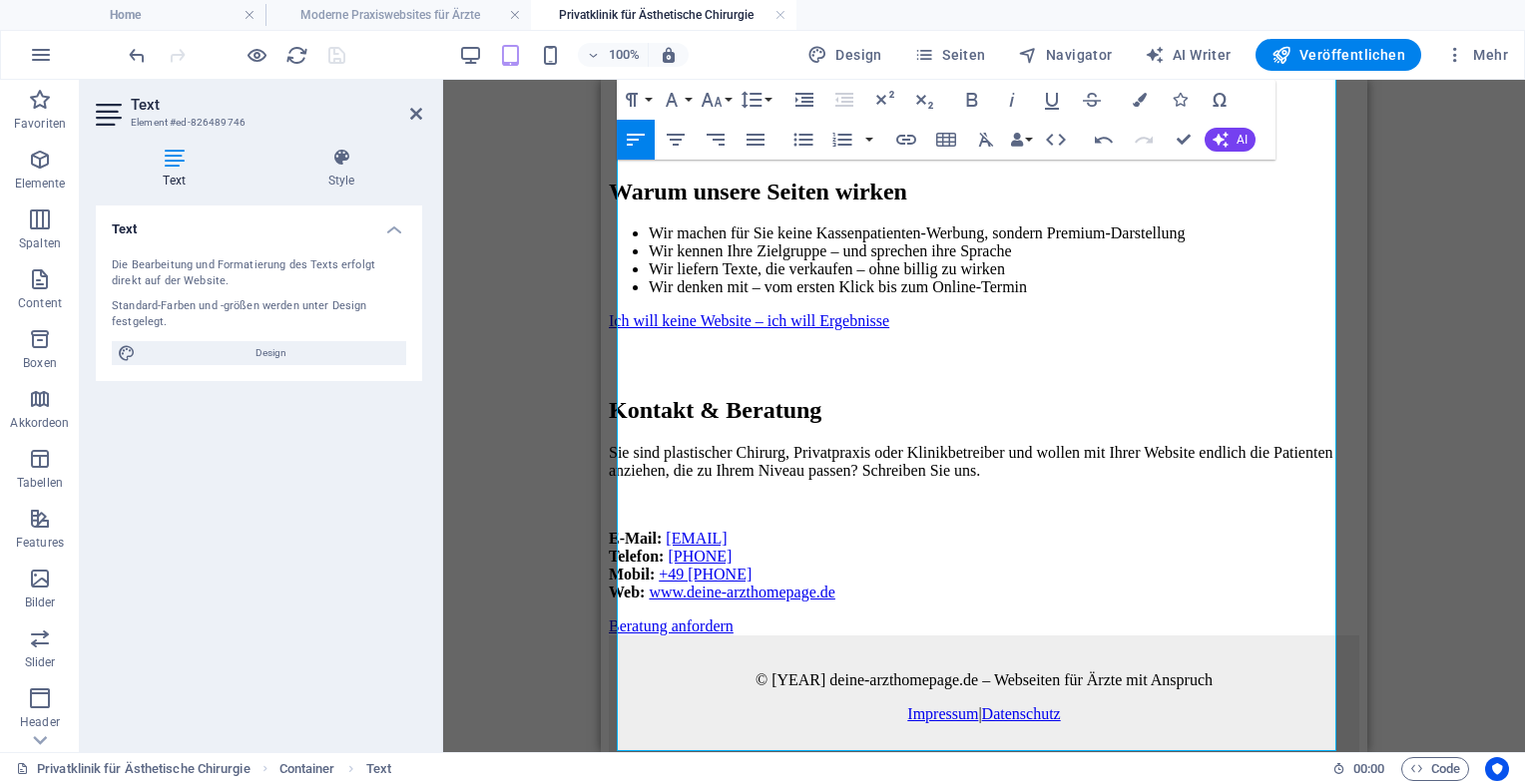 scroll, scrollTop: 1664, scrollLeft: 0, axis: vertical 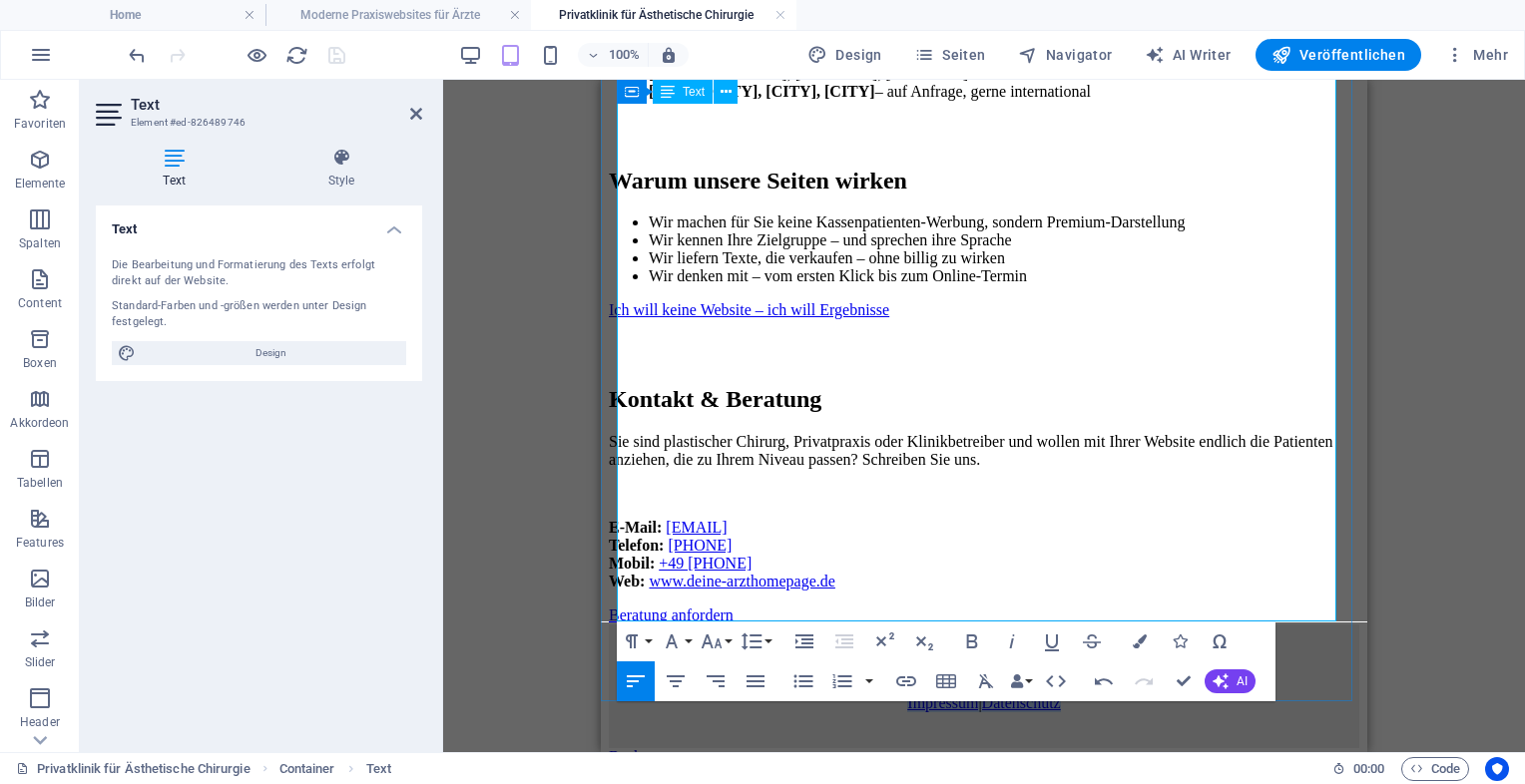 drag, startPoint x: 723, startPoint y: 568, endPoint x: 1201, endPoint y: 604, distance: 479.35373 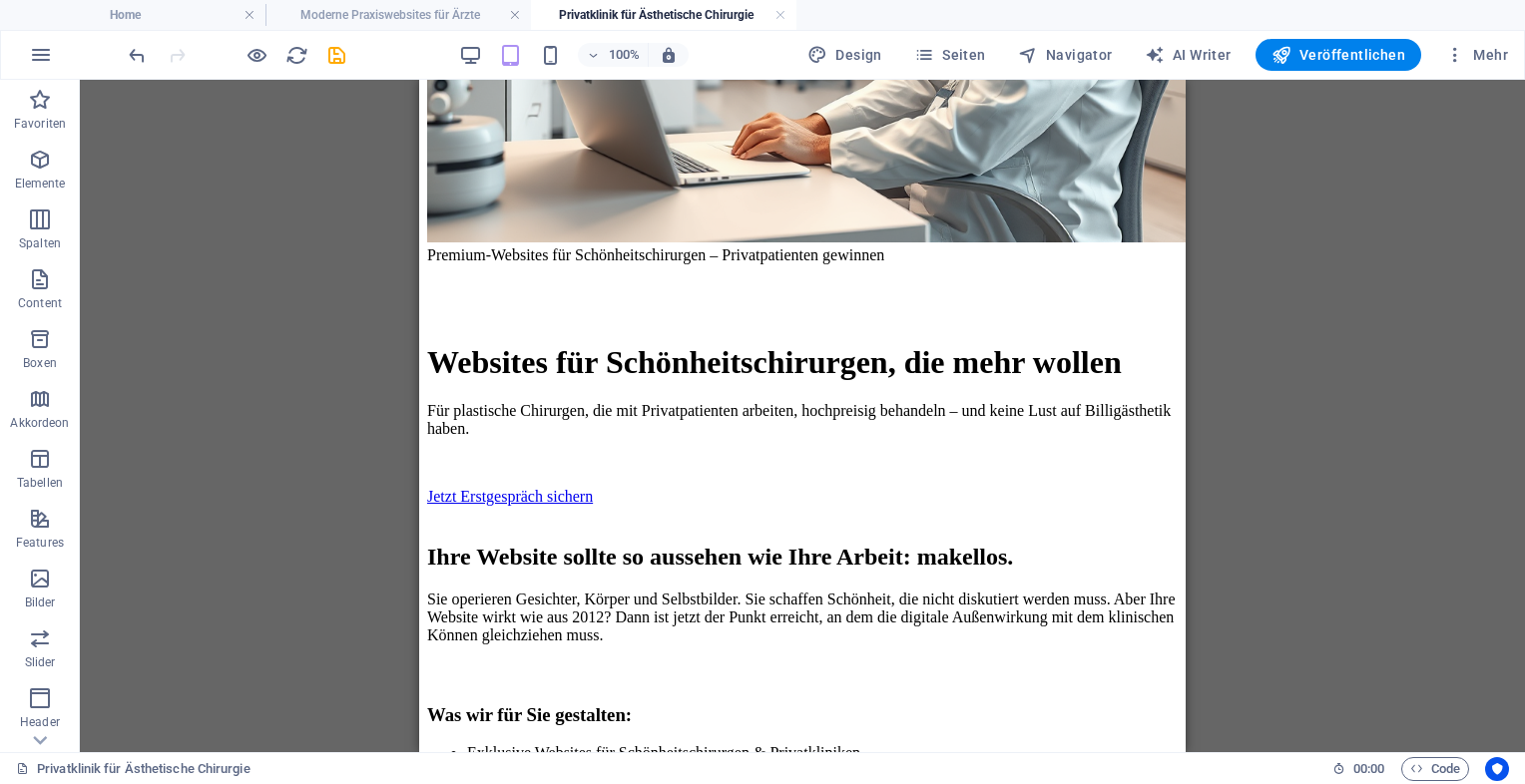 scroll, scrollTop: 452, scrollLeft: 0, axis: vertical 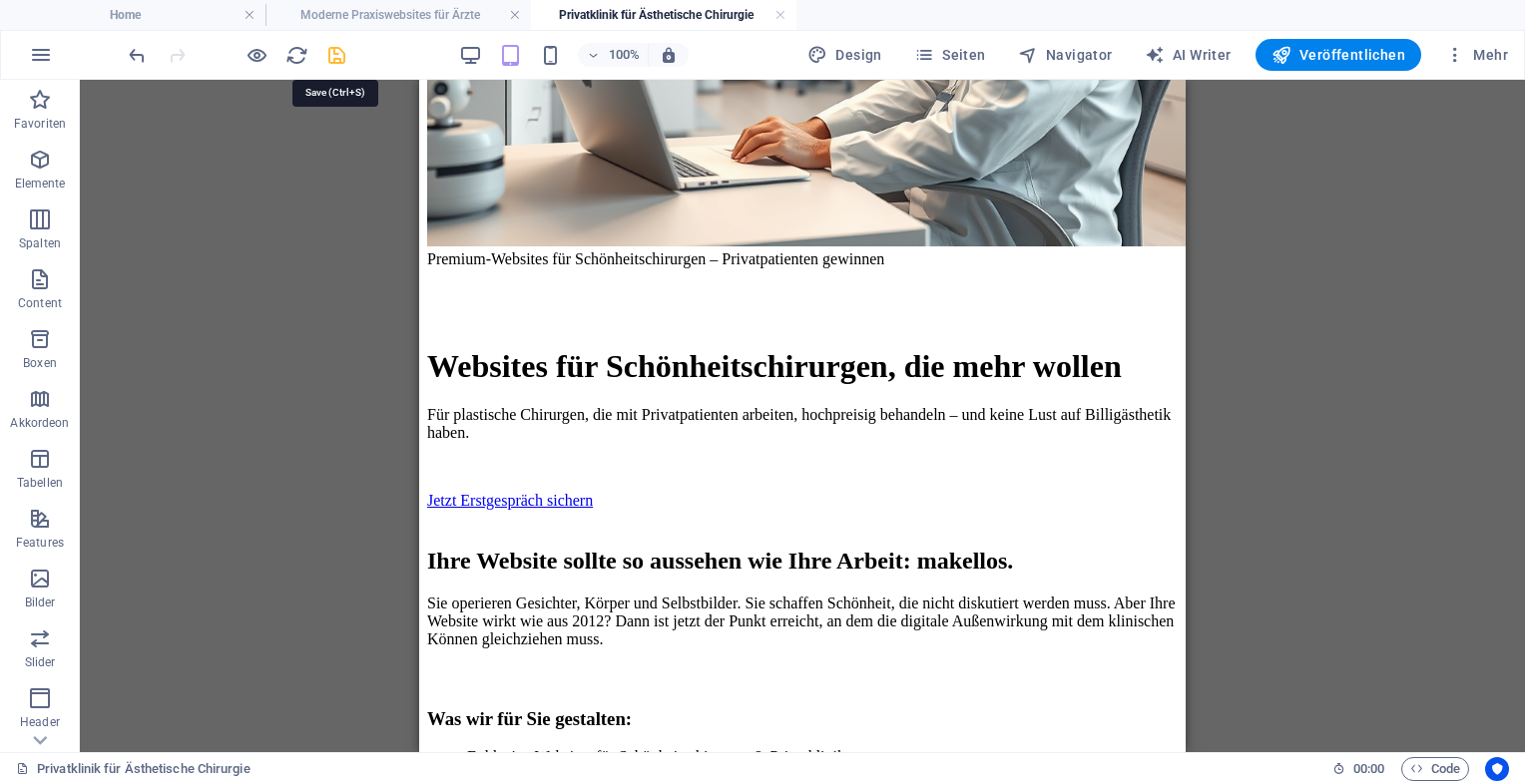 click at bounding box center [336, 55] 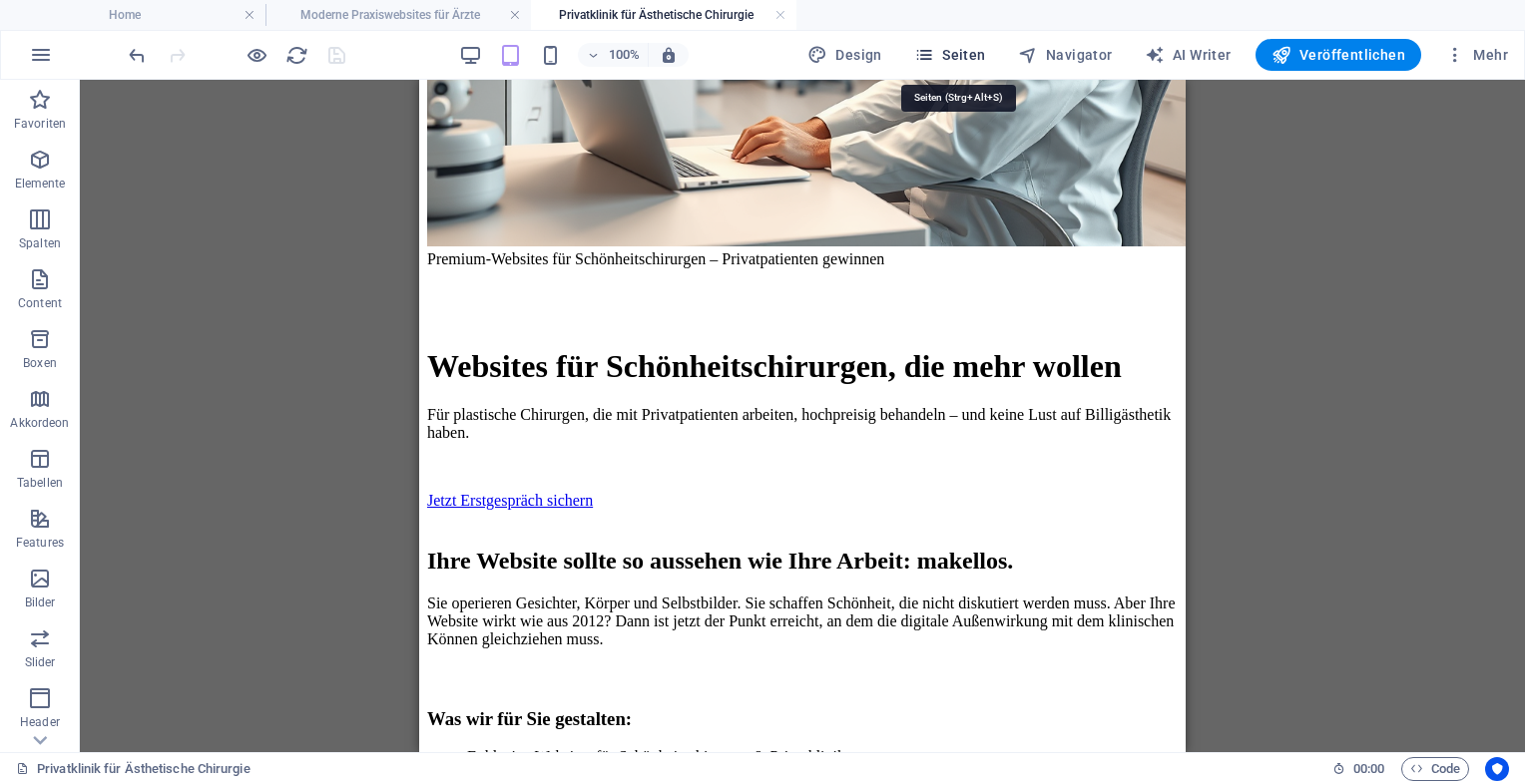click on "Seiten" at bounding box center (950, 55) 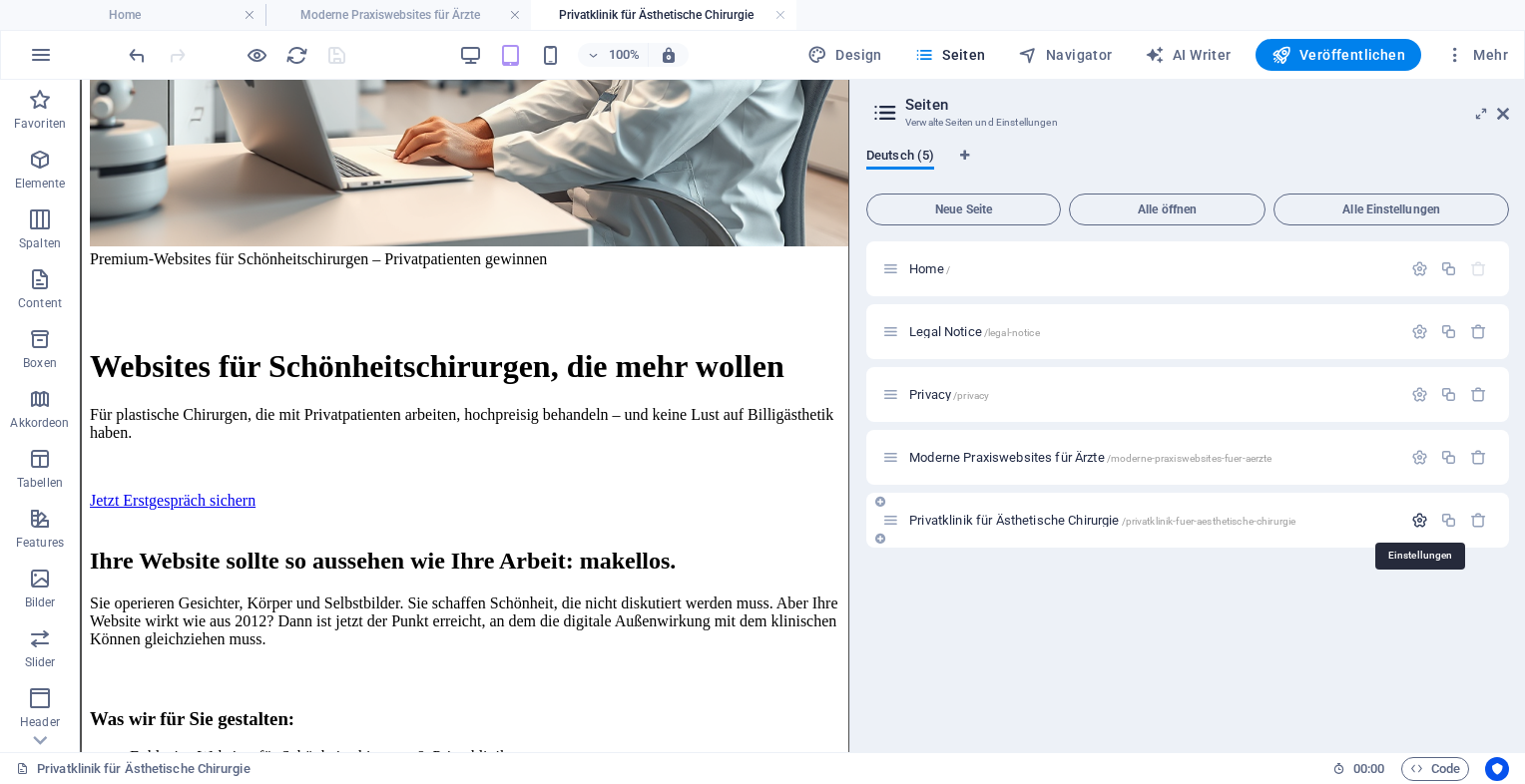 click at bounding box center (1419, 520) 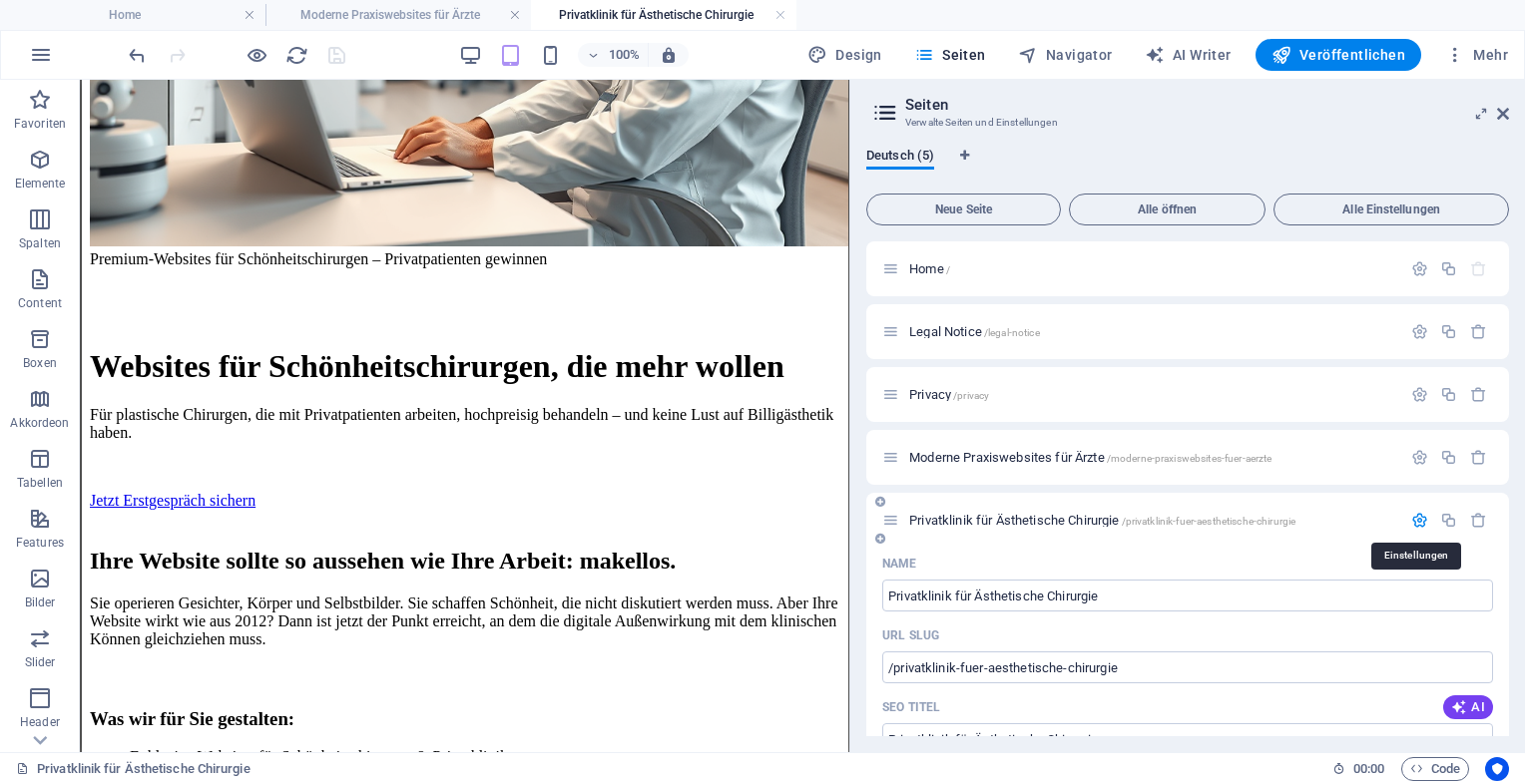 click at bounding box center (1419, 520) 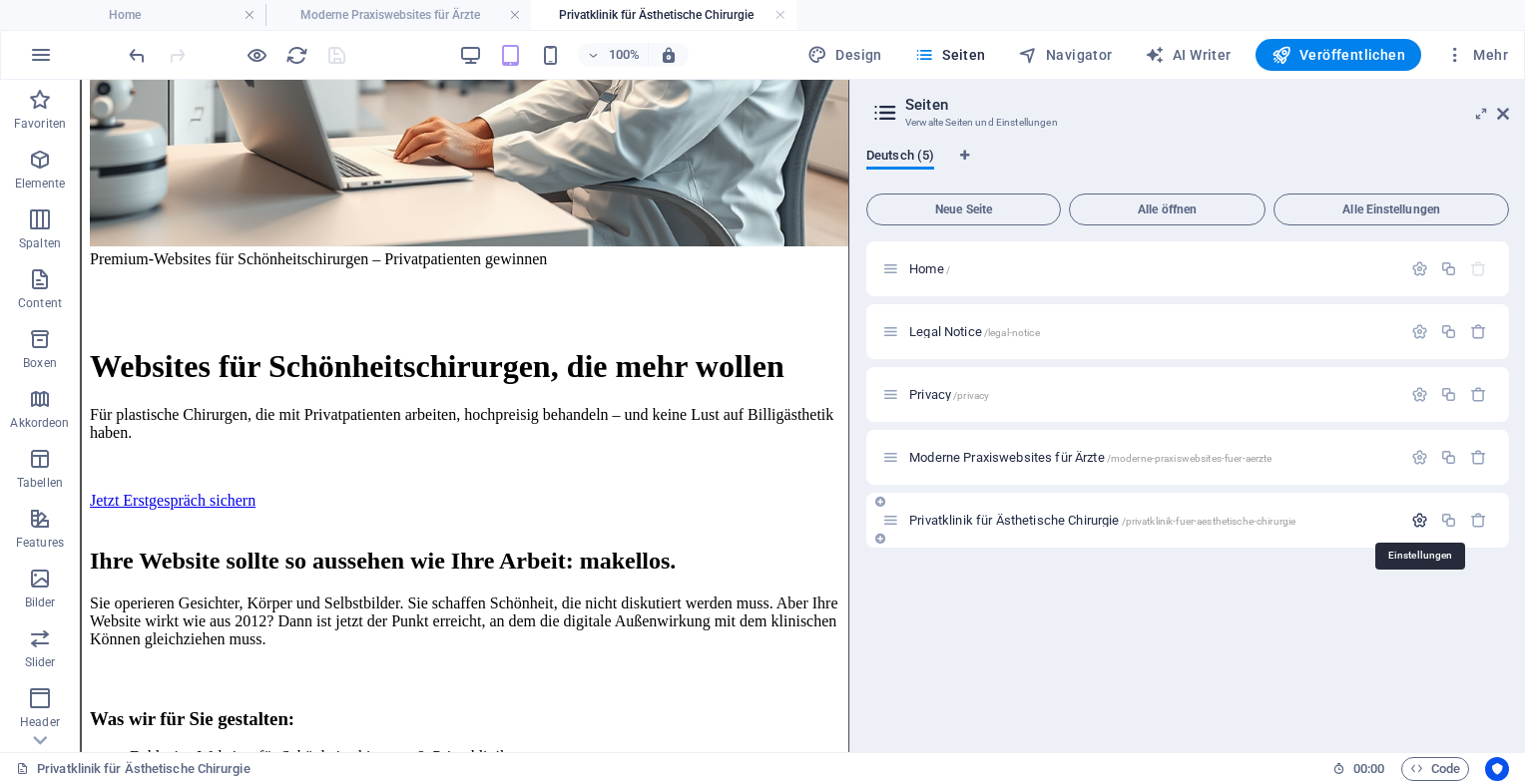 click at bounding box center [1419, 520] 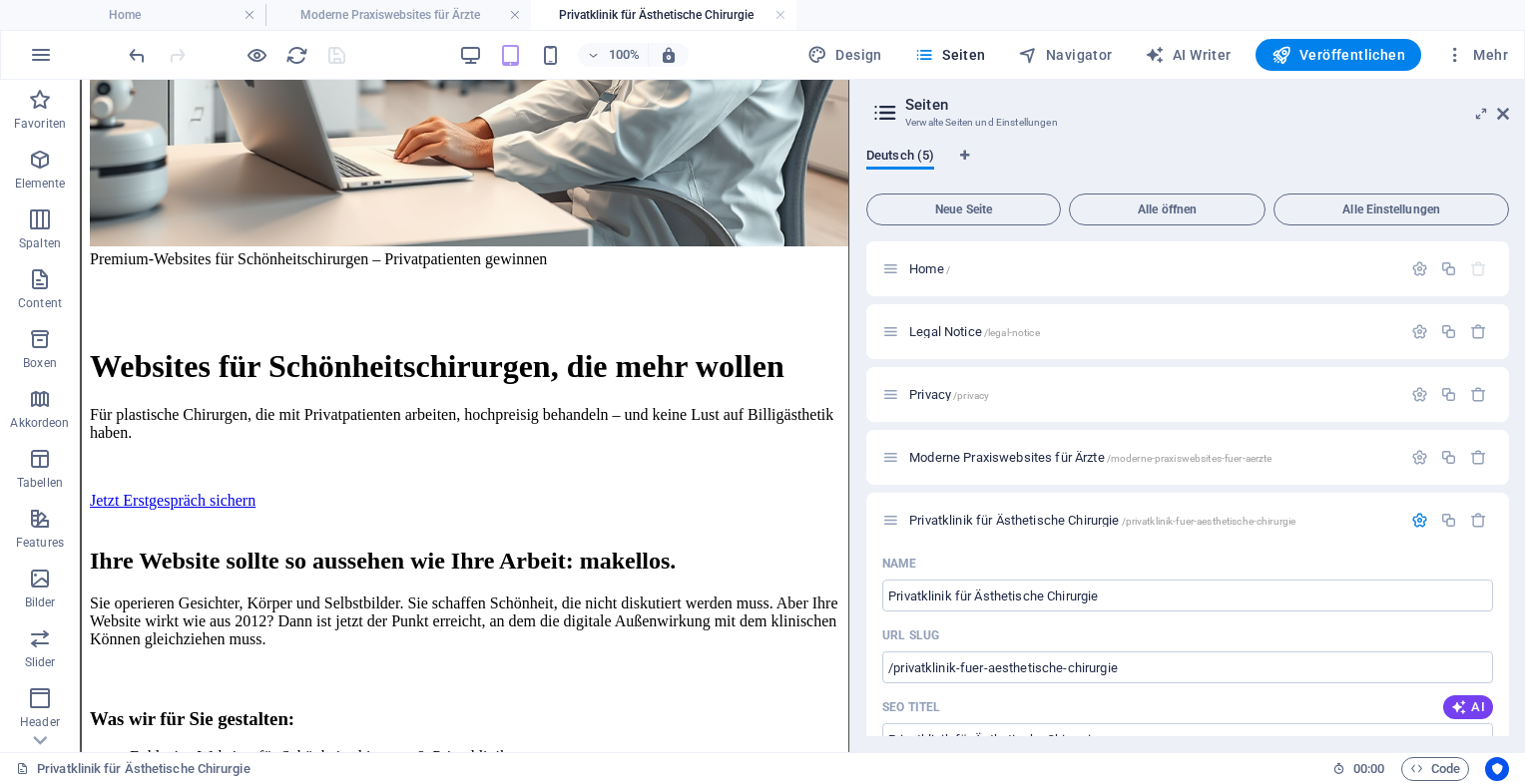 drag, startPoint x: 1512, startPoint y: 283, endPoint x: 1512, endPoint y: 337, distance: 54 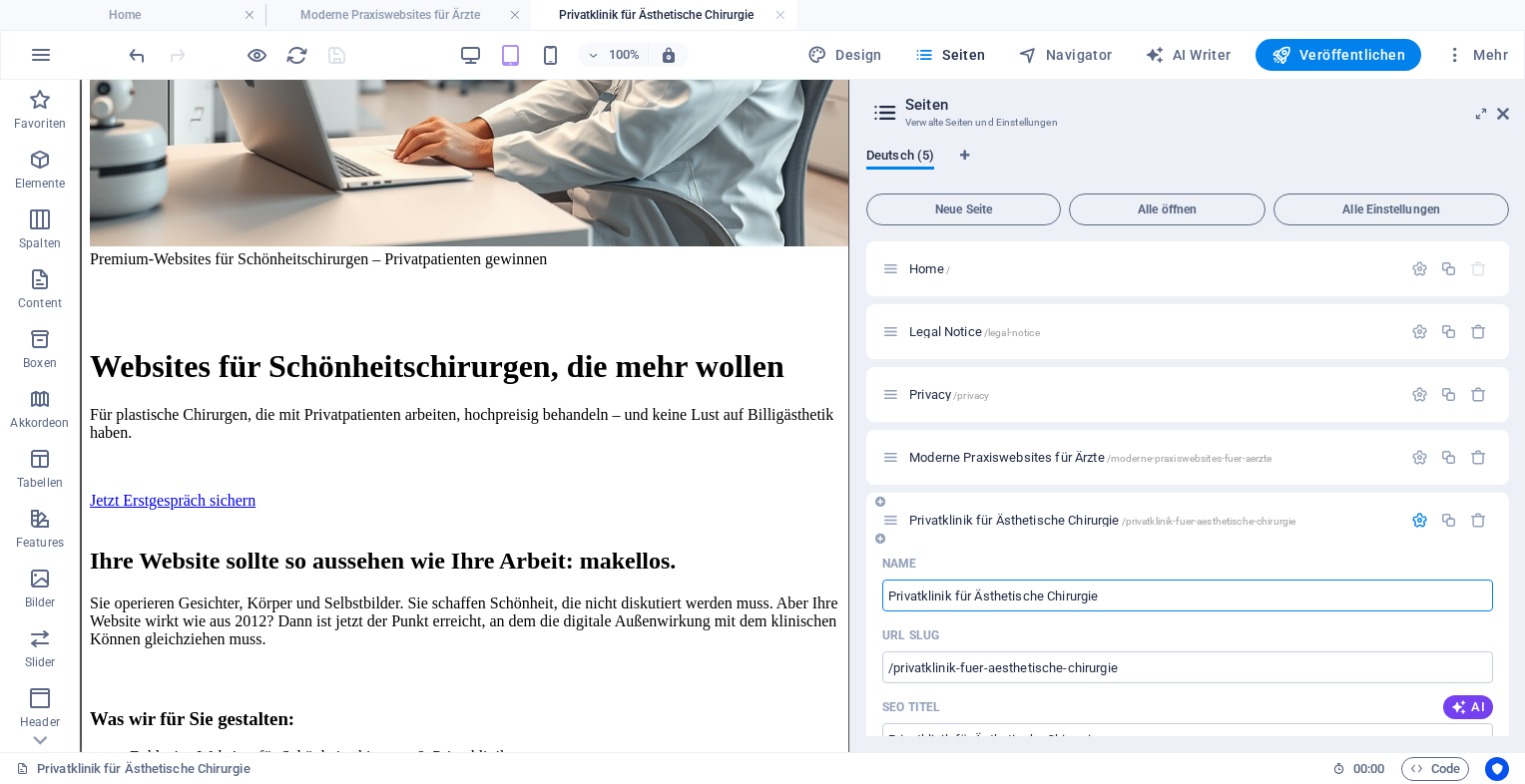 drag, startPoint x: 886, startPoint y: 596, endPoint x: 1126, endPoint y: 592, distance: 240.03333 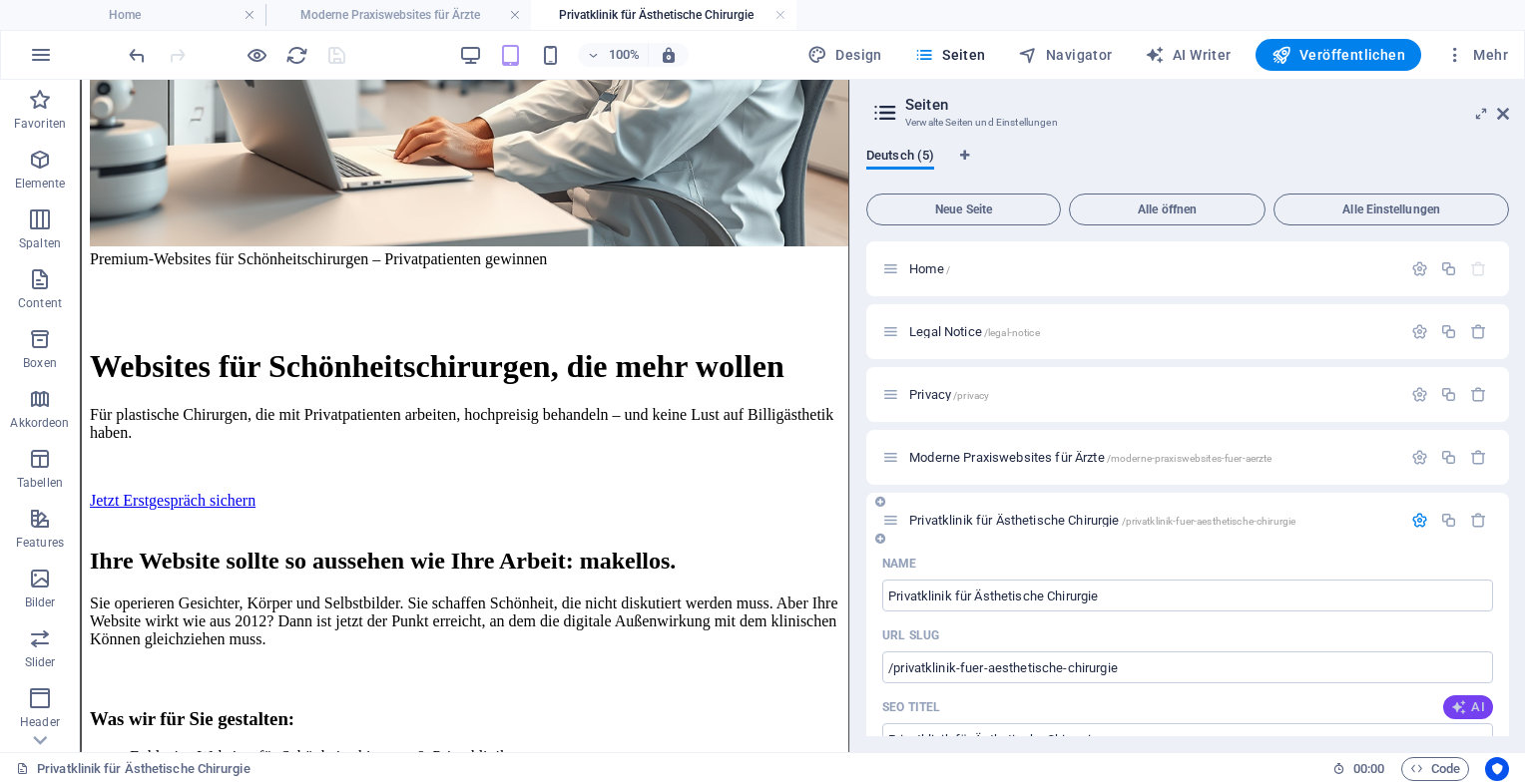 click at bounding box center [1459, 707] 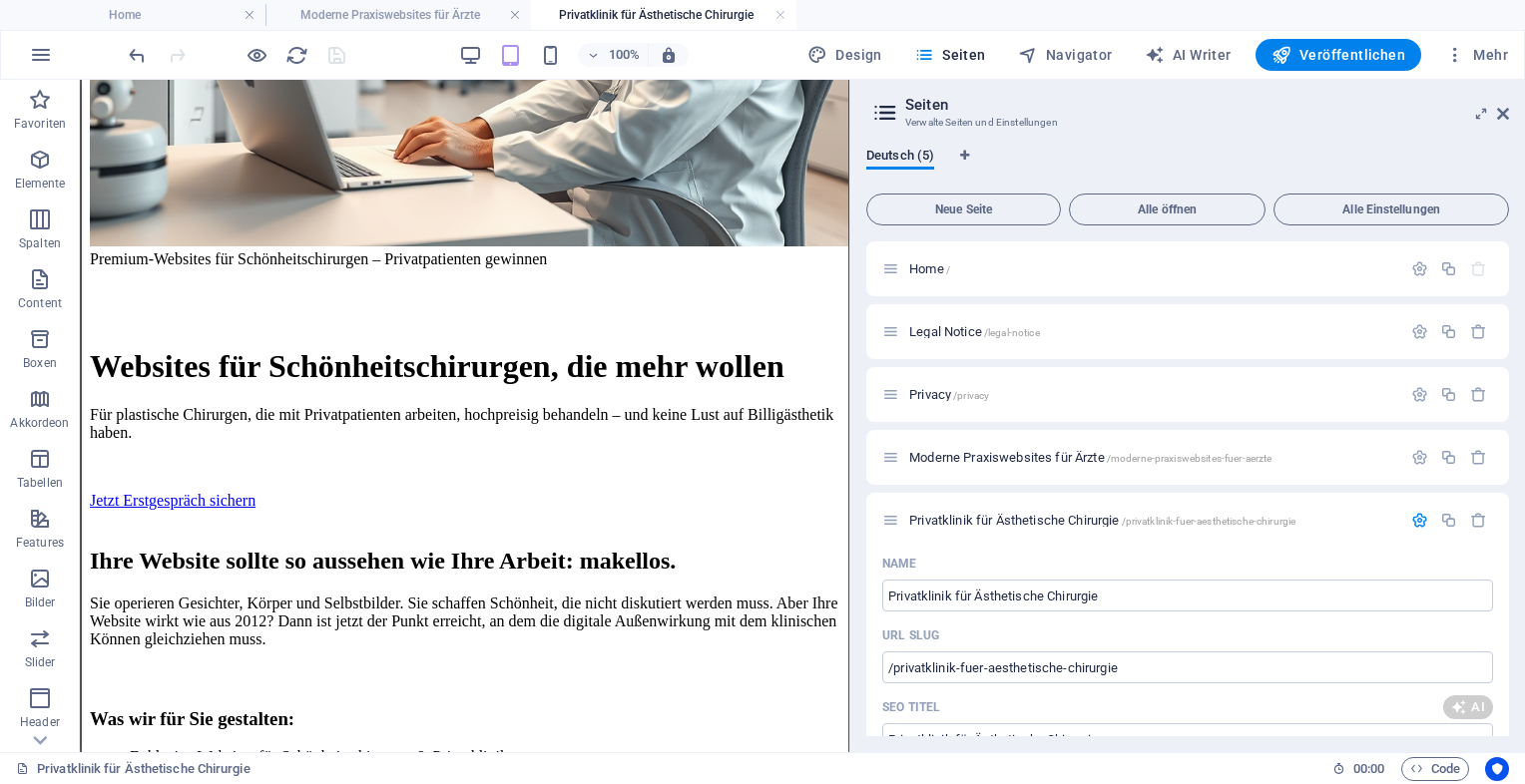 type on "Premium-Websites für Chirurgen" 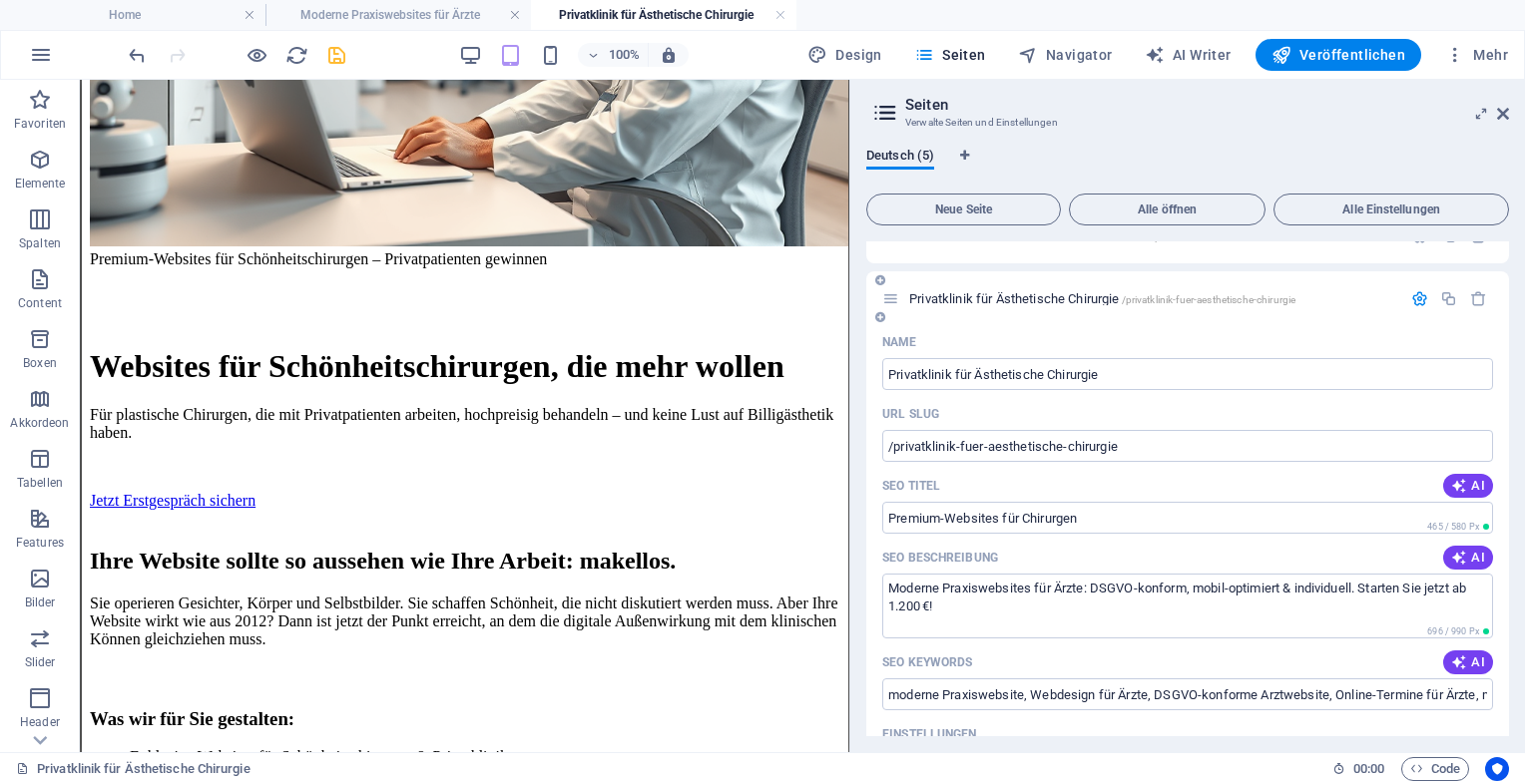 scroll, scrollTop: 219, scrollLeft: 0, axis: vertical 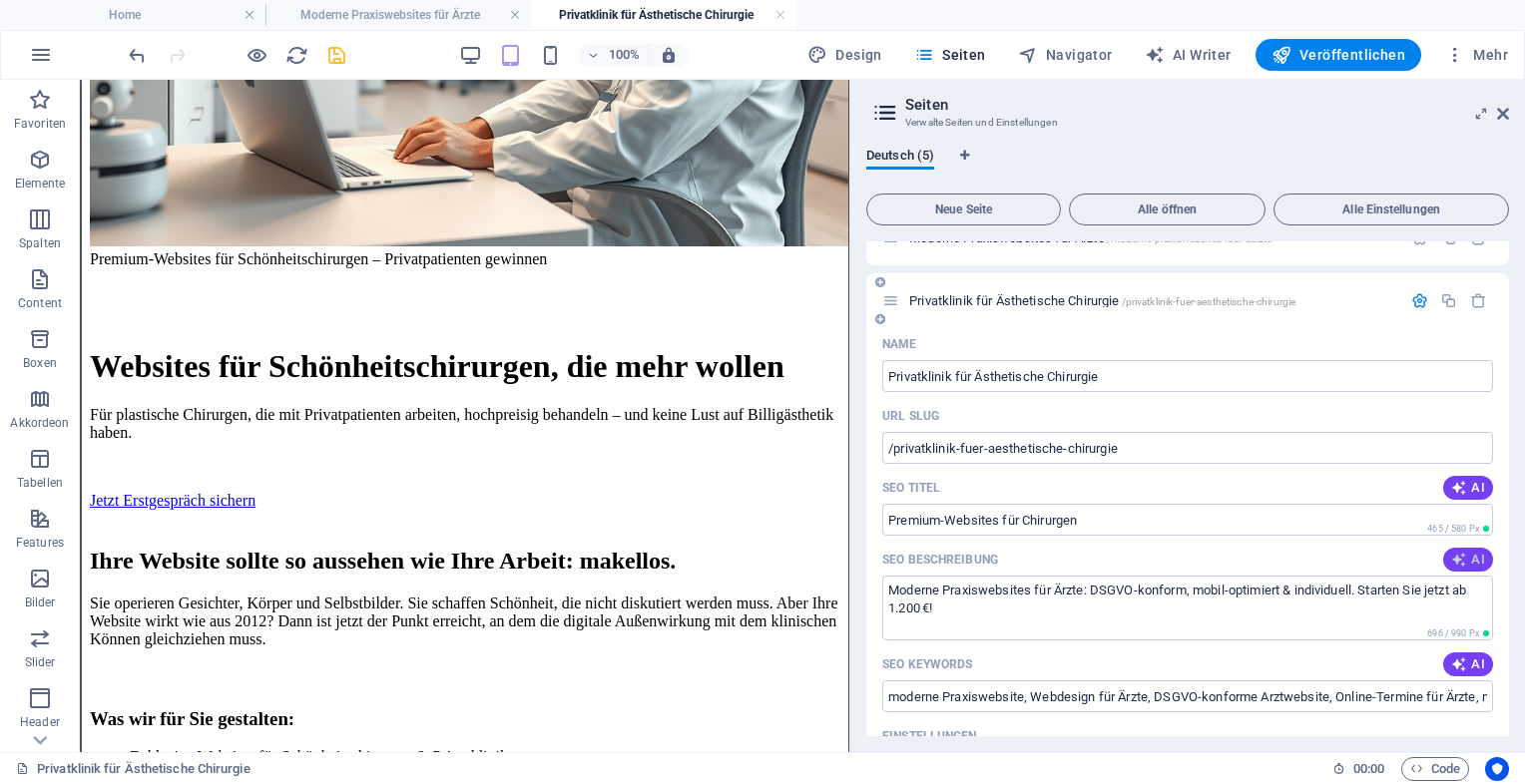 click at bounding box center [1459, 560] 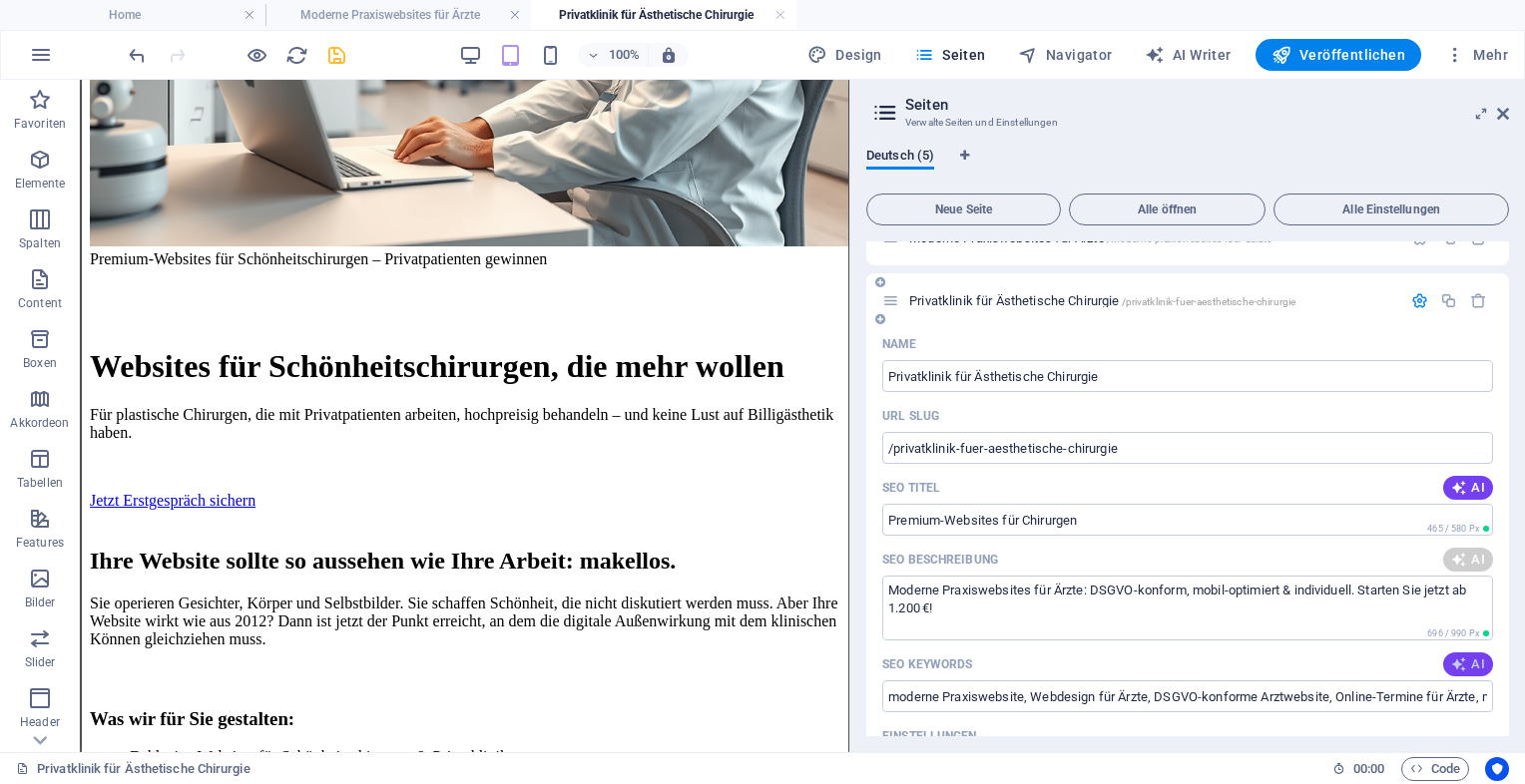 click on "AI" at bounding box center (1468, 664) 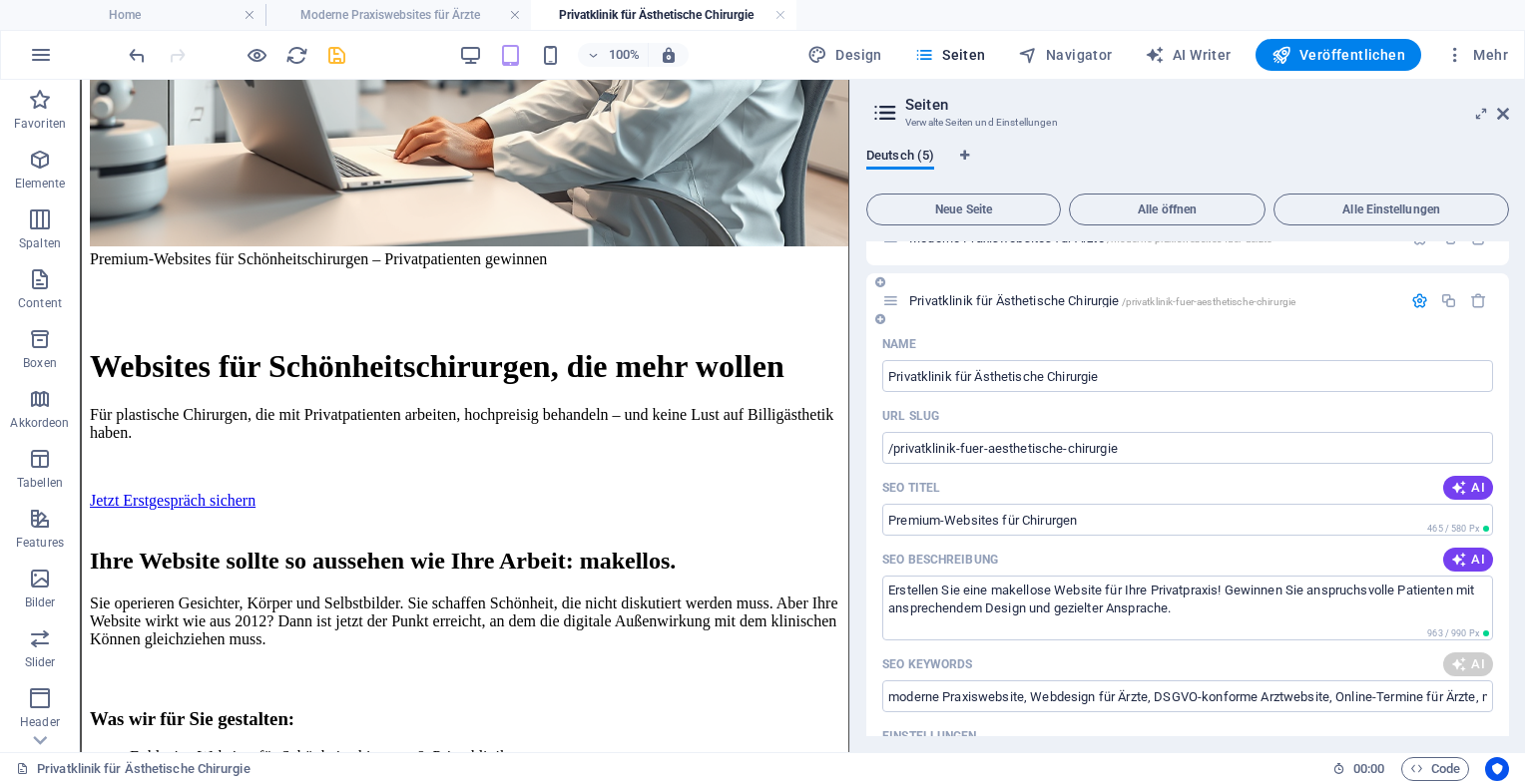 type on "Erstellen Sie eine makellose Website für Ihre Privatpraxis! Gewinnen Sie anspruchsvolle Patienten mit ansprechendem Design und gezielter Ansprache." 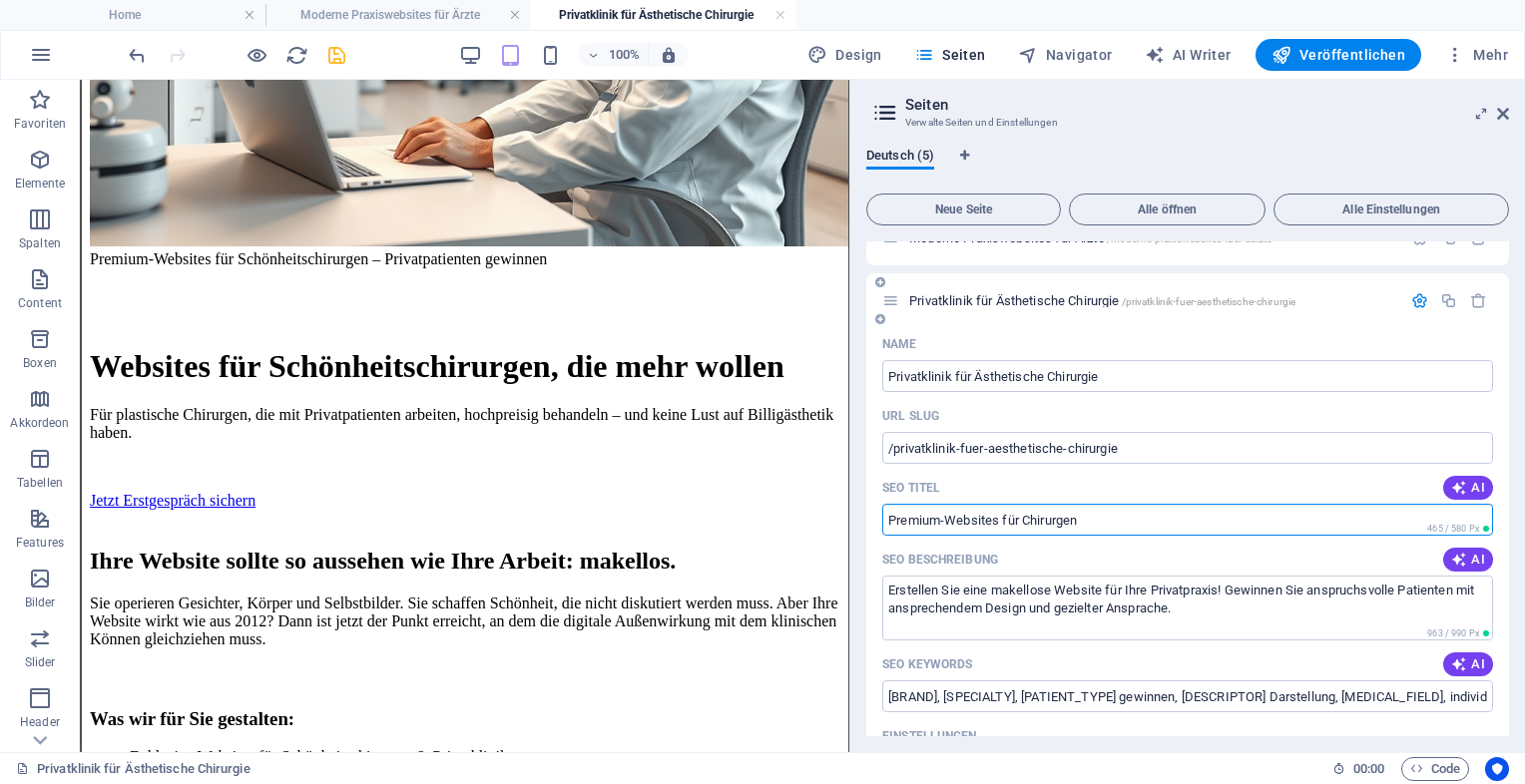 drag, startPoint x: 1087, startPoint y: 517, endPoint x: 884, endPoint y: 522, distance: 203.06157 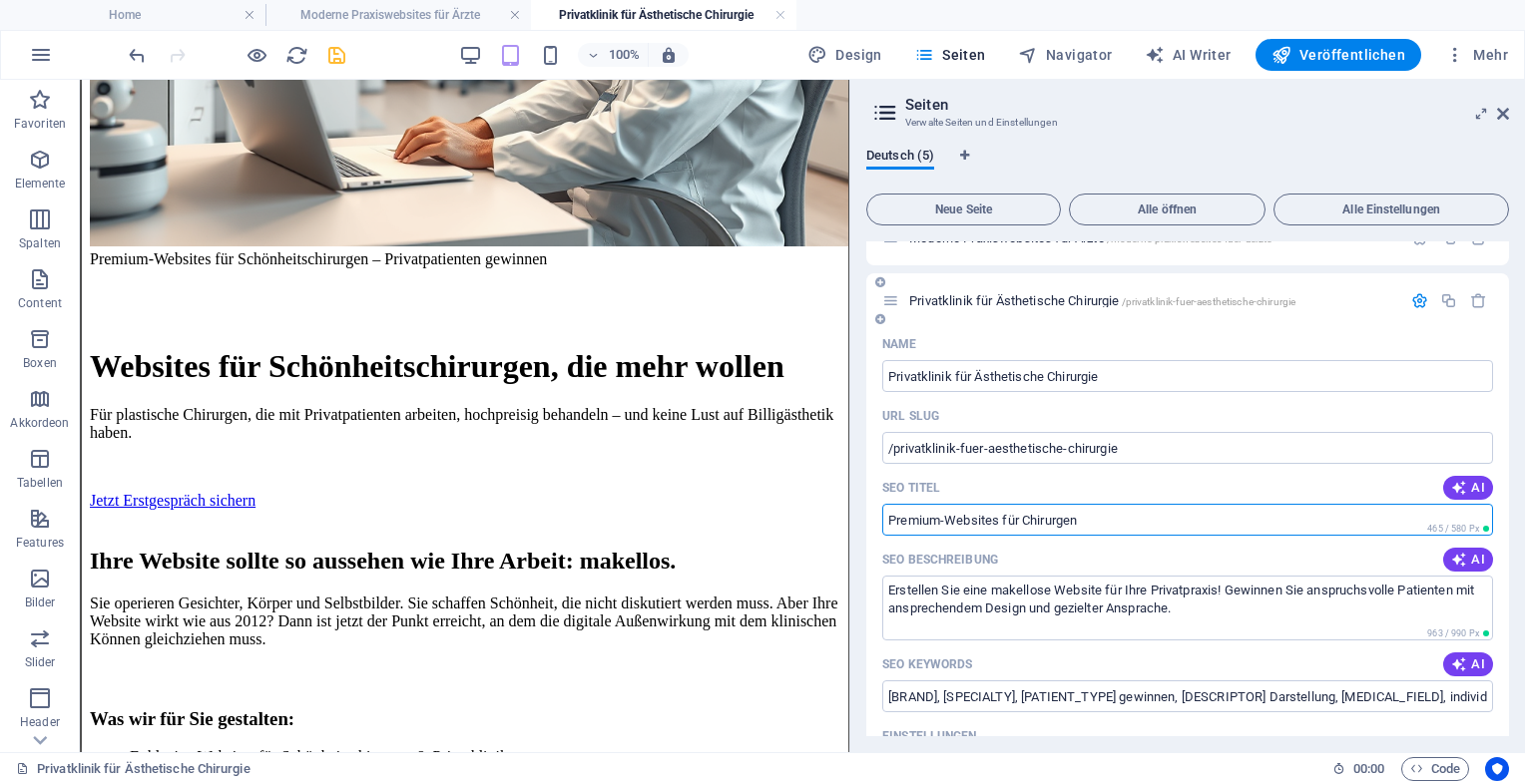 click on "Premium-Websites für Chirurgen" at bounding box center (1188, 520) 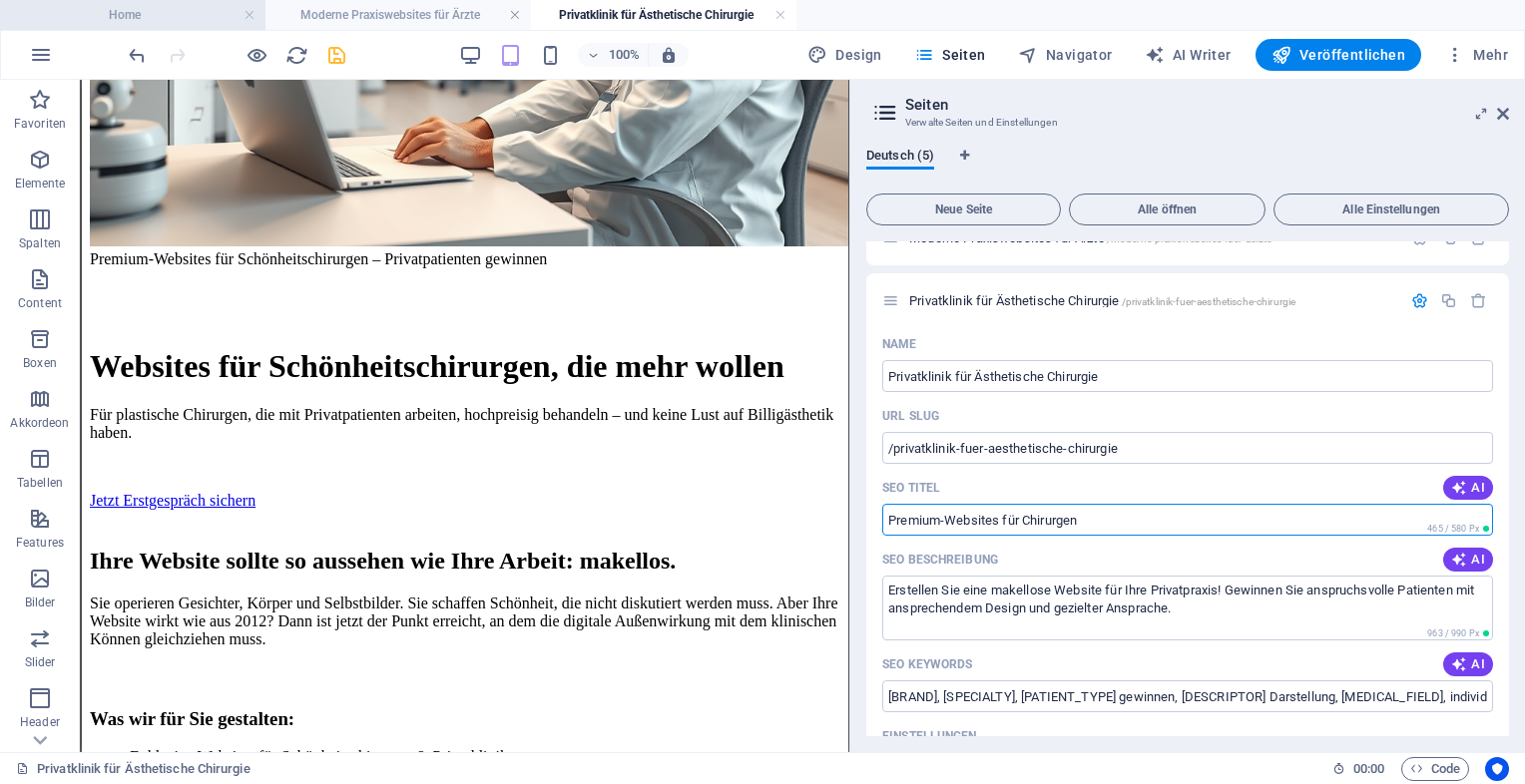 click on "Home" at bounding box center [133, 15] 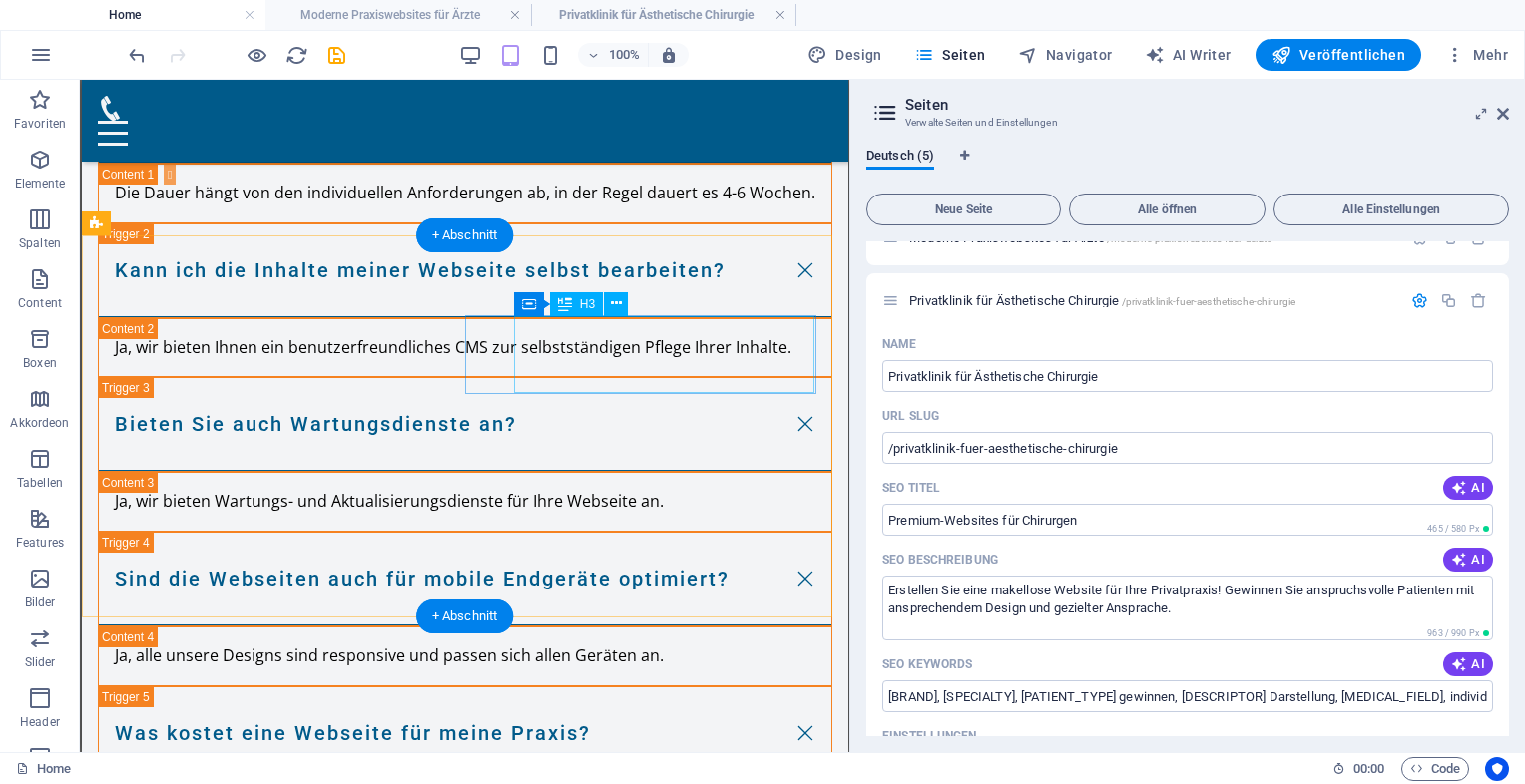 click on "Headline" at bounding box center [252, 4093] 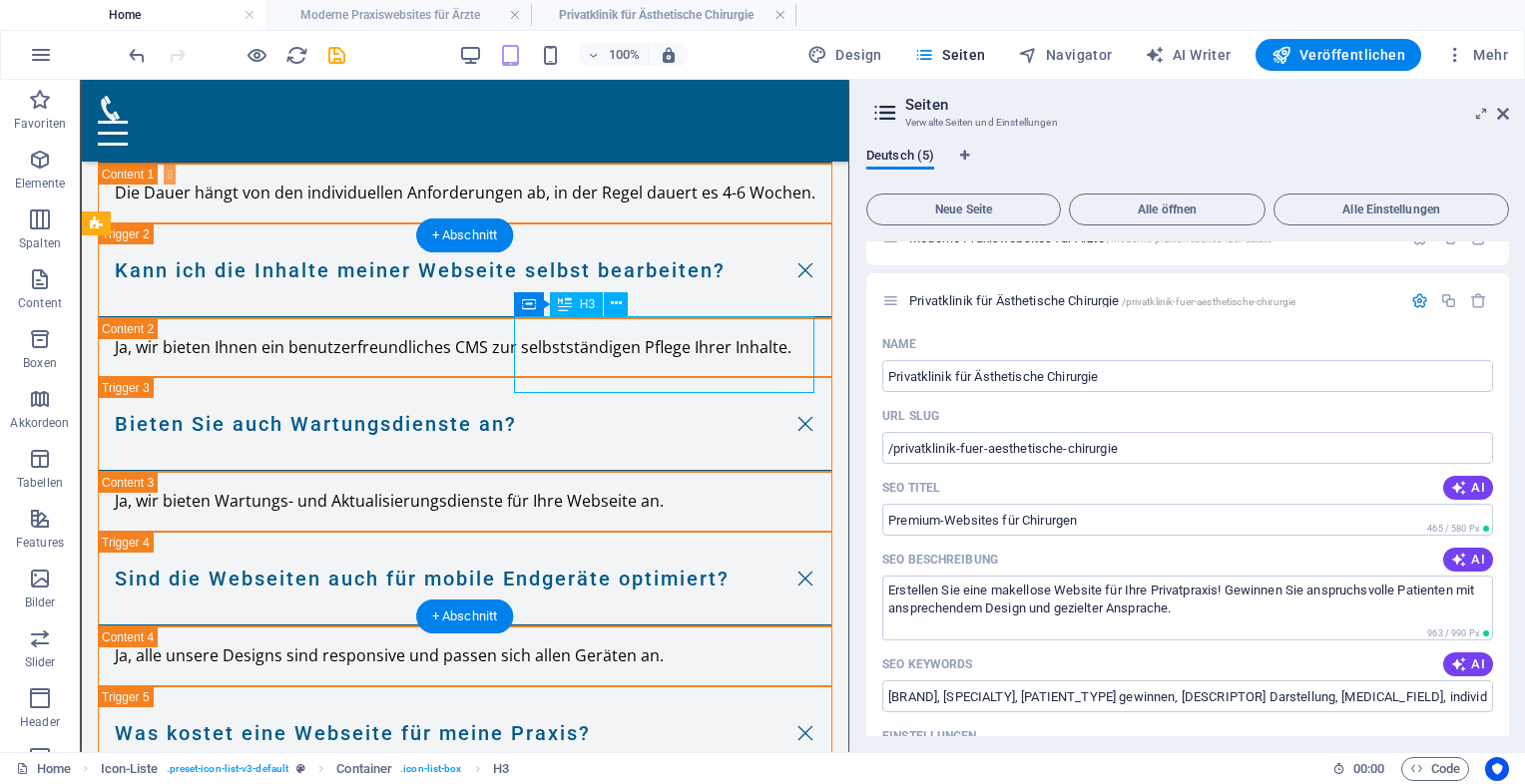 click on "Headline" at bounding box center [252, 4093] 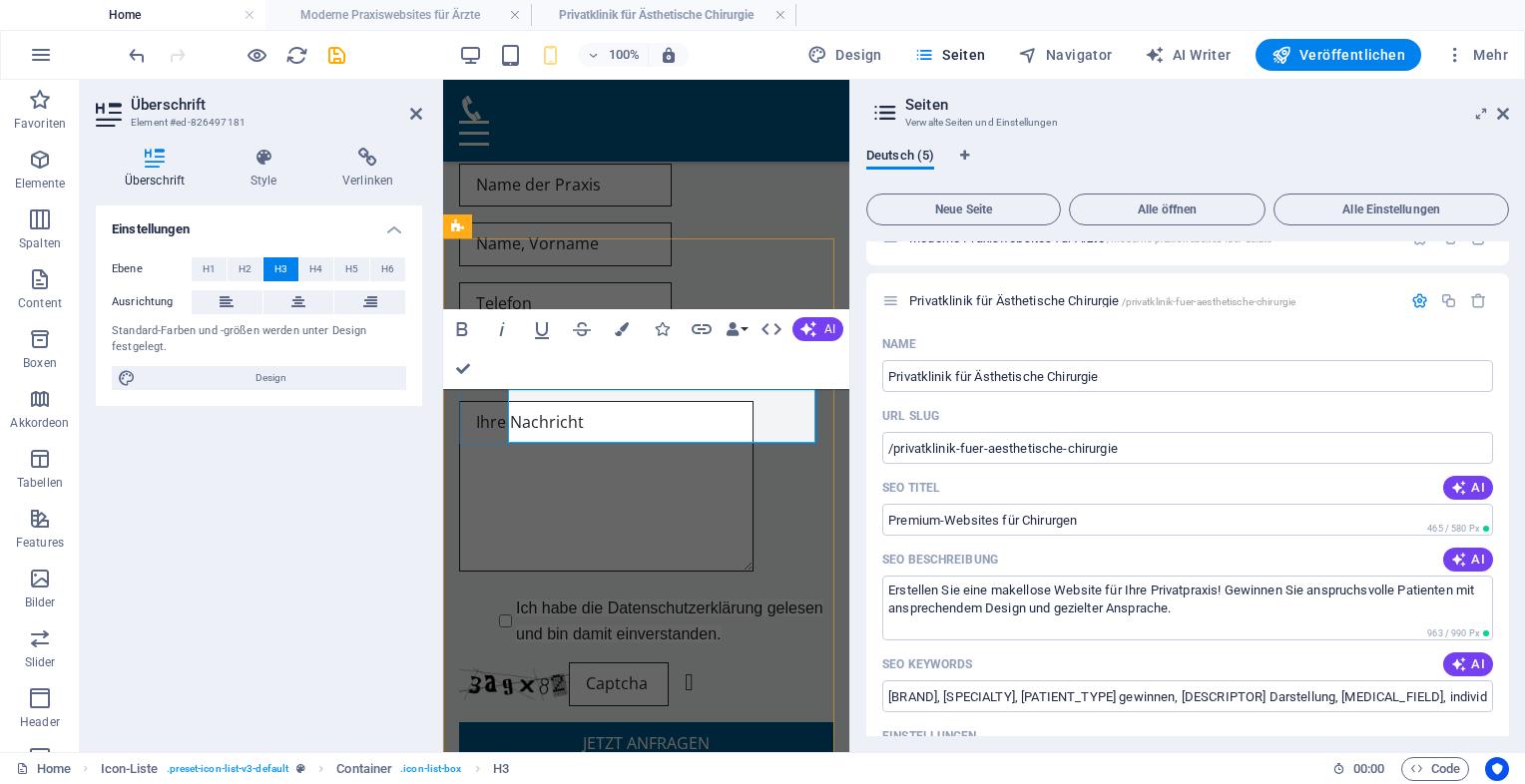 scroll, scrollTop: 0, scrollLeft: 8, axis: horizontal 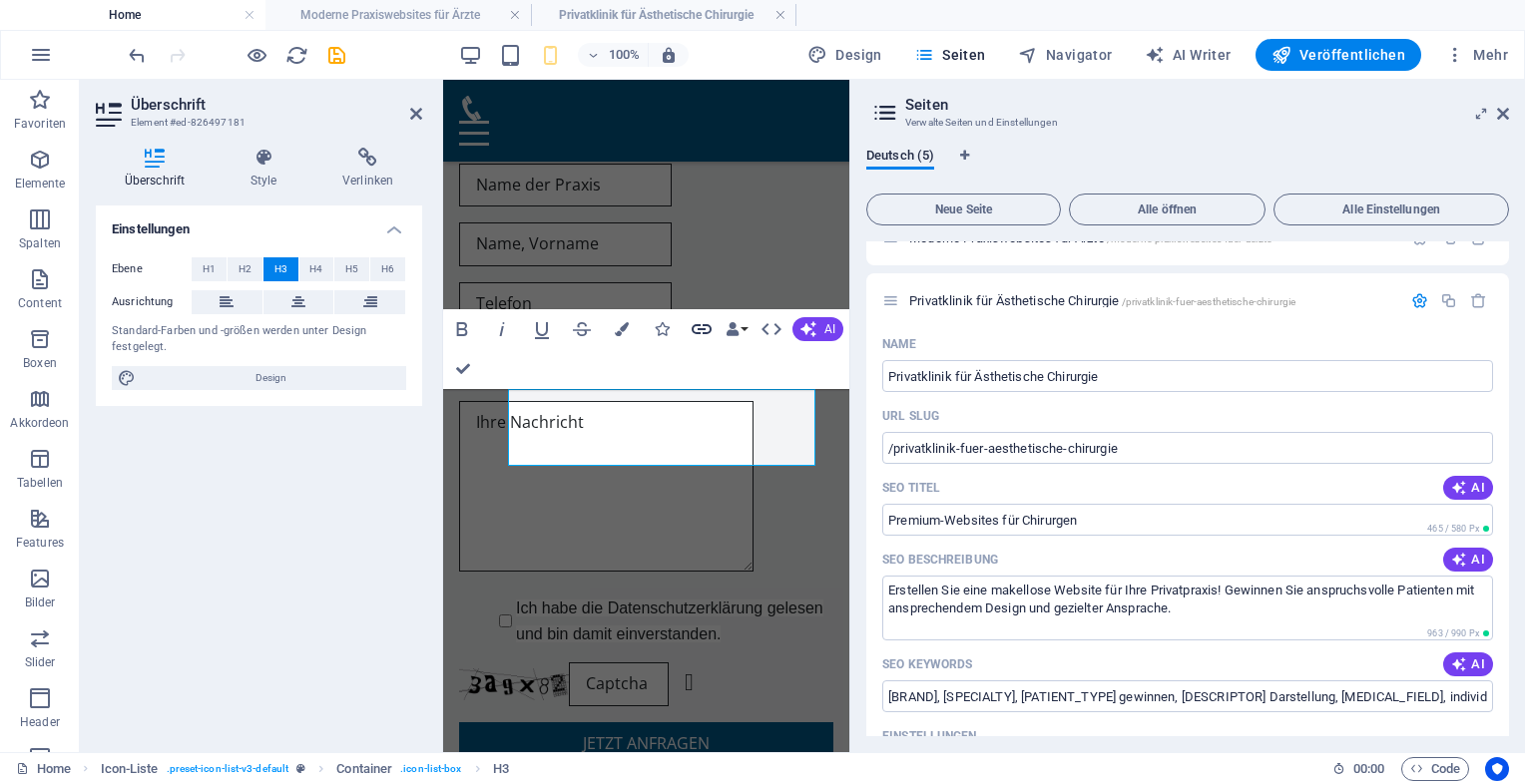 click 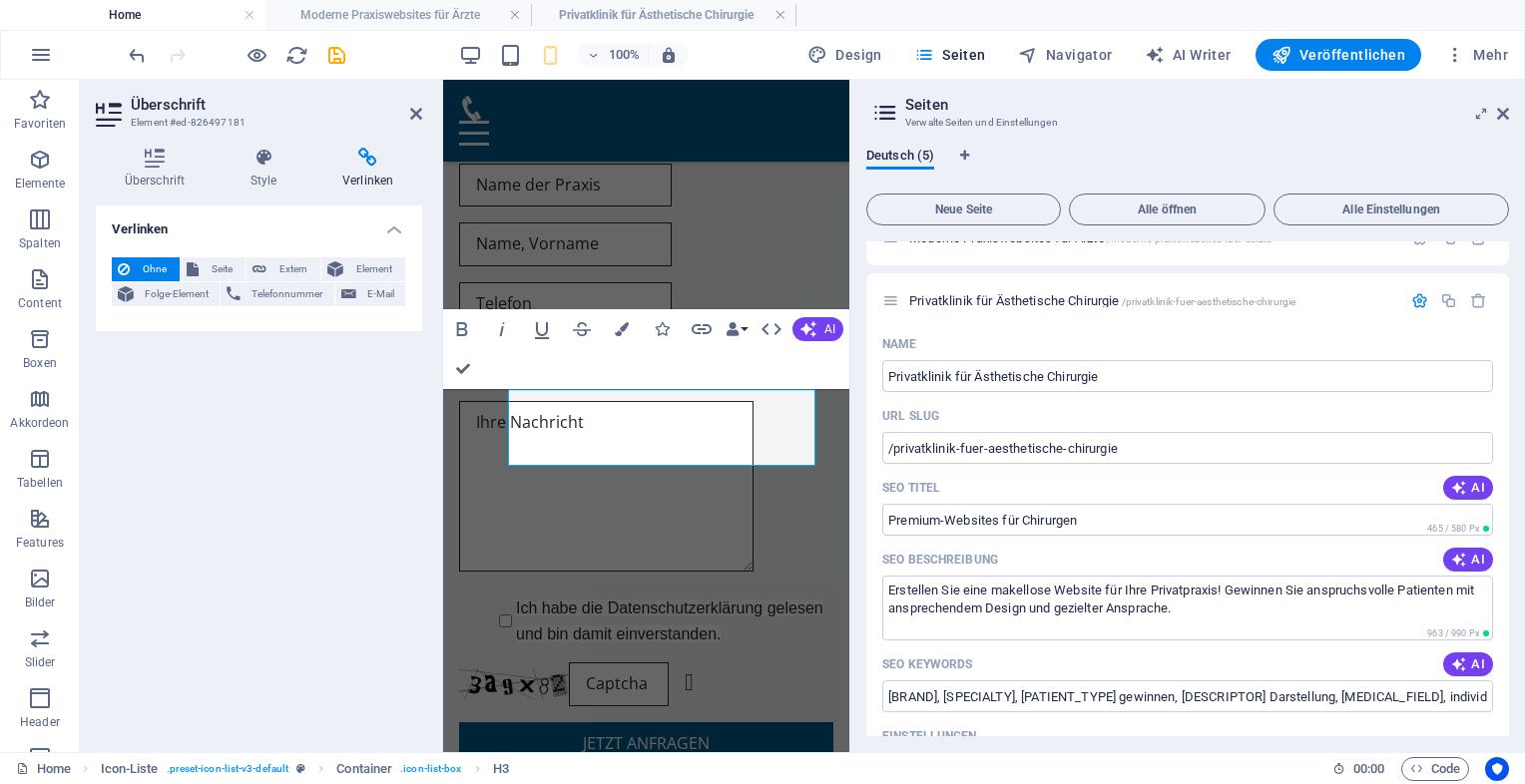 click on "Ohne Seite Extern Element Folge-Element Telefonnummer E-Mail Seite Home Legal Notice Privacy Moderne Praxiswebsites für Ärzte Privatklinik für Ästhetische Chirurgie Element
URL Telefonnummer E-Mail Link-Ziel Neuer Tab Gleicher Tab Overlay Titel Zusätzliche Linkbeschreibung, sollte nicht mit dem Linktext identisch sein. Der Titel wird meist als Tooltip-Text angezeigt, wenn die Maus über das Element bewegt wird. Kann leer bleiben. Beziehung Legt das  Verhältnis dieses Links zum Link-Ziel  fest. Zum Beispiel können Suchmaschinen mit dem Wert "nofollow" angewiesen werden, dem Link nicht zu folgen. Kann leer gelassen werden. alternate author bookmark external help license next nofollow noreferrer noopener prev search tag" at bounding box center (258, 286) 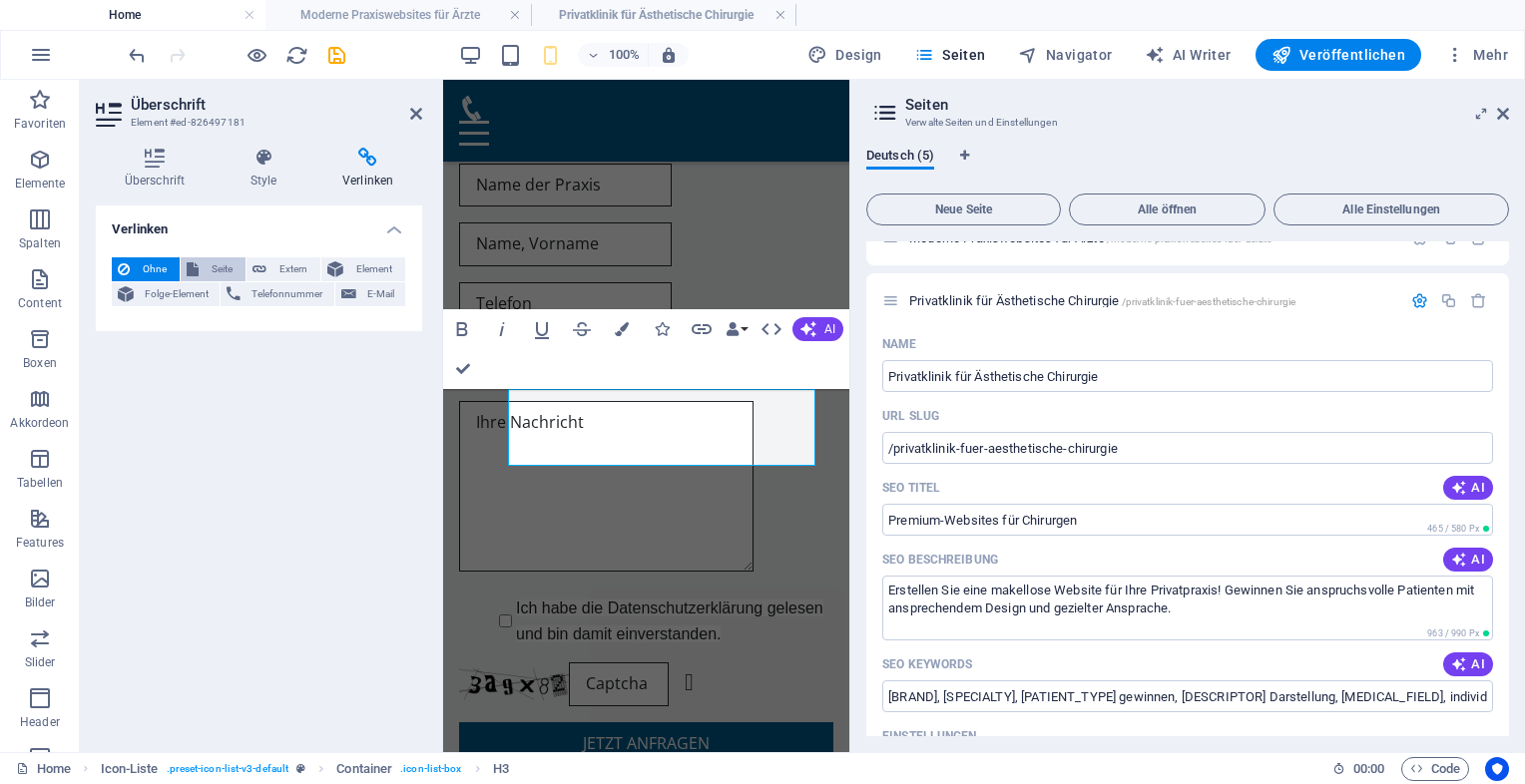 click on "Seite" at bounding box center (222, 269) 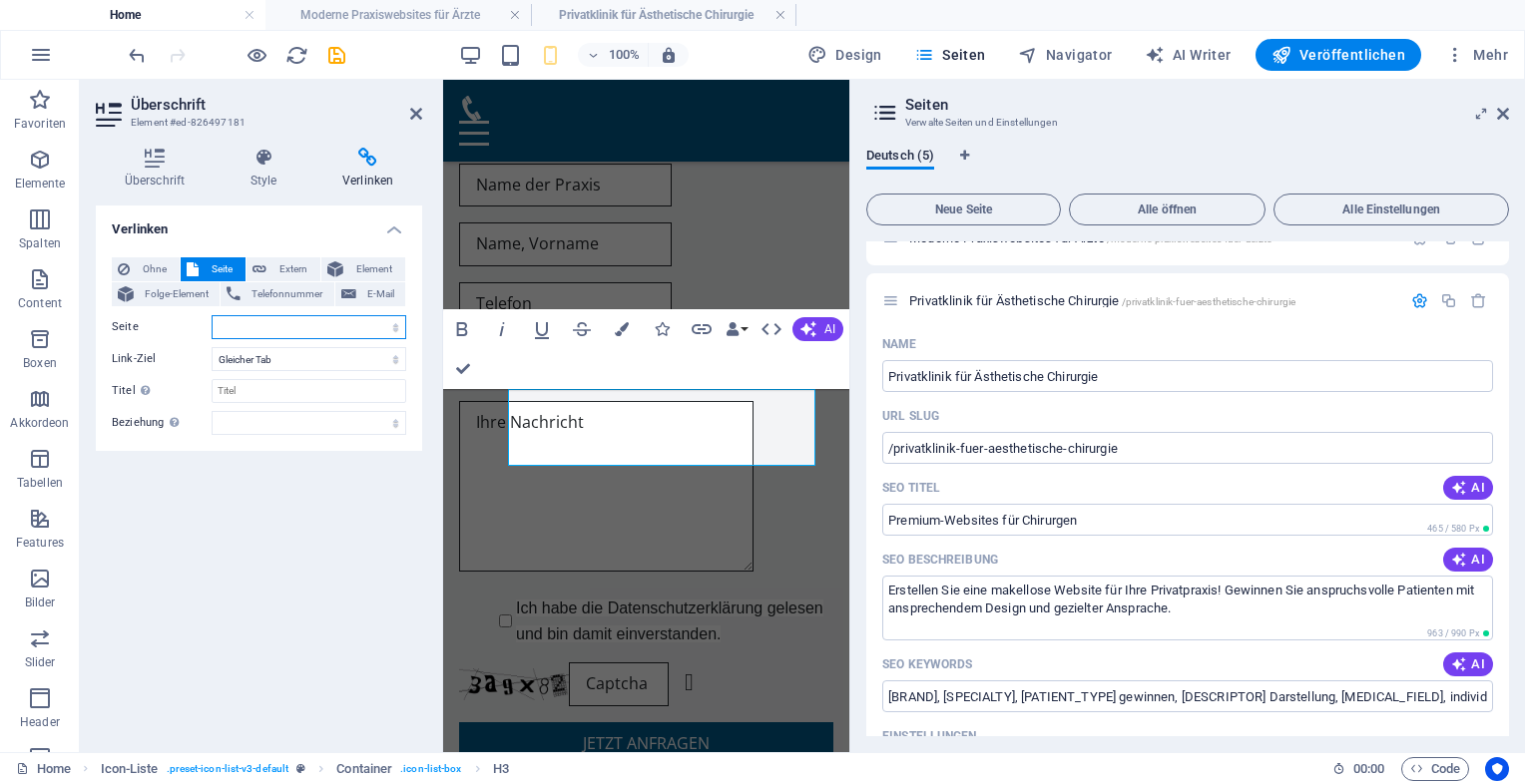 click on "Home Legal Notice Privacy Moderne Praxiswebsites für Ärzte Privatklinik für Ästhetische Chirurgie" at bounding box center (308, 327) 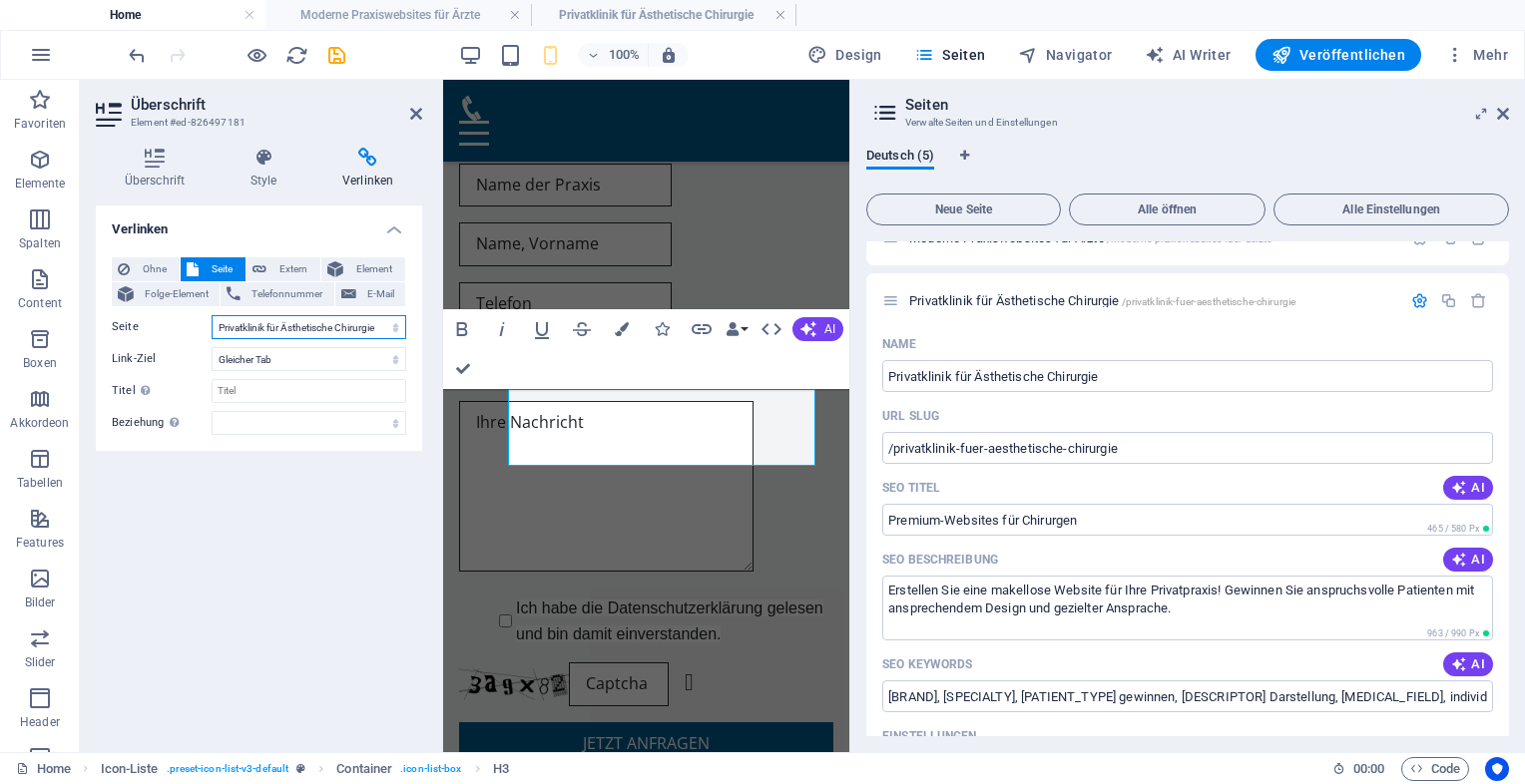 click on "Home Legal Notice Privacy Moderne Praxiswebsites für Ärzte Privatklinik für Ästhetische Chirurgie" at bounding box center [308, 327] 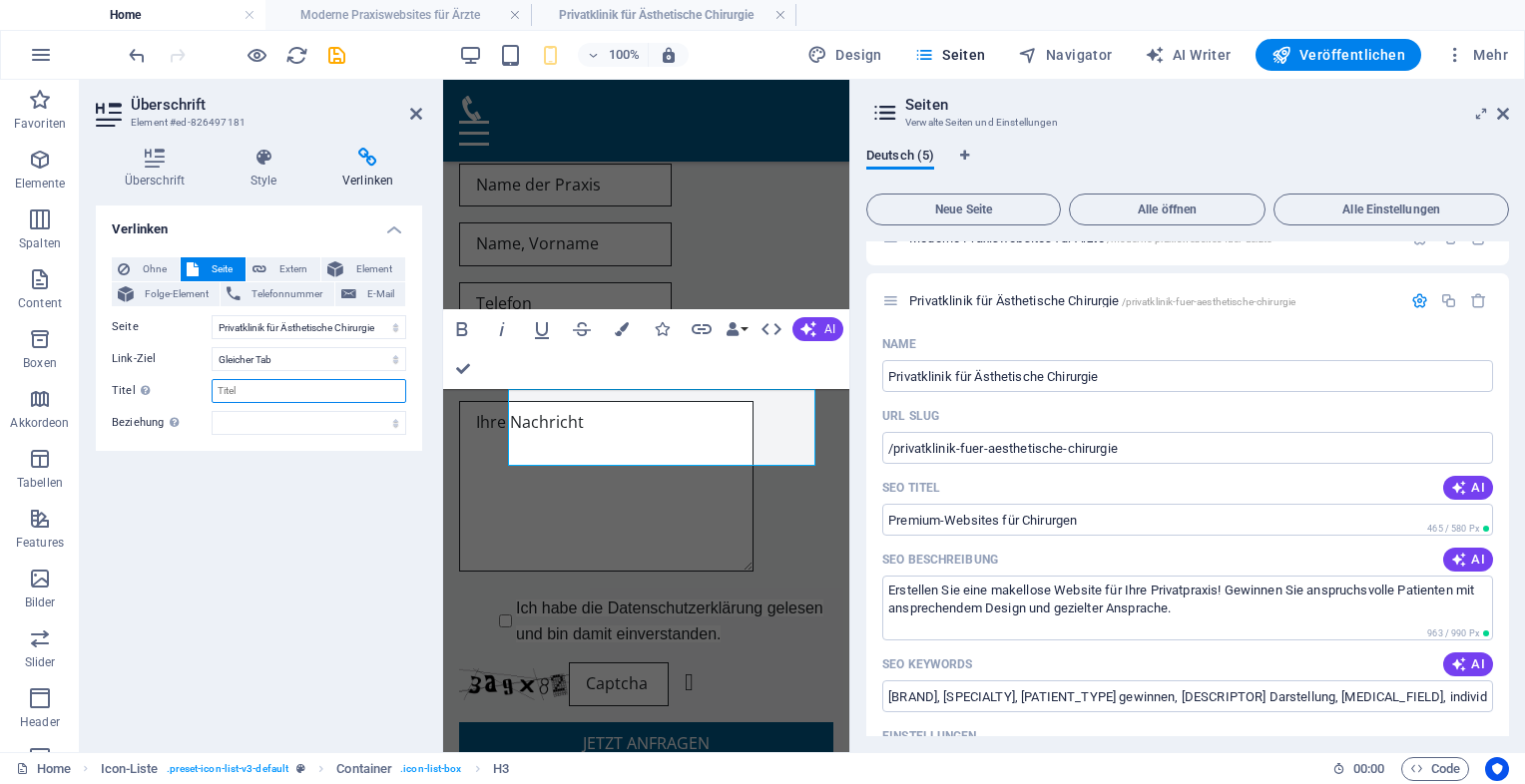 click on "Titel Zusätzliche Linkbeschreibung, sollte nicht mit dem Linktext identisch sein. Der Titel wird meist als Tooltip-Text angezeigt, wenn die Maus über das Element bewegt wird. Kann leer bleiben." at bounding box center [308, 391] 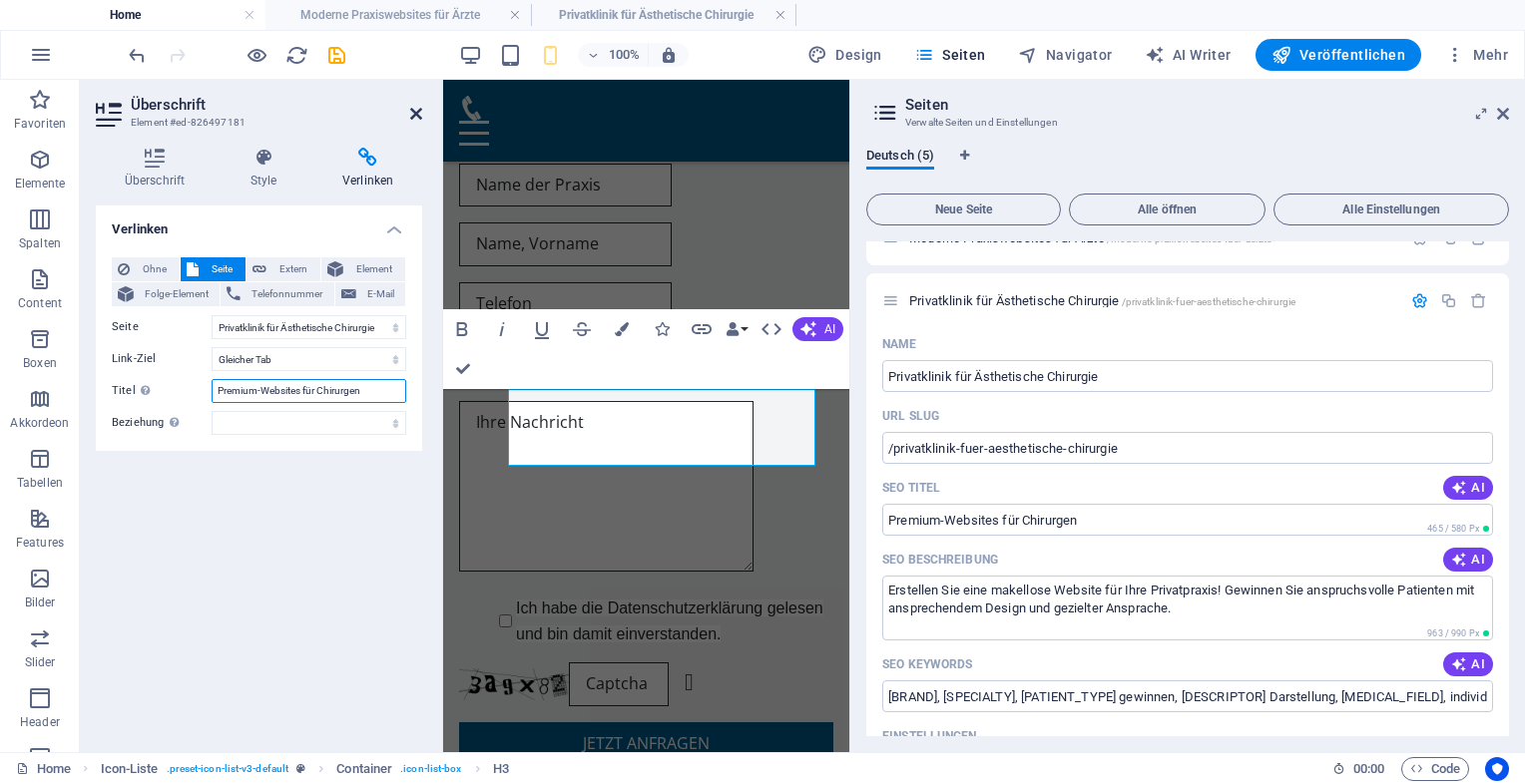 type on "Premium-Websites für Chirurgen" 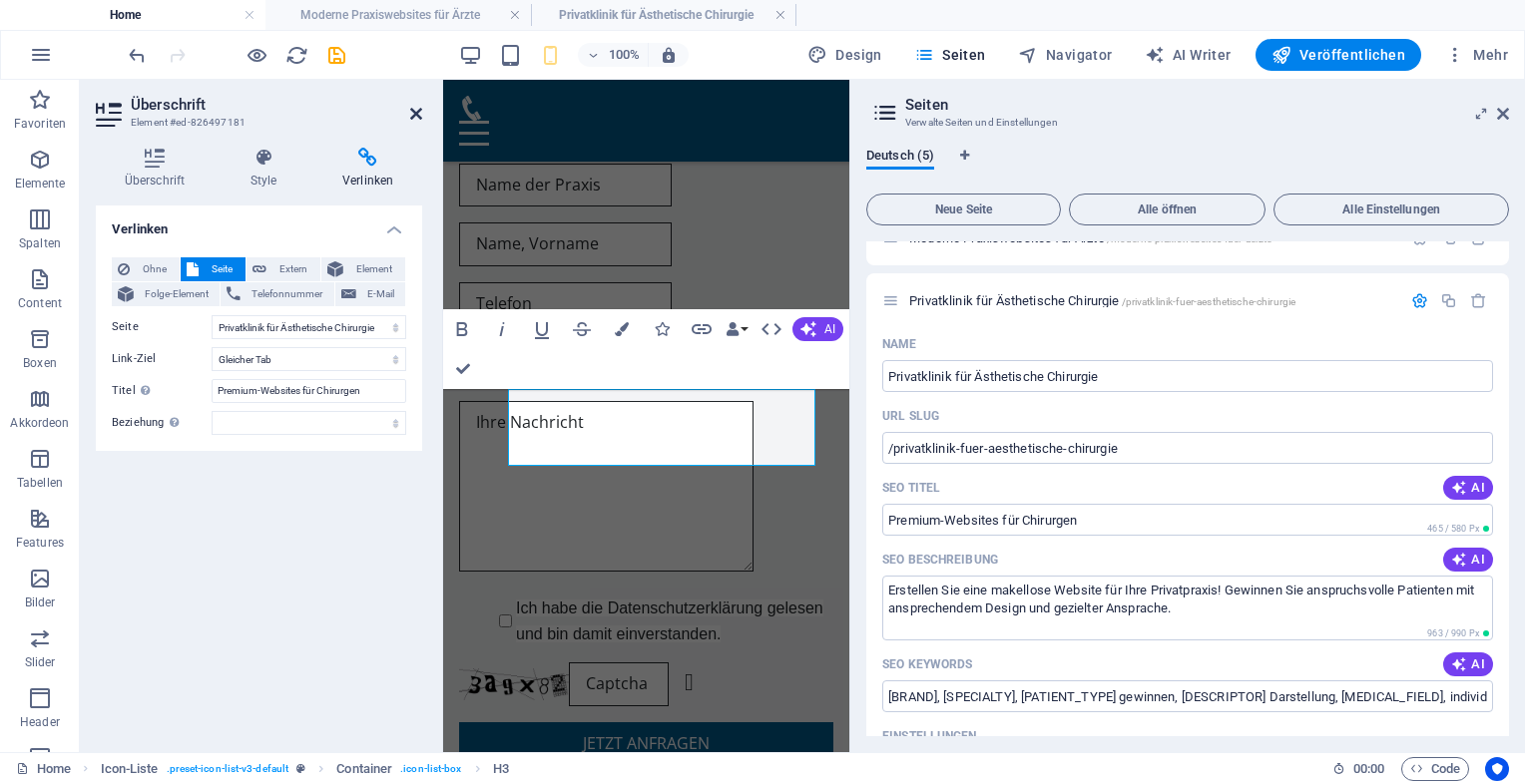 click at bounding box center [416, 114] 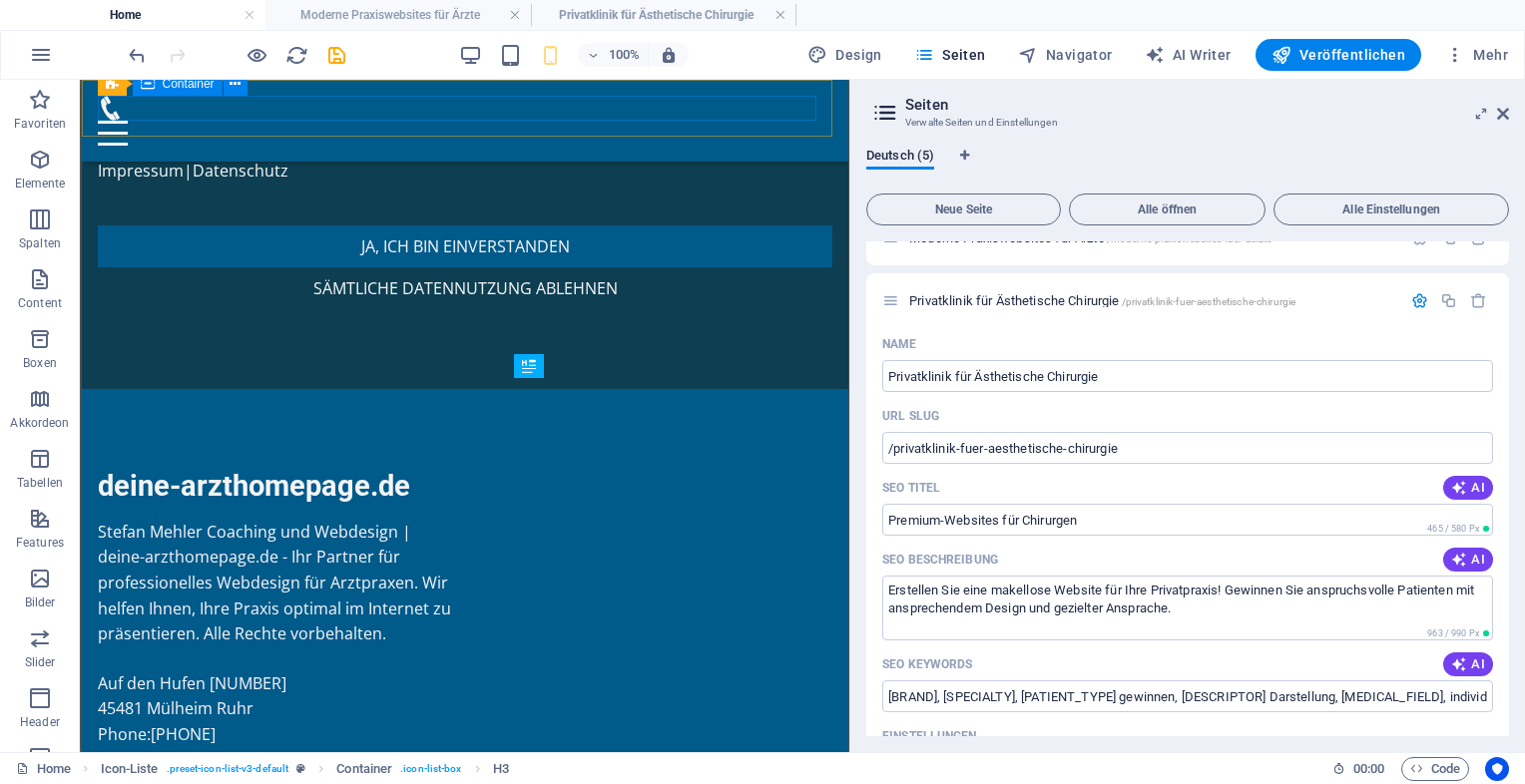 scroll, scrollTop: 9517, scrollLeft: 0, axis: vertical 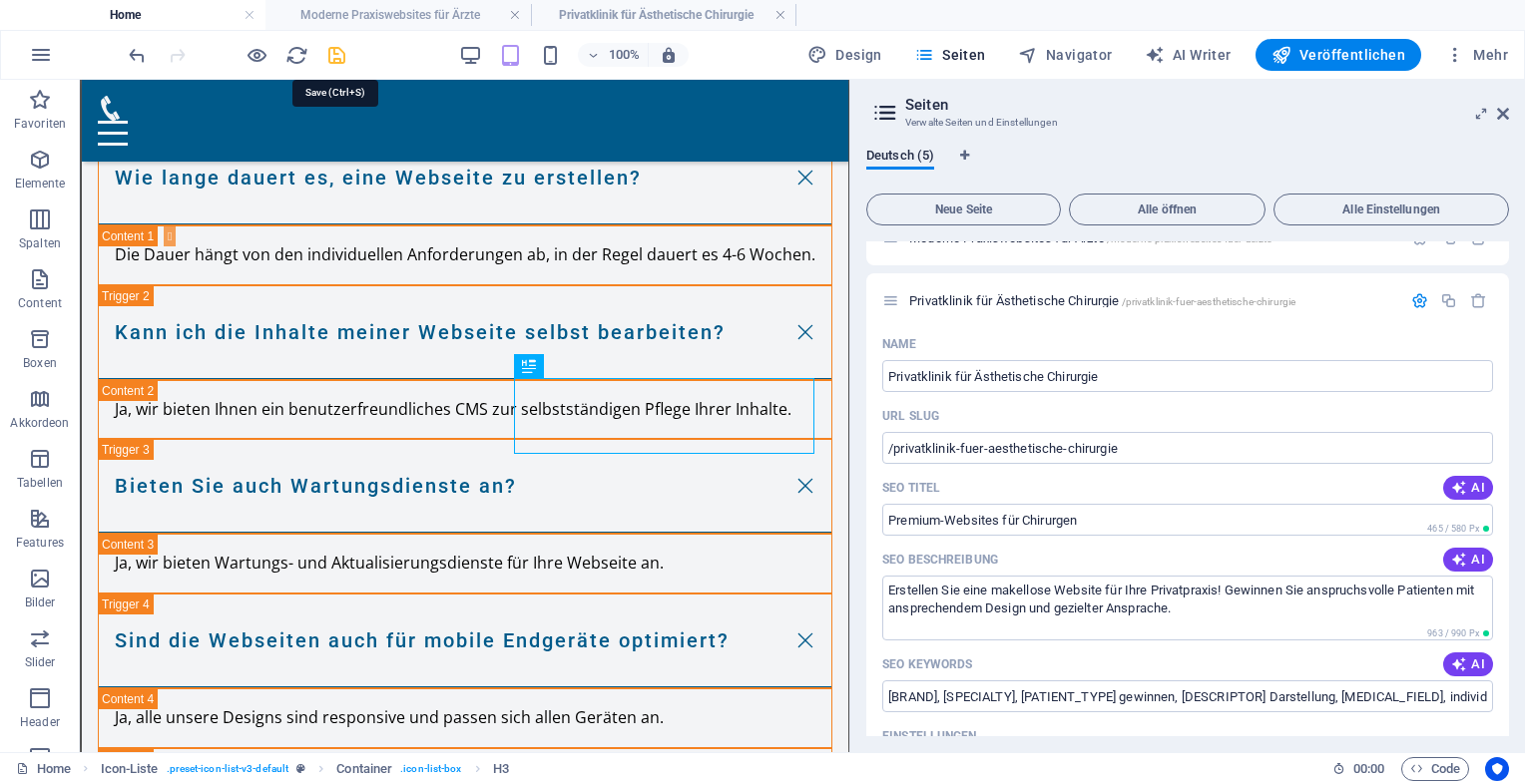 click at bounding box center (336, 55) 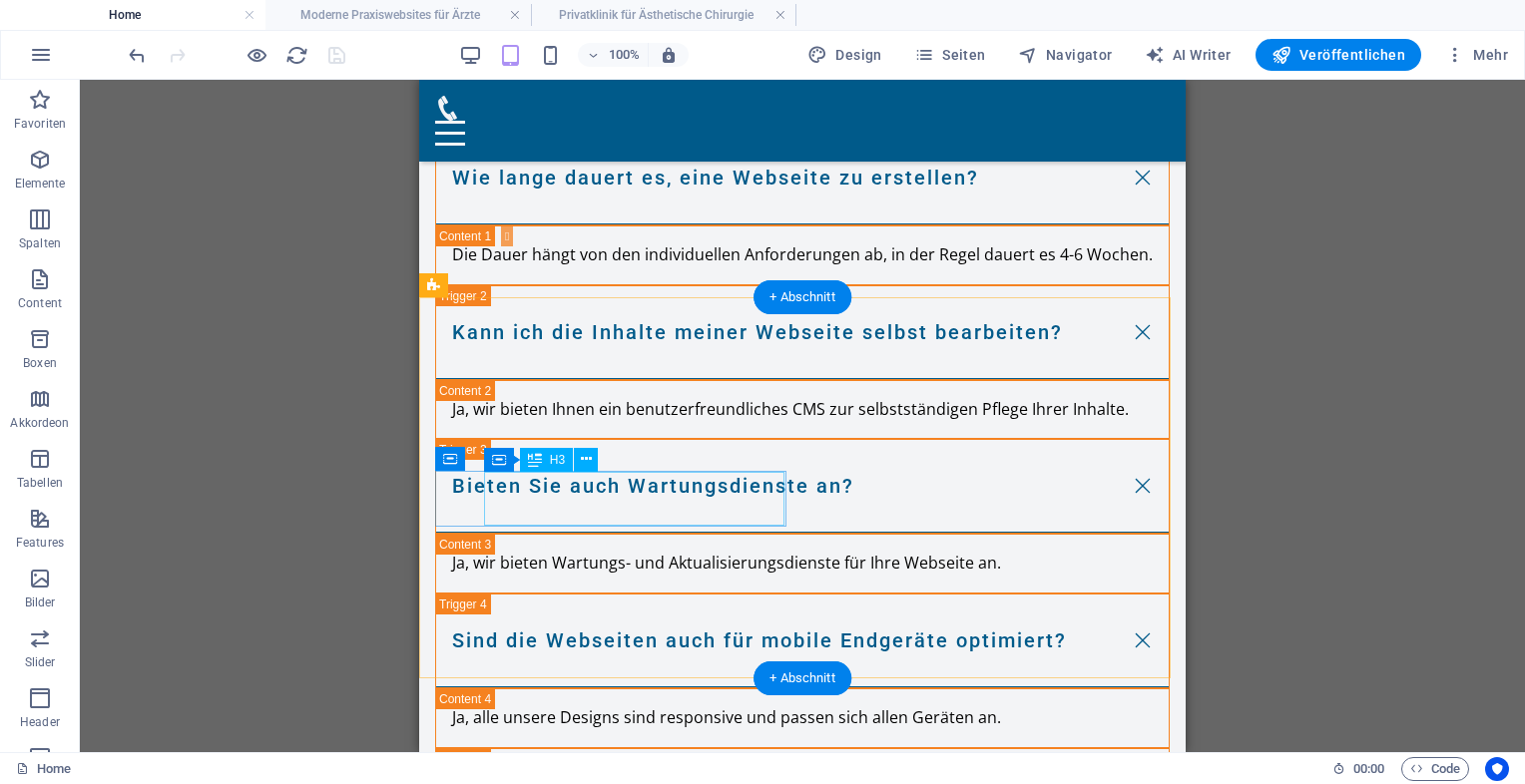 click on "Headline" at bounding box center [590, 4289] 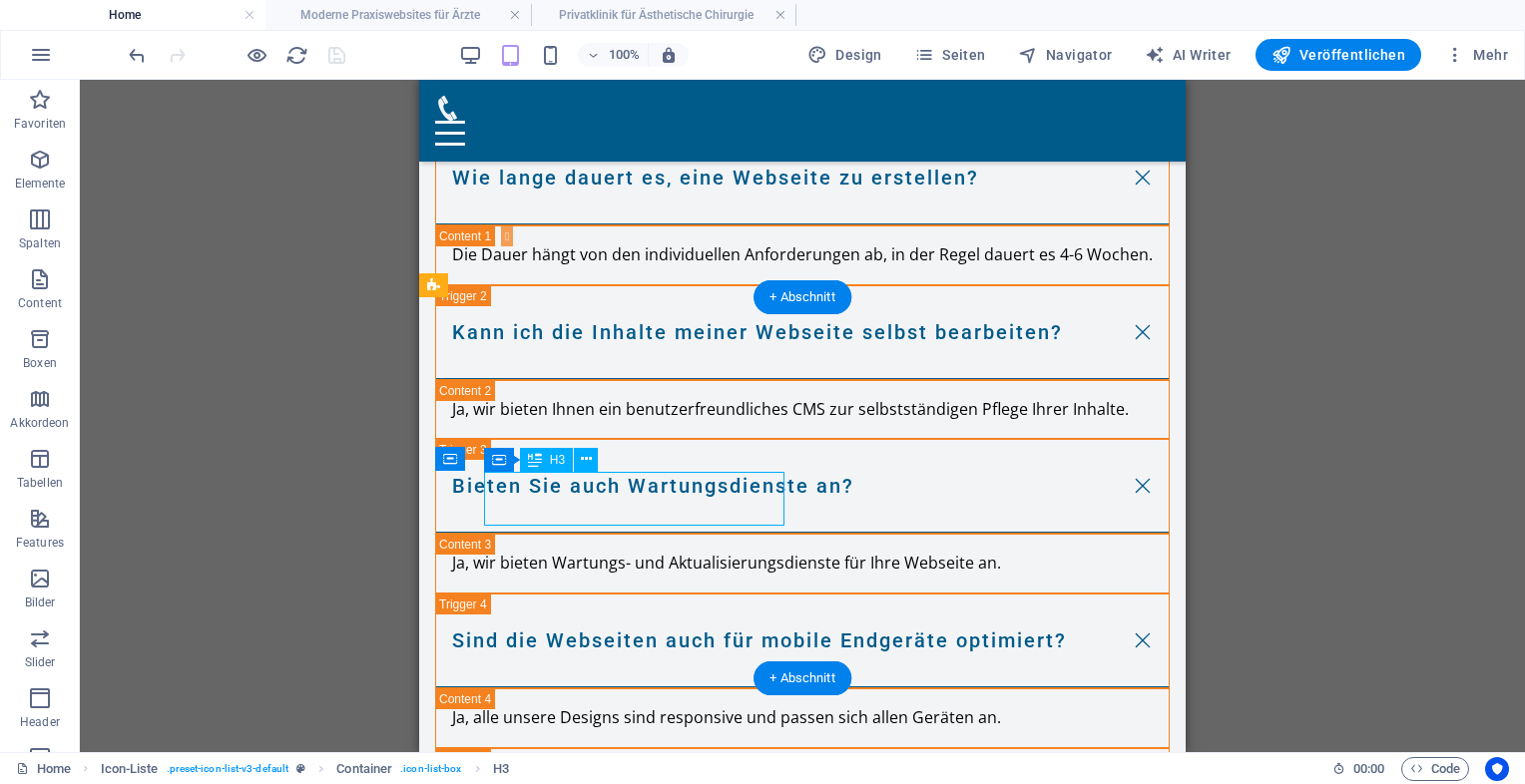 click on "Headline" at bounding box center (590, 4289) 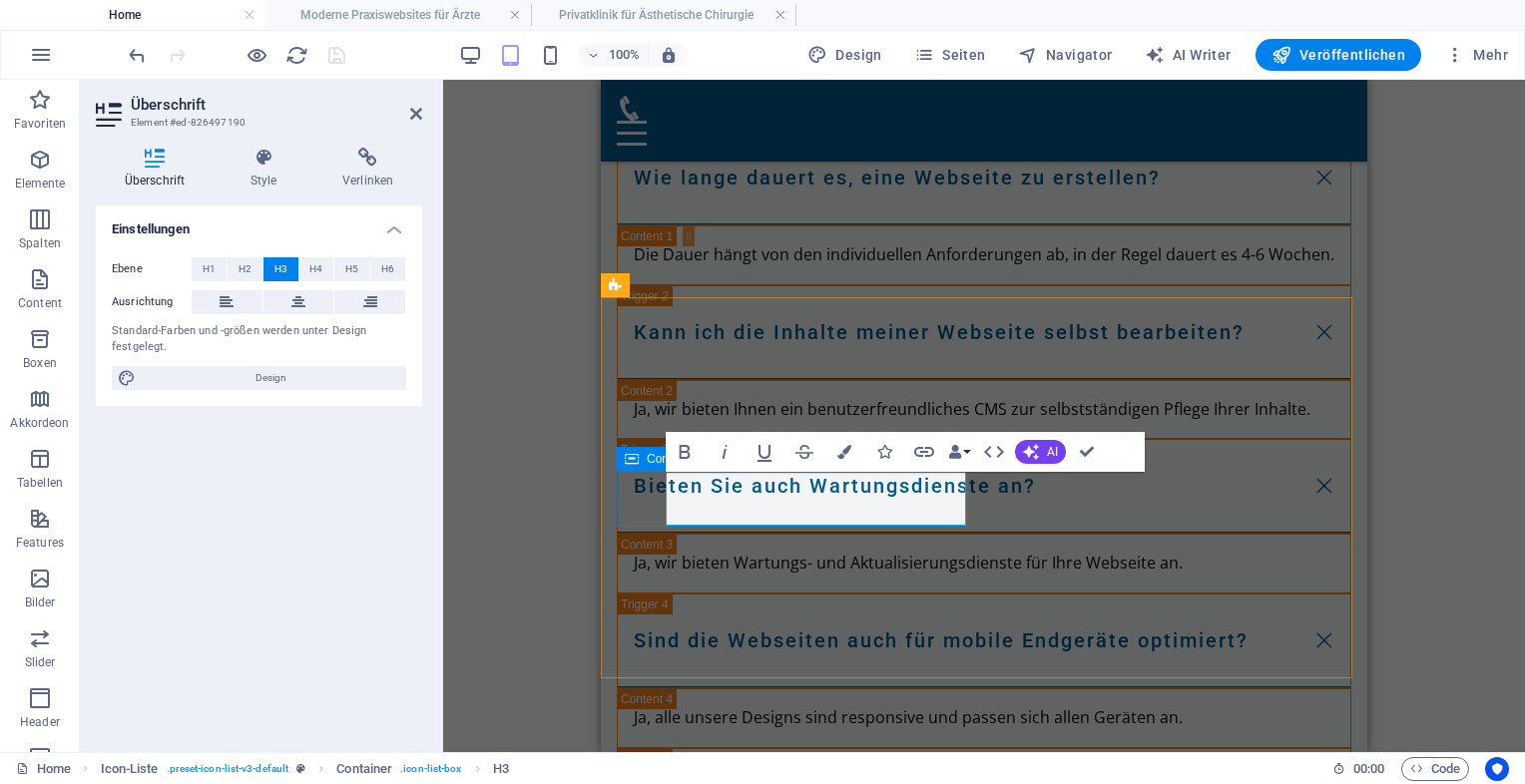 type 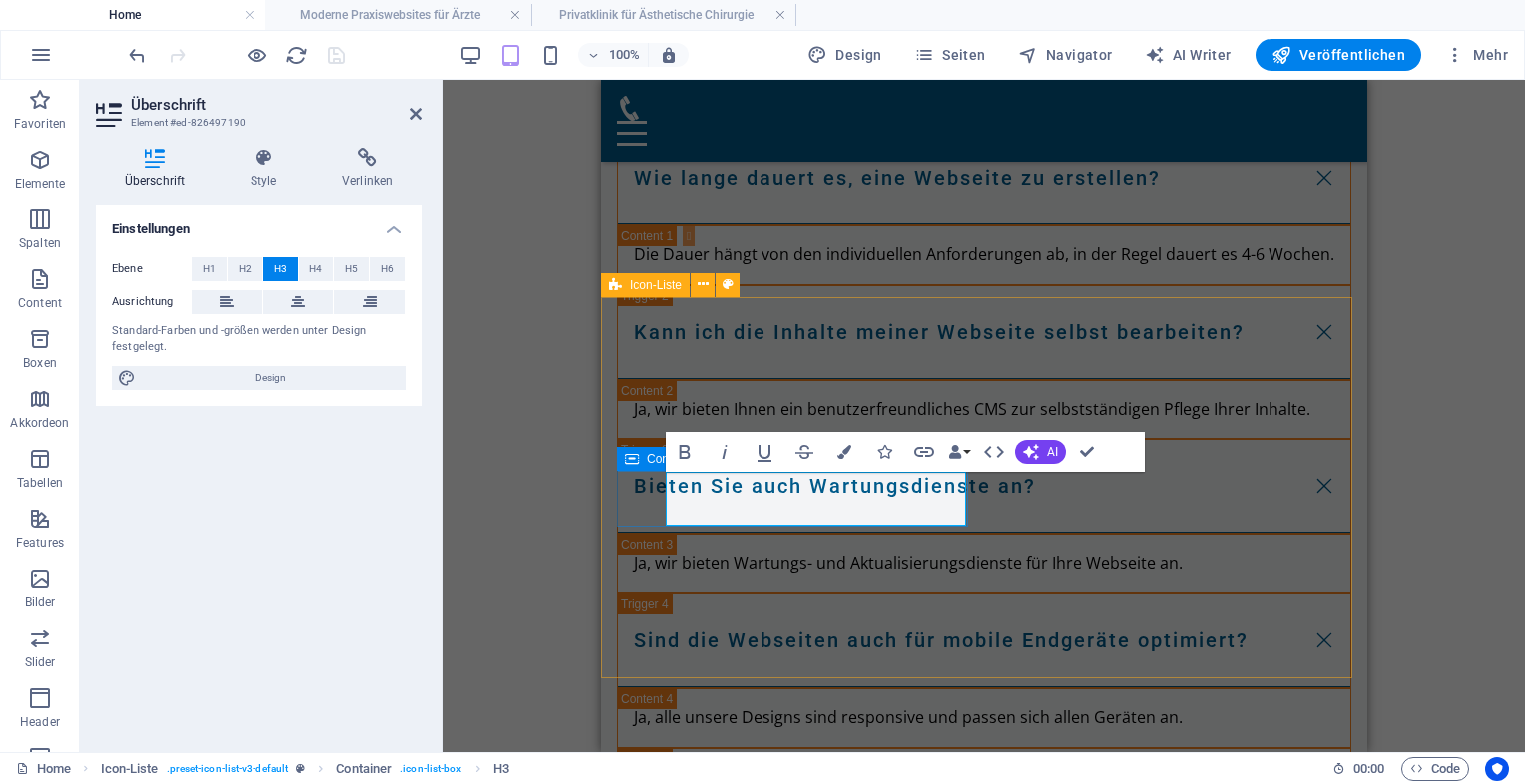 click on "Für ärzte mit Anspruch" at bounding box center (743, 4289) 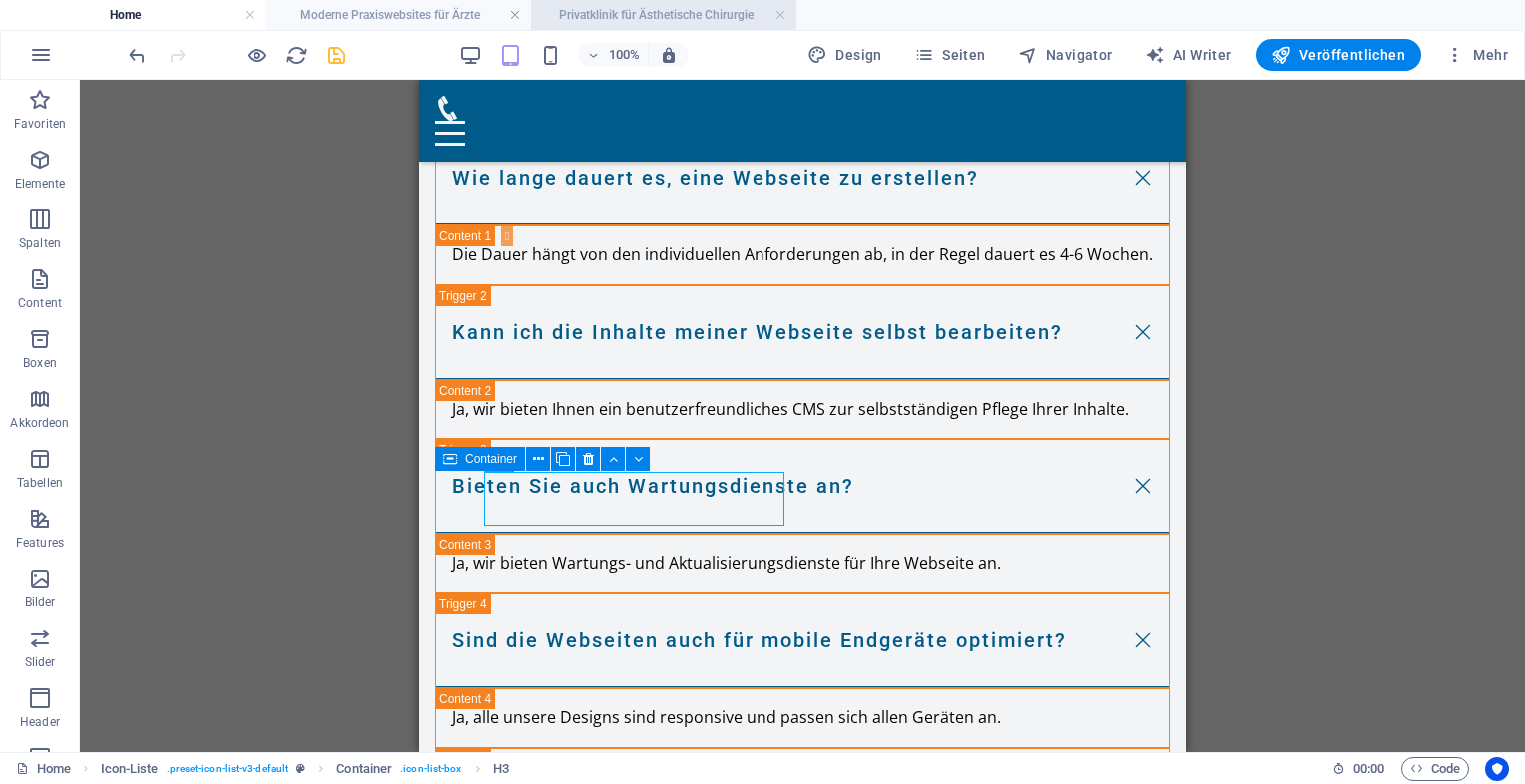 click on "Privatklinik für Ästhetische Chirurgie" at bounding box center (664, 15) 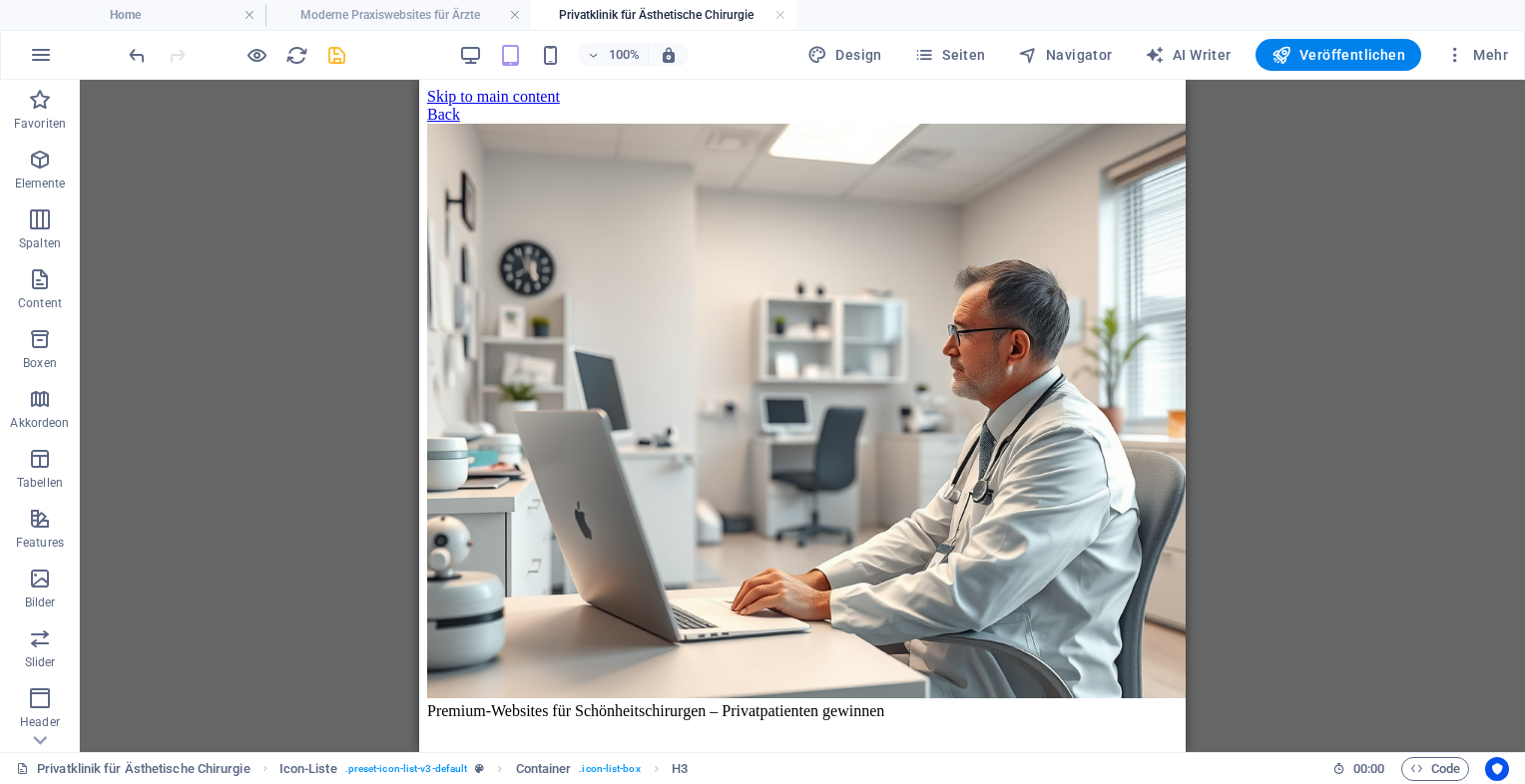 scroll, scrollTop: 452, scrollLeft: 0, axis: vertical 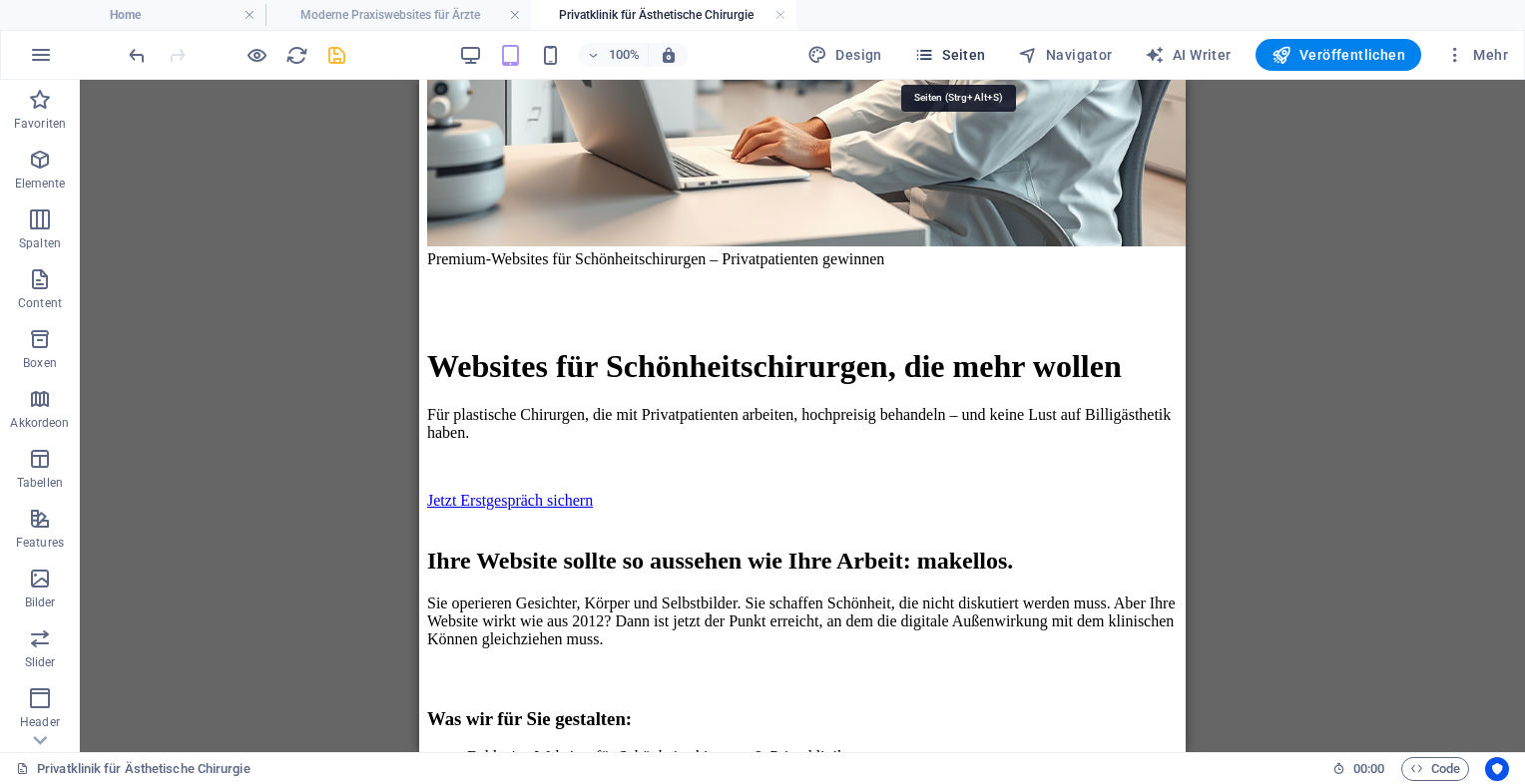 click on "Seiten" at bounding box center (950, 55) 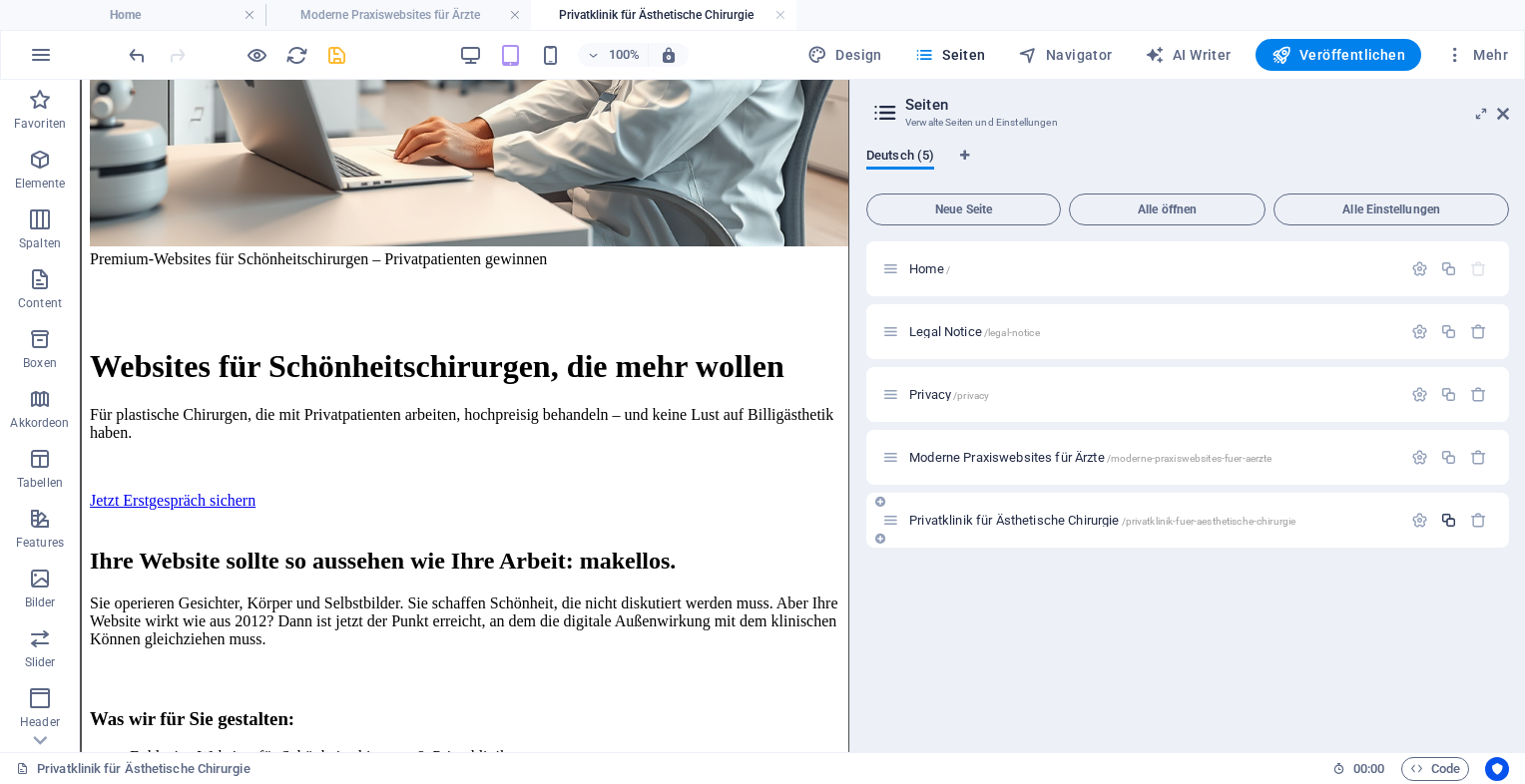 click at bounding box center [1448, 520] 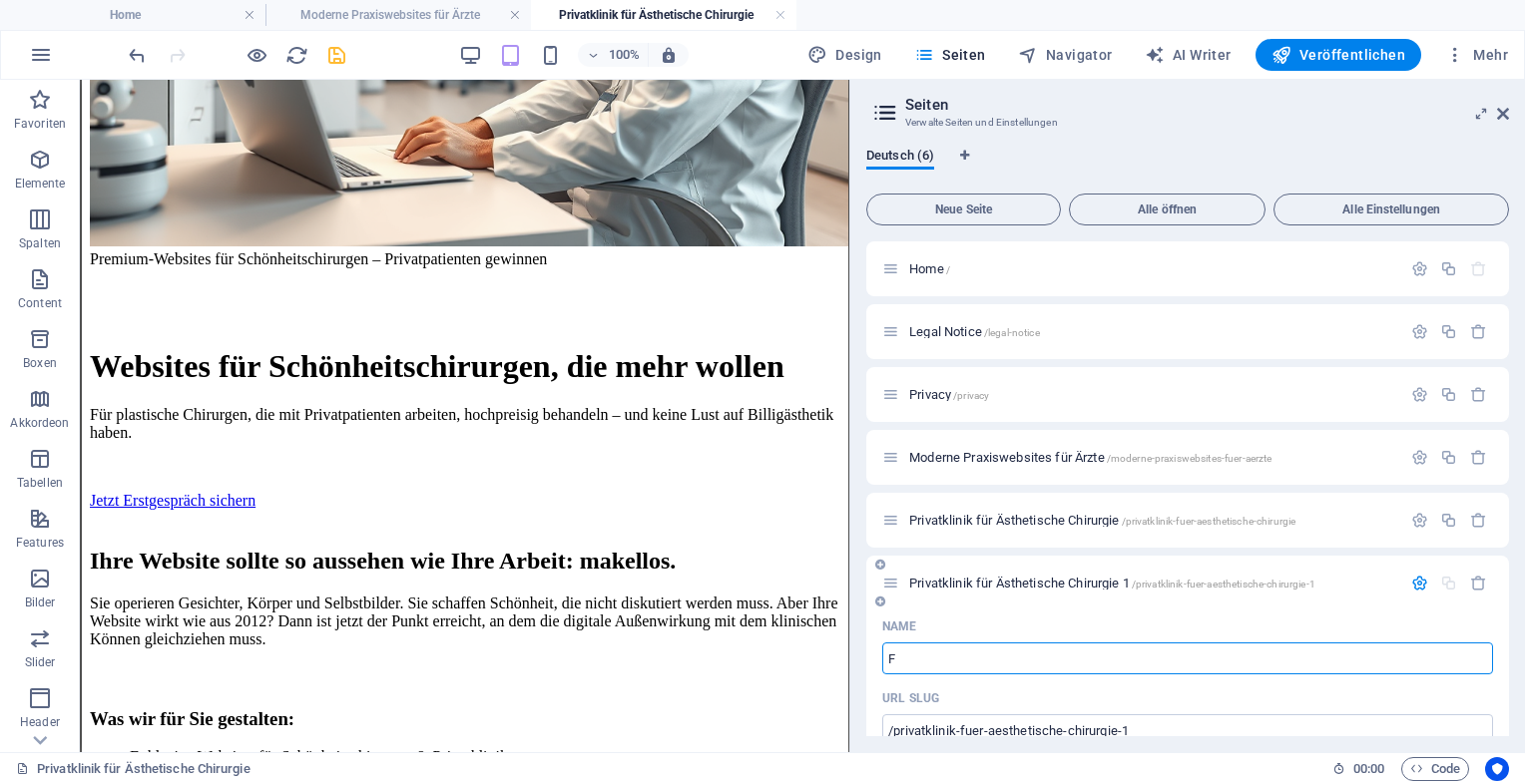 type on "F" 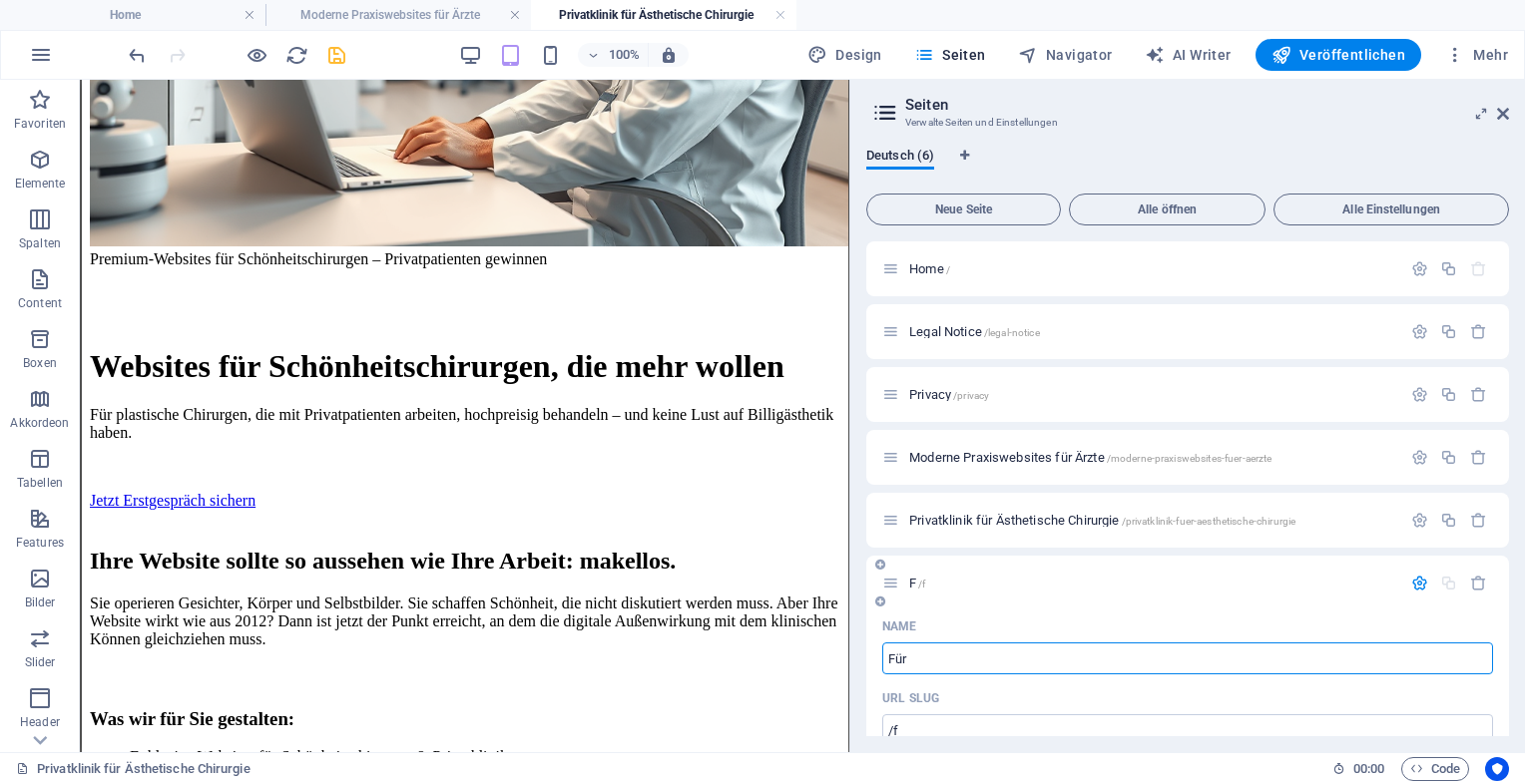 type on "Für" 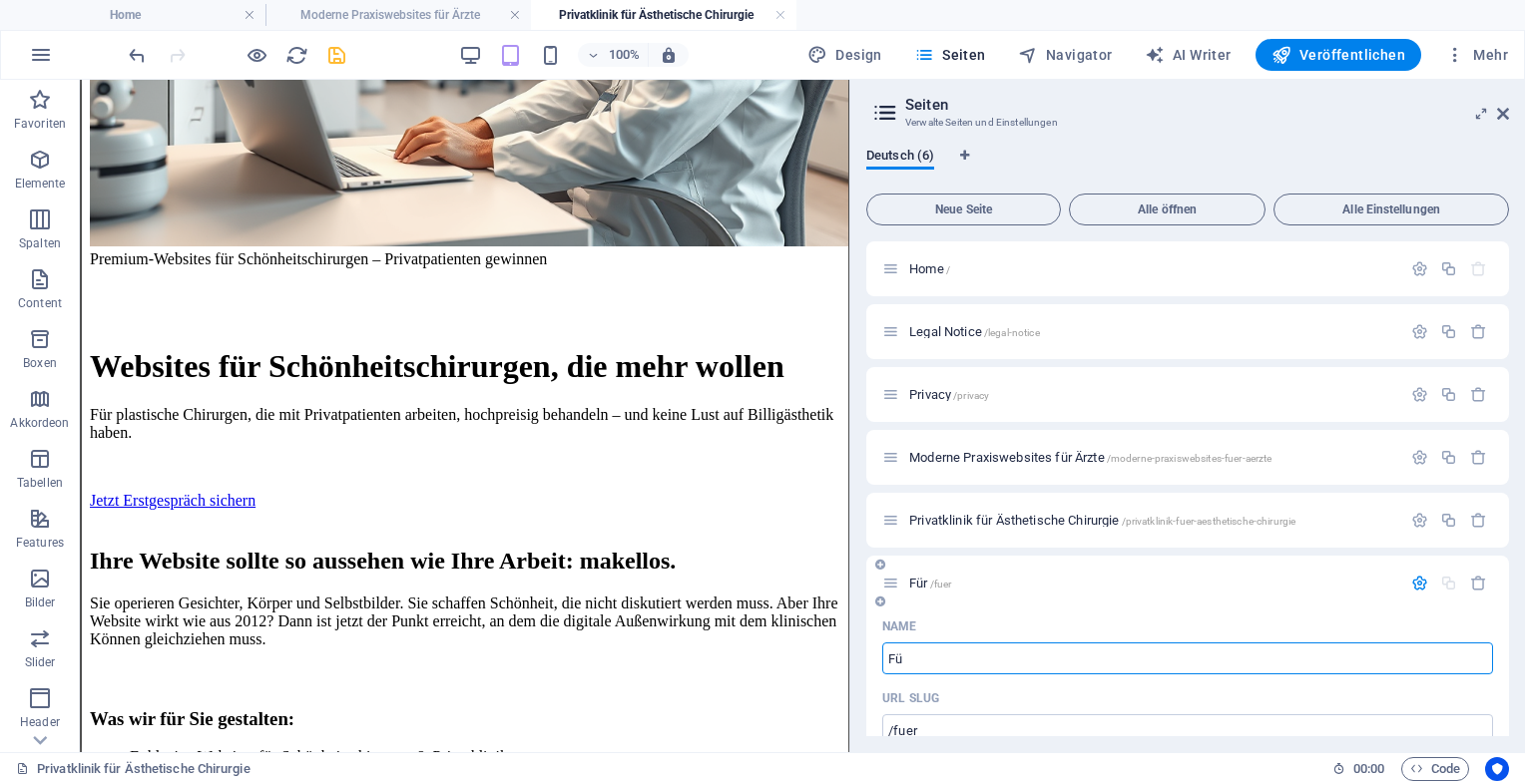 type on "F" 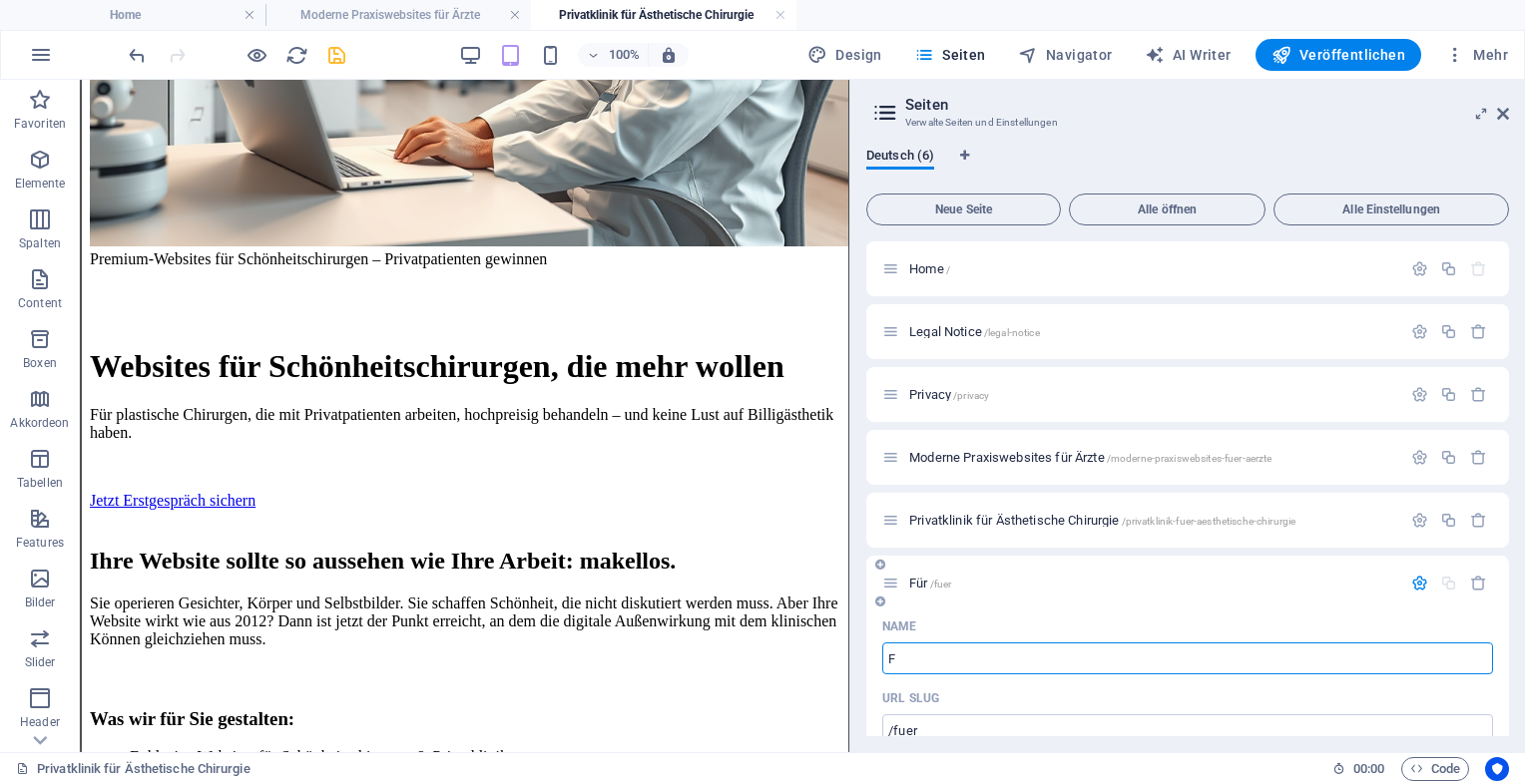 type on "/fue" 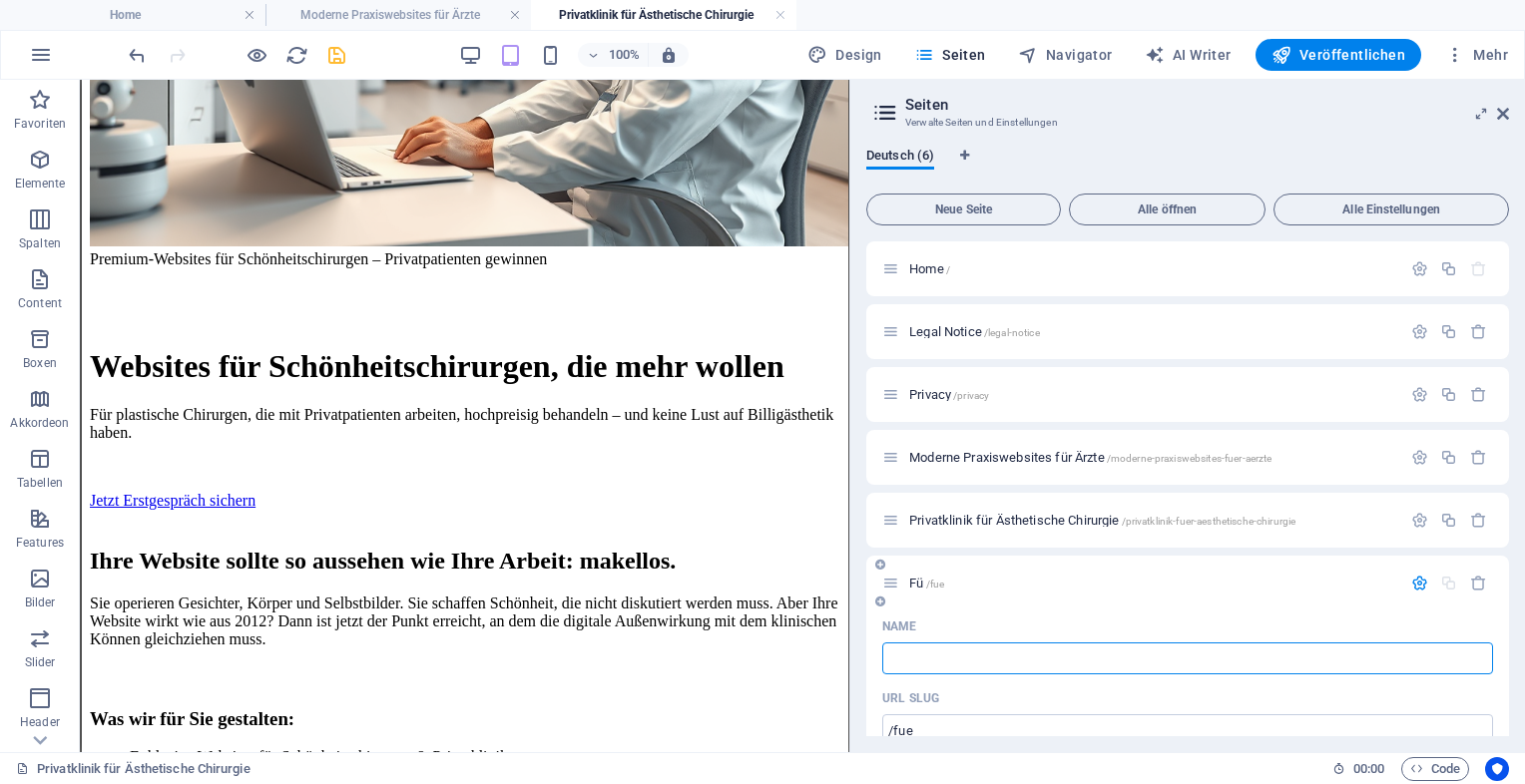 type 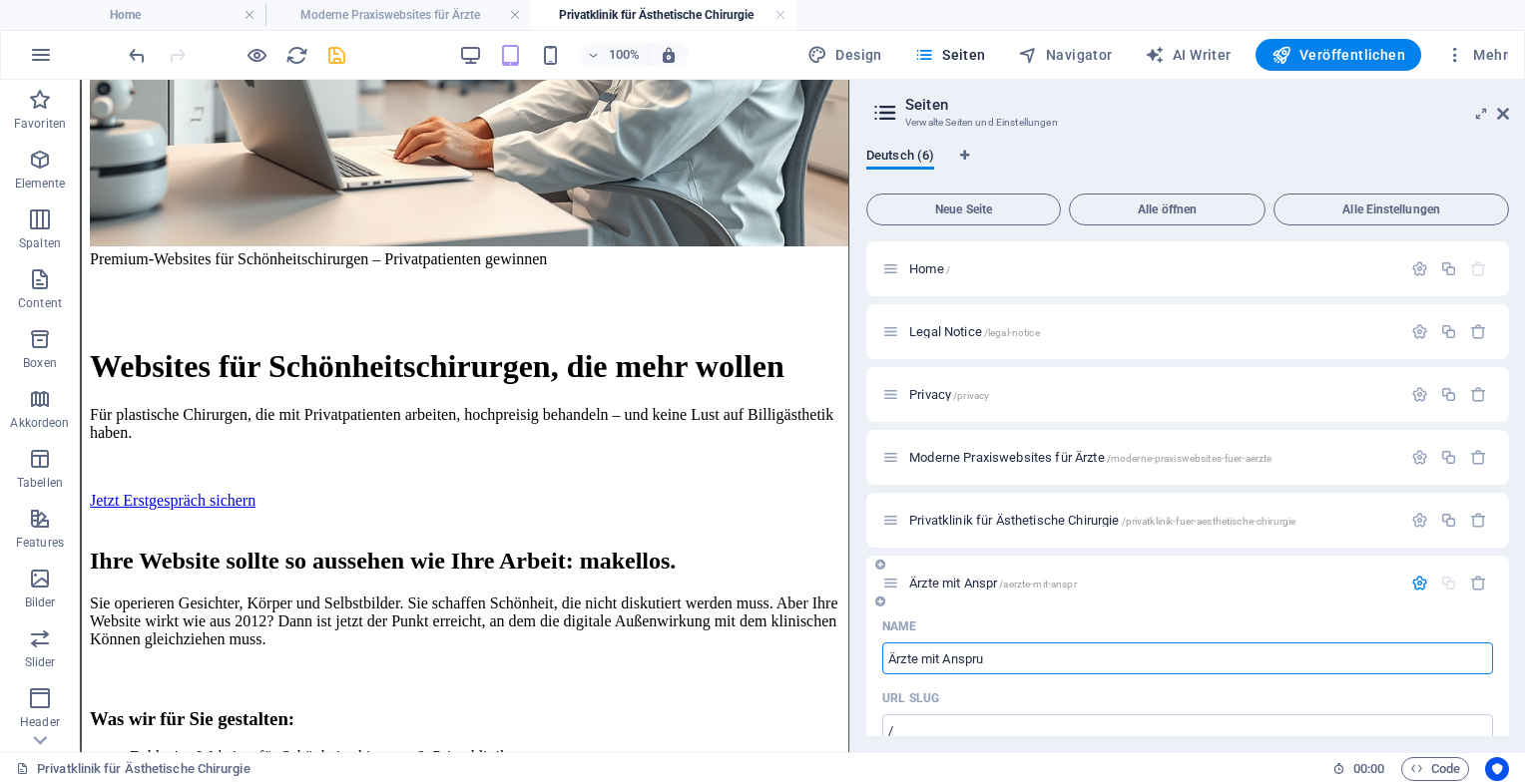 type on "Ärzte mit Anspruc" 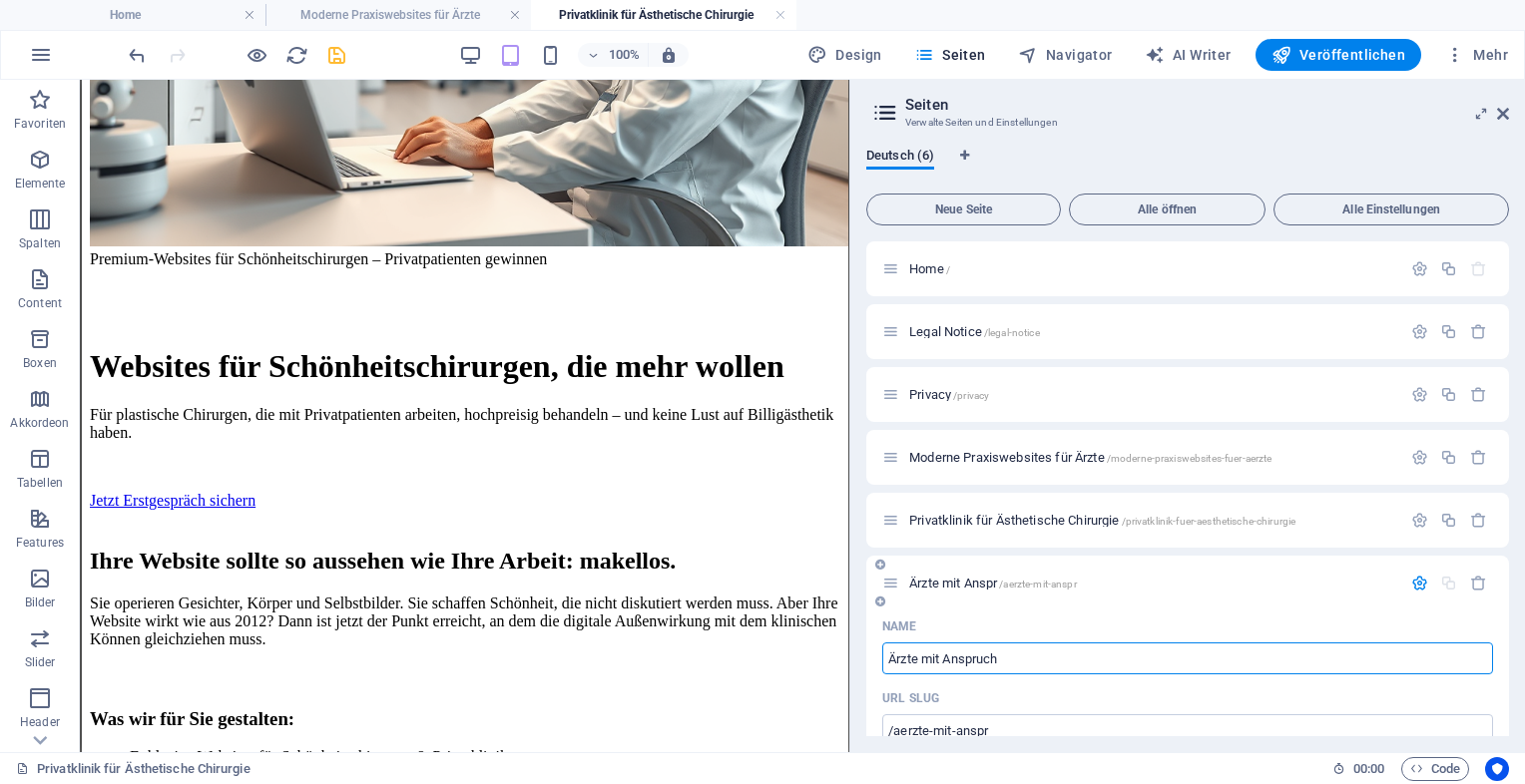 type on "Ärzte mit Anspruch" 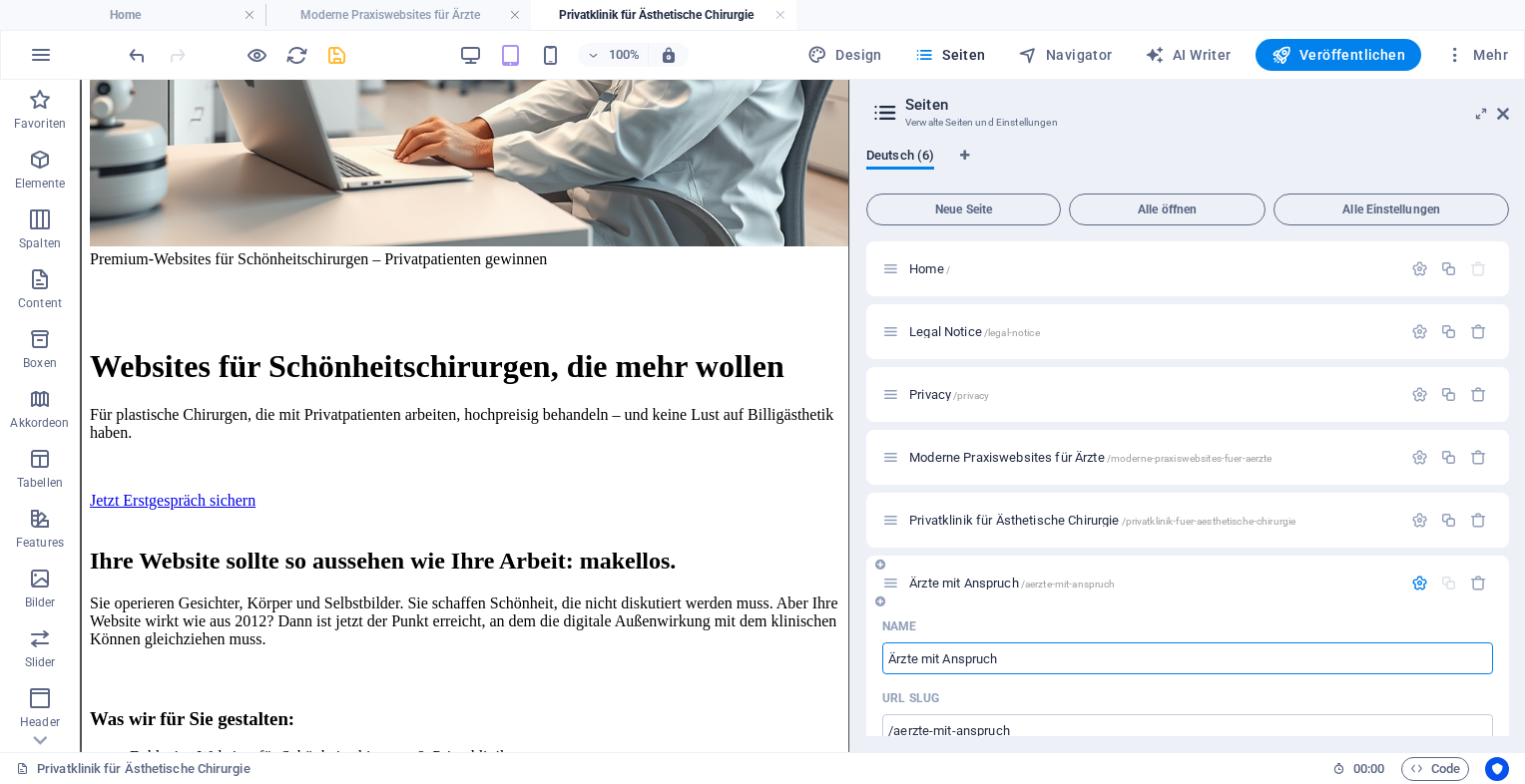 type on "Ärzte mit Anspruch" 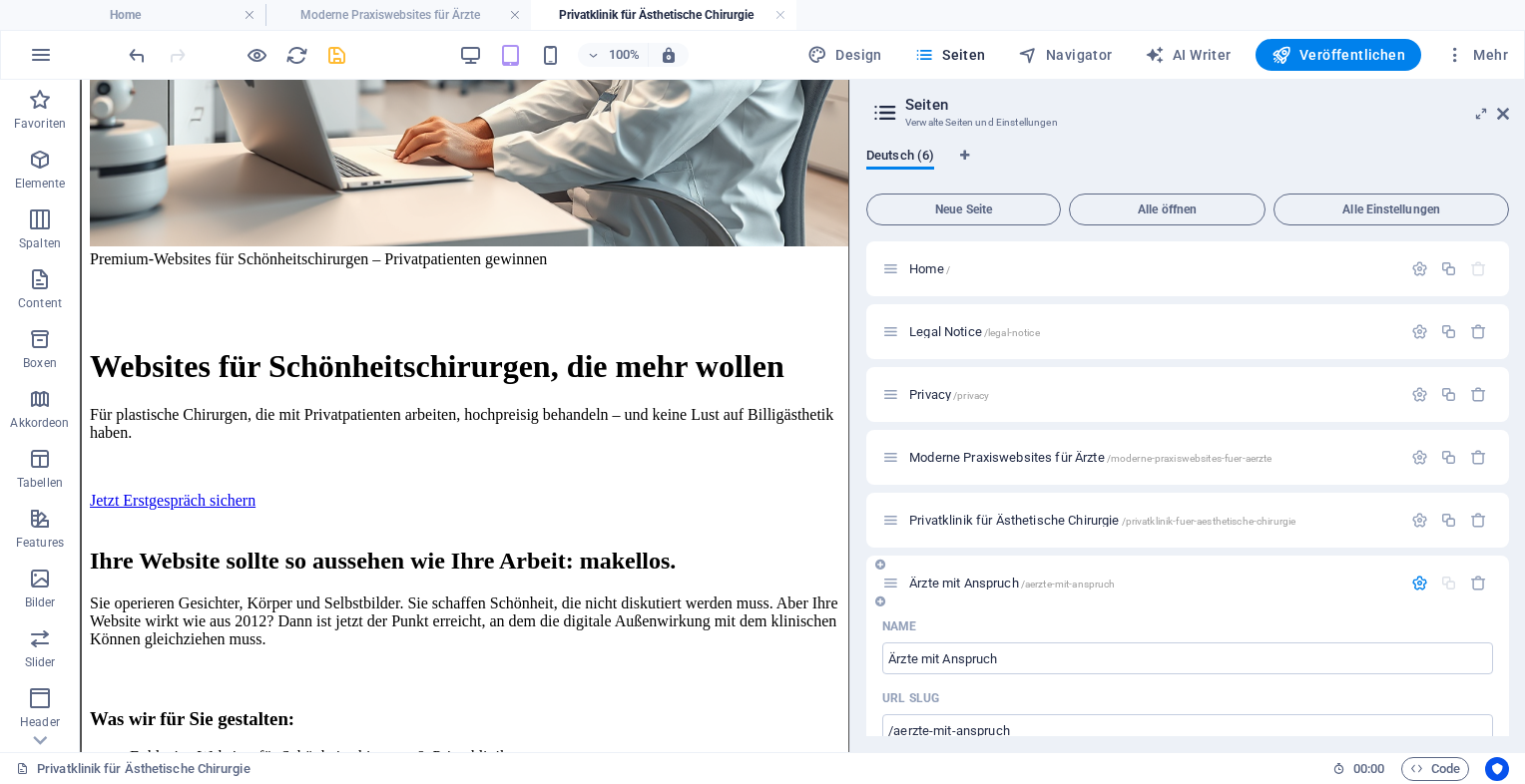 click at bounding box center (1419, 583) 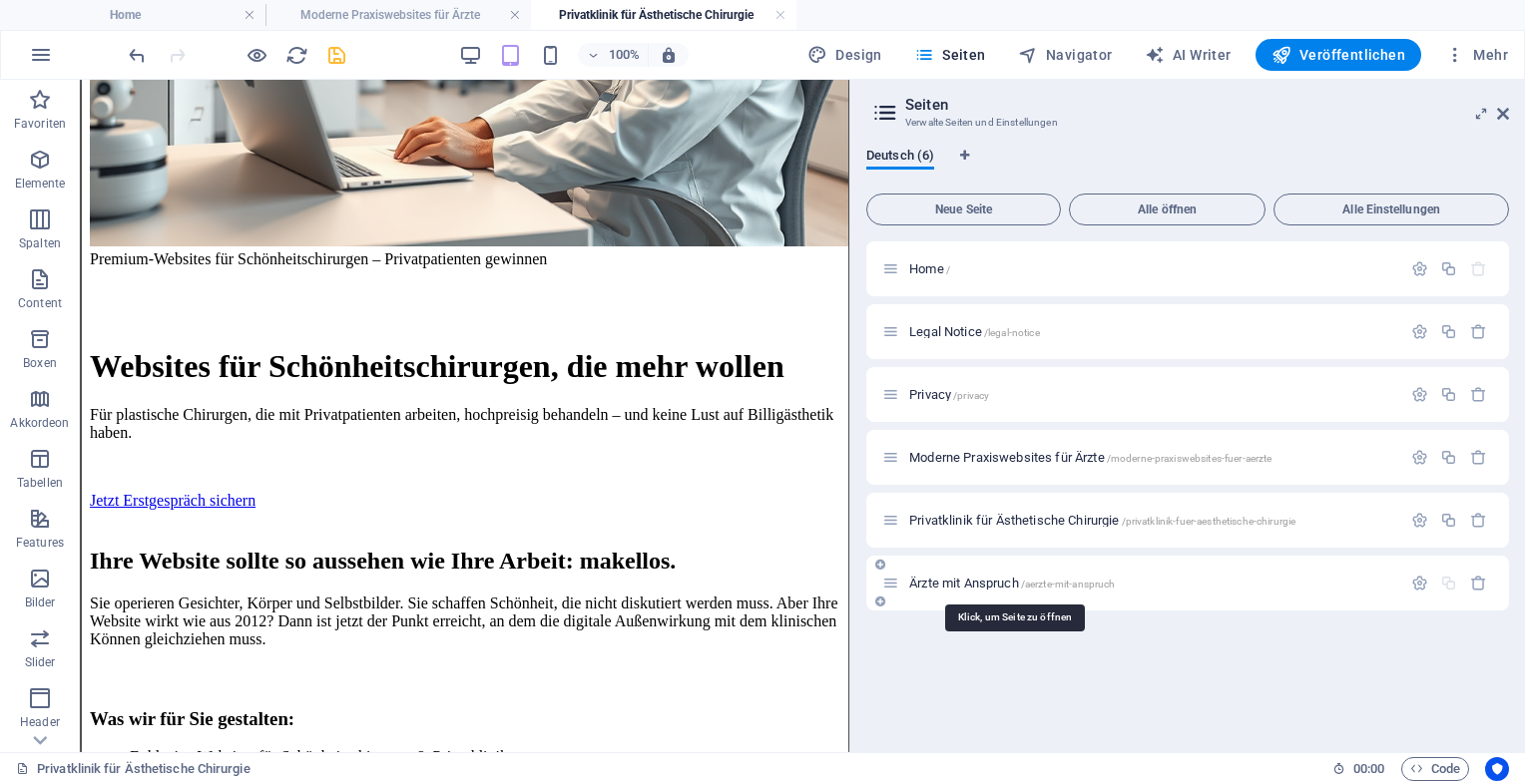 click on "Ärzte mit Anspruch /aerzte-mit-anspruch" at bounding box center (1012, 583) 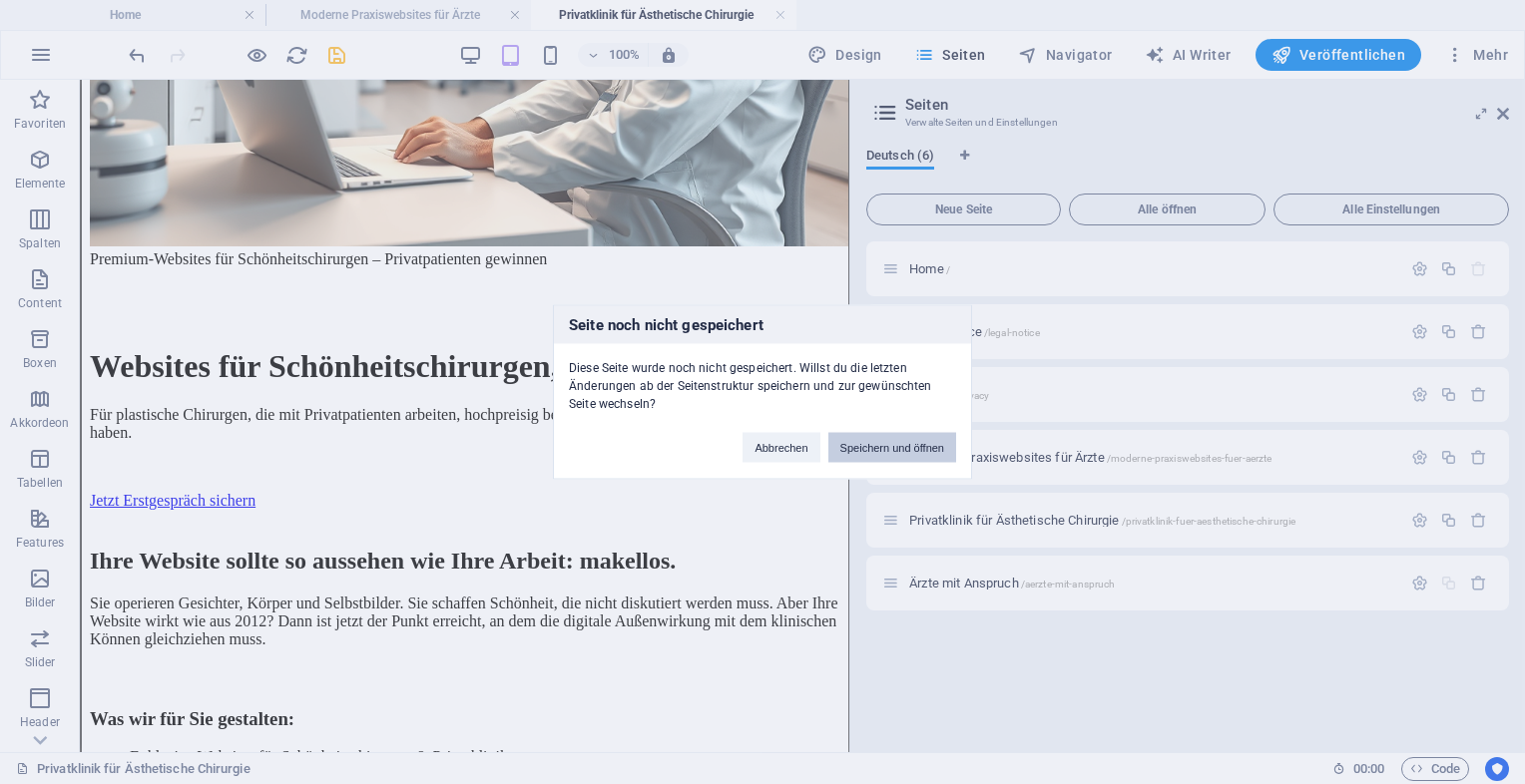 click on "Speichern und öffnen" at bounding box center (892, 448) 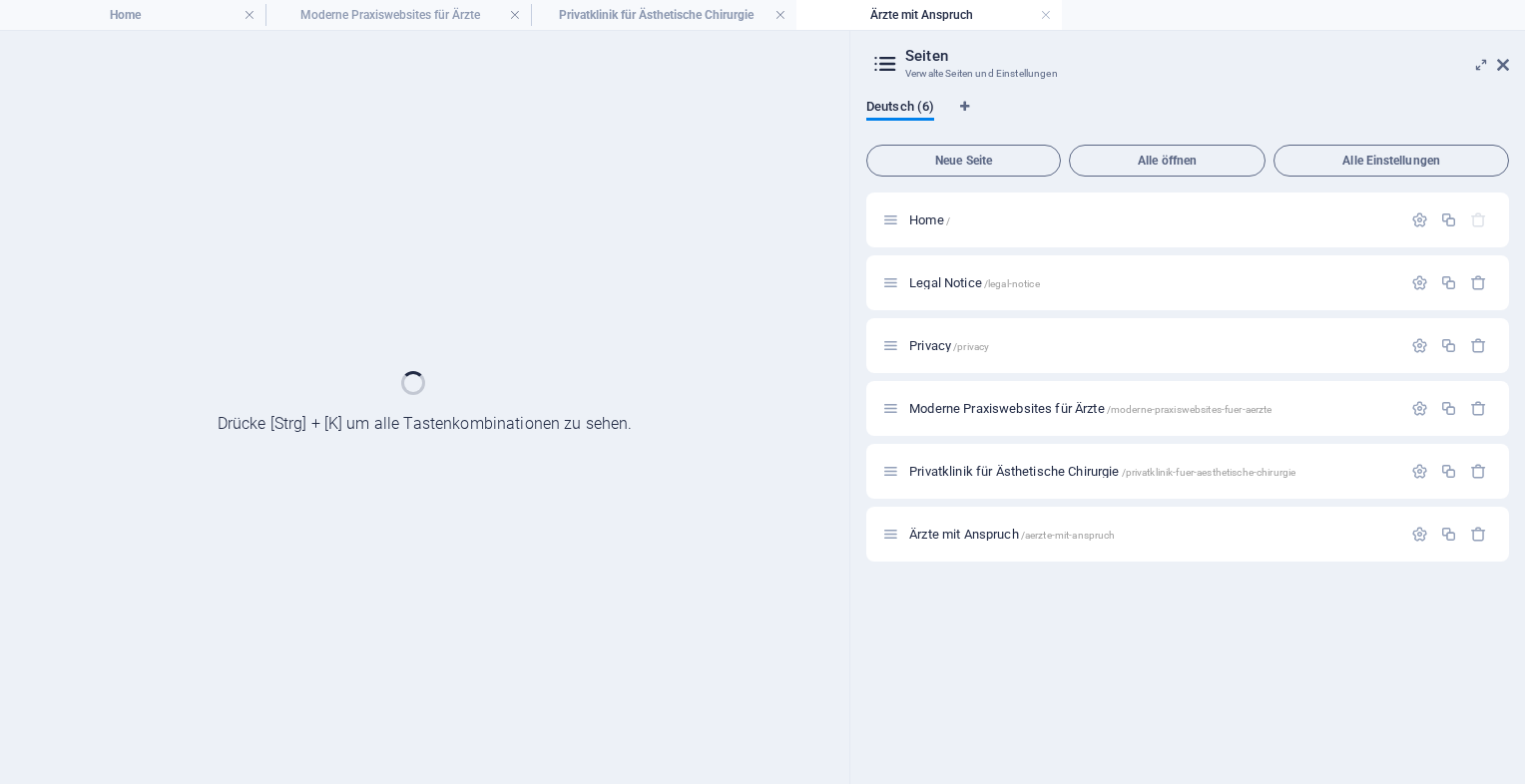 scroll, scrollTop: 0, scrollLeft: 0, axis: both 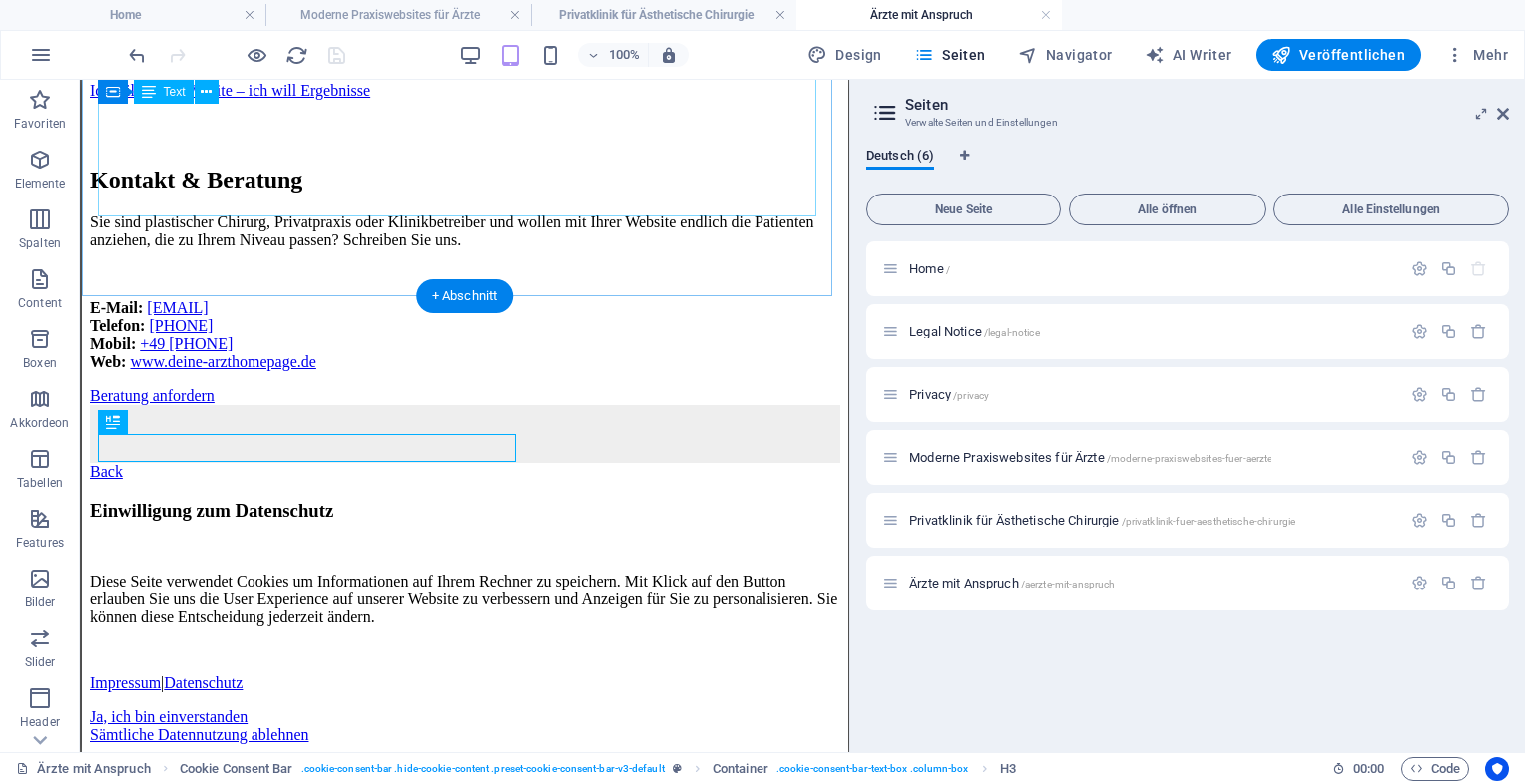 click on "Premium-Websites für Schönheitschirurgen – Privatpatienten gewinnen
Websites für Schönheitschirurgen, die mehr wollen
Für plastische Chirurgen, die mit Privatpatienten arbeiten, hochpreisig behandeln – und keine Lust auf Billigästhetik haben.
Jetzt Erstgespräch sichern
Ihre Website sollte so aussehen wie Ihre Arbeit: makellos.
Sie operieren Gesichter, Körper und Selbstbilder. Sie schaffen Schönheit, die nicht diskutiert werden muss.
Aber Ihre Website wirkt wie aus 2012?
Dann ist jetzt der Punkt erreicht, an dem die digitale Außenwirkung mit dem klinischen Können gleichziehen muss.
Was wir für Sie gestalten:
Exklusive Websites für Schönheitschirurgen & Privatkliniken
Ästhetische Darstellung Ihrer Leistungen – von Brustvergrößerung bis Facelift
Zielgruppensprache für Patientinnen mit Budget – kein Schnickschnack, sondern Vertrauen" at bounding box center (464, -368) 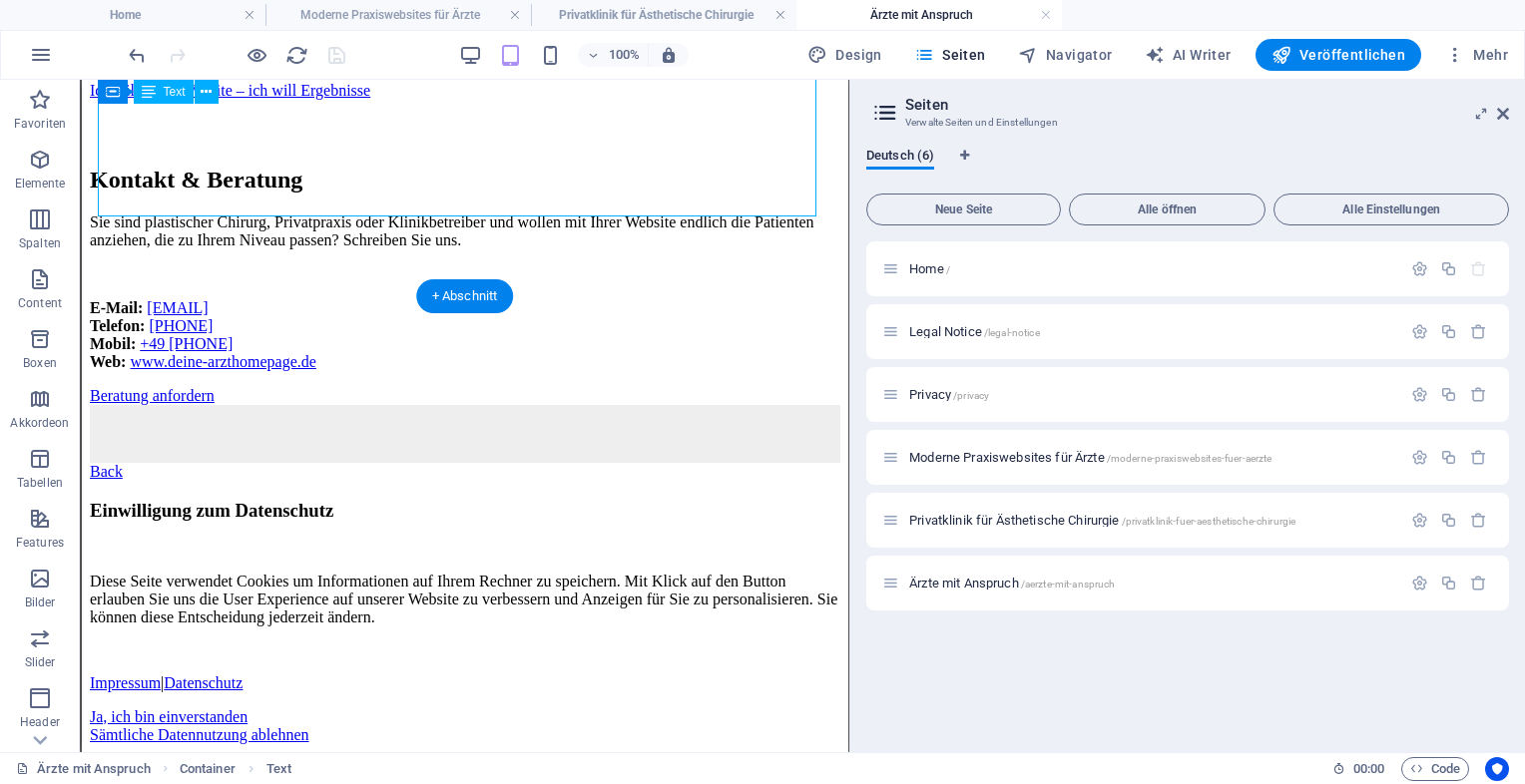 click on "Premium-Websites für Schönheitschirurgen – Privatpatienten gewinnen
Websites für Schönheitschirurgen, die mehr wollen
Für plastische Chirurgen, die mit Privatpatienten arbeiten, hochpreisig behandeln – und keine Lust auf Billigästhetik haben.
Jetzt Erstgespräch sichern
Ihre Website sollte so aussehen wie Ihre Arbeit: makellos.
Sie operieren Gesichter, Körper und Selbstbilder. Sie schaffen Schönheit, die nicht diskutiert werden muss.
Aber Ihre Website wirkt wie aus 2012?
Dann ist jetzt der Punkt erreicht, an dem die digitale Außenwirkung mit dem klinischen Können gleichziehen muss.
Was wir für Sie gestalten:
Exklusive Websites für Schönheitschirurgen & Privatkliniken
Ästhetische Darstellung Ihrer Leistungen – von Brustvergrößerung bis Facelift
Zielgruppensprache für Patientinnen mit Budget – kein Schnickschnack, sondern Vertrauen" at bounding box center [464, -368] 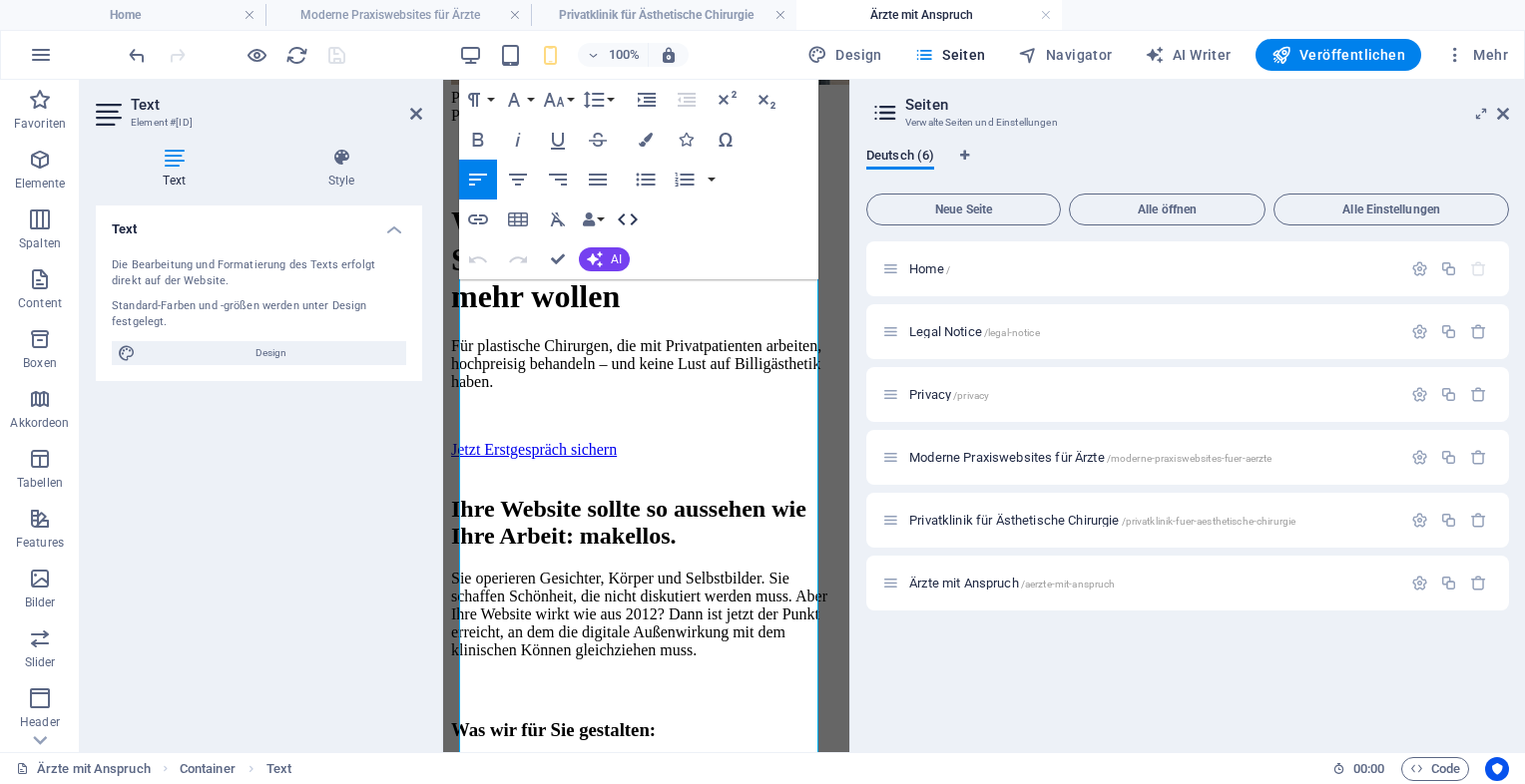 click 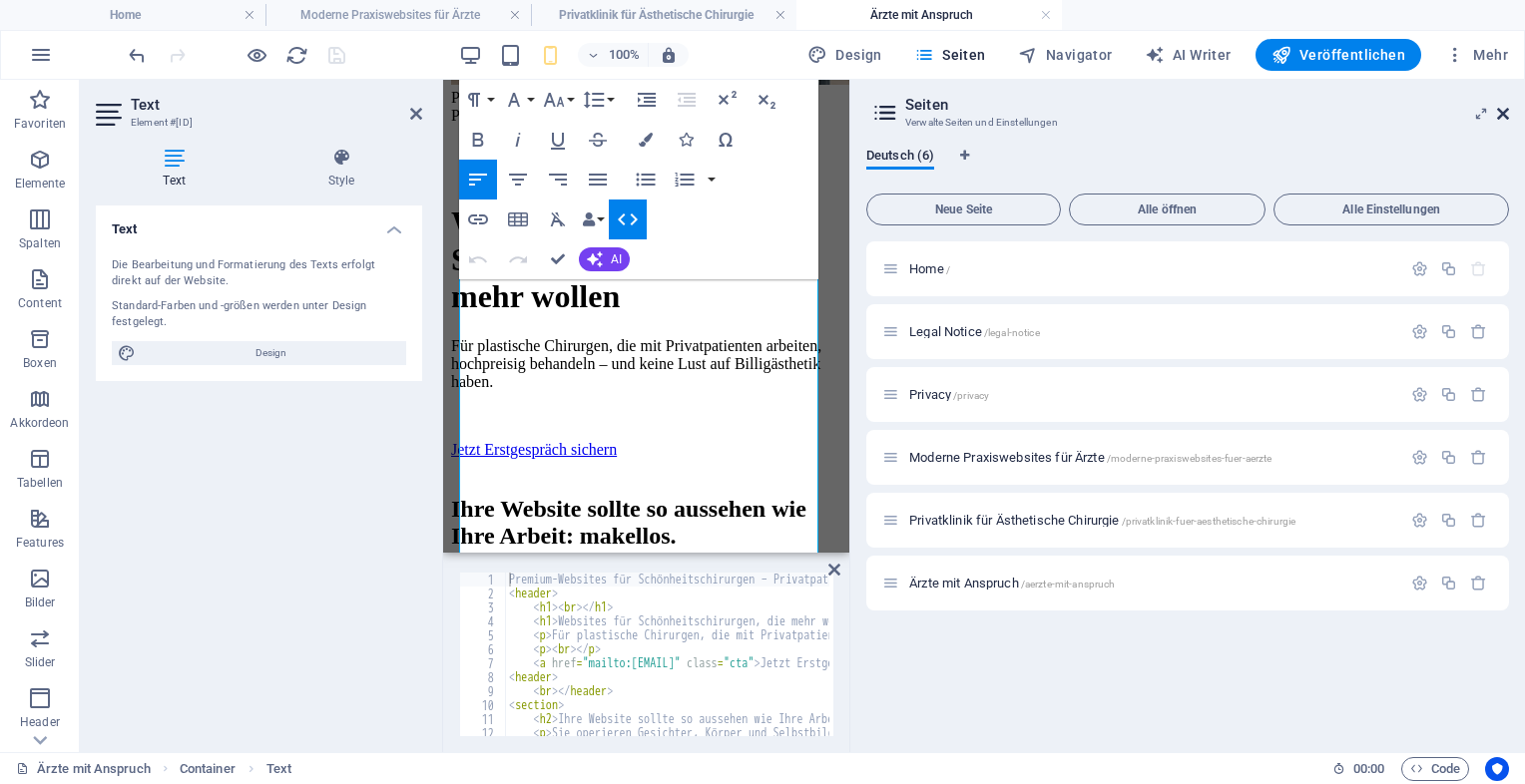 click at bounding box center [1503, 114] 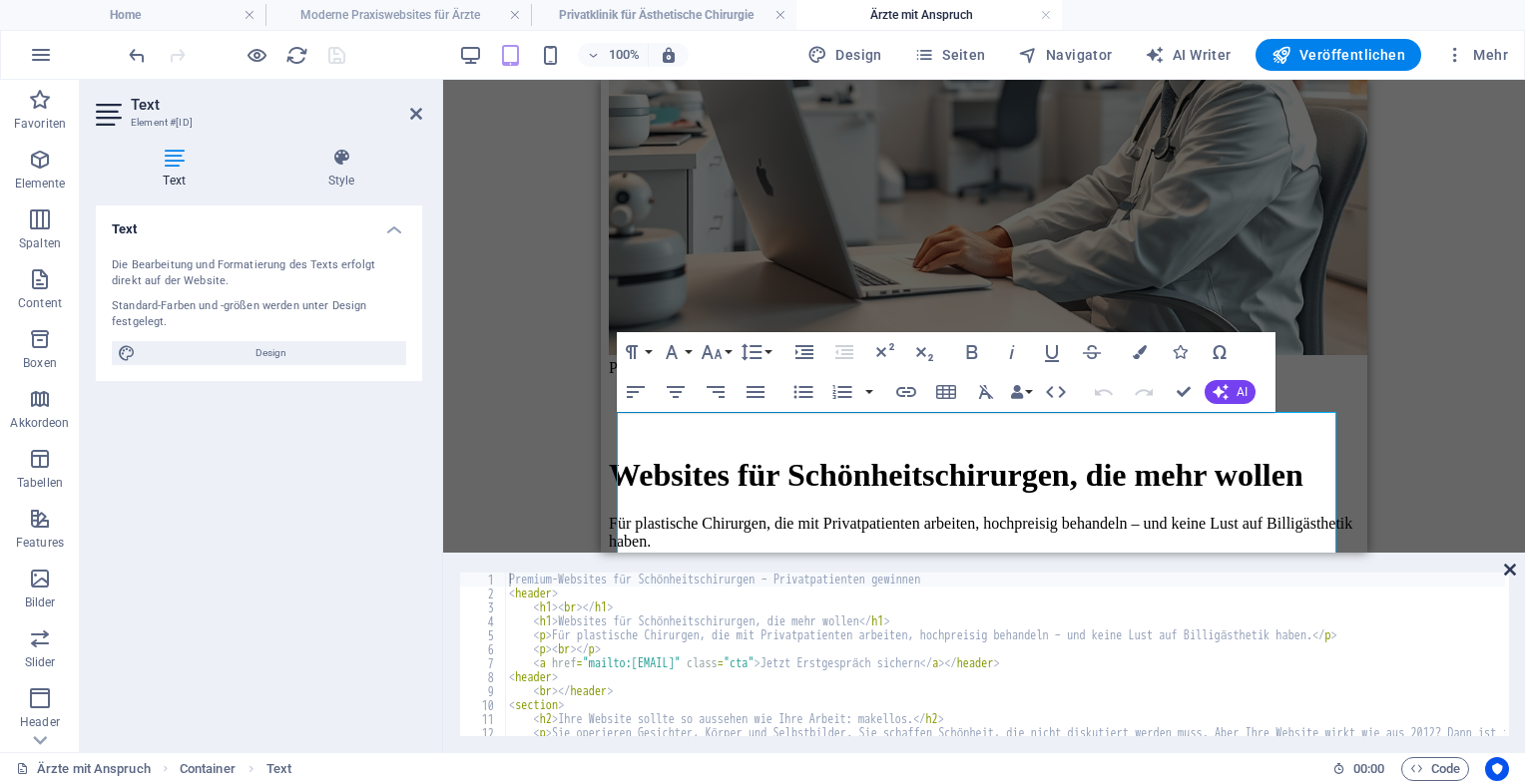 click at bounding box center [1510, 570] 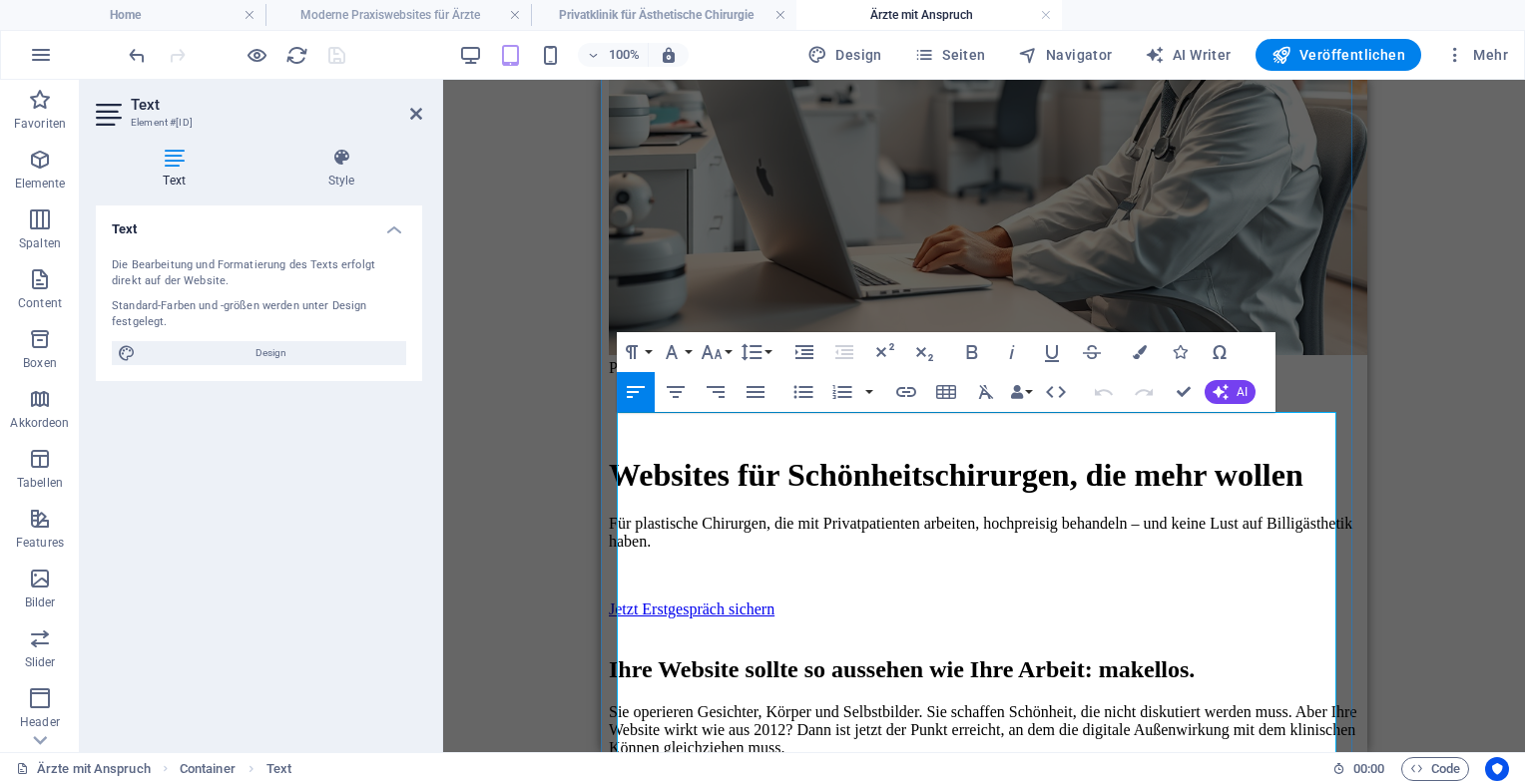 click at bounding box center (984, 576) 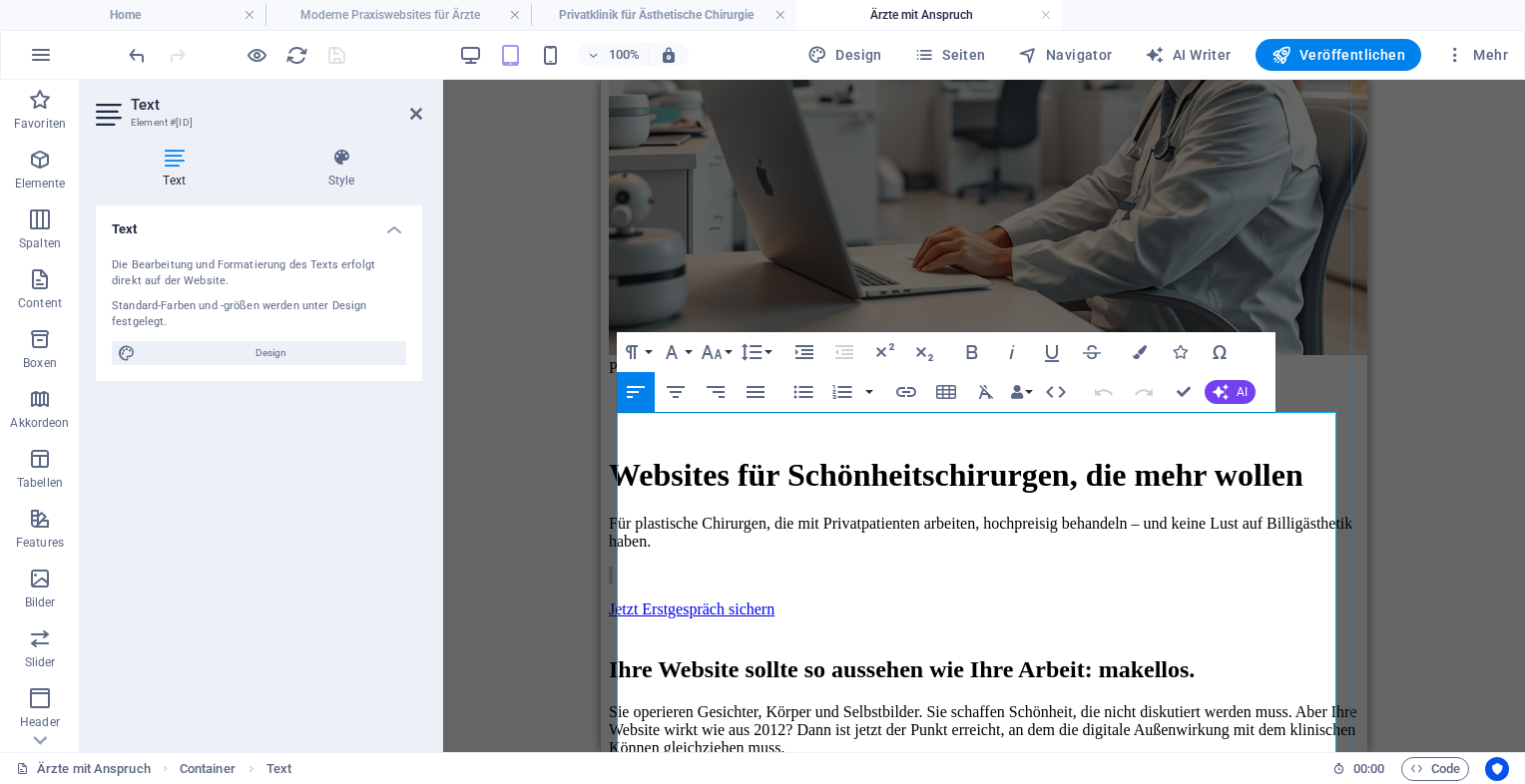click at bounding box center [984, 576] 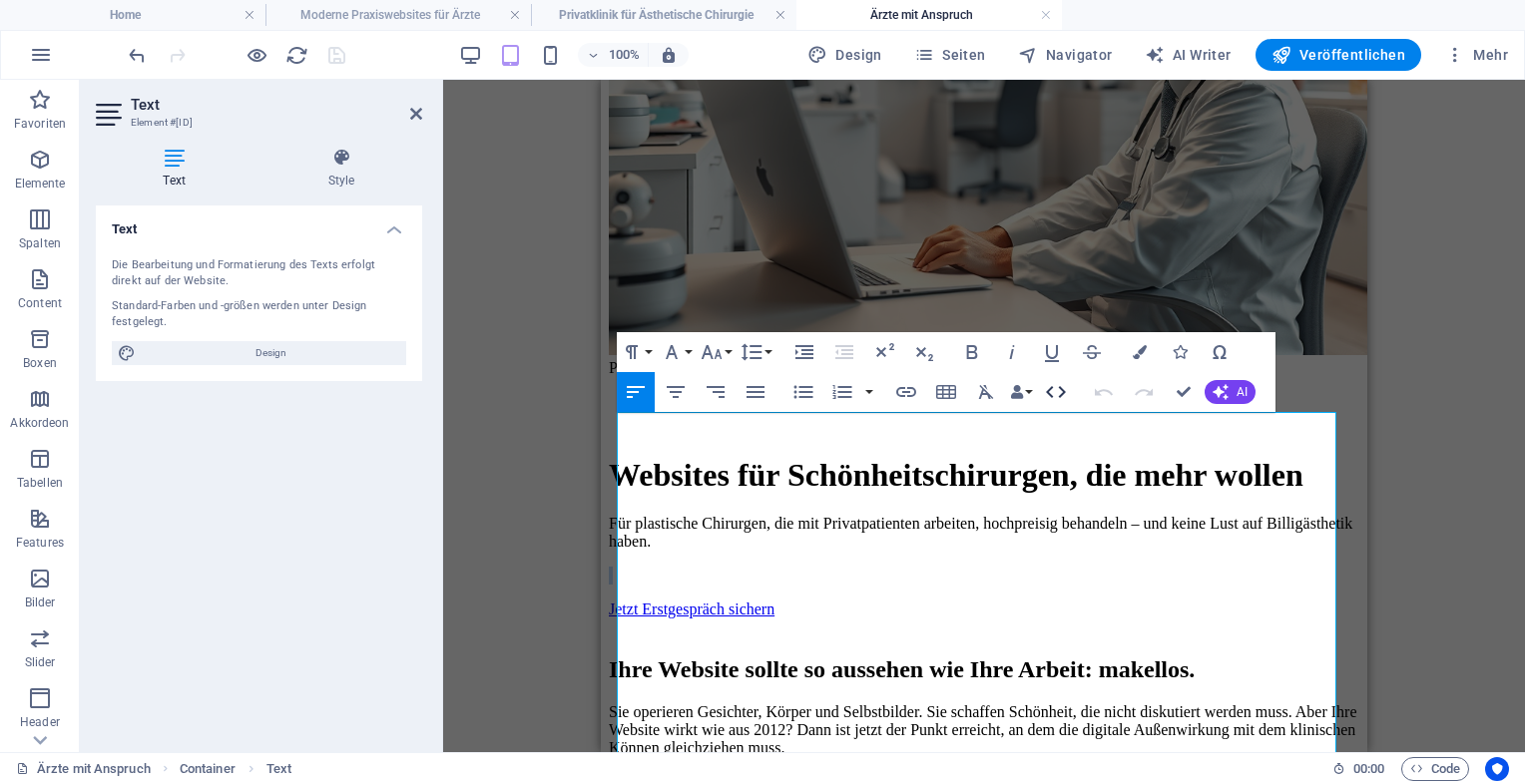 click 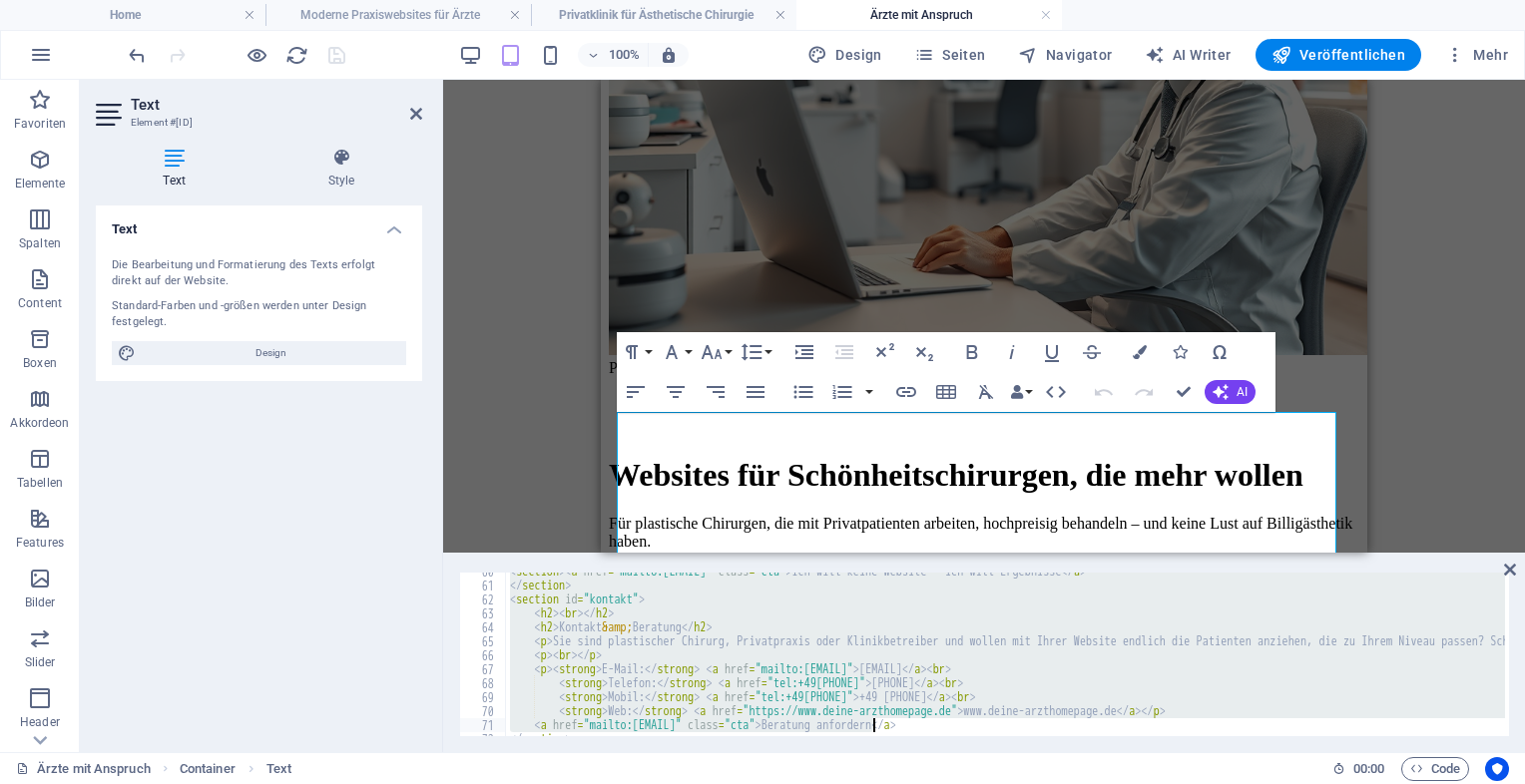 scroll, scrollTop: 888, scrollLeft: 0, axis: vertical 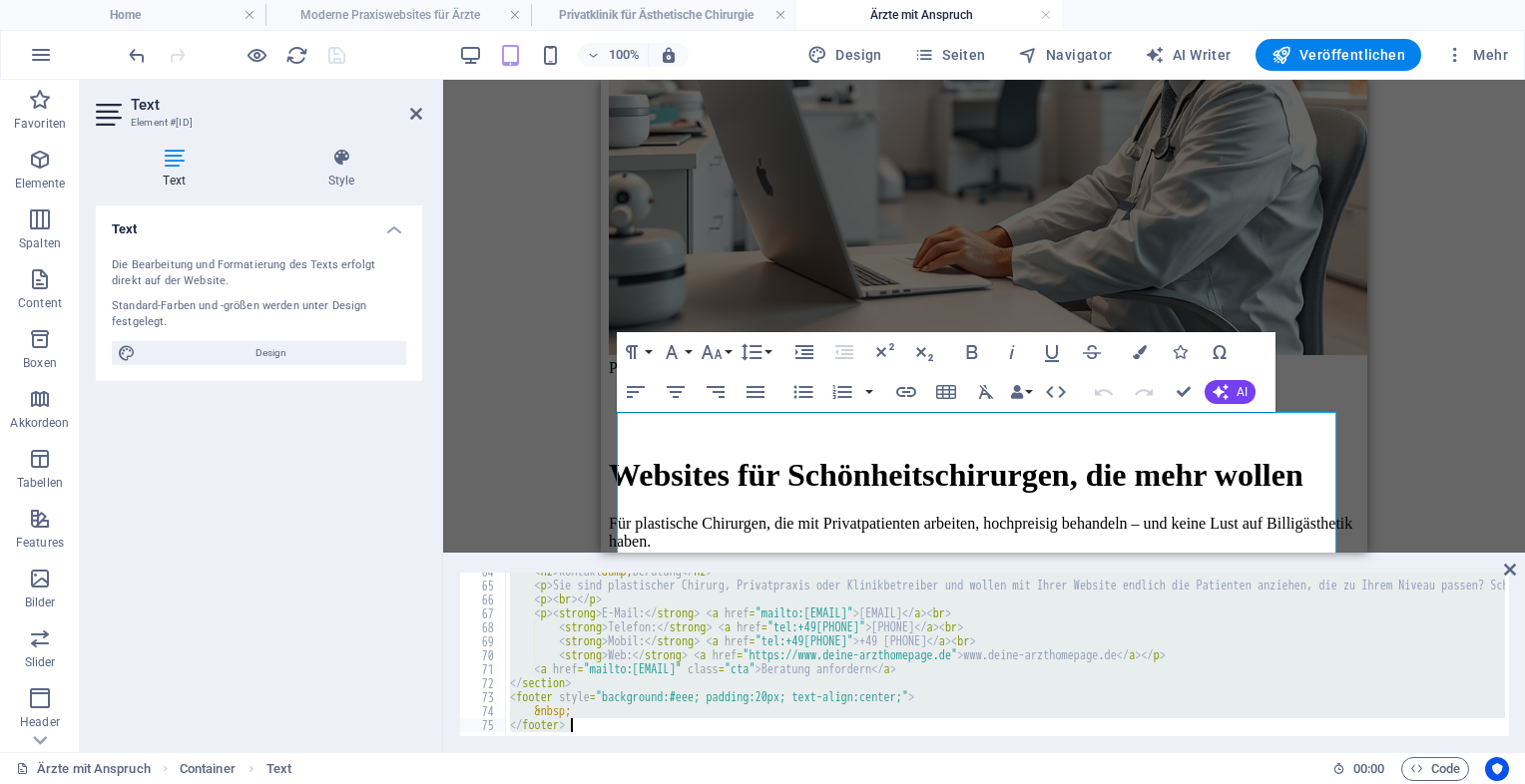 drag, startPoint x: 512, startPoint y: 580, endPoint x: 1528, endPoint y: 774, distance: 1034.356 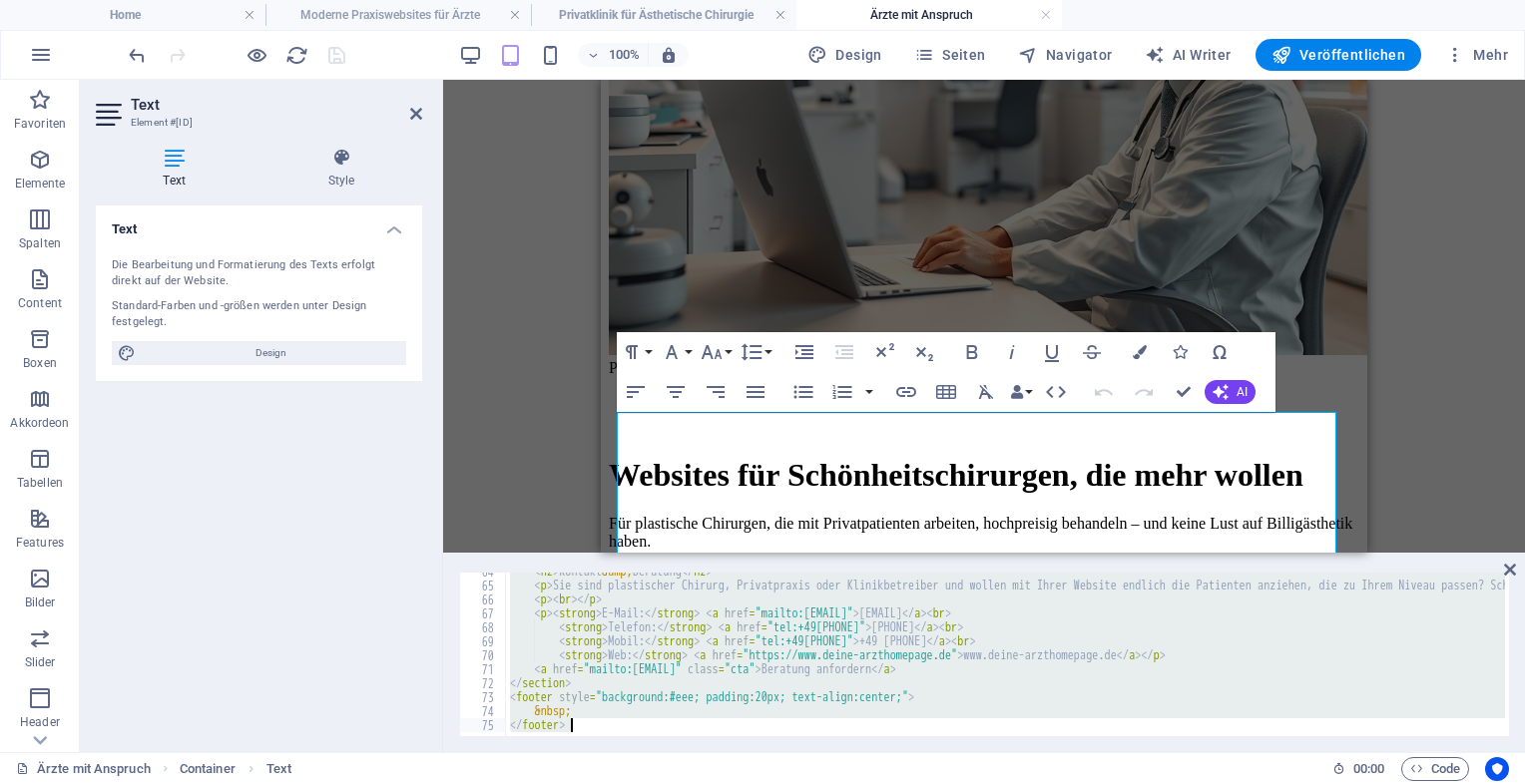 click on "deine-arzthomepage.de Home Moderne Praxiswebsites für Ärzte Privatklinik für Ästhetische Chirurgie Ärzte mit Anspruch Favoriten Elemente Spalten Content Boxen Akkordeon Tabellen Features Bilder Slider Header Footer Formular Marketing Collections
H1   Text auf Hintergrund   Container   Menüleiste   Menü   Preset   Container   Text   Akkordeon   Container   H3   Text   Container   H3   Container   Bild   Container   Icon-Liste   Container   H3   Container   Container   Icon   Container   H3   Icon-Liste   Container   Container   H3   Container   Container   Icon   Container   H3   Container   Container   H3   Container   Container   Text   Container   Icon   Container   H3   Container   Öffnungszeiten   Container   Icon   Text   Text   Text   Icon-Liste   Container   H3   Container   Container   Abstand   Textfeld   Kontaktformular   Container   Kontaktformular   Formular   Textbereich   Captcha     H3" at bounding box center [762, 392] 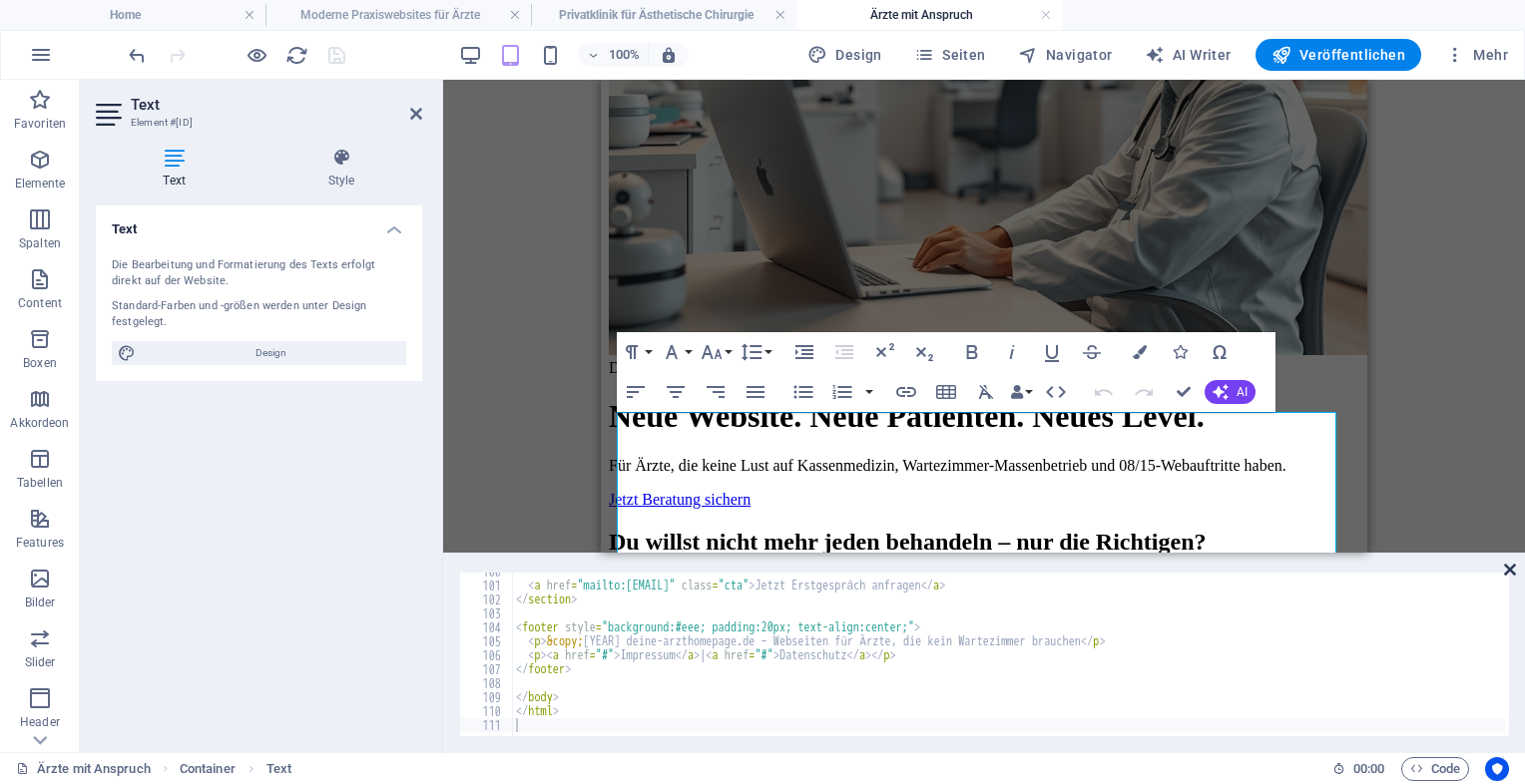 click at bounding box center [1510, 570] 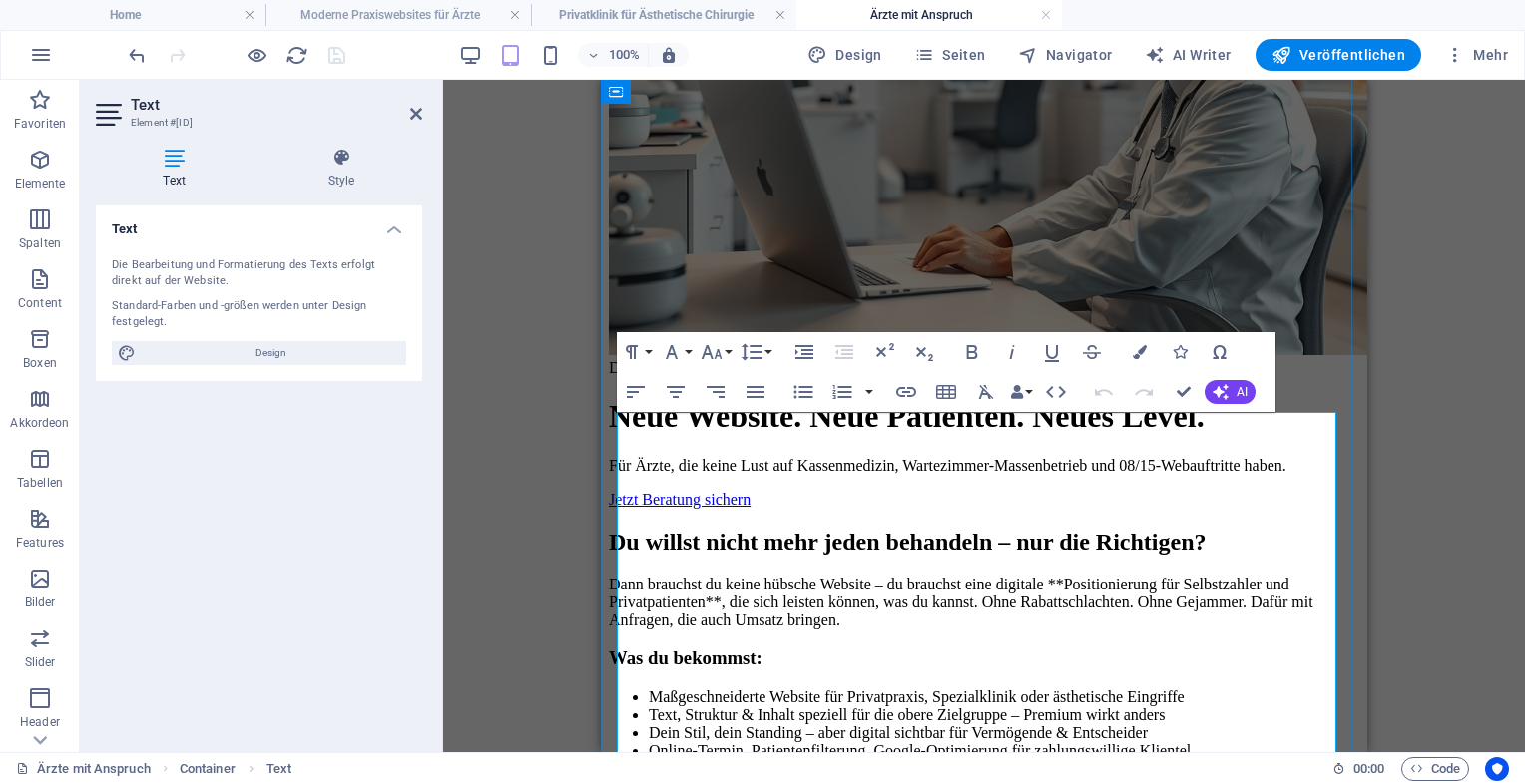 click on "Die neue Arzt-Website für Ärzte mit Anspruch
Neue Website. Neue Patienten. Neues Level.
Für Ärzte, die keine Lust auf Kassenmedizin, Wartezimmer-Massenbetrieb und 08/15-Webauftritte haben.
Jetzt Beratung sichern
Du willst nicht mehr jeden behandeln – nur die Richtigen?
Dann brauchst du keine hübsche Website – du brauchst eine digitale **Positionierung für Selbstzahler und Privatpatienten**, die sich leisten können, was du kannst. Ohne Rabattschlachten. Ohne Gejammer. Dafür mit Anfragen, die auch Umsatz bringen.
Was du bekommst:
Maßgeschneiderte Website für Privatpraxis, Spezialklinik oder ästhetische Eingriffe
Text, Struktur & Inhalt speziell für die obere Zielgruppe – Premium wirkt anders
Dein Stil, dein Standing – aber digital sichtbar für Vermögende & Entscheider
Online-Termin, Patientenfilterung, Google-Optimierung für zahlungswillige Klientel" at bounding box center [984, 900] 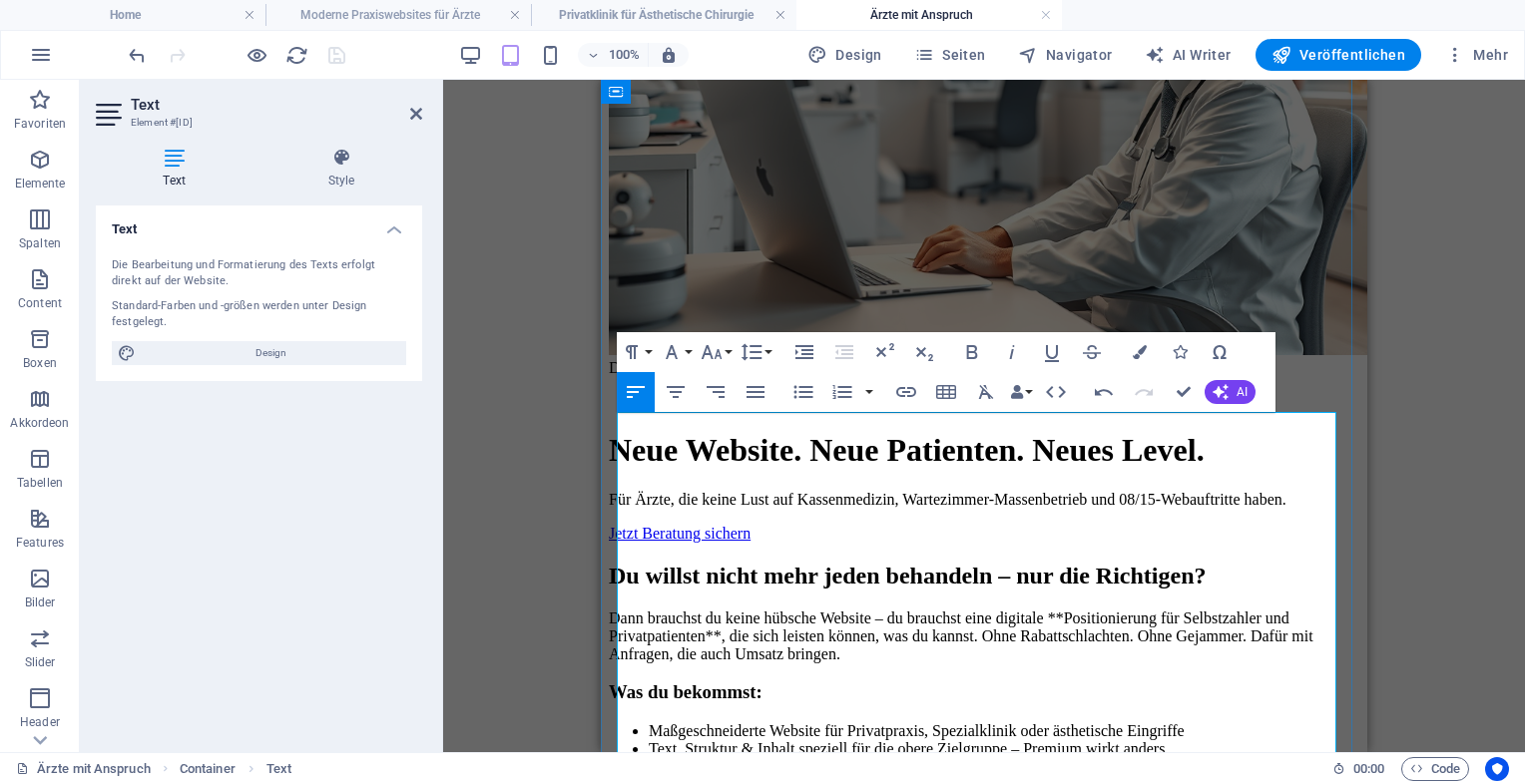 click on "Für Ärzte, die keine Lust auf Kassenmedizin, Wartezimmer-Massenbetrieb und 08/15-Webauftritte haben." at bounding box center [984, 500] 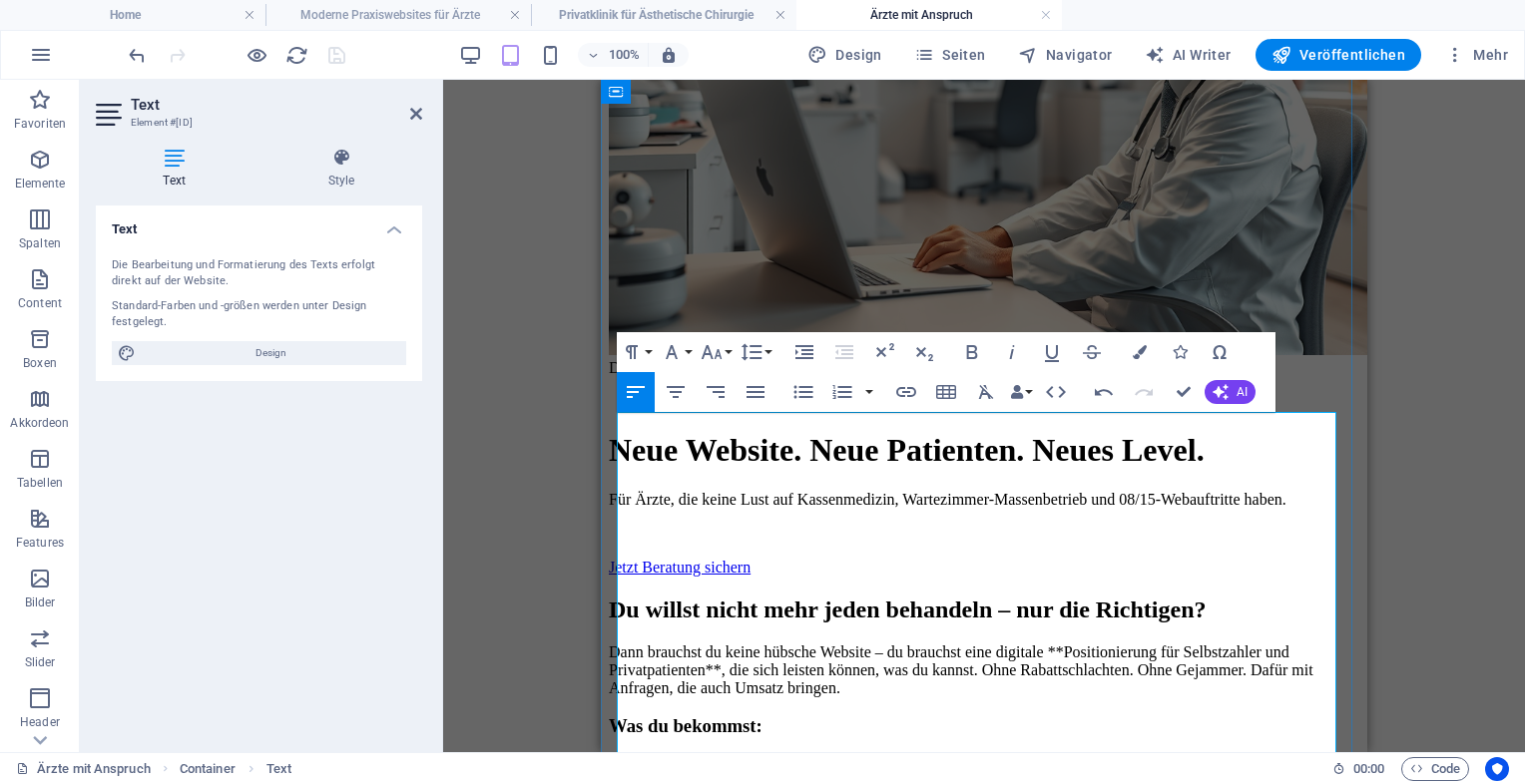 click on "Neue Website. Neue Patienten. Neues Level.
Für Ärzte, die keine Lust auf Kassenmedizin, Wartezimmer-Massenbetrieb und 08/15-Webauftritte haben.
Jetzt Beratung sichern" at bounding box center (984, 504) 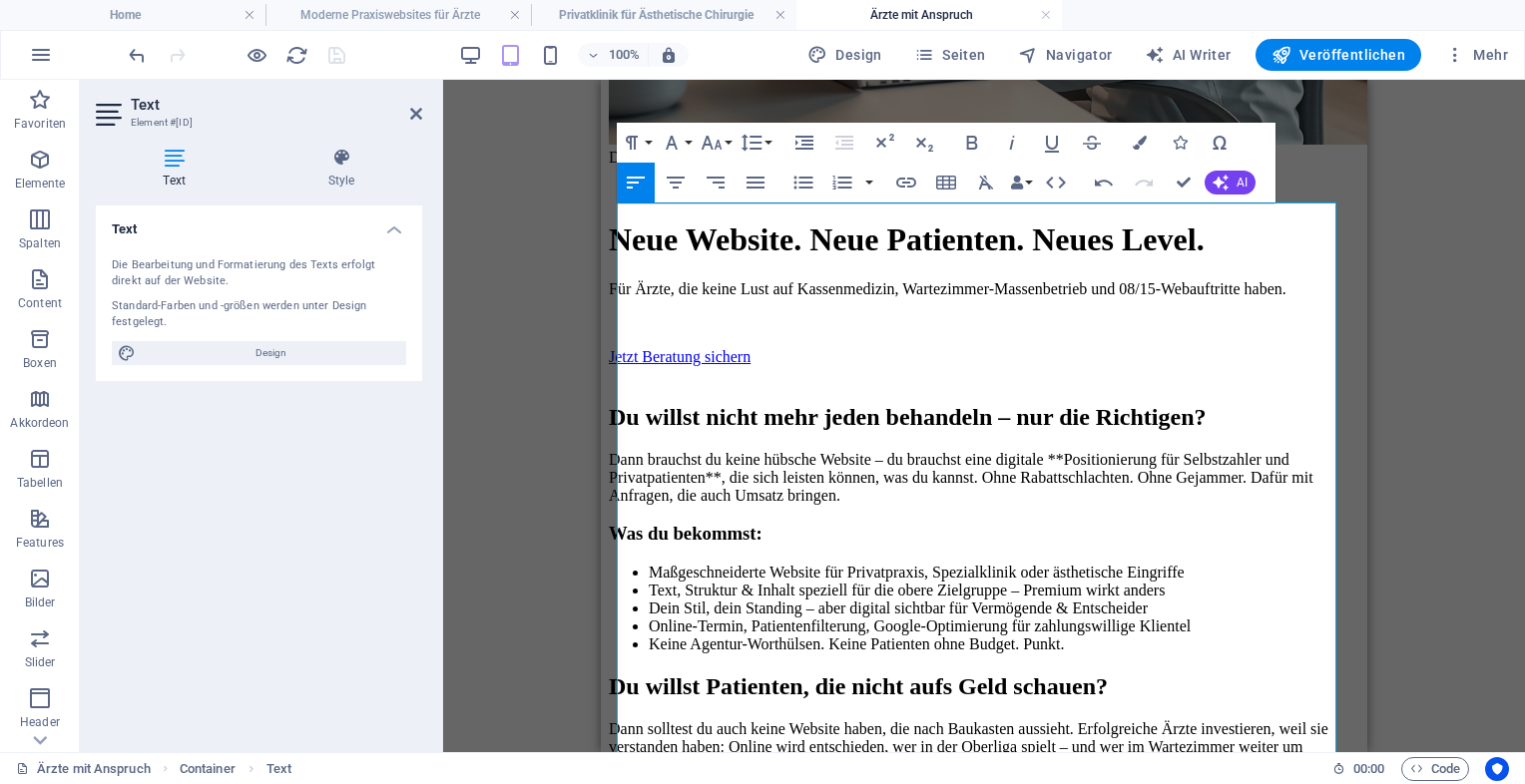 scroll, scrollTop: 546, scrollLeft: 0, axis: vertical 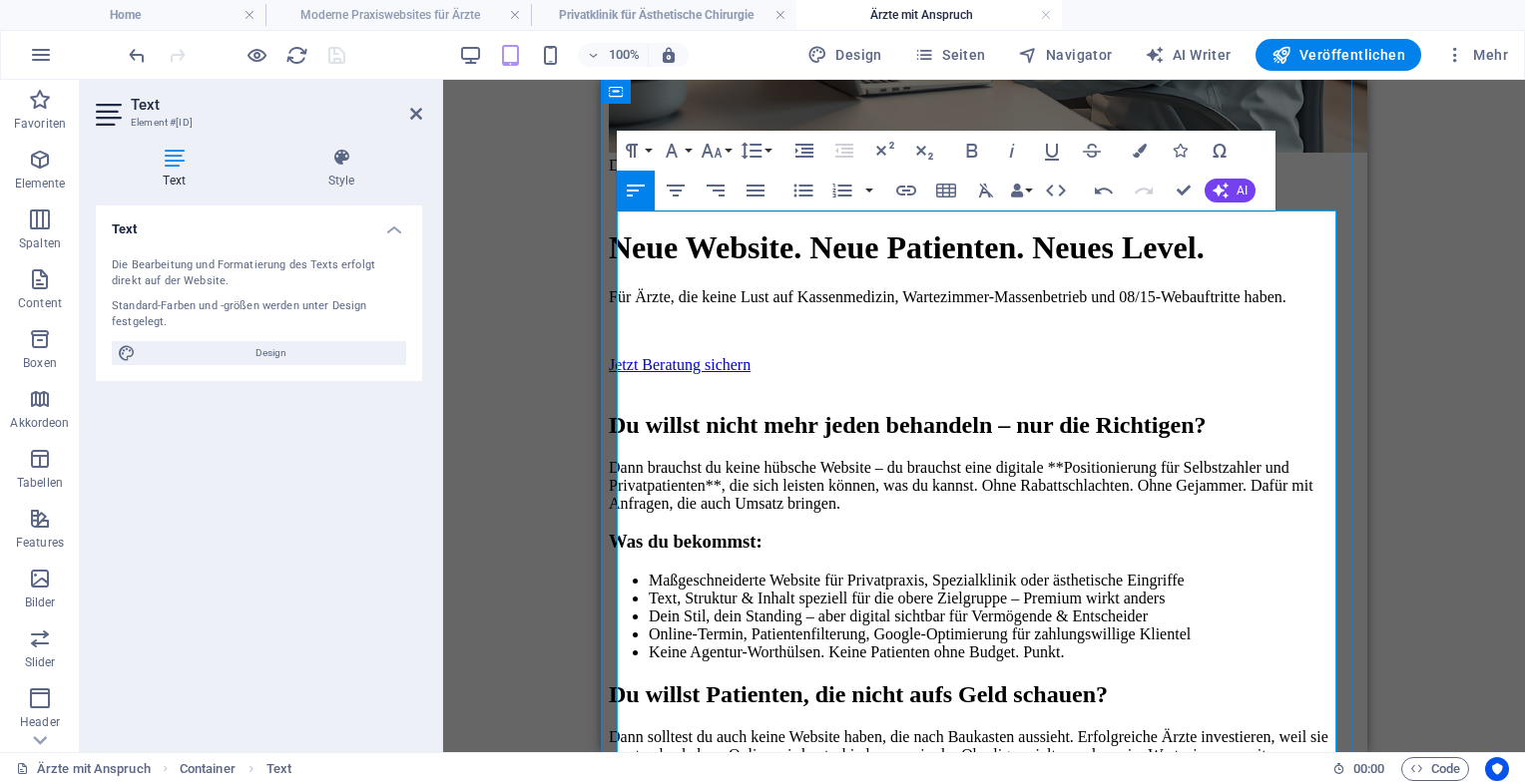 click on "Was du bekommst:" at bounding box center (984, 542) 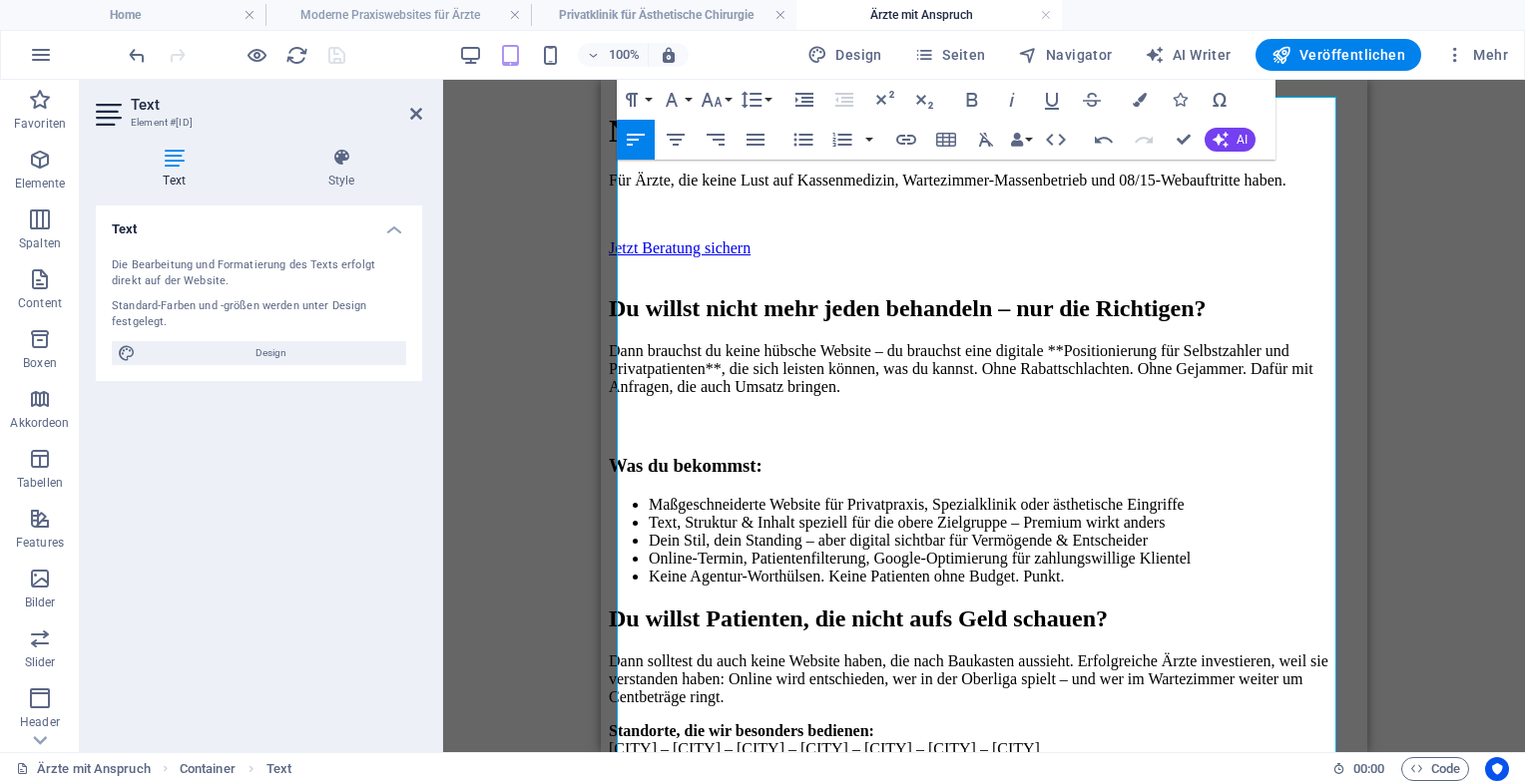 scroll, scrollTop: 735, scrollLeft: 0, axis: vertical 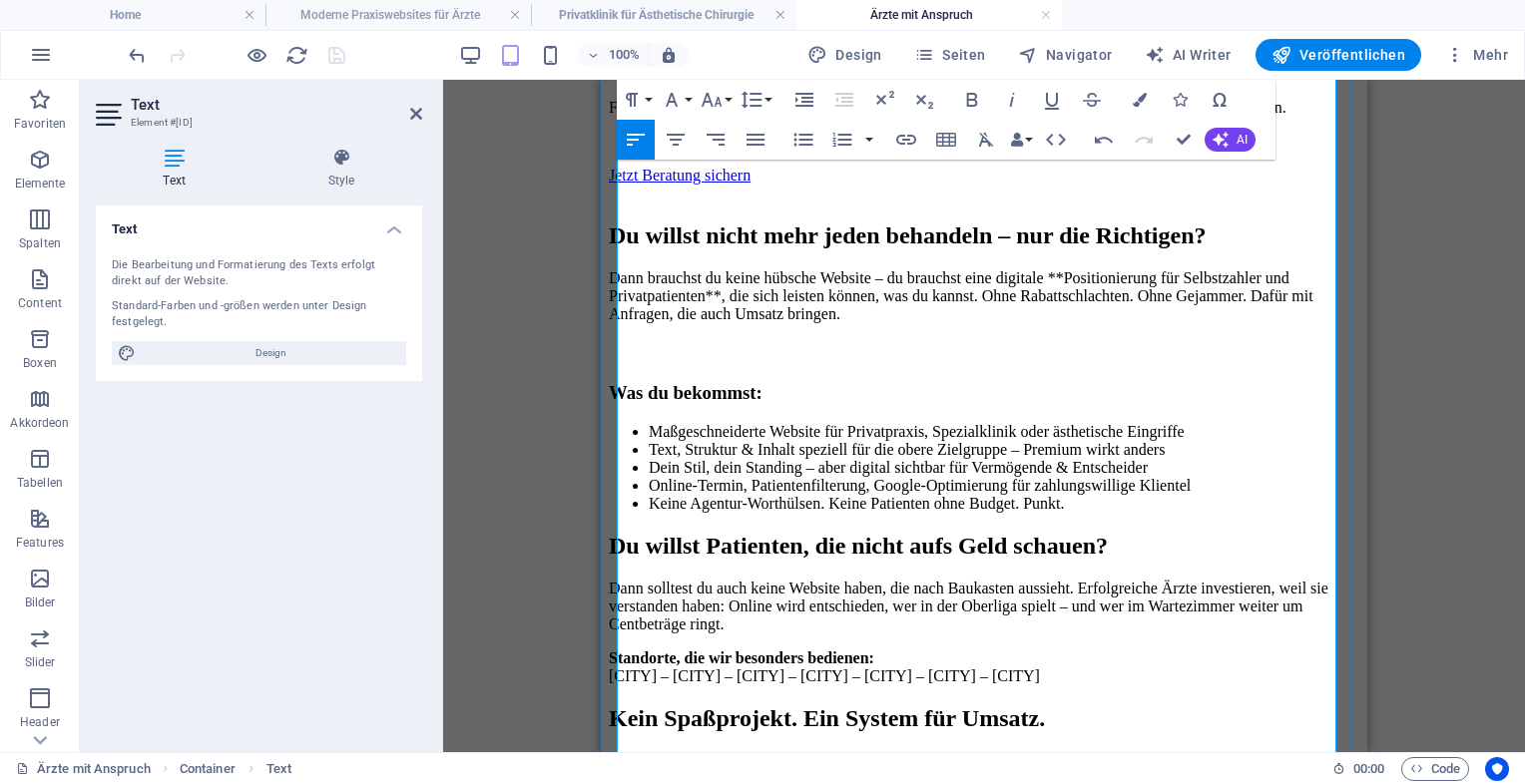 click on "Du willst Patienten, die nicht aufs Geld schauen?" at bounding box center (984, 546) 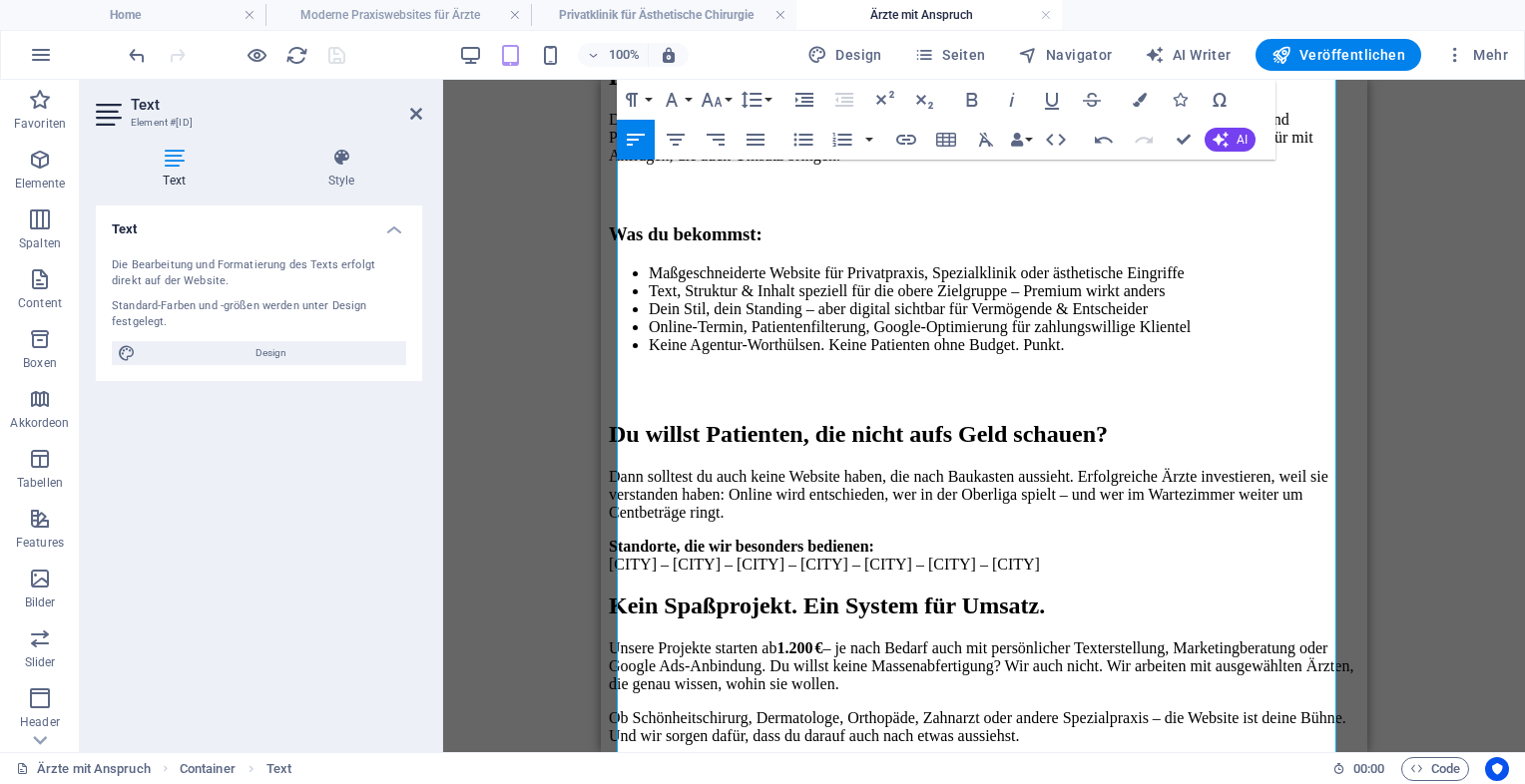 drag, startPoint x: 1361, startPoint y: 325, endPoint x: 1968, endPoint y: 445, distance: 618.74793 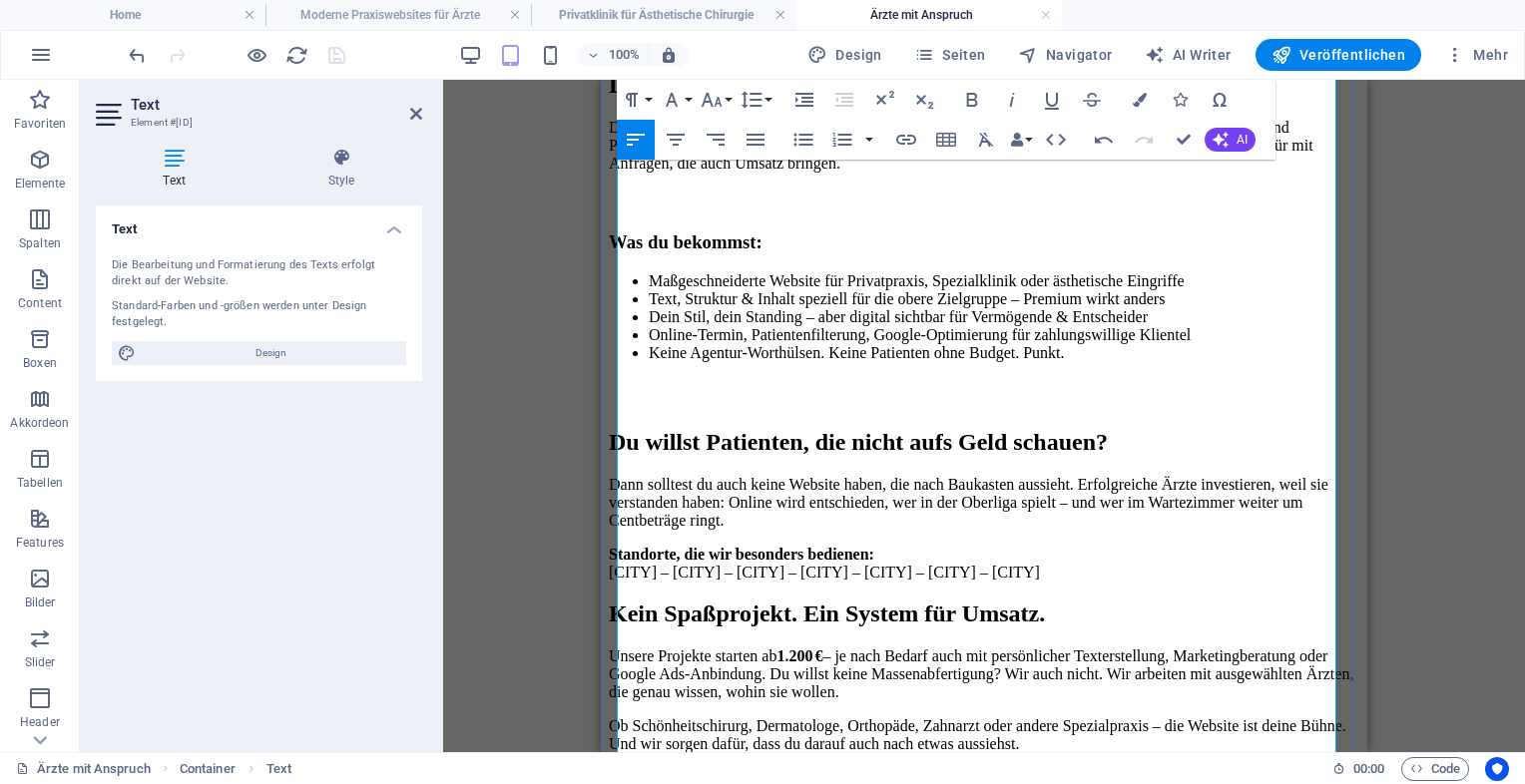 click on "Kein Spaßprojekt. Ein System für Umsatz." at bounding box center [984, 613] 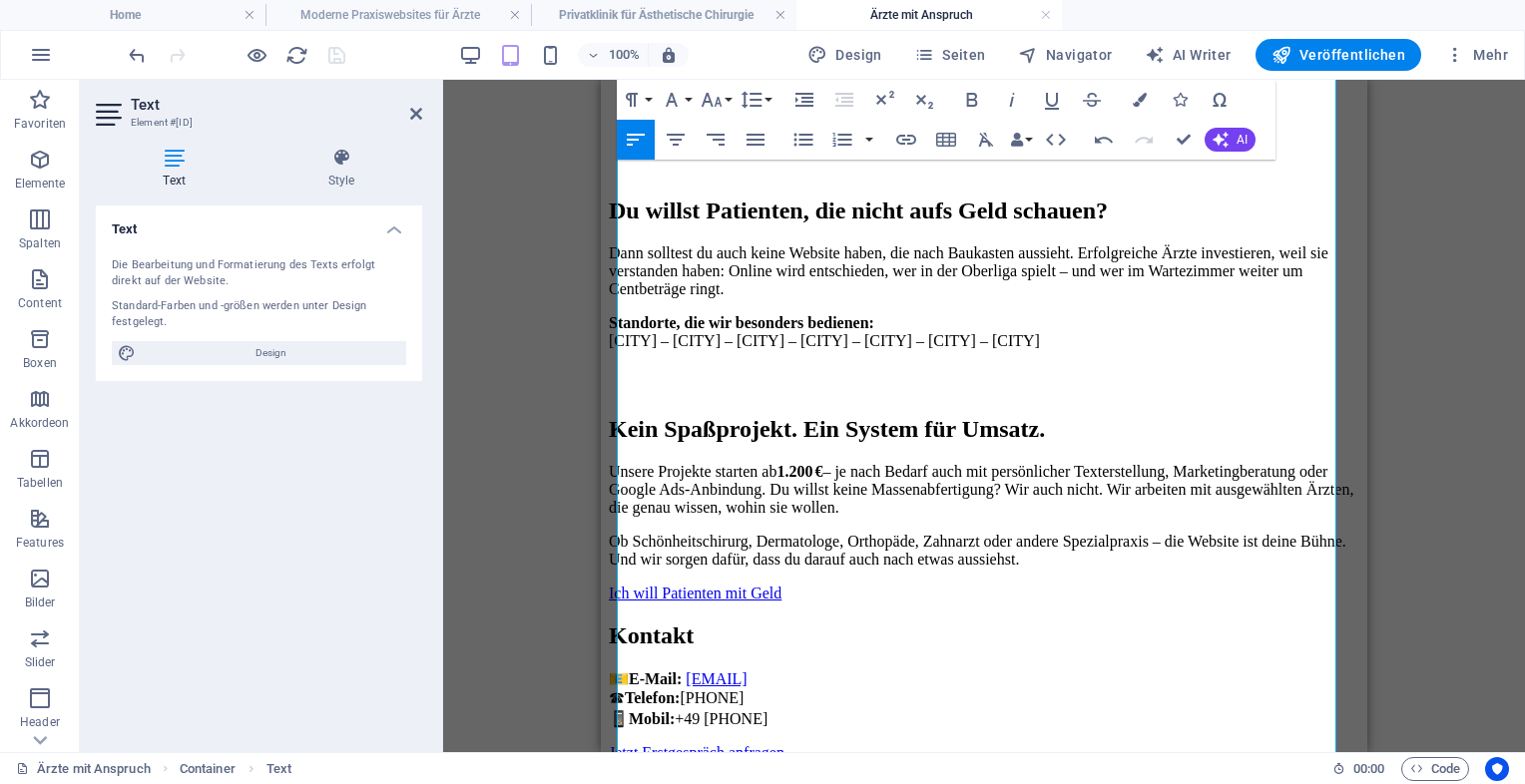 scroll, scrollTop: 1120, scrollLeft: 0, axis: vertical 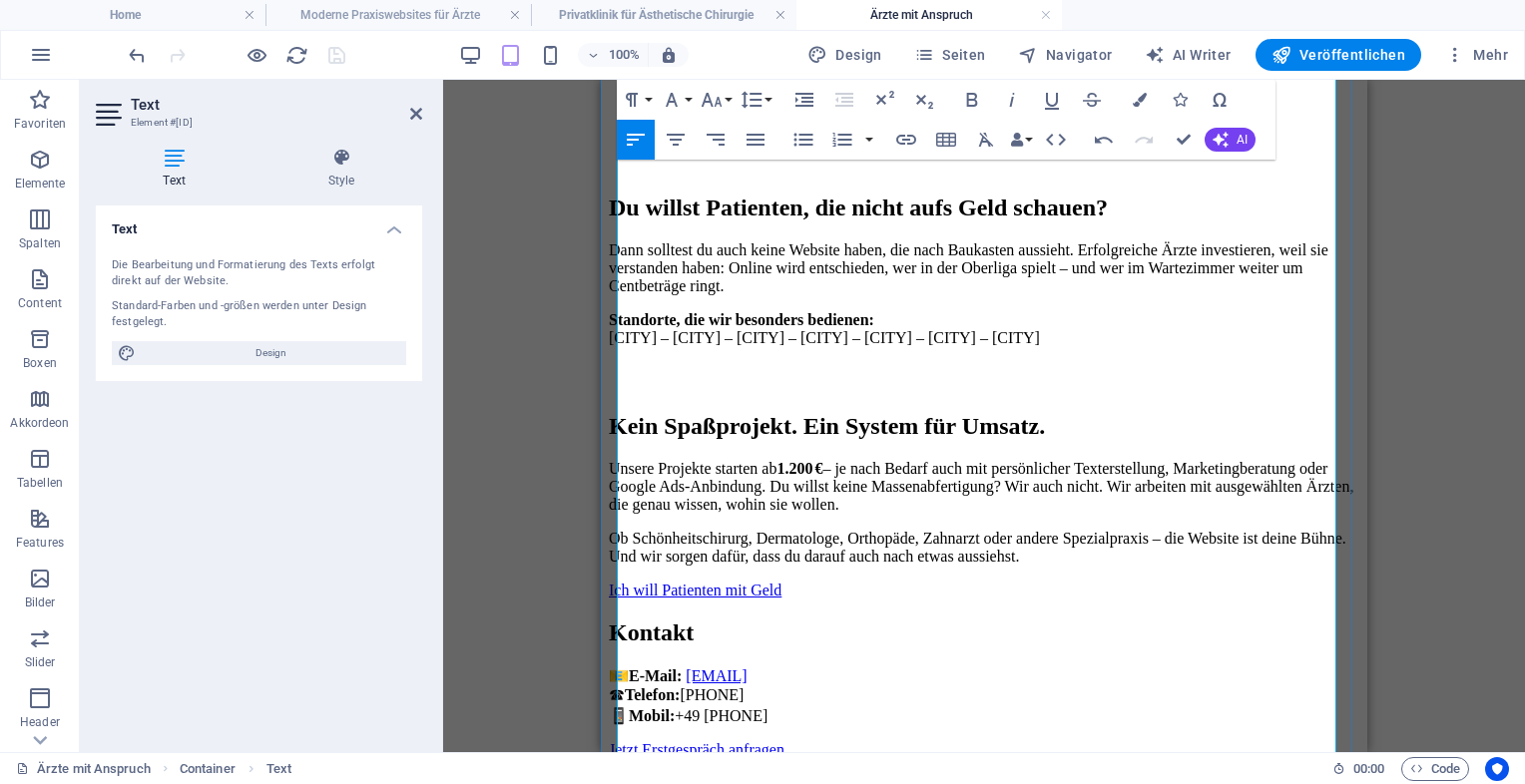 click on "Kontakt" at bounding box center [984, 632] 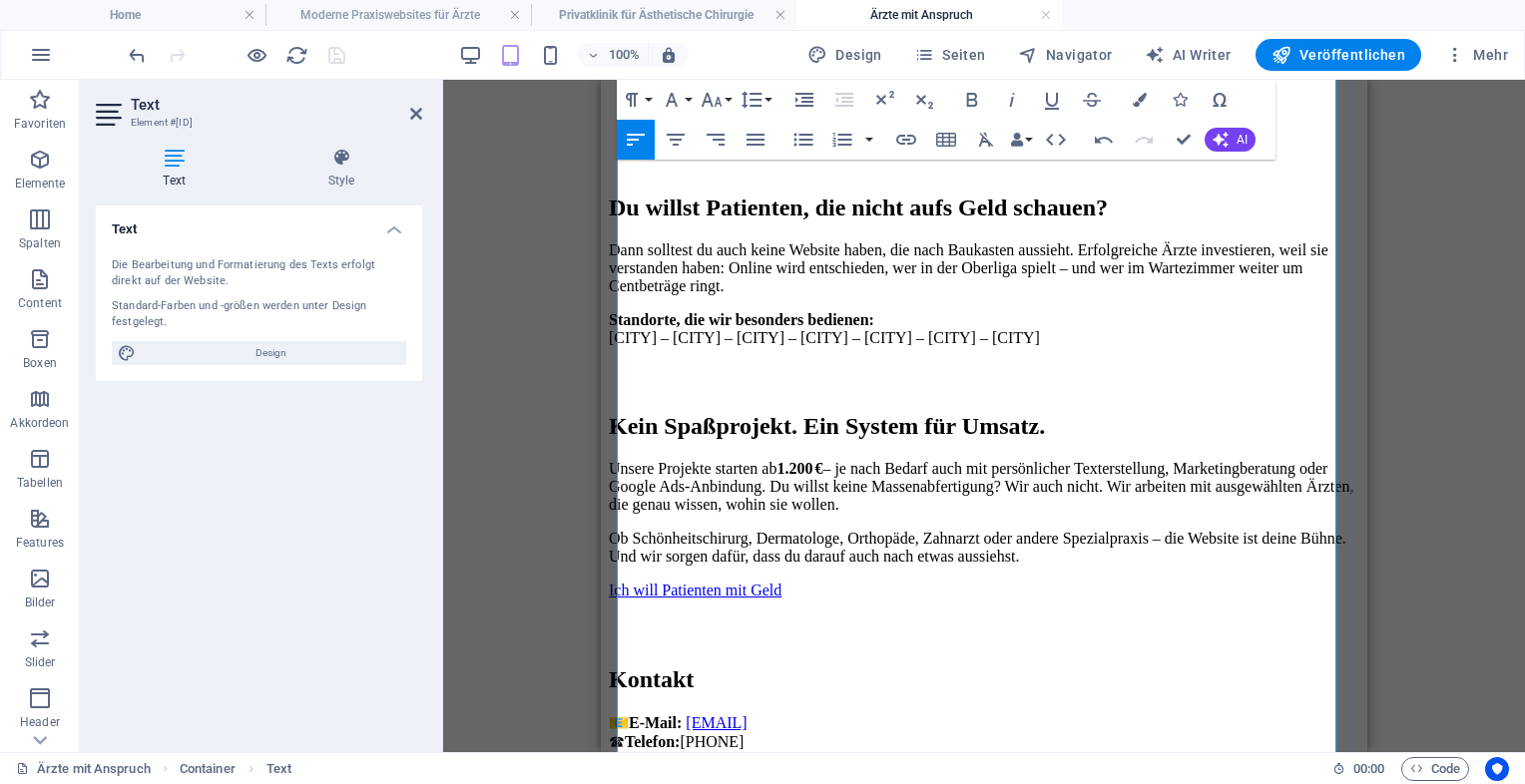 click on "📧  E-Mail:   info@deine-arzthomepage.de
☎  Telefon:  +49 208 43906645
📱  Mobil:  +49 1522 9855538" at bounding box center (984, 742) 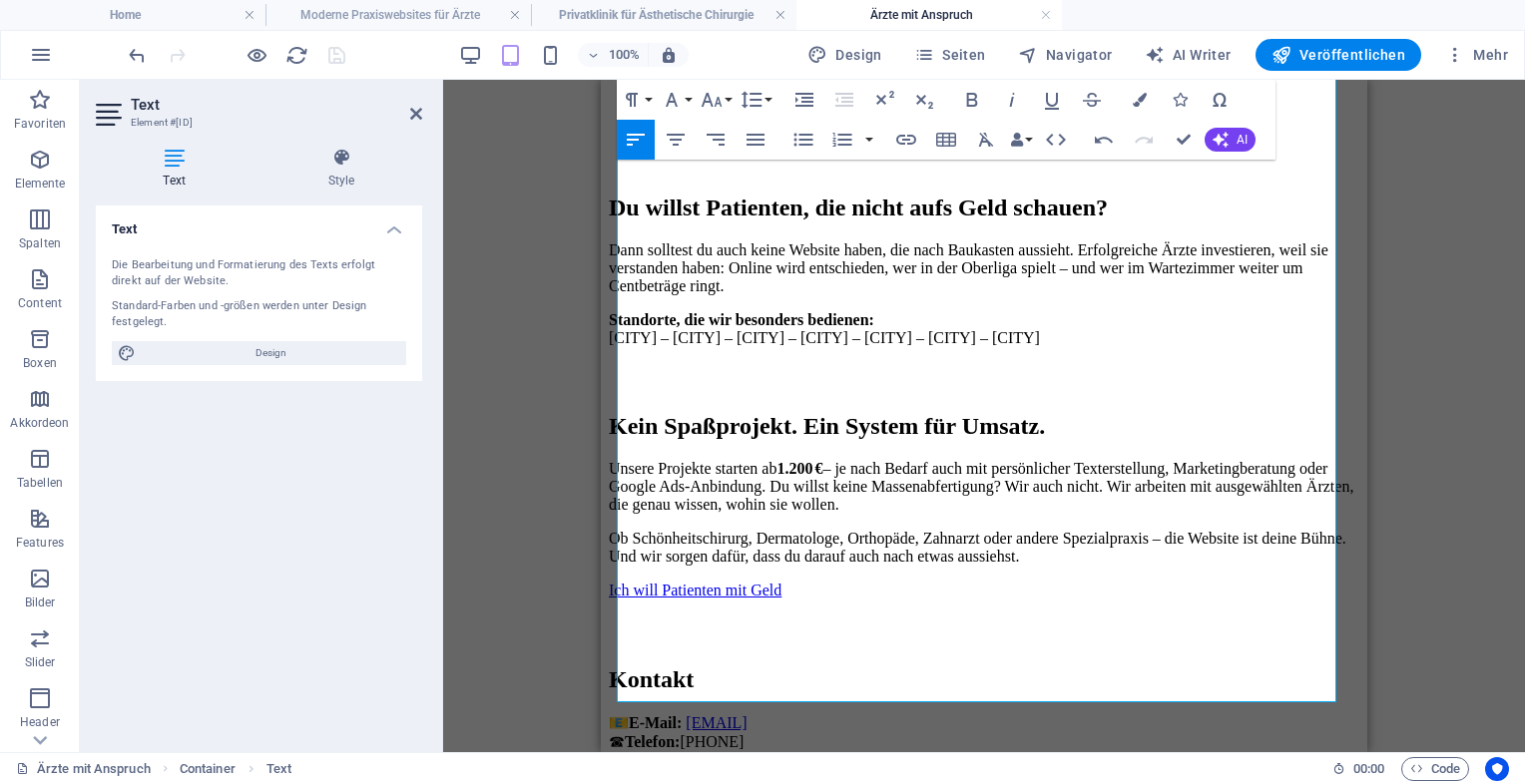 scroll, scrollTop: 1264, scrollLeft: 0, axis: vertical 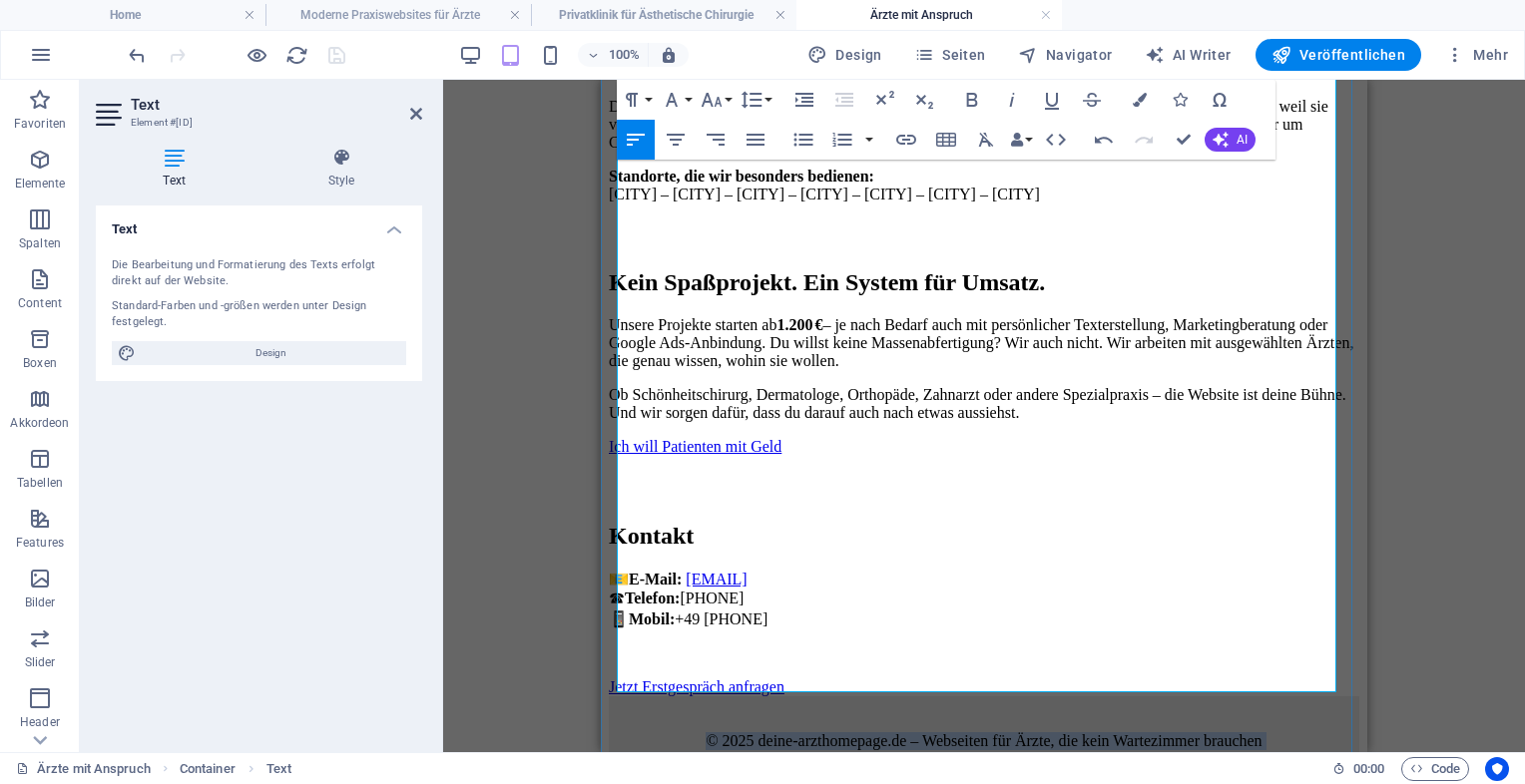 drag, startPoint x: 649, startPoint y: 633, endPoint x: 1231, endPoint y: 680, distance: 583.8947 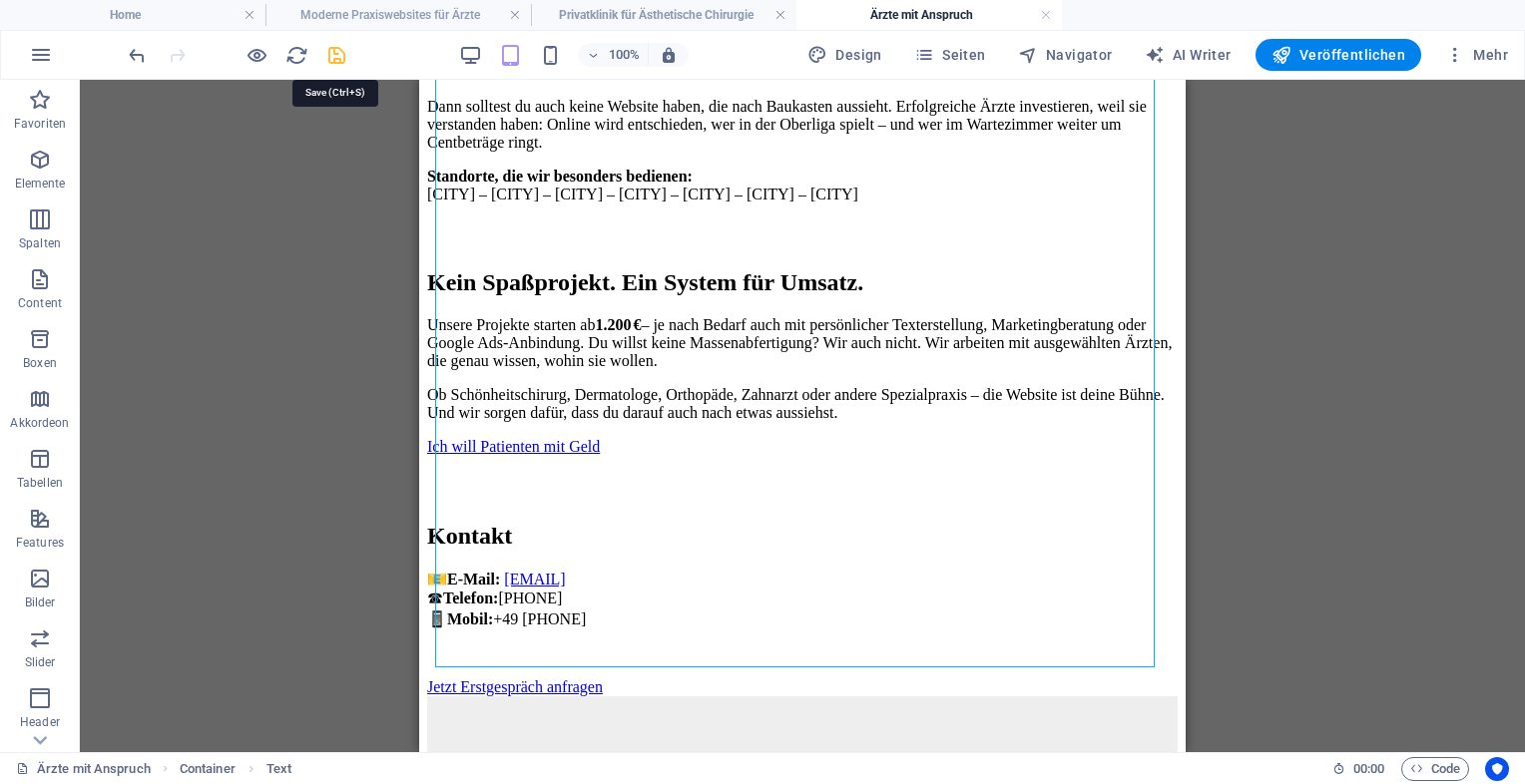 click at bounding box center (336, 55) 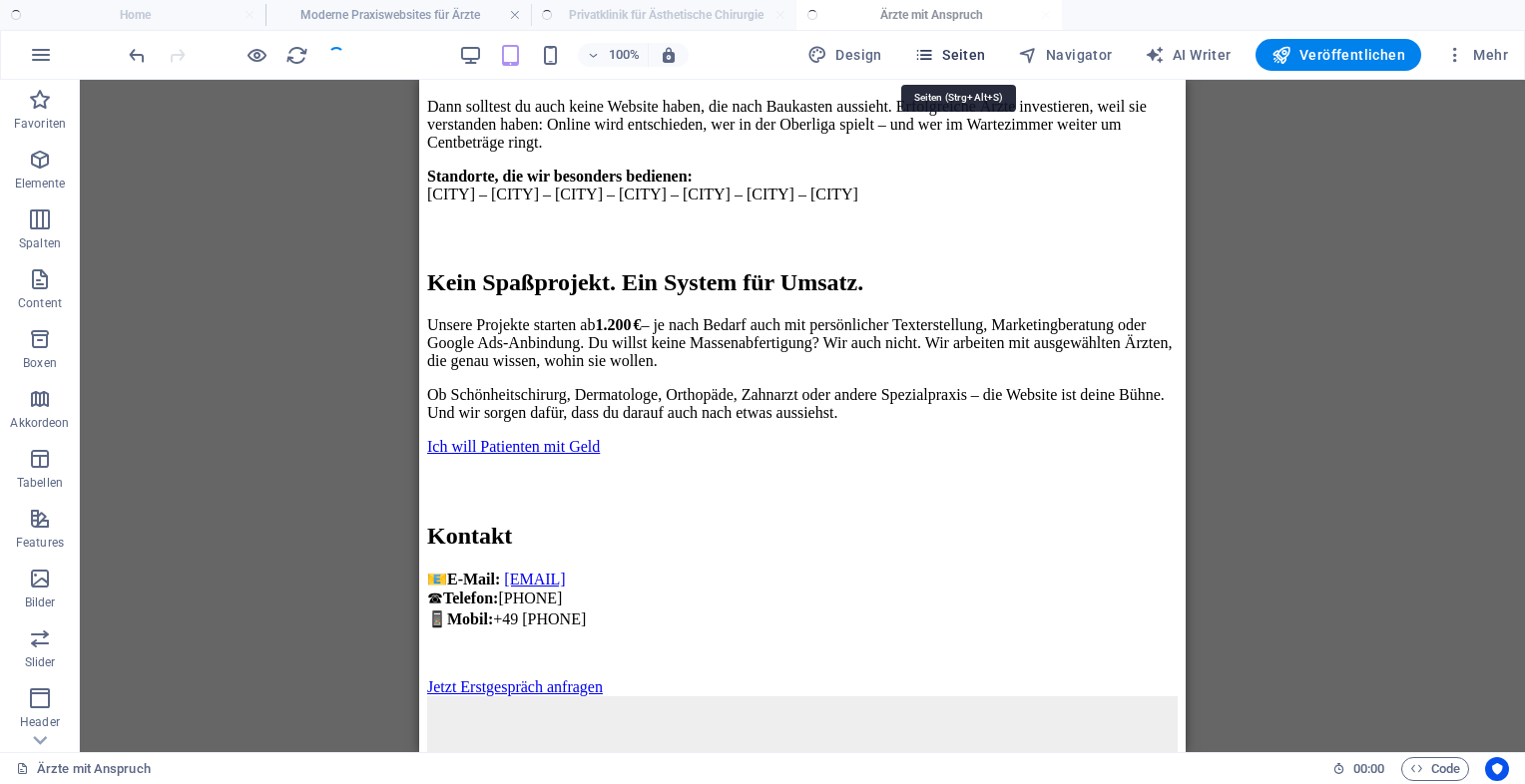 click on "Seiten" at bounding box center [950, 55] 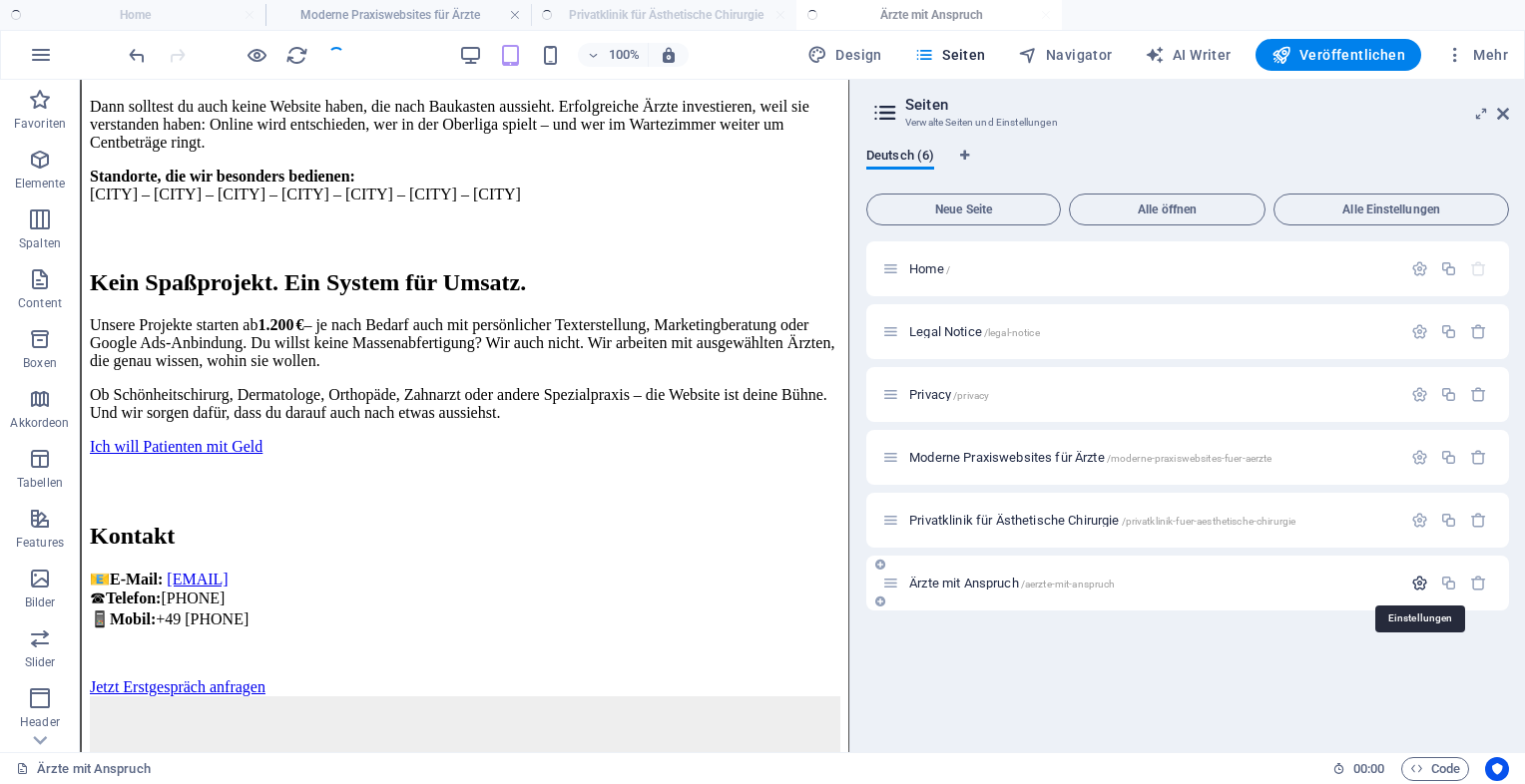 click at bounding box center [1419, 583] 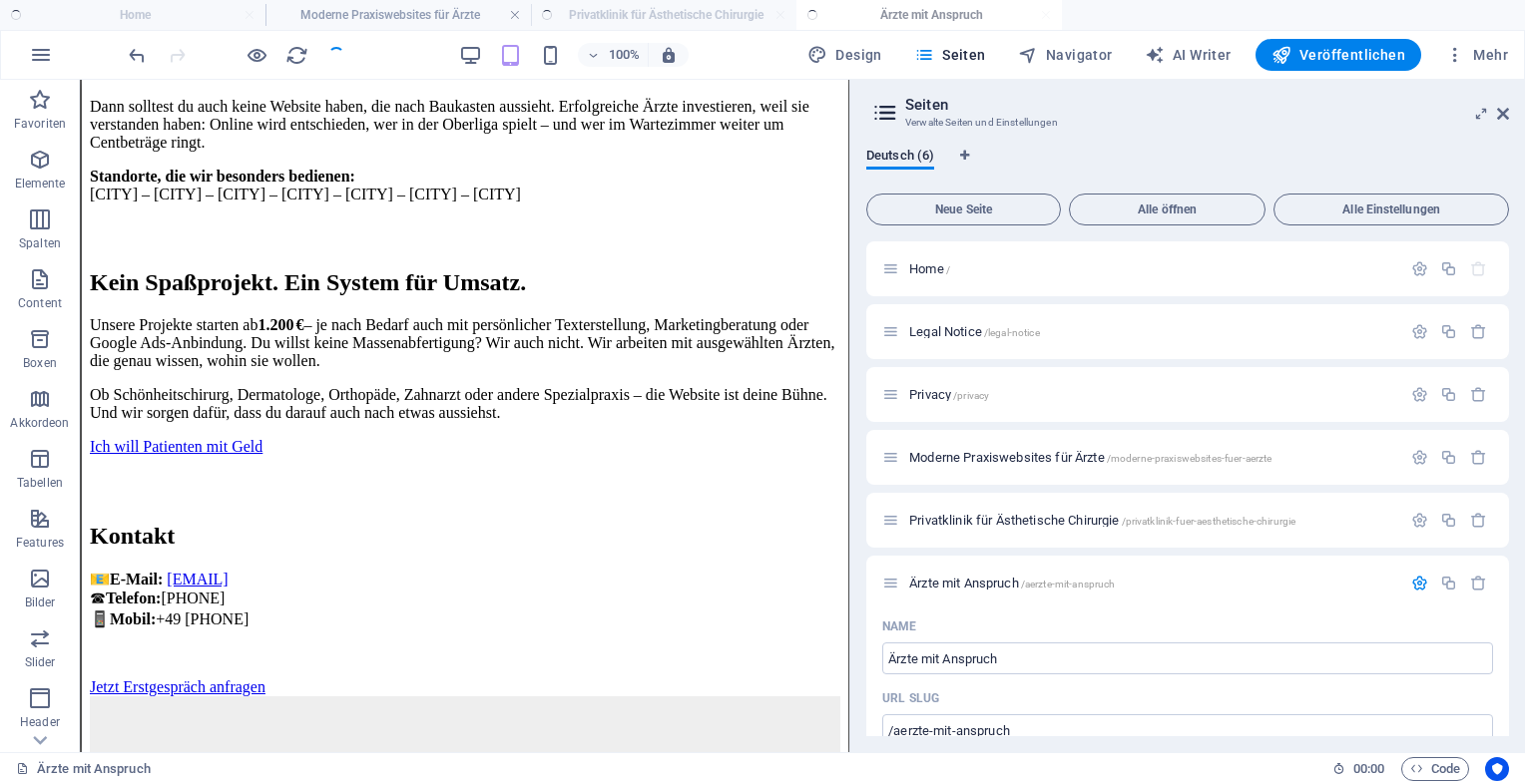 drag, startPoint x: 1502, startPoint y: 336, endPoint x: 1506, endPoint y: 389, distance: 53.15073 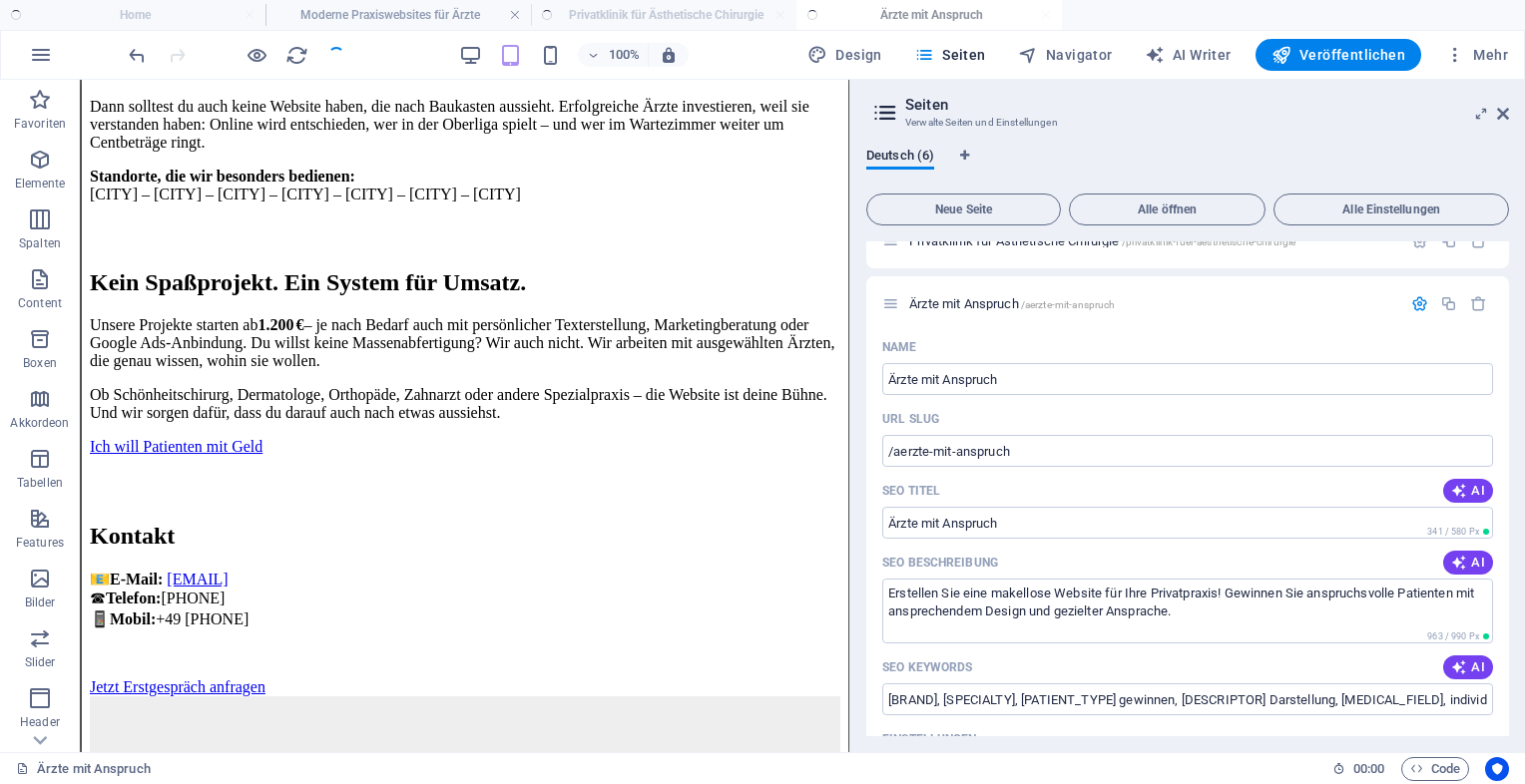 scroll, scrollTop: 284, scrollLeft: 0, axis: vertical 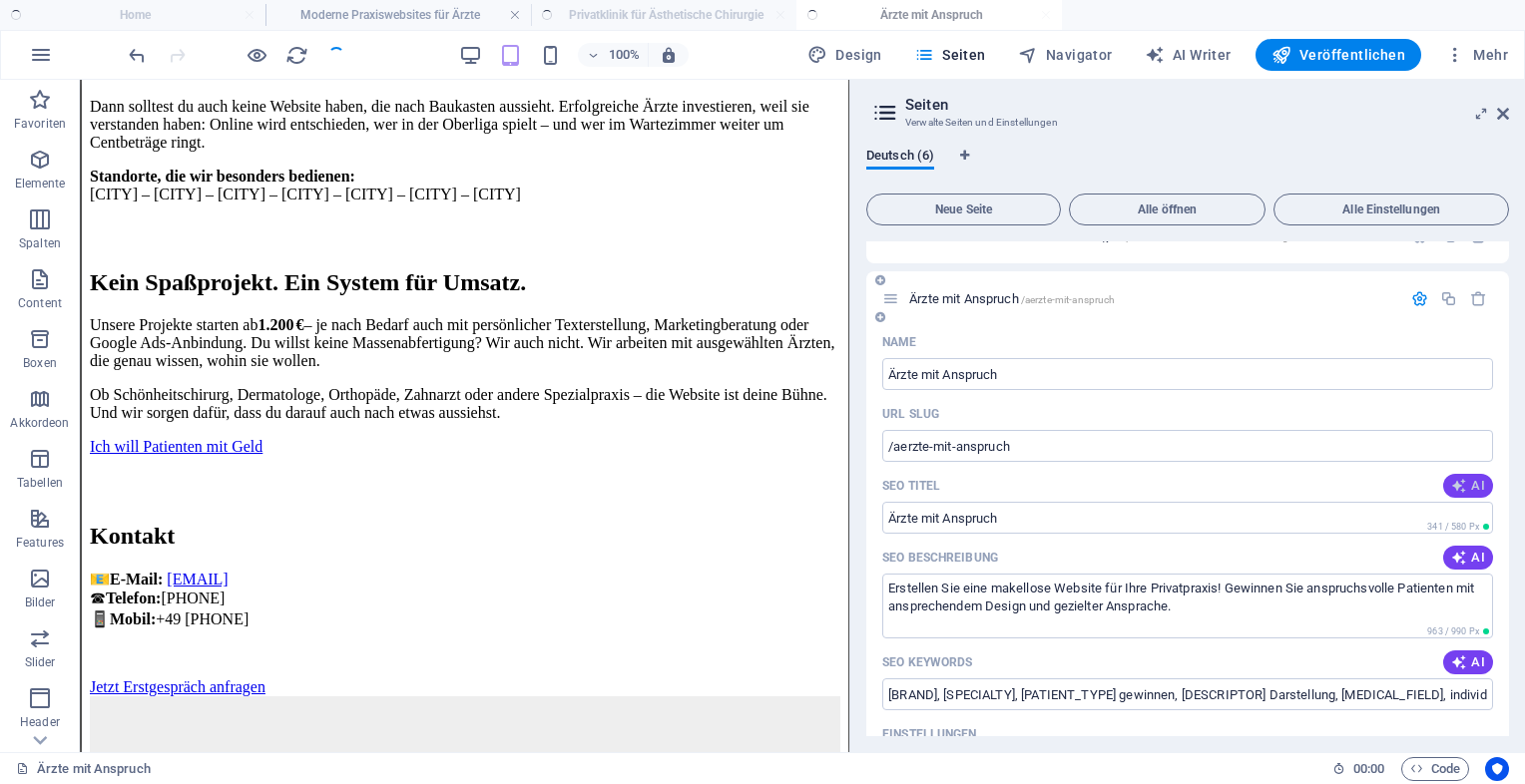 click at bounding box center (1459, 486) 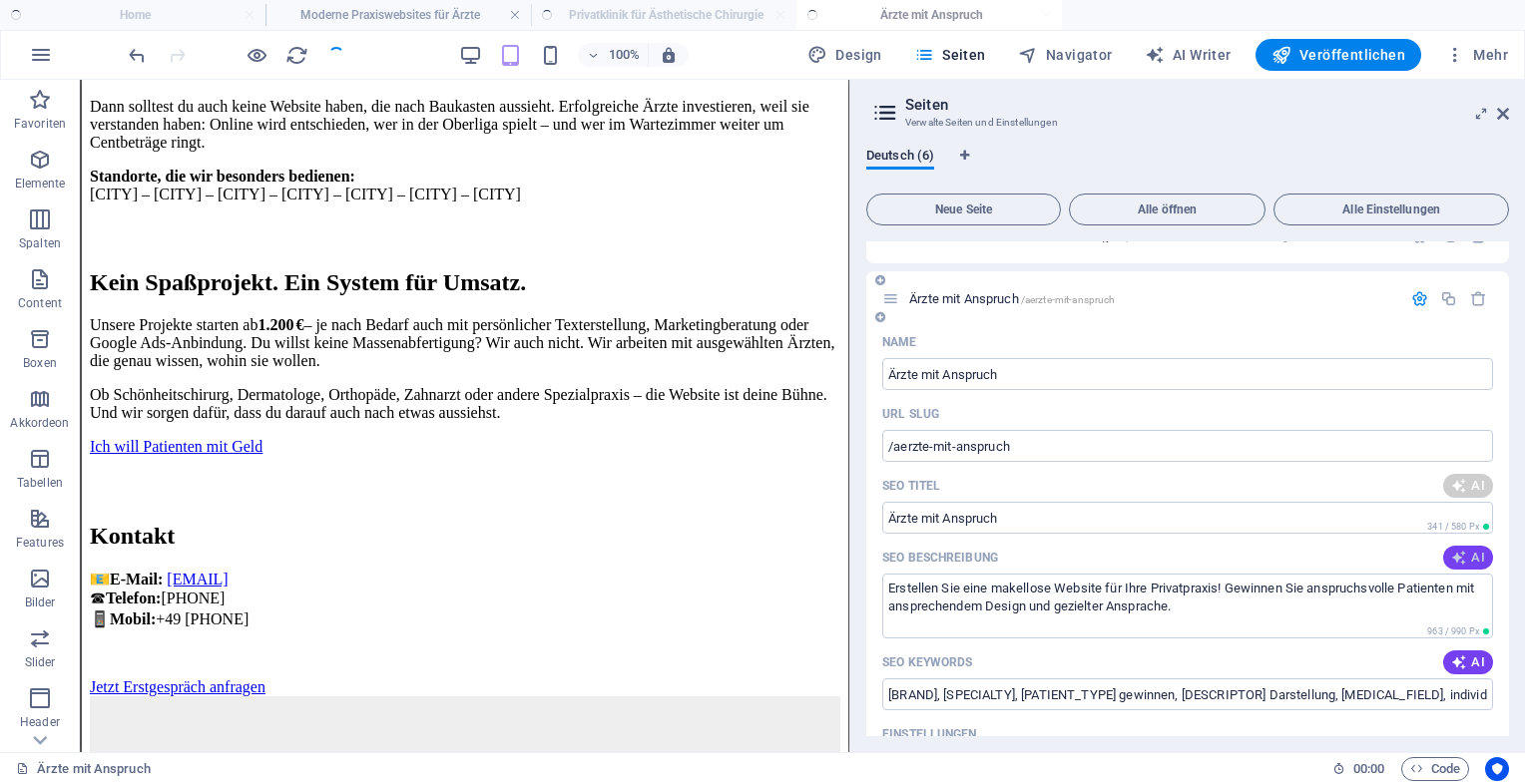 click at bounding box center [1459, 558] 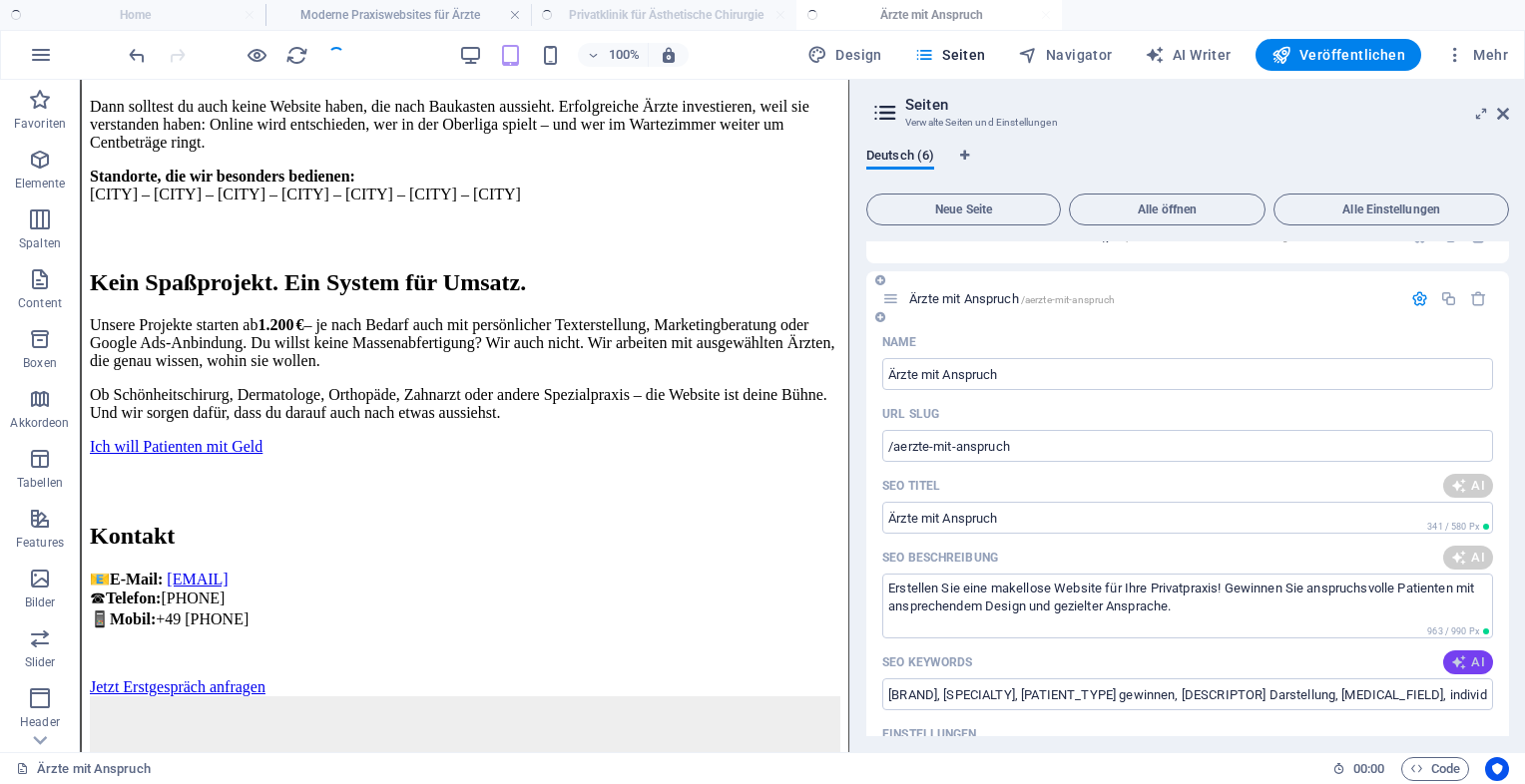 click on "AI" at bounding box center [1468, 662] 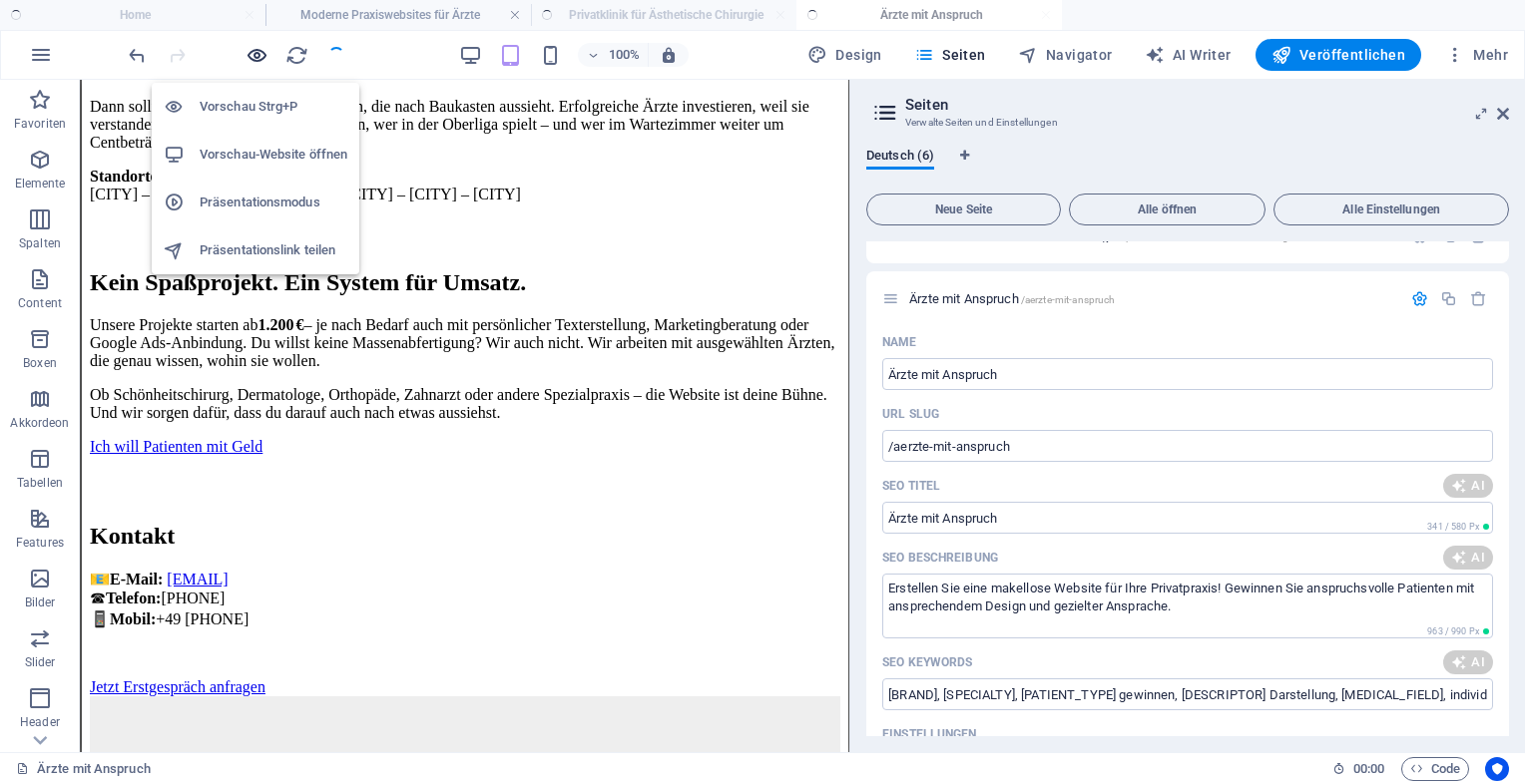 click at bounding box center (256, 55) 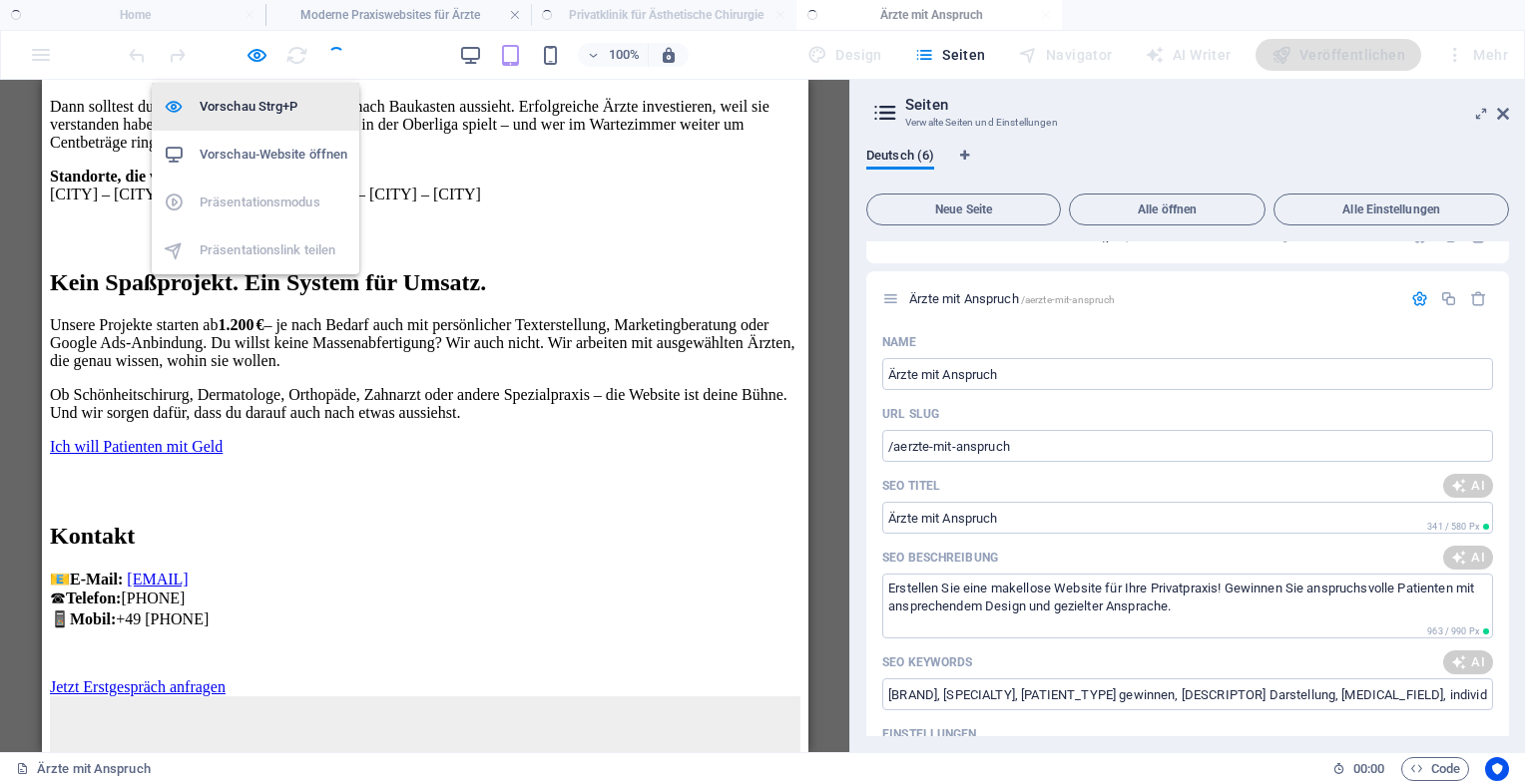 click on "Vorschau Strg+P" at bounding box center (273, 107) 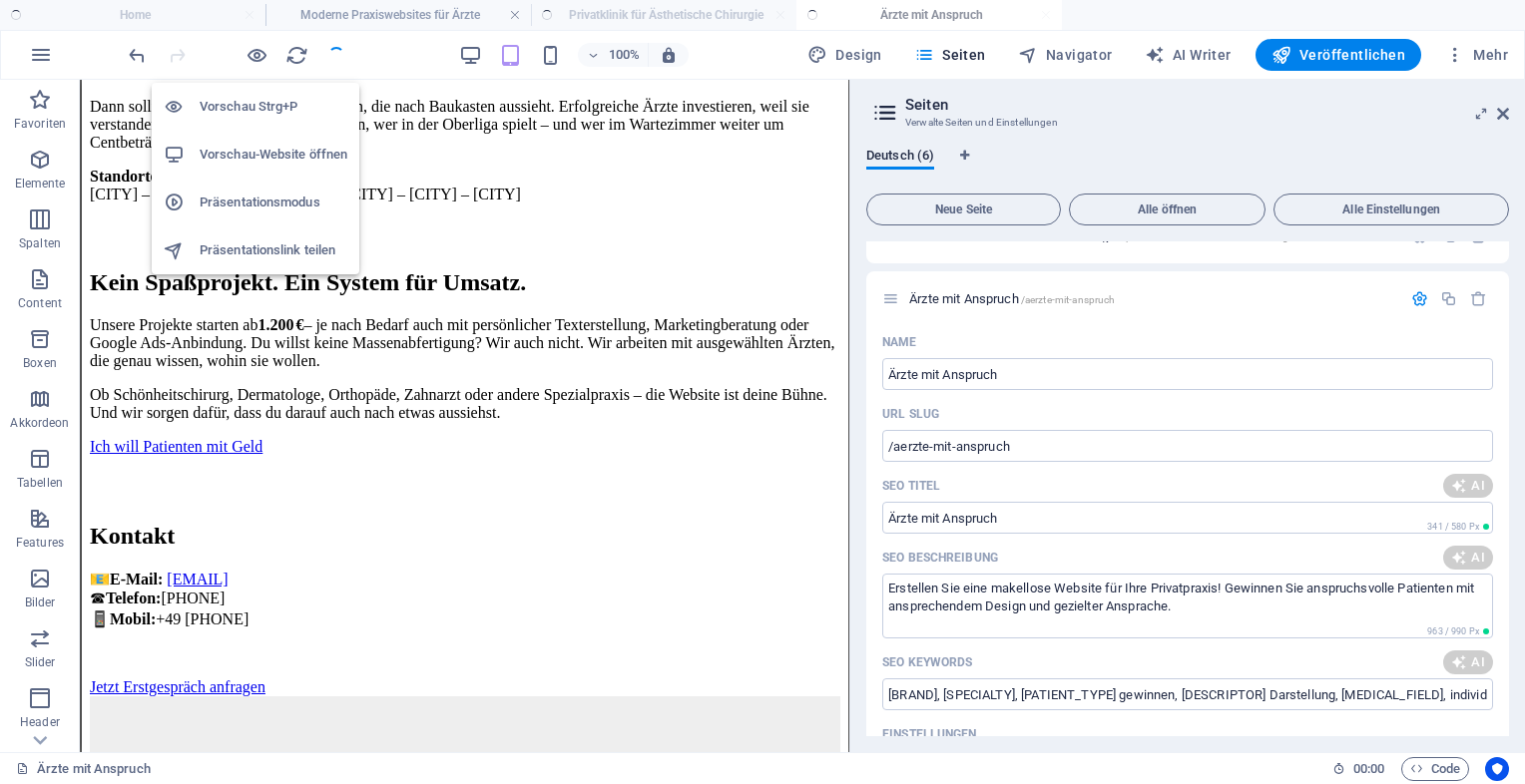 click on "Vorschau-Website öffnen" at bounding box center [273, 155] 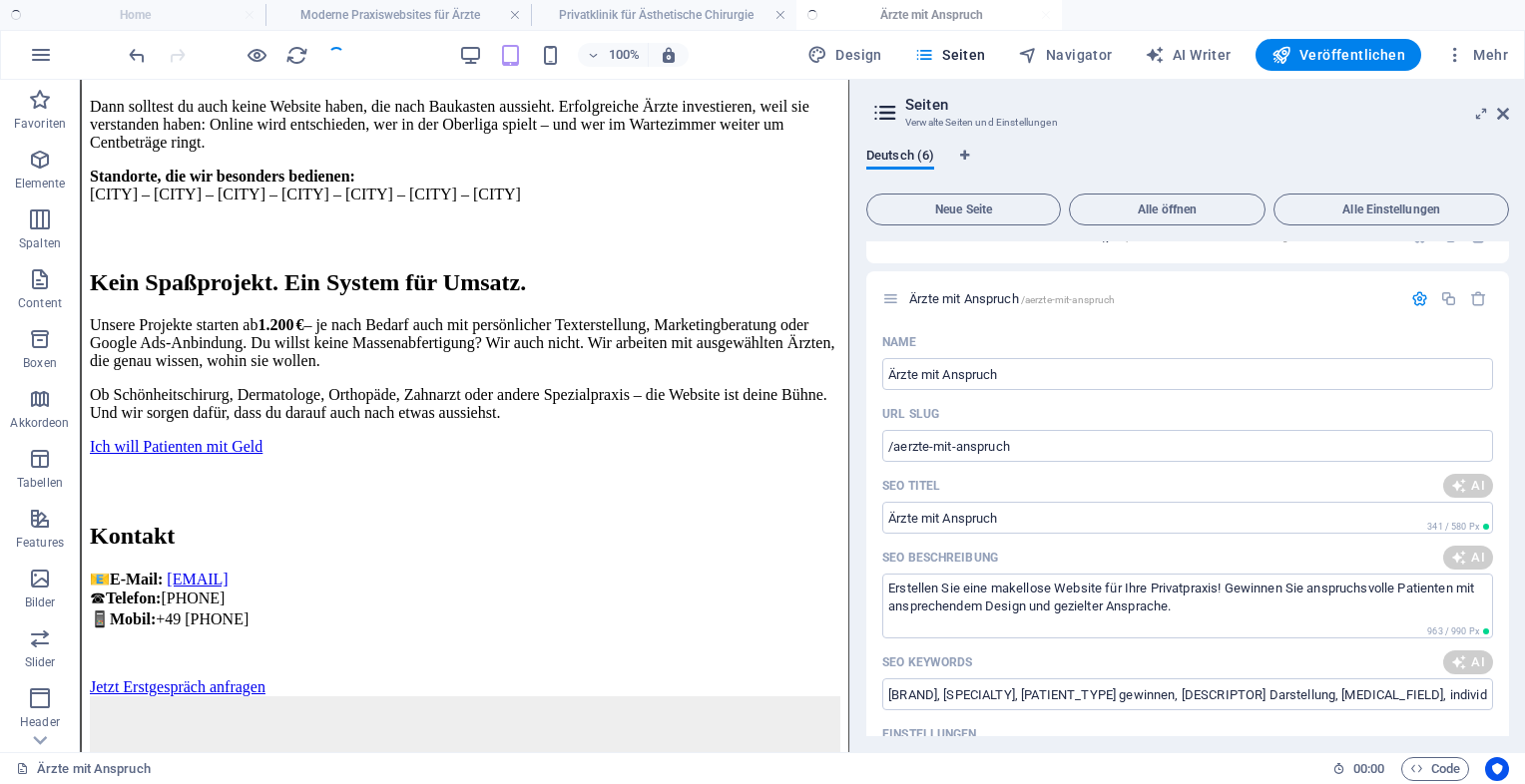 click on "Home Moderne Praxiswebsites für Ärzte Privatklinik für Ästhetische Chirurgie Ärzte mit Anspruch" at bounding box center [762, 15] 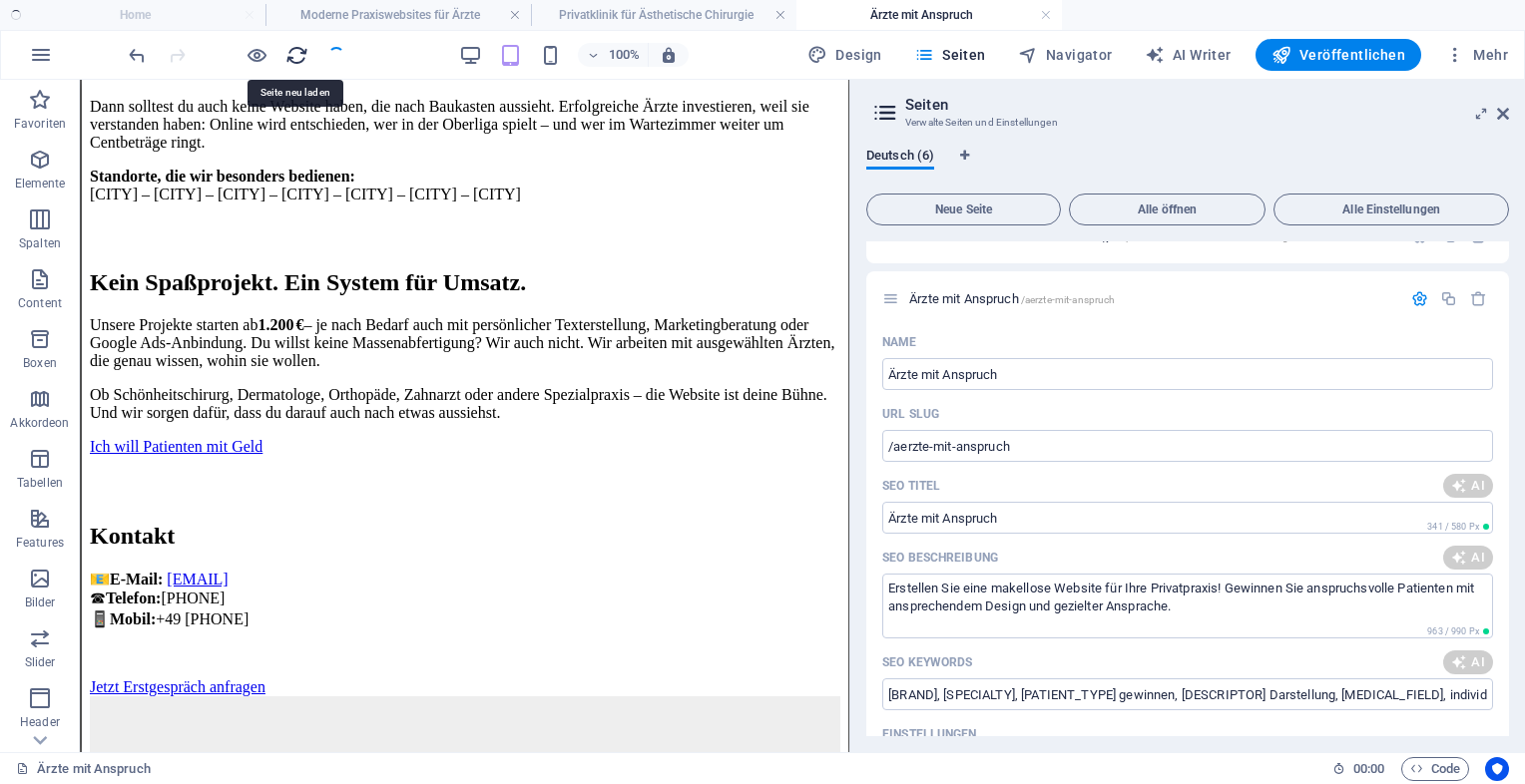 click at bounding box center [296, 55] 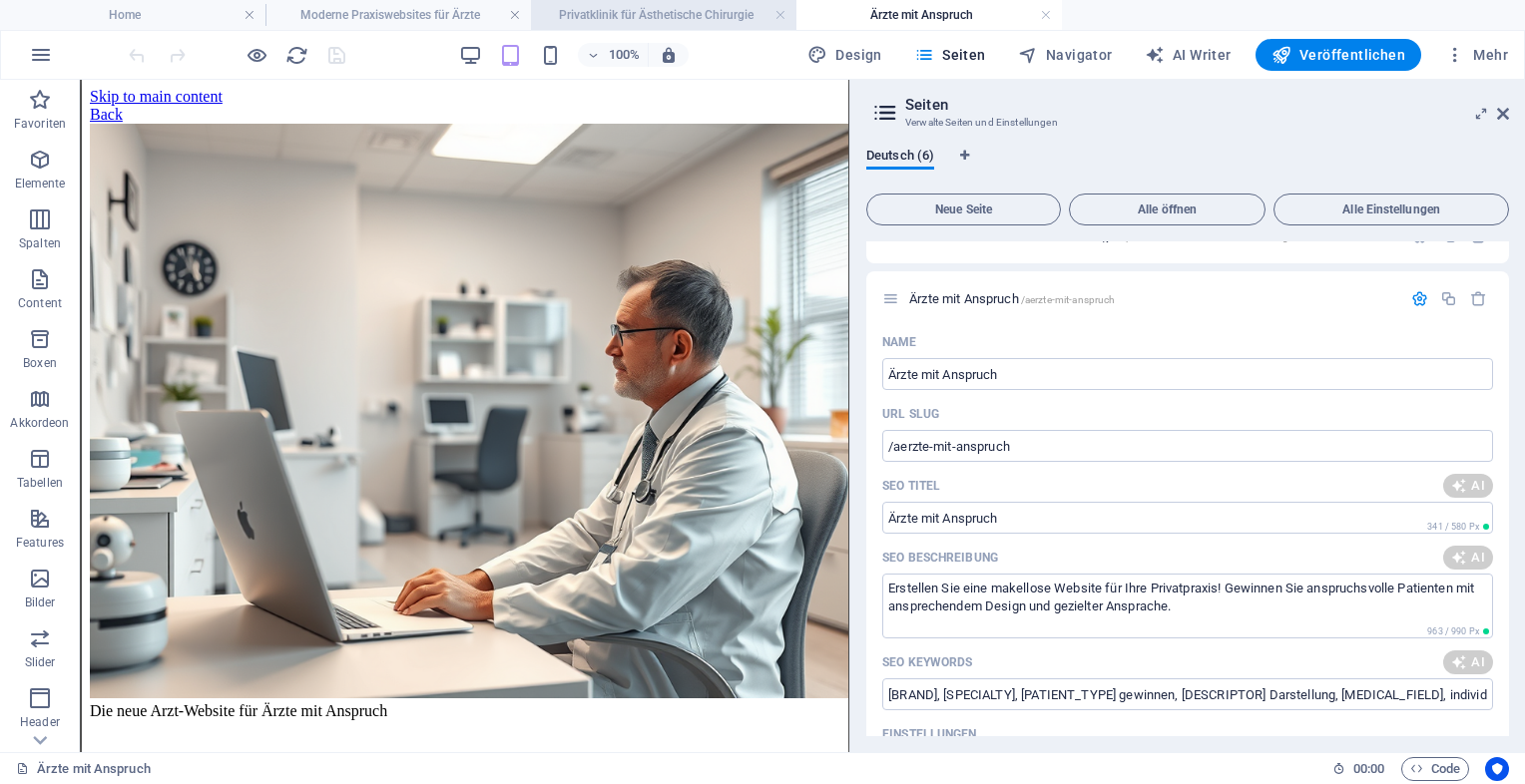 scroll, scrollTop: 0, scrollLeft: 0, axis: both 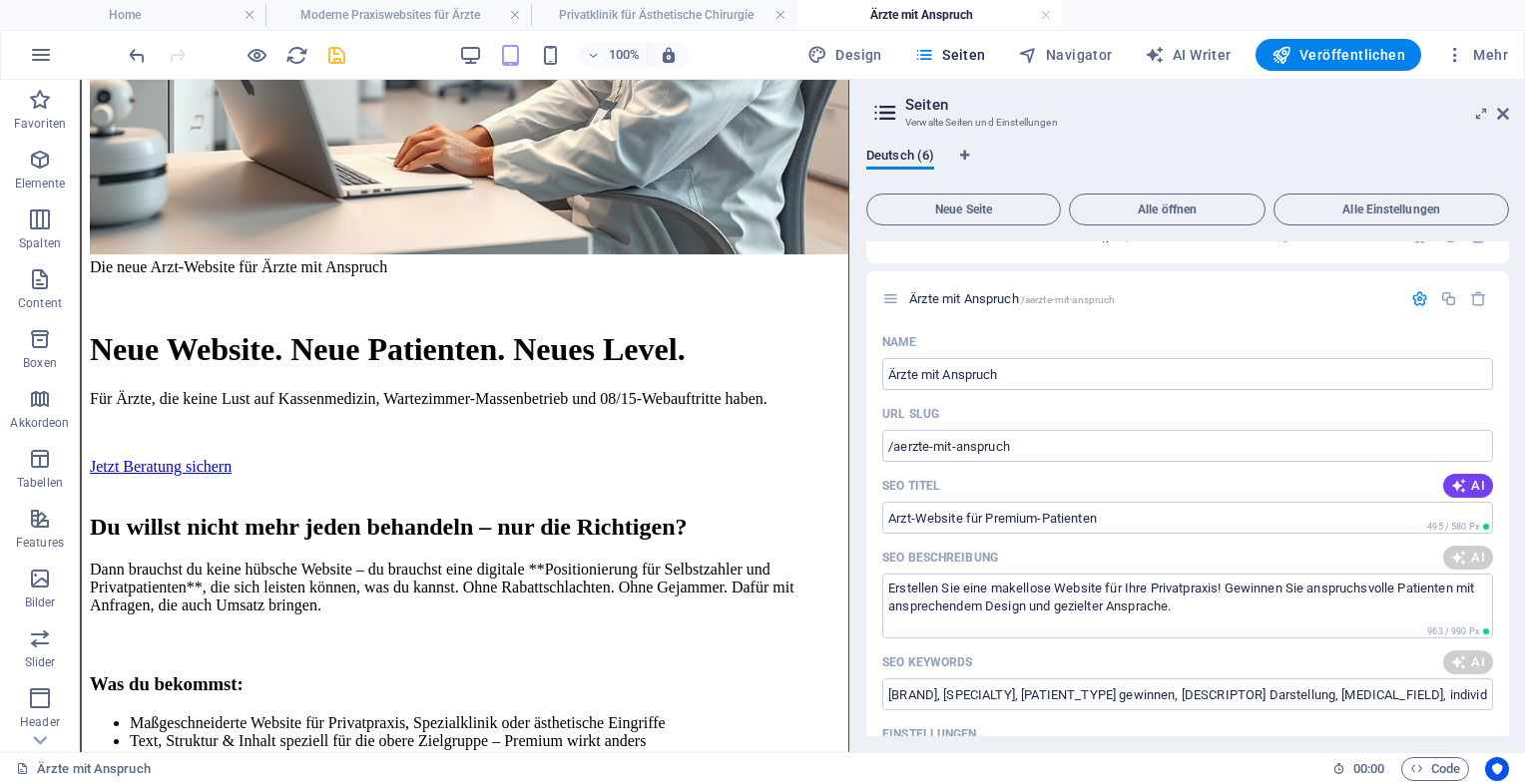 type on "Arzt-Website für Premium-Patienten" 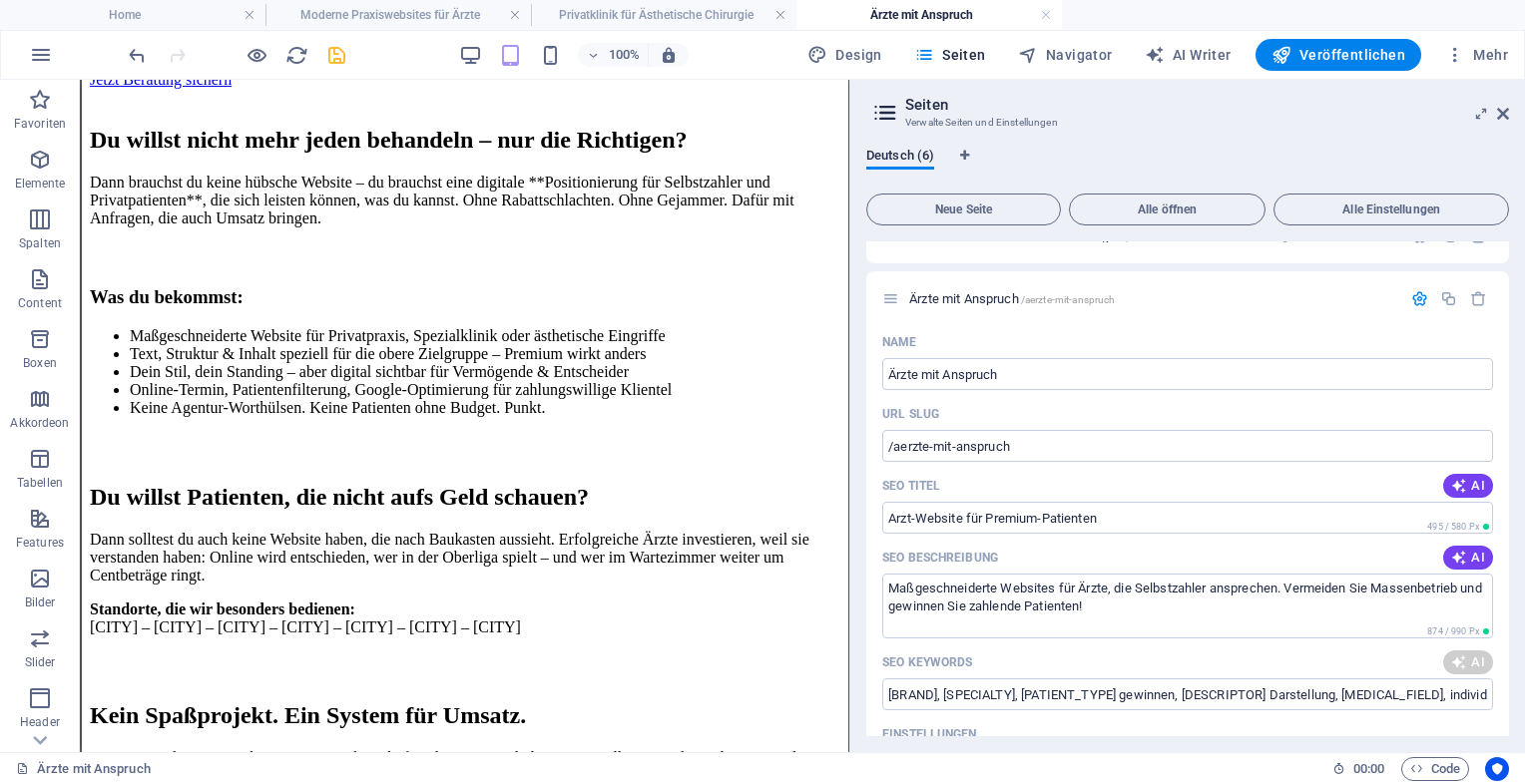 type on "Arzt-Website für Premium-Patienten" 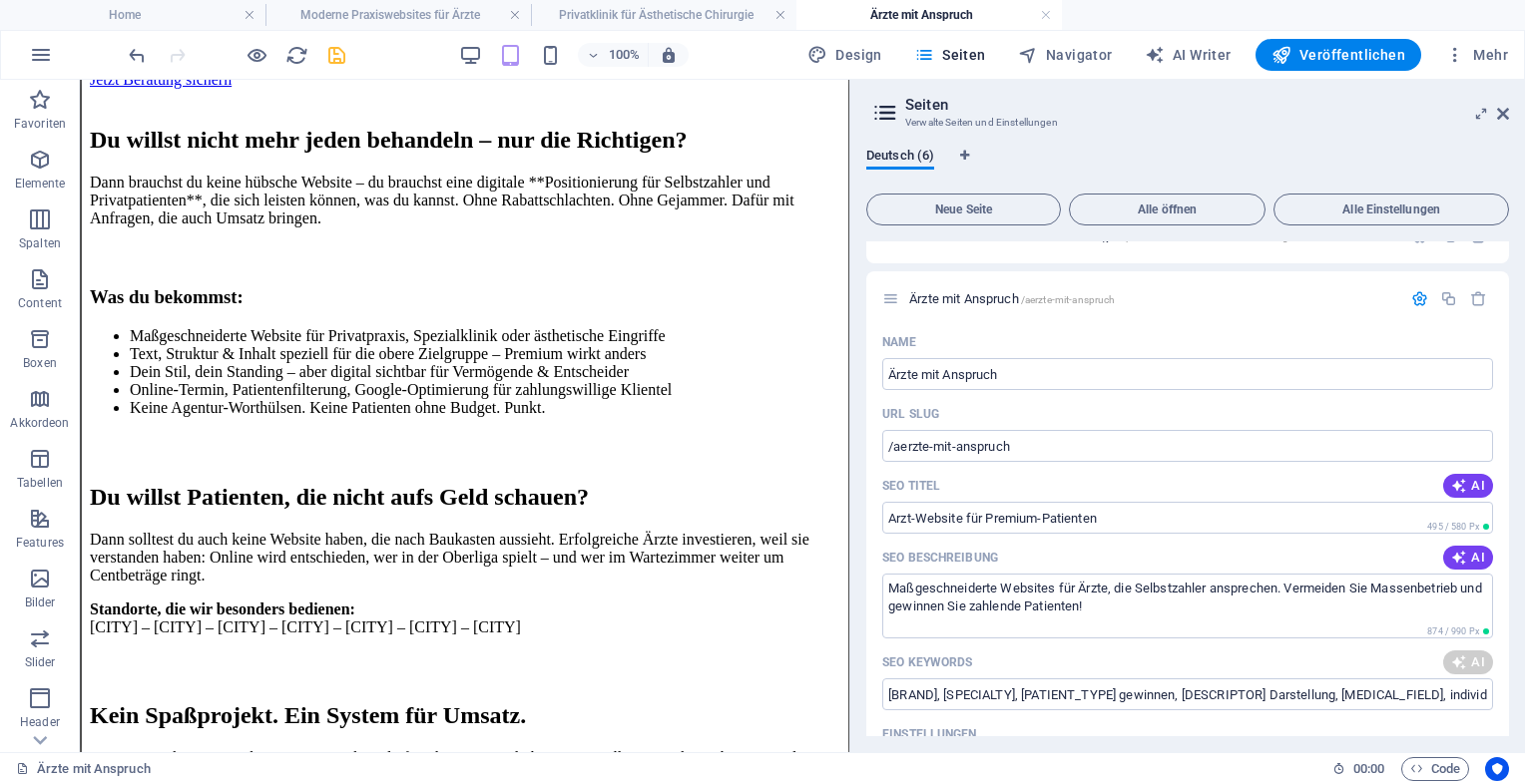 type on "Arzt-Website, digitale Positionierung, Privatpatienten, maßgeschneiderte Webseite, Selbstzahler, Online-Termine" 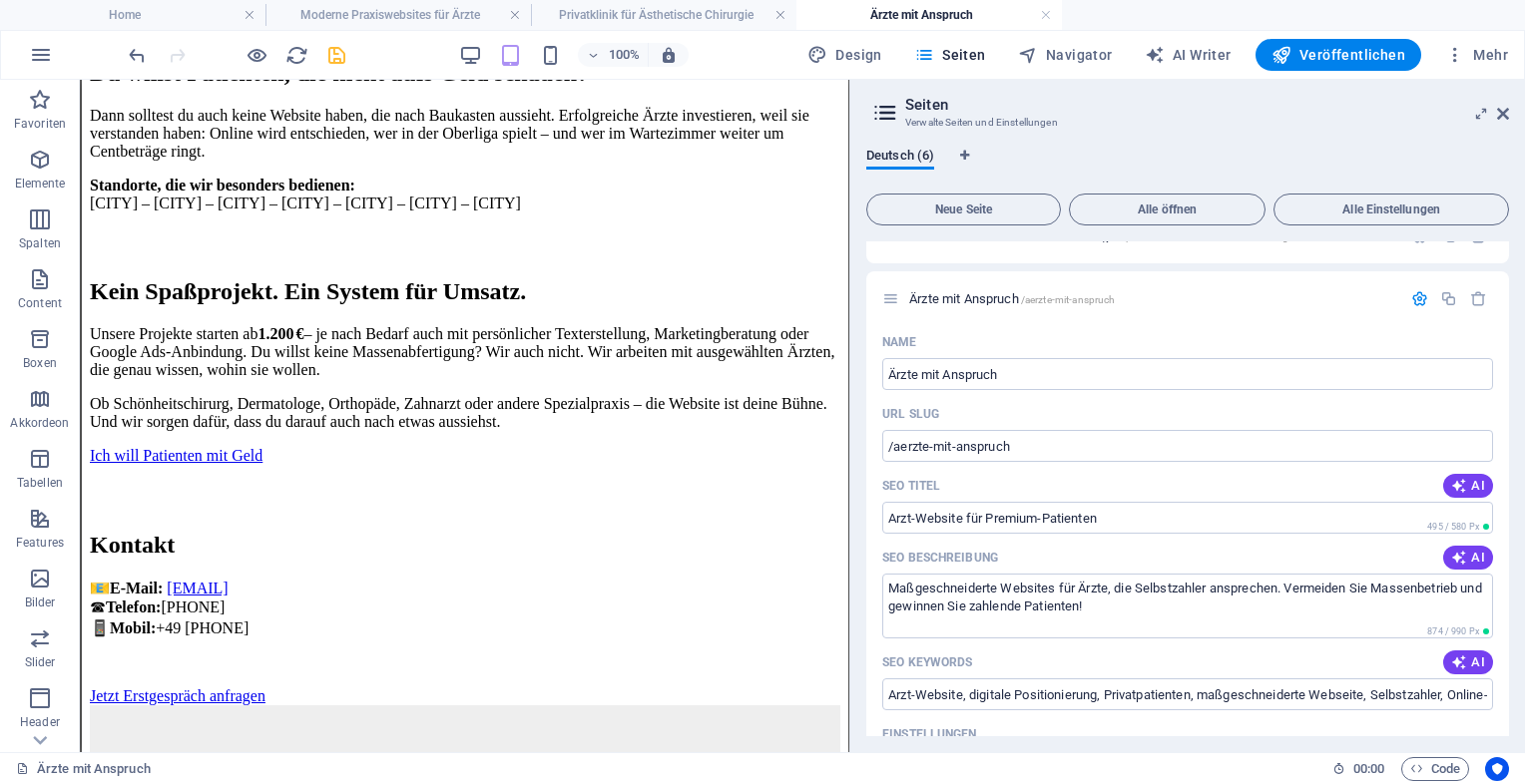 scroll, scrollTop: 0, scrollLeft: 0, axis: both 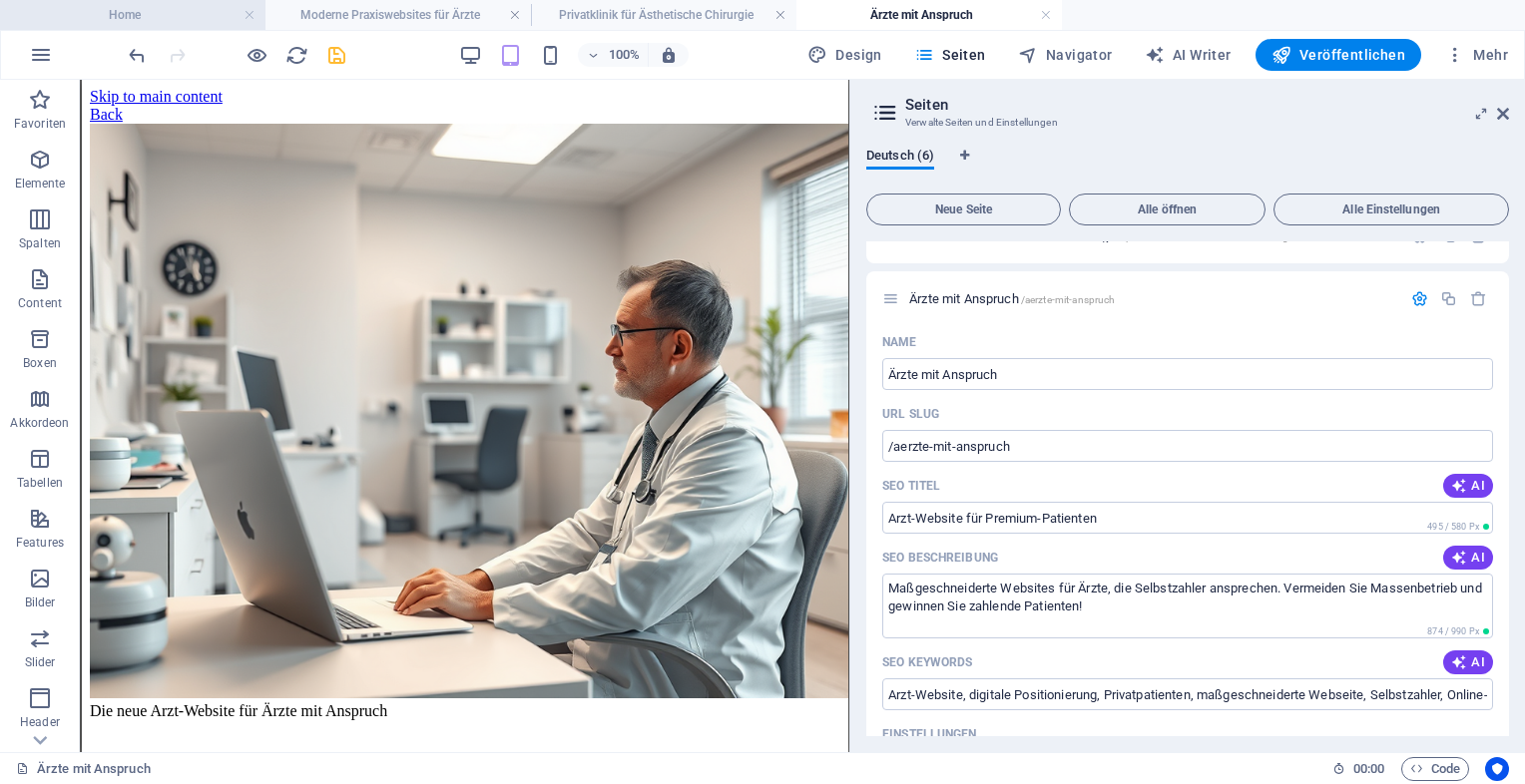 click on "Home" at bounding box center (133, 15) 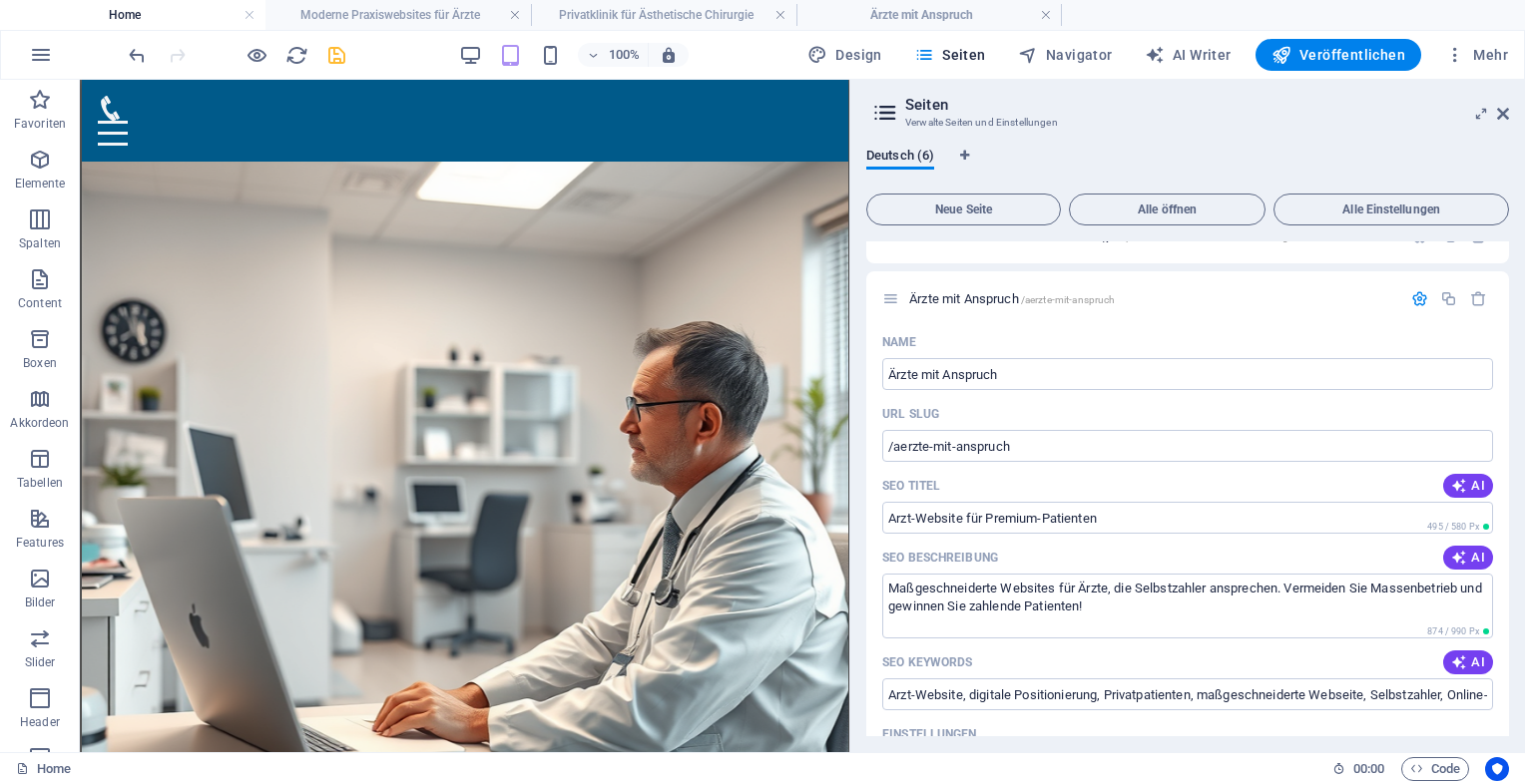 scroll, scrollTop: 9517, scrollLeft: 0, axis: vertical 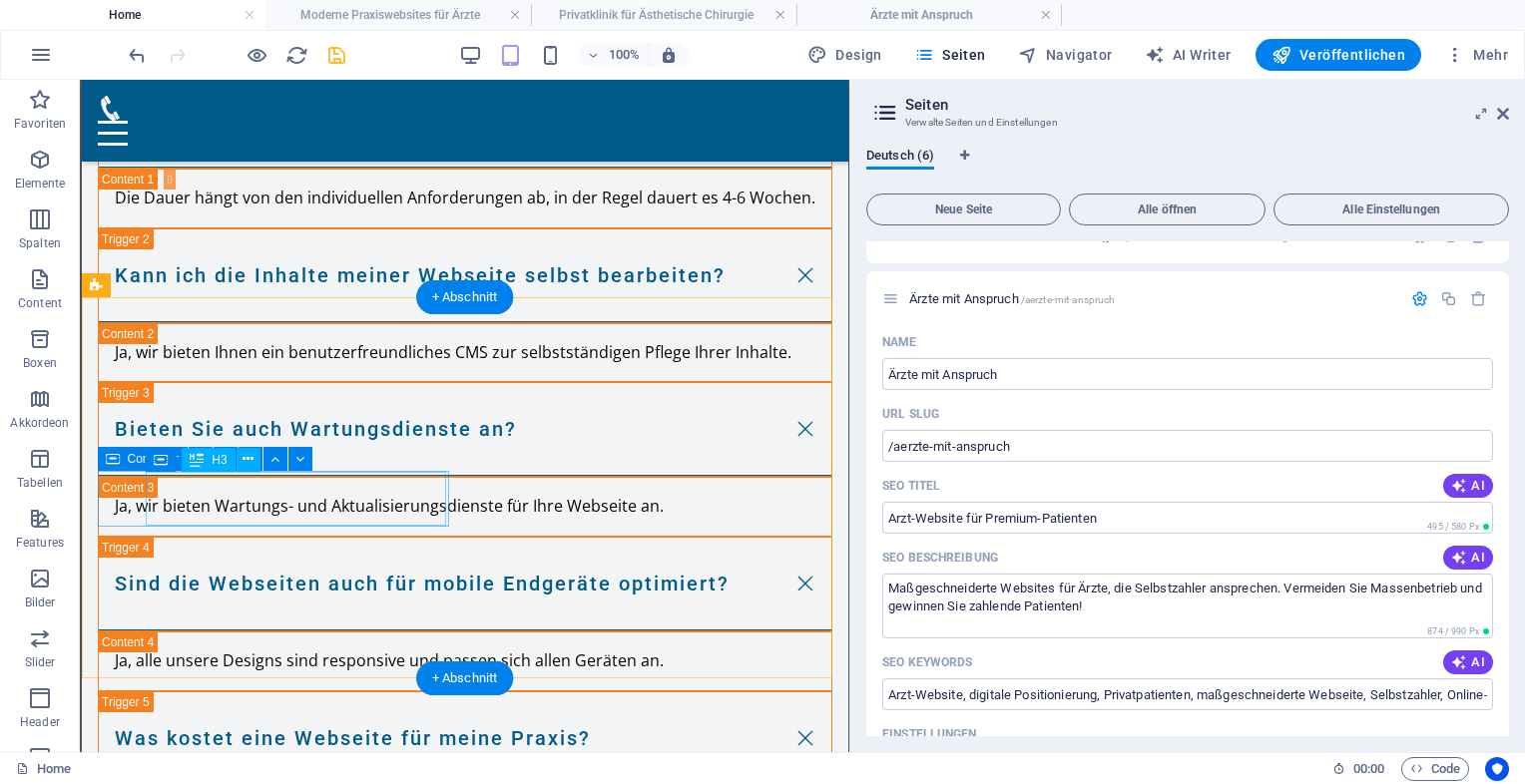 click on "Für Ärzte mit Anspruch" at bounding box center [252, 4232] 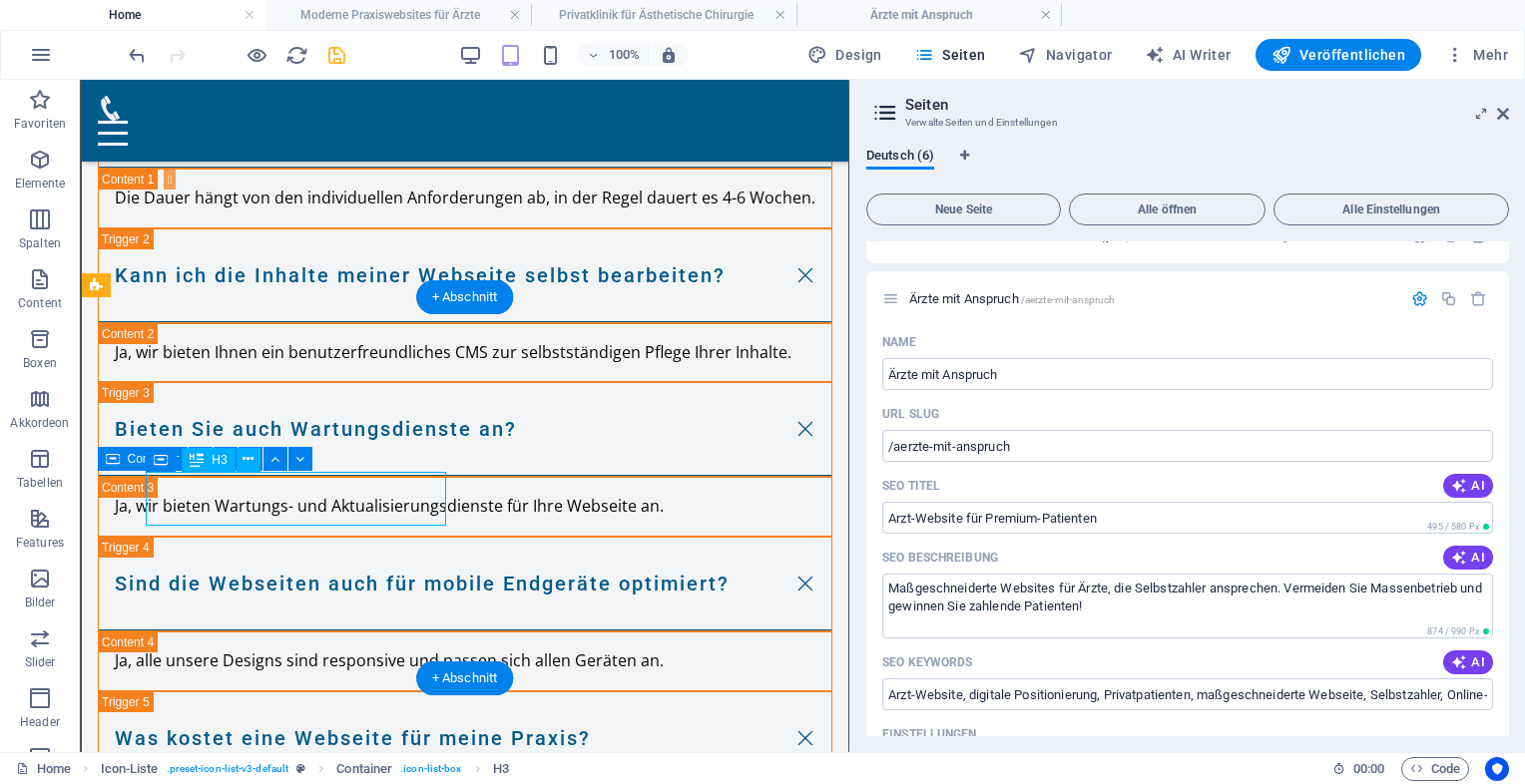 click on "Für Ärzte mit Anspruch" at bounding box center [252, 4232] 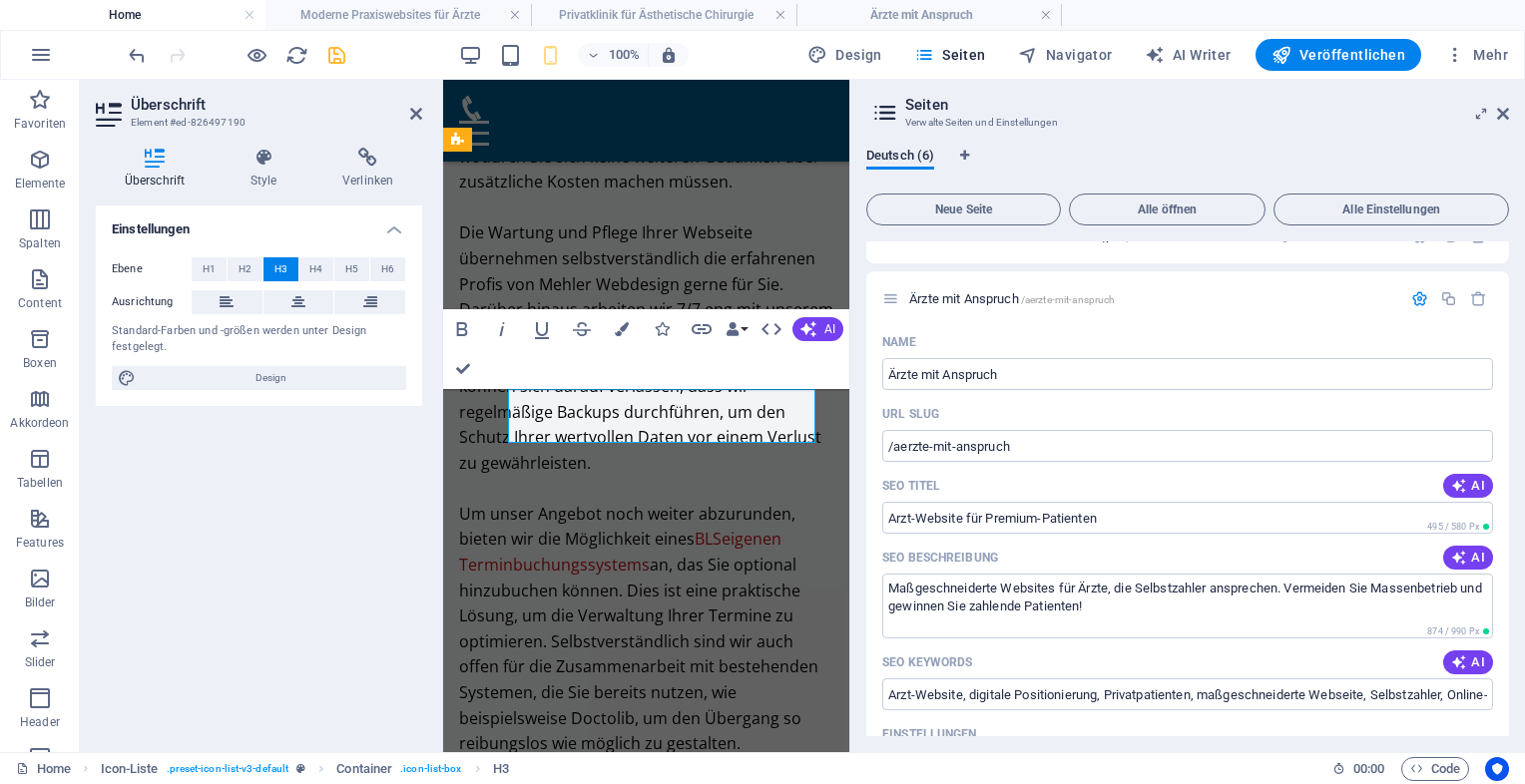 scroll, scrollTop: 14471, scrollLeft: 0, axis: vertical 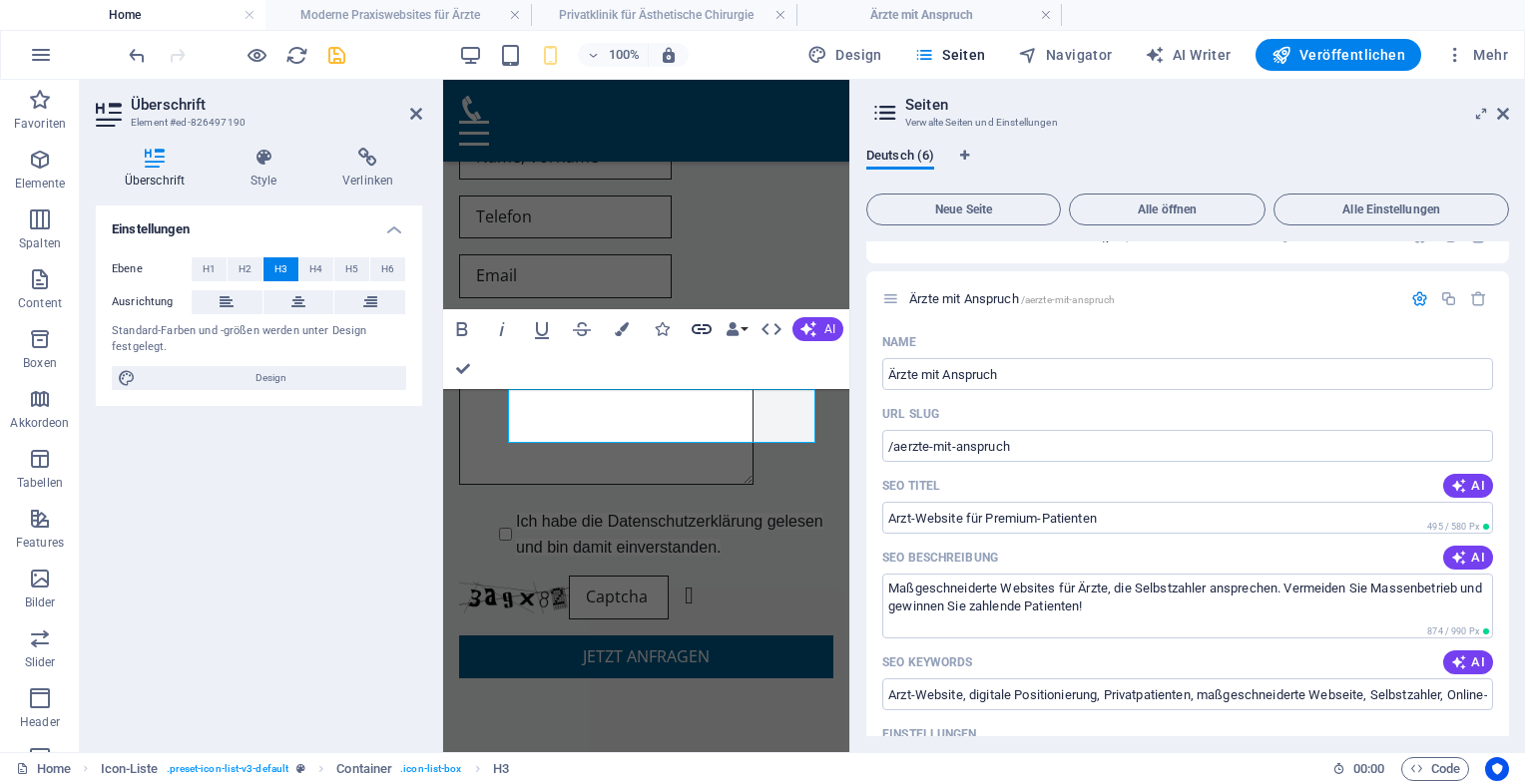 click 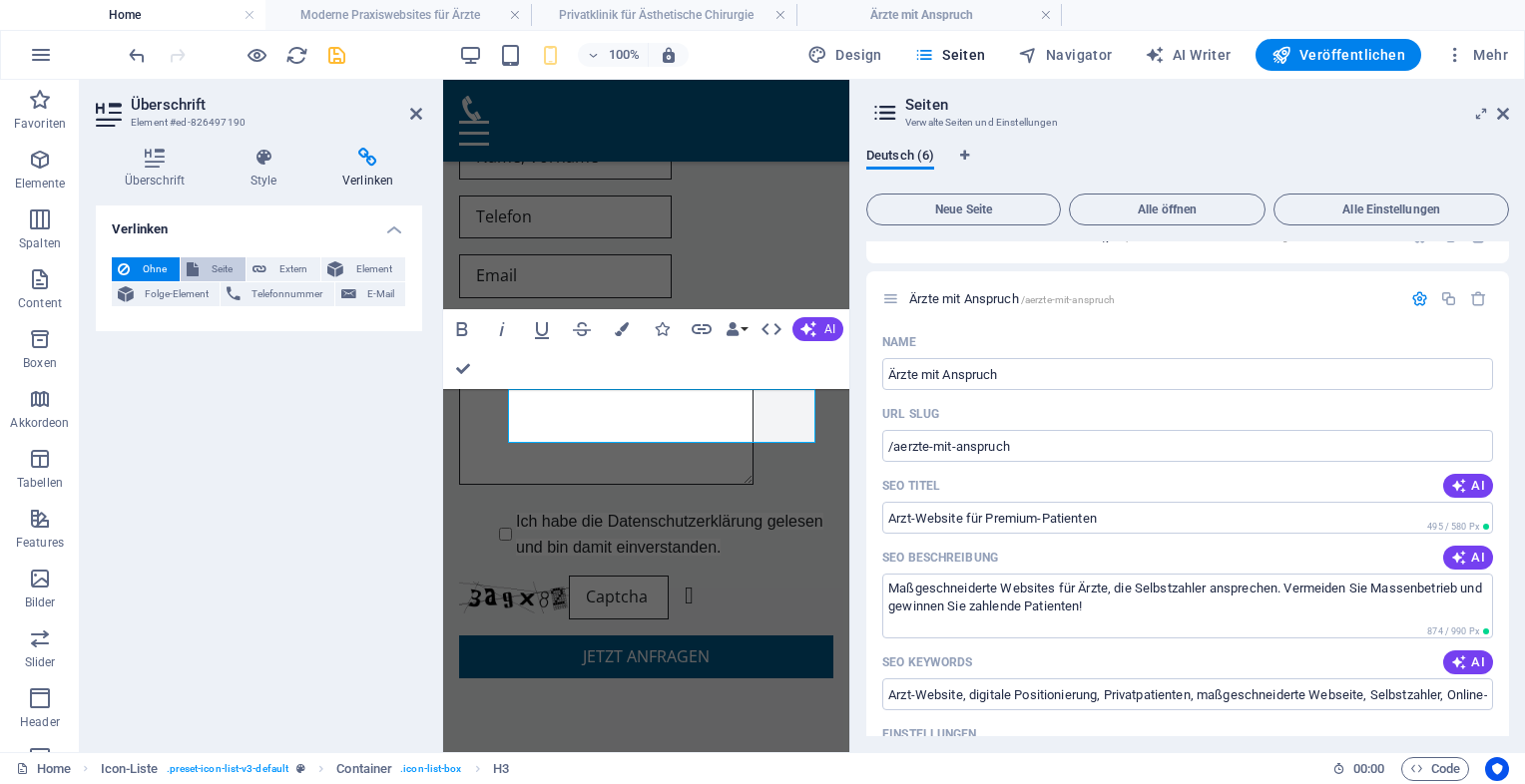 click on "Seite" at bounding box center (222, 269) 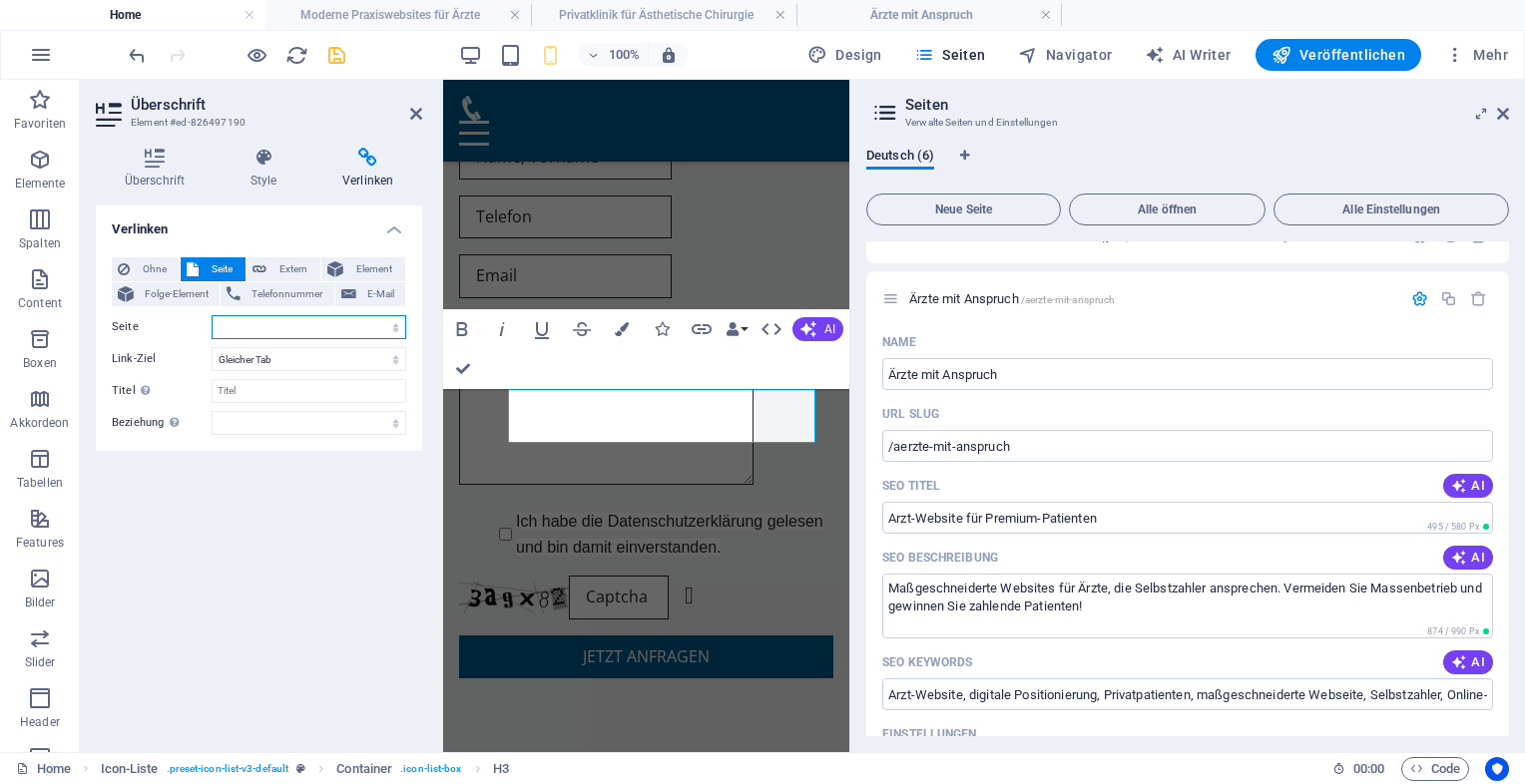 click on "Home Legal Notice Privacy Moderne Praxiswebsites für Ärzte Privatklinik für Ästhetische Chirurgie Ärzte mit Anspruch" at bounding box center [308, 327] 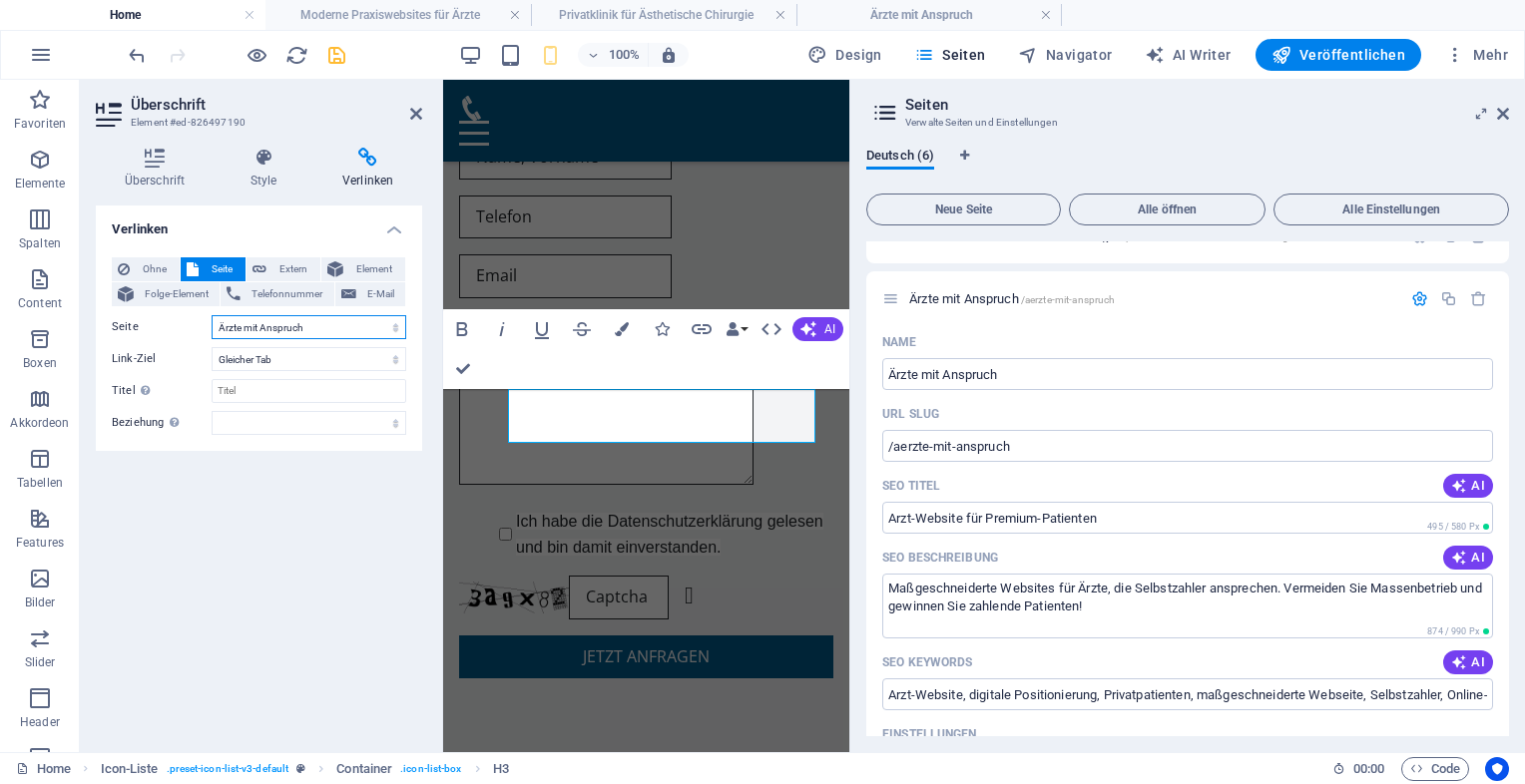 click on "Home Legal Notice Privacy Moderne Praxiswebsites für Ärzte Privatklinik für Ästhetische Chirurgie Ärzte mit Anspruch" at bounding box center (308, 327) 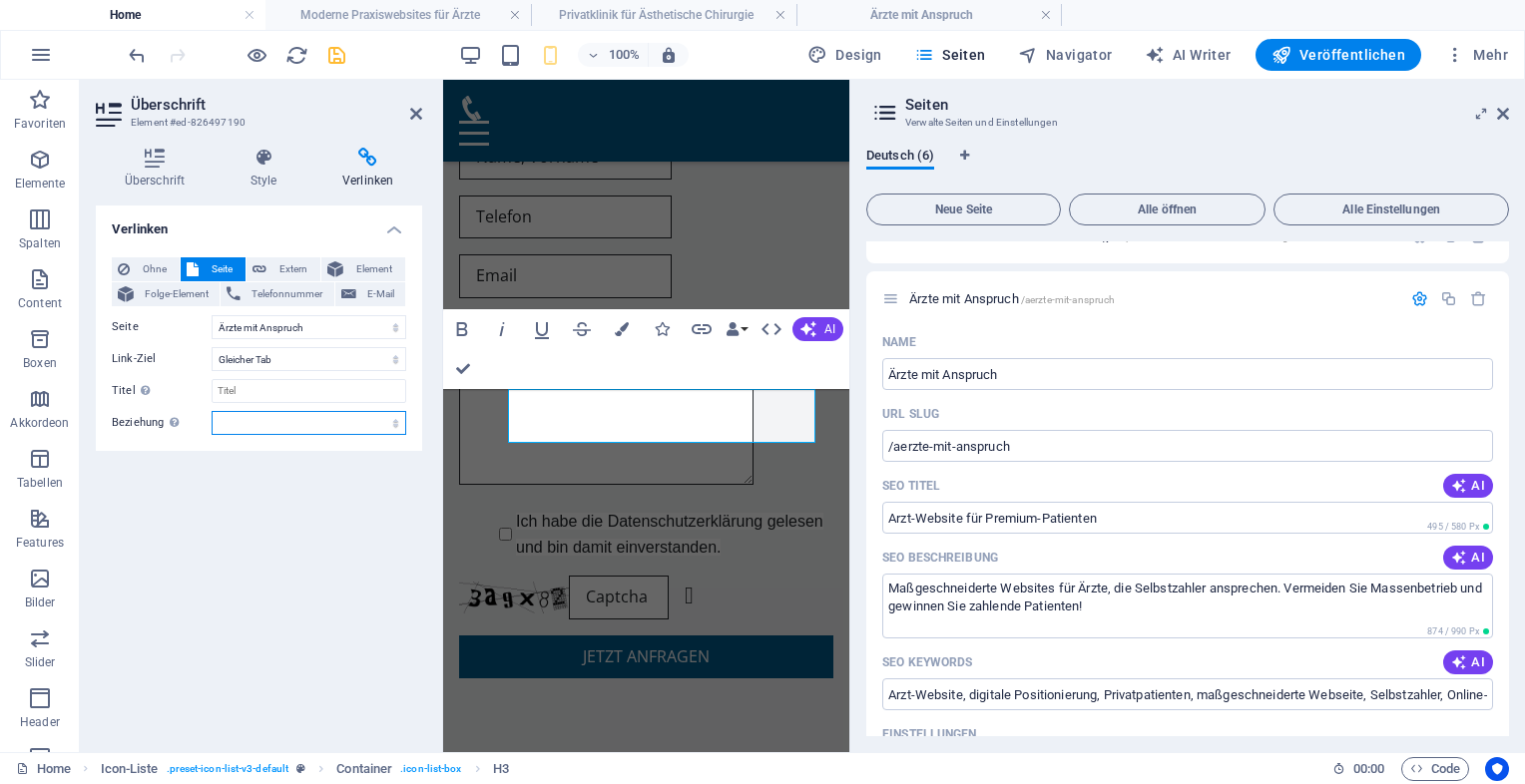 click on "alternate author bookmark external help license next nofollow noreferrer noopener prev search tag" at bounding box center (308, 423) 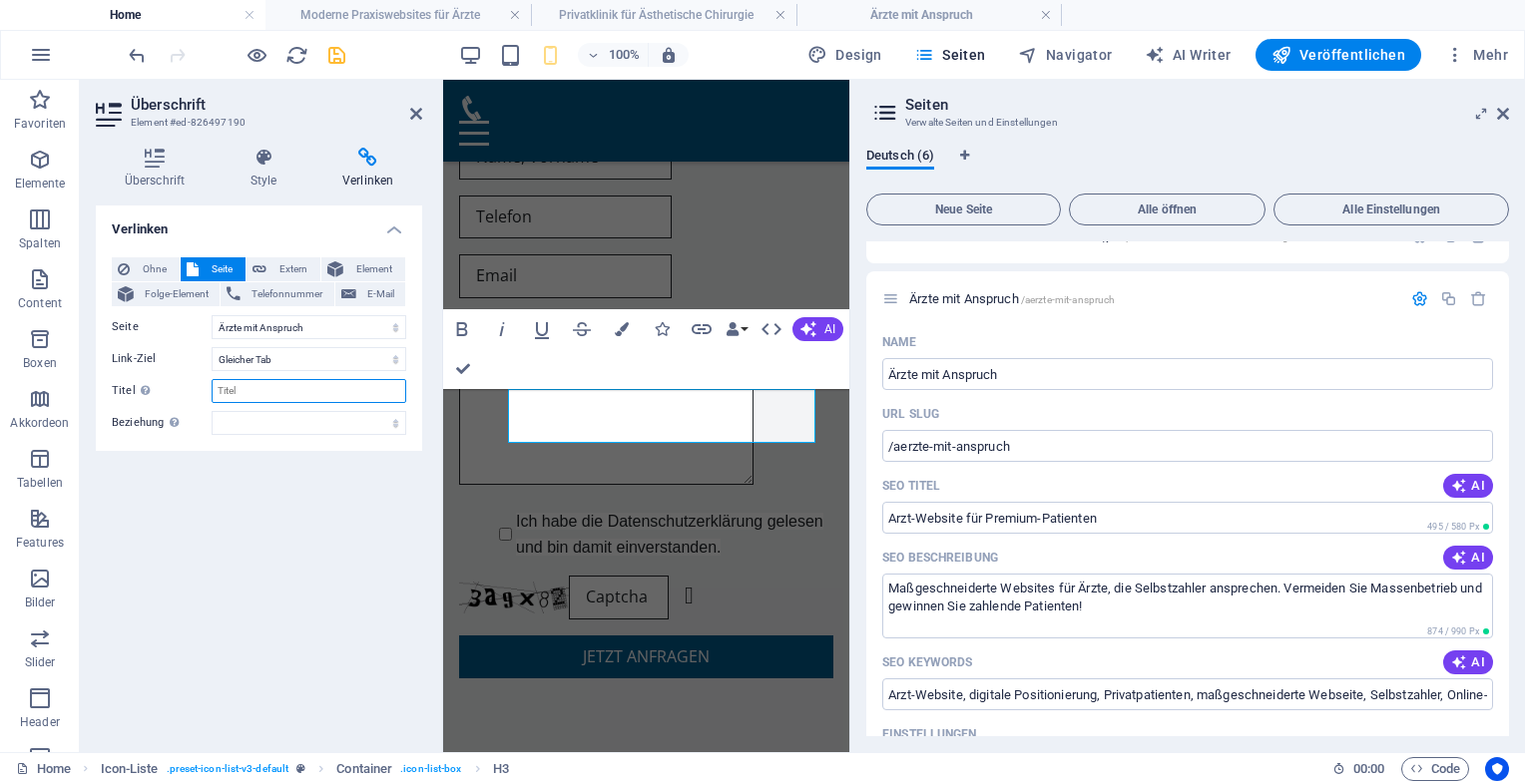 click on "Titel Zusätzliche Linkbeschreibung, sollte nicht mit dem Linktext identisch sein. Der Titel wird meist als Tooltip-Text angezeigt, wenn die Maus über das Element bewegt wird. Kann leer bleiben." at bounding box center (308, 391) 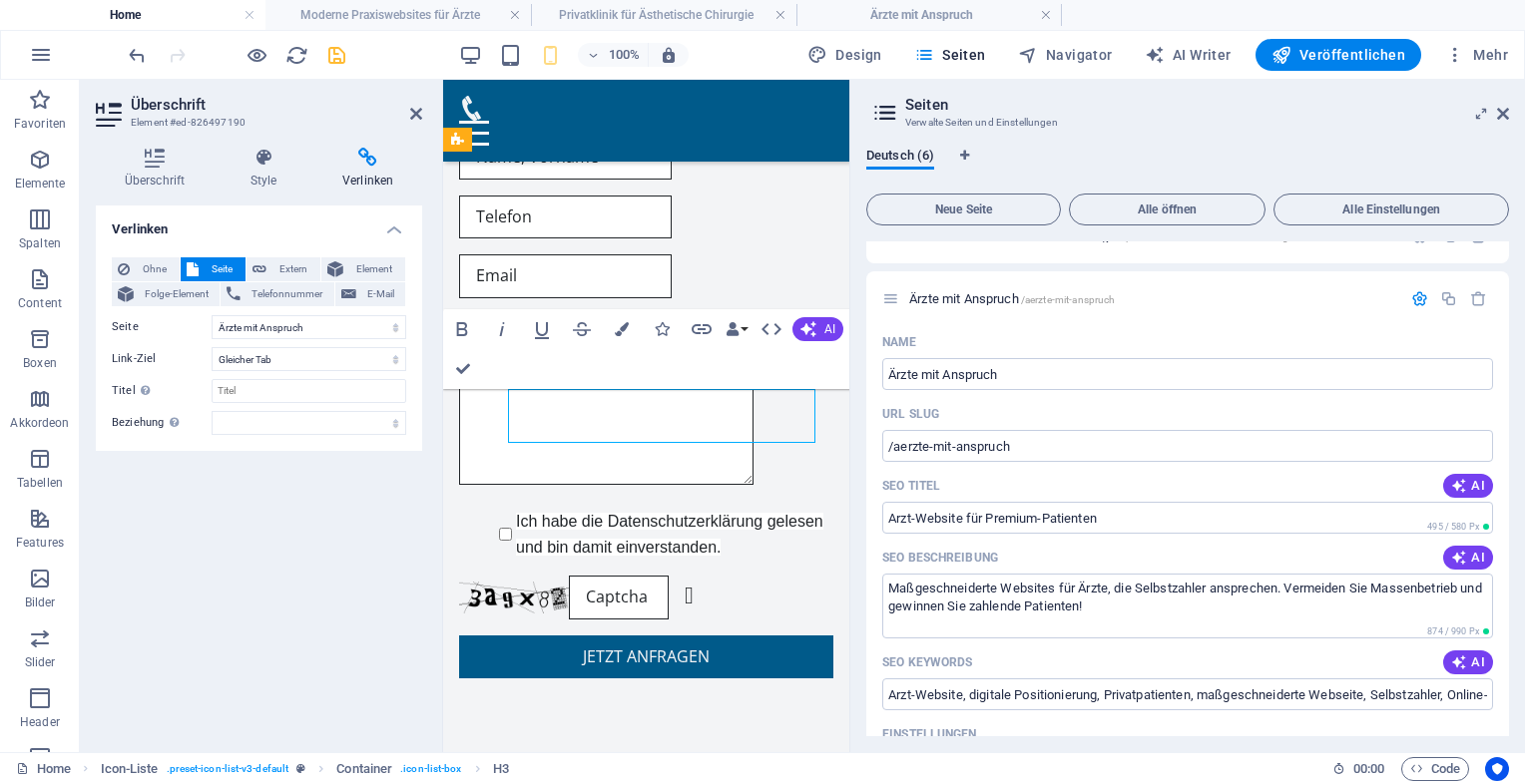 drag, startPoint x: 521, startPoint y: 411, endPoint x: 544, endPoint y: 417, distance: 23.769729 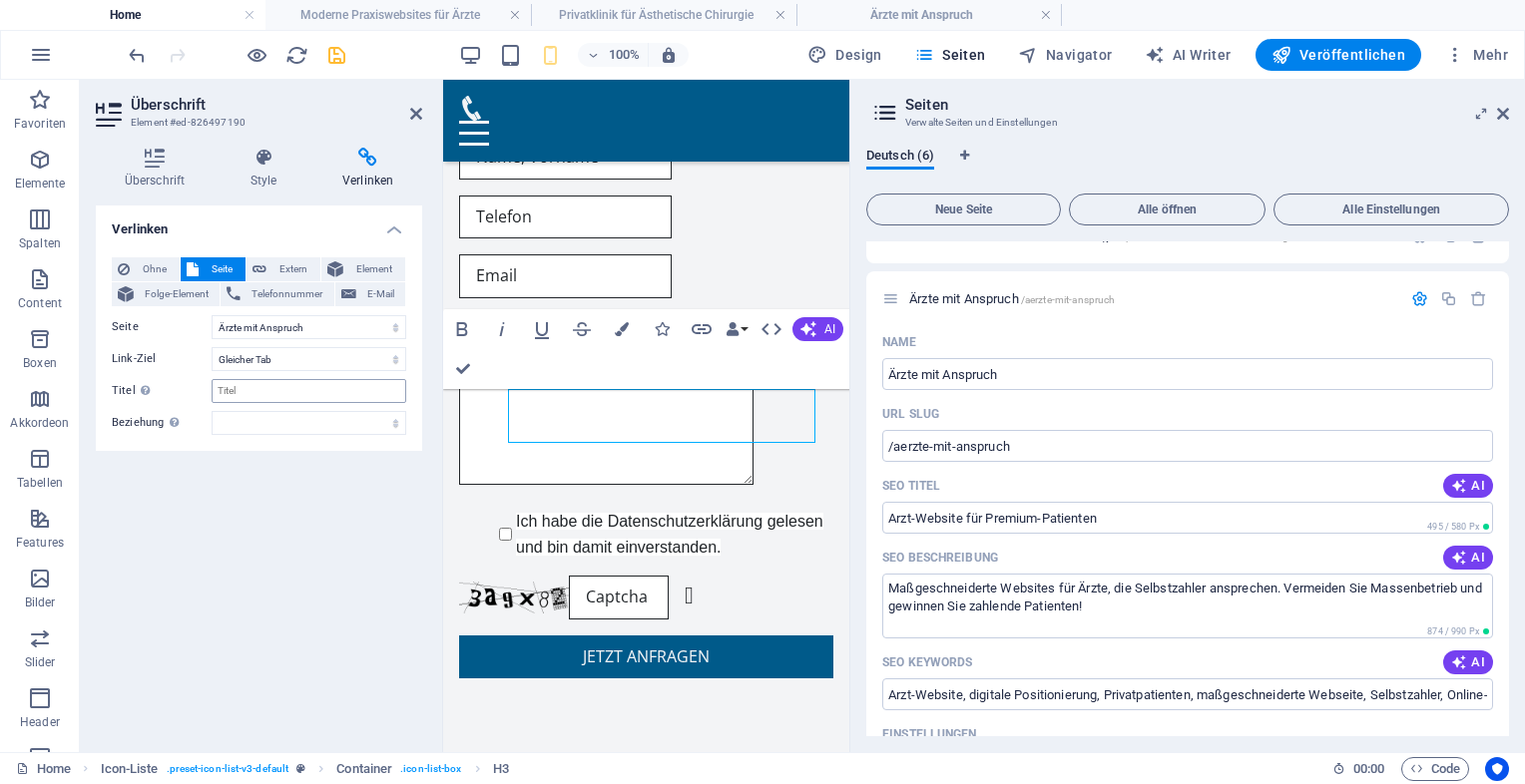 click on "Titel Zusätzliche Linkbeschreibung, sollte nicht mit dem Linktext identisch sein. Der Titel wird meist als Tooltip-Text angezeigt, wenn die Maus über das Element bewegt wird. Kann leer bleiben." at bounding box center [308, 391] 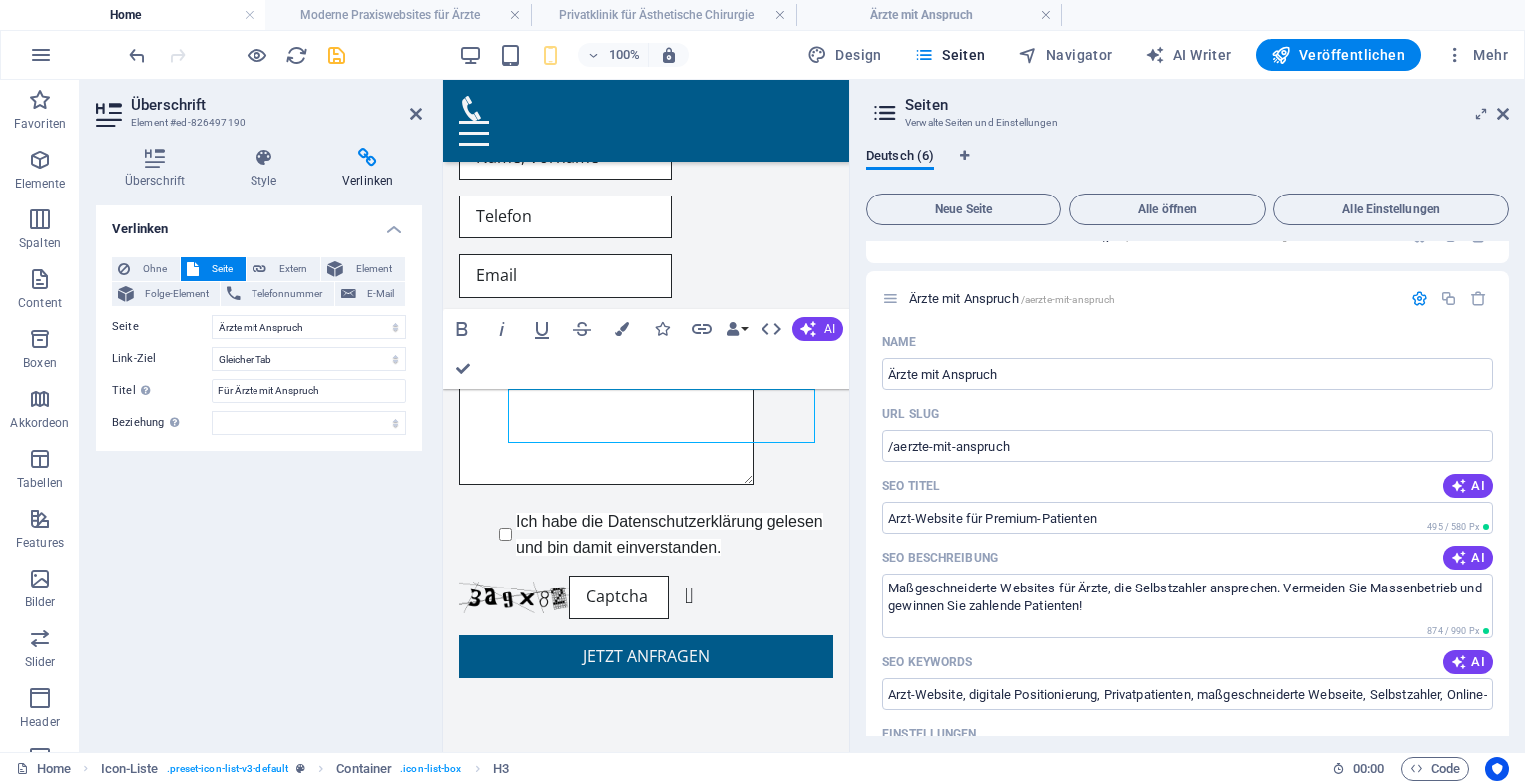 type on "Für Ärzte mit Anspruch" 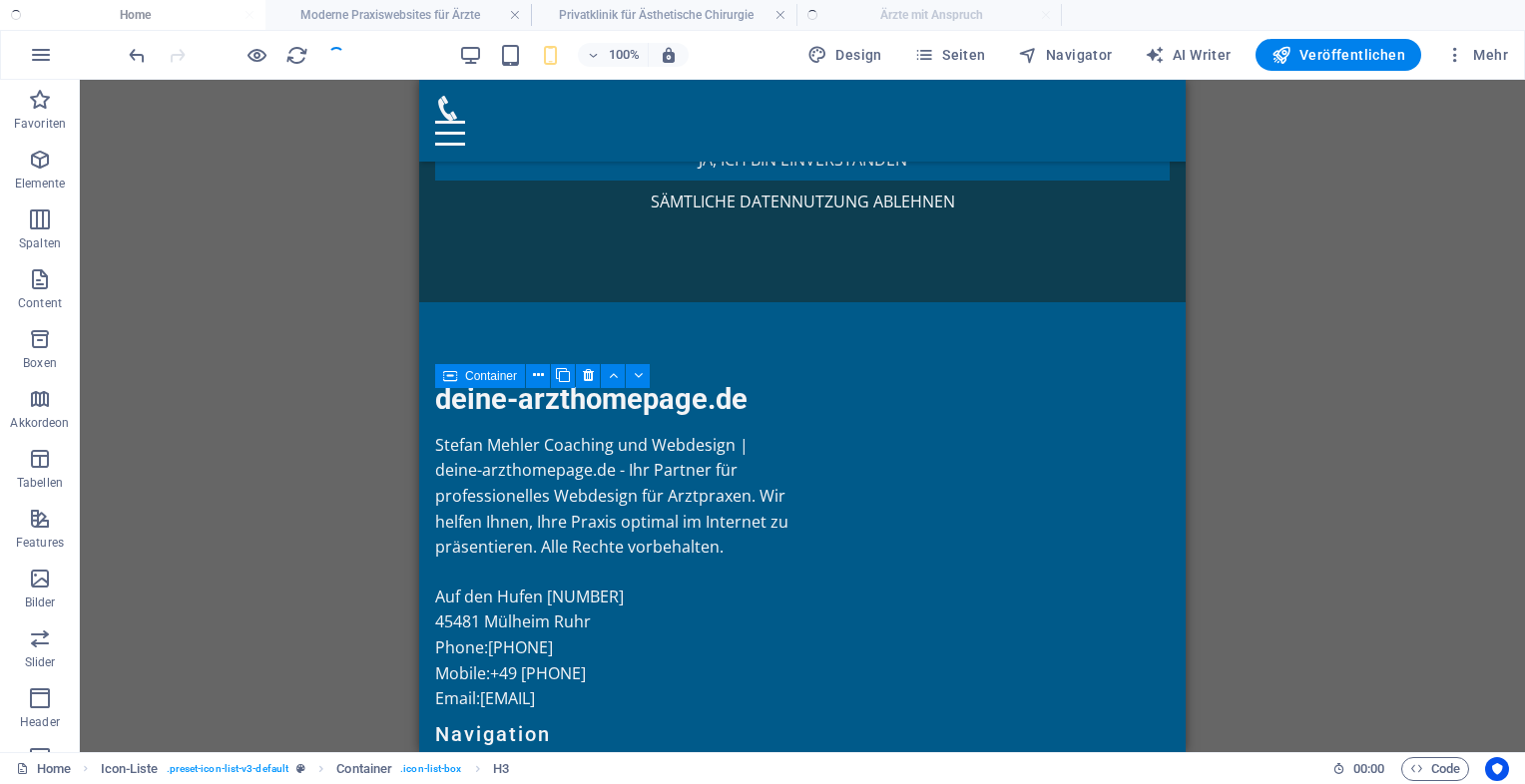 scroll, scrollTop: 9600, scrollLeft: 0, axis: vertical 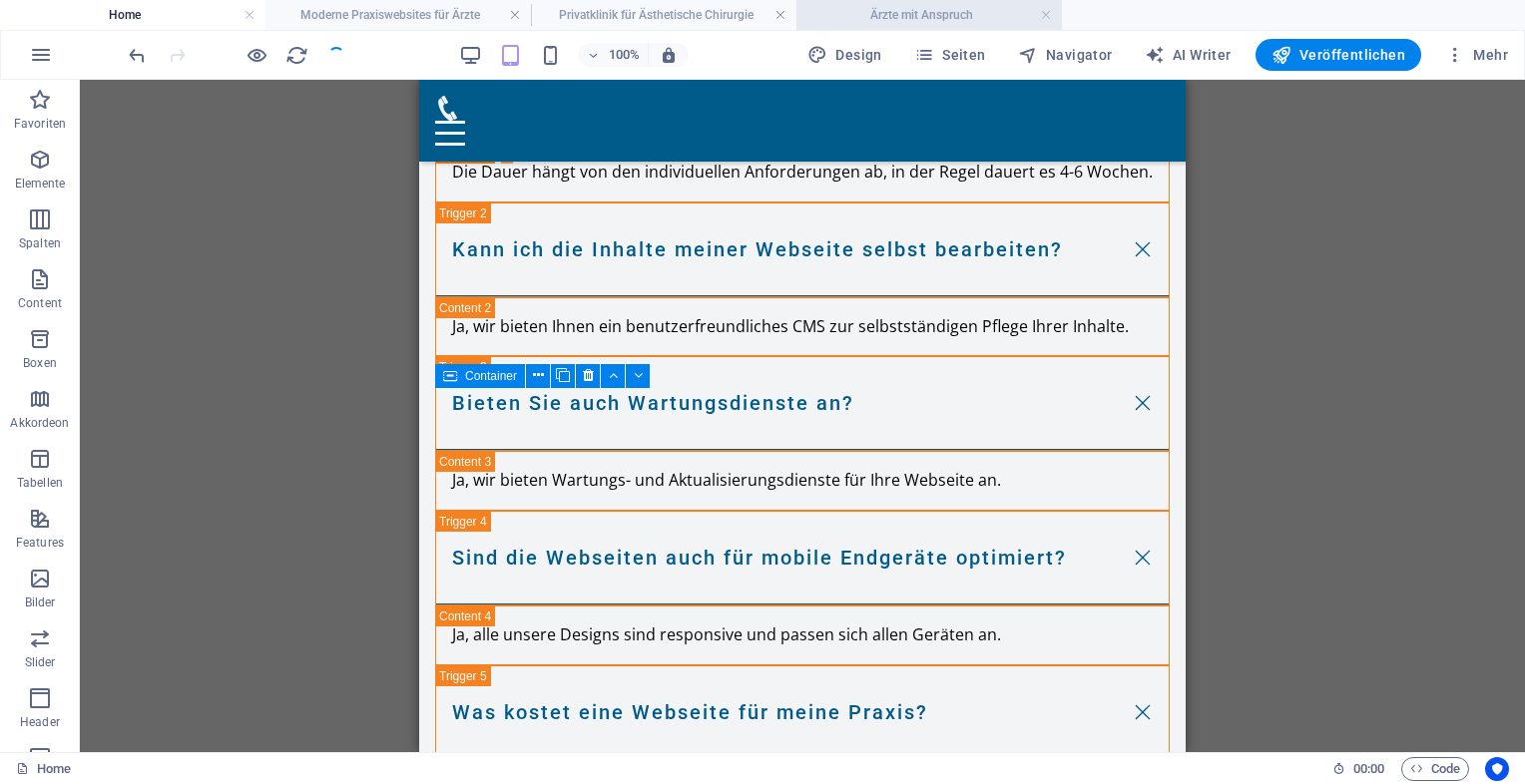 click on "Ärzte mit Anspruch" at bounding box center (929, 15) 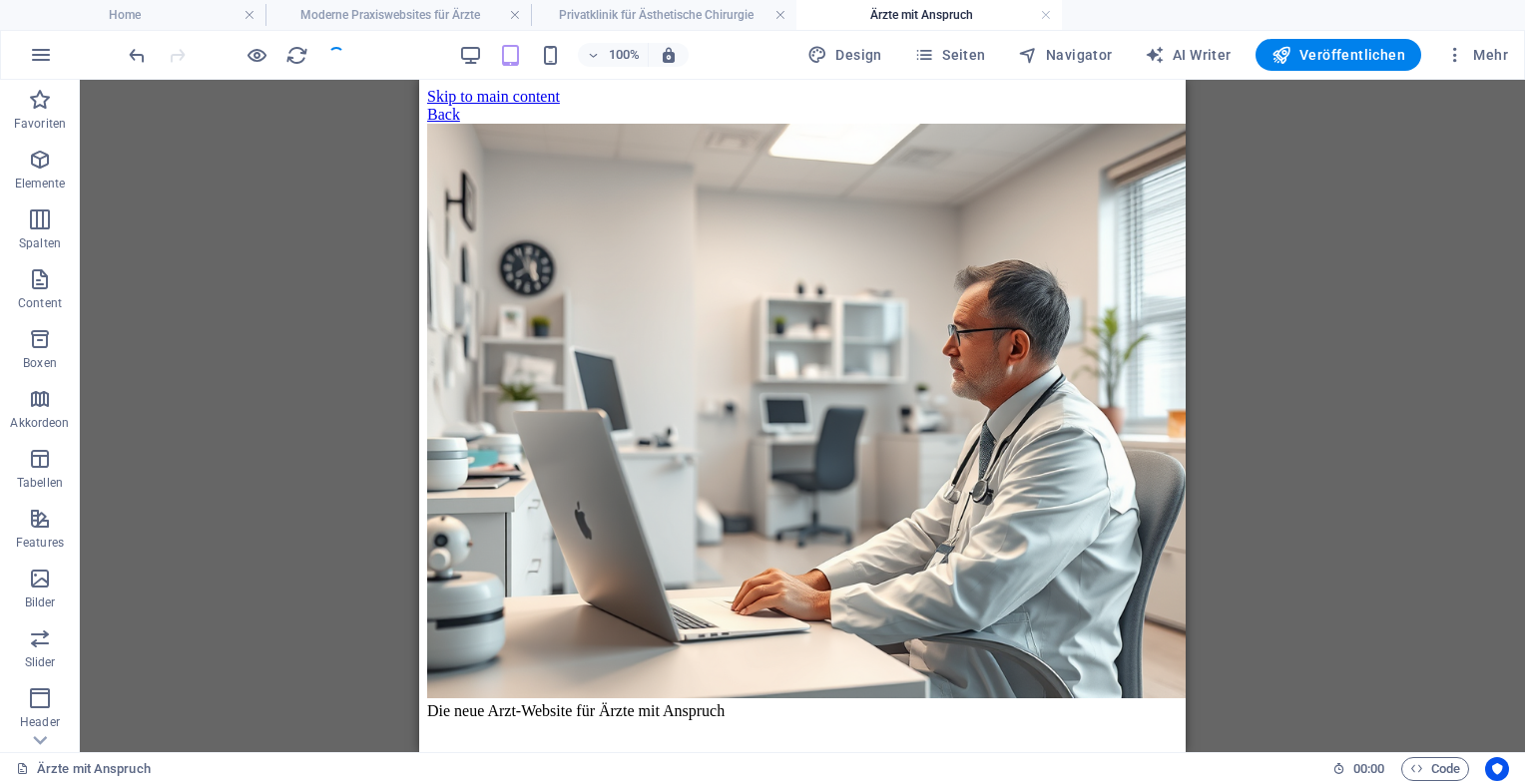scroll, scrollTop: 0, scrollLeft: 0, axis: both 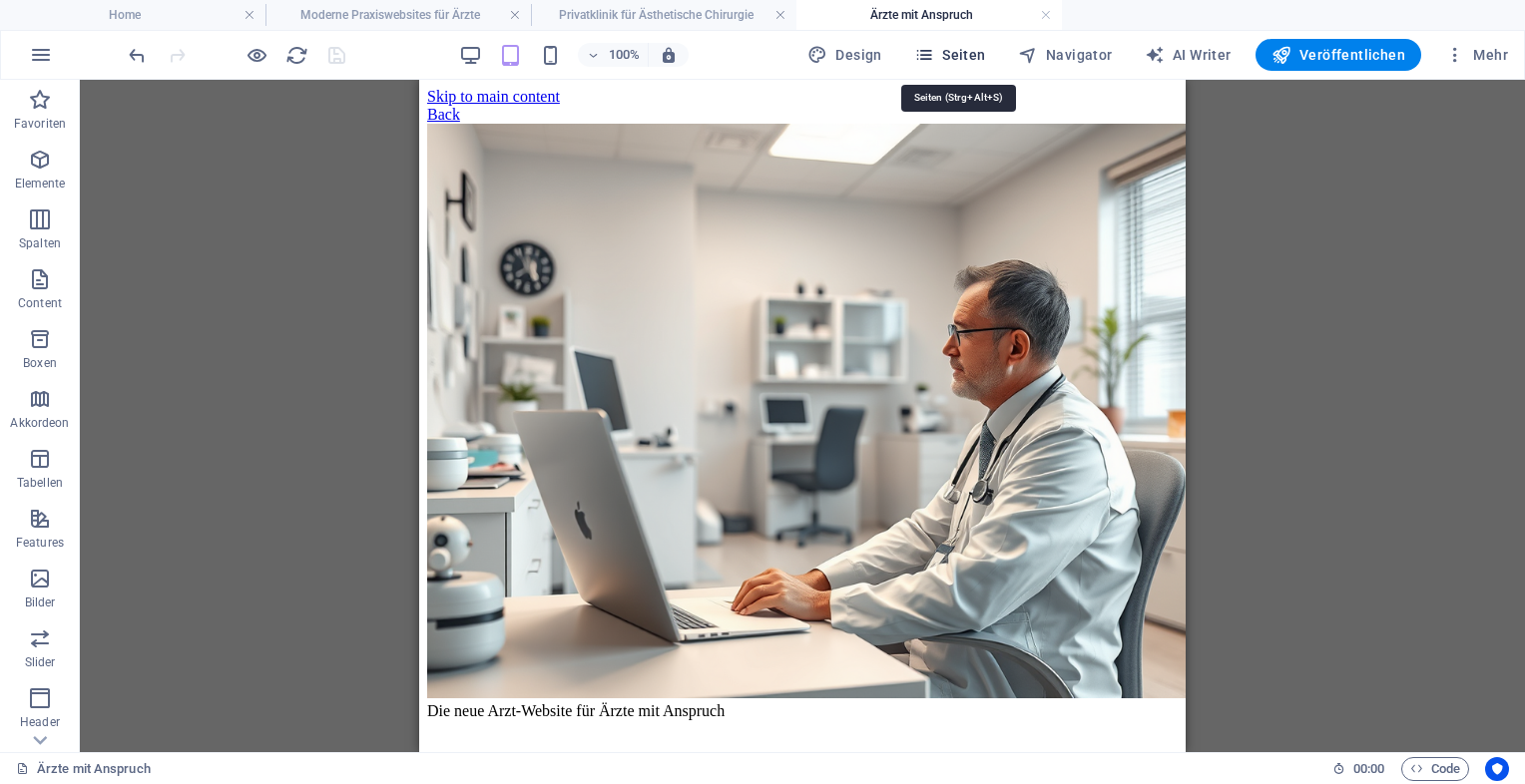 click on "Seiten" at bounding box center [950, 55] 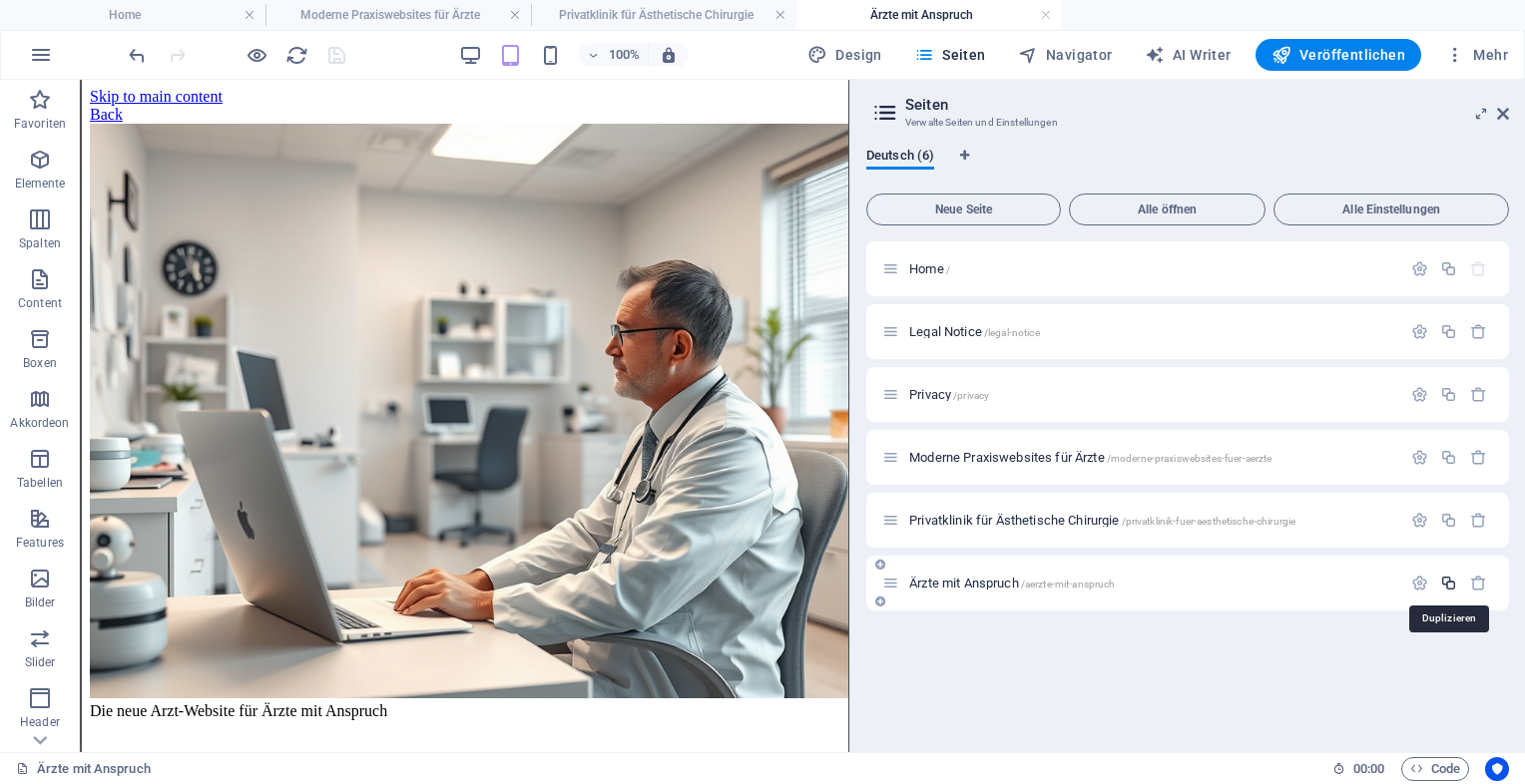 click at bounding box center (1448, 583) 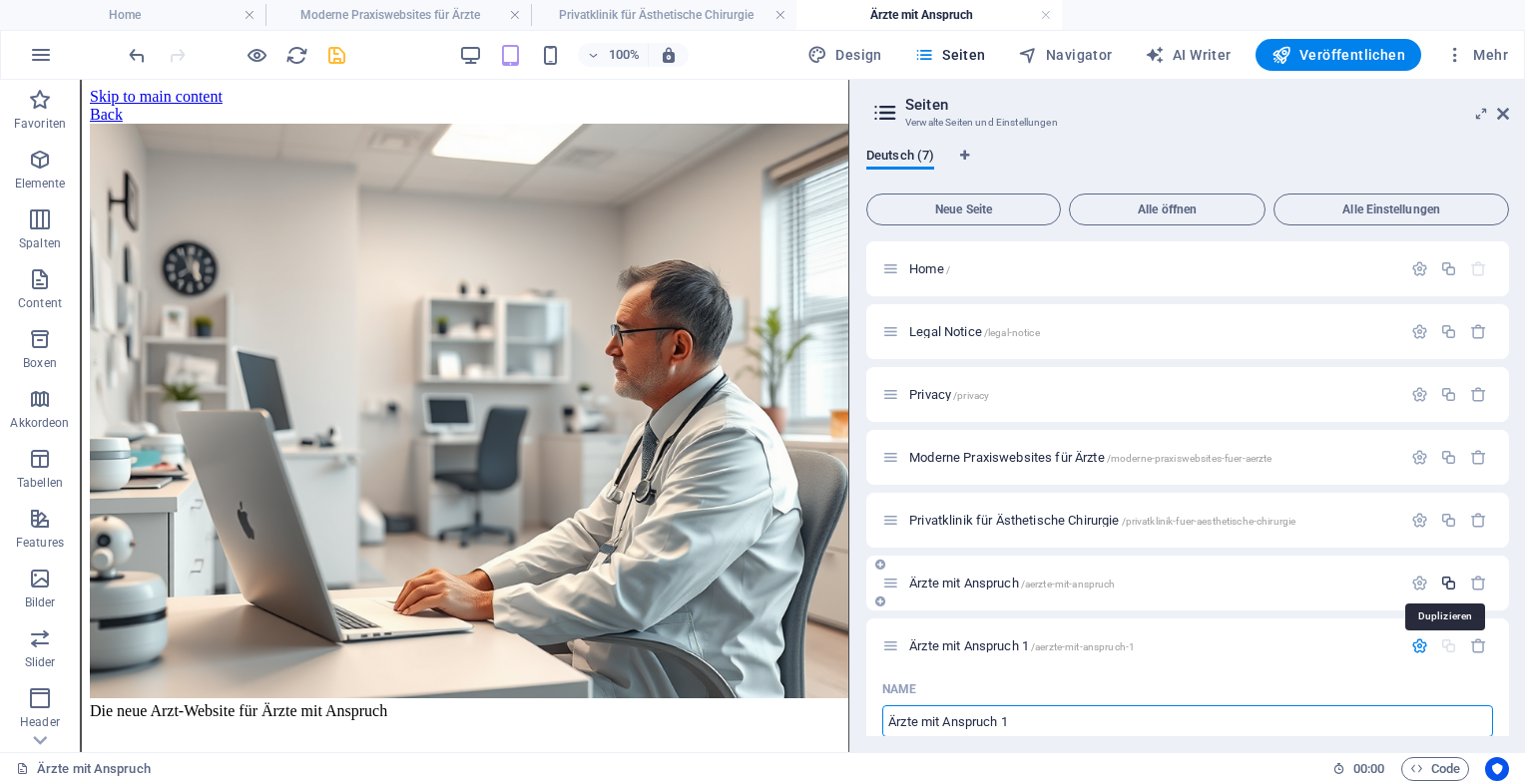 scroll, scrollTop: 1, scrollLeft: 0, axis: vertical 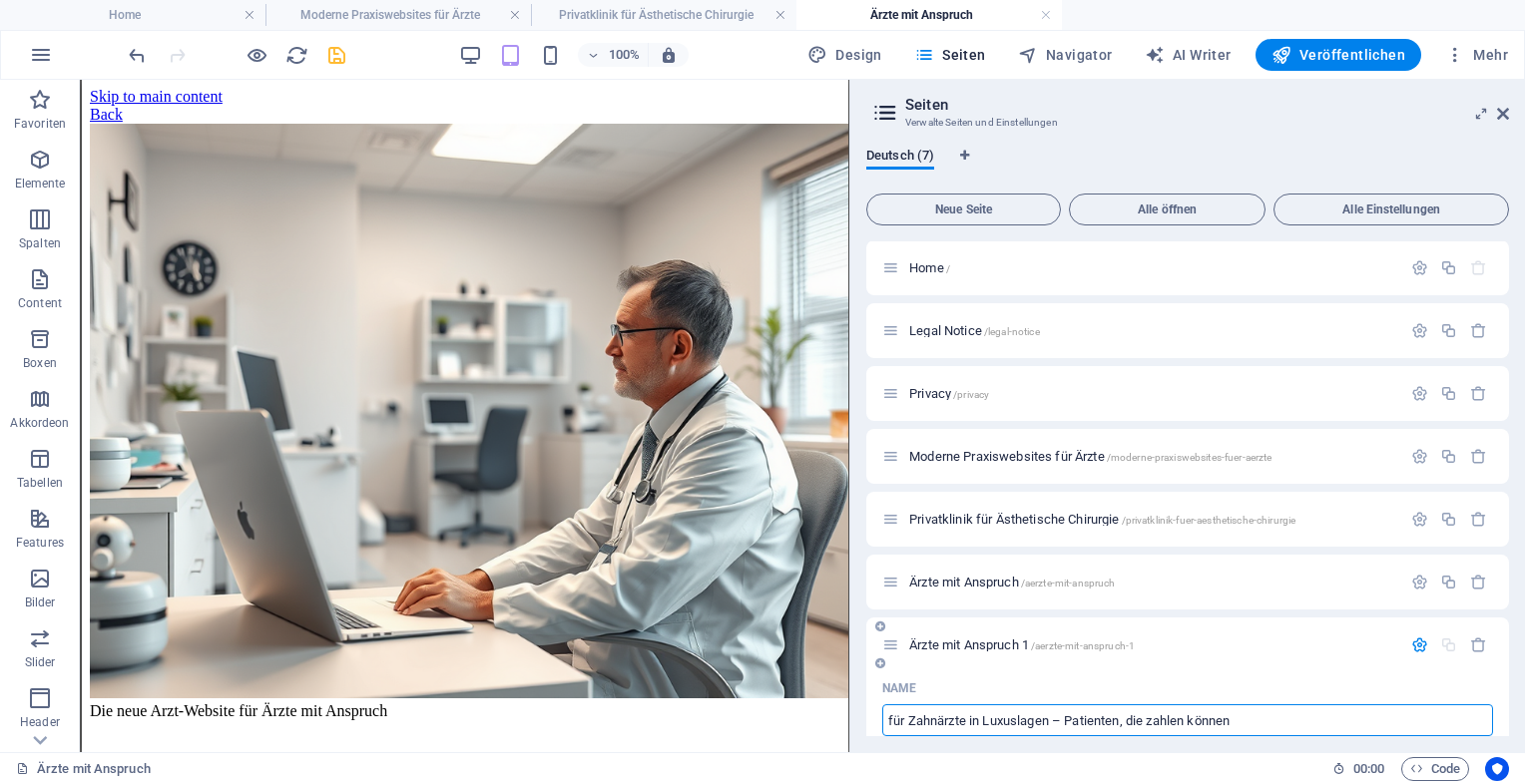 type on "für Zahnärzte in Luxuslagen – Patienten, die zahlen können" 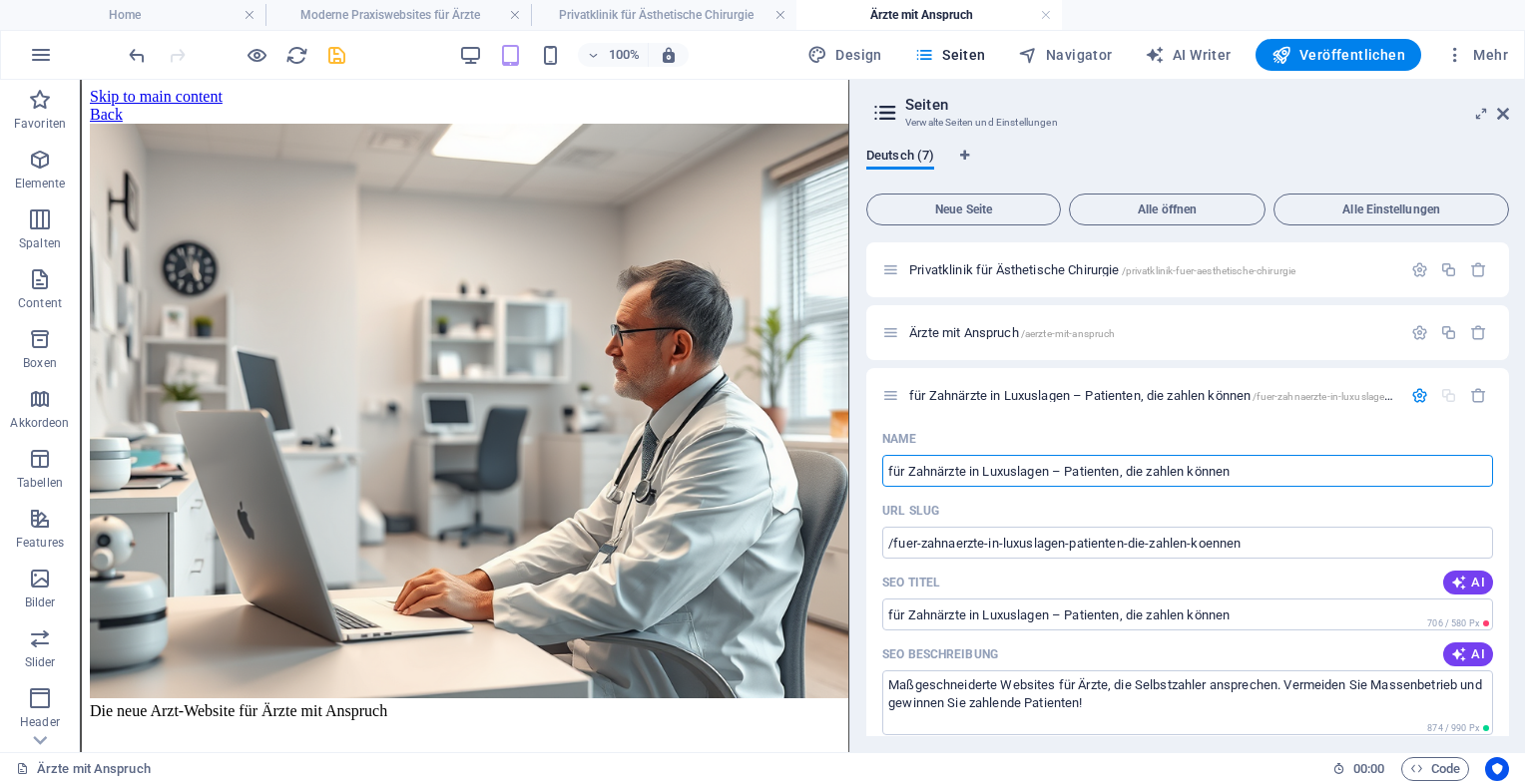 scroll, scrollTop: 255, scrollLeft: 0, axis: vertical 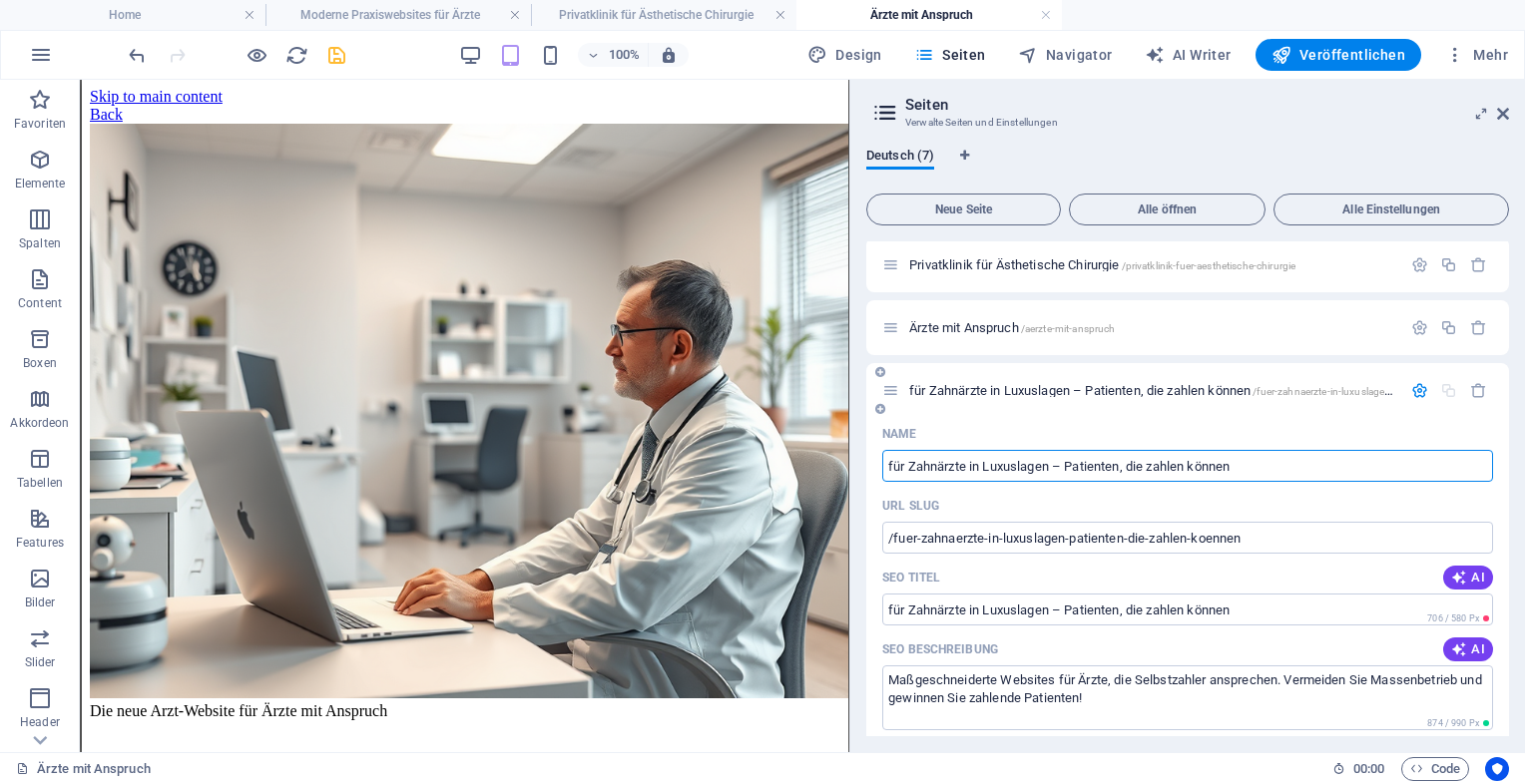 click on "für Zahnärzte in Luxuslagen – Patienten, die zahlen können" at bounding box center (1188, 466) 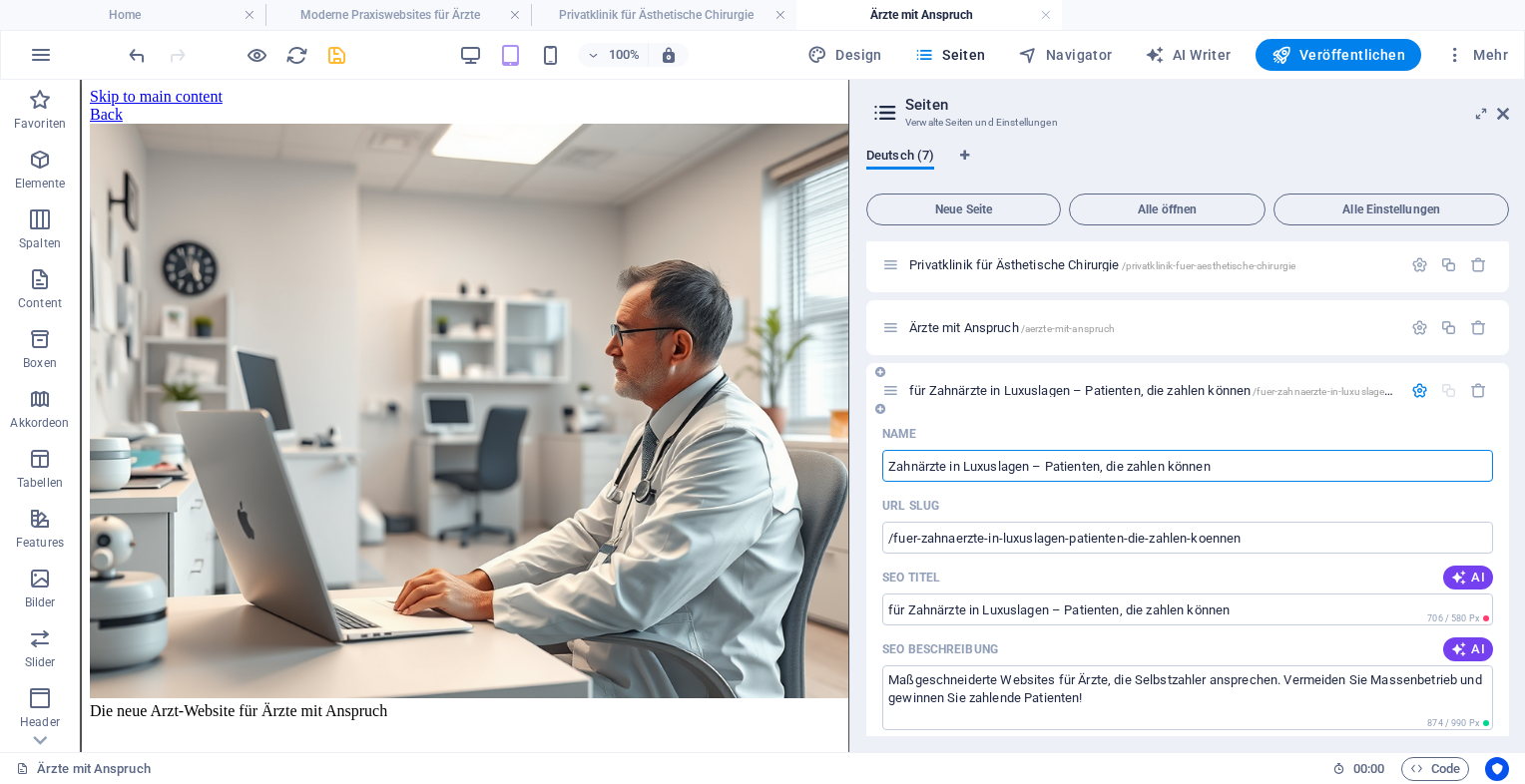 type on "Zahnärzte in Luxuslagen – Patienten, die zahlen können" 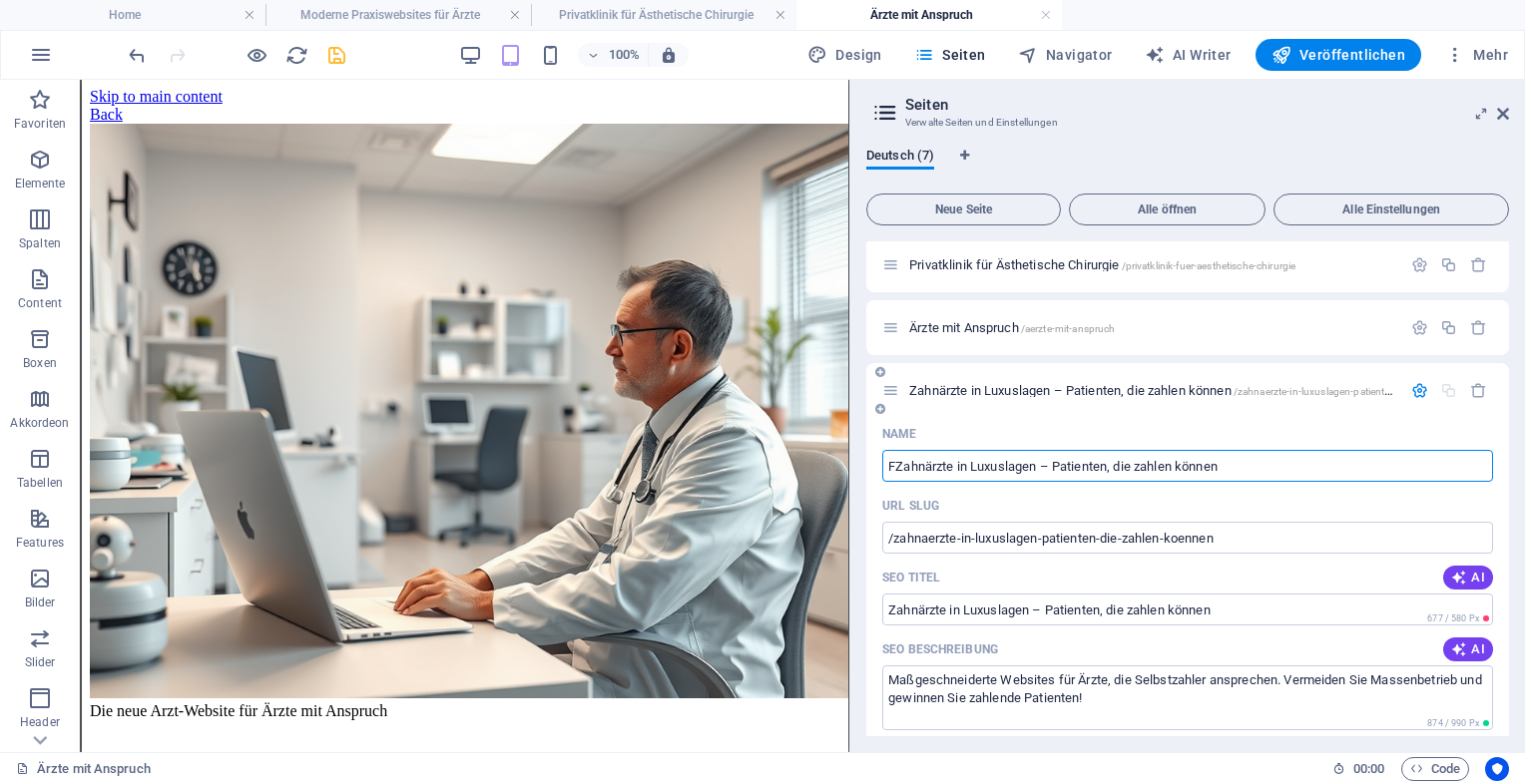 type on "FZahnärzte in Luxuslagen – Patienten, die zahlen können" 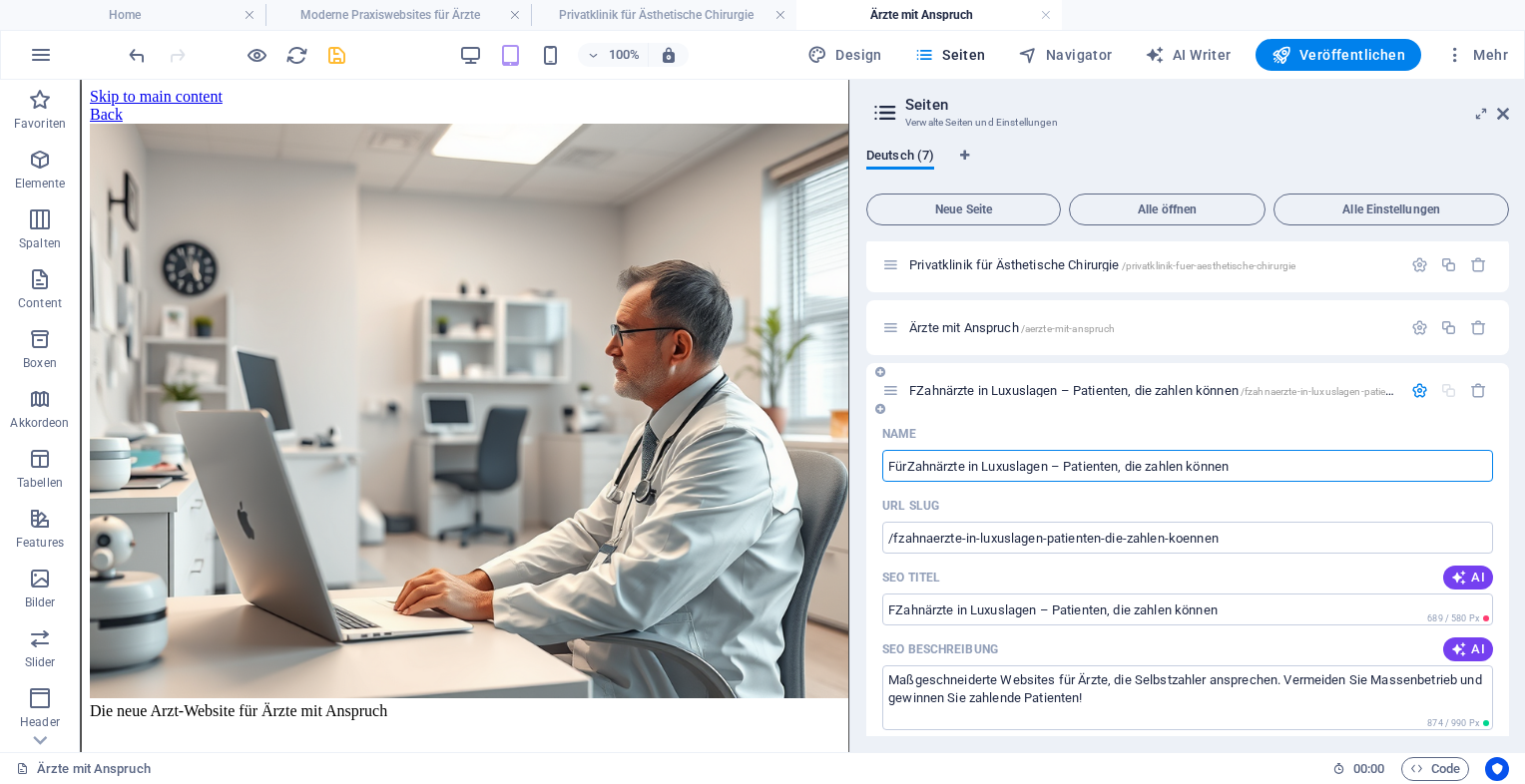 type on "FürZahnärzte in Luxuslagen – Patienten, die zahlen können" 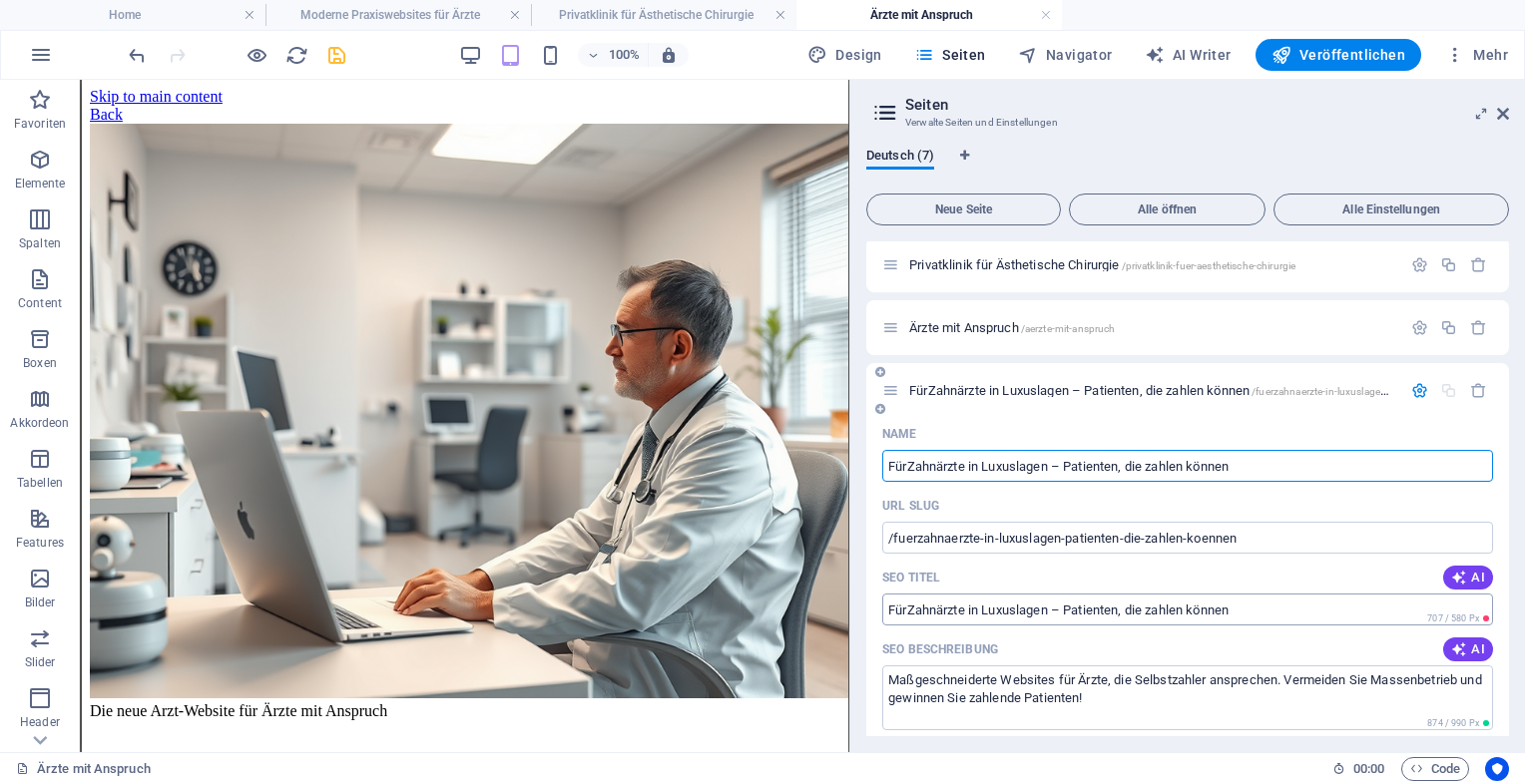 type on "FürZahnärzte in Luxuslagen – Patienten, die zahlen können" 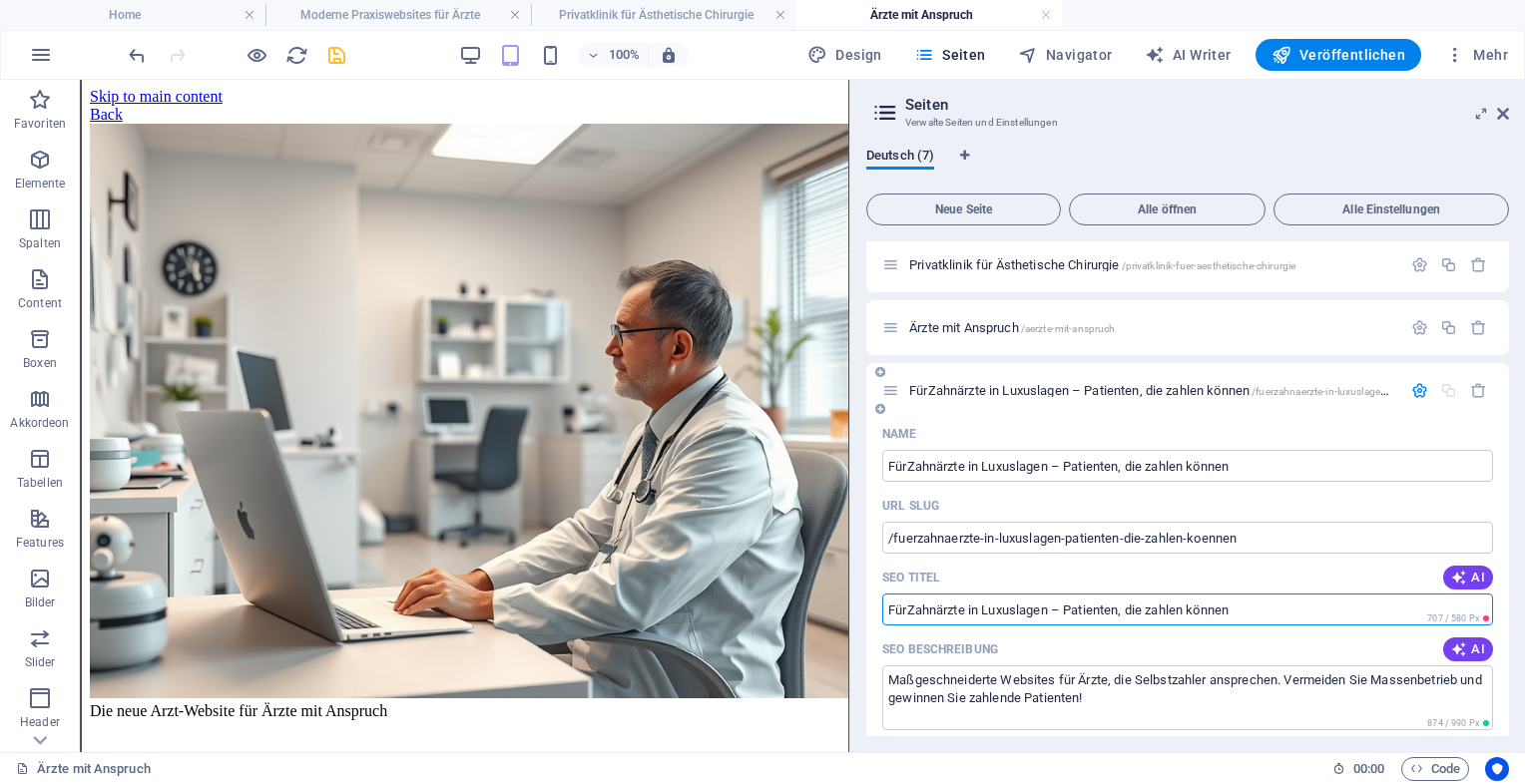 click on "FürZahnärzte in Luxuslagen – Patienten, die zahlen können" at bounding box center [1188, 609] 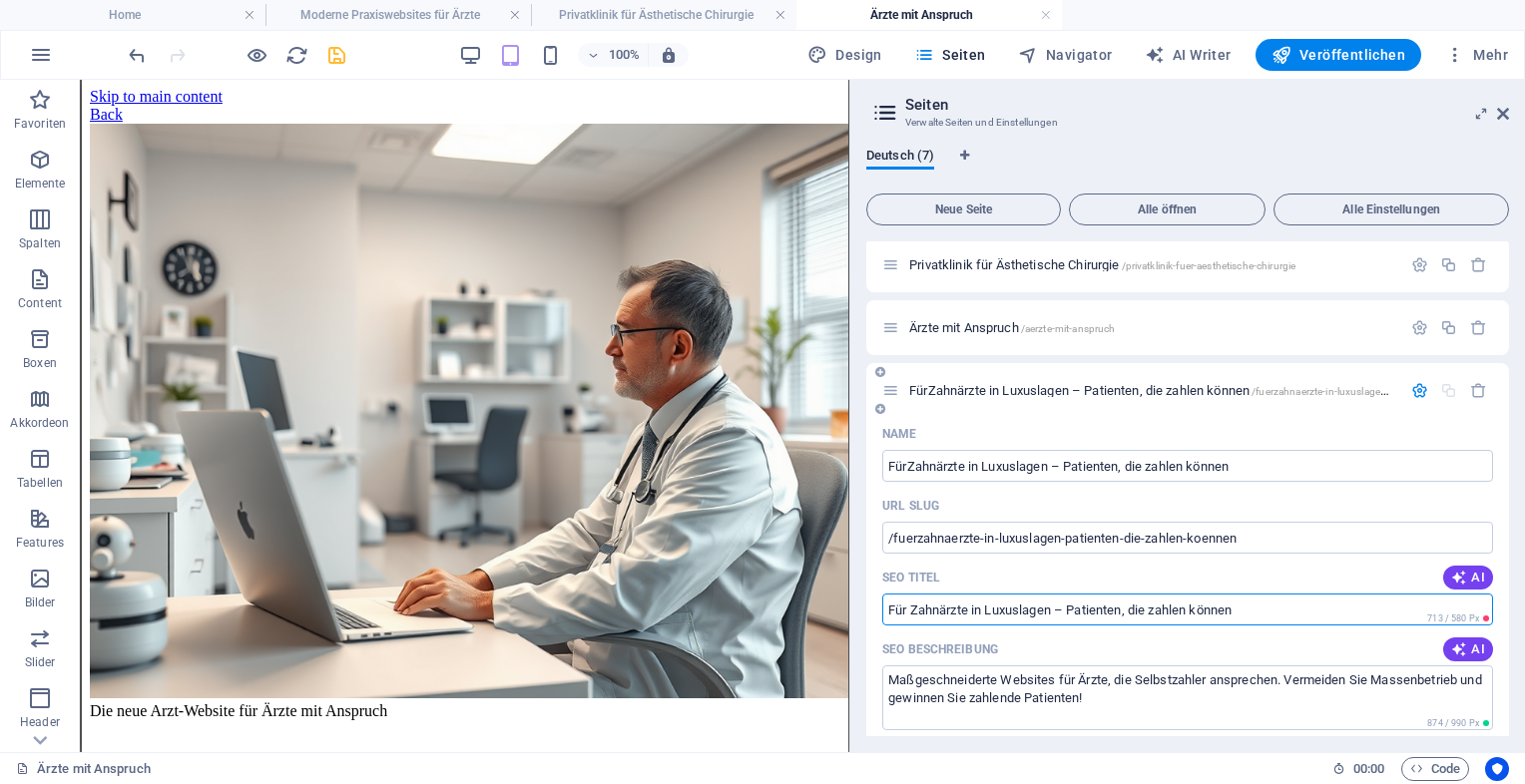 drag, startPoint x: 974, startPoint y: 607, endPoint x: 1050, endPoint y: 592, distance: 77.46612 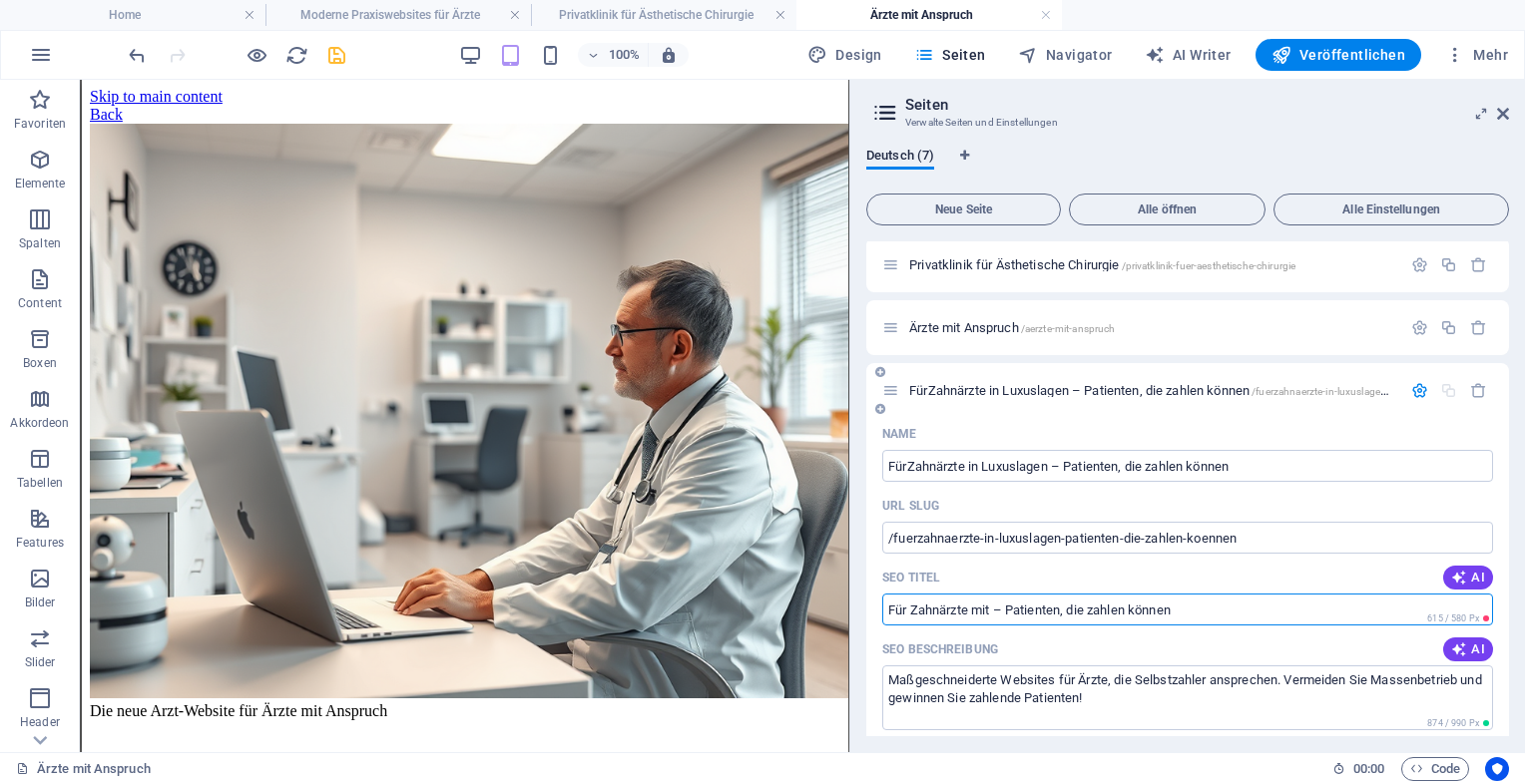 drag, startPoint x: 1070, startPoint y: 608, endPoint x: 1220, endPoint y: 608, distance: 150 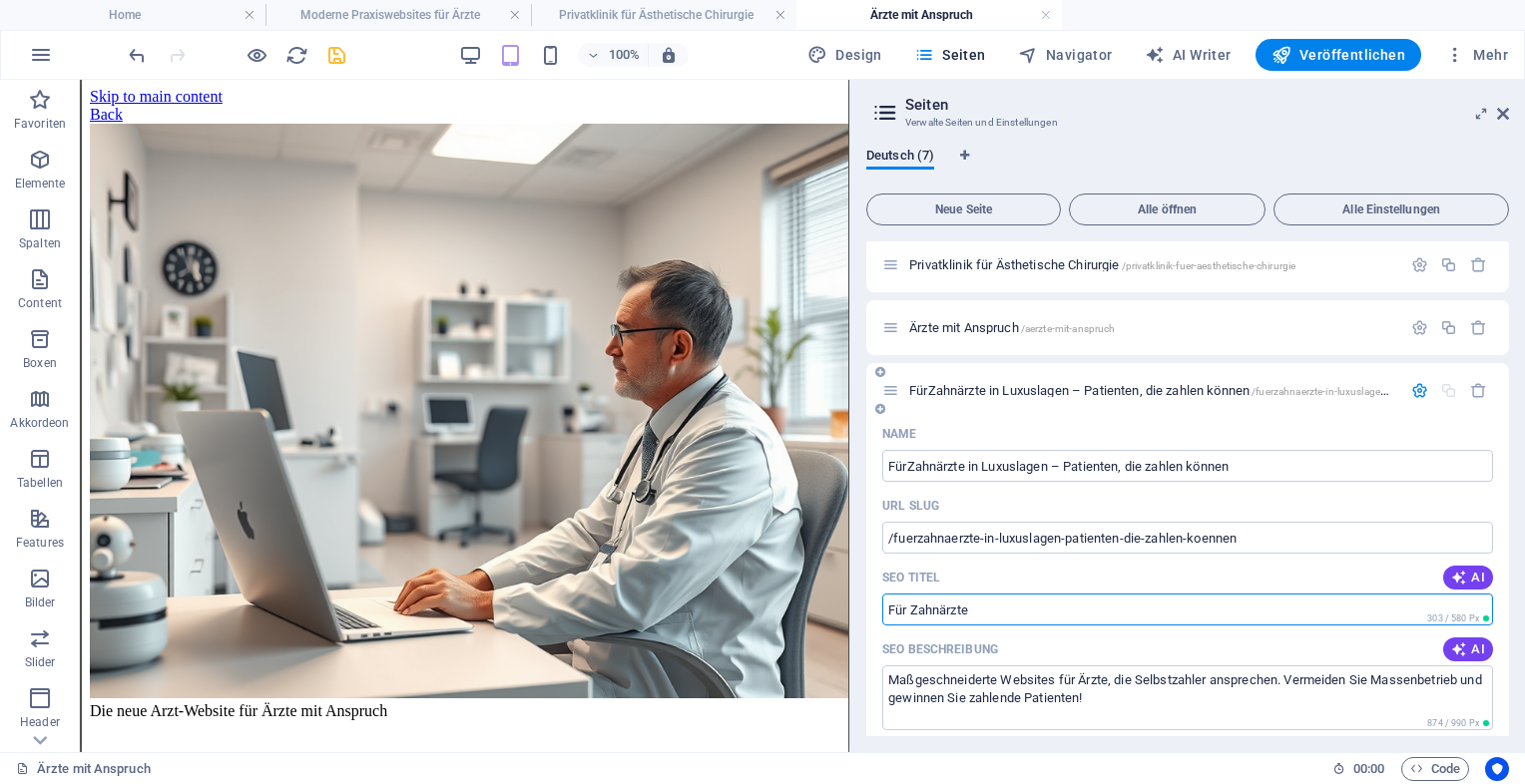 paste on "für Zahnärzte in Luxuslagen – Patienten, die zahlen können" 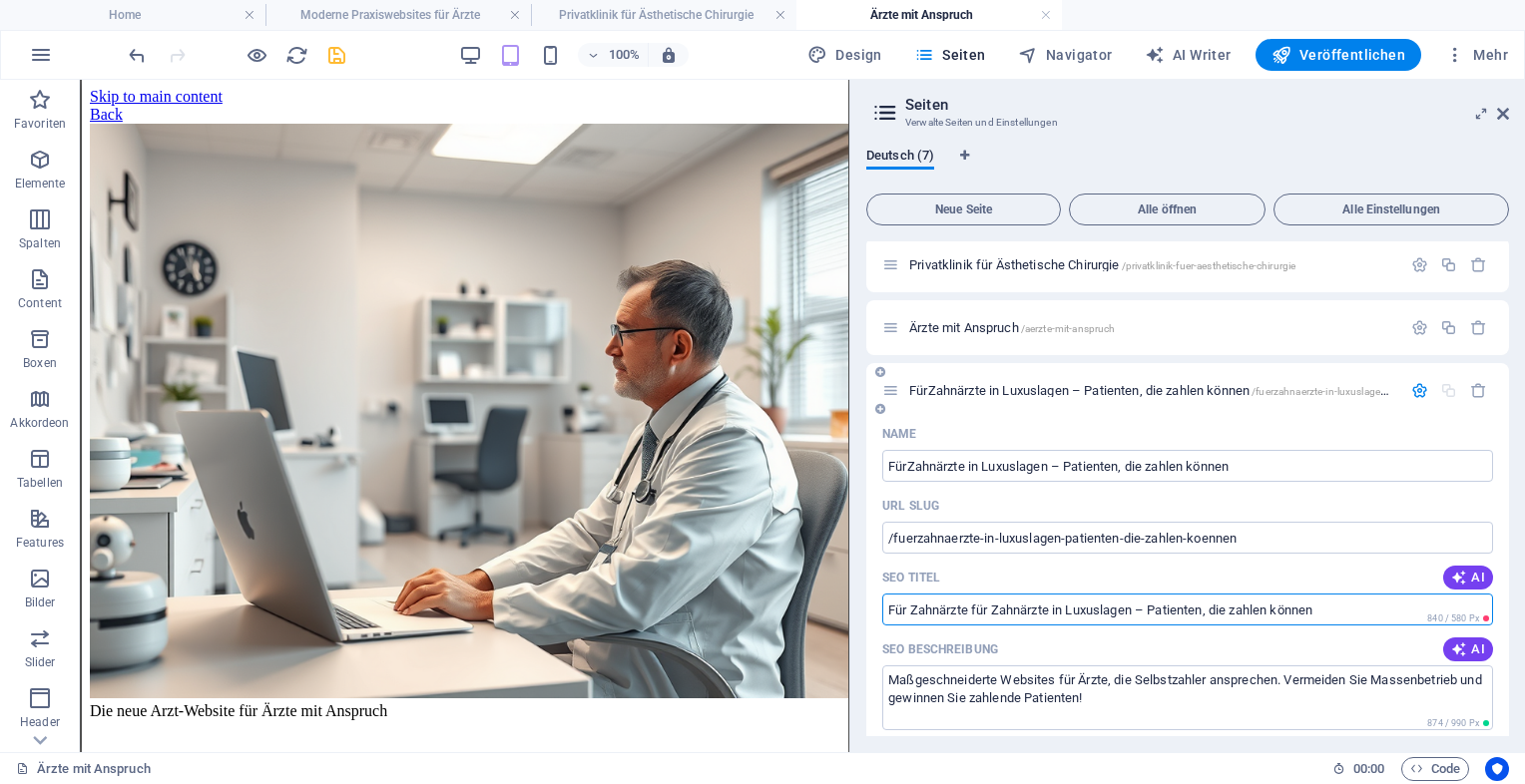 click on "Für Zahnärzte für Zahnärzte in Luxuslagen – Patienten, die zahlen können" at bounding box center (1188, 609) 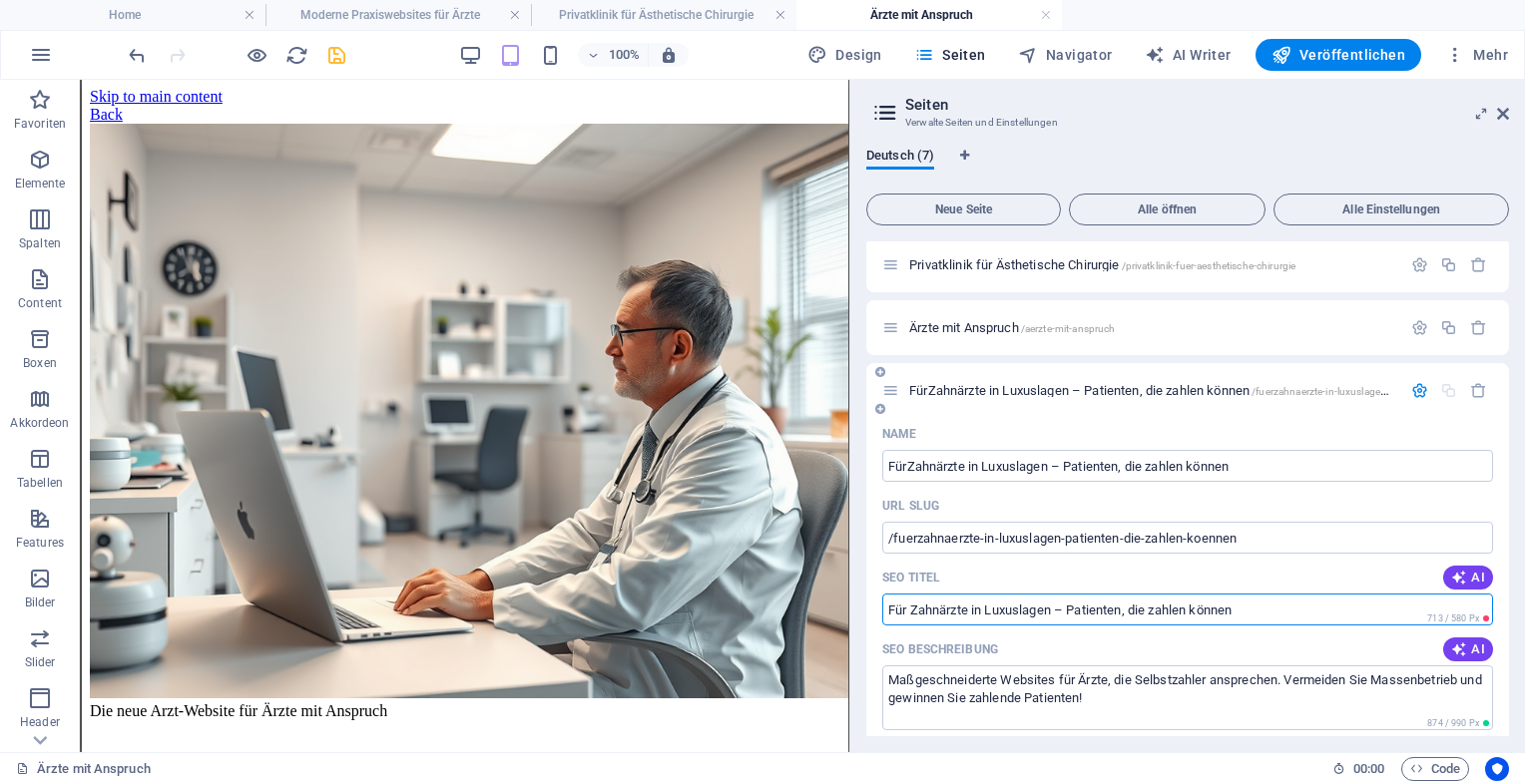 drag, startPoint x: 1060, startPoint y: 608, endPoint x: 1234, endPoint y: 597, distance: 174.34735 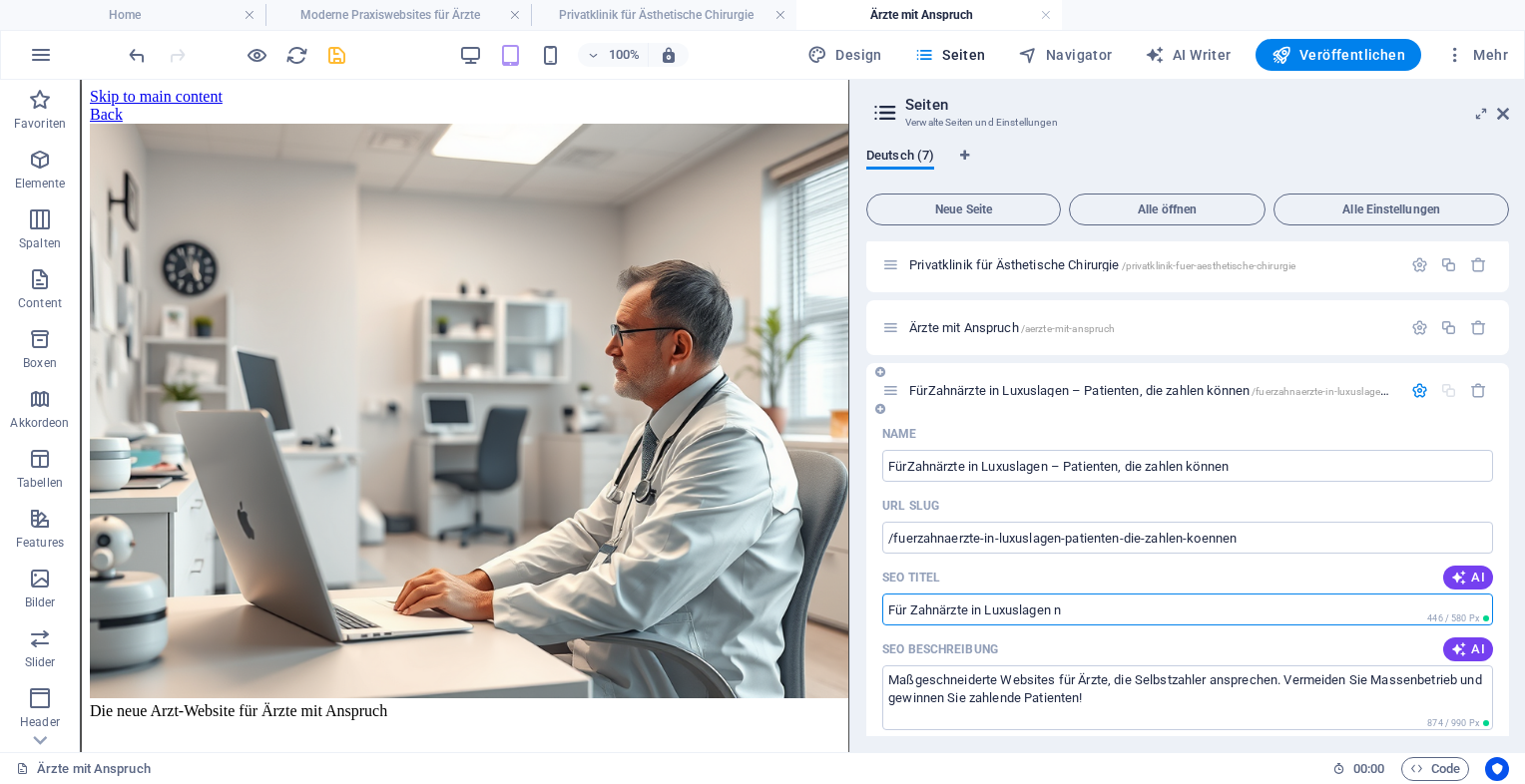 click on "Für Zahnärzte in Luxuslagen n" at bounding box center (1188, 609) 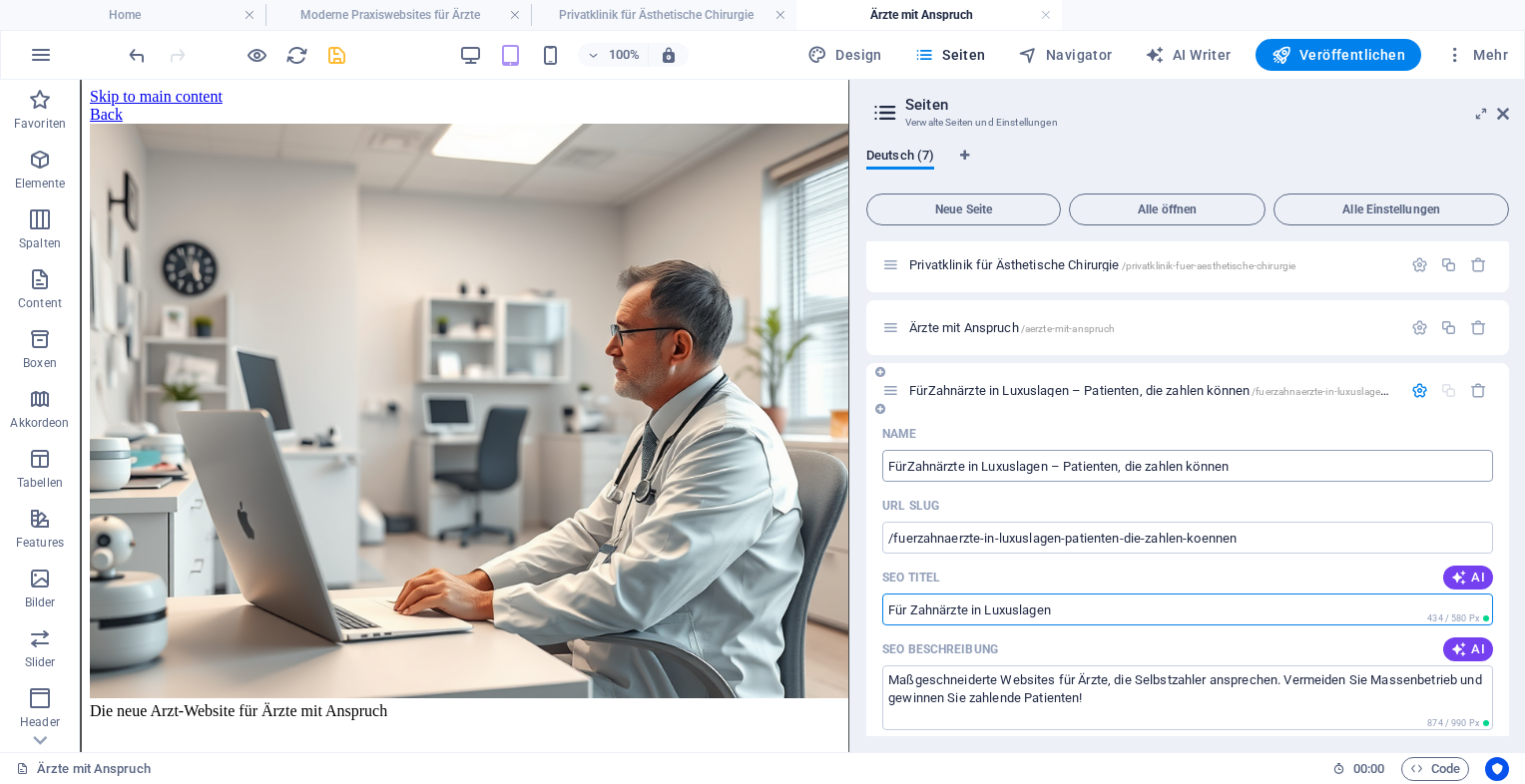 type on "Für Zahnärzte in Luxuslagen" 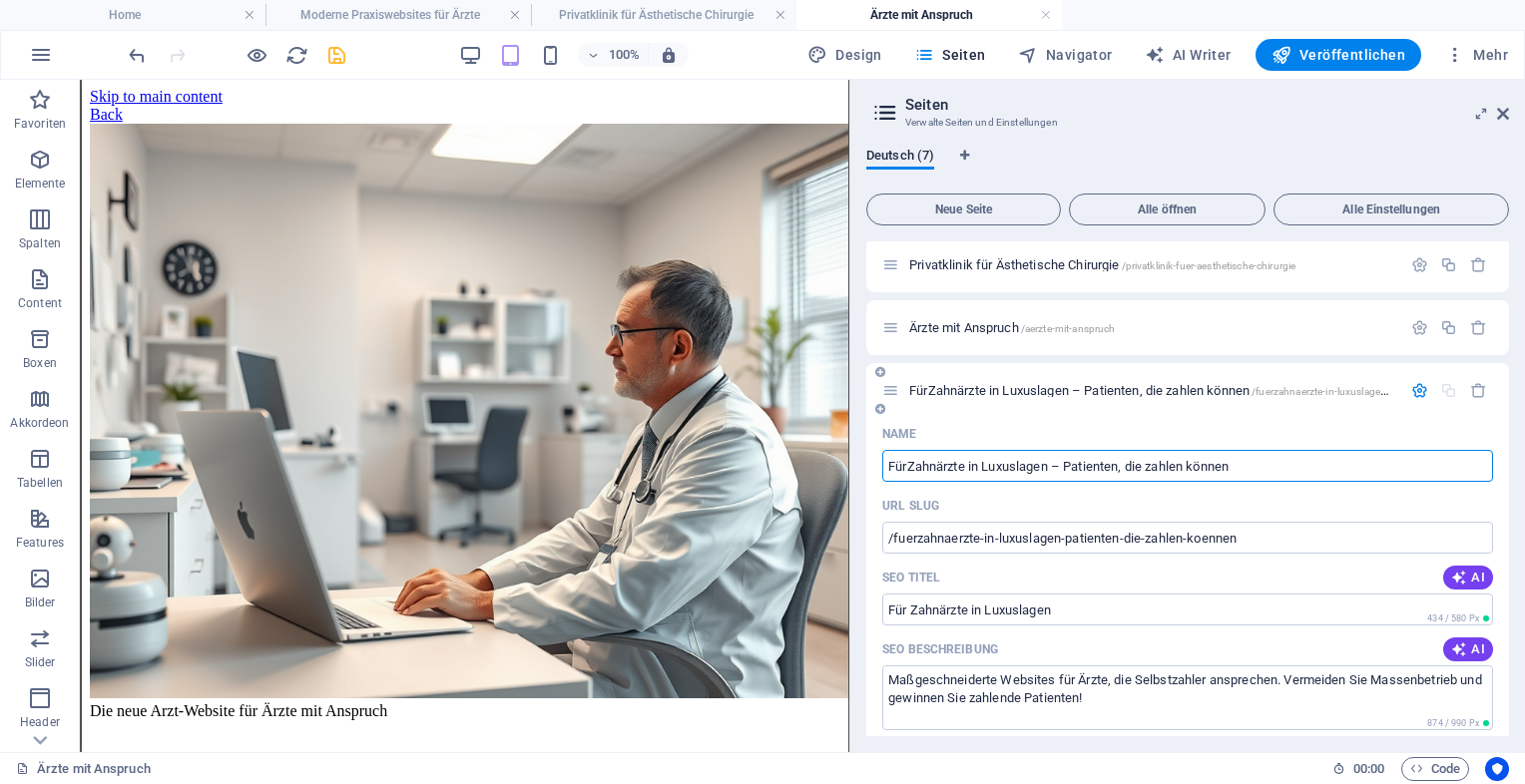 click on "FürZahnärzte in Luxuslagen – Patienten, die zahlen können" at bounding box center (1188, 466) 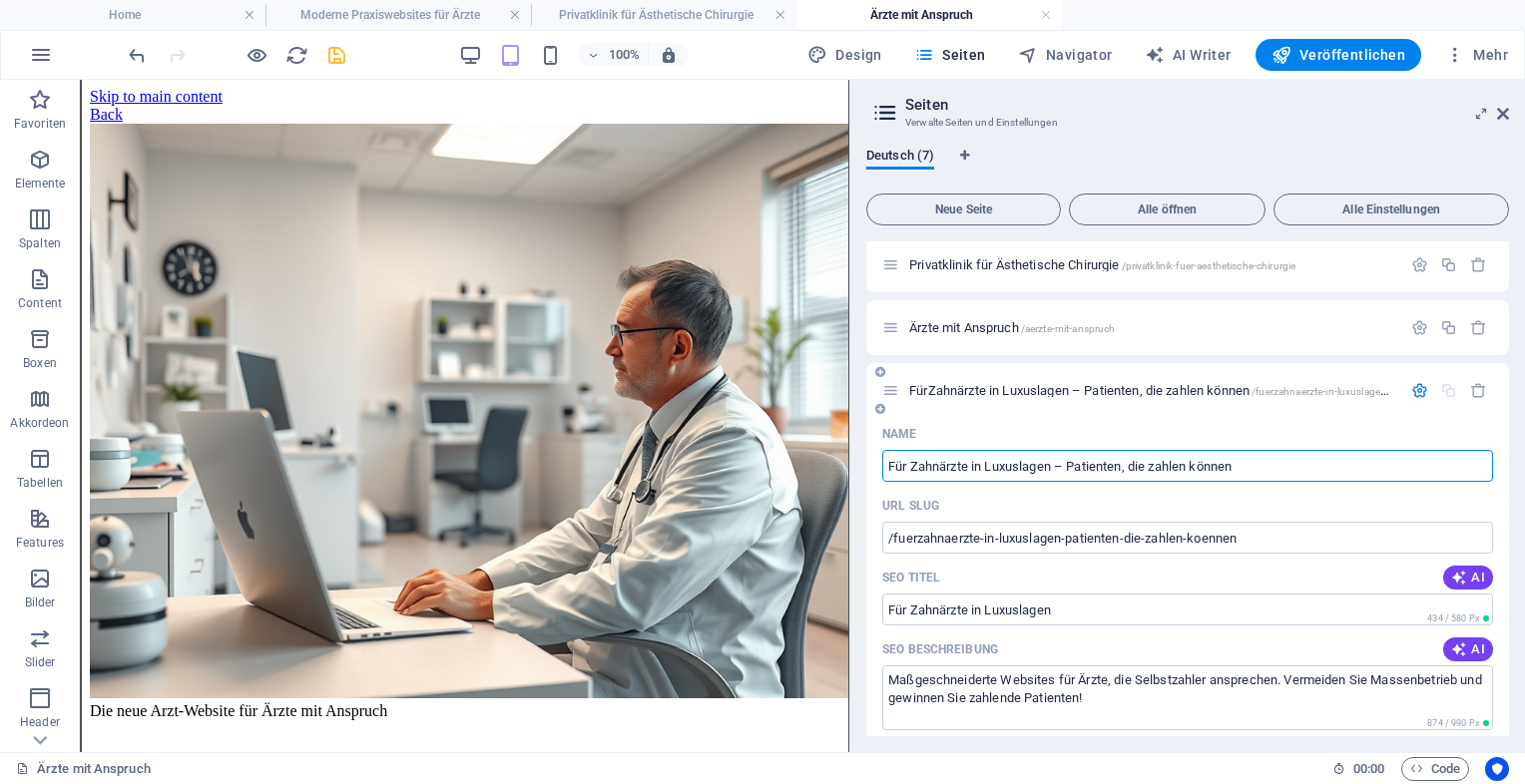 type on "Für Zahnärzte in Luxuslagen – Patienten, die zahlen können" 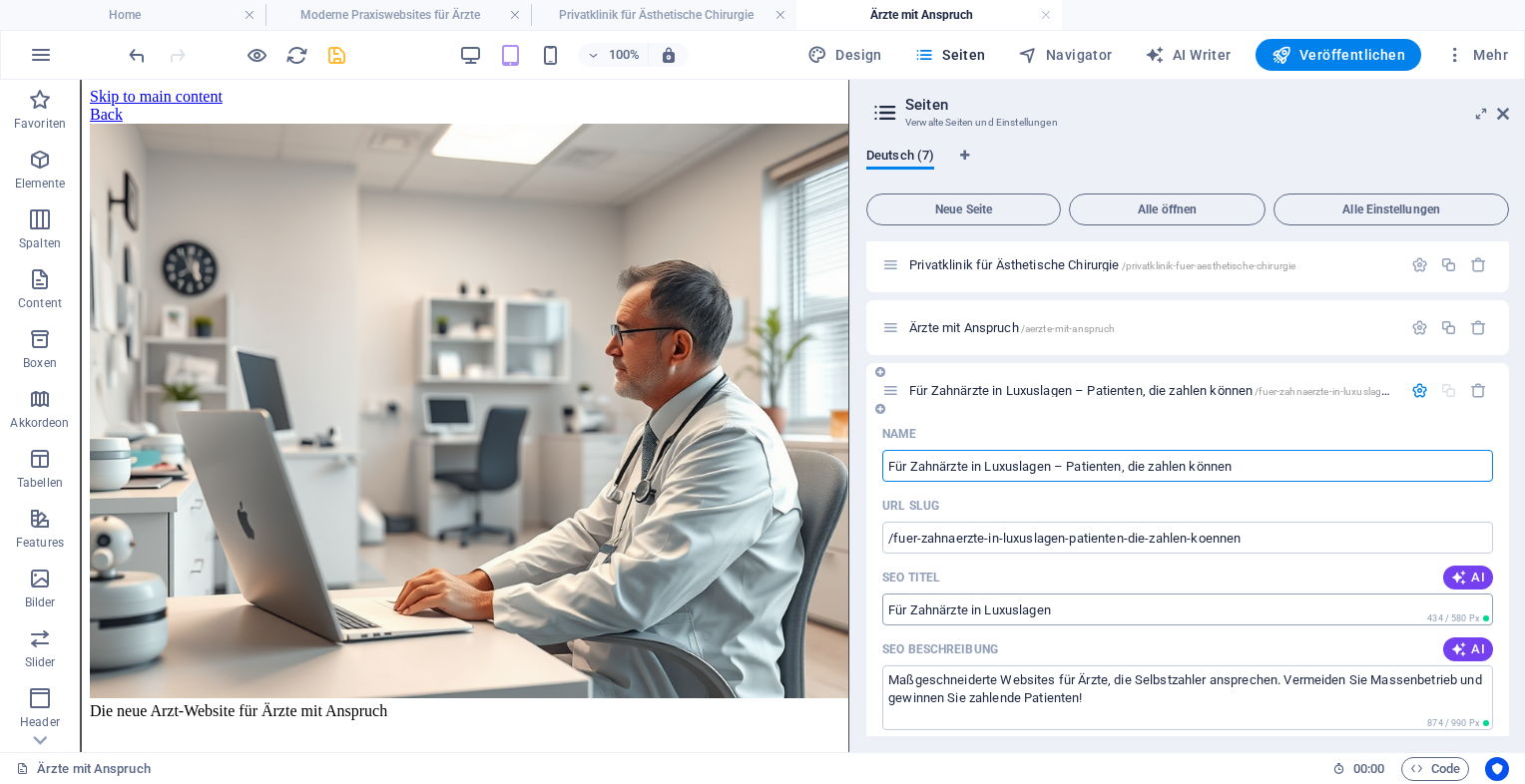 type on "Für Zahnärzte in Luxuslagen – Patienten, die zahlen können" 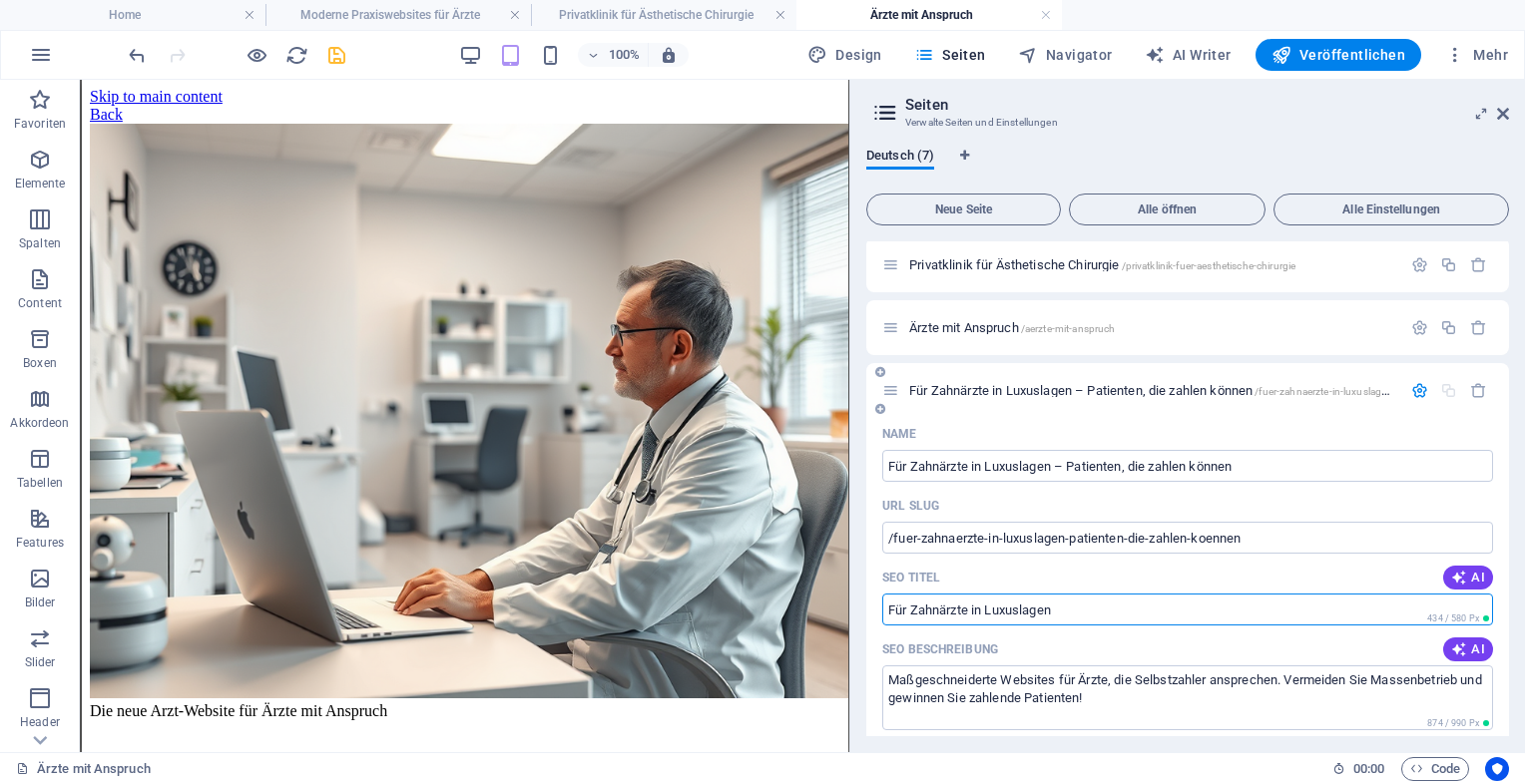 drag, startPoint x: 887, startPoint y: 607, endPoint x: 1108, endPoint y: 615, distance: 221.14475 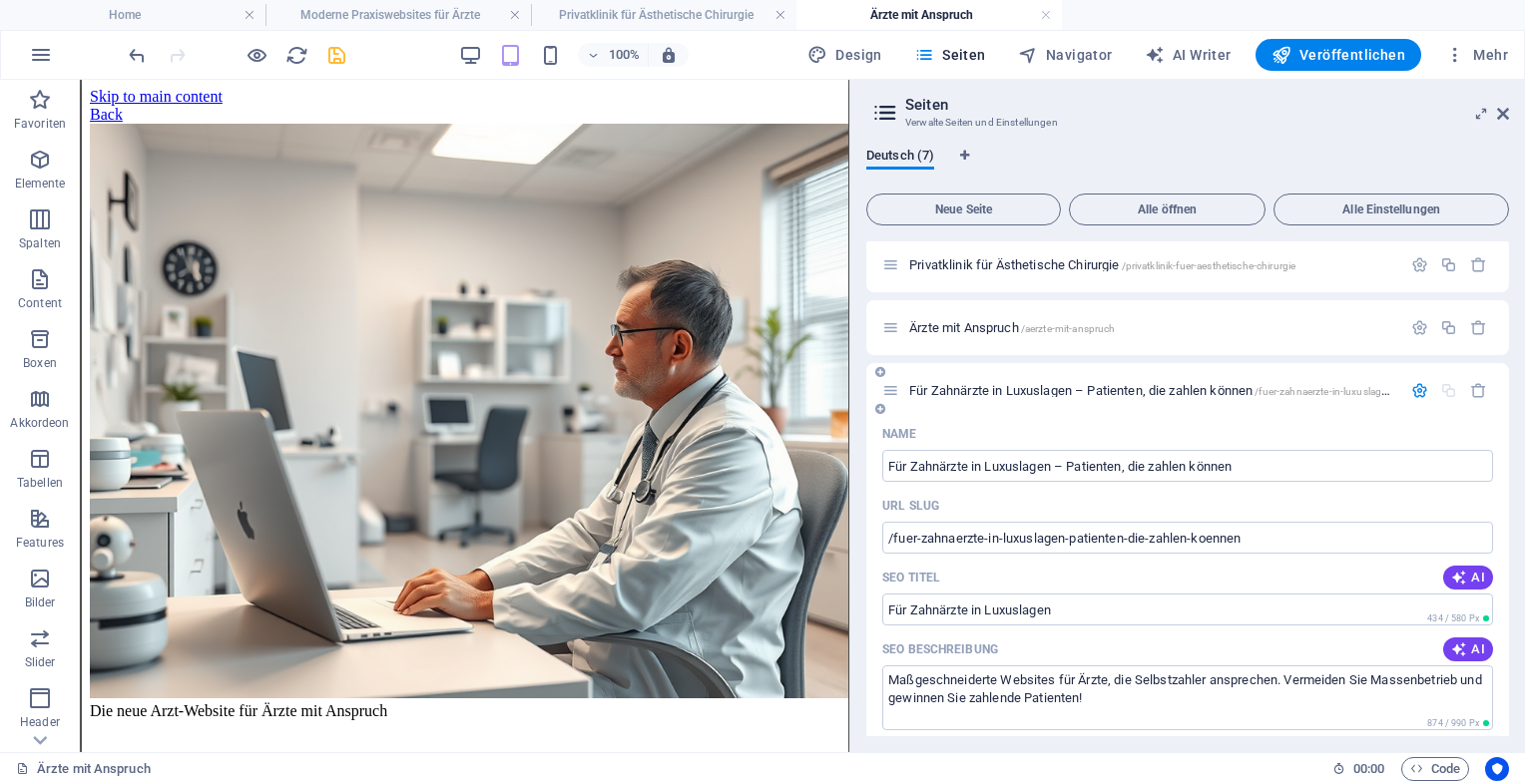 click on "Für Zahnärzte in Luxuslagen – Patienten, die zahlen können /fuer-zahnaerzte-in-luxuslagen-patienten-die-zahlen-koennen" at bounding box center [1142, 390] 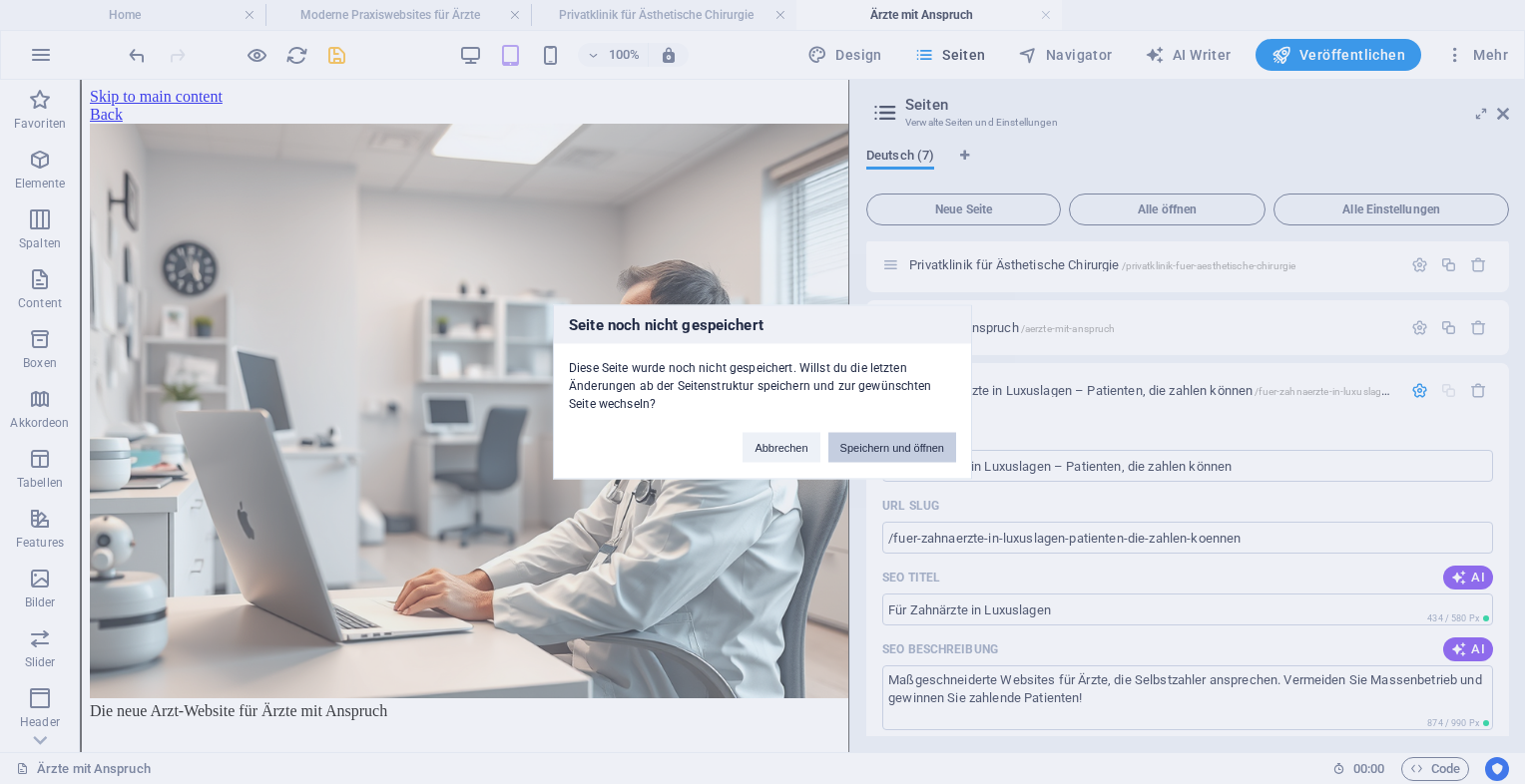 click on "Speichern und öffnen" at bounding box center [892, 448] 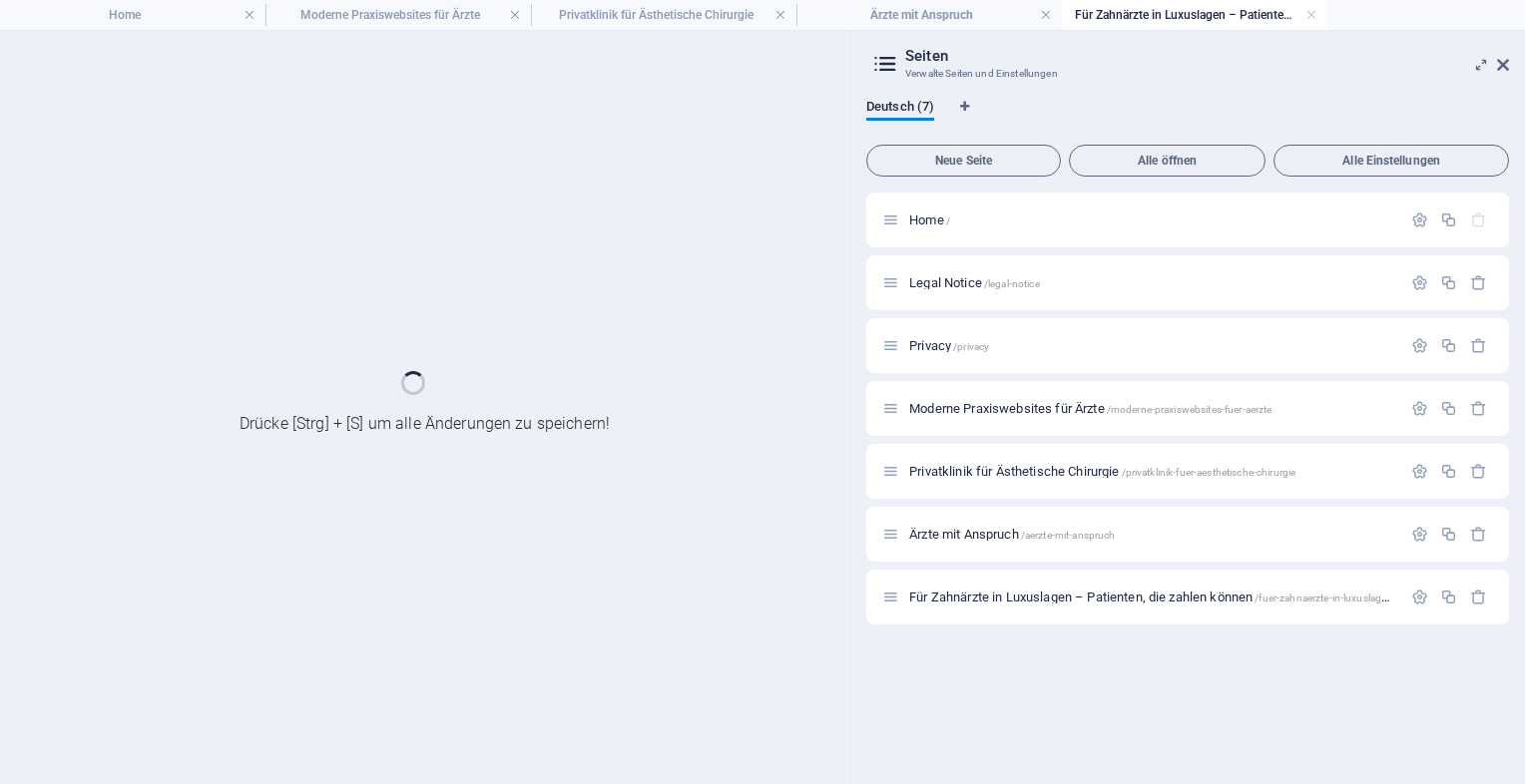scroll, scrollTop: 0, scrollLeft: 0, axis: both 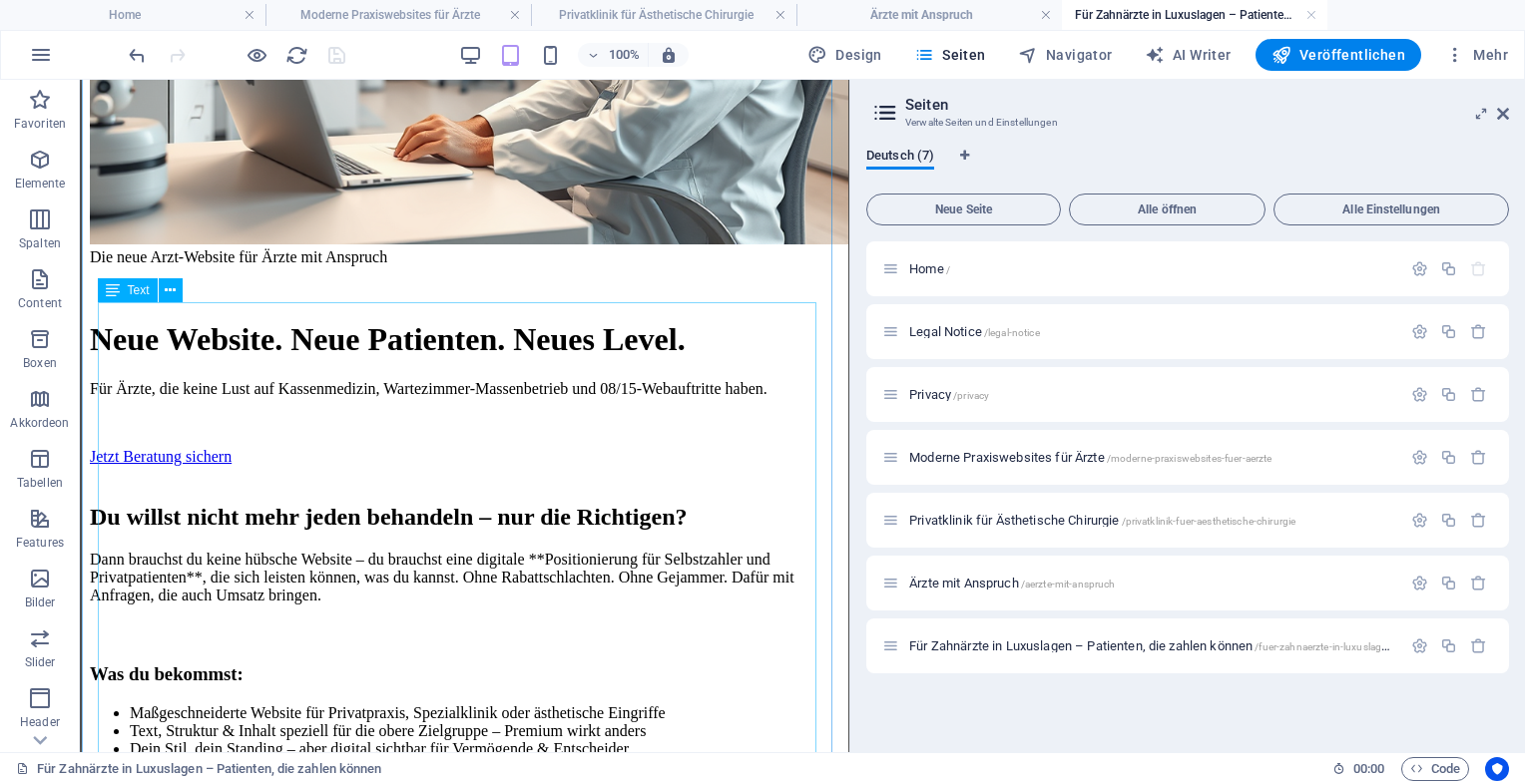 click on "Die neue Arzt-Website für Ärzte mit Anspruch
Neue Website. Neue Patienten. Neues Level.
Für Ärzte, die keine Lust auf Kassenmedizin, Wartezimmer-Massenbetrieb und 08/15-Webauftritte haben.
Jetzt Beratung sichern
Du willst nicht mehr jeden behandeln – nur die Richtigen?
Dann brauchst du keine hübsche Website – du brauchst eine digitale **Positionierung für Selbstzahler und Privatpatienten**, die sich leisten können, was du kannst. Ohne Rabattschlachten. Ohne Gejammer. Dafür mit Anfragen, die auch Umsatz bringen.
Was du bekommst:
Maßgeschneiderte Website für Privatpraxis, Spezialklinik oder ästhetische Eingriffe
Text, Struktur & Inhalt speziell für die obere Zielgruppe – Premium wirkt anders
Dein Stil, dein Standing – aber digital sichtbar für Vermögende & Entscheider
Online-Termin, Patientenfilterung, Google-Optimierung für zahlungswillige Klientel" at bounding box center (464, 906) 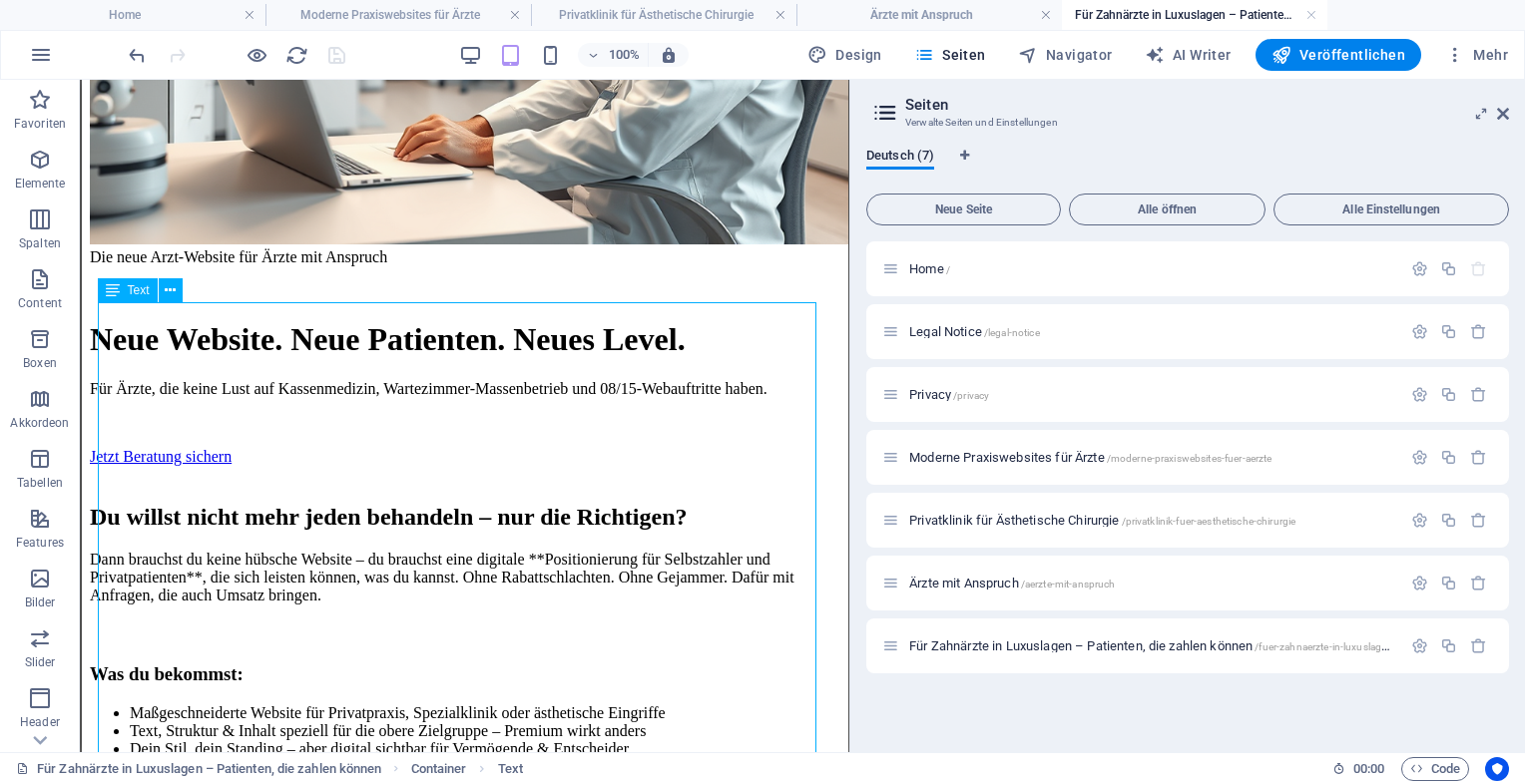click on "Die neue Arzt-Website für Ärzte mit Anspruch
Neue Website. Neue Patienten. Neues Level.
Für Ärzte, die keine Lust auf Kassenmedizin, Wartezimmer-Massenbetrieb und 08/15-Webauftritte haben.
Jetzt Beratung sichern
Du willst nicht mehr jeden behandeln – nur die Richtigen?
Dann brauchst du keine hübsche Website – du brauchst eine digitale **Positionierung für Selbstzahler und Privatpatienten**, die sich leisten können, was du kannst. Ohne Rabattschlachten. Ohne Gejammer. Dafür mit Anfragen, die auch Umsatz bringen.
Was du bekommst:
Maßgeschneiderte Website für Privatpraxis, Spezialklinik oder ästhetische Eingriffe
Text, Struktur & Inhalt speziell für die obere Zielgruppe – Premium wirkt anders
Dein Stil, dein Standing – aber digital sichtbar für Vermögende & Entscheider
Online-Termin, Patientenfilterung, Google-Optimierung für zahlungswillige Klientel" at bounding box center (464, 906) 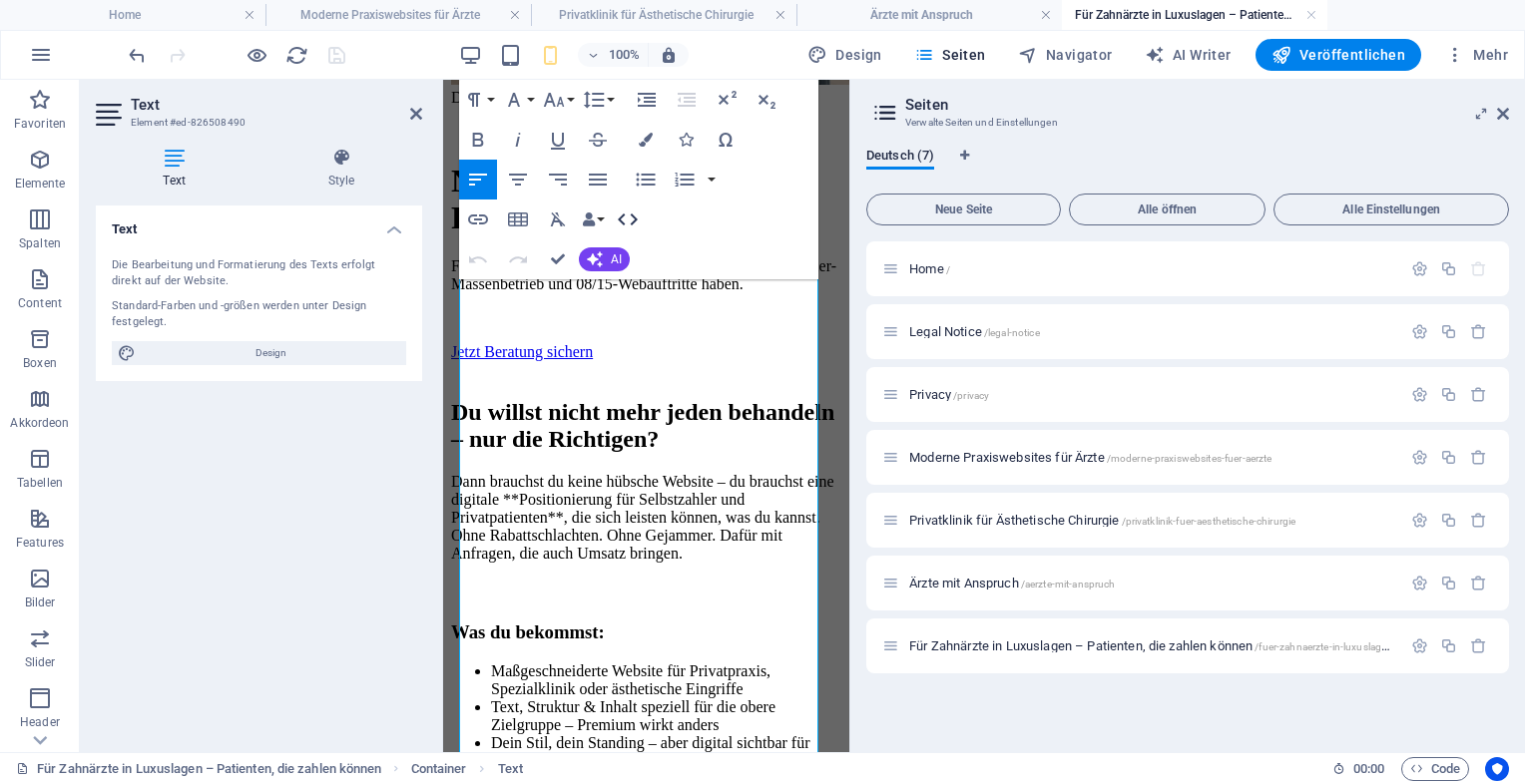 click 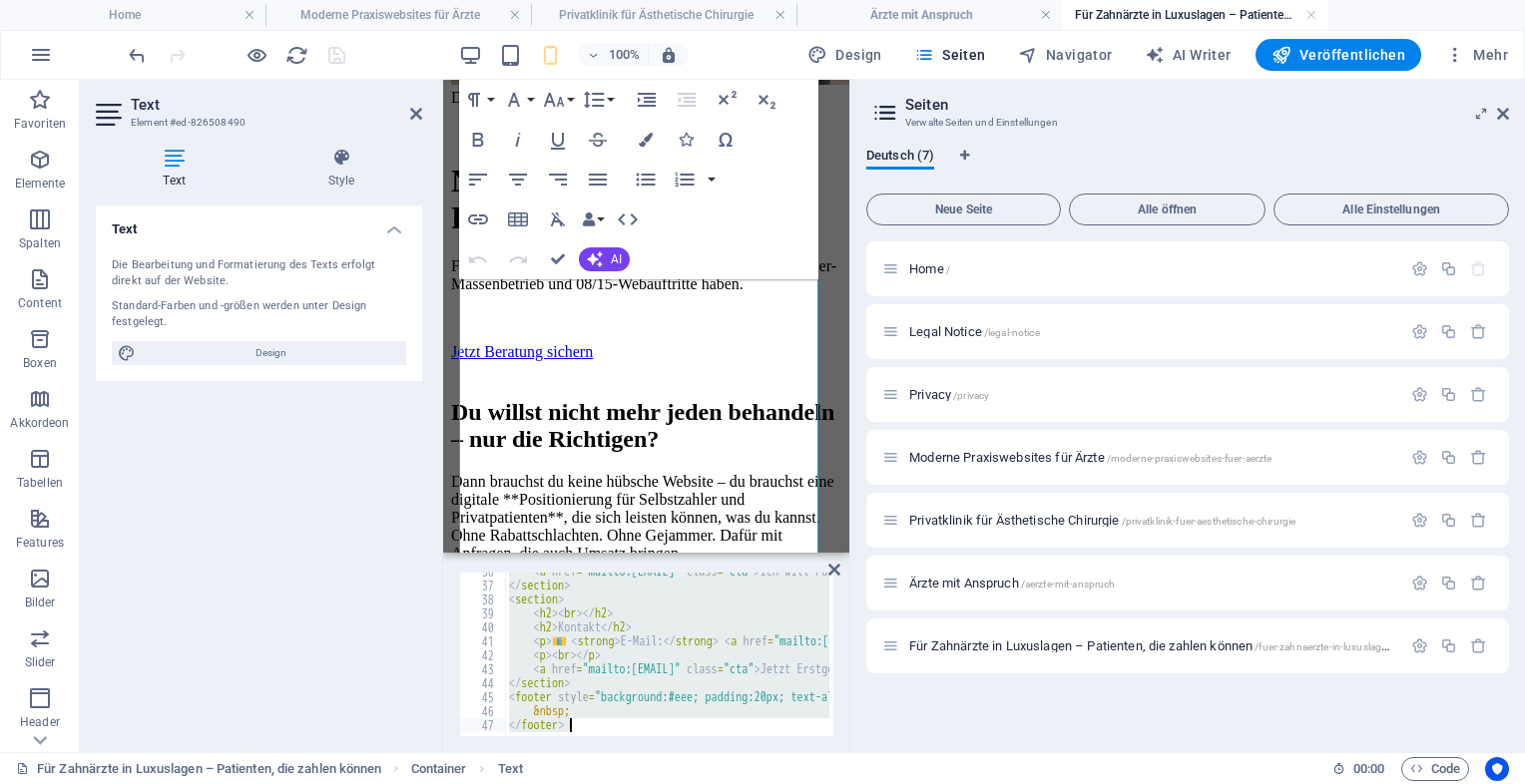 scroll, scrollTop: 497, scrollLeft: 0, axis: vertical 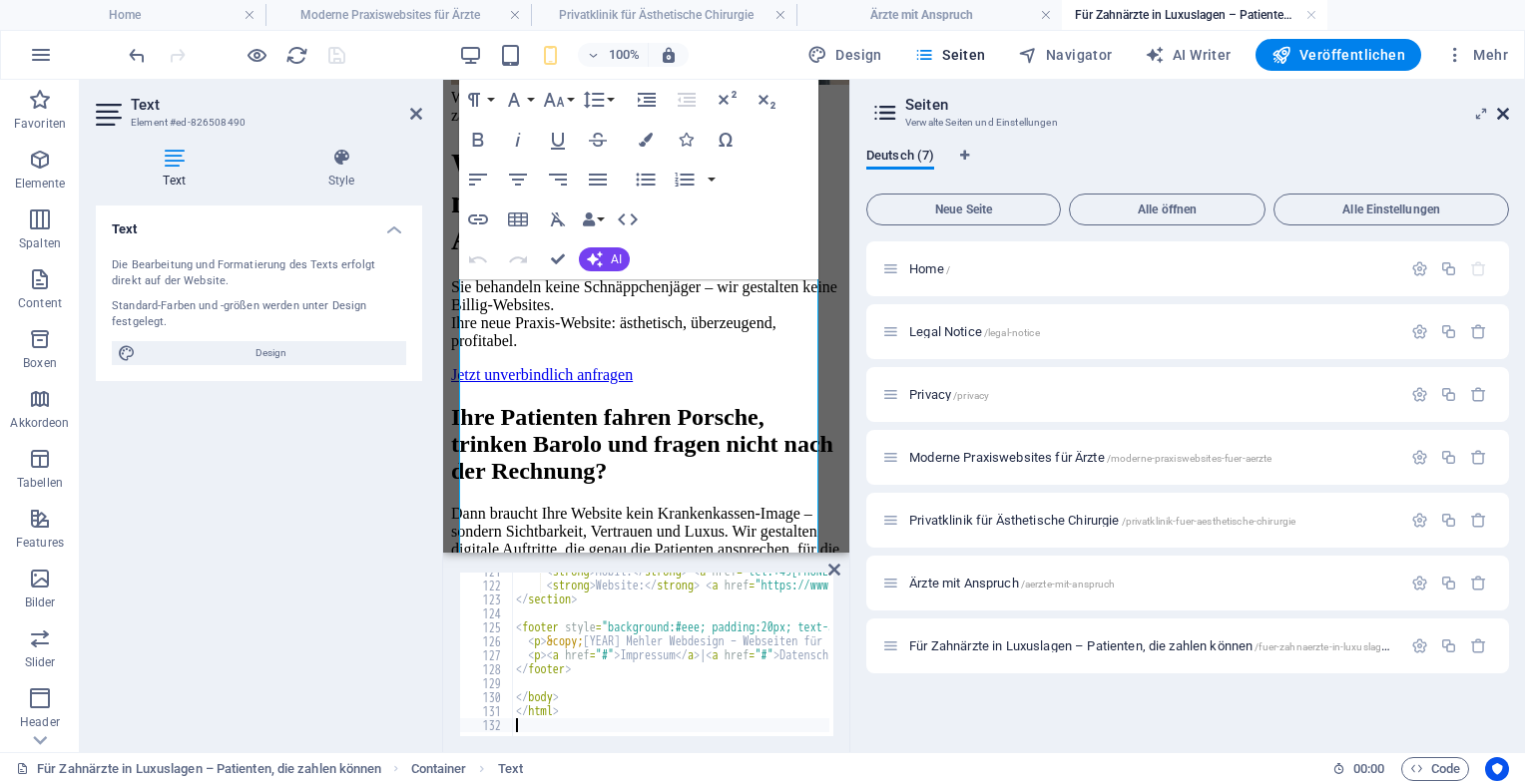 click at bounding box center [1503, 114] 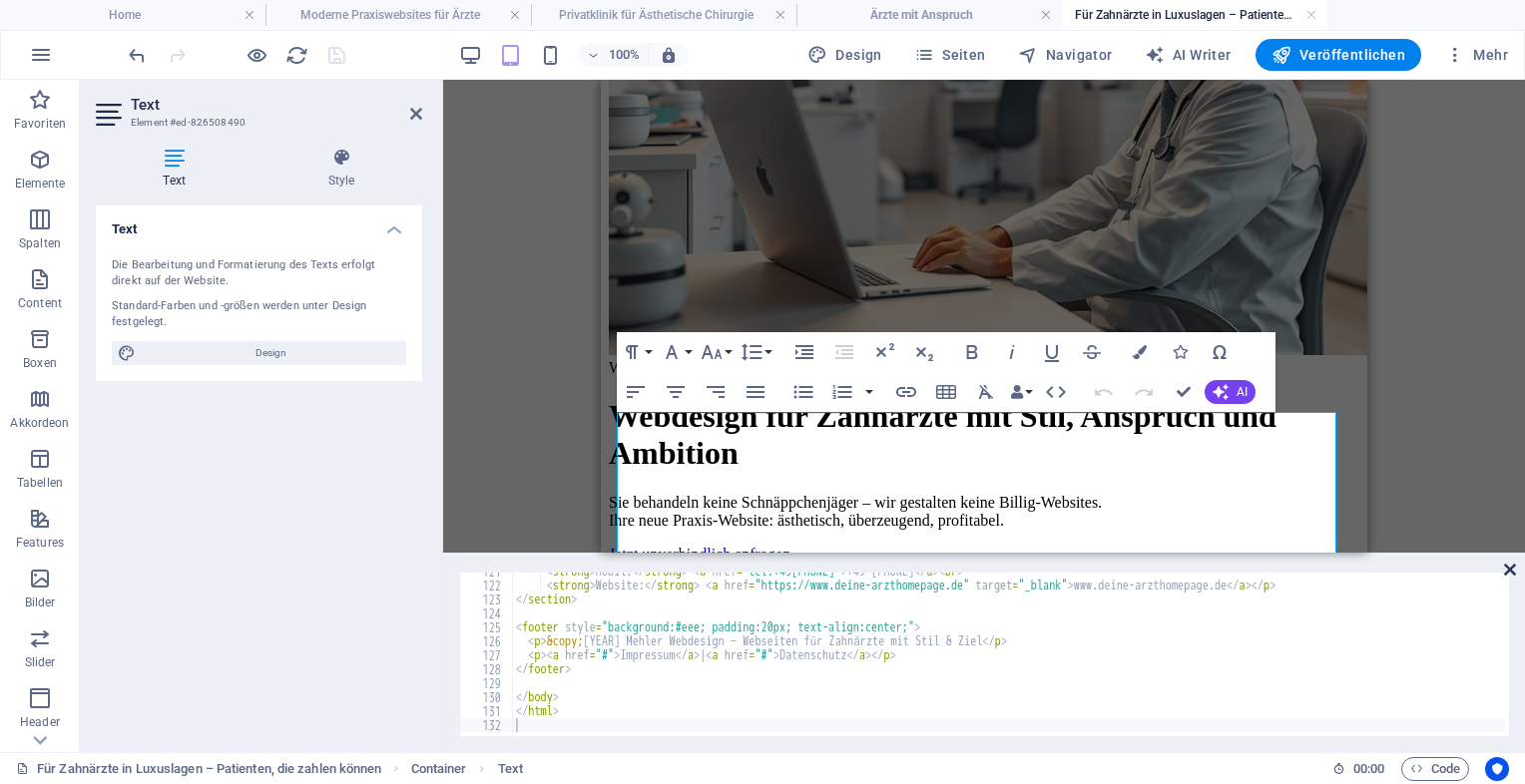 click at bounding box center (1510, 570) 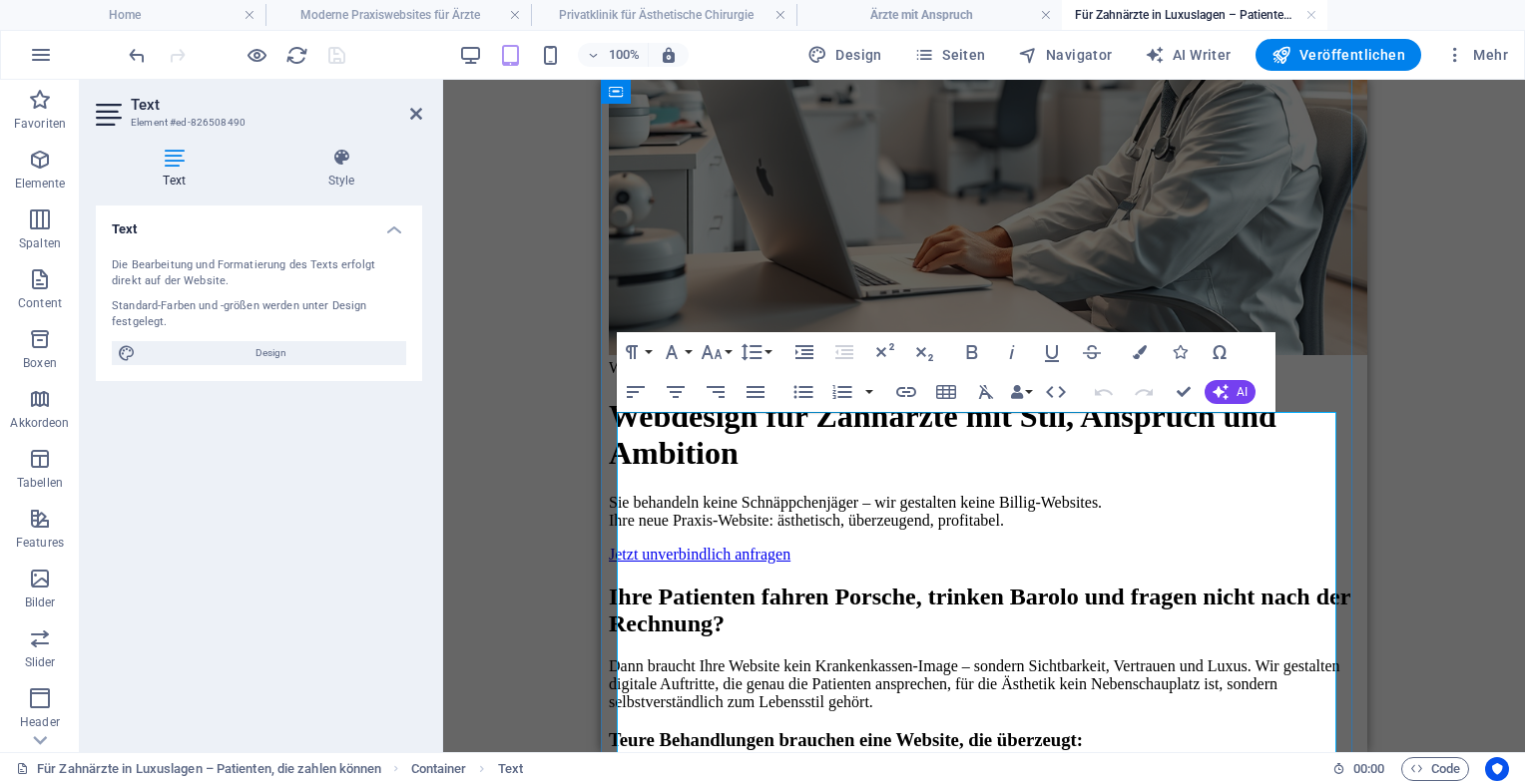 click on "Webdesign für Zahnärzte in Luxuslagen – Patienten, die zahlen können
Webdesign für Zahnärzte mit Stil, Anspruch und Ambition
Sie behandeln keine Schnäppchenjäger – wir gestalten keine Billig-Websites.
Ihre neue Praxis-Website: ästhetisch, überzeugend, profitabel.
Jetzt unverbindlich anfragen
Ihre Patienten fahren Porsche, trinken Barolo und fragen nicht nach der Rechnung?
Dann braucht Ihre Website kein Krankenkassen-Image – sondern Sichtbarkeit, Vertrauen und Luxus.
Wir gestalten digitale Auftritte, die genau die Patienten ansprechen, für die Ästhetik kein Nebenschauplatz ist, sondern selbstverständlich zum Lebensstil gehört.
Teure Behandlungen brauchen eine Website, die überzeugt:
Implantate & Zahnersatz  – Hochwertige Materialien & individuelle Fertigung
Ästhetische Frontzahnrekonstruktionen  – mit Veneers, Vollkeramik & digitalem Smile-Design
Bleaching" at bounding box center [984, 1016] 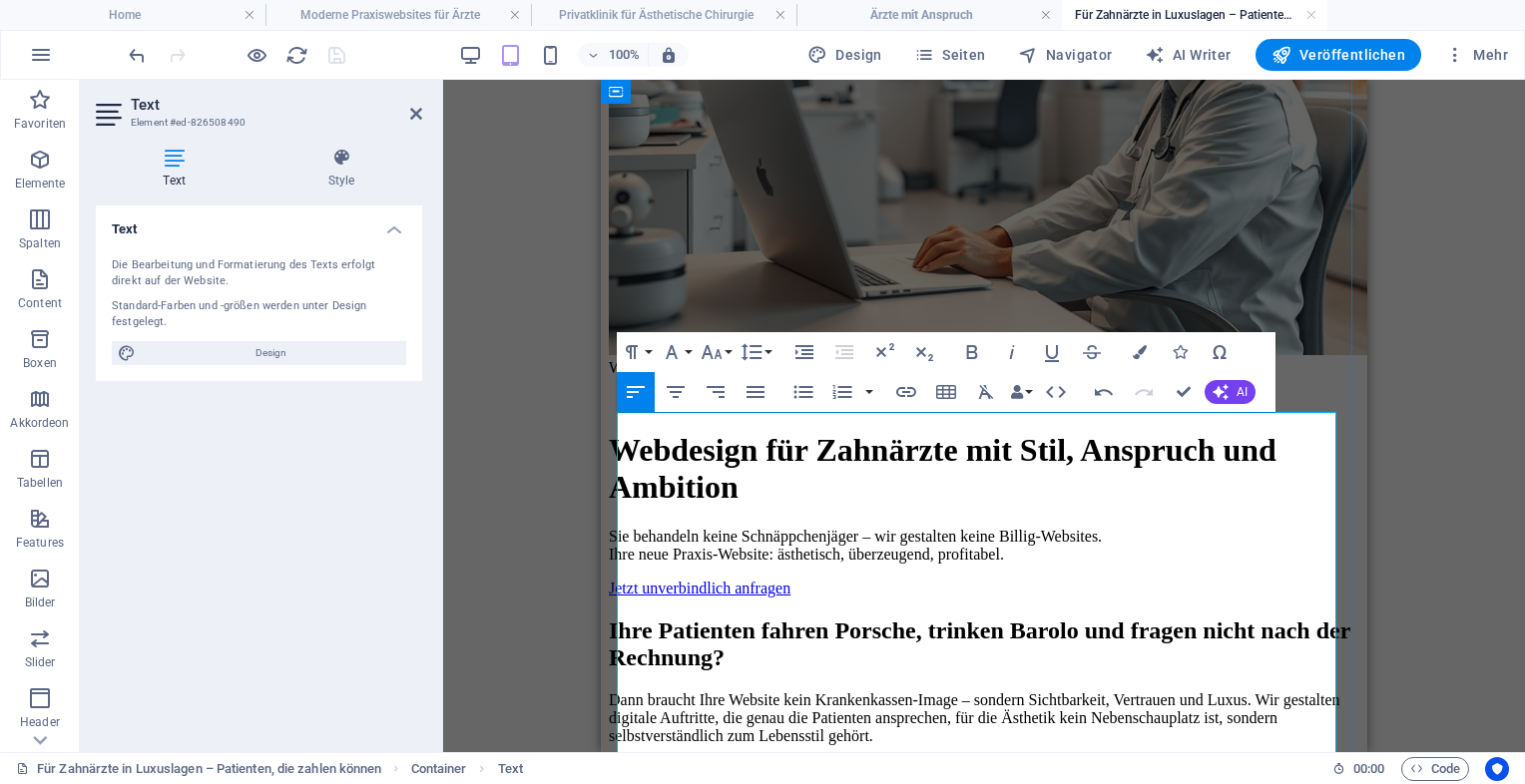 click on "Ihre Patienten fahren Porsche, trinken Barolo und fragen nicht nach der Rechnung?" at bounding box center (984, 644) 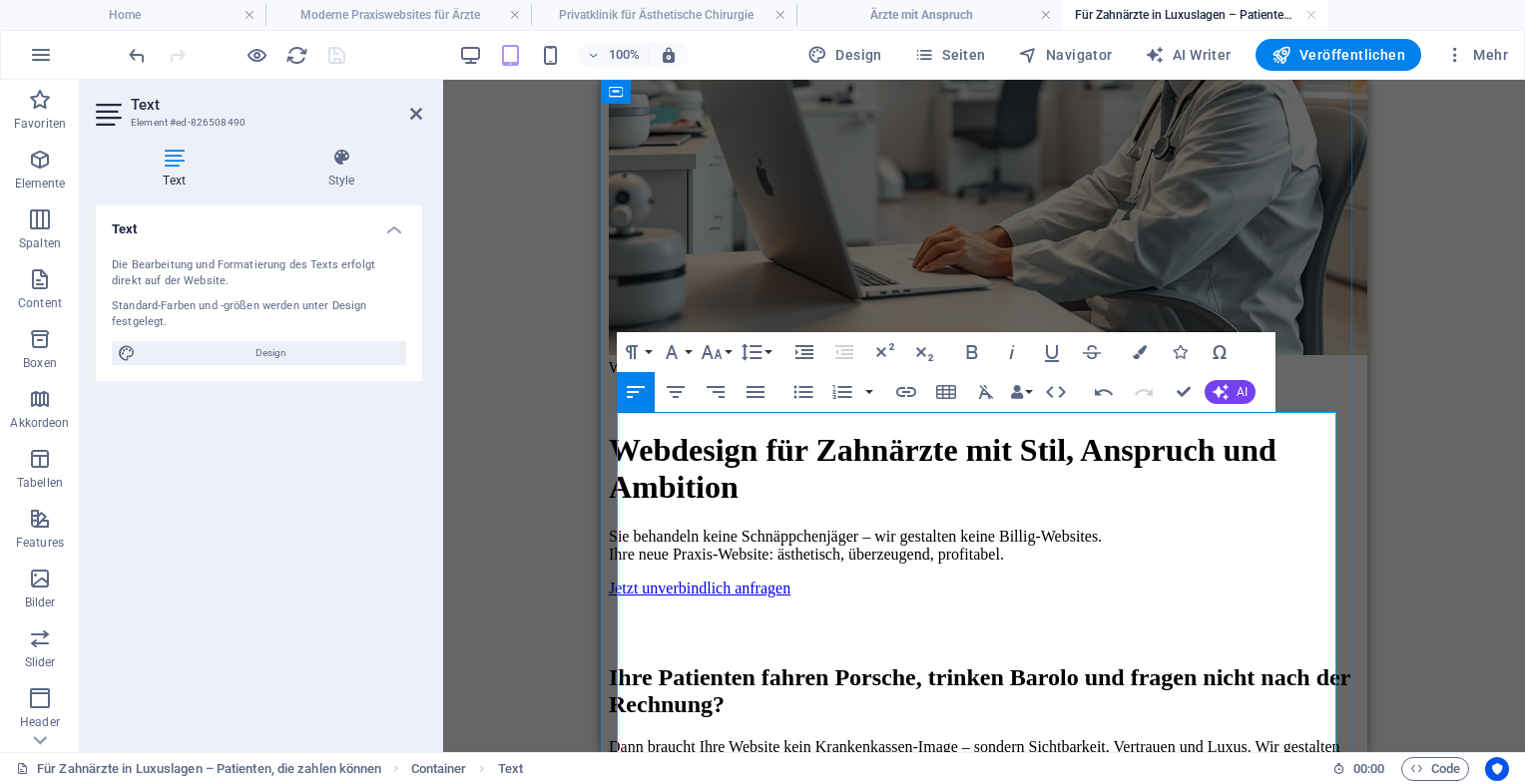 click on "Sie behandeln keine Schnäppchenjäger – wir gestalten keine Billig-Websites.
Ihre neue Praxis-Website: ästhetisch, überzeugend, profitabel." at bounding box center (984, 546) 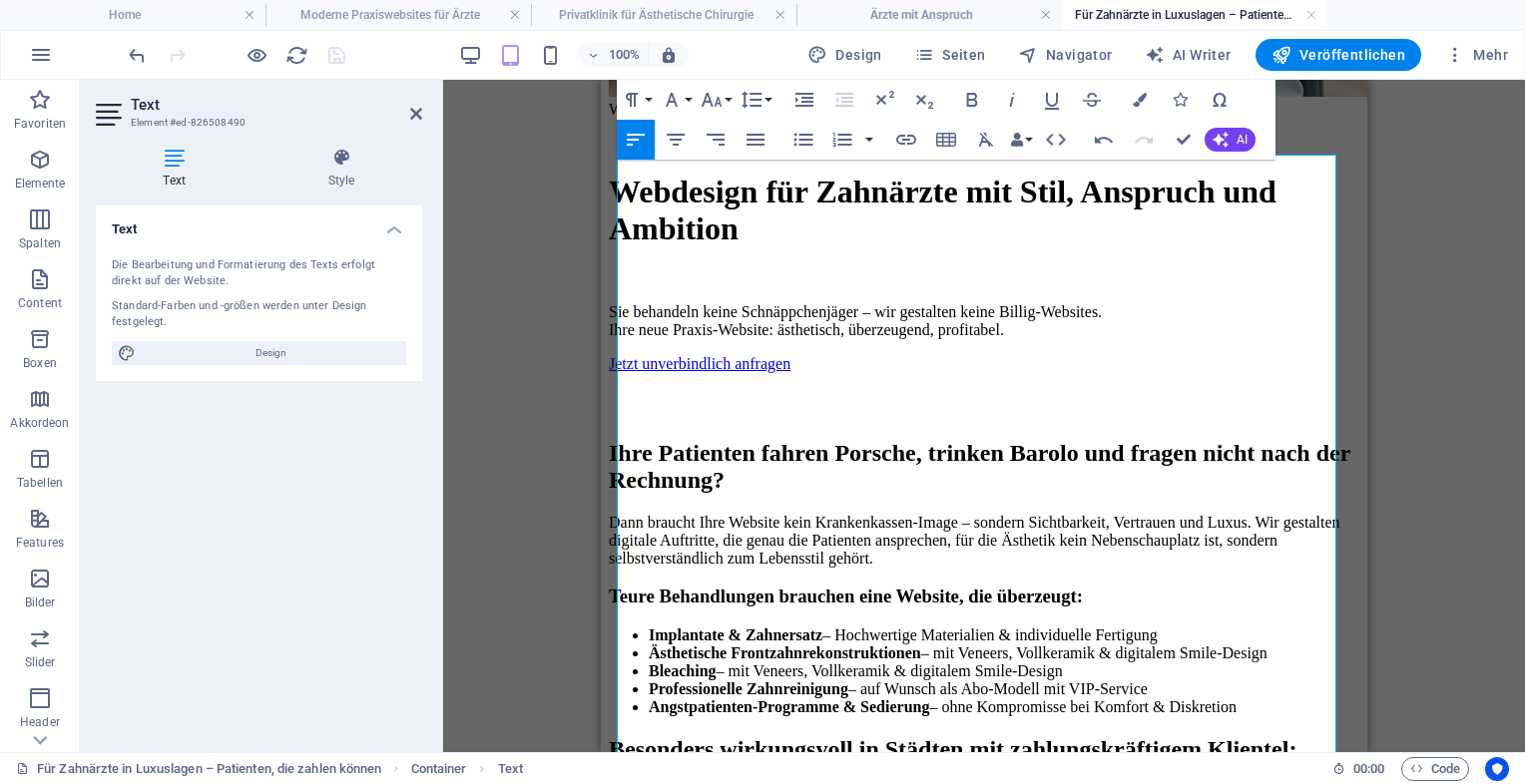 scroll, scrollTop: 601, scrollLeft: 0, axis: vertical 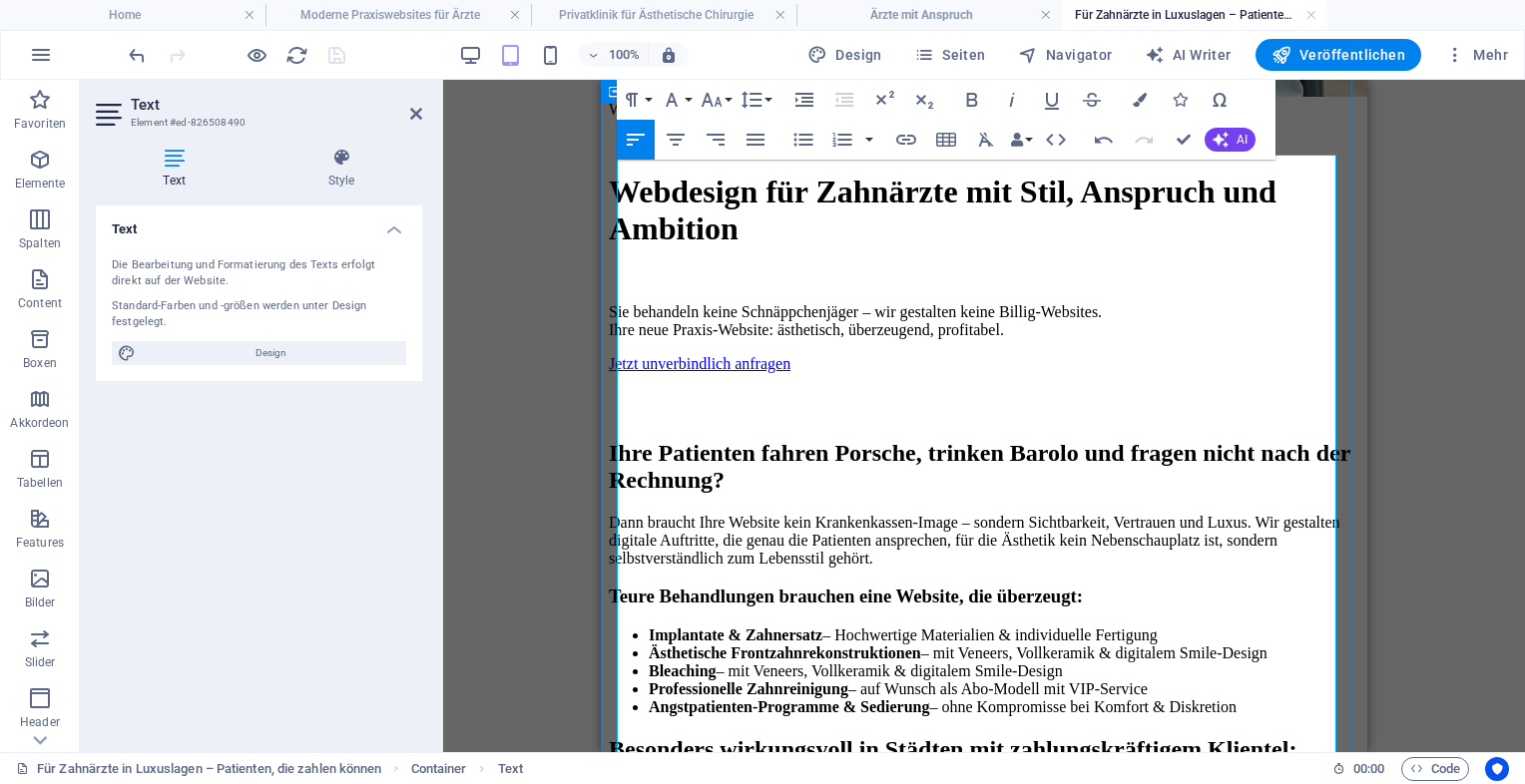 click on "Teure Behandlungen brauchen eine Website, die überzeugt:" at bounding box center (984, 596) 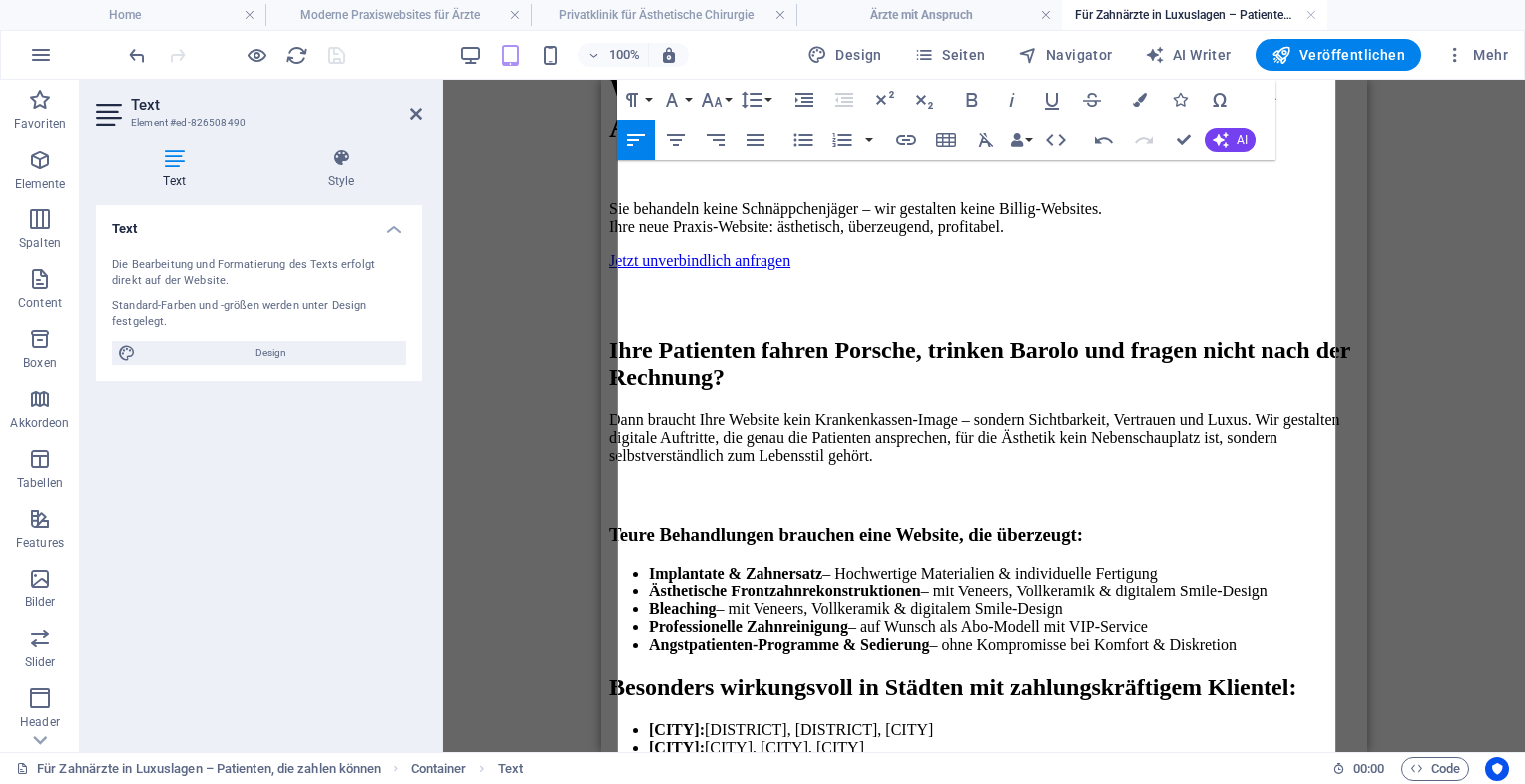 scroll, scrollTop: 724, scrollLeft: 0, axis: vertical 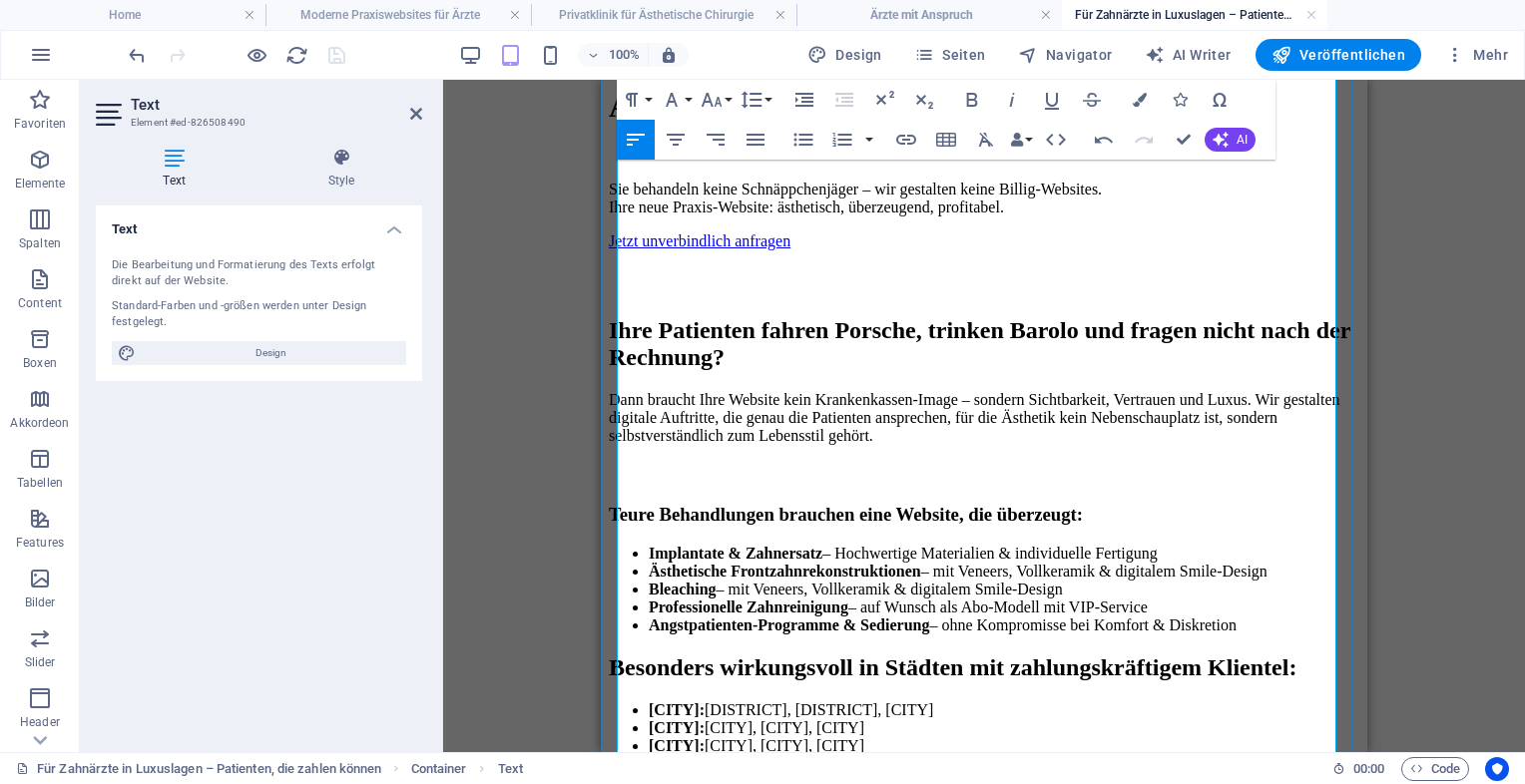 click on "Besonders wirkungsvoll in Städten mit zahlungskräftigem Klientel:" at bounding box center [984, 667] 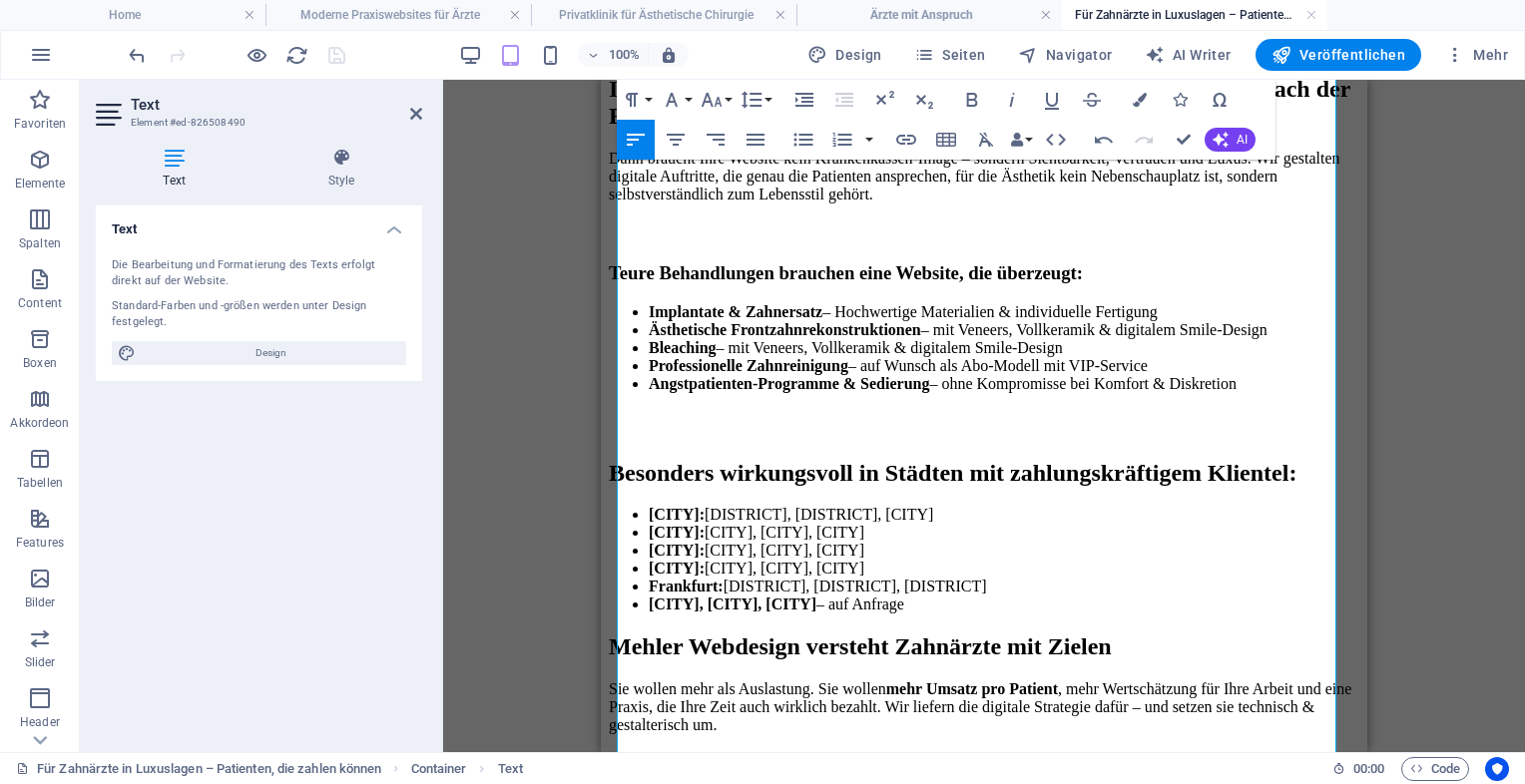 scroll, scrollTop: 985, scrollLeft: 0, axis: vertical 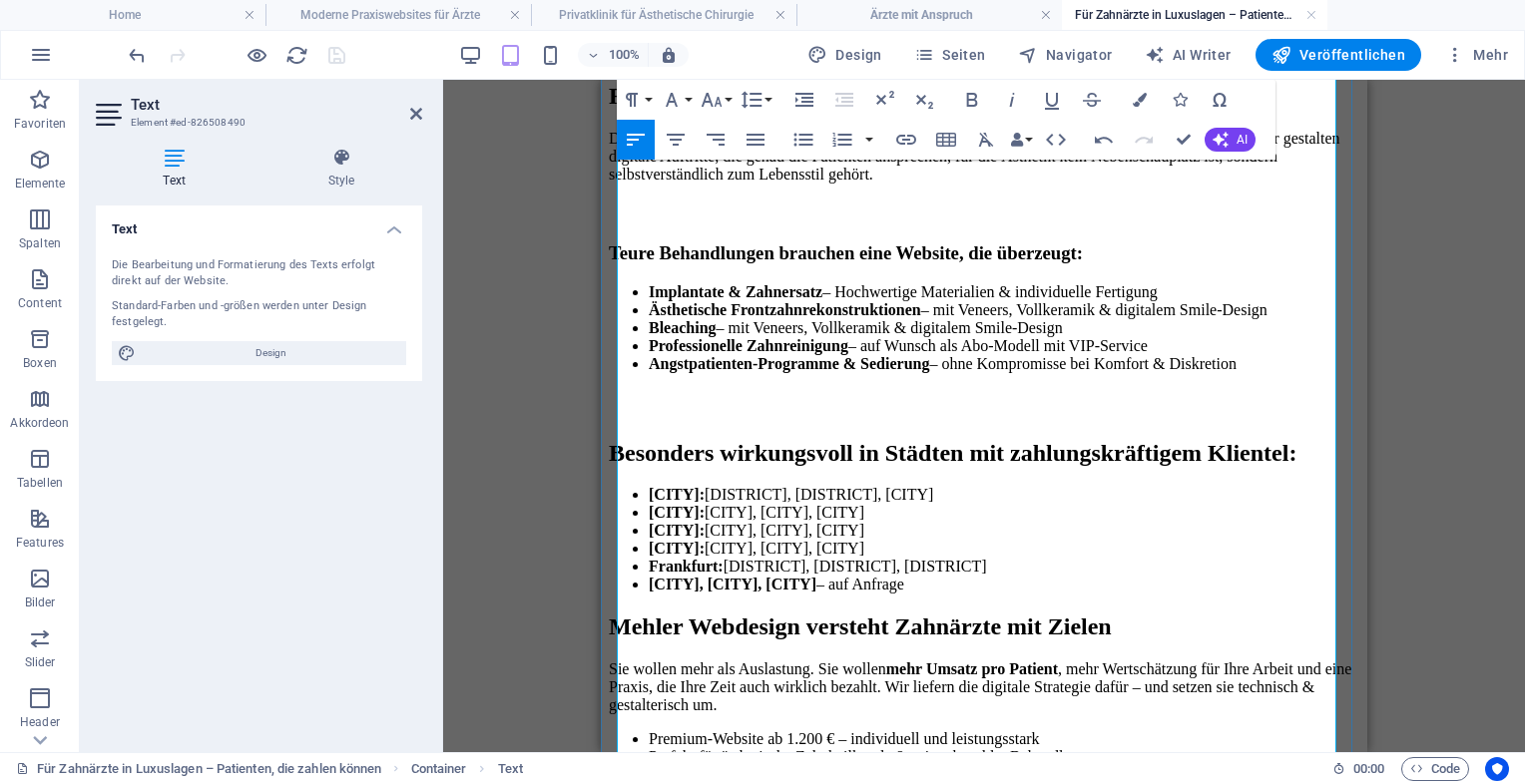 click on "Mehler Webdesign versteht Zahnärzte mit Zielen" at bounding box center [984, 626] 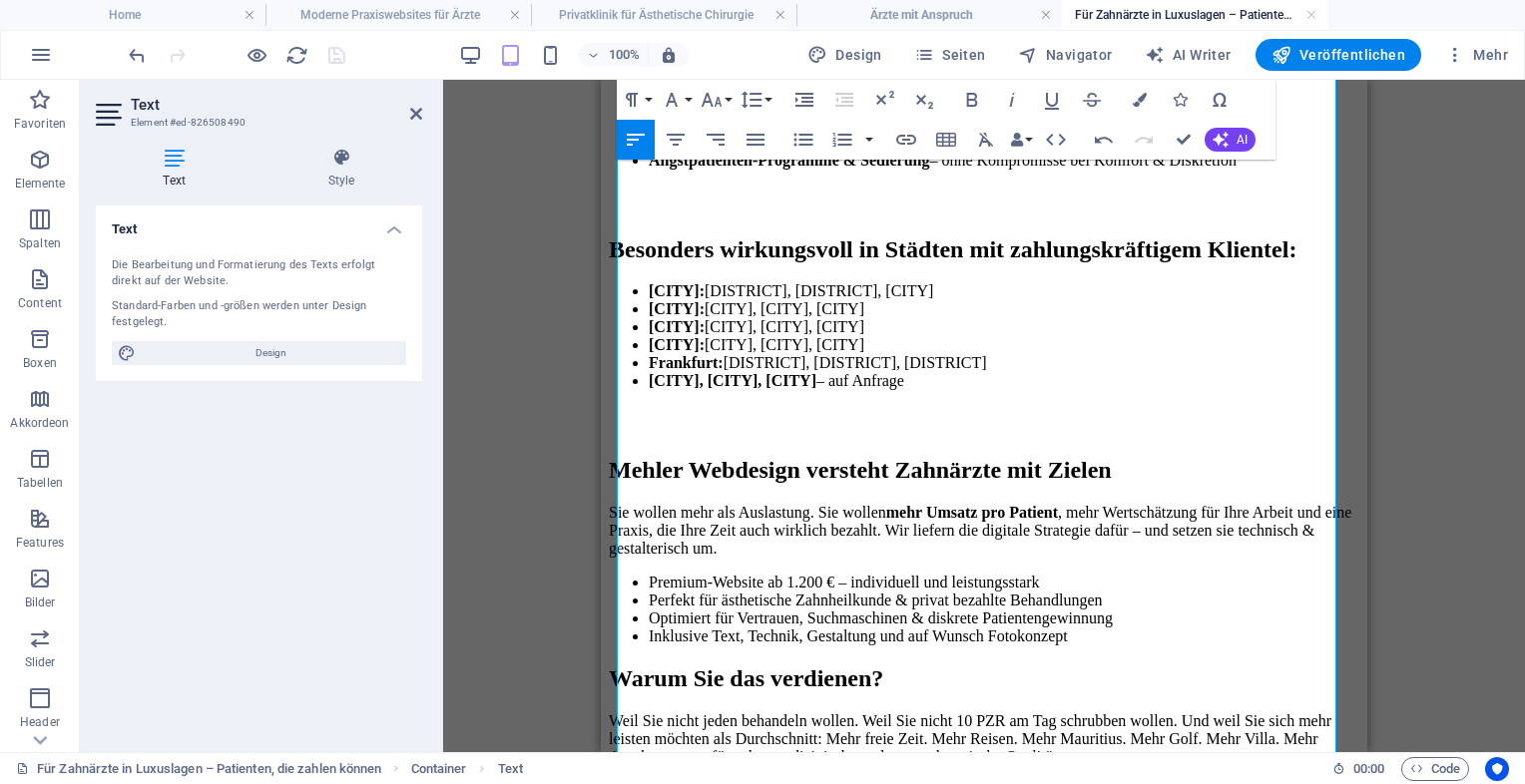 scroll, scrollTop: 1192, scrollLeft: 0, axis: vertical 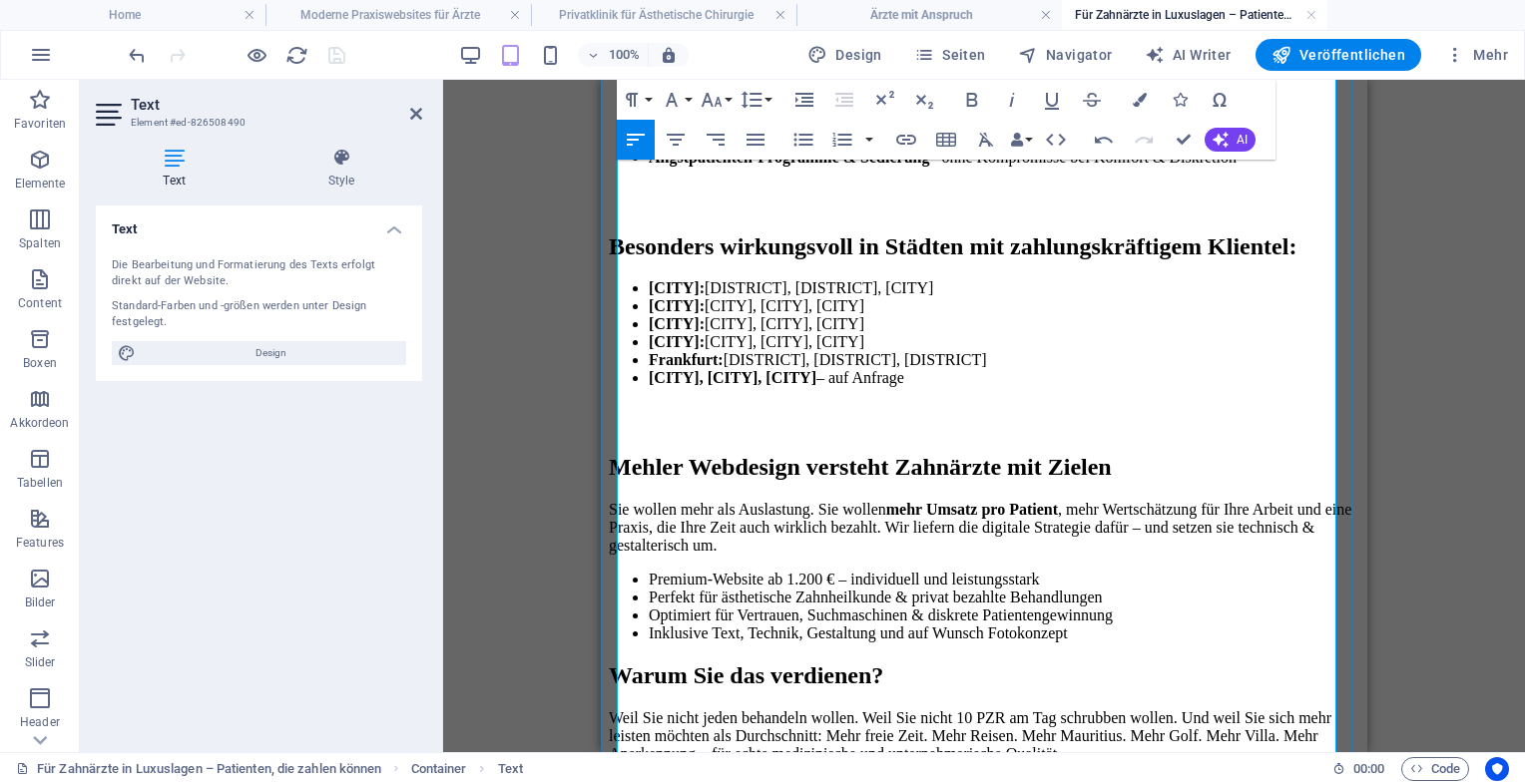 click on "Sie wollen mehr als Auslastung. Sie wollen  mehr Umsatz pro Patient , mehr Wertschätzung für Ihre Arbeit und eine Praxis, die Ihre Zeit auch wirklich bezahlt.
Wir liefern die digitale Strategie dafür – und setzen sie technisch & gestalterisch um." at bounding box center (984, 528) 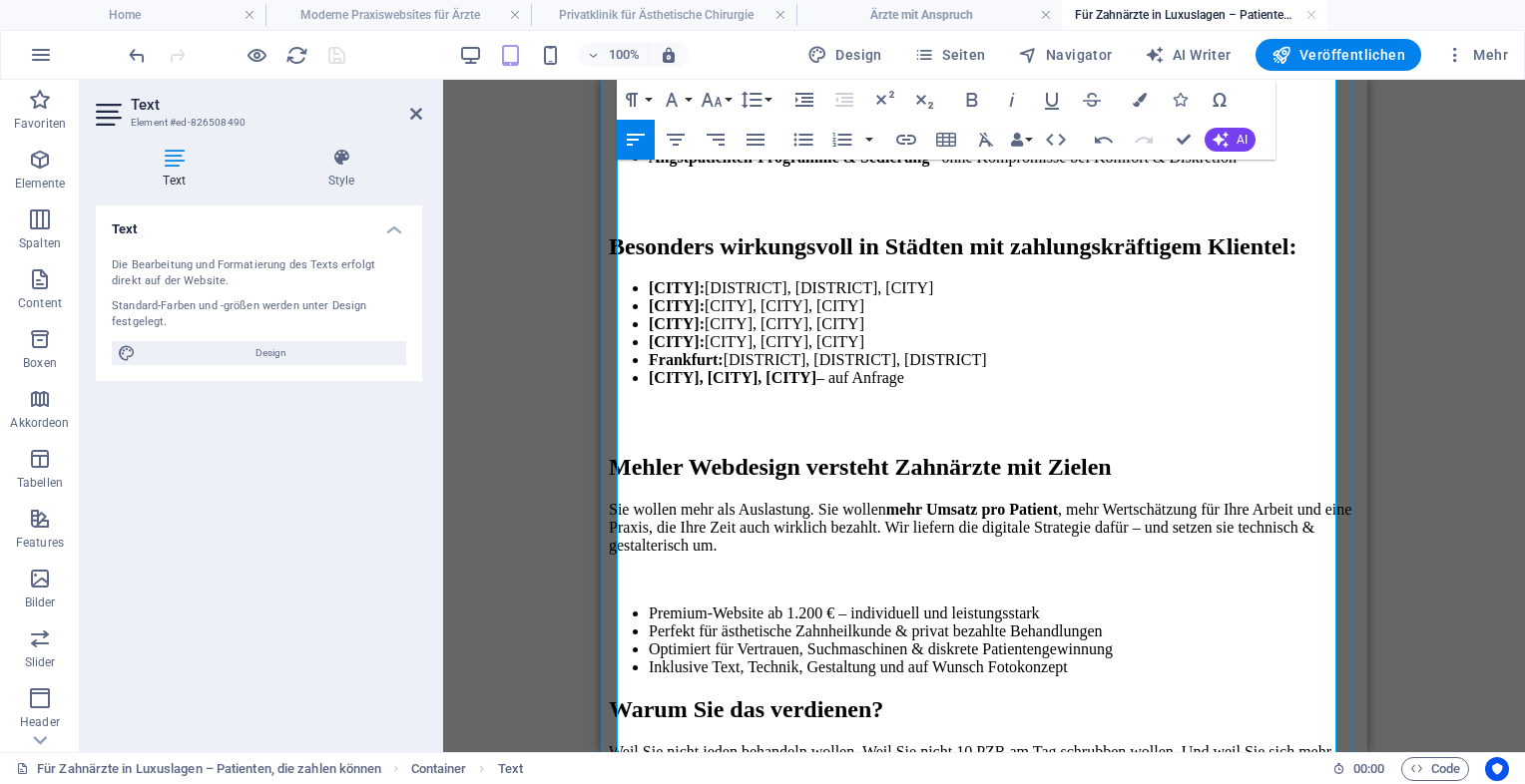 click on "Warum Sie das verdienen?" at bounding box center [984, 709] 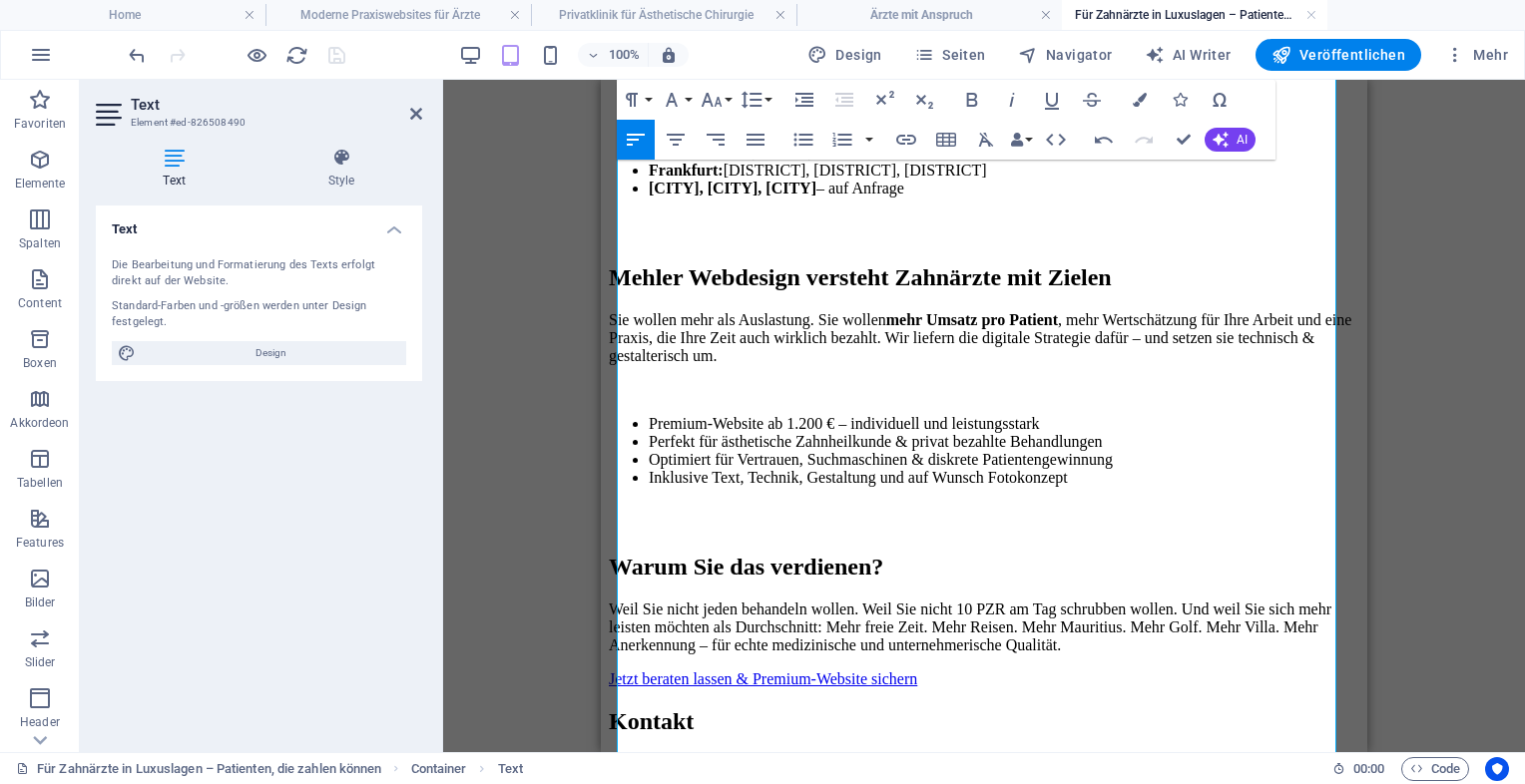 scroll, scrollTop: 1497, scrollLeft: 0, axis: vertical 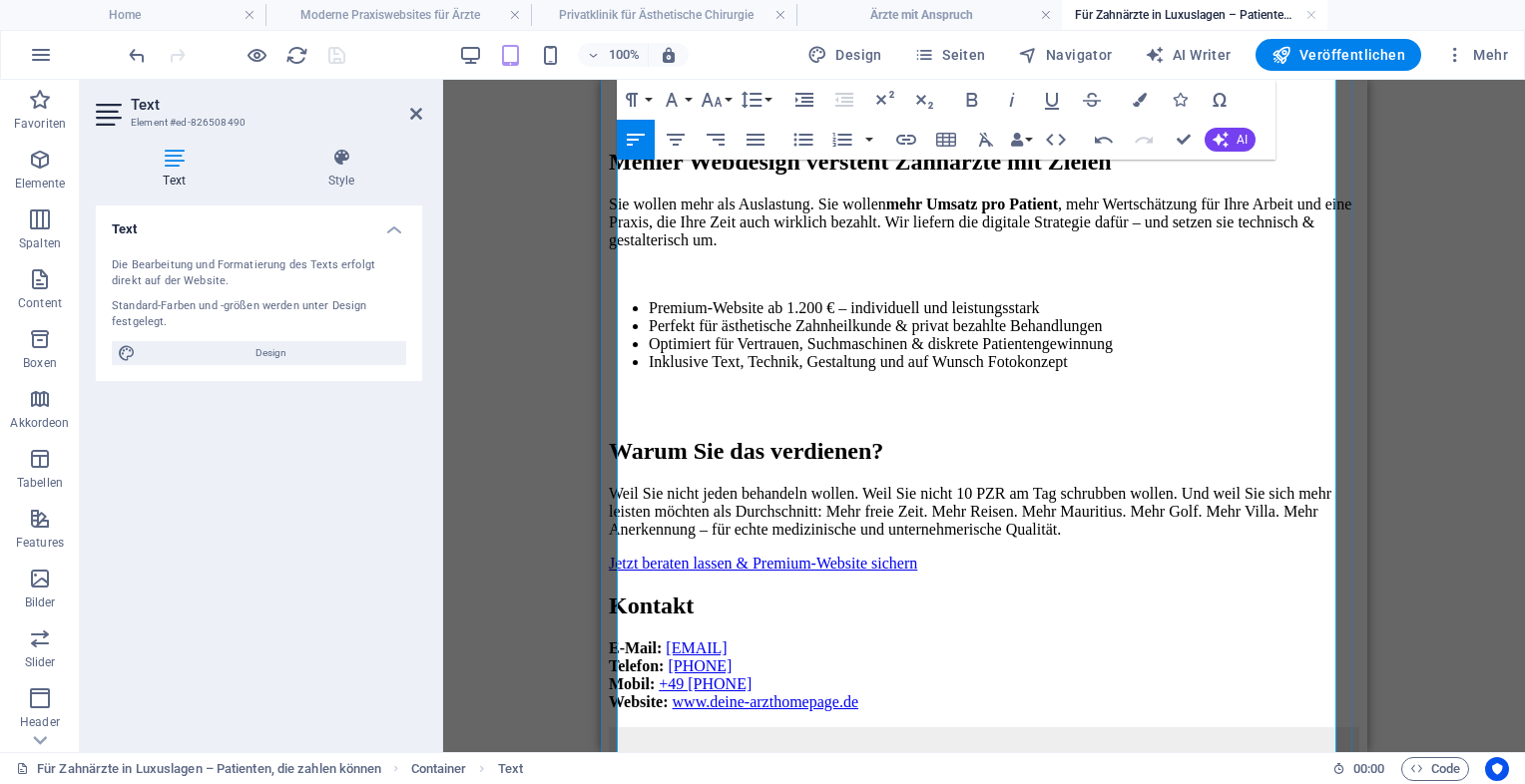 click on "Jetzt beraten lassen & Premium-Website sichern" at bounding box center [762, 563] 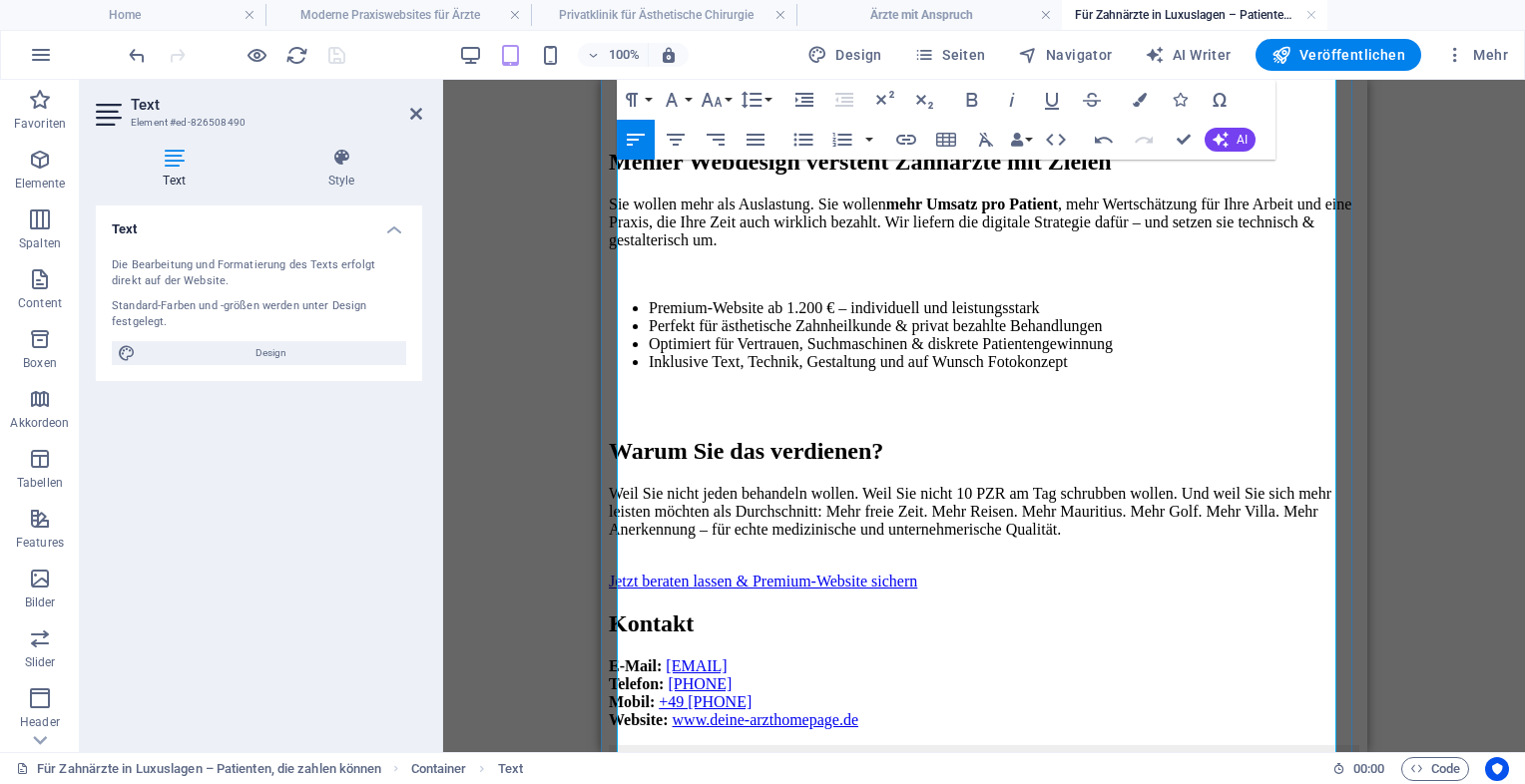 click on "Kontakt" at bounding box center (984, 623) 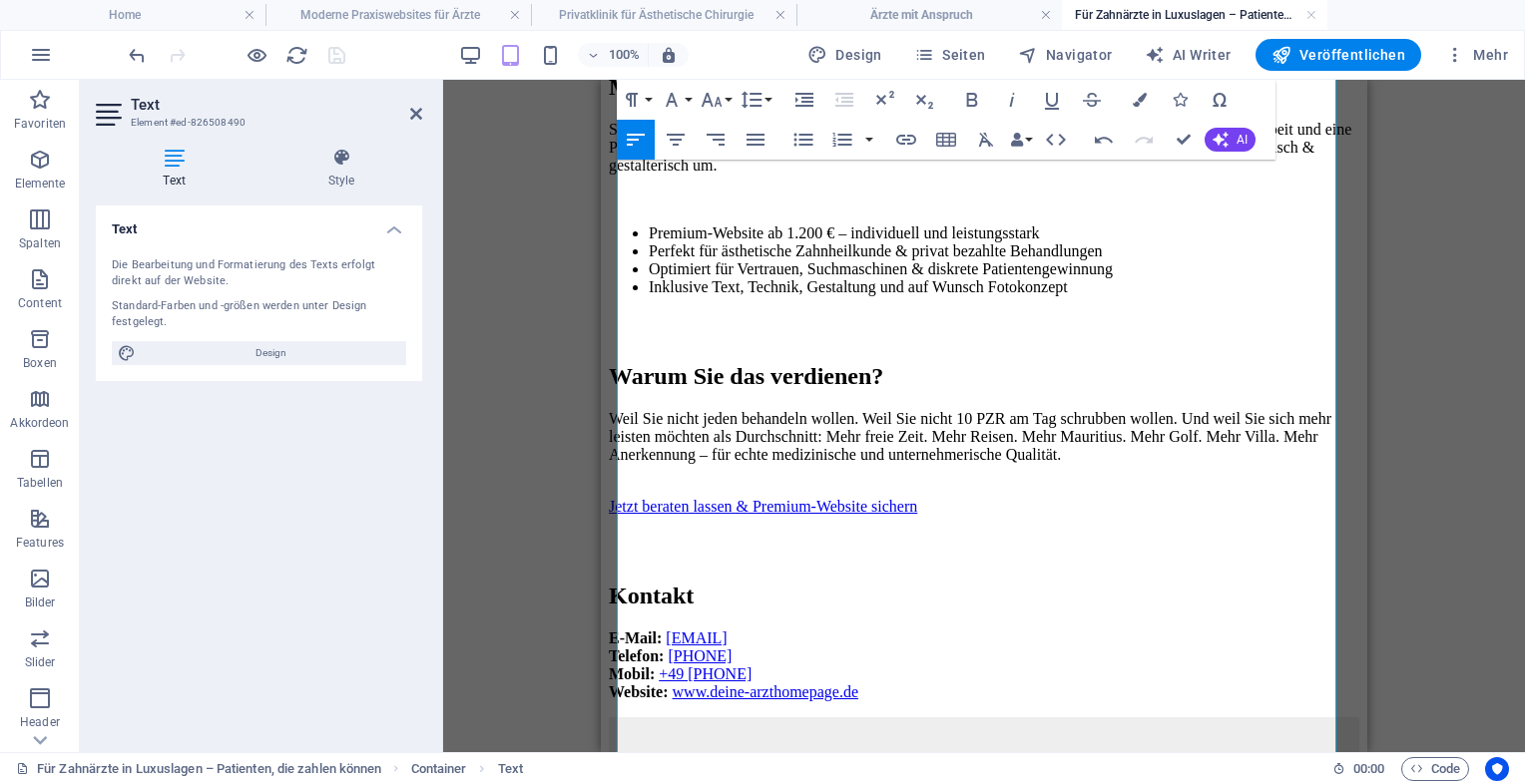 scroll, scrollTop: 1632, scrollLeft: 0, axis: vertical 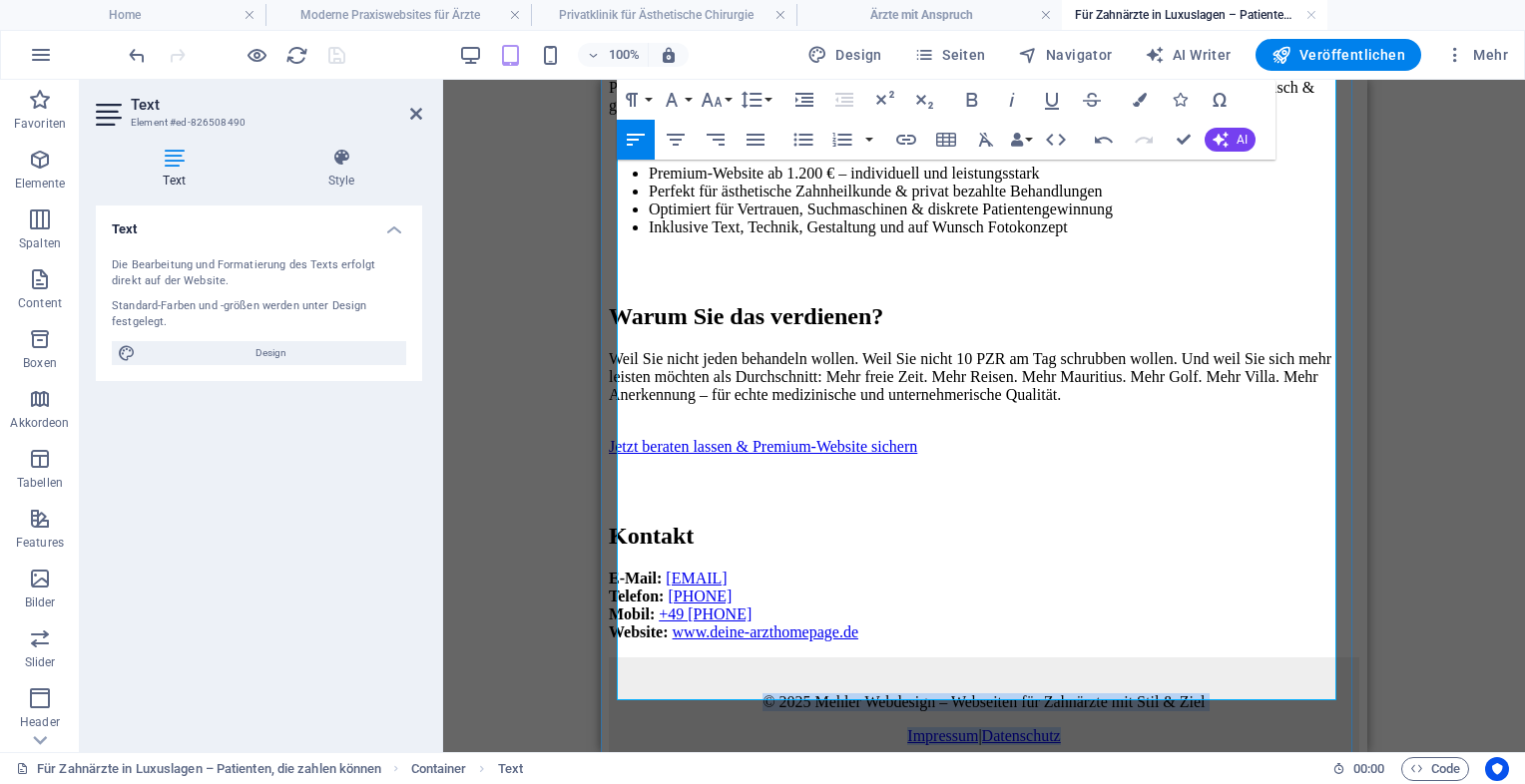 drag, startPoint x: 711, startPoint y: 651, endPoint x: 1319, endPoint y: 673, distance: 608.3979 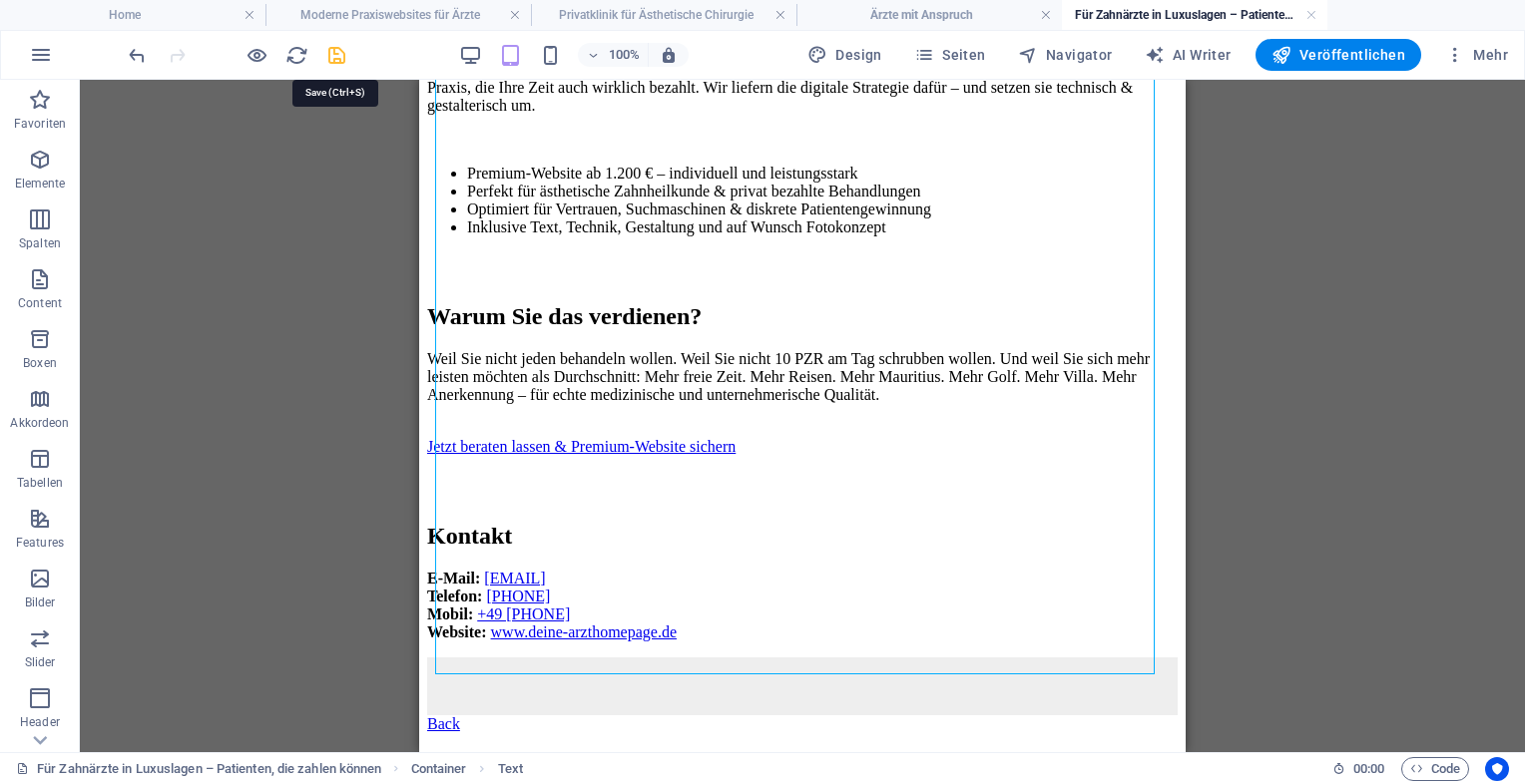 click at bounding box center [336, 55] 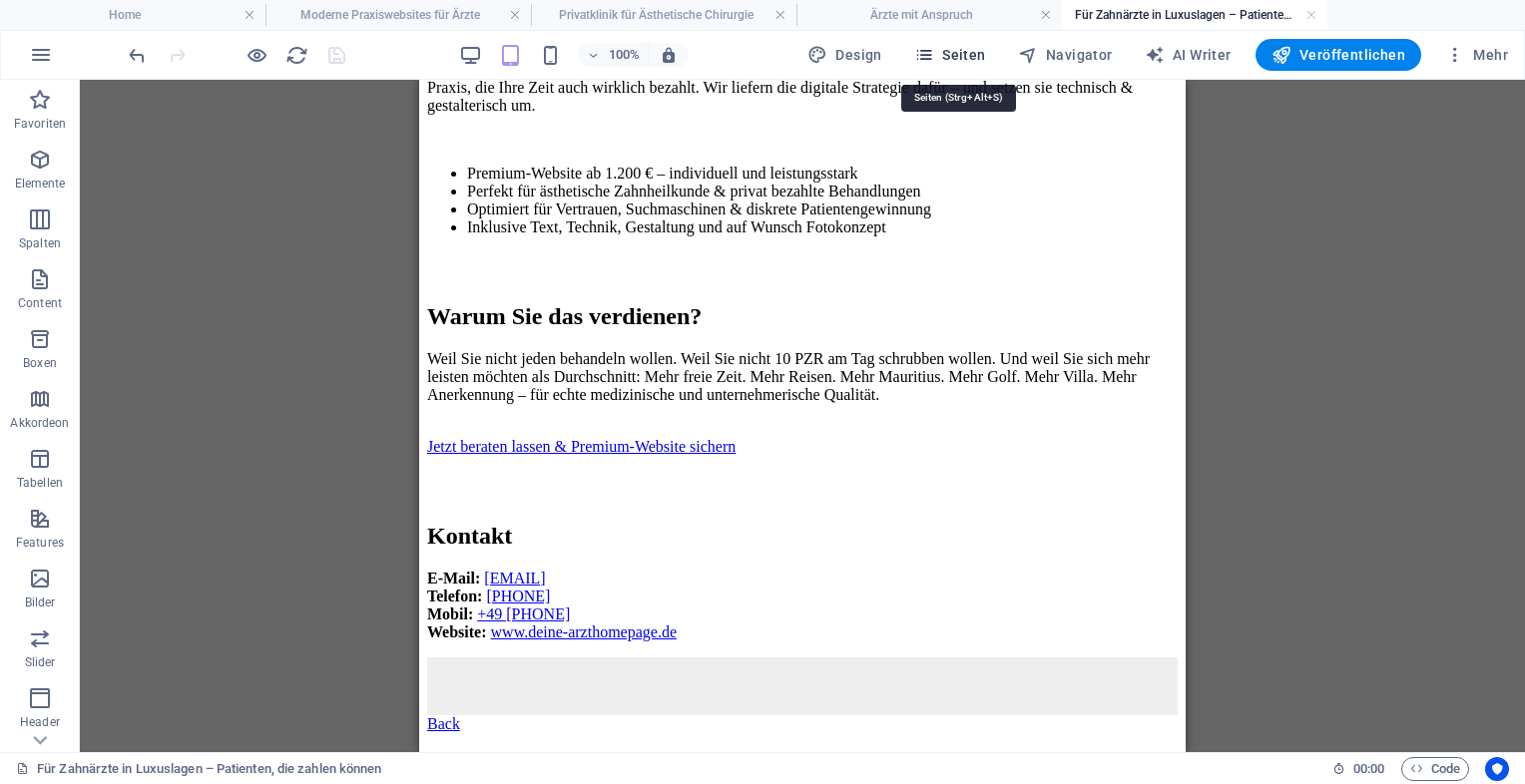 click on "Seiten" at bounding box center [950, 55] 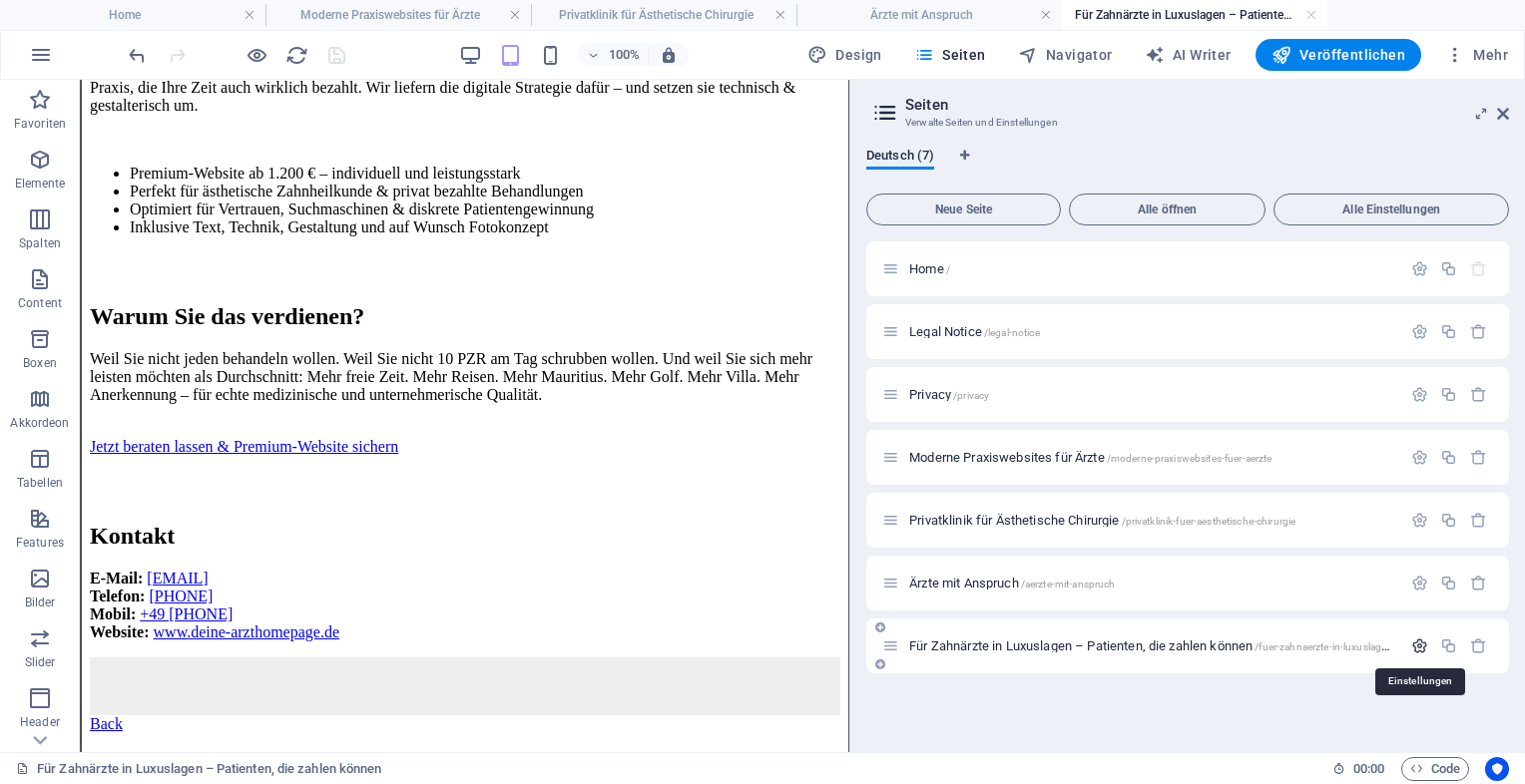 click at bounding box center (1419, 645) 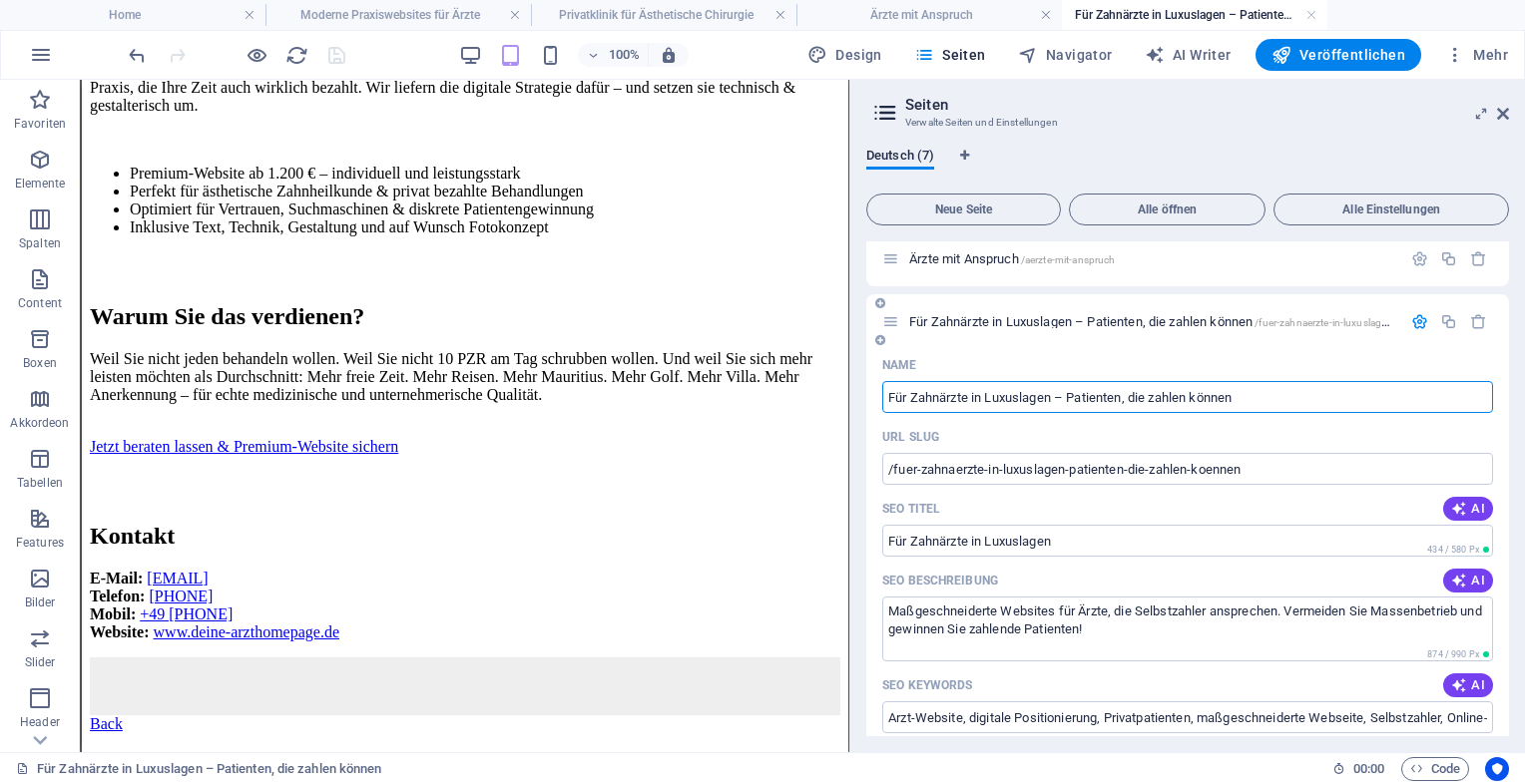 scroll, scrollTop: 315, scrollLeft: 0, axis: vertical 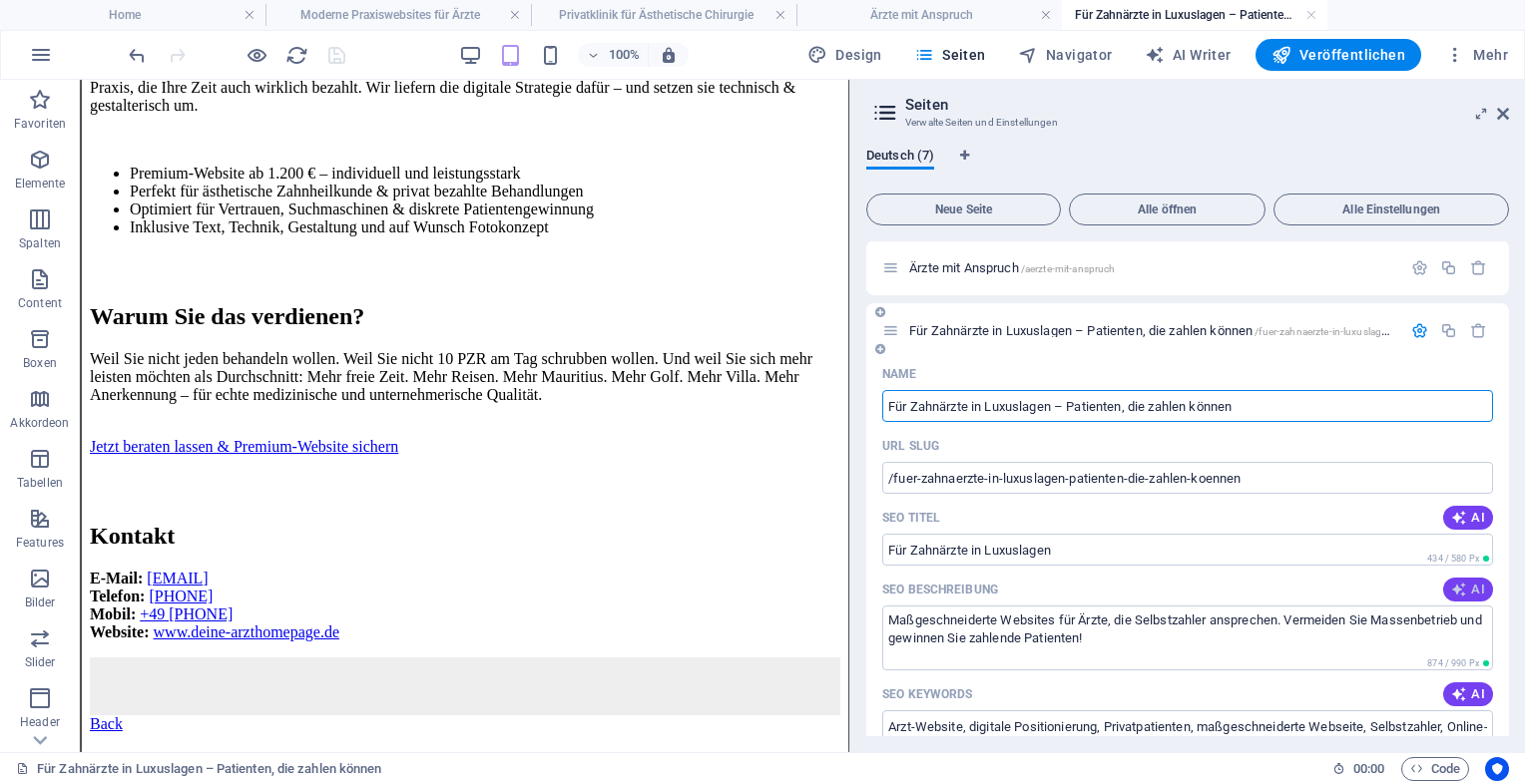 click on "AI" at bounding box center [1468, 589] 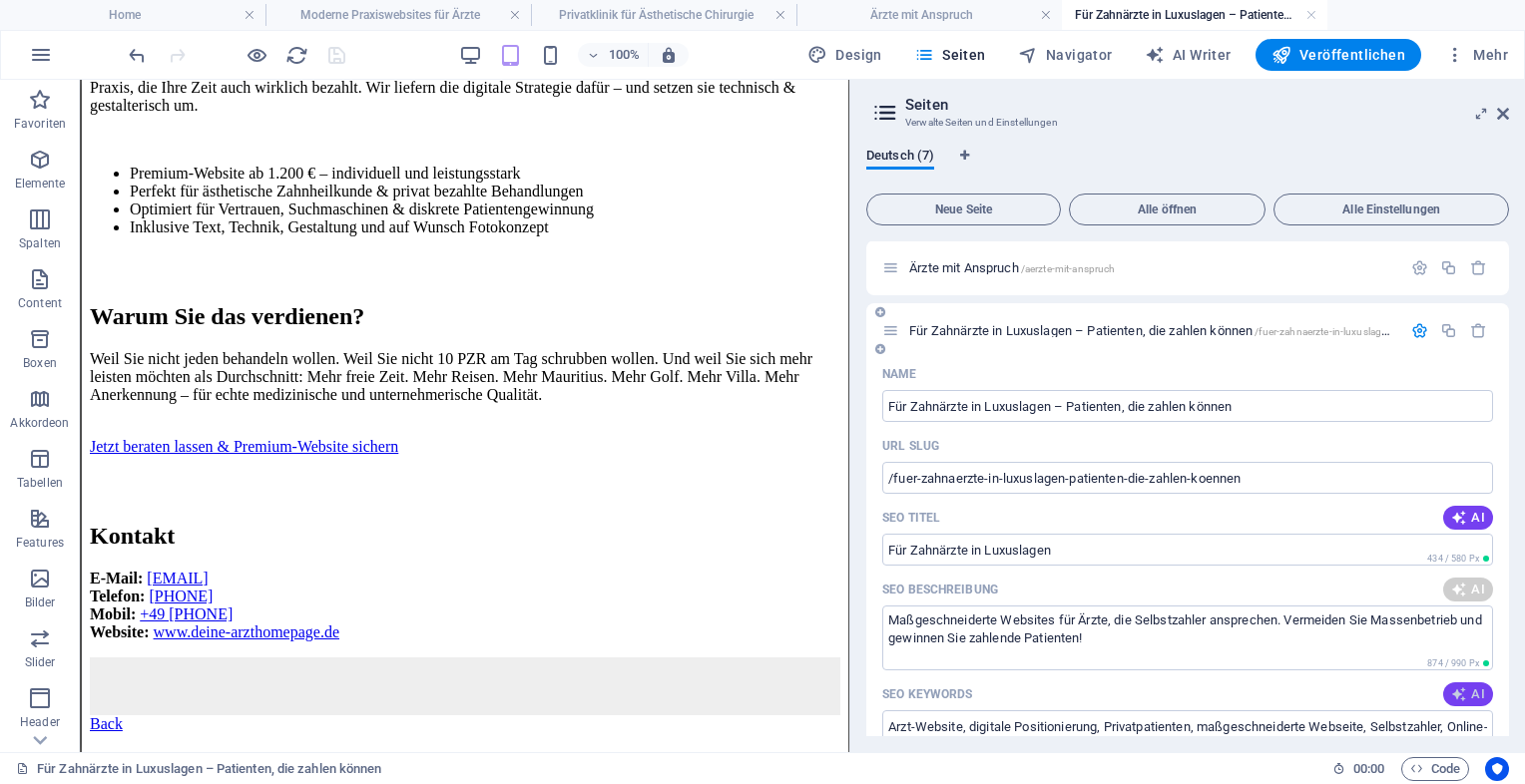 click on "AI" at bounding box center (1468, 694) 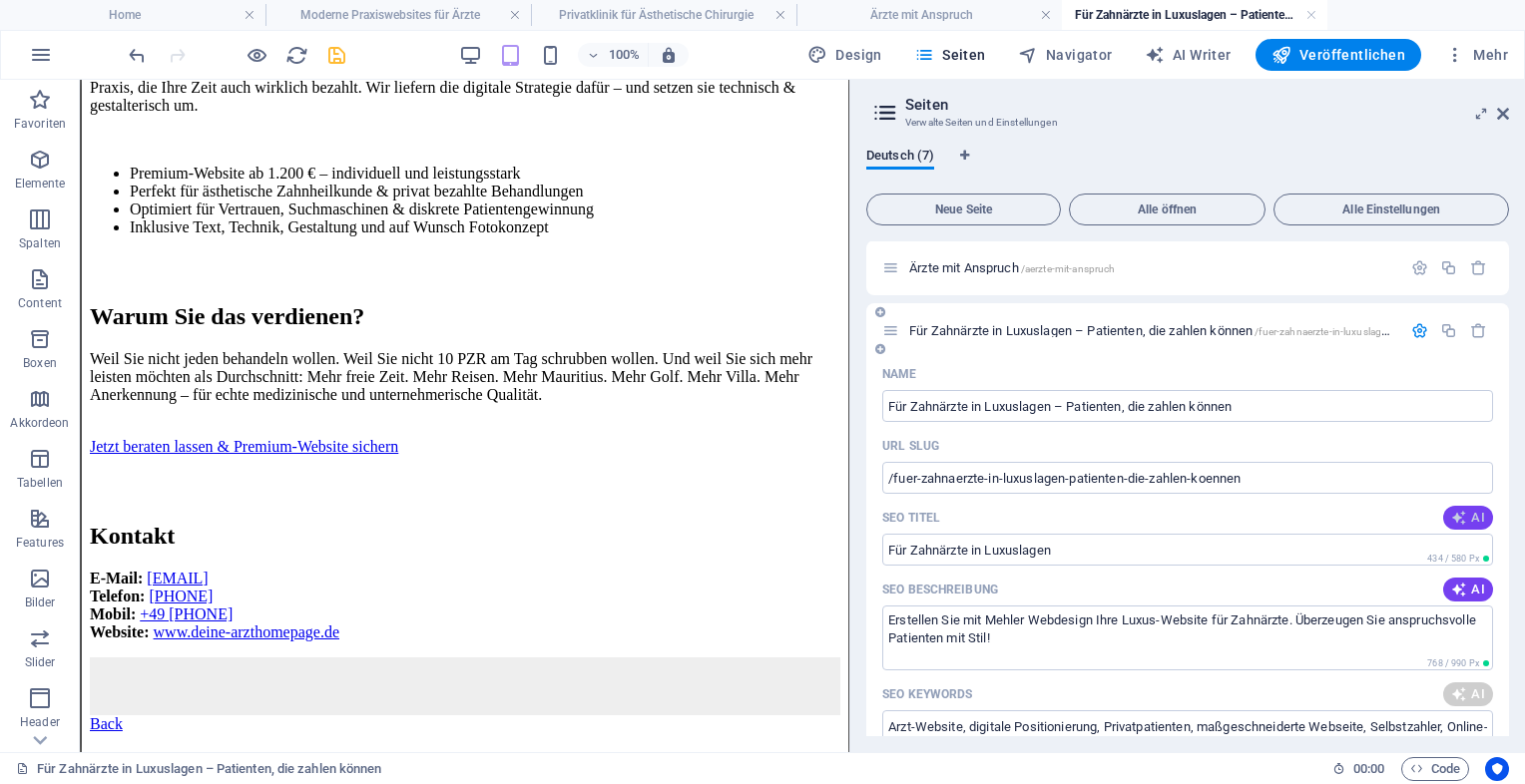 click on "AI" at bounding box center (1468, 518) 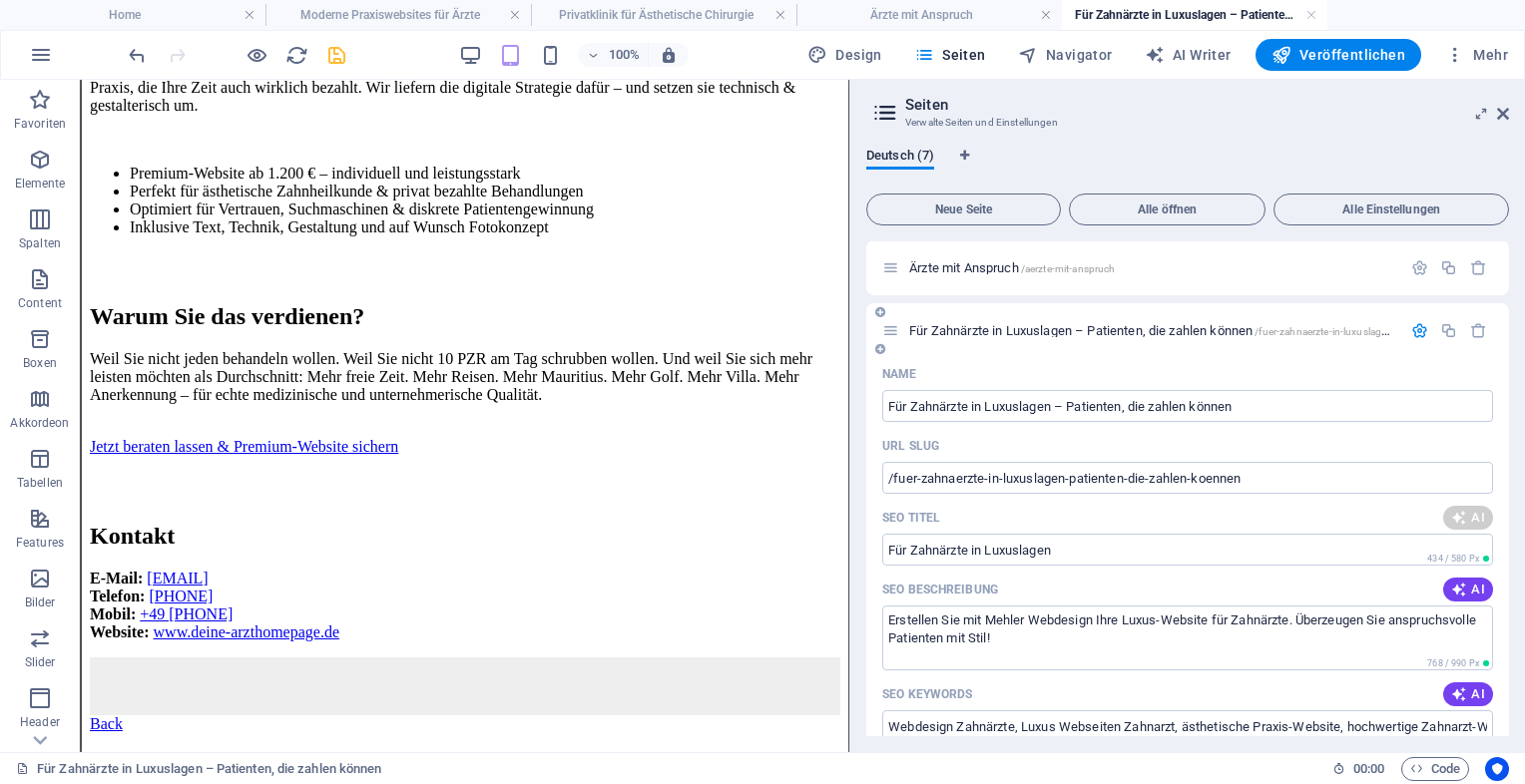 type on "Luxus-Webdesign für Zahnärzte" 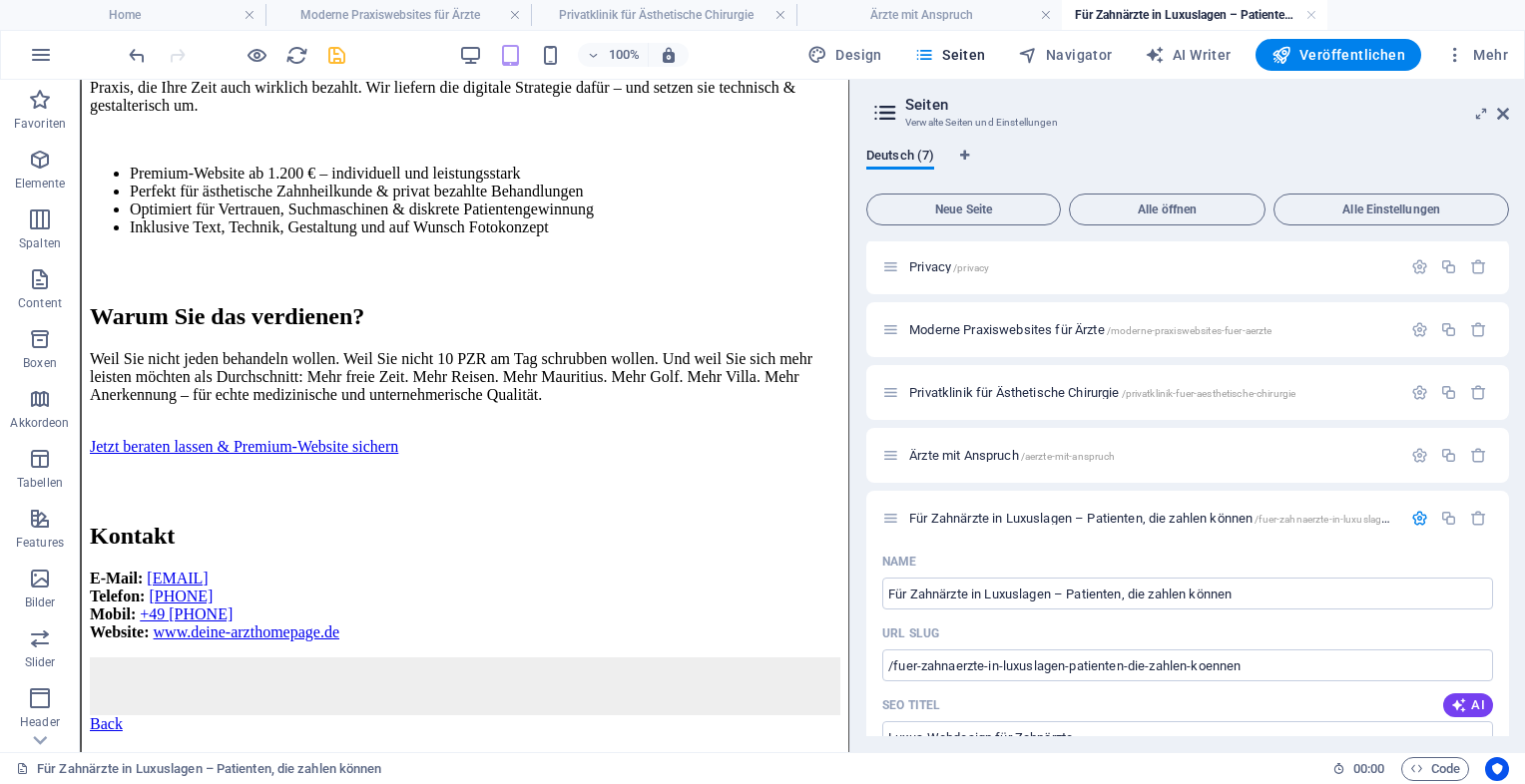 scroll, scrollTop: 0, scrollLeft: 0, axis: both 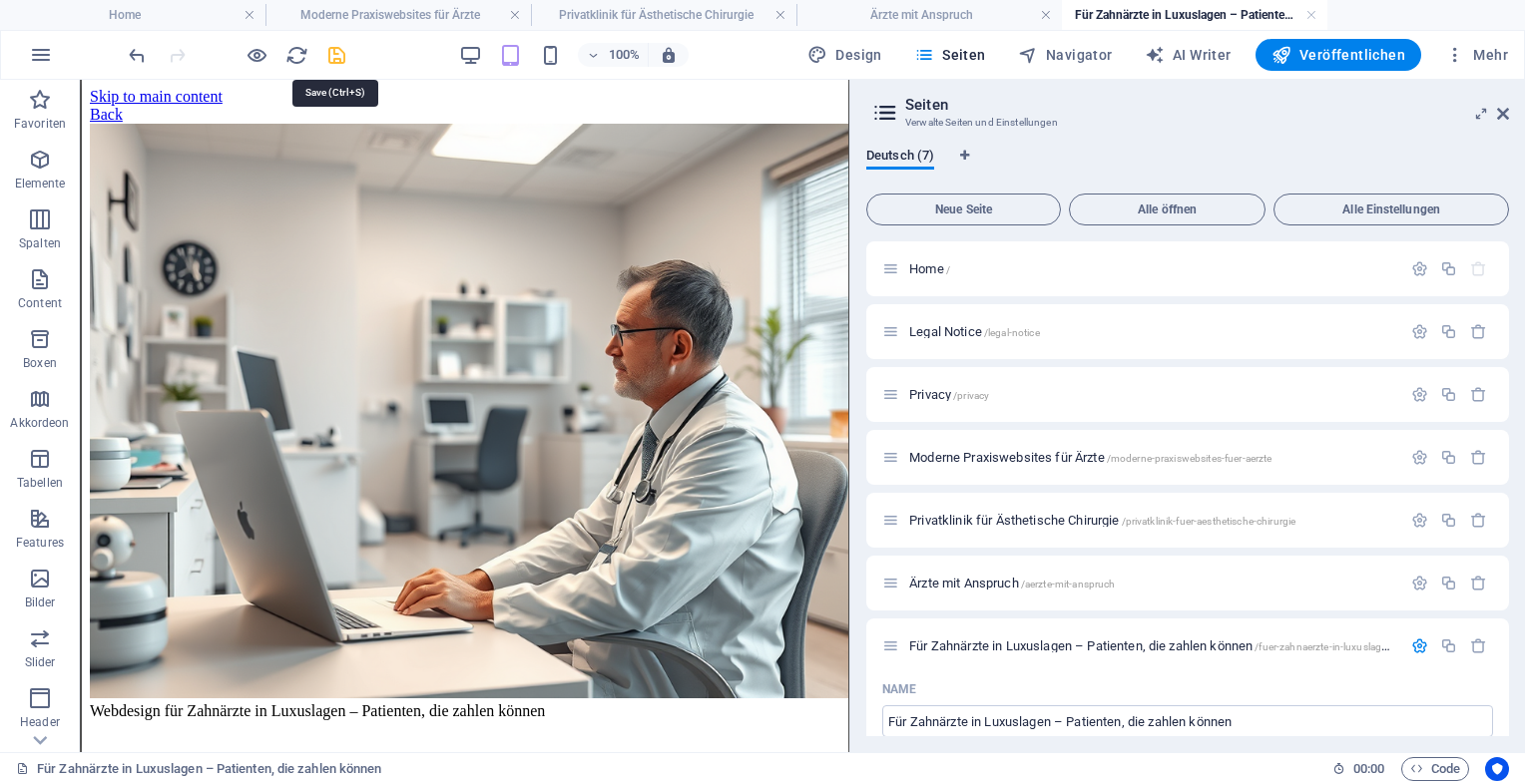 click at bounding box center [336, 55] 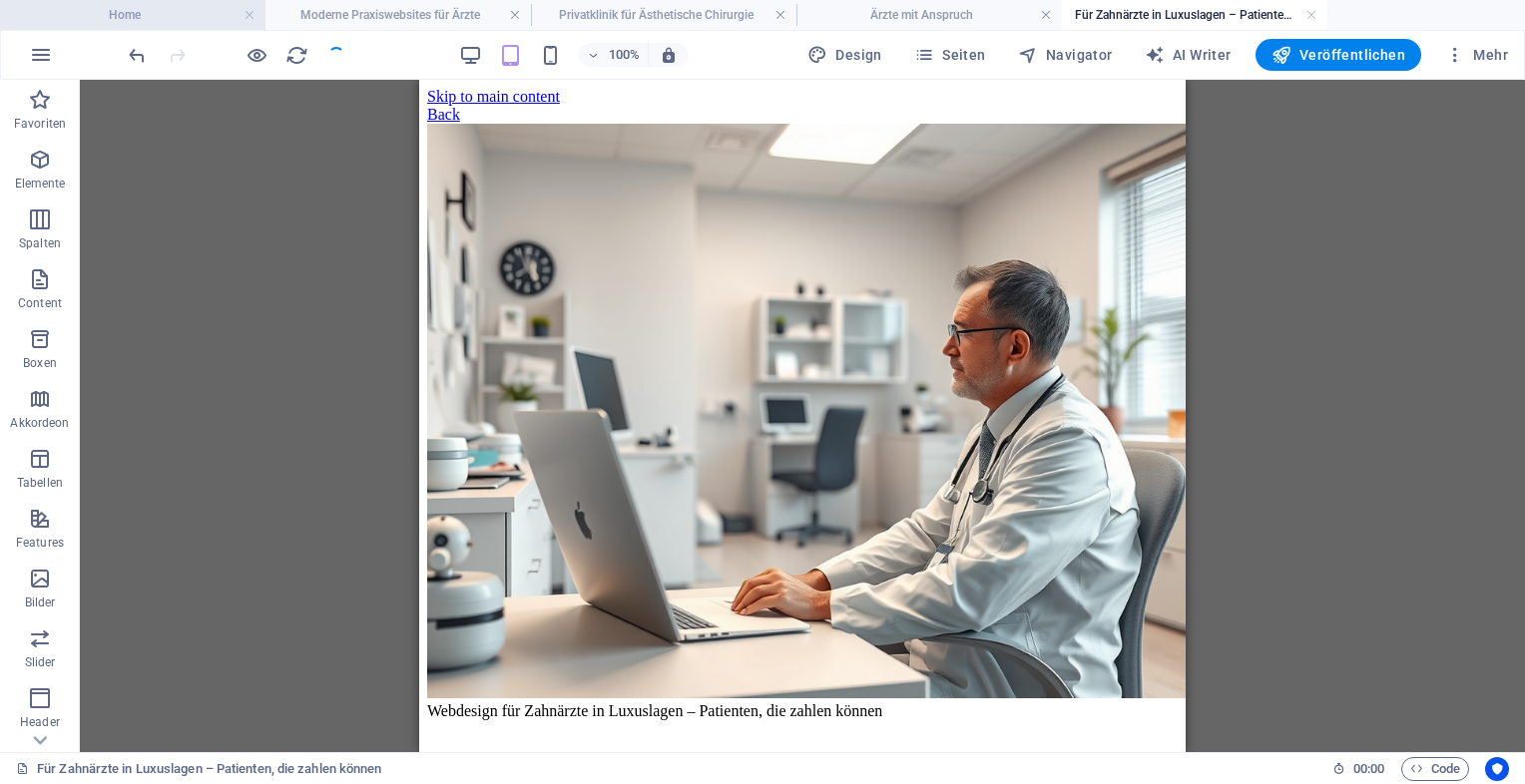 click on "Home" at bounding box center (133, 15) 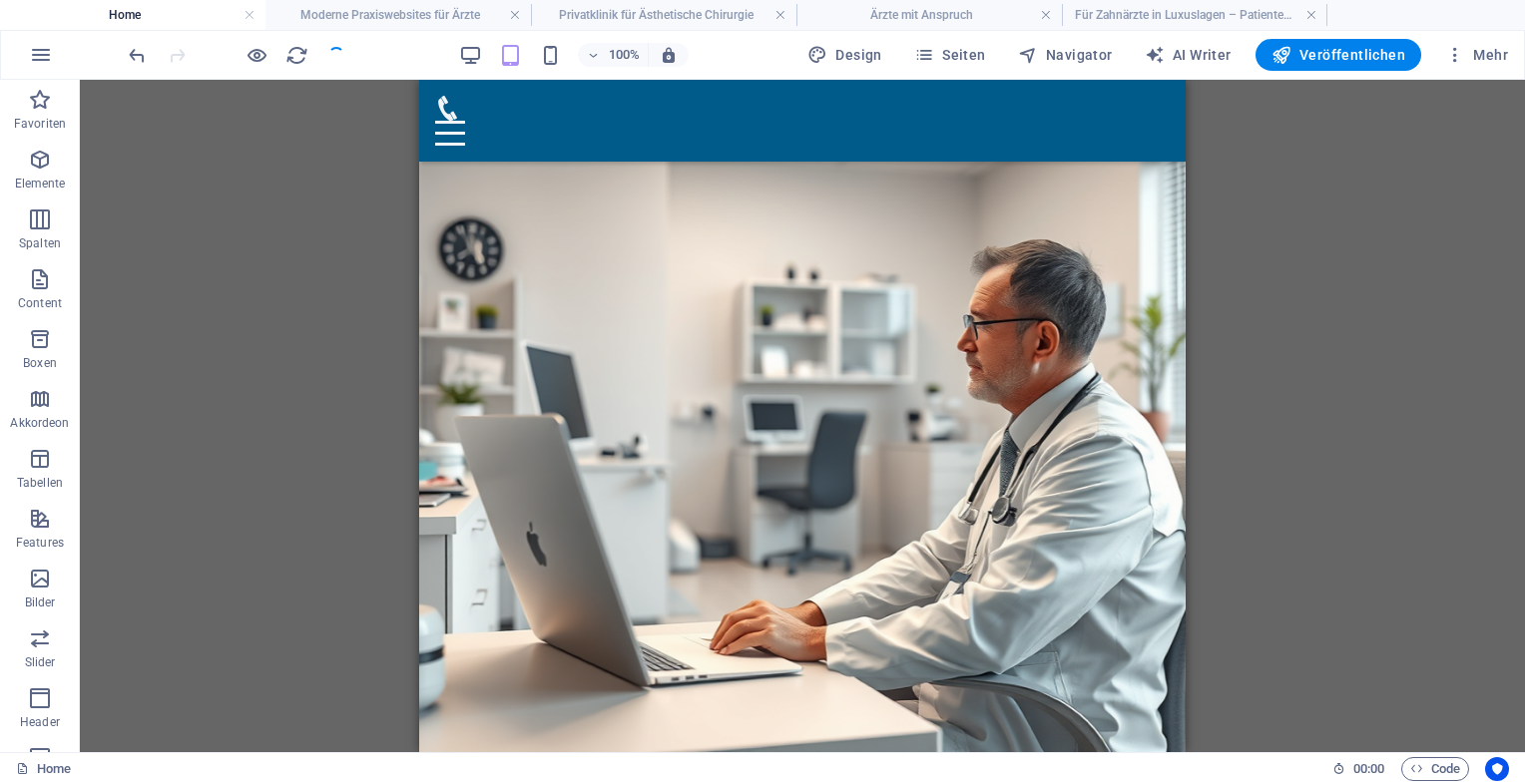 scroll, scrollTop: 9600, scrollLeft: 0, axis: vertical 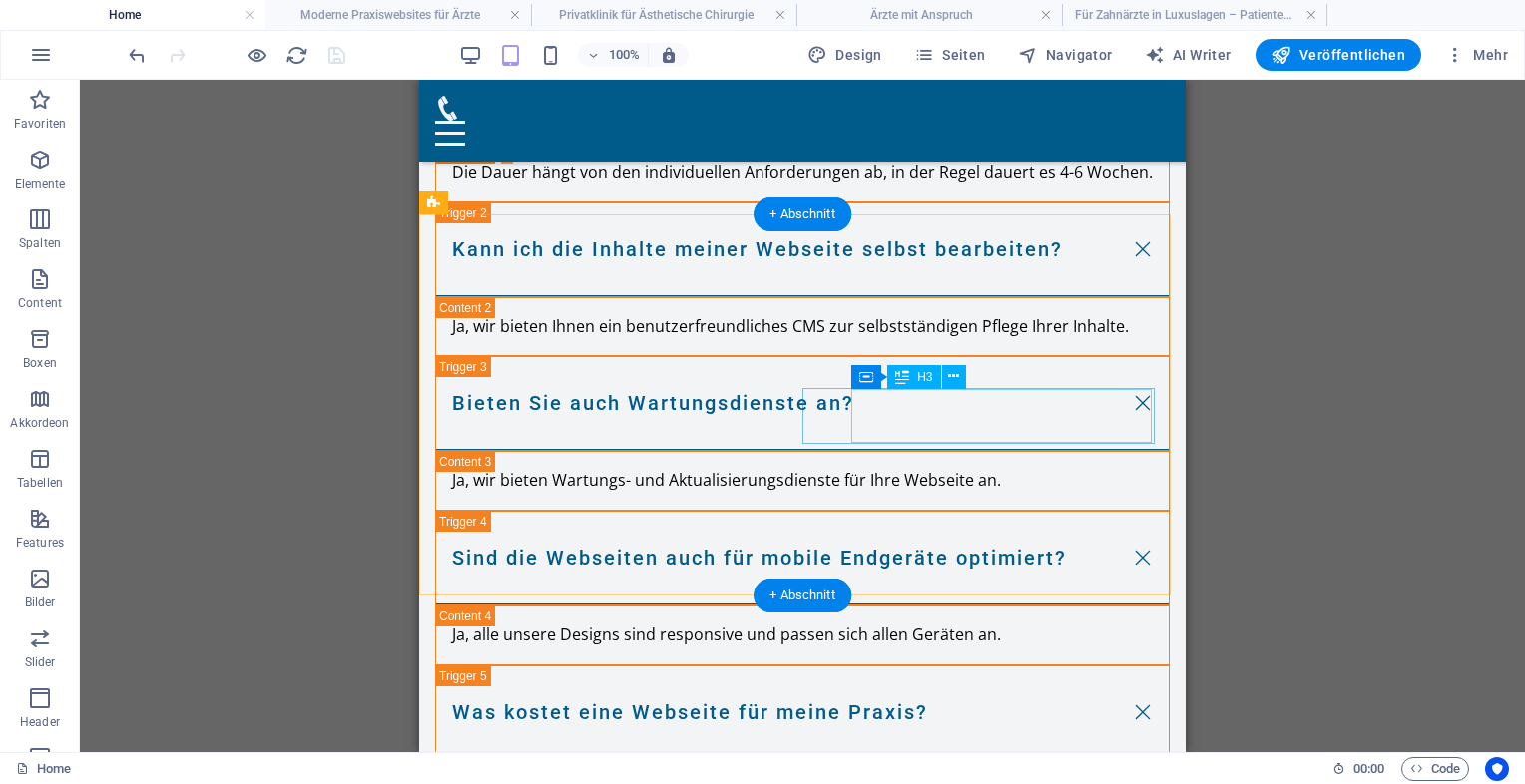 click on "Headline" at bounding box center [590, 4318] 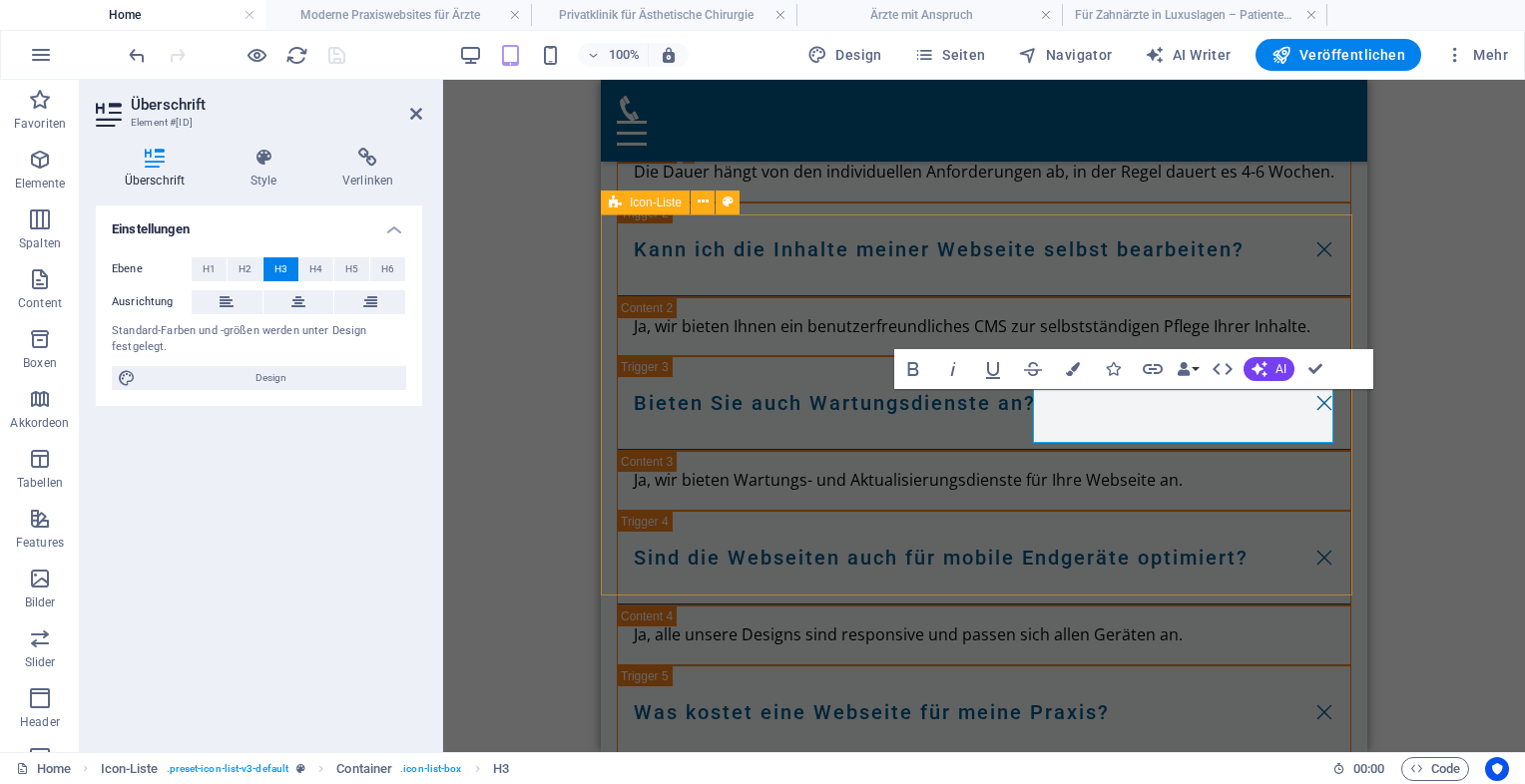 type 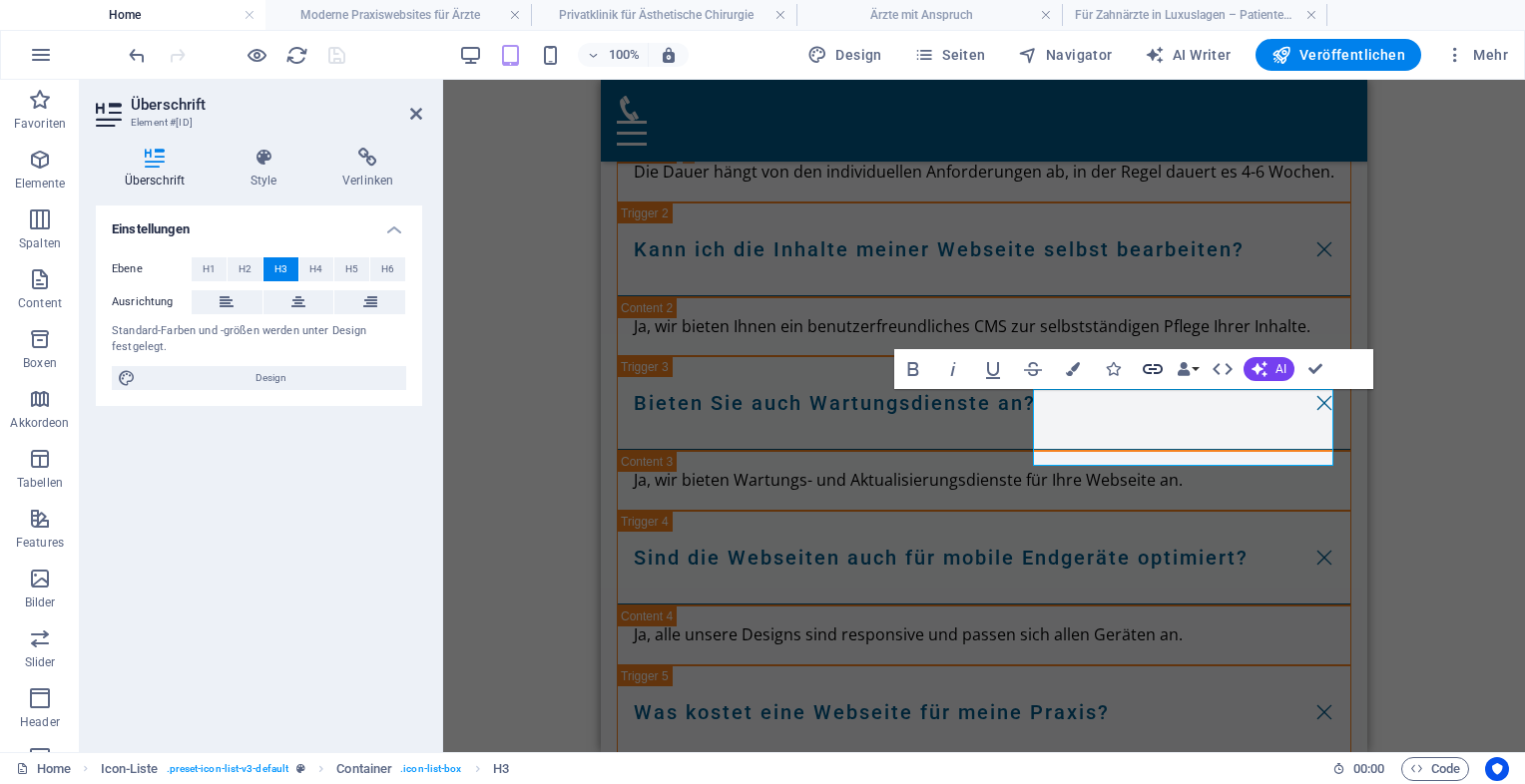 click 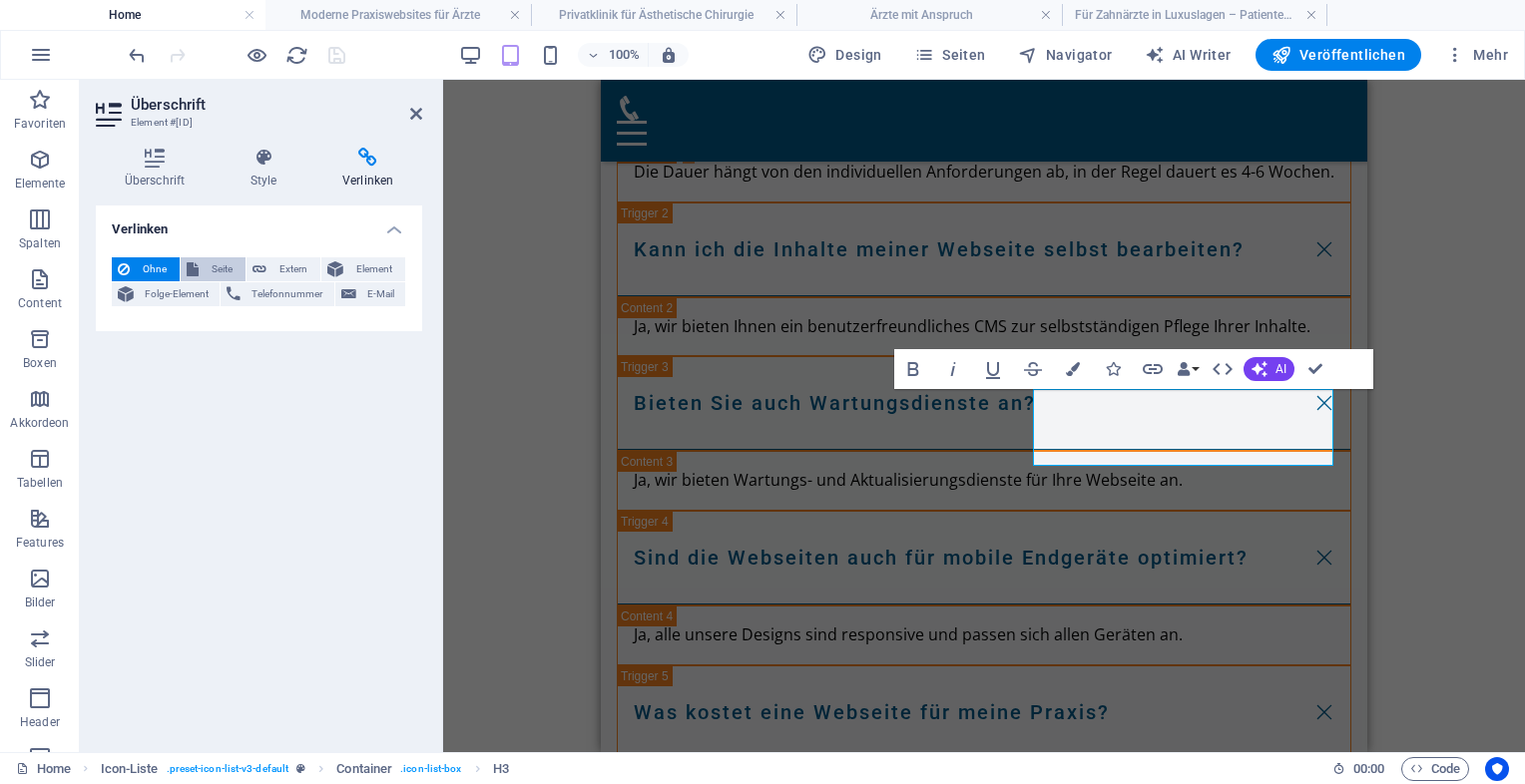 click on "Seite" at bounding box center [222, 269] 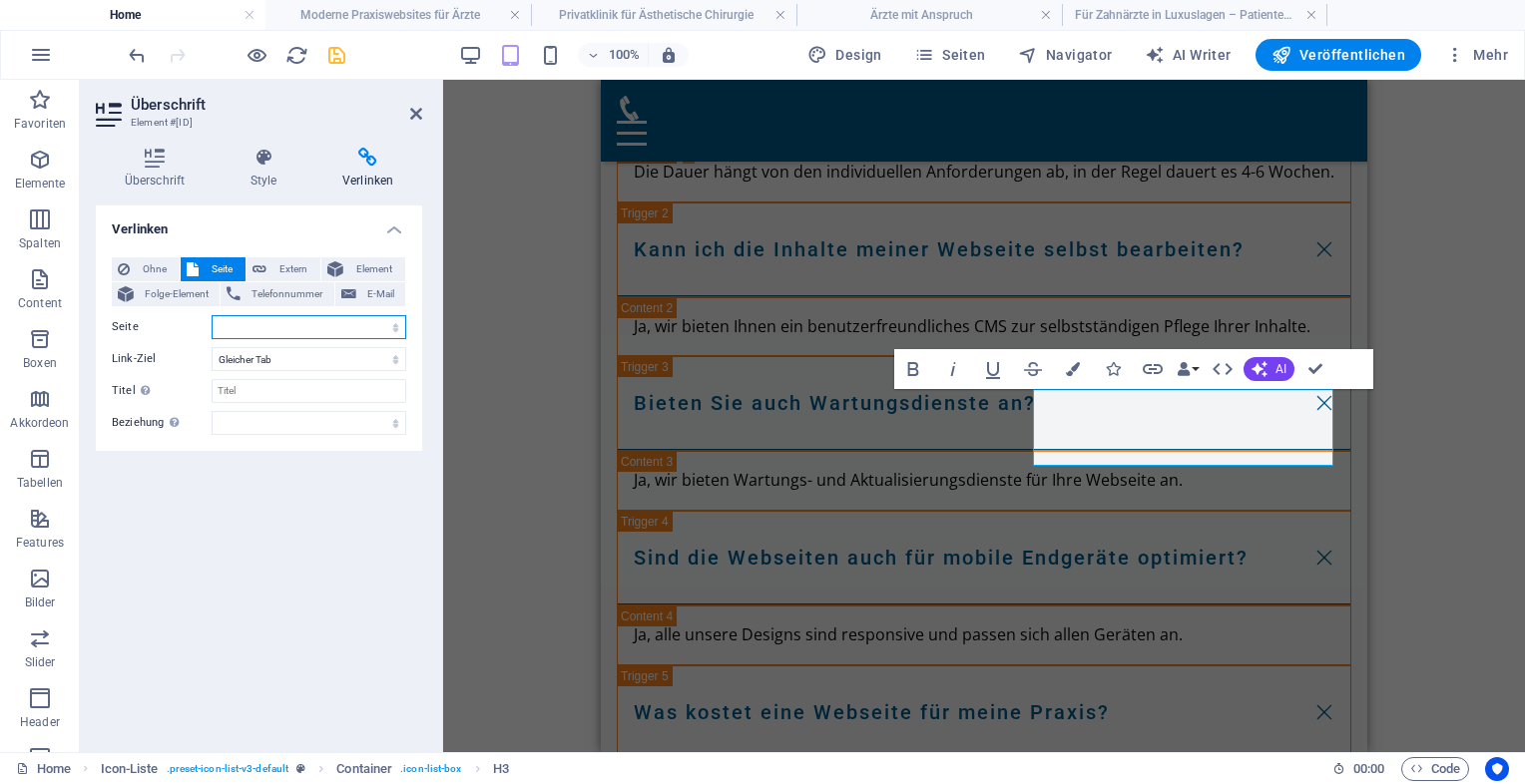 click on "Home Legal Notice Privacy Moderne Praxiswebsites für Ärzte Privatklinik für Ästhetische Chirurgie Ärzte mit Anspruch Für Zahnärzte in Luxuslagen – Patienten, die zahlen können" at bounding box center [308, 327] 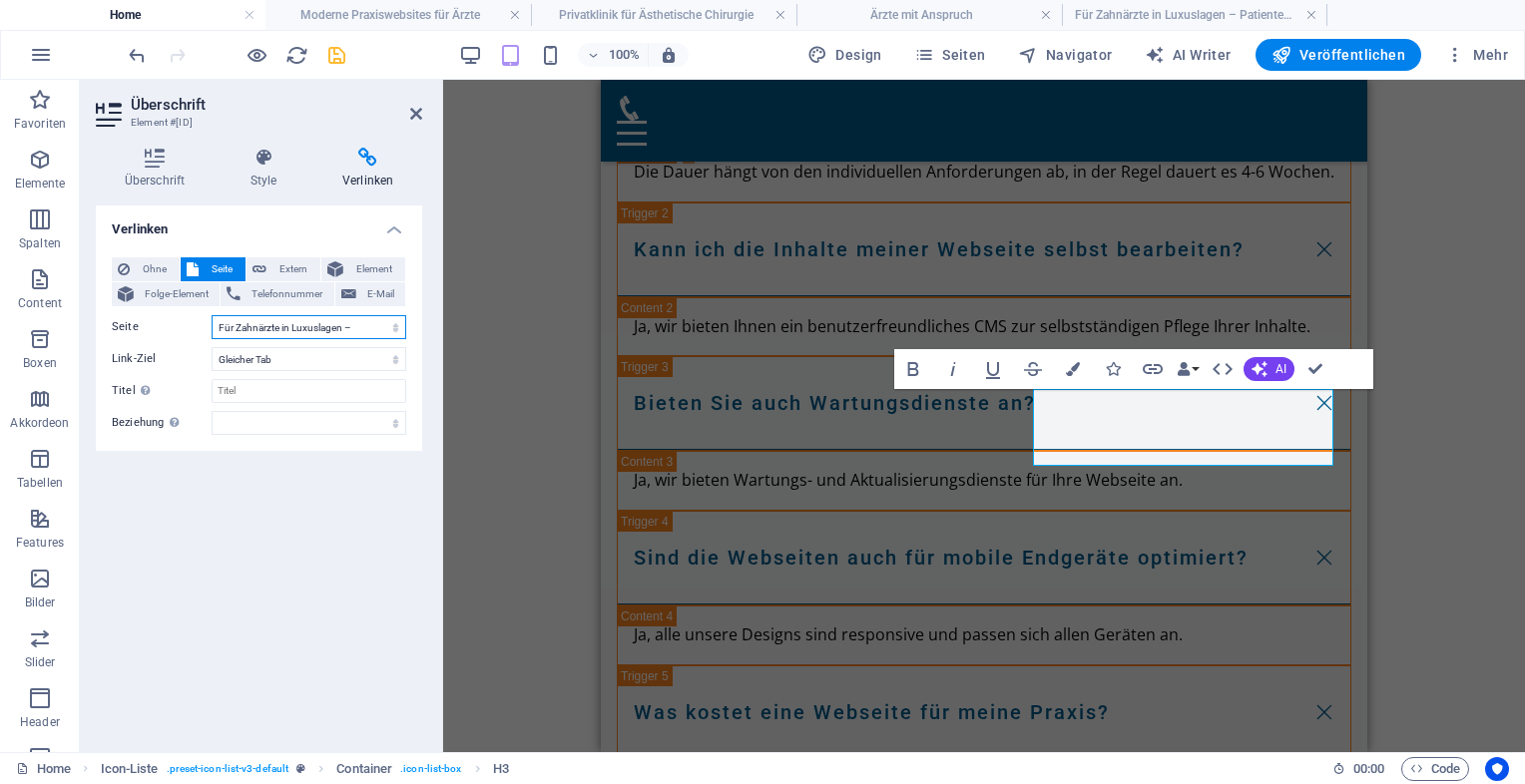 click on "Home Legal Notice Privacy Moderne Praxiswebsites für Ärzte Privatklinik für Ästhetische Chirurgie Ärzte mit Anspruch Für Zahnärzte in Luxuslagen – Patienten, die zahlen können" at bounding box center (308, 327) 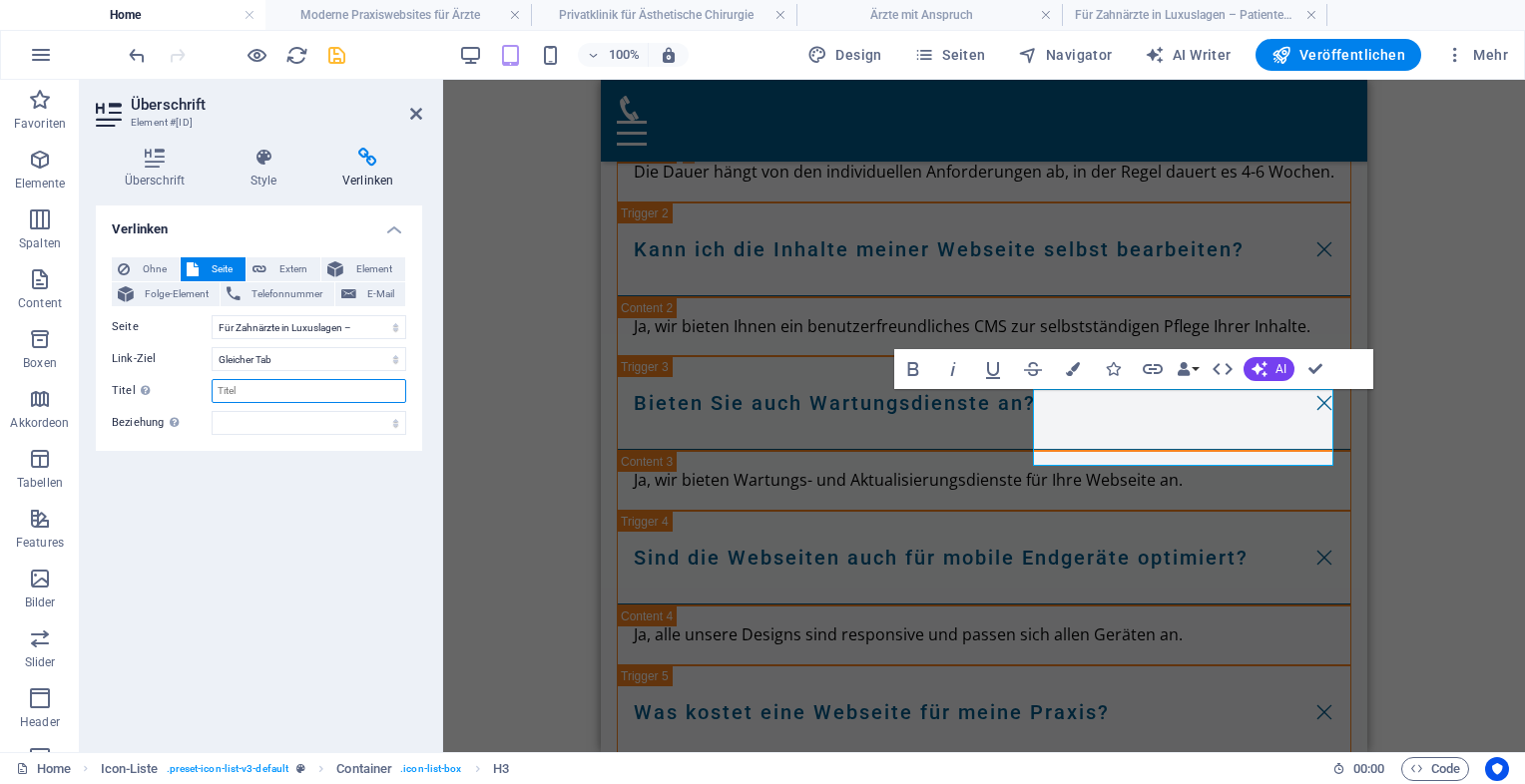 click on "Titel Zusätzliche Linkbeschreibung, sollte nicht mit dem Linktext identisch sein. Der Titel wird meist als Tooltip-Text angezeigt, wenn die Maus über das Element bewegt wird. Kann leer bleiben." at bounding box center (308, 391) 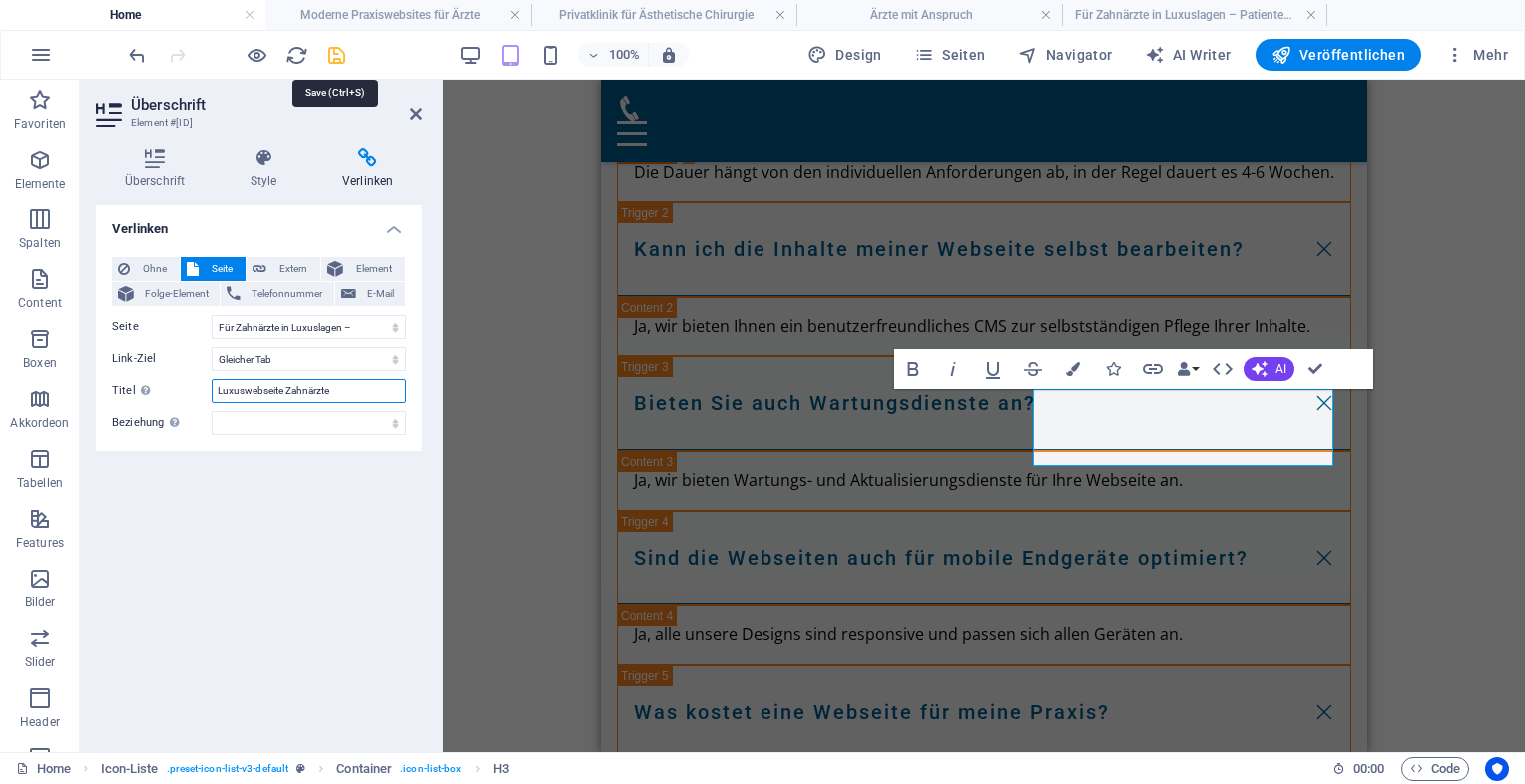 type on "Luxuswebseite Zahnärzte" 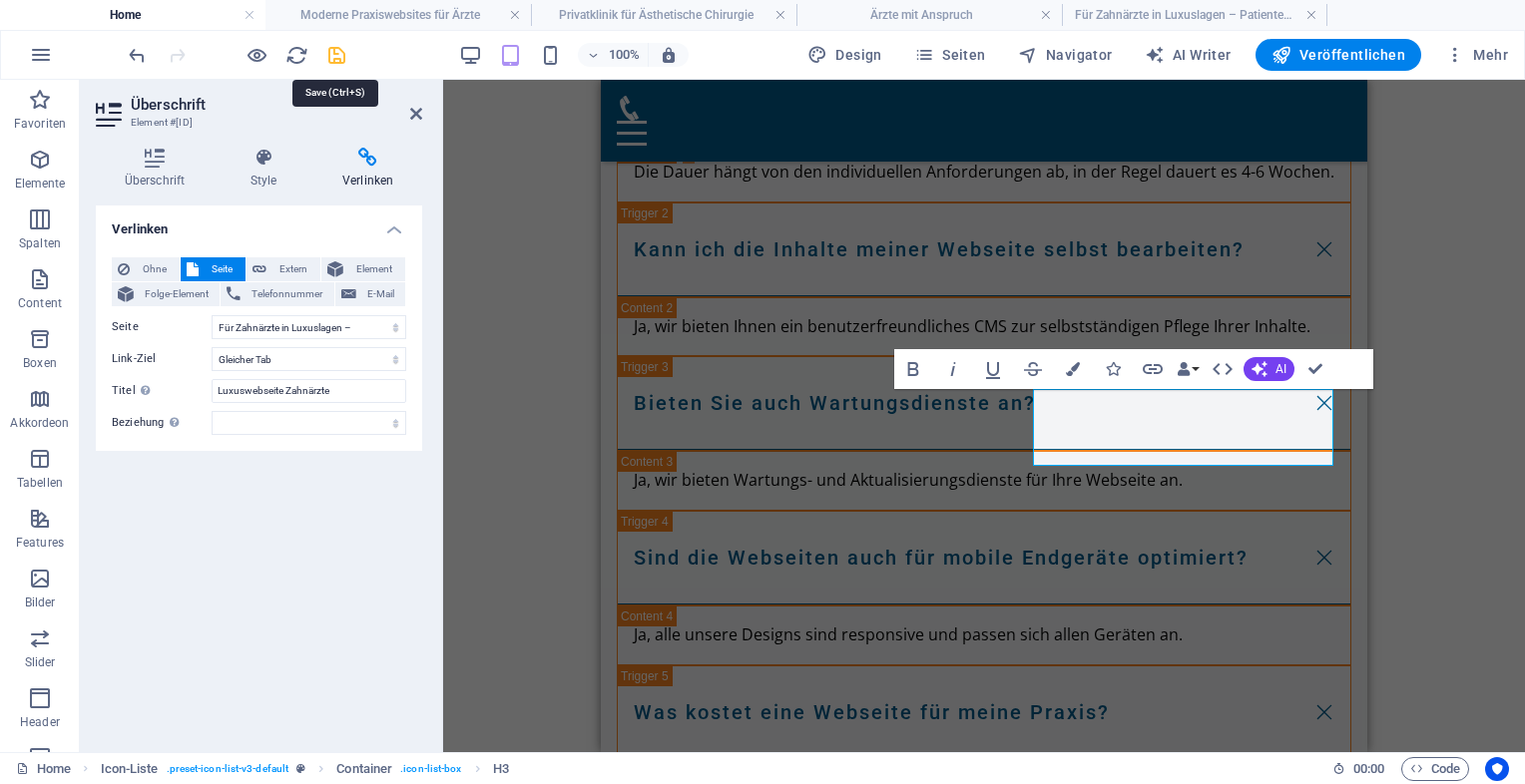 click at bounding box center [336, 55] 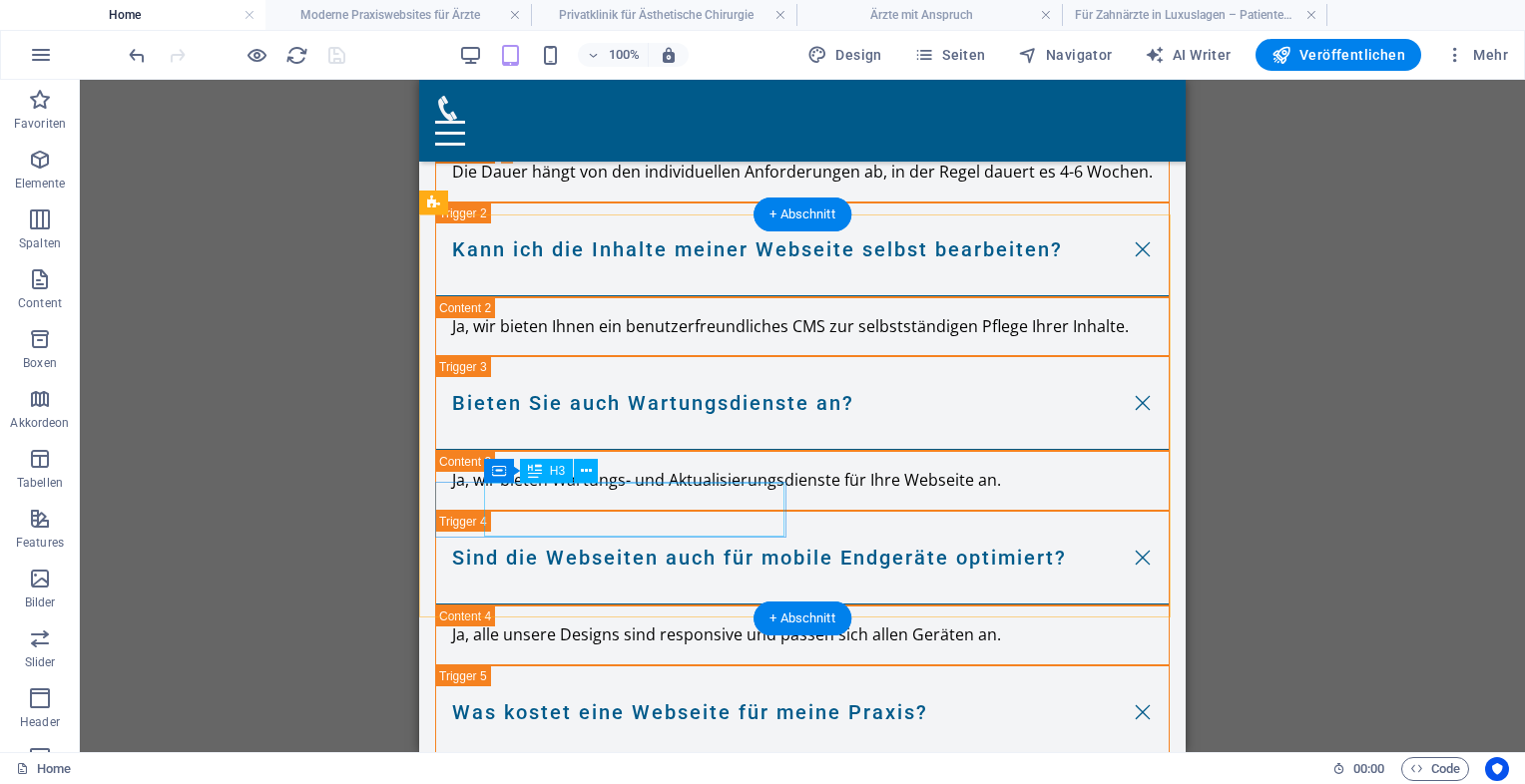click on "Headline" at bounding box center [590, 4430] 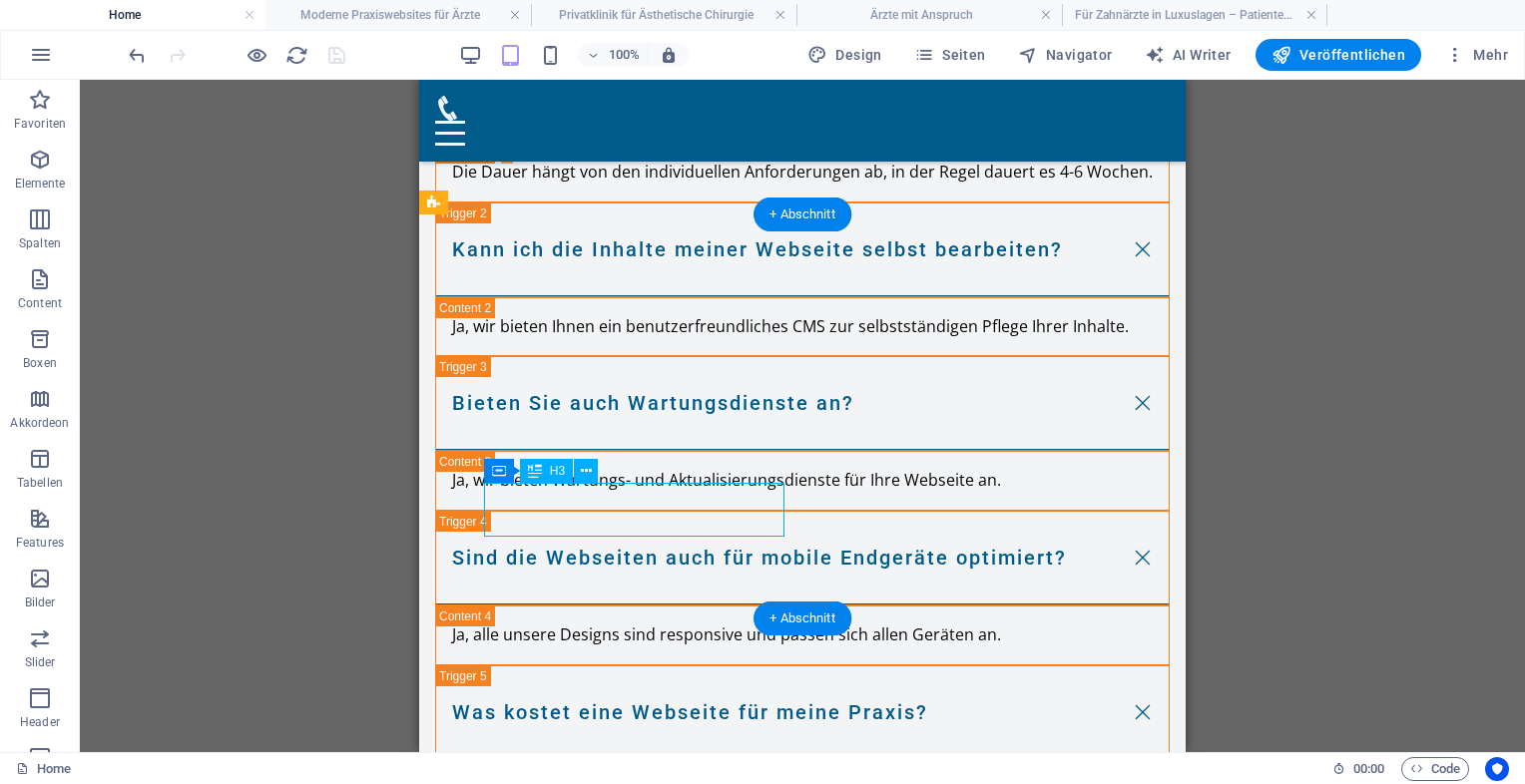 click on "Headline" at bounding box center (590, 4430) 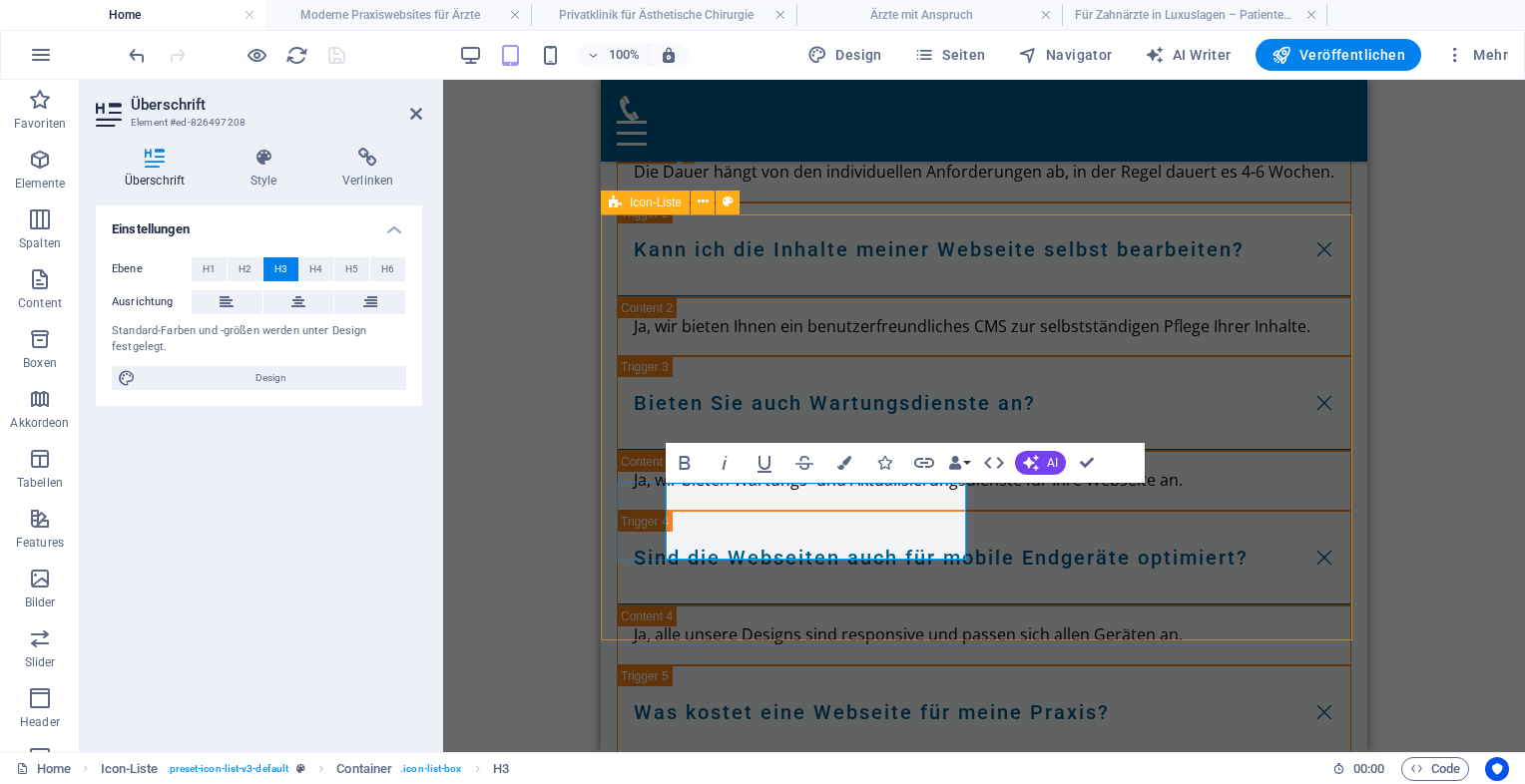 scroll, scrollTop: 0, scrollLeft: 7, axis: horizontal 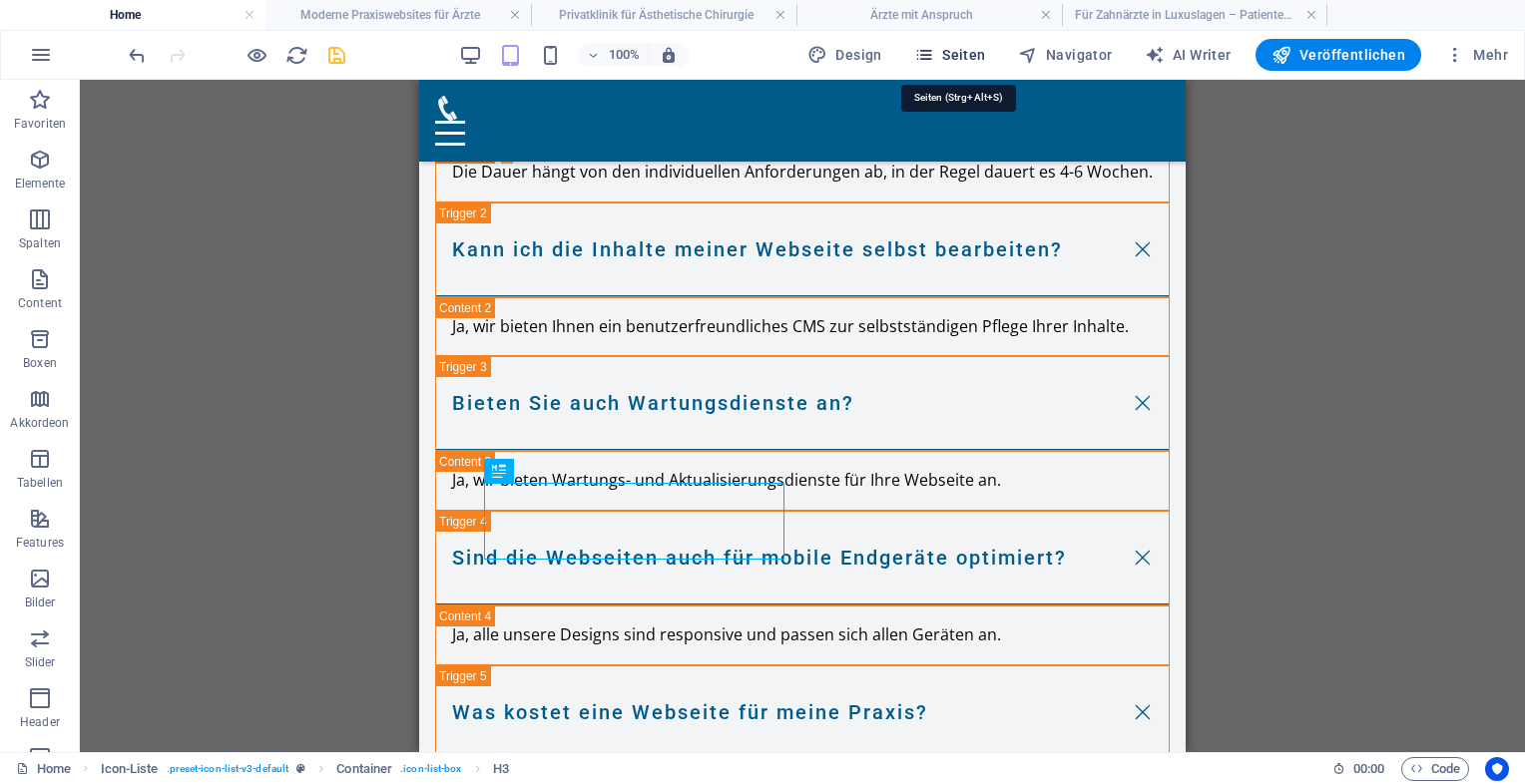 click on "Seiten" at bounding box center [950, 55] 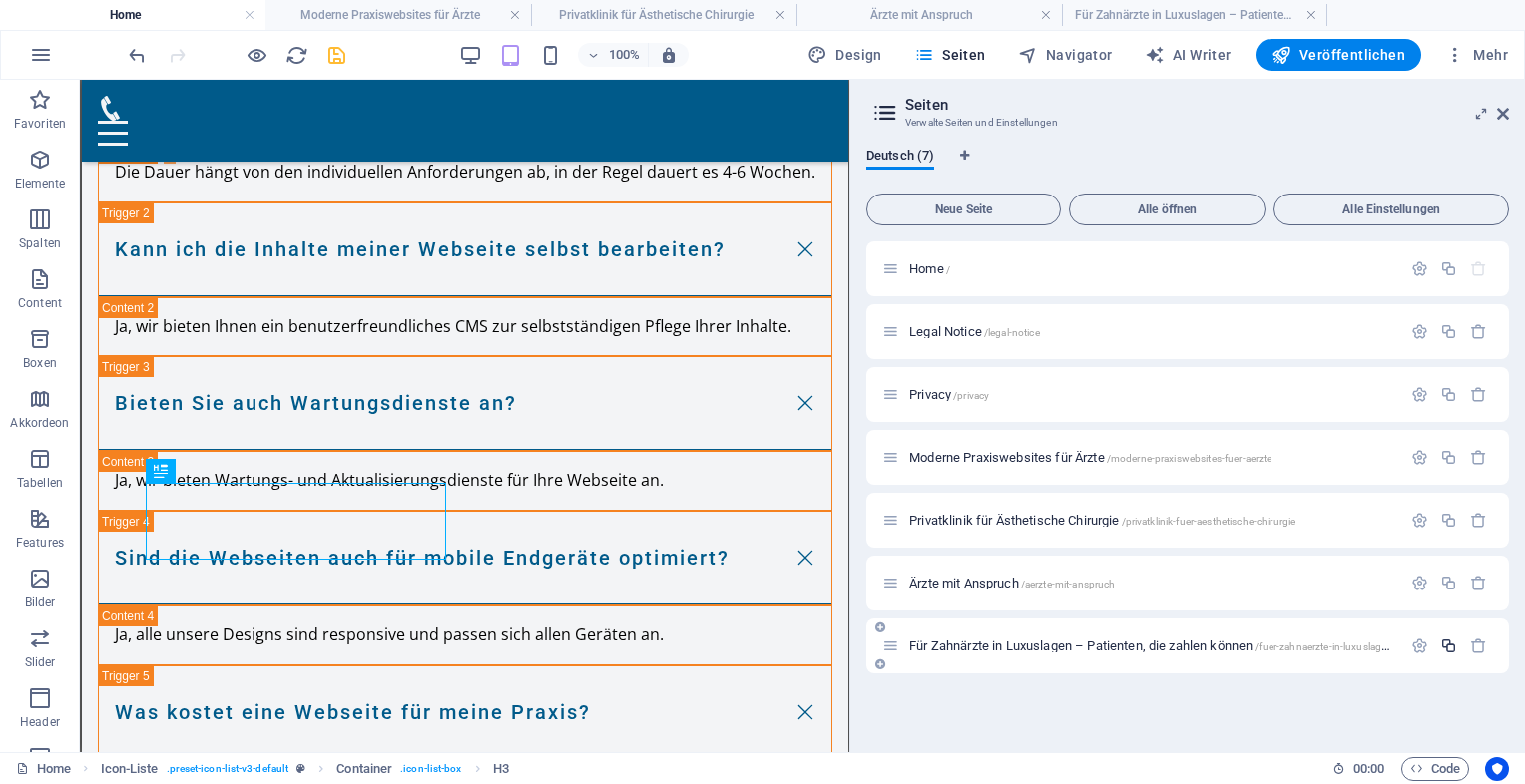 click at bounding box center (1448, 645) 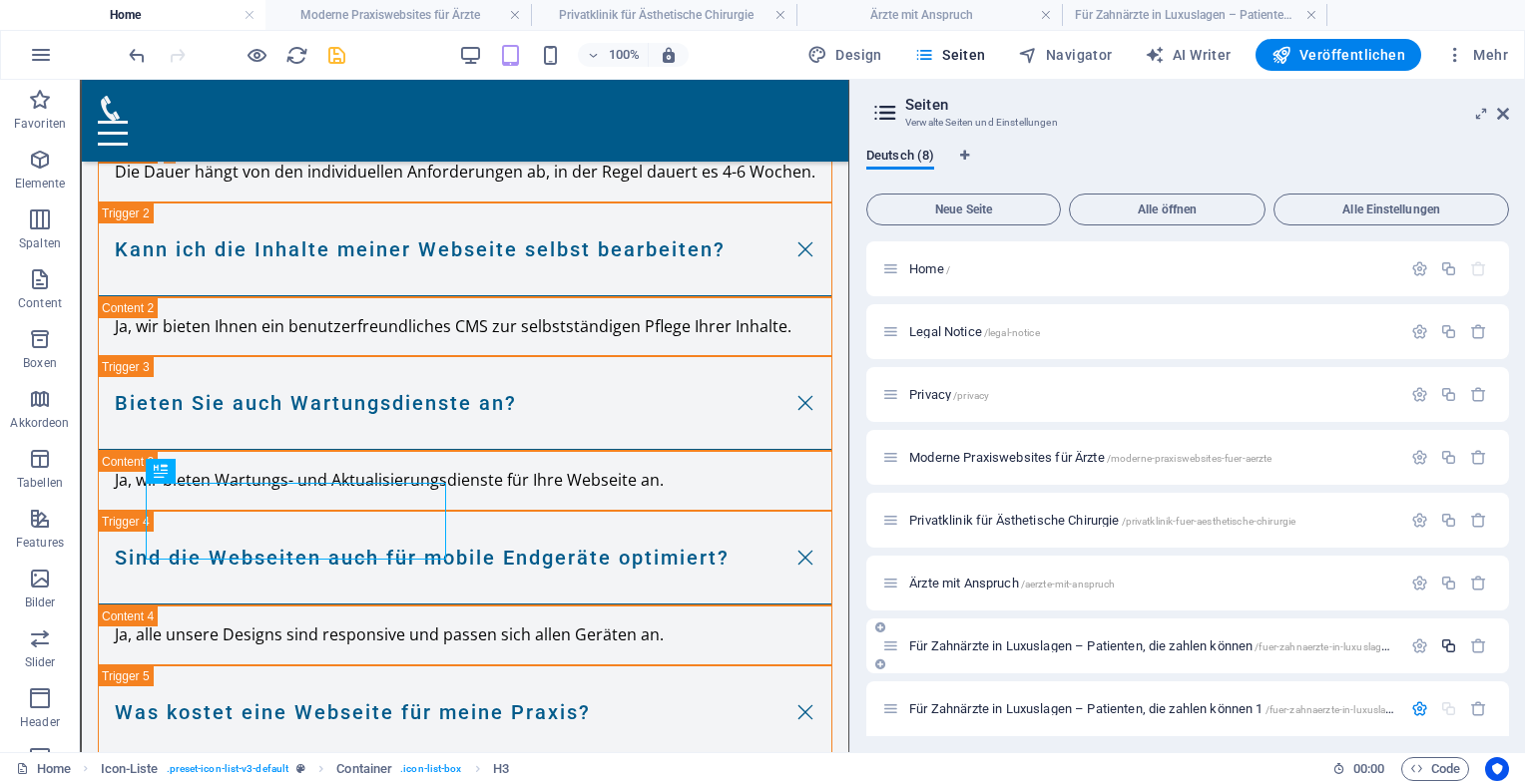 scroll, scrollTop: 295, scrollLeft: 0, axis: vertical 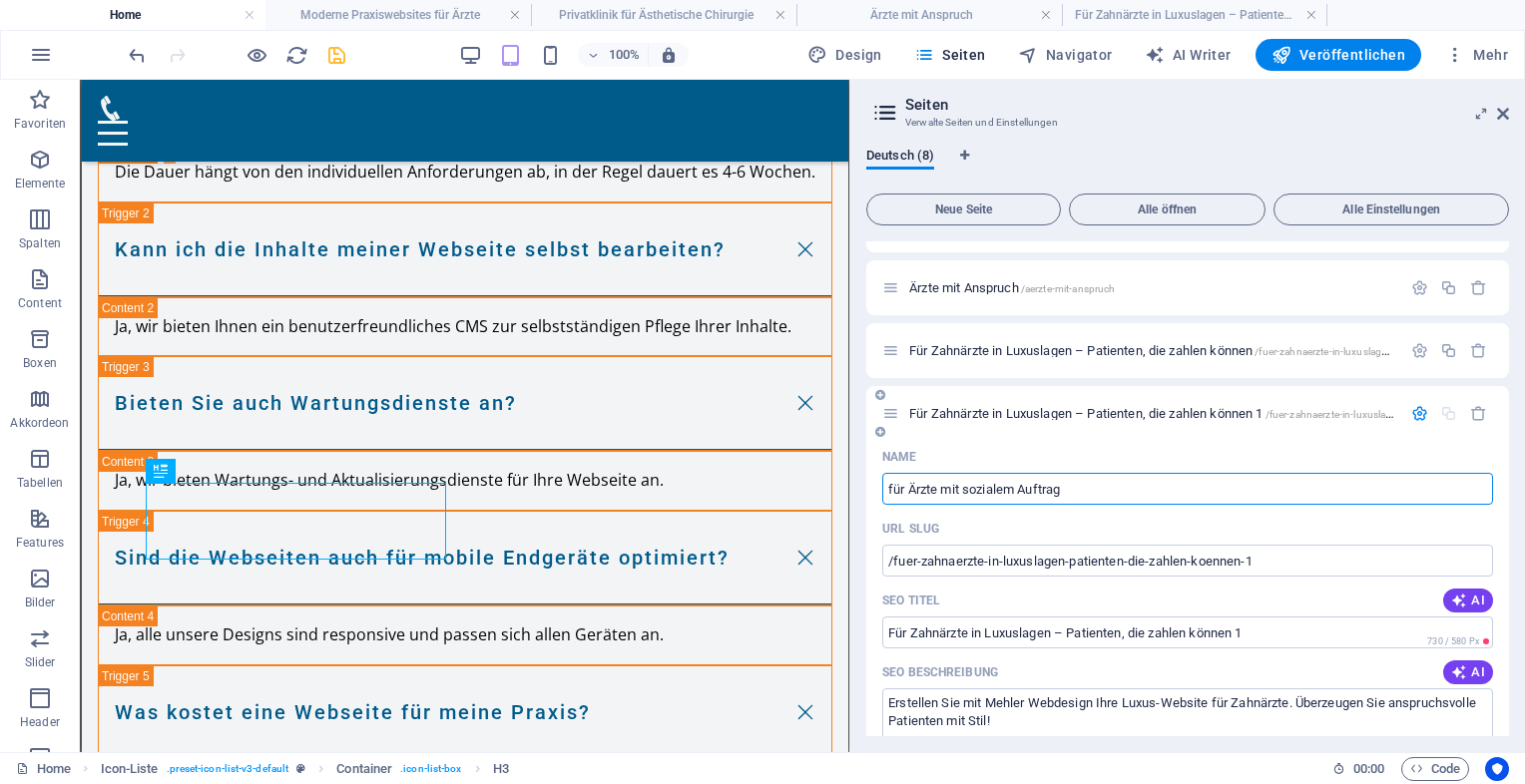type on "für Ärzte mit sozialem Auftrag" 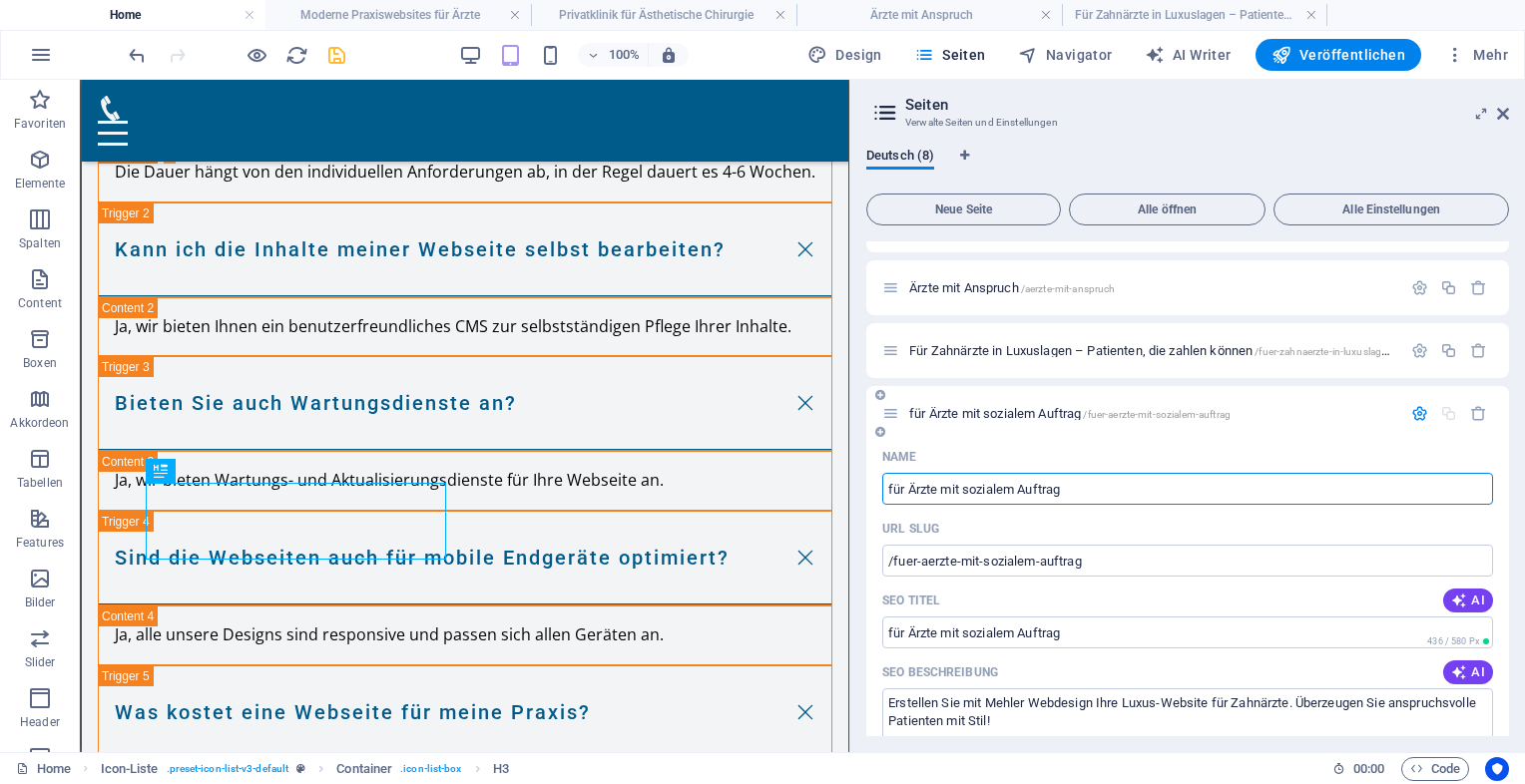 click on "für Ärzte mit sozialem Auftrag" at bounding box center (1188, 489) 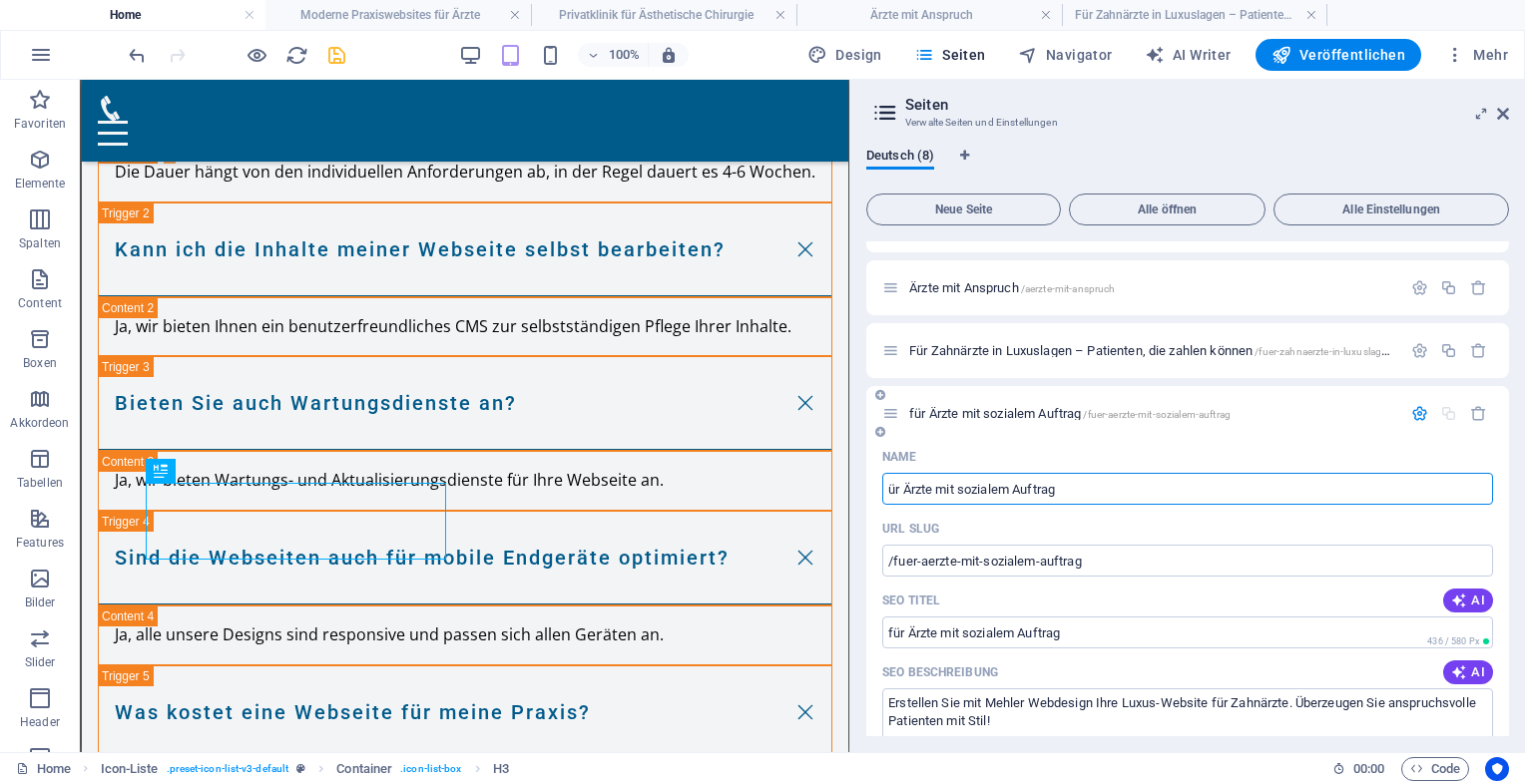 type on "ür Ärzte mit sozialem Auftrag" 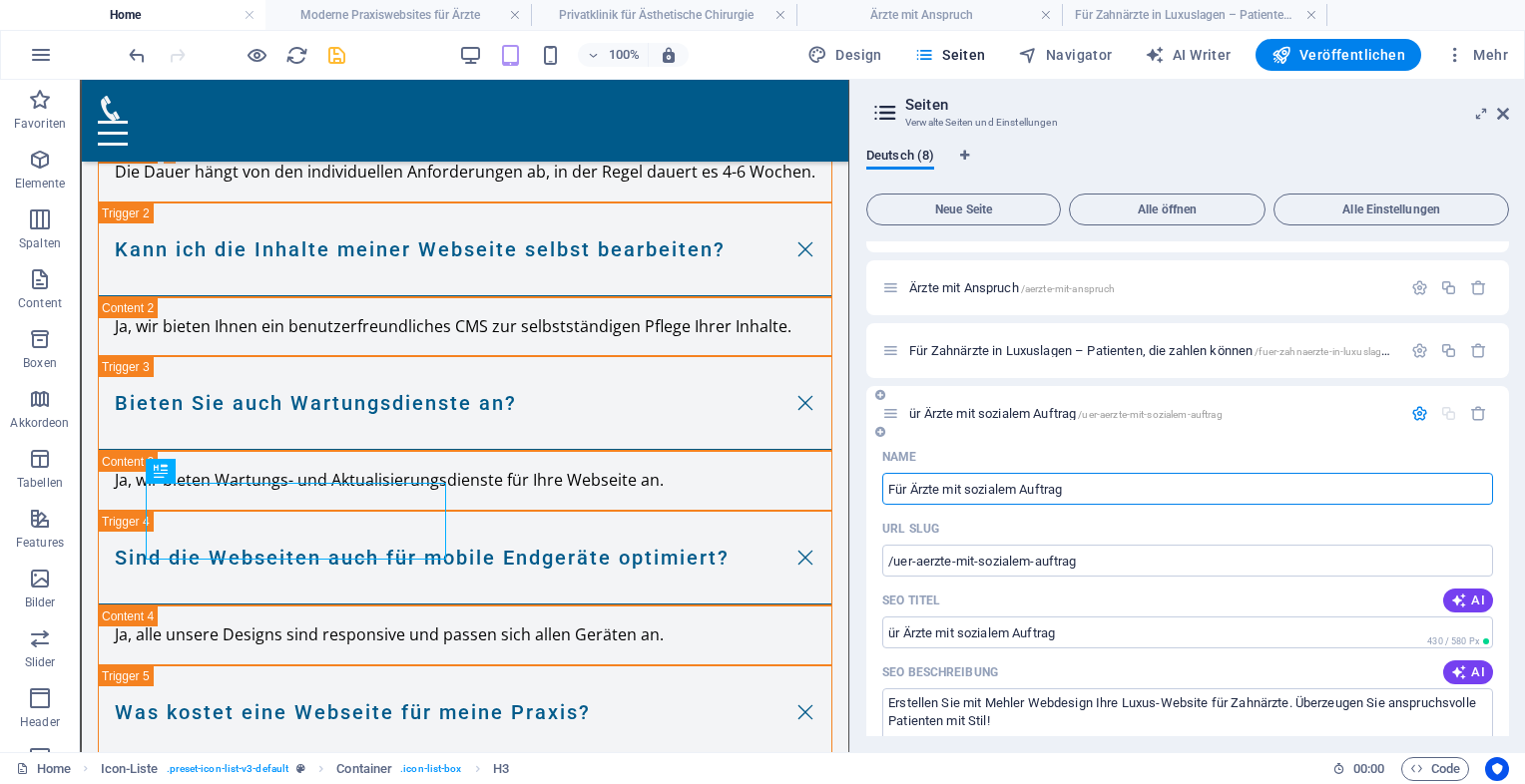 type on "Für Ärzte mit sozialem Auftrag" 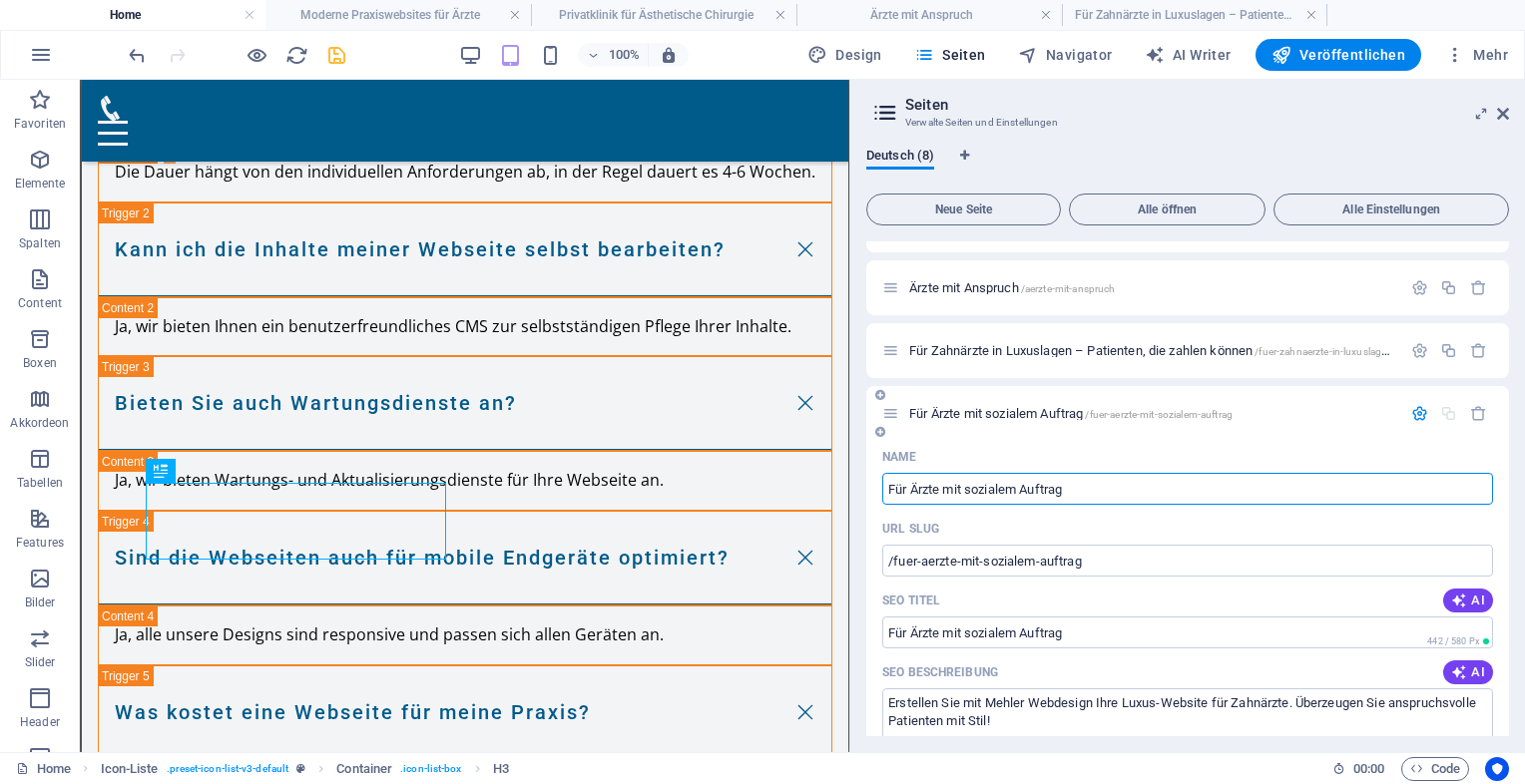 type on "Für Ärzte mit sozialem Auftrag" 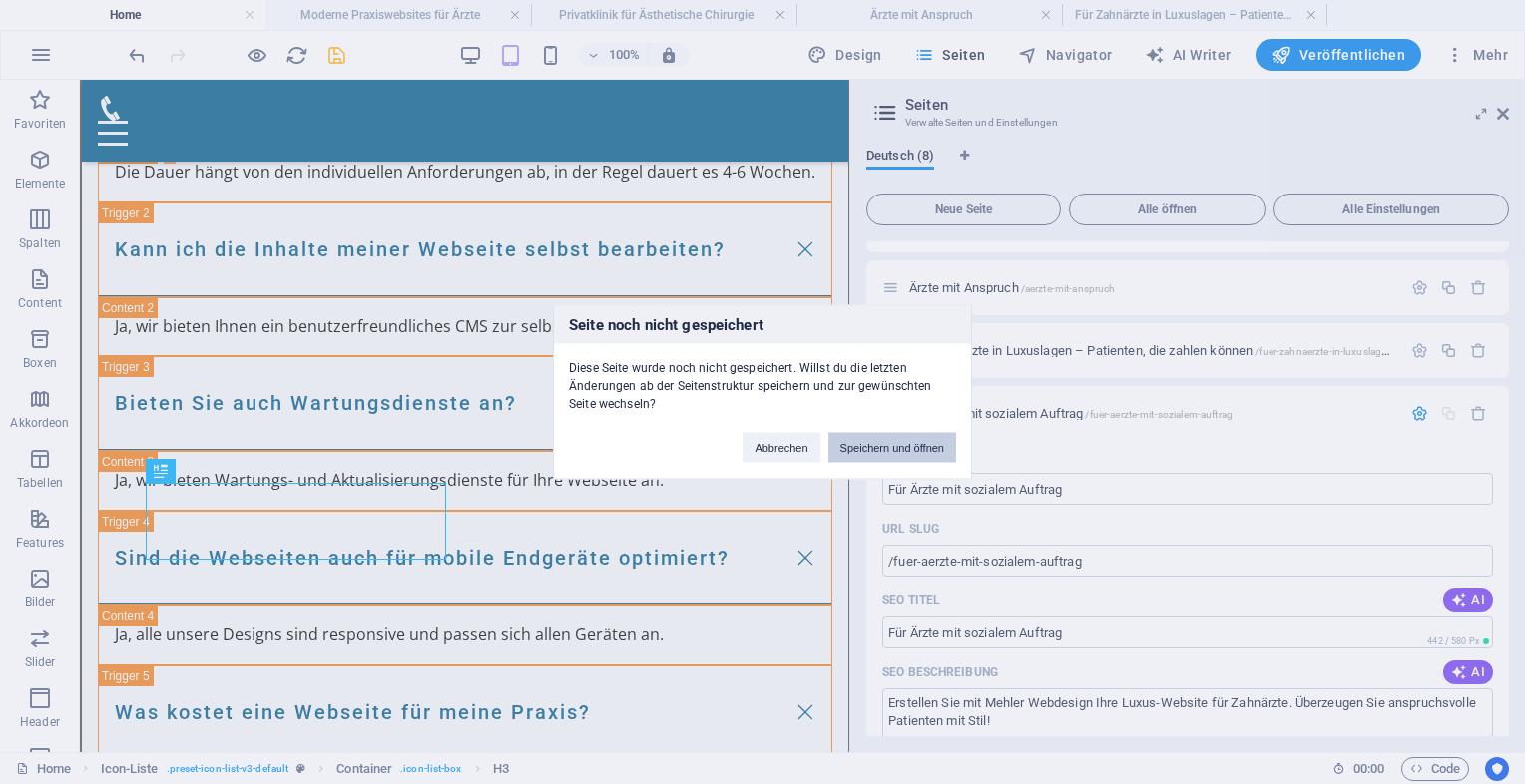click on "Speichern und öffnen" at bounding box center [892, 448] 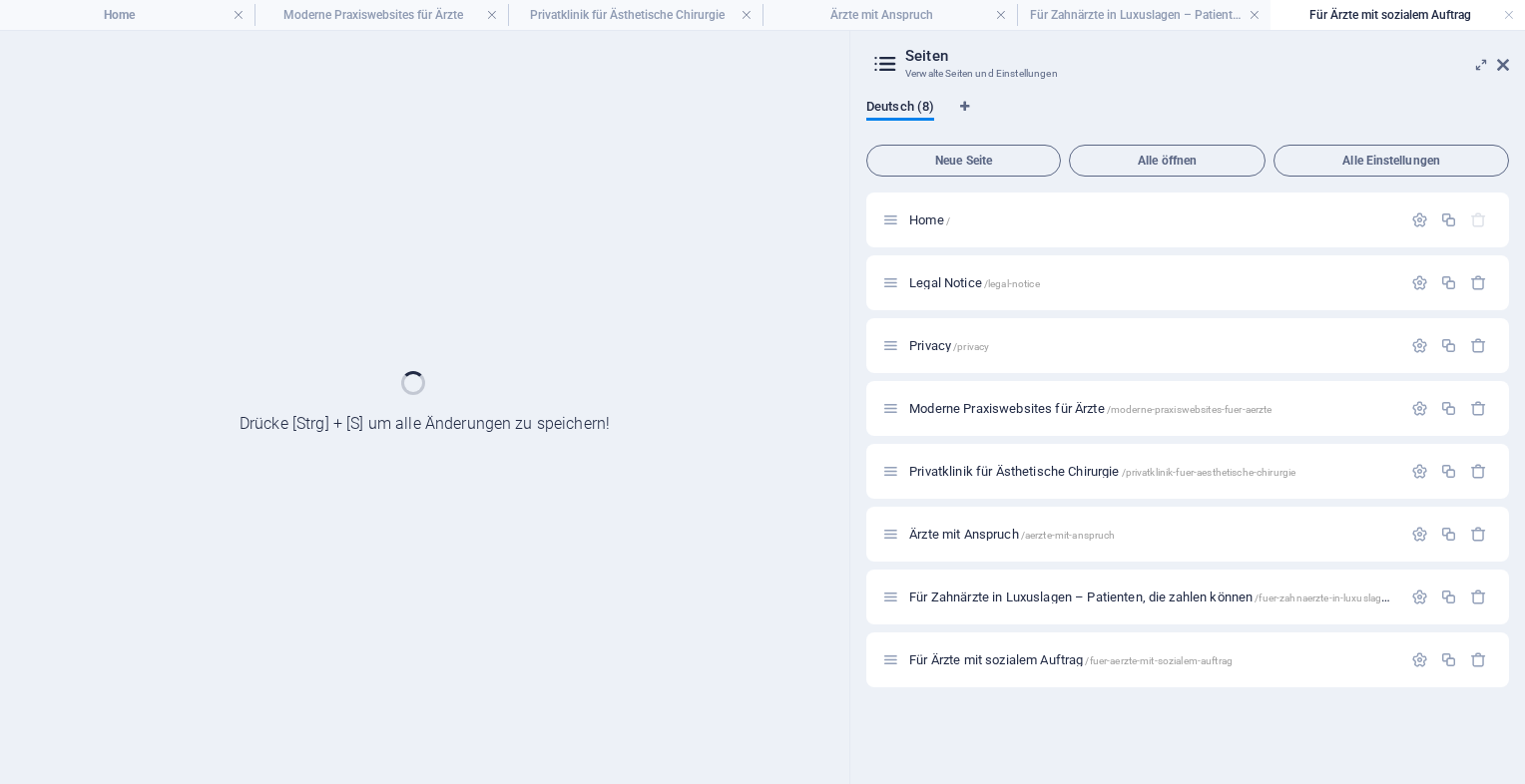 scroll, scrollTop: 0, scrollLeft: 0, axis: both 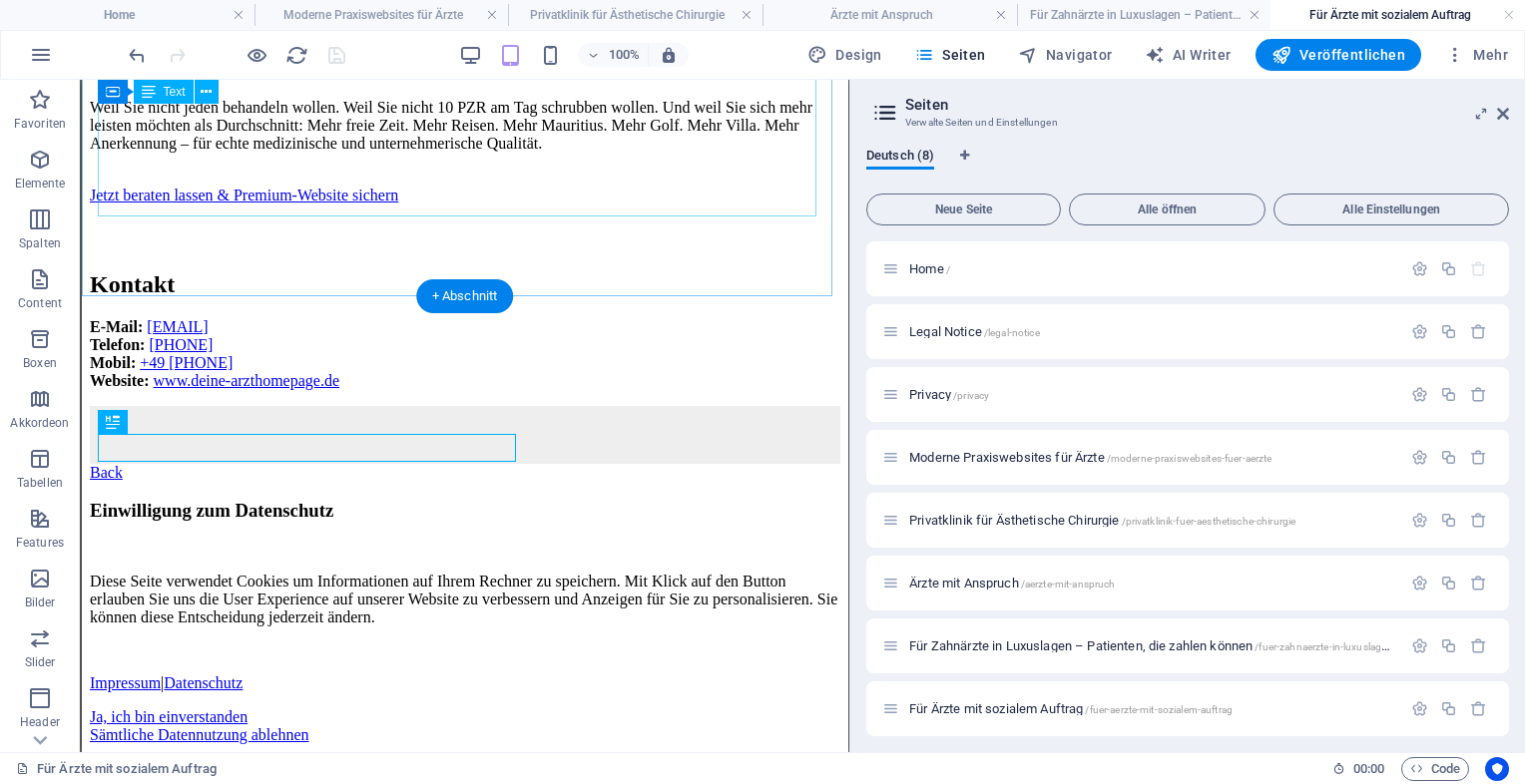 click on "Webdesign für Zahnärzte in Luxuslagen – Patienten, die zahlen können
Webdesign für Zahnärzte mit Stil, Anspruch und Ambition
Sie behandeln keine Schnäppchenjäger – wir gestalten keine Billig-Websites.
Ihre neue Praxis-Website: ästhetisch, überzeugend, profitabel.
Jetzt unverbindlich anfragen
Ihre Patienten fahren Porsche, trinken Barolo und fragen nicht nach der Rechnung?
Dann braucht Ihre Website kein Krankenkassen-Image – sondern Sichtbarkeit, Vertrauen und Luxus.
Wir gestalten digitale Auftritte, die genau die Patienten ansprechen, für die Ästhetik kein Nebenschauplatz ist, sondern selbstverständlich zum Lebensstil gehört.
Teure Behandlungen brauchen eine Website, die überzeugt:
Implantate & Zahnersatz  – Hochwertige Materialien & individuelle Fertigung
Ästhetische Frontzahnrekonstruktionen  – mit Veneers, Vollkeramik & digitalem Smile-Design
Bleaching" at bounding box center (464, -359) 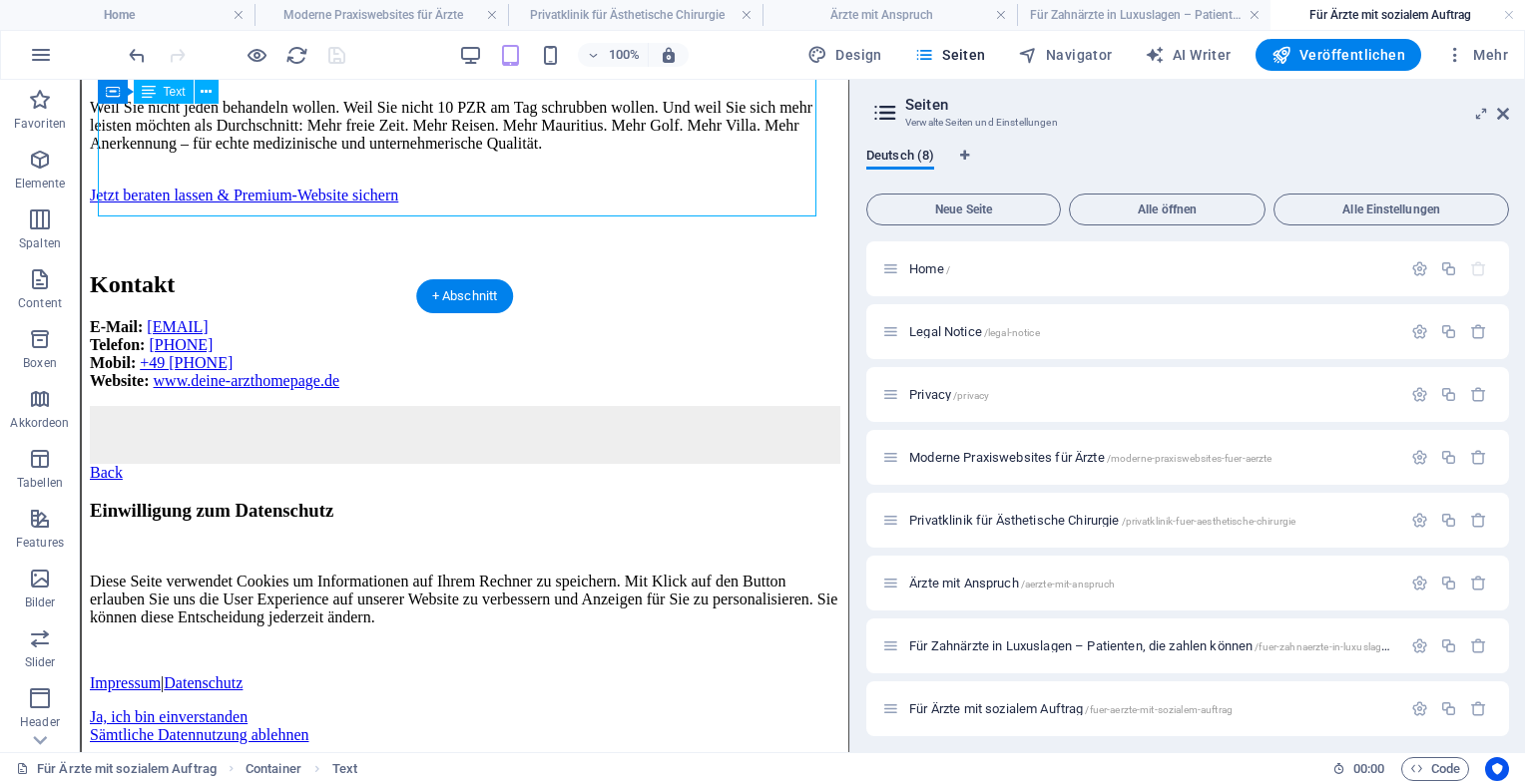 click on "Webdesign für Zahnärzte in Luxuslagen – Patienten, die zahlen können
Webdesign für Zahnärzte mit Stil, Anspruch und Ambition
Sie behandeln keine Schnäppchenjäger – wir gestalten keine Billig-Websites.
Ihre neue Praxis-Website: ästhetisch, überzeugend, profitabel.
Jetzt unverbindlich anfragen
Ihre Patienten fahren Porsche, trinken Barolo und fragen nicht nach der Rechnung?
Dann braucht Ihre Website kein Krankenkassen-Image – sondern Sichtbarkeit, Vertrauen und Luxus.
Wir gestalten digitale Auftritte, die genau die Patienten ansprechen, für die Ästhetik kein Nebenschauplatz ist, sondern selbstverständlich zum Lebensstil gehört.
Teure Behandlungen brauchen eine Website, die überzeugt:
Implantate & Zahnersatz  – Hochwertige Materialien & individuelle Fertigung
Ästhetische Frontzahnrekonstruktionen  – mit Veneers, Vollkeramik & digitalem Smile-Design
Bleaching" at bounding box center (464, -359) 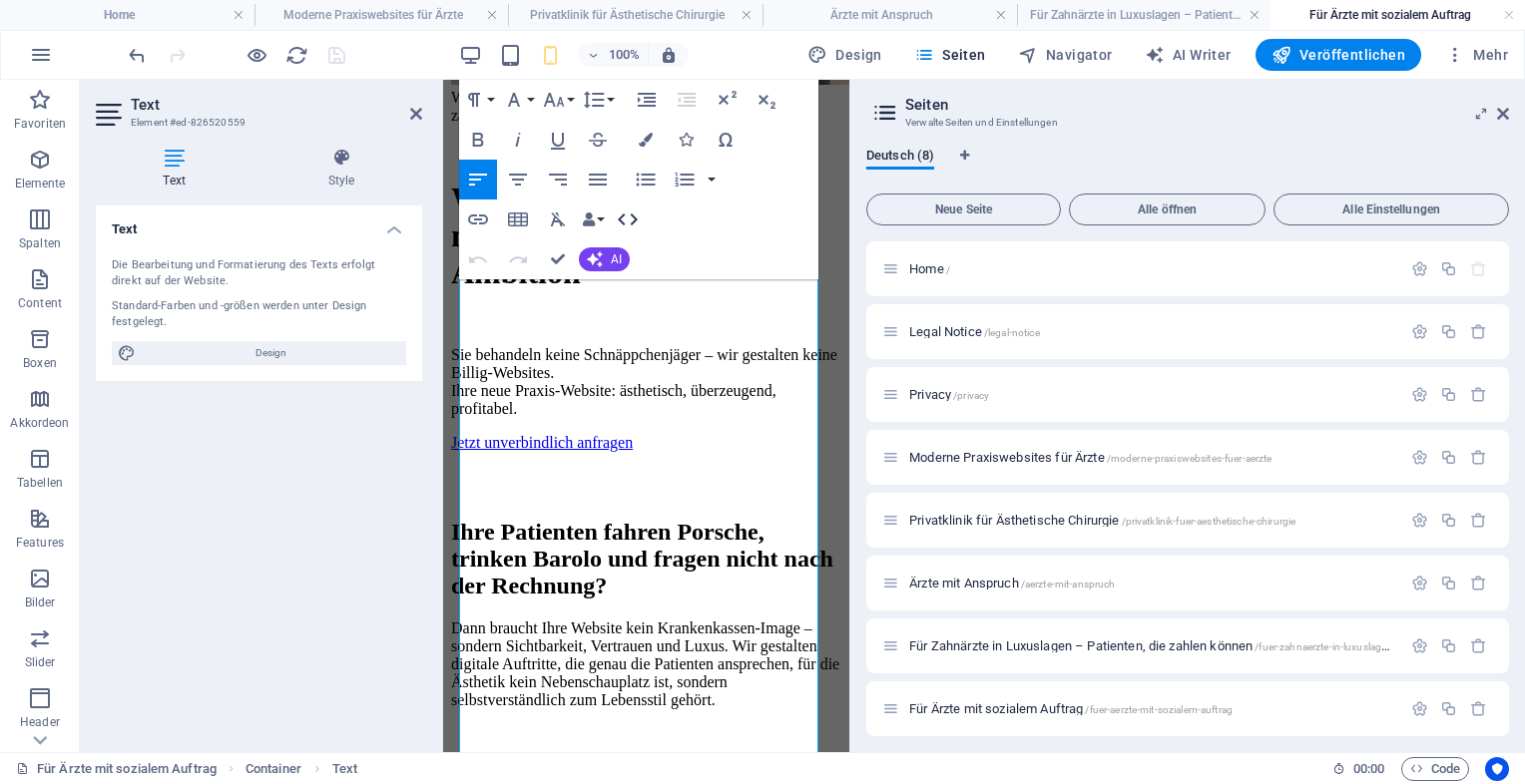 click 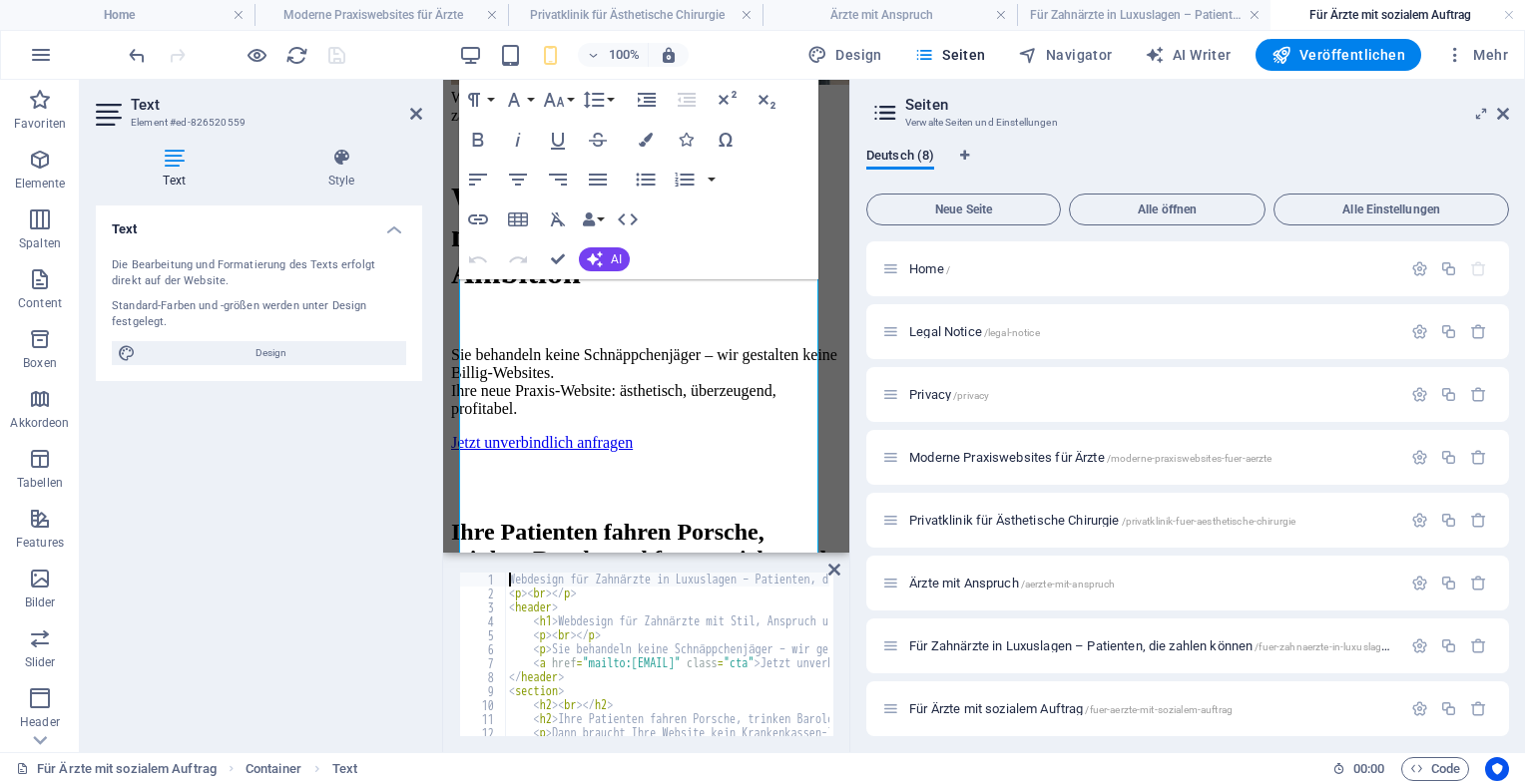 drag, startPoint x: 505, startPoint y: 588, endPoint x: 605, endPoint y: 623, distance: 105.9481 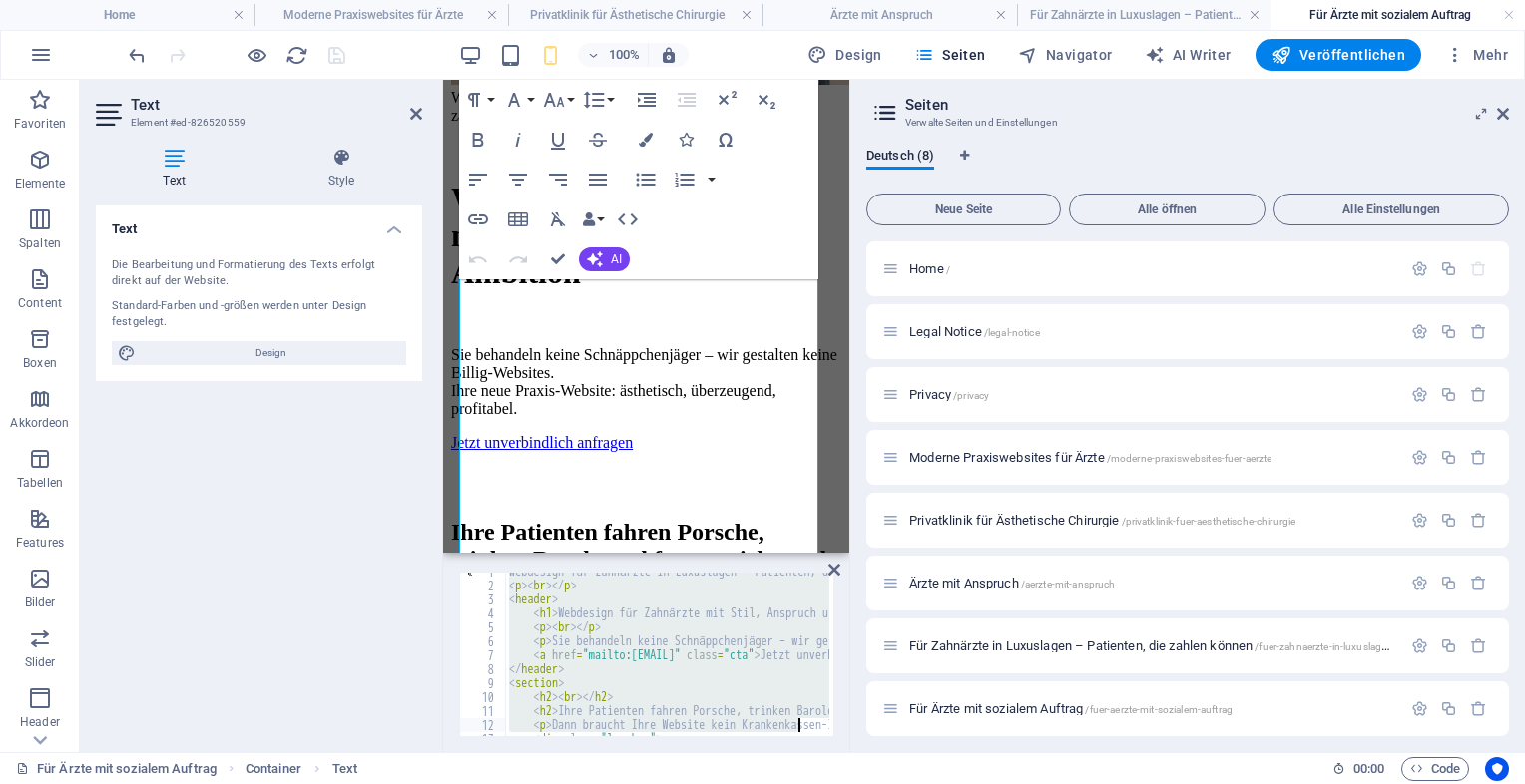 scroll, scrollTop: 287, scrollLeft: 0, axis: vertical 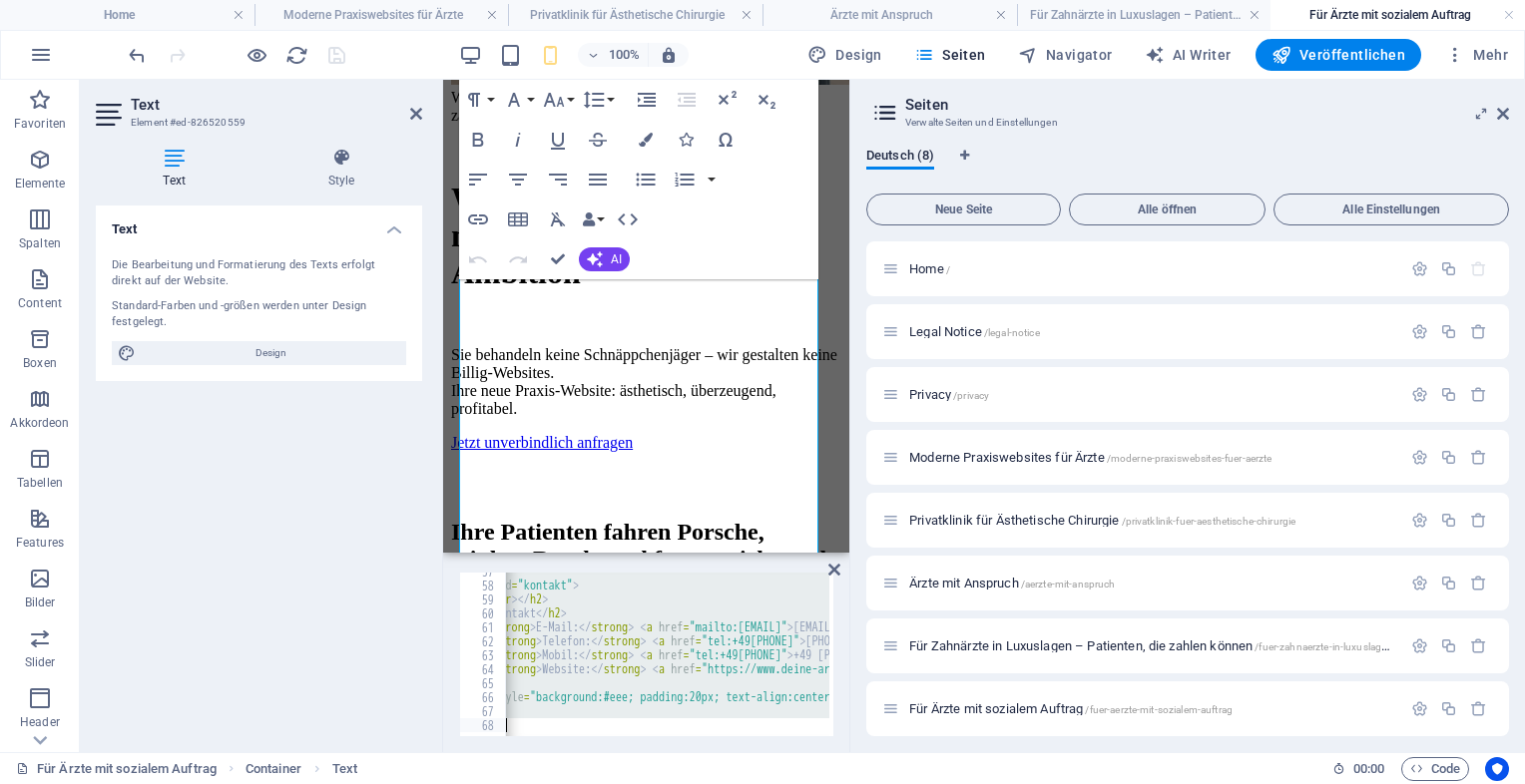 drag, startPoint x: 509, startPoint y: 575, endPoint x: 922, endPoint y: 787, distance: 464.2338 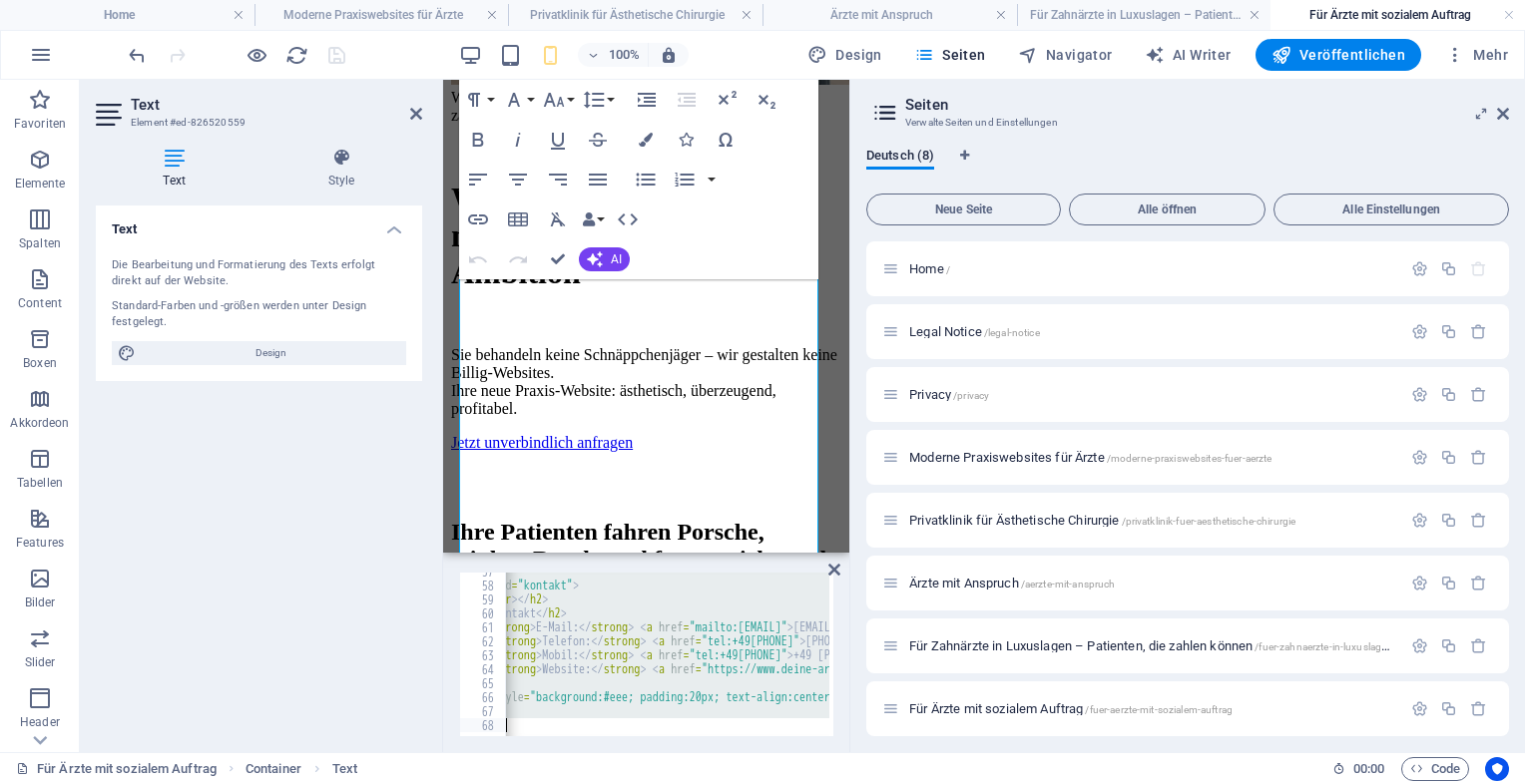 type 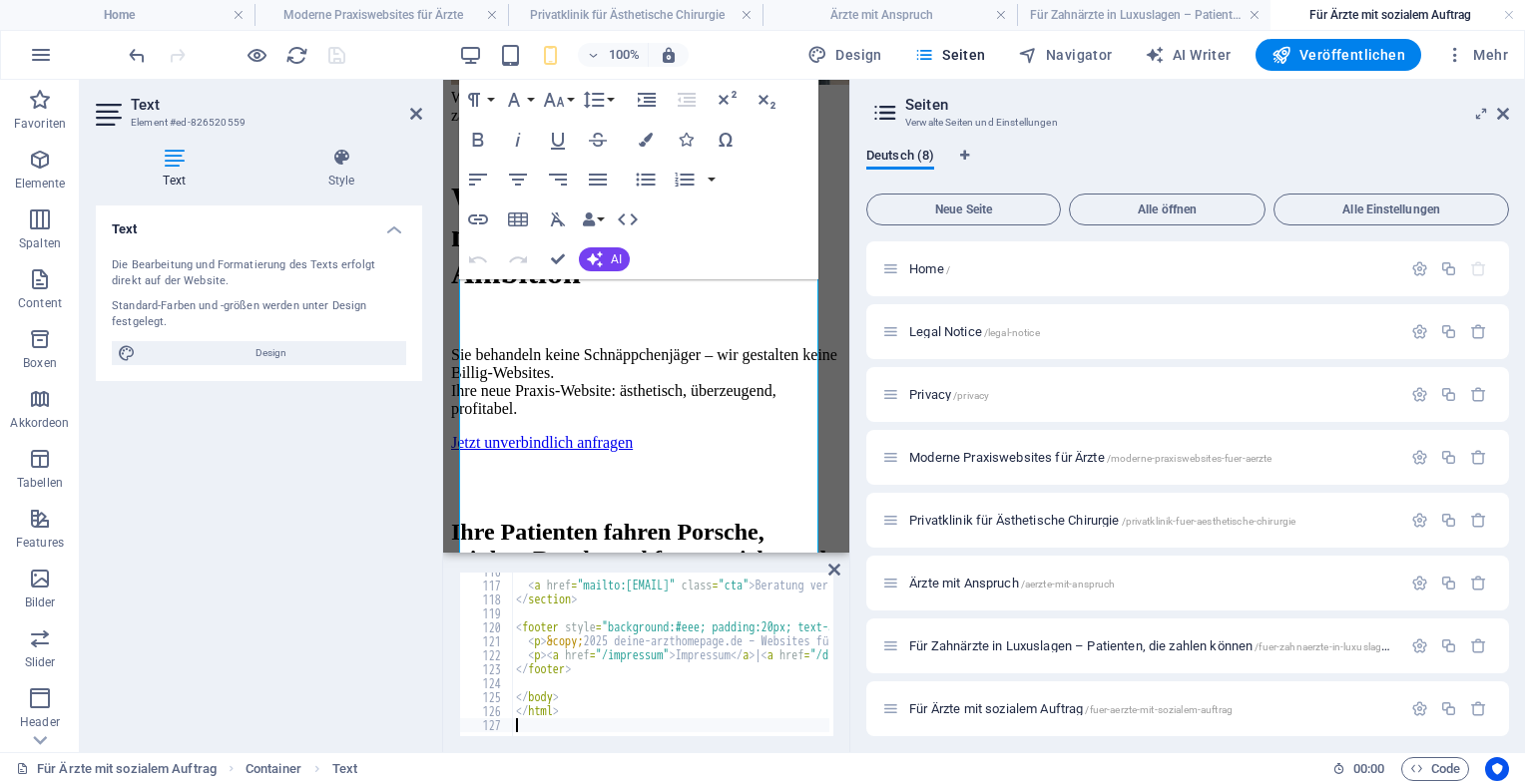 scroll, scrollTop: 1614, scrollLeft: 0, axis: vertical 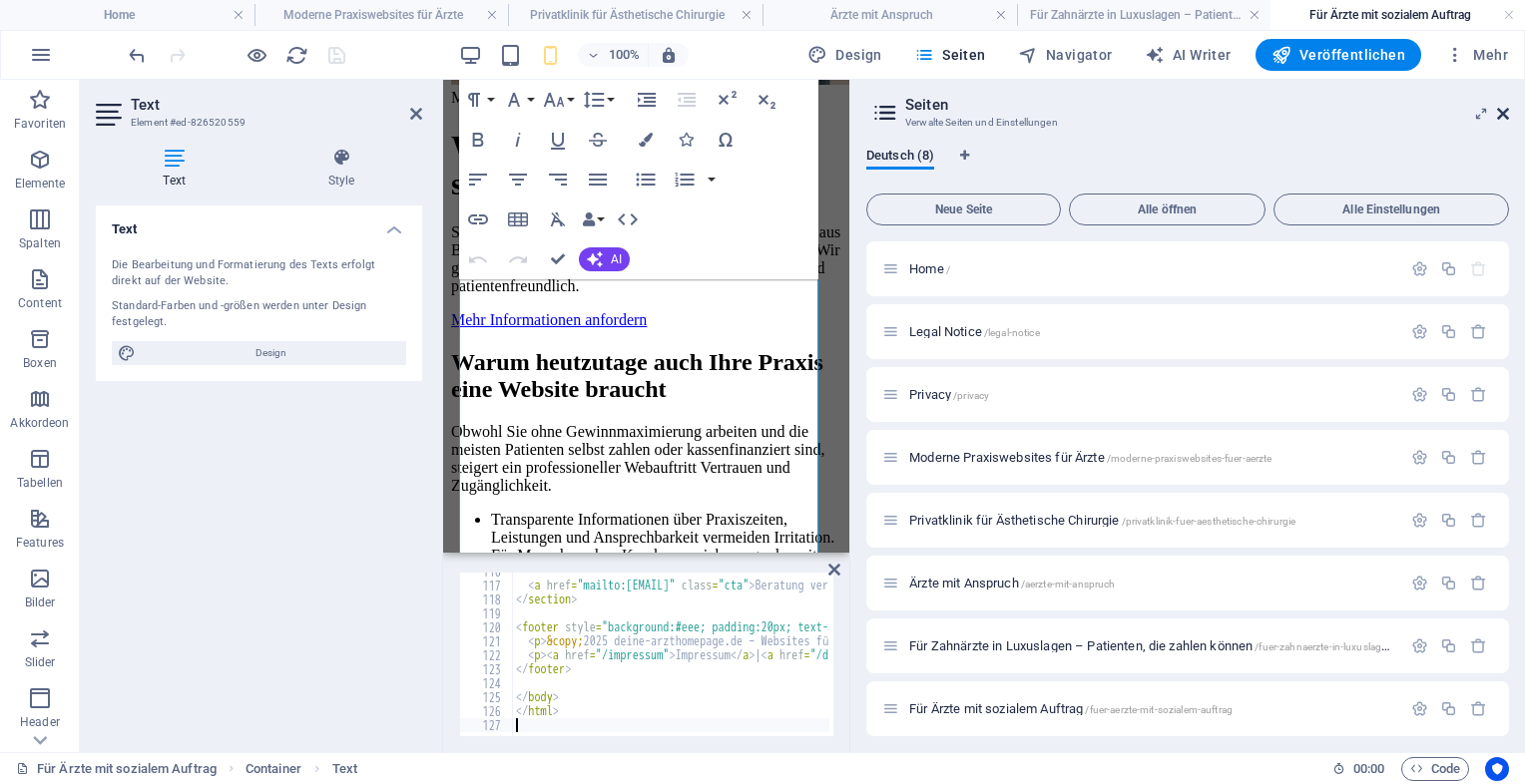 click at bounding box center [1503, 114] 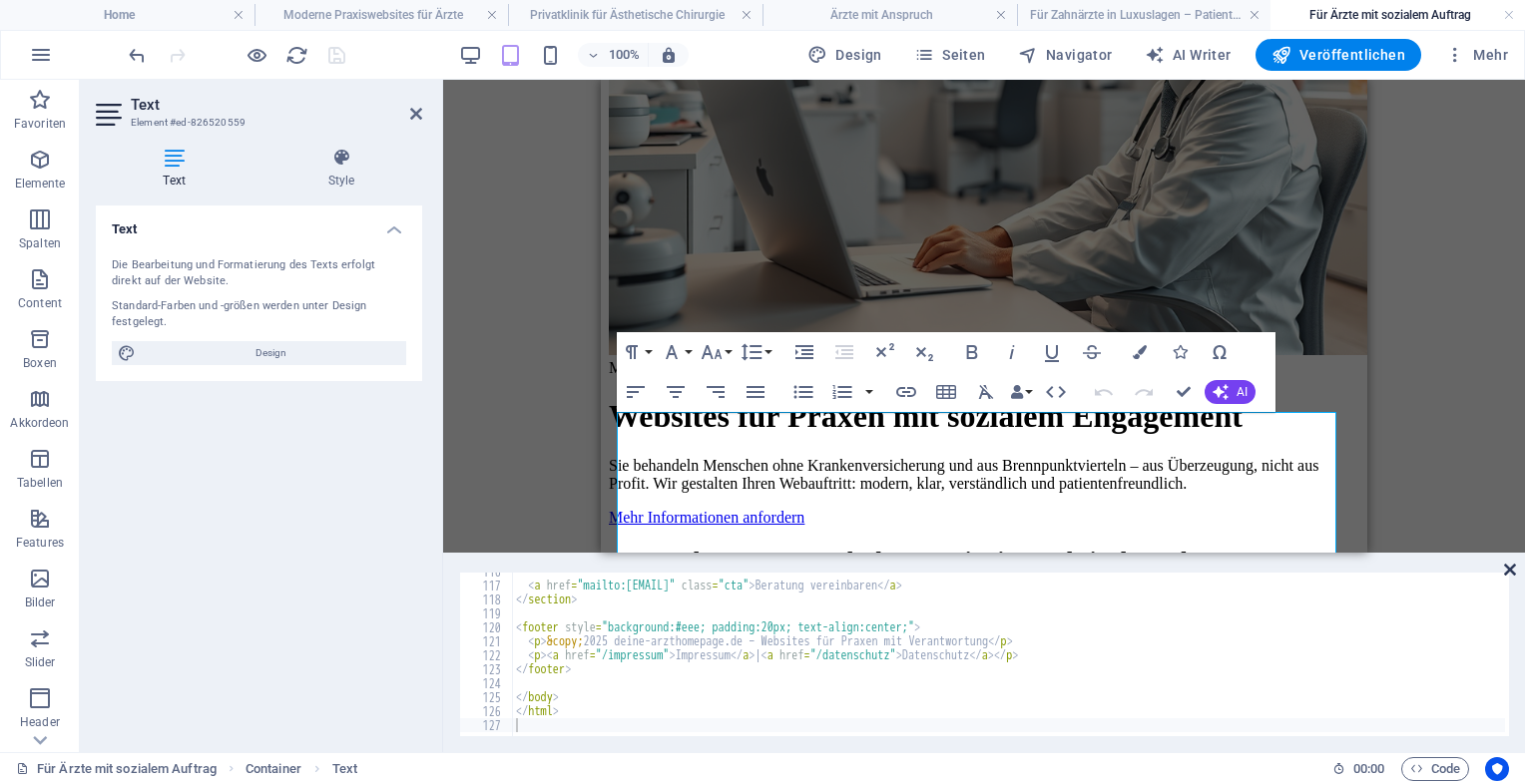 click at bounding box center [1510, 570] 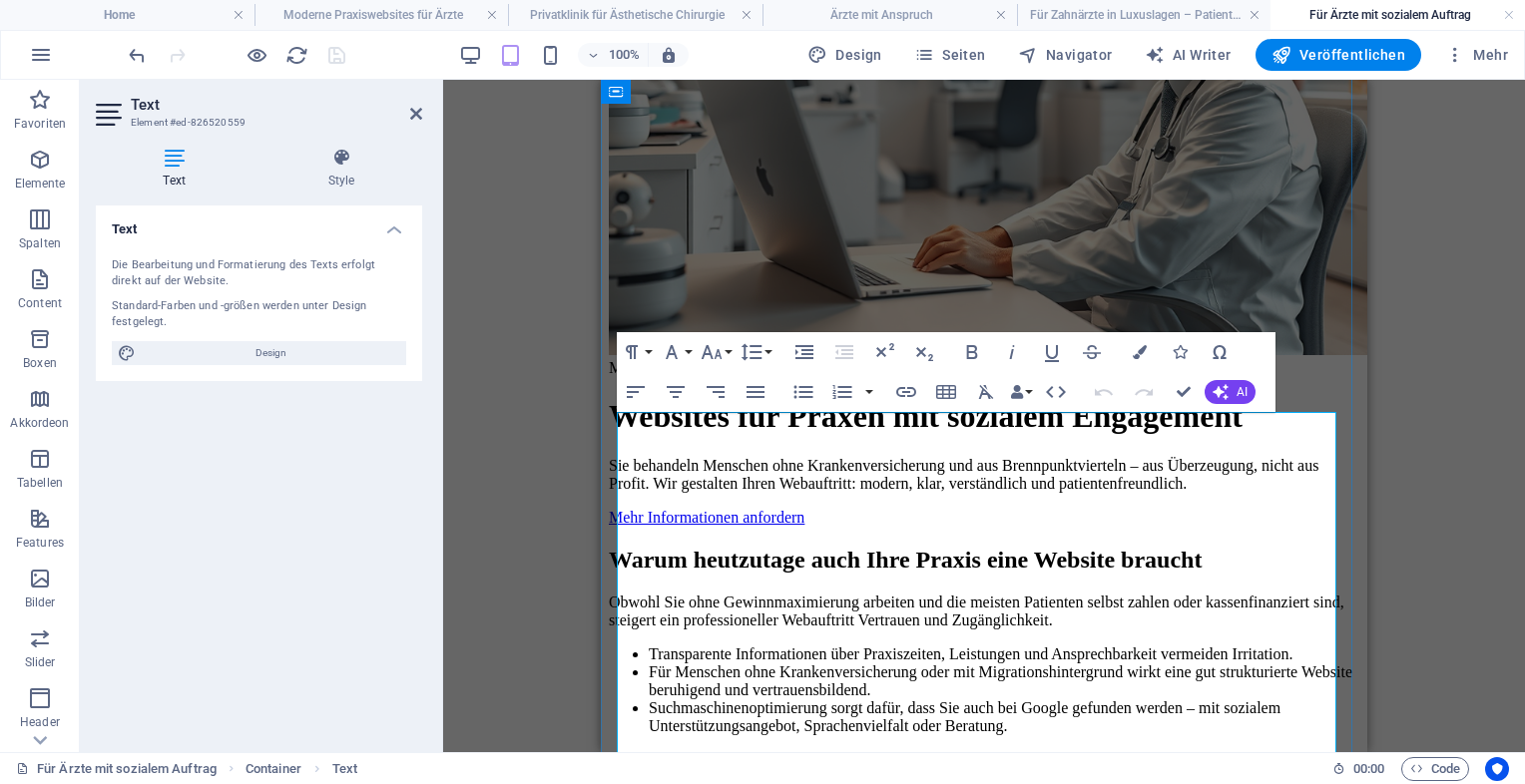 click on "Websites für Praxen mit sozialem Engagement" at bounding box center (984, 416) 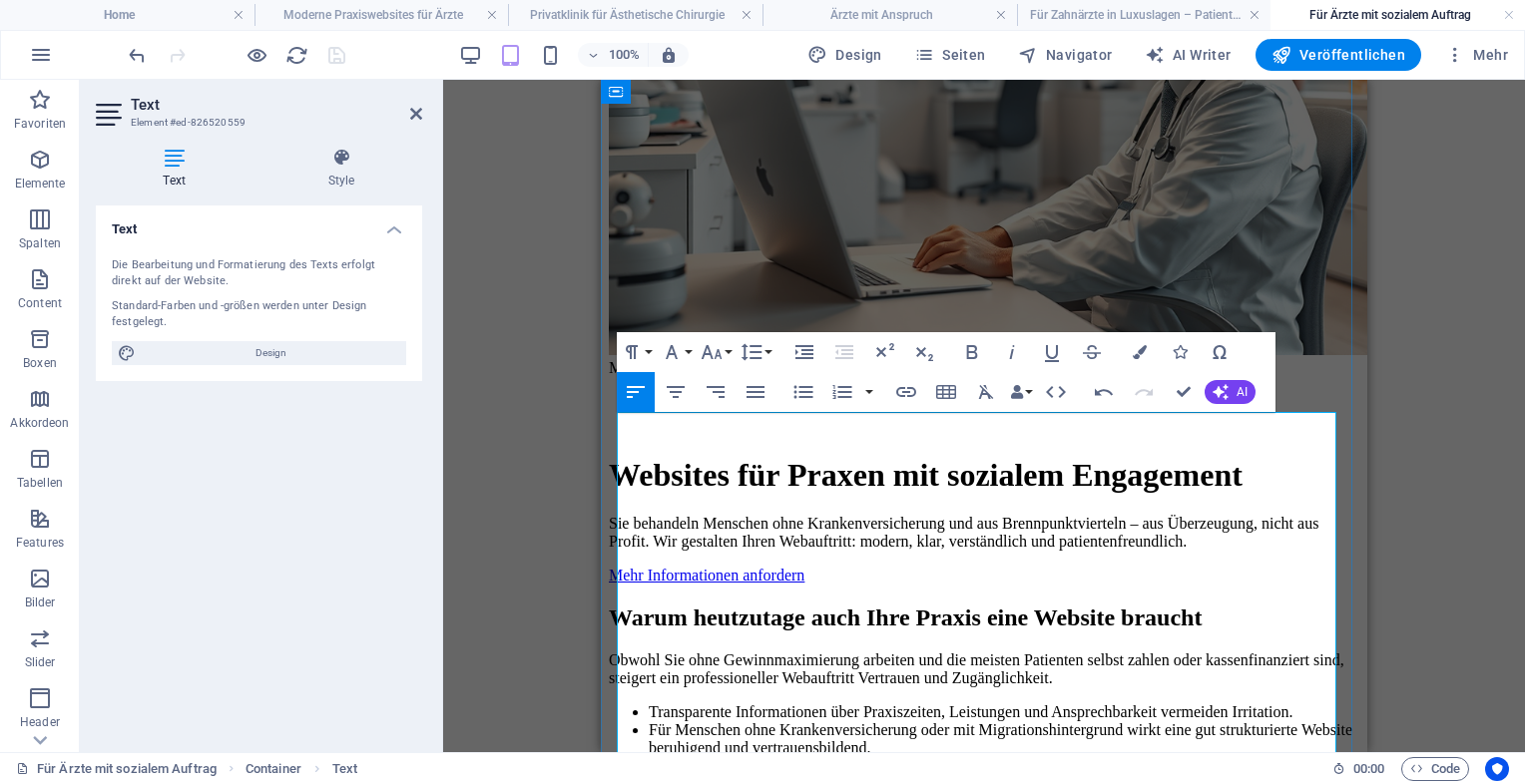 click on "Sie behandeln Menschen ohne Krankenversicherung und aus Brennpunktvierteln – aus Überzeugung, nicht aus Profit. Wir gestalten Ihren Webauftritt: modern, klar, verständlich und patientenfreundlich." at bounding box center (984, 533) 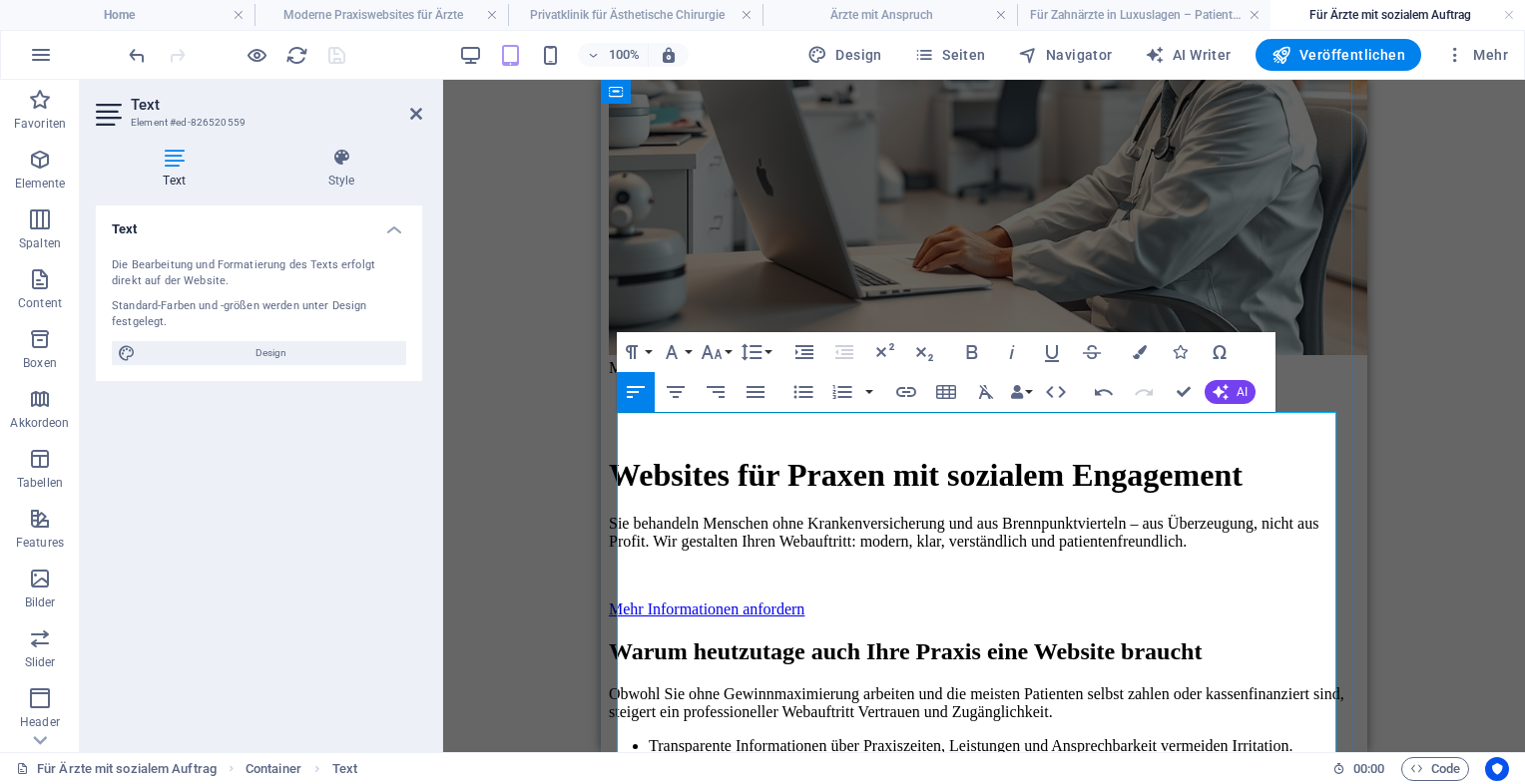 click on "Websites für Praxen mit sozialem Engagement
Sie behandeln Menschen ohne Krankenversicherung und aus Brennpunktvierteln – aus Überzeugung, nicht aus Profit. Wir gestalten Ihren Webauftritt: modern, klar, verständlich und patientenfreundlich.
Mehr Informationen anfordern" at bounding box center (984, 508) 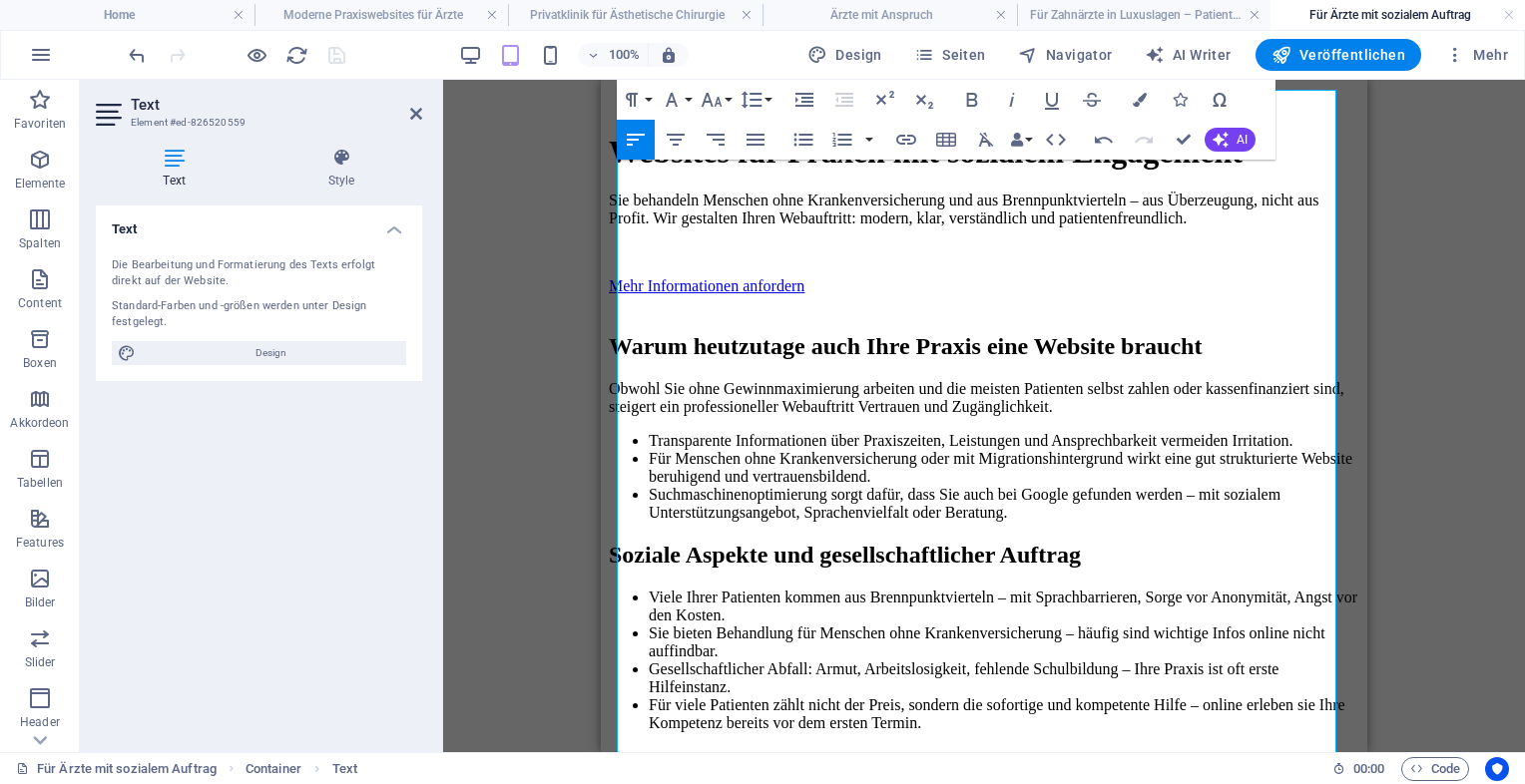 scroll, scrollTop: 646, scrollLeft: 0, axis: vertical 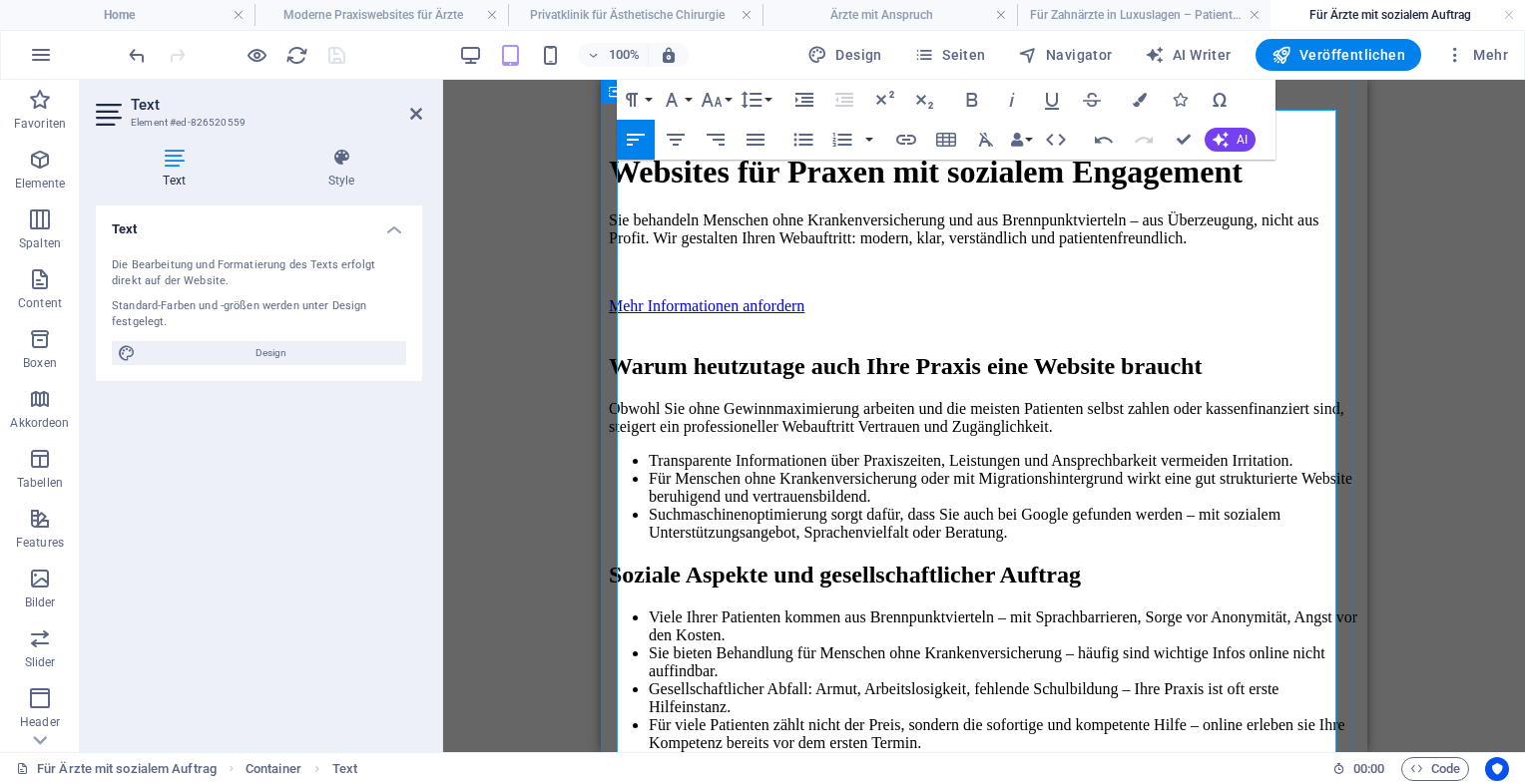 click on "Obwohl Sie ohne Gewinnmaximierung arbeiten und die meisten Patienten selbst zahlen oder kassenfinanziert sind, steigert ein professioneller Webauftritt Vertrauen und Zugänglichkeit." at bounding box center [984, 418] 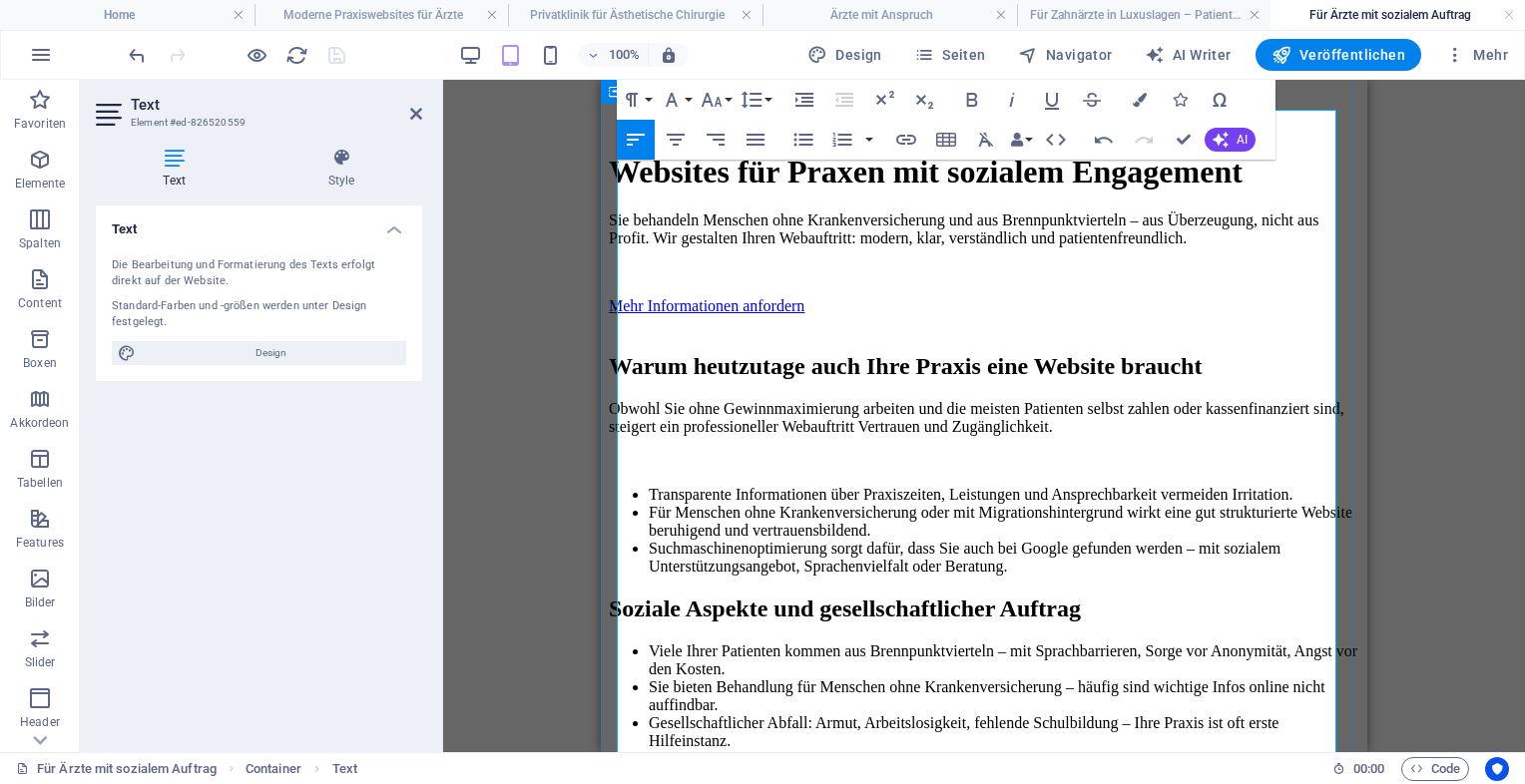 click on "Soziale Aspekte und gesellschaftlicher Auftrag" at bounding box center (984, 608) 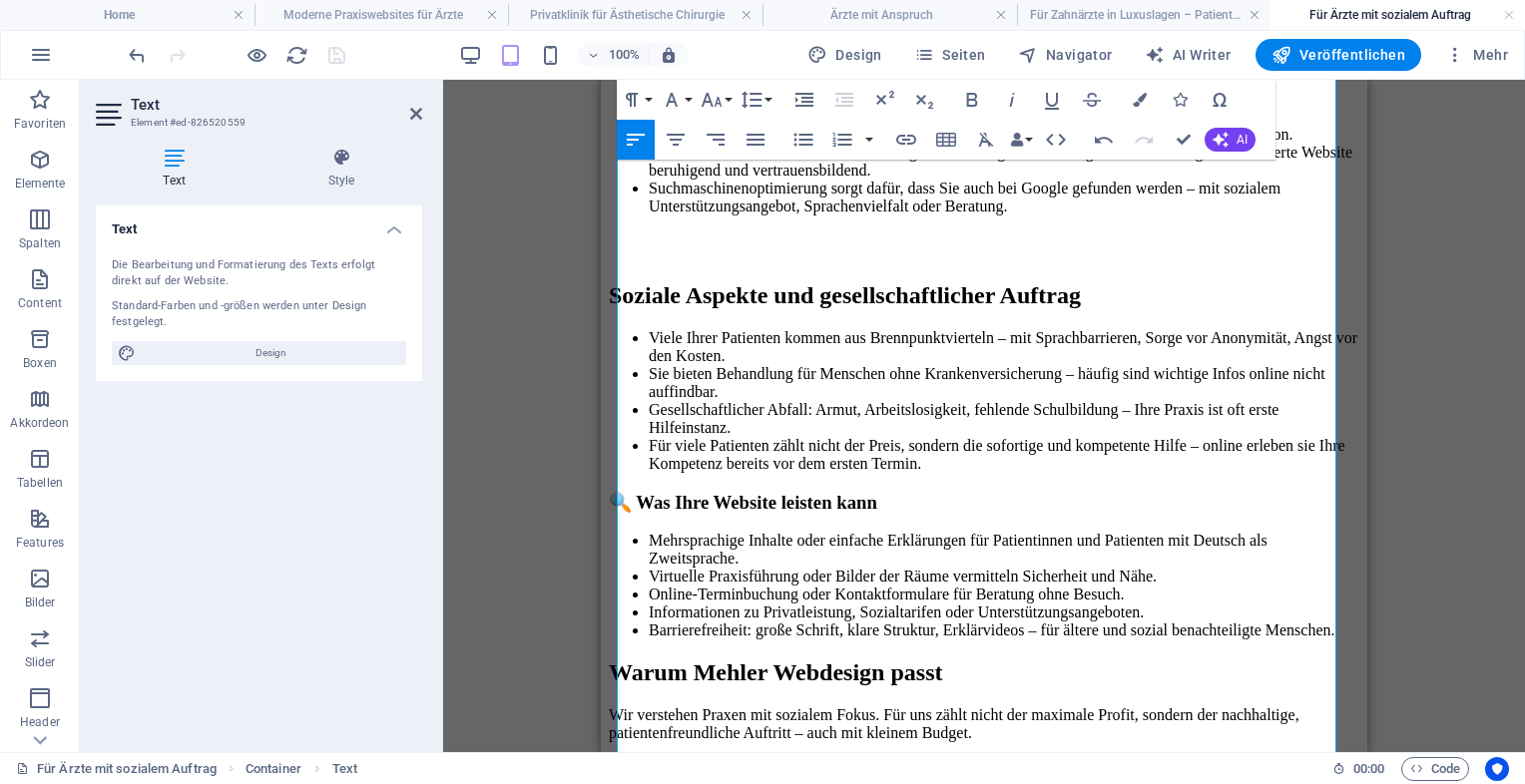 scroll, scrollTop: 1034, scrollLeft: 0, axis: vertical 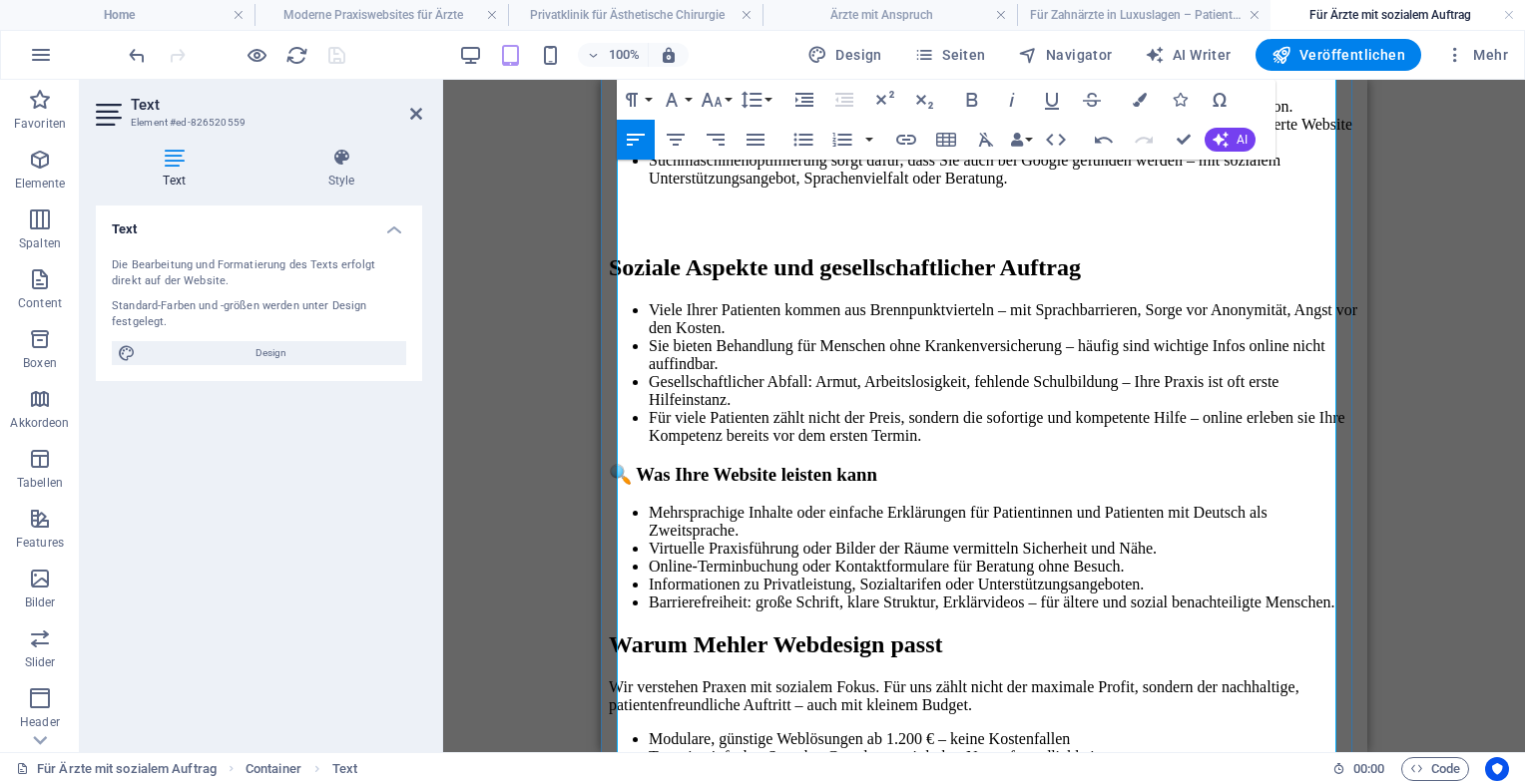 click on "🔍 Was Ihre Website leisten kann" at bounding box center (984, 475) 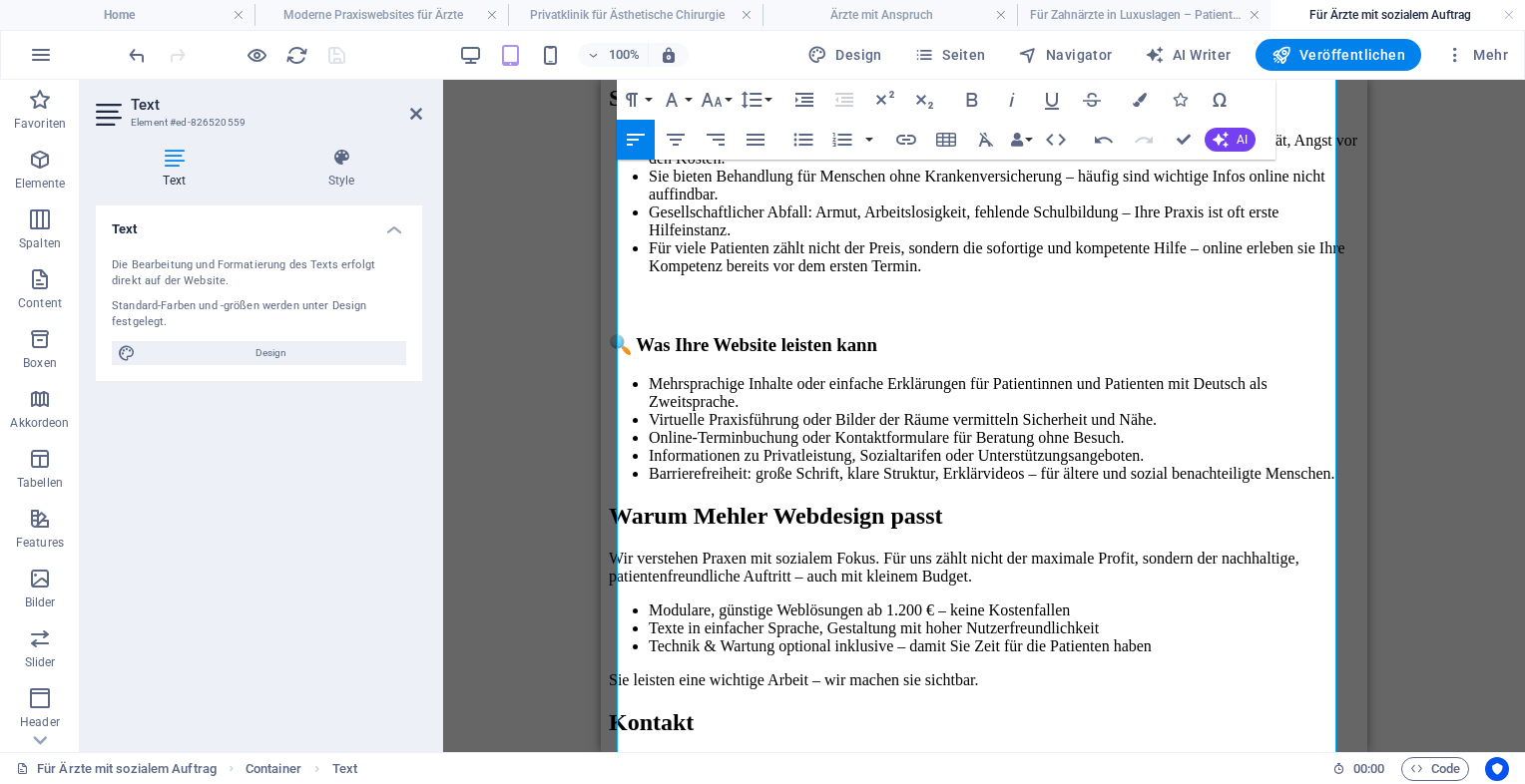 scroll, scrollTop: 1197, scrollLeft: 0, axis: vertical 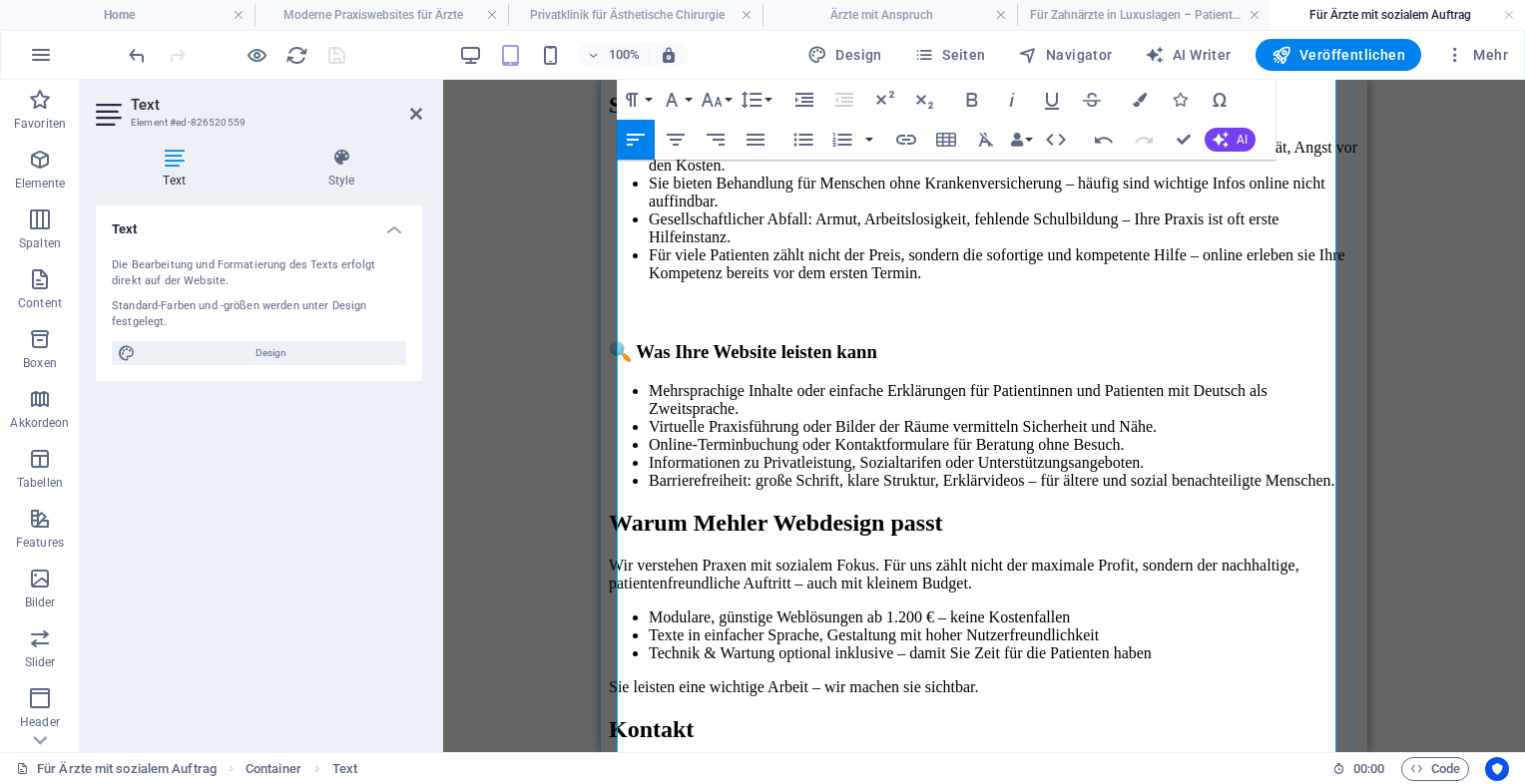 click on "Warum Mehler Webdesign passt" at bounding box center [984, 523] 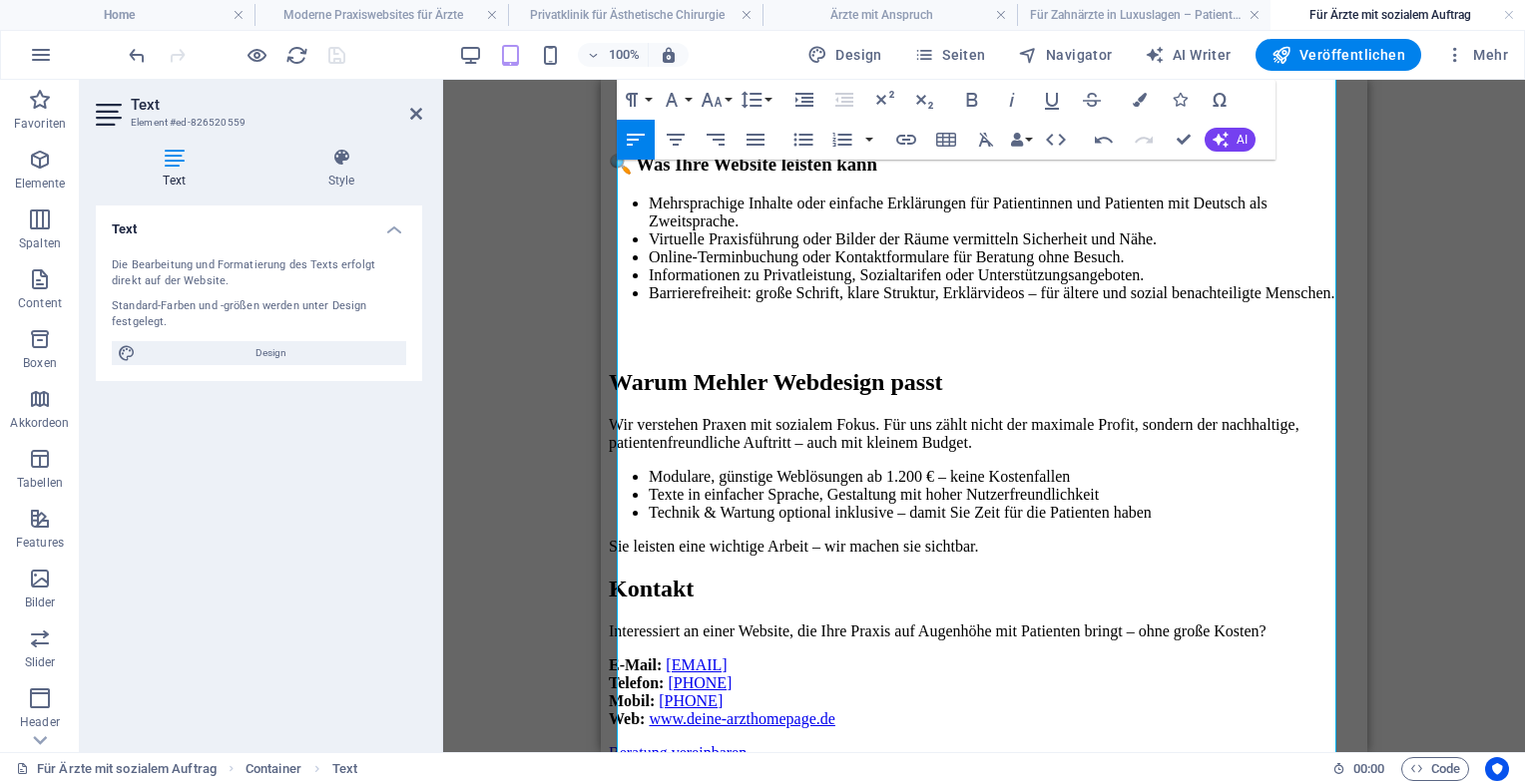 scroll, scrollTop: 1388, scrollLeft: 0, axis: vertical 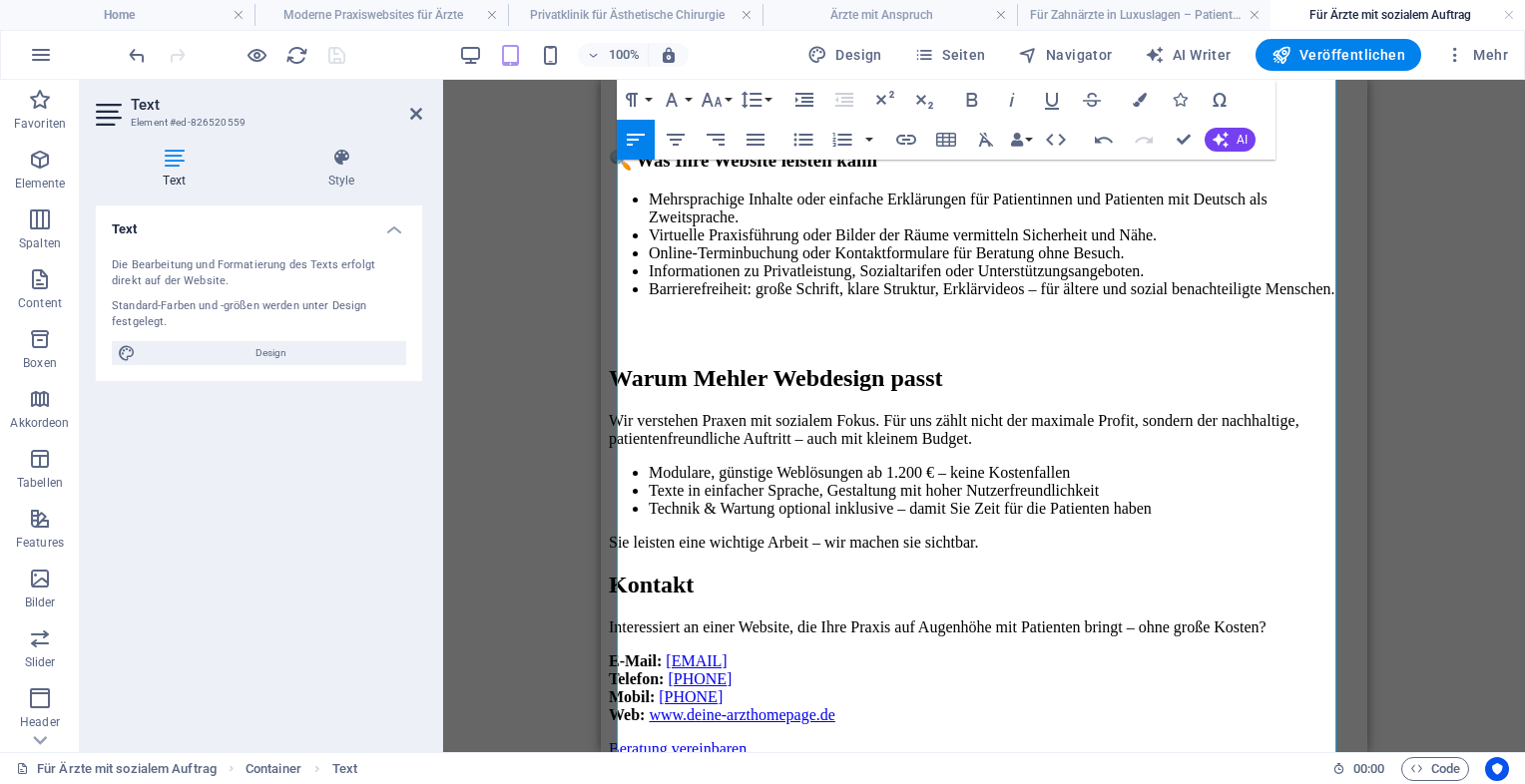 drag, startPoint x: 1364, startPoint y: 423, endPoint x: 1969, endPoint y: 547, distance: 617.5767 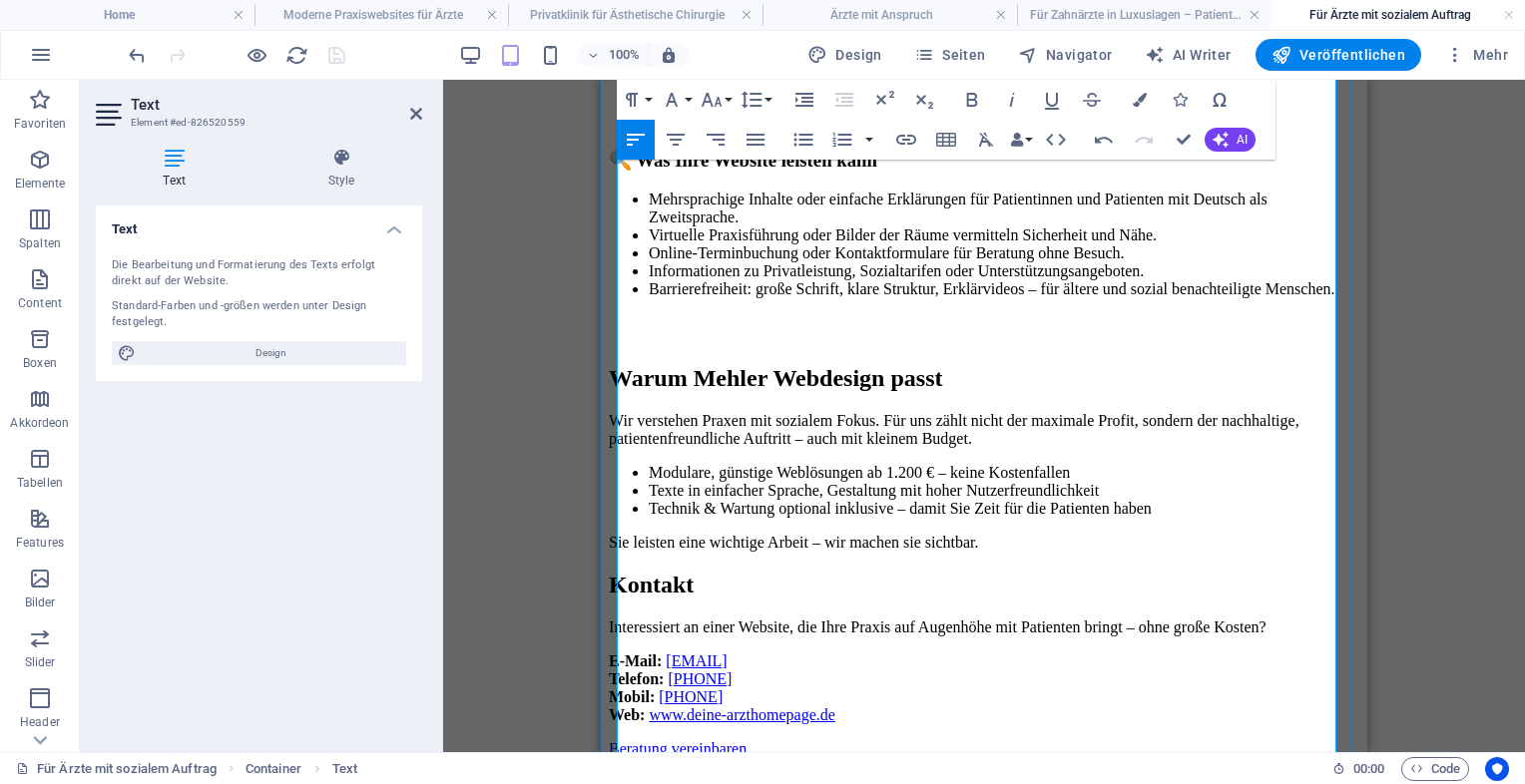 click on "Kontakt" at bounding box center (984, 585) 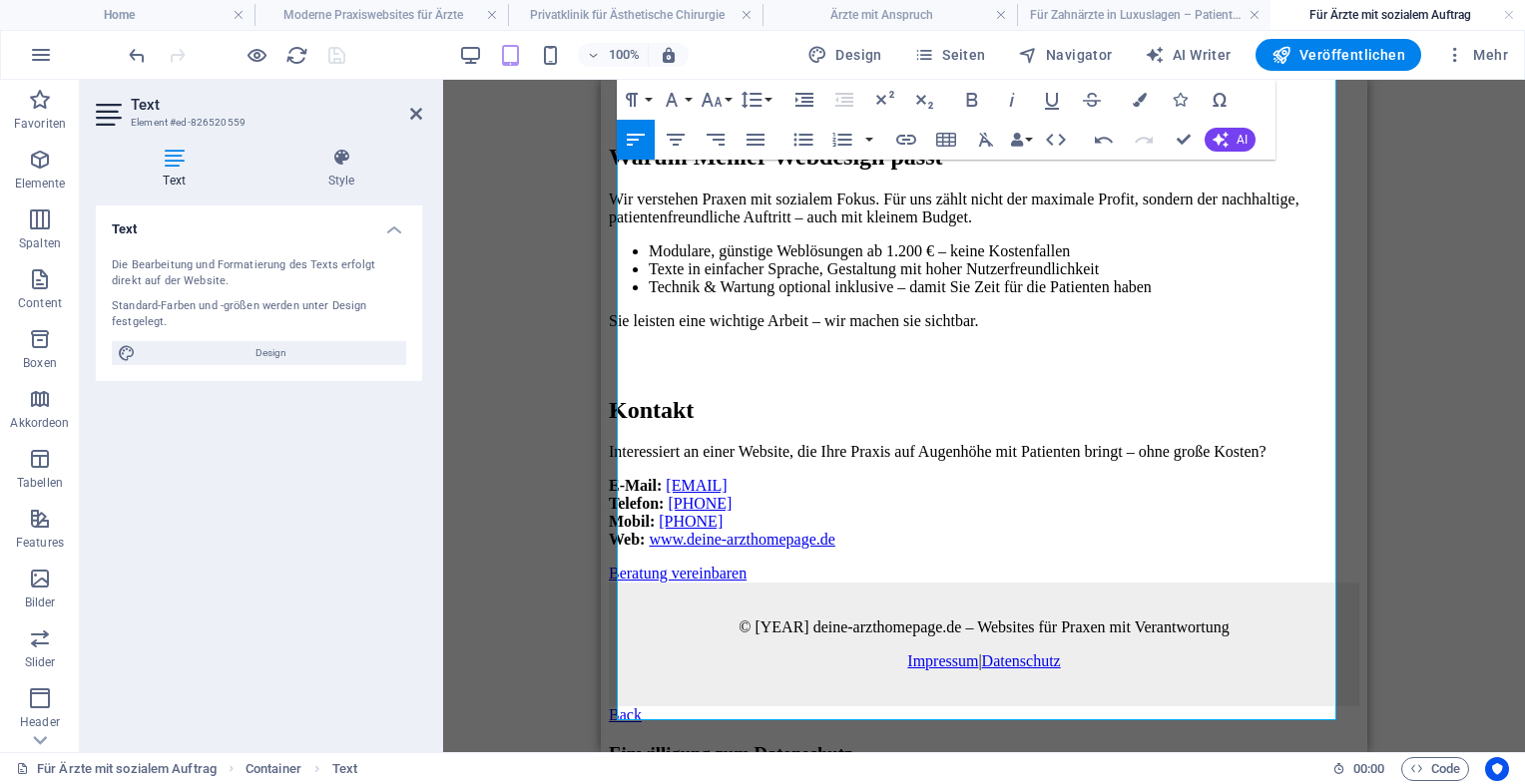 scroll, scrollTop: 1603, scrollLeft: 0, axis: vertical 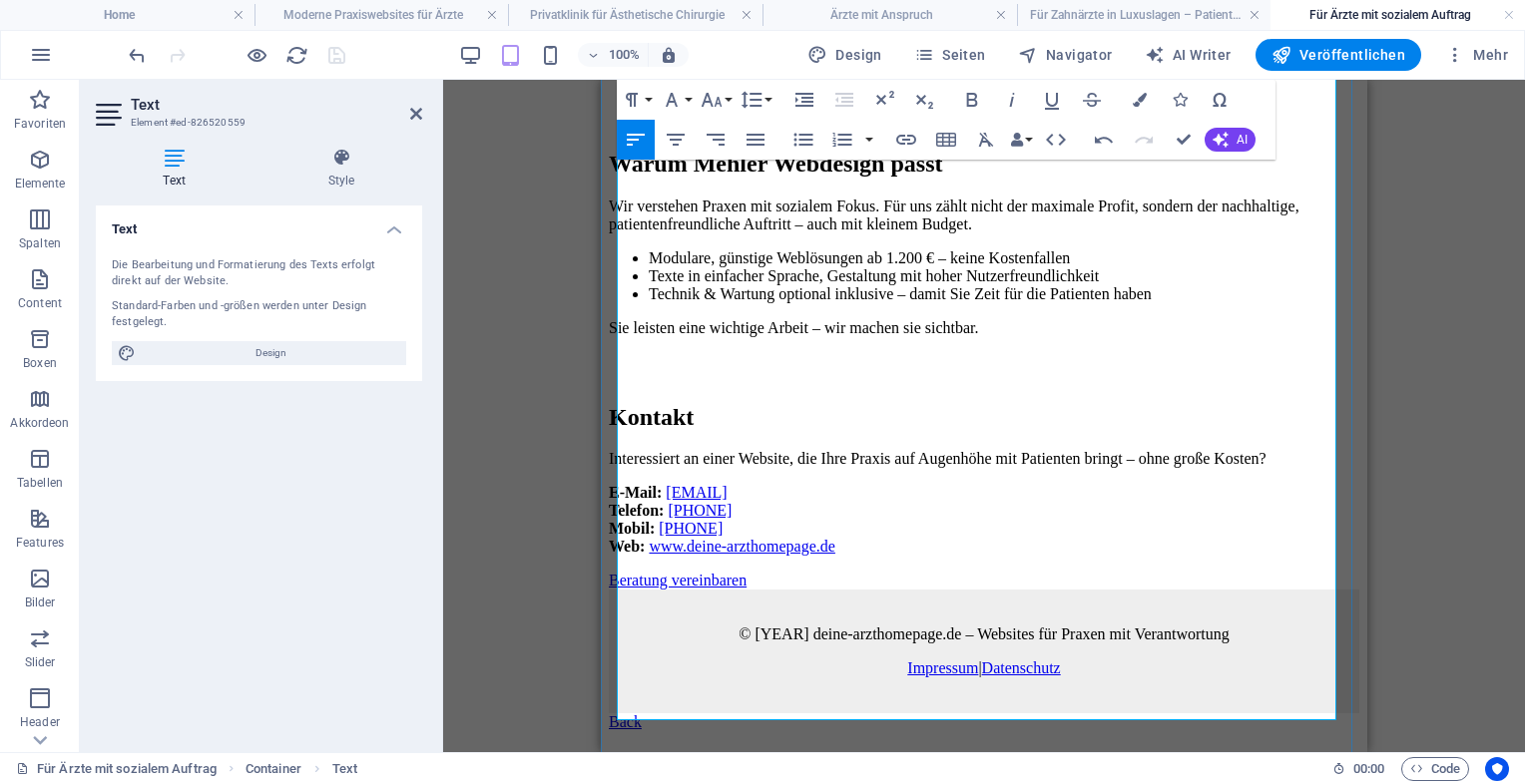 click on "Beratung vereinbaren" at bounding box center (678, 580) 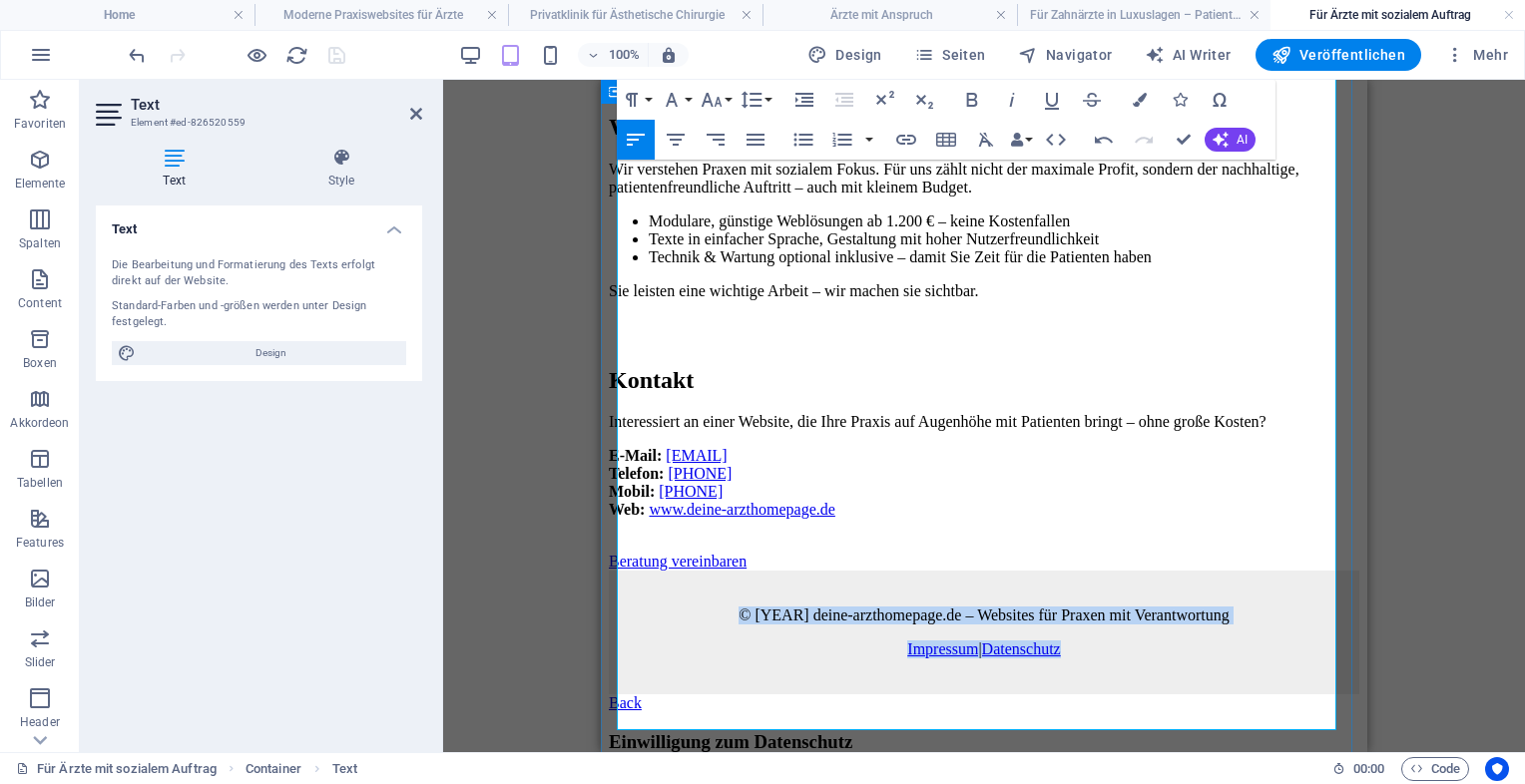 drag, startPoint x: 693, startPoint y: 676, endPoint x: 1194, endPoint y: 739, distance: 504.94554 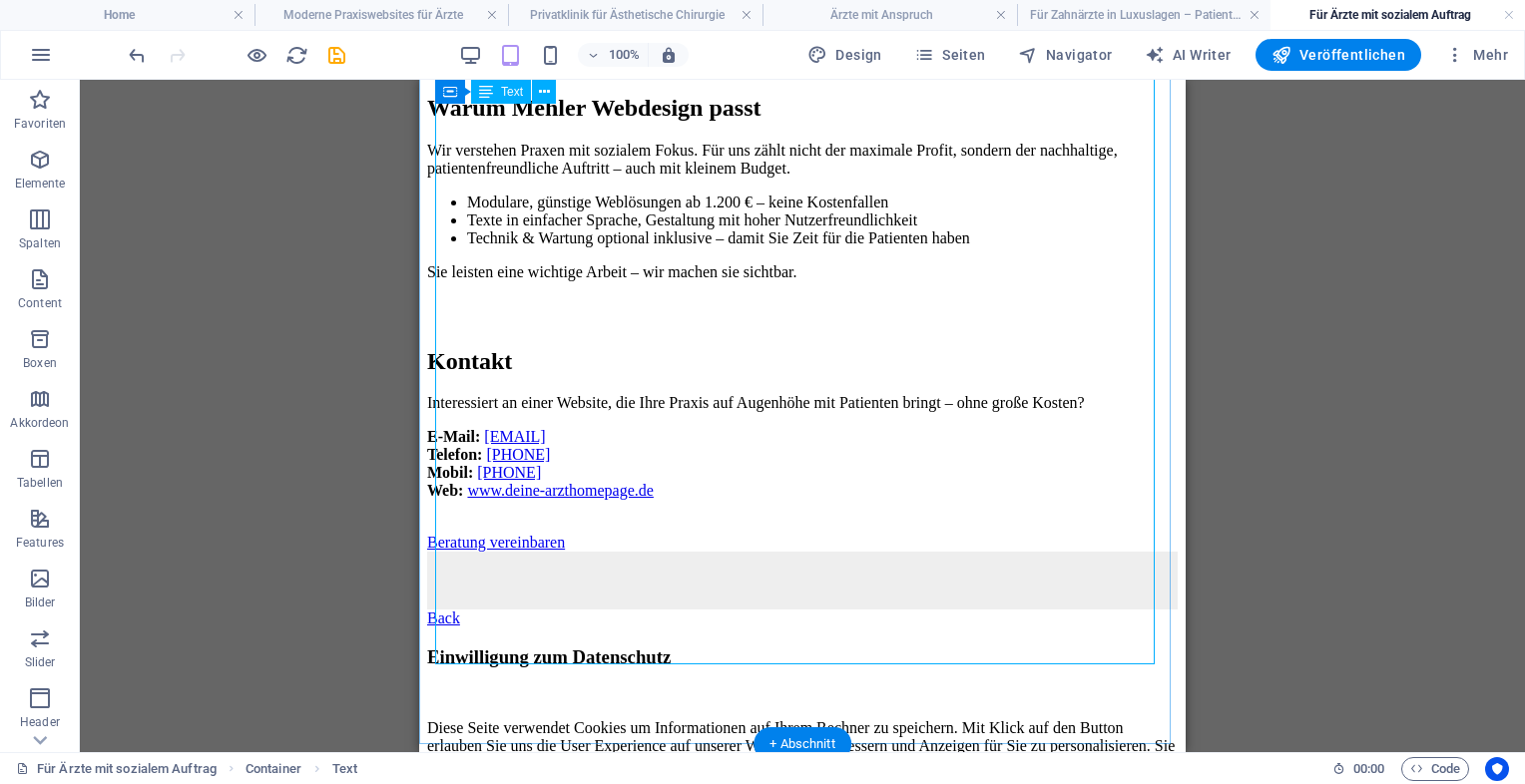 click on "Moderne Praxis-Websites für Ärzte mit sozialem Auftrag
Websites für Praxen mit sozialem Engagement
Sie behandeln Menschen ohne Krankenversicherung und aus Brennpunktvierteln – aus Überzeugung, nicht aus Profit. Wir gestalten Ihren Webauftritt: modern, klar, verständlich und patientenfreundlich.
Mehr Informationen anfordern
Warum heutzutage auch Ihre Praxis eine Website braucht
Obwohl Sie ohne Gewinnmaximierung arbeiten und die meisten Patienten selbst zahlen oder kassenfinanziert sind, steigert ein professioneller Webauftritt Vertrauen und Zugänglichkeit.
Transparente Informationen über Praxiszeiten, Leistungen und Ansprechbarkeit vermeiden Irritation.
Für Menschen ohne Krankenversicherung oder mit Migrationshintergrund wirkt eine gut strukturierte Website beruhigend und vertrauensbildend.
Soziale Aspekte und gesellschaftlicher Auftrag
🔍 Was Ihre Website leisten kann" at bounding box center [802, -174] 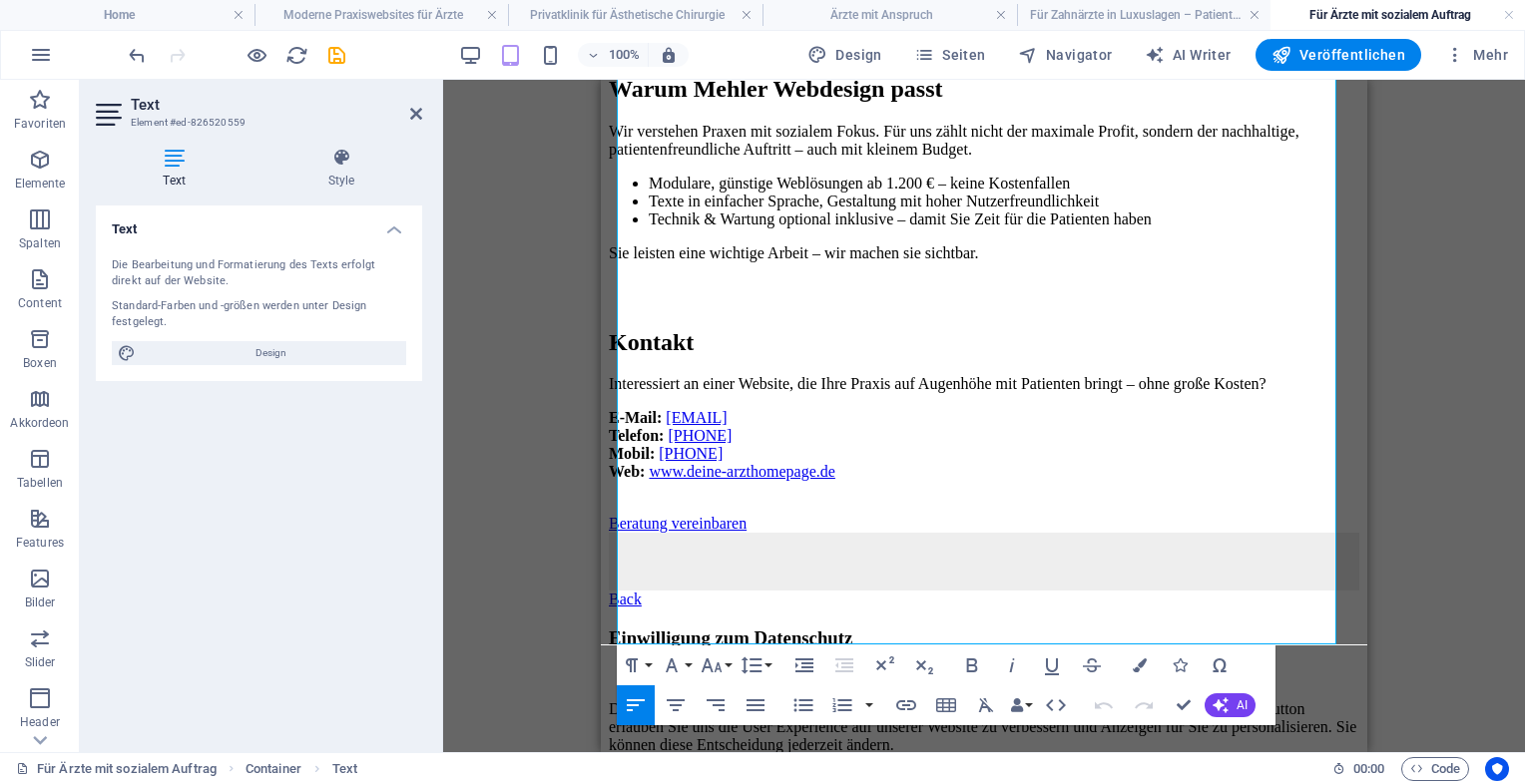 scroll, scrollTop: 1674, scrollLeft: 0, axis: vertical 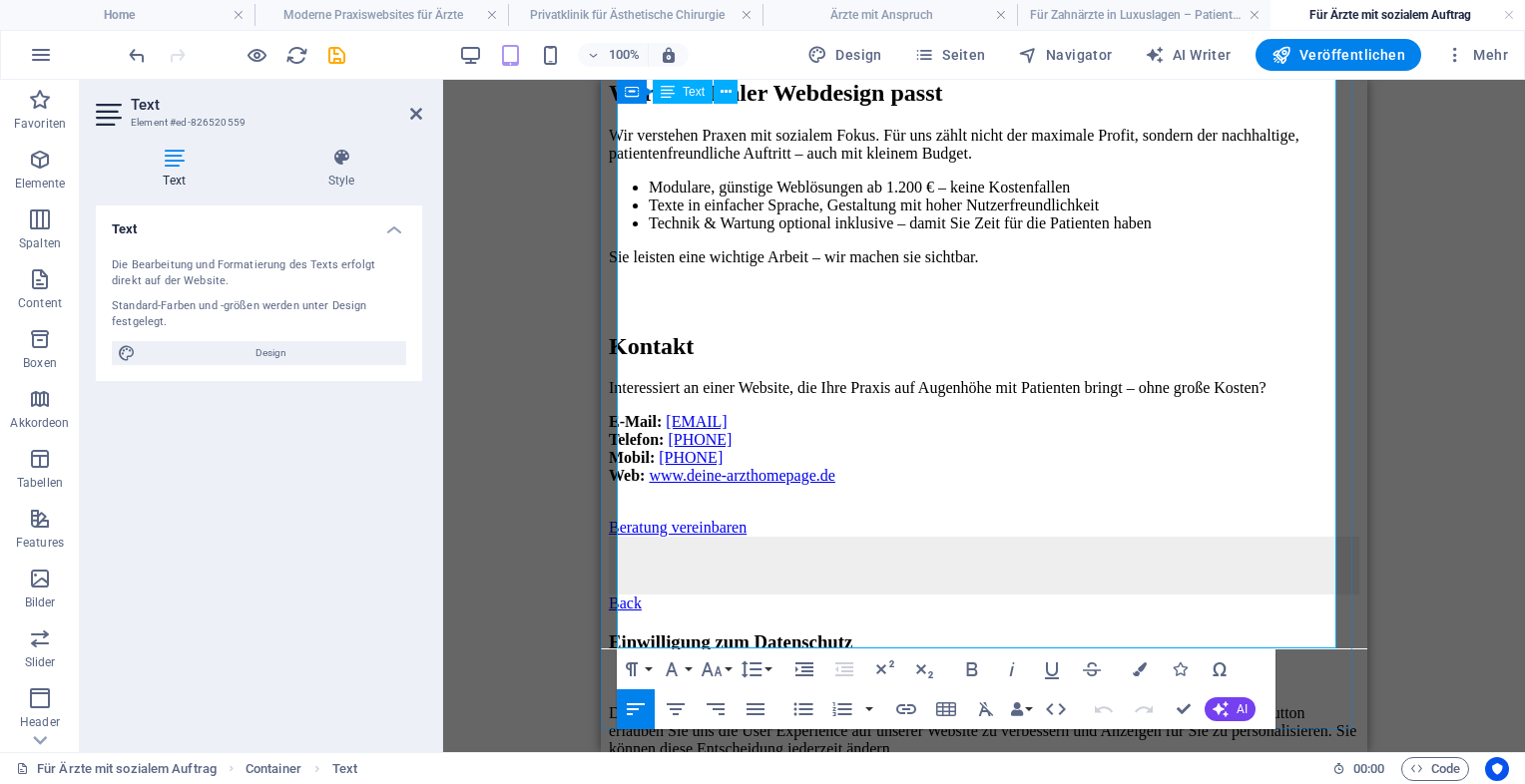 click on "Interessiert an einer Website, die Ihre Praxis auf Augenhöhe mit Patienten bringt – ohne große Kosten?" at bounding box center (984, 388) 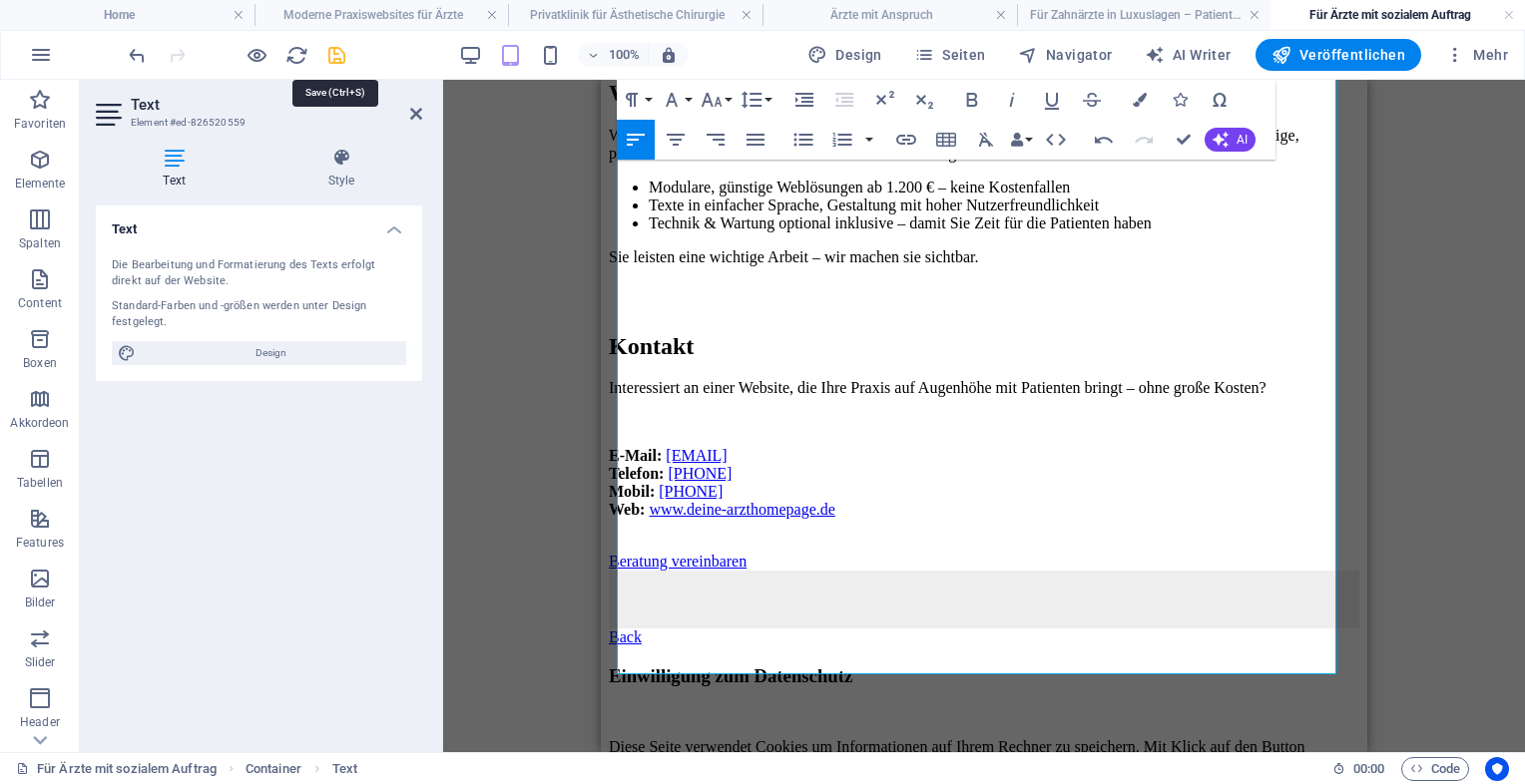 click at bounding box center (336, 55) 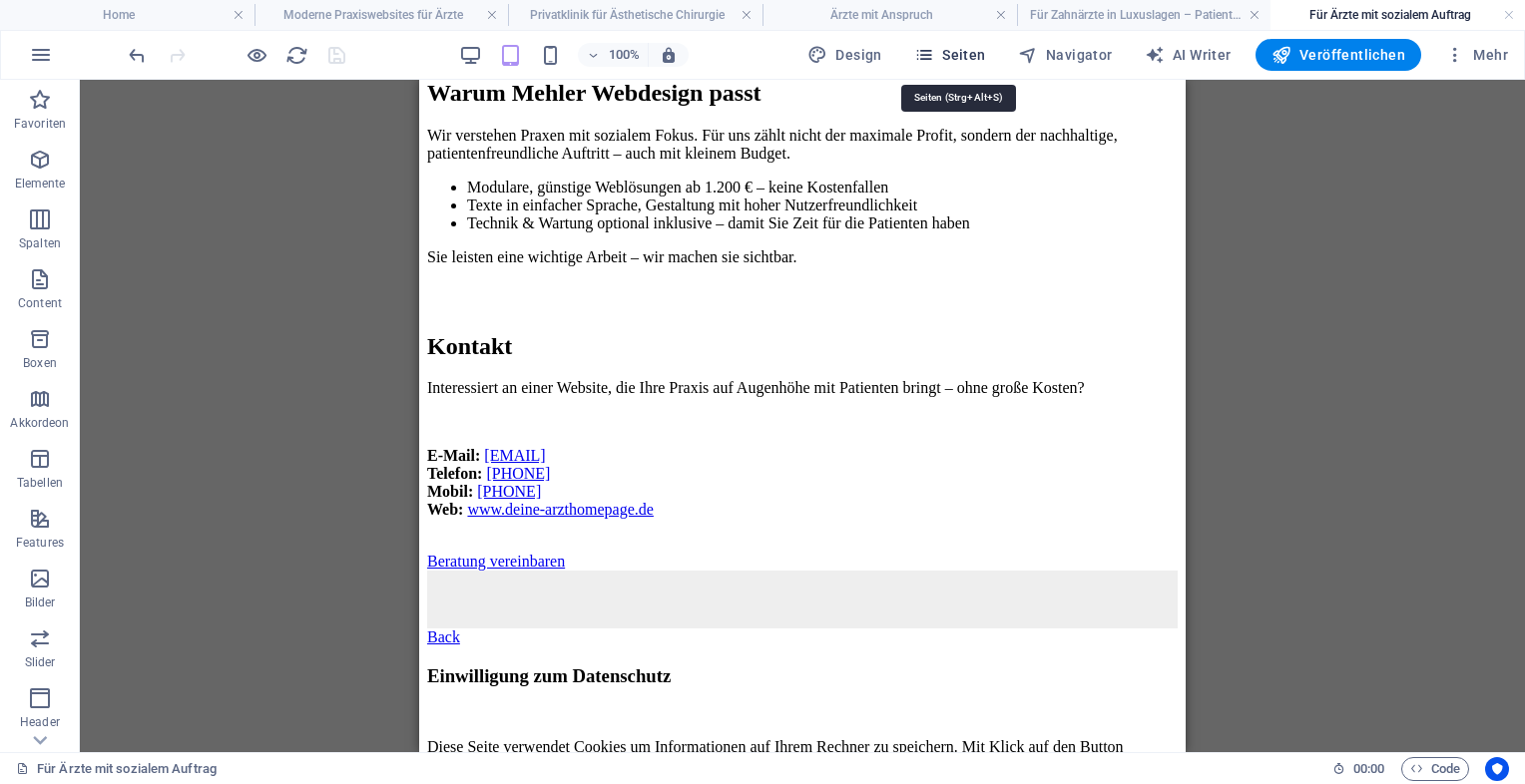click on "Seiten" at bounding box center [950, 55] 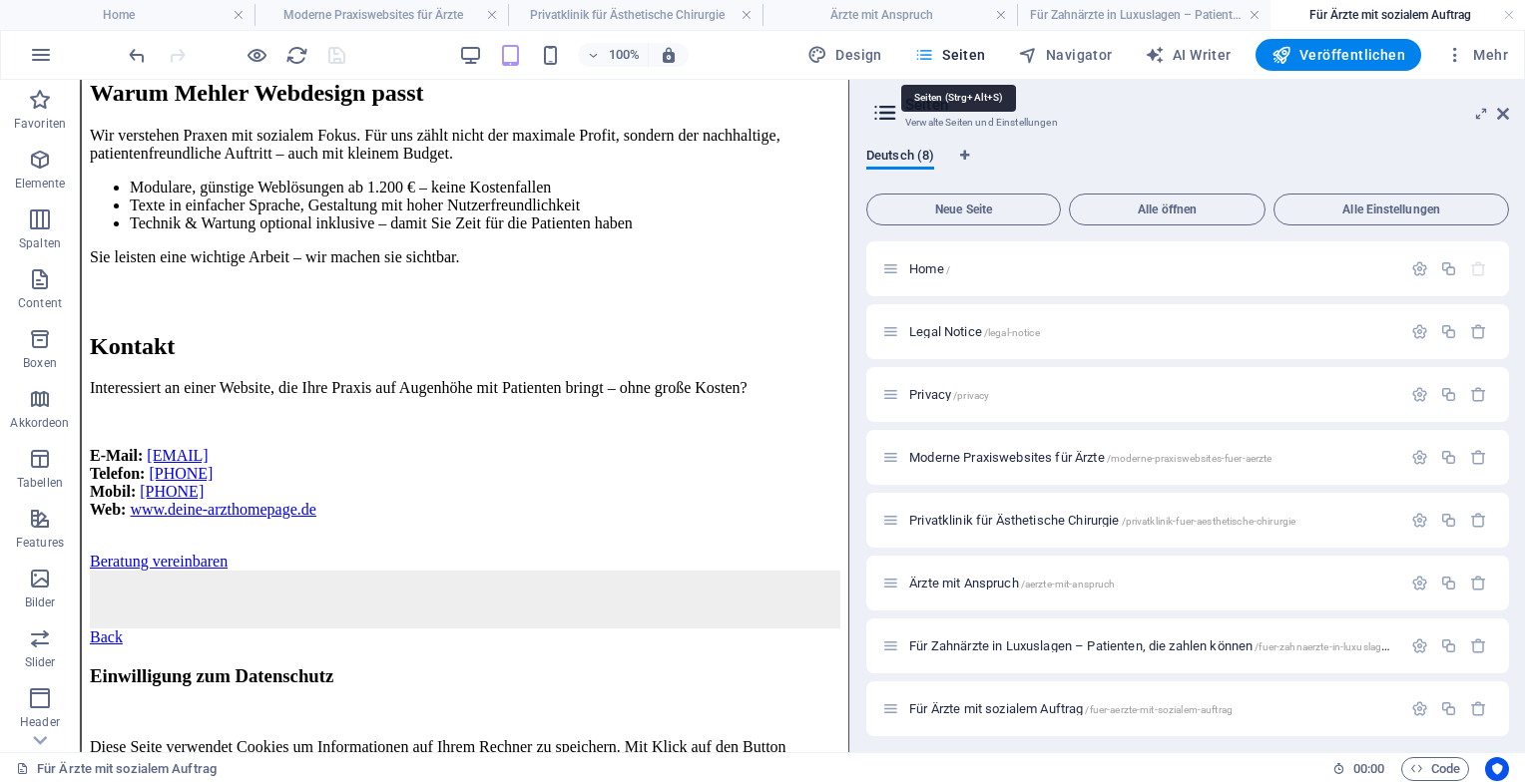 click on "Seiten" at bounding box center [950, 55] 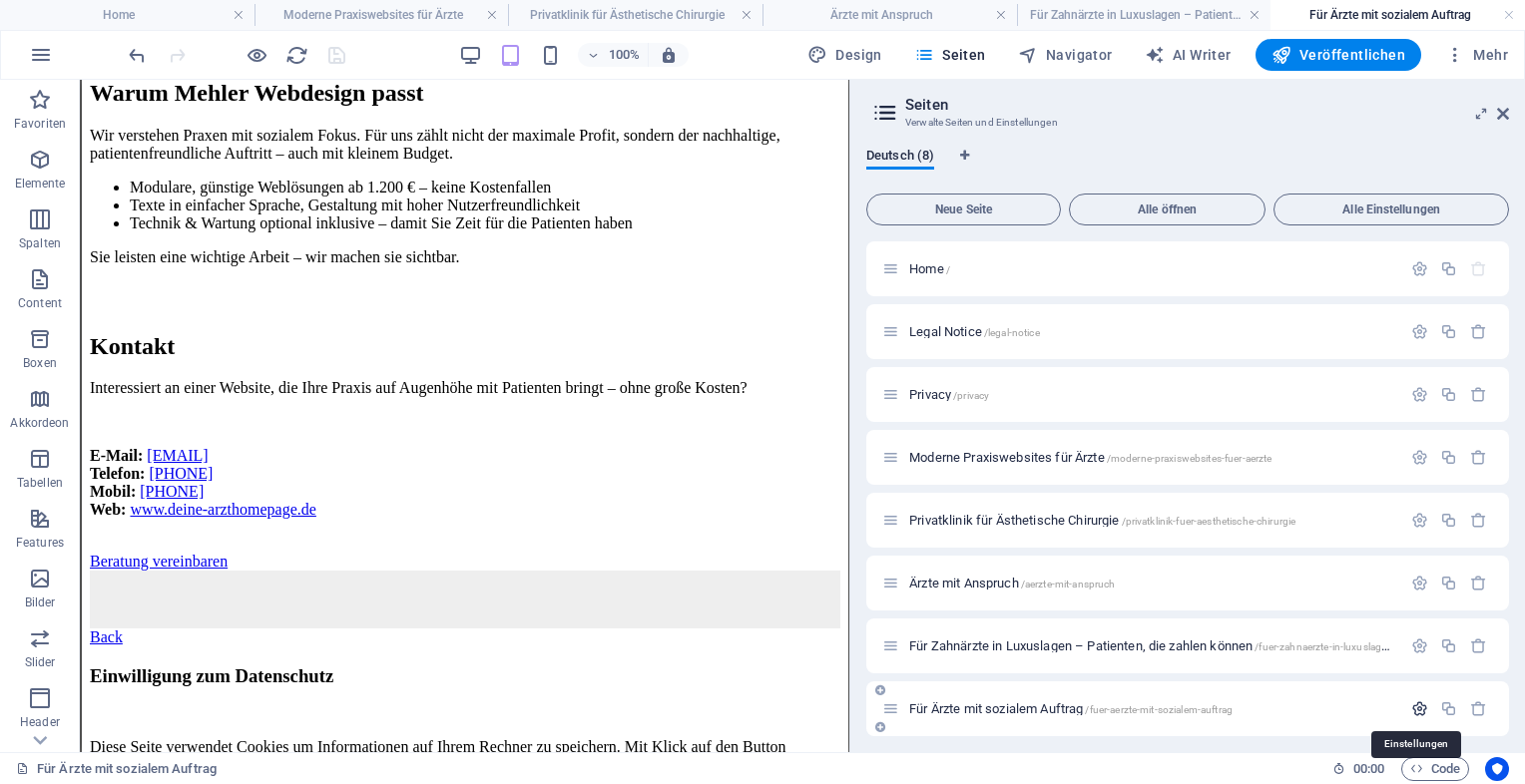 click at bounding box center [1419, 708] 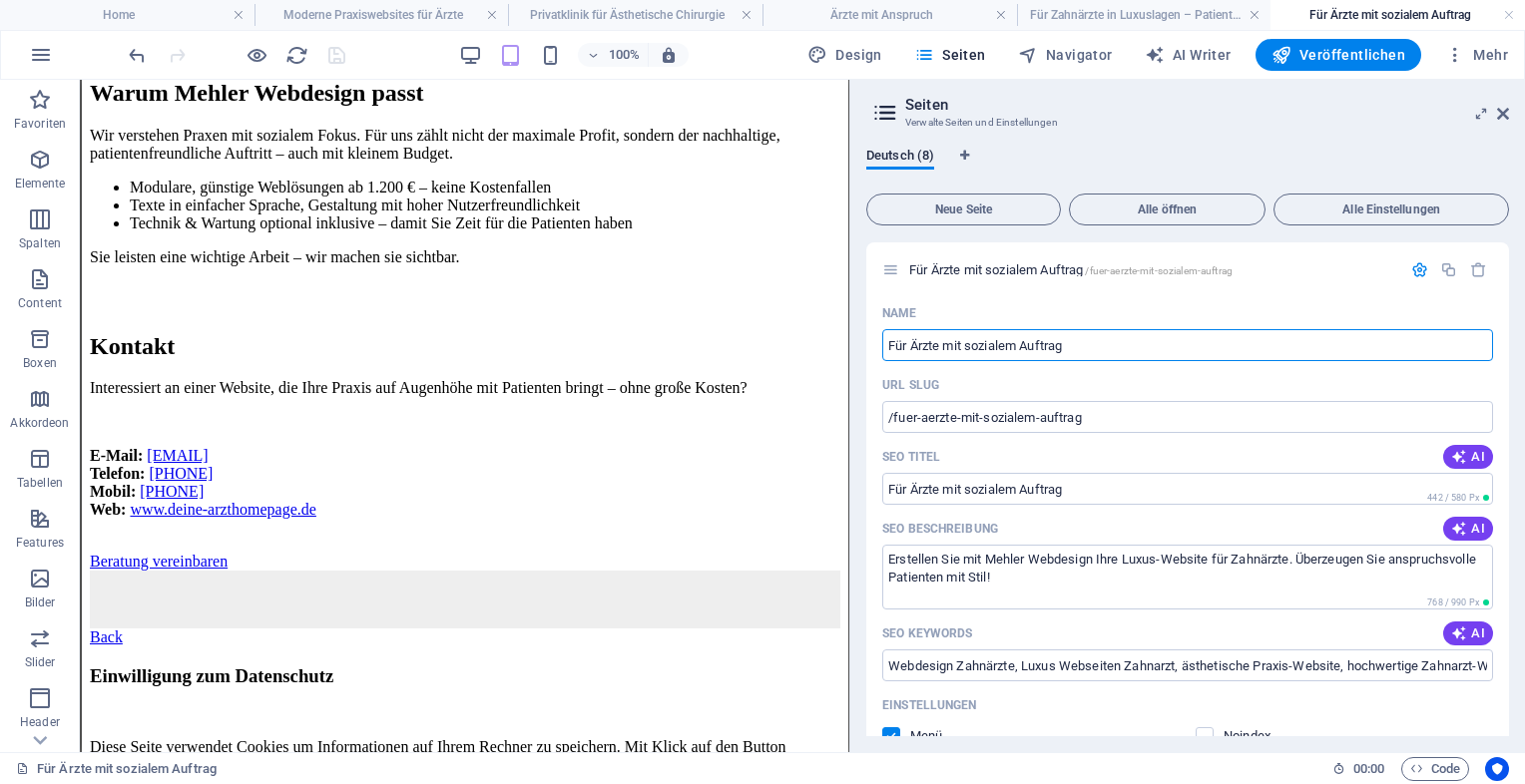 scroll, scrollTop: 426, scrollLeft: 0, axis: vertical 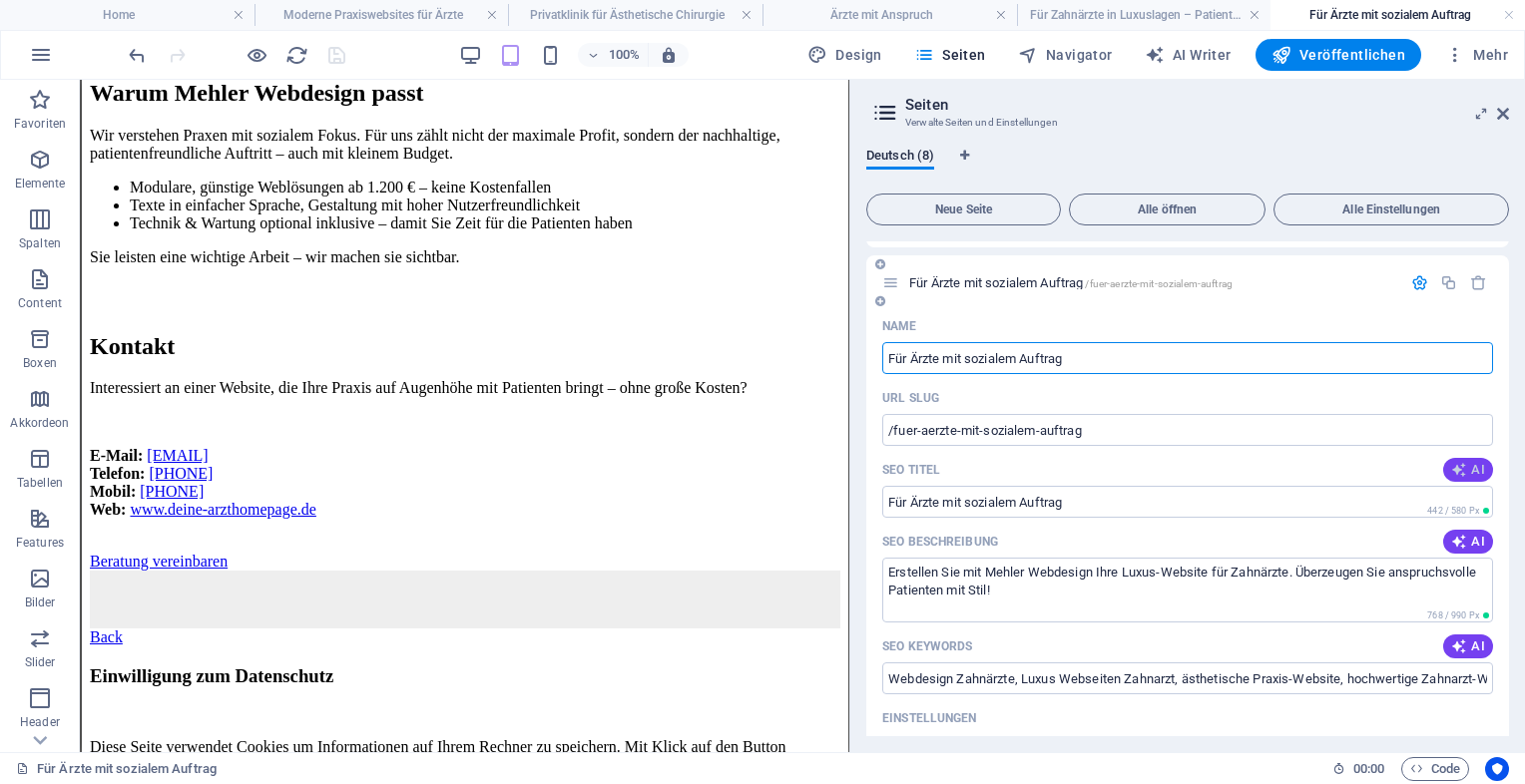 click on "AI" at bounding box center (1468, 470) 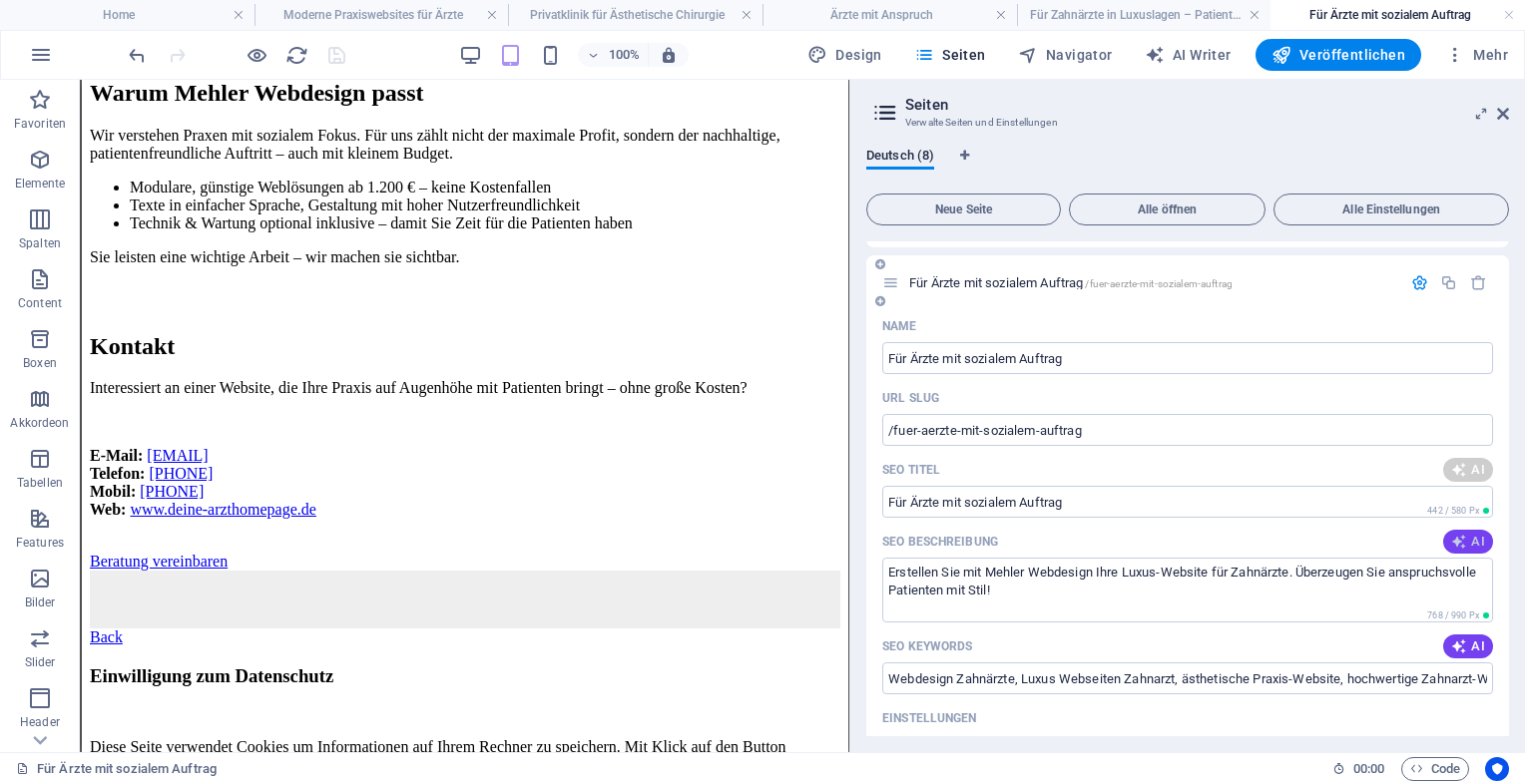 click on "AI" at bounding box center (1468, 542) 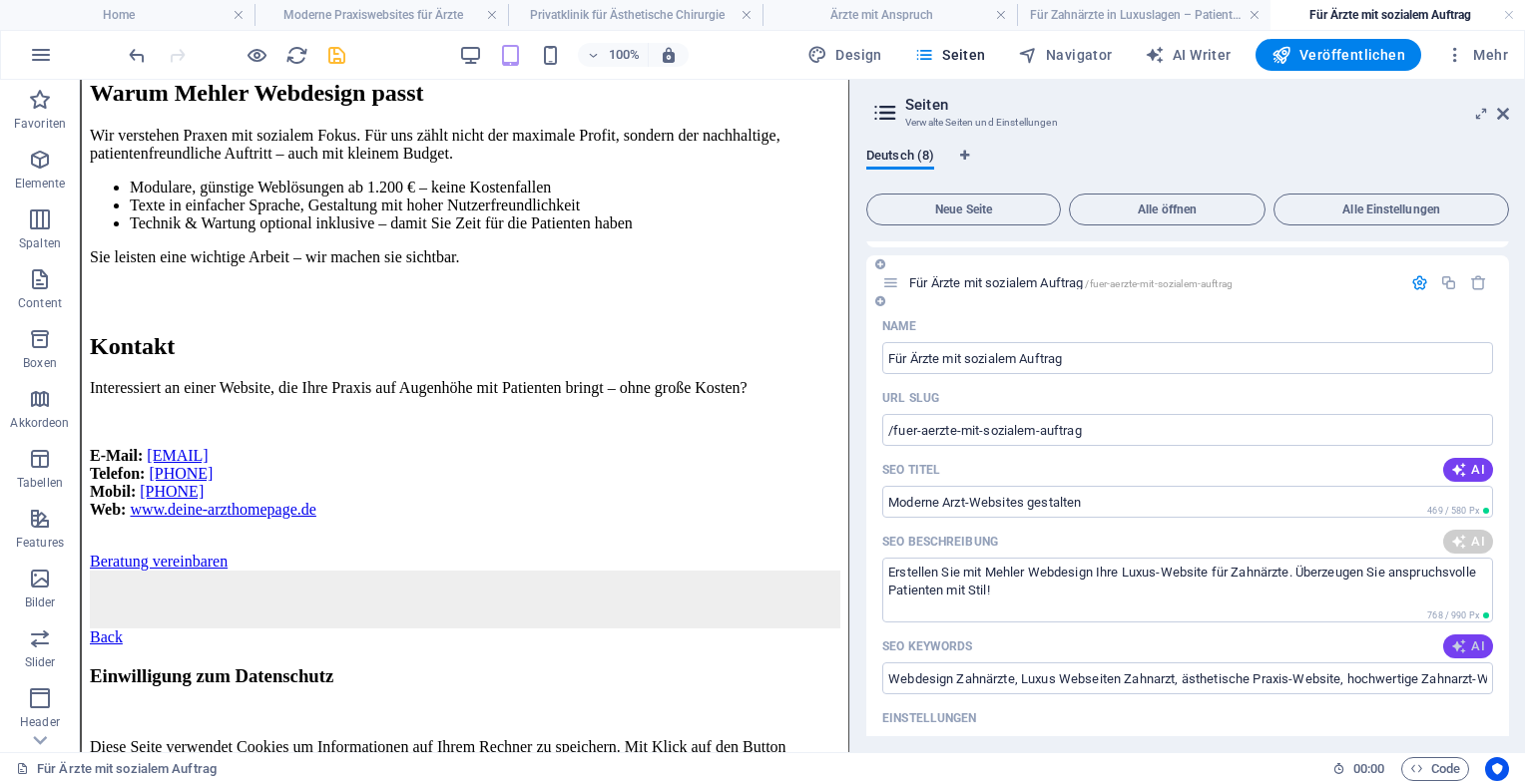click on "AI" at bounding box center (1468, 646) 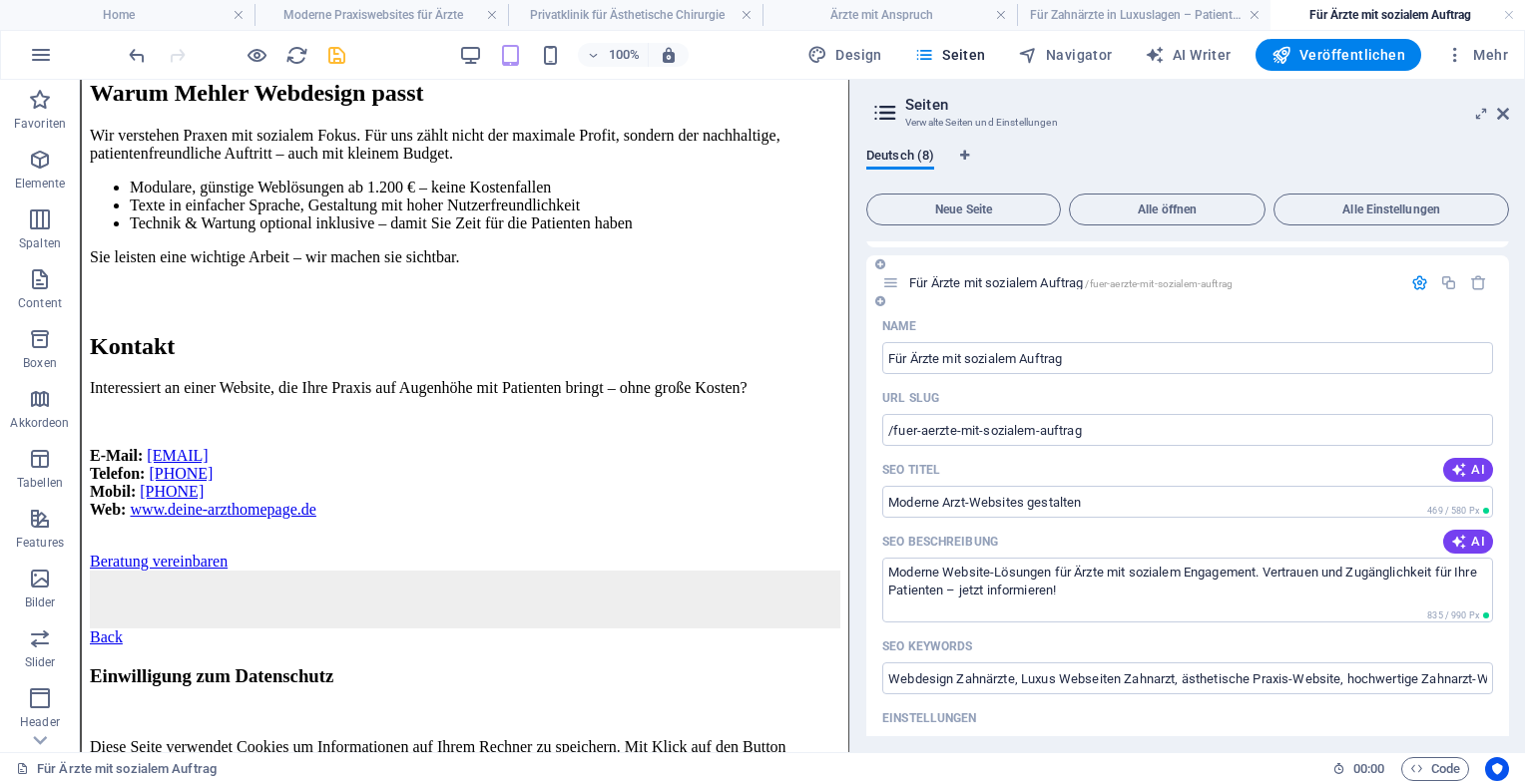 type on "moderne Praxis-Websites, soziale Praxis-Webseiten, patientenfreundliche Webseiten, mehrsprachige Informationsangebote, Webseiten für Ärzte, barrierefreie Praxen" 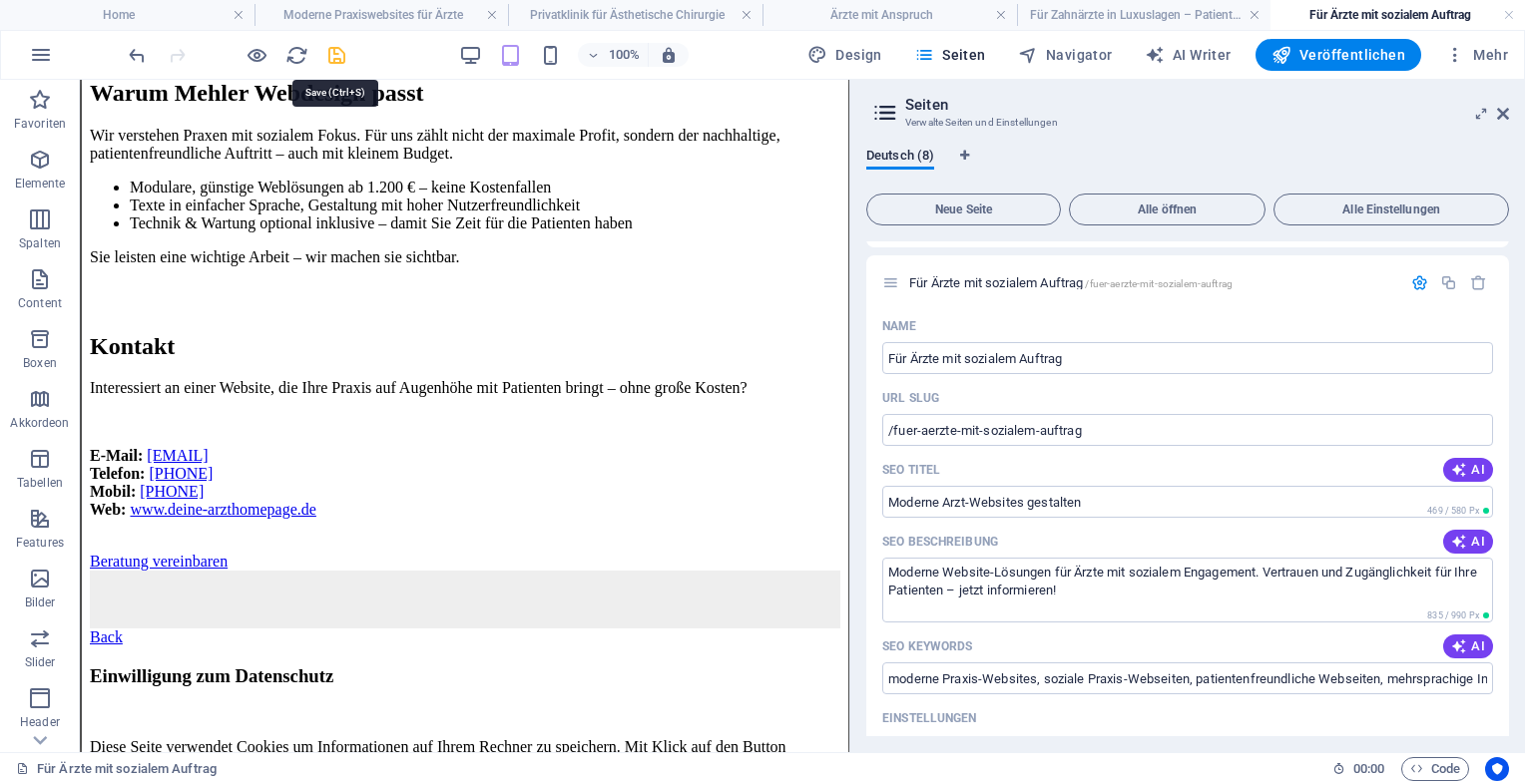 click at bounding box center (336, 55) 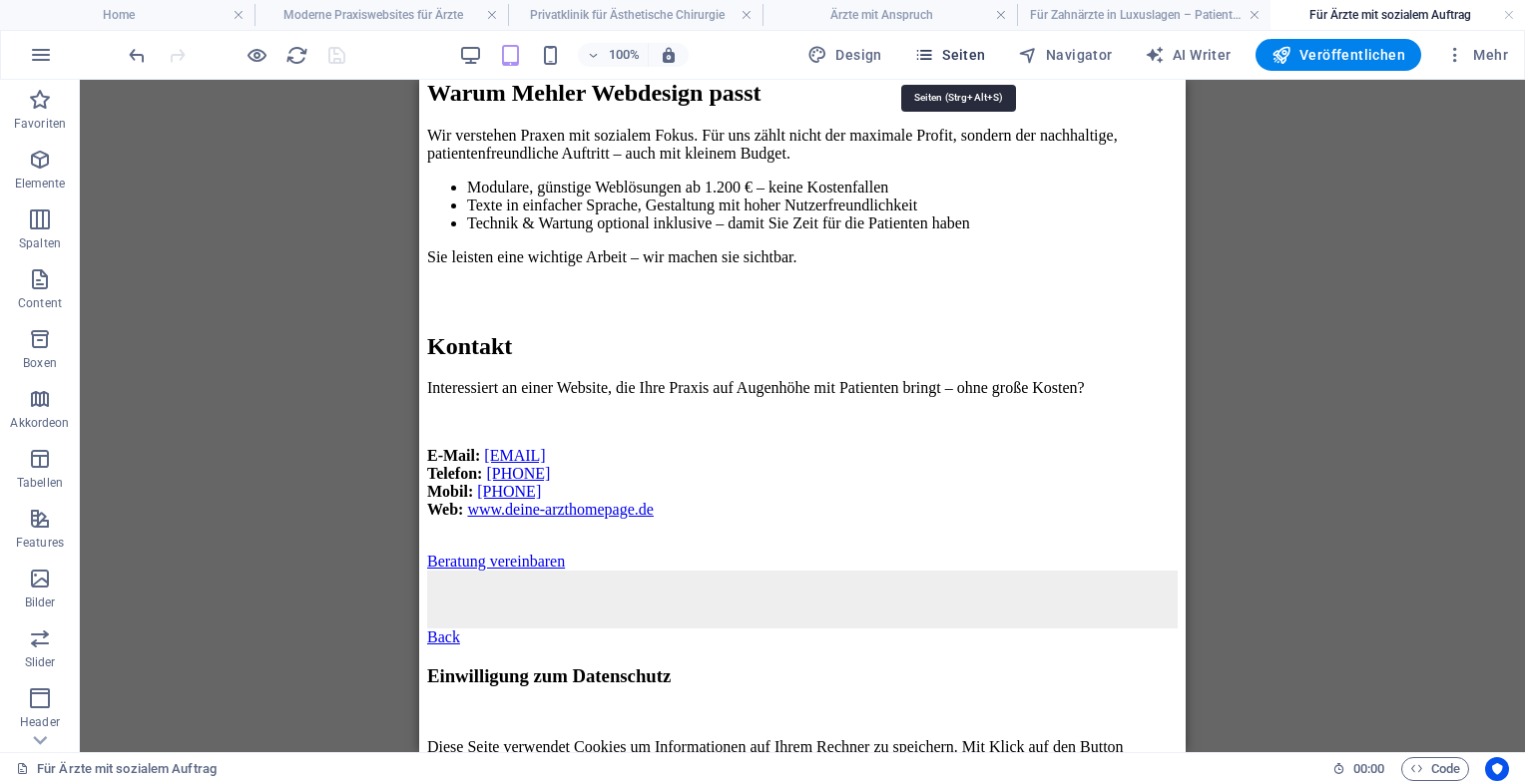 click on "Seiten" at bounding box center (950, 55) 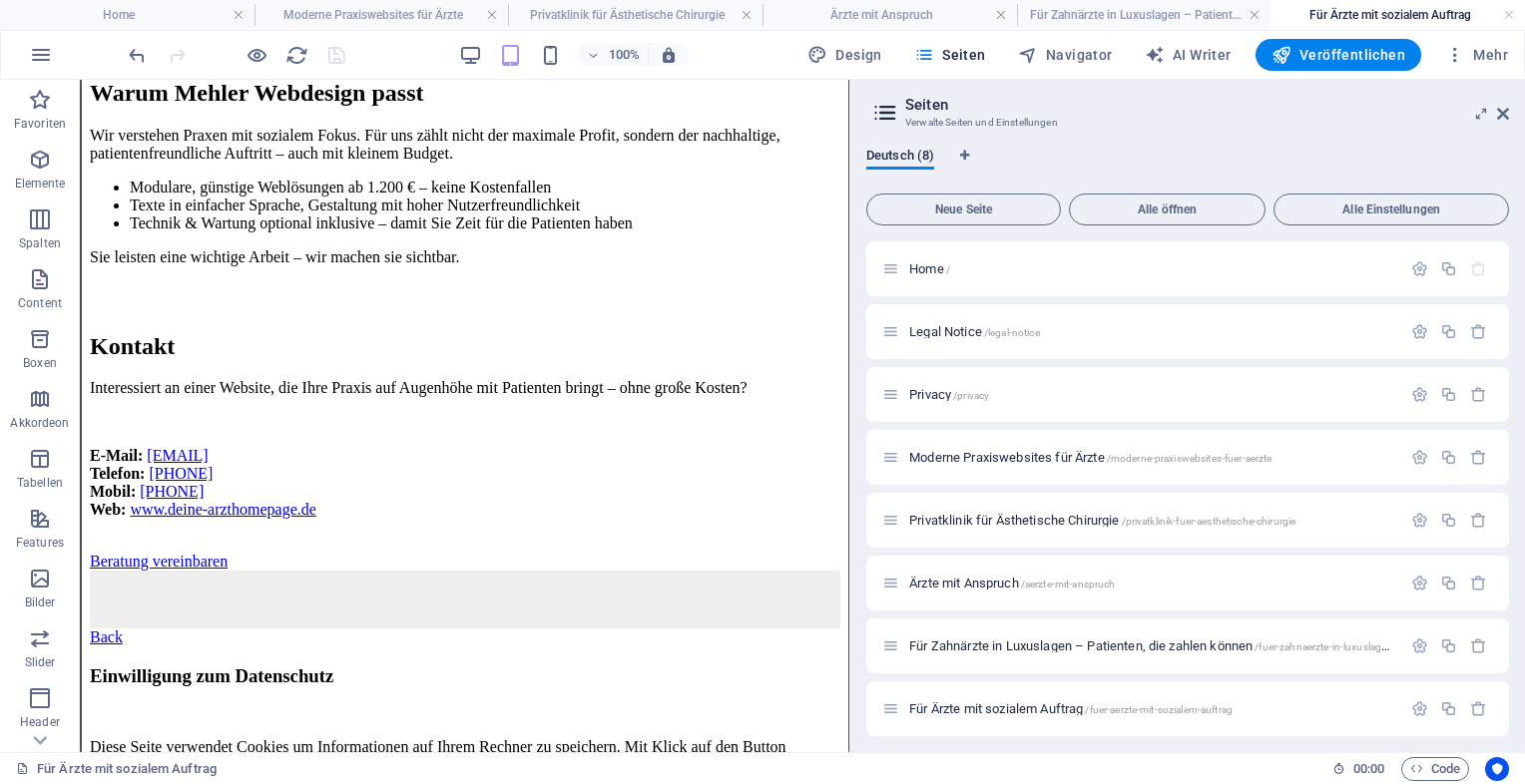 scroll, scrollTop: 8, scrollLeft: 0, axis: vertical 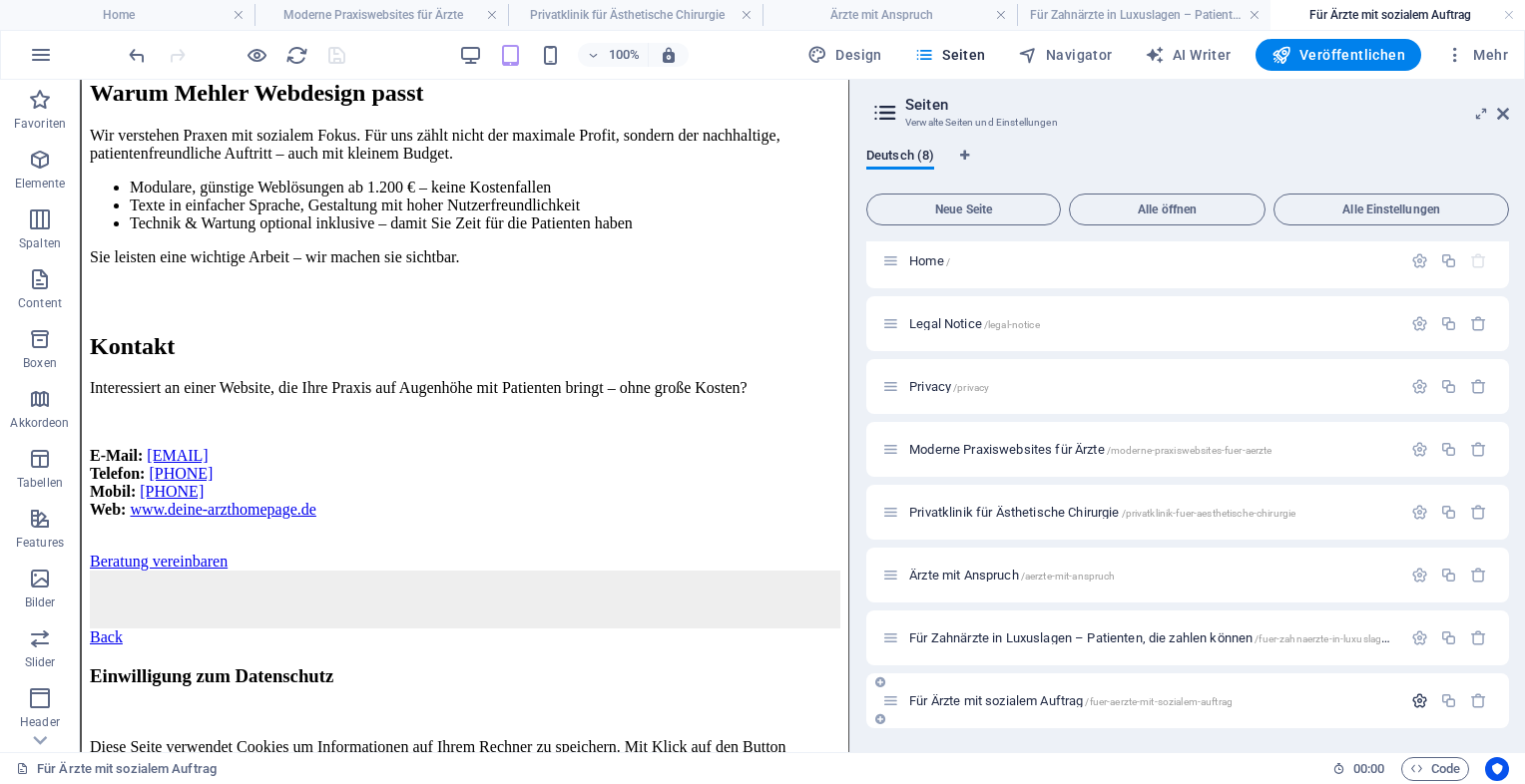 click at bounding box center (1419, 700) 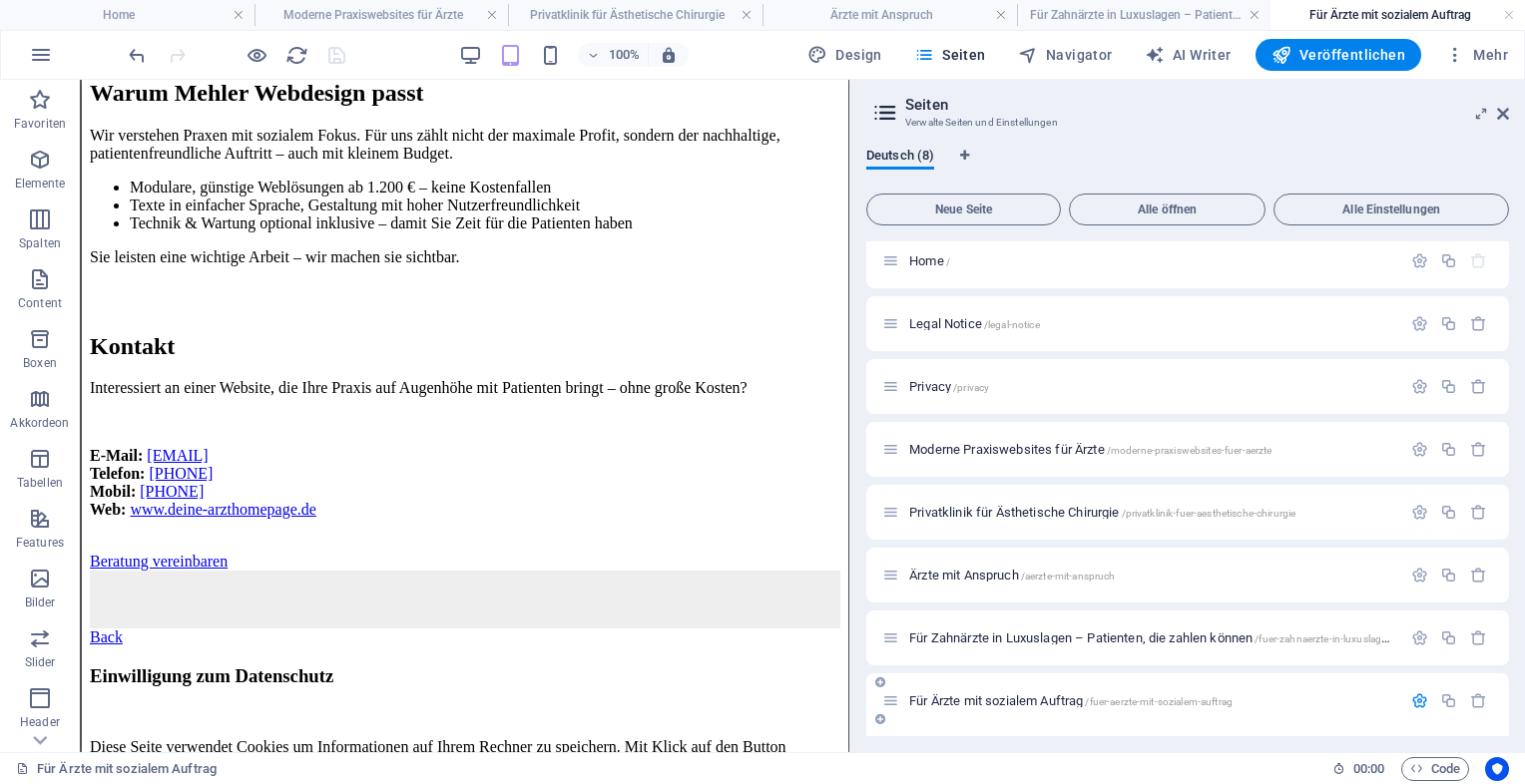 scroll, scrollTop: 295, scrollLeft: 0, axis: vertical 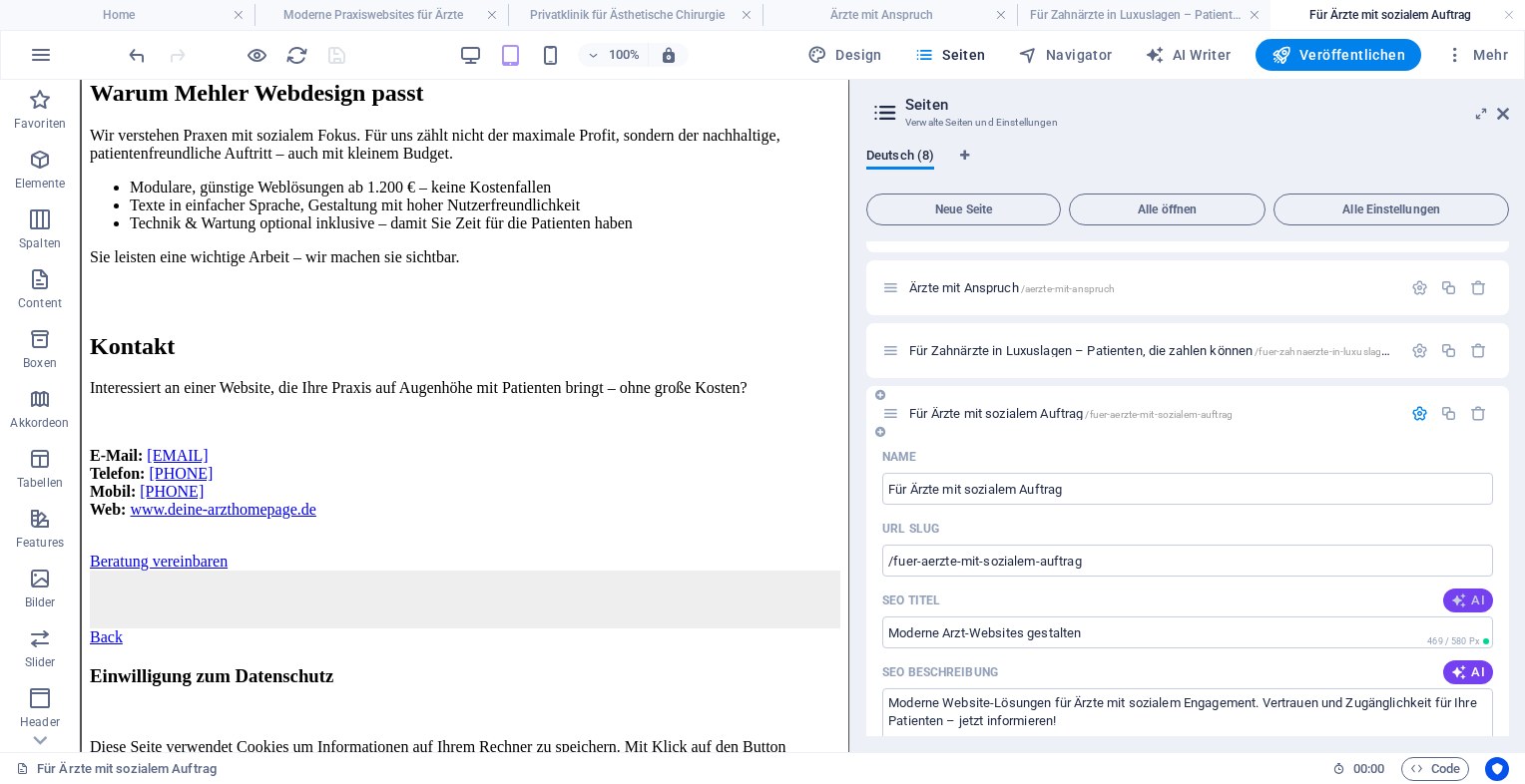 click on "AI" at bounding box center (1468, 600) 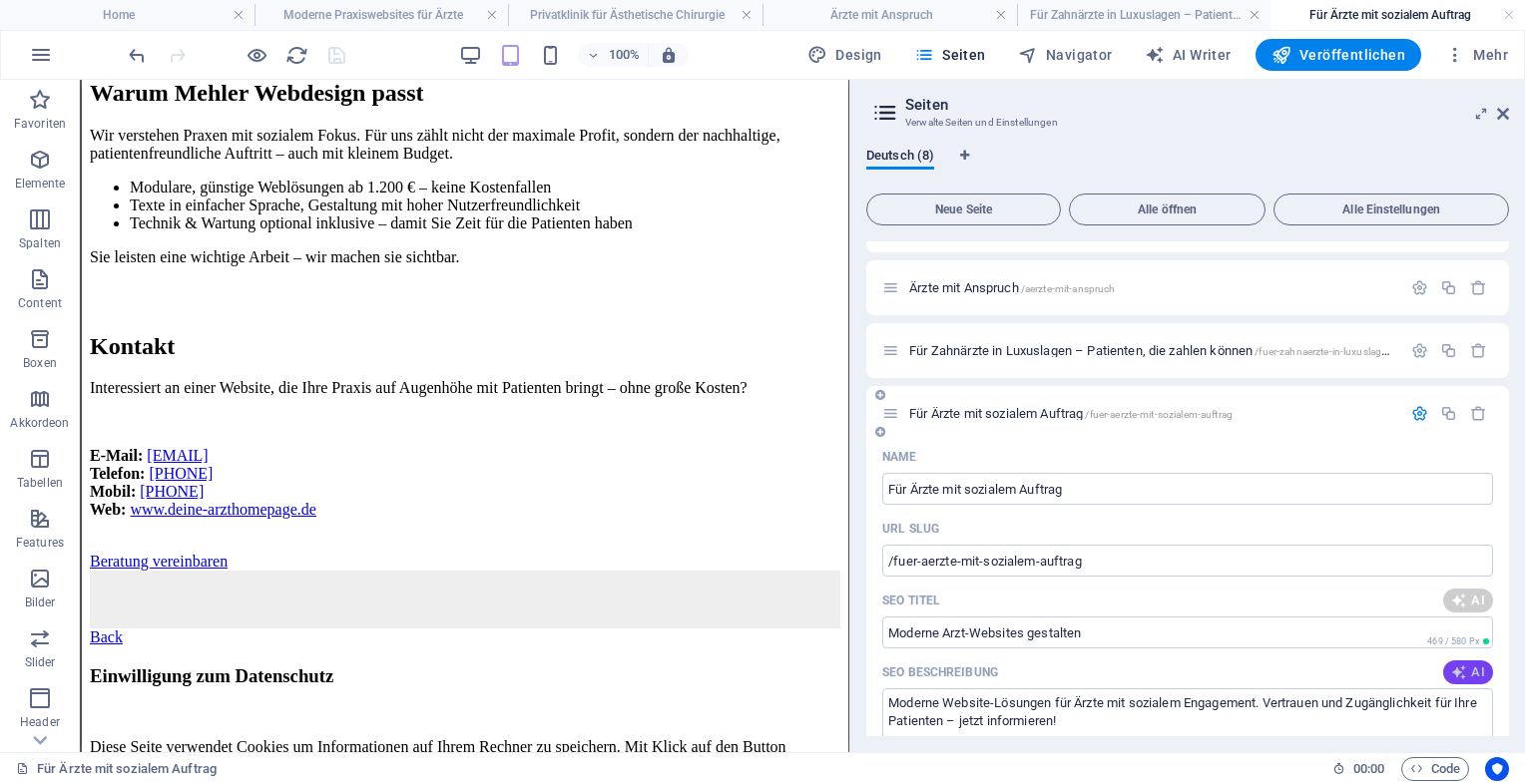 click at bounding box center [1459, 672] 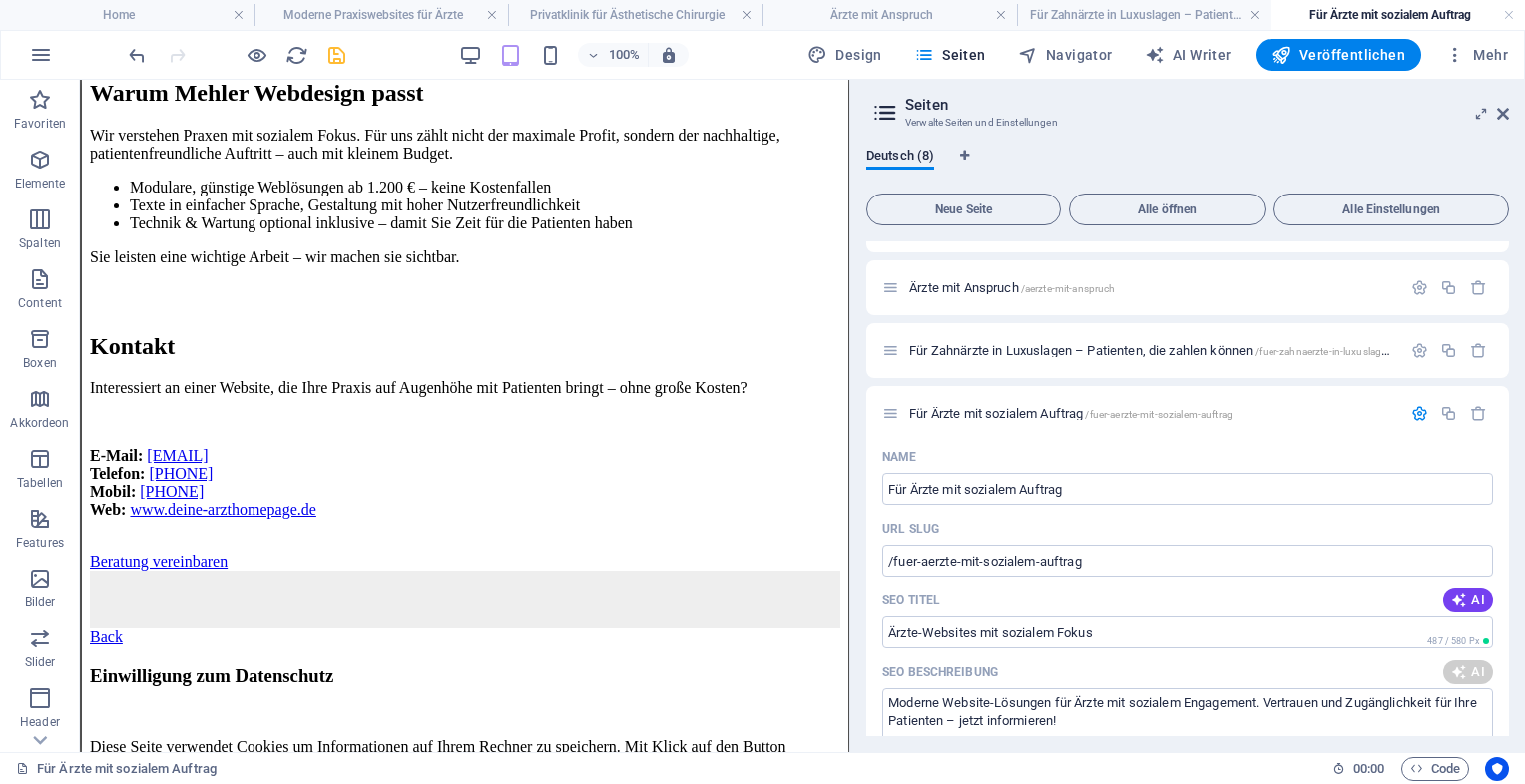 drag, startPoint x: 1509, startPoint y: 426, endPoint x: 1510, endPoint y: 487, distance: 61.008196 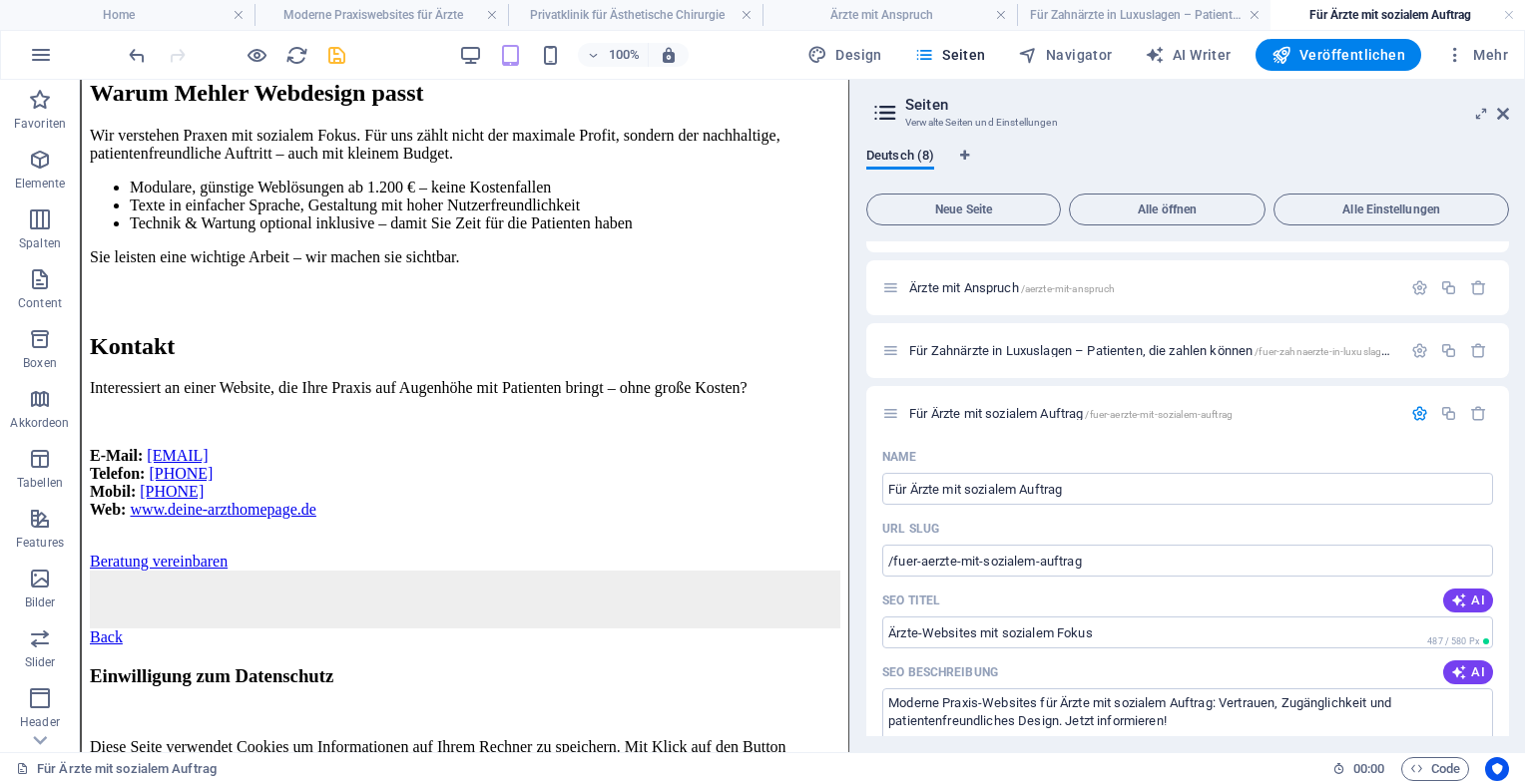 drag, startPoint x: 1510, startPoint y: 484, endPoint x: 1505, endPoint y: 533, distance: 49.25444 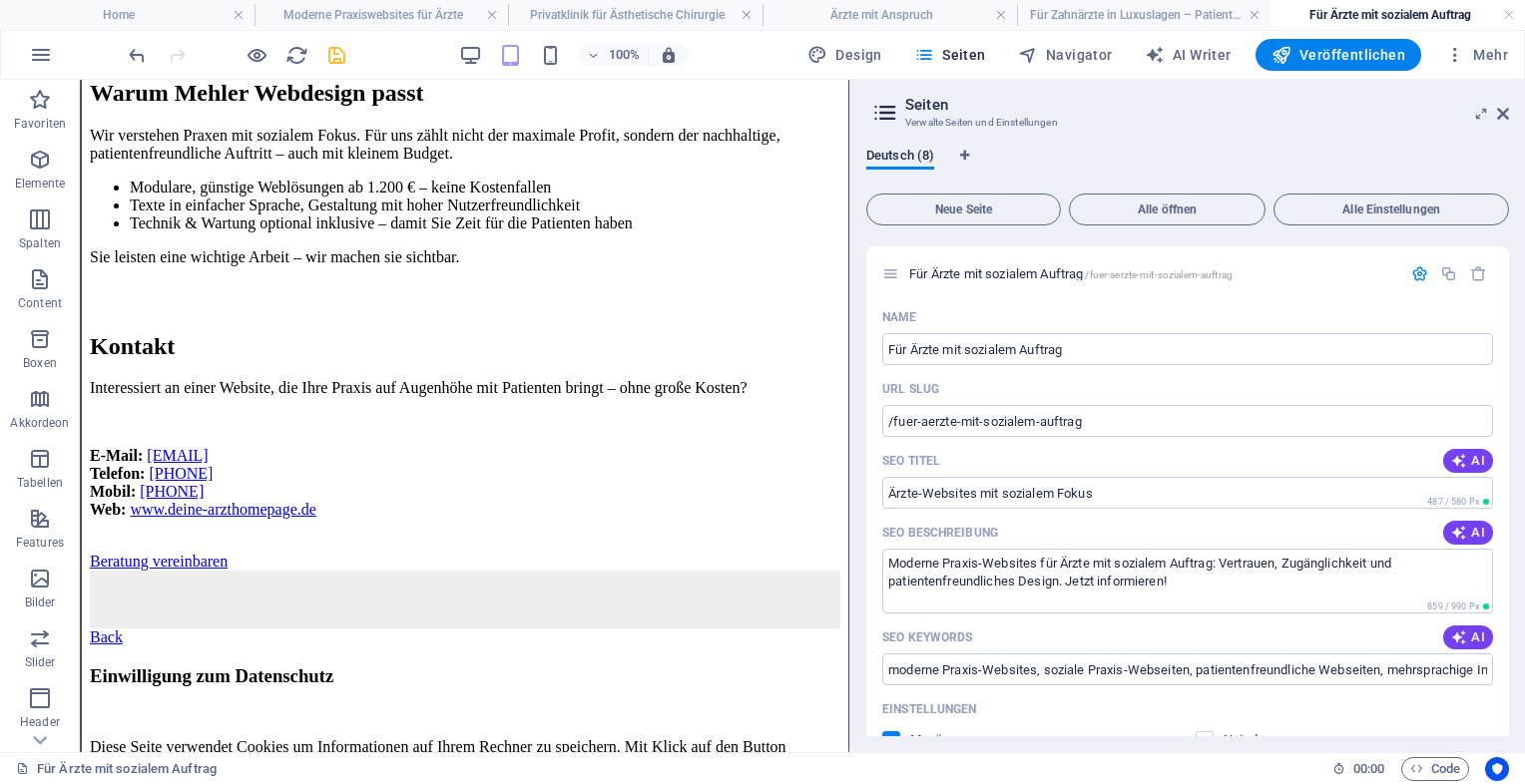 scroll, scrollTop: 431, scrollLeft: 0, axis: vertical 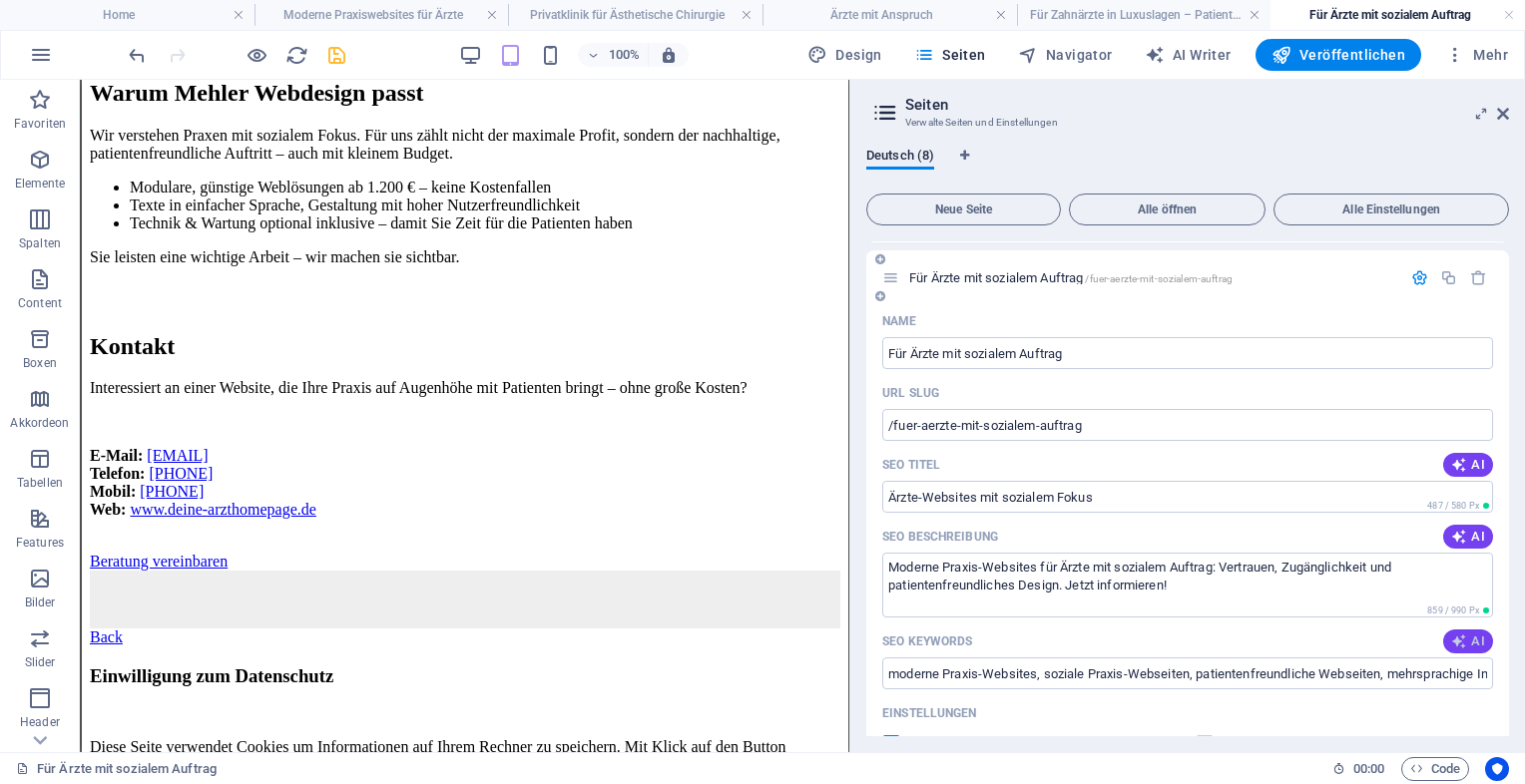 click on "AI" at bounding box center [1468, 641] 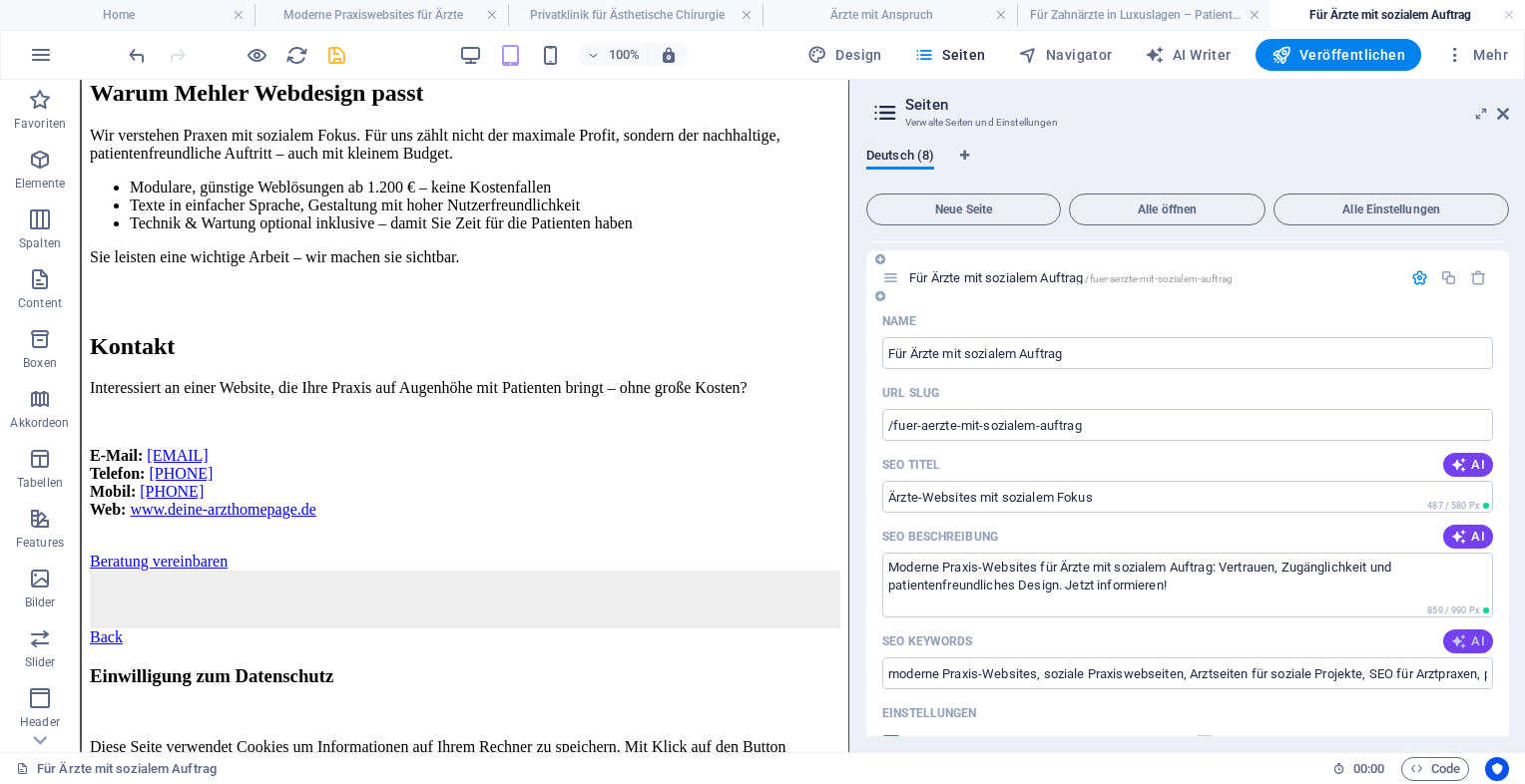 click on "AI" at bounding box center (1468, 641) 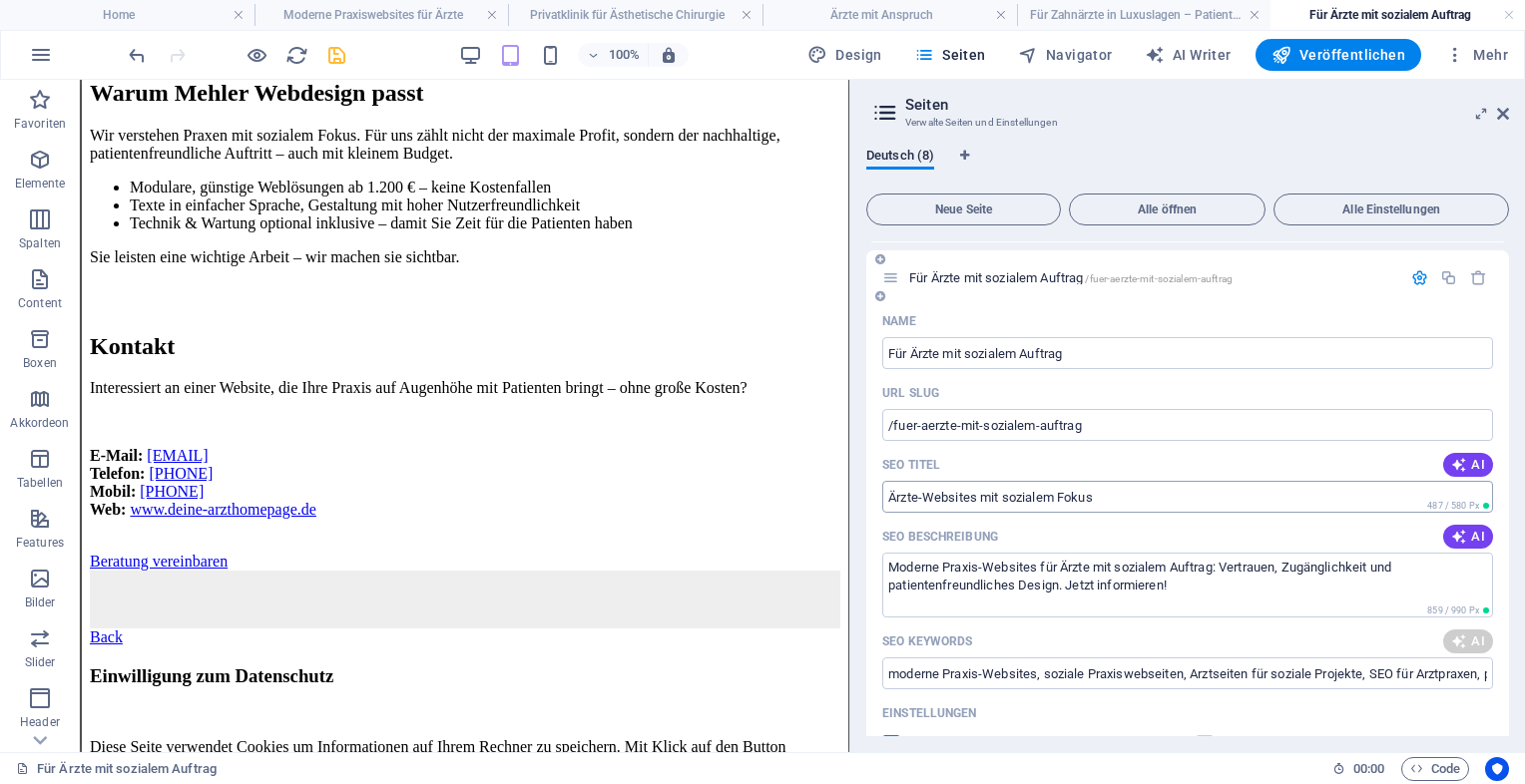 type on "moderne Praxis-Websites, soziale Praxen, Webdesign für Ärzte, patientenfreundliche Webseite, mehrsprachige Inhalte, barrierefreie Websites" 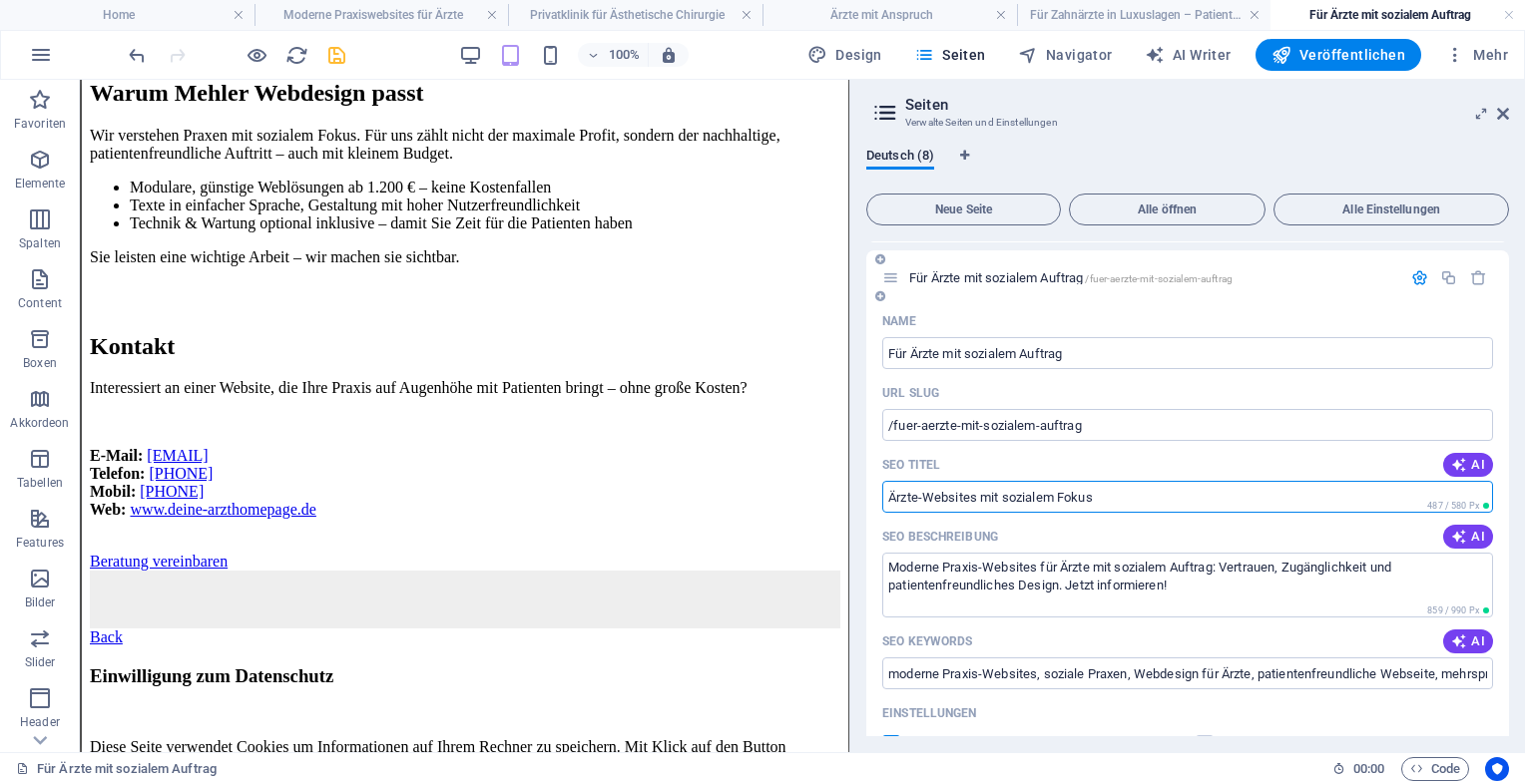 click on "Ärzte-Websites mit sozialem Fokus" at bounding box center (1188, 497) 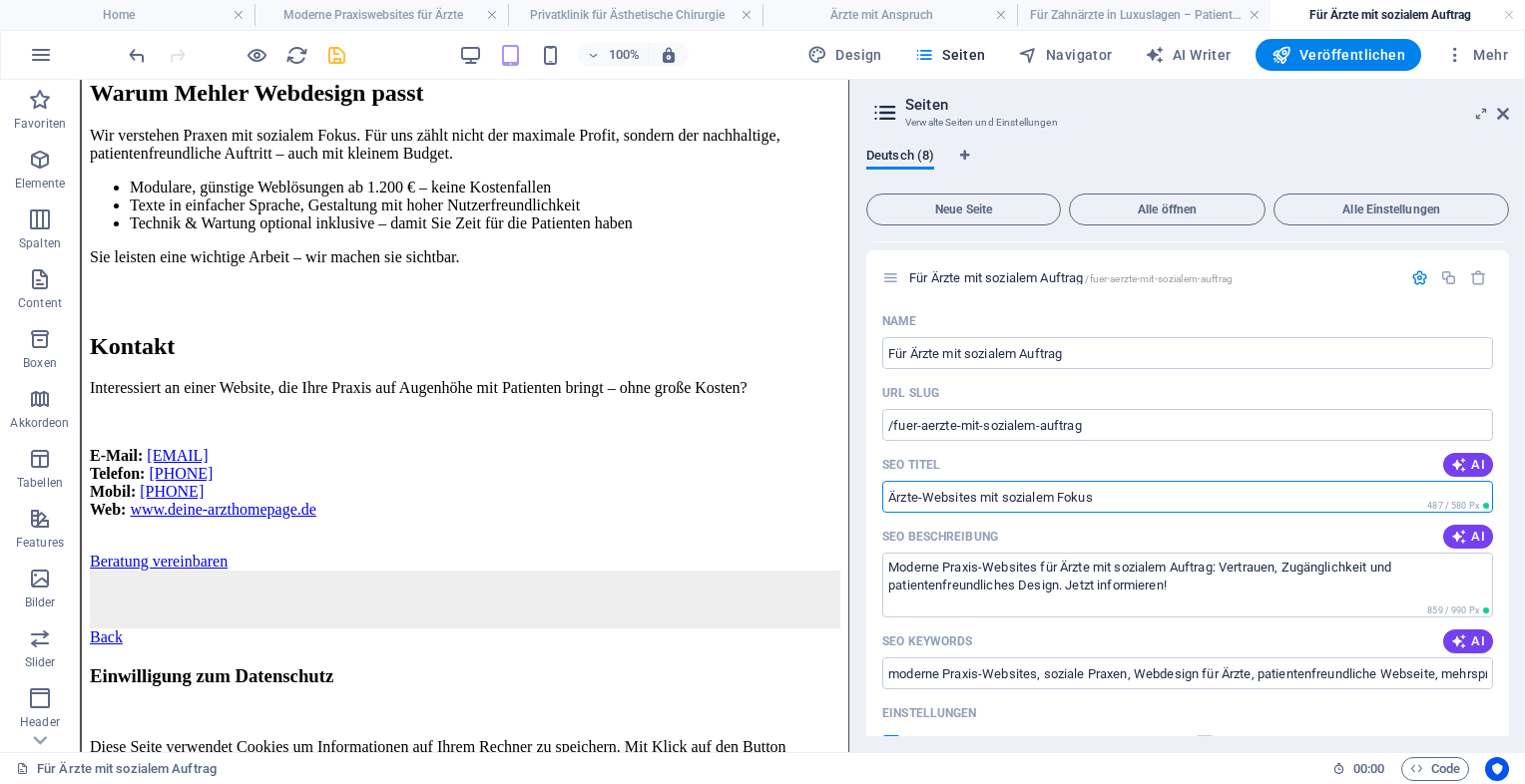 drag, startPoint x: 1114, startPoint y: 497, endPoint x: 848, endPoint y: 509, distance: 266.27054 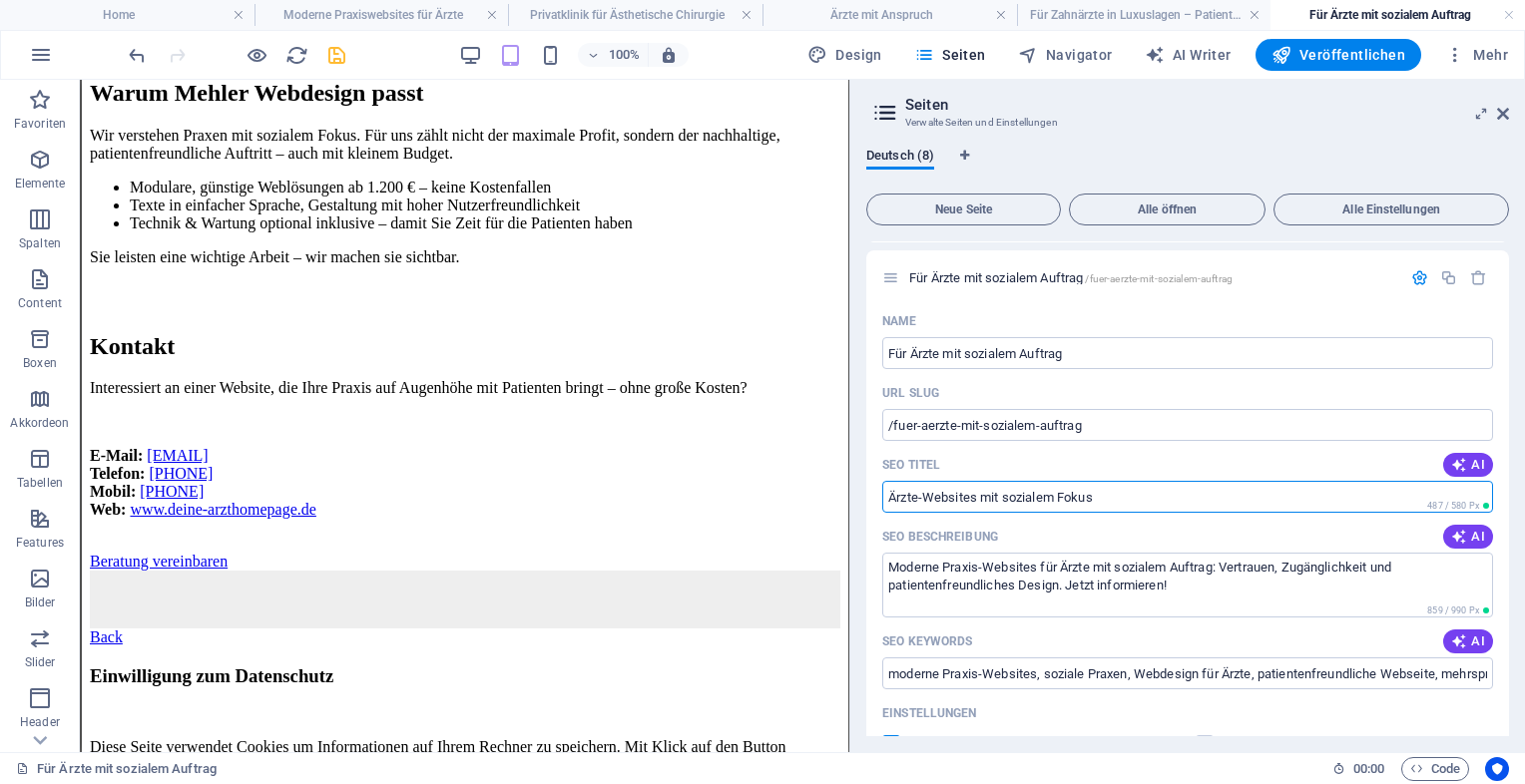 click on "Seiten Verwalte Seiten und Einstellungen Deutsch (8) Neue Seite Alle öffnen Alle Einstellungen Home / Legal Notice /legal-notice Privacy /privacy Moderne Praxiswebsites für Ärzte /moderne-praxiswebsites-fuer-aerzte Privatklinik für Ästhetische Chirurgie /privatklinik-fuer-aesthetische-chirurgie Ärzte mit Anspruch /aerzte-mit-anspruch Für Zahnärzte in Luxuslagen – Patienten, die zahlen können /fuer-zahnaerzte-in-luxuslagen-patienten-die-zahlen-koennen Für Ärzte mit sozialem Auftrag /fuer-aerzte-mit-sozialem-auftrag Name Für Ärzte mit sozialem Auftrag ​ URL SLUG /fuer-aerzte-mit-sozialem-auftrag ​ SEO Titel AI Ärzte-Websites mit sozialem Fokus ​ 487 / 580 Px SEO Beschreibung AI Moderne Praxis-Websites für Ärzte mit sozialem Auftrag: Vertrauen, Zugänglichkeit und patientenfreundliches Design. Jetzt informieren! ​ 859 / 990 Px SEO Keywords AI moderne Praxis-Websites, soziale Praxen, Webdesign für Ärzte, patientenfreundliche Webseite, mehrsprachige Inhalte, barrierefreie Websites ​" at bounding box center (1187, 416) 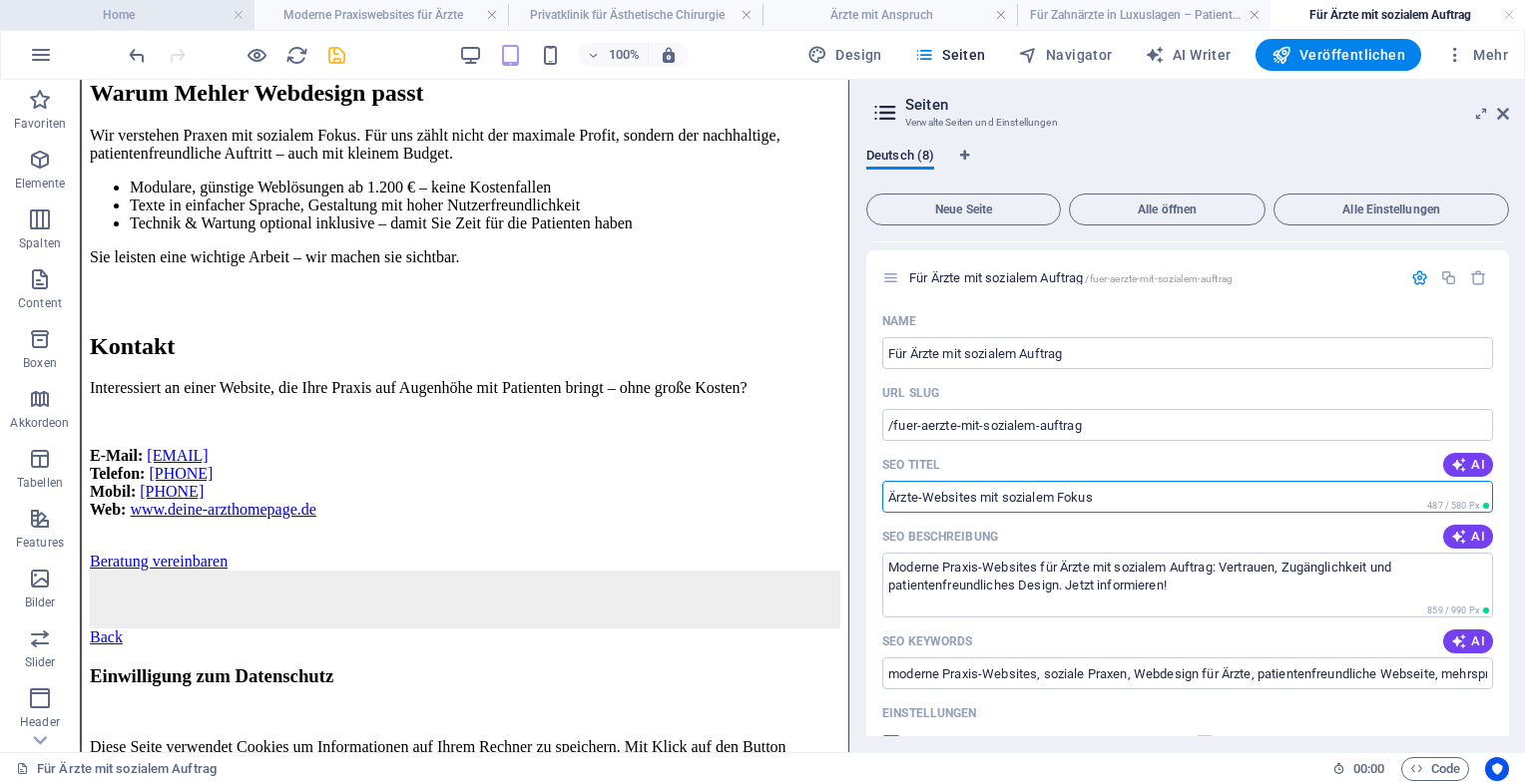 click on "Home" at bounding box center (127, 15) 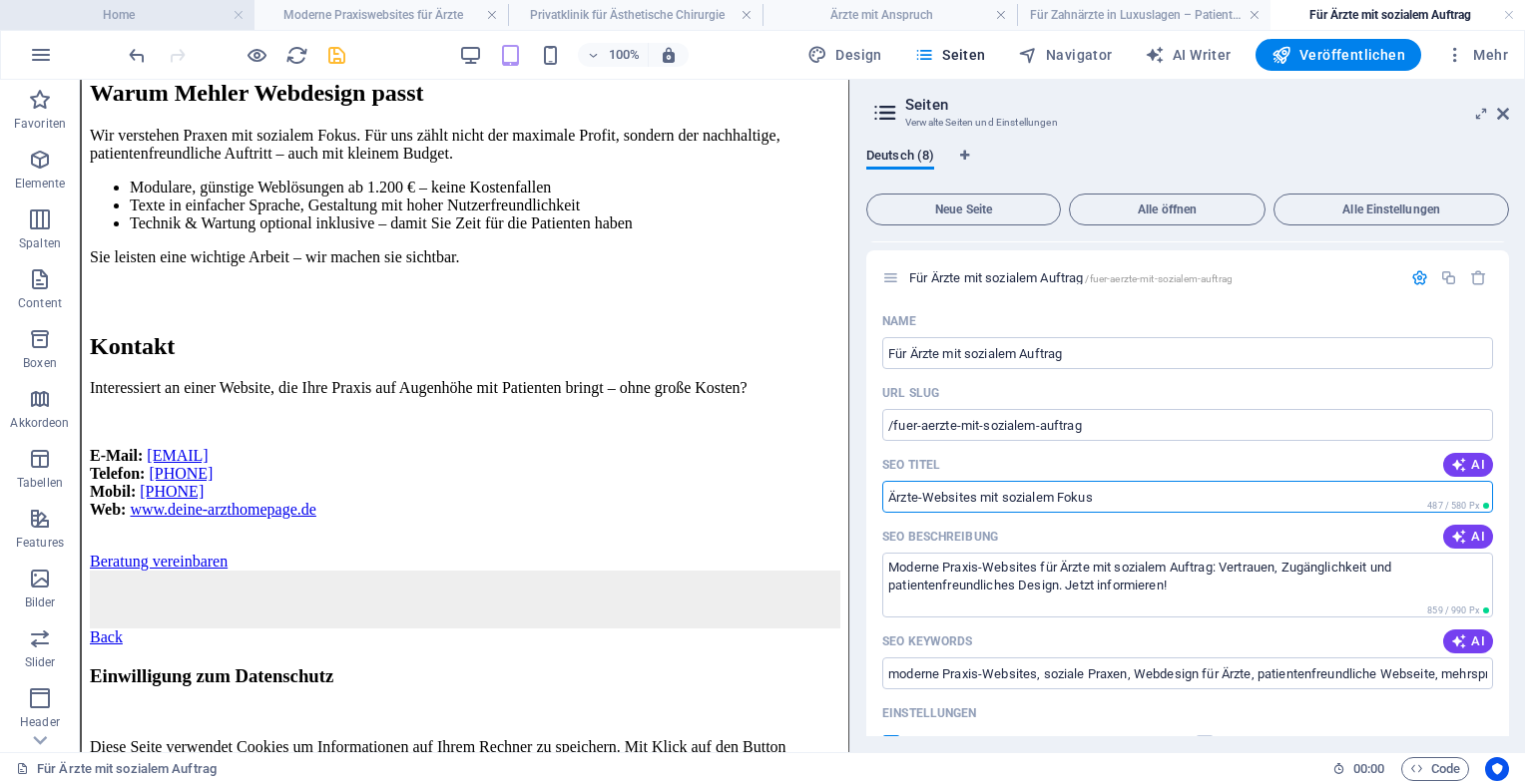 scroll, scrollTop: 0, scrollLeft: 0, axis: both 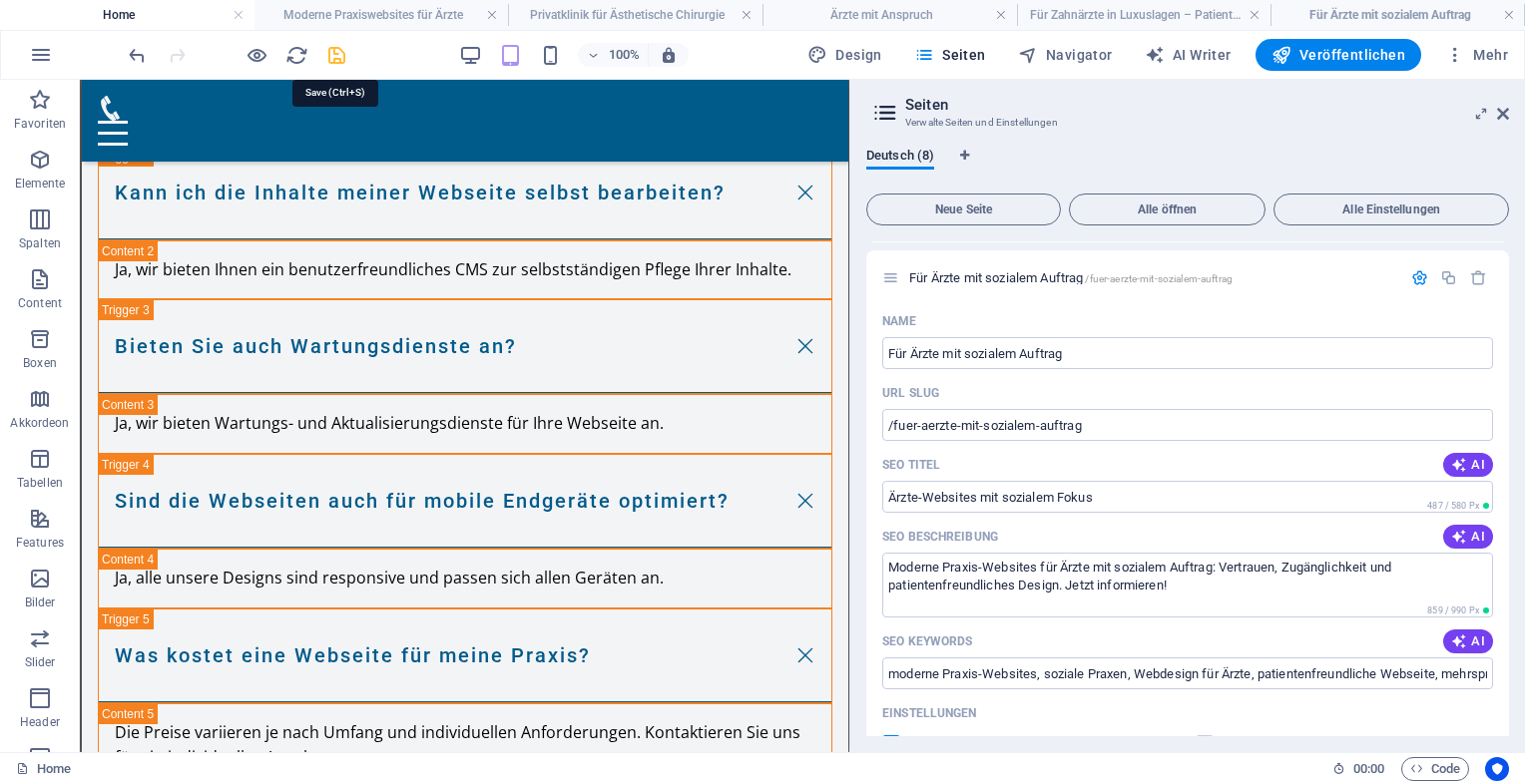 click at bounding box center [336, 55] 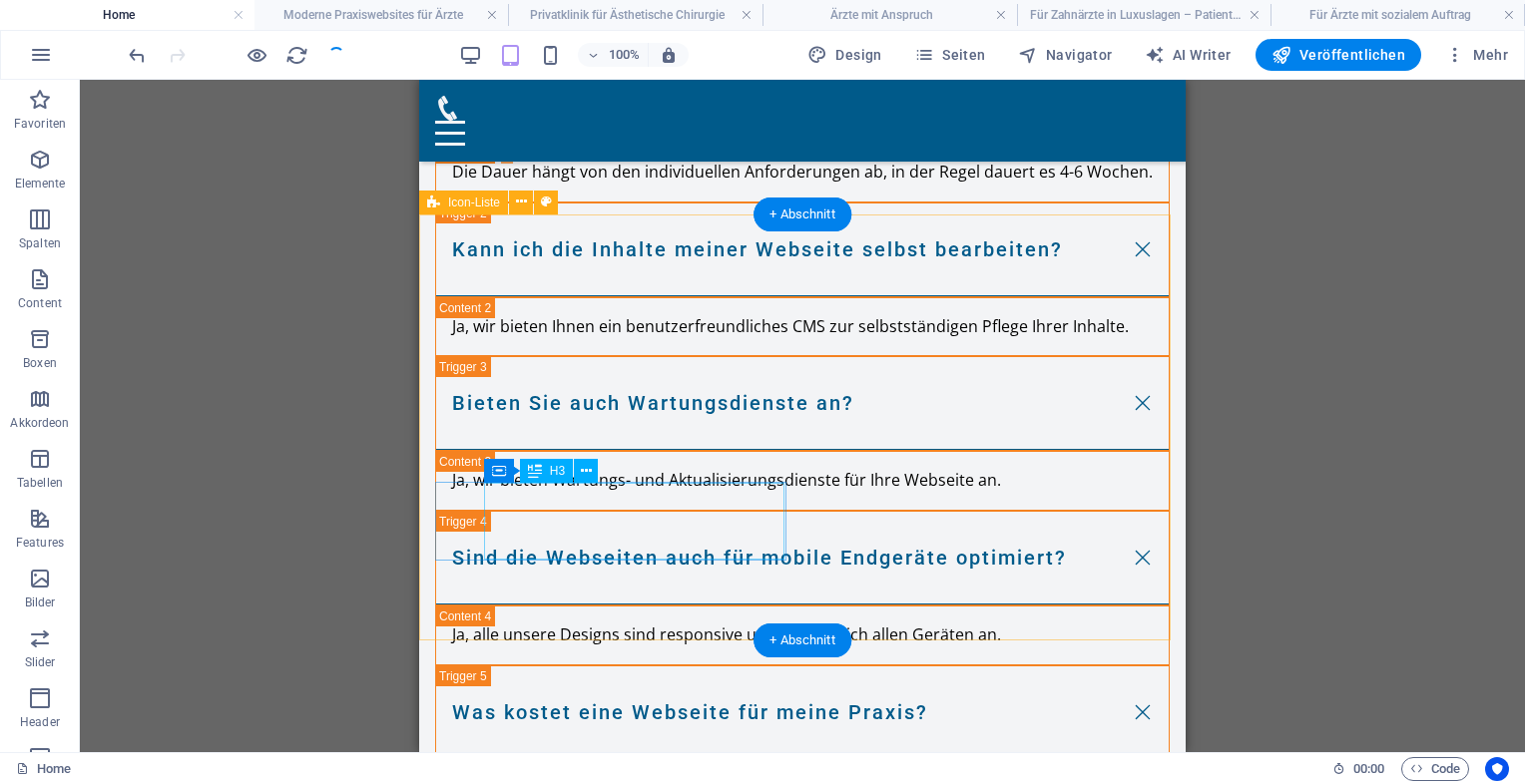 click on "Für Ärzte mit sozialem Auftrag" at bounding box center [590, 4441] 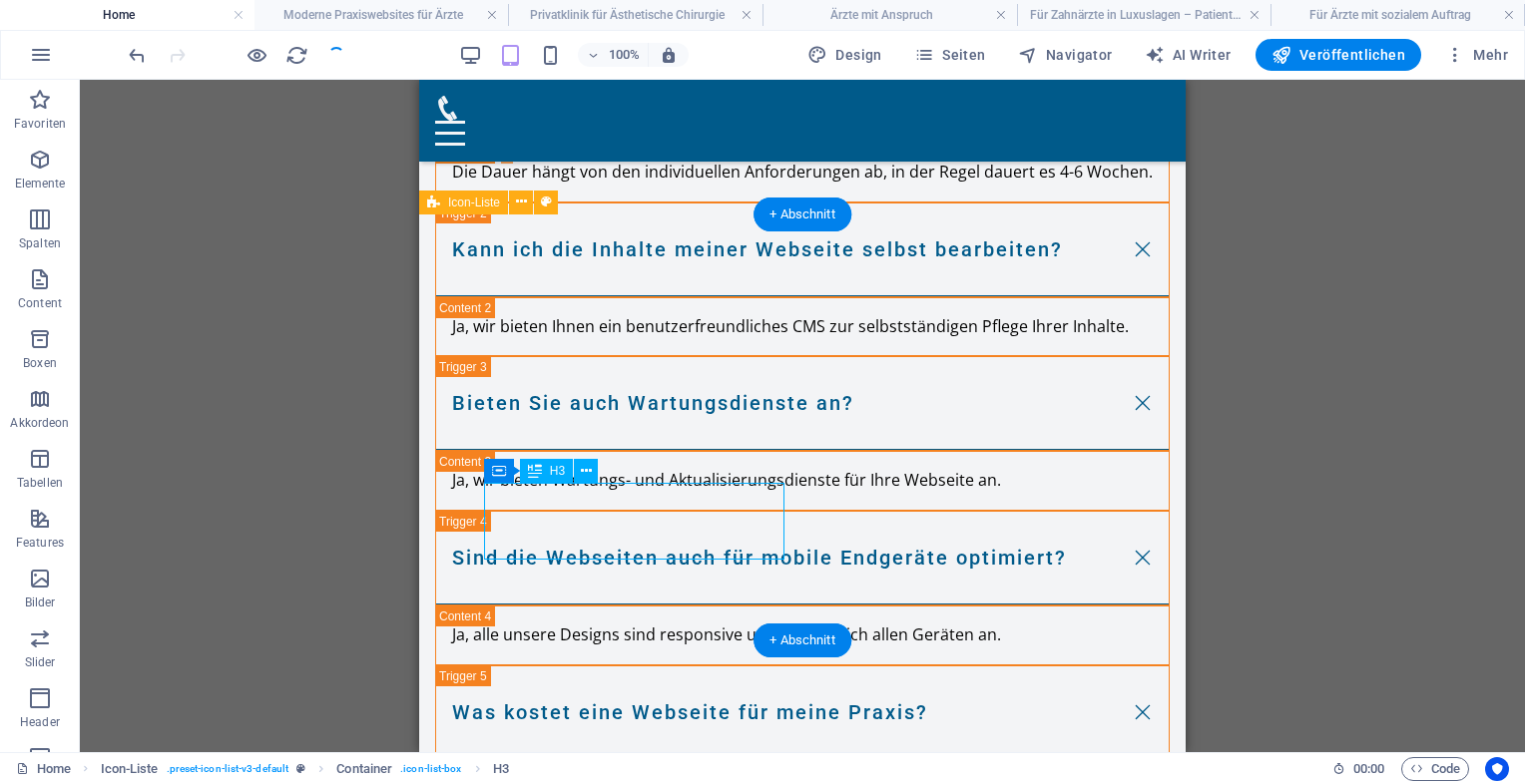 click on "Für Ärzte mit sozialem Auftrag" at bounding box center (590, 4441) 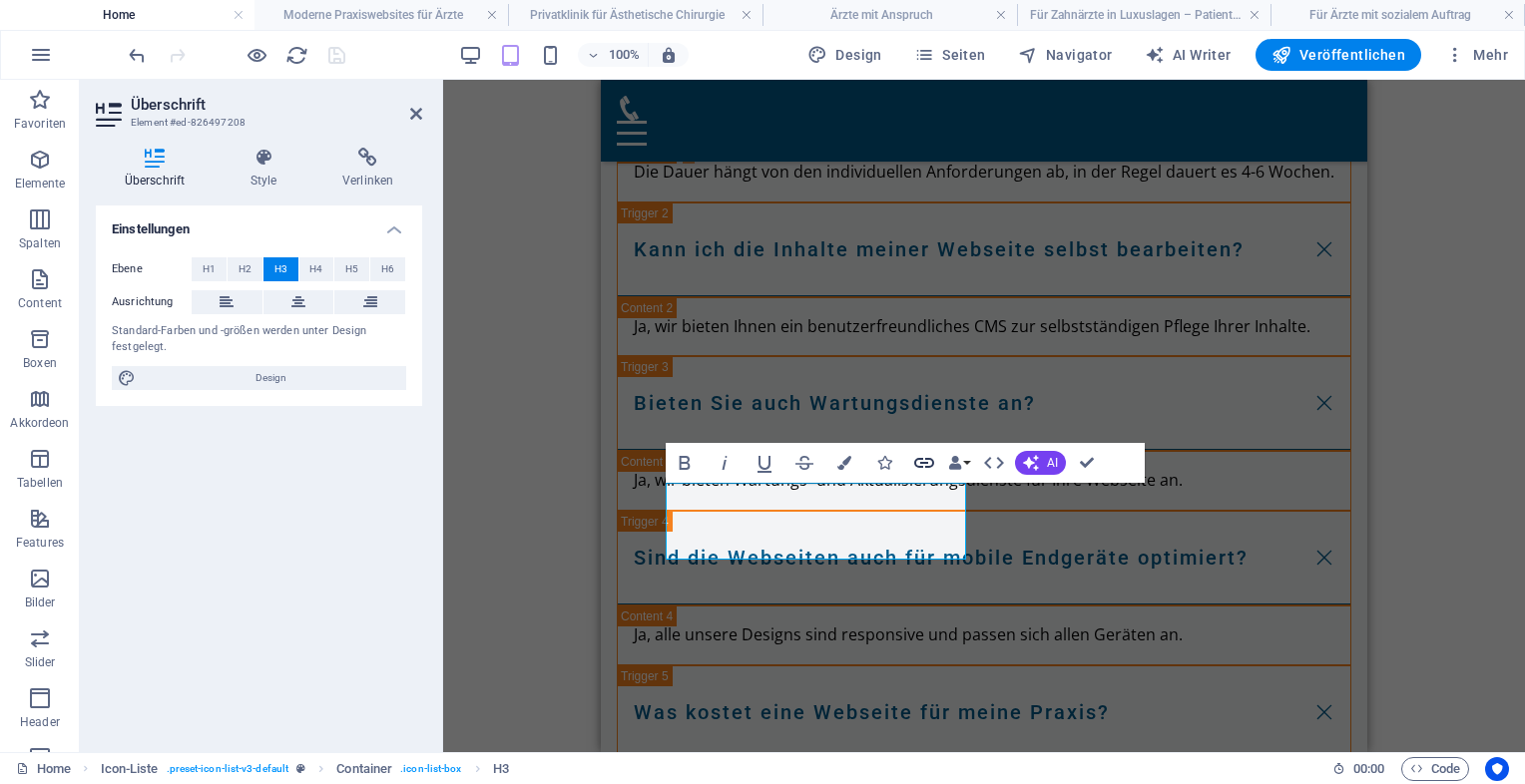 click 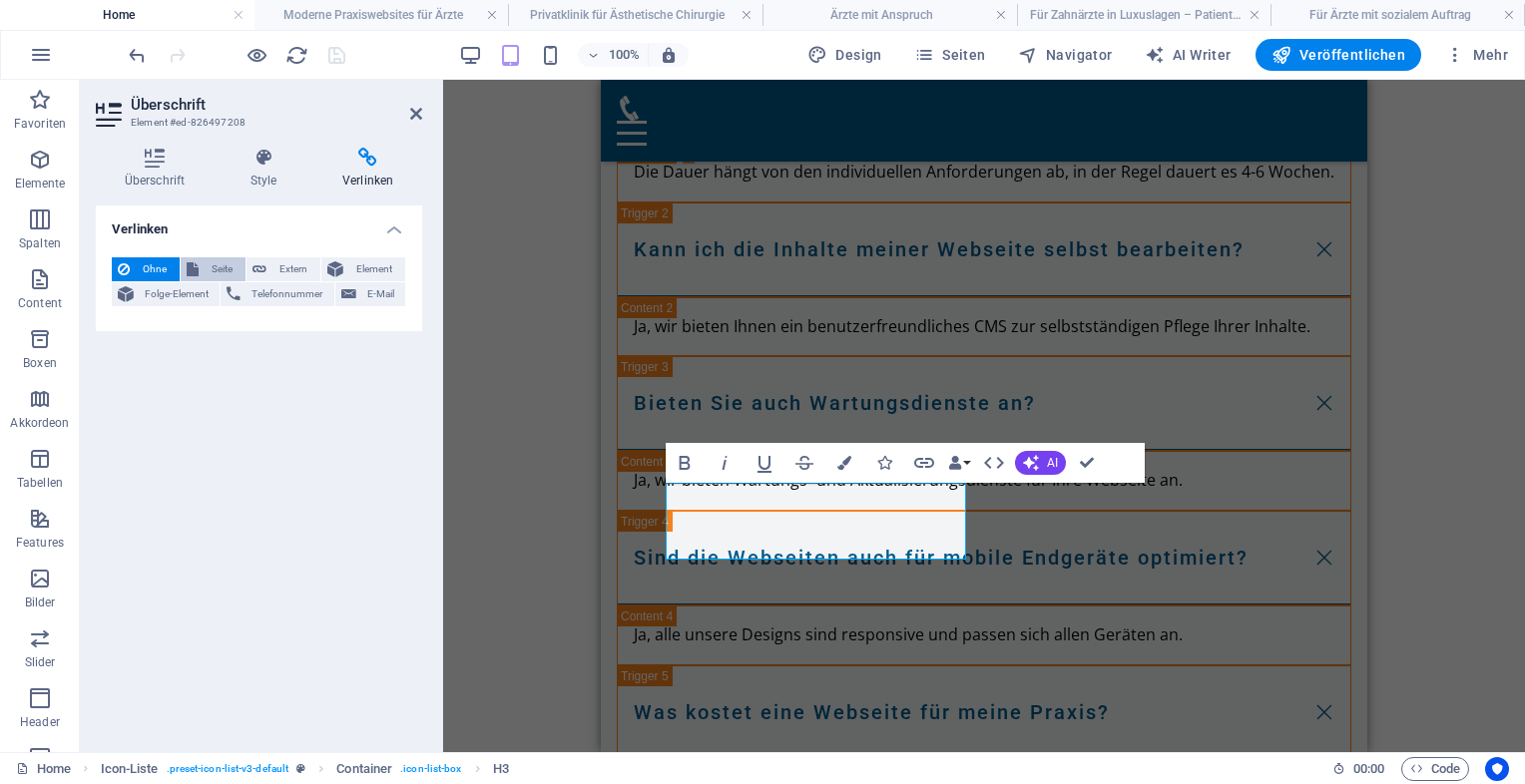 click on "Seite" at bounding box center (222, 269) 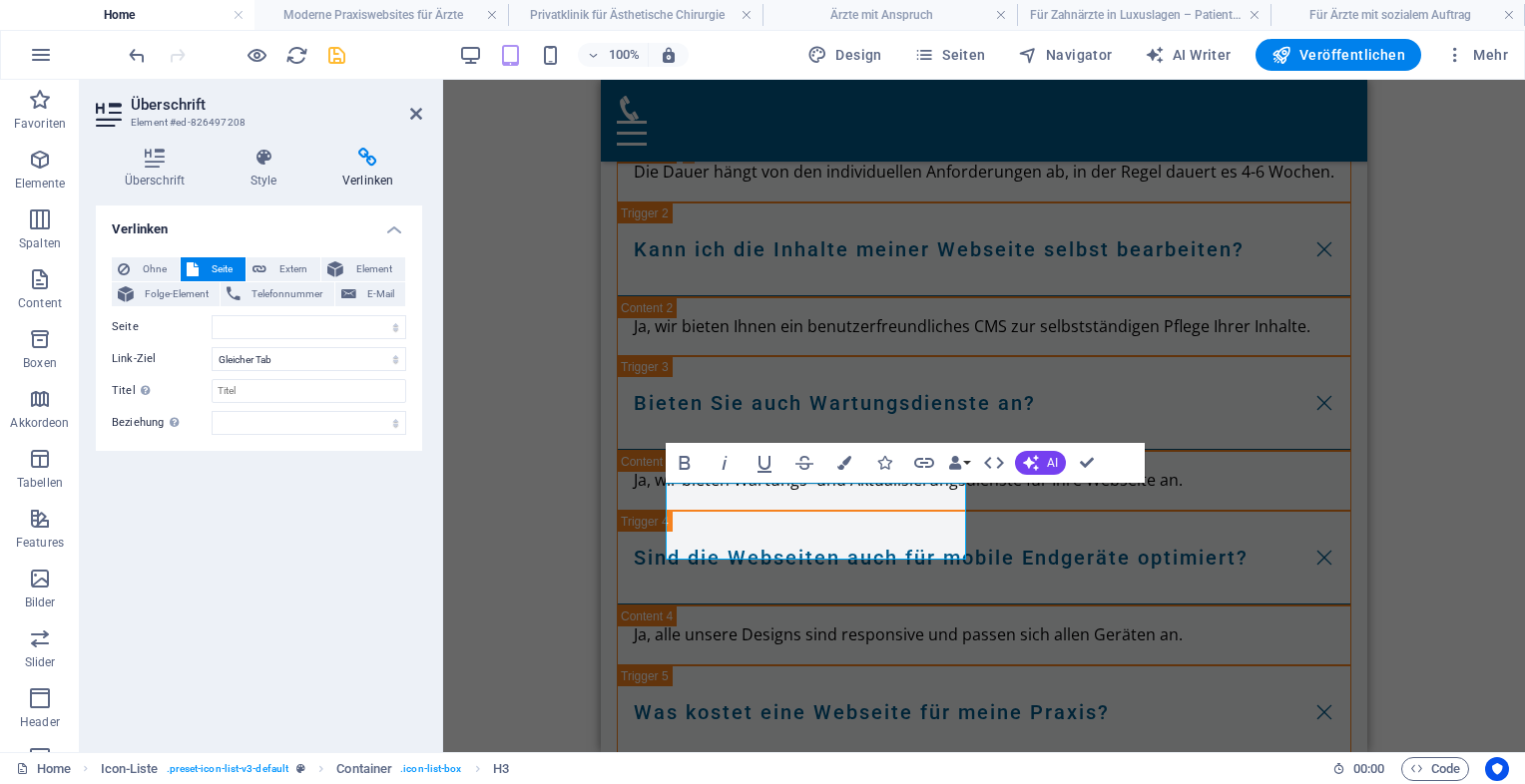 click on "Ohne Seite Extern Element Folge-Element Telefonnummer E-Mail Seite Home Legal Notice Privacy Moderne Praxiswebsites für Ärzte Privatklinik für Ästhetische Chirurgie Ärzte mit Anspruch Für Zahnärzte in Luxuslagen – Patienten, die zahlen können Für Ärzte mit sozialem Auftrag Element
URL Telefonnummer E-Mail Link-Ziel Neuer Tab Gleicher Tab Overlay Titel Zusätzliche Linkbeschreibung, sollte nicht mit dem Linktext identisch sein. Der Titel wird meist als Tooltip-Text angezeigt, wenn die Maus über das Element bewegt wird. Kann leer bleiben. Beziehung Legt das  Verhältnis dieses Links zum Link-Ziel  fest. Zum Beispiel können Suchmaschinen mit dem Wert "nofollow" angewiesen werden, dem Link nicht zu folgen. Kann leer gelassen werden. alternate author bookmark external help license next nofollow noreferrer noopener prev search tag" at bounding box center [258, 346] 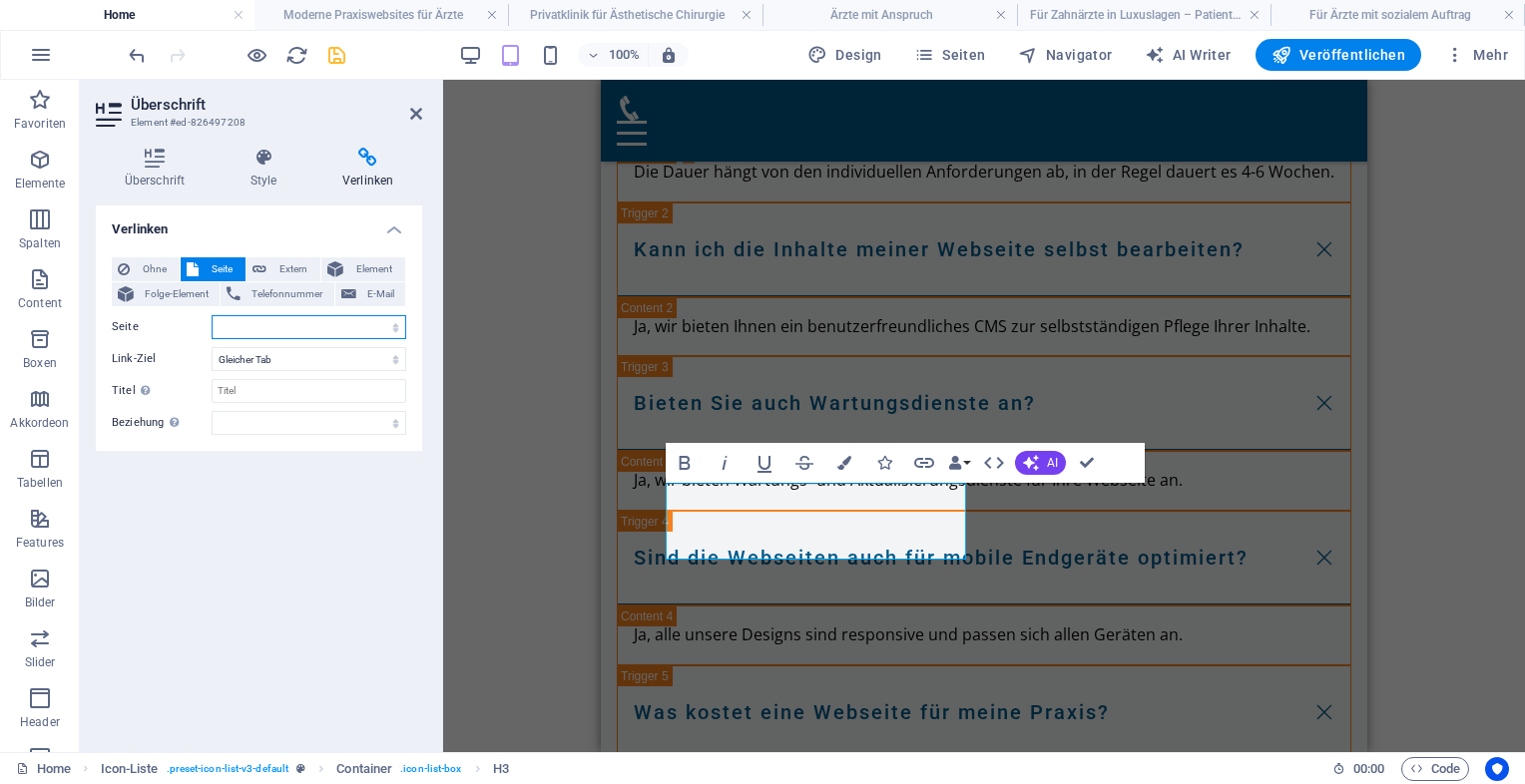 click on "Home Legal Notice Privacy Moderne Praxiswebsites für Ärzte Privatklinik für Ästhetische Chirurgie Ärzte mit Anspruch Für Zahnärzte in Luxuslagen – Patienten, die zahlen können Für Ärzte mit sozialem Auftrag" at bounding box center [308, 327] 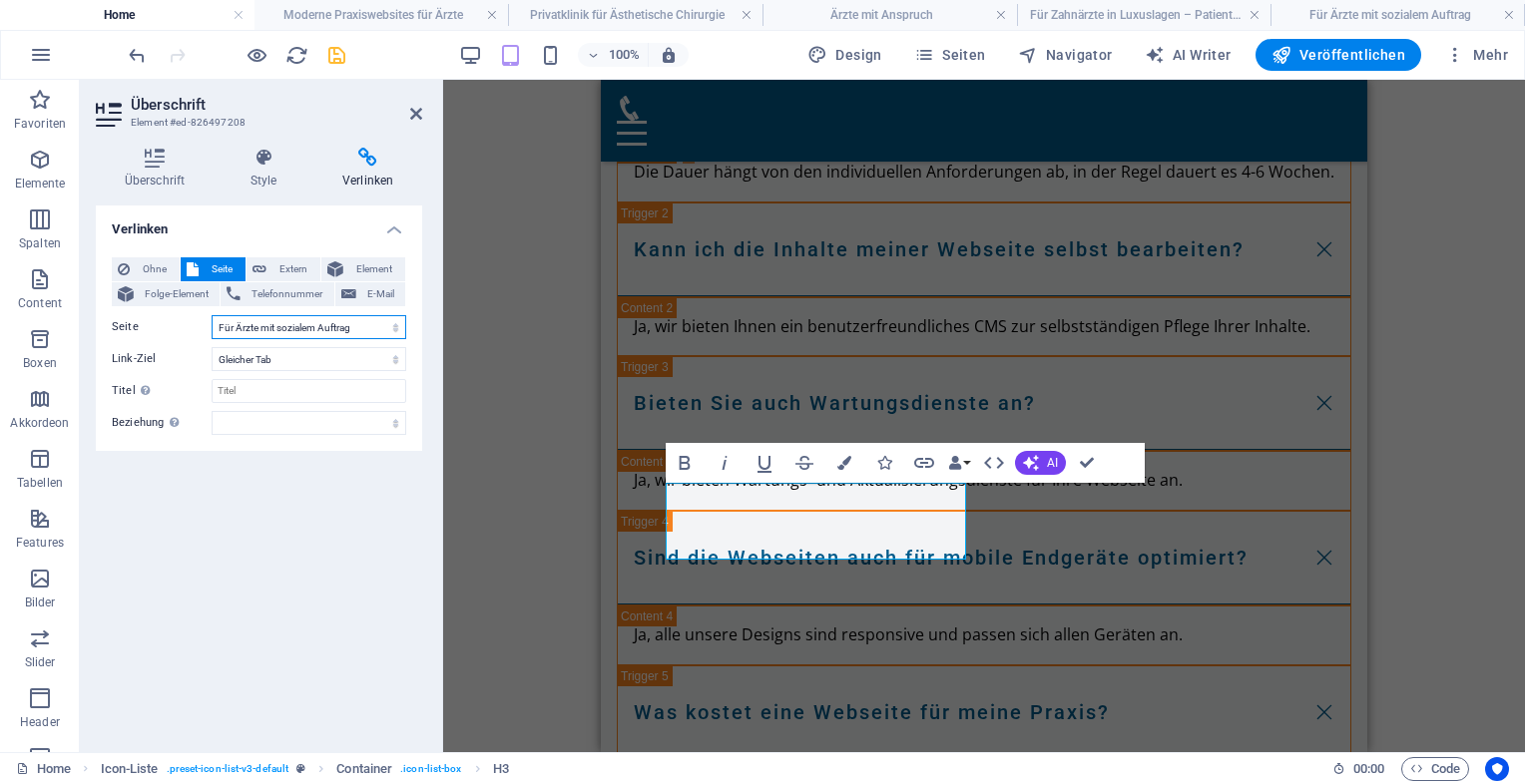click on "Home Legal Notice Privacy Moderne Praxiswebsites für Ärzte Privatklinik für Ästhetische Chirurgie Ärzte mit Anspruch Für Zahnärzte in Luxuslagen – Patienten, die zahlen können Für Ärzte mit sozialem Auftrag" at bounding box center (308, 327) 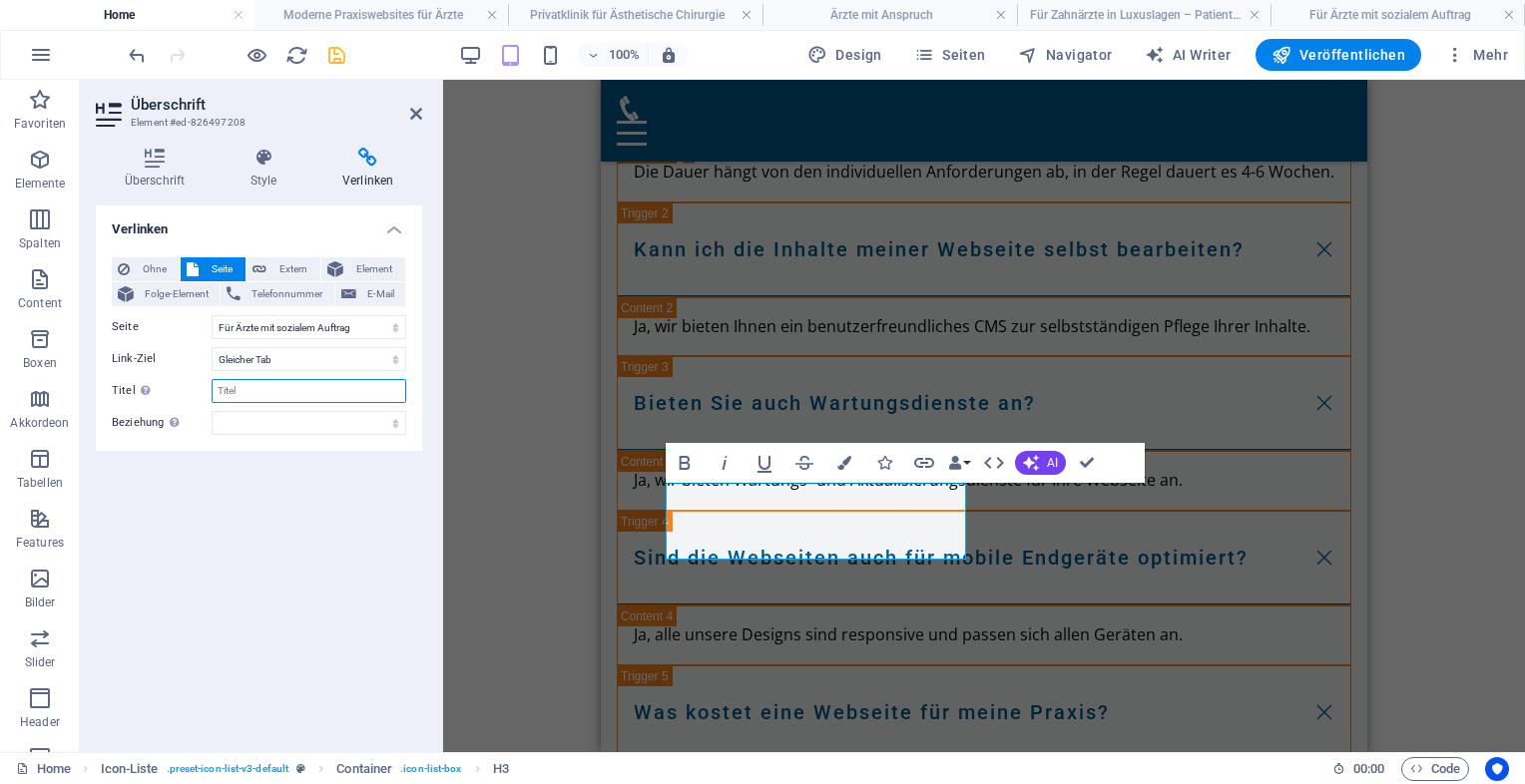 click on "Titel Zusätzliche Linkbeschreibung, sollte nicht mit dem Linktext identisch sein. Der Titel wird meist als Tooltip-Text angezeigt, wenn die Maus über das Element bewegt wird. Kann leer bleiben." at bounding box center [308, 391] 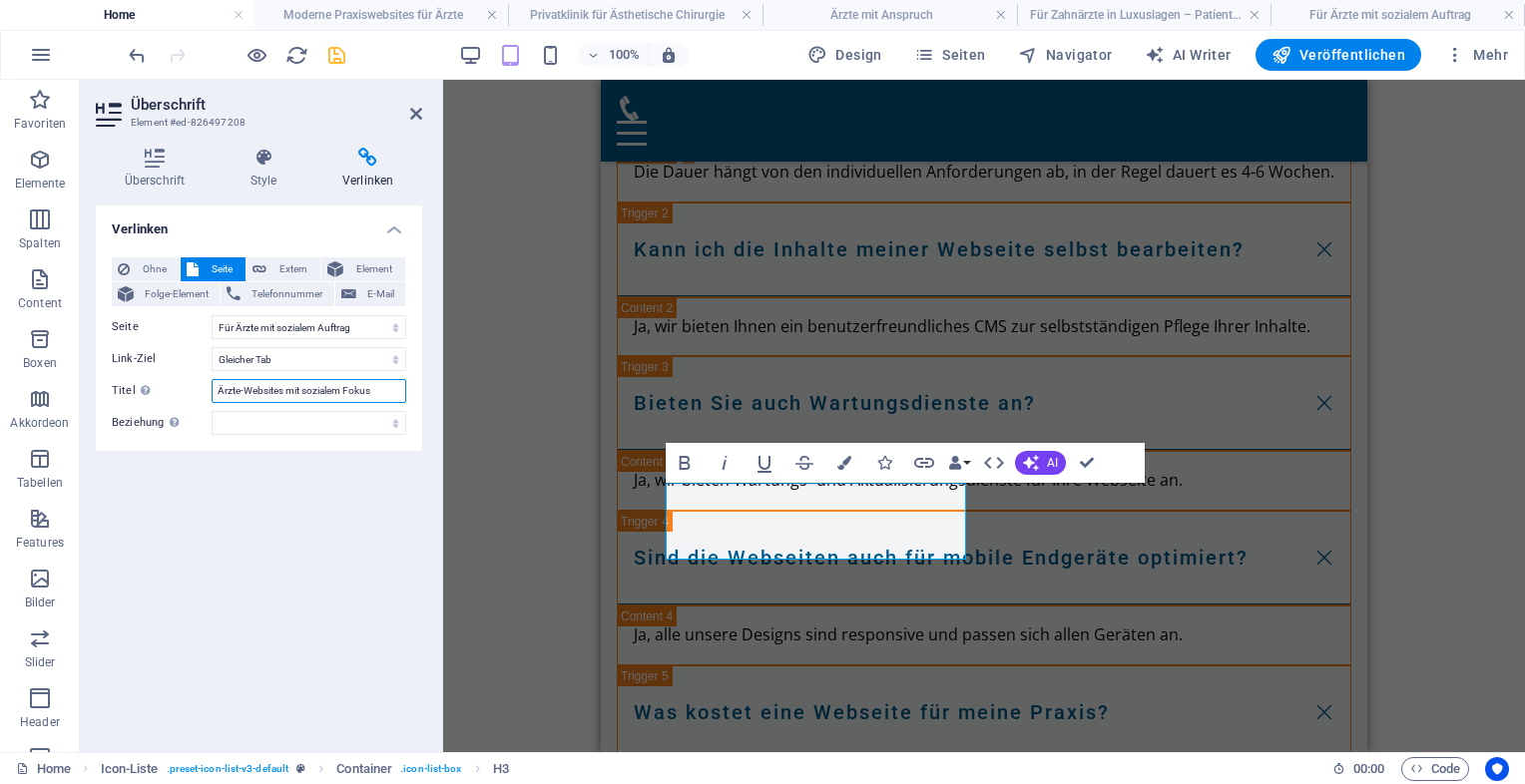 click on "Ärzte-Websites mit sozialem Fokus" at bounding box center [308, 391] 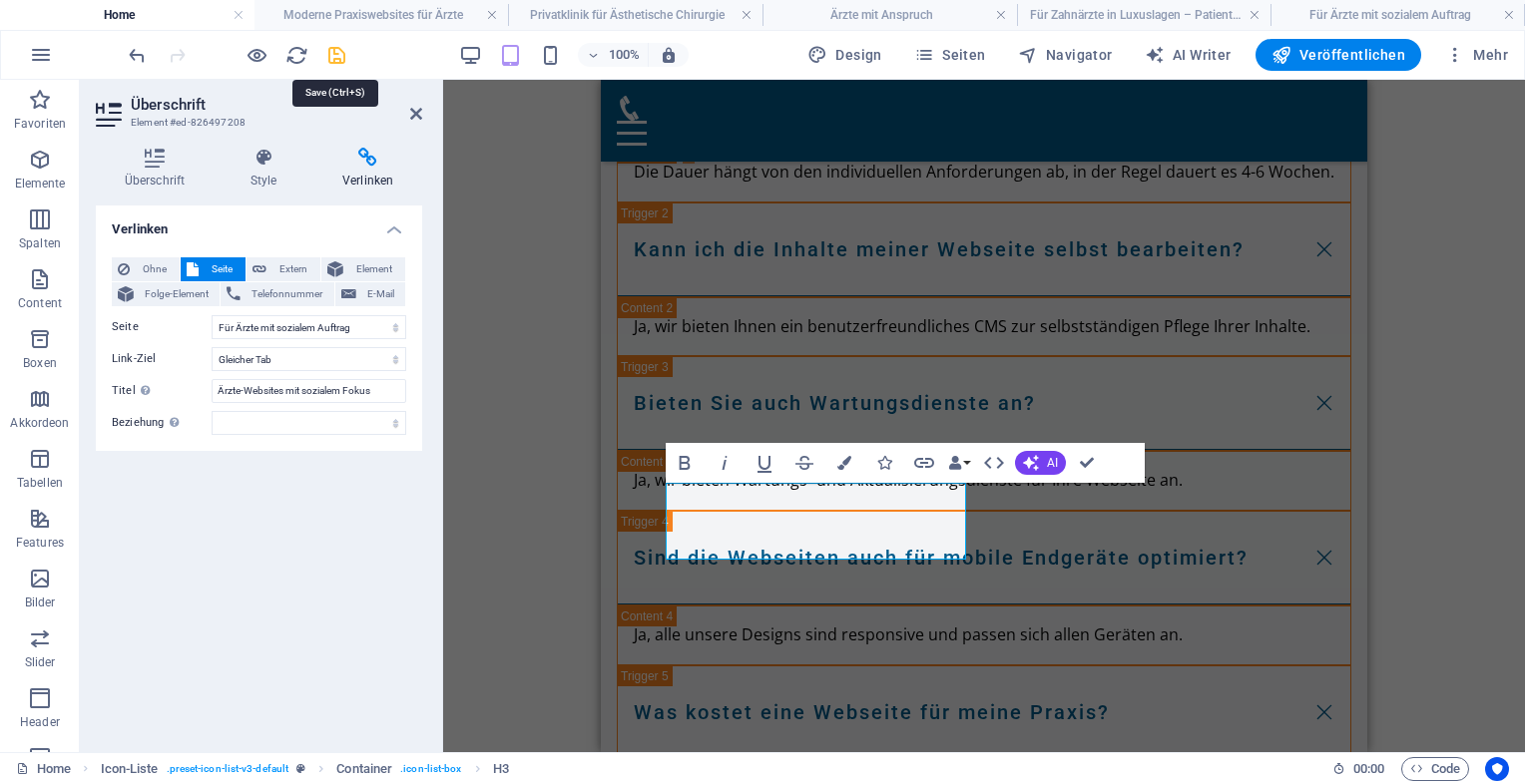 click at bounding box center [336, 55] 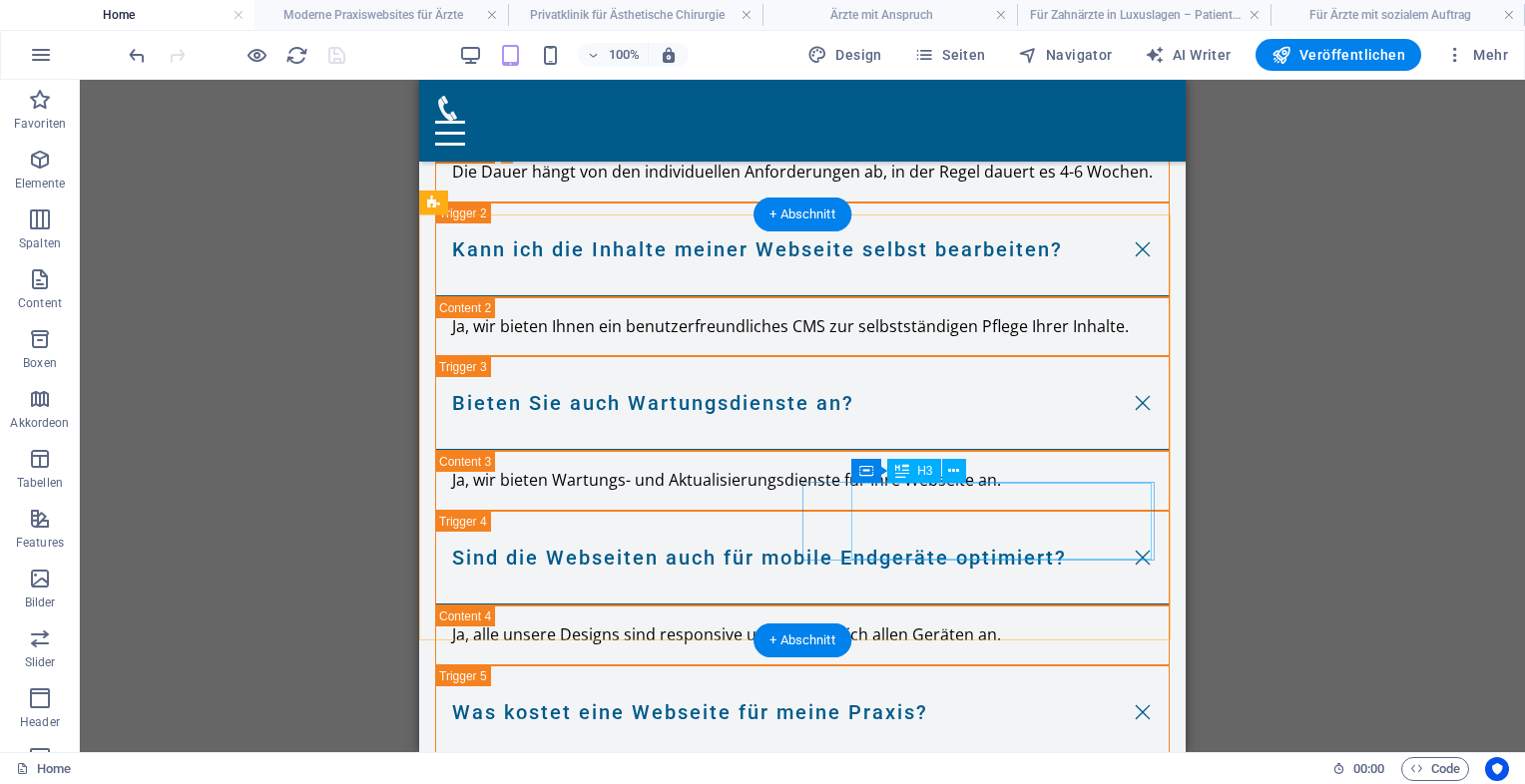 click on "Headline" at bounding box center [590, 4564] 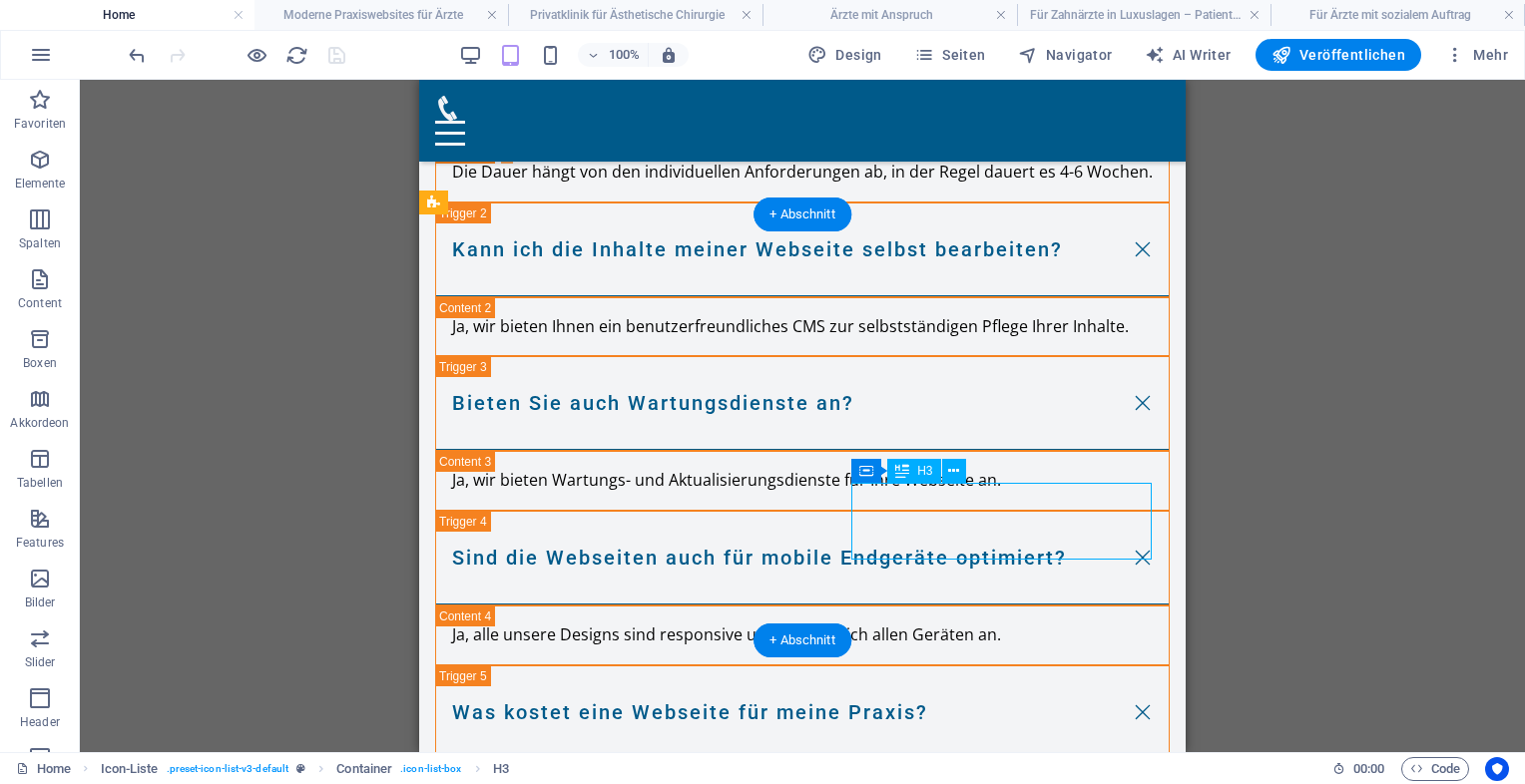 click on "Headline" at bounding box center (590, 4564) 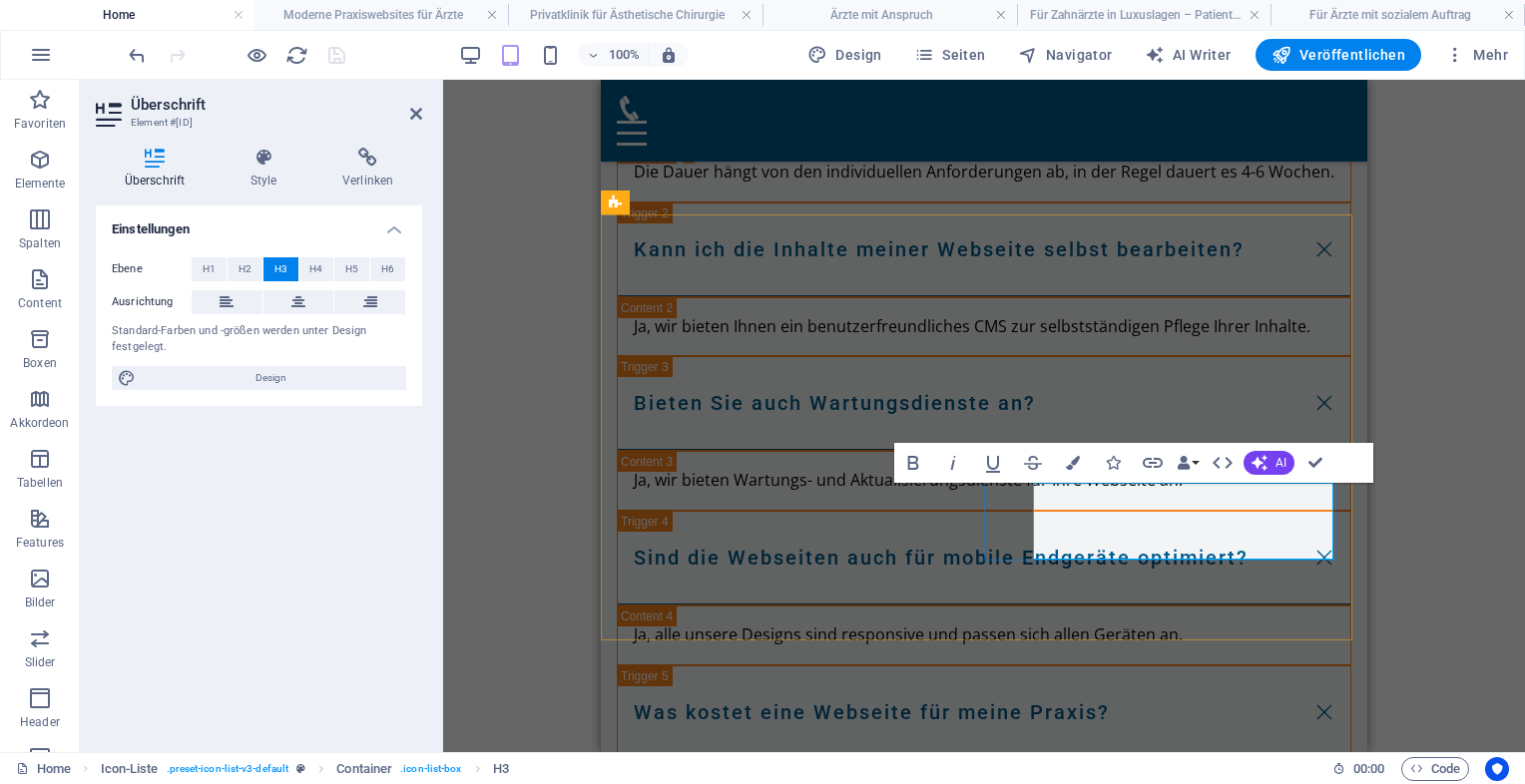 scroll, scrollTop: 9589, scrollLeft: 0, axis: vertical 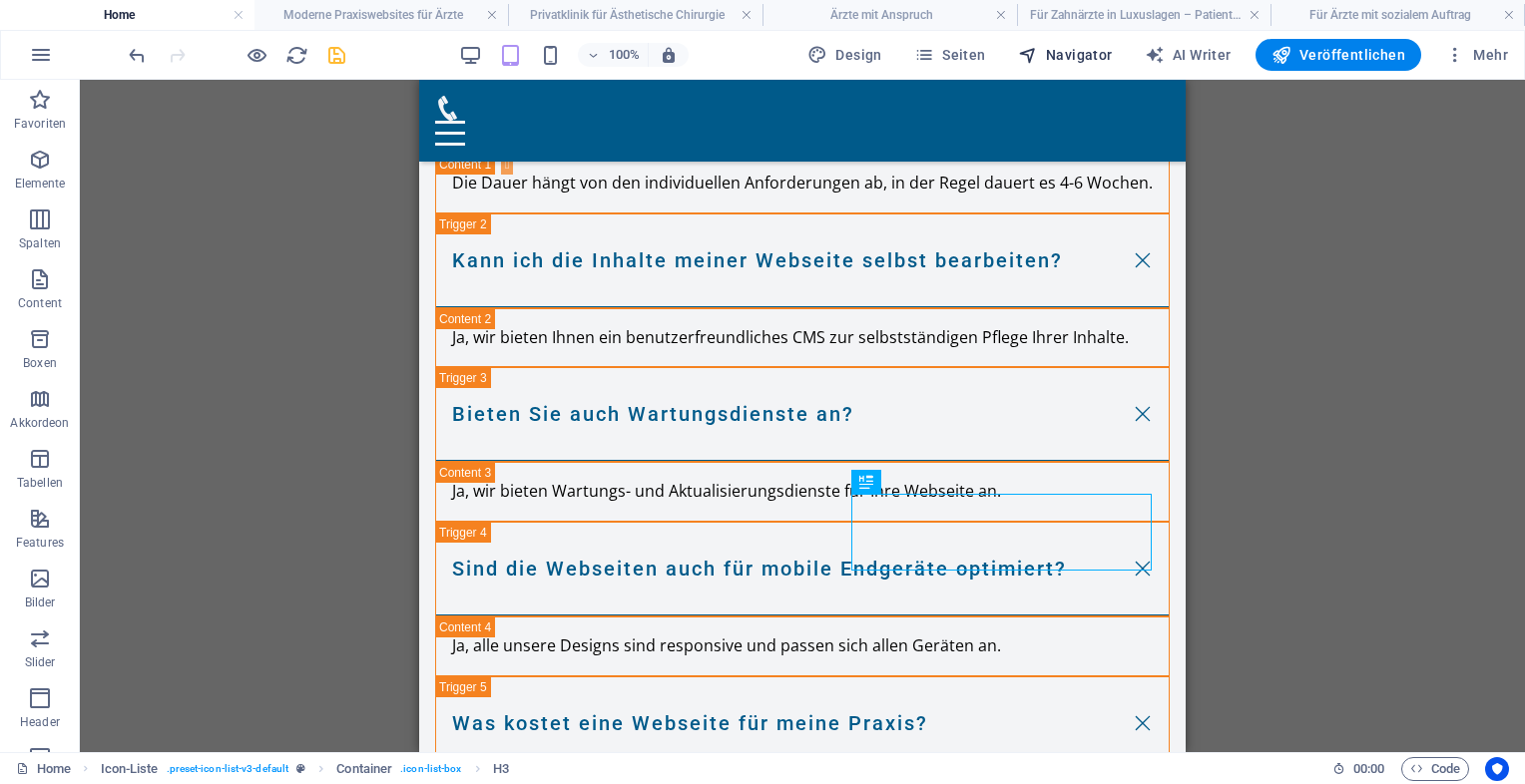 click on "Navigator" at bounding box center [1065, 55] 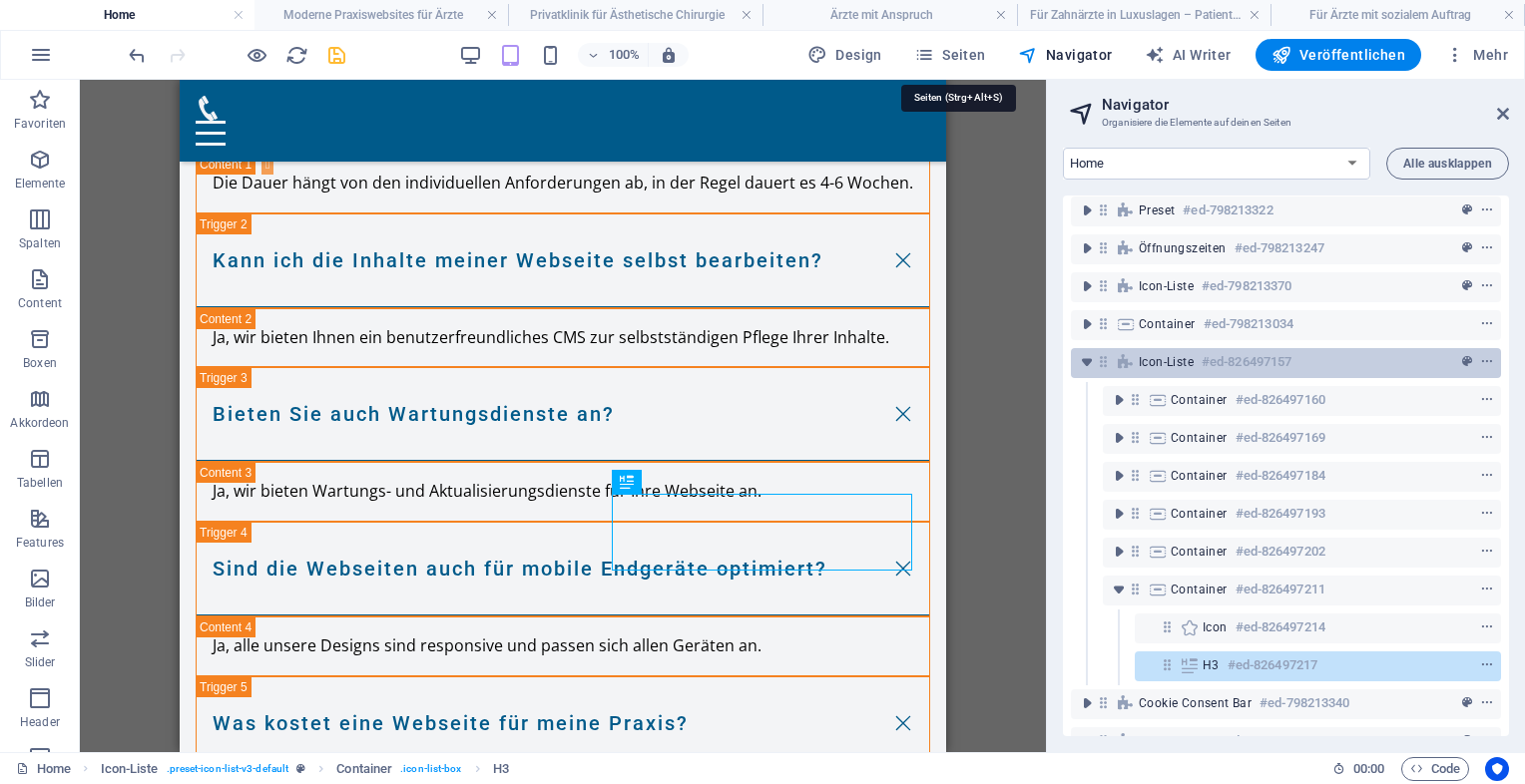 scroll, scrollTop: 544, scrollLeft: 0, axis: vertical 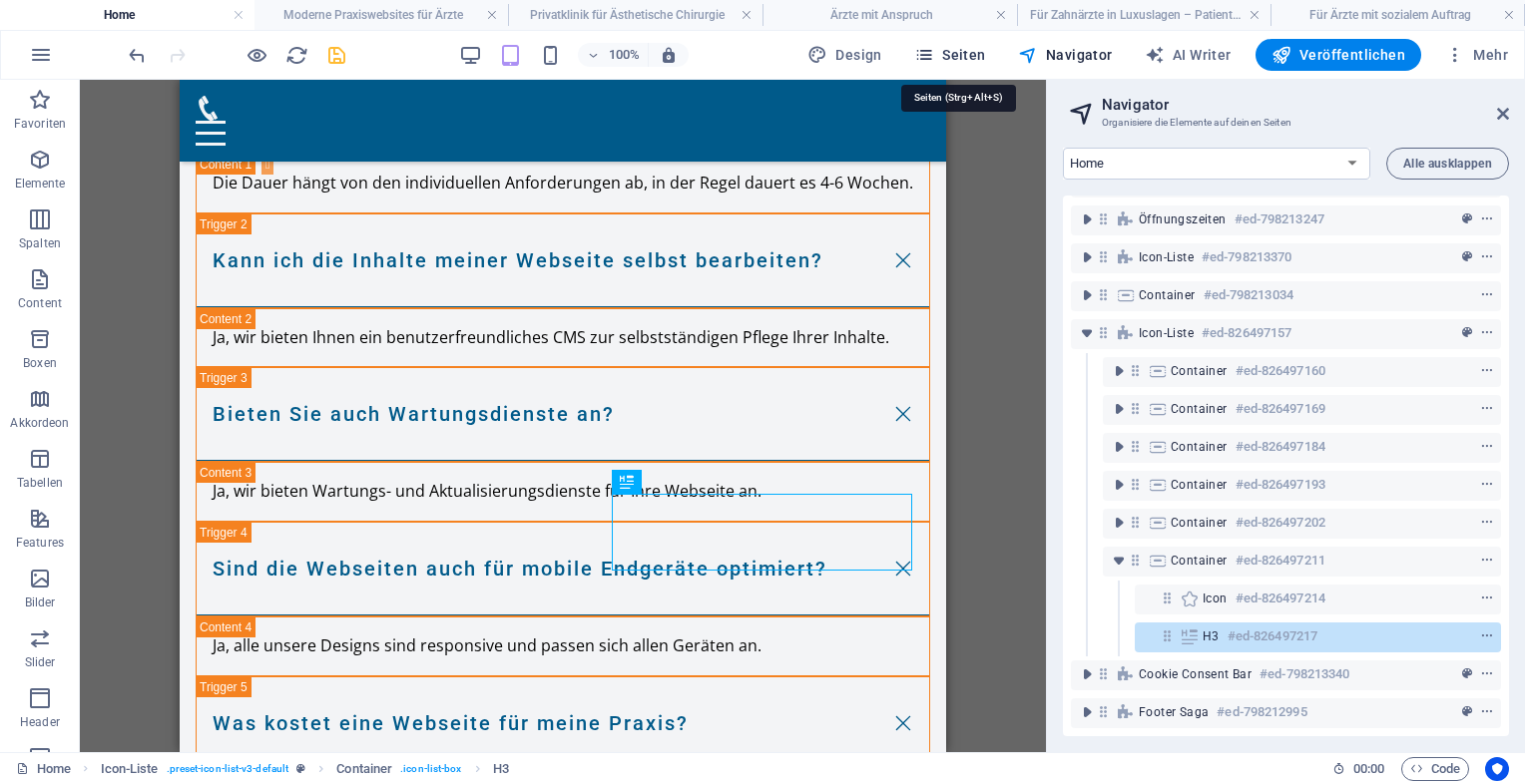 click on "Seiten" at bounding box center (950, 55) 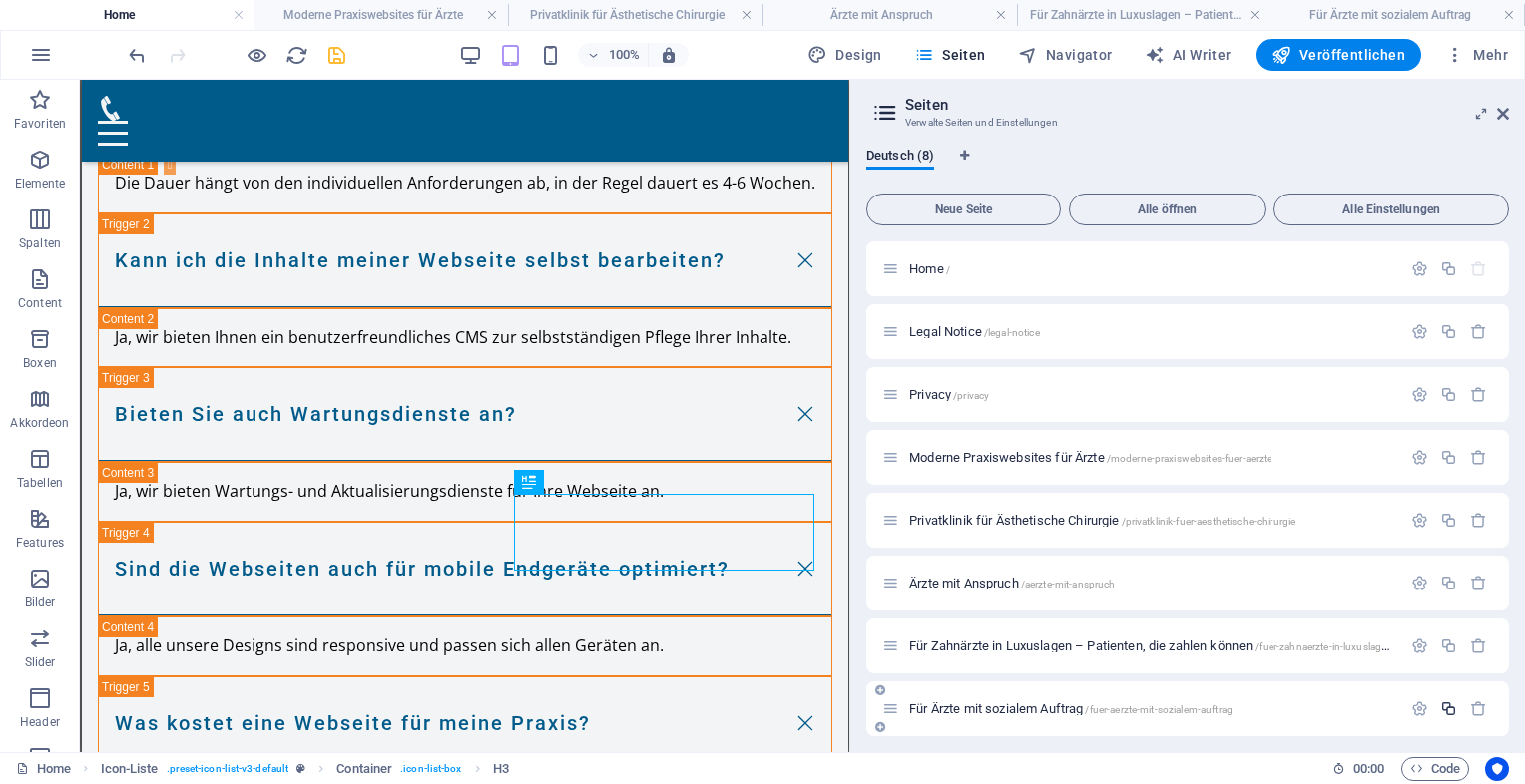 click at bounding box center [1448, 708] 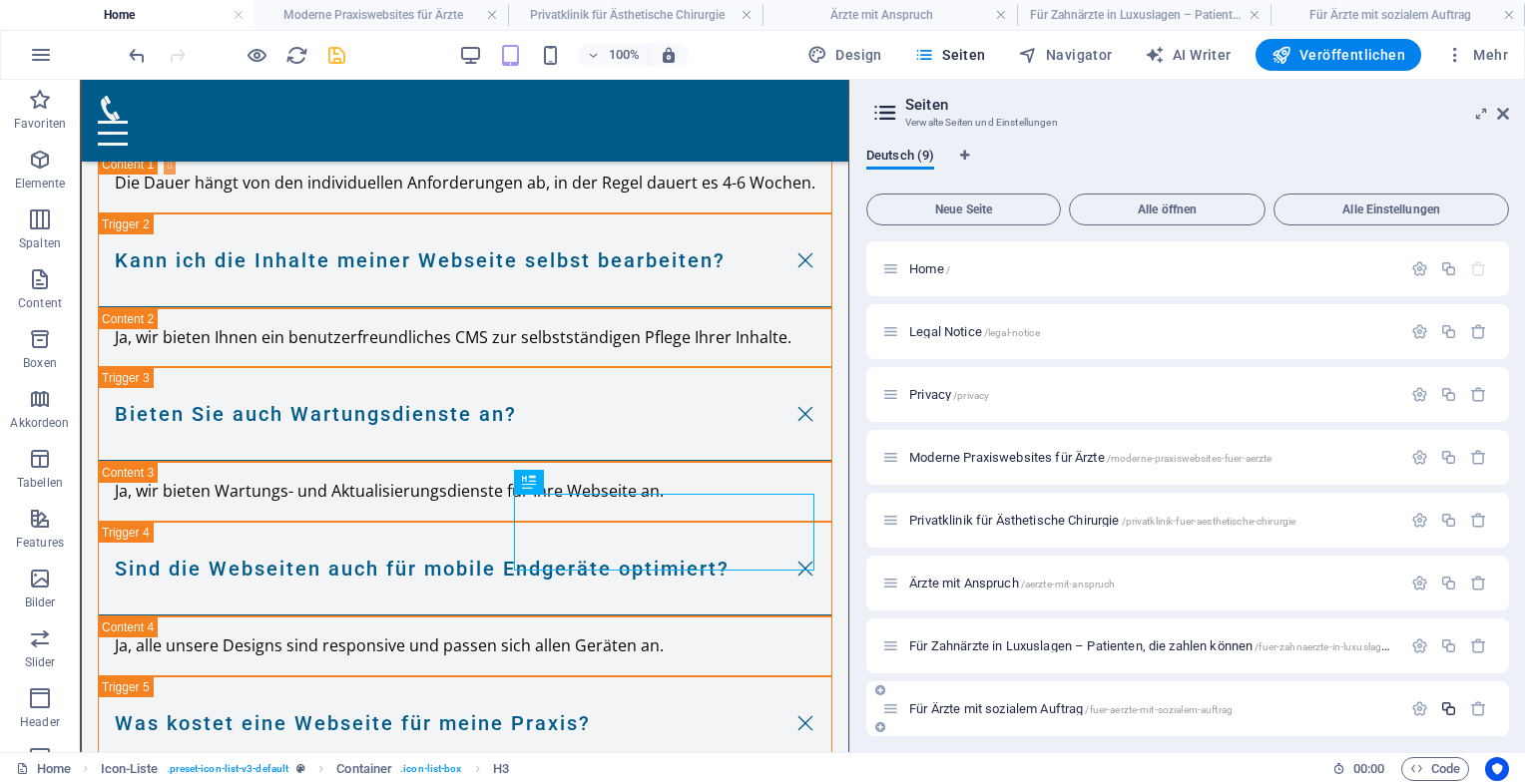 scroll, scrollTop: 358, scrollLeft: 0, axis: vertical 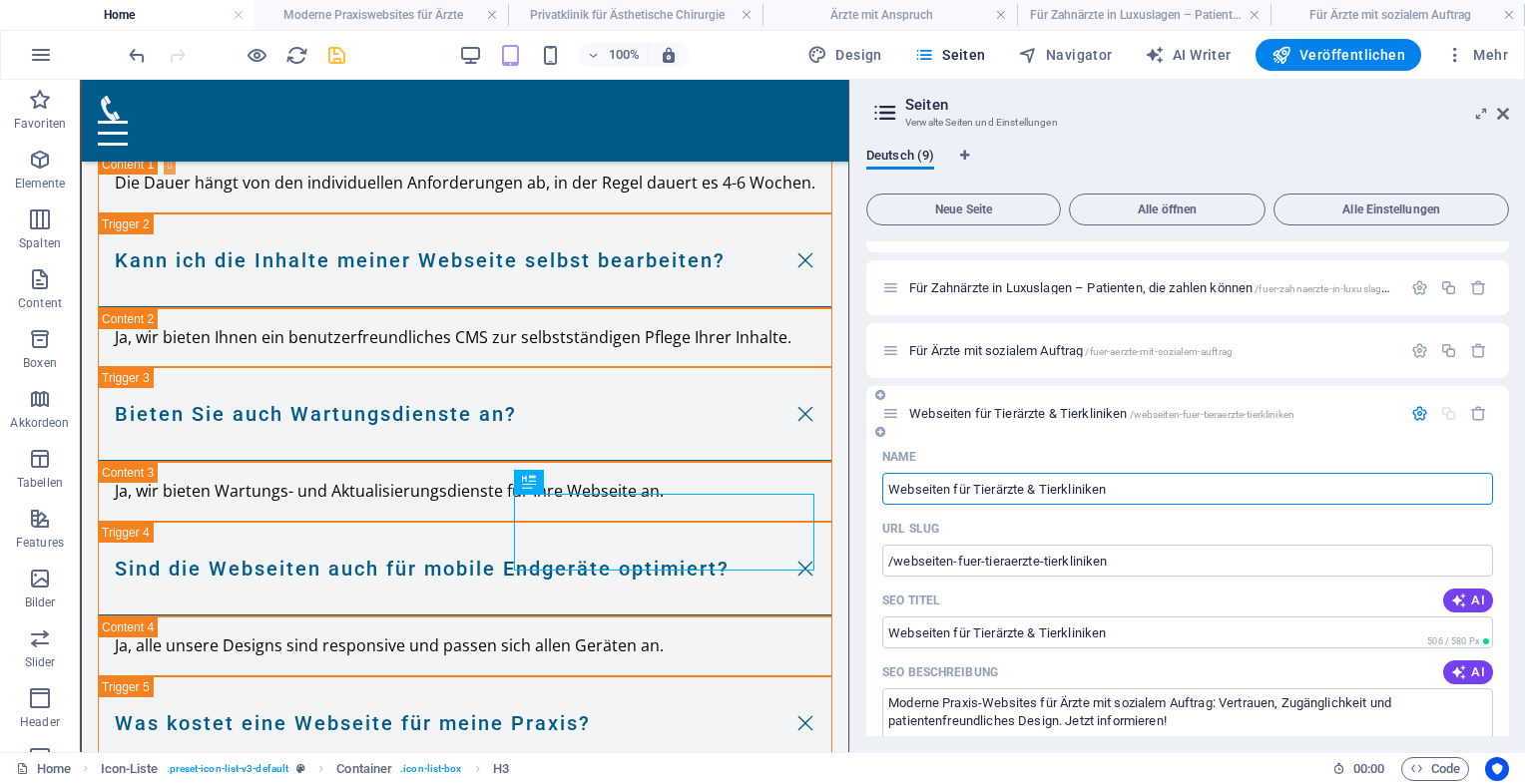 type on "Webseiten für Tierärzte & Tierkliniken" 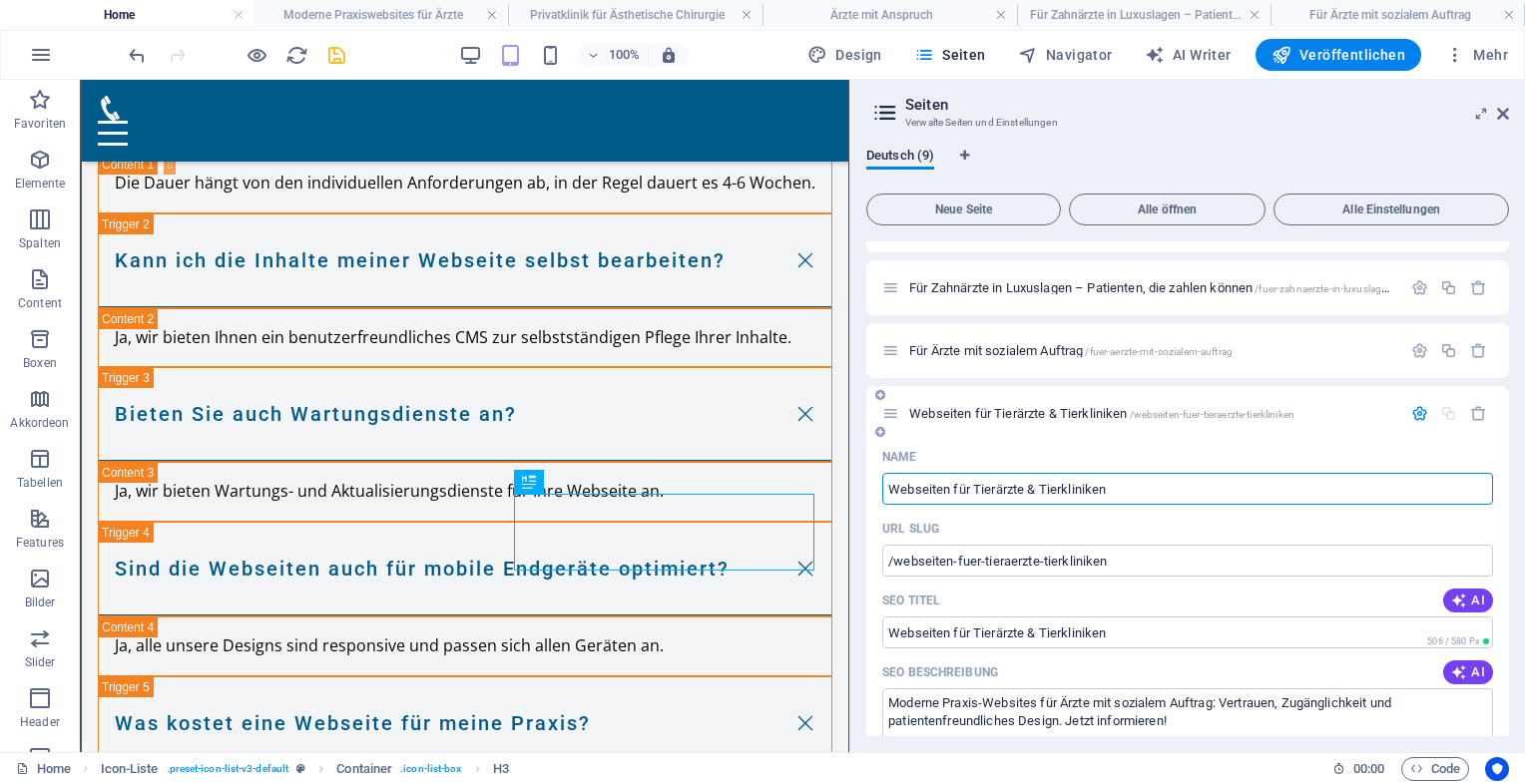 type on "Webseiten für Tierärzte & Tierkliniken" 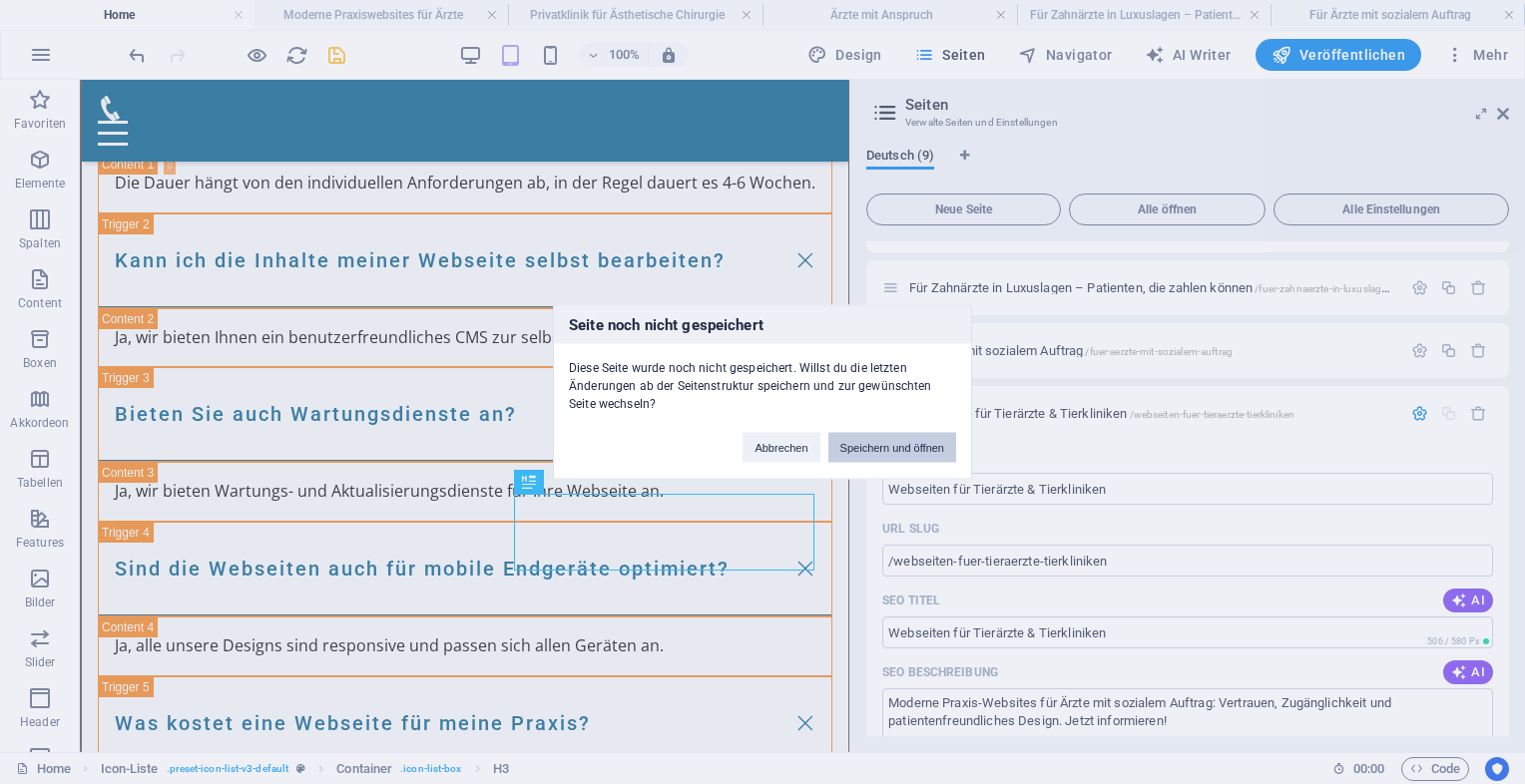 click on "Speichern und öffnen" at bounding box center (892, 448) 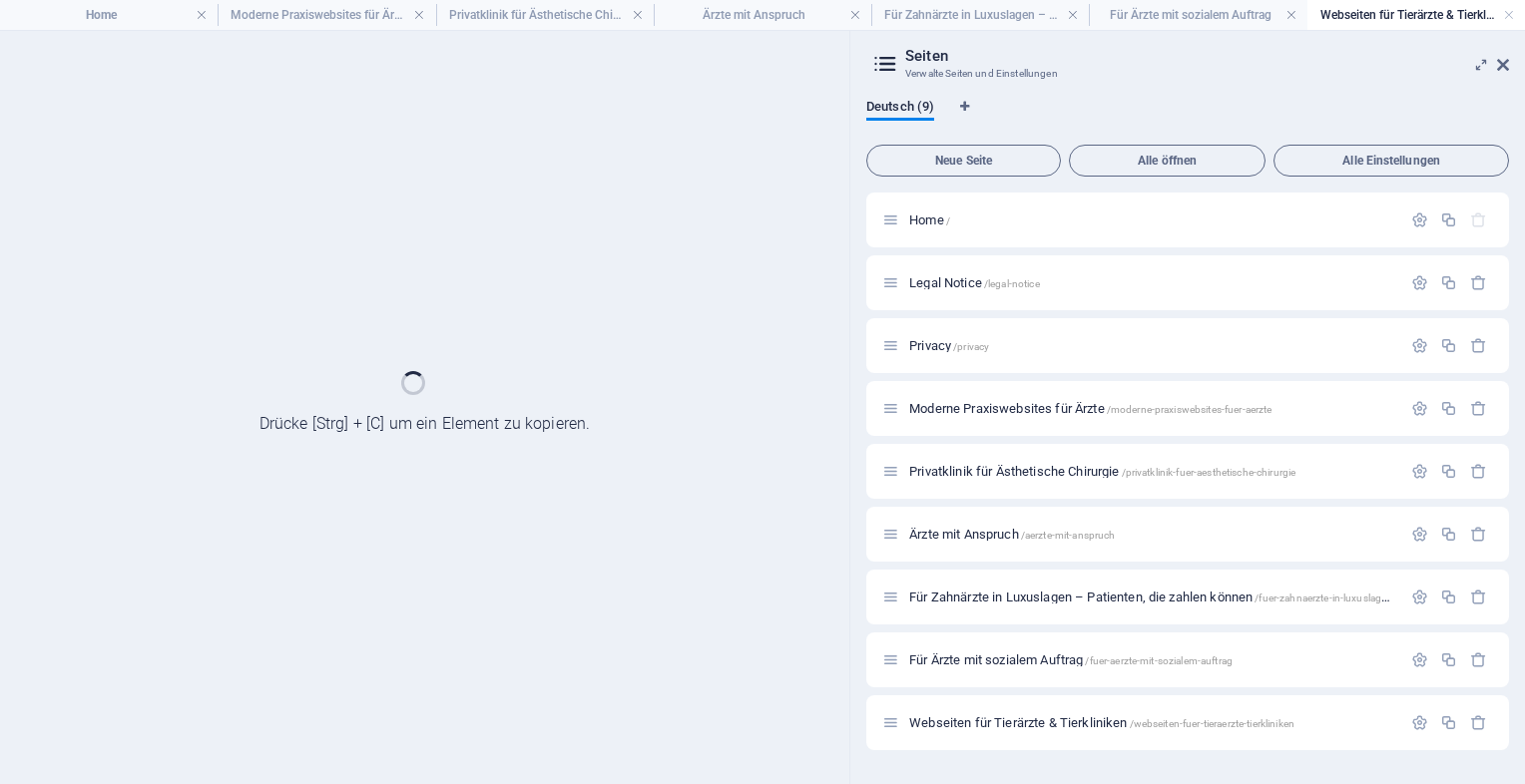 scroll, scrollTop: 0, scrollLeft: 0, axis: both 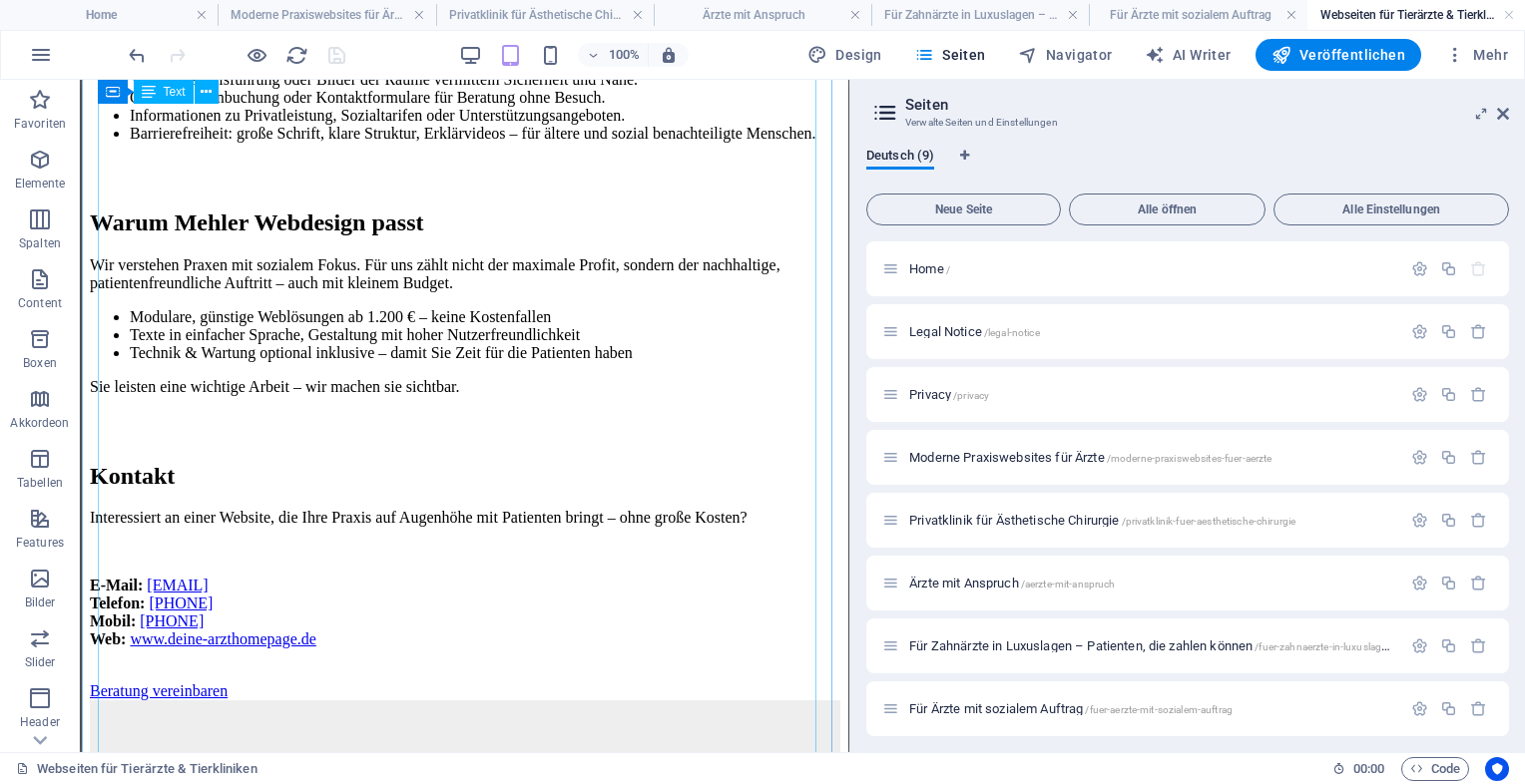 click on "Moderne Praxis-Websites für Ärzte mit sozialem Auftrag
Websites für Praxen mit sozialem Engagement
Sie behandeln Menschen ohne Krankenversicherung und aus Brennpunktvierteln – aus Überzeugung, nicht aus Profit. Wir gestalten Ihren Webauftritt: modern, klar, verständlich und patientenfreundlich.
Mehr Informationen anfordern
Warum heutzutage auch Ihre Praxis eine Website braucht
Obwohl Sie ohne Gewinnmaximierung arbeiten und die meisten Patienten selbst zahlen oder kassenfinanziert sind, steigert ein professioneller Webauftritt Vertrauen und Zugänglichkeit.
Transparente Informationen über Praxiszeiten, Leistungen und Ansprechbarkeit vermeiden Irritation.
Für Menschen ohne Krankenversicherung oder mit Migrationshintergrund wirkt eine gut strukturierte Website beruhigend und vertrauensbildend.
Suchmaschinenoptimierung sorgt dafür, dass Sie auch bei Google gefunden werden – mit sozialem Unterstützungsangebot, Sprachenvielfalt oder Beratung." at bounding box center [464, -42] 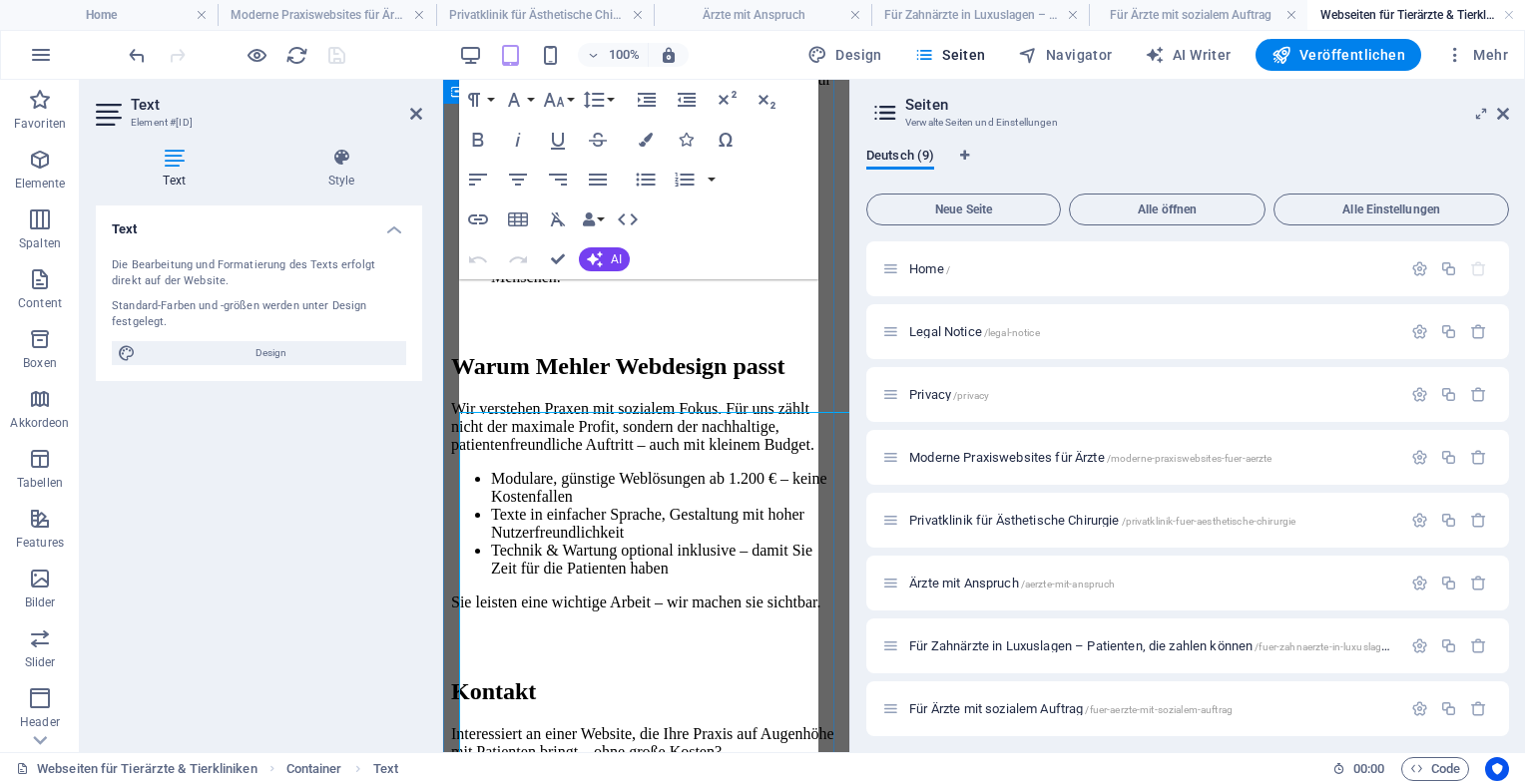 scroll, scrollTop: 343, scrollLeft: 0, axis: vertical 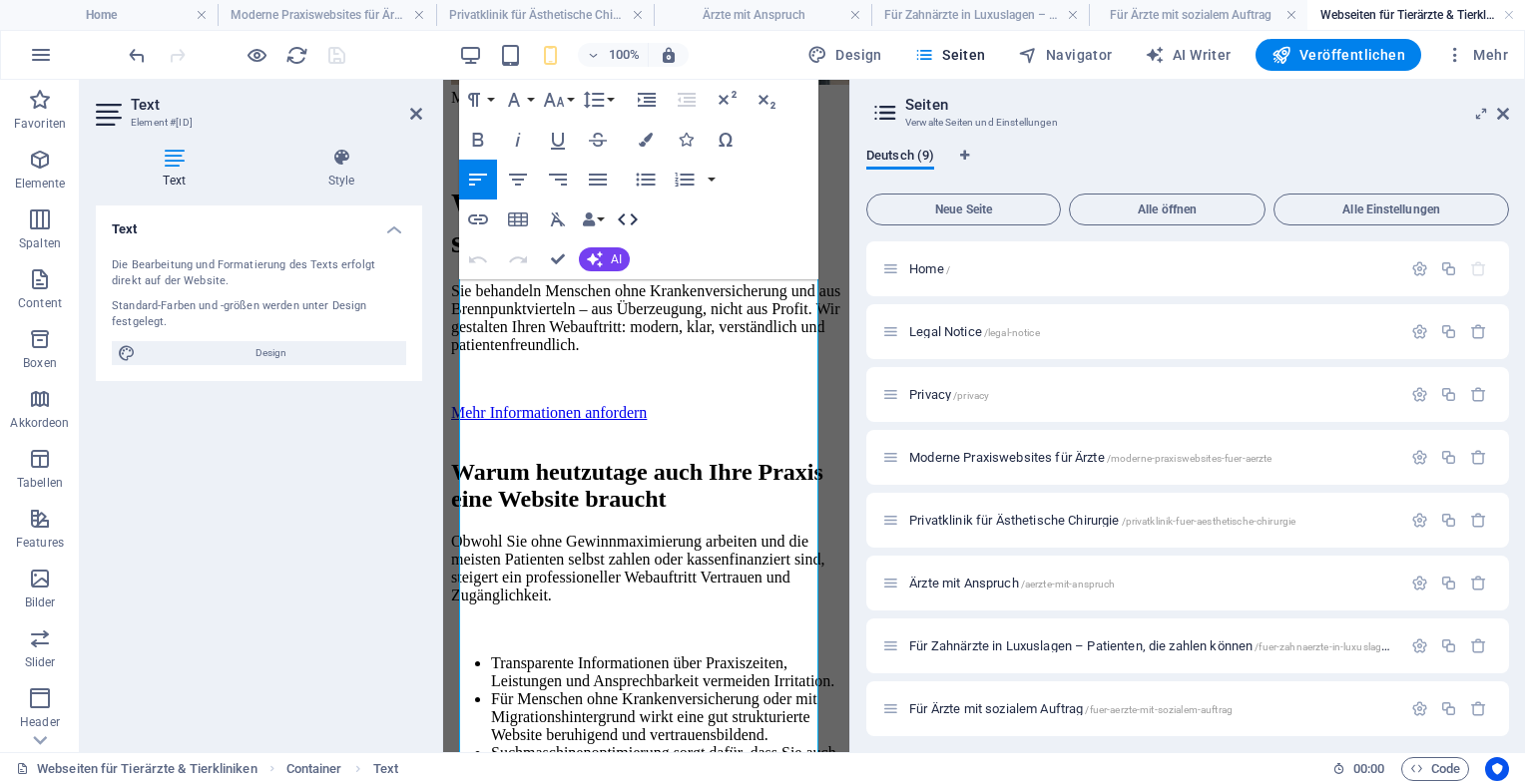 click 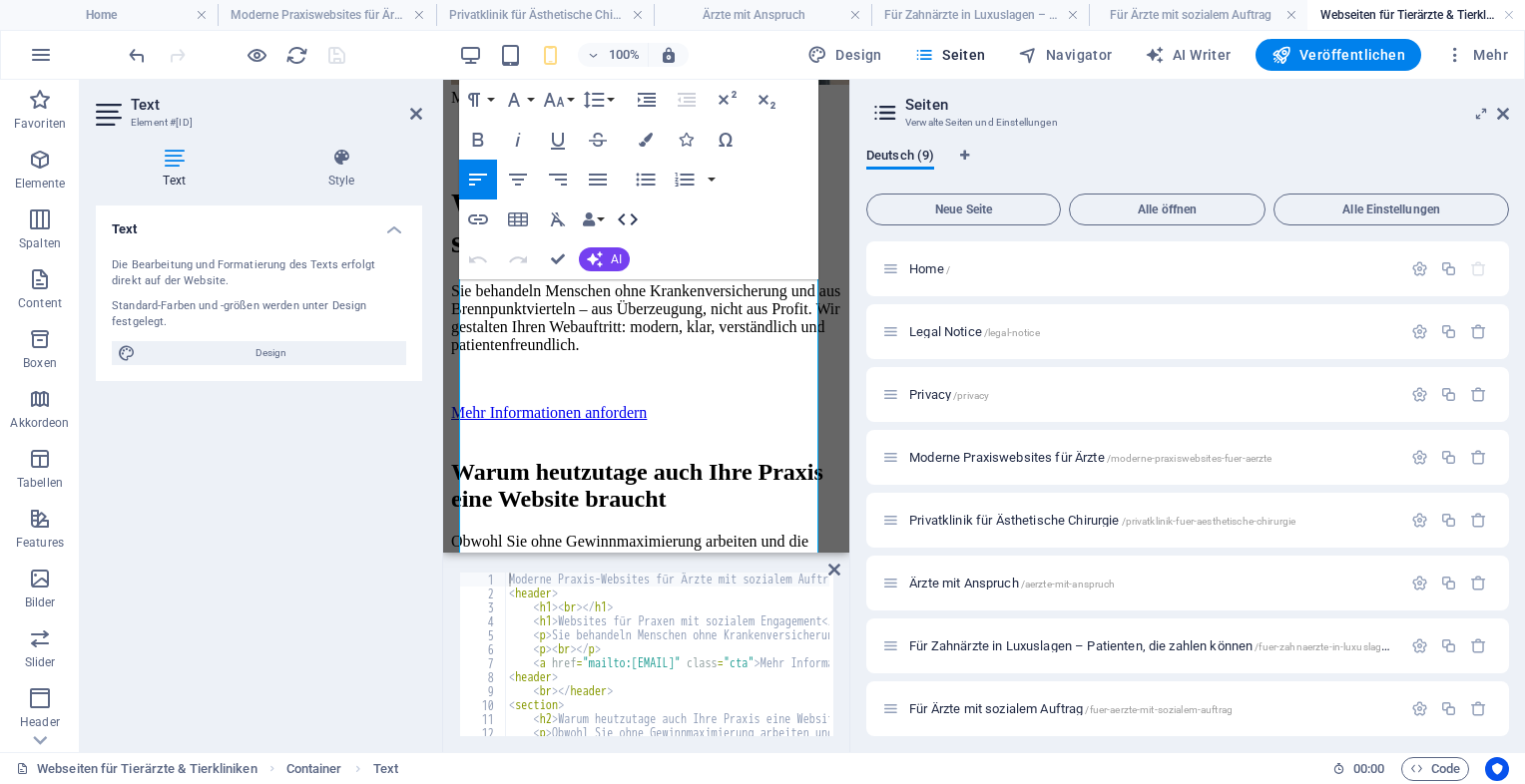 click 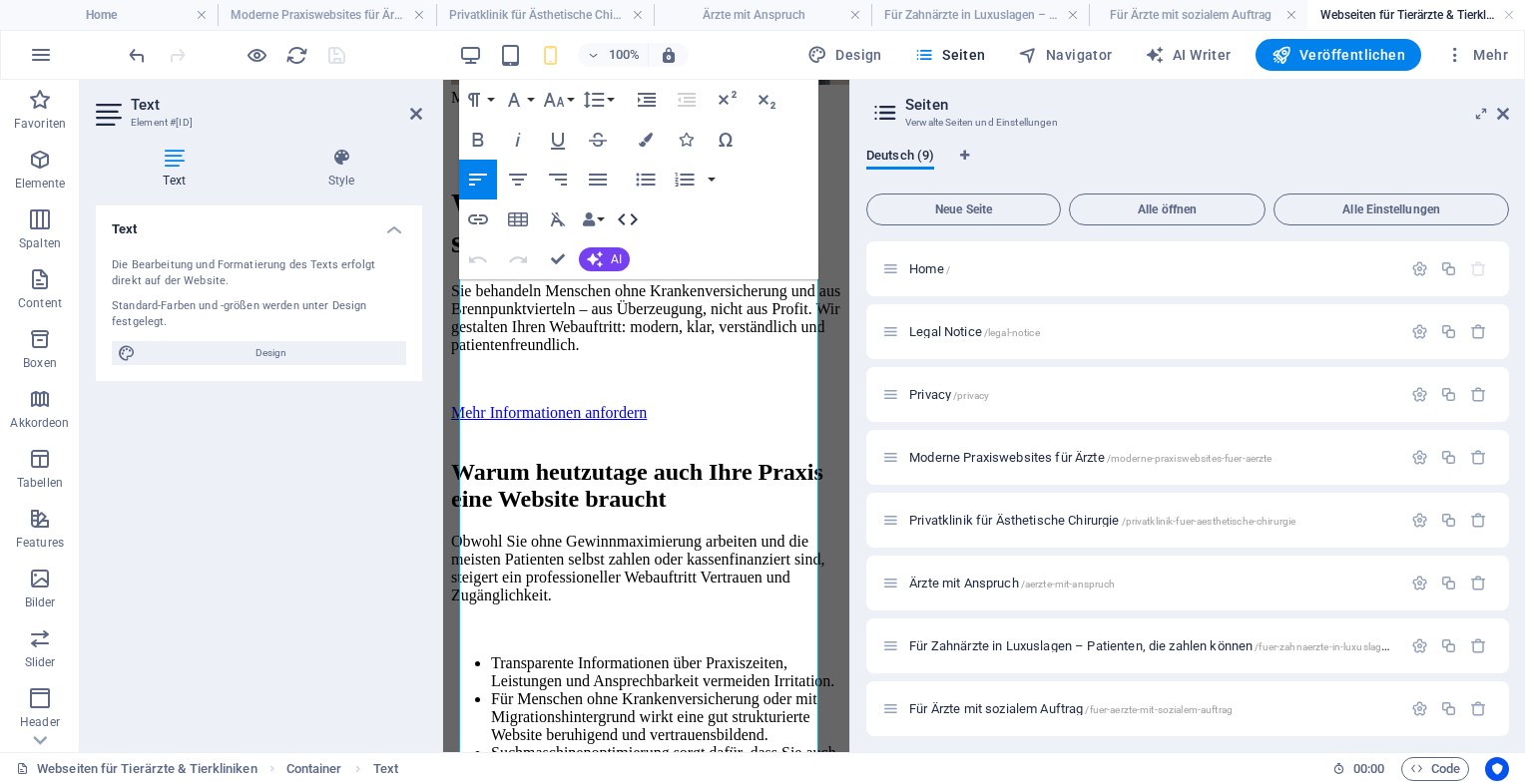 click 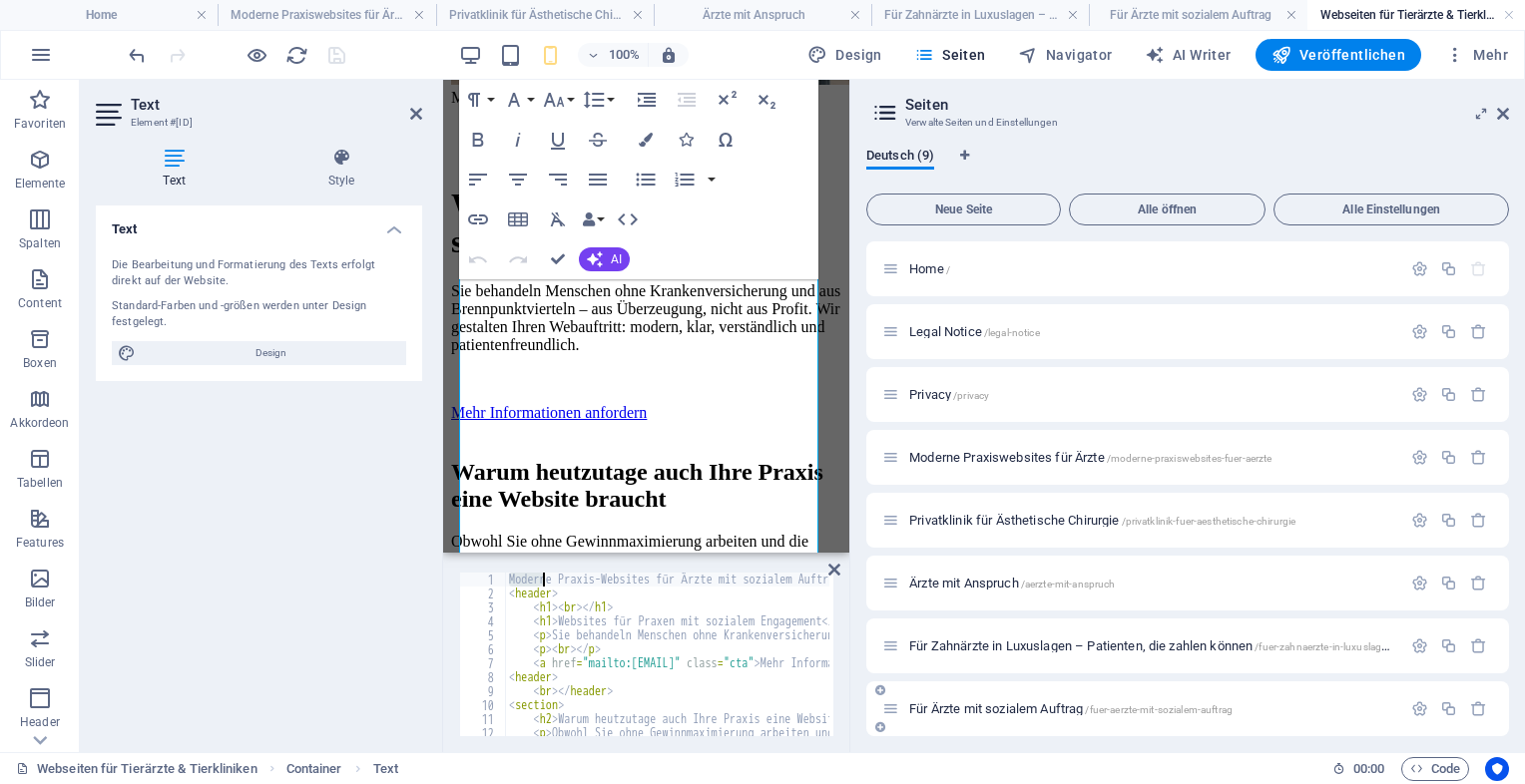 scroll, scrollTop: 0, scrollLeft: 138, axis: horizontal 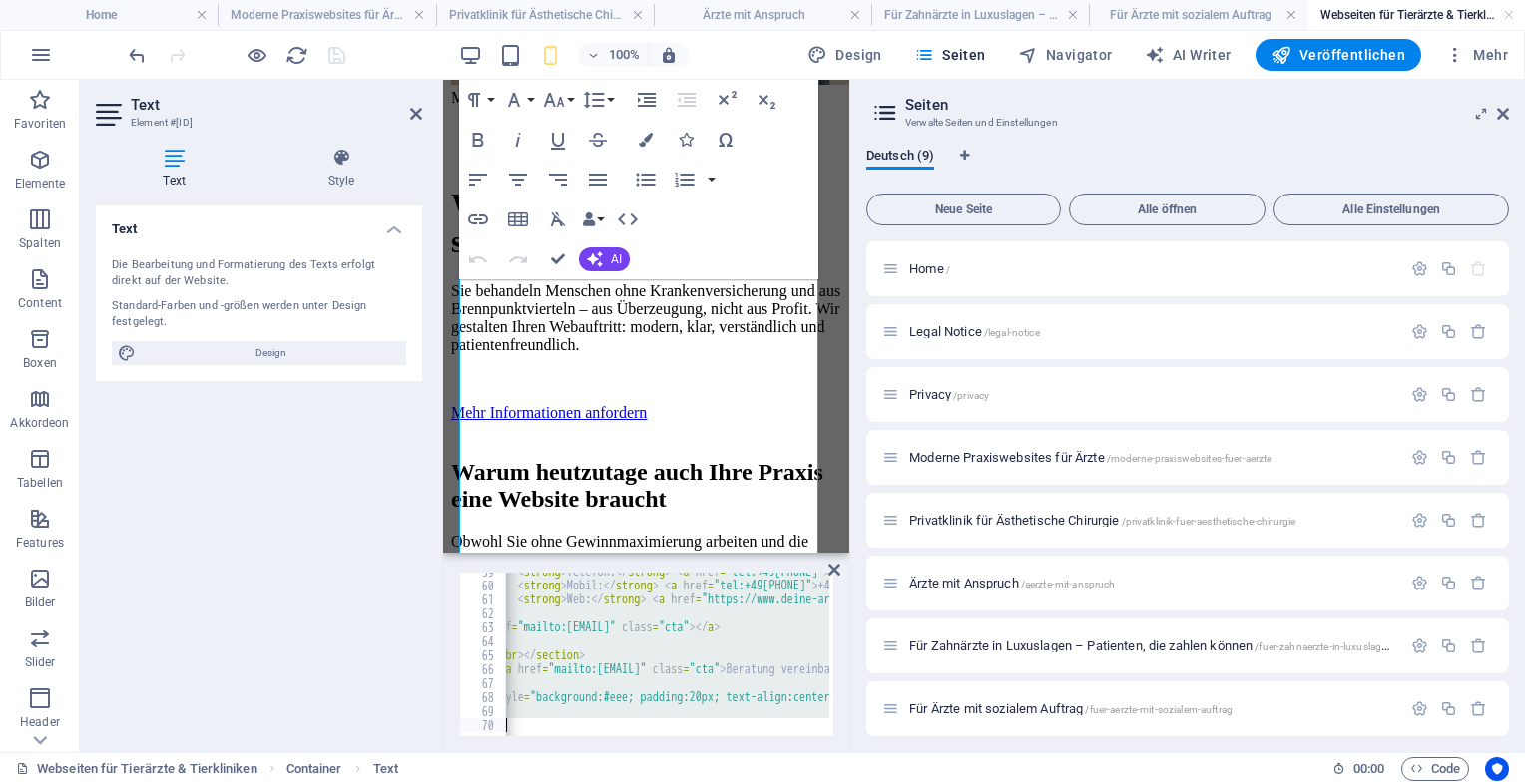 drag, startPoint x: 507, startPoint y: 580, endPoint x: 970, endPoint y: 787, distance: 507.16664 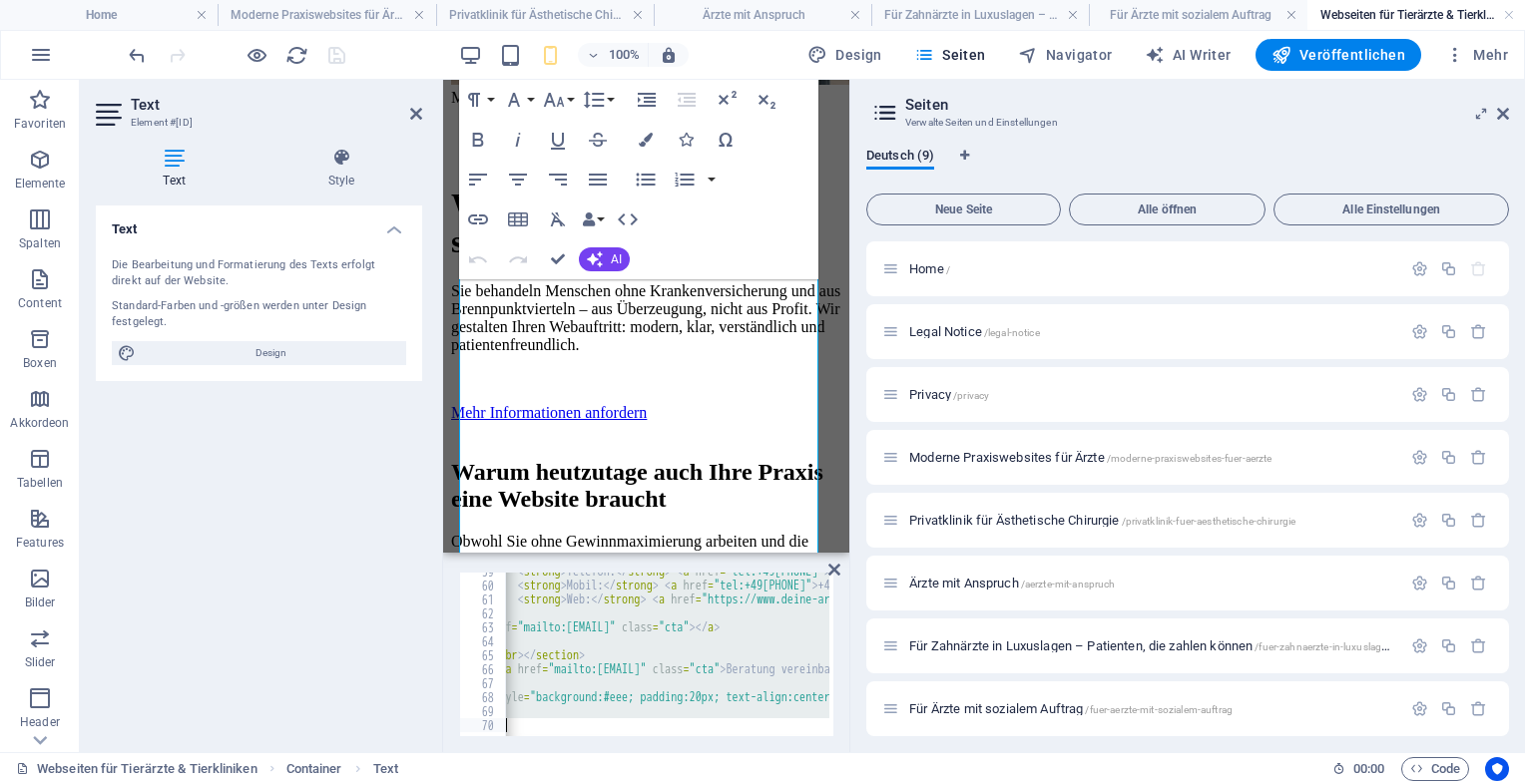 paste 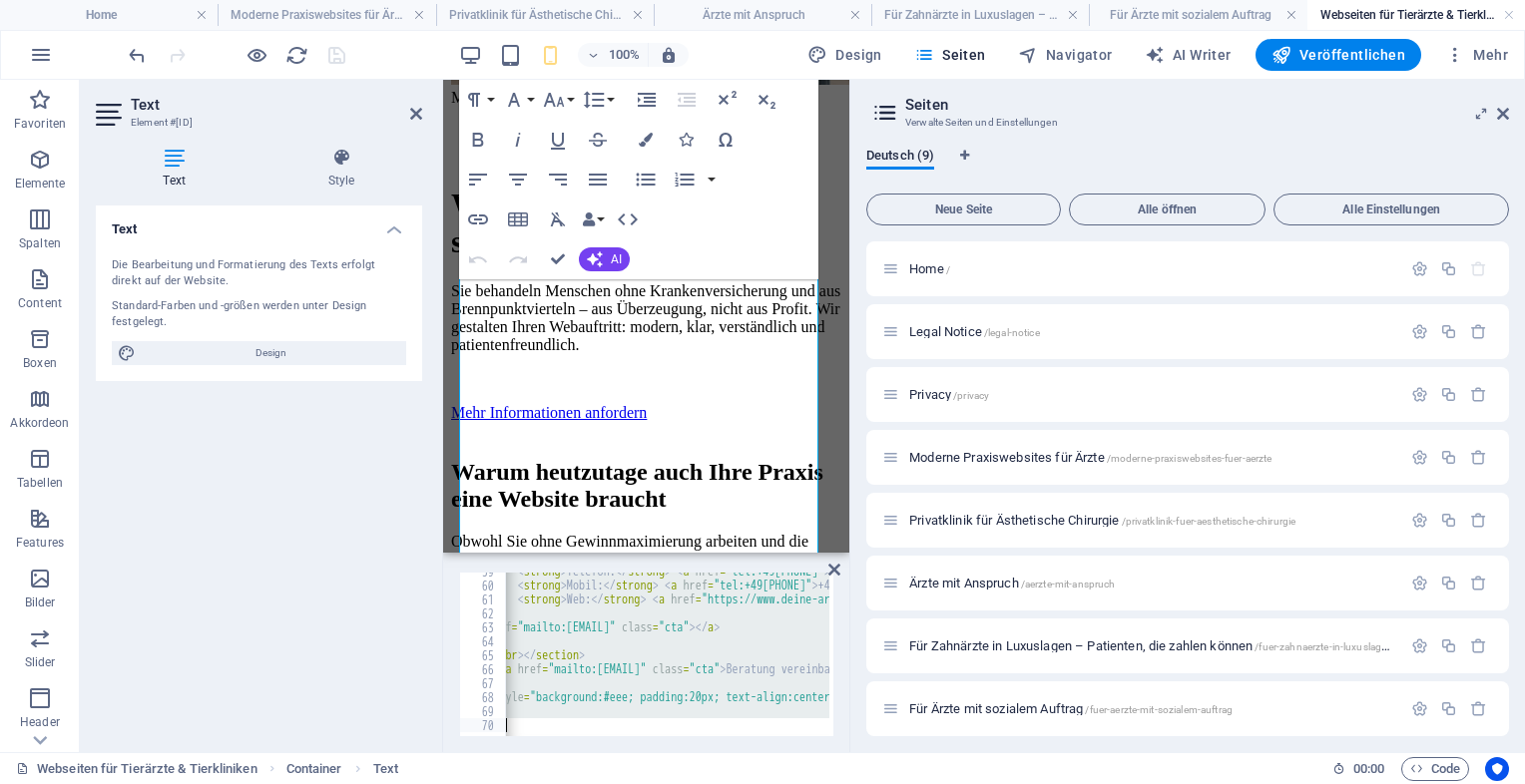scroll, scrollTop: 1781, scrollLeft: 0, axis: vertical 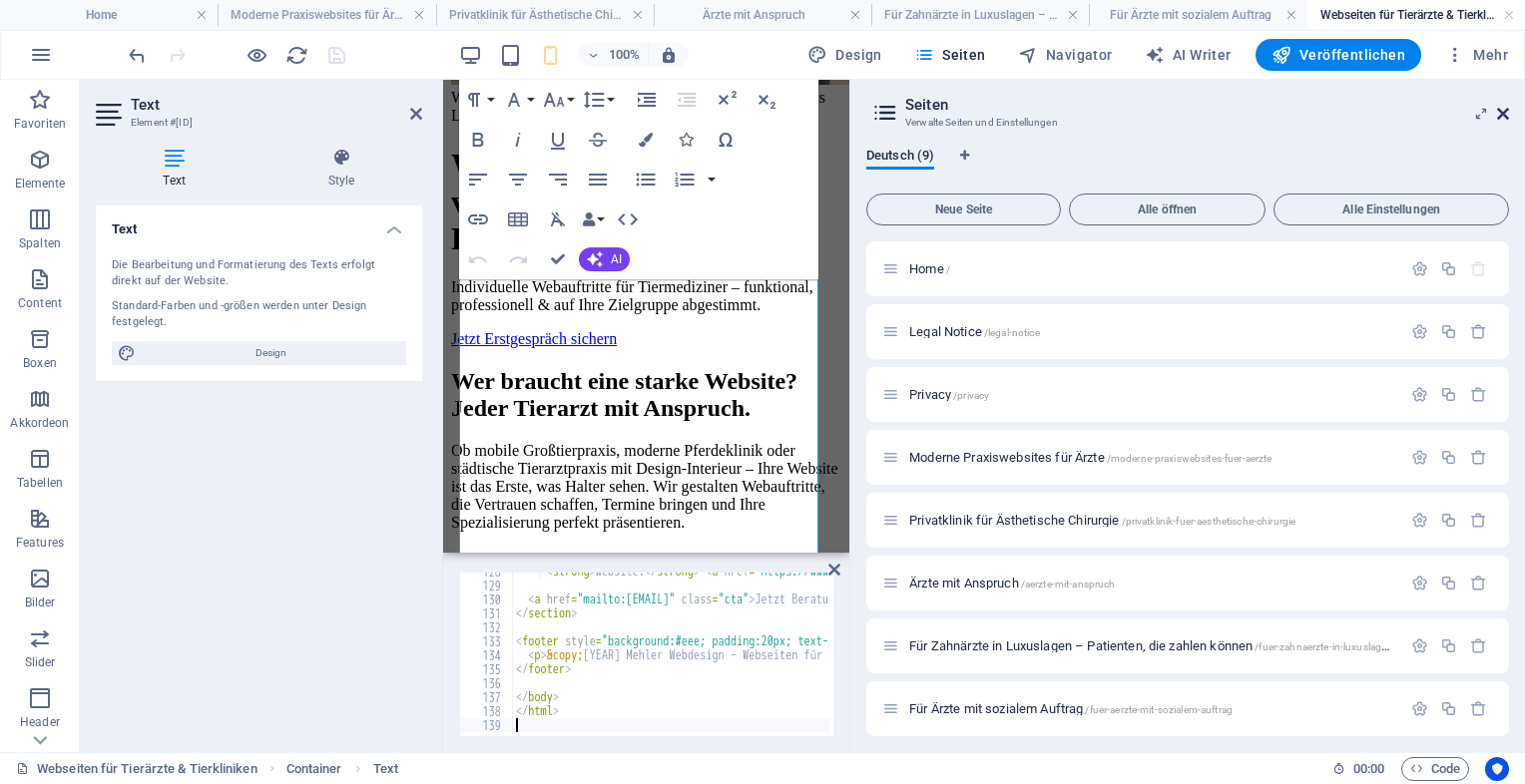 click at bounding box center [1503, 114] 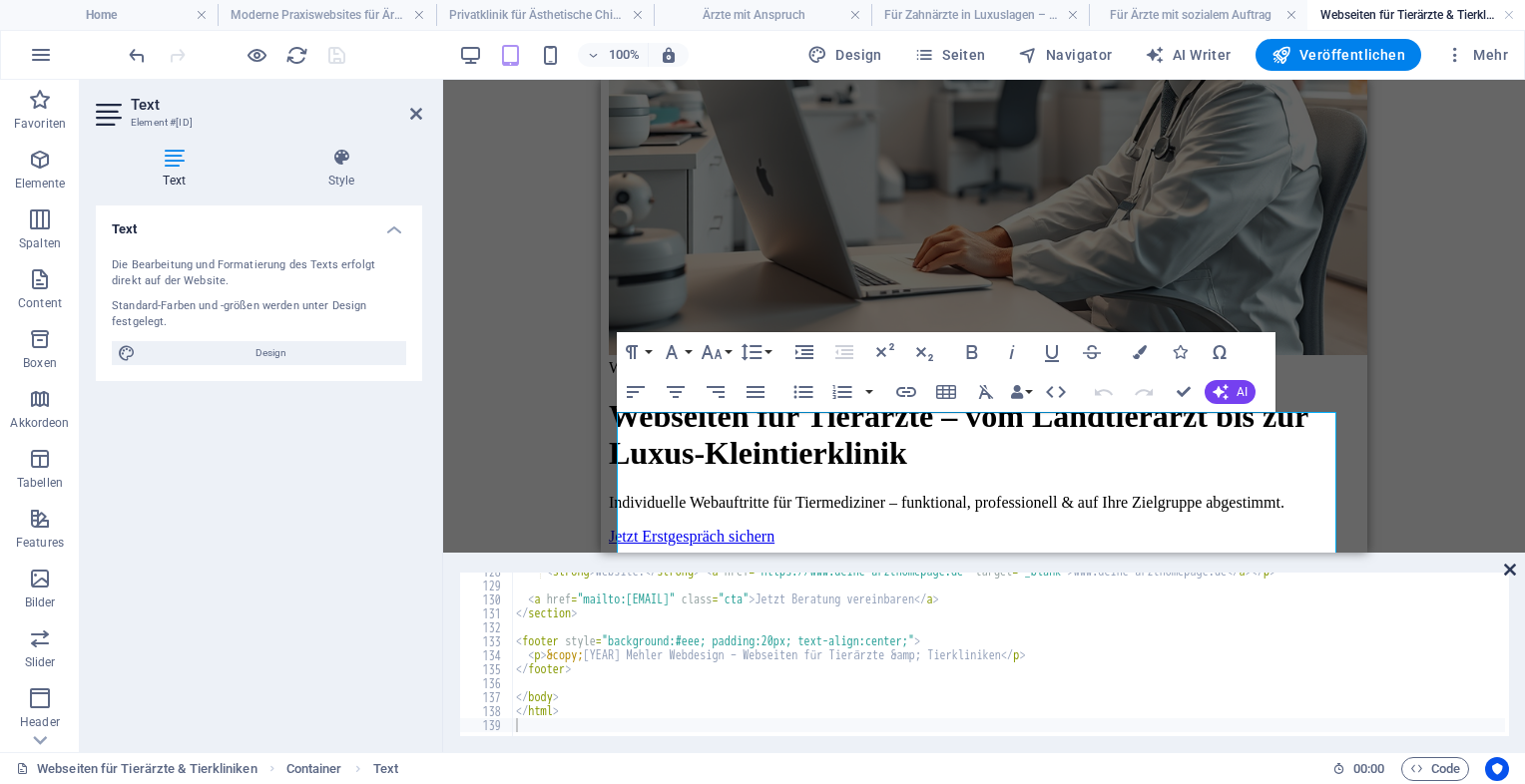 click at bounding box center [1510, 570] 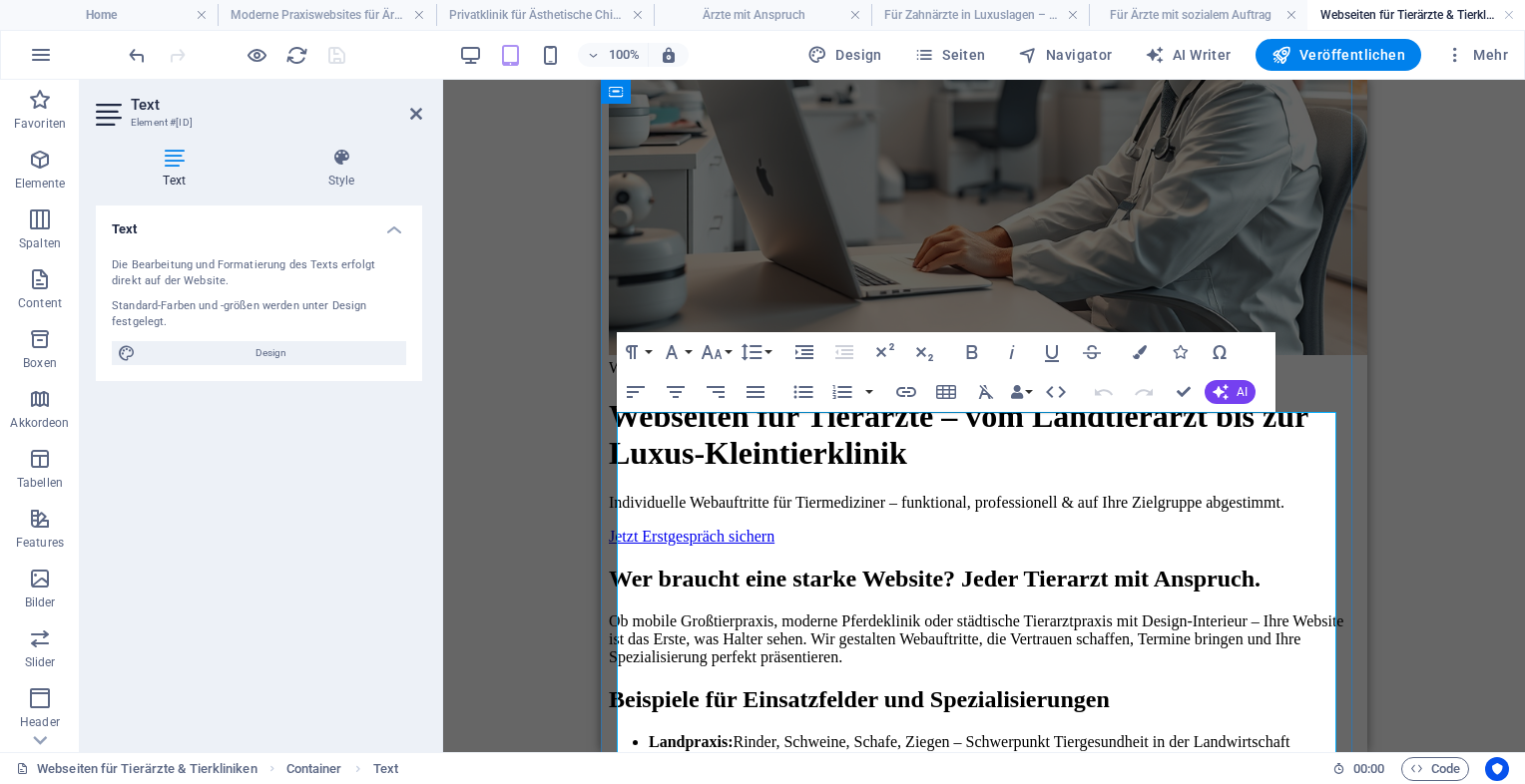 click on "Webseiten für Tierärzte – vom Landtierarzt bis zur Luxus-Kleintierklinik" at bounding box center [984, 435] 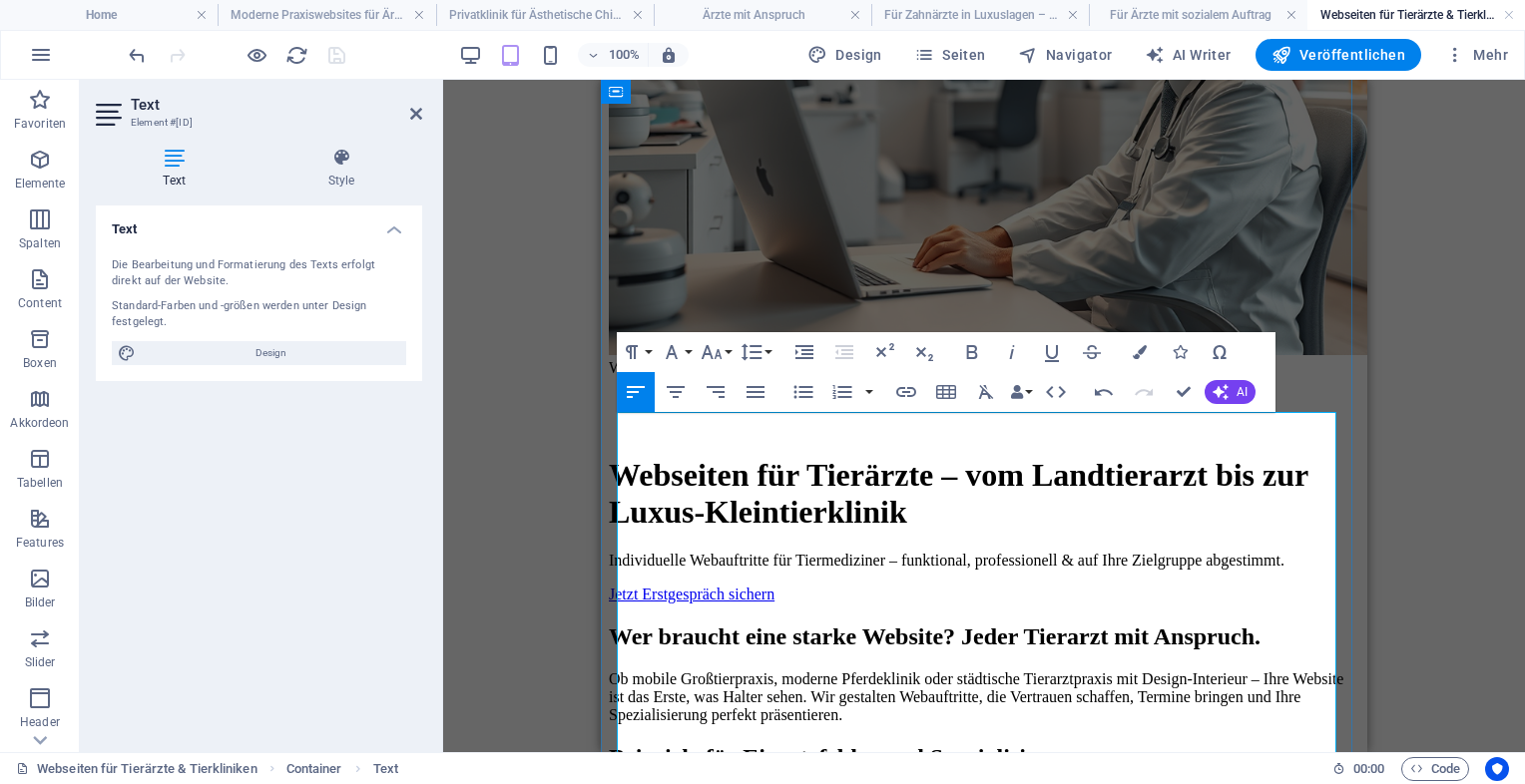 click on "Webseiten für Tierärzte – vom Landtierarzt bis zur Luxus-Kleintierklinik" at bounding box center (984, 494) 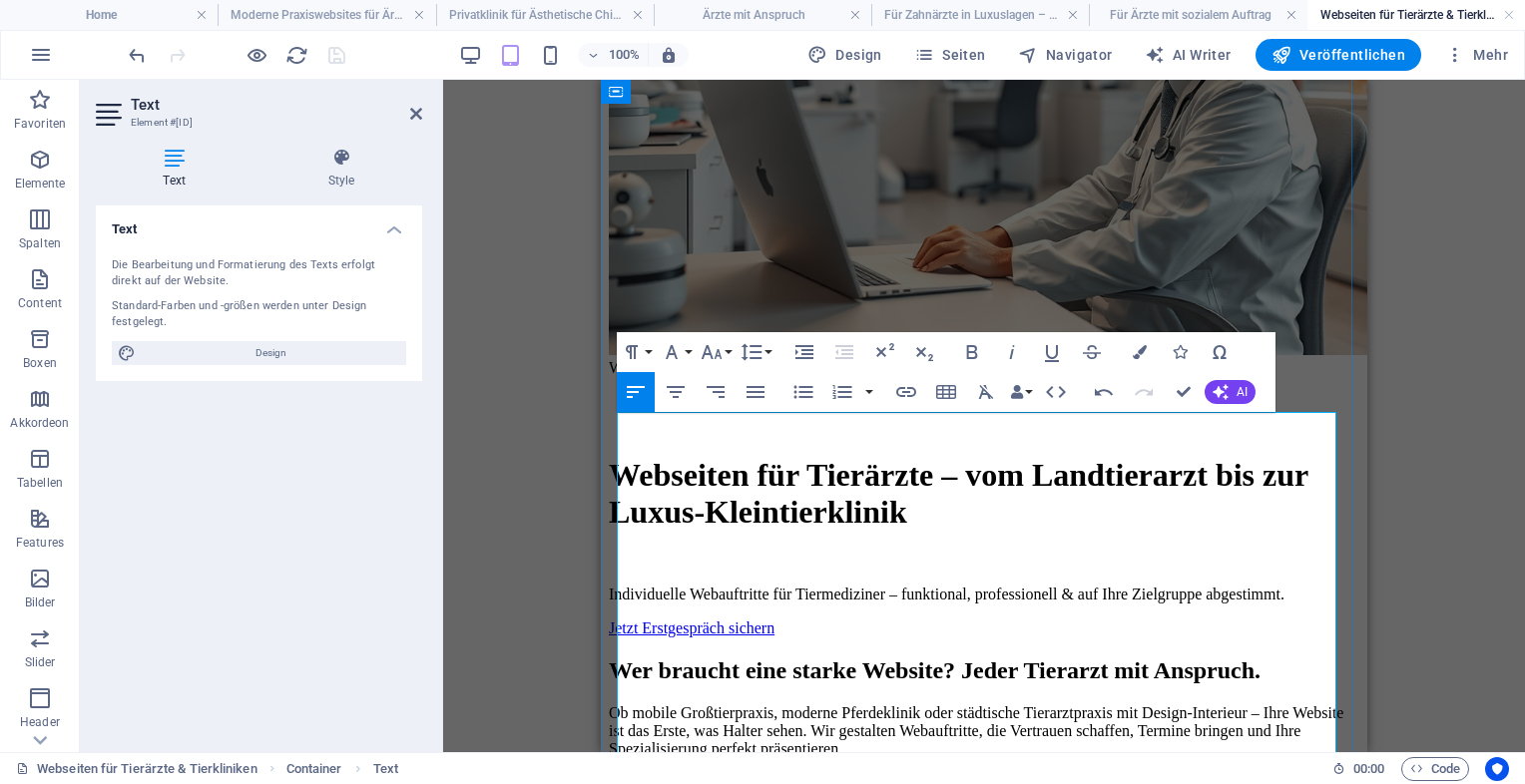 click on "Individuelle Webauftritte für Tiermediziner – funktional, professionell & auf Ihre Zielgruppe abgestimmt." at bounding box center [984, 594] 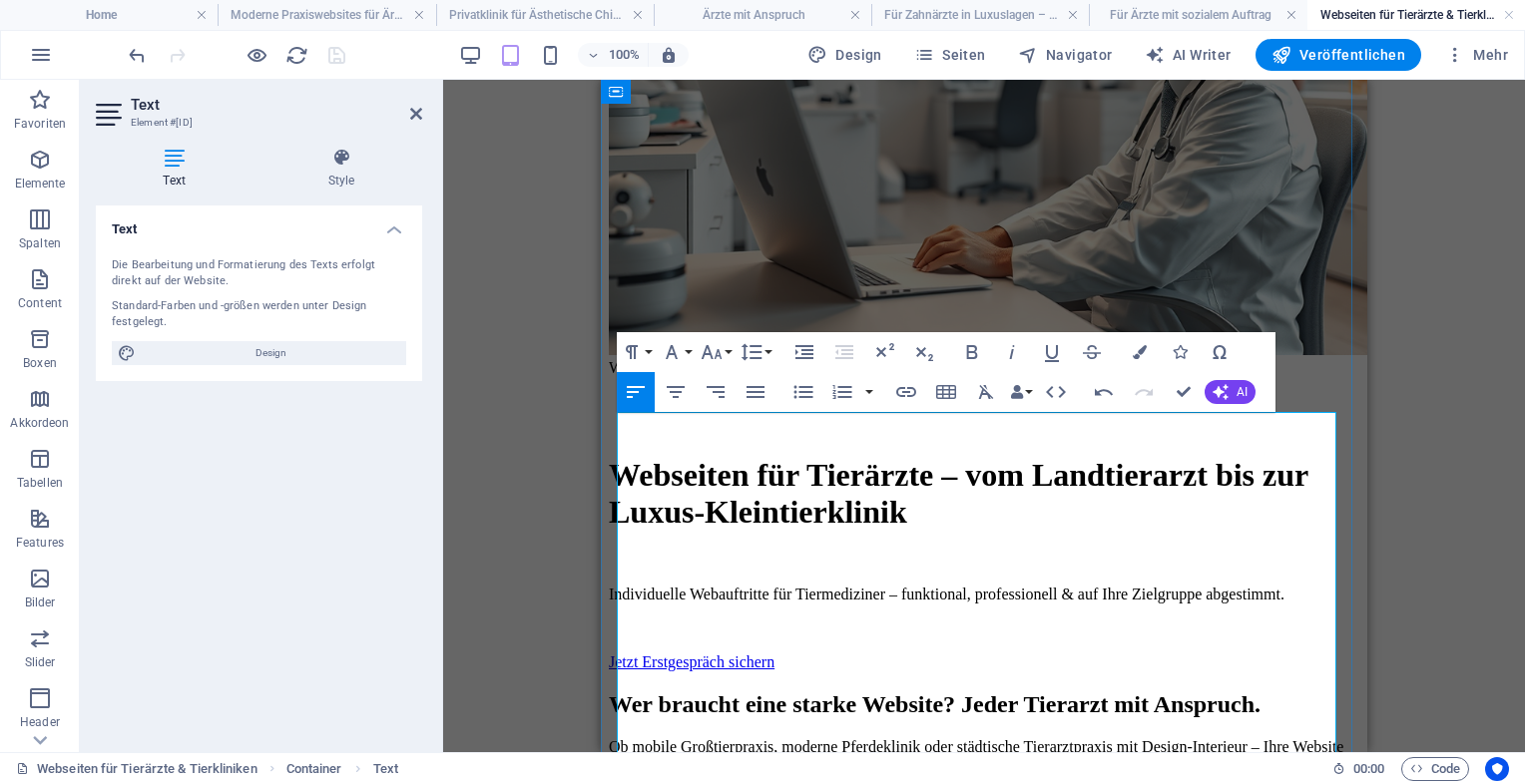 click on "Wer braucht eine starke Website? Jeder Tierarzt mit Anspruch." at bounding box center [984, 704] 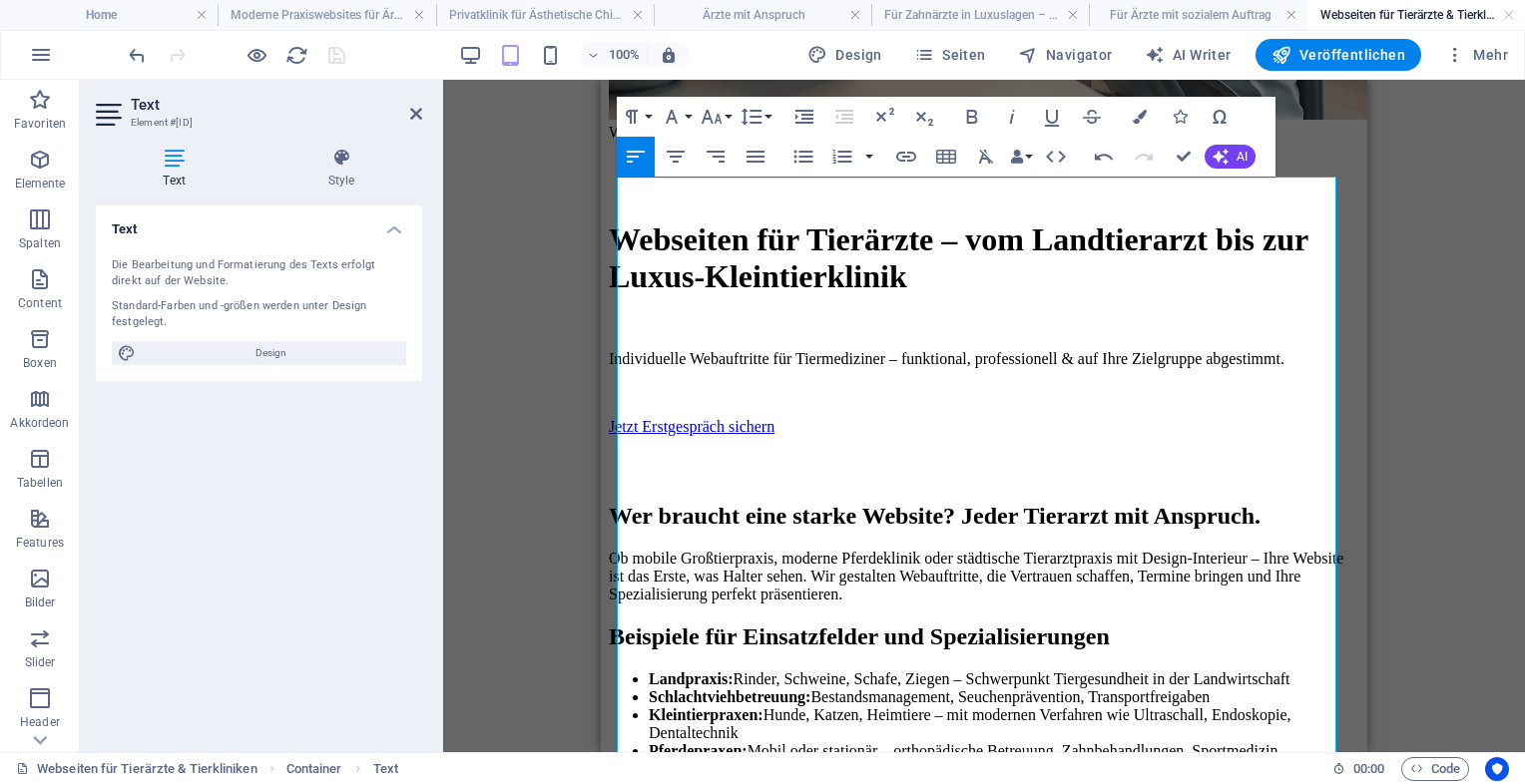 scroll, scrollTop: 596, scrollLeft: 0, axis: vertical 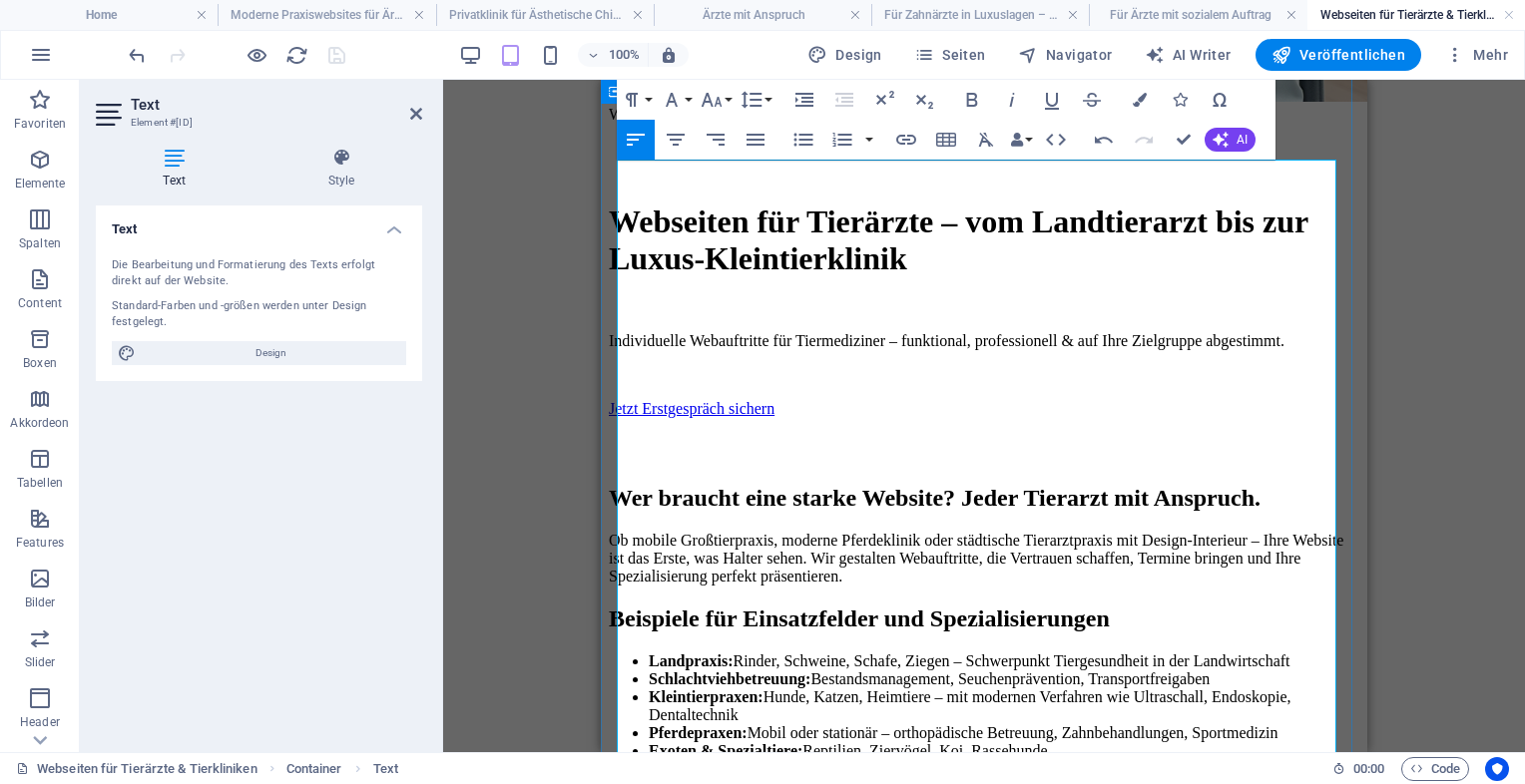 click on "Beispiele für Einsatzfelder und Spezialisierungen" at bounding box center [984, 618] 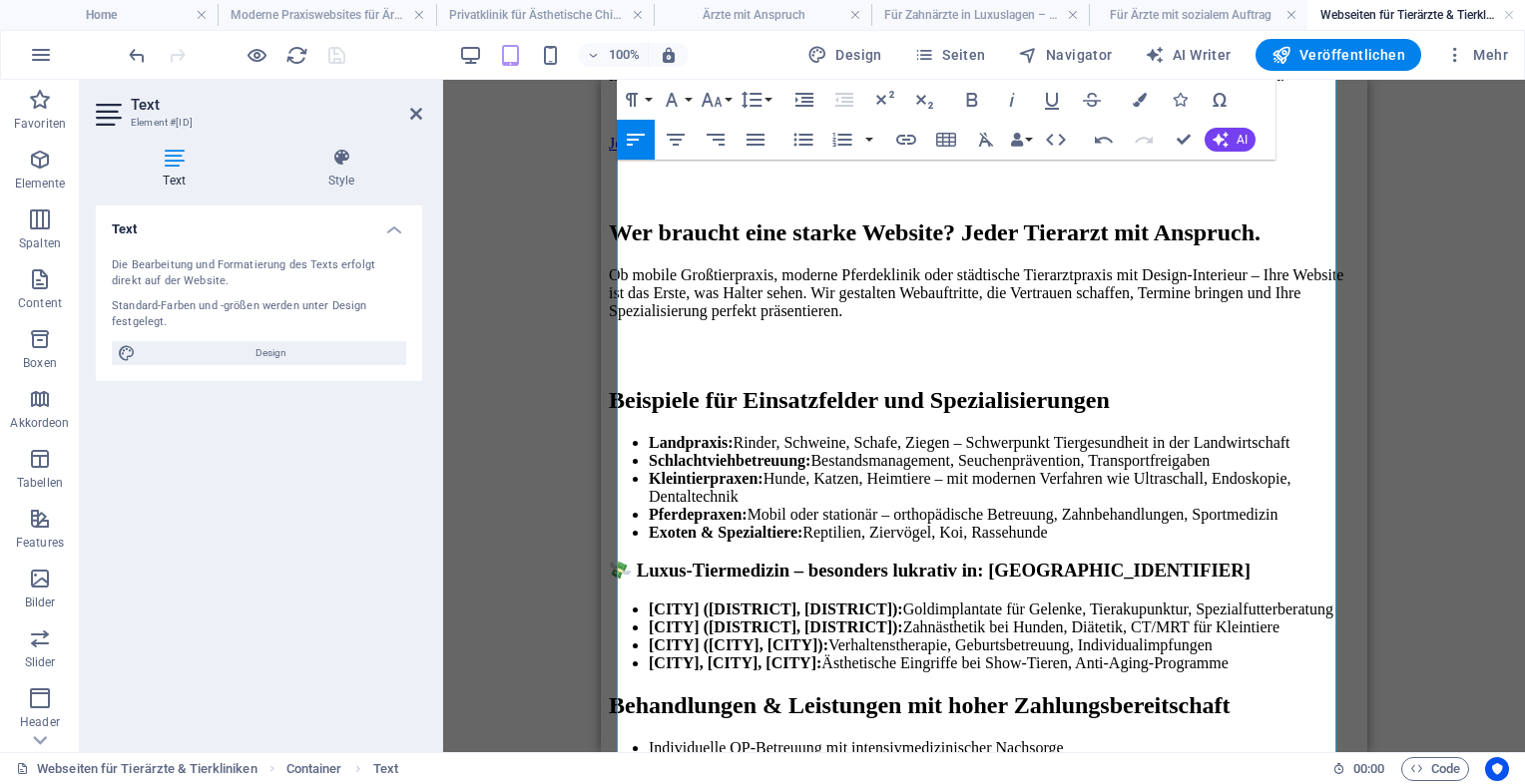 scroll, scrollTop: 888, scrollLeft: 0, axis: vertical 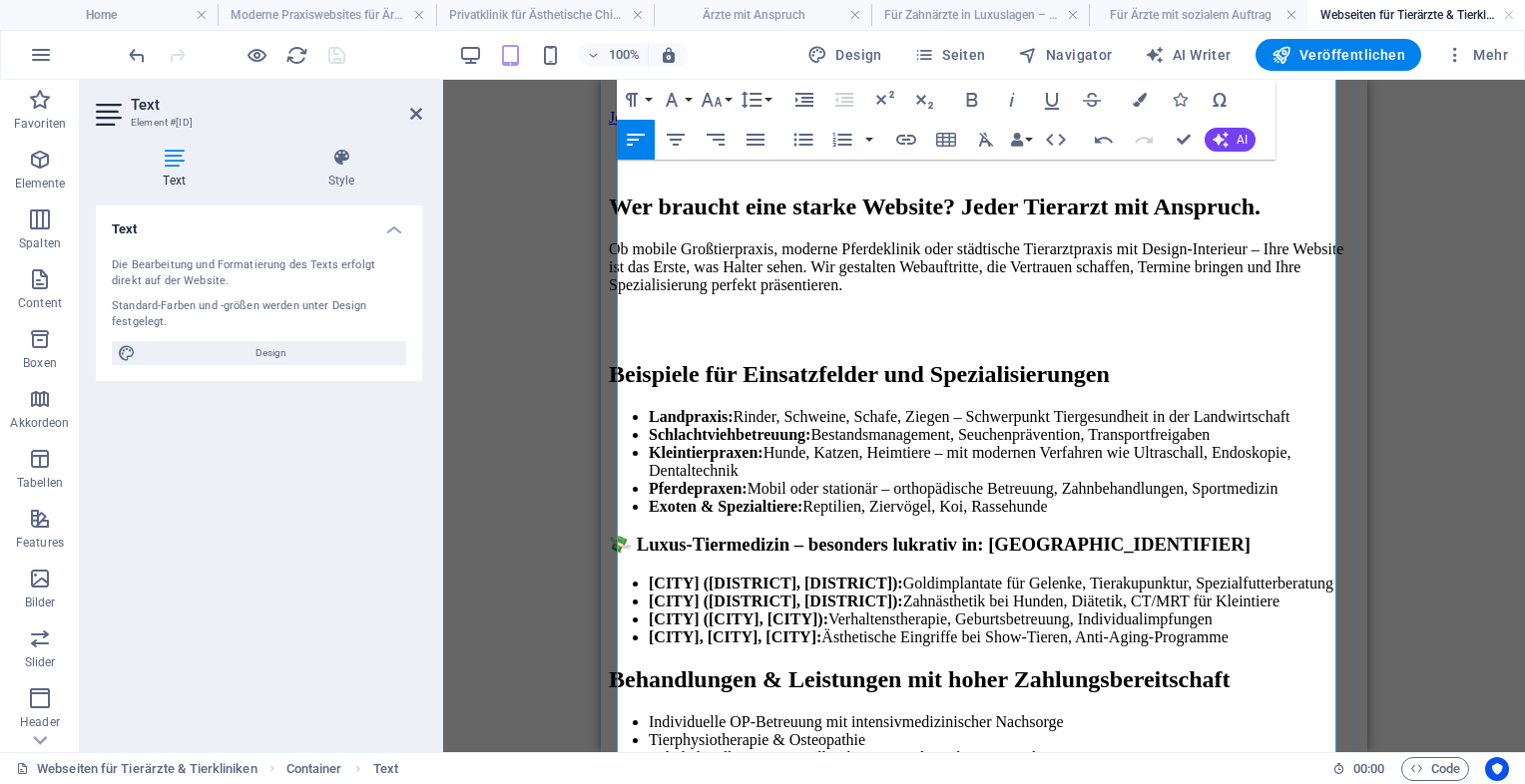 click on "💸 Luxus-Tiermedizin – besonders lukrativ in:" at bounding box center (984, 545) 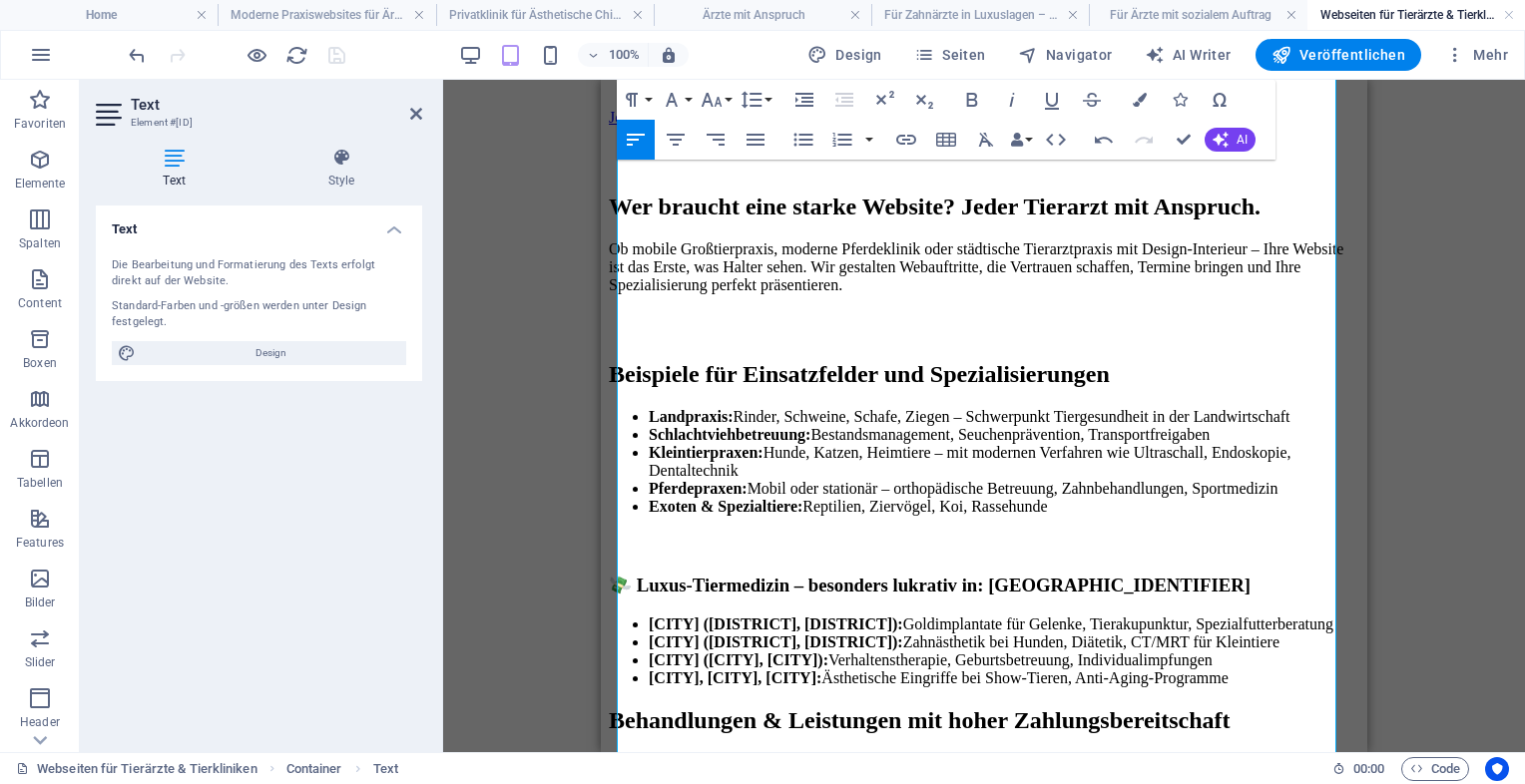 scroll, scrollTop: 1179, scrollLeft: 0, axis: vertical 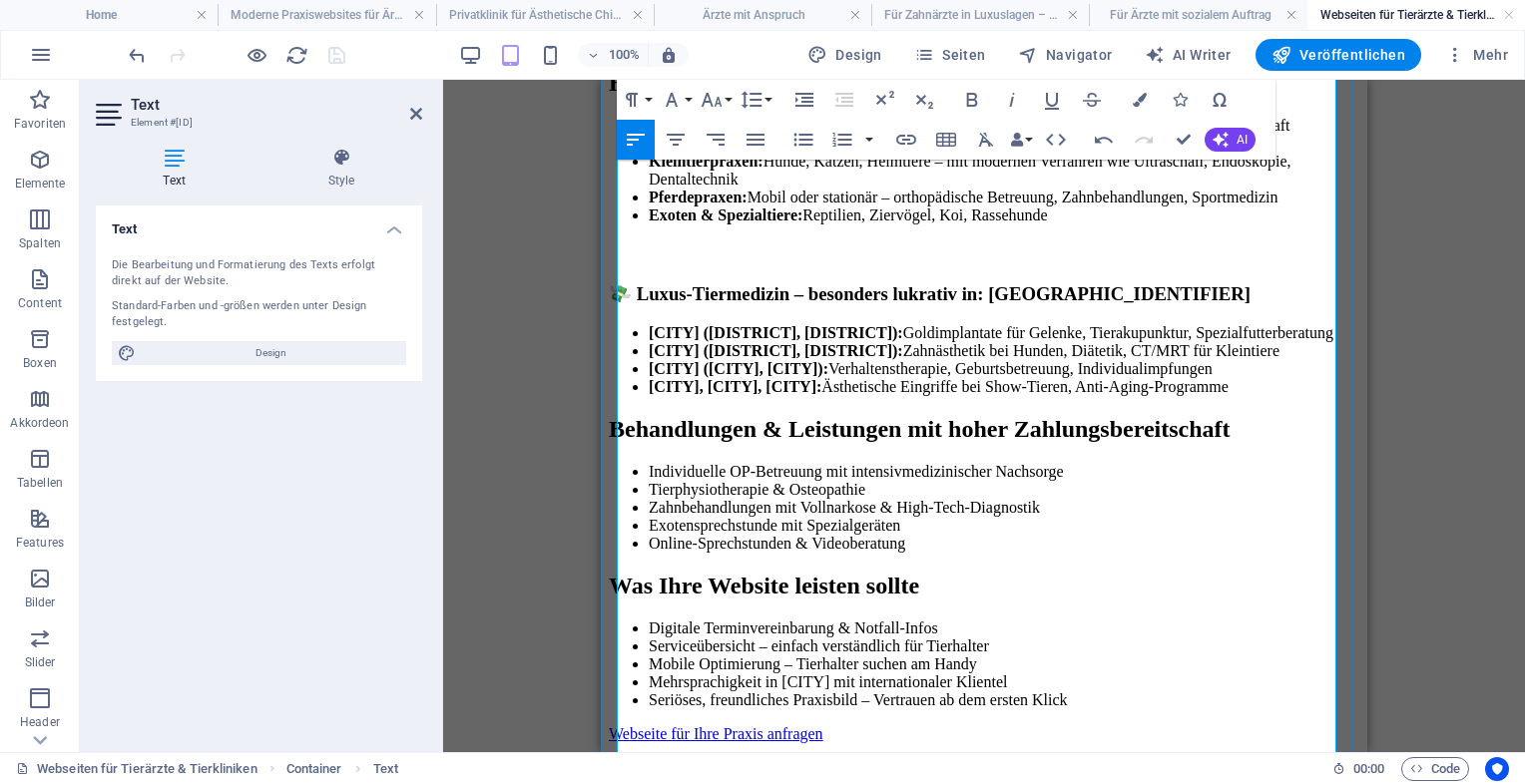 click on "Was Ihre Website leisten sollte" at bounding box center [984, 586] 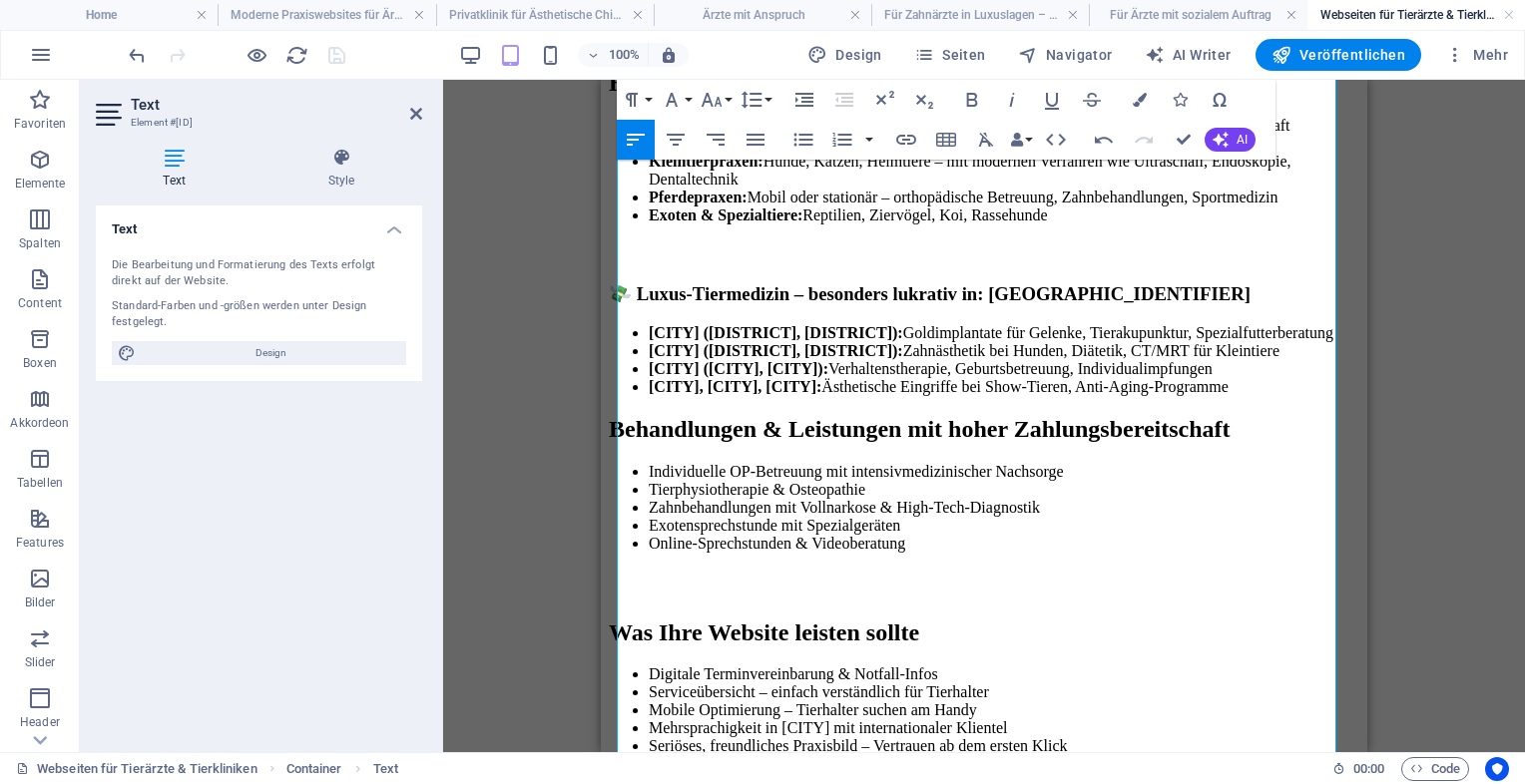 scroll, scrollTop: 1494, scrollLeft: 0, axis: vertical 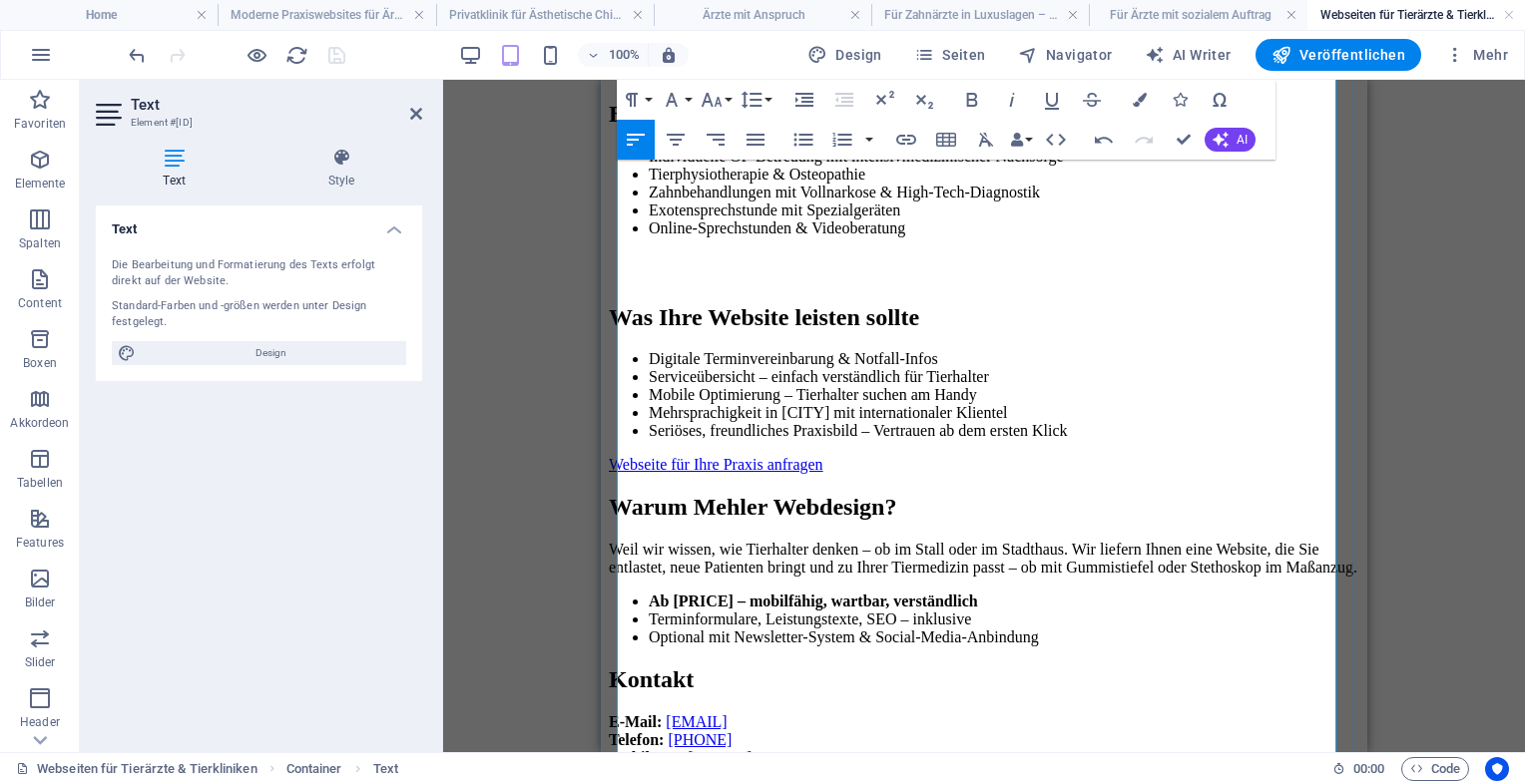 click on "Seriöses, freundliches Praxisbild – Vertrauen ab dem ersten Klick" at bounding box center [1004, 431] 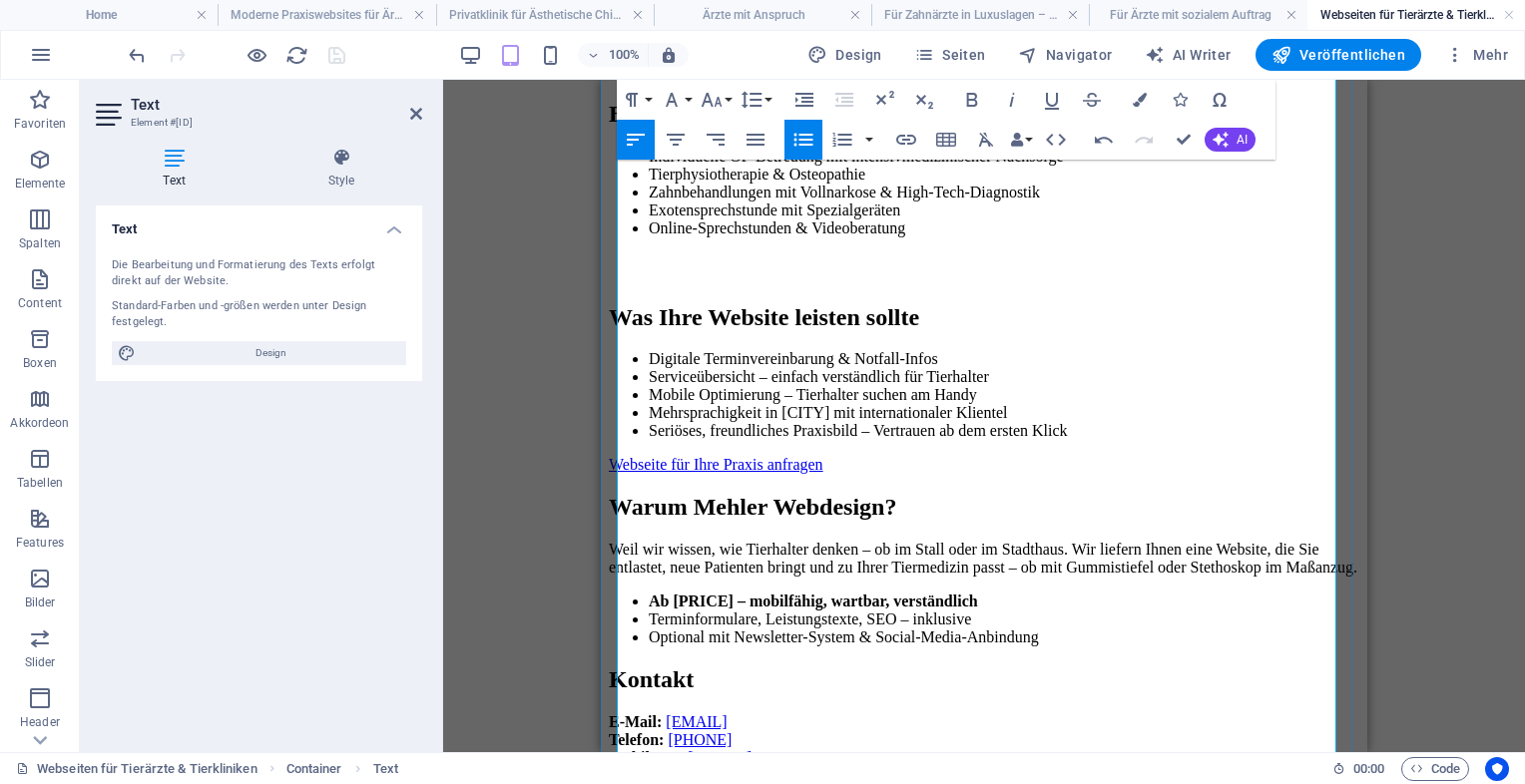 click on "Seriöses, freundliches Praxisbild – Vertrauen ab dem ersten Klick" at bounding box center (1004, 431) 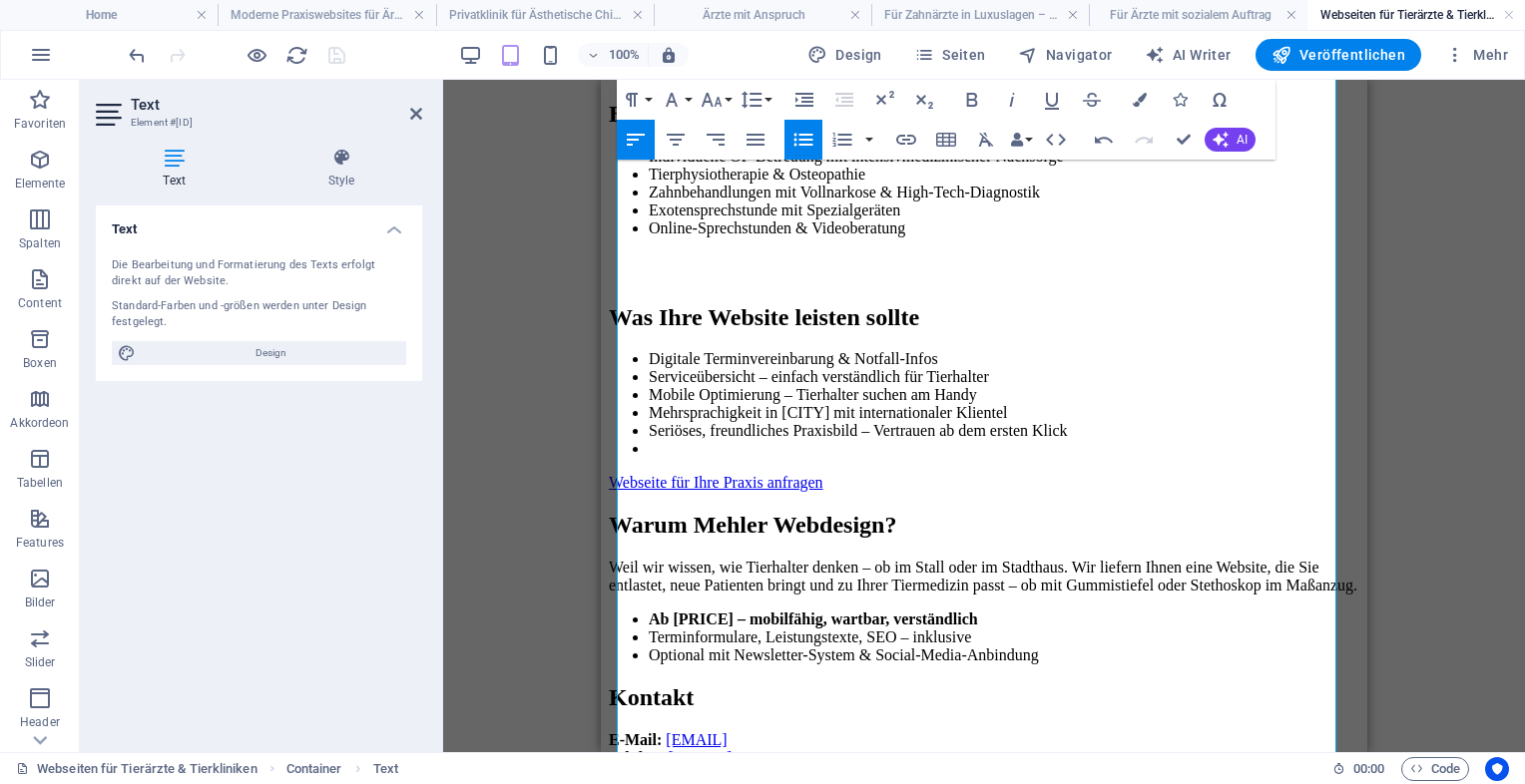 click 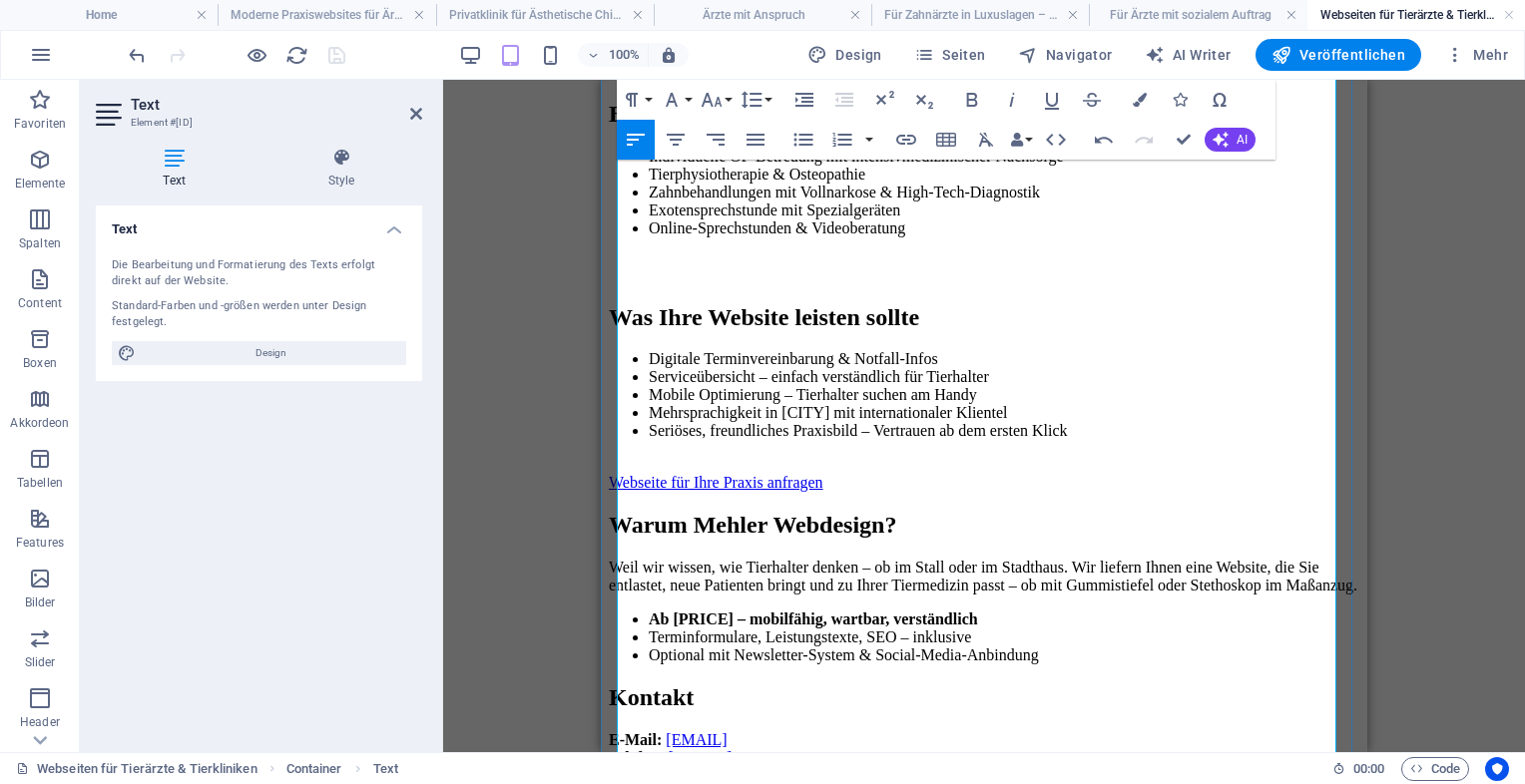 click on "Warum Mehler Webdesign?" at bounding box center (984, 525) 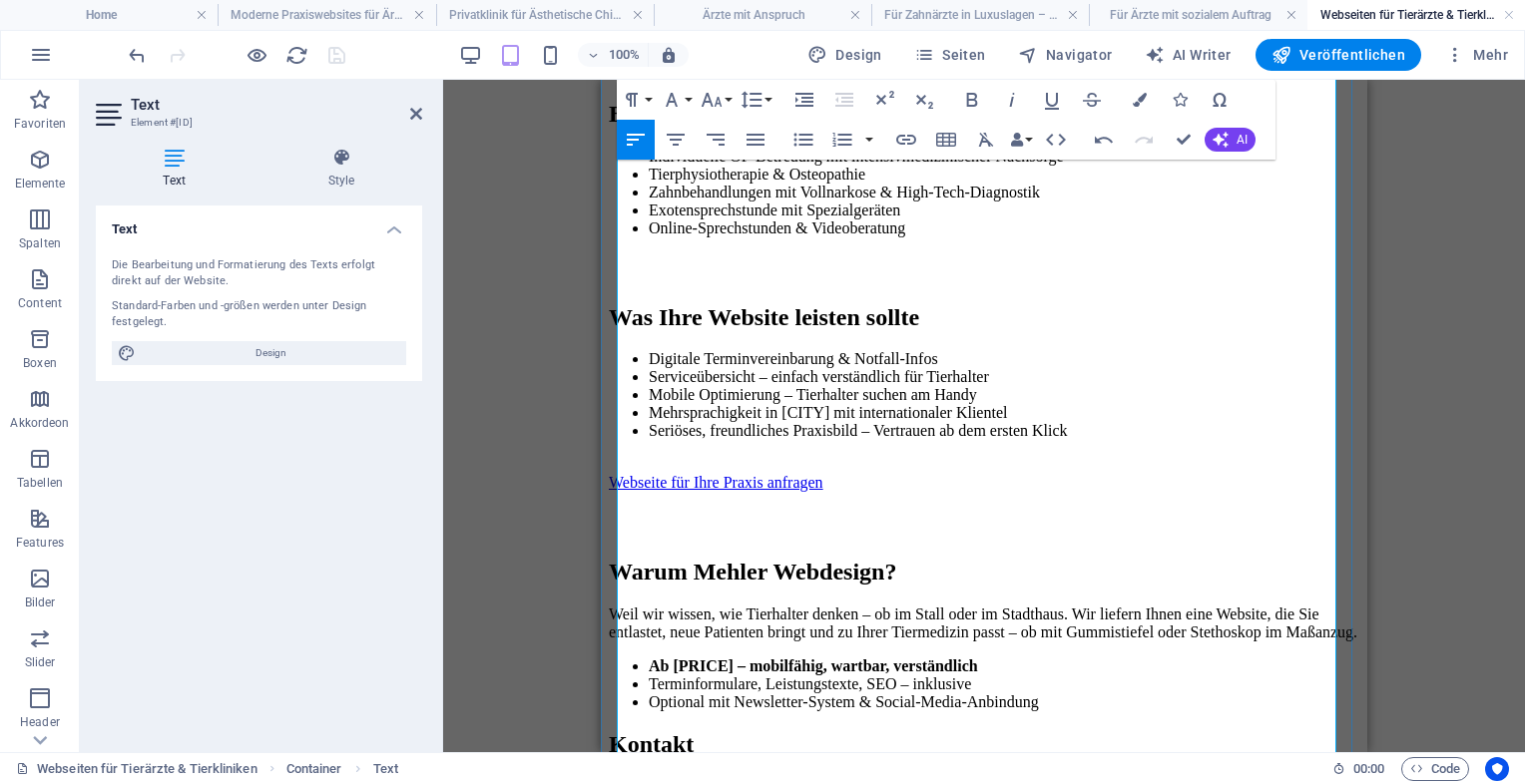 click on "Weil wir wissen, wie Tierhalter denken – ob im Stall oder im Stadthaus. Wir liefern Ihnen eine Website, die Sie entlastet, neue Patienten bringt und zu Ihrer Tiermedizin passt – ob mit Gummistiefel oder Stethoskop im Maßanzug." at bounding box center (984, 623) 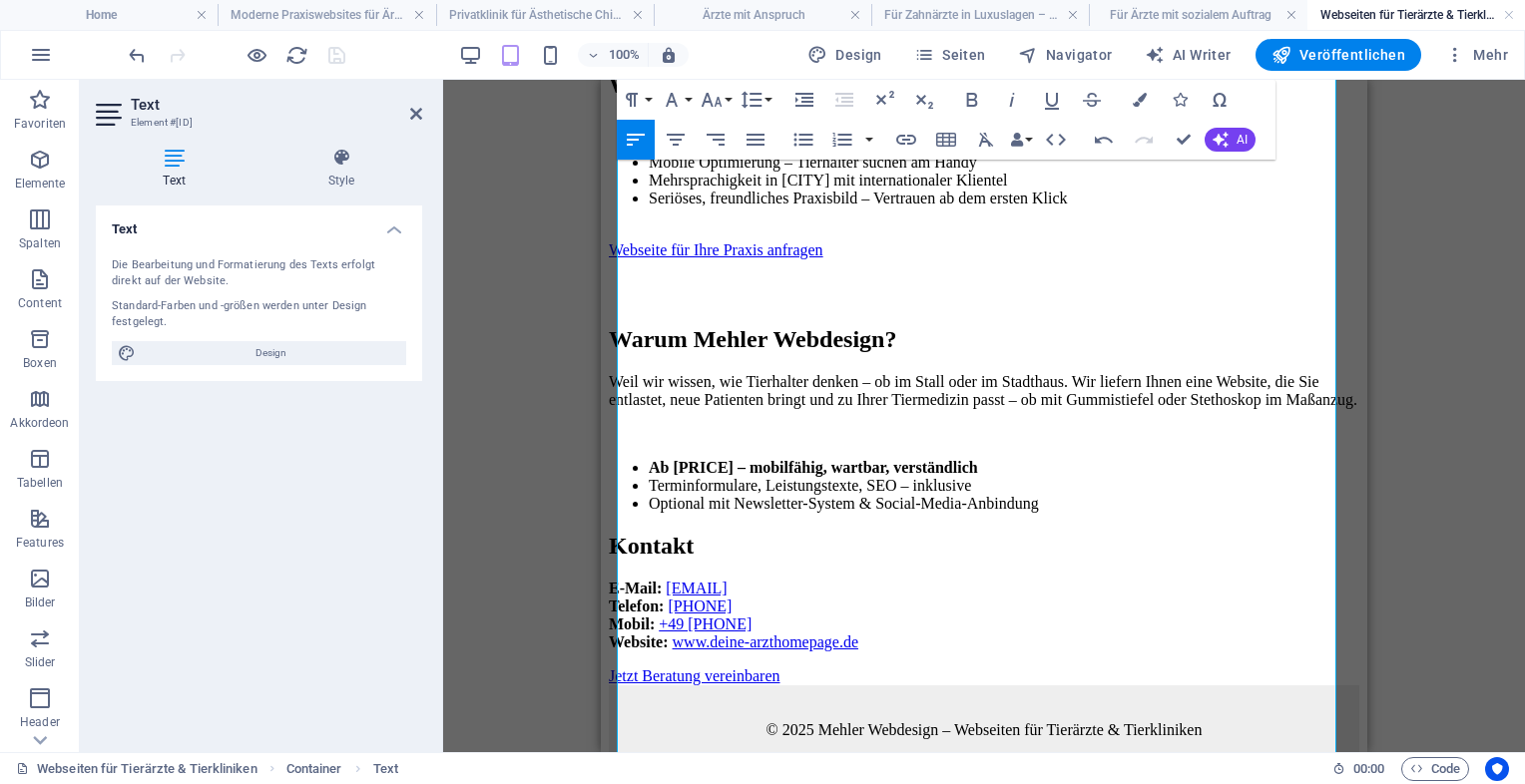 scroll, scrollTop: 1731, scrollLeft: 0, axis: vertical 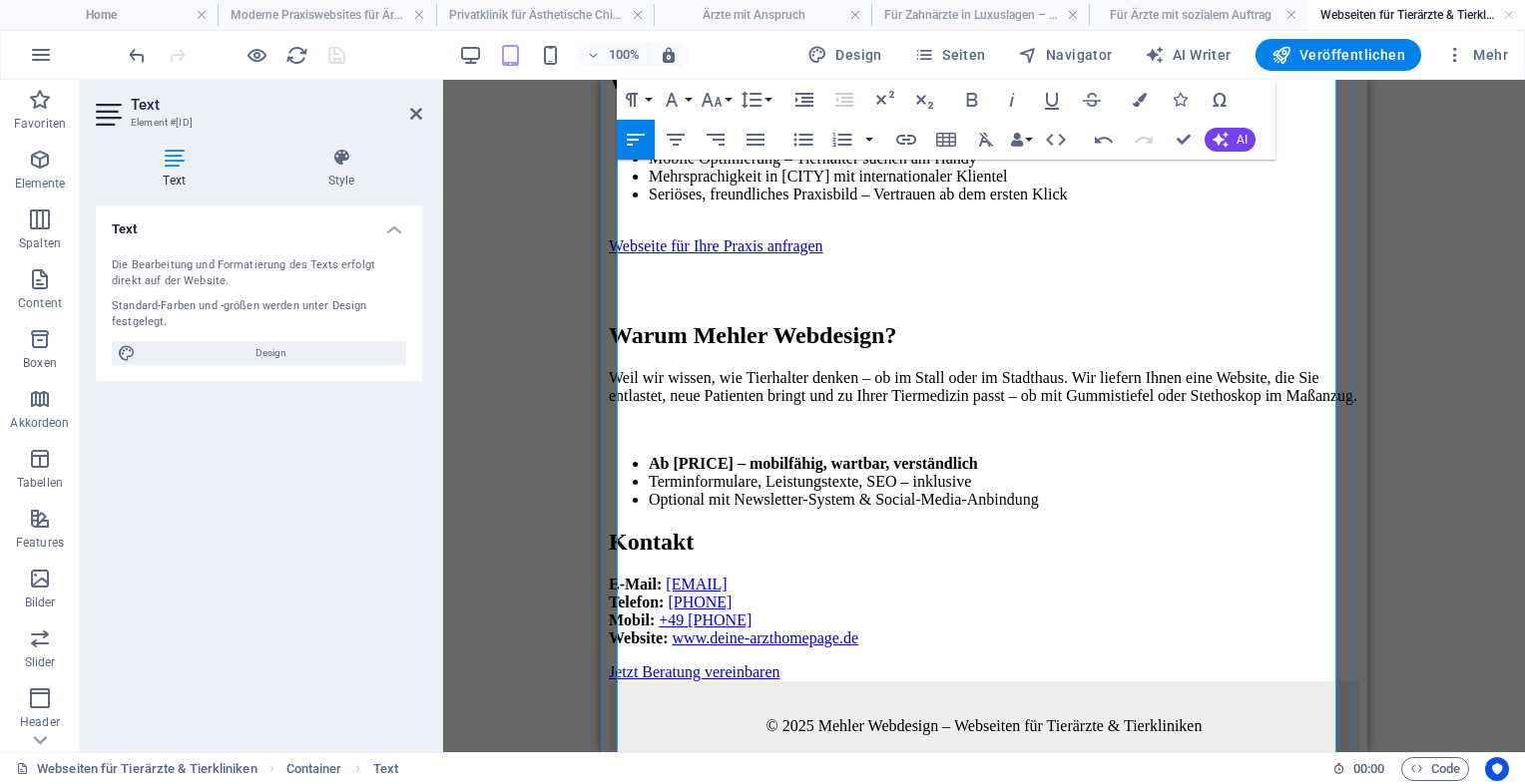 click on "Kontakt" at bounding box center [984, 542] 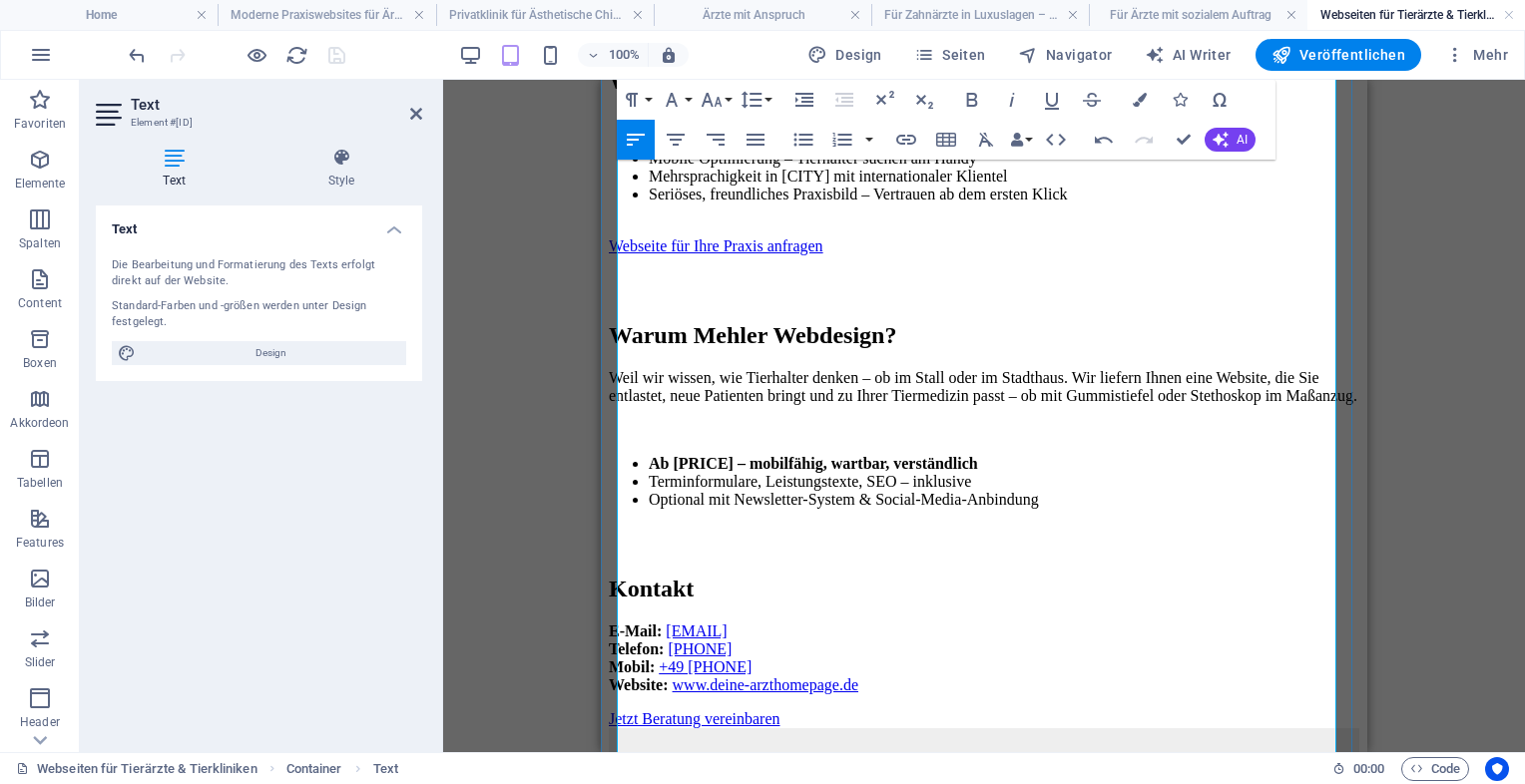 click on "Jetzt Beratung vereinbaren" at bounding box center [694, 718] 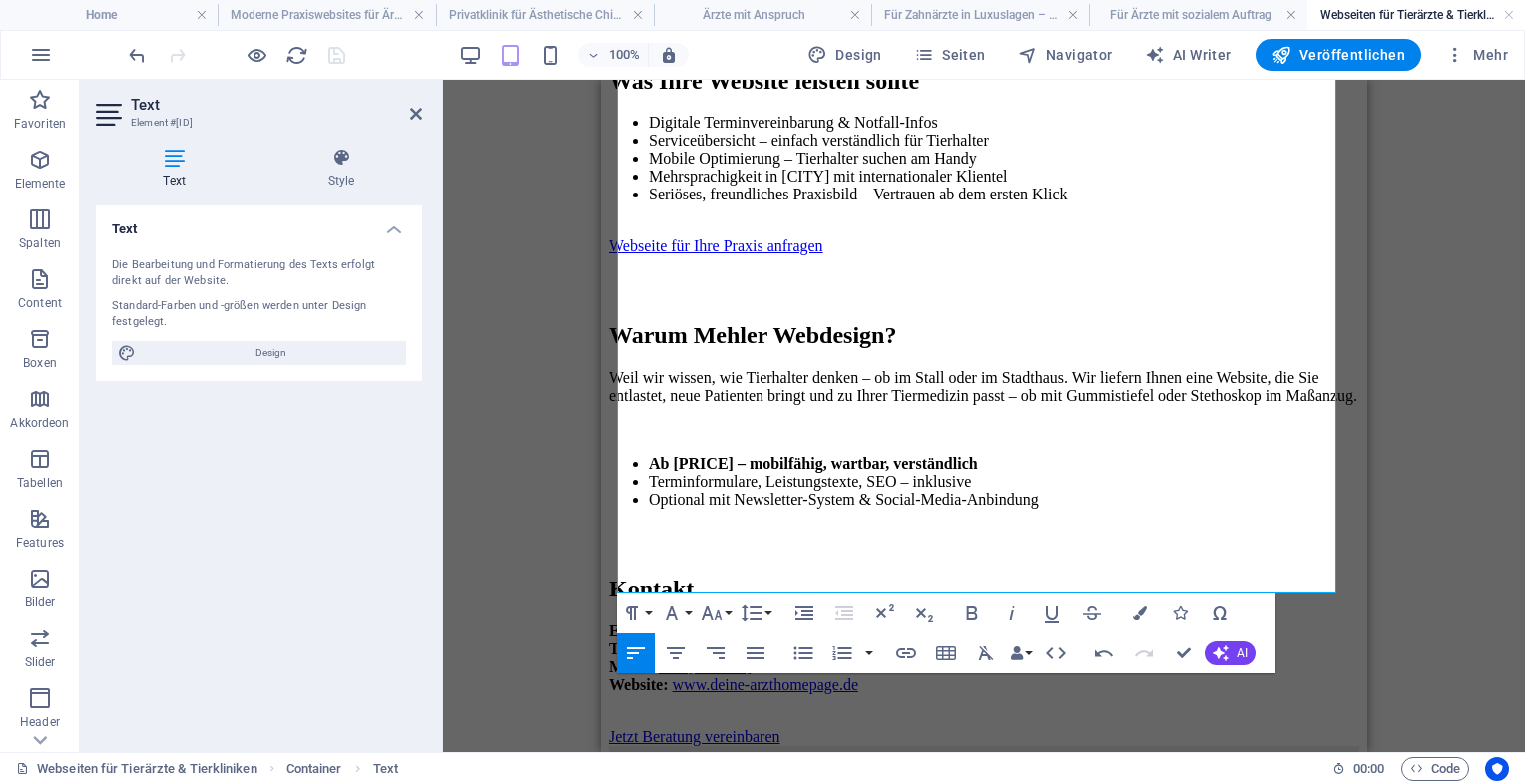 scroll, scrollTop: 1994, scrollLeft: 0, axis: vertical 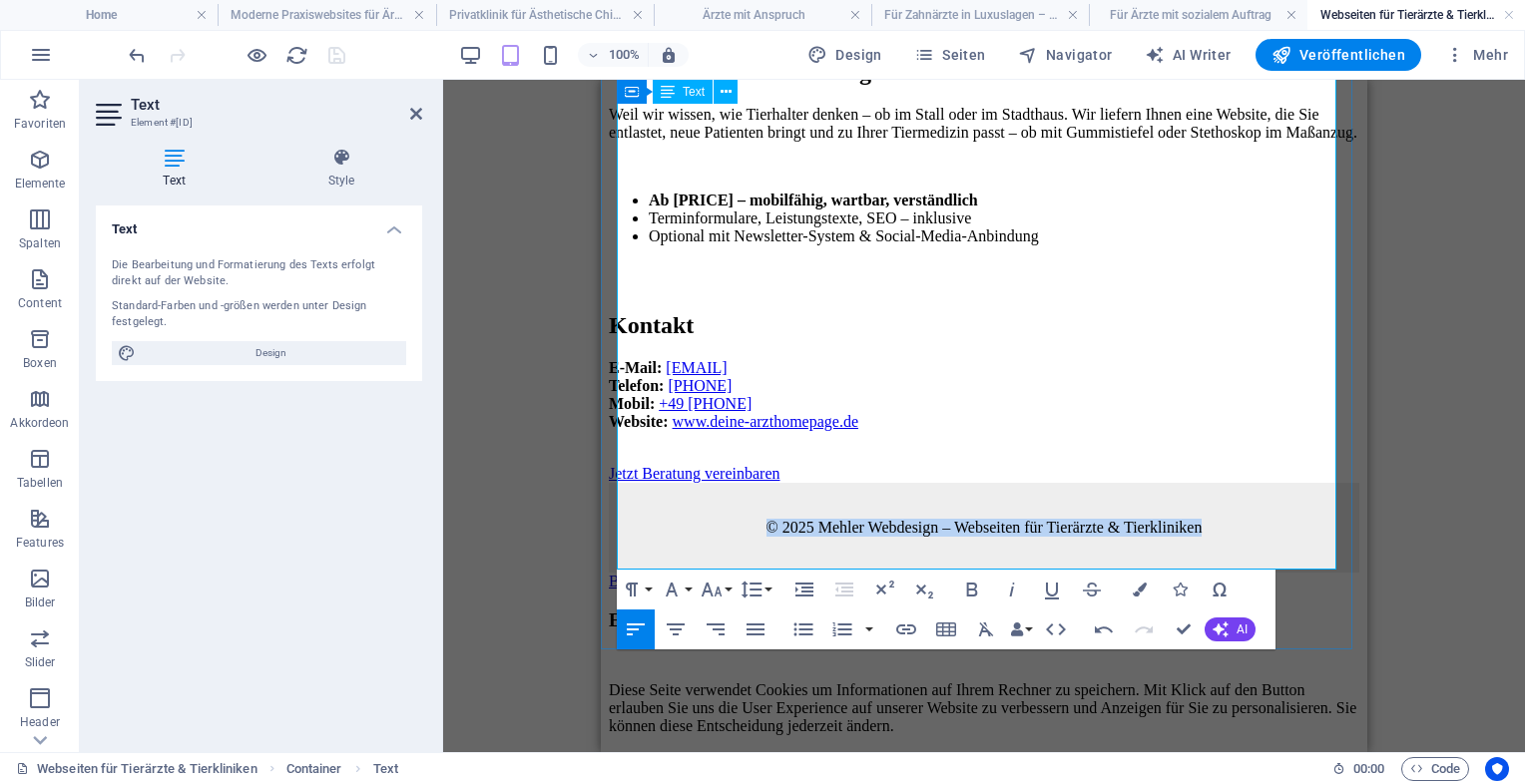 drag, startPoint x: 728, startPoint y: 534, endPoint x: 1359, endPoint y: 530, distance: 631.01268 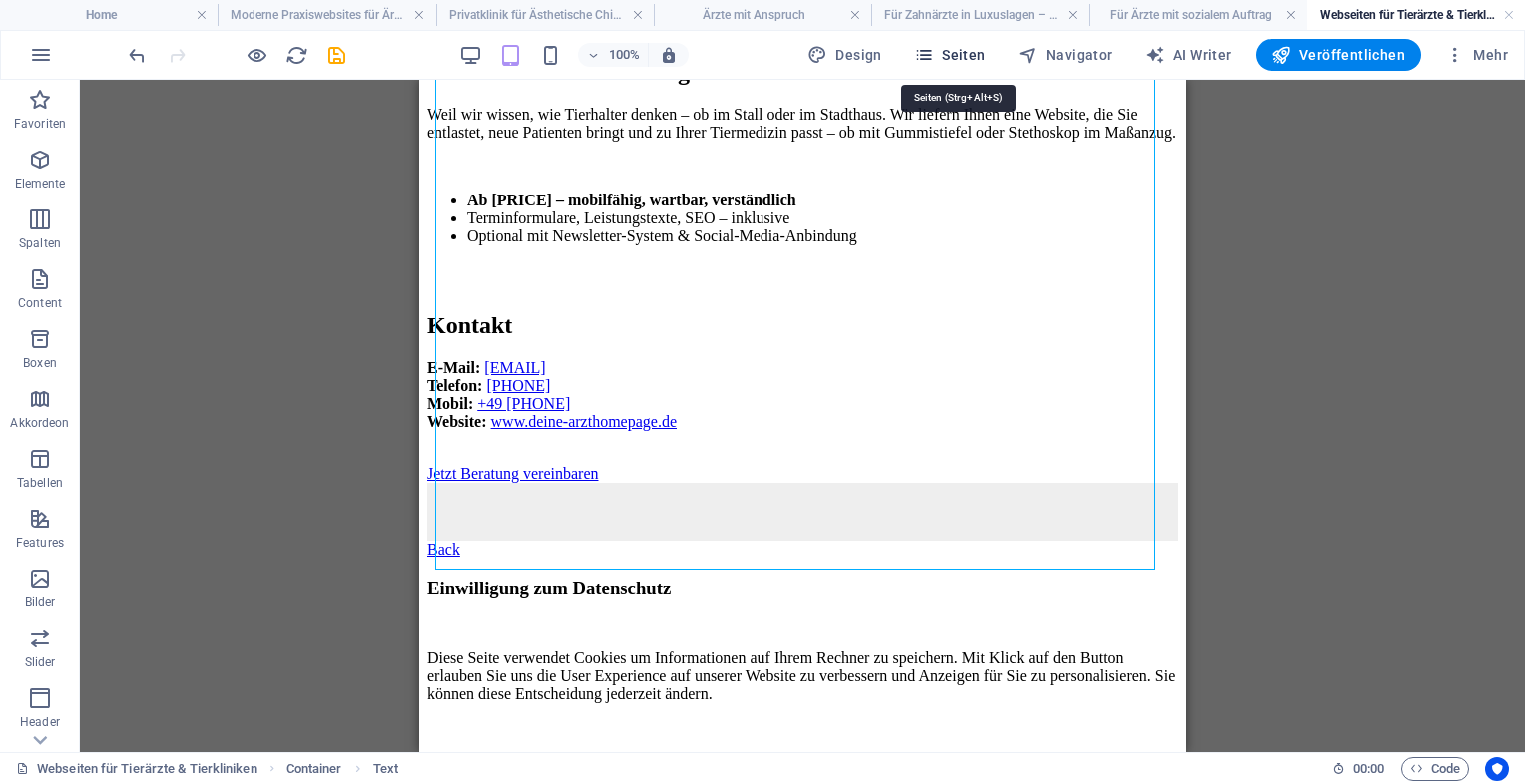 click on "Seiten" at bounding box center (950, 55) 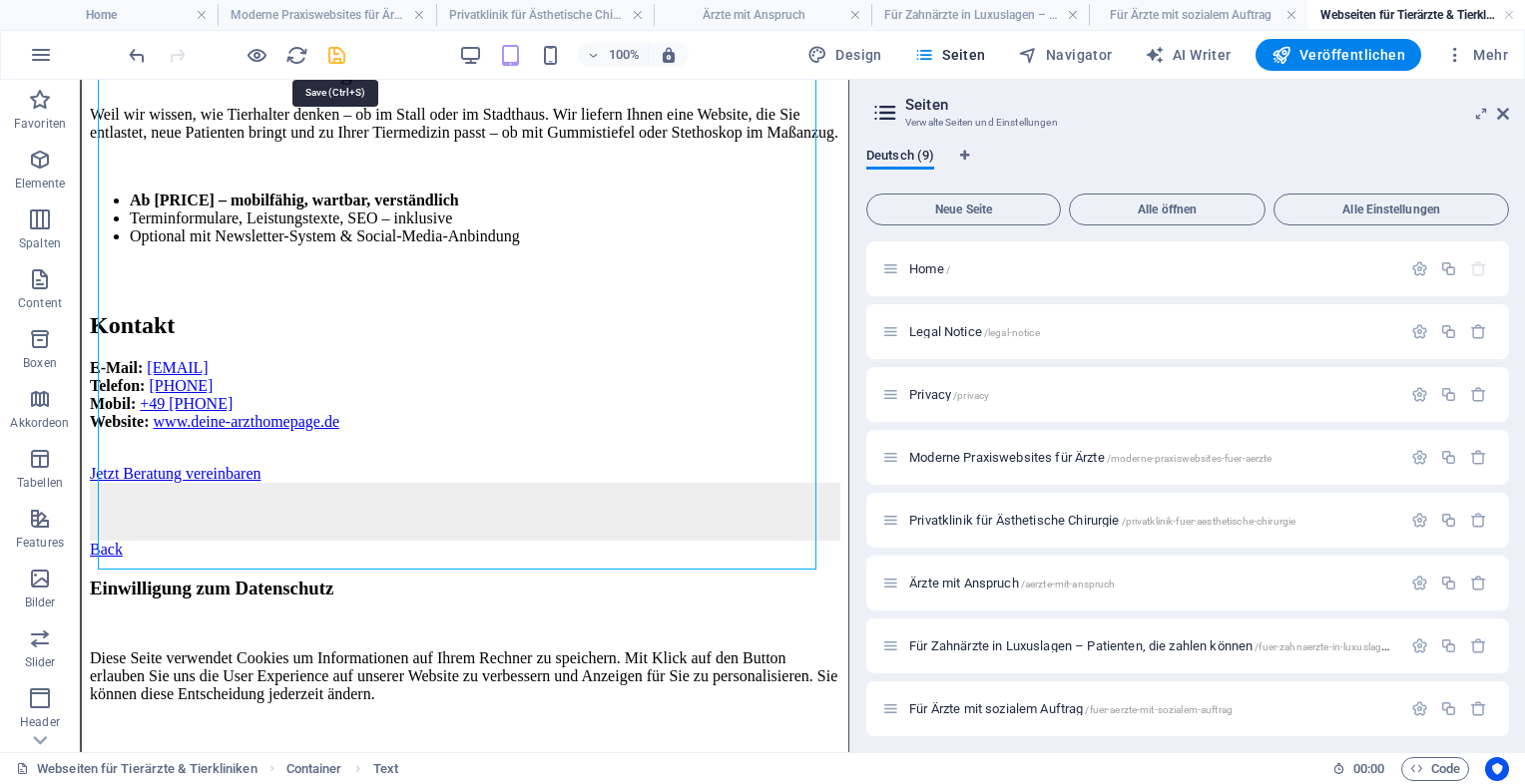 click at bounding box center [336, 55] 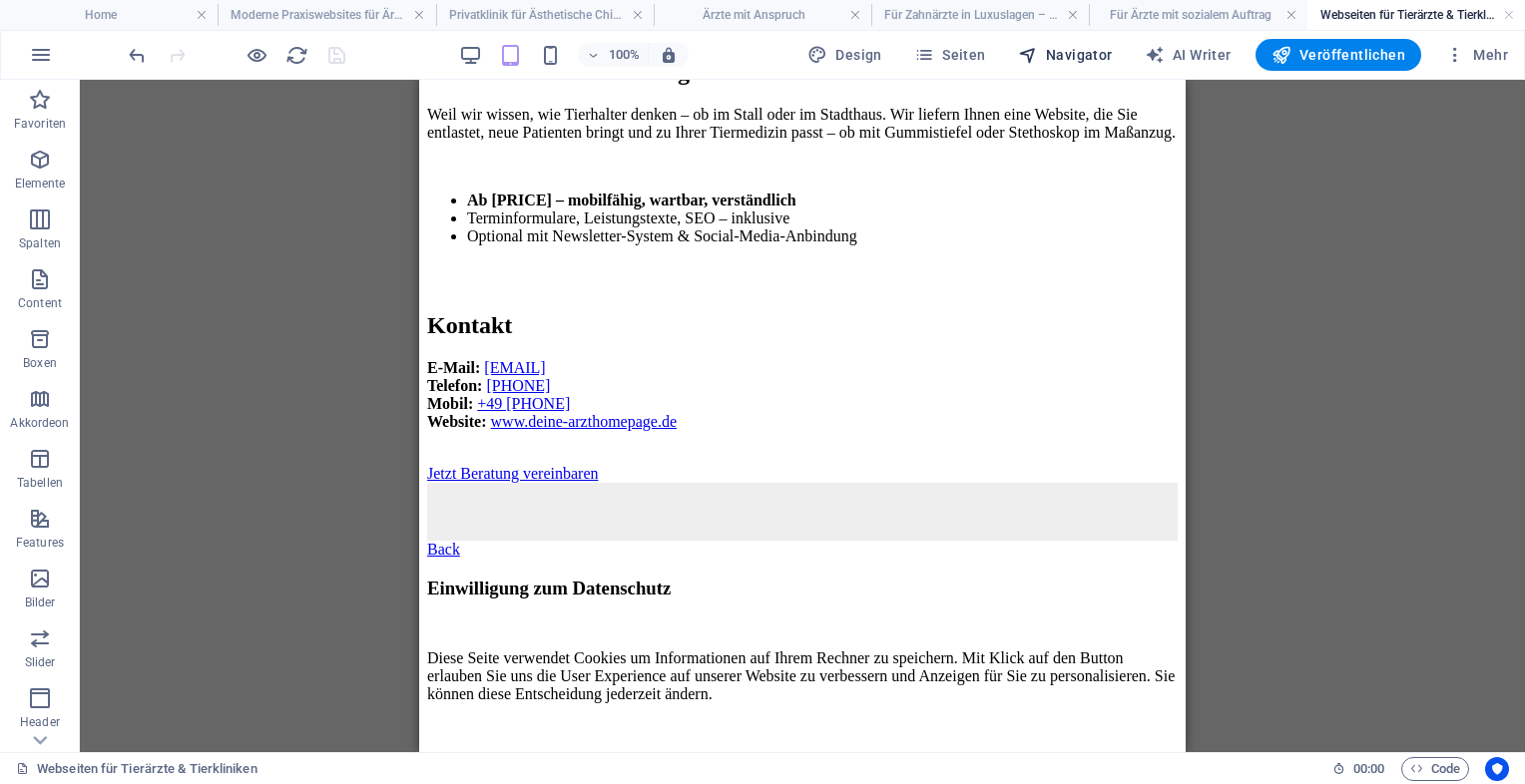 click on "Navigator" at bounding box center (1065, 55) 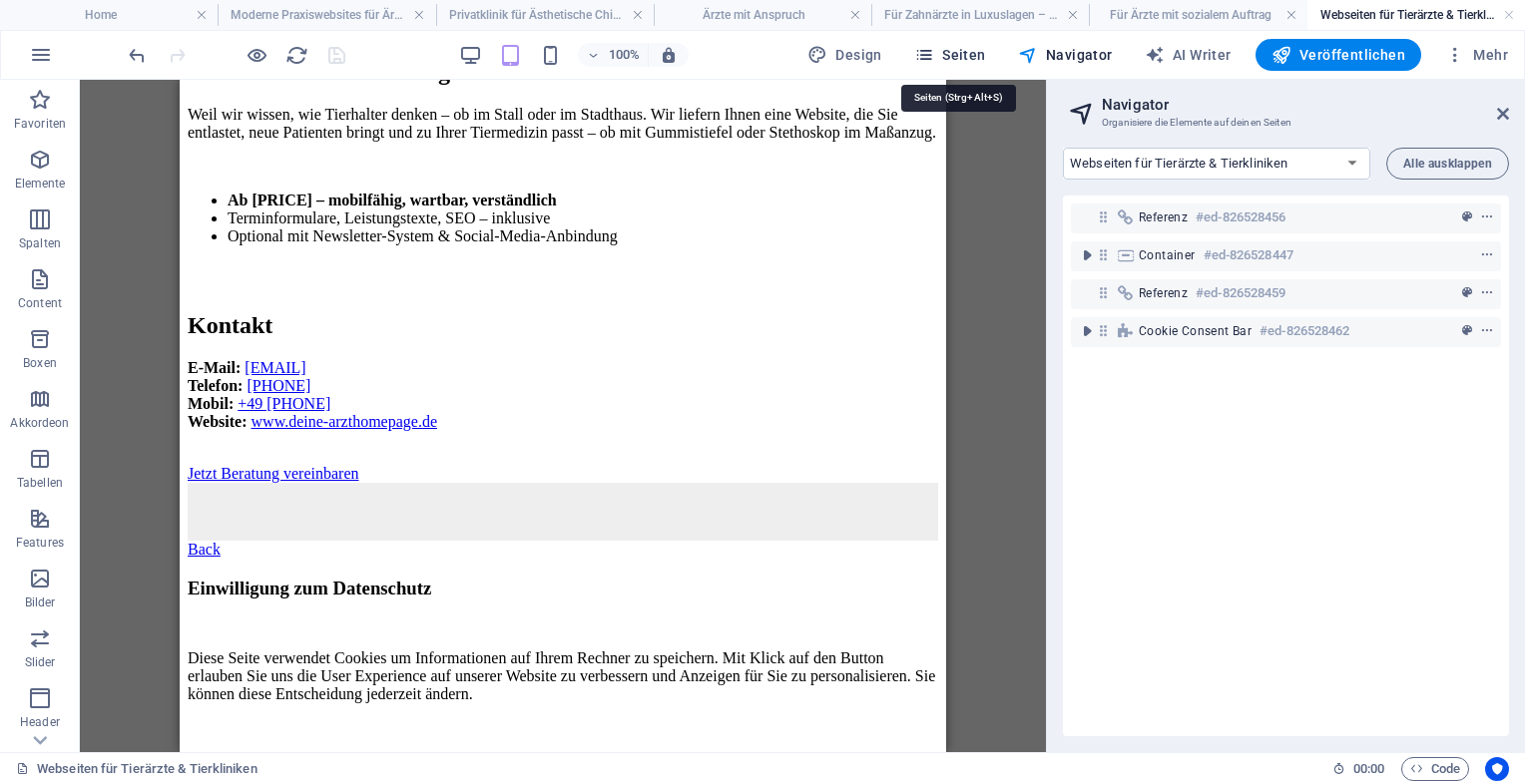 click on "Seiten" at bounding box center [950, 55] 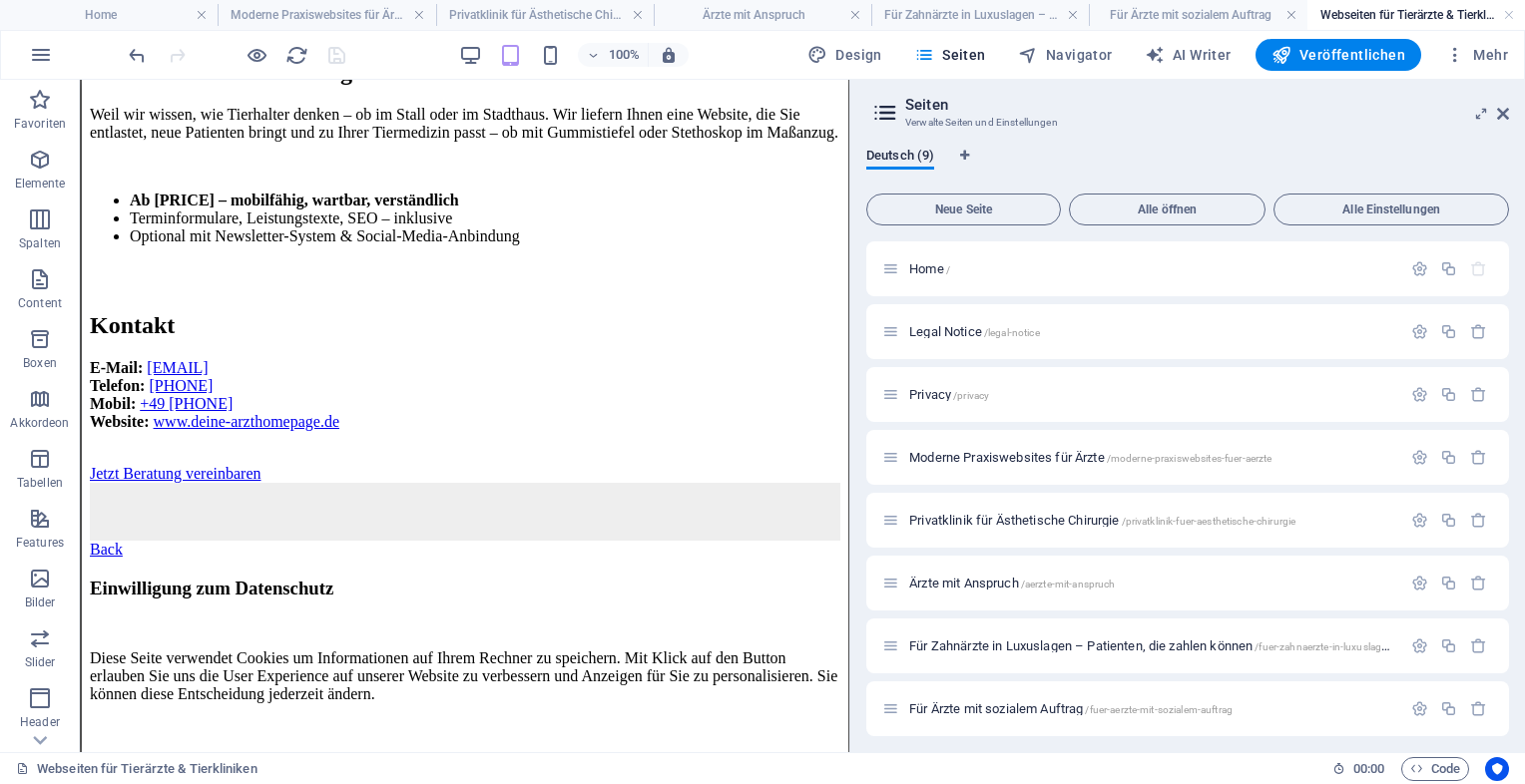 scroll, scrollTop: 71, scrollLeft: 0, axis: vertical 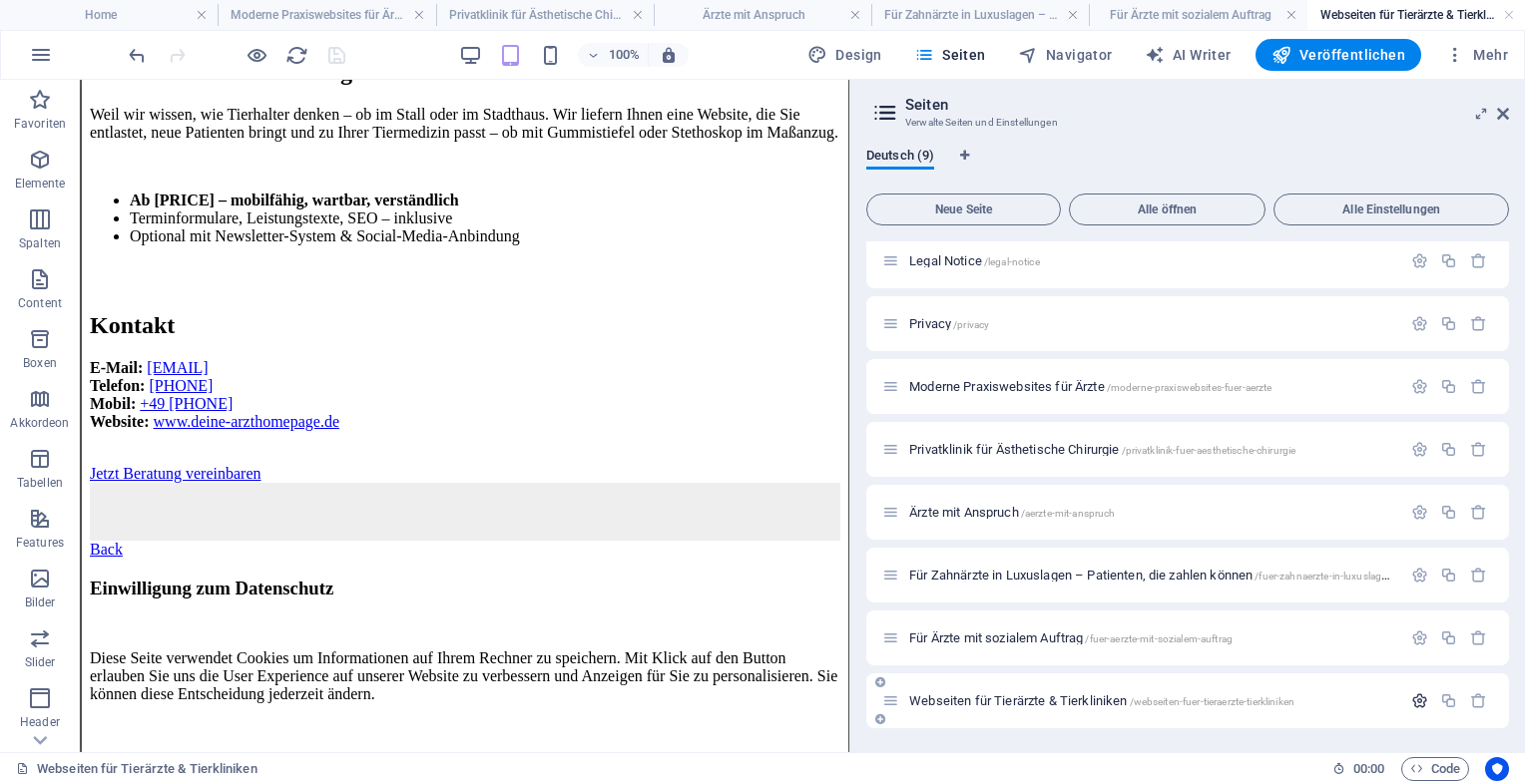 click at bounding box center [1419, 700] 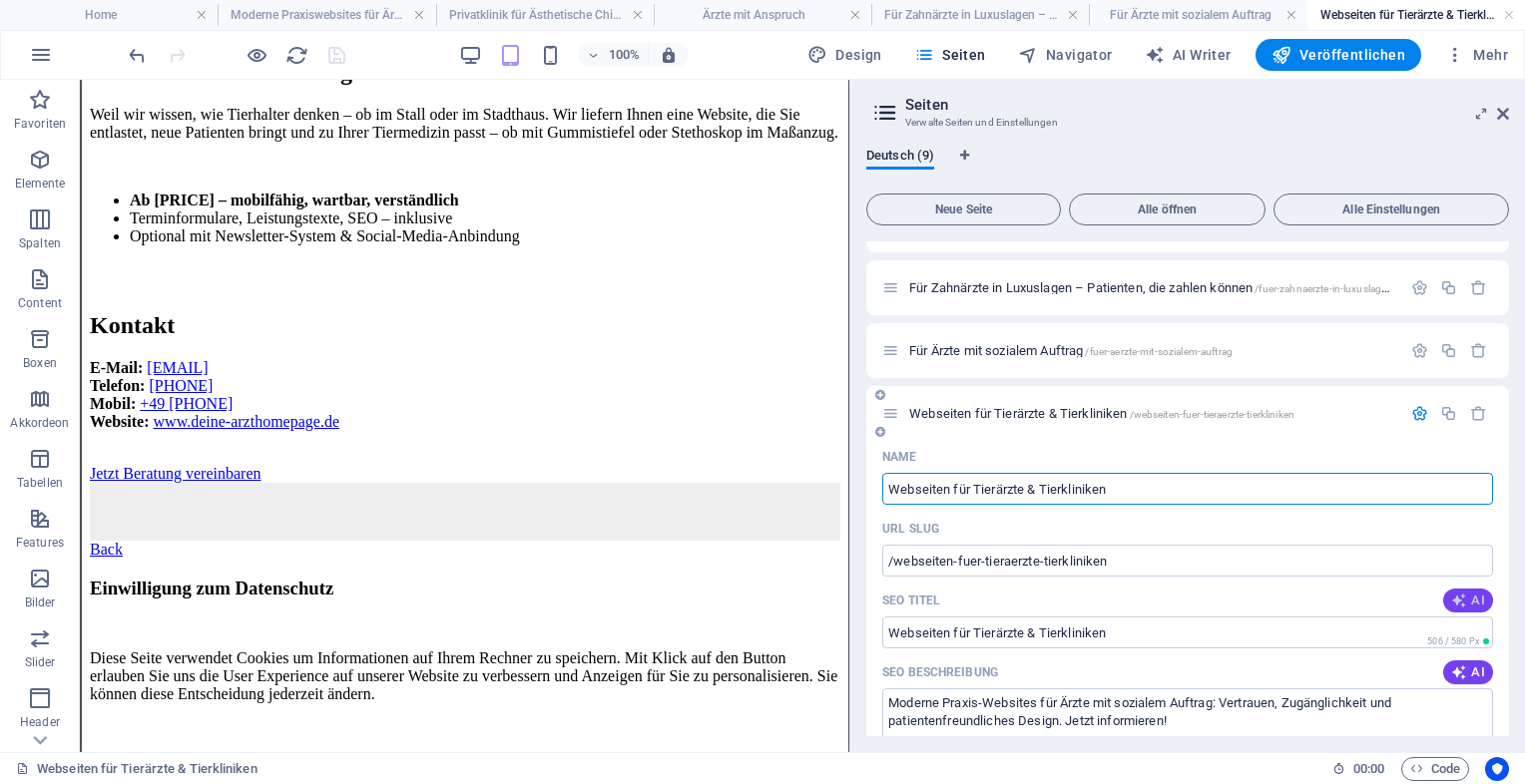 click at bounding box center [1459, 600] 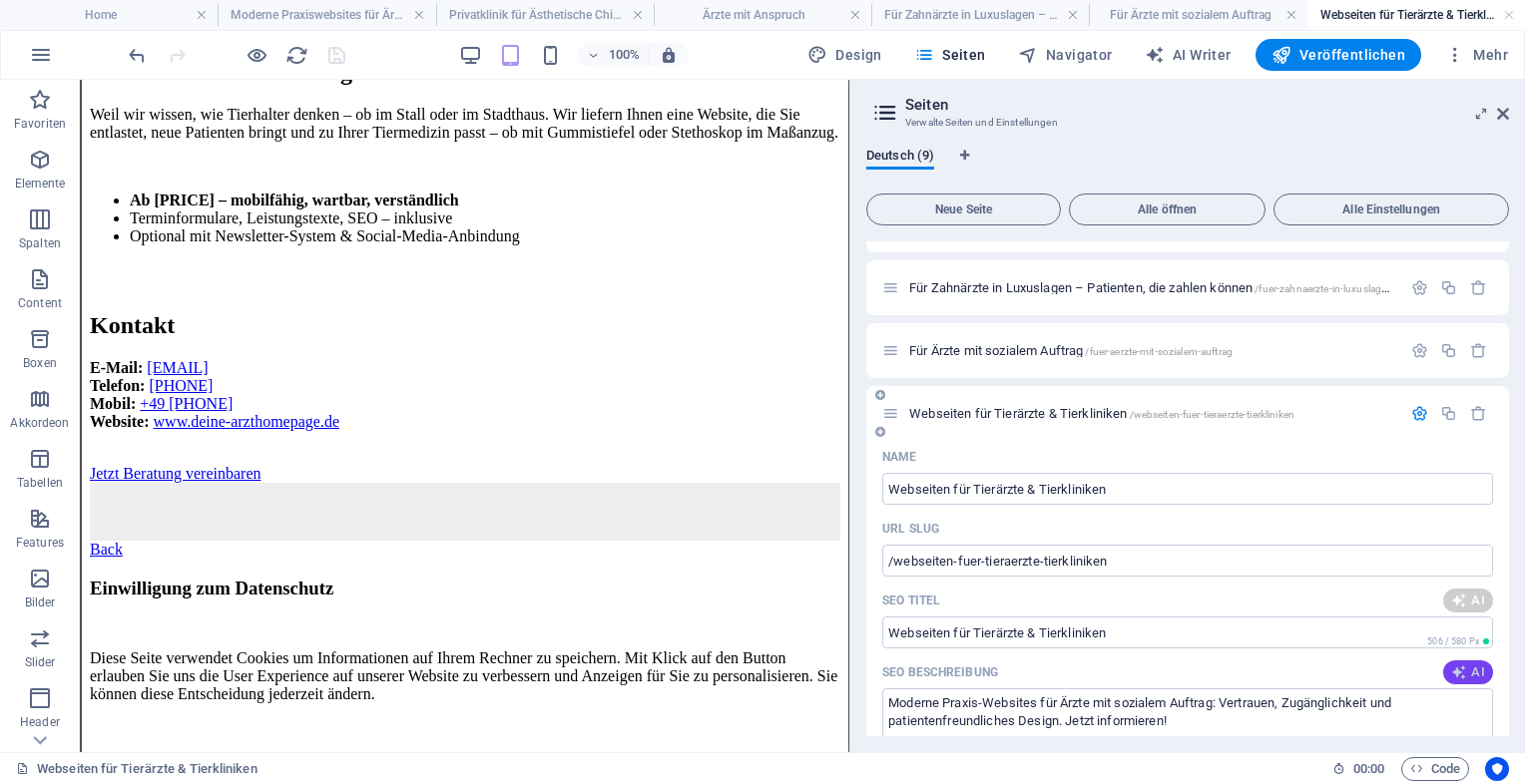 click on "AI" at bounding box center (1468, 672) 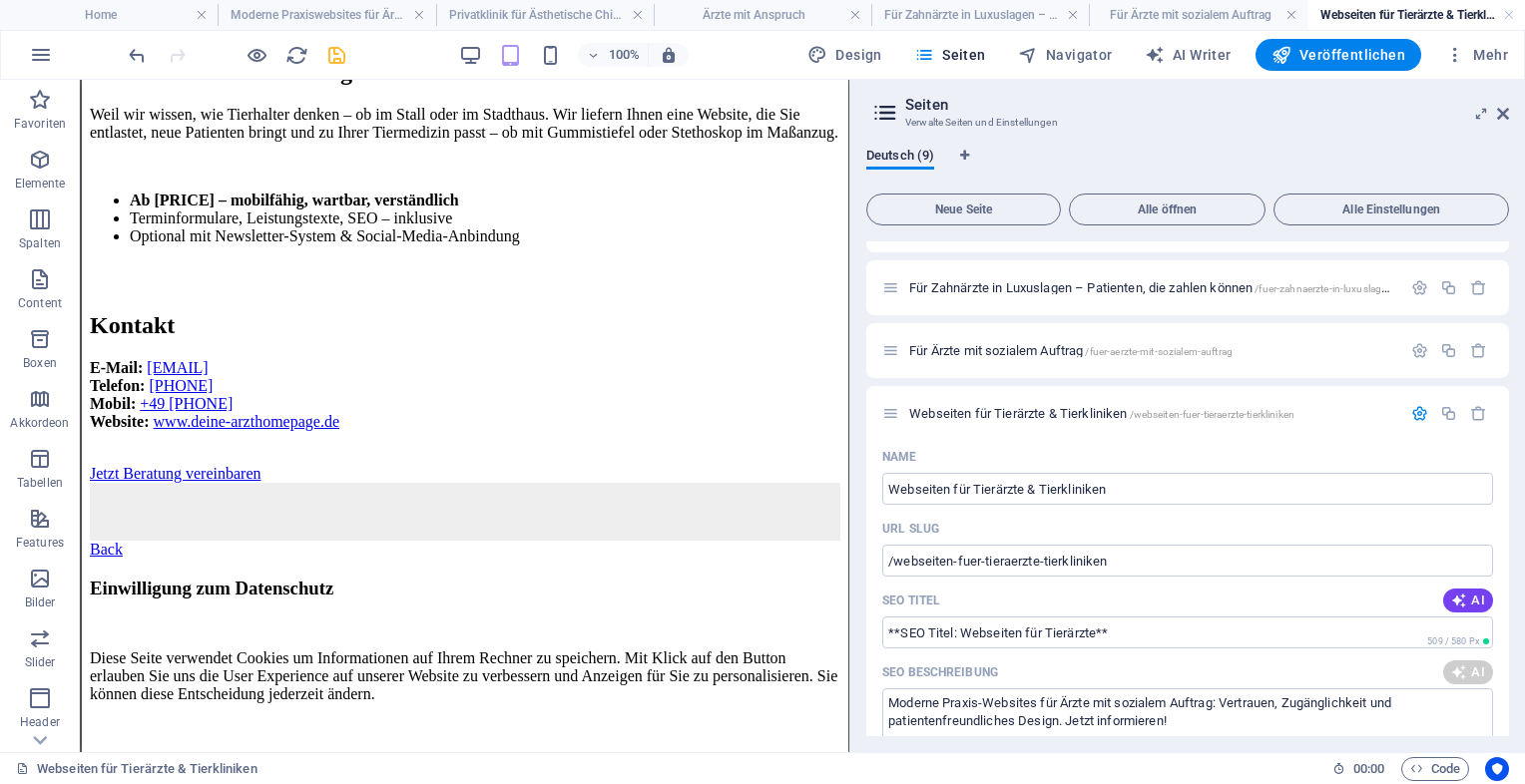 drag, startPoint x: 1509, startPoint y: 497, endPoint x: 1505, endPoint y: 557, distance: 60.133186 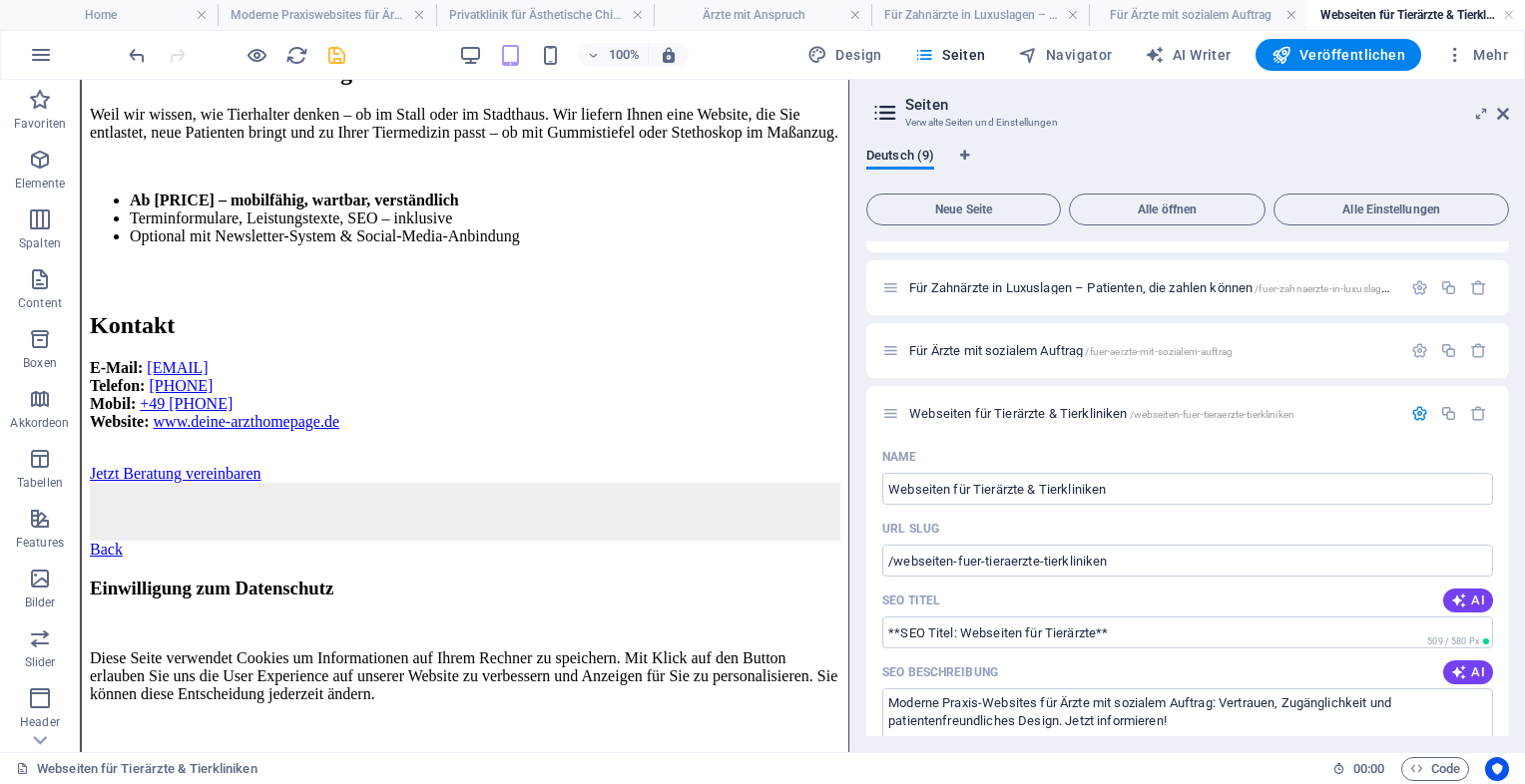 type on "**SEO Titel: Webseiten für Tierärzte**" 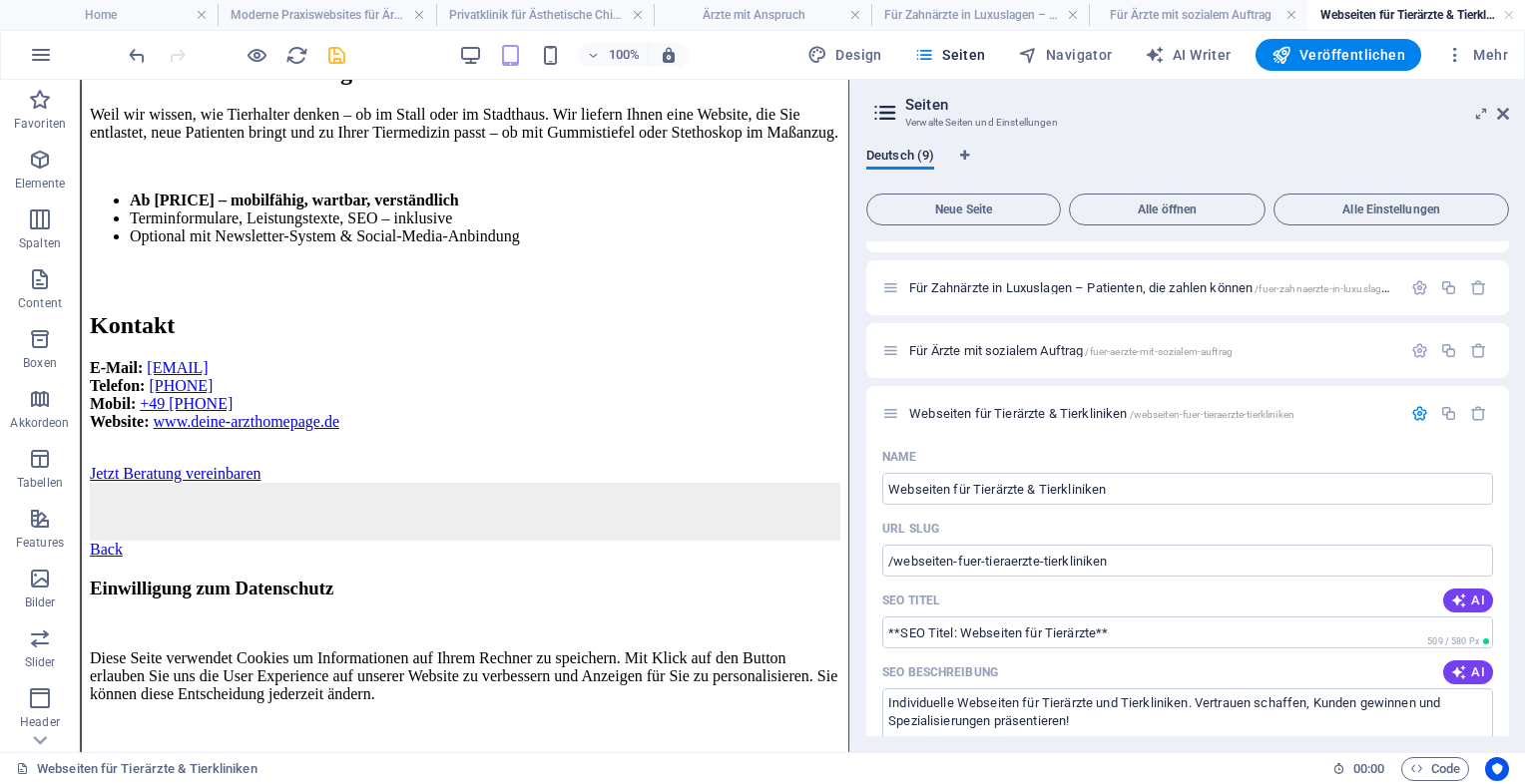 drag, startPoint x: 1509, startPoint y: 548, endPoint x: 1505, endPoint y: 592, distance: 44.18144 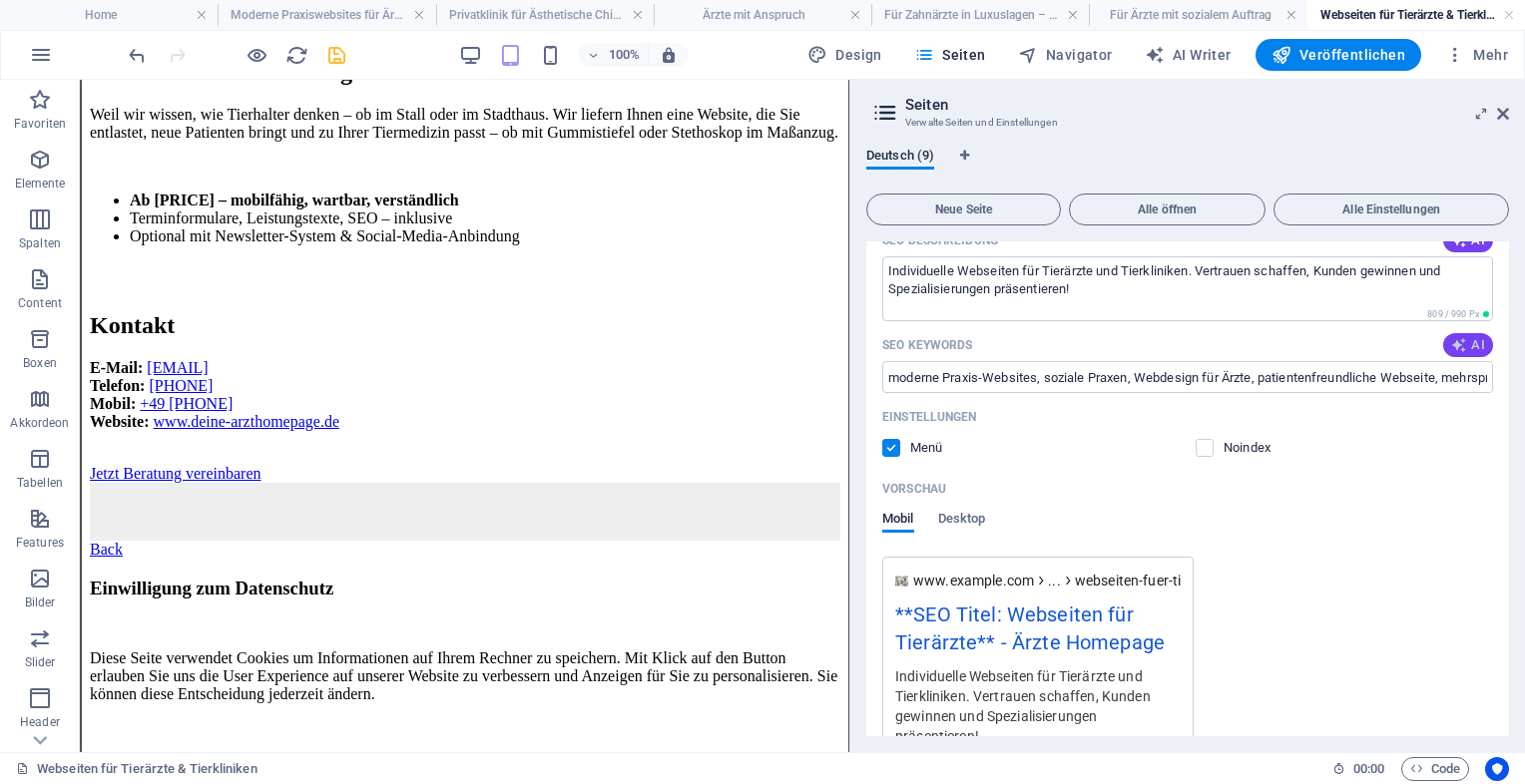 click on "AI" at bounding box center (1468, 345) 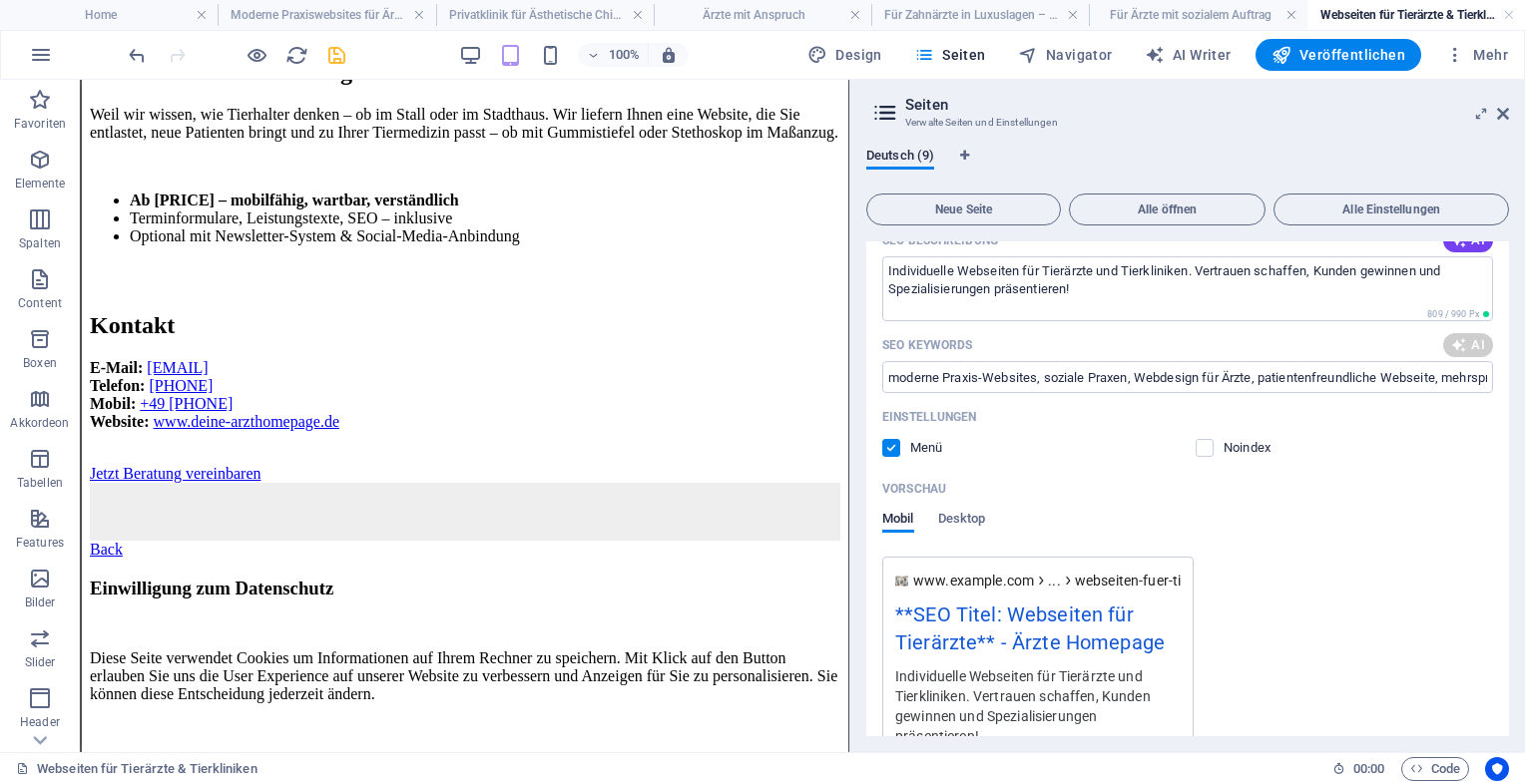 type on "Webseiten für Tierärzte, Tiermedizin Webdesign, Tierarztpraxis Online-Präsenz, Luxus-Tiermedizin, mobile Tierarzt Webseite, digitale Terminvereinbarung" 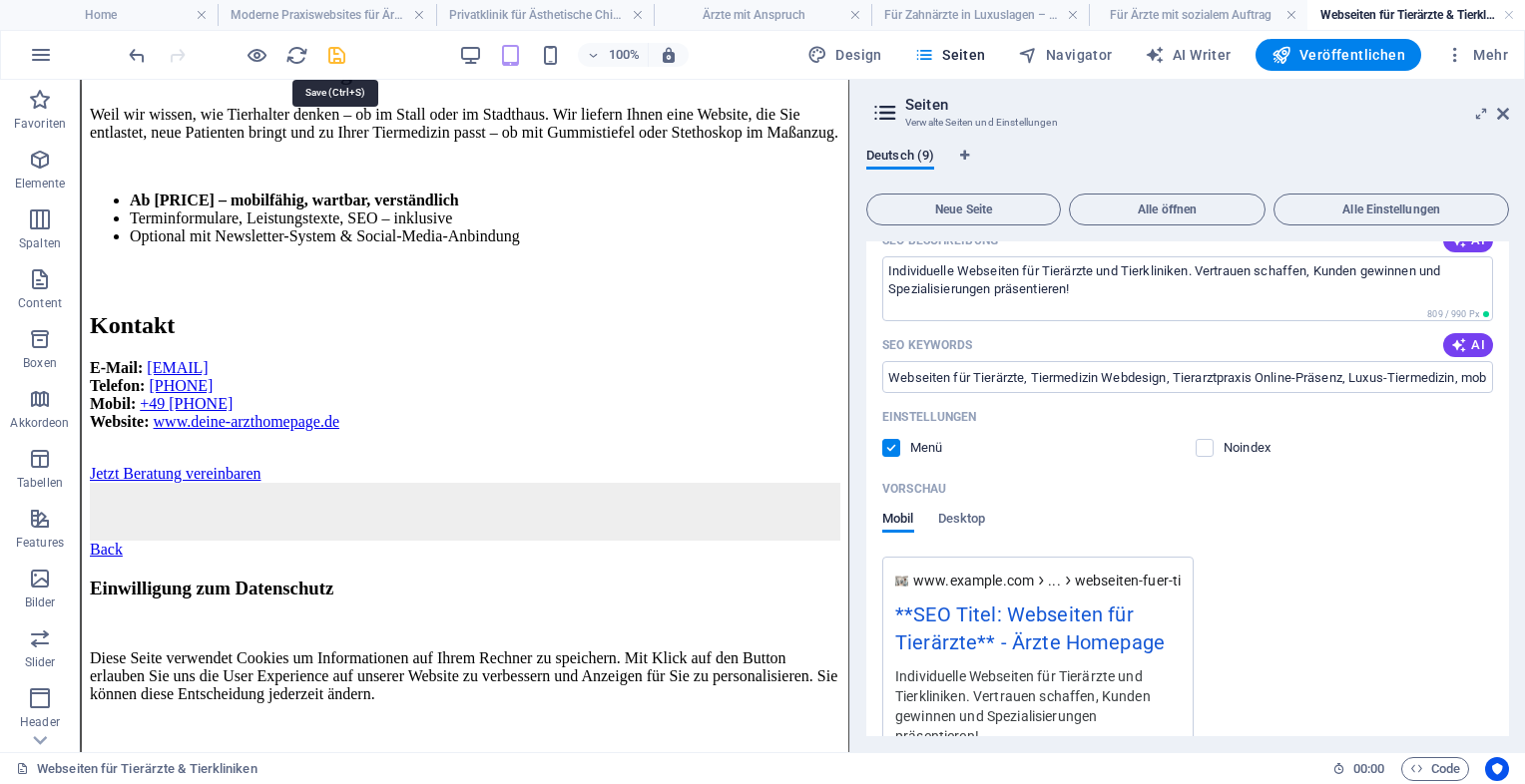 click at bounding box center [336, 55] 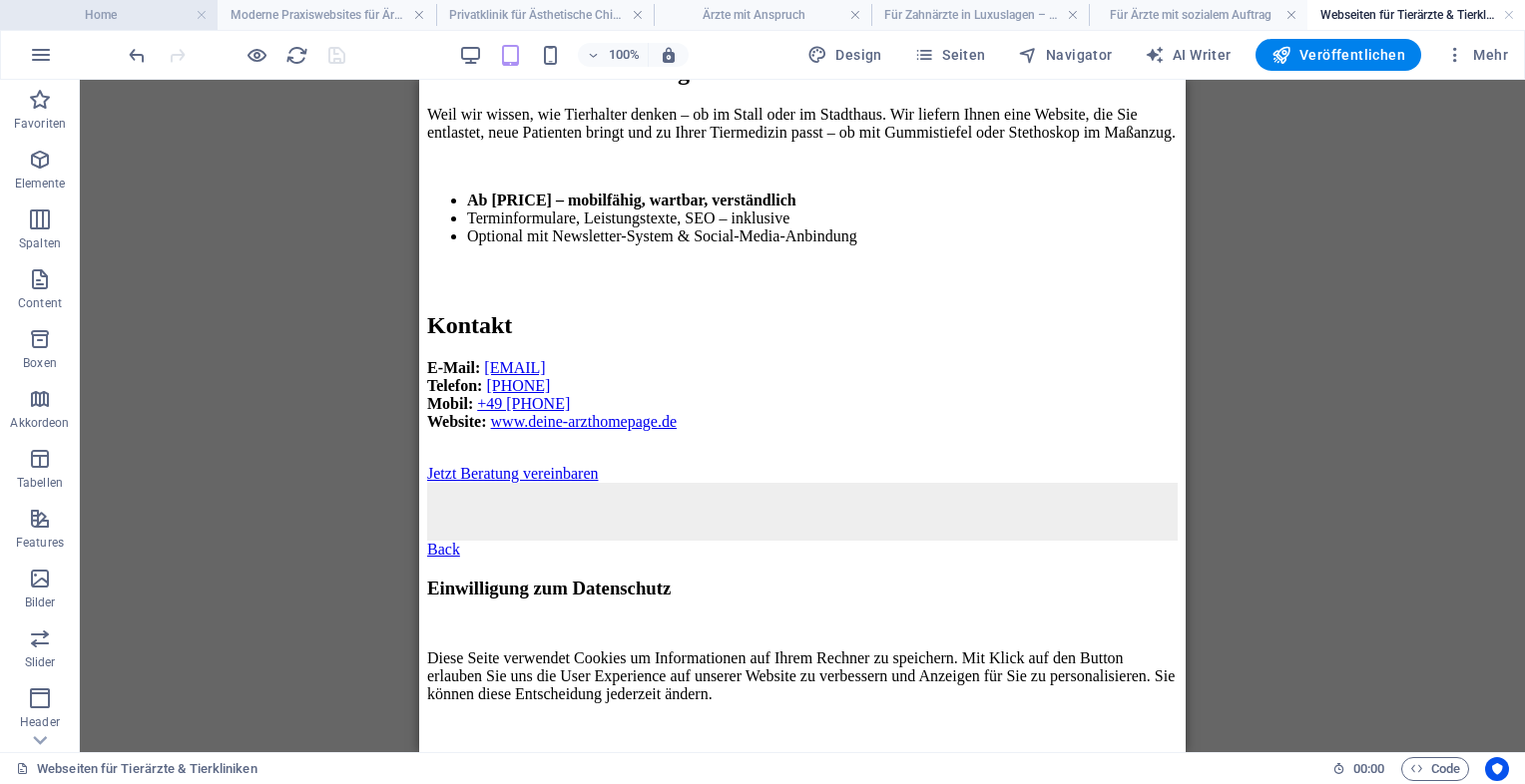 click on "Home" at bounding box center [109, 15] 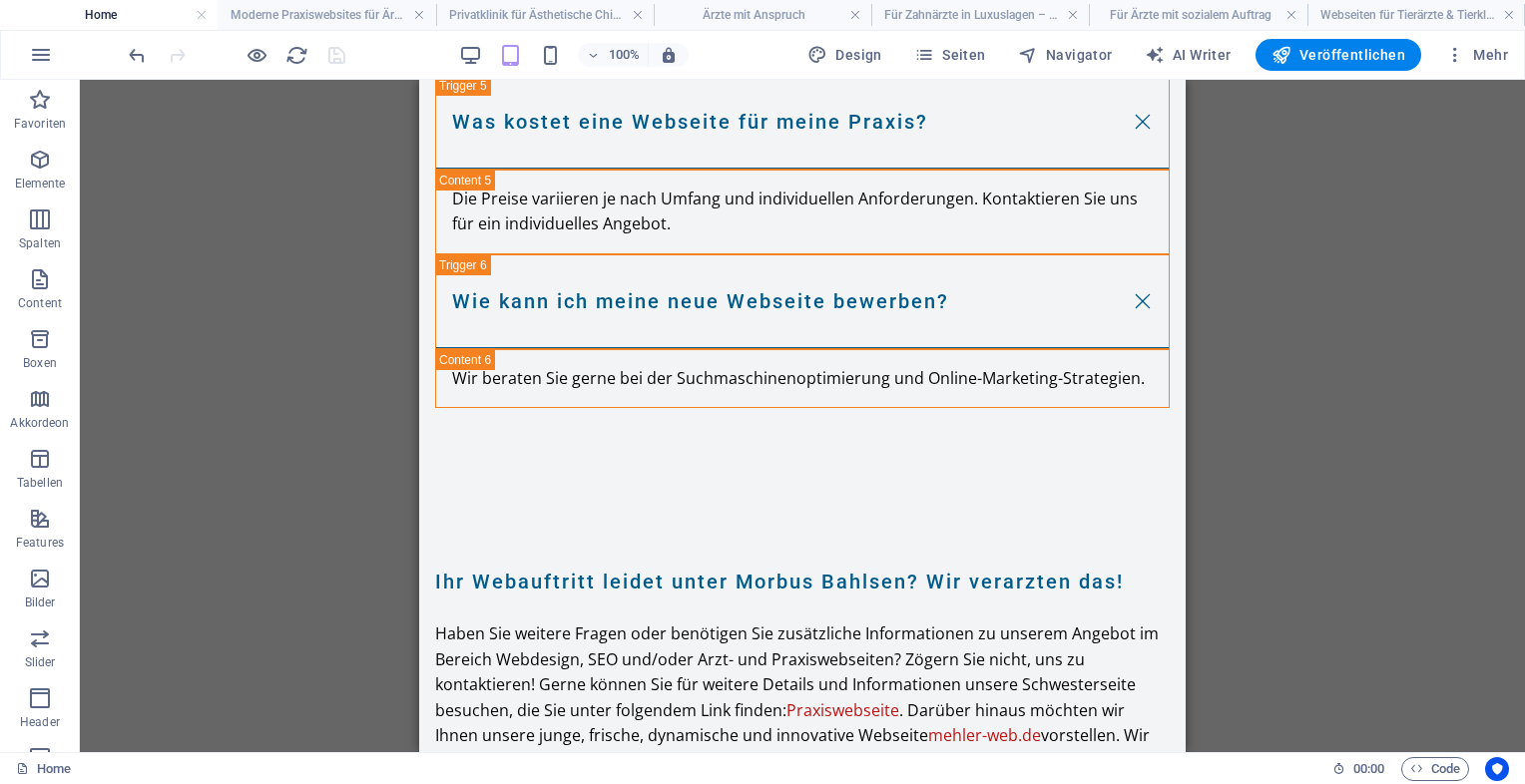 scroll, scrollTop: 0, scrollLeft: 0, axis: both 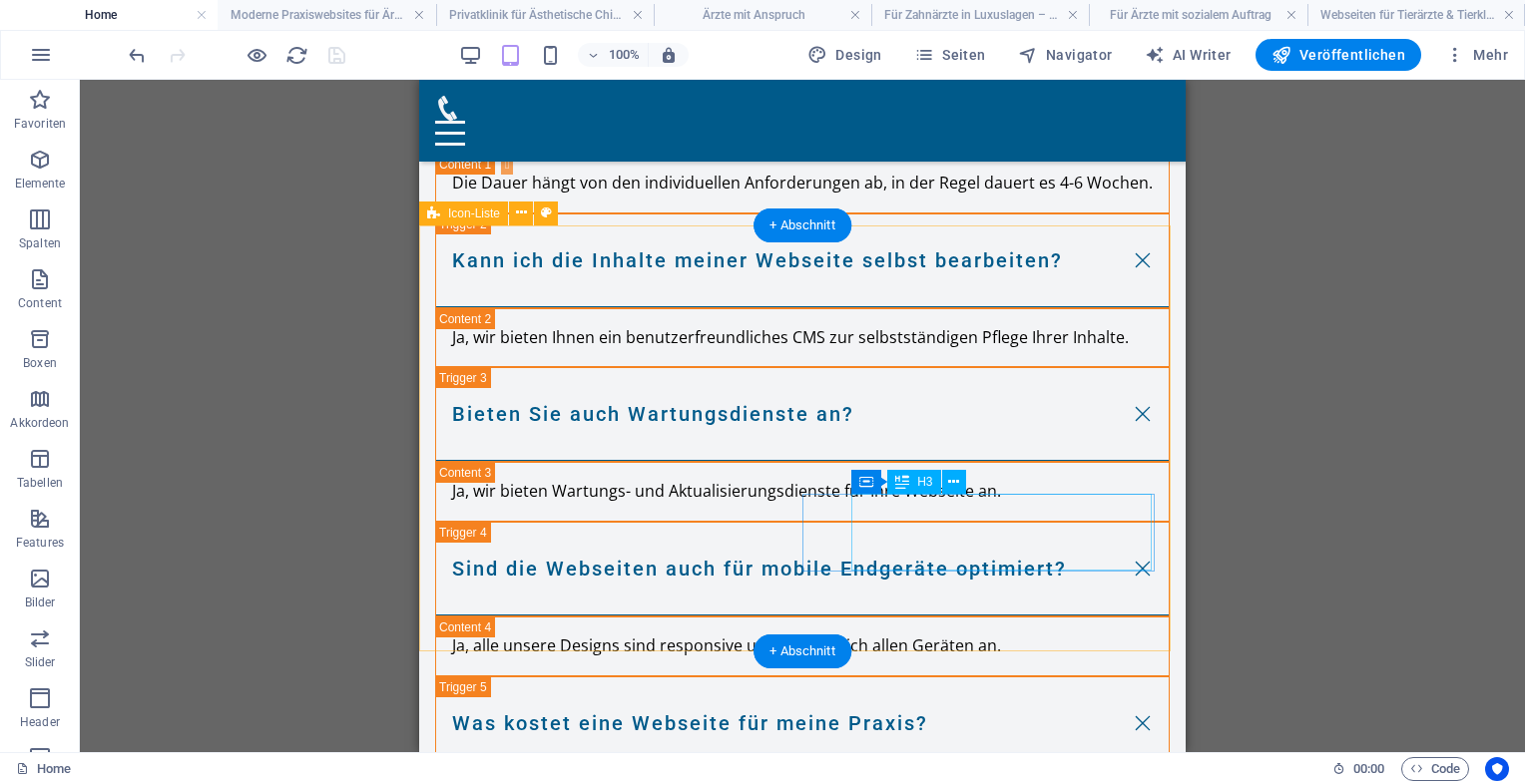 click on "Webseiten für Tierärzte & Tierkliniken" at bounding box center (590, 4586) 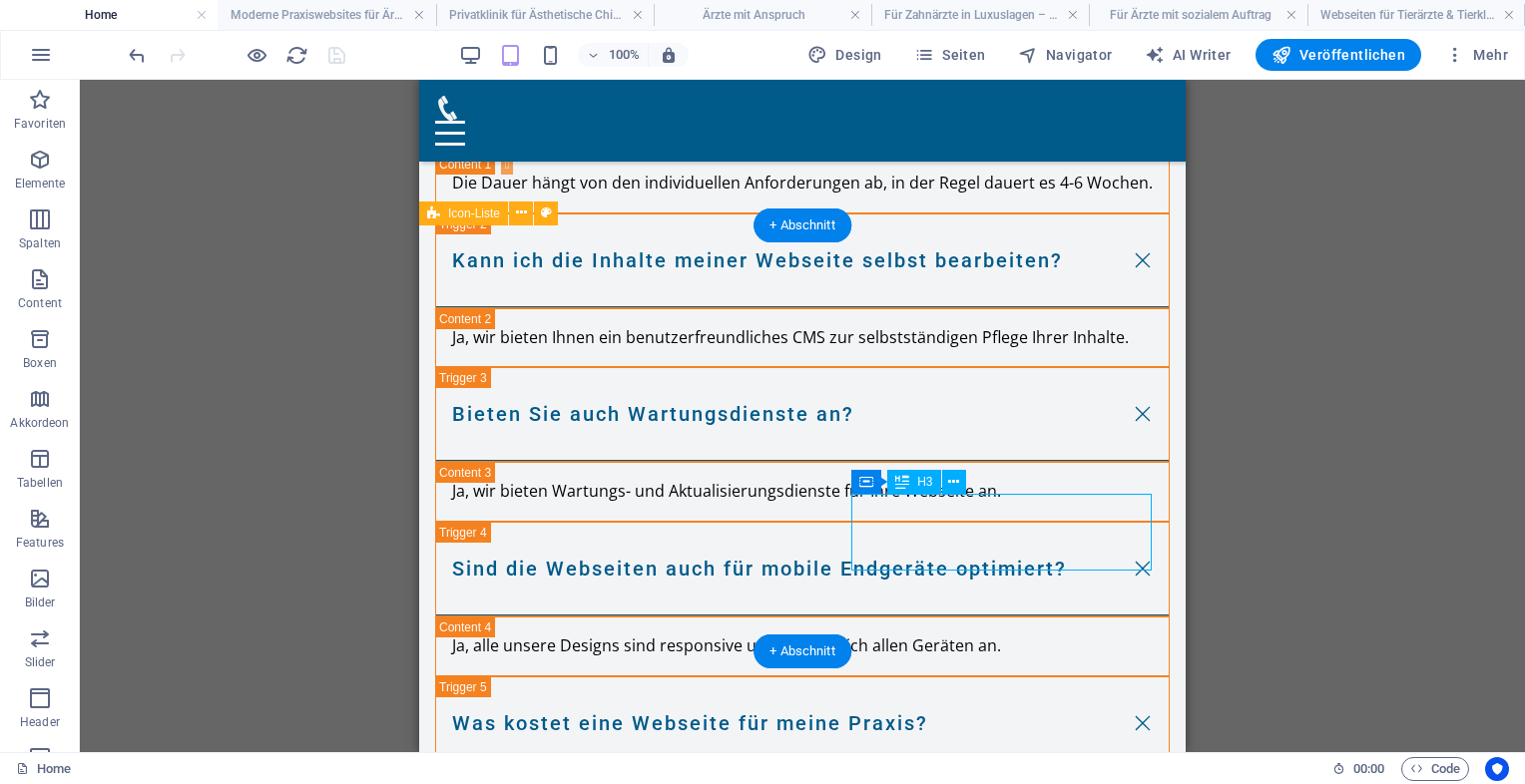 click on "Webseiten für Tierärzte & Tierkliniken" at bounding box center (590, 4586) 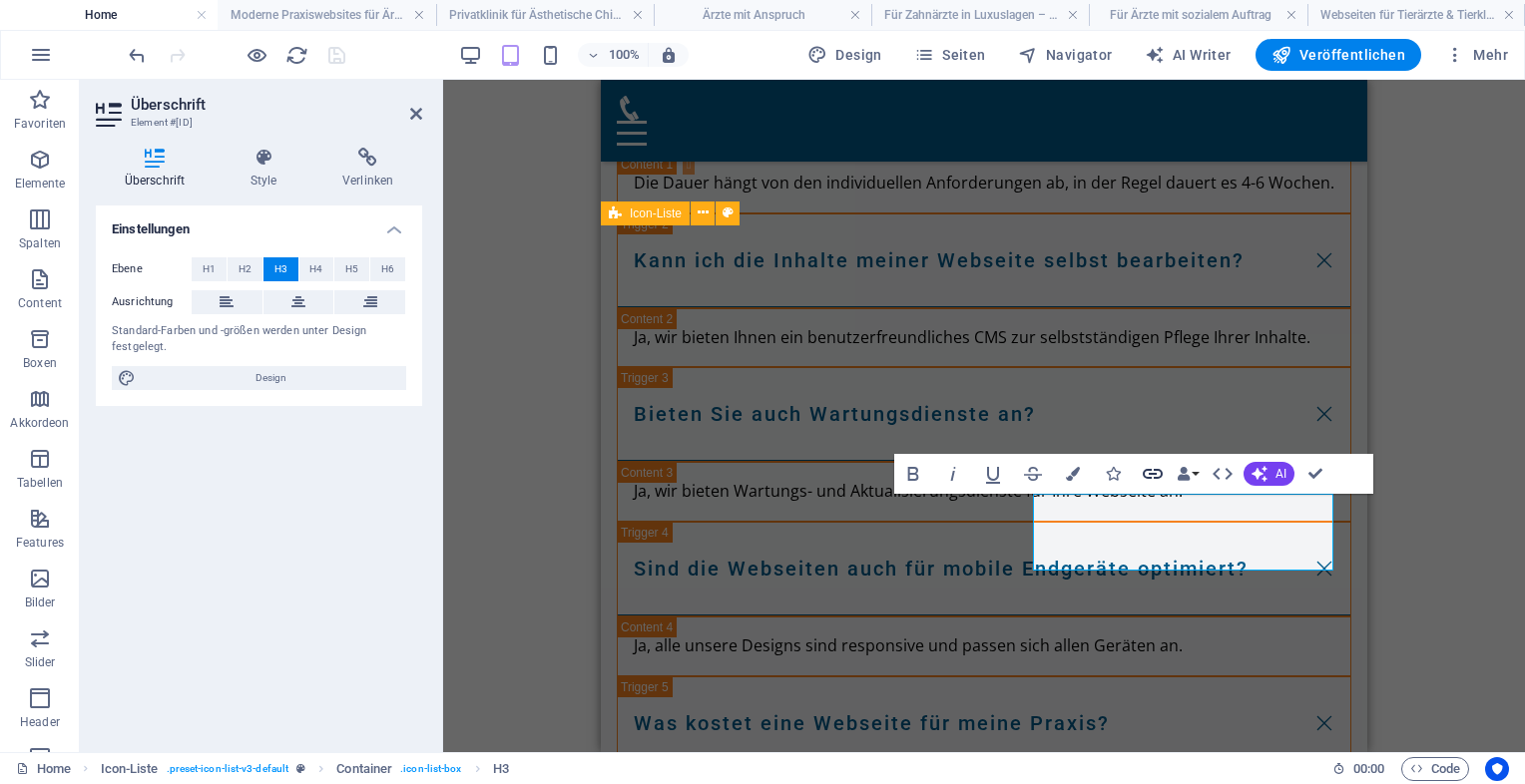 click 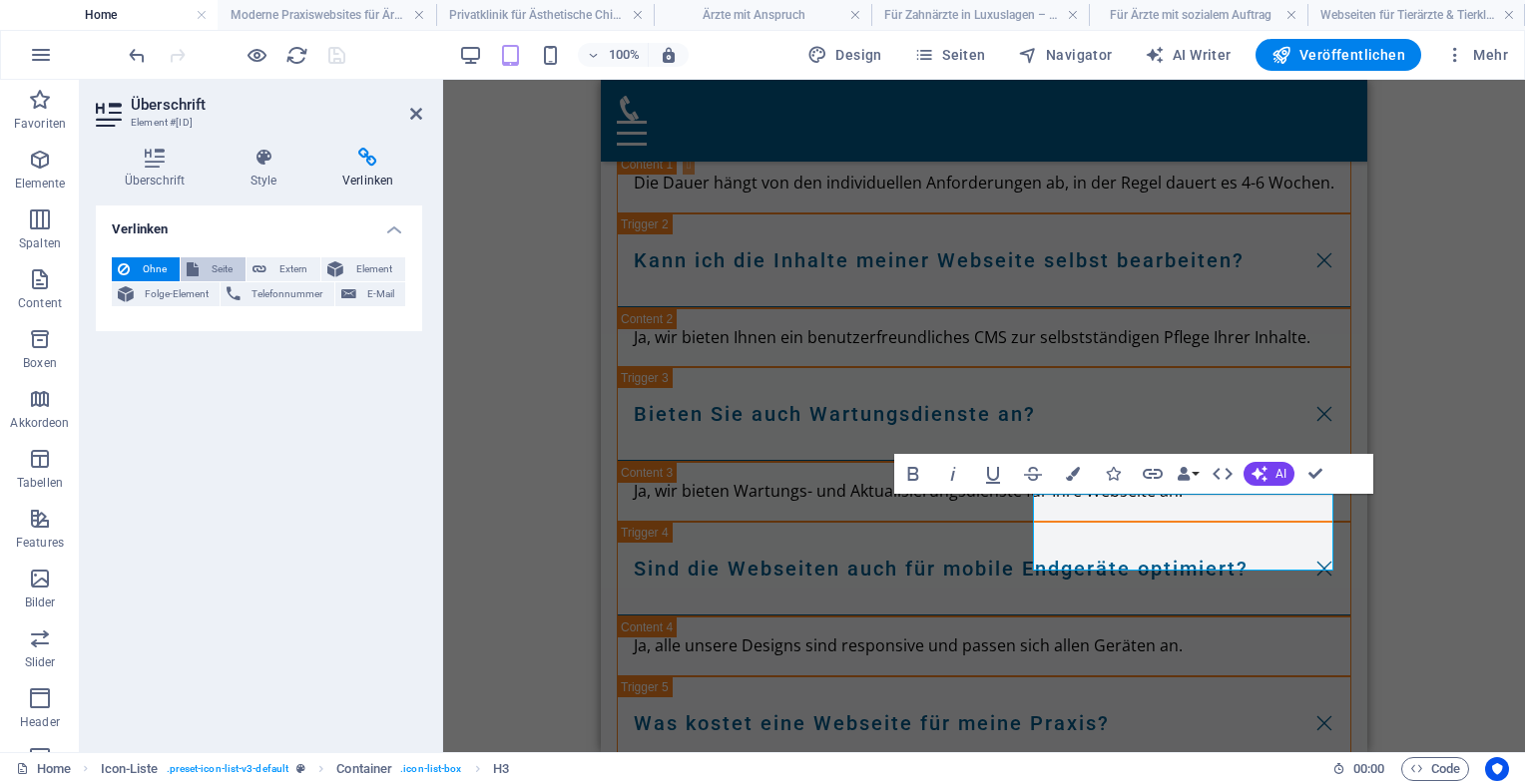 click on "Seite" at bounding box center [222, 269] 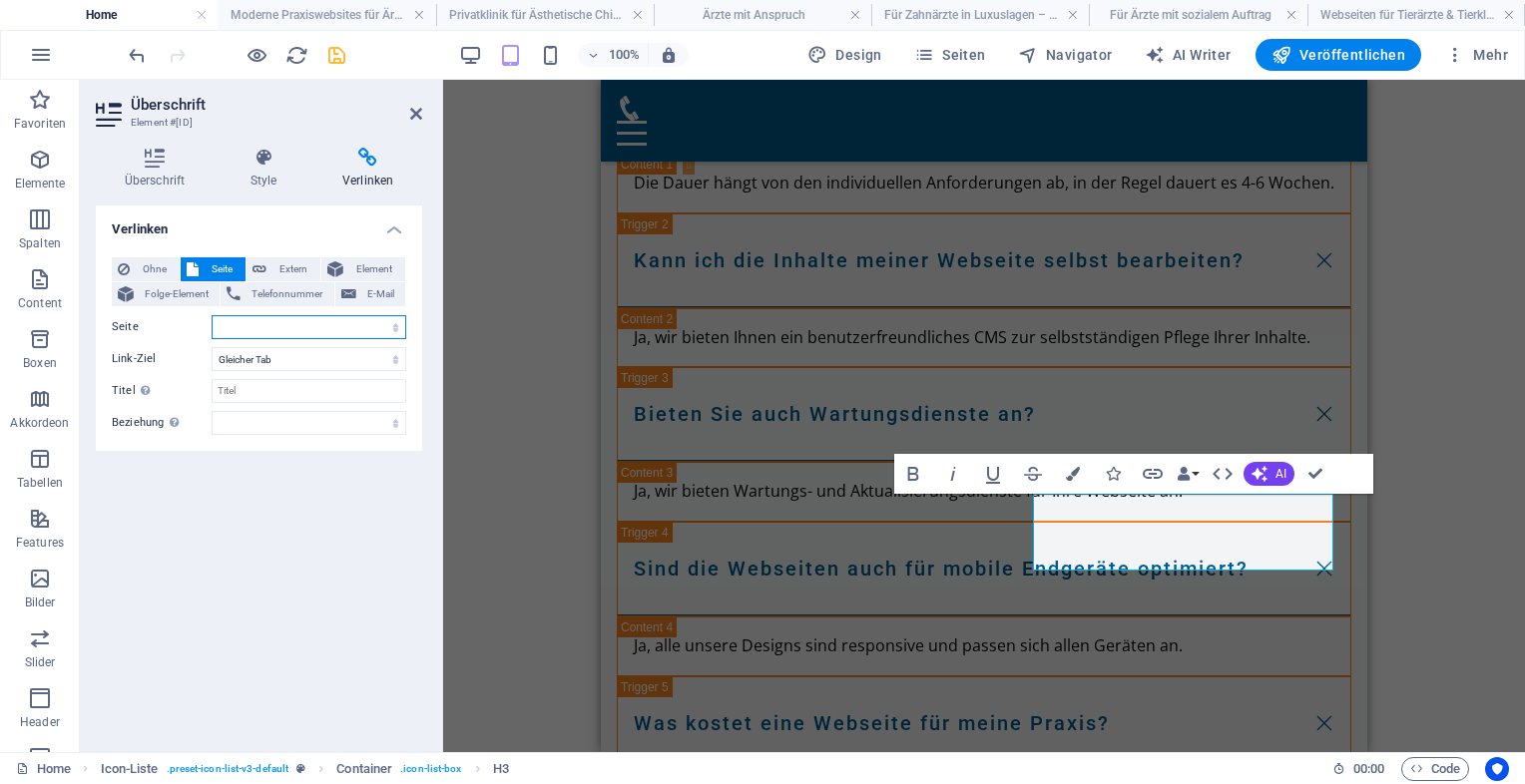 click on "Home Legal Notice Privacy Moderne Praxiswebsites für Ärzte Privatklinik für Ästhetische Chirurgie Ärzte mit Anspruch Für Zahnärzte in Luxuslagen – Patienten, die zahlen können Für Ärzte mit sozialem Auftrag Webseiten für Tierärzte &amp; Tierkliniken" at bounding box center [308, 327] 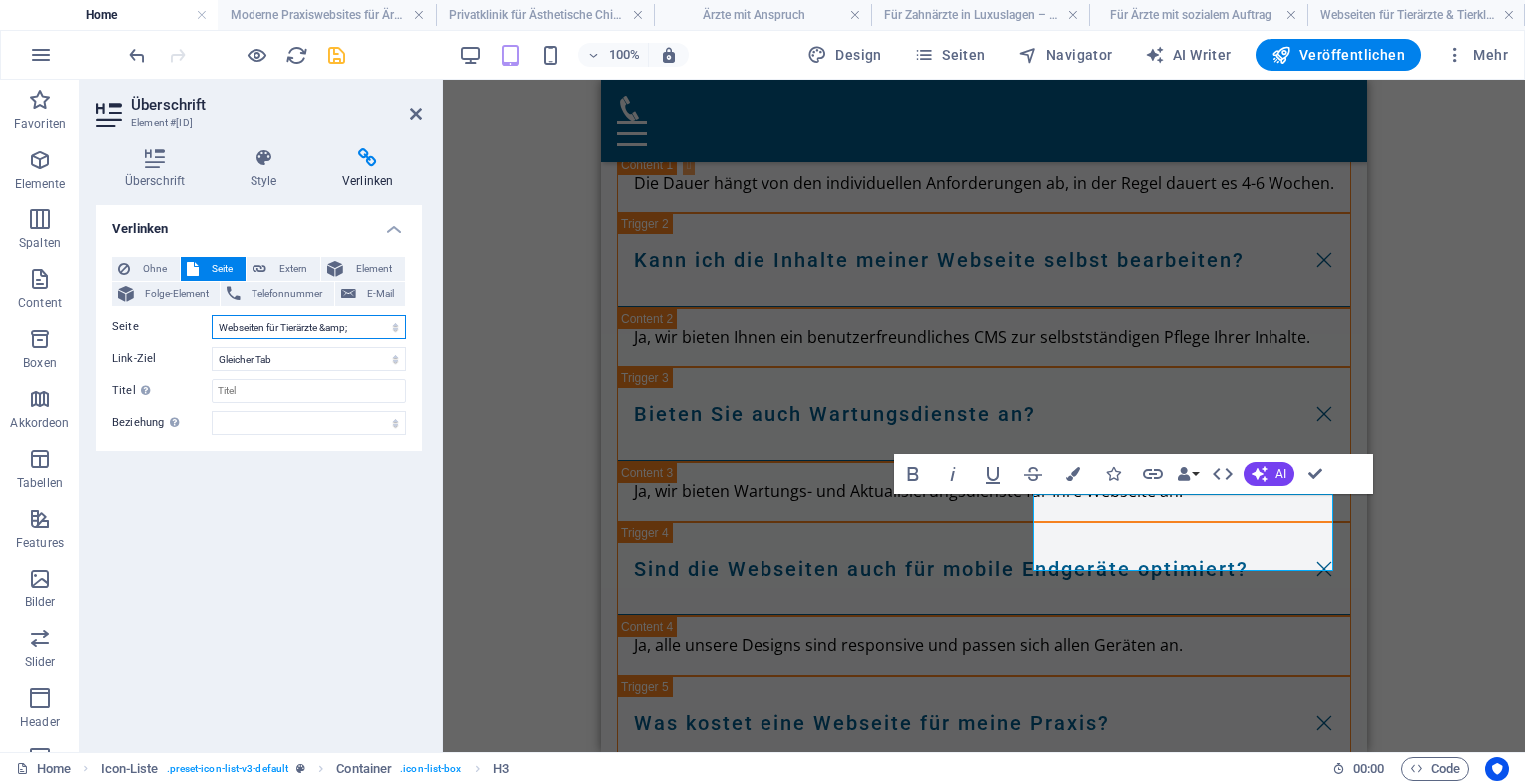 click on "Home Legal Notice Privacy Moderne Praxiswebsites für Ärzte Privatklinik für Ästhetische Chirurgie Ärzte mit Anspruch Für Zahnärzte in Luxuslagen – Patienten, die zahlen können Für Ärzte mit sozialem Auftrag Webseiten für Tierärzte &amp; Tierkliniken" at bounding box center (308, 327) 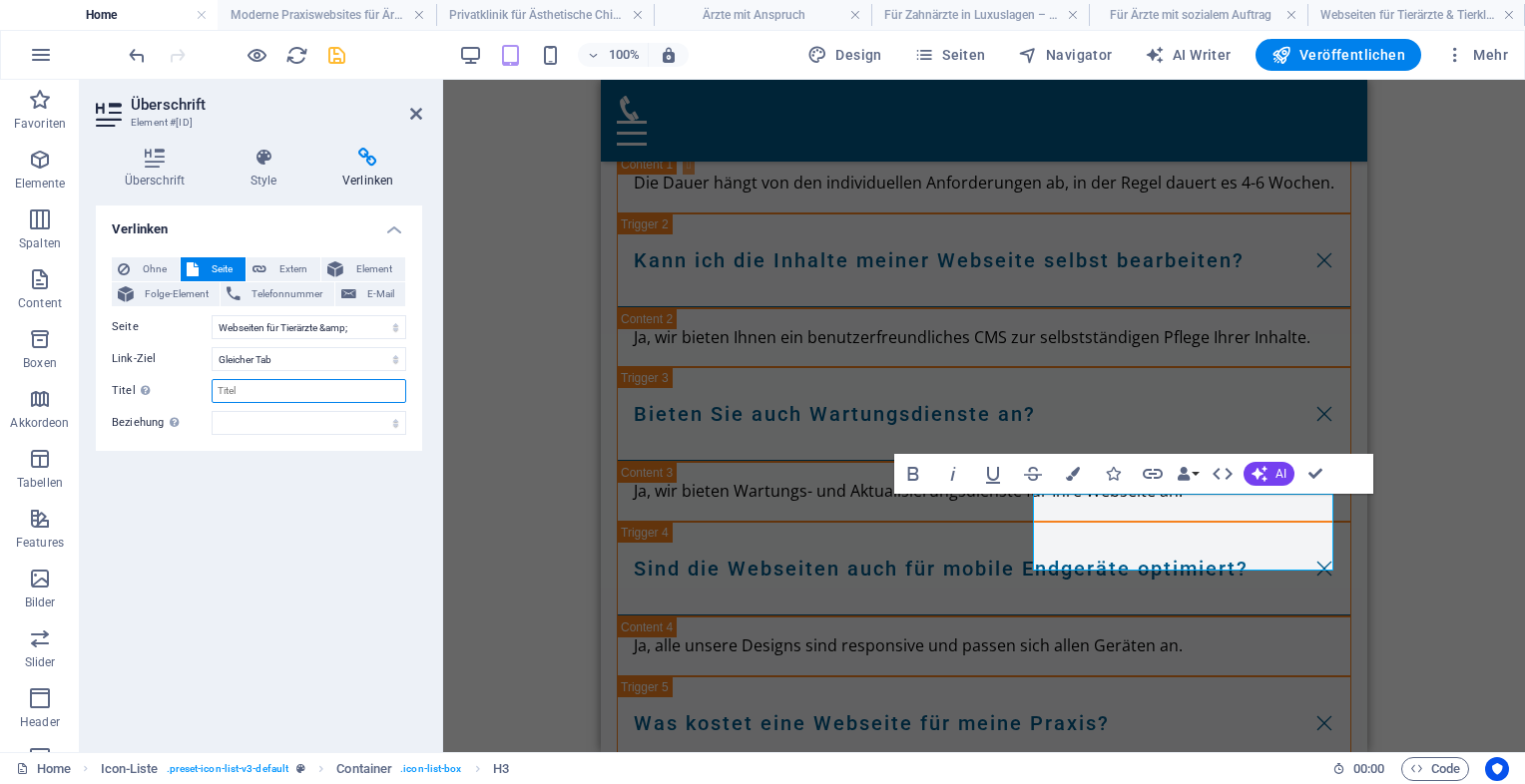 click on "Titel Zusätzliche Linkbeschreibung, sollte nicht mit dem Linktext identisch sein. Der Titel wird meist als Tooltip-Text angezeigt, wenn die Maus über das Element bewegt wird. Kann leer bleiben." at bounding box center (308, 391) 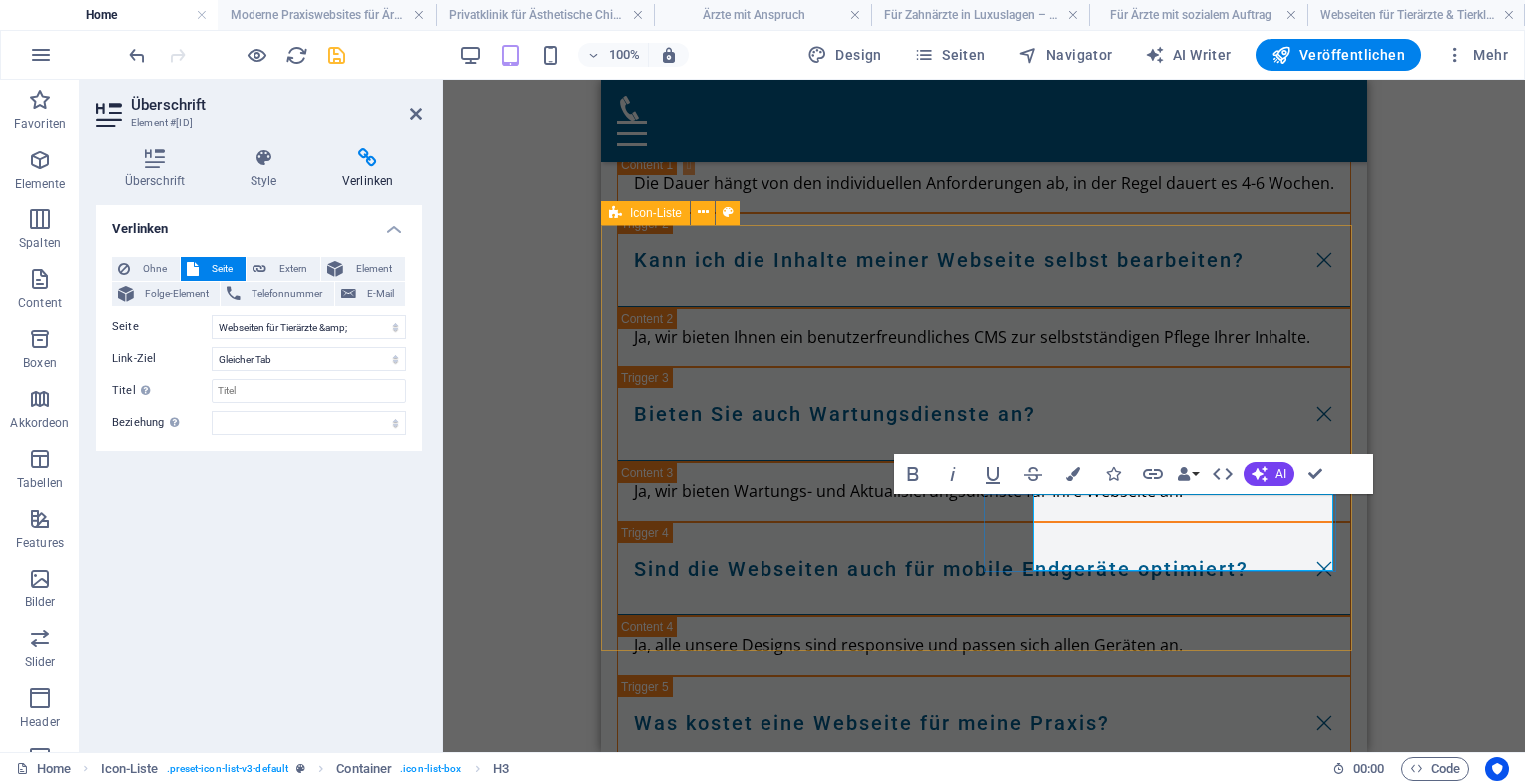 click on "Webseiten für Tierärzte & Tierkliniken" at bounding box center (771, 4586) 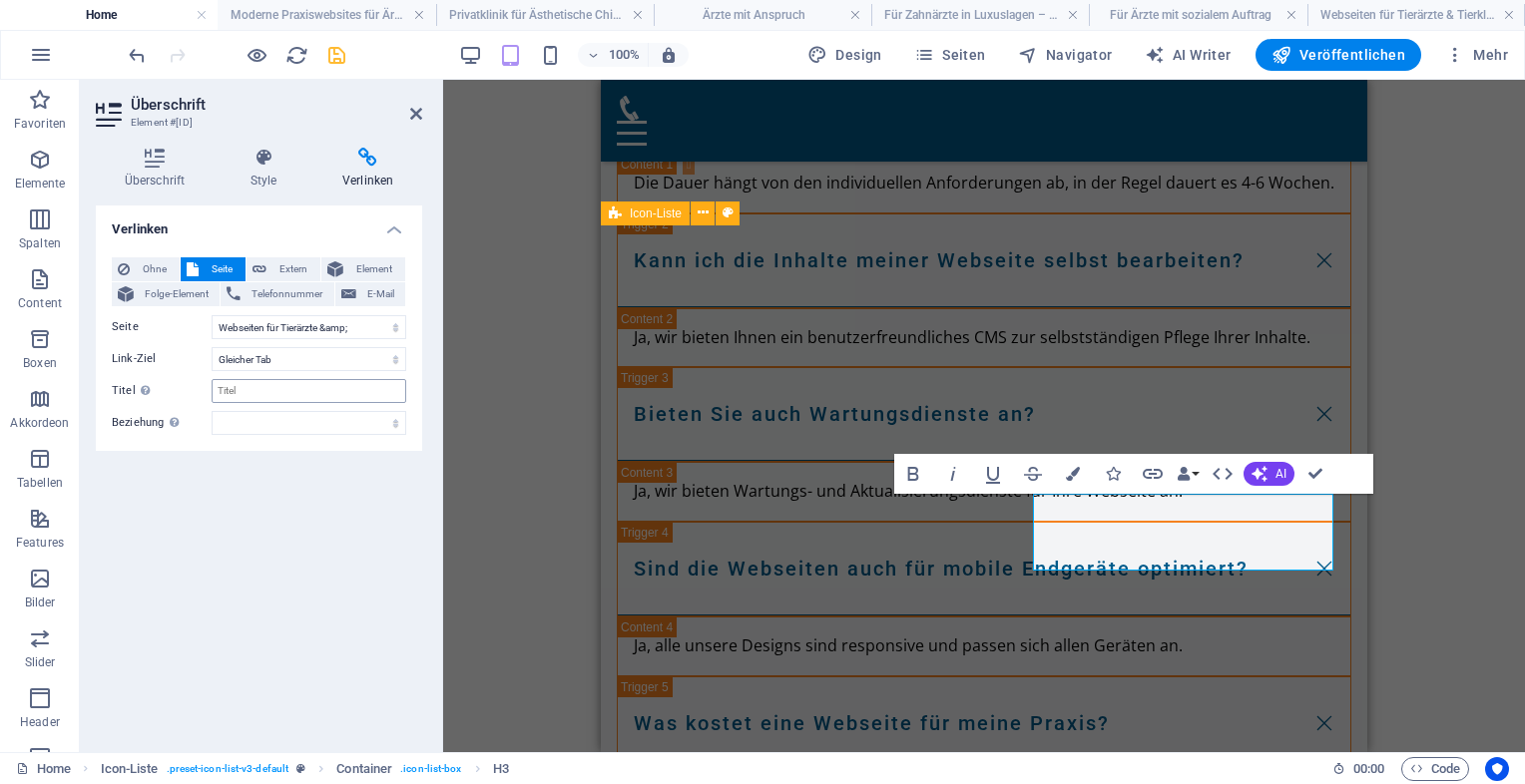 click on "Titel Zusätzliche Linkbeschreibung, sollte nicht mit dem Linktext identisch sein. Der Titel wird meist als Tooltip-Text angezeigt, wenn die Maus über das Element bewegt wird. Kann leer bleiben." at bounding box center (308, 391) 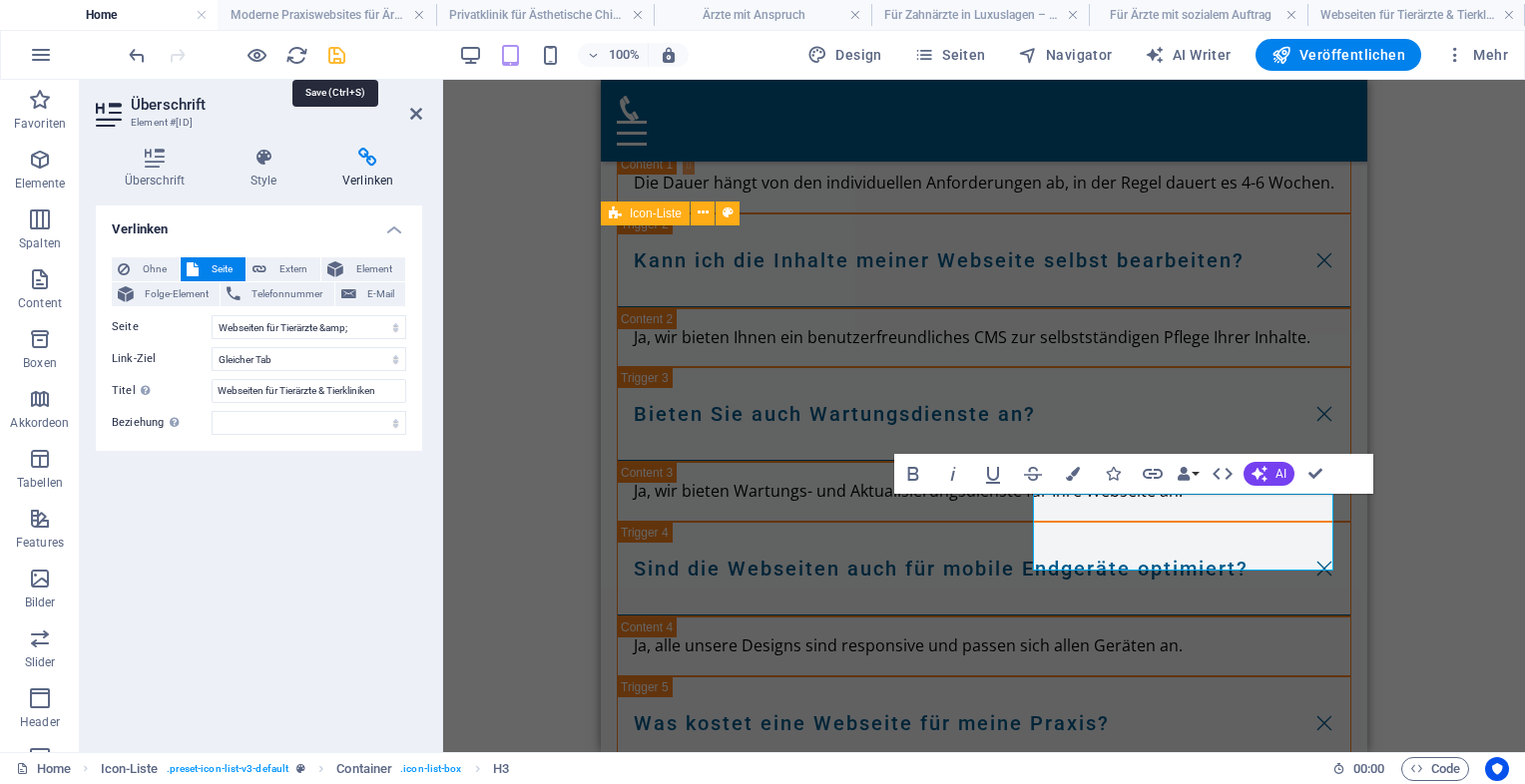 type on "Webseiten für Tierärzte & Tierkliniken" 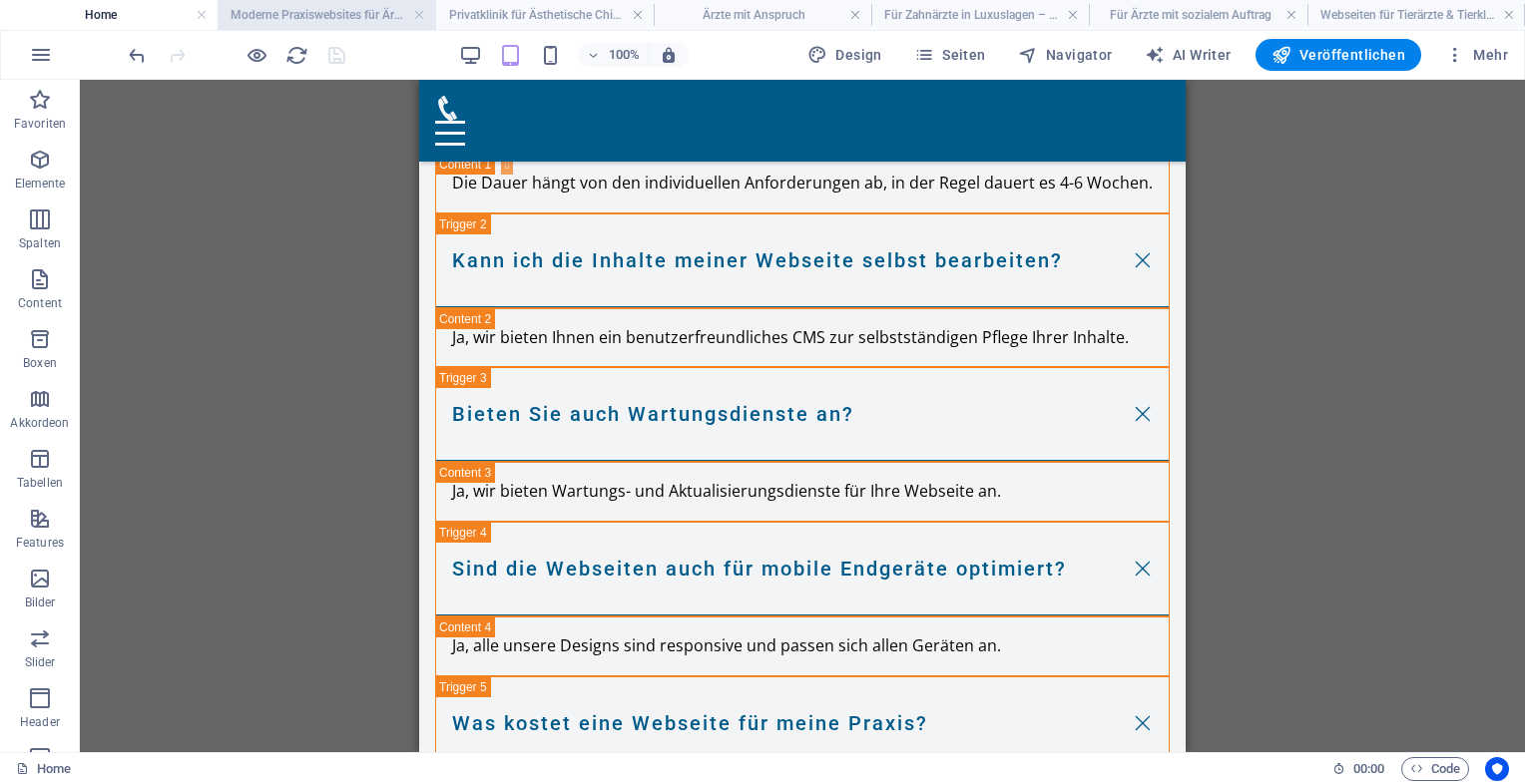 click on "Moderne Praxiswebsites für Ärzte" at bounding box center (326, 15) 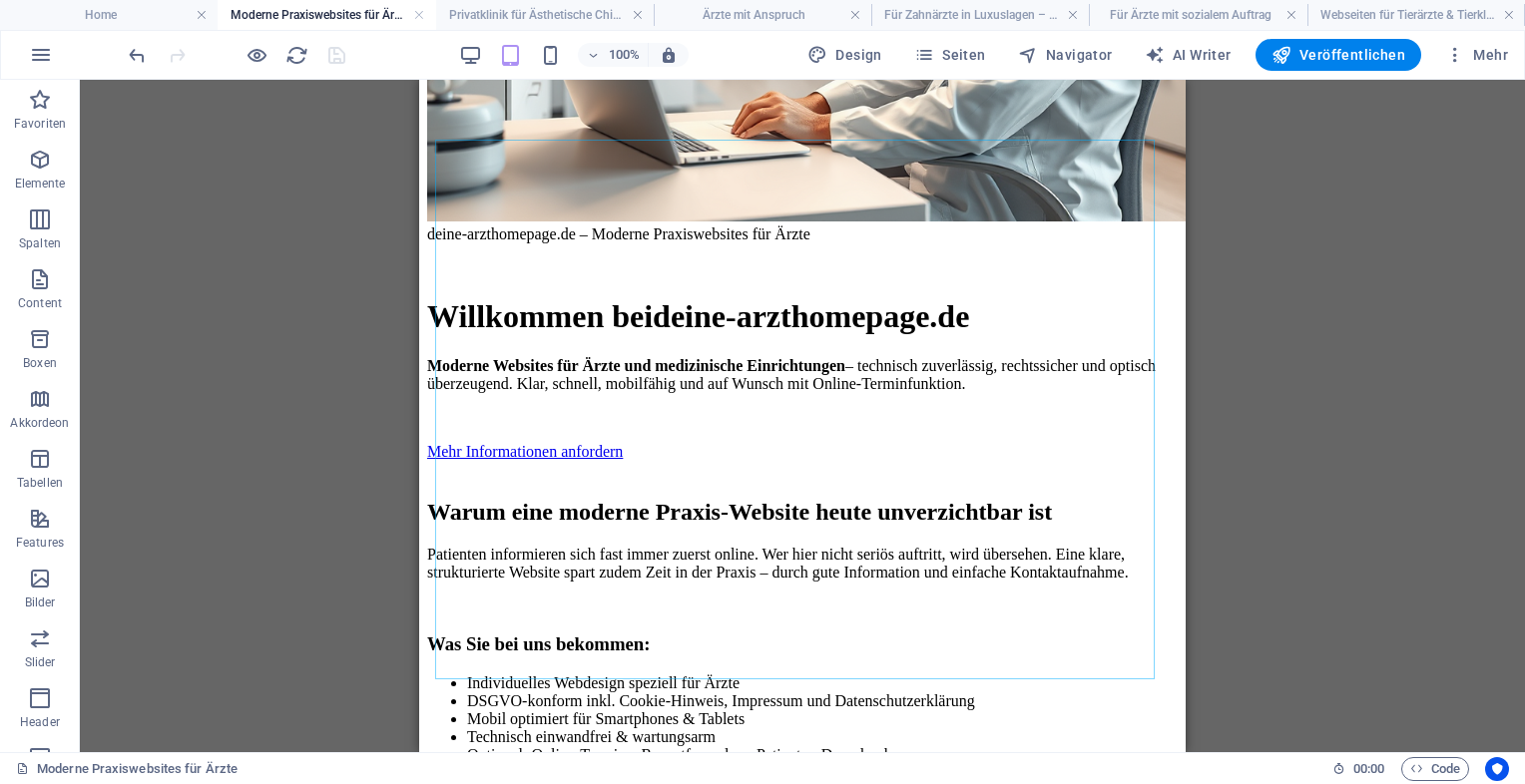 scroll, scrollTop: 0, scrollLeft: 0, axis: both 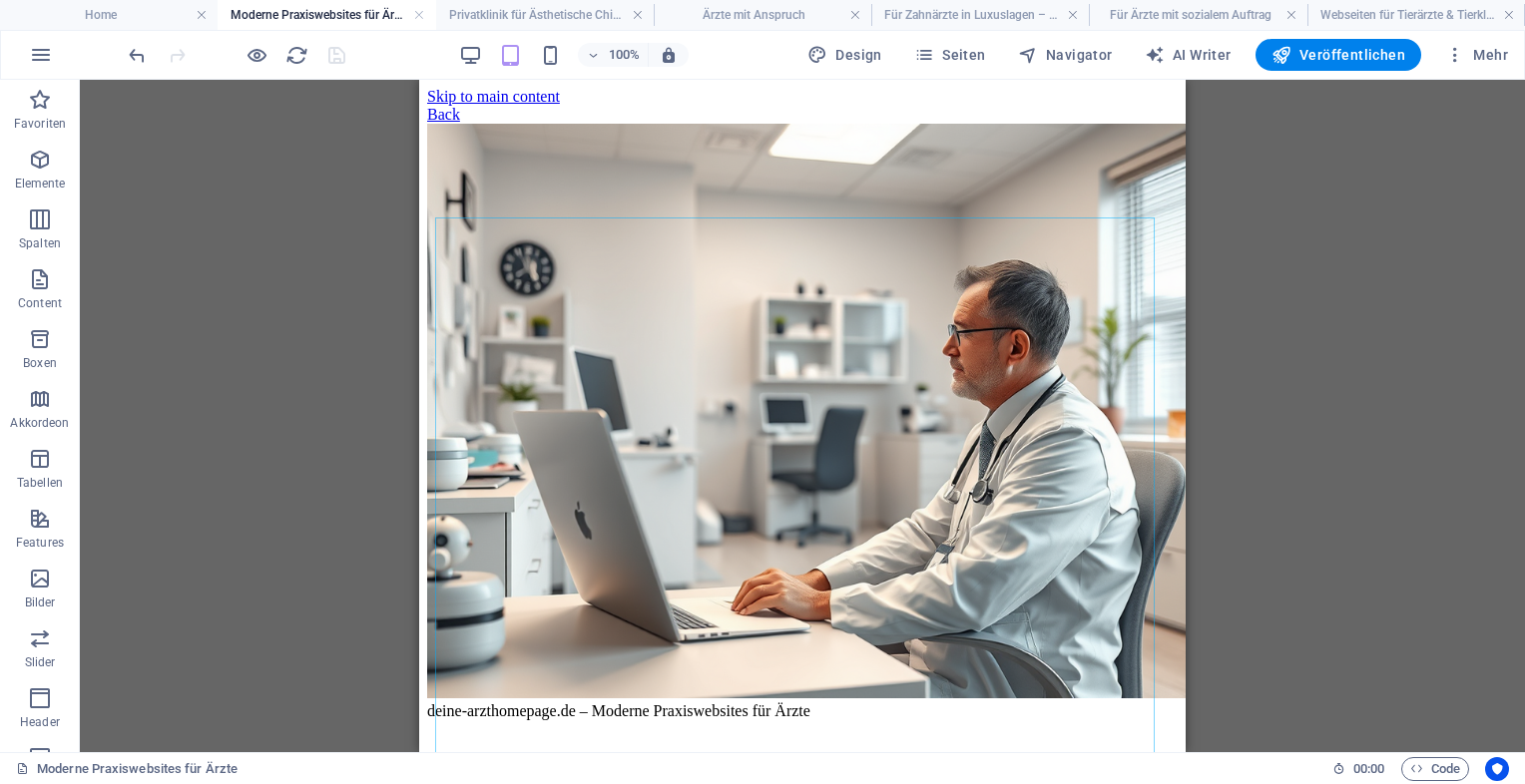 drag, startPoint x: 1182, startPoint y: 157, endPoint x: 1684, endPoint y: 215, distance: 505.33949 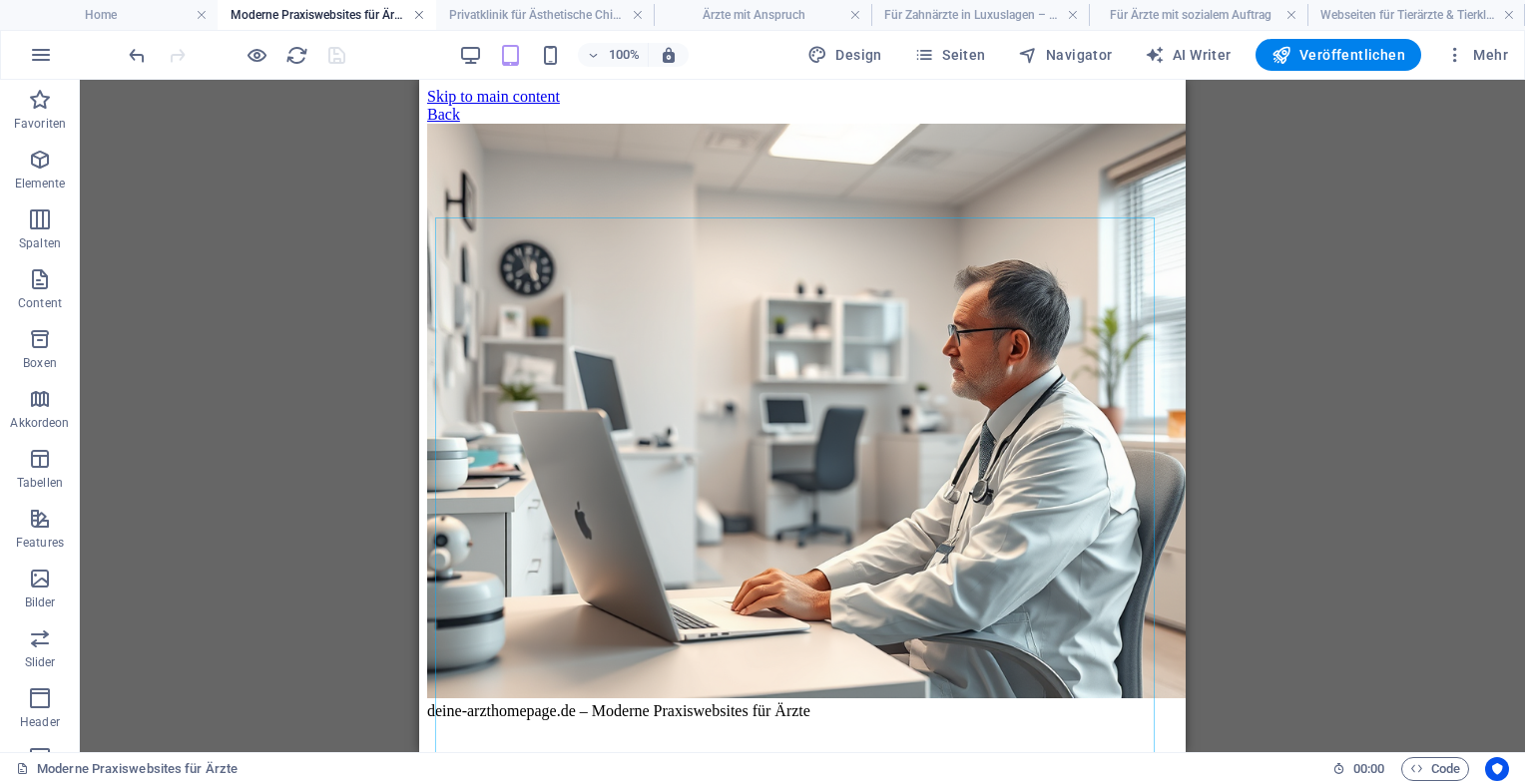 click at bounding box center (419, 15) 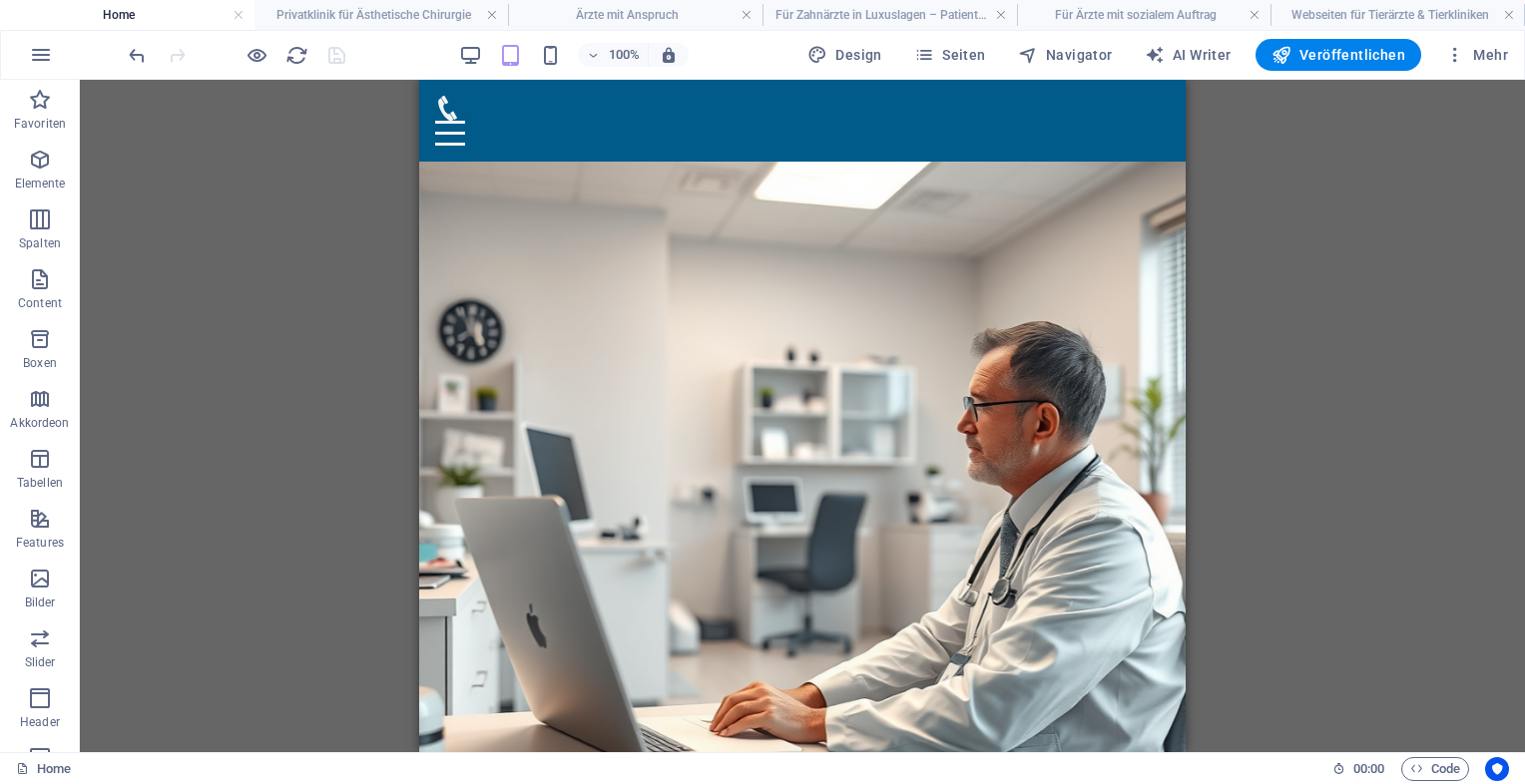 scroll, scrollTop: 9589, scrollLeft: 0, axis: vertical 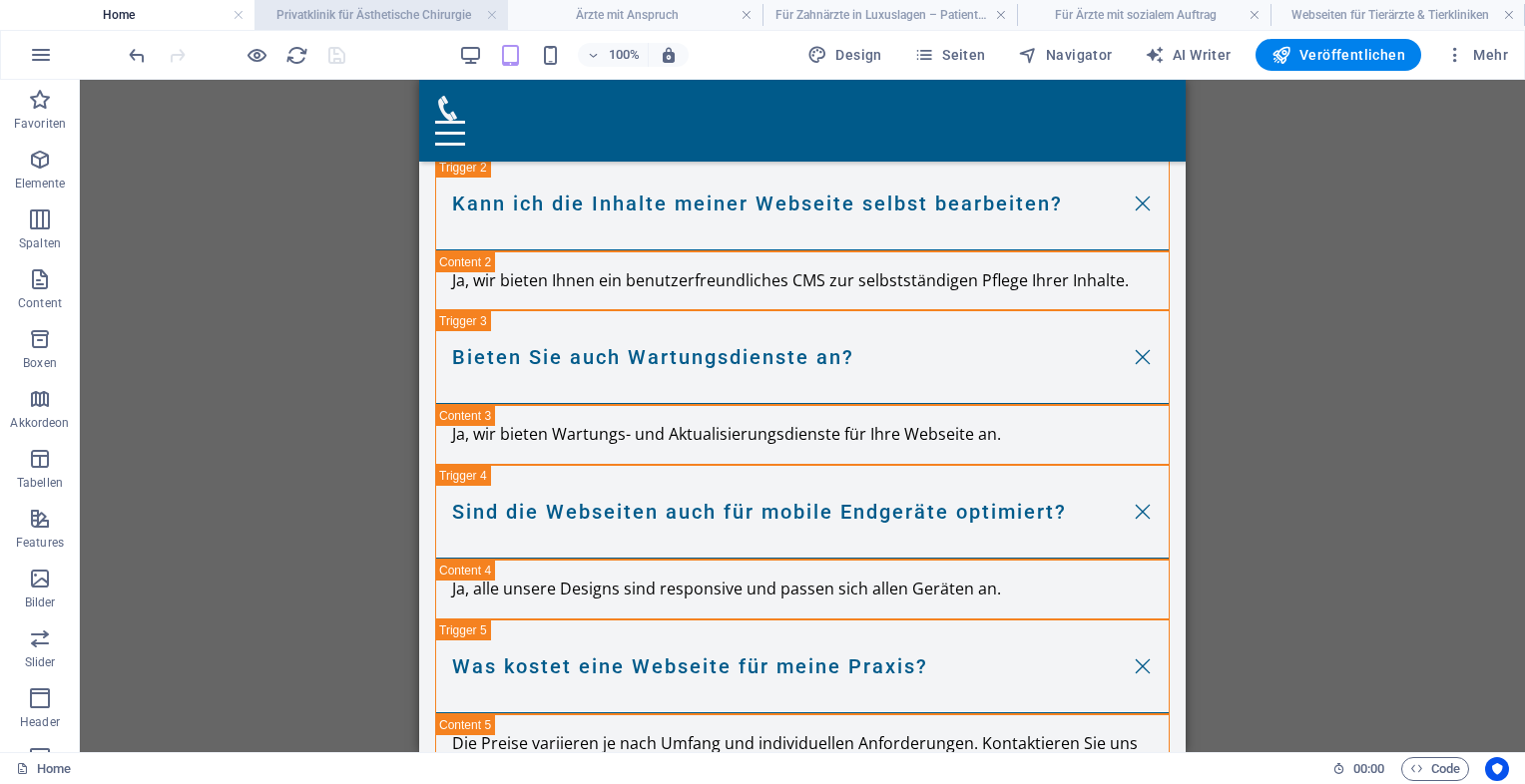 click on "Privatklinik für Ästhetische Chirurgie" at bounding box center (381, 15) 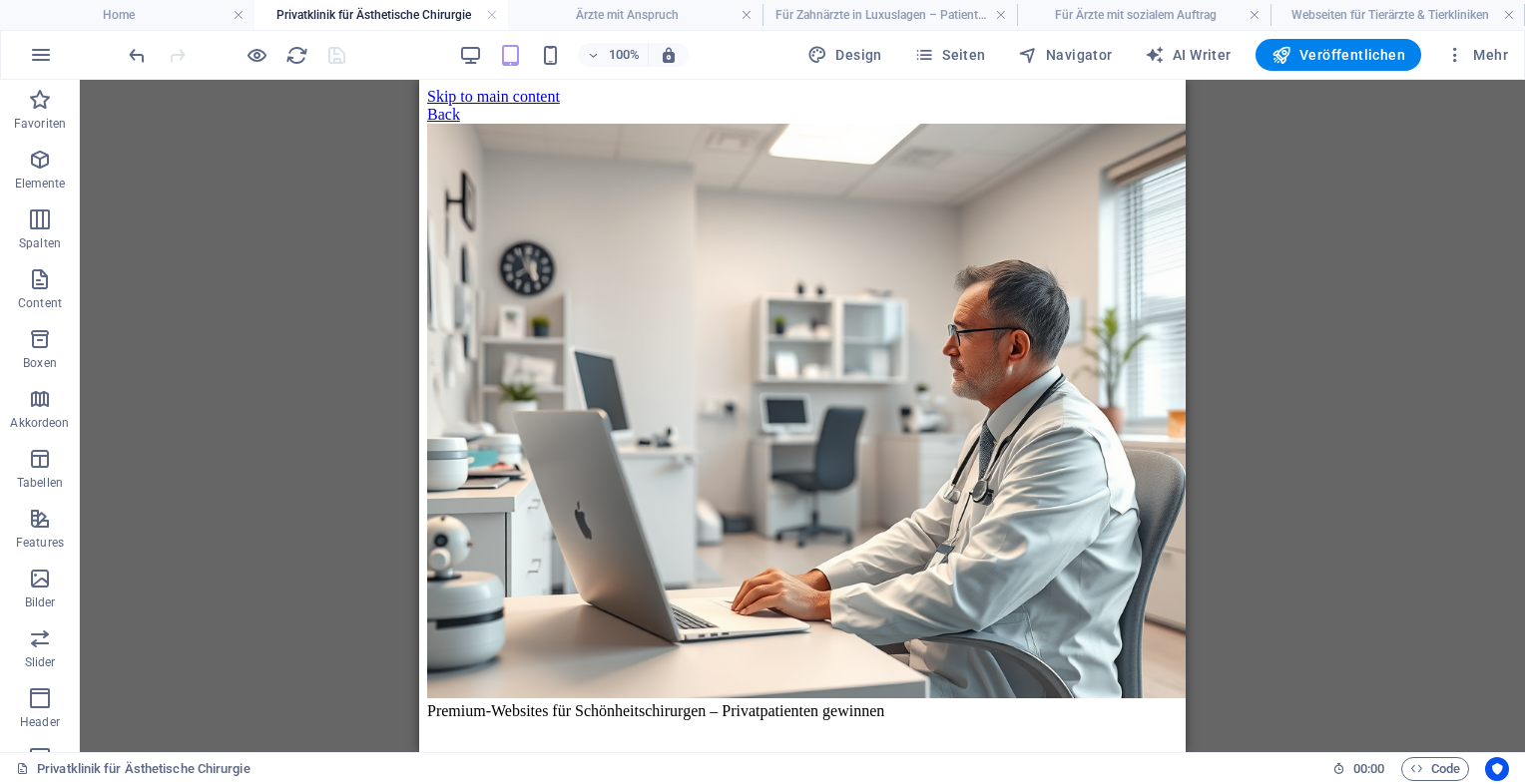 scroll, scrollTop: 452, scrollLeft: 0, axis: vertical 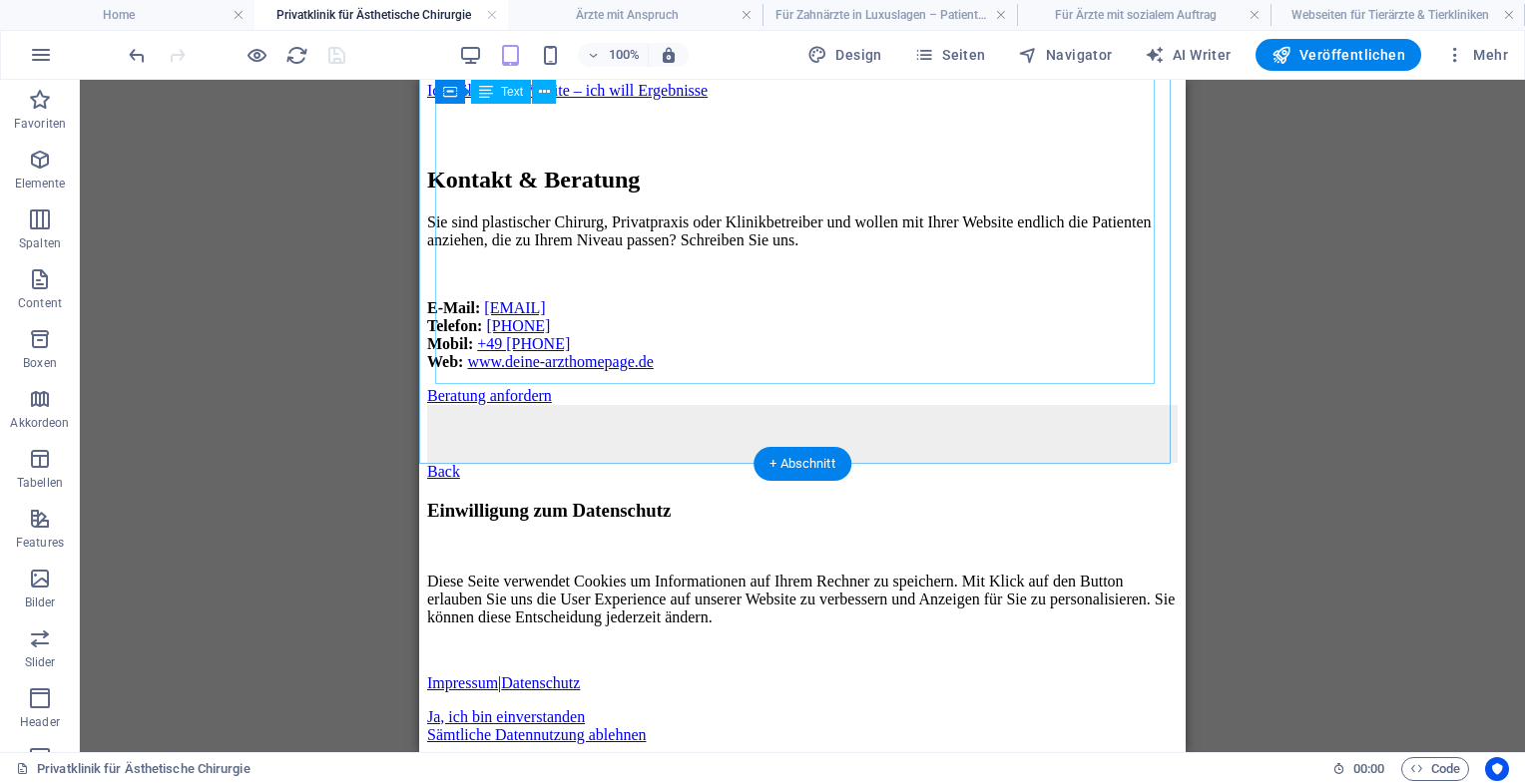click on "Premium-Websites für Schönheitschirurgen – Privatpatienten gewinnen
Websites für Schönheitschirurgen, die mehr wollen
Für plastische Chirurgen, die mit Privatpatienten arbeiten, hochpreisig behandeln – und keine Lust auf Billigästhetik haben.
Jetzt Erstgespräch sichern
Ihre Website sollte so aussehen wie Ihre Arbeit: makellos.
Sie operieren Gesichter, Körper und Selbstbilder. Sie schaffen Schönheit, die nicht diskutiert werden muss.
Aber Ihre Website wirkt wie aus 2012?
Dann ist jetzt der Punkt erreicht, an dem die digitale Außenwirkung mit dem klinischen Können gleichziehen muss.
Was wir für Sie gestalten:
Exklusive Websites für Schönheitschirurgen & Privatkliniken
Ästhetische Darstellung Ihrer Leistungen – von Brustvergrößerung bis Facelift
Zielgruppensprache für Patientinnen mit Budget – kein Schnickschnack, sondern Vertrauen" at bounding box center [802, -368] 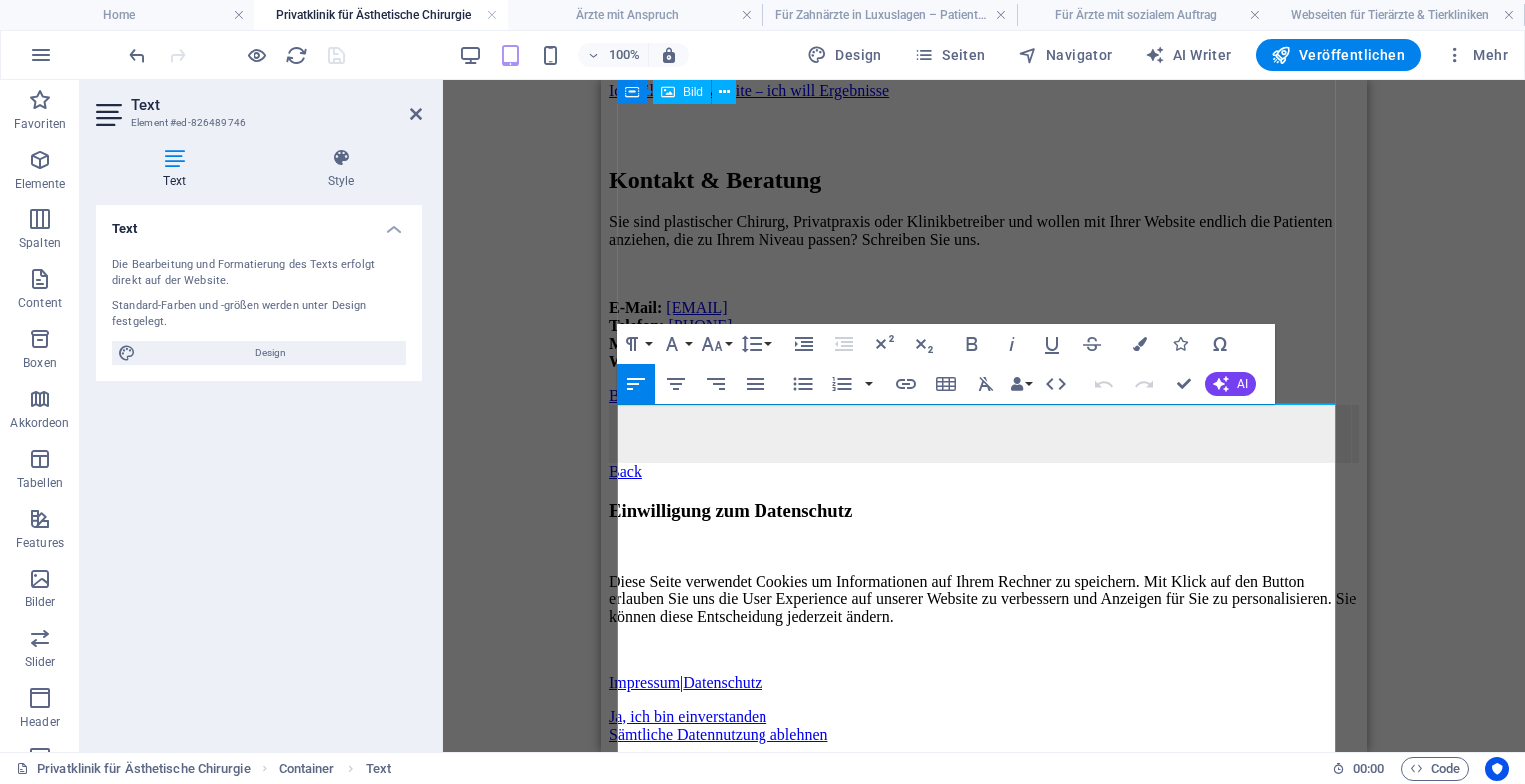 scroll, scrollTop: 352, scrollLeft: 0, axis: vertical 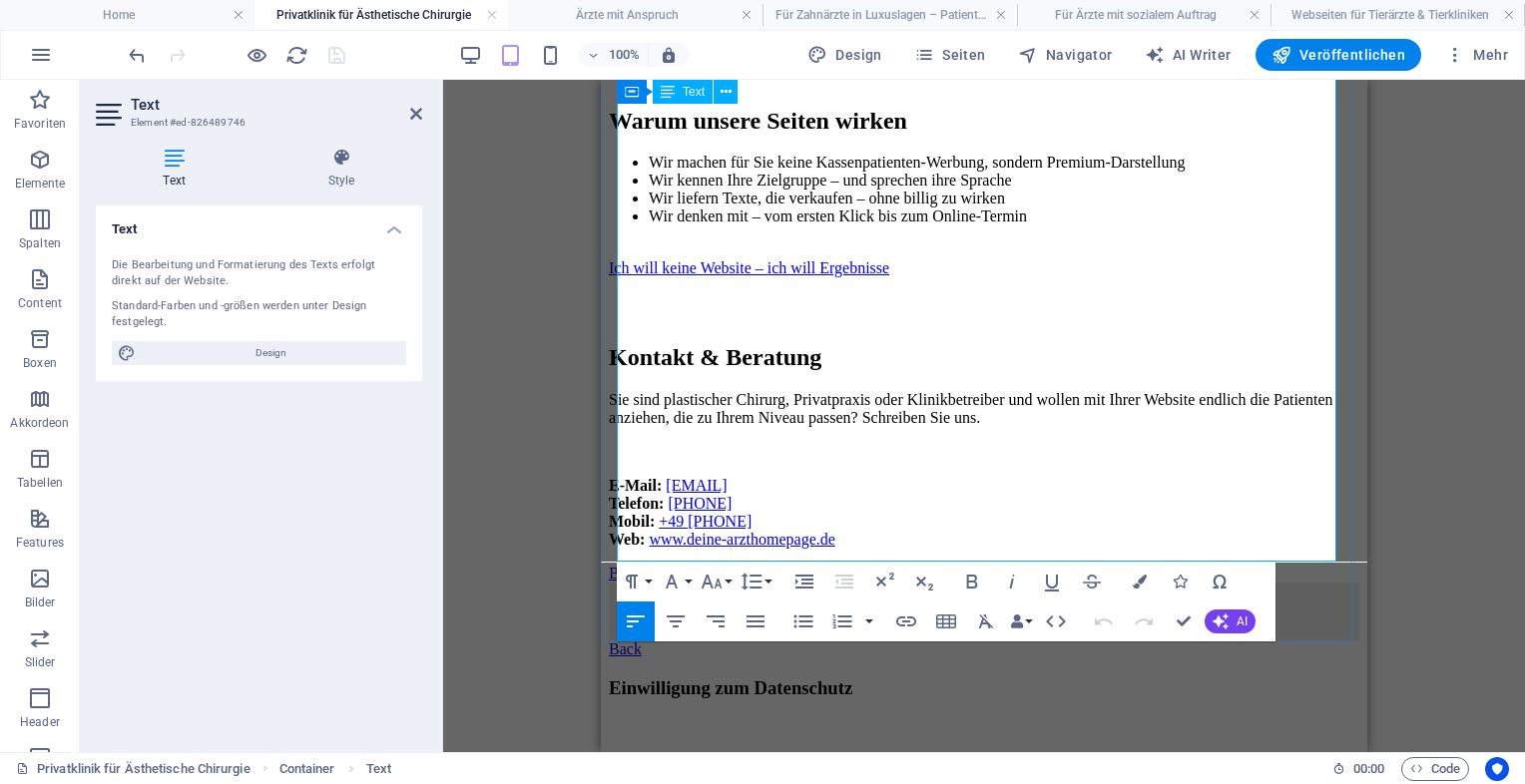 click on "Kontakt & Beratung
Sie sind plastischer Chirurg, Privatpraxis oder Klinikbetreiber und wollen mit Ihrer Website endlich die Patienten anziehen, die zu Ihrem Niveau passen? Schreiben Sie uns.
E-Mail:   info@deine-arzthomepage.de
Telefon:   +49 208 43906645
Mobil:   +49 1522 9855538
Web:   www.deine-arzthomepage.de
Beratung anfordern" 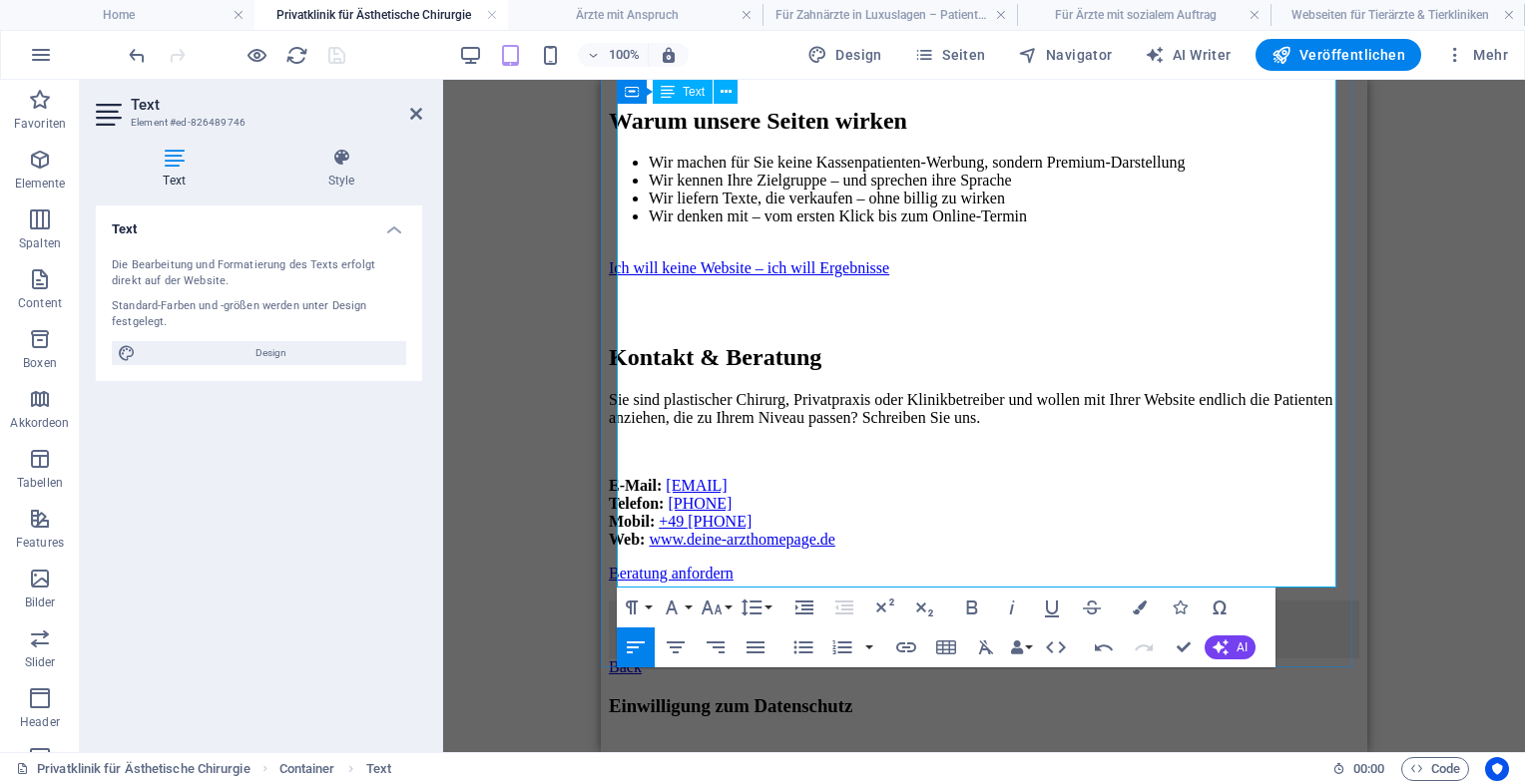 click at bounding box center [984, 629] 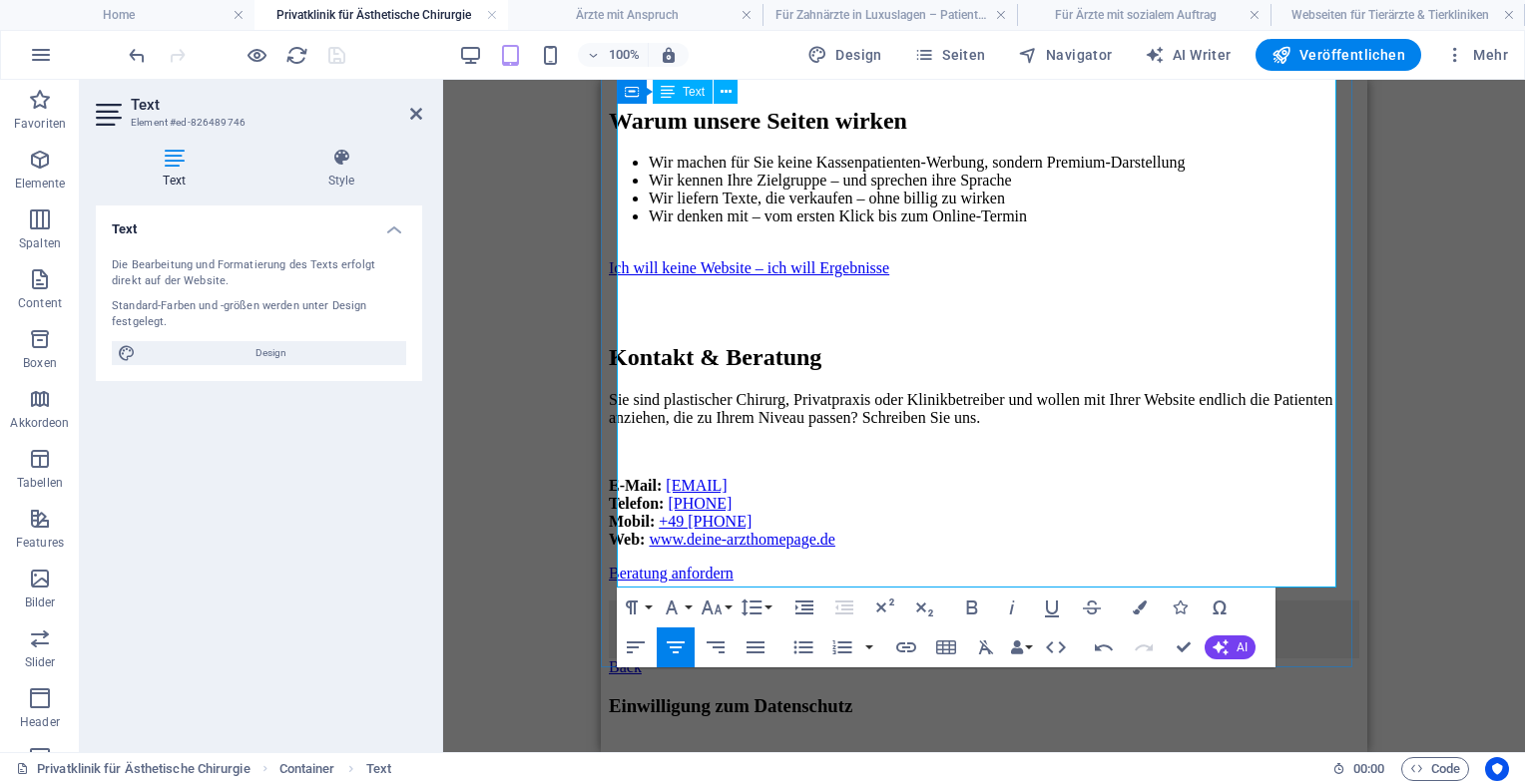 type 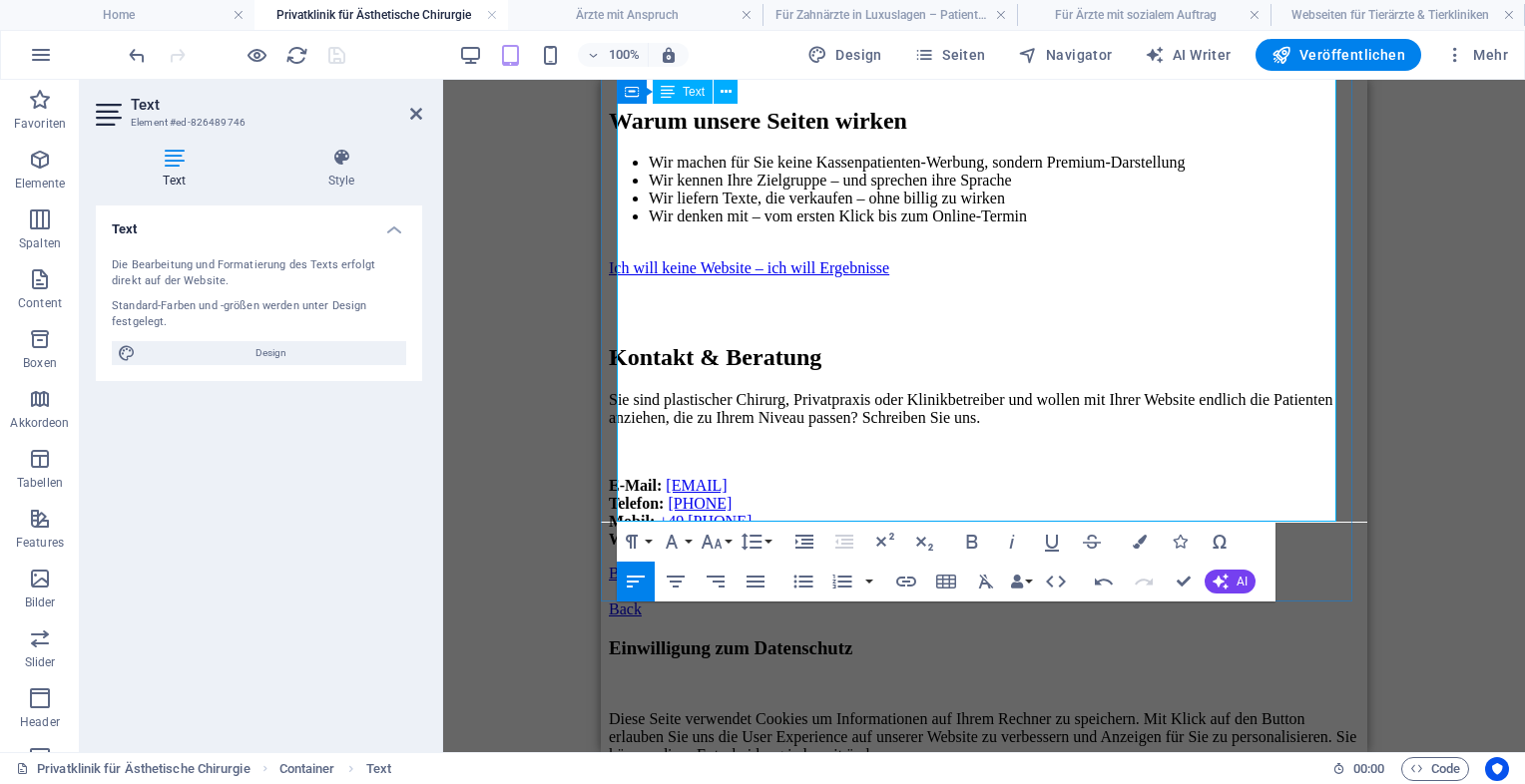 click on "E-Mail:   info@deine-arzthomepage.de
Telefon:   +49 208 43906645
Mobil:   +49 1522 9855538
Web:   www.deine-arzthomepage.de" at bounding box center (984, 513) 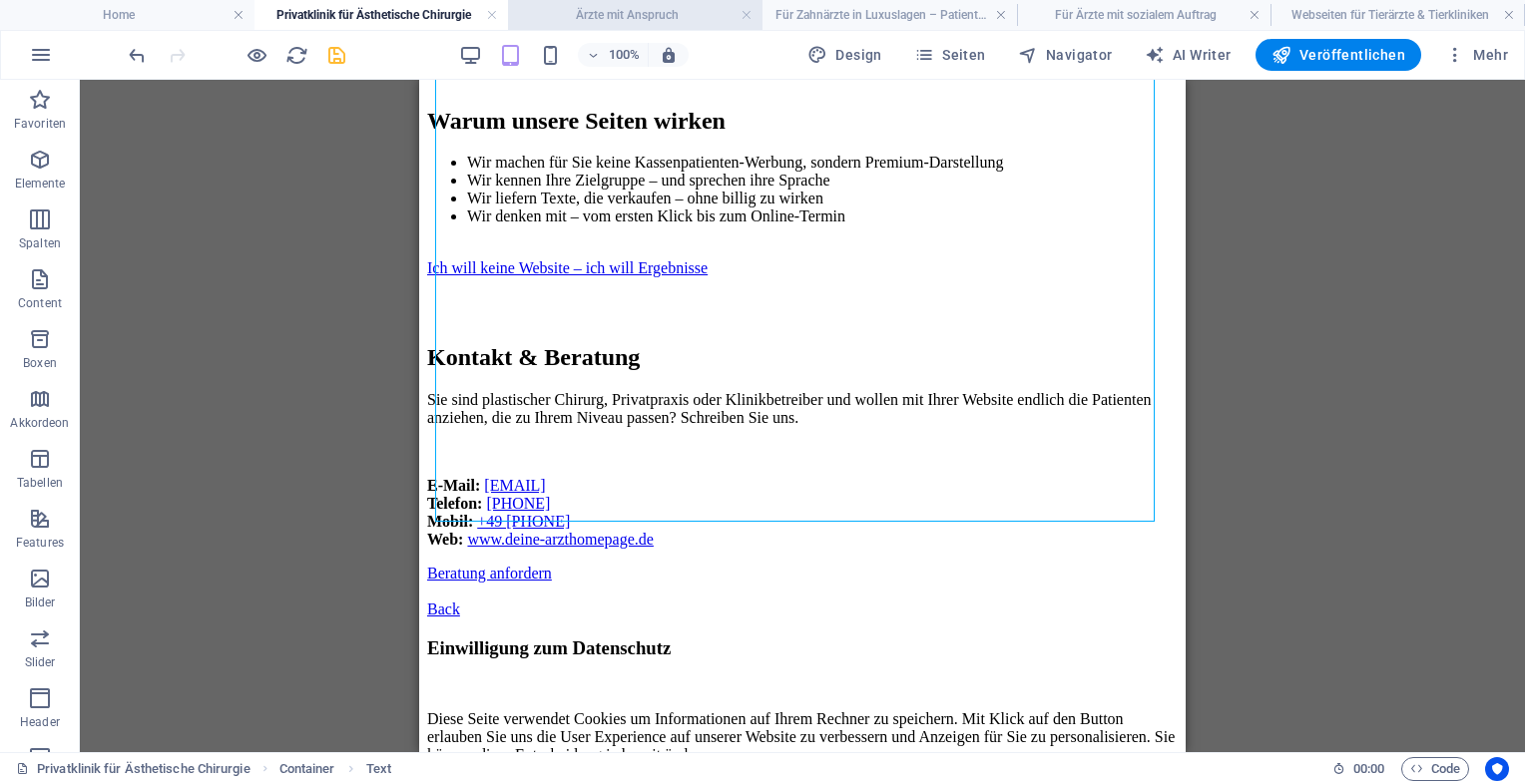 click on "Ärzte mit Anspruch" at bounding box center [635, 15] 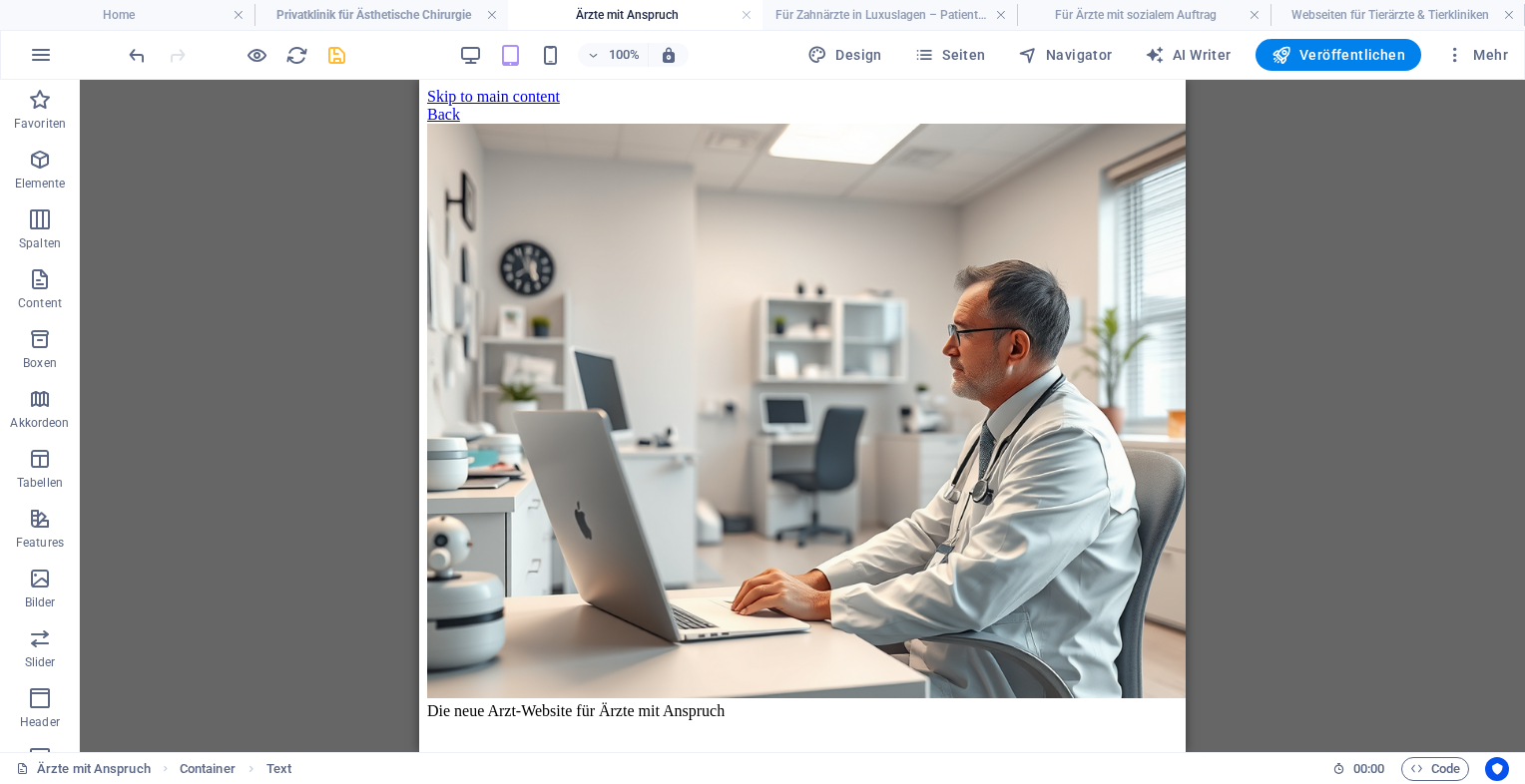 scroll, scrollTop: 0, scrollLeft: 0, axis: both 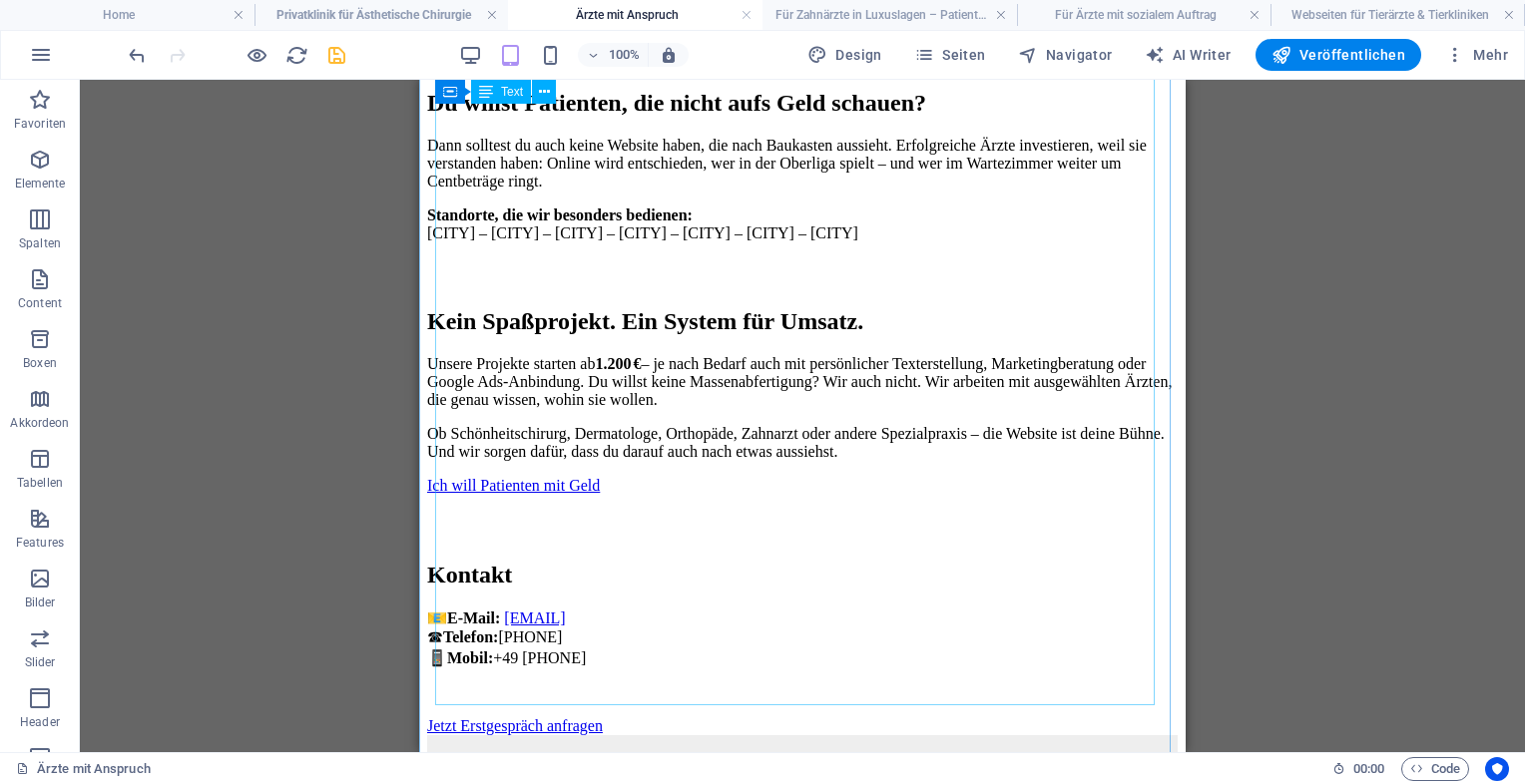 click on "Die neue Arzt-Website für Ärzte mit Anspruch
Neue Website. Neue Patienten. Neues Level.
Für Ärzte, die keine Lust auf Kassenmedizin, Wartezimmer-Massenbetrieb und 08/15-Webauftritte haben.
Jetzt Beratung sichern
Du willst nicht mehr jeden behandeln – nur die Richtigen?
Dann brauchst du keine hübsche Website – du brauchst eine digitale **Positionierung für Selbstzahler und Privatpatienten**, die sich leisten können, was du kannst. Ohne Rabattschlachten. Ohne Gejammer. Dafür mit Anfragen, die auch Umsatz bringen.
Was du bekommst:
Maßgeschneiderte Website für Privatpraxis, Spezialklinik oder ästhetische Eingriffe
Text, Struktur & Inhalt speziell für die obere Zielgruppe – Premium wirkt anders
Dein Stil, dein Standing – aber digital sichtbar für Vermögende & Entscheider
Online-Termin, Patientenfilterung, Google-Optimierung für zahlungswillige Klientel" at bounding box center [802, 135] 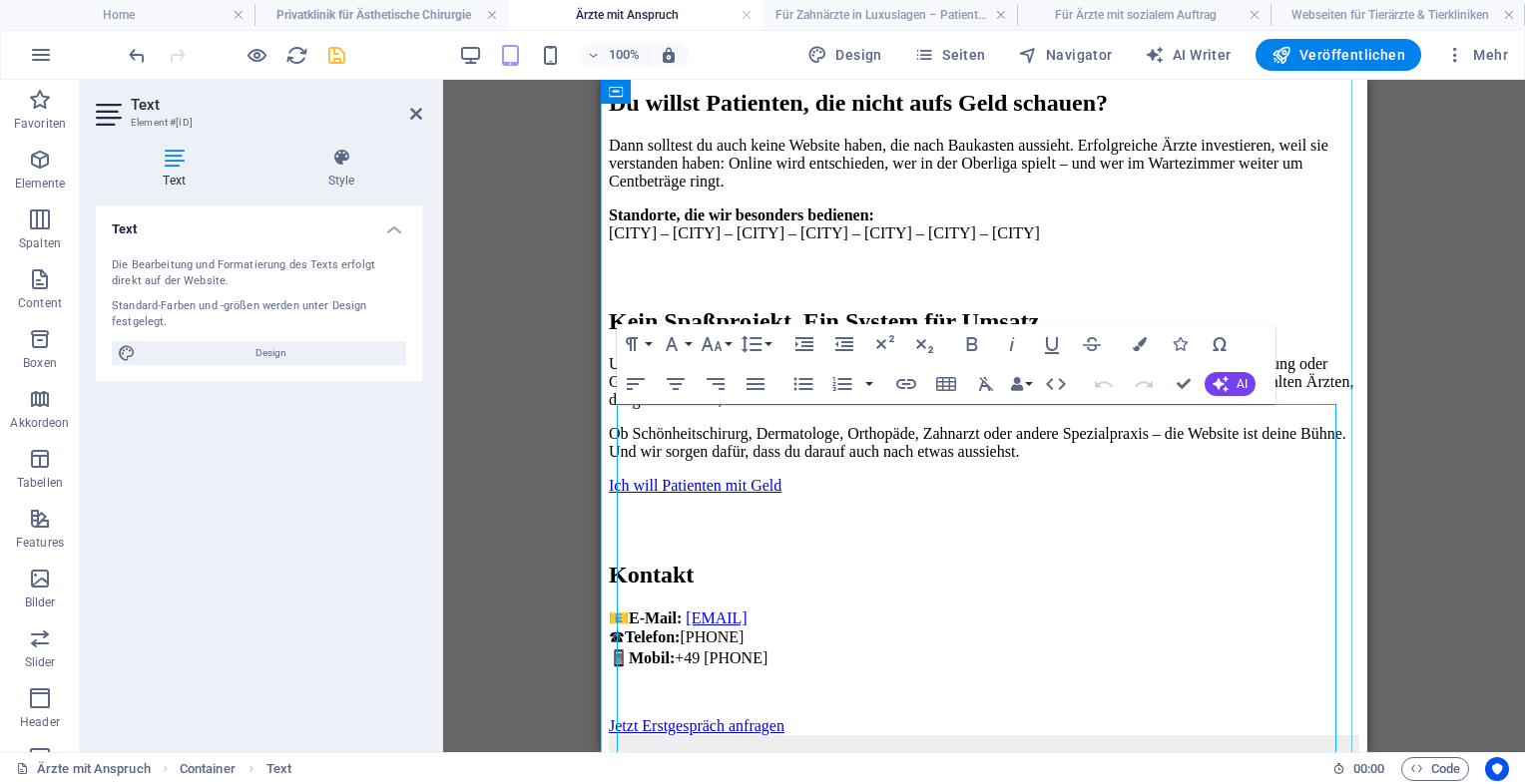 scroll, scrollTop: 352, scrollLeft: 0, axis: vertical 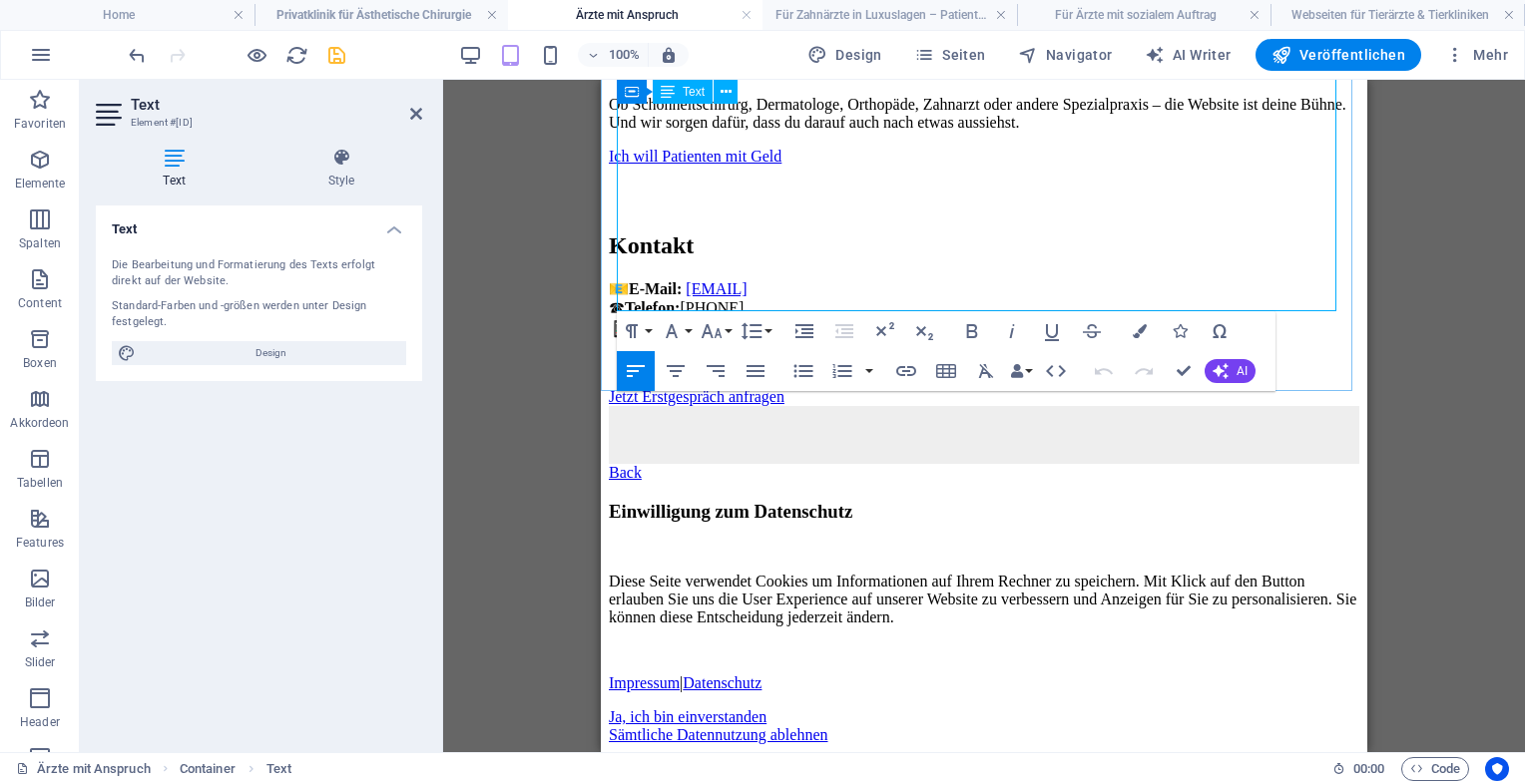 click 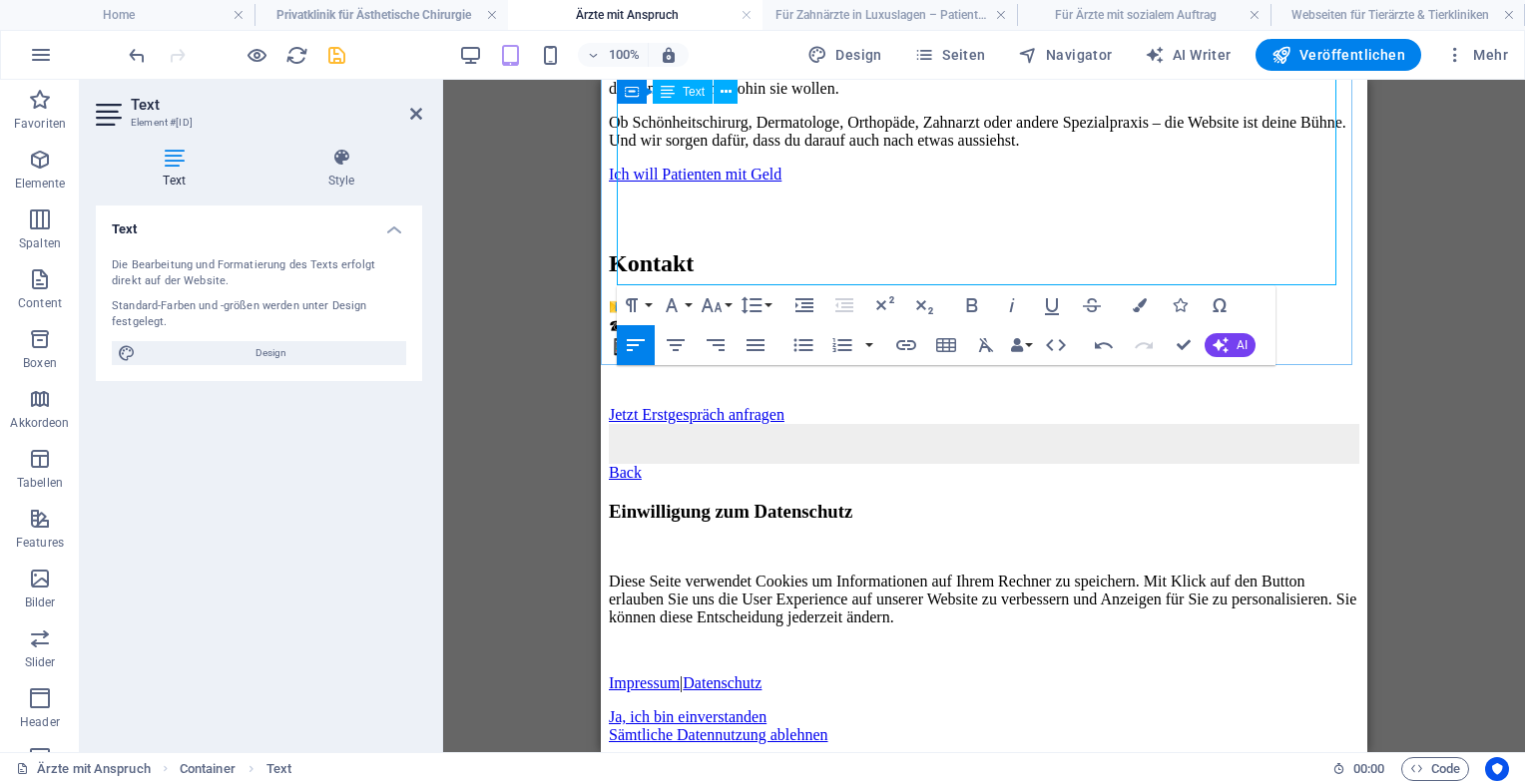 click at bounding box center (984, 444) 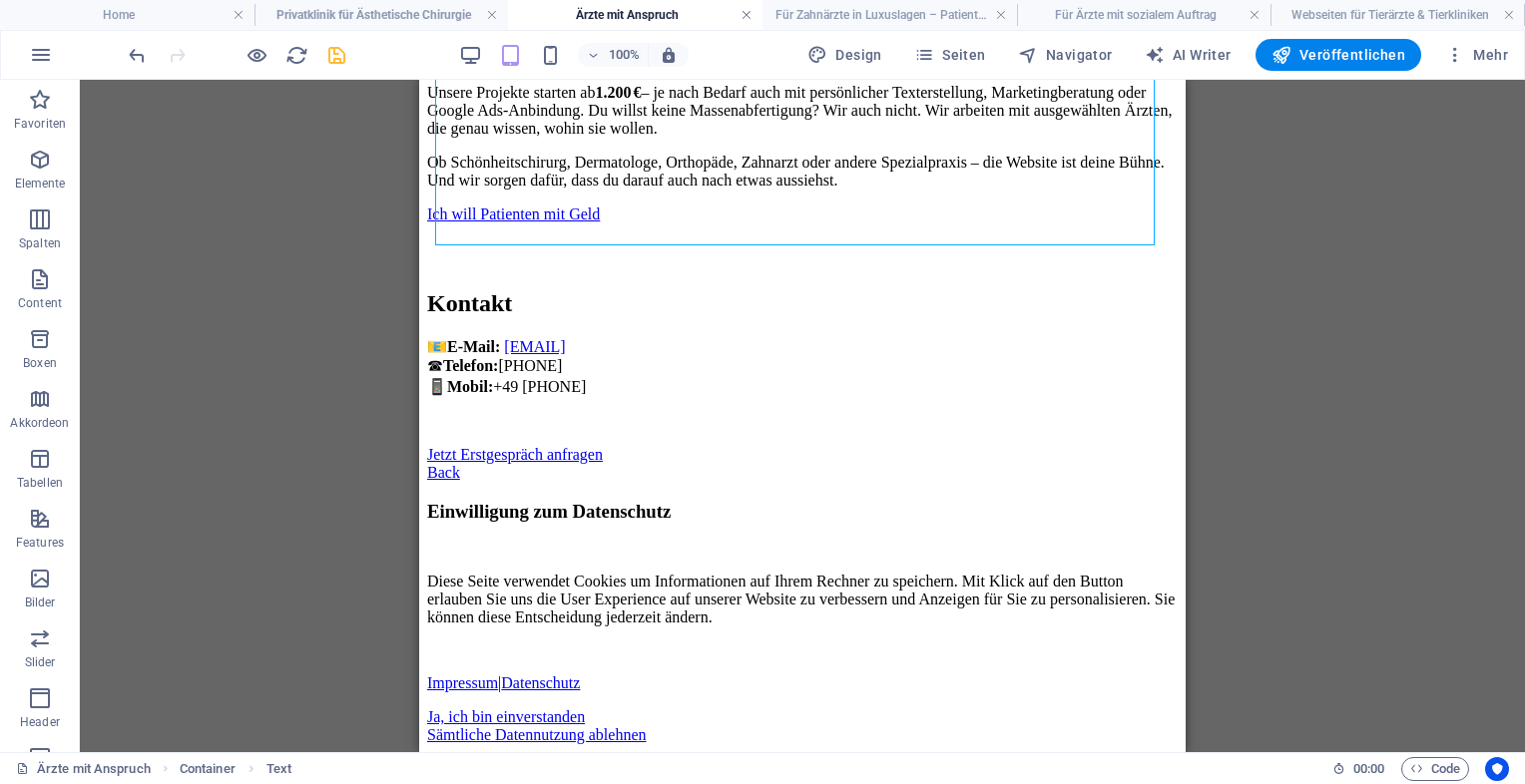 click at bounding box center [747, 15] 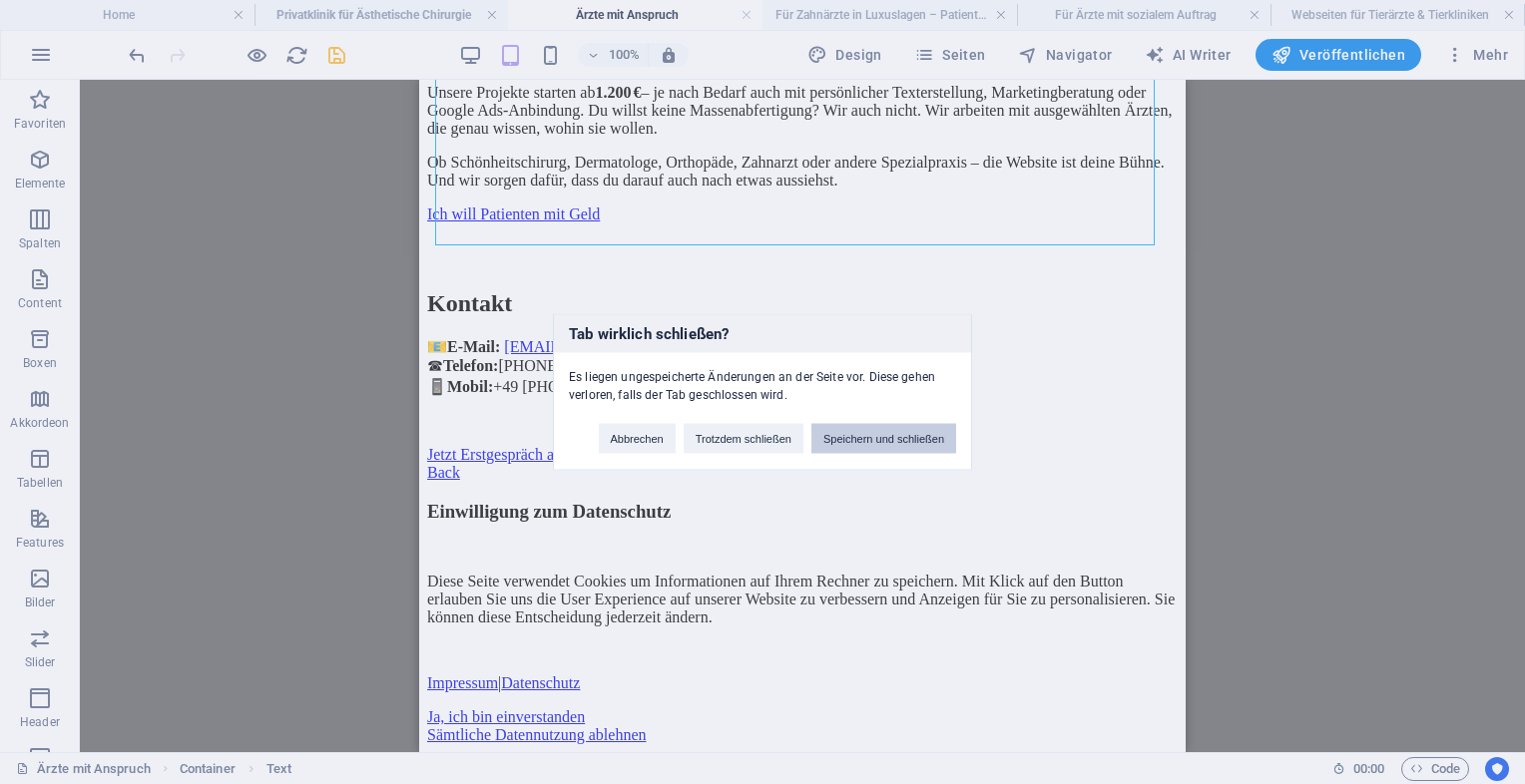 click on "Speichern und schließen" at bounding box center (883, 439) 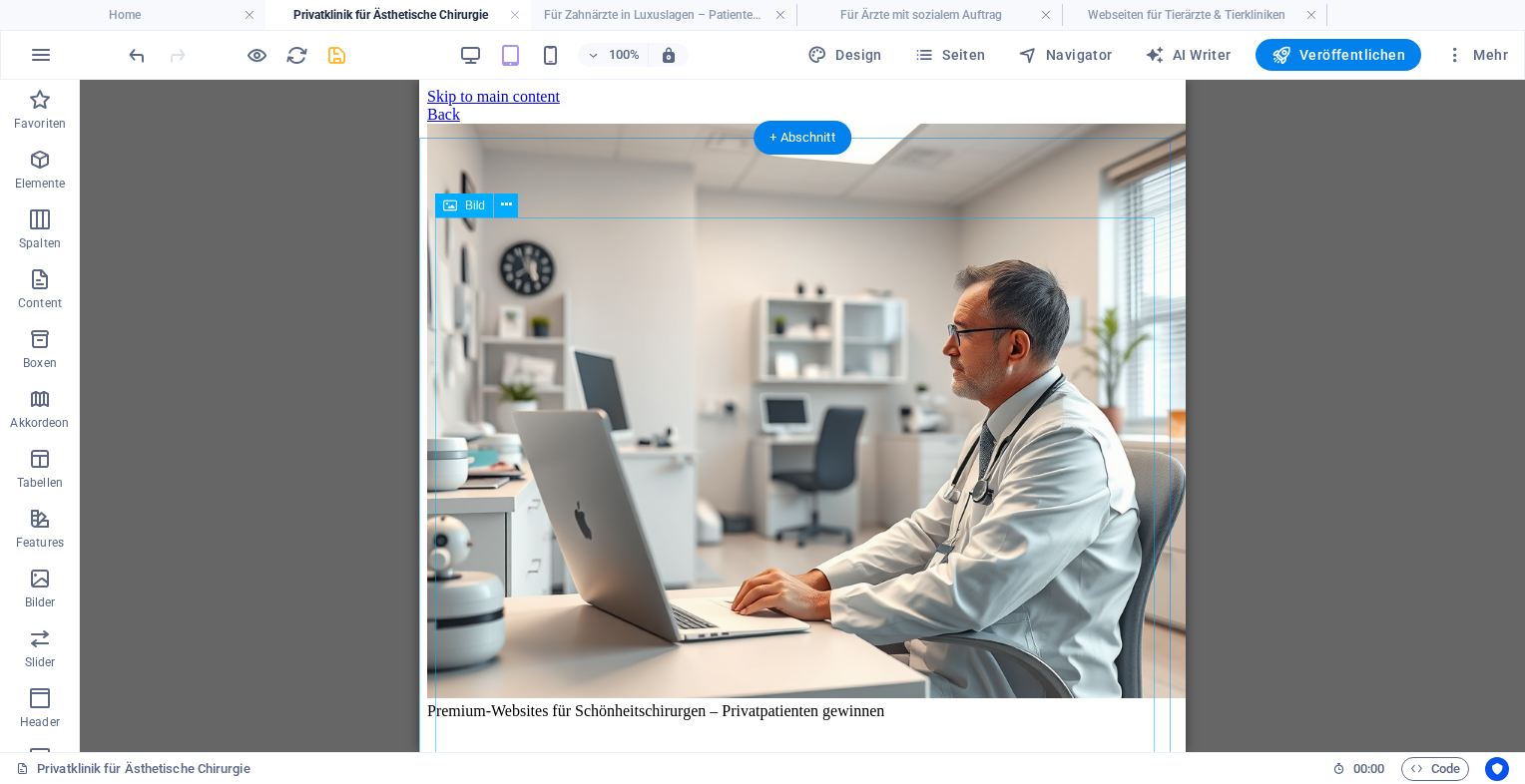 scroll, scrollTop: 1724, scrollLeft: 0, axis: vertical 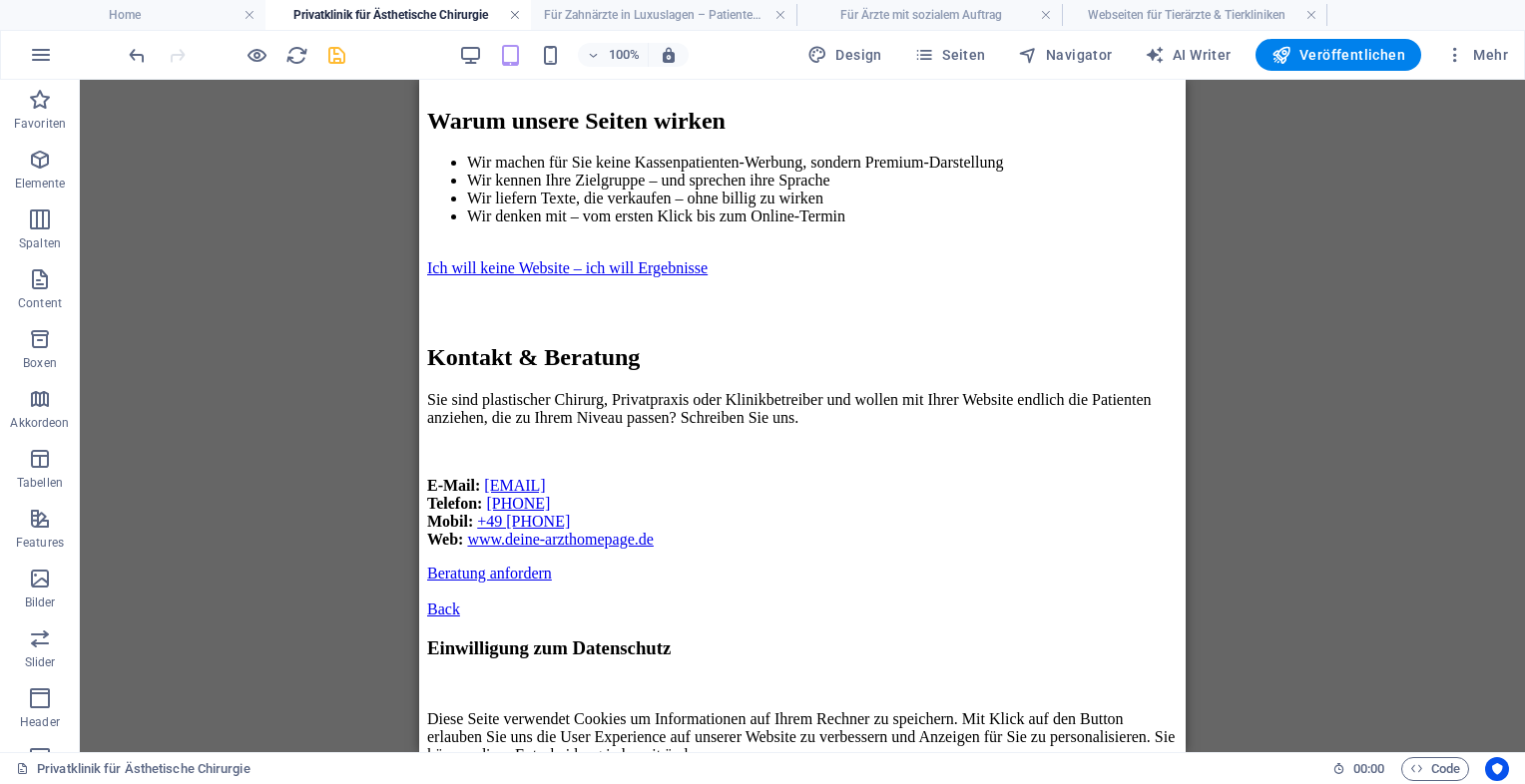 click at bounding box center (515, 15) 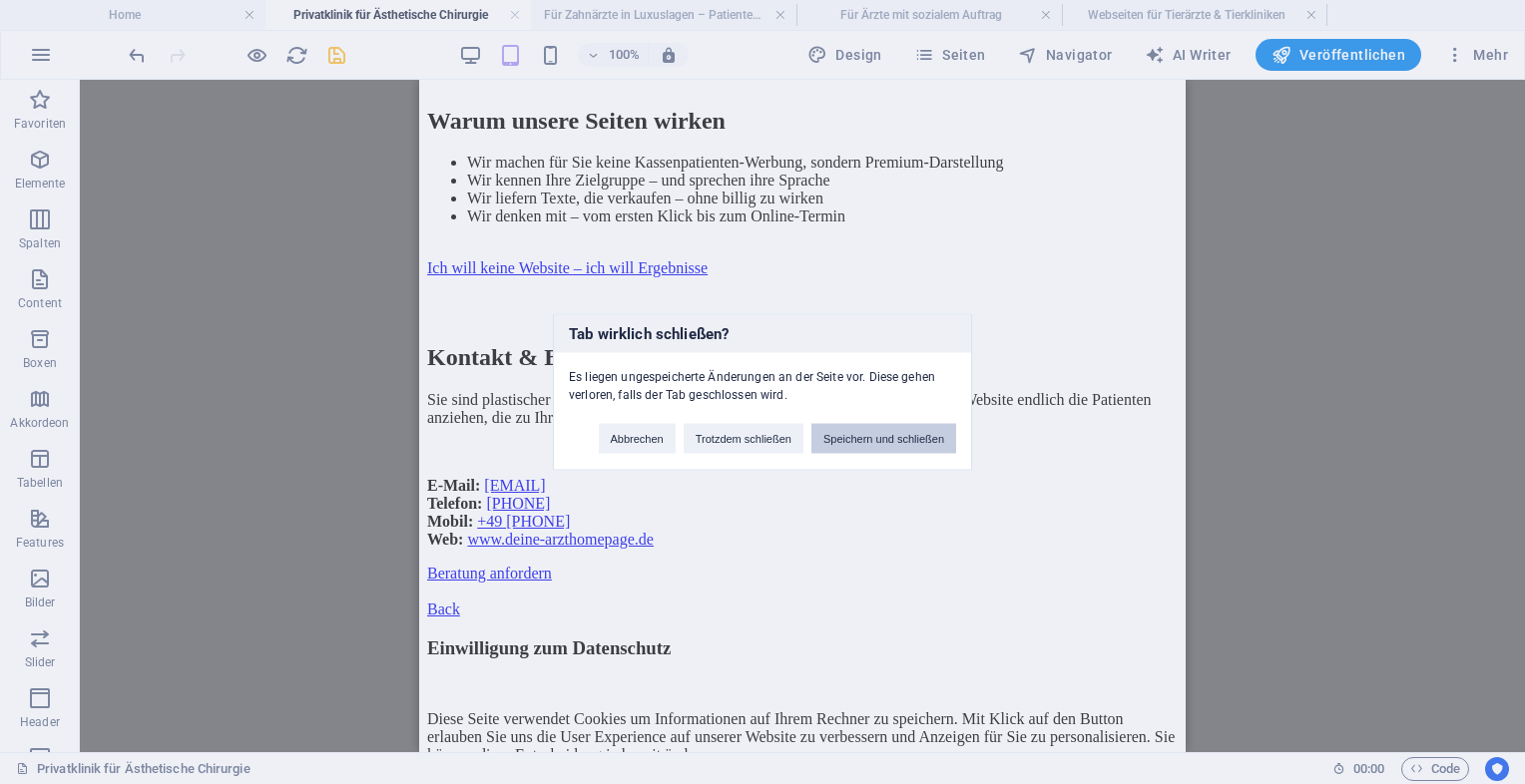 click on "Speichern und schließen" at bounding box center (883, 439) 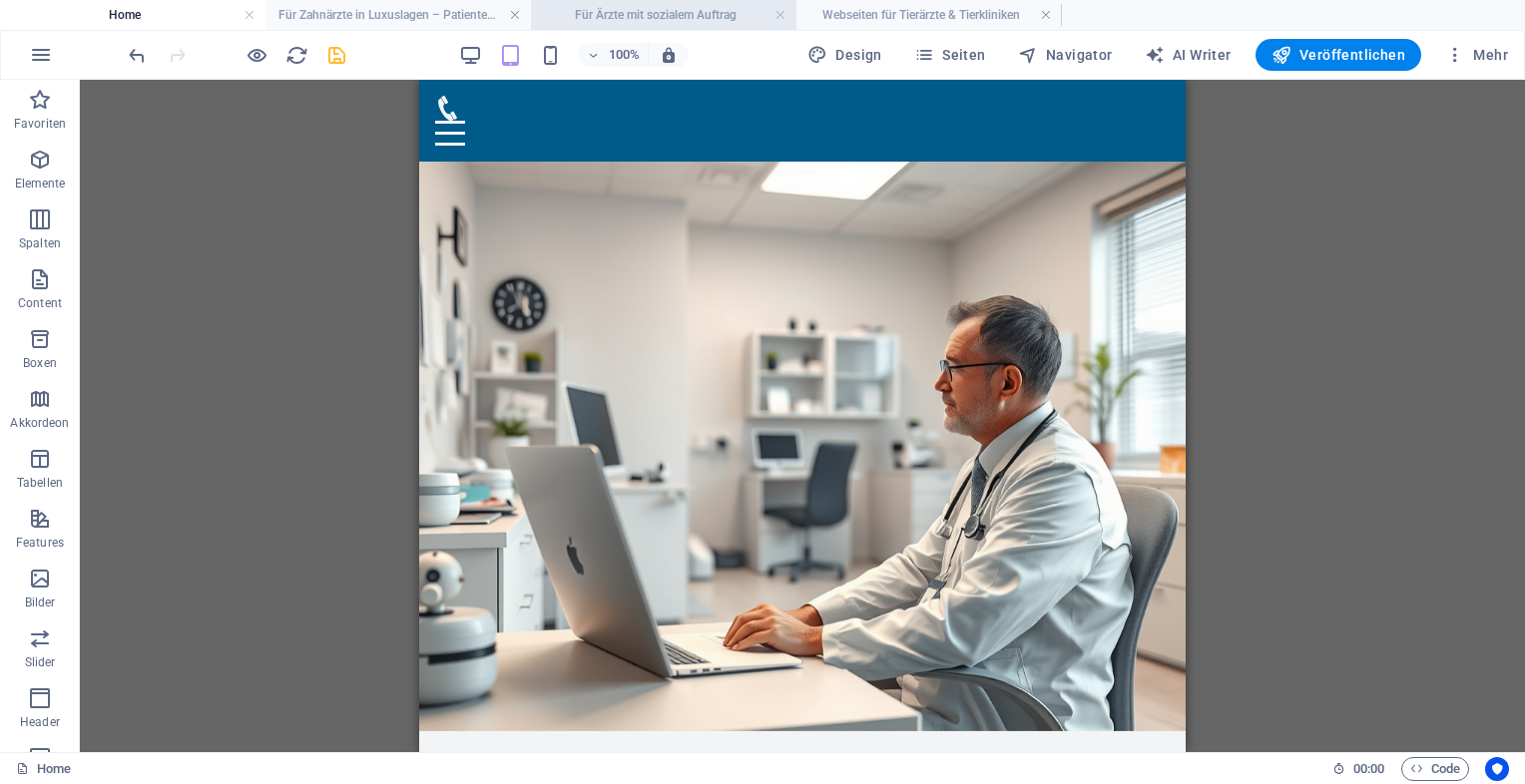 scroll, scrollTop: 9589, scrollLeft: 0, axis: vertical 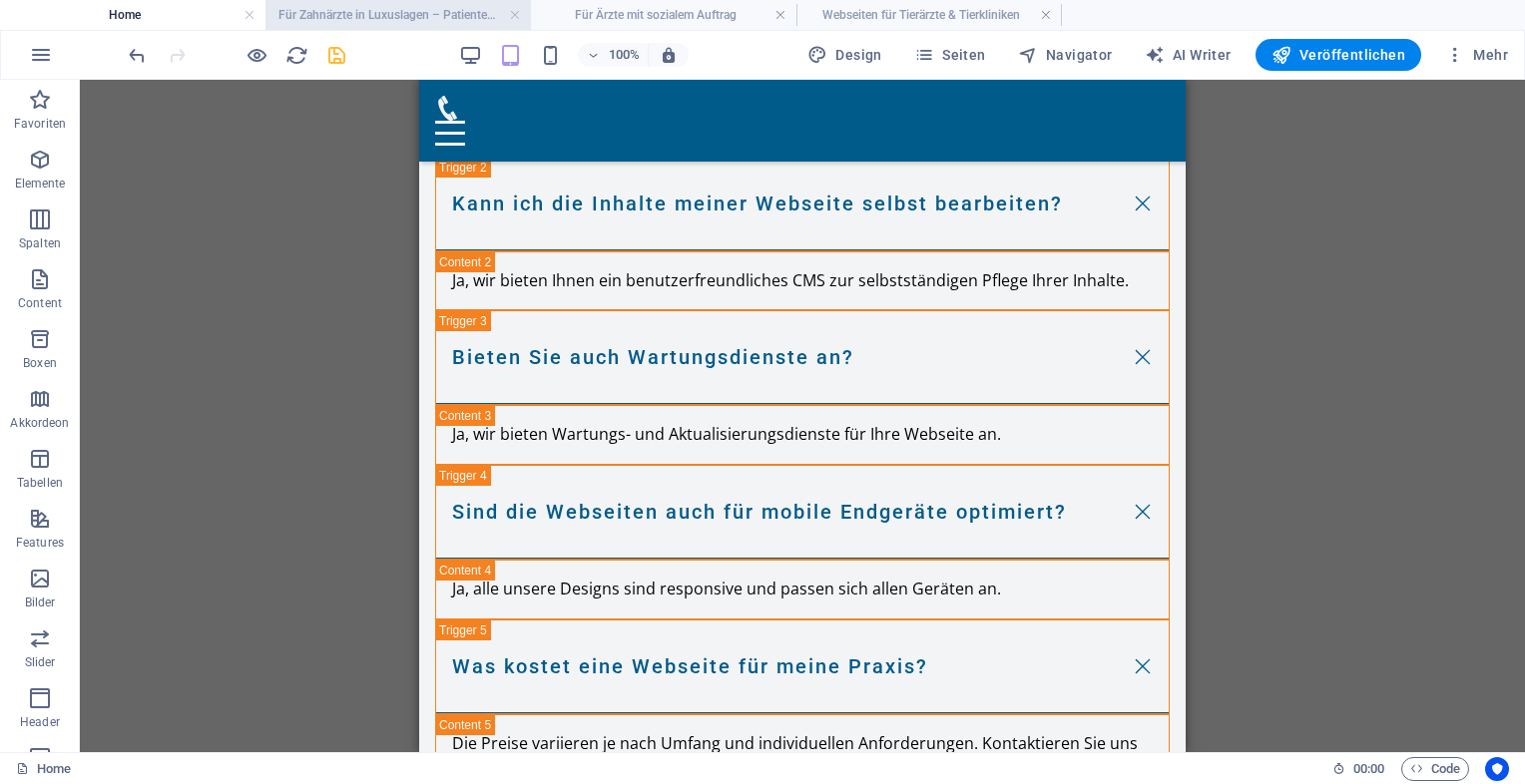 click on "Für Zahnärzte in Luxuslagen – Patienten, die zahlen können" at bounding box center (398, 15) 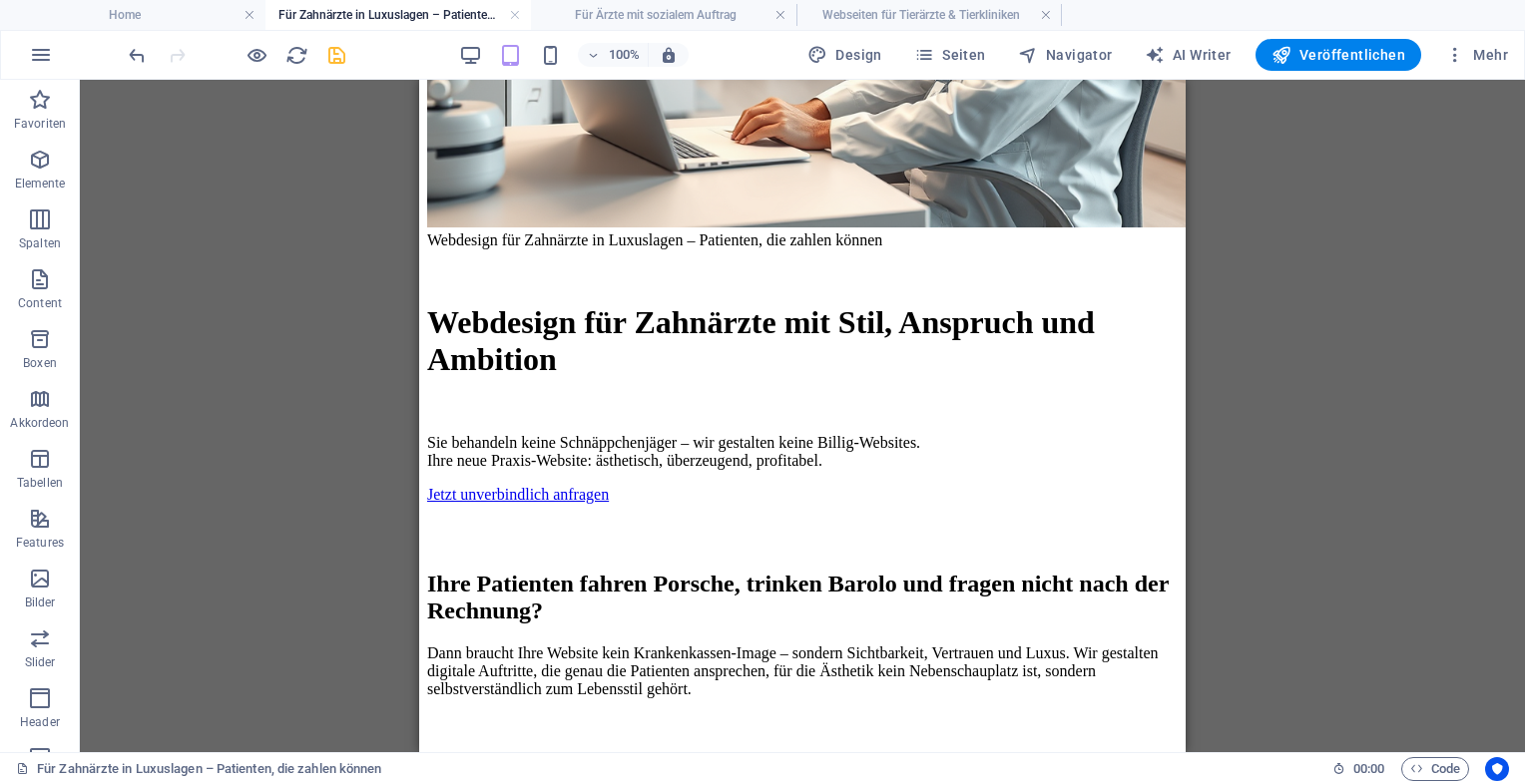 scroll, scrollTop: 618, scrollLeft: 0, axis: vertical 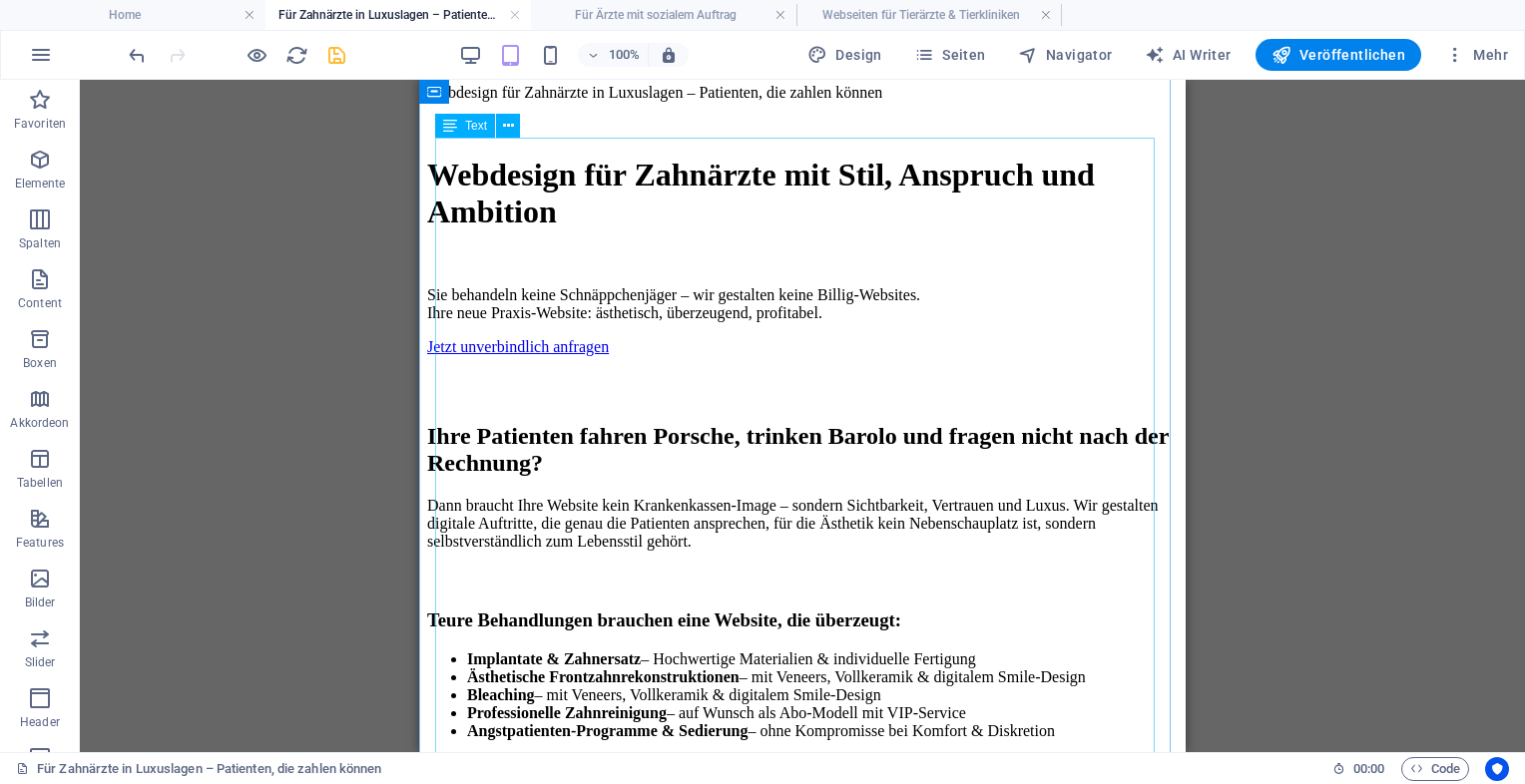 click on "Webdesign für Zahnärzte in Luxuslagen – Patienten, die zahlen können
Webdesign für Zahnärzte mit Stil, Anspruch und Ambition
Sie behandeln keine Schnäppchenjäger – wir gestalten keine Billig-Websites.
Ihre neue Praxis-Website: ästhetisch, überzeugend, profitabel.
Jetzt unverbindlich anfragen
Ihre Patienten fahren Porsche, trinken Barolo und fragen nicht nach der Rechnung?
Dann braucht Ihre Website kein Krankenkassen-Image – sondern Sichtbarkeit, Vertrauen und Luxus.
Wir gestalten digitale Auftritte, die genau die Patienten ansprechen, für die Ästhetik kein Nebenschauplatz ist, sondern selbstverständlich zum Lebensstil gehört.
Teure Behandlungen brauchen eine Website, die überzeugt:
Implantate & Zahnersatz  – Hochwertige Materialien & individuelle Fertigung
Ästhetische Frontzahnrekonstruktionen  – mit Veneers, Vollkeramik & digitalem Smile-Design
Bleaching" at bounding box center (802, 906) 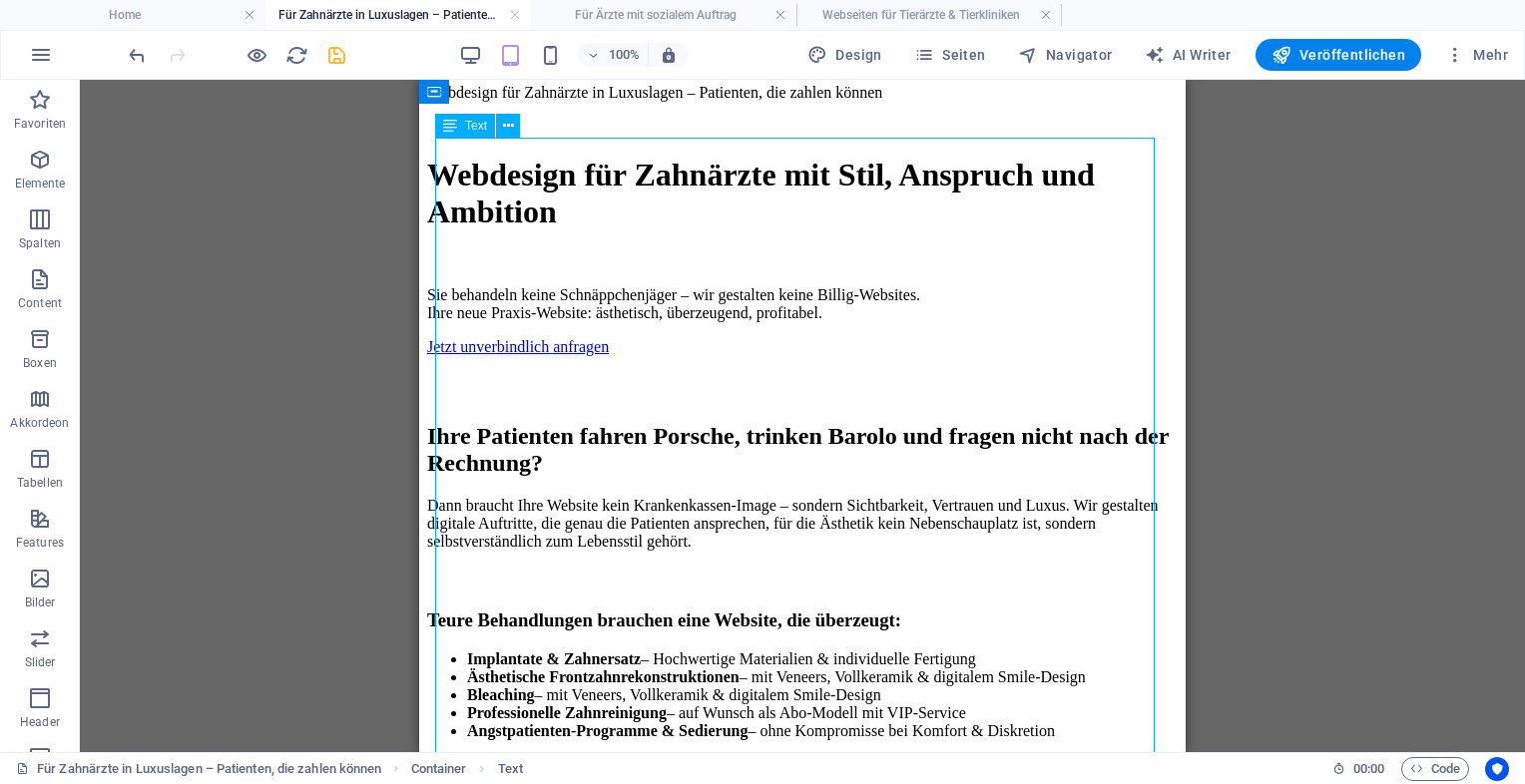 click on "Webdesign für Zahnärzte in Luxuslagen – Patienten, die zahlen können
Webdesign für Zahnärzte mit Stil, Anspruch und Ambition
Sie behandeln keine Schnäppchenjäger – wir gestalten keine Billig-Websites.
Ihre neue Praxis-Website: ästhetisch, überzeugend, profitabel.
Jetzt unverbindlich anfragen
Ihre Patienten fahren Porsche, trinken Barolo und fragen nicht nach der Rechnung?
Dann braucht Ihre Website kein Krankenkassen-Image – sondern Sichtbarkeit, Vertrauen und Luxus.
Wir gestalten digitale Auftritte, die genau die Patienten ansprechen, für die Ästhetik kein Nebenschauplatz ist, sondern selbstverständlich zum Lebensstil gehört.
Teure Behandlungen brauchen eine Website, die überzeugt:
Implantate & Zahnersatz  – Hochwertige Materialien & individuelle Fertigung
Ästhetische Frontzahnrekonstruktionen  – mit Veneers, Vollkeramik & digitalem Smile-Design
Bleaching" at bounding box center (802, 906) 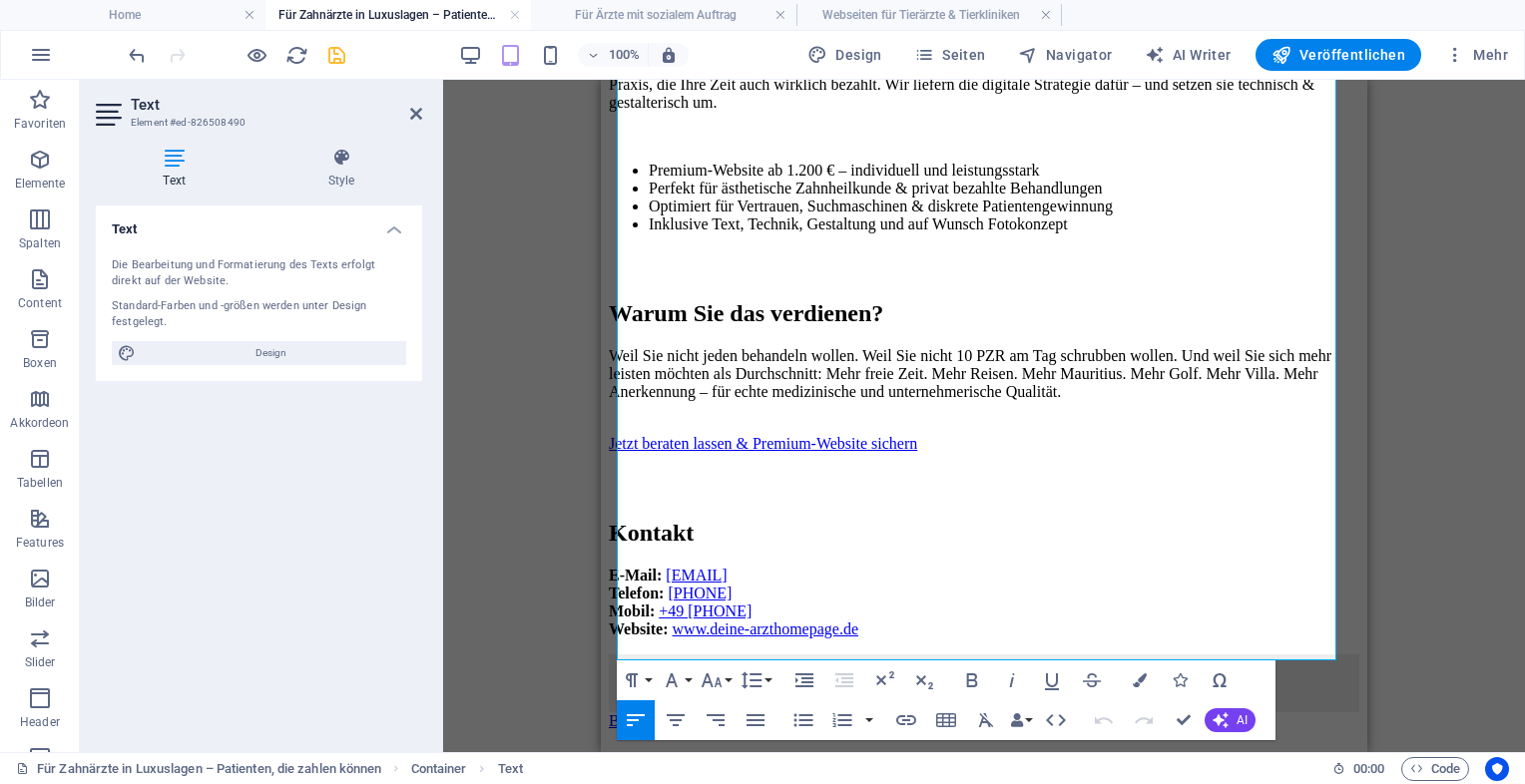 scroll, scrollTop: 1664, scrollLeft: 0, axis: vertical 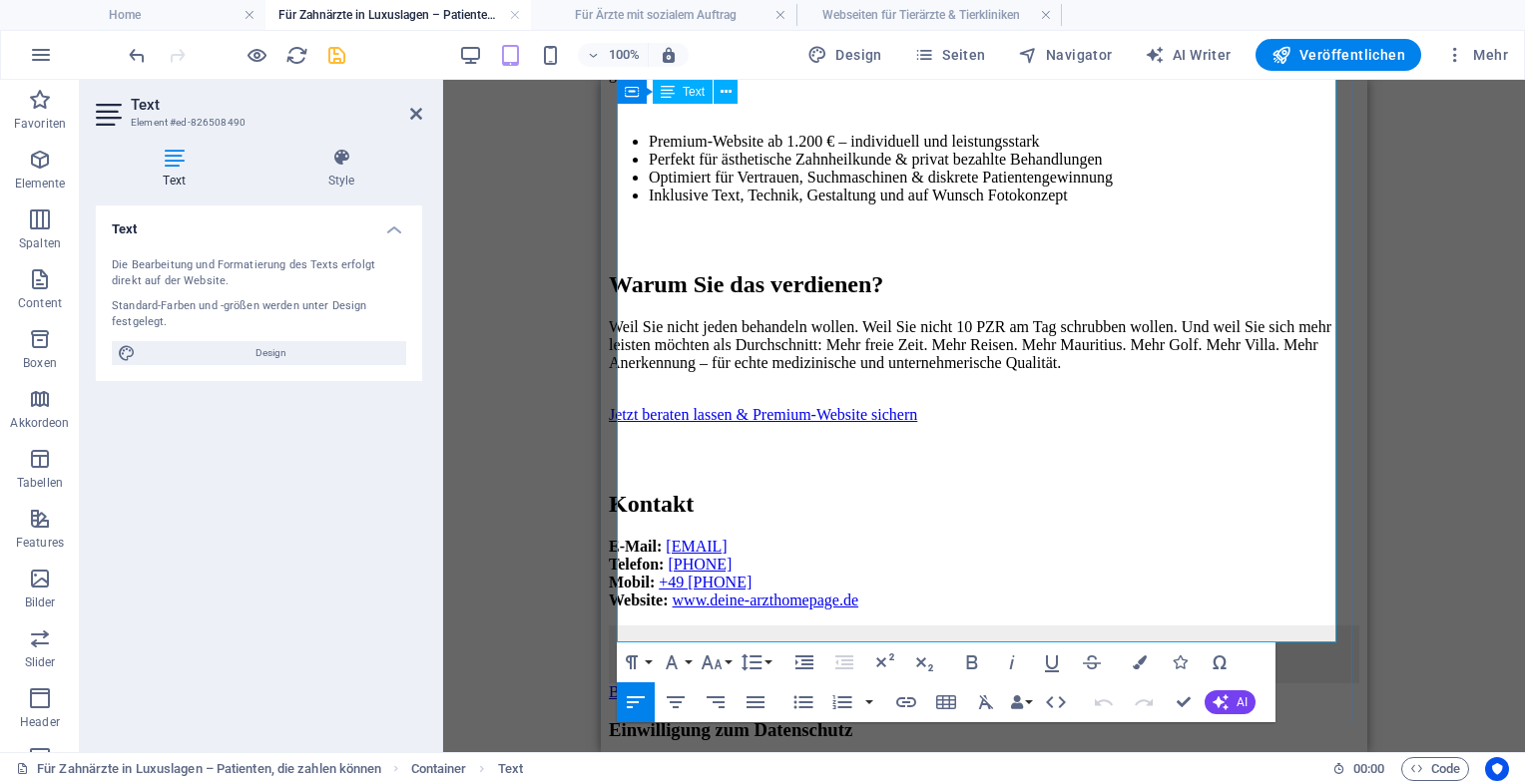 click 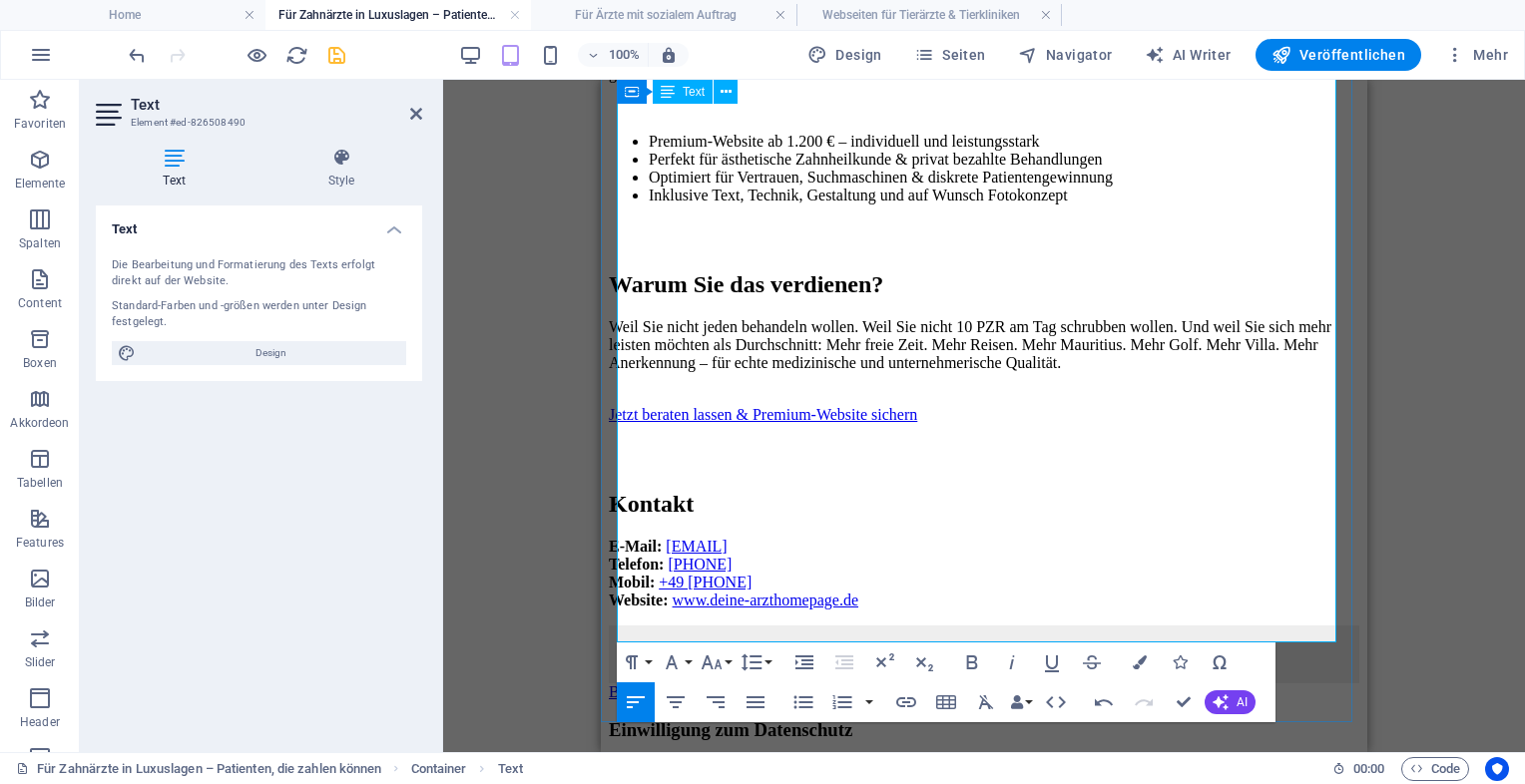 click at bounding box center (984, 654) 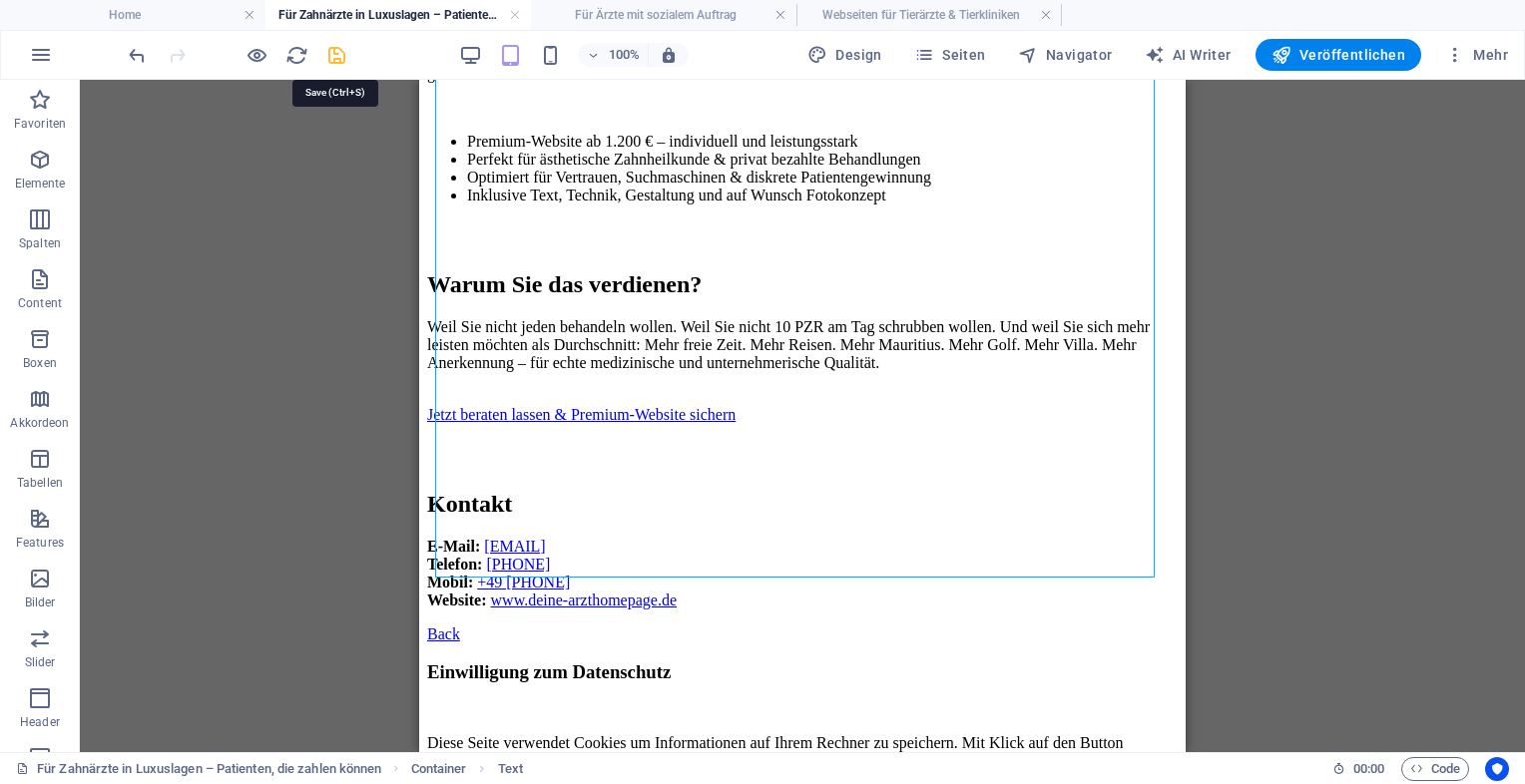 click at bounding box center (336, 55) 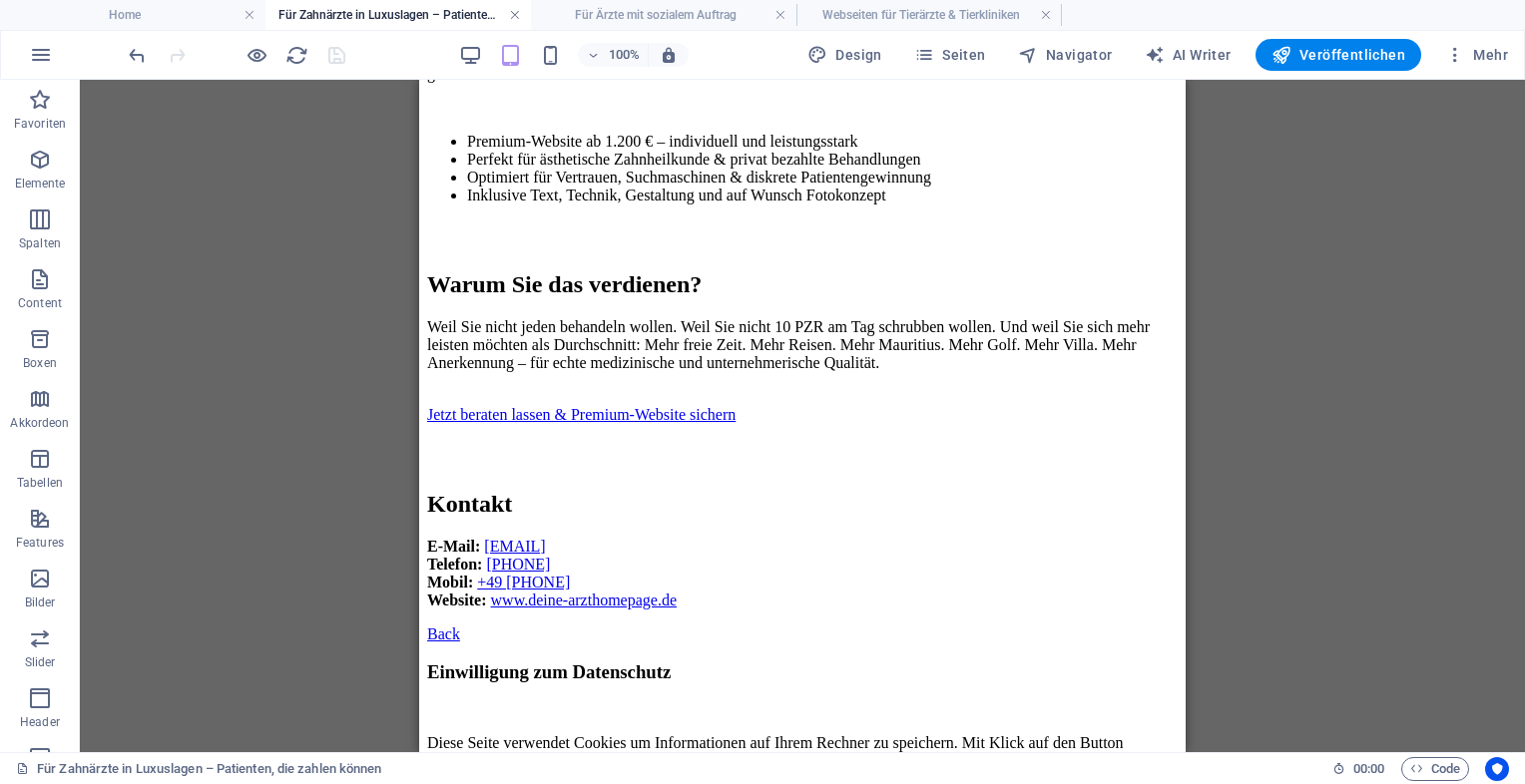 click at bounding box center (515, 15) 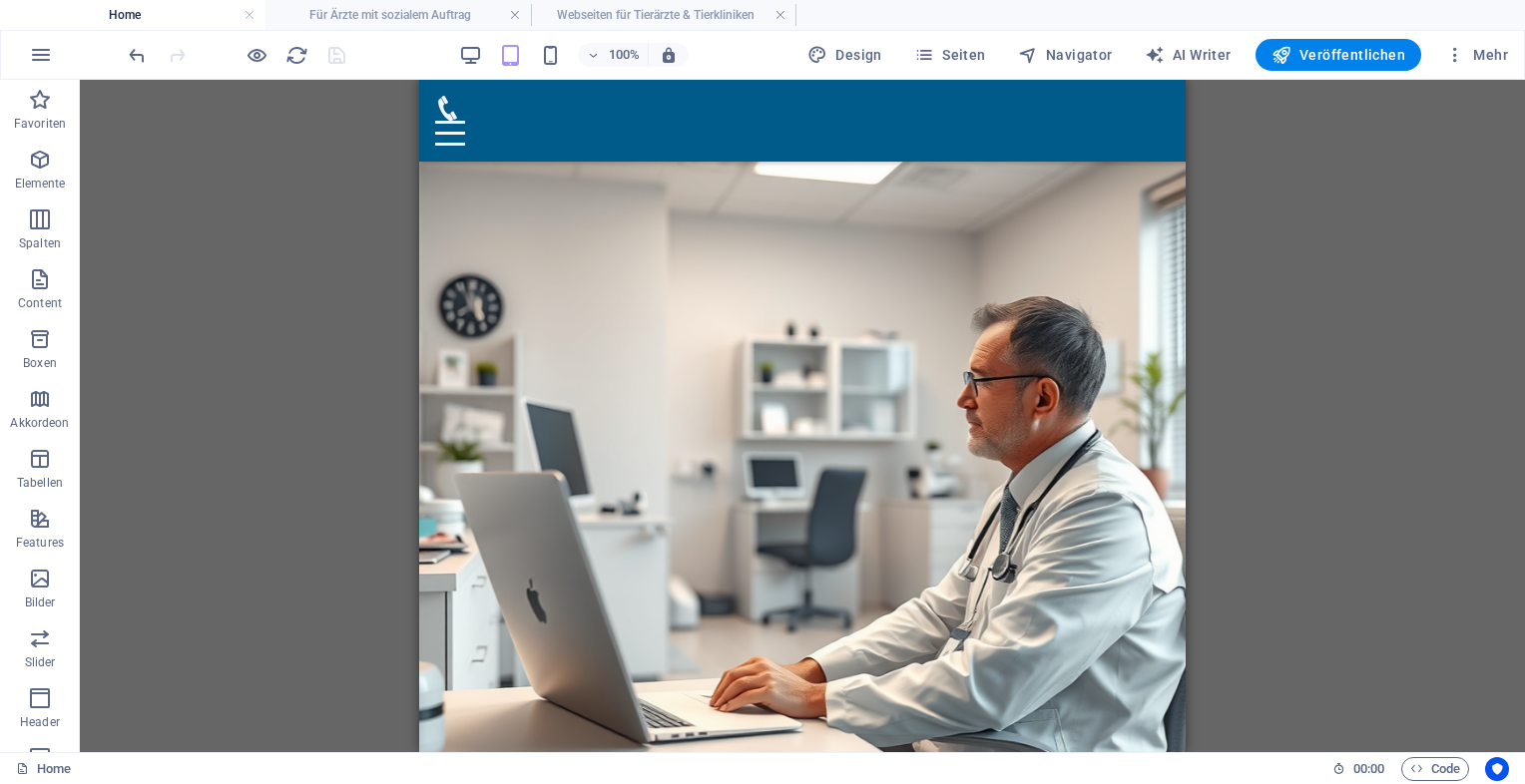 scroll, scrollTop: 9589, scrollLeft: 0, axis: vertical 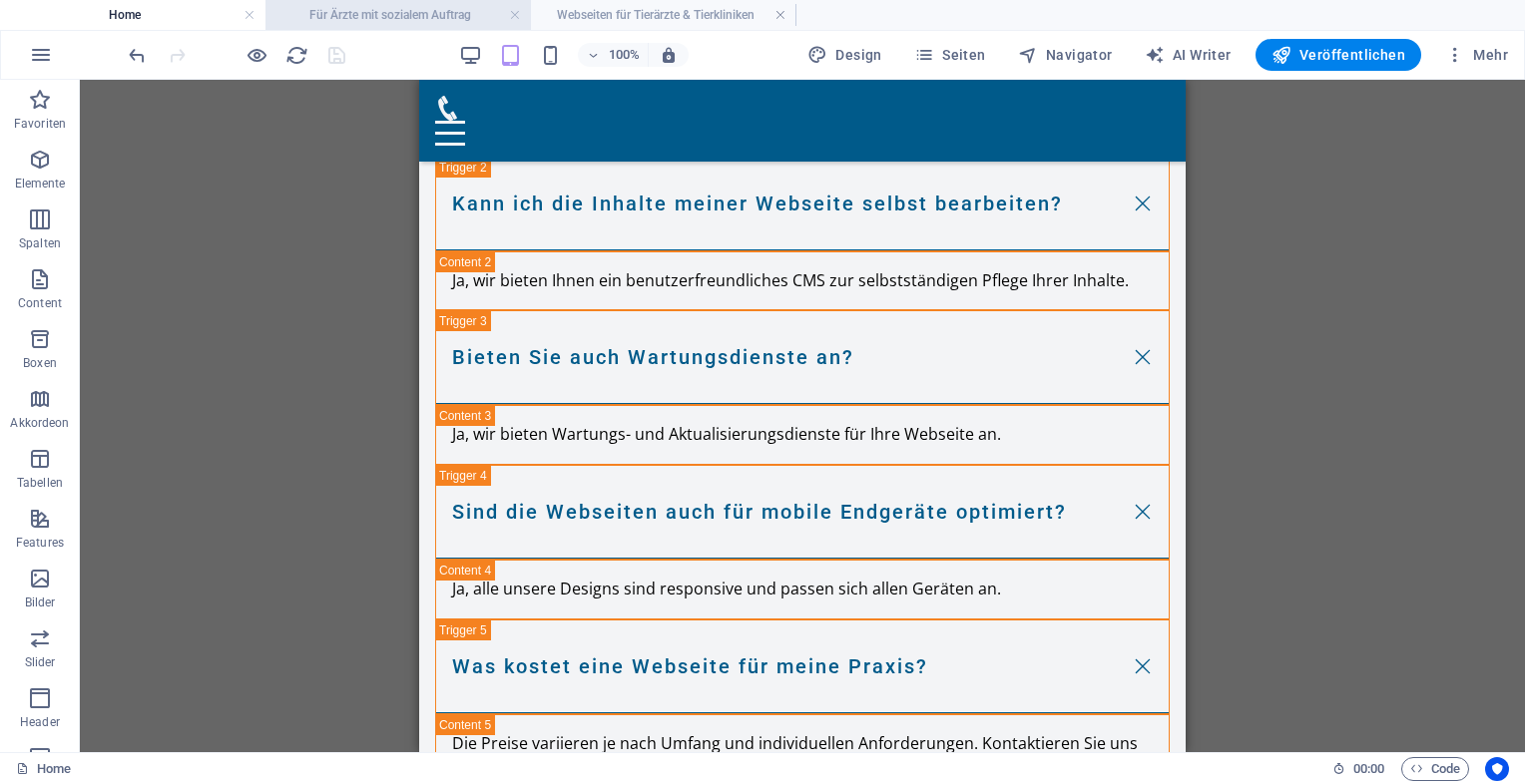 click on "Für Ärzte mit sozialem Auftrag" at bounding box center [398, 15] 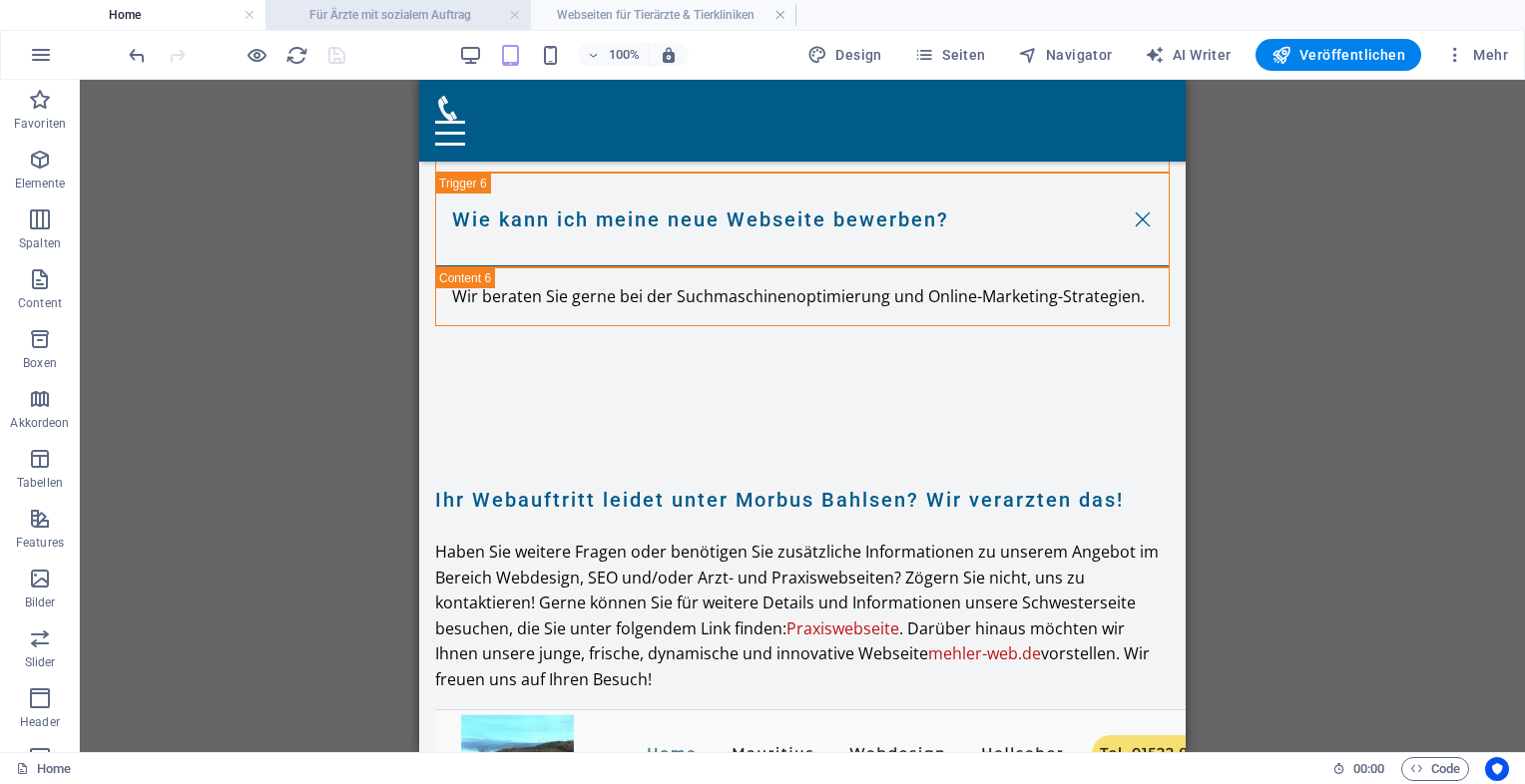 scroll, scrollTop: 1674, scrollLeft: 0, axis: vertical 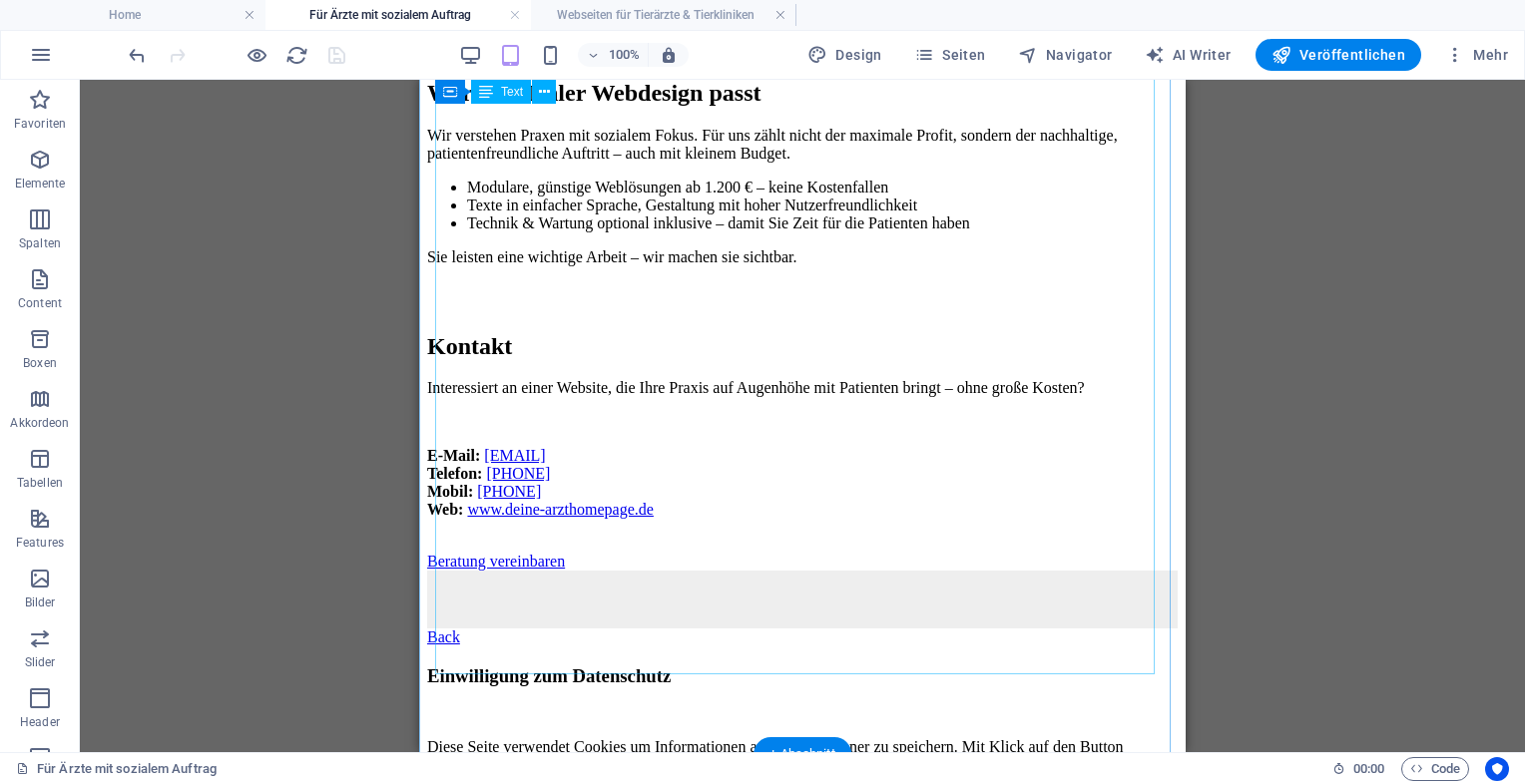 click on "Moderne Praxis-Websites für Ärzte mit sozialem Auftrag
Websites für Praxen mit sozialem Engagement
Sie behandeln Menschen ohne Krankenversicherung und aus Brennpunktvierteln – aus Überzeugung, nicht aus Profit. Wir gestalten Ihren Webauftritt: modern, klar, verständlich und patientenfreundlich.
Mehr Informationen anfordern
Warum heutzutage auch Ihre Praxis eine Website braucht
Obwohl Sie ohne Gewinnmaximierung arbeiten und die meisten Patienten selbst zahlen oder kassenfinanziert sind, steigert ein professioneller Webauftritt Vertrauen und Zugänglichkeit.
Transparente Informationen über Praxiszeiten, Leistungen und Ansprechbarkeit vermeiden Irritation.
Für Menschen ohne Krankenversicherung oder mit Migrationshintergrund wirkt eine gut strukturierte Website beruhigend und vertrauensbildend.
Suchmaschinenoptimierung sorgt dafür, dass Sie auch bei Google gefunden werden – mit sozialem Unterstützungsangebot, Sprachenvielfalt oder Beratung." at bounding box center [802, -172] 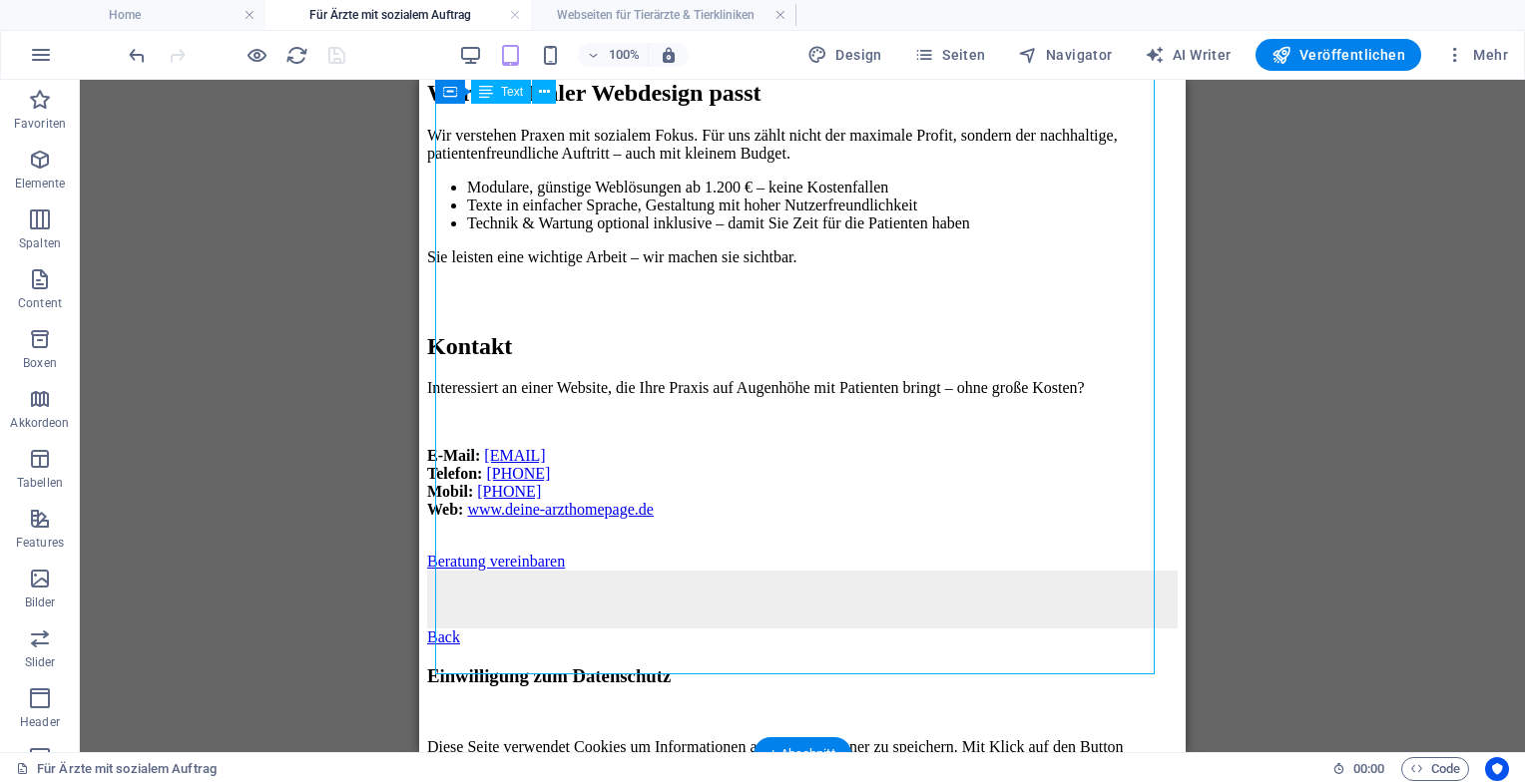 click on "Moderne Praxis-Websites für Ärzte mit sozialem Auftrag
Websites für Praxen mit sozialem Engagement
Sie behandeln Menschen ohne Krankenversicherung und aus Brennpunktvierteln – aus Überzeugung, nicht aus Profit. Wir gestalten Ihren Webauftritt: modern, klar, verständlich und patientenfreundlich.
Mehr Informationen anfordern
Warum heutzutage auch Ihre Praxis eine Website braucht
Obwohl Sie ohne Gewinnmaximierung arbeiten und die meisten Patienten selbst zahlen oder kassenfinanziert sind, steigert ein professioneller Webauftritt Vertrauen und Zugänglichkeit.
Transparente Informationen über Praxiszeiten, Leistungen und Ansprechbarkeit vermeiden Irritation.
Für Menschen ohne Krankenversicherung oder mit Migrationshintergrund wirkt eine gut strukturierte Website beruhigend und vertrauensbildend.
Suchmaschinenoptimierung sorgt dafür, dass Sie auch bei Google gefunden werden – mit sozialem Unterstützungsangebot, Sprachenvielfalt oder Beratung." at bounding box center (802, -172) 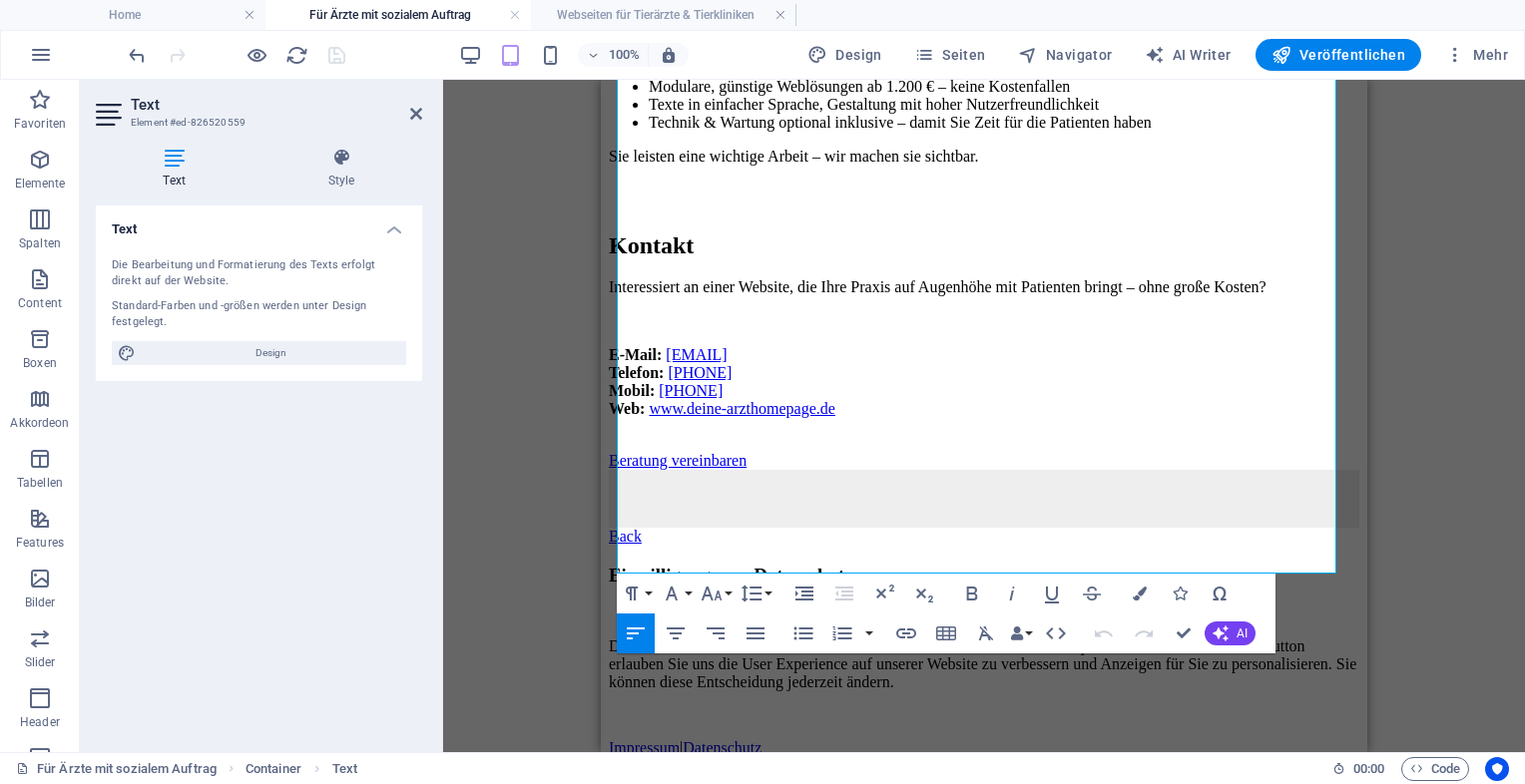 scroll, scrollTop: 1777, scrollLeft: 0, axis: vertical 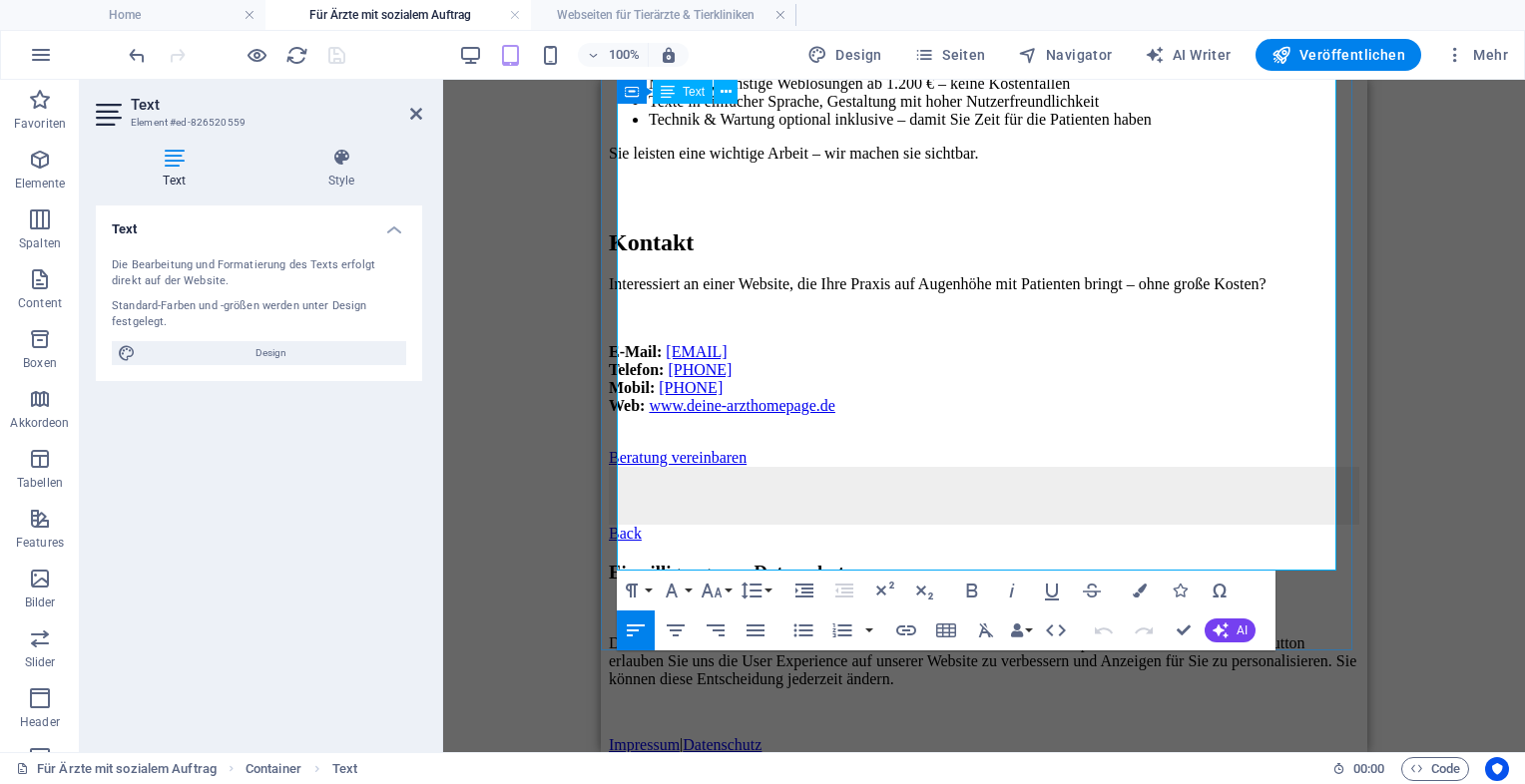 click 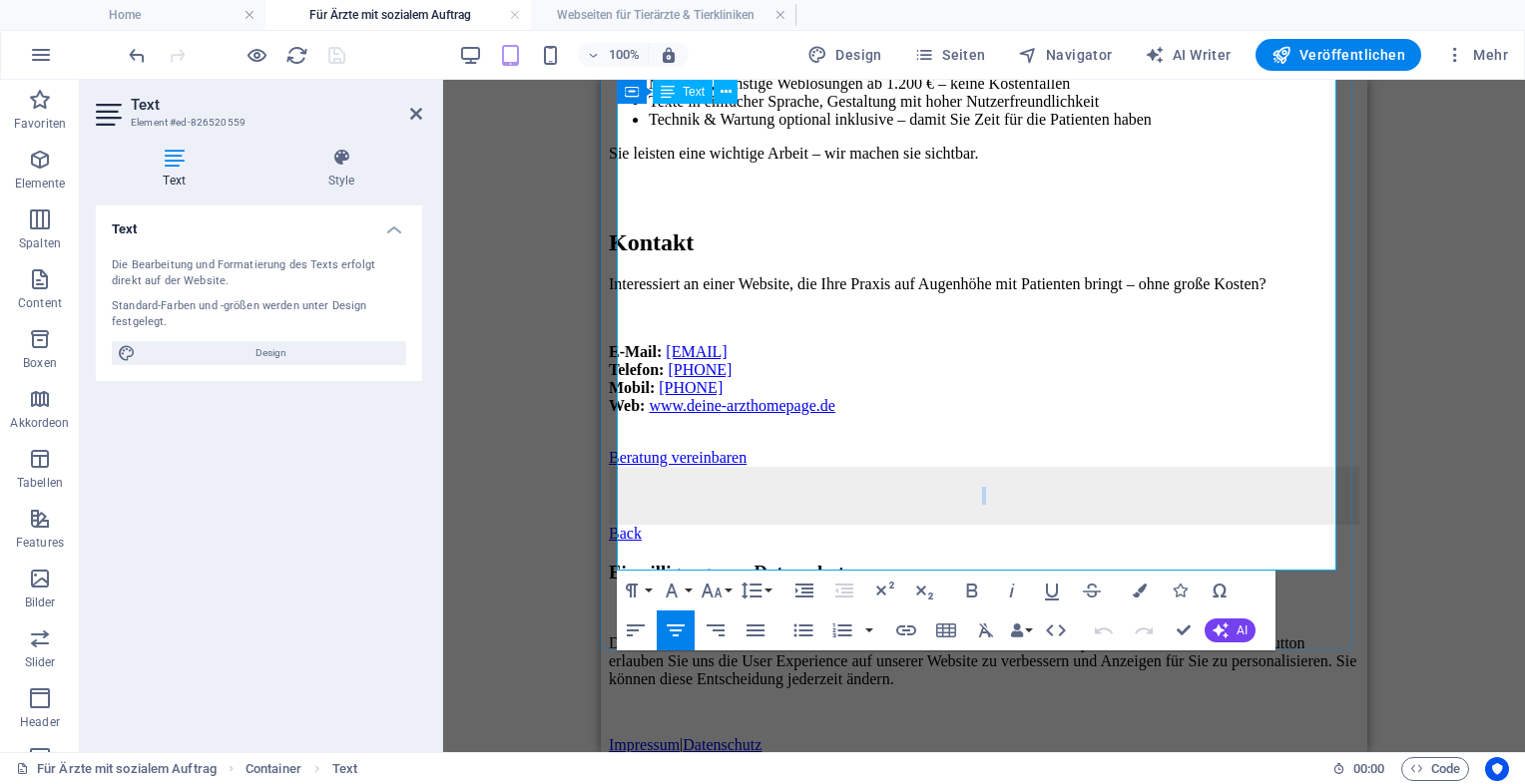 click 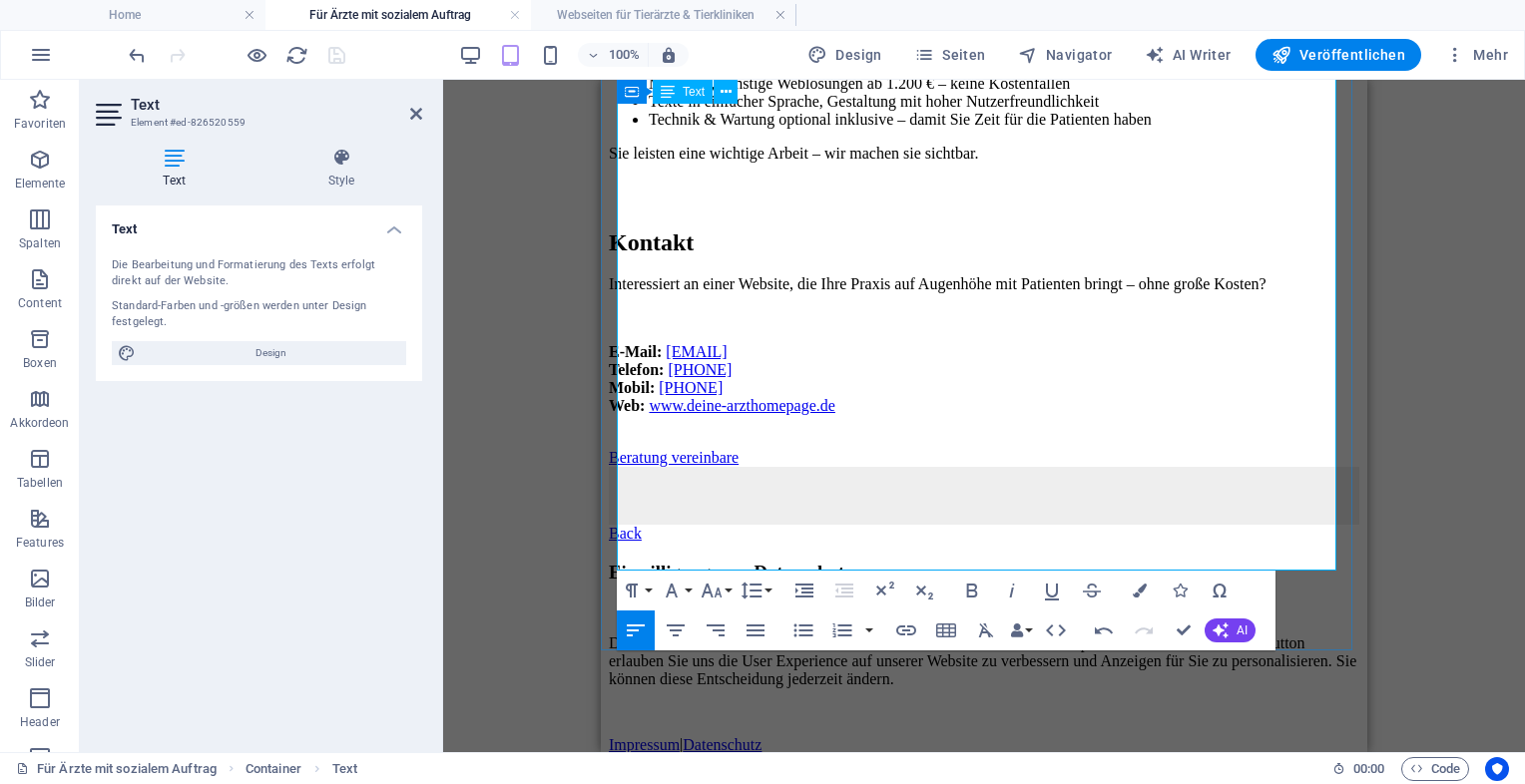 type 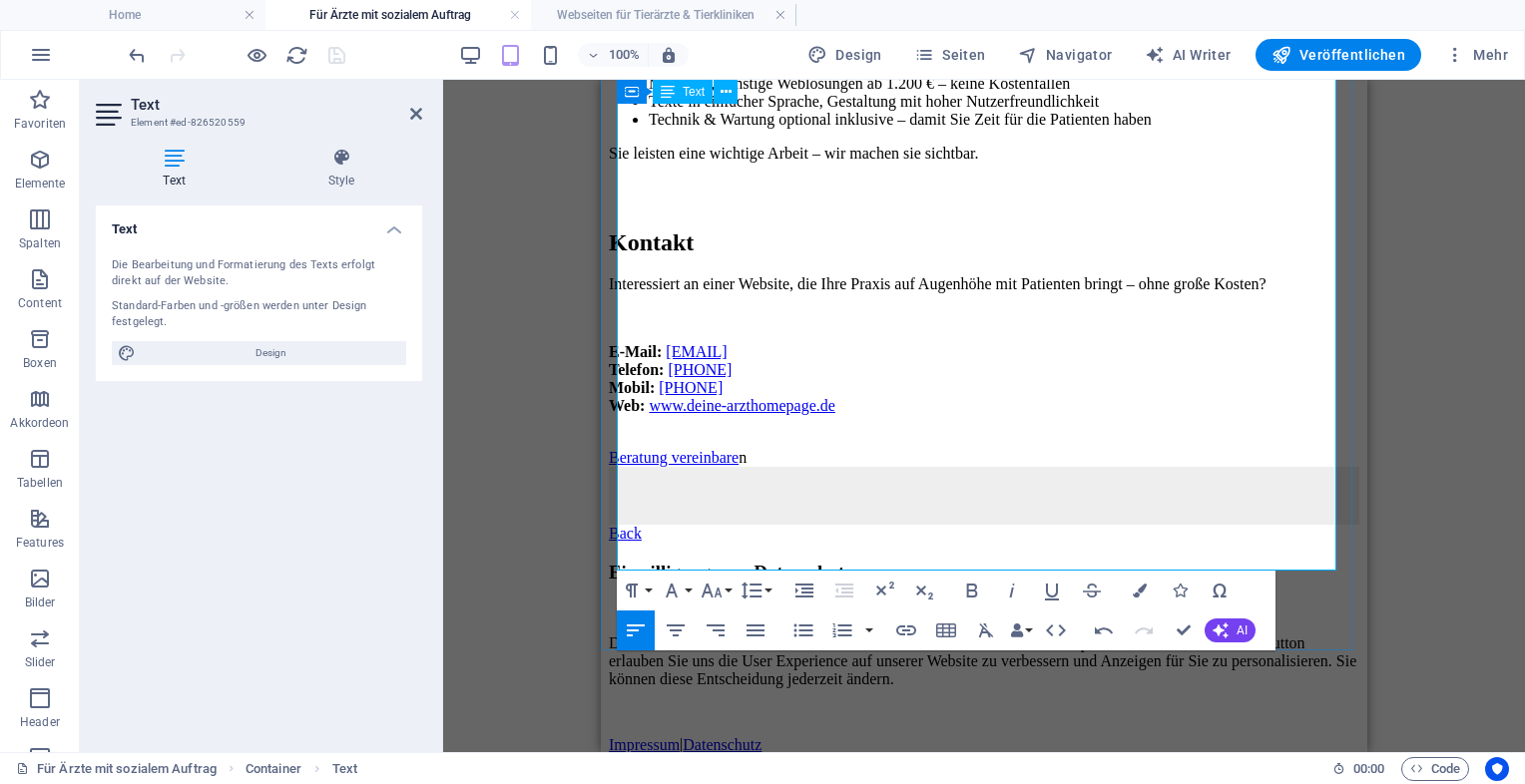 click on "Beratung vereinbare" at bounding box center [674, 457] 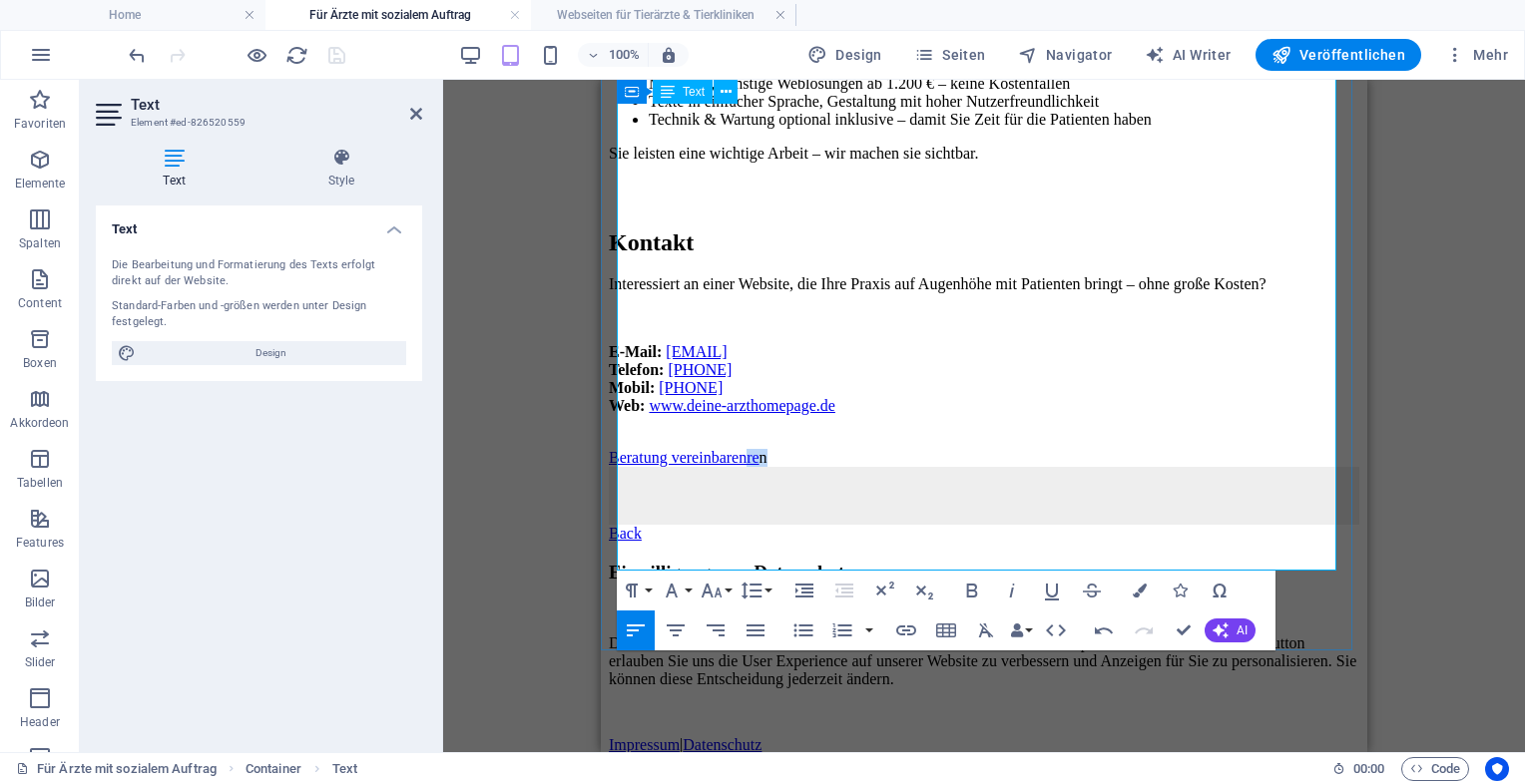 drag, startPoint x: 778, startPoint y: 493, endPoint x: 813, endPoint y: 489, distance: 35.22783 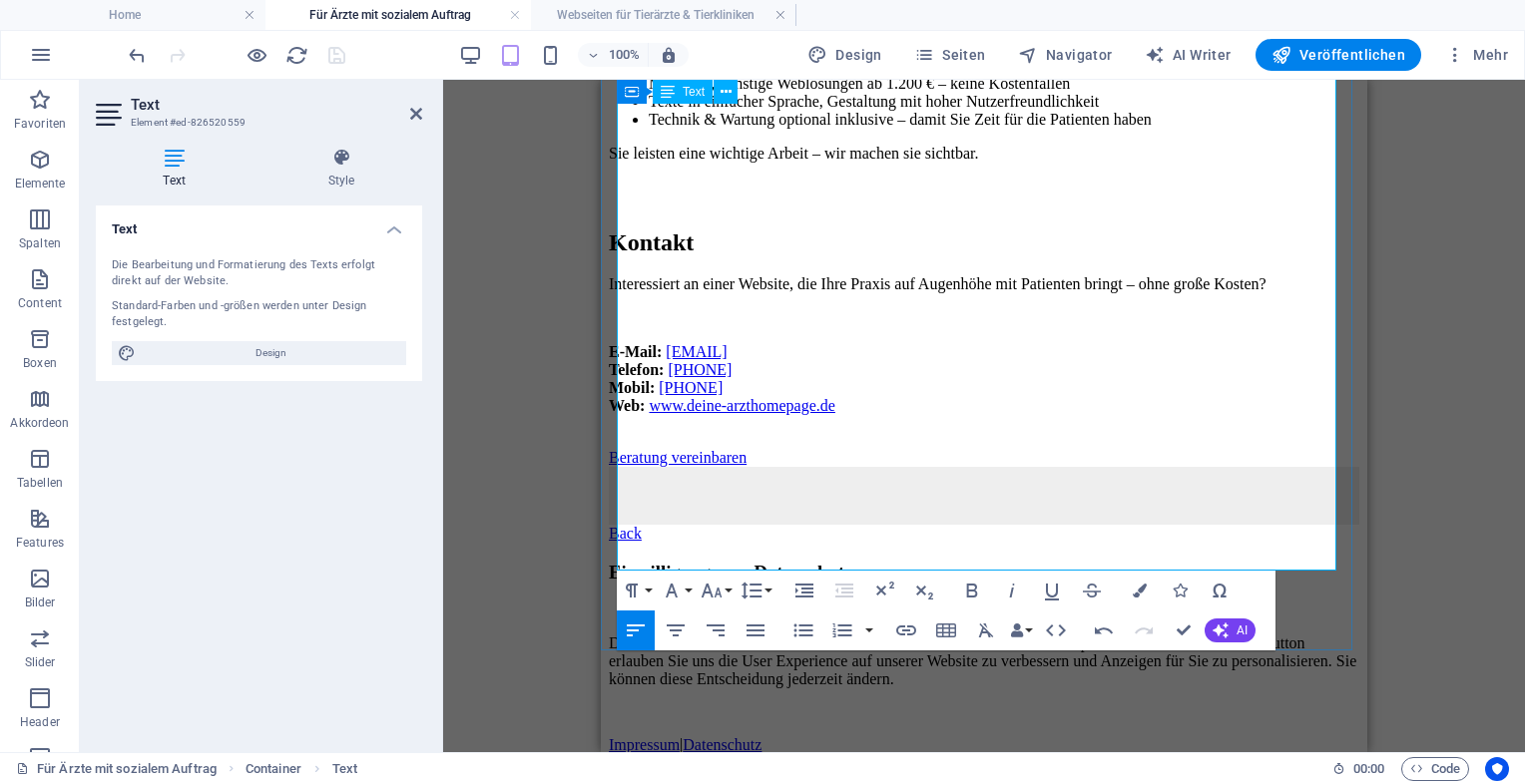click at bounding box center [984, 496] 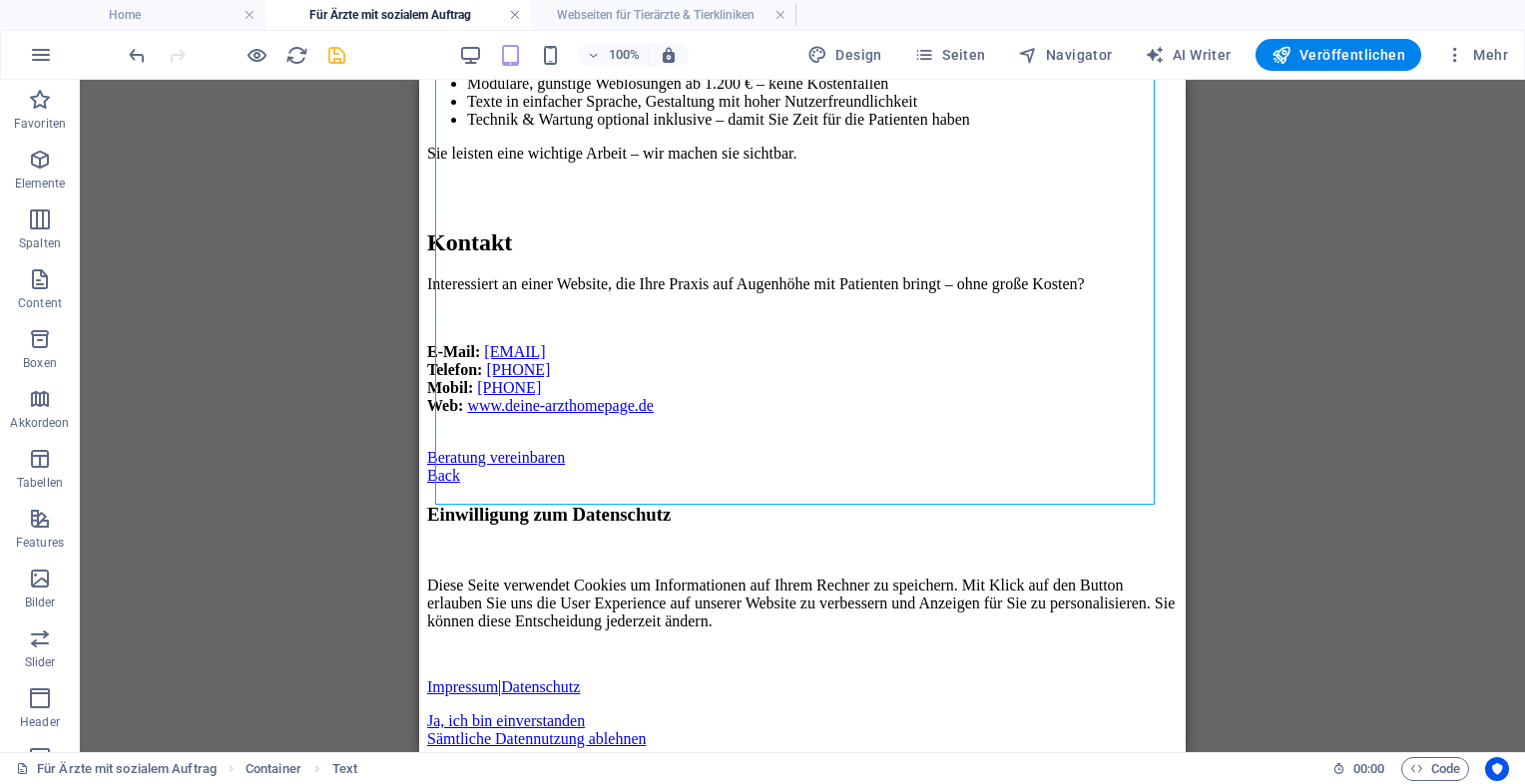 click at bounding box center (515, 15) 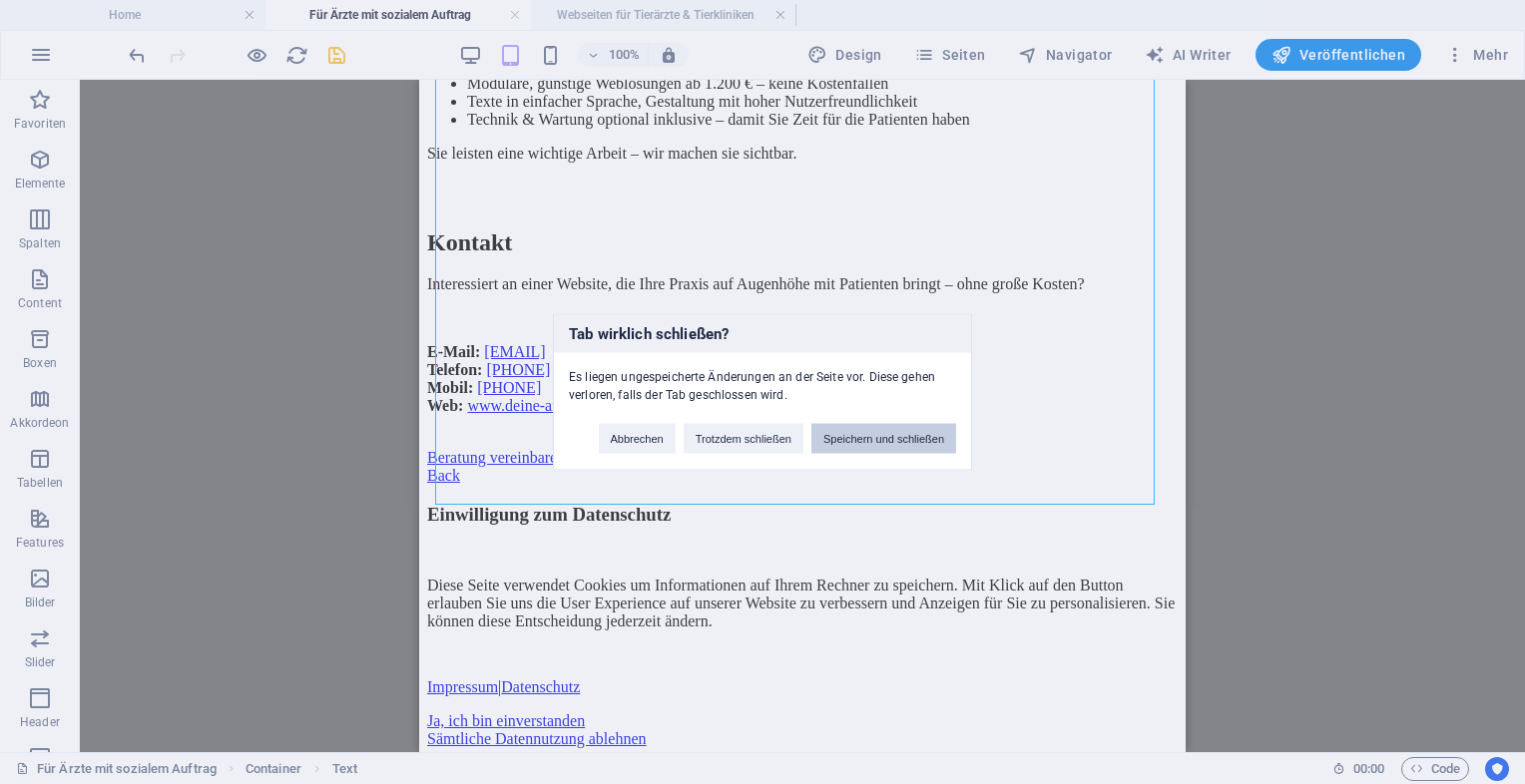 click on "Speichern und schließen" at bounding box center (883, 439) 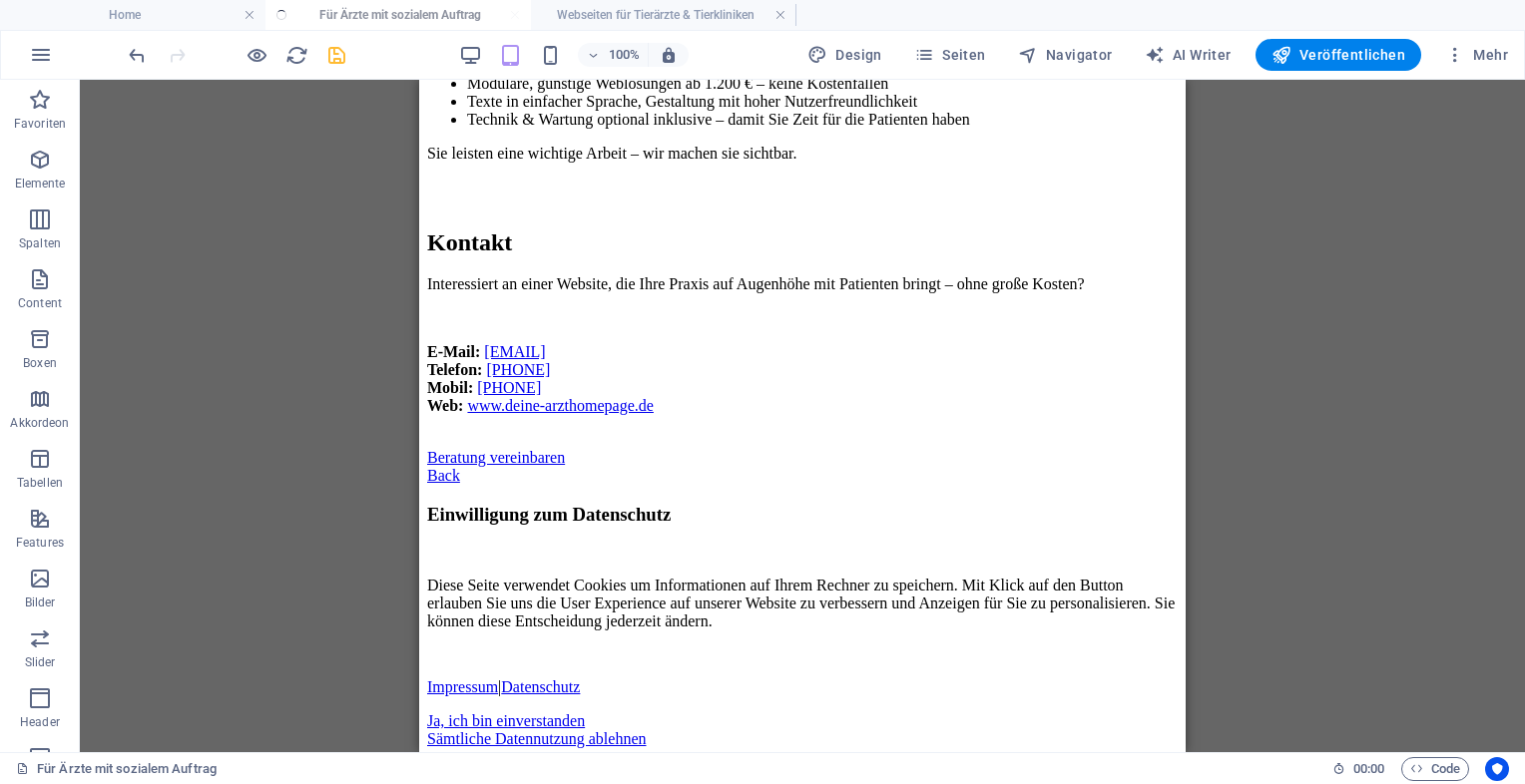 scroll, scrollTop: 9589, scrollLeft: 0, axis: vertical 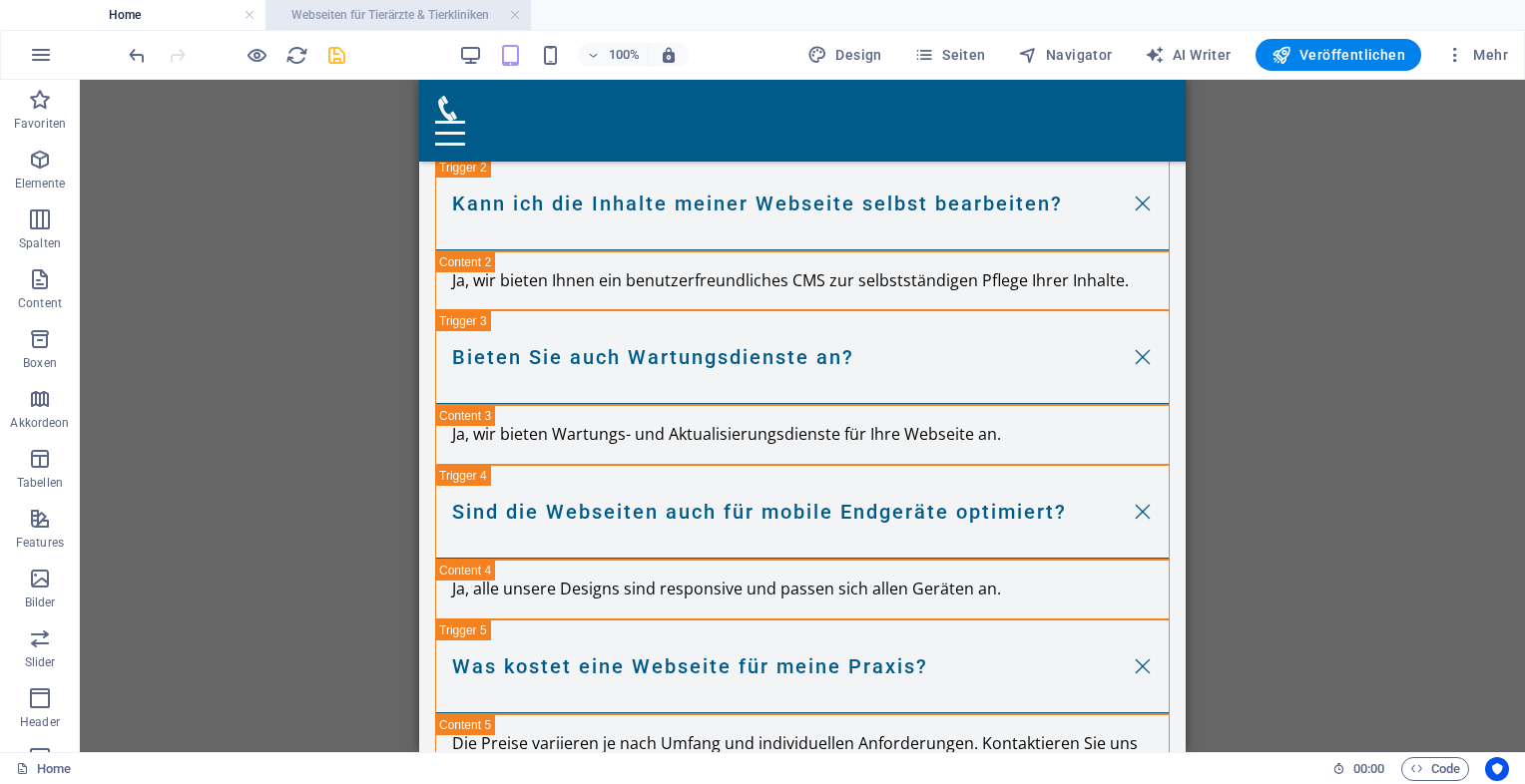 click on "Webseiten für Tierärzte & Tierkliniken" at bounding box center [398, 15] 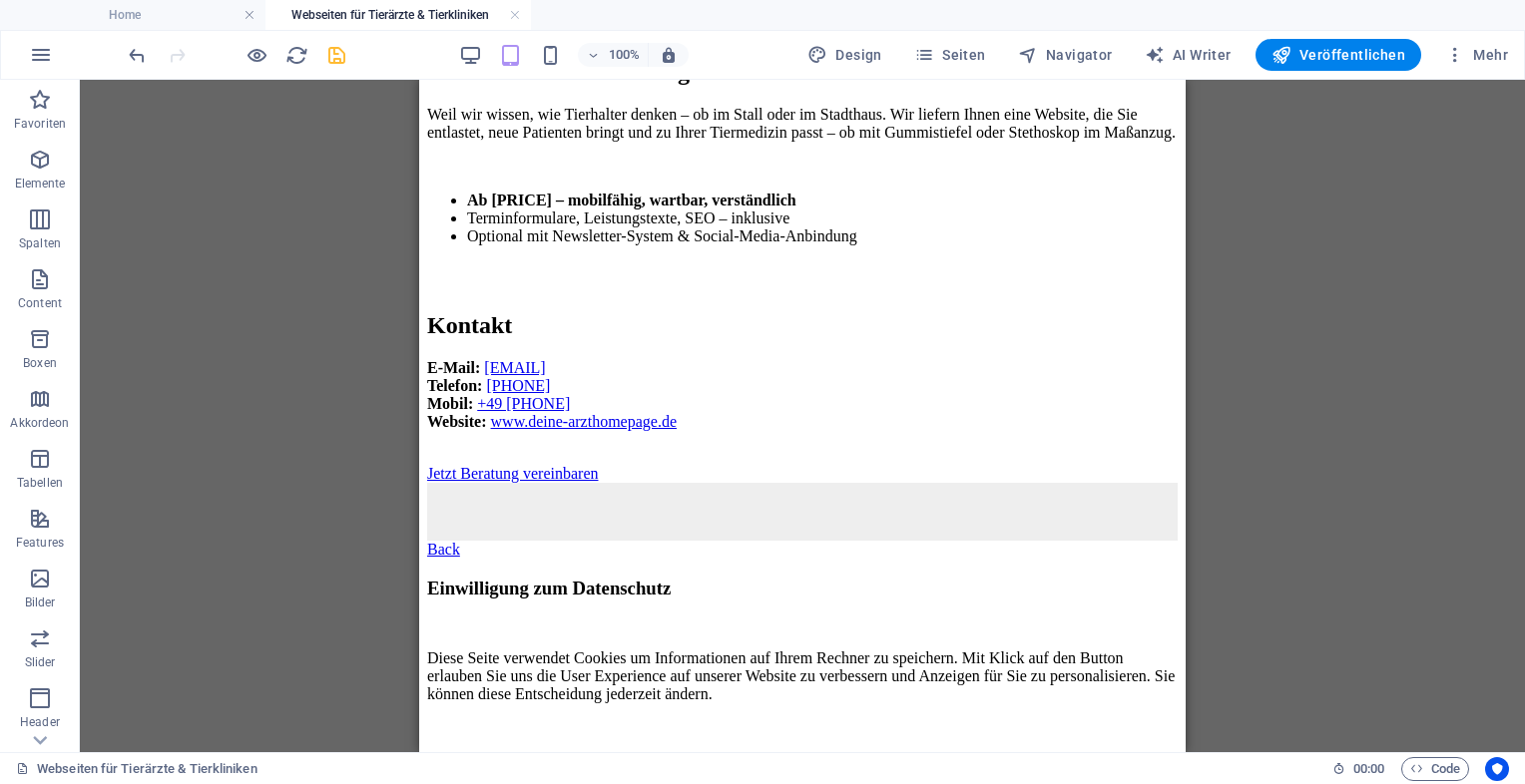 scroll, scrollTop: 0, scrollLeft: 0, axis: both 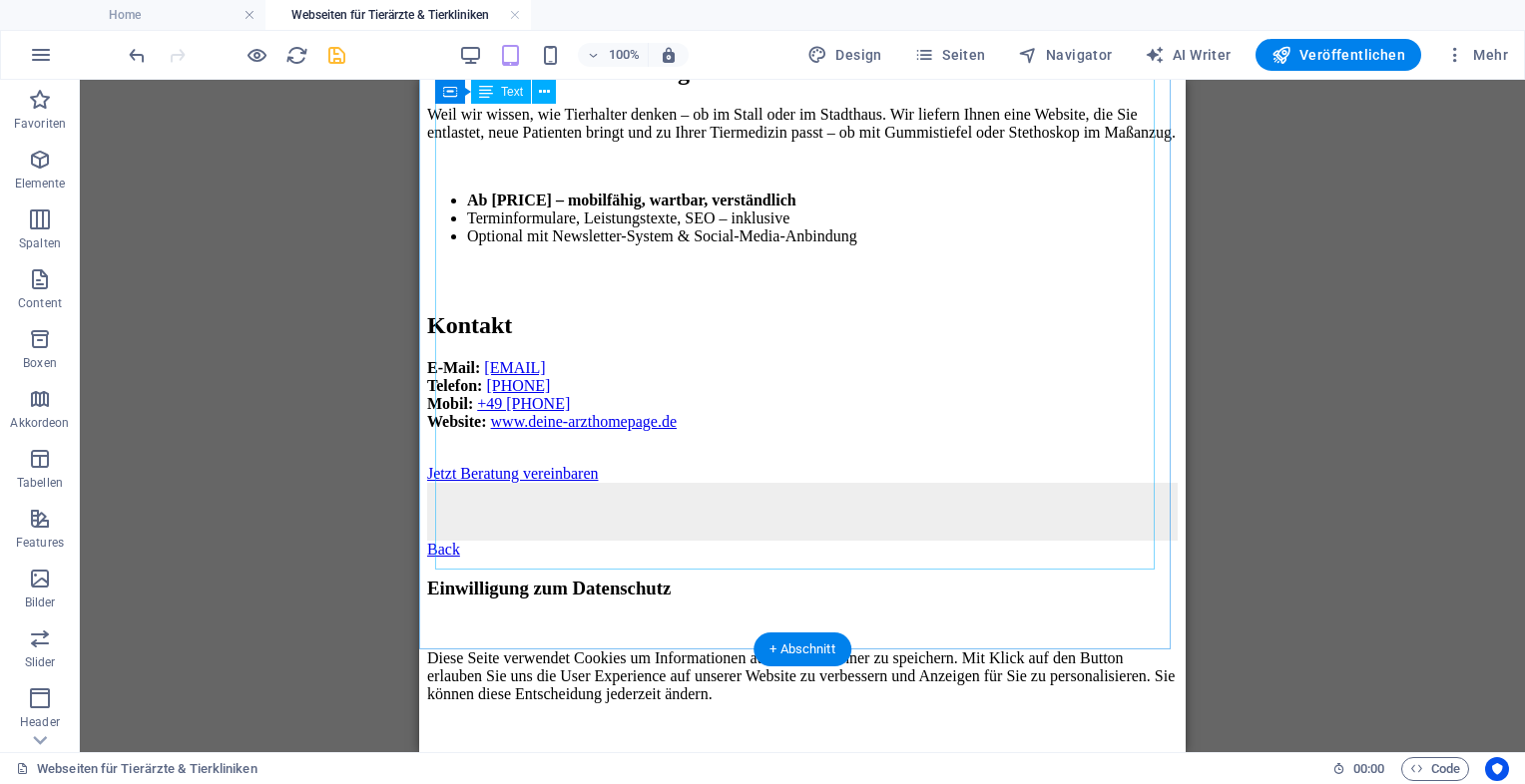 click on "Webseiten für Tierärzte & Tierkliniken – Von Nutzvieh bis Luxushund
Webseiten für Tierärzte – vom Landtierarzt bis zur Luxus-Kleintierklinik
Individuelle Webauftritte für Tiermediziner – funktional, professionell & auf Ihre Zielgruppe abgestimmt.
Jetzt Erstgespräch sichern
Wer braucht eine starke Website? Jeder Tierarzt mit Anspruch.
Ob mobile Großtierpraxis, moderne Pferdeklinik oder städtische Tierarztpraxis mit Design-Interieur – Ihre Website ist das Erste, was Halter sehen.
Wir gestalten Webauftritte, die Vertrauen schaffen, Termine bringen und Ihre Spezialisierung perfekt präsentieren.
Beispiele für Einsatzfelder und Spezialisierungen
Landpraxis:  Rinder, Schweine, Schafe, Ziegen – Schwerpunkt Tiergesundheit in der Landwirtschaft
Schlachtviehbetreuung:  Bestandsmanagement, Seuchenprävention, Transportfreigaben
Kleintierpraxen:
Pferdepraxen:
Exoten & Spezialtiere:" at bounding box center [802, -376] 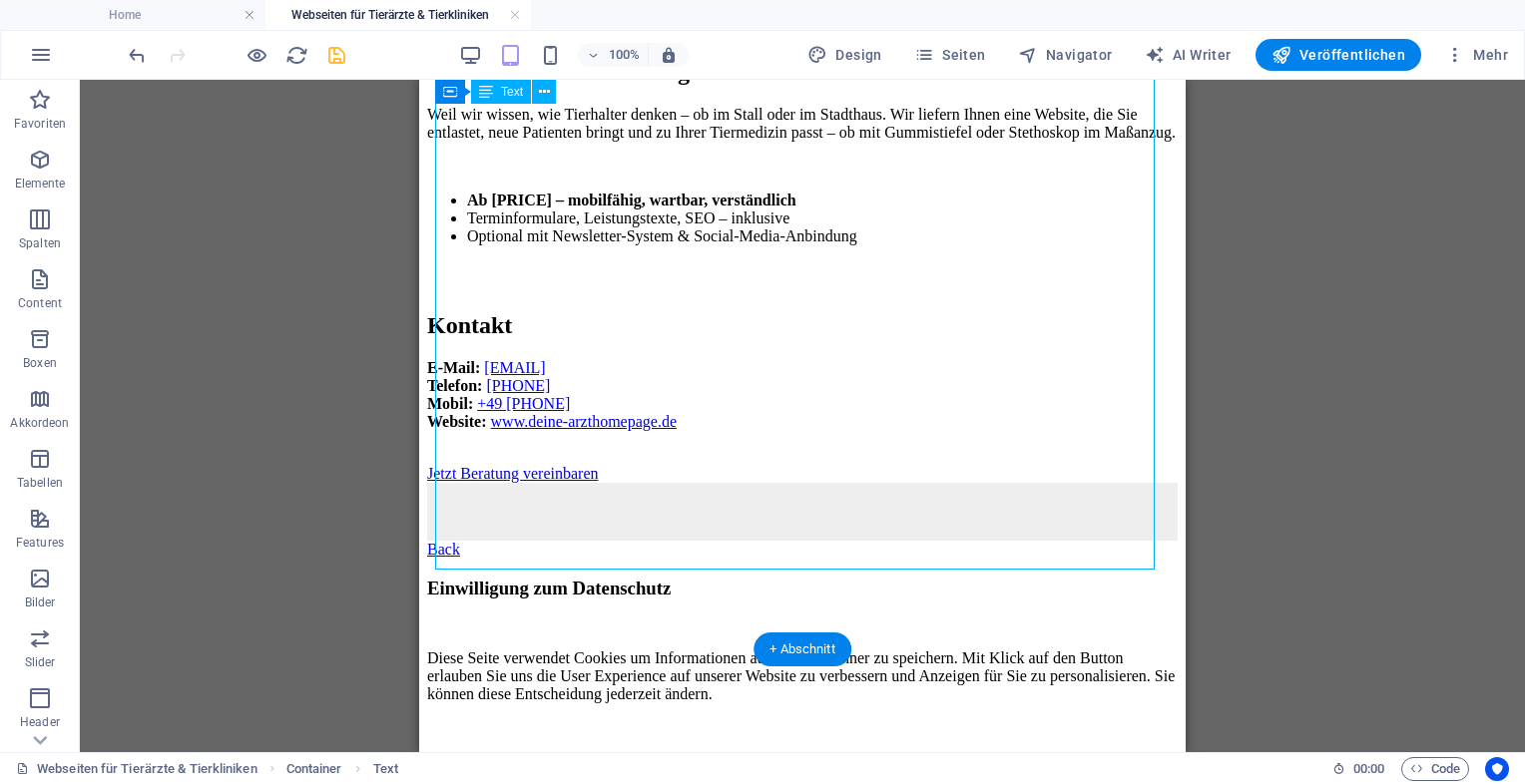 click on "Webseiten für Tierärzte & Tierkliniken – Von Nutzvieh bis Luxushund
Webseiten für Tierärzte – vom Landtierarzt bis zur Luxus-Kleintierklinik
Individuelle Webauftritte für Tiermediziner – funktional, professionell & auf Ihre Zielgruppe abgestimmt.
Jetzt Erstgespräch sichern
Wer braucht eine starke Website? Jeder Tierarzt mit Anspruch.
Ob mobile Großtierpraxis, moderne Pferdeklinik oder städtische Tierarztpraxis mit Design-Interieur – Ihre Website ist das Erste, was Halter sehen.
Wir gestalten Webauftritte, die Vertrauen schaffen, Termine bringen und Ihre Spezialisierung perfekt präsentieren.
Beispiele für Einsatzfelder und Spezialisierungen
Landpraxis:  Rinder, Schweine, Schafe, Ziegen – Schwerpunkt Tiergesundheit in der Landwirtschaft
Schlachtviehbetreuung:  Bestandsmanagement, Seuchenprävention, Transportfreigaben
Kleintierpraxen:
Pferdepraxen:
Exoten & Spezialtiere:" at bounding box center (802, -376) 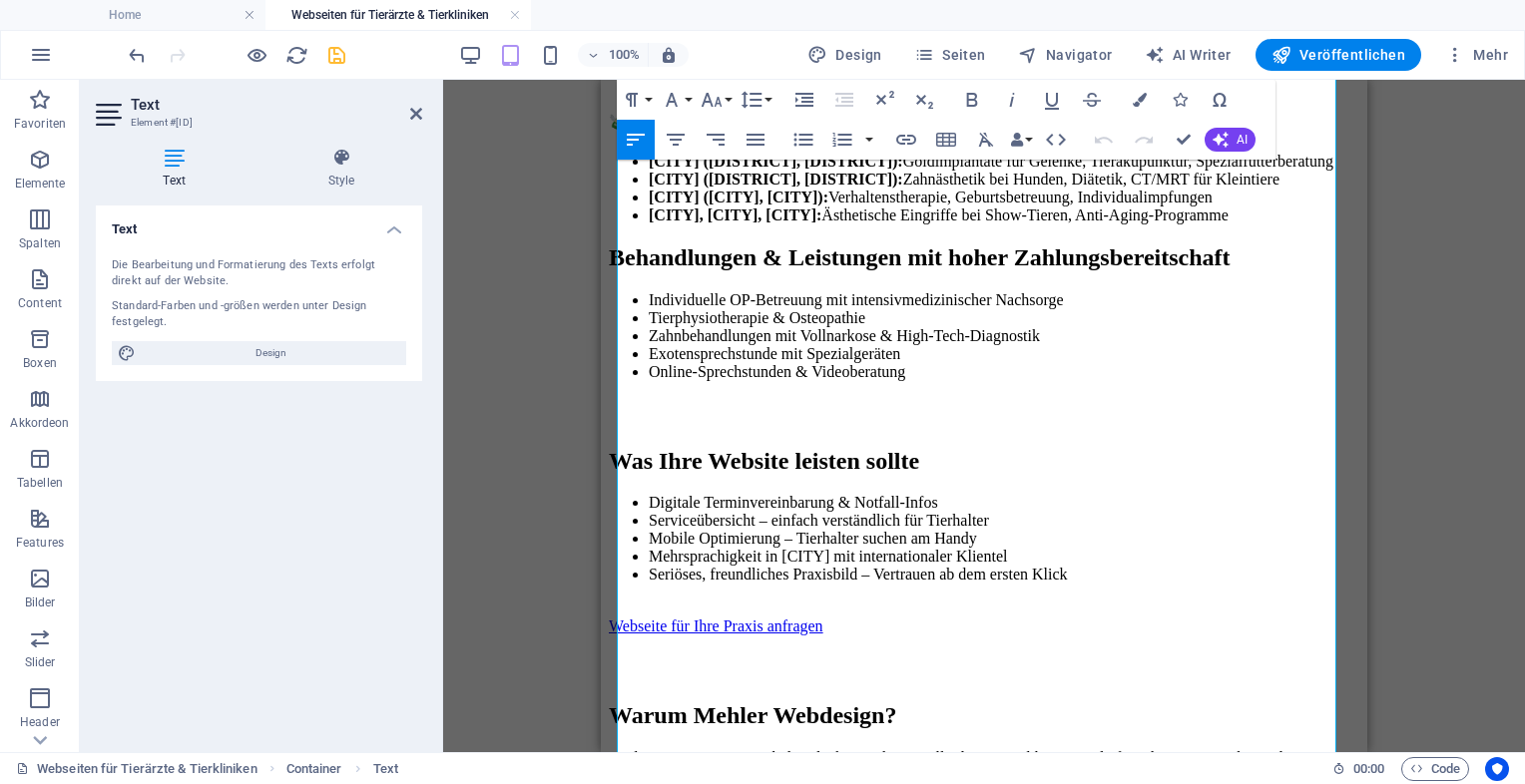 scroll, scrollTop: 1343, scrollLeft: 0, axis: vertical 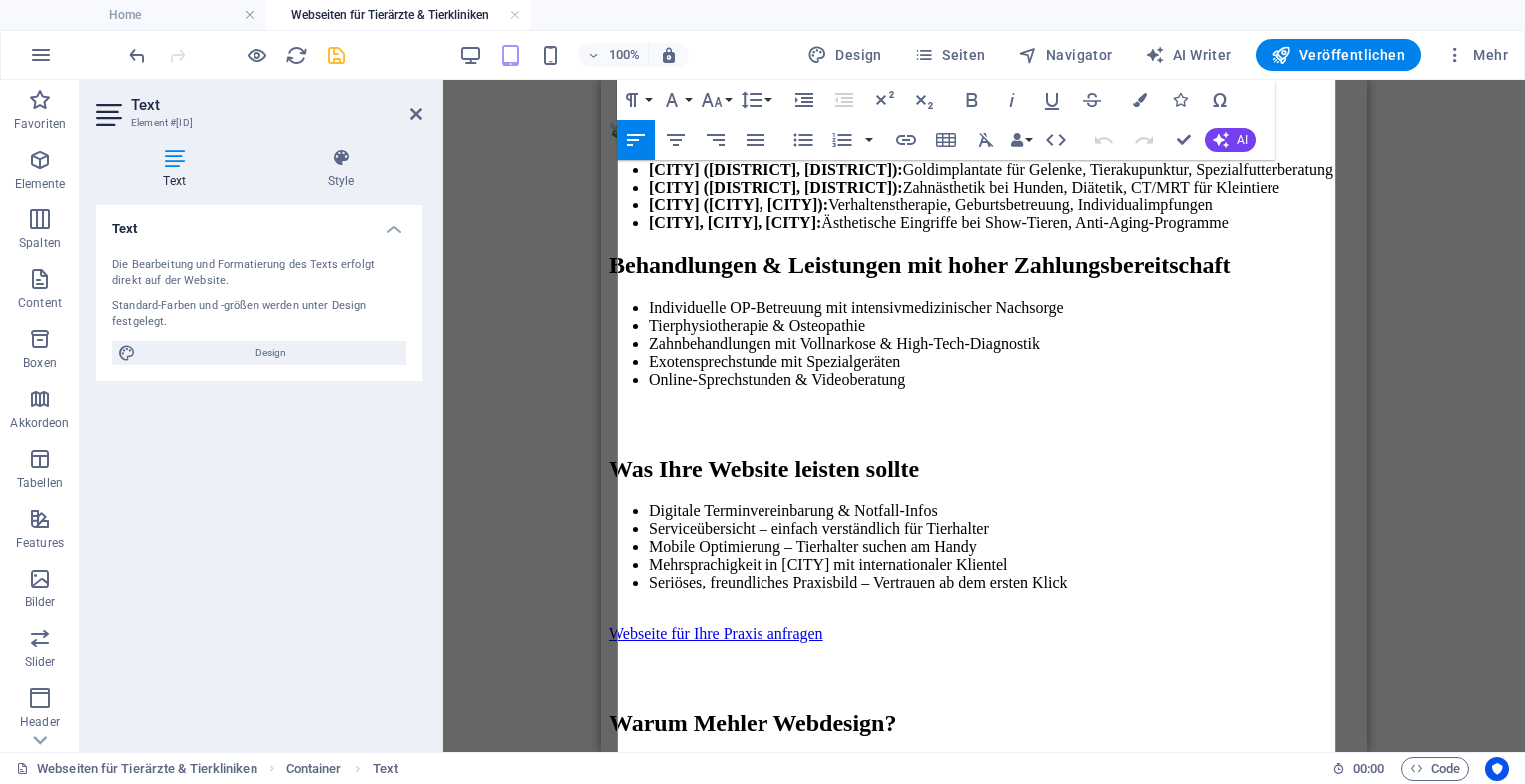 click on "Behandlungen & Leistungen mit hoher Zahlungsbereitschaft" at bounding box center [984, 265] 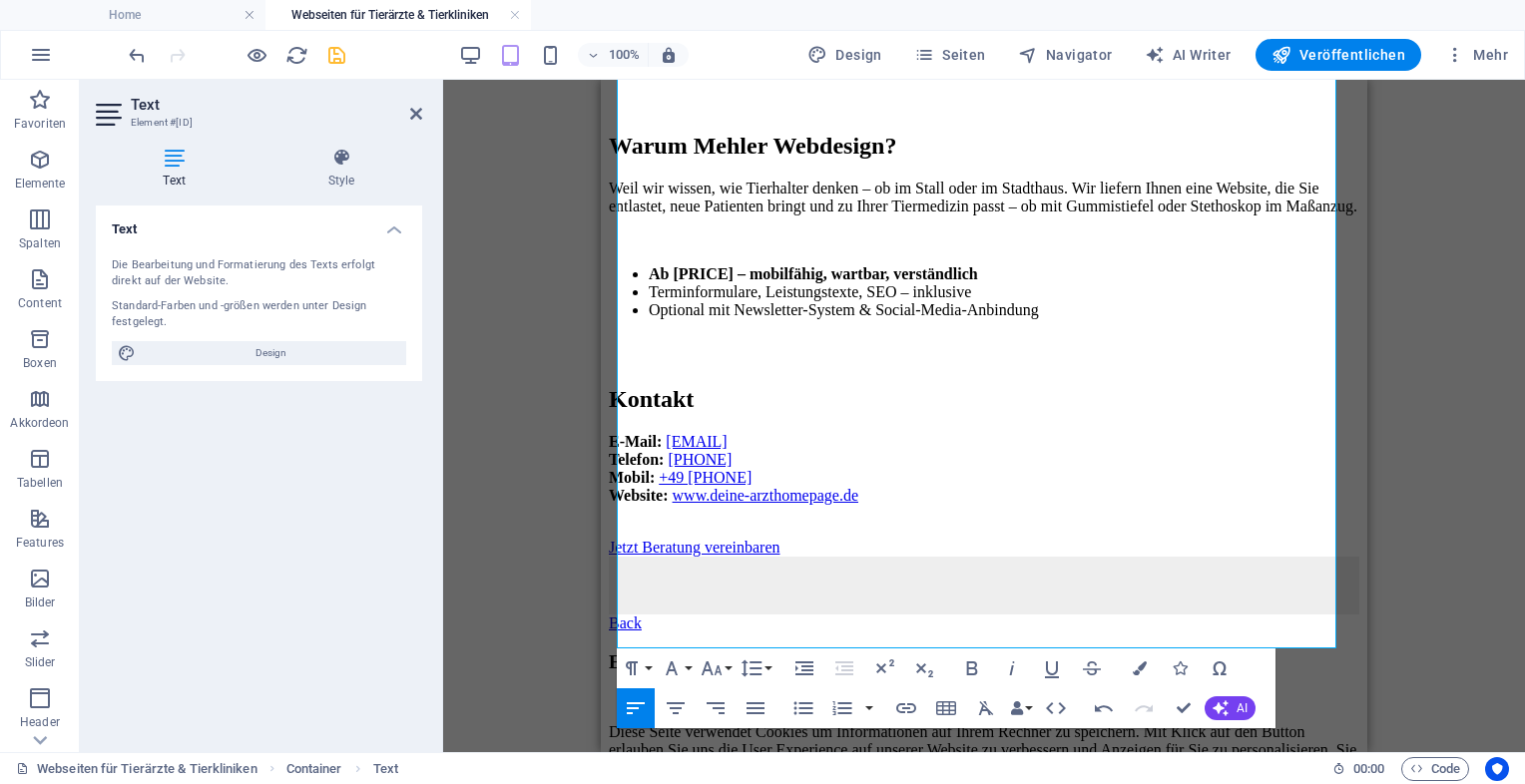 scroll, scrollTop: 1971, scrollLeft: 0, axis: vertical 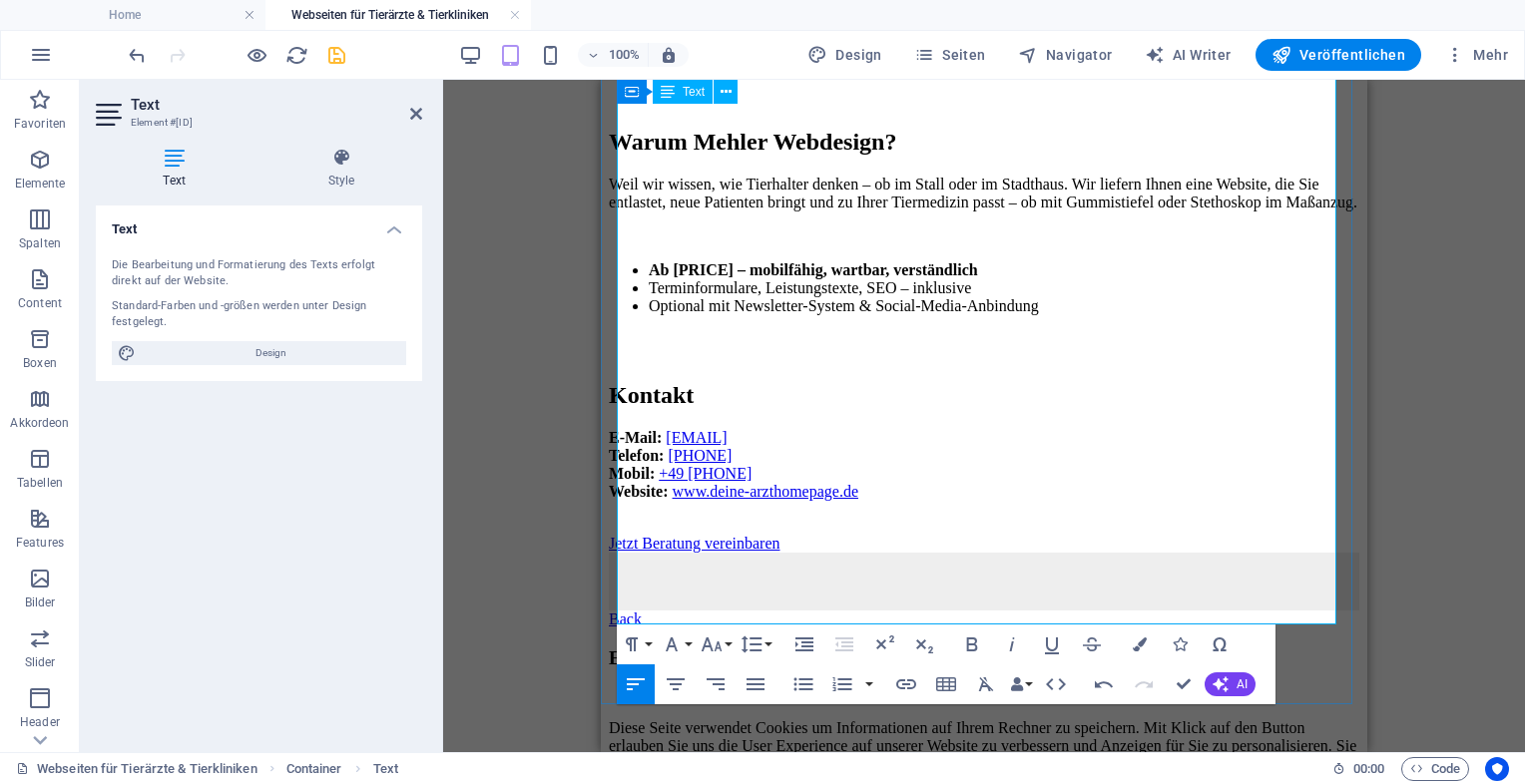 click at bounding box center (984, 582) 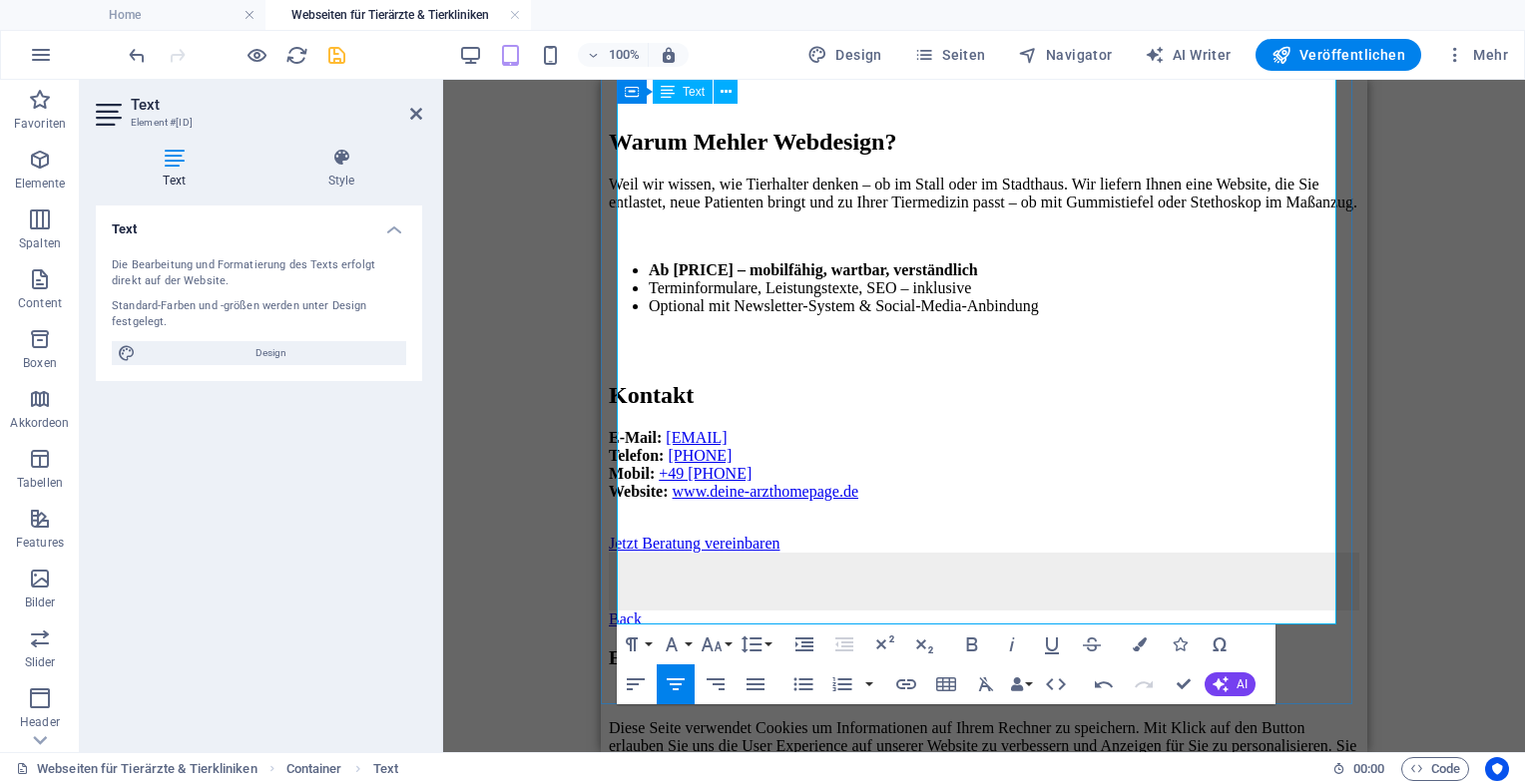 click at bounding box center (984, 582) 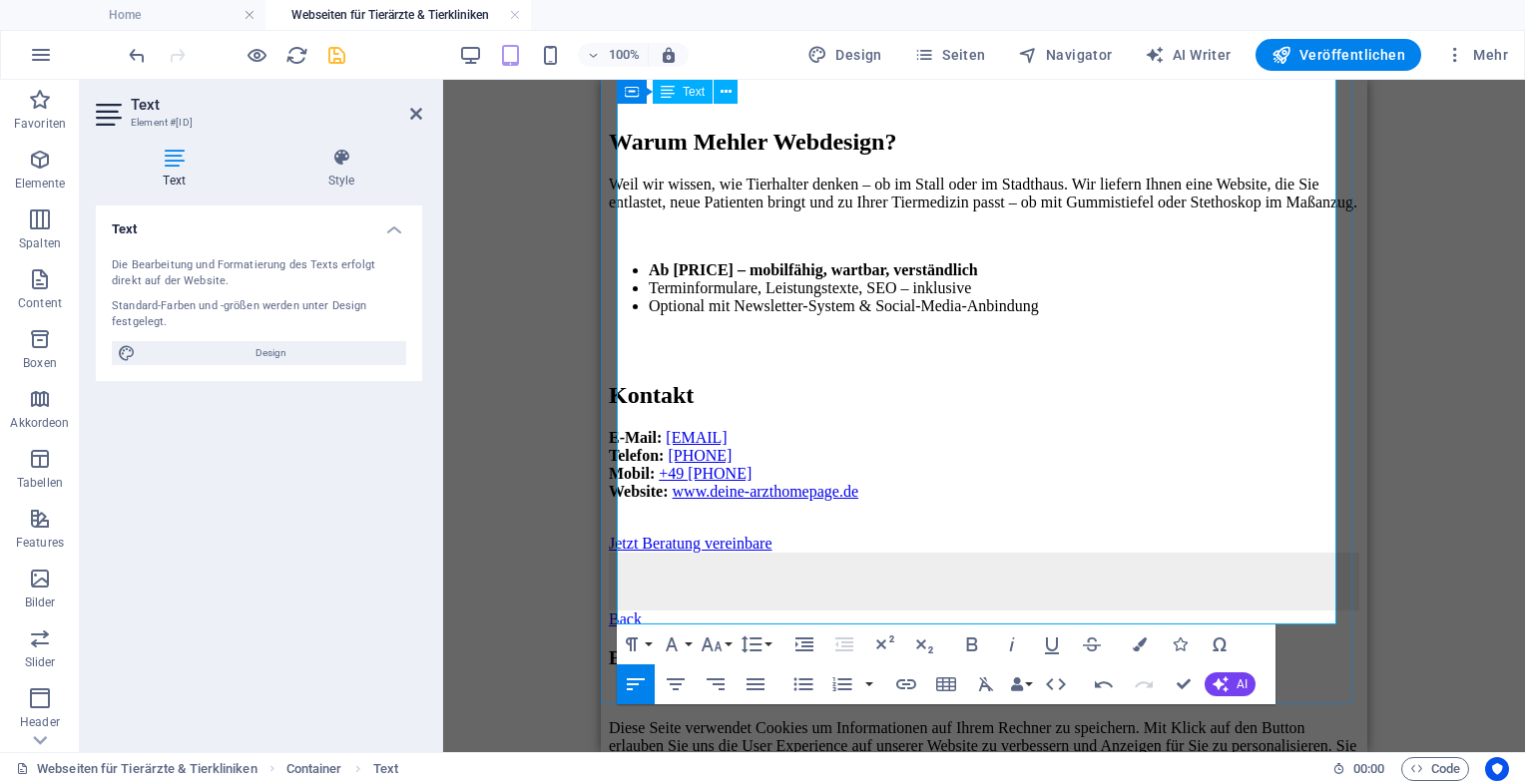 click on "Jetzt Beratung vereinbare" at bounding box center (690, 543) 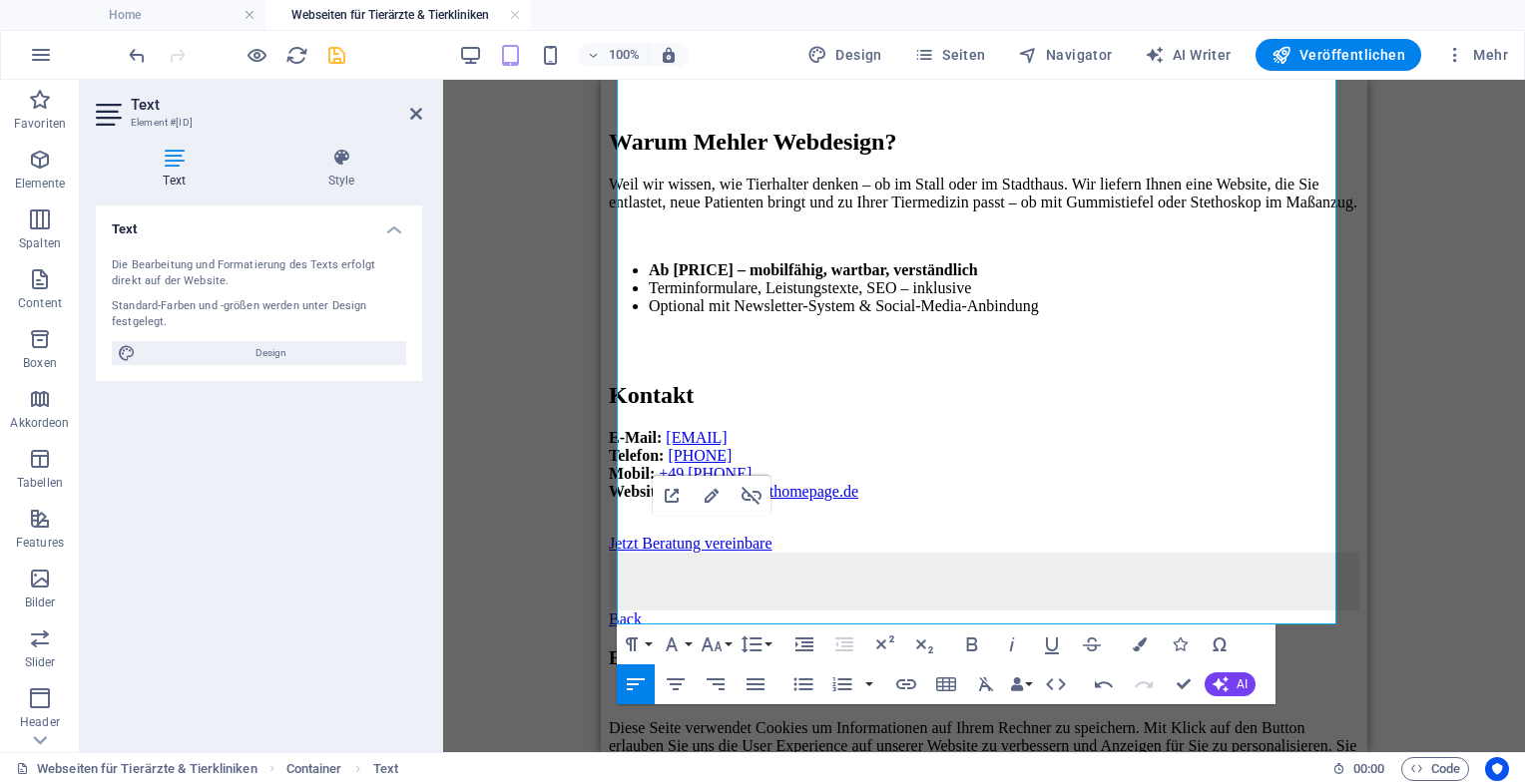 type 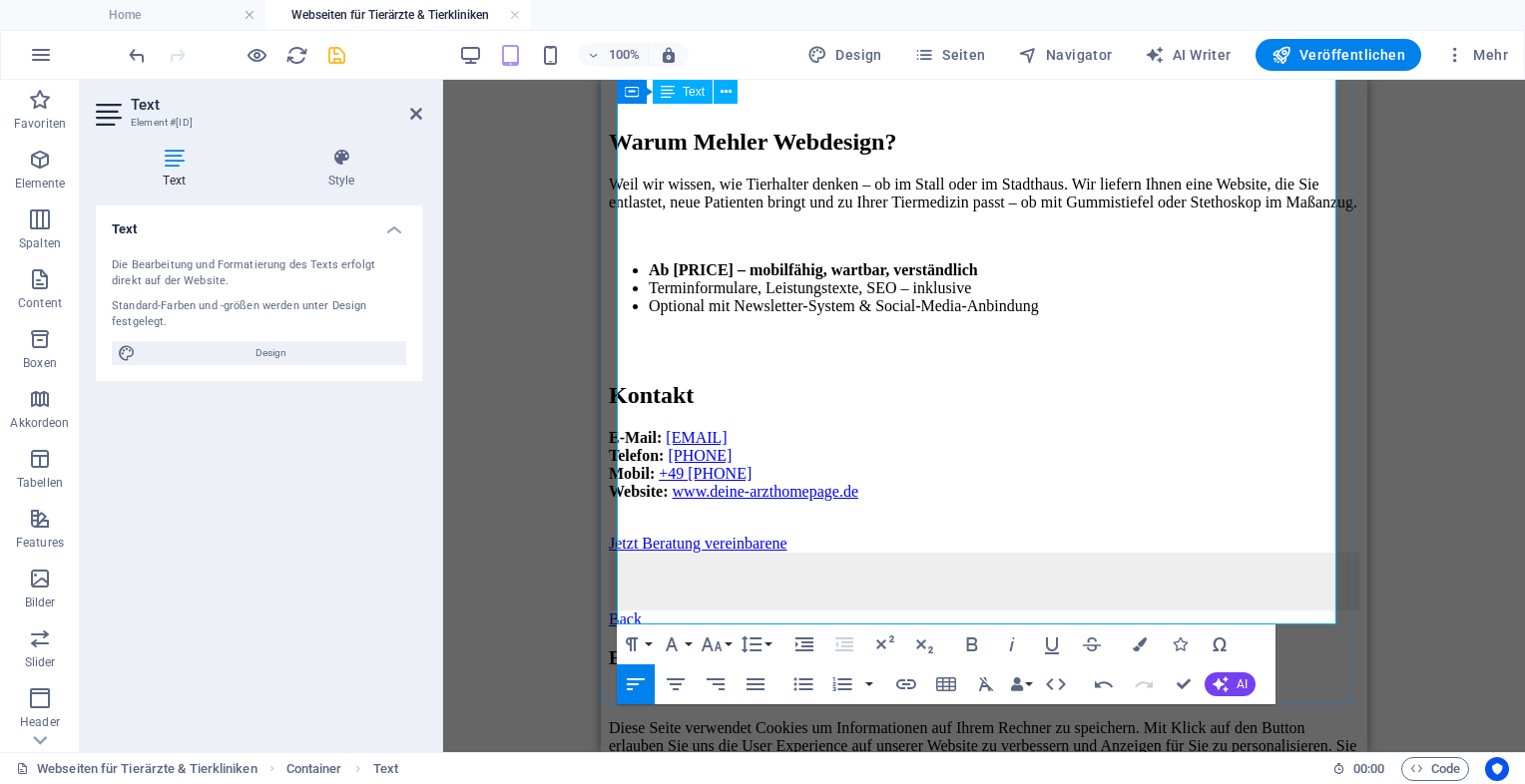click on "Jetzt Beratung vereinbarene" at bounding box center (984, 544) 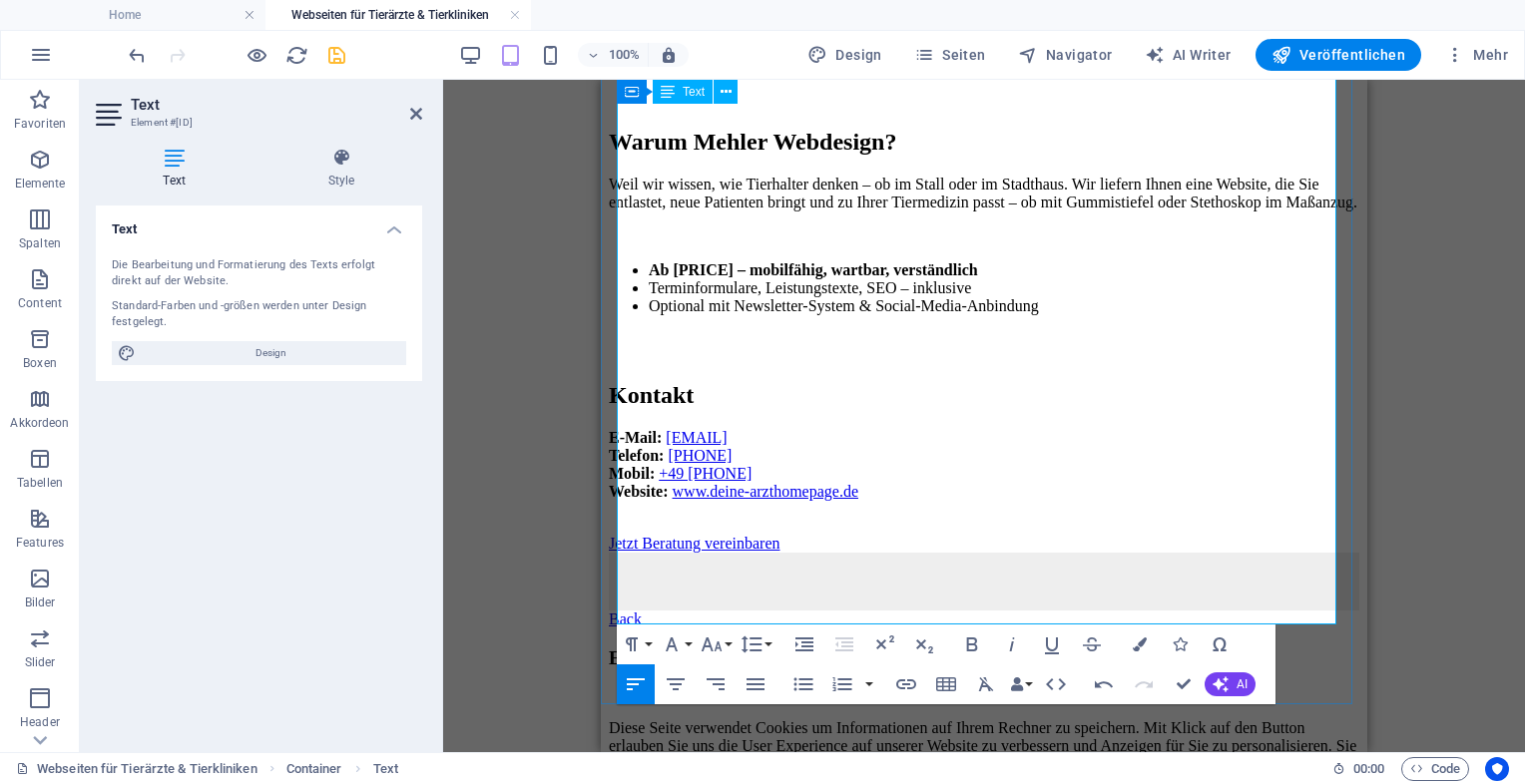 click at bounding box center (984, 582) 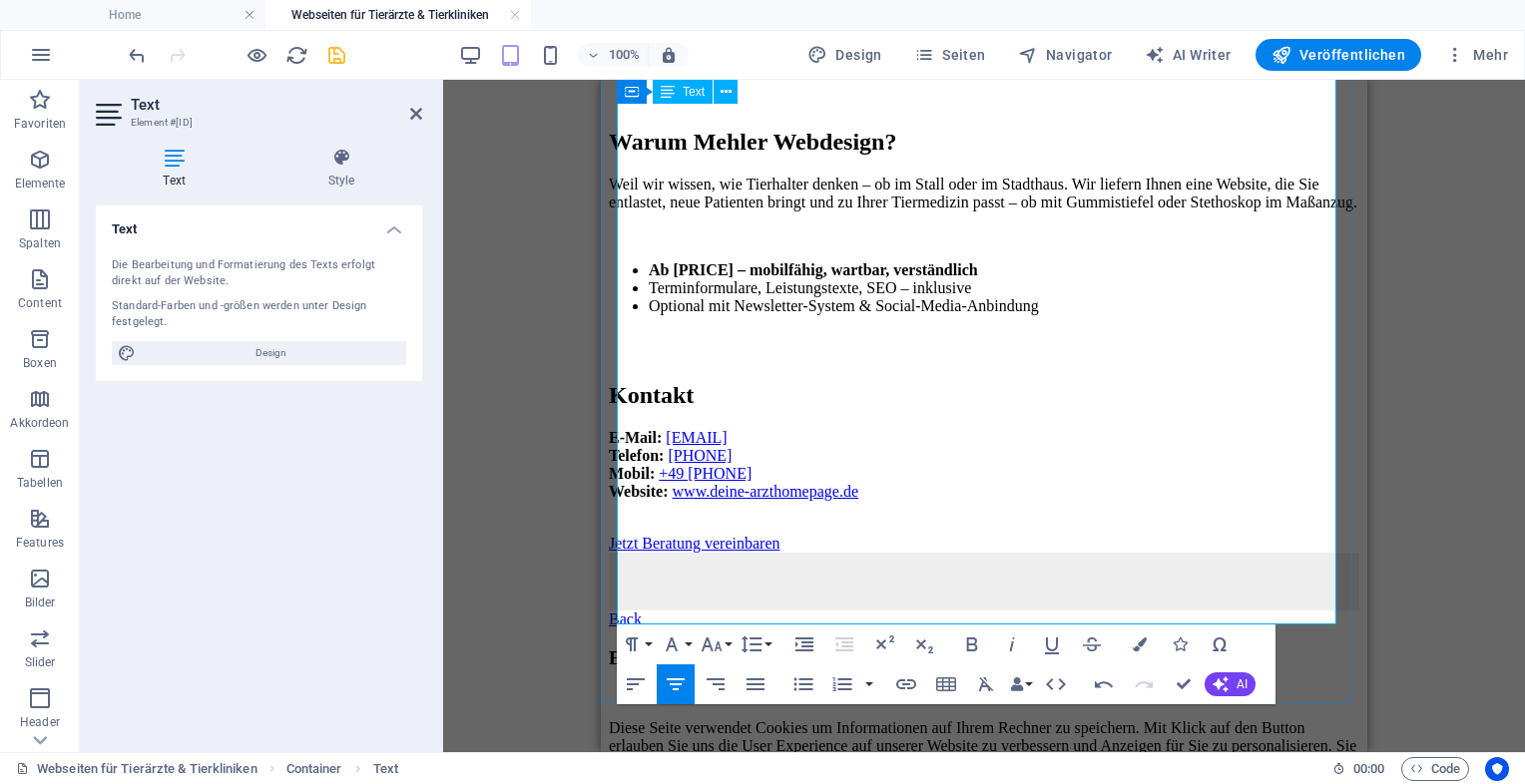 click at bounding box center [984, 582] 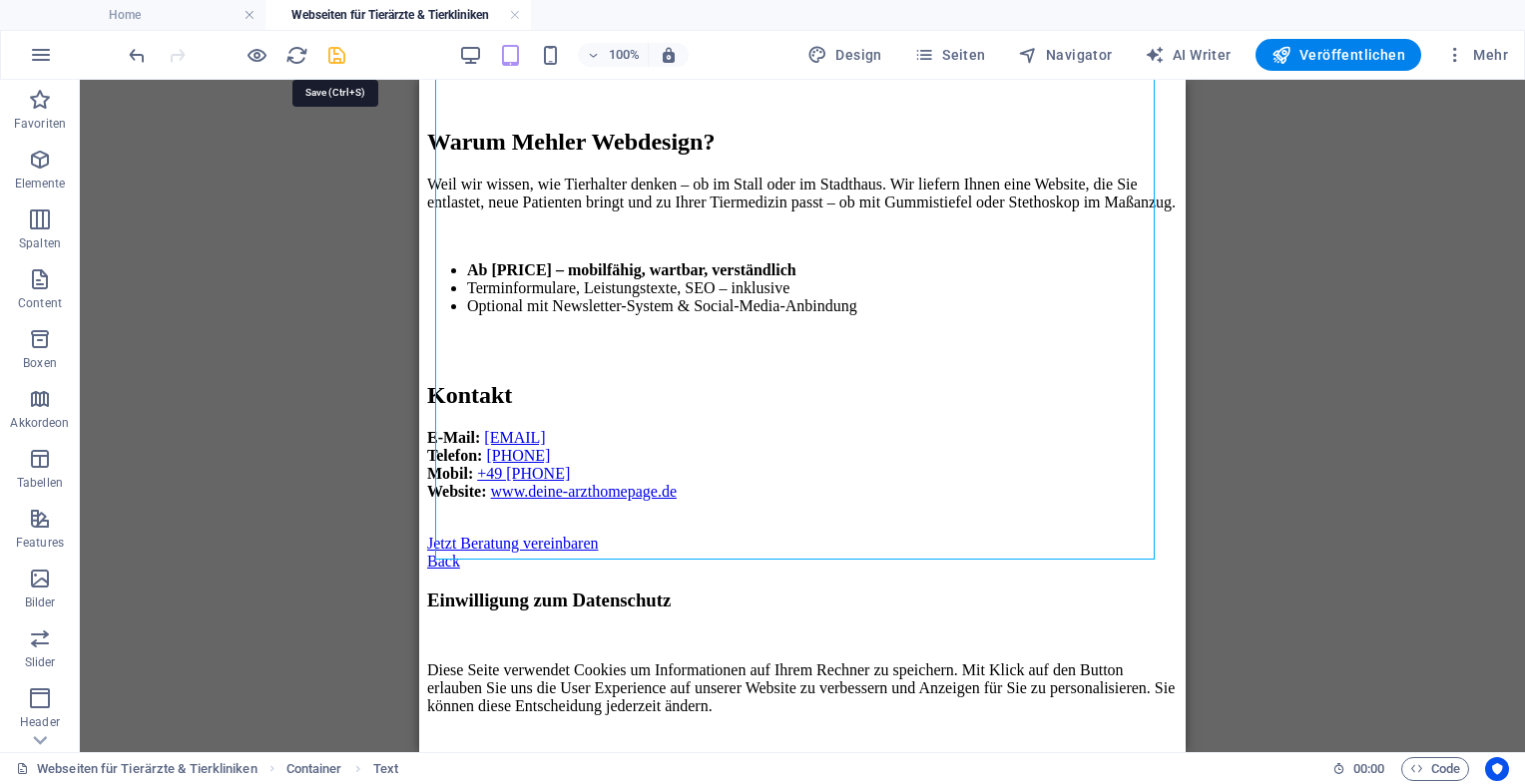click at bounding box center [336, 55] 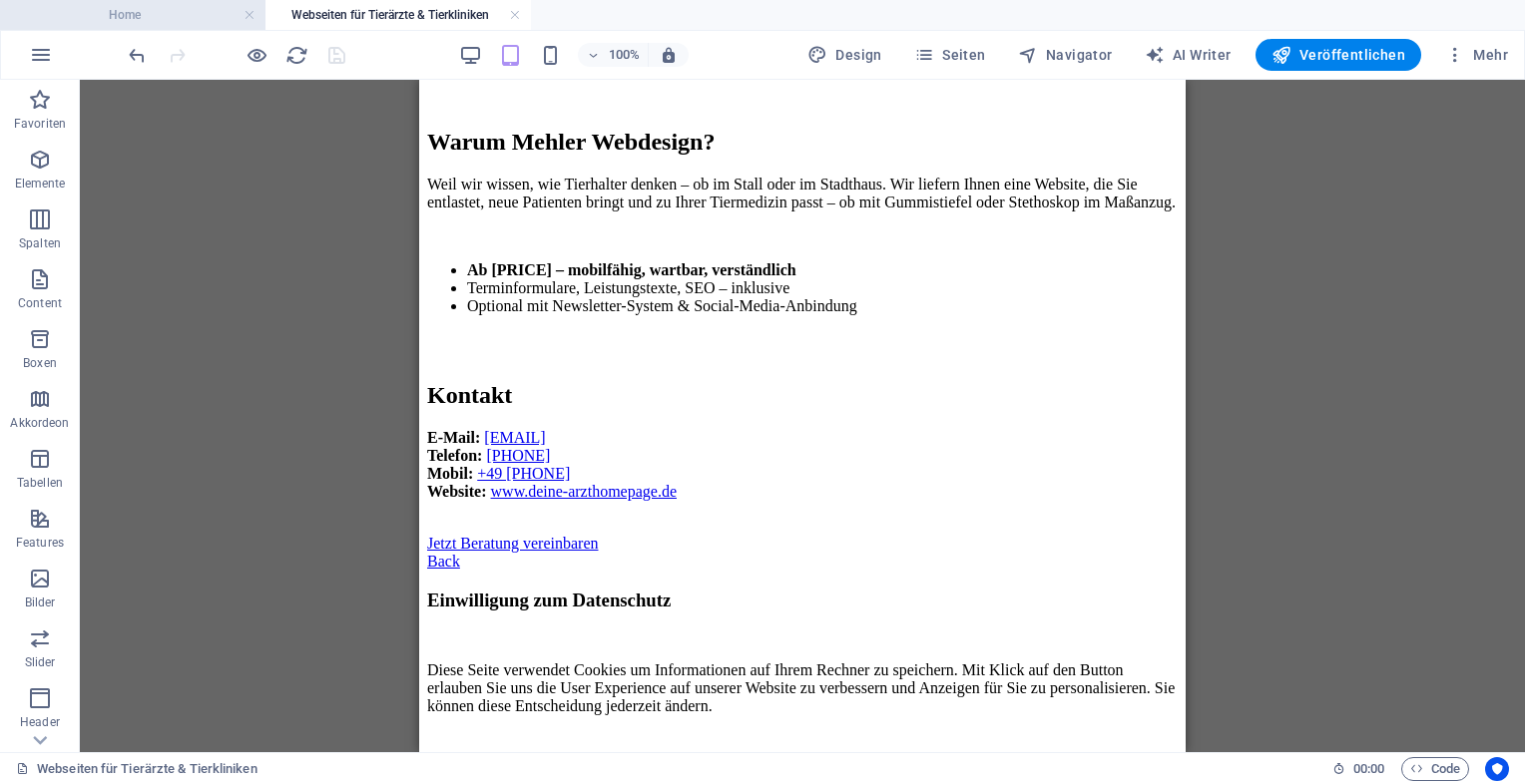 click on "Home" at bounding box center (133, 15) 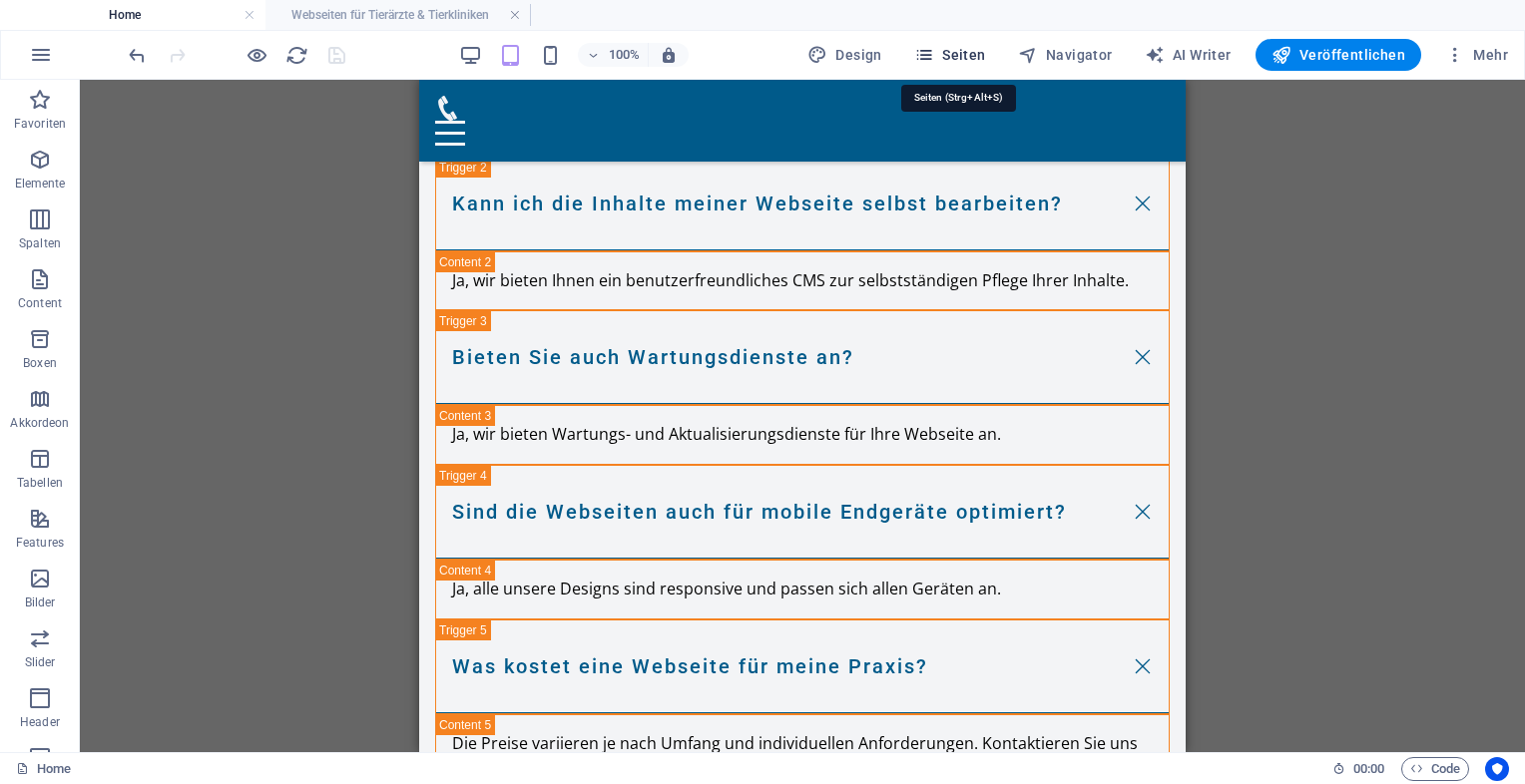 click on "Seiten" at bounding box center [950, 55] 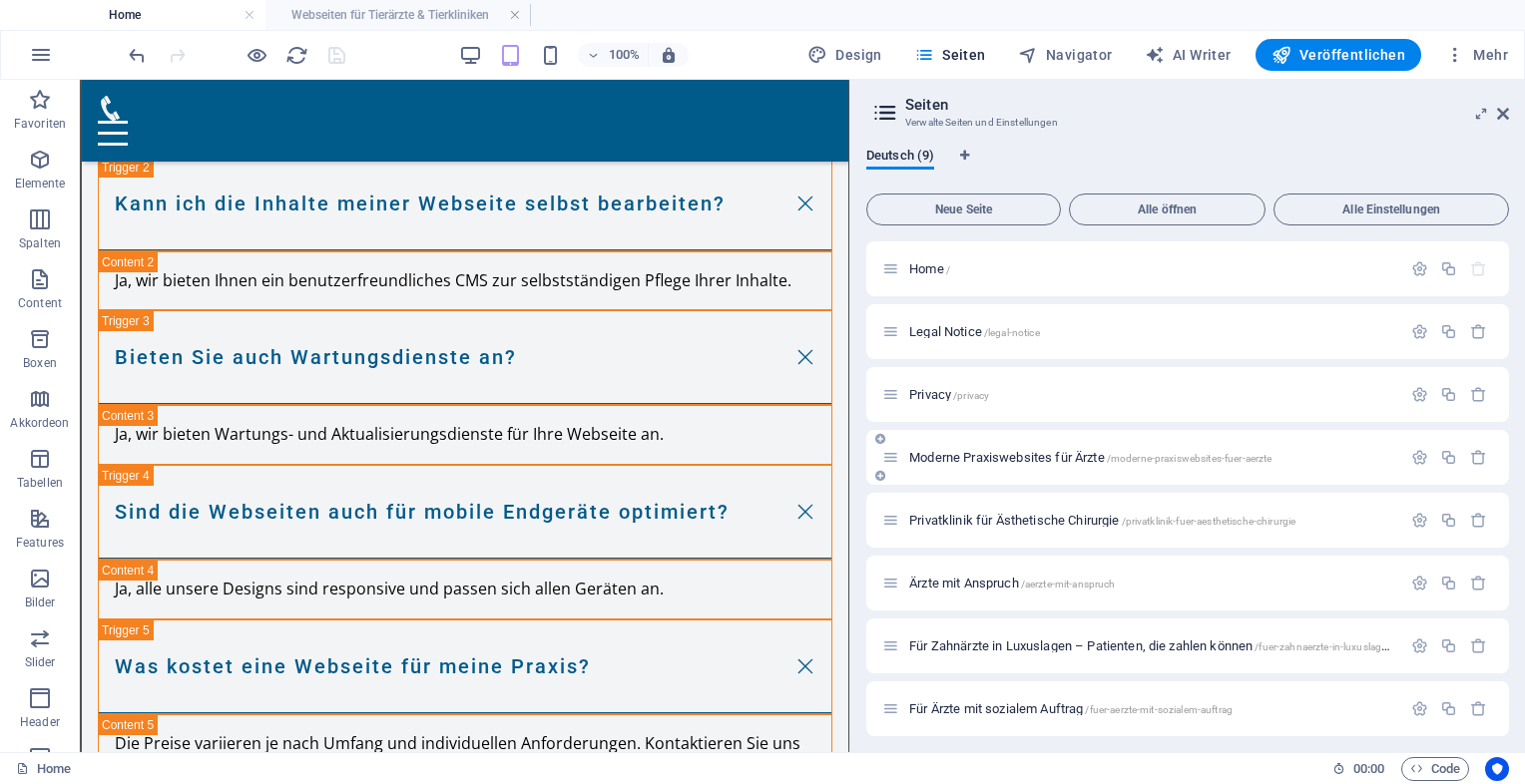 click on "Moderne Praxiswebsites für Ärzte /moderne-praxiswebsites-fuer-aerzte" at bounding box center (1188, 457) 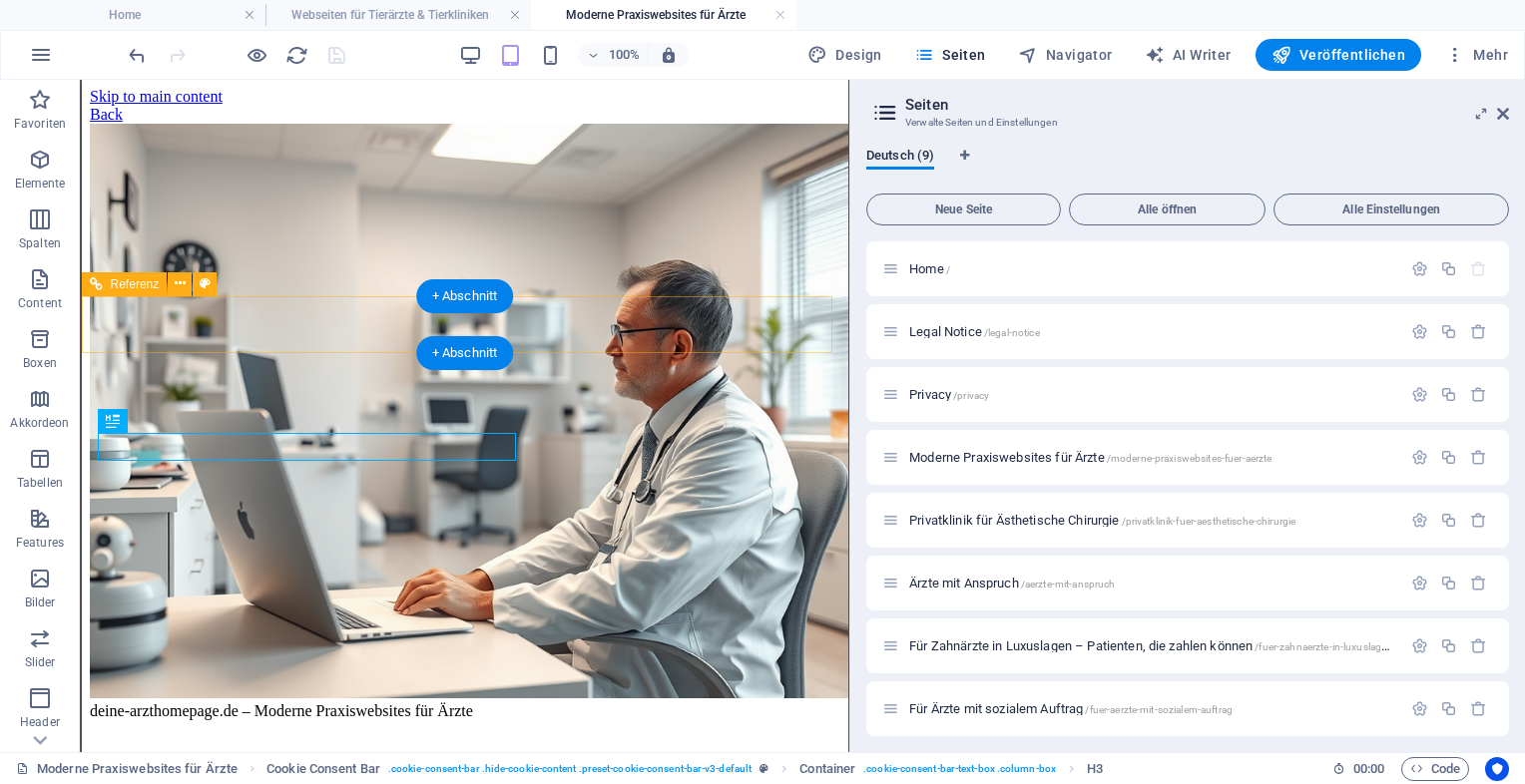 scroll, scrollTop: 1919, scrollLeft: 0, axis: vertical 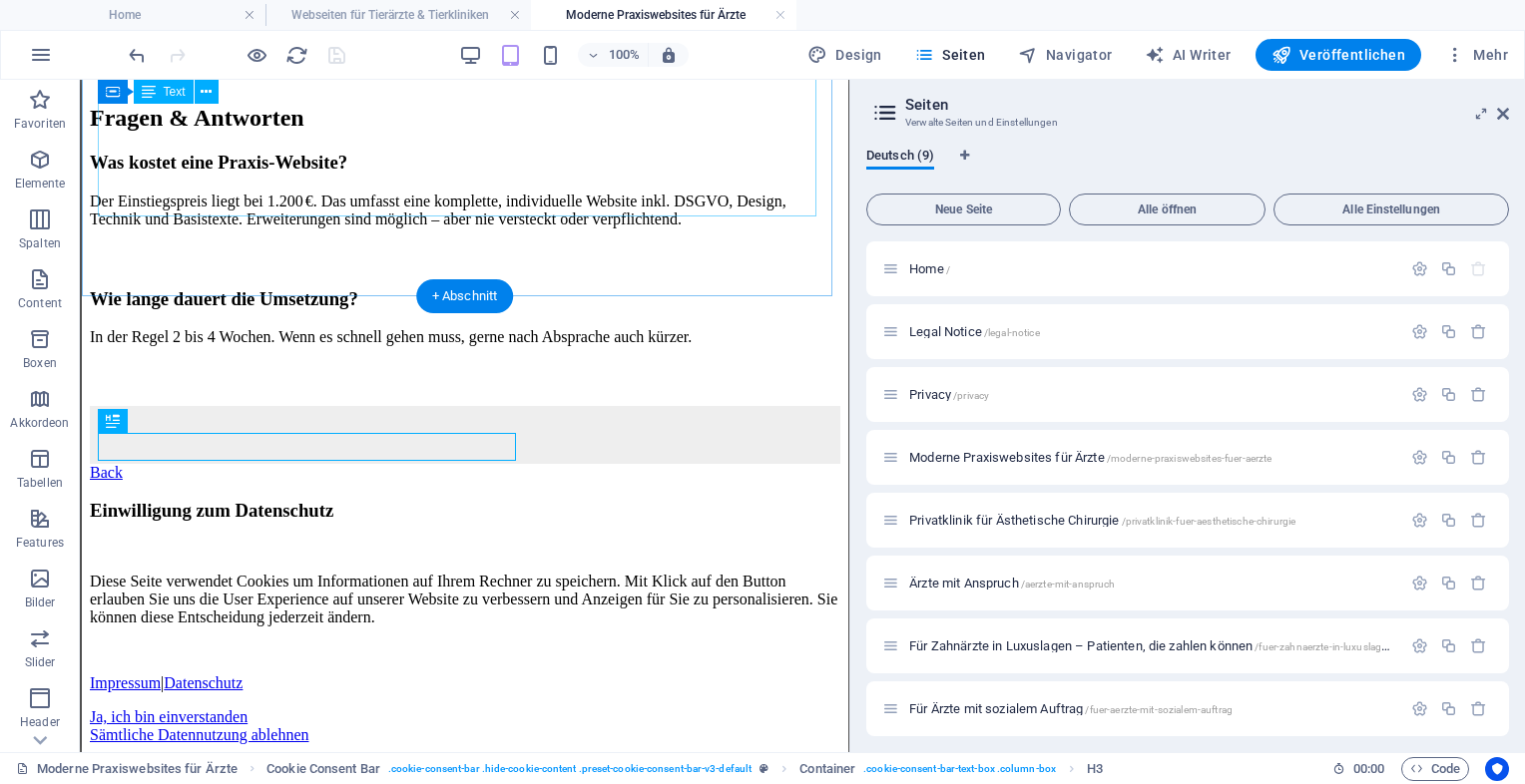 click on "deine-arzthomepage.de – Moderne Praxiswebsites für Ärzte
Willkommen bei  deine-arzthomepage.de
Moderne Websites für Ärzte und medizinische Einrichtungen  – technisch zuverlässig, rechtssicher und optisch überzeugend. Klar, schnell, mobilfähig und auf Wunsch mit Online-Terminfunktion.
Mehr Informationen anfordern
Warum eine moderne Praxis-Website heute unverzichtbar ist
Patienten informieren sich fast immer zuerst online. Wer hier nicht seriös auftritt, wird übersehen. Eine klare, strukturierte Website spart zudem Zeit in der Praxis – durch gute Information und einfache Kontaktaufnahme.
Was Sie bei uns bekommen:
Individuelles Webdesign speziell für Ärzte
DSGVO-konform inkl. Cookie-Hinweis, Impressum und Datenschutzerklärung
Mobil optimiert für Smartphones & Tablets
Technisch einwandfrei & wartungsarm
Optional: Online-Termine, Rezeptformulare, Patienten-Downloads" at bounding box center [464, -292] 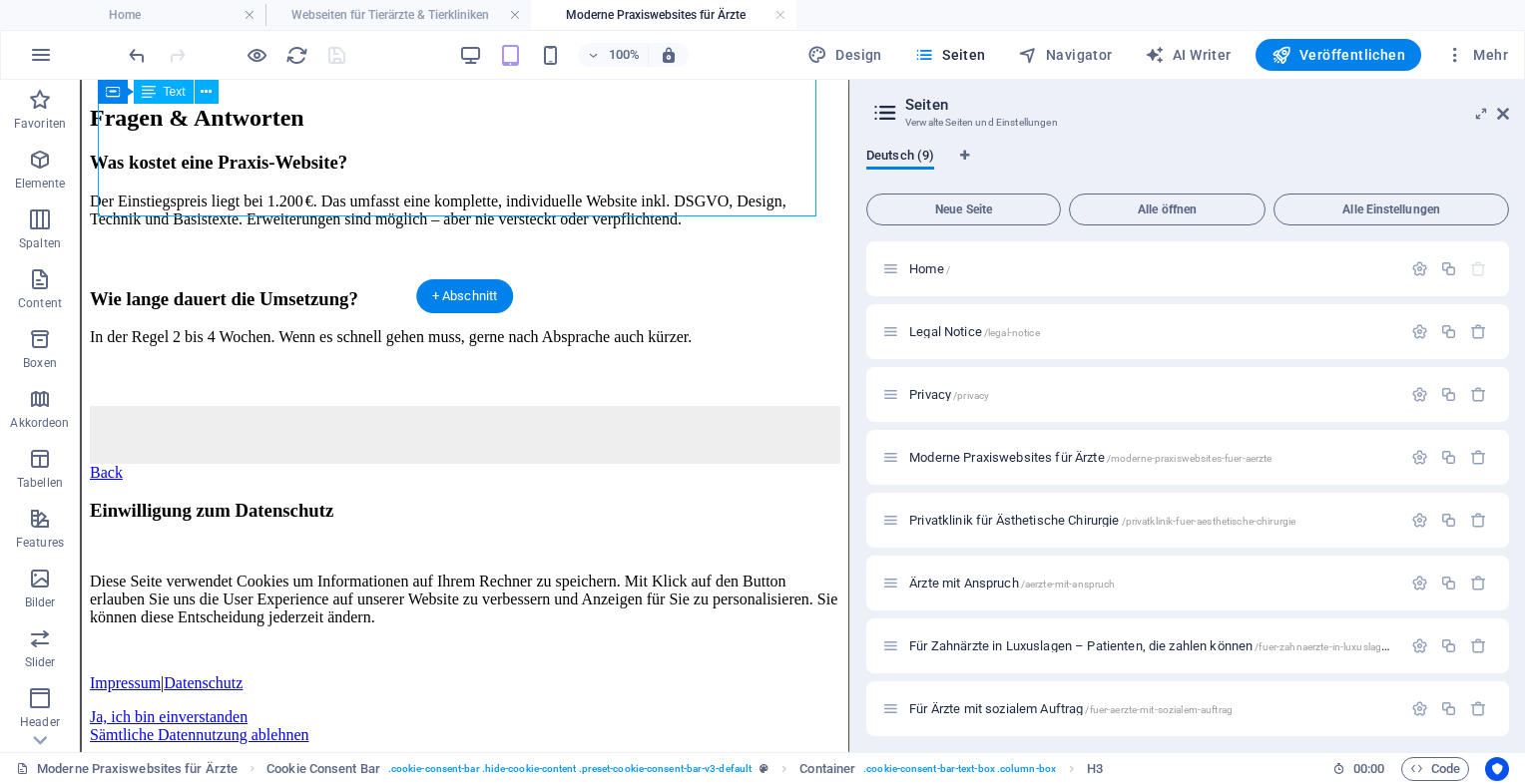 click on "deine-arzthomepage.de – Moderne Praxiswebsites für Ärzte
Willkommen bei  deine-arzthomepage.de
Moderne Websites für Ärzte und medizinische Einrichtungen  – technisch zuverlässig, rechtssicher und optisch überzeugend. Klar, schnell, mobilfähig und auf Wunsch mit Online-Terminfunktion.
Mehr Informationen anfordern
Warum eine moderne Praxis-Website heute unverzichtbar ist
Patienten informieren sich fast immer zuerst online. Wer hier nicht seriös auftritt, wird übersehen. Eine klare, strukturierte Website spart zudem Zeit in der Praxis – durch gute Information und einfache Kontaktaufnahme.
Was Sie bei uns bekommen:
Individuelles Webdesign speziell für Ärzte
DSGVO-konform inkl. Cookie-Hinweis, Impressum und Datenschutzerklärung
Mobil optimiert für Smartphones & Tablets
Technisch einwandfrei & wartungsarm
Optional: Online-Termine, Rezeptformulare, Patienten-Downloads" at bounding box center [464, -292] 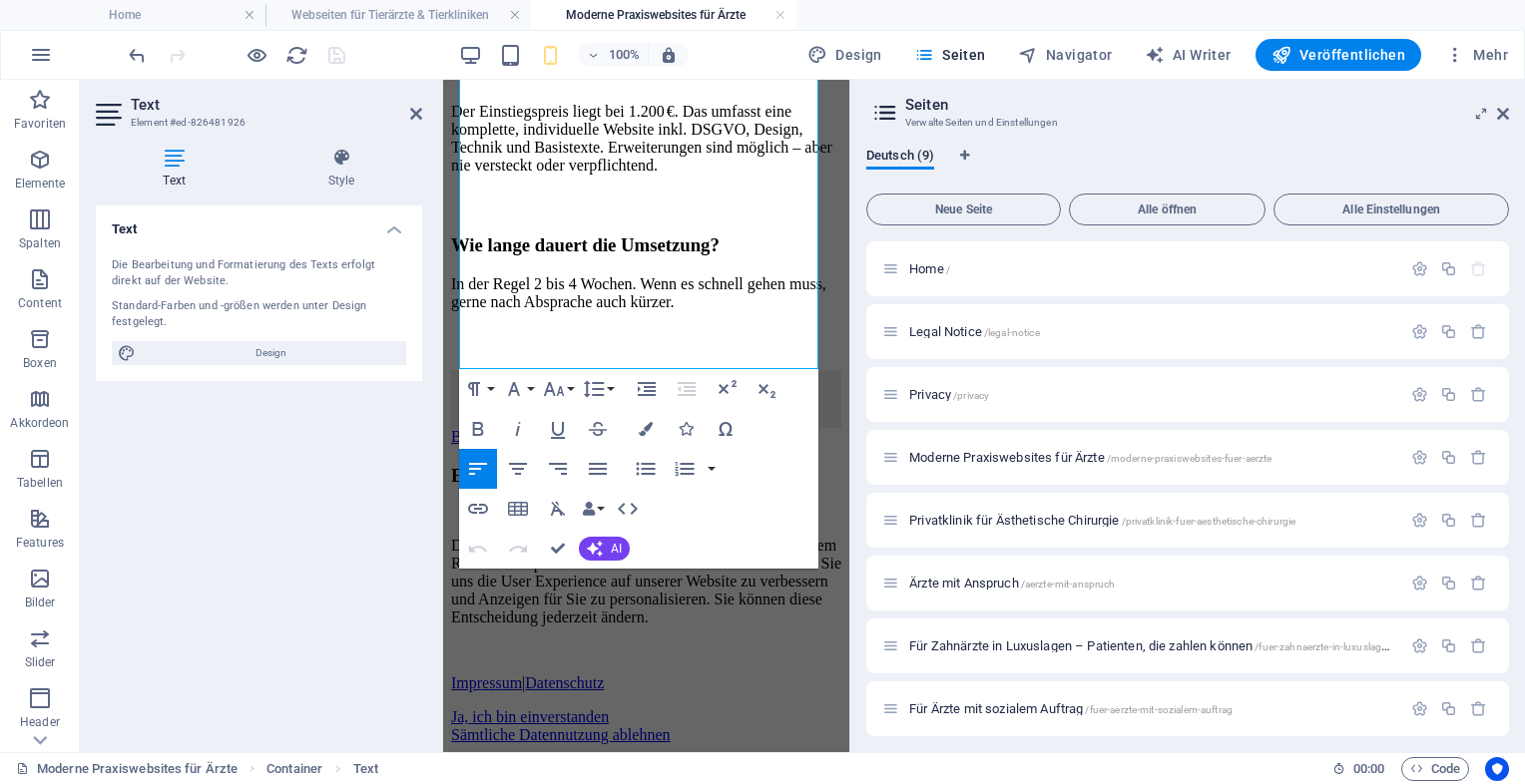 scroll, scrollTop: 1883, scrollLeft: 0, axis: vertical 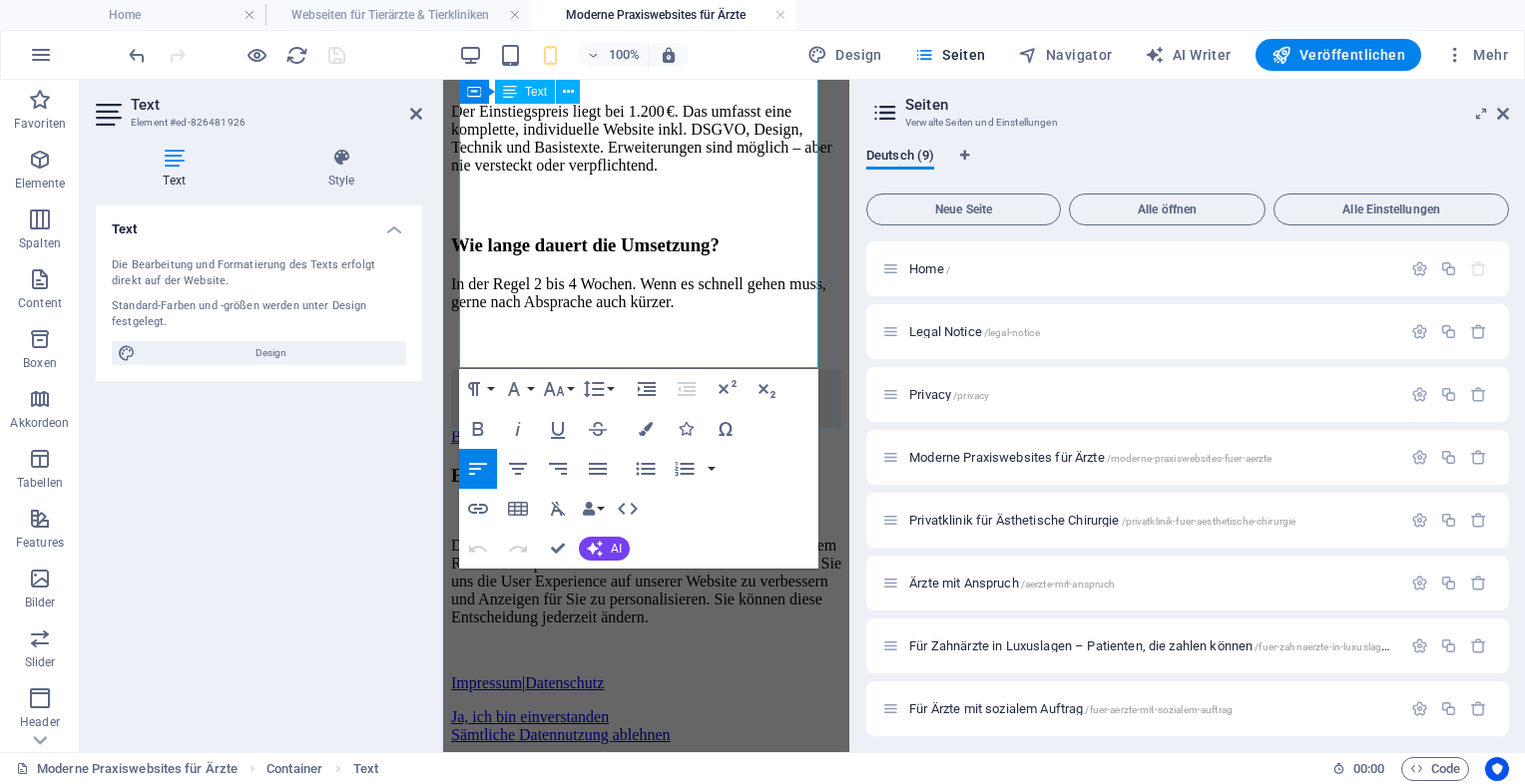 click 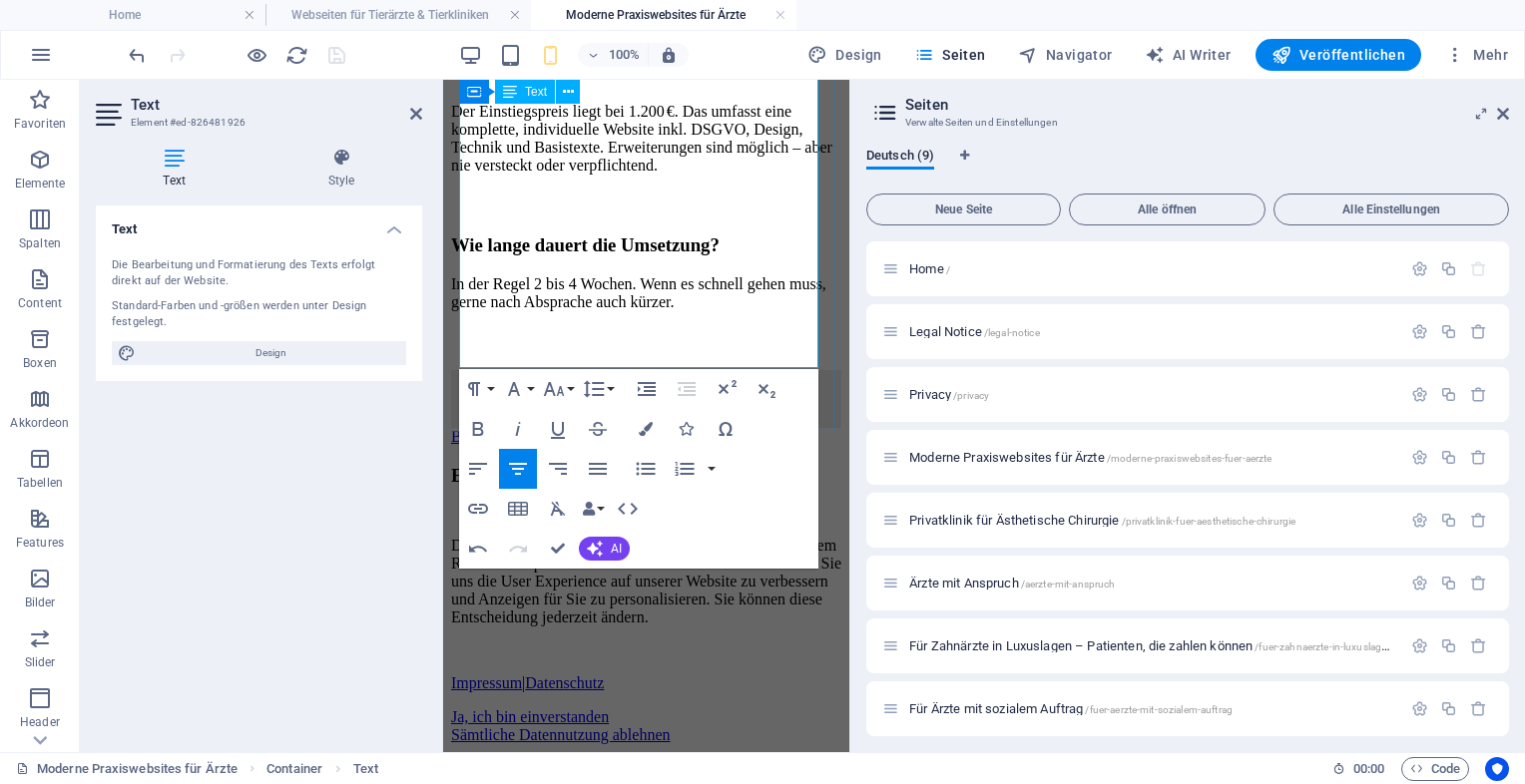 click at bounding box center [646, 399] 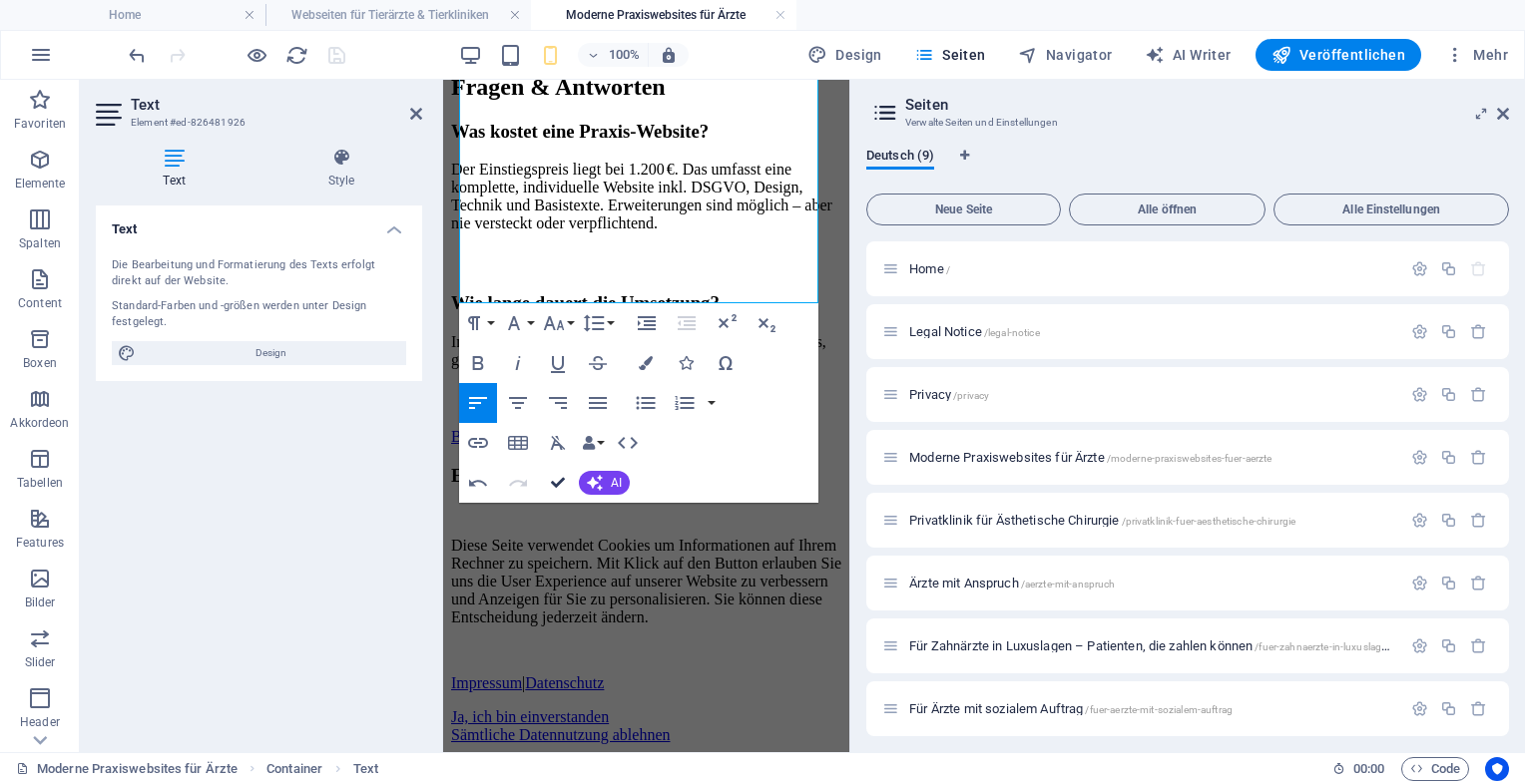 scroll, scrollTop: 1853, scrollLeft: 0, axis: vertical 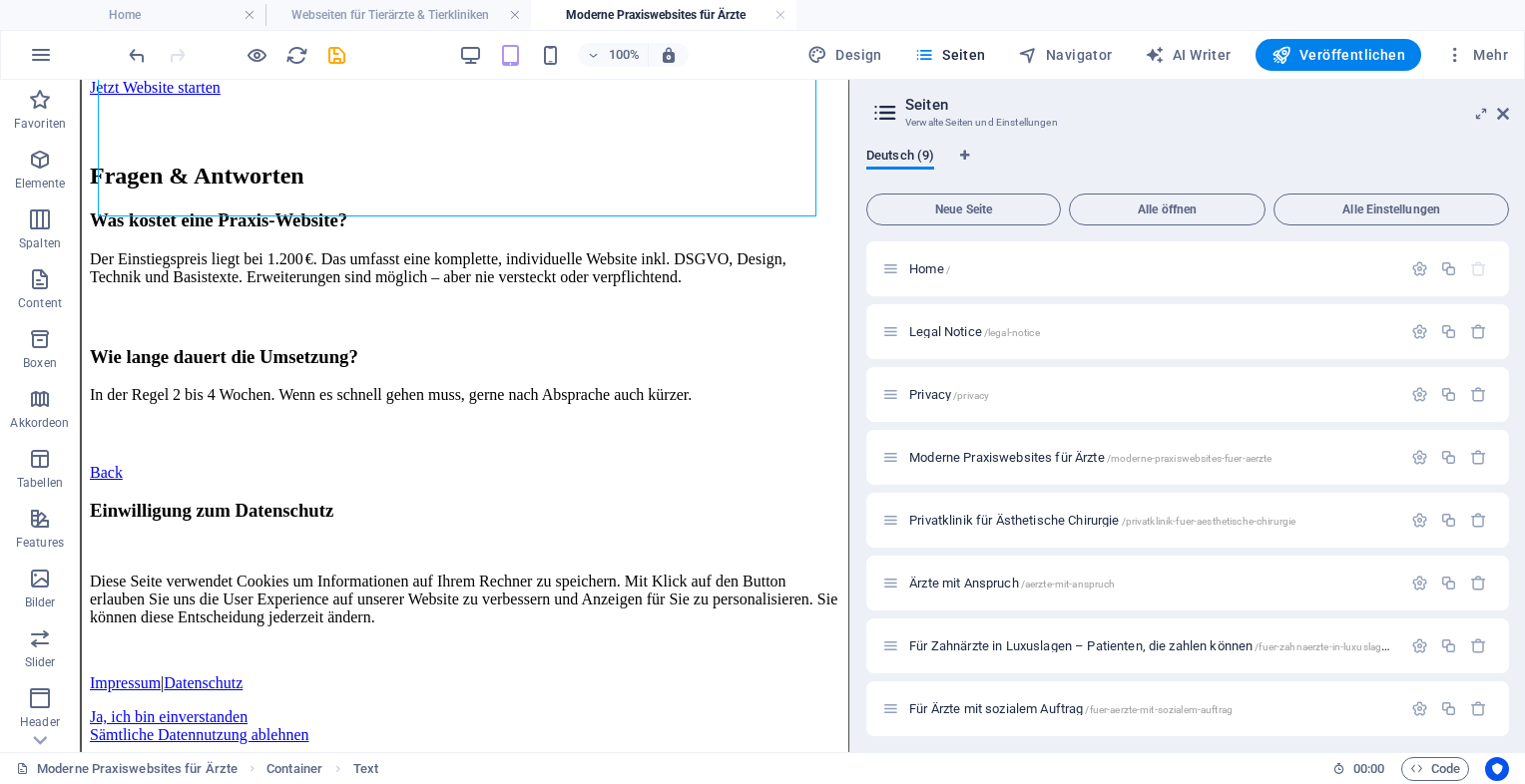 click on "Deutsch (9) Neue Seite Alle öffnen Alle Einstellungen Home / Legal Notice /legal-notice Privacy /privacy Moderne Praxiswebsites für Ärzte /moderne-praxiswebsites-fuer-aerzte Privatklinik für Ästhetische Chirurgie /privatklinik-fuer-aesthetische-chirurgie Ärzte mit Anspruch /aerzte-mit-anspruch Für Zahnärzte in Luxuslagen – Patienten, die zahlen können /fuer-zahnaerzte-in-luxuslagen-patienten-die-zahlen-koennen Für Ärzte mit sozialem Auftrag /fuer-aerzte-mit-sozialem-auftrag Webseiten für Tierärzte & Tierkliniken /webseiten-fuer-tieraerzte-tierkliniken" at bounding box center (1188, 442) 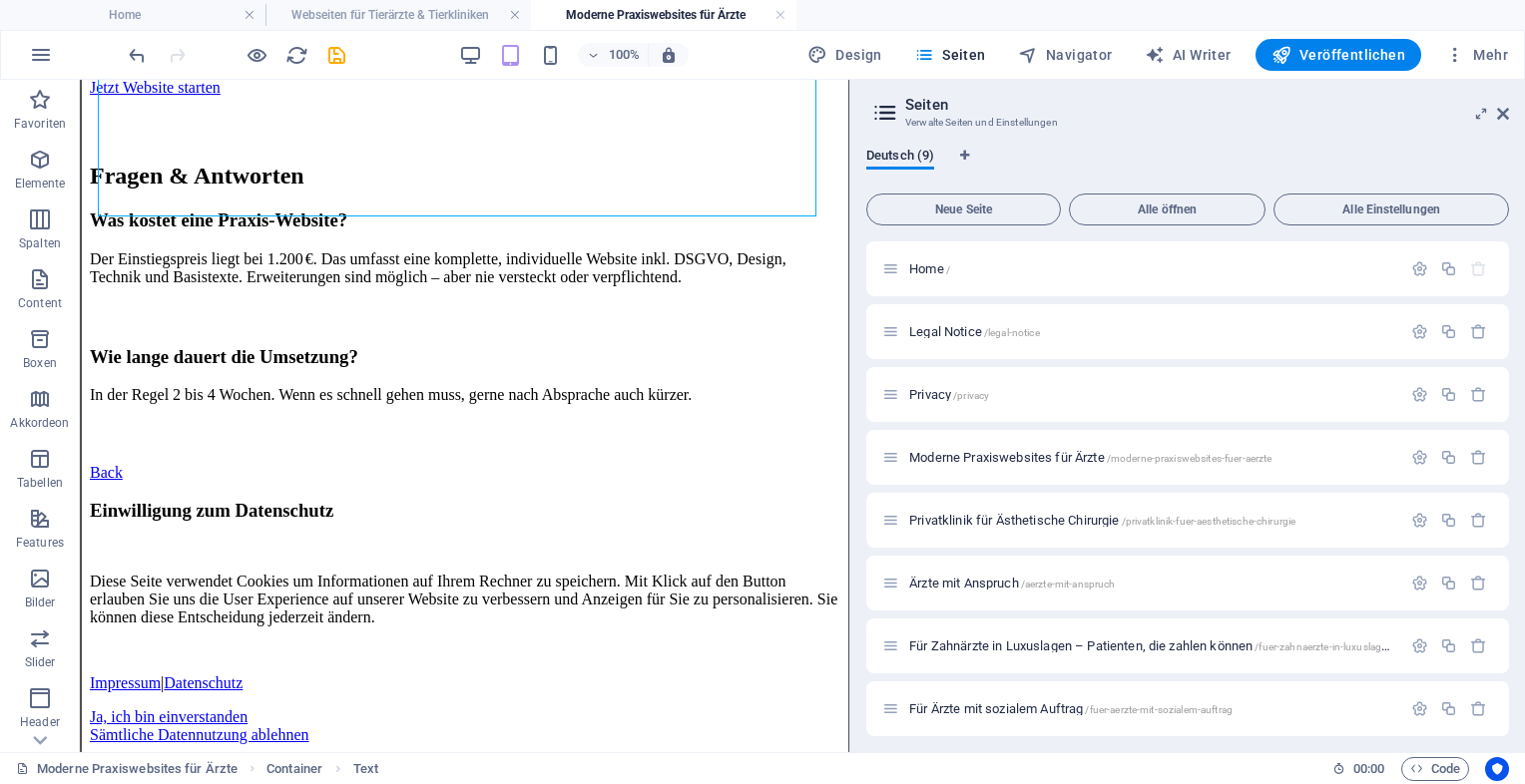 drag, startPoint x: 1509, startPoint y: 336, endPoint x: 1523, endPoint y: 597, distance: 261.37521 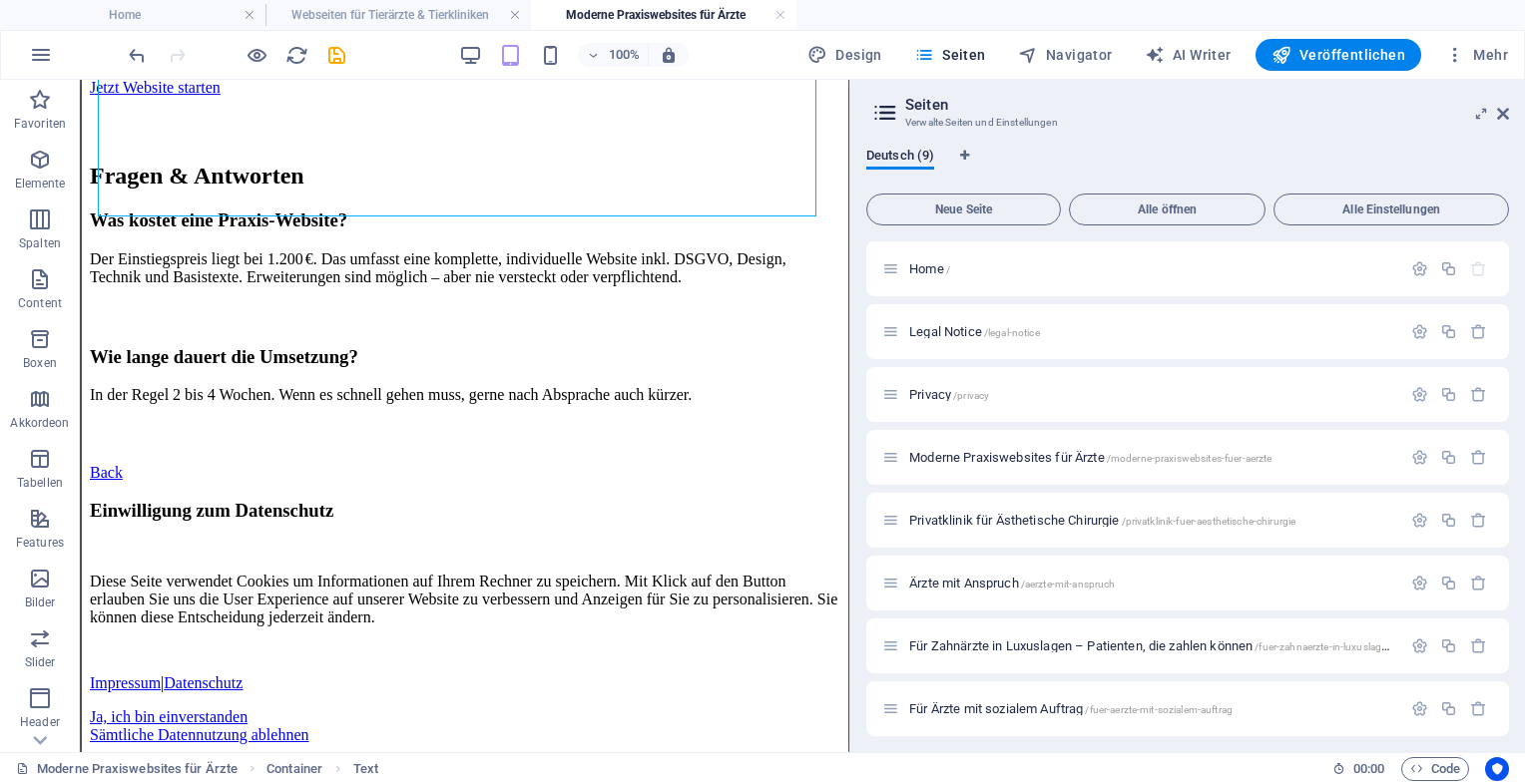 drag, startPoint x: 1504, startPoint y: 568, endPoint x: 1505, endPoint y: 680, distance: 112.004464 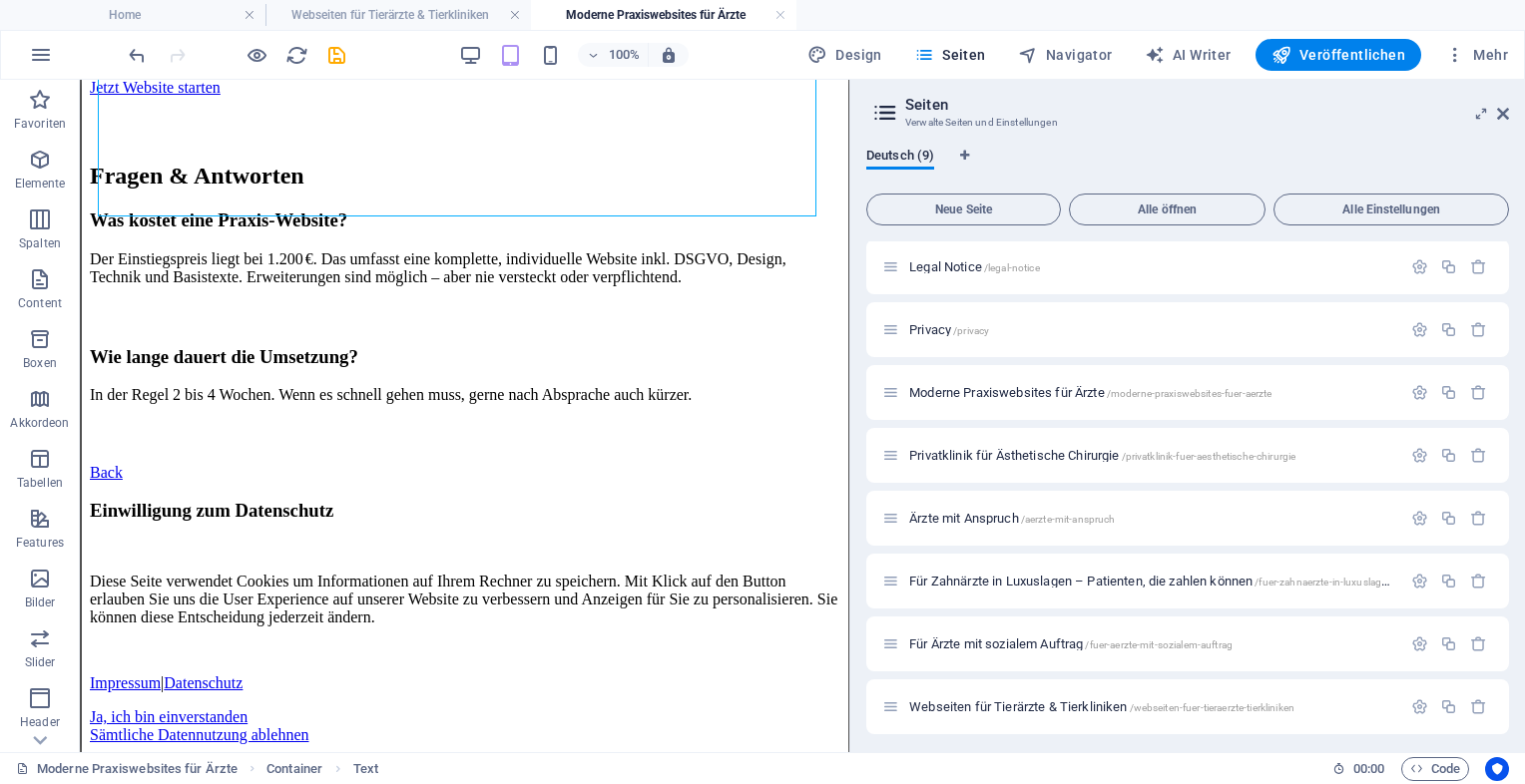scroll, scrollTop: 71, scrollLeft: 0, axis: vertical 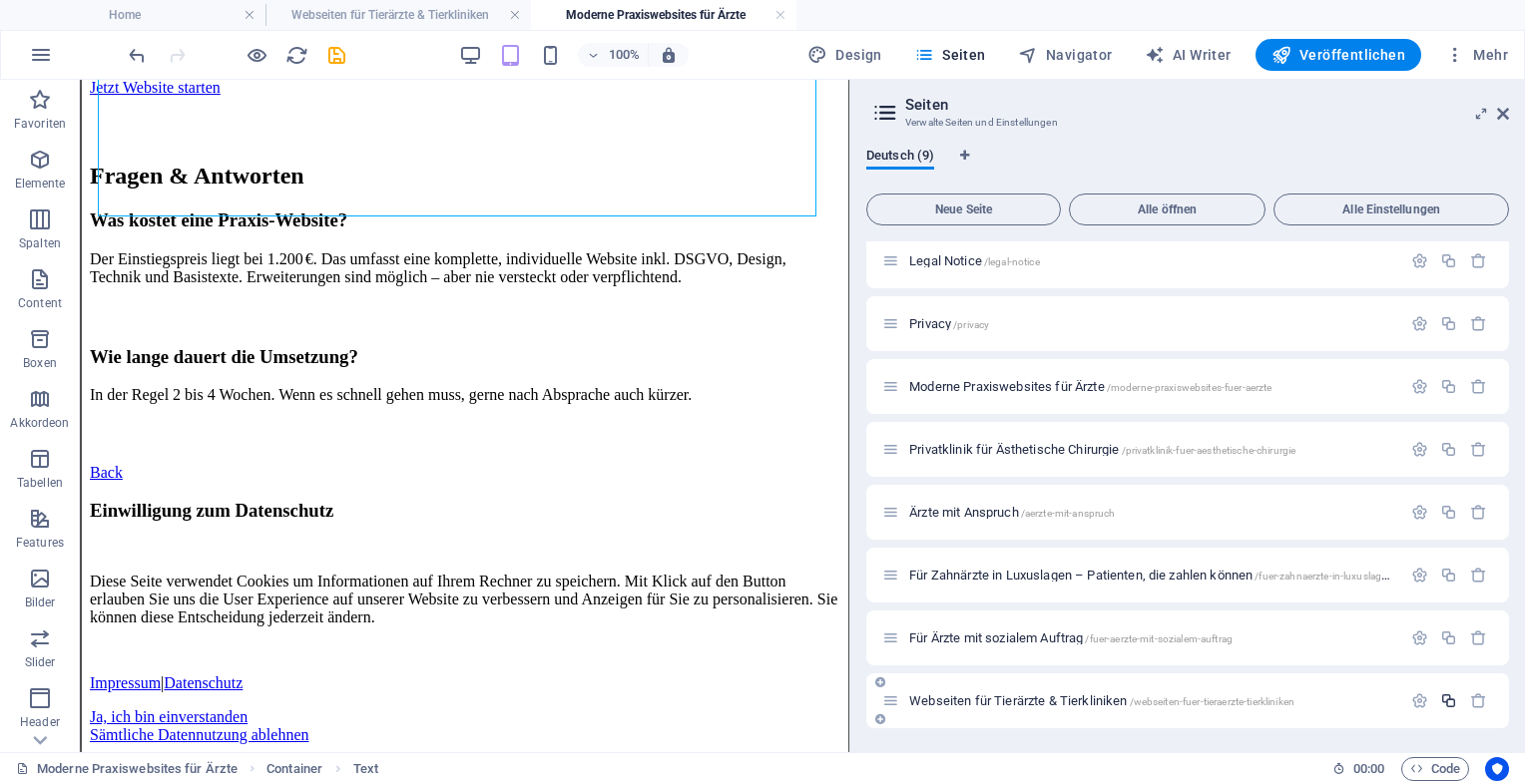click at bounding box center [1448, 700] 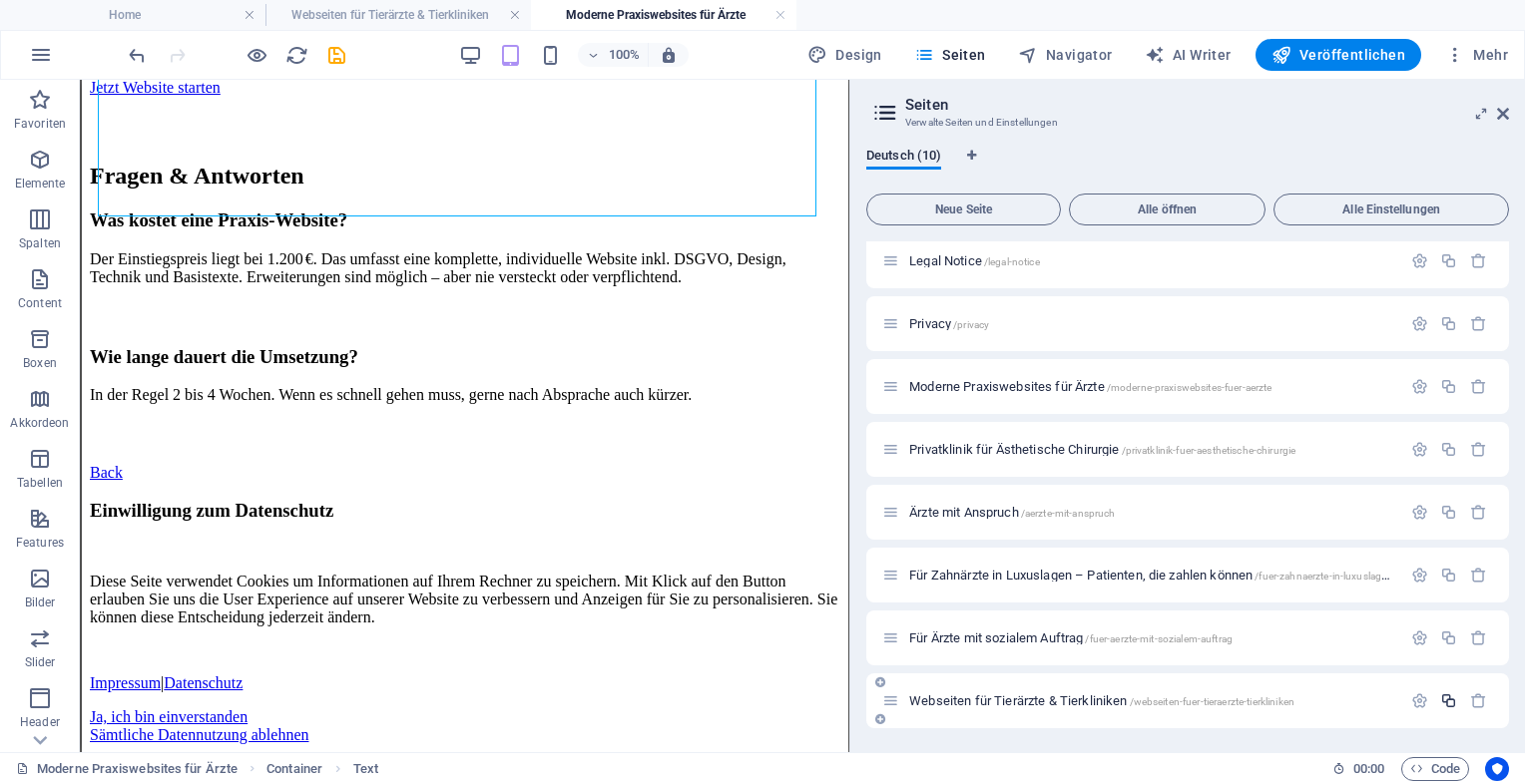 scroll, scrollTop: 421, scrollLeft: 0, axis: vertical 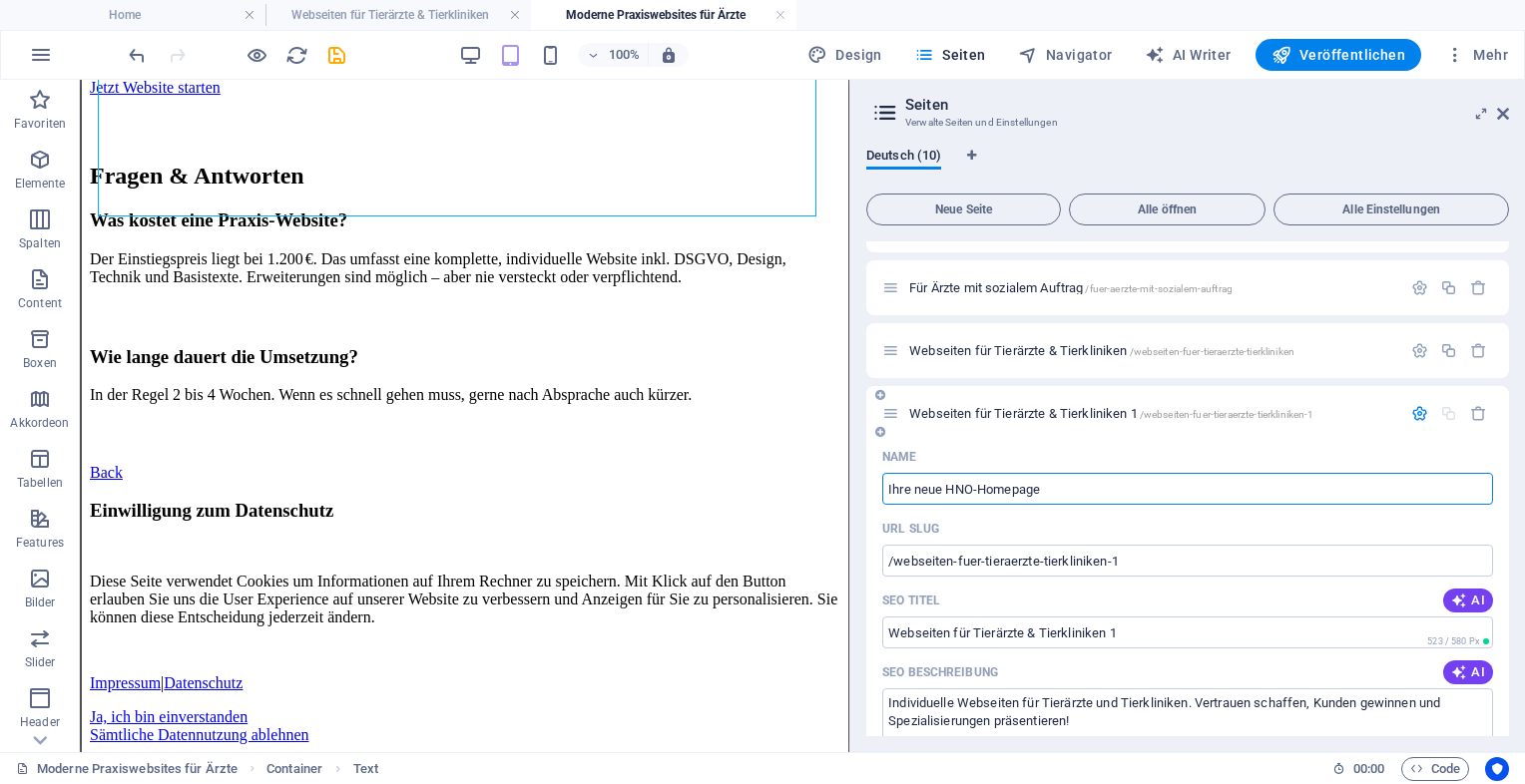 type on "Ihre neue HNO-Homepage" 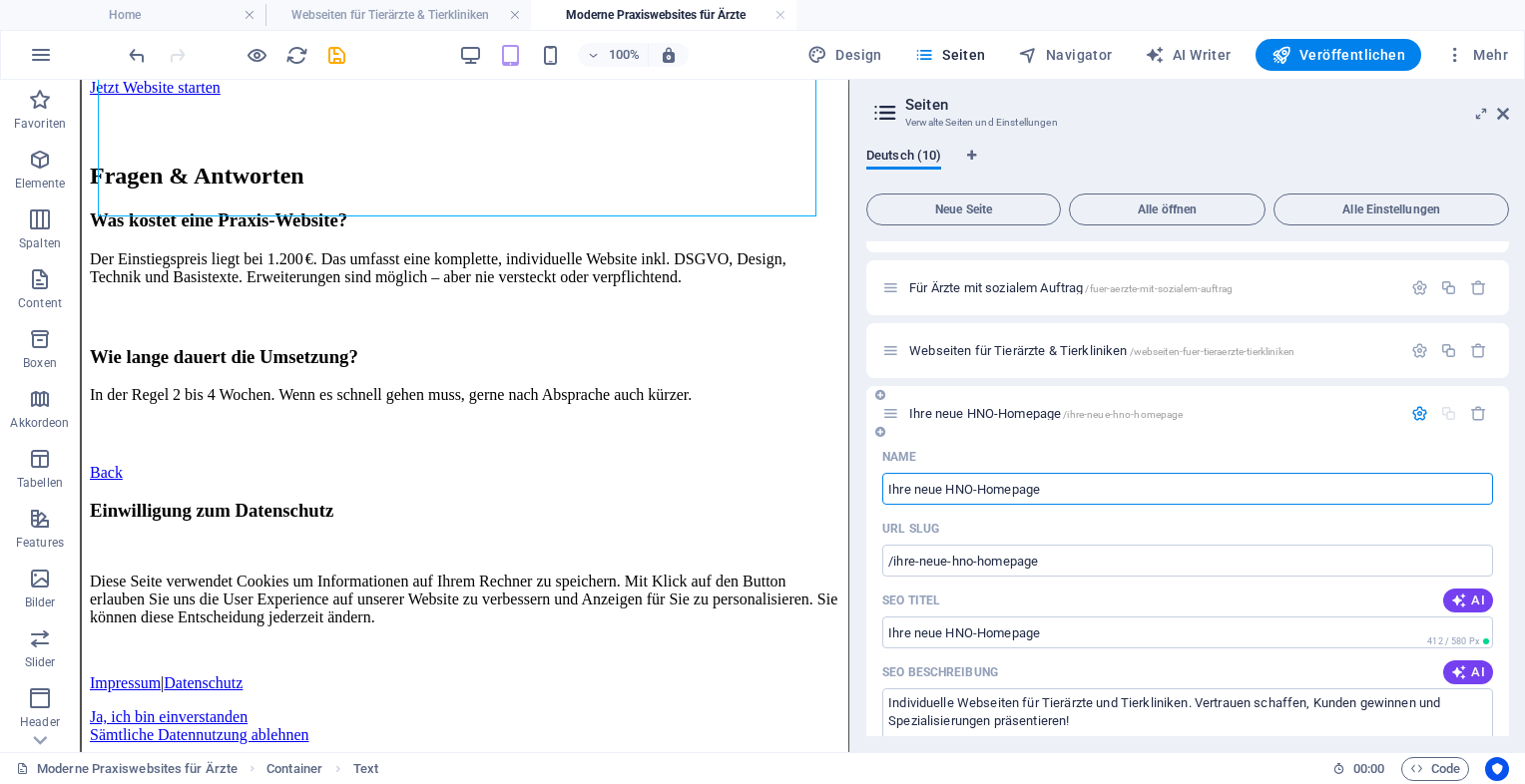 type on "Ihre neue HNO-Homepage" 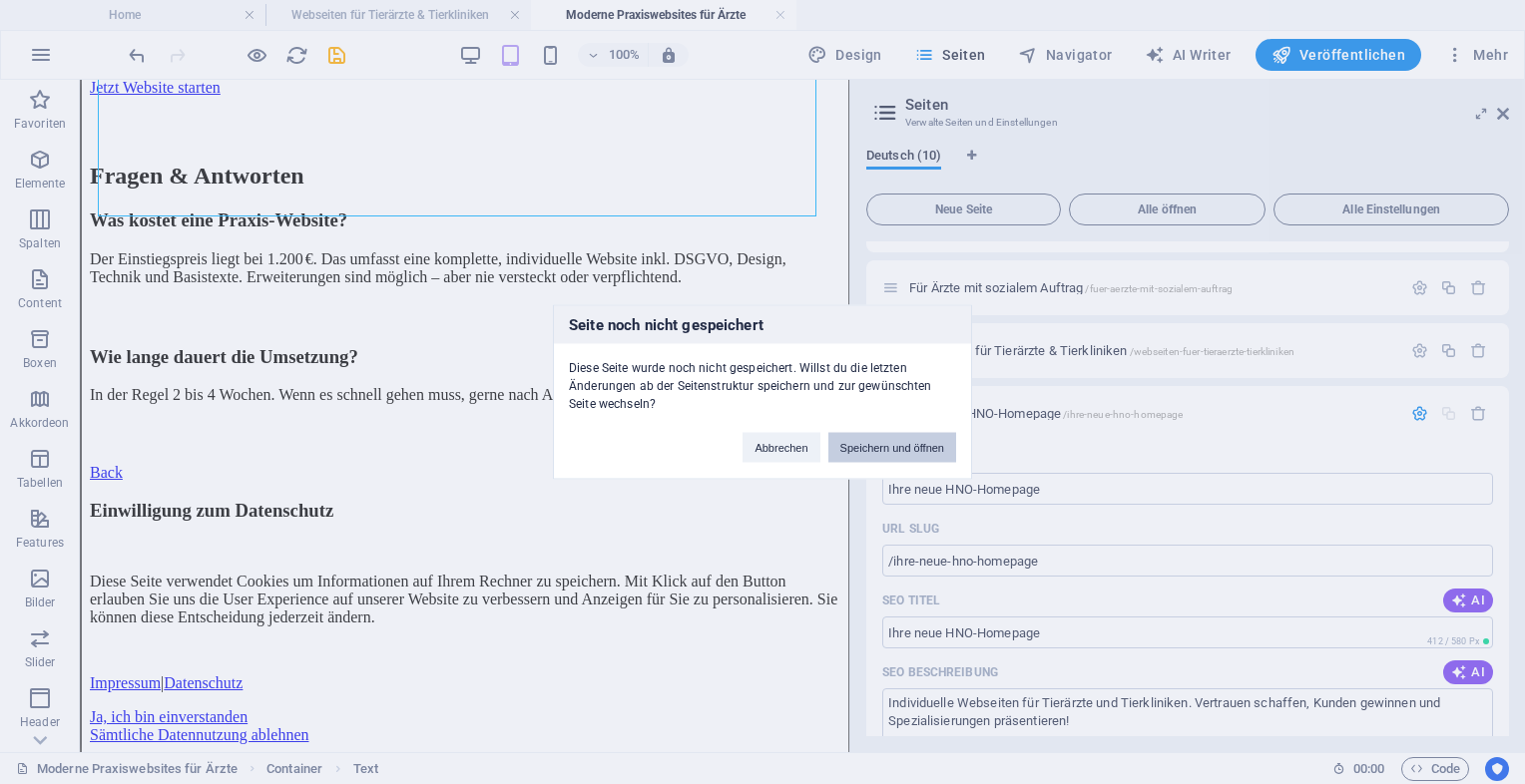 click on "Speichern und öffnen" at bounding box center [892, 448] 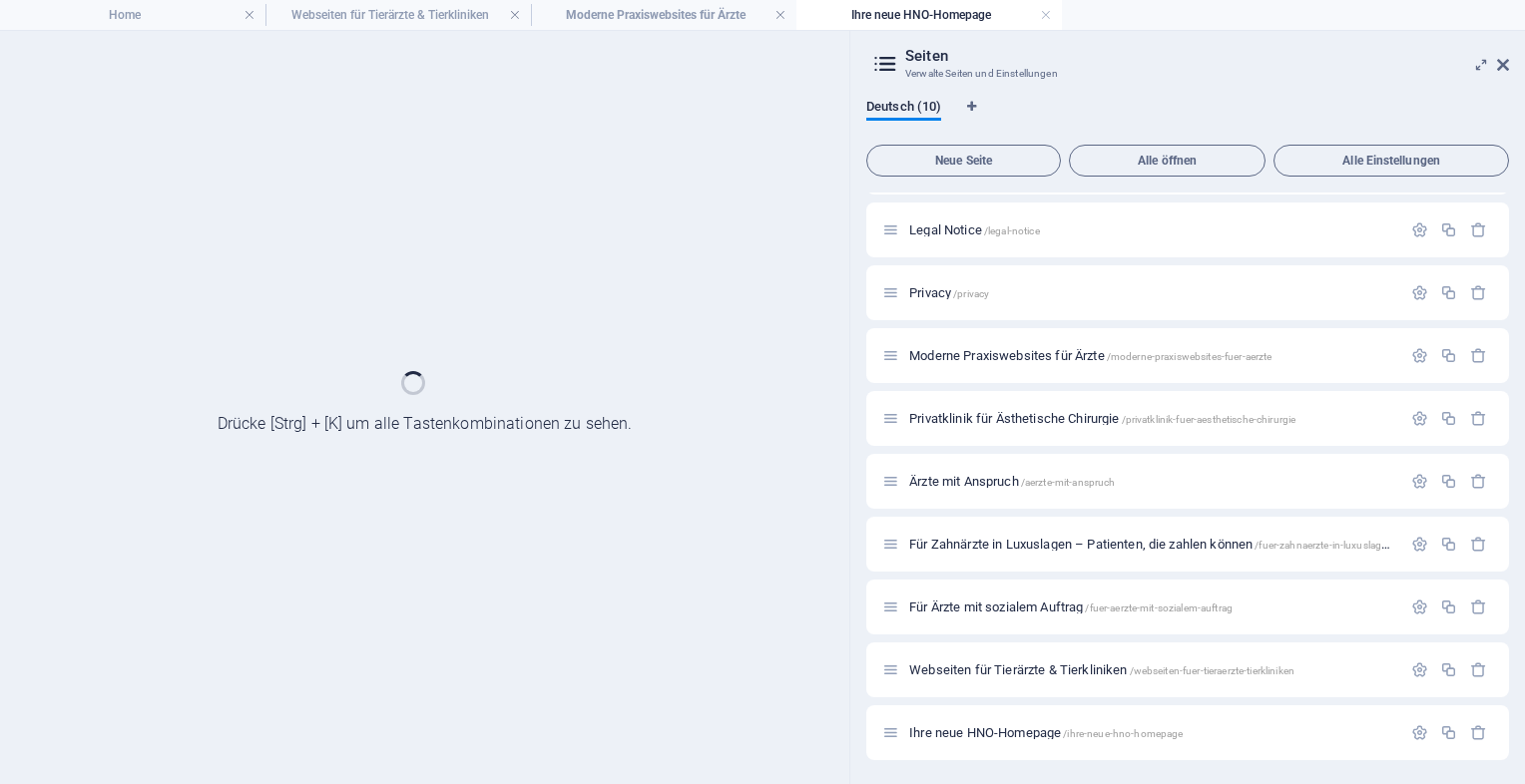 scroll, scrollTop: 0, scrollLeft: 0, axis: both 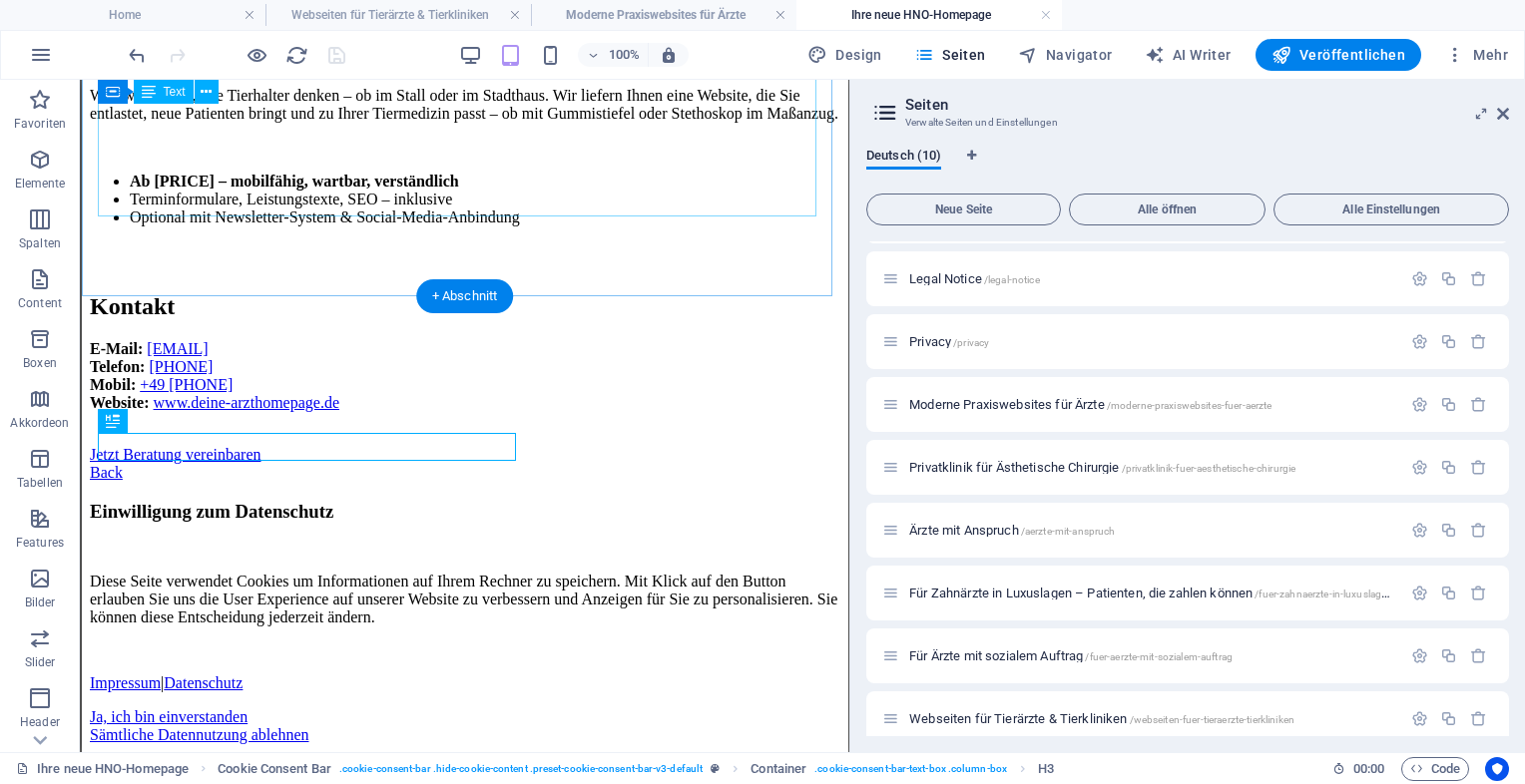 click on "Webseiten für Tierärzte & Tierkliniken – Von Nutzvieh bis Luxushund
Webseiten für Tierärzte – vom Landtierarzt bis zur Luxus-Kleintierklinik
Individuelle Webauftritte für Tiermediziner – funktional, professionell & auf Ihre Zielgruppe abgestimmt.
Jetzt Erstgespräch sichern
Wer braucht eine starke Website? Jeder Tierarzt mit Anspruch.
Ob mobile Großtierpraxis, moderne Pferdeklinik oder städtische Tierarztpraxis mit Design-Interieur – Ihre Website ist das Erste, was Halter sehen.
Wir gestalten Webauftritte, die Vertrauen schaffen, Termine bringen und Ihre Spezialisierung perfekt präsentieren.
Beispiele für Einsatzfelder und Spezialisierungen
Landpraxis:  Rinder, Schweine, Schafe, Ziegen – Schwerpunkt Tiergesundheit in der Landwirtschaft
Schlachtviehbetreuung:  Bestandsmanagement, Seuchenprävention, Transportfreigaben
Kleintierpraxen:
Pferdepraxen:
Exoten & Spezialtiere:  Reptilien, Ziervögel, Koi, Rassehunde" at bounding box center (464, -447) 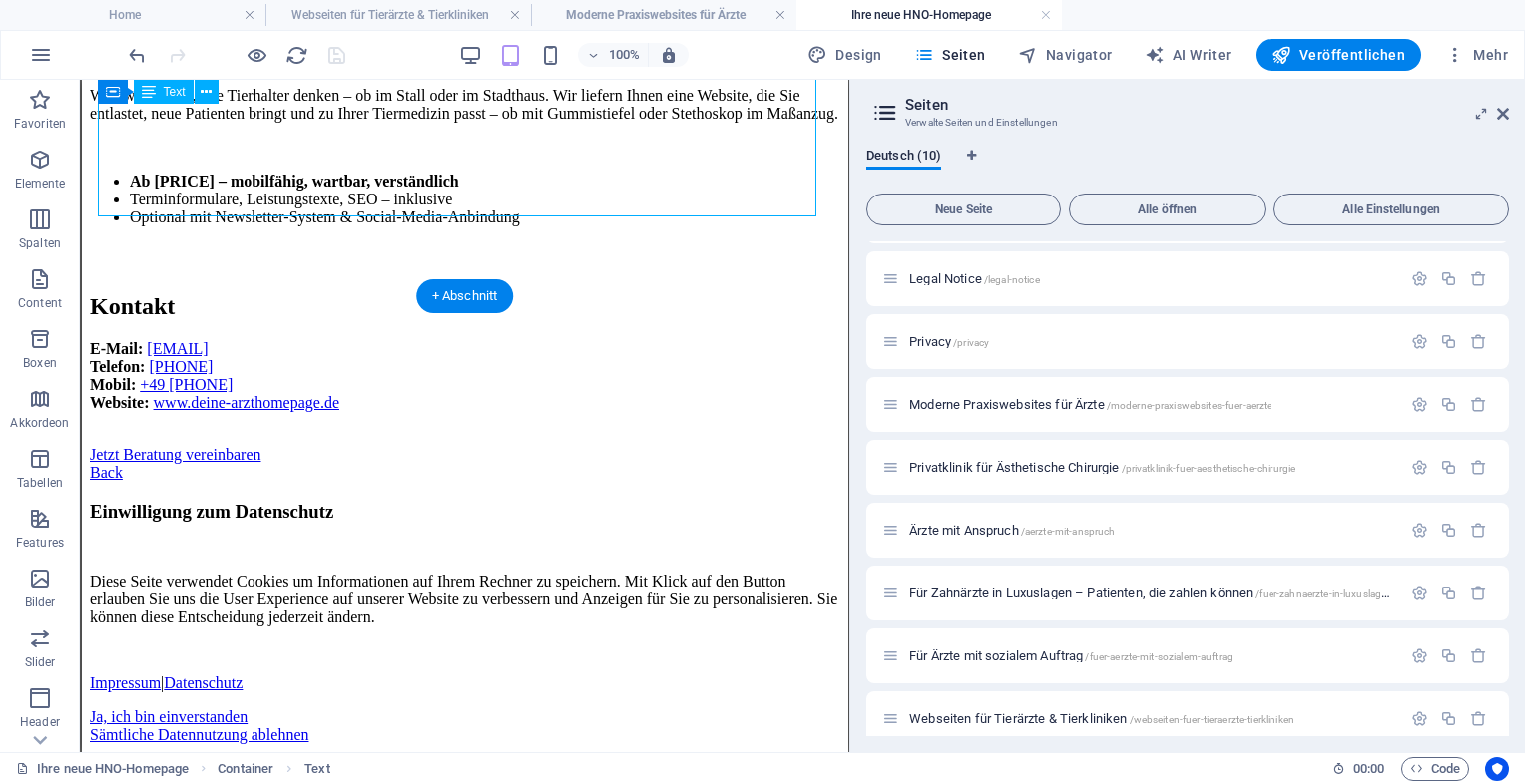 click on "Webseiten für Tierärzte & Tierkliniken – Von Nutzvieh bis Luxushund
Webseiten für Tierärzte – vom Landtierarzt bis zur Luxus-Kleintierklinik
Individuelle Webauftritte für Tiermediziner – funktional, professionell & auf Ihre Zielgruppe abgestimmt.
Jetzt Erstgespräch sichern
Wer braucht eine starke Website? Jeder Tierarzt mit Anspruch.
Ob mobile Großtierpraxis, moderne Pferdeklinik oder städtische Tierarztpraxis mit Design-Interieur – Ihre Website ist das Erste, was Halter sehen.
Wir gestalten Webauftritte, die Vertrauen schaffen, Termine bringen und Ihre Spezialisierung perfekt präsentieren.
Beispiele für Einsatzfelder und Spezialisierungen
Landpraxis:  Rinder, Schweine, Schafe, Ziegen – Schwerpunkt Tiergesundheit in der Landwirtschaft
Schlachtviehbetreuung:  Bestandsmanagement, Seuchenprävention, Transportfreigaben
Kleintierpraxen:
Pferdepraxen:
Exoten & Spezialtiere:  Reptilien, Ziervögel, Koi, Rassehunde" at bounding box center [464, -447] 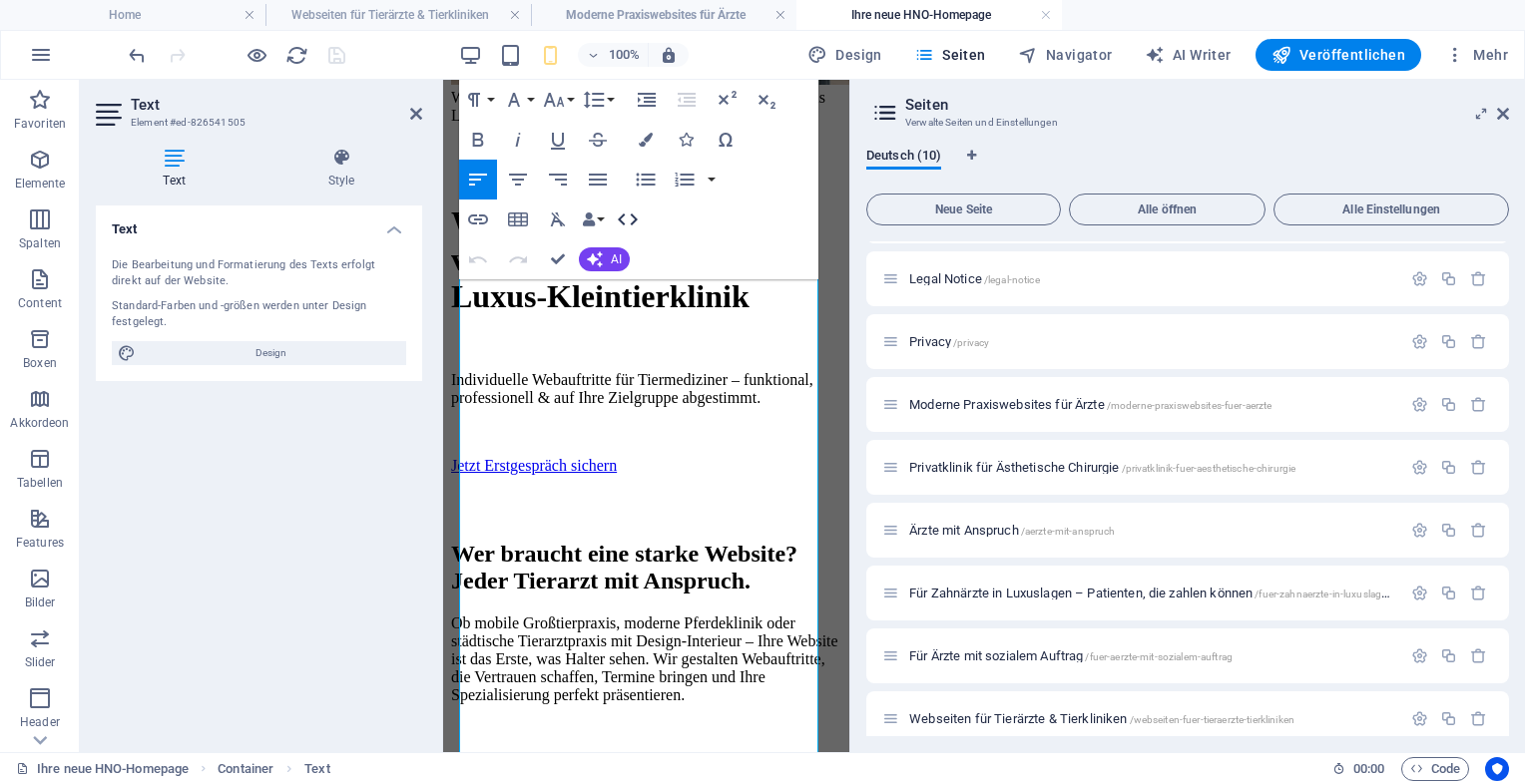 click 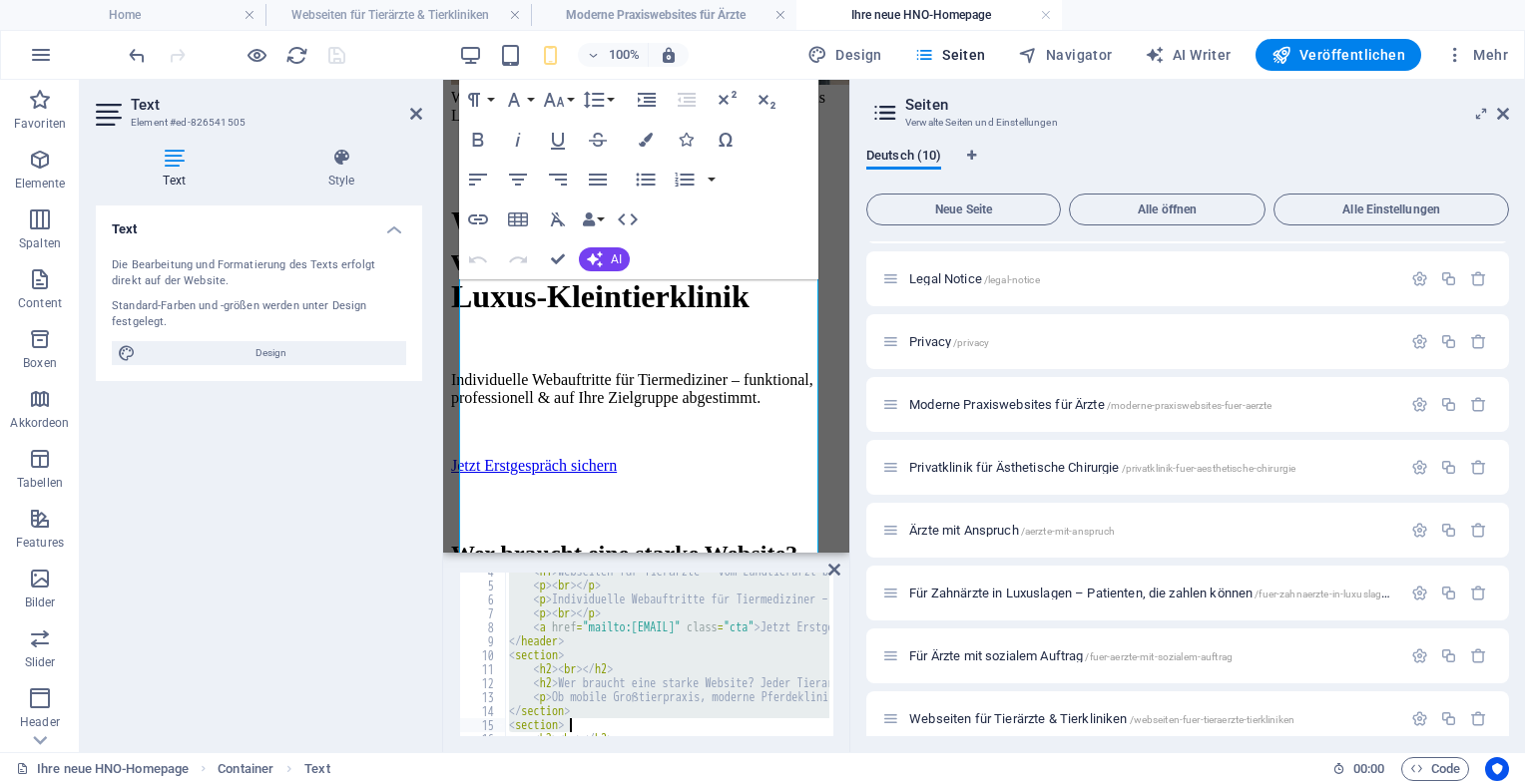 scroll, scrollTop: 217, scrollLeft: 0, axis: vertical 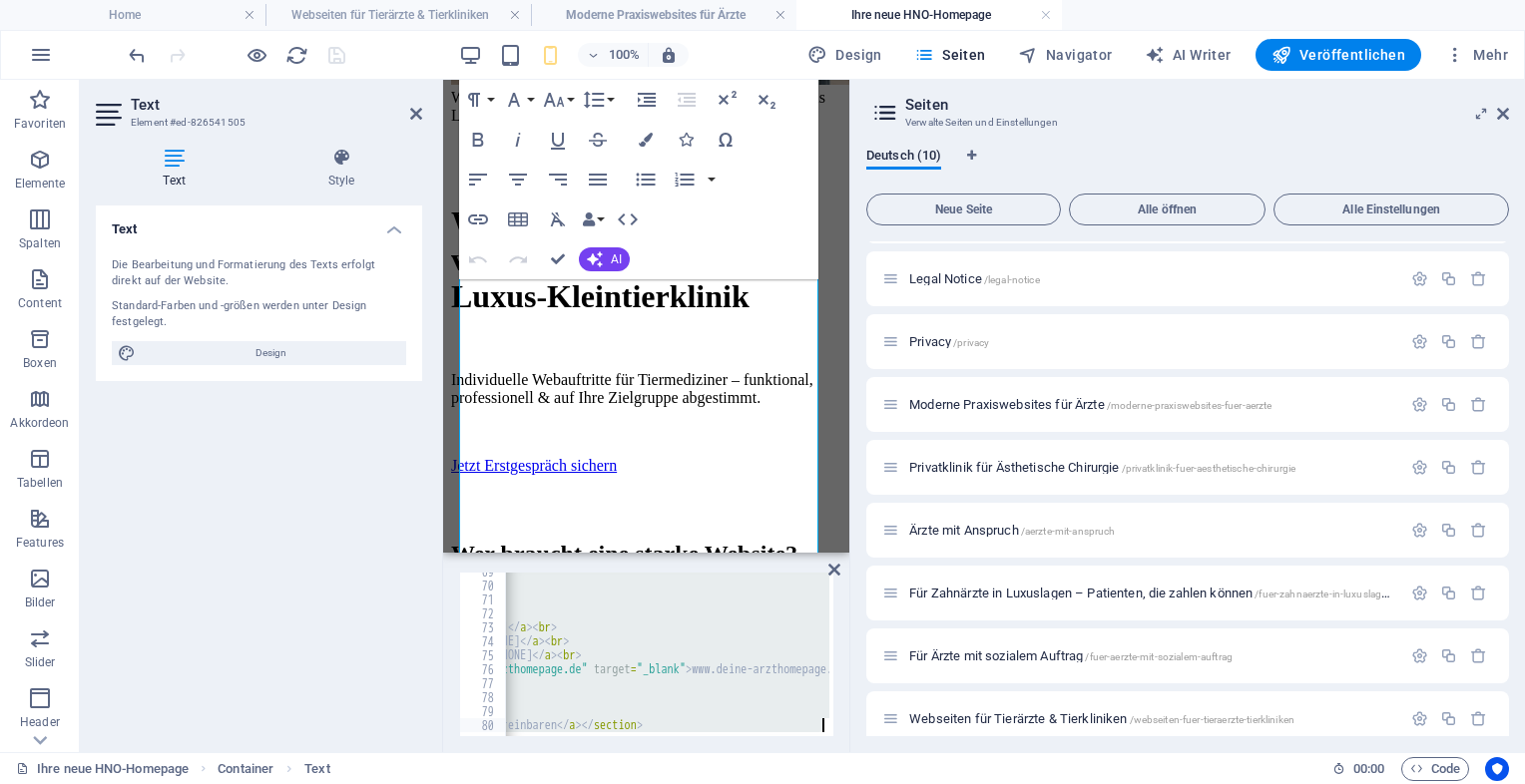 drag, startPoint x: 507, startPoint y: 578, endPoint x: 869, endPoint y: 787, distance: 418.0012 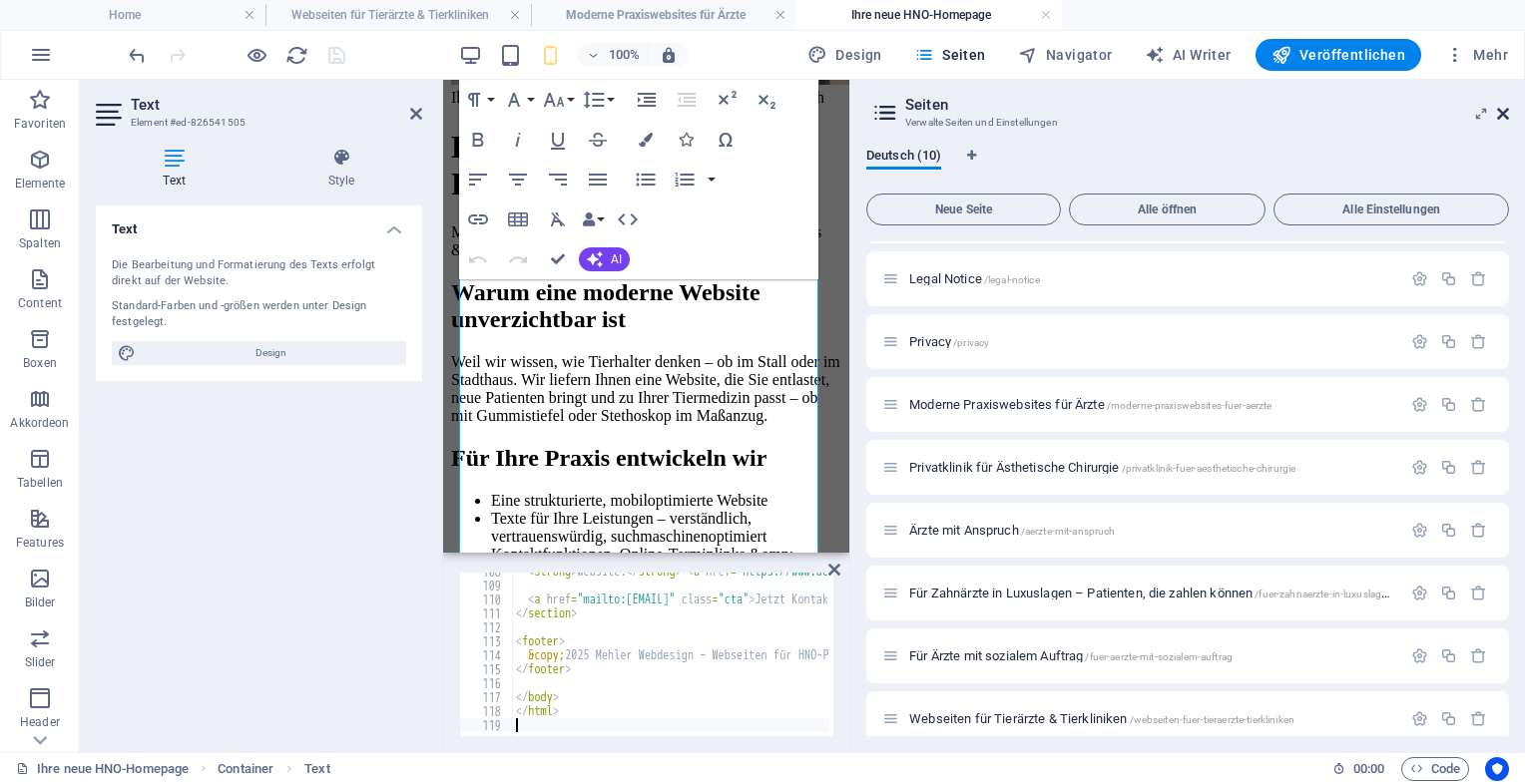 click at bounding box center (1503, 114) 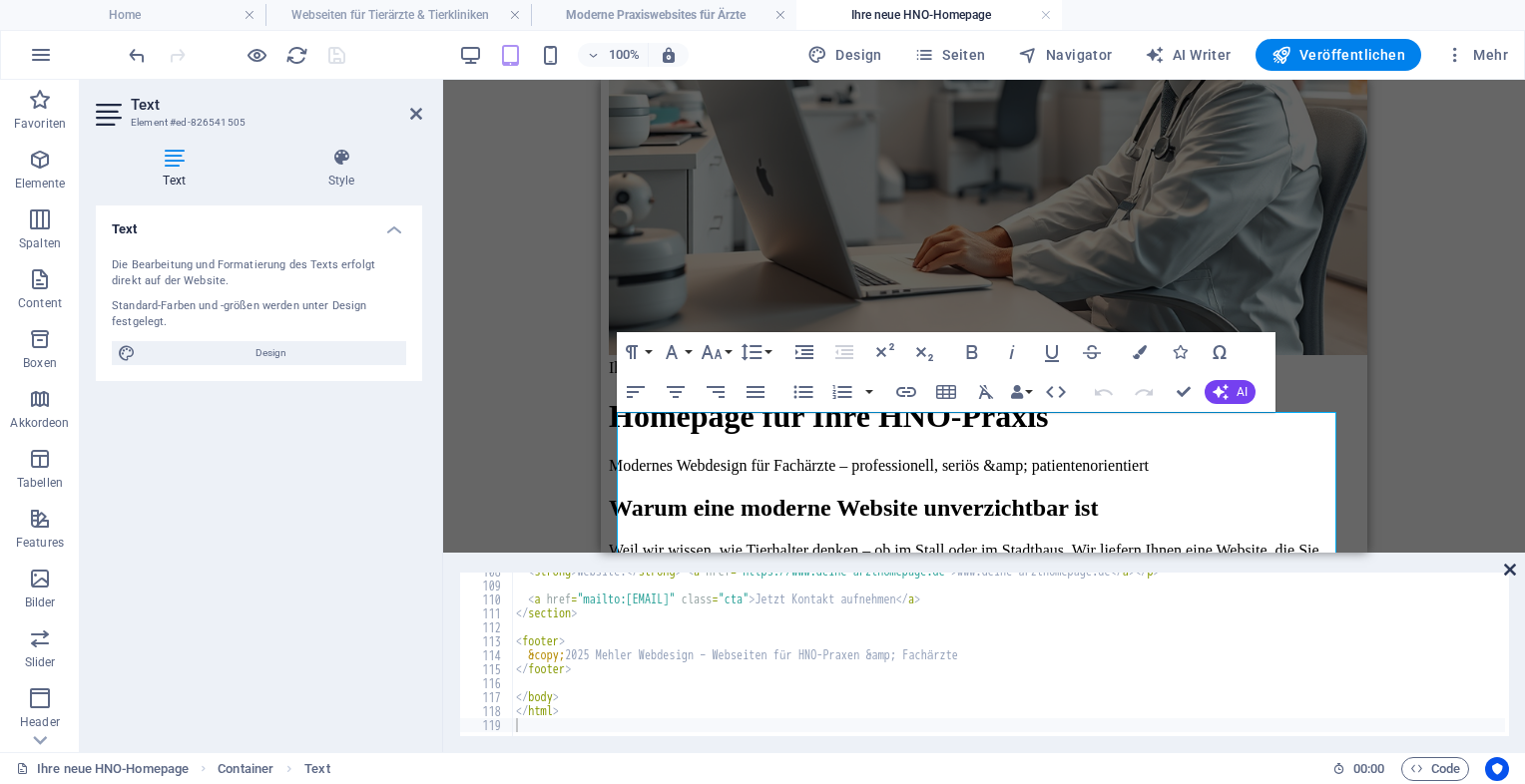 click at bounding box center [1510, 570] 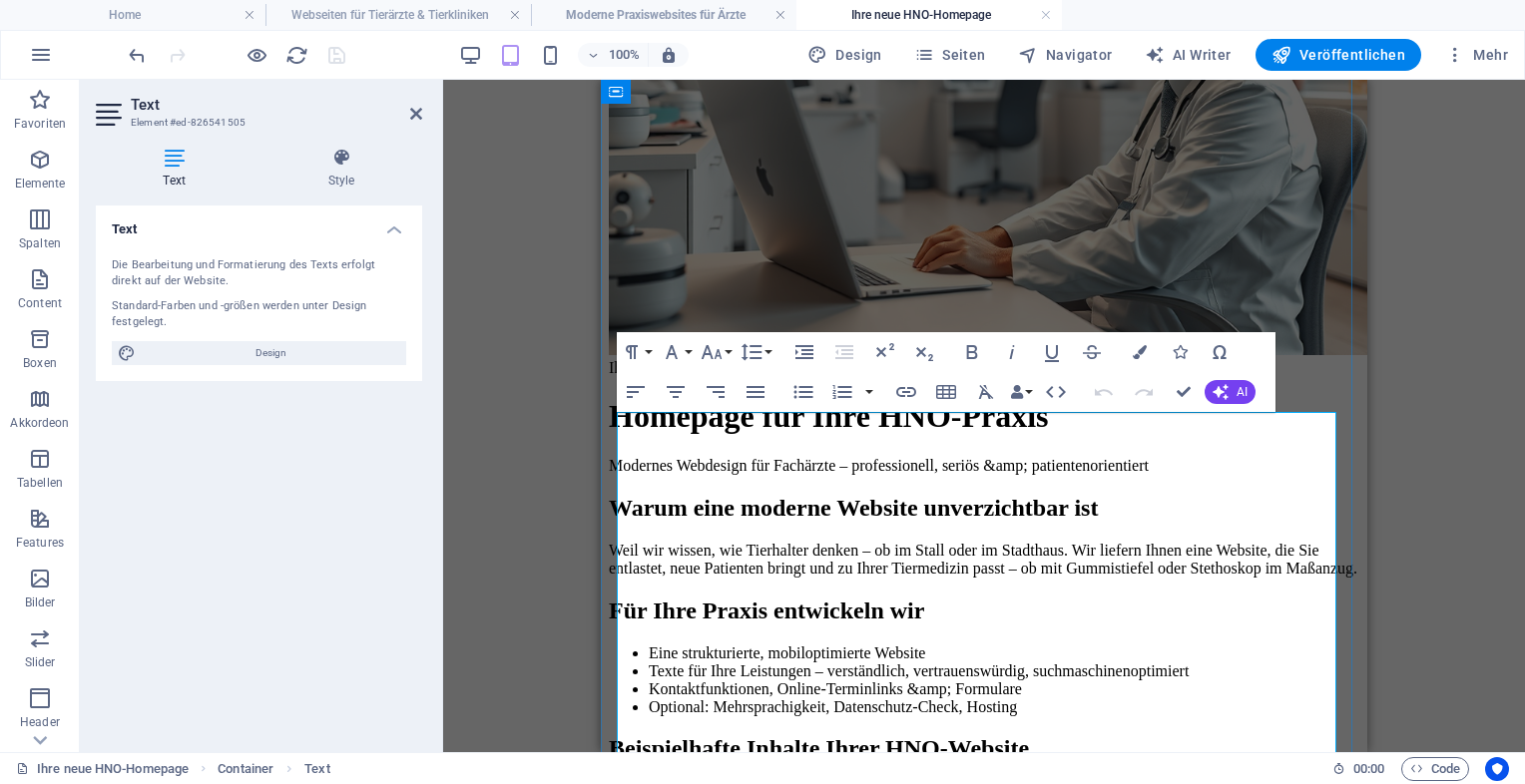 click on "Ihre neue HNO-Homepage – professionell & patientennah
Homepage für Ihre HNO-Praxis
Modernes Webdesign für Fachärzte – professionell, seriös & patientenorientiert
Warum eine moderne Website unverzichtbar ist
HNO-Praxen bieten hochspezialisierte medizinische Leistungen – doch viele Patientinnen und Patienten suchen zuerst online. Eine durchdachte Website sorgt dafür, dass Ihre Kompetenz sichtbar wird. Ob Hörtests, Allergiebehandlungen oder Schnarchdiagnostik: Wir machen Ihre Leistungen digital erlebbar.
Für Ihre Praxis entwickeln wir
Eine strukturierte, mobiloptimierte Website
Texte für Ihre Leistungen – verständlich, vertrauenswürdig, suchmaschinenoptimiert
Kontaktfunktionen, Online-Terminlinks & Formulare
Optional: Mehrsprachigkeit, Datenschutz-Check, Hosting
Beispielhafte Inhalte Ihrer HNO-Website
Hörtests:  Für Kinder, Erwachsene, Senioren – inkl. Diagnostik und Beratung" at bounding box center (984, 857) 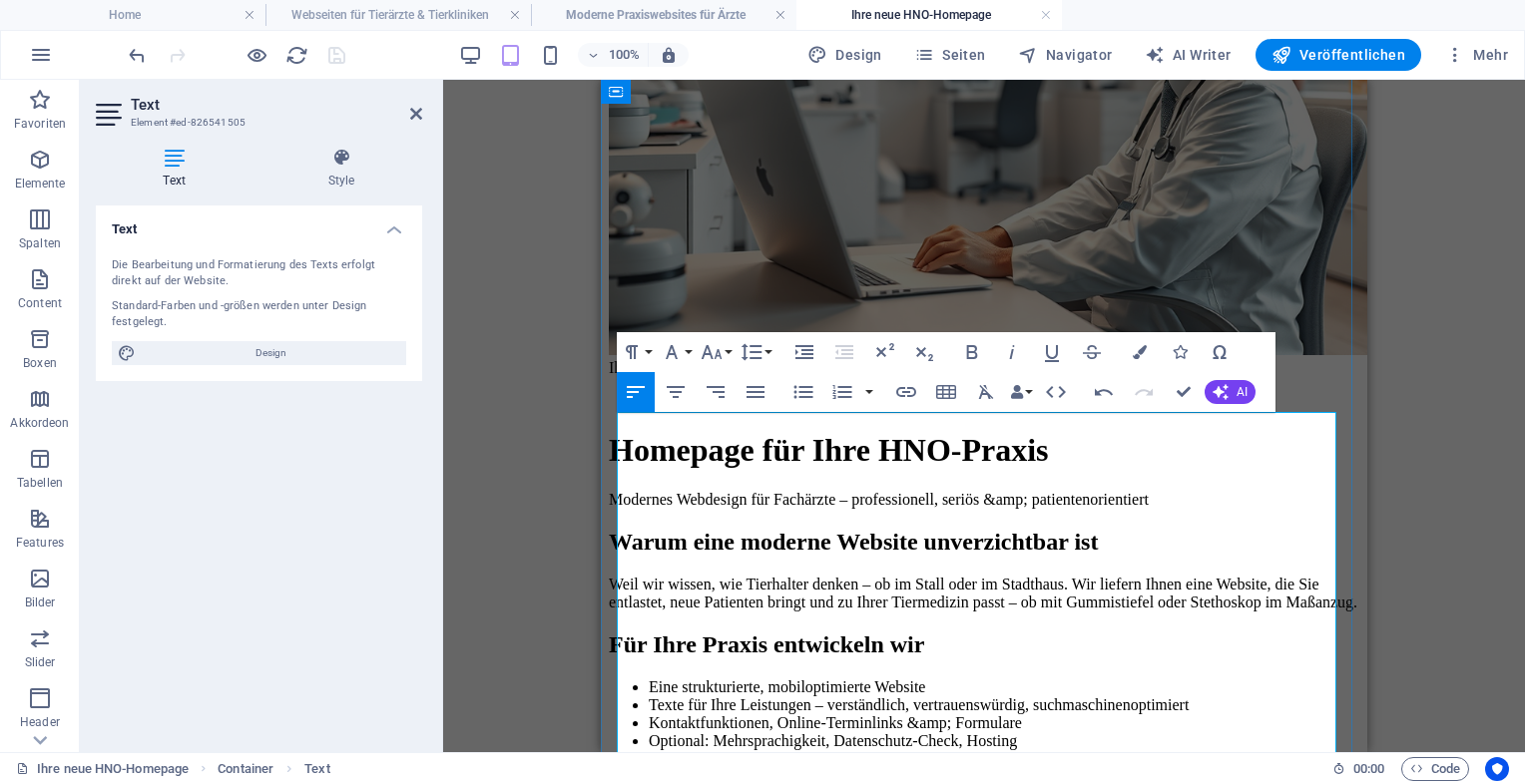 click on "Modernes Webdesign für Fachärzte – professionell, seriös & patientenorientiert" at bounding box center (984, 500) 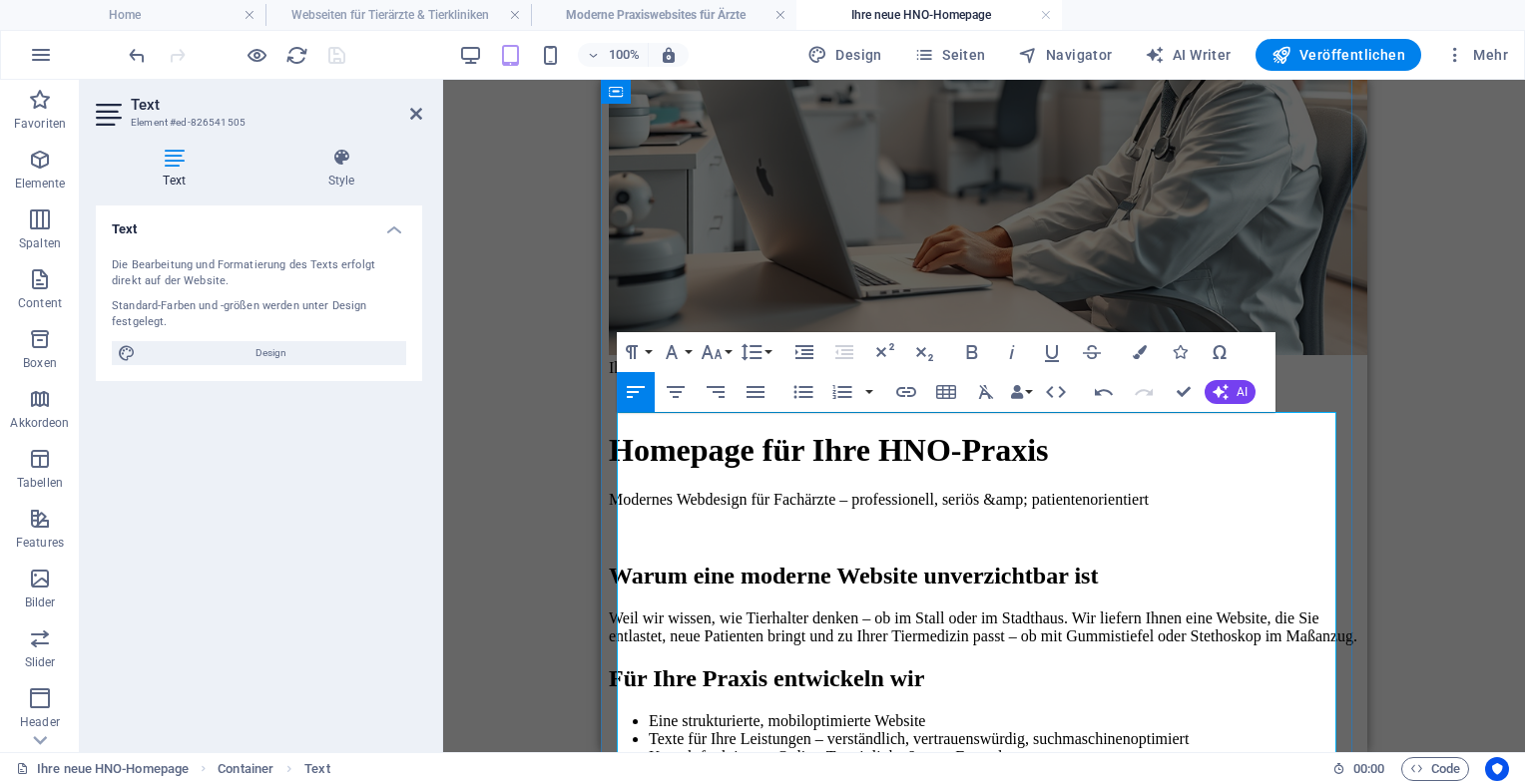 click on "HNO-Praxen bieten hochspezialisierte medizinische Leistungen – doch viele Patientinnen und Patienten suchen zuerst online. Eine durchdachte Website sorgt dafür, dass Ihre Kompetenz sichtbar wird. Ob Hörtests, Allergiebehandlungen oder Schnarchdiagnostik: Wir machen Ihre Leistungen digital erlebbar." at bounding box center (984, 627) 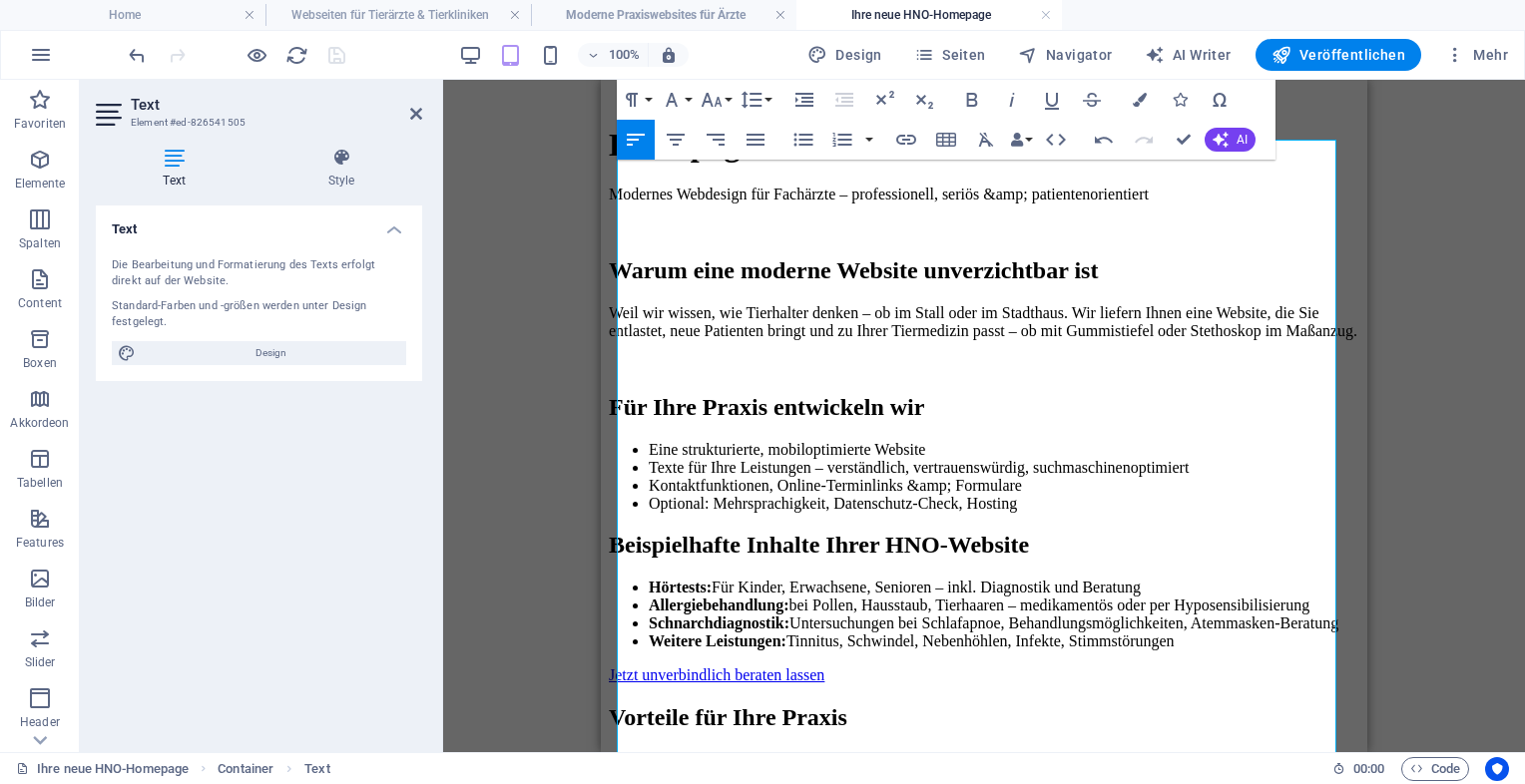 scroll, scrollTop: 660, scrollLeft: 0, axis: vertical 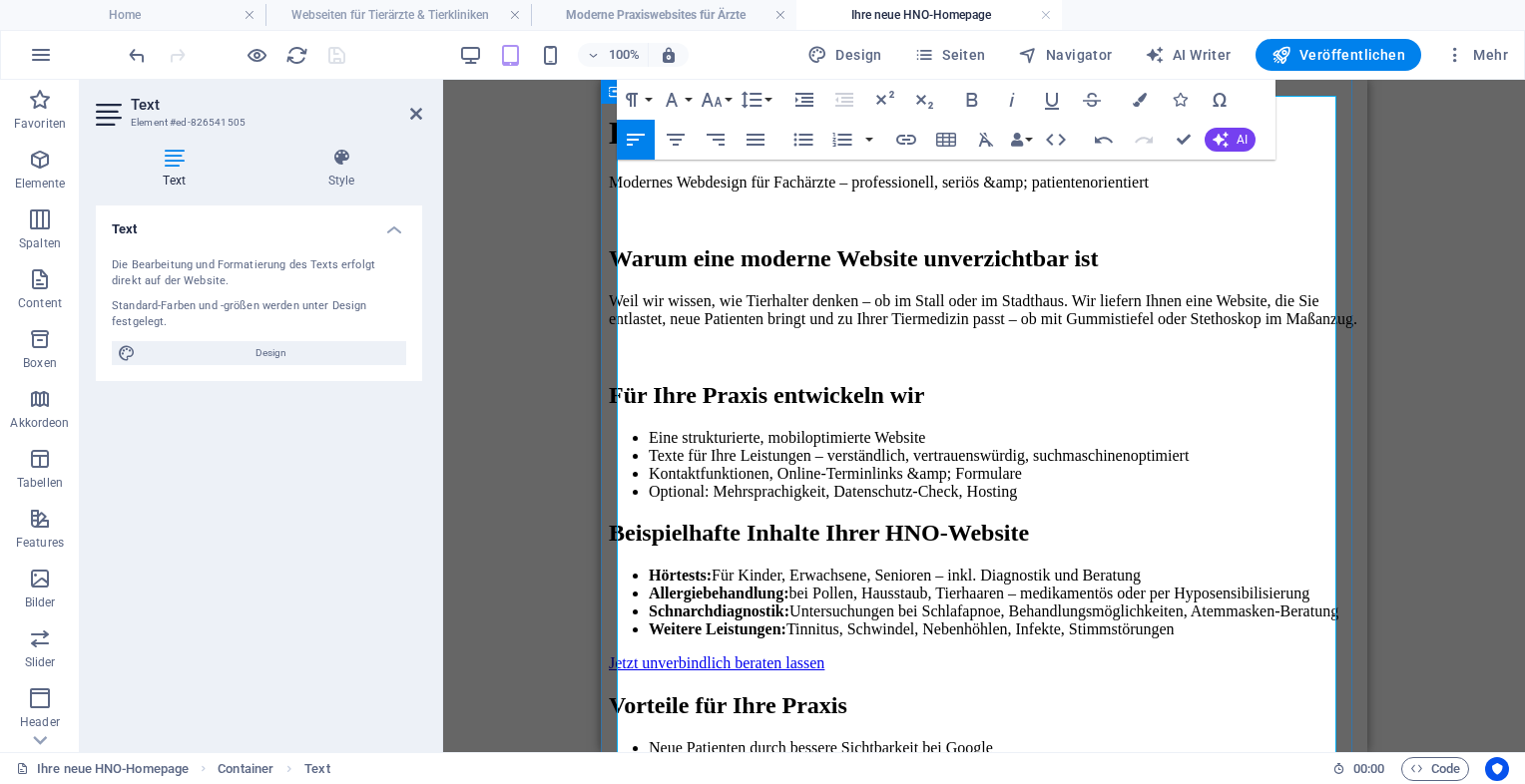 click on "Optional: Mehrsprachigkeit, Datenschutz-Check, Hosting" at bounding box center [1004, 492] 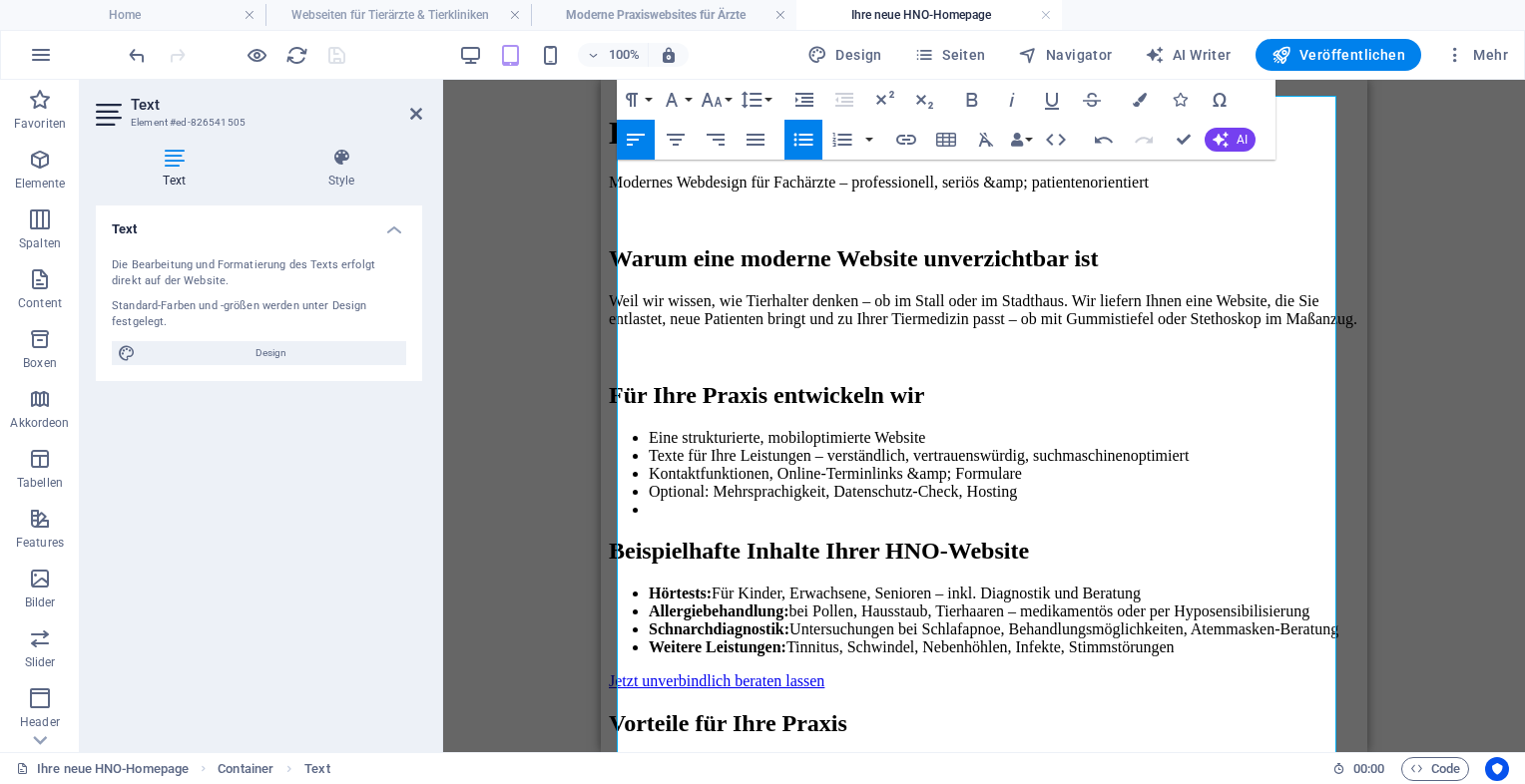 click 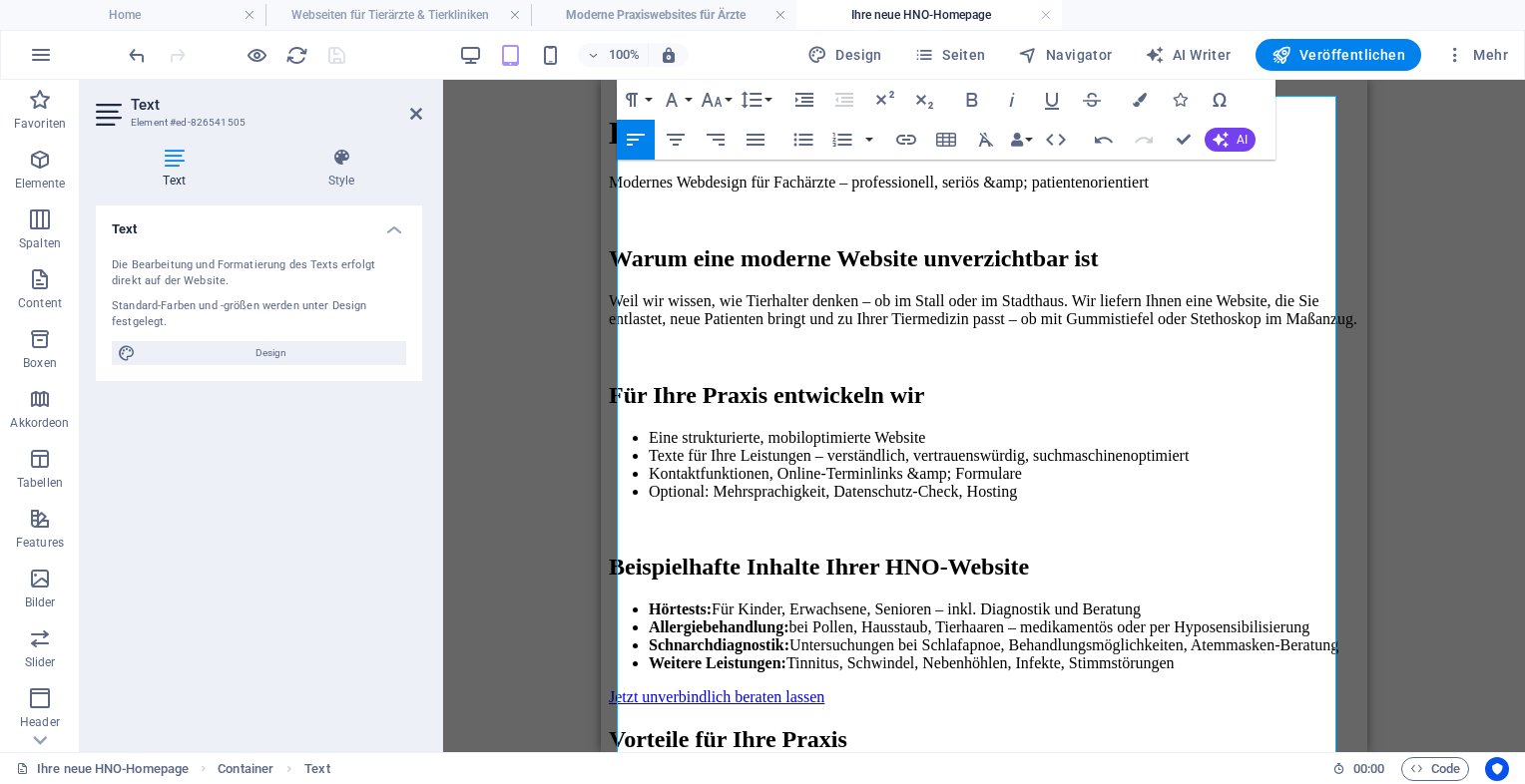 scroll, scrollTop: 858, scrollLeft: 0, axis: vertical 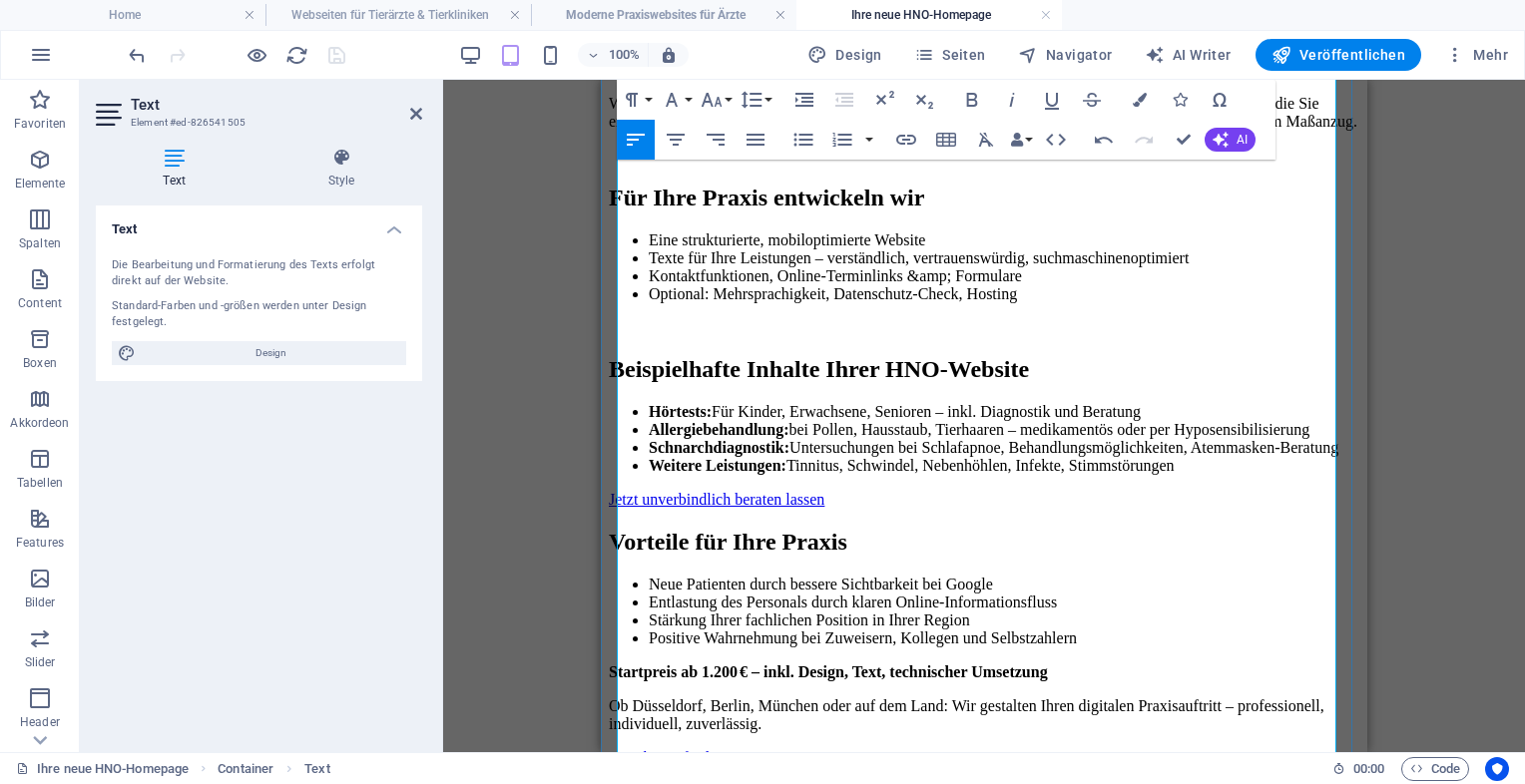 click on "Vorteile für Ihre Praxis" at bounding box center [984, 542] 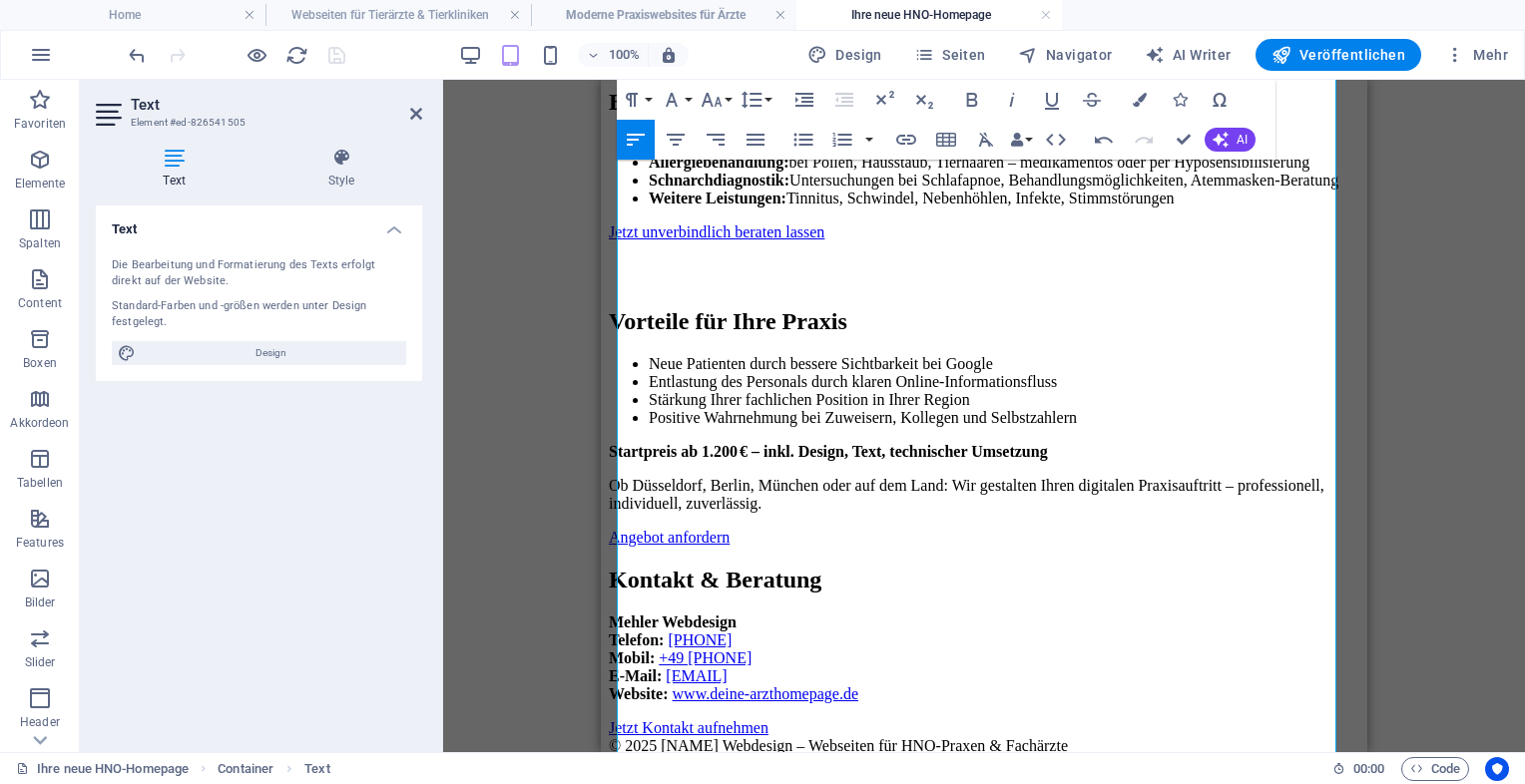 scroll, scrollTop: 1144, scrollLeft: 0, axis: vertical 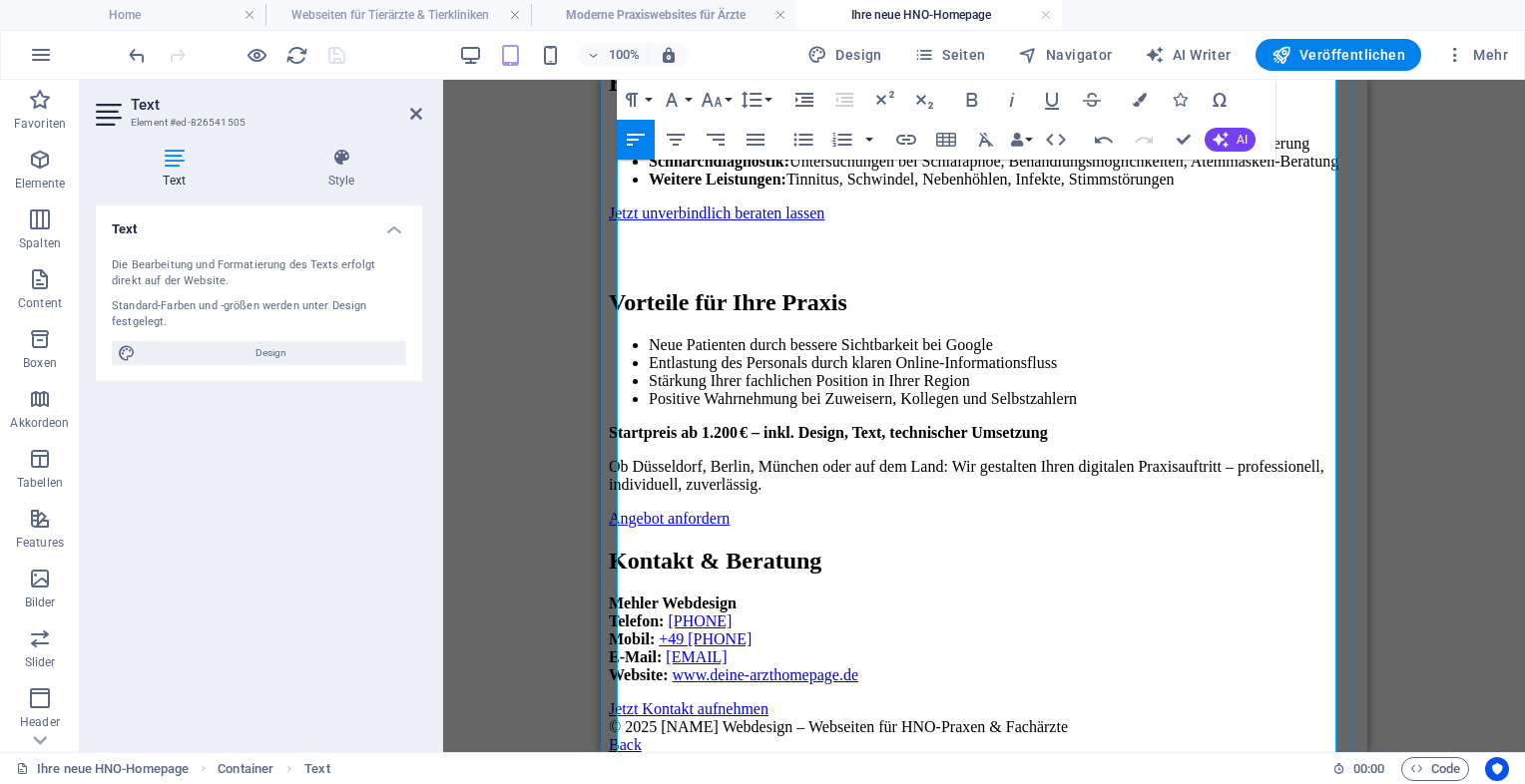 click on "Kontakt & Beratung" at bounding box center (984, 561) 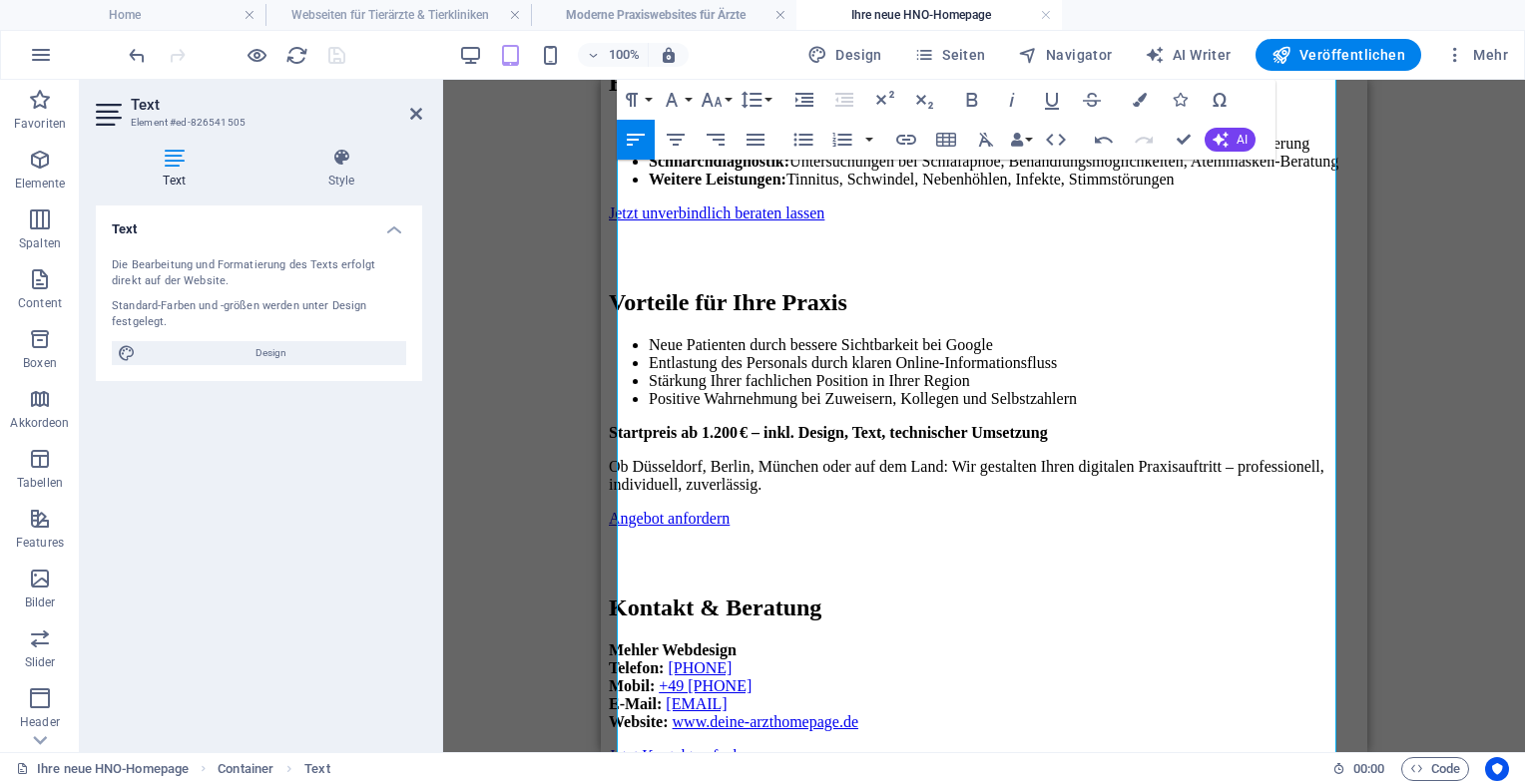 scroll, scrollTop: 1391, scrollLeft: 0, axis: vertical 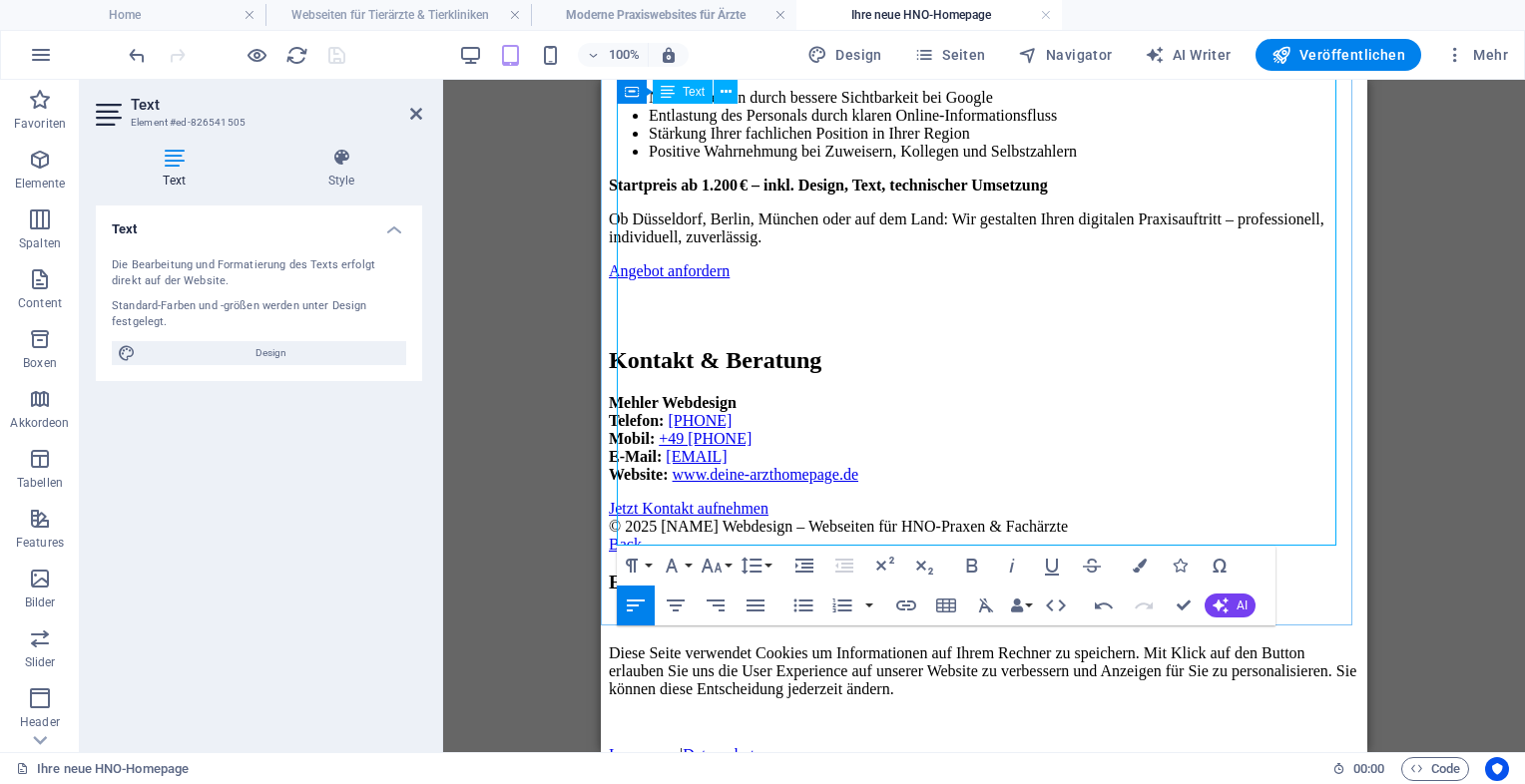 drag, startPoint x: 613, startPoint y: 531, endPoint x: 1047, endPoint y: 527, distance: 434.0184 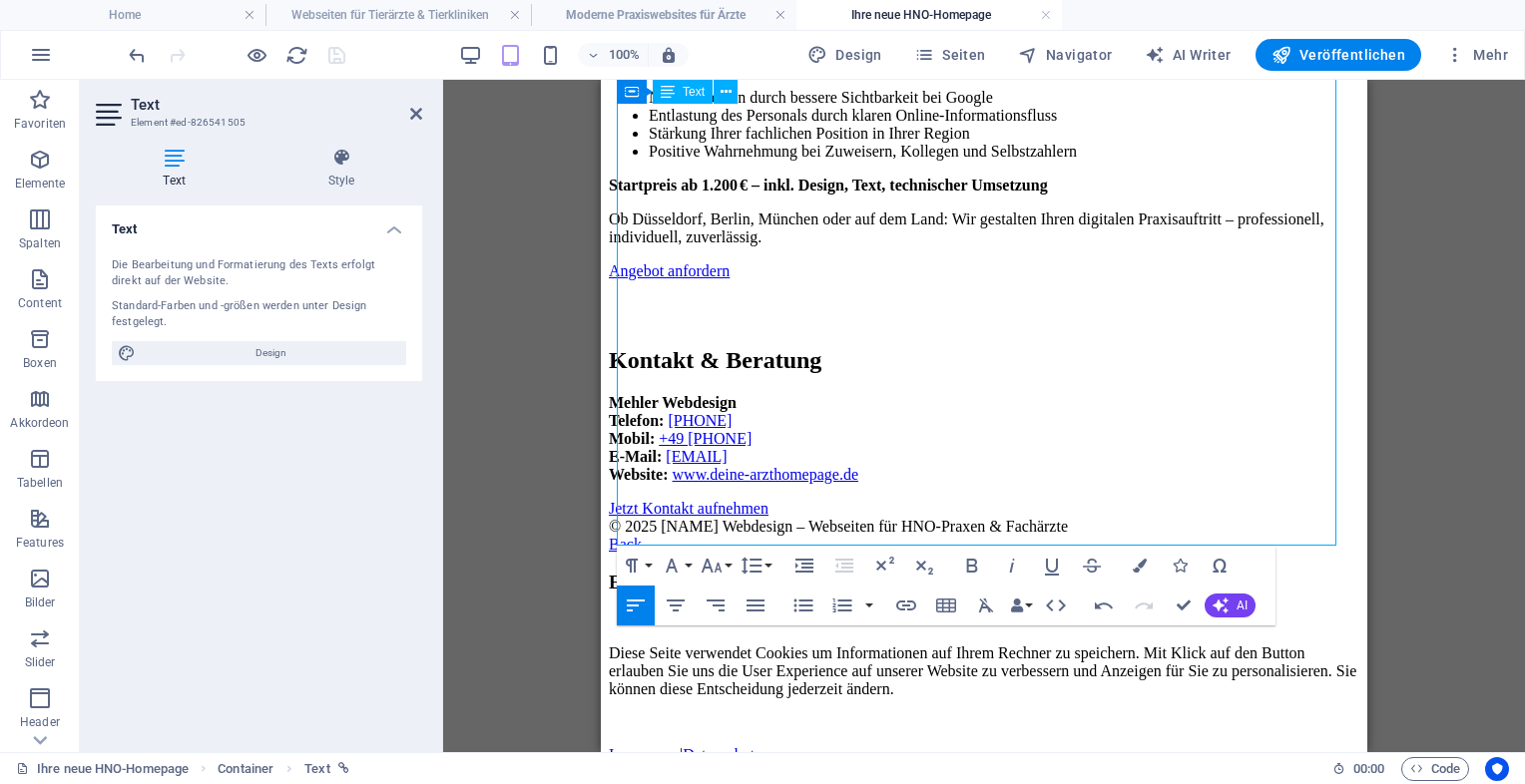 click on "Kontakt & Beratung
Mehler Webdesign
Telefon:   +49 208 43906645
Mobil:   +49 1522 9855538
E-Mail:   info@deine-arzthomepage.de
Website:   www.deine-arzthomepage.de
Jetzt Kontakt aufnehmen" at bounding box center (984, 409) 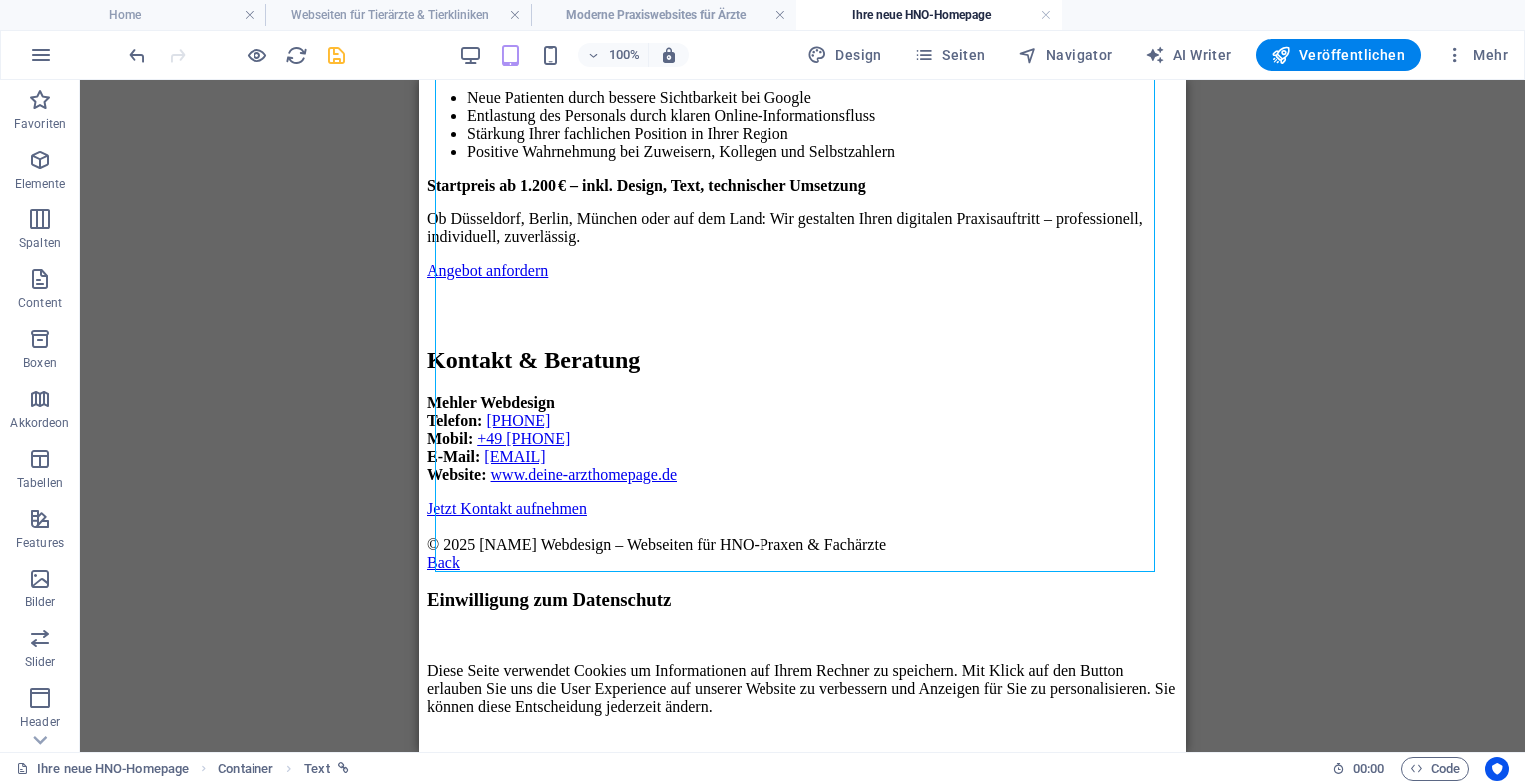 click at bounding box center (336, 55) 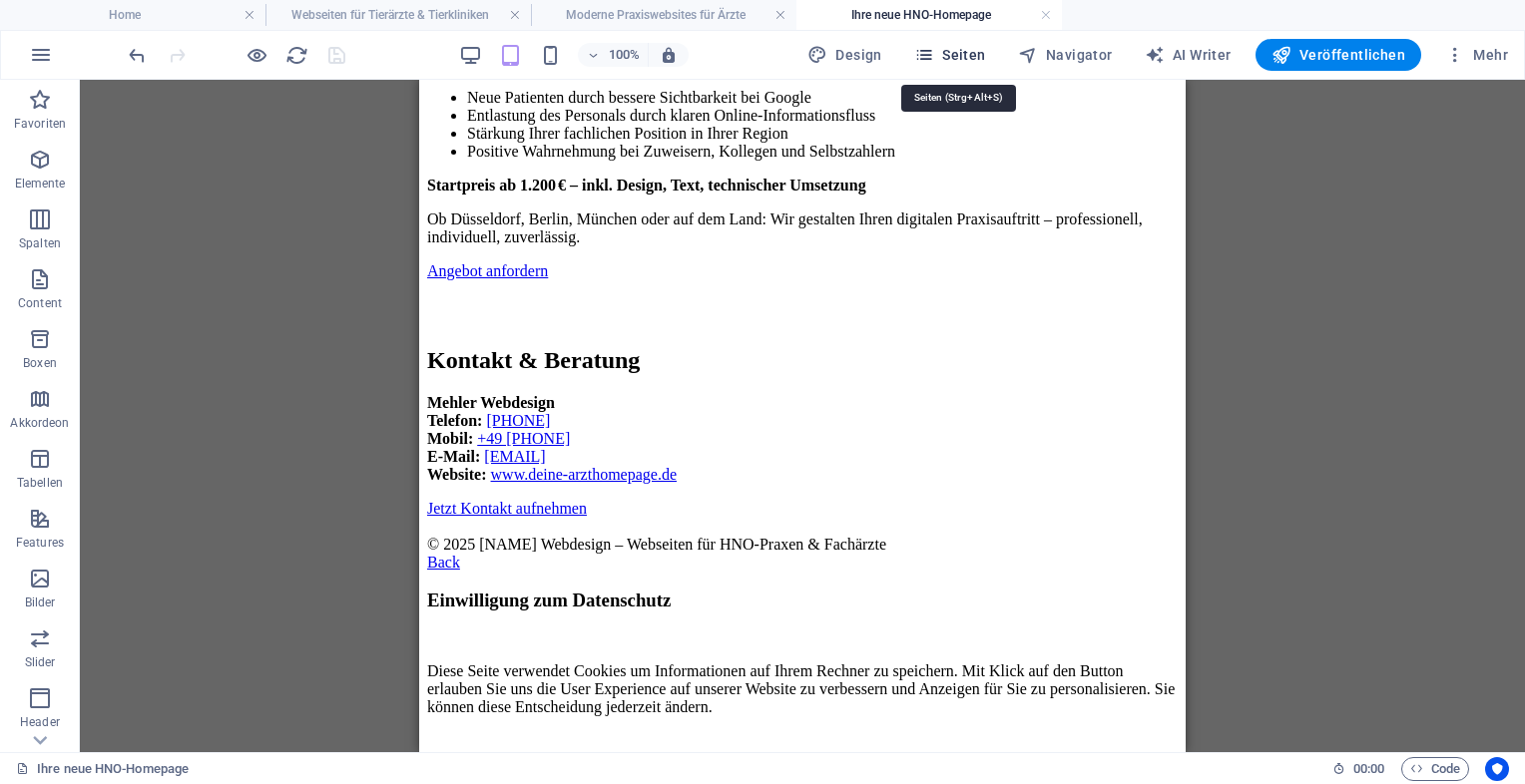 click on "Seiten" at bounding box center (950, 55) 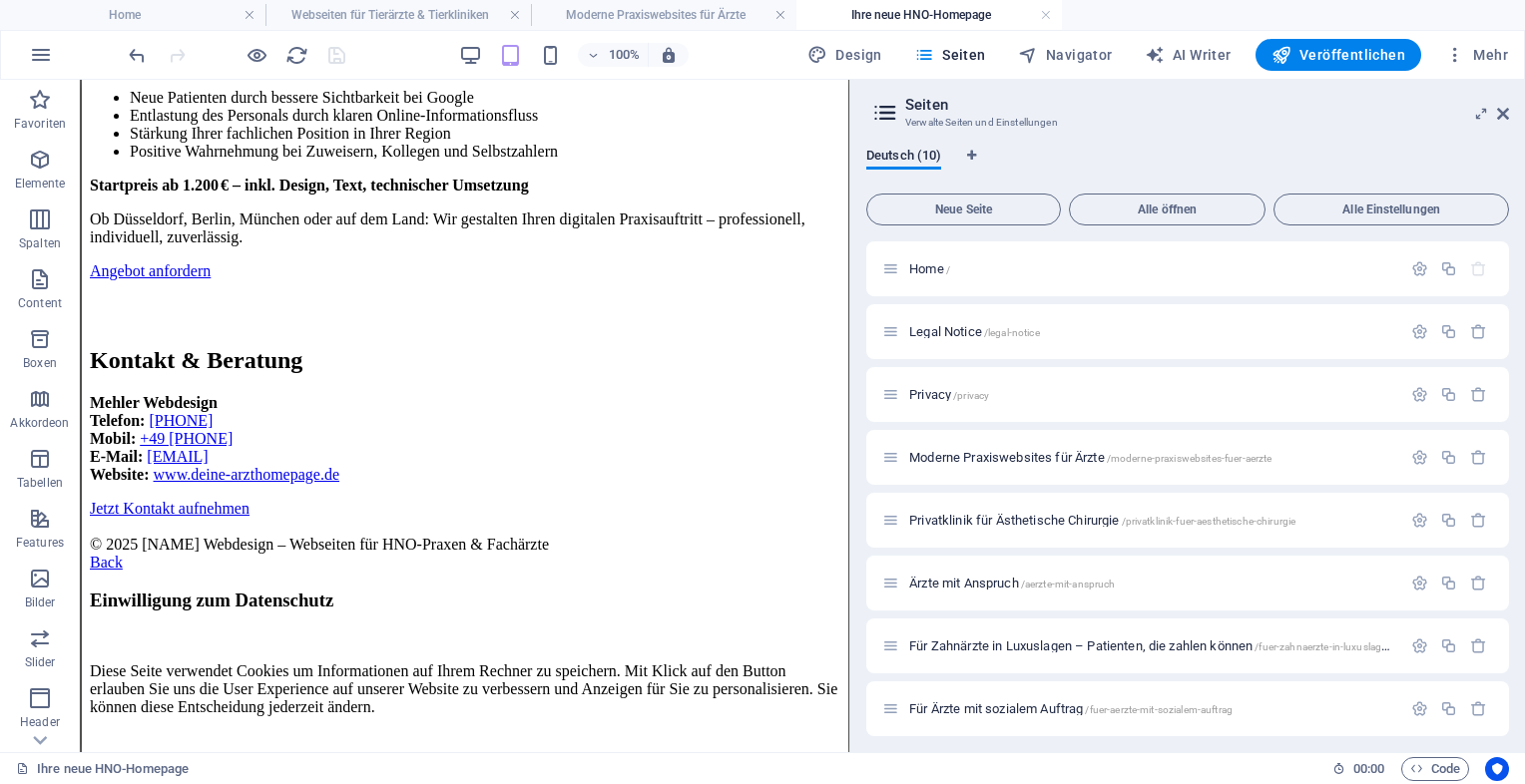 drag, startPoint x: 1503, startPoint y: 550, endPoint x: 1506, endPoint y: 631, distance: 81.05554 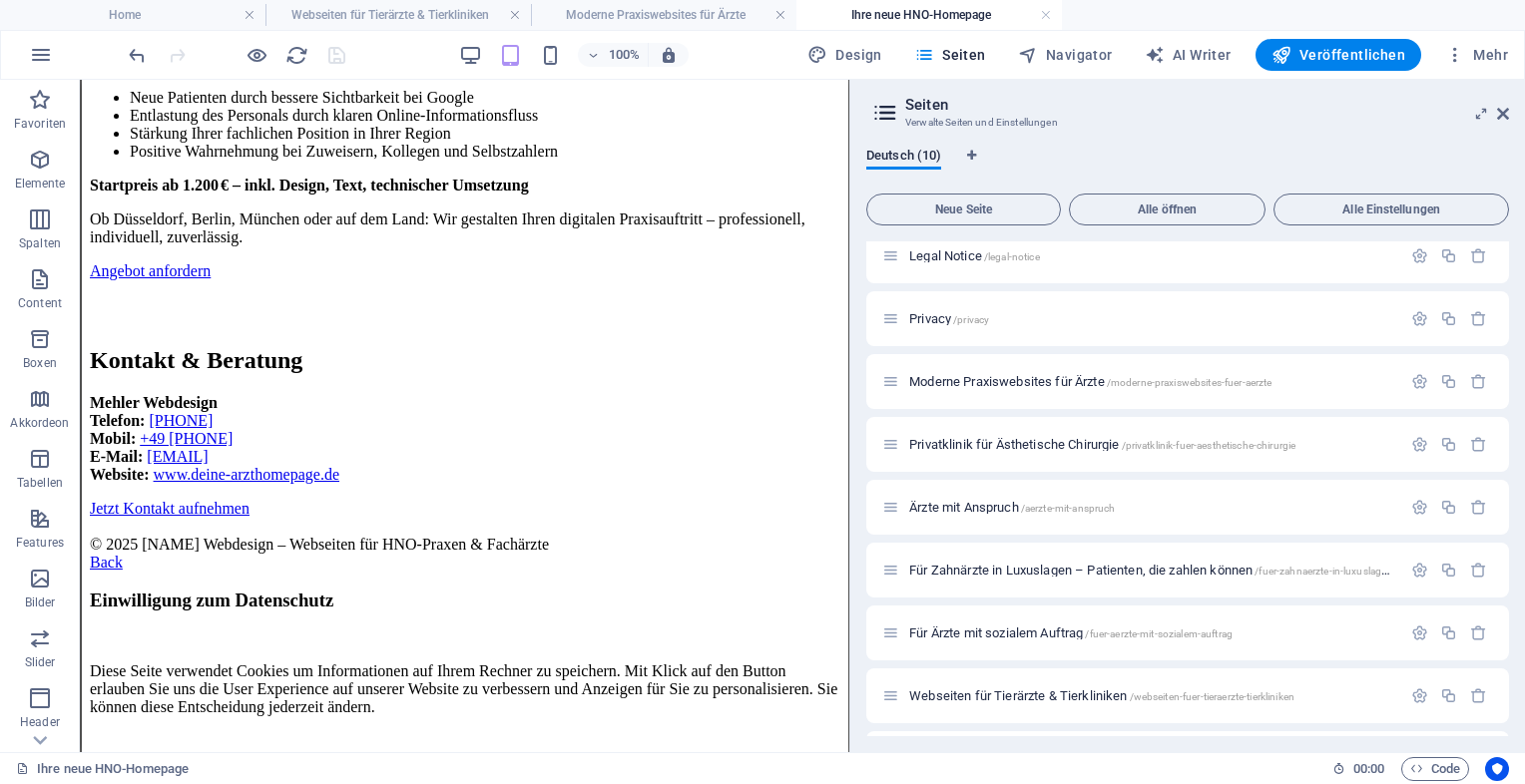 scroll, scrollTop: 134, scrollLeft: 0, axis: vertical 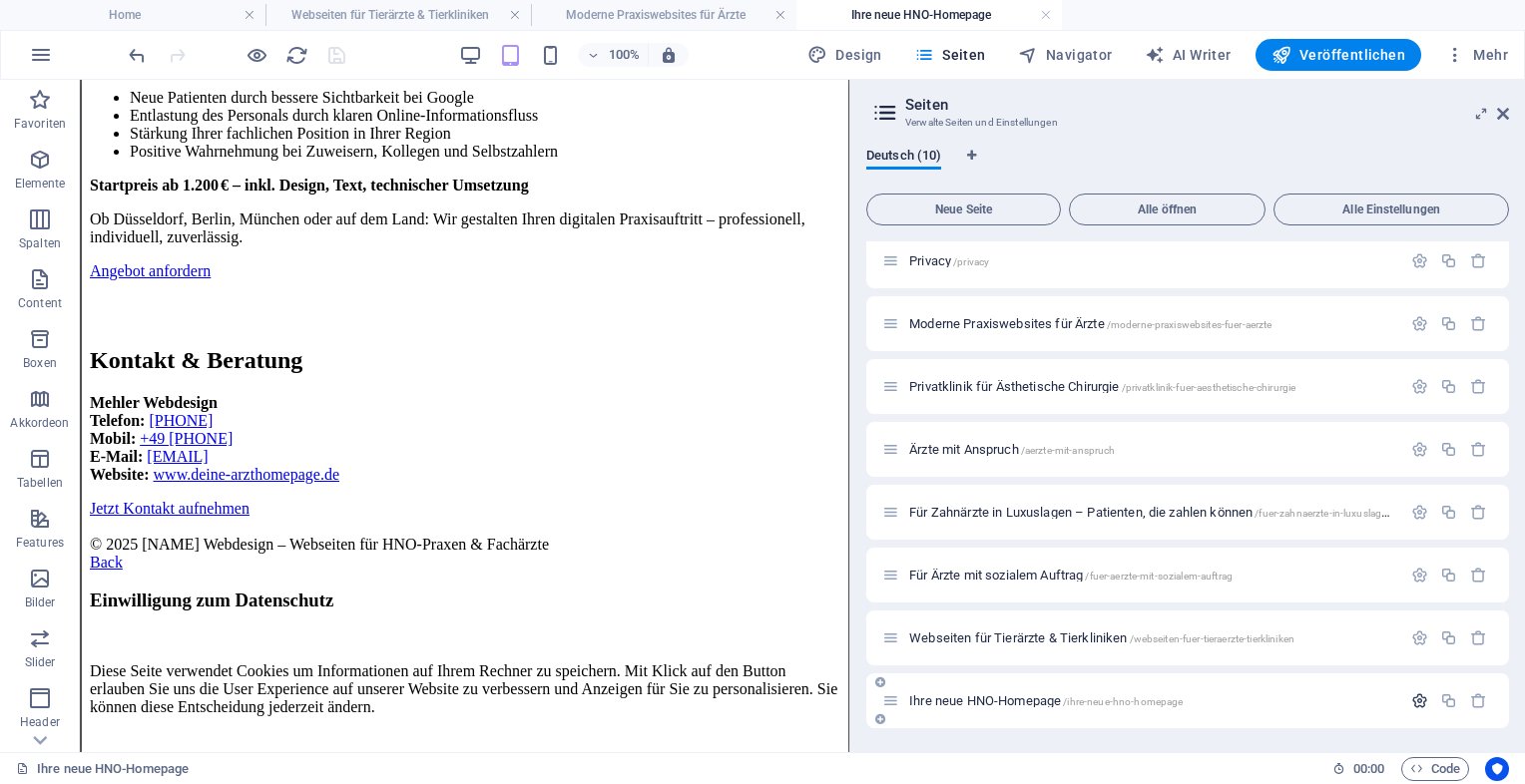 click at bounding box center (1419, 700) 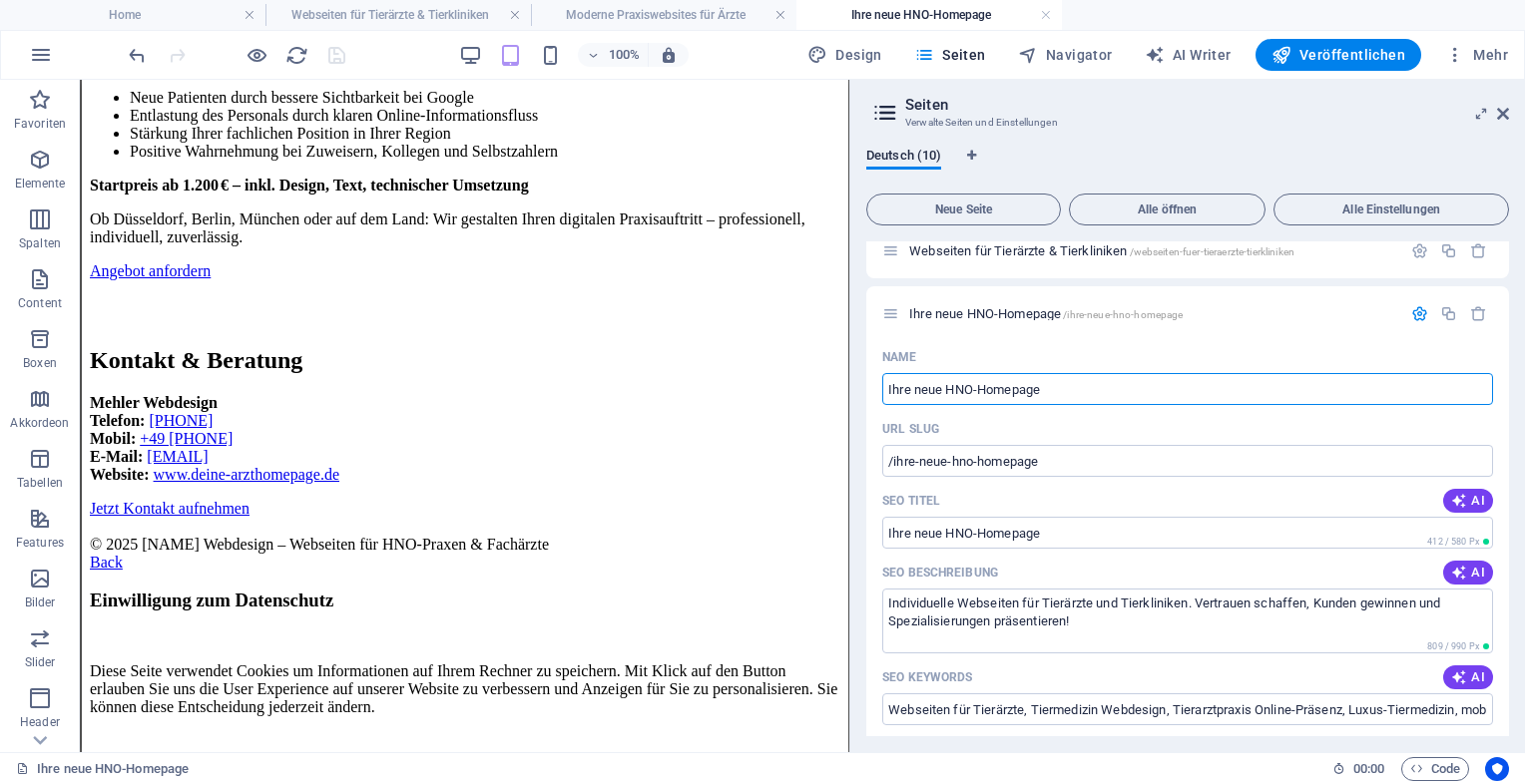 scroll, scrollTop: 533, scrollLeft: 0, axis: vertical 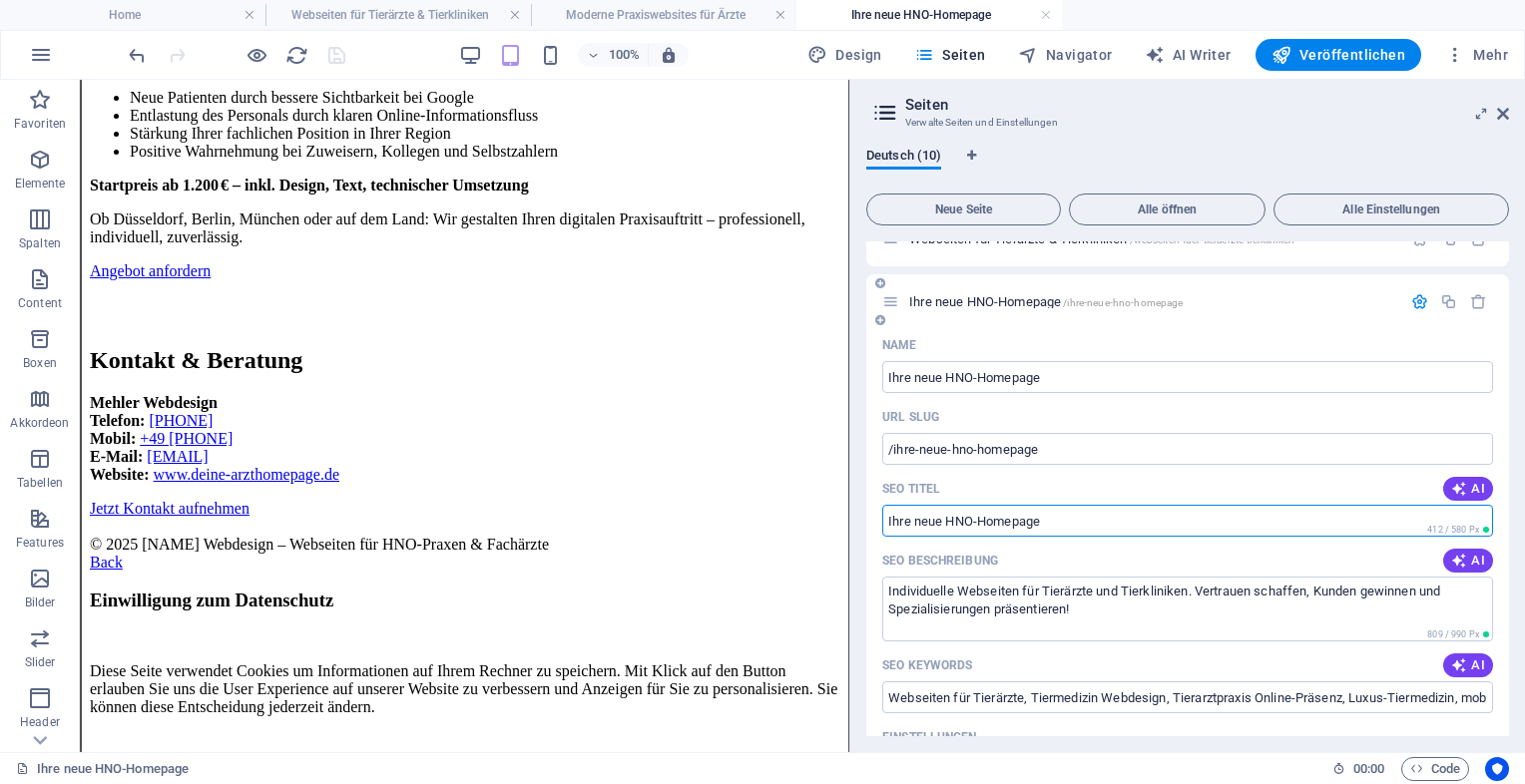 drag, startPoint x: 1062, startPoint y: 522, endPoint x: 875, endPoint y: 531, distance: 187.21645 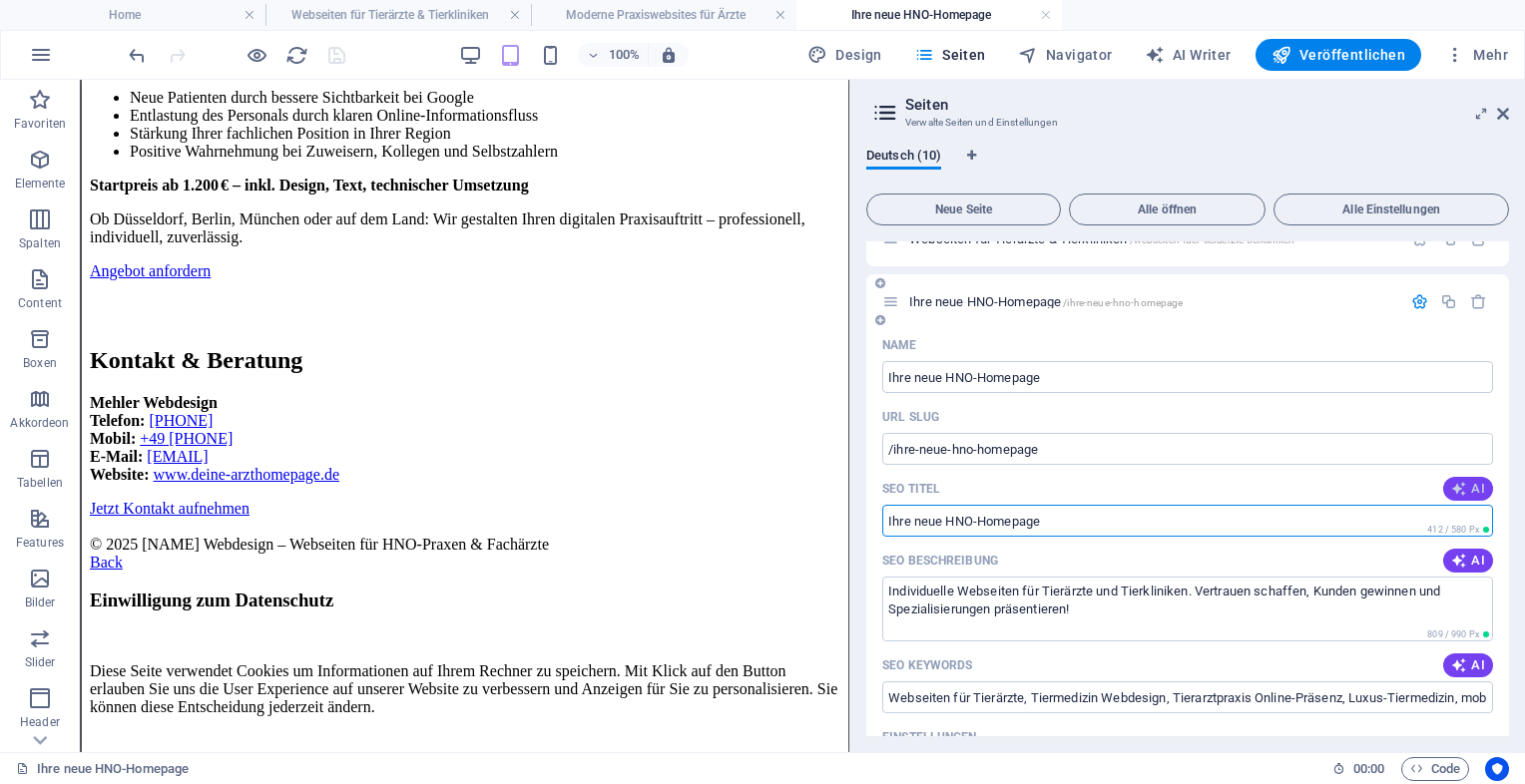 click on "AI" at bounding box center [1468, 489] 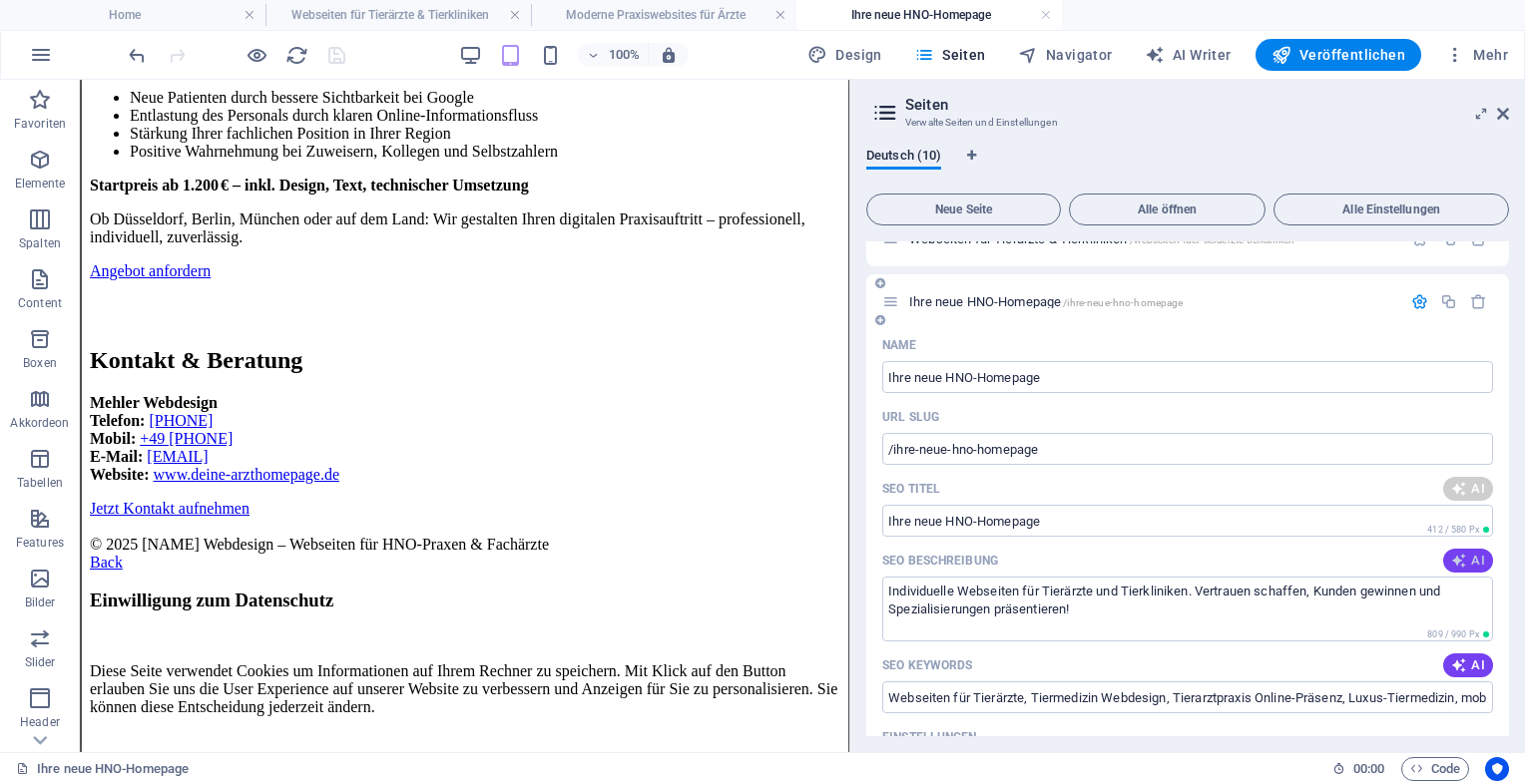 click at bounding box center [1459, 561] 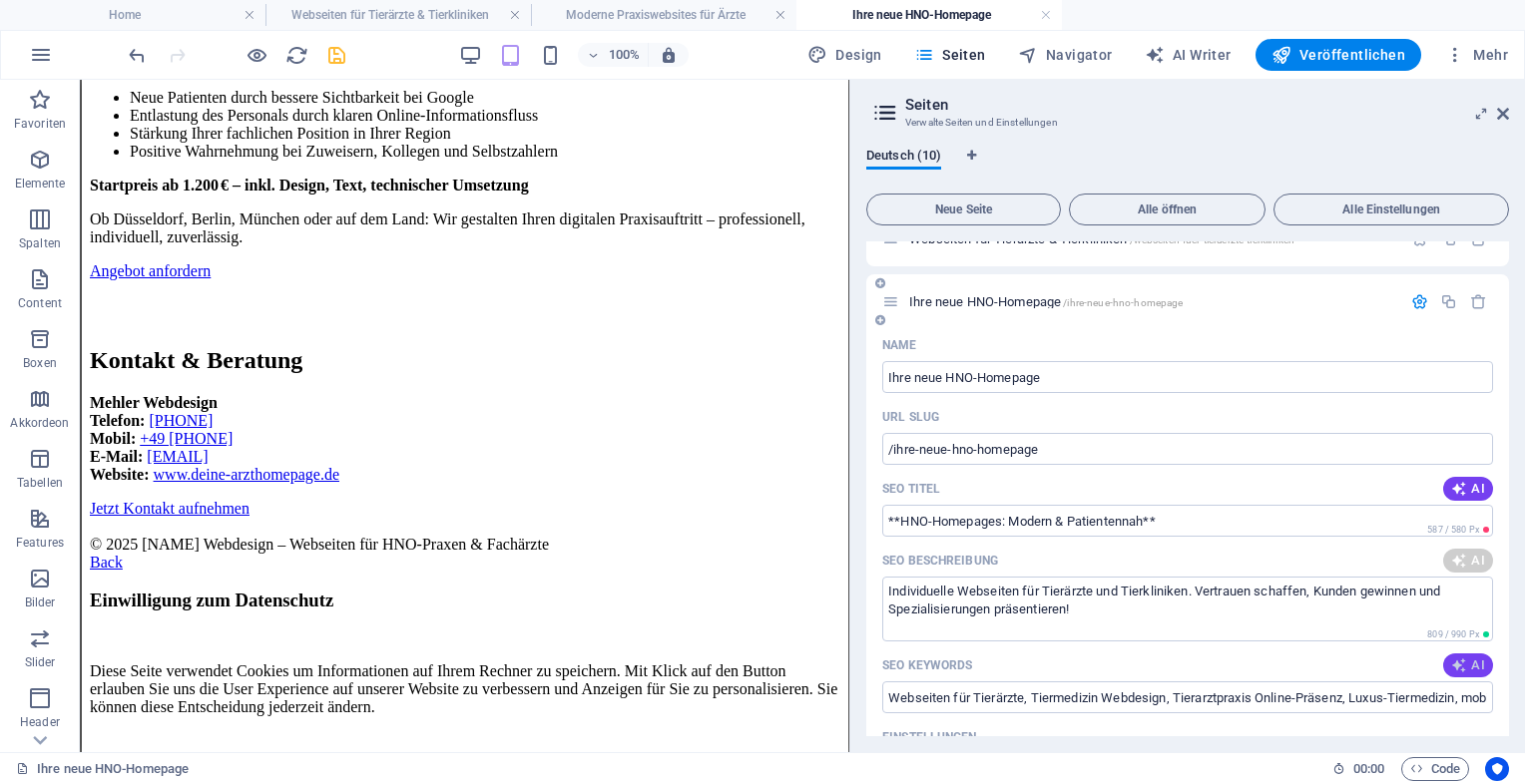 click at bounding box center [1459, 665] 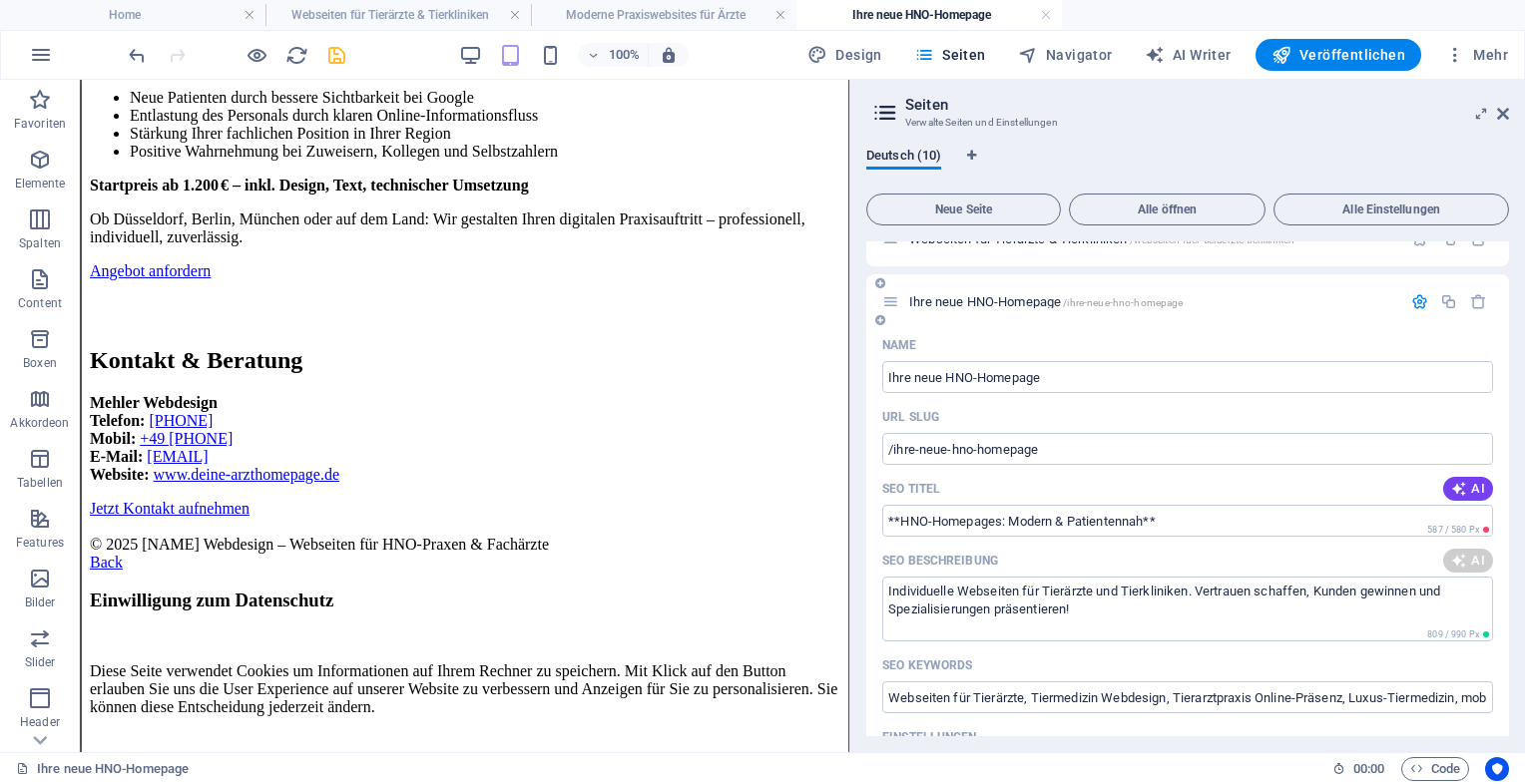 type on "**HNO-Homepages: Modern & Patientennah**" 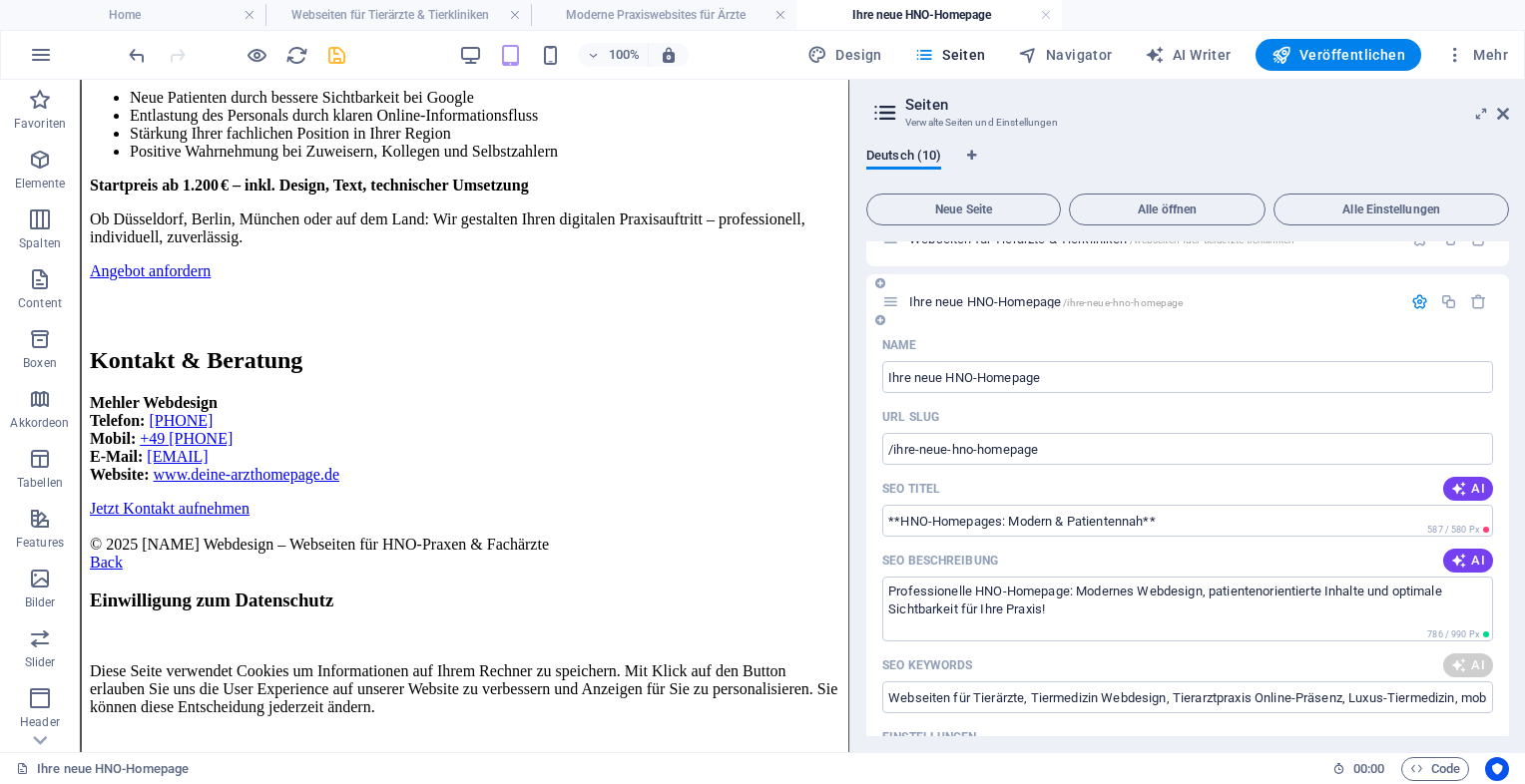 type on "Professionelle HNO-Homepage: Modernes Webdesign, patientenorientierte Inhalte und optimale Sichtbarkeit für Ihre Praxis!" 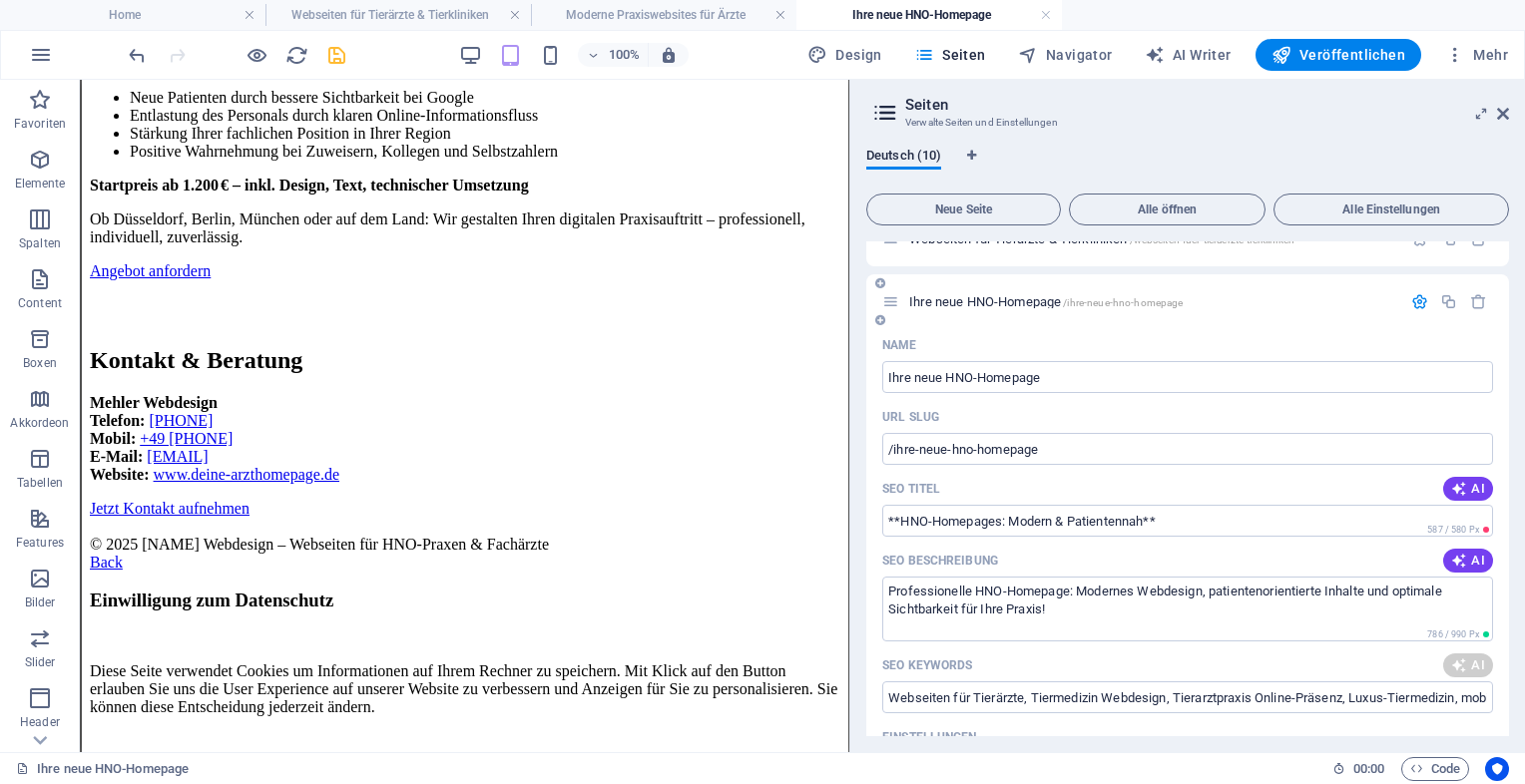 type on "HNO-Homepage, Webdesign für Fachärzte, Patientenorientierte Praxisseite, moderne HNO-Website, sichtbare HNO-Leistungen, Online-Terminvergabe HNO" 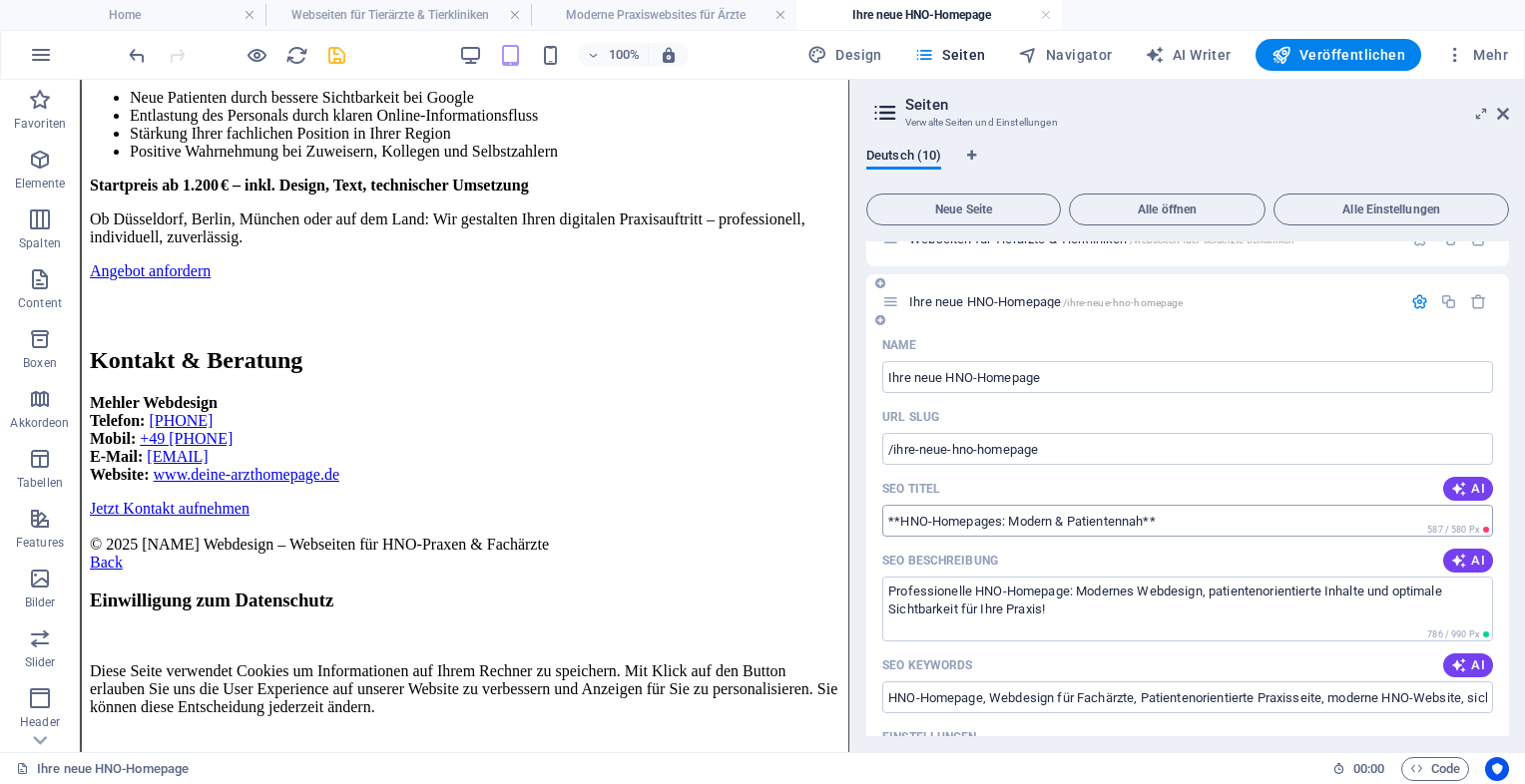 click on "**HNO-Homepages: Modern & Patientennah**" at bounding box center (1188, 521) 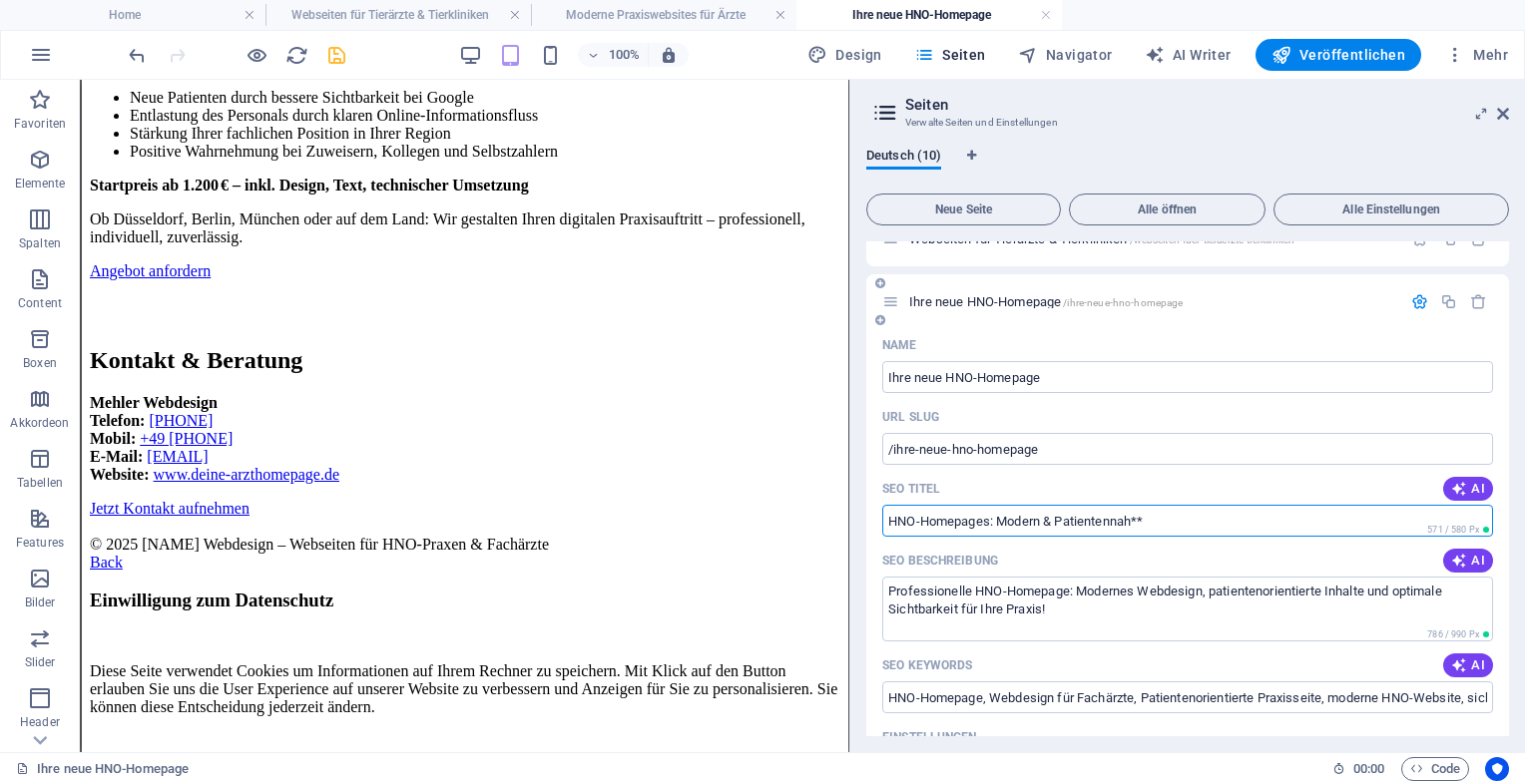 click on "HNO-Homepages: Modern & Patientennah**" at bounding box center (1188, 521) 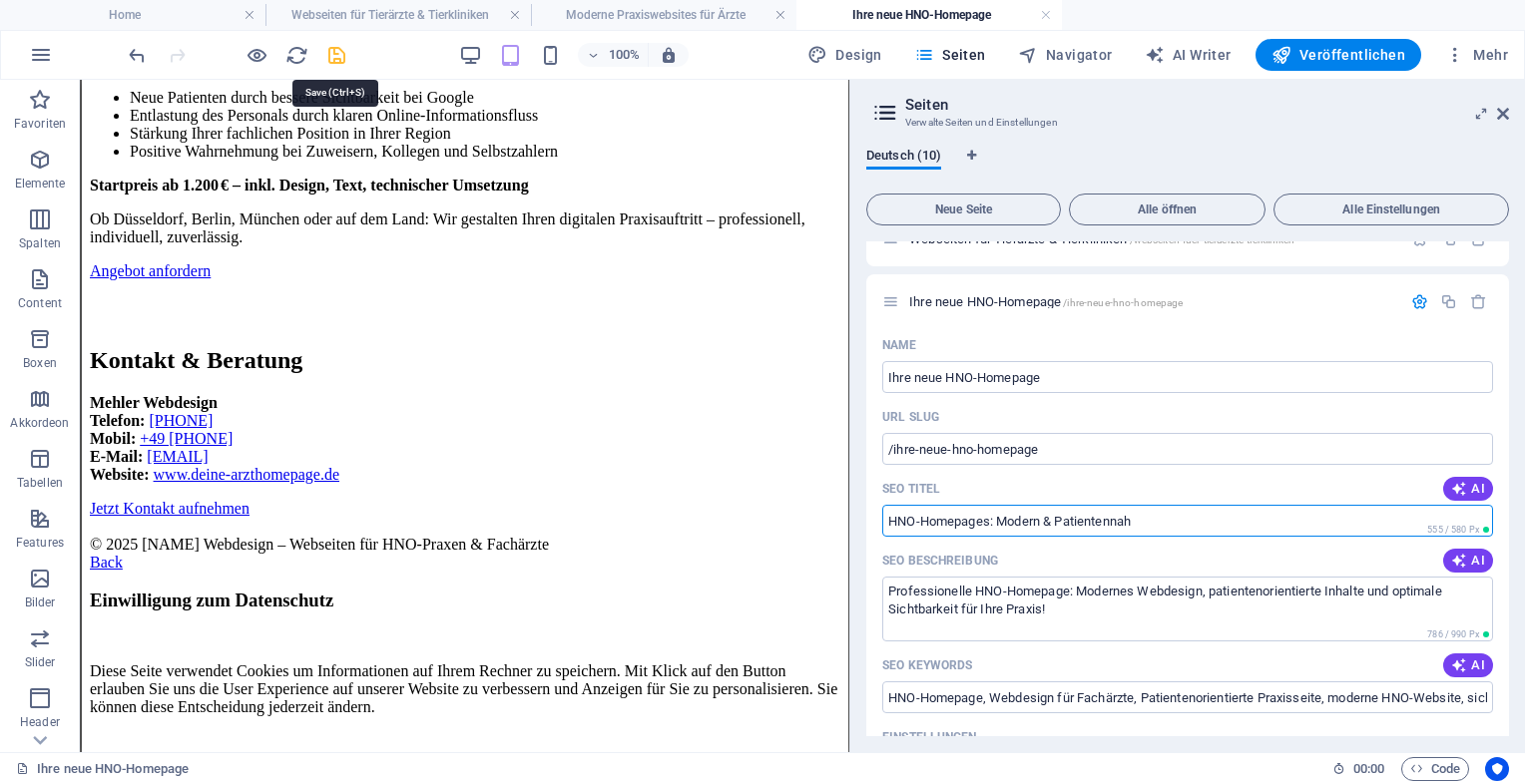 type on "HNO-Homepages: Modern & Patientennah" 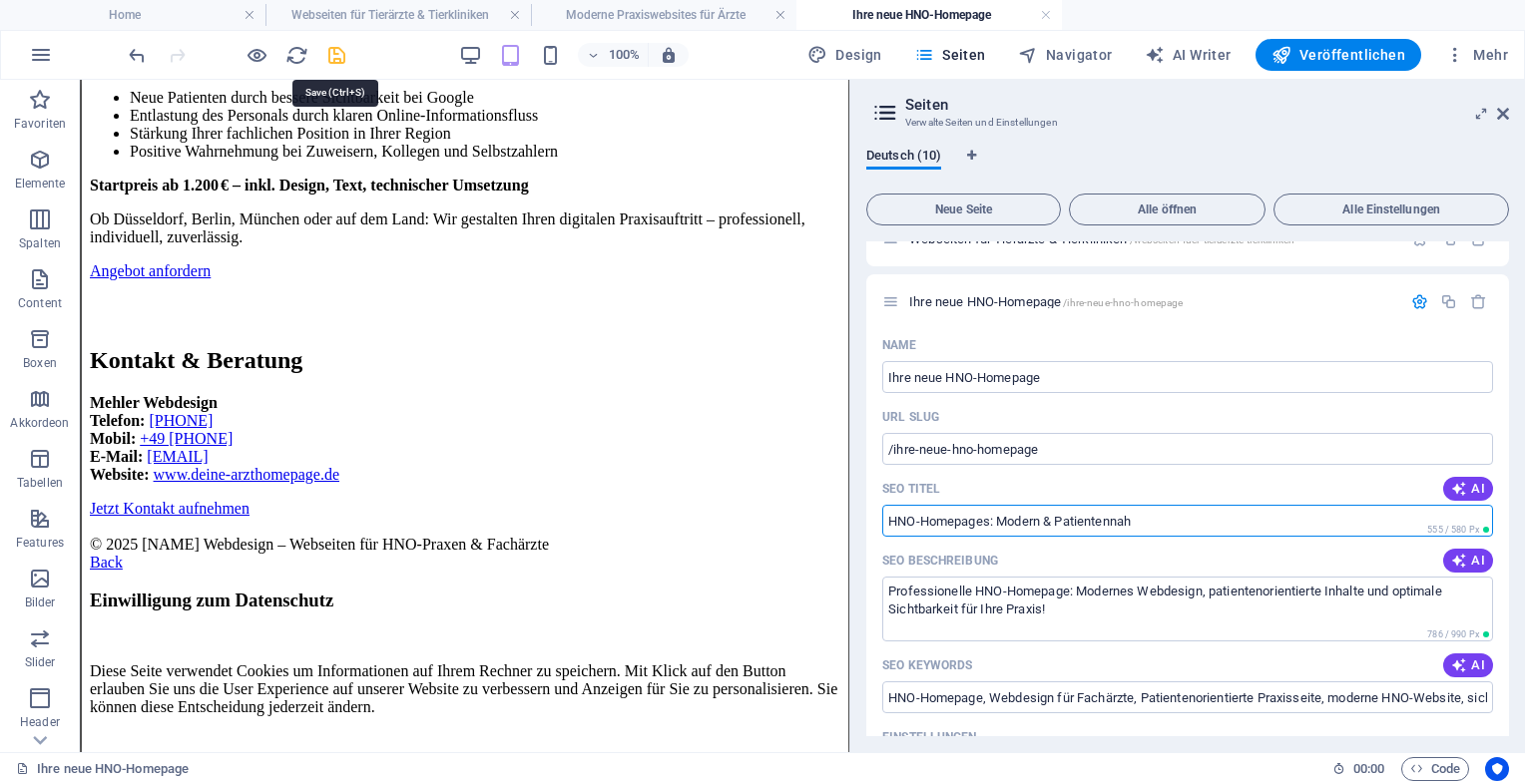 click at bounding box center (336, 55) 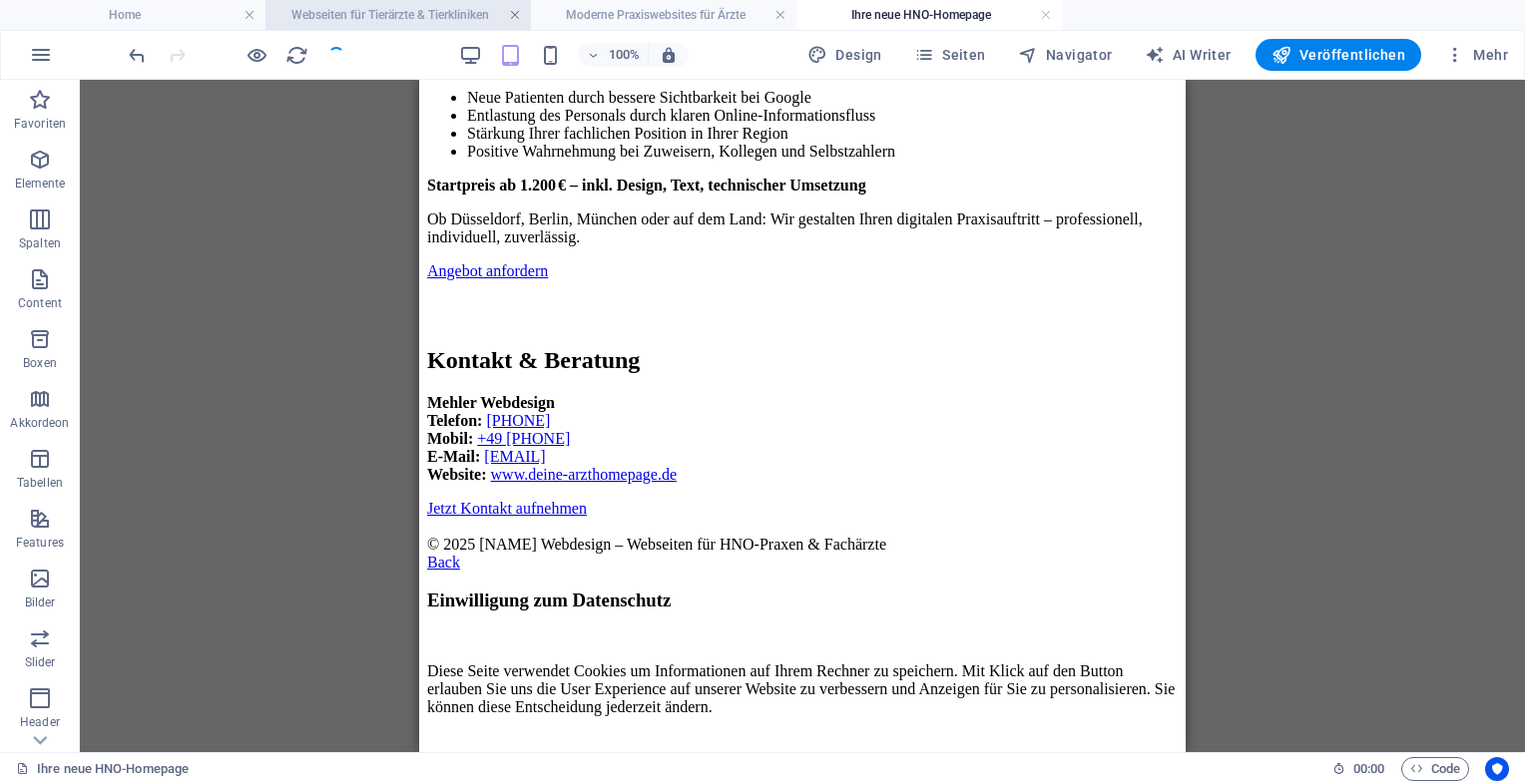 click at bounding box center (515, 15) 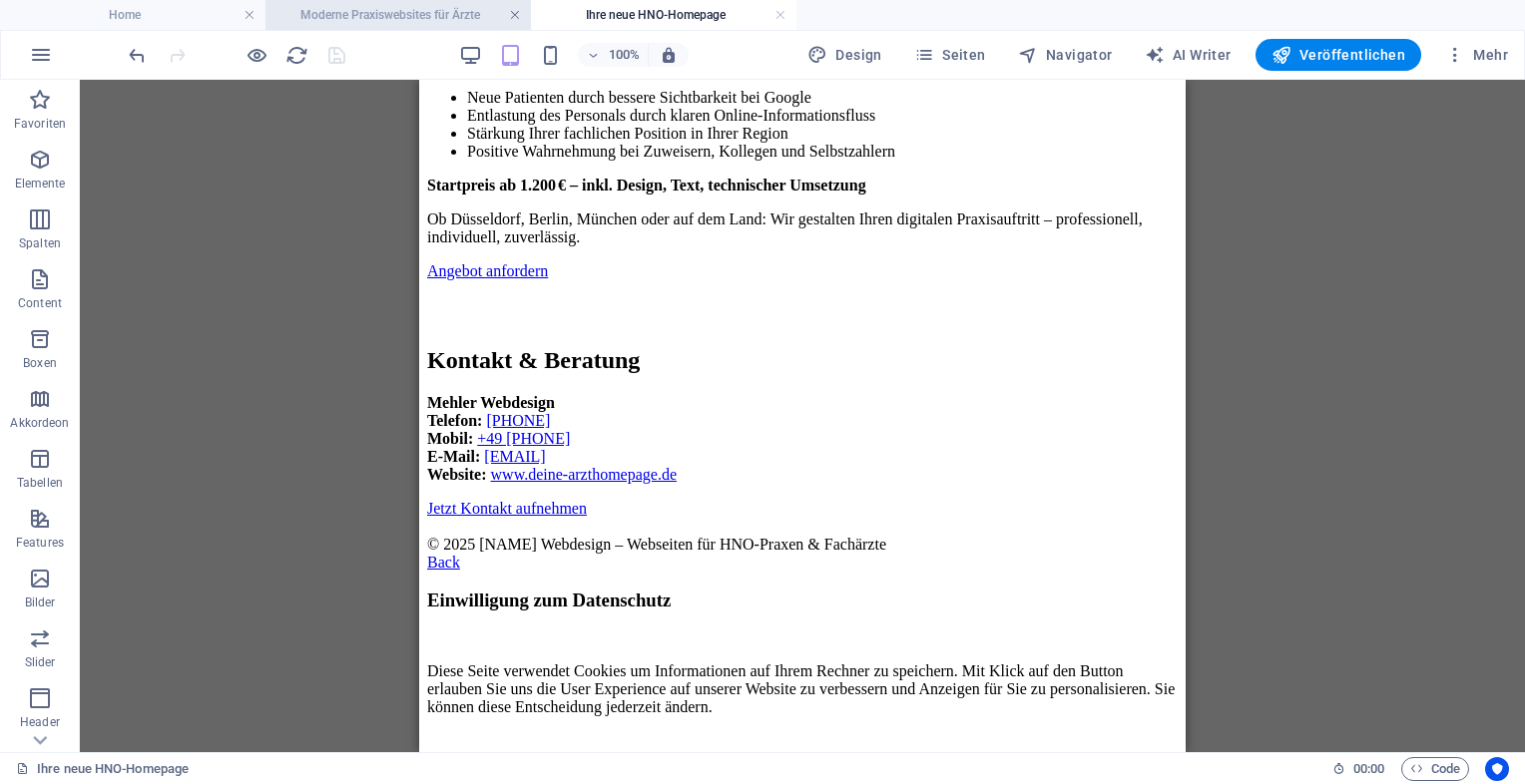 click at bounding box center [515, 15] 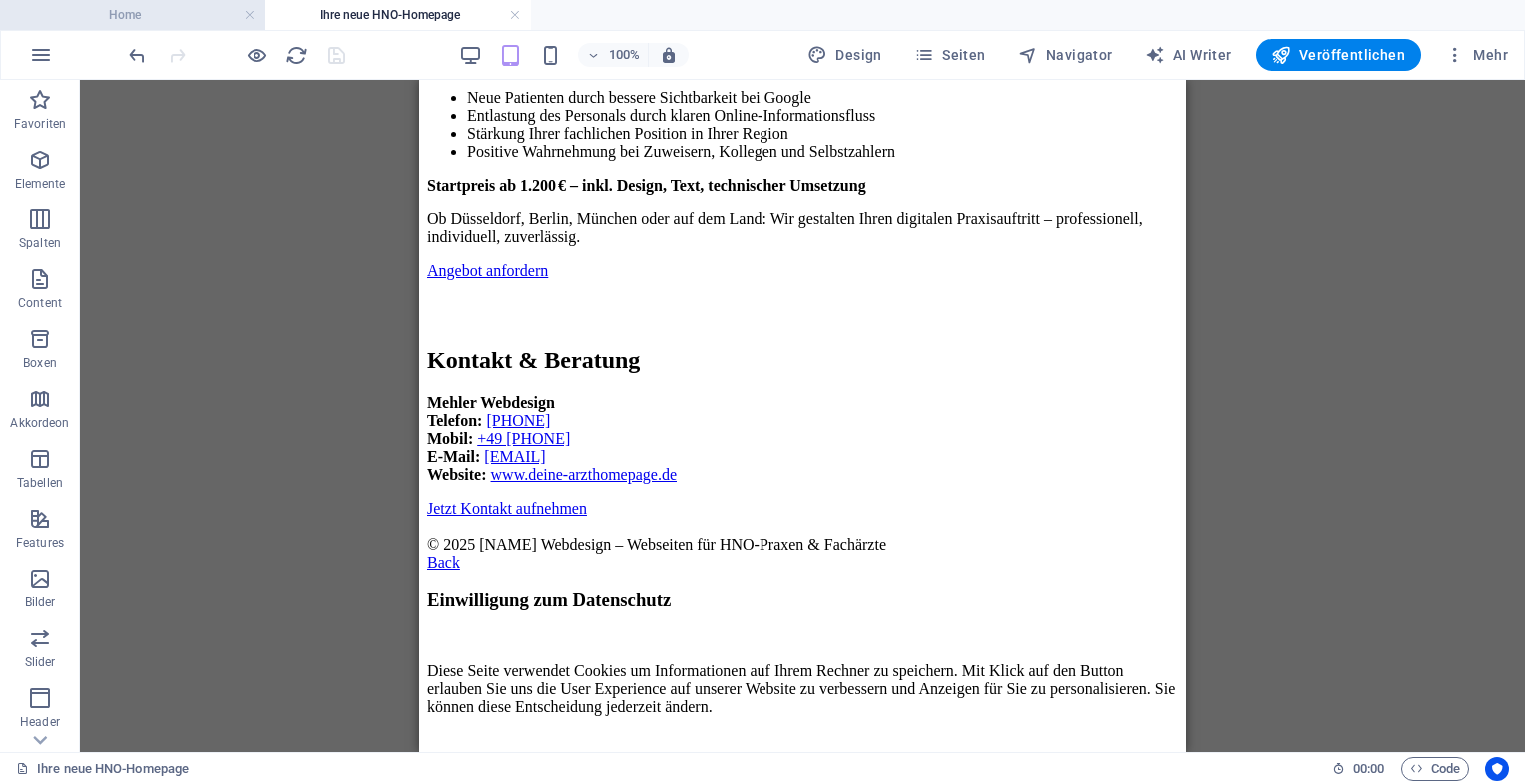 click on "Home" at bounding box center (133, 15) 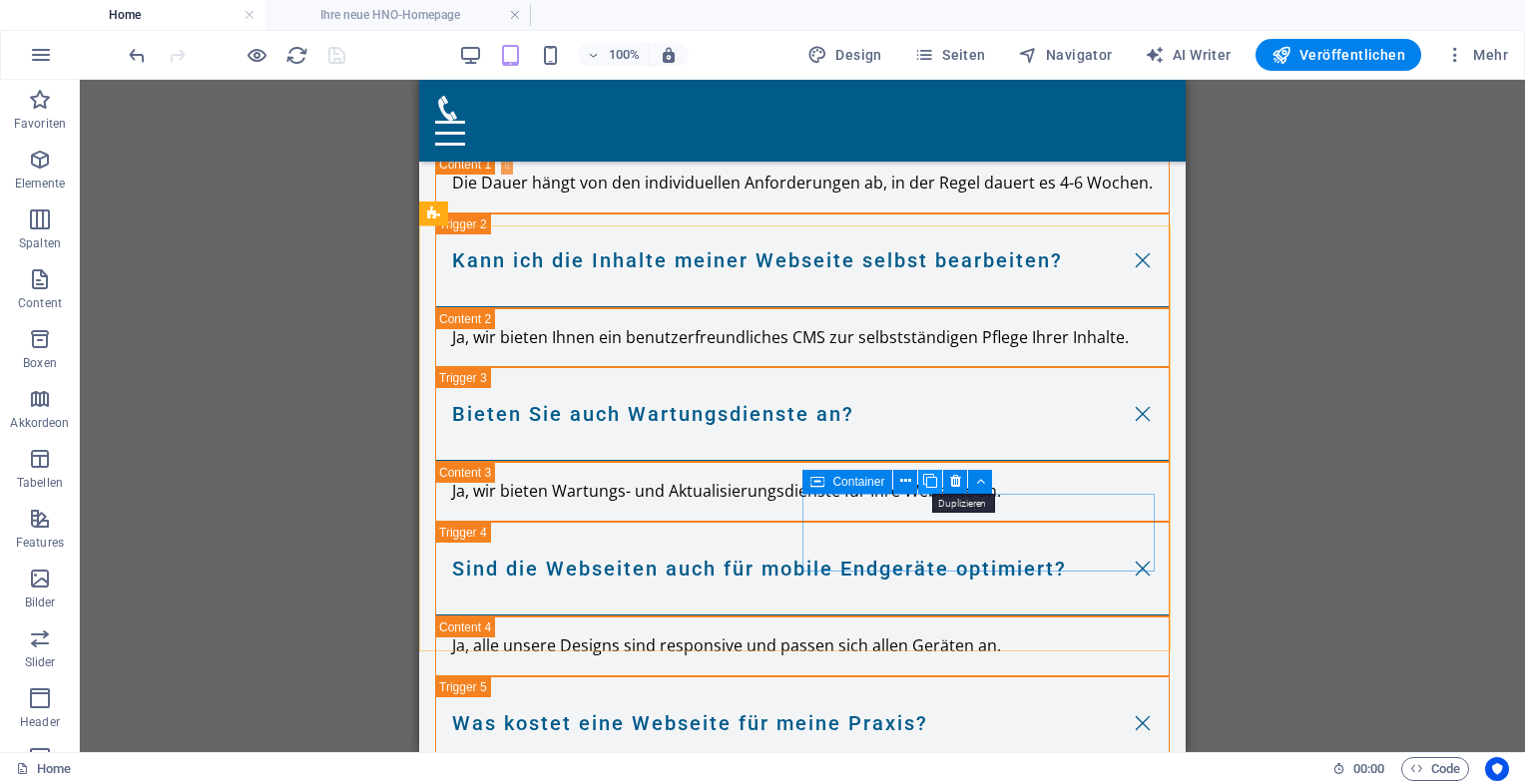 click at bounding box center (930, 481) 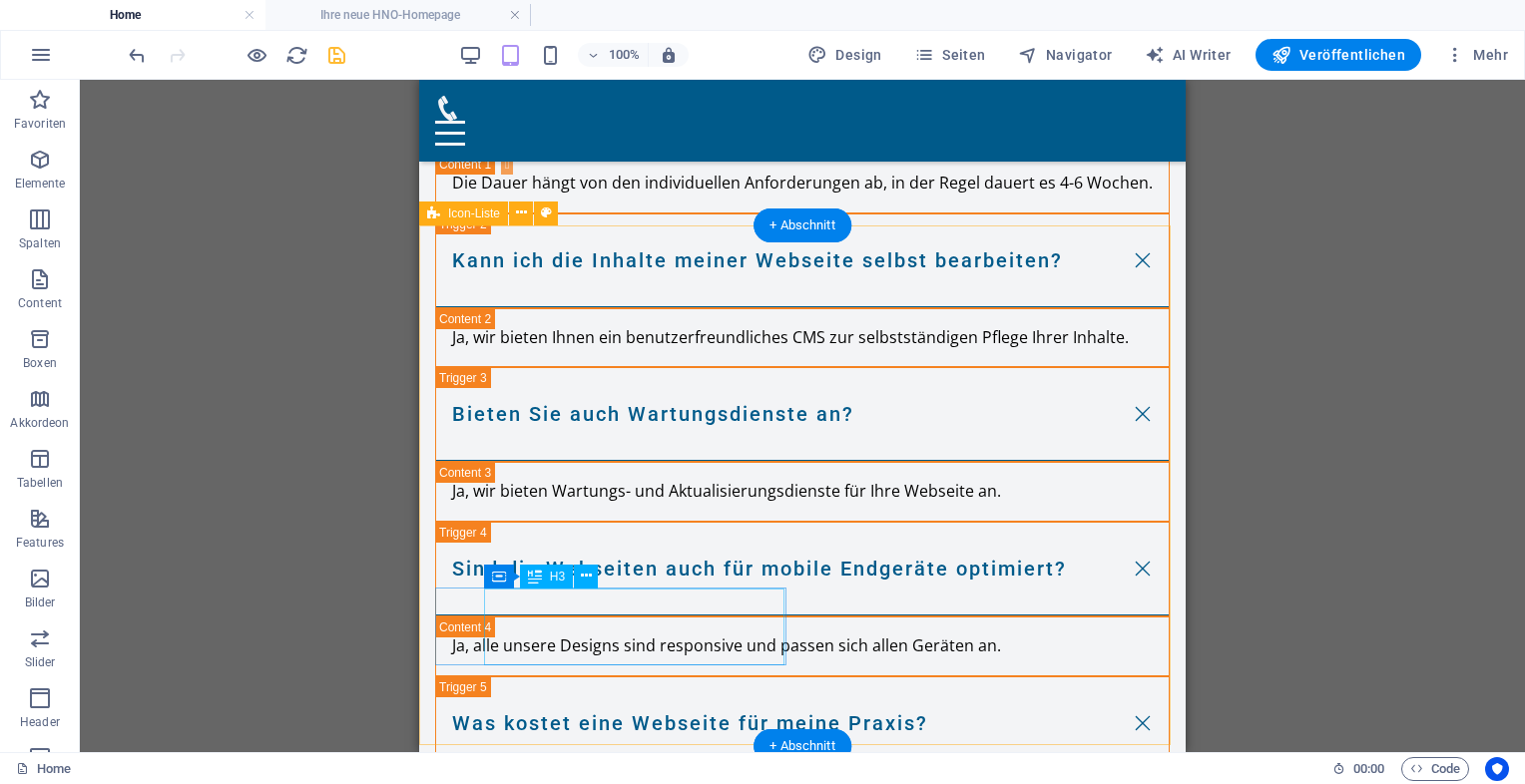 click on "Webseiten für Tierärzte & Tierkliniken" at bounding box center (590, 4721) 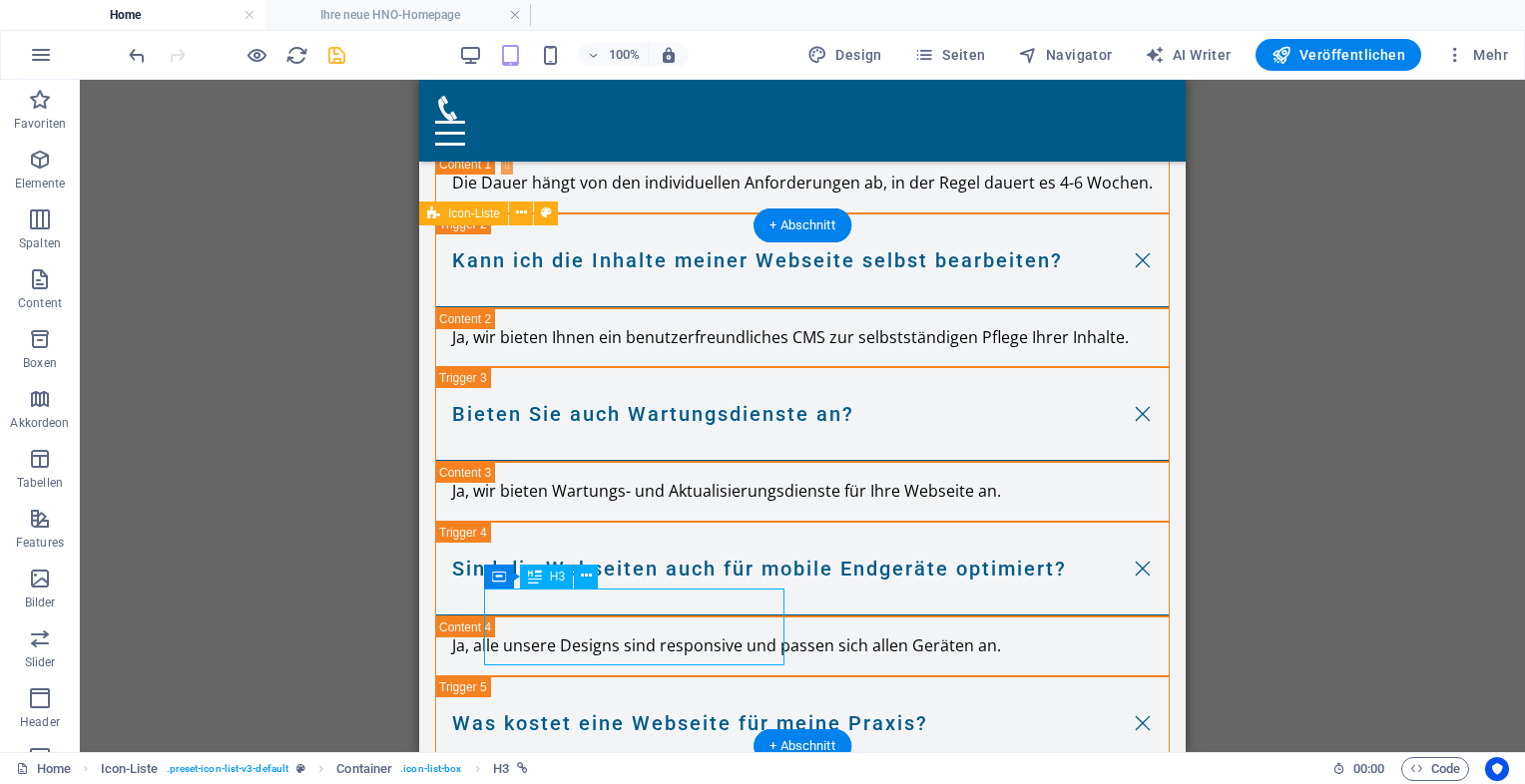 click on "Webseiten für Tierärzte & Tierkliniken" at bounding box center [590, 4721] 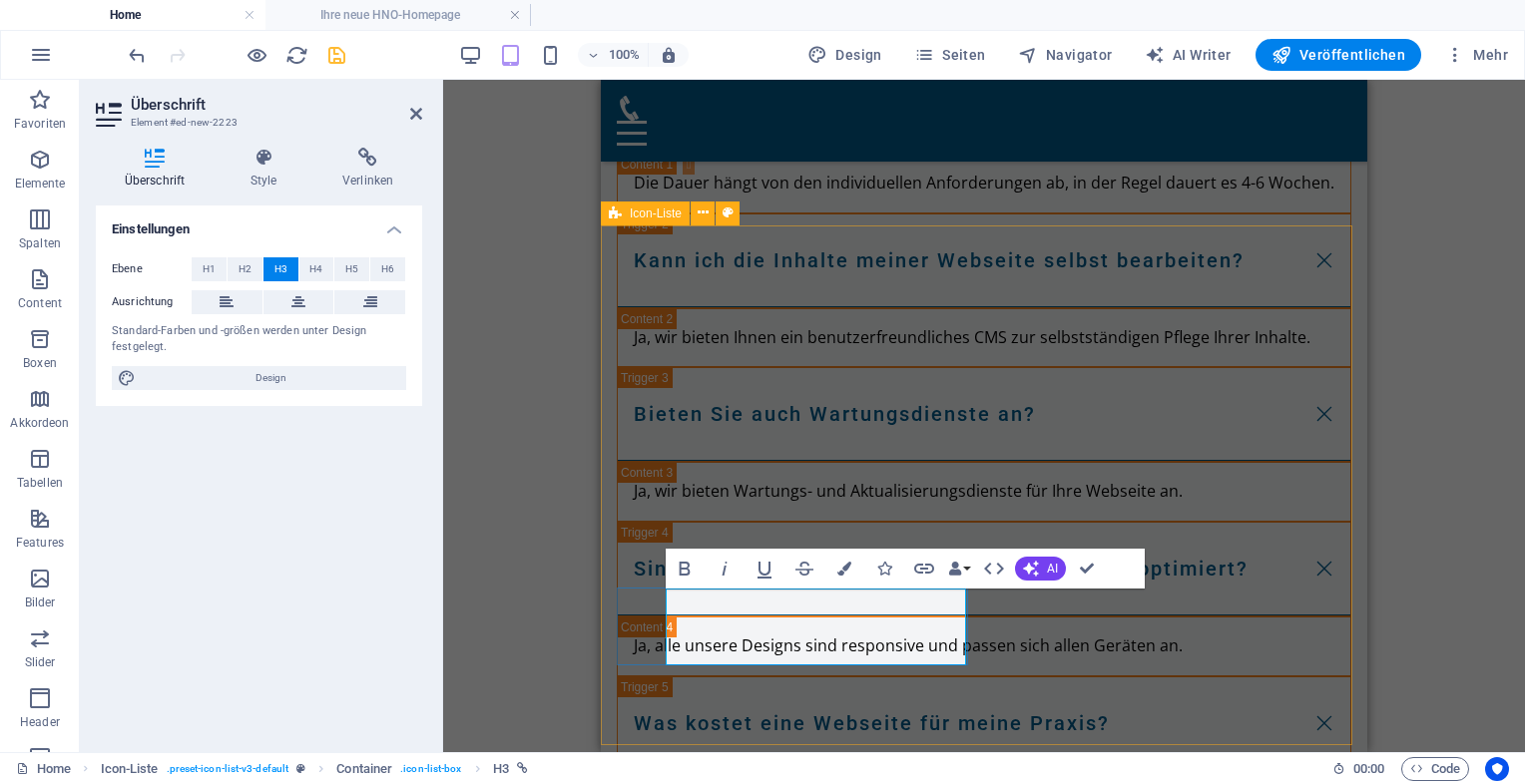 scroll, scrollTop: 0, scrollLeft: 7, axis: horizontal 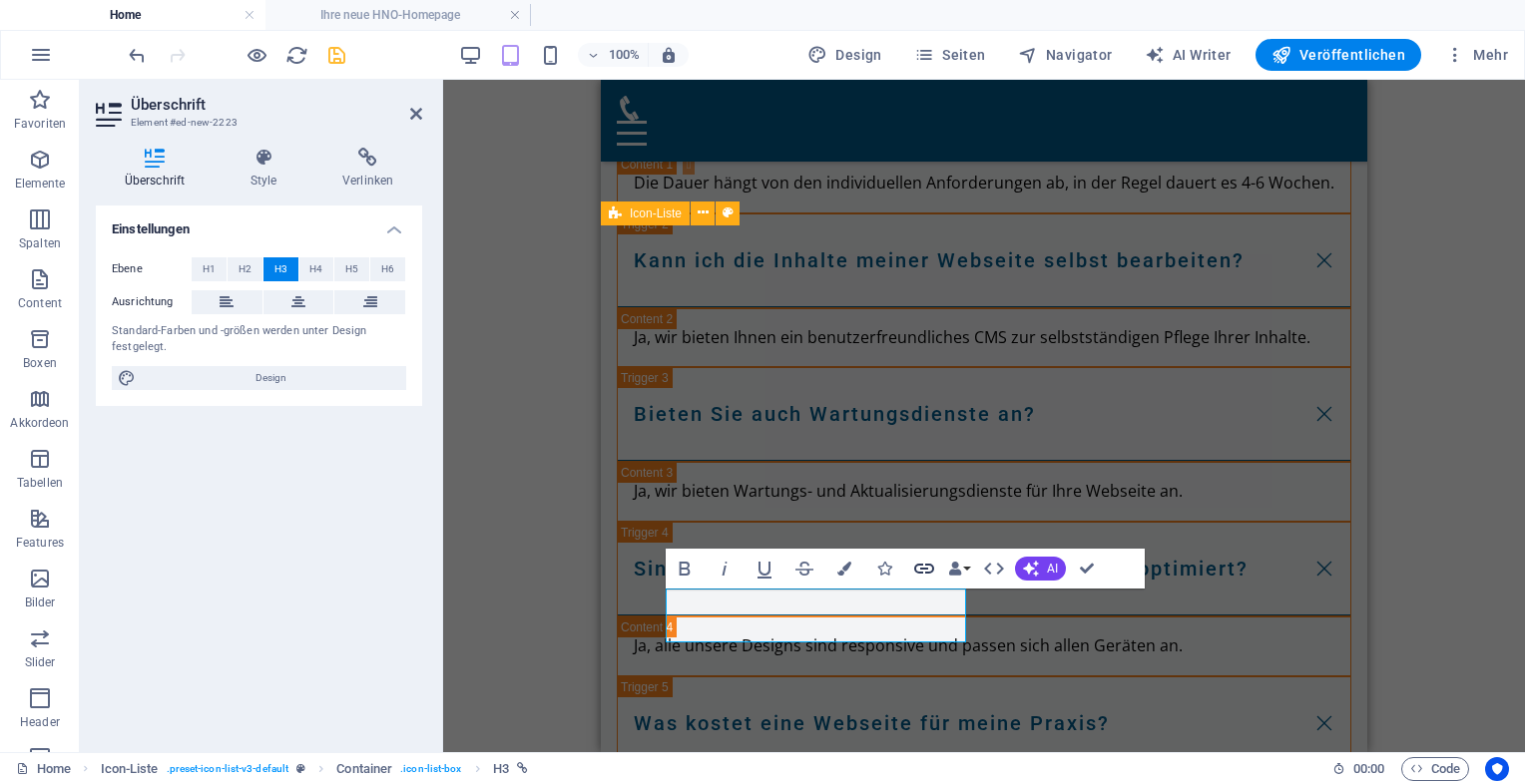 click 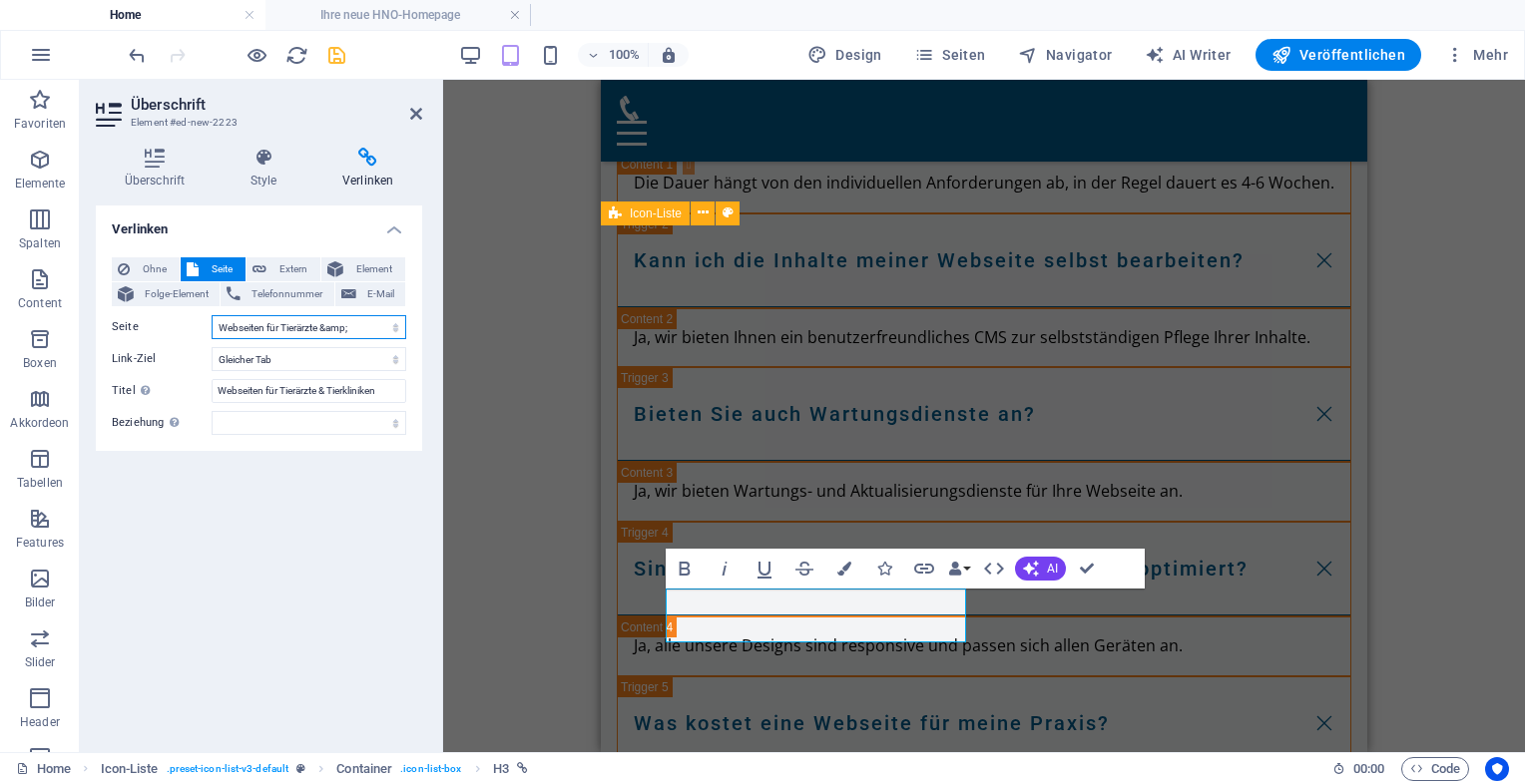 click on "Home Legal Notice Privacy Moderne Praxiswebsites für Ärzte Privatklinik für Ästhetische Chirurgie Ärzte mit Anspruch Für Zahnärzte in Luxuslagen – Patienten, die zahlen können Für Ärzte mit sozialem Auftrag Webseiten für Tierärzte &amp; Tierkliniken Ihre neue HNO-Homepage" at bounding box center [308, 327] 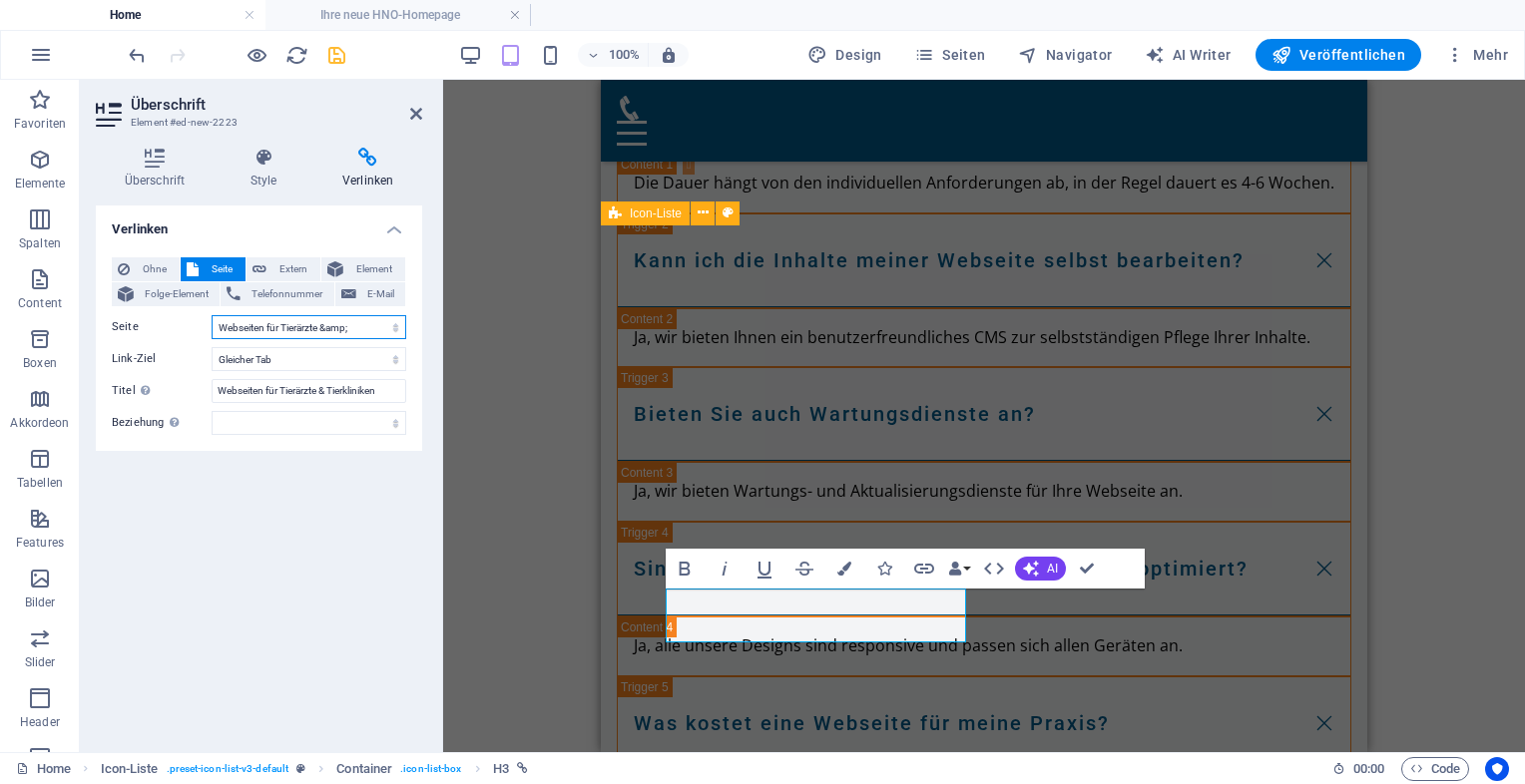 select on "9" 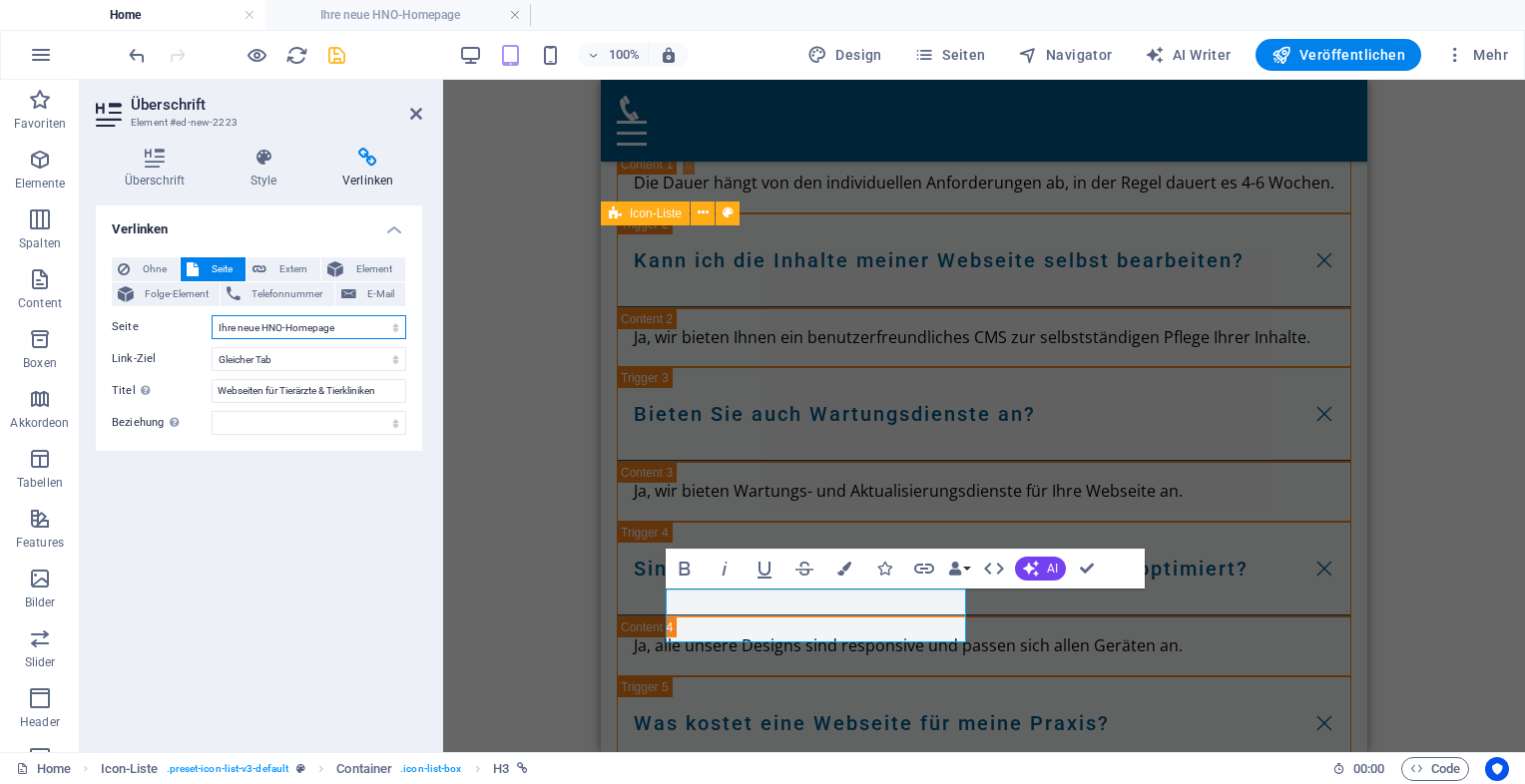 click on "Home Legal Notice Privacy Moderne Praxiswebsites für Ärzte Privatklinik für Ästhetische Chirurgie Ärzte mit Anspruch Für Zahnärzte in Luxuslagen – Patienten, die zahlen können Für Ärzte mit sozialem Auftrag Webseiten für Tierärzte &amp; Tierkliniken Ihre neue HNO-Homepage" at bounding box center (308, 327) 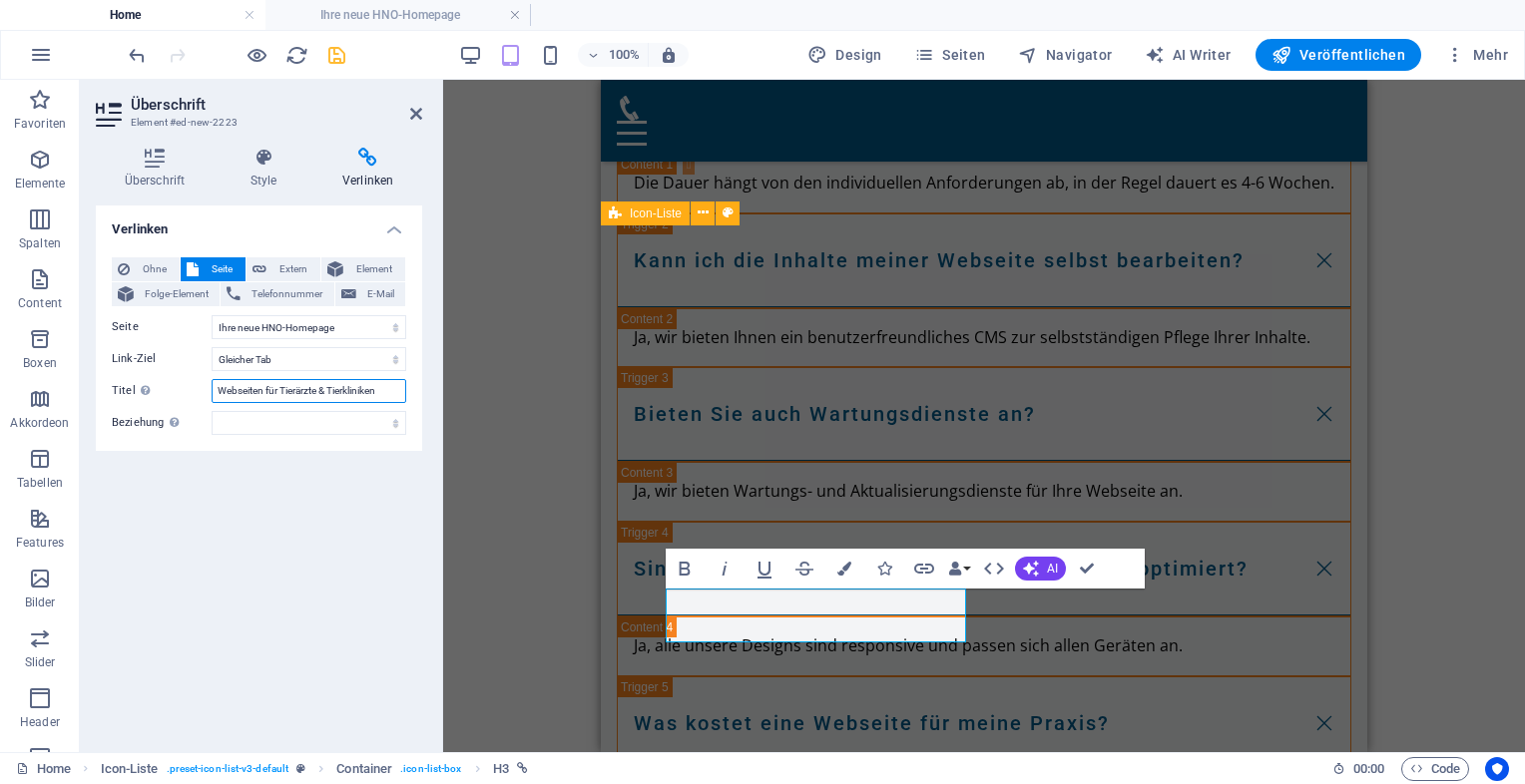 drag, startPoint x: 221, startPoint y: 394, endPoint x: 459, endPoint y: 499, distance: 260.13266 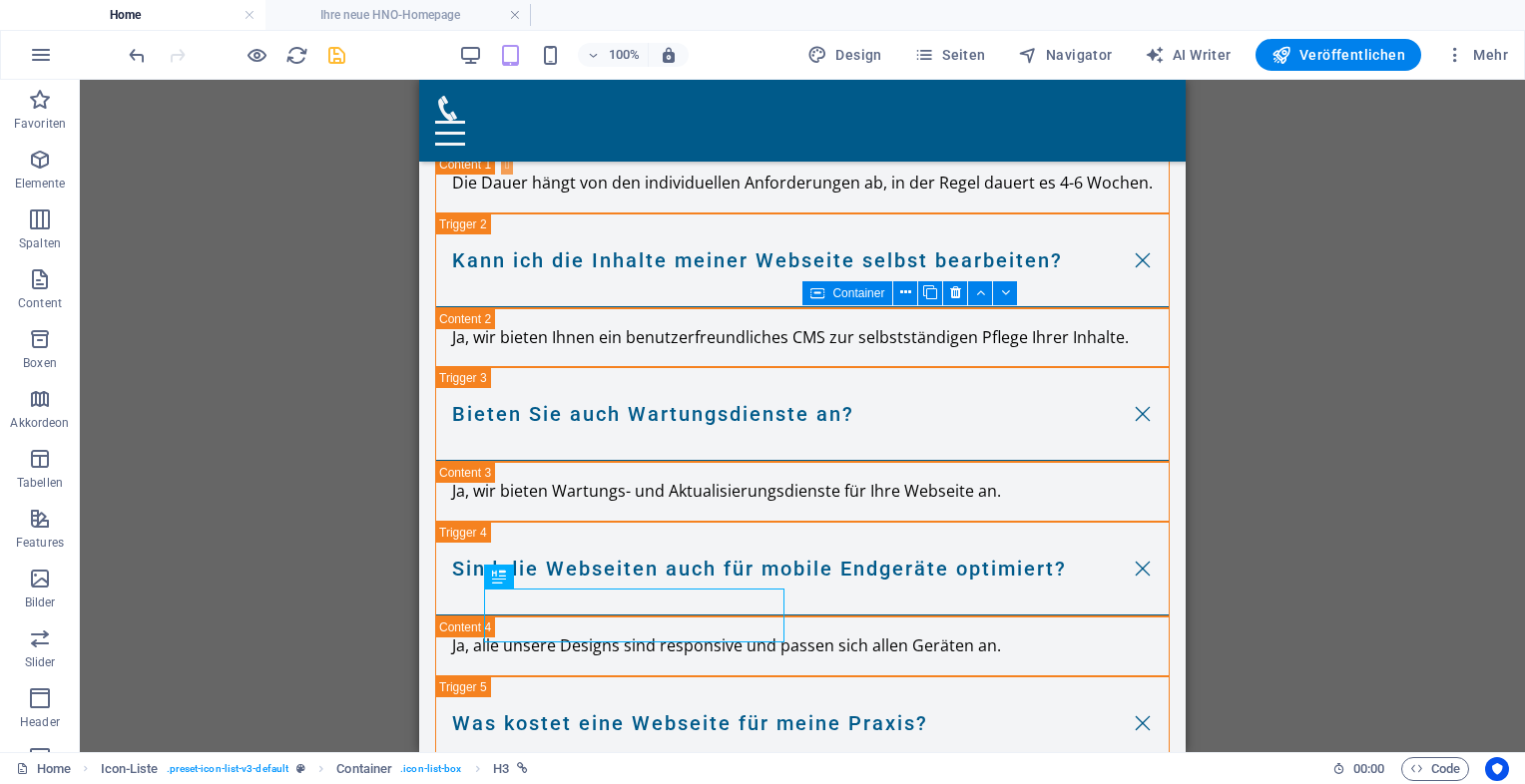 click at bounding box center (336, 55) 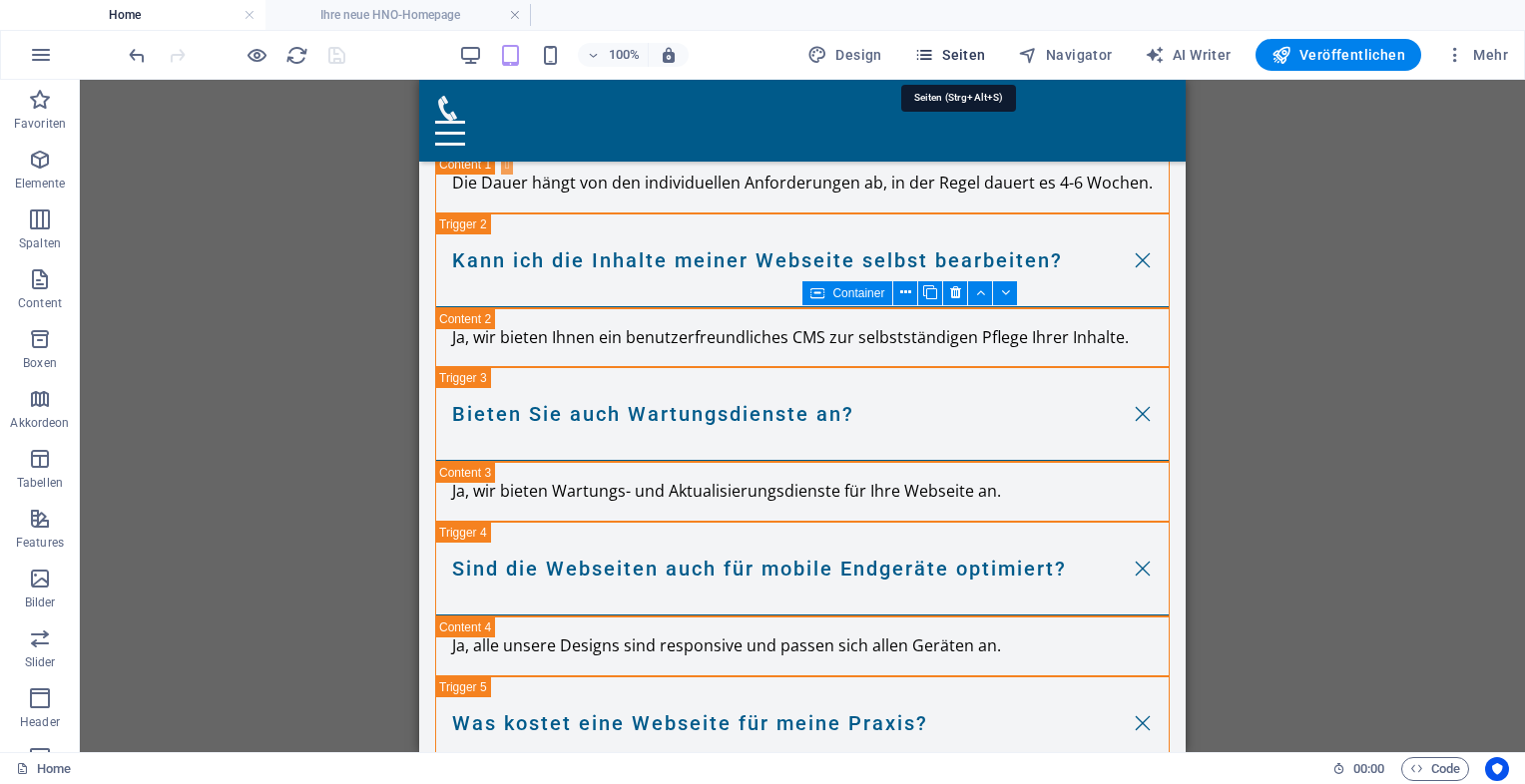 click on "Seiten" at bounding box center (950, 55) 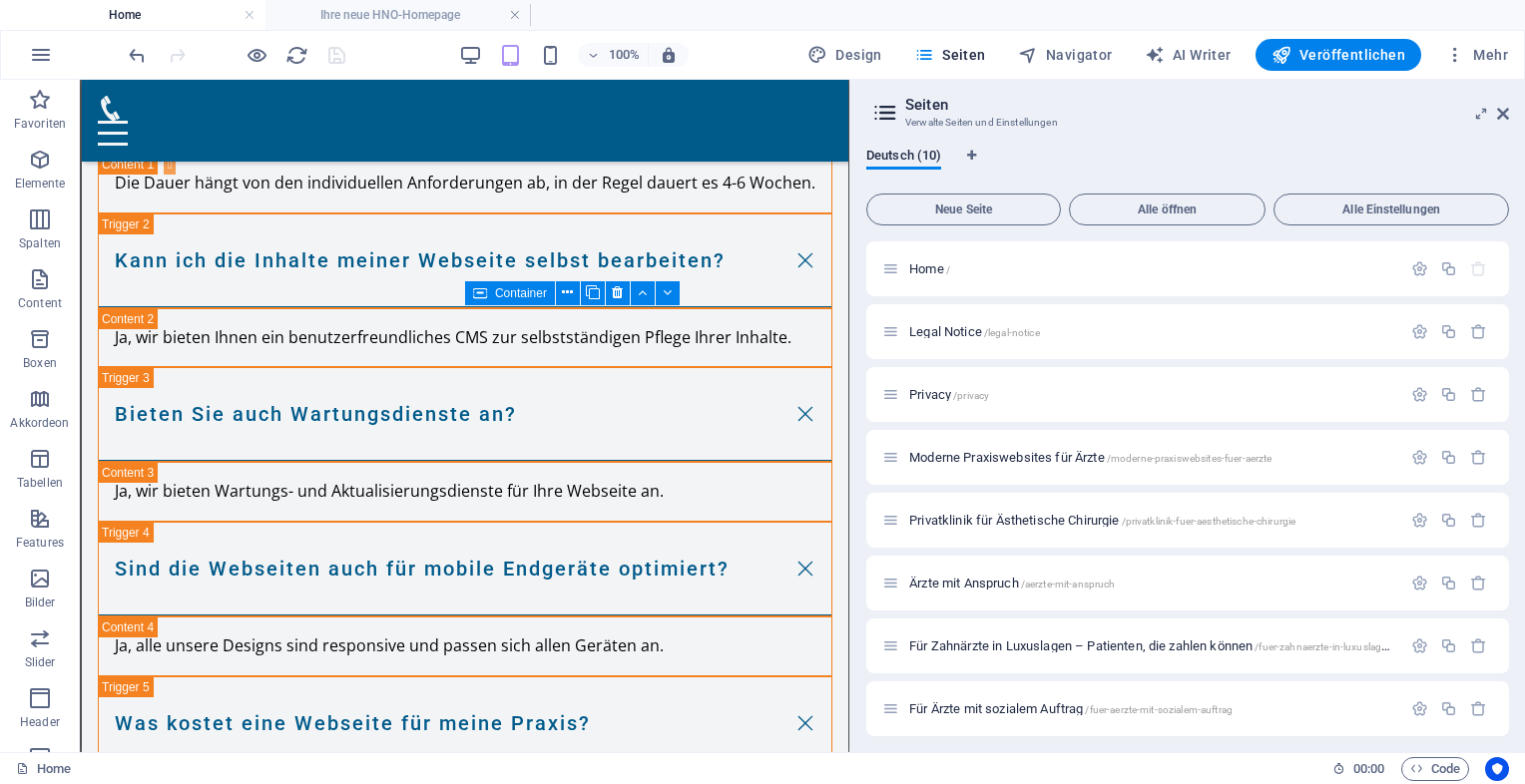 scroll, scrollTop: 134, scrollLeft: 0, axis: vertical 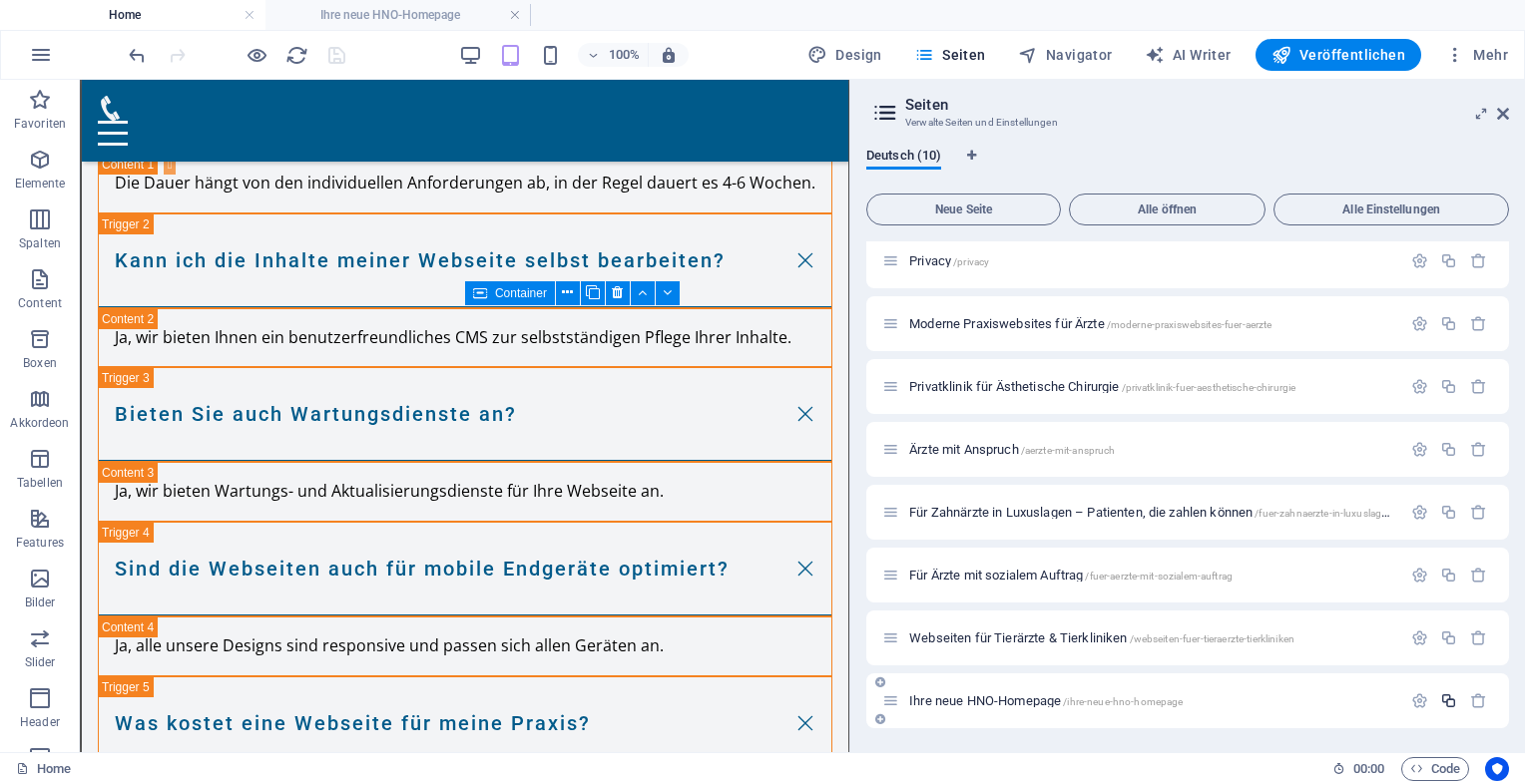 click at bounding box center (1448, 700) 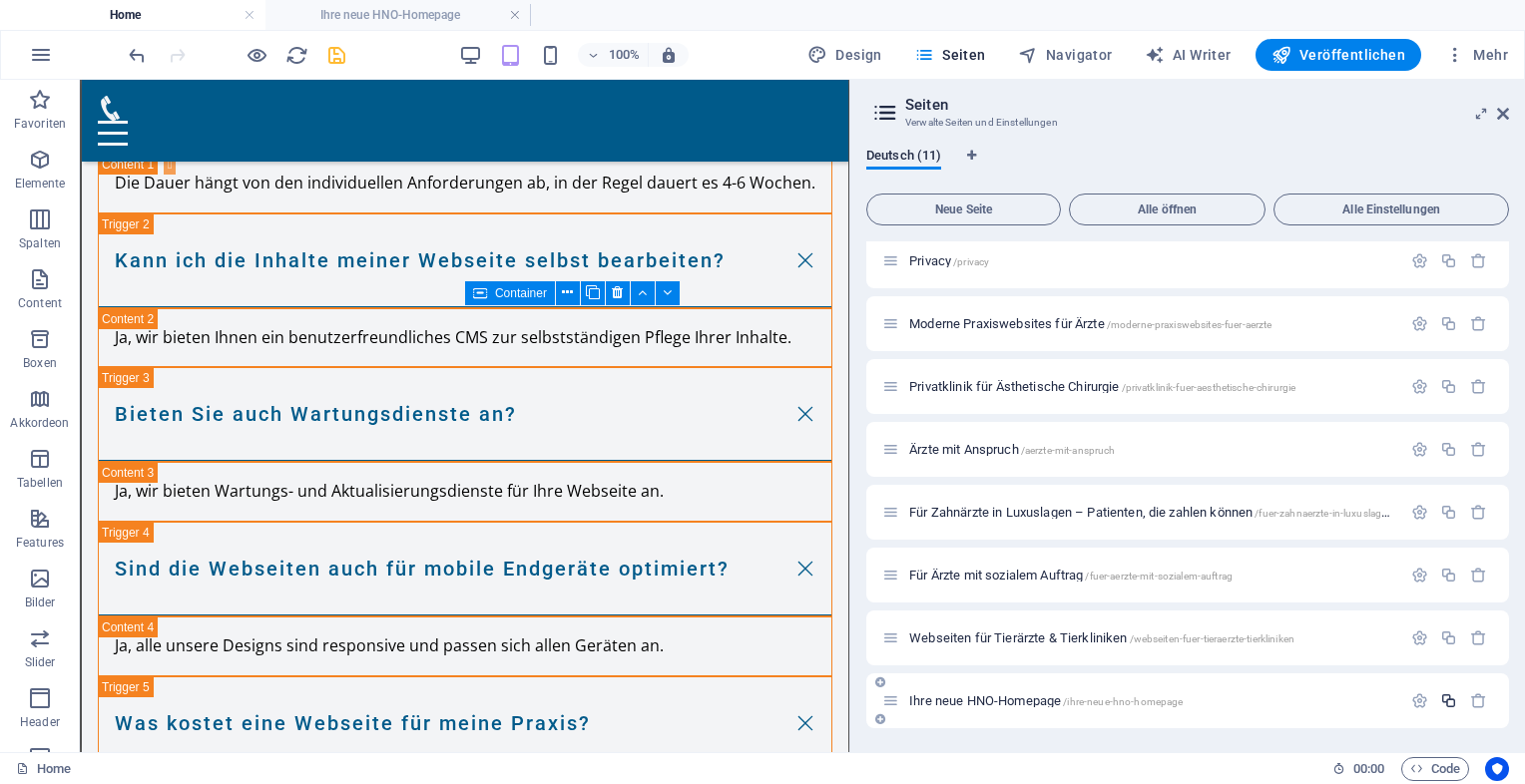 scroll, scrollTop: 484, scrollLeft: 0, axis: vertical 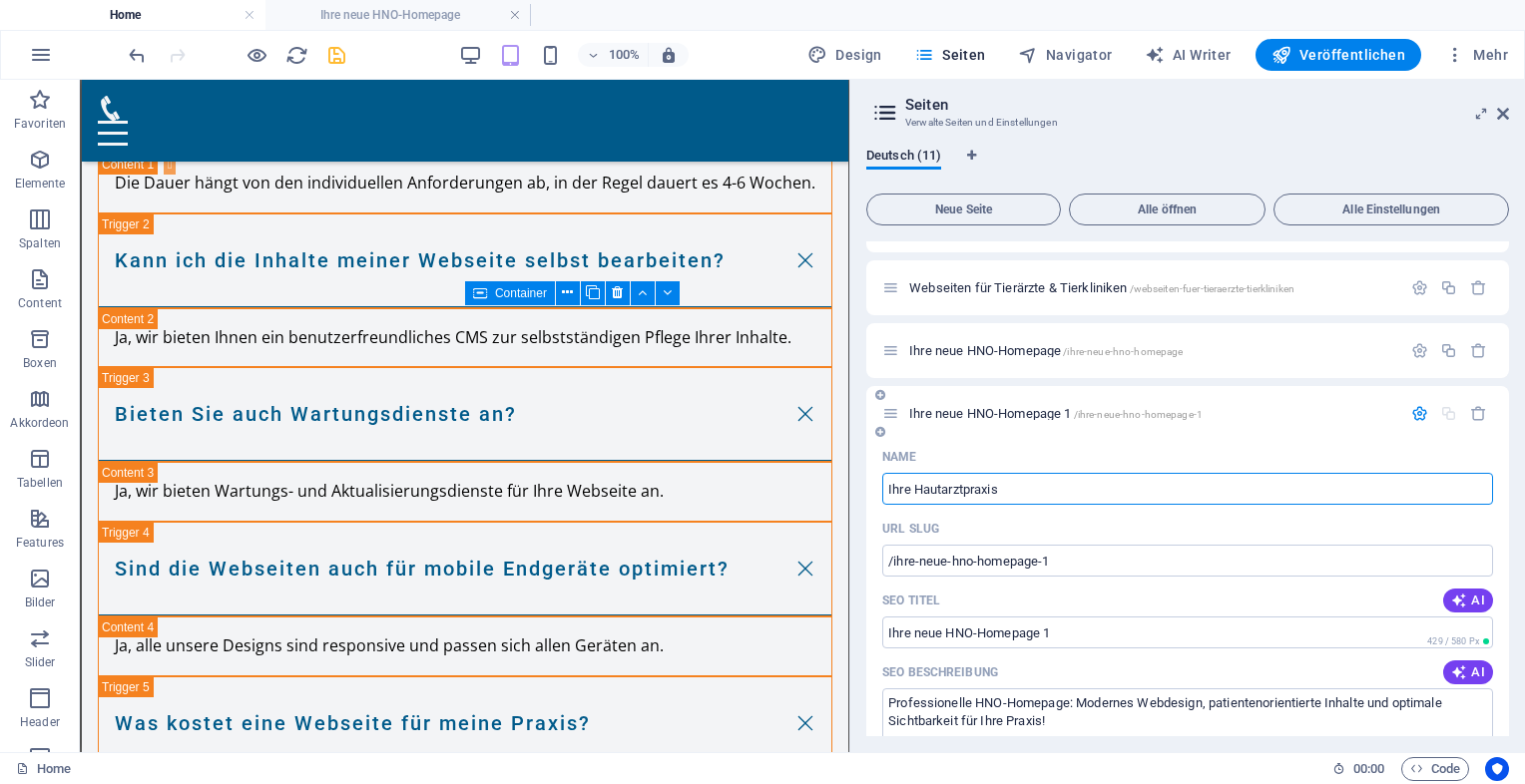 type on "Ihre Hautarztpraxis" 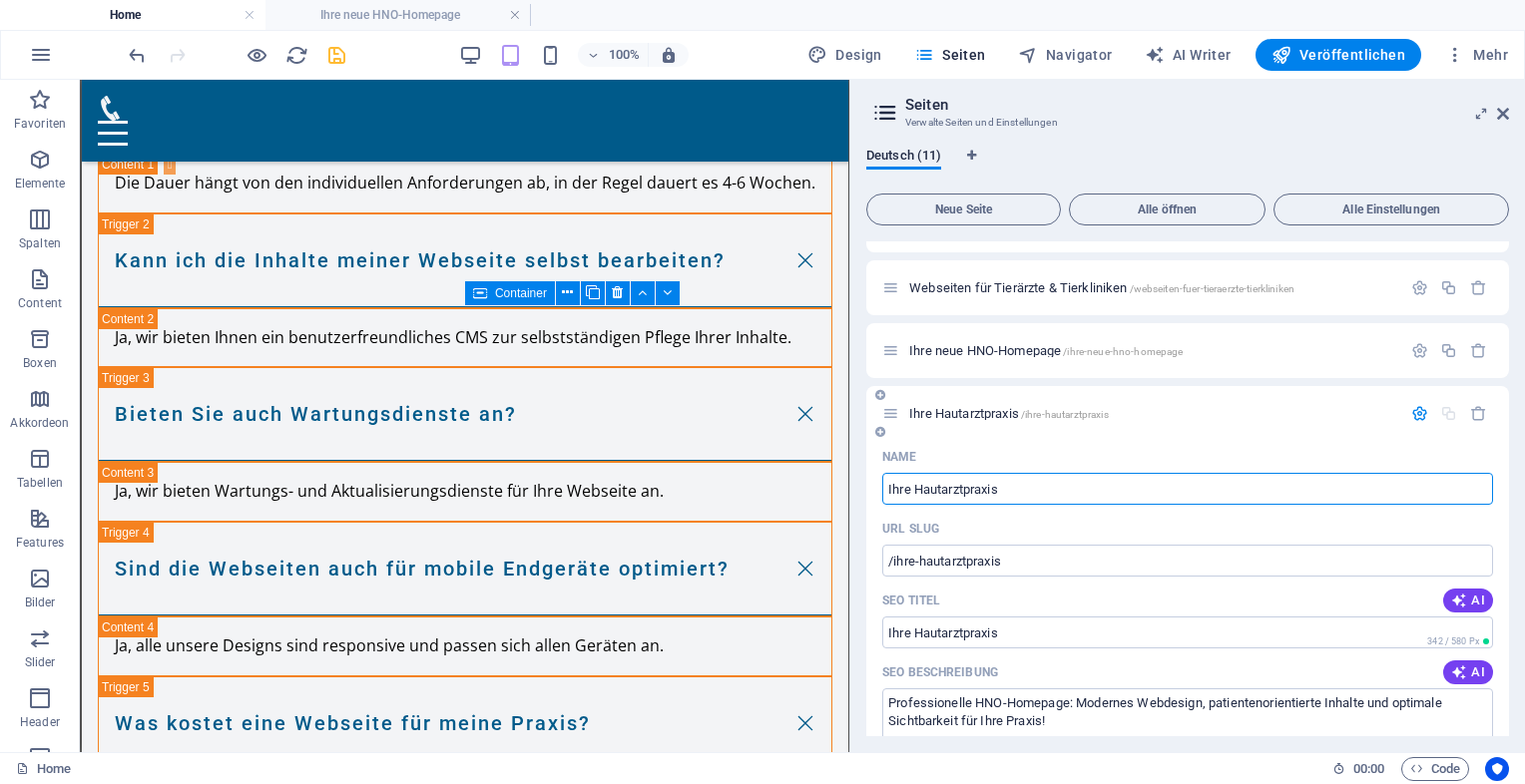 type on "Ihre Hautarztpraxis" 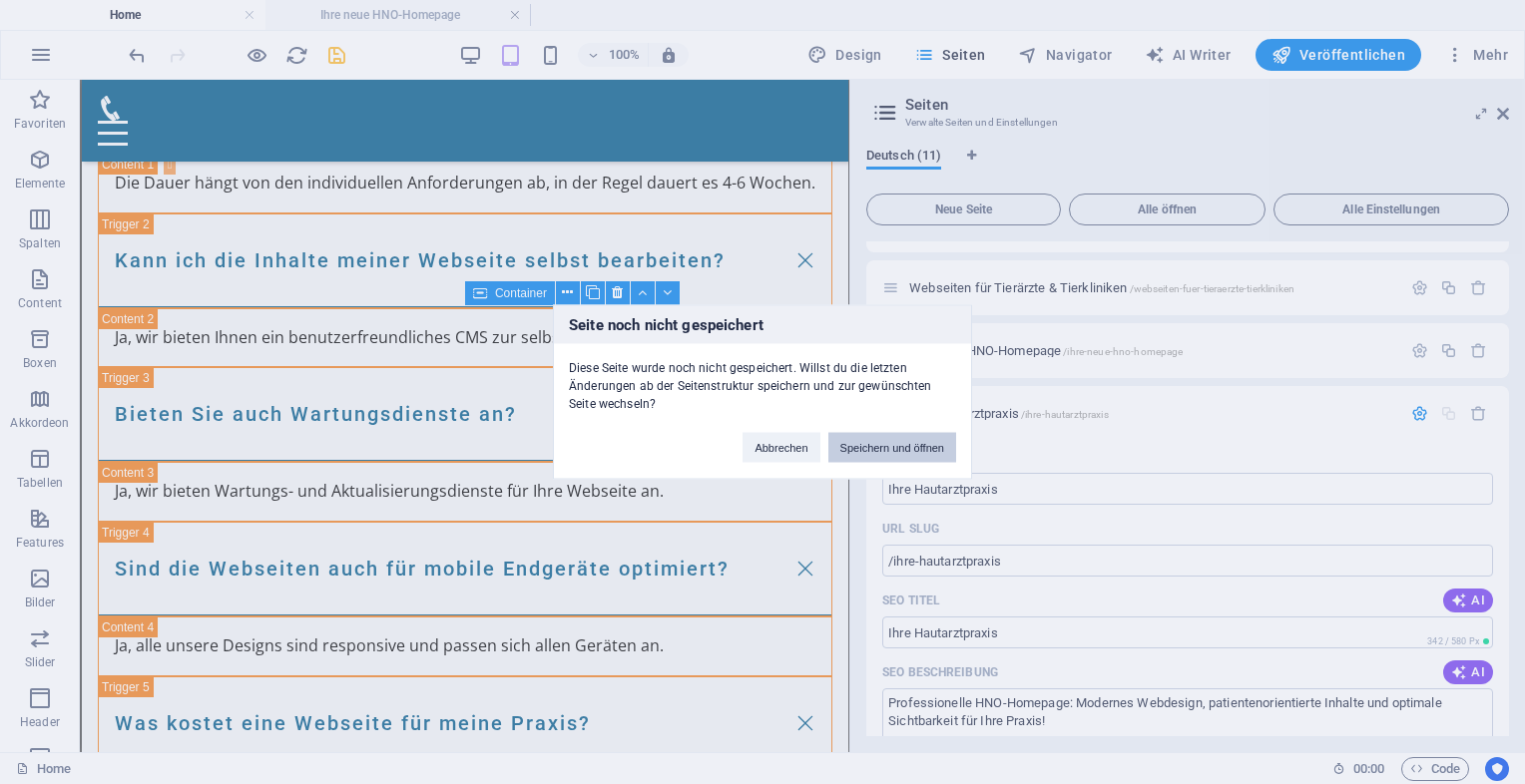click on "Speichern und öffnen" at bounding box center (892, 448) 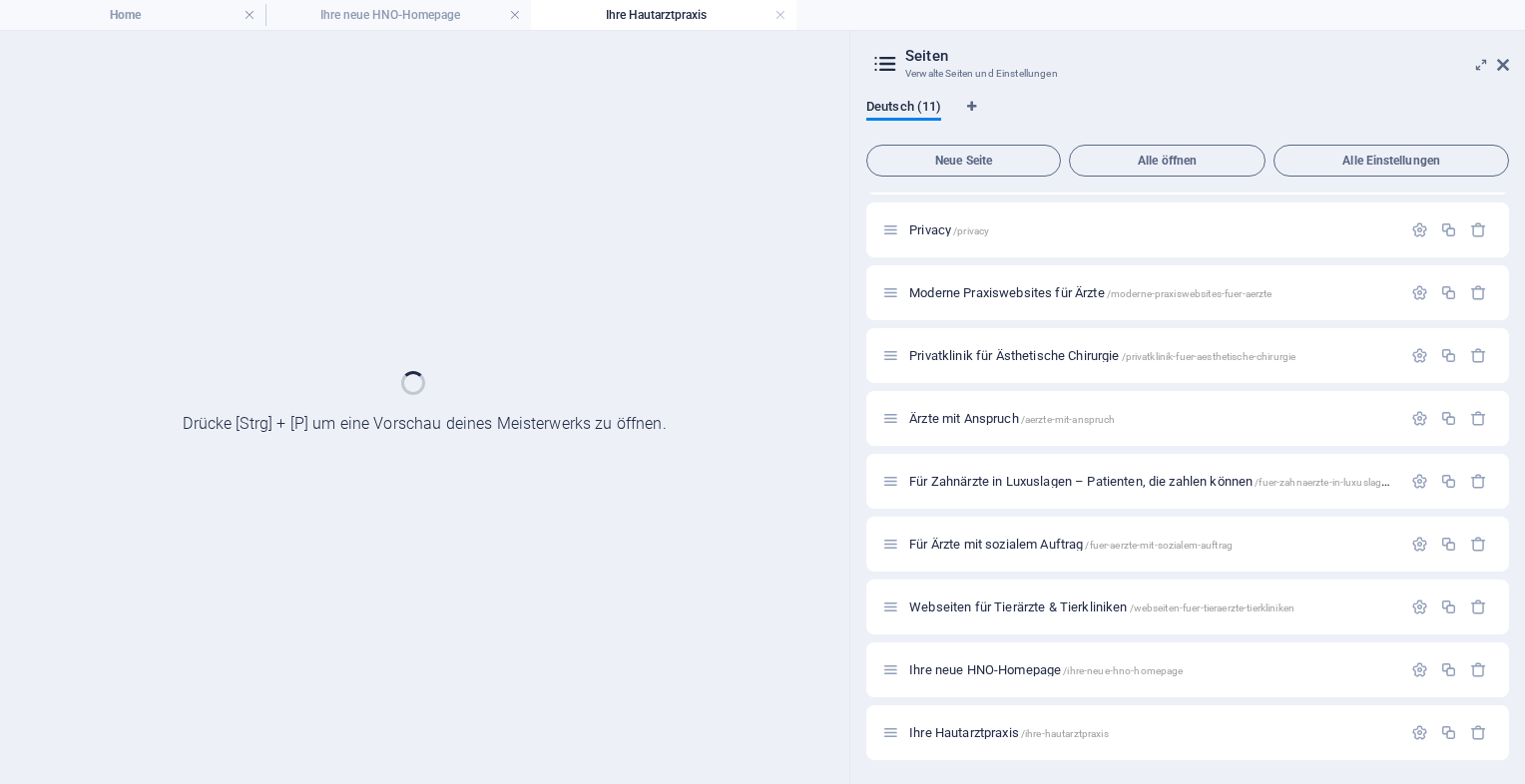 scroll, scrollTop: 116, scrollLeft: 0, axis: vertical 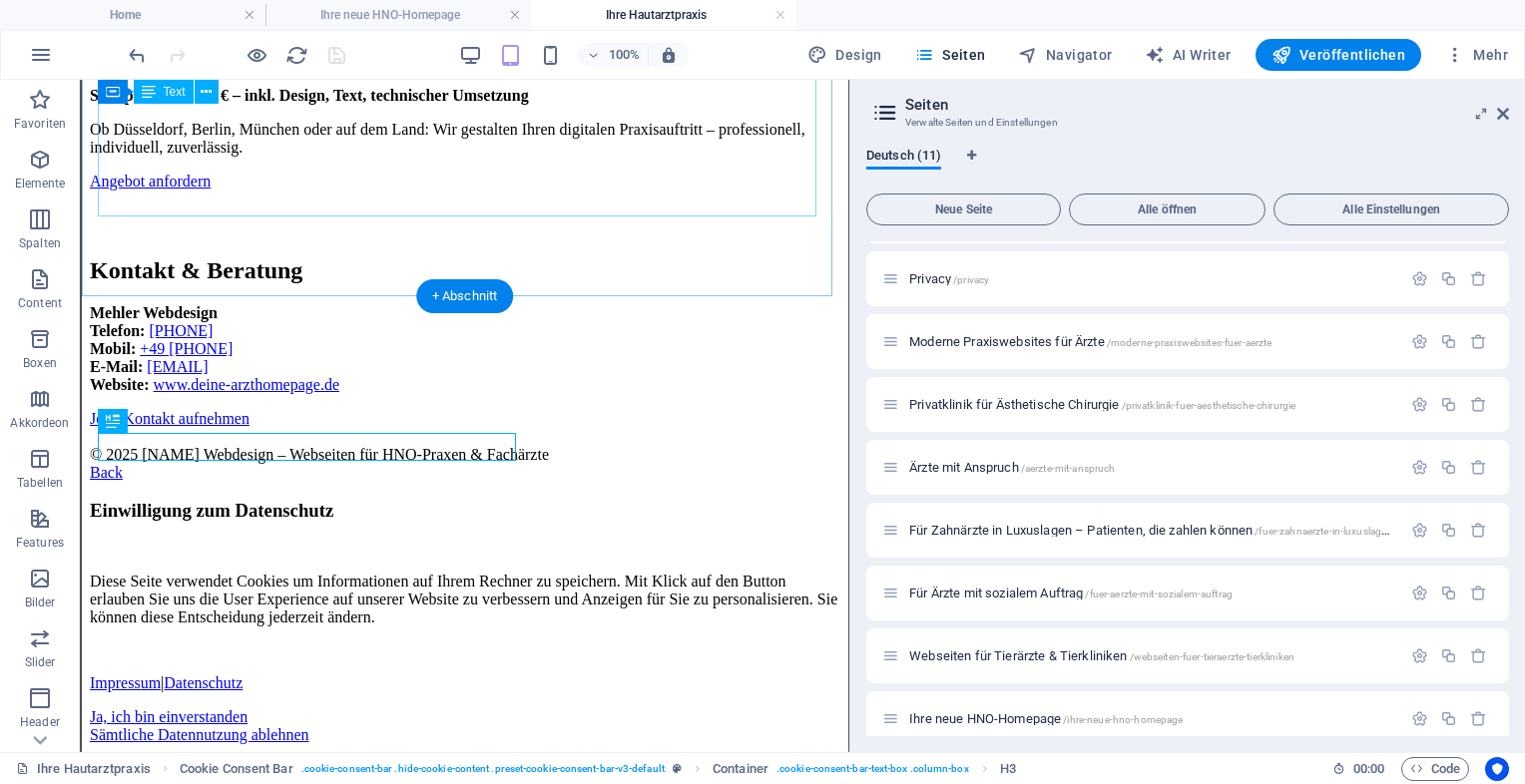 click on "Ihre neue HNO-Homepage – professionell & patientennah
Homepage für Ihre HNO-Praxis
Modernes Webdesign für Fachärzte – professionell, seriös & patientenorientiert
Warum eine moderne Website unverzichtbar ist
HNO-Praxen bieten hochspezialisierte medizinische Leistungen – doch viele Patientinnen und Patienten suchen zuerst online. Eine durchdachte Website sorgt dafür, dass Ihre Kompetenz sichtbar wird. Ob Hörtests, Allergiebehandlungen oder Schnarchdiagnostik: Wir machen Ihre Leistungen digital erlebbar.
Für Ihre Praxis entwickeln wir
Eine strukturierte, mobiloptimierte Website
Texte für Ihre Leistungen – verständlich, vertrauenswürdig, suchmaschinenoptimiert
Kontaktfunktionen, Online-Terminlinks & Formulare
Optional: Mehrsprachigkeit, Datenschutz-Check, Hosting
Beispielhafte Inhalte Ihrer HNO-Website
Hörtests:  Für Kinder, Erwachsene, Senioren – inkl. Diagnostik und Beratung
Allergiebehandlung:" at bounding box center (464, -158) 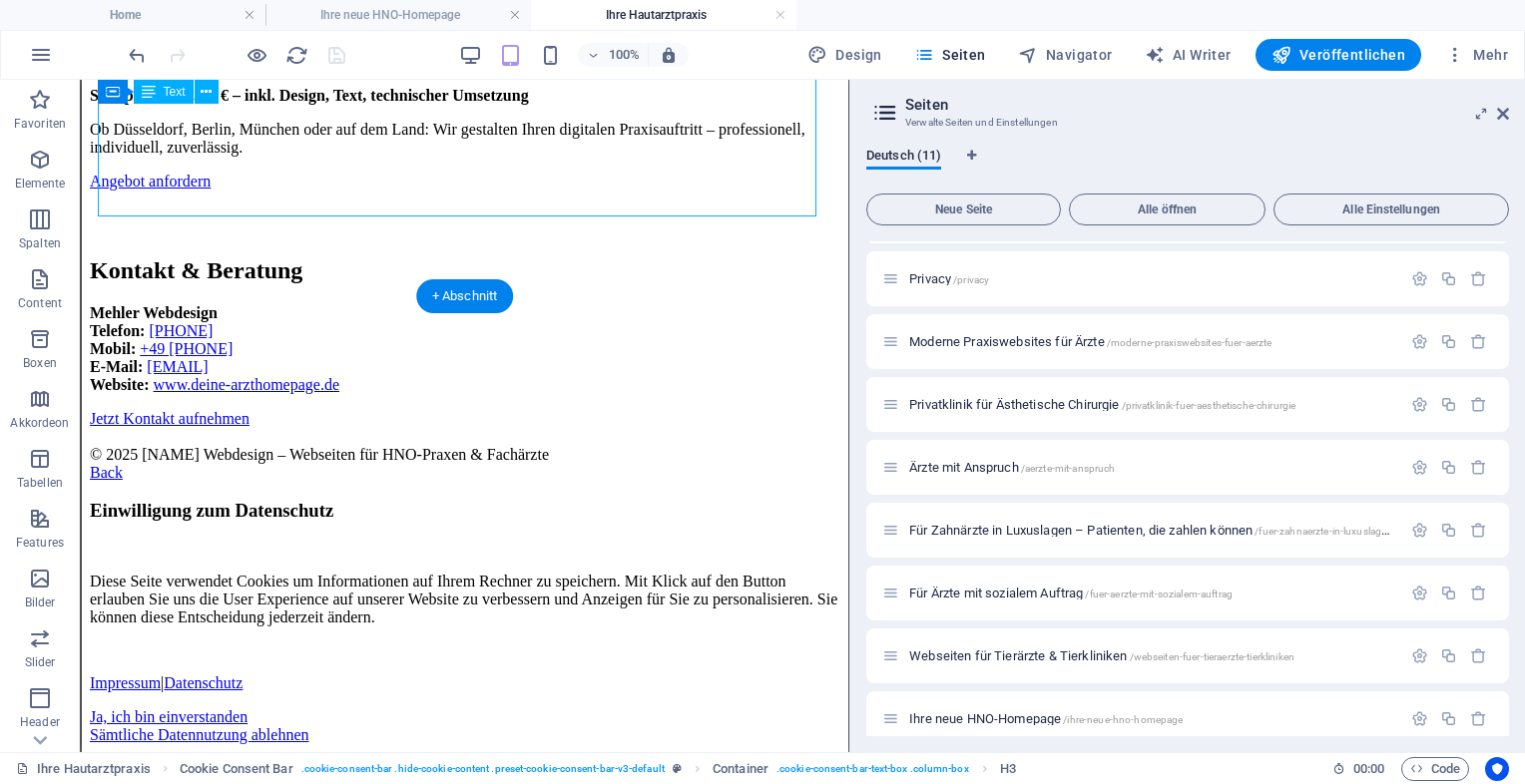 click on "Ihre neue HNO-Homepage – professionell & patientennah
Homepage für Ihre HNO-Praxis
Modernes Webdesign für Fachärzte – professionell, seriös & patientenorientiert
Warum eine moderne Website unverzichtbar ist
HNO-Praxen bieten hochspezialisierte medizinische Leistungen – doch viele Patientinnen und Patienten suchen zuerst online. Eine durchdachte Website sorgt dafür, dass Ihre Kompetenz sichtbar wird. Ob Hörtests, Allergiebehandlungen oder Schnarchdiagnostik: Wir machen Ihre Leistungen digital erlebbar.
Für Ihre Praxis entwickeln wir
Eine strukturierte, mobiloptimierte Website
Texte für Ihre Leistungen – verständlich, vertrauenswürdig, suchmaschinenoptimiert
Kontaktfunktionen, Online-Terminlinks & Formulare
Optional: Mehrsprachigkeit, Datenschutz-Check, Hosting
Beispielhafte Inhalte Ihrer HNO-Website
Hörtests:  Für Kinder, Erwachsene, Senioren – inkl. Diagnostik und Beratung
Allergiebehandlung:" at bounding box center (464, -158) 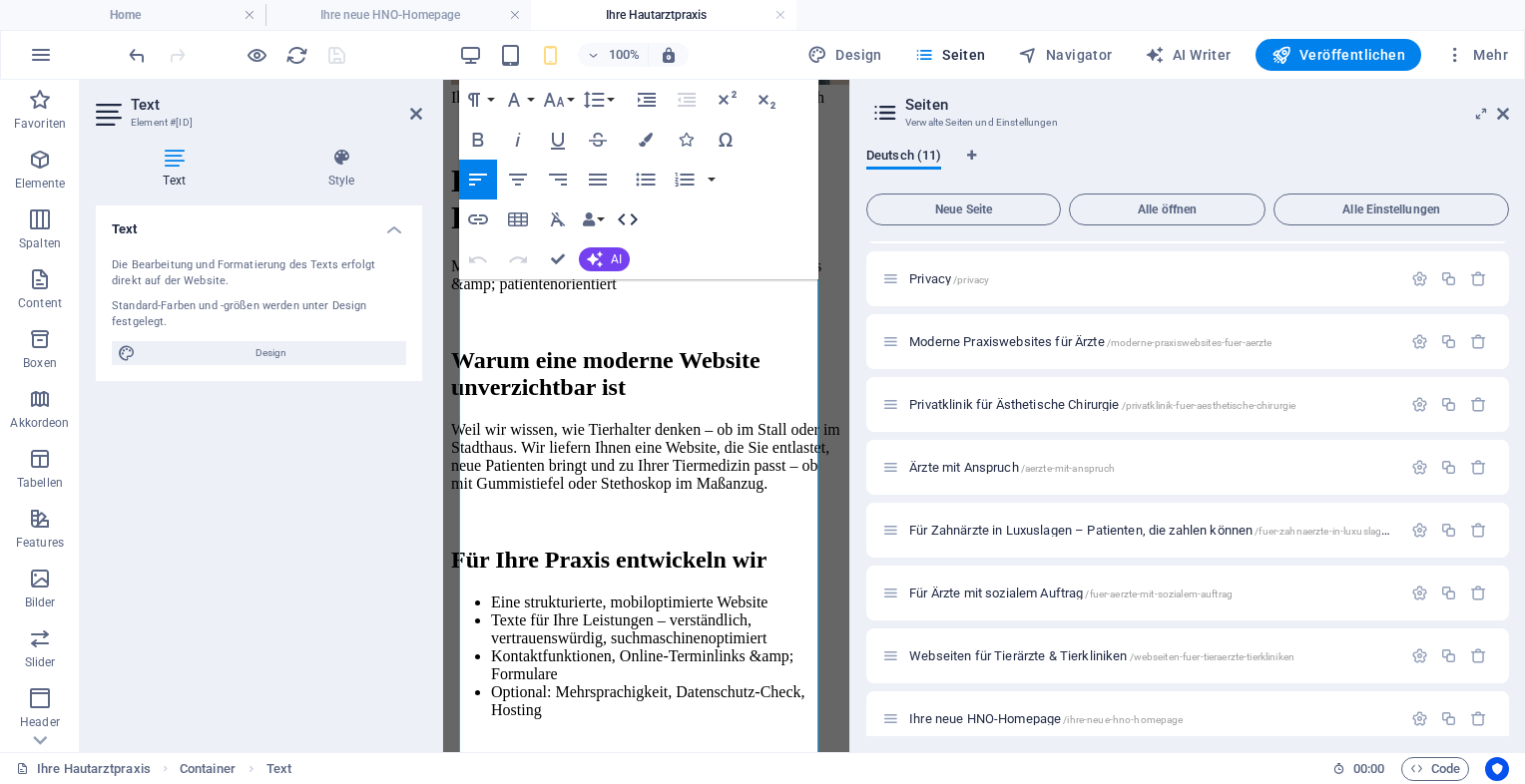 click 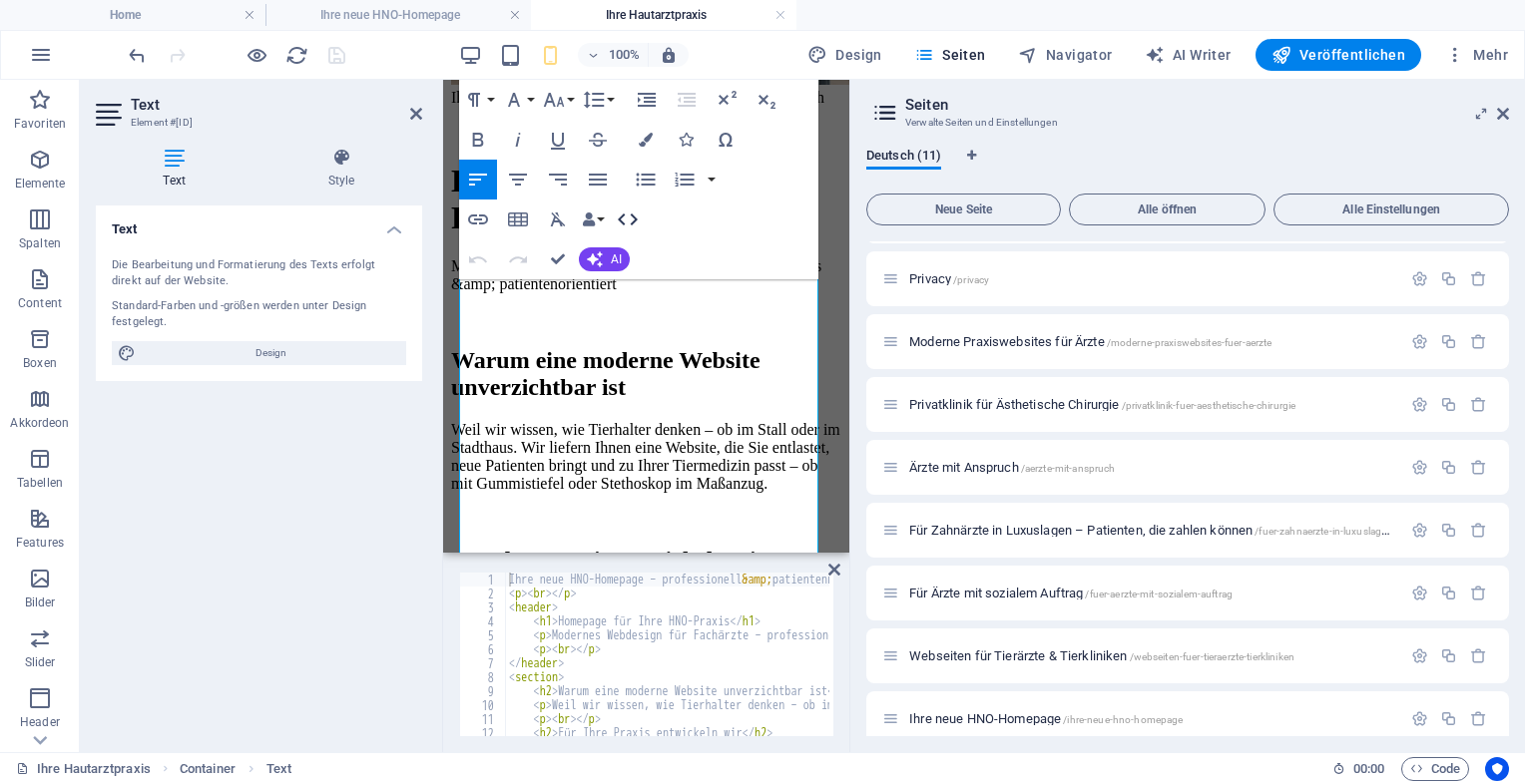click 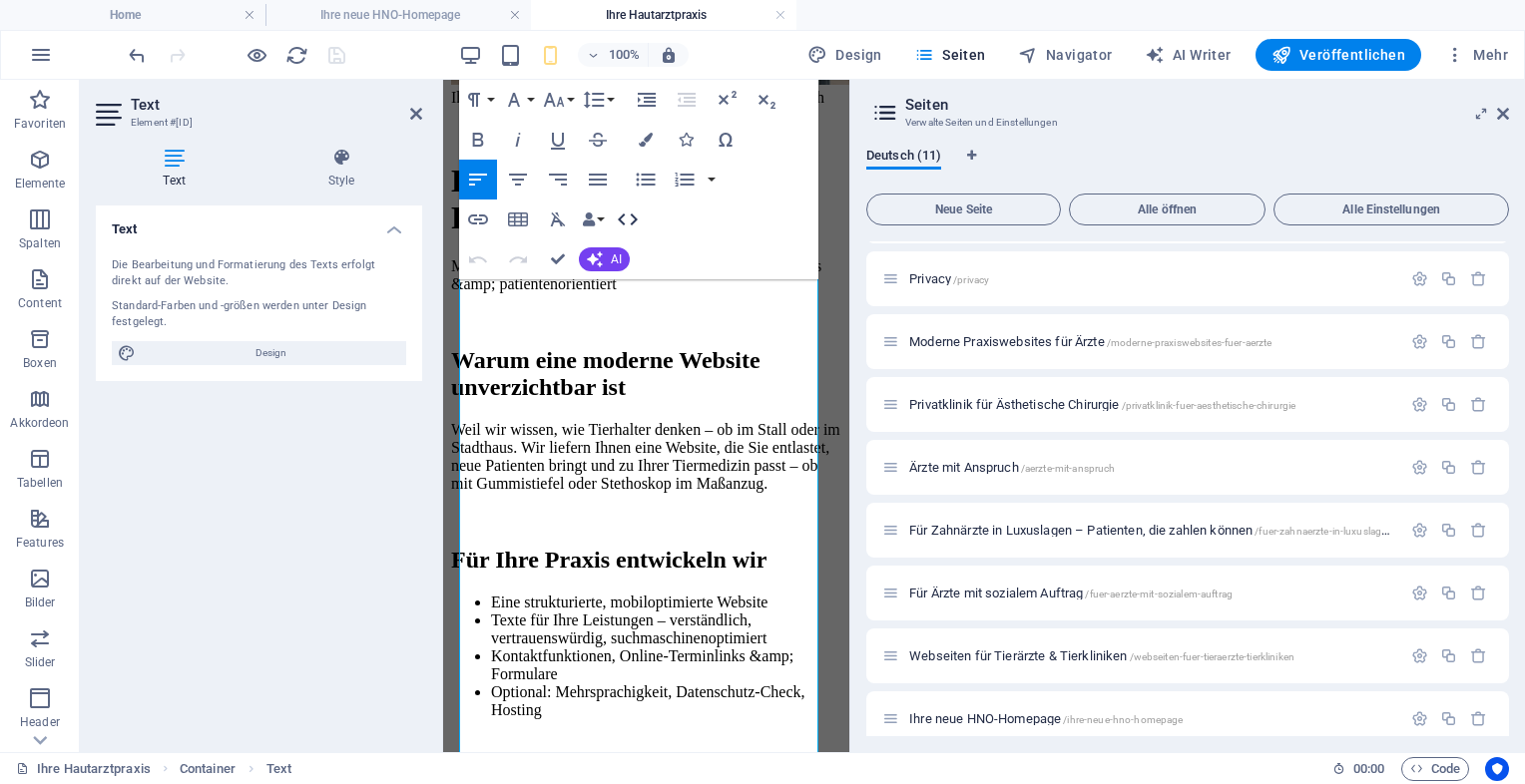 click 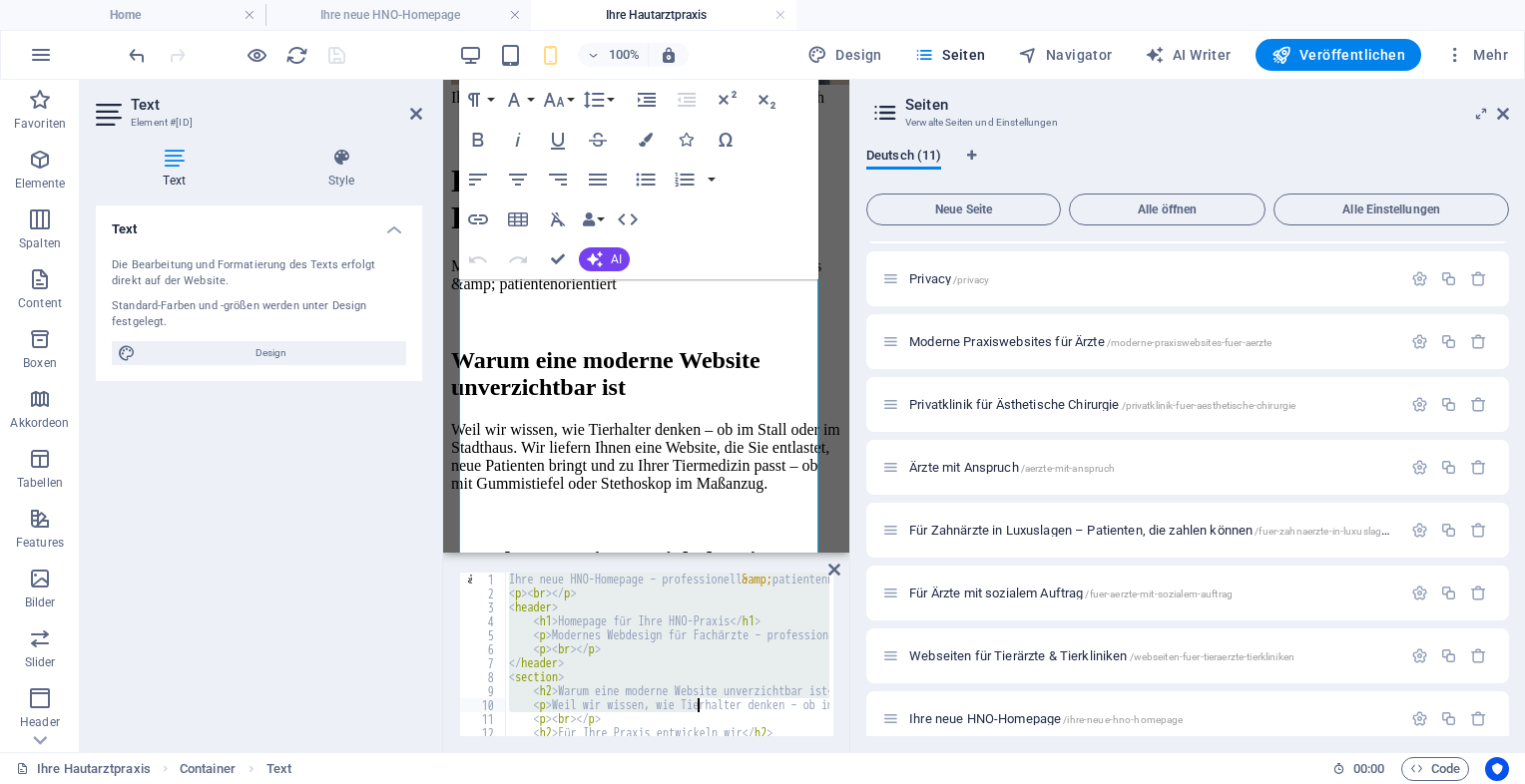 scroll, scrollTop: 594, scrollLeft: 0, axis: vertical 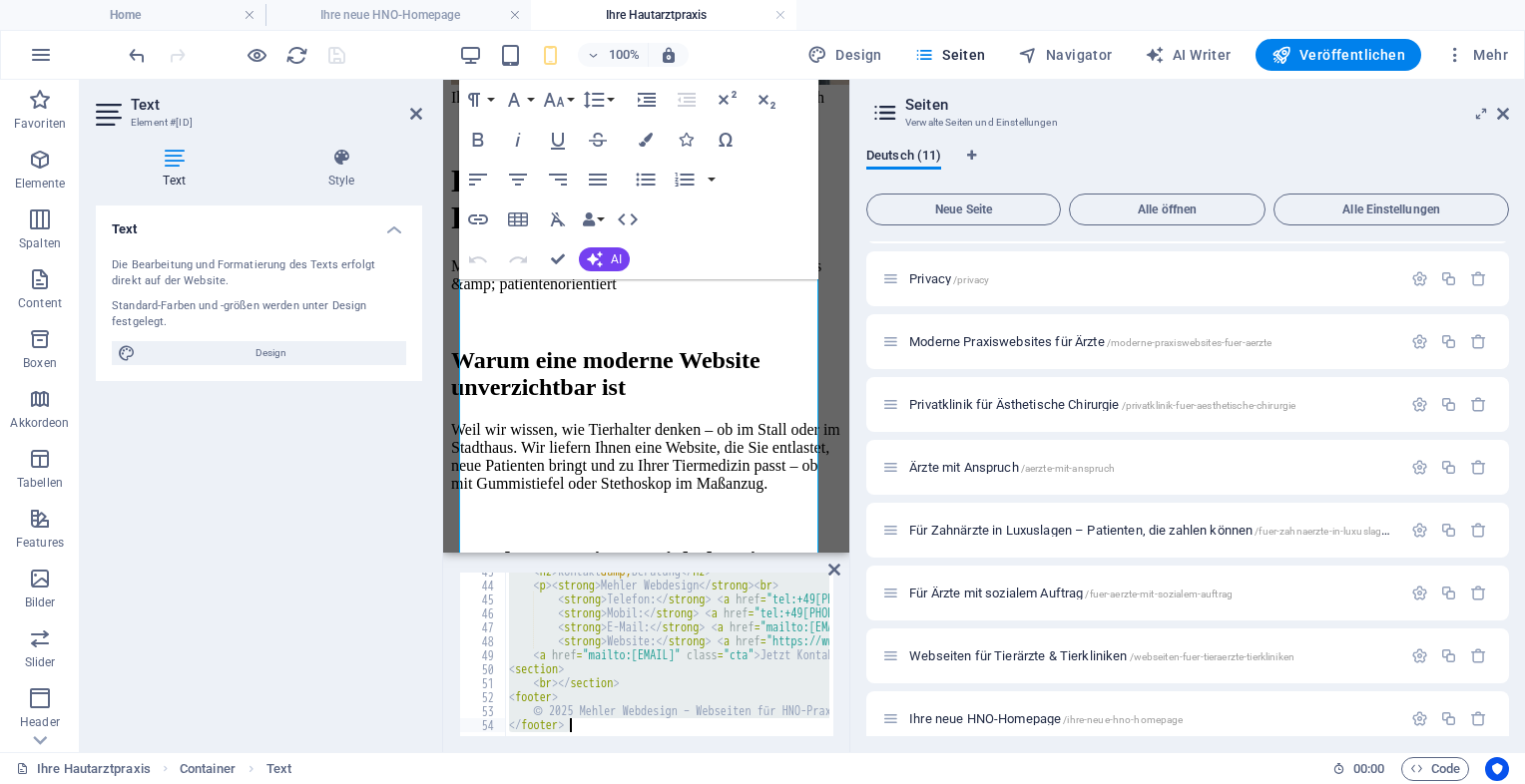 drag, startPoint x: 637, startPoint y: 596, endPoint x: 762, endPoint y: 787, distance: 228.26739 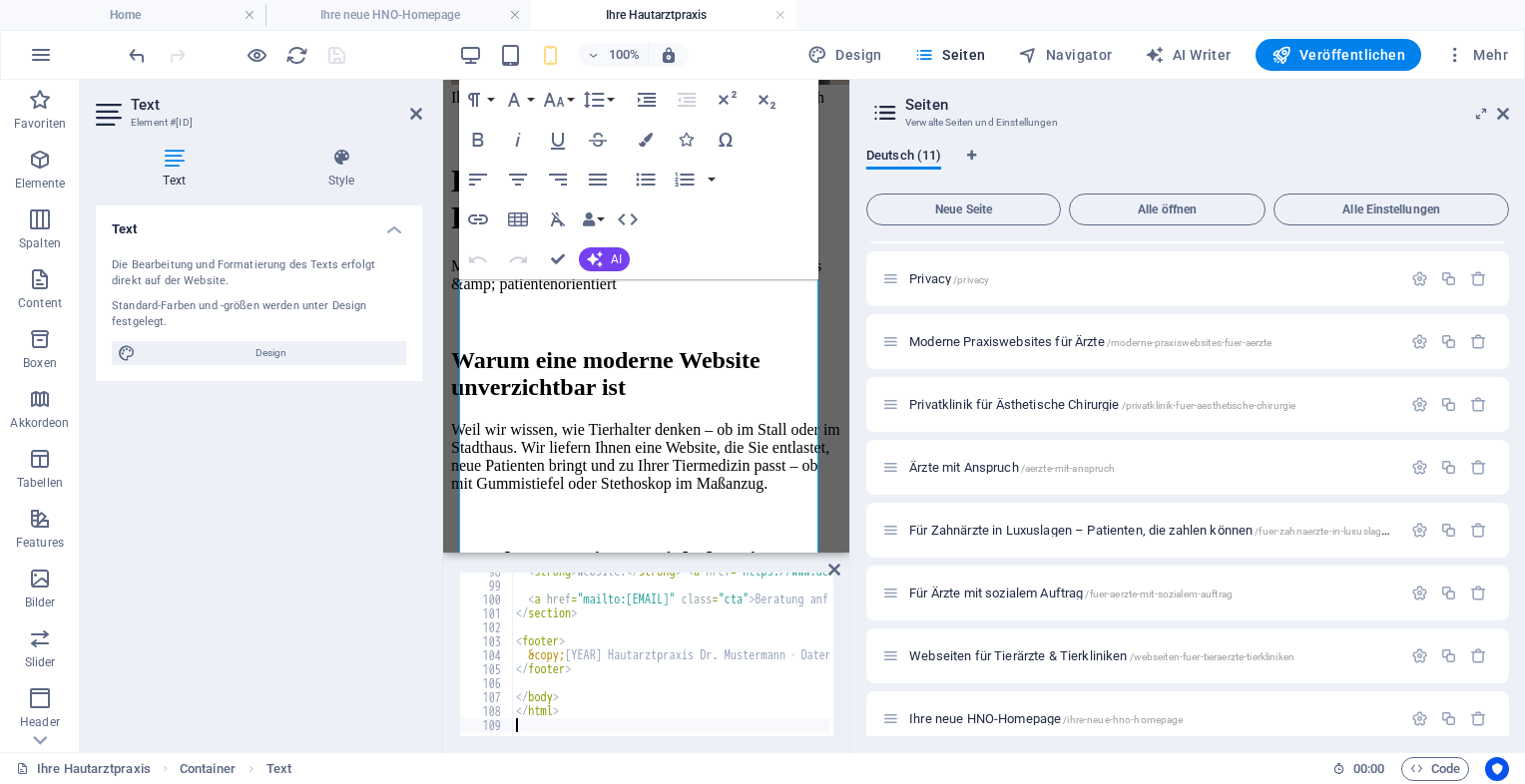 scroll, scrollTop: 1363, scrollLeft: 0, axis: vertical 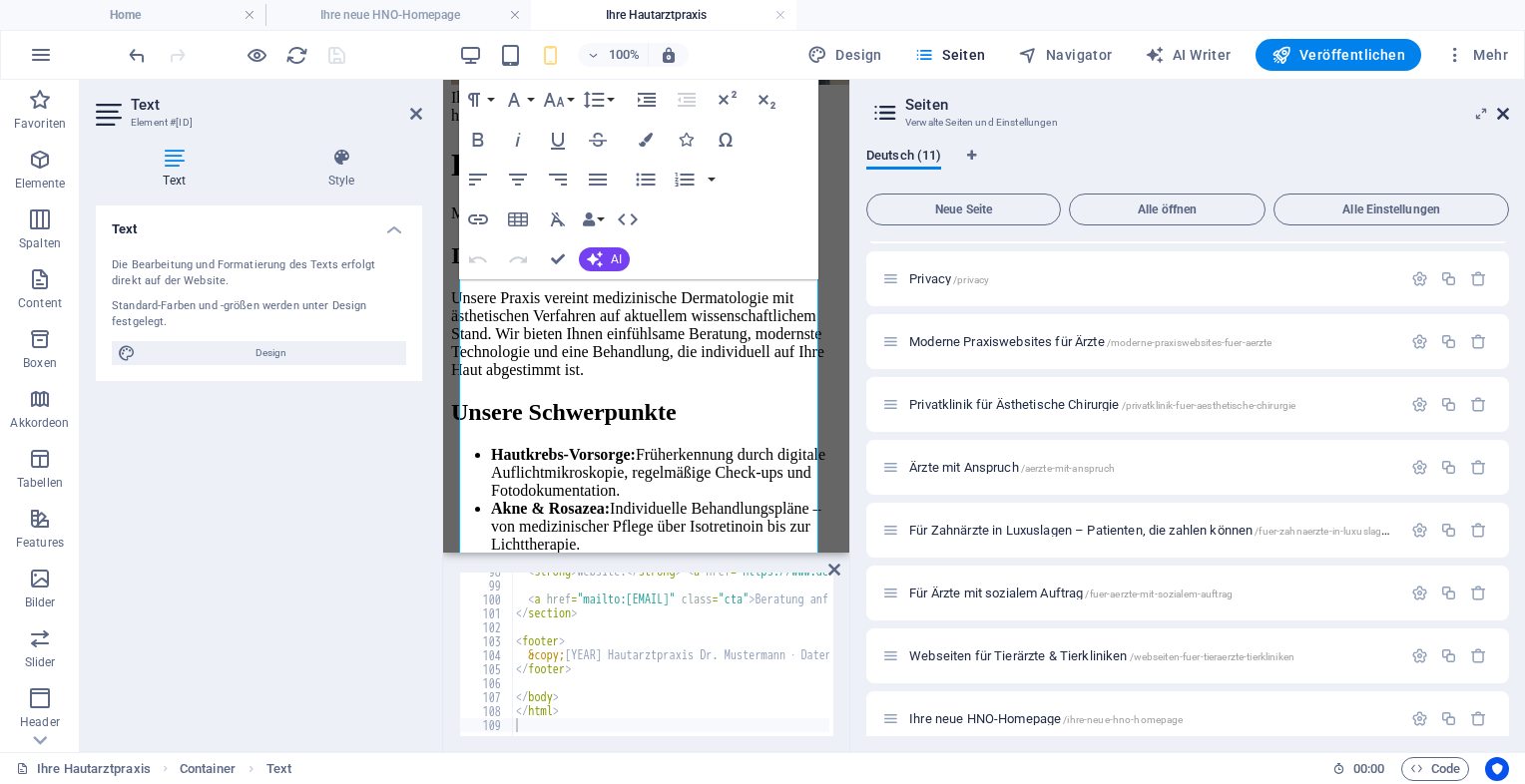 click at bounding box center (1503, 114) 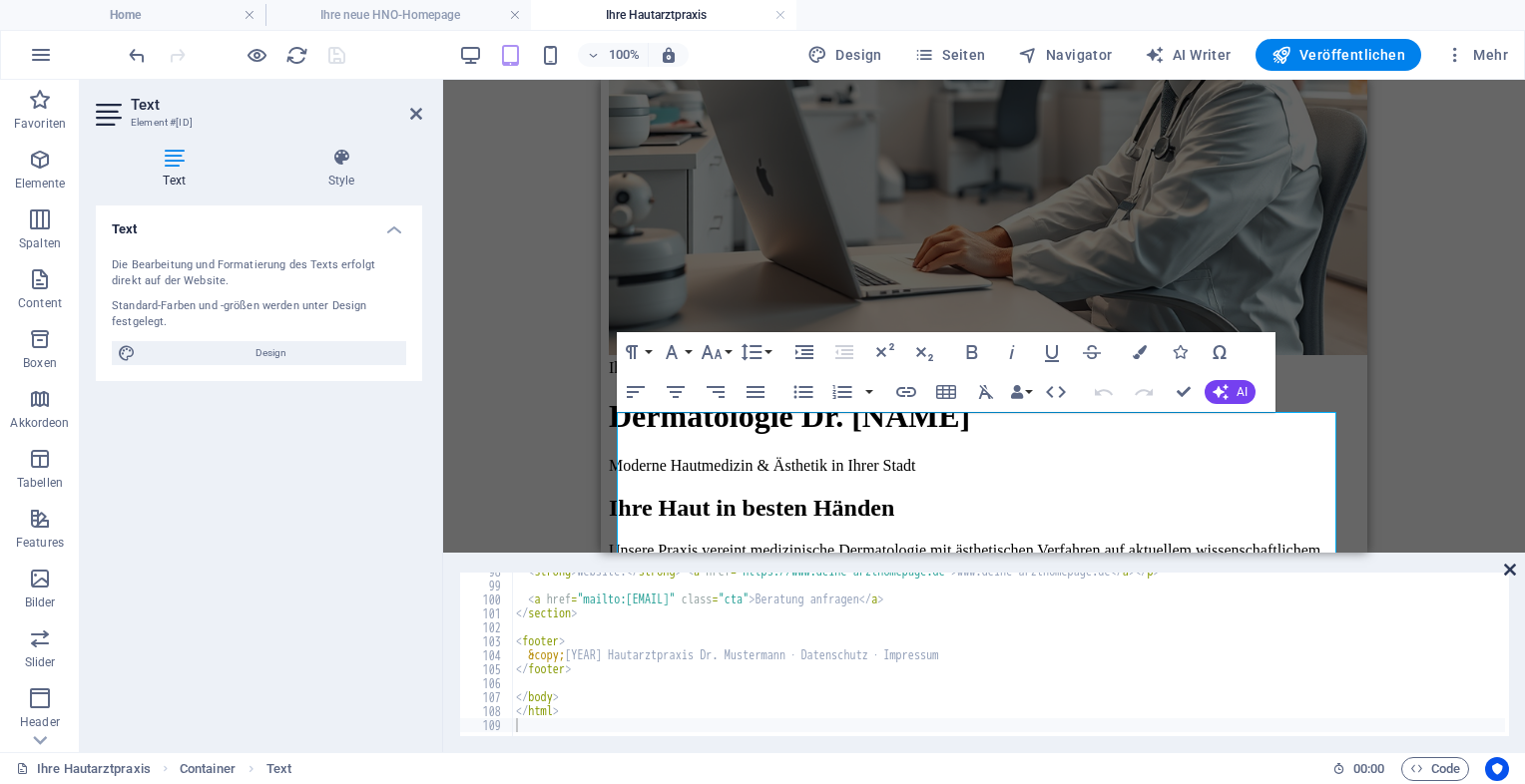 click at bounding box center (1510, 570) 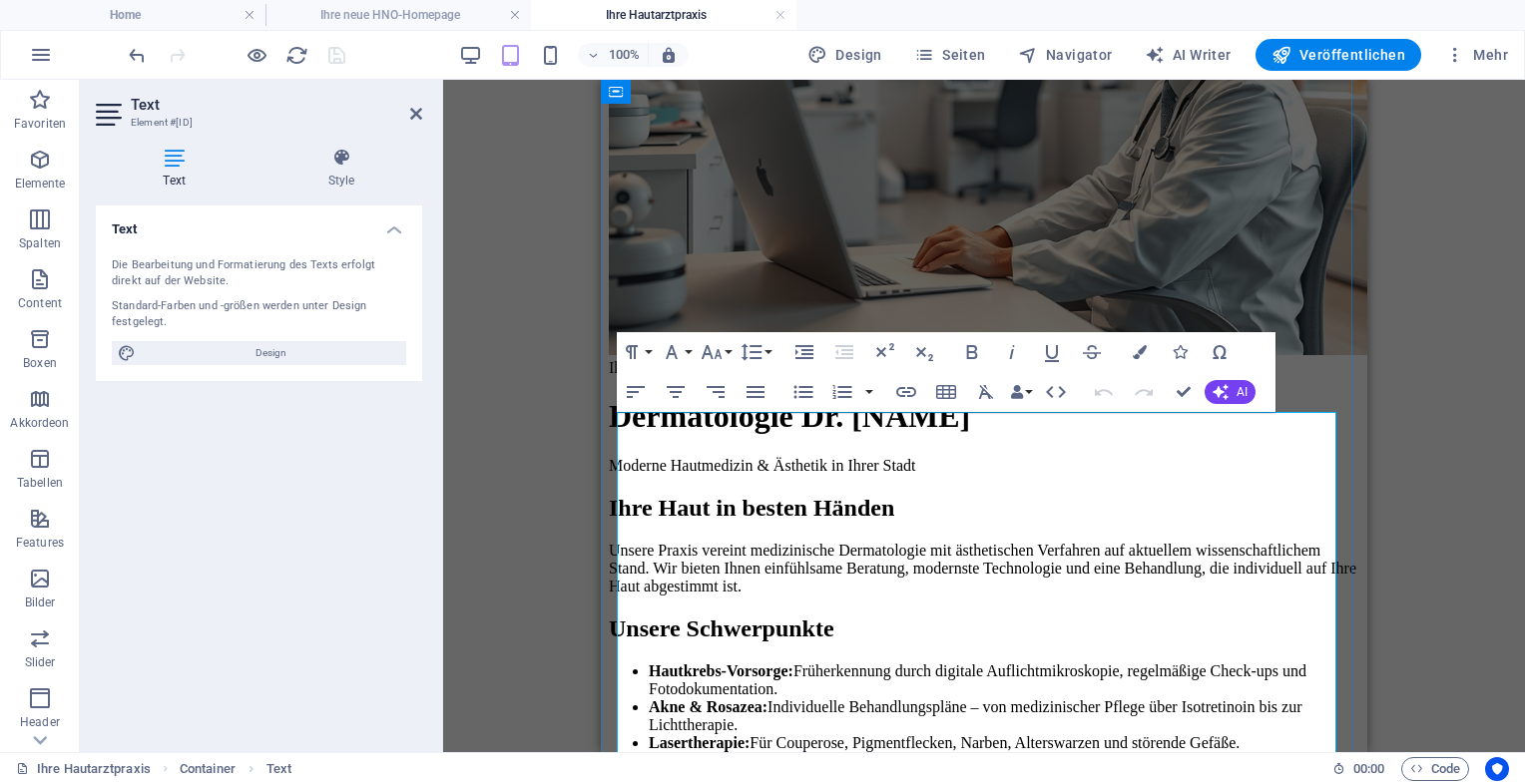 click on "Ihre Hautarztpraxis – Dermatologie & Ästhetik auf höchstem Niveau
Dermatologie Dr. Mustermann
Moderne Hautmedizin & Ästhetik in Ihrer Stadt
Ihre Haut in besten Händen
Unsere Praxis vereint medizinische Dermatologie mit ästhetischen Verfahren auf aktuellem wissenschaftlichem Stand. Wir bieten Ihnen einfühlsame Beratung, modernste Technologie und eine Behandlung, die individuell auf Ihre Haut abgestimmt ist.
Unsere Schwerpunkte
Hautkrebs-Vorsorge:  Früherkennung durch digitale Auflichtmikroskopie, regelmäßige Check-ups und Fotodokumentation.
Akne & Rosazea:  Individuelle Behandlungspläne – von medizinischer Pflege über Isotretinoin bis zur Lichttherapie.
Lasertherapie:  Für Couperose, Pigmentflecken, Narben, Alterswarzen und störende Gefäße.
Ästhetik:  Faltenbehandlung mit Botox® & Hyaluron, Skinbooster, Microneedling, chemische Peelings.
Weitere Leistungen
Psoriasis & Neurodermitis" at bounding box center [984, 815] 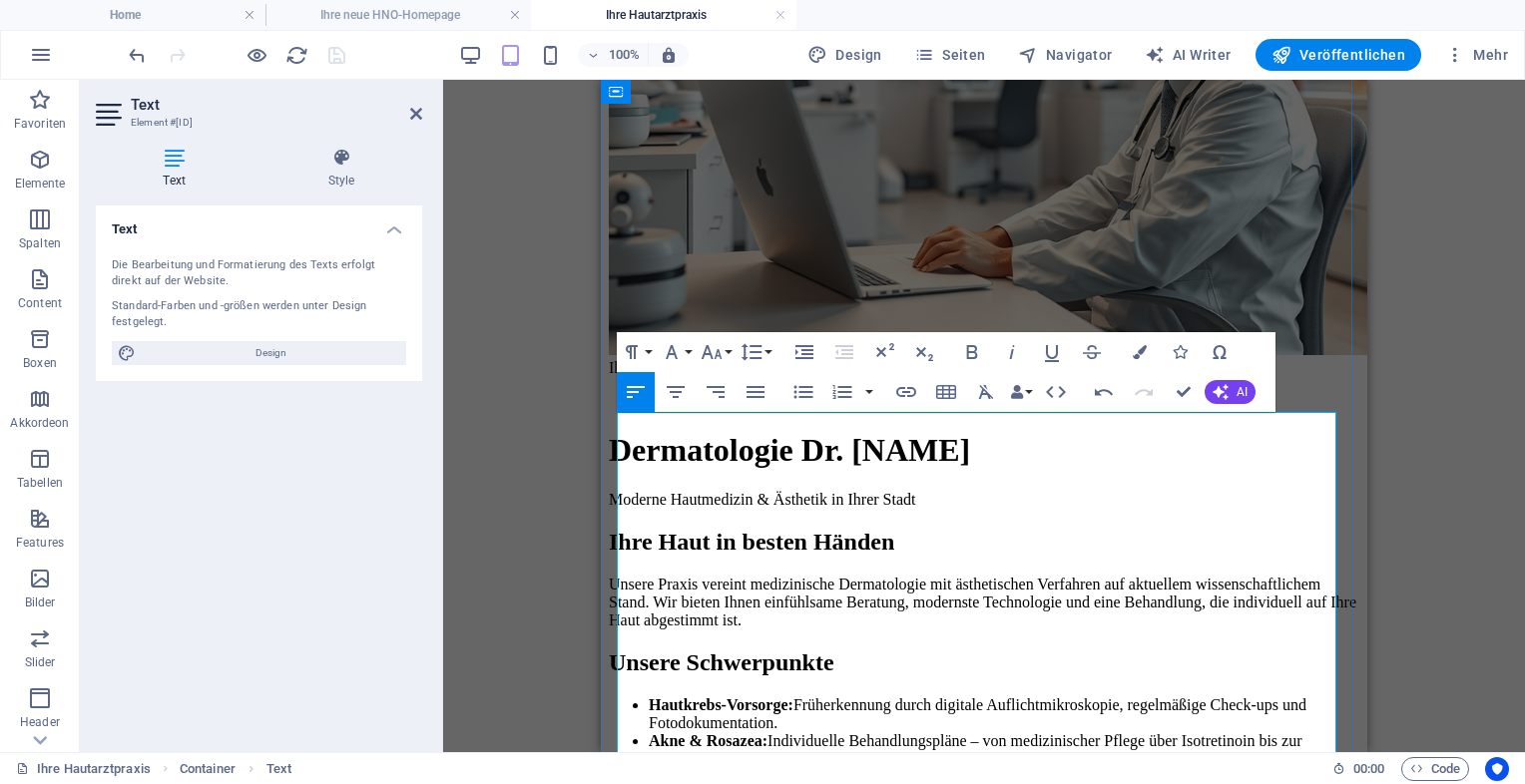 click on "Moderne Hautmedizin & Ästhetik in Ihrer Stadt" at bounding box center (984, 500) 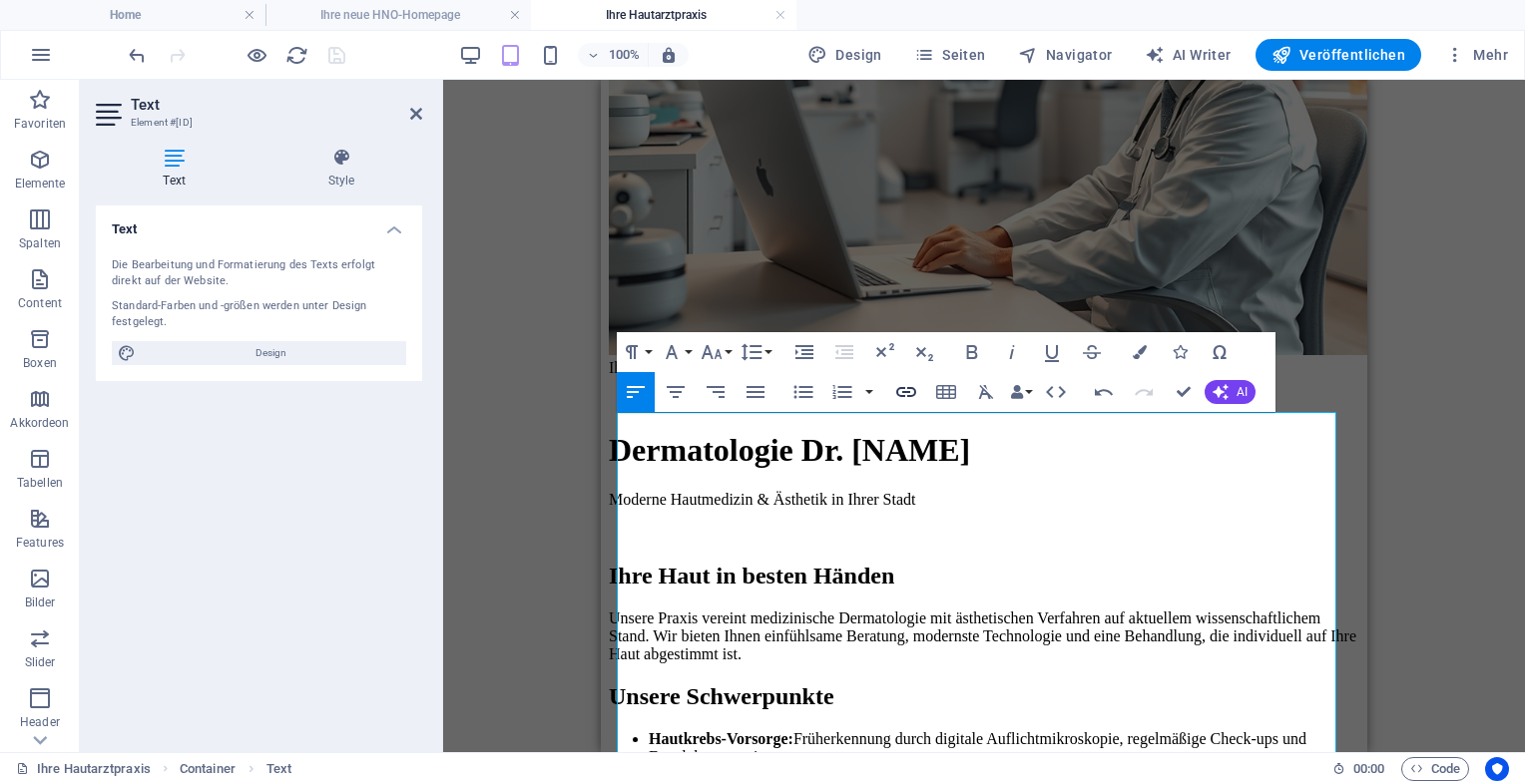 click 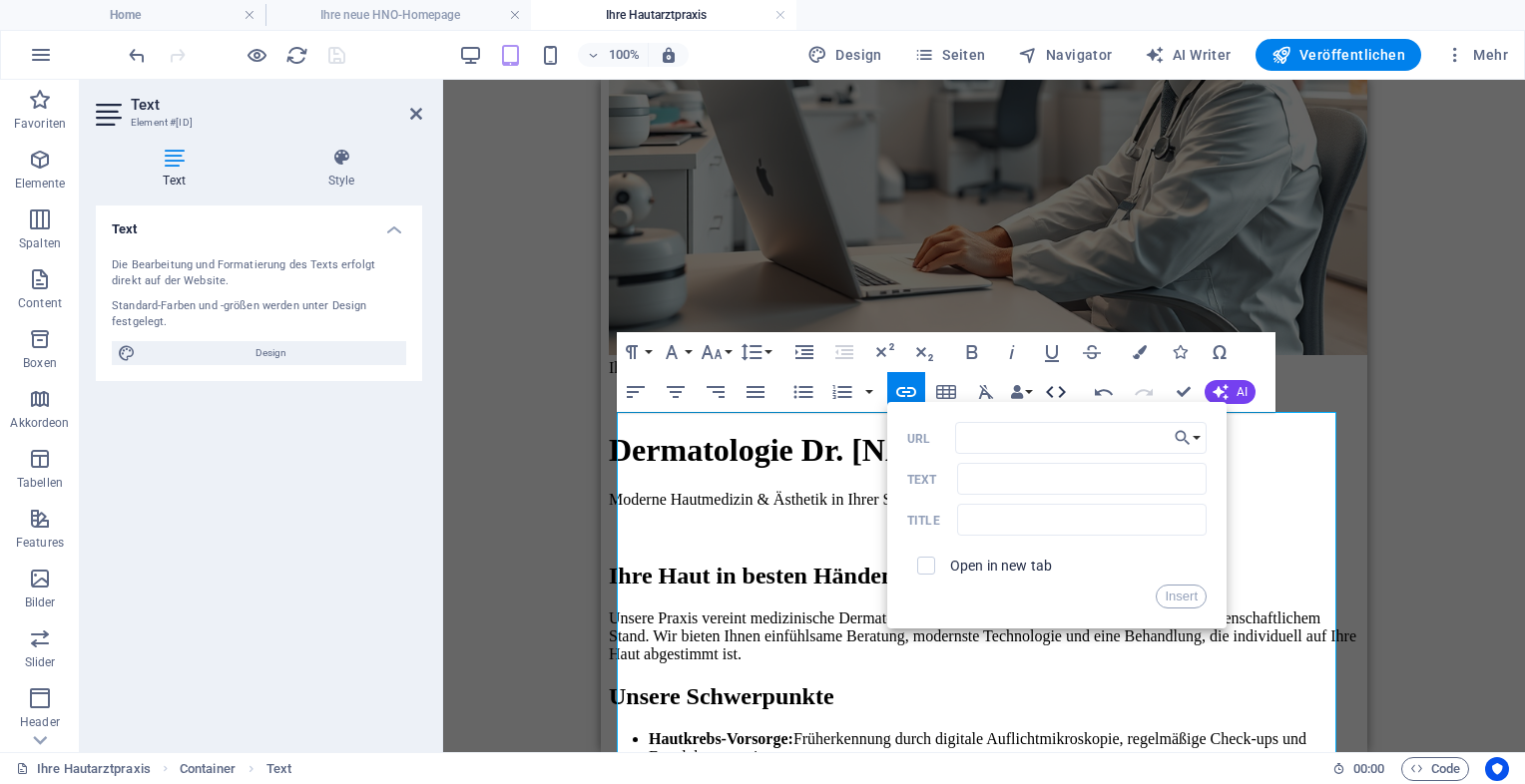click 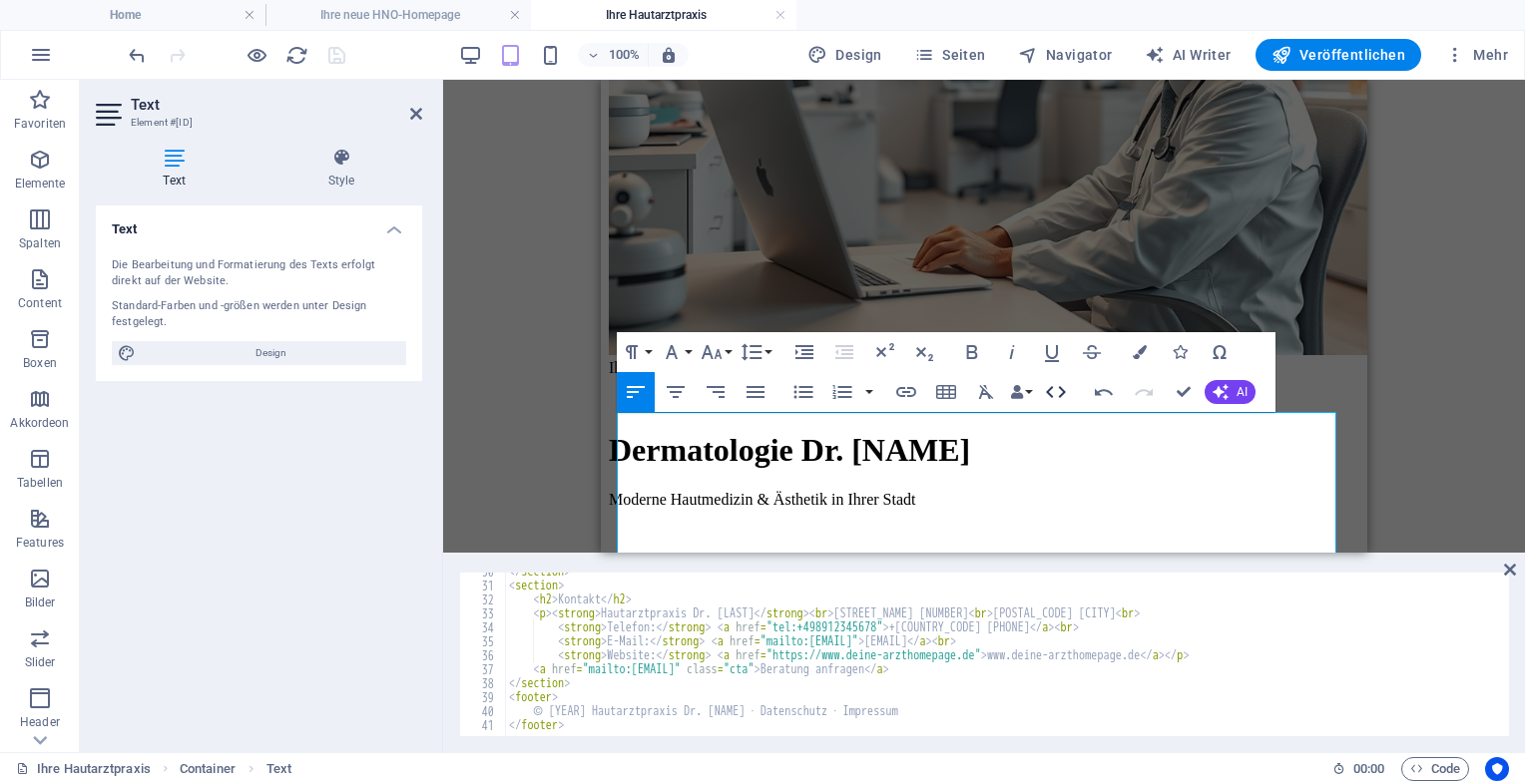 scroll, scrollTop: 413, scrollLeft: 0, axis: vertical 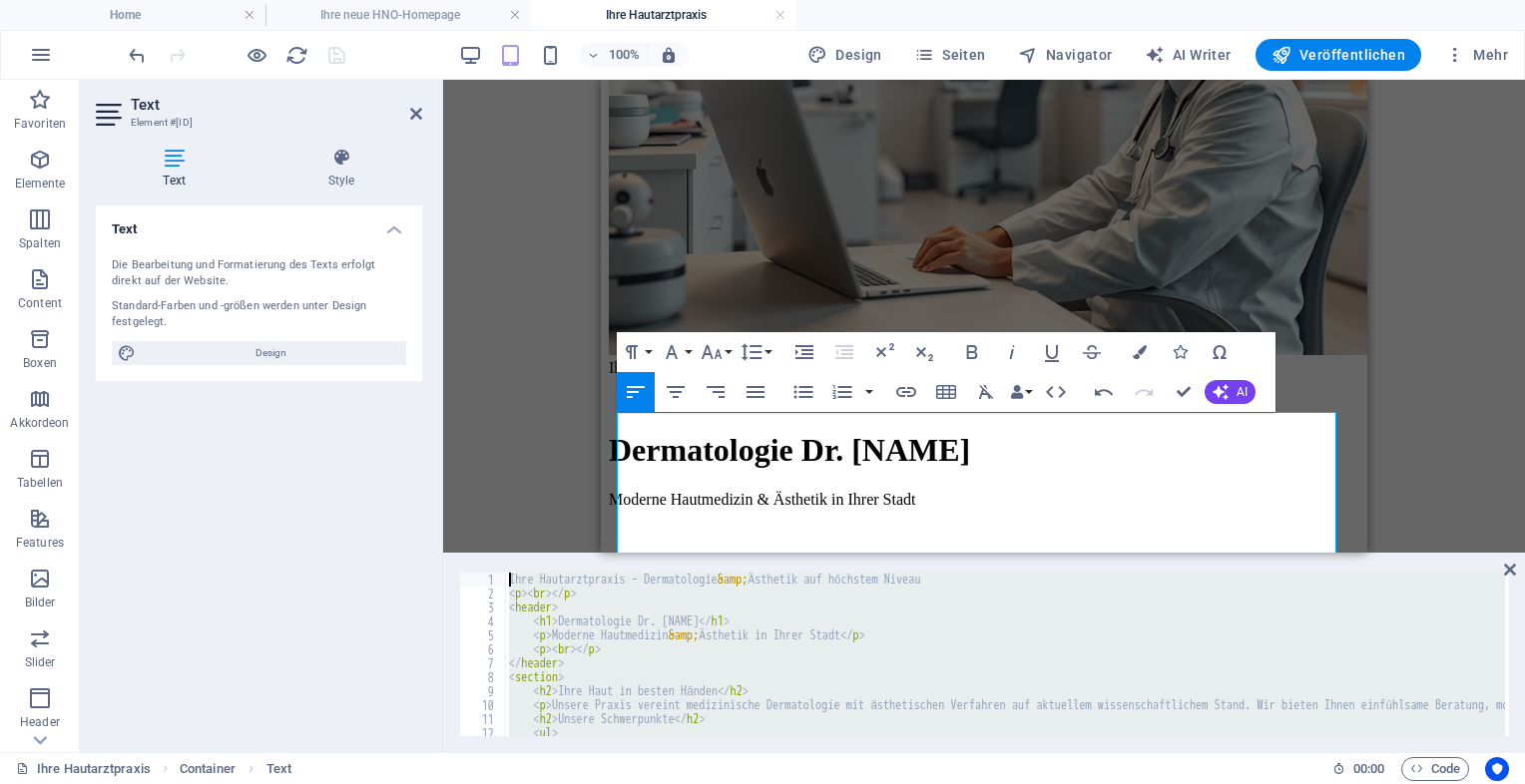 drag, startPoint x: 675, startPoint y: 711, endPoint x: 563, endPoint y: 553, distance: 193.6698 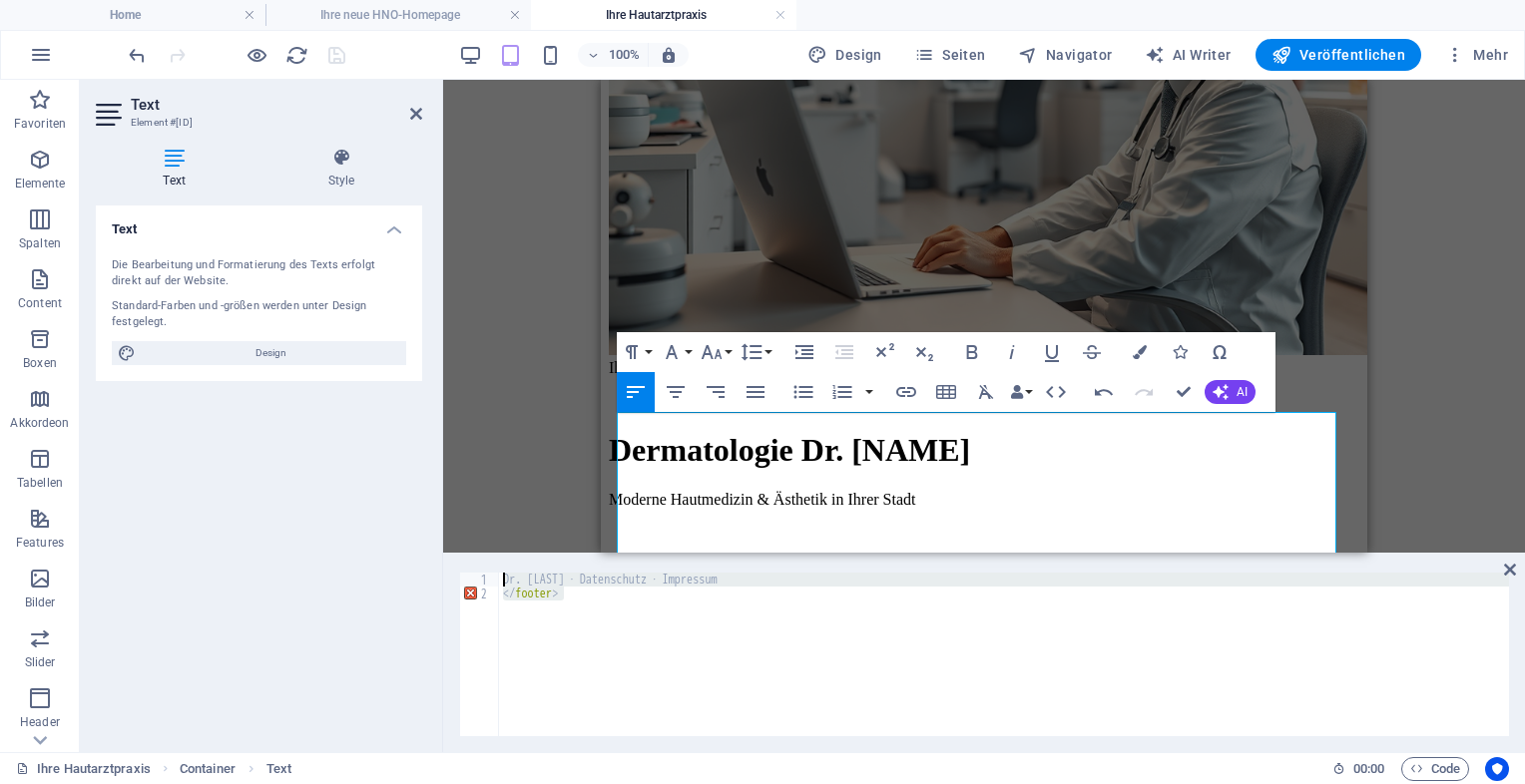 drag, startPoint x: 590, startPoint y: 624, endPoint x: 499, endPoint y: 553, distance: 115.42097 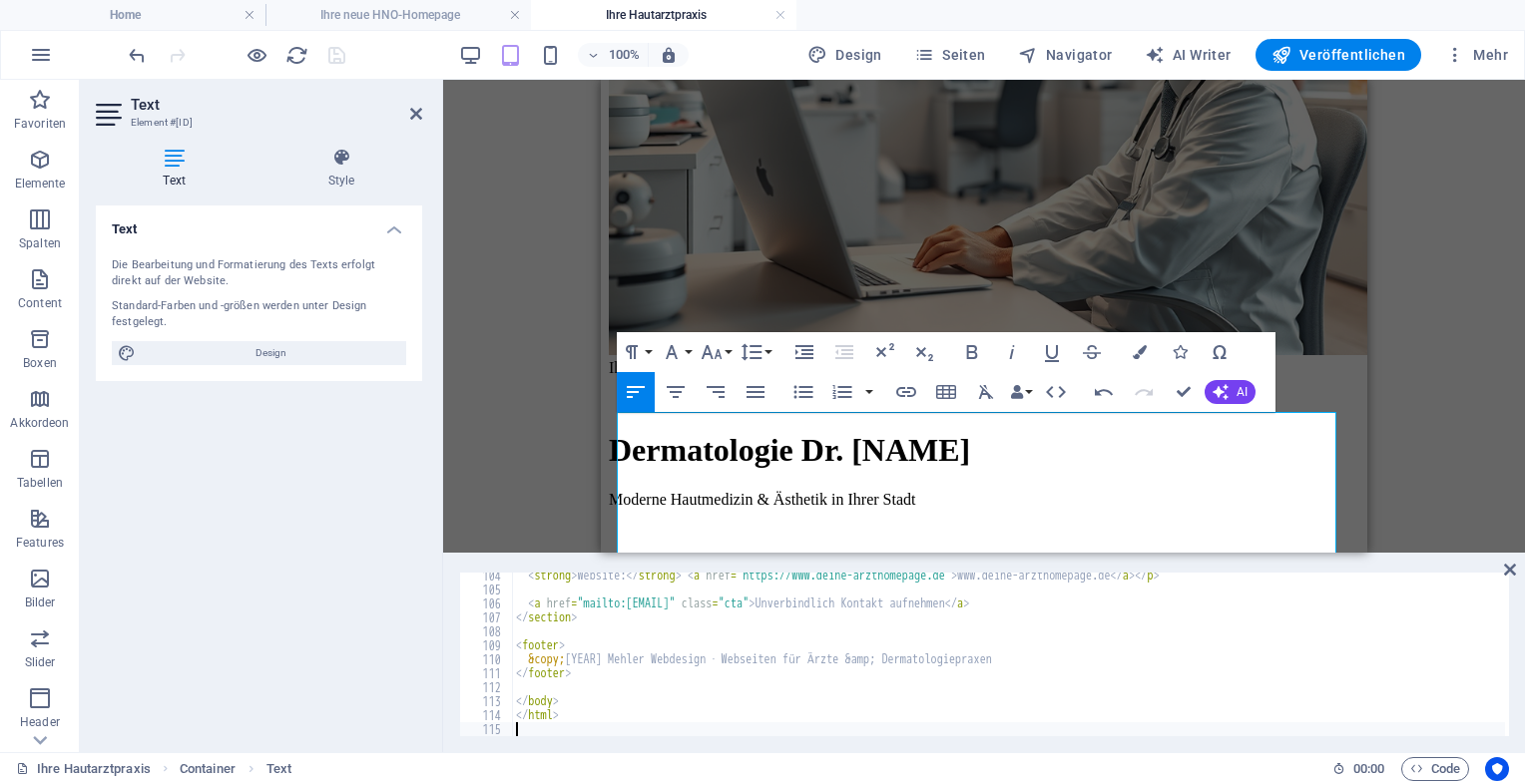 scroll, scrollTop: 1442, scrollLeft: 0, axis: vertical 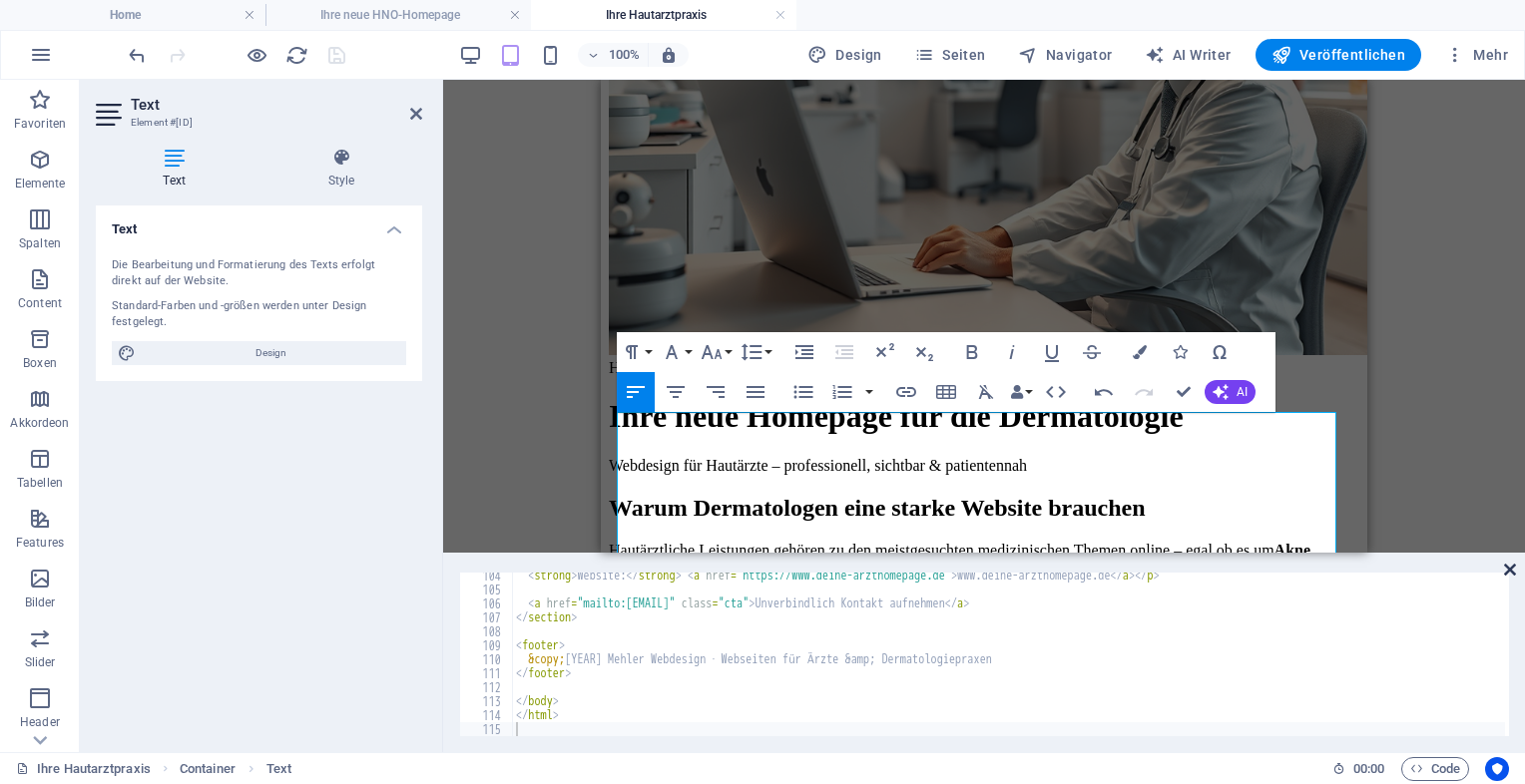 click at bounding box center [1510, 570] 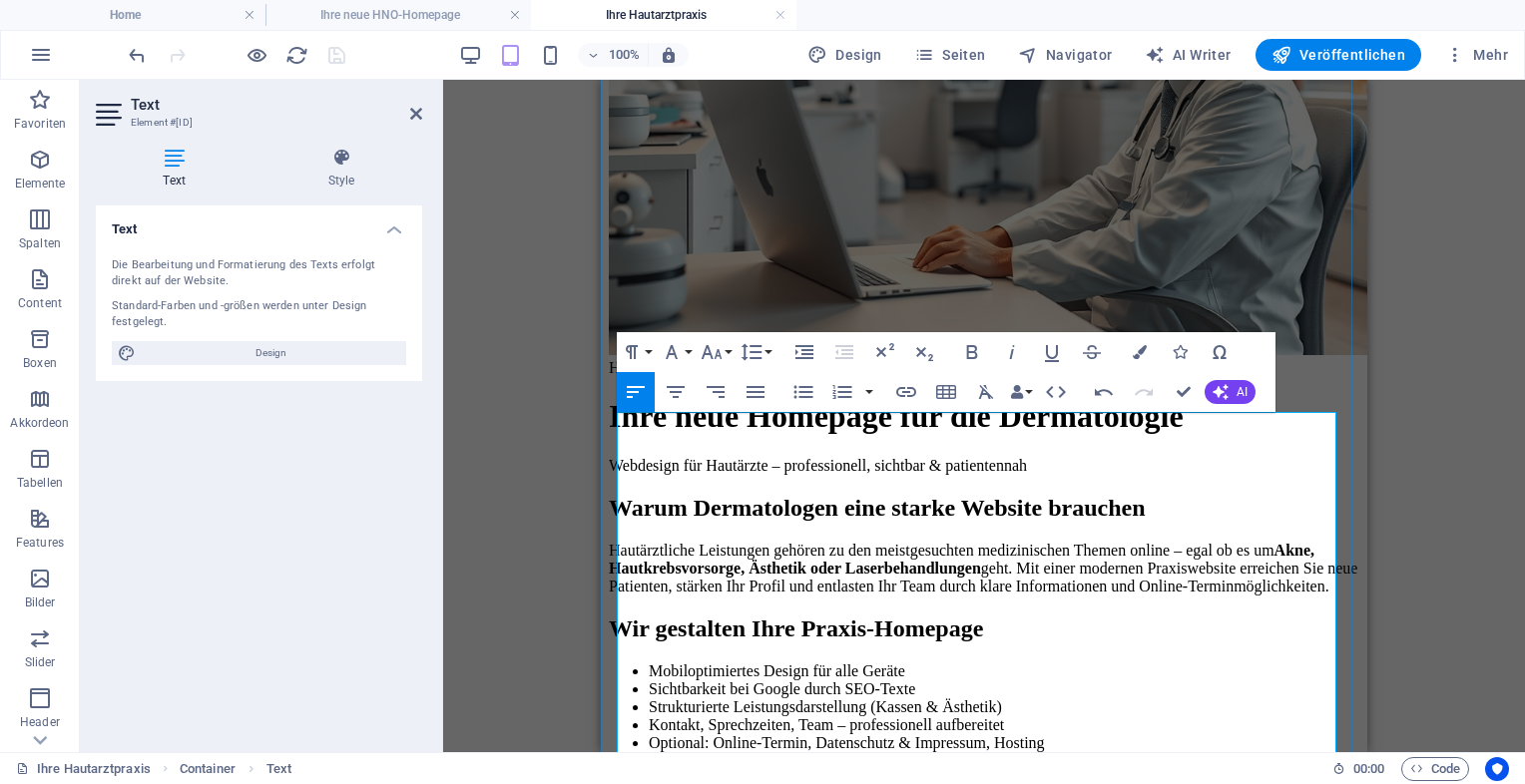 click on "Homepage für Hautärzte – Dermatologie digital präsentieren
Ihre neue Homepage für die Dermatologie
Webdesign für Hautärzte – professionell, sichtbar & patientennah
Warum Dermatologen eine starke Website brauchen
Hautärztliche Leistungen gehören zu den meistgesuchten medizinischen Themen online – egal ob es um  Akne, Hautkrebsvorsorge, Ästhetik oder Laserbehandlungen  geht. Mit einer modernen Praxiswebsite erreichen Sie neue Patienten, stärken Ihr Profil und entlasten Ihr Team durch klare Informationen und Online-Terminmöglichkeiten.
Wir gestalten Ihre Praxis-Homepage
Mobiloptimiertes Design für alle Geräte
Sichtbarkeit bei Google durch SEO-Texte
Strukturierte Leistungsdarstellung (Kassen & Ästhetik)
Kontakt, Sprechzeiten, Team – professionell aufbereitet
Optional: Online-Termin, Datenschutz & Impressum, Hosting
Jetzt unverbindlich beraten lassen
Beispielhafte Leistungen auf Ihrer Website" at bounding box center [984, 849] 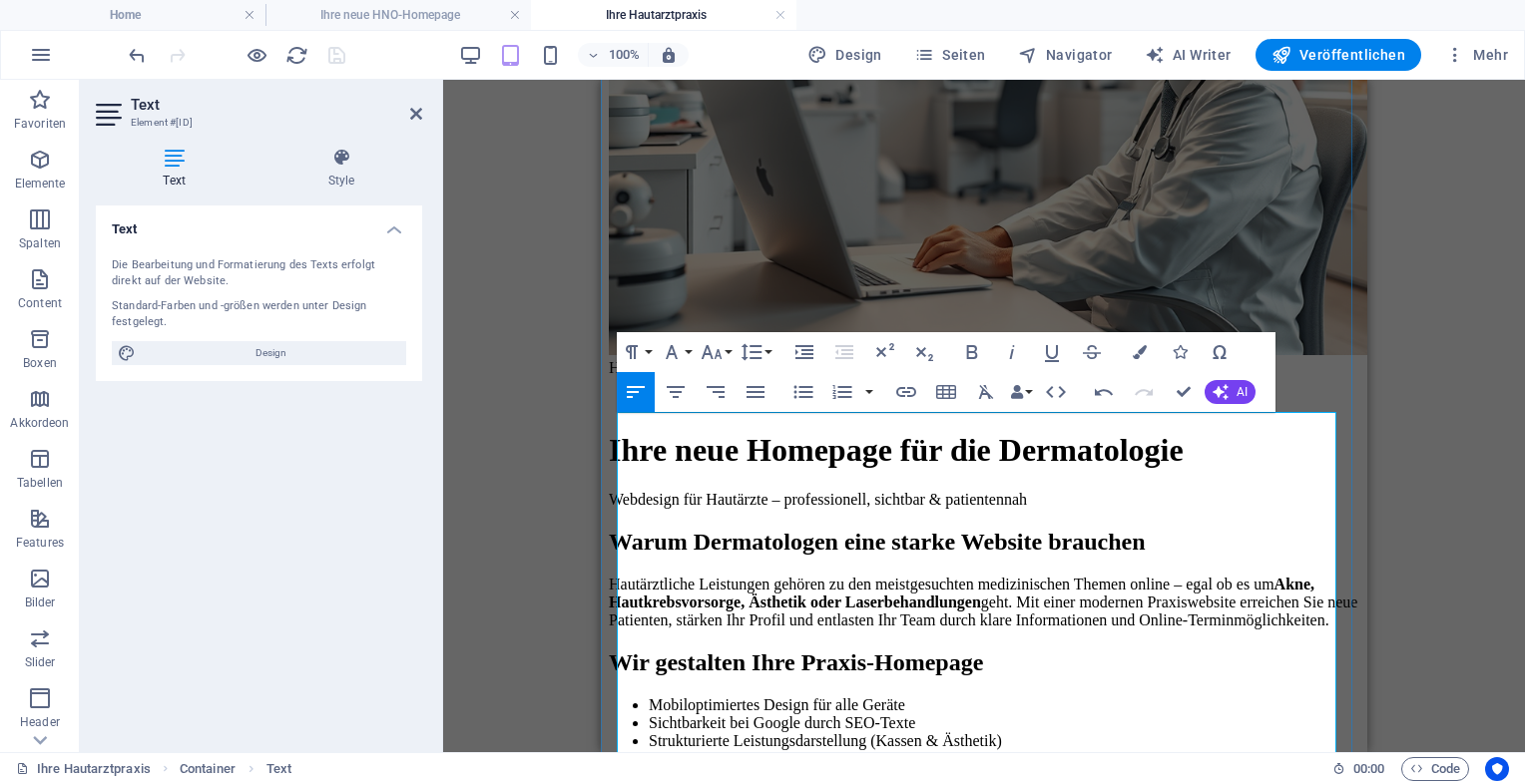 click on "Webdesign für Hautärzte – professionell, sichtbar & patientennah" at bounding box center [984, 500] 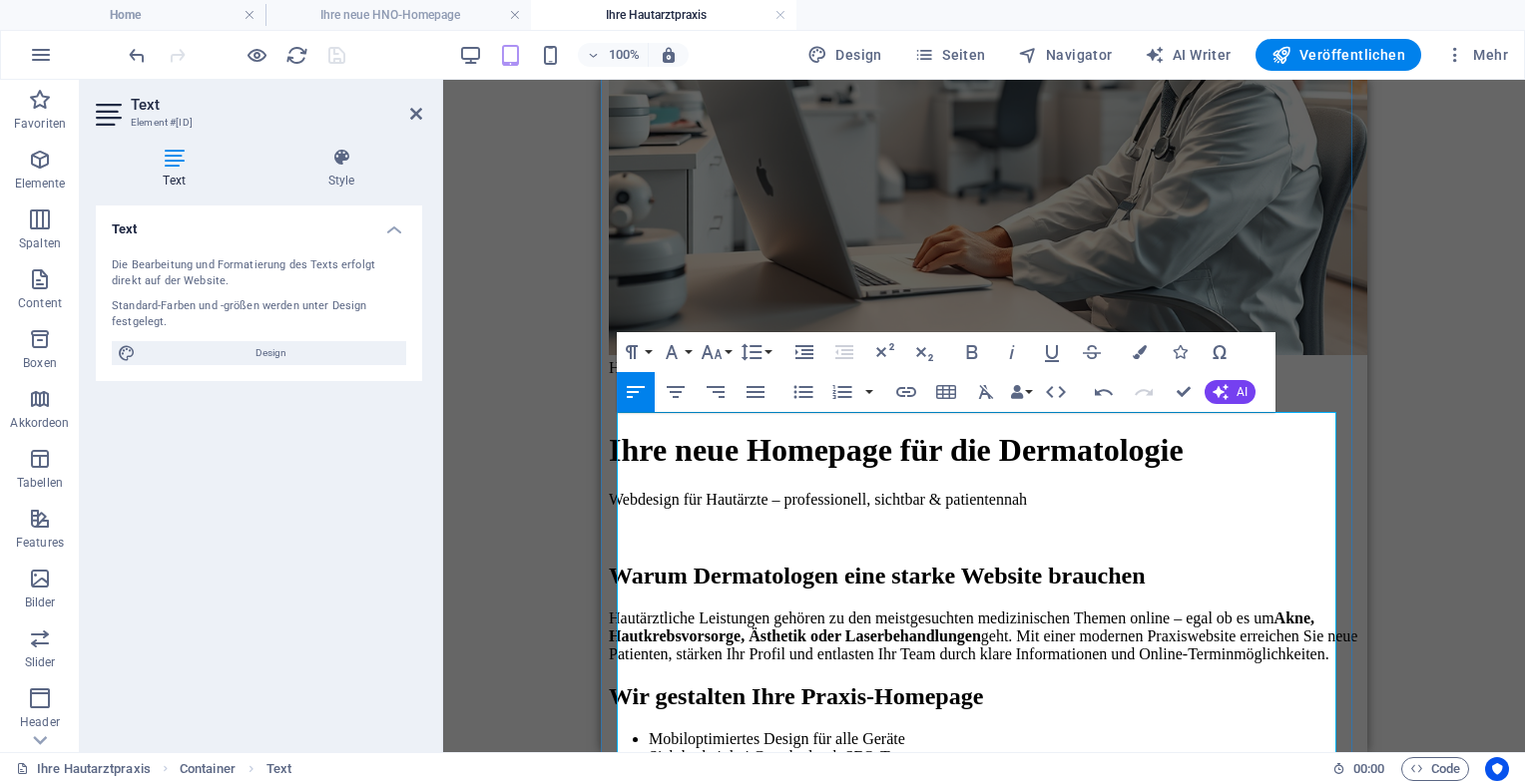 click on "Hautärztliche Leistungen gehören zu den meistgesuchten medizinischen Themen online – egal ob es um  Akne, Hautkrebsvorsorge, Ästhetik oder Laserbehandlungen  geht. Mit einer modernen Praxiswebsite erreichen Sie neue Patienten, stärken Ihr Profil und entlasten Ihr Team durch klare Informationen und Online-Terminmöglichkeiten." at bounding box center (984, 636) 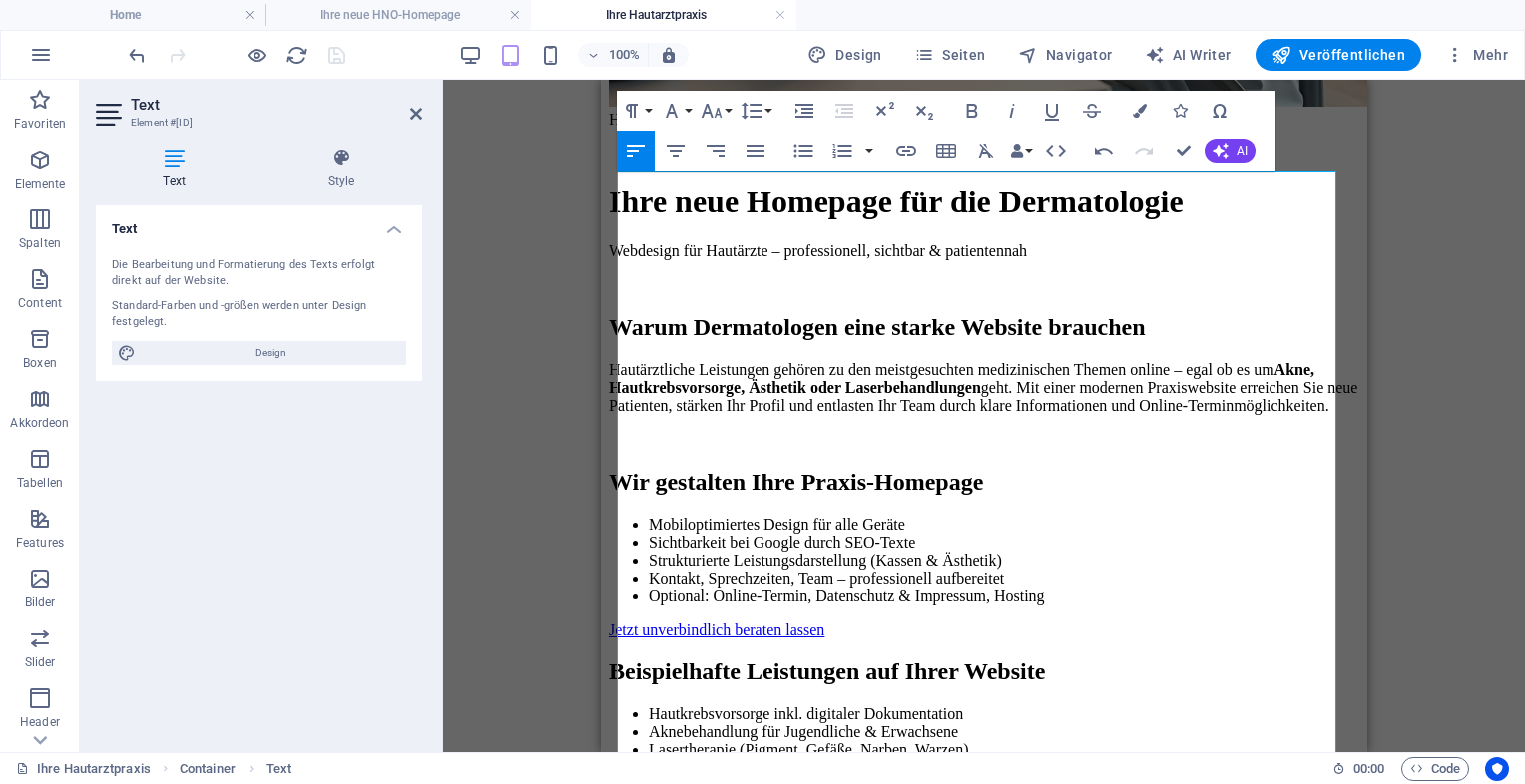 scroll, scrollTop: 631, scrollLeft: 0, axis: vertical 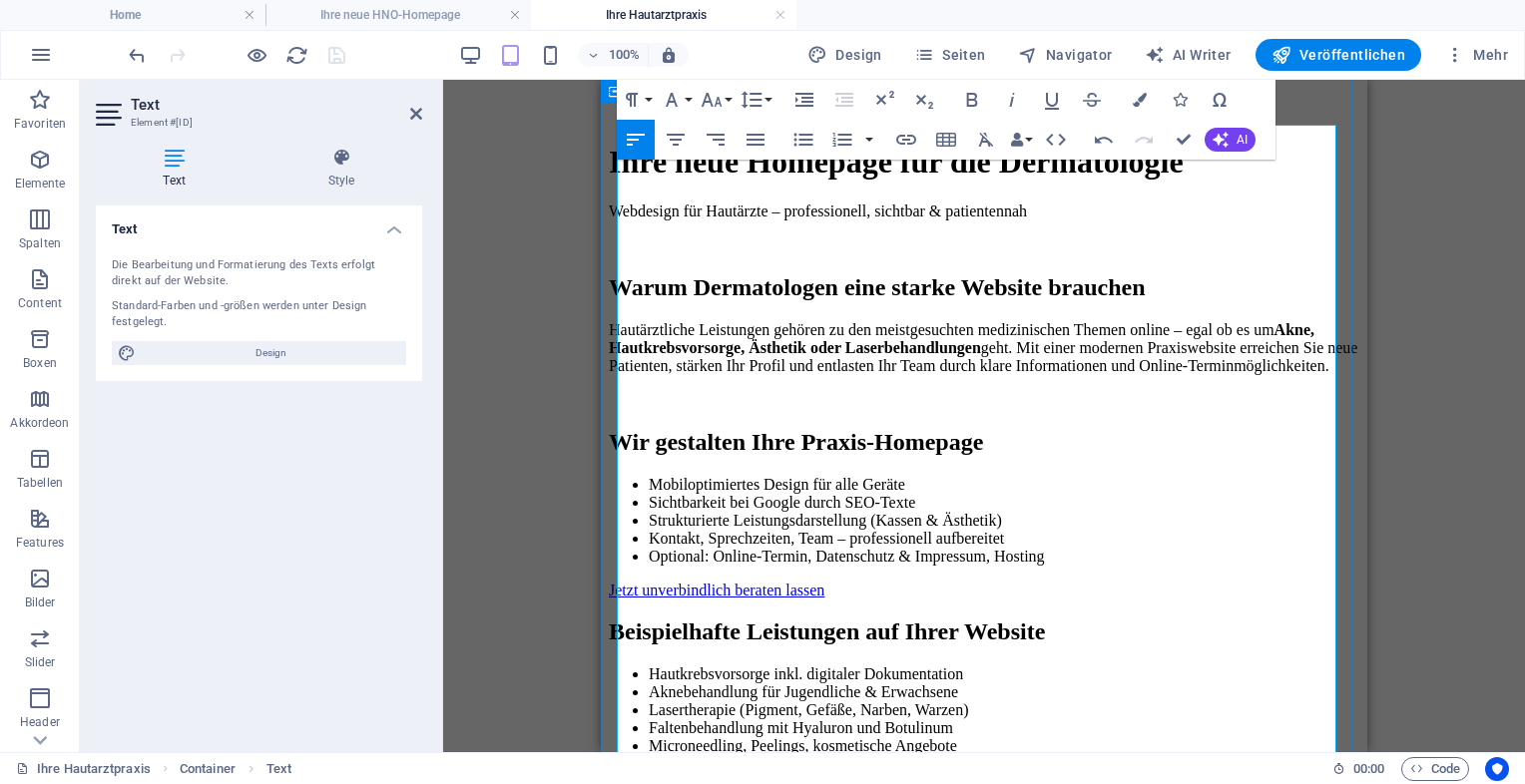 click on "Beispielhafte Leistungen auf Ihrer Website" at bounding box center (984, 631) 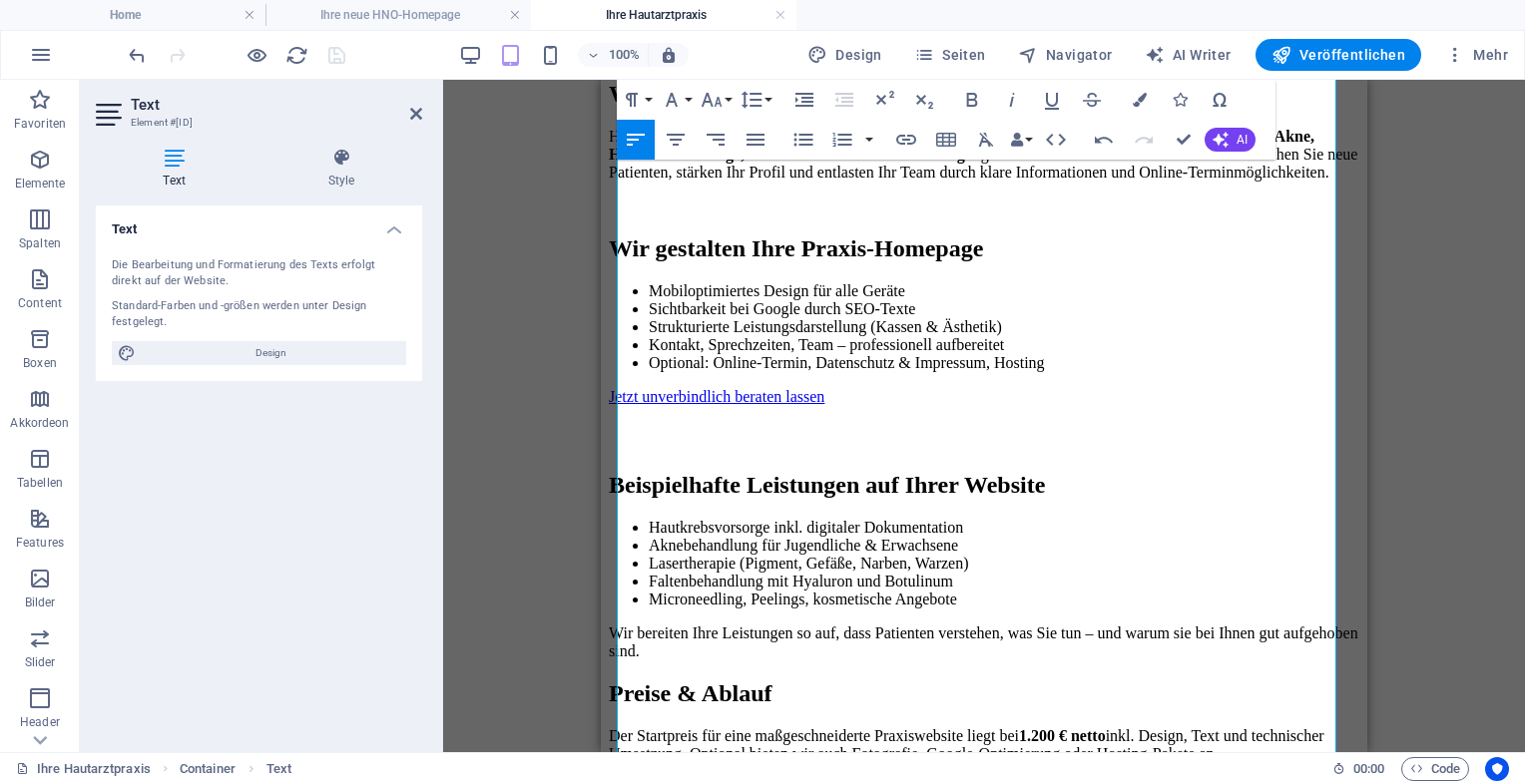 scroll, scrollTop: 878, scrollLeft: 0, axis: vertical 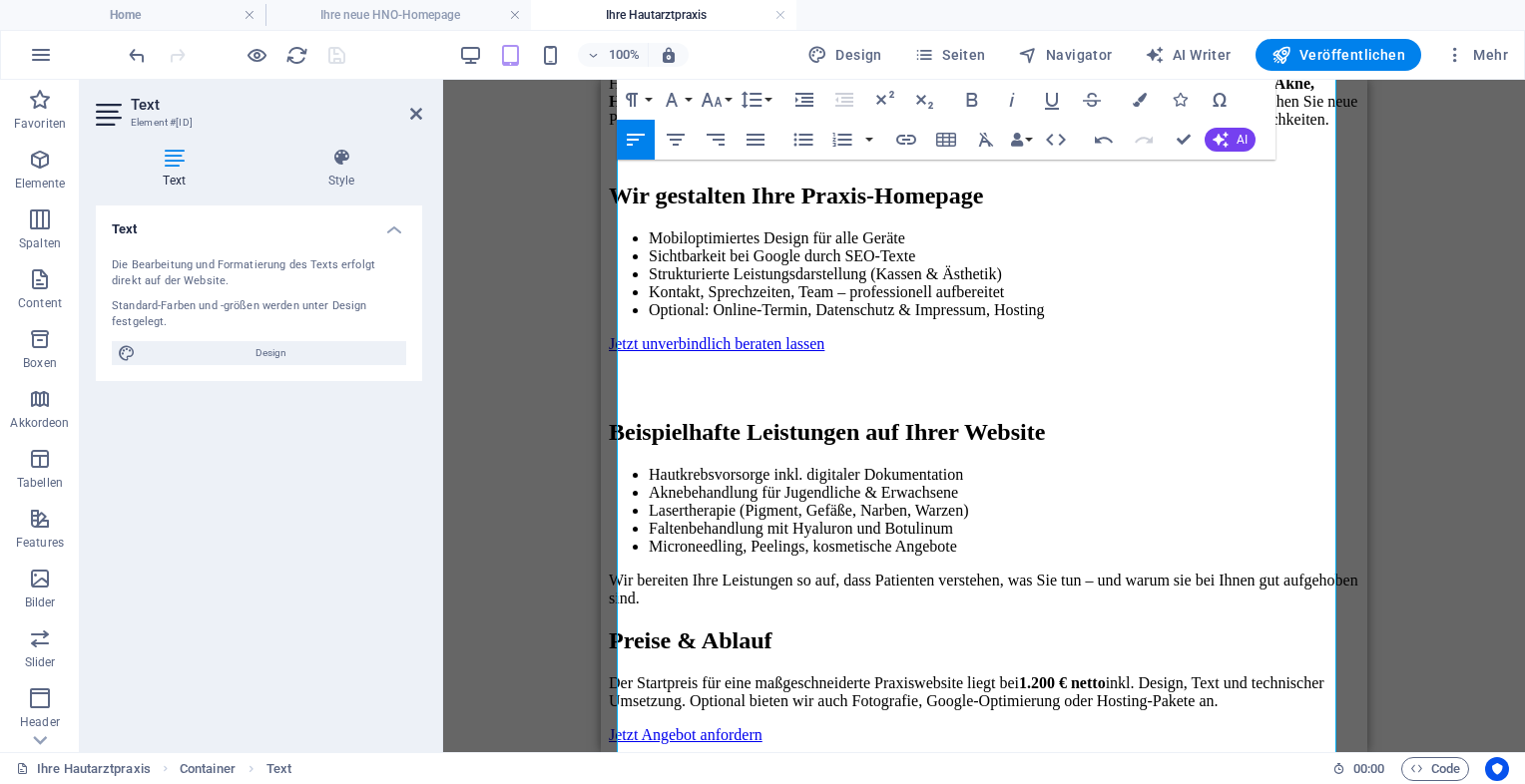 drag, startPoint x: 1360, startPoint y: 388, endPoint x: 1968, endPoint y: 536, distance: 625.75395 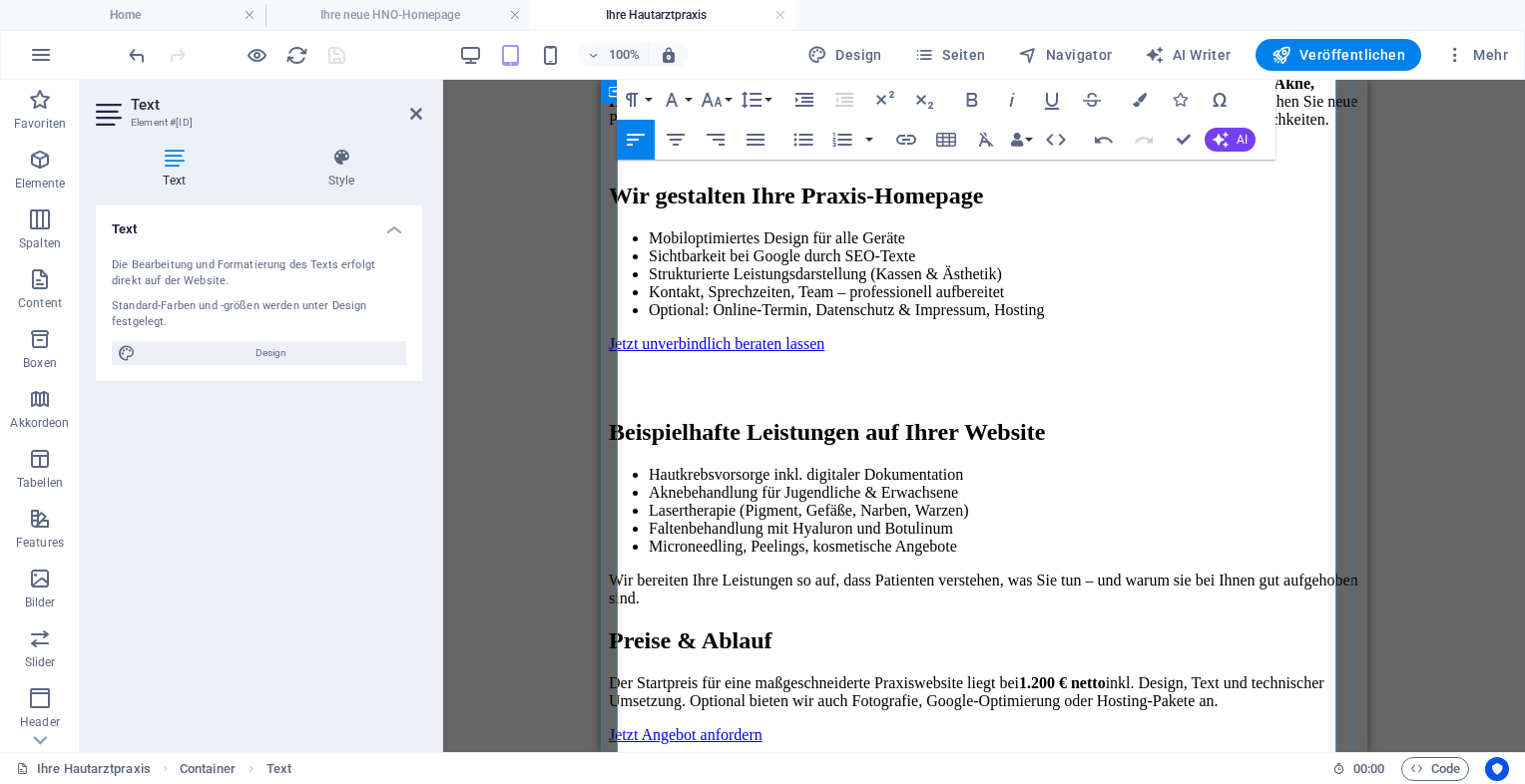 click on "Homepage für Hautärzte – Dermatologie digital präsentieren
Ihre neue Homepage für die Dermatologie
Webdesign für Hautärzte – professionell, sichtbar & patientennah
Warum Dermatologen eine starke Website brauchen
Hautärztliche Leistungen gehören zu den meistgesuchten medizinischen Themen online – egal ob es um  Akne, Hautkrebsvorsorge, Ästhetik oder Laserbehandlungen  geht. Mit einer modernen Praxiswebsite erreichen Sie neue Patienten, stärken Ihr Profil und entlasten Ihr Team durch klare Informationen und Online-Terminmöglichkeiten.
Wir gestalten Ihre Praxis-Homepage
Mobiloptimiertes Design für alle Geräte
Sichtbarkeit bei Google durch SEO-Texte
Strukturierte Leistungsdarstellung (Kassen & Ästhetik)
Kontakt, Sprechzeiten, Team – professionell aufbereitet
Optional: Online-Termin, Datenschutz & Impressum, Hosting
Jetzt unverbindlich beraten lassen
Beispielhafte Leistungen auf Ihrer Website" at bounding box center (984, 99) 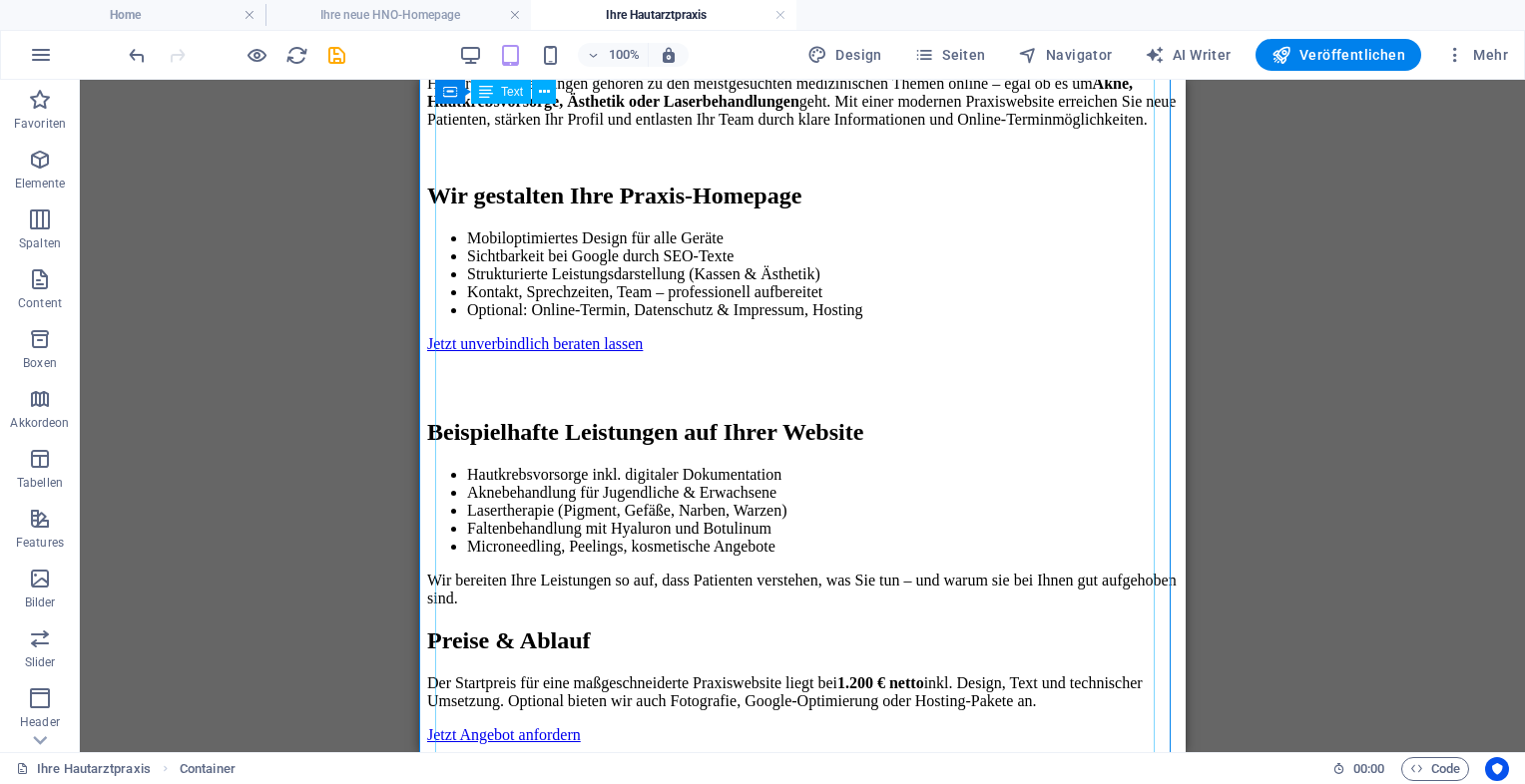click on "Homepage für Hautärzte – Dermatologie digital präsentieren
Ihre neue Homepage für die Dermatologie
Webdesign für Hautärzte – professionell, sichtbar & patientennah
Warum Dermatologen eine starke Website brauchen
Hautärztliche Leistungen gehören zu den meistgesuchten medizinischen Themen online – egal ob es um  Akne, Hautkrebsvorsorge, Ästhetik oder Laserbehandlungen  geht. Mit einer modernen Praxiswebsite erreichen Sie neue Patienten, stärken Ihr Profil und entlasten Ihr Team durch klare Informationen und Online-Terminmöglichkeiten.
Wir gestalten Ihre Praxis-Homepage
Mobiloptimiertes Design für alle Geräte
Sichtbarkeit bei Google durch SEO-Texte
Strukturierte Leistungsdarstellung (Kassen & Ästhetik)
Kontakt, Sprechzeiten, Team – professionell aufbereitet
Optional: Online-Termin, Datenschutz & Impressum, Hosting
Jetzt unverbindlich beraten lassen
Beispielhafte Leistungen auf Ihrer Website" at bounding box center (802, 388) 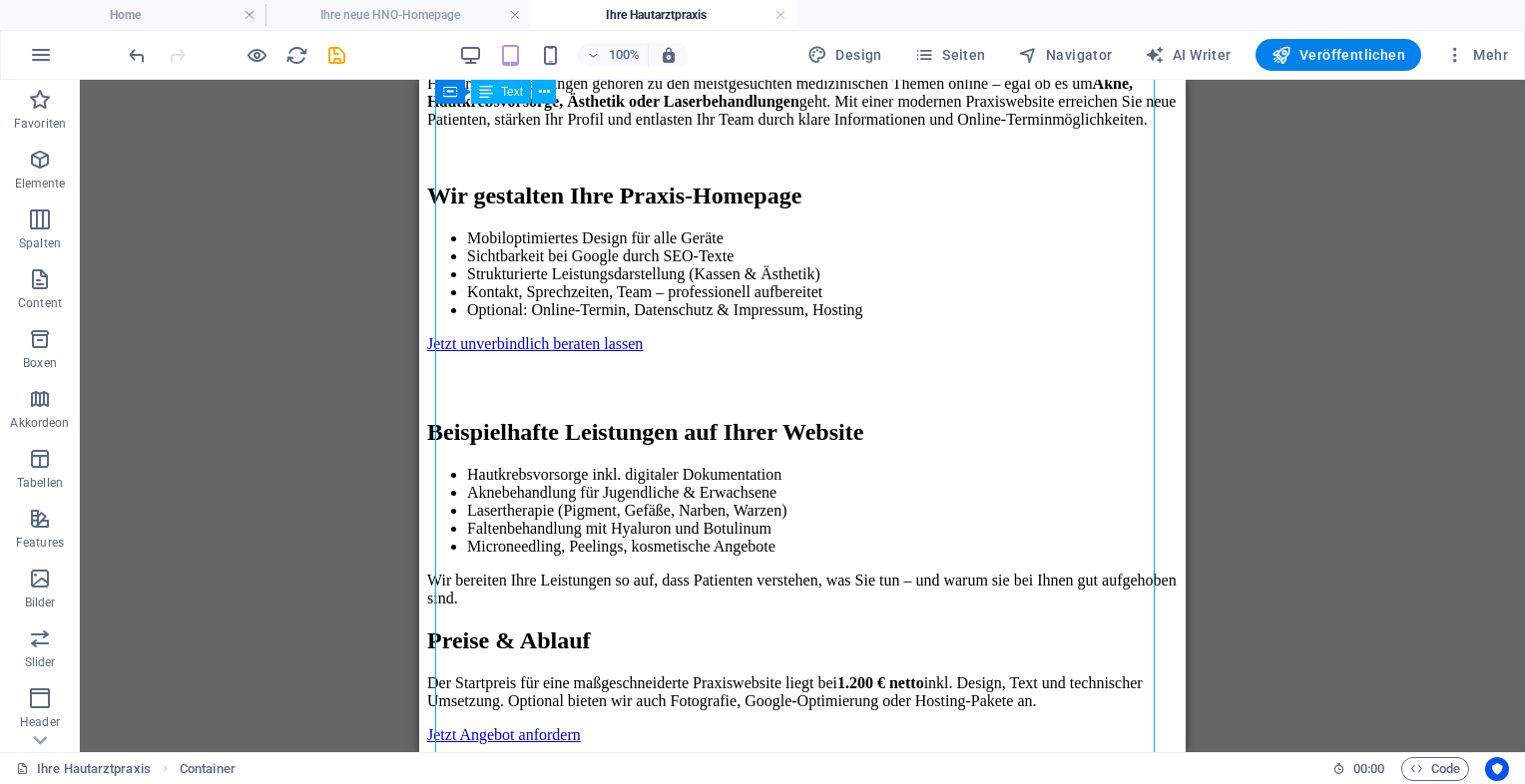 click on "Homepage für Hautärzte – Dermatologie digital präsentieren
Ihre neue Homepage für die Dermatologie
Webdesign für Hautärzte – professionell, sichtbar & patientennah
Warum Dermatologen eine starke Website brauchen
Hautärztliche Leistungen gehören zu den meistgesuchten medizinischen Themen online – egal ob es um  Akne, Hautkrebsvorsorge, Ästhetik oder Laserbehandlungen  geht. Mit einer modernen Praxiswebsite erreichen Sie neue Patienten, stärken Ihr Profil und entlasten Ihr Team durch klare Informationen und Online-Terminmöglichkeiten.
Wir gestalten Ihre Praxis-Homepage
Mobiloptimiertes Design für alle Geräte
Sichtbarkeit bei Google durch SEO-Texte
Strukturierte Leistungsdarstellung (Kassen & Ästhetik)
Kontakt, Sprechzeiten, Team – professionell aufbereitet
Optional: Online-Termin, Datenschutz & Impressum, Hosting
Jetzt unverbindlich beraten lassen
Beispielhafte Leistungen auf Ihrer Website" at bounding box center (802, 388) 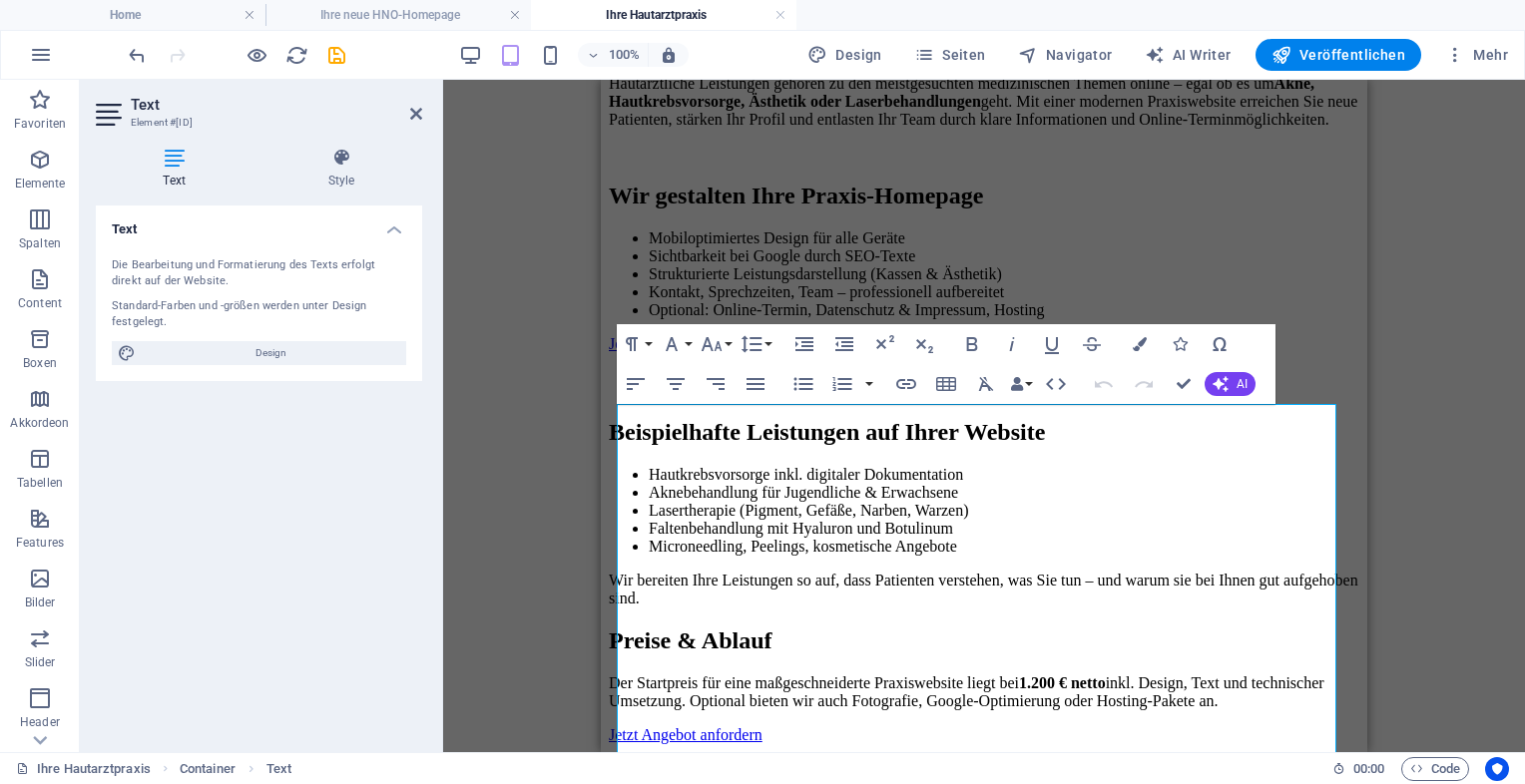 scroll, scrollTop: 352, scrollLeft: 0, axis: vertical 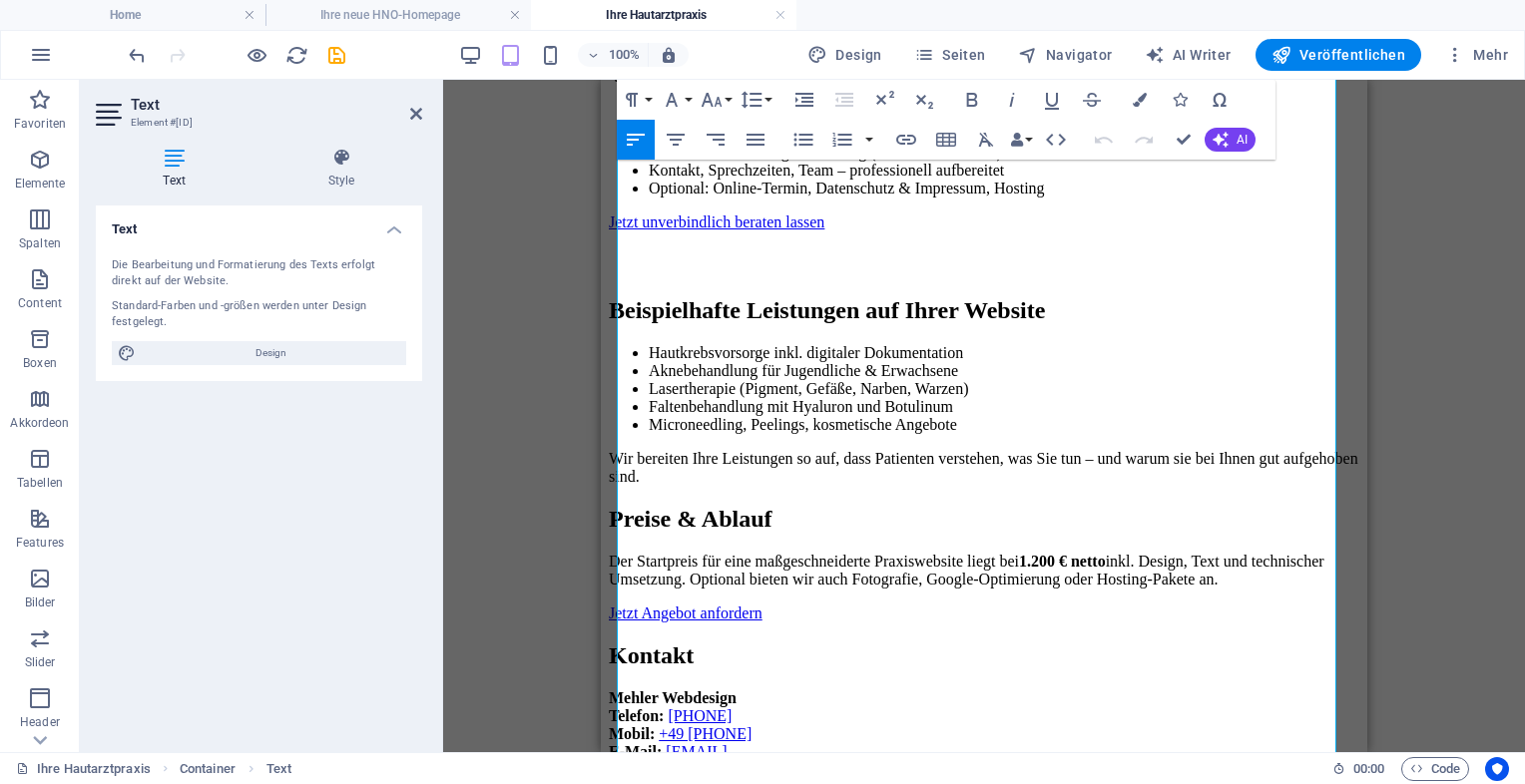 drag, startPoint x: 1359, startPoint y: 327, endPoint x: 1999, endPoint y: 585, distance: 690.04638 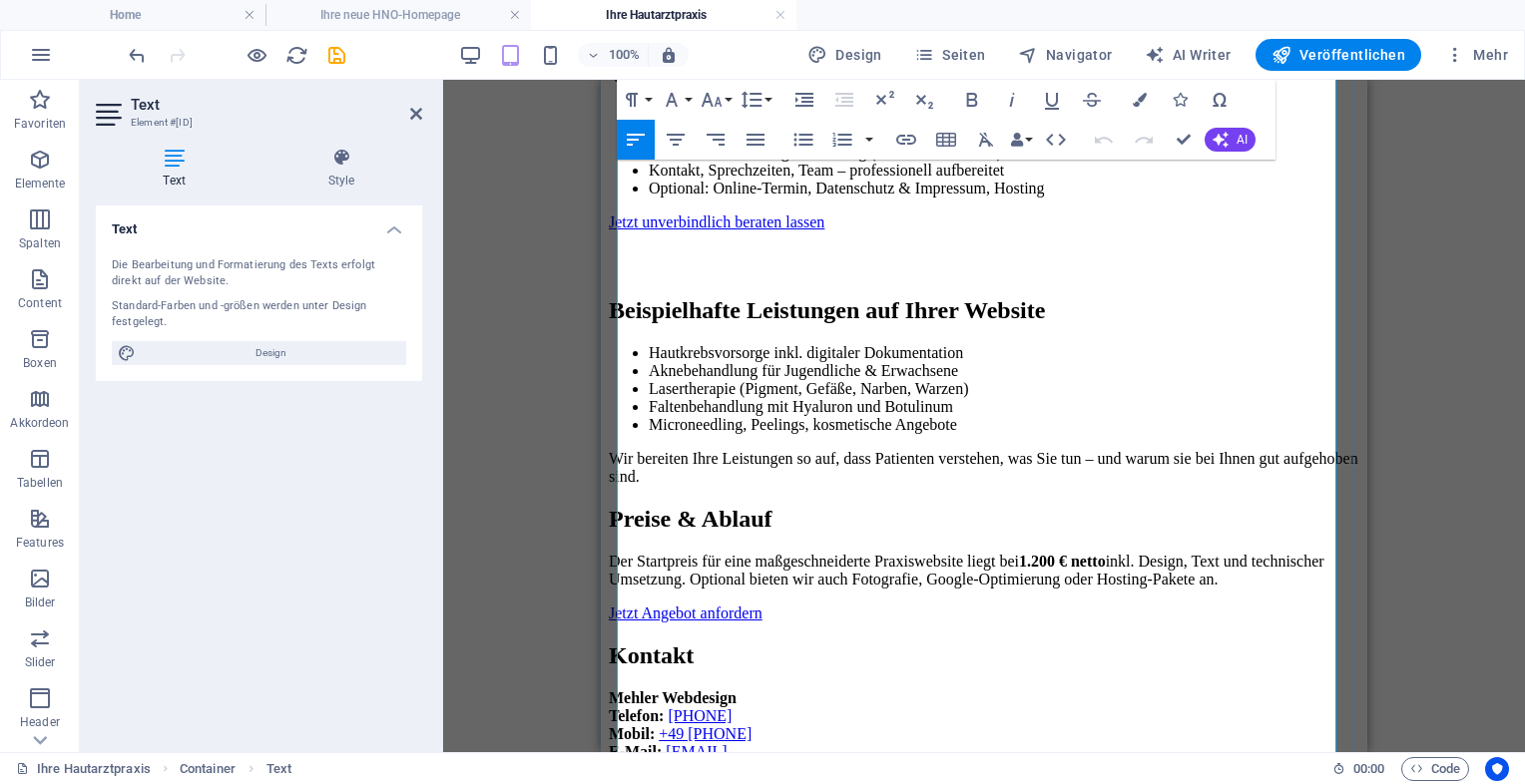 click on "Preise & Ablauf" at bounding box center (984, 519) 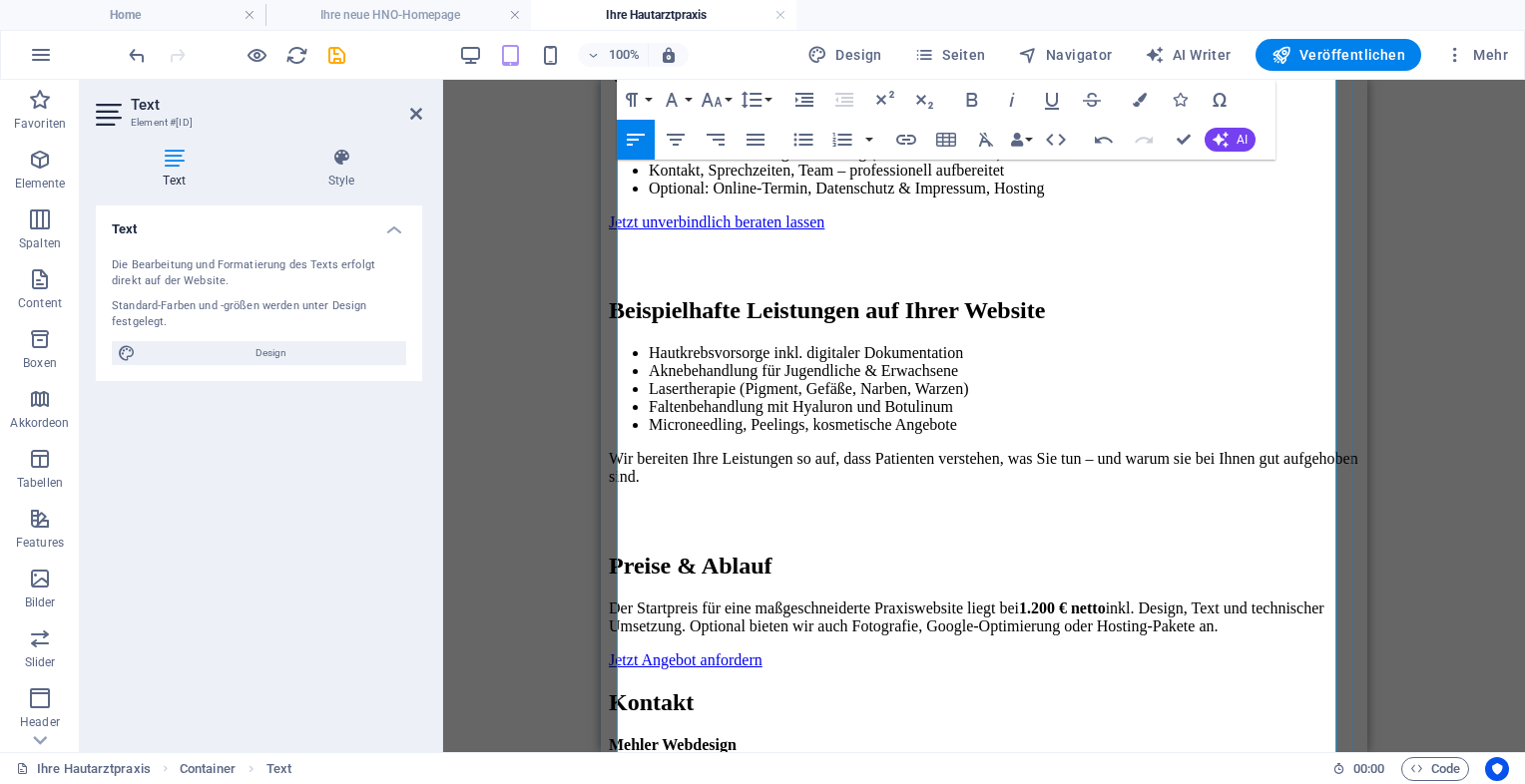 click on "Kontakt" at bounding box center [984, 702] 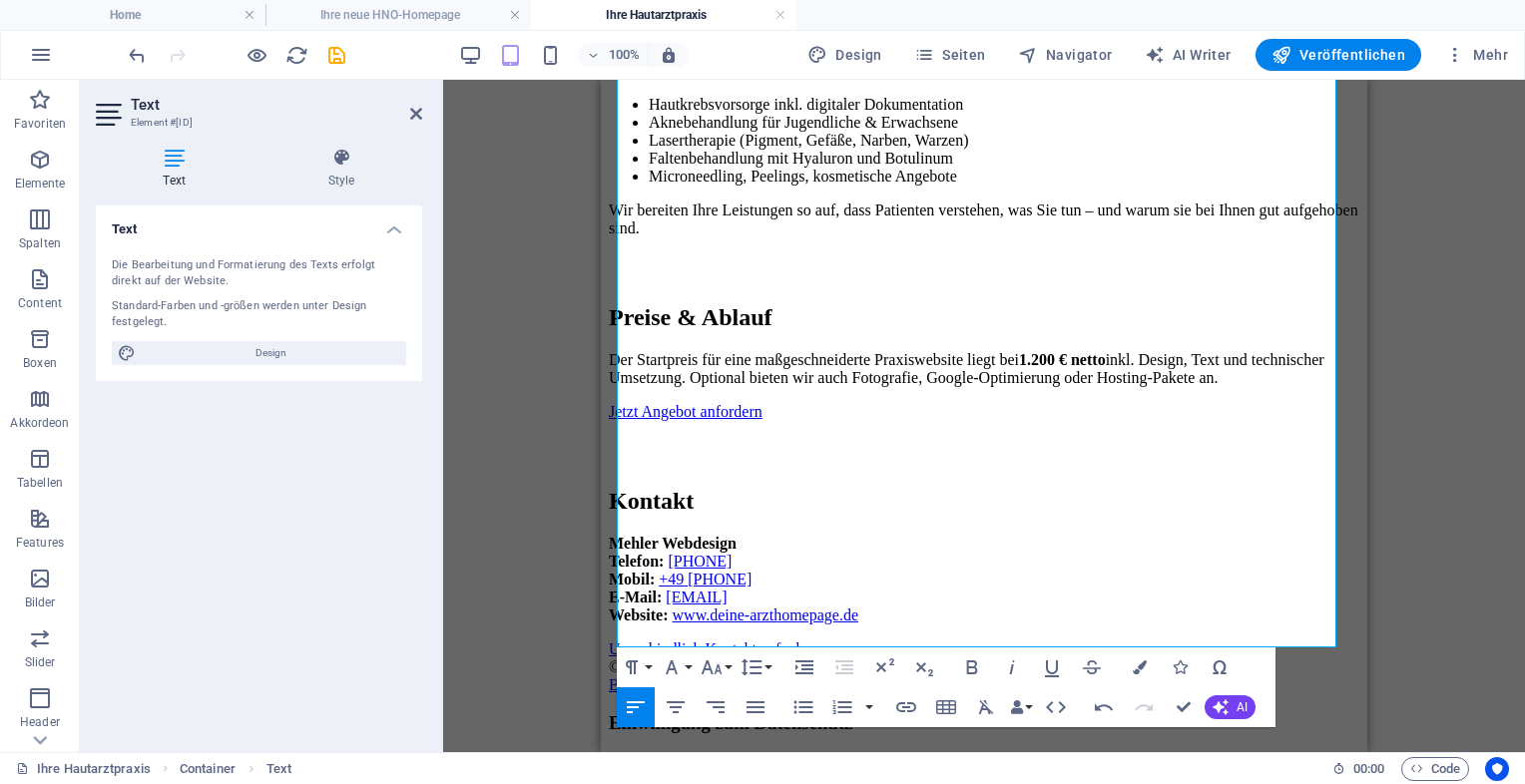 scroll, scrollTop: 1263, scrollLeft: 0, axis: vertical 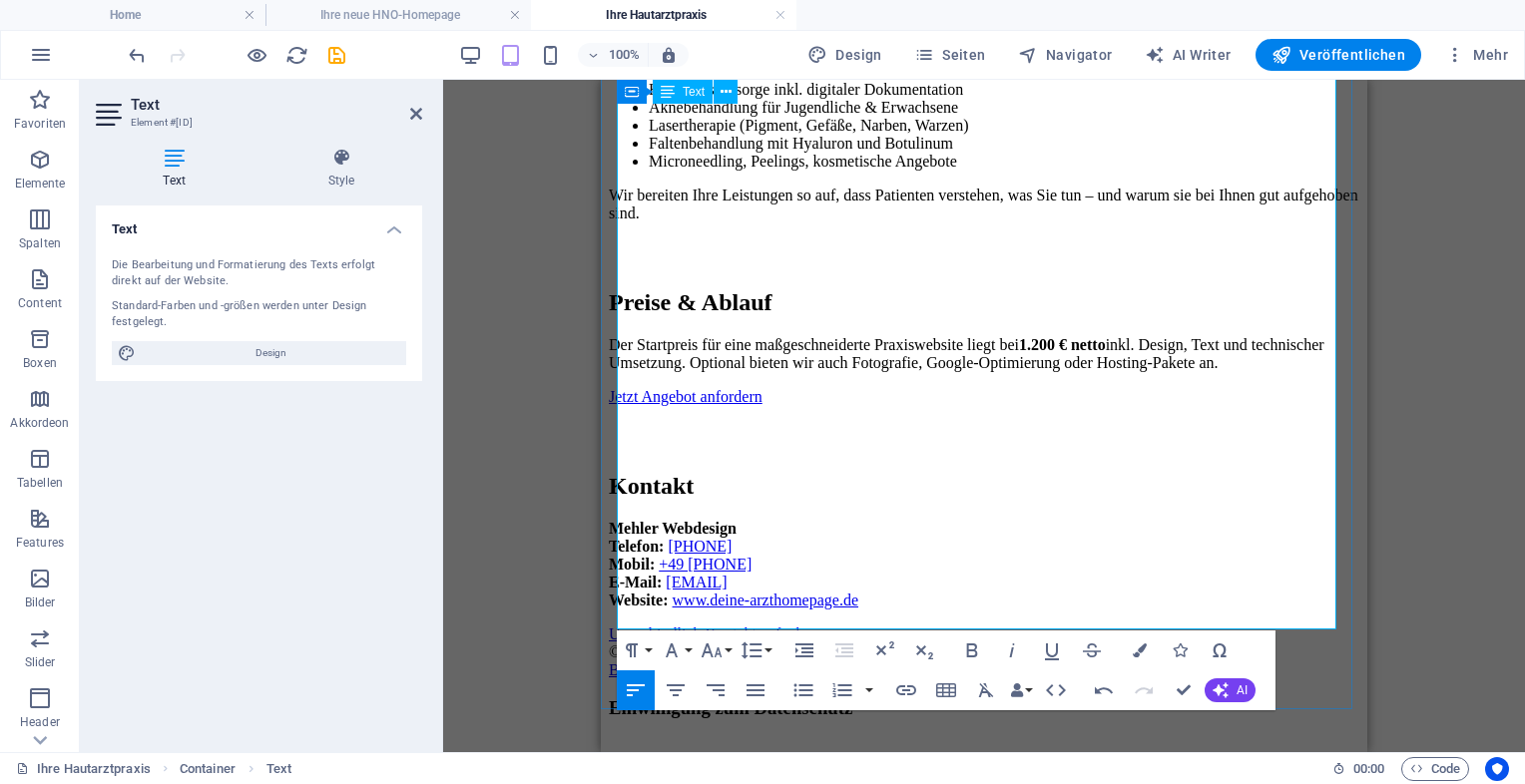 click on "Unverbindlich Kontakt aufnehmen" at bounding box center [720, 633] 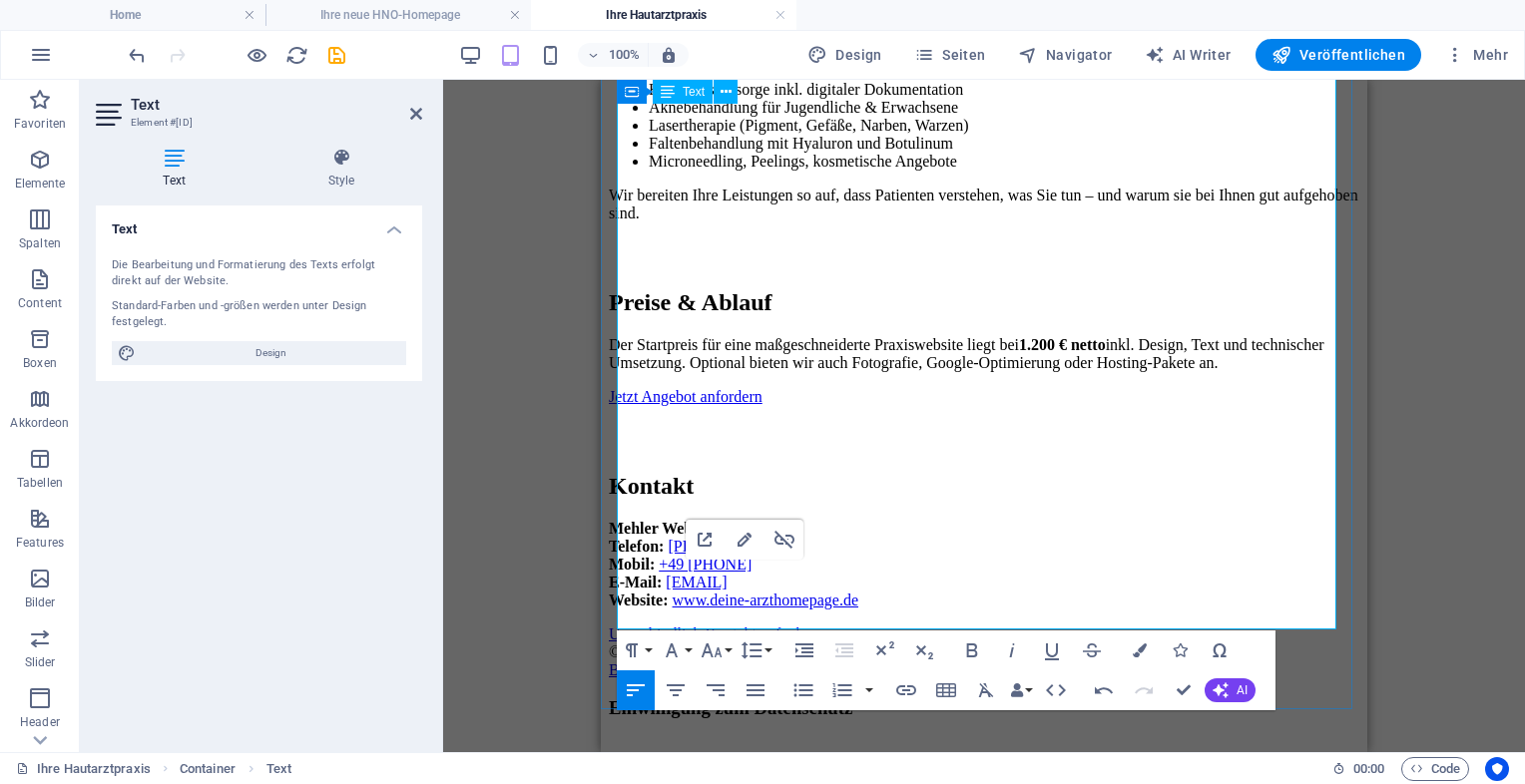 click on "© 2025 Mehler Webdesign · Webseiten für Ärzte & Dermatologiepraxen" at bounding box center (984, 652) 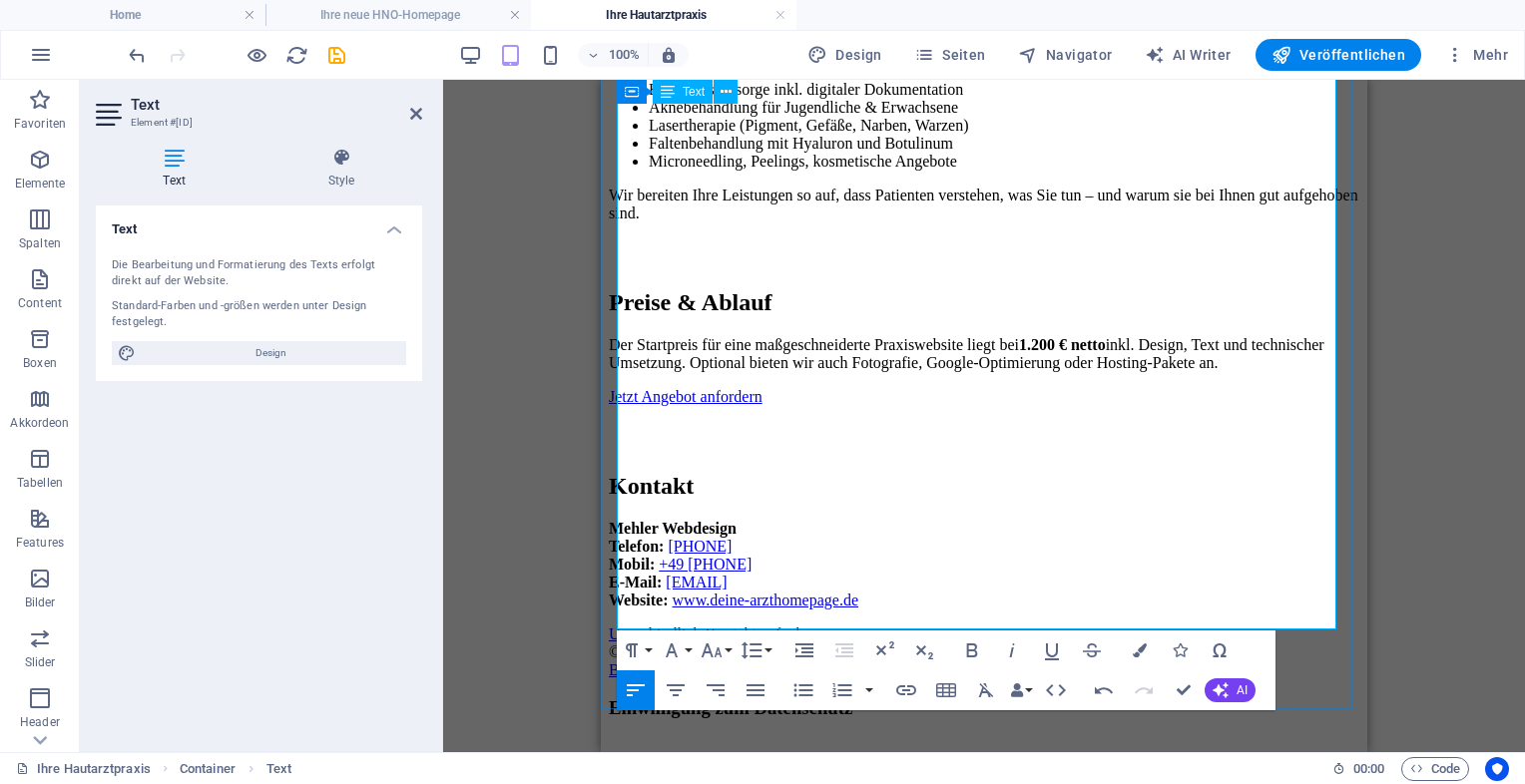 click on "© 2025 Mehler Webdesign · Webseiten für Ärzte & Dermatologiepraxen" at bounding box center [984, 652] 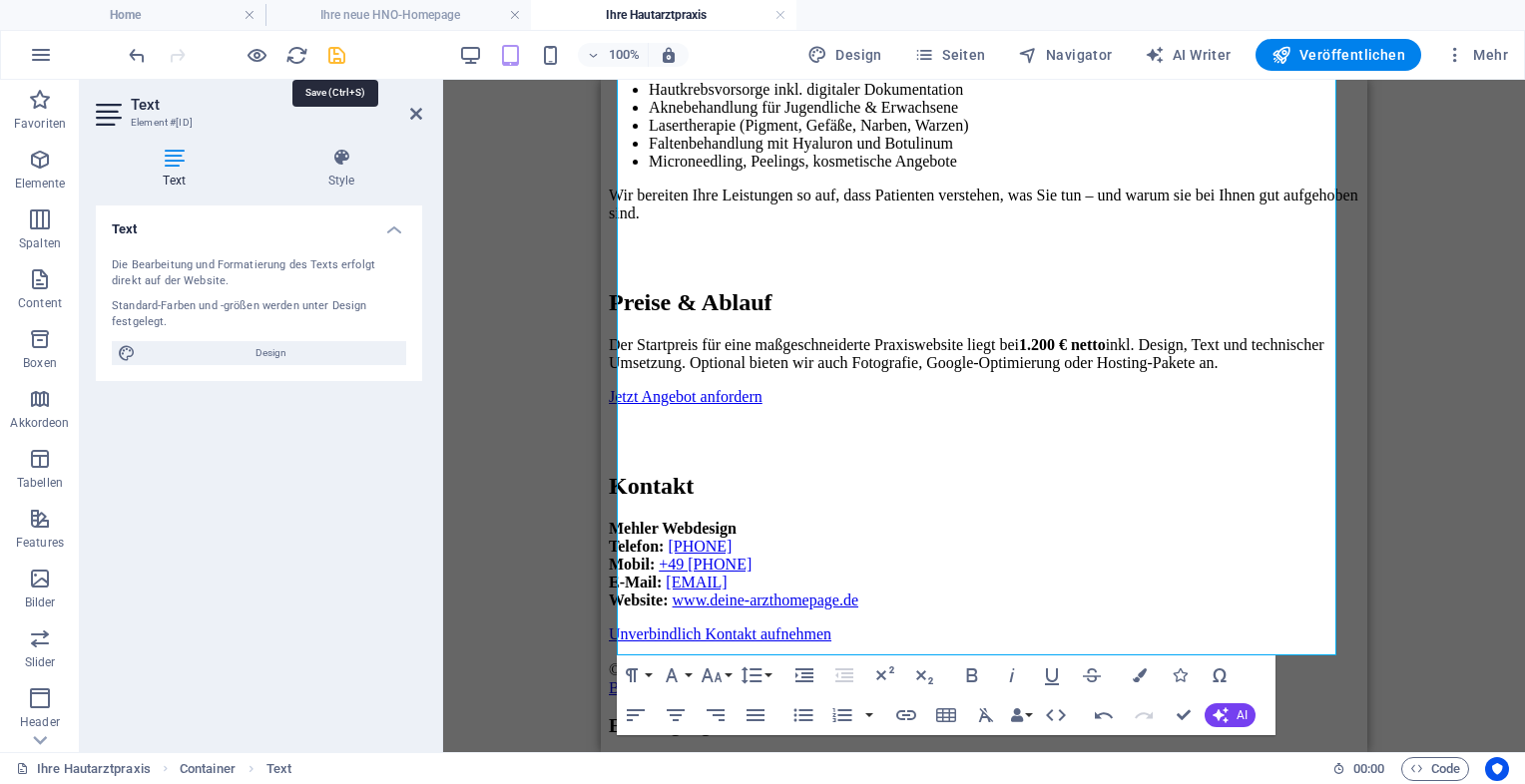 click at bounding box center (336, 55) 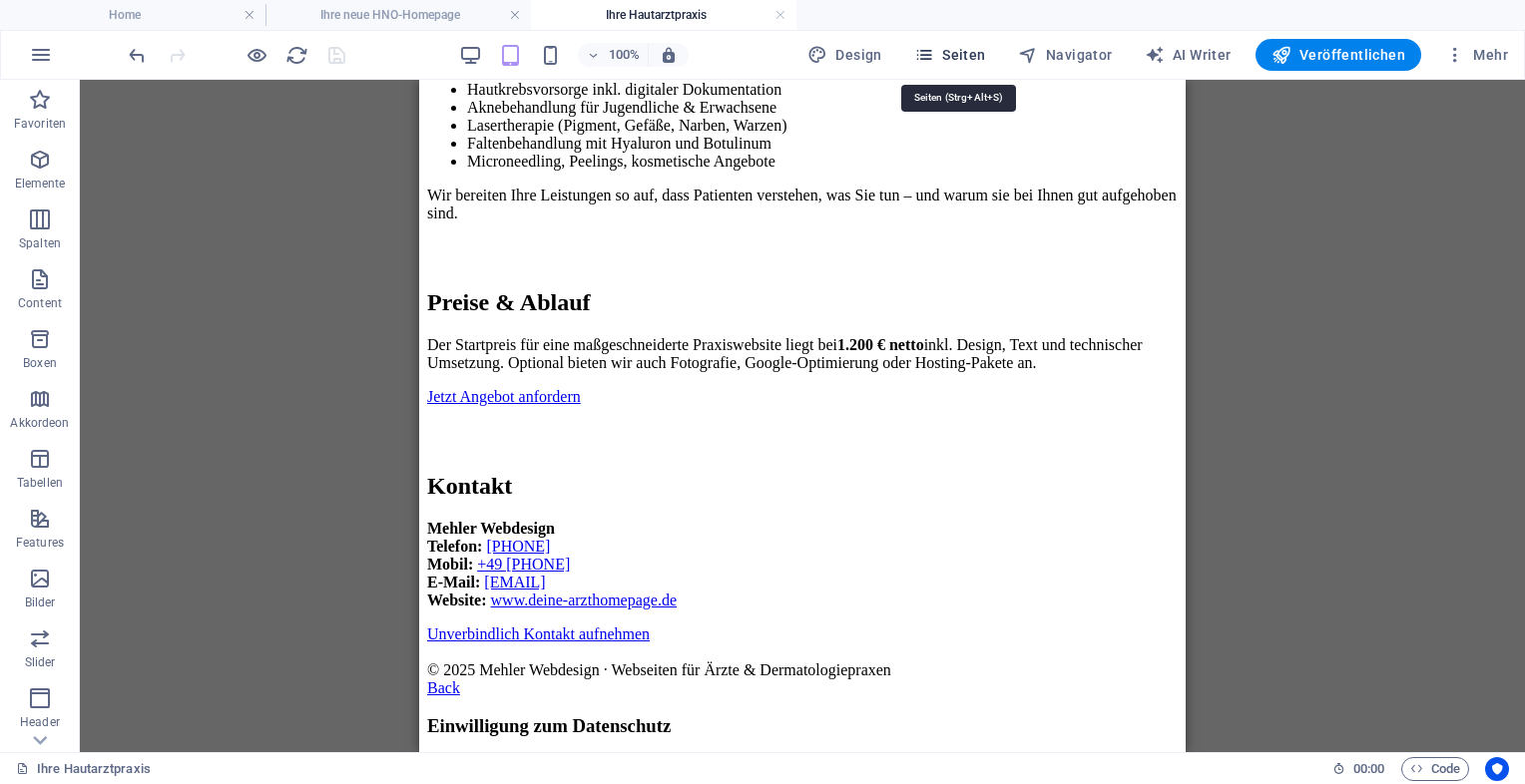click on "Seiten" at bounding box center [950, 55] 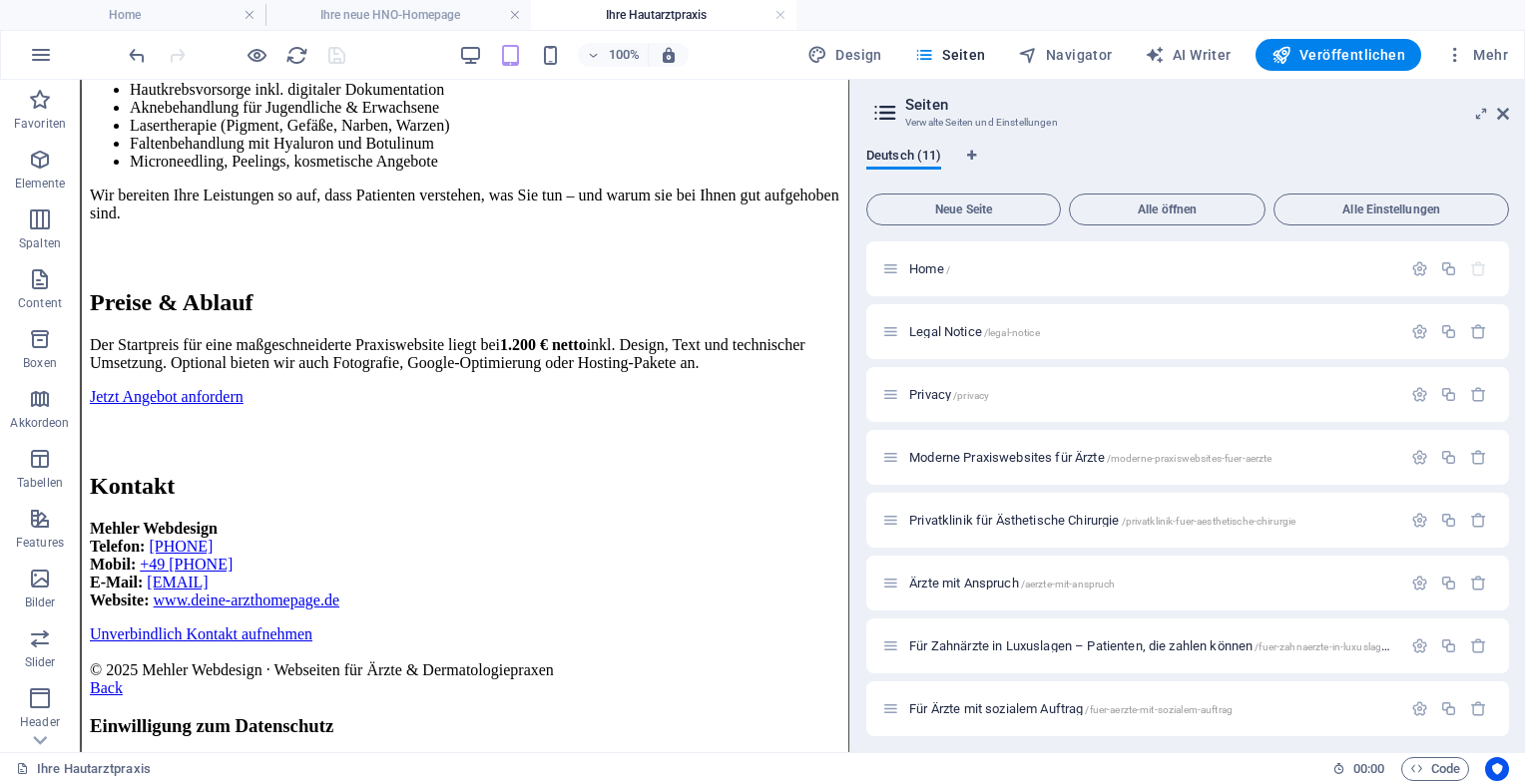 drag, startPoint x: 1511, startPoint y: 392, endPoint x: 1517, endPoint y: 624, distance: 232.07757 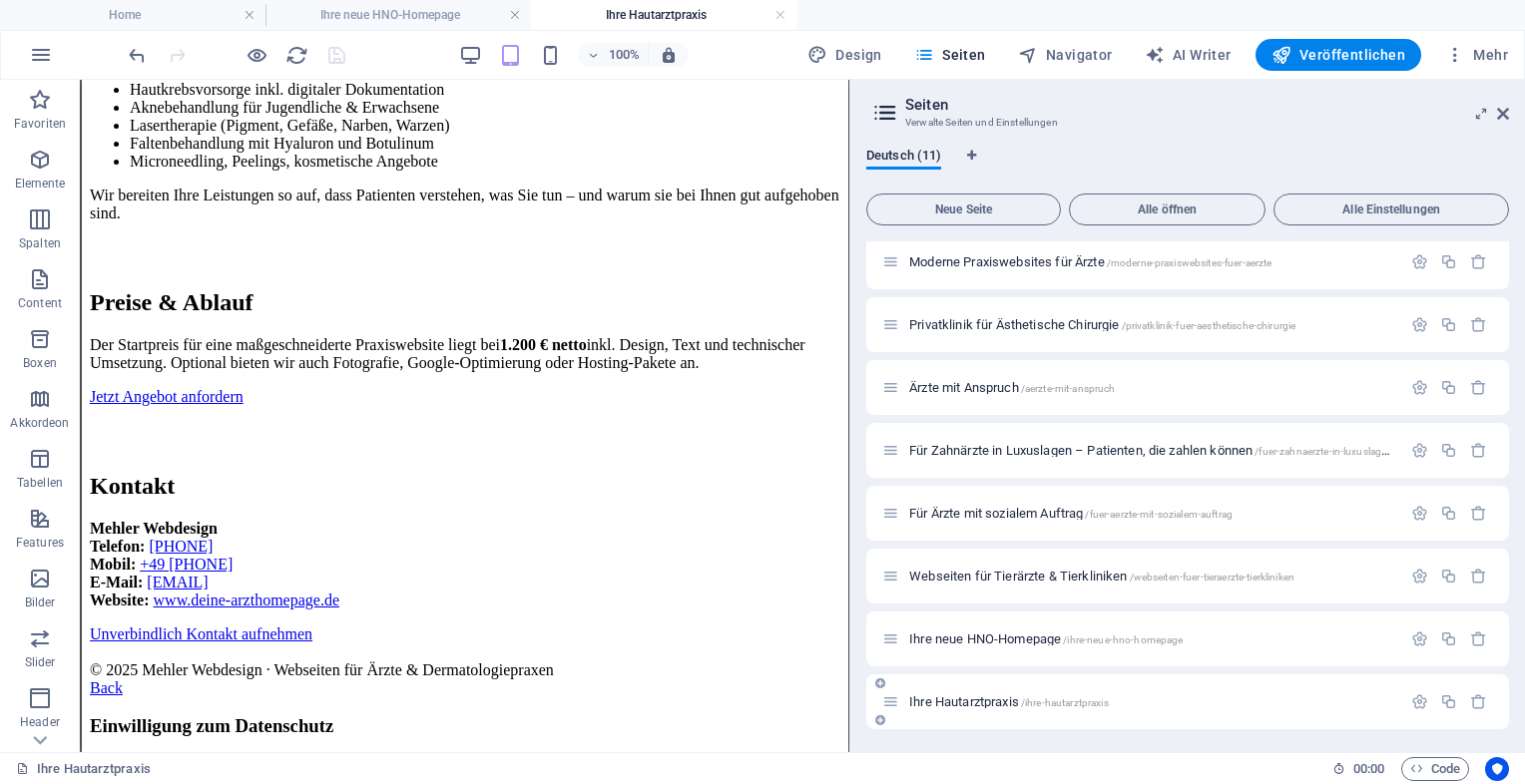 click at bounding box center (1449, 702) 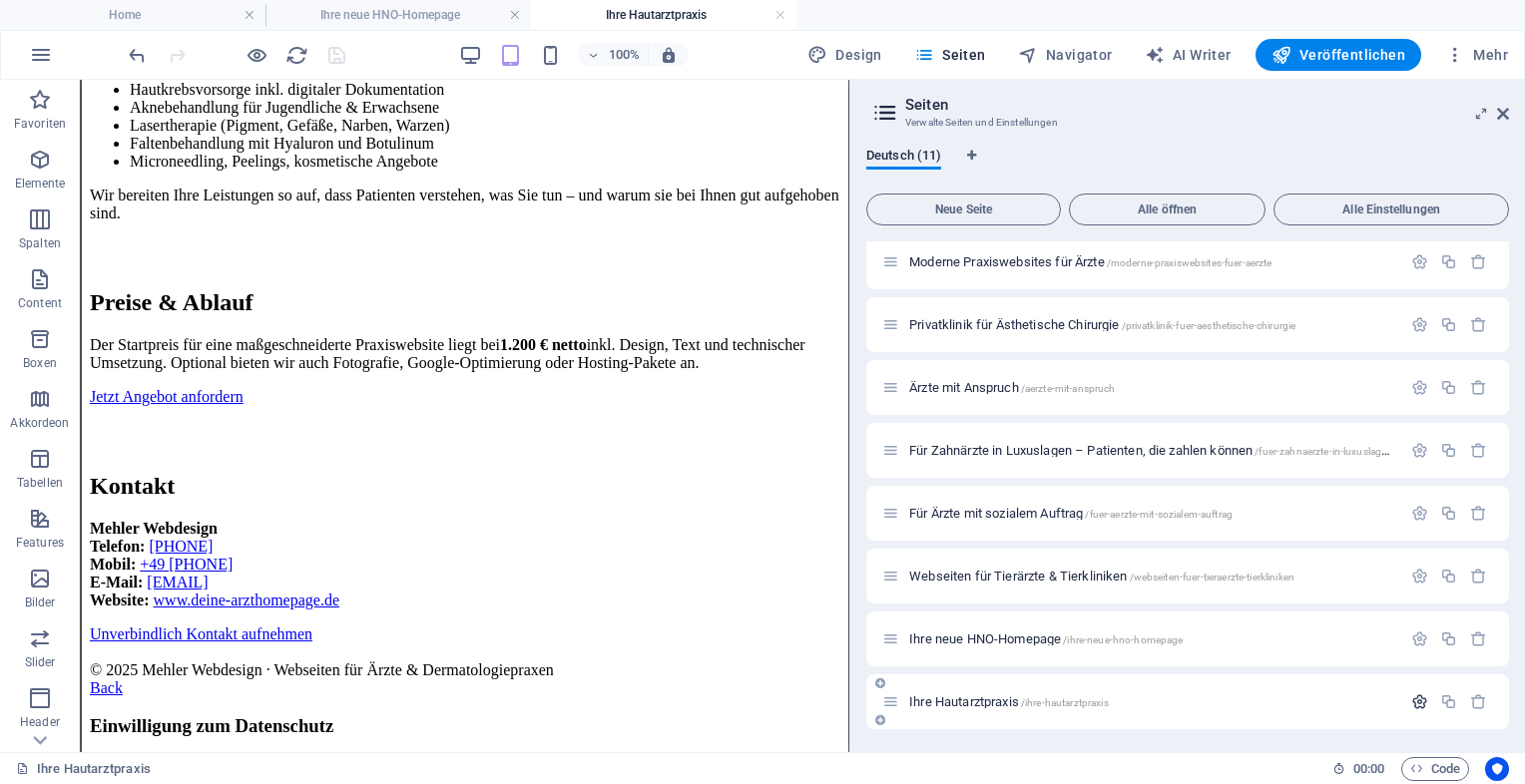 click at bounding box center [1419, 701] 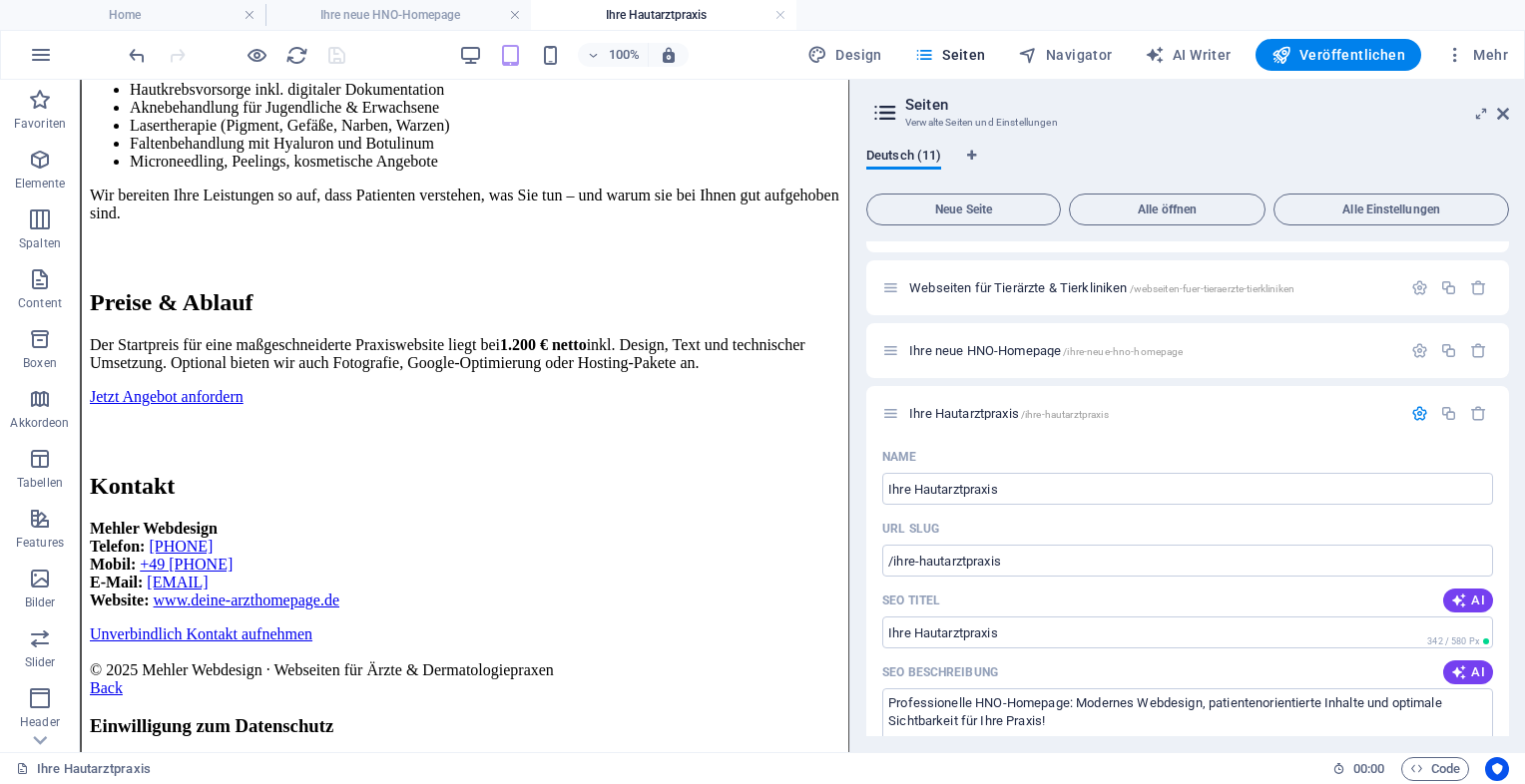 drag, startPoint x: 1509, startPoint y: 548, endPoint x: 1509, endPoint y: 587, distance: 39 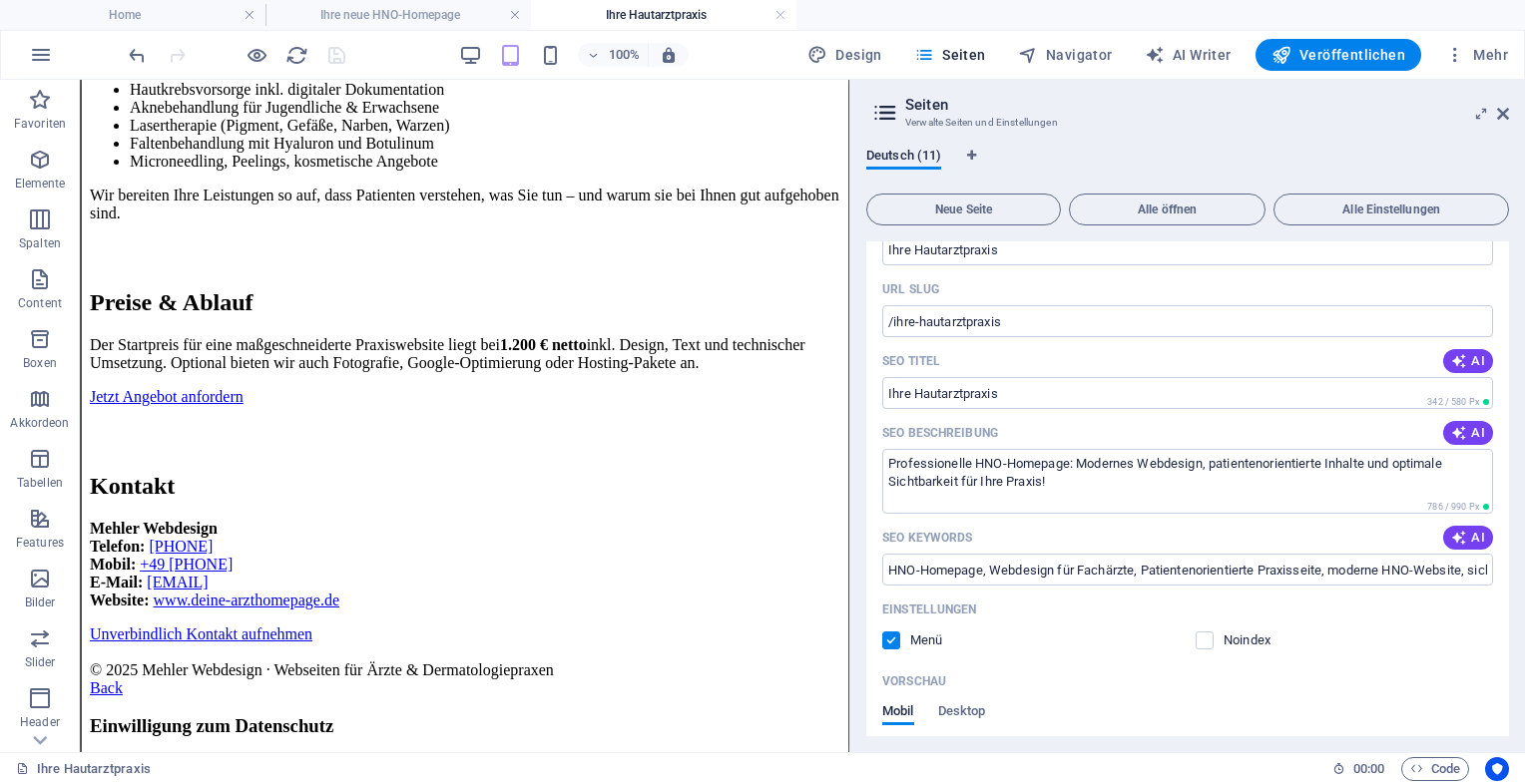 scroll, scrollTop: 703, scrollLeft: 0, axis: vertical 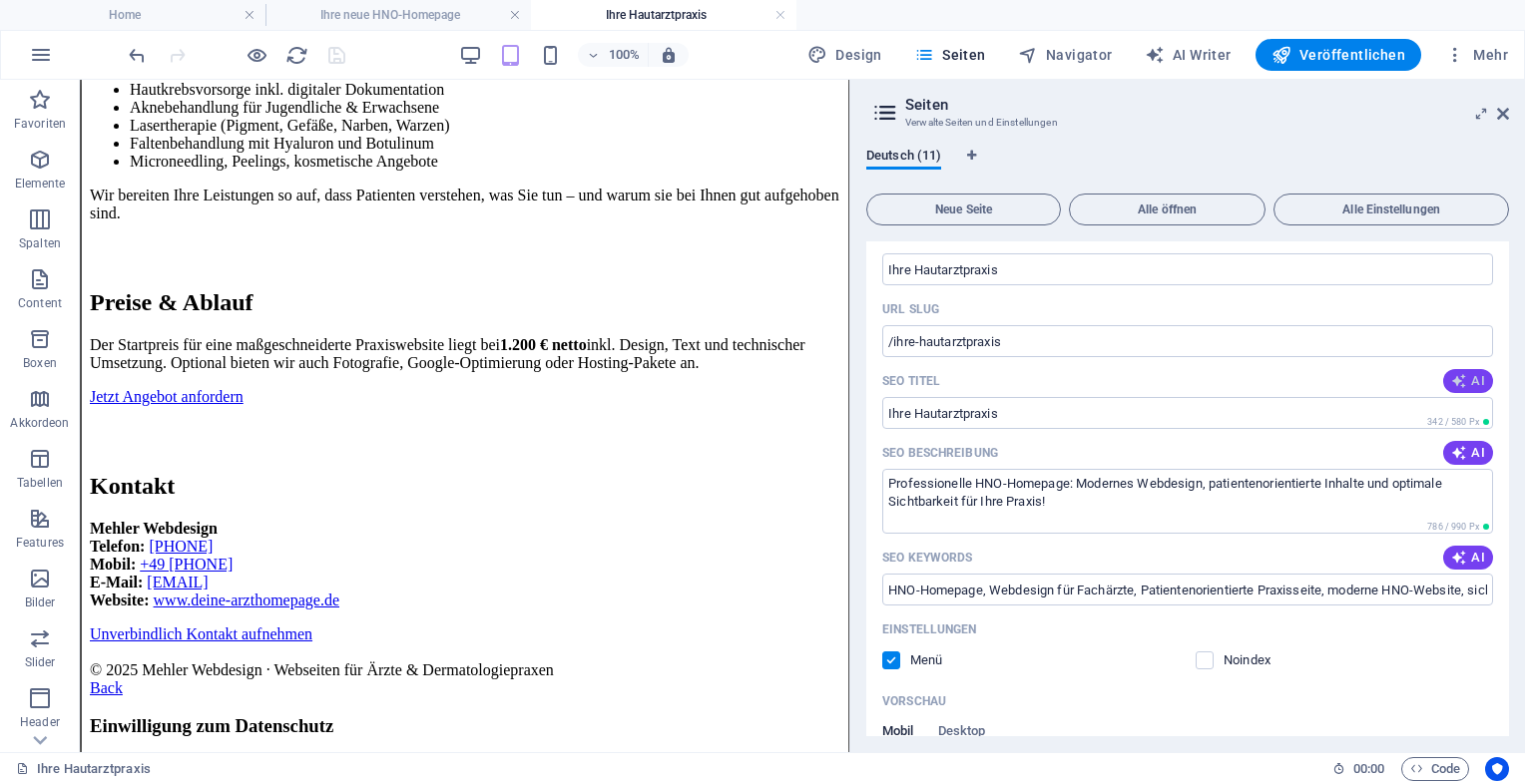 click at bounding box center [1459, 381] 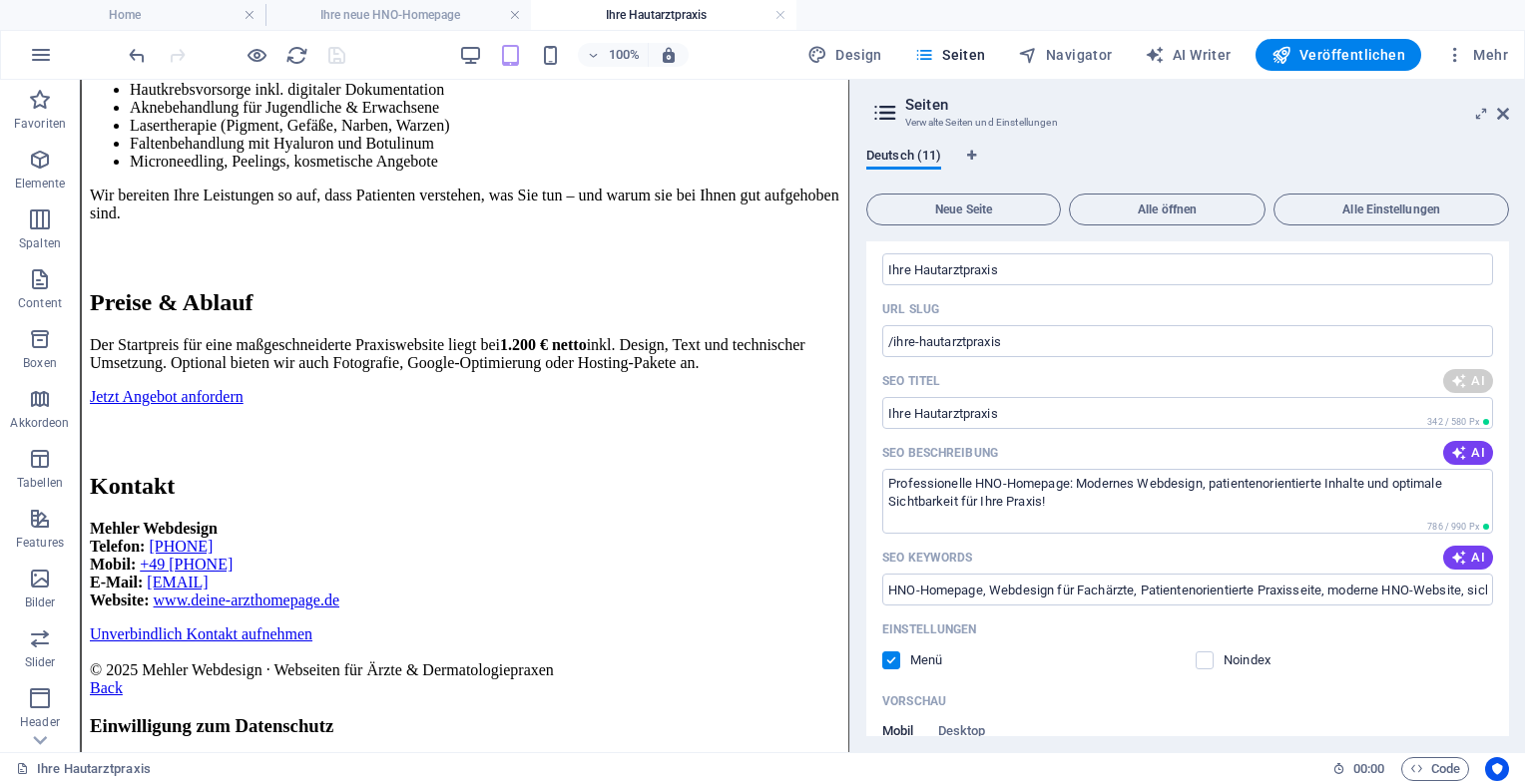 click on "SEO Beschreibung AI" at bounding box center (1188, 453) 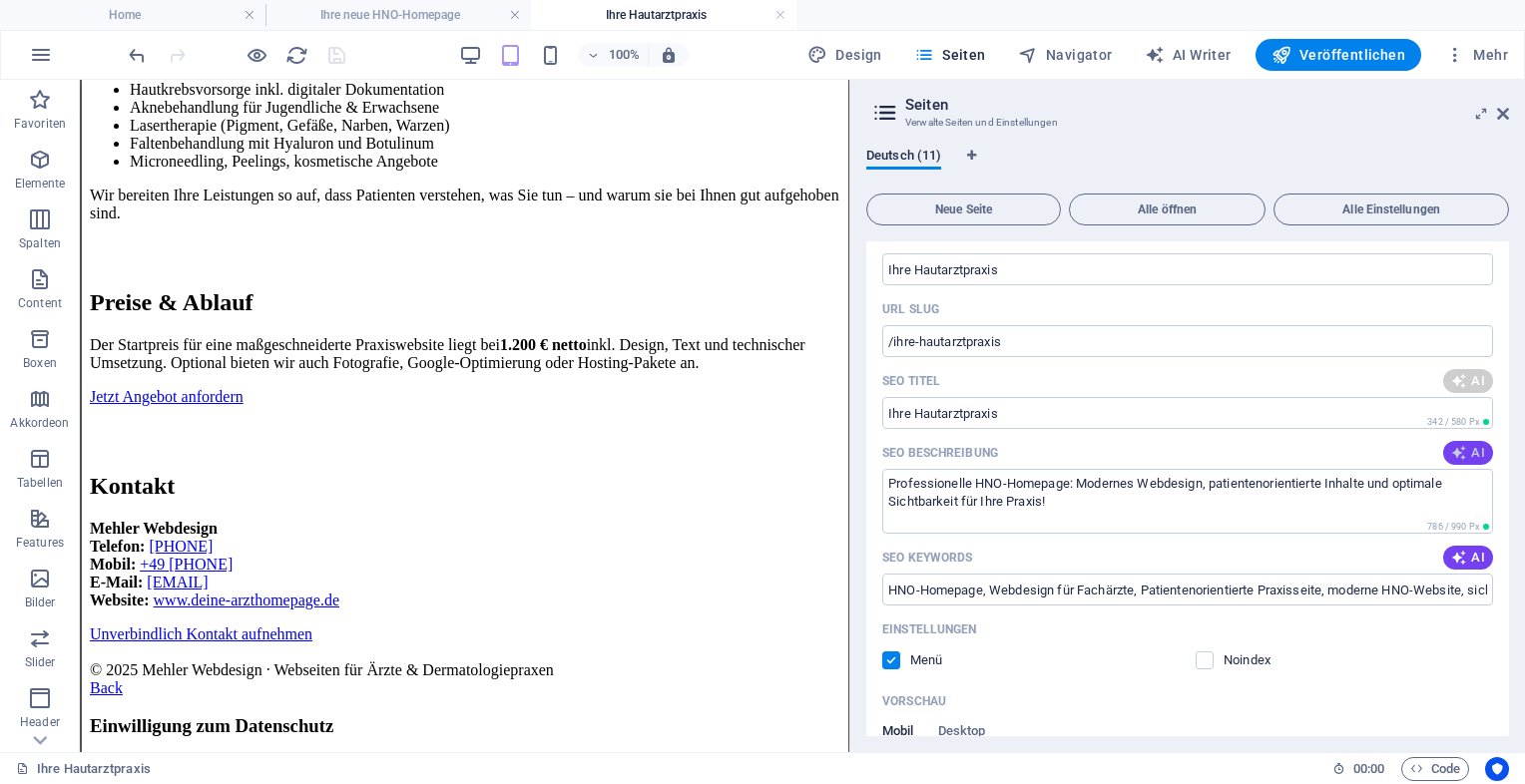 type on "Dermatologen: Ihre Praxis-Website" 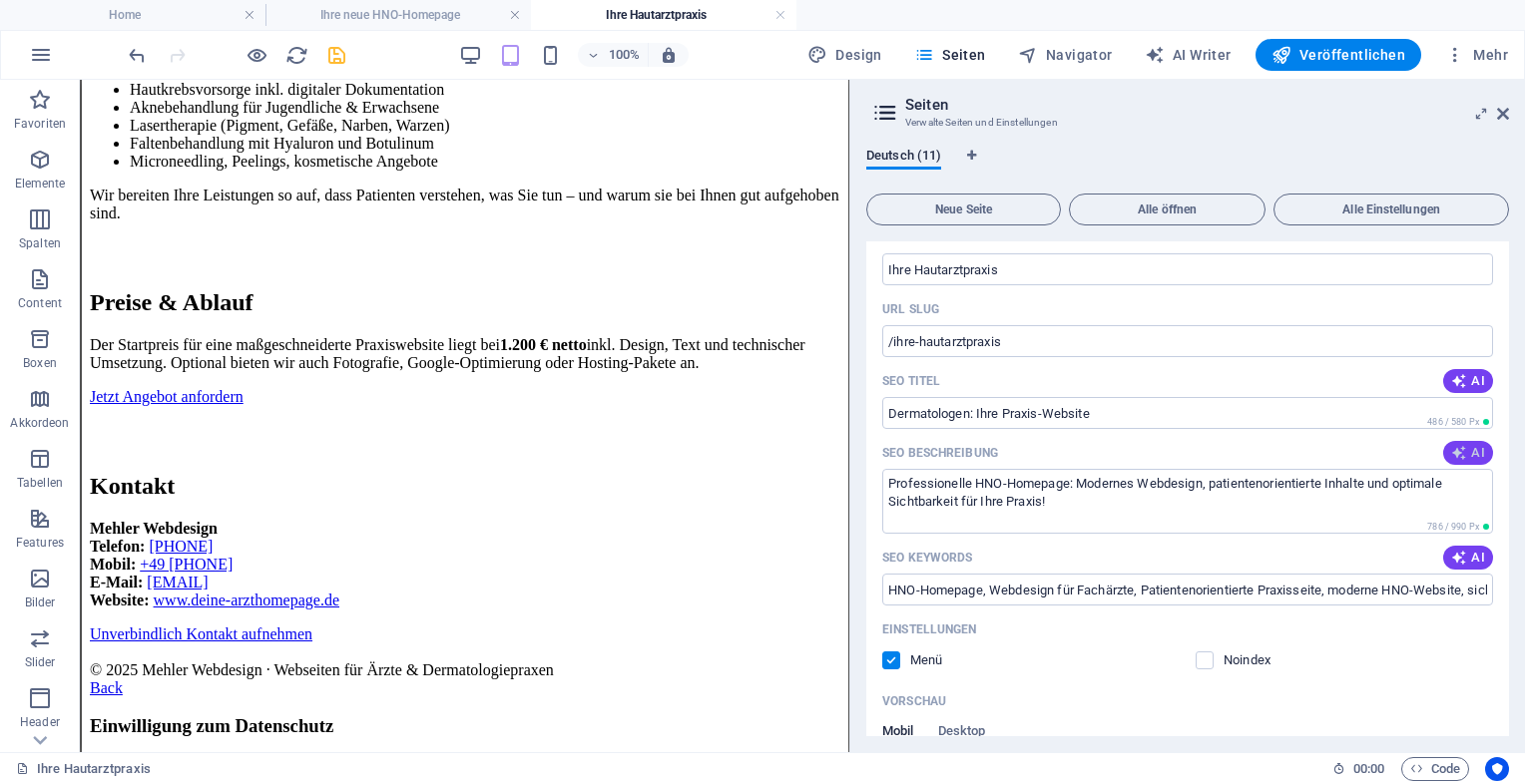 click on "AI" at bounding box center [1468, 453] 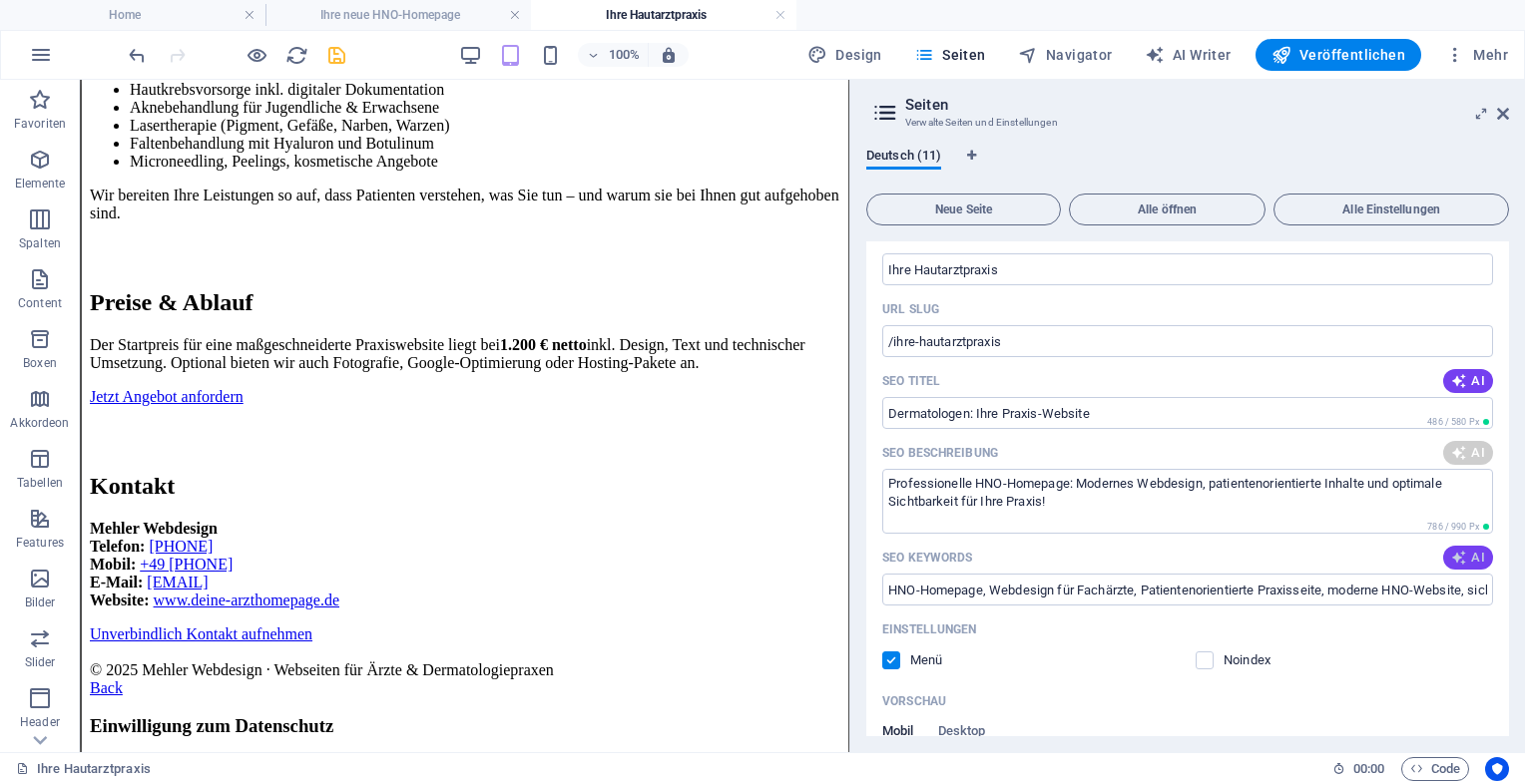type on "Erstellen Sie Ihre professionelle dermatologische Homepage: Modern, patientennah & mit bester Google-Sichtbarkeit. Jetzt informieren!" 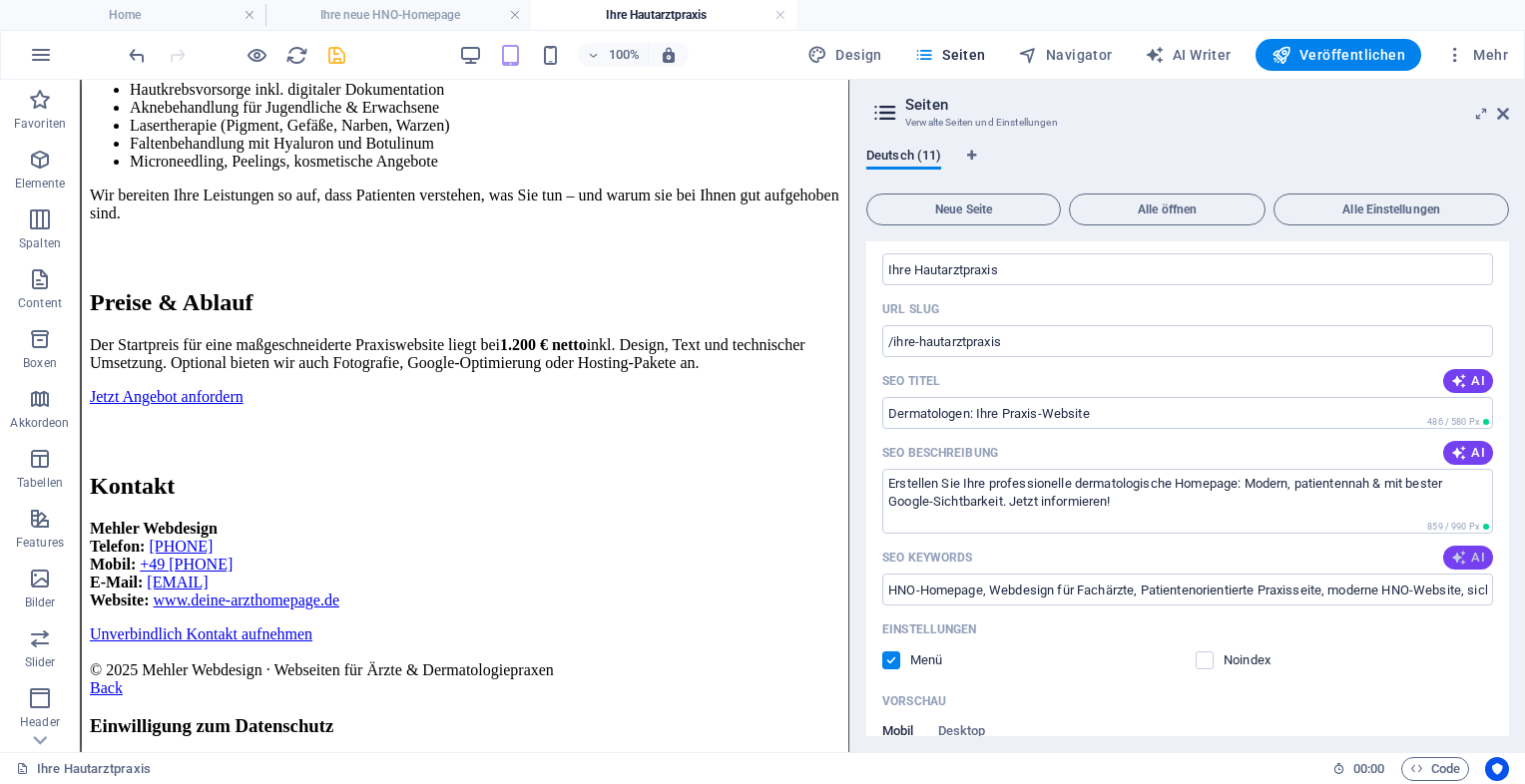 click at bounding box center [1459, 558] 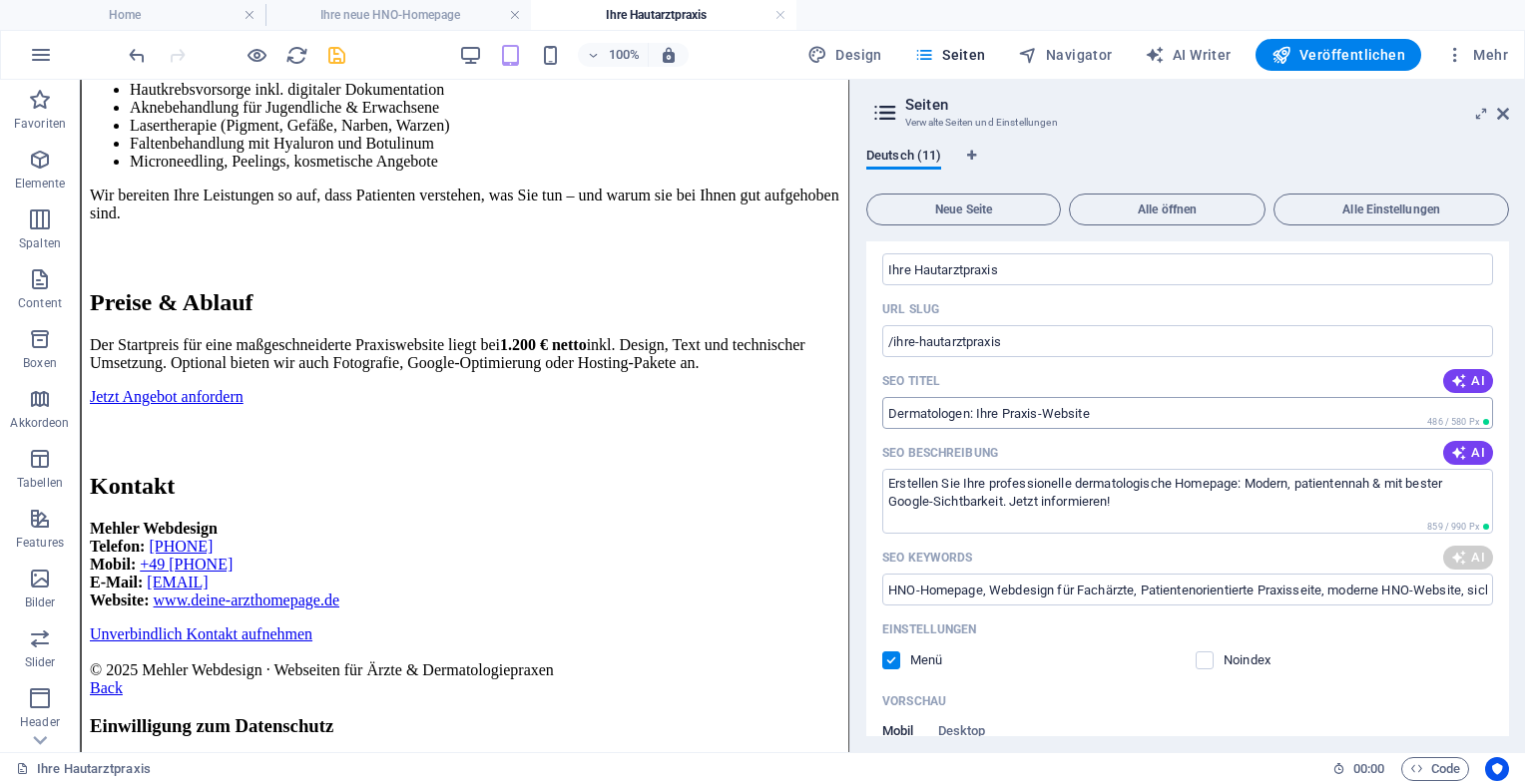 type on "Homepage für Dermatologen, Webdesign Hautärzte, Medizinische Website, Dermatologie Online-Präsenz, Aknebehandlung Website, Hautkrebsvorsorge Praxiswebsite" 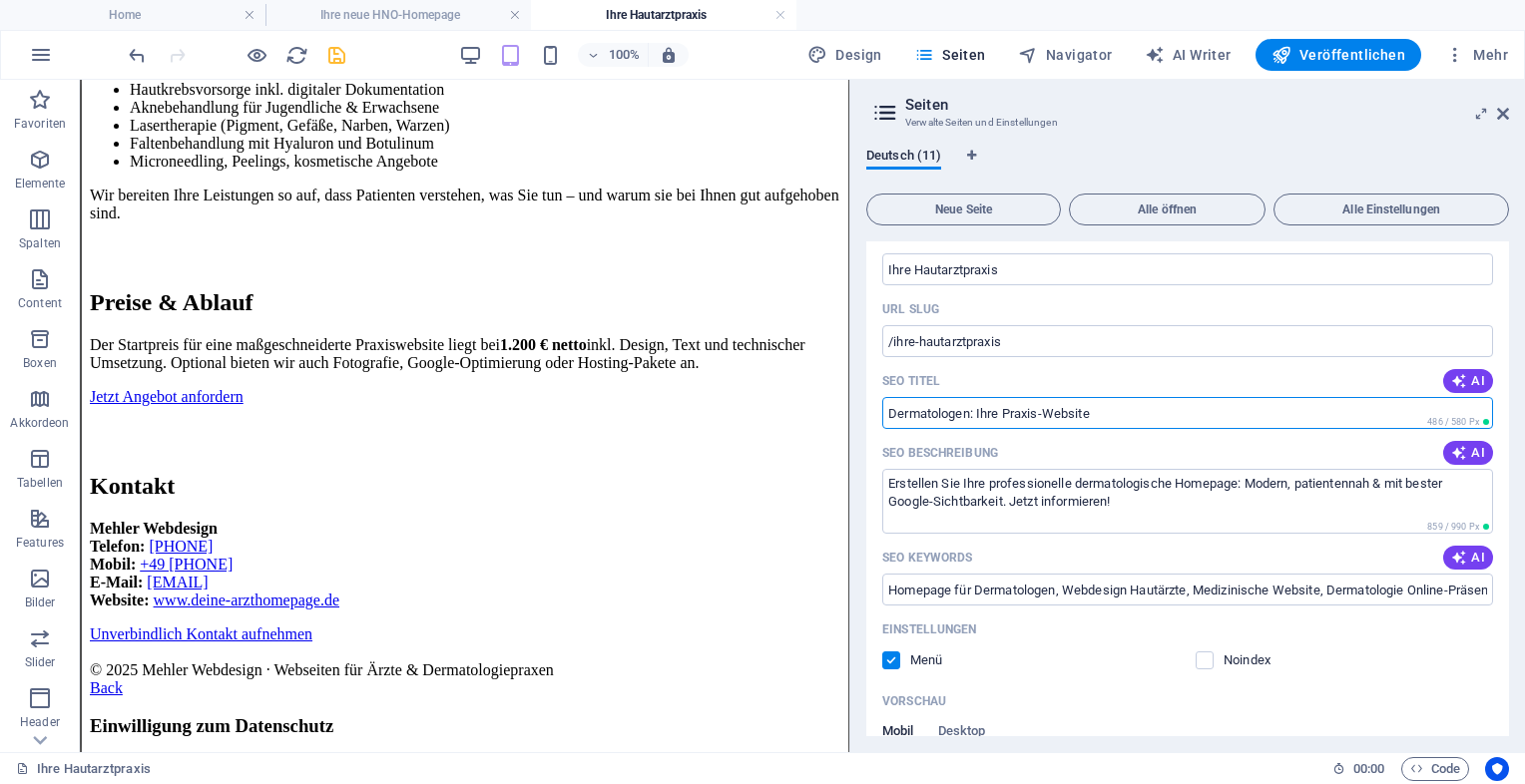 click on "Dermatologen: Ihre Praxis-Website" at bounding box center [1188, 413] 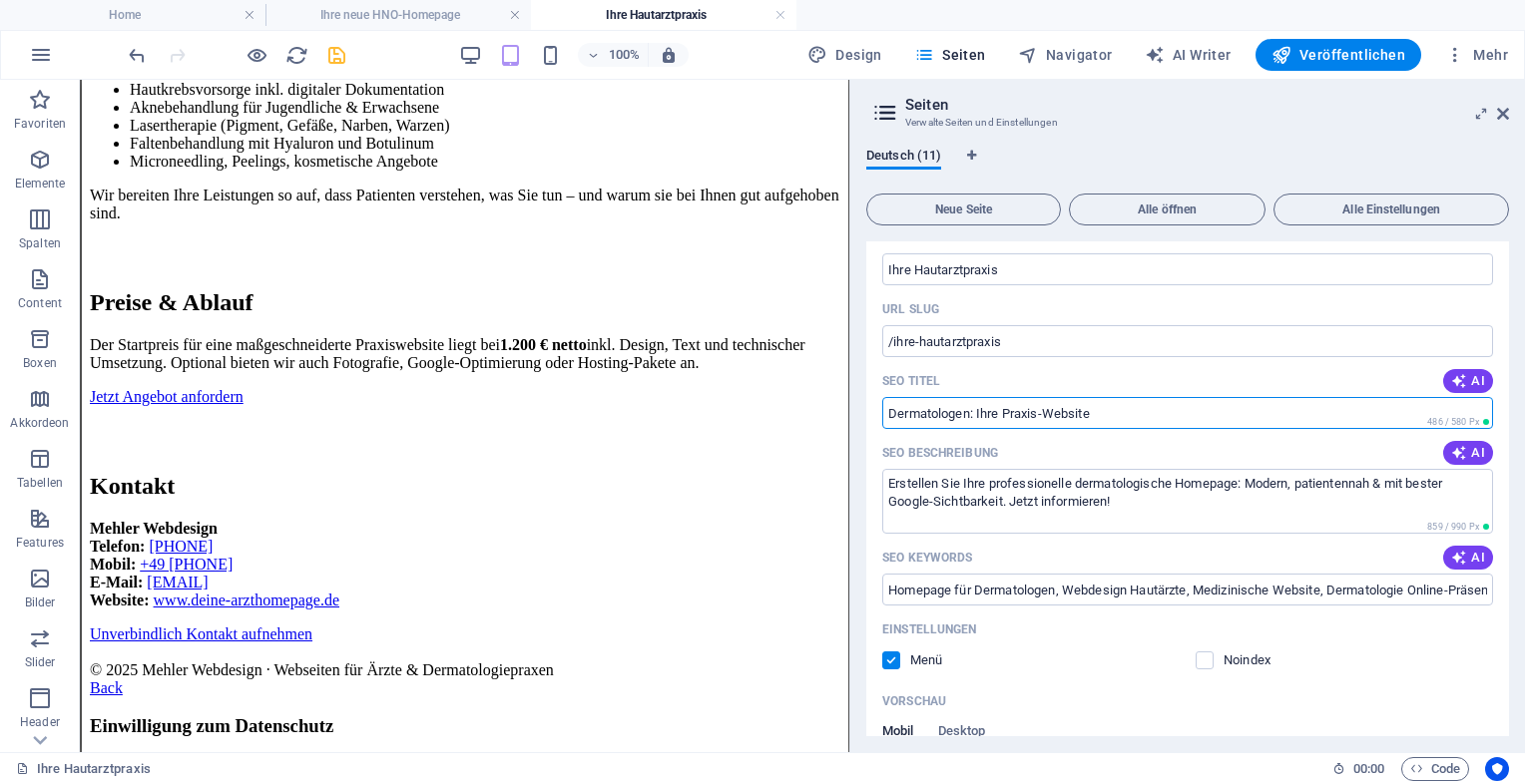 drag, startPoint x: 1110, startPoint y: 409, endPoint x: 915, endPoint y: 541, distance: 235.47611 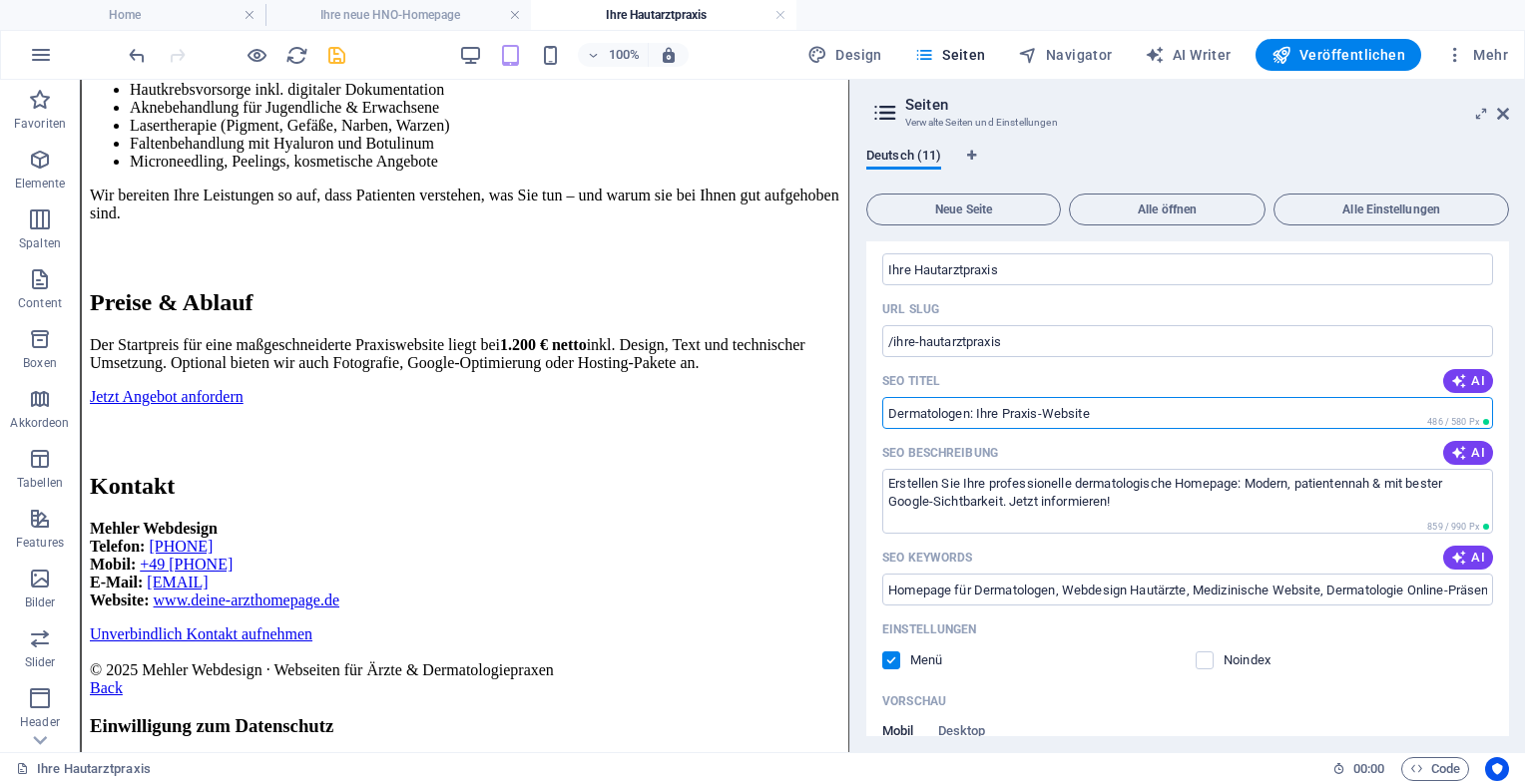 click on "Name Ihre Hautarztpraxis ​ URL SLUG /ihre-hautarztpraxis ​ SEO Titel AI Dermatologen: Ihre Praxis-Website ​ 486 / 580 Px SEO Beschreibung AI Erstellen Sie Ihre professionelle dermatologische Homepage: Modern, patientennah & mit bester Google-Sichtbarkeit. Jetzt informieren! ​ 859 / 990 Px SEO Keywords AI Homepage für Dermatologen, Webdesign Hautärzte, Medizinische Website, Dermatologie Online-Präsenz, Aknebehandlung Website, Hautkrebsvorsorge Praxiswebsite ​ Einstellungen Menü Noindex Vorschau Mobil Desktop www.example.com ... ihre-hautarztpraxis Dermatologen: Ihre Praxis-Website - Ärzte Homepage Erstellen Sie Ihre professionelle dermatologische Homepage: Modern, patientennah & mit bester Google-Sichtbarkeit. Jetzt informieren! Metatags ​ Vorschaubild (Open Graph) Dateien hierher ziehen, klicken um Dateien auszuwählen oder wähle aus deinen Dateien oder Stockfotos & -Videos Mehr Einstellungen" at bounding box center [1188, 636] 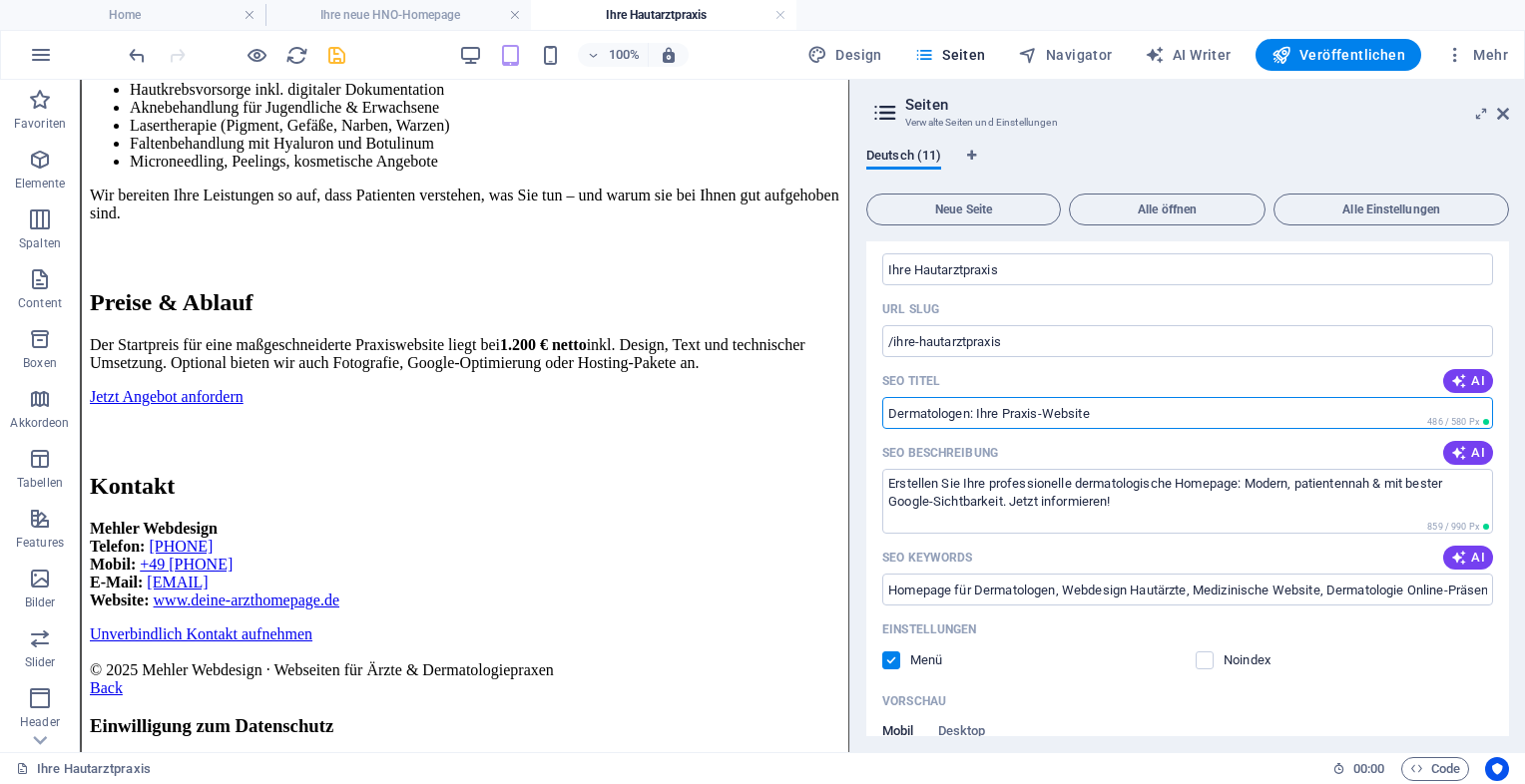 drag, startPoint x: 890, startPoint y: 411, endPoint x: 1107, endPoint y: 423, distance: 217.33154 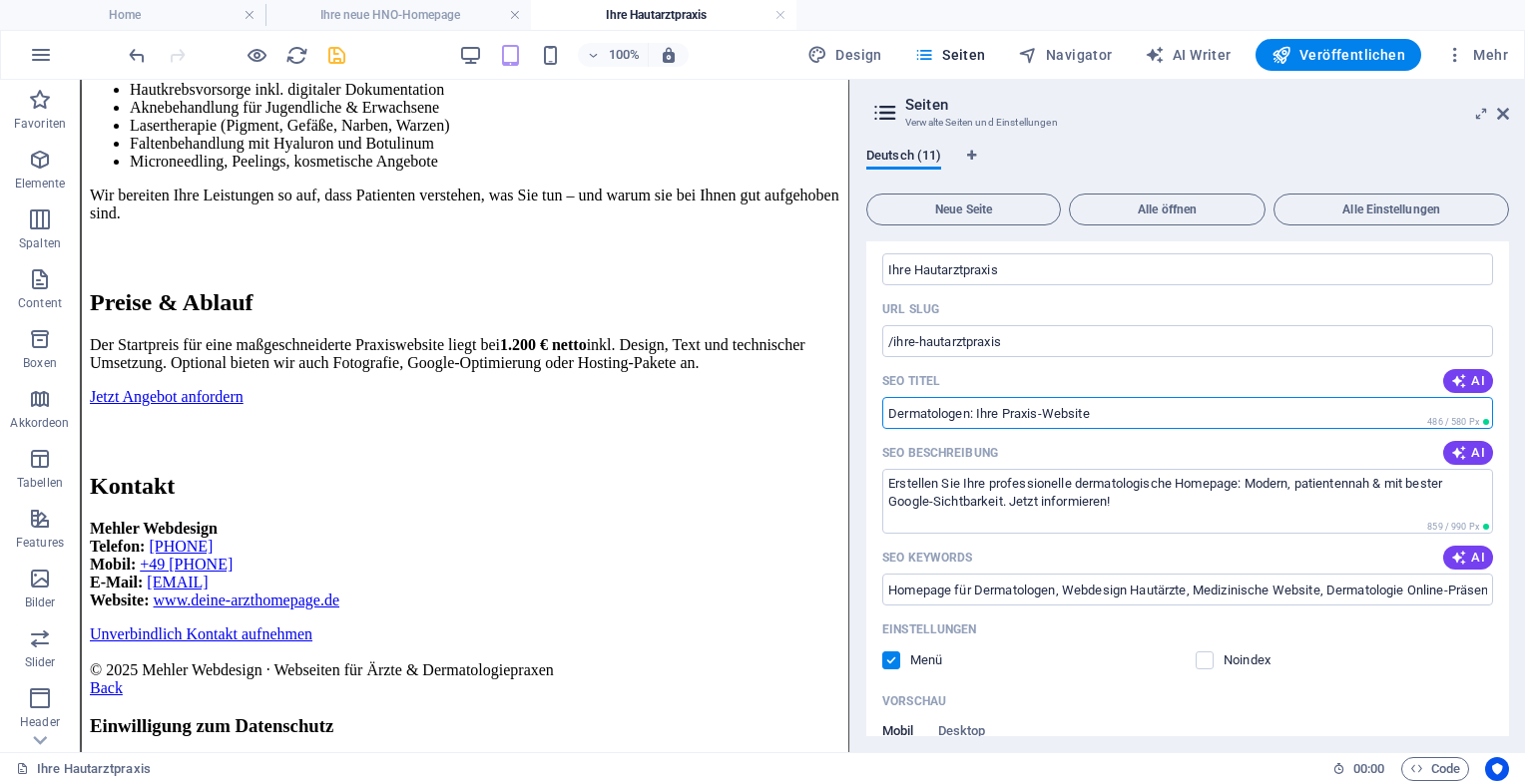 click on "Dermatologen: Ihre Praxis-Website" at bounding box center [1188, 413] 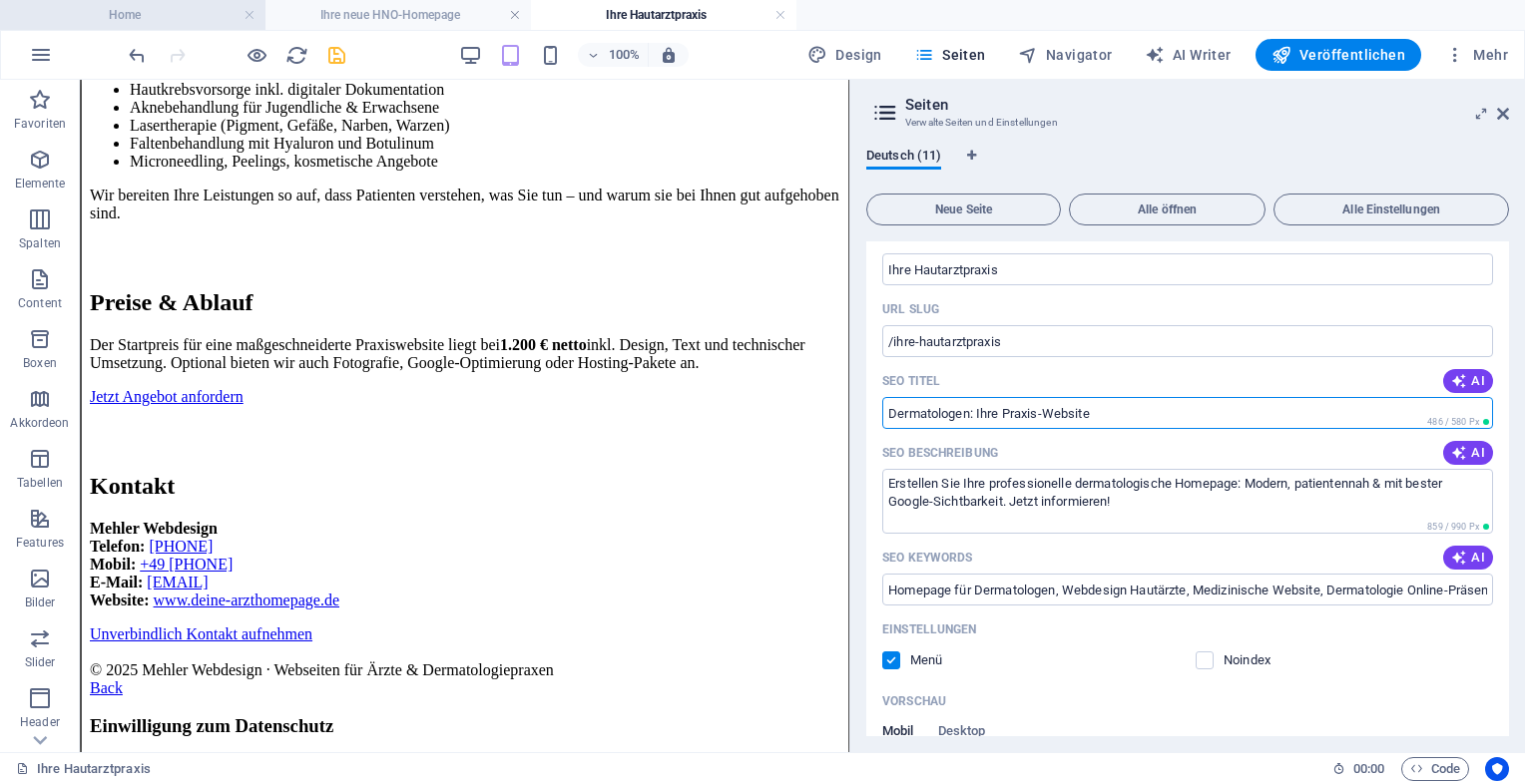 click on "Home" at bounding box center [133, 15] 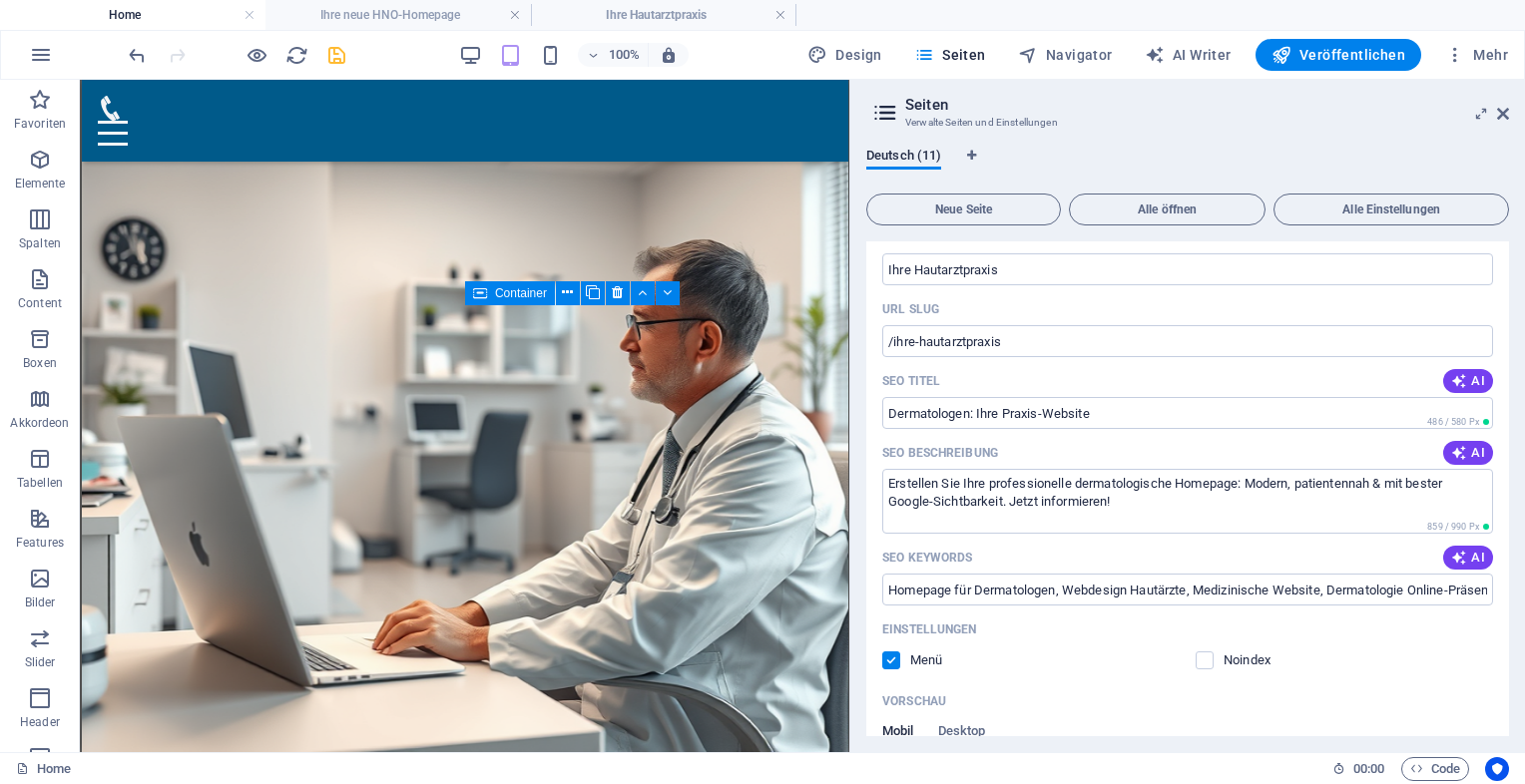 scroll, scrollTop: 9589, scrollLeft: 0, axis: vertical 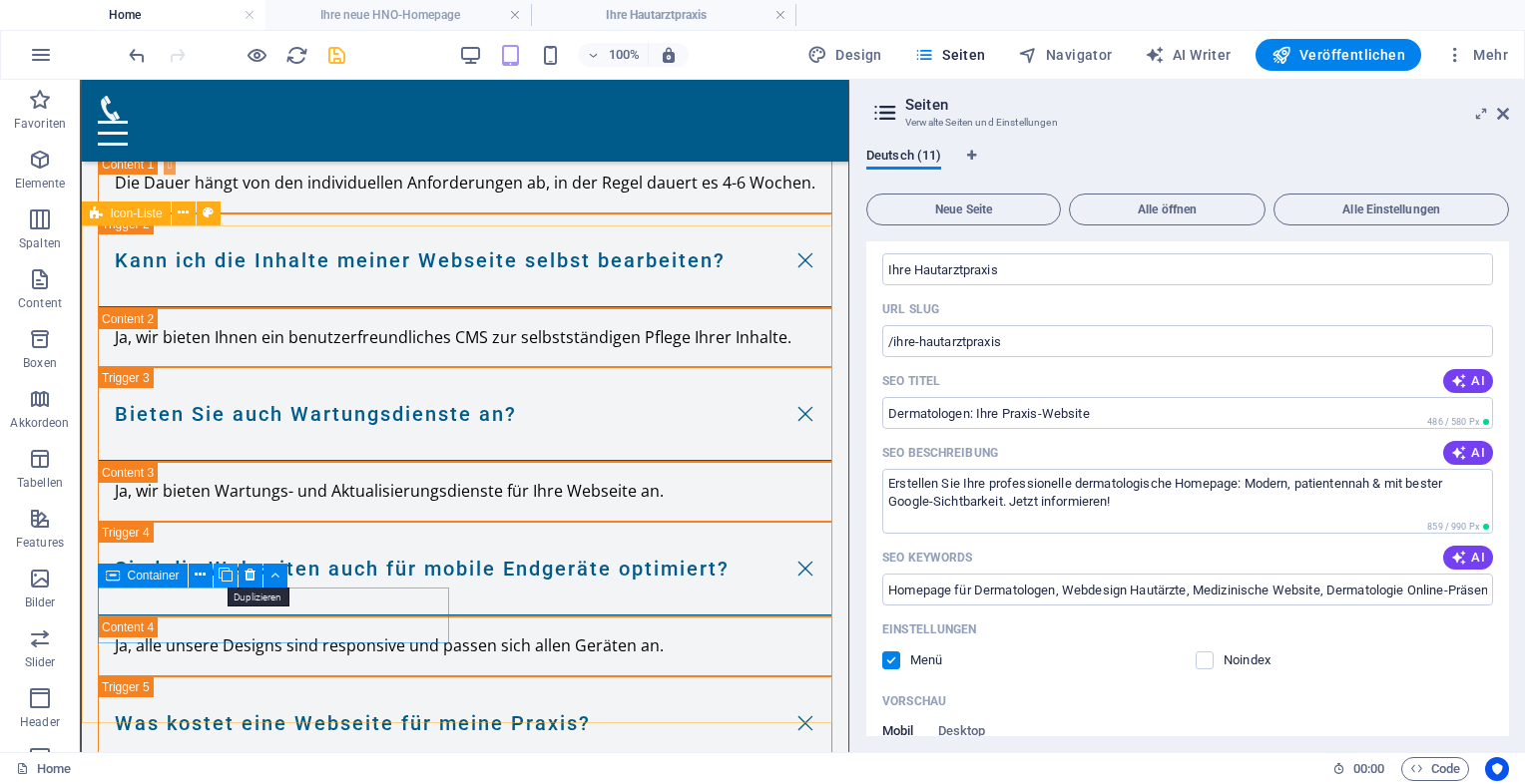click at bounding box center (226, 575) 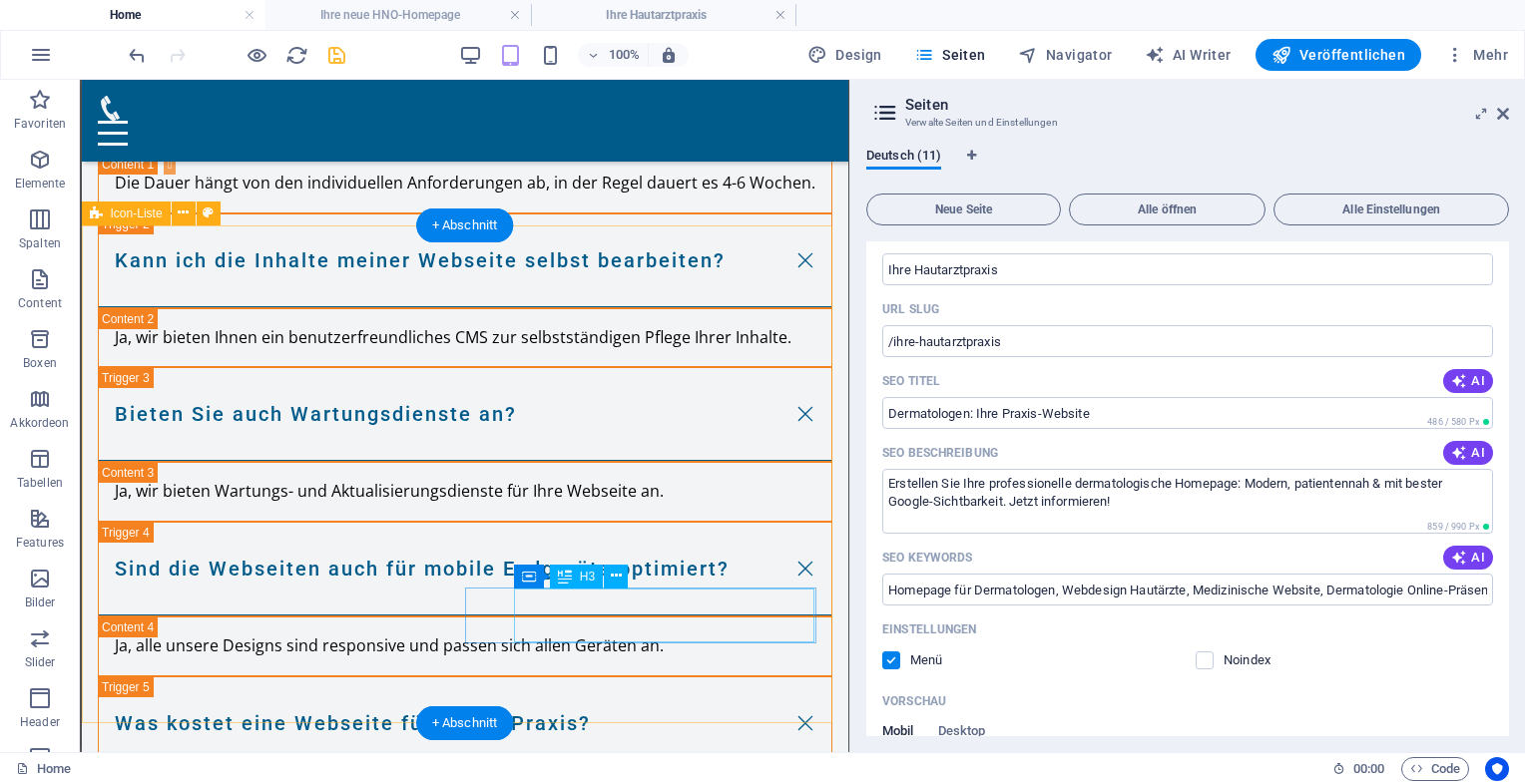 click on "Ihre neue HNO-Homepage" at bounding box center [252, 4822] 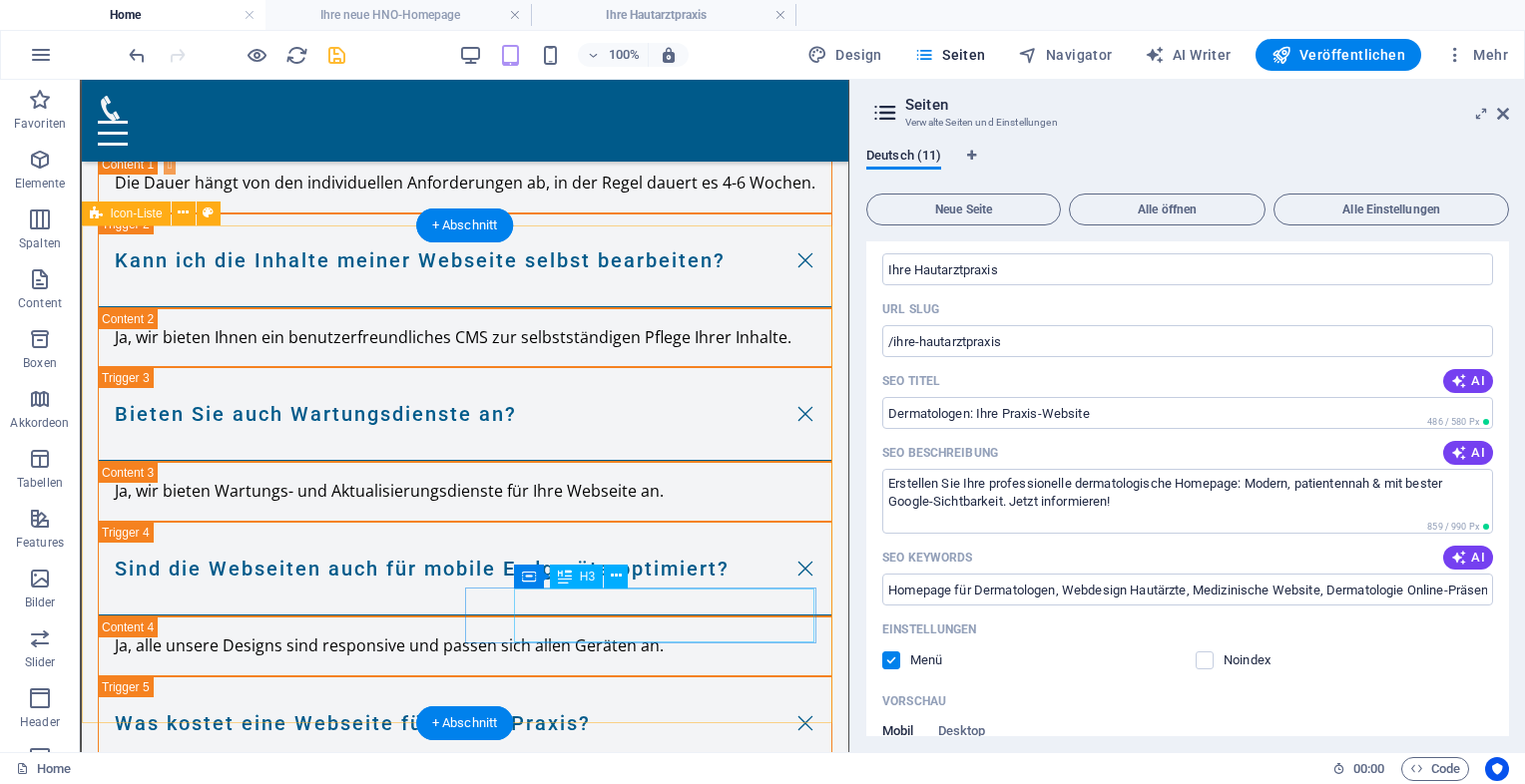 click on "Ihre neue HNO-Homepage" at bounding box center [252, 4822] 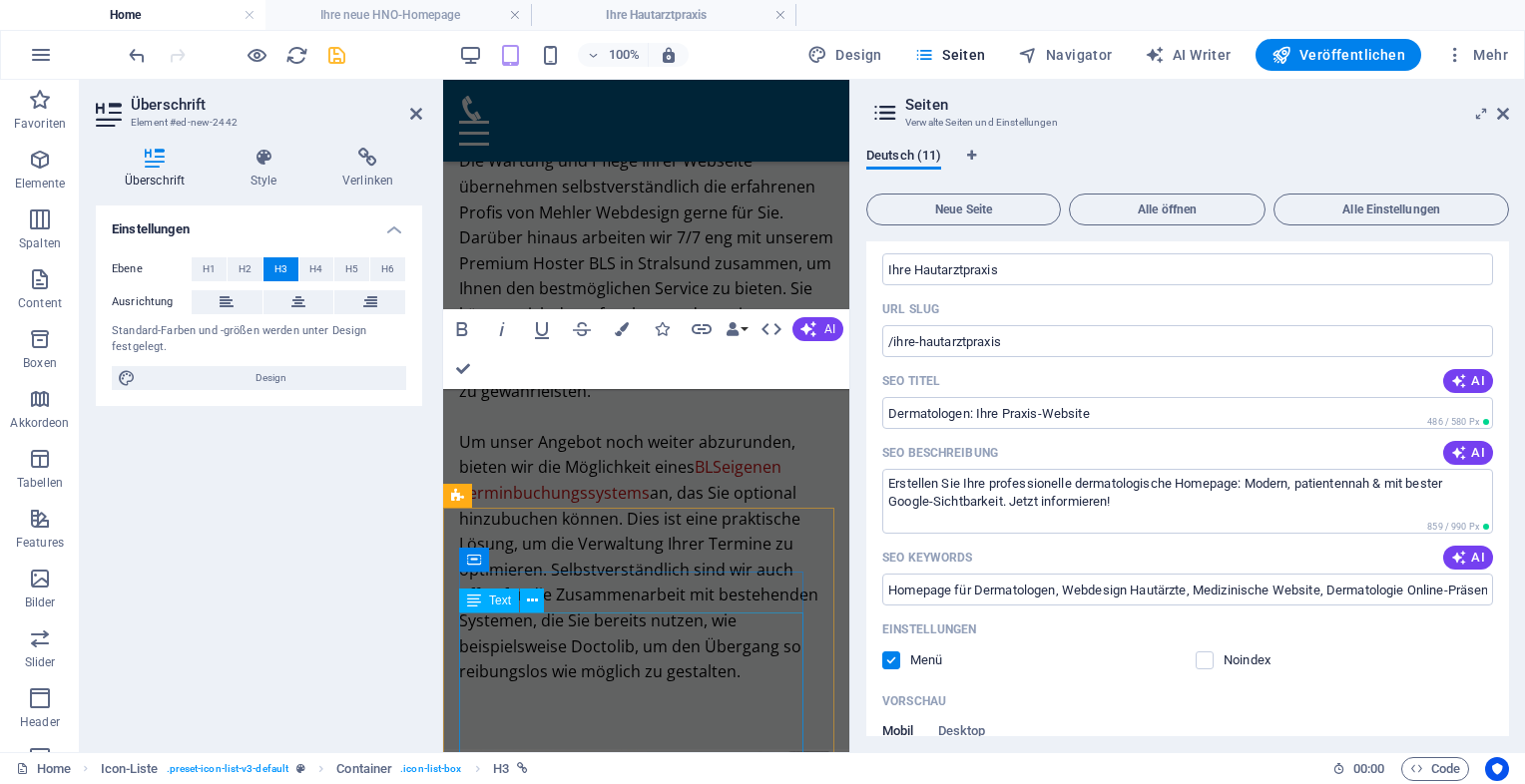scroll, scrollTop: 14834, scrollLeft: 0, axis: vertical 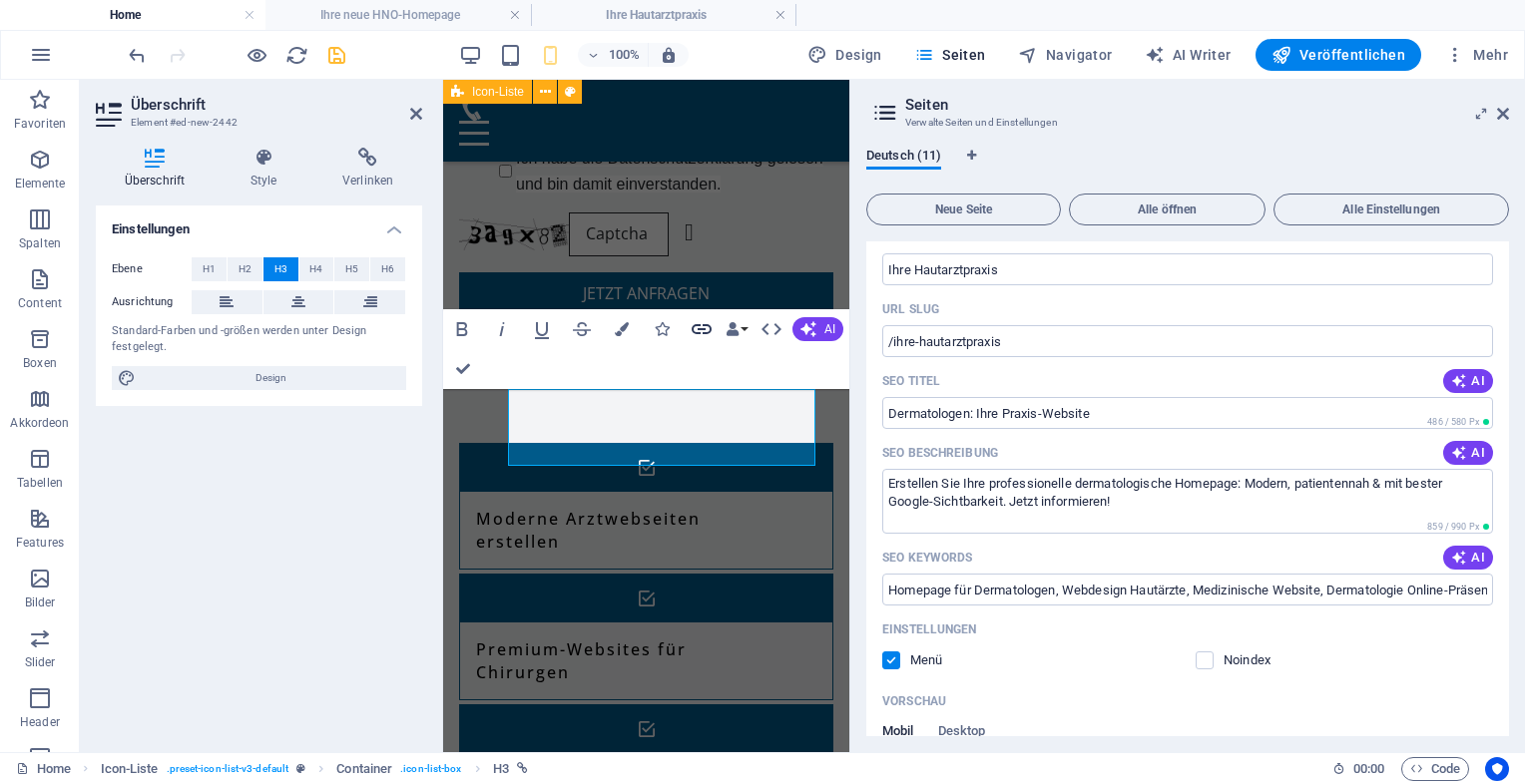 click 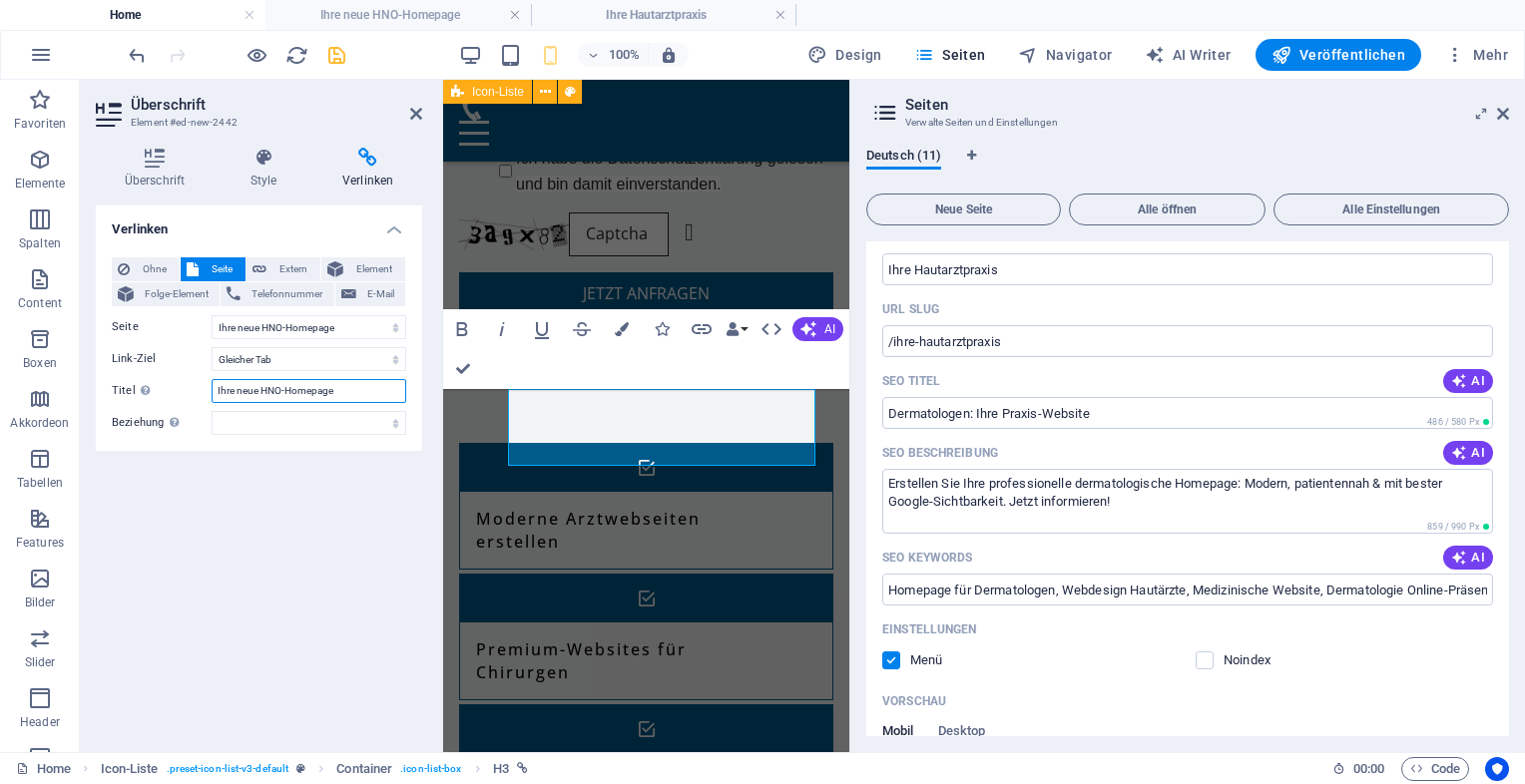 click on "Ihre neue HNO-Homepage" at bounding box center [308, 391] 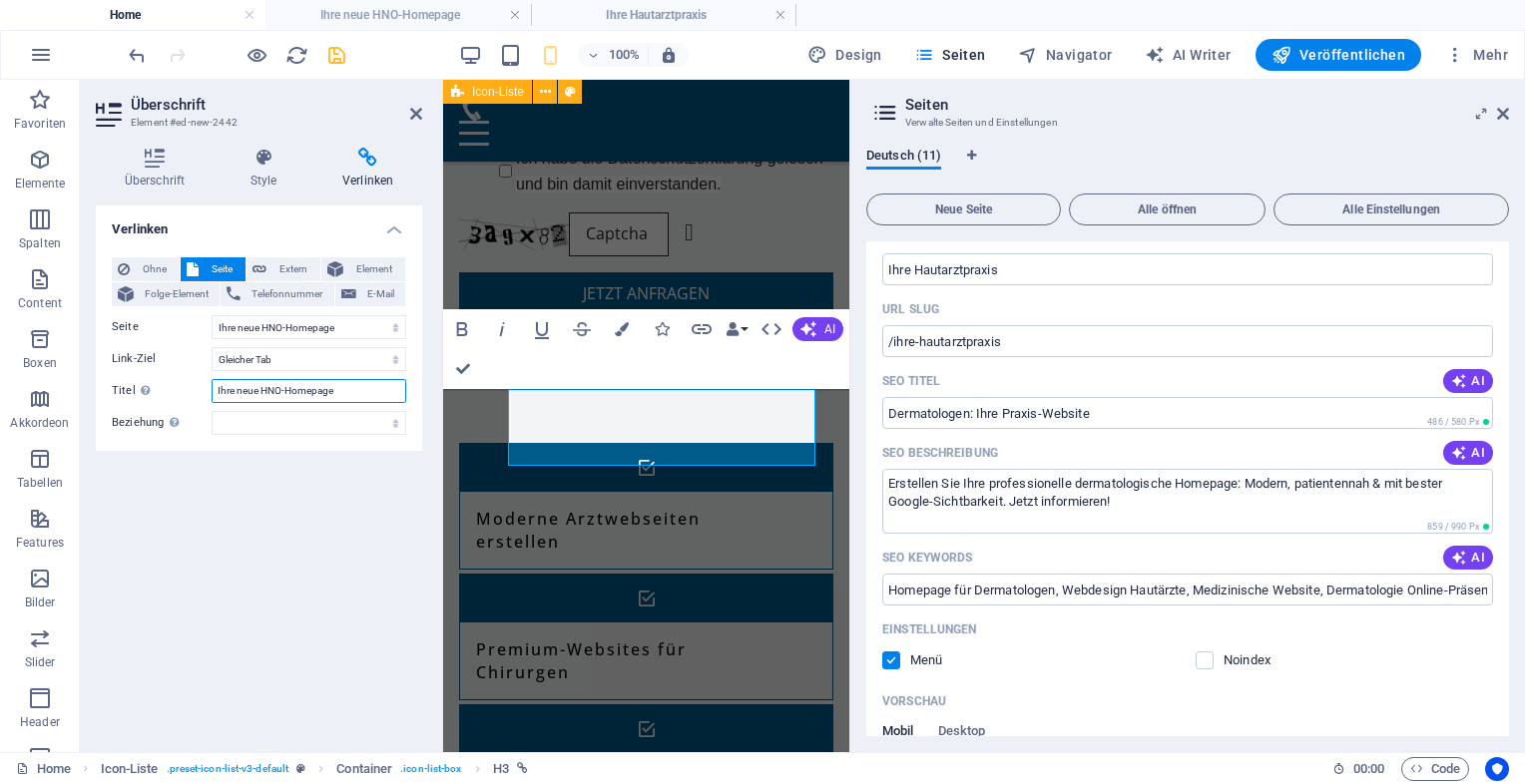 click on "Ohne Seite Extern Element Folge-Element Telefonnummer E-Mail Seite Home Legal Notice Privacy Moderne Praxiswebsites für Ärzte Privatklinik für Ästhetische Chirurgie Ärzte mit Anspruch Für Zahnärzte in Luxuslagen – Patienten, die zahlen können Für Ärzte mit sozialem Auftrag Webseiten für Tierärzte &amp; Tierkliniken Ihre neue HNO-Homepage Ihre Hautarztpraxis Element
URL /15907887 Telefonnummer E-Mail Link-Ziel Neuer Tab Gleicher Tab Overlay Titel Zusätzliche Linkbeschreibung, sollte nicht mit dem Linktext identisch sein. Der Titel wird meist als Tooltip-Text angezeigt, wenn die Maus über das Element bewegt wird. Kann leer bleiben. Ihre neue HNO-Homepage Beziehung Legt das  Verhältnis dieses Links zum Link-Ziel  fest. Zum Beispiel können Suchmaschinen mit dem Wert "nofollow" angewiesen werden, dem Link nicht zu folgen. Kann leer gelassen werden. alternate author bookmark external help license next nofollow noreferrer noopener prev search tag" at bounding box center [258, 346] 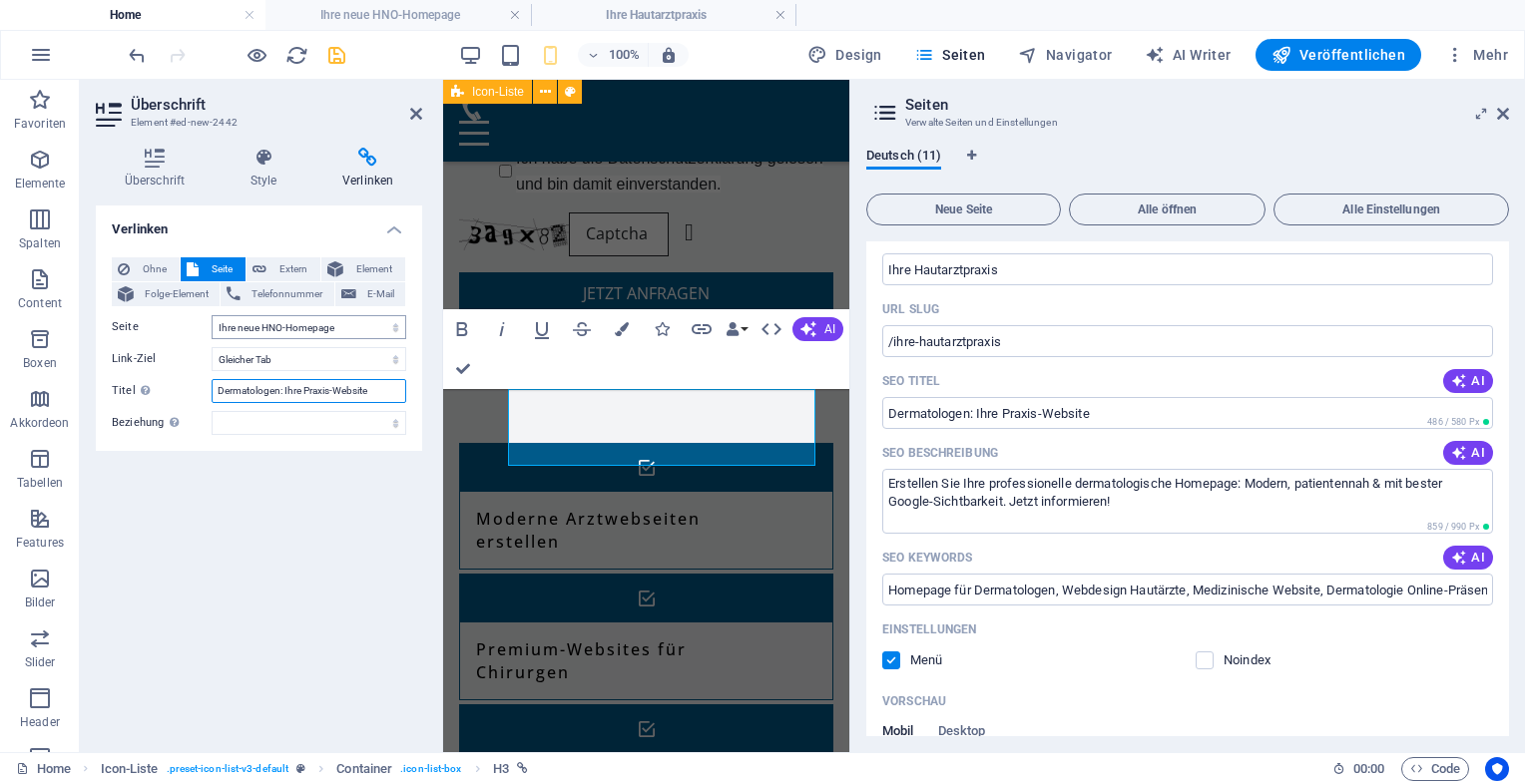 type on "Dermatologen: Ihre Praxis-Website" 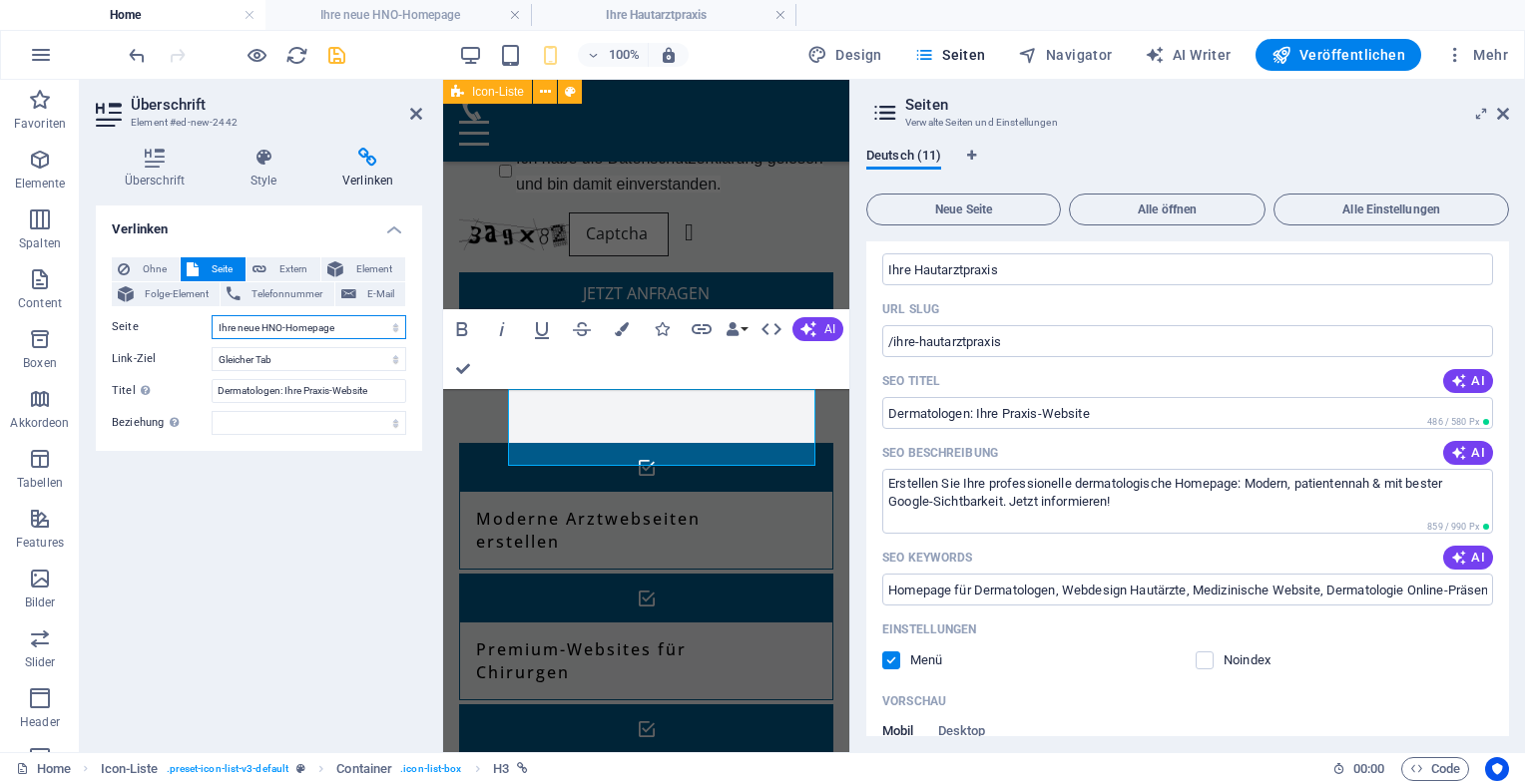 click on "Home Legal Notice Privacy Moderne Praxiswebsites für Ärzte Privatklinik für Ästhetische Chirurgie Ärzte mit Anspruch Für Zahnärzte in Luxuslagen – Patienten, die zahlen können Für Ärzte mit sozialem Auftrag Webseiten für Tierärzte &amp; Tierkliniken Ihre neue HNO-Homepage Ihre Hautarztpraxis" at bounding box center [308, 327] 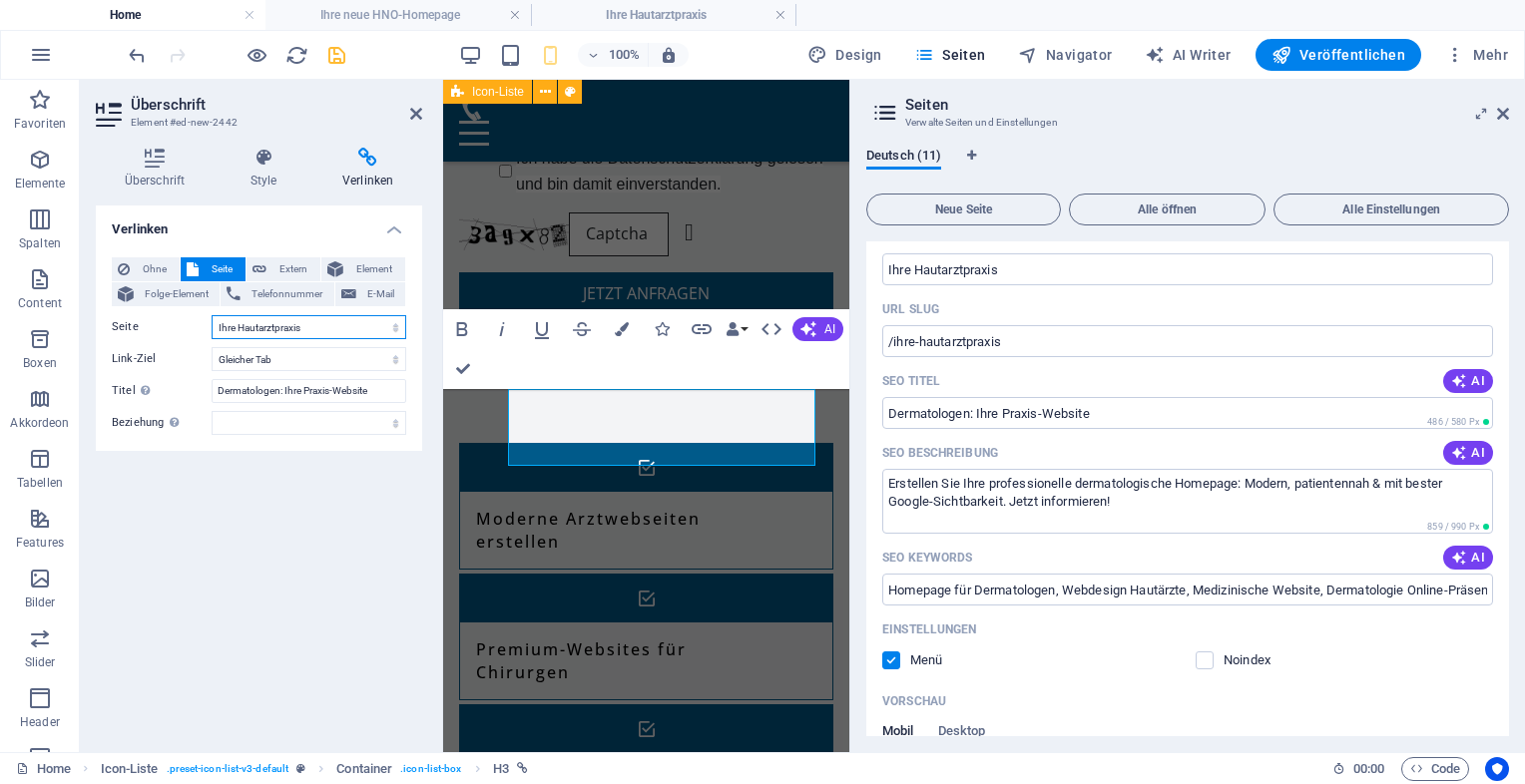 click on "Home Legal Notice Privacy Moderne Praxiswebsites für Ärzte Privatklinik für Ästhetische Chirurgie Ärzte mit Anspruch Für Zahnärzte in Luxuslagen – Patienten, die zahlen können Für Ärzte mit sozialem Auftrag Webseiten für Tierärzte &amp; Tierkliniken Ihre neue HNO-Homepage Ihre Hautarztpraxis" at bounding box center (308, 327) 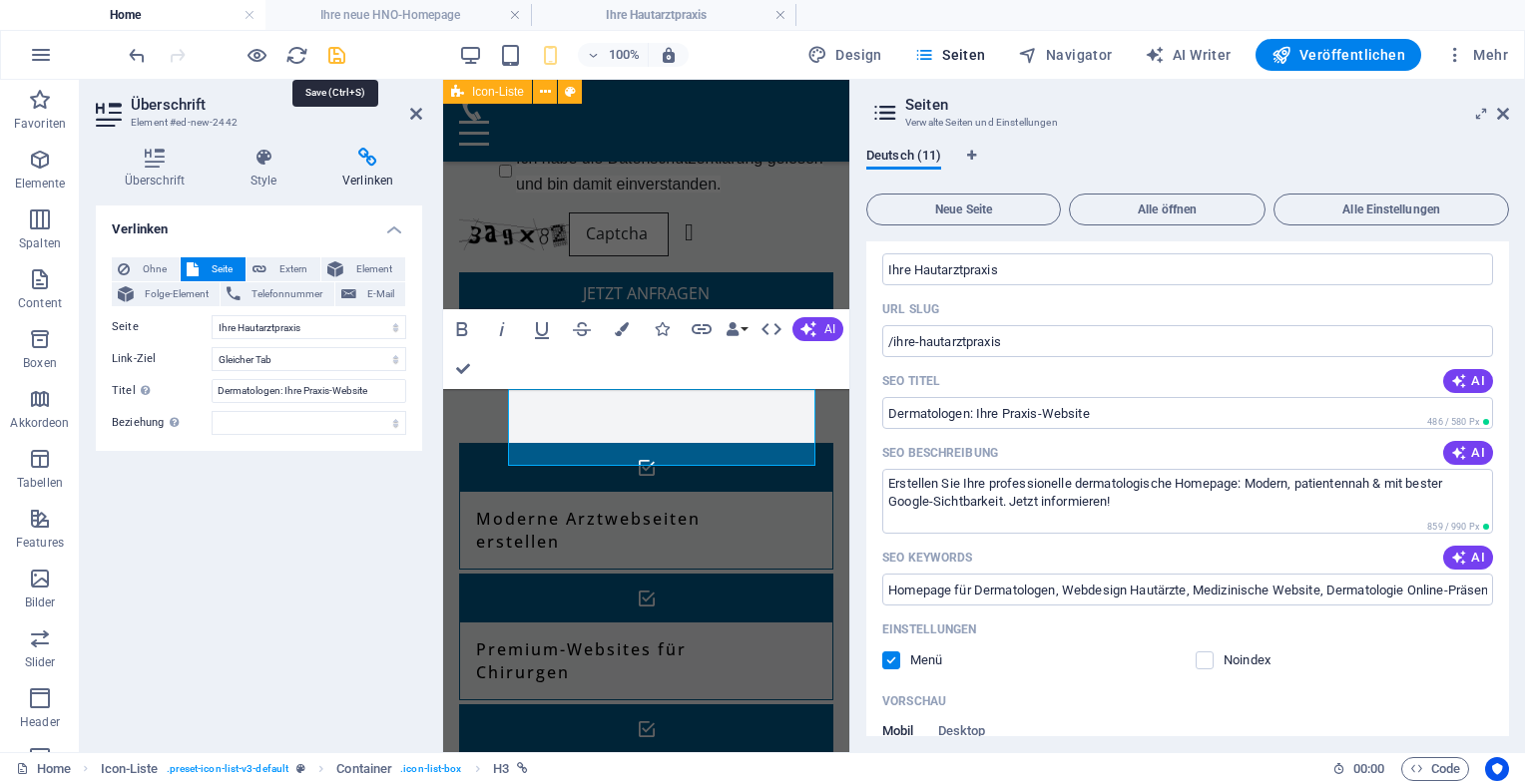 click at bounding box center [336, 55] 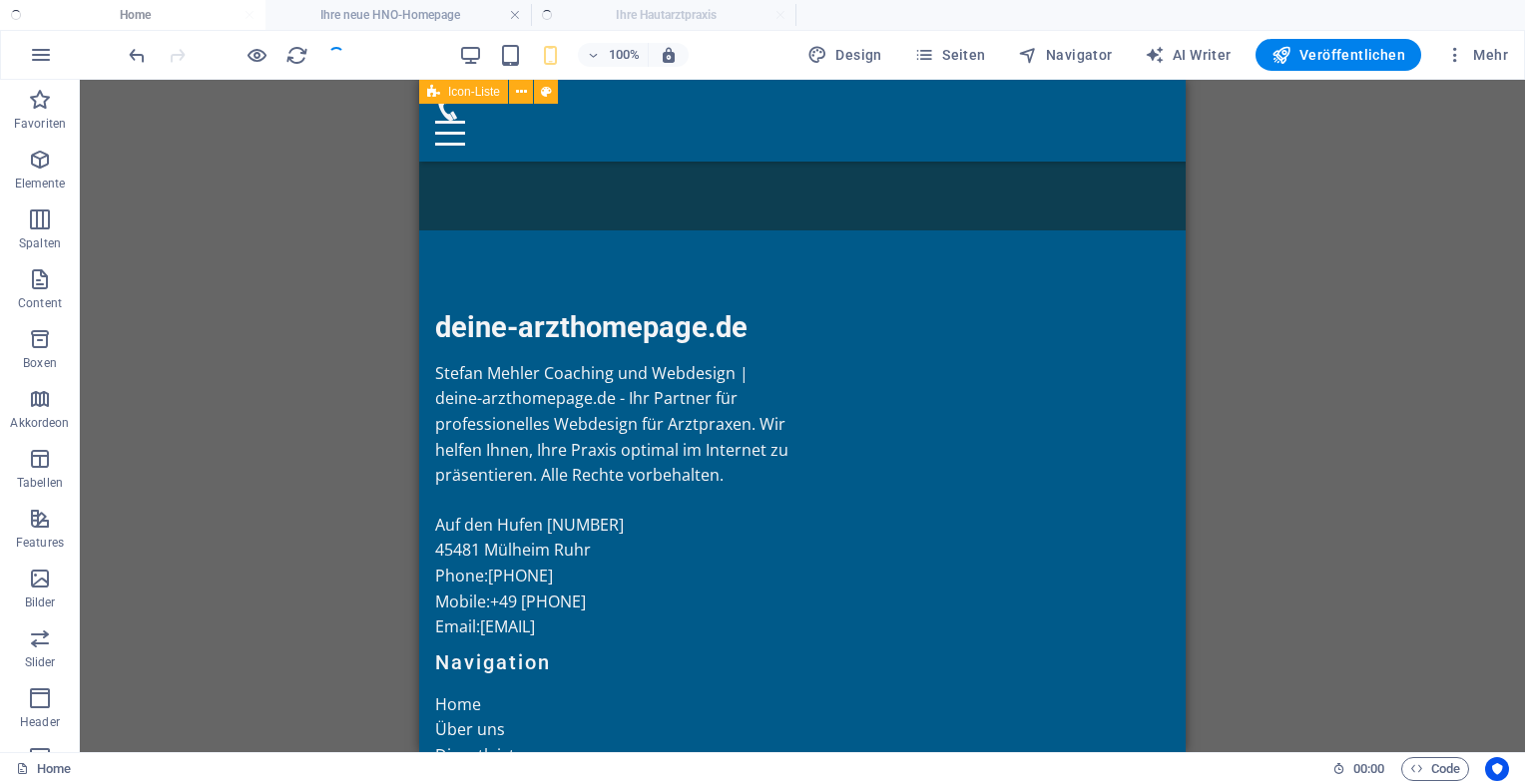 scroll, scrollTop: 9799, scrollLeft: 0, axis: vertical 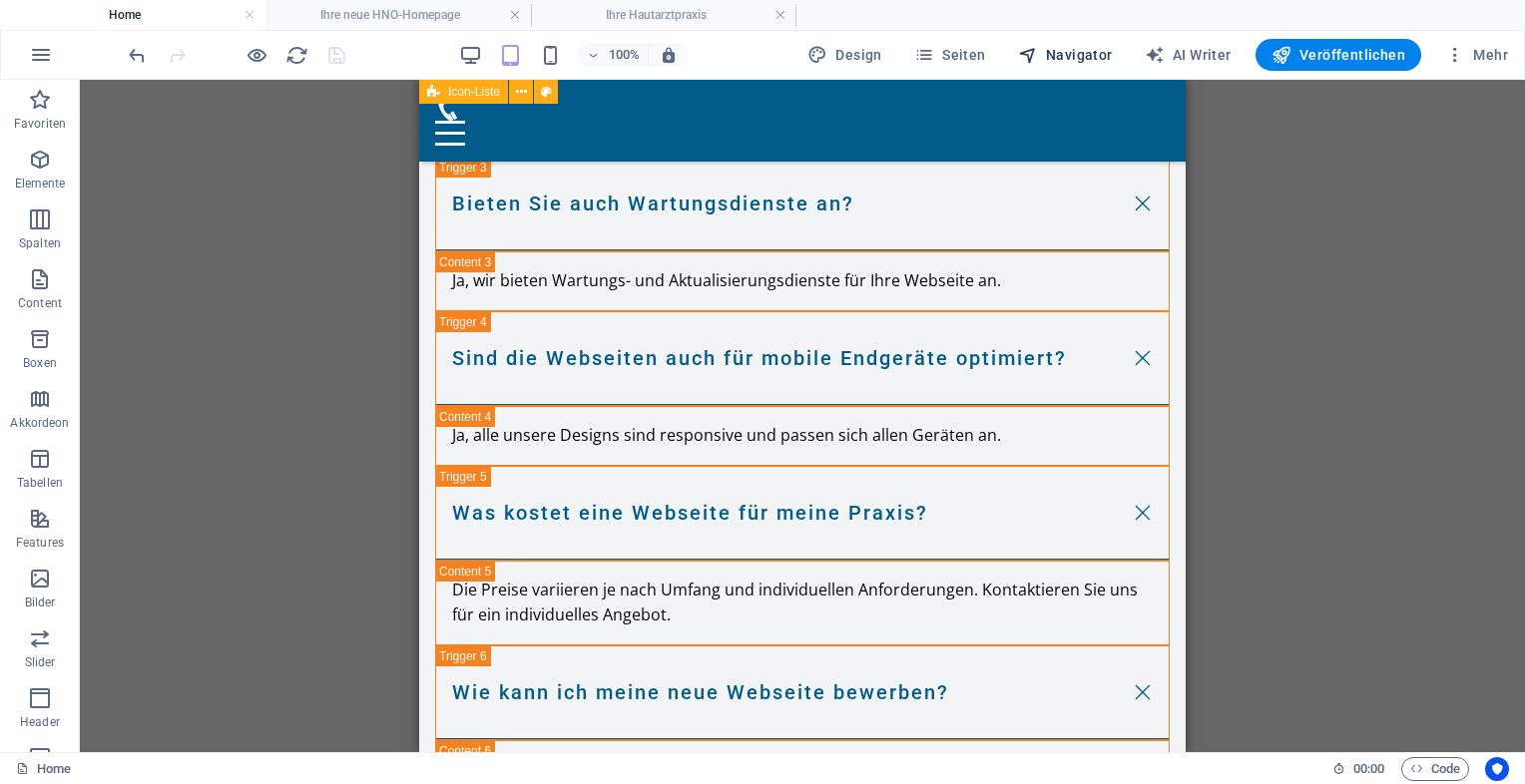 click on "Navigator" at bounding box center [1065, 55] 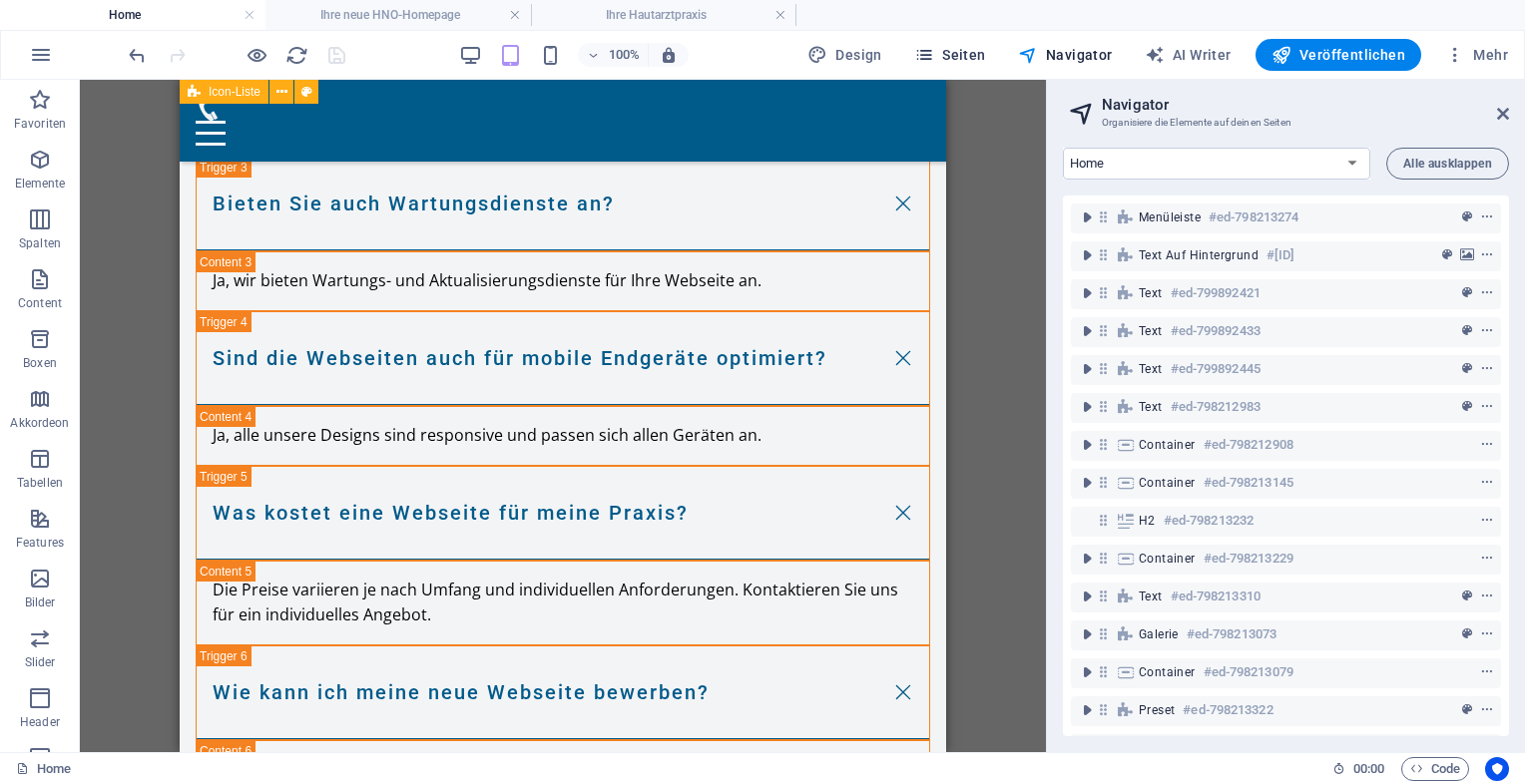 click on "Seiten" at bounding box center [950, 55] 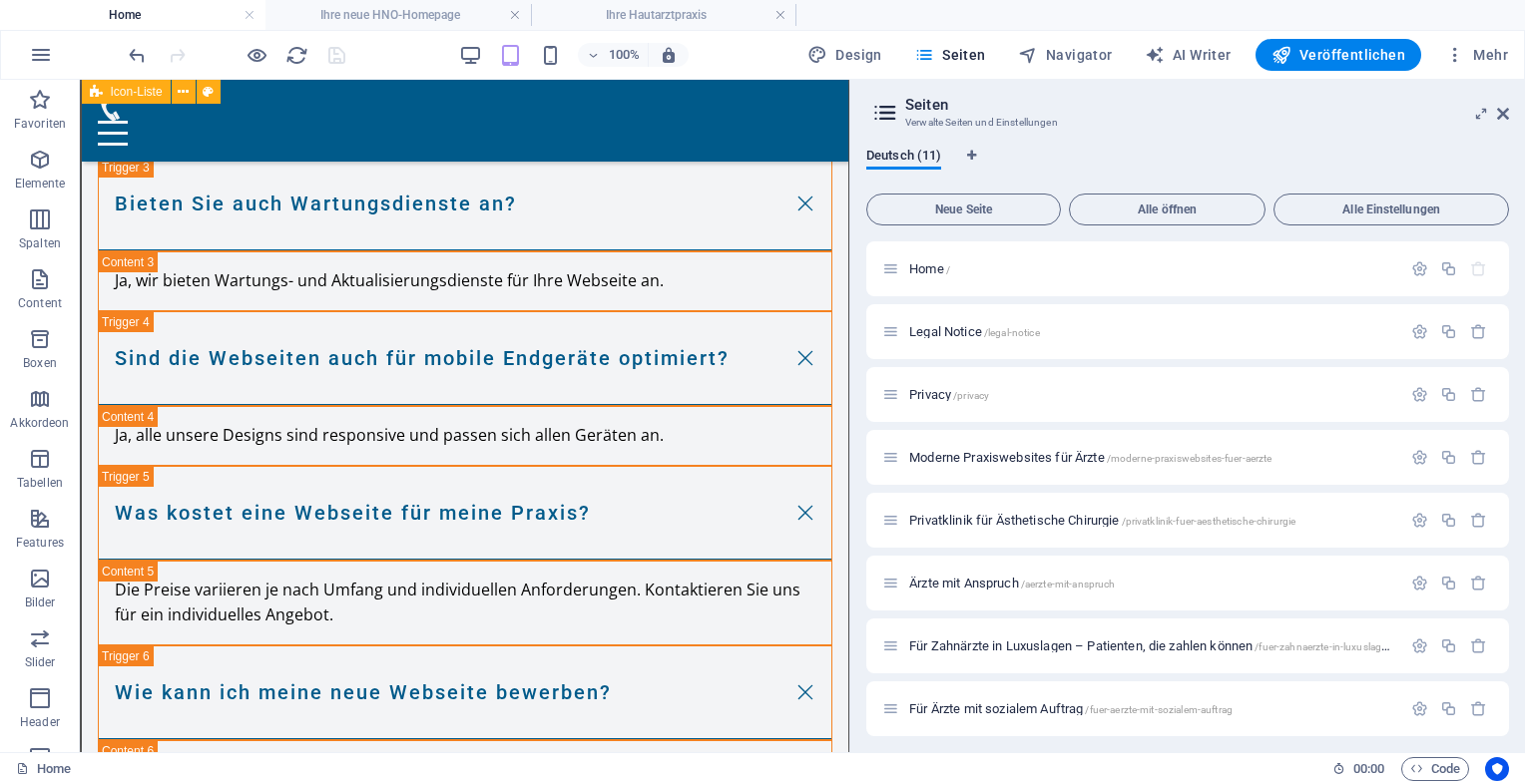 drag, startPoint x: 1510, startPoint y: 273, endPoint x: 1512, endPoint y: 396, distance: 123.01626 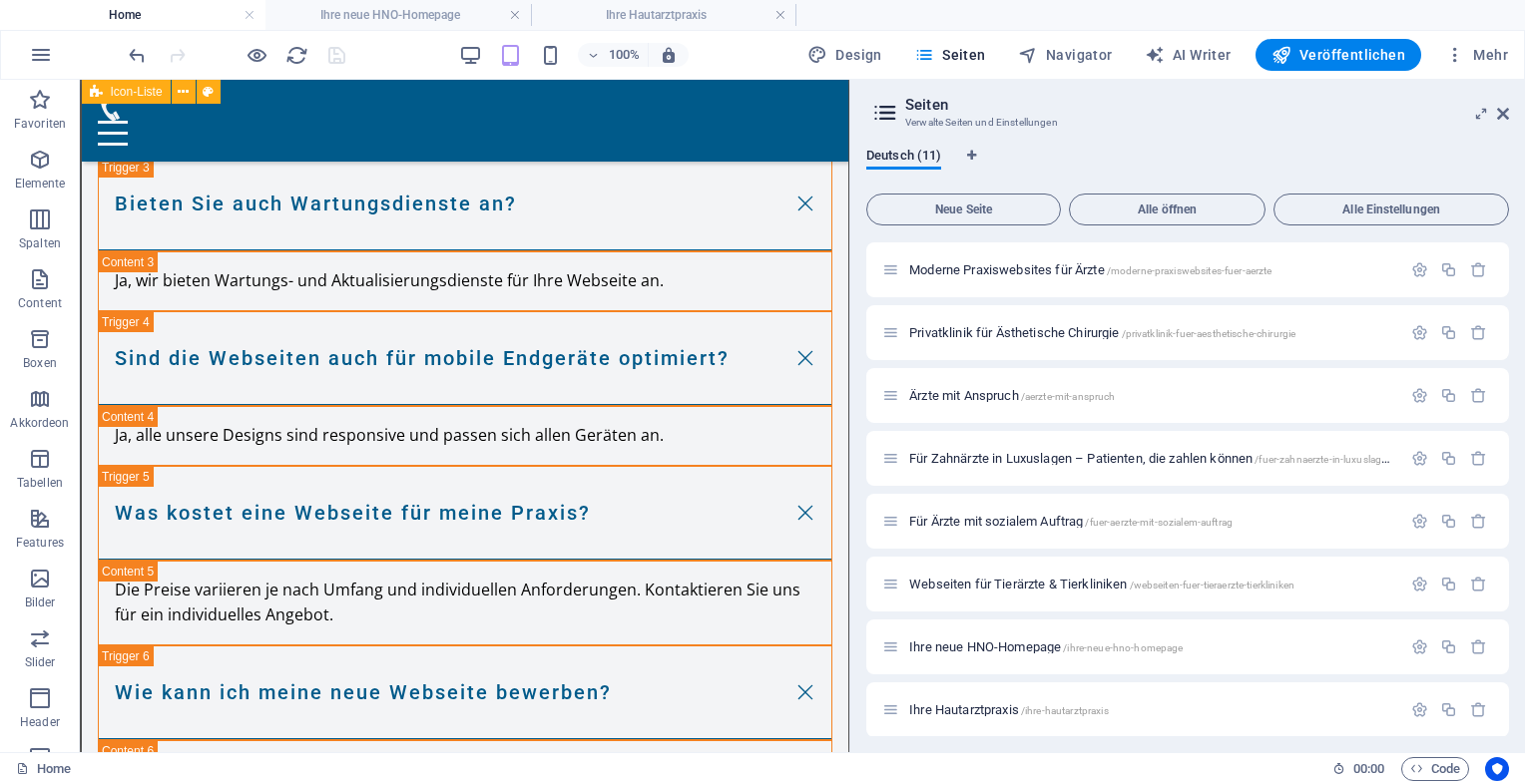 scroll, scrollTop: 196, scrollLeft: 0, axis: vertical 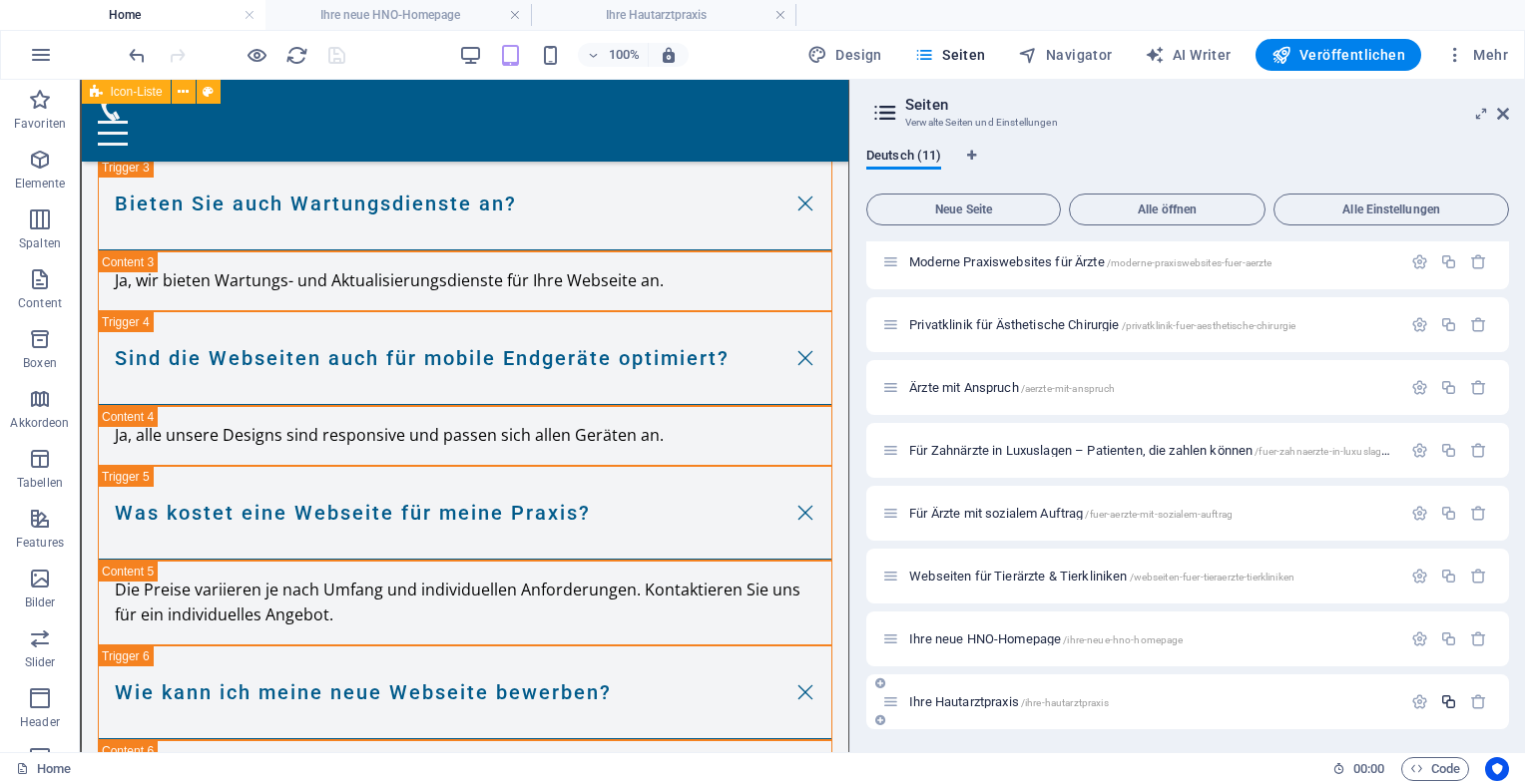 click at bounding box center (1448, 701) 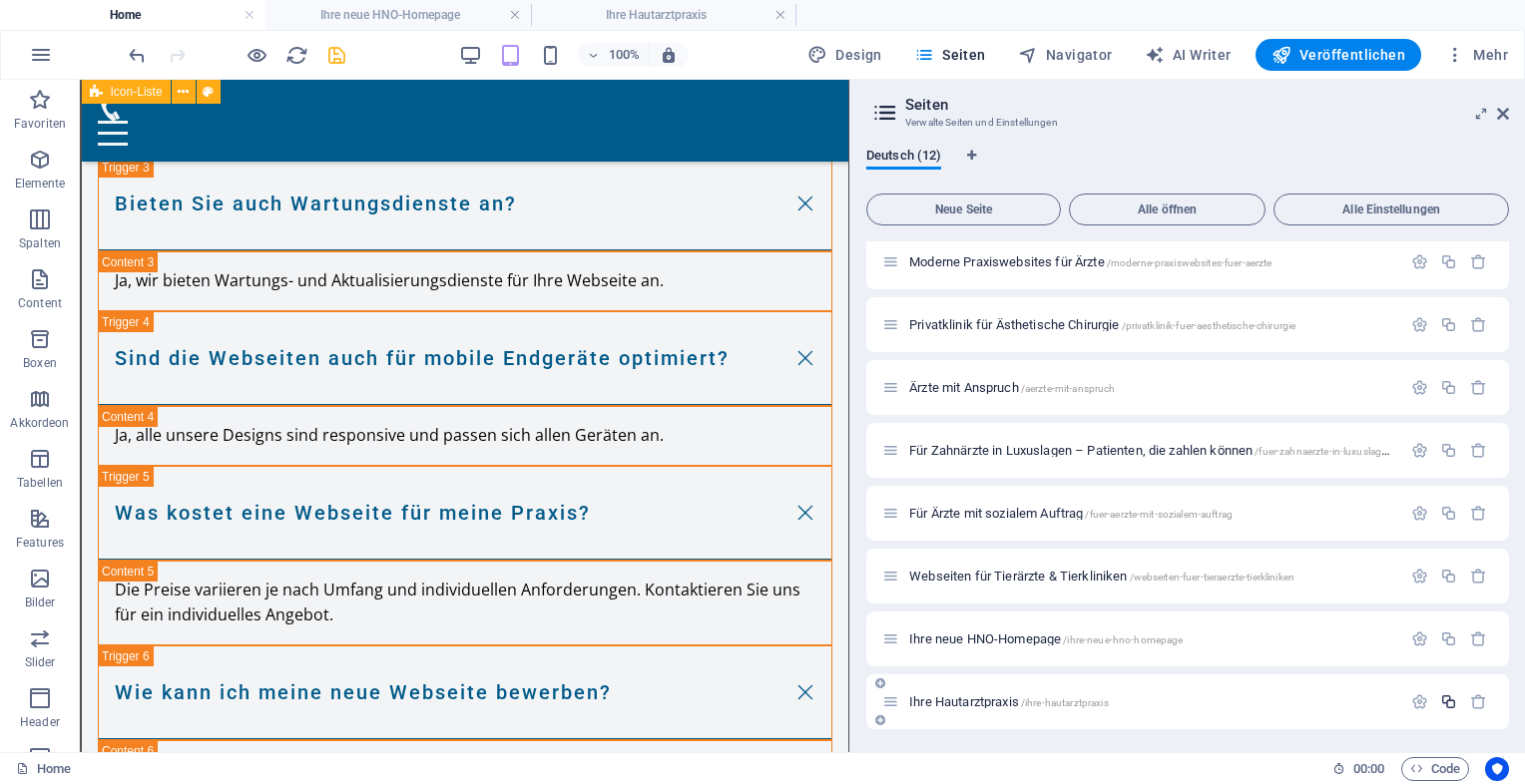 scroll, scrollTop: 547, scrollLeft: 0, axis: vertical 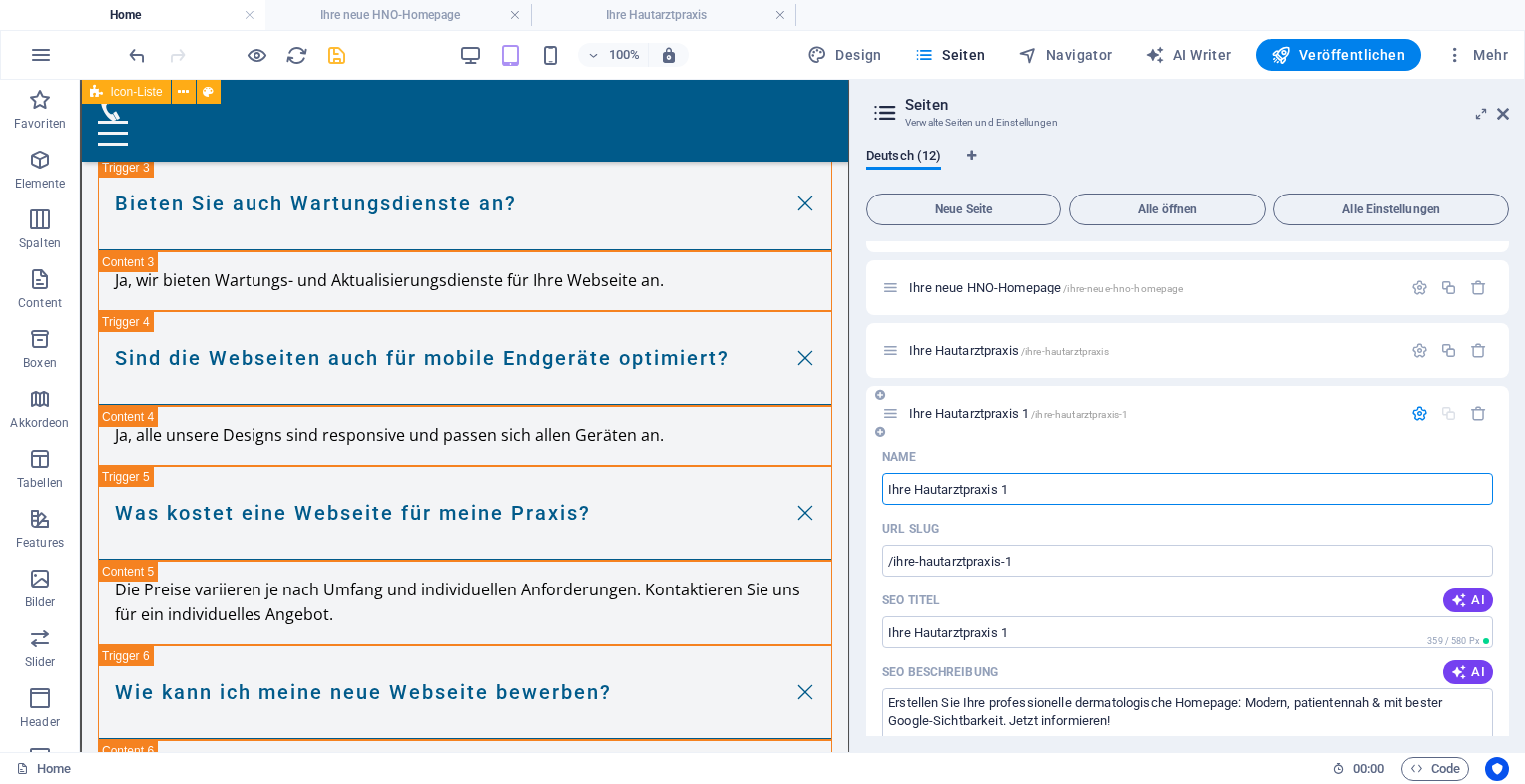 paste on "Webdesign für Orthopäden & Unfallchirurgen" 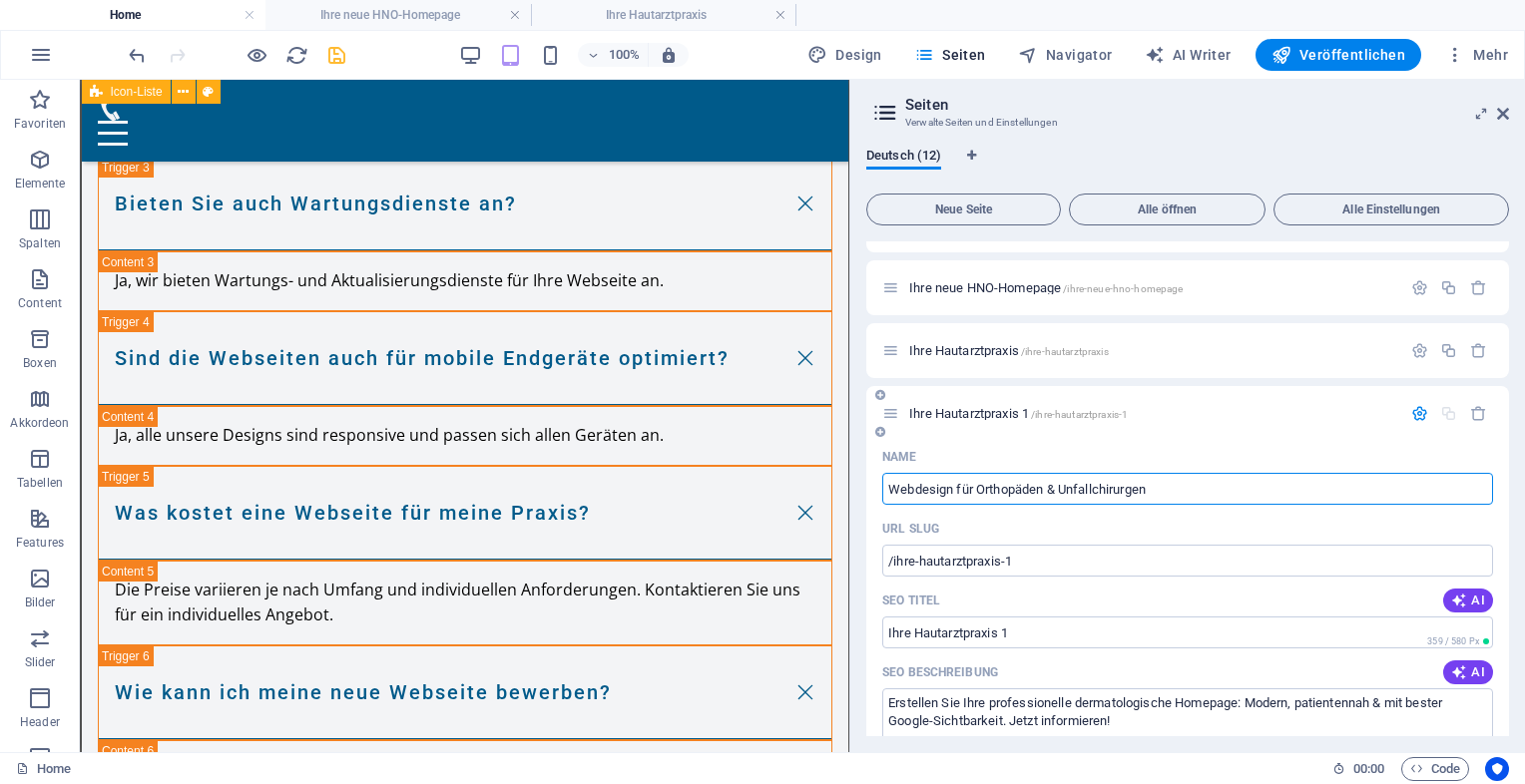 type on "Webdesign für Orthopäden & Unfallchirurgen" 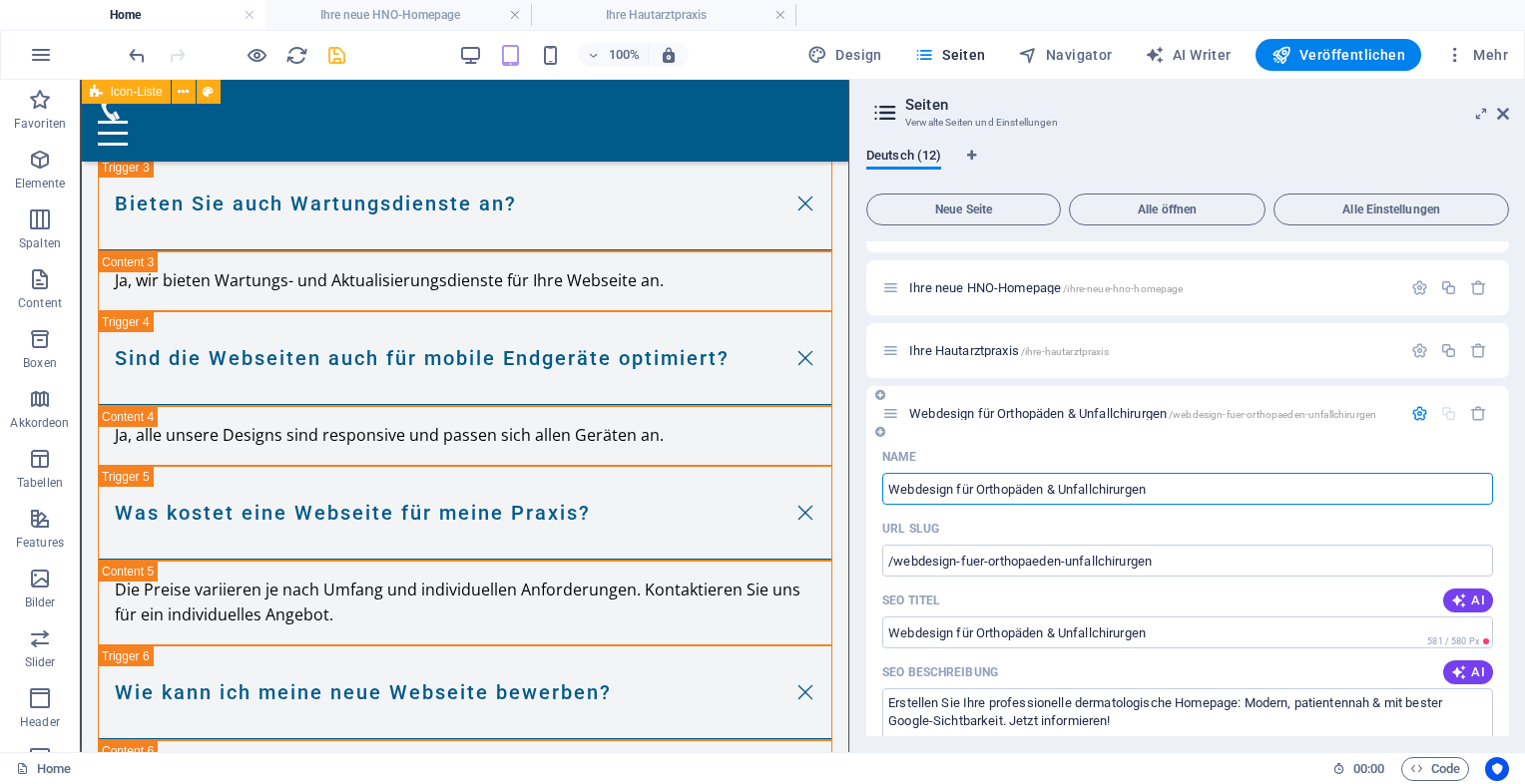 type on "Webdesign für Orthopäden & Unfallchirurgen" 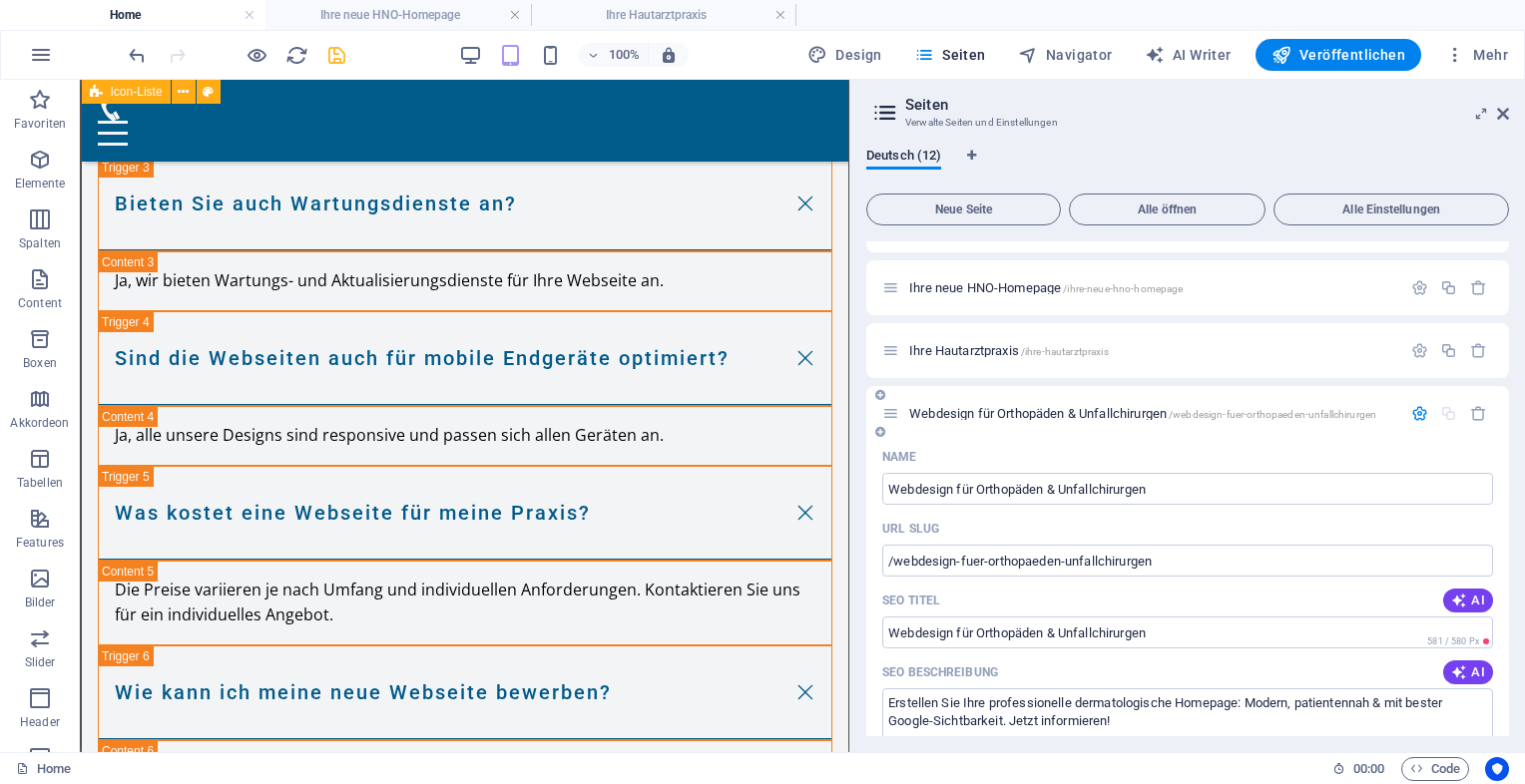 click on "Name Webdesign für Orthopäden & Unfallchirurgen ​ URL SLUG /webdesign-fuer-orthopaeden-unfallchirurgen ​ SEO Titel AI Webdesign für Orthopäden & Unfallchirurgen ​ 581 / 580 Px SEO Beschreibung AI Erstellen Sie Ihre professionelle dermatologische Homepage: Modern, patientennah & mit bester Google-Sichtbarkeit. Jetzt informieren! ​ 859 / 990 Px SEO Keywords AI Homepage für Dermatologen, Webdesign Hautärzte, Medizinische Website, Dermatologie Online-Präsenz, Aknebehandlung Website, Hautkrebsvorsorge Praxiswebsite ​ Einstellungen Menü Noindex Vorschau Mobil Desktop www.example.com ... webdesign-fuer-orthopaeden-unfallchirurgen Webdesign für Orthopäden & Unfallchirurgen  - Ärzte Homepage Erstellen Sie Ihre professionelle dermatologische Homepage: Modern, patientennah & mit bester Google-Sichtbarkeit. Jetzt informieren! Metatags ​ Vorschaubild (Open Graph) Dateien hierher ziehen, klicken um Dateien auszuwählen oder wähle aus deinen Dateien oder Stockfotos & -Videos Mehr Einstellungen" at bounding box center (1188, 870) 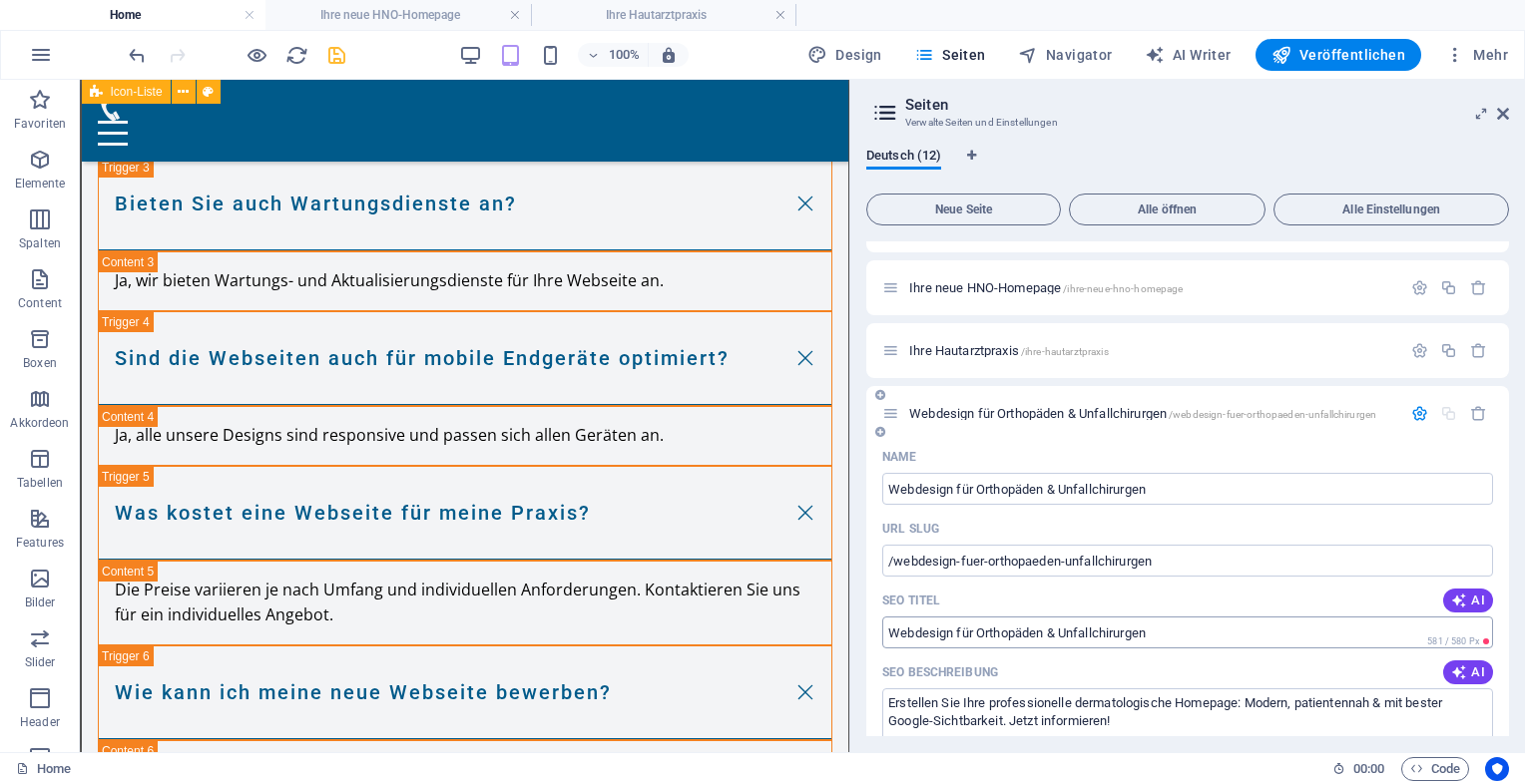 click on "Webdesign für Orthopäden & Unfallchirurgen" at bounding box center (1188, 632) 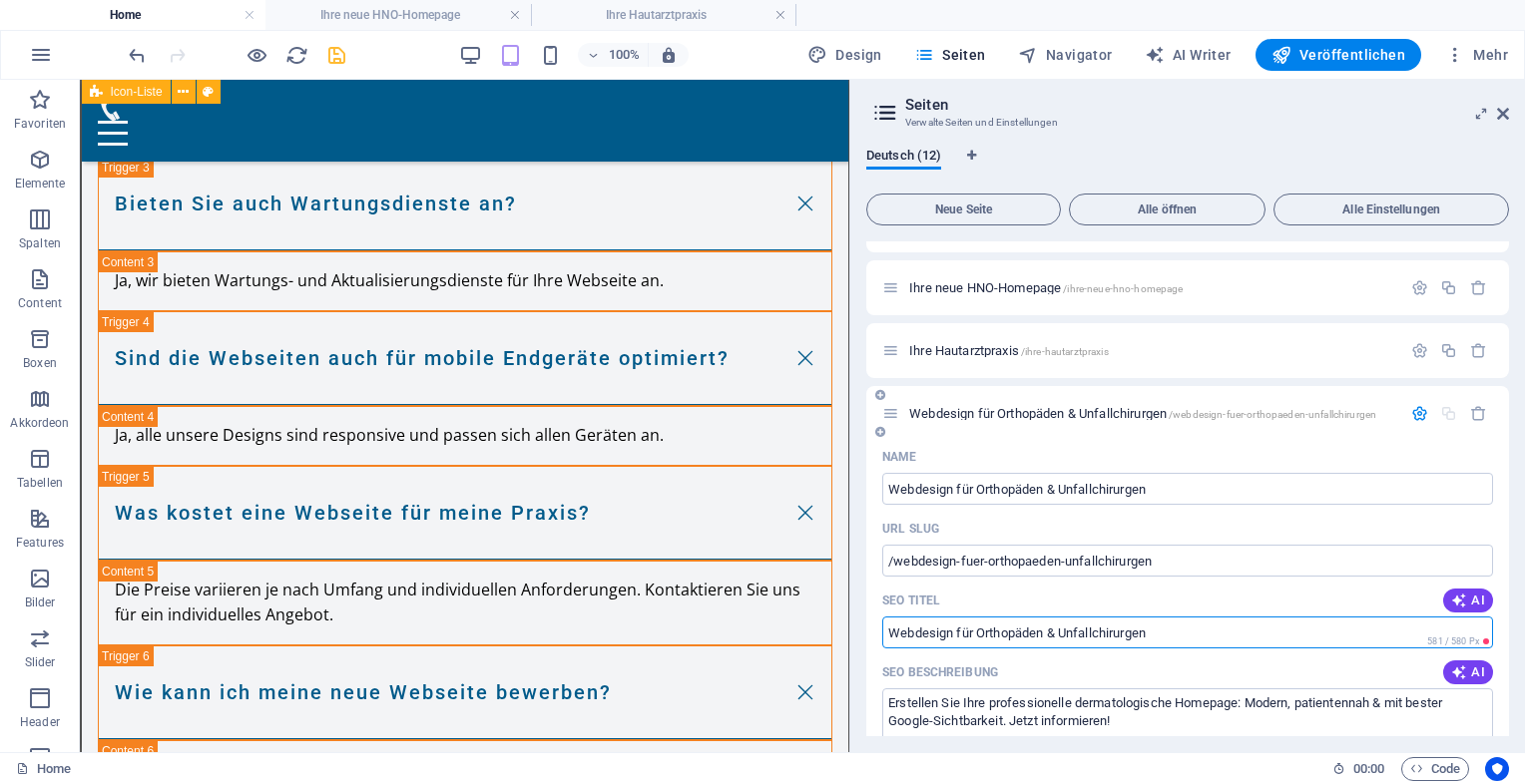 click on "Webdesign für Orthopäden & Unfallchirurgen" at bounding box center [1188, 632] 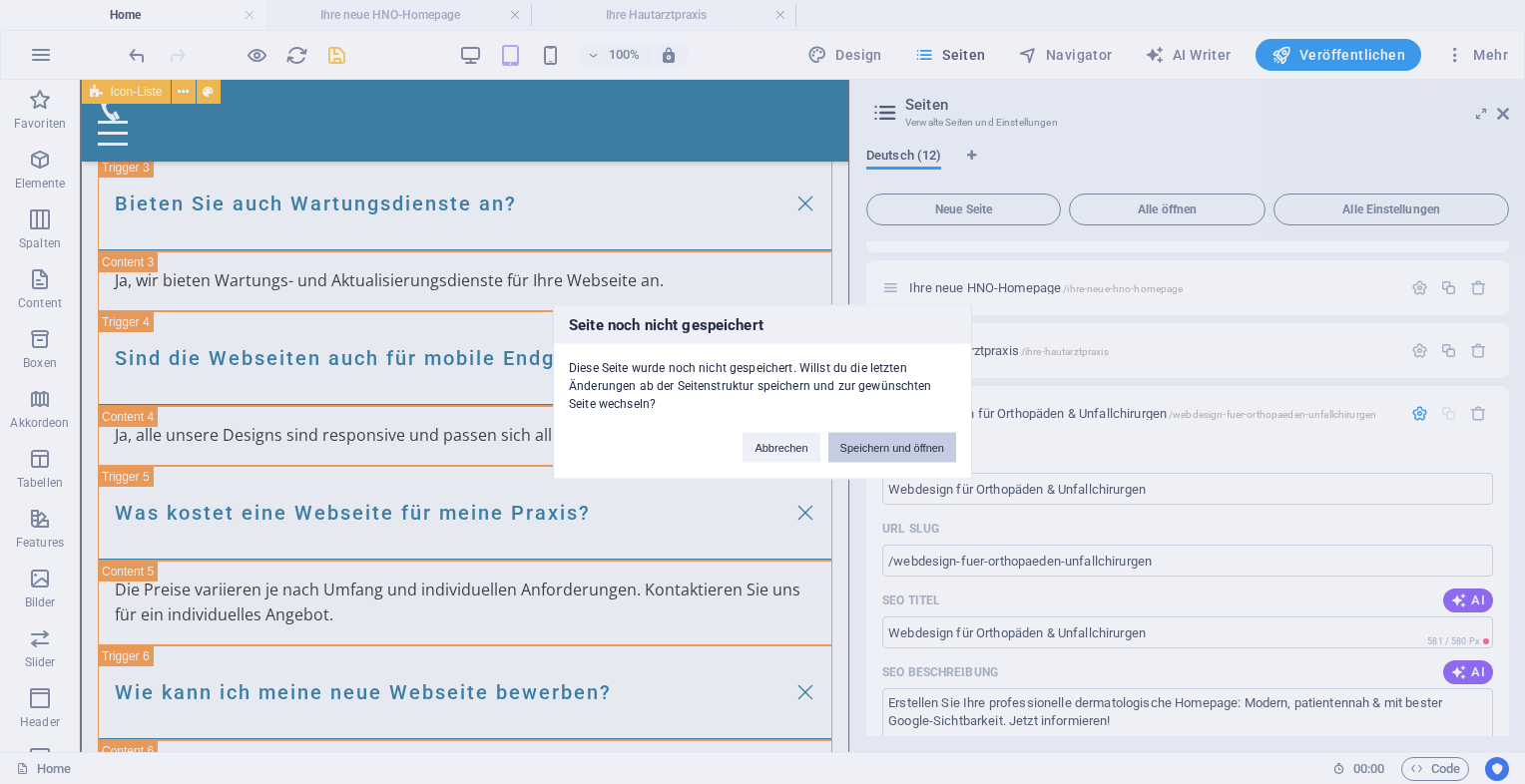 click on "Speichern und öffnen" at bounding box center [892, 448] 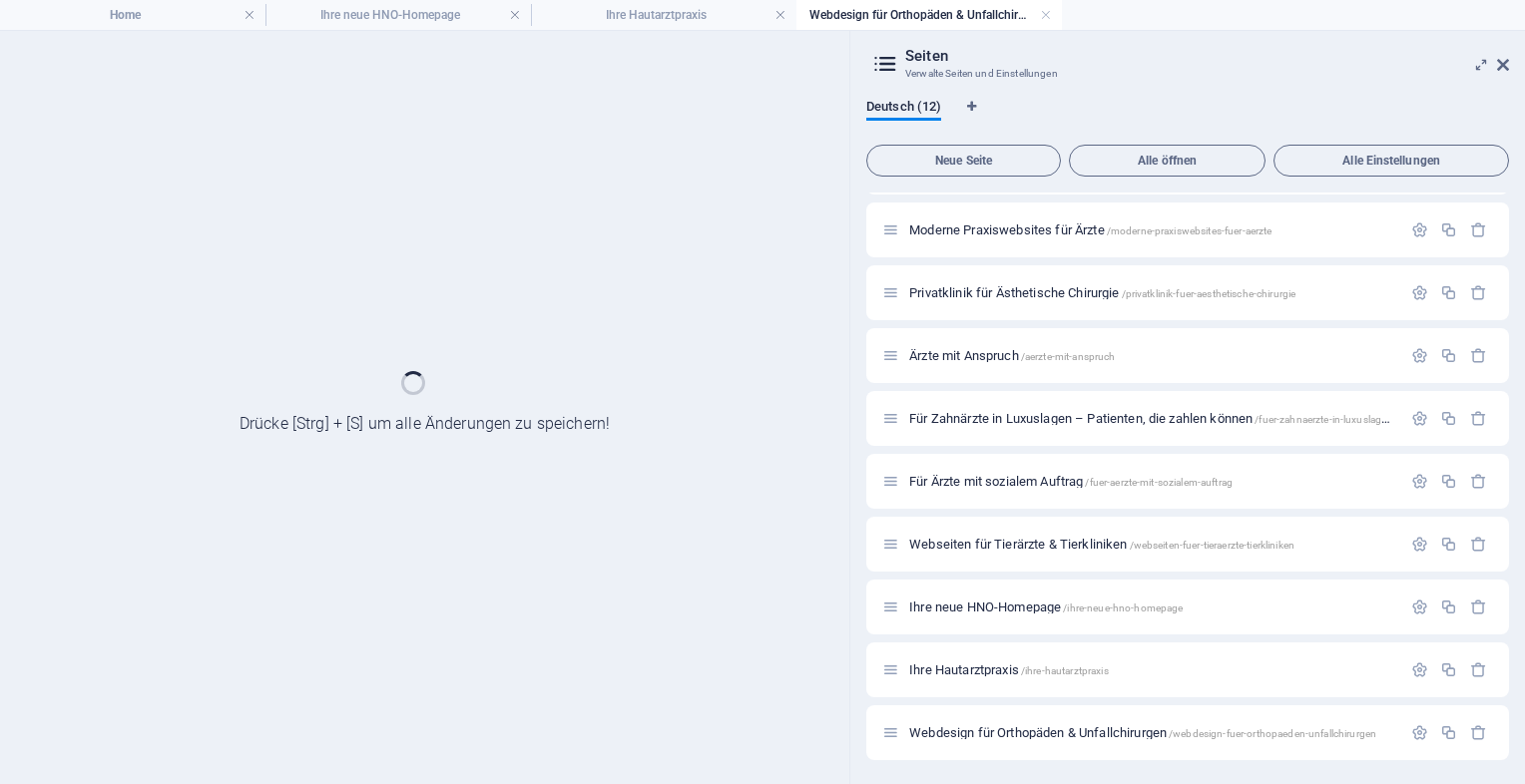 scroll, scrollTop: 0, scrollLeft: 0, axis: both 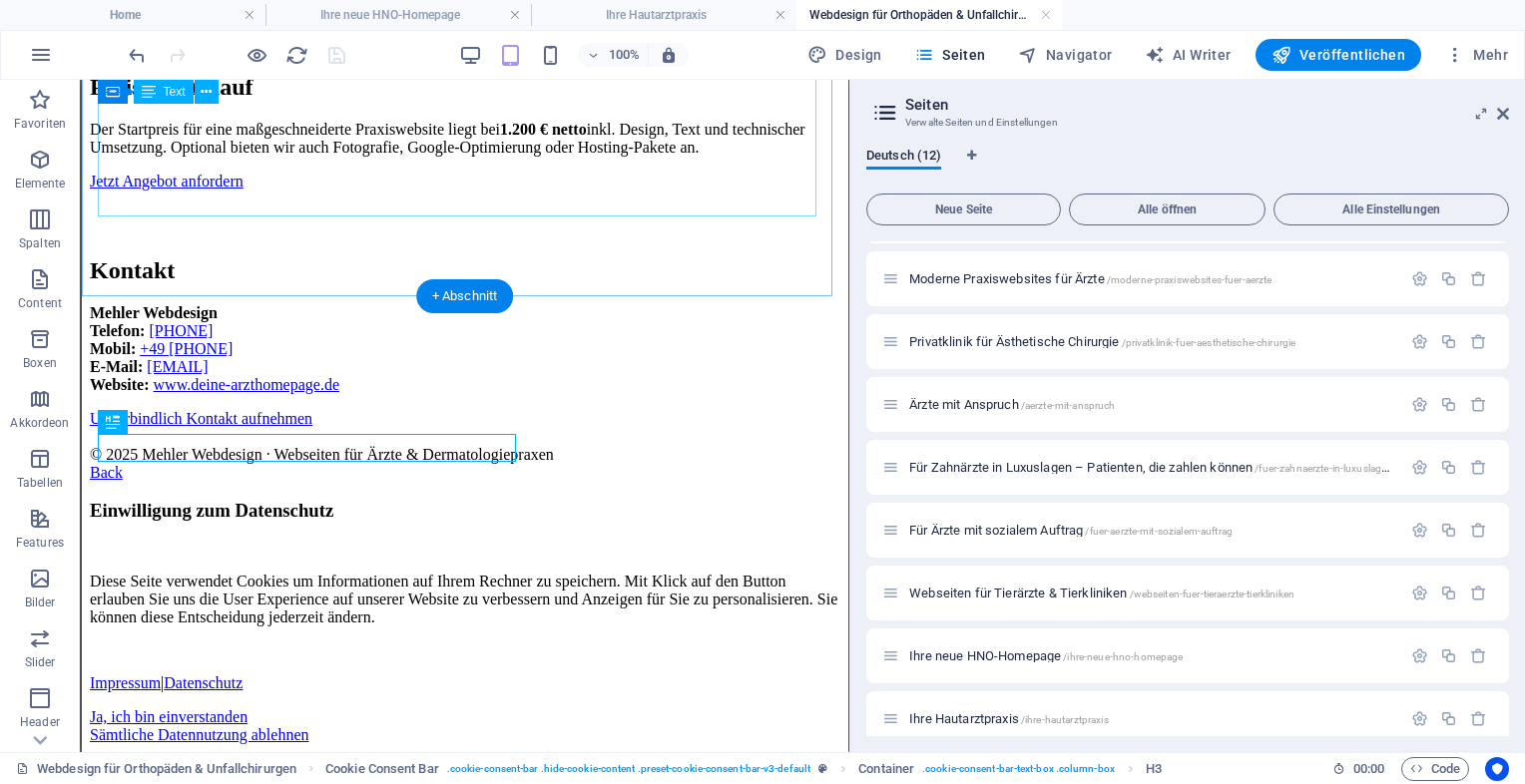 click on "Homepage für Hautärzte – Dermatologie digital präsentieren
Ihre neue Homepage für die Dermatologie
Webdesign für Hautärzte – professionell, sichtbar & patientennah
Warum Dermatologen eine starke Website brauchen
Hautärztliche Leistungen gehören zu den meistgesuchten medizinischen Themen online – egal ob es um  Akne, Hautkrebsvorsorge, Ästhetik oder Laserbehandlungen  geht. Mit einer modernen Praxiswebsite erreichen Sie neue Patienten, stärken Ihr Profil und entlasten Ihr Team durch klare Informationen und Online-Terminmöglichkeiten.
Wir gestalten Ihre Praxis-Homepage
Mobiloptimiertes Design für alle Geräte
Sichtbarkeit bei Google durch SEO-Texte
Strukturierte Leistungsdarstellung (Kassen & Ästhetik)
Kontakt, Sprechzeiten, Team – professionell aufbereitet
Optional: Online-Termin, Datenschutz & Impressum, Hosting
Jetzt unverbindlich beraten lassen
Beispielhafte Leistungen auf Ihrer Website" at bounding box center [464, -157] 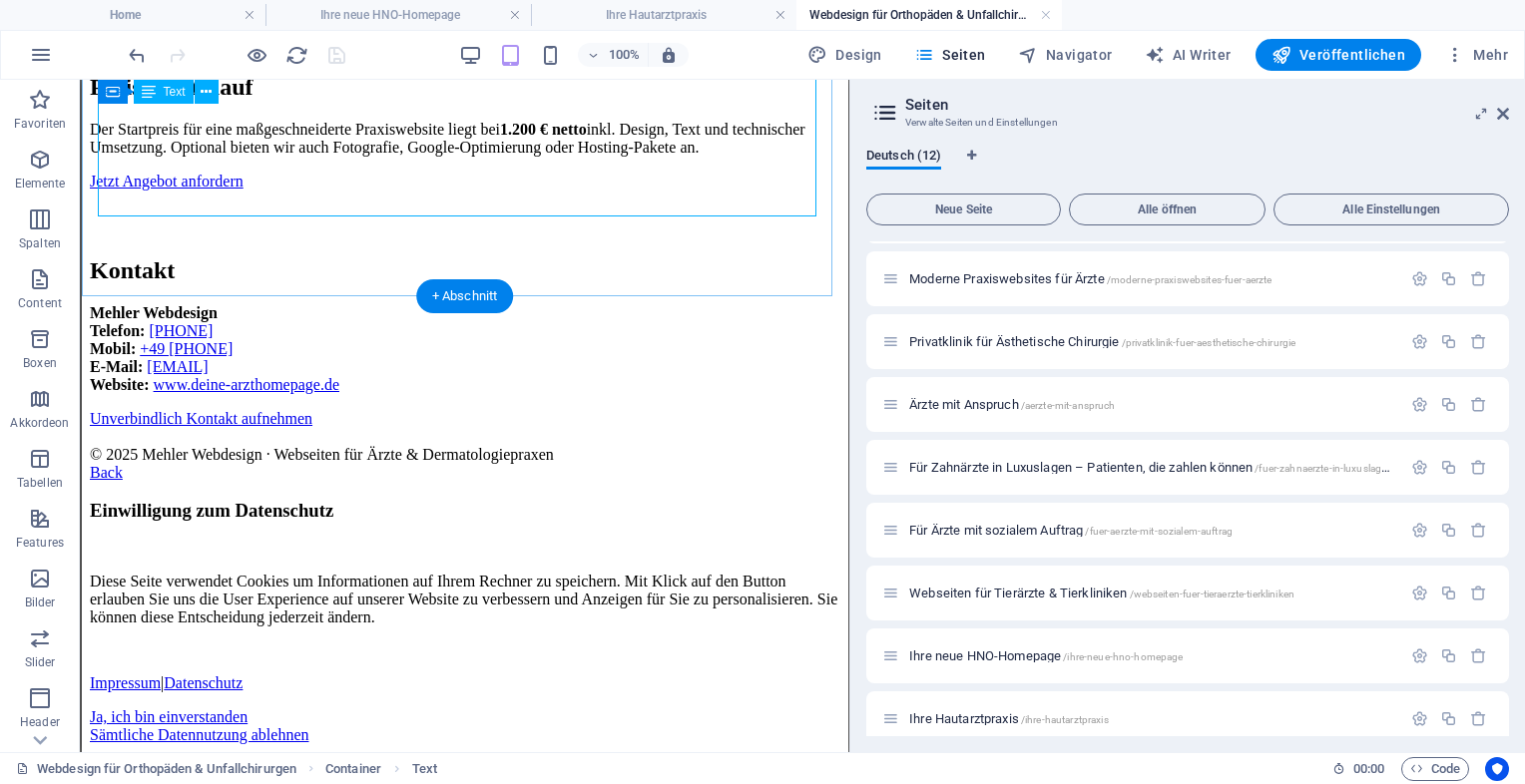 click on "Homepage für Hautärzte – Dermatologie digital präsentieren
Ihre neue Homepage für die Dermatologie
Webdesign für Hautärzte – professionell, sichtbar & patientennah
Warum Dermatologen eine starke Website brauchen
Hautärztliche Leistungen gehören zu den meistgesuchten medizinischen Themen online – egal ob es um  Akne, Hautkrebsvorsorge, Ästhetik oder Laserbehandlungen  geht. Mit einer modernen Praxiswebsite erreichen Sie neue Patienten, stärken Ihr Profil und entlasten Ihr Team durch klare Informationen und Online-Terminmöglichkeiten.
Wir gestalten Ihre Praxis-Homepage
Mobiloptimiertes Design für alle Geräte
Sichtbarkeit bei Google durch SEO-Texte
Strukturierte Leistungsdarstellung (Kassen & Ästhetik)
Kontakt, Sprechzeiten, Team – professionell aufbereitet
Optional: Online-Termin, Datenschutz & Impressum, Hosting
Jetzt unverbindlich beraten lassen
Beispielhafte Leistungen auf Ihrer Website" at bounding box center (464, -157) 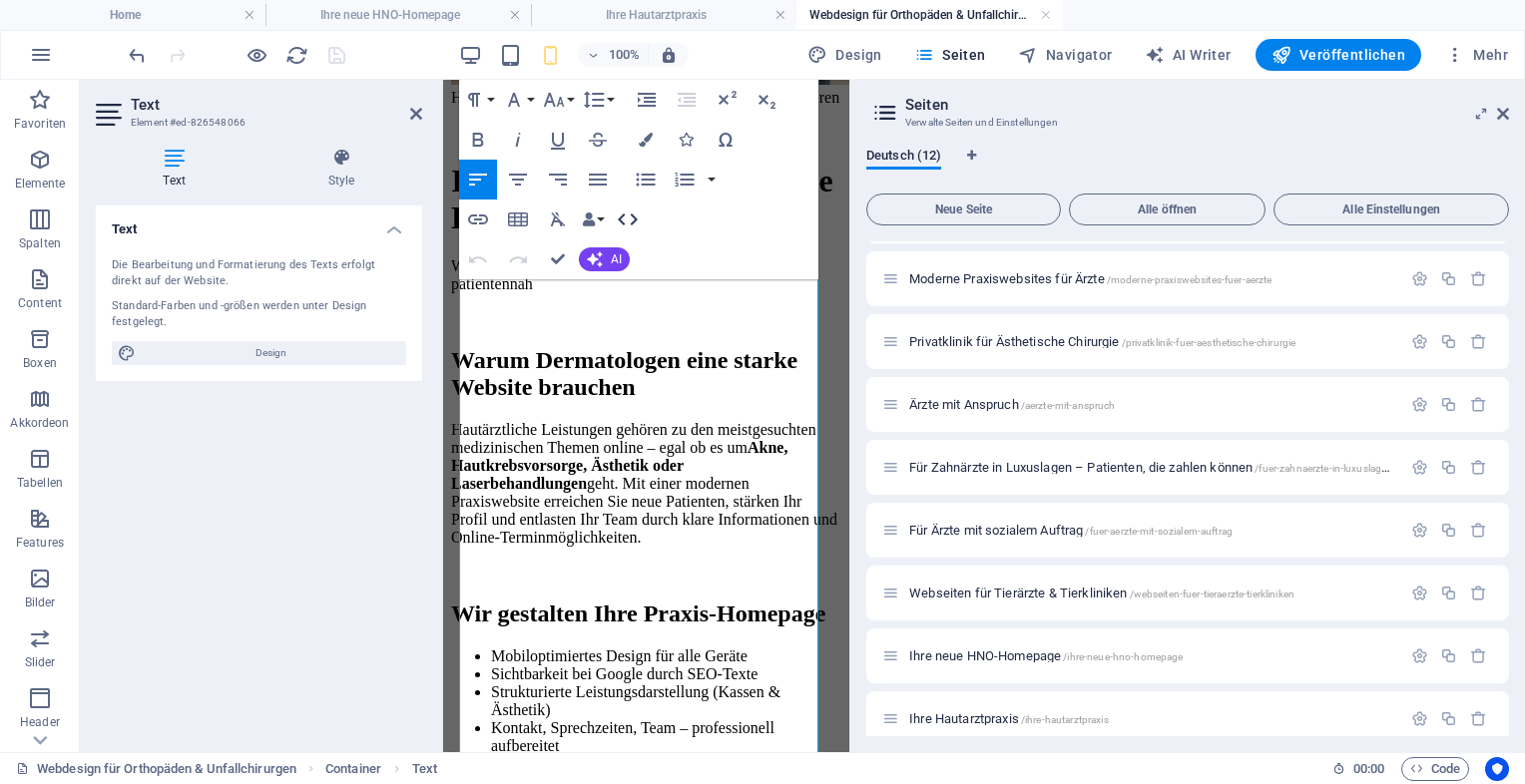 click 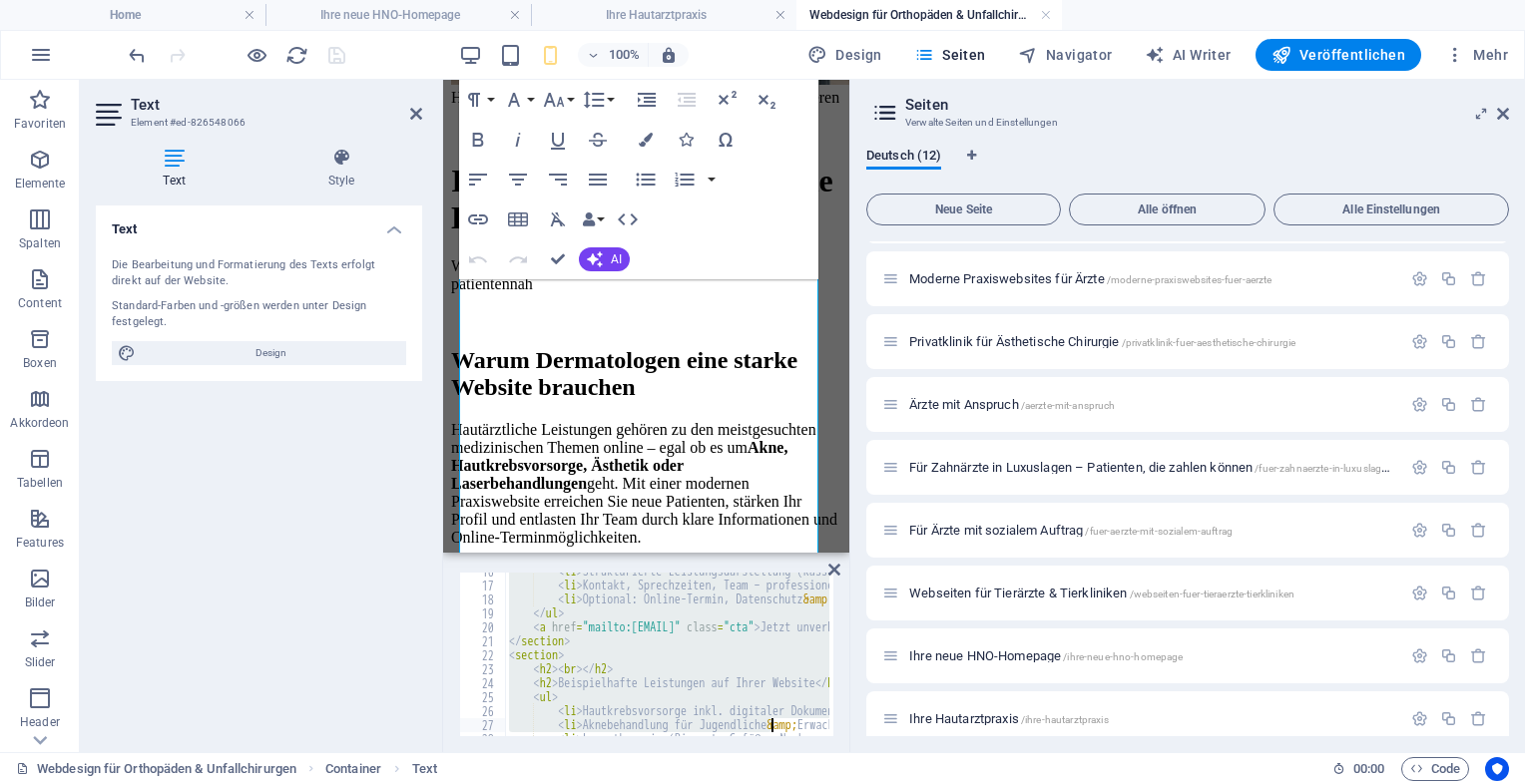 scroll, scrollTop: 594, scrollLeft: 0, axis: vertical 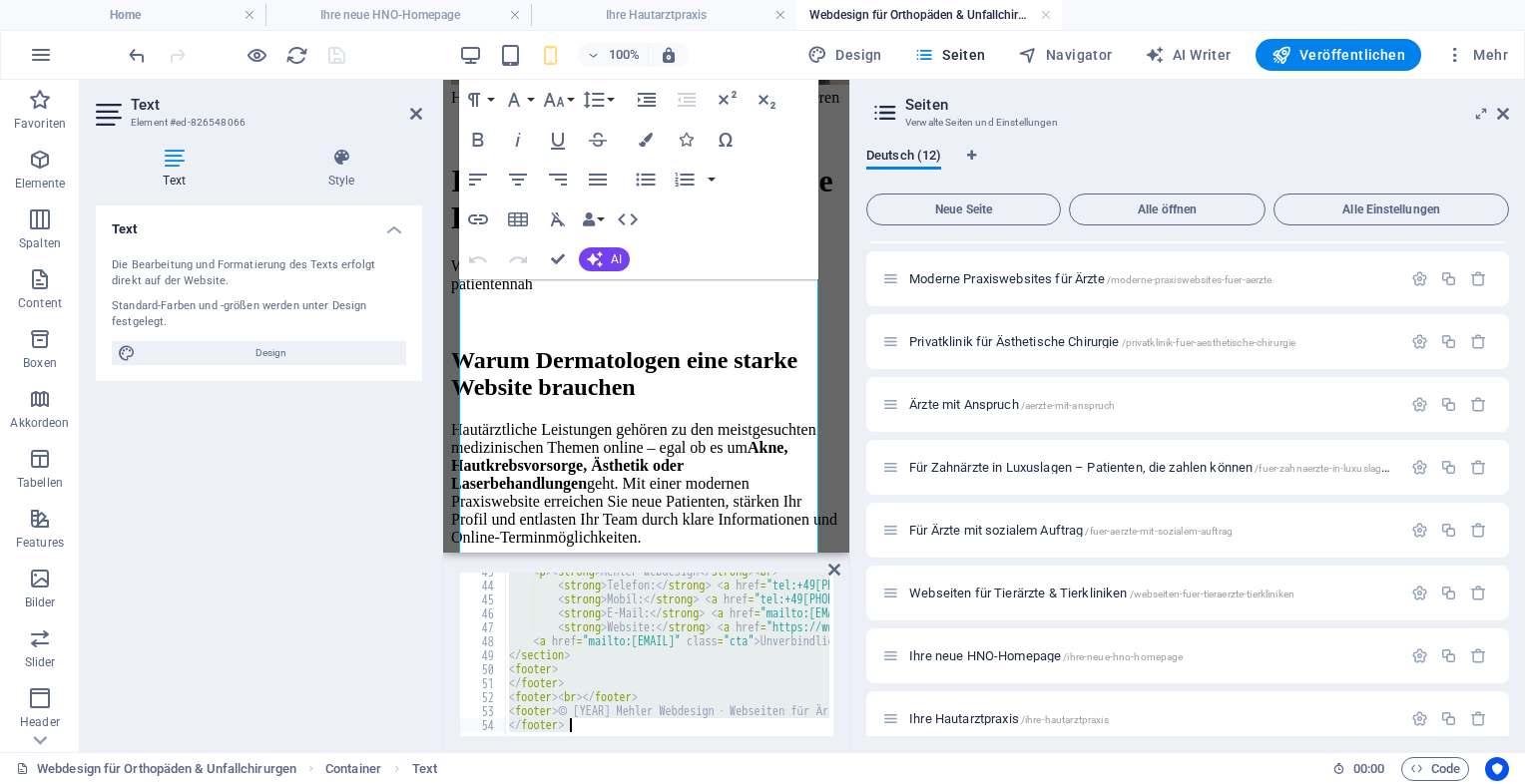 drag, startPoint x: 508, startPoint y: 578, endPoint x: 854, endPoint y: 787, distance: 404.22395 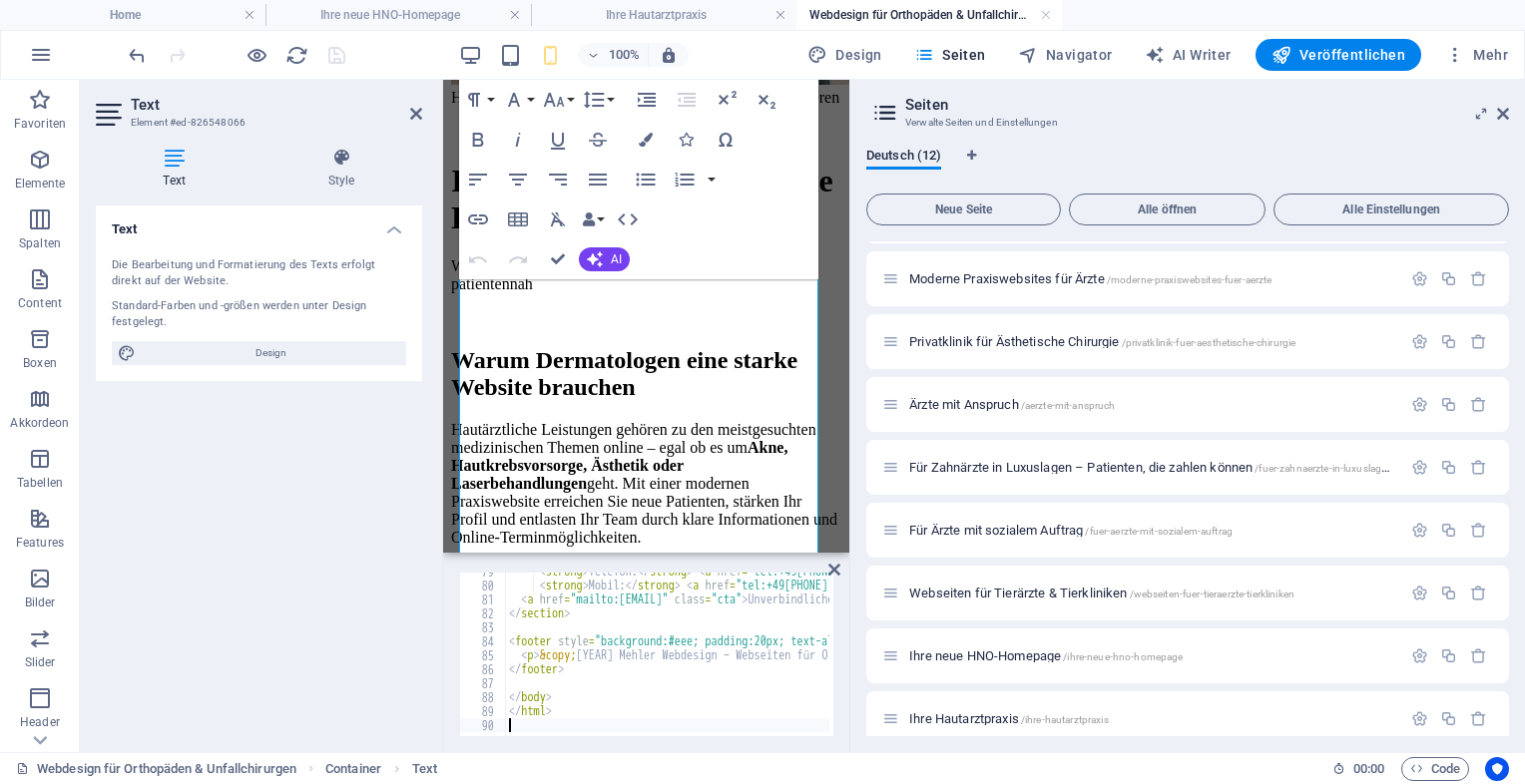 scroll, scrollTop: 1097, scrollLeft: 0, axis: vertical 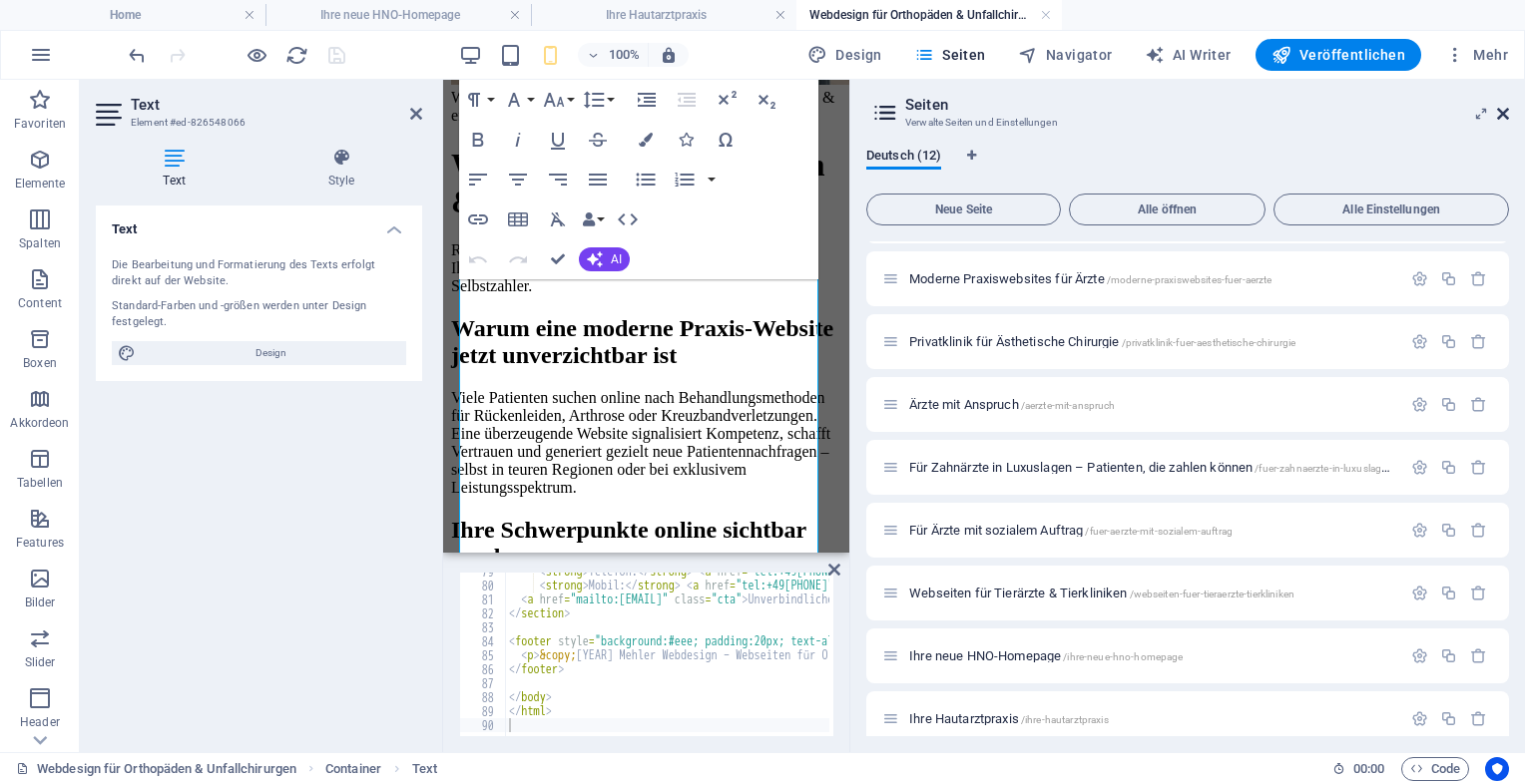 click at bounding box center (1503, 114) 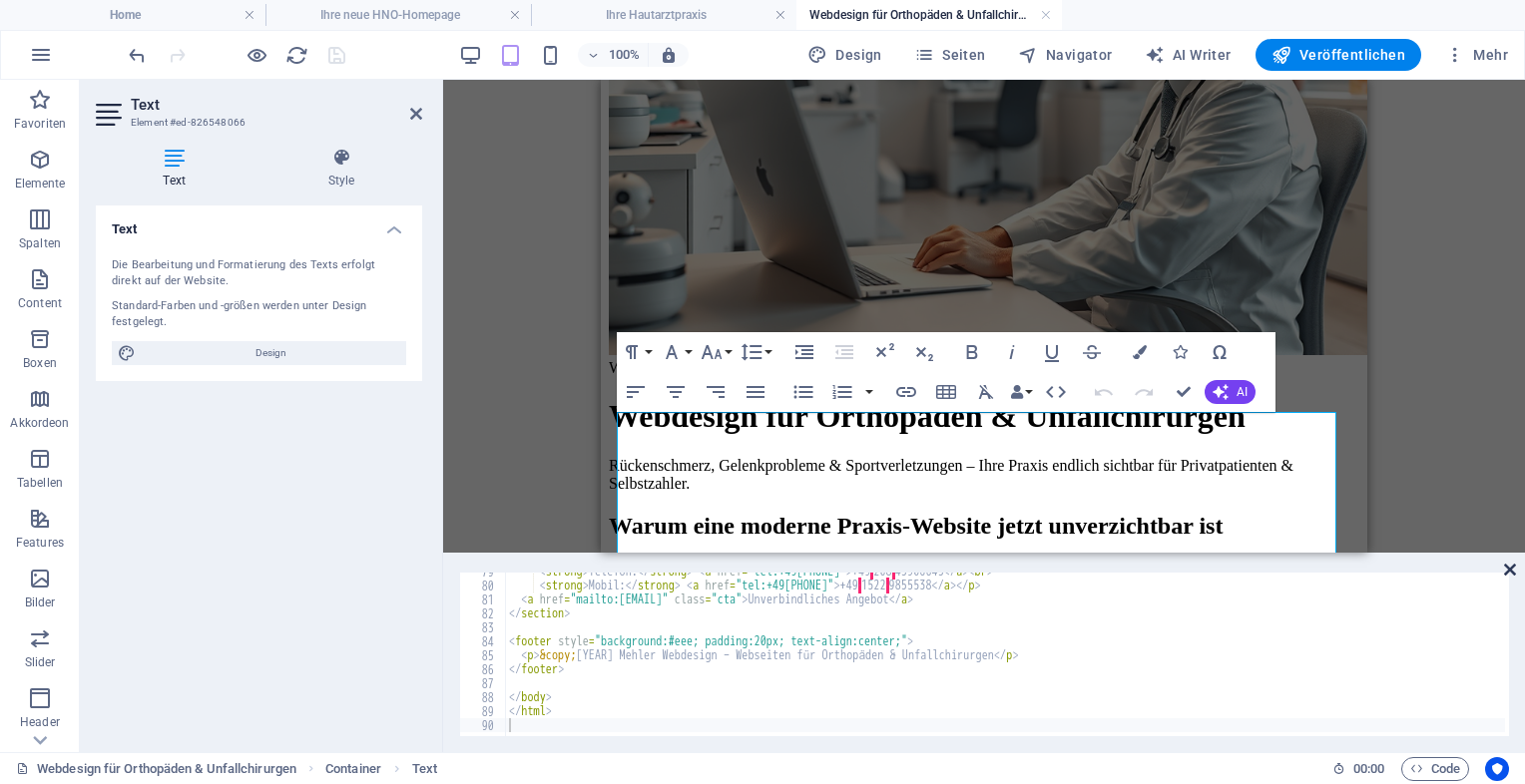 click at bounding box center (1510, 570) 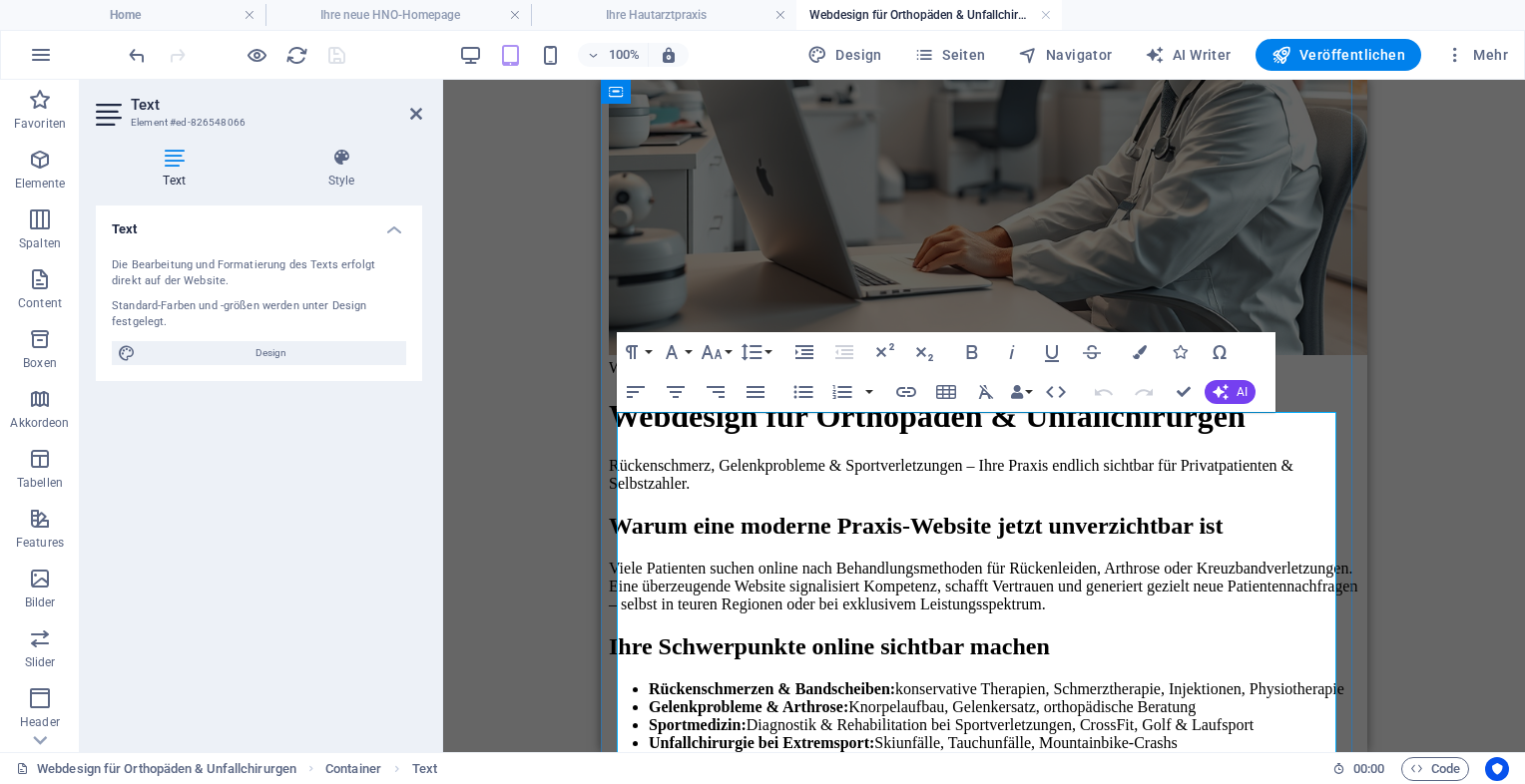 click on "Webdesign für Orthopäden & Unfallchirurgen – Exklusiv & effektiv
Webdesign für Orthopäden & Unfallchirurgen
Rückenschmerz, Gelenkprobleme & Sportverletzungen – Ihre Praxis endlich sichtbar für Privatpatienten & Selbstzahler.
Warum eine moderne Praxis-Website jetzt unverzichtbar ist
Viele Patienten suchen online nach Behandlungsmethoden für Rückenleiden, Arthrose oder Kreuzbandverletzungen. Eine überzeugende Website signalisiert Kompetenz, schafft Vertrauen und generiert gezielt neue Patientennachfragen – selbst in teuren Regionen oder bei exklusivem Leistungsspektrum.
Ihre Schwerpunkte online sichtbar machen
Rückenschmerzen & Bandscheiben:  konservative Therapien, Schmerztherapie, Injektionen, Physiotherapie
Gelenkprobleme & Arthrose:  Knorpelaufbau, Gelenkersatz, orthopädische Beratung
Sportmedizin:  Diagnostik & Rehabilitation bei Sportverletzungen, CrossFit, Golf & Laufsport
Unfallchirurgie bei Extremsport:" at bounding box center (984, 959) 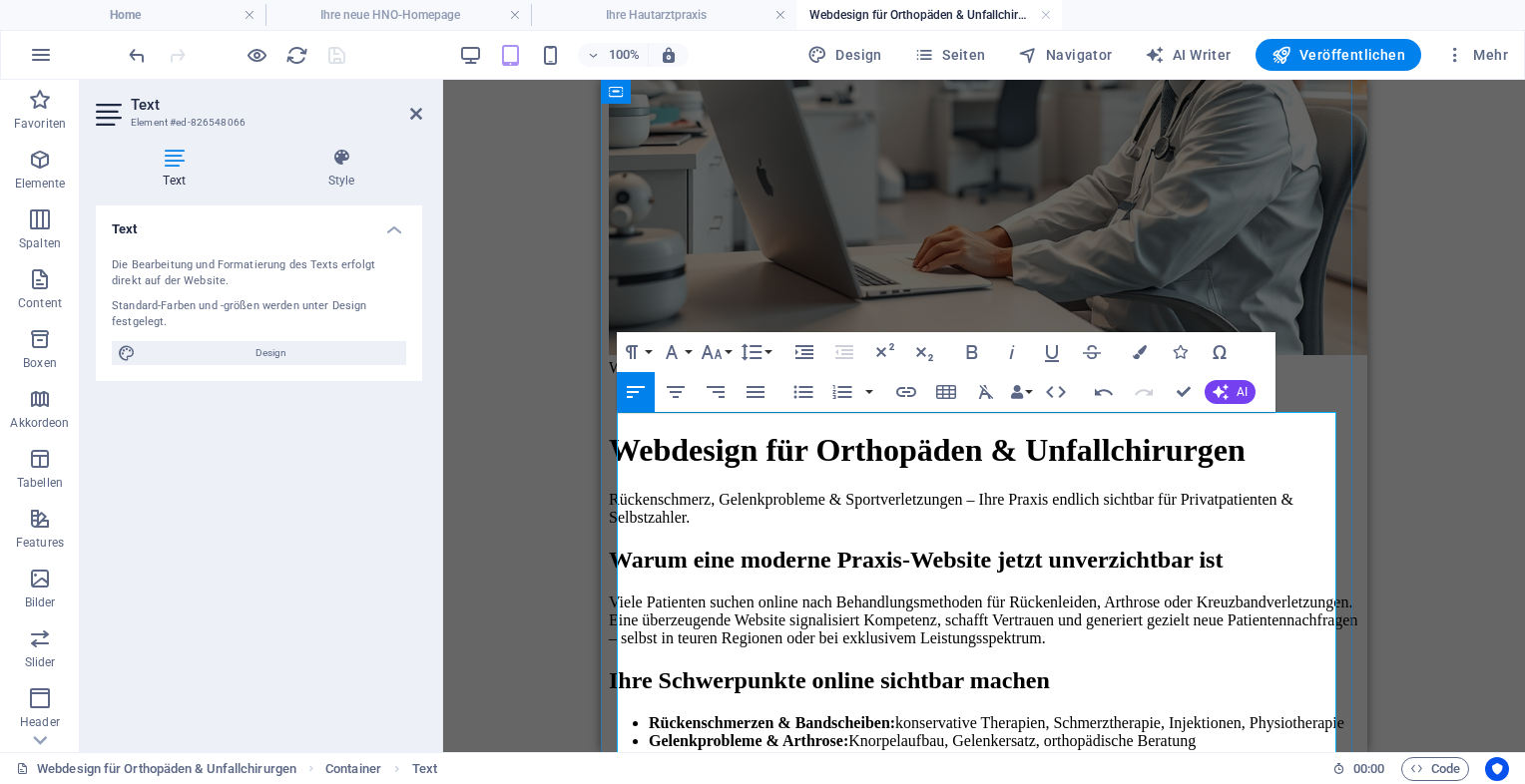 click on "Rückenschmerz, Gelenkprobleme & Sportverletzungen – Ihre Praxis endlich sichtbar für Privatpatienten & Selbstzahler." at bounding box center (984, 509) 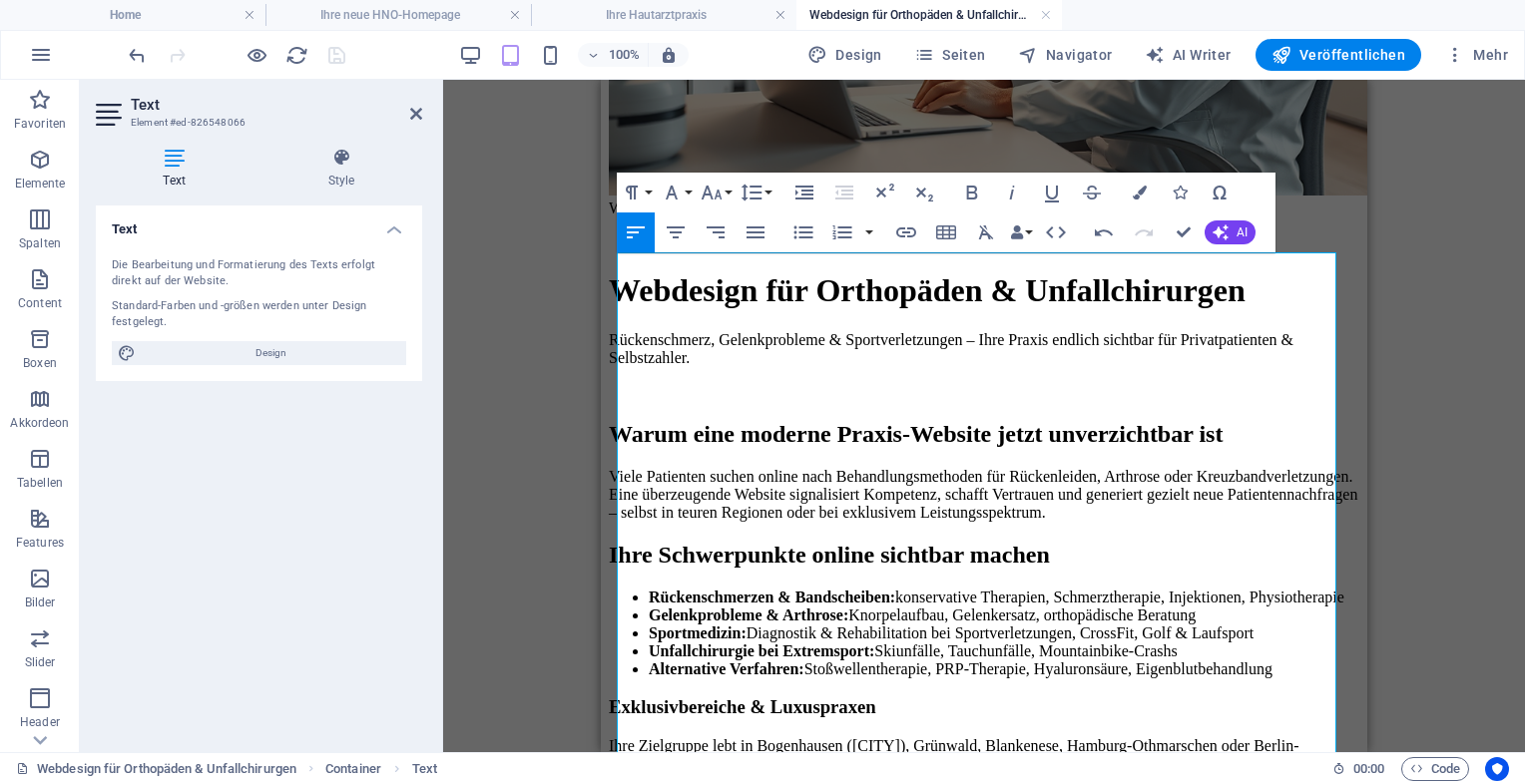scroll, scrollTop: 548, scrollLeft: 0, axis: vertical 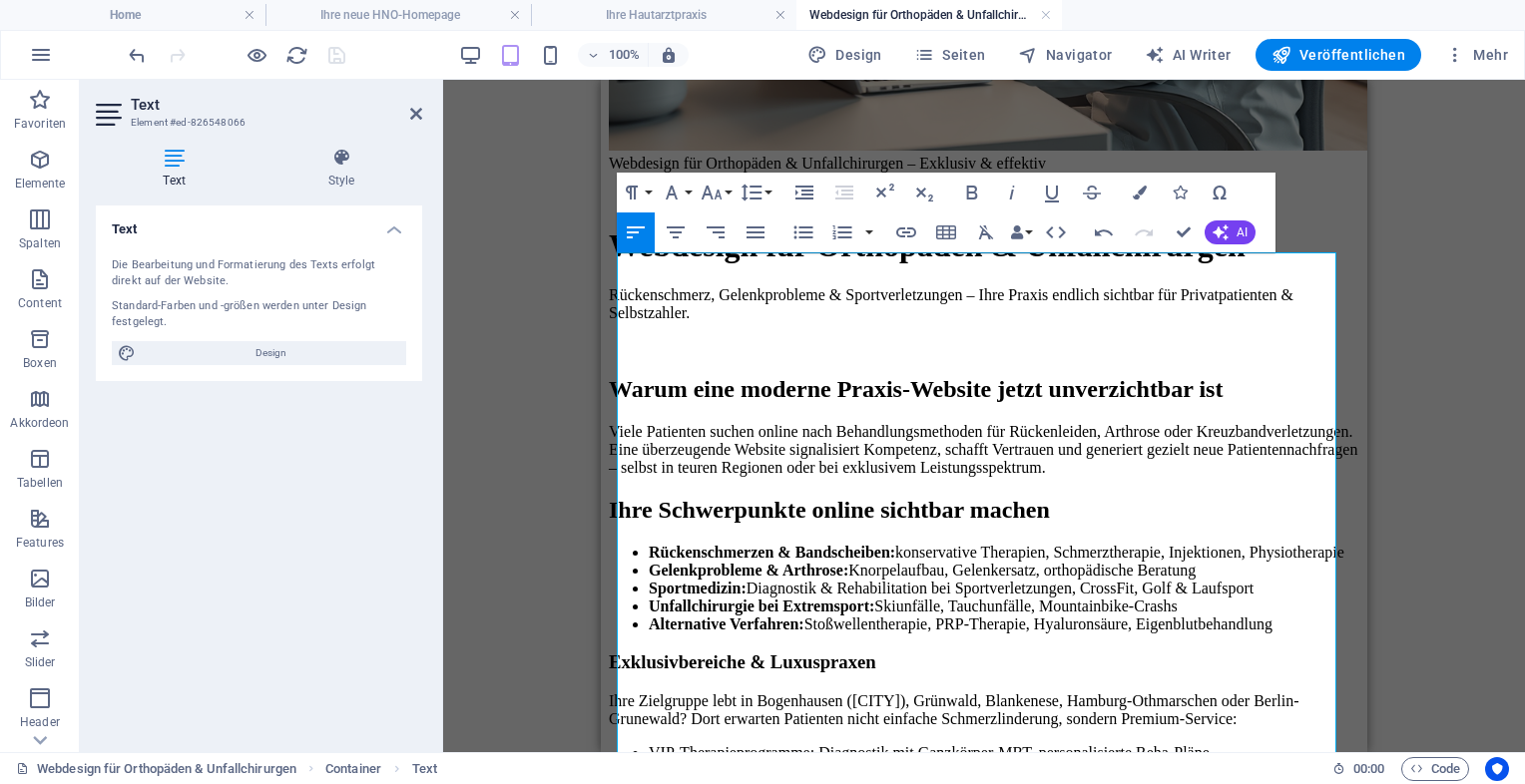 drag, startPoint x: 1361, startPoint y: 222, endPoint x: 1973, endPoint y: 354, distance: 626.073 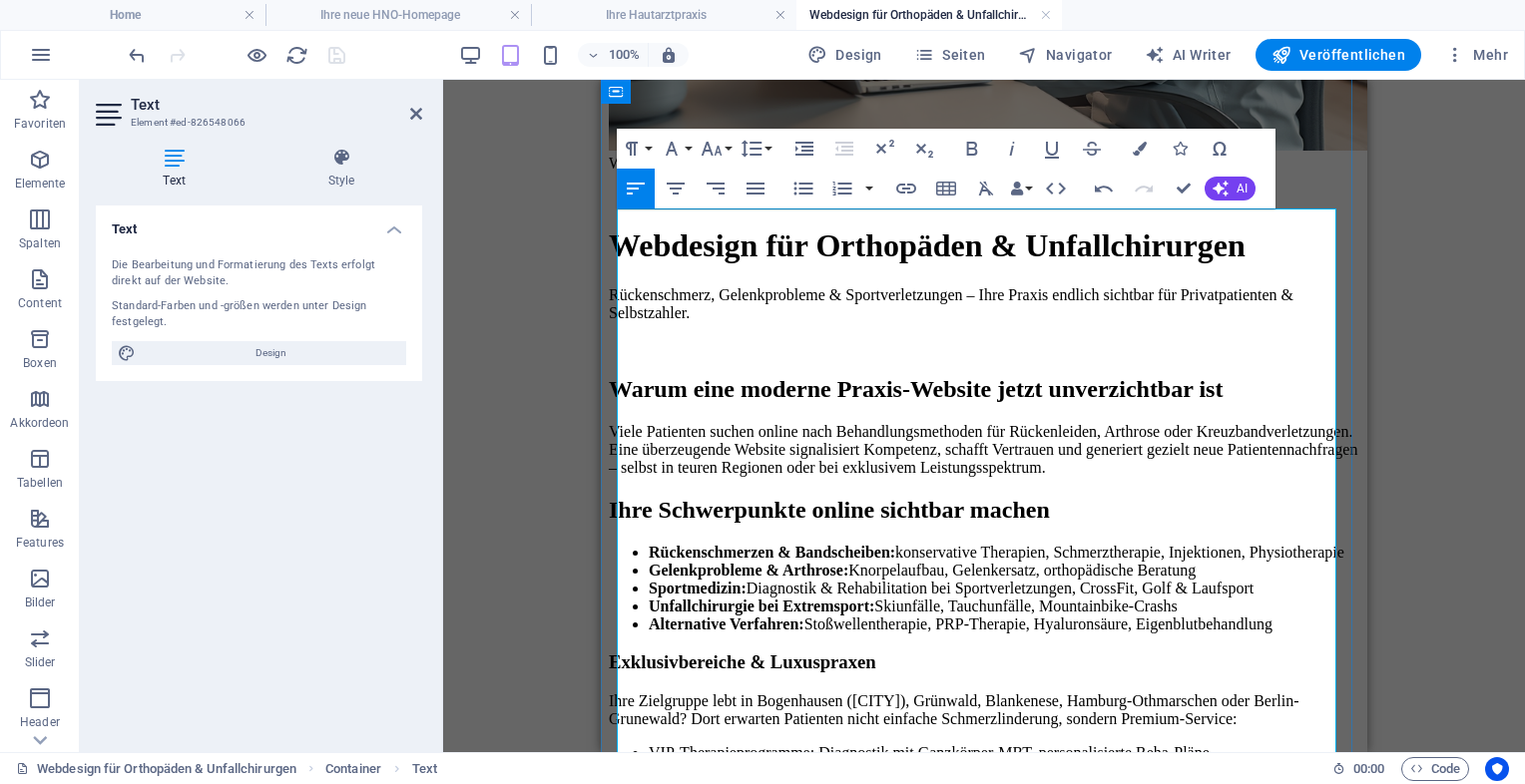 click on "Ihre Schwerpunkte online sichtbar machen" at bounding box center [984, 510] 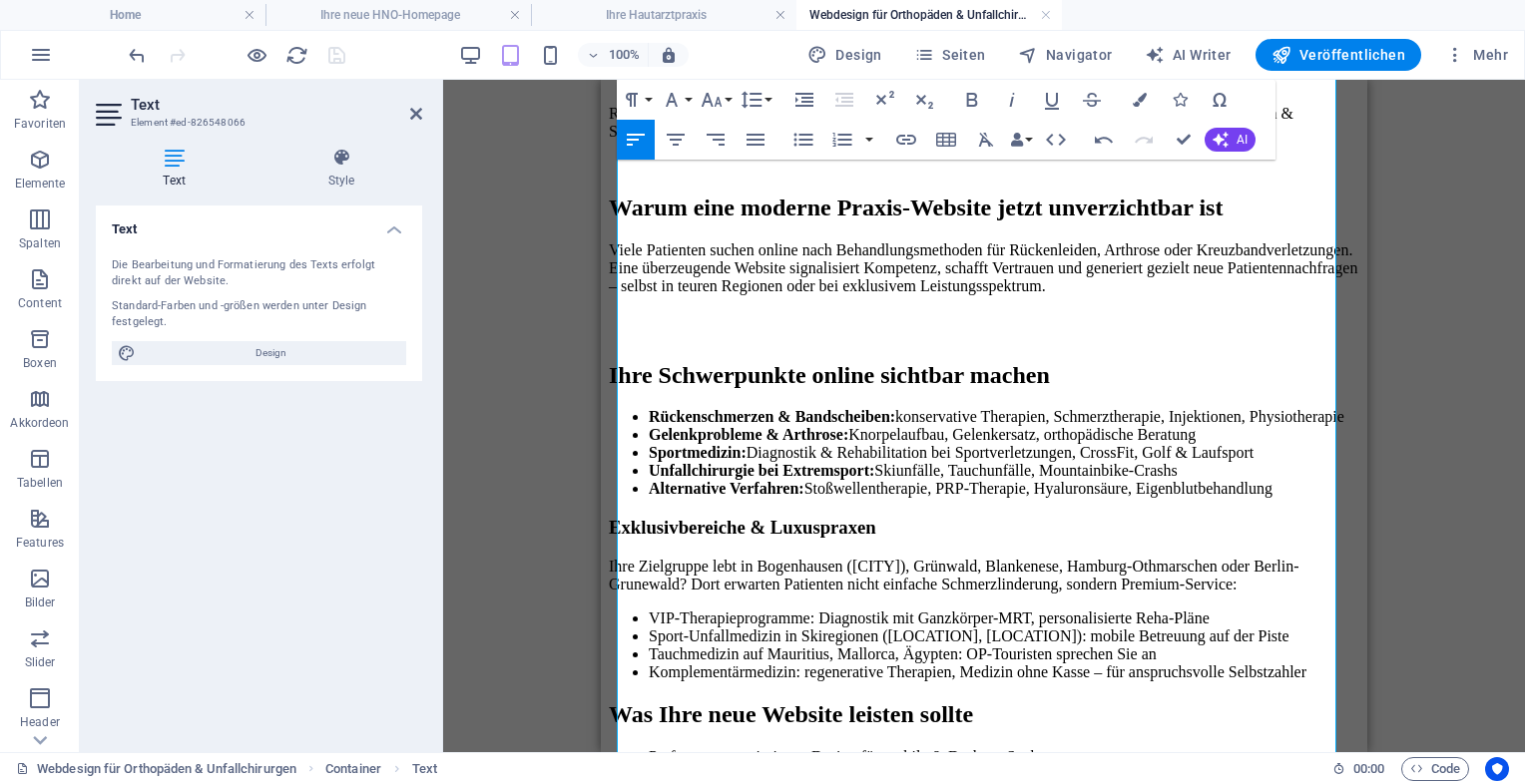 scroll, scrollTop: 778, scrollLeft: 0, axis: vertical 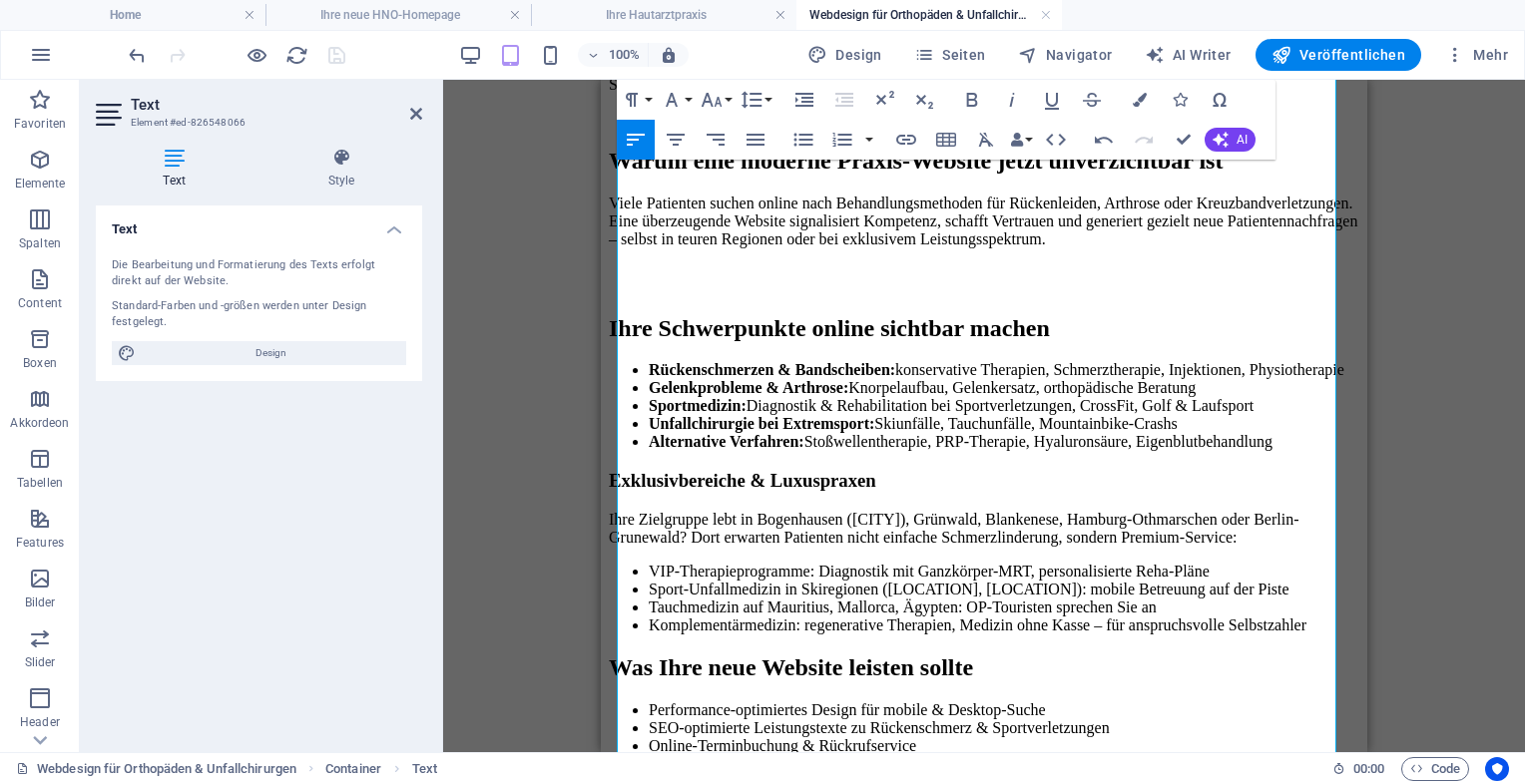 drag, startPoint x: 1362, startPoint y: 344, endPoint x: 1973, endPoint y: 481, distance: 626.1709 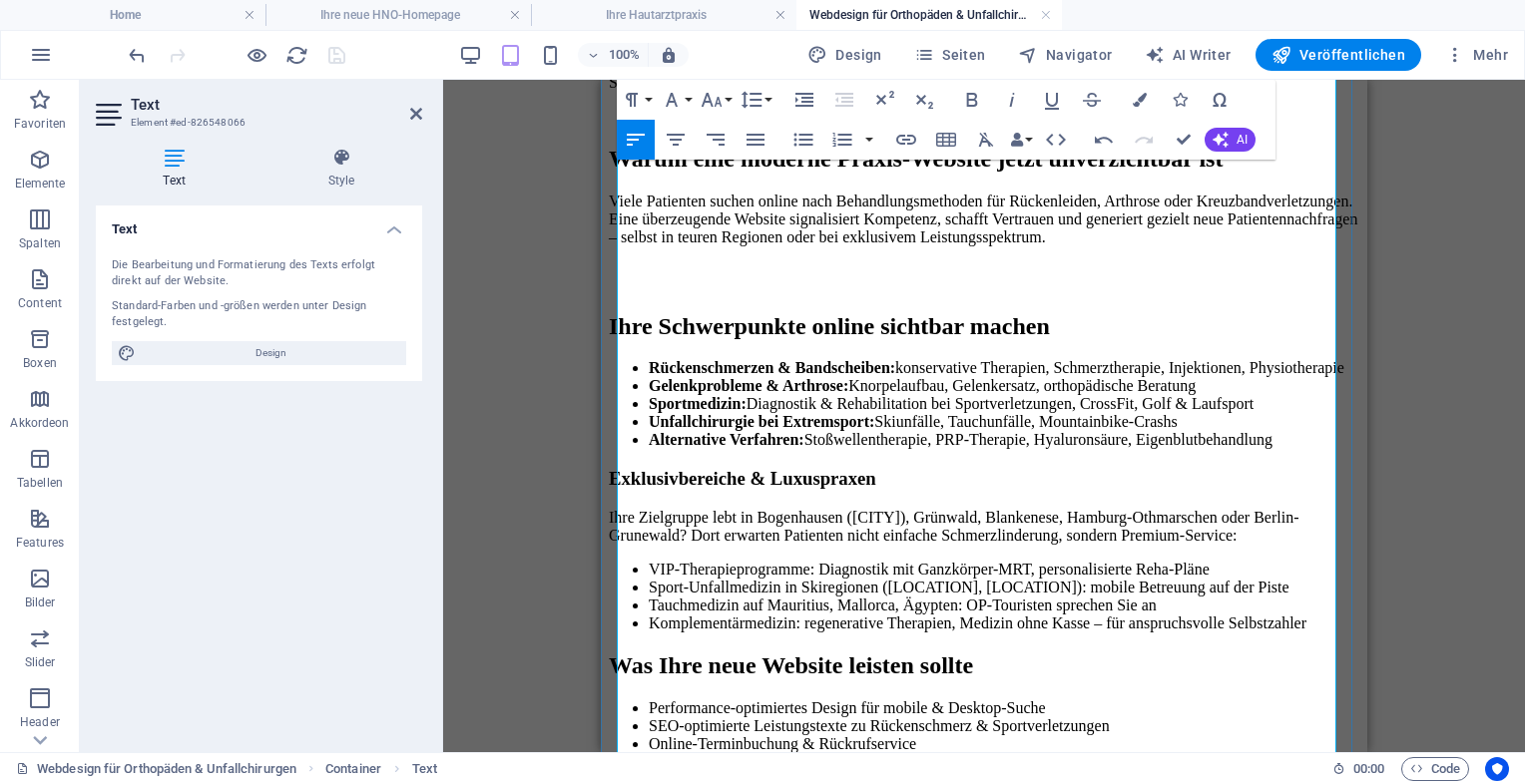click on "Exklusivbereiche & Luxuspraxen" at bounding box center [984, 479] 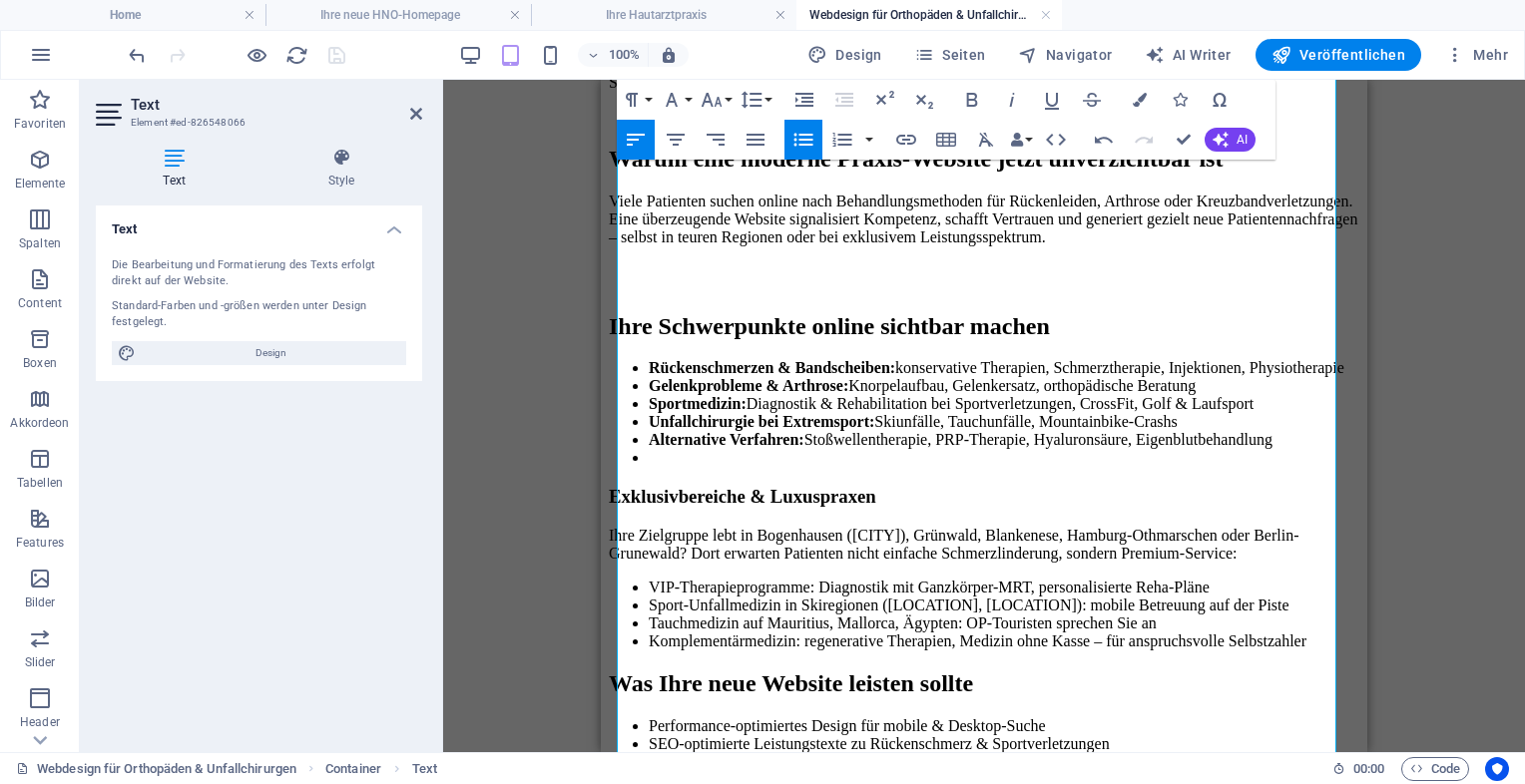 click 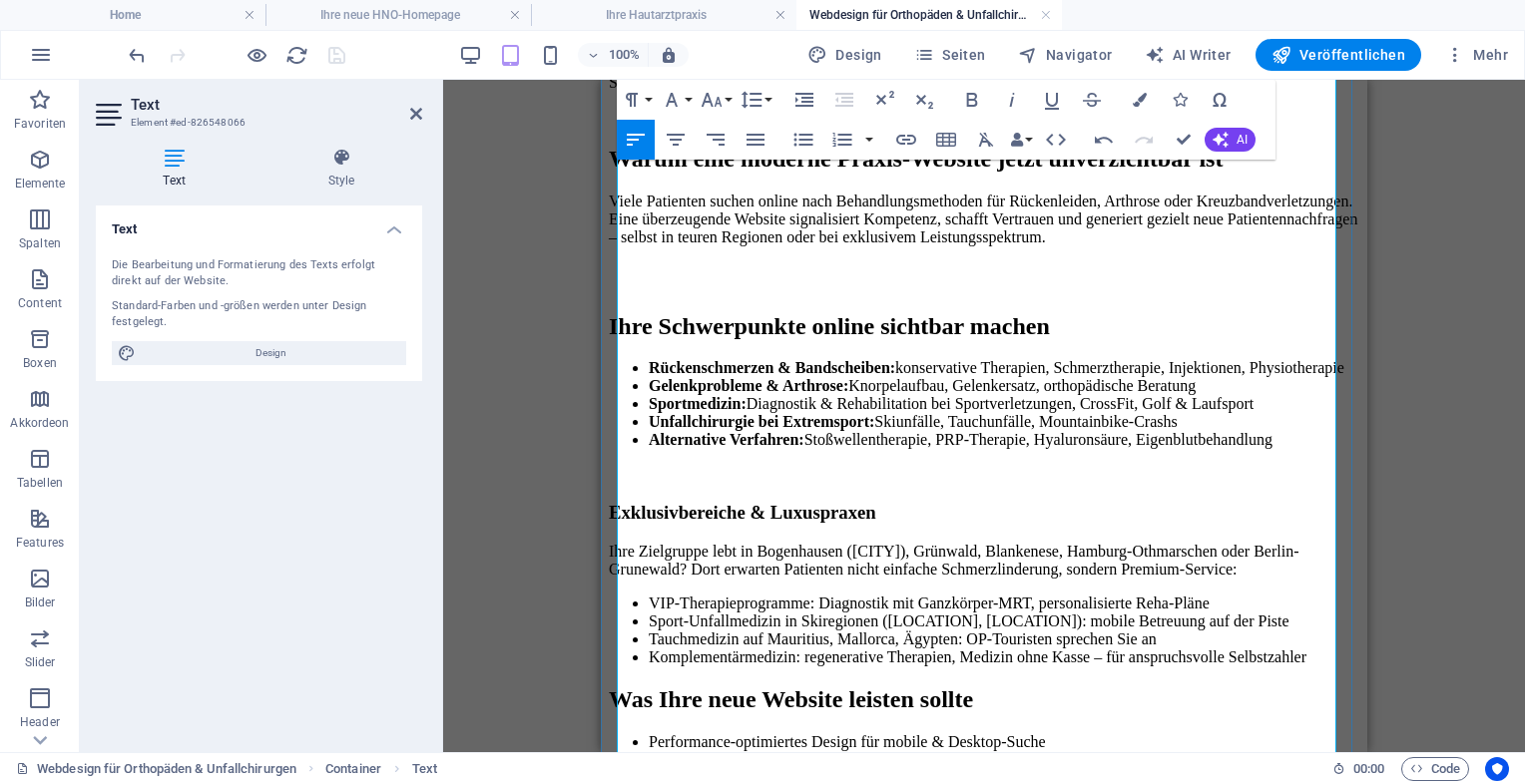 click on "Ihre Zielgruppe lebt in Bogenhausen (München), Grünwald, Blankenese, Hamburg-Othmarschen oder Berlin-Grunewald? Dort erwarten Patienten nicht einfache Schmerzlinderung, sondern Premium-Service:" at bounding box center [984, 561] 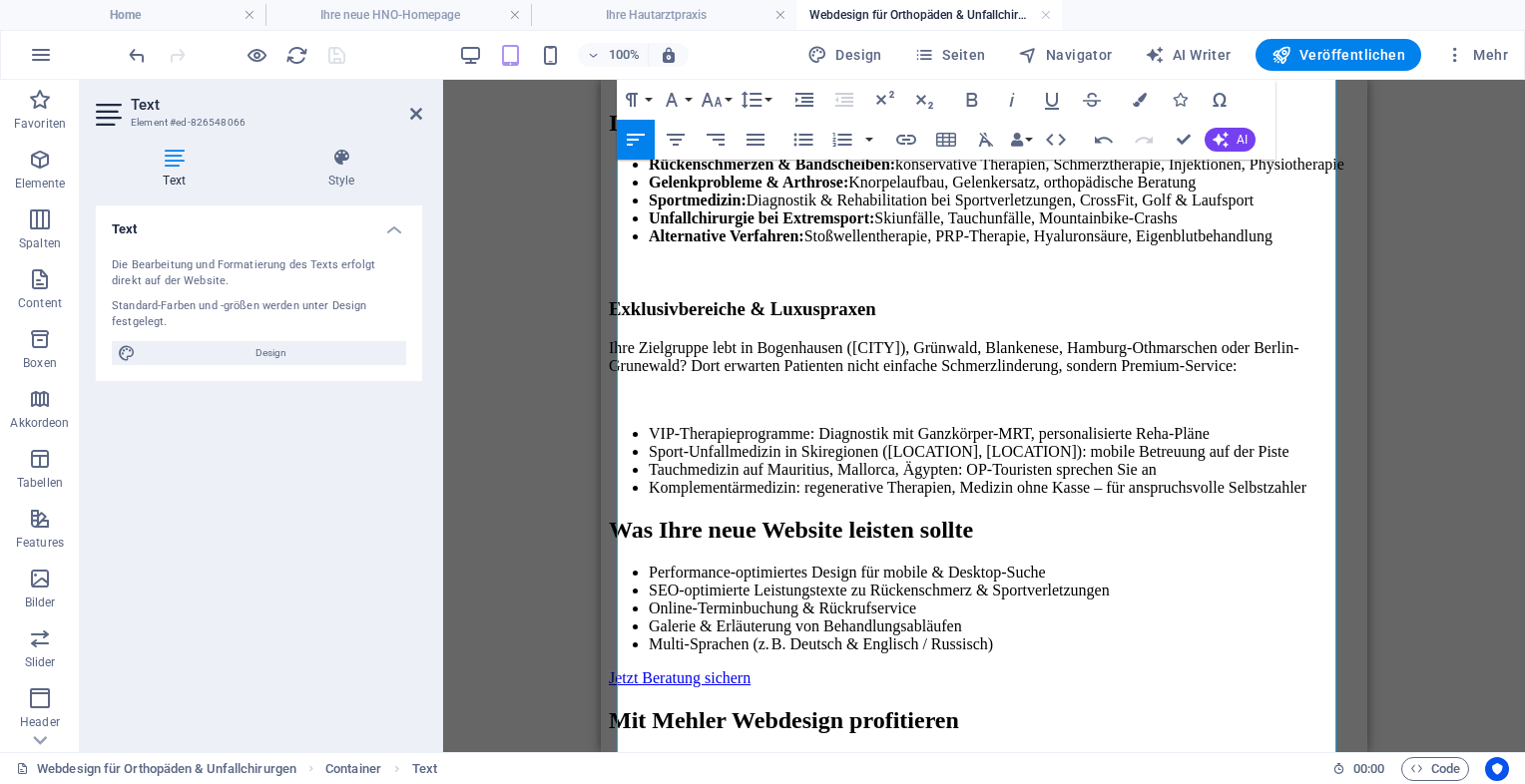 scroll, scrollTop: 1043, scrollLeft: 0, axis: vertical 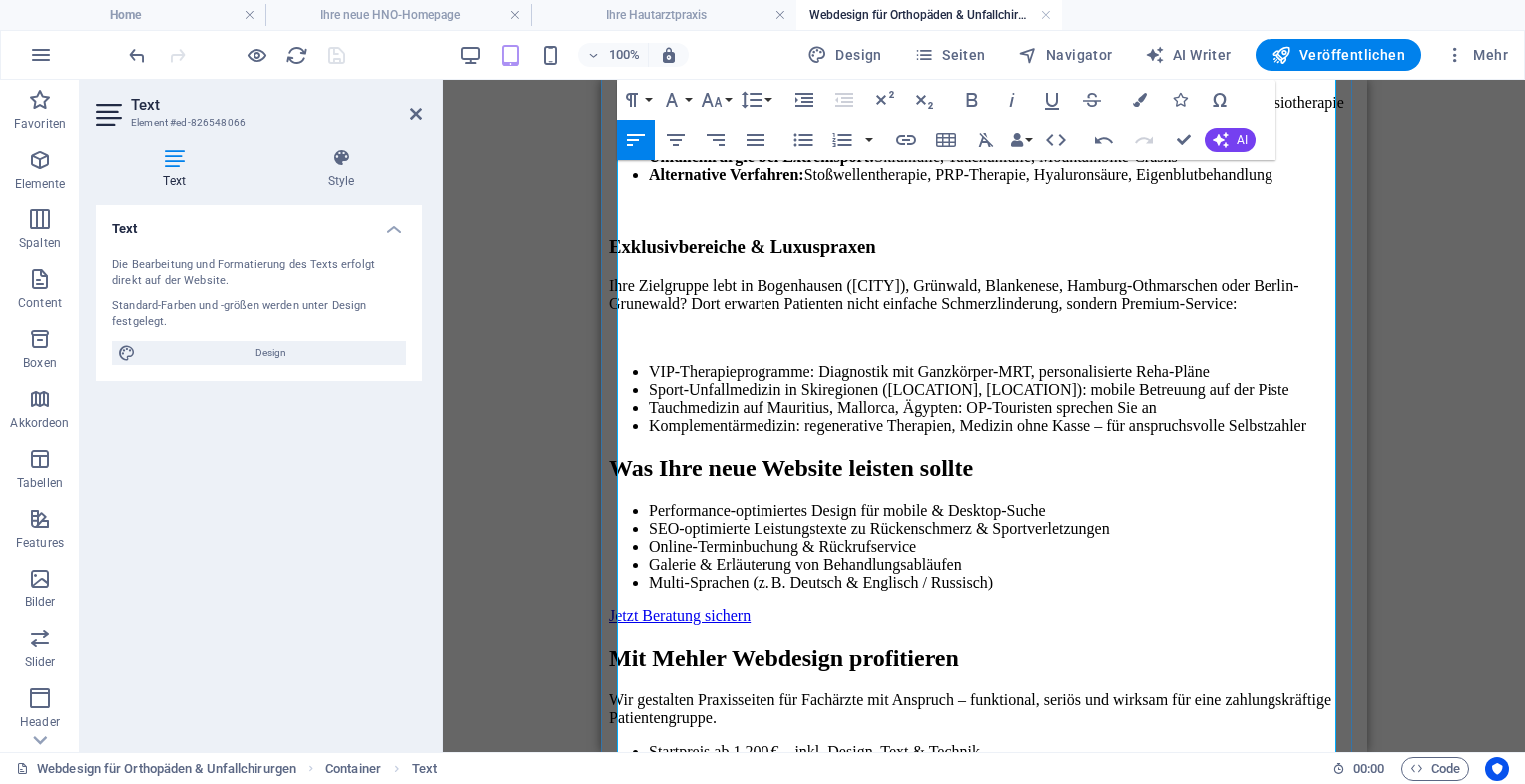 click on "Komplementärmedizin: regenerative Therapien, Medizin ohne Kasse – für anspruchsvolle Selbstzahler" at bounding box center [1004, 426] 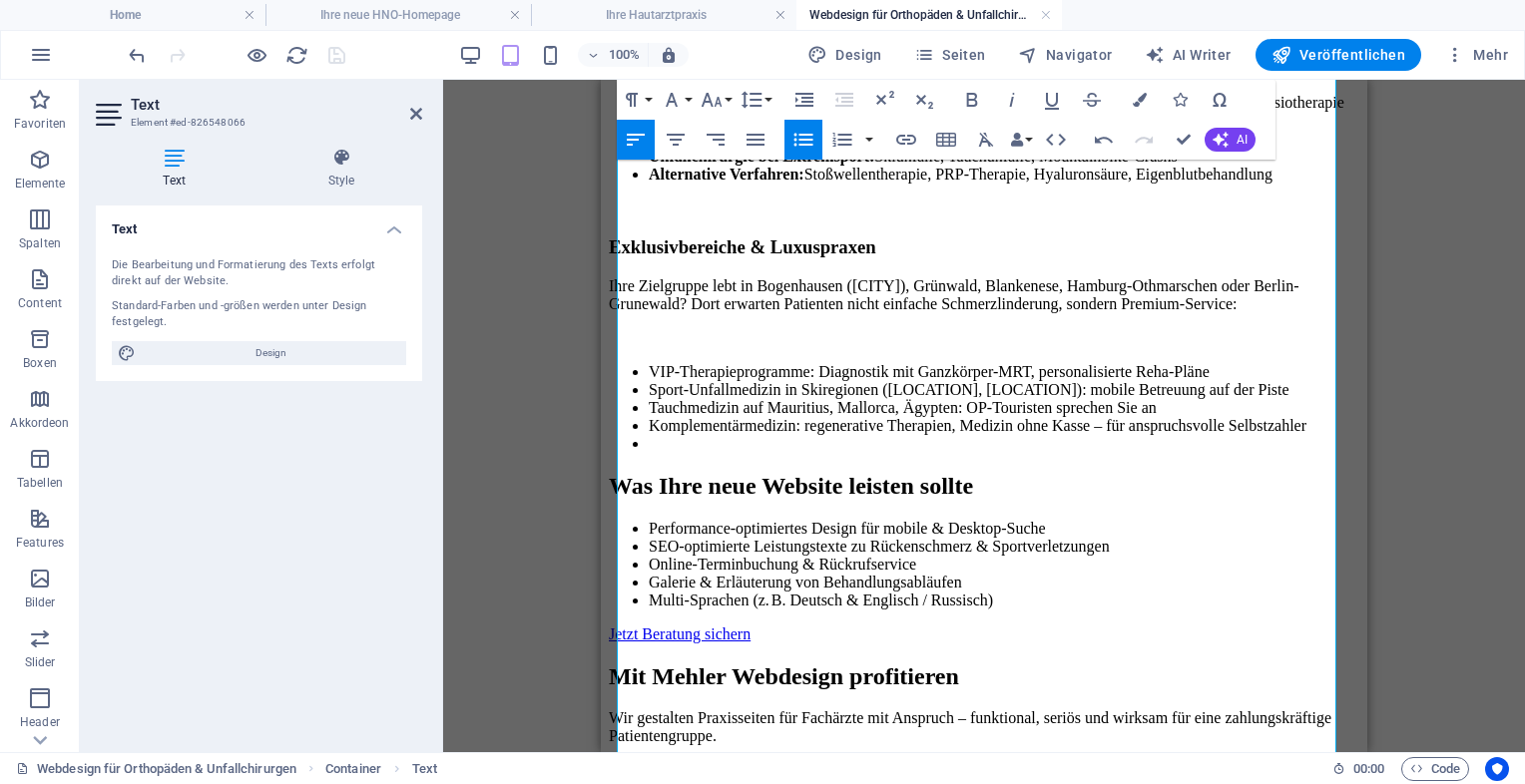 click 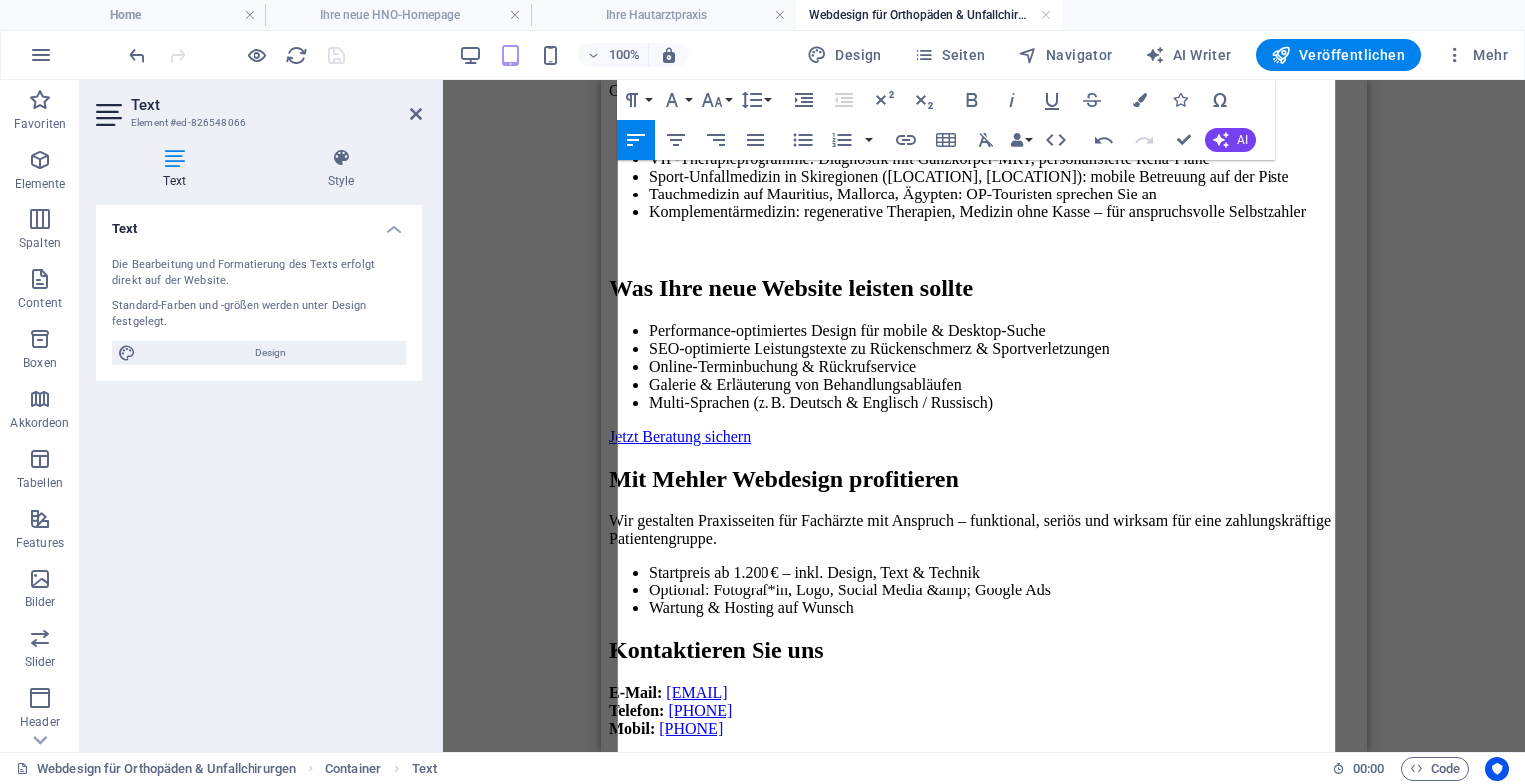 scroll, scrollTop: 1360, scrollLeft: 0, axis: vertical 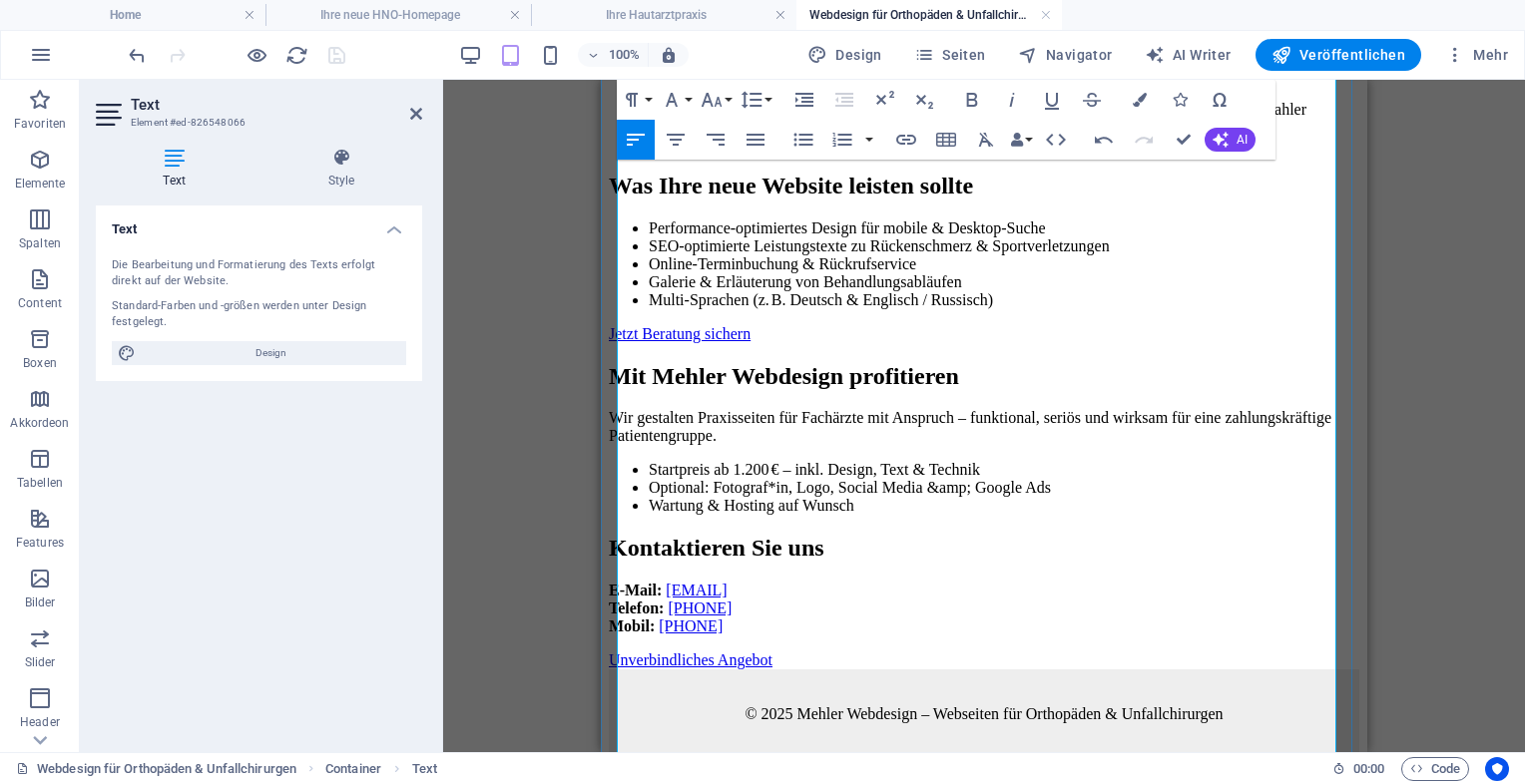 click on "Mit Mehler Webdesign profitieren" at bounding box center (984, 376) 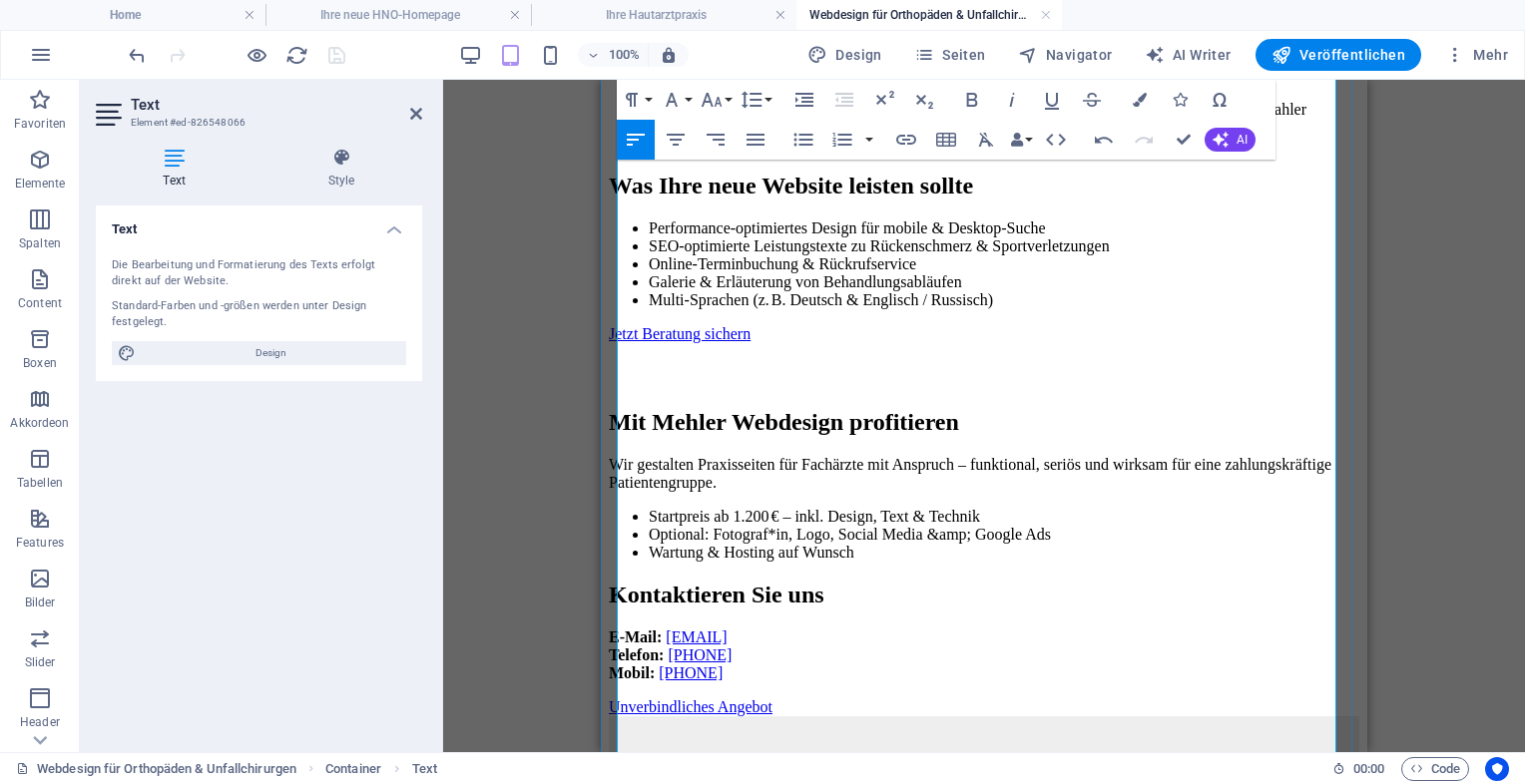 click on "Kontaktieren Sie uns" at bounding box center (984, 594) 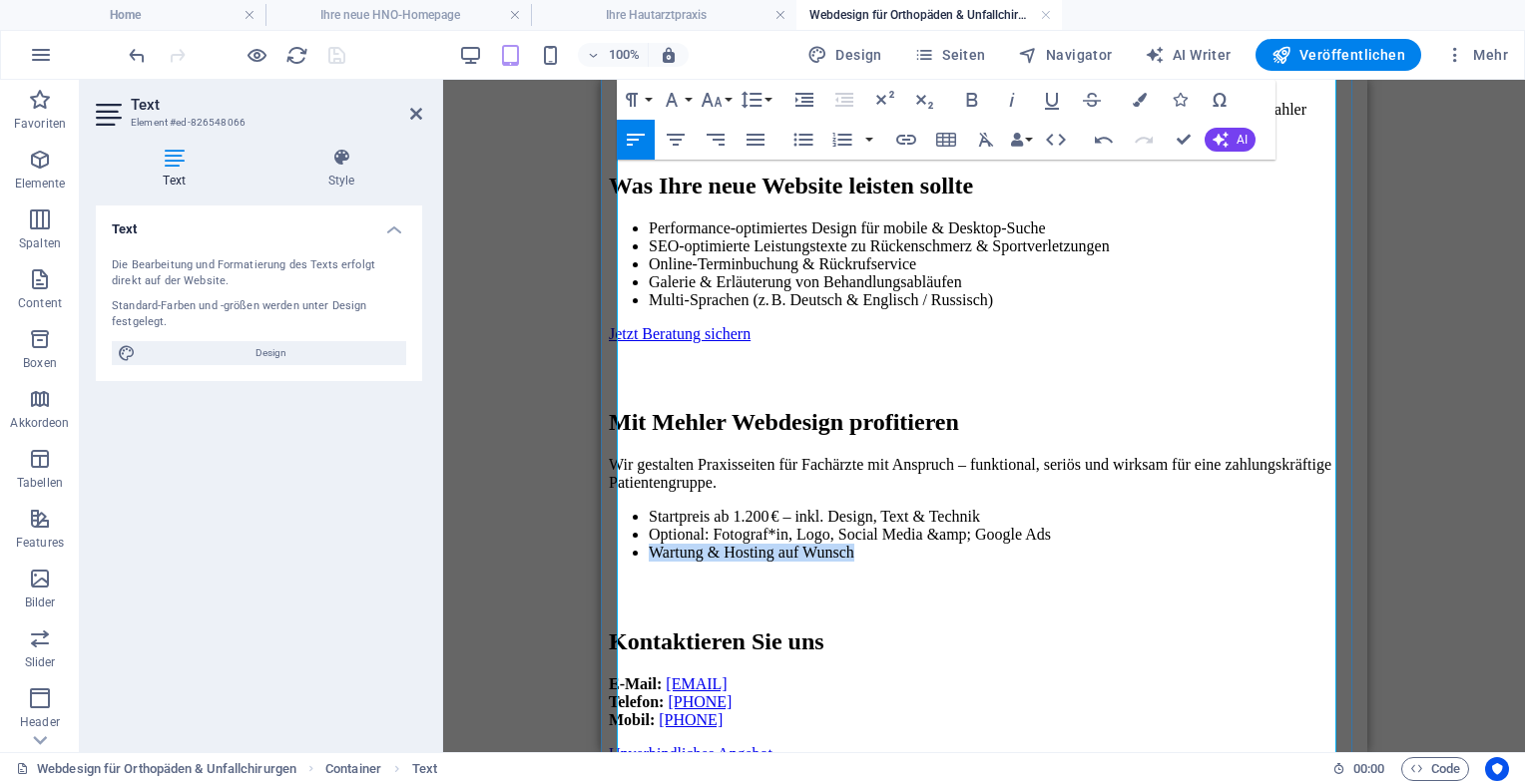drag, startPoint x: 634, startPoint y: 608, endPoint x: 898, endPoint y: 622, distance: 264.37095 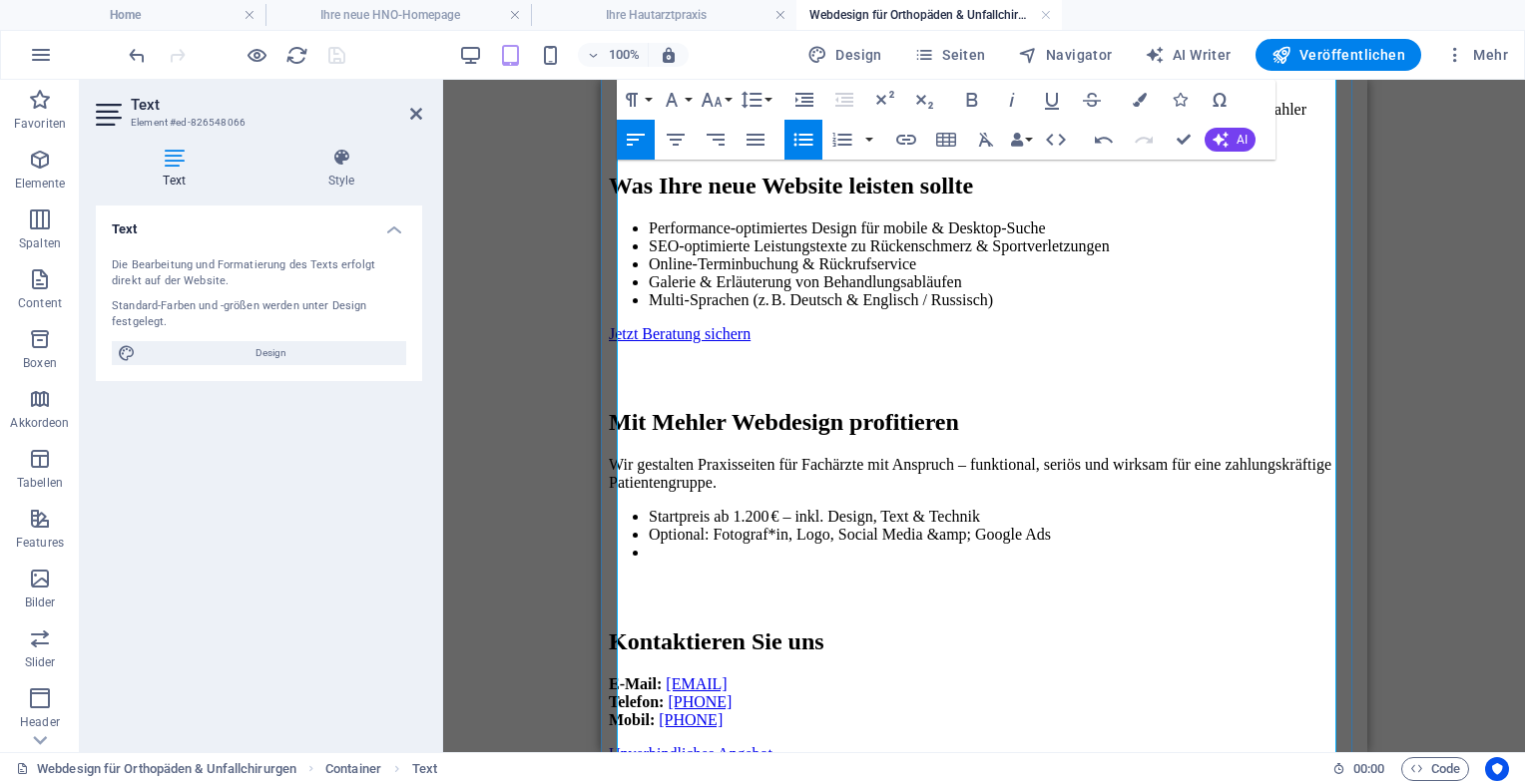 type 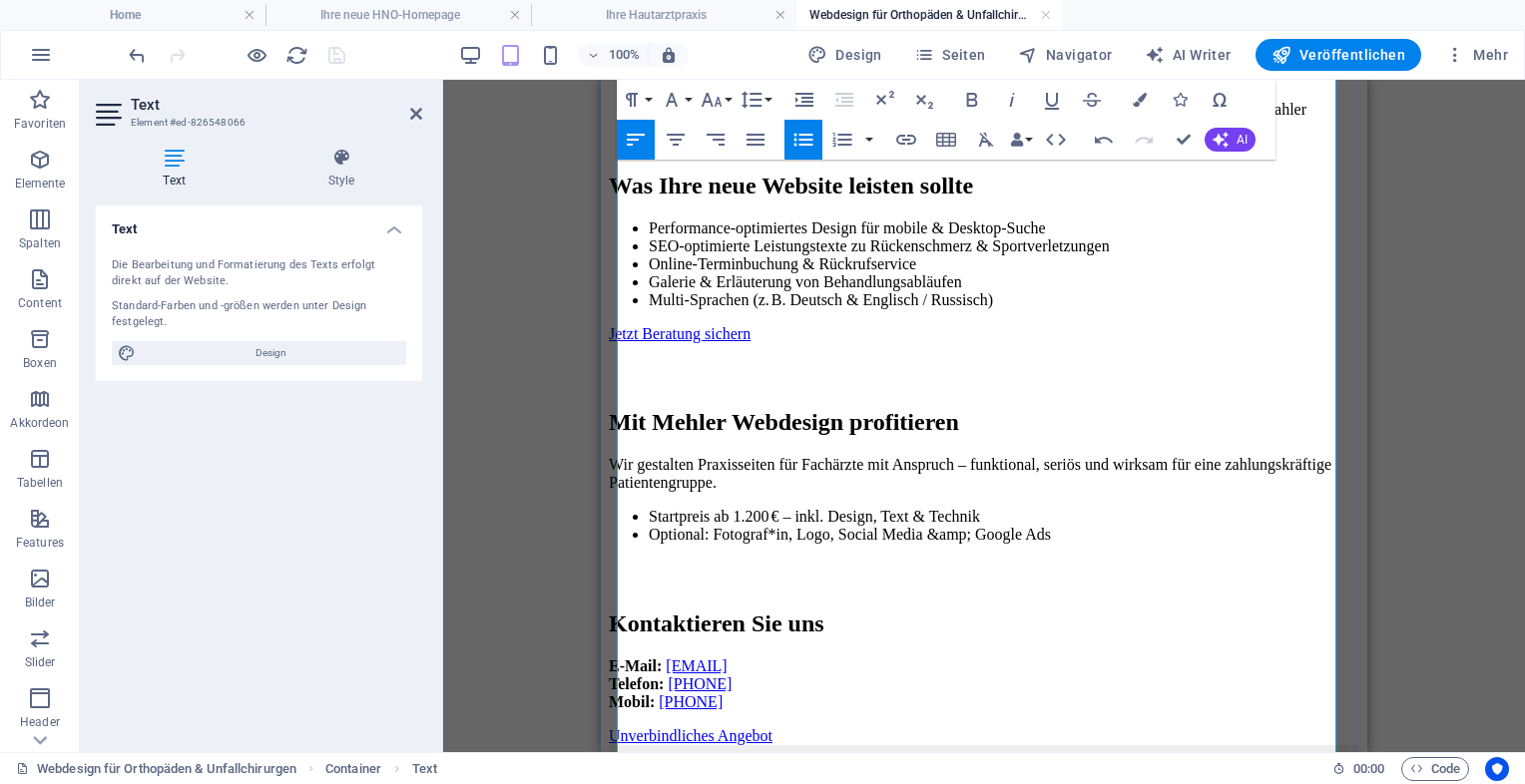 click on "Optional: Fotograf*in, Logo, Social Media & Google Ads" at bounding box center (1004, 535) 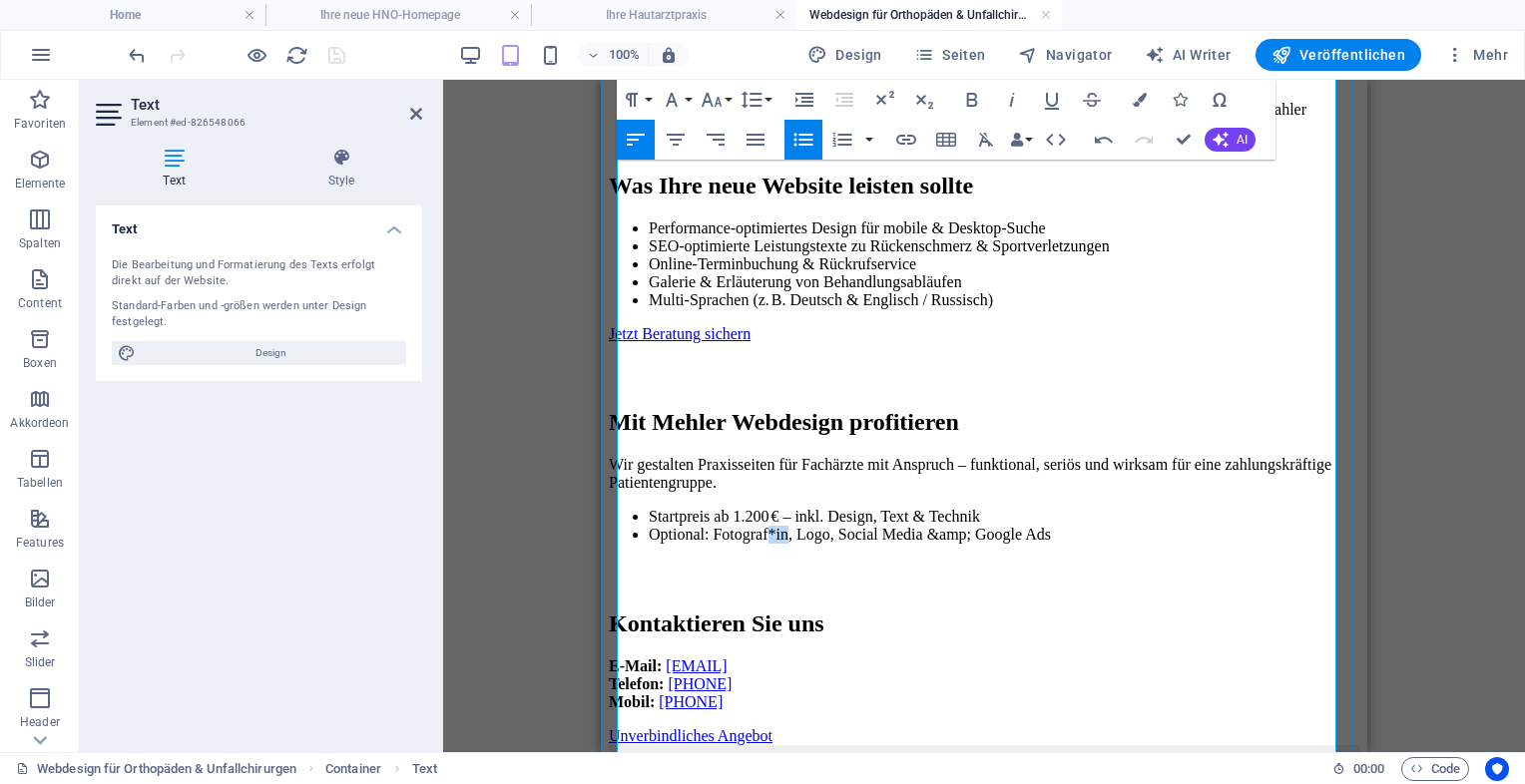 drag, startPoint x: 769, startPoint y: 586, endPoint x: 782, endPoint y: 586, distance: 13 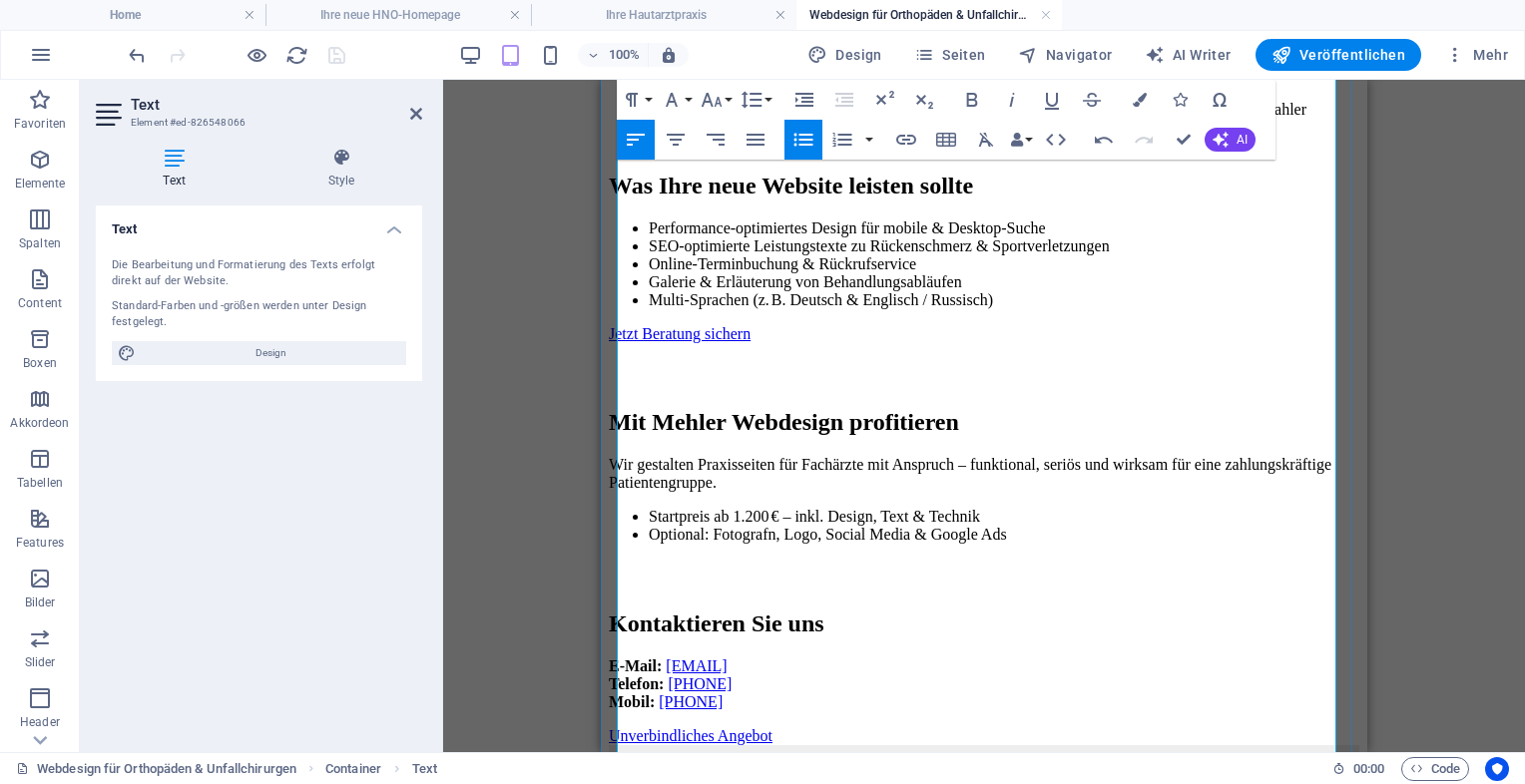 click on "Optional: Fotografn, Logo, Social Media & Google Ads" at bounding box center (1004, 535) 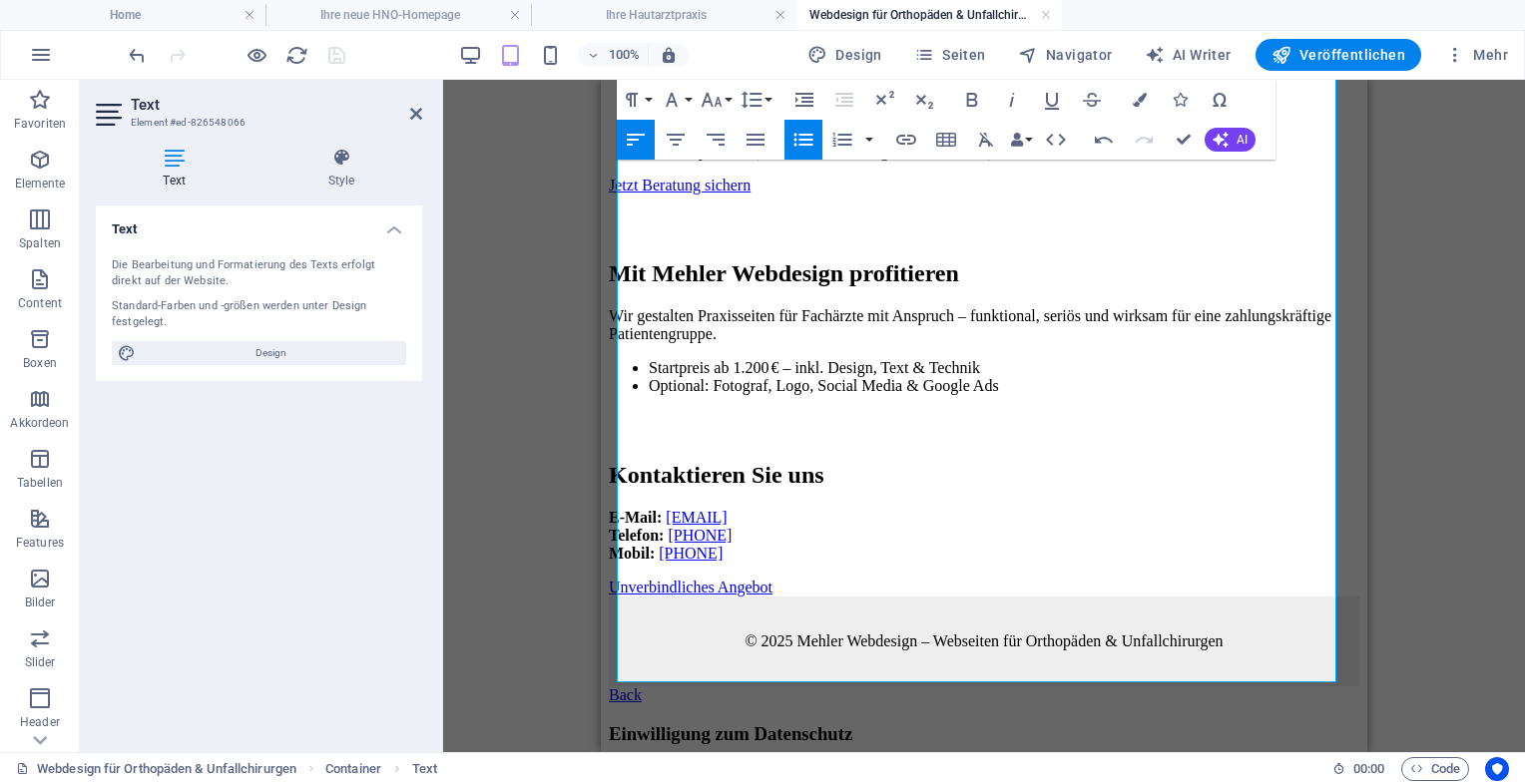scroll, scrollTop: 1518, scrollLeft: 0, axis: vertical 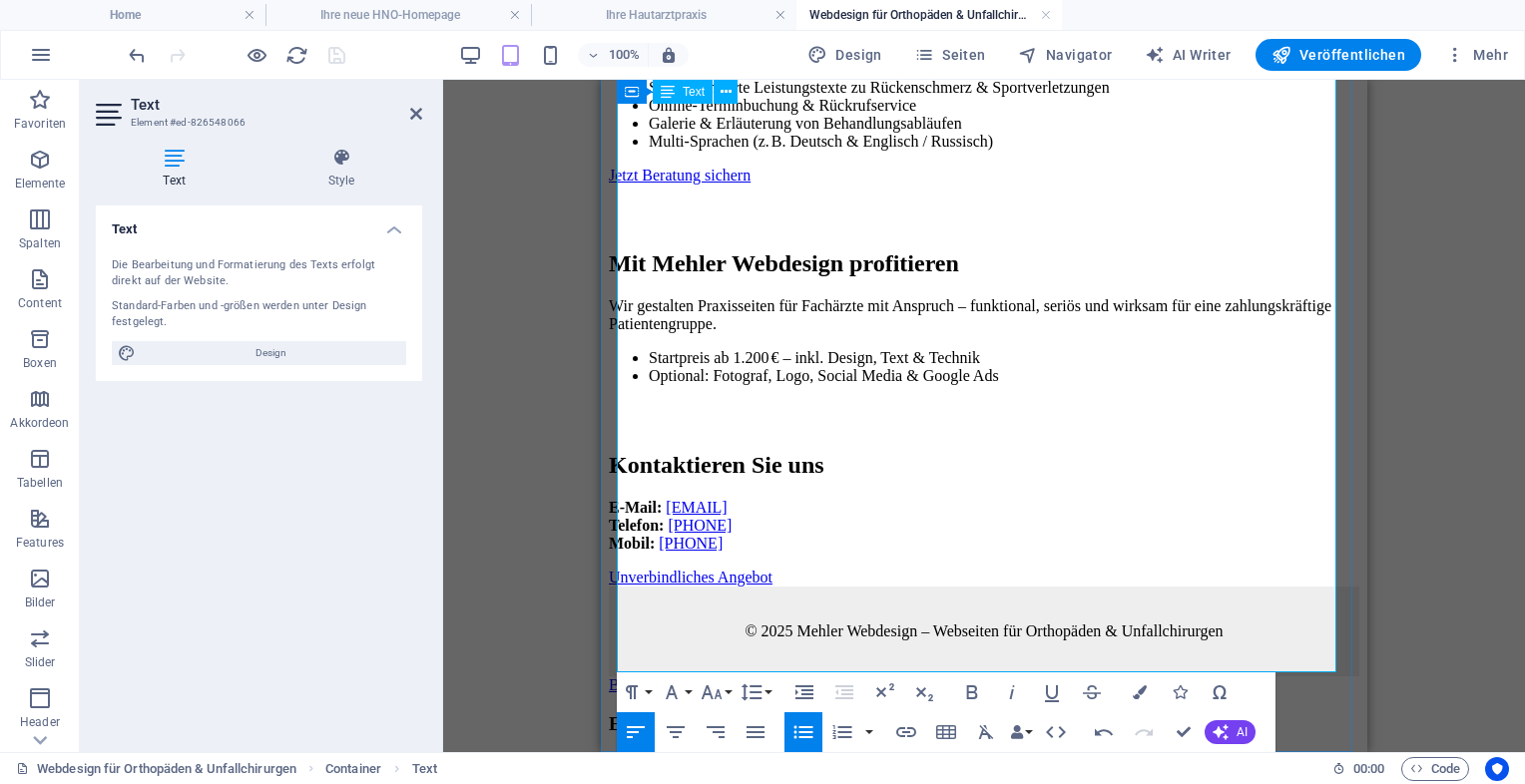 click on "Kontaktieren Sie uns
E-Mail:   info@deine-arzthomepage.de
Telefon:   +49 208 43906645
Mobil:   +49 1522 9855538
Unverbindliches Angebot" at bounding box center (984, 496) 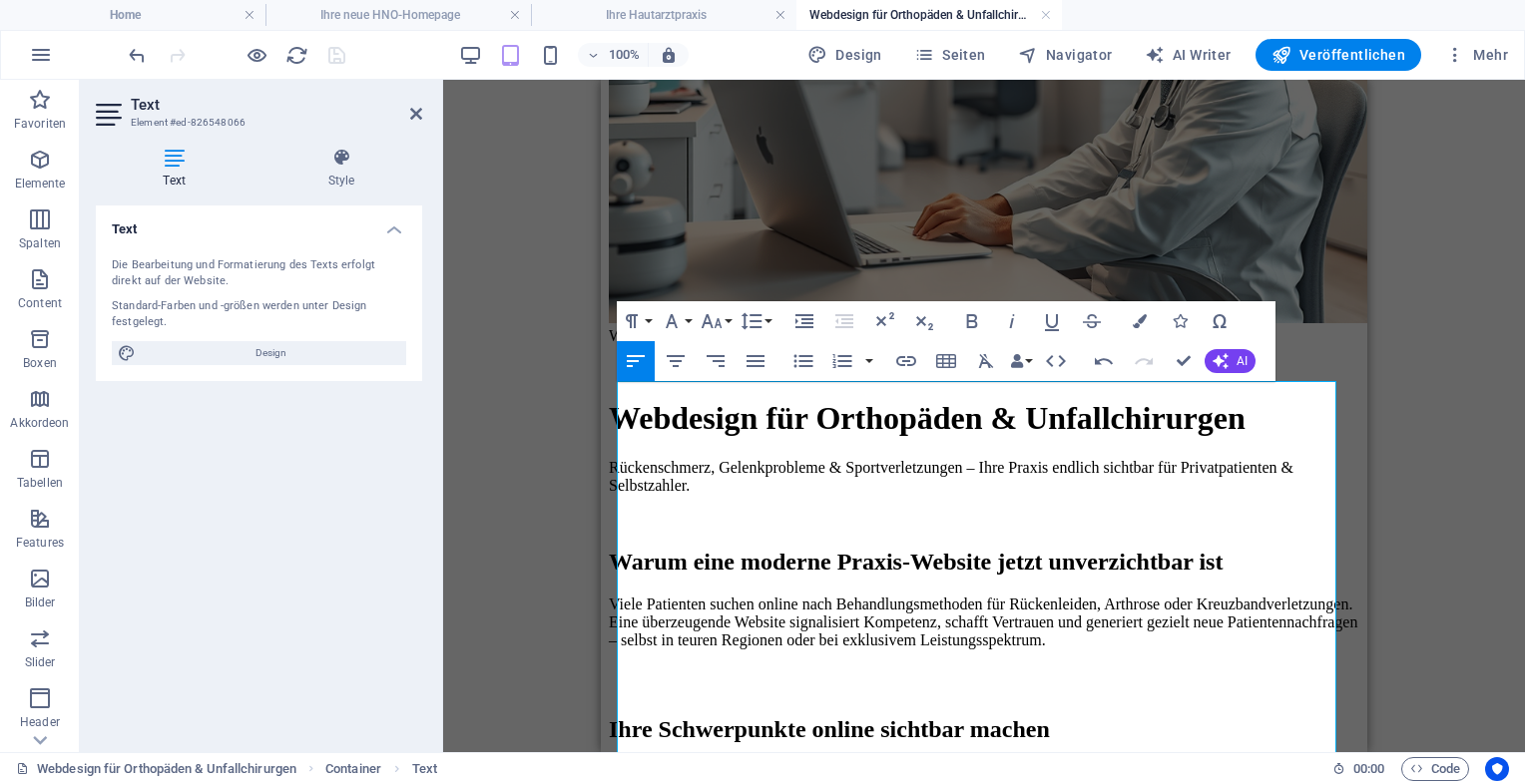 scroll, scrollTop: 388, scrollLeft: 0, axis: vertical 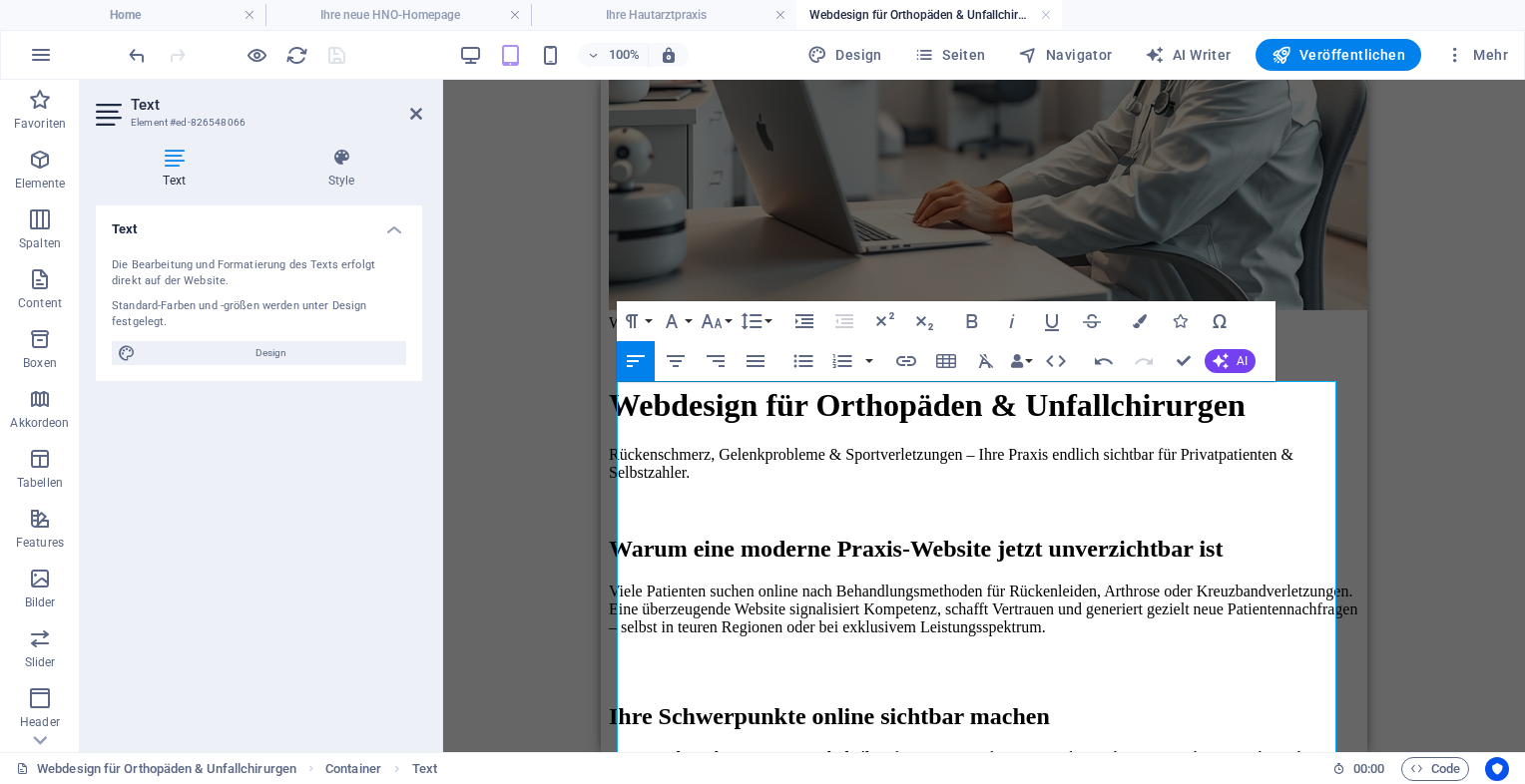 drag, startPoint x: 1360, startPoint y: 508, endPoint x: 2005, endPoint y: 321, distance: 671.56087 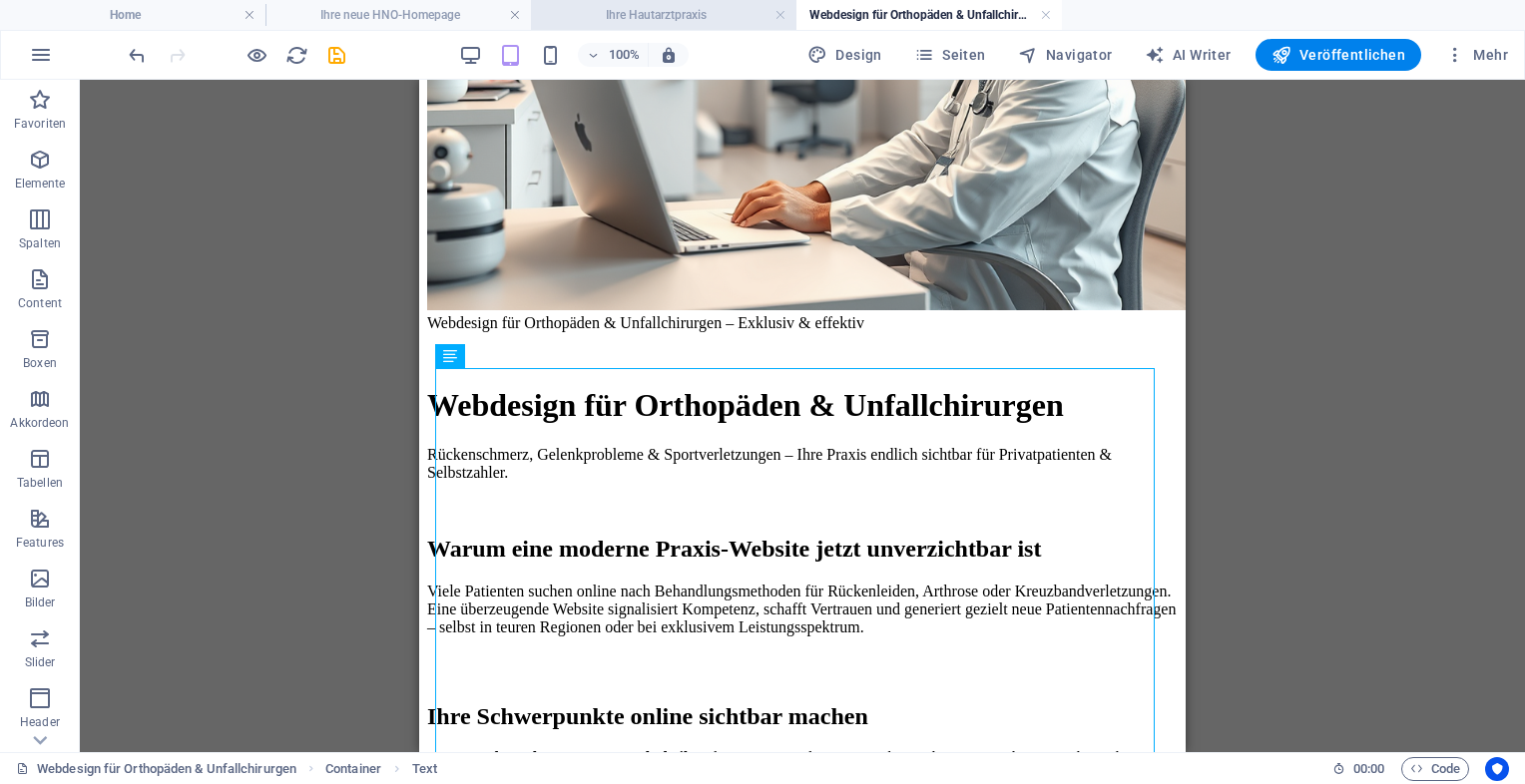 click on "Ihre Hautarztpraxis" at bounding box center [664, 15] 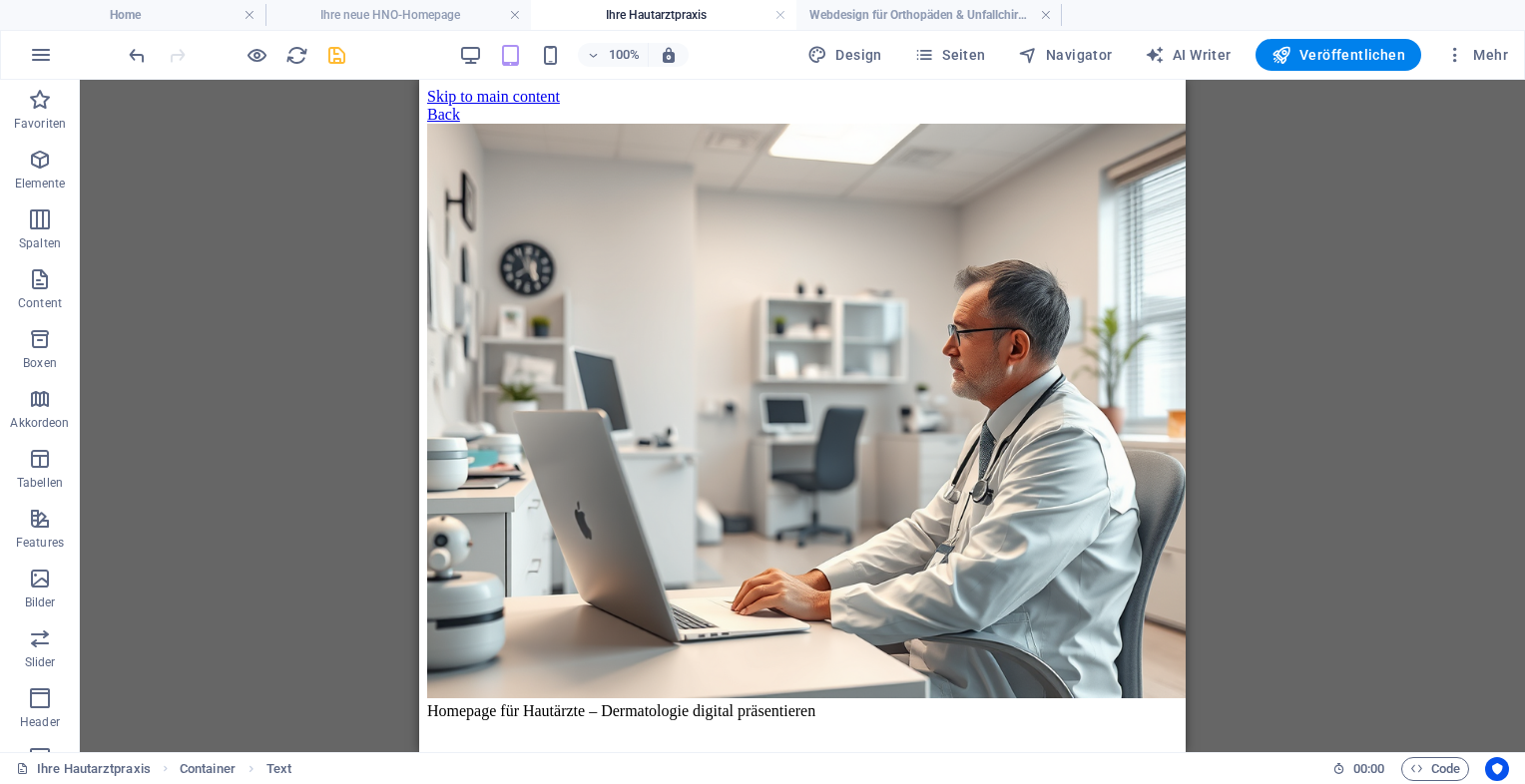 scroll, scrollTop: 1263, scrollLeft: 0, axis: vertical 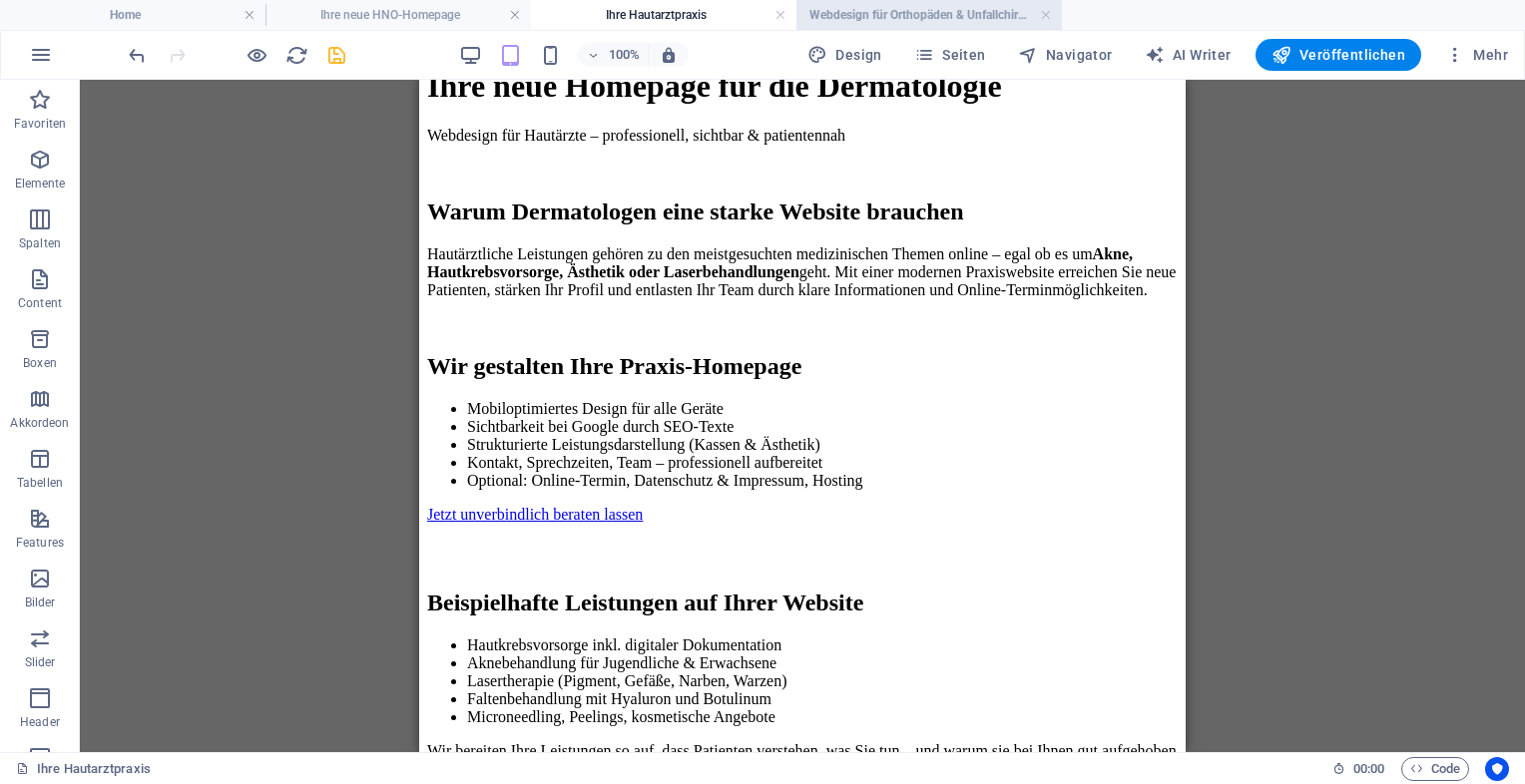click on "Webdesign für Orthopäden & Unfallchirurgen" at bounding box center (929, 15) 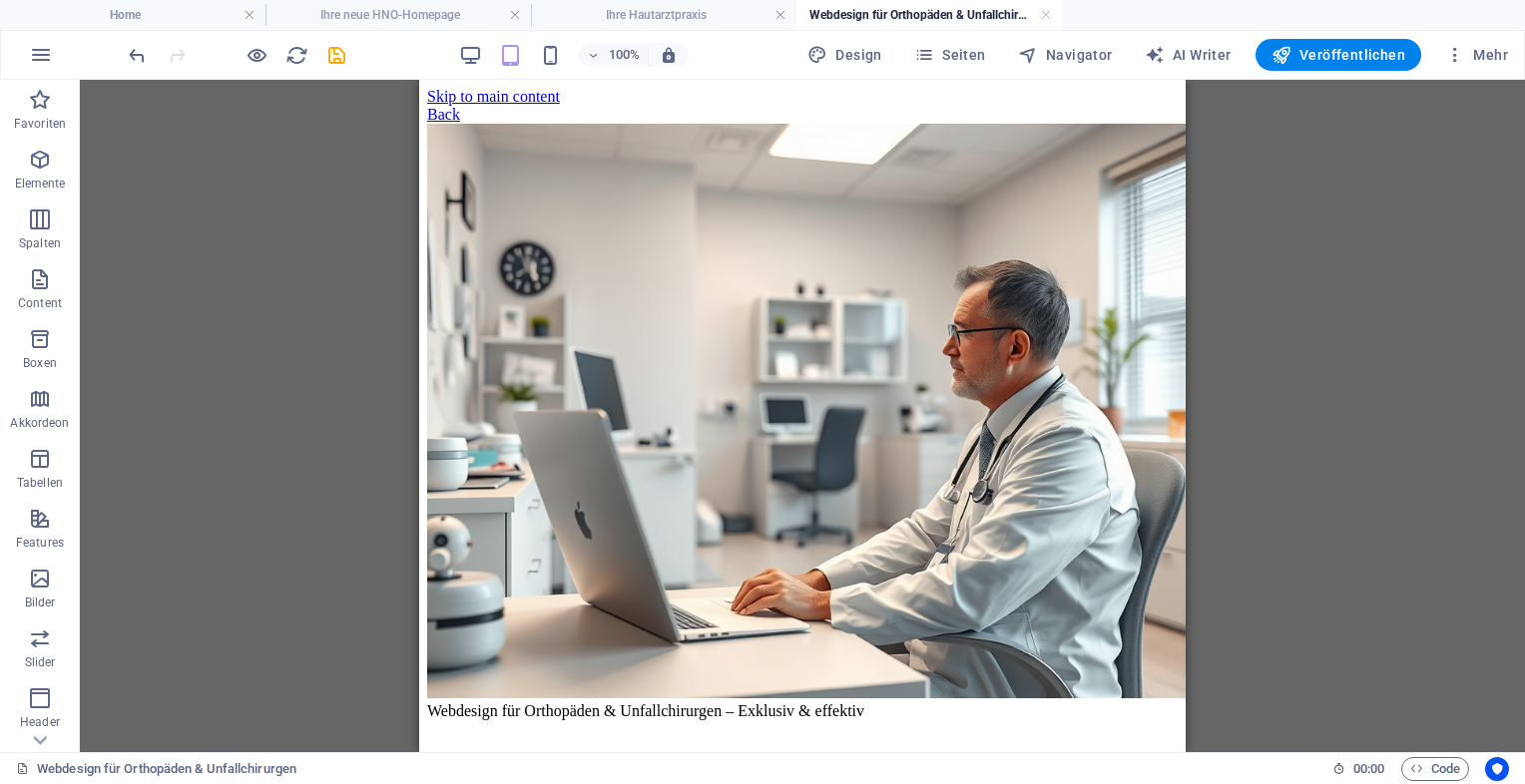 scroll, scrollTop: 388, scrollLeft: 0, axis: vertical 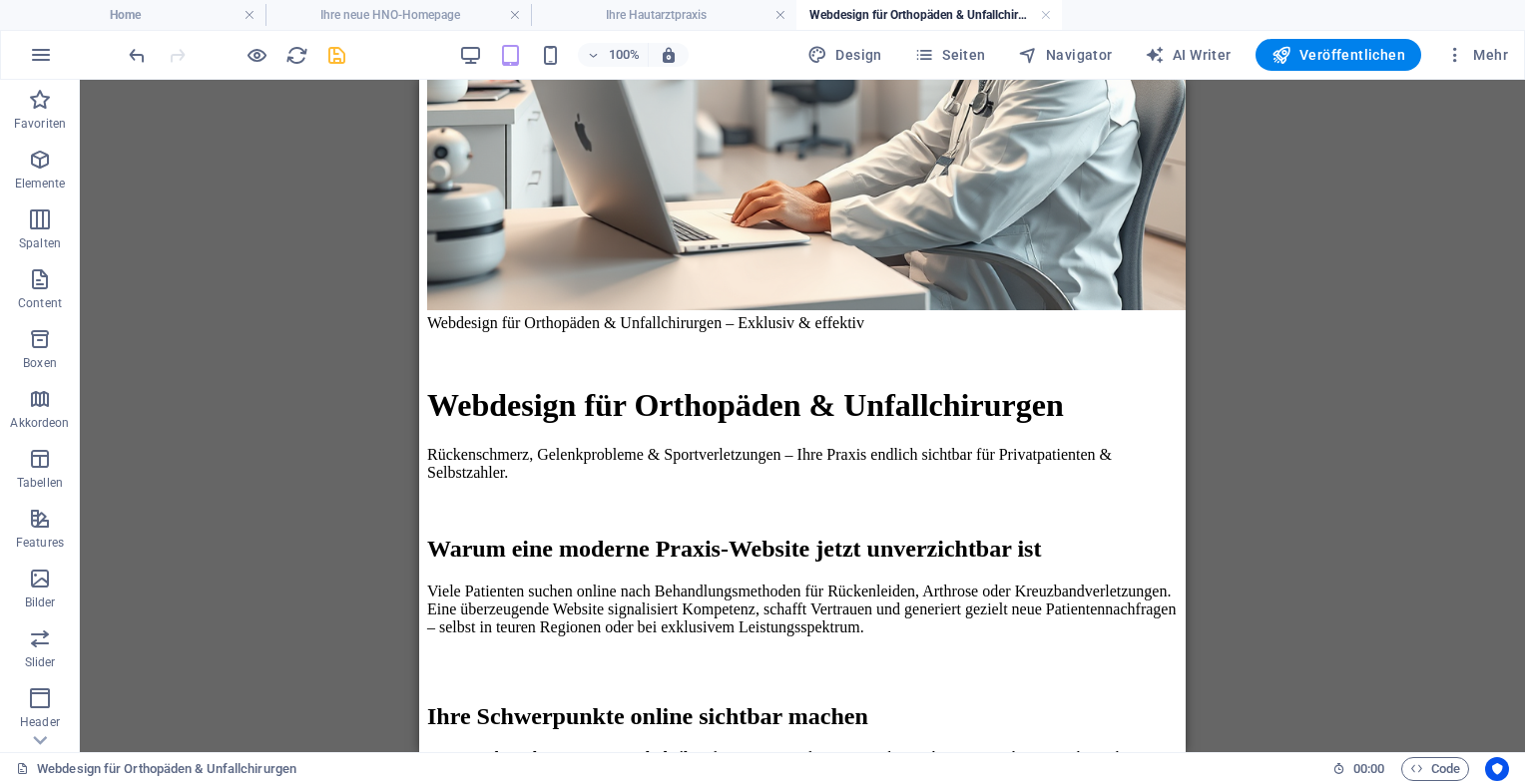 click at bounding box center (336, 55) 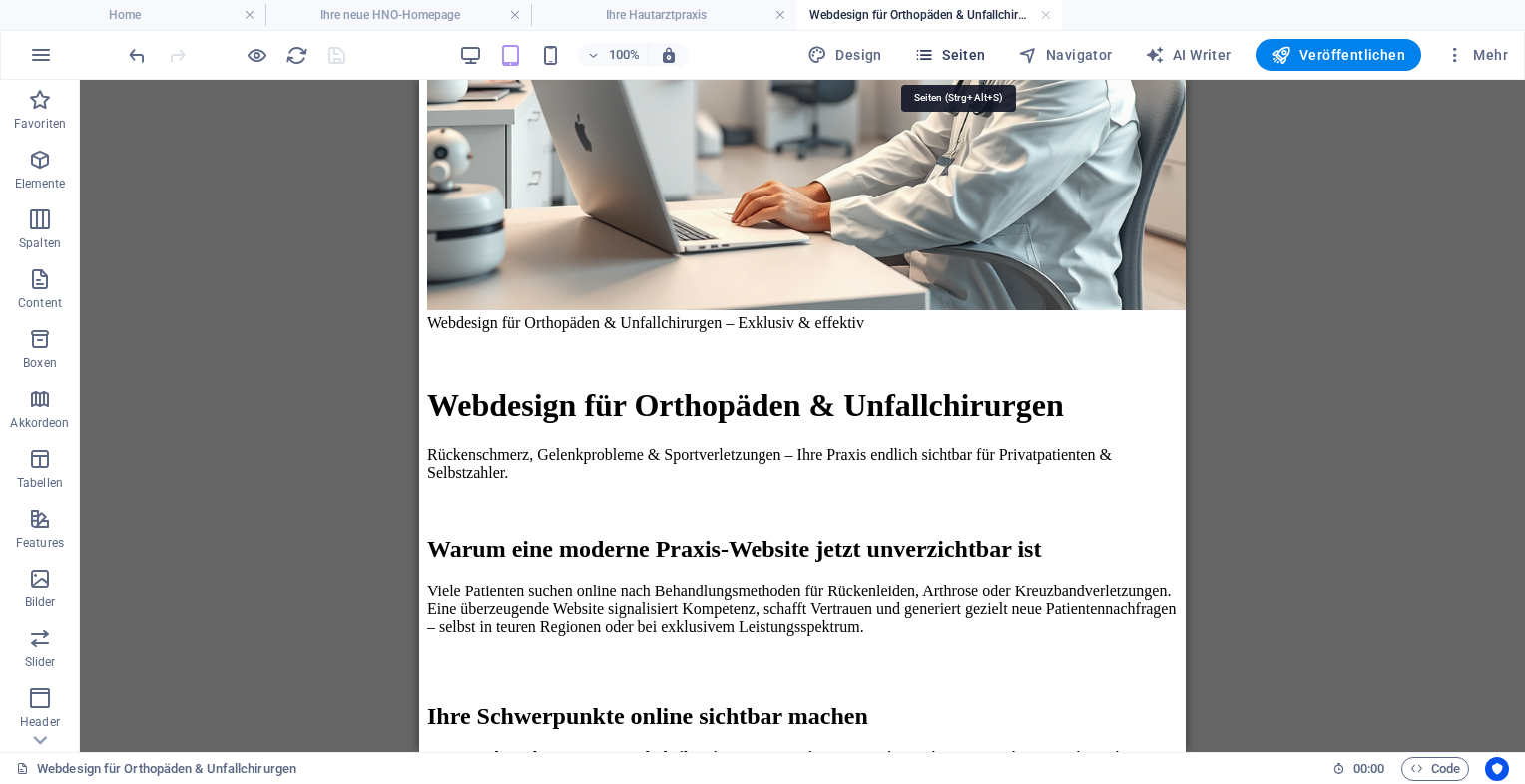 click on "Seiten" at bounding box center [950, 55] 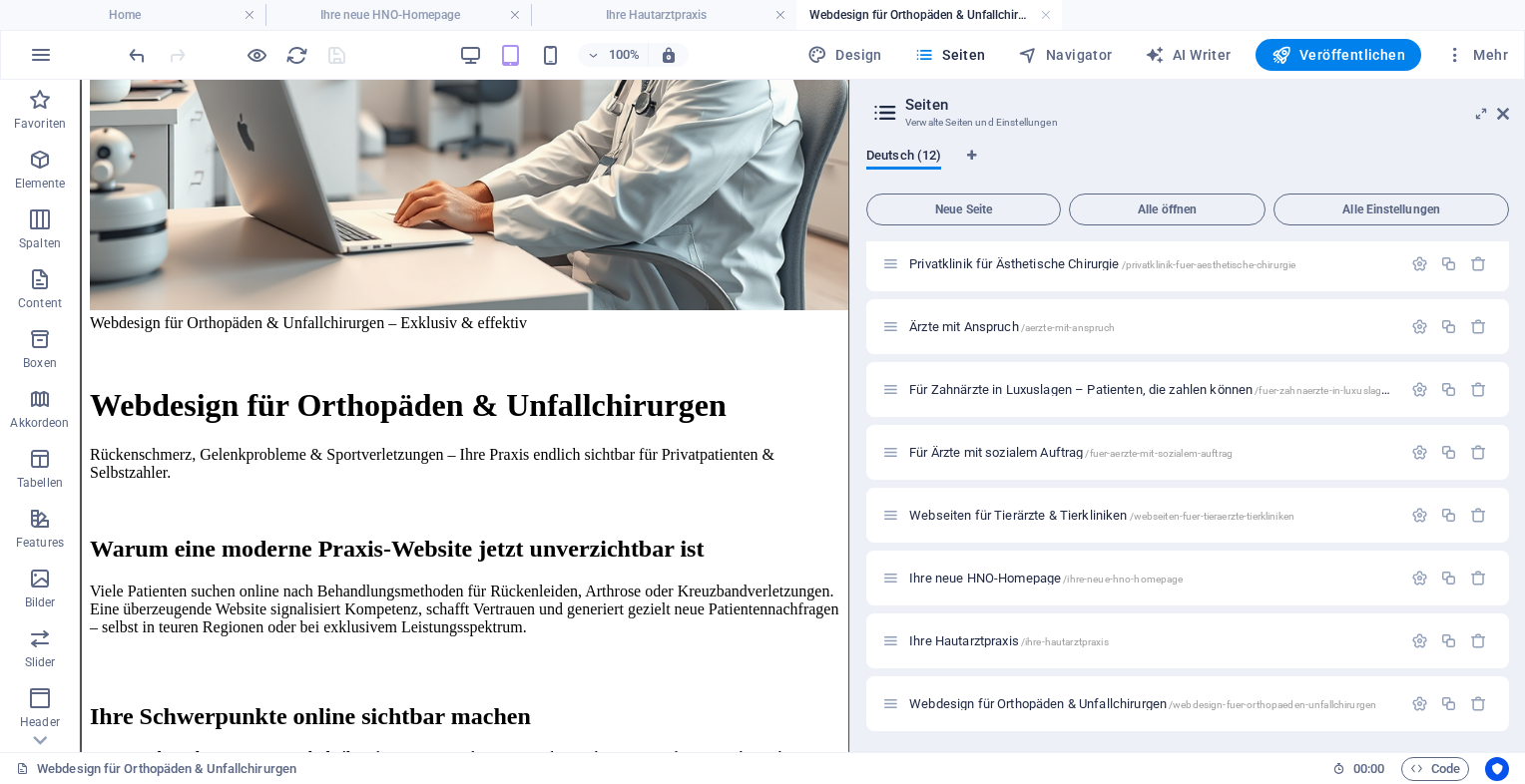 scroll, scrollTop: 259, scrollLeft: 0, axis: vertical 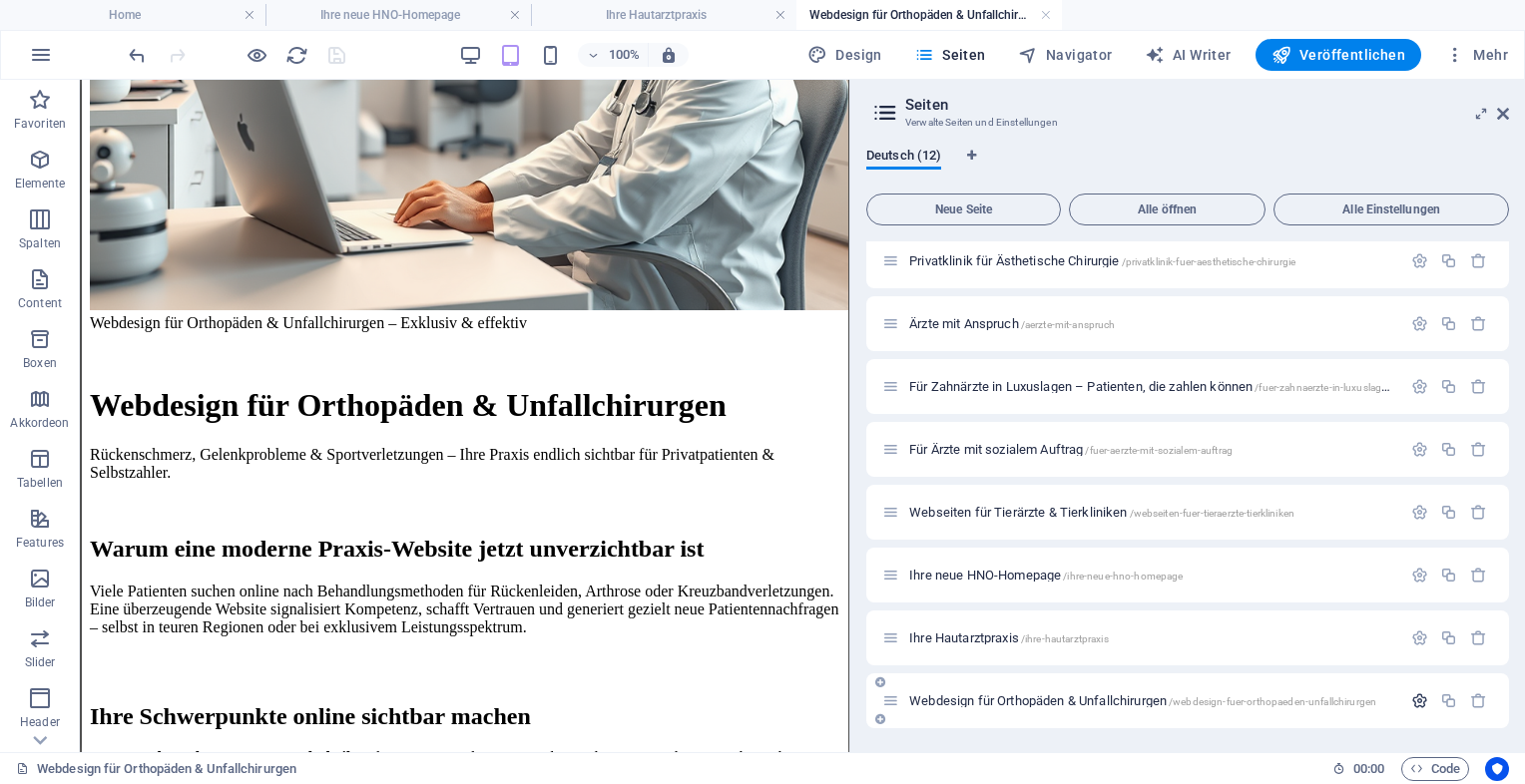 click at bounding box center (1419, 700) 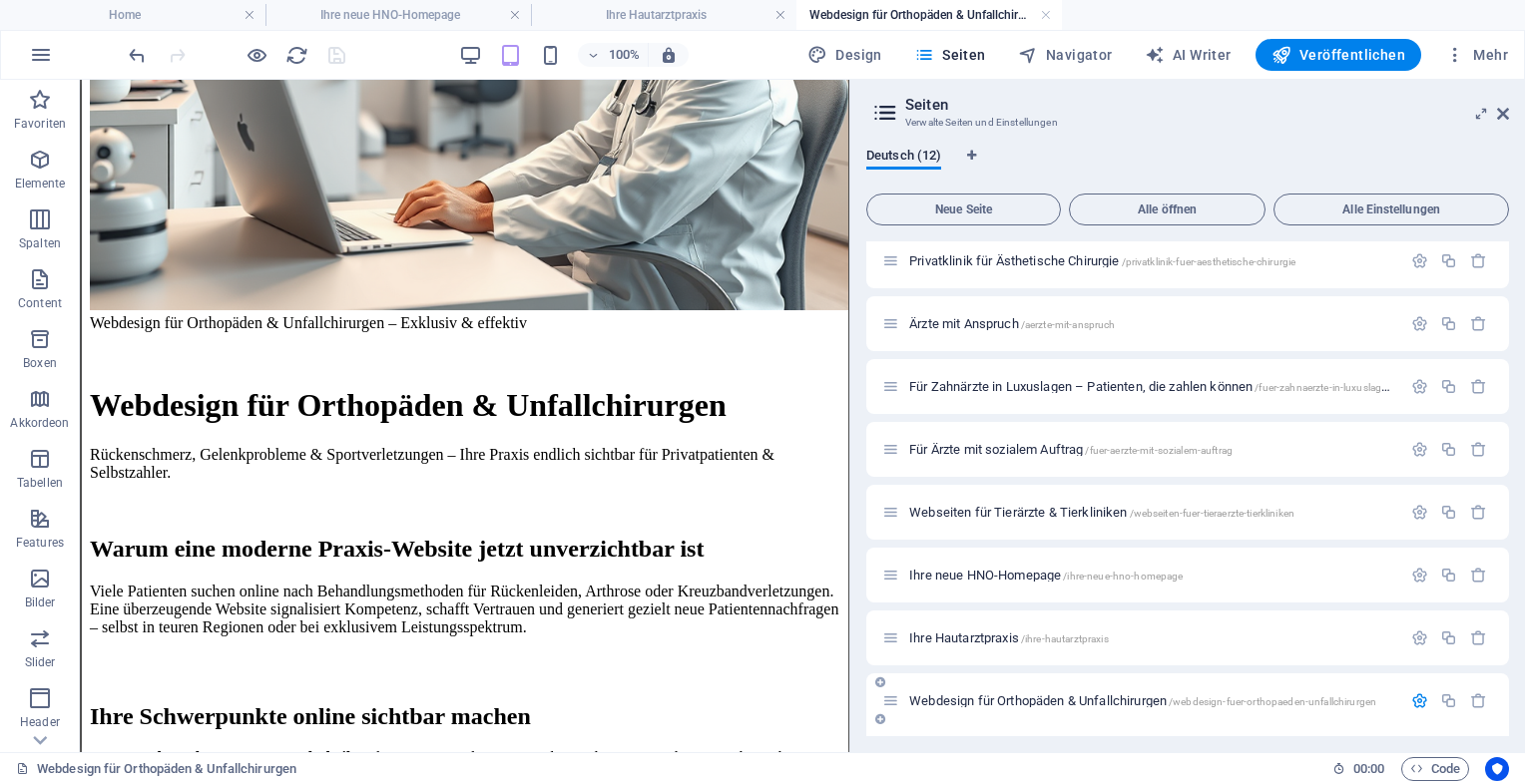 scroll, scrollTop: 547, scrollLeft: 0, axis: vertical 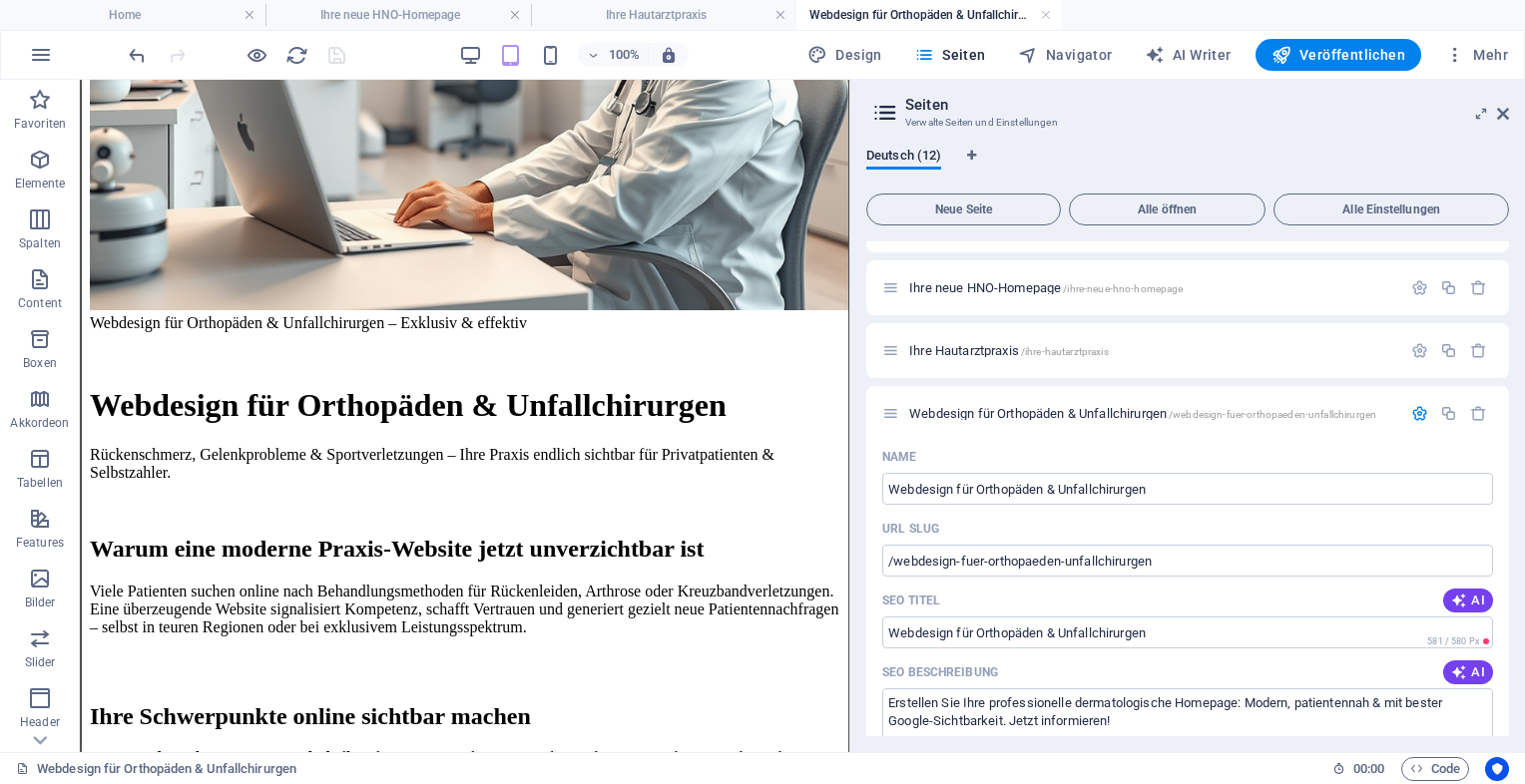 drag, startPoint x: 1504, startPoint y: 521, endPoint x: 1505, endPoint y: 541, distance: 20.024984 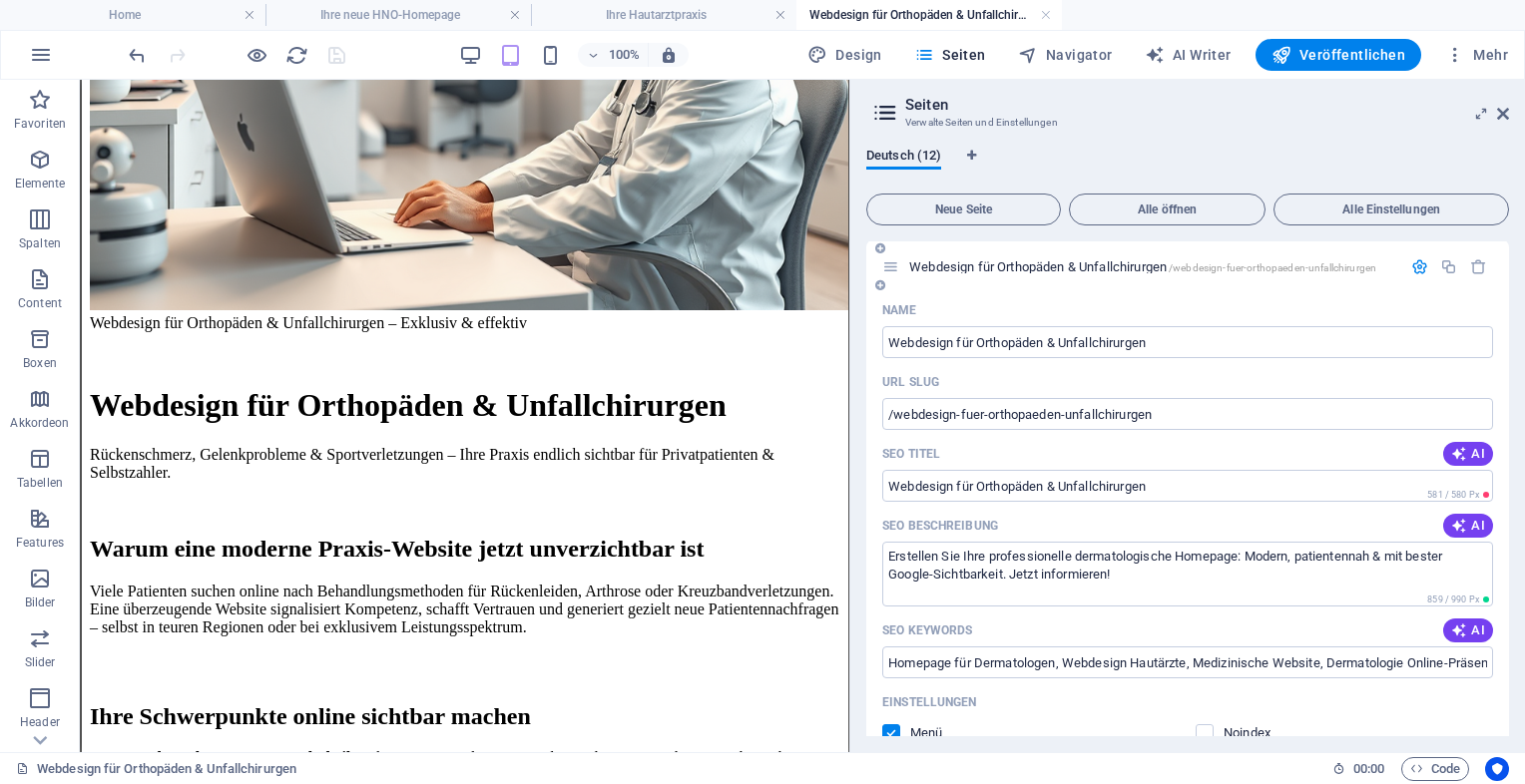 scroll, scrollTop: 690, scrollLeft: 0, axis: vertical 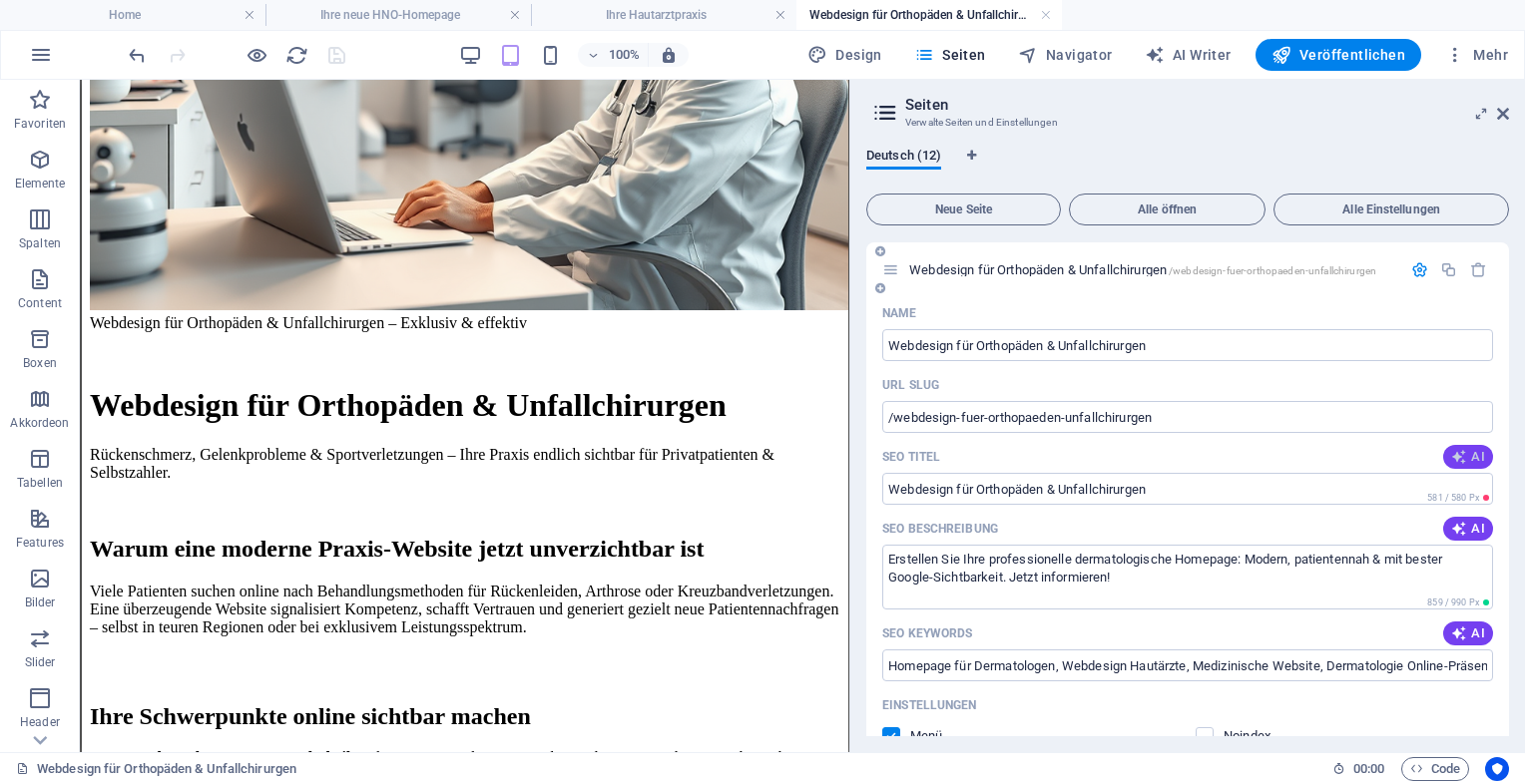 click on "AI" at bounding box center [1468, 457] 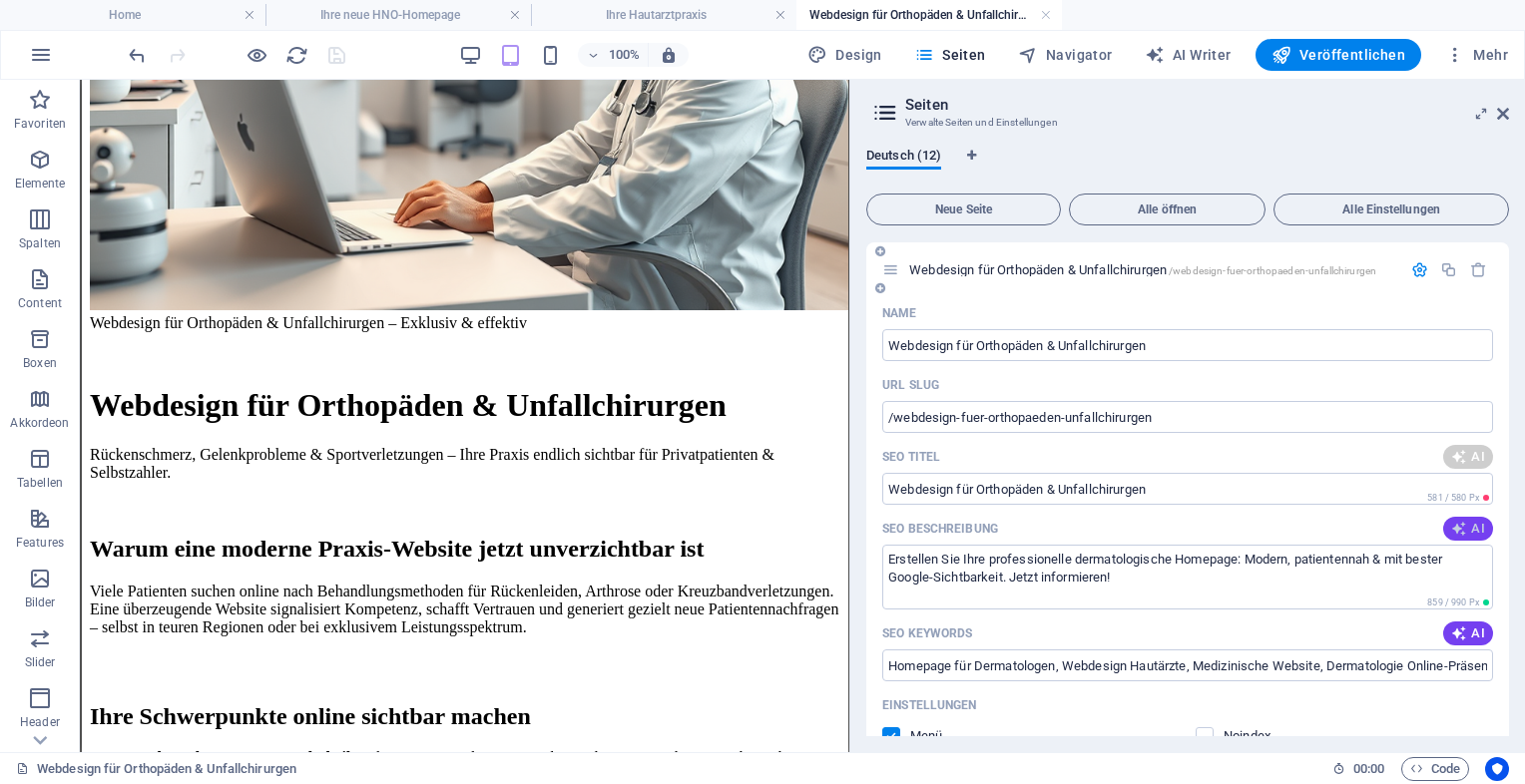 type on "Webdesign für Ärzte: Effektiv & Exklusiv" 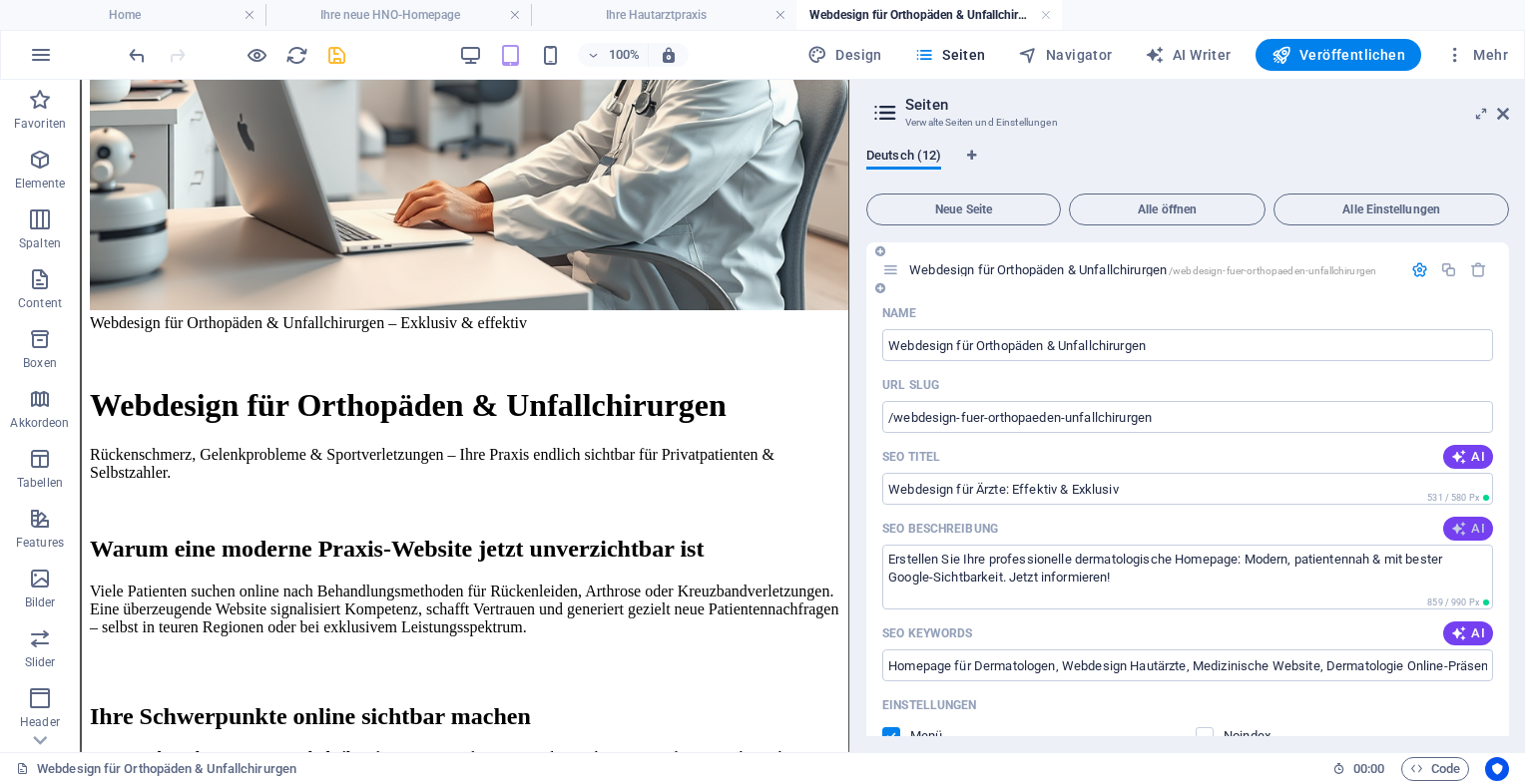 click on "AI" at bounding box center [1468, 529] 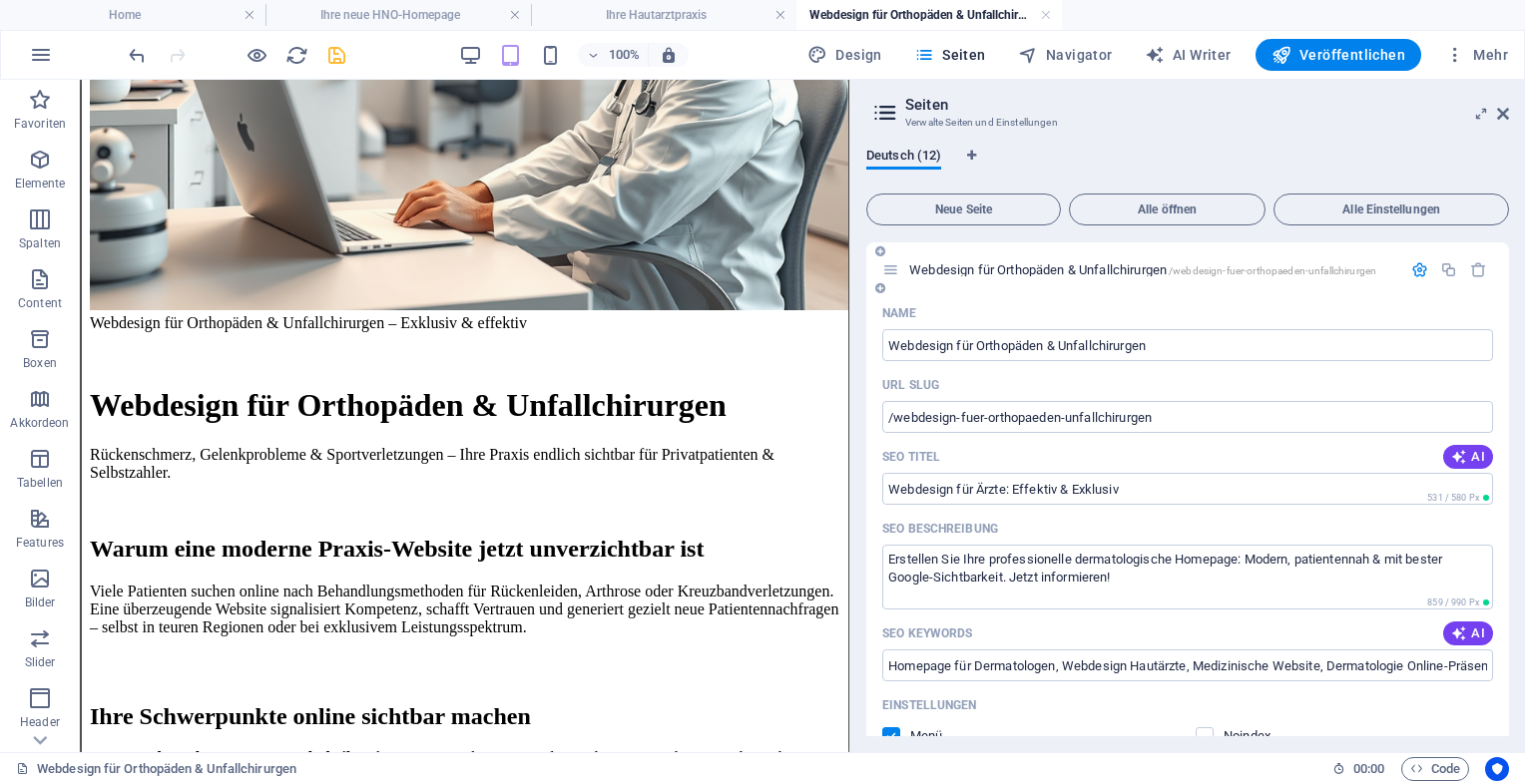 type on "Professionelles Webdesign für Orthopäden und Unfallchirurgen. Steigern Sie Ihre Sichtbarkeit und gewinnen Sie neue Patienten!" 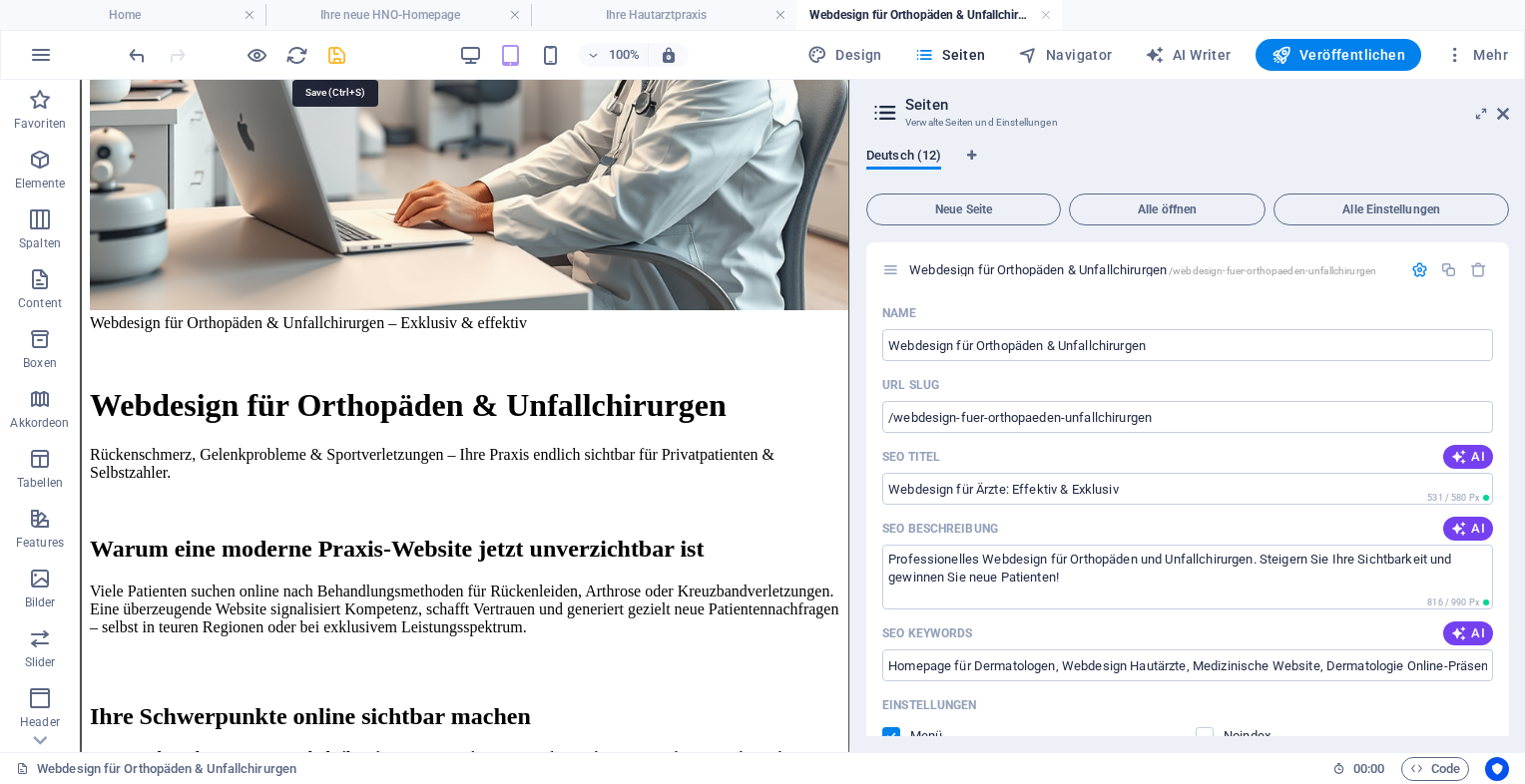 click at bounding box center (336, 55) 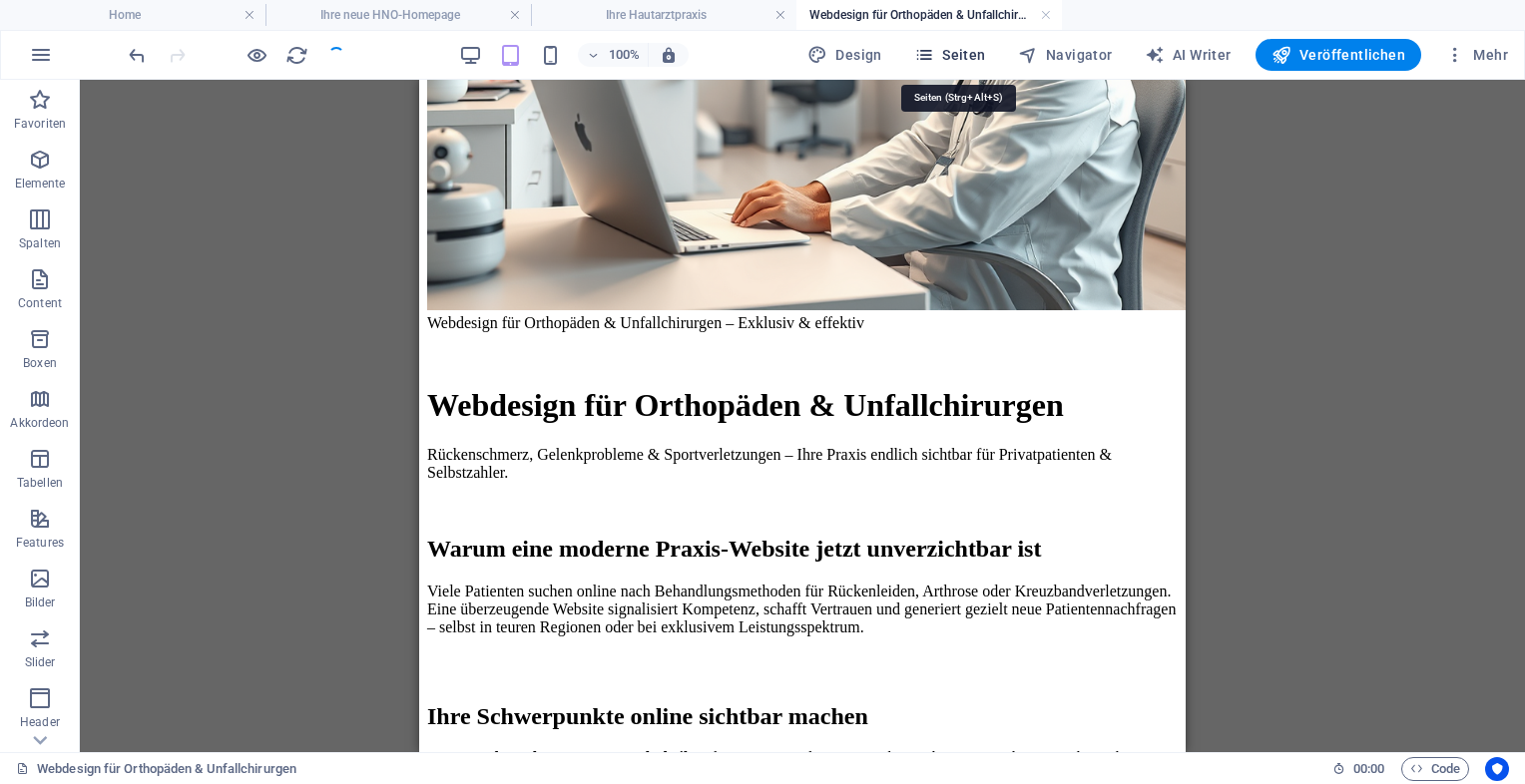 click on "Seiten" at bounding box center (950, 55) 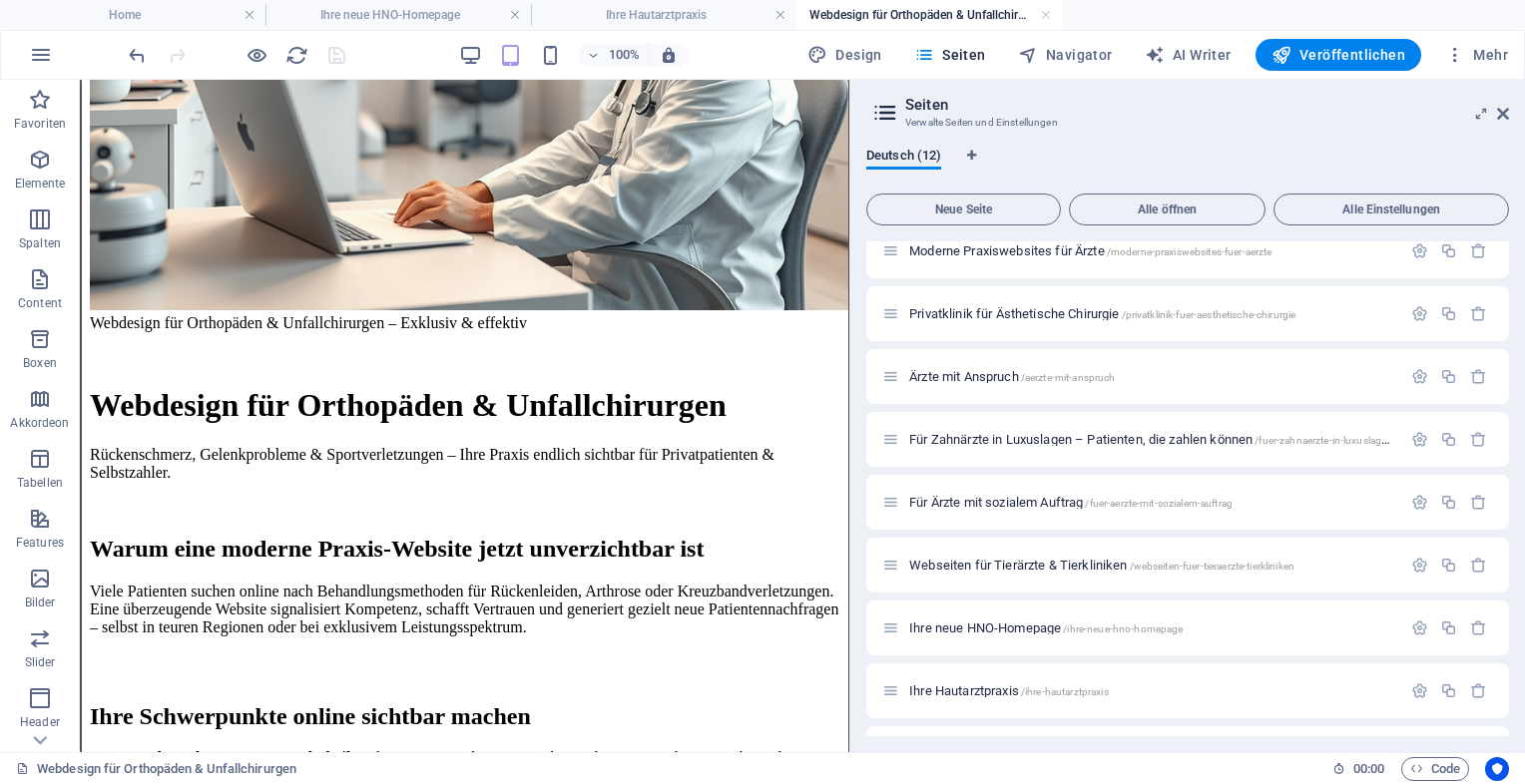 scroll, scrollTop: 259, scrollLeft: 0, axis: vertical 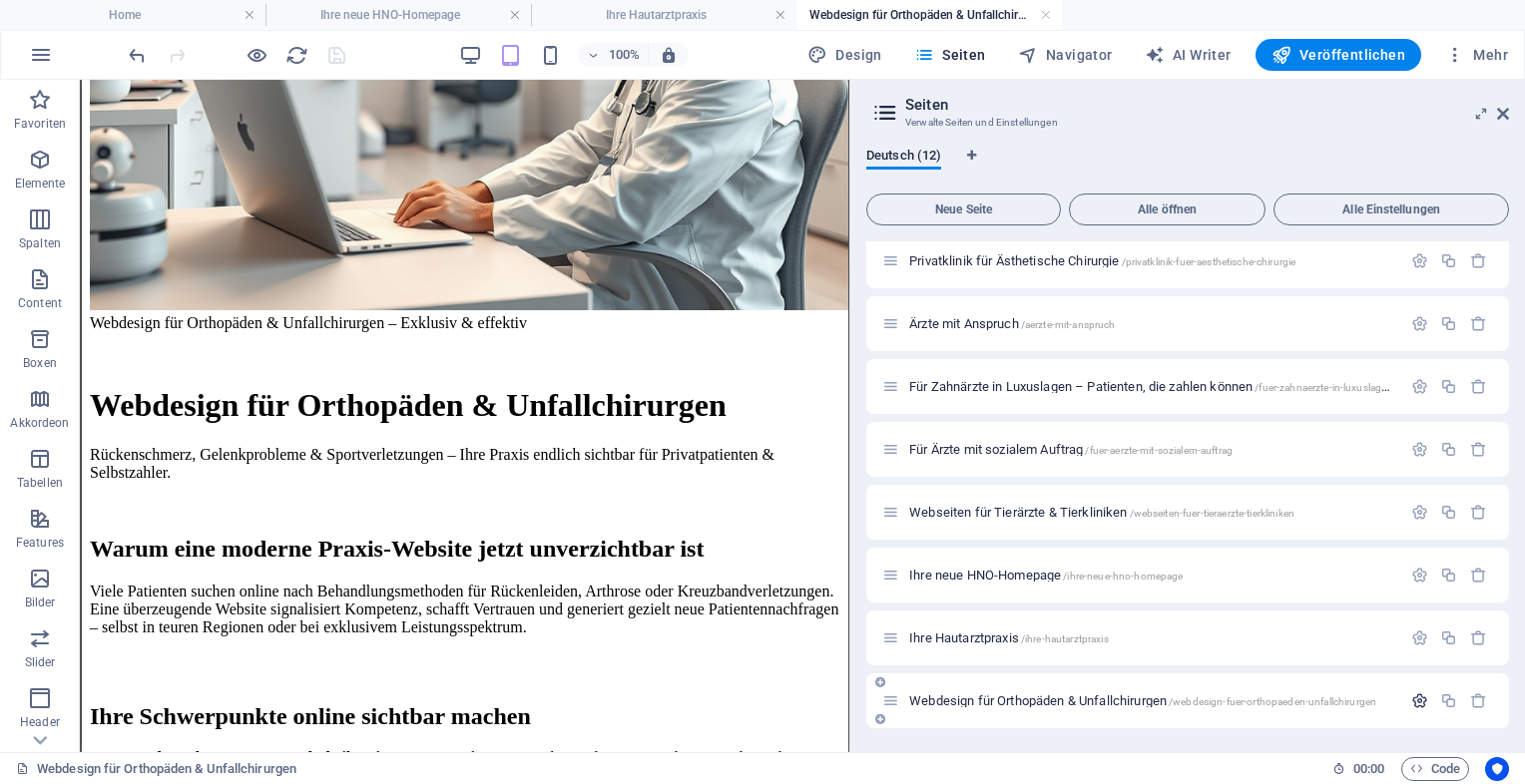 click at bounding box center [1419, 700] 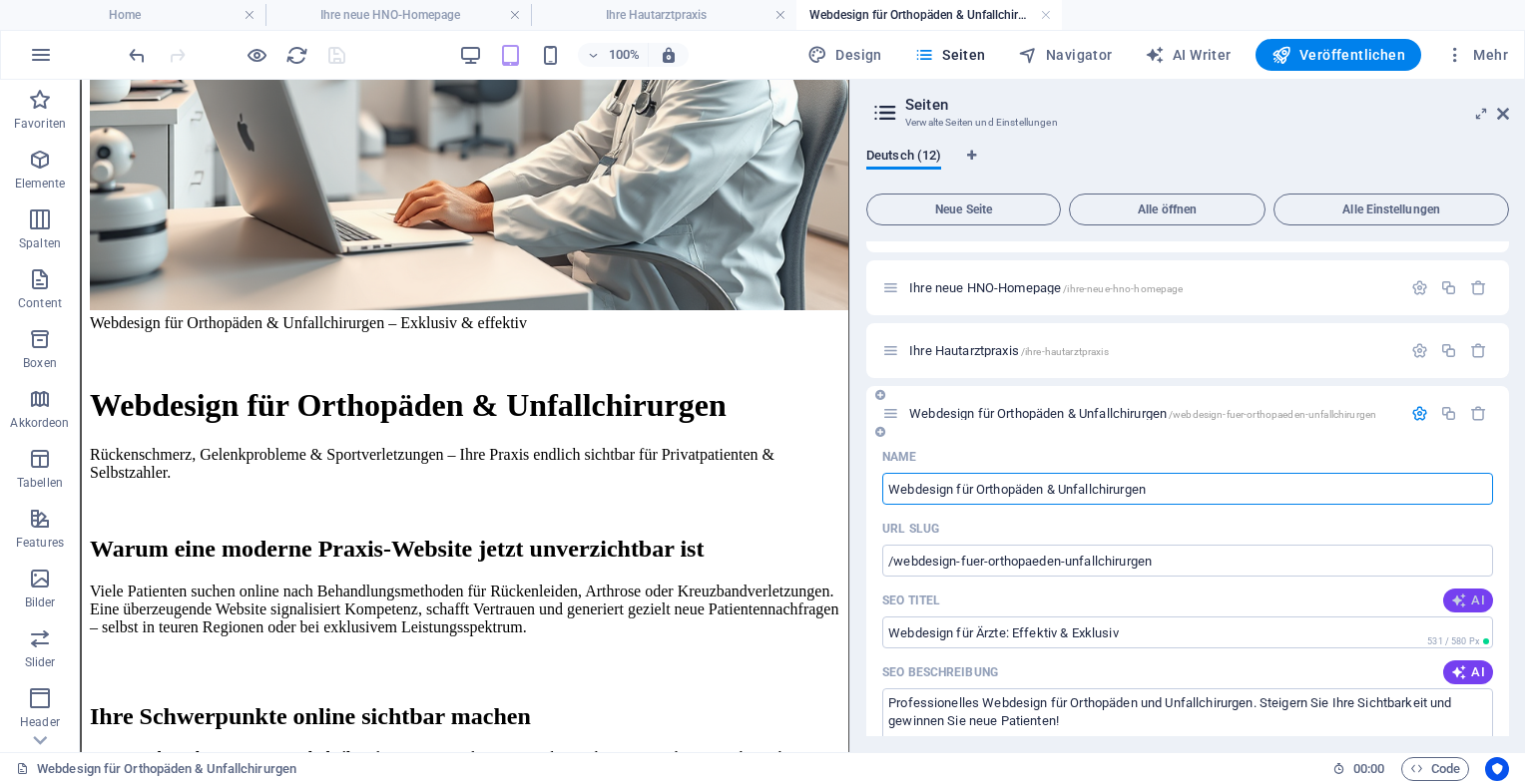 click on "AI" at bounding box center [1468, 600] 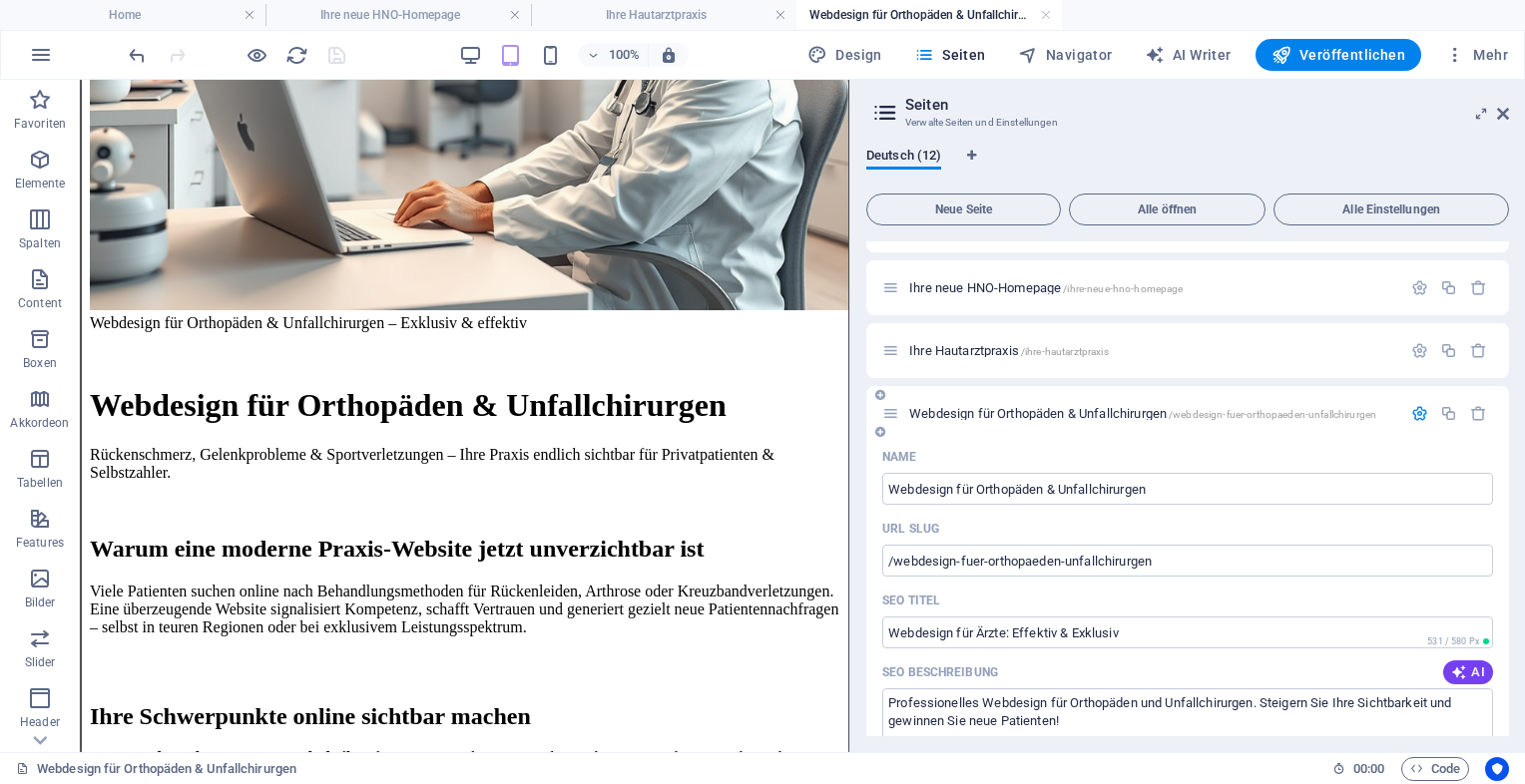 type on "SEO Titel: Exklusives Webdesign für Ärzte" 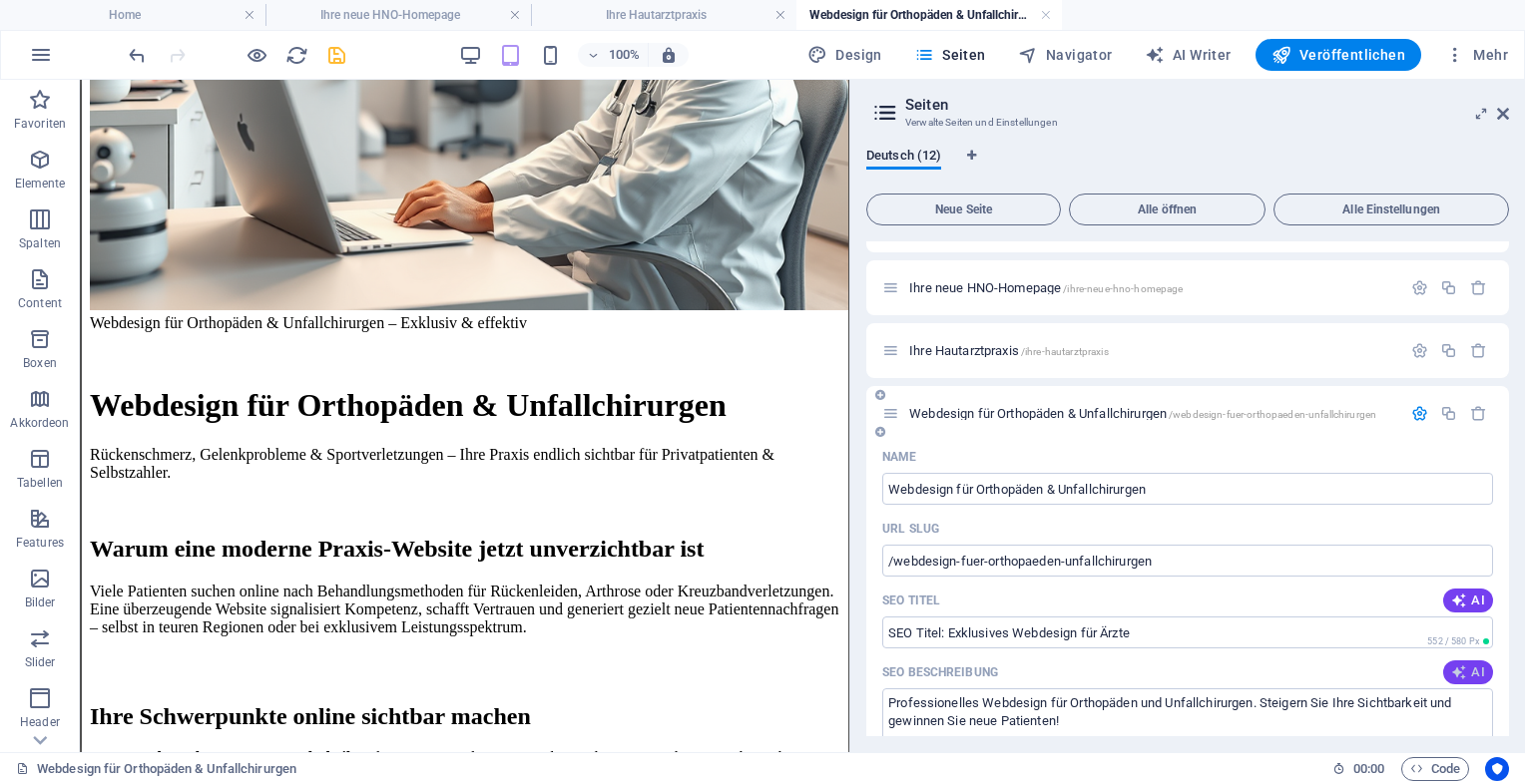 click on "AI" at bounding box center [1468, 672] 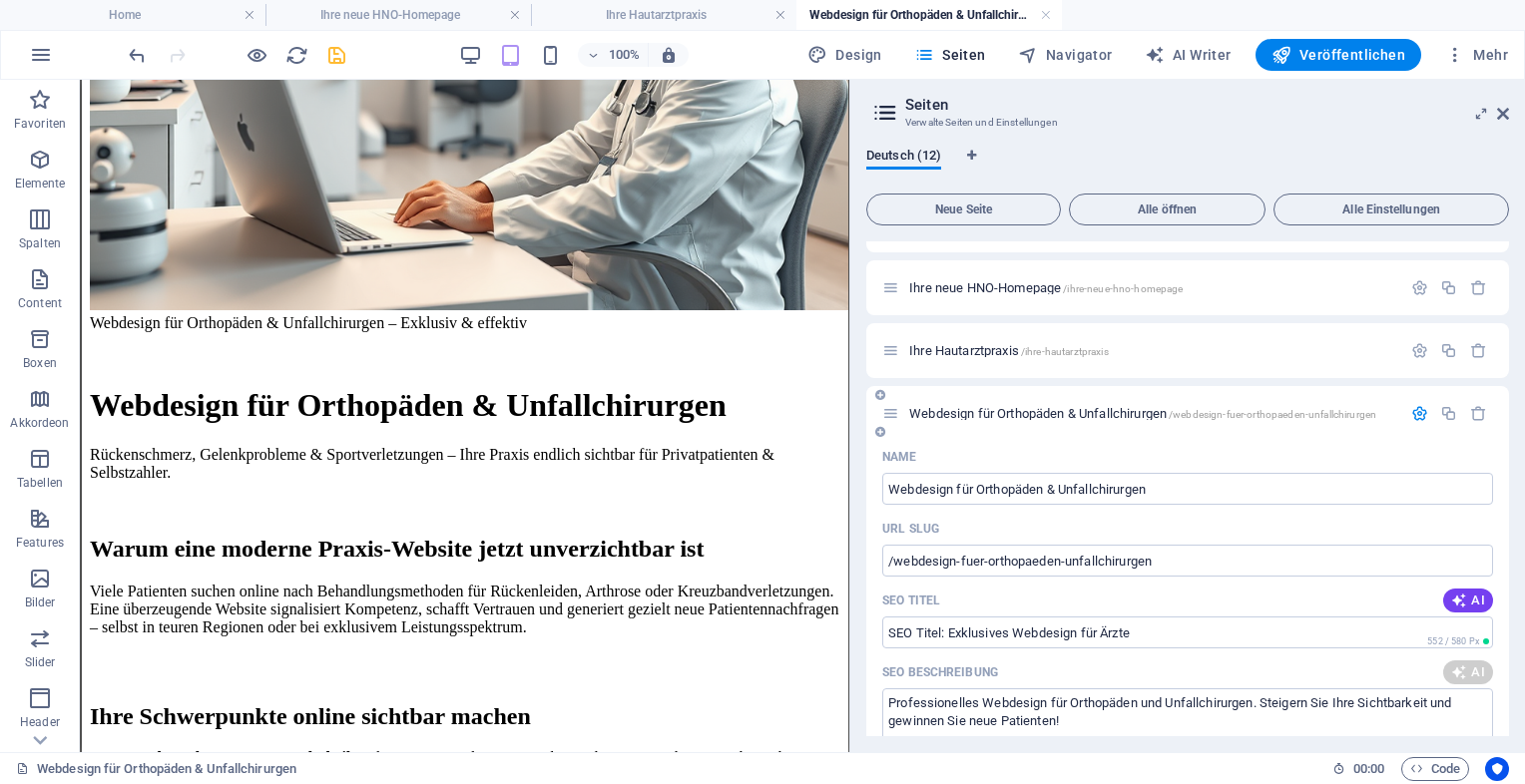 type on "Webdesign für Orthopäden: Sichtbarkeit für Privatpatienten, moderne Websites für hohe Ansprüche. Jetzt Beratung sichern!" 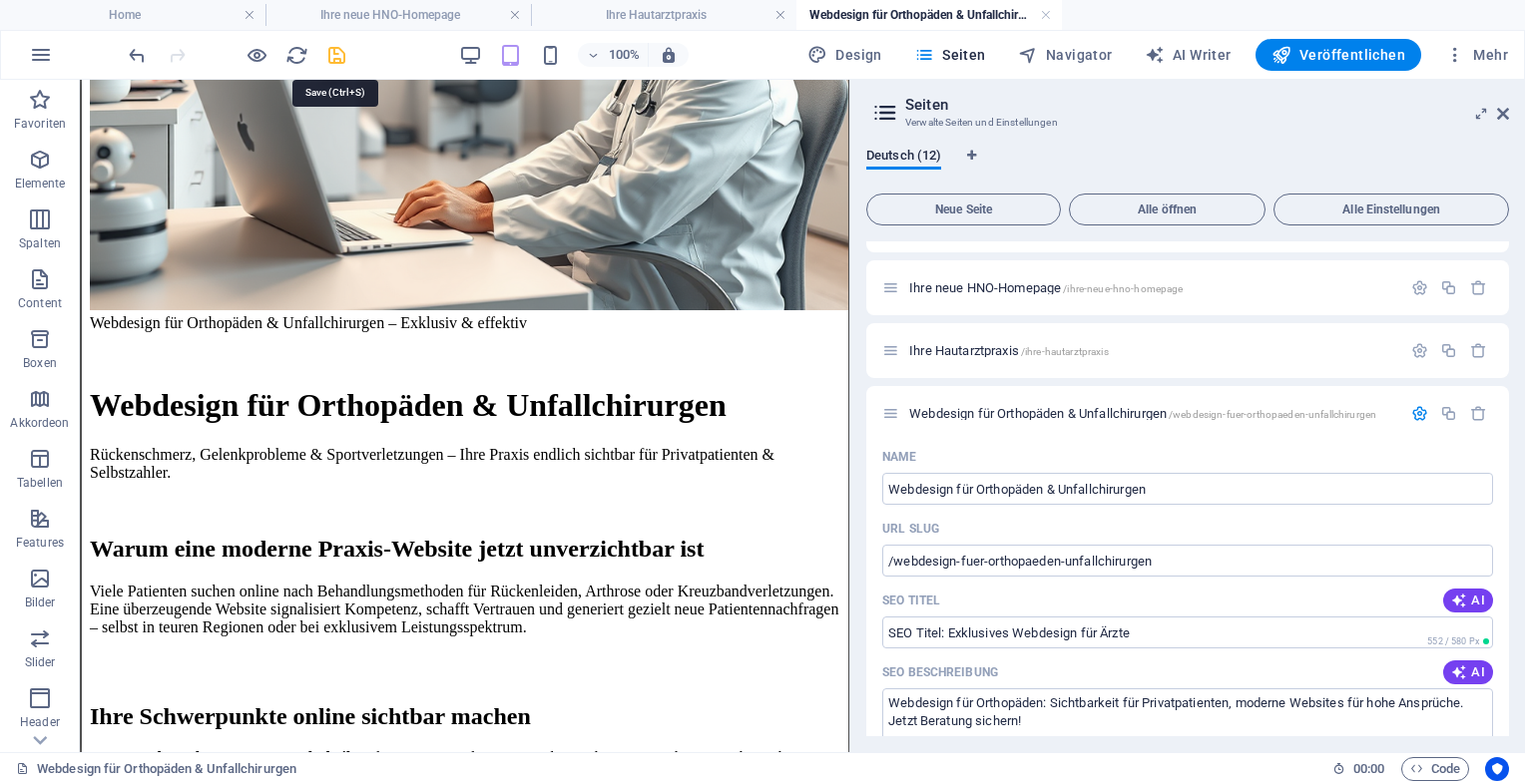 click at bounding box center [336, 55] 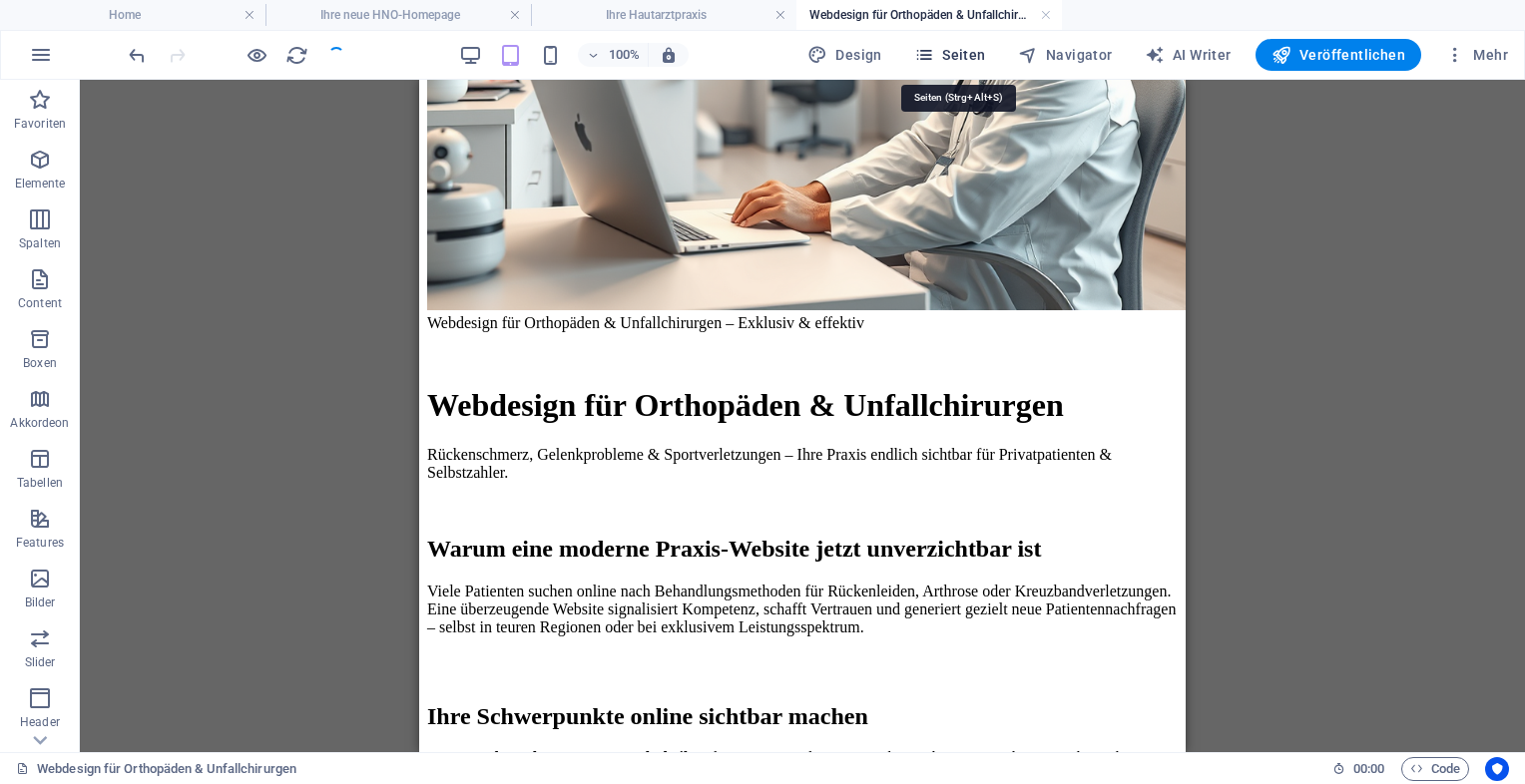click on "Seiten" at bounding box center [950, 55] 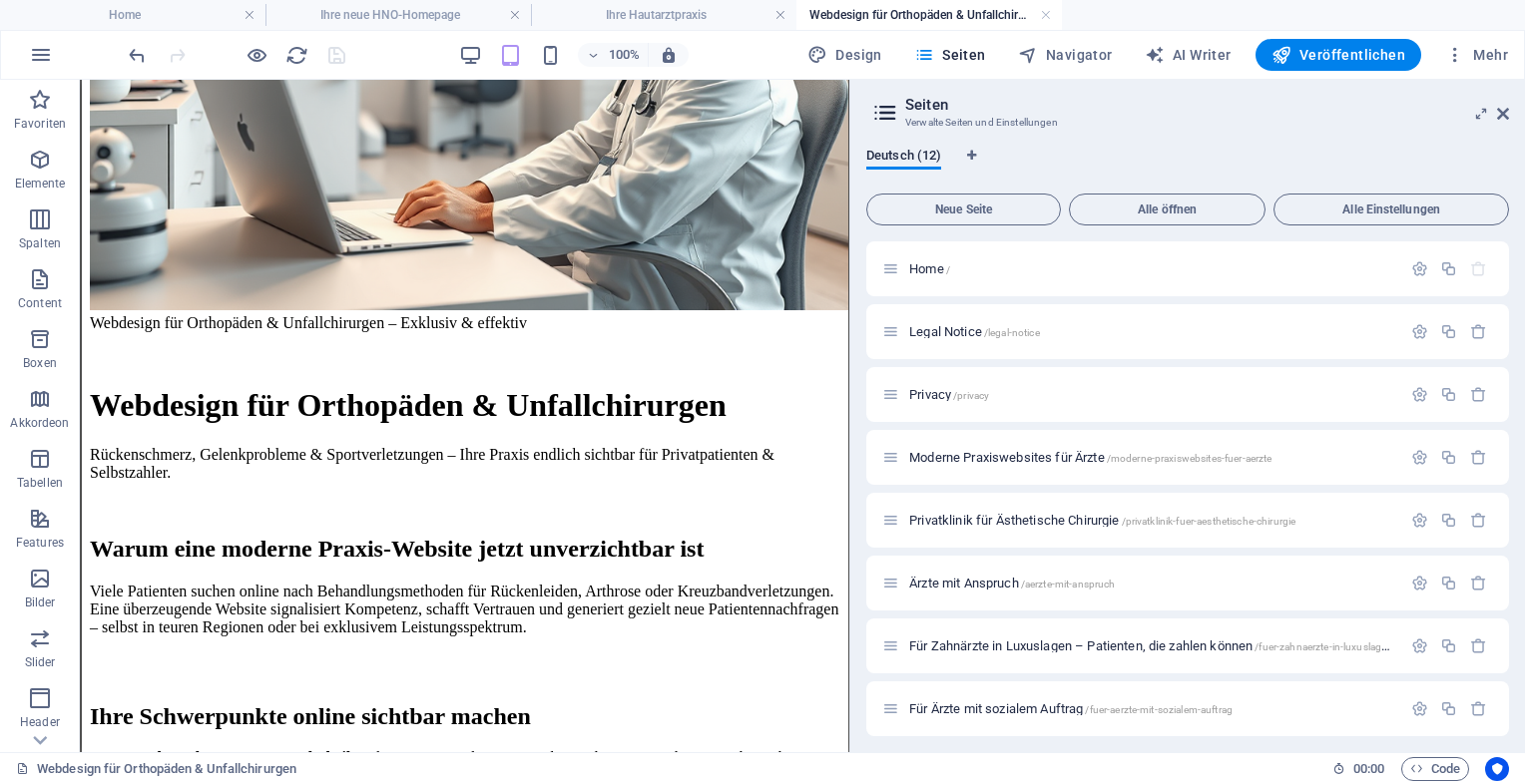 scroll, scrollTop: 259, scrollLeft: 0, axis: vertical 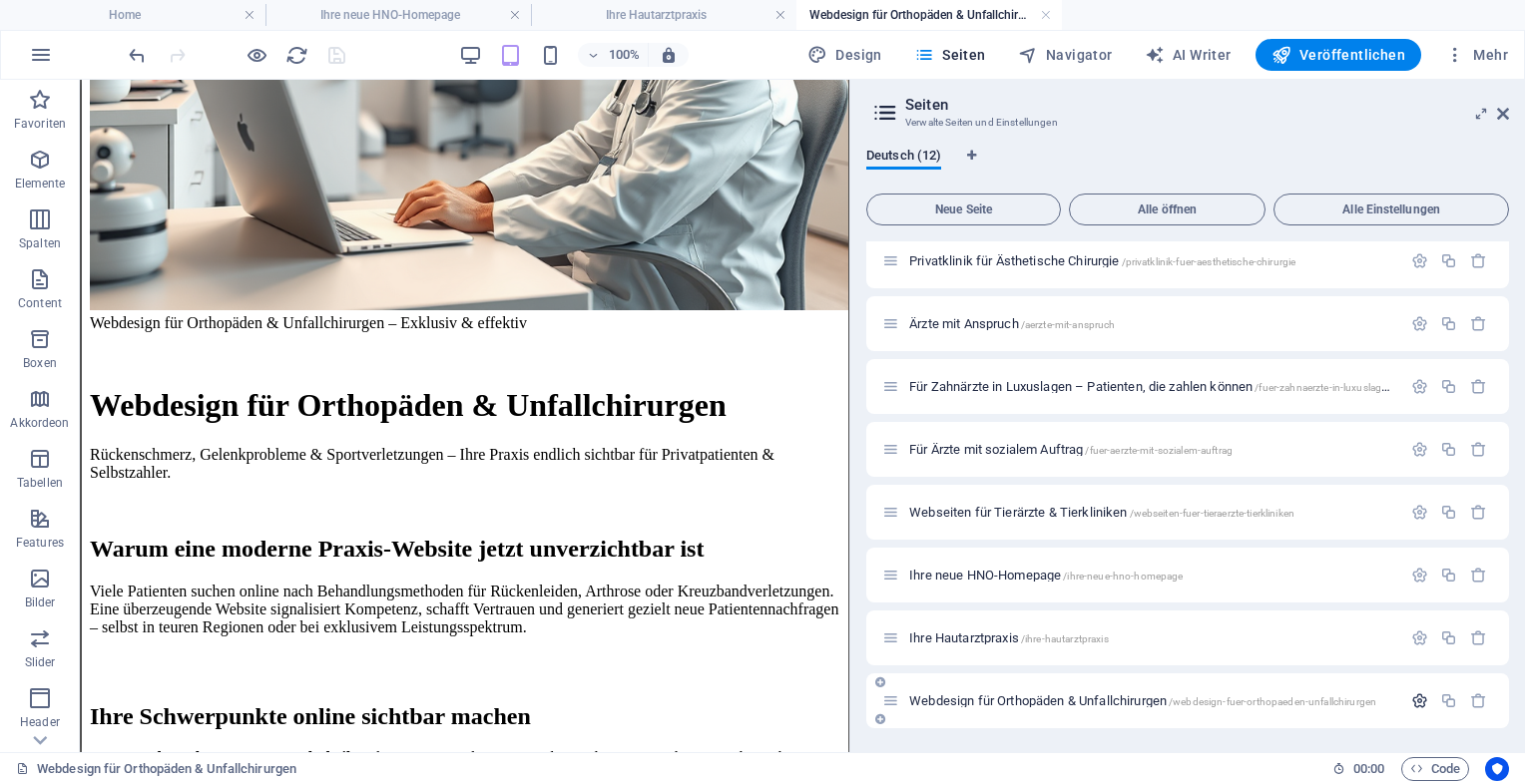 click at bounding box center [1419, 700] 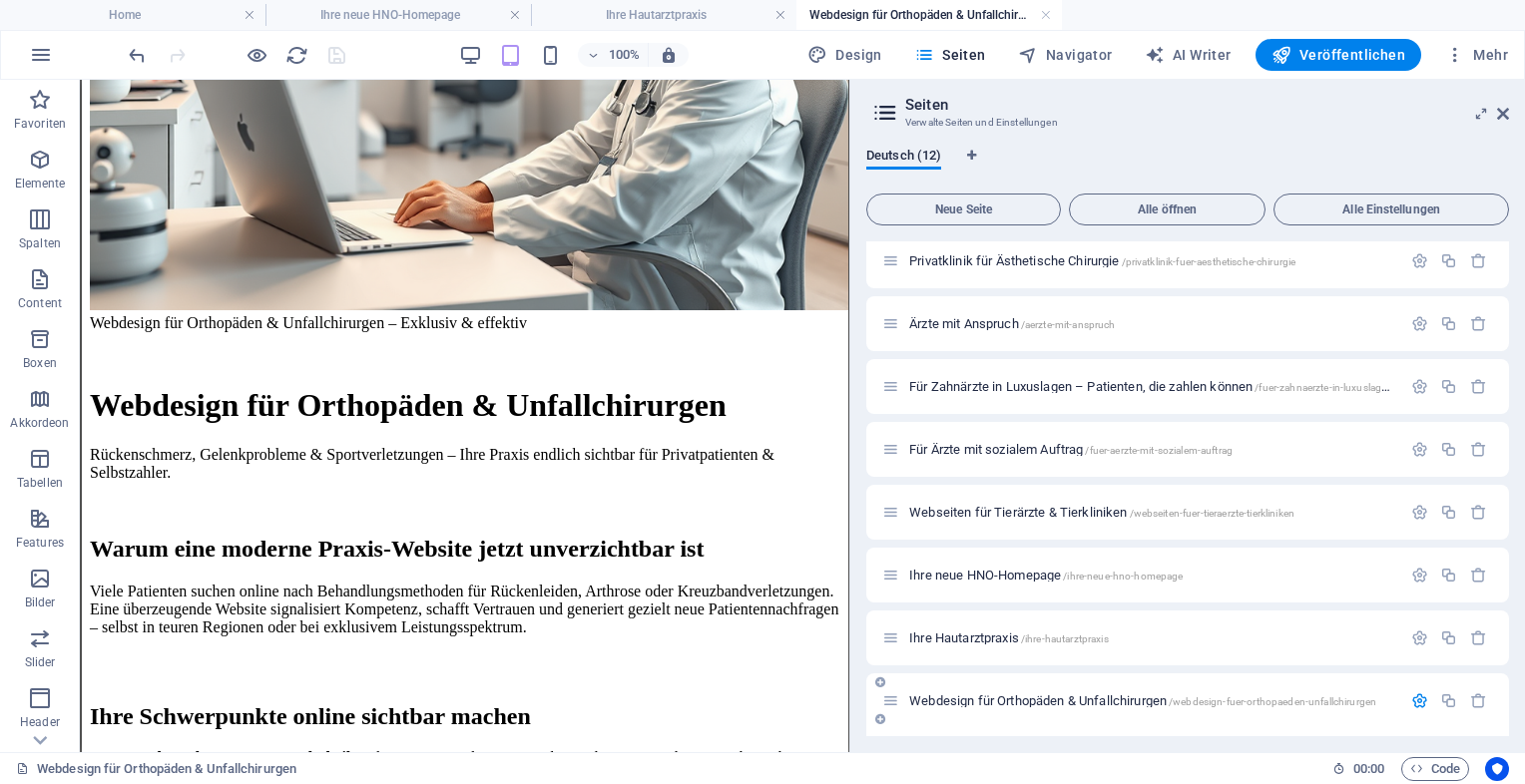 scroll, scrollTop: 547, scrollLeft: 0, axis: vertical 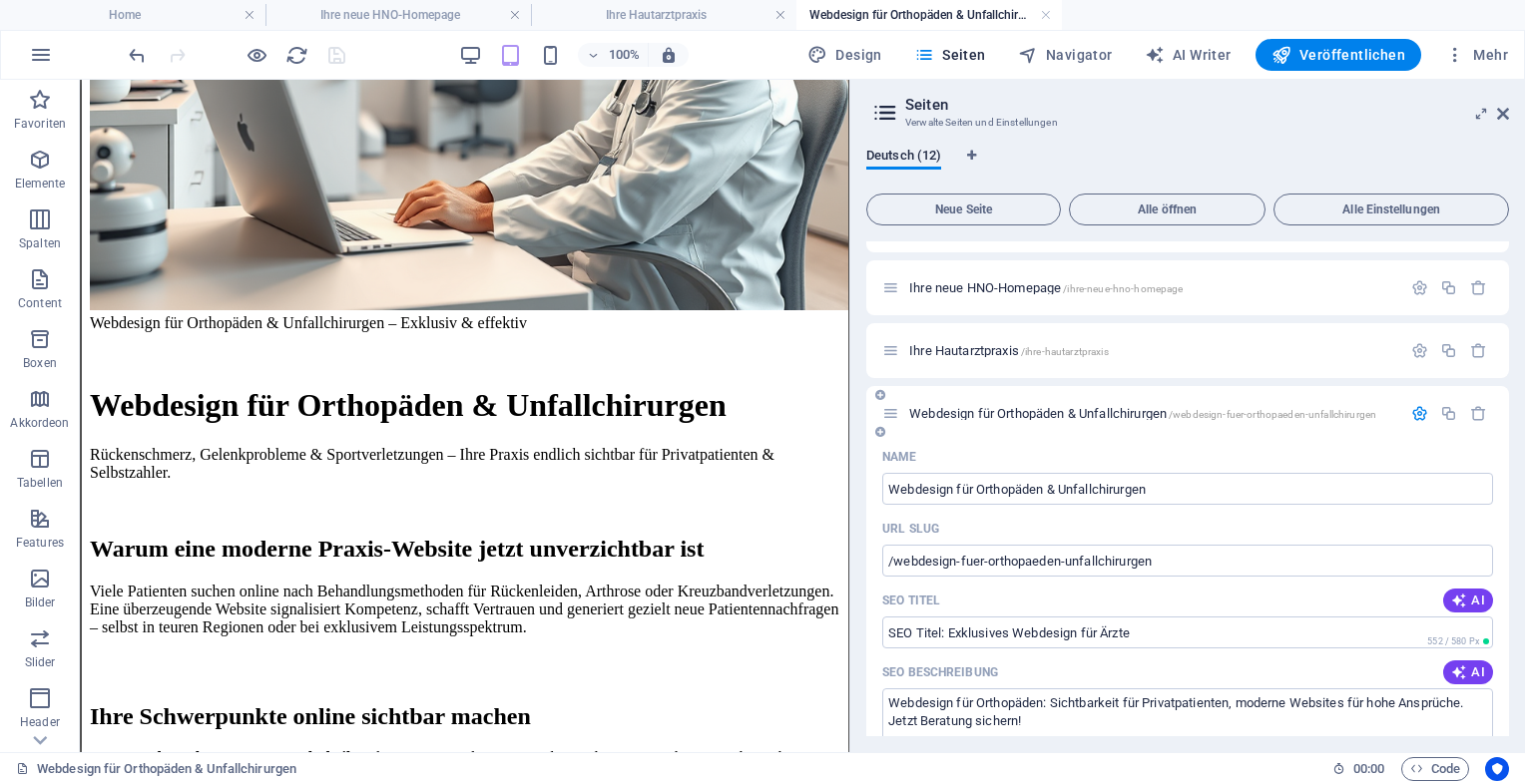 click on "SEO Titel AI" at bounding box center (1188, 600) 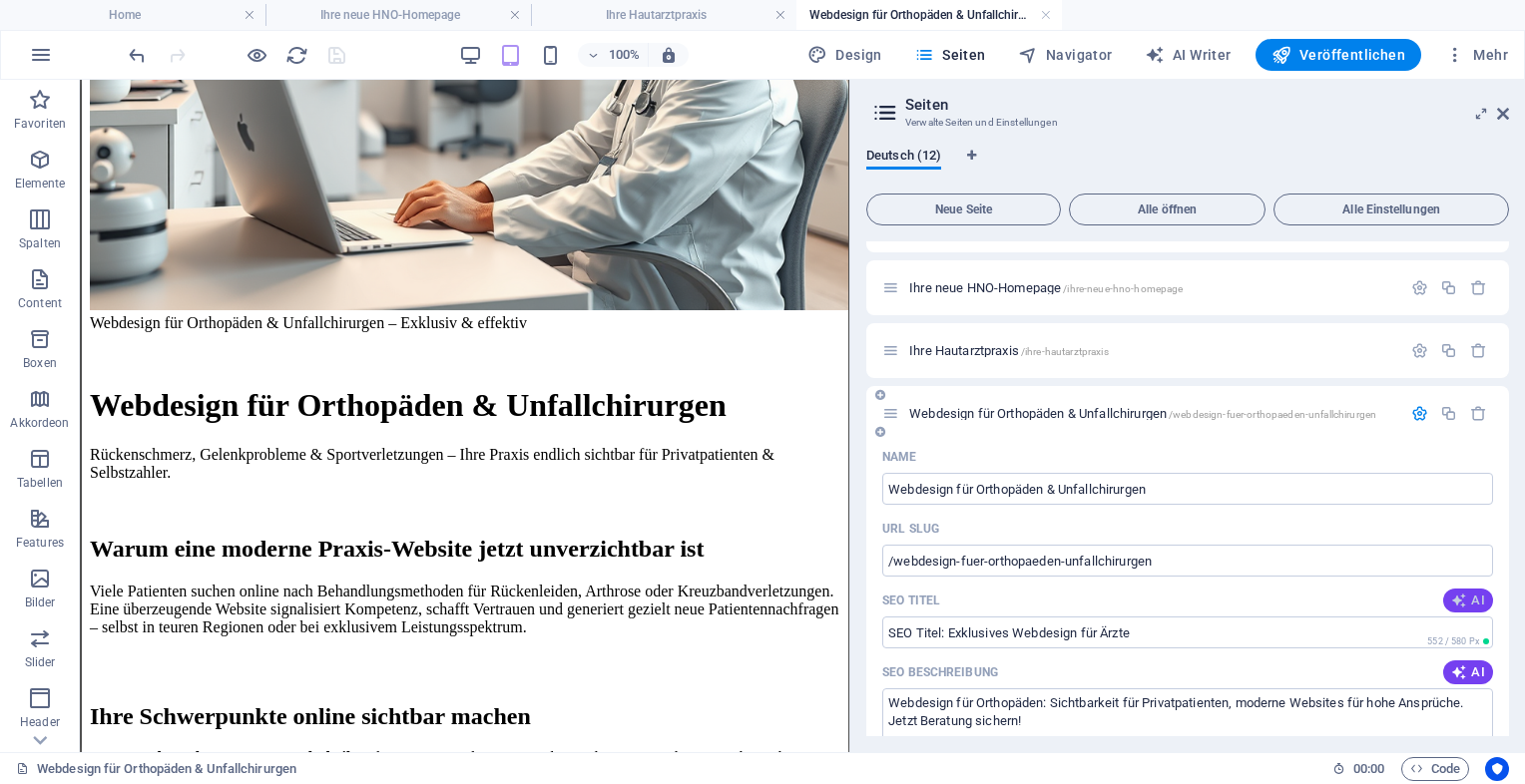 click on "AI" at bounding box center [1468, 600] 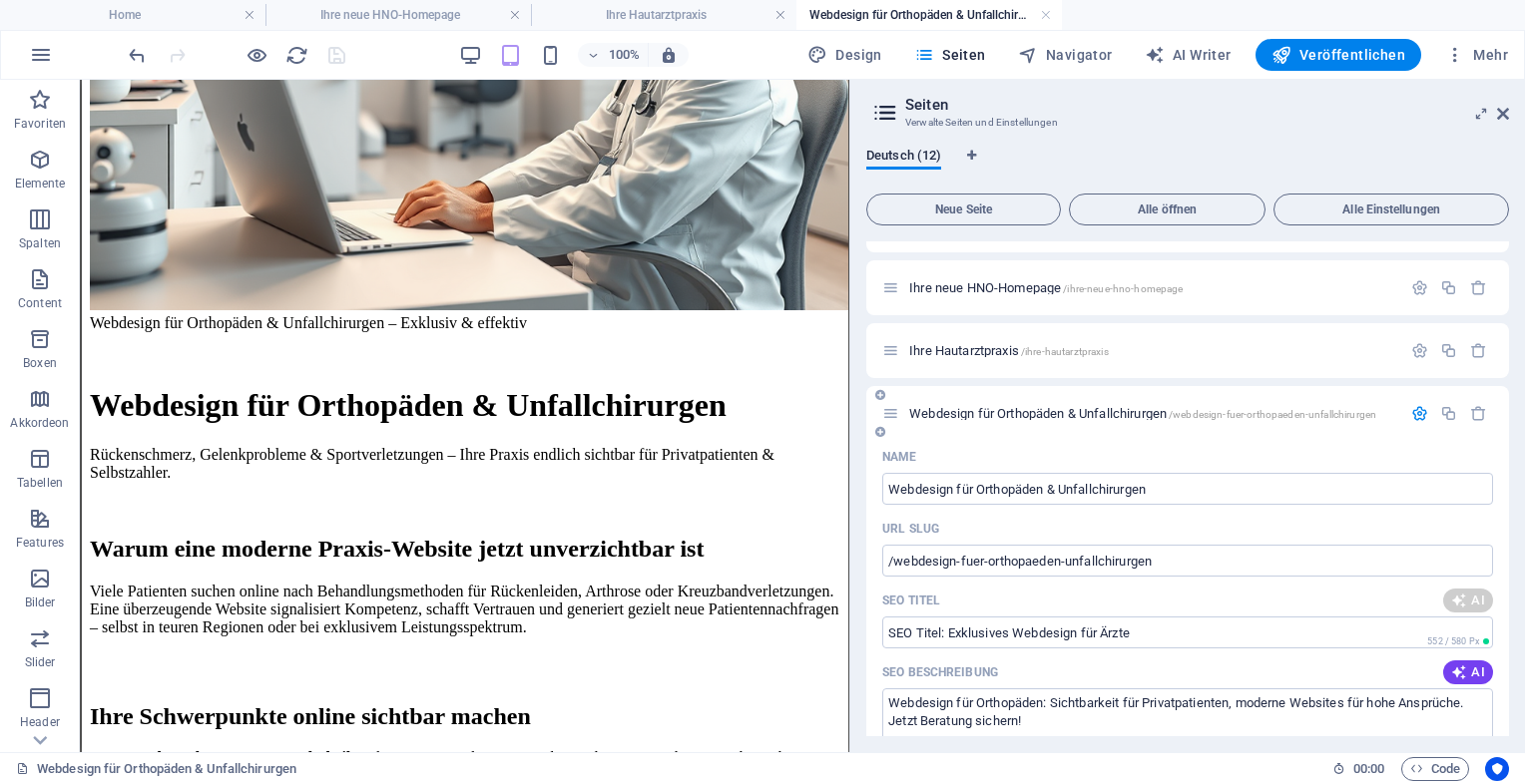 type on "Exklusives Webdesign für Ärzte" 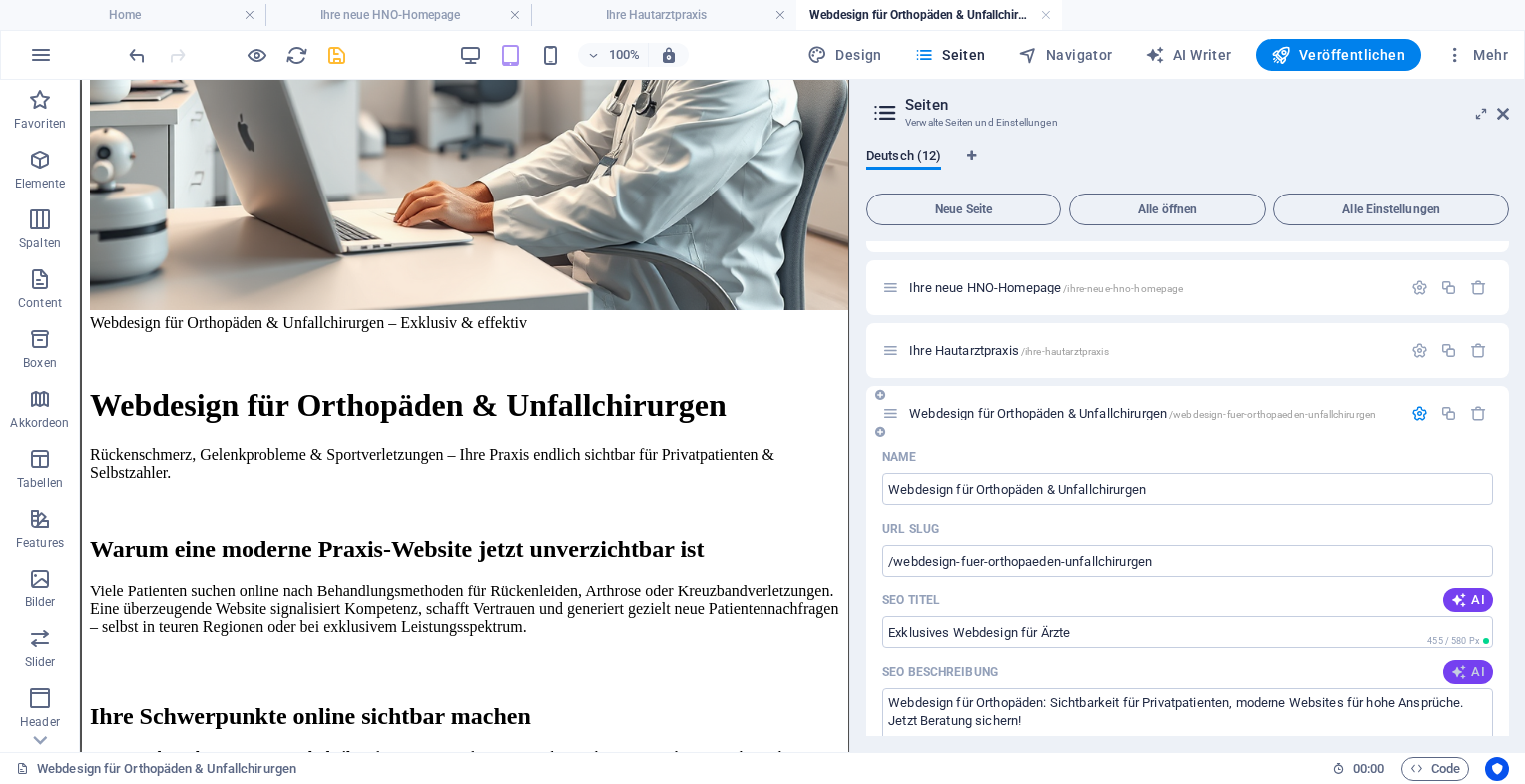 click at bounding box center (1459, 672) 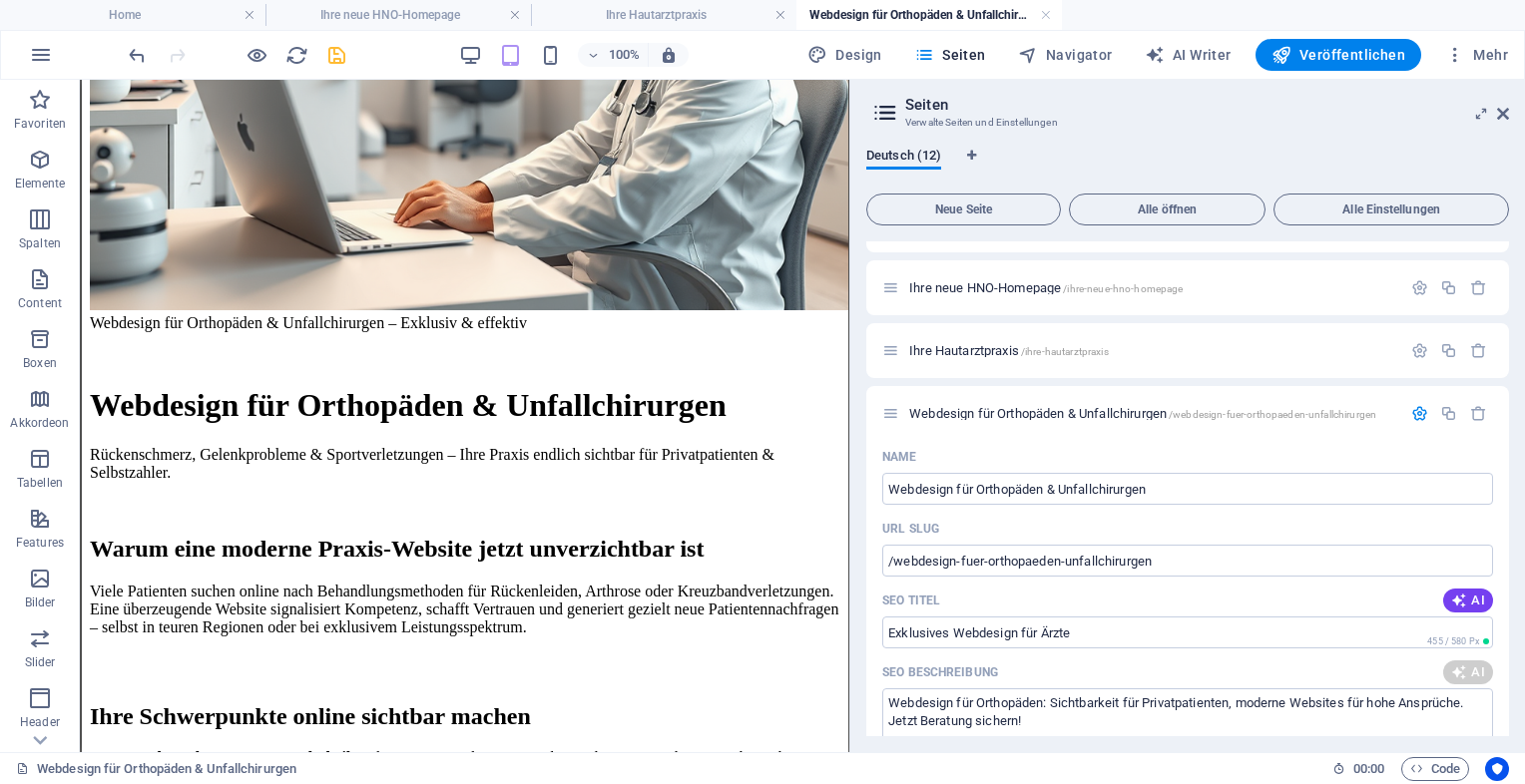 type on "Exklusives Webdesign für Orthopäden & Unfallchirurgen: Sichtbarkeit und Vertrauen für Ihre Praxis. Jetzt beraten lassen!" 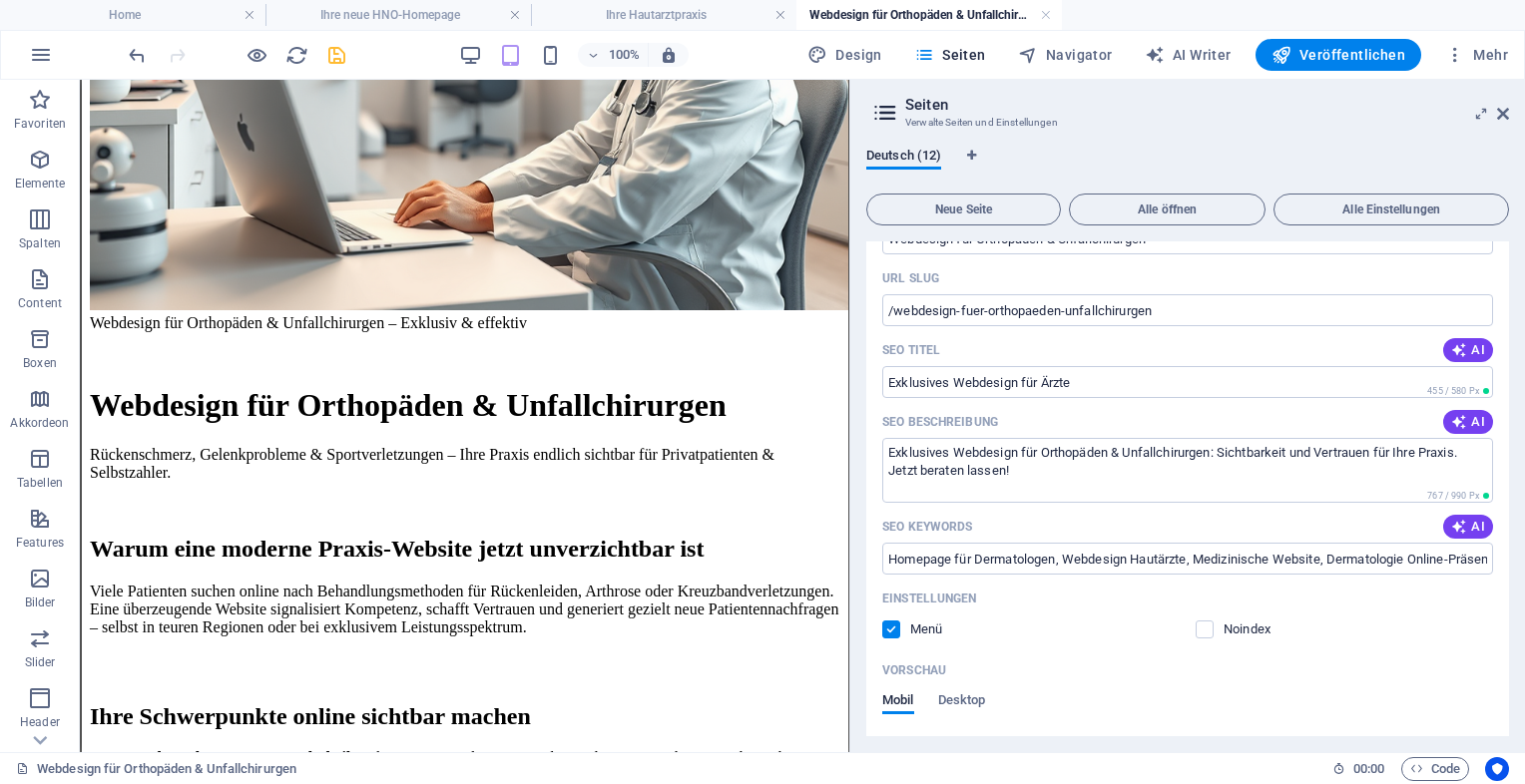 scroll, scrollTop: 794, scrollLeft: 0, axis: vertical 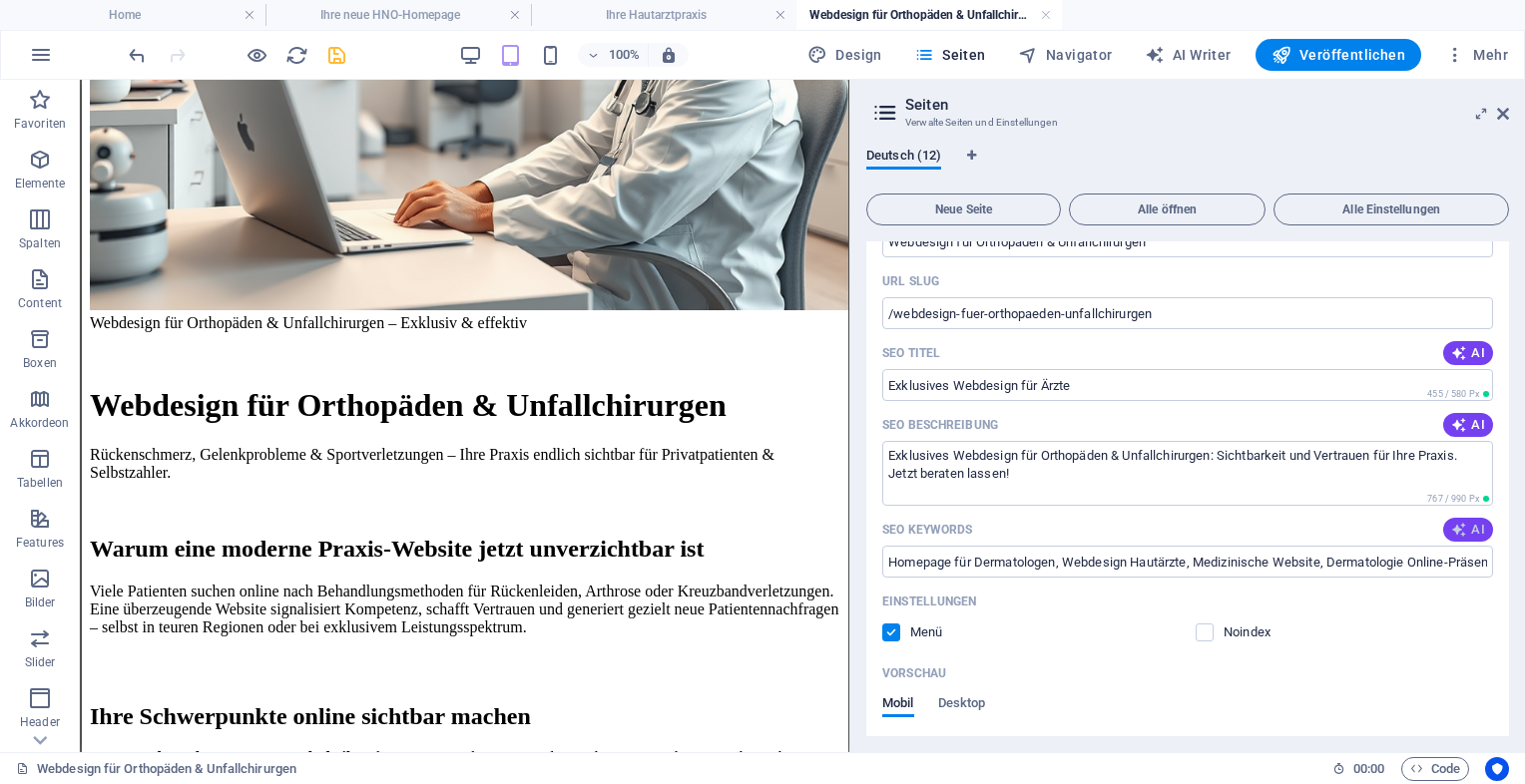 click at bounding box center (1459, 530) 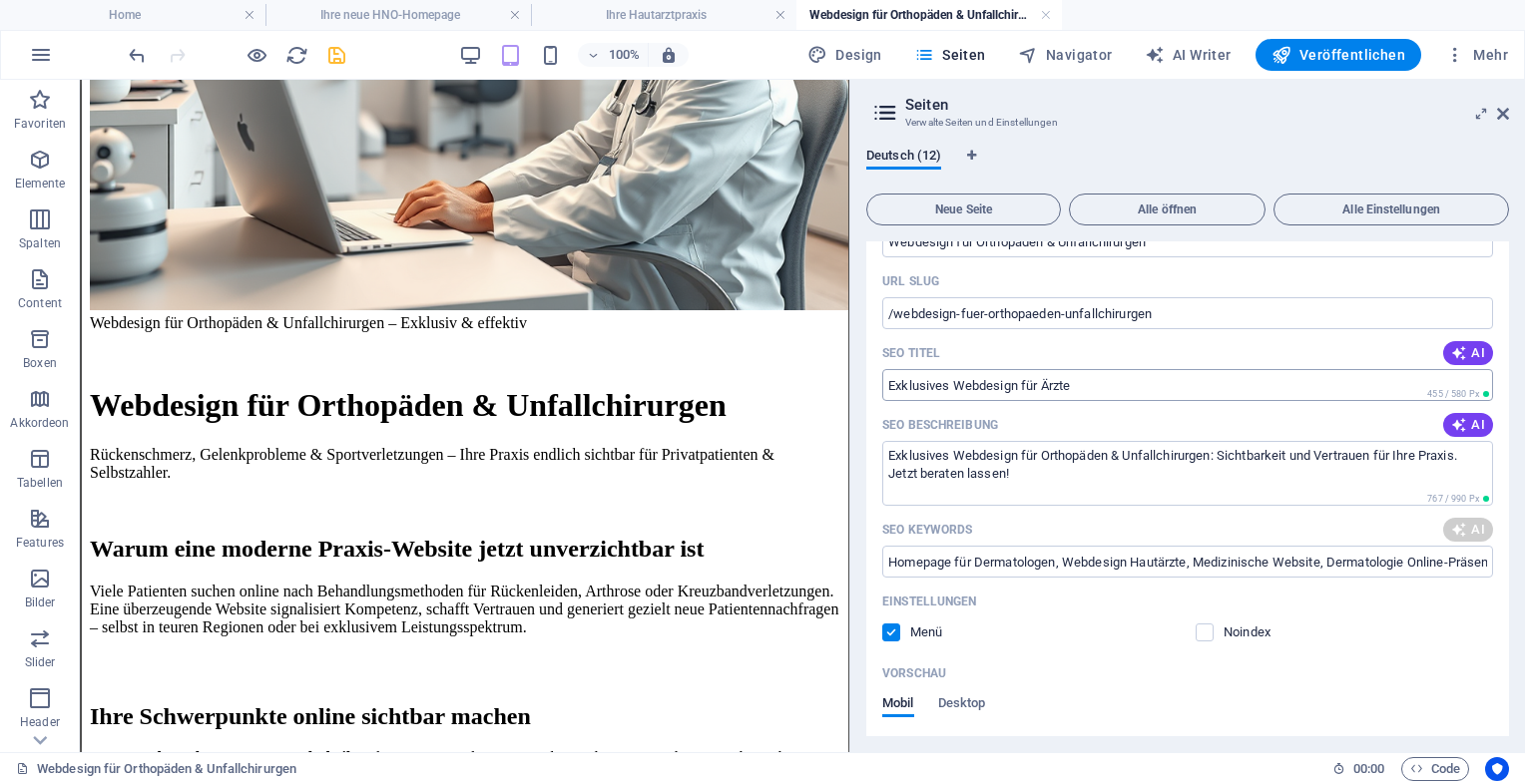 type on "Webdesign Orthopäden, Unfallchirurgie Webseite, Praxis-Website Rückenschmerzen, Sportmedizin Webdesign, SEO für Ärzte, Premium-Service Praxis" 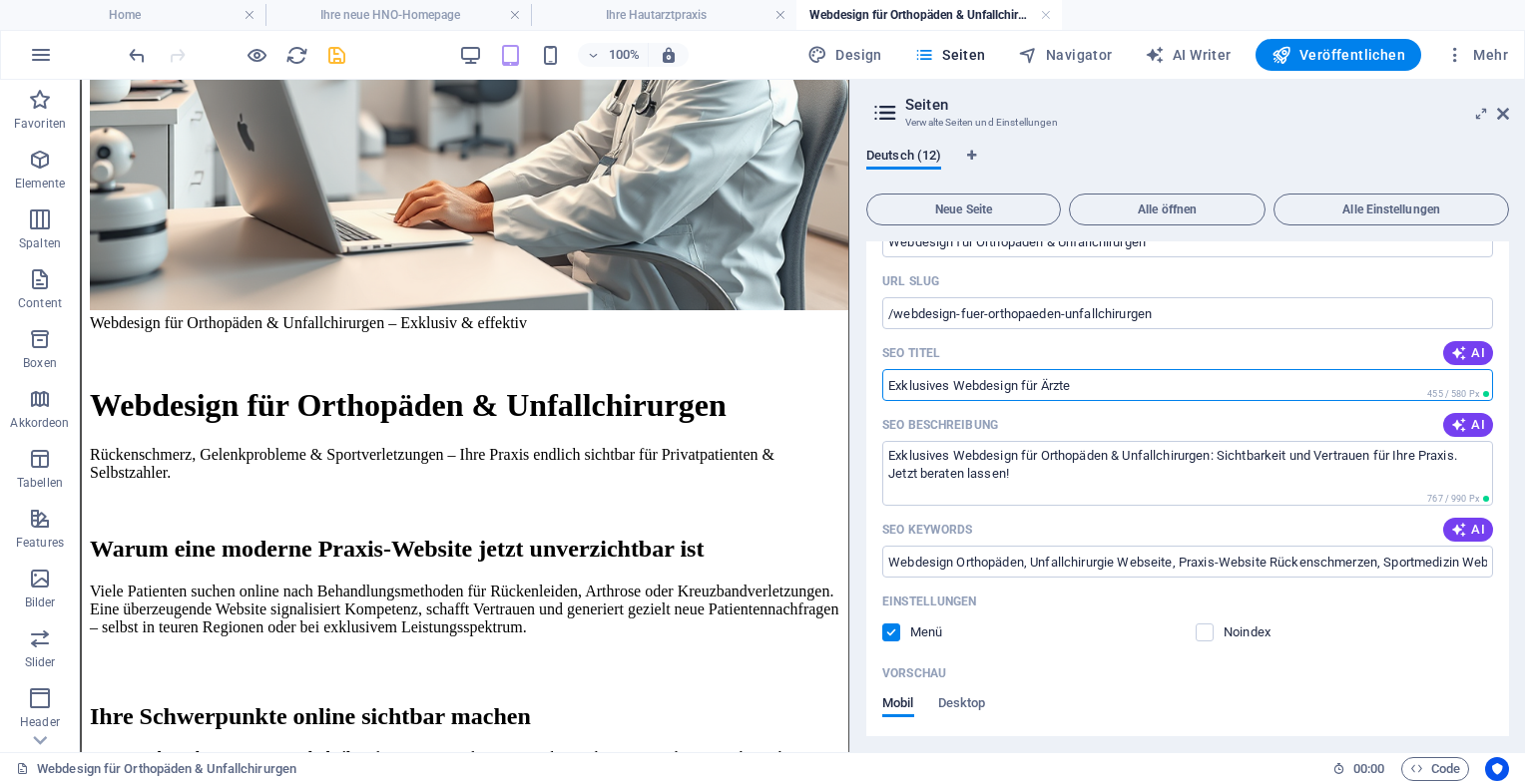 click on "Exklusives Webdesign für Ärzte" at bounding box center (1188, 385) 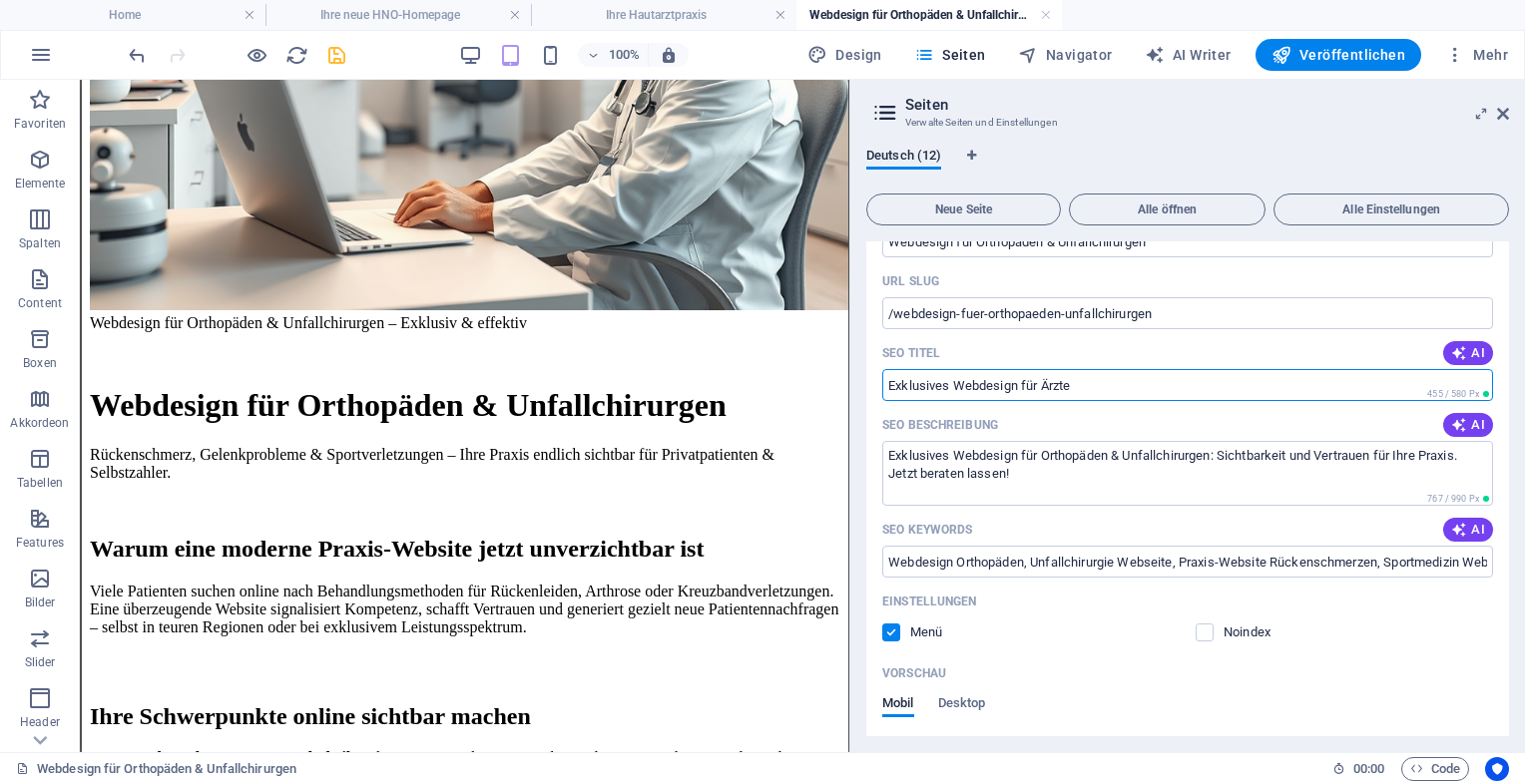 click on "Exklusives Webdesign für Ärzte" at bounding box center [1188, 385] 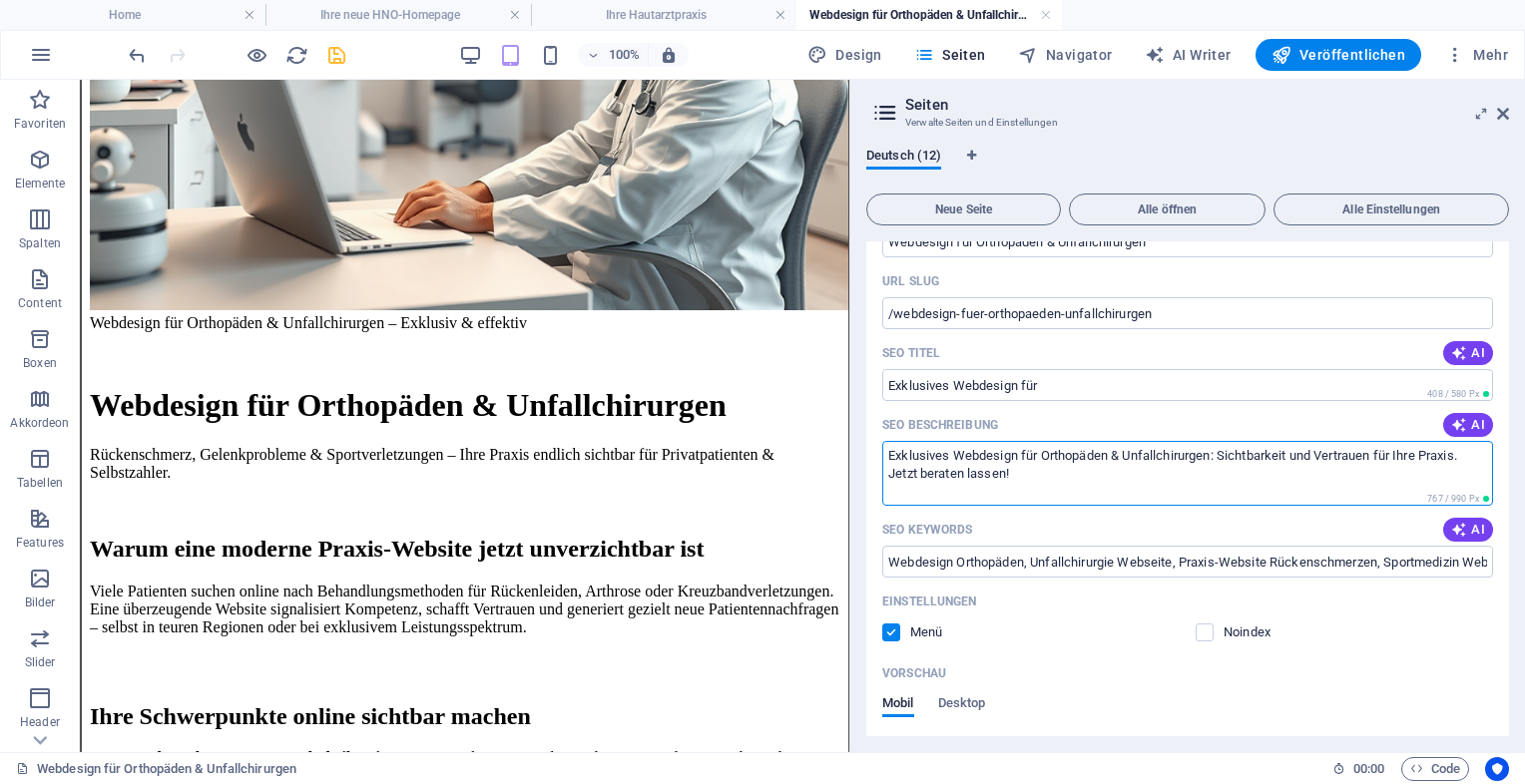 drag, startPoint x: 1043, startPoint y: 455, endPoint x: 1214, endPoint y: 441, distance: 171.57214 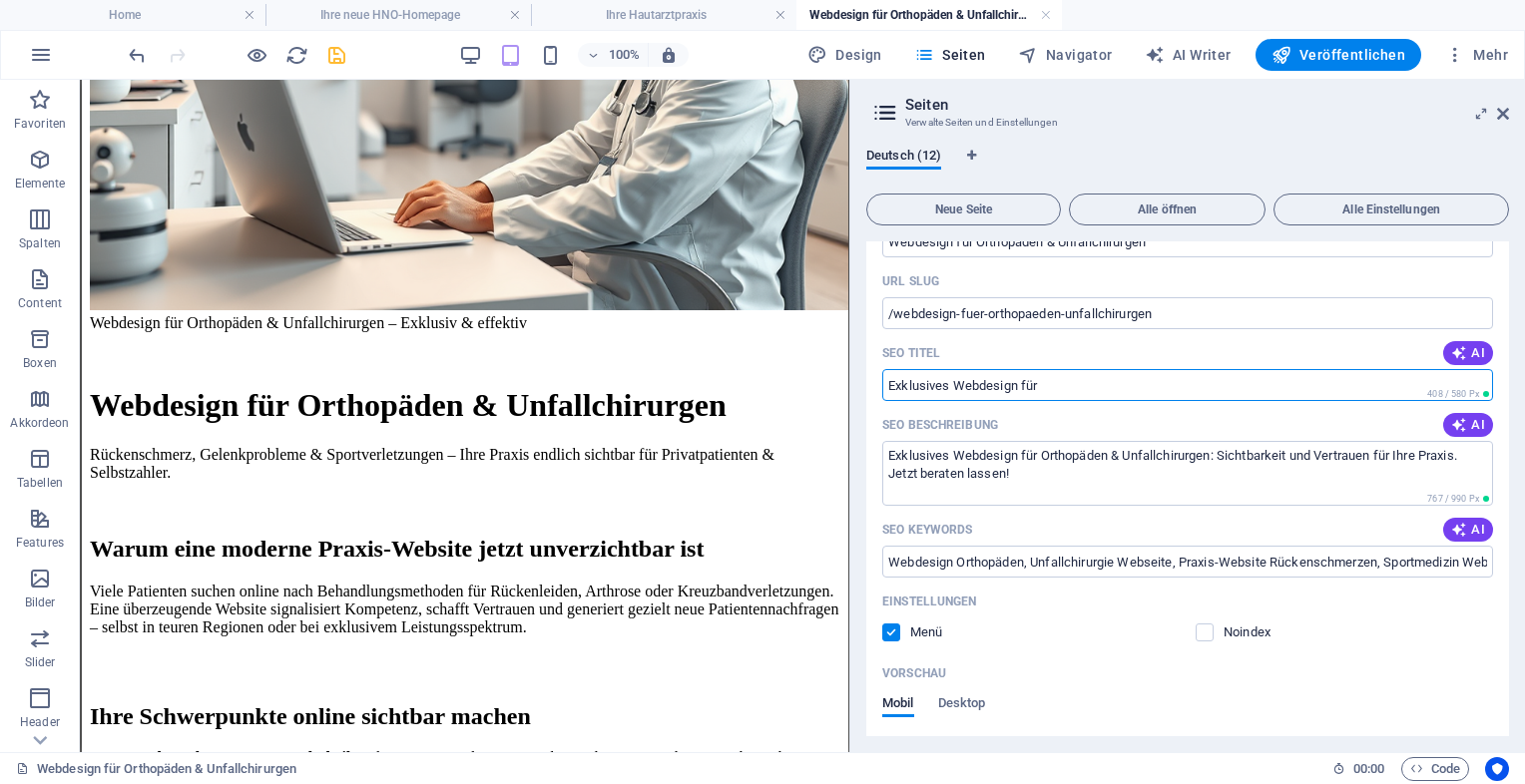click on "Exklusives Webdesign für" at bounding box center (1188, 385) 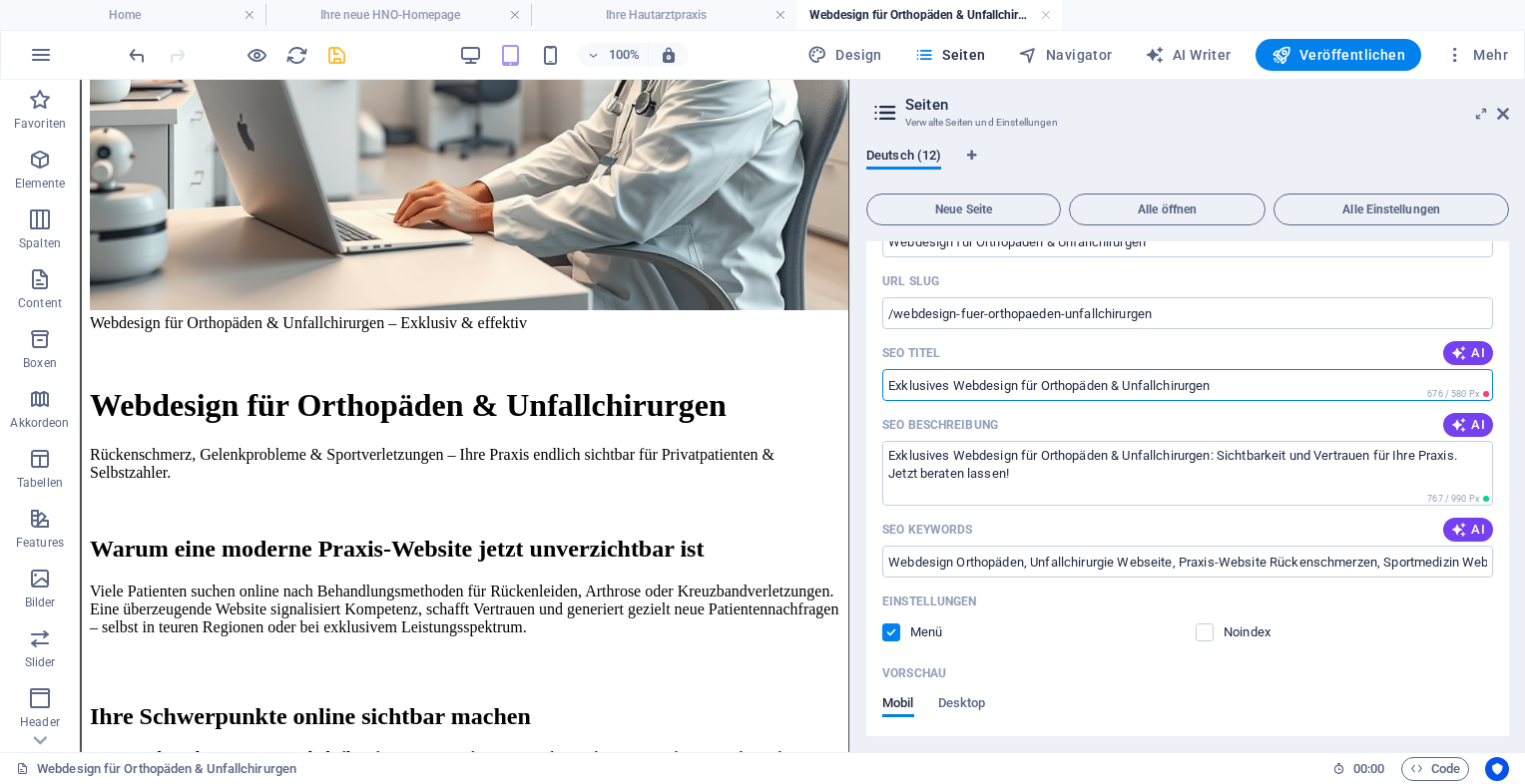 click on "Exklusives Webdesign für Orthopäden & Unfallchirurgen" at bounding box center (1188, 385) 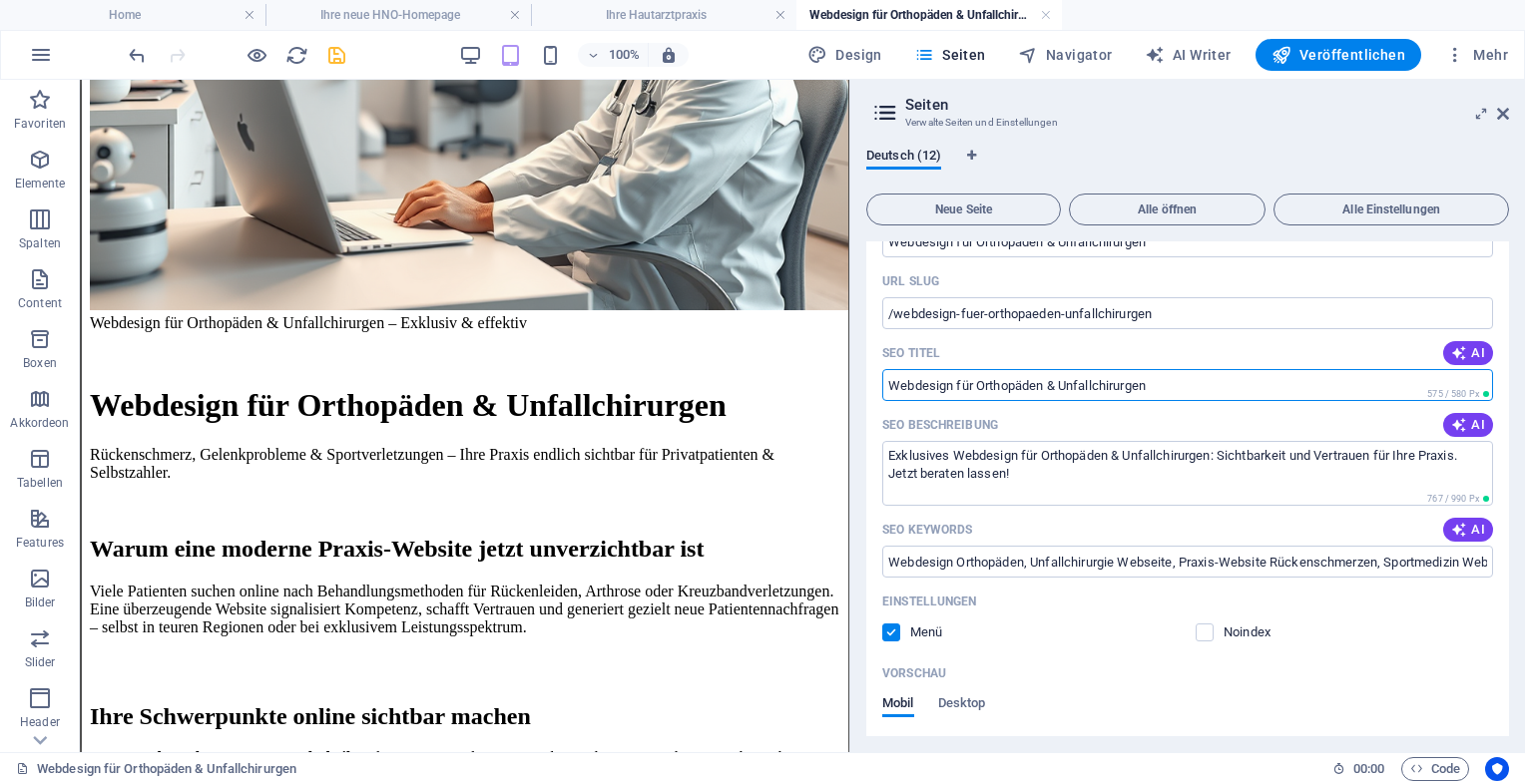 drag, startPoint x: 1169, startPoint y: 385, endPoint x: 869, endPoint y: 391, distance: 300.06 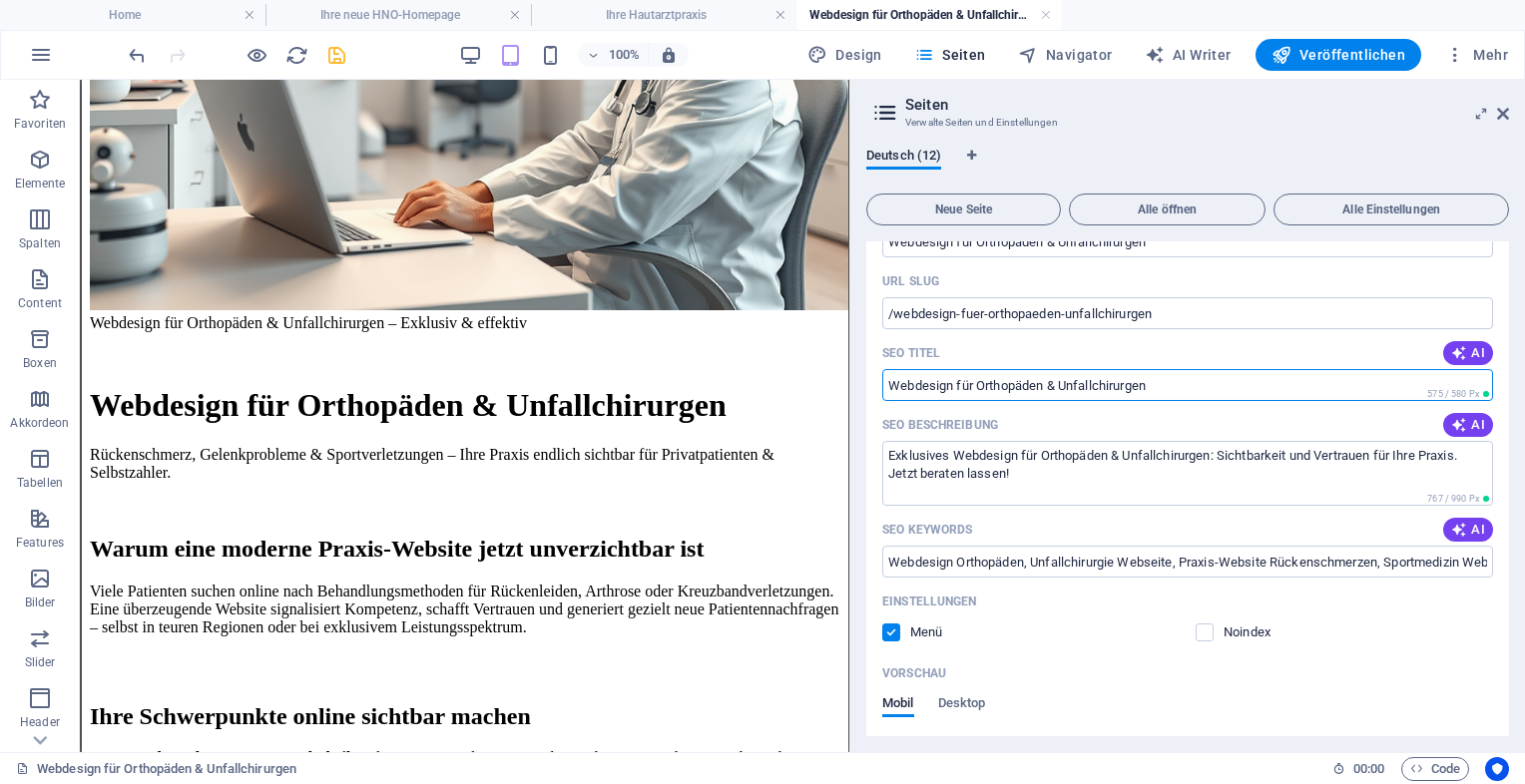 type on "Webdesign für Orthopäden & Unfallchirurgen" 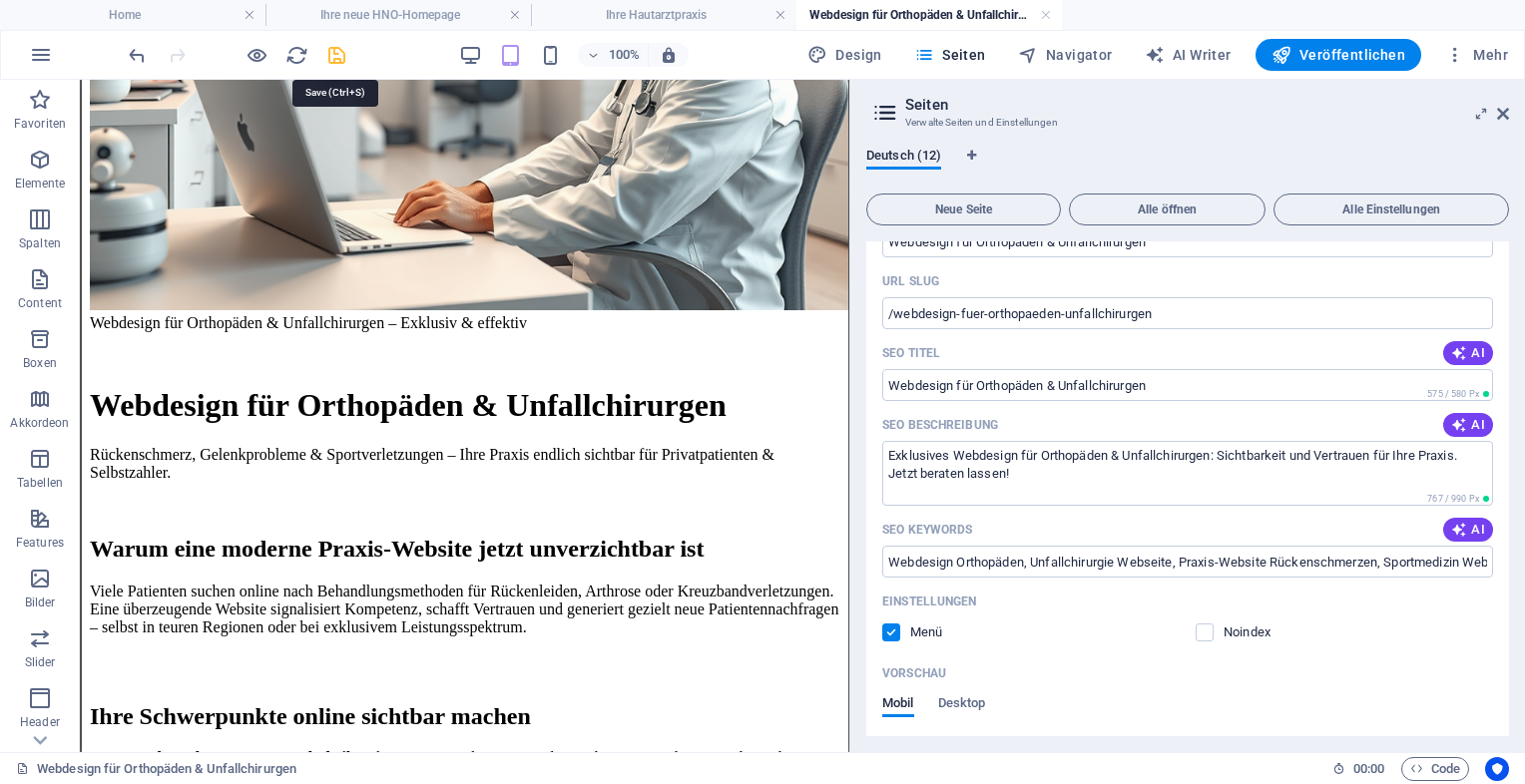 click at bounding box center (336, 55) 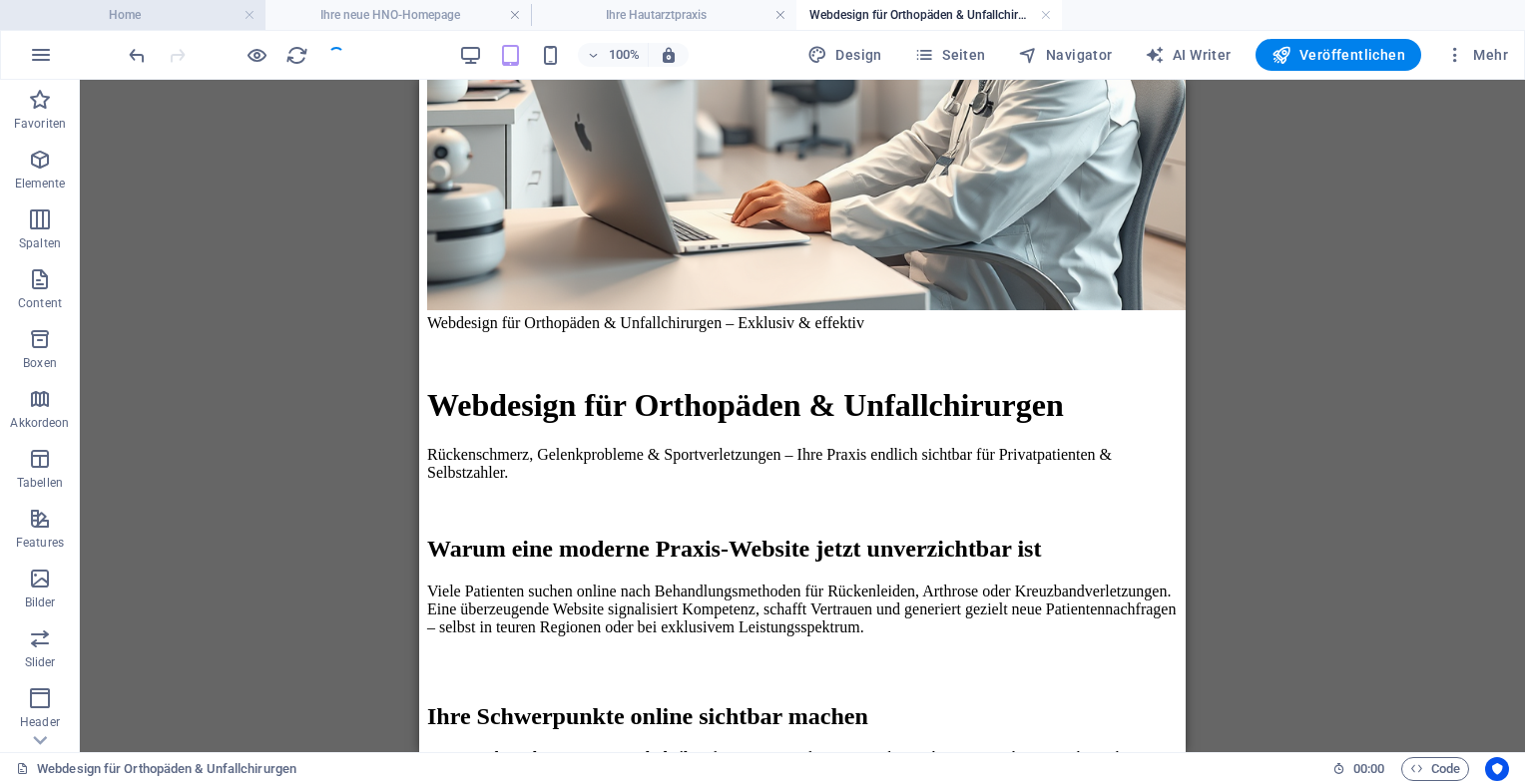 click on "Home" at bounding box center (133, 15) 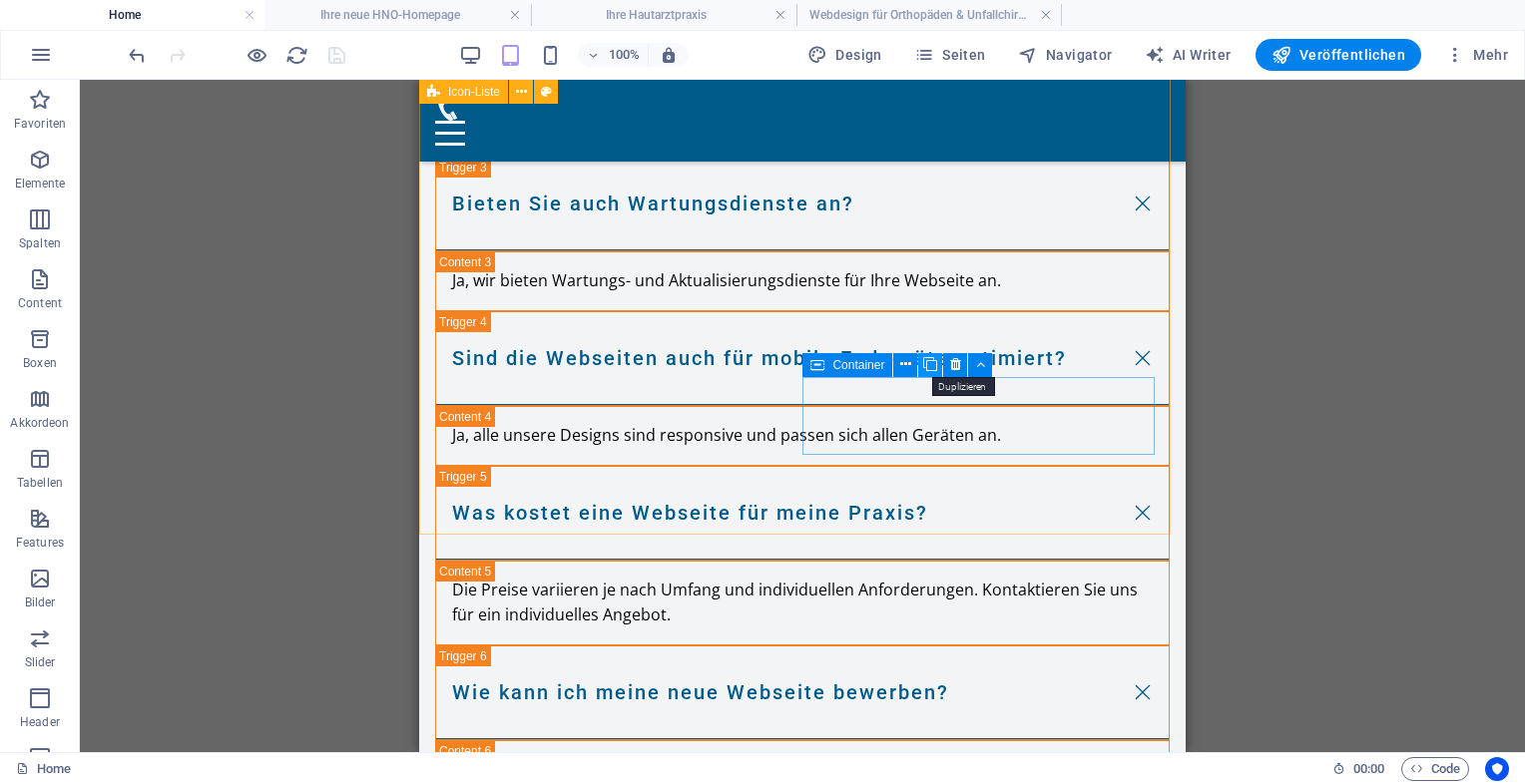 click at bounding box center [930, 364] 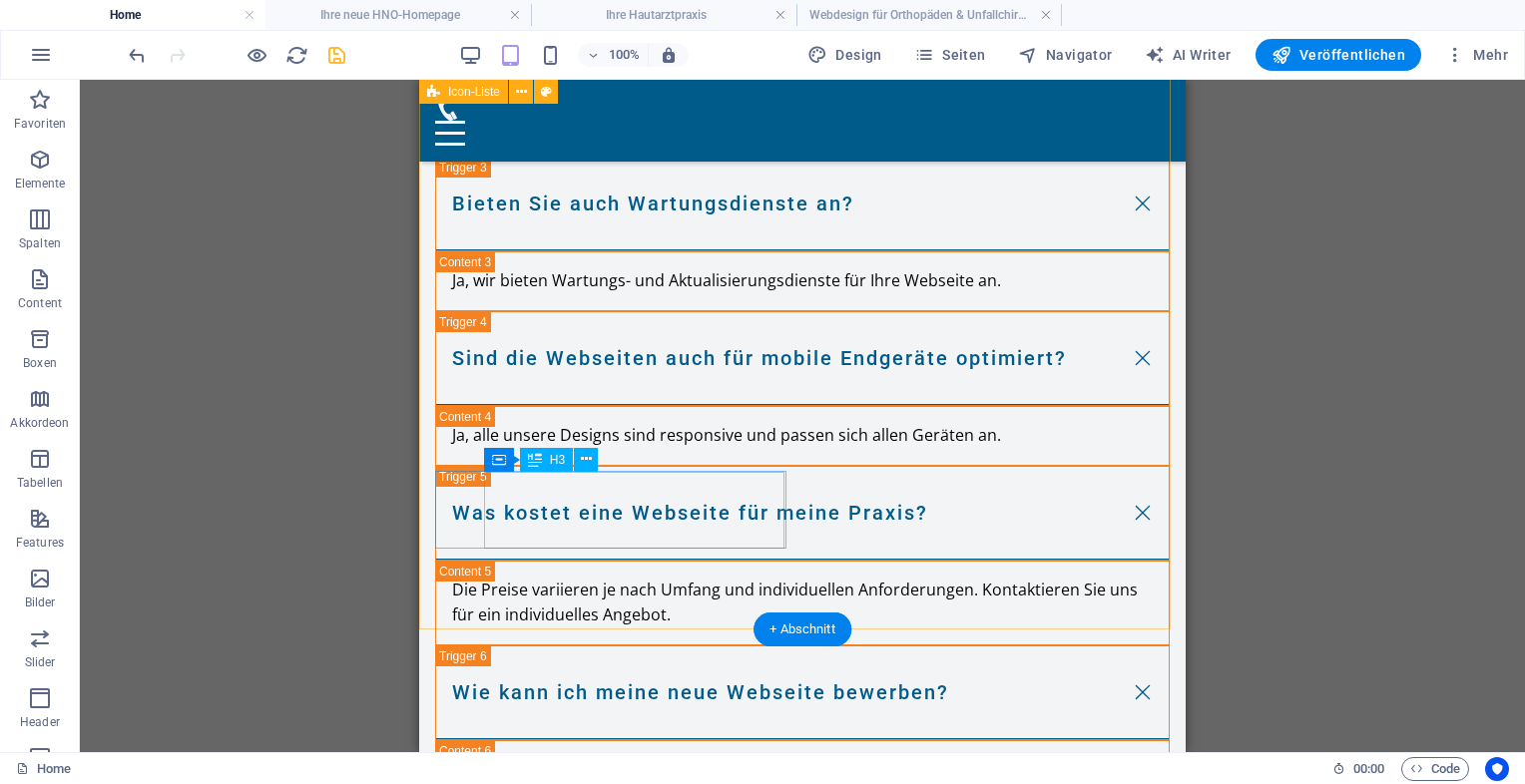 click on "Dermatologen: Ihre Praxis-Website" at bounding box center [590, 4757] 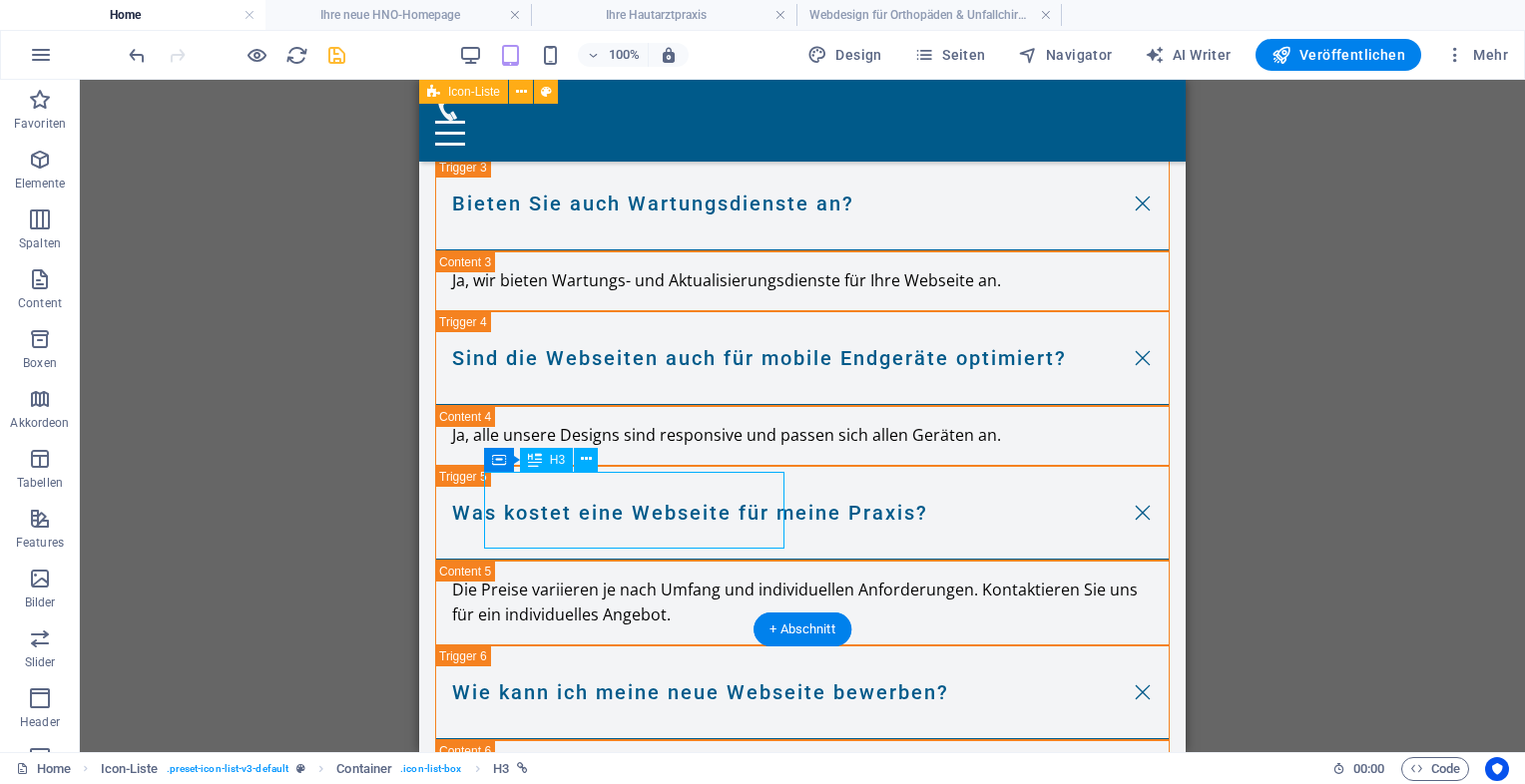 click on "Dermatologen: Ihre Praxis-Website" at bounding box center [590, 4757] 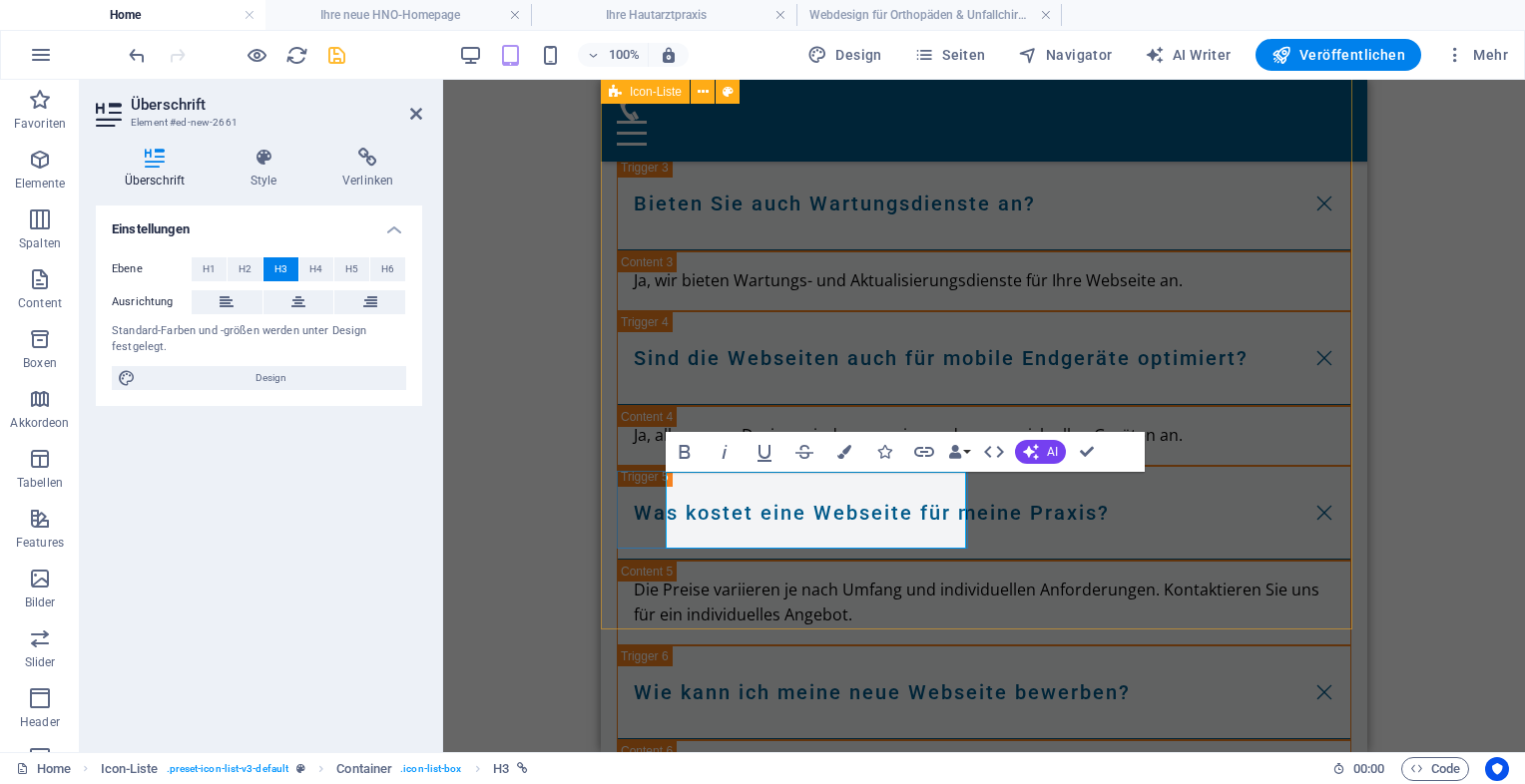 scroll, scrollTop: 176, scrollLeft: 8, axis: both 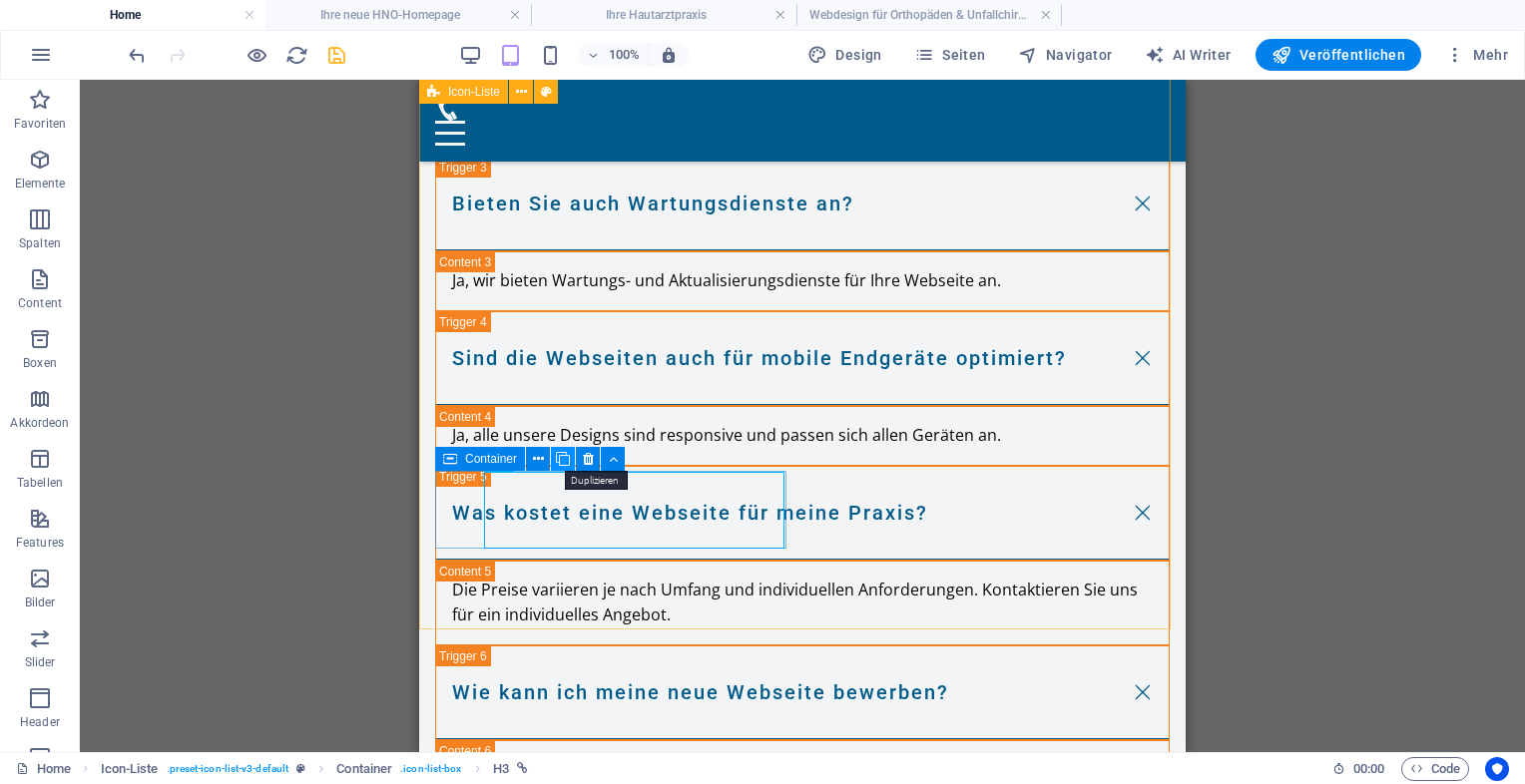 click at bounding box center [563, 459] 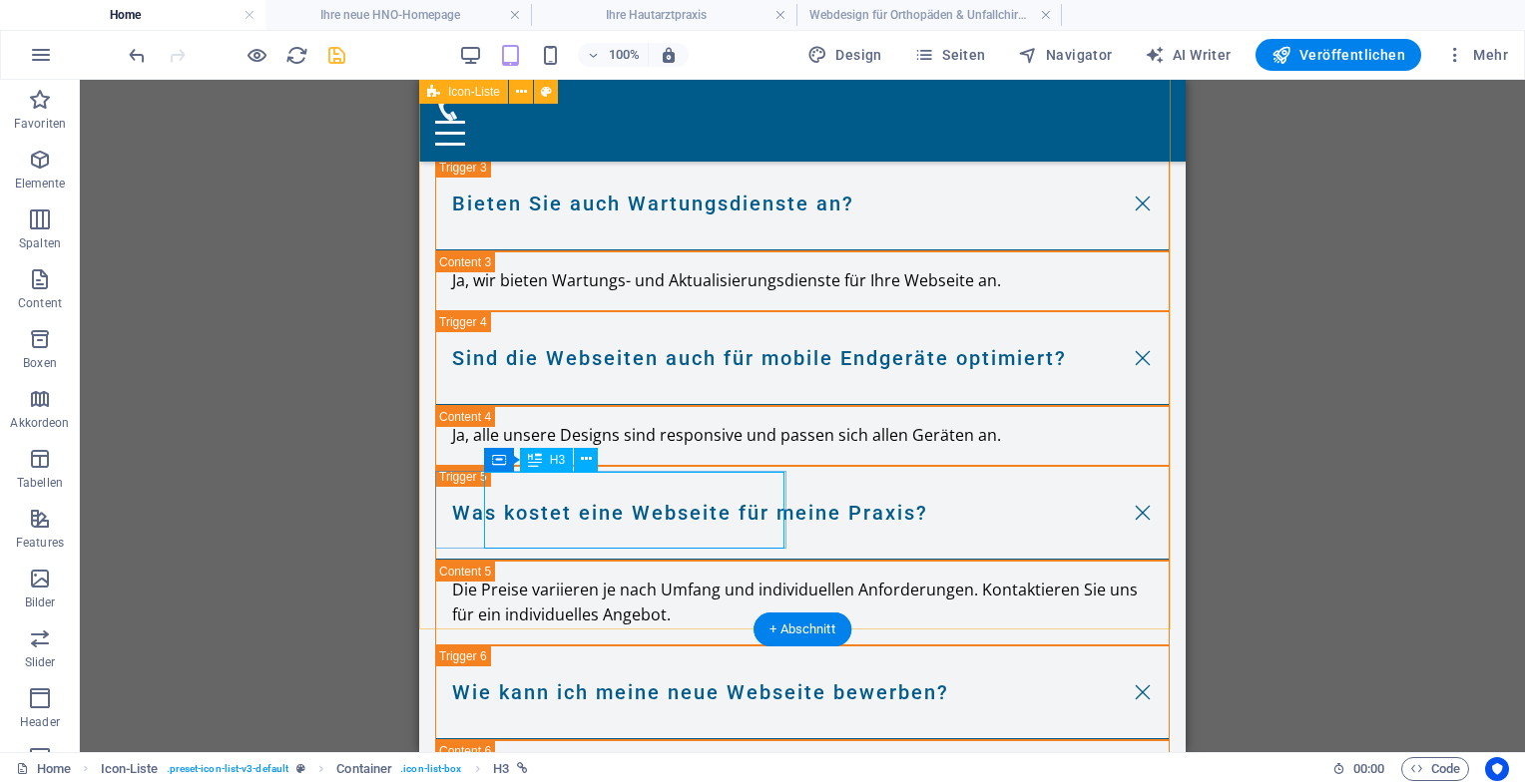 click on "Webdesign für Orthopäden & Unfallchirurgen" at bounding box center [590, 4757] 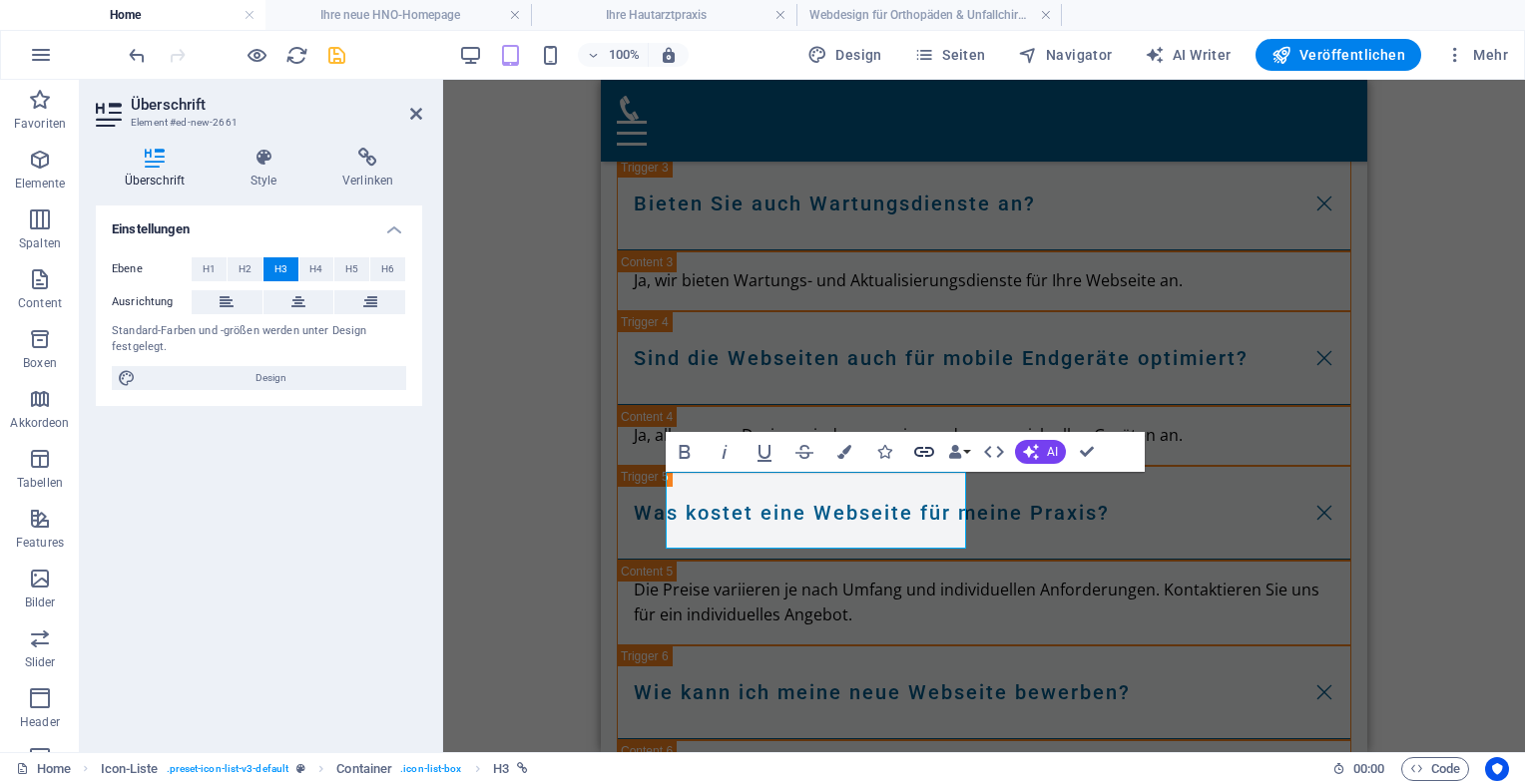 click 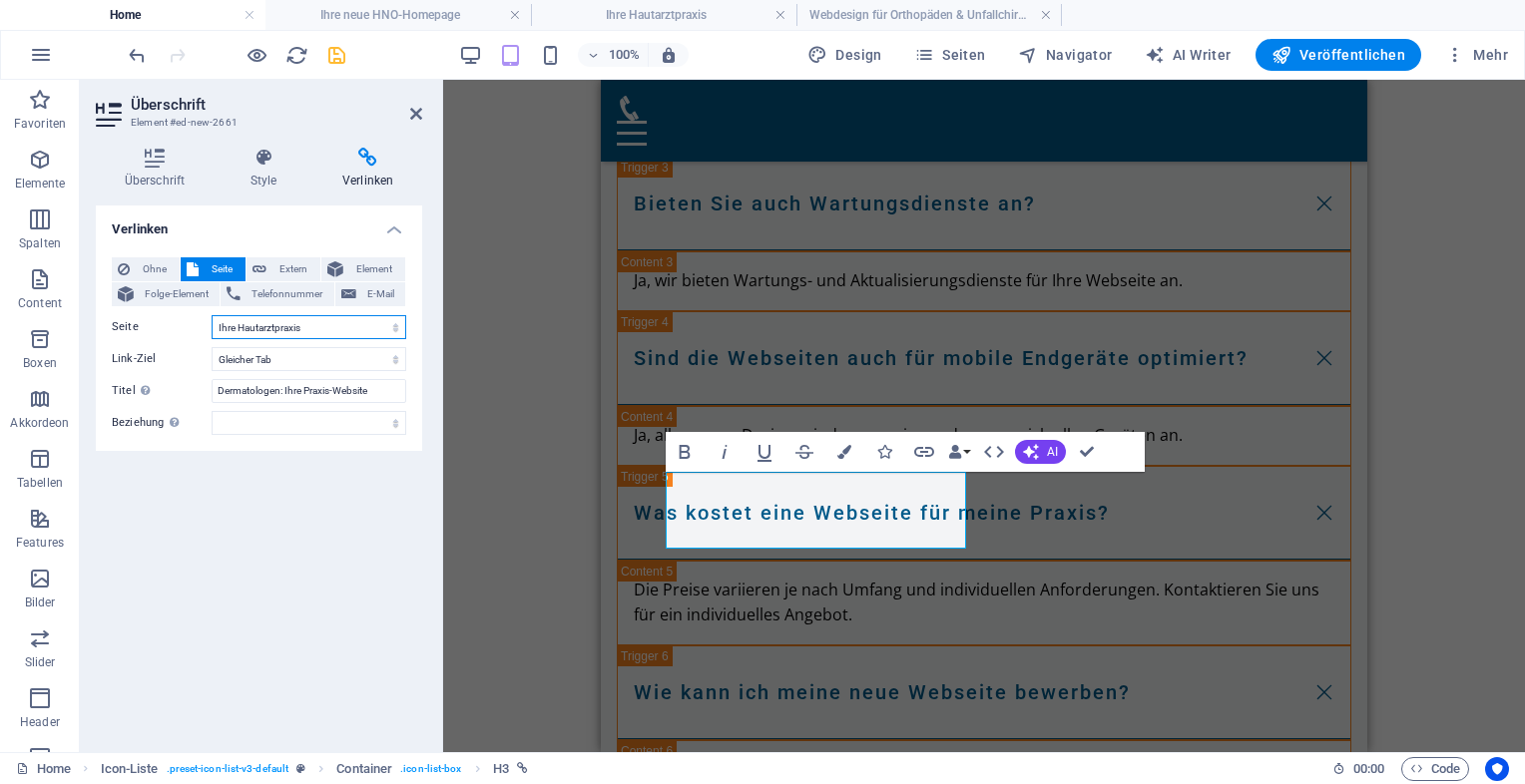 click on "Home Legal Notice Privacy Moderne Praxiswebsites für Ärzte Privatklinik für Ästhetische Chirurgie Ärzte mit Anspruch Für Zahnärzte in Luxuslagen – Patienten, die zahlen können Für Ärzte mit sozialem Auftrag Webseiten für Tierärzte &amp; Tierkliniken Ihre neue HNO-Homepage Ihre Hautarztpraxis Webdesign für Orthopäden &amp; Unfallchirurgen" at bounding box center (308, 327) 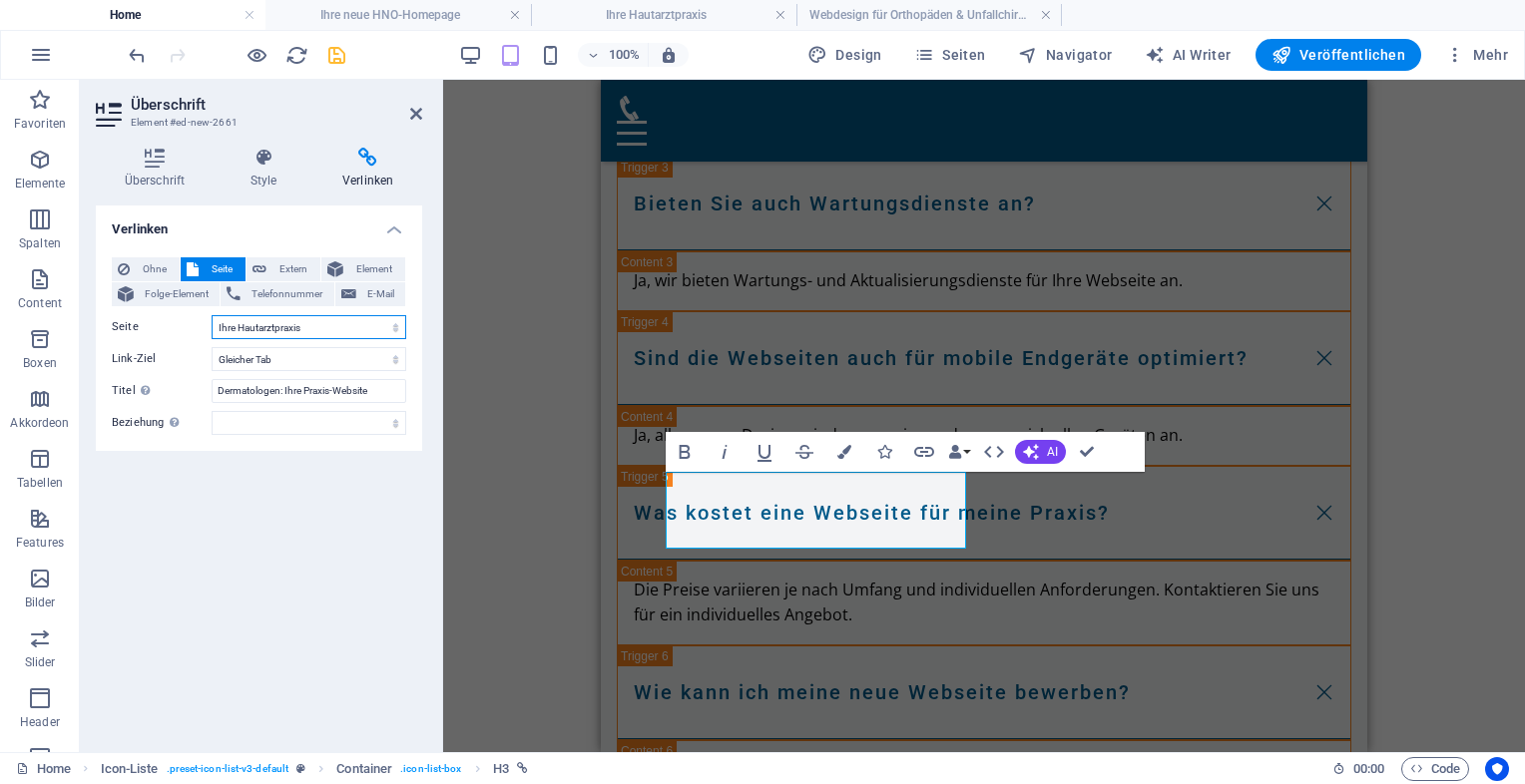 select on "11" 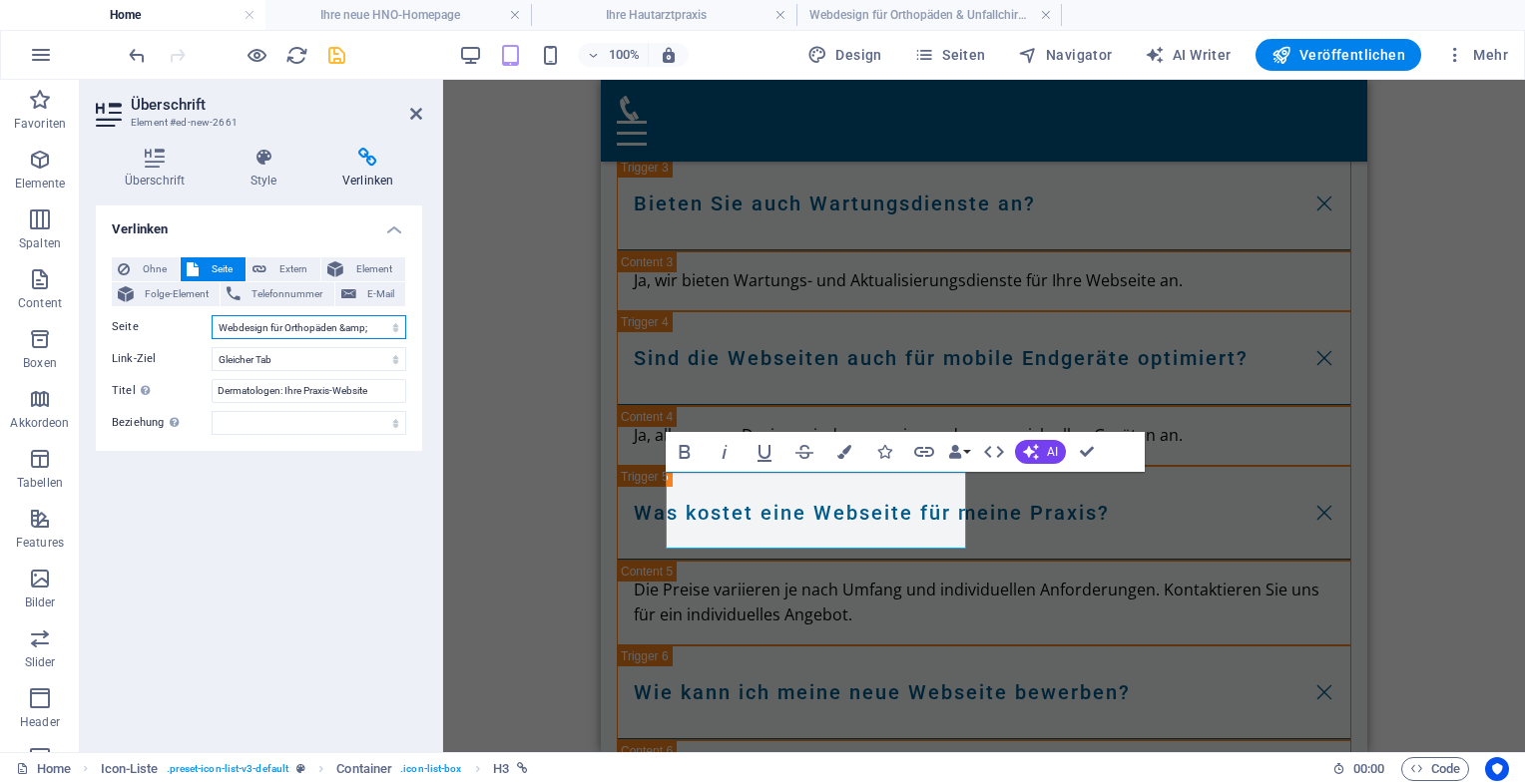 click on "Home Legal Notice Privacy Moderne Praxiswebsites für Ärzte Privatklinik für Ästhetische Chirurgie Ärzte mit Anspruch Für Zahnärzte in Luxuslagen – Patienten, die zahlen können Für Ärzte mit sozialem Auftrag Webseiten für Tierärzte &amp; Tierkliniken Ihre neue HNO-Homepage Ihre Hautarztpraxis Webdesign für Orthopäden &amp; Unfallchirurgen" at bounding box center (308, 327) 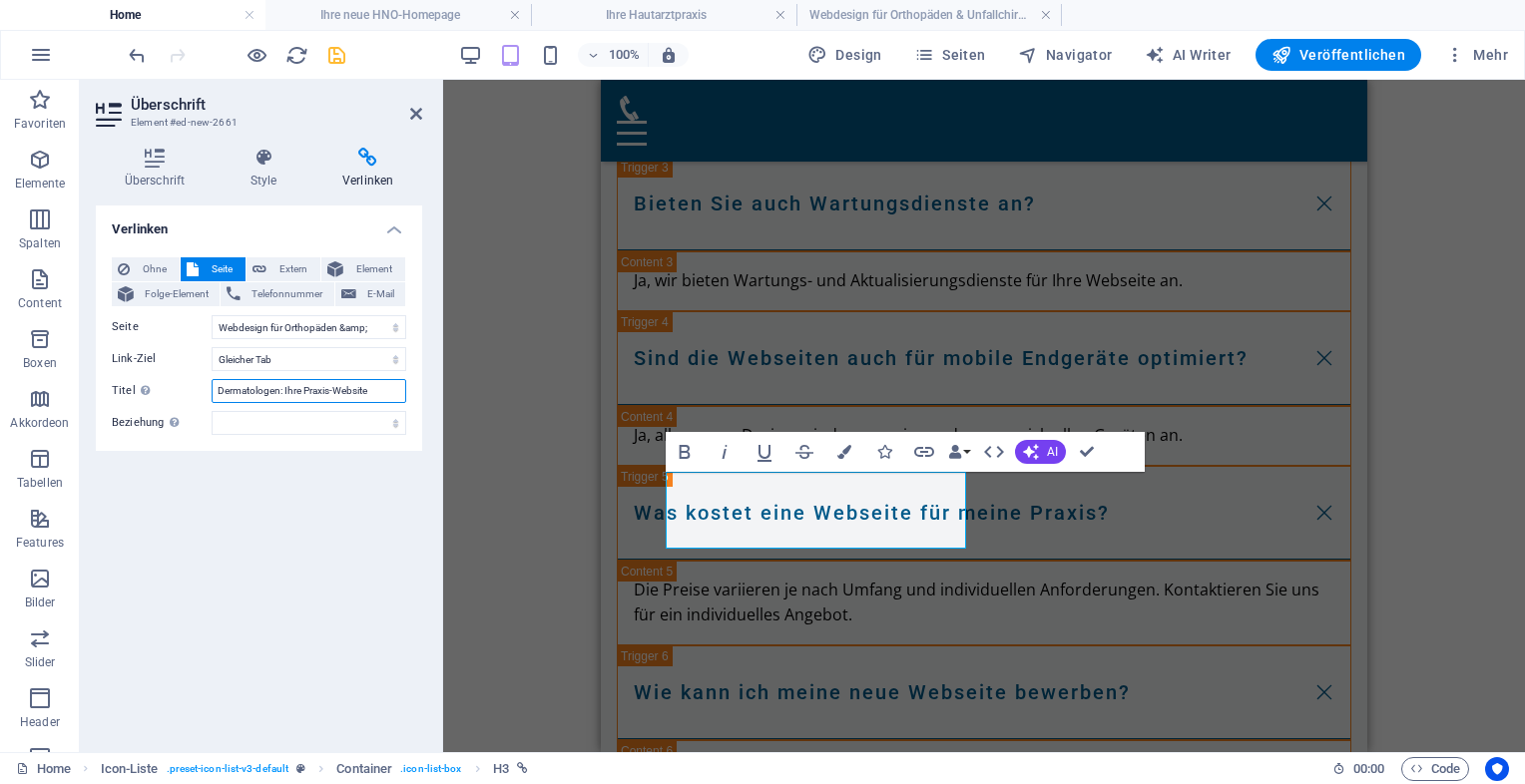 drag, startPoint x: 217, startPoint y: 390, endPoint x: 458, endPoint y: 395, distance: 241.05186 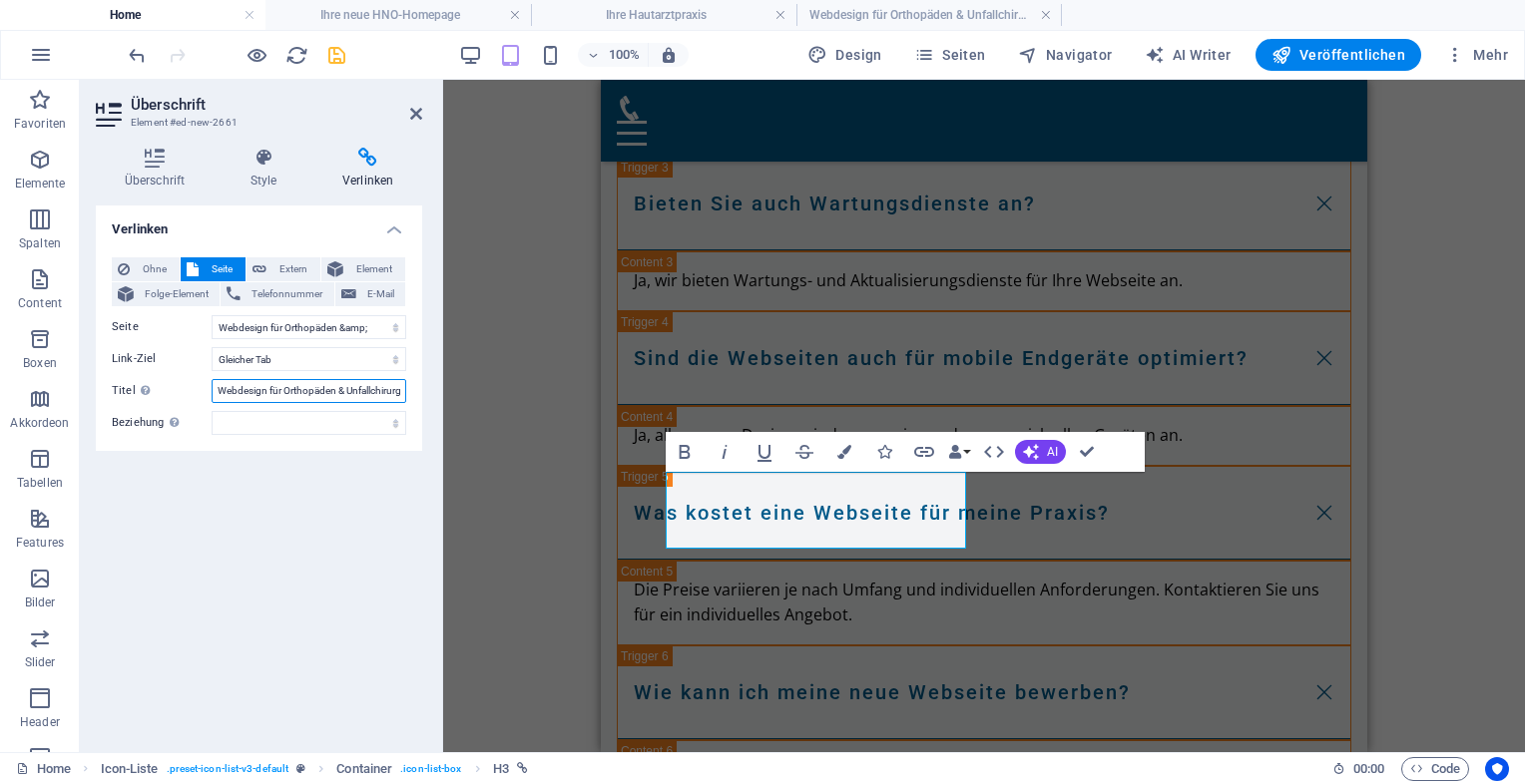 scroll, scrollTop: 0, scrollLeft: 13, axis: horizontal 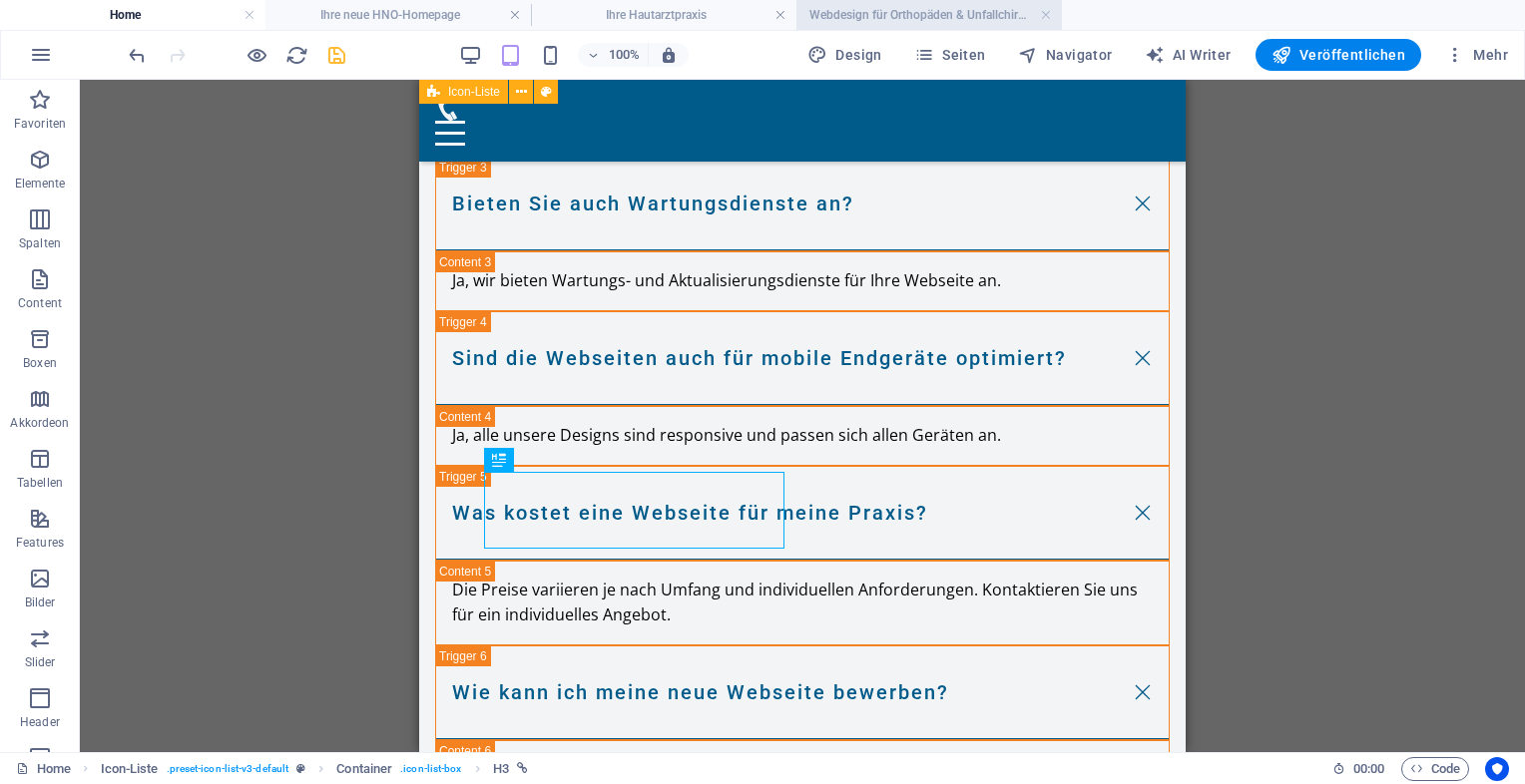 click on "Webdesign für Orthopäden & Unfallchirurgen" at bounding box center (929, 15) 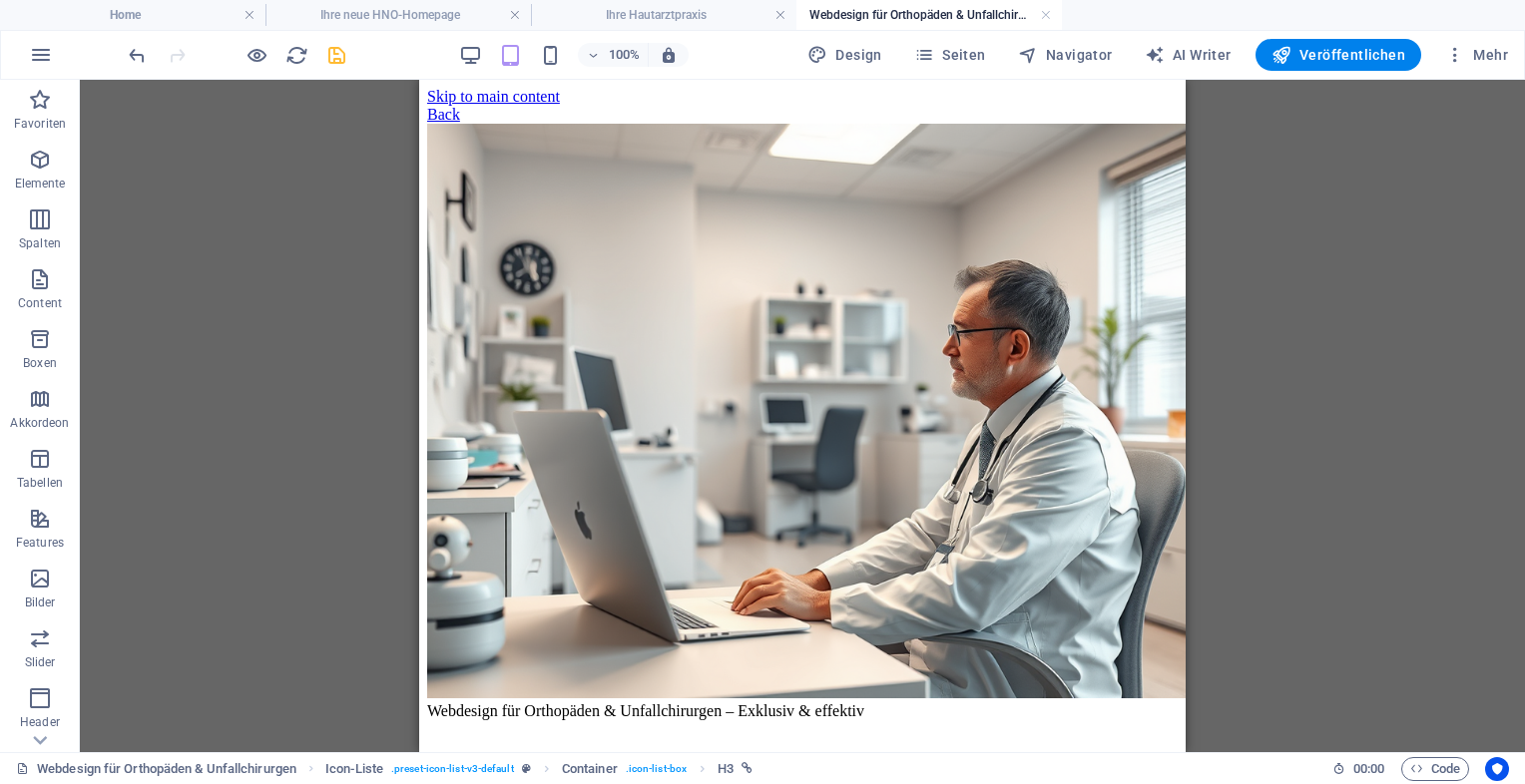 scroll, scrollTop: 388, scrollLeft: 0, axis: vertical 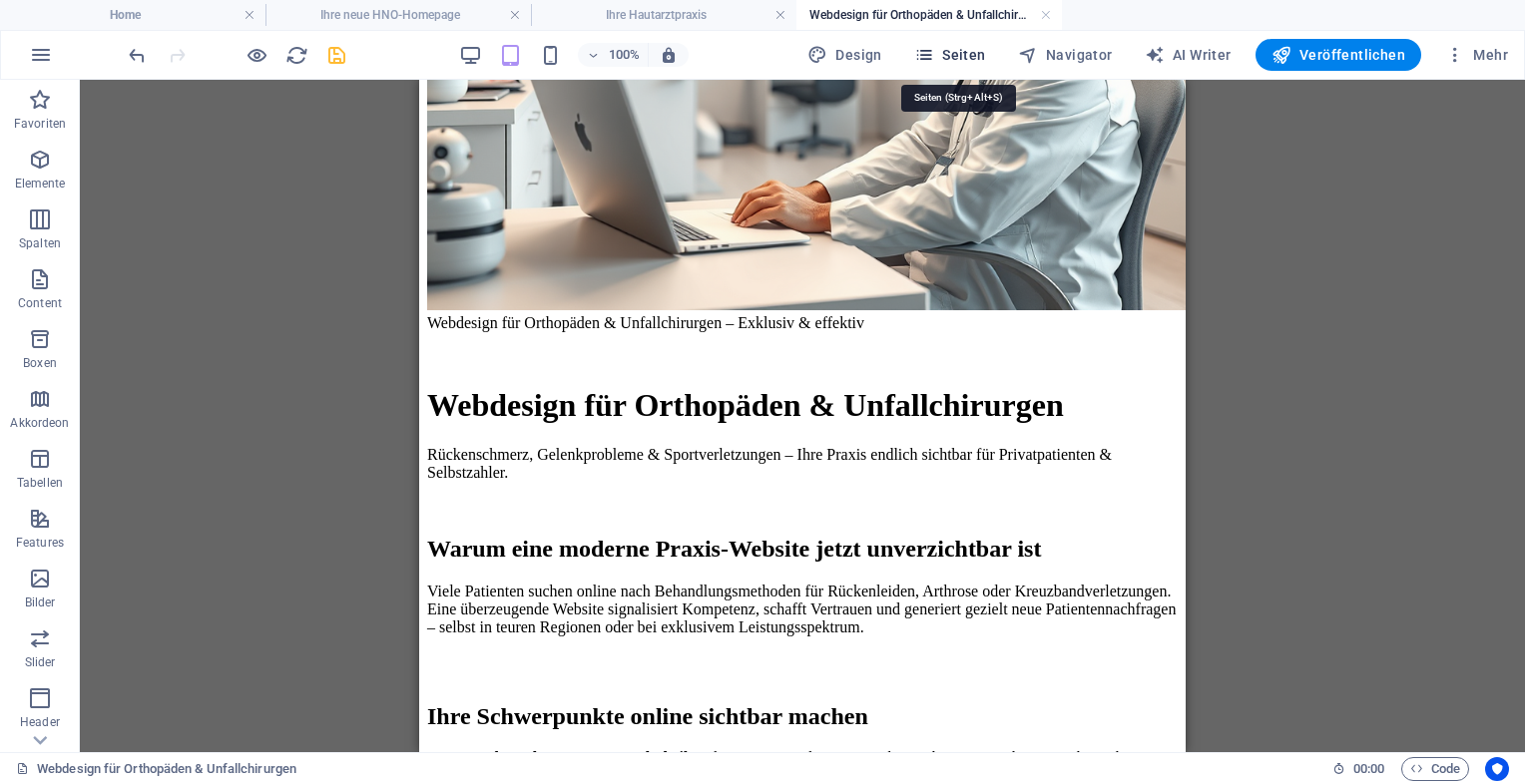 click on "Seiten" at bounding box center [950, 55] 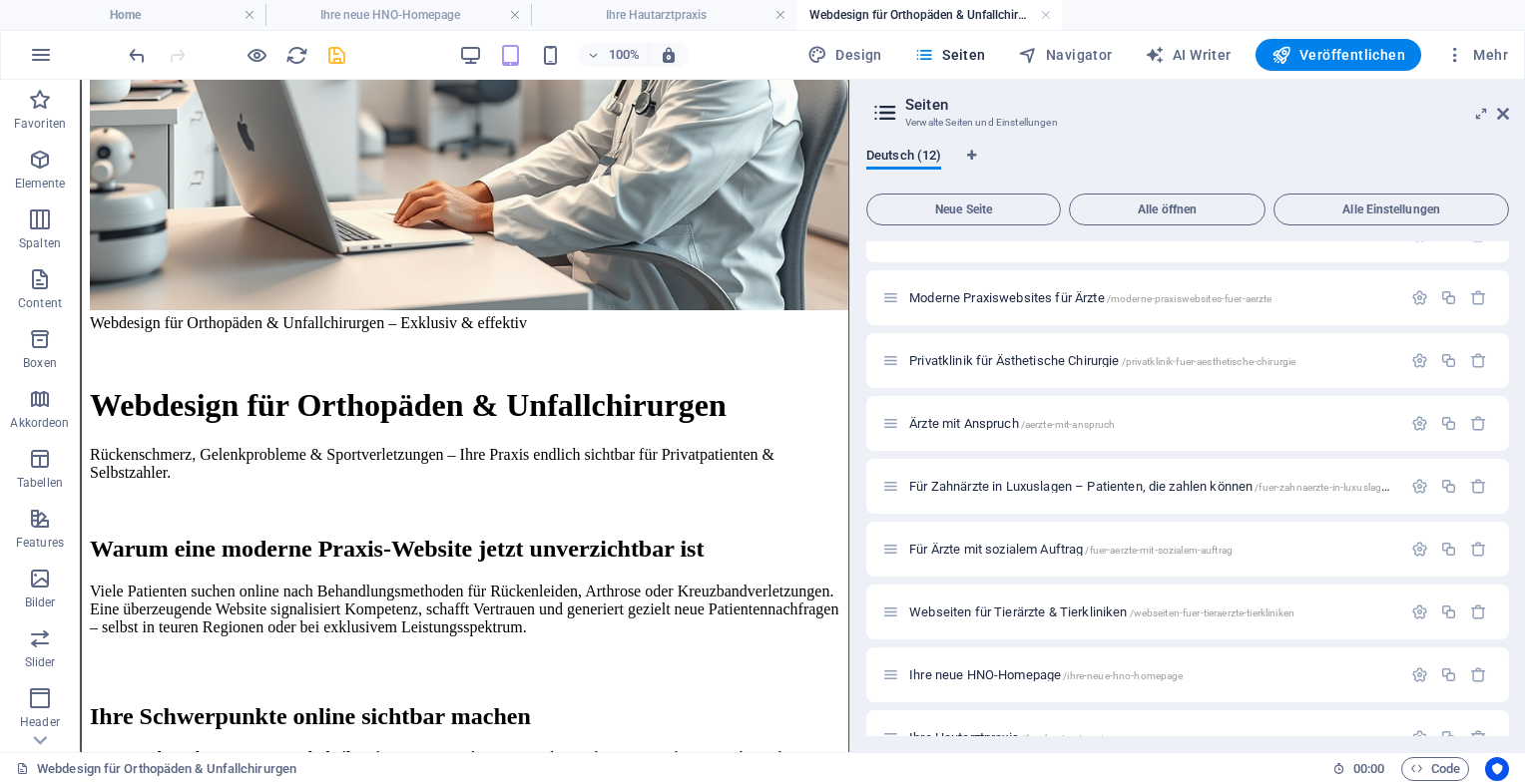 scroll, scrollTop: 259, scrollLeft: 0, axis: vertical 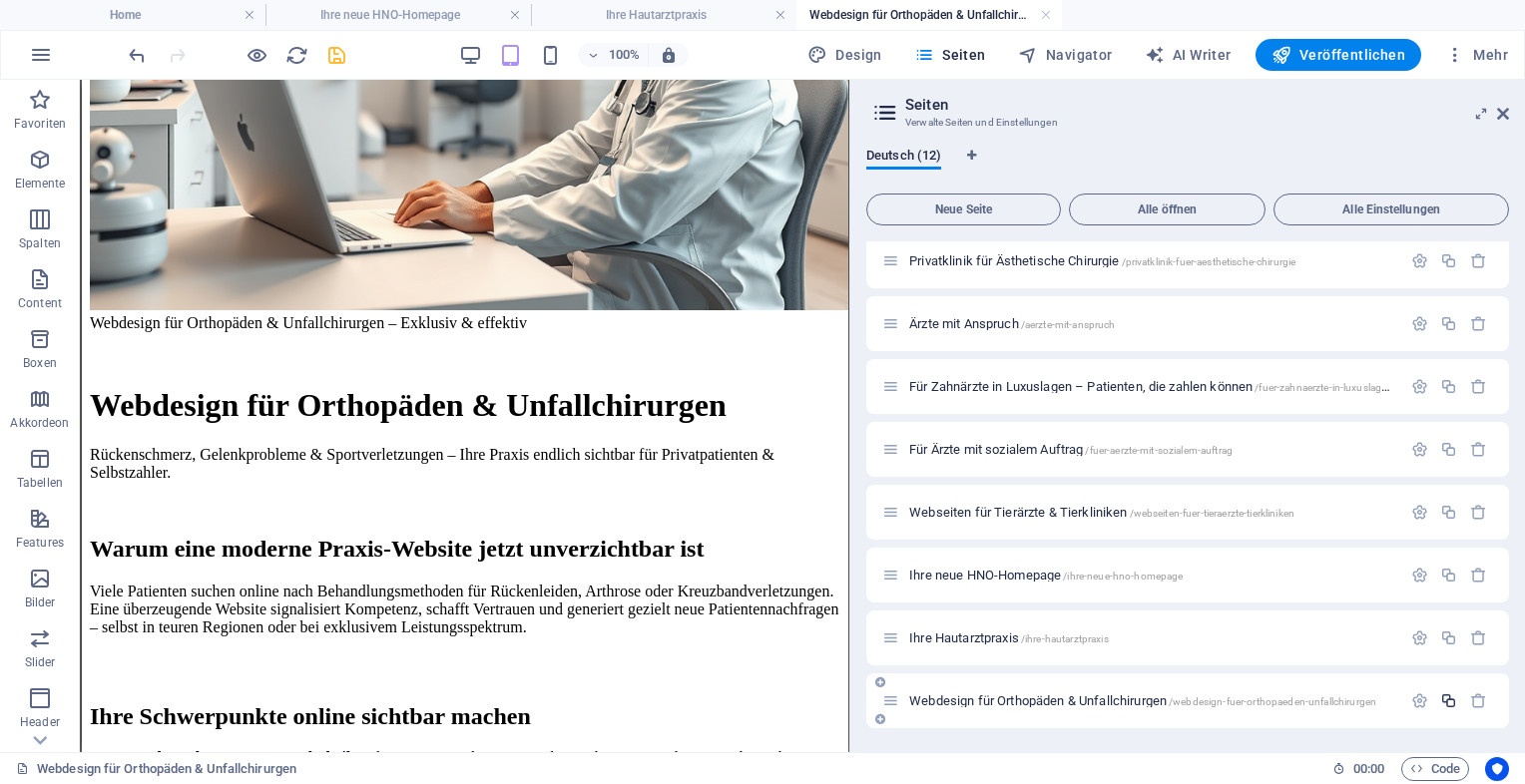 click at bounding box center [1448, 700] 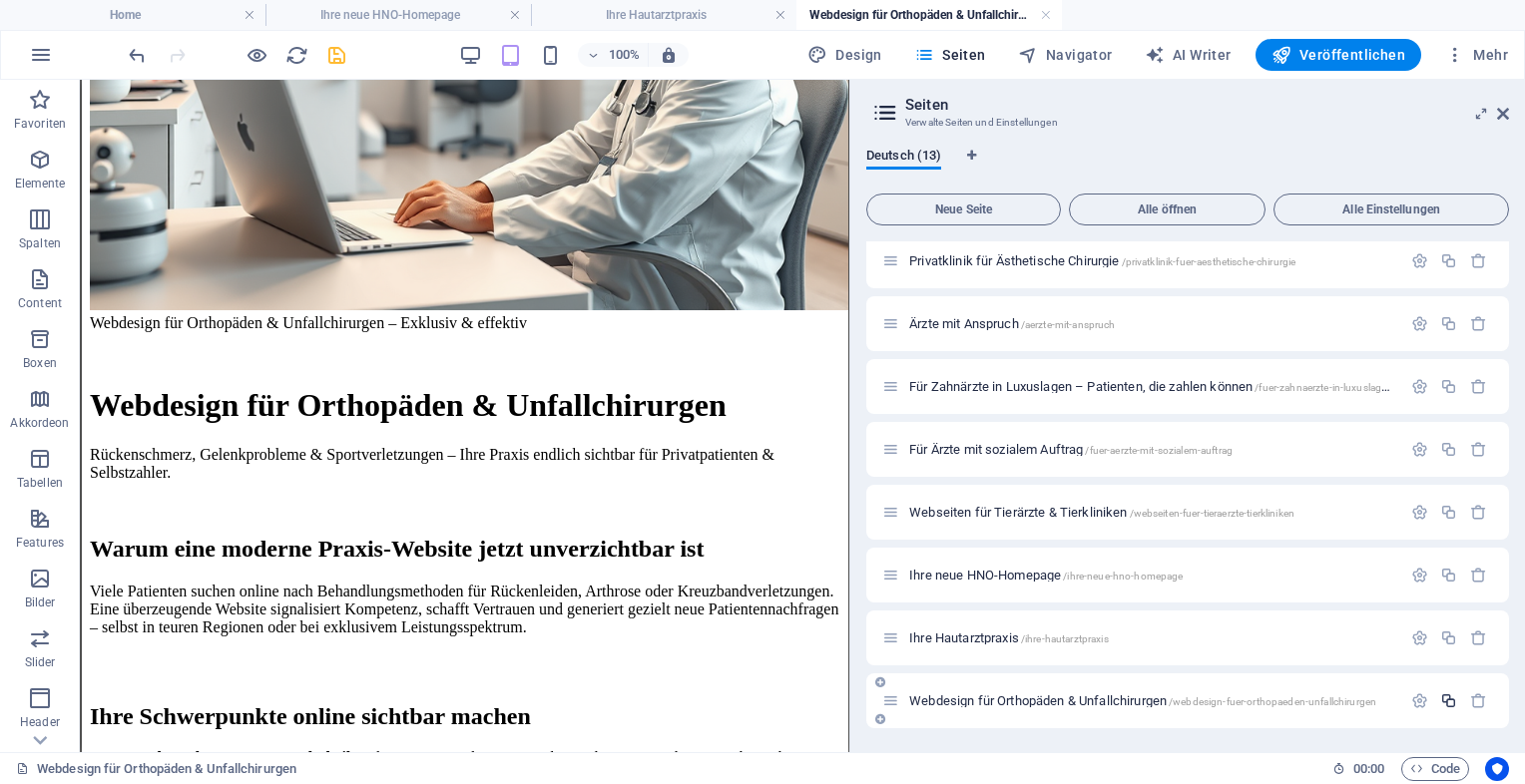 scroll, scrollTop: 609, scrollLeft: 0, axis: vertical 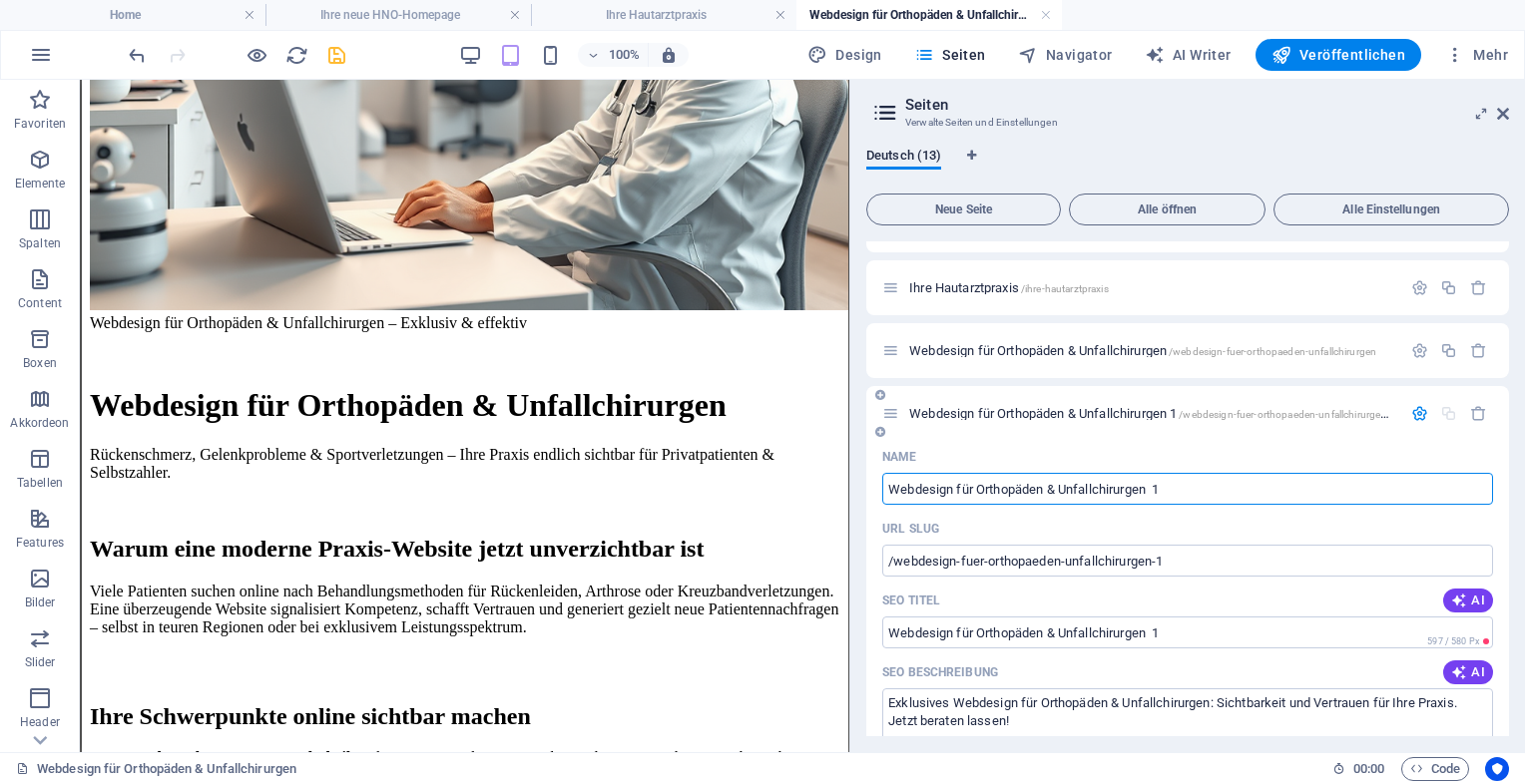 paste on "<!DOCTYPE html> <html lang="de"> <head>   <meta charset="UTF-8">   <title>Webdesign für Gynäkologen – Professioneller Auftritt für Ihre Praxis</title>   <meta name="description" content="Moderne Homepage für Gynäkologie: Schwangerschaftsbetreuung, Krebsvorsorge, Hormonberatung. Jetzt individuelle Praxiswebsite erstellen lassen.">   <meta name="viewport" content="width=device-width, initial-scale=1.0">   <style>     body { font-family: Arial, sans-serif; margin:0; padding:0; background:#f7f7f7; color:#333; }     header { background:#6b003e; color:#fff; padding:60px 30px; text-align:center; }     section { max-width:960px; margin:auto; padding:40px 20px; background:#fff; margin-top:20px; }     h1, h2 { color:#6b003e; }     .cta { background:#6b003e; color:#fff; padding:14px 26px; text-decoration:none; border-radius:5px; display:inline-block; margin-top:20px; }     footer { background:#eee; text-align:center; padding:20px; font-size:14px; }   </style> </head> <body>  <header>   <h1>Webdesign für Gynäkologisch..." 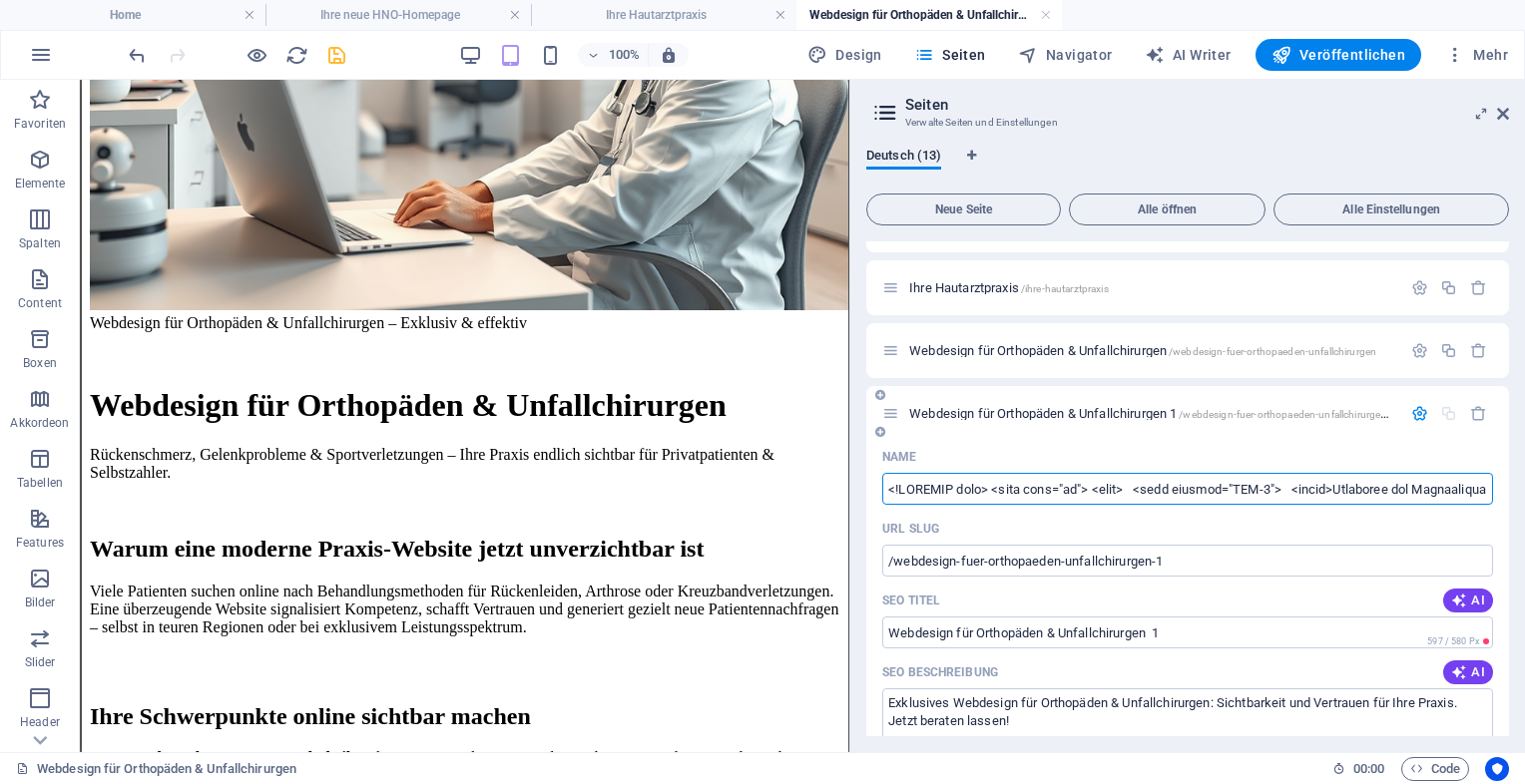 scroll, scrollTop: 0, scrollLeft: 18048, axis: horizontal 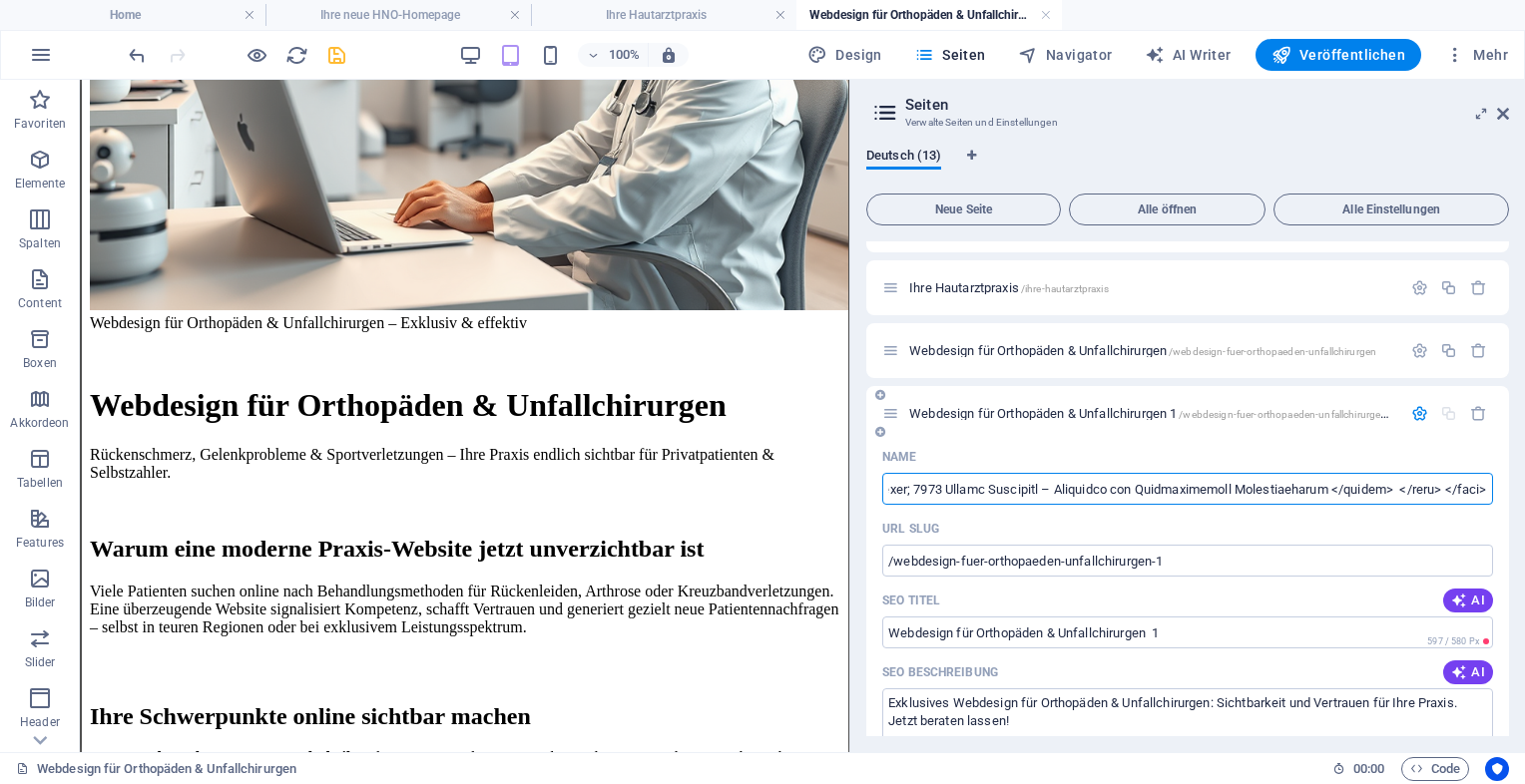 type on "<!DOCTYPE html> <html lang="de"> <head>   <meta charset="UTF-8">   <title>Webdesign für Gynäkologen – Professioneller Auftritt für Ihre Praxis</title>   <meta name="description" content="Moderne Homepage für Gynäkologie: Schwangerschaftsbetreuung, Krebsvorsorge, Hormonberatung. Jetzt individuelle Praxiswebsite erstellen lassen.">   <meta name="viewport" content="width=device-width, initial-scale=1.0">   <style>     body { font-family: Arial, sans-serif; margin:0; padding:0; background:#f7f7f7; color:#333; }     header { background:#6b003e; color:#fff; padding:60px 30px; text-align:center; }     section { max-width:960px; margin:auto; padding:40px 20px; background:#fff; margin-top:20px; }     h1, h2 { color:#6b003e; }     .cta { background:#6b003e; color:#fff; padding:14px 26px; text-decoration:none; border-radius:5px; display:inline-block; margin-top:20px; }     footer { background:#eee; text-align:center; padding:20px; font-size:14px; }   </style> </head> <body>  <header>   <h1>Webdesign für Gynäkologisch..." 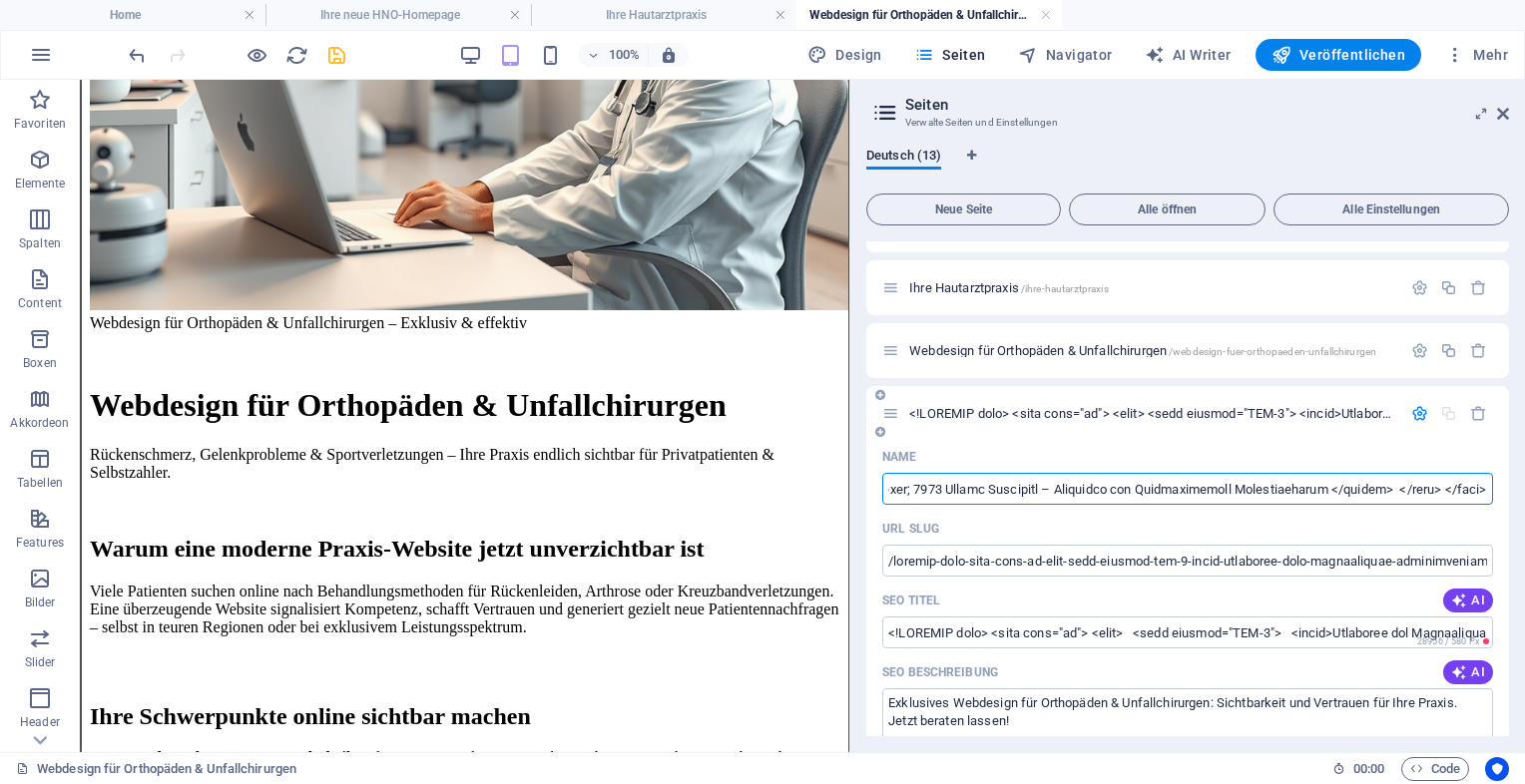 scroll, scrollTop: 0, scrollLeft: 0, axis: both 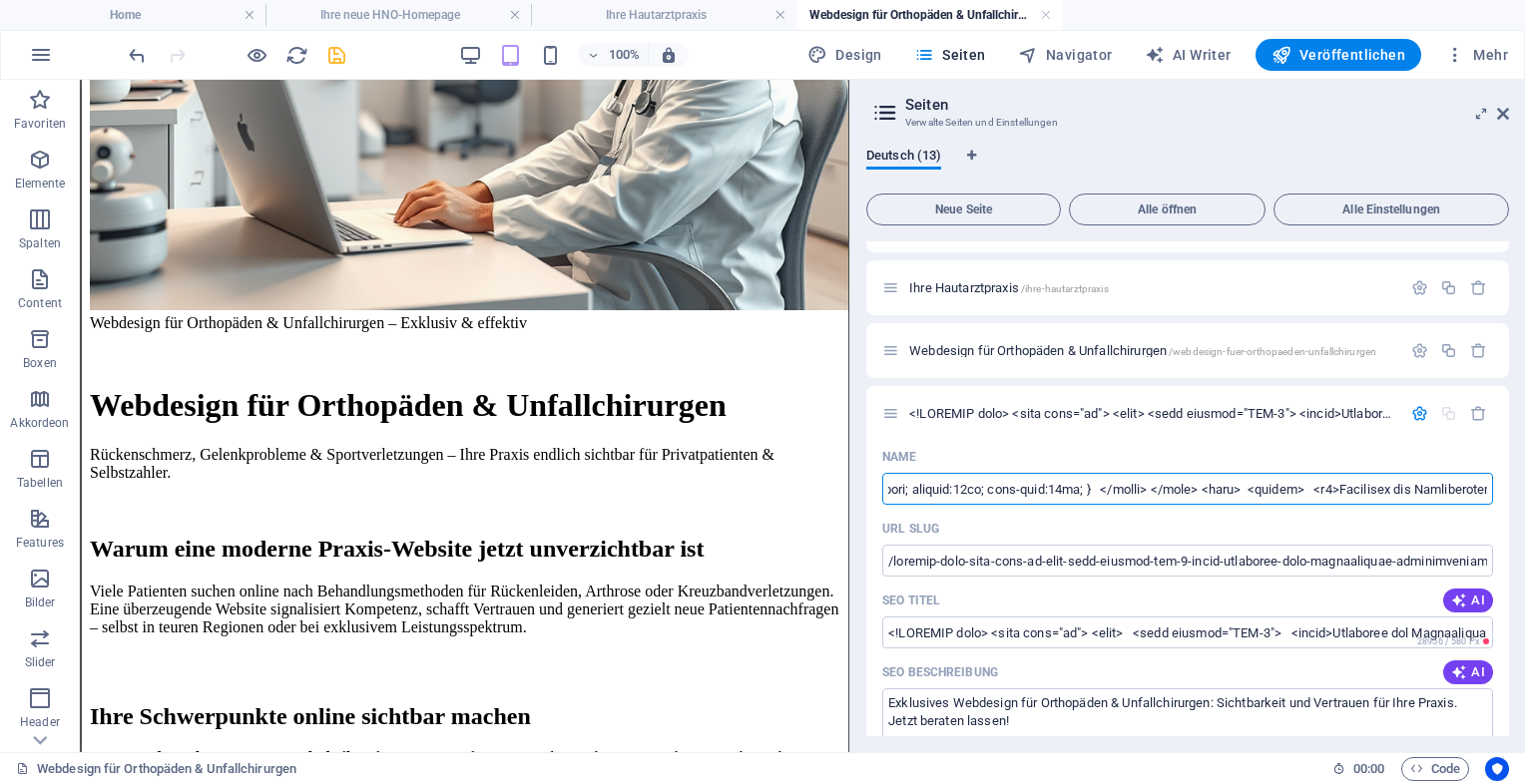 drag, startPoint x: 889, startPoint y: 487, endPoint x: 1528, endPoint y: 501, distance: 639.1533 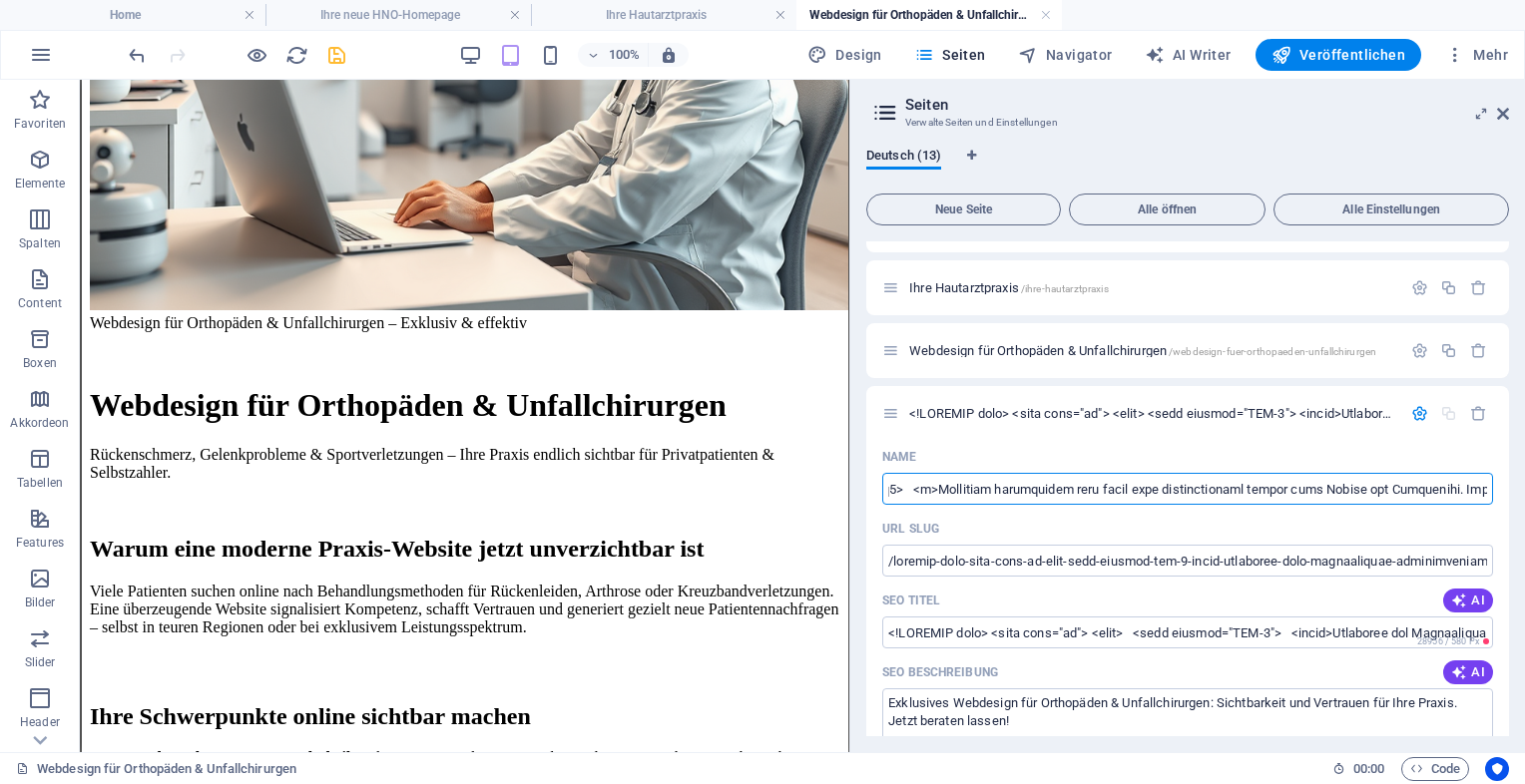 scroll, scrollTop: 0, scrollLeft: 0, axis: both 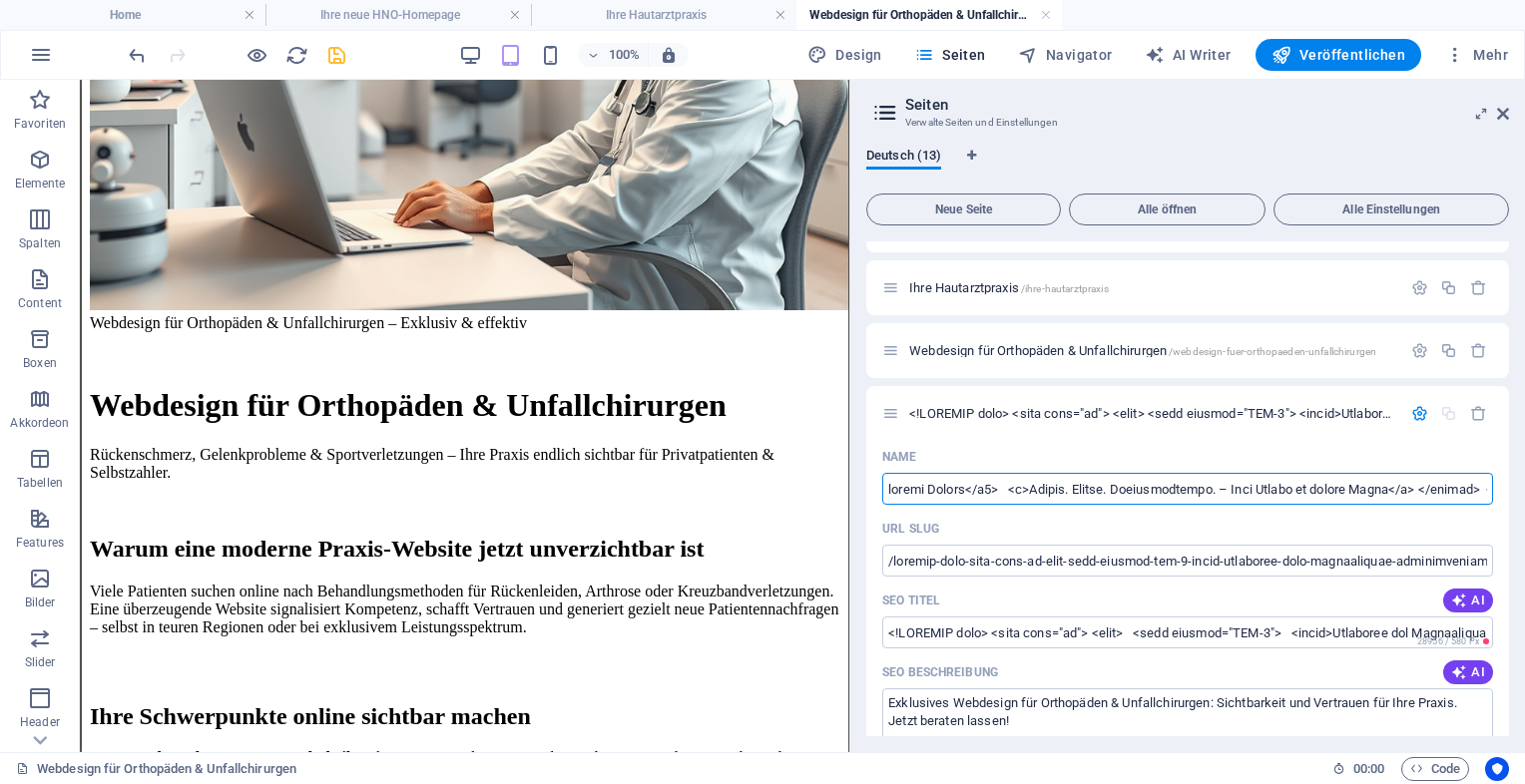 type on "gische Praxen</h1>   <p>Modern. Seriös. Vertrauensvoll. – Ihre Praxis im besten Licht</p> </header>  <section>   <h2>Ihre Leistungen professionell präsentiert</h2>   <p>Als Gynäkologe stehen Sie für medizinische Kompetenz und persönliche Betreuung. Wir sorgen dafür, dass Ihre Webseite genau diesen Eindruck vermittelt – klar strukturiert, optisch ansprechend und technisch einwandfrei.</p>    <h3>Beispielhafte Schwerpunkte Ihrer Praxis:</h3>   <ul>     <li>Schwangerschaftsbetreuung & Ultraschall</li>     <li>Krebsvorsorge und Früherkennung</li>     <li>Beratung zu hormonellen Beschwerden und Wechseljahren</li>     <li>Empfängnisverhütung und Zyklusdiagnostik</li>     <li>Behandlung gynäkologischer Erkrankungen</li>   </ul>    <a href="mailto:info@deine-arzthomepage.de" class="cta">Jetzt Homepage-Angebot anfordern</a> </section>  <section>   <h2>Warum eine moderne Website entscheidend ist</h2>   <p>Patienten informieren sich heute fast ausschließlich online über Praxen und Leistungen. Eine gut gestaltete Webs..." 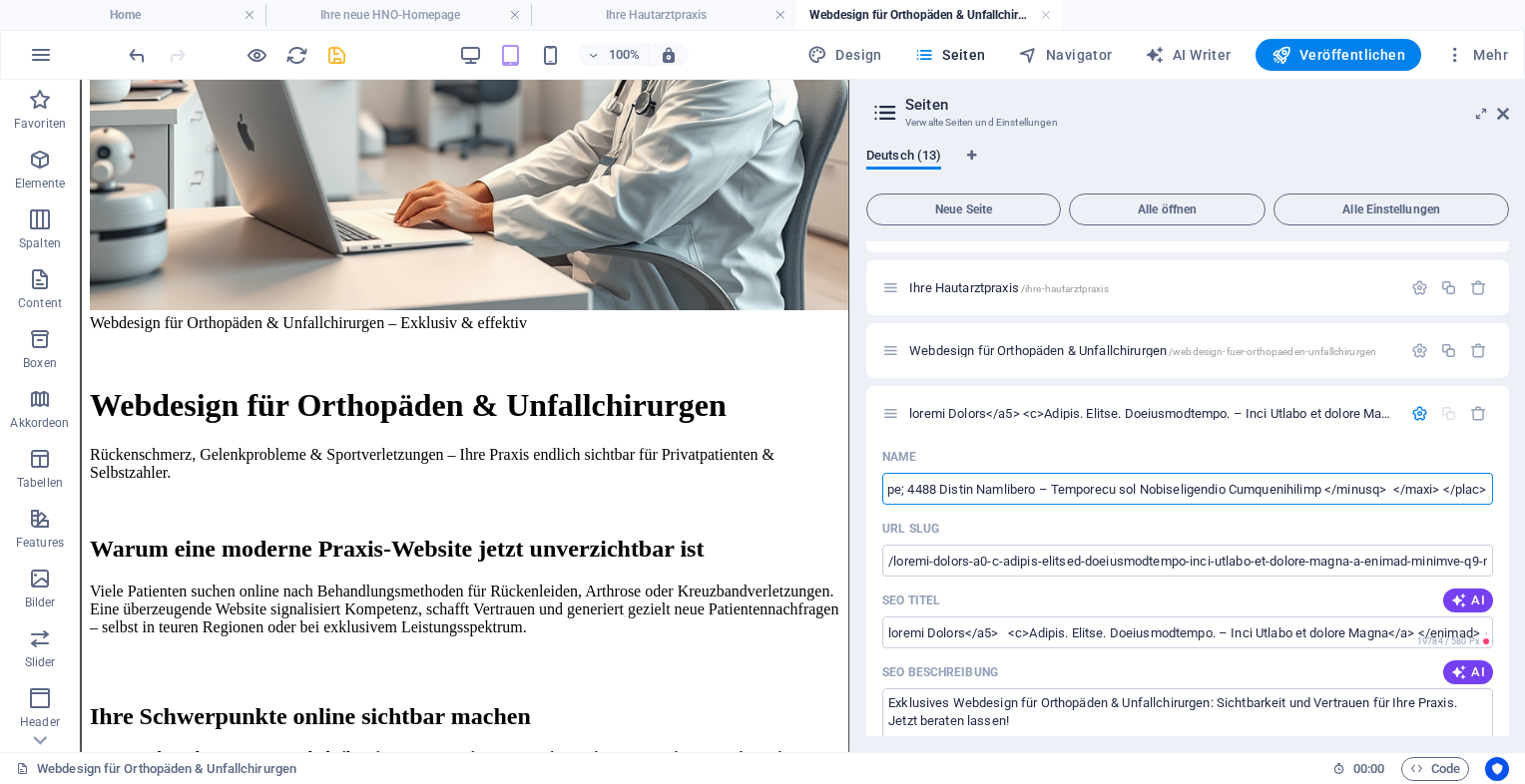 scroll, scrollTop: 0, scrollLeft: 12111, axis: horizontal 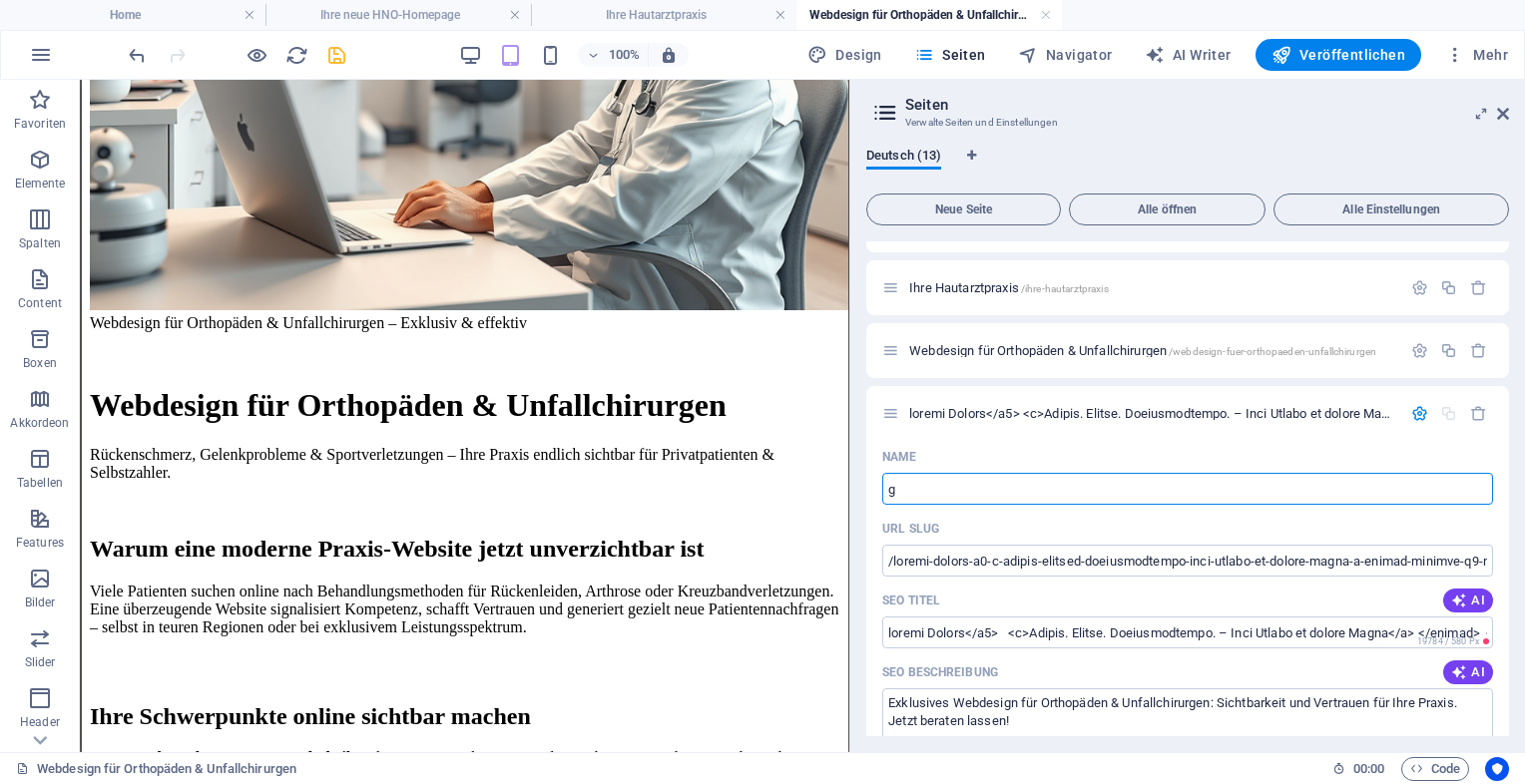 type 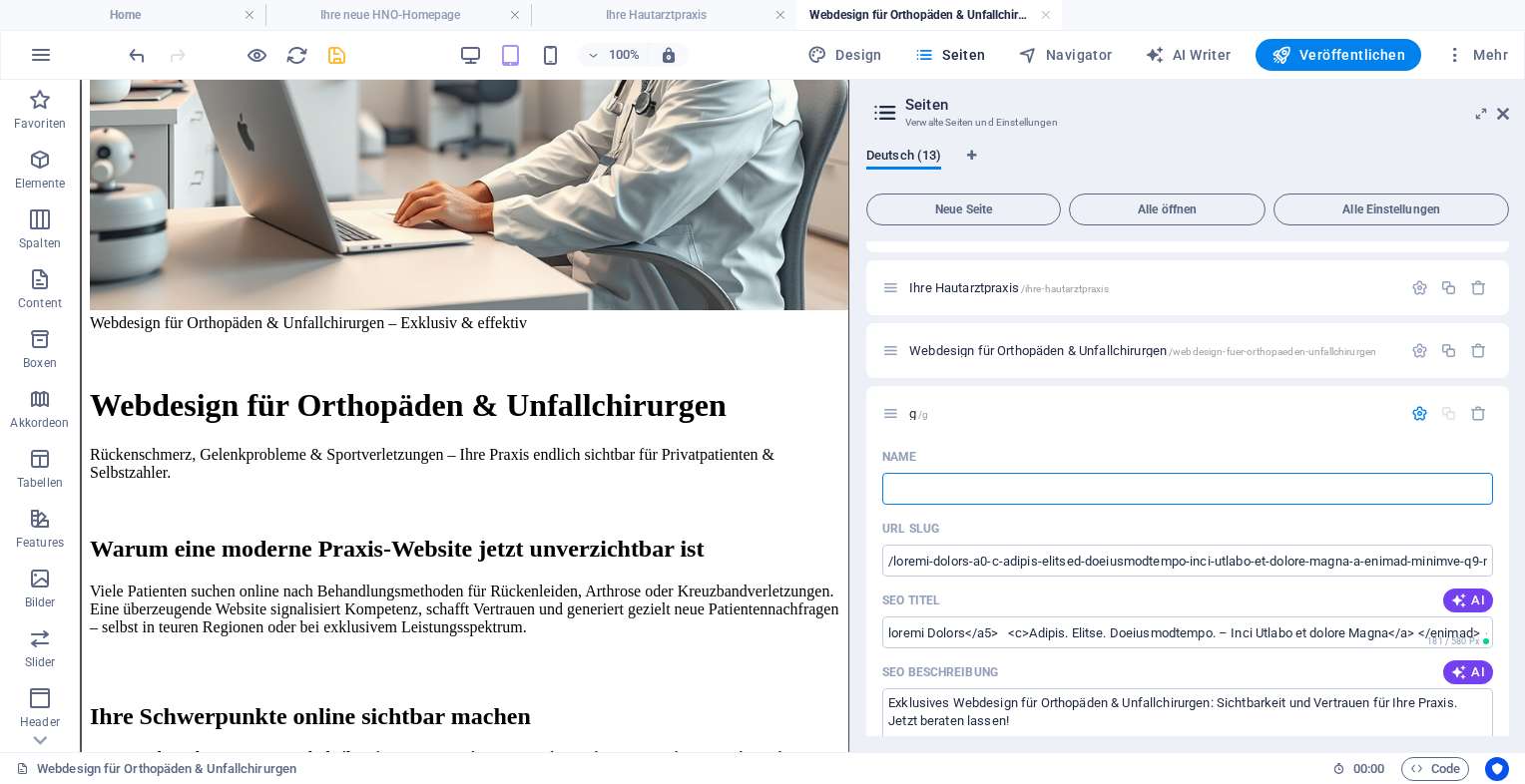 type on "/g" 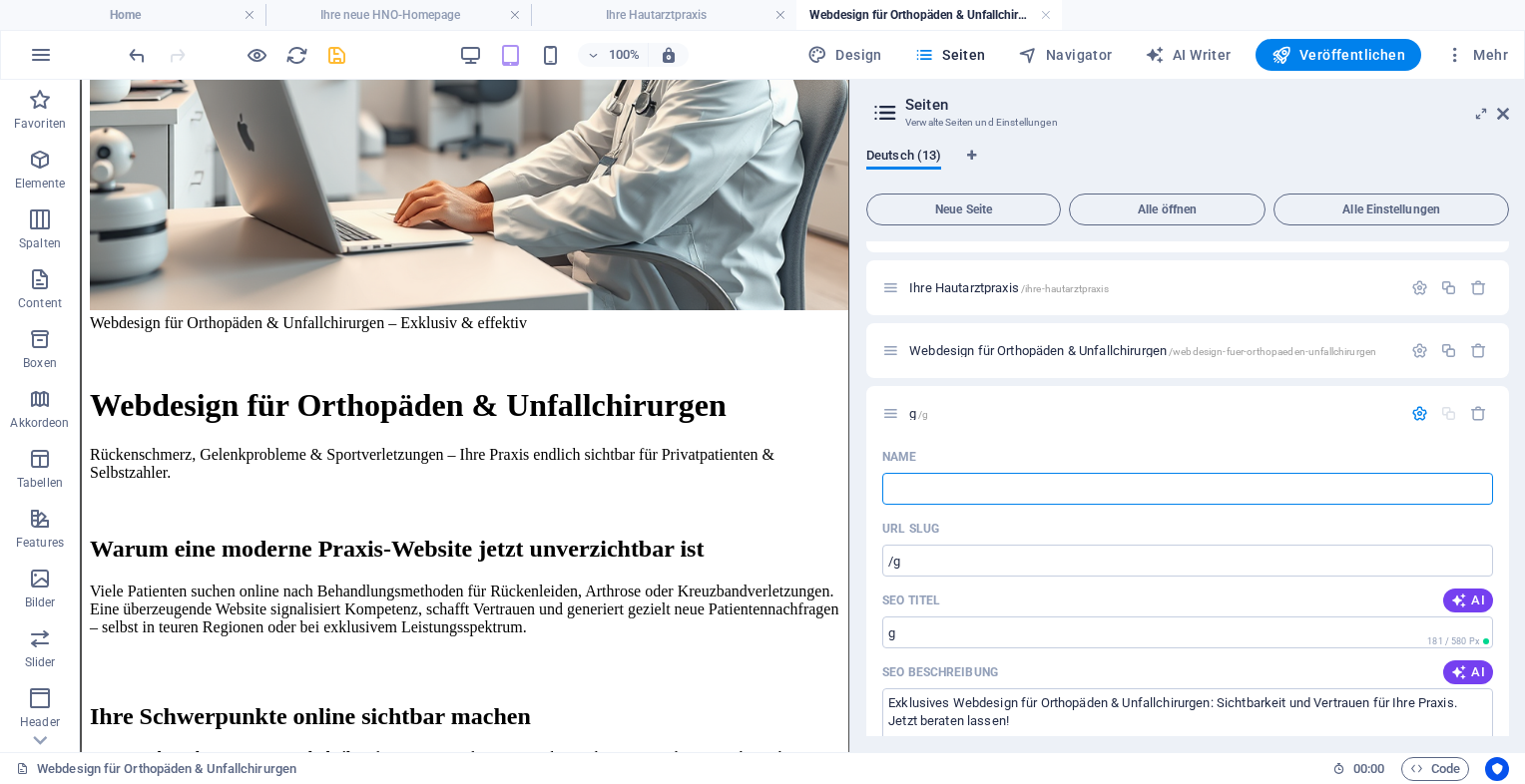 type 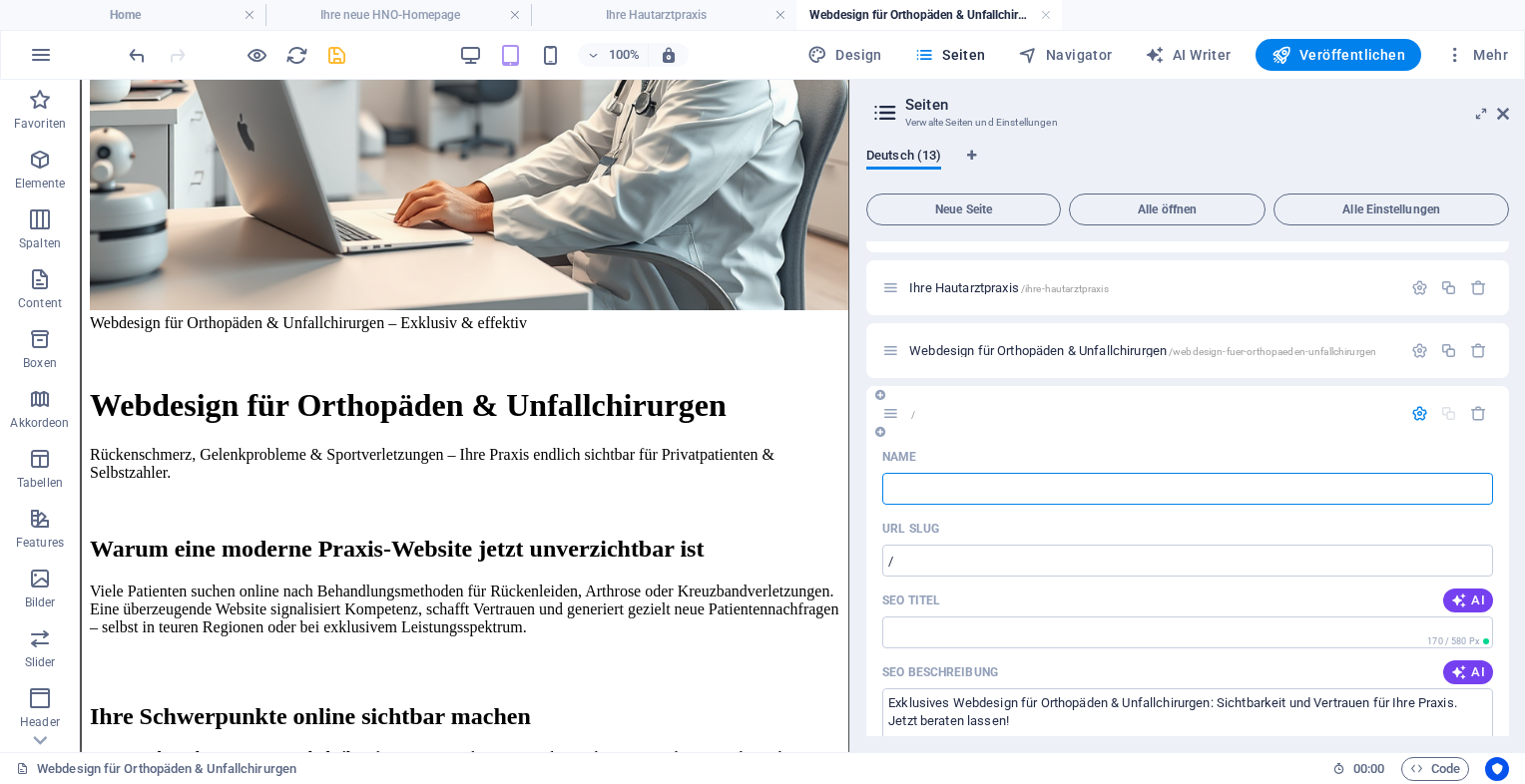 click on "Name" at bounding box center (1188, 489) 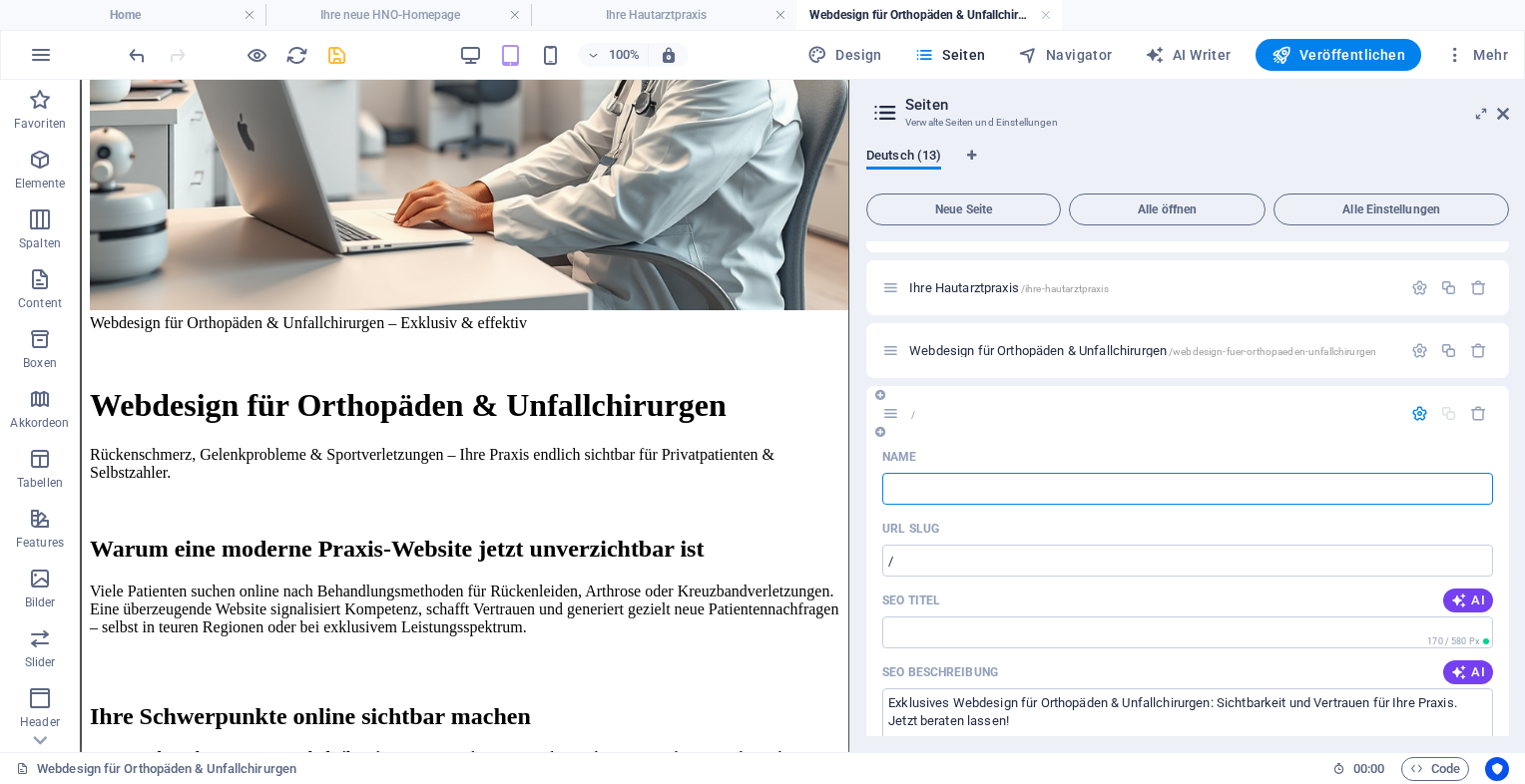 paste on ">Webdesign für Gynäkologen" 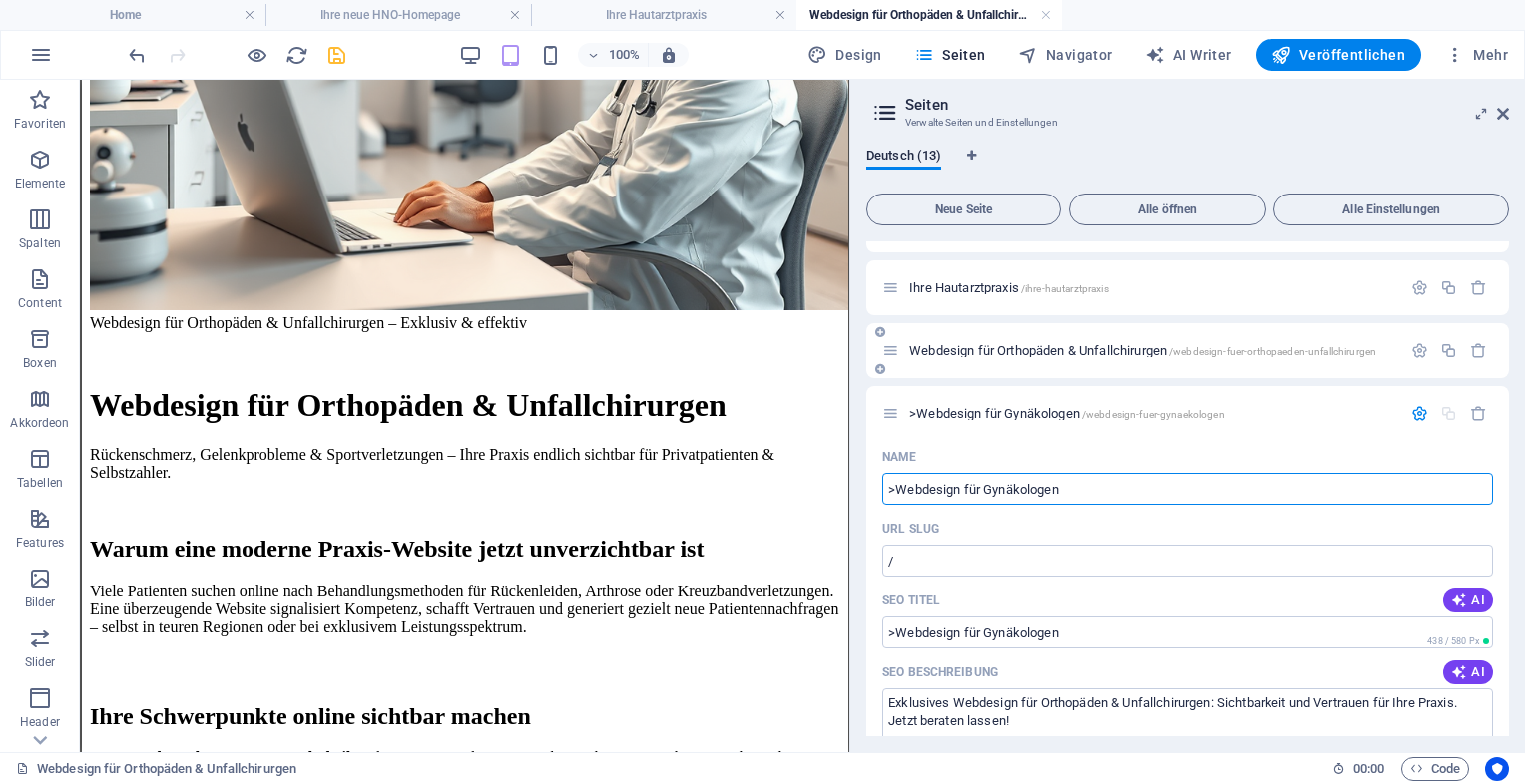 type on ">Webdesign für Gynäkologen" 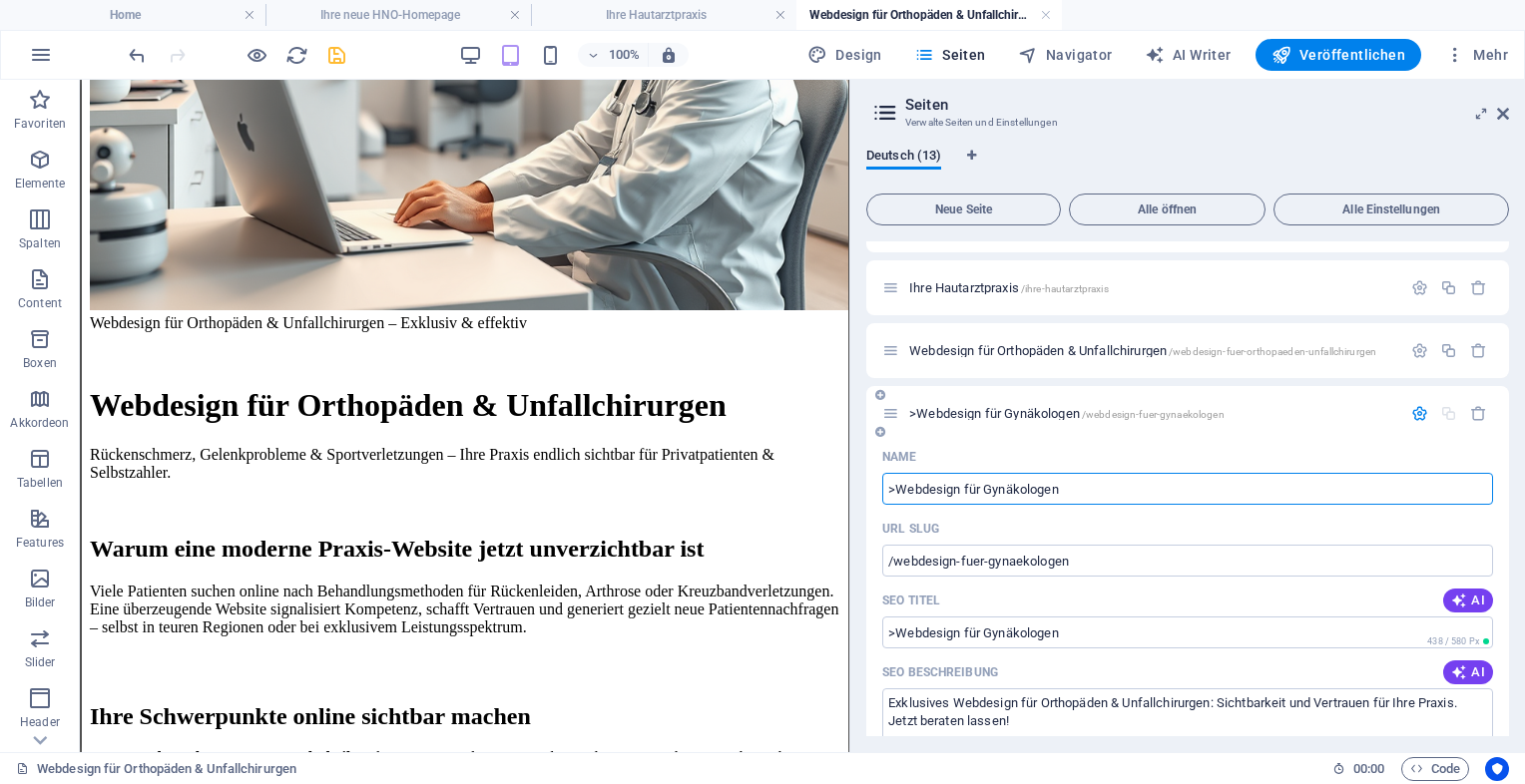click on ">Webdesign für Gynäkologen" at bounding box center (1188, 489) 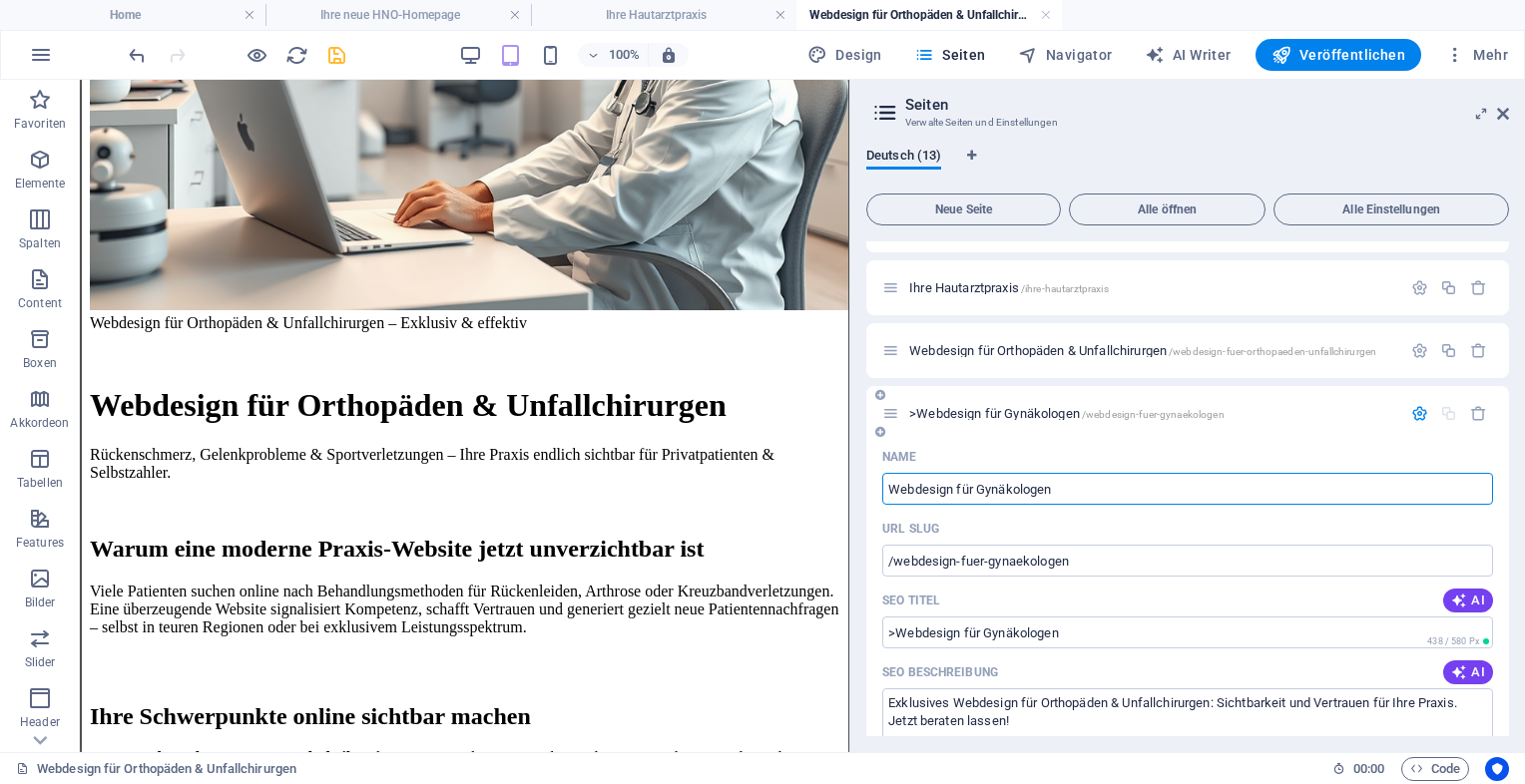 type on "Webdesign für Gynäkologen" 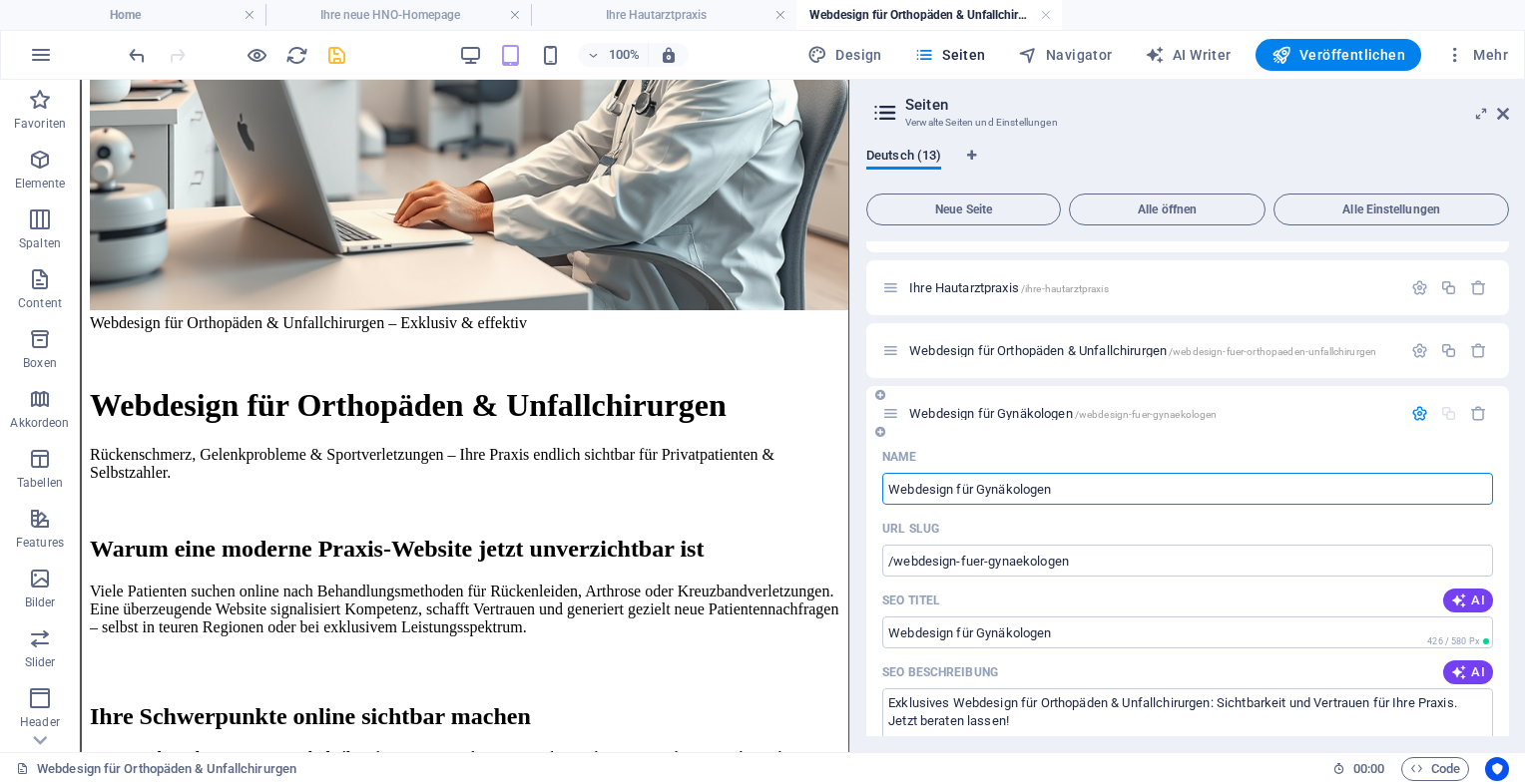 type on "Webdesign für Gynäkologen" 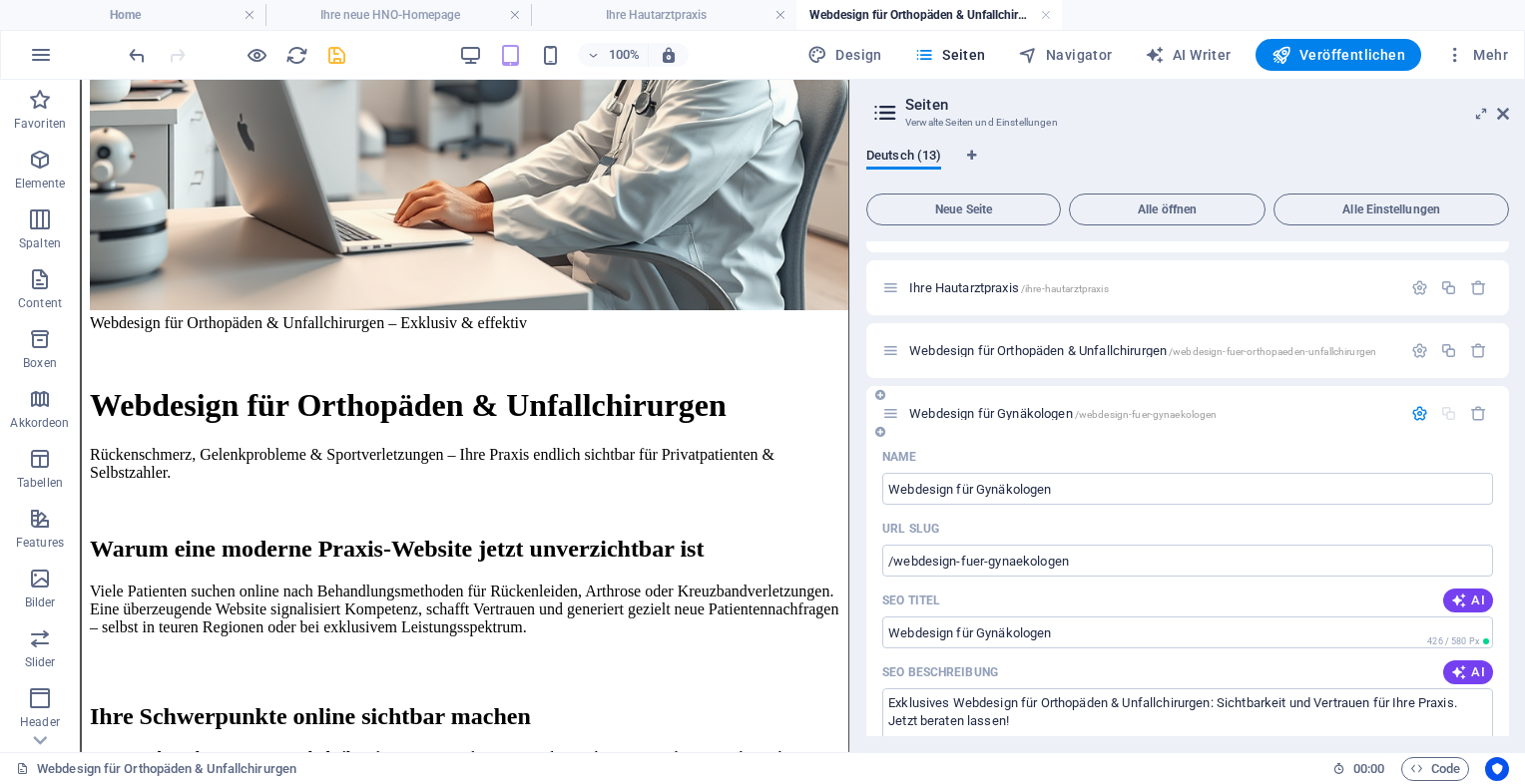 click on "Webdesign für Gynäkologen /webdesign-fuer-gynaekologen" at bounding box center [1063, 413] 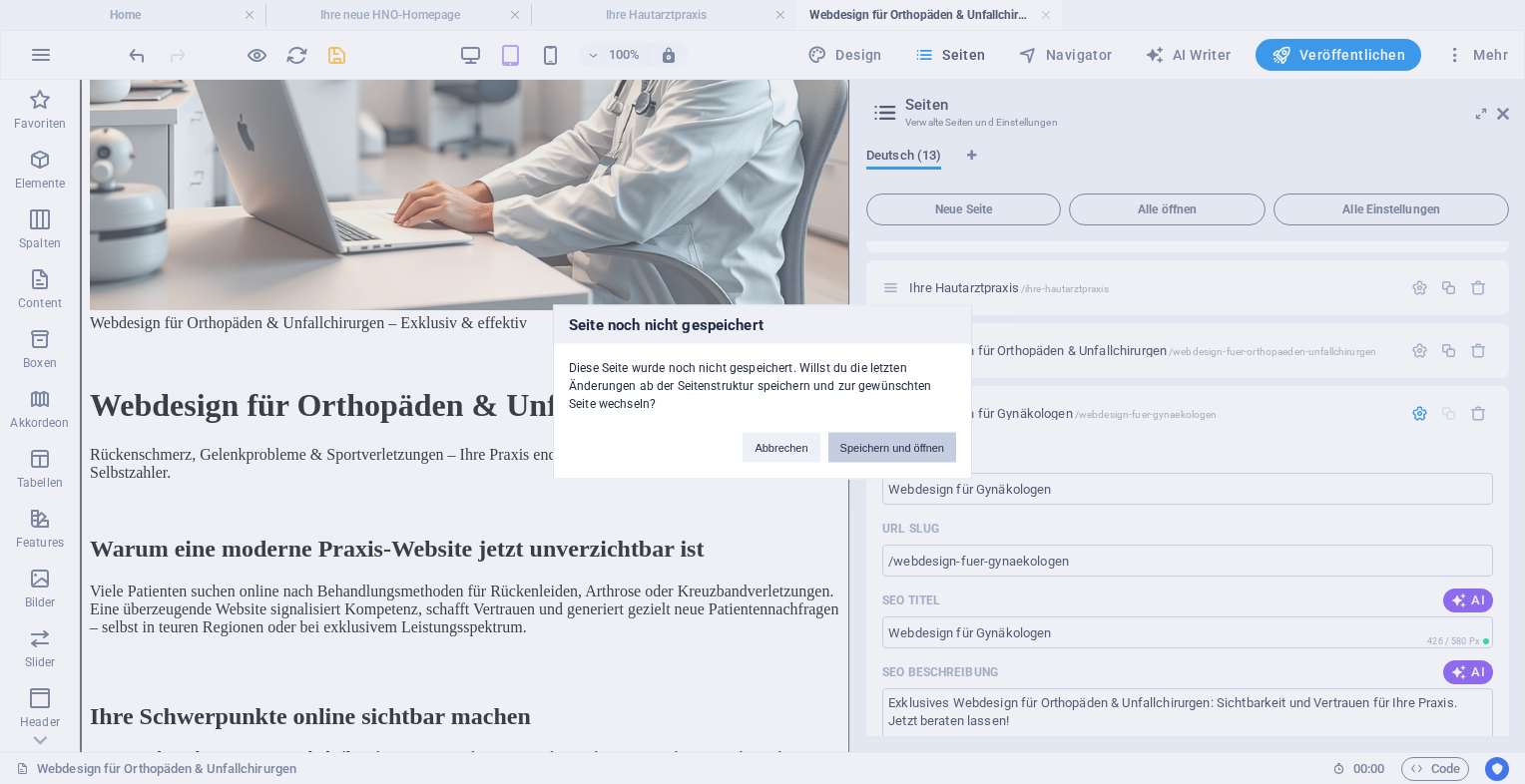 click on "Speichern und öffnen" at bounding box center [892, 448] 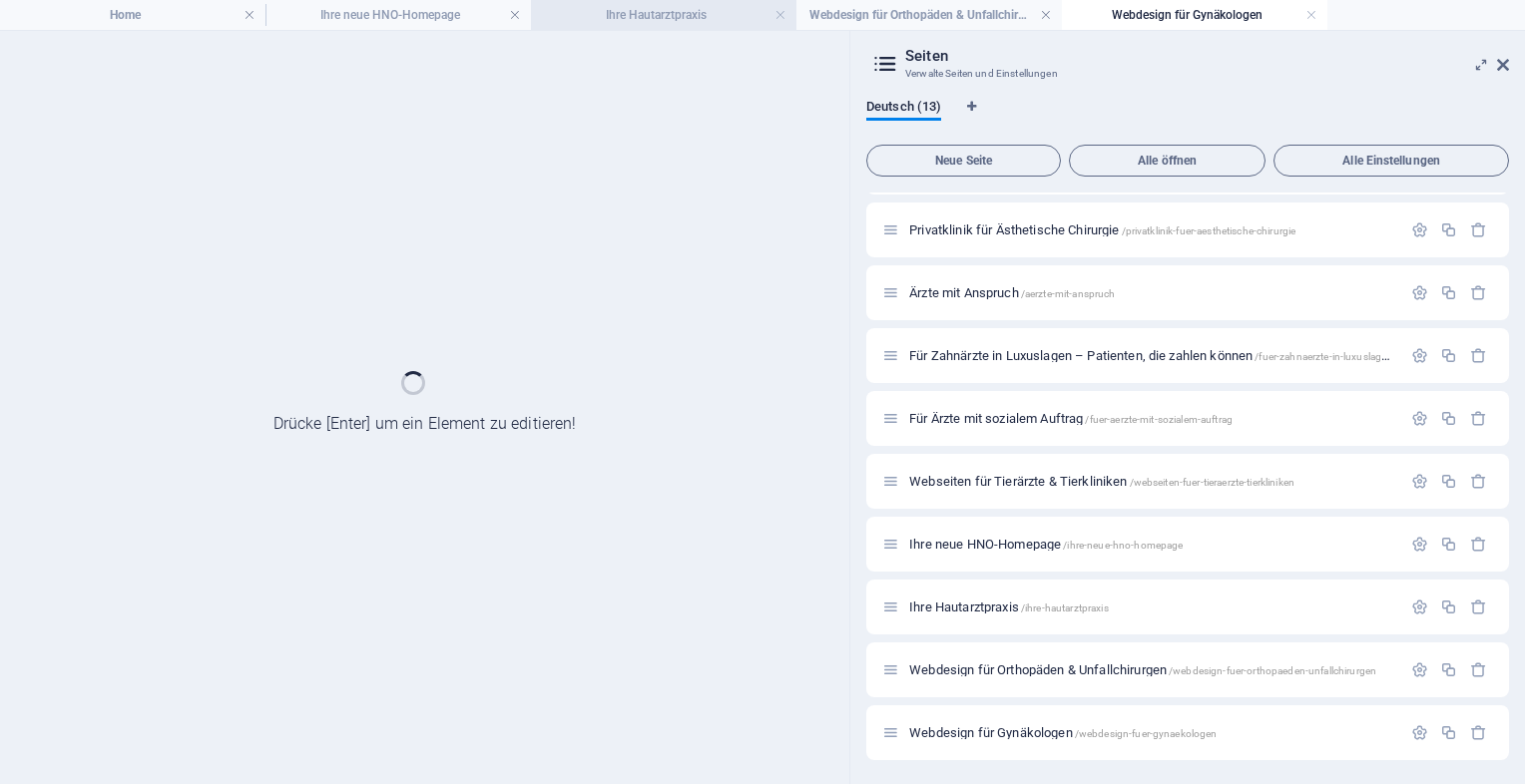 scroll, scrollTop: 0, scrollLeft: 0, axis: both 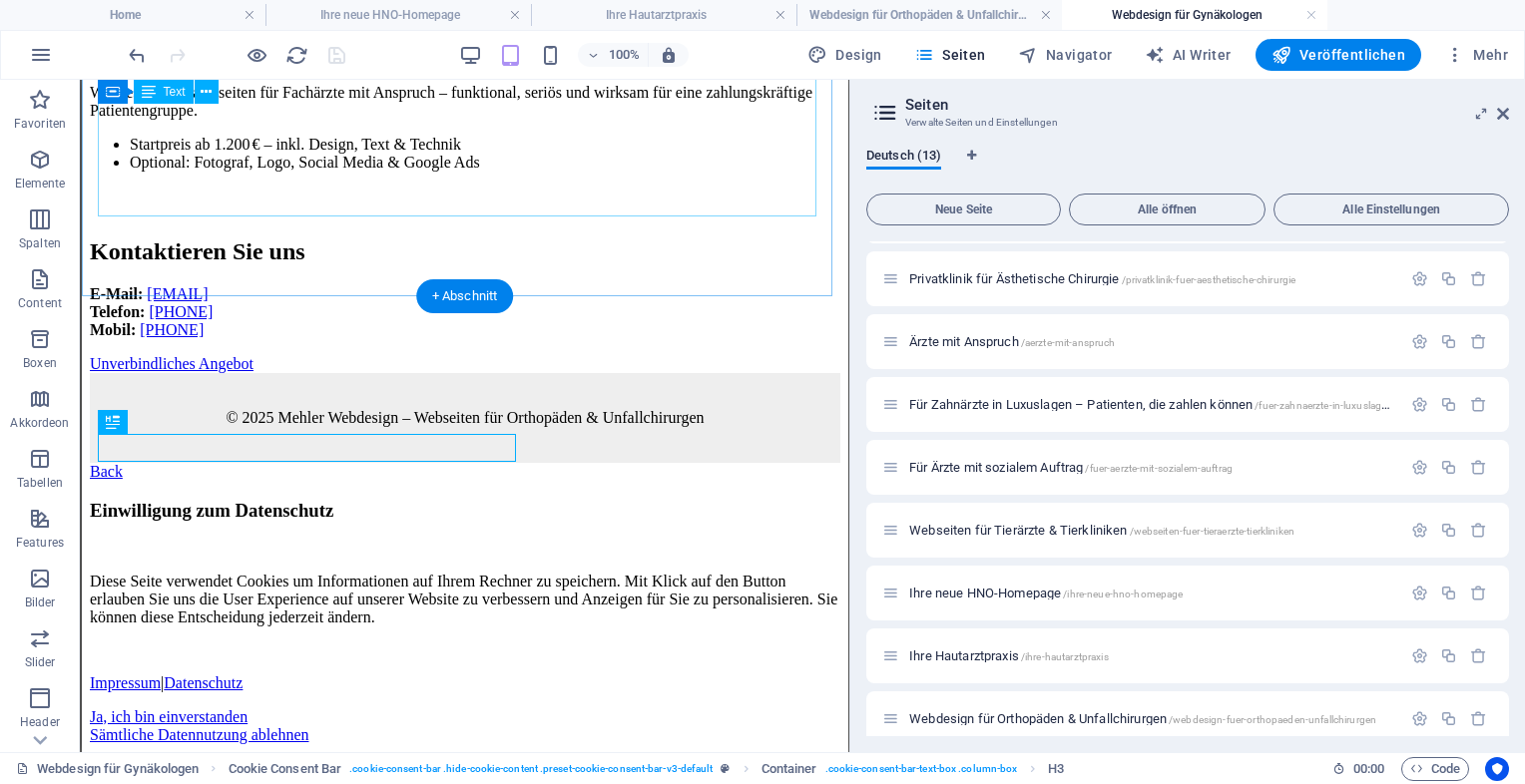 click on "Webdesign für Orthopäden & Unfallchirurgen – Exklusiv & effektiv
Webdesign für Orthopäden & Unfallchirurgen
Rückenschmerz, Gelenkprobleme & Sportverletzungen – Ihre Praxis endlich sichtbar für Privatpatienten & Selbstzahler.
Warum eine moderne Praxis-Website jetzt unverzichtbar ist
Viele Patienten suchen online nach Behandlungsmethoden für Rückenleiden, Arthrose oder Kreuzbandverletzungen. Eine überzeugende Website signalisiert Kompetenz, schafft Vertrauen und generiert gezielt neue Patientennachfragen – selbst in teuren Regionen oder bei exklusivem Leistungsspektrum.
Ihre Schwerpunkte online sichtbar machen
Rückenschmerzen & Bandscheiben:  konservative Therapien, Schmerztherapie, Injektionen, Physiotherapie
Gelenkprobleme & Arthrose:  Knorpelaufbau, Gelenkersatz, orthopädische Beratung
Sportmedizin:  Diagnostik & Rehabilitation bei Sportverletzungen, CrossFit, Golf & Laufsport
Unfallchirurgie bei Extremsport:" at bounding box center [464, -283] 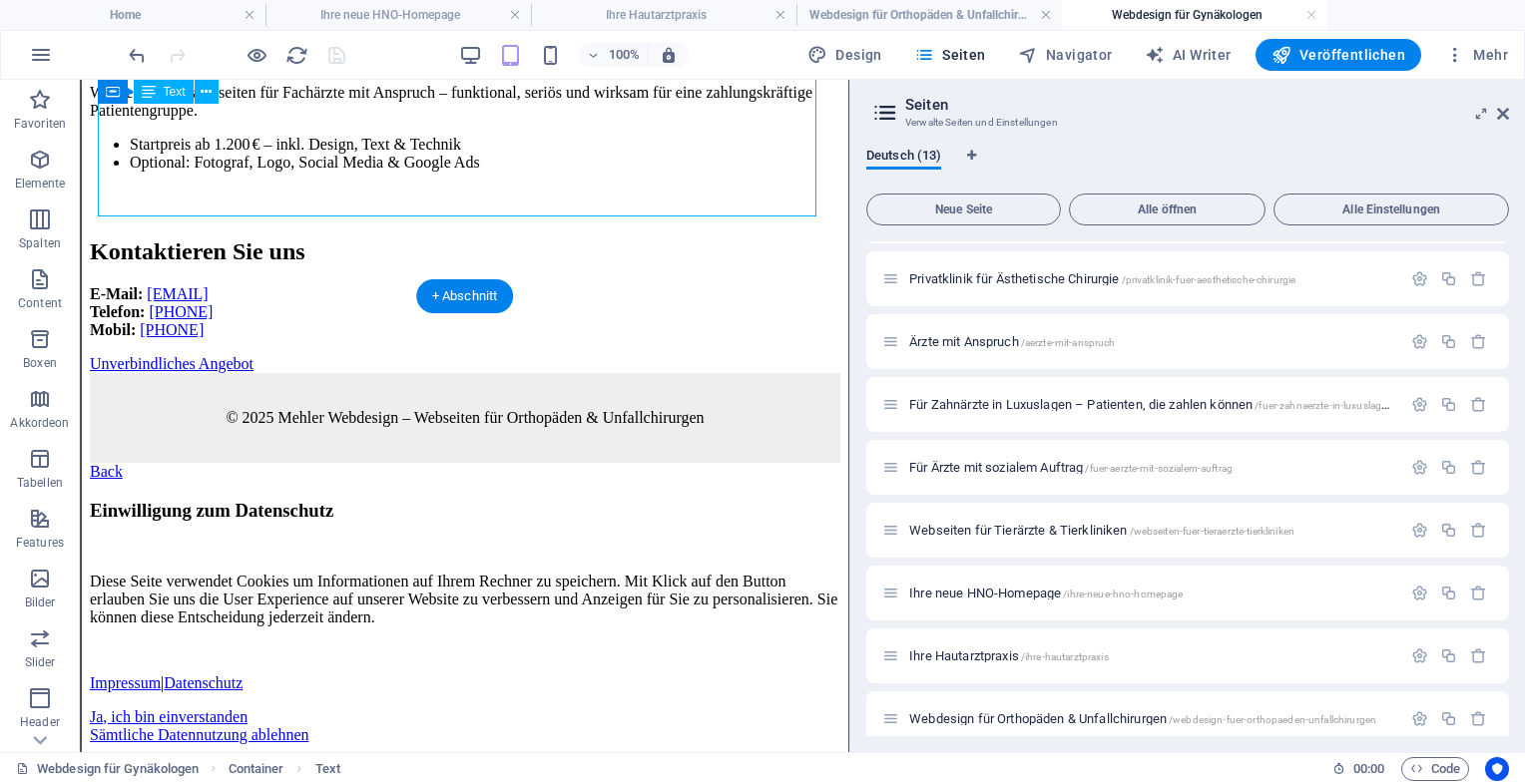 click on "Webdesign für Orthopäden & Unfallchirurgen – Exklusiv & effektiv
Webdesign für Orthopäden & Unfallchirurgen
Rückenschmerz, Gelenkprobleme & Sportverletzungen – Ihre Praxis endlich sichtbar für Privatpatienten & Selbstzahler.
Warum eine moderne Praxis-Website jetzt unverzichtbar ist
Viele Patienten suchen online nach Behandlungsmethoden für Rückenleiden, Arthrose oder Kreuzbandverletzungen. Eine überzeugende Website signalisiert Kompetenz, schafft Vertrauen und generiert gezielt neue Patientennachfragen – selbst in teuren Regionen oder bei exklusivem Leistungsspektrum.
Ihre Schwerpunkte online sichtbar machen
Rückenschmerzen & Bandscheiben:  konservative Therapien, Schmerztherapie, Injektionen, Physiotherapie
Gelenkprobleme & Arthrose:  Knorpelaufbau, Gelenkersatz, orthopädische Beratung
Sportmedizin:  Diagnostik & Rehabilitation bei Sportverletzungen, CrossFit, Golf & Laufsport
Unfallchirurgie bei Extremsport:" at bounding box center (464, -283) 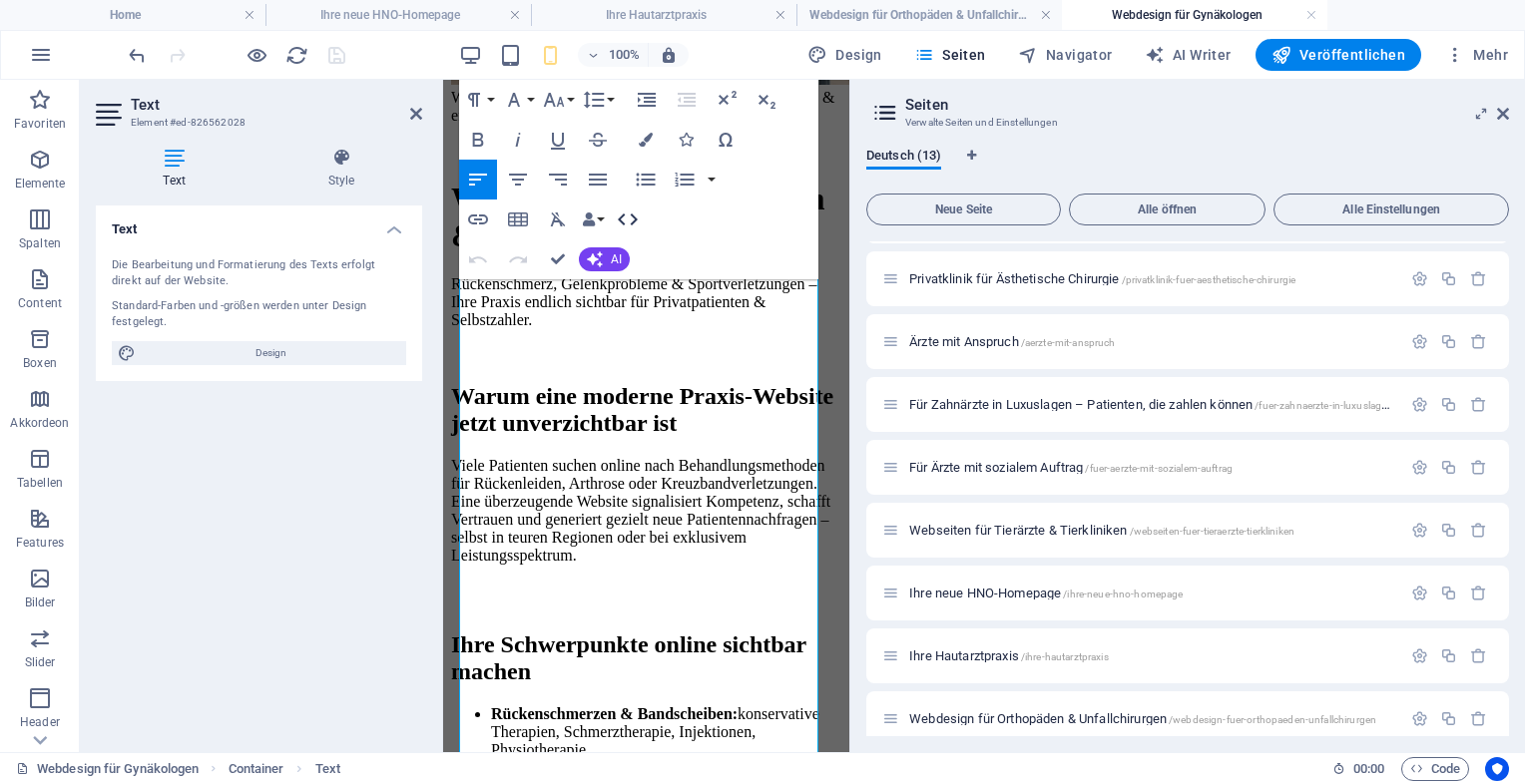 click 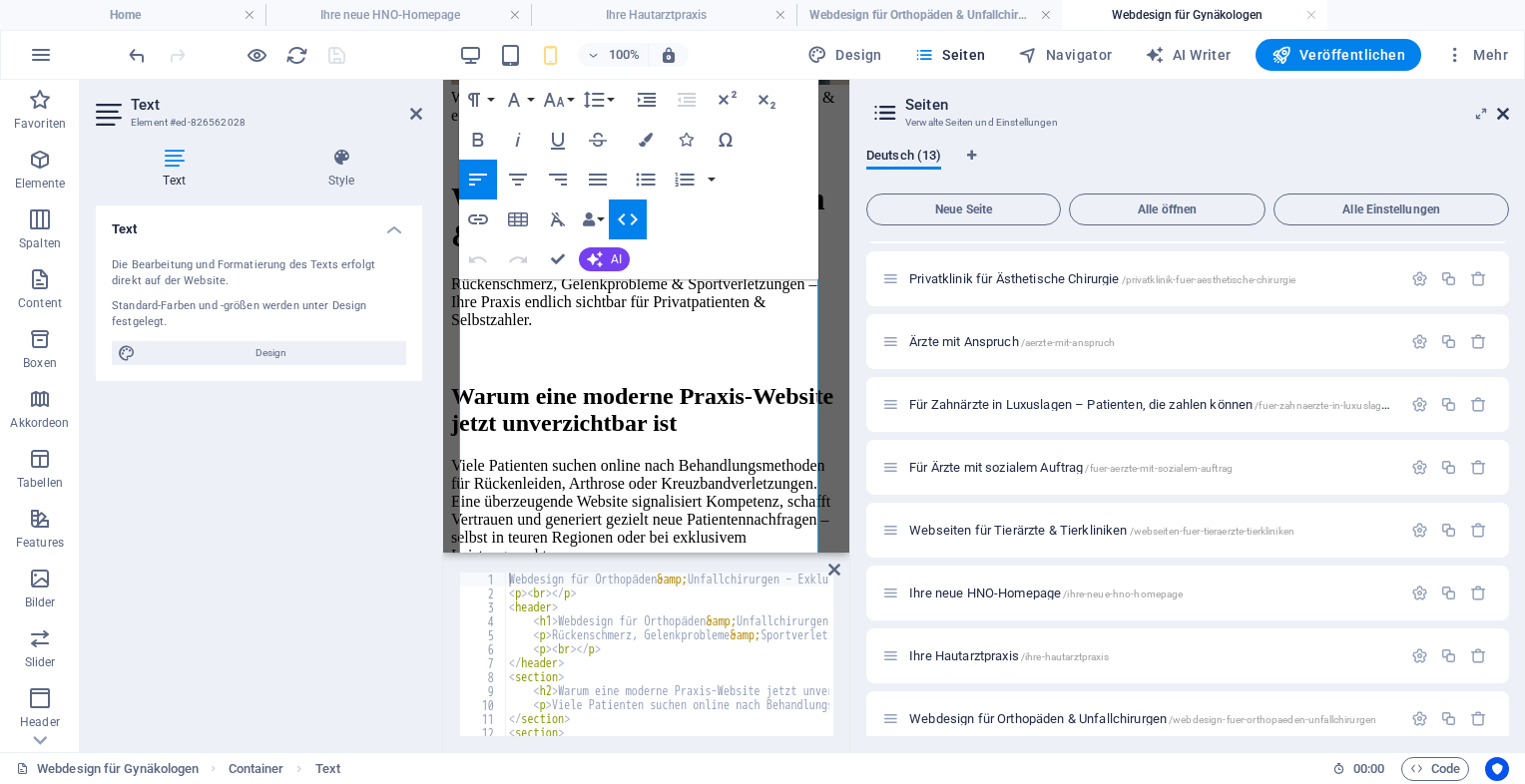 click at bounding box center (1503, 114) 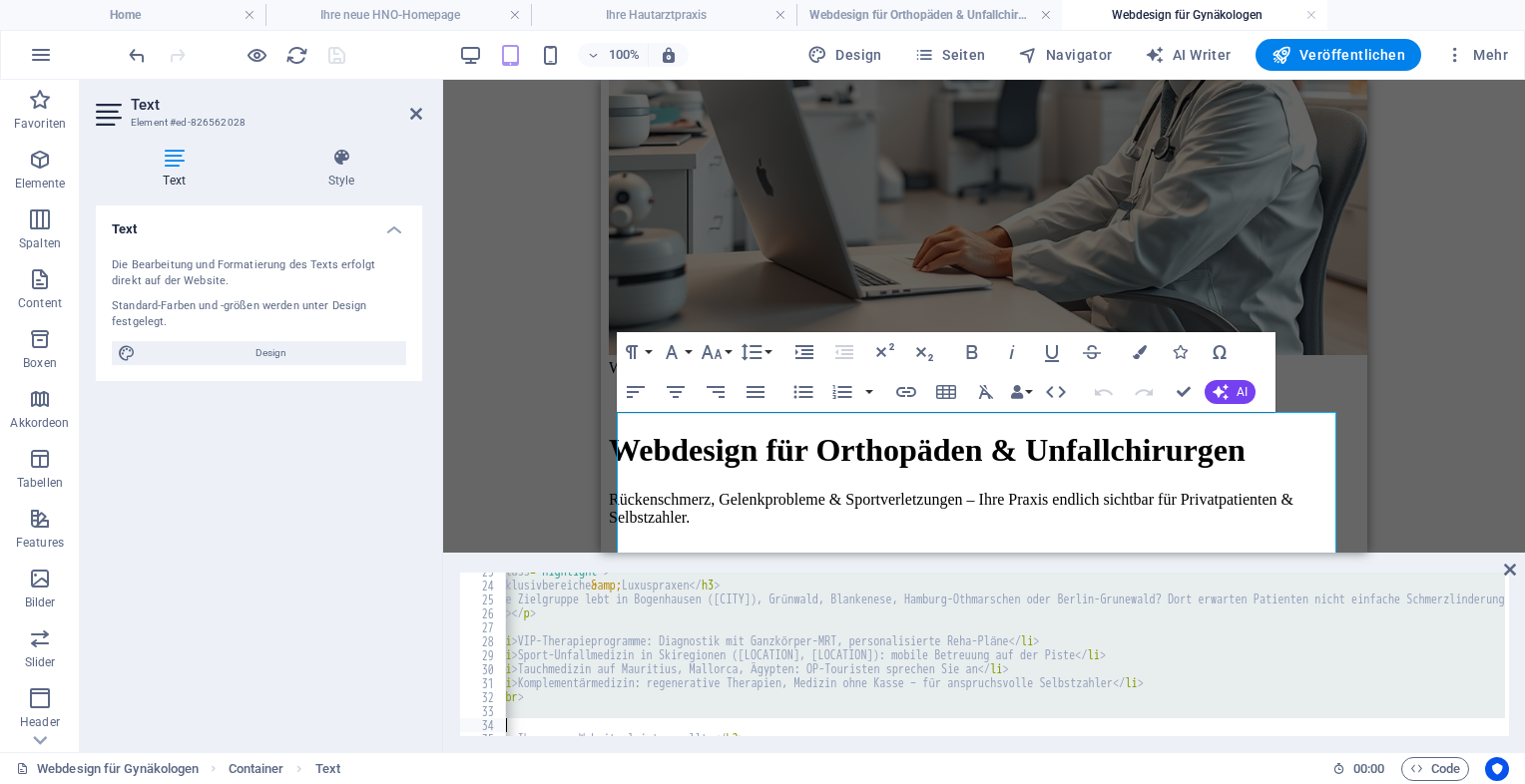 scroll, scrollTop: 706, scrollLeft: 0, axis: vertical 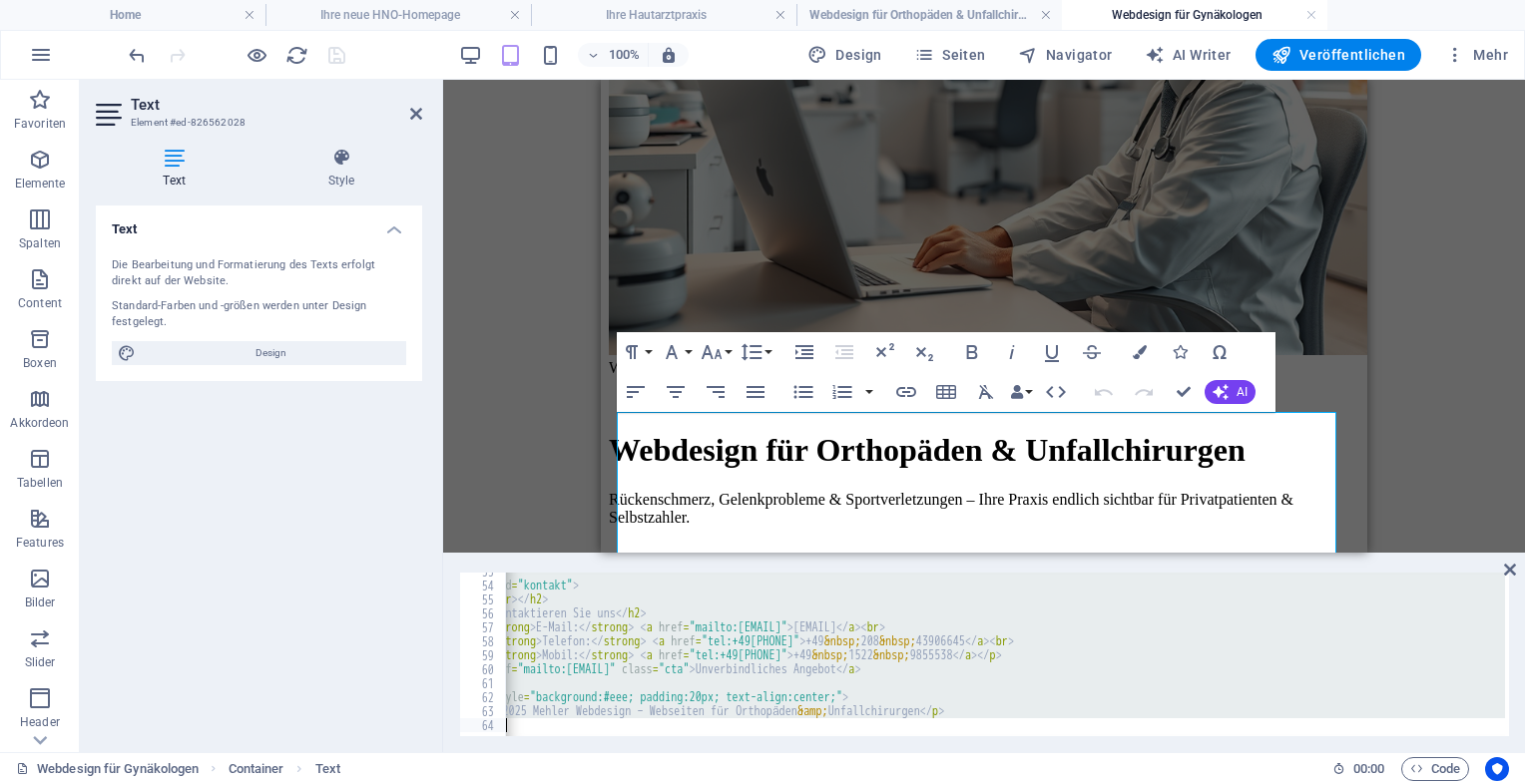 drag, startPoint x: 679, startPoint y: 644, endPoint x: 1485, endPoint y: 787, distance: 818.5872 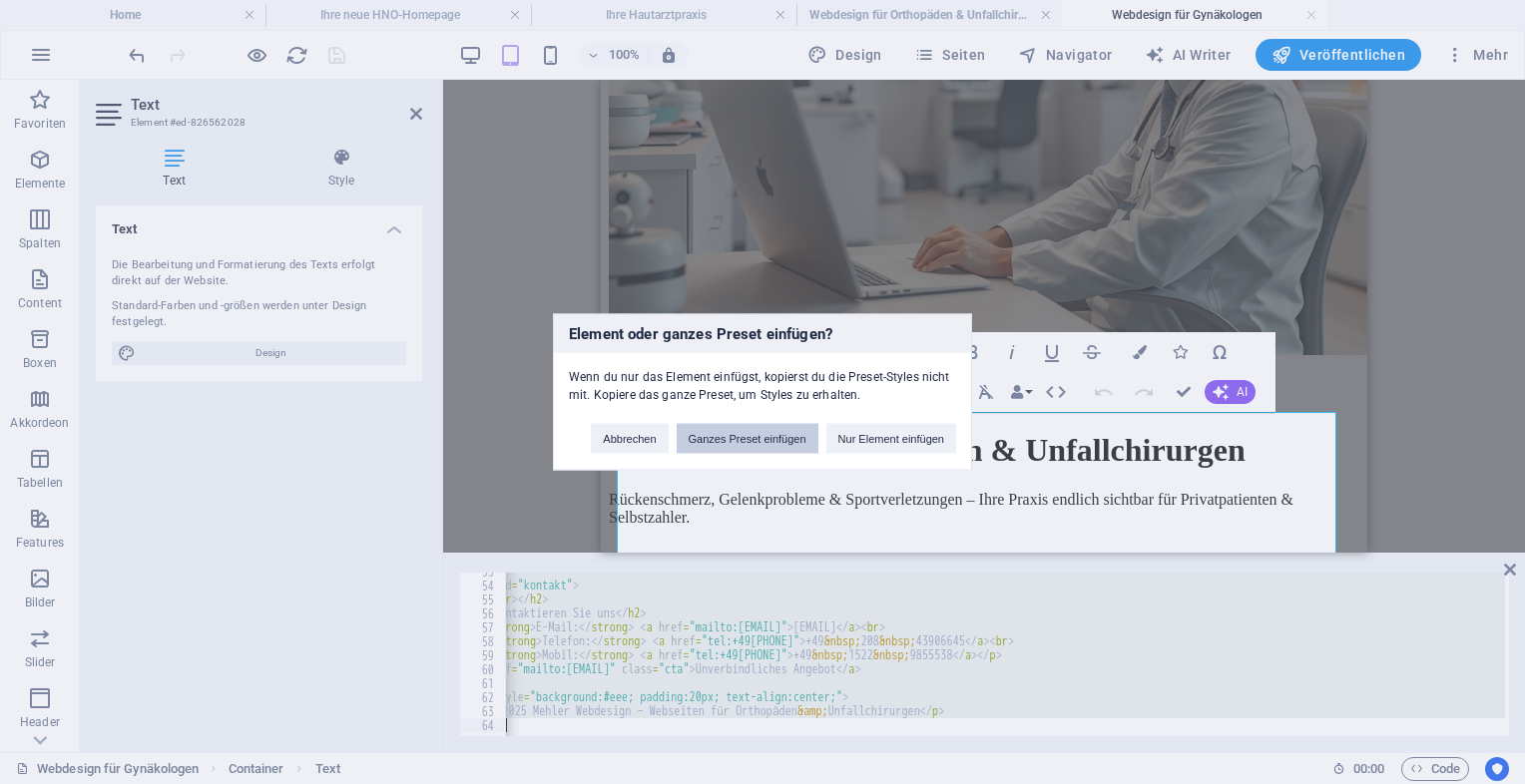 click on "Ganzes Preset einfügen" at bounding box center [748, 439] 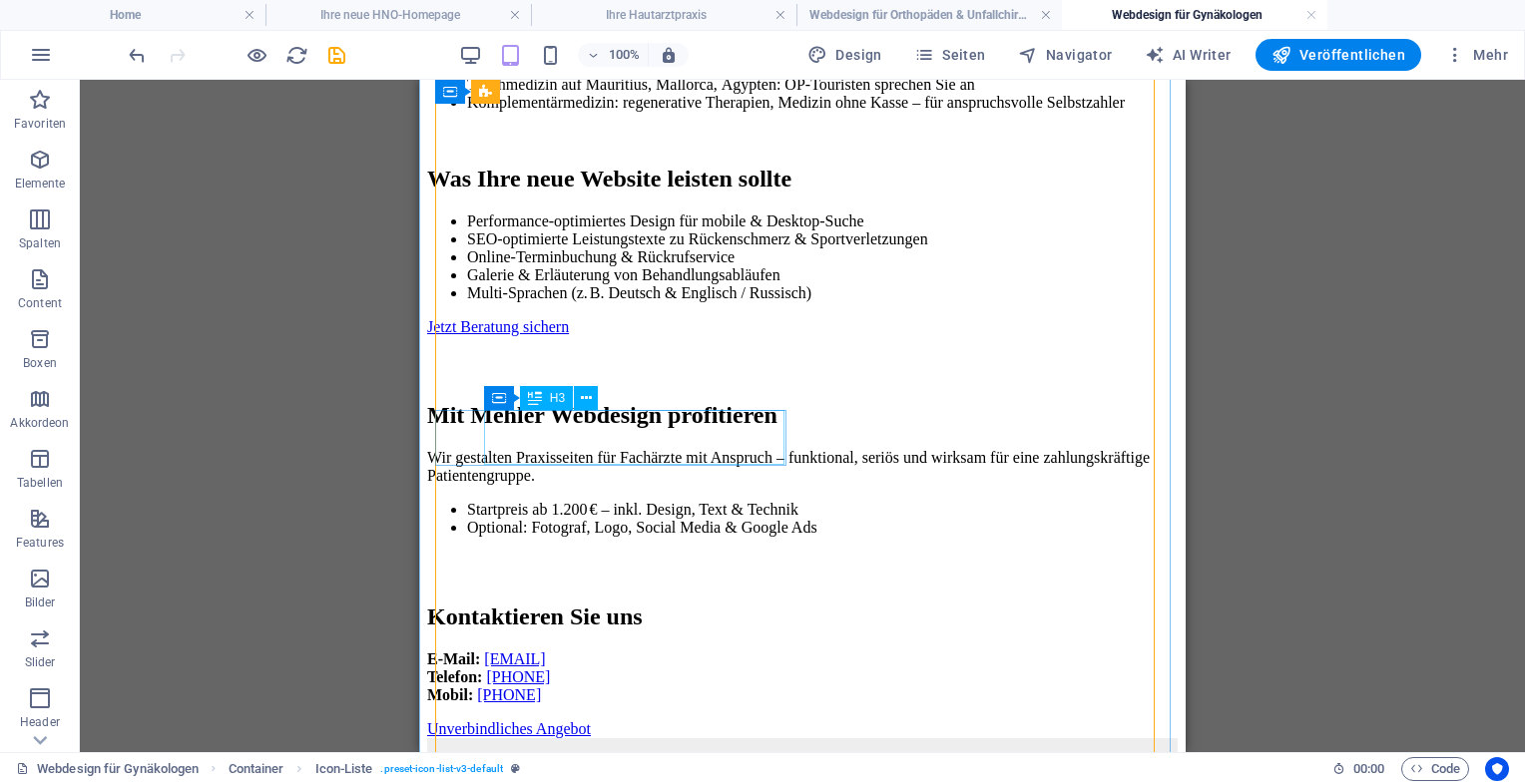 scroll, scrollTop: 1057, scrollLeft: 0, axis: vertical 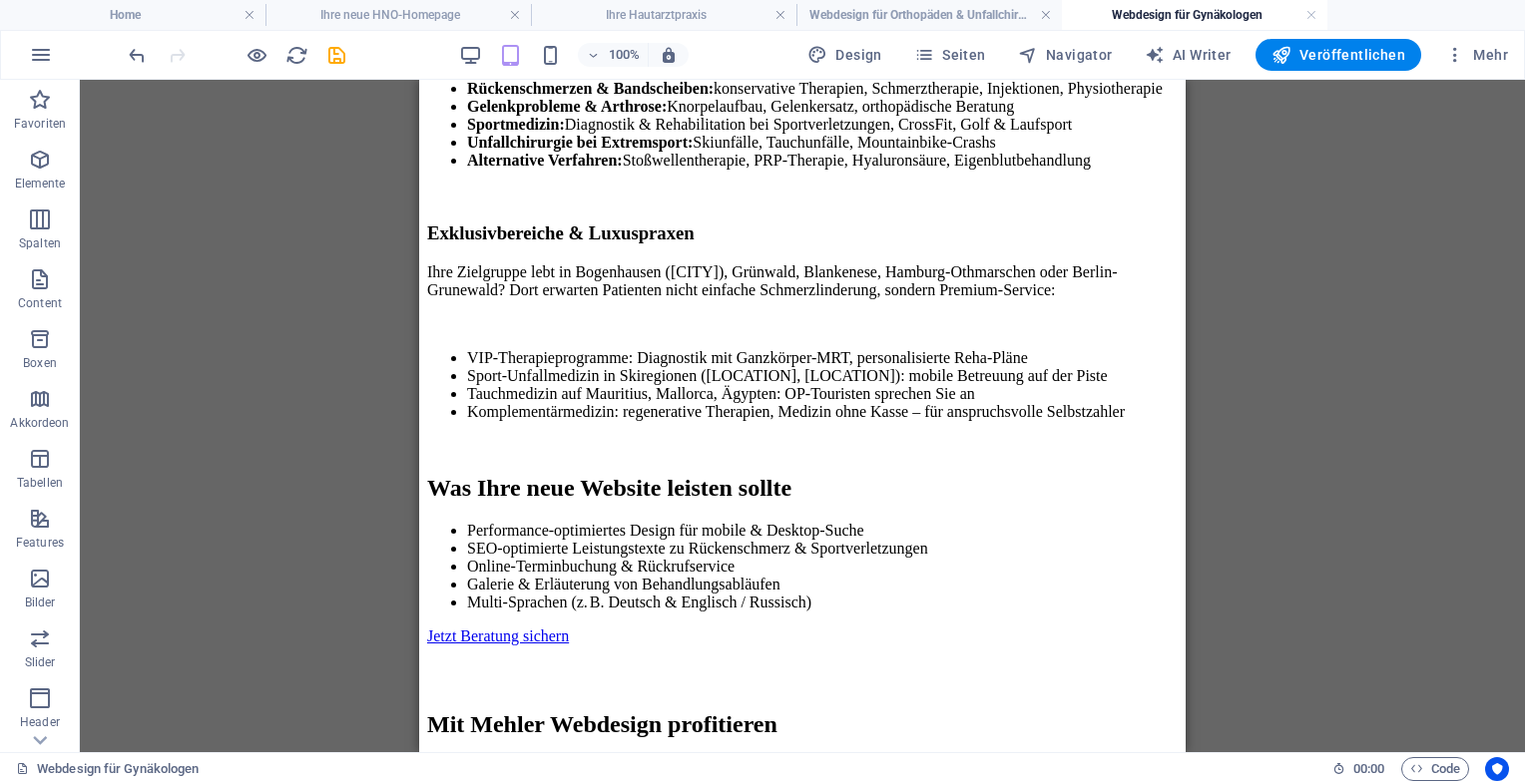 click on "100% Design Seiten Navigator AI Writer Veröffentlichen Mehr" at bounding box center [762, 55] 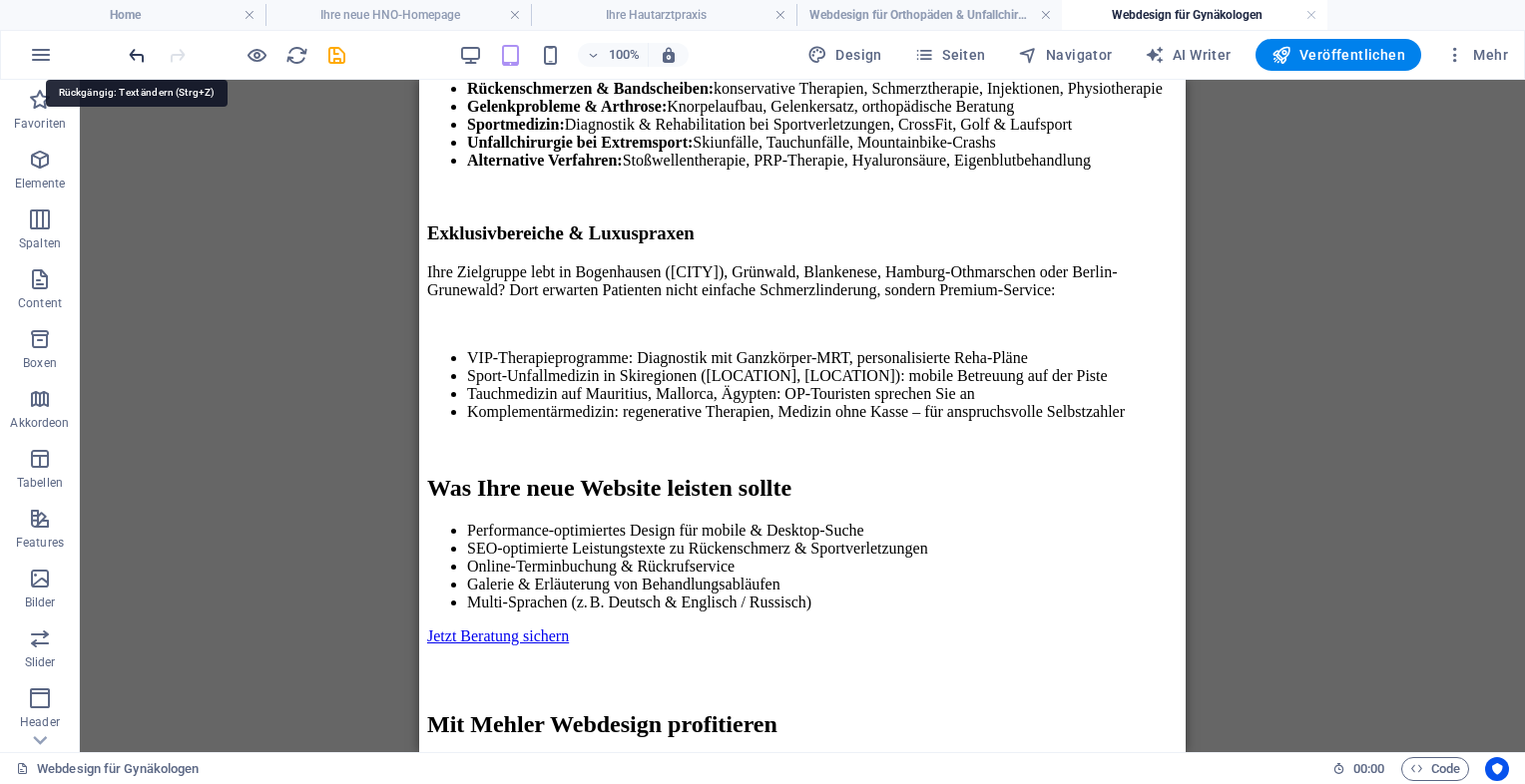 click at bounding box center [137, 55] 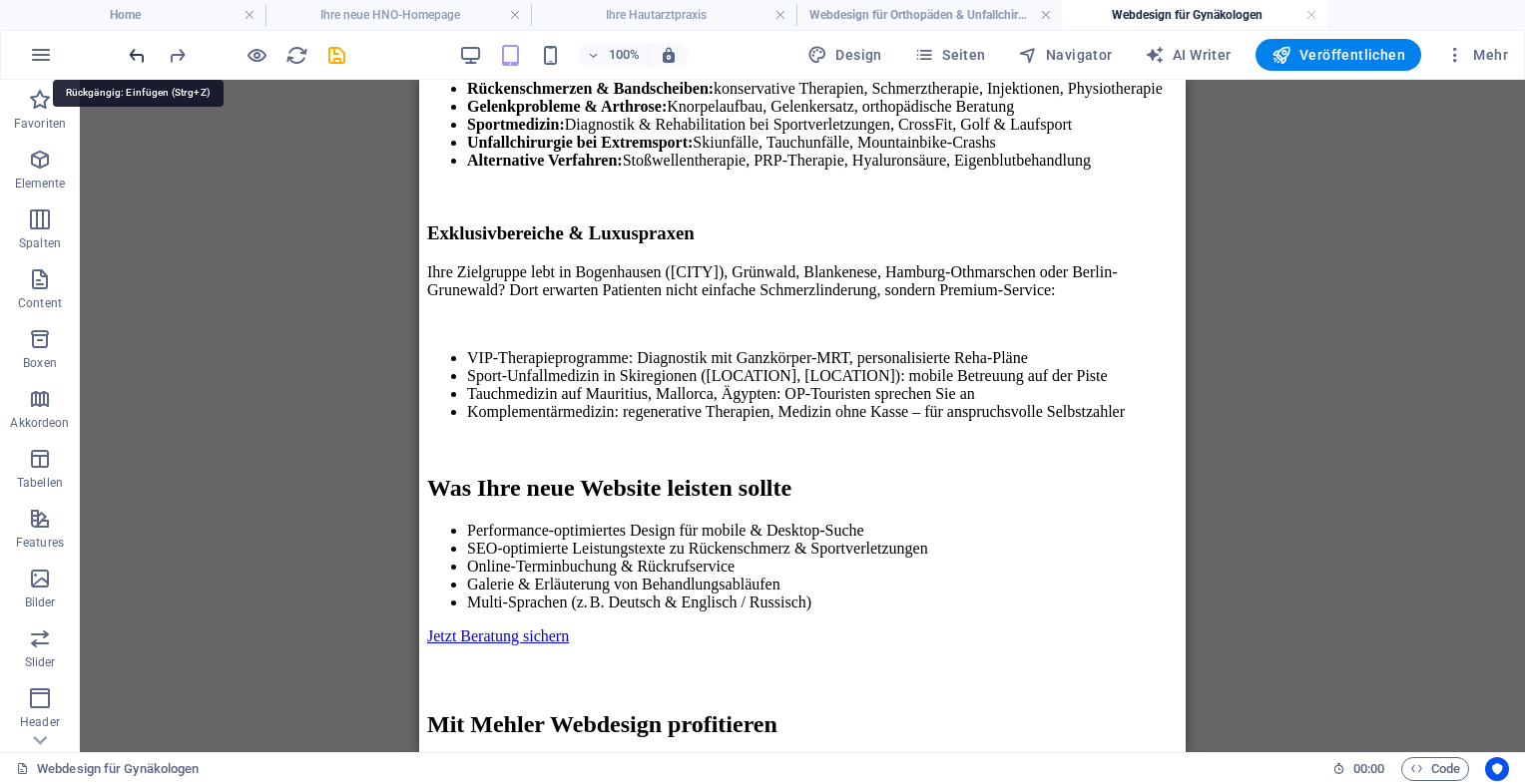 click at bounding box center (137, 55) 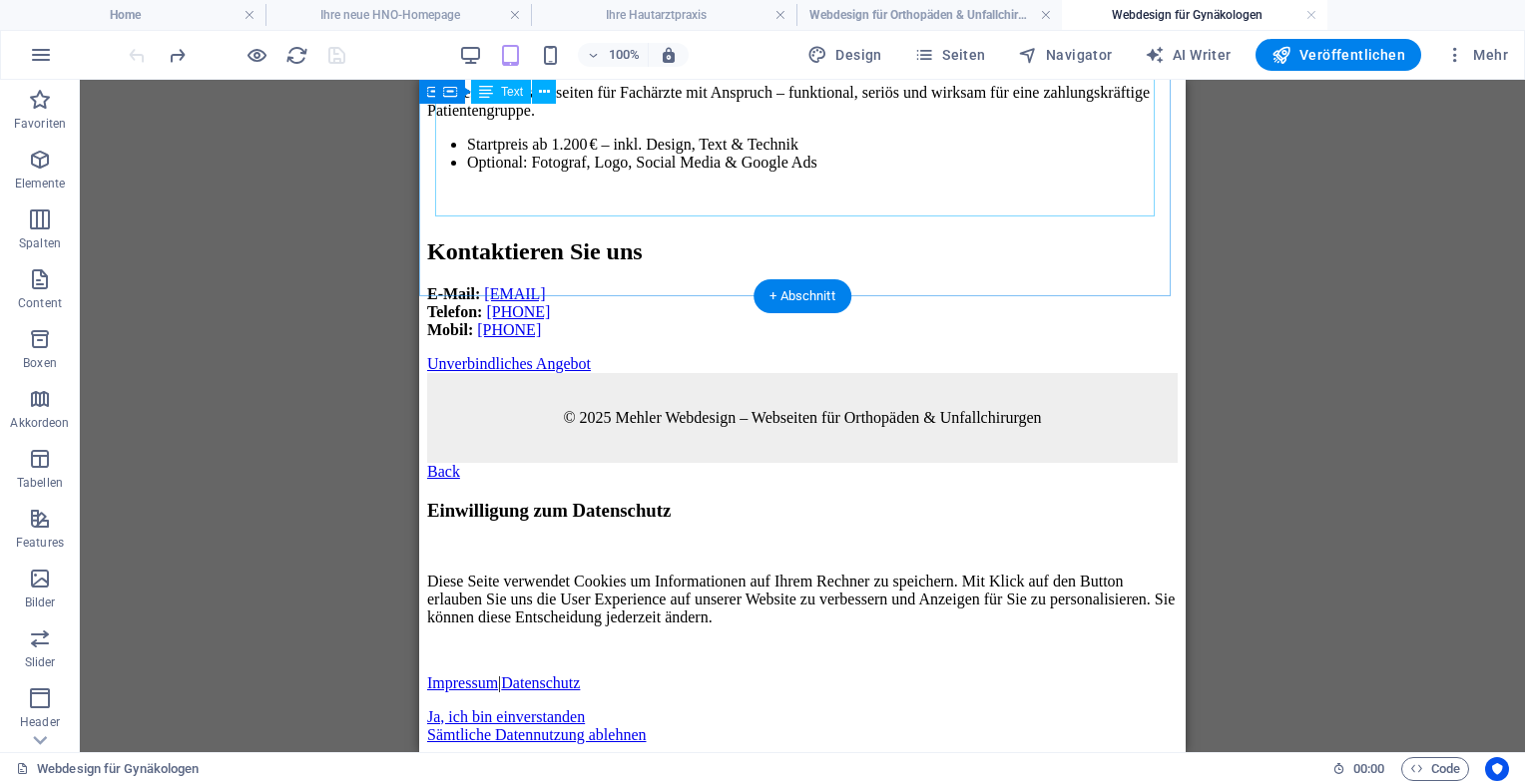 click on "Webdesign für Orthopäden & Unfallchirurgen – Exklusiv & effektiv
Webdesign für Orthopäden & Unfallchirurgen
Rückenschmerz, Gelenkprobleme & Sportverletzungen – Ihre Praxis endlich sichtbar für Privatpatienten & Selbstzahler.
Warum eine moderne Praxis-Website jetzt unverzichtbar ist
Viele Patienten suchen online nach Behandlungsmethoden für Rückenleiden, Arthrose oder Kreuzbandverletzungen. Eine überzeugende Website signalisiert Kompetenz, schafft Vertrauen und generiert gezielt neue Patientennachfragen – selbst in teuren Regionen oder bei exklusivem Leistungsspektrum.
Ihre Schwerpunkte online sichtbar machen
Rückenschmerzen & Bandscheiben:  konservative Therapien, Schmerztherapie, Injektionen, Physiotherapie
Gelenkprobleme & Arthrose:  Knorpelaufbau, Gelenkersatz, orthopädische Beratung
Sportmedizin:  Diagnostik & Rehabilitation bei Sportverletzungen, CrossFit, Golf & Laufsport
Unfallchirurgie bei Extremsport:" at bounding box center [802, -283] 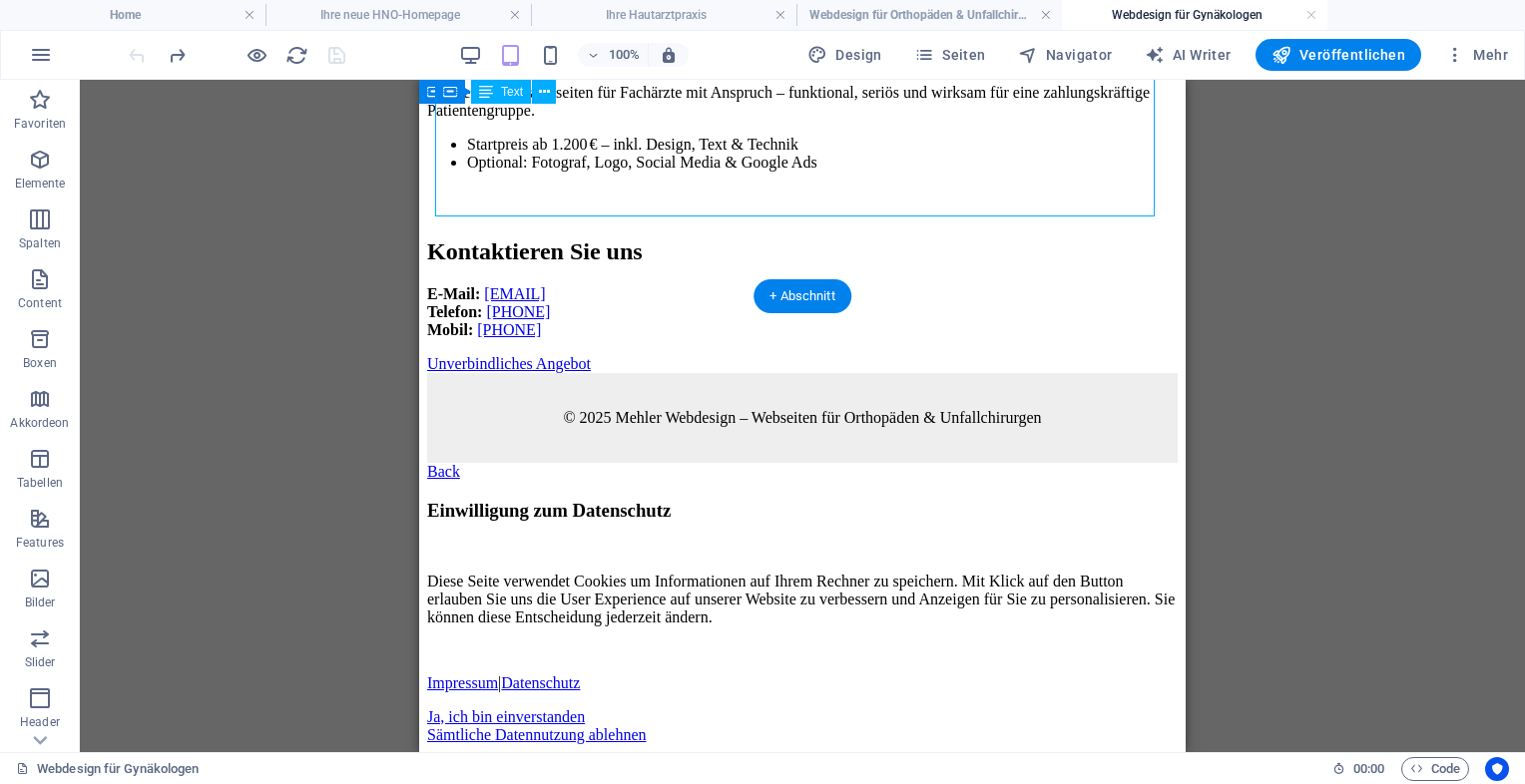 click on "Webdesign für Orthopäden & Unfallchirurgen – Exklusiv & effektiv
Webdesign für Orthopäden & Unfallchirurgen
Rückenschmerz, Gelenkprobleme & Sportverletzungen – Ihre Praxis endlich sichtbar für Privatpatienten & Selbstzahler.
Warum eine moderne Praxis-Website jetzt unverzichtbar ist
Viele Patienten suchen online nach Behandlungsmethoden für Rückenleiden, Arthrose oder Kreuzbandverletzungen. Eine überzeugende Website signalisiert Kompetenz, schafft Vertrauen und generiert gezielt neue Patientennachfragen – selbst in teuren Regionen oder bei exklusivem Leistungsspektrum.
Ihre Schwerpunkte online sichtbar machen
Rückenschmerzen & Bandscheiben:  konservative Therapien, Schmerztherapie, Injektionen, Physiotherapie
Gelenkprobleme & Arthrose:  Knorpelaufbau, Gelenkersatz, orthopädische Beratung
Sportmedizin:  Diagnostik & Rehabilitation bei Sportverletzungen, CrossFit, Golf & Laufsport
Unfallchirurgie bei Extremsport:" at bounding box center [802, -283] 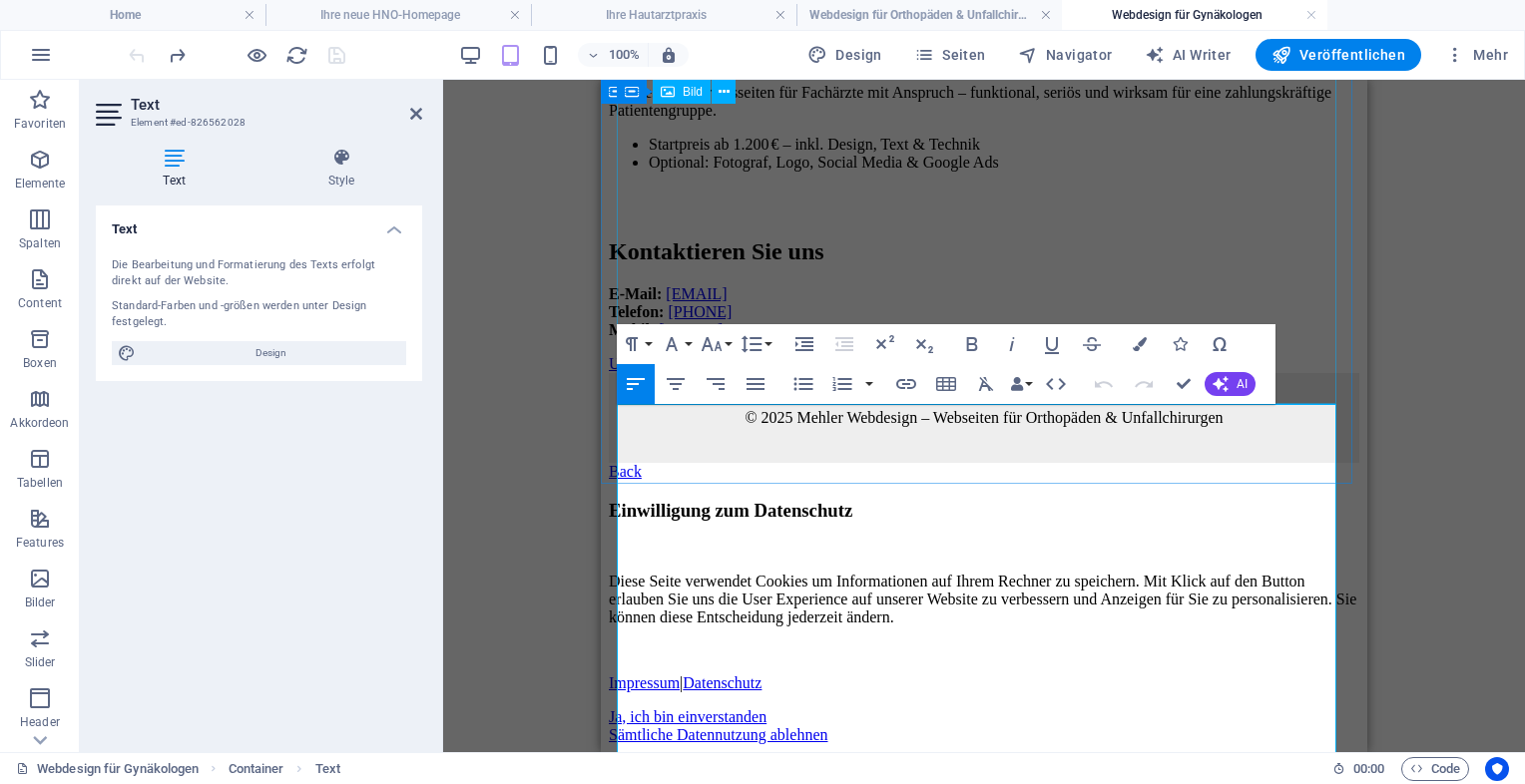 scroll, scrollTop: 352, scrollLeft: 0, axis: vertical 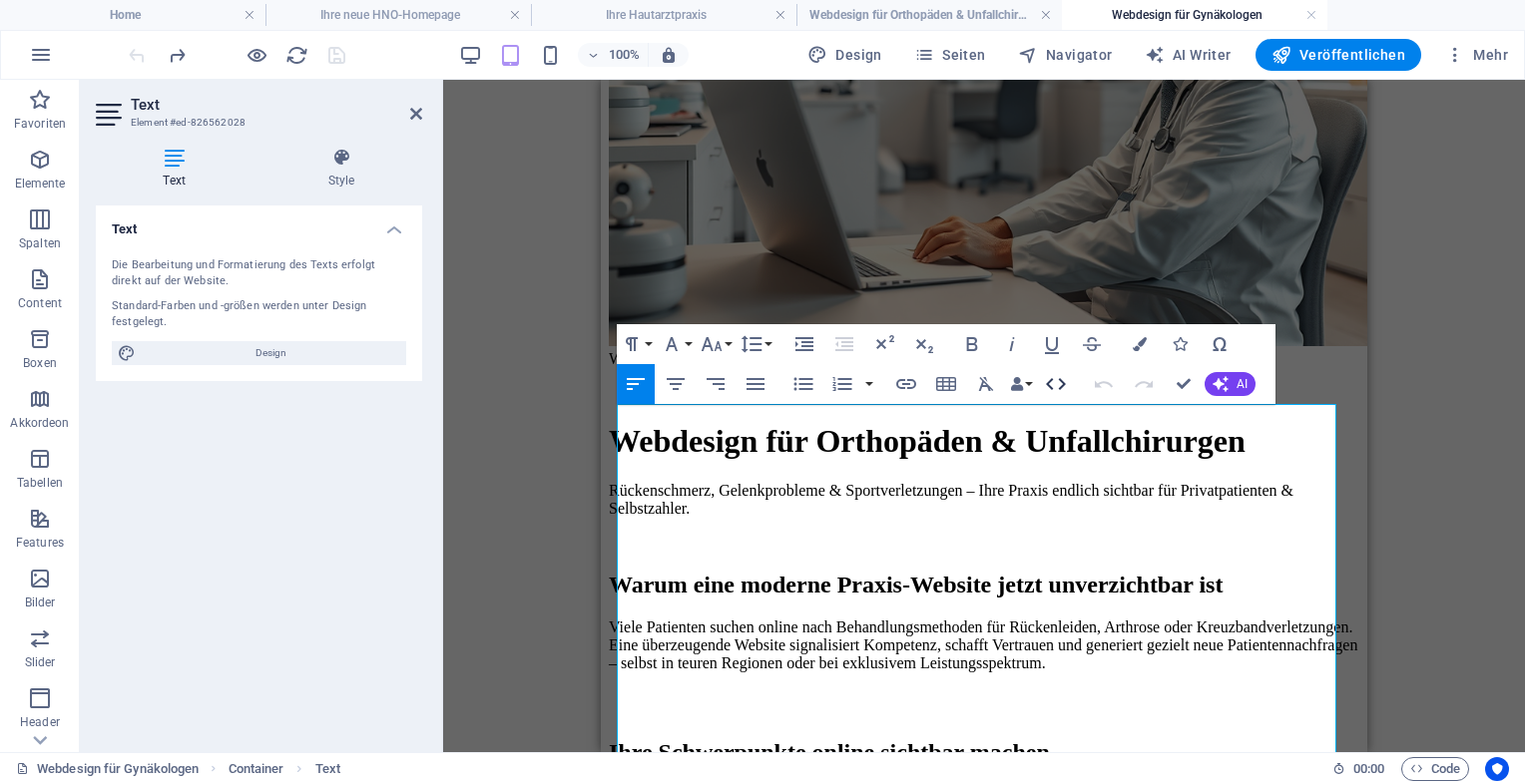 click 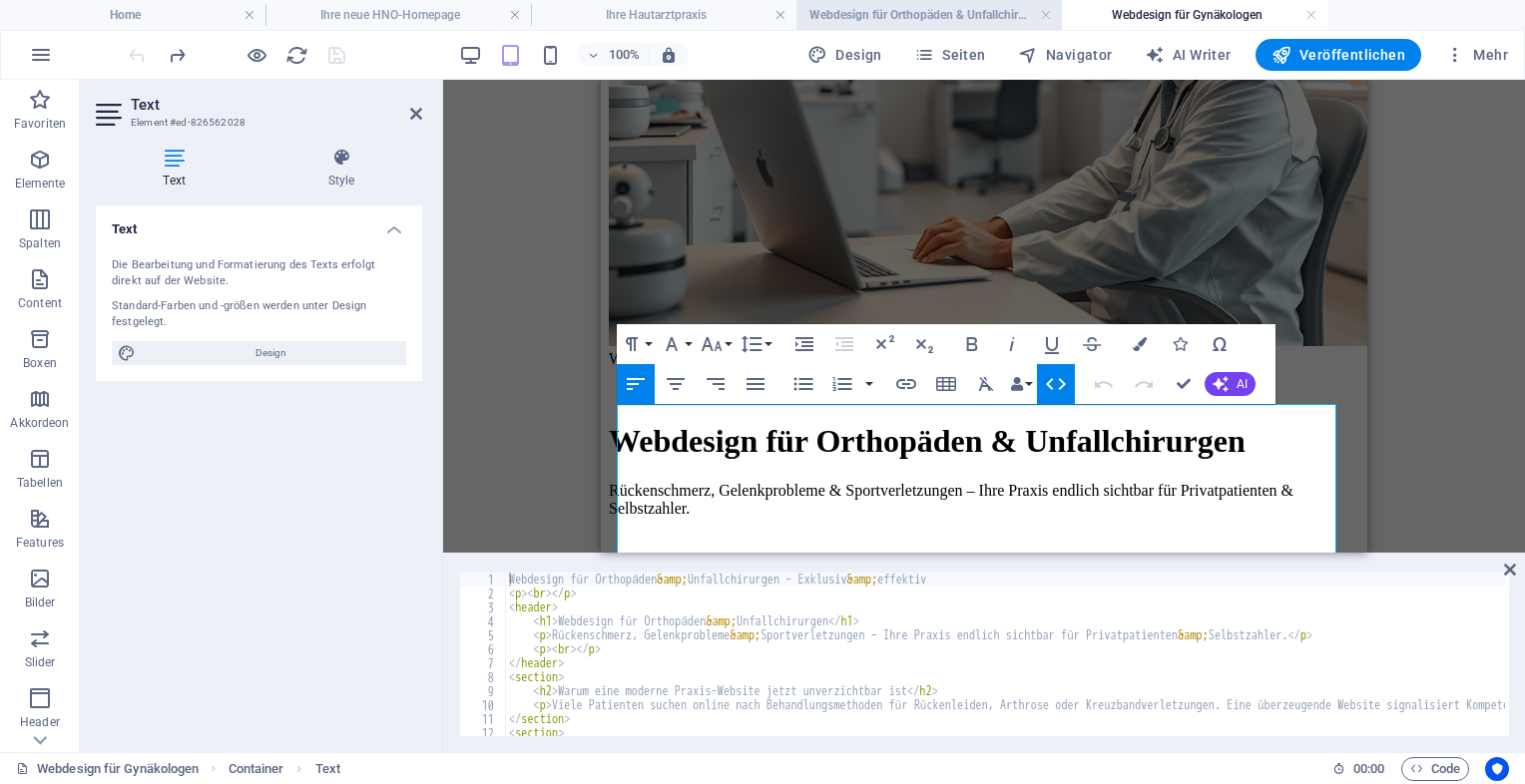 click on "Webdesign für Orthopäden & Unfallchirurgen" at bounding box center [929, 15] 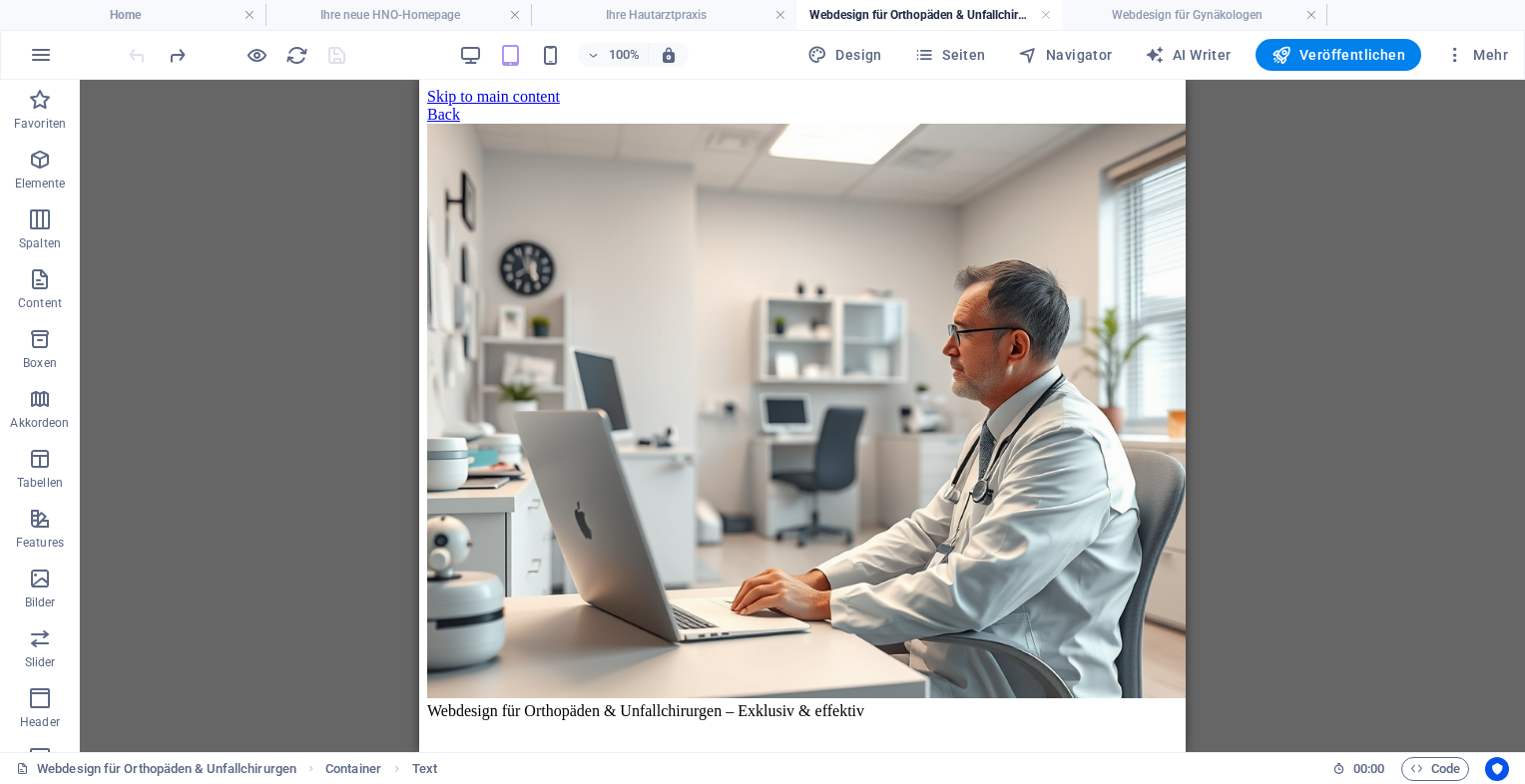 scroll, scrollTop: 0, scrollLeft: 0, axis: both 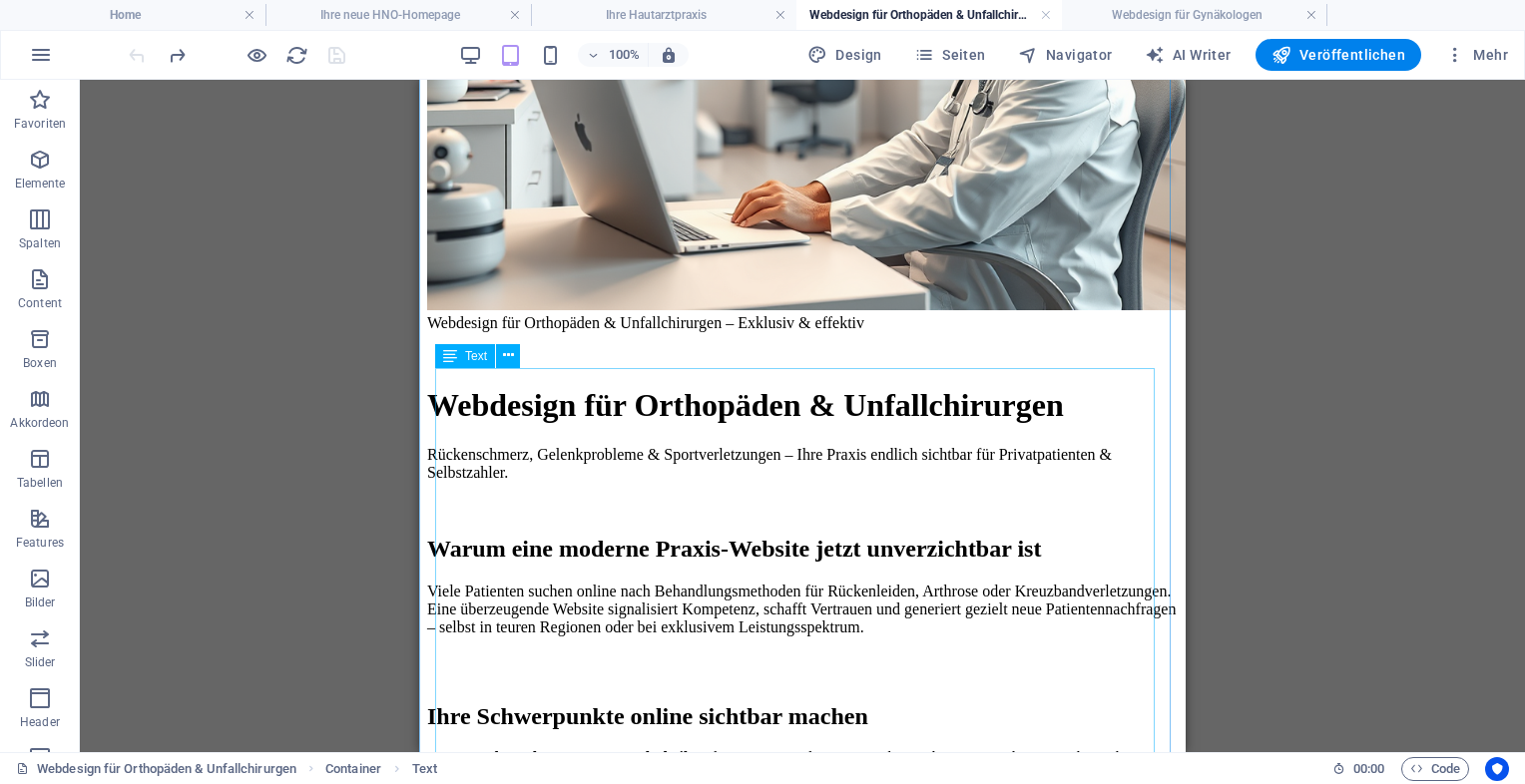 click on "Webdesign für Orthopäden & Unfallchirurgen – Exklusiv & effektiv
Webdesign für Orthopäden & Unfallchirurgen
Rückenschmerz, Gelenkprobleme & Sportverletzungen – Ihre Praxis endlich sichtbar für Privatpatienten & Selbstzahler.
Warum eine moderne Praxis-Website jetzt unverzichtbar ist
Viele Patienten suchen online nach Behandlungsmethoden für Rückenleiden, Arthrose oder Kreuzbandverletzungen. Eine überzeugende Website signalisiert Kompetenz, schafft Vertrauen und generiert gezielt neue Patientennachfragen – selbst in teuren Regionen oder bei exklusivem Leistungsspektrum.
Ihre Schwerpunkte online sichtbar machen
Rückenschmerzen & Bandscheiben:  konservative Therapien, Schmerztherapie, Injektionen, Physiotherapie
Gelenkprobleme & Arthrose:  Knorpelaufbau, Gelenkersatz, orthopädische Beratung
Sportmedizin:  Diagnostik & Rehabilitation bei Sportverletzungen, CrossFit, Golf & Laufsport
Unfallchirurgie bei Extremsport:" at bounding box center [802, 1060] 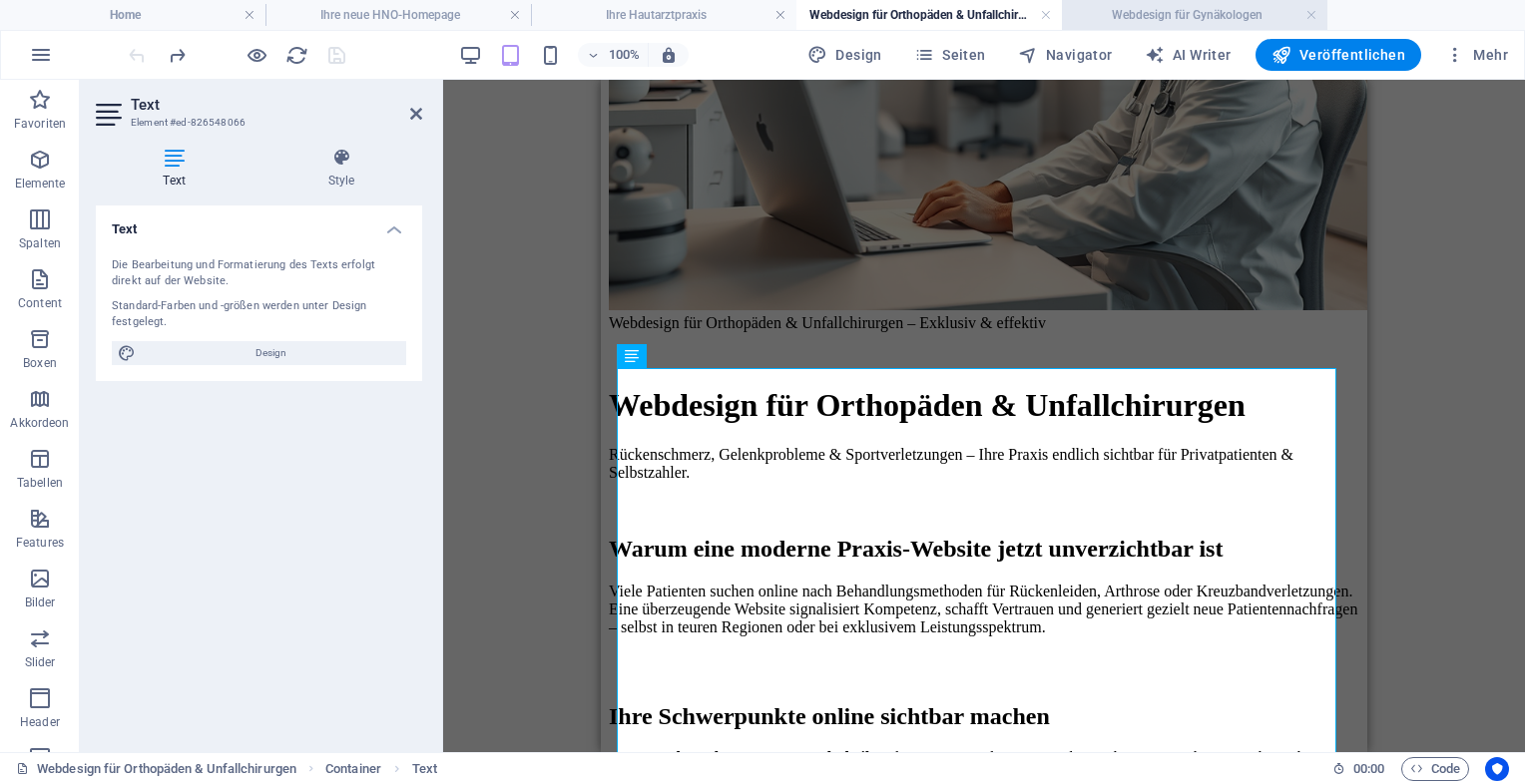 click on "Webdesign für Gynäkologen" at bounding box center [1195, 15] 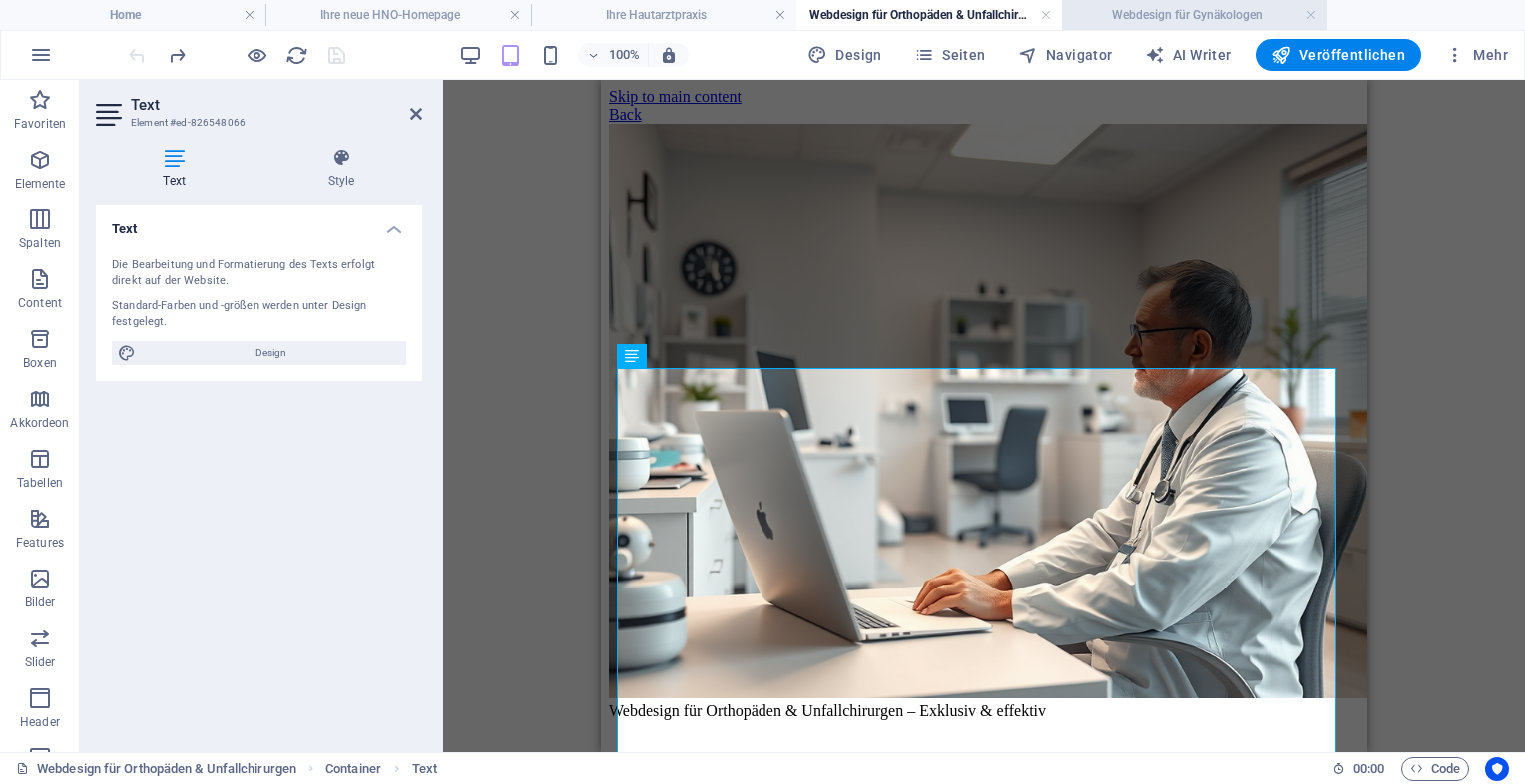 scroll, scrollTop: 352, scrollLeft: 0, axis: vertical 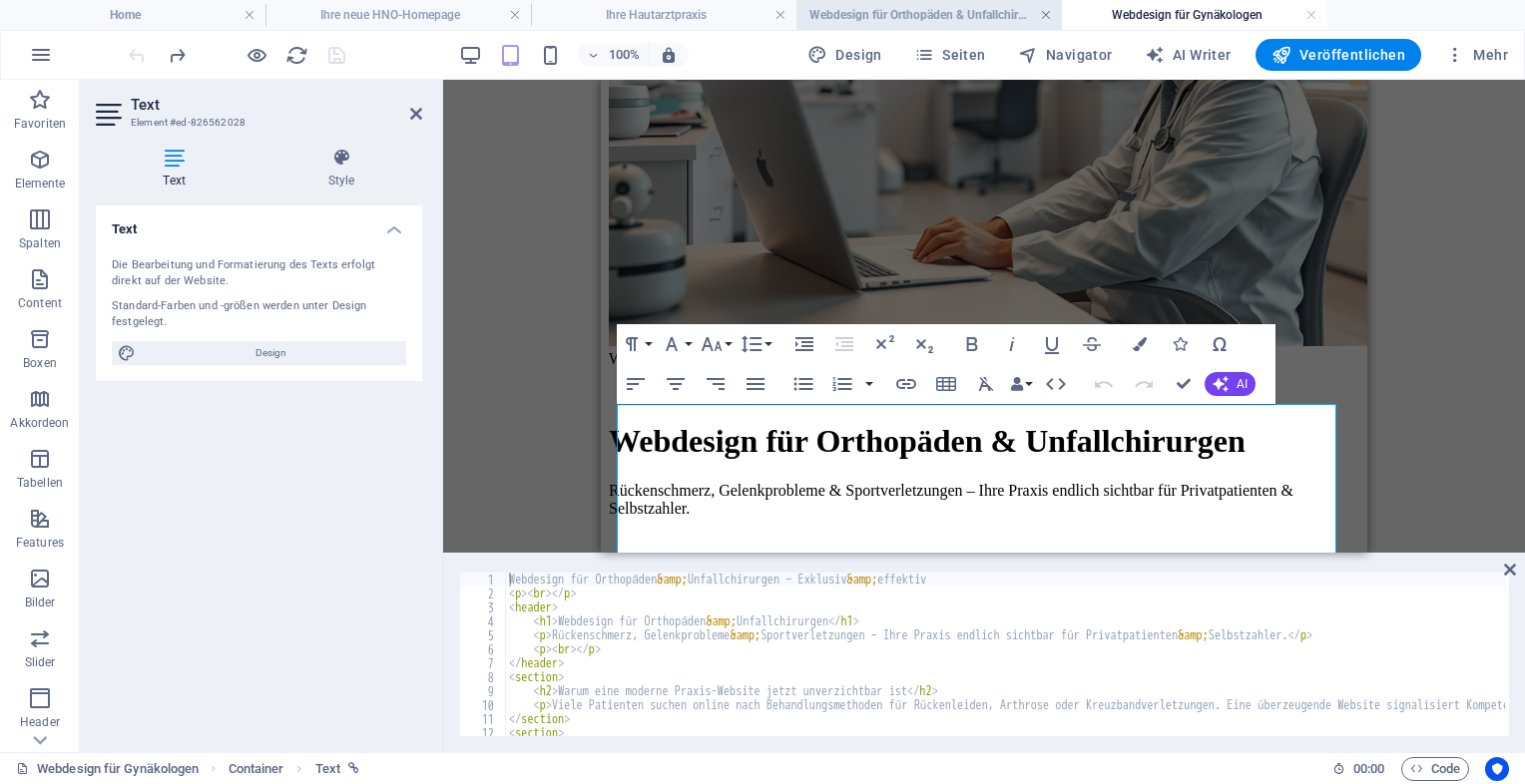 click at bounding box center (1046, 15) 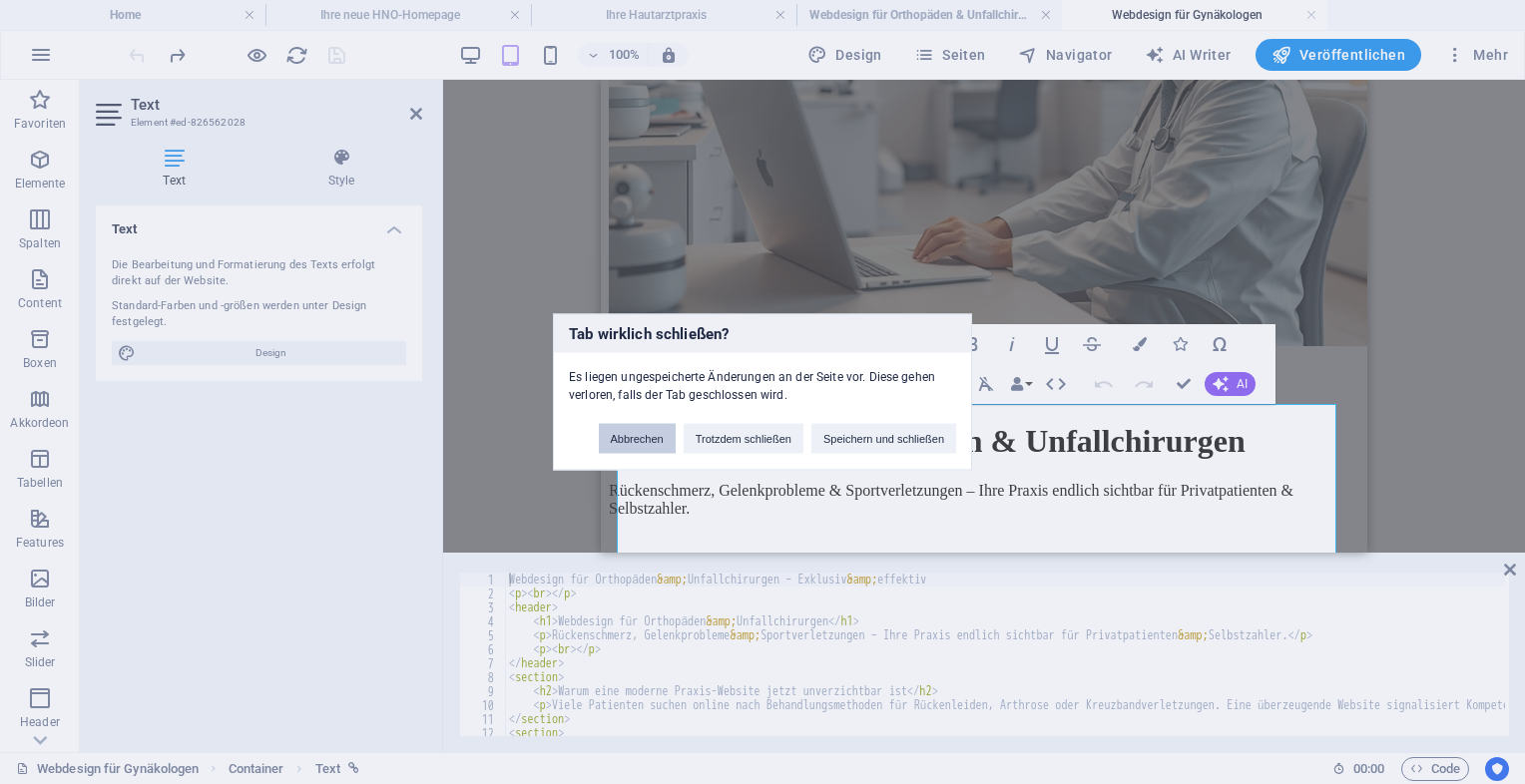 click on "Abbrechen" at bounding box center (637, 439) 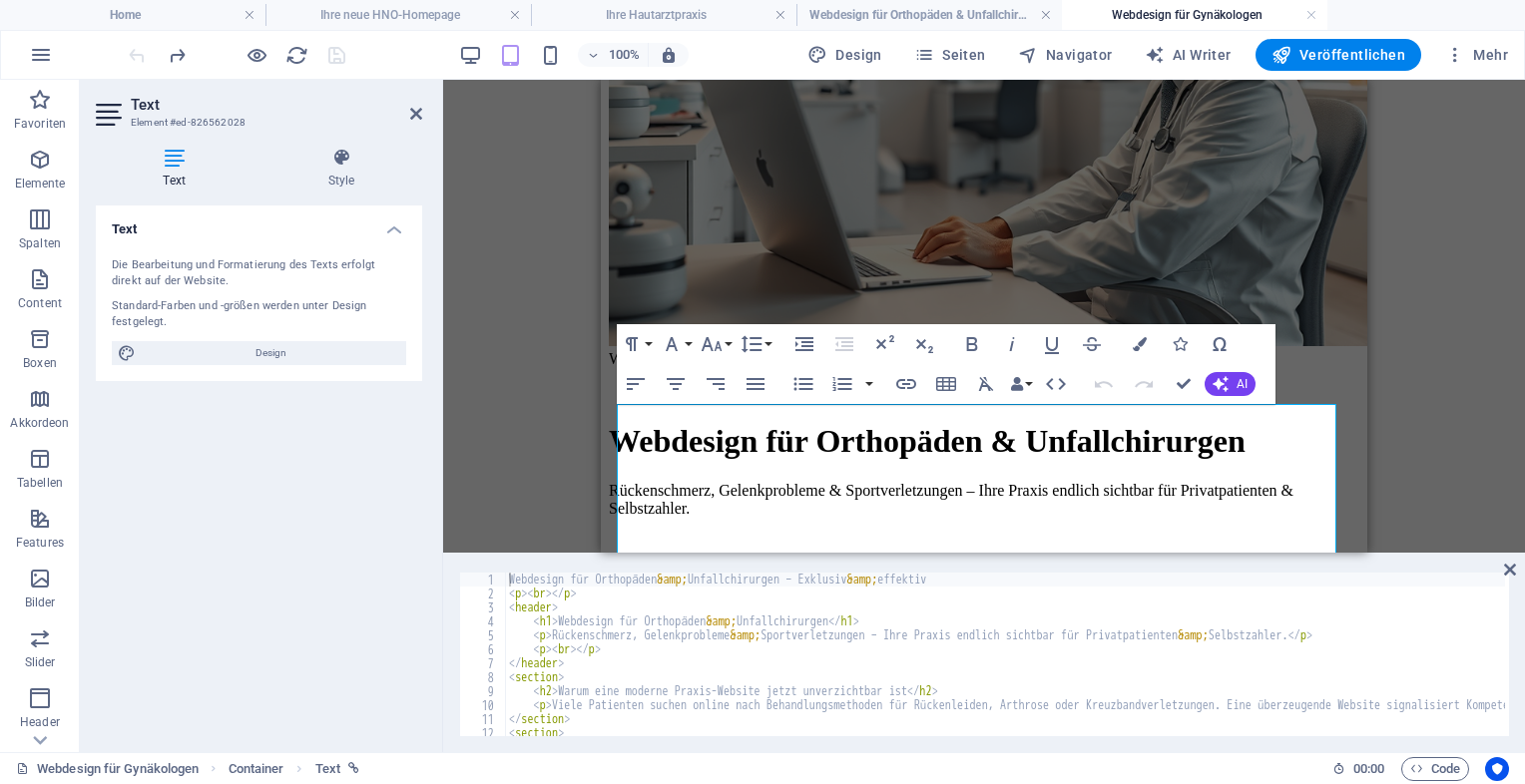 click on "Webdesign für Orthopäden  &amp;  Unfallchirurgen – Exklusiv  &amp;  effektiv < p > < br > </ p > < header >      < h1 > Webdesign für Orthopäden  &amp;  Unfallchirurgen </ h1 >      < p > Rückenschmerz, Gelenkprobleme  &amp;  Sportverletzungen – Ihre Praxis endlich sichtbar für Privatpatienten  &amp;  Selbstzahler. </ p >      < p > < br > </ p > </ header > < section >      < h2 > Warum eine moderne Praxis-Website jetzt unverzichtbar ist </ h2 >      < p > Viele Patienten suchen online nach Behandlungsmethoden für Rückenleiden, Arthrose oder Kreuzbandverletzungen. Eine überzeugende Website signalisiert Kompetenz, schafft Vertrauen und generiert gezielt neue Patientennachfragen – selbst in teuren Regionen oder bei exklusivem Leistungsspektrum. </ p > </ section > < section >      < h2 > < br > </ h2 >" at bounding box center (1524, 666) 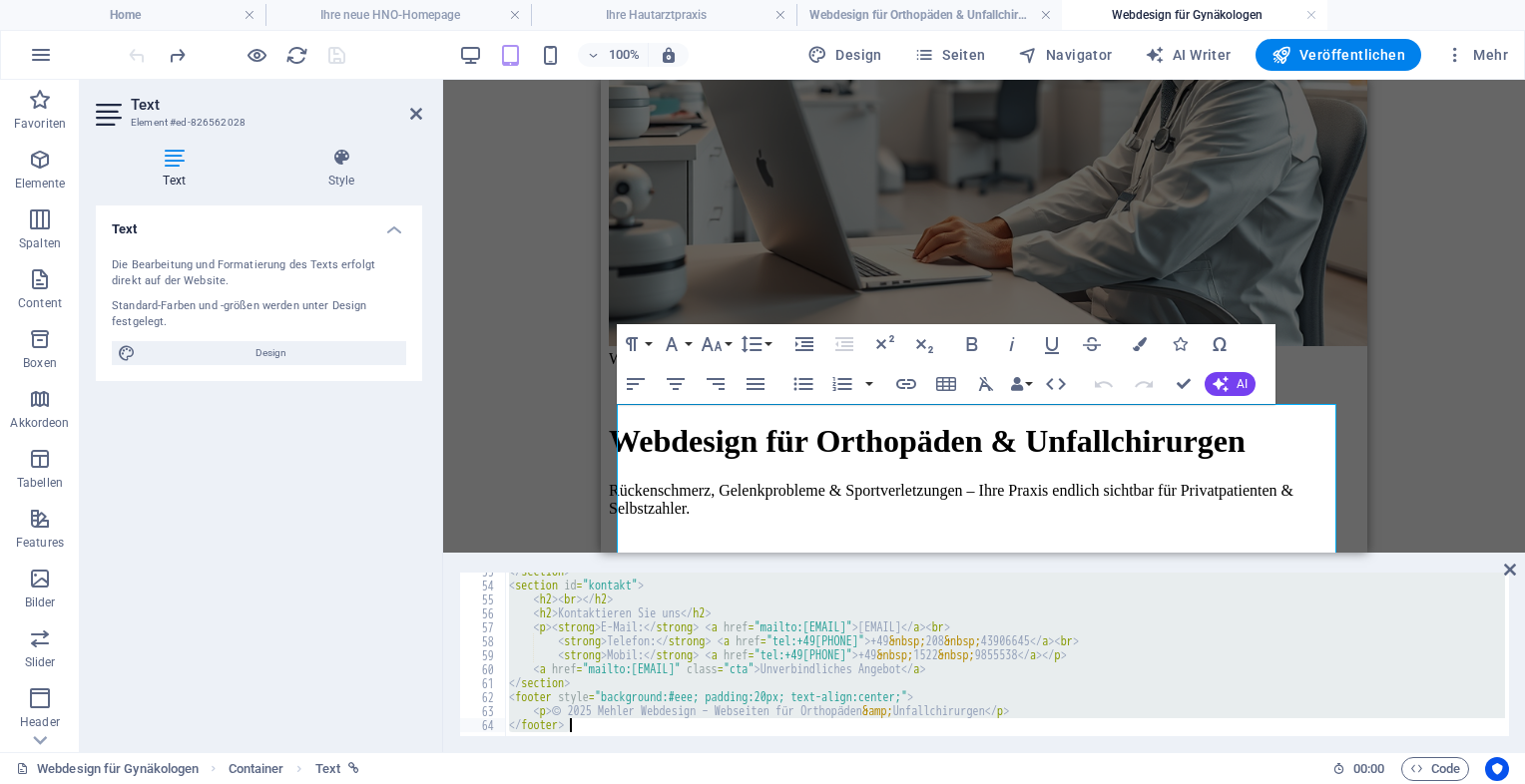 scroll, scrollTop: 734, scrollLeft: 0, axis: vertical 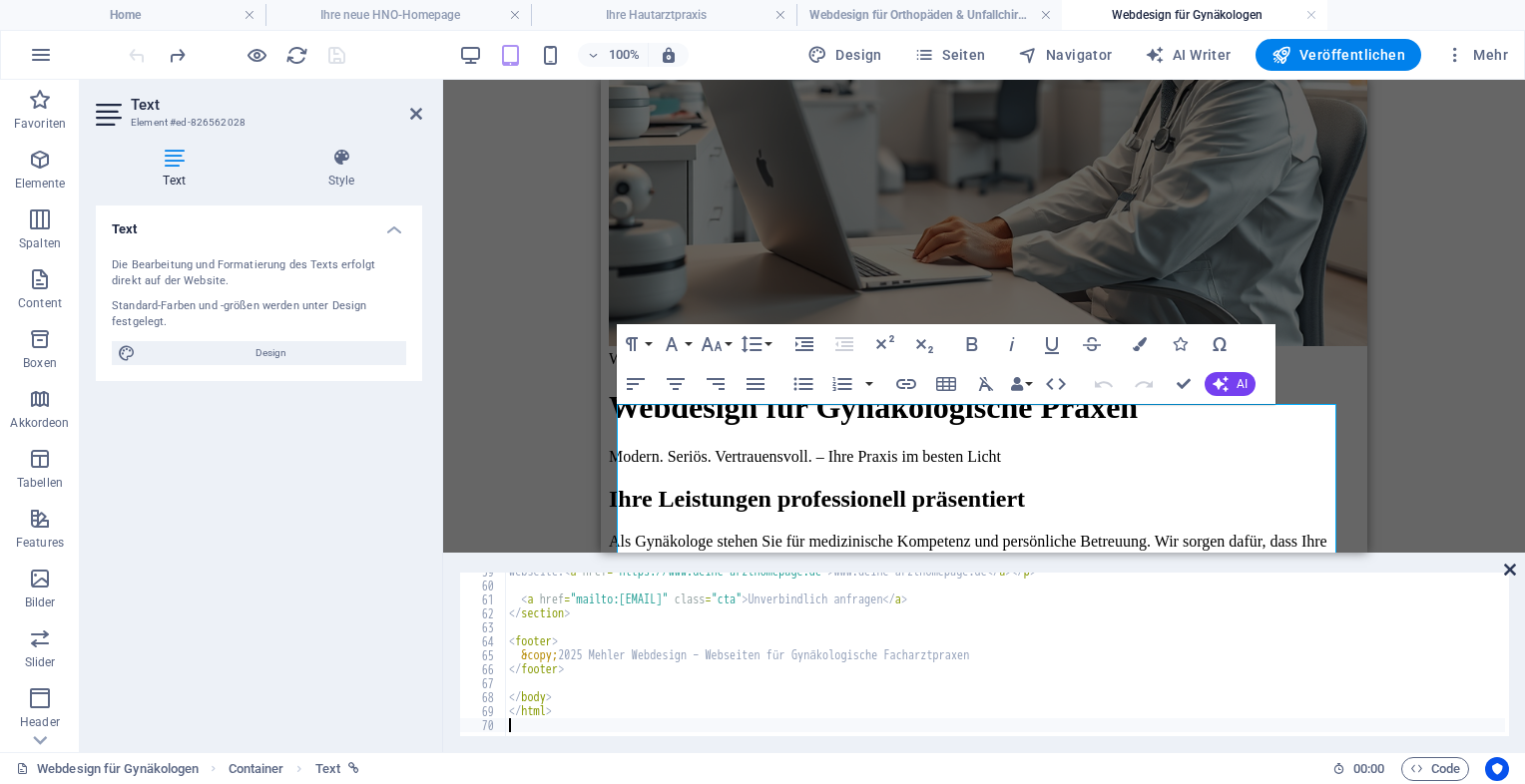 click at bounding box center [1510, 570] 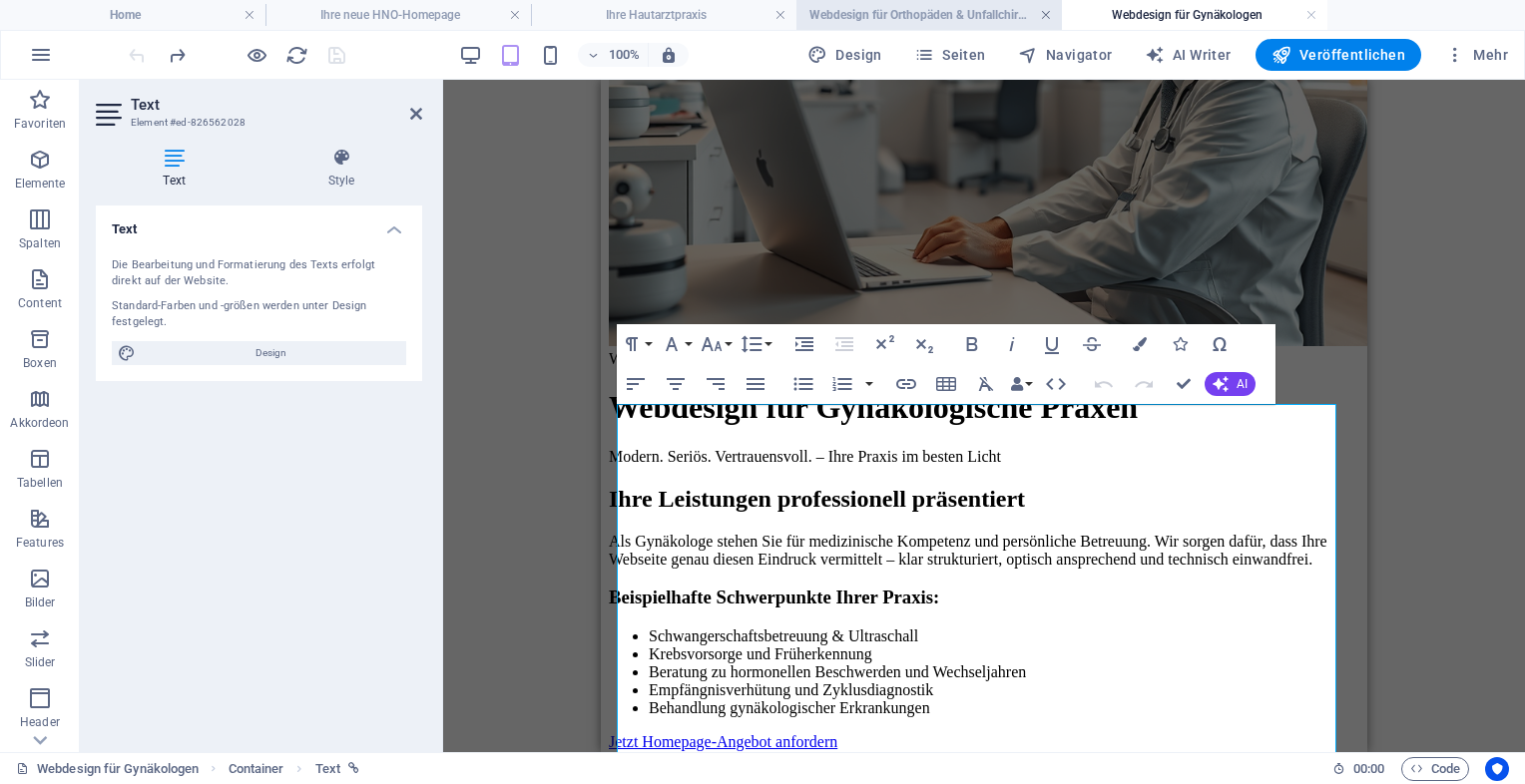 click at bounding box center [1046, 15] 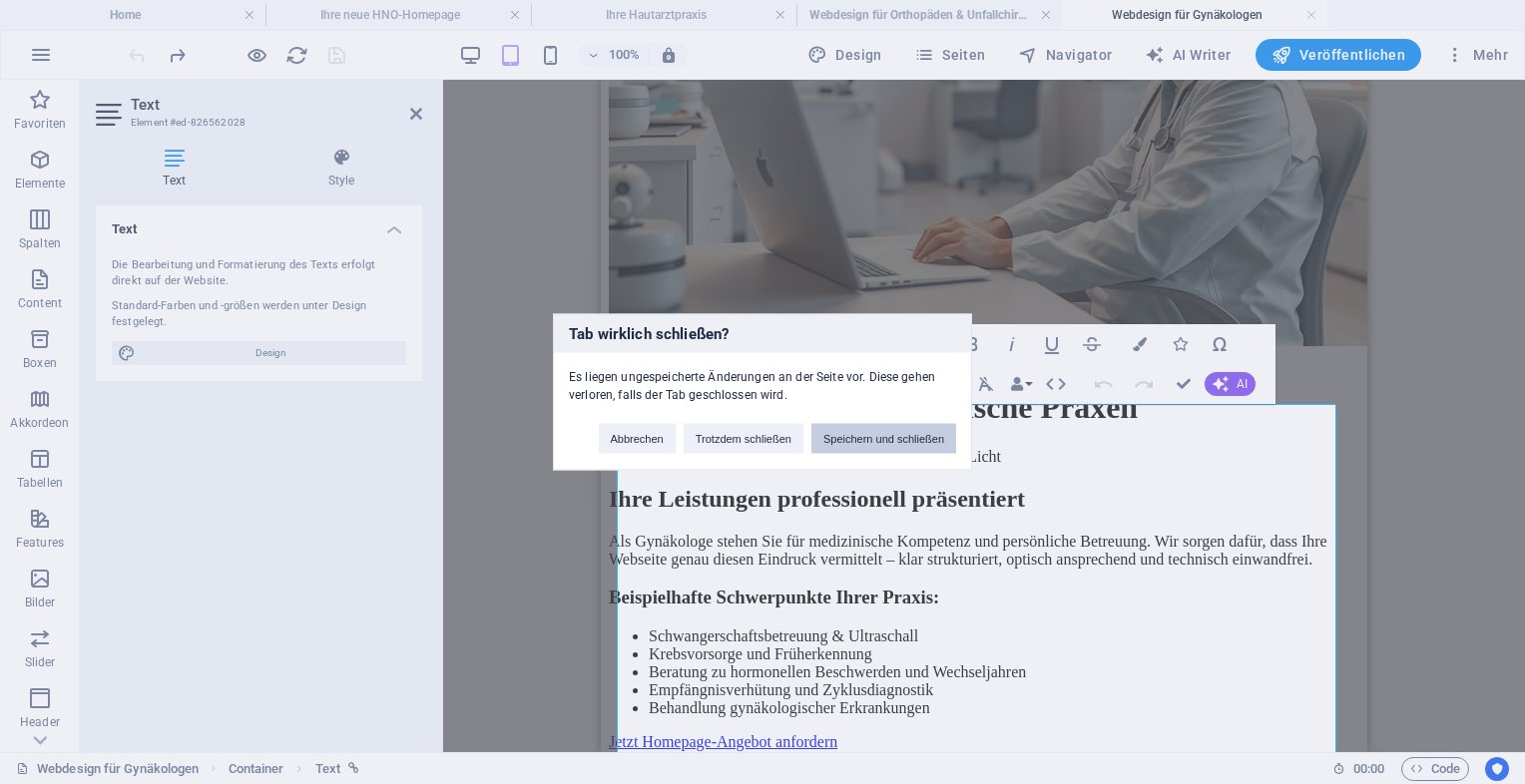 click on "Speichern und schließen" at bounding box center (883, 439) 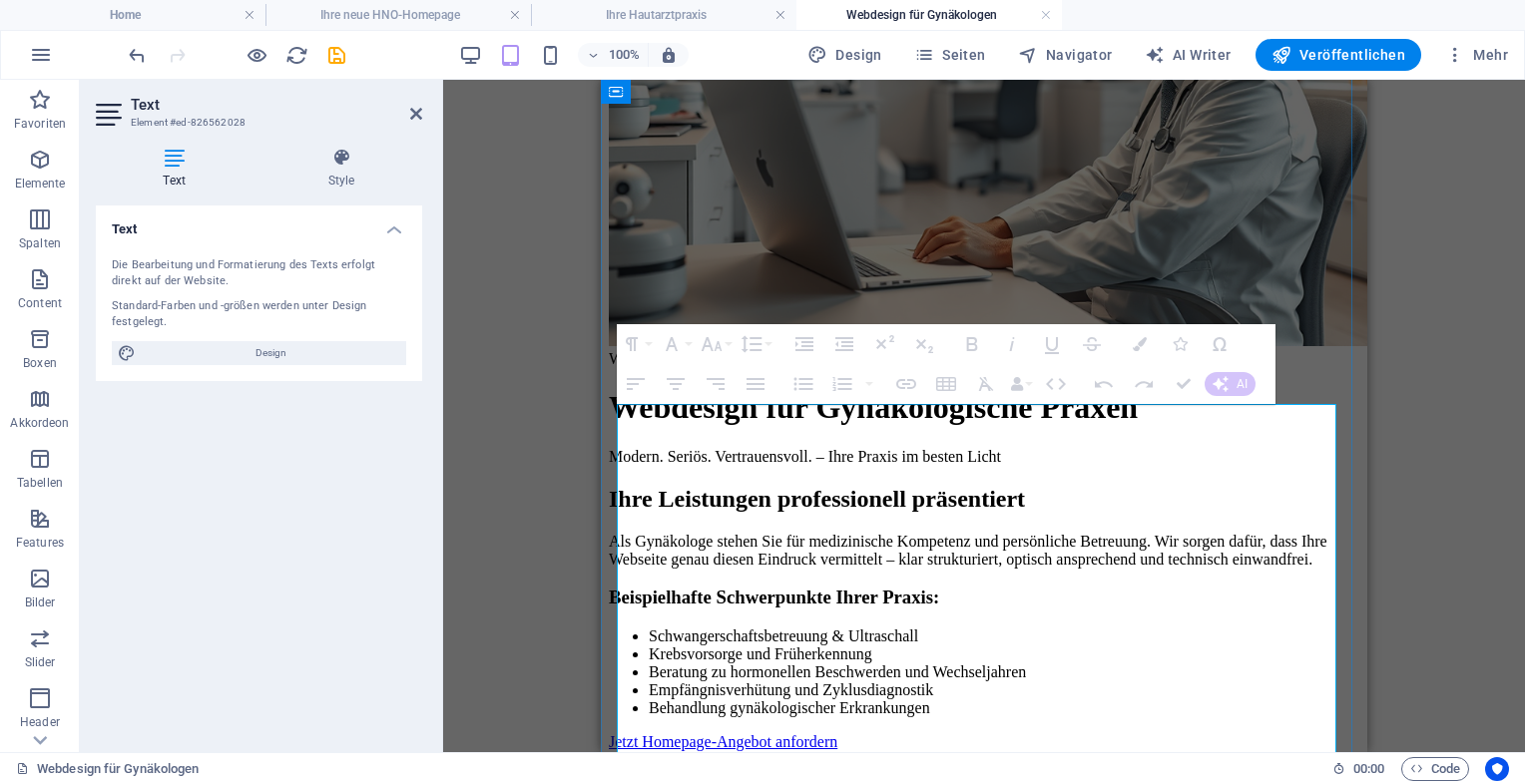 click on "Webdesign für Gynäkologen – Professioneller Auftritt für Ihre Praxis
Webdesign für Gynäkologische Praxen
Modern. Seriös. Vertrauensvoll. – Ihre Praxis im besten Licht
Ihre Leistungen professionell präsentiert
Als Gynäkologe stehen Sie für medizinische Kompetenz und persönliche Betreuung. Wir sorgen dafür, dass Ihre Webseite genau diesen Eindruck vermittelt – klar strukturiert, optisch ansprechend und technisch einwandfrei.
Beispielhafte Schwerpunkte Ihrer Praxis:
Schwangerschaftsbetreuung & Ultraschall
Krebsvorsorge und Früherkennung
Beratung zu hormonellen Beschwerden und Wechseljahren
Empfängnisverhütung und Zyklusdiagnostik
Behandlung gynäkologischer Erkrankungen
Jetzt Homepage-Angebot anfordern
Warum eine moderne Website entscheidend ist
Mobiloptimiert & suchmaschinenfreundlich
Datenschutzkonform (DSGVO)
Praxisprofil, Sprechzeiten, Team und Terminoptionen" at bounding box center (984, 776) 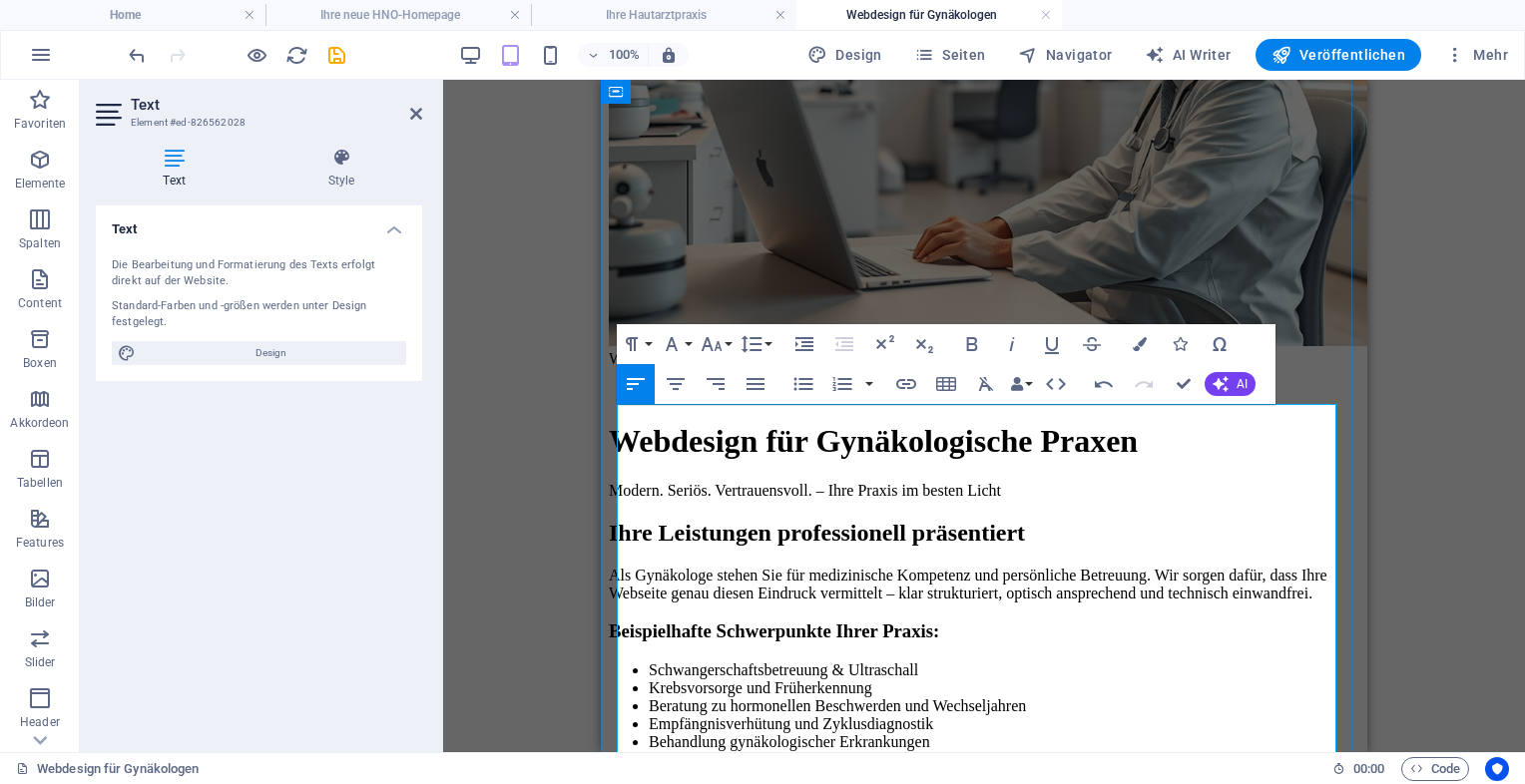 click on "Modern. Seriös. Vertrauensvoll. – Ihre Praxis im besten Licht" at bounding box center (984, 491) 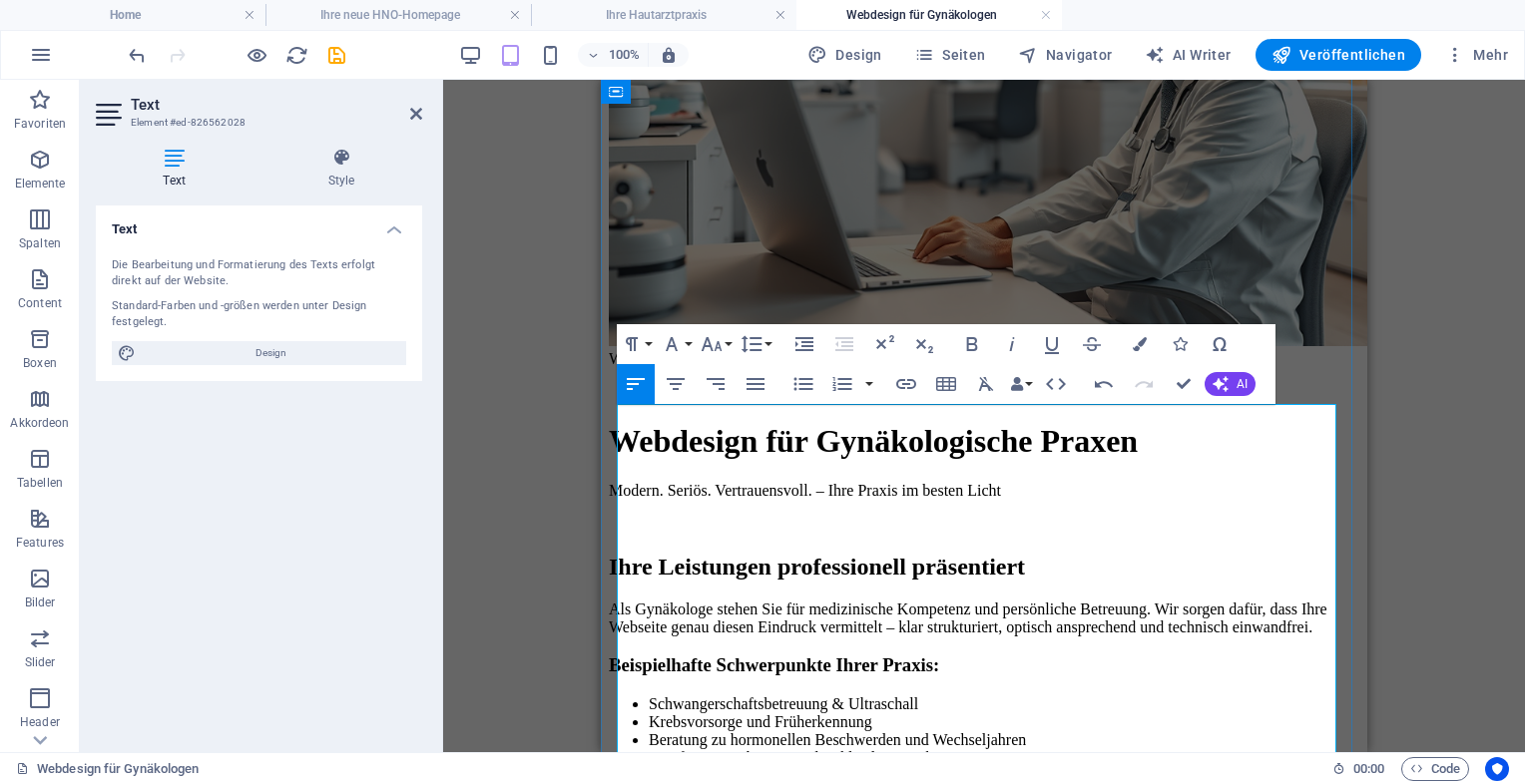 click on "Als Gynäkologe stehen Sie für medizinische Kompetenz und persönliche Betreuung. Wir sorgen dafür, dass Ihre Webseite genau diesen Eindruck vermittelt – klar strukturiert, optisch ansprechend und technisch einwandfrei." at bounding box center [984, 618] 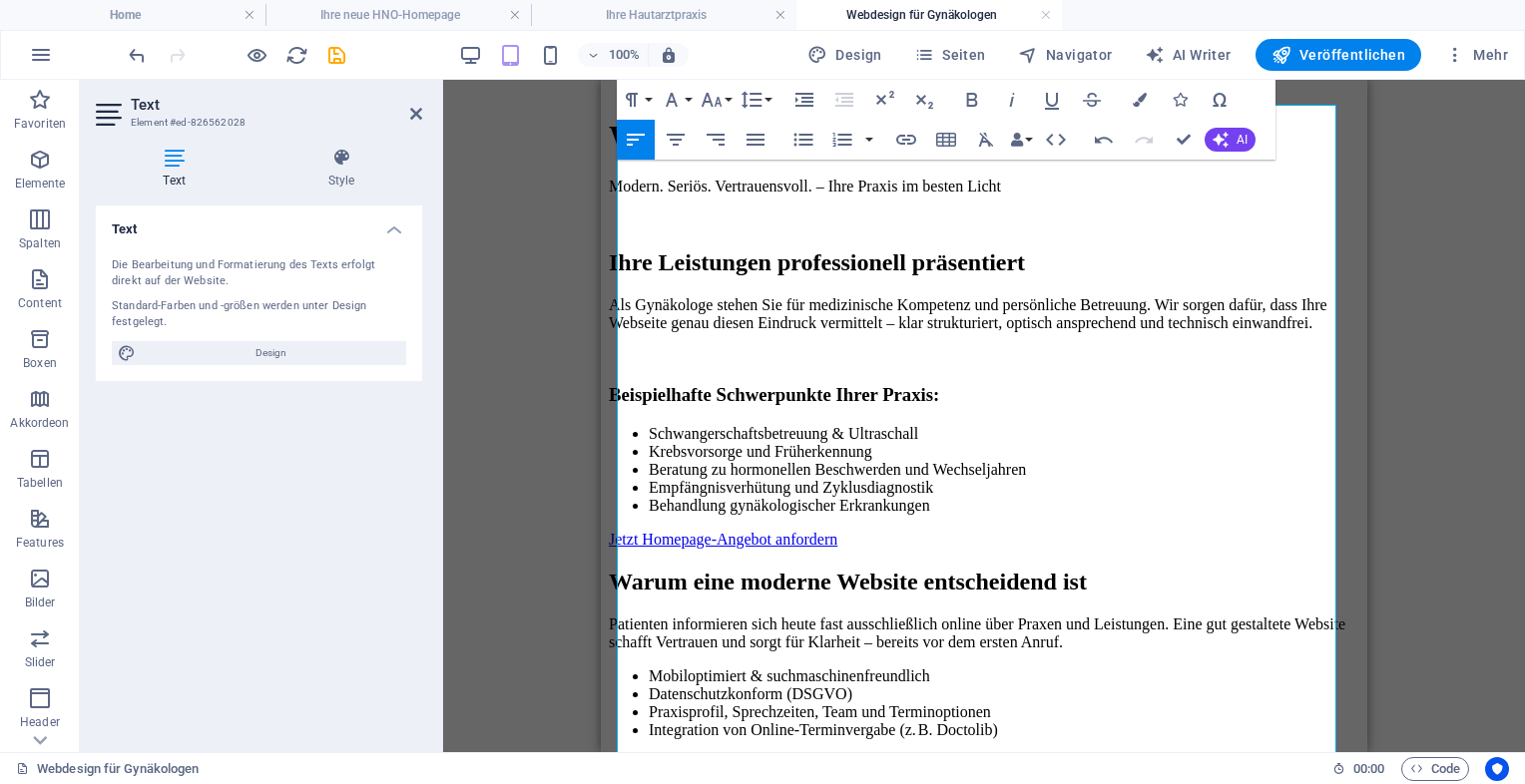 scroll, scrollTop: 651, scrollLeft: 0, axis: vertical 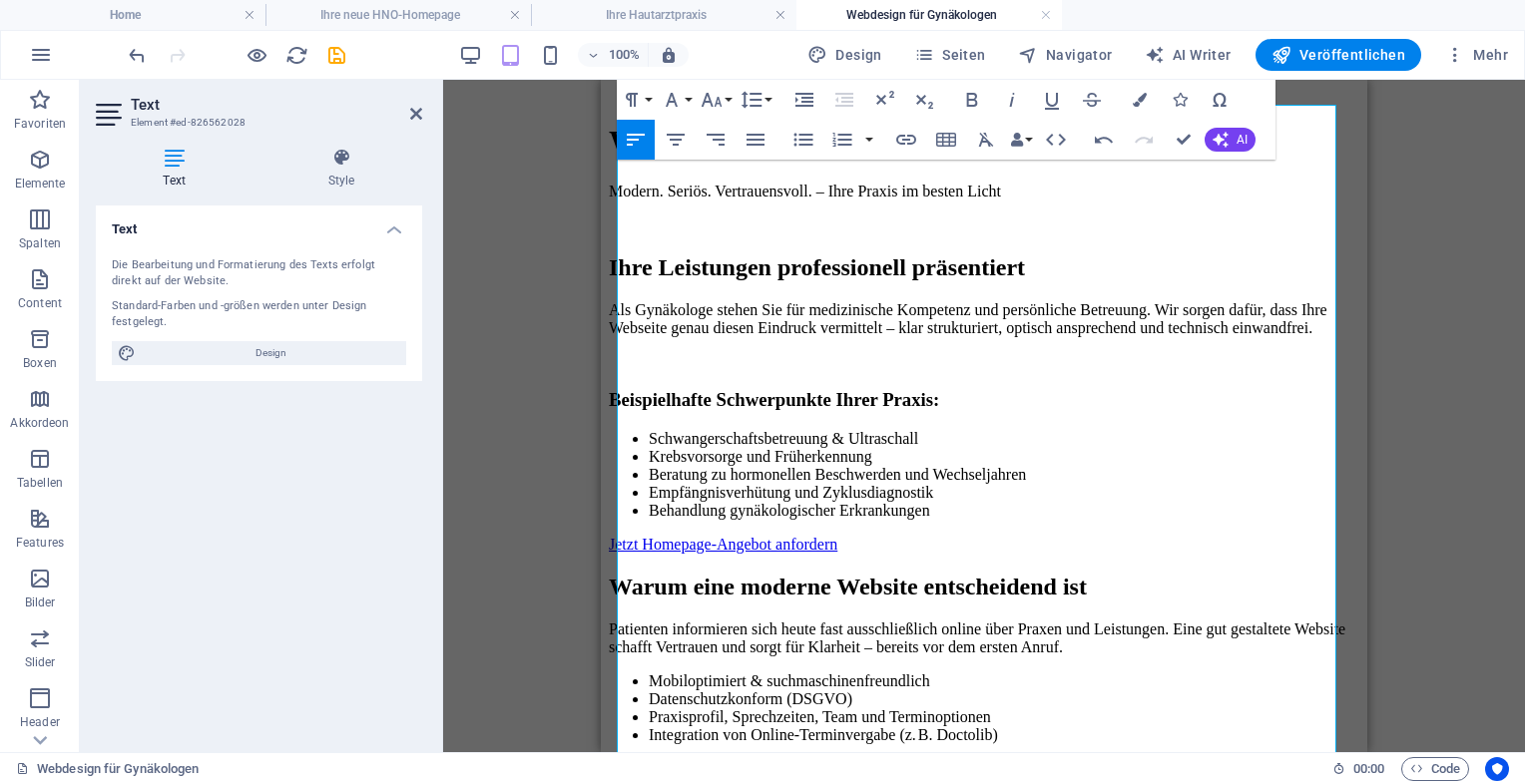 drag, startPoint x: 1362, startPoint y: 343, endPoint x: 1976, endPoint y: 512, distance: 636.8336 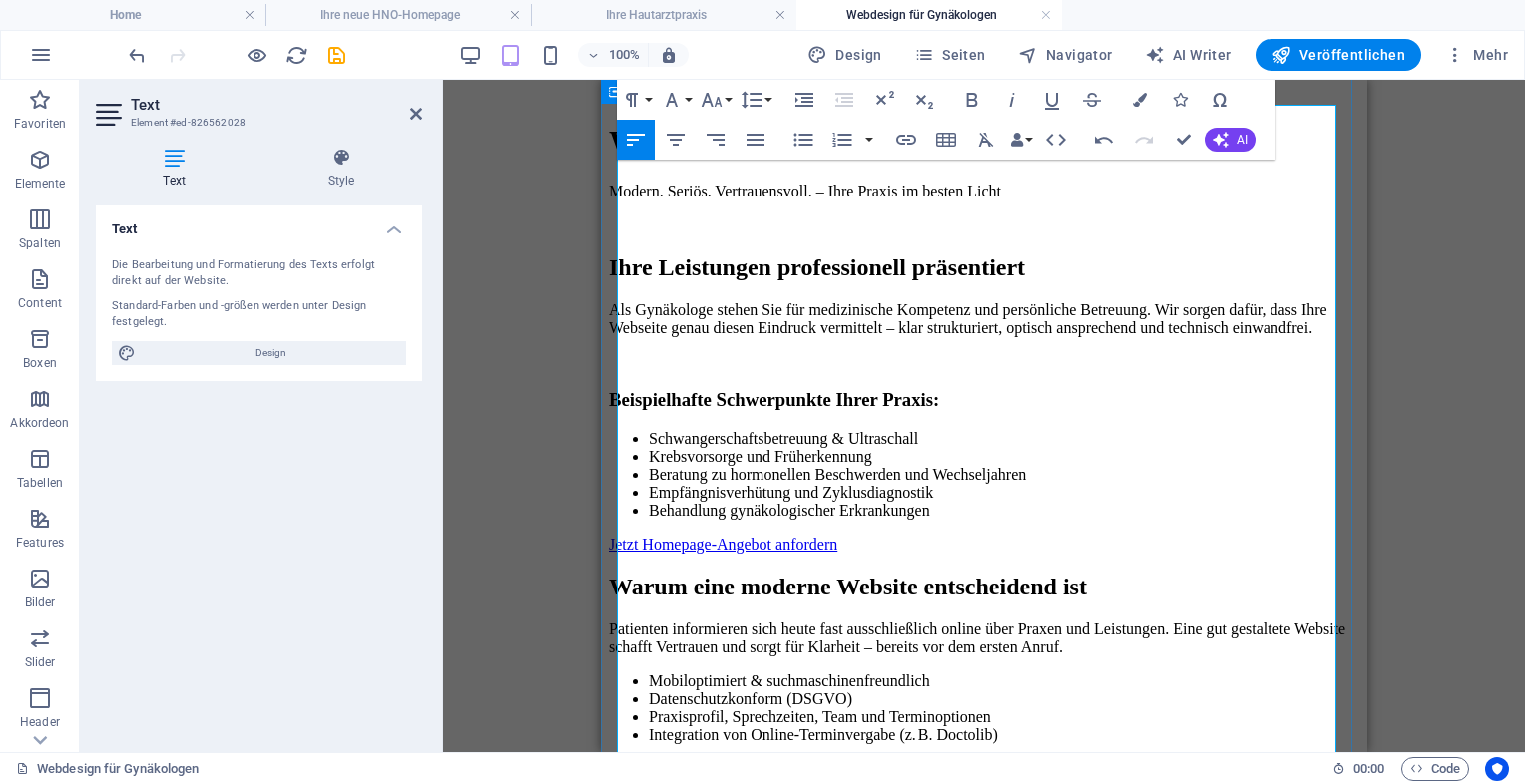 click on "Ihre Leistungen professionell präsentiert
Als Gynäkologe stehen Sie für medizinische Kompetenz und persönliche Betreuung. Wir sorgen dafür, dass Ihre Webseite genau diesen Eindruck vermittelt – klar strukturiert, optisch ansprechend und technisch einwandfrei.
Beispielhafte Schwerpunkte Ihrer Praxis:
Schwangerschaftsbetreuung & Ultraschall
Krebsvorsorge und Früherkennung
Beratung zu hormonellen Beschwerden und Wechseljahren
Empfängnisverhütung und Zyklusdiagnostik
Behandlung gynäkologischer Erkrankungen
Jetzt Homepage-Angebot anfordern" at bounding box center [984, 404] 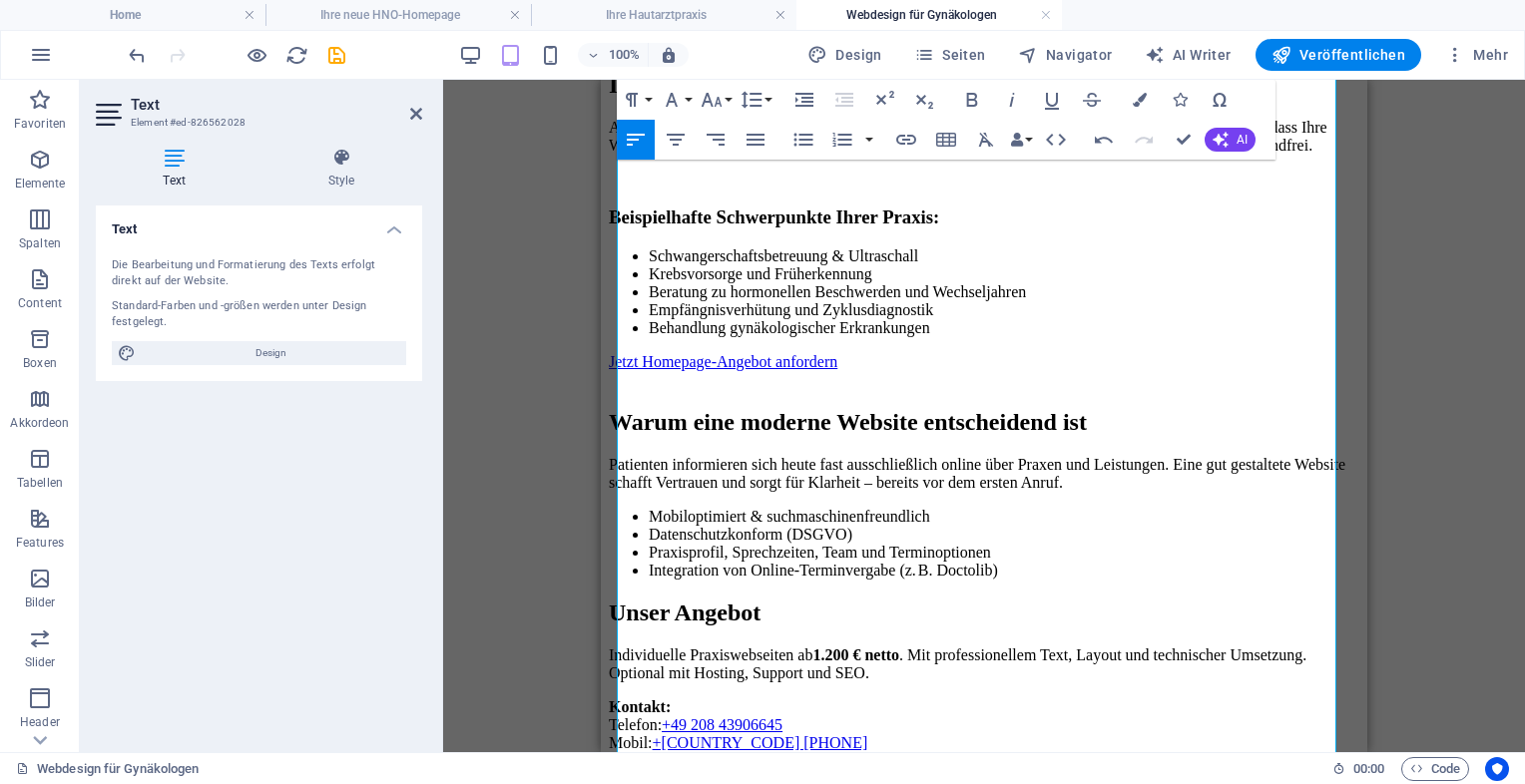scroll, scrollTop: 839, scrollLeft: 0, axis: vertical 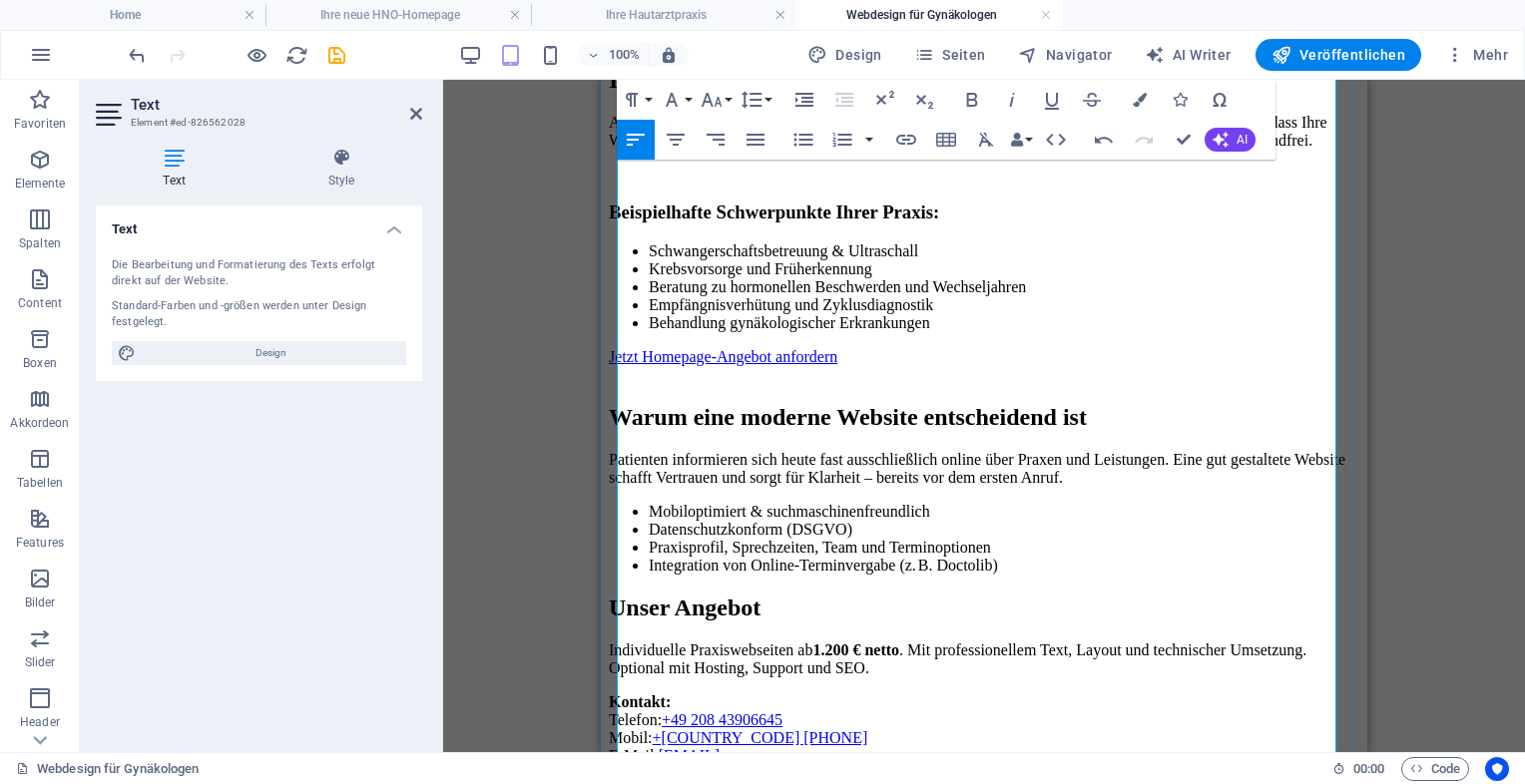 click on "Integration von Online-Terminvergabe (z. B. Doctolib)" at bounding box center [1004, 566] 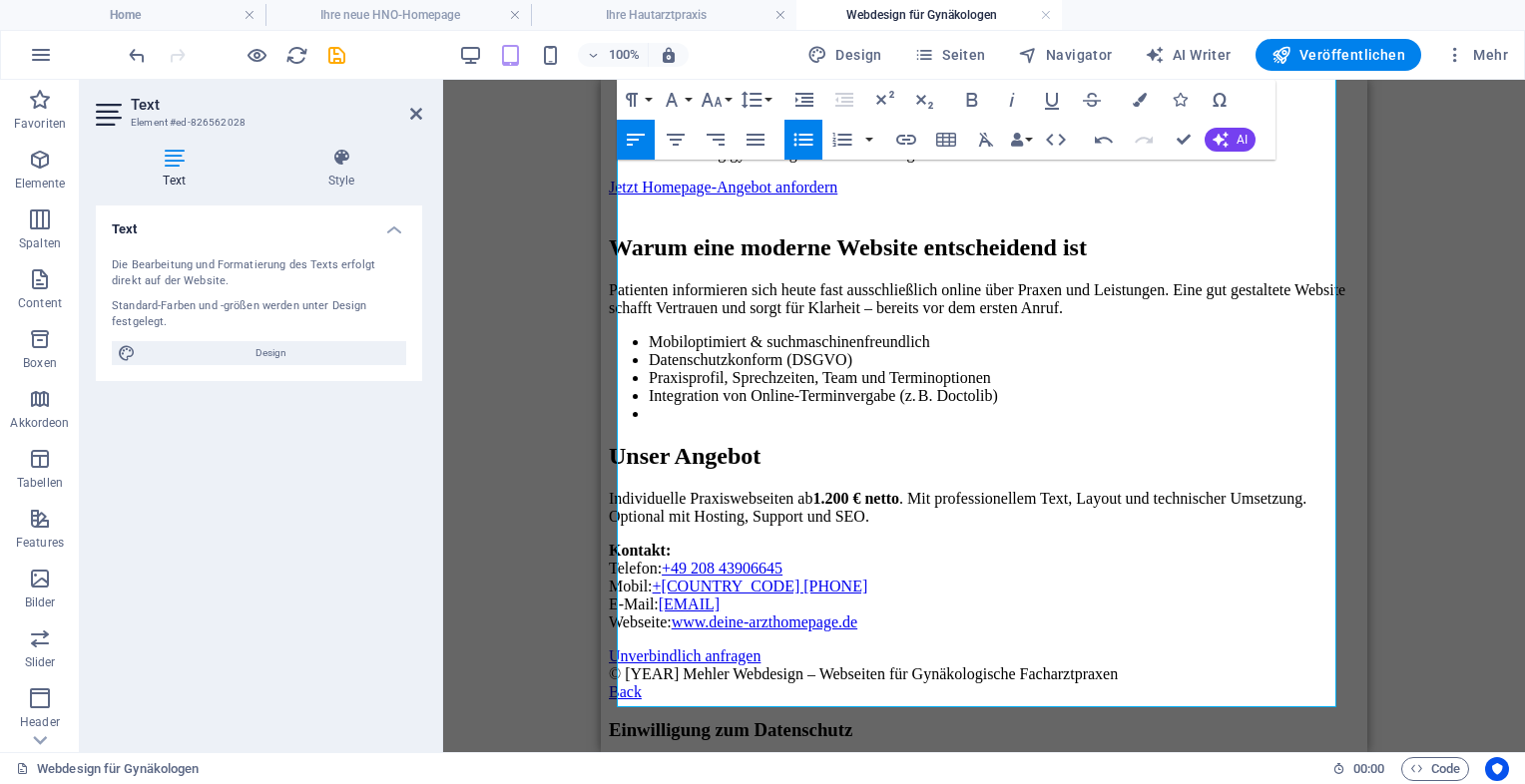 scroll, scrollTop: 1009, scrollLeft: 0, axis: vertical 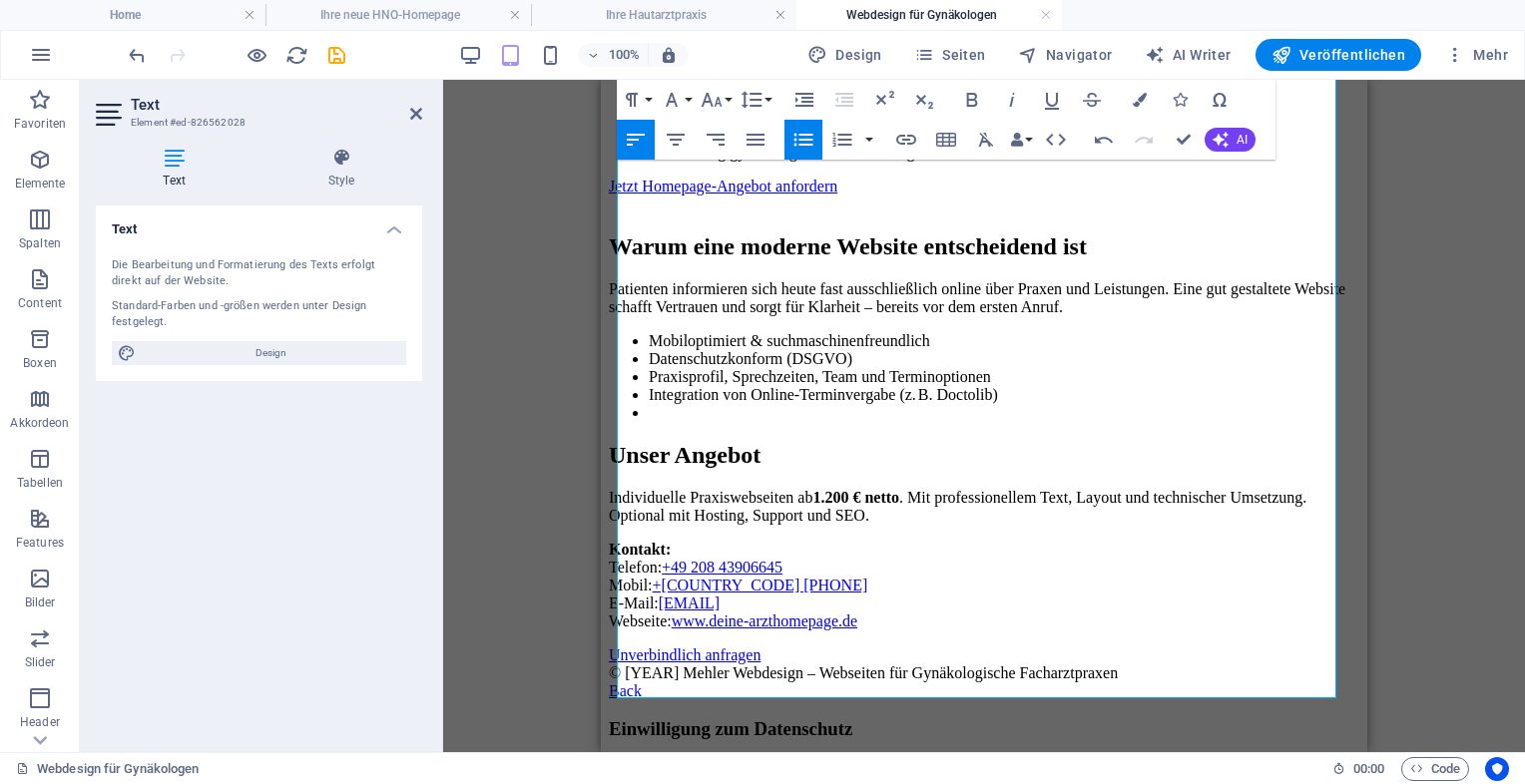click 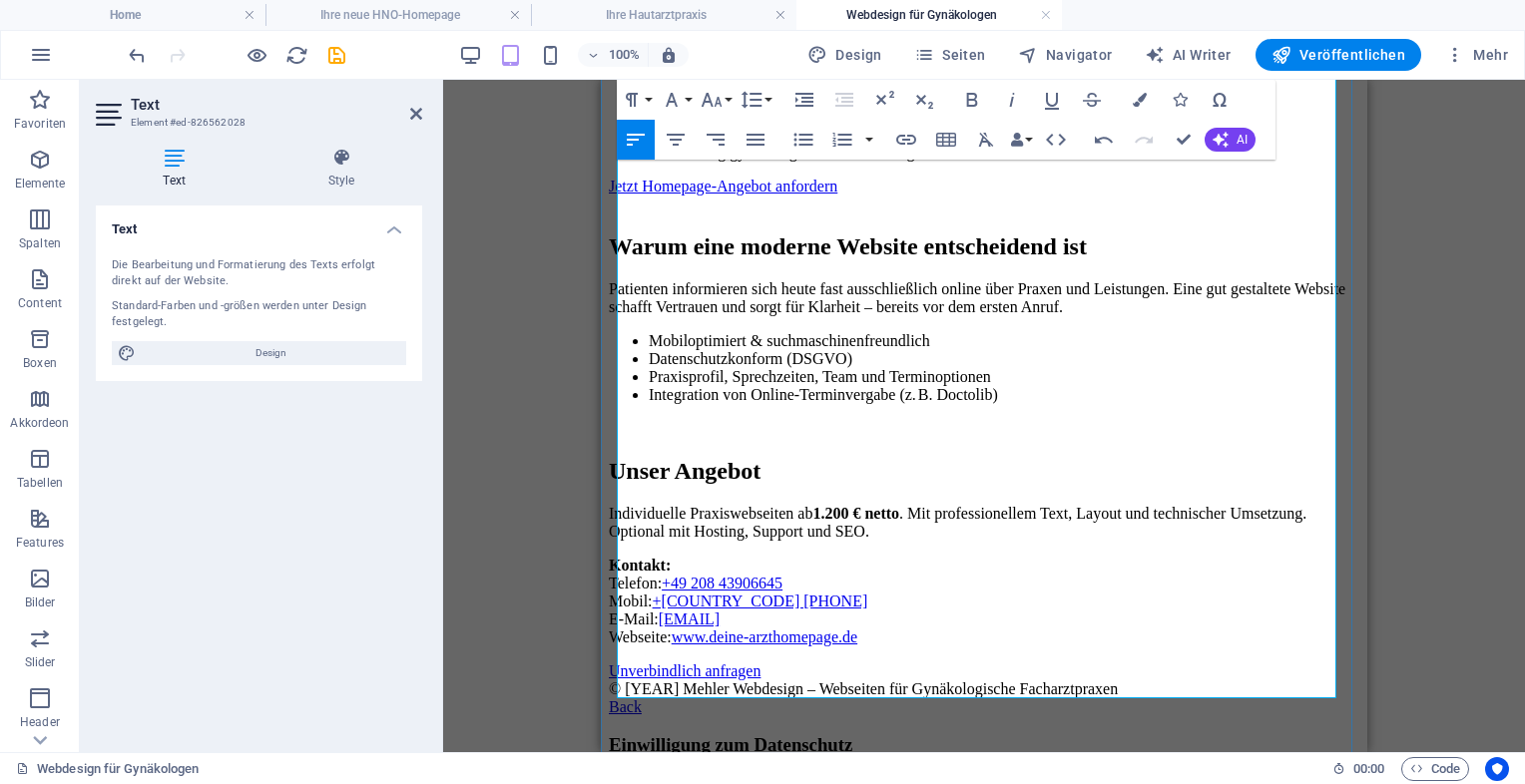 click on "Kontakt:
Telefon:  +49 208 43906645
Mobil:  +49 1522 9855538
E-Mail:  info@deine-arzthomepage.de
Webseite:  www.deine-arzthomepage.de" at bounding box center (984, 601) 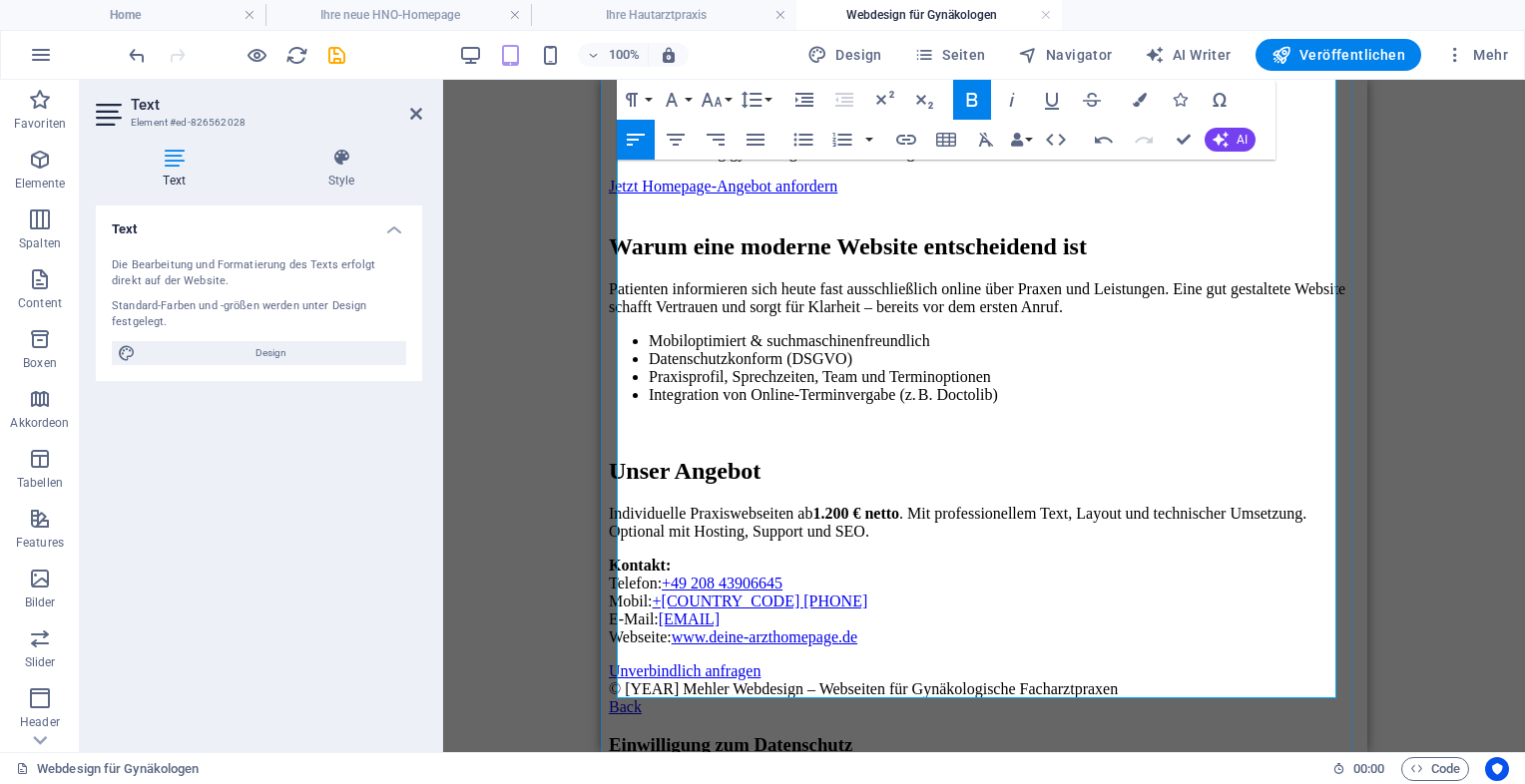 click on "Individuelle Praxiswebseiten ab  1.200 € netto . Mit professionellem Text, Layout und technischer Umsetzung. Optional mit Hosting, Support und SEO." at bounding box center (984, 523) 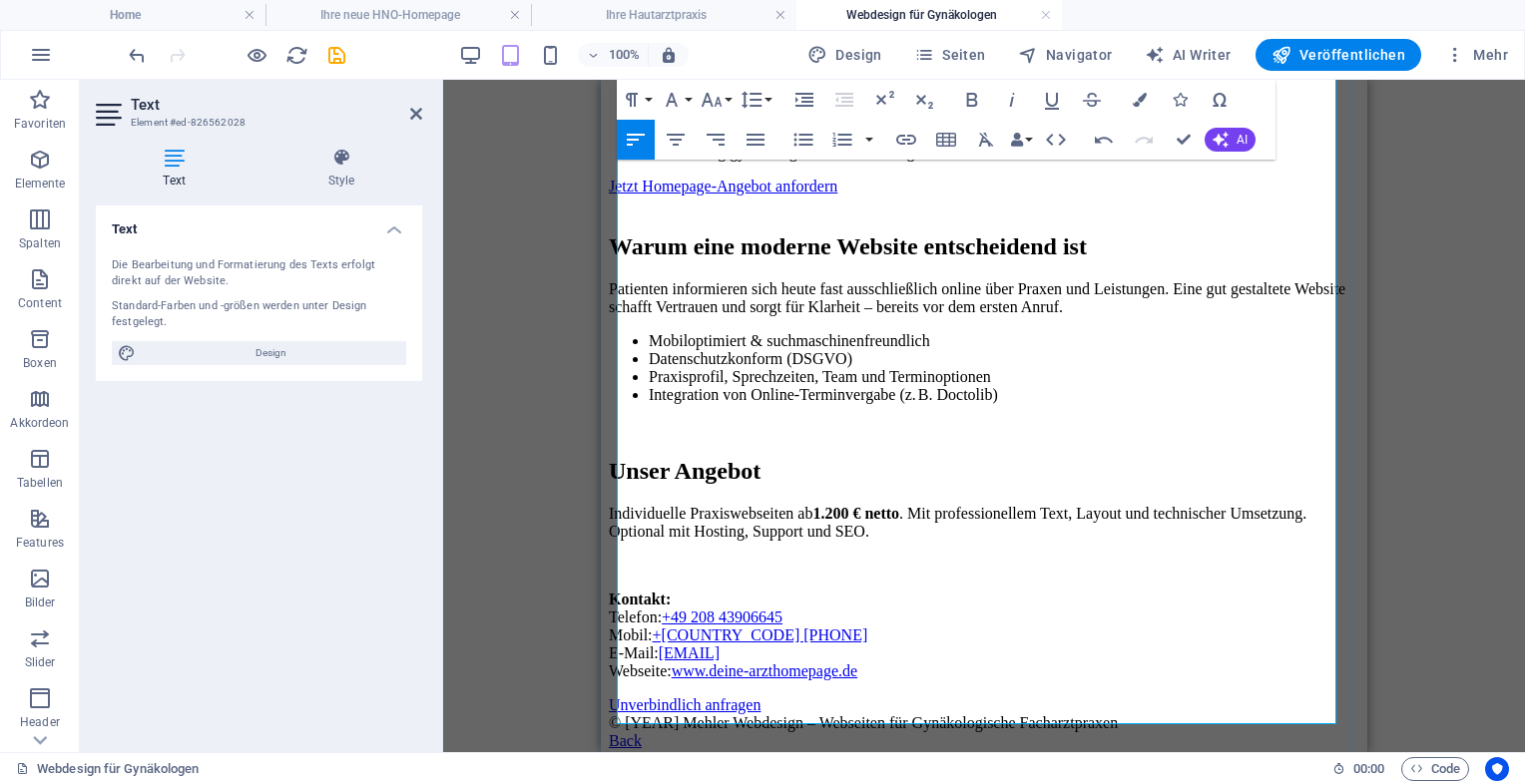 click on "Unser Angebot
Individuelle Praxiswebseiten ab  1.200 € netto . Mit professionellem Text, Layout und technischer Umsetzung. Optional mit Hosting, Support und SEO.
Kontakt:
Telefon:  +49 208 43906645
Mobil:  +49 1522 9855538
E-Mail:  info@deine-arzthomepage.de
Webseite:  www.deine-arzthomepage.de
Unverbindlich anfragen" at bounding box center (984, 586) 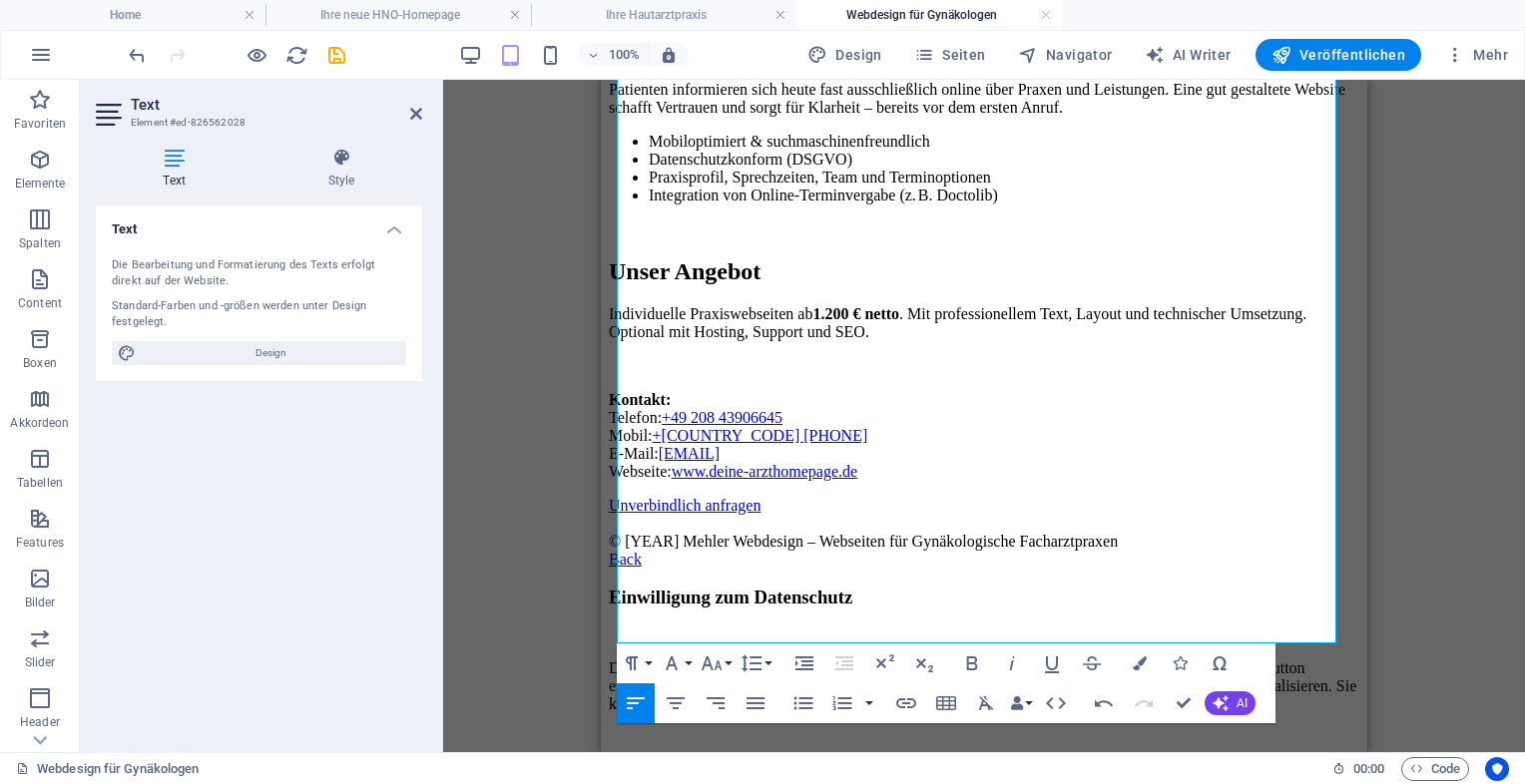 scroll, scrollTop: 1215, scrollLeft: 0, axis: vertical 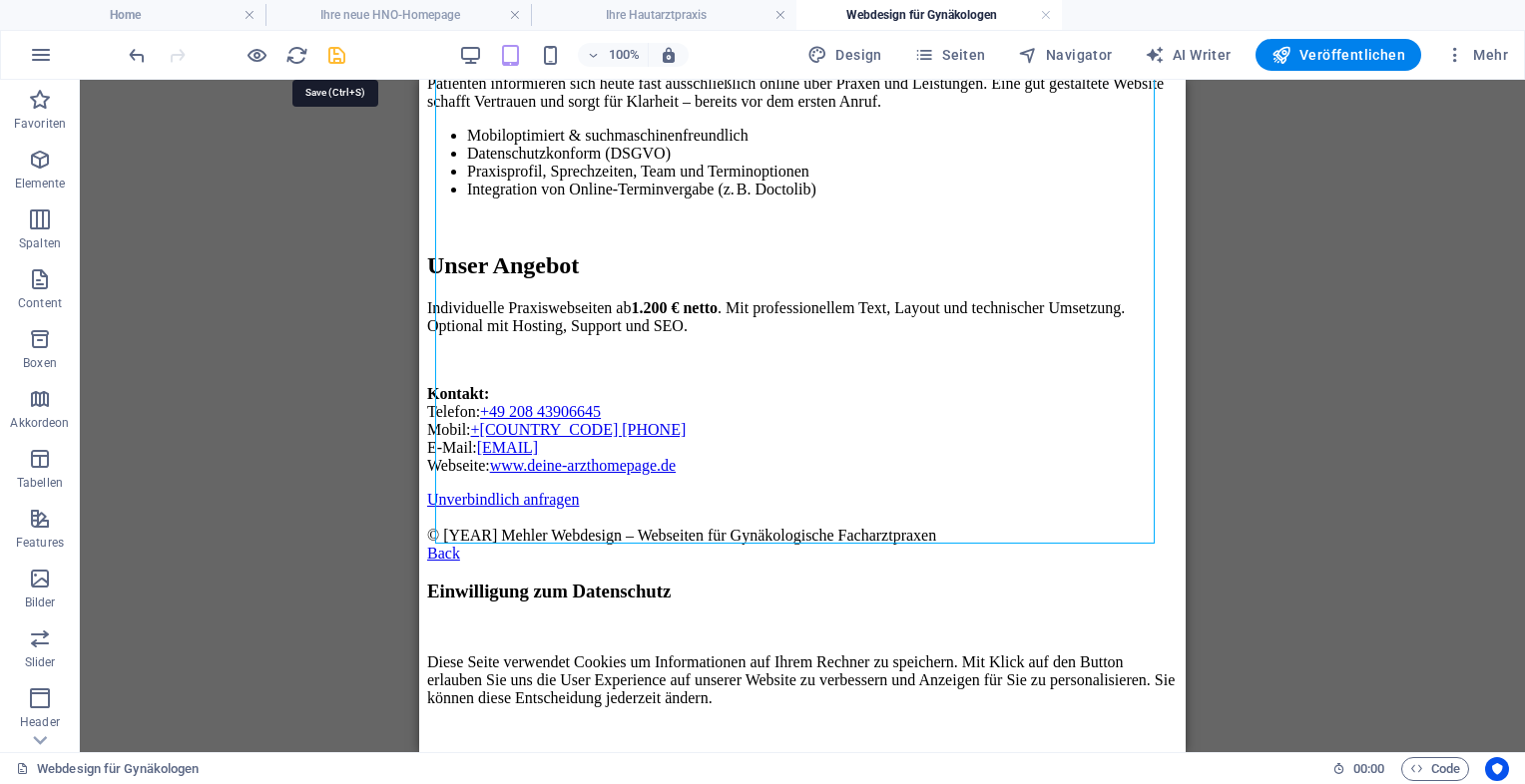 click at bounding box center [336, 55] 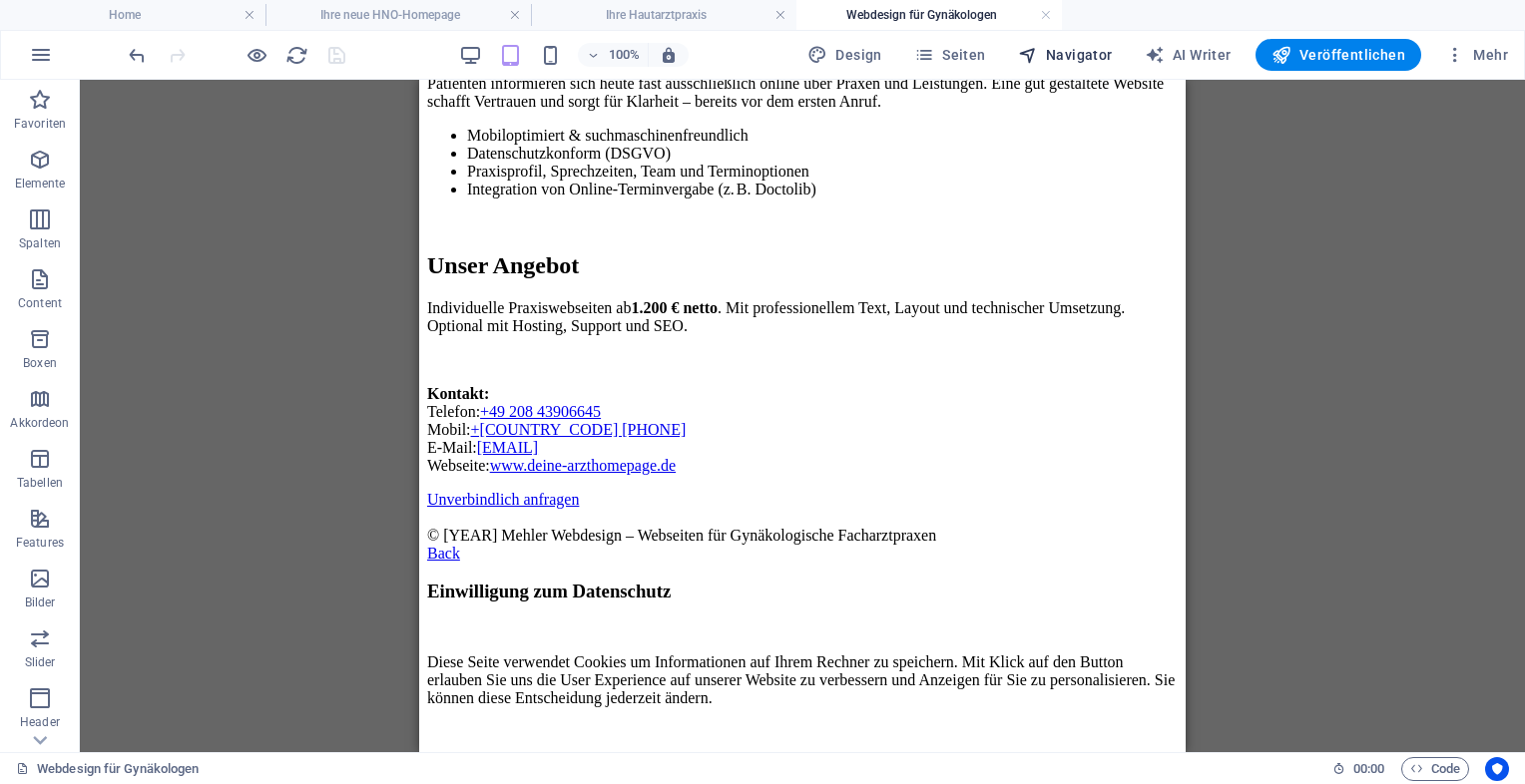 click on "Navigator" at bounding box center (1065, 55) 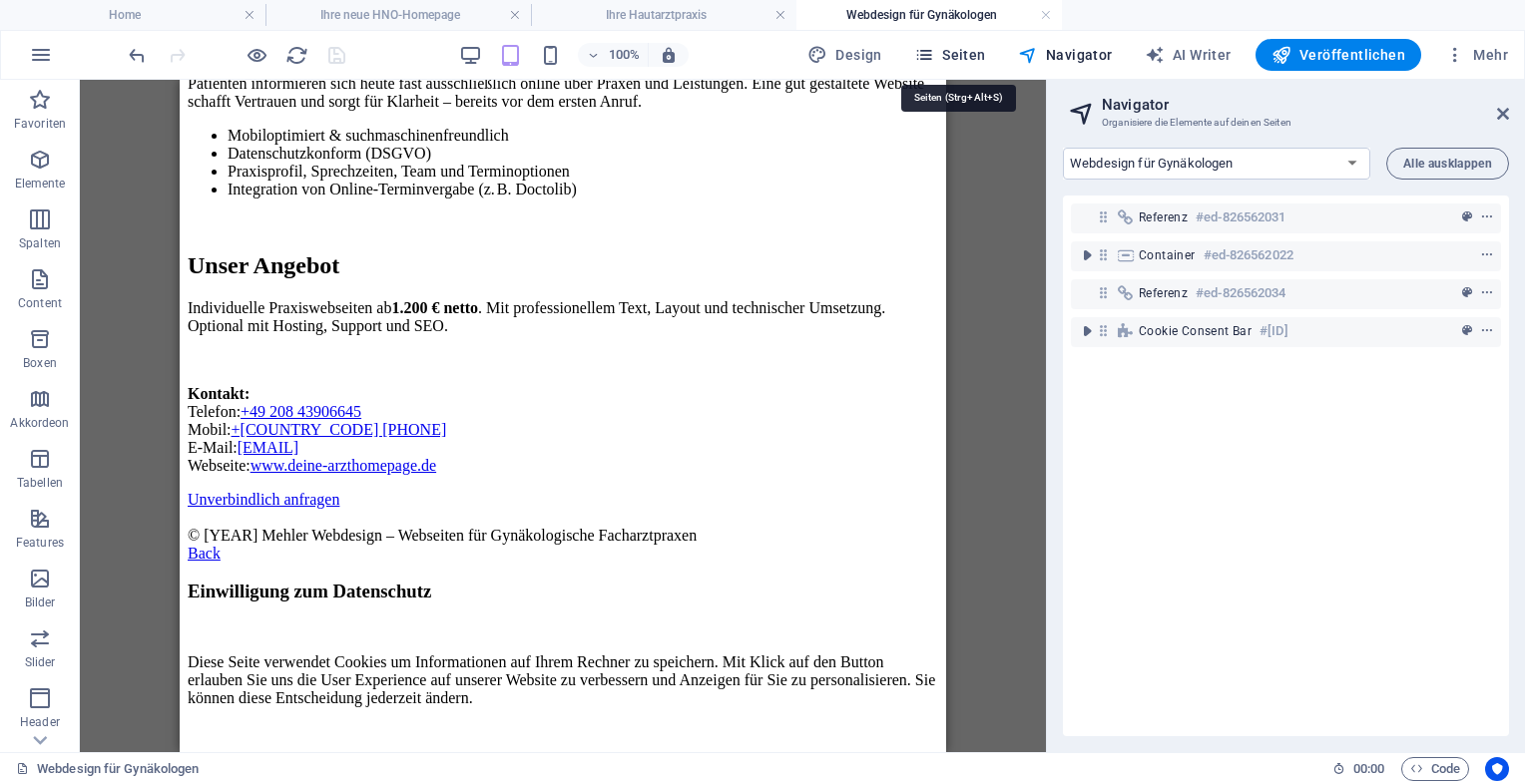 click on "Seiten" at bounding box center (950, 55) 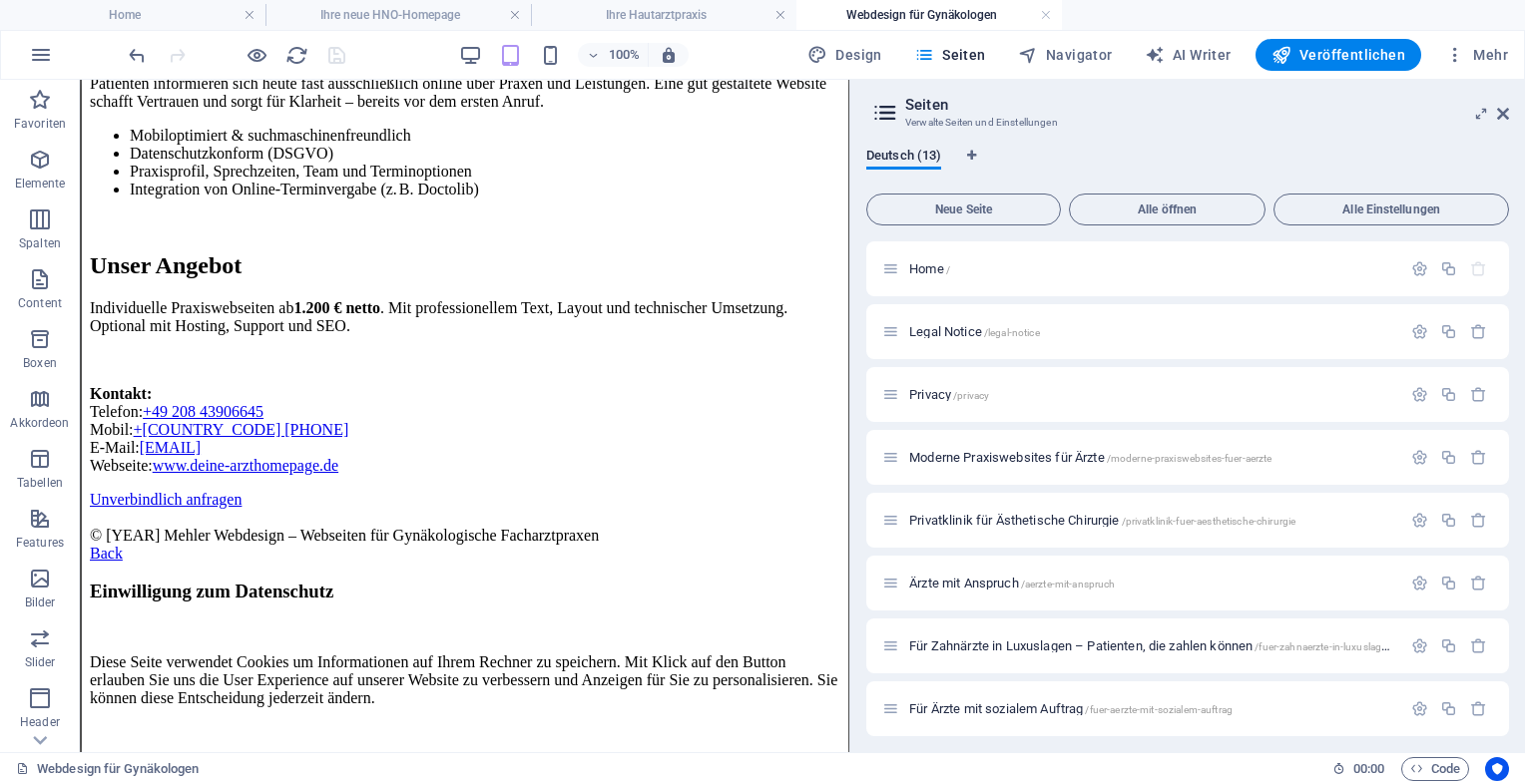 drag, startPoint x: 1509, startPoint y: 337, endPoint x: 1524, endPoint y: 645, distance: 308.36504 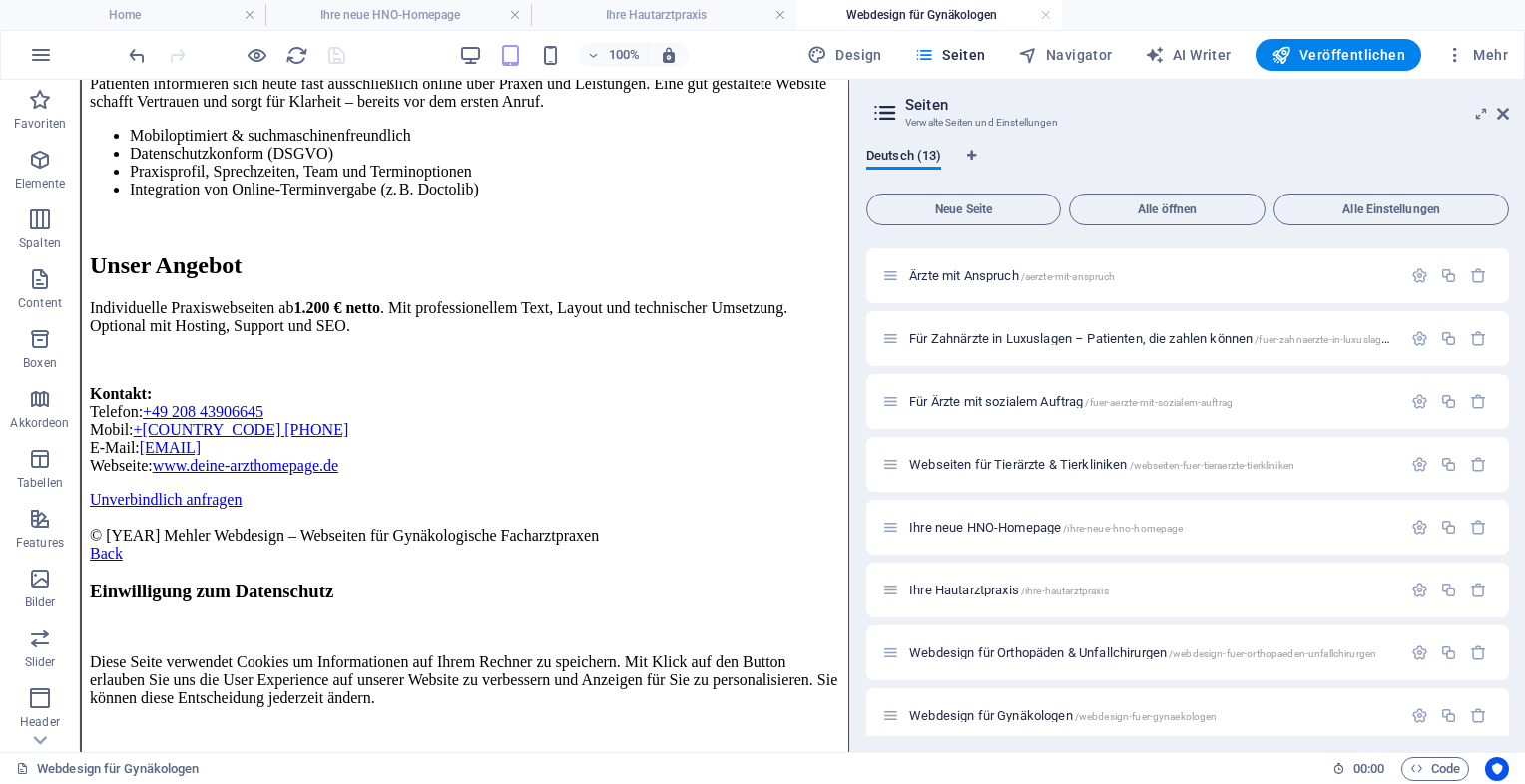 scroll, scrollTop: 322, scrollLeft: 0, axis: vertical 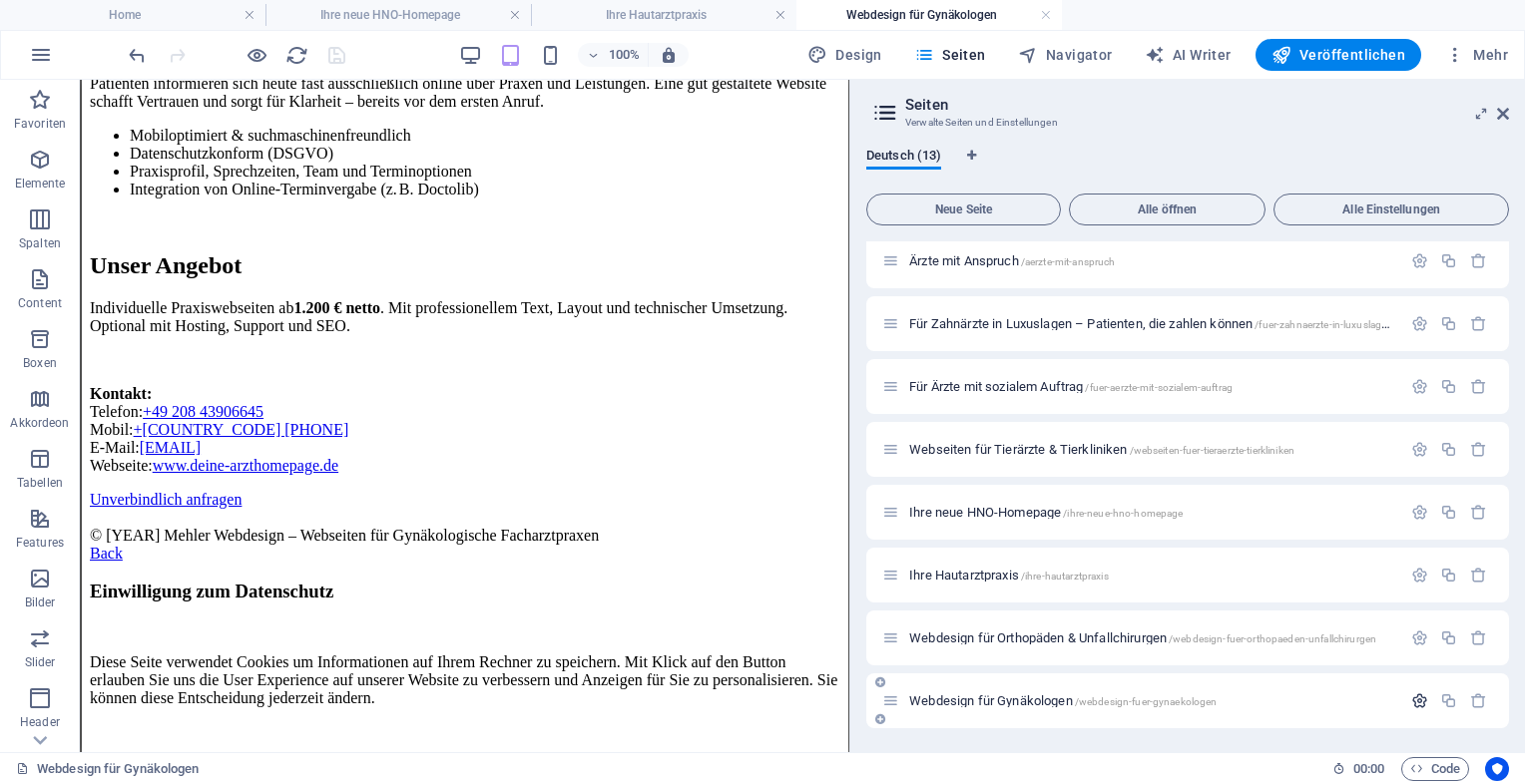 click at bounding box center [1419, 700] 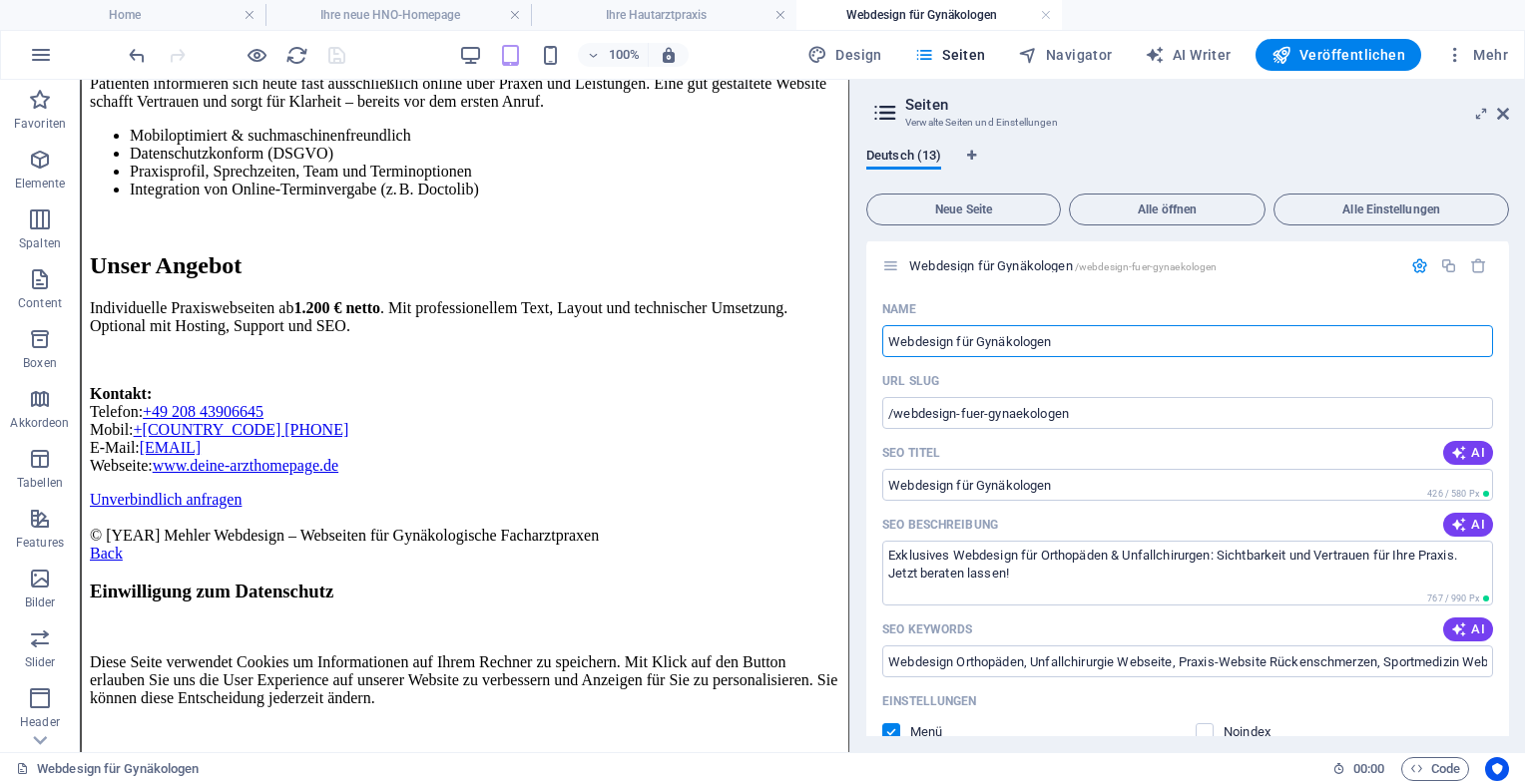 scroll, scrollTop: 770, scrollLeft: 0, axis: vertical 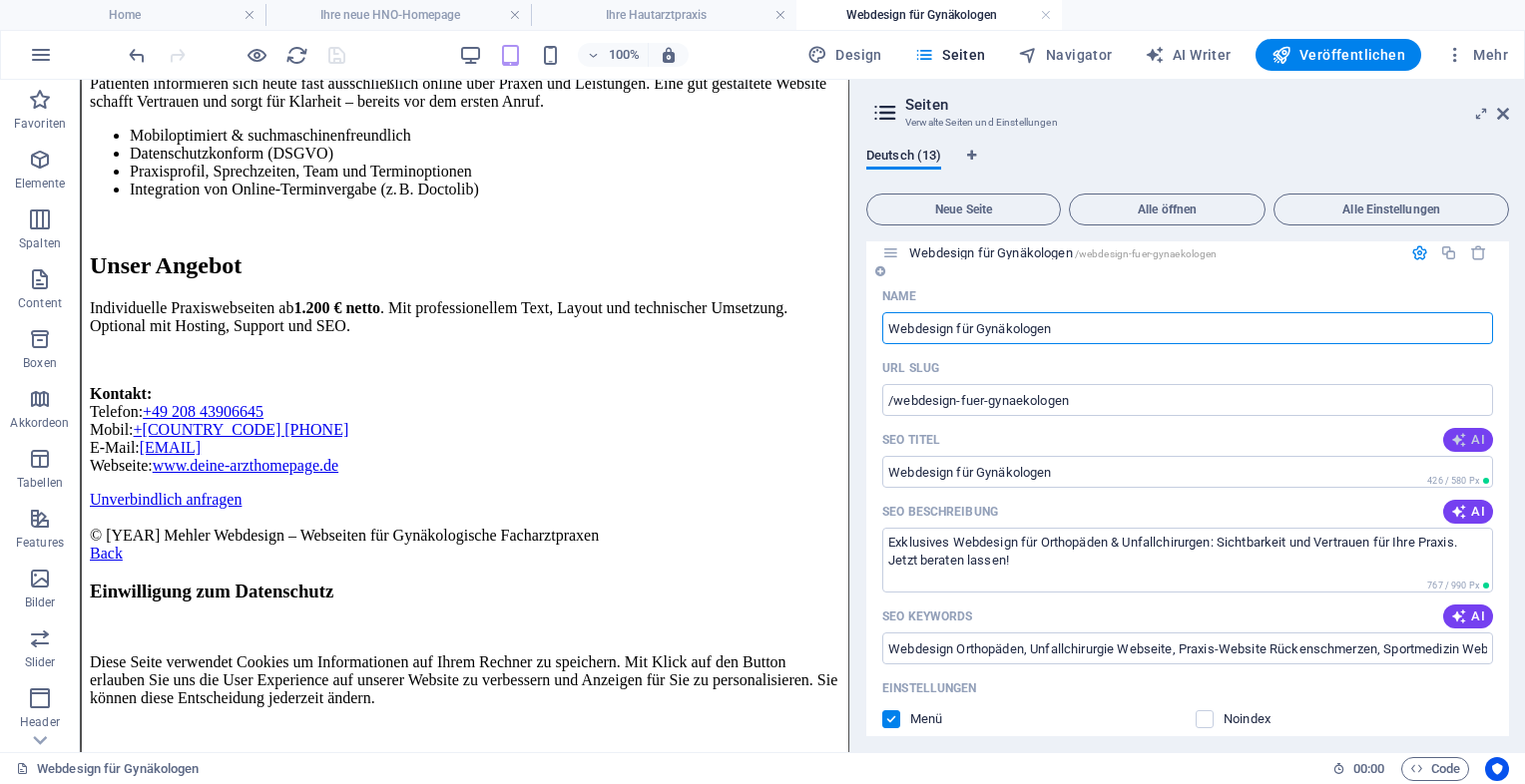 click on "AI" at bounding box center [1468, 440] 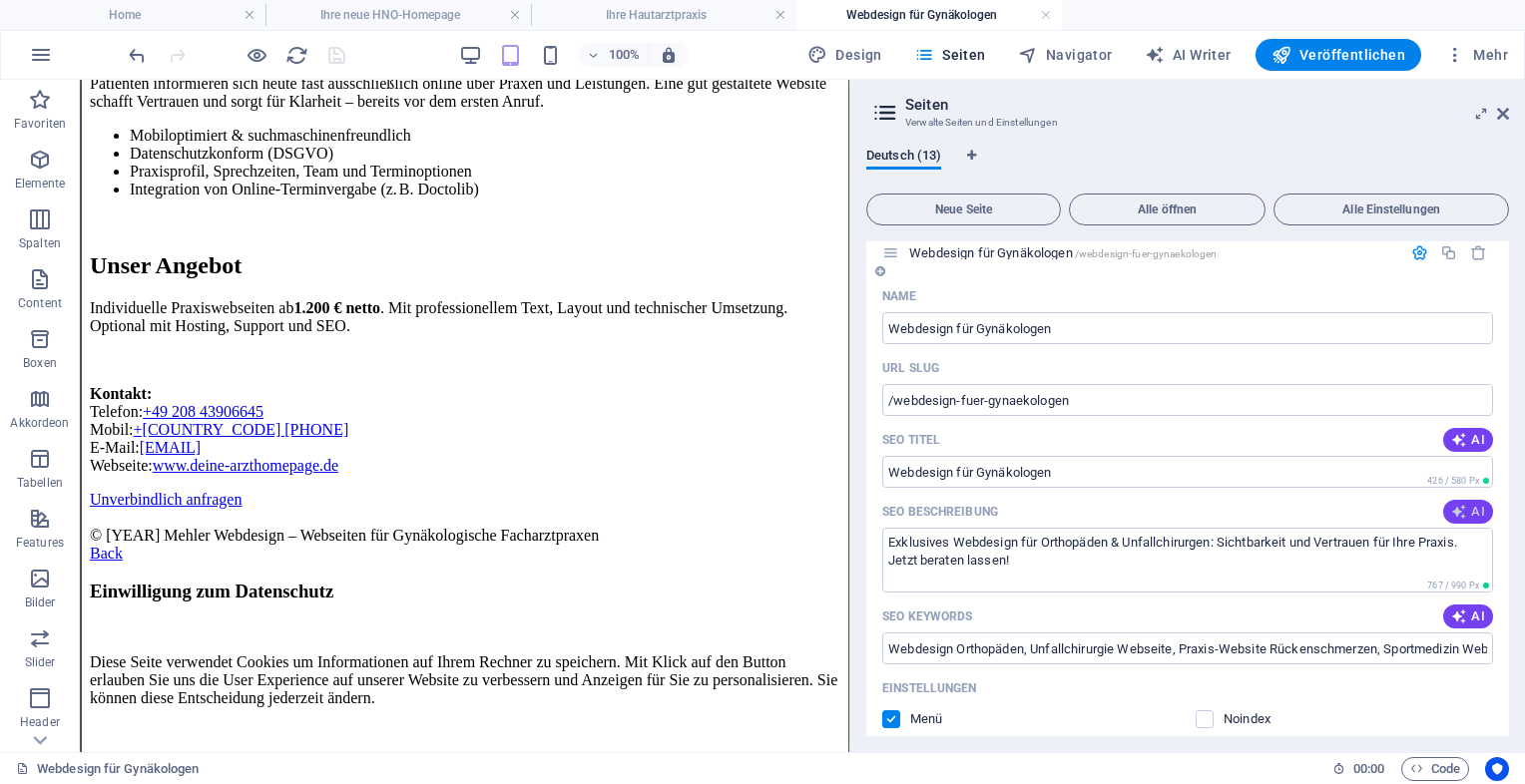 click at bounding box center [1459, 512] 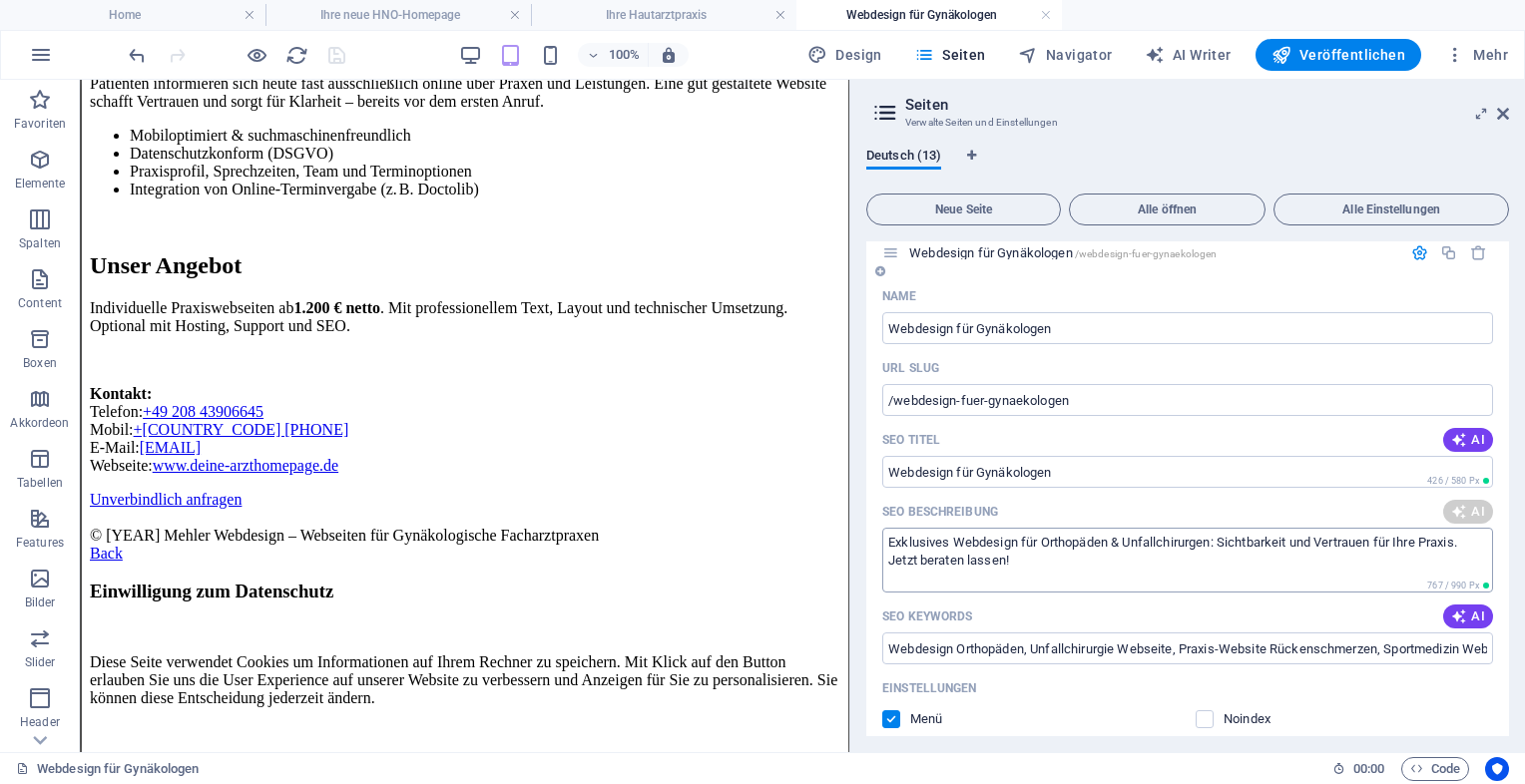 type on "Professionelles Webdesign für Gynäkologen: Modern, vertrauensvoll & perfekt strukturiert. Ihre Praxis im besten Licht!" 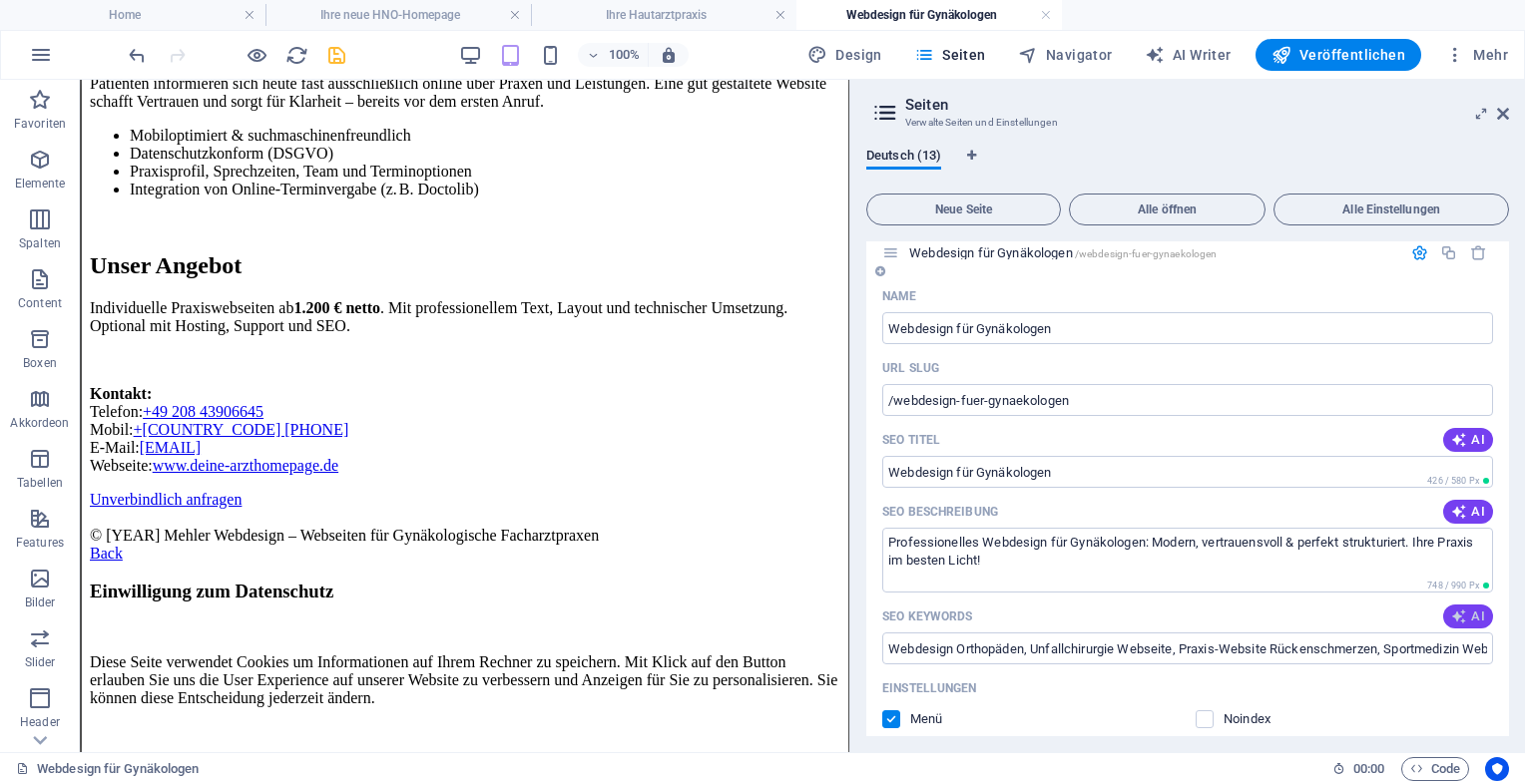 click on "AI" at bounding box center (1468, 616) 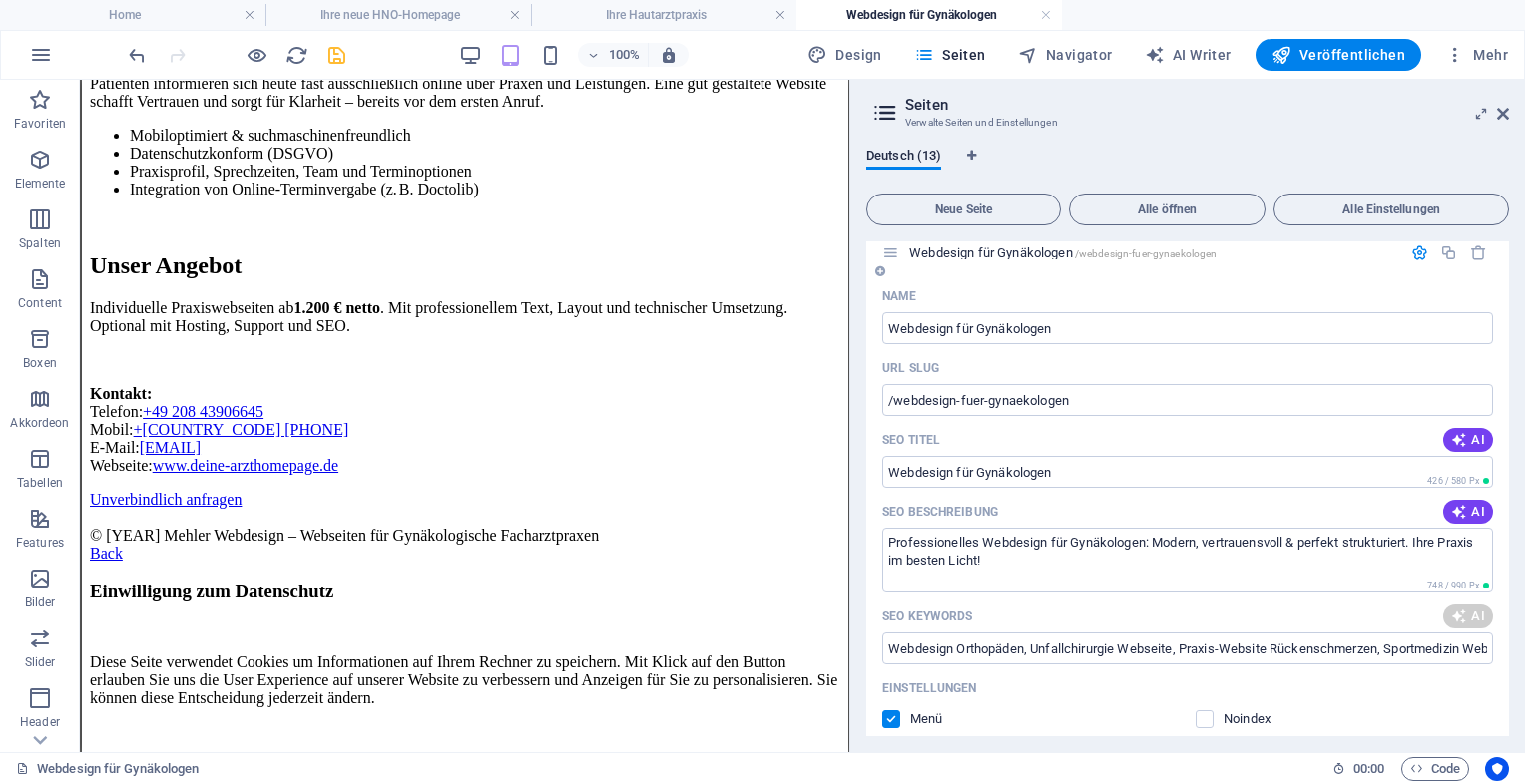 type on "Webdesign Gynäkologen, Praxiswebseiten Gynäkologie, moderne medizinische Webseiten, DSGVO konformes Webdesign, Online-Terminvergabe Gynäkologen, professionelle Praxispräsentation" 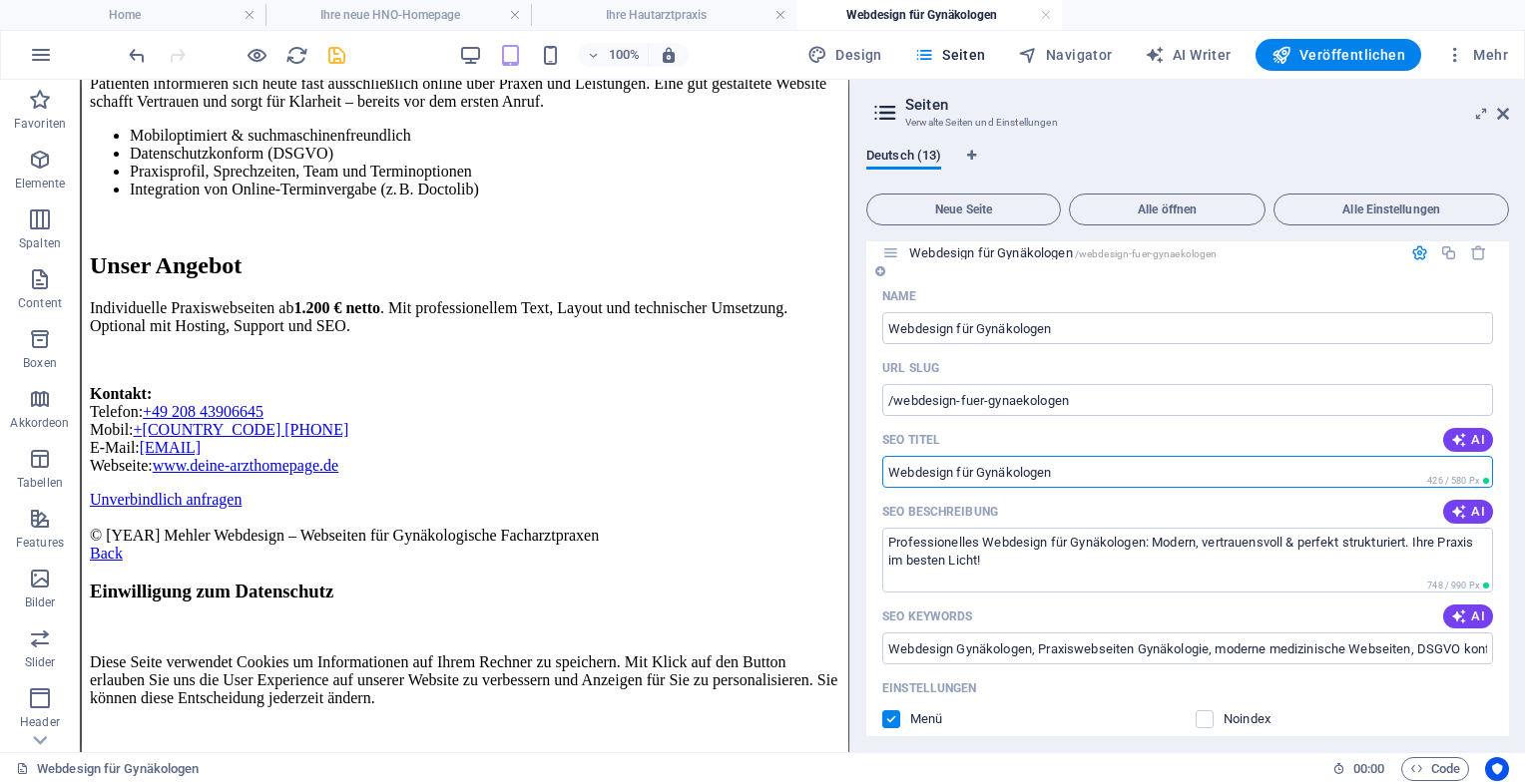 click on "Webdesign für Gynäkologen" at bounding box center [1188, 472] 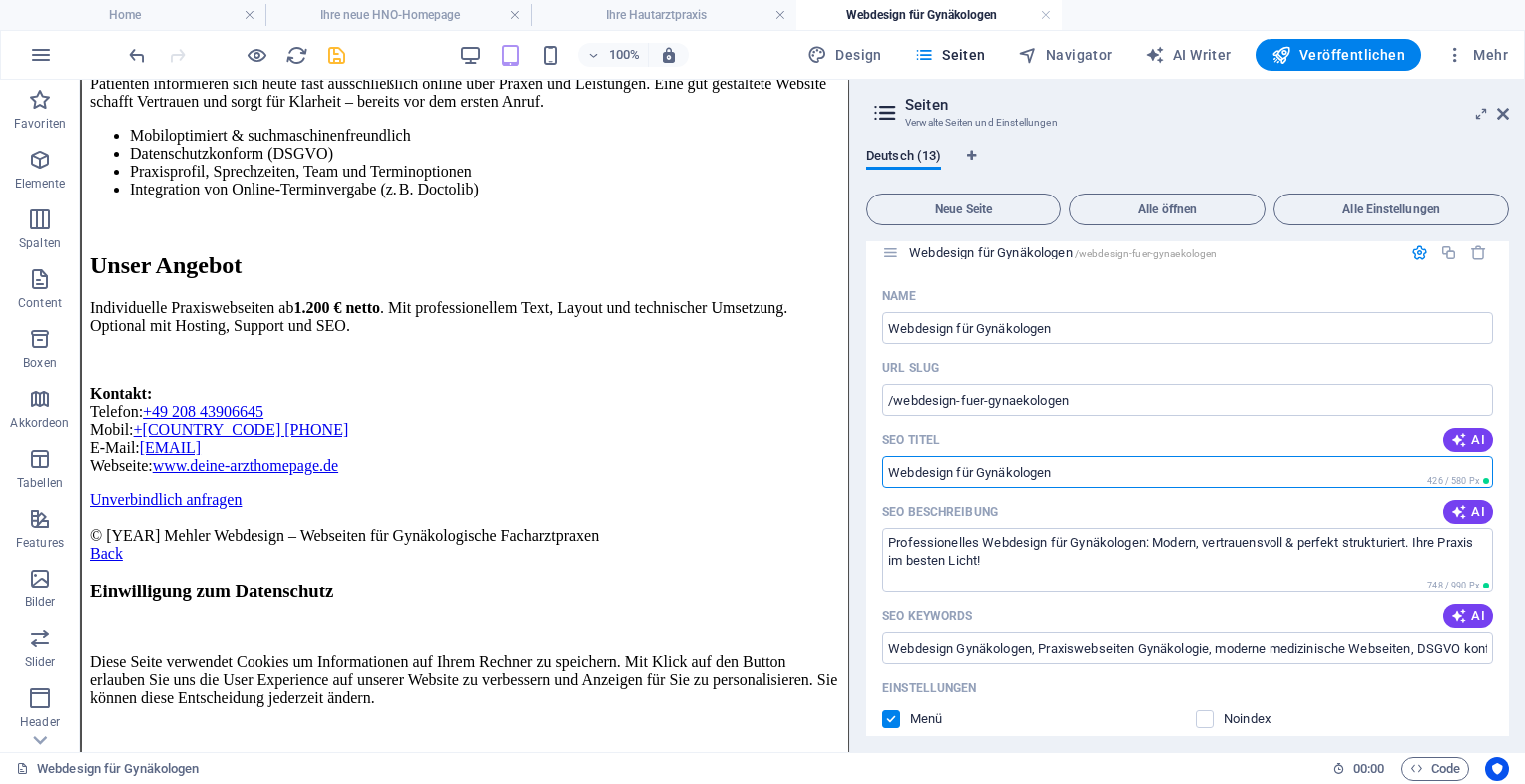 drag, startPoint x: 1154, startPoint y: 548, endPoint x: 837, endPoint y: 503, distance: 320.17808 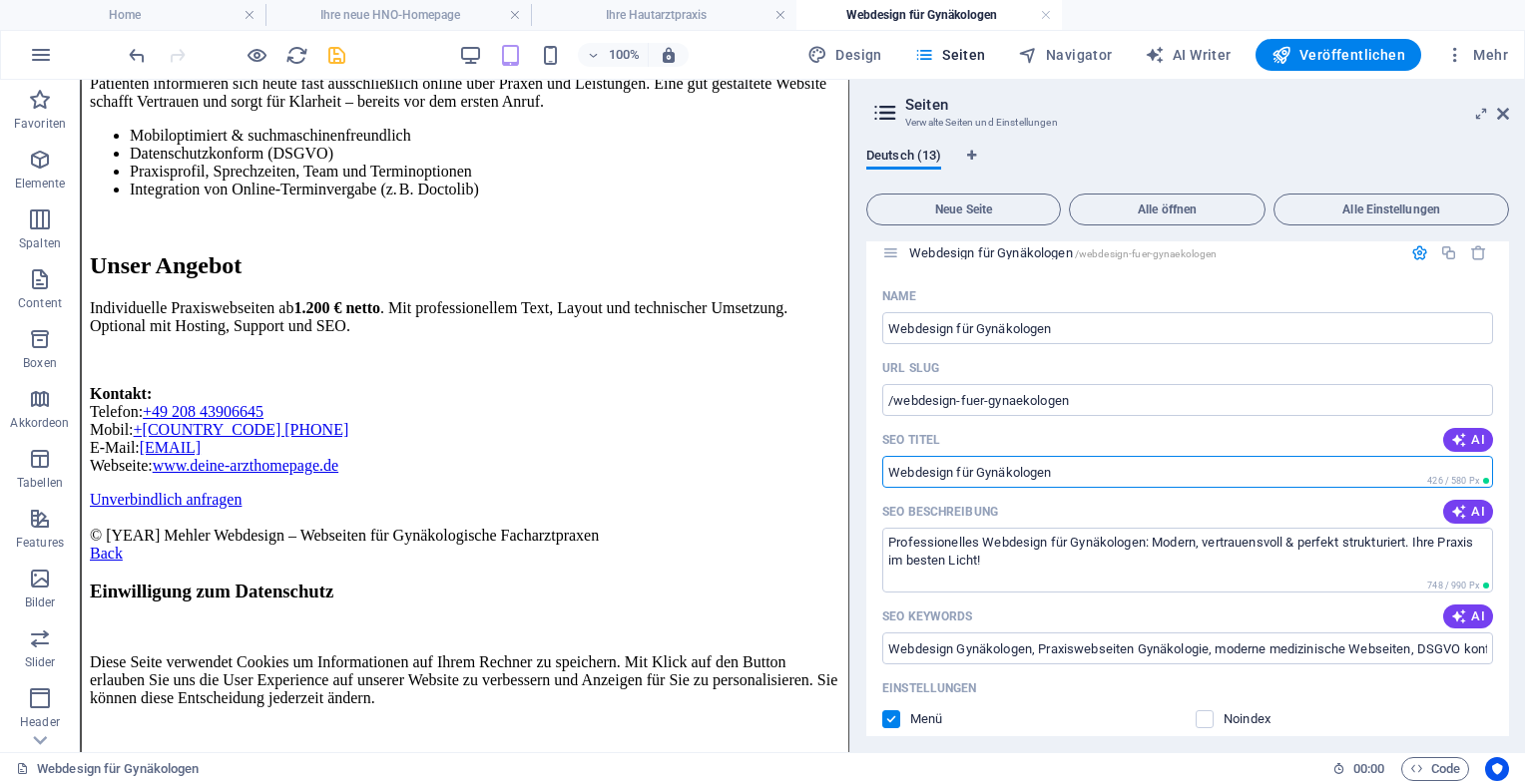 click at bounding box center (336, 55) 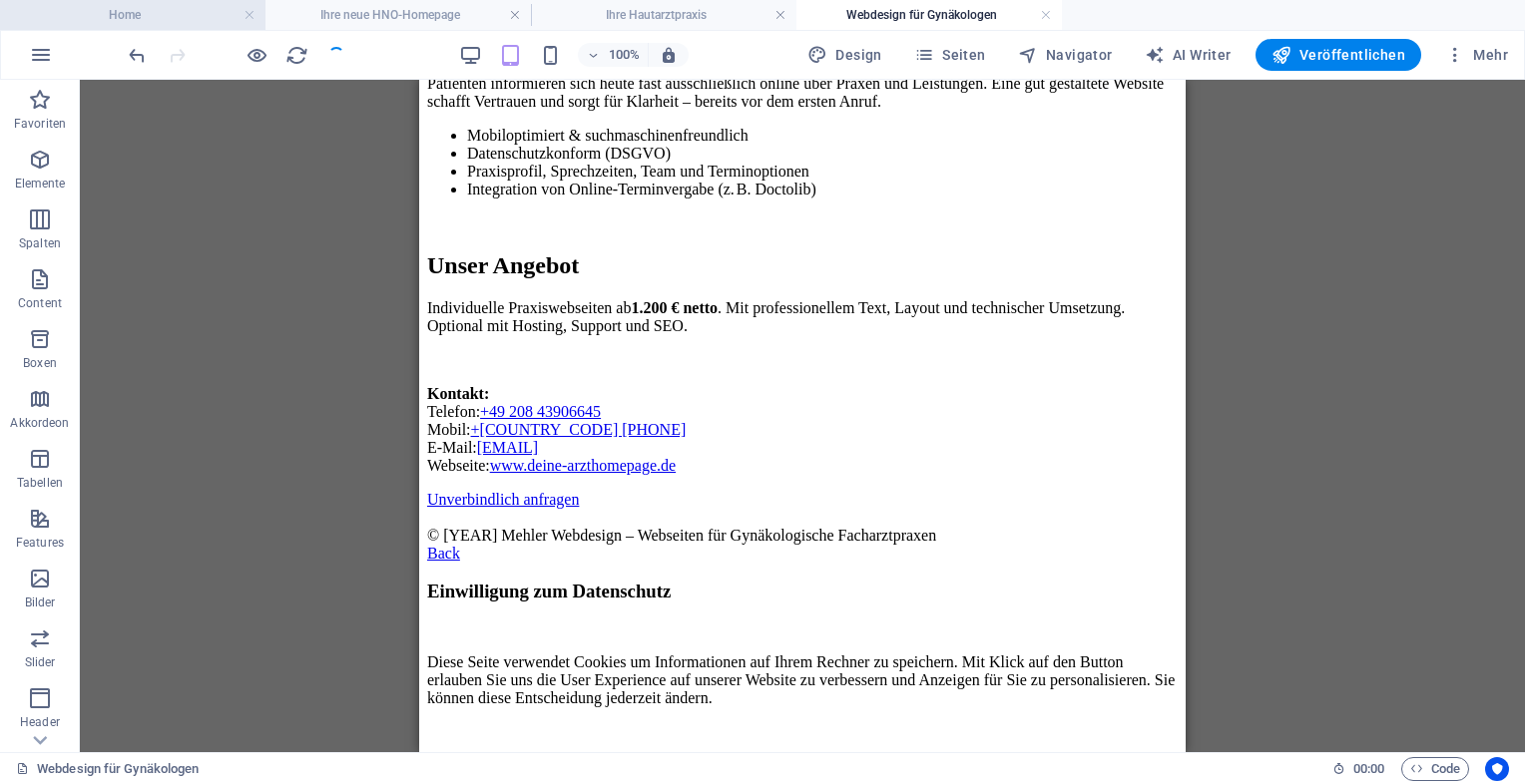 click on "Home" at bounding box center (133, 15) 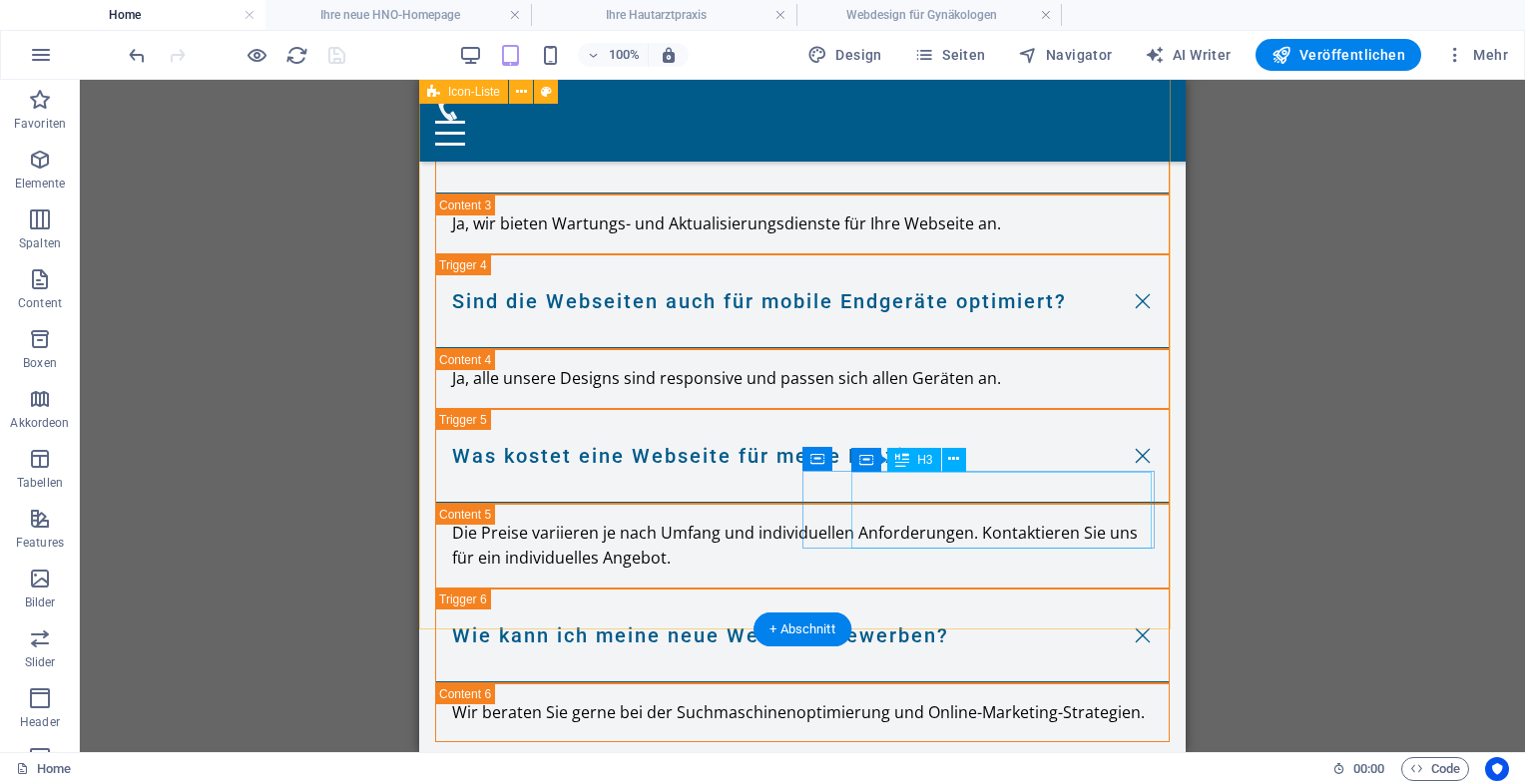 click on "Webdesign für Orthopäden & Unfallchirurgen" at bounding box center [590, 4835] 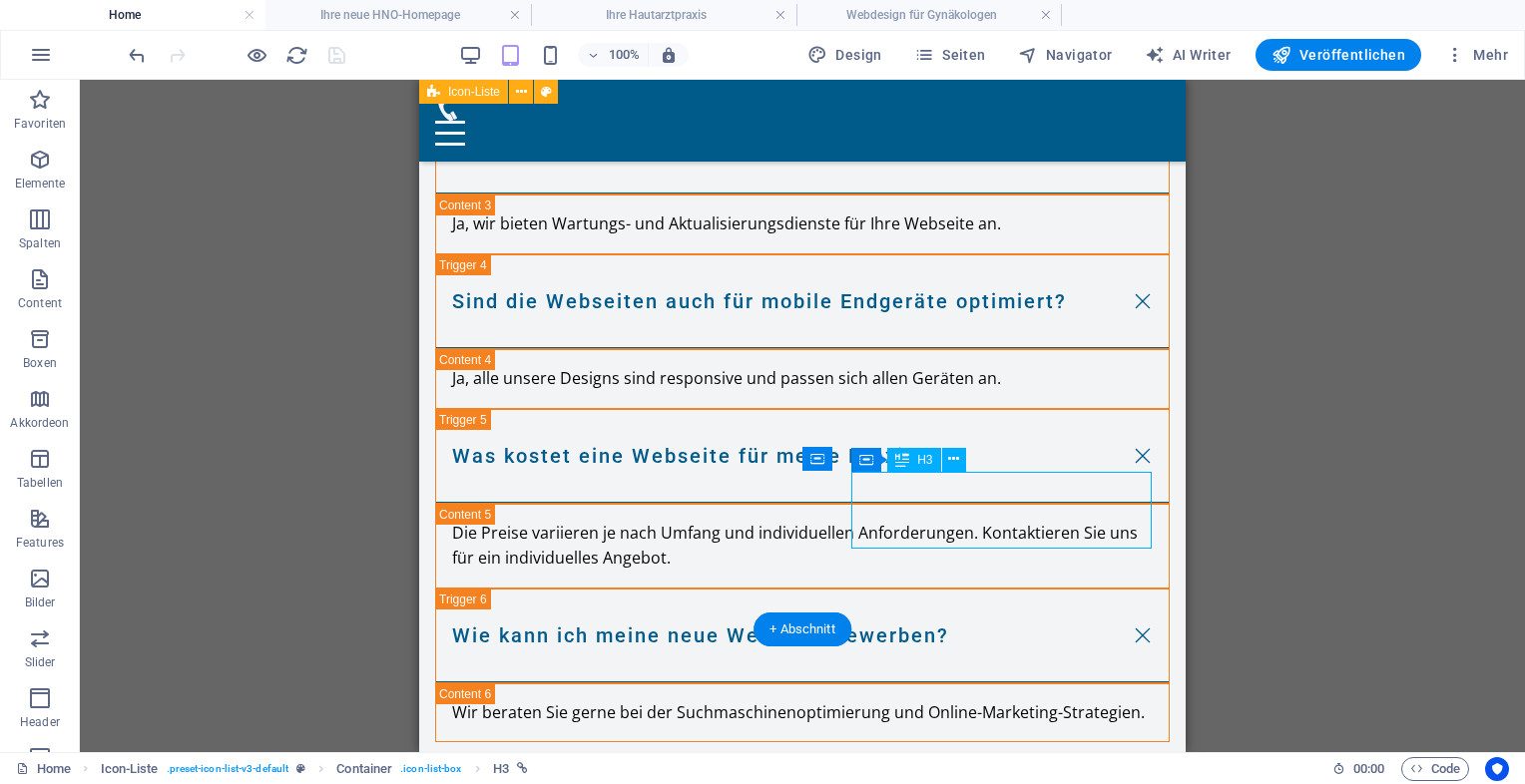 click on "Webdesign für Orthopäden & Unfallchirurgen" at bounding box center [590, 4835] 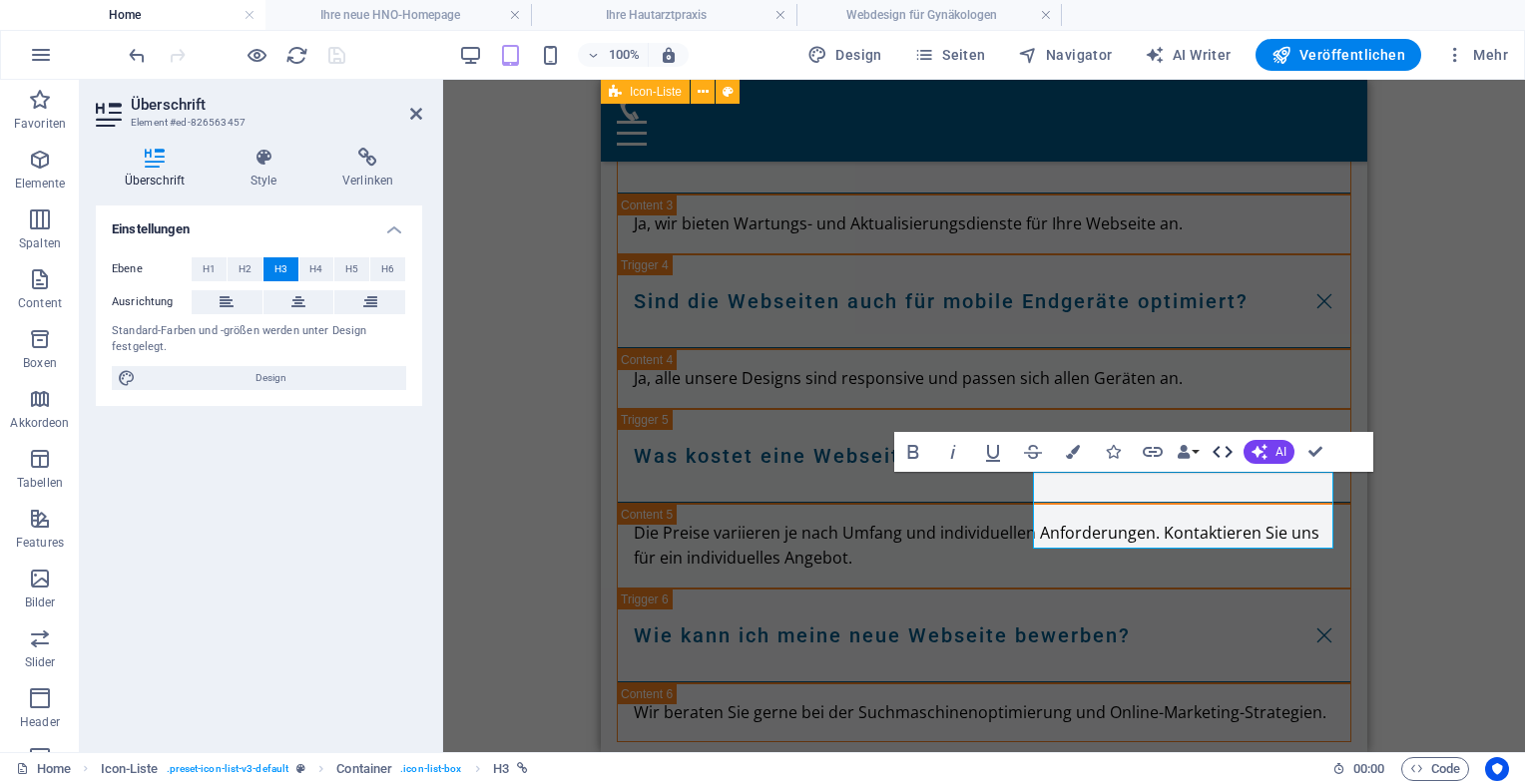 click 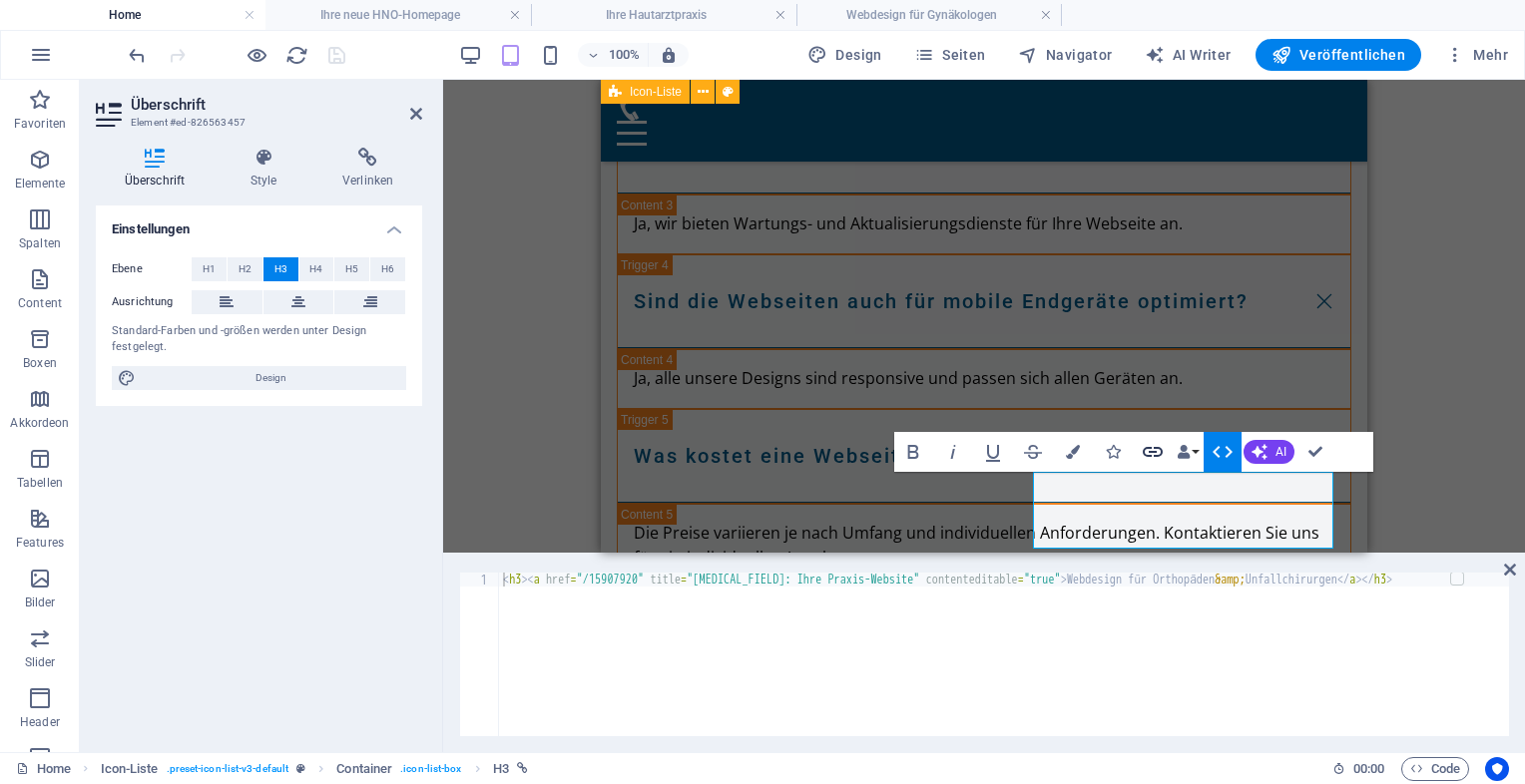 click 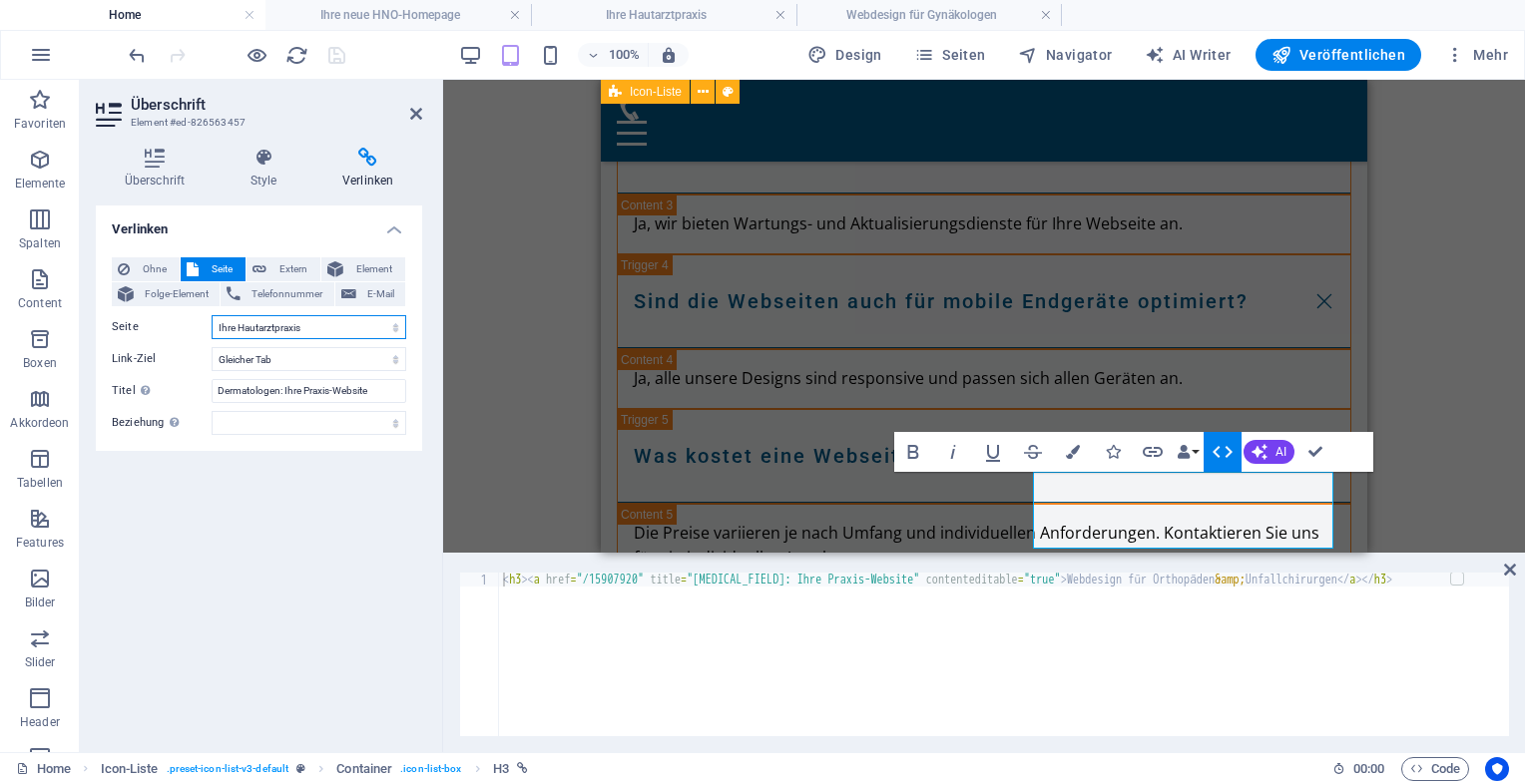 click on "Home Legal Notice Privacy Moderne Praxiswebsites für Ärzte Privatklinik für Ästhetische Chirurgie Ärzte mit Anspruch Für Zahnärzte in Luxuslagen – Patienten, die zahlen können Für Ärzte mit sozialem Auftrag Webseiten für Tierärzte &amp; Tierkliniken Ihre neue HNO-Homepage Ihre Hautarztpraxis Webdesign für Orthopäden &amp; Unfallchirurgen  Webdesign für Gynäkologen" at bounding box center [308, 327] 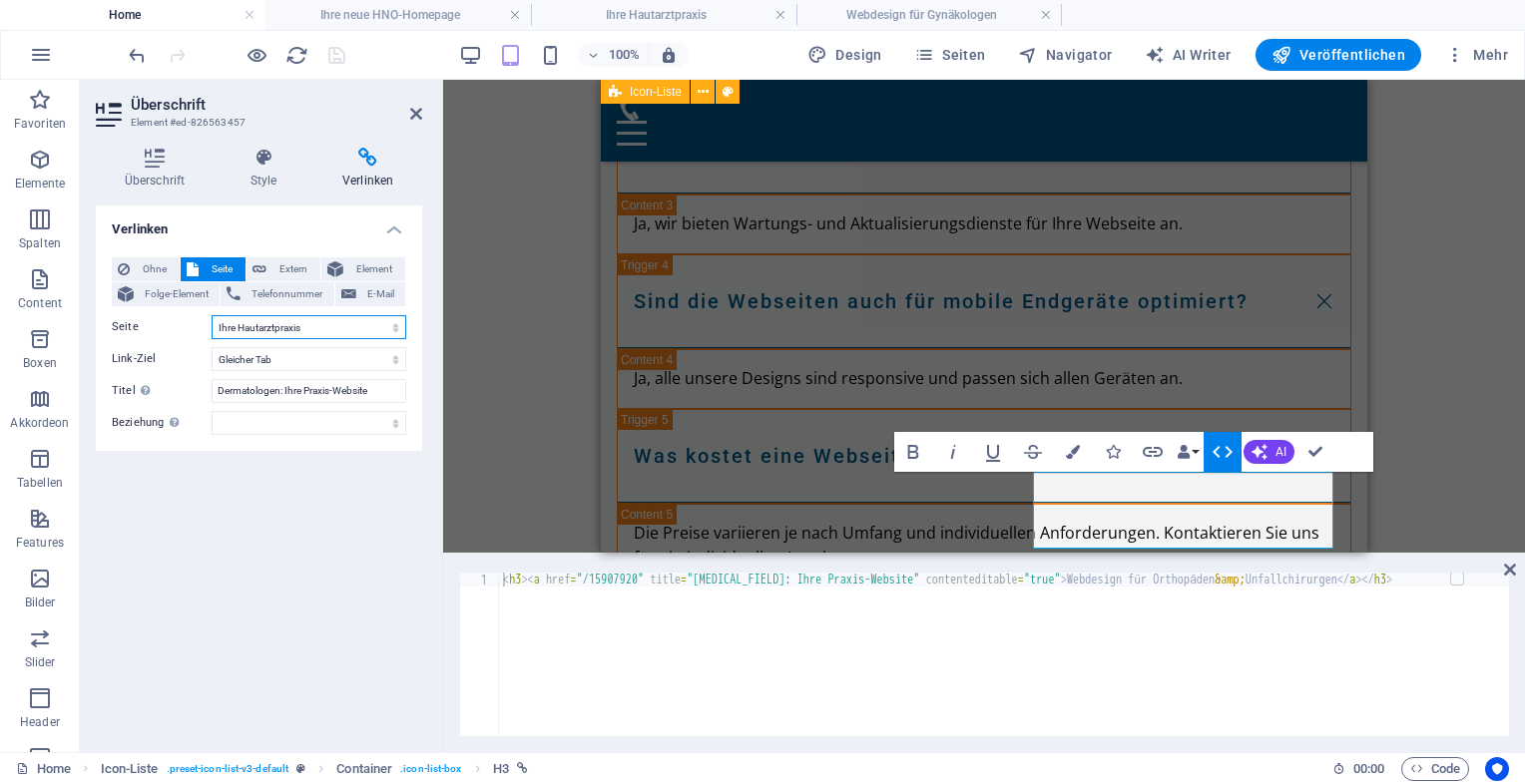 select on "12" 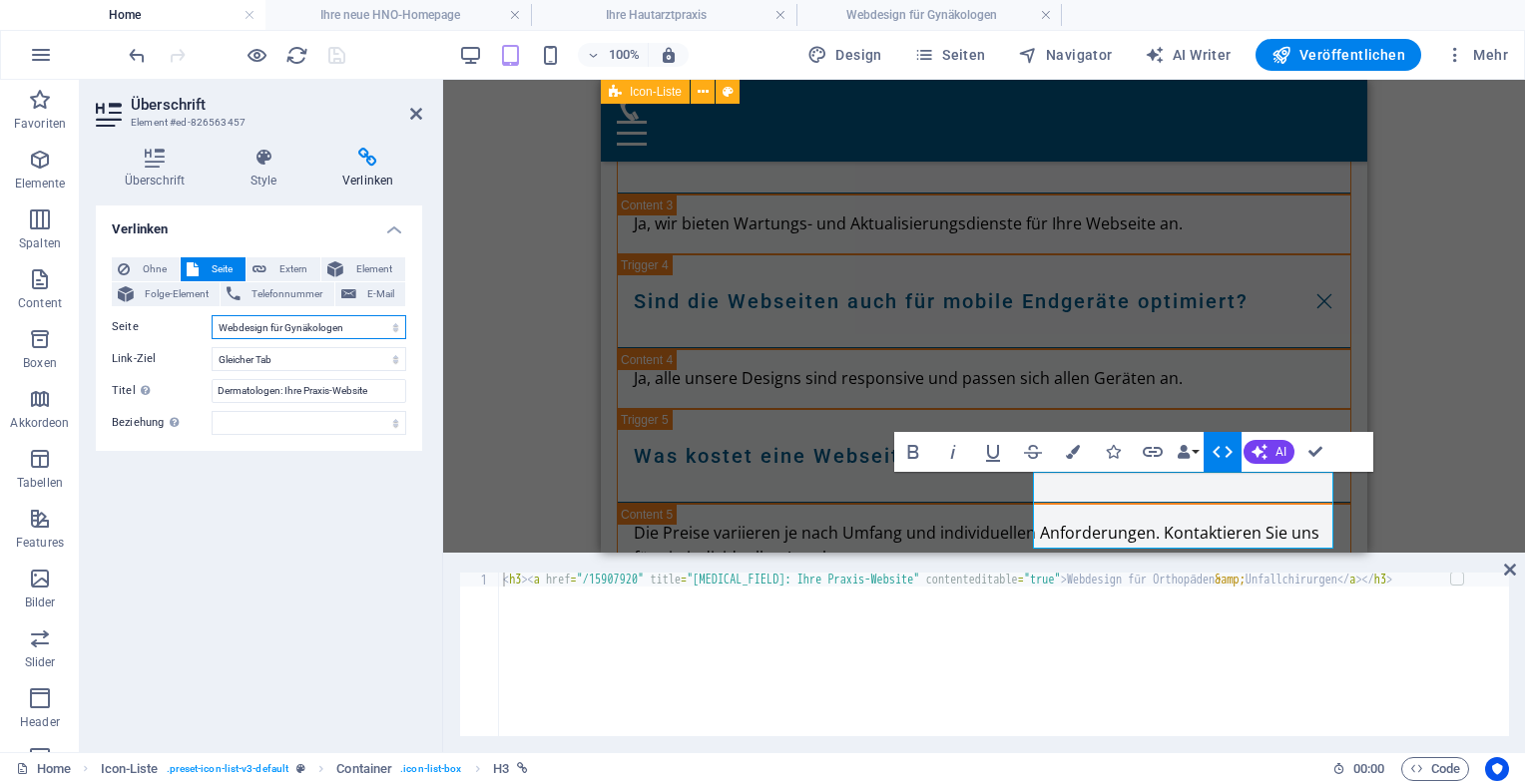 click on "Home Legal Notice Privacy Moderne Praxiswebsites für Ärzte Privatklinik für Ästhetische Chirurgie Ärzte mit Anspruch Für Zahnärzte in Luxuslagen – Patienten, die zahlen können Für Ärzte mit sozialem Auftrag Webseiten für Tierärzte &amp; Tierkliniken Ihre neue HNO-Homepage Ihre Hautarztpraxis Webdesign für Orthopäden &amp; Unfallchirurgen  Webdesign für Gynäkologen" at bounding box center (308, 327) 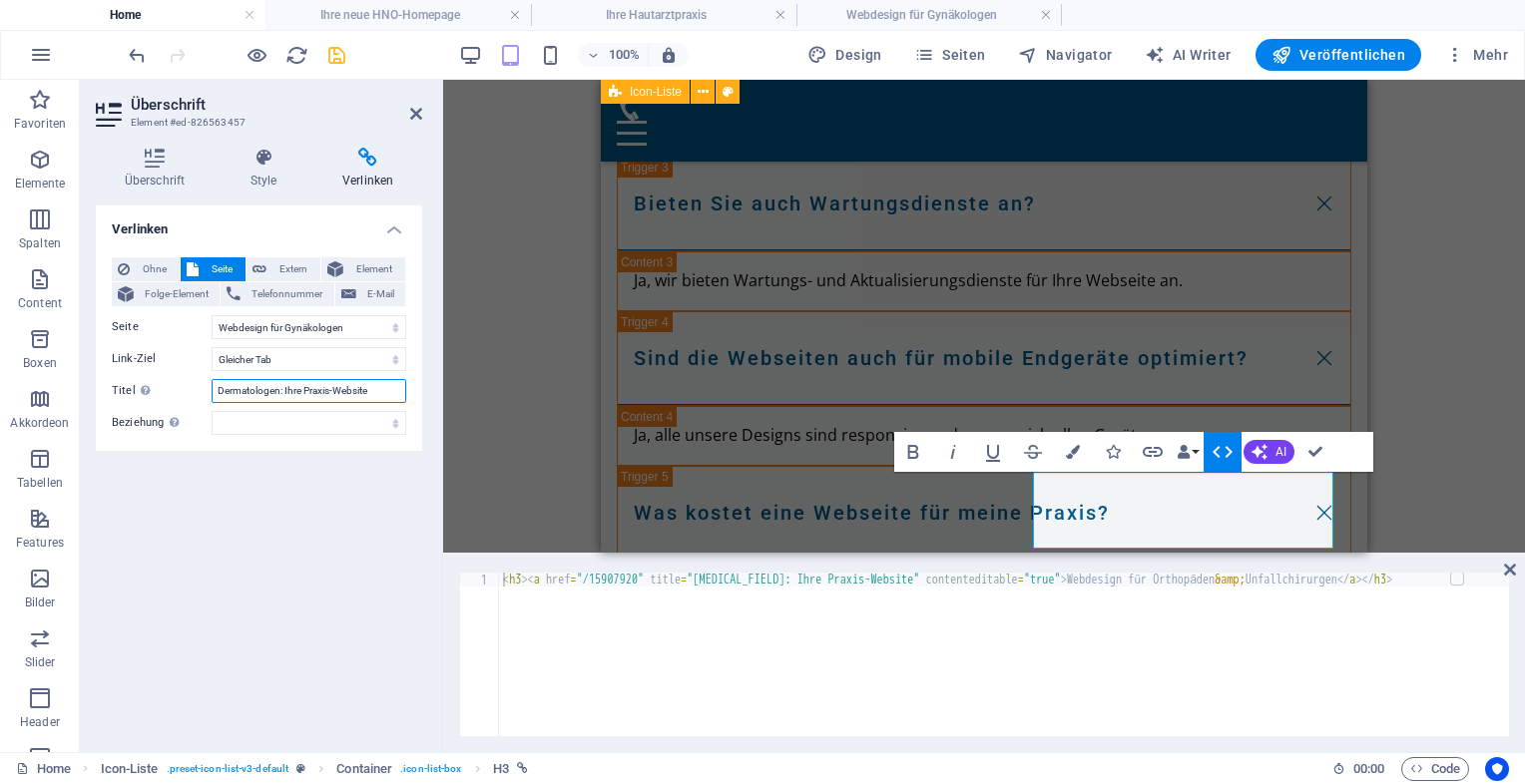 drag, startPoint x: 220, startPoint y: 389, endPoint x: 372, endPoint y: 442, distance: 160.97515 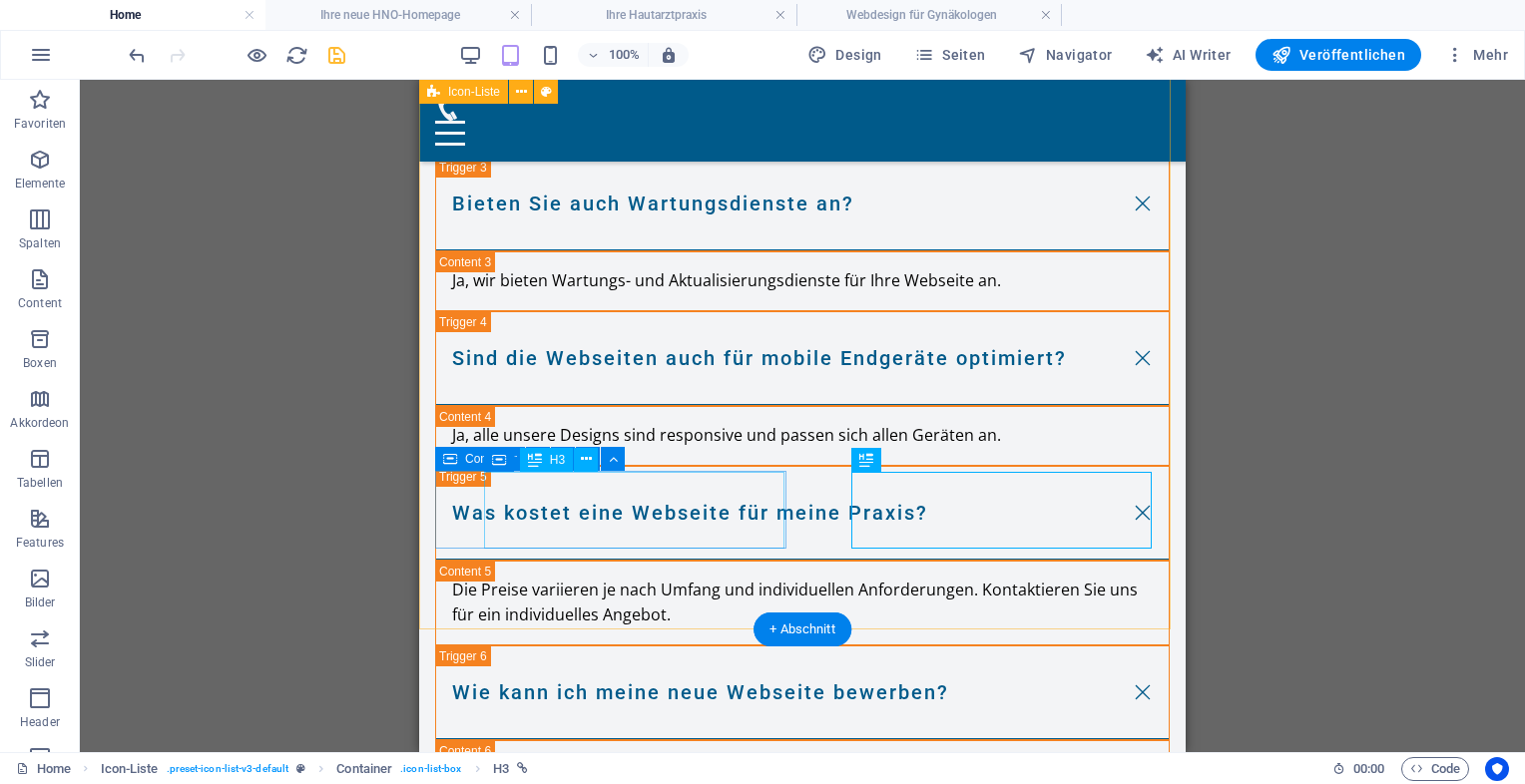 click on "Webdesign für Orthopäden & Unfallchirurgen" at bounding box center [590, 4757] 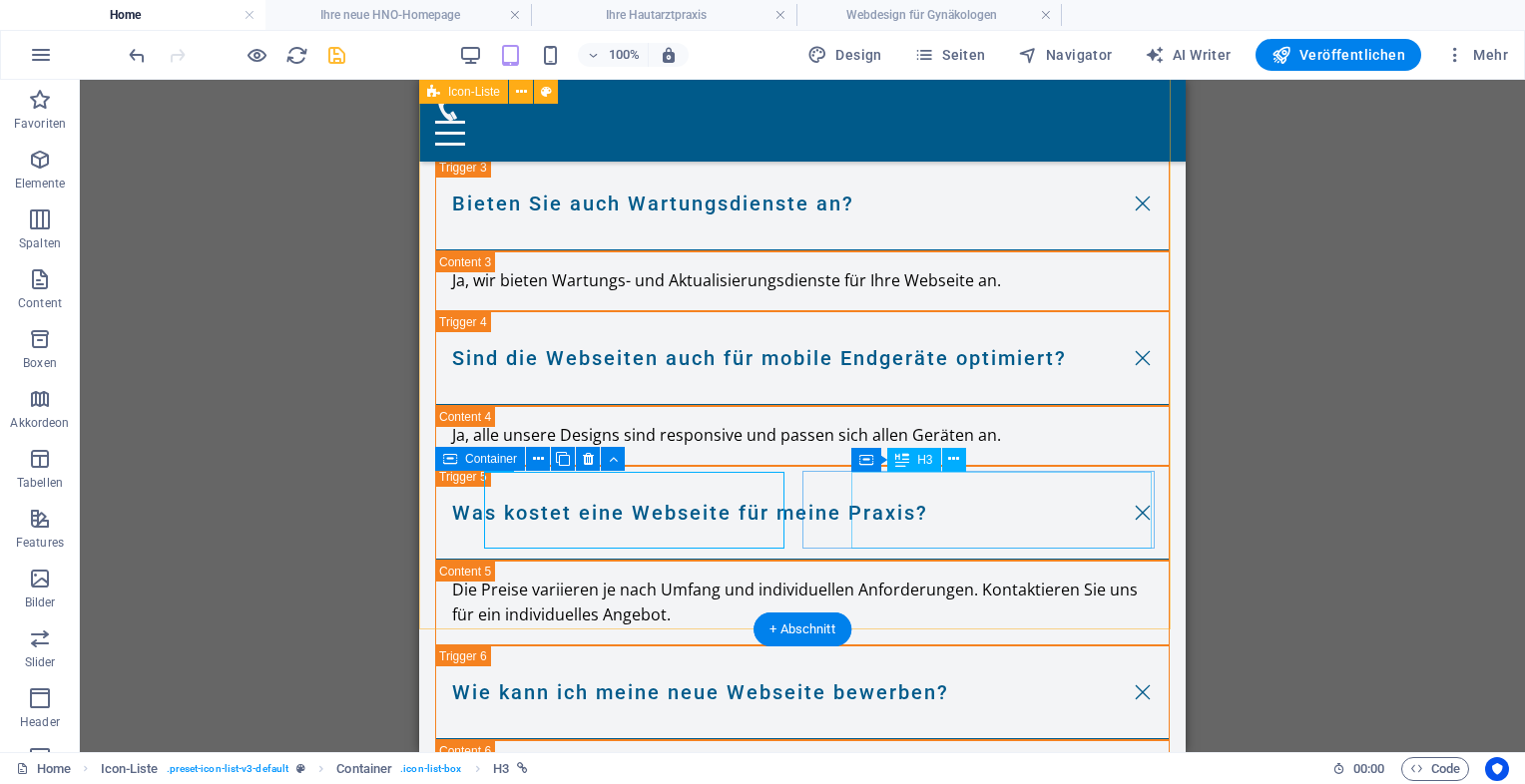 click on "Webdesign für Orthopäden & Unfallchirurgen" at bounding box center (590, 4892) 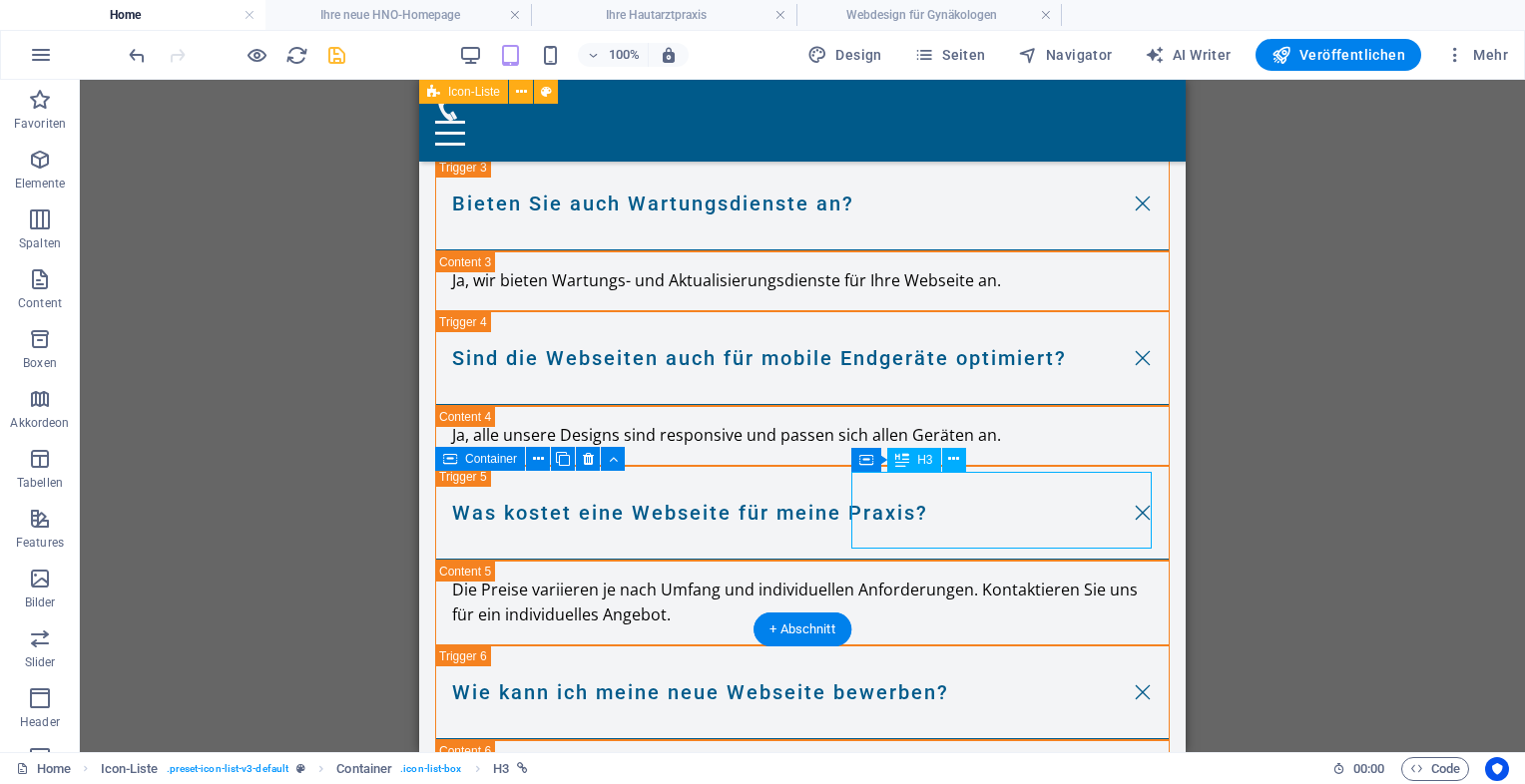 click on "Webdesign für Orthopäden & Unfallchirurgen" at bounding box center [590, 4892] 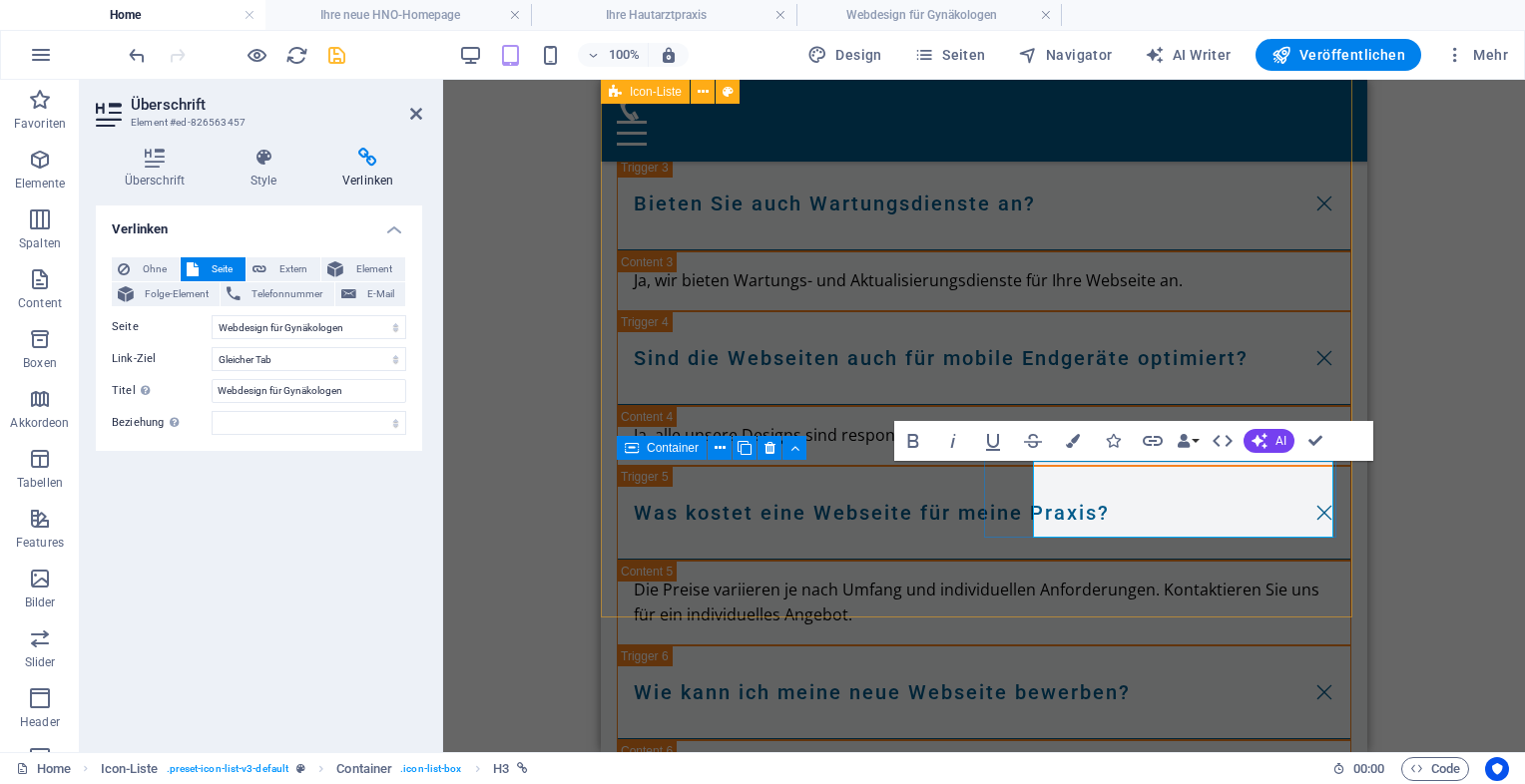 scroll, scrollTop: 9811, scrollLeft: 0, axis: vertical 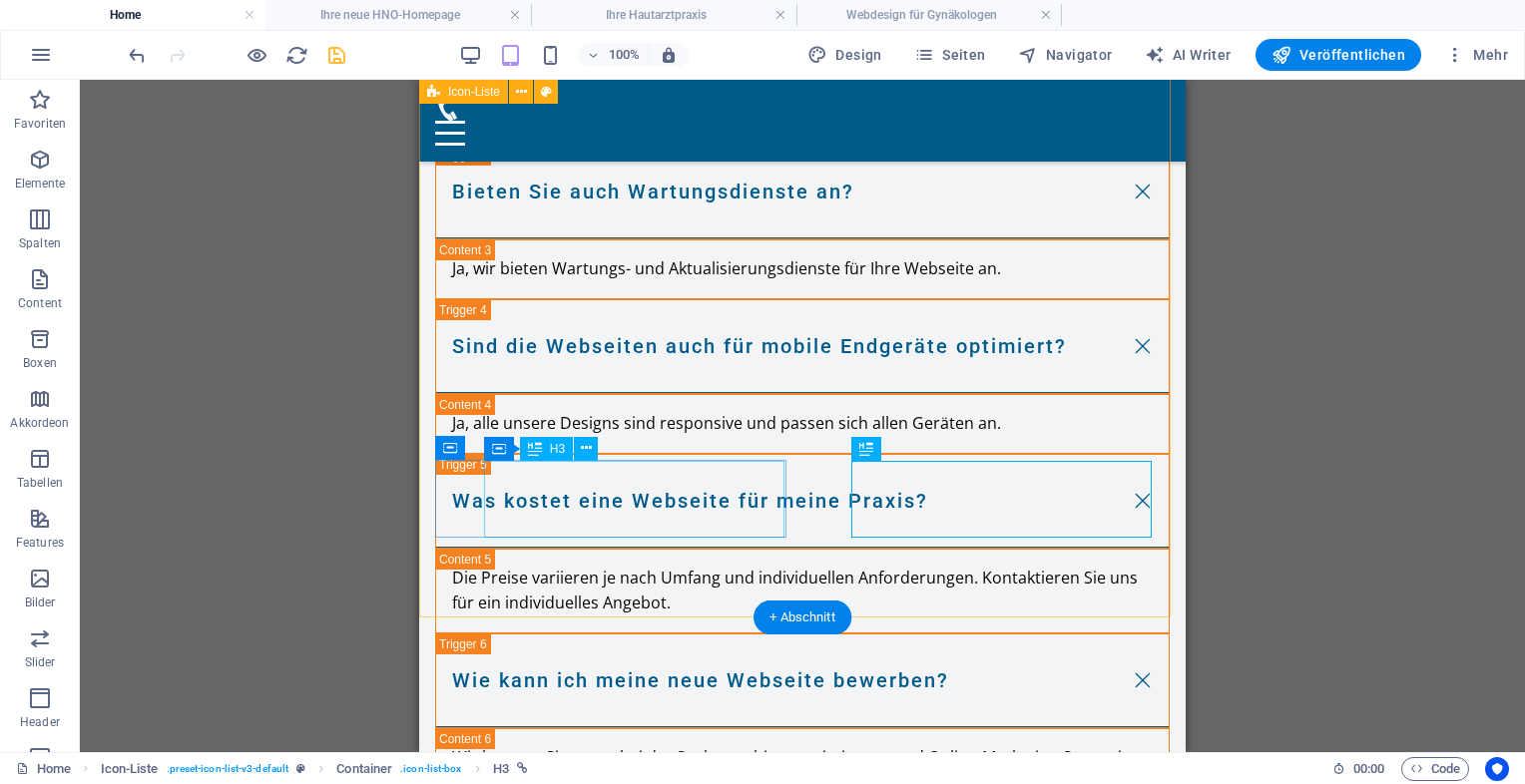 click on "Webdesign für Orthopäden & Unfallchirurgen" at bounding box center (590, 4745) 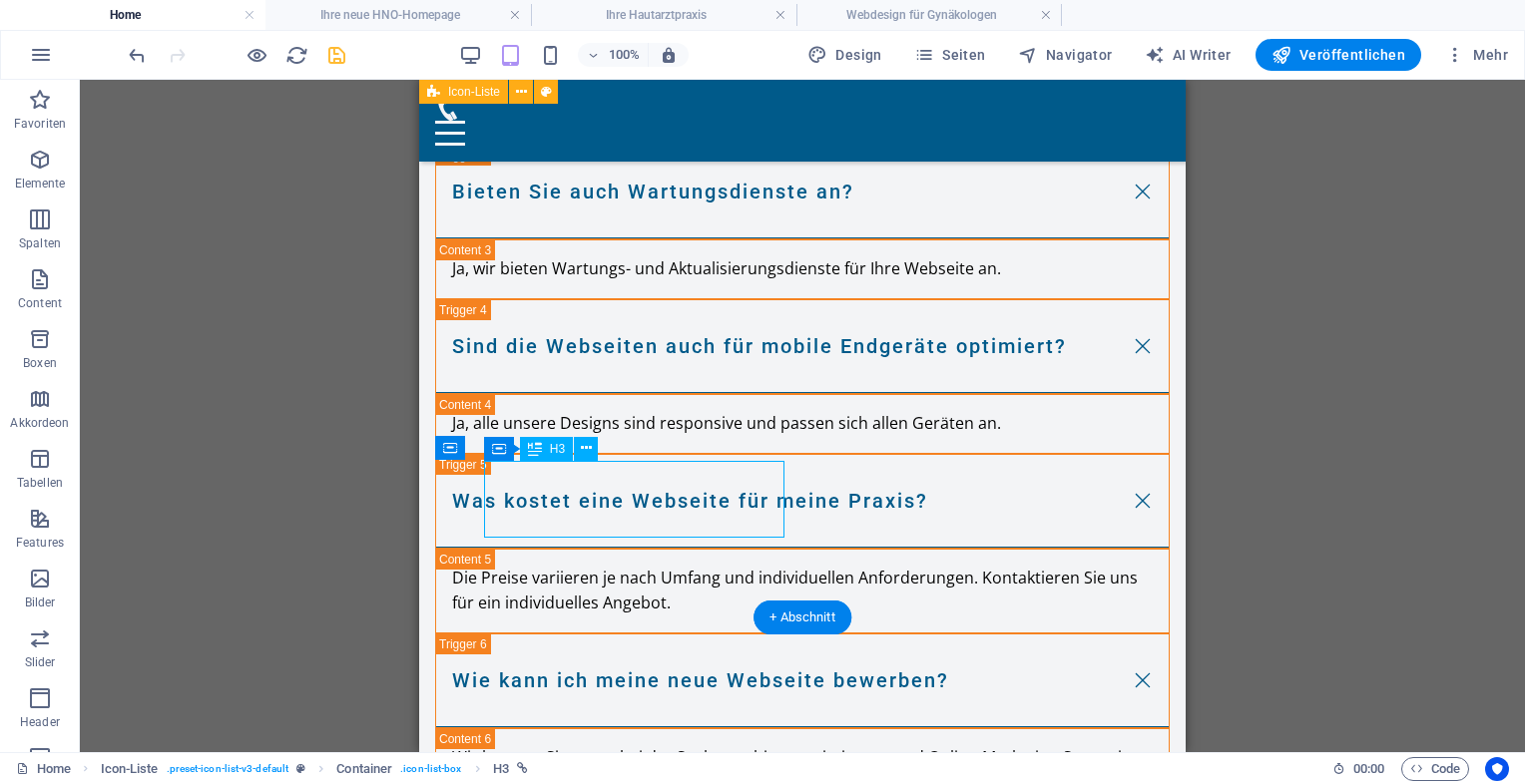 click on "Webdesign für Orthopäden & Unfallchirurgen" at bounding box center (590, 4745) 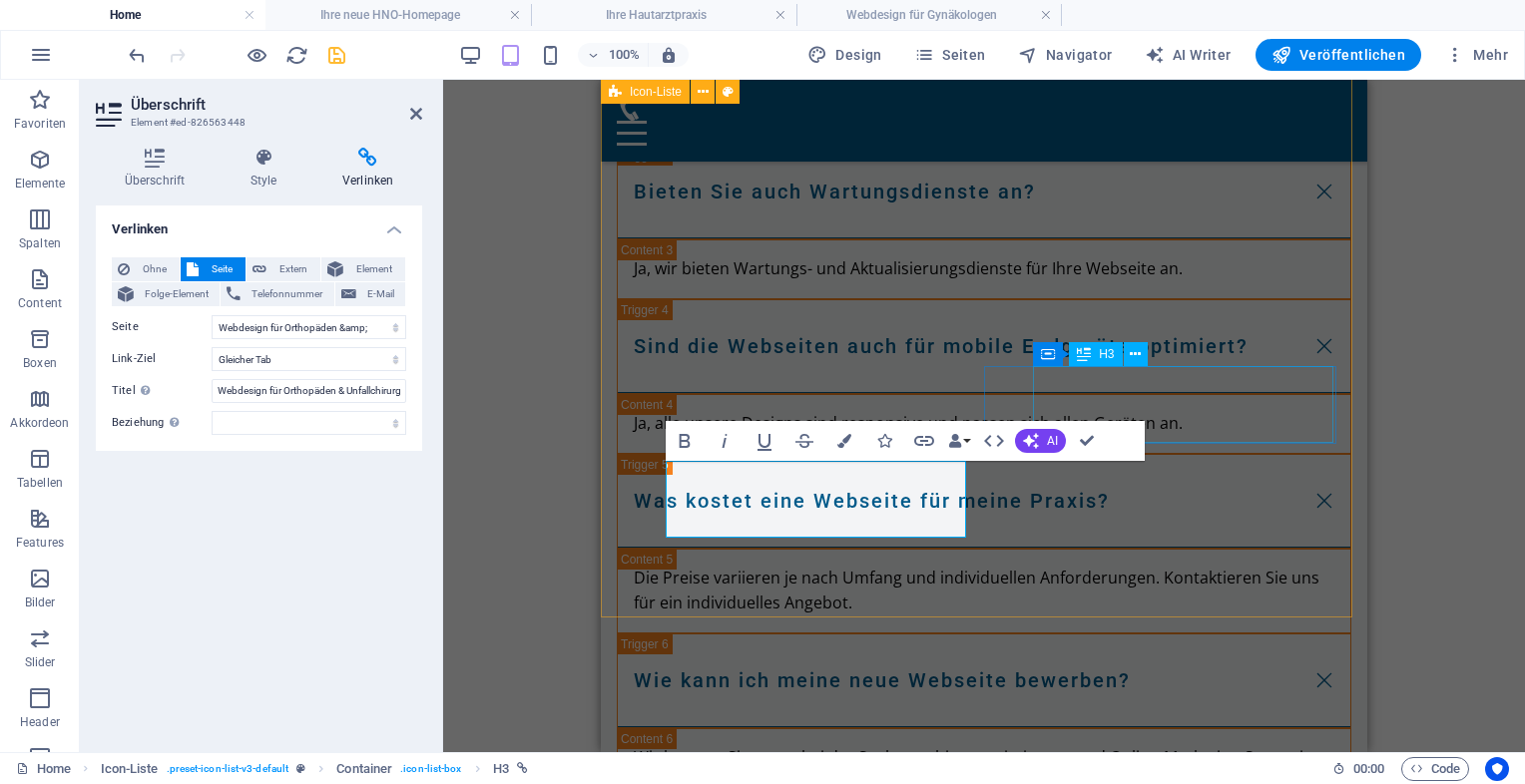 click on "Dermatologen: Ihre Praxis-Website" at bounding box center (771, 4610) 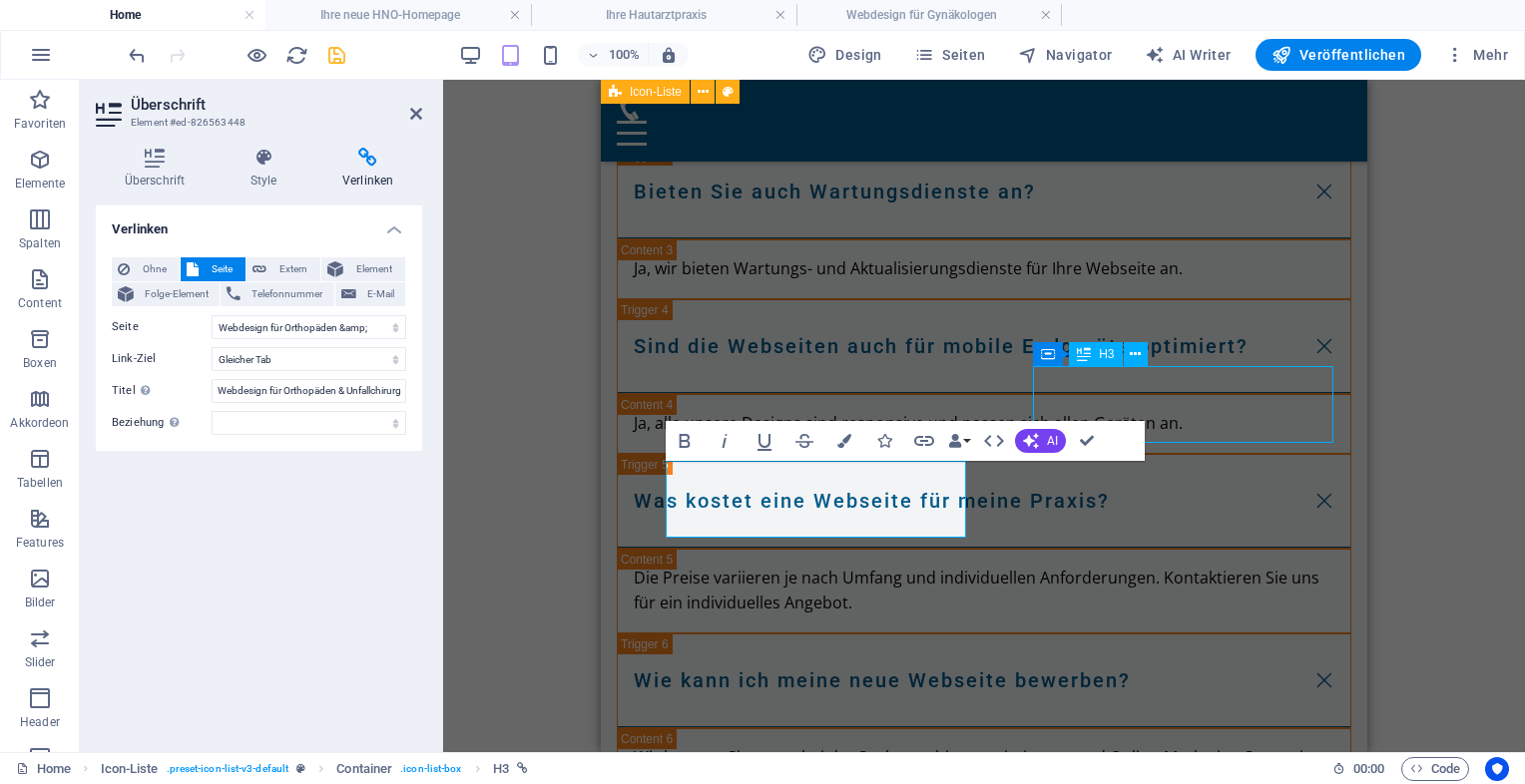 click on "Dermatologen: Ihre Praxis-Website" at bounding box center [771, 4610] 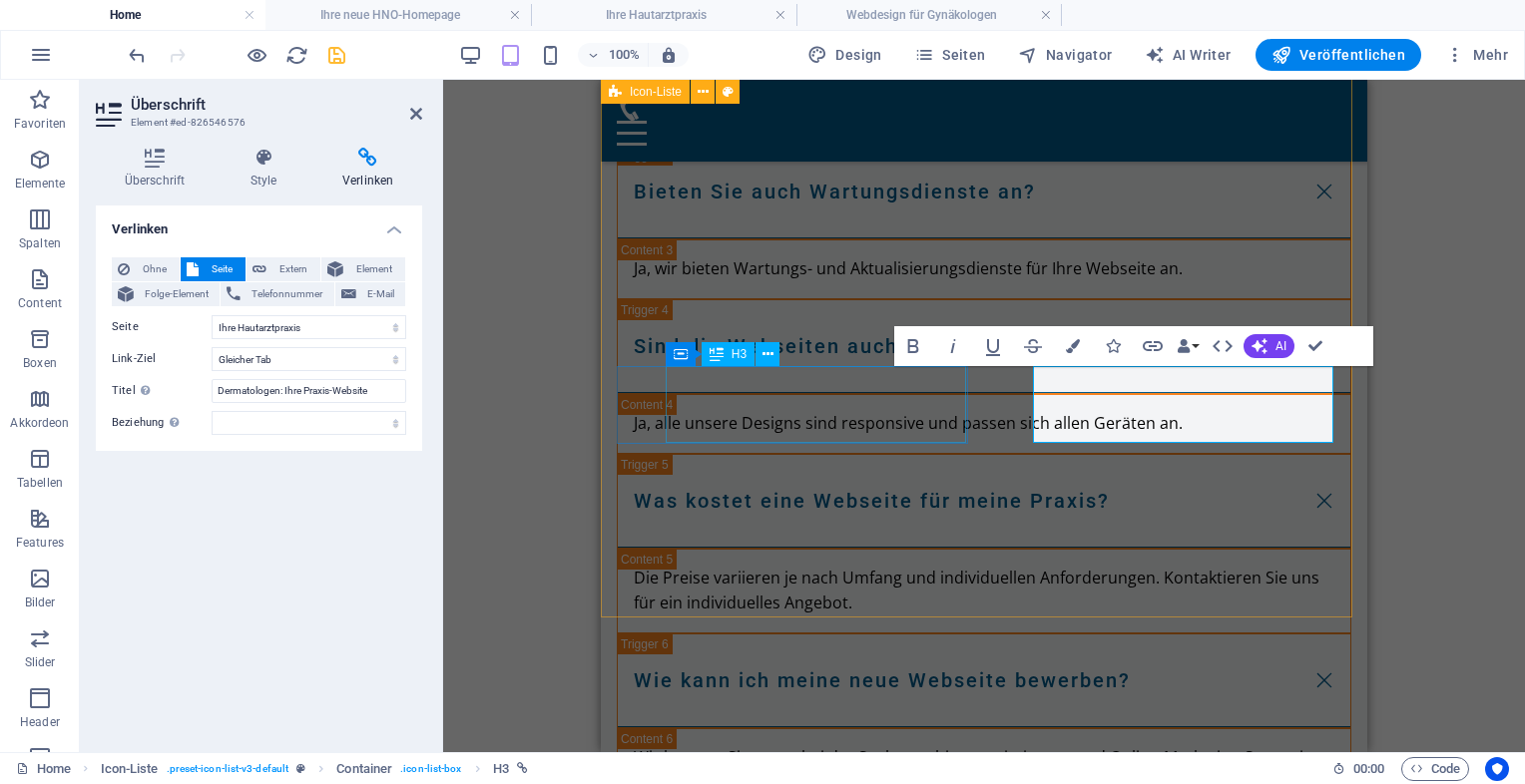 click on "Ihre neue HNO-Homepage" at bounding box center (771, 4488) 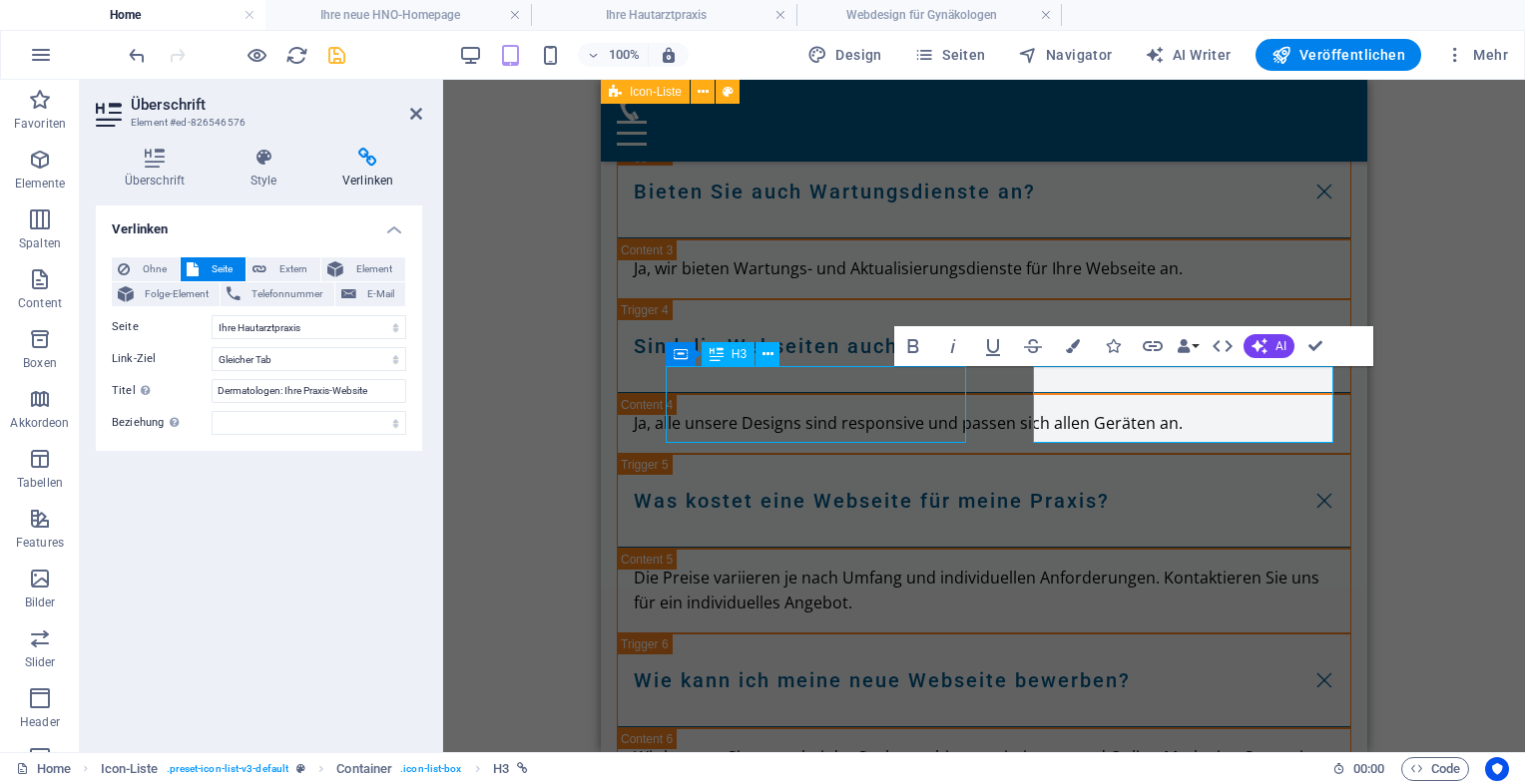 click on "Ihre neue HNO-Homepage" at bounding box center (771, 4488) 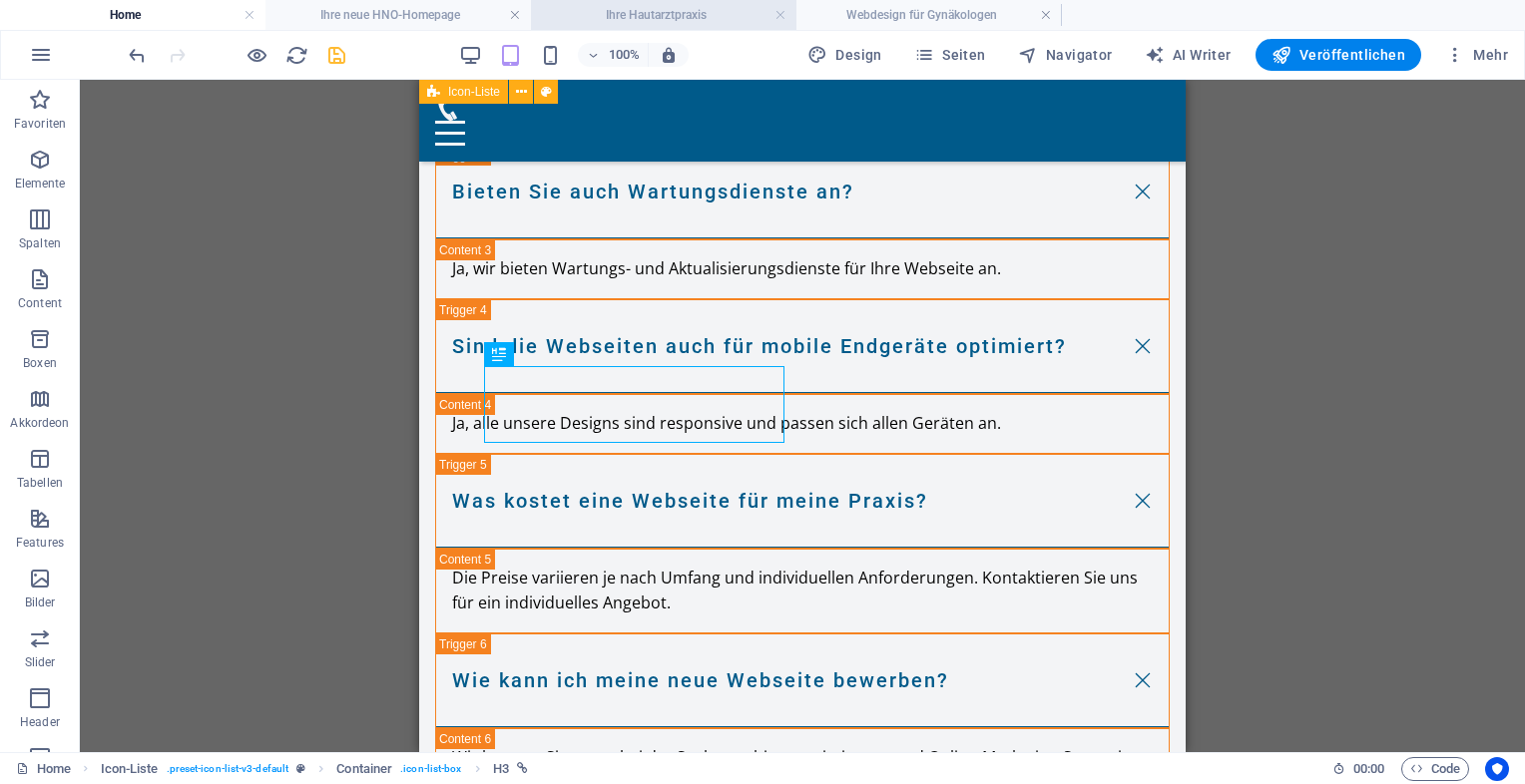 click on "Ihre Hautarztpraxis" at bounding box center [664, 15] 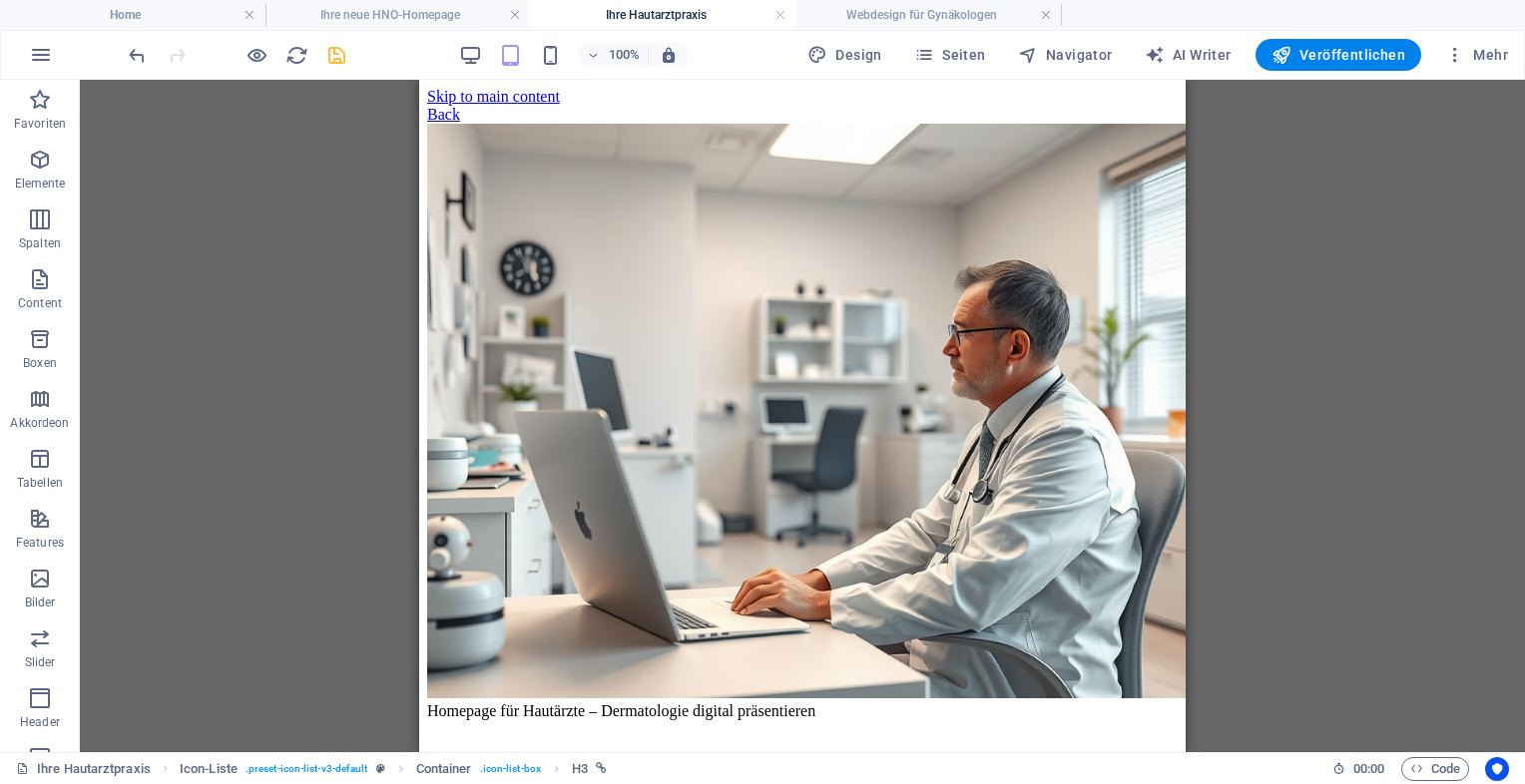 scroll, scrollTop: 0, scrollLeft: 0, axis: both 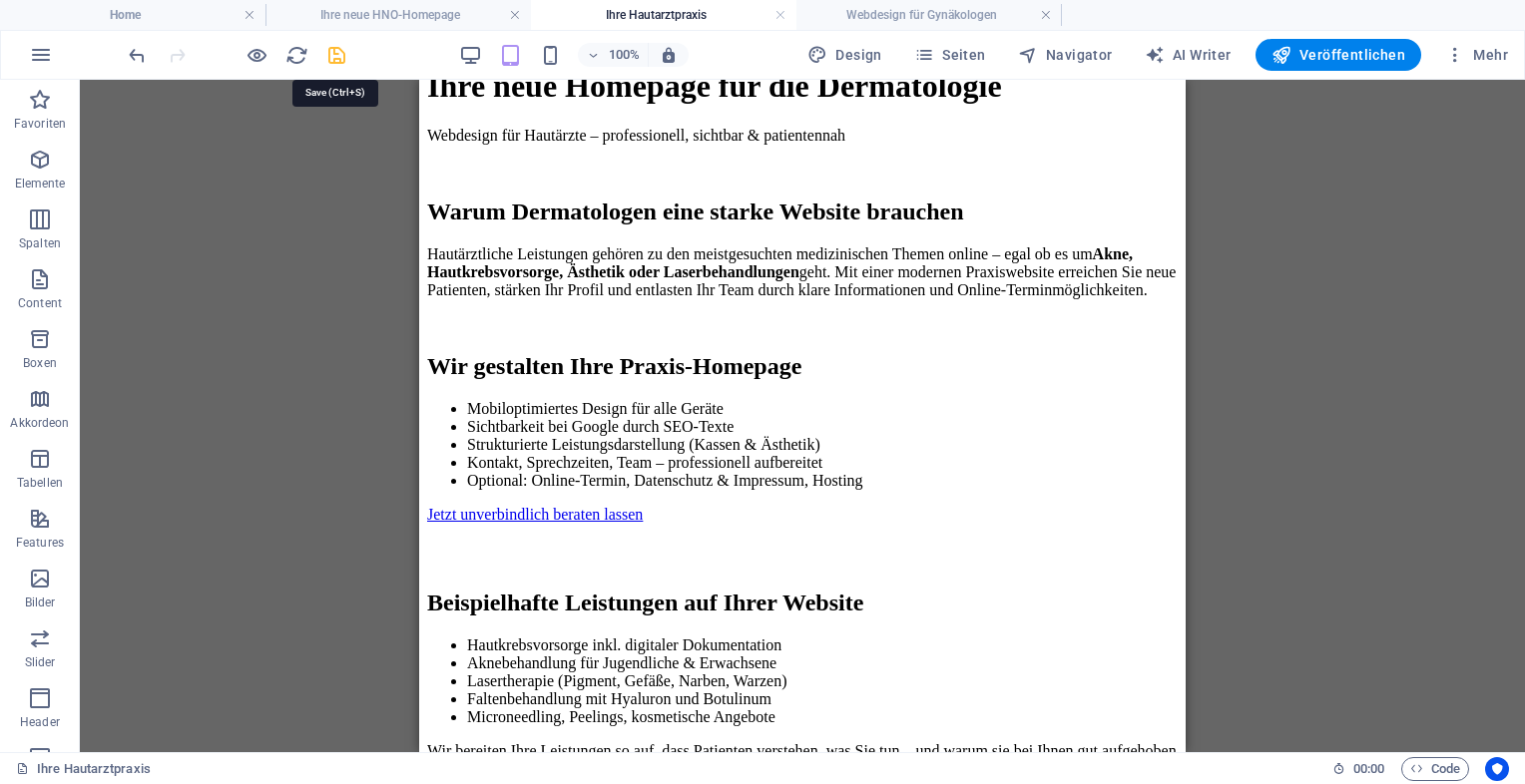 click at bounding box center (336, 55) 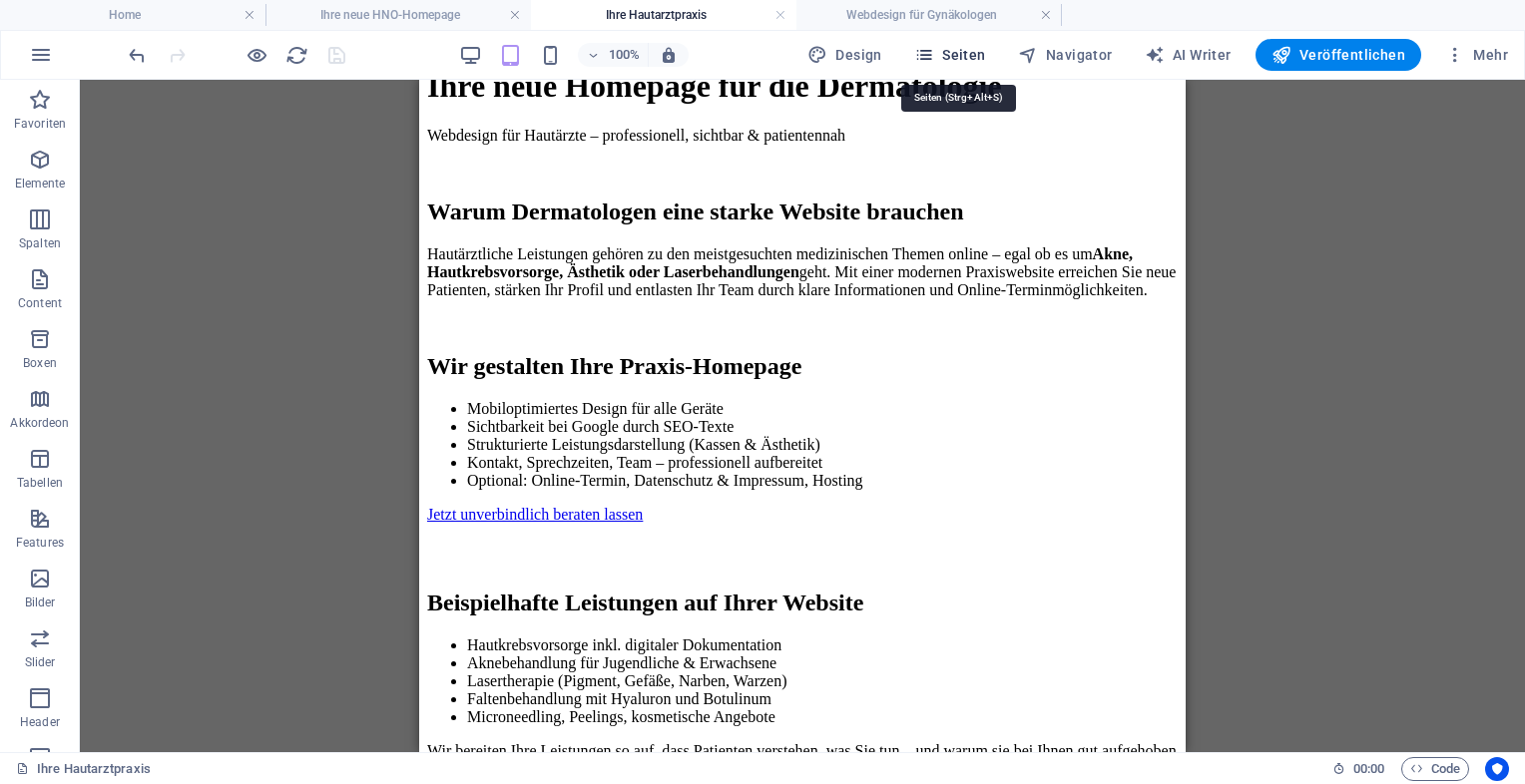 click on "Seiten" at bounding box center (950, 55) 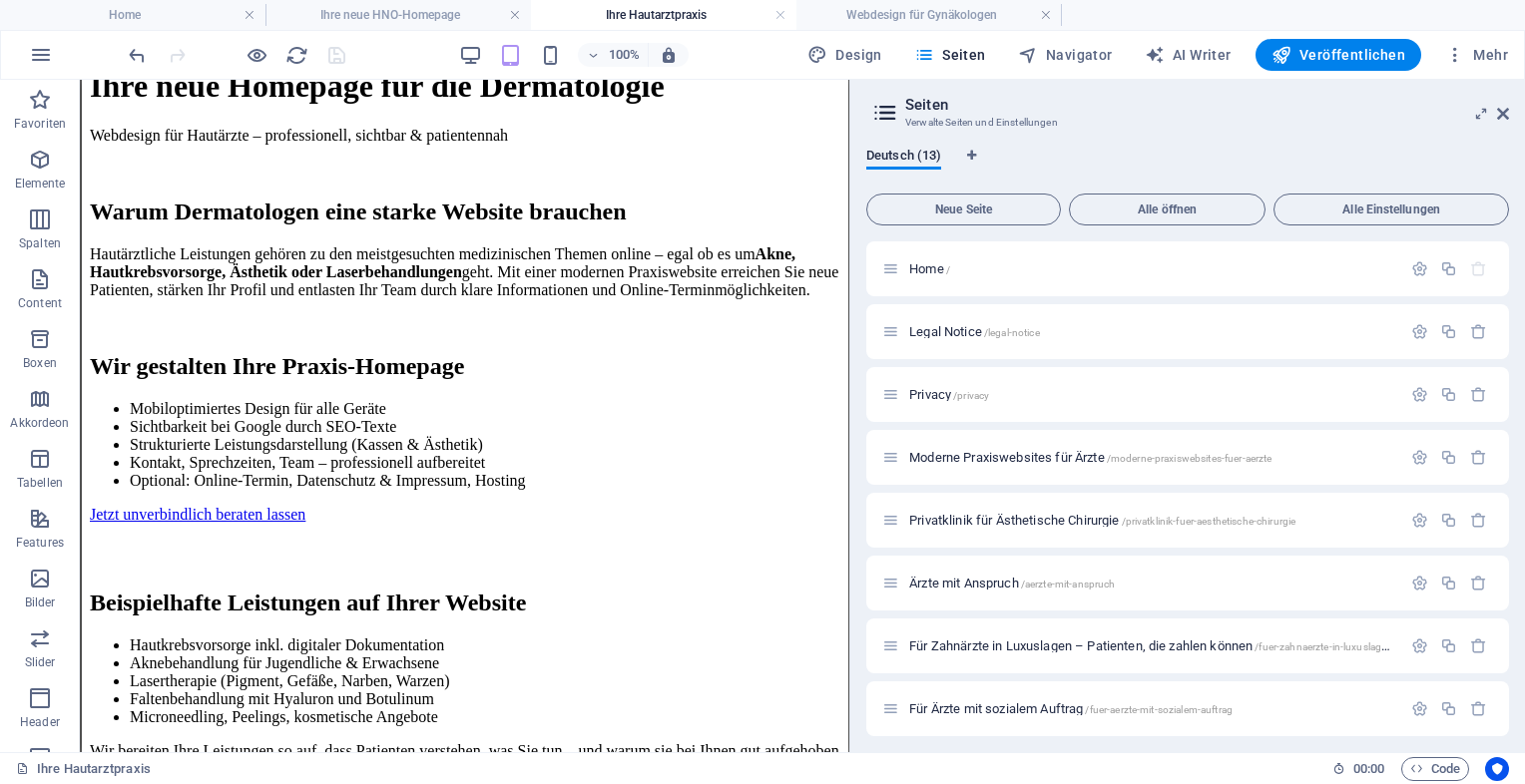 scroll, scrollTop: 322, scrollLeft: 0, axis: vertical 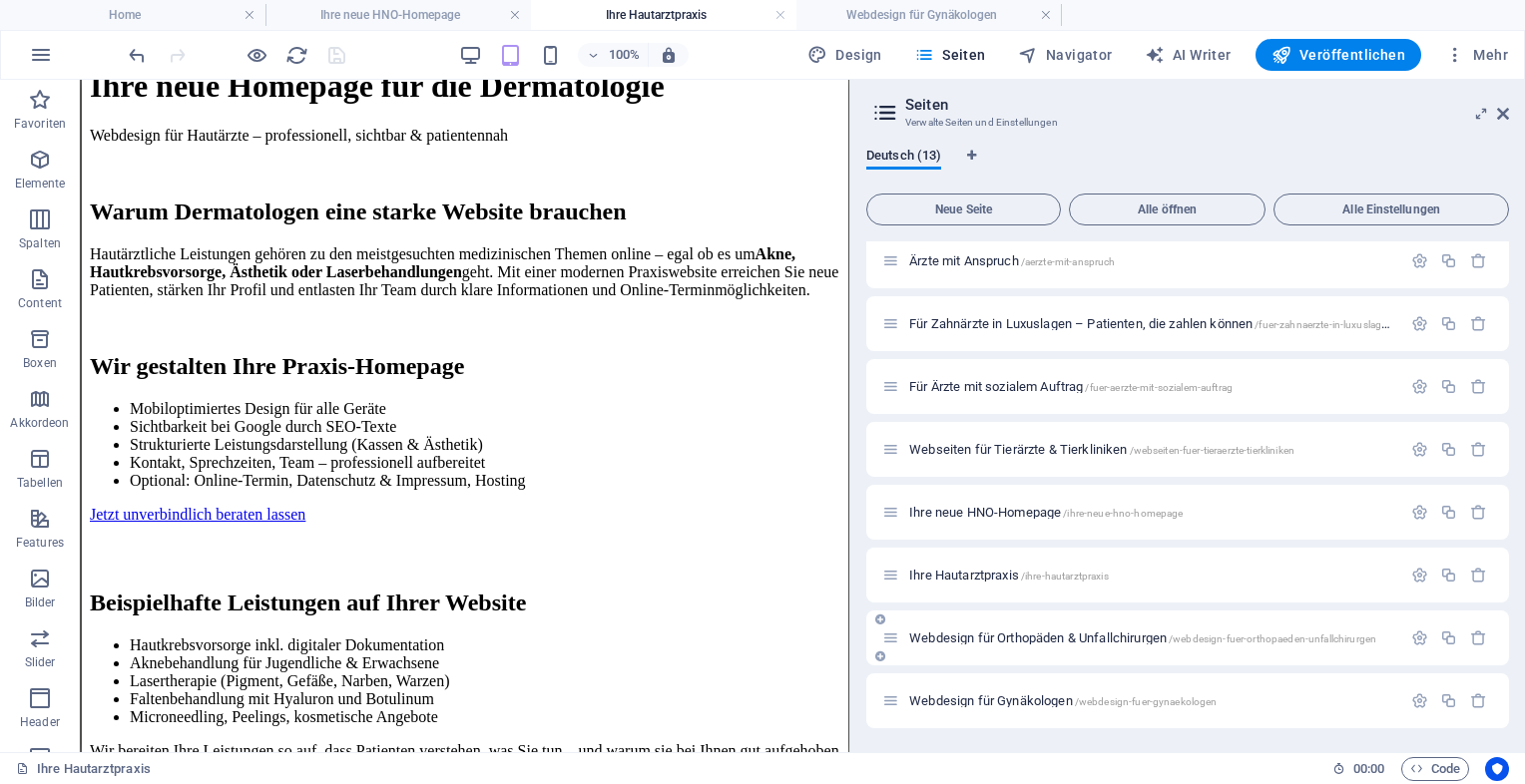 drag, startPoint x: 1510, startPoint y: 582, endPoint x: 1504, endPoint y: 650, distance: 68.264193 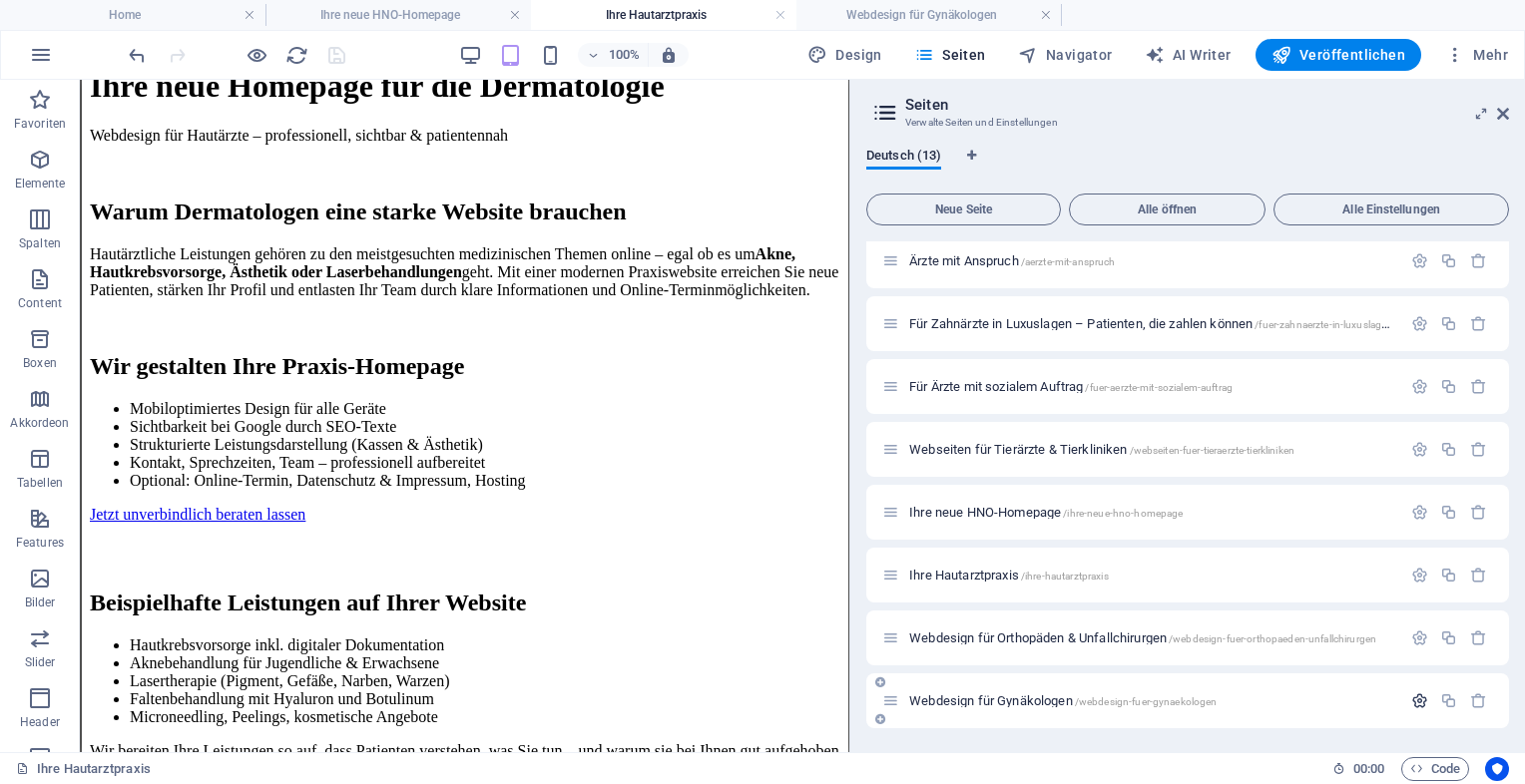 click at bounding box center (1419, 700) 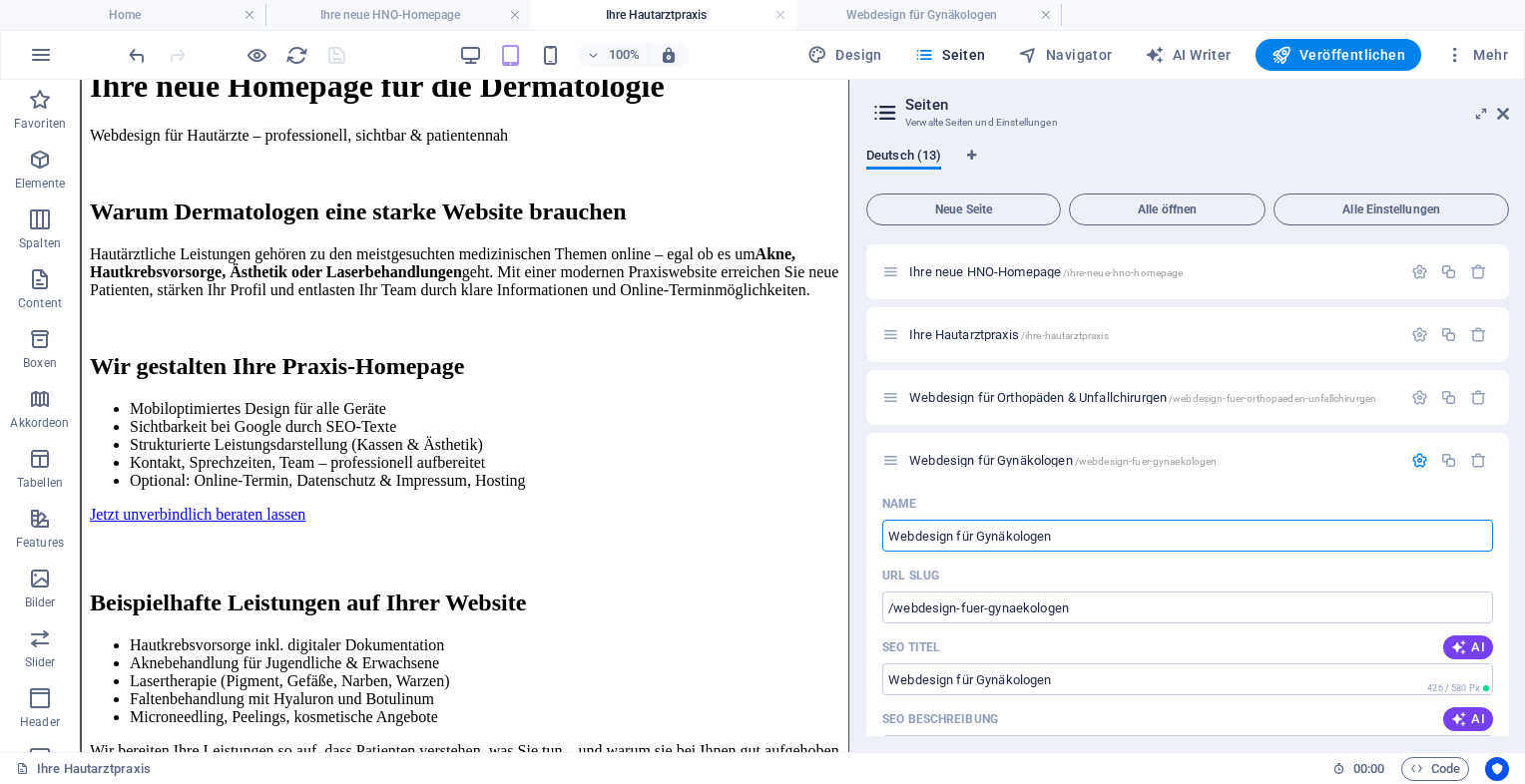 scroll, scrollTop: 547, scrollLeft: 0, axis: vertical 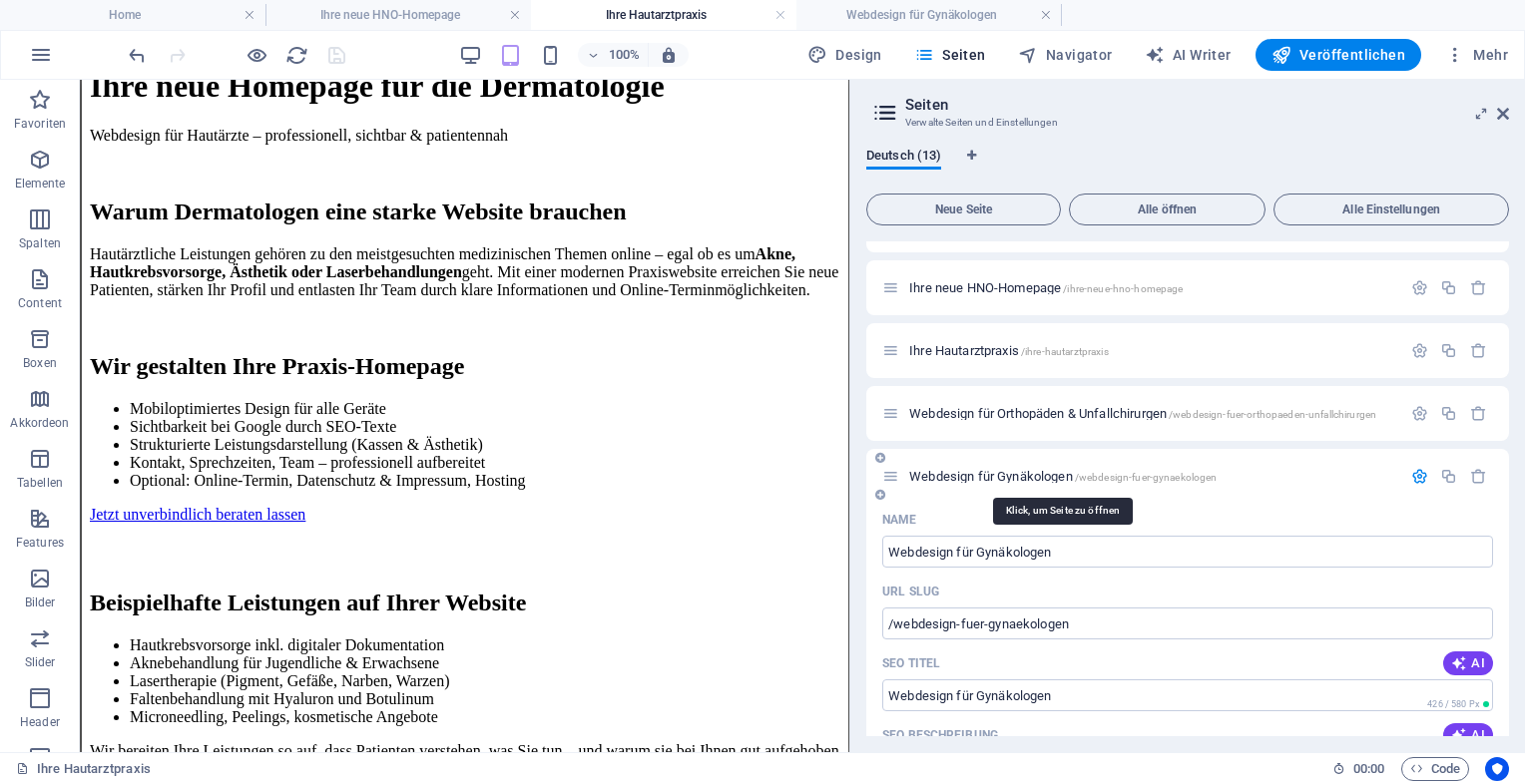 click on "Webdesign für Gynäkologen /webdesign-fuer-gynaekologen" at bounding box center (1063, 476) 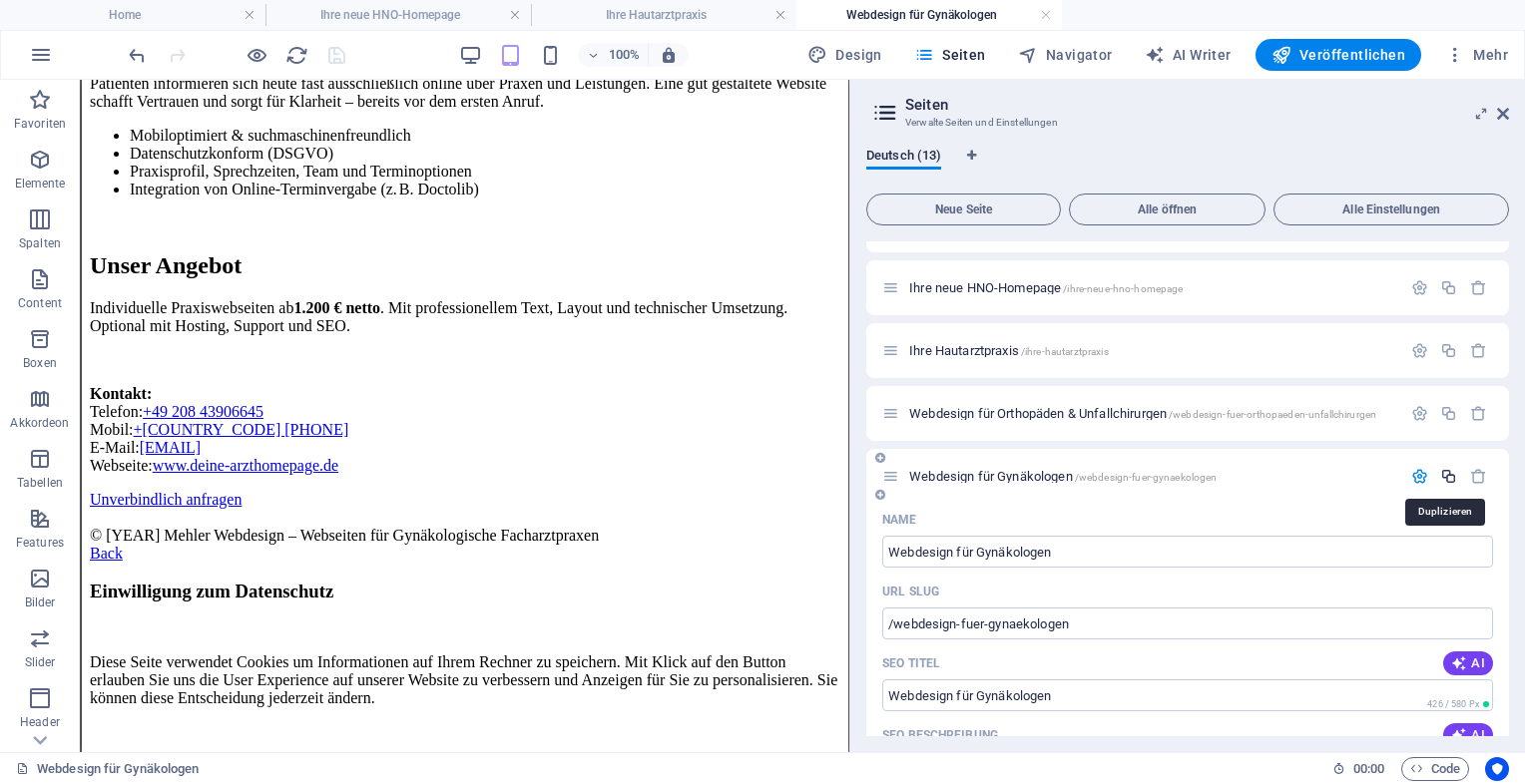 click at bounding box center (1448, 476) 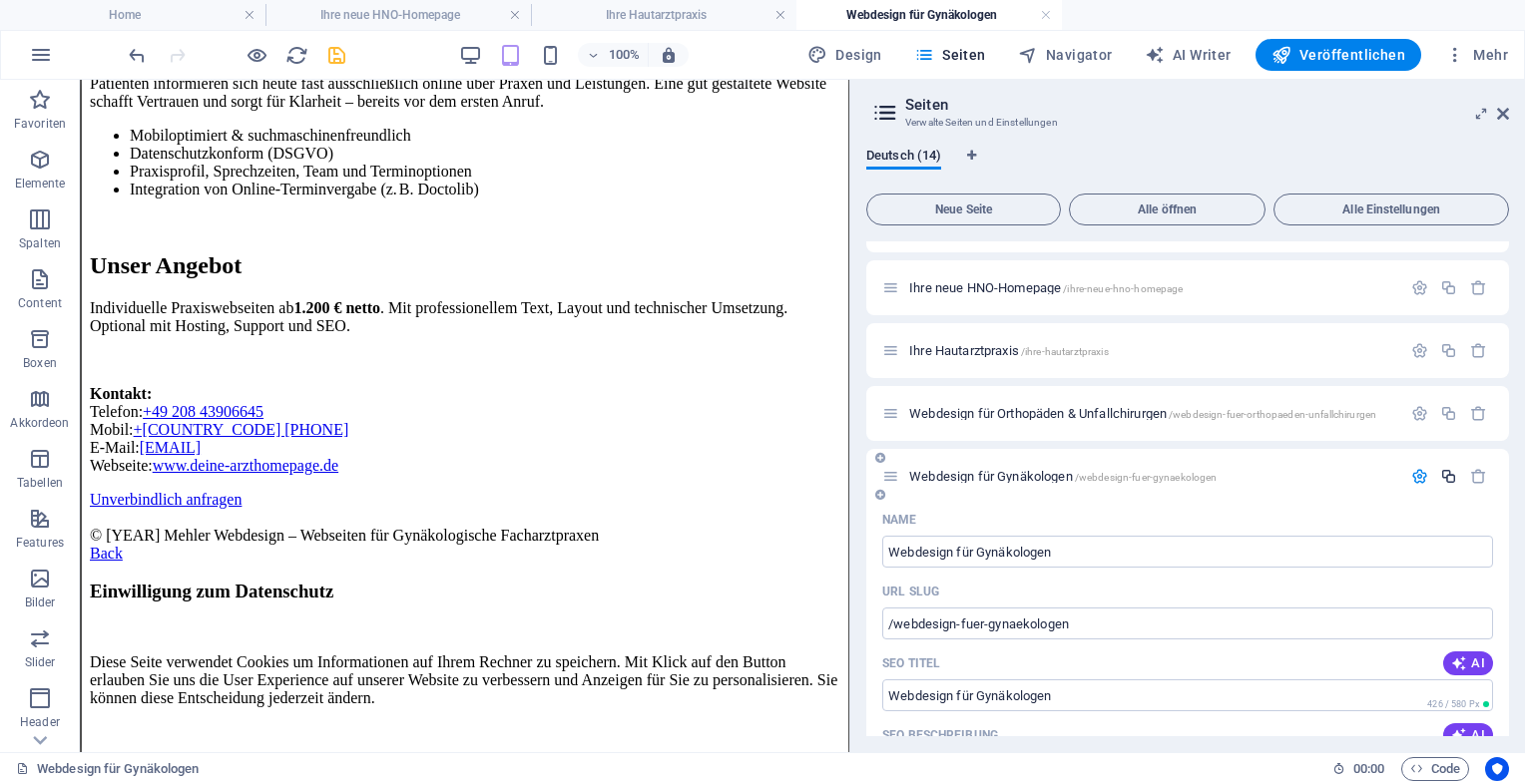 scroll, scrollTop: 1483, scrollLeft: 0, axis: vertical 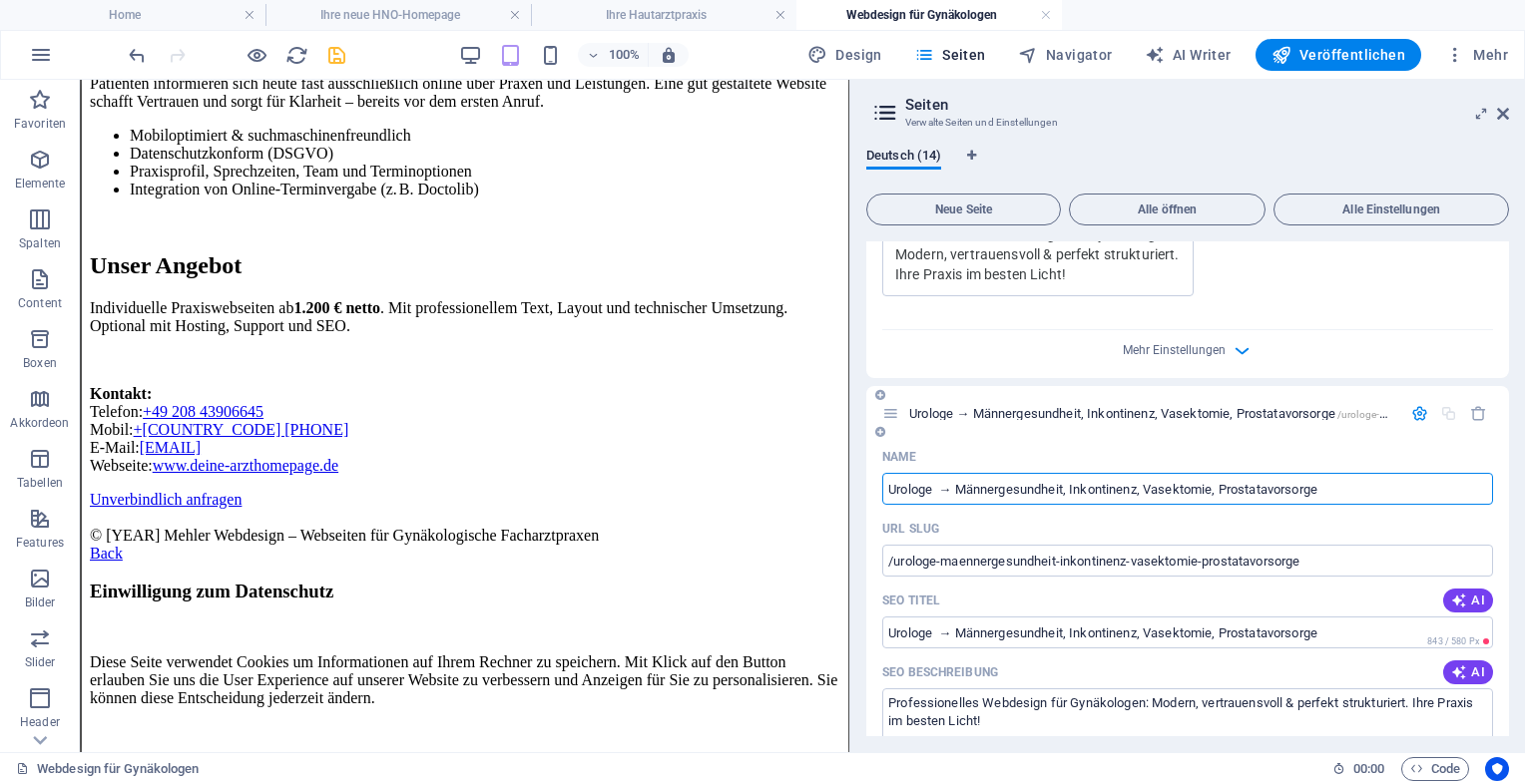 drag, startPoint x: 941, startPoint y: 493, endPoint x: 1372, endPoint y: 506, distance: 431.19601 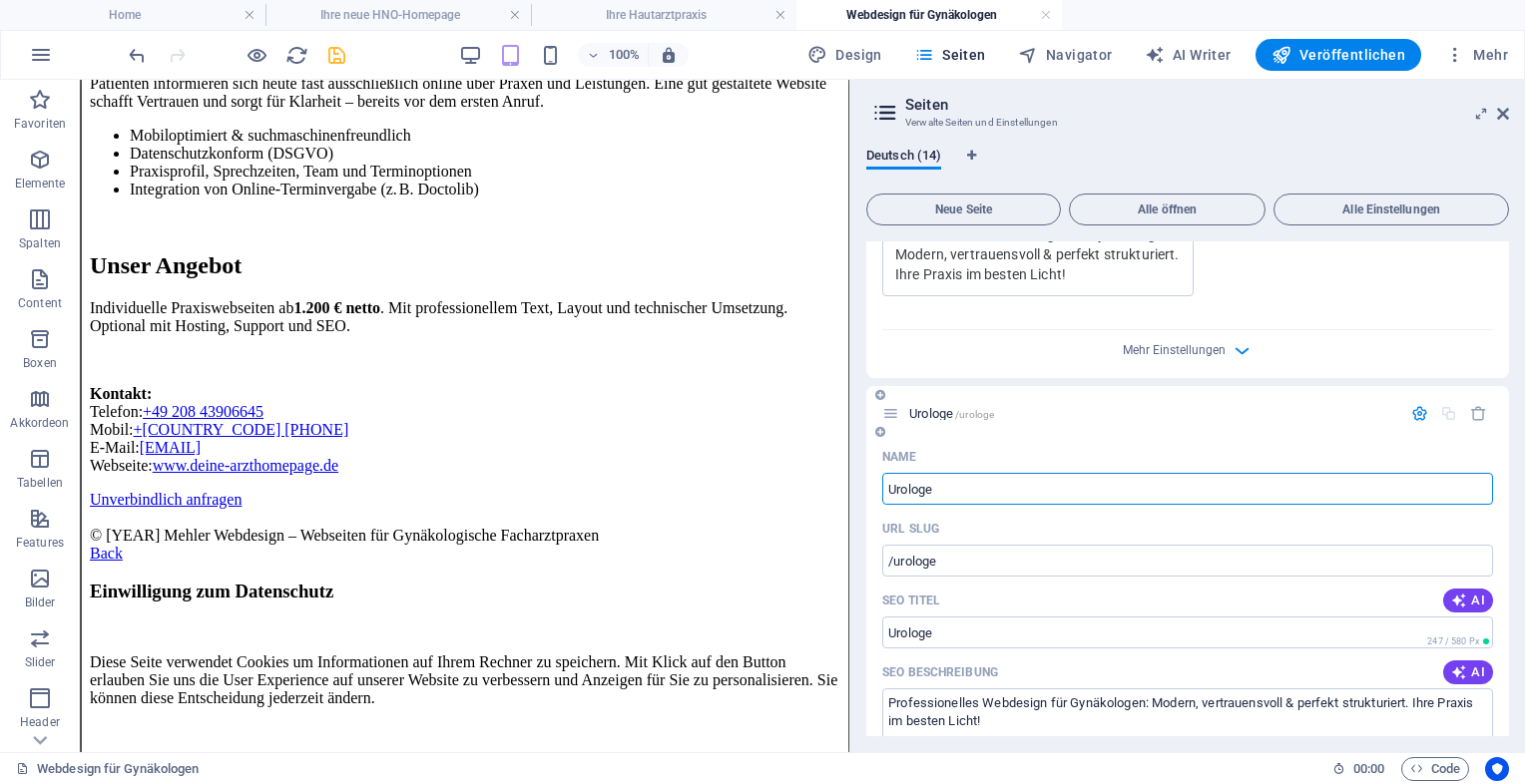 click on "Urologe" at bounding box center (1188, 489) 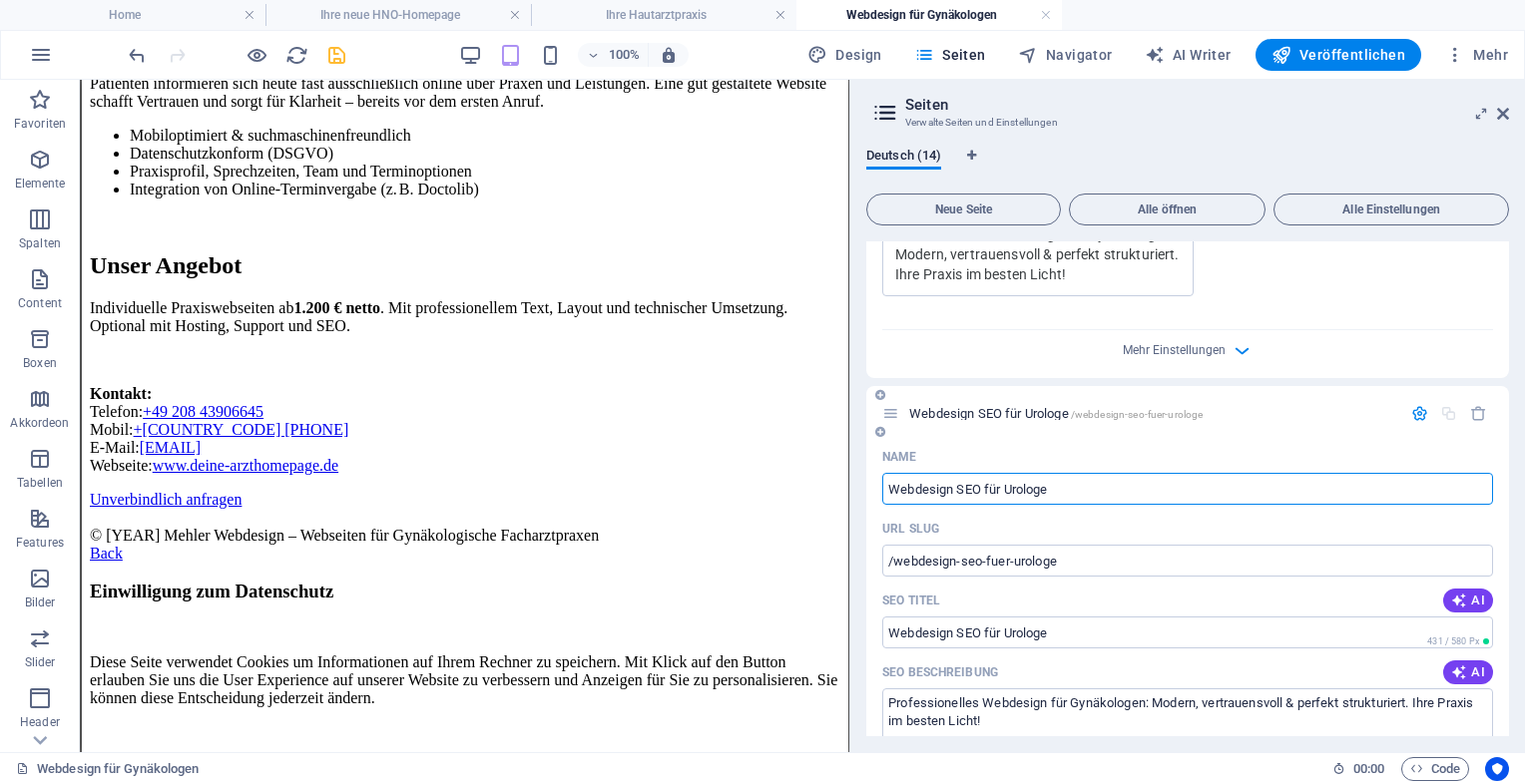 click on "Webdesign SEO für Urologe" at bounding box center [1188, 489] 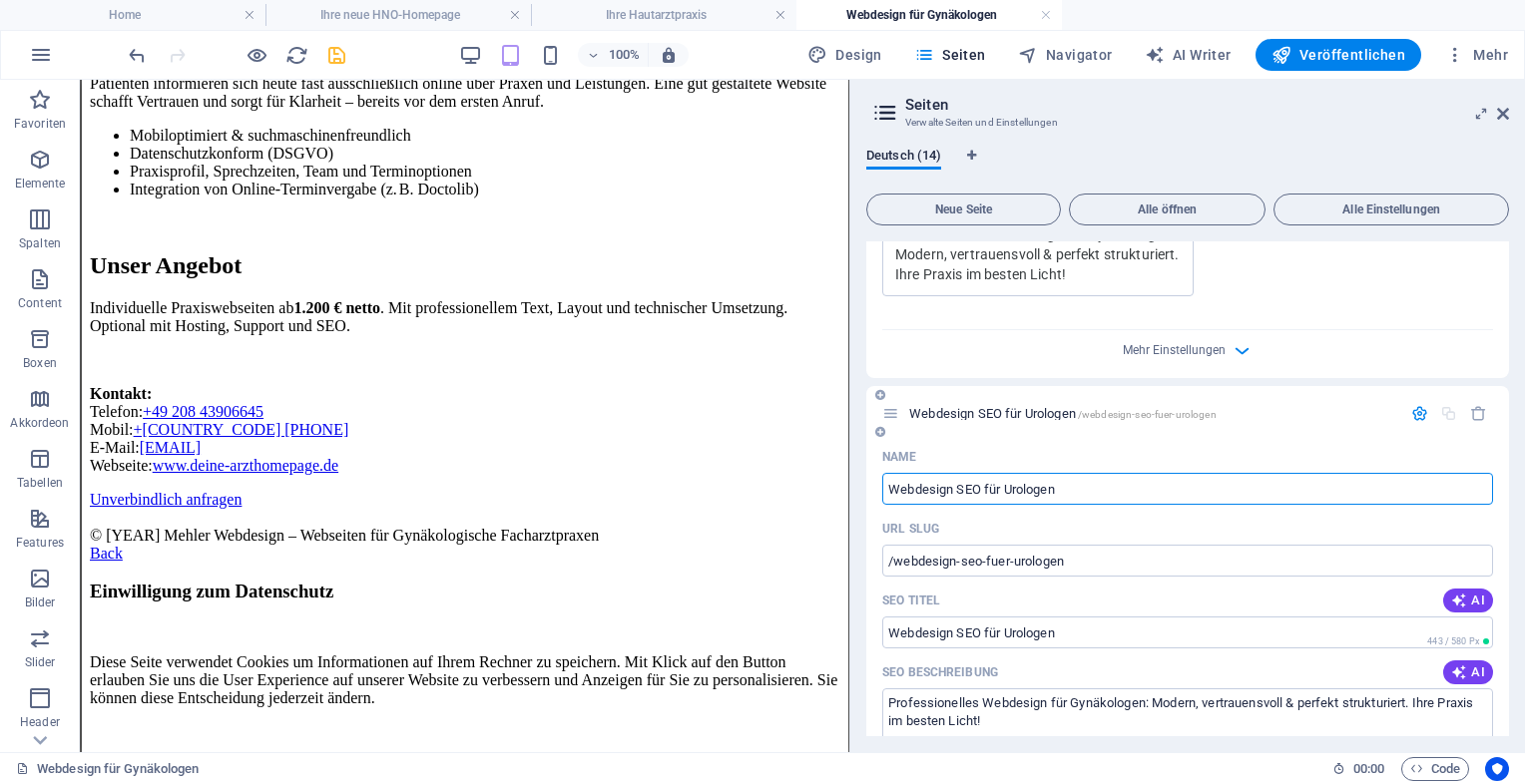 click on "Webdesign SEO für Urologen  /webdesign-seo-fuer-urologen" at bounding box center [1063, 413] 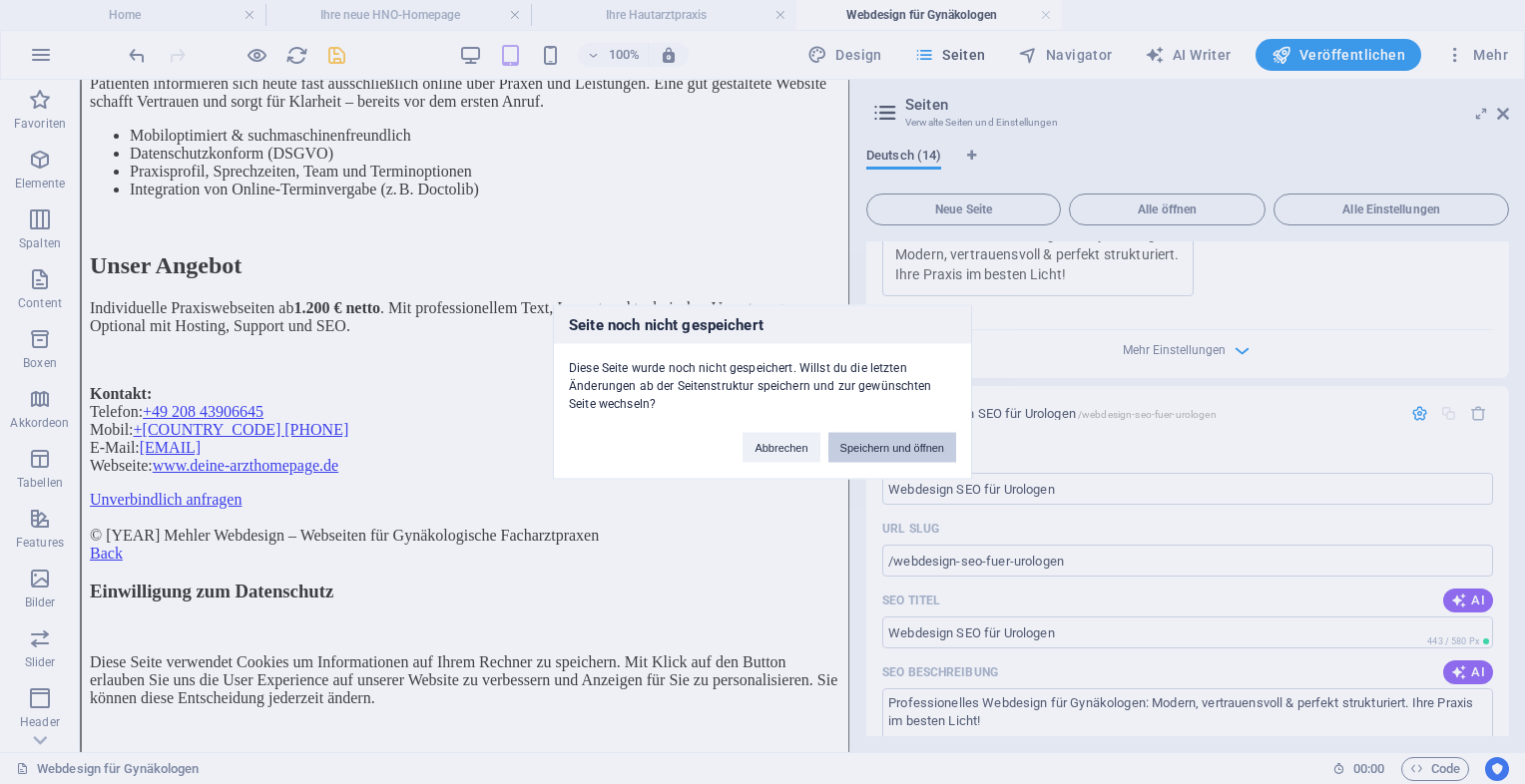 click on "Speichern und öffnen" at bounding box center (892, 448) 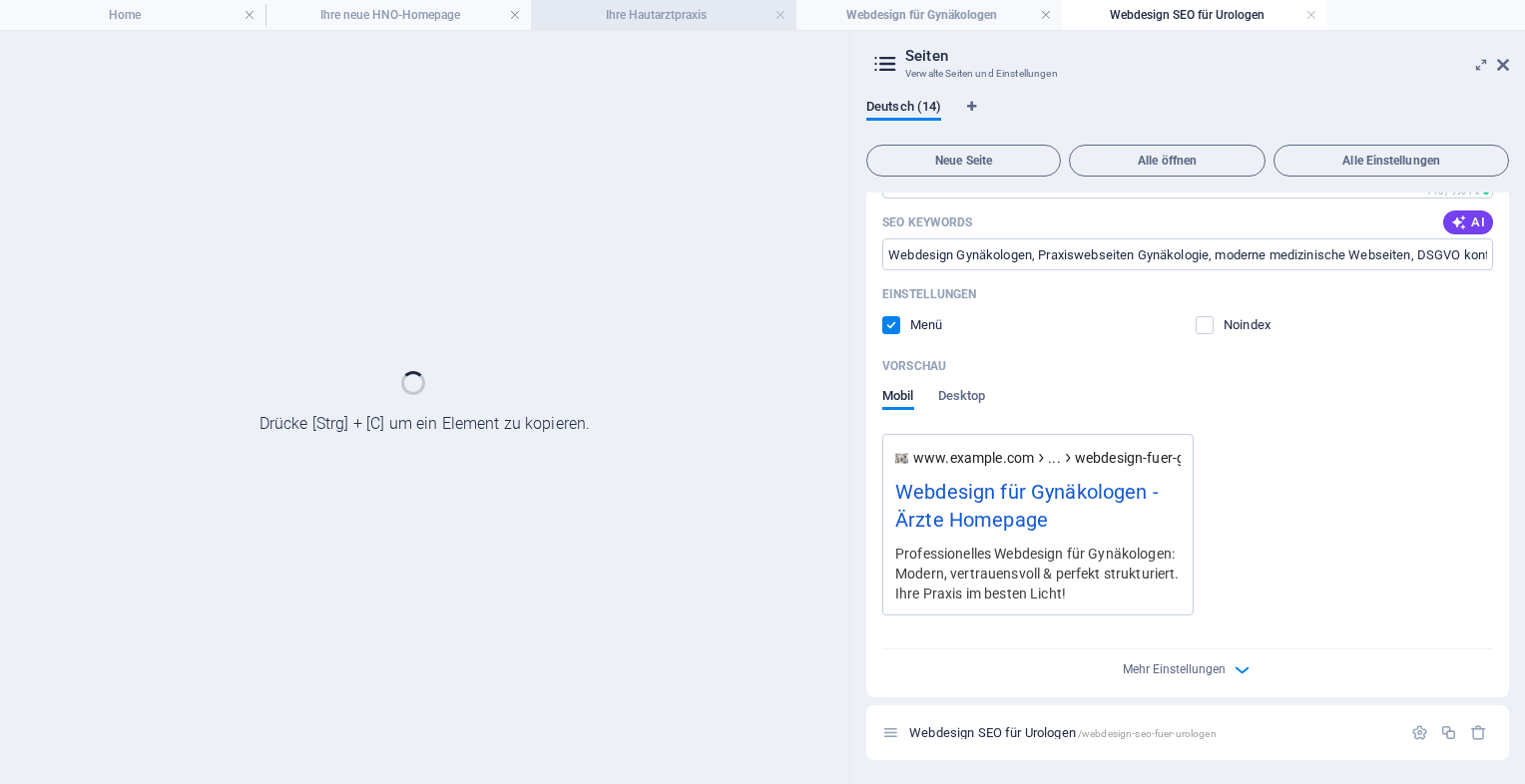 scroll, scrollTop: 0, scrollLeft: 0, axis: both 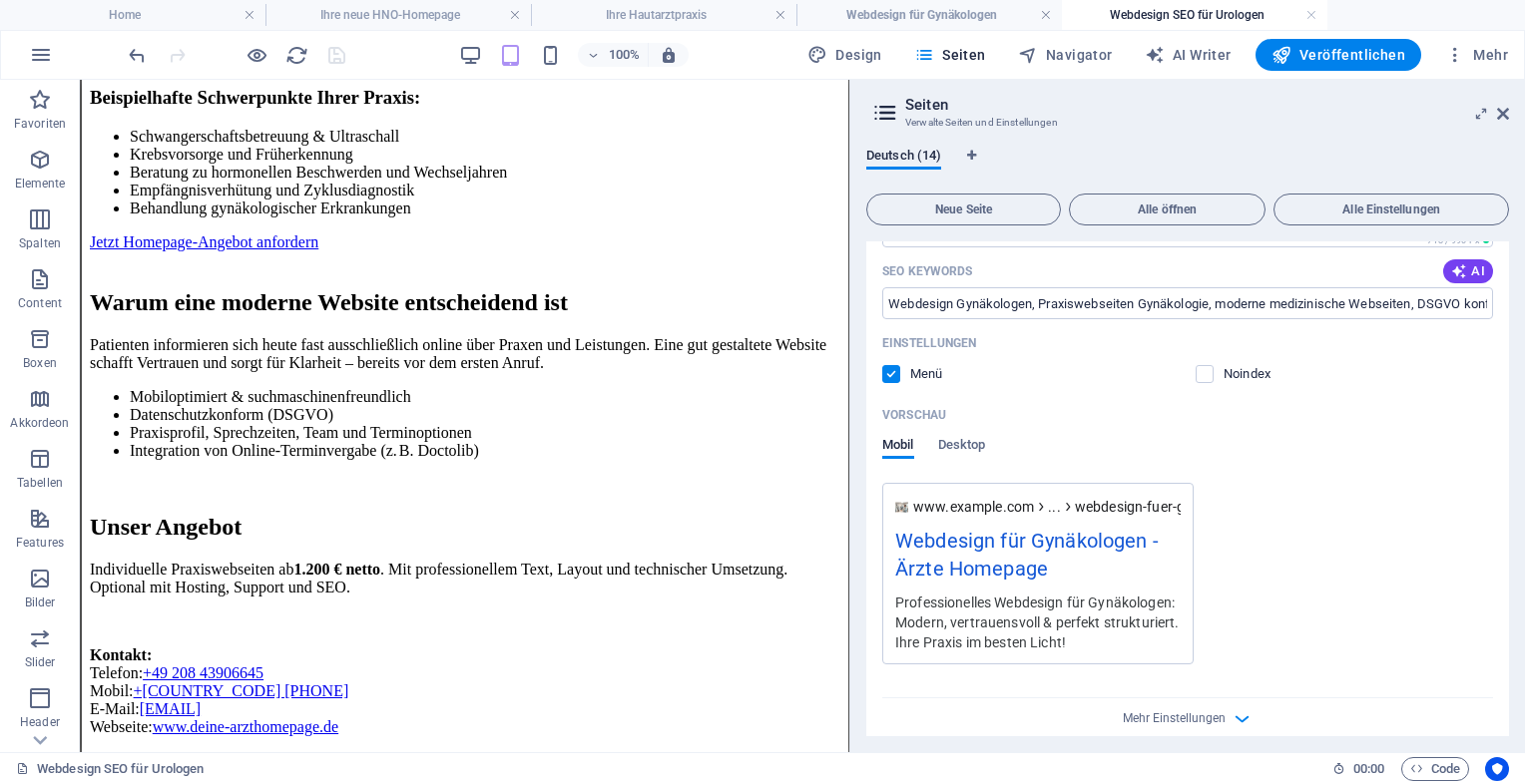 drag, startPoint x: 848, startPoint y: 400, endPoint x: 853, endPoint y: 373, distance: 27.45906 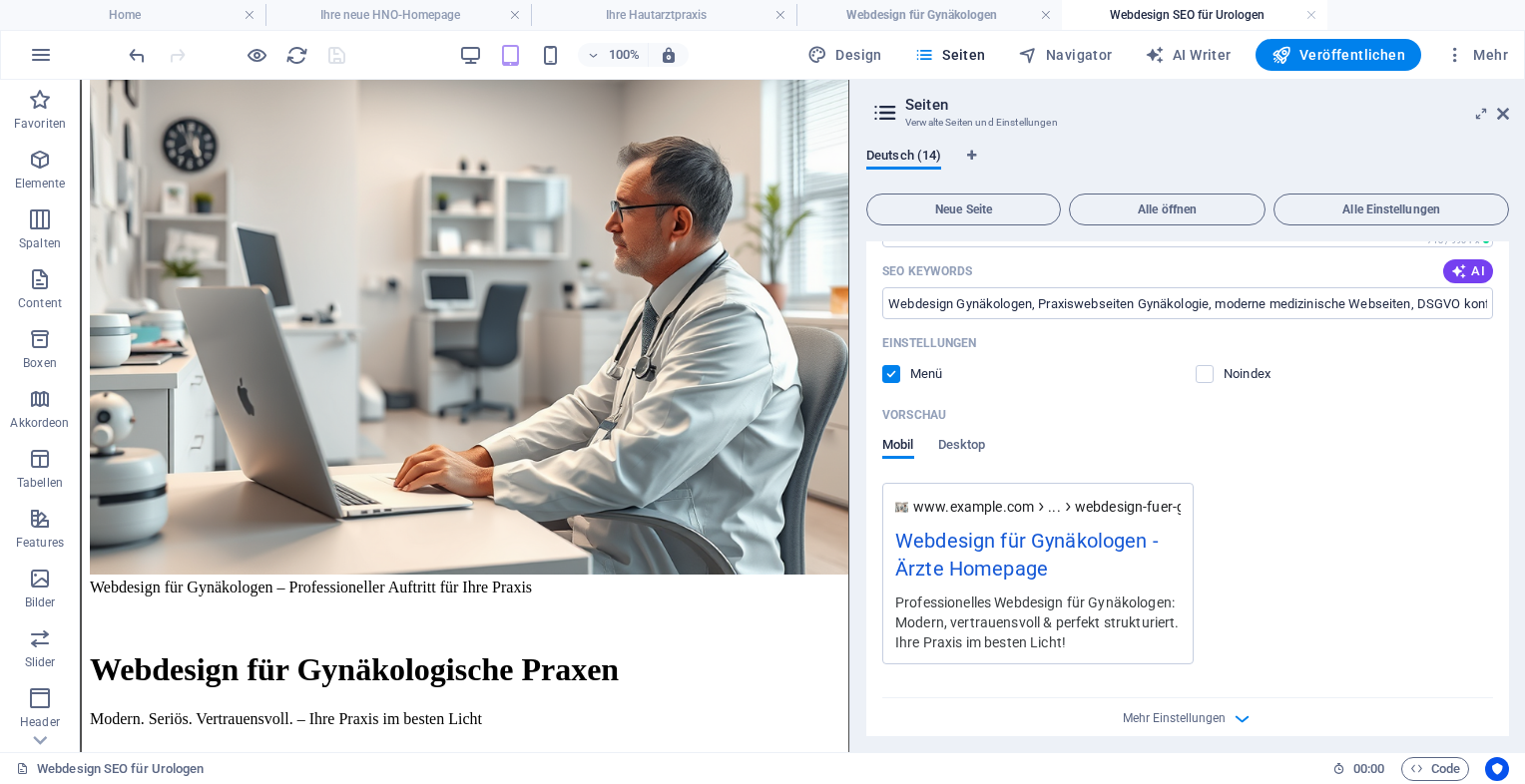 scroll, scrollTop: 0, scrollLeft: 0, axis: both 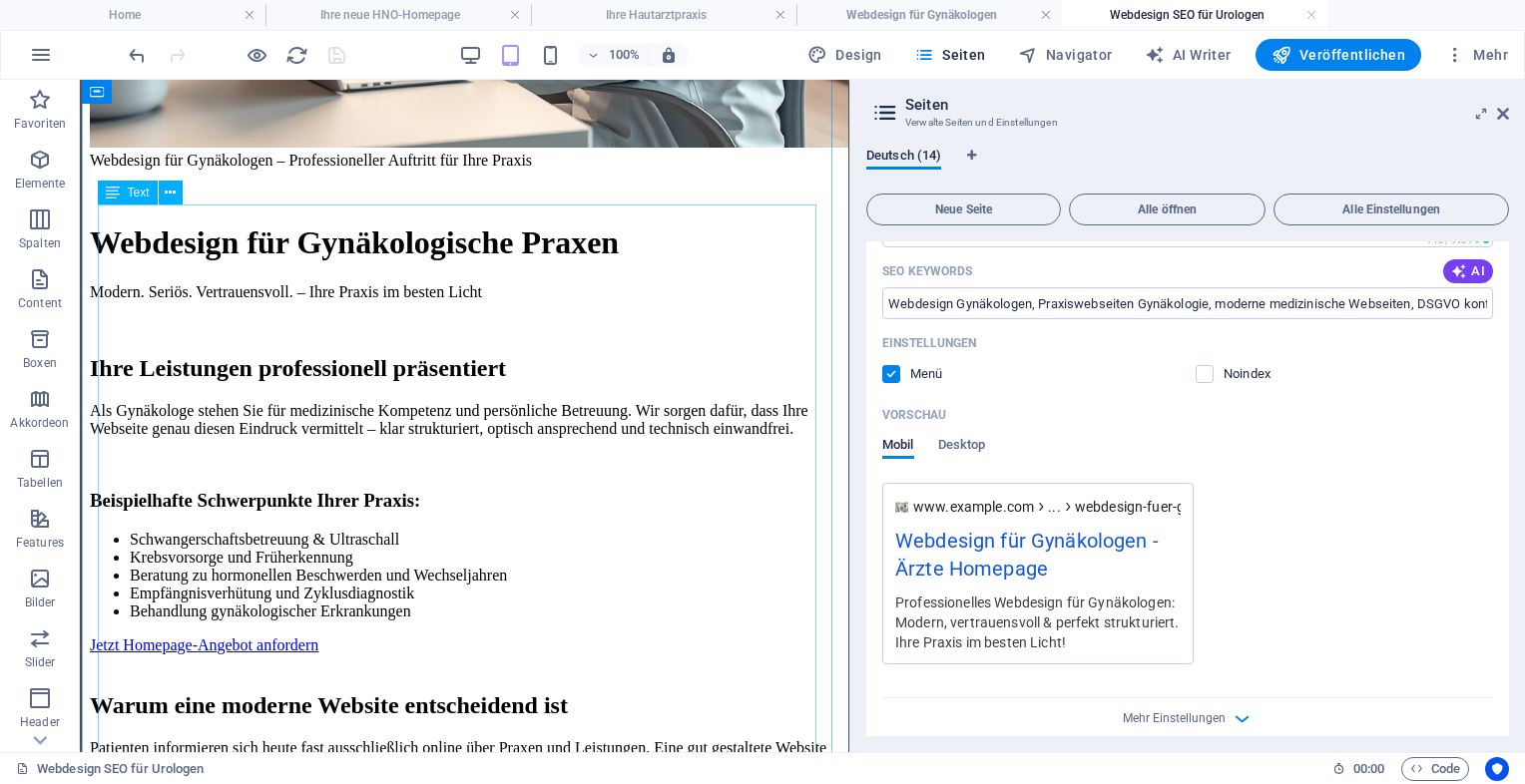 click on "Webdesign für Gynäkologen – Professioneller Auftritt für Ihre Praxis
Webdesign für Gynäkologische Praxen
Modern. Seriös. Vertrauensvoll. – Ihre Praxis im besten Licht
Ihre Leistungen professionell präsentiert
Als Gynäkologe stehen Sie für medizinische Kompetenz und persönliche Betreuung. Wir sorgen dafür, dass Ihre Webseite genau diesen Eindruck vermittelt – klar strukturiert, optisch ansprechend und technisch einwandfrei.
Beispielhafte Schwerpunkte Ihrer Praxis:
Schwangerschaftsbetreuung & Ultraschall
Krebsvorsorge und Früherkennung
Beratung zu hormonellen Beschwerden und Wechseljahren
Empfängnisverhütung und Zyklusdiagnostik
Behandlung gynäkologischer Erkrankungen
Jetzt Homepage-Angebot anfordern
Warum eine moderne Website entscheidend ist
Mobiloptimiert & suchmaschinenfreundlich
Datenschutzkonform (DSGVO)
Praxisprofil, Sprechzeiten, Team und Terminoptionen
Unser Angebot" at bounding box center [464, 680] 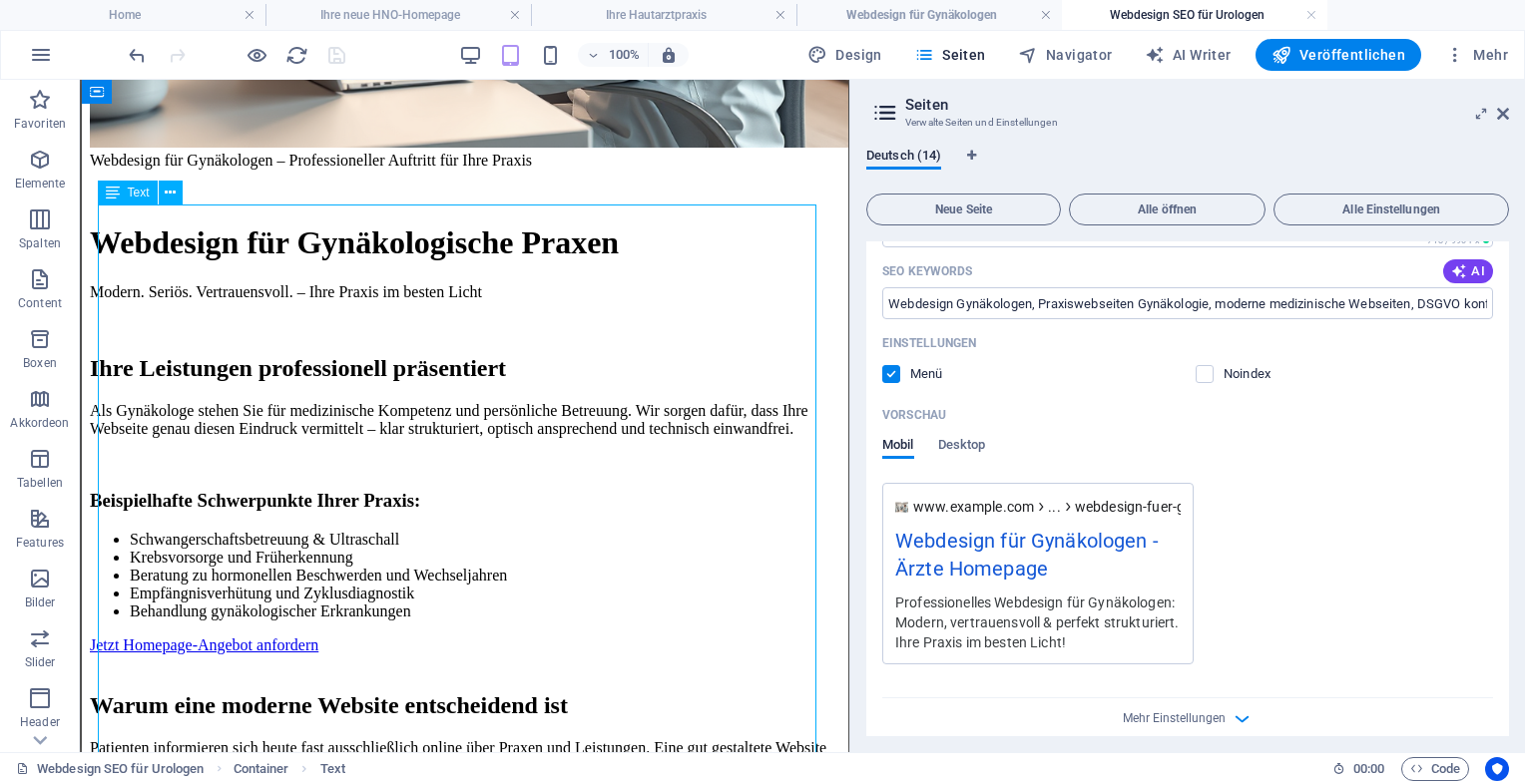 click on "Webdesign für Gynäkologen – Professioneller Auftritt für Ihre Praxis
Webdesign für Gynäkologische Praxen
Modern. Seriös. Vertrauensvoll. – Ihre Praxis im besten Licht
Ihre Leistungen professionell präsentiert
Als Gynäkologe stehen Sie für medizinische Kompetenz und persönliche Betreuung. Wir sorgen dafür, dass Ihre Webseite genau diesen Eindruck vermittelt – klar strukturiert, optisch ansprechend und technisch einwandfrei.
Beispielhafte Schwerpunkte Ihrer Praxis:
Schwangerschaftsbetreuung & Ultraschall
Krebsvorsorge und Früherkennung
Beratung zu hormonellen Beschwerden und Wechseljahren
Empfängnisverhütung und Zyklusdiagnostik
Behandlung gynäkologischer Erkrankungen
Jetzt Homepage-Angebot anfordern
Warum eine moderne Website entscheidend ist
Mobiloptimiert & suchmaschinenfreundlich
Datenschutzkonform (DSGVO)
Praxisprofil, Sprechzeiten, Team und Terminoptionen
Unser Angebot" at bounding box center (464, 680) 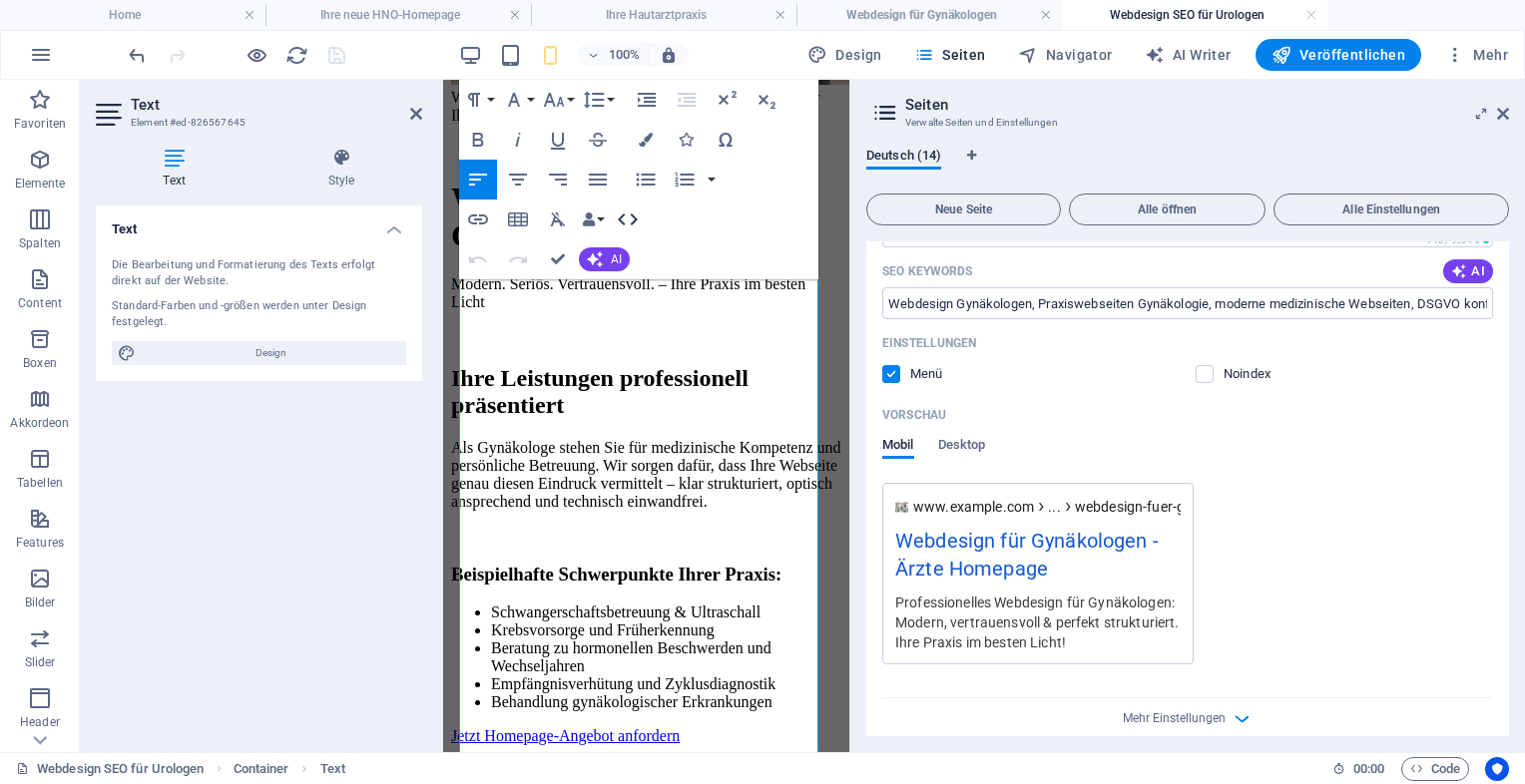 click 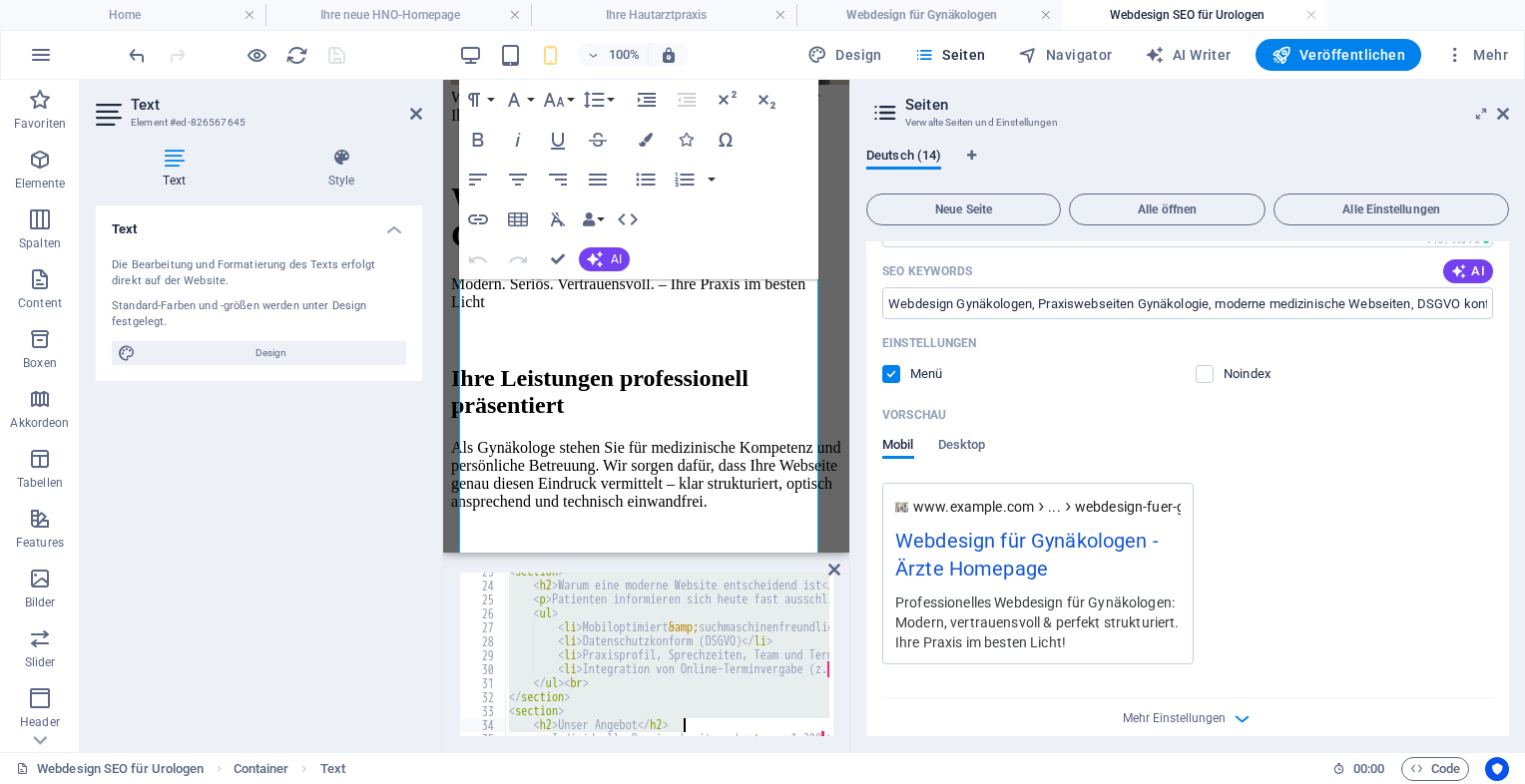 scroll, scrollTop: 455, scrollLeft: 0, axis: vertical 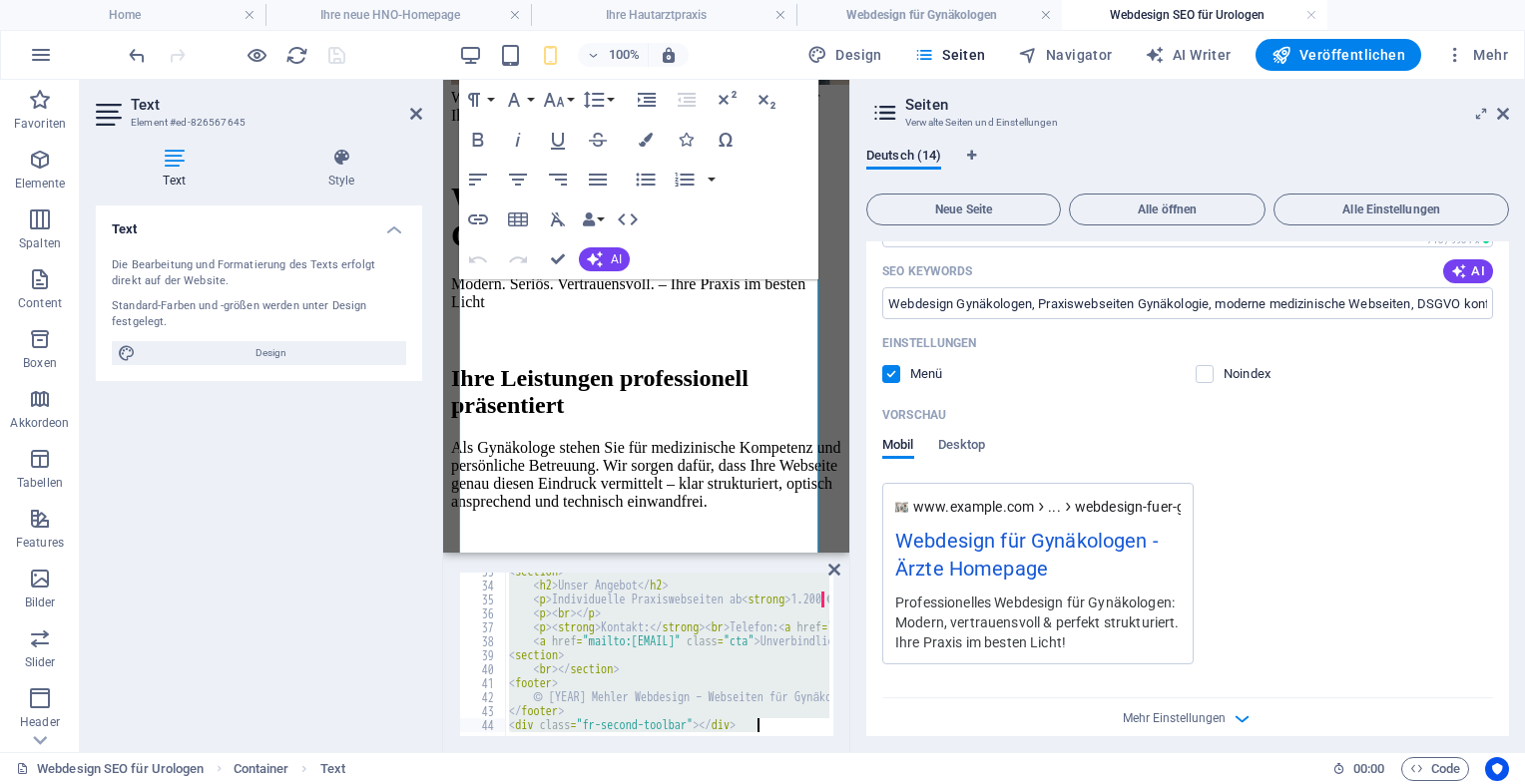 drag, startPoint x: 507, startPoint y: 577, endPoint x: 868, endPoint y: 787, distance: 417.6374 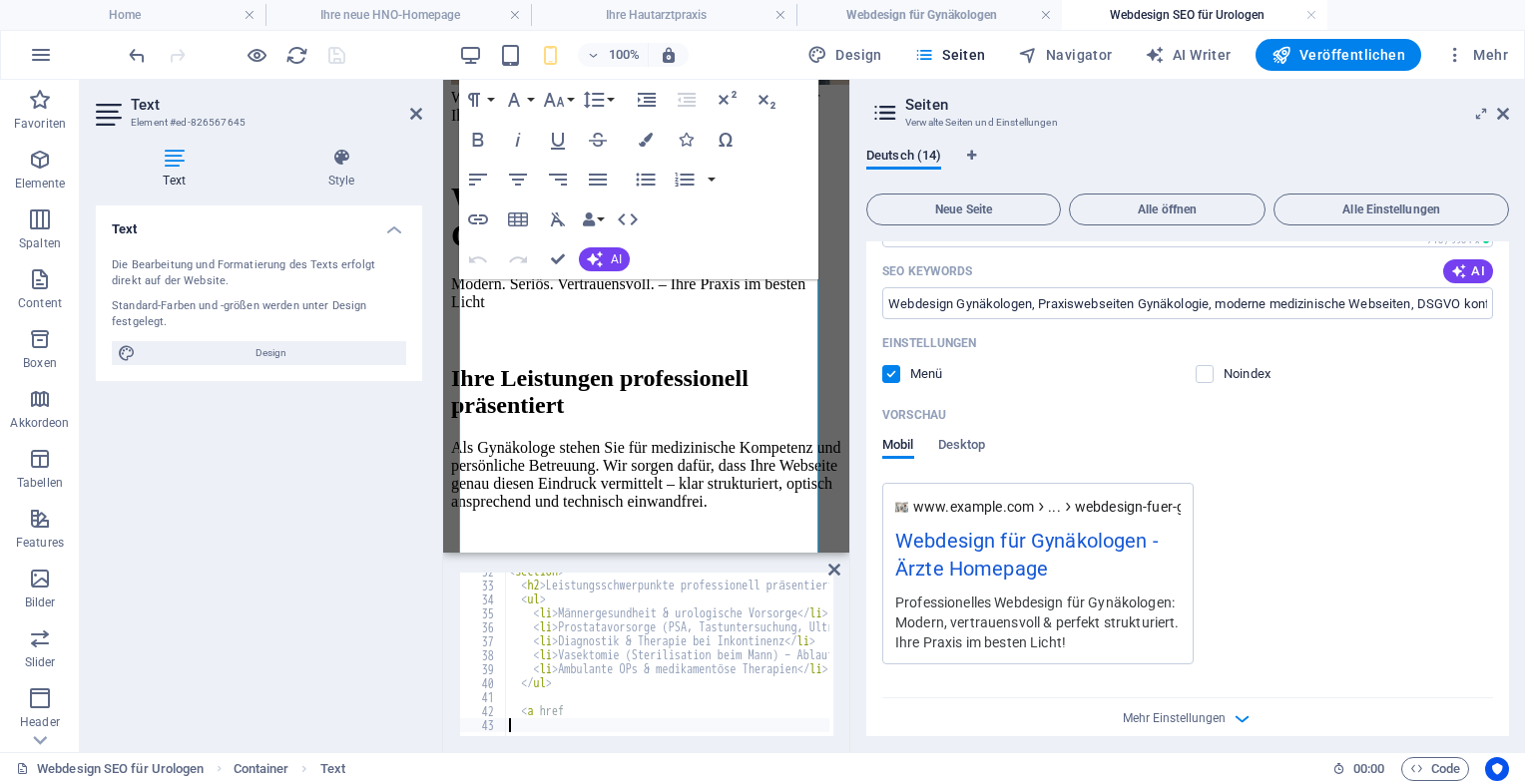 scroll, scrollTop: 441, scrollLeft: 0, axis: vertical 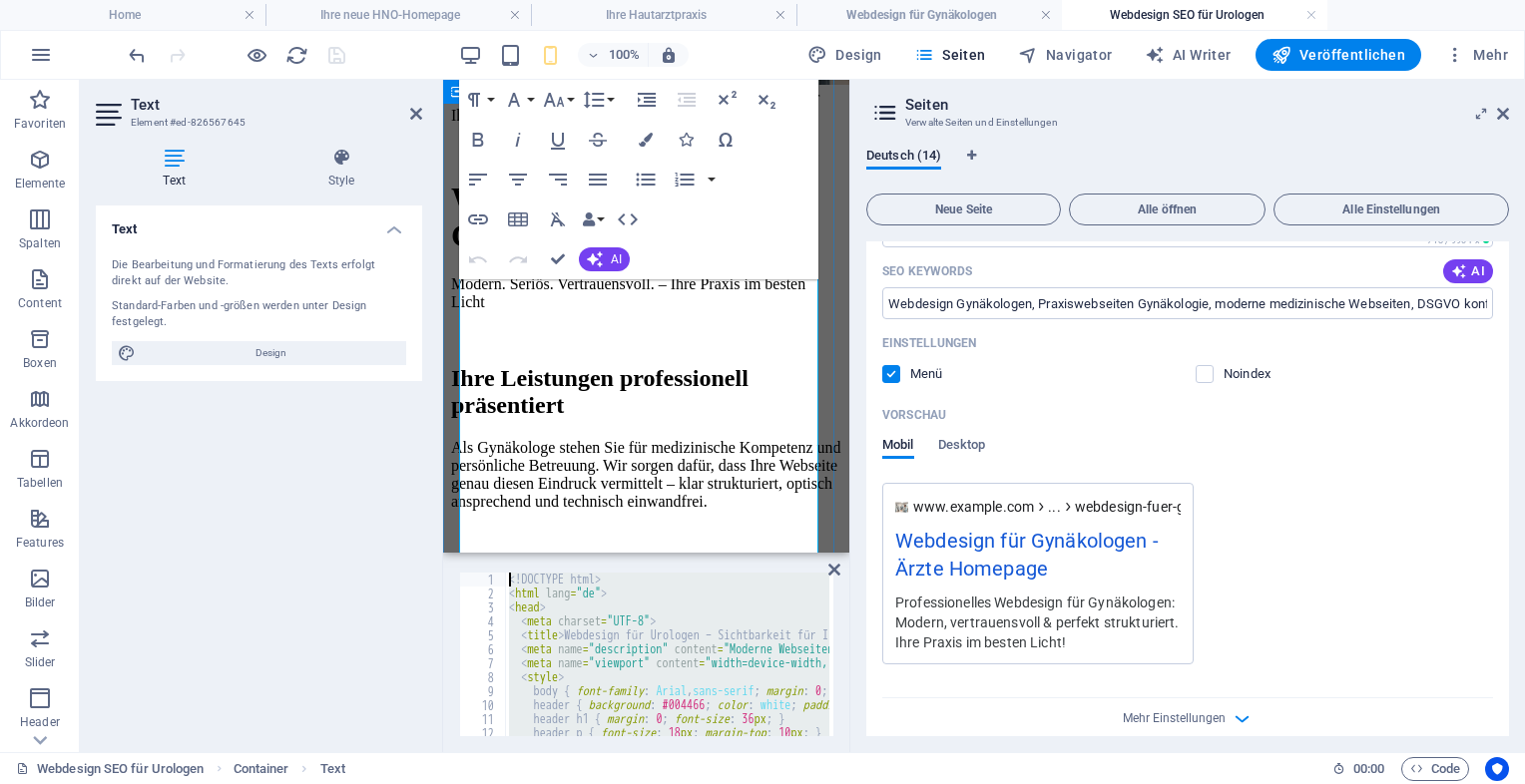 drag, startPoint x: 1037, startPoint y: 796, endPoint x: 456, endPoint y: 423, distance: 690.4274 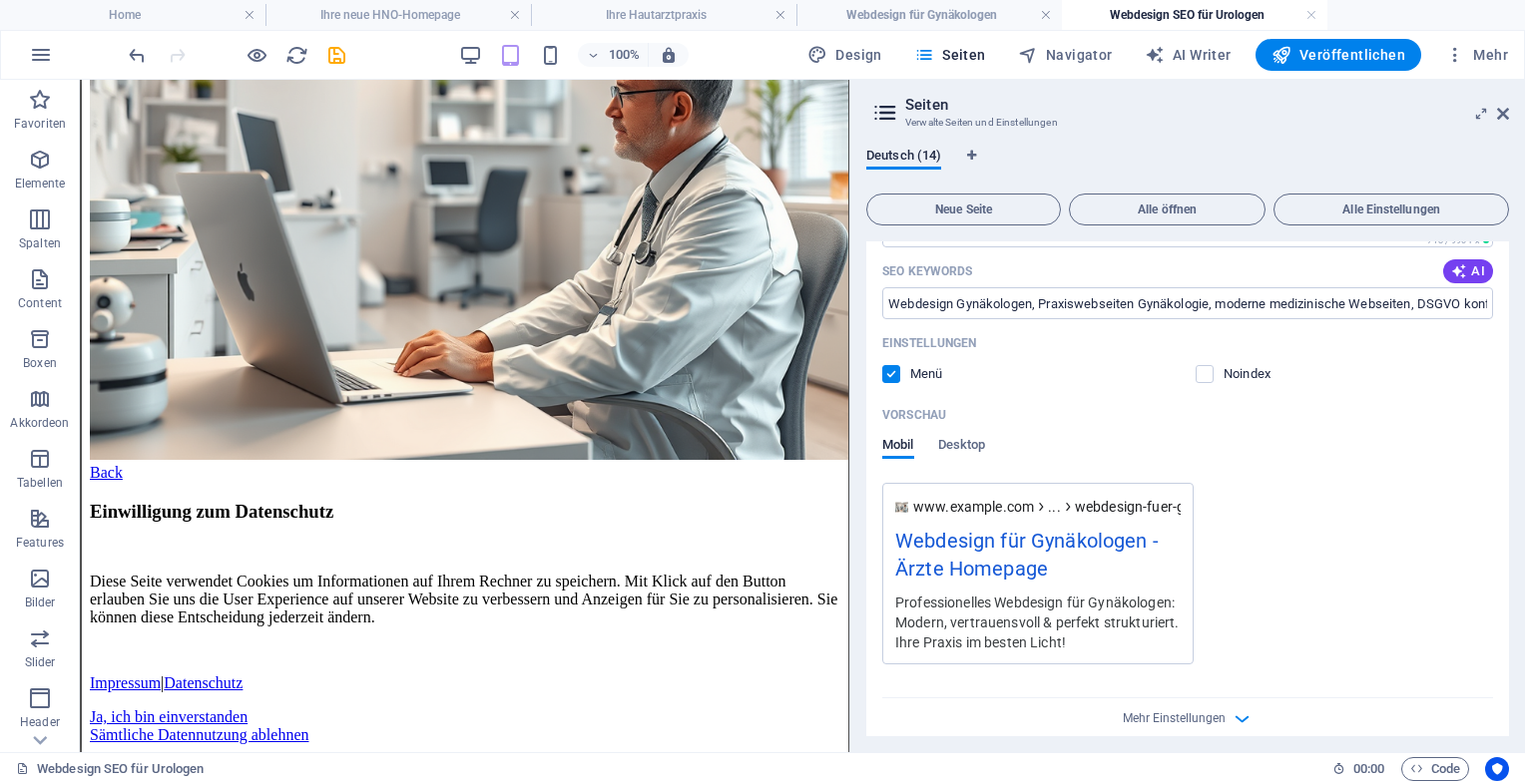 scroll, scrollTop: 314, scrollLeft: 0, axis: vertical 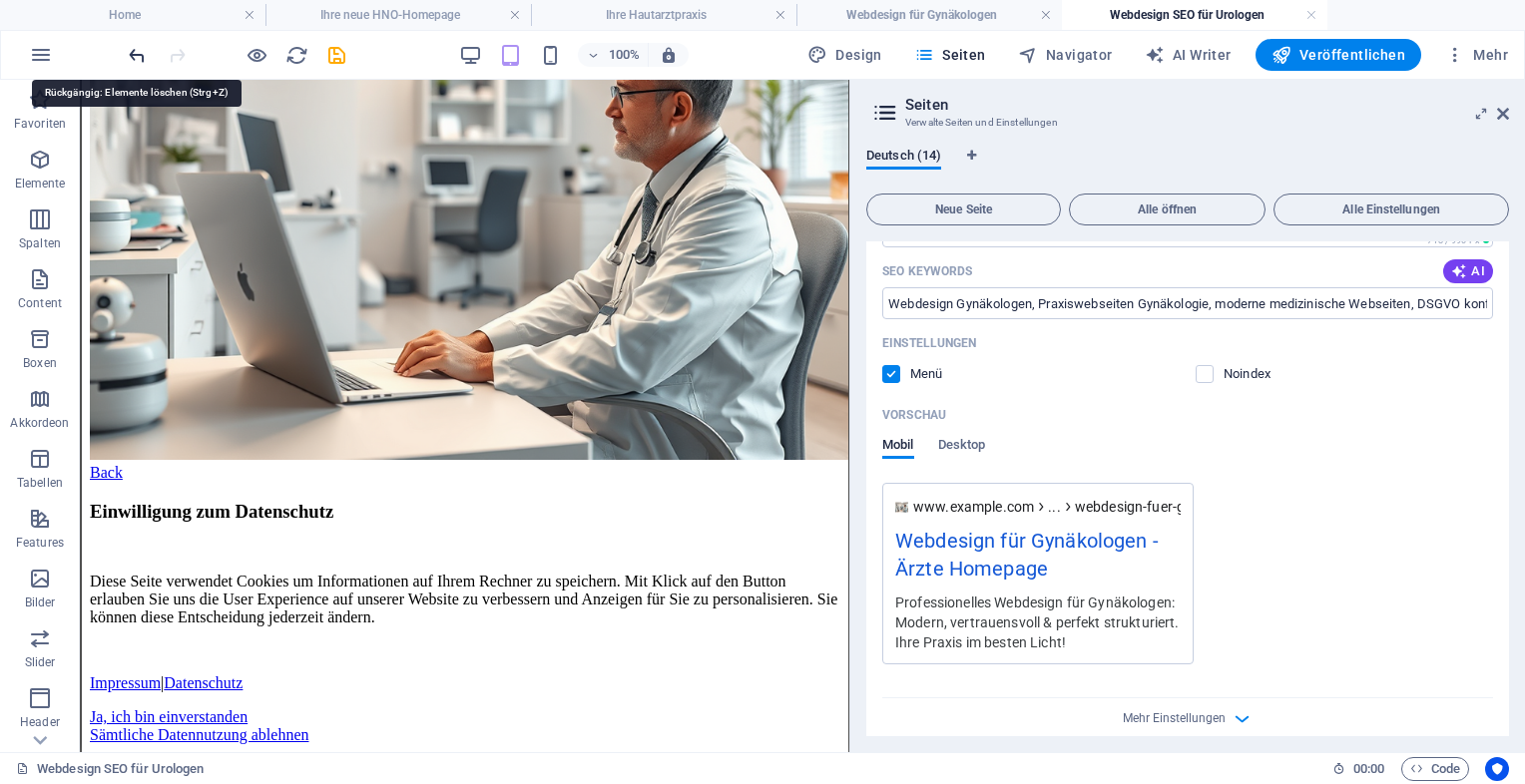 click at bounding box center [137, 55] 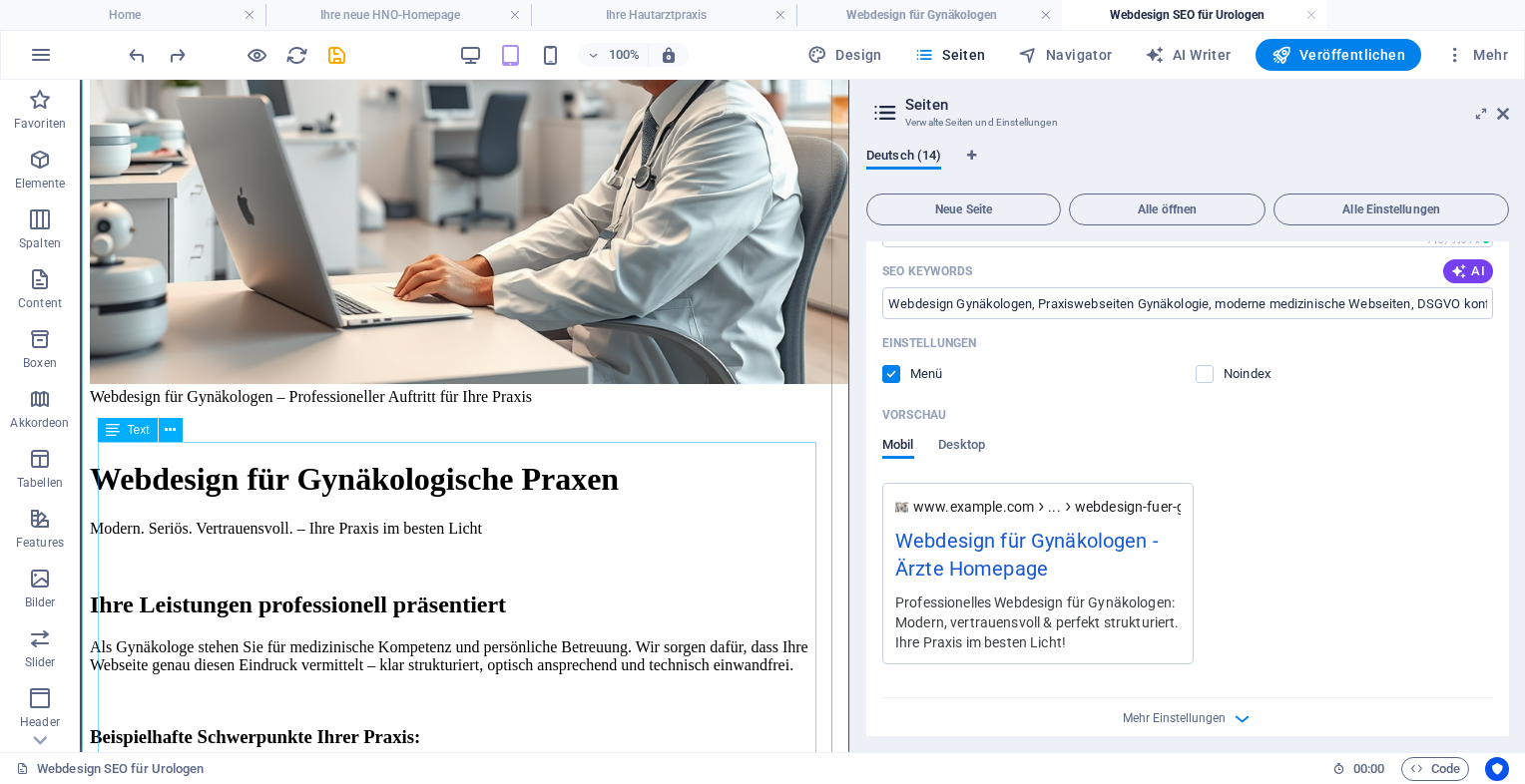 click on "Webdesign für Gynäkologen – Professioneller Auftritt für Ihre Praxis
Webdesign für Gynäkologische Praxen
Modern. Seriös. Vertrauensvoll. – Ihre Praxis im besten Licht
Ihre Leistungen professionell präsentiert
Als Gynäkologe stehen Sie für medizinische Kompetenz und persönliche Betreuung. Wir sorgen dafür, dass Ihre Webseite genau diesen Eindruck vermittelt – klar strukturiert, optisch ansprechend und technisch einwandfrei.
Beispielhafte Schwerpunkte Ihrer Praxis:
Schwangerschaftsbetreuung & Ultraschall
Krebsvorsorge und Früherkennung
Beratung zu hormonellen Beschwerden und Wechseljahren
Empfängnisverhütung und Zyklusdiagnostik
Behandlung gynäkologischer Erkrankungen
Jetzt Homepage-Angebot anfordern
Warum eine moderne Website entscheidend ist
Mobiloptimiert & suchmaschinenfreundlich
Datenschutzkonform (DSGVO)
Praxisprofil, Sprechzeiten, Team und Terminoptionen
Unser Angebot" at bounding box center (464, 917) 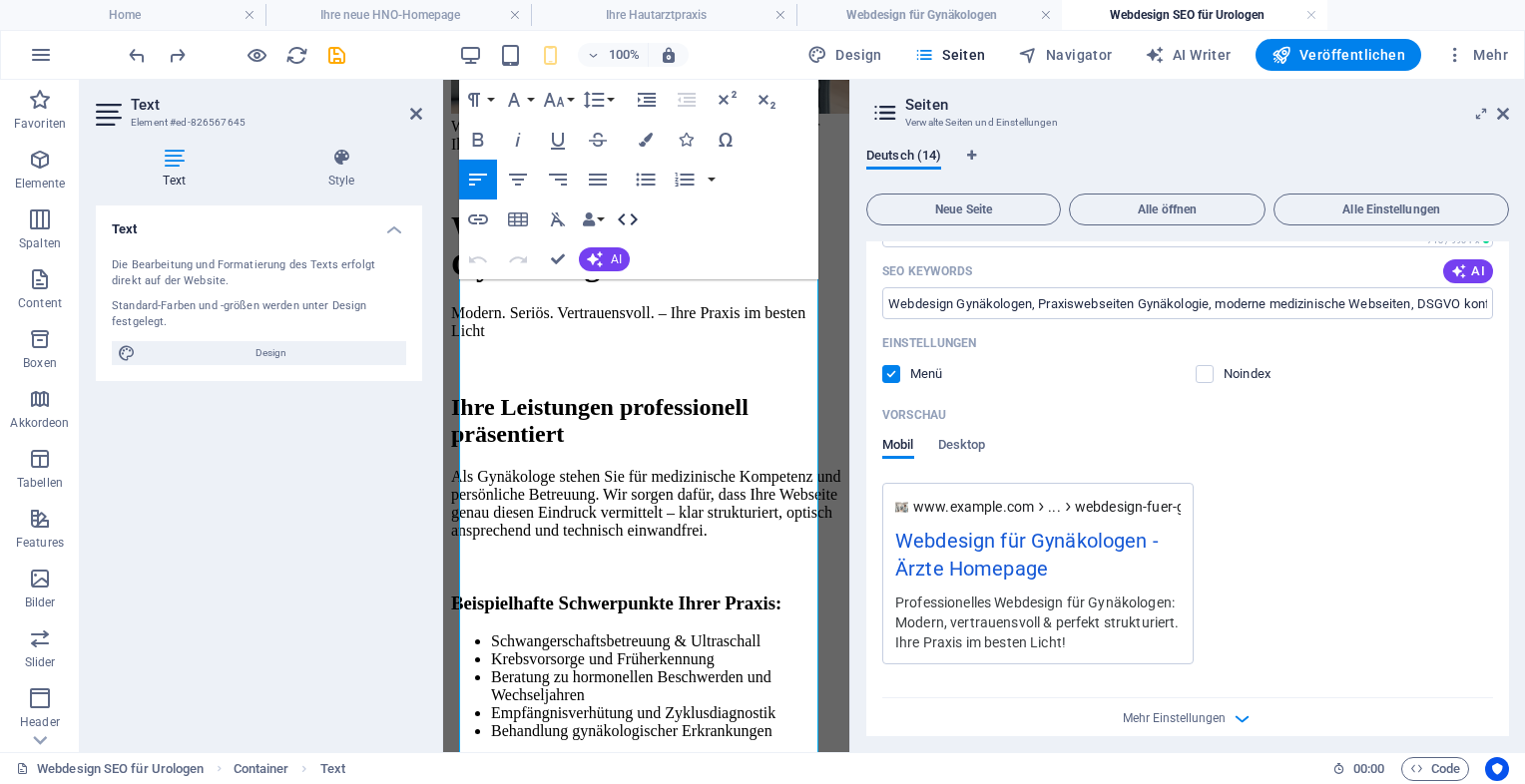 click 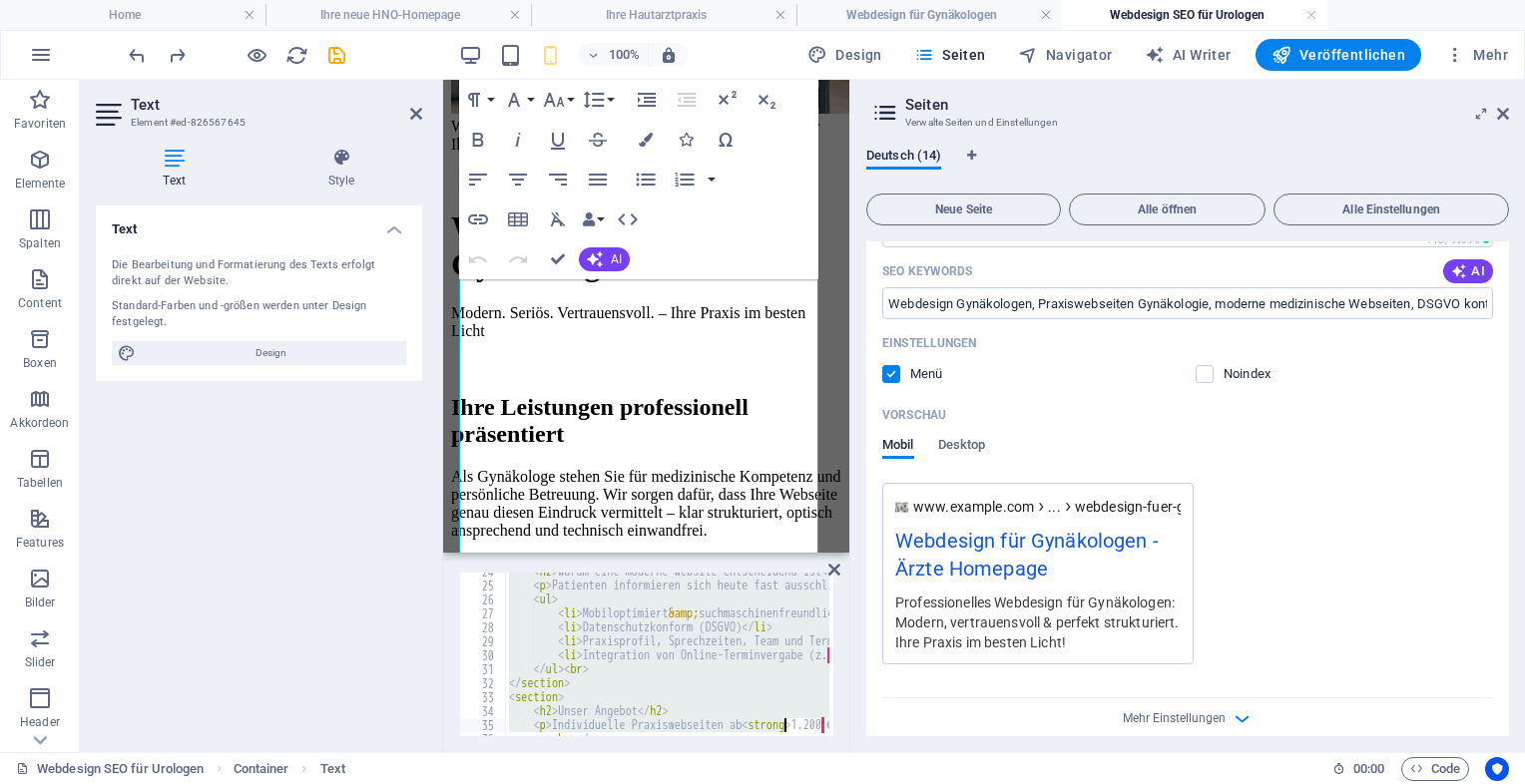 scroll, scrollTop: 455, scrollLeft: 0, axis: vertical 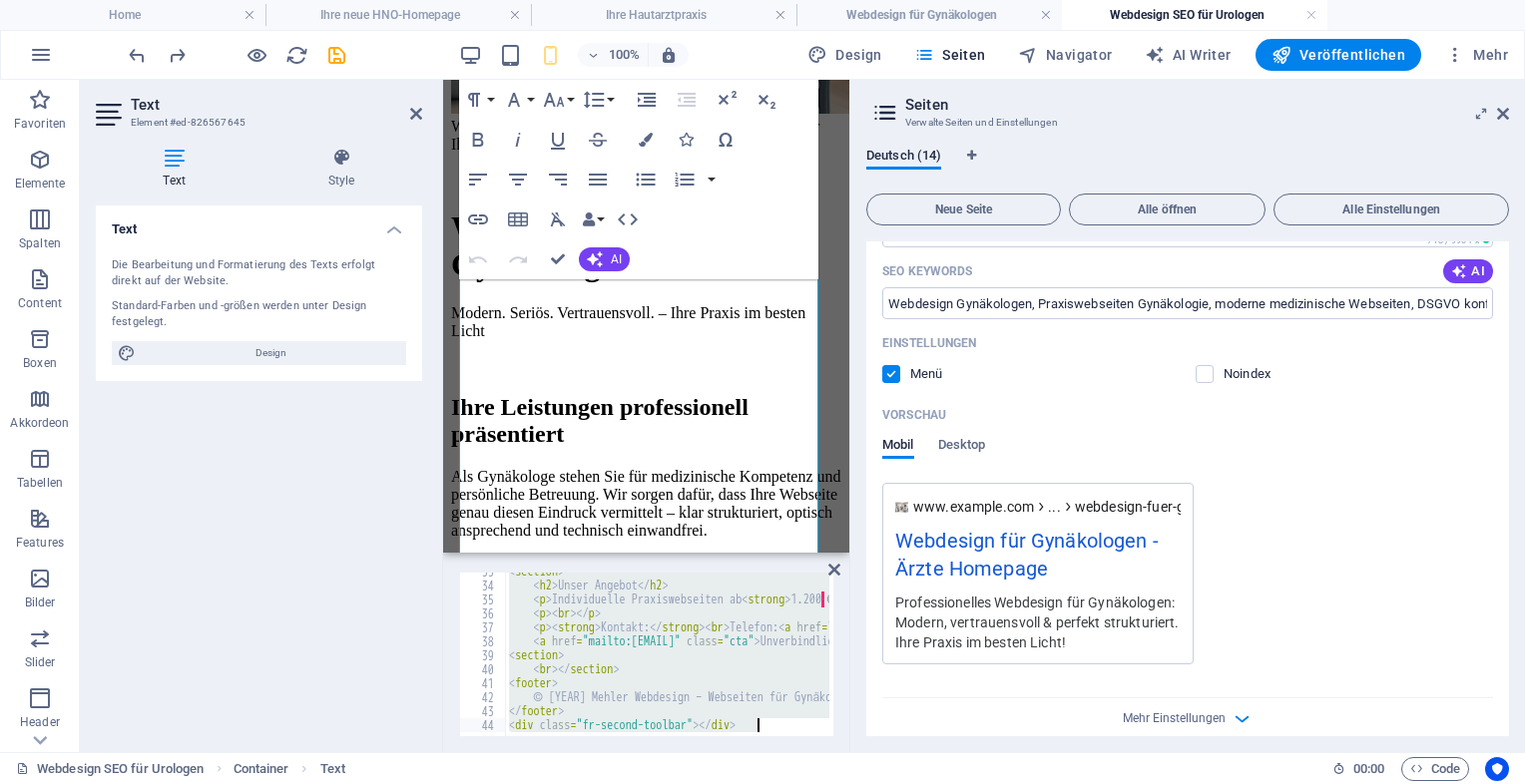 drag, startPoint x: 507, startPoint y: 575, endPoint x: 862, endPoint y: 787, distance: 413.484 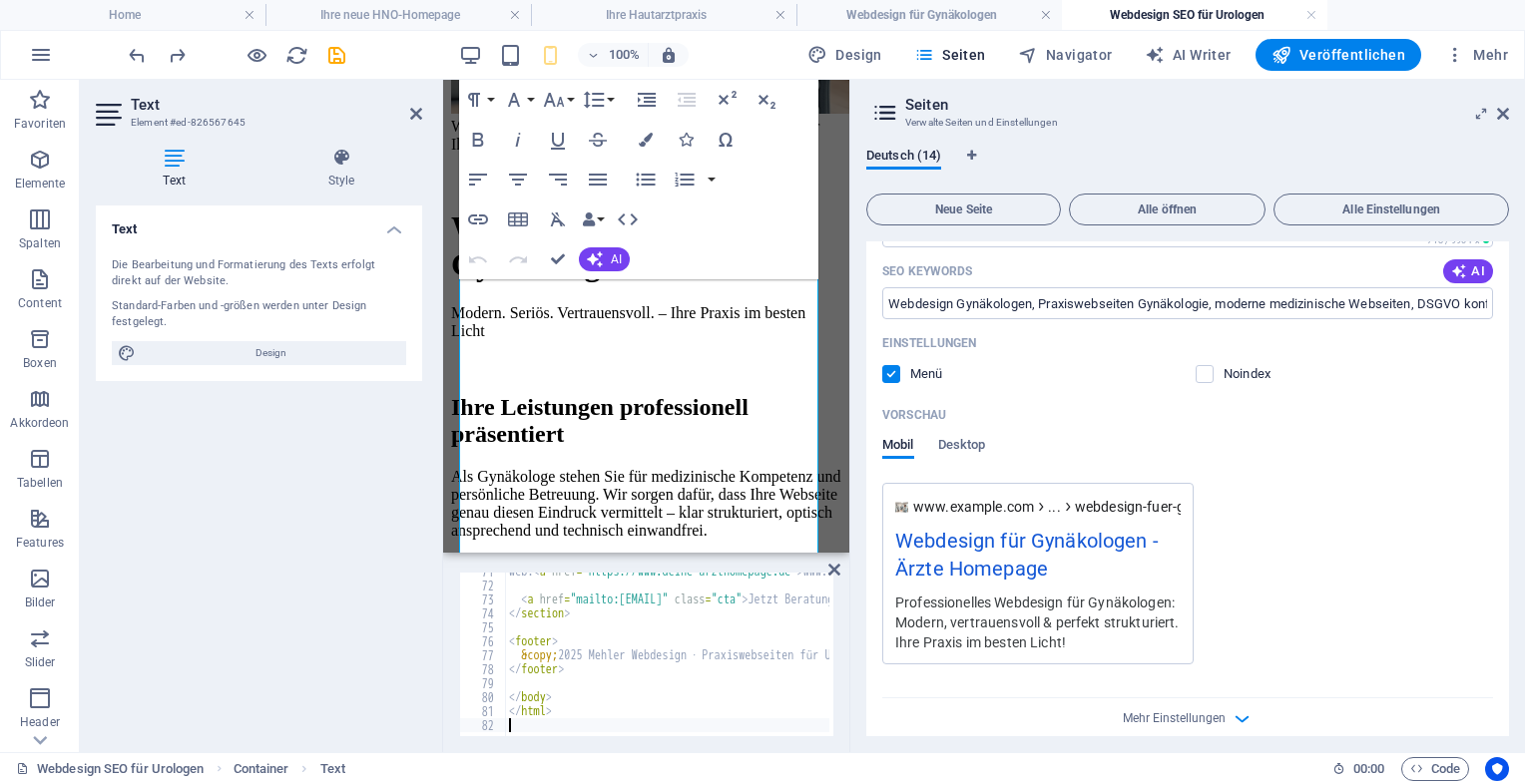 scroll, scrollTop: 985, scrollLeft: 0, axis: vertical 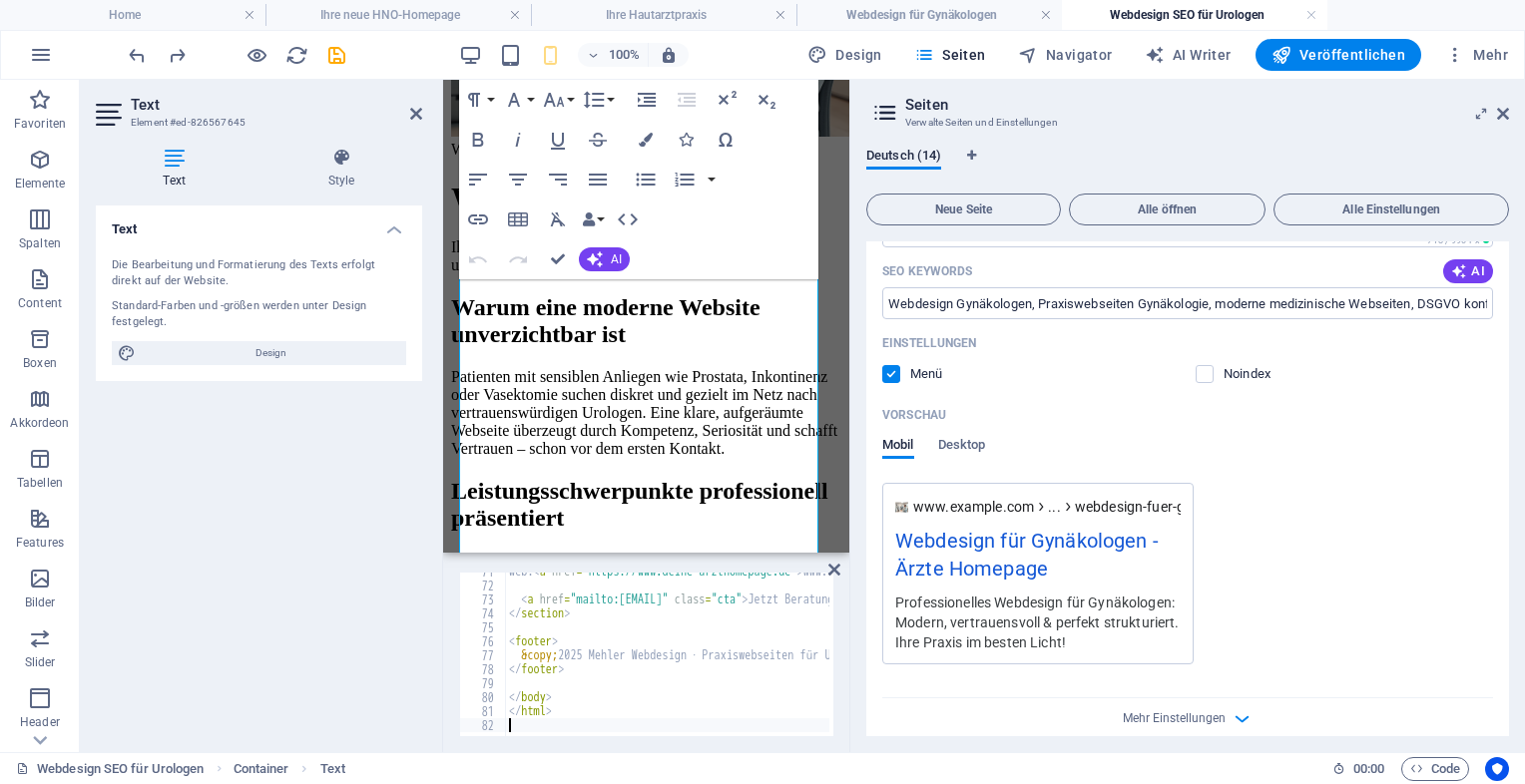 drag, startPoint x: 838, startPoint y: 201, endPoint x: 1293, endPoint y: 277, distance: 461.30359 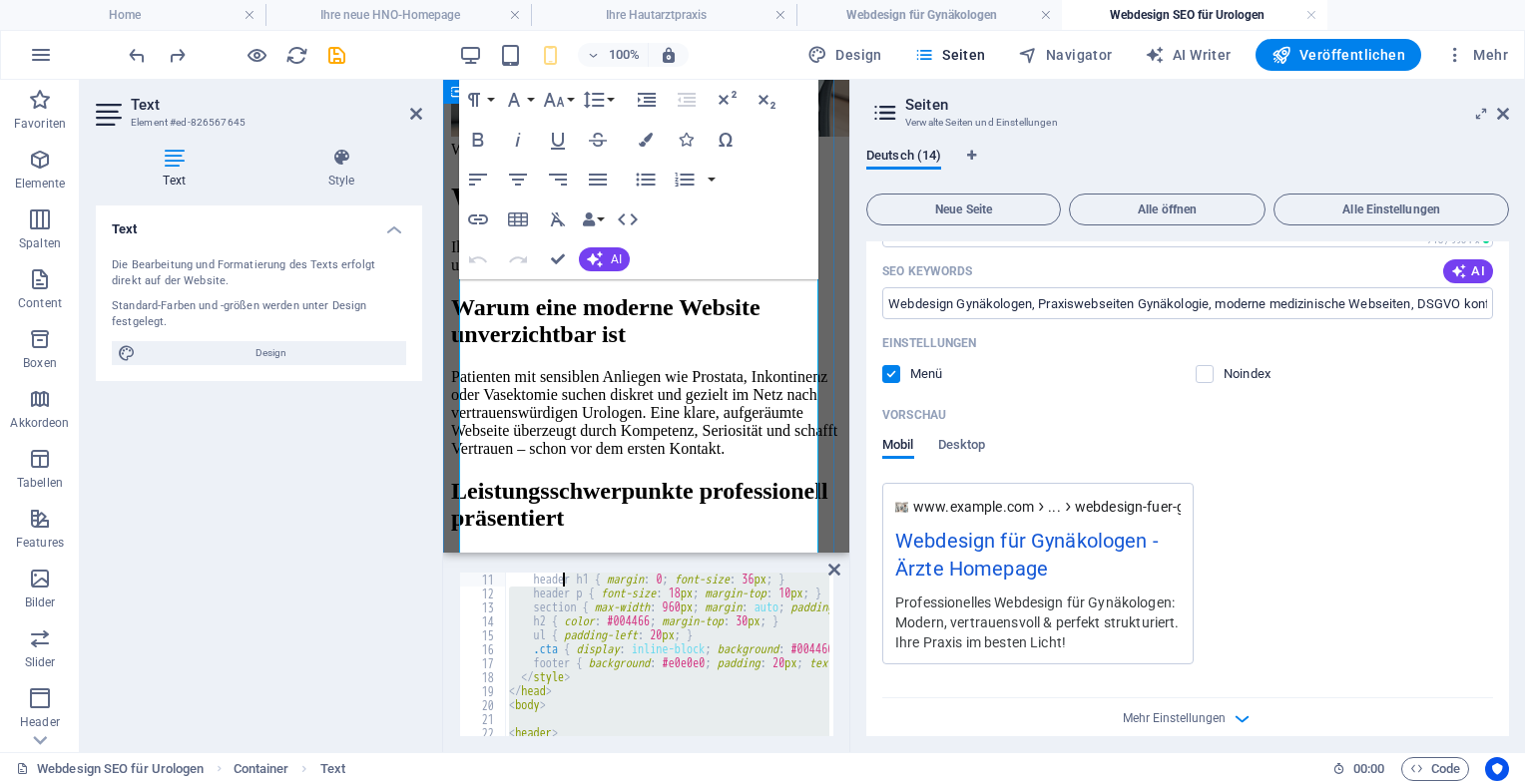 scroll, scrollTop: 0, scrollLeft: 0, axis: both 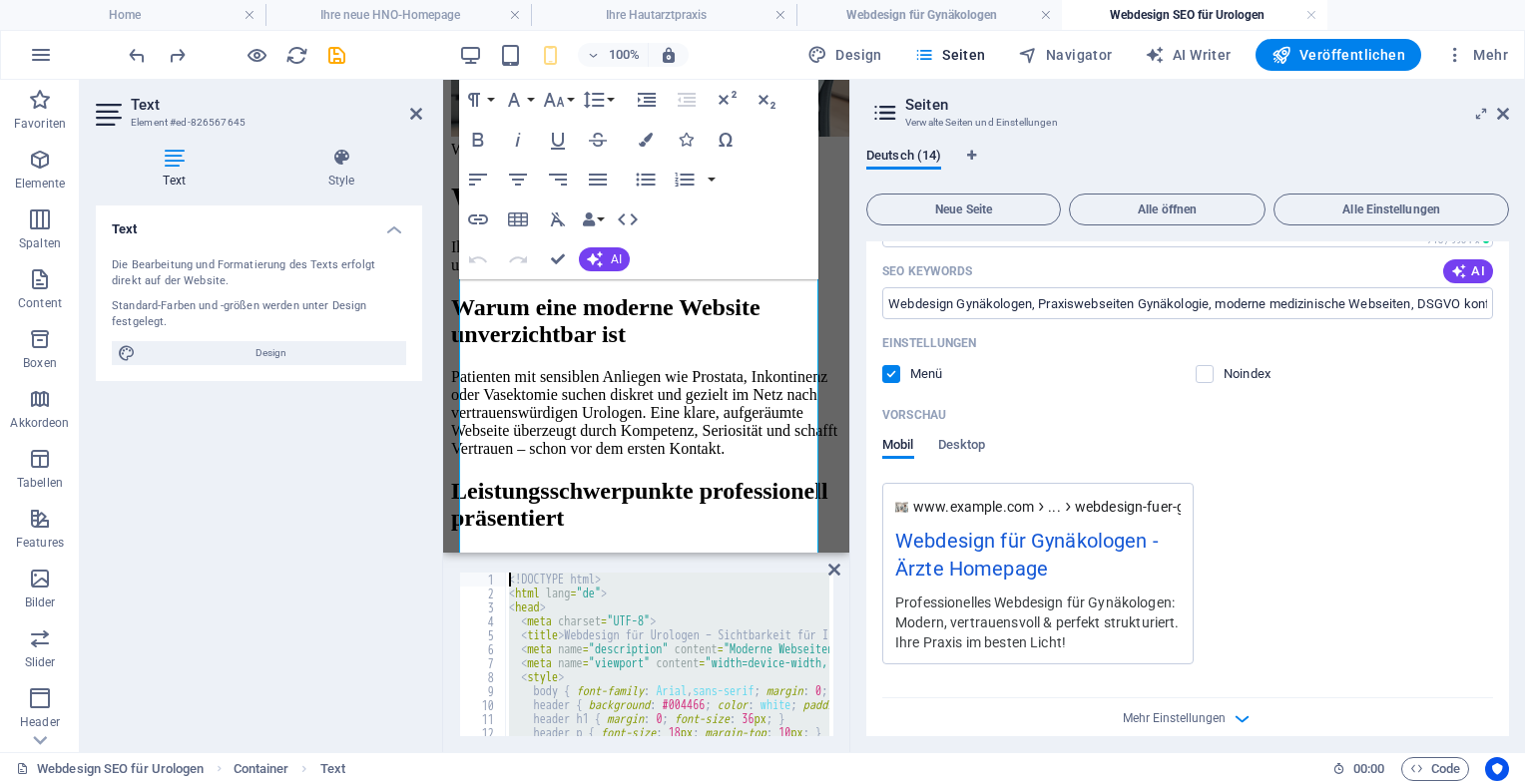 drag, startPoint x: 595, startPoint y: 688, endPoint x: 441, endPoint y: 419, distance: 309.9629 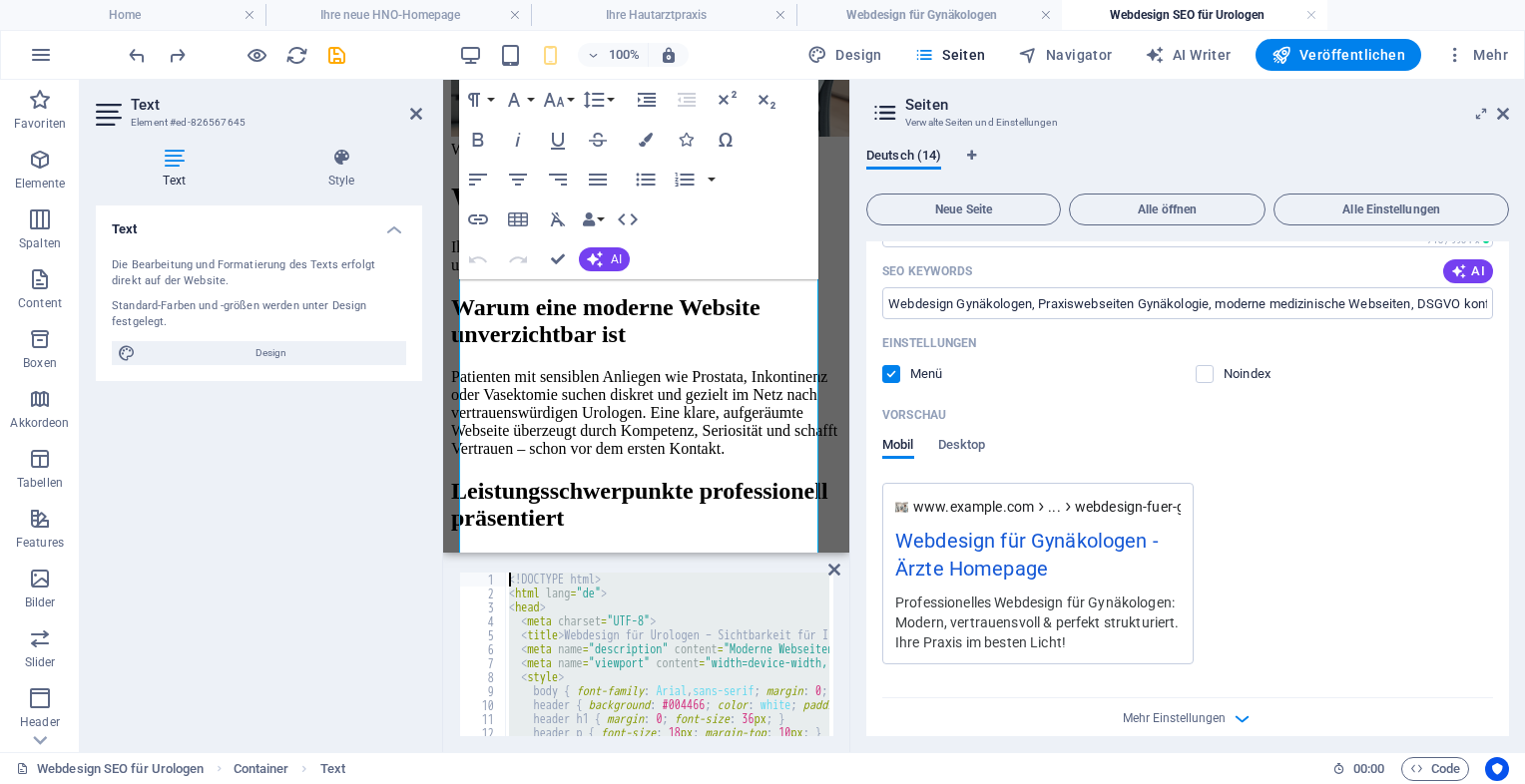 scroll, scrollTop: 0, scrollLeft: 0, axis: both 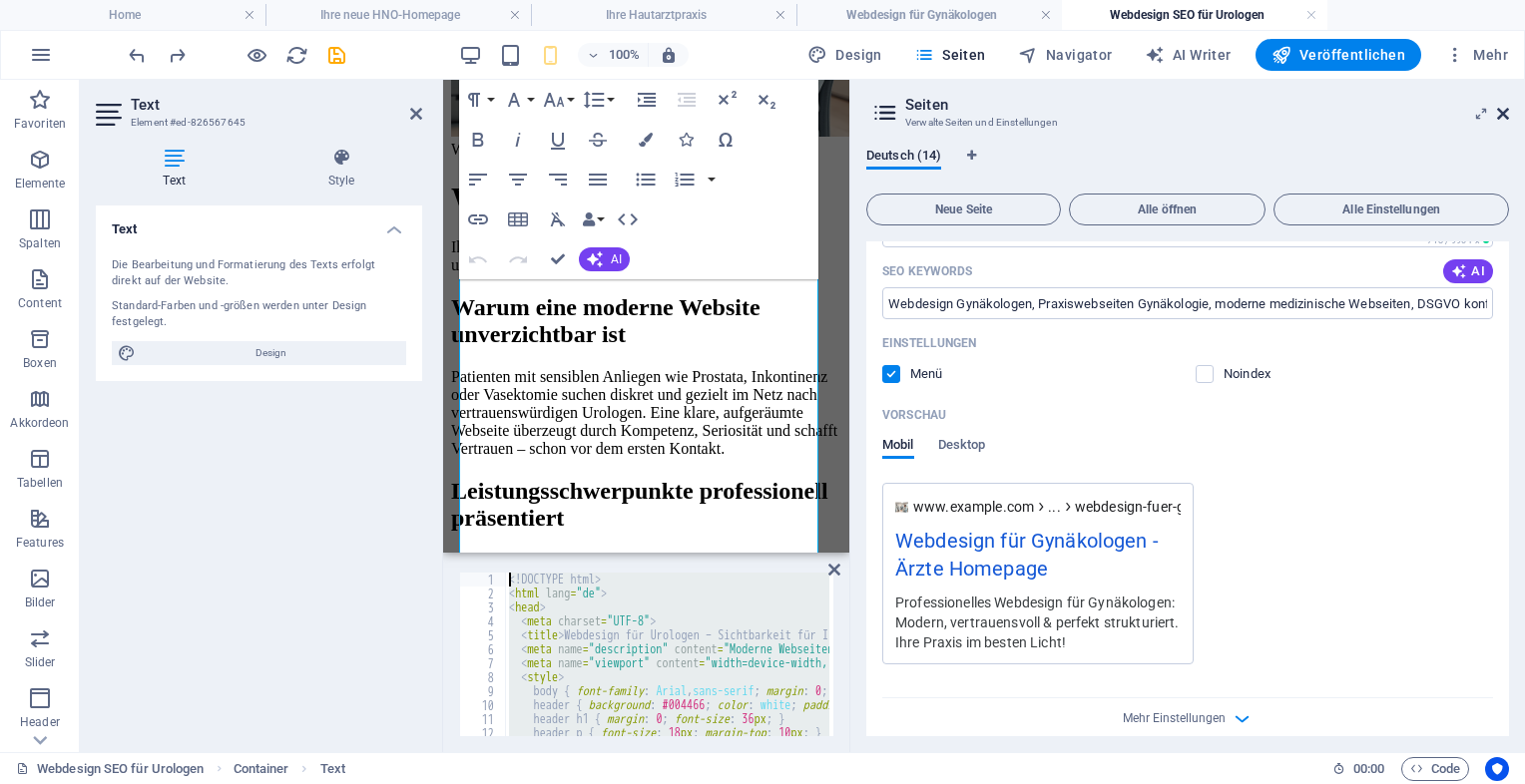 click at bounding box center [1503, 114] 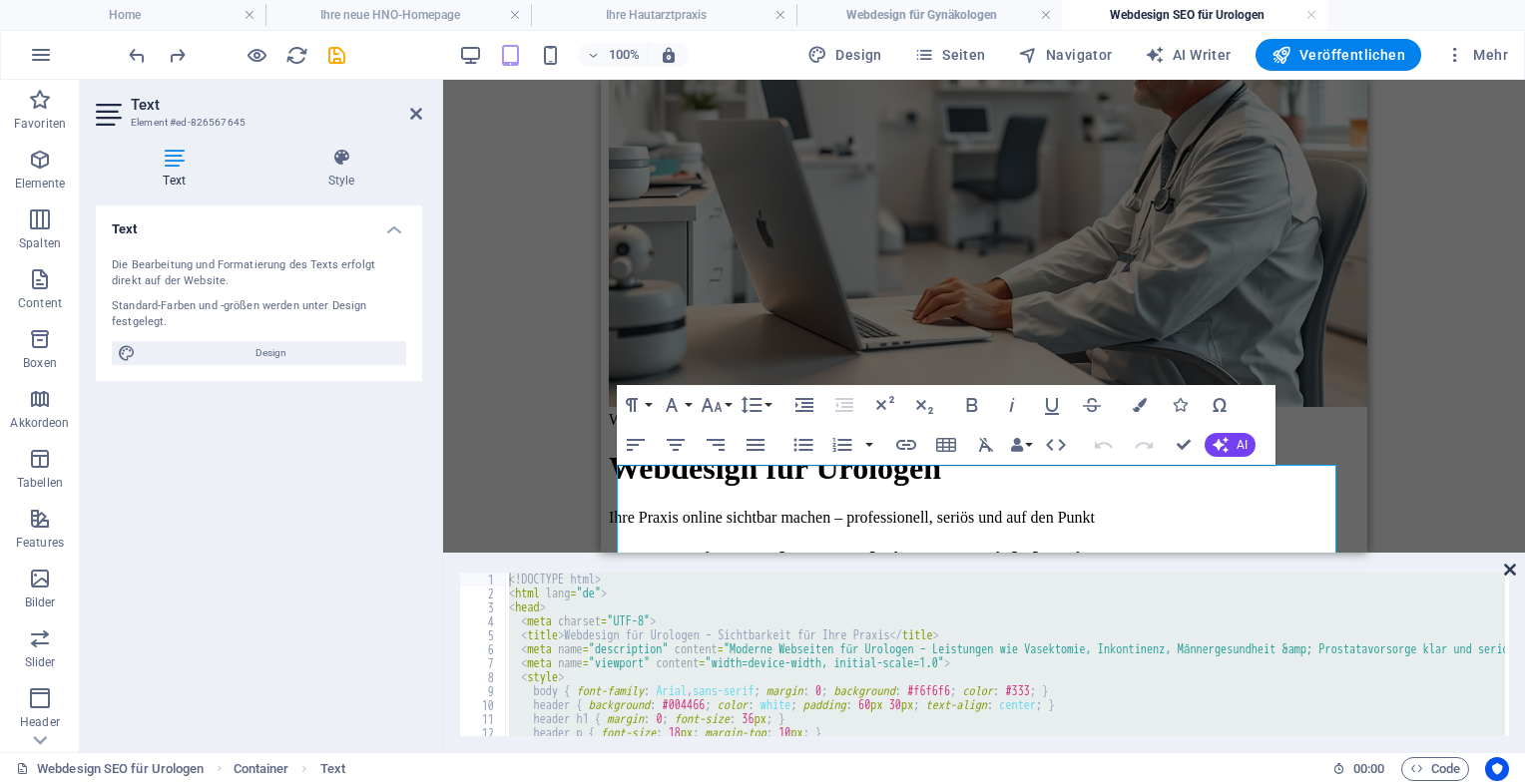 click at bounding box center (1510, 570) 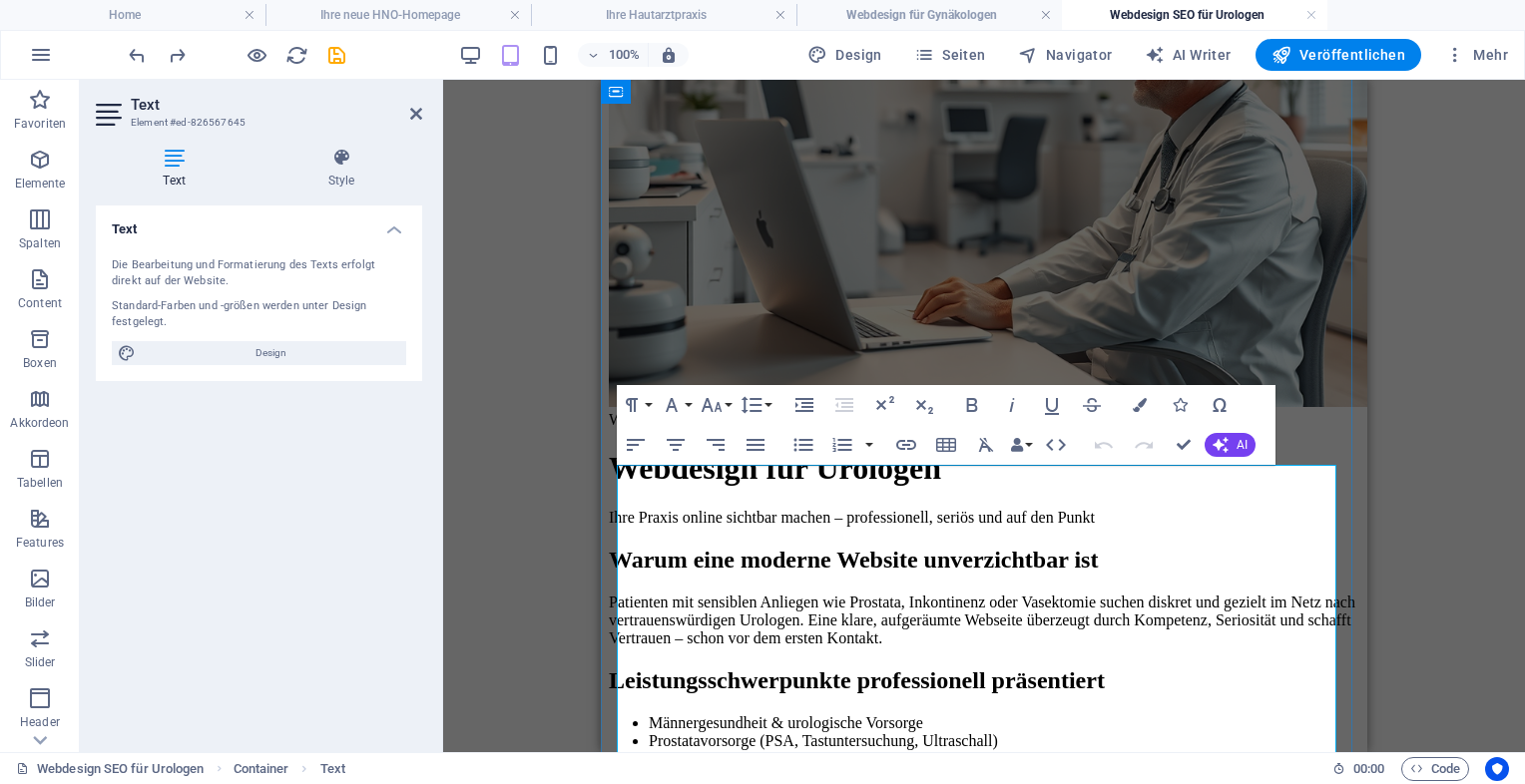 click on "Webdesign für Urologen – Sichtbarkeit für Ihre Praxis
Webdesign für Urologen
Ihre Praxis online sichtbar machen – professionell, seriös und auf den Punkt
Warum eine moderne Website unverzichtbar ist
Patienten mit sensiblen Anliegen wie Prostata, Inkontinenz oder Vasektomie suchen diskret und gezielt im Netz nach vertrauenswürdigen Urologen. Eine klare, aufgeräumte Webseite überzeugt durch Kompetenz, Seriosität und schafft Vertrauen – schon vor dem ersten Kontakt.
Leistungsschwerpunkte professionell präsentiert
Männergesundheit & urologische Vorsorge
Prostatavorsorge (PSA, Tastuntersuchung, Ultraschall)
Diagnostik & Therapie bei Inkontinenz
Vasektomie (Sterilisation beim Mann) – Ablauf, Vorteile, Nachsorge
Ambulante OPs & medikamentöse Therapien
Unverbindlich anfragen
Was Ihre neue Website bieten sollte
Mobiloptimiertes, schnelles Design für alle Endgeräte" at bounding box center [984, 892] 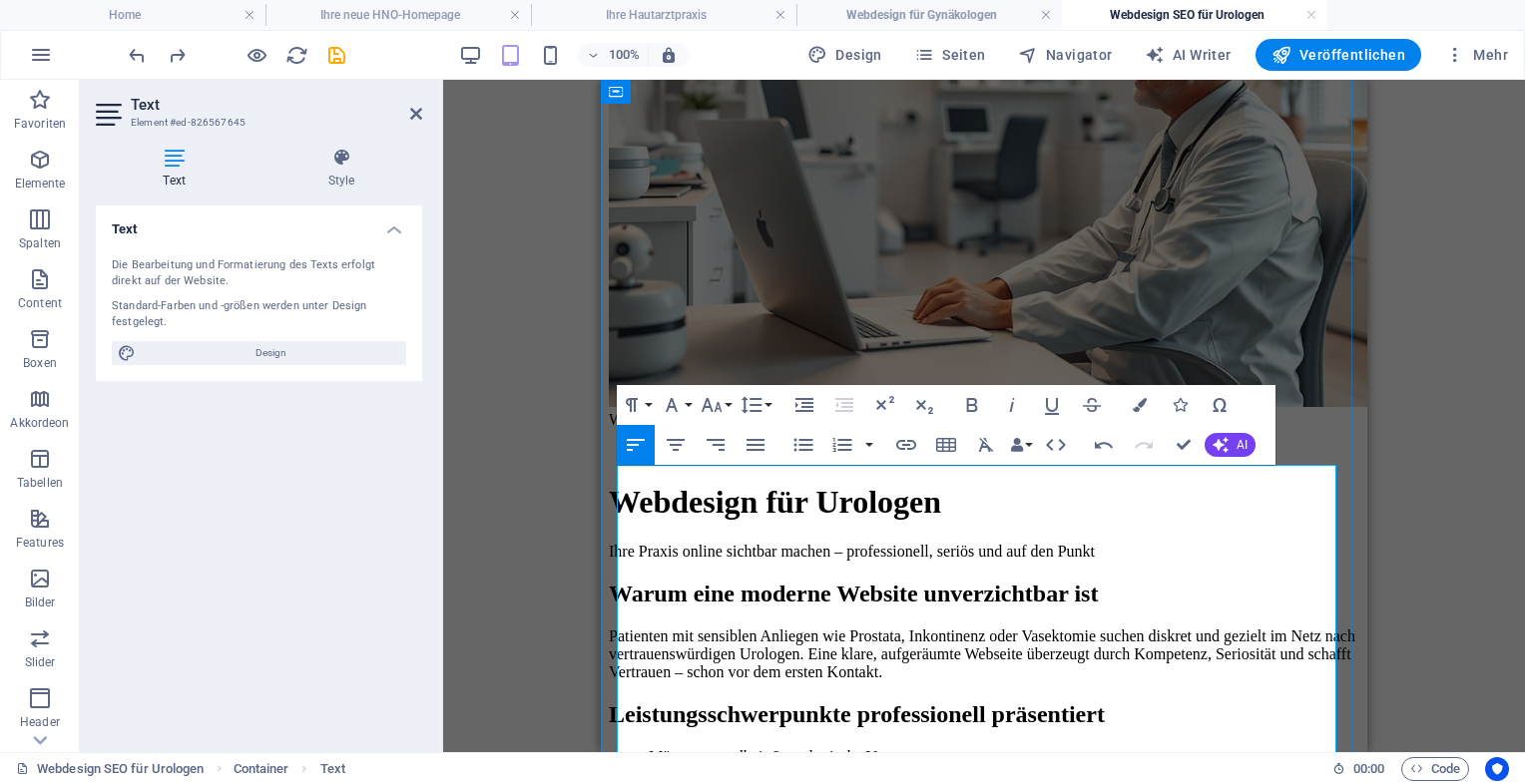 click on "Ihre Praxis online sichtbar machen – professionell, seriös und auf den Punkt" at bounding box center (984, 552) 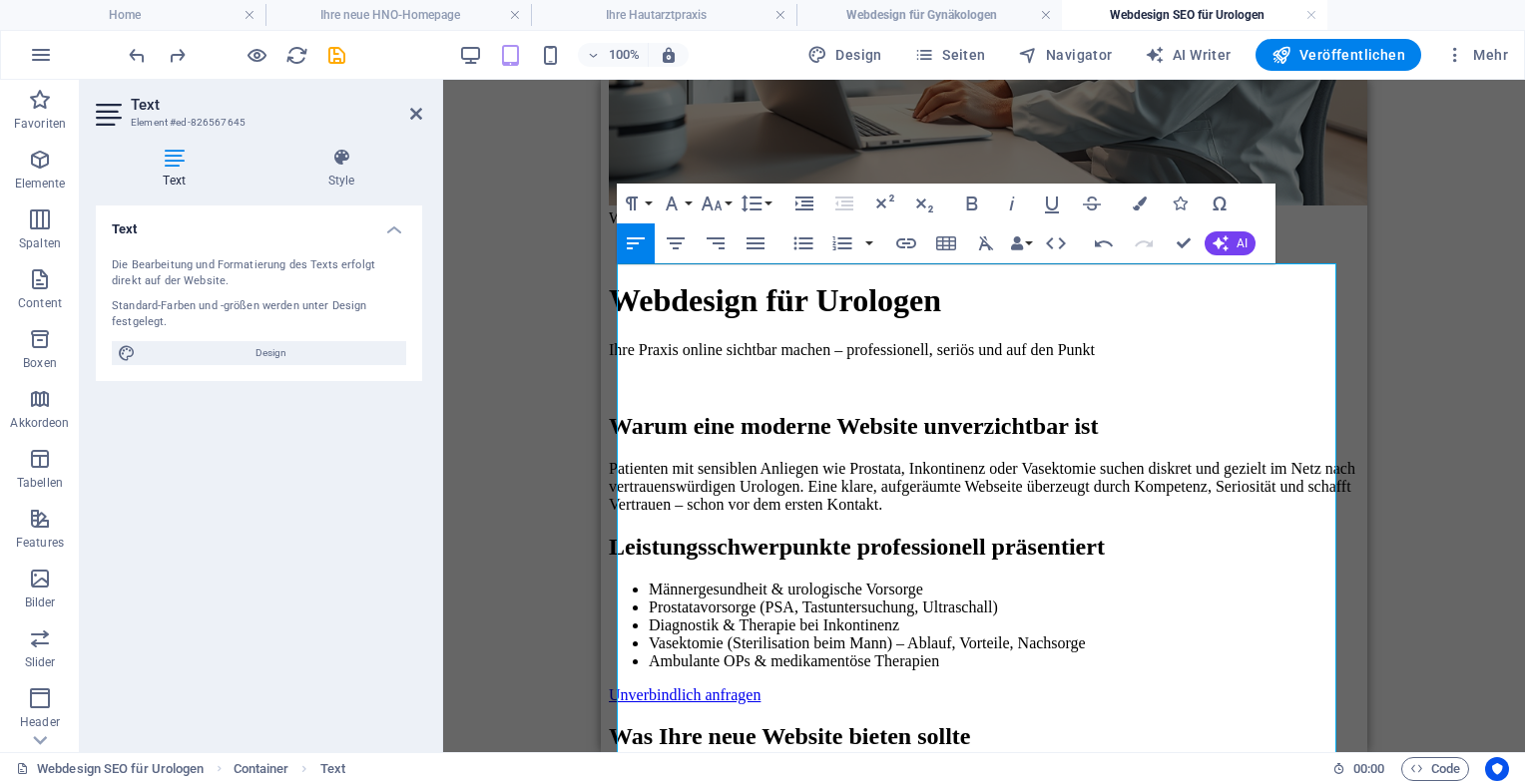 scroll, scrollTop: 496, scrollLeft: 0, axis: vertical 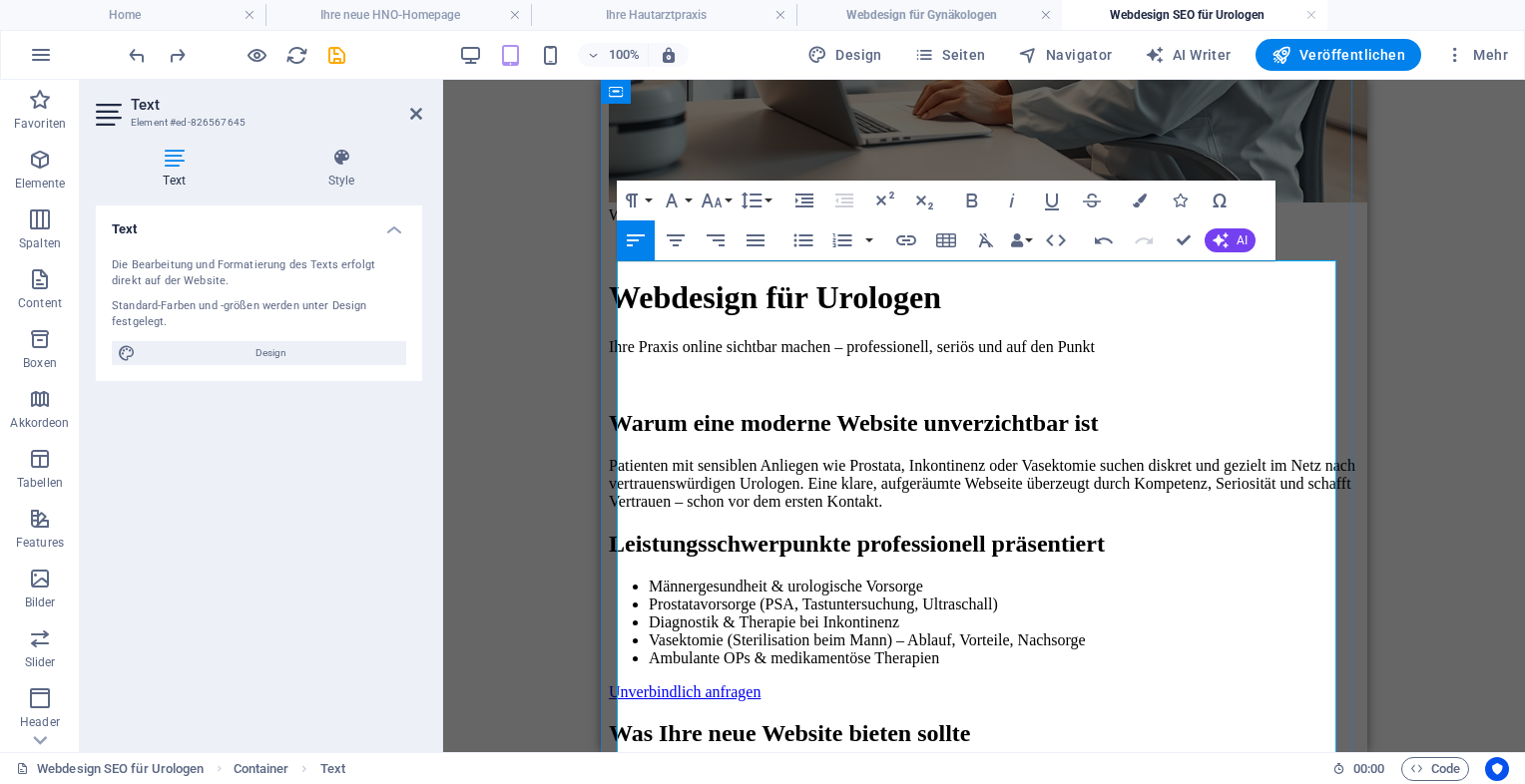 click on "Leistungsschwerpunkte professionell präsentiert" at bounding box center [984, 544] 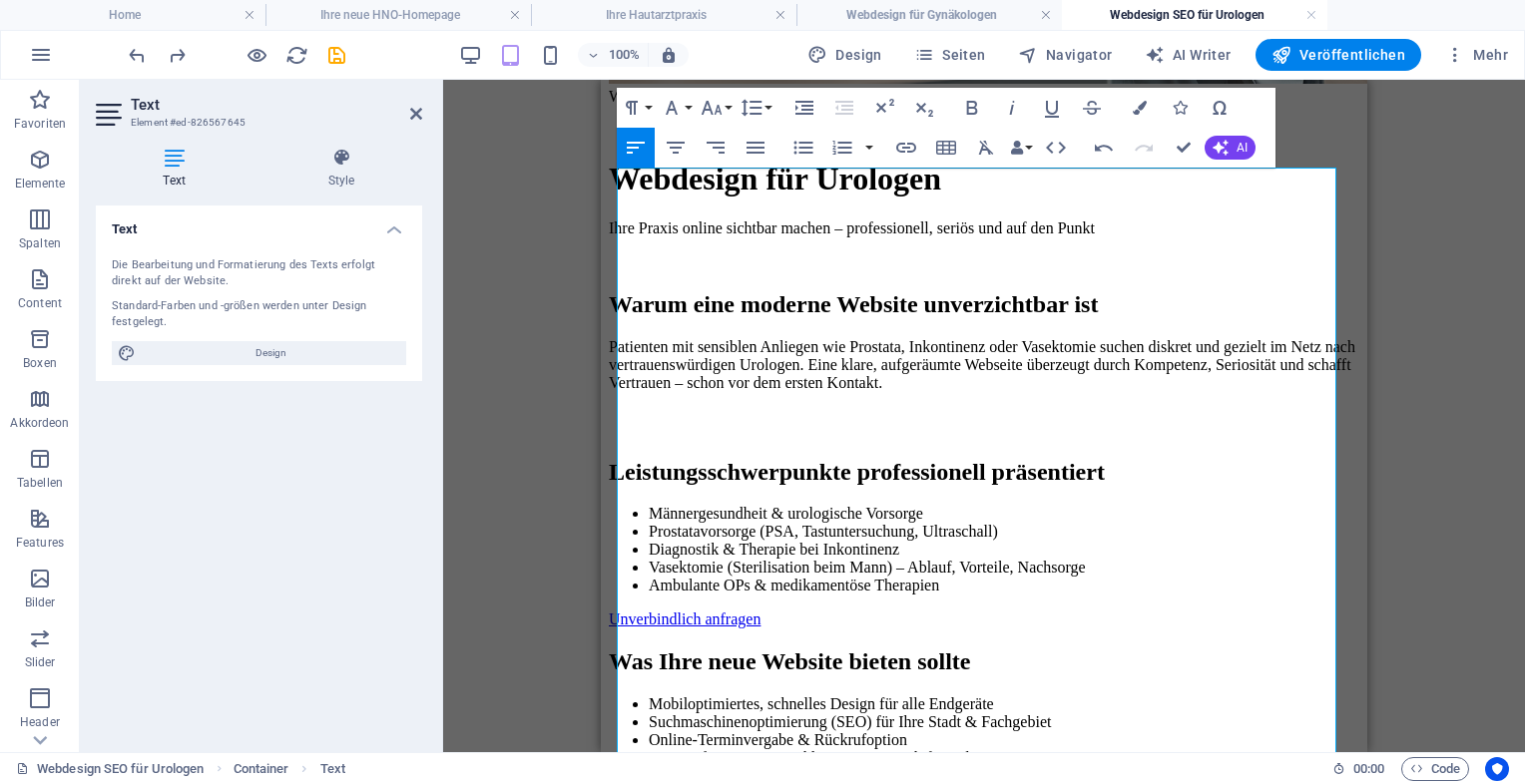 scroll, scrollTop: 656, scrollLeft: 0, axis: vertical 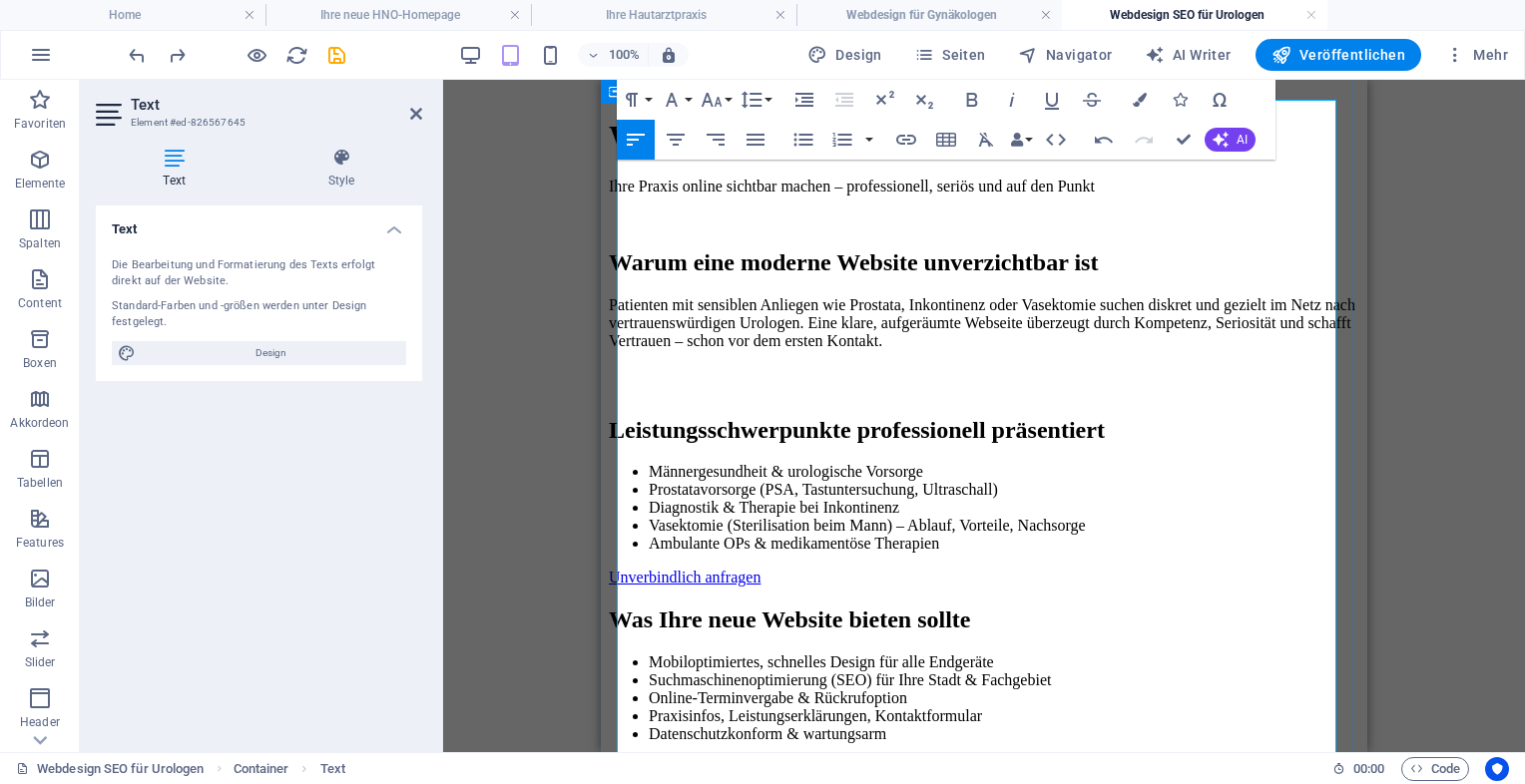 click on "Was Ihre neue Website bieten sollte" at bounding box center [984, 619] 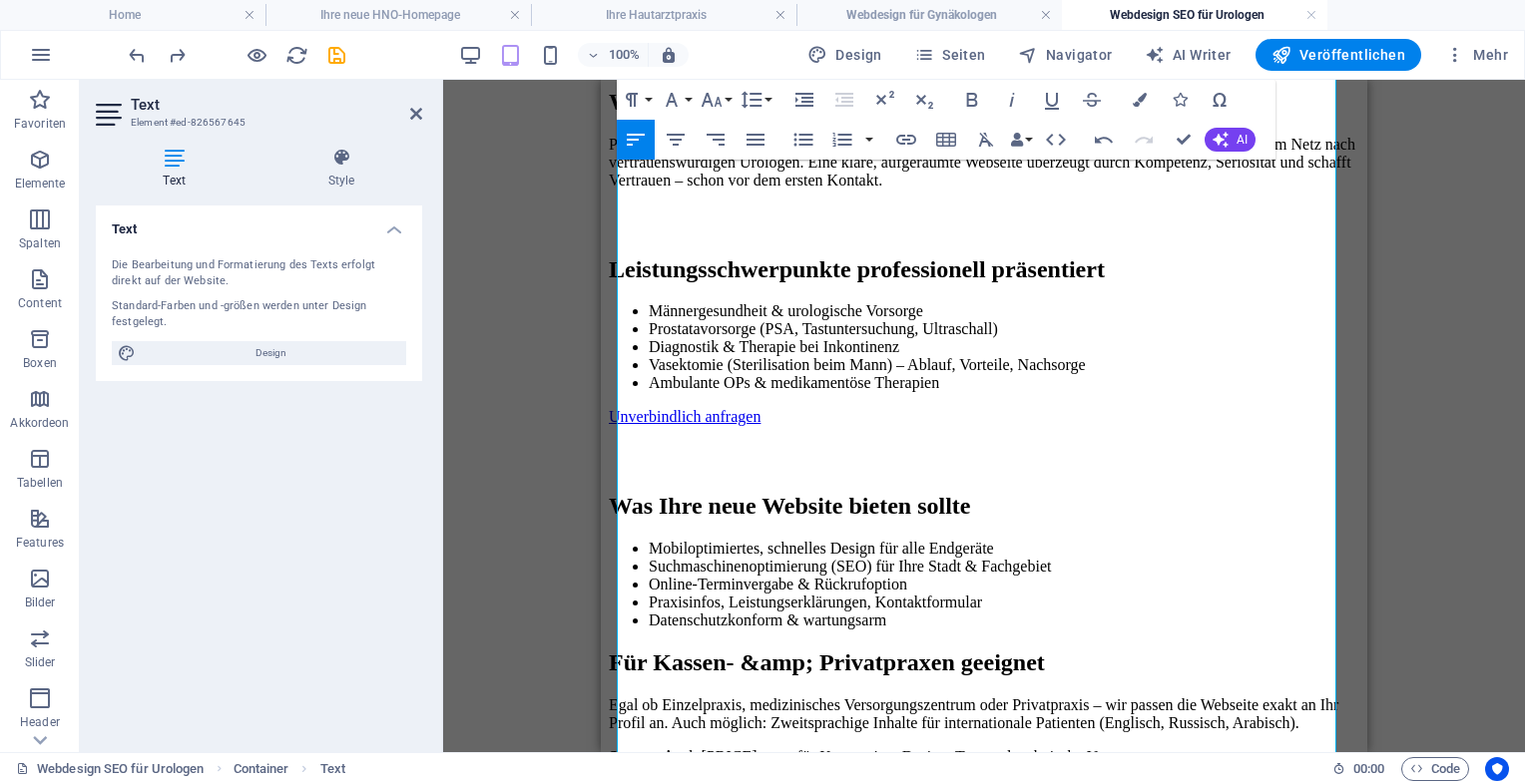scroll, scrollTop: 828, scrollLeft: 0, axis: vertical 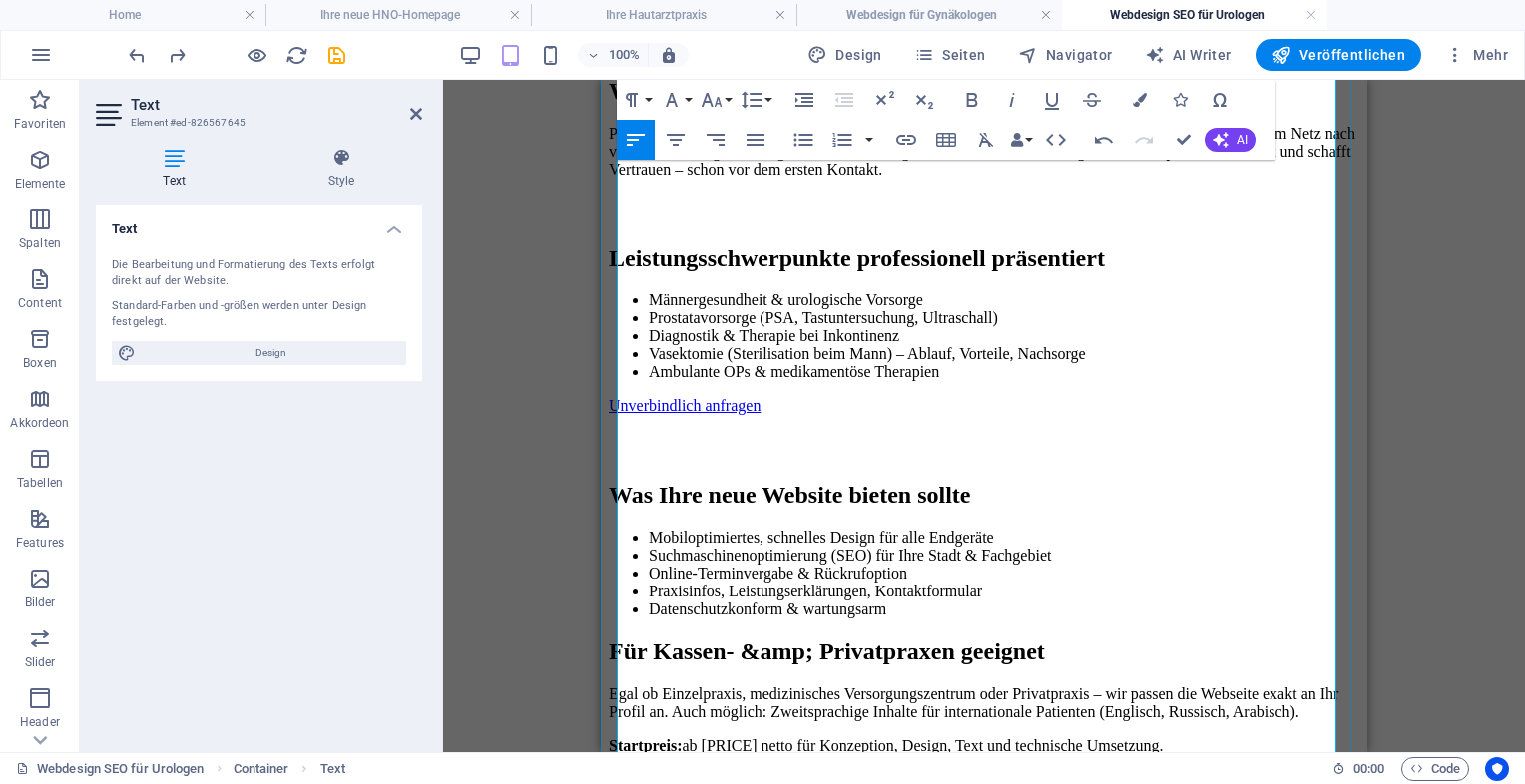 click on "Datenschutzkonform & wartungsarm" at bounding box center [1004, 609] 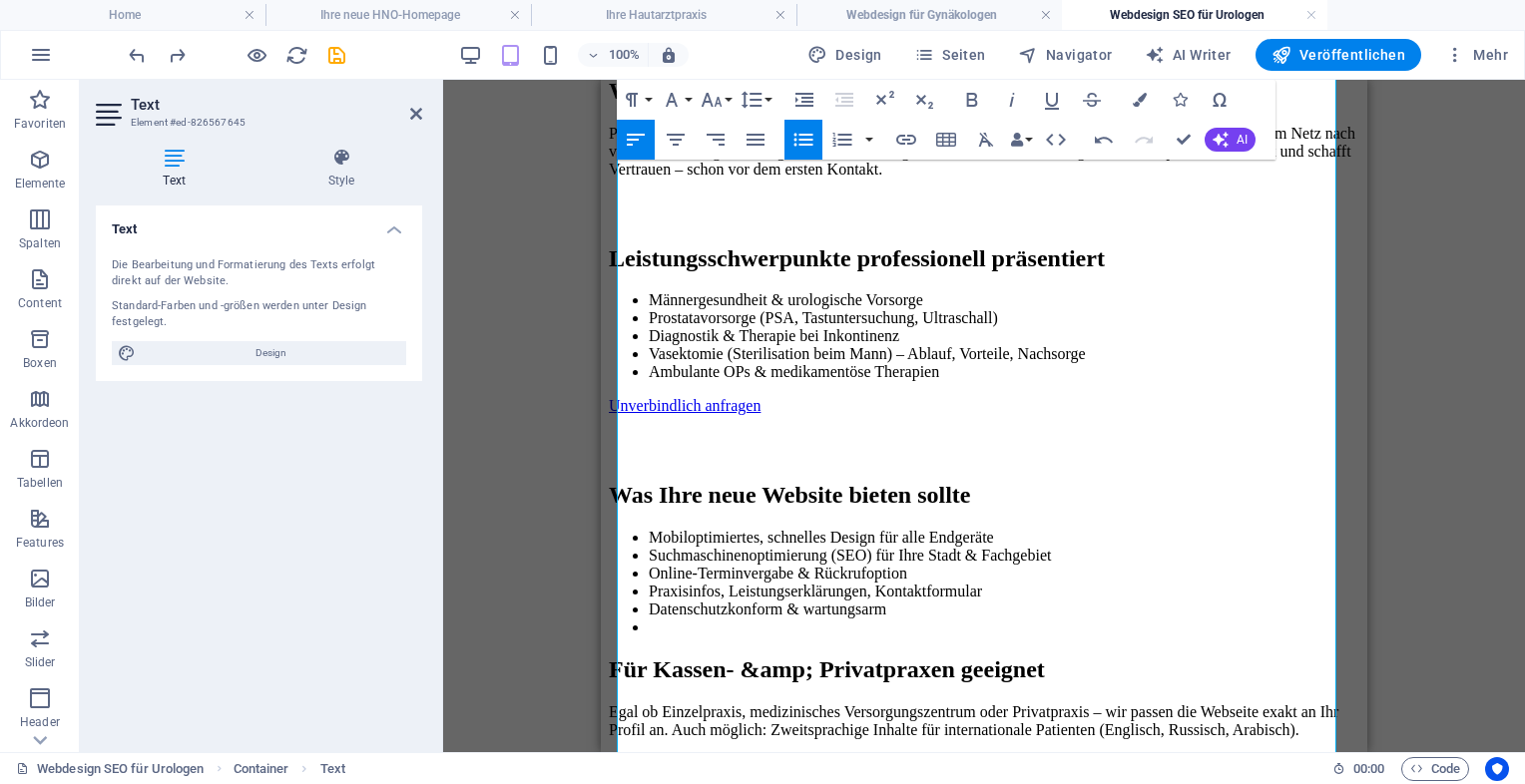 click 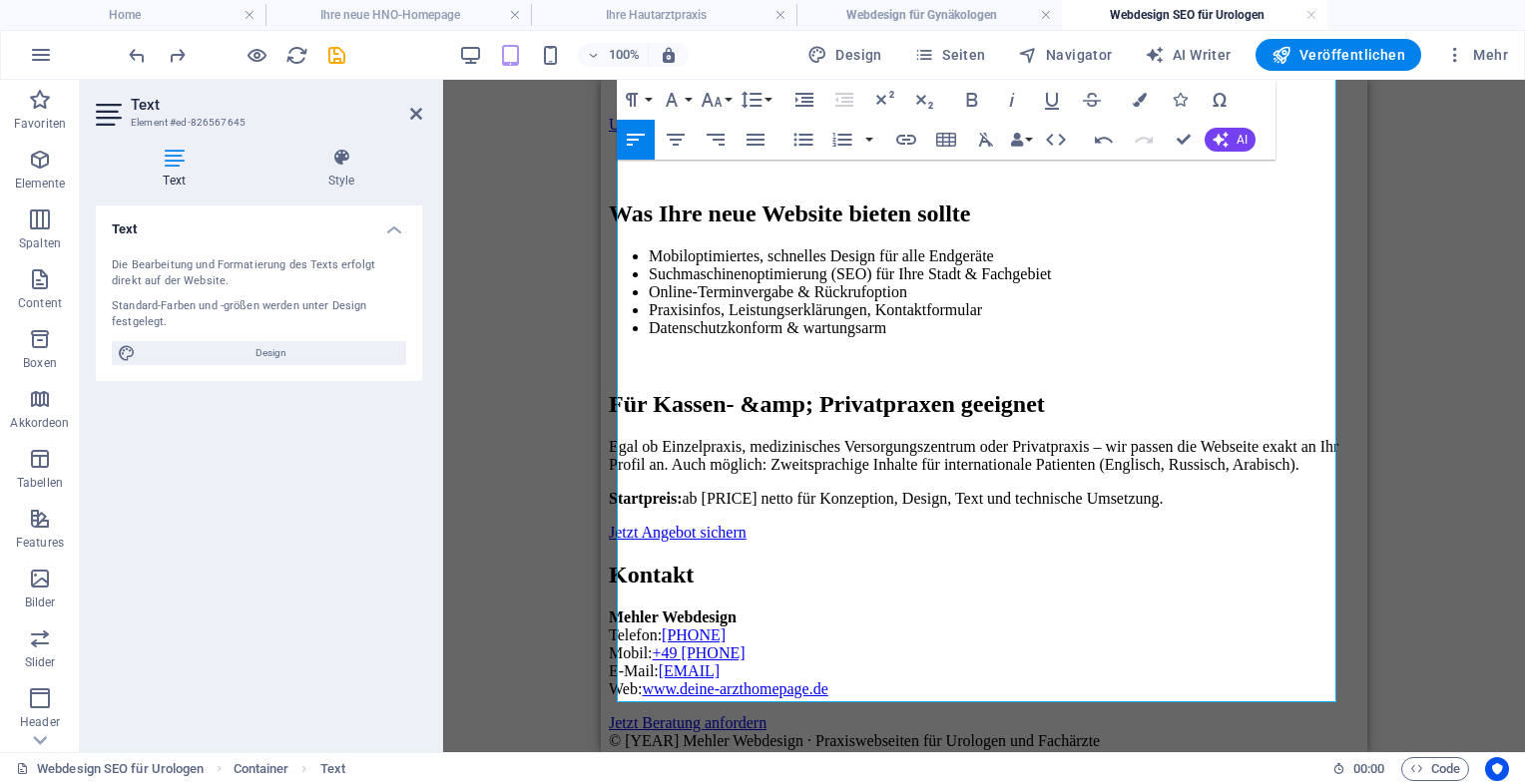 scroll, scrollTop: 1110, scrollLeft: 0, axis: vertical 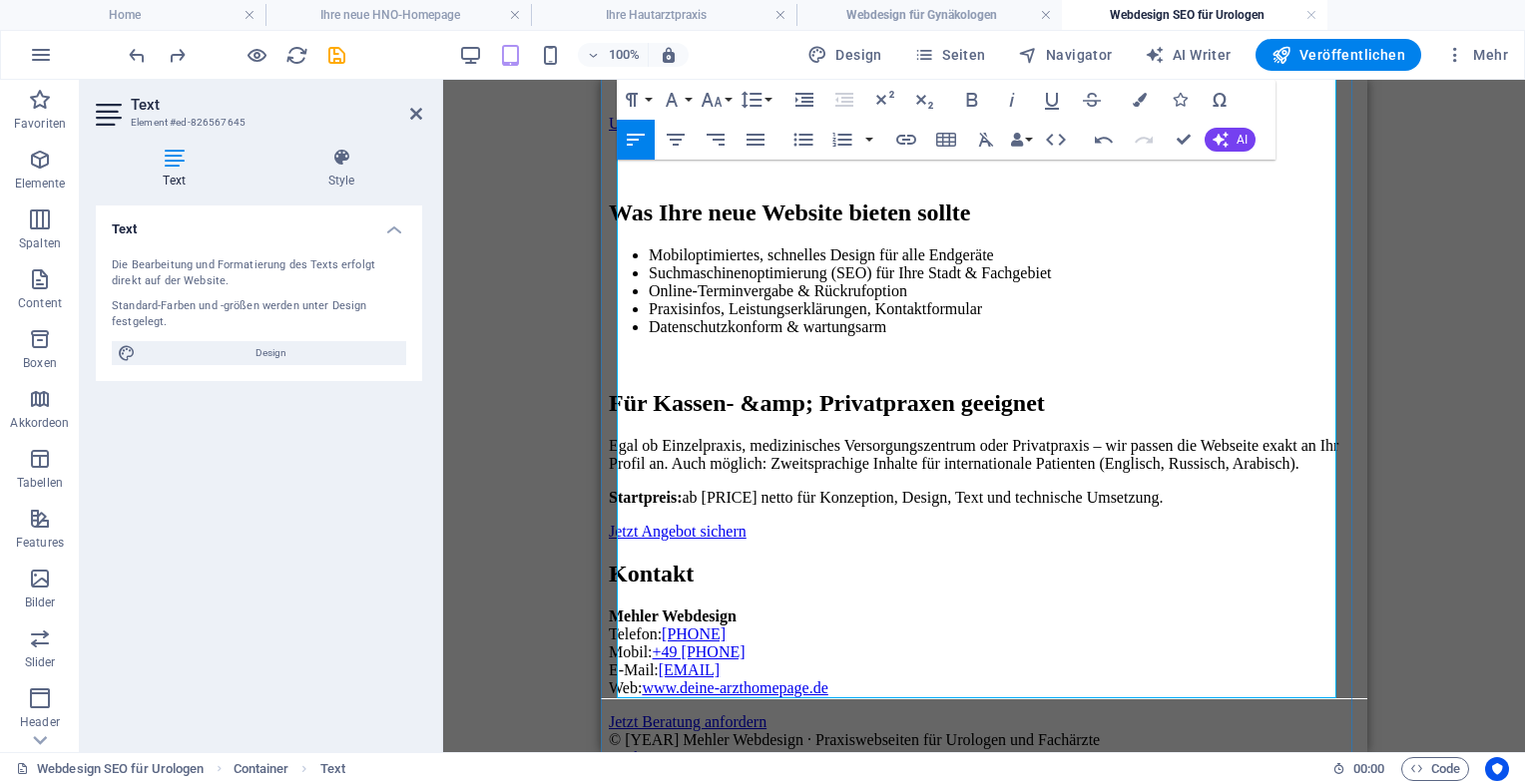 click on "Für Kassen- & Privatpraxen geeignet
Egal ob Einzelpraxis, medizinisches Versorgungszentrum oder Privatpraxis – wir passen die Webseite exakt an Ihr Profil an. Auch möglich: Zweitsprachige Inhalte für internationale Patienten (Englisch, Russisch, Arabisch).
Startpreis:  ab 1.200 € netto für Konzeption, Design, Text und technische Umsetzung.
Jetzt Angebot sichern" at bounding box center (984, 465) 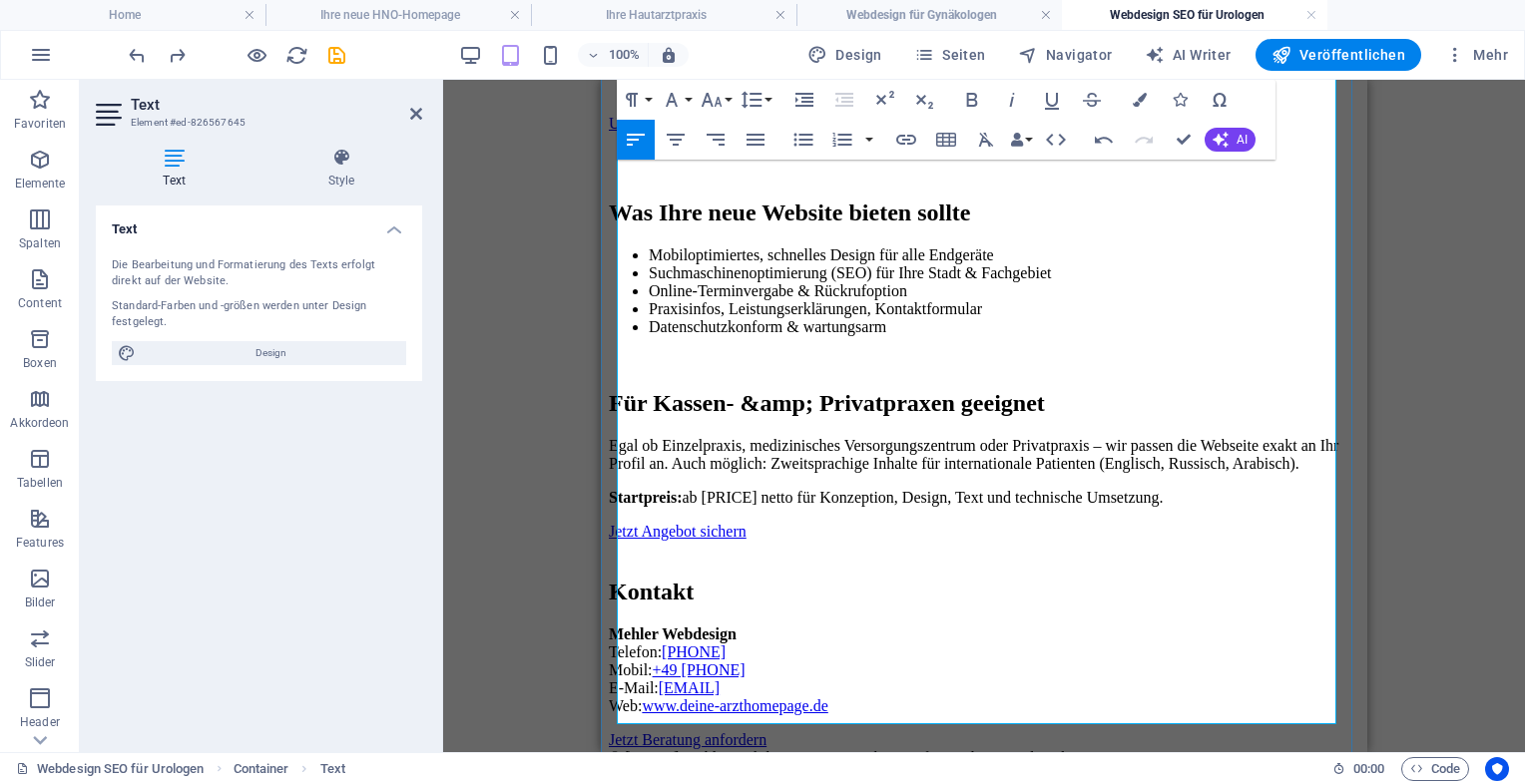 click on "Kontakt
Mehler Webdesign
Telefon:  +49 208 43906645
Mobil:  +49 1522 9855538
E-Mail:  info@deine-arzthomepage.de
Web:  www.deine-arzthomepage.de
Jetzt Beratung anfordern" at bounding box center [984, 663] 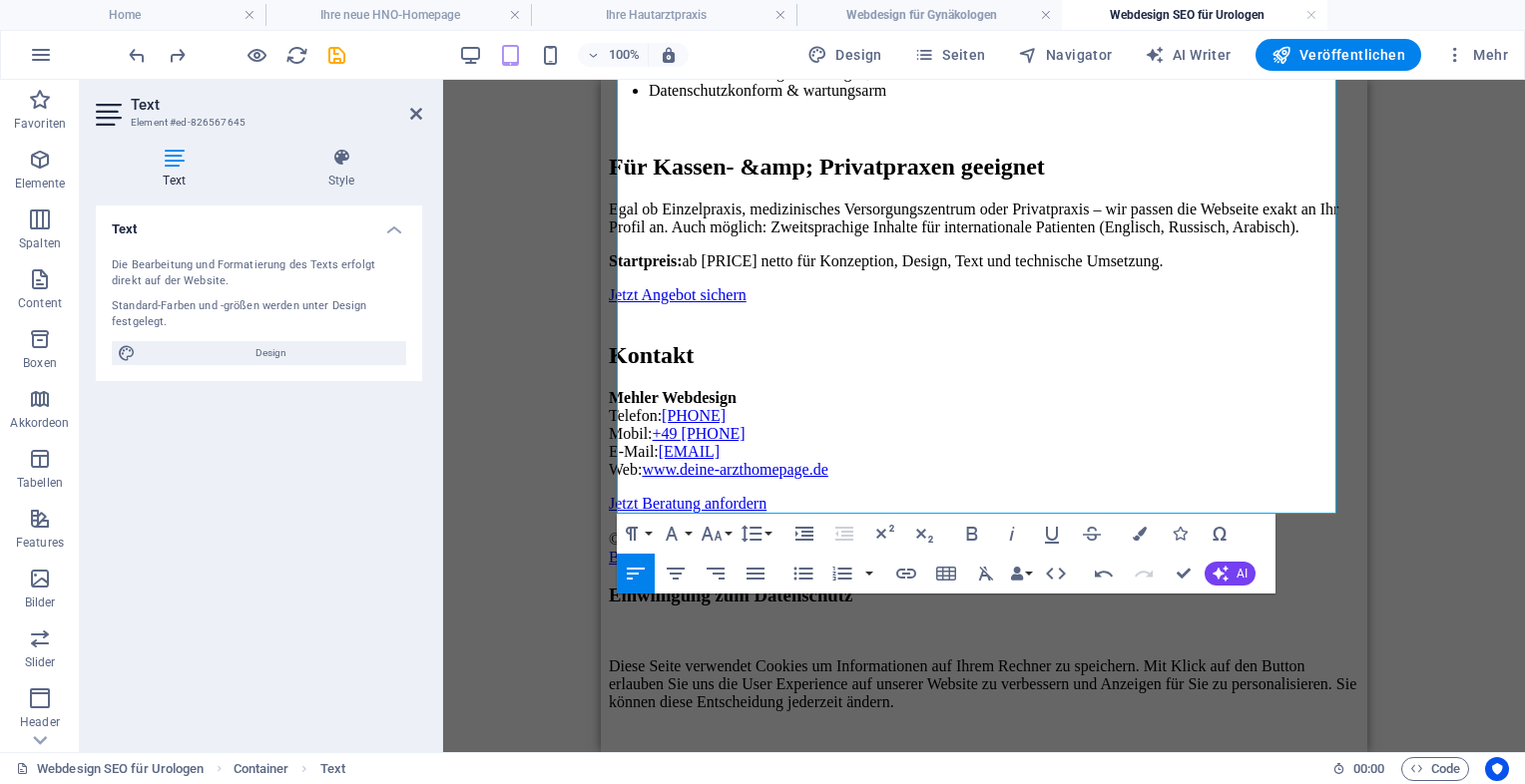 scroll, scrollTop: 1356, scrollLeft: 0, axis: vertical 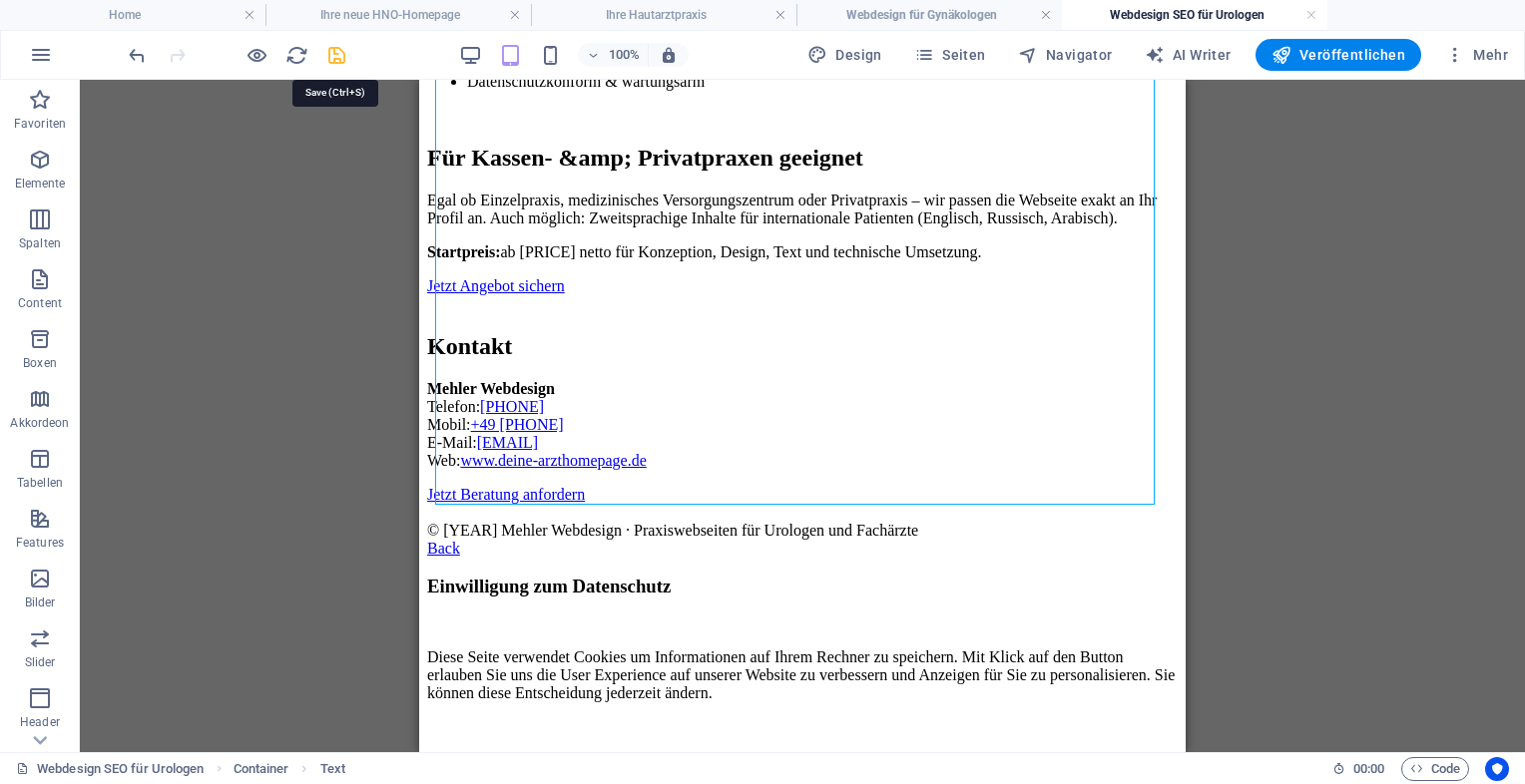 click at bounding box center (336, 55) 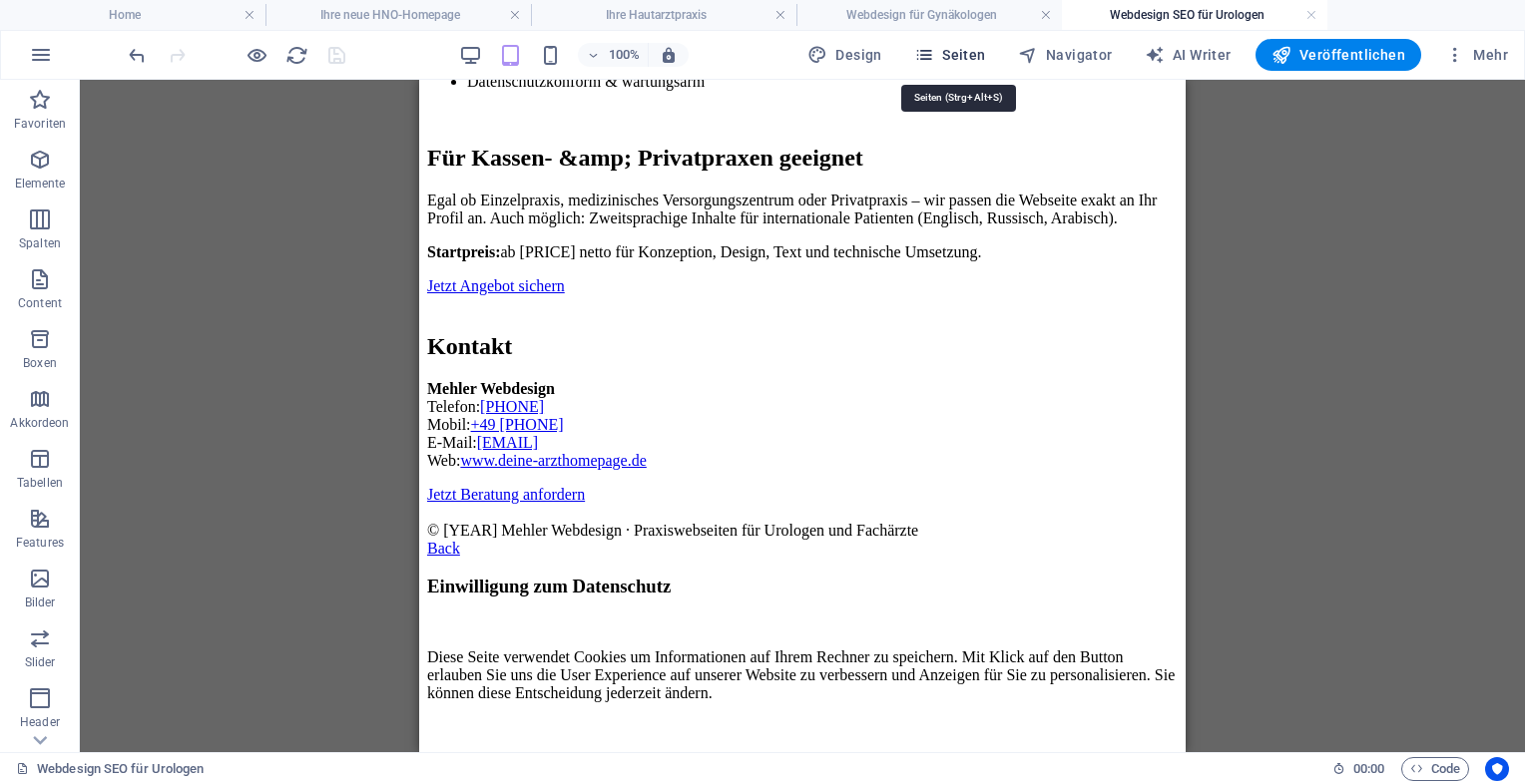 click on "Seiten" at bounding box center (950, 55) 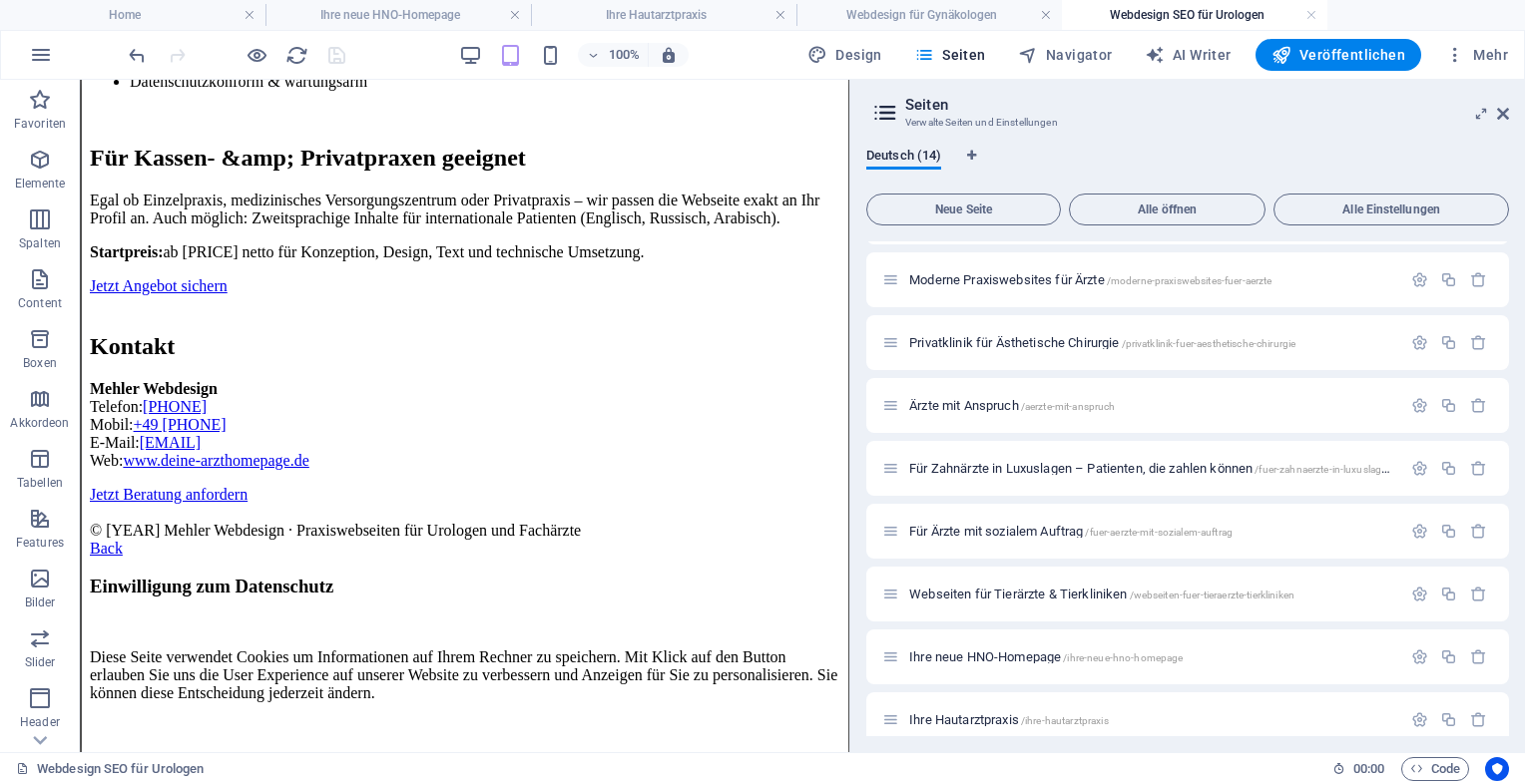 scroll, scrollTop: 385, scrollLeft: 0, axis: vertical 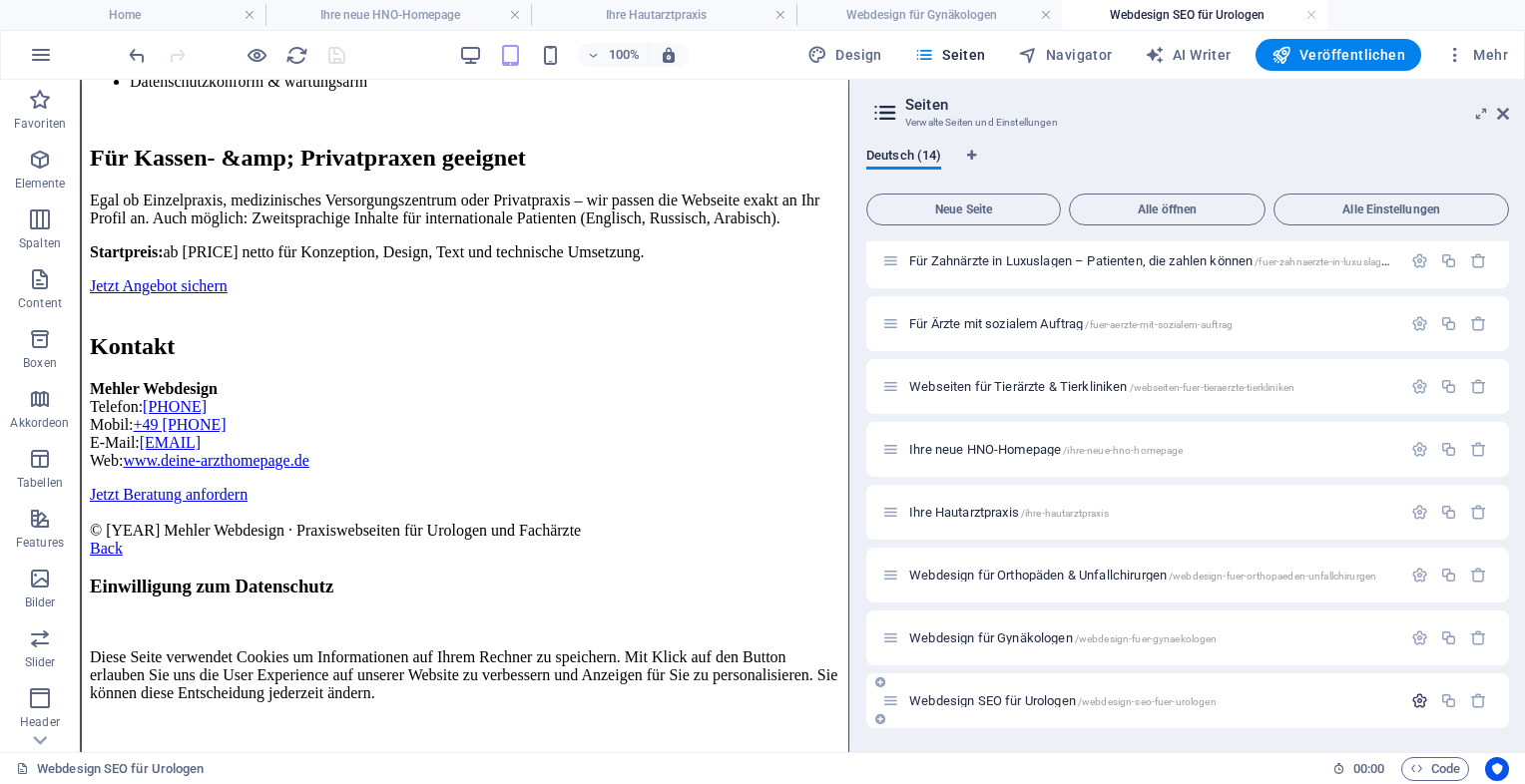 click at bounding box center (1419, 700) 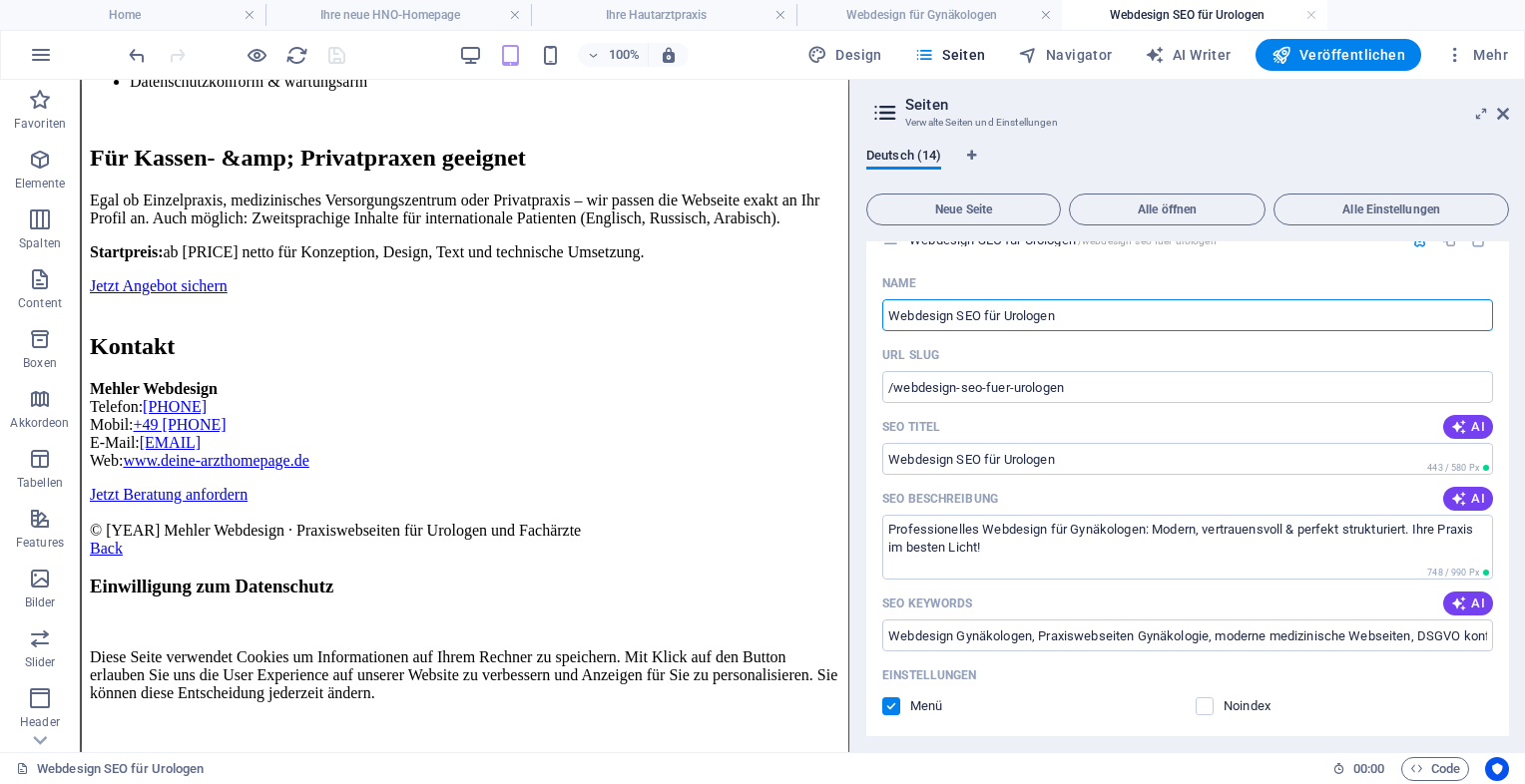 scroll, scrollTop: 860, scrollLeft: 0, axis: vertical 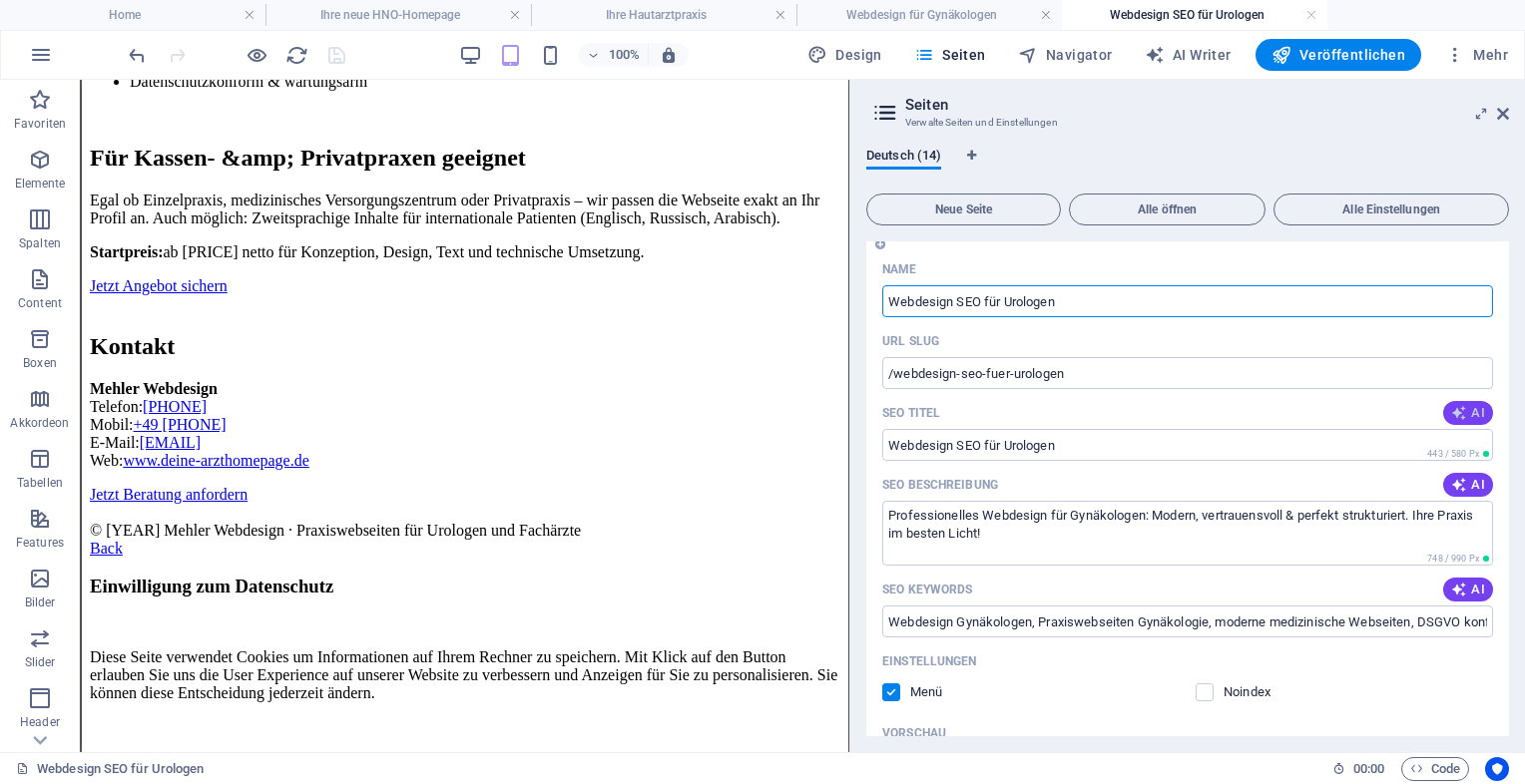 click at bounding box center [1459, 413] 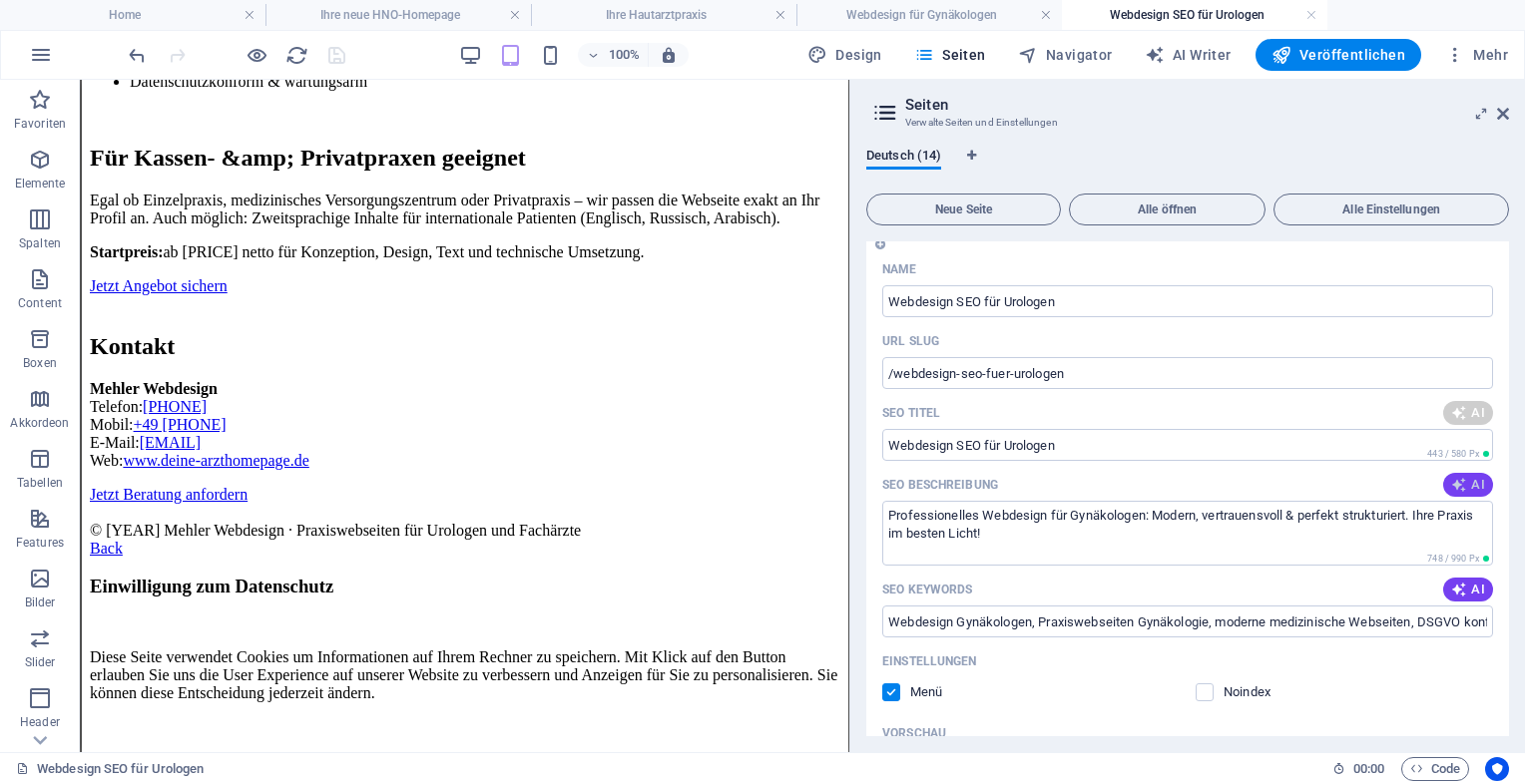 click at bounding box center [1459, 485] 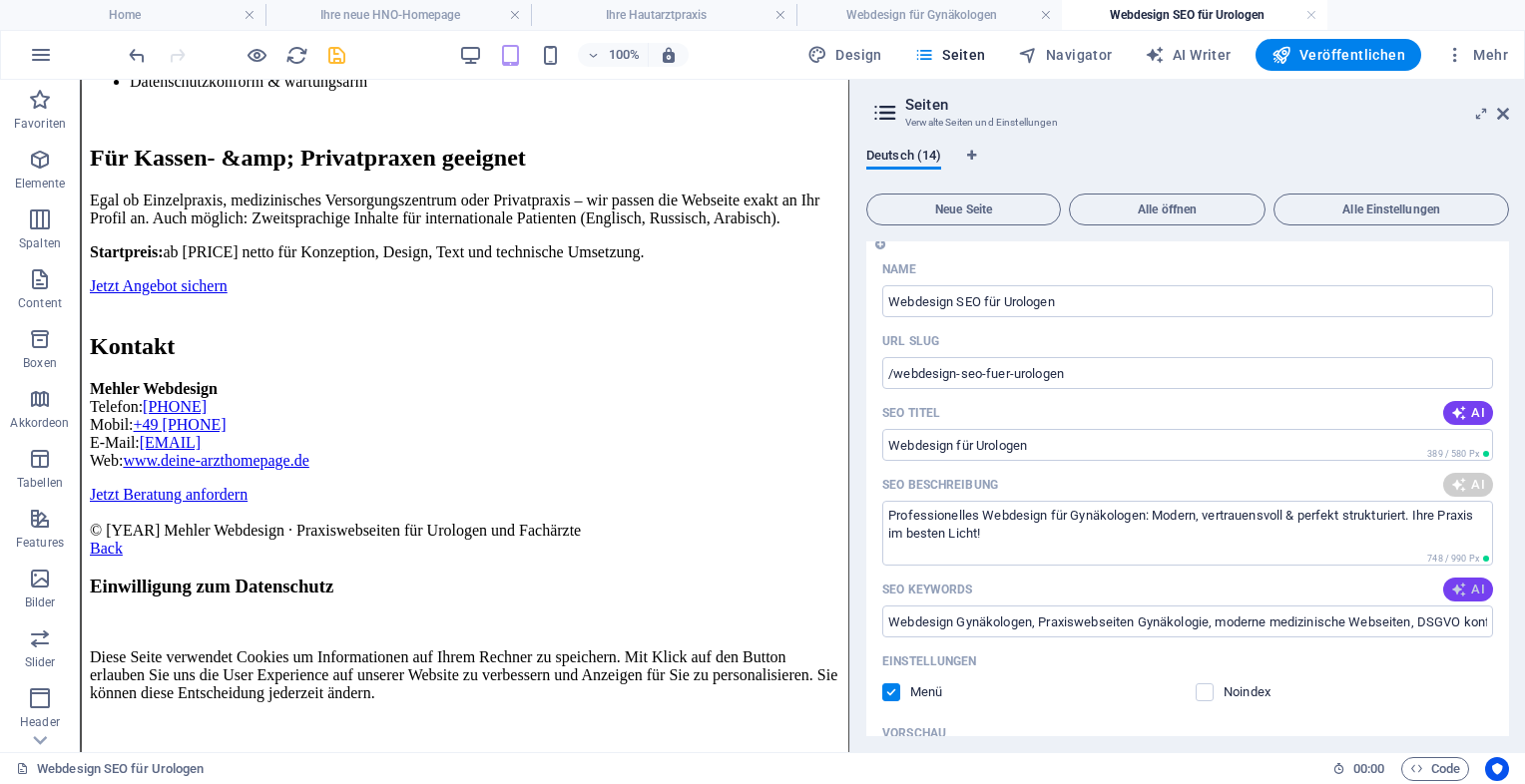 click at bounding box center (1459, 589) 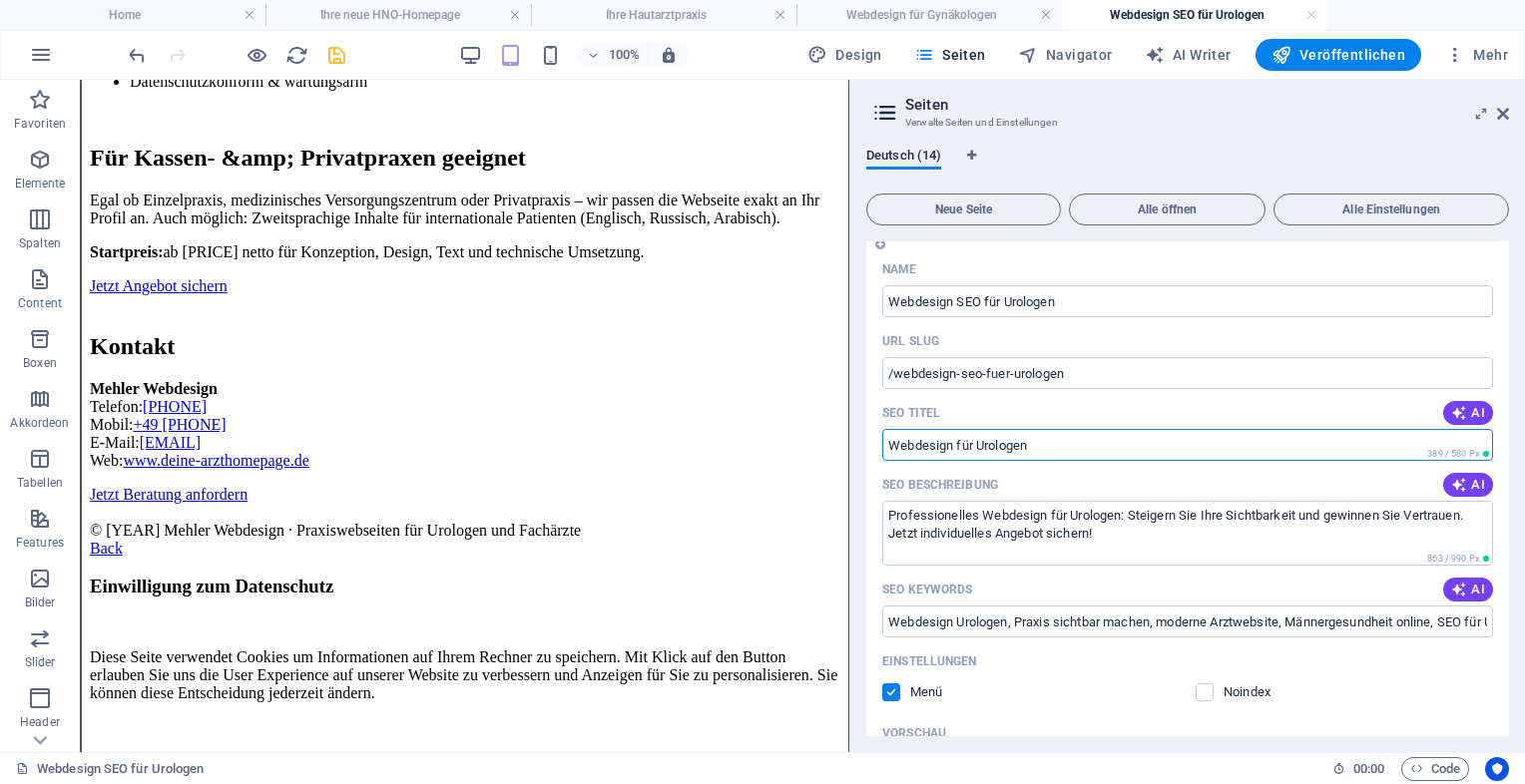 drag, startPoint x: 1042, startPoint y: 446, endPoint x: 875, endPoint y: 457, distance: 167.36188 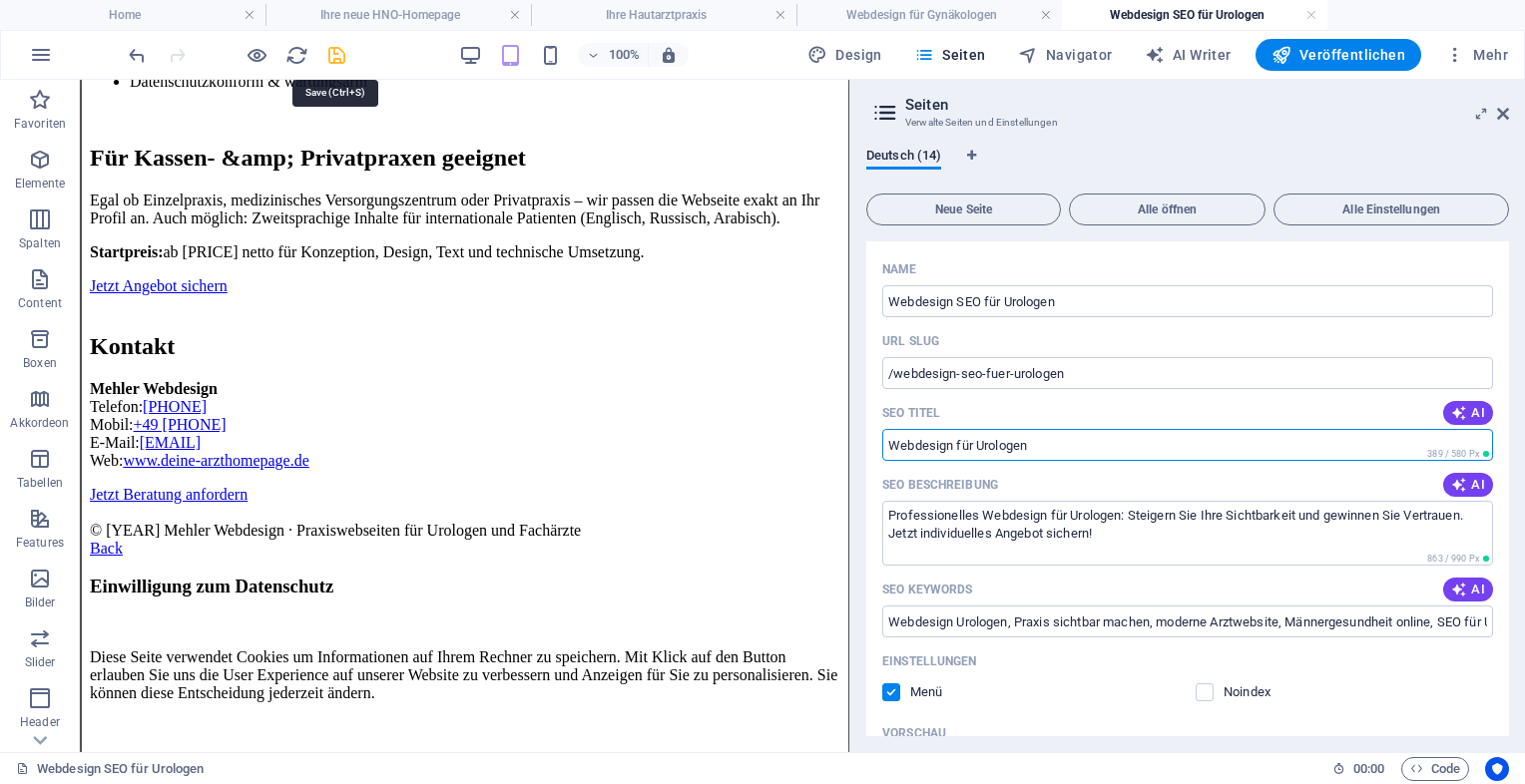 click at bounding box center (336, 55) 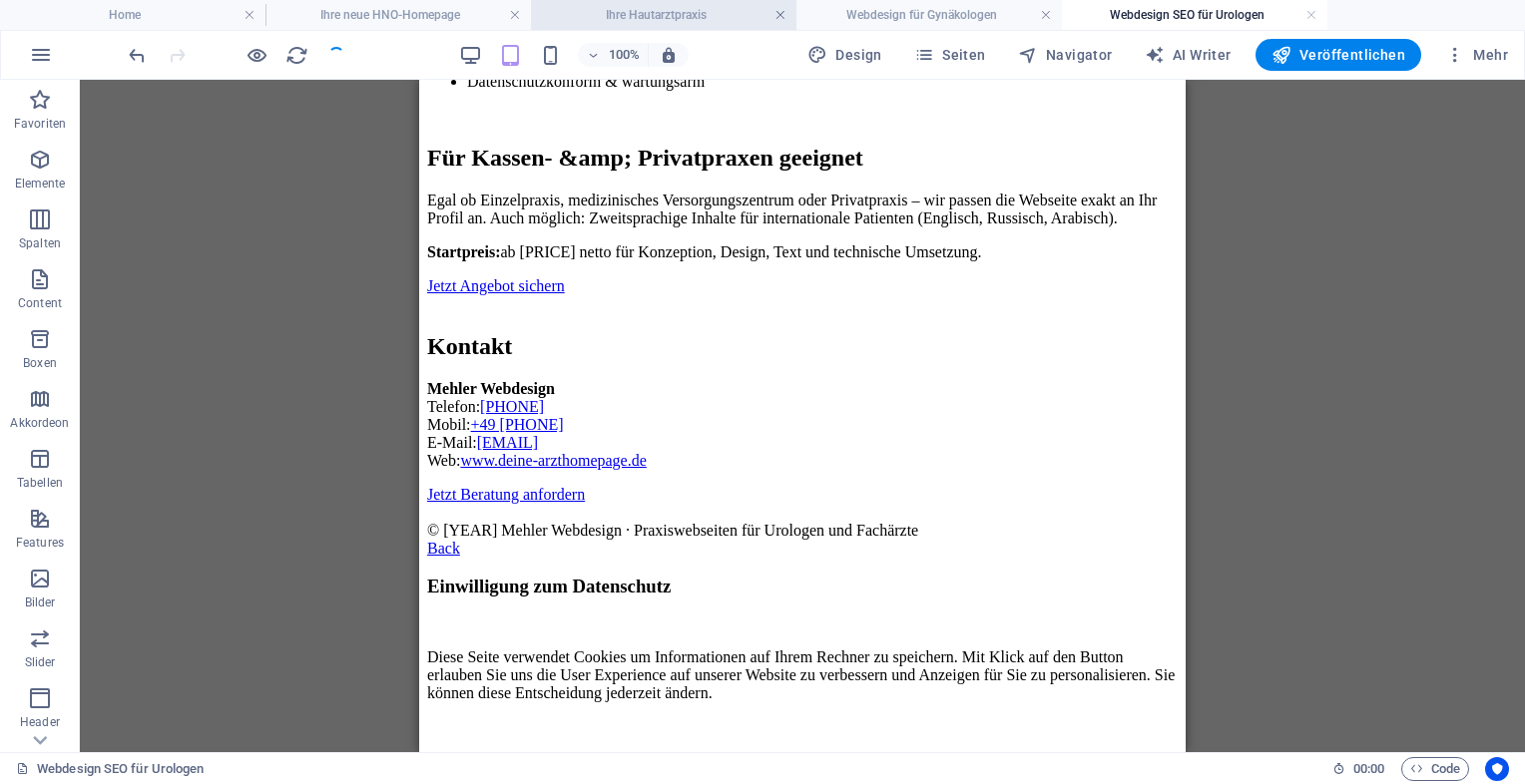 click at bounding box center [780, 15] 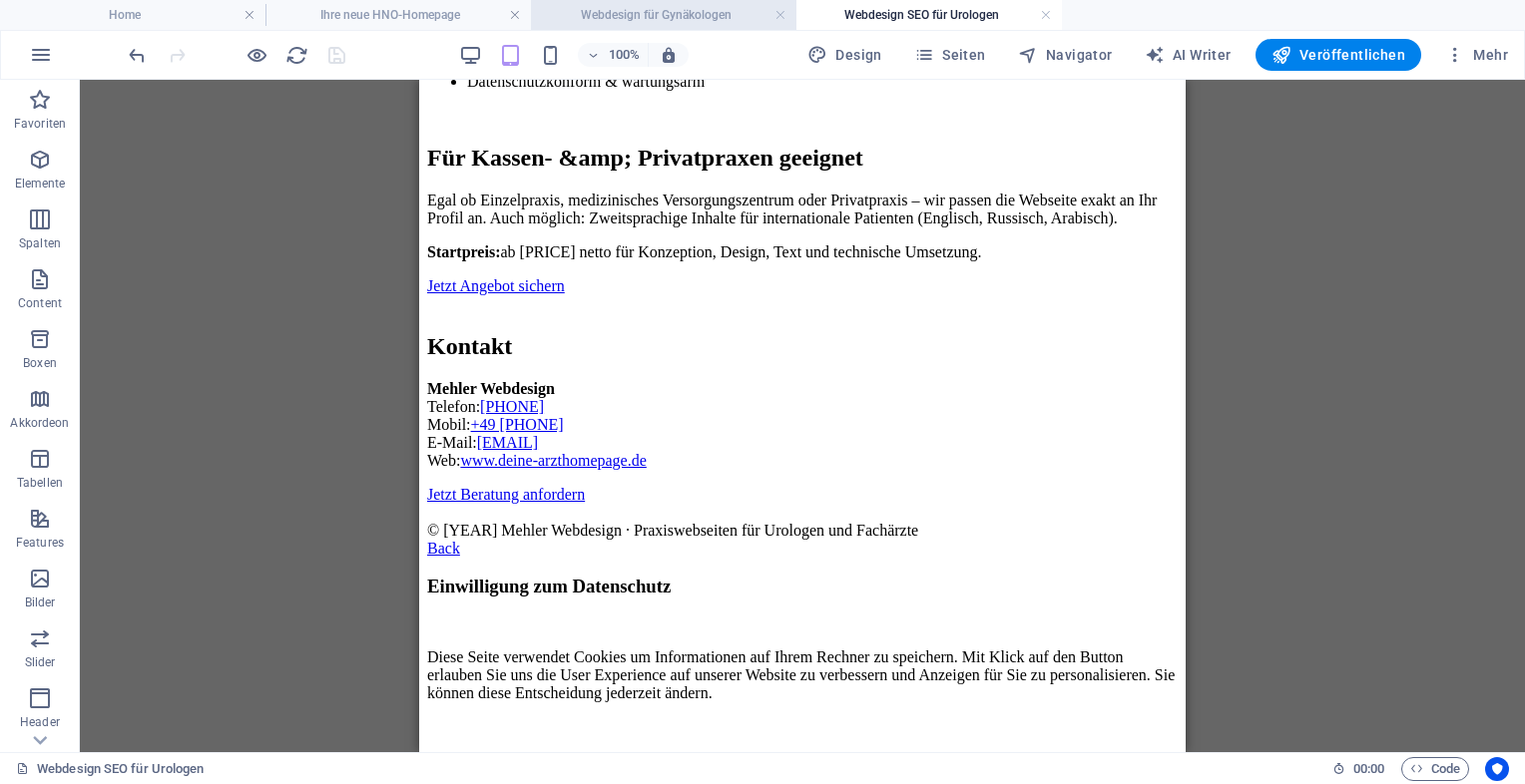 click on "Webdesign für Gynäkologen" at bounding box center [664, 15] 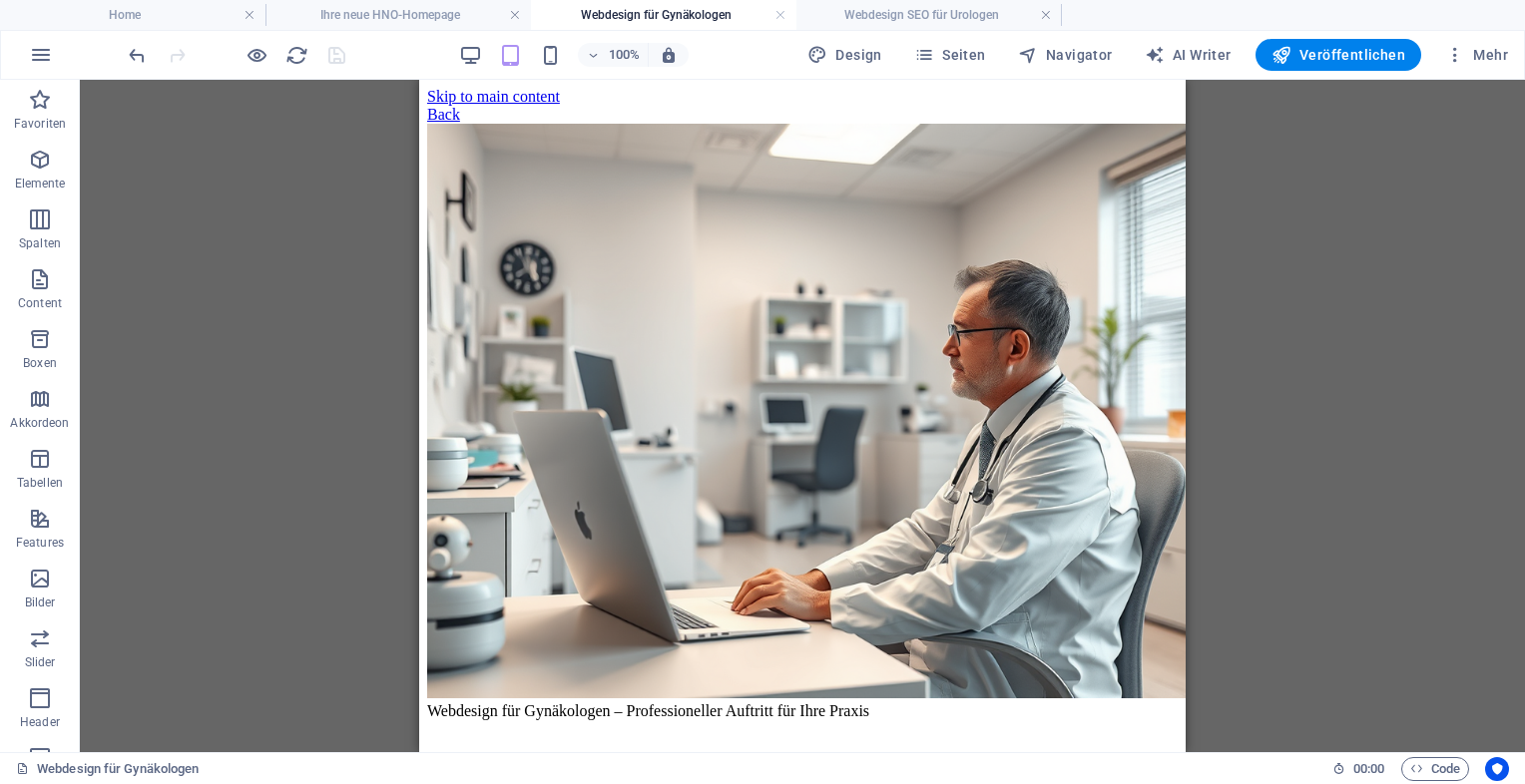 scroll, scrollTop: 0, scrollLeft: 0, axis: both 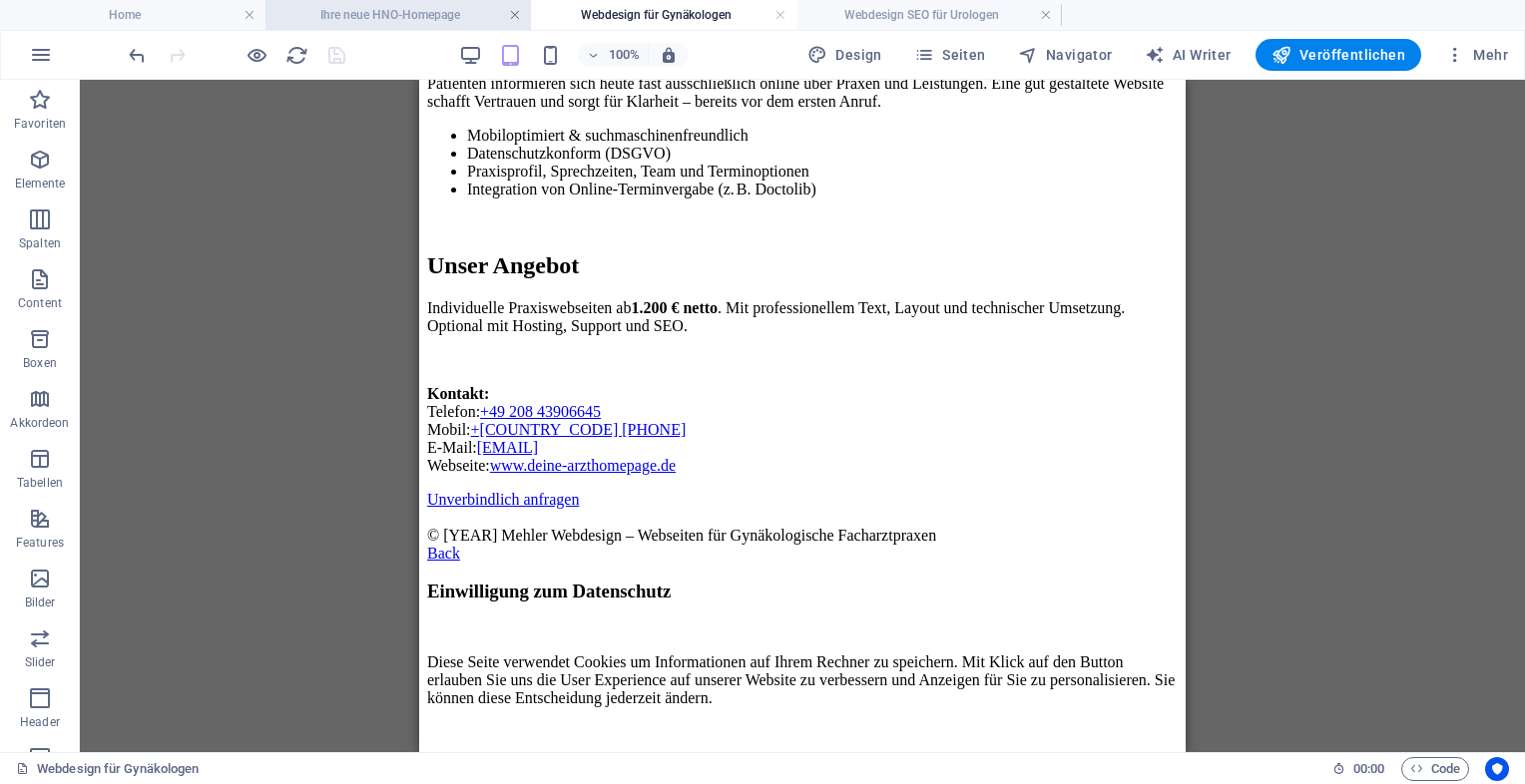 click at bounding box center [515, 15] 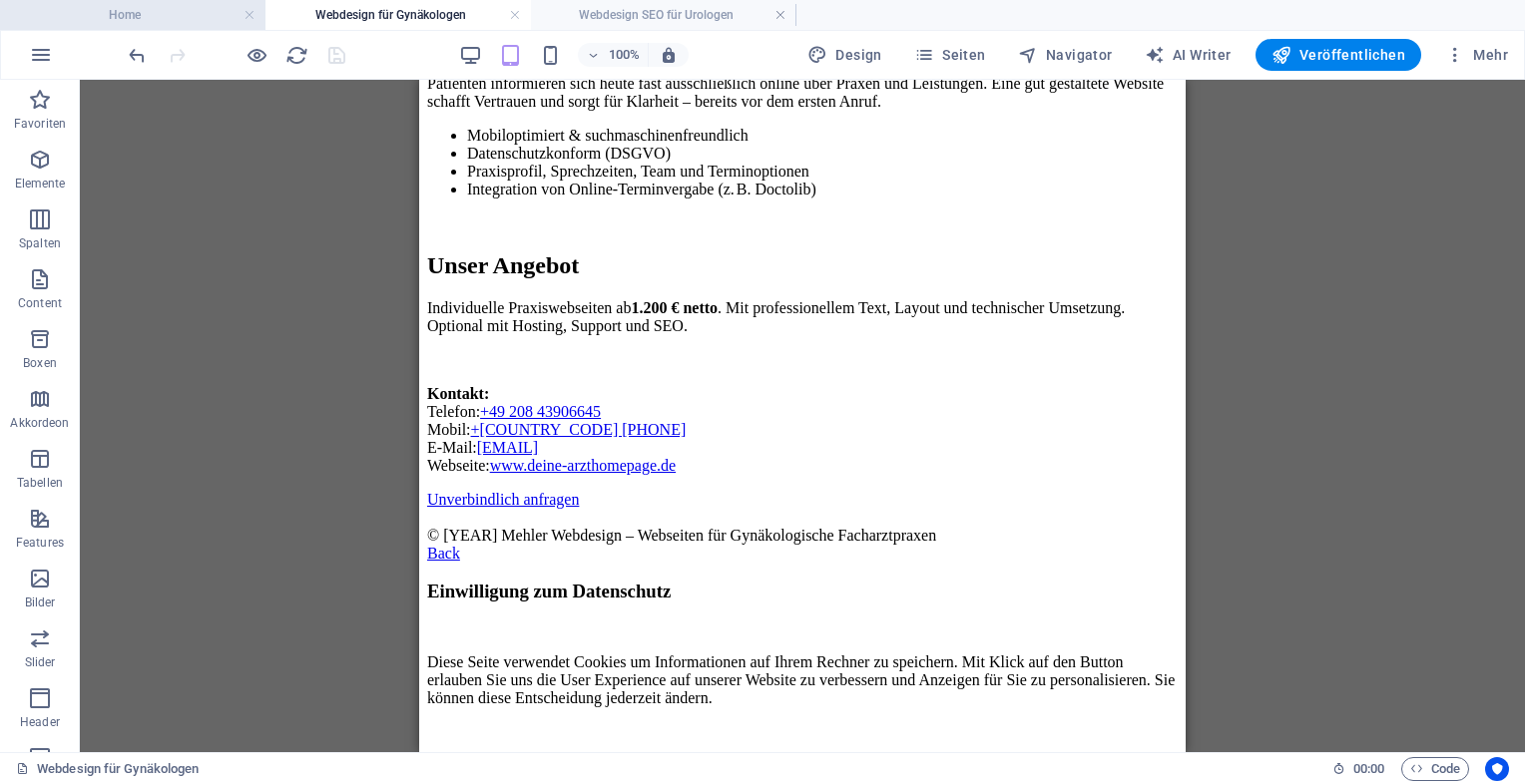 click on "Home" at bounding box center (133, 15) 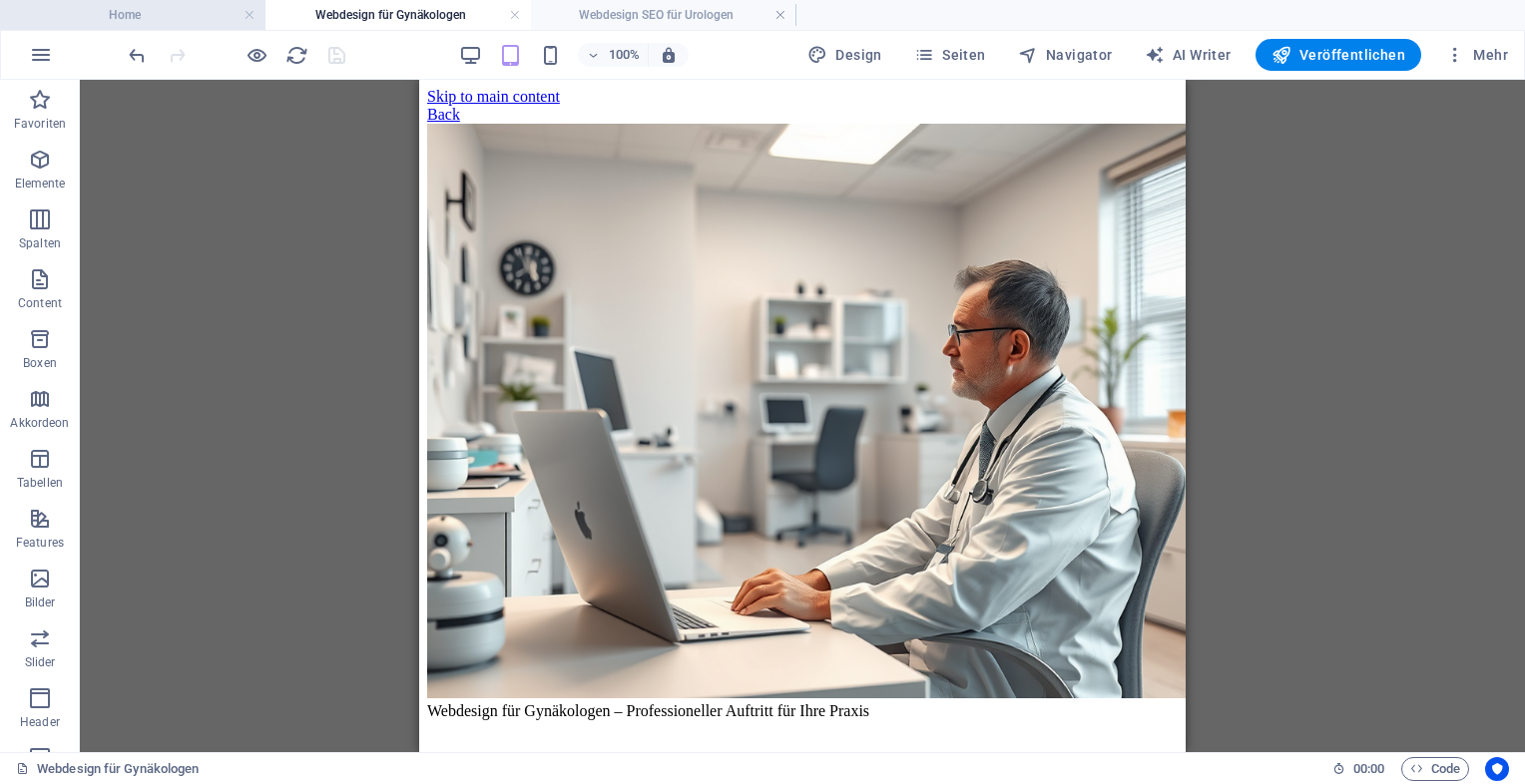 scroll, scrollTop: 9811, scrollLeft: 0, axis: vertical 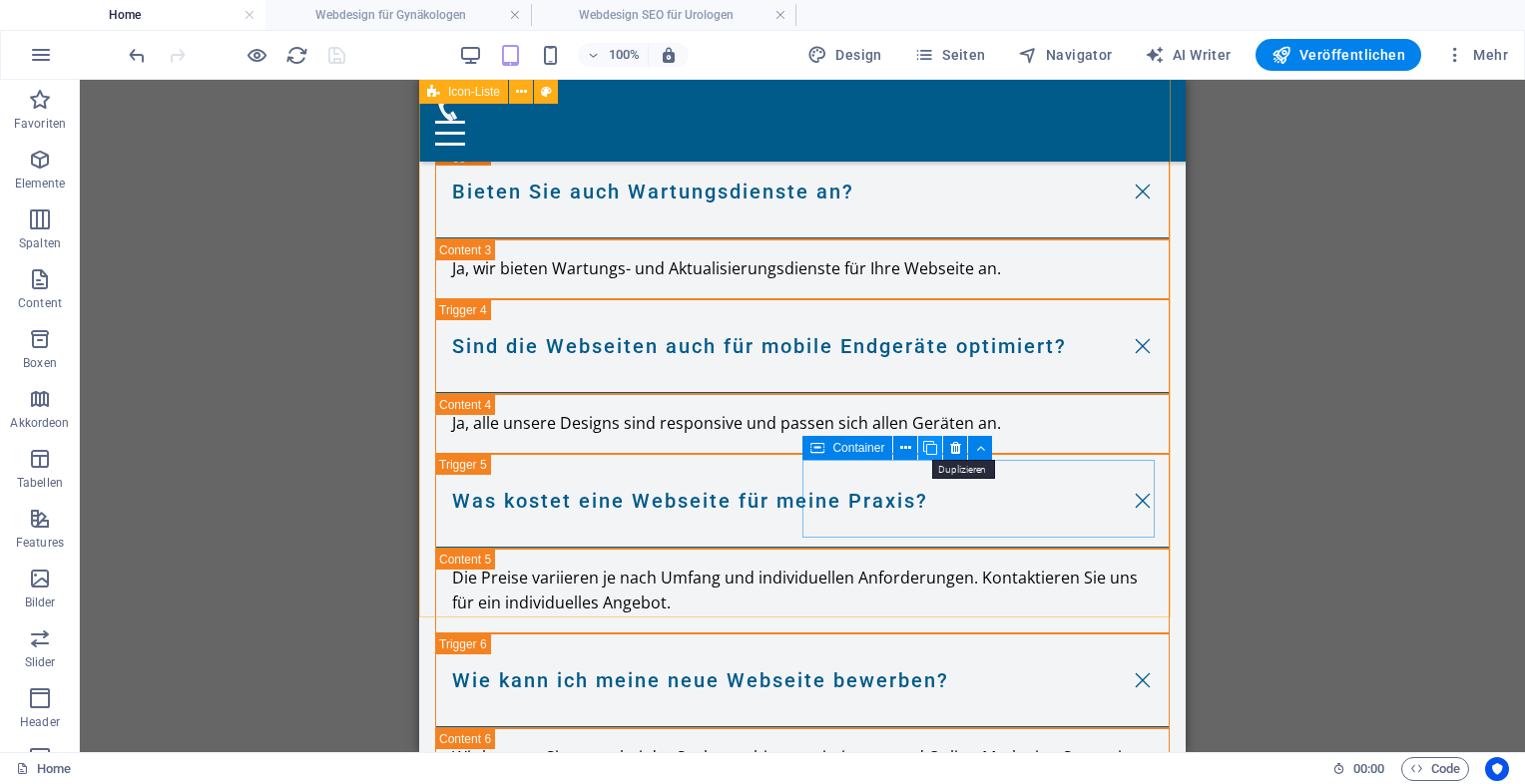 click at bounding box center [930, 448] 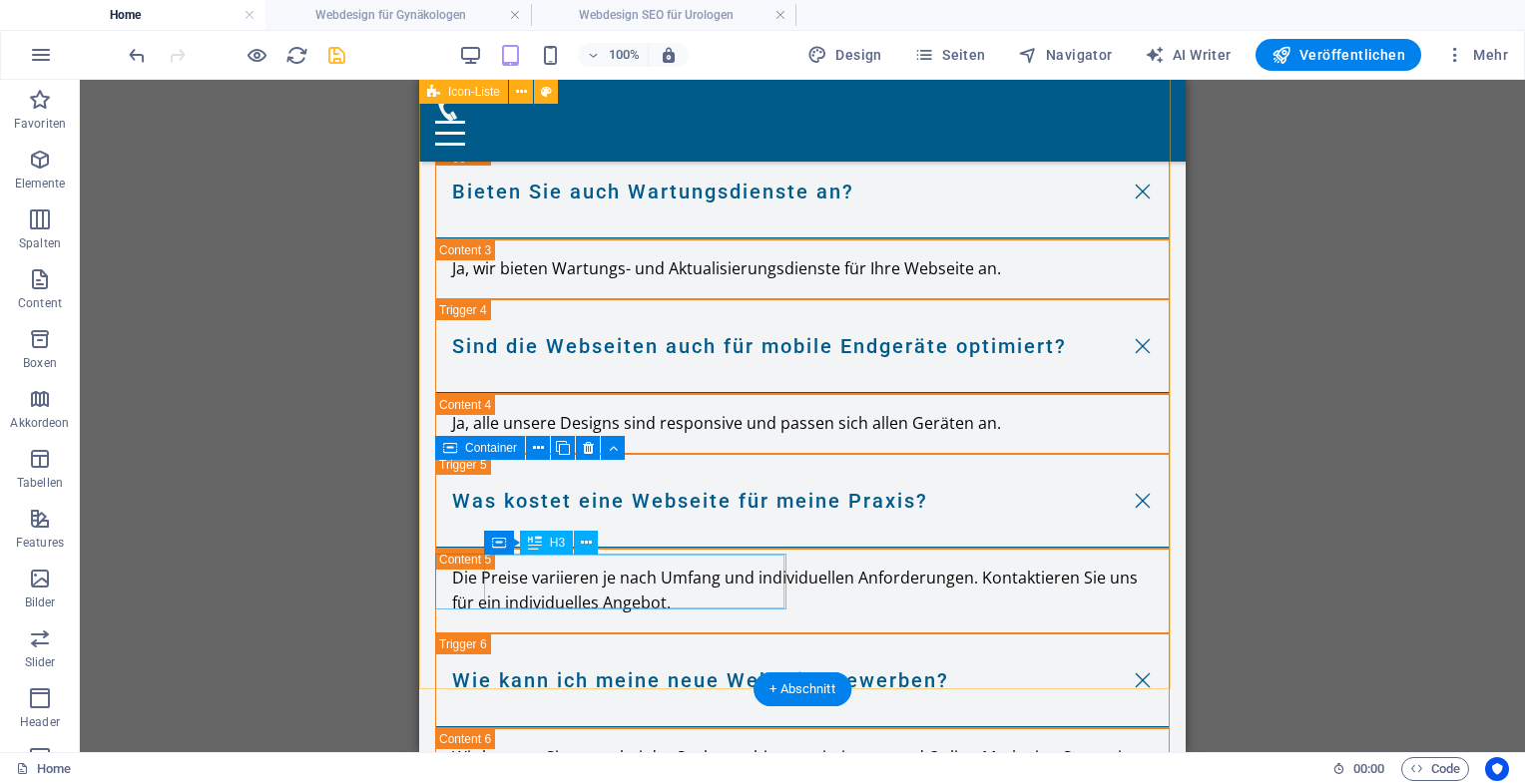 click on "Webdesign für Gynäkologen" at bounding box center (590, 4980) 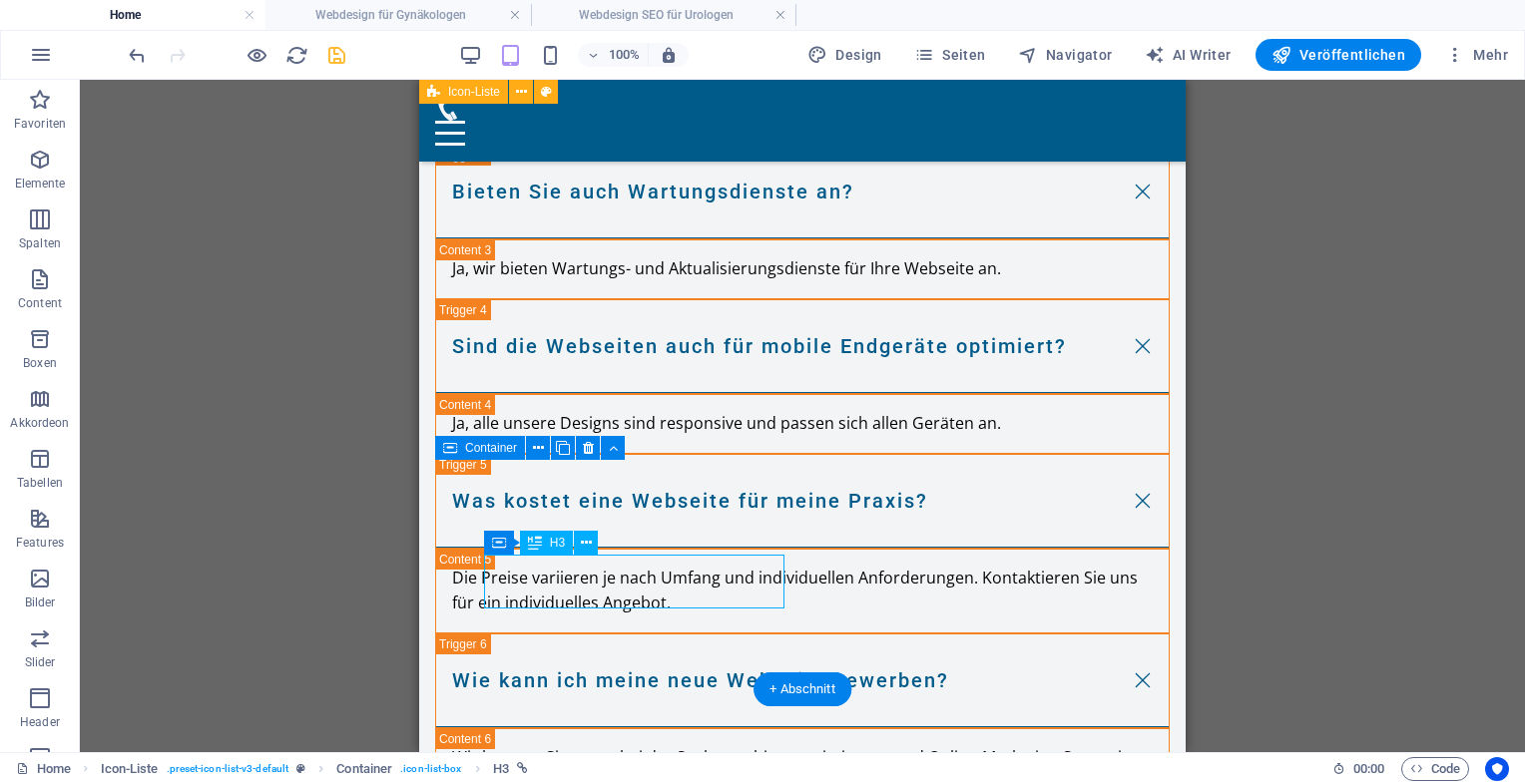 click on "Webdesign für Gynäkologen" at bounding box center [590, 4980] 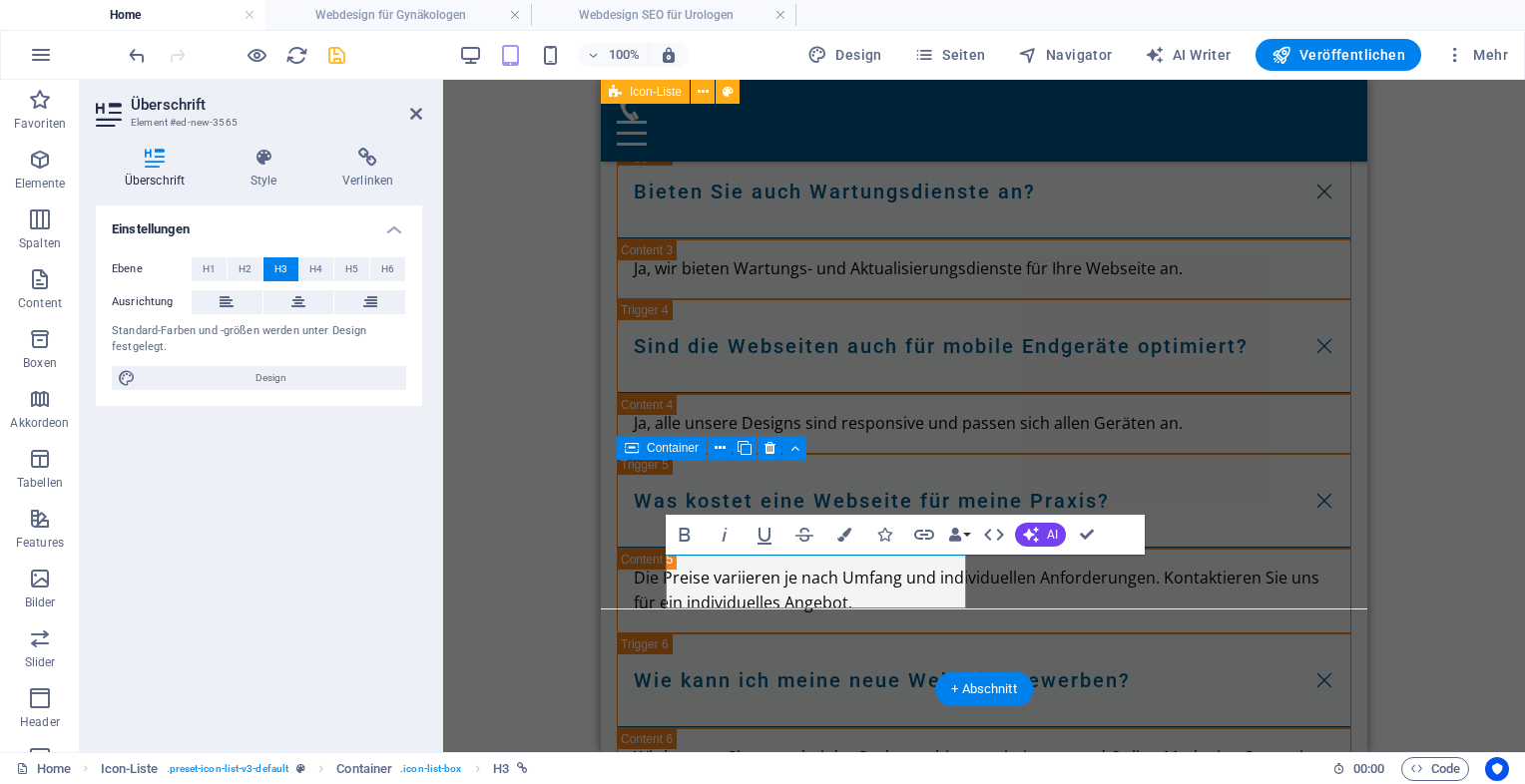 scroll, scrollTop: 0, scrollLeft: 8, axis: horizontal 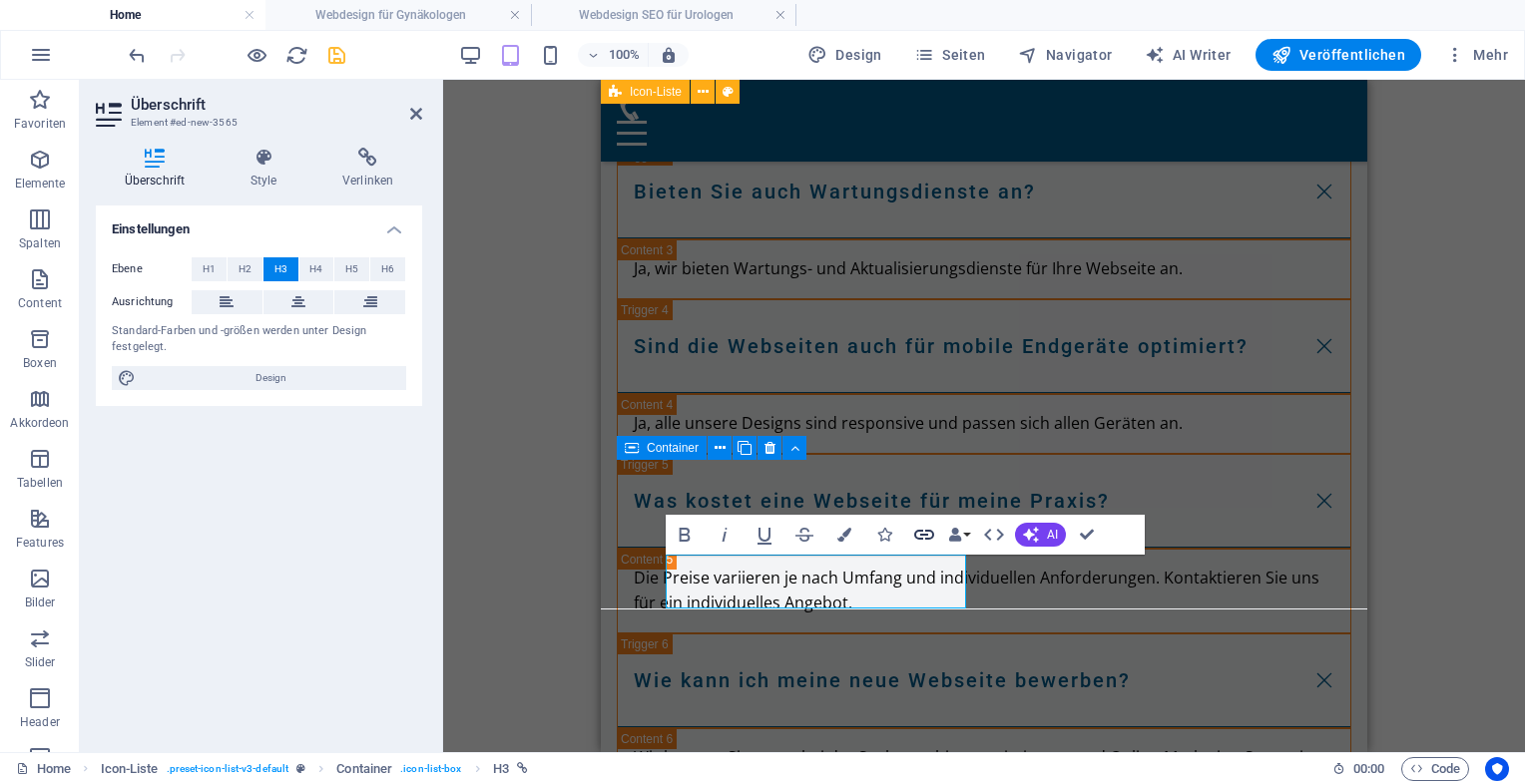 click 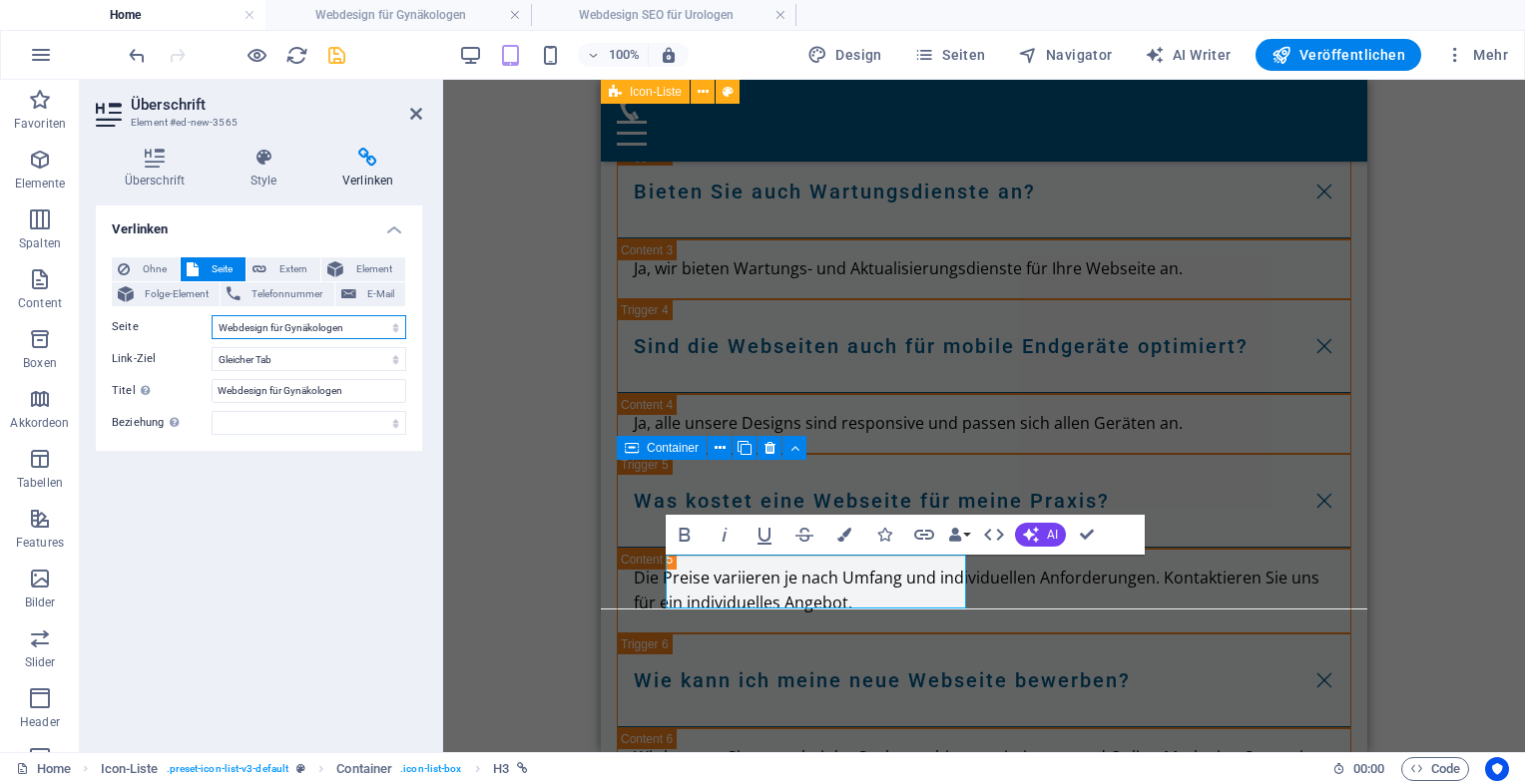click on "Home Legal Notice Privacy Moderne Praxiswebsites für Ärzte Privatklinik für Ästhetische Chirurgie Ärzte mit Anspruch Für Zahnärzte in Luxuslagen – Patienten, die zahlen können Für Ärzte mit sozialem Auftrag Webseiten für Tierärzte &amp; Tierkliniken Ihre neue HNO-Homepage Ihre Hautarztpraxis Webdesign für Orthopäden &amp; Unfallchirurgen  Webdesign für Gynäkologen Webdesign SEO für Urologen" at bounding box center [308, 327] 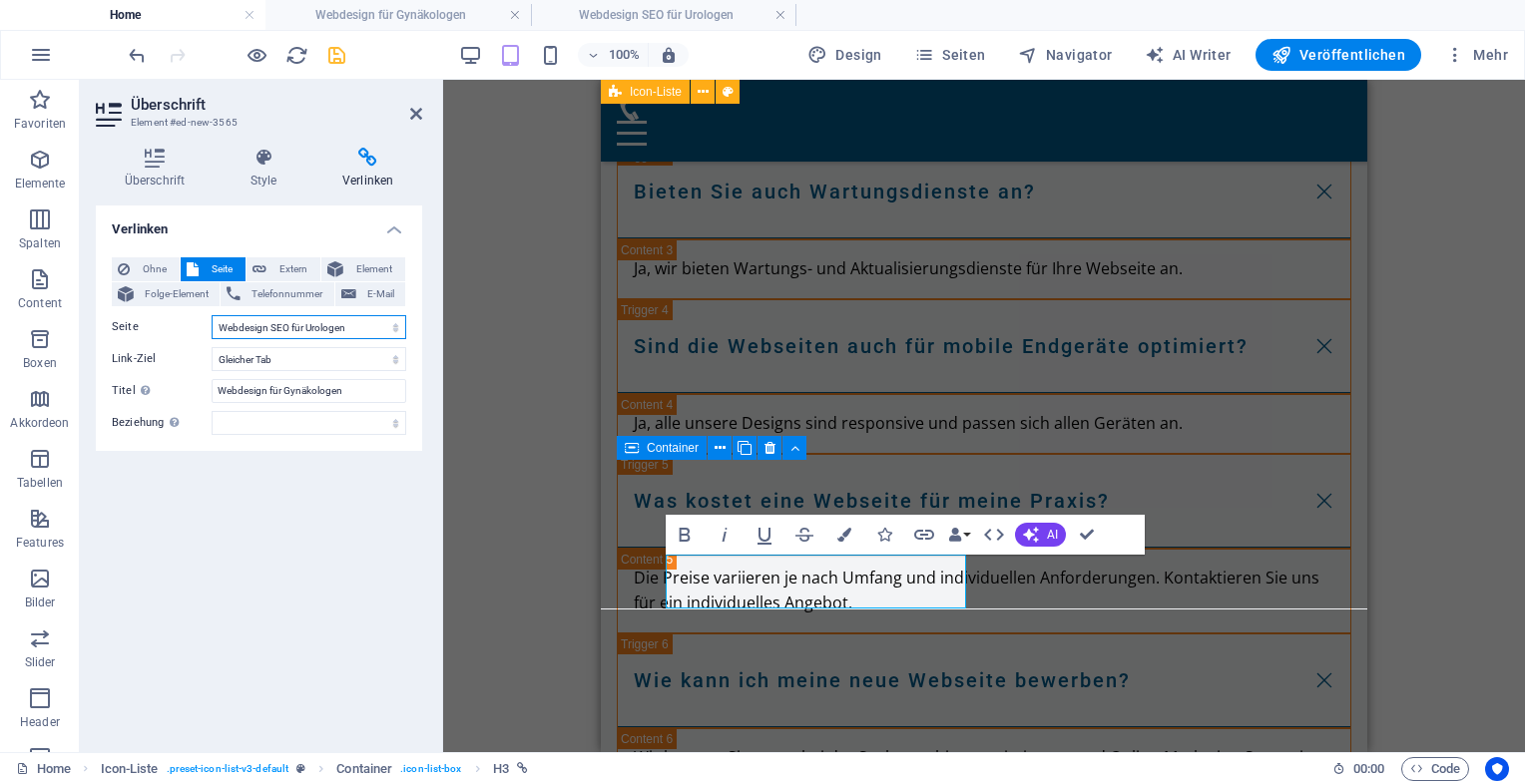 click on "Home Legal Notice Privacy Moderne Praxiswebsites für Ärzte Privatklinik für Ästhetische Chirurgie Ärzte mit Anspruch Für Zahnärzte in Luxuslagen – Patienten, die zahlen können Für Ärzte mit sozialem Auftrag Webseiten für Tierärzte &amp; Tierkliniken Ihre neue HNO-Homepage Ihre Hautarztpraxis Webdesign für Orthopäden &amp; Unfallchirurgen  Webdesign für Gynäkologen Webdesign SEO für Urologen" at bounding box center (308, 327) 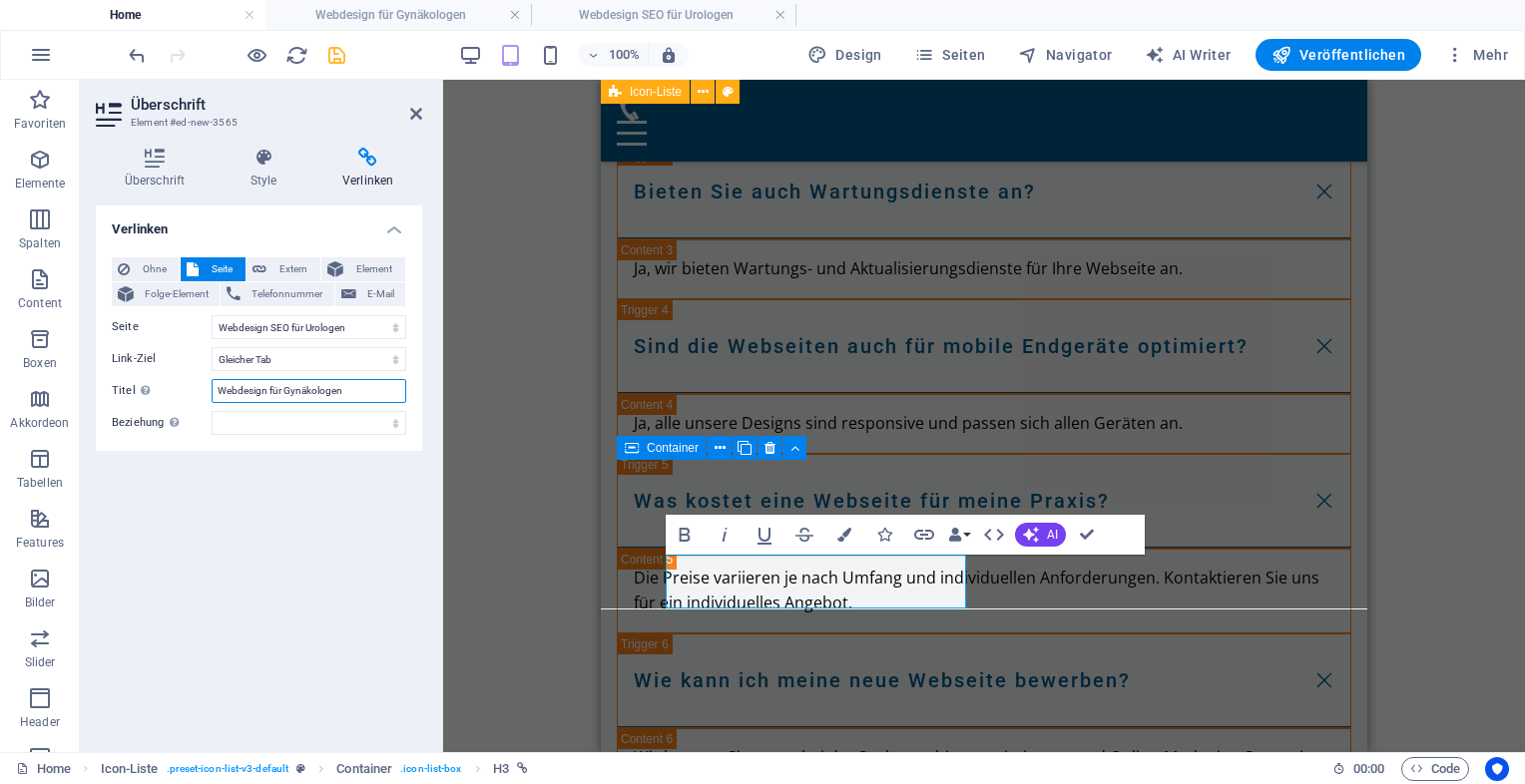 drag, startPoint x: 344, startPoint y: 393, endPoint x: 196, endPoint y: 397, distance: 148.05404 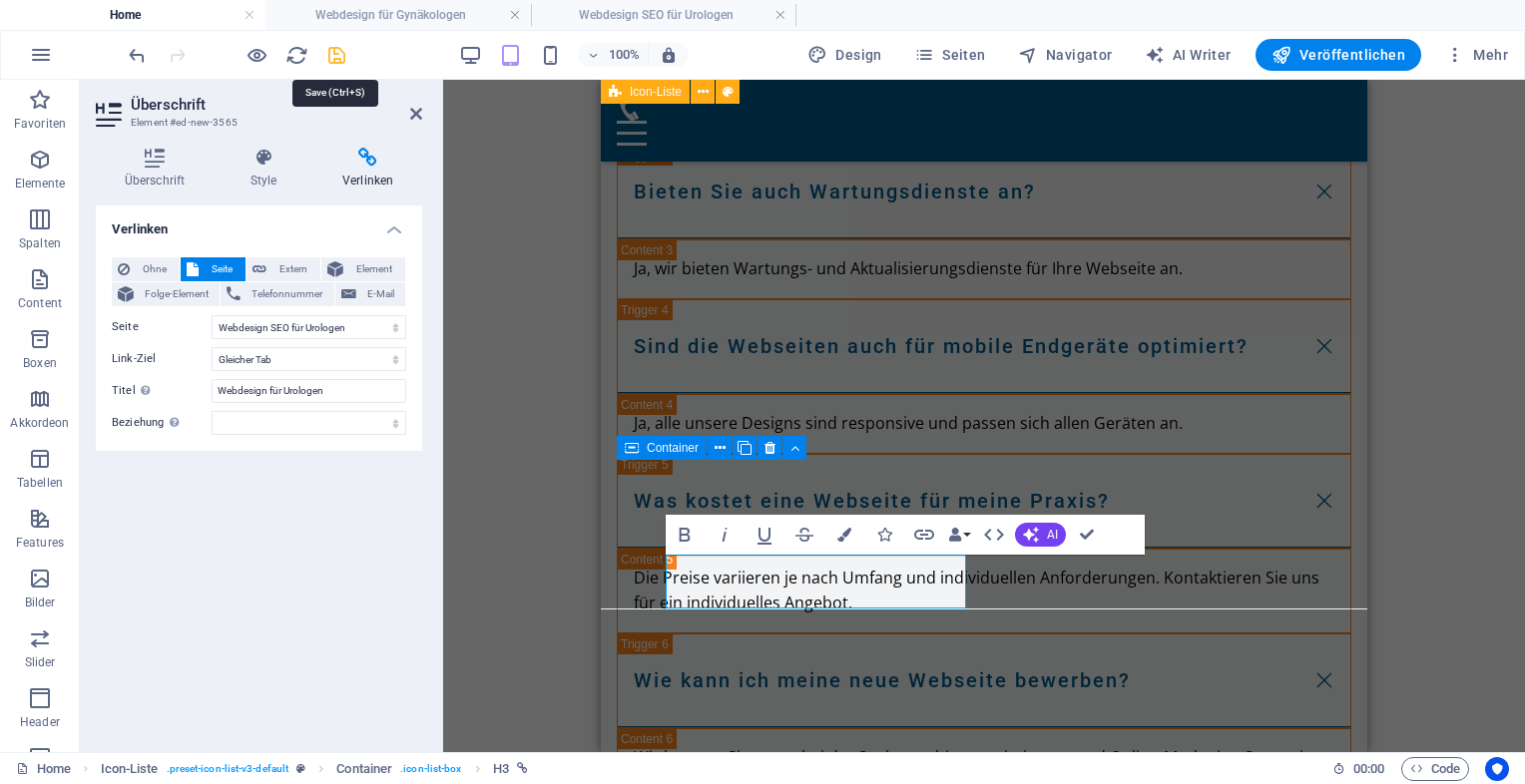 click at bounding box center [336, 55] 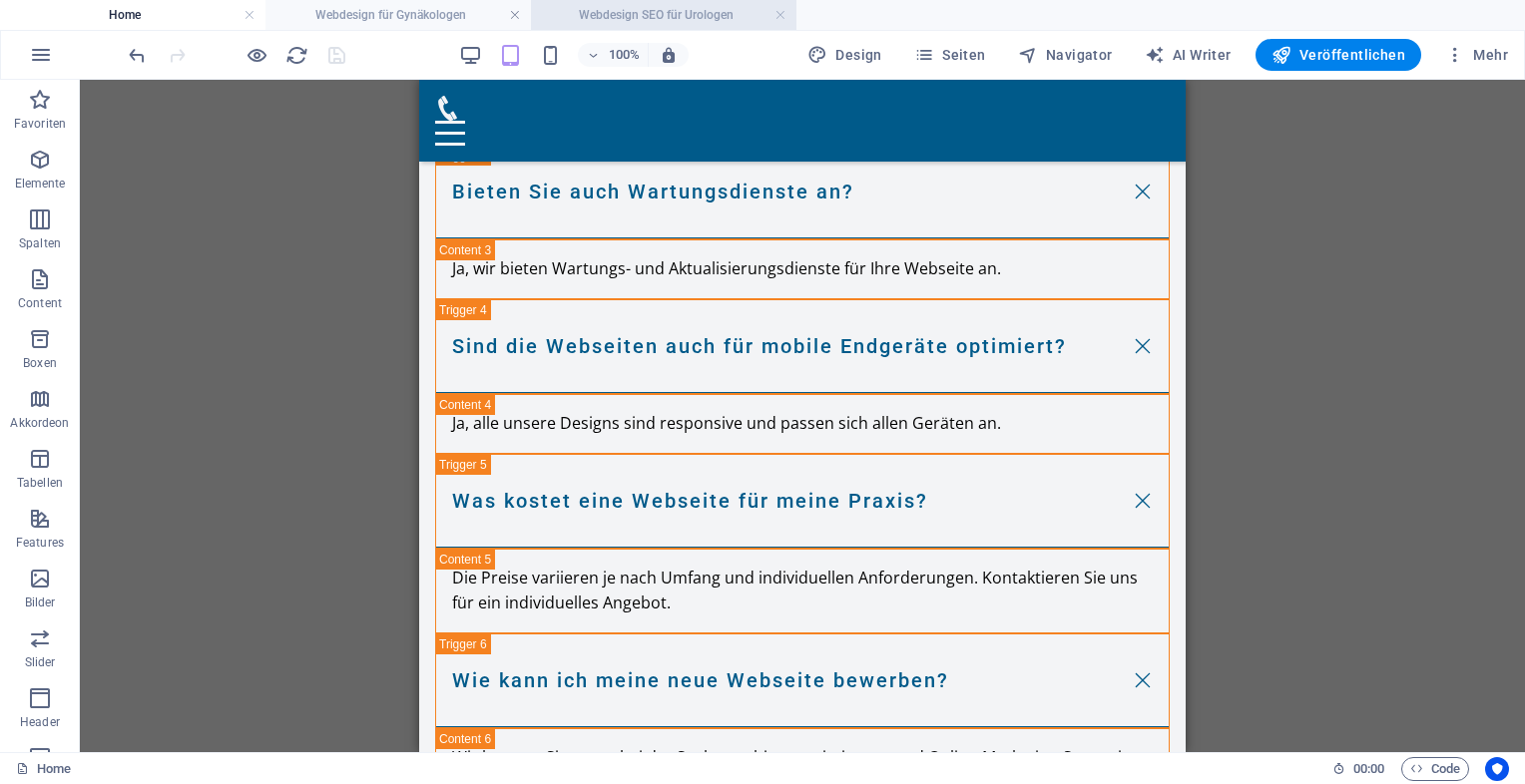 click on "Webdesign SEO für Urologen" at bounding box center (664, 15) 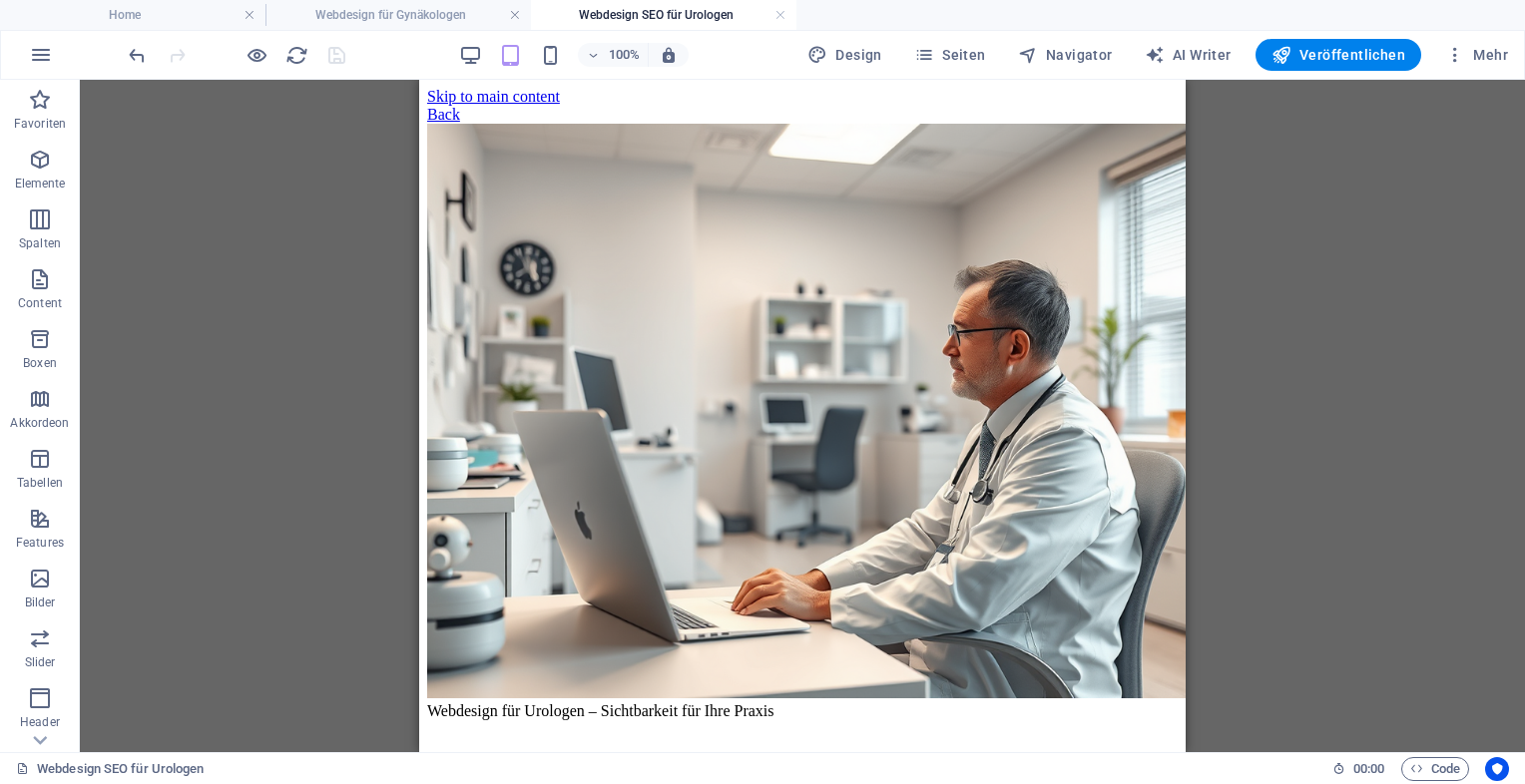 scroll, scrollTop: 1356, scrollLeft: 0, axis: vertical 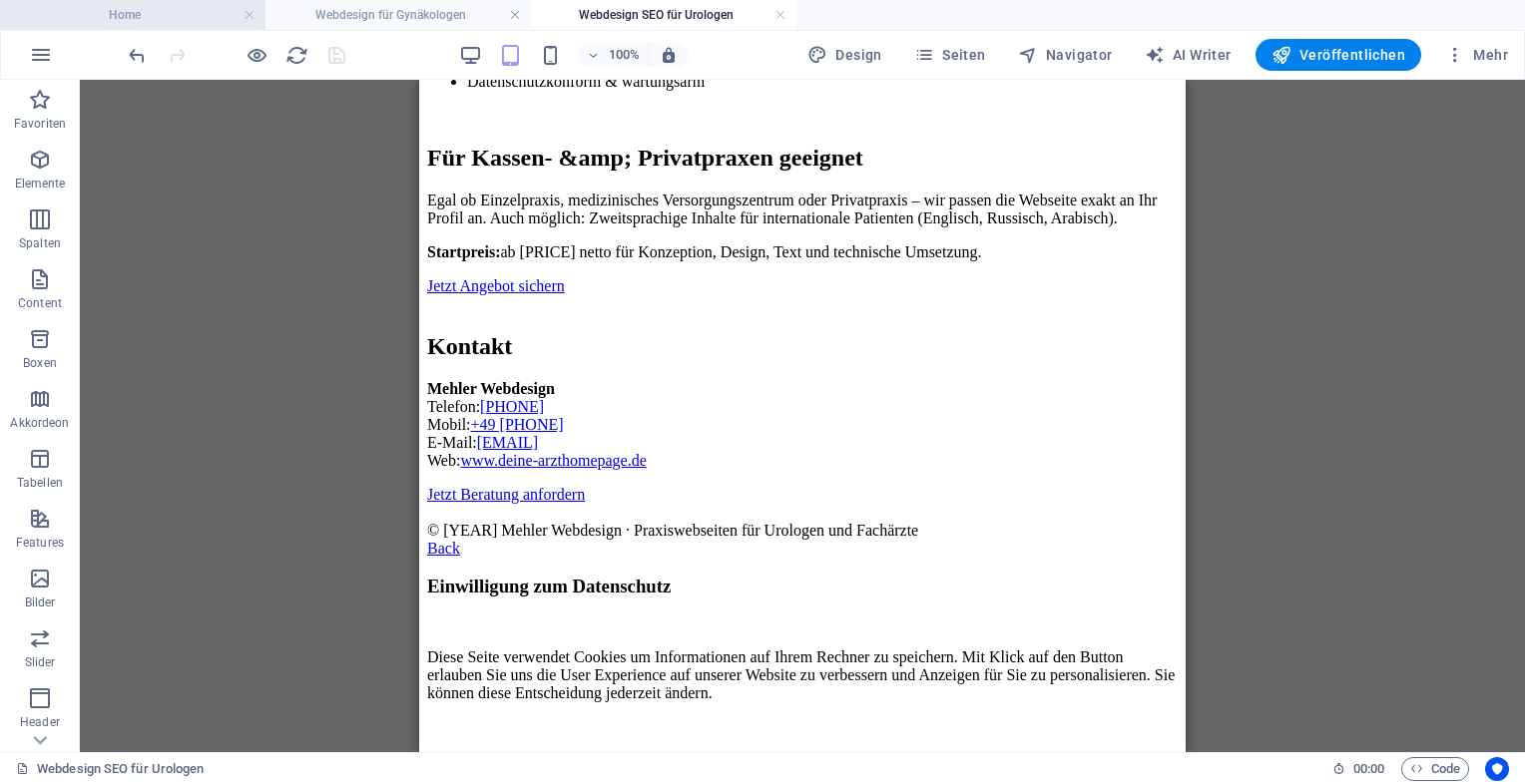 click on "Home" at bounding box center [133, 15] 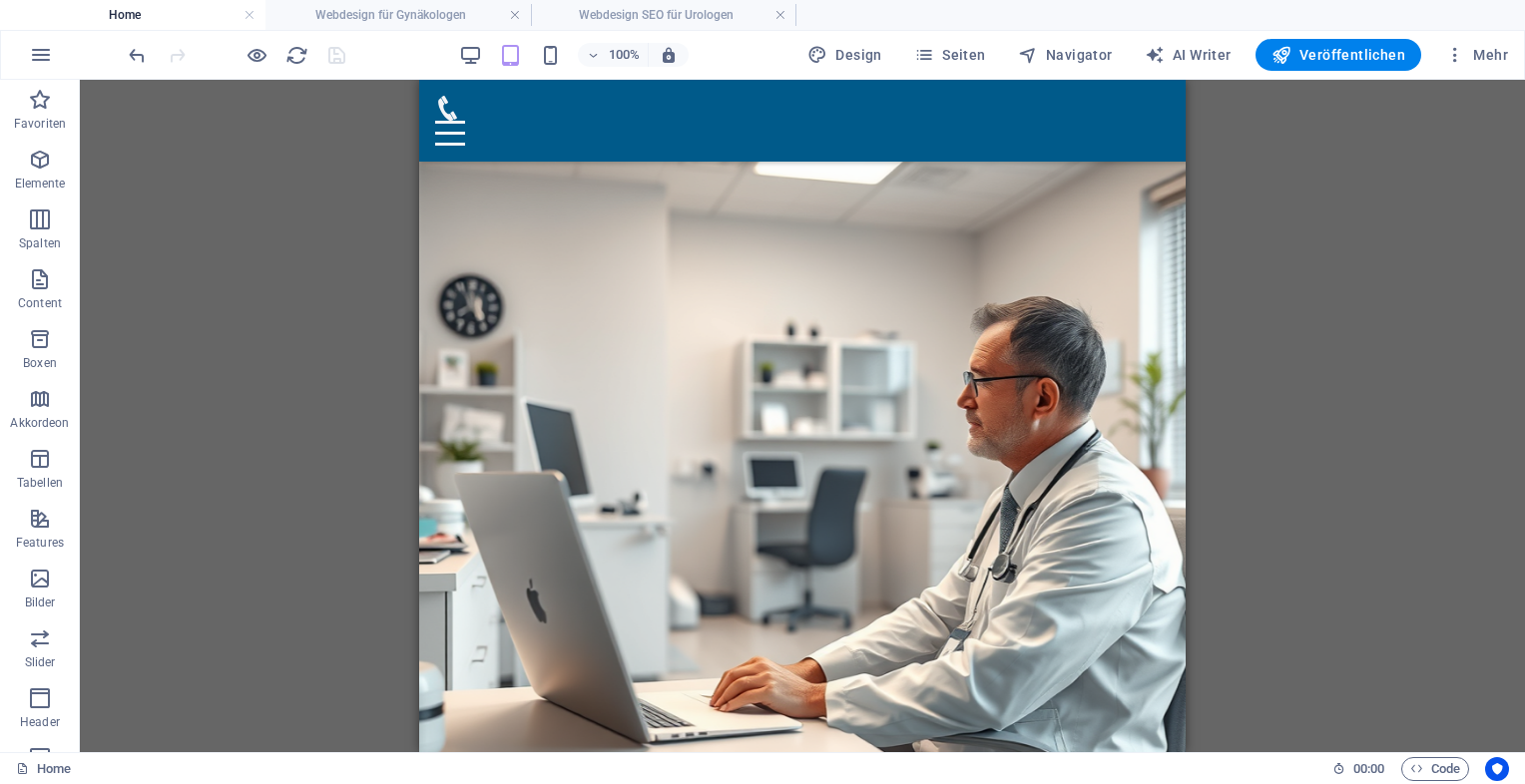 scroll, scrollTop: 0, scrollLeft: 0, axis: both 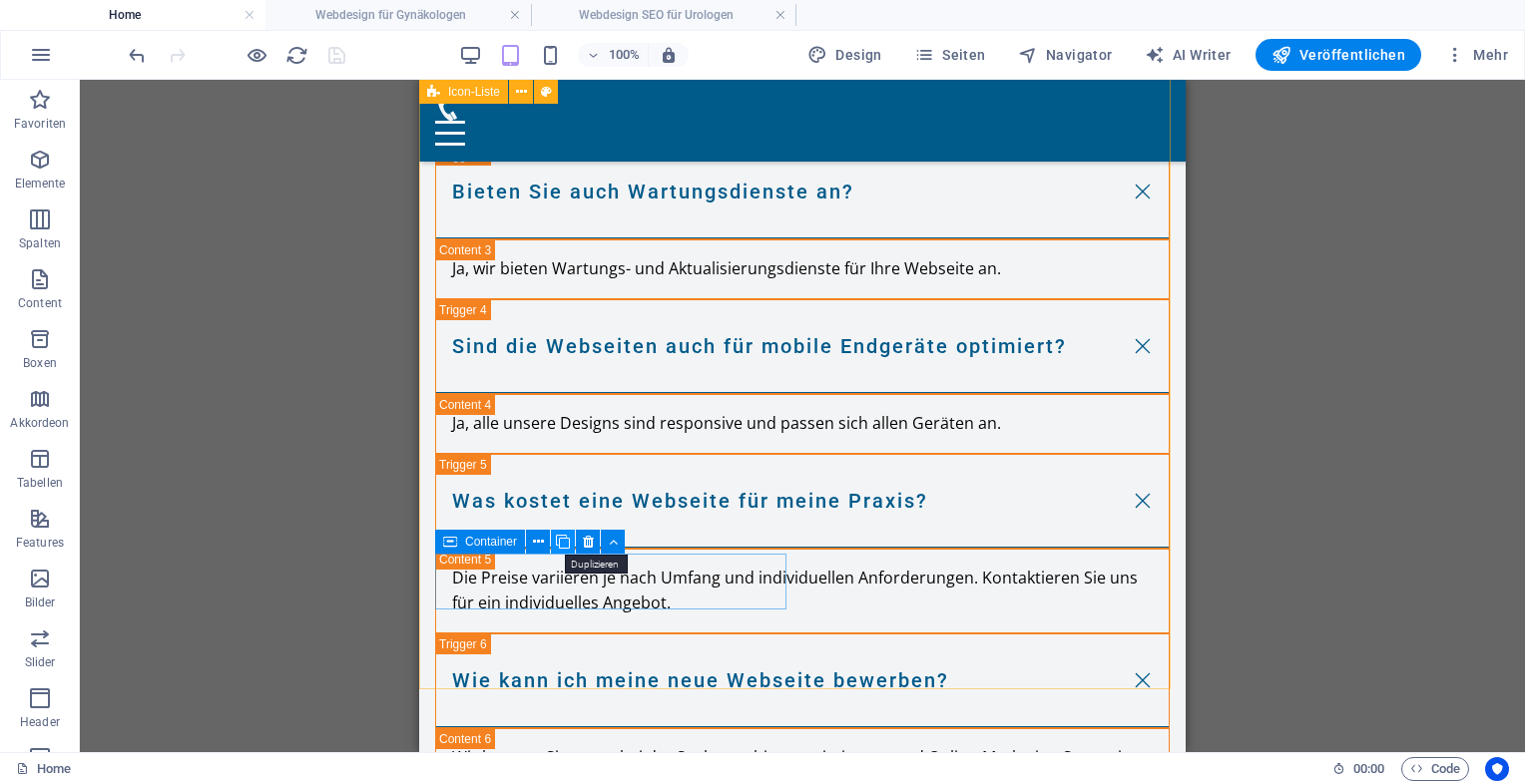 click at bounding box center (563, 542) 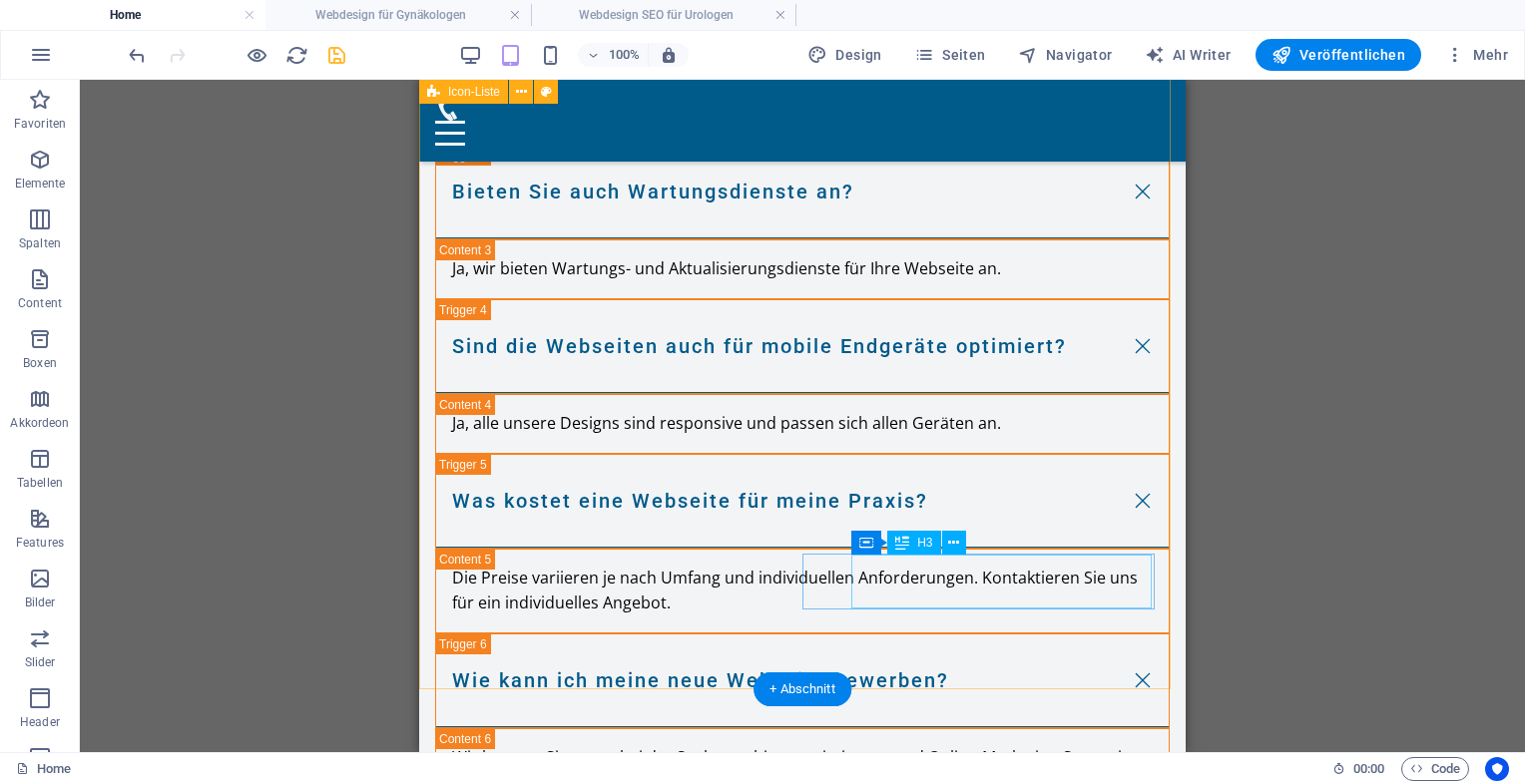 click on "Webdesign für Urologen" at bounding box center (590, 5093) 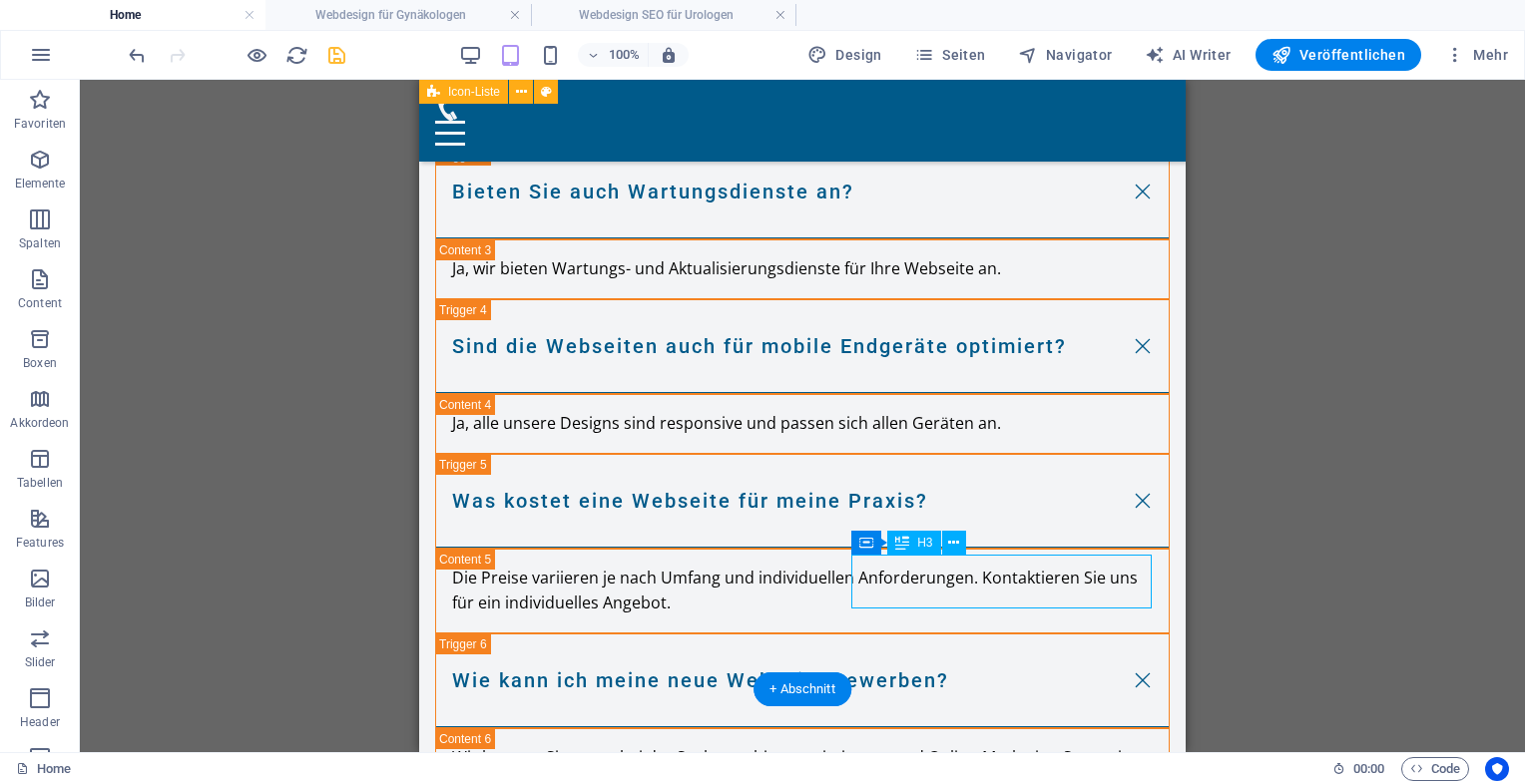 click on "Webdesign für Urologen" at bounding box center (590, 5093) 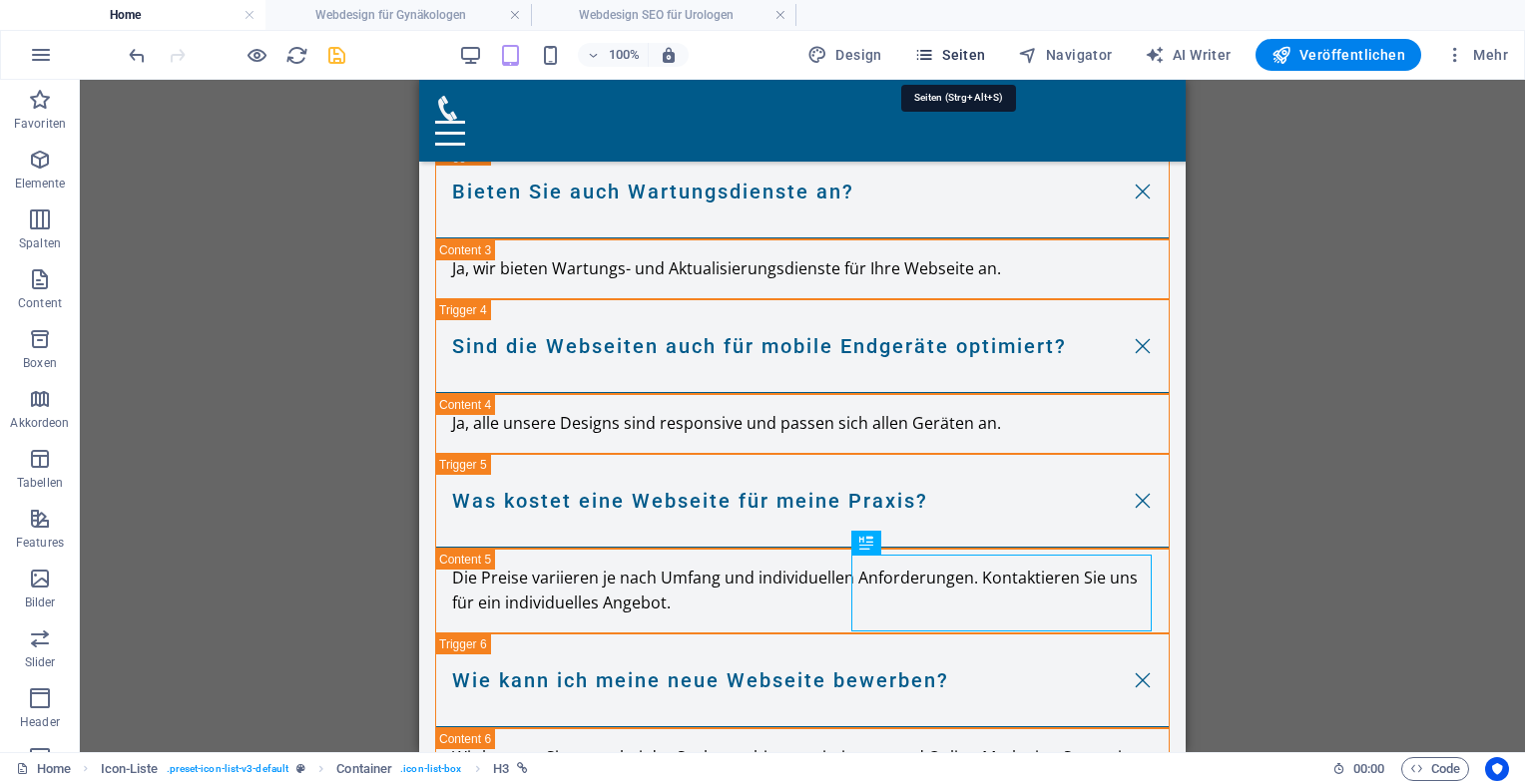 click on "Seiten" at bounding box center (950, 55) 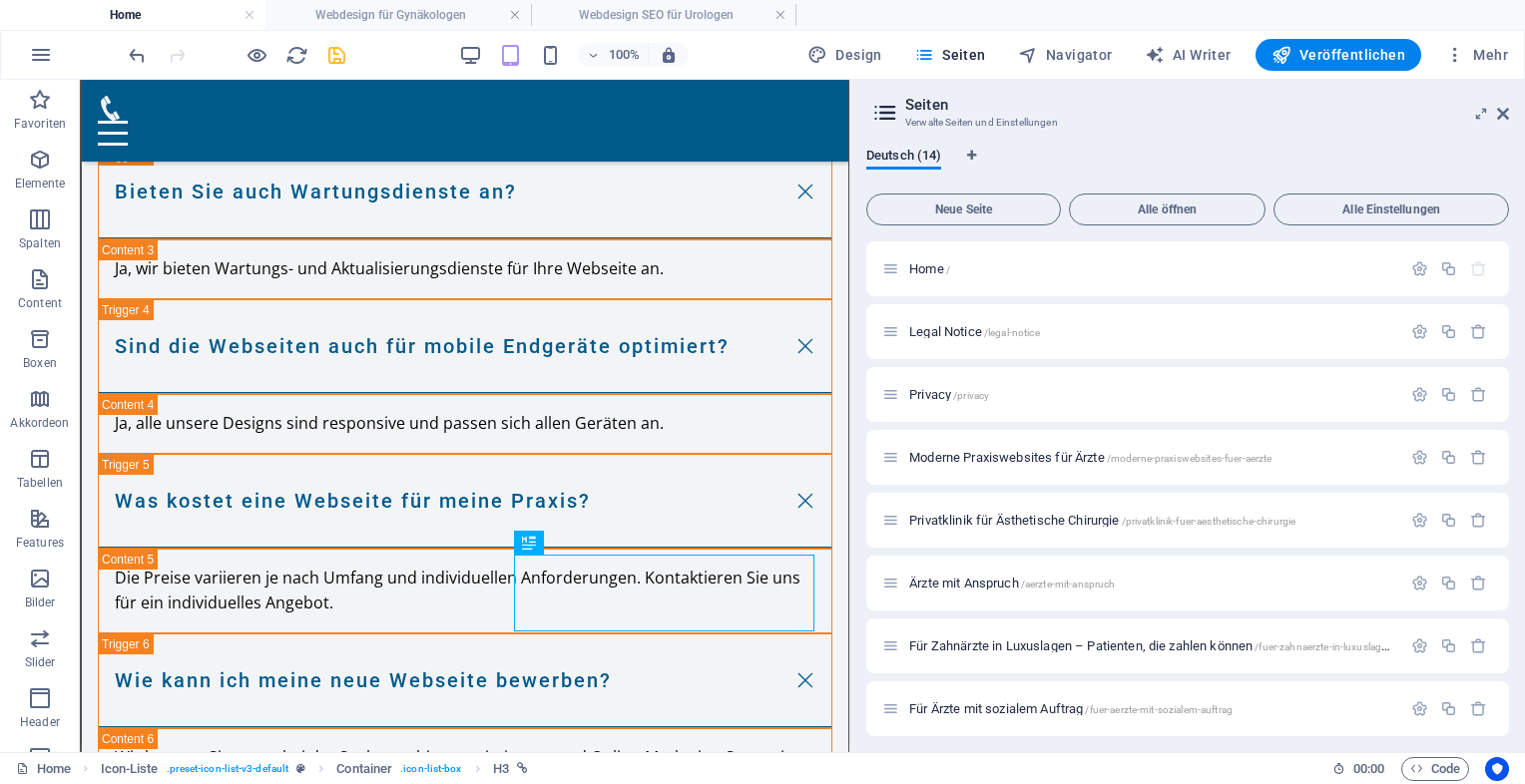 drag, startPoint x: 1512, startPoint y: 440, endPoint x: 1509, endPoint y: 504, distance: 64.070274 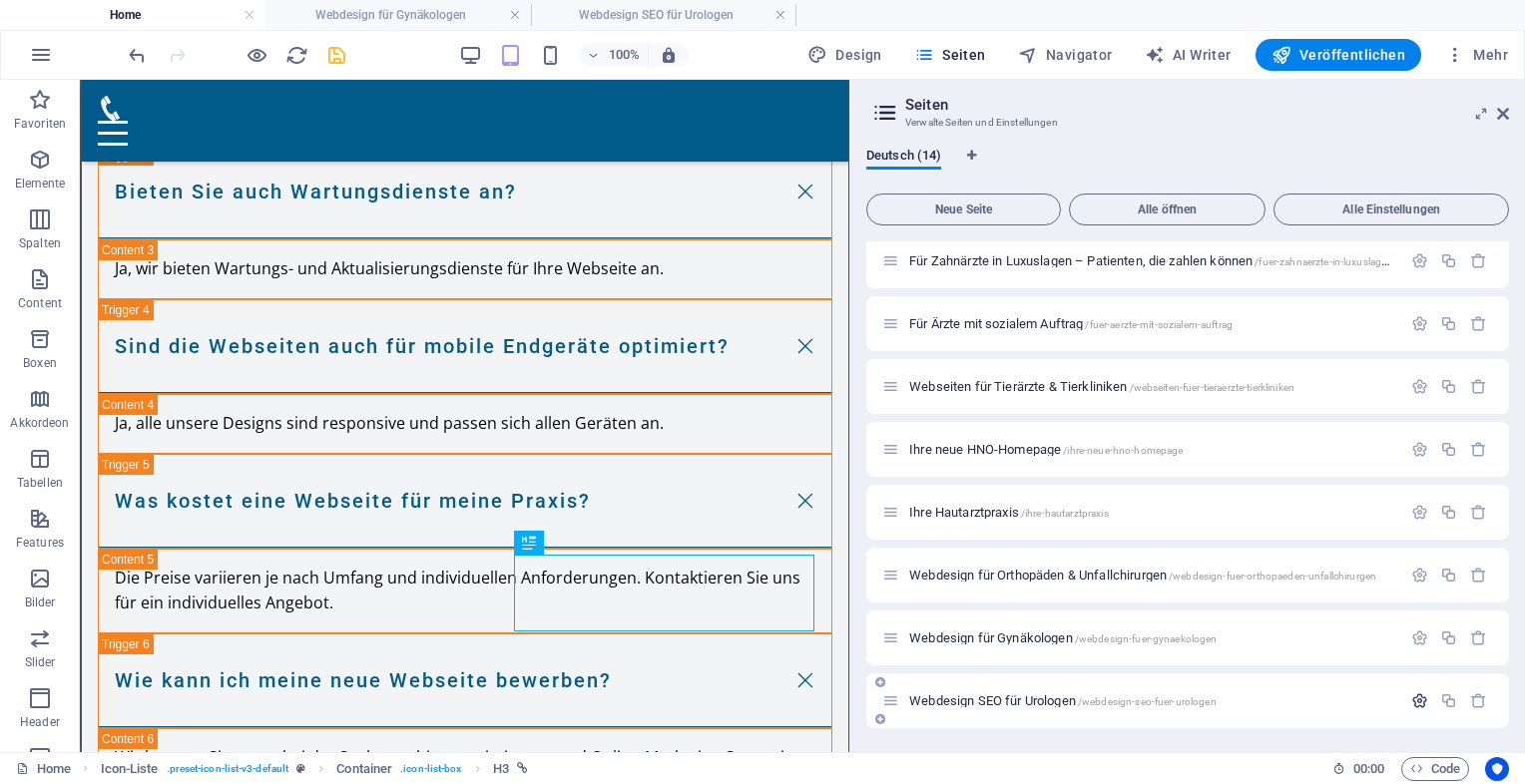 click at bounding box center [1419, 700] 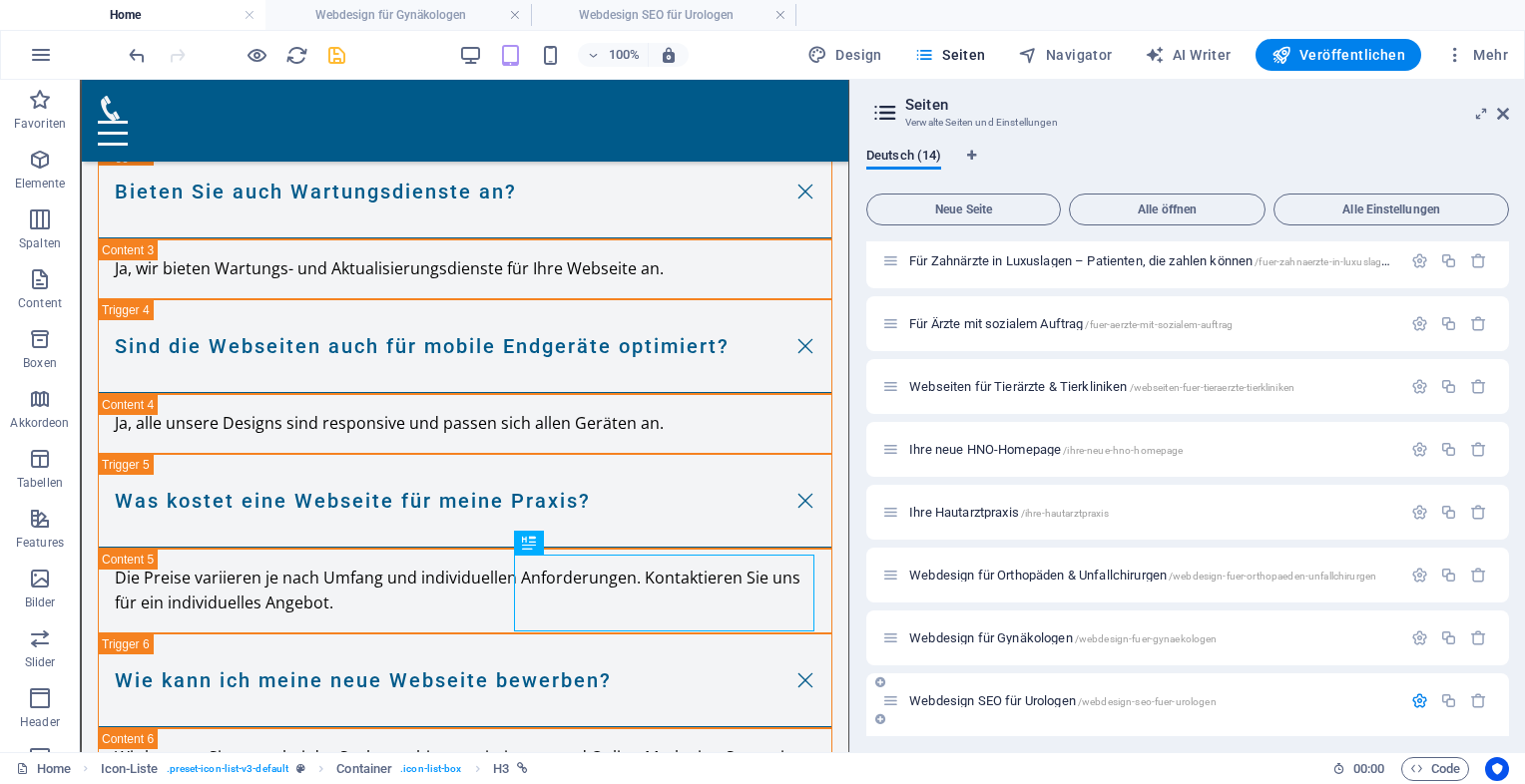 scroll, scrollTop: 672, scrollLeft: 0, axis: vertical 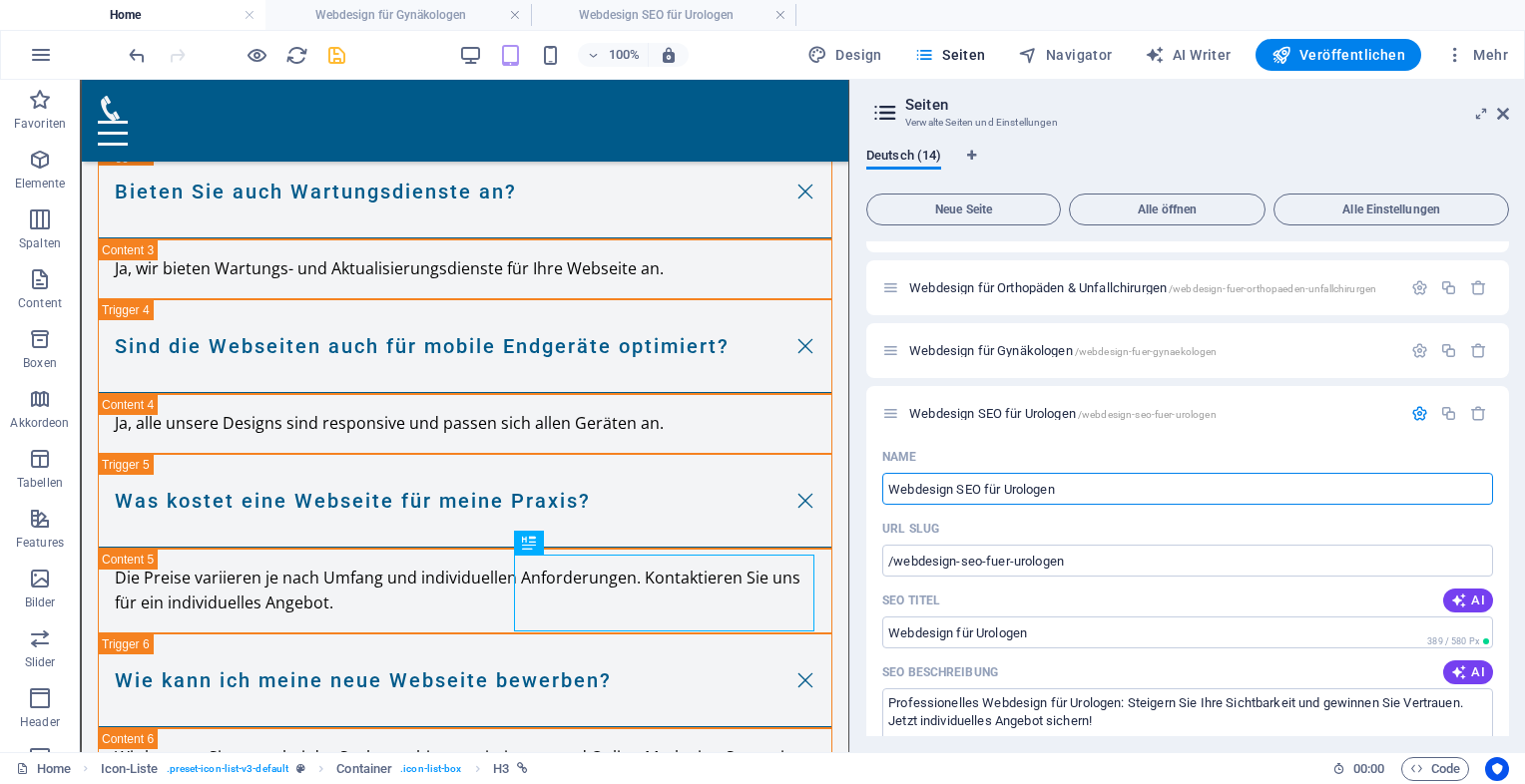 drag, startPoint x: 1128, startPoint y: 489, endPoint x: 862, endPoint y: 508, distance: 266.6777 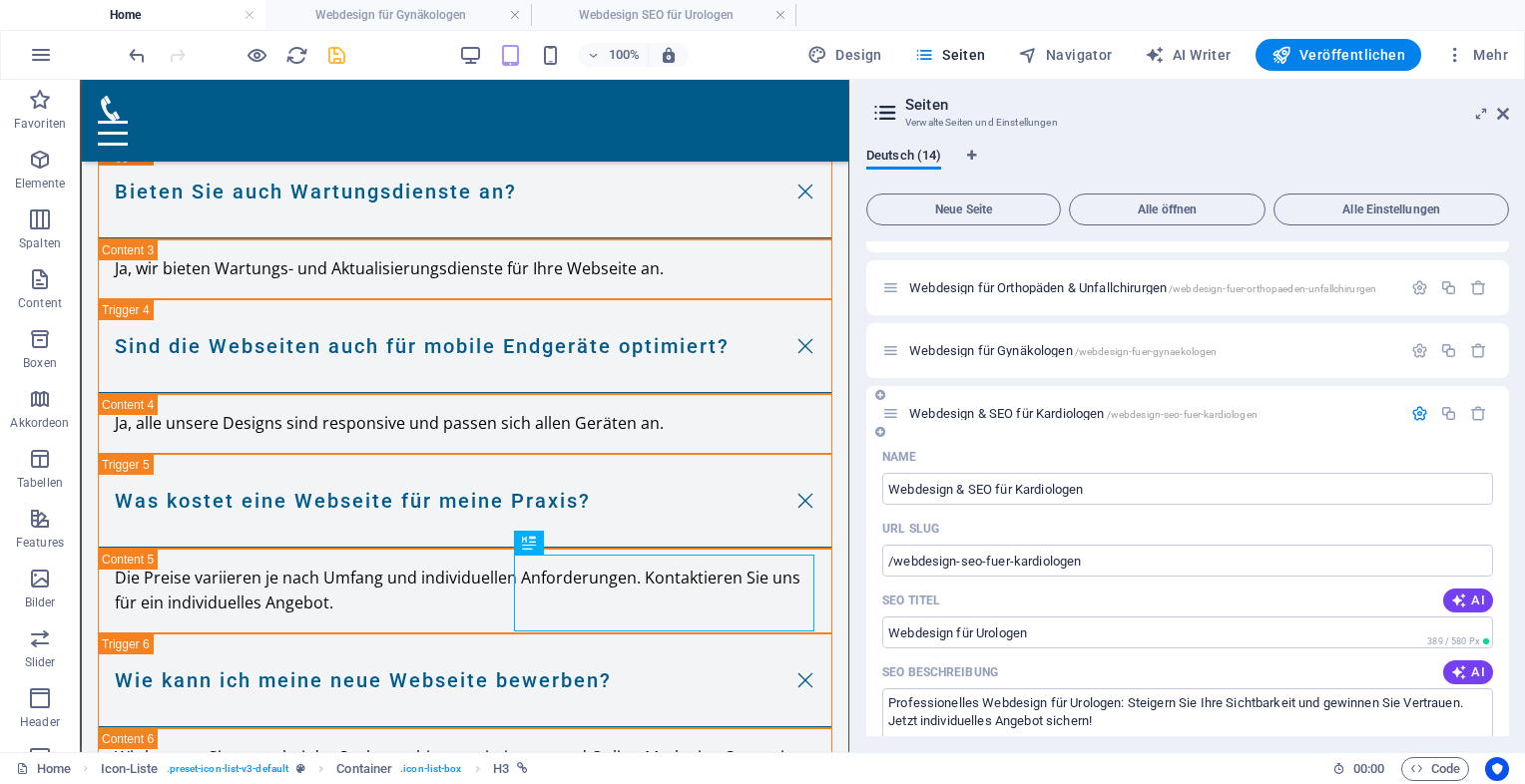 click on "Webdesign & SEO für Kardiologen /webdesign-seo-fuer-kardiologen" at bounding box center [1083, 413] 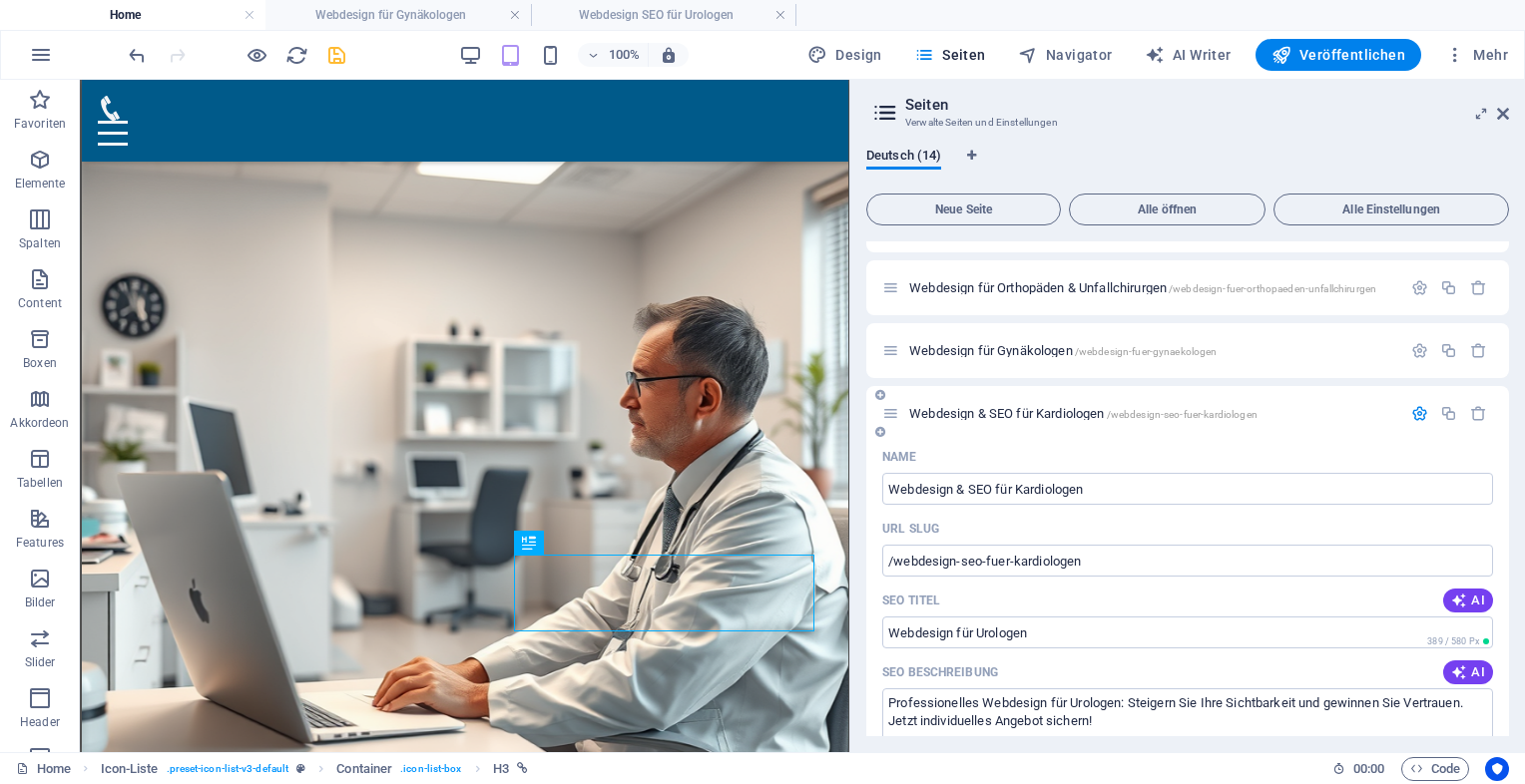 scroll, scrollTop: 1356, scrollLeft: 0, axis: vertical 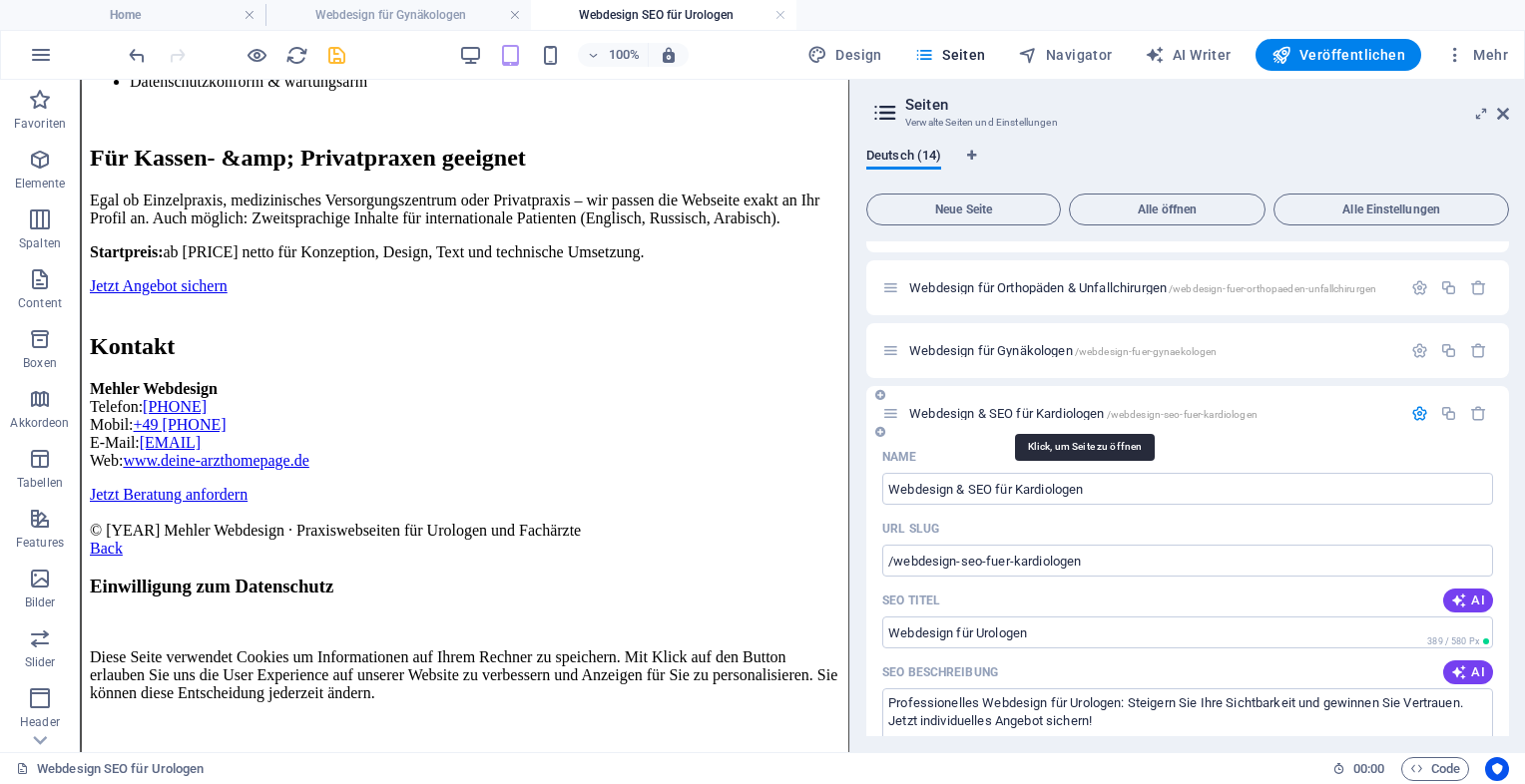 click on "Webdesign & SEO für Kardiologen /webdesign-seo-fuer-kardiologen" at bounding box center [1083, 413] 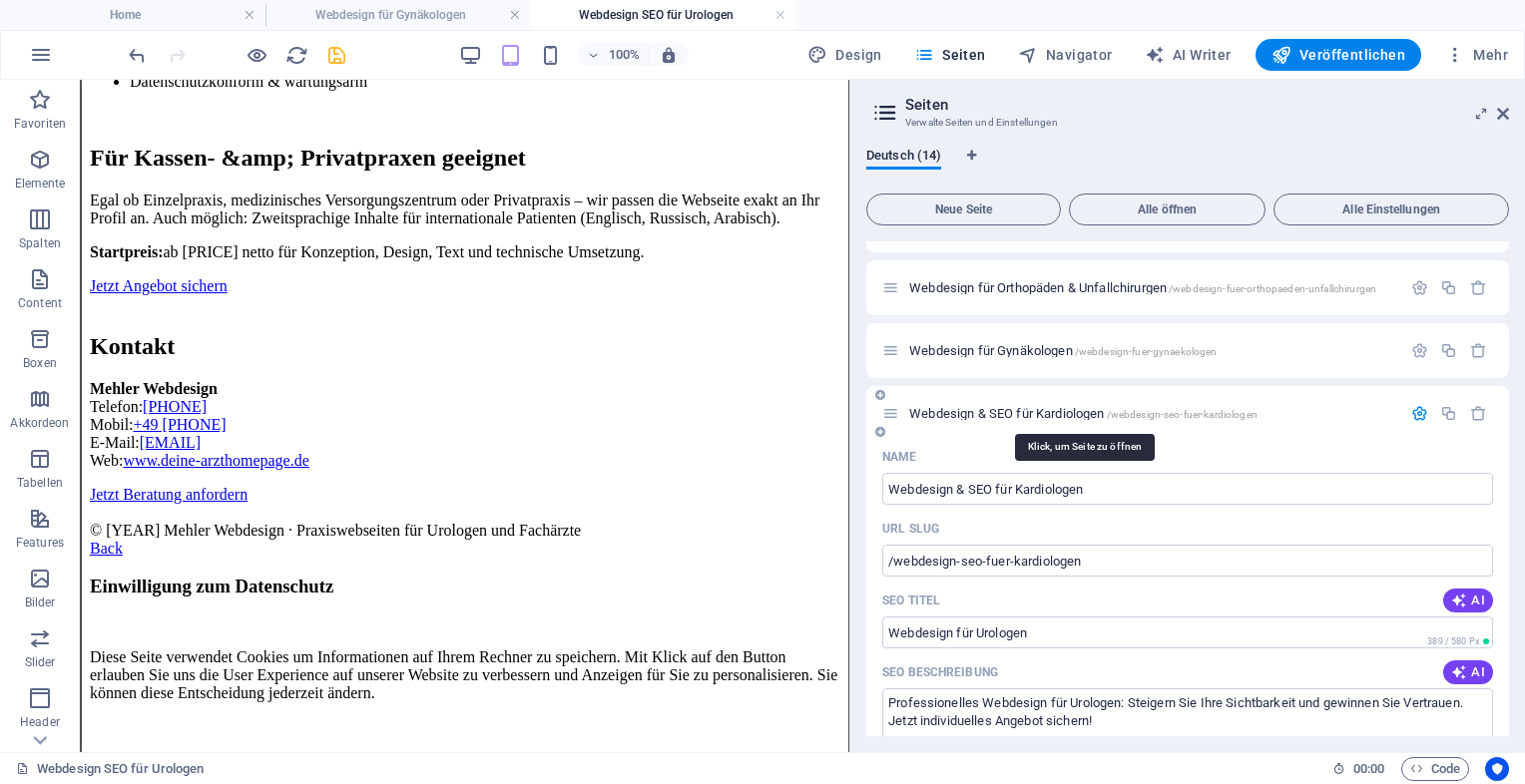 click on "Webdesign & SEO für Kardiologen /webdesign-seo-fuer-kardiologen" at bounding box center (1083, 413) 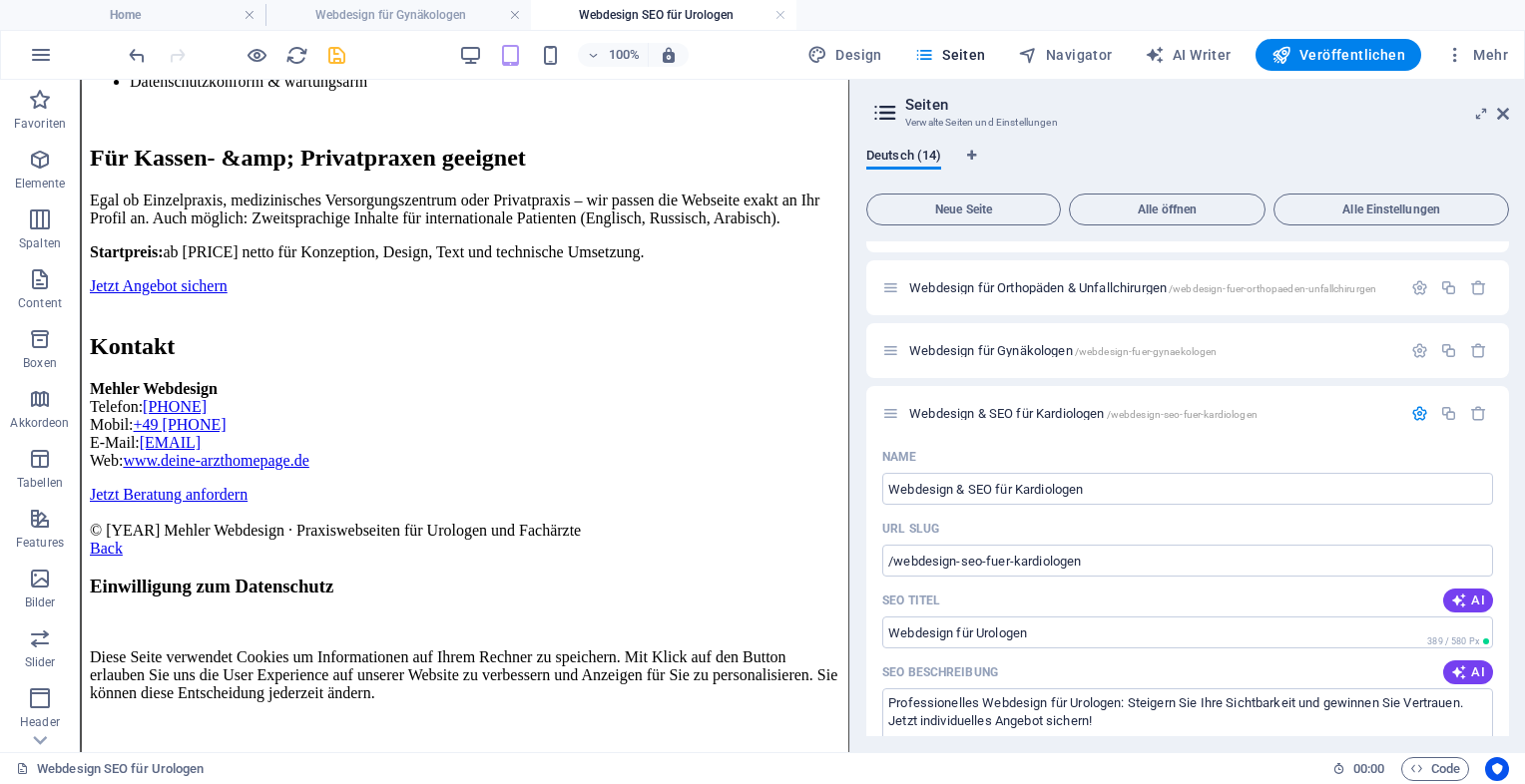 click at bounding box center (336, 55) 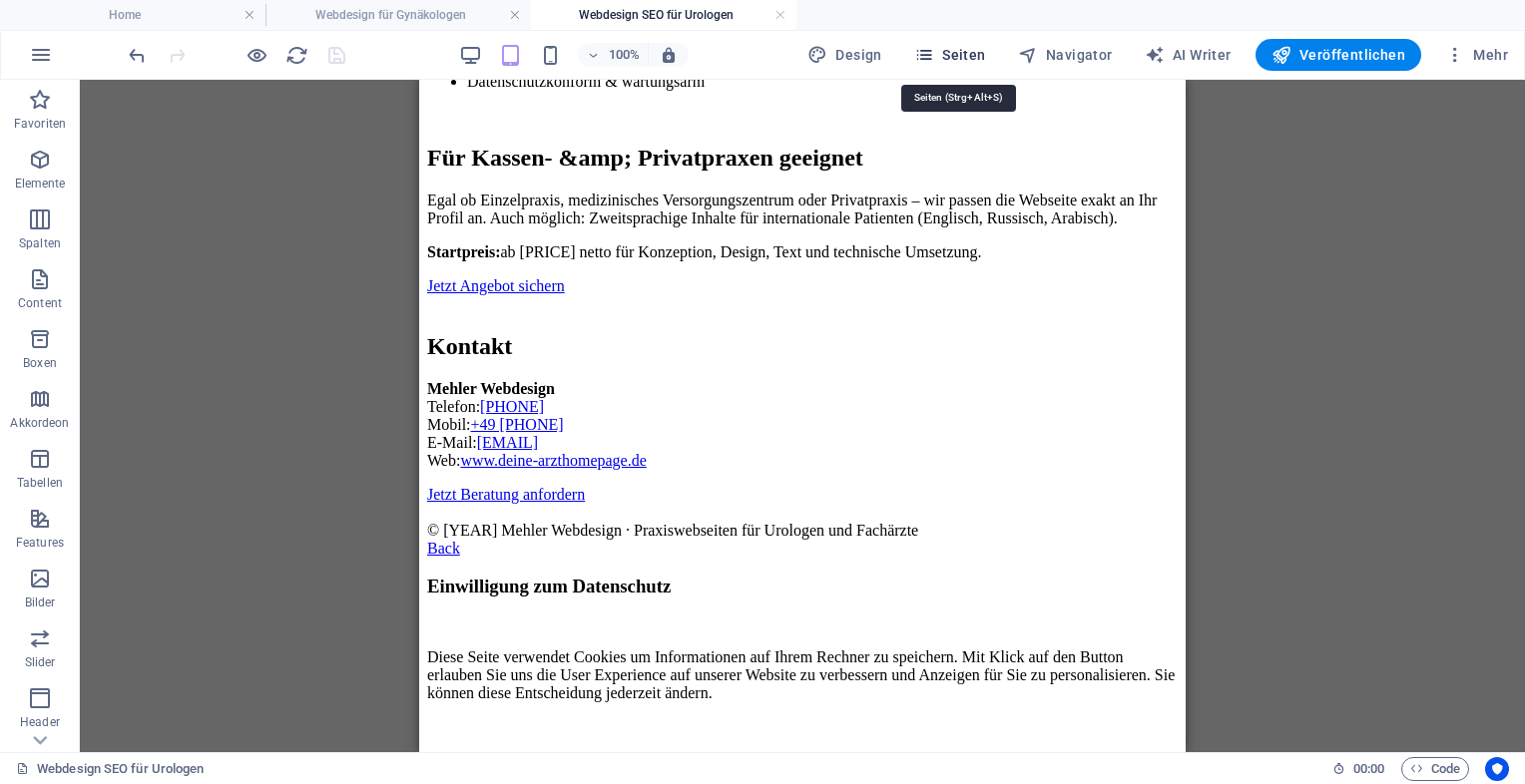 click on "Seiten" at bounding box center [950, 55] 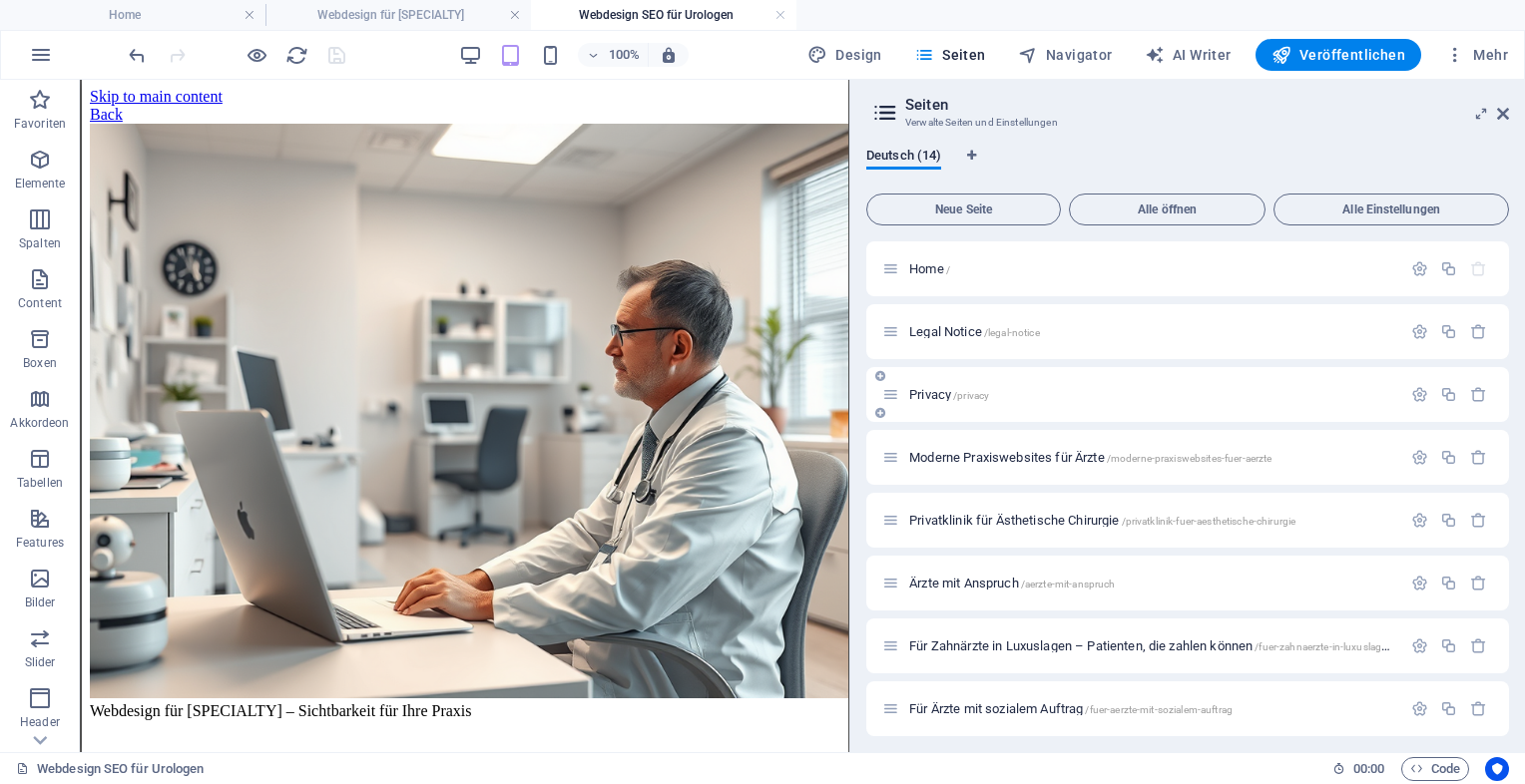 scroll, scrollTop: 0, scrollLeft: 0, axis: both 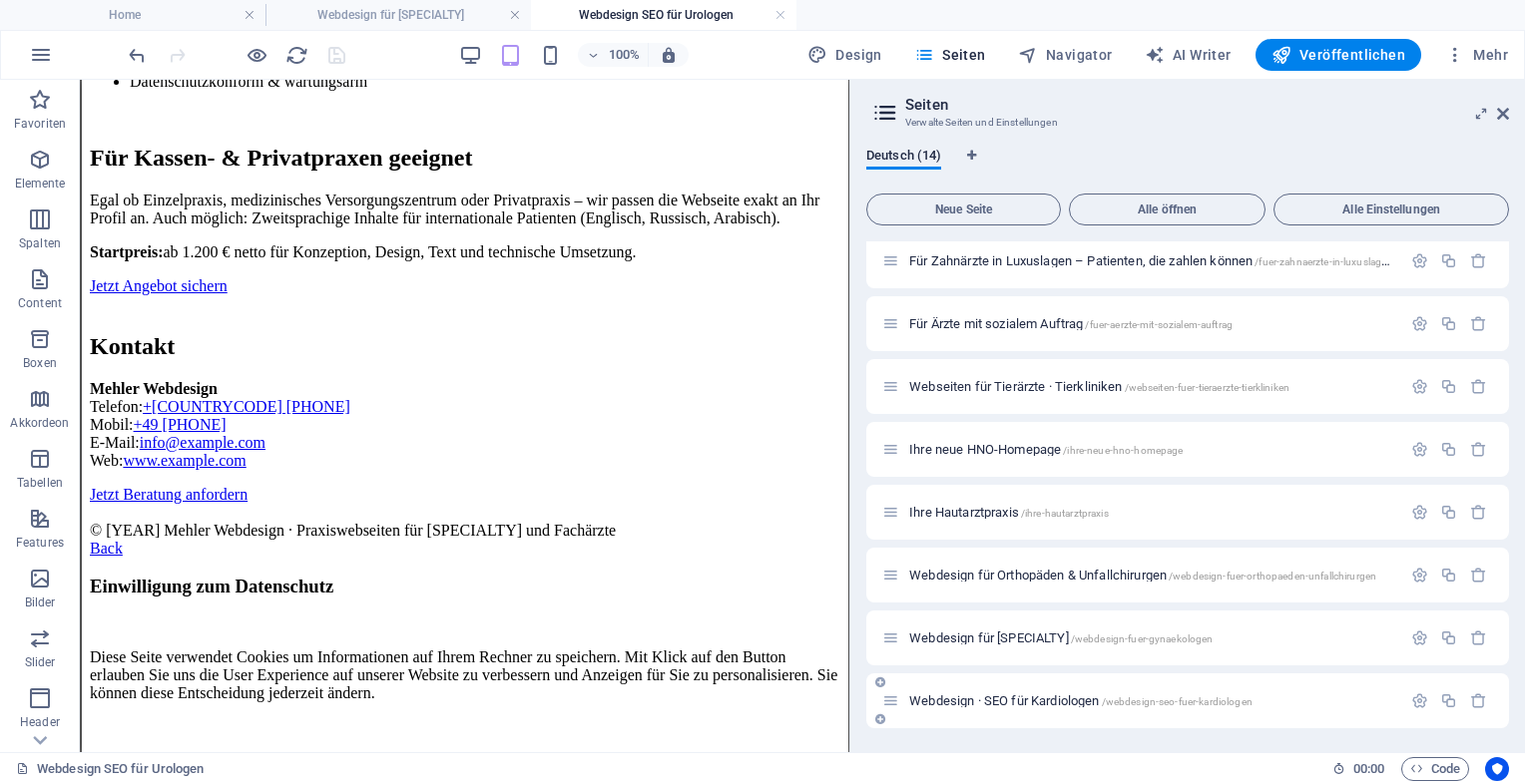 click on "Webdesign & SEO für Kardiologen /webdesign-seo-fuer-kardiologen" at bounding box center [1081, 700] 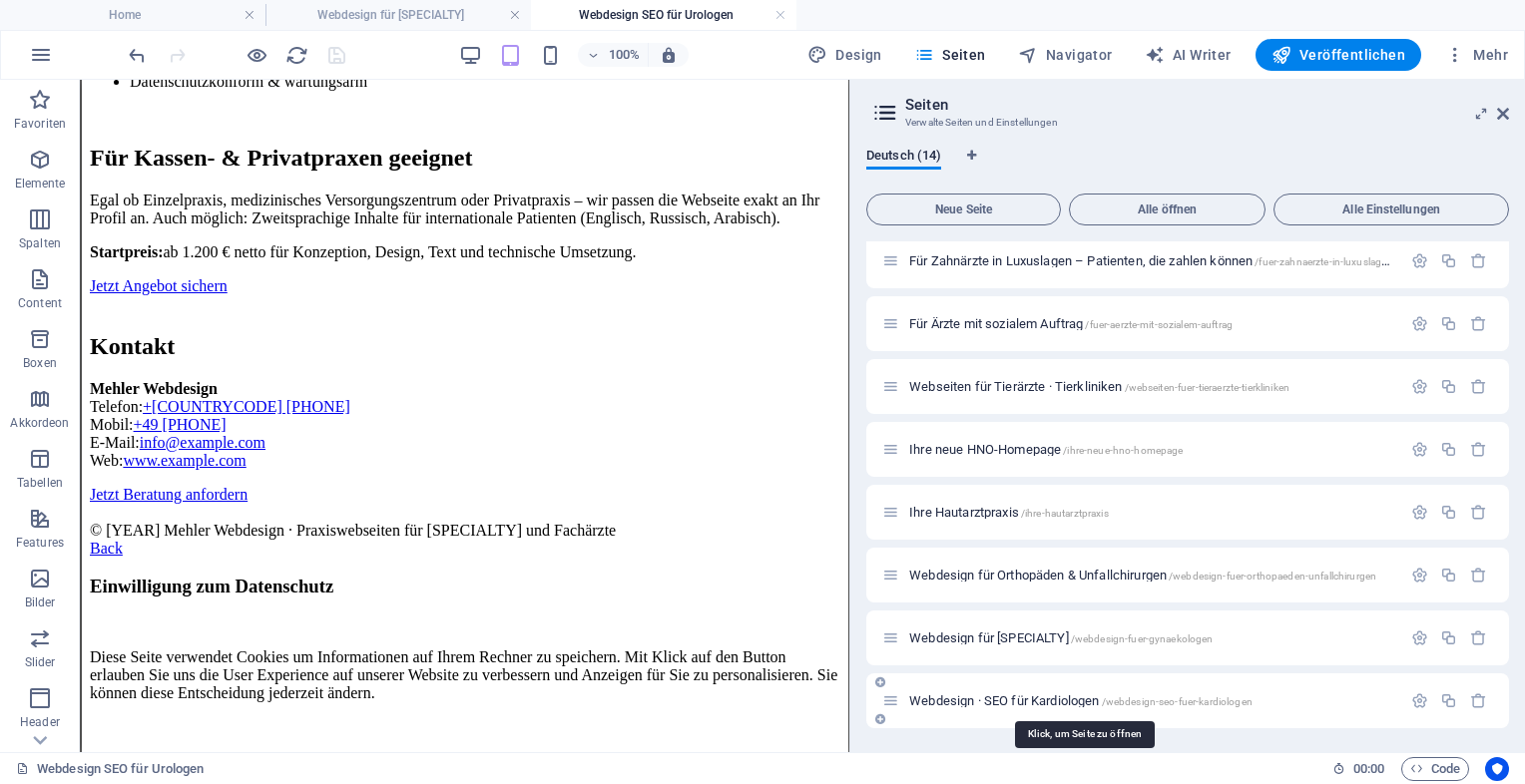 click on "Webdesign & SEO für Kardiologen /webdesign-seo-fuer-kardiologen" at bounding box center [1081, 700] 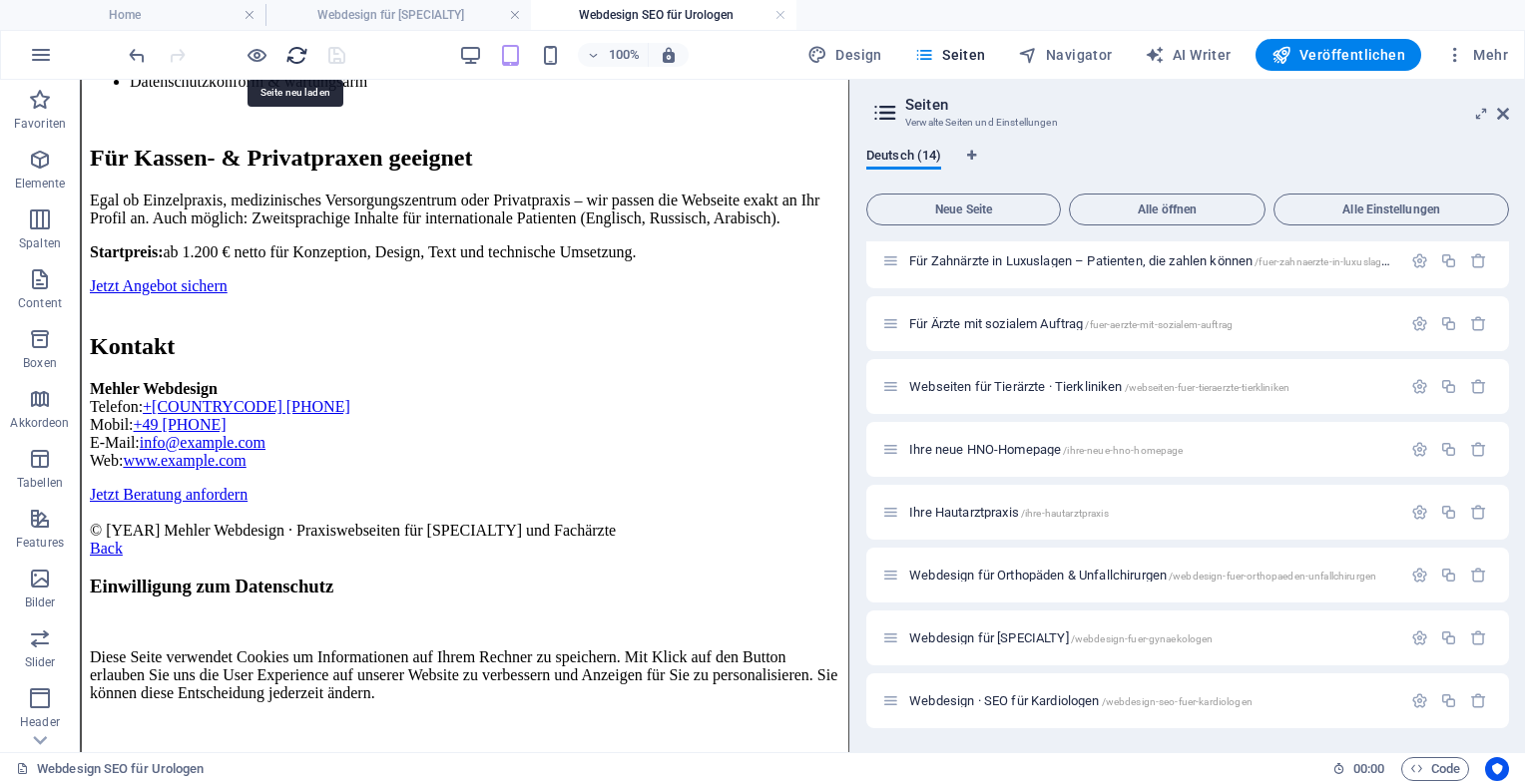 click at bounding box center [296, 55] 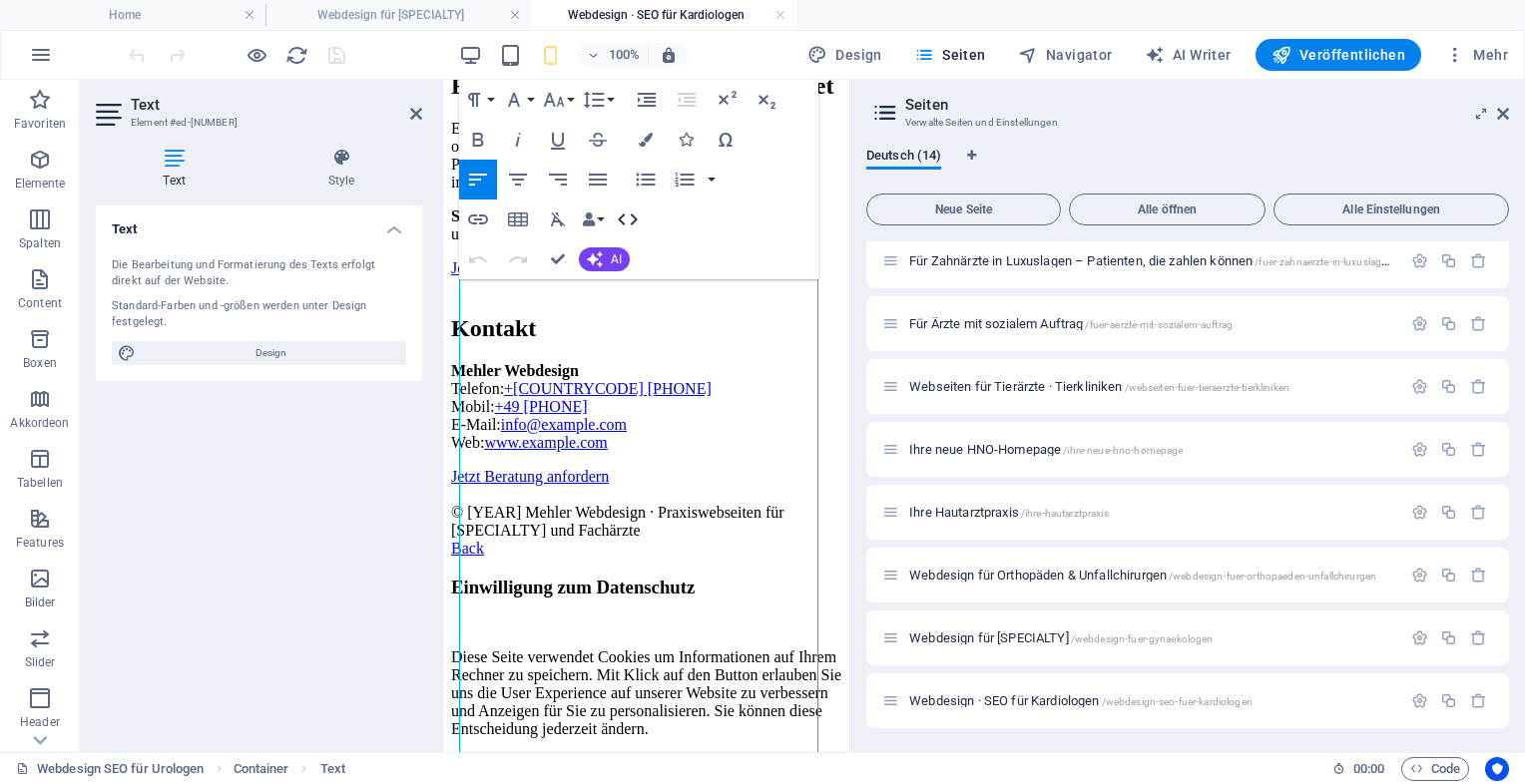 click 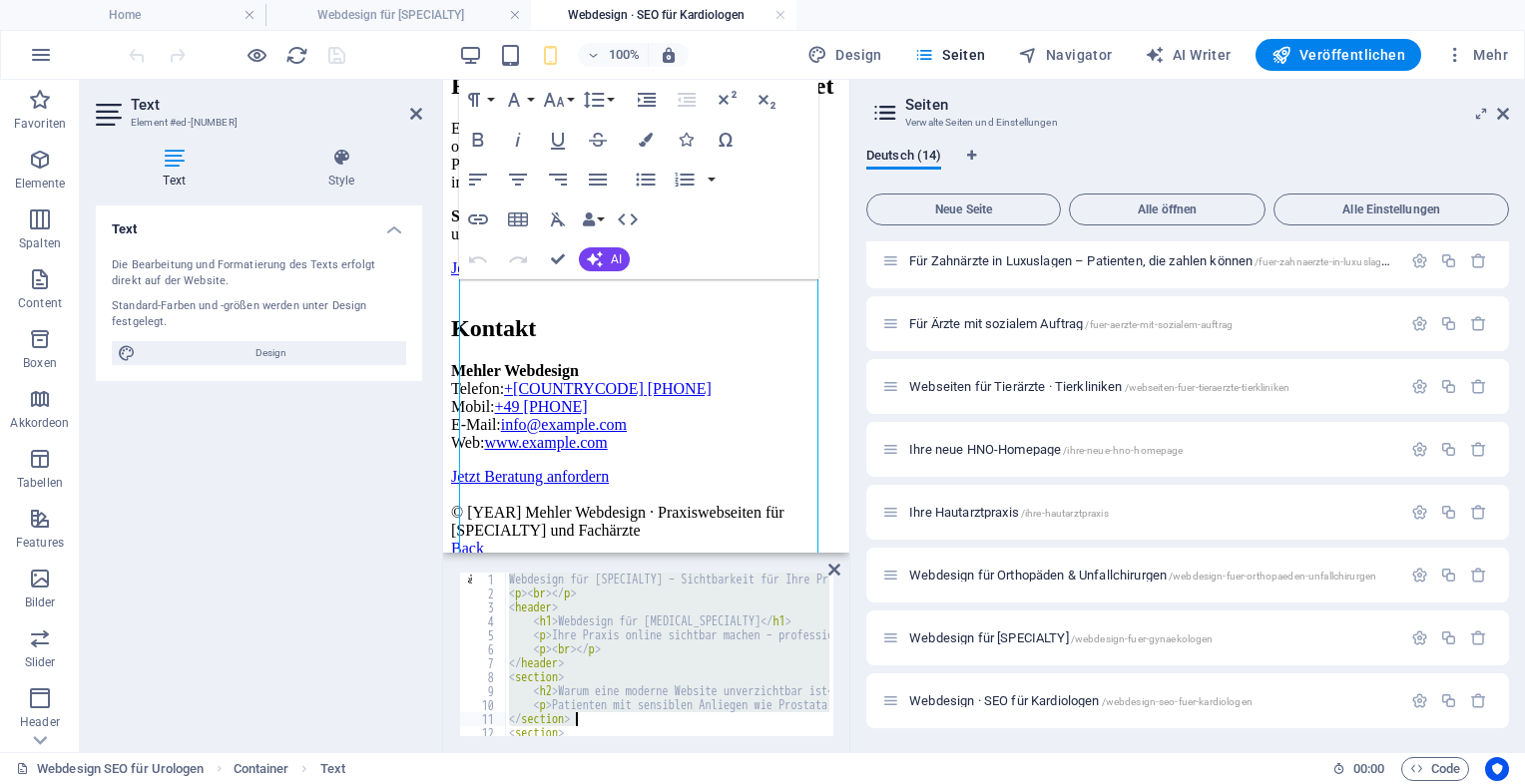 scroll, scrollTop: 399, scrollLeft: 0, axis: vertical 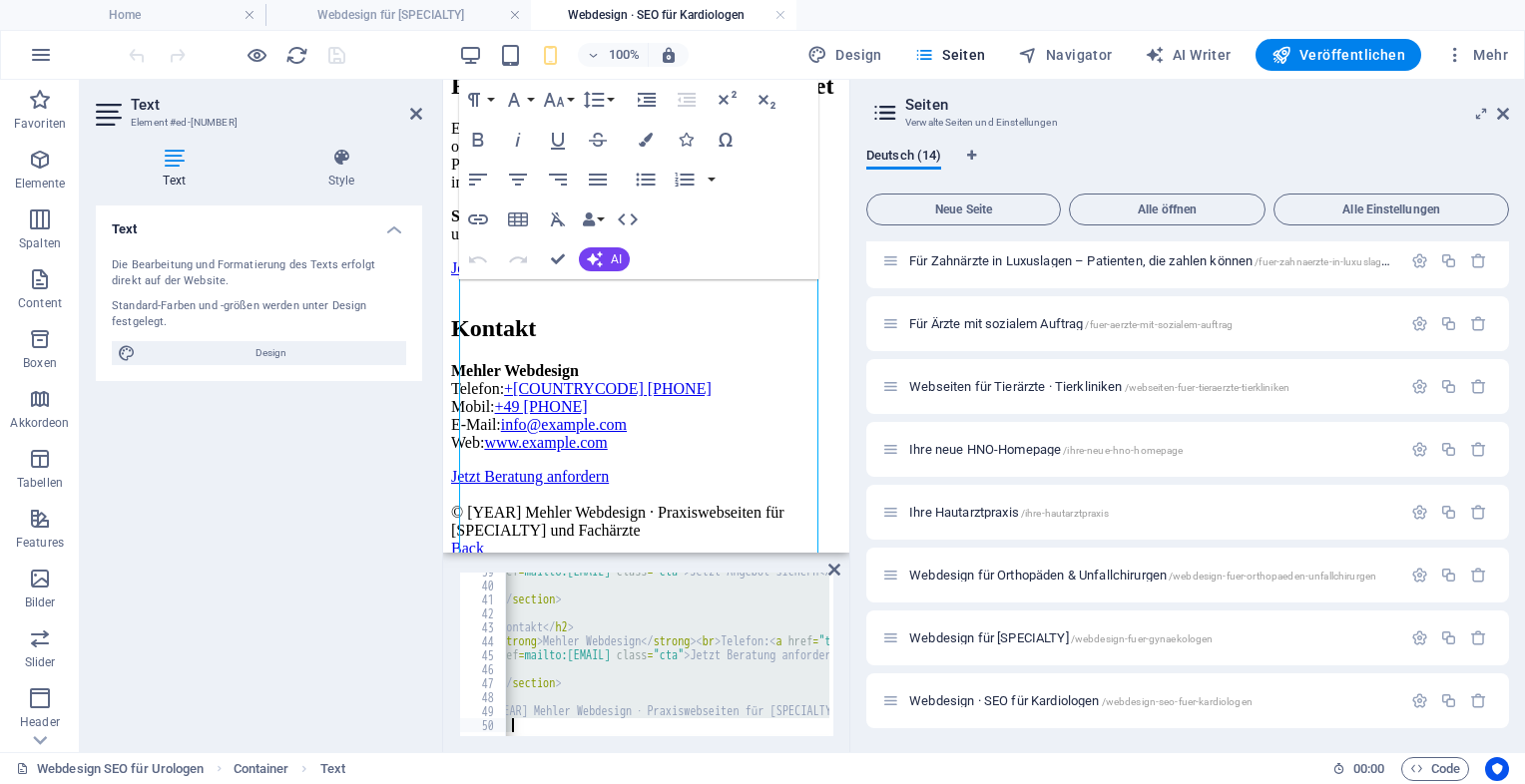 drag, startPoint x: 508, startPoint y: 577, endPoint x: 956, endPoint y: 787, distance: 494.77672 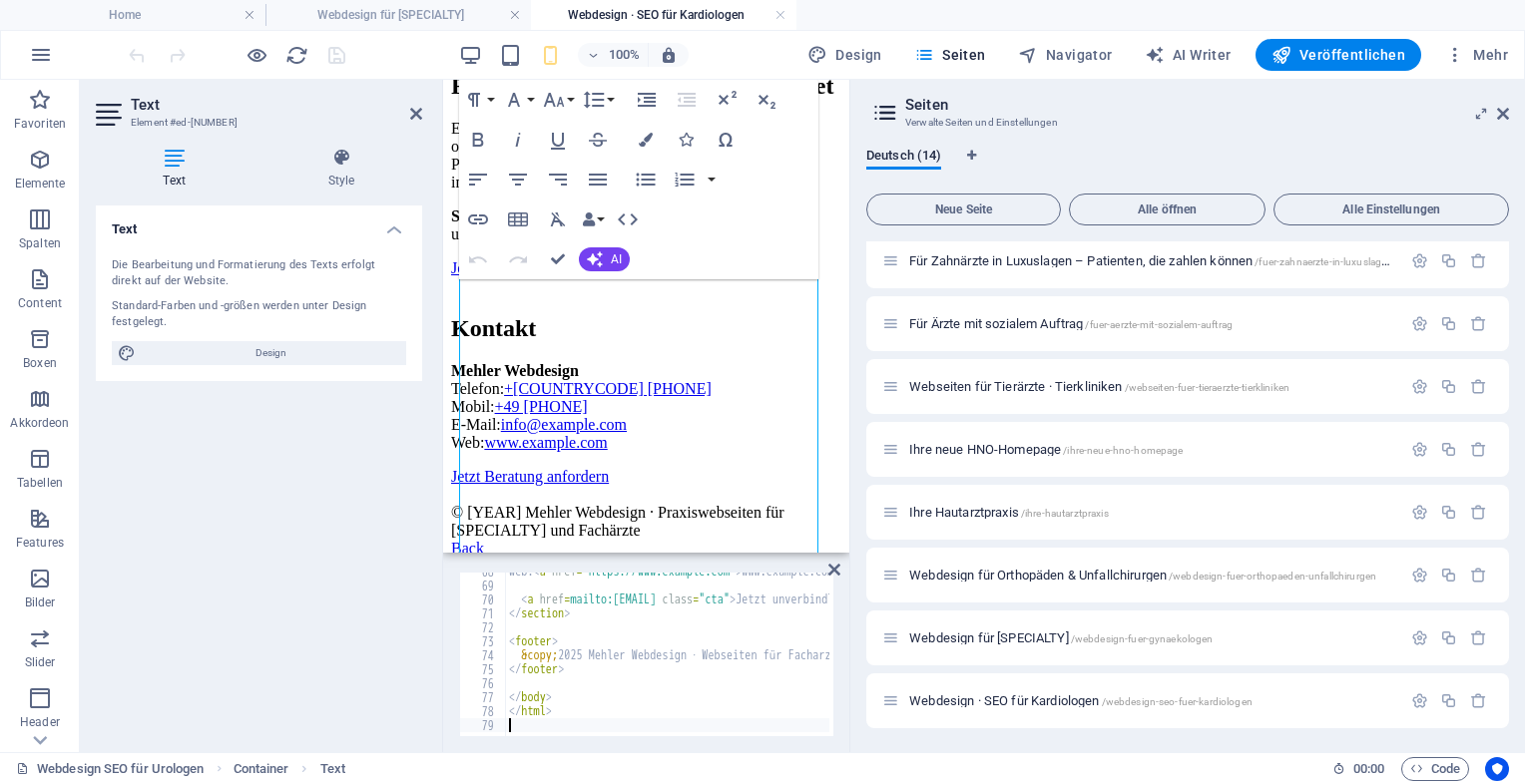 scroll, scrollTop: 944, scrollLeft: 0, axis: vertical 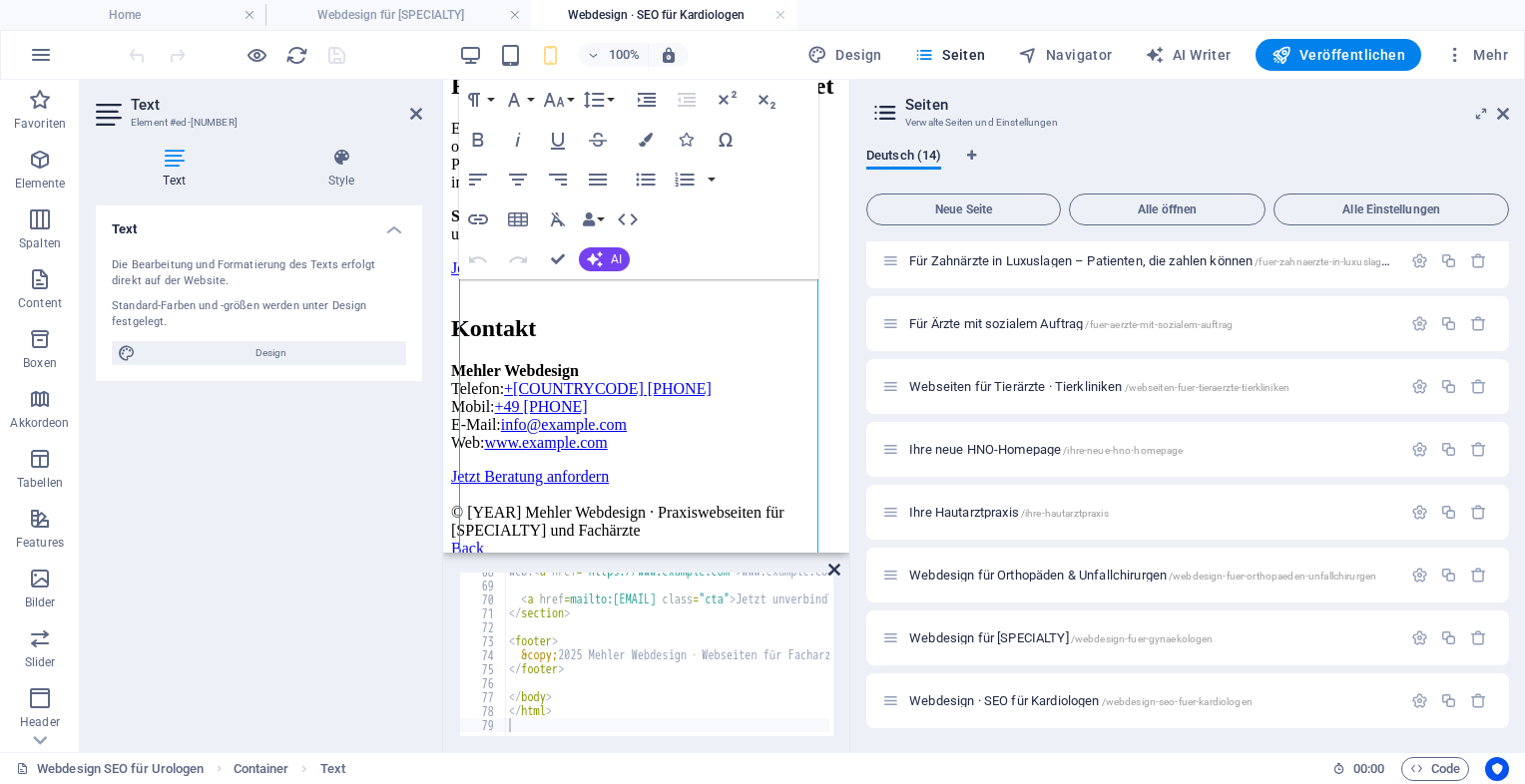 click at bounding box center [834, 570] 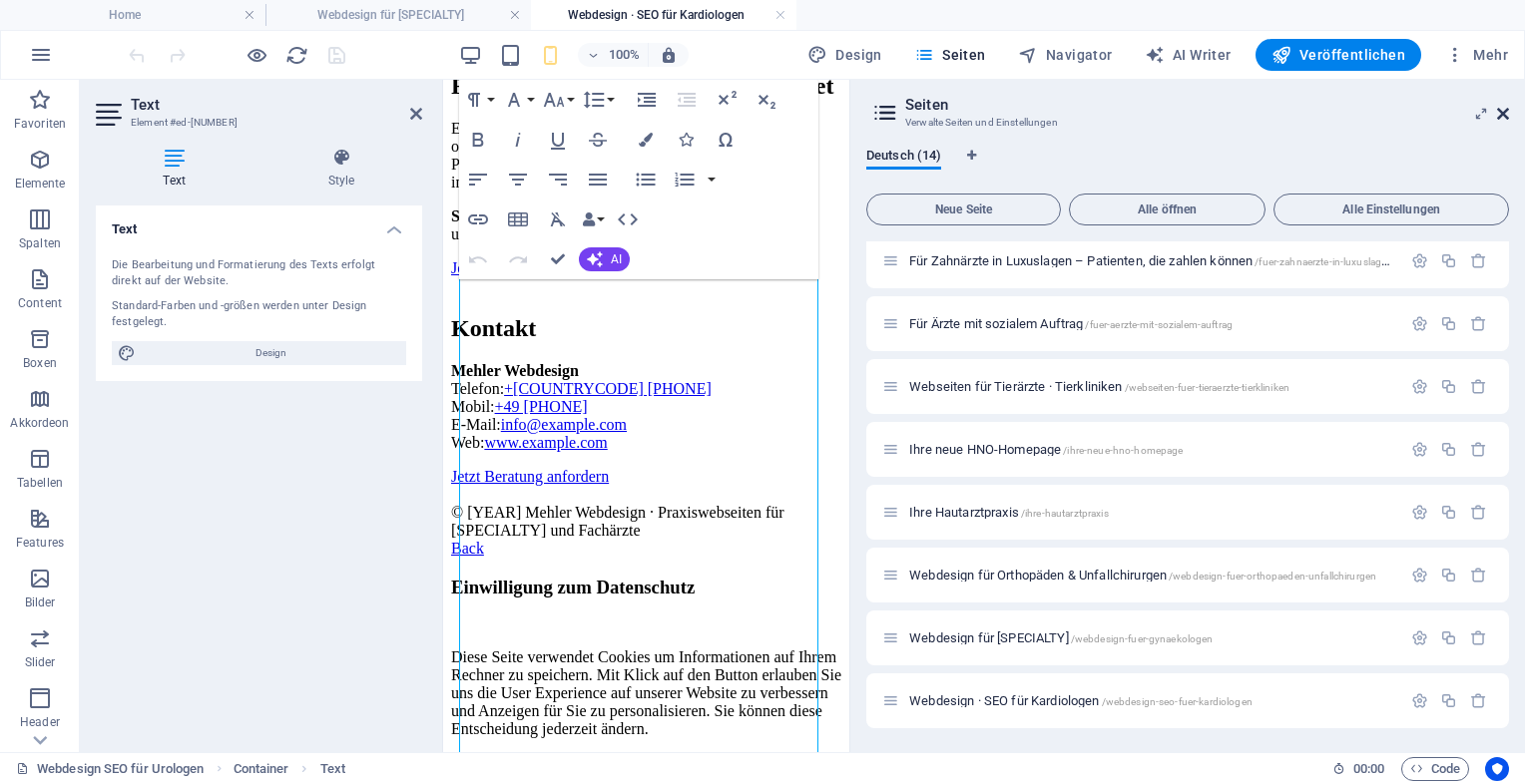 click at bounding box center (1503, 114) 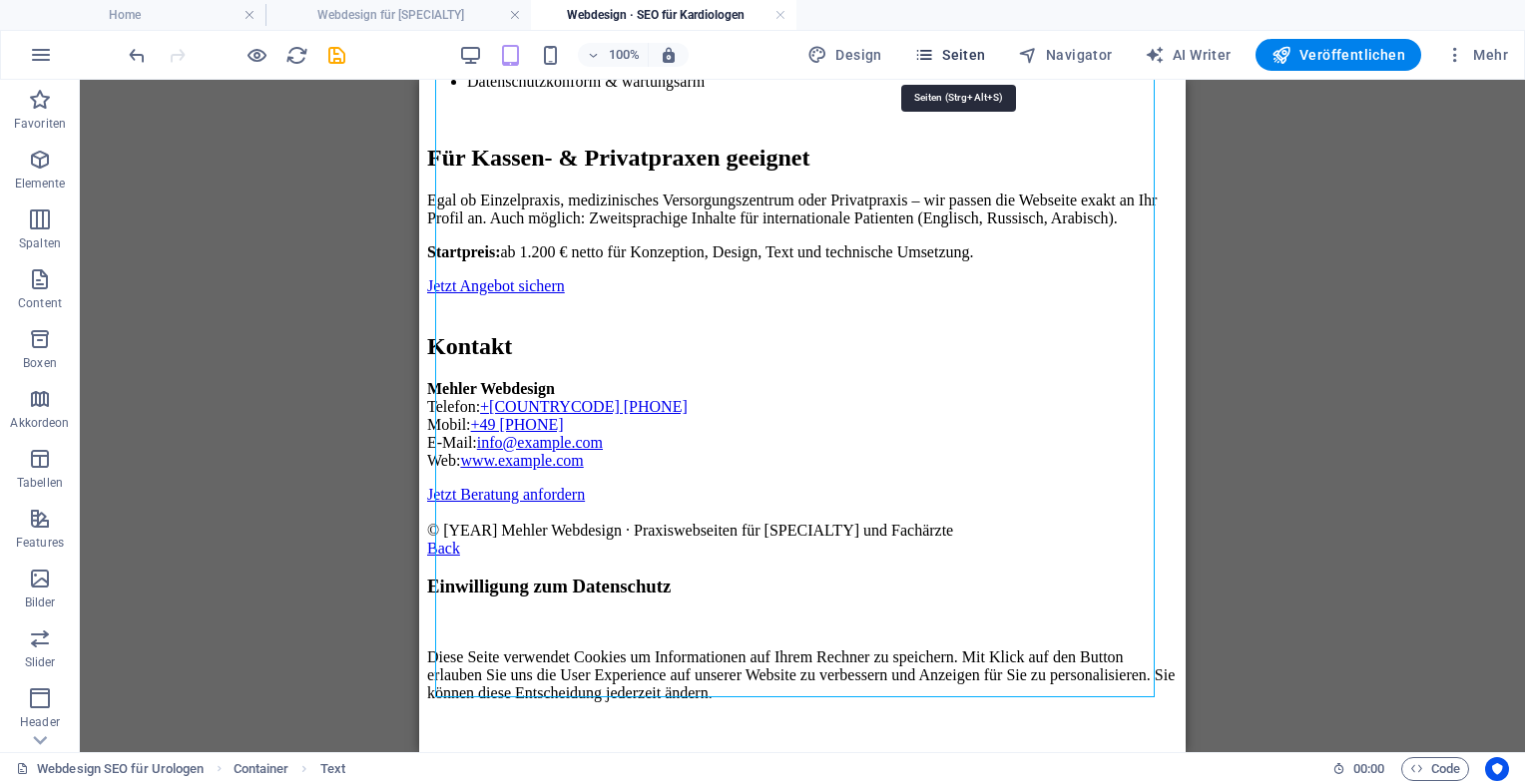 click on "Seiten" at bounding box center [950, 55] 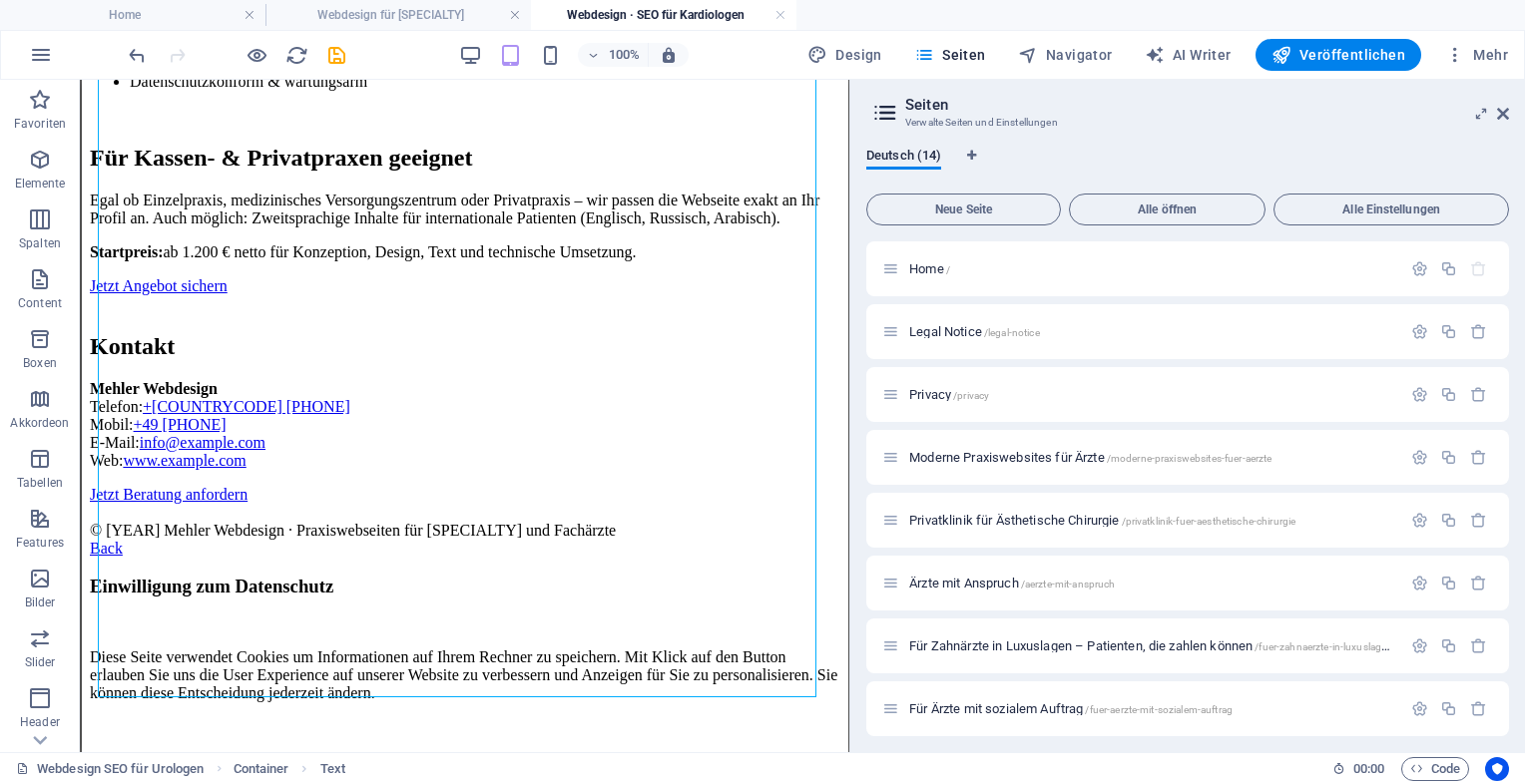 click at bounding box center [336, 55] 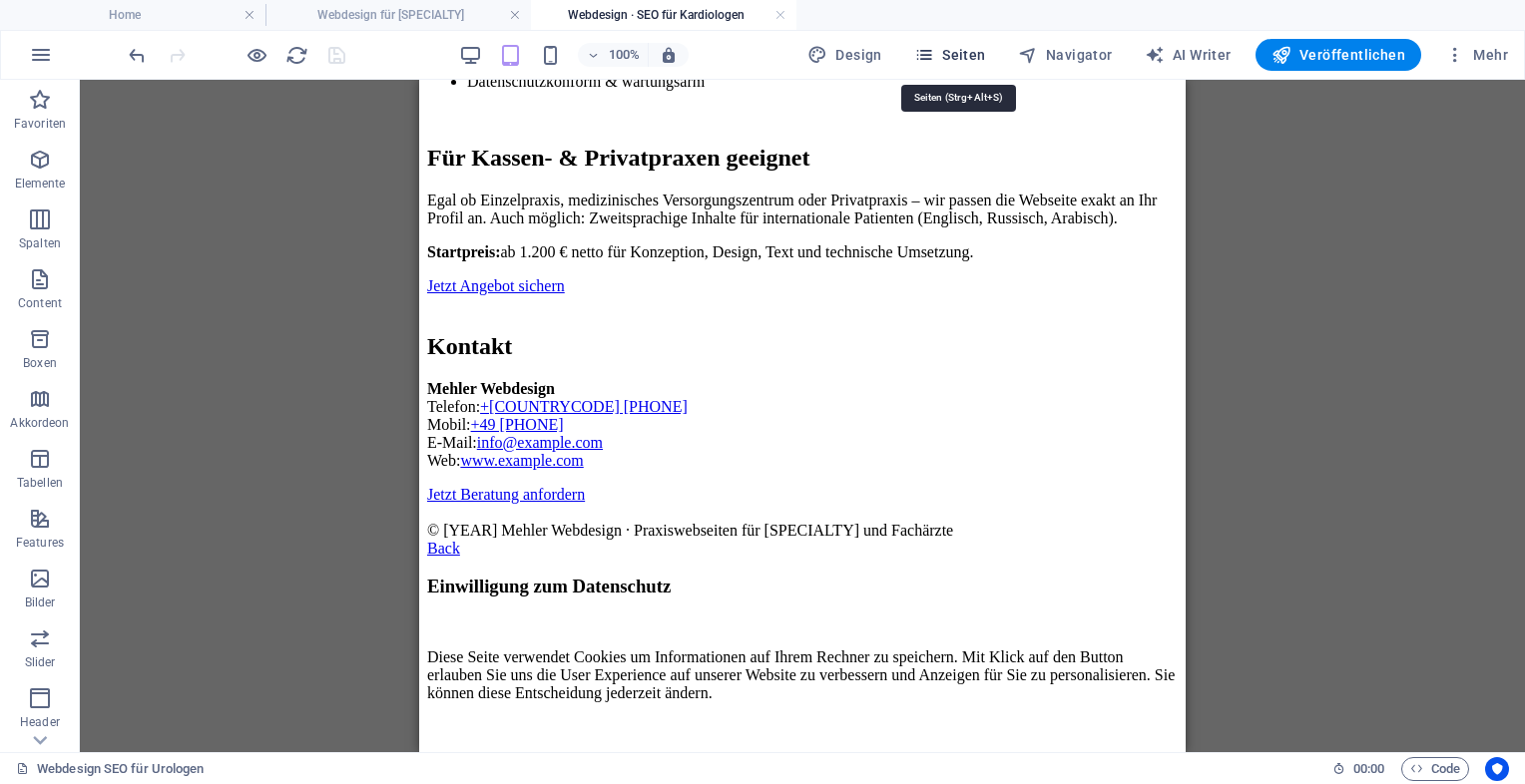 click on "Seiten" at bounding box center [950, 55] 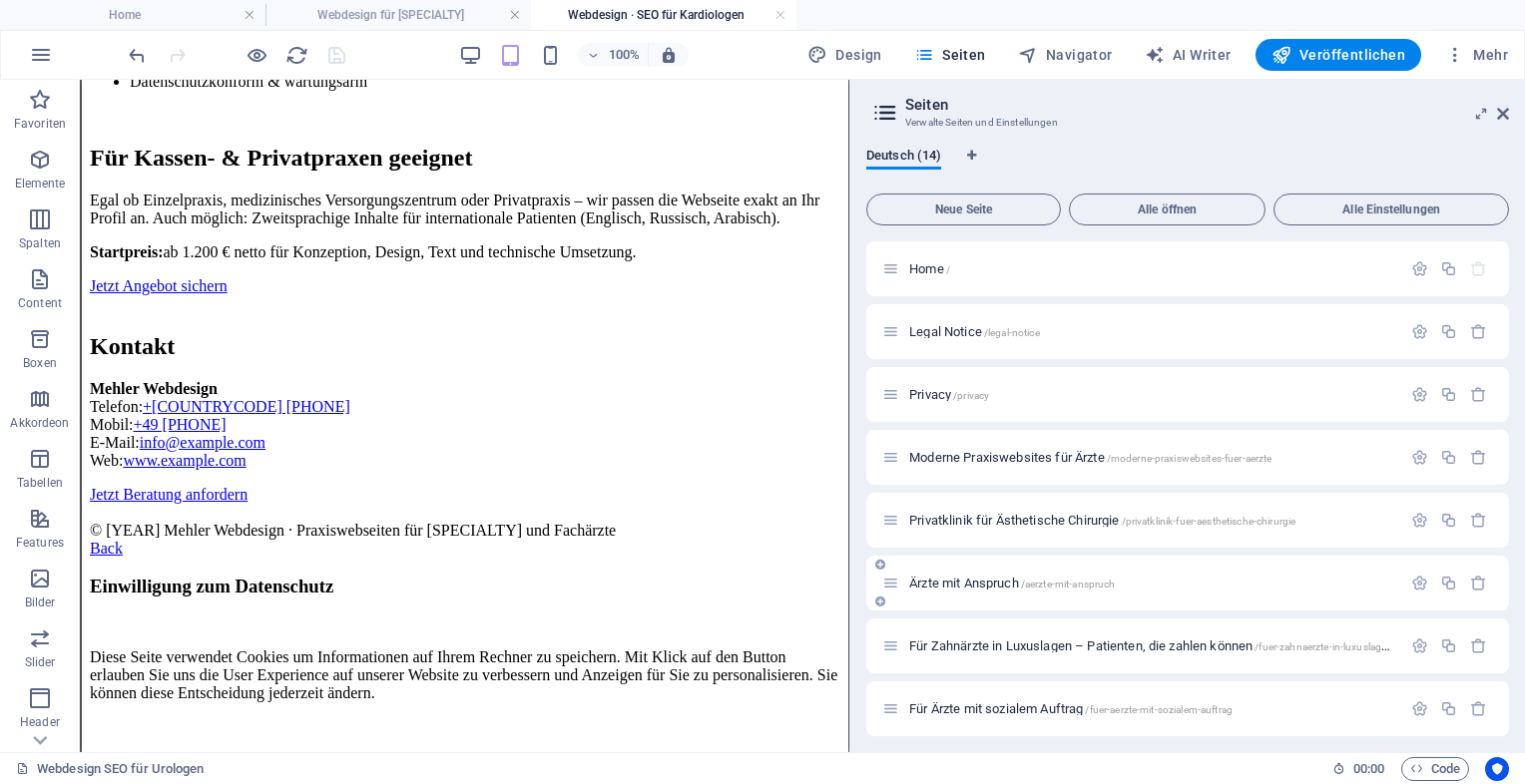 drag, startPoint x: 1509, startPoint y: 429, endPoint x: 1503, endPoint y: 562, distance: 133.13527 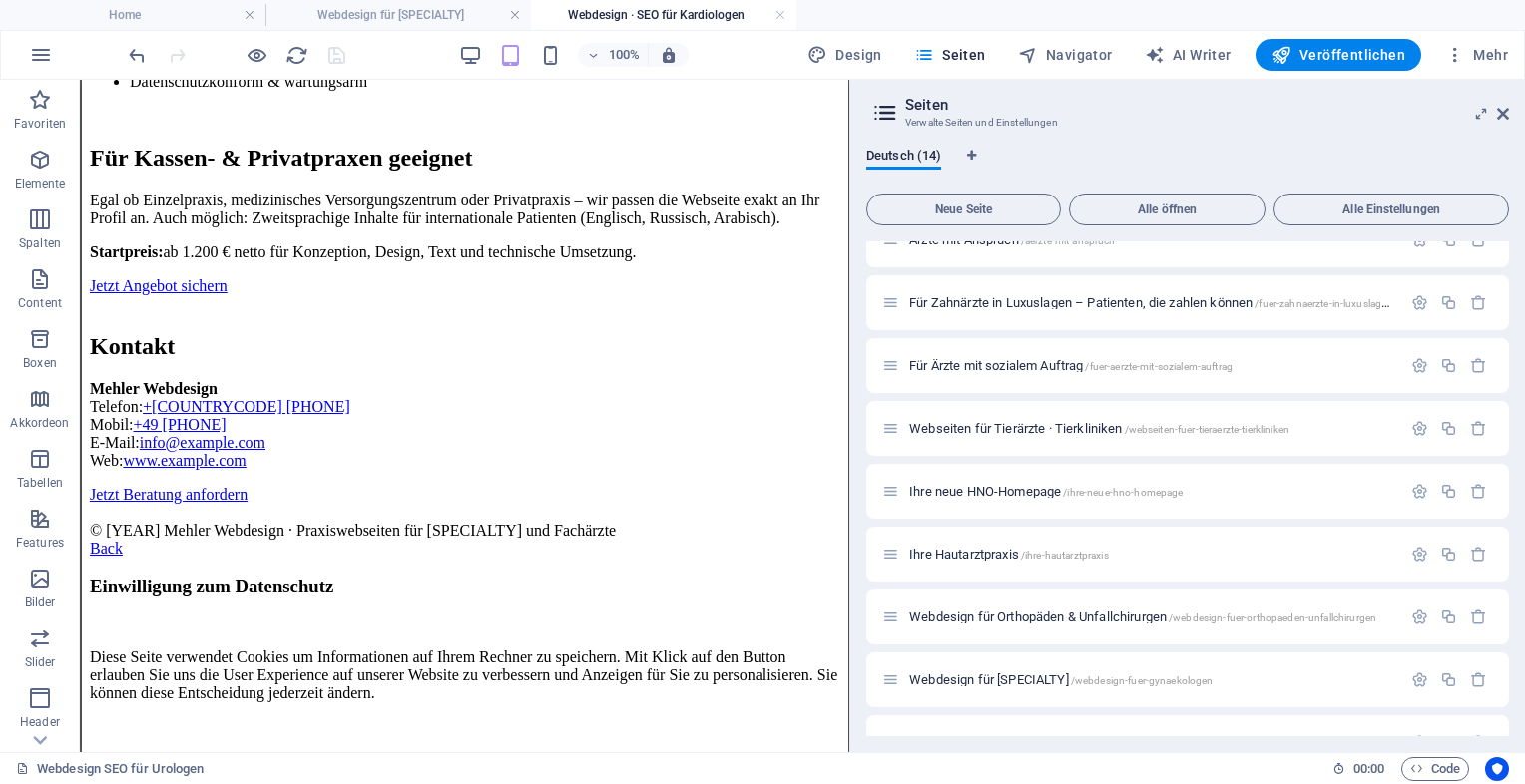 scroll, scrollTop: 385, scrollLeft: 0, axis: vertical 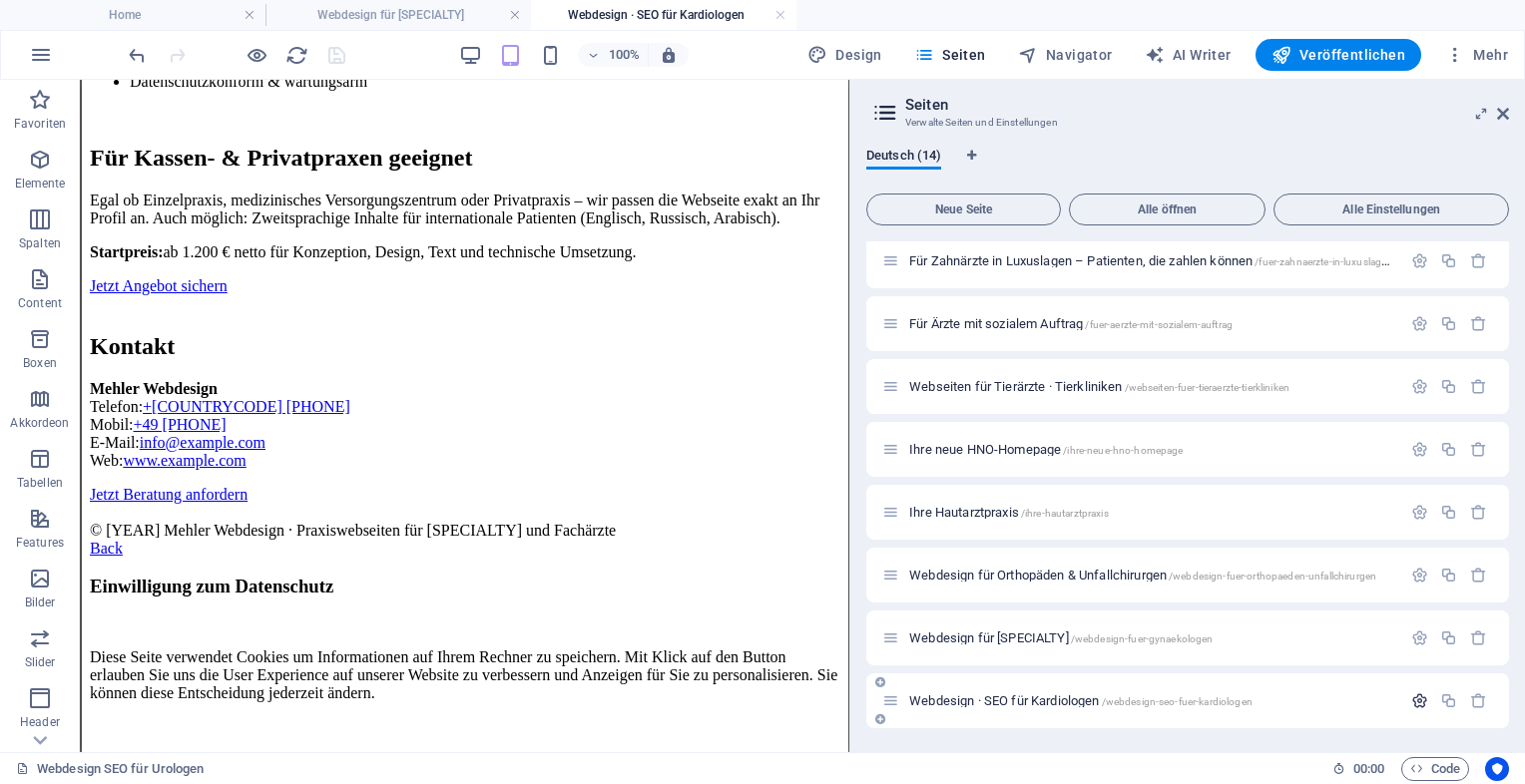 click at bounding box center (1419, 700) 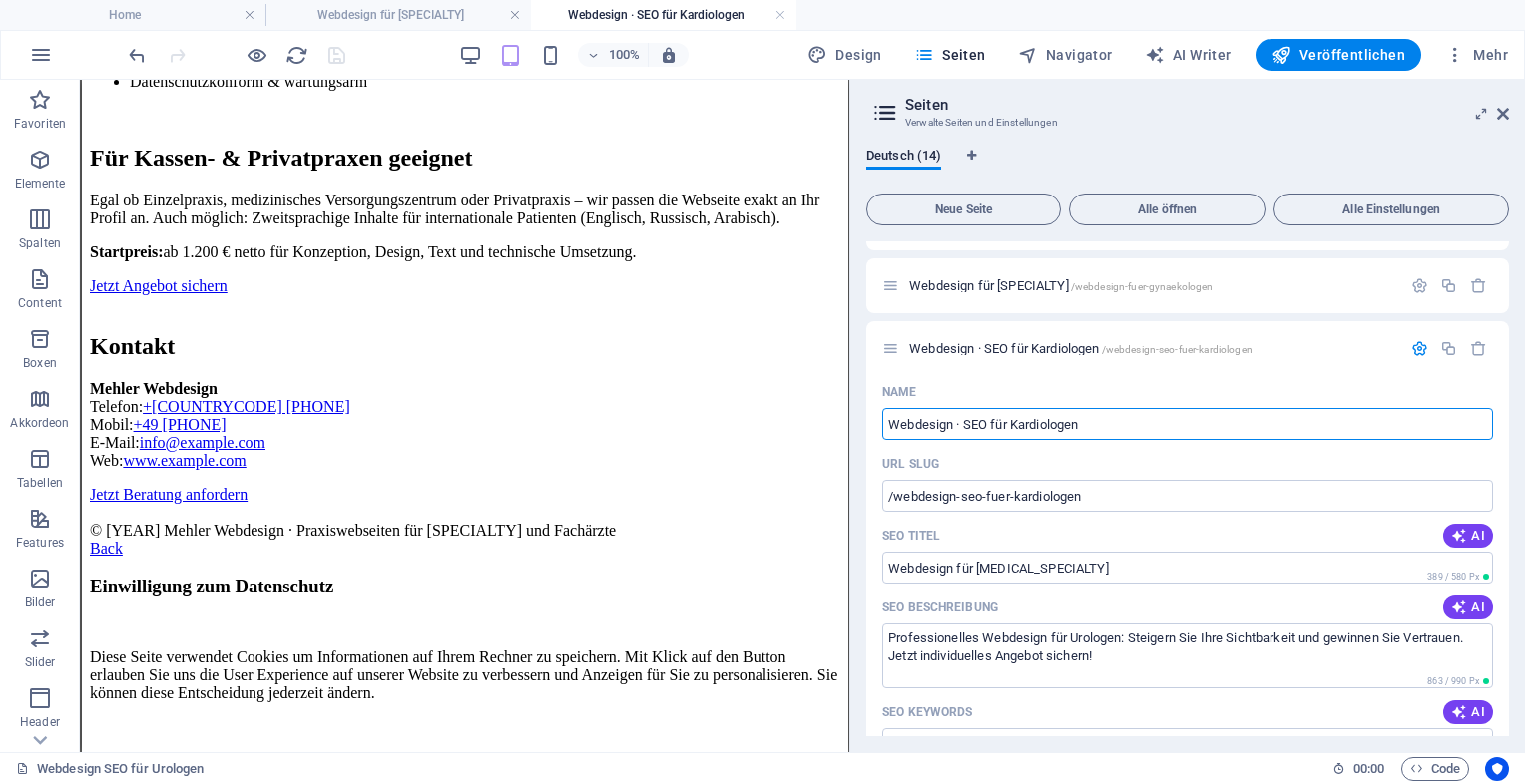 scroll, scrollTop: 873, scrollLeft: 0, axis: vertical 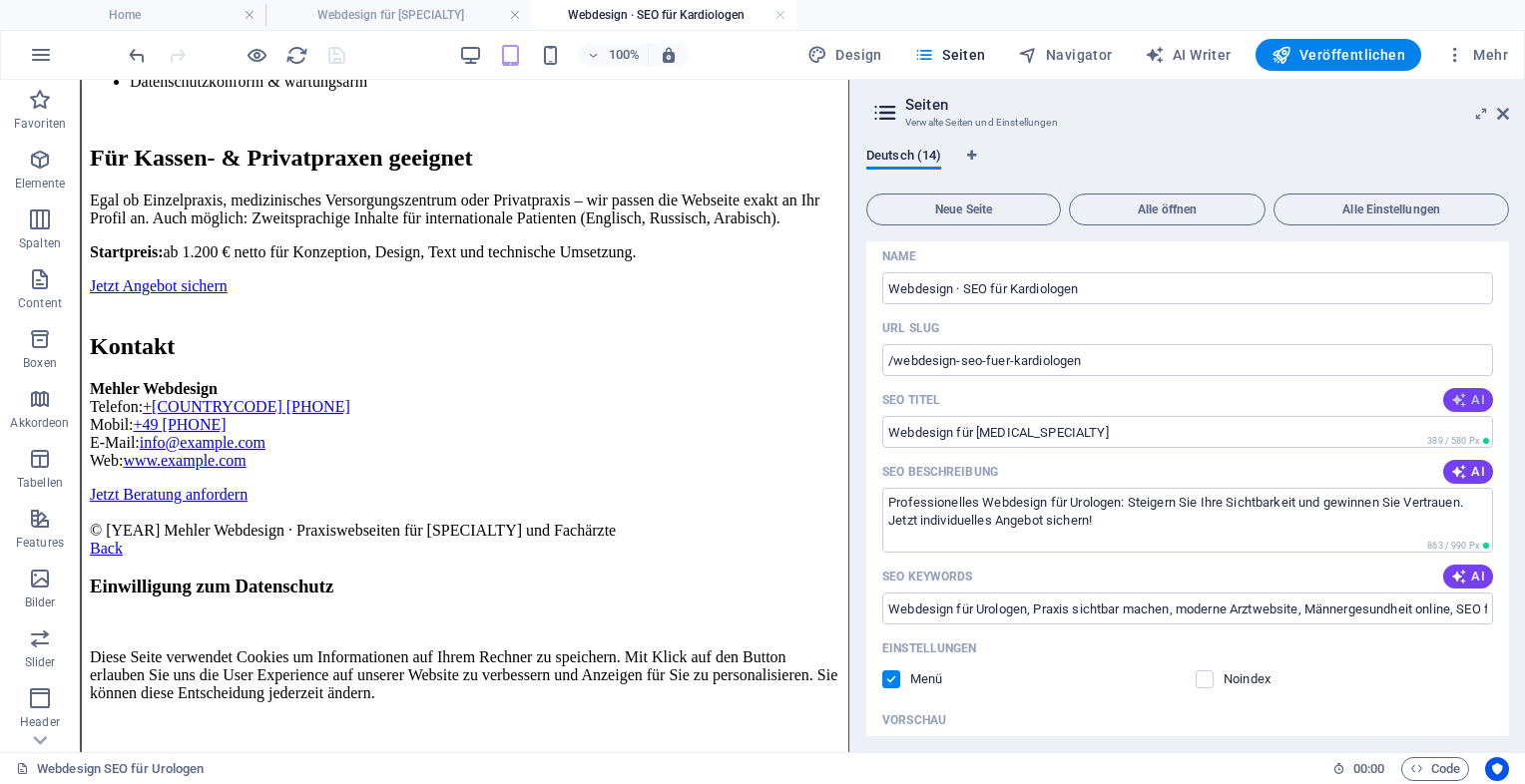 click on "AI" at bounding box center (1468, 400) 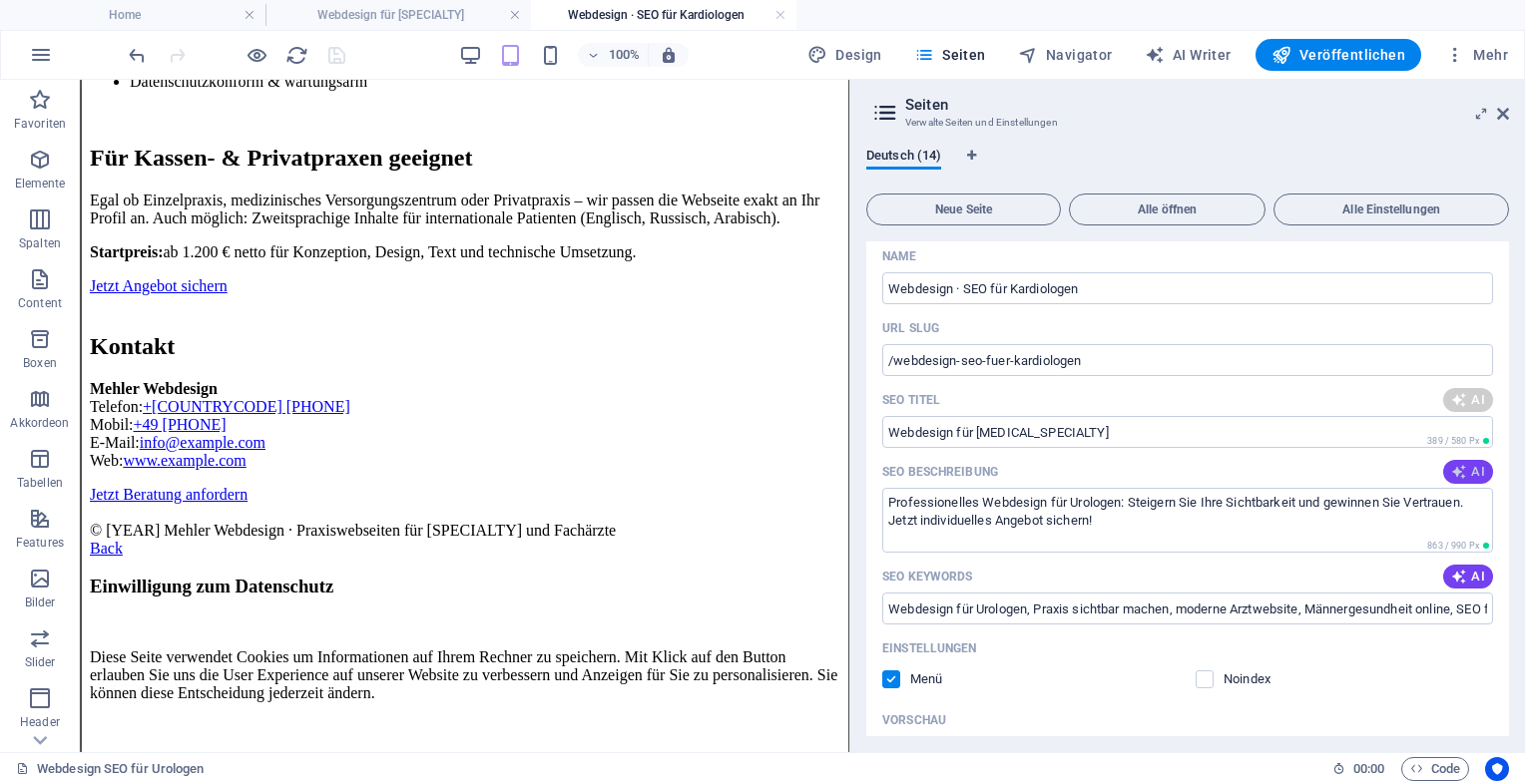 click at bounding box center (1459, 472) 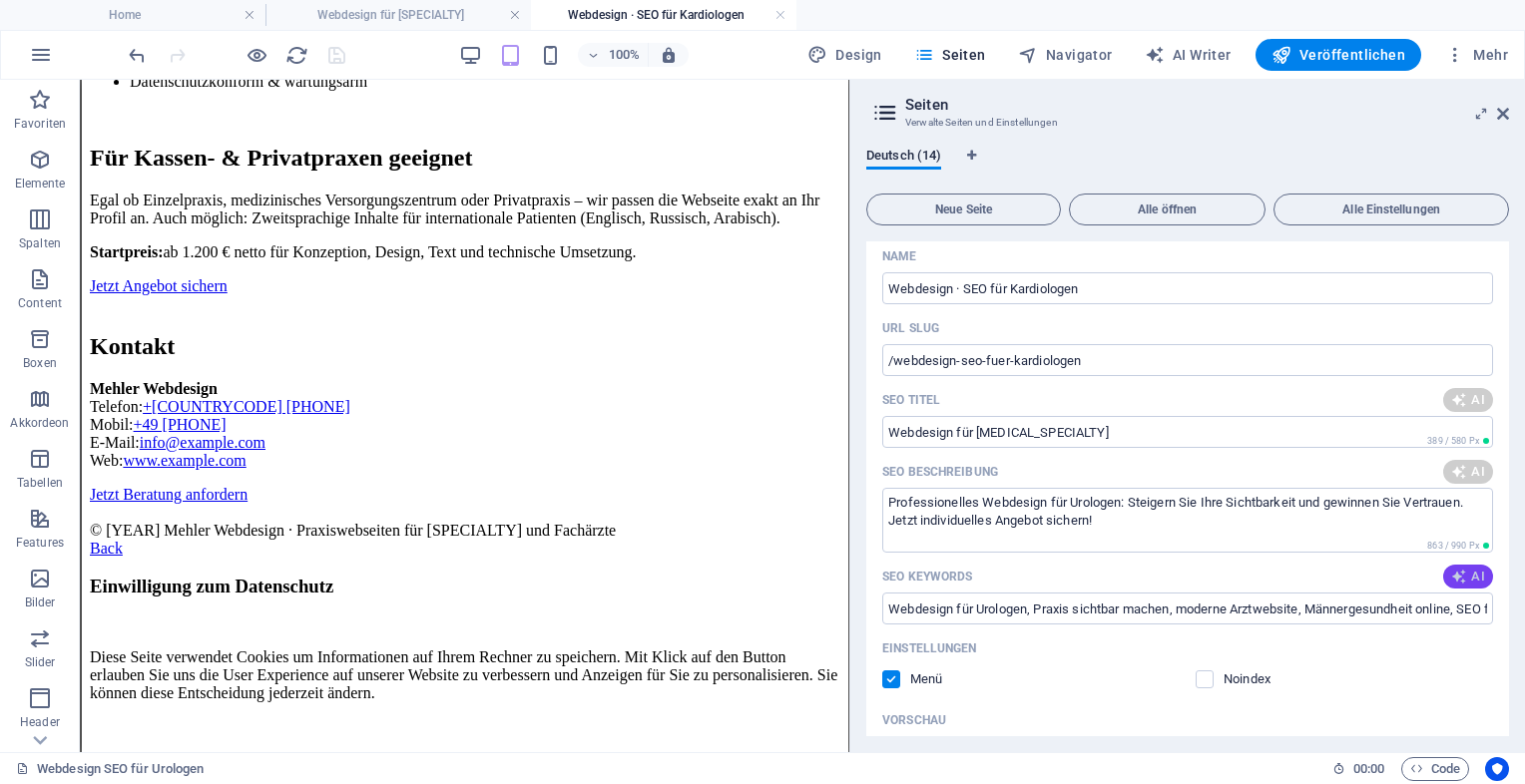 click on "AI" at bounding box center (1468, 577) 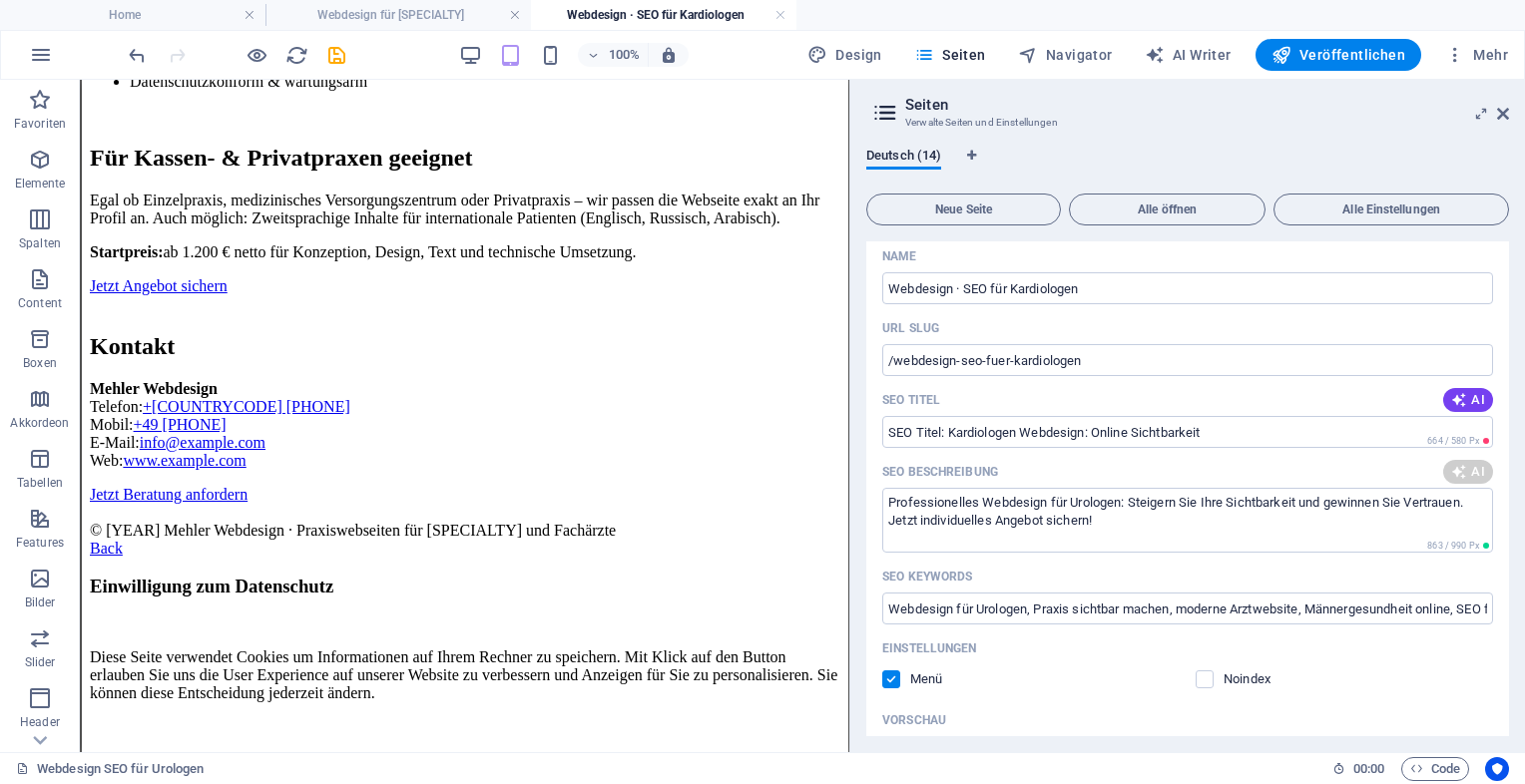 type on "SEO Titel: Kardiologen Webdesign: Online Sichtbarkeit" 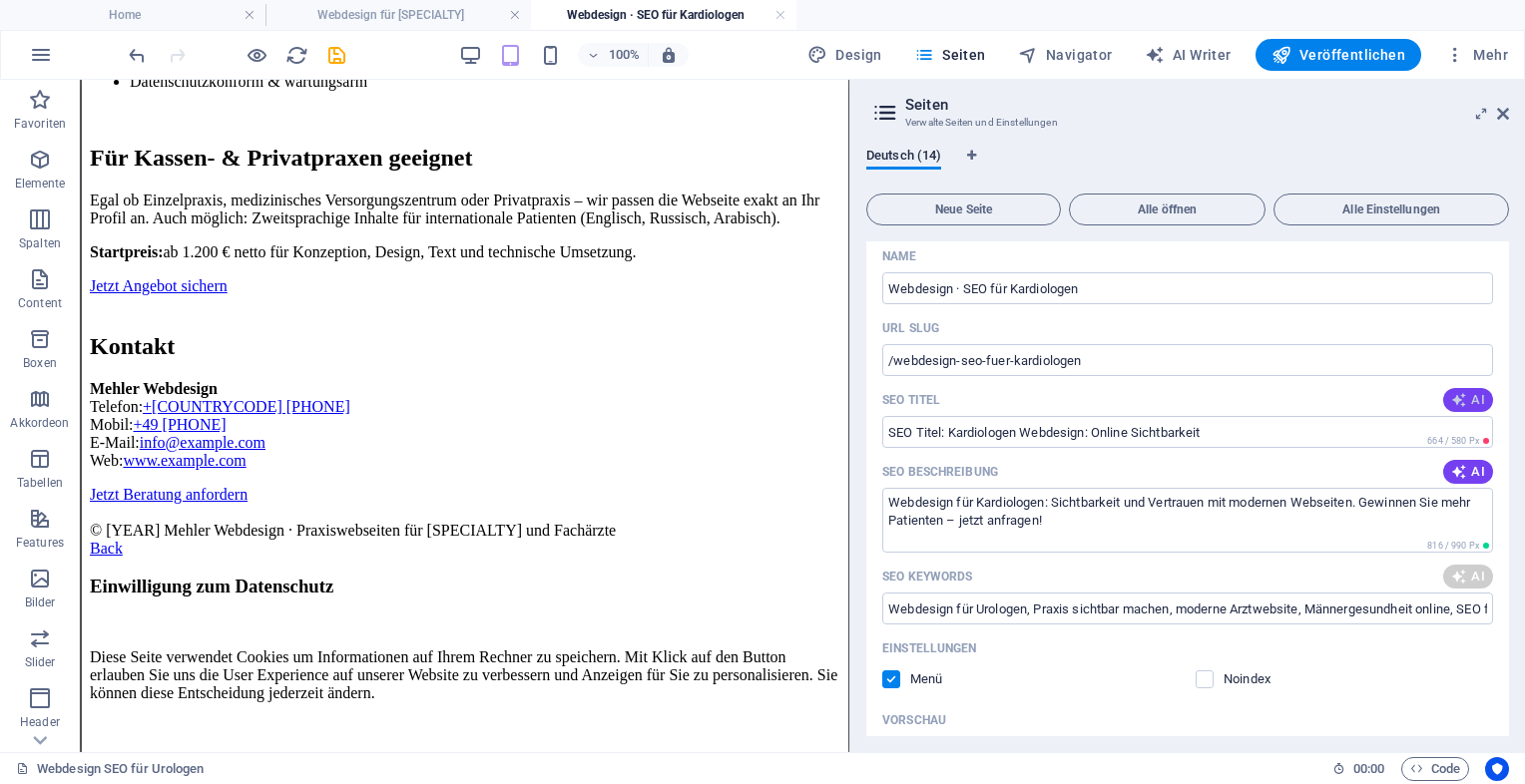 click at bounding box center (1459, 400) 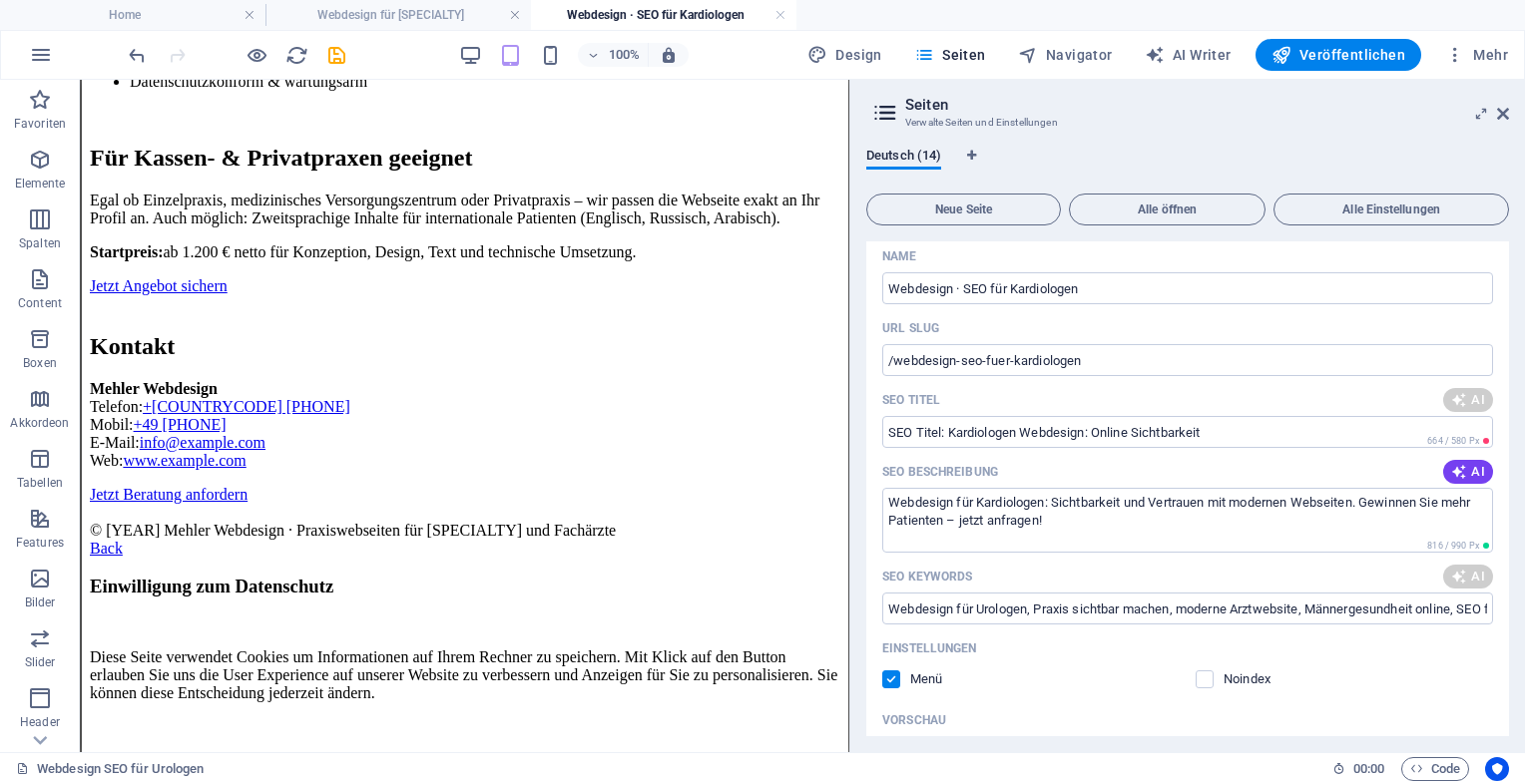 type on "Webdesign für Kardiologen: Sichtbarkeit und Vertrauen mit modernen Webseiten. Gewinnen Sie mehr Patienten – jetzt anfragen!" 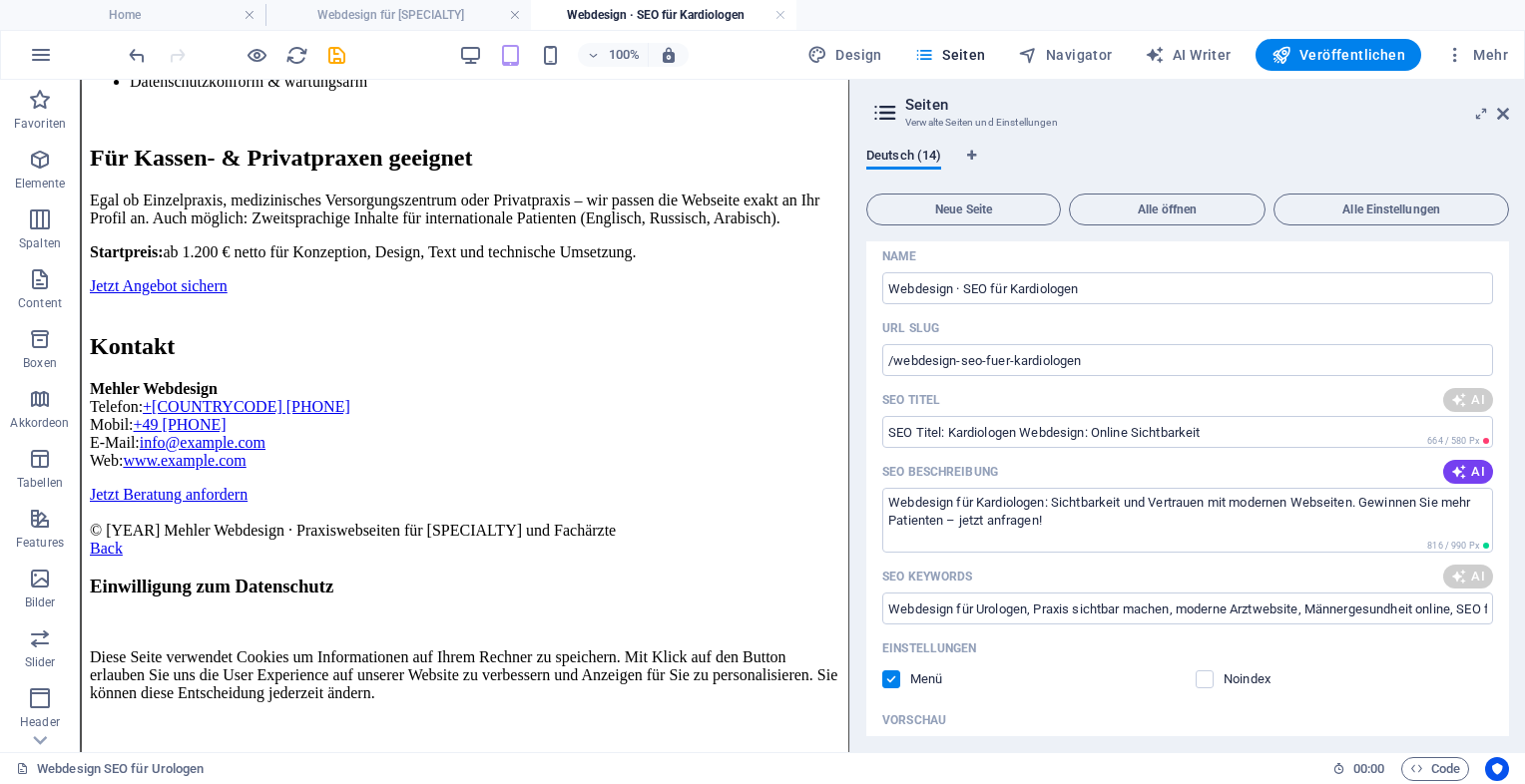 type on "Webdesign Kardiologen, SEO für Arztpraxen, Praxiswebsite Kardiologie, Online Sichtbarkeit, Herz-Kreislauf-Diagnostik, Patientenvertrauen steigern" 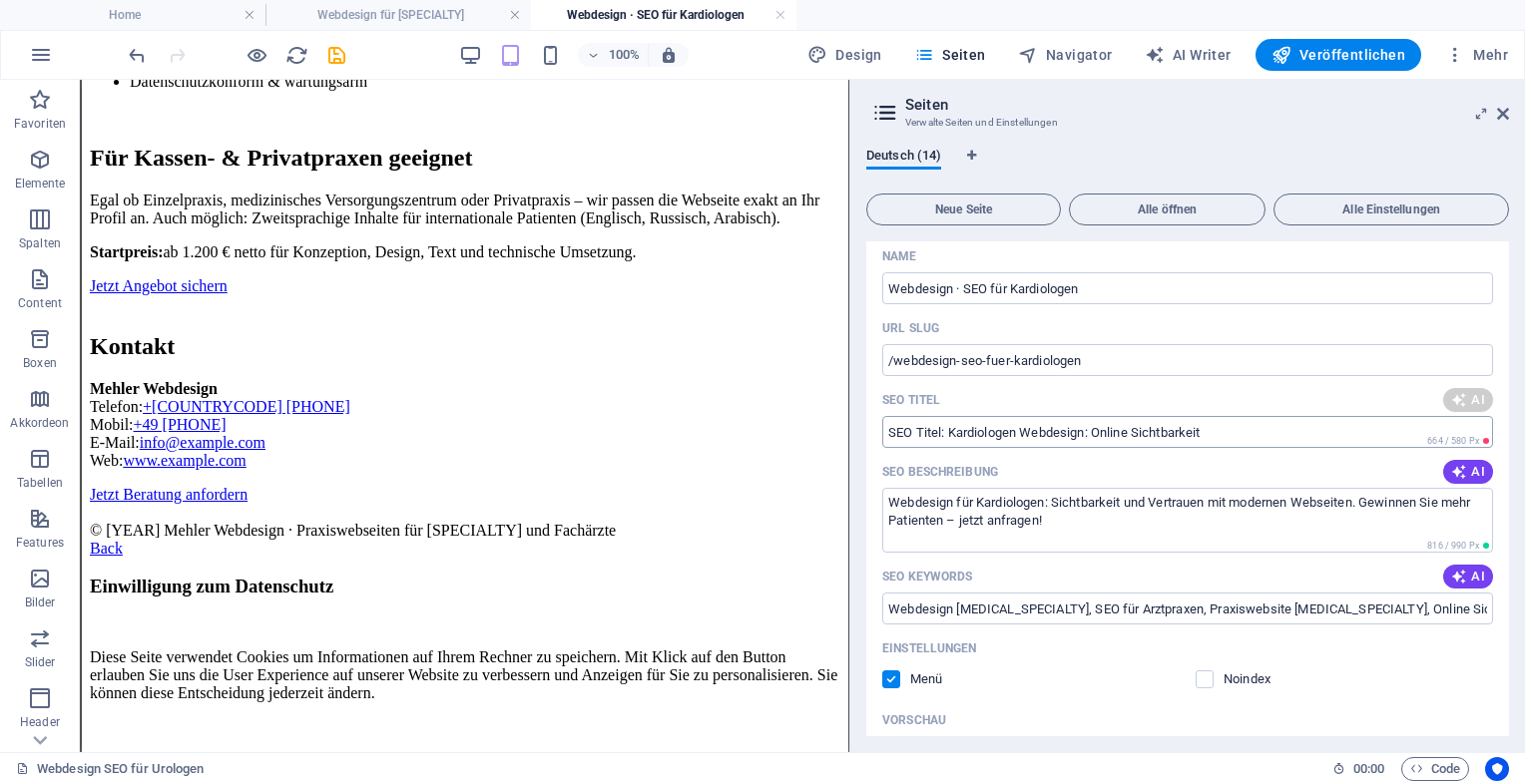type on "**Kardiologen Webdesign – Sichtbar!**" 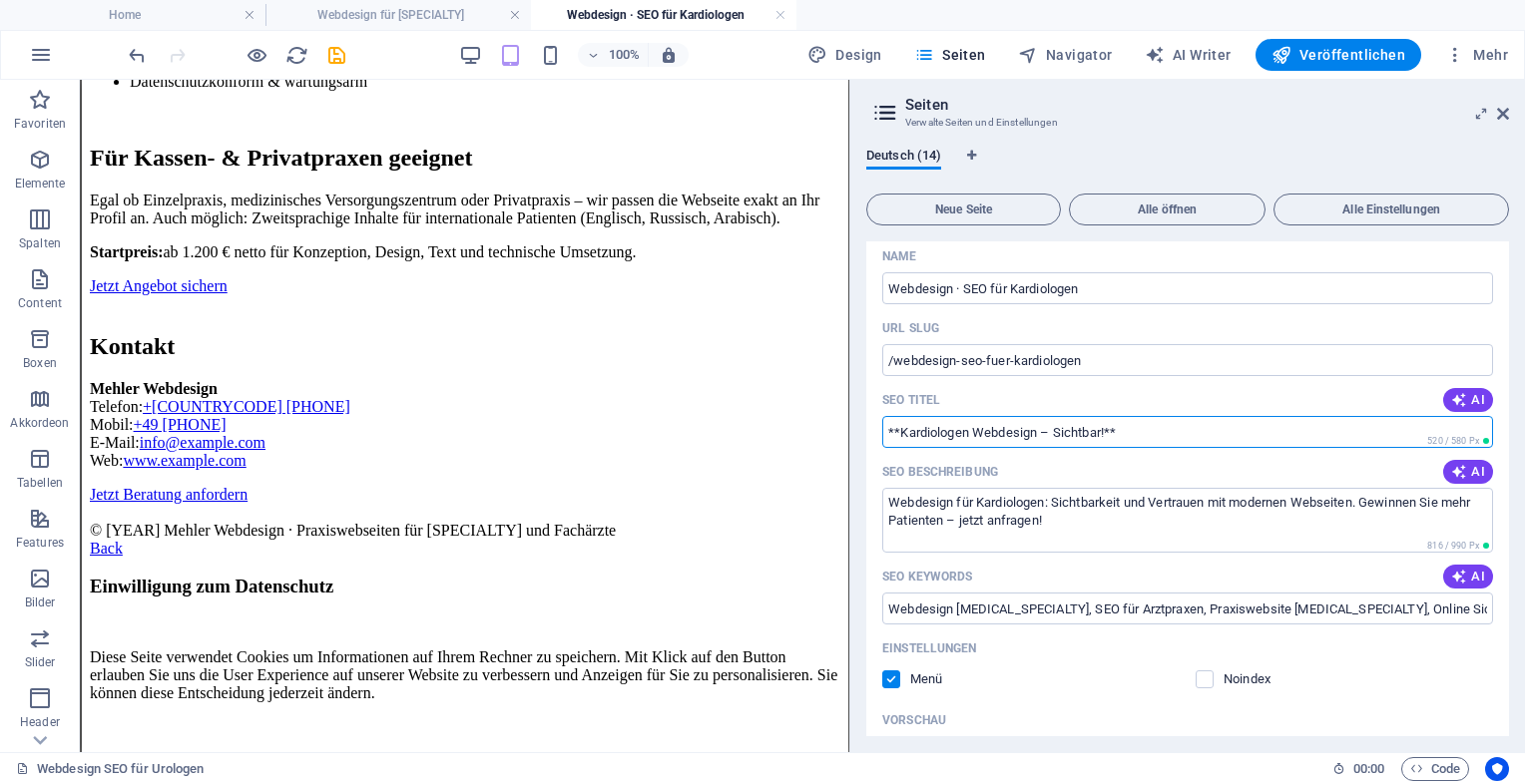 click on "**Kardiologen Webdesign – Sichtbar!**" at bounding box center (1188, 432) 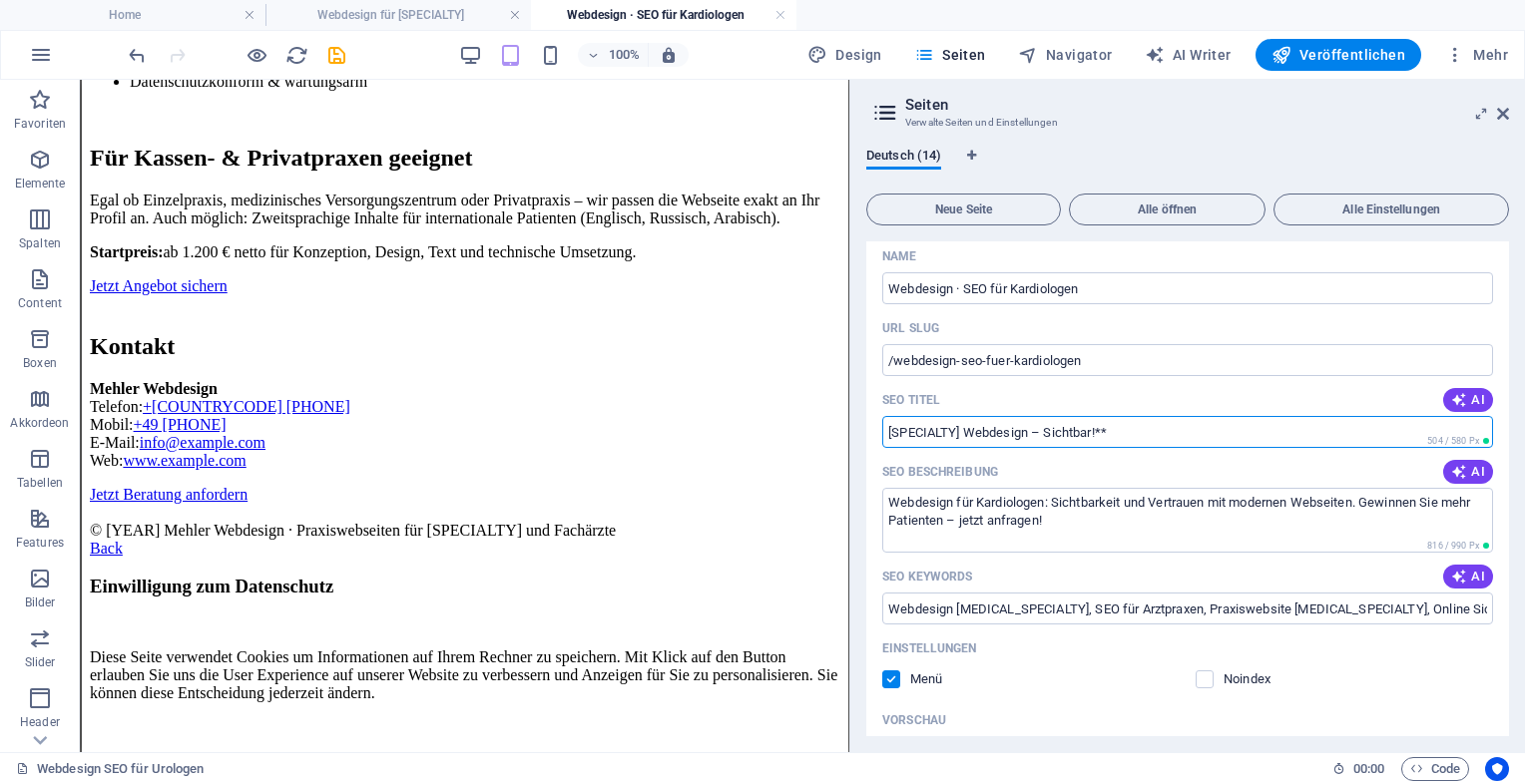 click on "Kardiologen Webdesign – Sichtbar!**" at bounding box center (1188, 432) 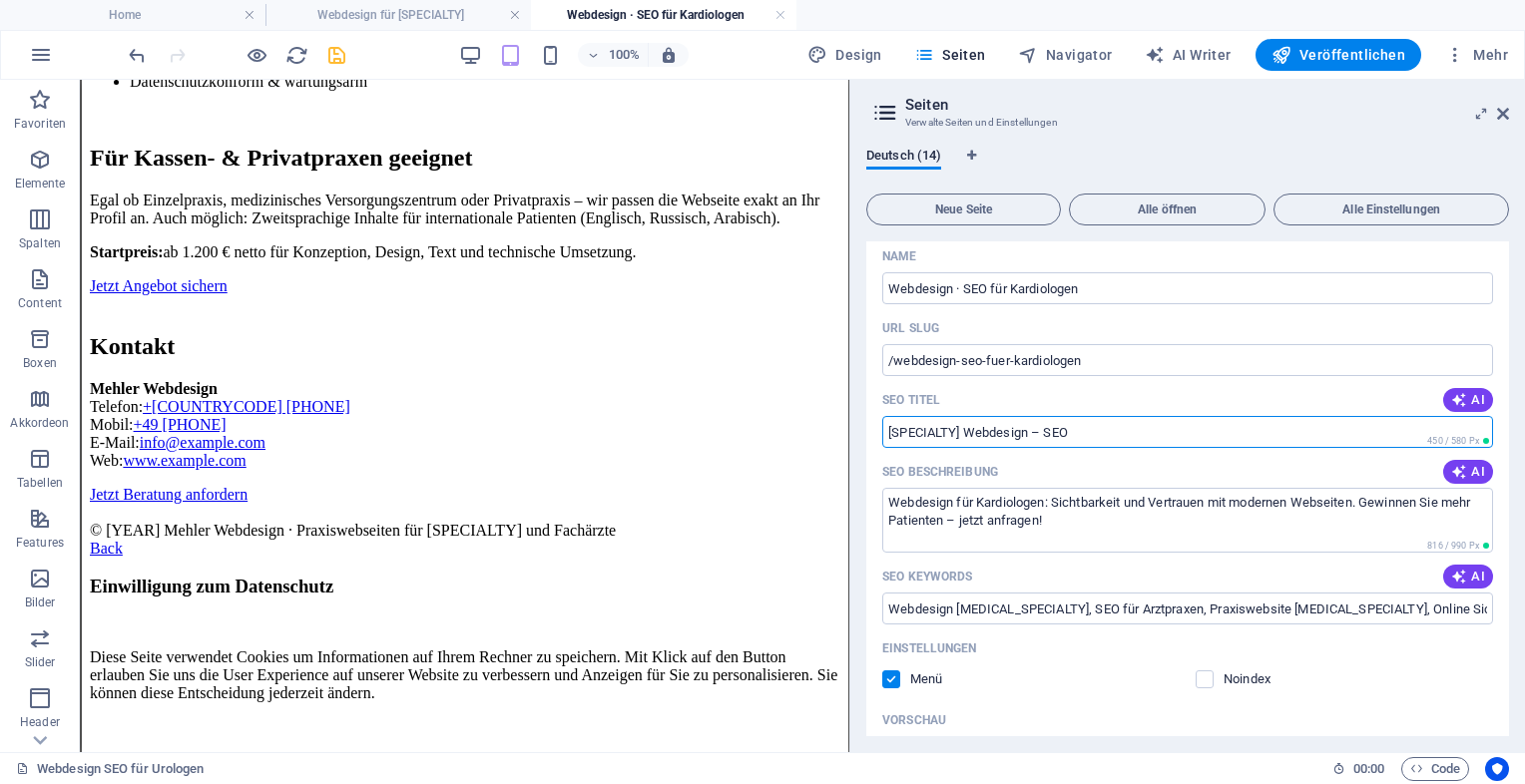 type on "Kardiologen Webdesign – SEO" 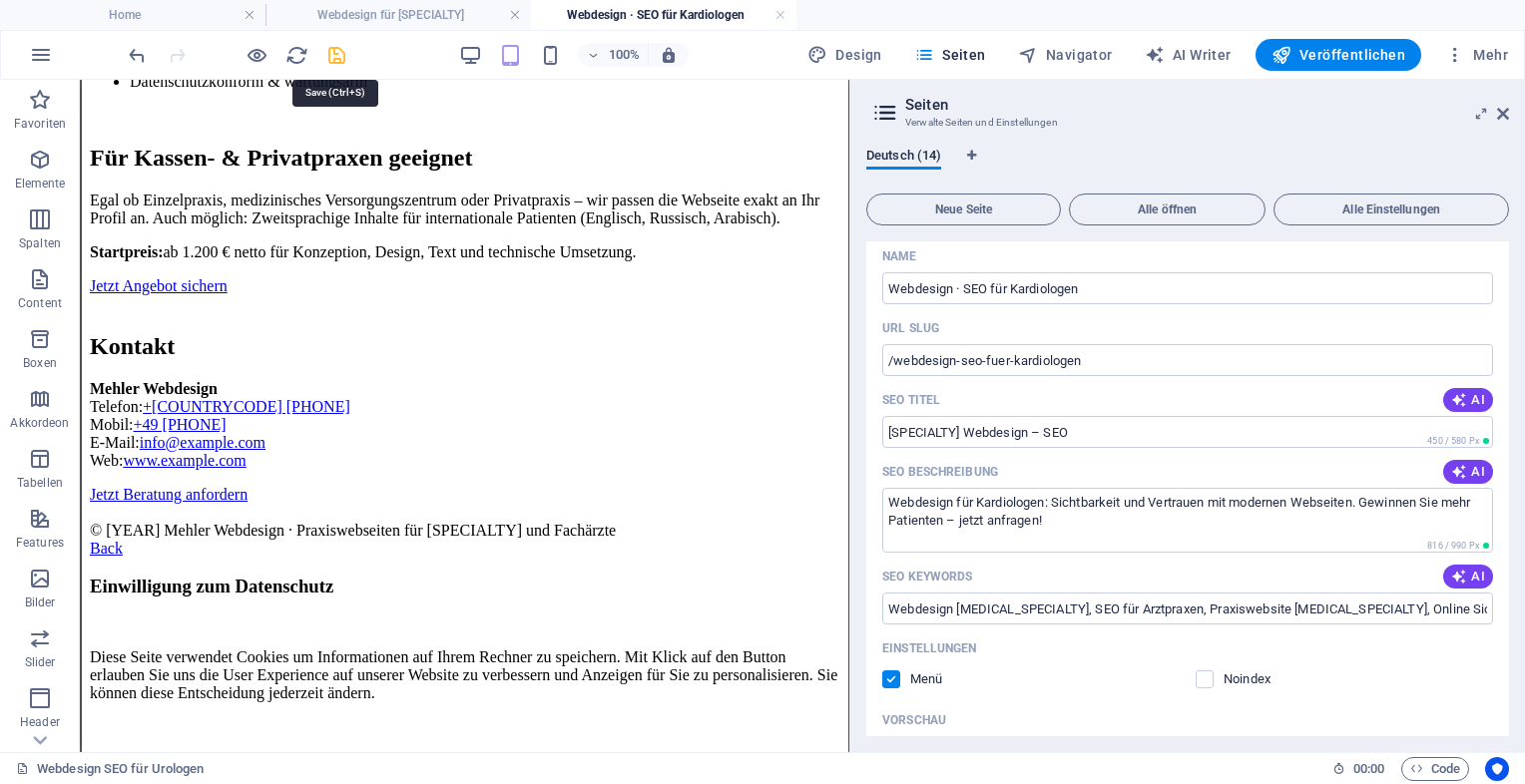 click at bounding box center [336, 55] 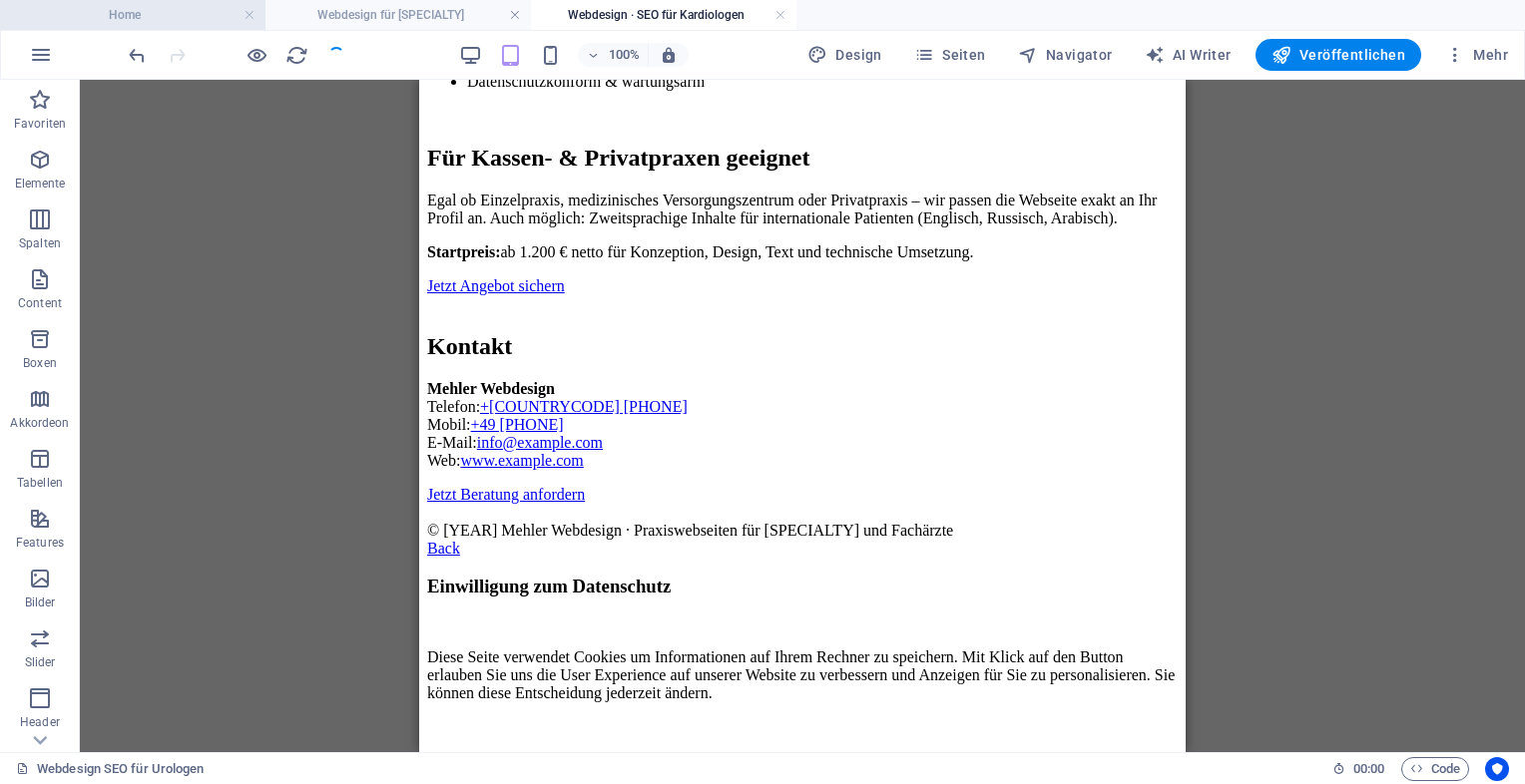 click on "Home" at bounding box center [133, 15] 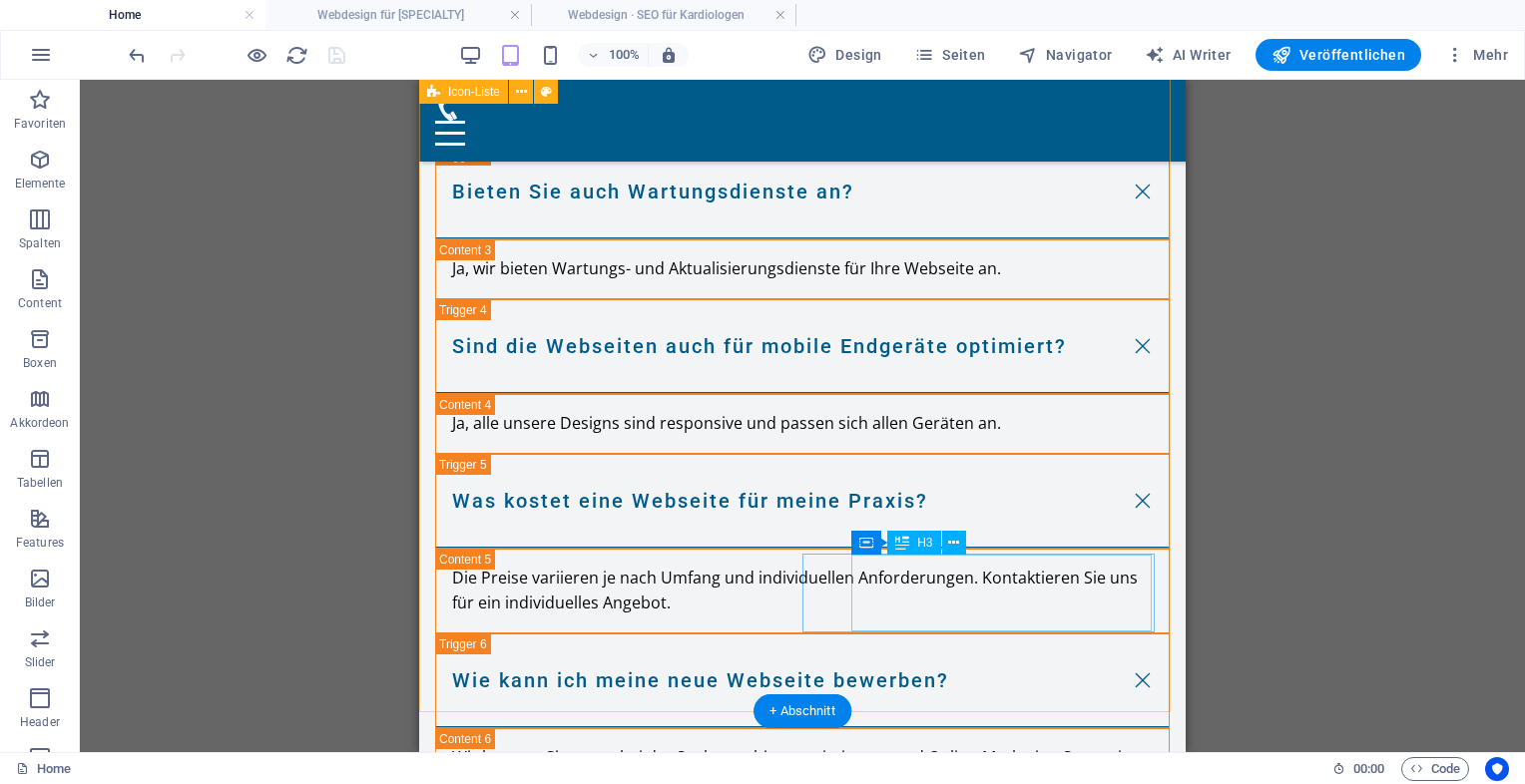 click on "Webdesign & SEO für Kardiologen" at bounding box center [590, 5126] 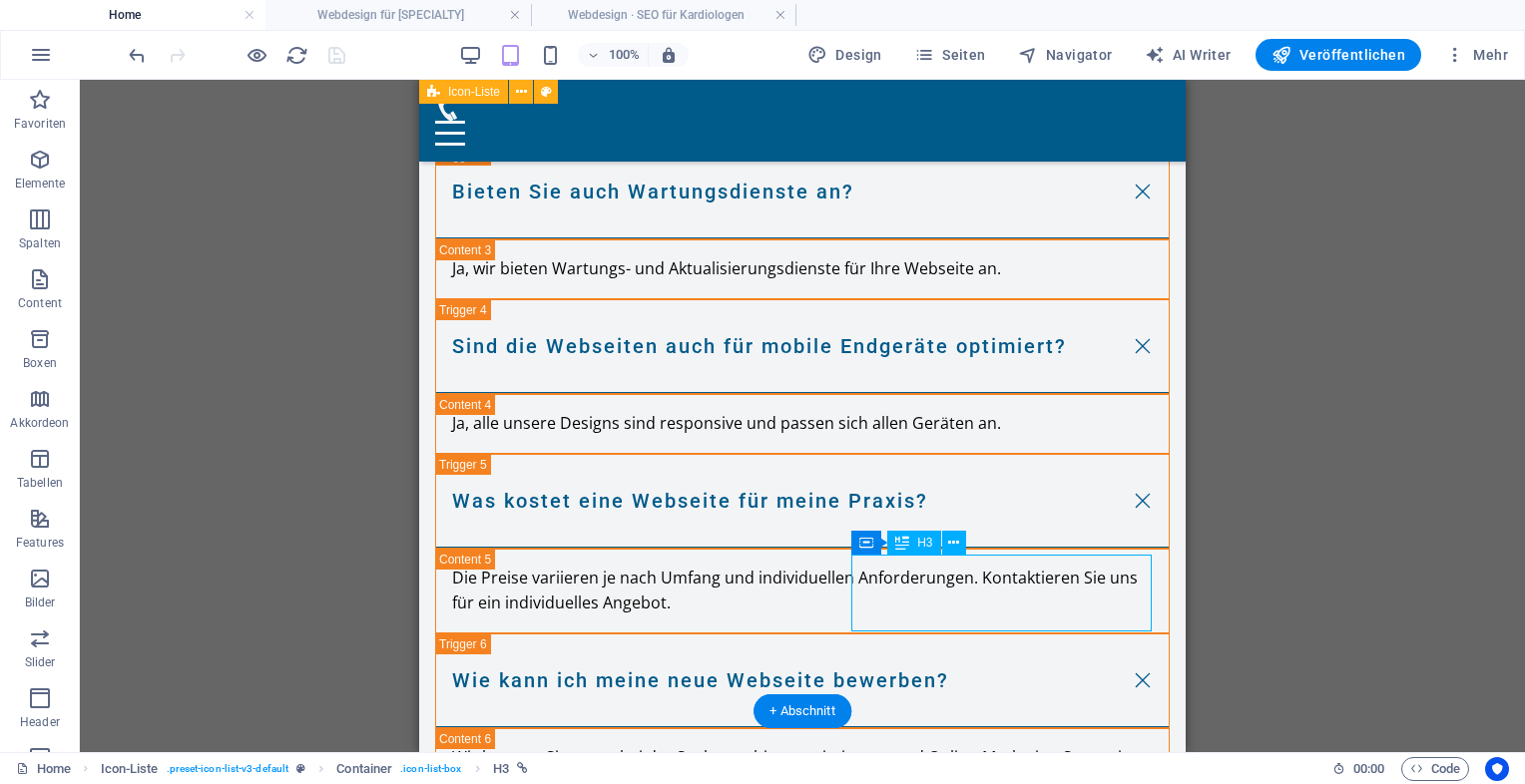 click on "Webdesign & SEO für Kardiologen" at bounding box center (590, 5126) 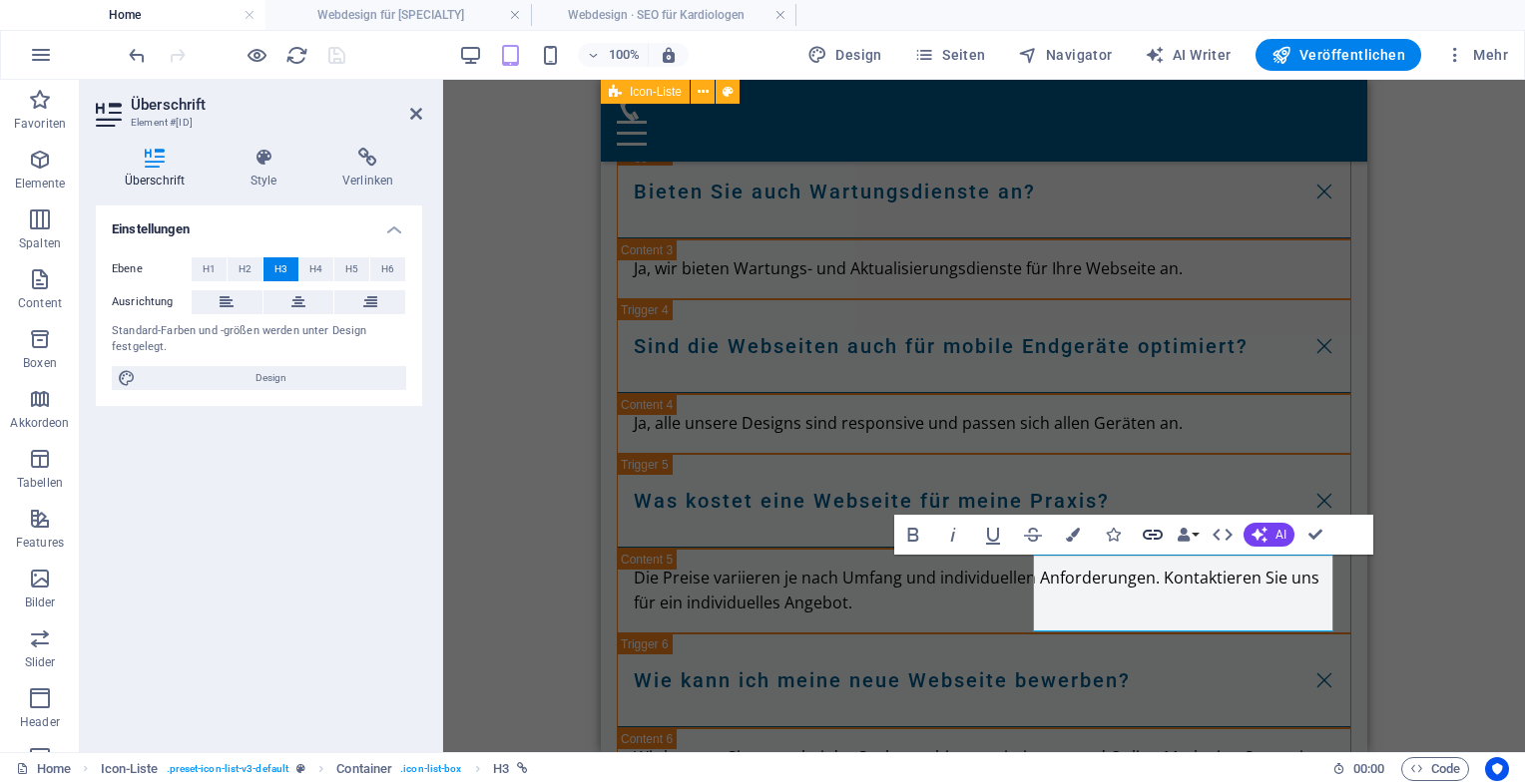 click 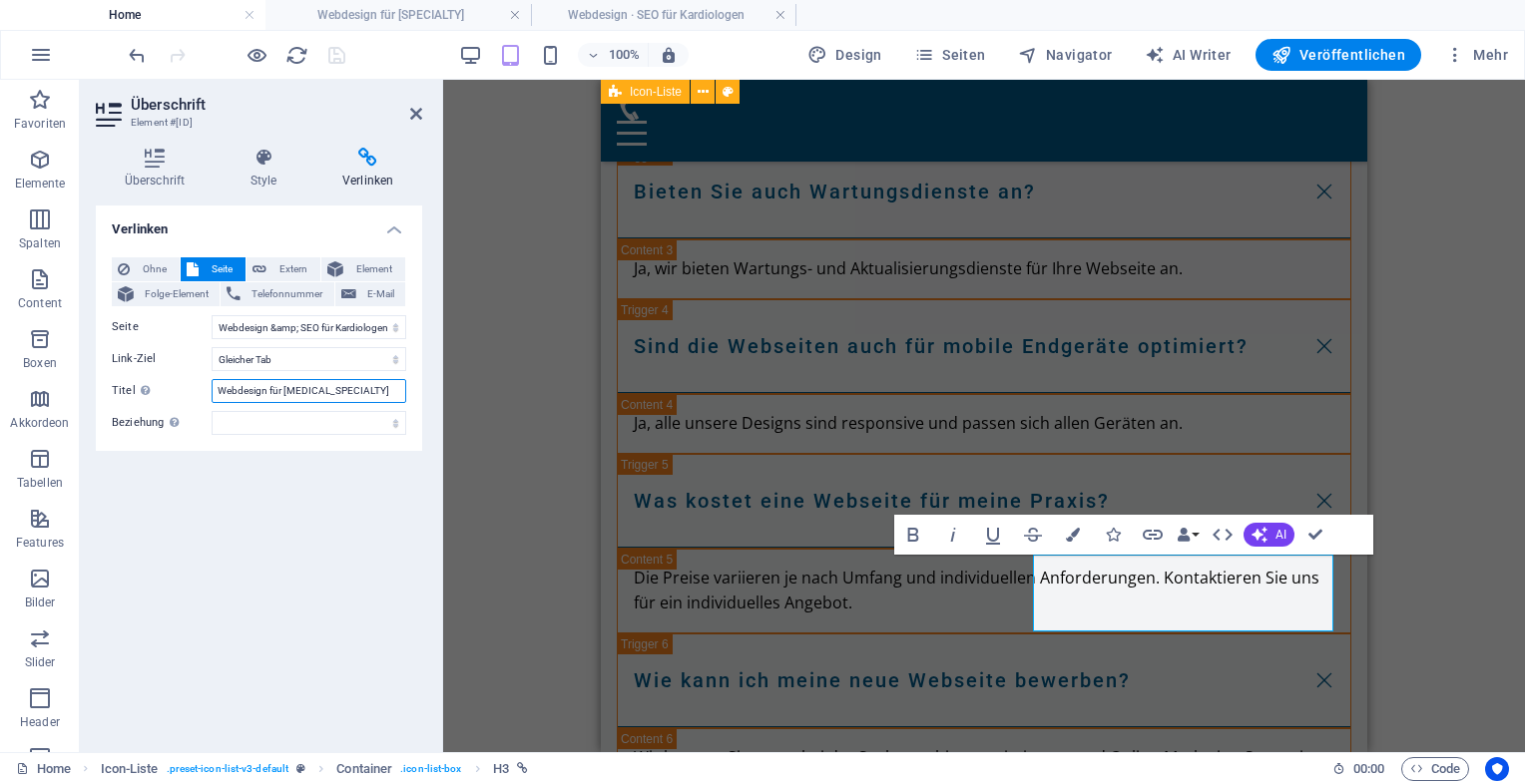 drag, startPoint x: 328, startPoint y: 386, endPoint x: 201, endPoint y: 390, distance: 127.06298 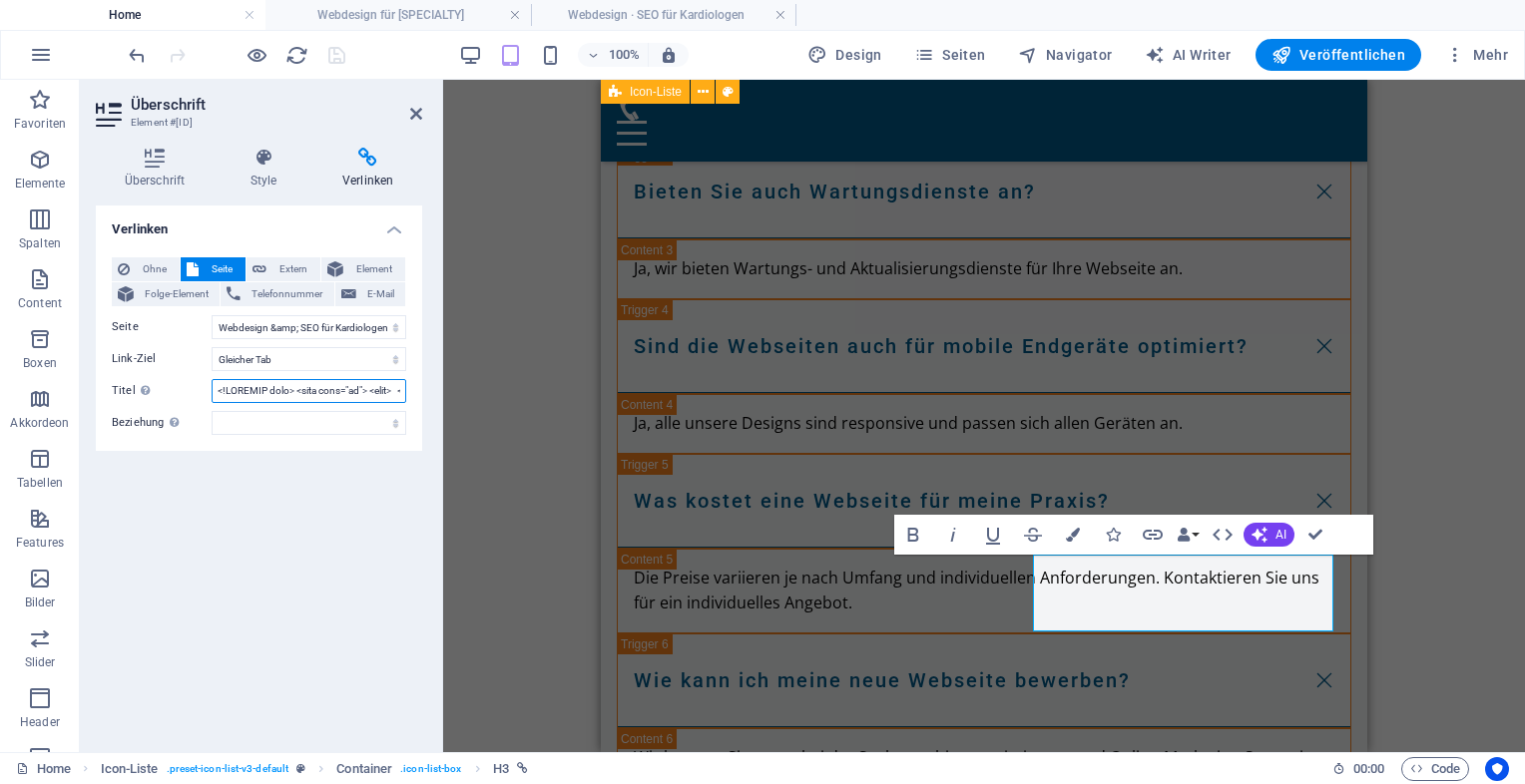 scroll, scrollTop: 0, scrollLeft: 14346, axis: horizontal 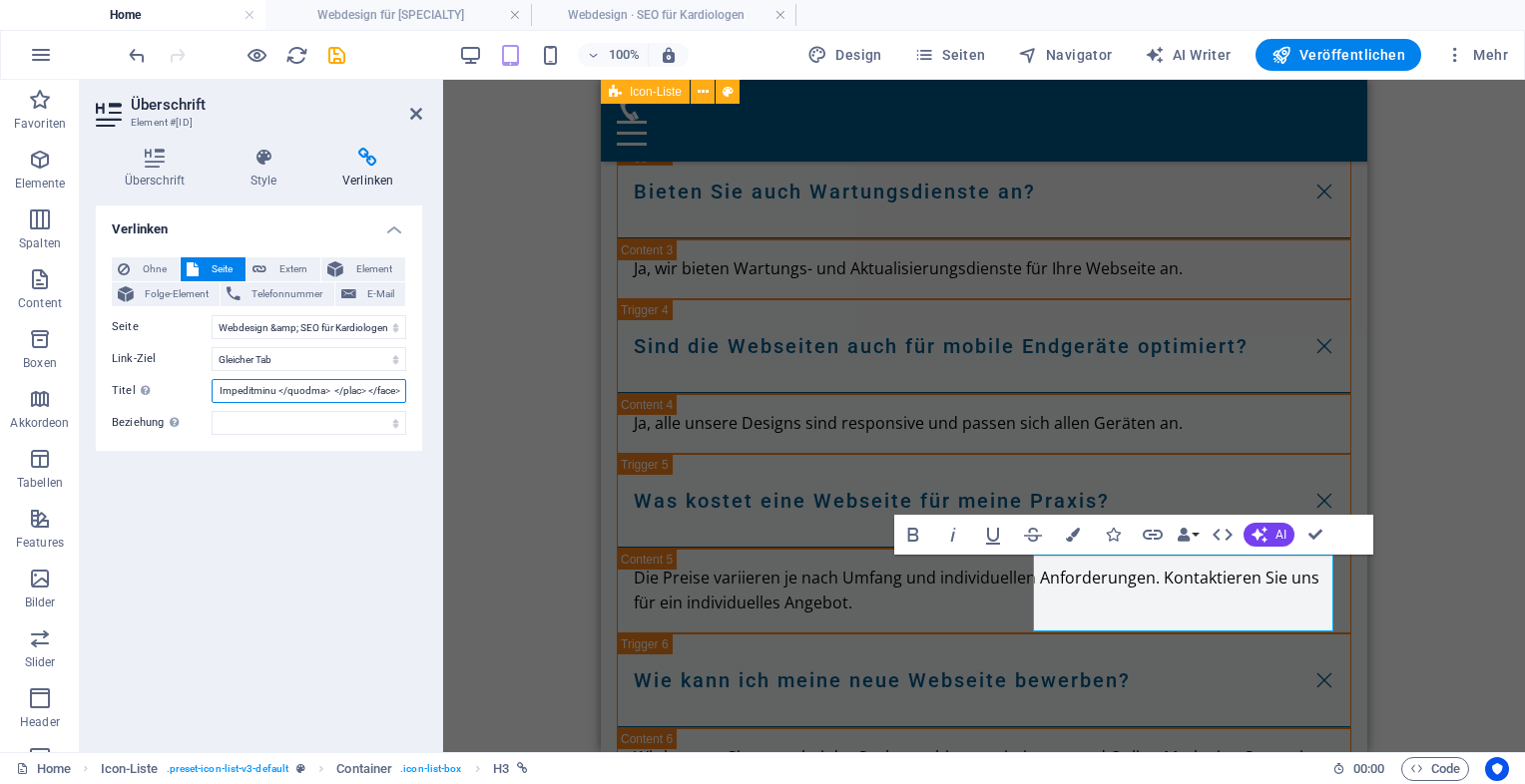 drag, startPoint x: 220, startPoint y: 393, endPoint x: 572, endPoint y: 431, distance: 354.04519 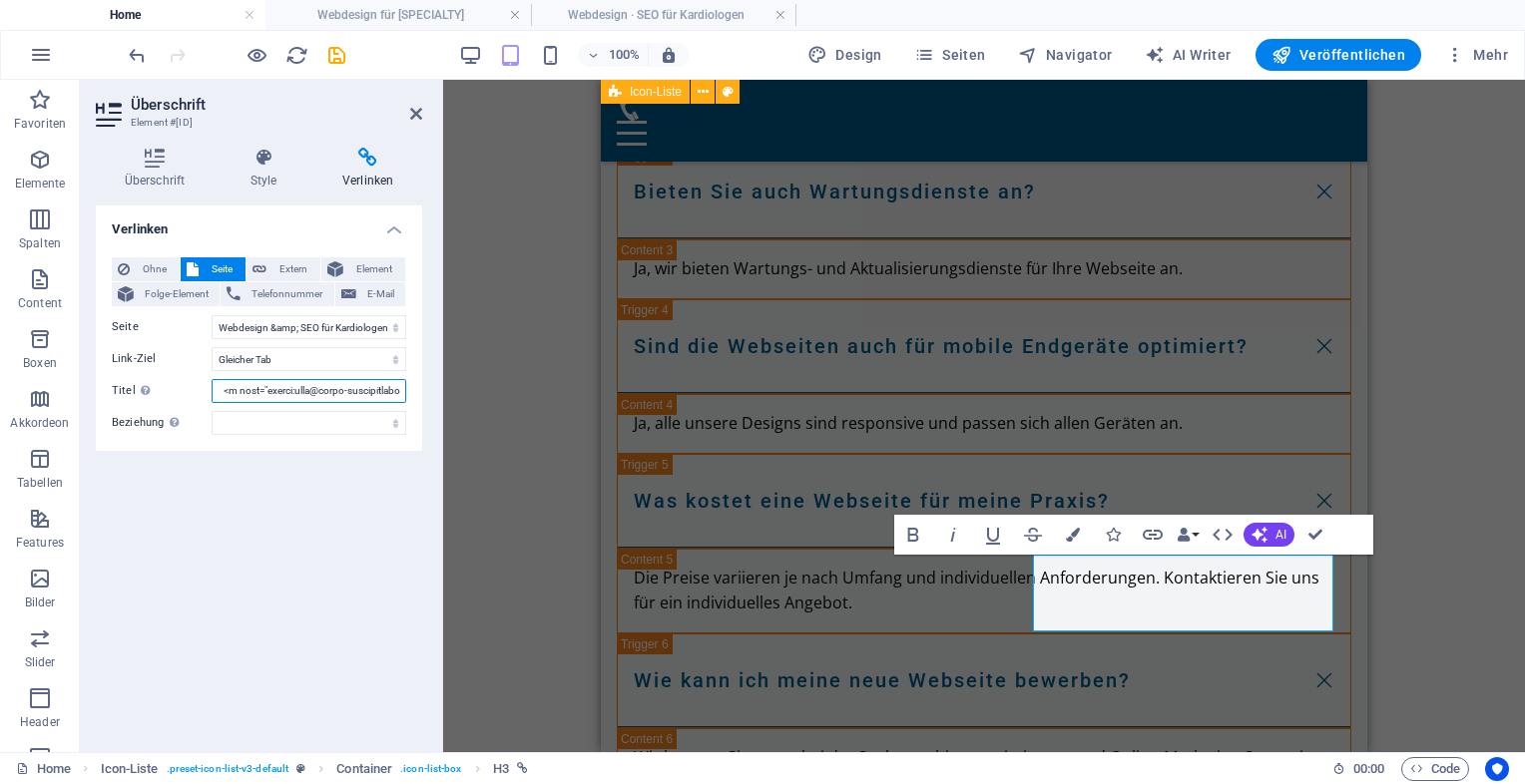 scroll, scrollTop: 0, scrollLeft: 13545, axis: horizontal 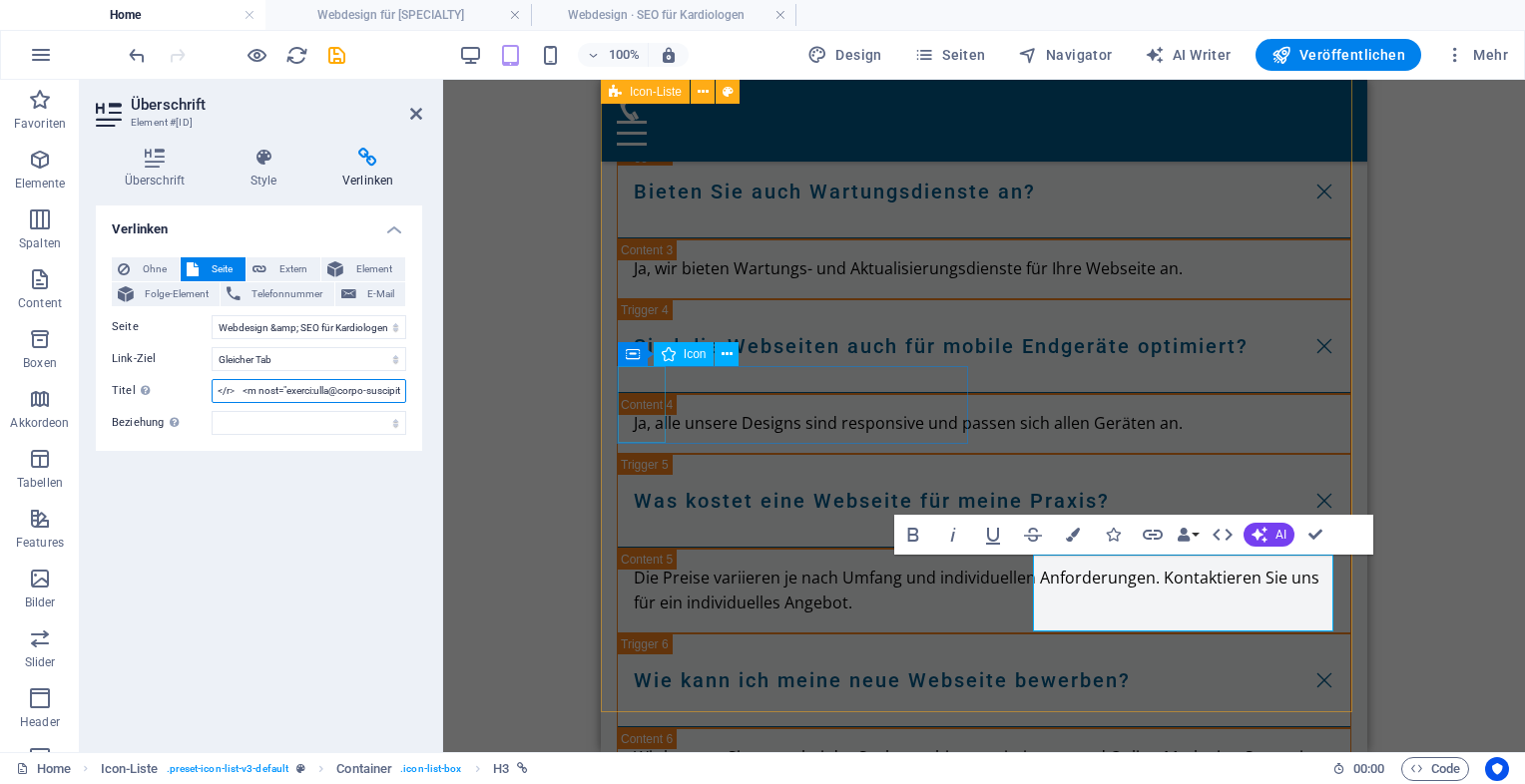 drag, startPoint x: 832, startPoint y: 476, endPoint x: 623, endPoint y: 438, distance: 212.4265 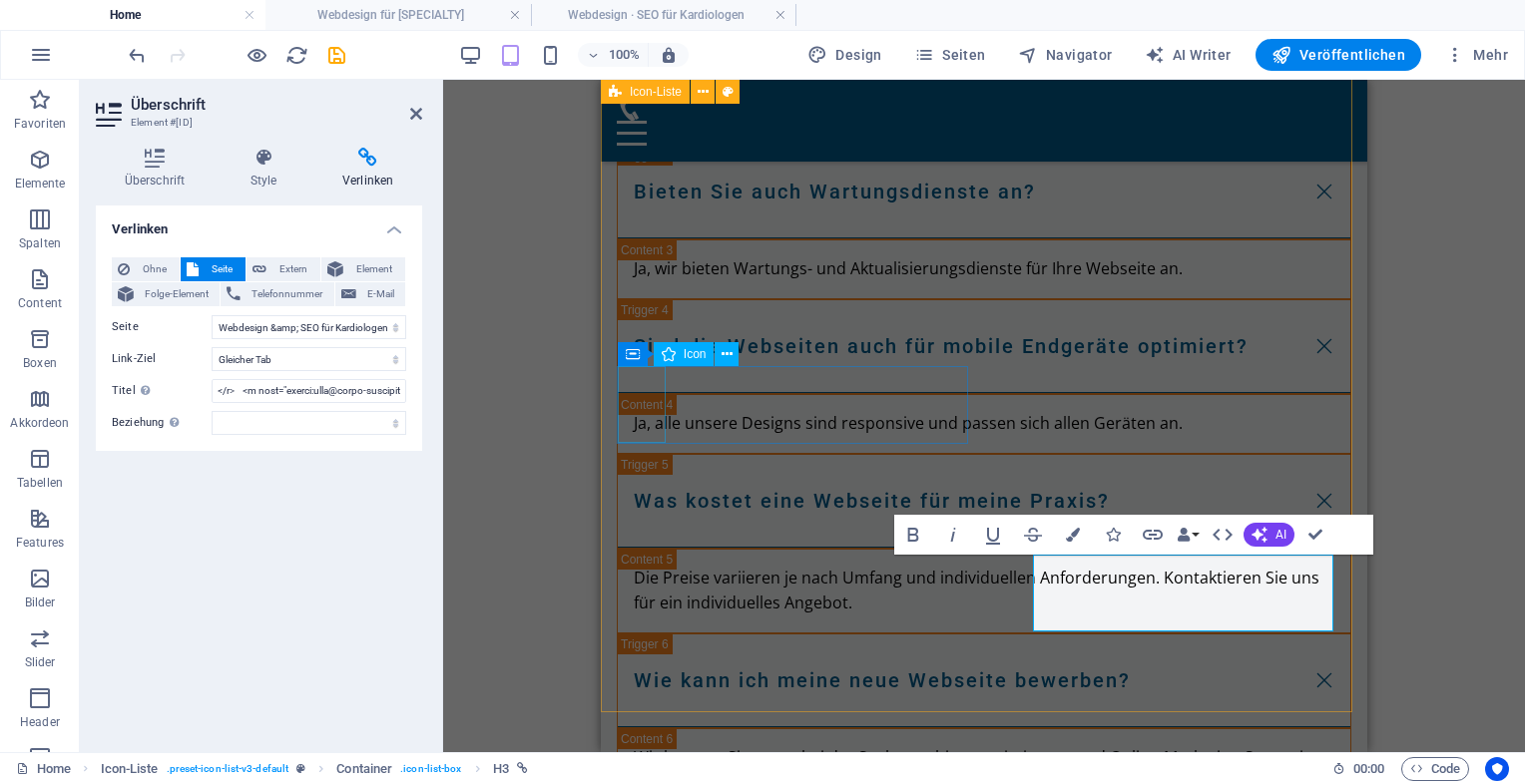 scroll, scrollTop: 0, scrollLeft: 0, axis: both 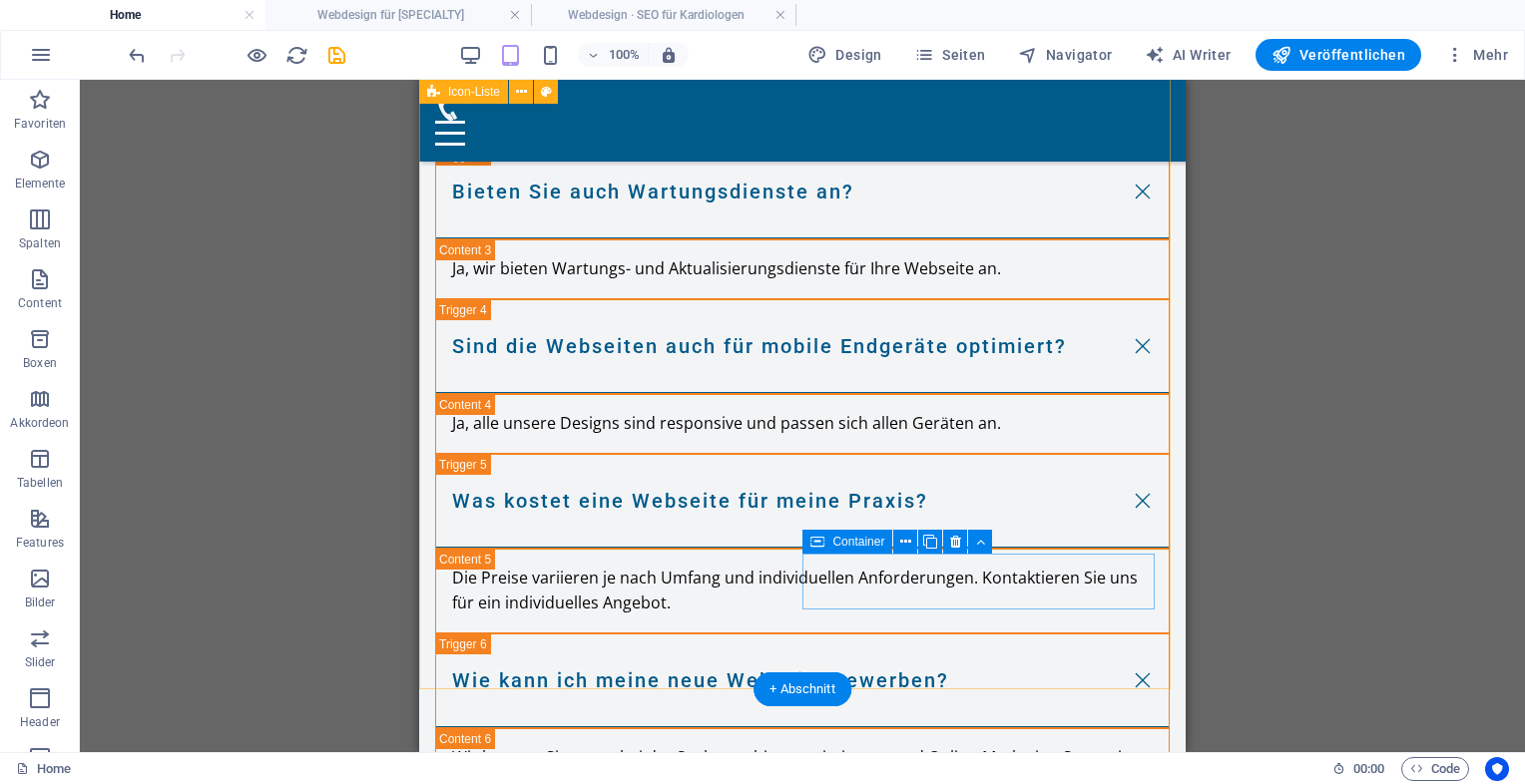 click at bounding box center (615, 5064) 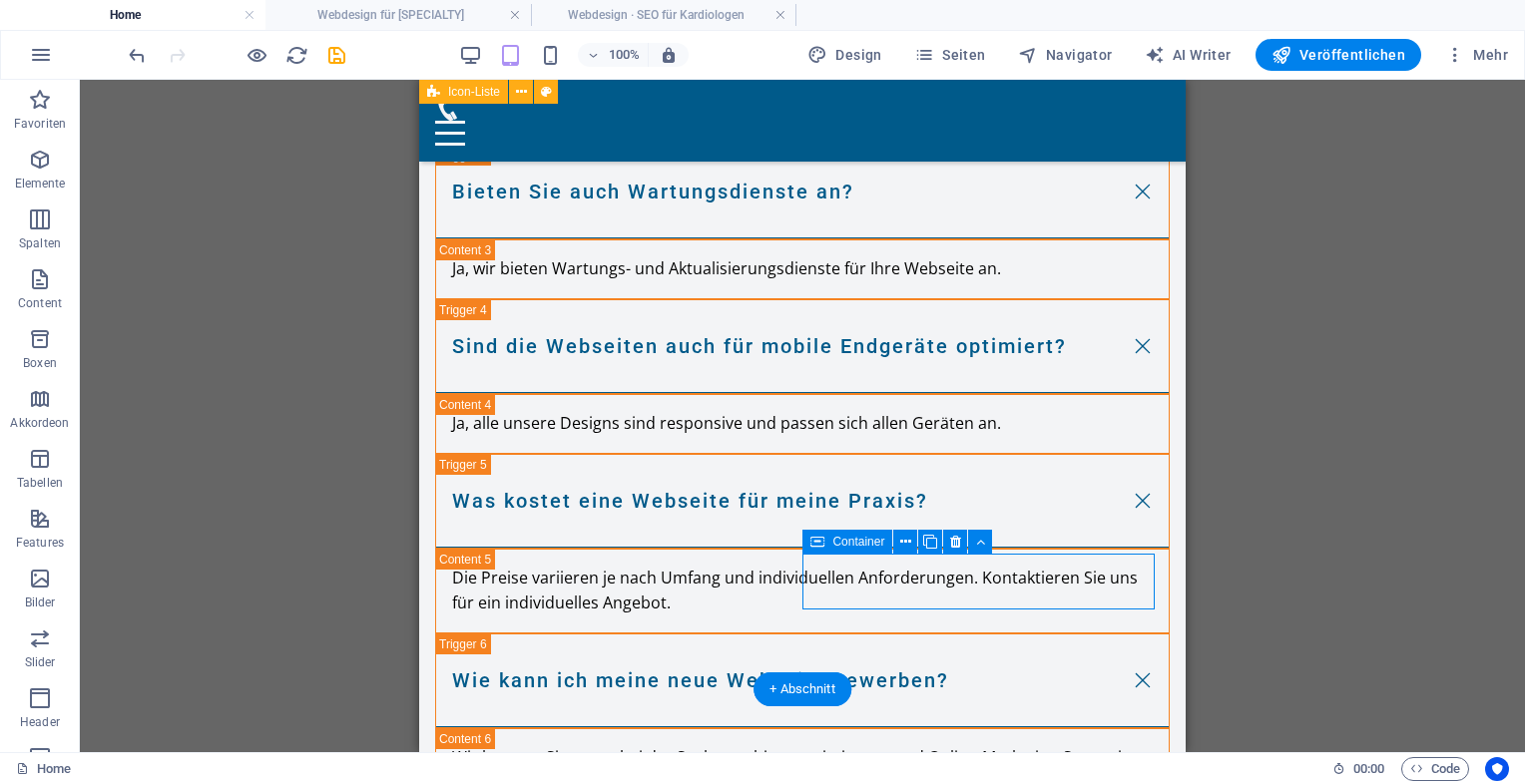 click at bounding box center [615, 5064] 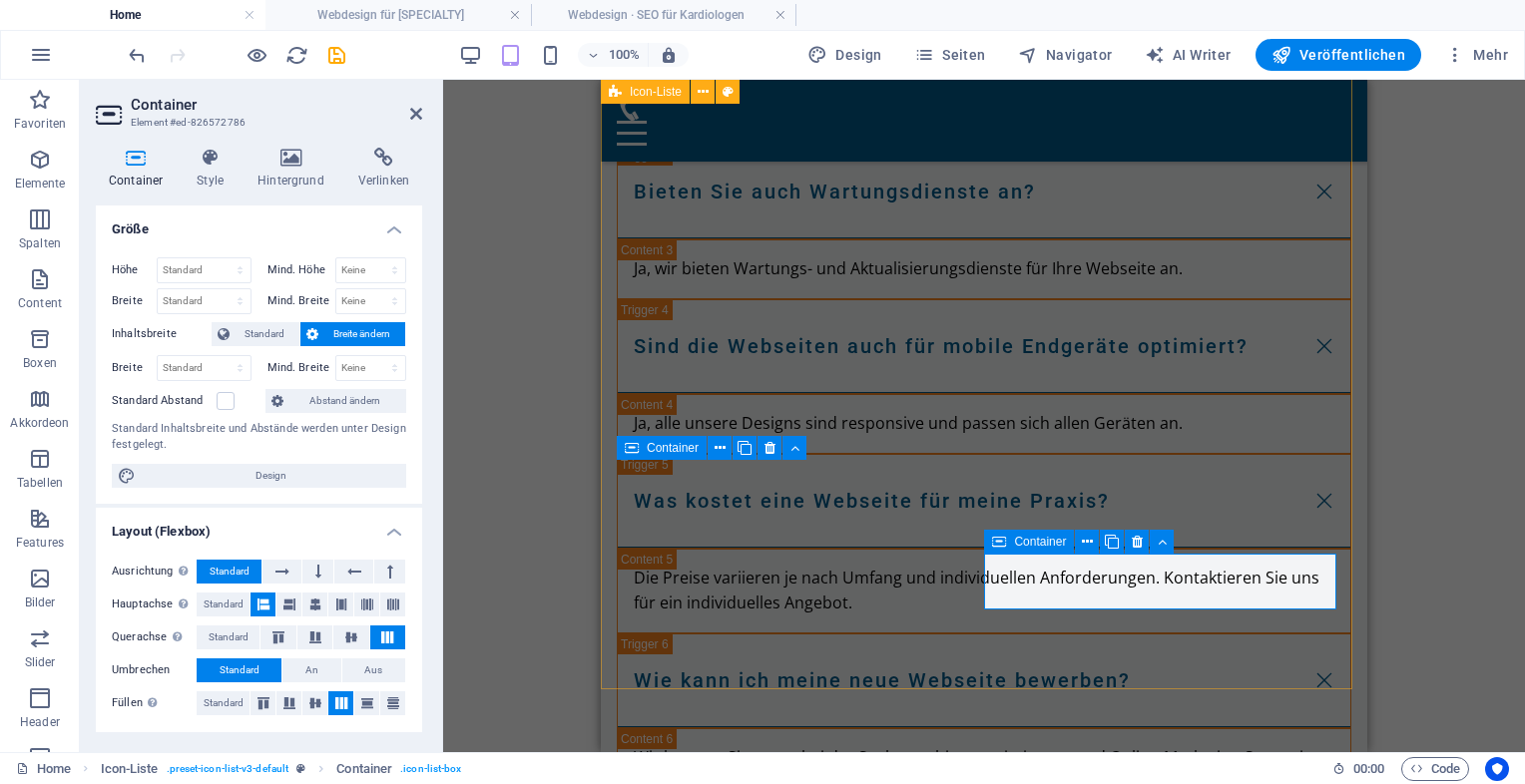 click at bounding box center (796, 5064) 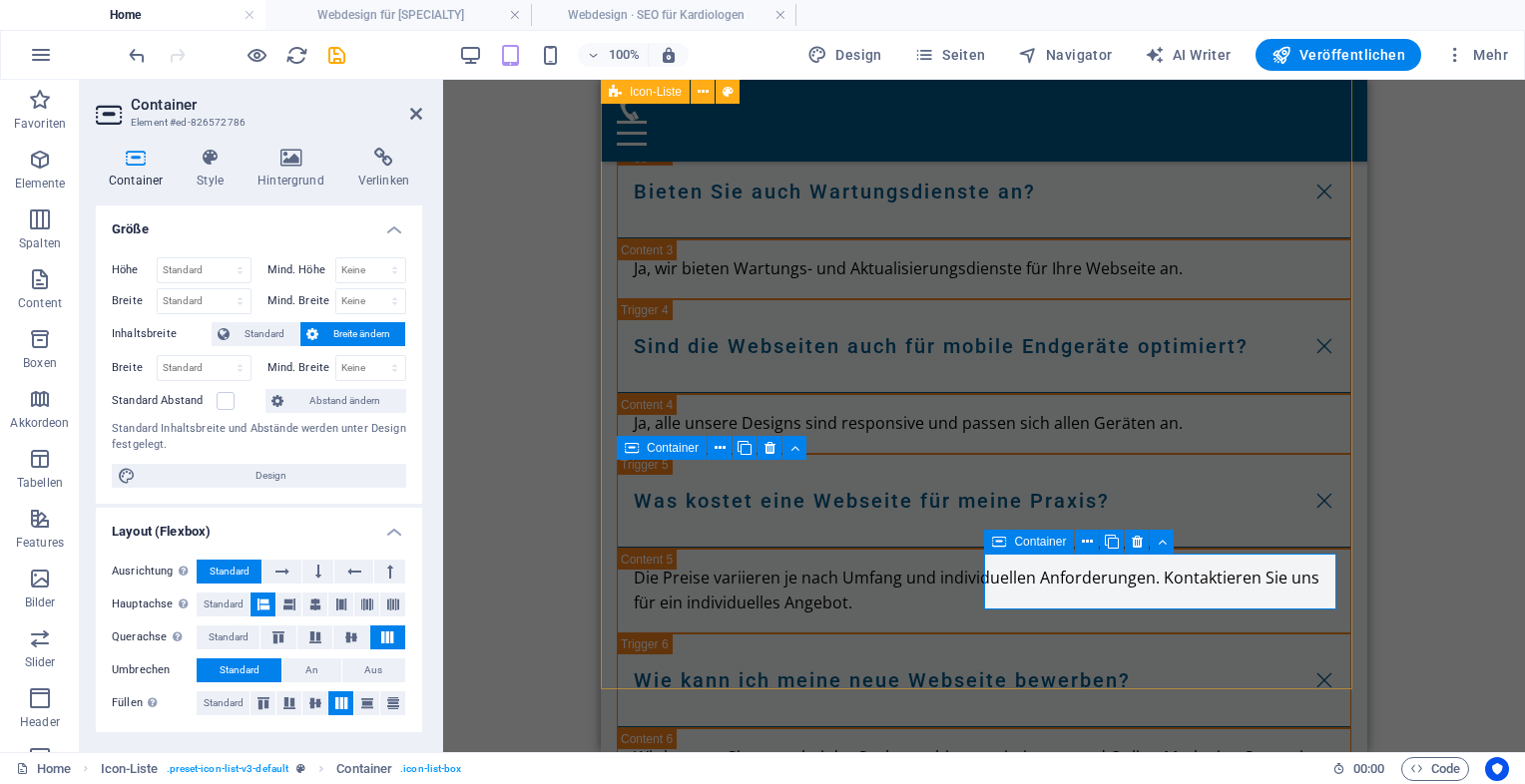 click at bounding box center (796, 5064) 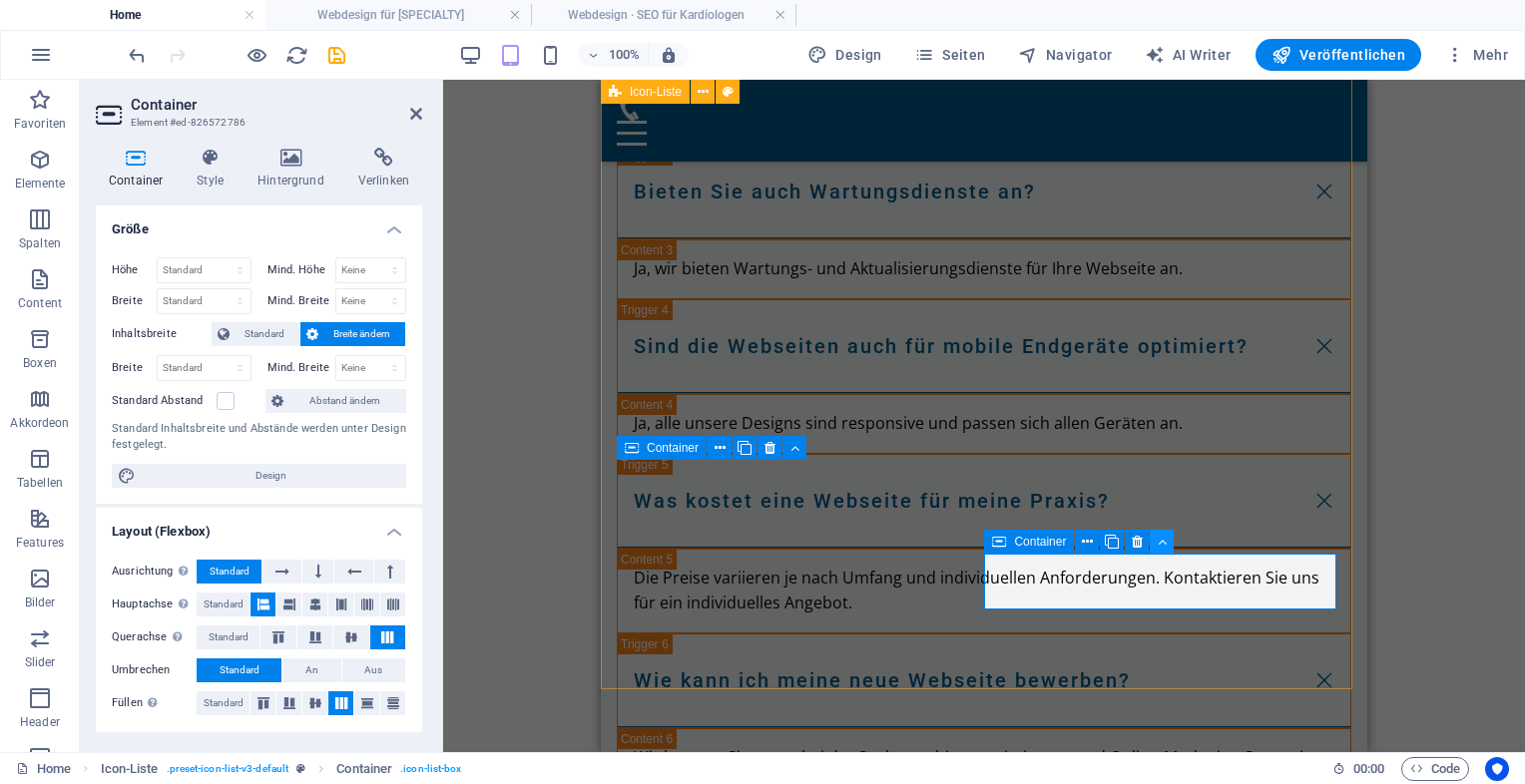 click at bounding box center [1162, 542] 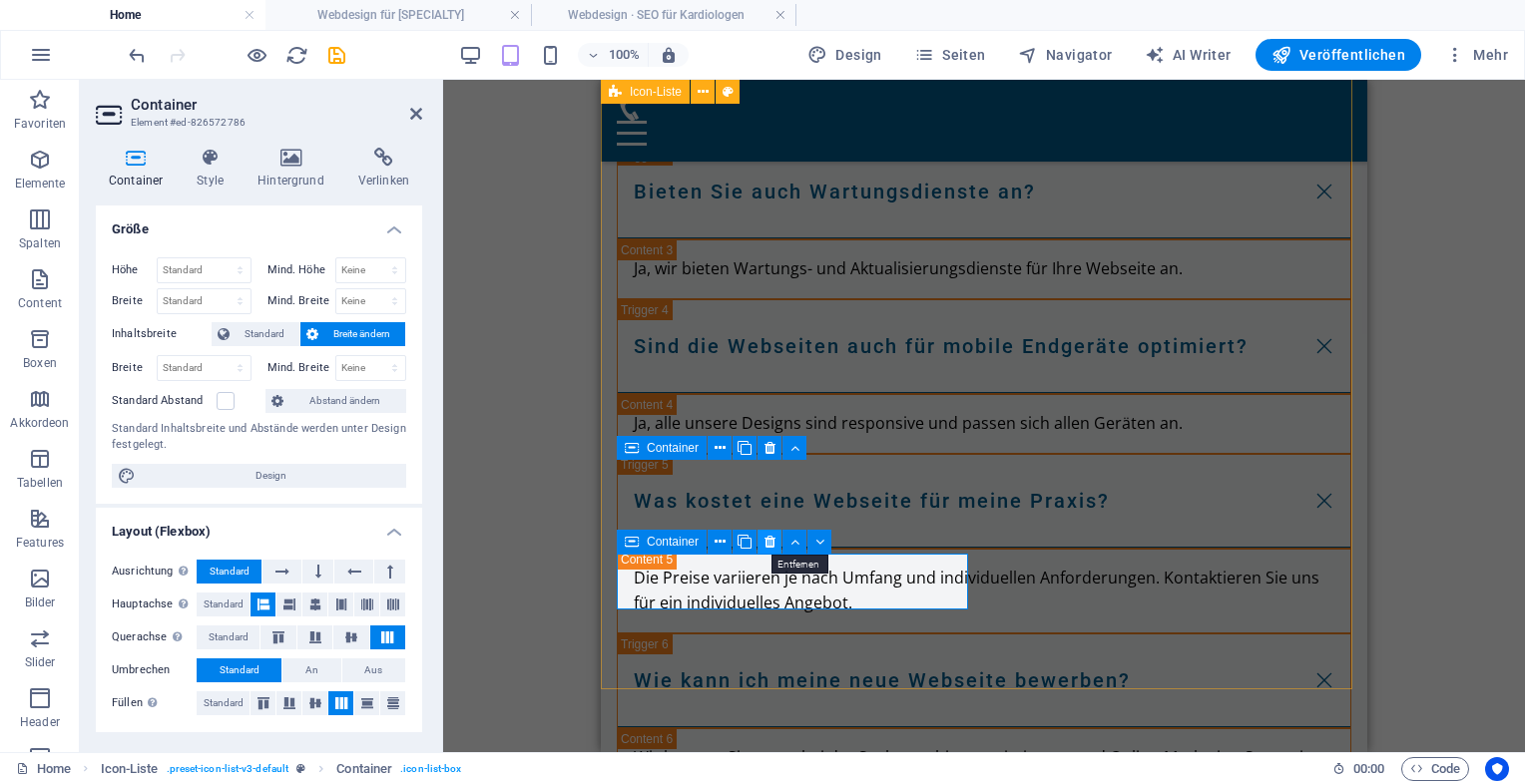 click at bounding box center [769, 542] 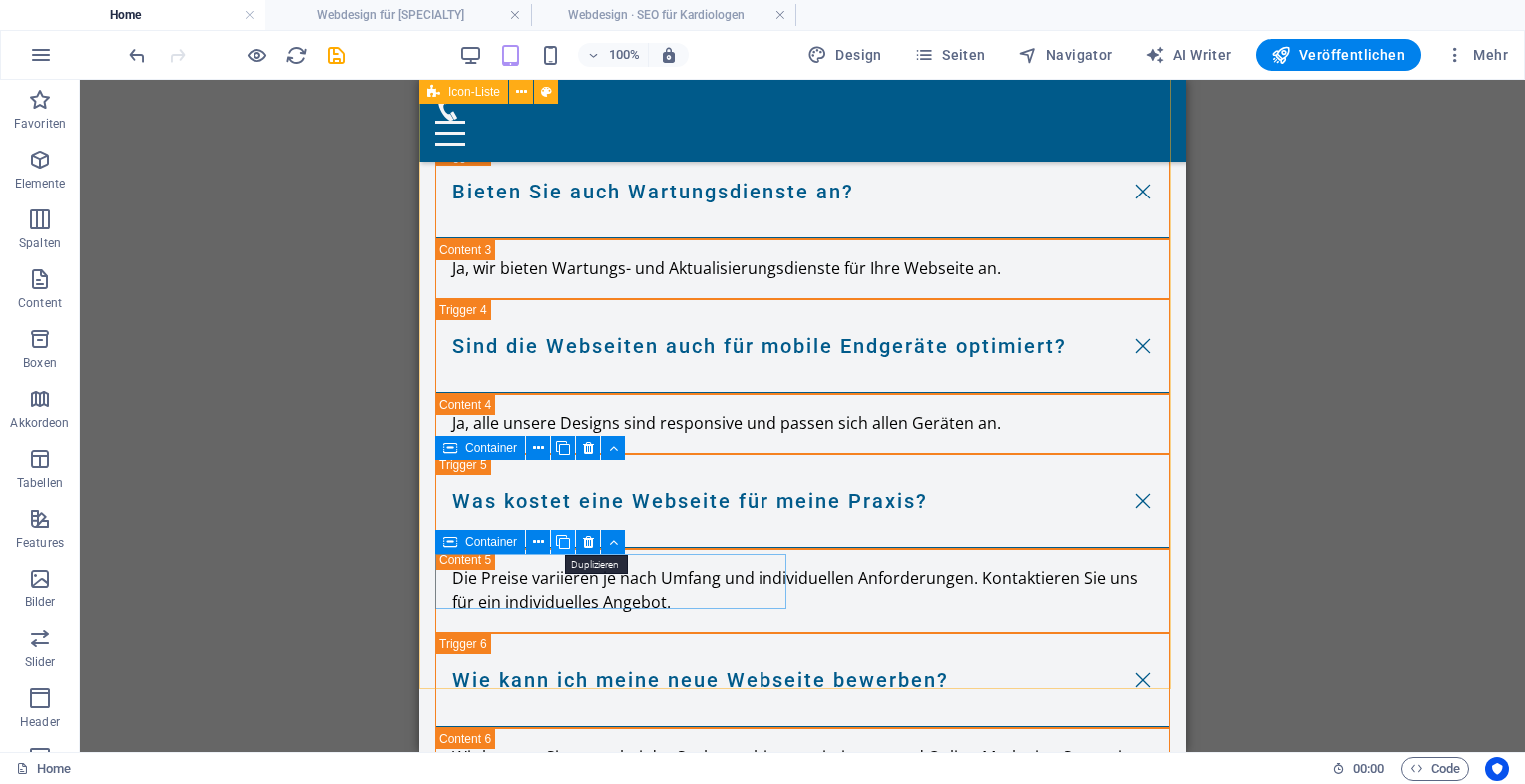 click at bounding box center [563, 542] 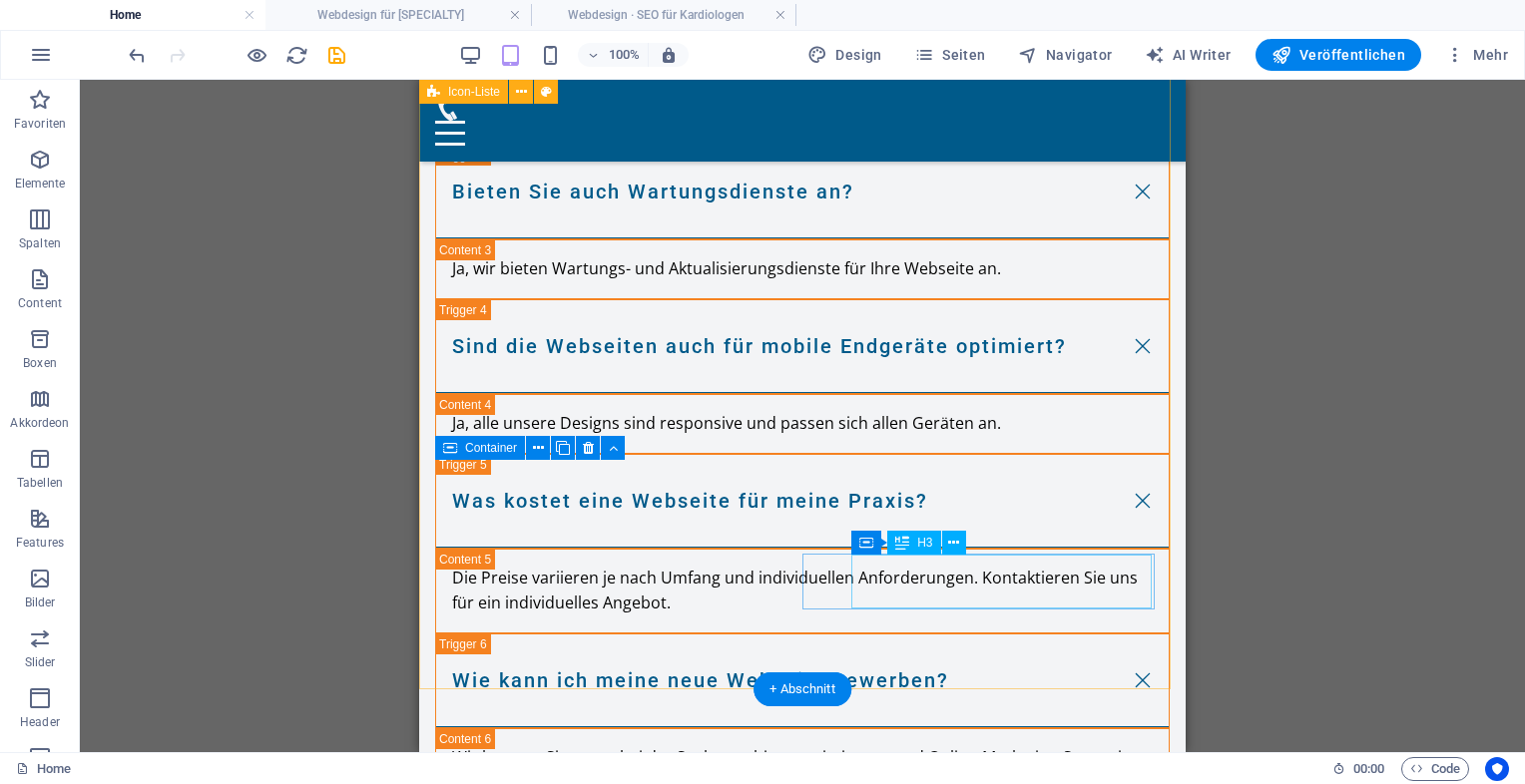 click on "Webdesign für Urologen" at bounding box center (590, 5126) 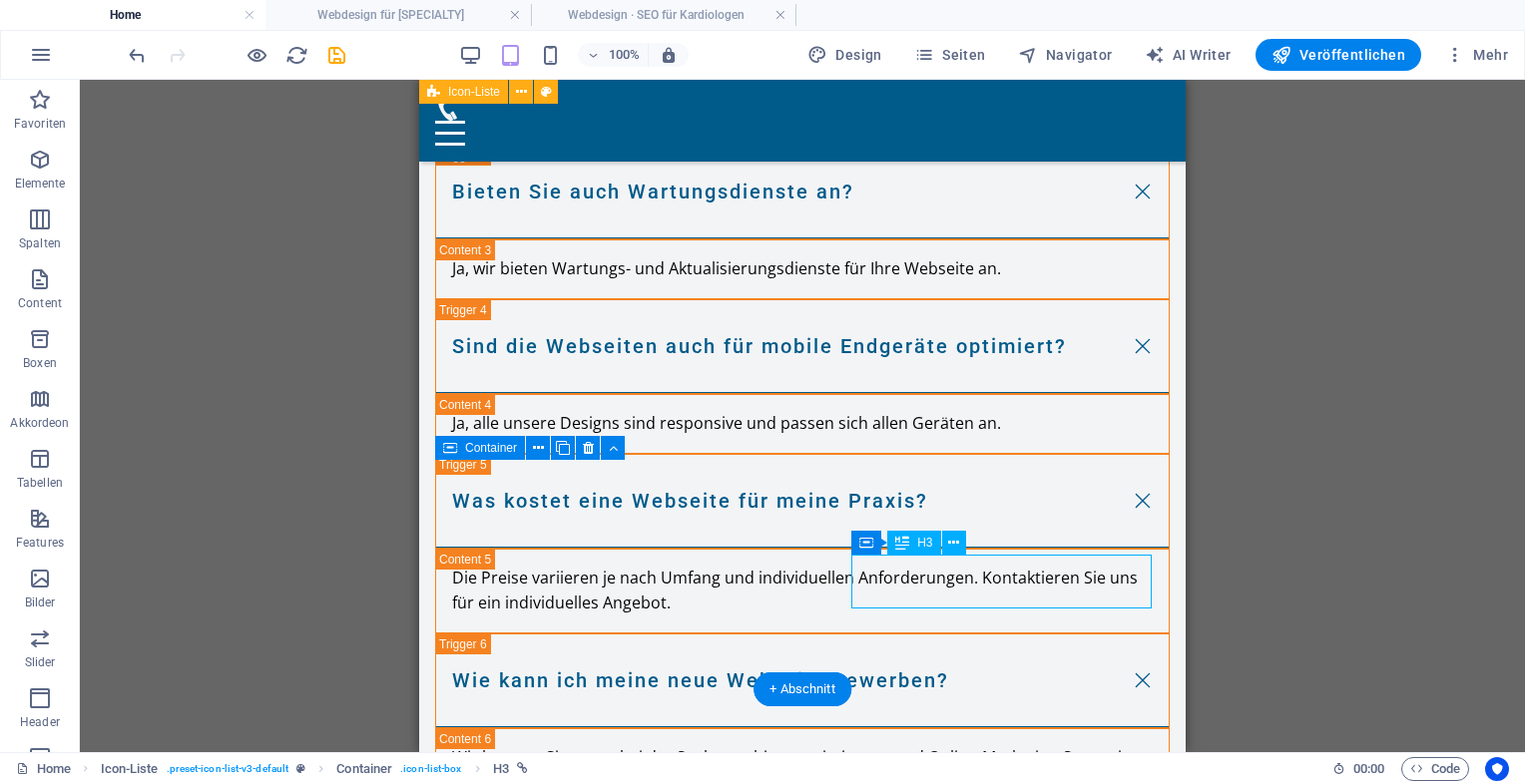 click on "Webdesign für Urologen" at bounding box center [590, 5126] 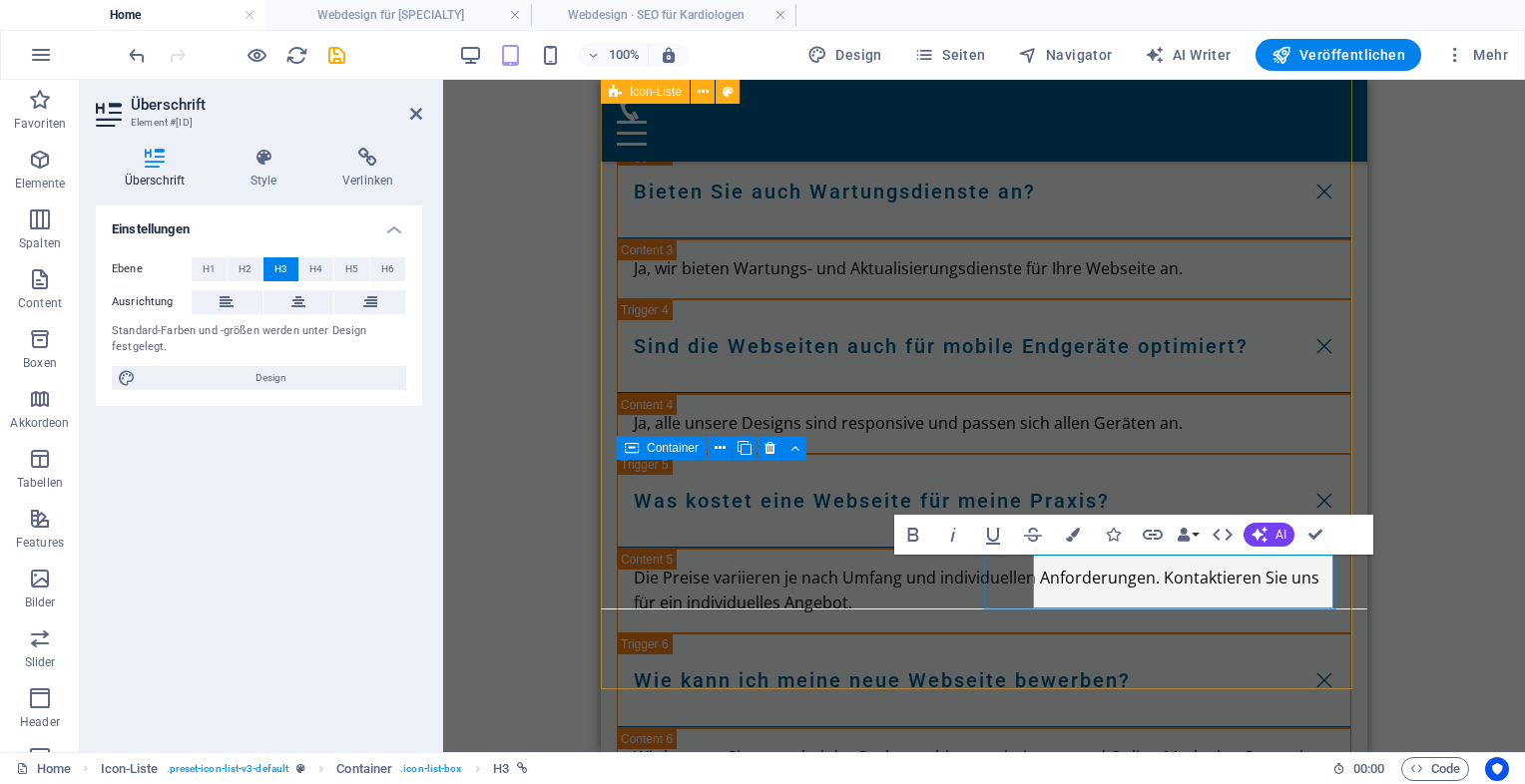 click on "Webdesign für Urologen" at bounding box center [736, 5126] 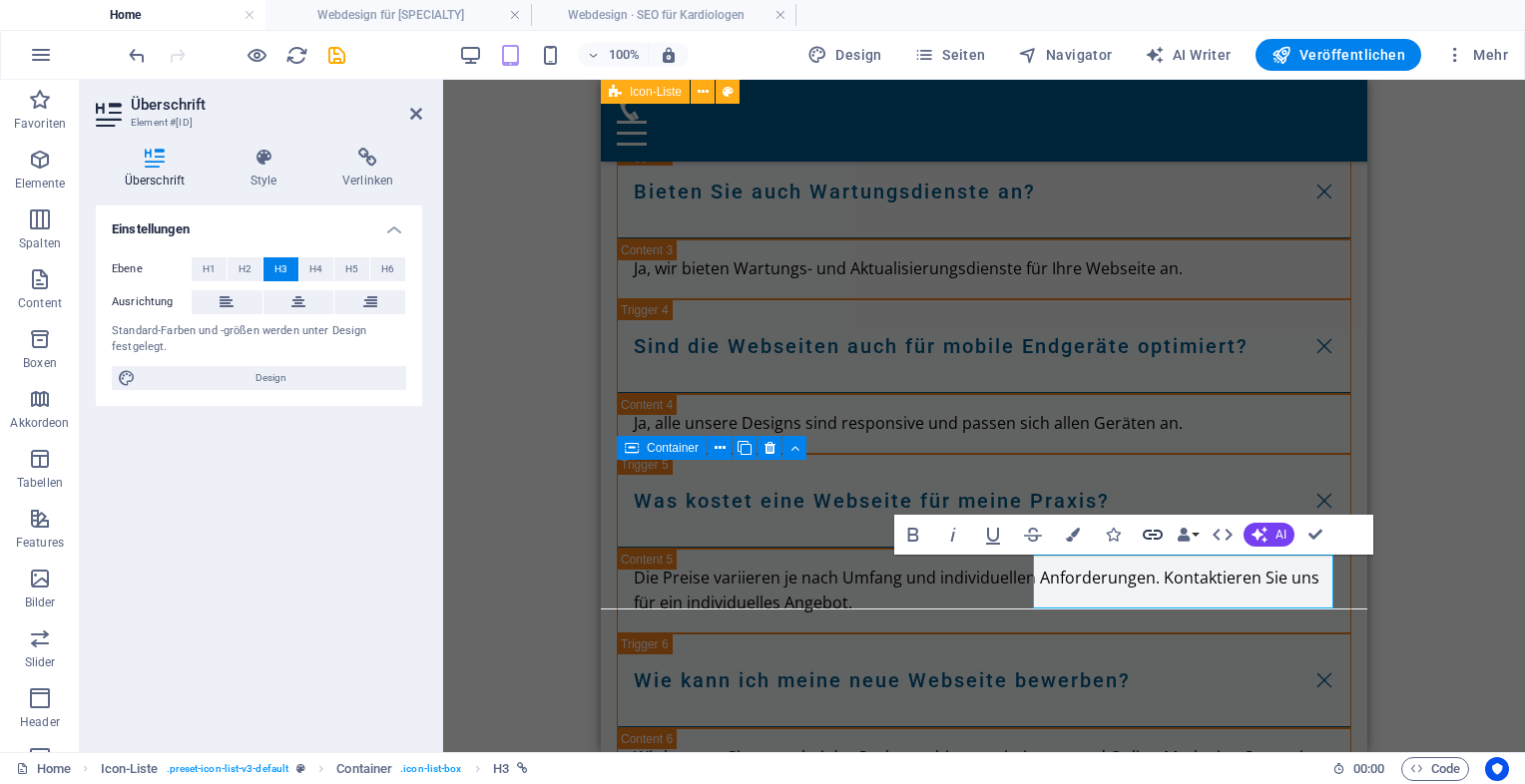 click 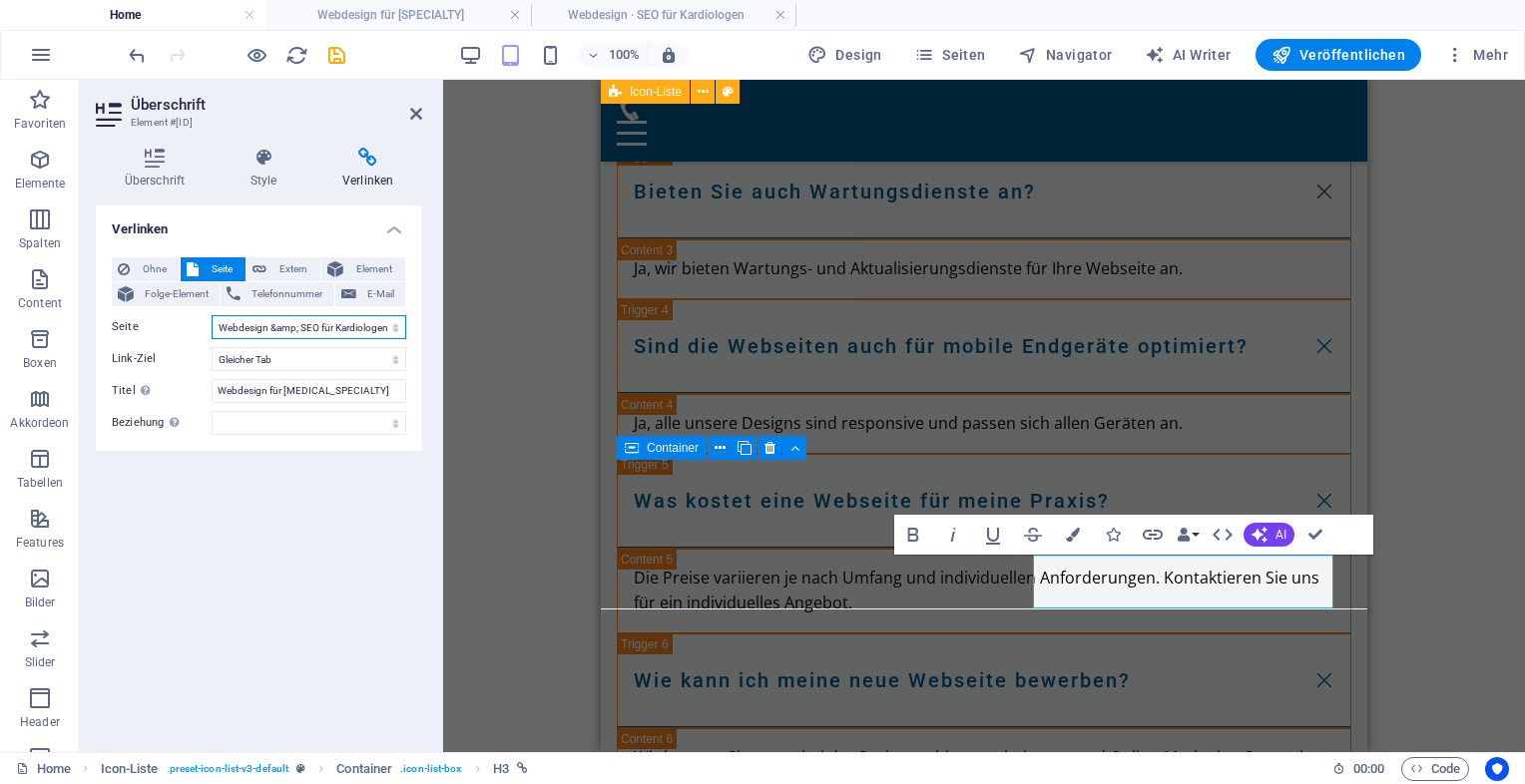 click on "Home Legal Notice Privacy Moderne Praxiswebsites für Ärzte Privatklinik für Ästhetische Chirurgie Ärzte mit Anspruch Für Zahnärzte in Luxuslagen – Patienten, die zahlen können Für Ärzte mit sozialem Auftrag Webseiten für Tierärzte &amp; Tierkliniken Ihre neue HNO-Homepage Ihre Hautarztpraxis Webdesign für Orthopäden &amp; Unfallchirurgen  Webdesign für Gynäkologen Webdesign &amp; SEO für Kardiologen" at bounding box center [308, 327] 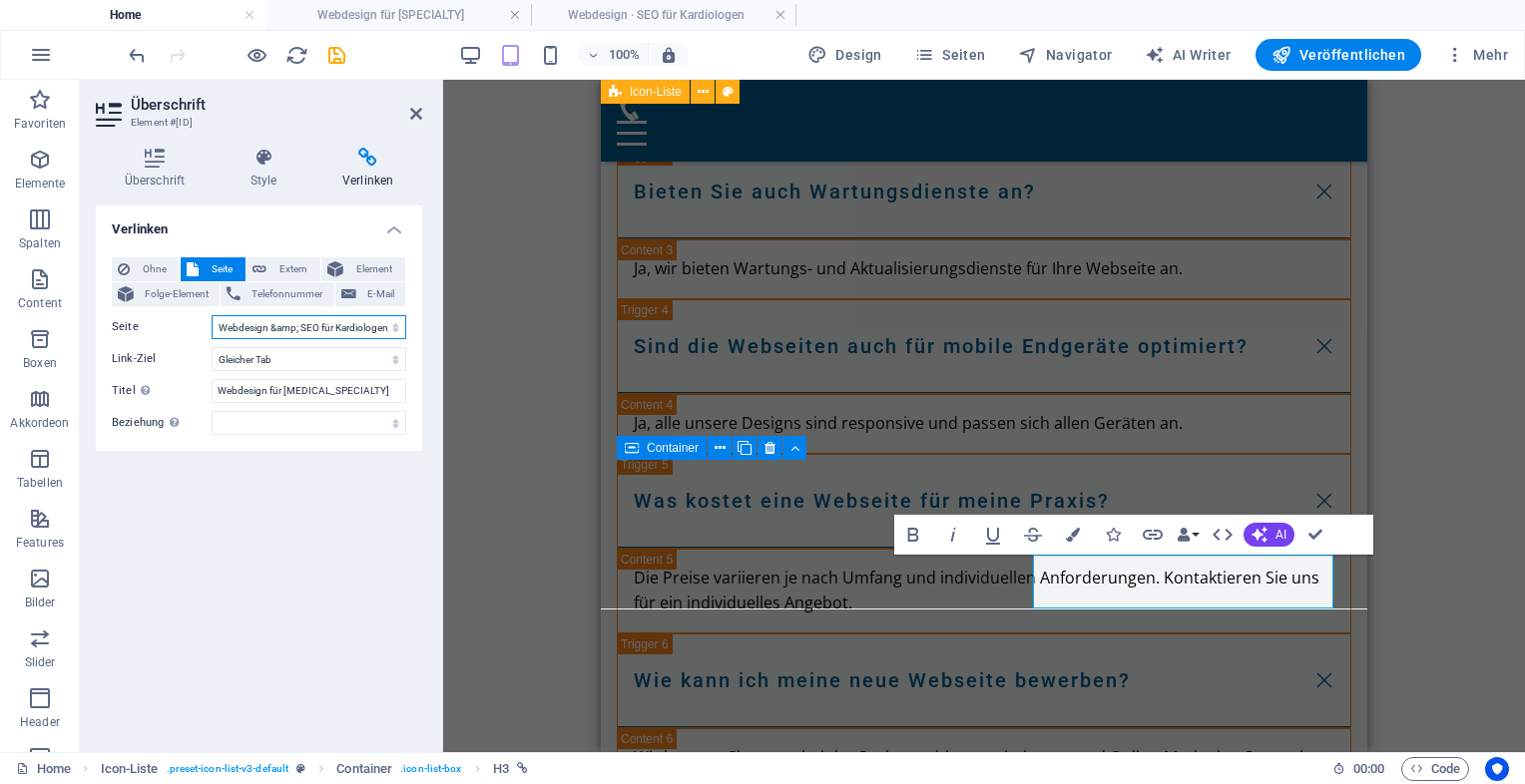 click on "Home Legal Notice Privacy Moderne Praxiswebsites für Ärzte Privatklinik für Ästhetische Chirurgie Ärzte mit Anspruch Für Zahnärzte in Luxuslagen – Patienten, die zahlen können Für Ärzte mit sozialem Auftrag Webseiten für Tierärzte &amp; Tierkliniken Ihre neue HNO-Homepage Ihre Hautarztpraxis Webdesign für Orthopäden &amp; Unfallchirurgen  Webdesign für Gynäkologen Webdesign &amp; SEO für Kardiologen" at bounding box center (308, 327) 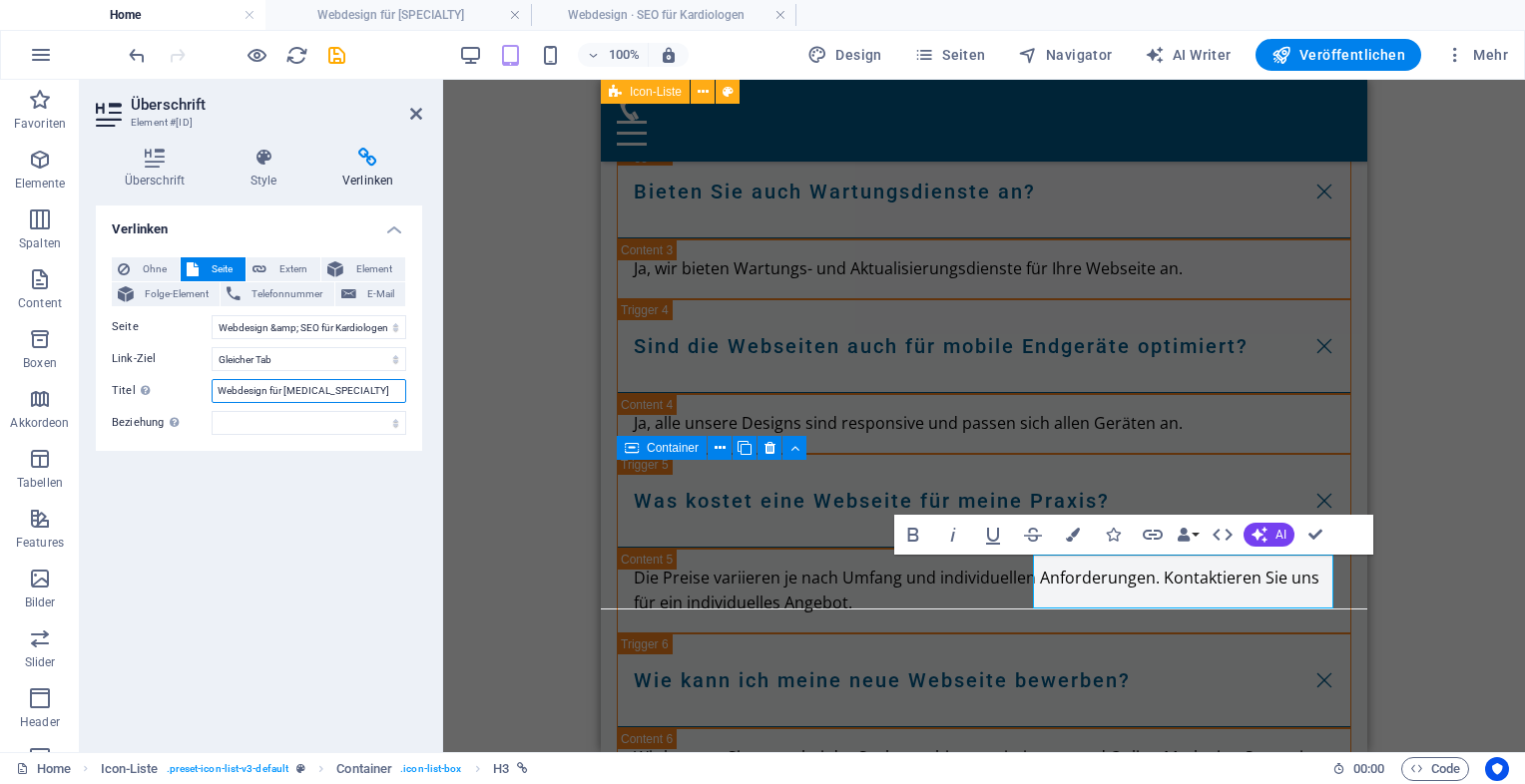 click on "Webdesign für Urologen" at bounding box center [308, 391] 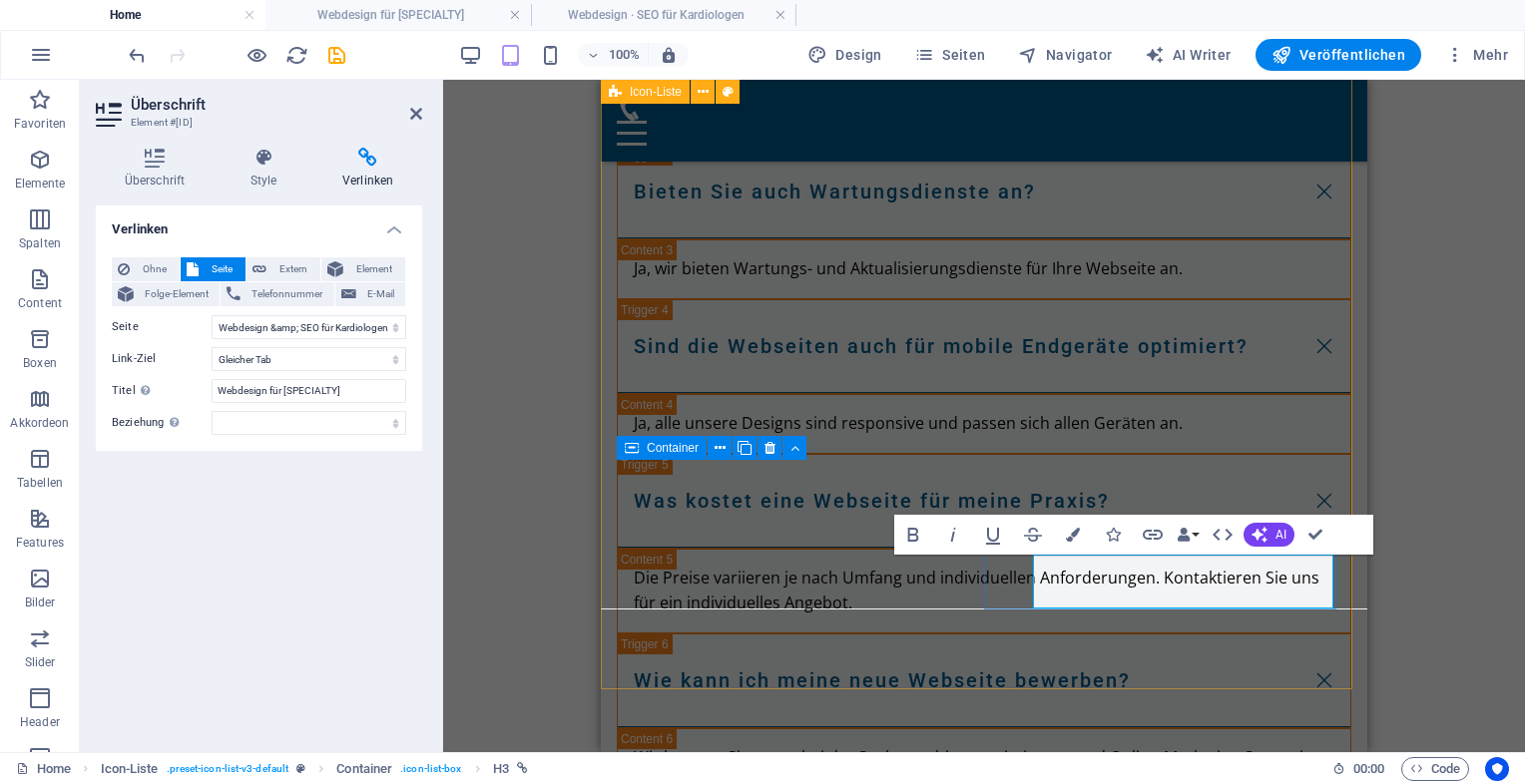 click on "Webdesign für Kariologen" at bounding box center [761, 5115] 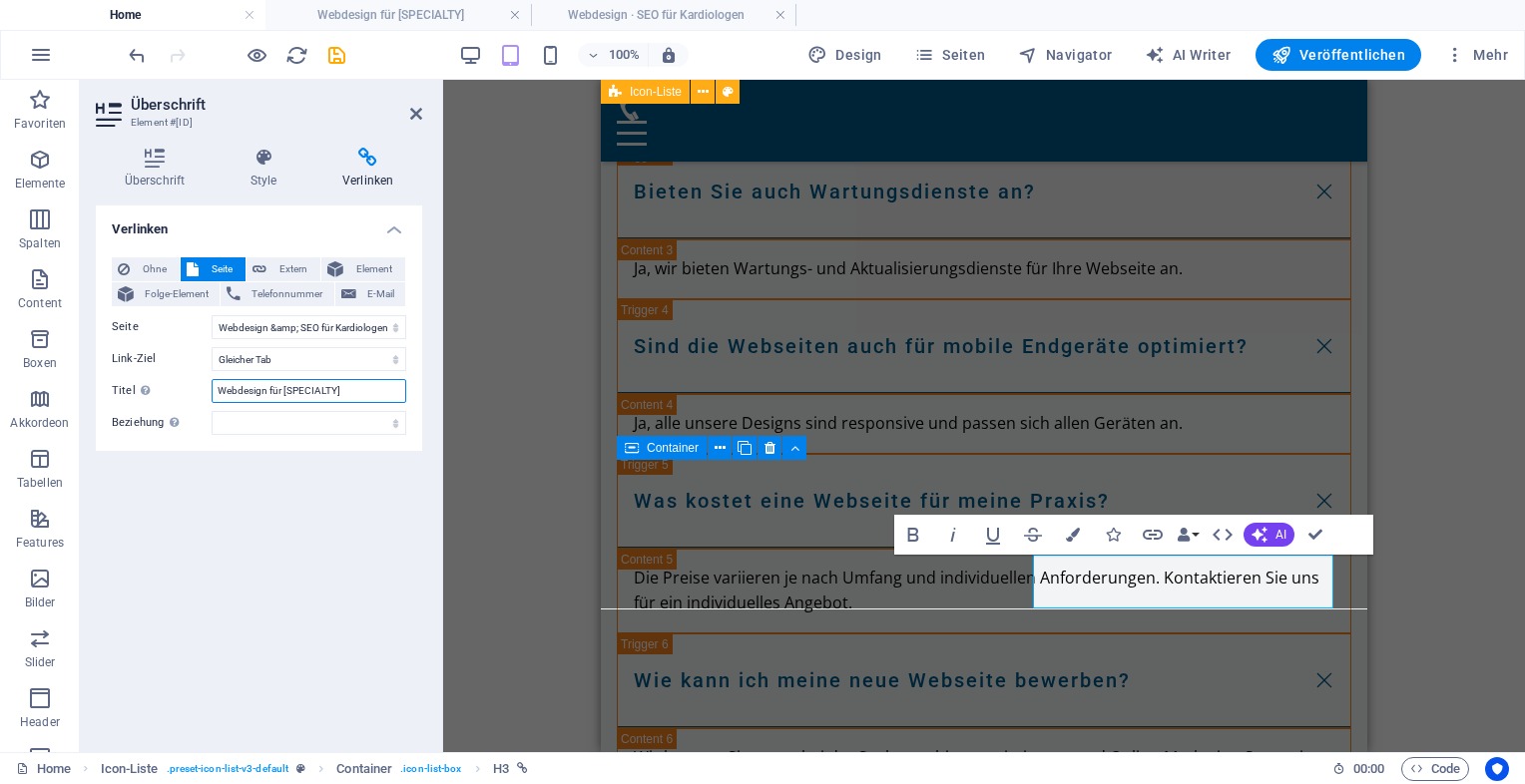 click on "Webdesign für Kariologen" at bounding box center [308, 391] 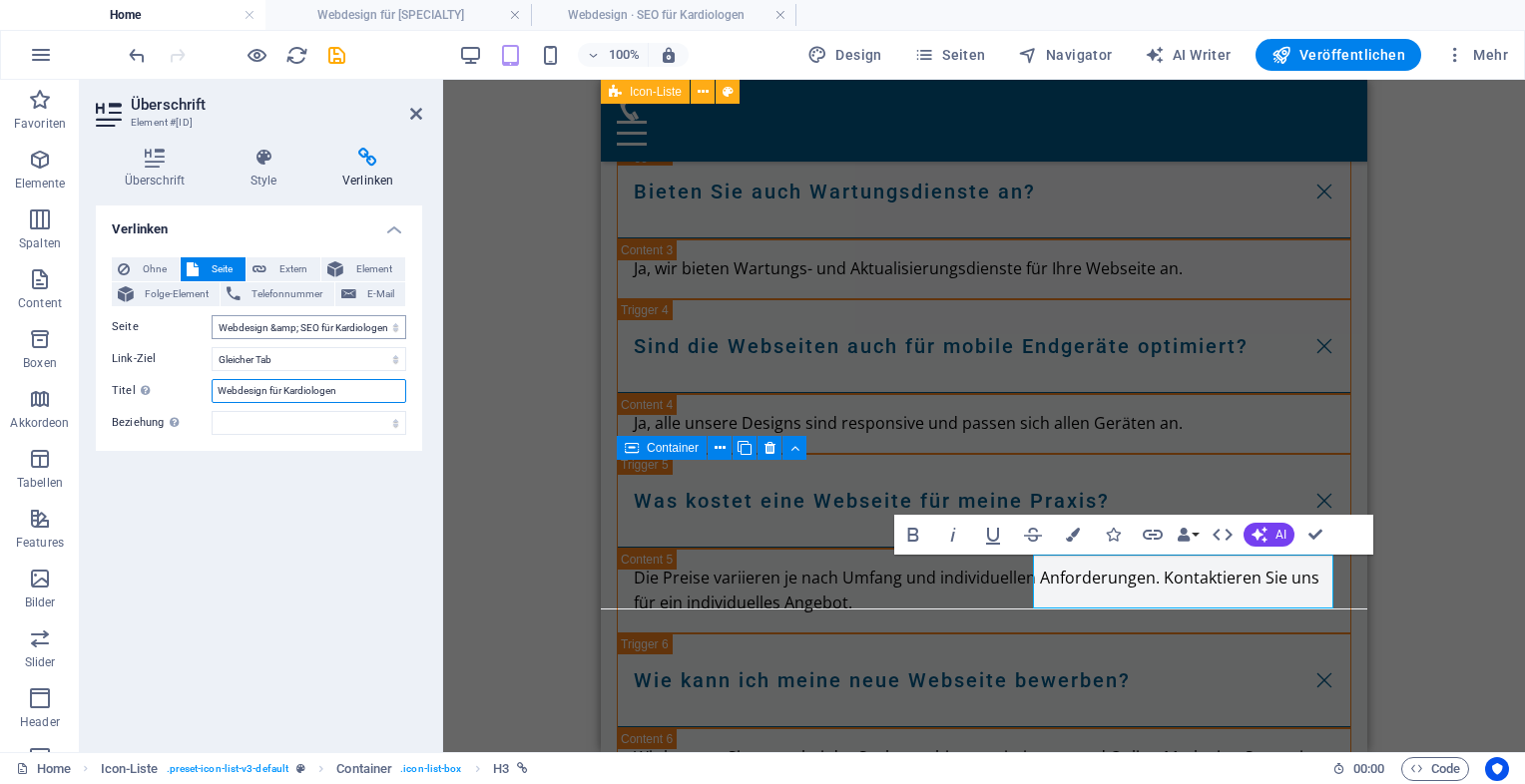 type on "Webdesign für Kardiologen" 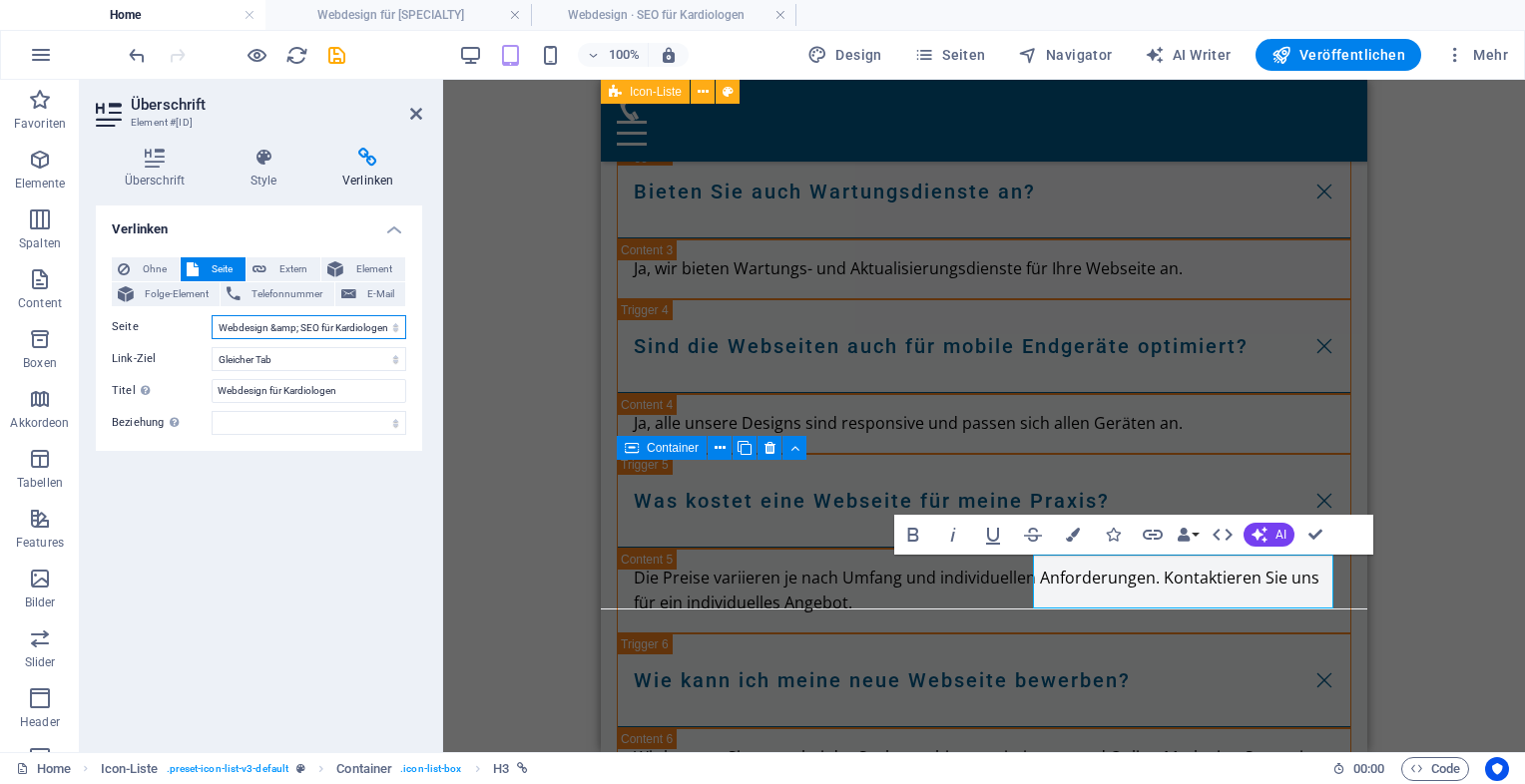 click on "Home Legal Notice Privacy Moderne Praxiswebsites für Ärzte Privatklinik für Ästhetische Chirurgie Ärzte mit Anspruch Für Zahnärzte in Luxuslagen – Patienten, die zahlen können Für Ärzte mit sozialem Auftrag Webseiten für Tierärzte &amp; Tierkliniken Ihre neue HNO-Homepage Ihre Hautarztpraxis Webdesign für Orthopäden &amp; Unfallchirurgen  Webdesign für Gynäkologen Webdesign &amp; SEO für Kardiologen" at bounding box center [308, 327] 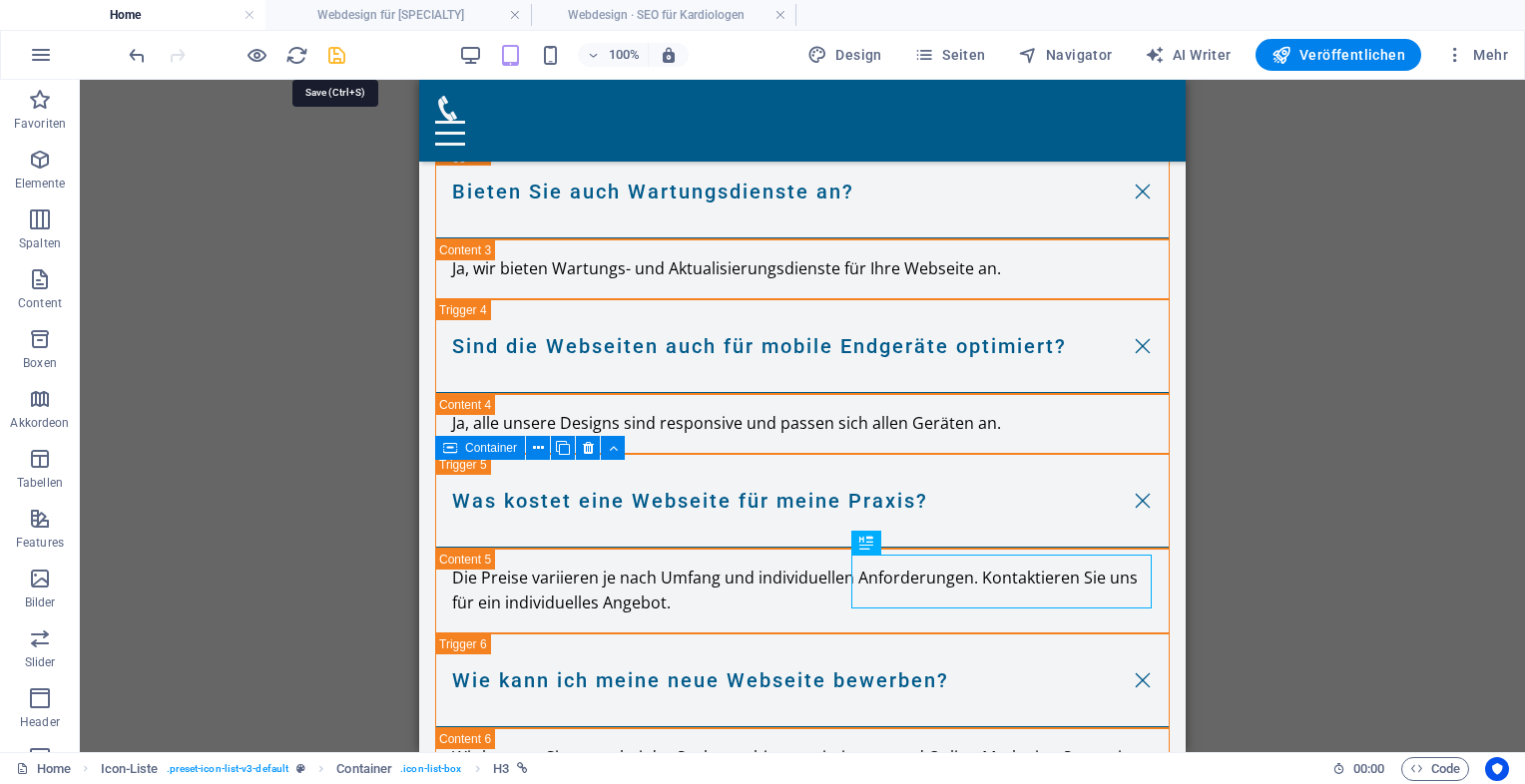 click at bounding box center [336, 55] 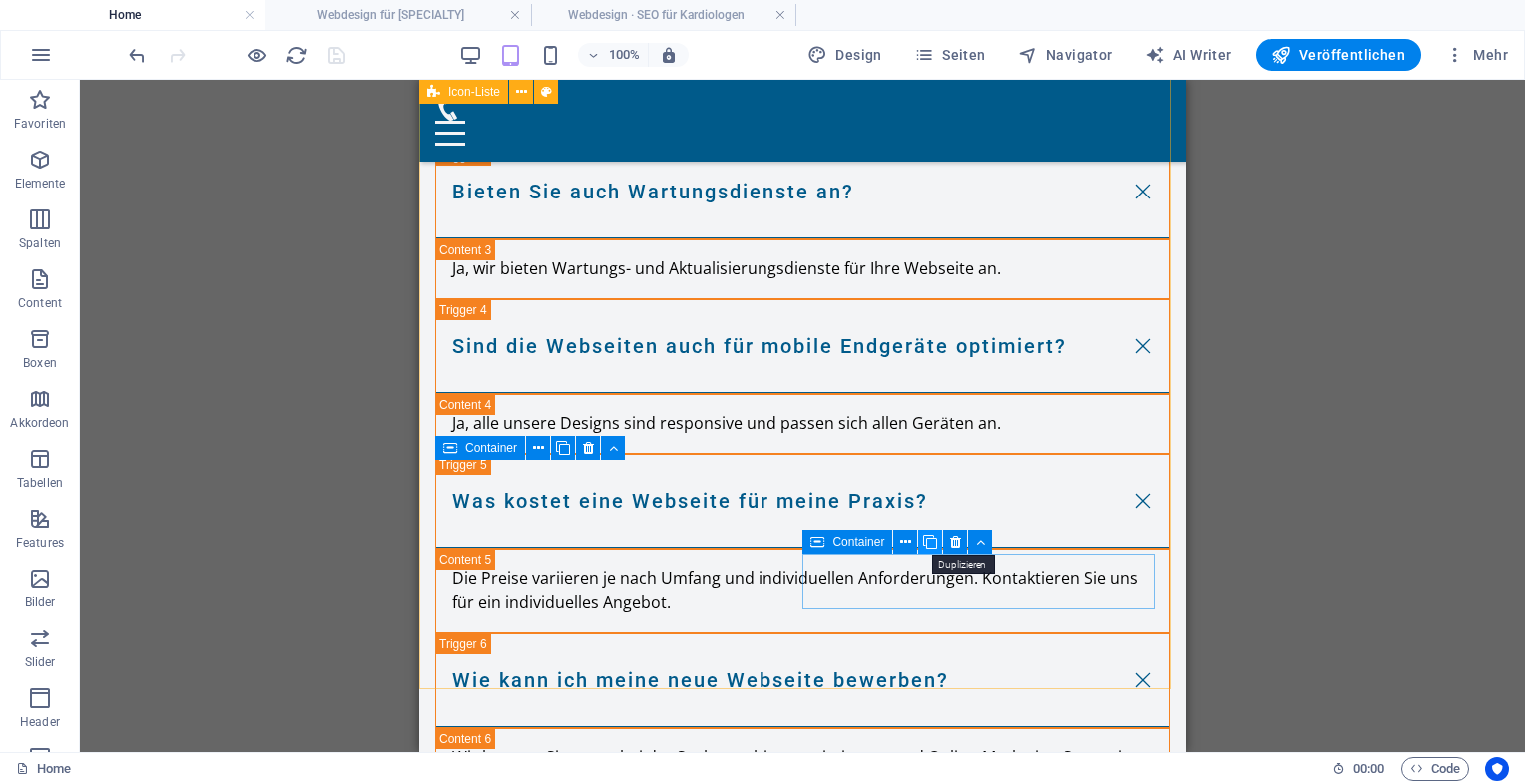 click at bounding box center [930, 542] 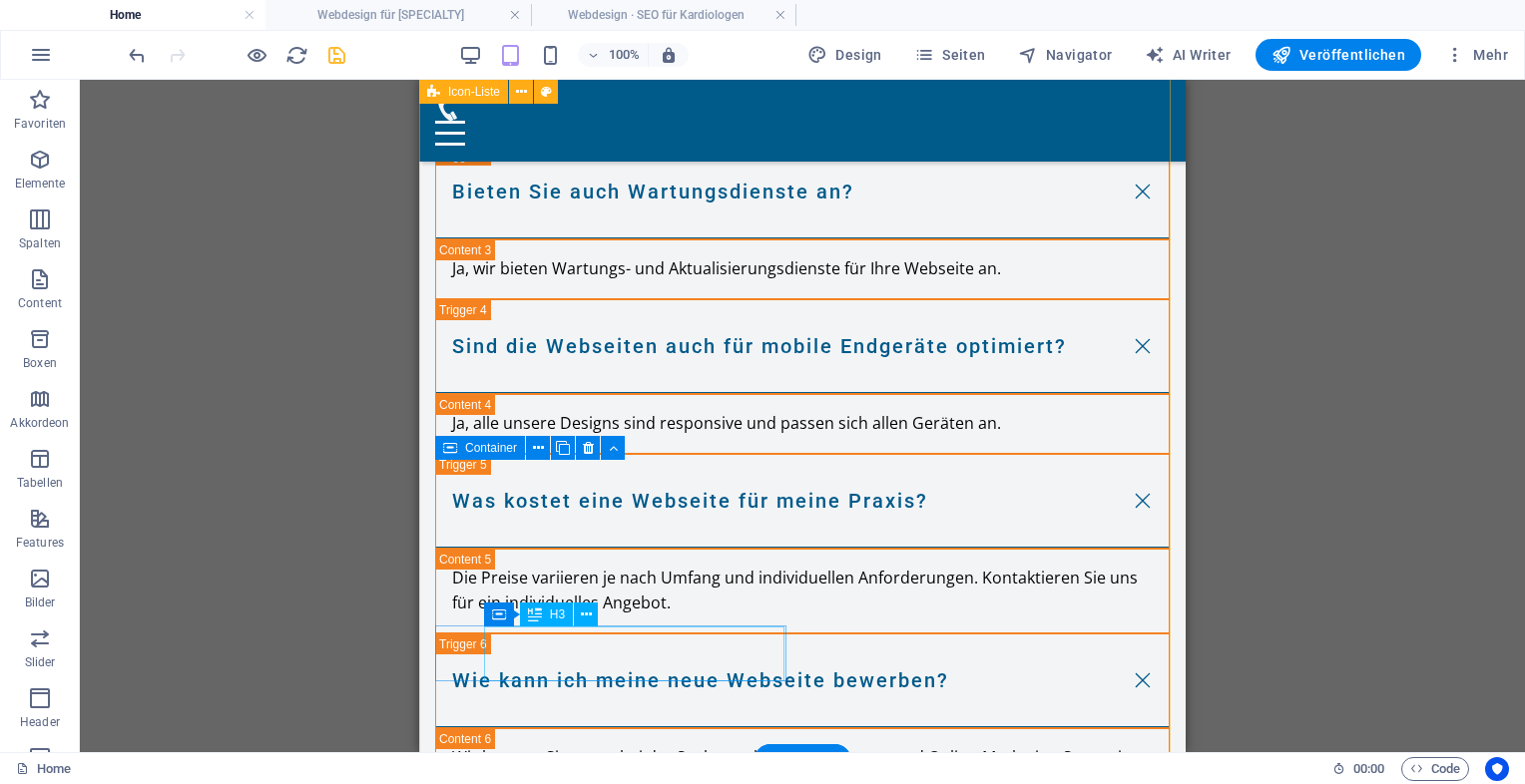 click on "Webdesign für Kardiologen" at bounding box center [590, 5228] 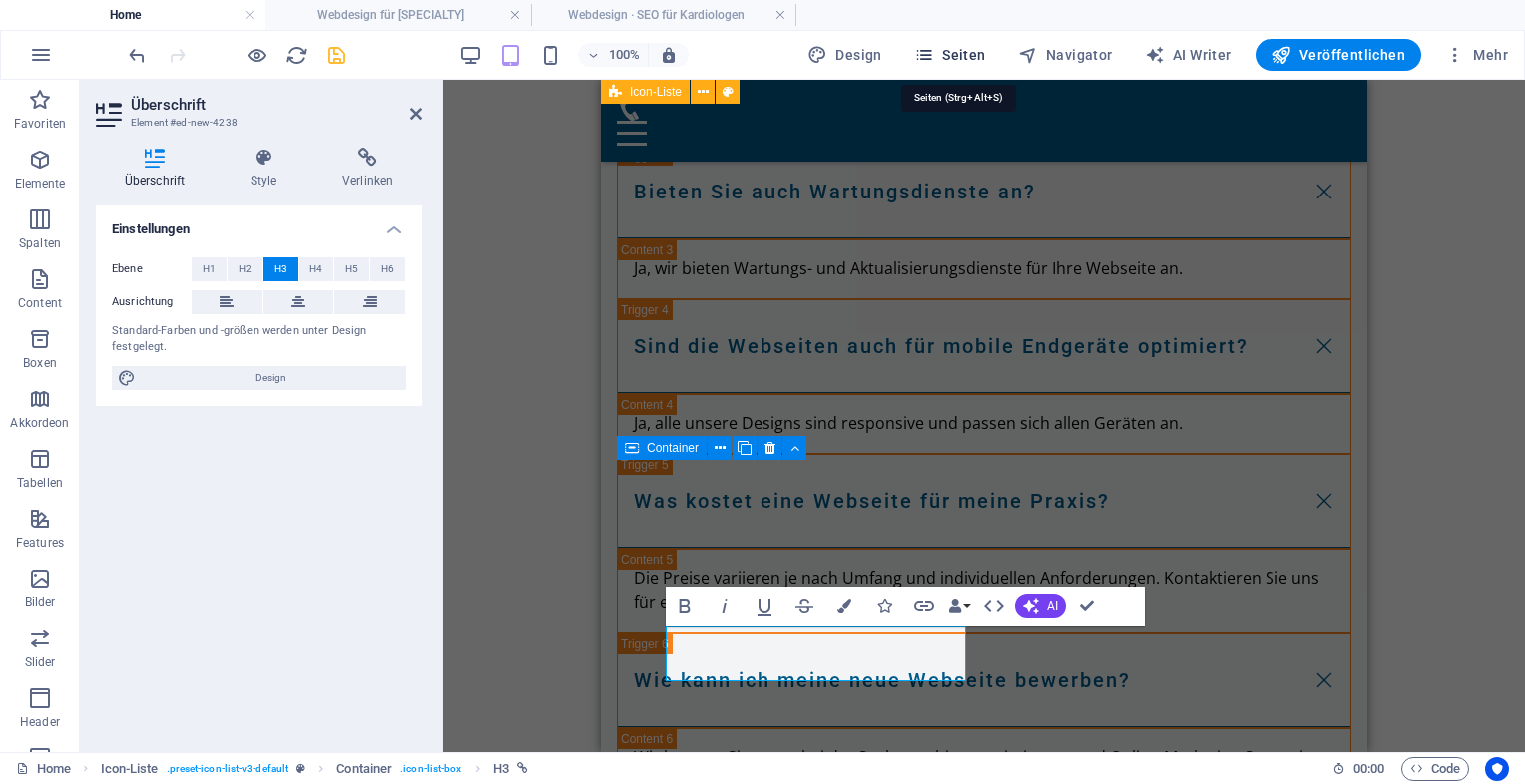 click on "Seiten" at bounding box center (950, 55) 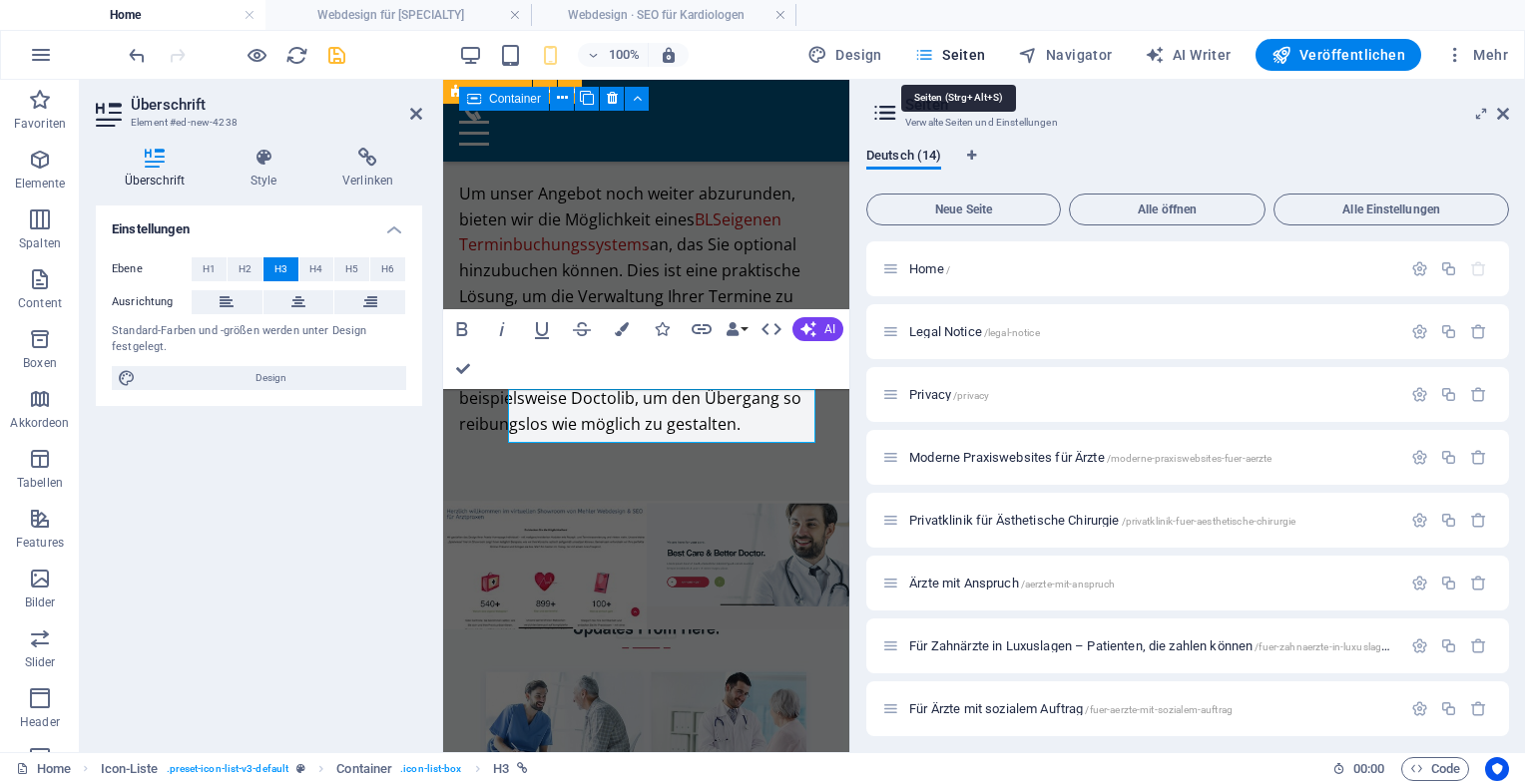 scroll, scrollTop: 15198, scrollLeft: 0, axis: vertical 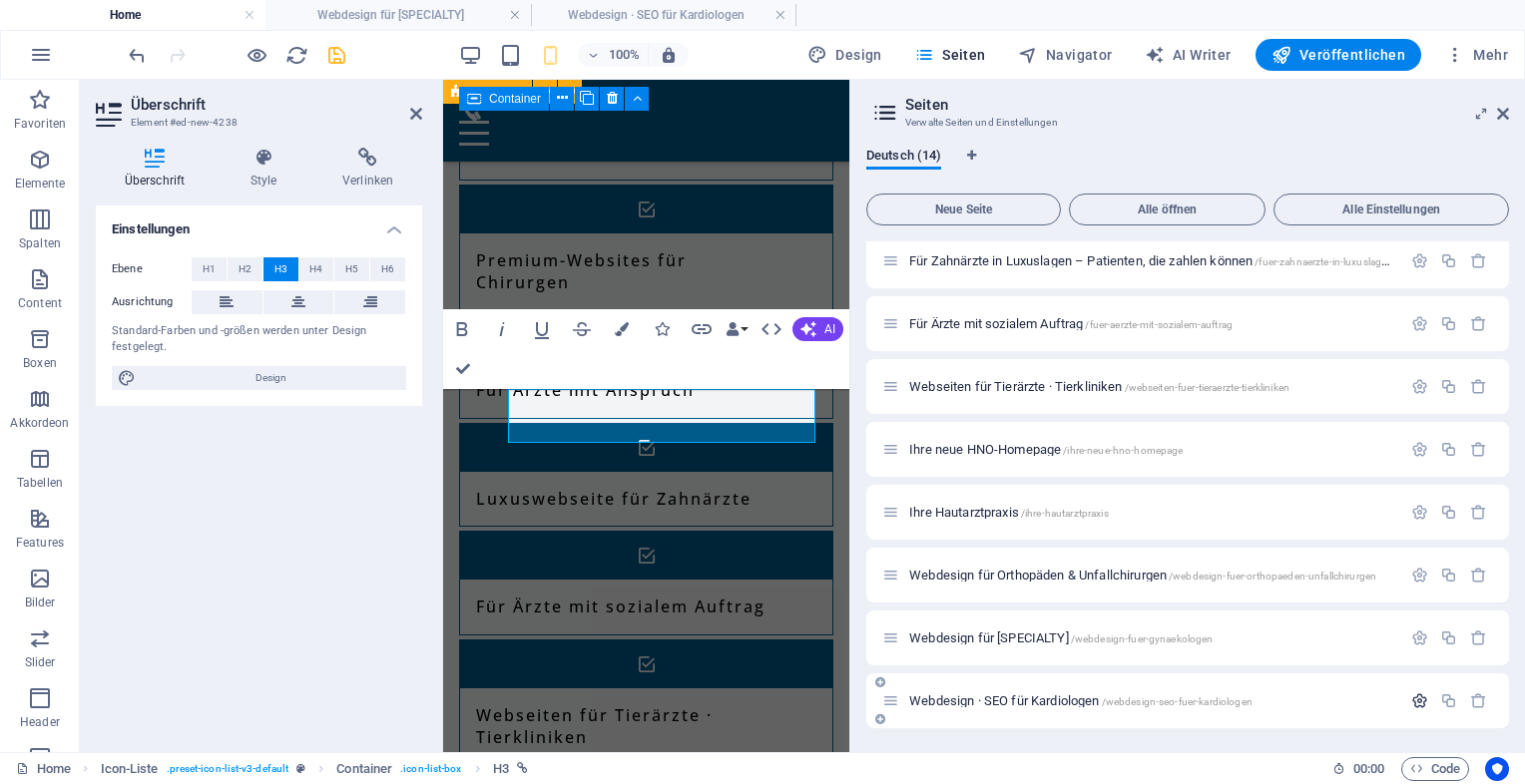 click at bounding box center [1419, 700] 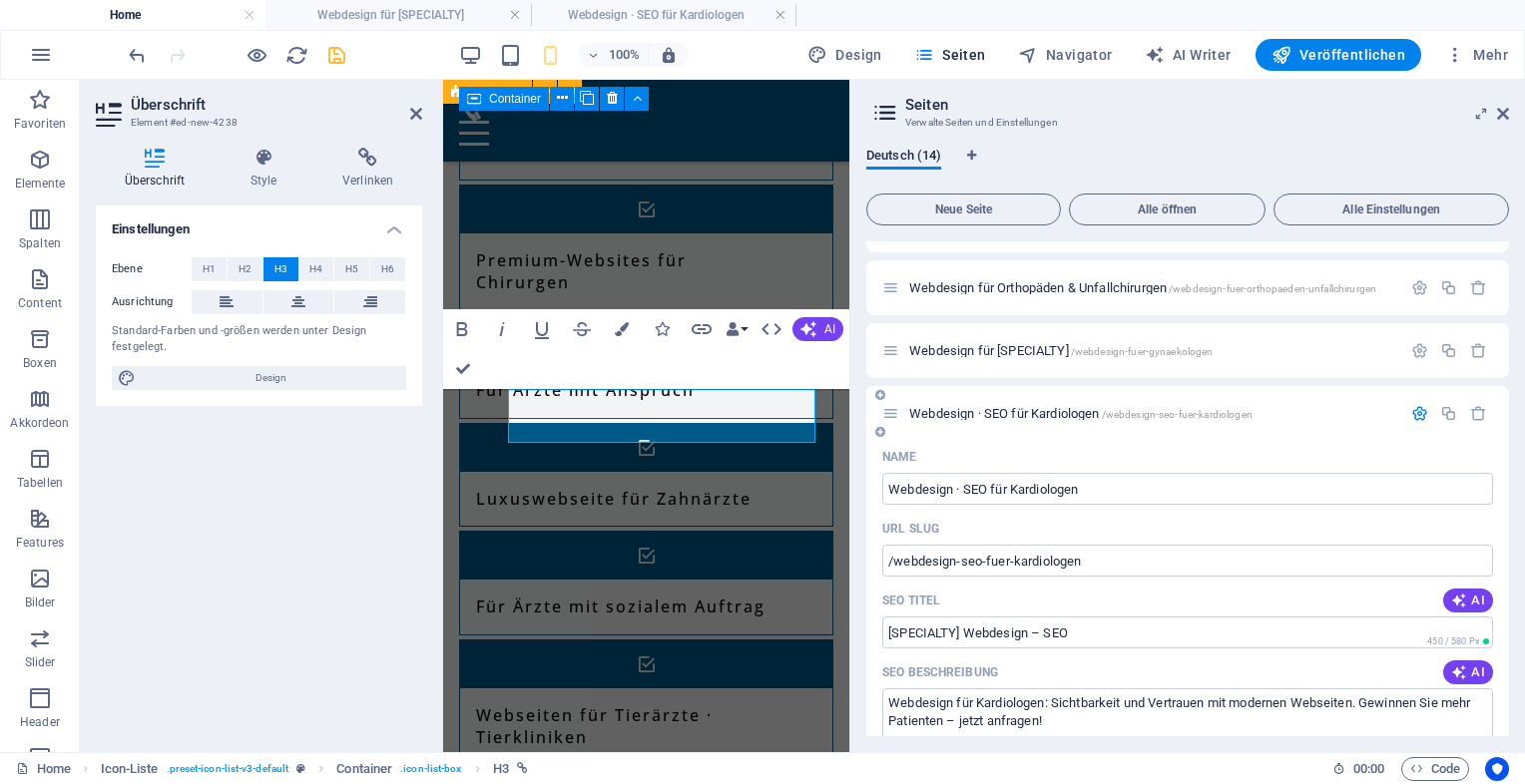 click at bounding box center (1449, 414) 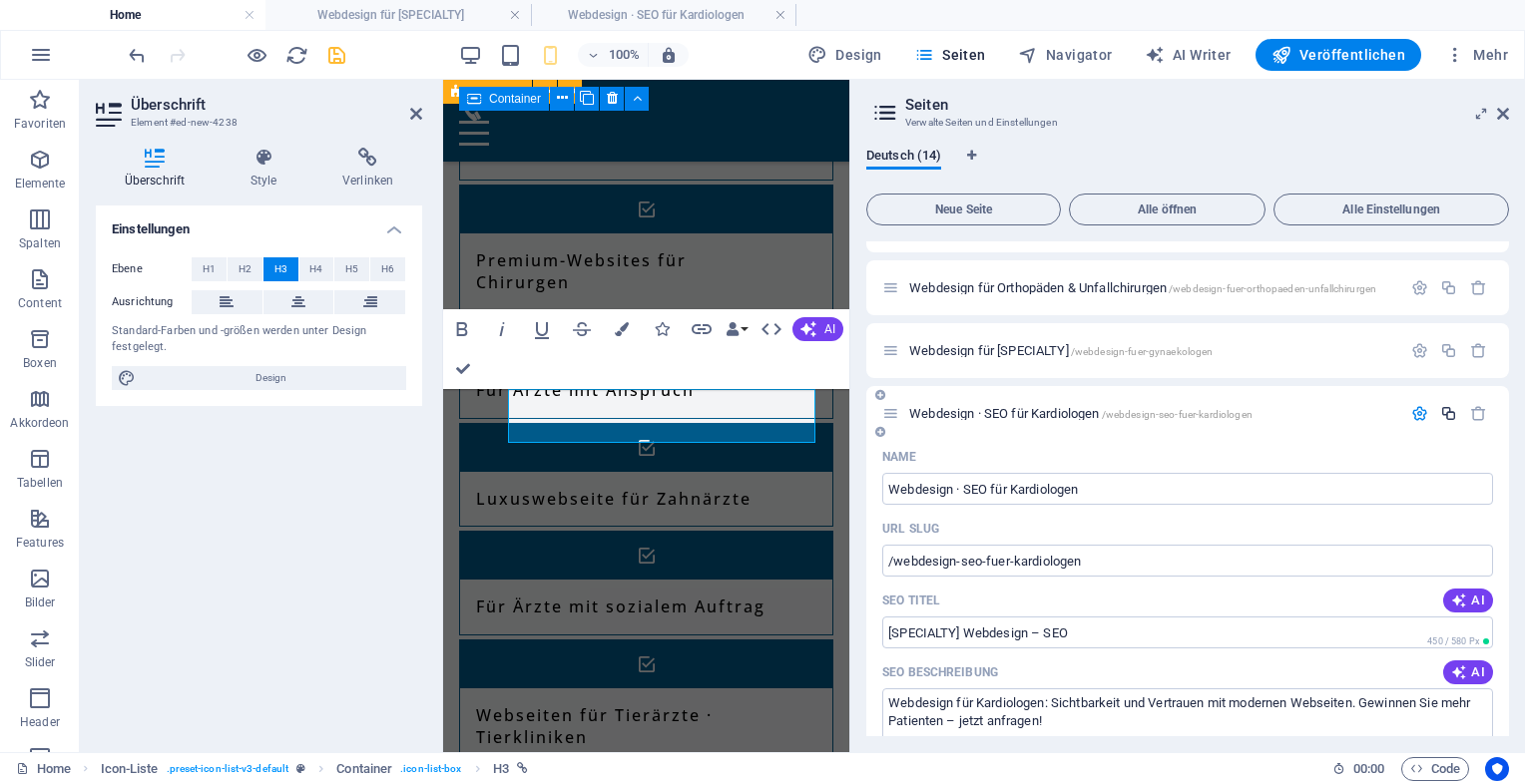 click at bounding box center [1448, 413] 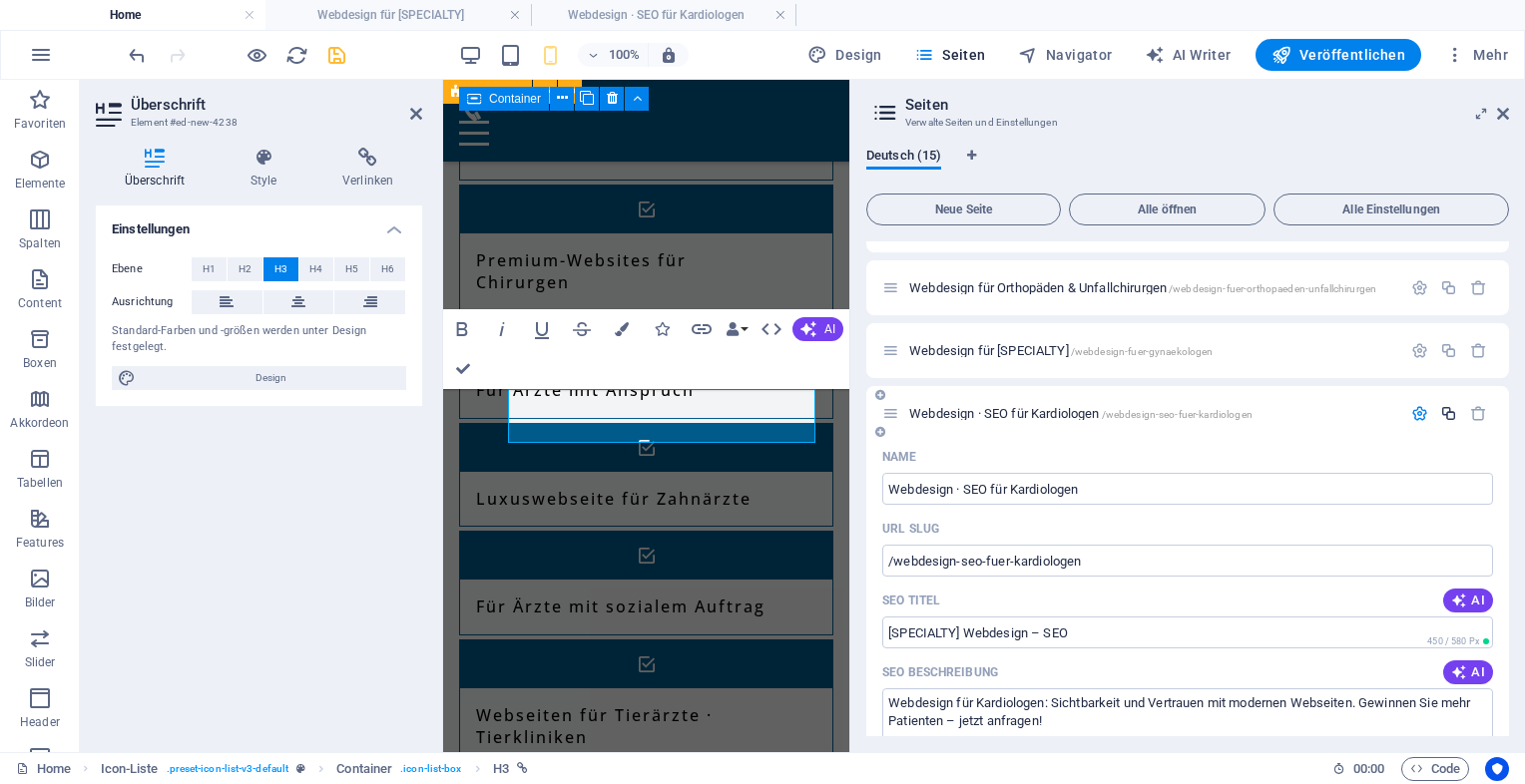 scroll, scrollTop: 1566, scrollLeft: 0, axis: vertical 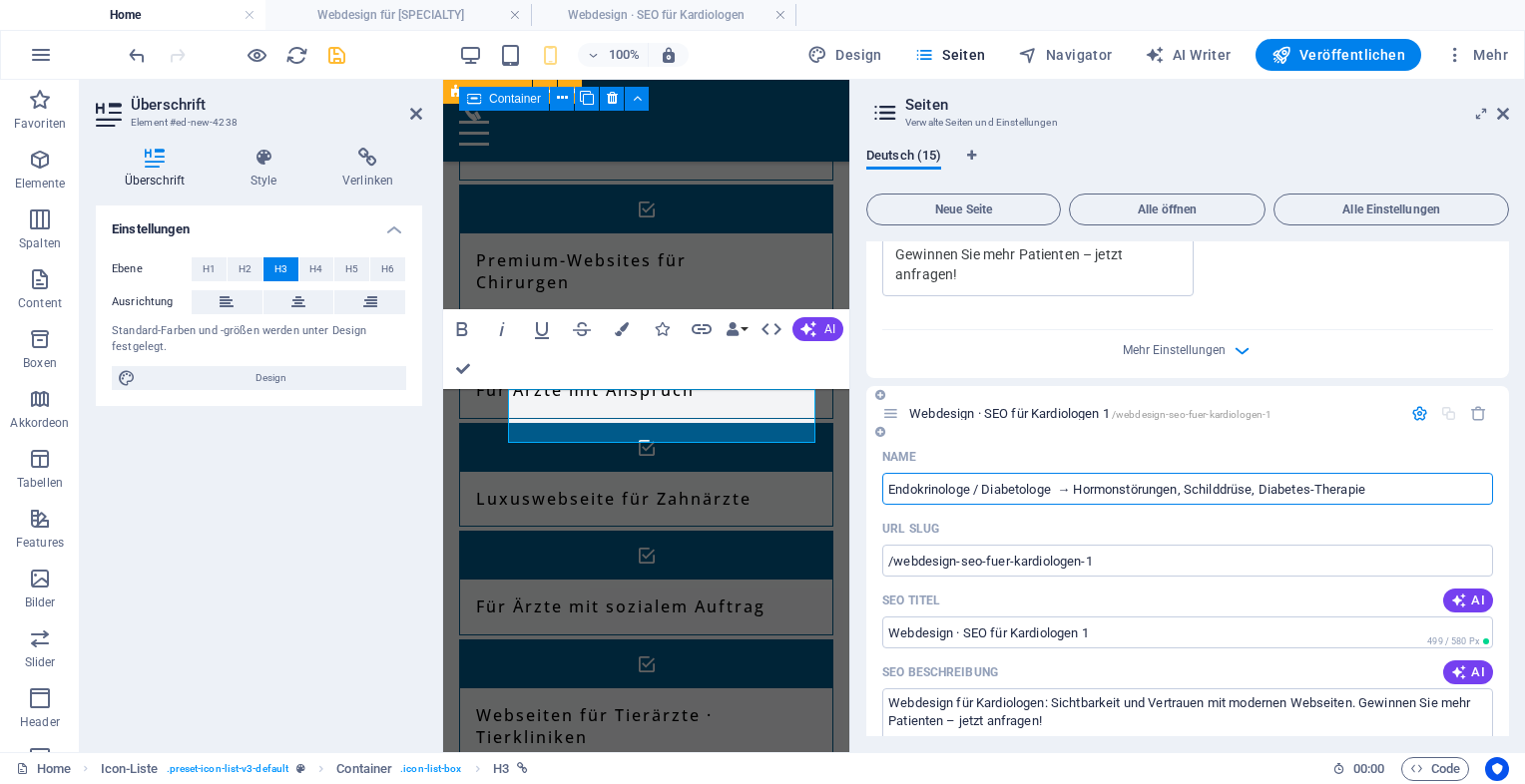 type on "Endokrinologe / Diabetologe  → Hormonstörungen, Schilddrüse, Diabetes-Therapie" 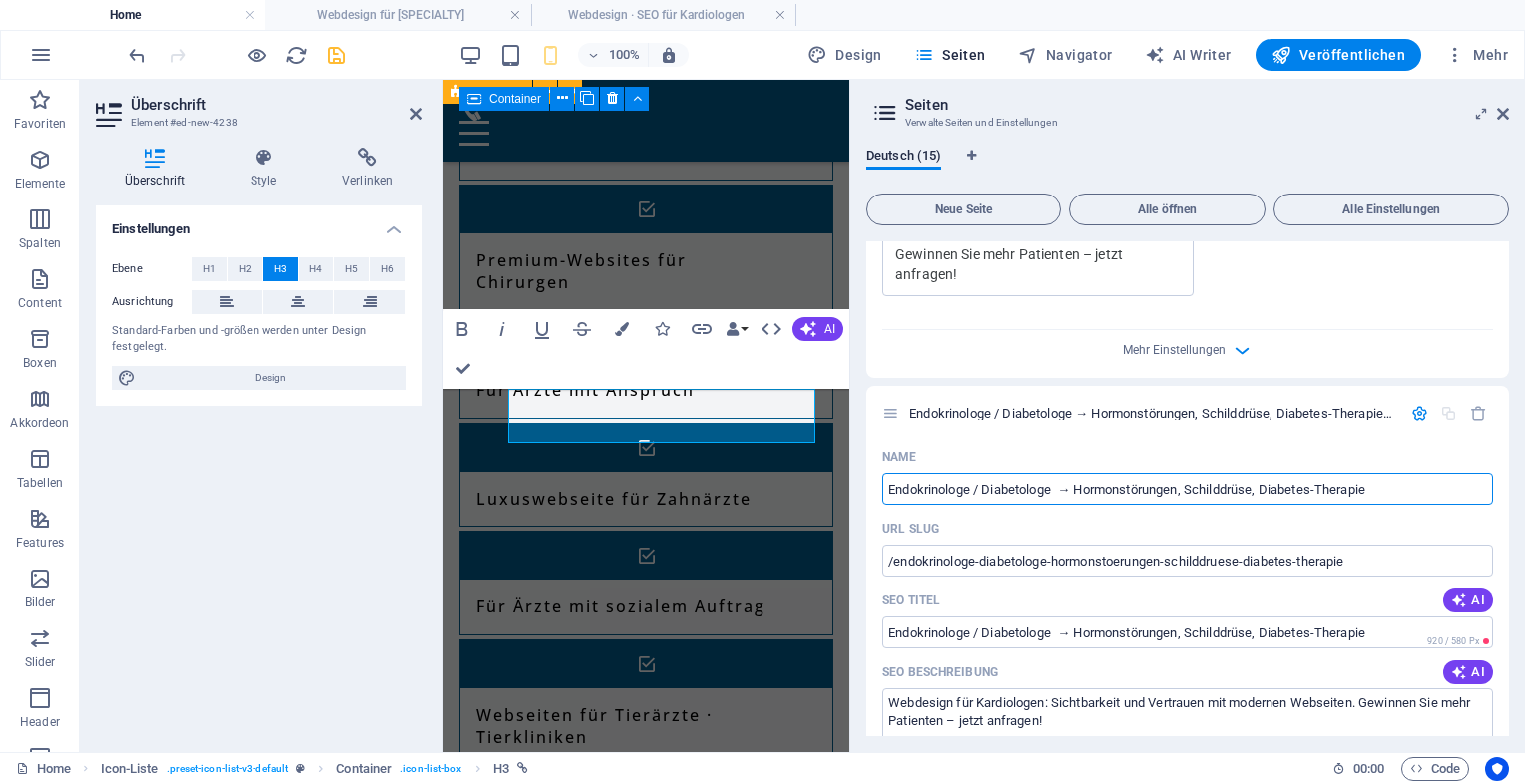 drag, startPoint x: 1064, startPoint y: 497, endPoint x: 1528, endPoint y: 494, distance: 464.0097 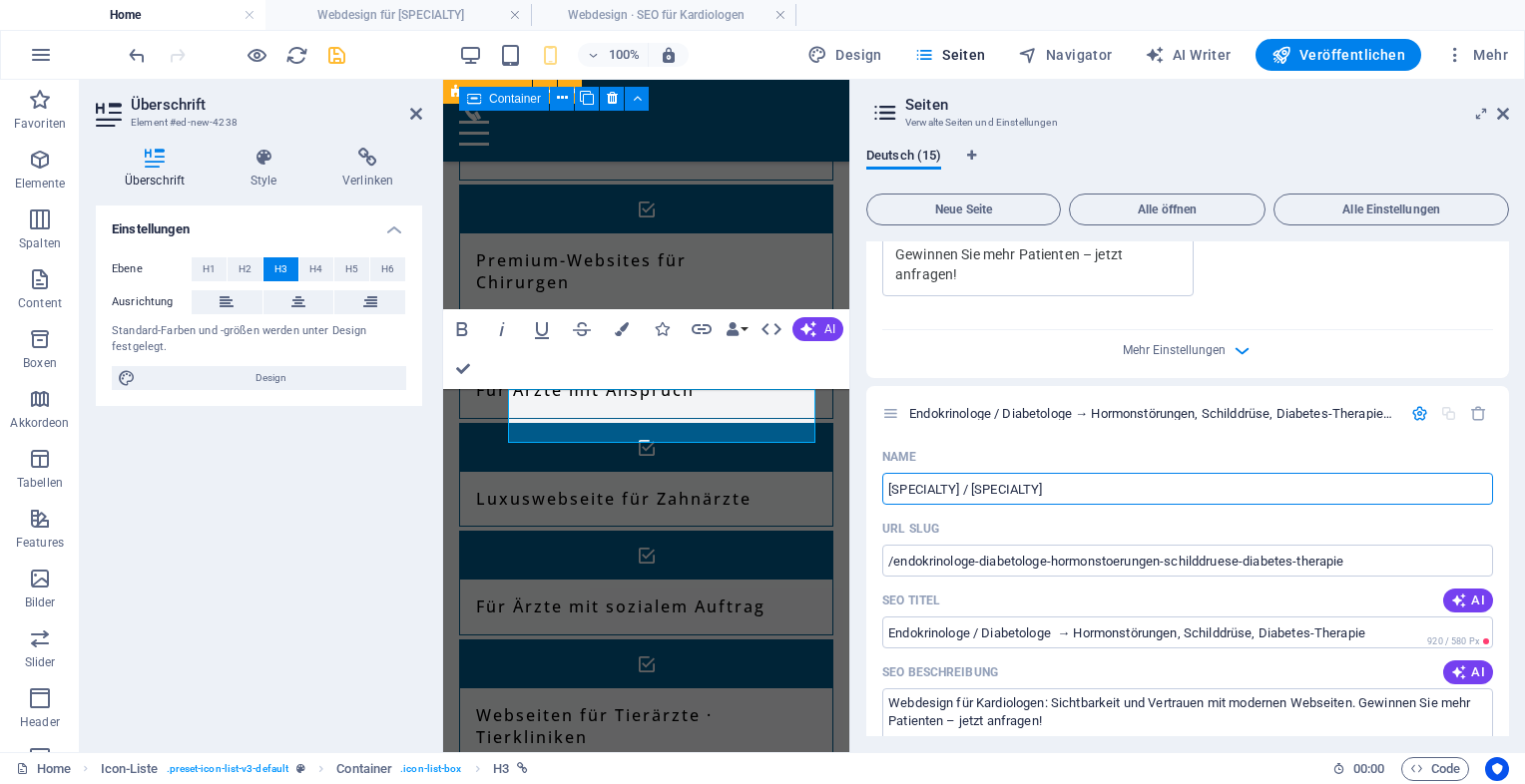 type on "Endokrinologe / Diabetologe" 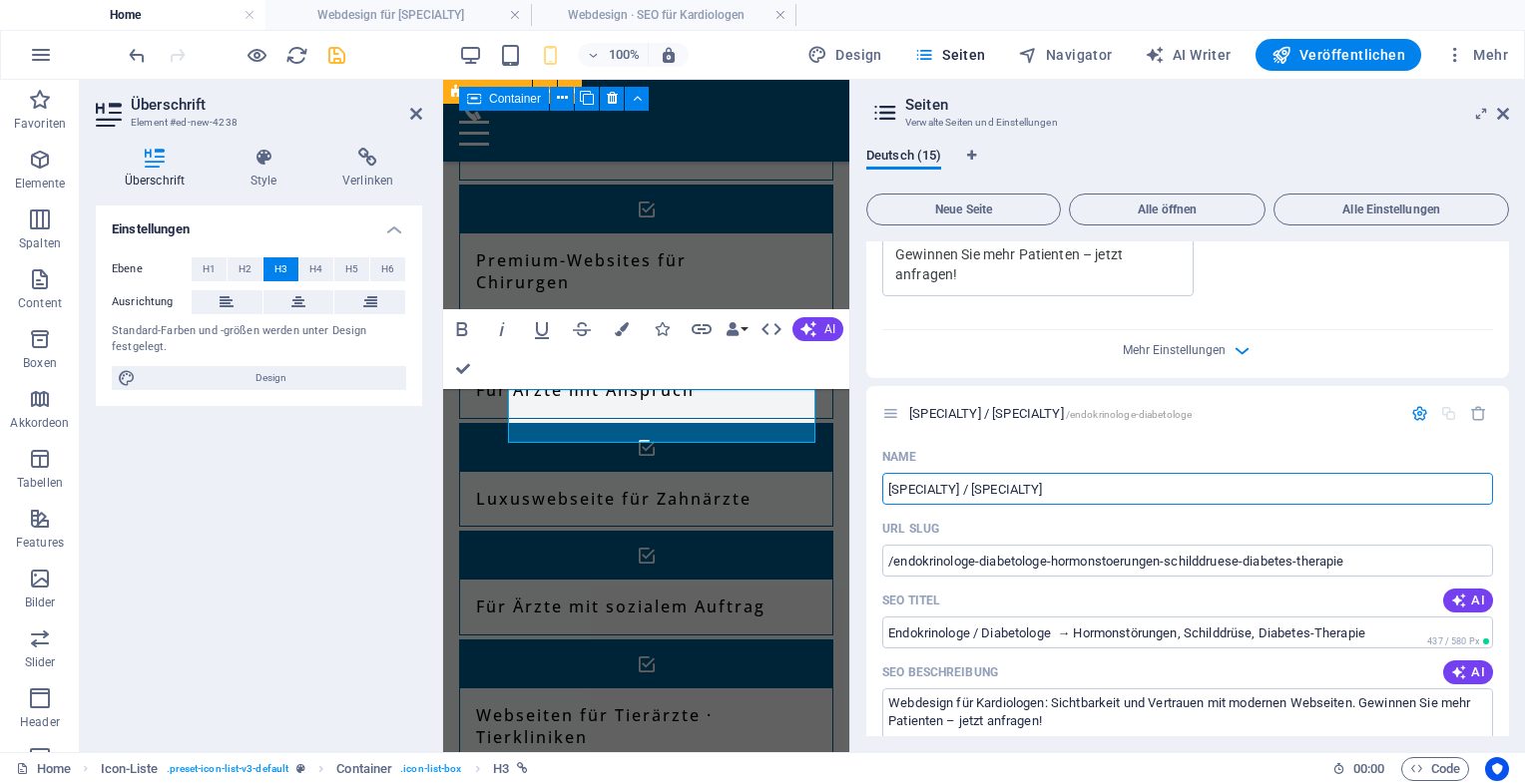 type on "/endokrinologe-diabetologe" 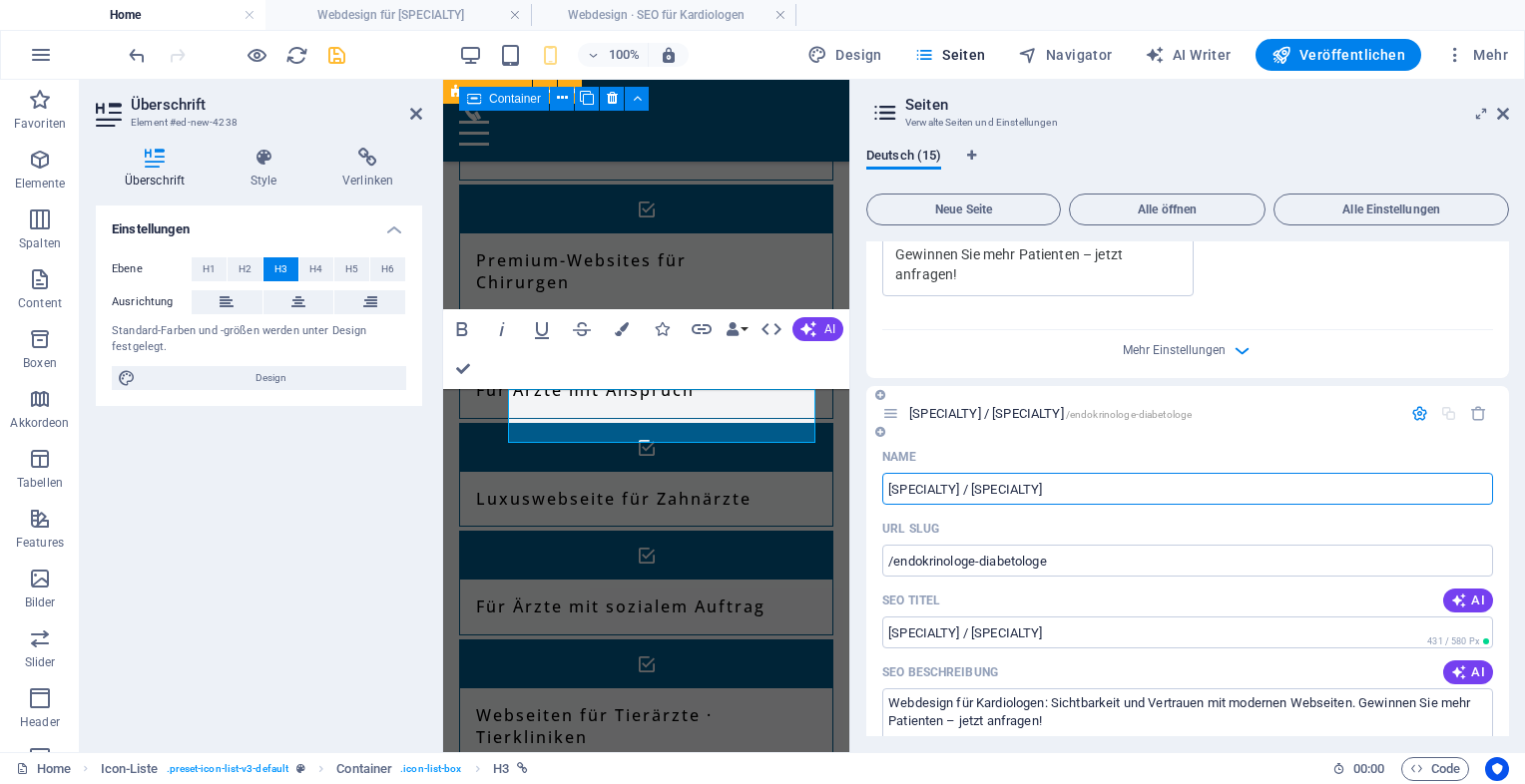type on "Endokrinologe / Diabetologe" 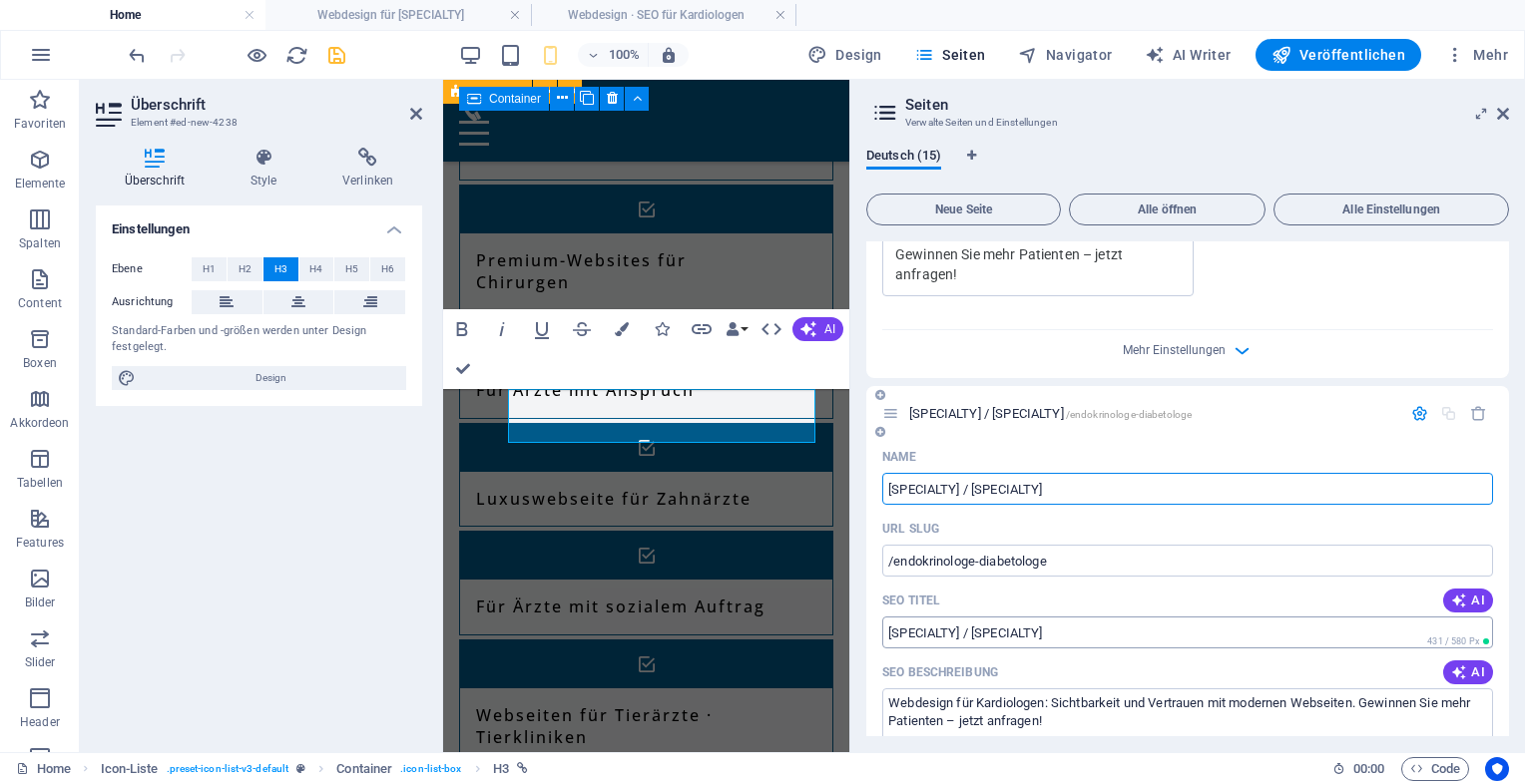 type on "Endokrinologe / Diabetologe" 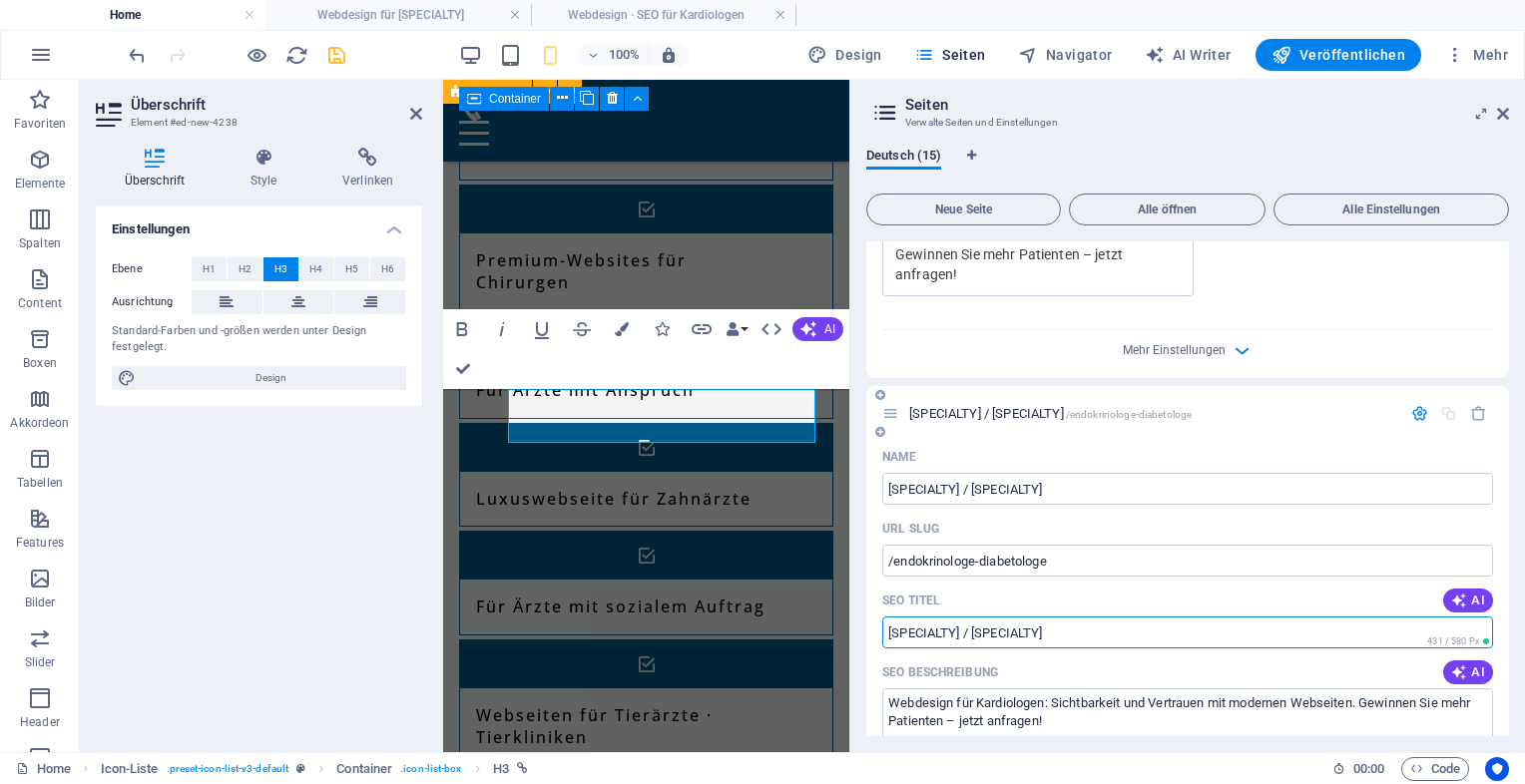 click on "Endokrinologe / Diabetologe" at bounding box center (1188, 632) 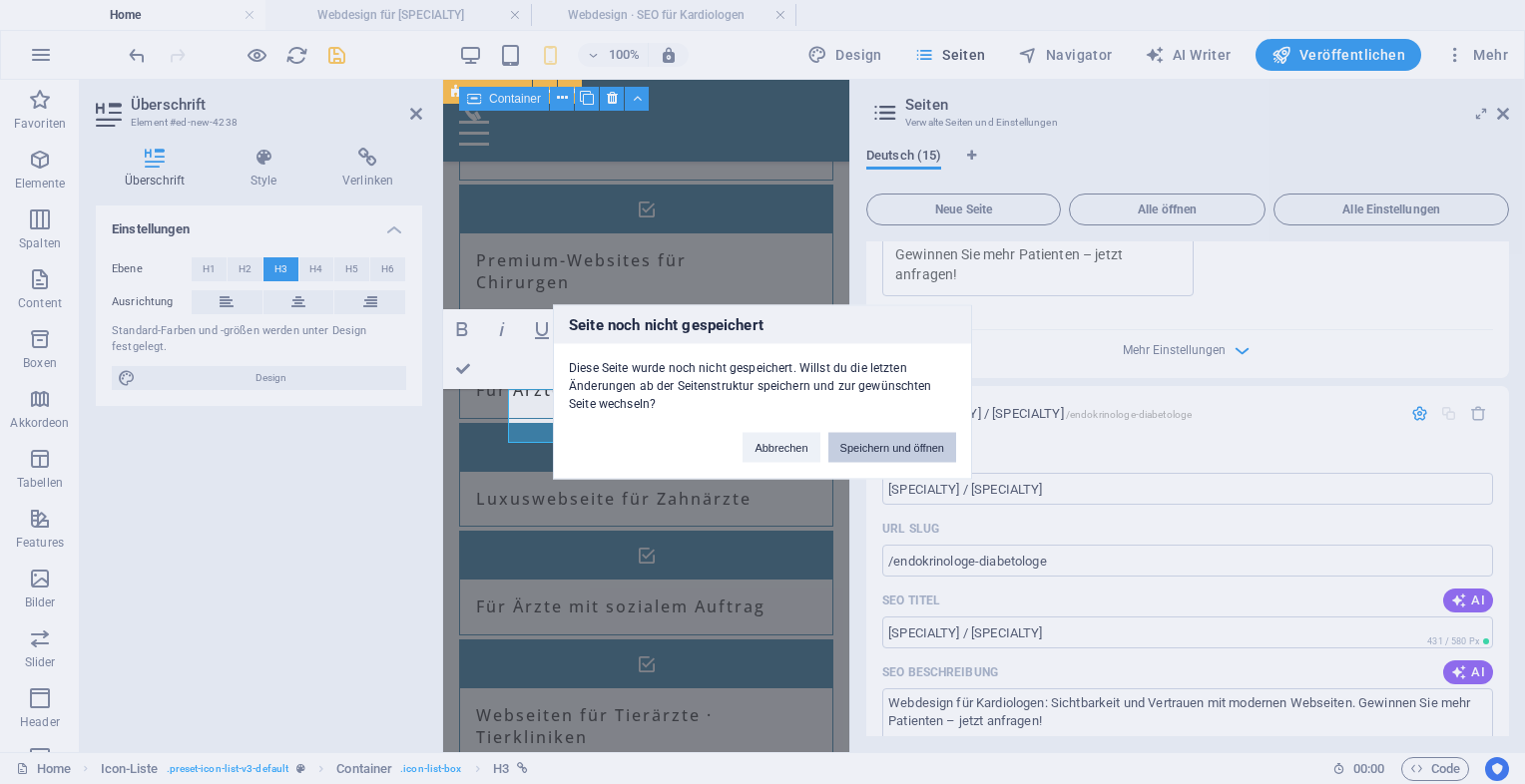 click on "Speichern und öffnen" at bounding box center [892, 448] 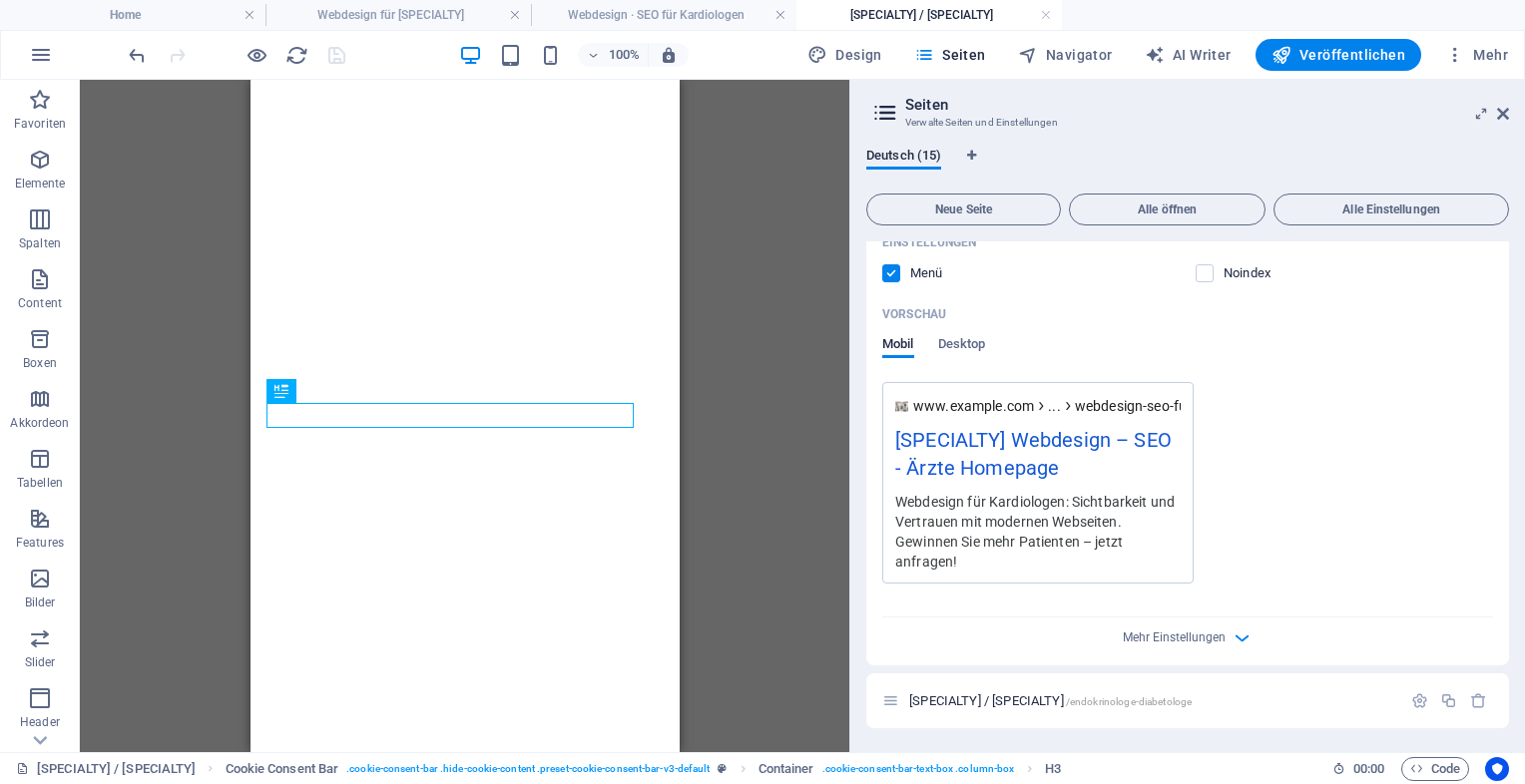 scroll, scrollTop: 0, scrollLeft: 0, axis: both 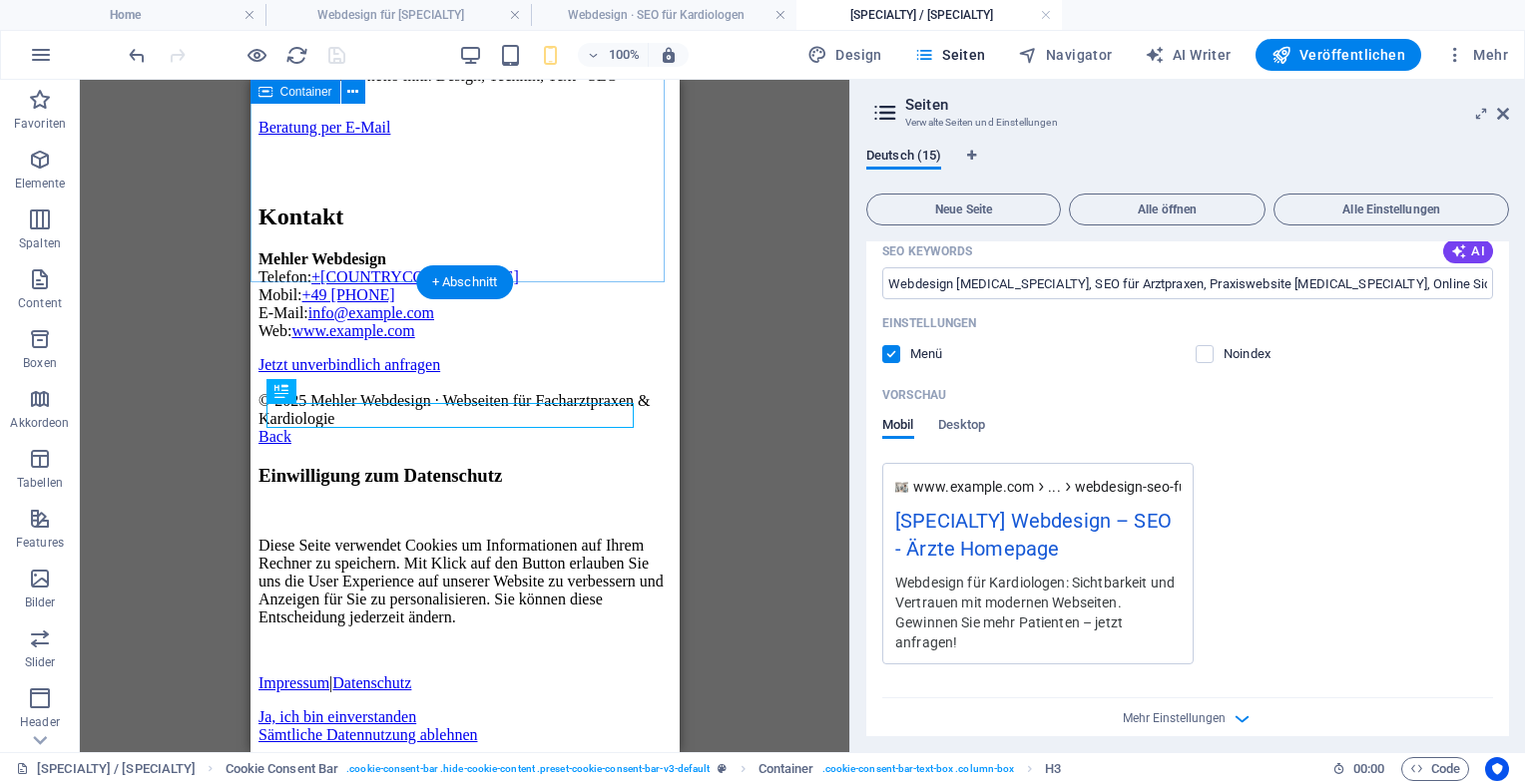 click on "Webdesign für Kardiologen – Online sichtbar mit Herz & Verstand
Webdesign für Kardiologen
Ihre Praxis modern und sichtbar im Netz – für mehr Patienten & Vertrauen
Ihre kardiologischen Leistungen im Fokus
Patienten mit Herz-Kreislauf-Problemen suchen gezielt nach Spezialisten. Eine professionelle Praxiswebsite schafft Vertrauen und sorgt dafür, dass Sie gefunden werden.
Beispiele relevanter Leistungen:
Herz-Kreislauf-Diagnostik (Ruhe- & Belastungs-EKG)
Langzeit-EKG & Langzeit-Blutdruckmessung
Belastungstests & Ergometrie
Ultraschalluntersuchungen (Echokardiographie)
Therapieplanung bei Bluthochdruck & Rhythmusstörungen
Jetzt Angebot anfordern
Das leisten unsere Webseiten für Kardiologen
Suchmaschinenoptimiert (SEO) für Ihre Stadt & Region
Mobilfreundlich & datenschutzkonform (DSGVO)
Mit Online-Terminbuchung, Rückrufoption und Sprechzeiten
Preis:" at bounding box center (464, -260) 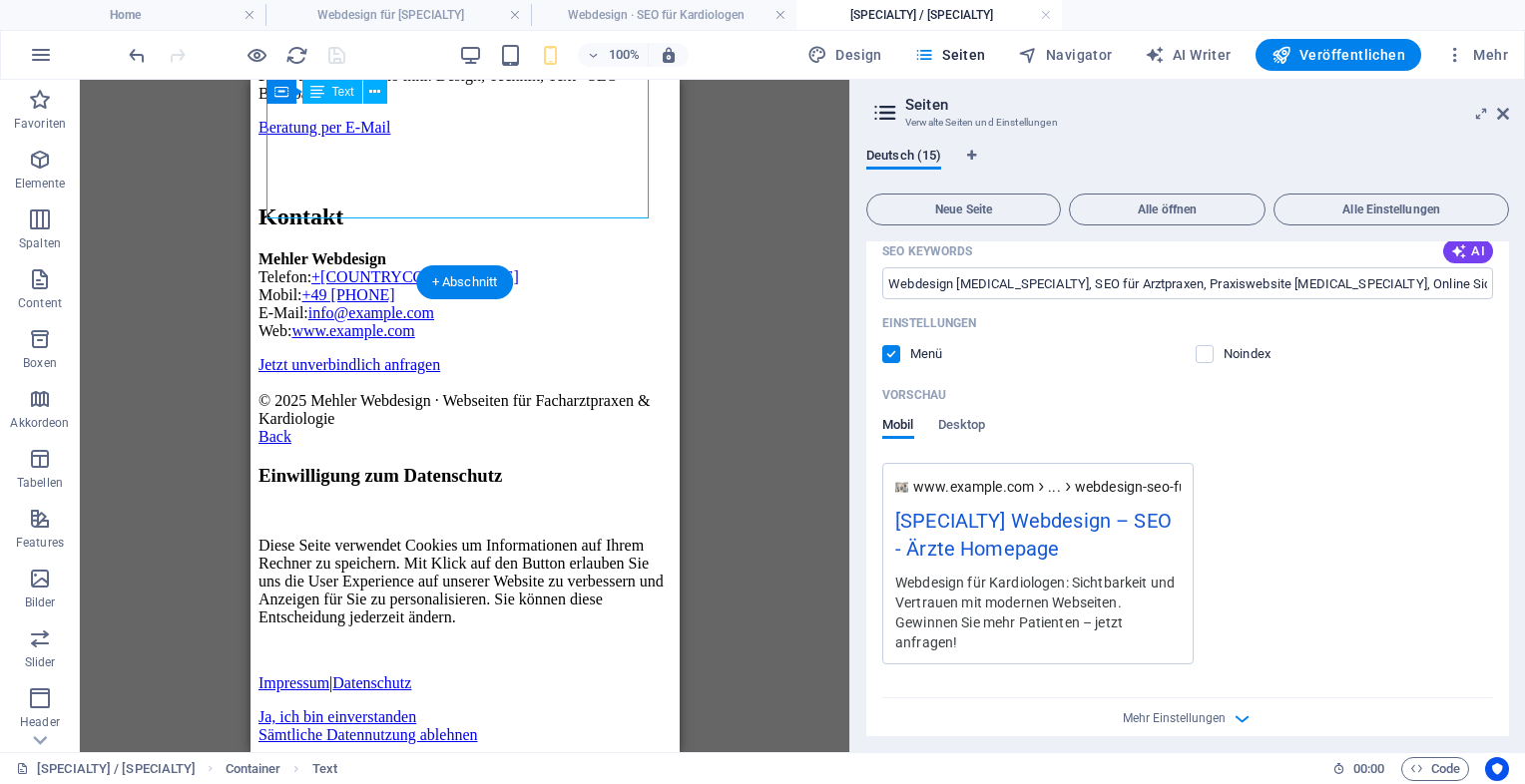 click on "Webdesign für Kardiologen – Online sichtbar mit Herz & Verstand
Webdesign für Kardiologen
Ihre Praxis modern und sichtbar im Netz – für mehr Patienten & Vertrauen
Ihre kardiologischen Leistungen im Fokus
Patienten mit Herz-Kreislauf-Problemen suchen gezielt nach Spezialisten. Eine professionelle Praxiswebsite schafft Vertrauen und sorgt dafür, dass Sie gefunden werden.
Beispiele relevanter Leistungen:
Herz-Kreislauf-Diagnostik (Ruhe- & Belastungs-EKG)
Langzeit-EKG & Langzeit-Blutdruckmessung
Belastungstests & Ergometrie
Ultraschalluntersuchungen (Echokardiographie)
Therapieplanung bei Bluthochdruck & Rhythmusstörungen
Jetzt Angebot anfordern
Das leisten unsere Webseiten für Kardiologen
Suchmaschinenoptimiert (SEO) für Ihre Stadt & Region
Mobilfreundlich & datenschutzkonform (DSGVO)
Mit Online-Terminbuchung, Rückrufoption und Sprechzeiten
Preis:" at bounding box center [464, -260] 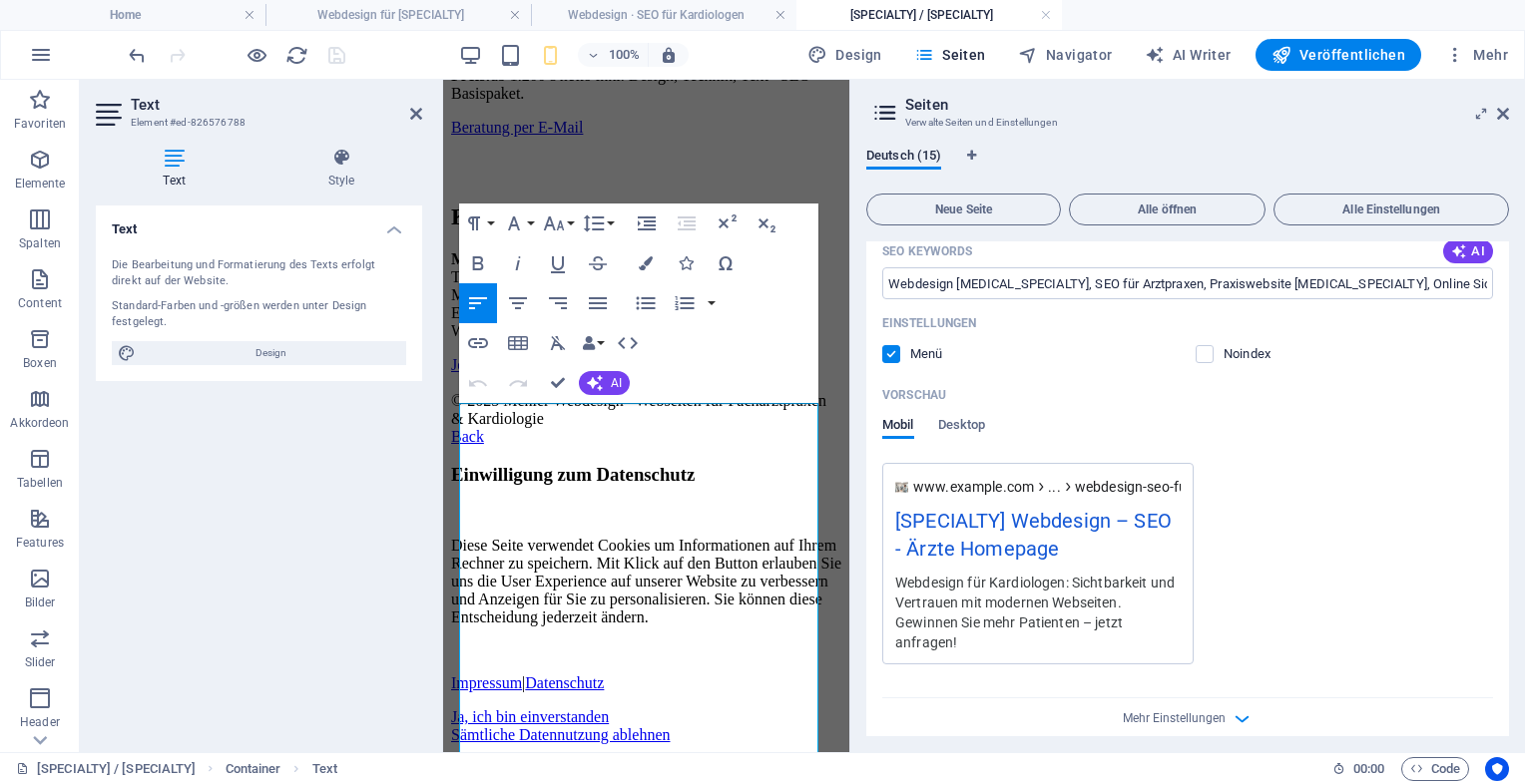scroll, scrollTop: 67, scrollLeft: 0, axis: vertical 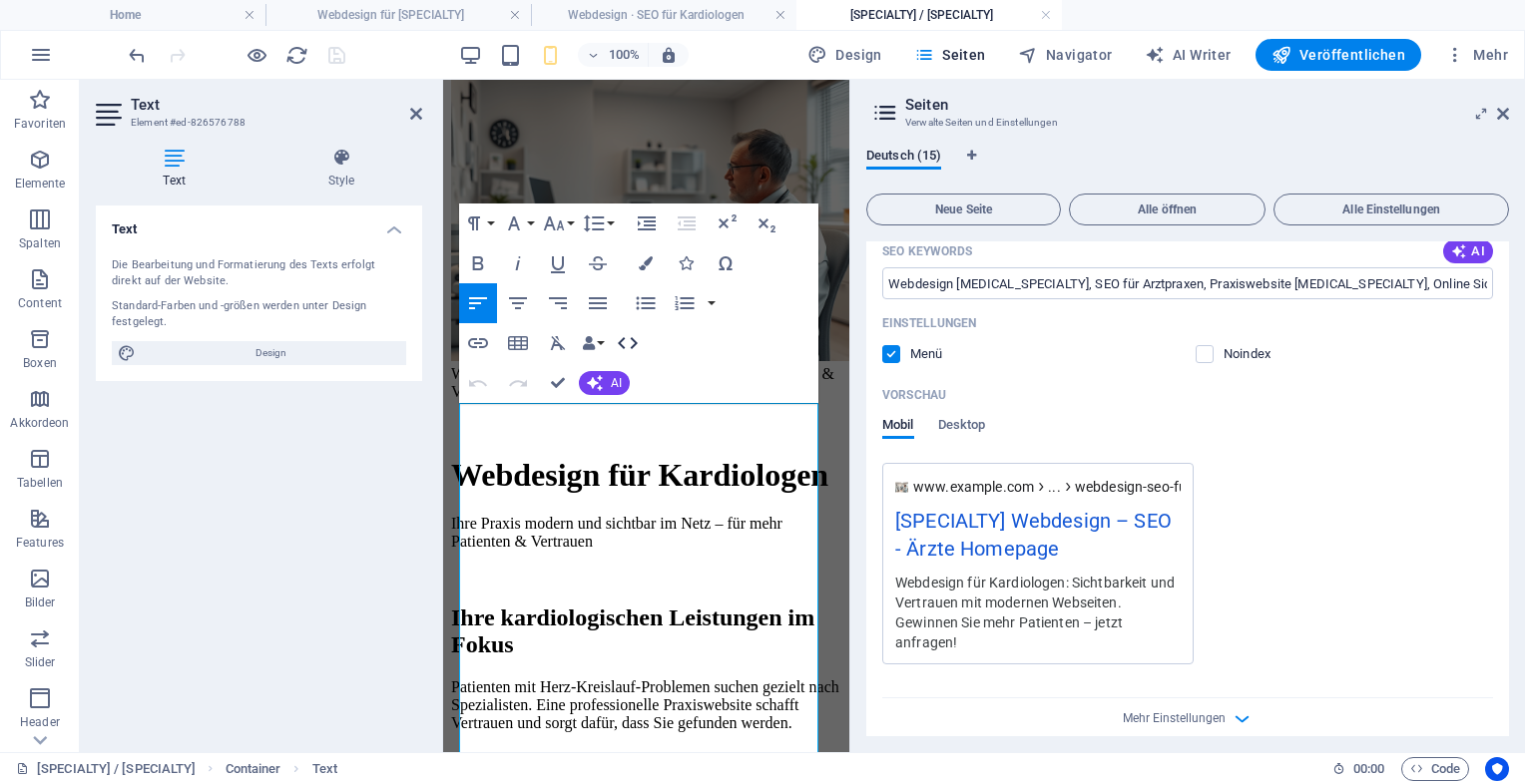 click 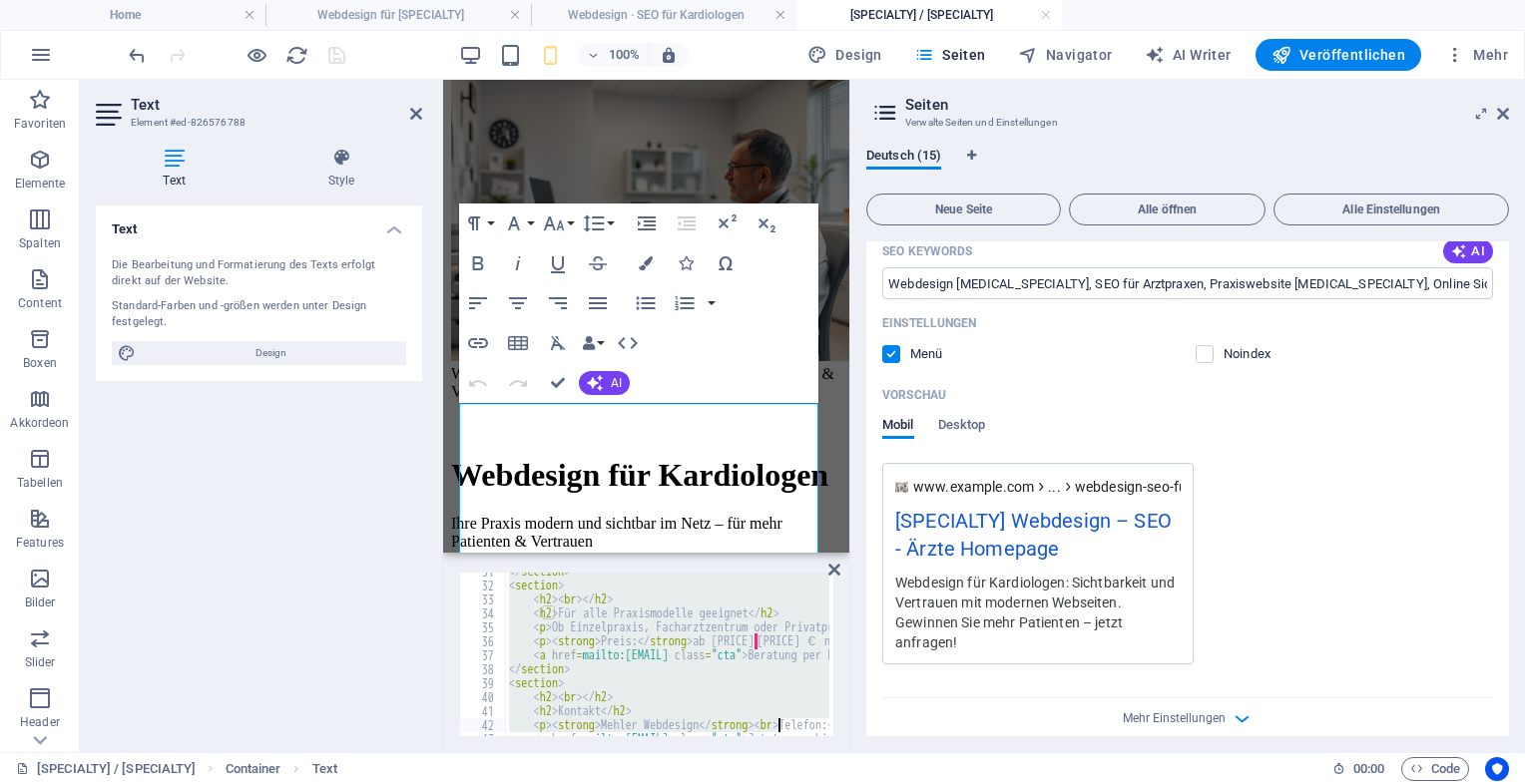 scroll, scrollTop: 525, scrollLeft: 0, axis: vertical 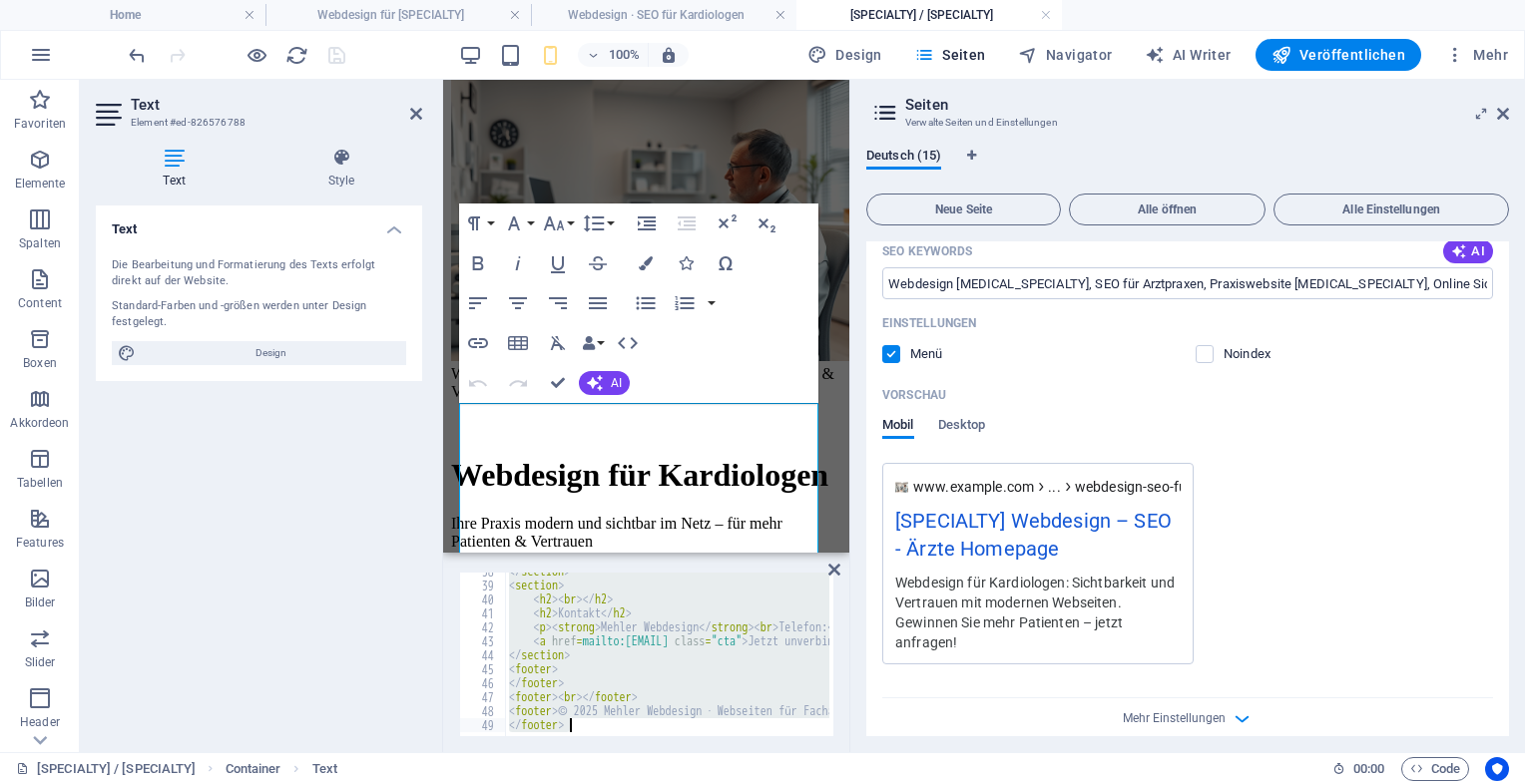 drag, startPoint x: 510, startPoint y: 577, endPoint x: 869, endPoint y: 787, distance: 415.90985 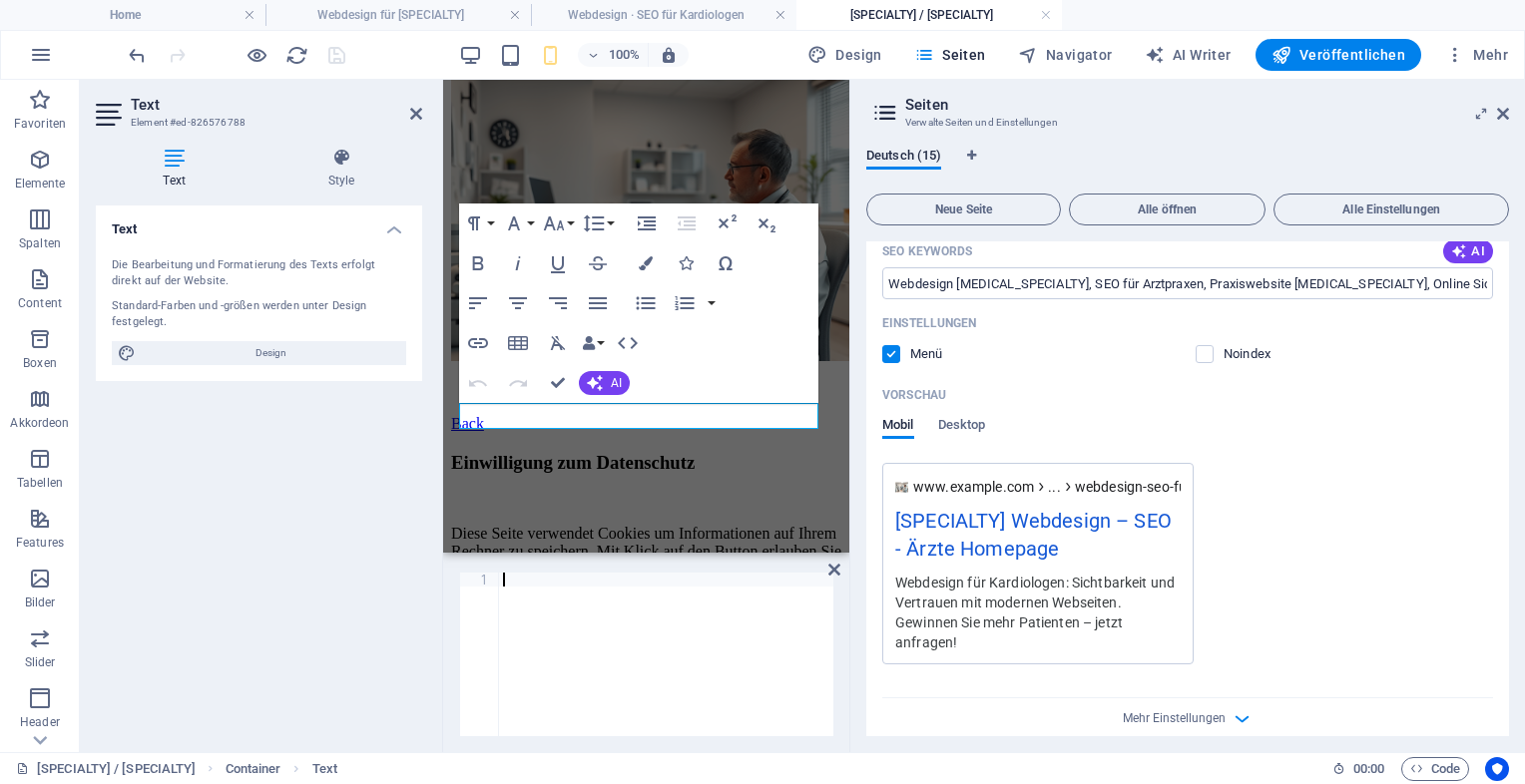 scroll, scrollTop: 954, scrollLeft: 0, axis: vertical 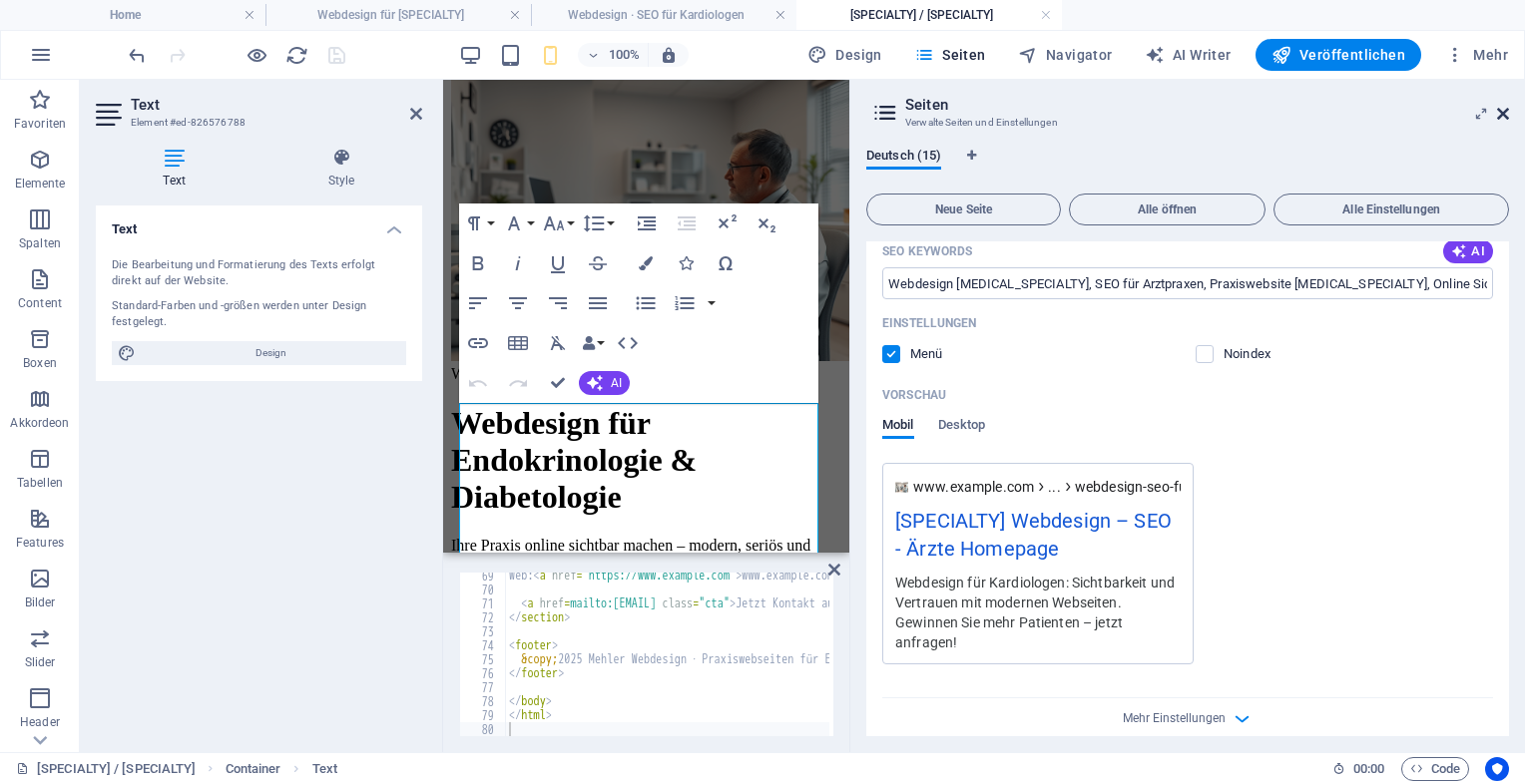 click at bounding box center (1503, 114) 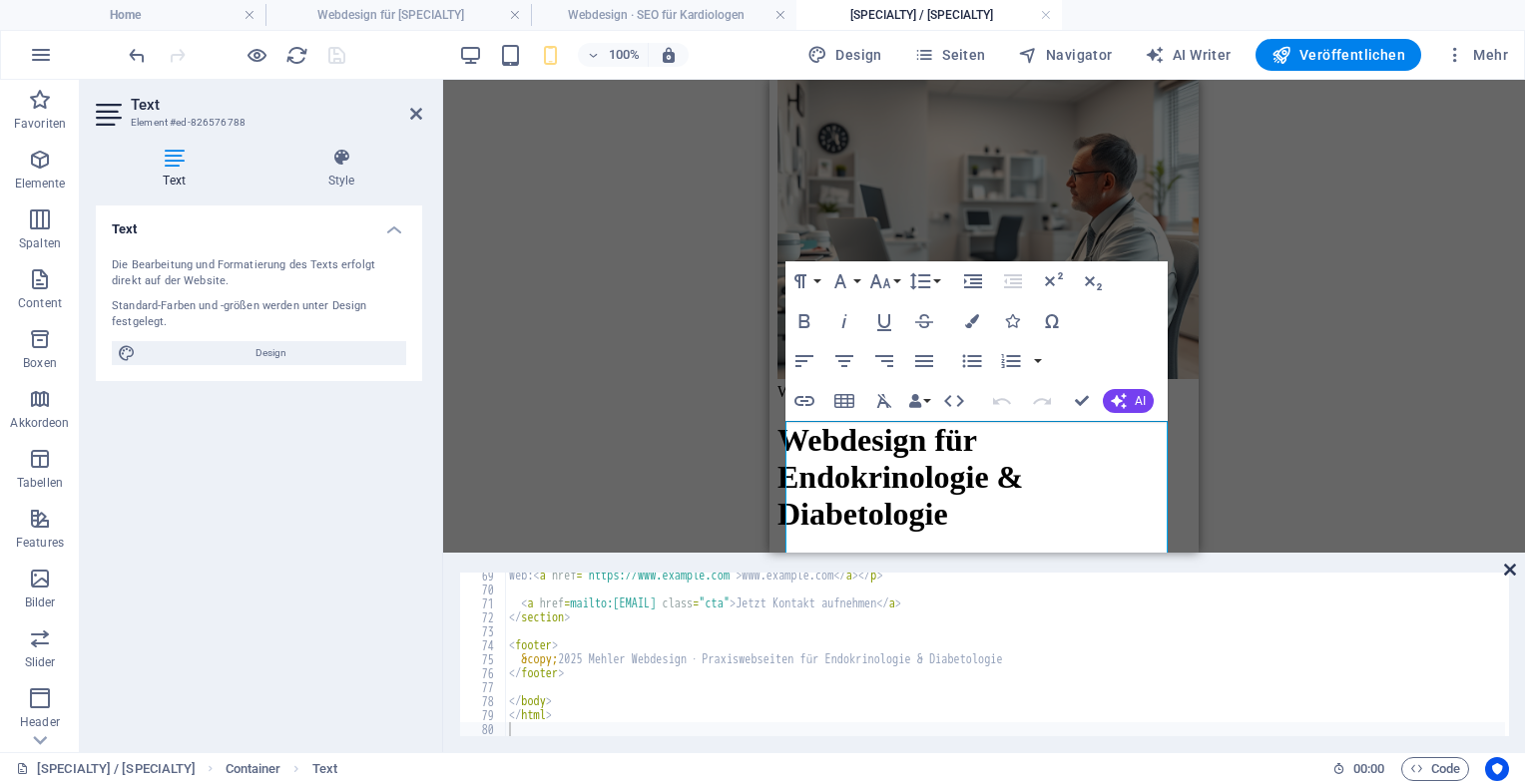 click at bounding box center [1510, 570] 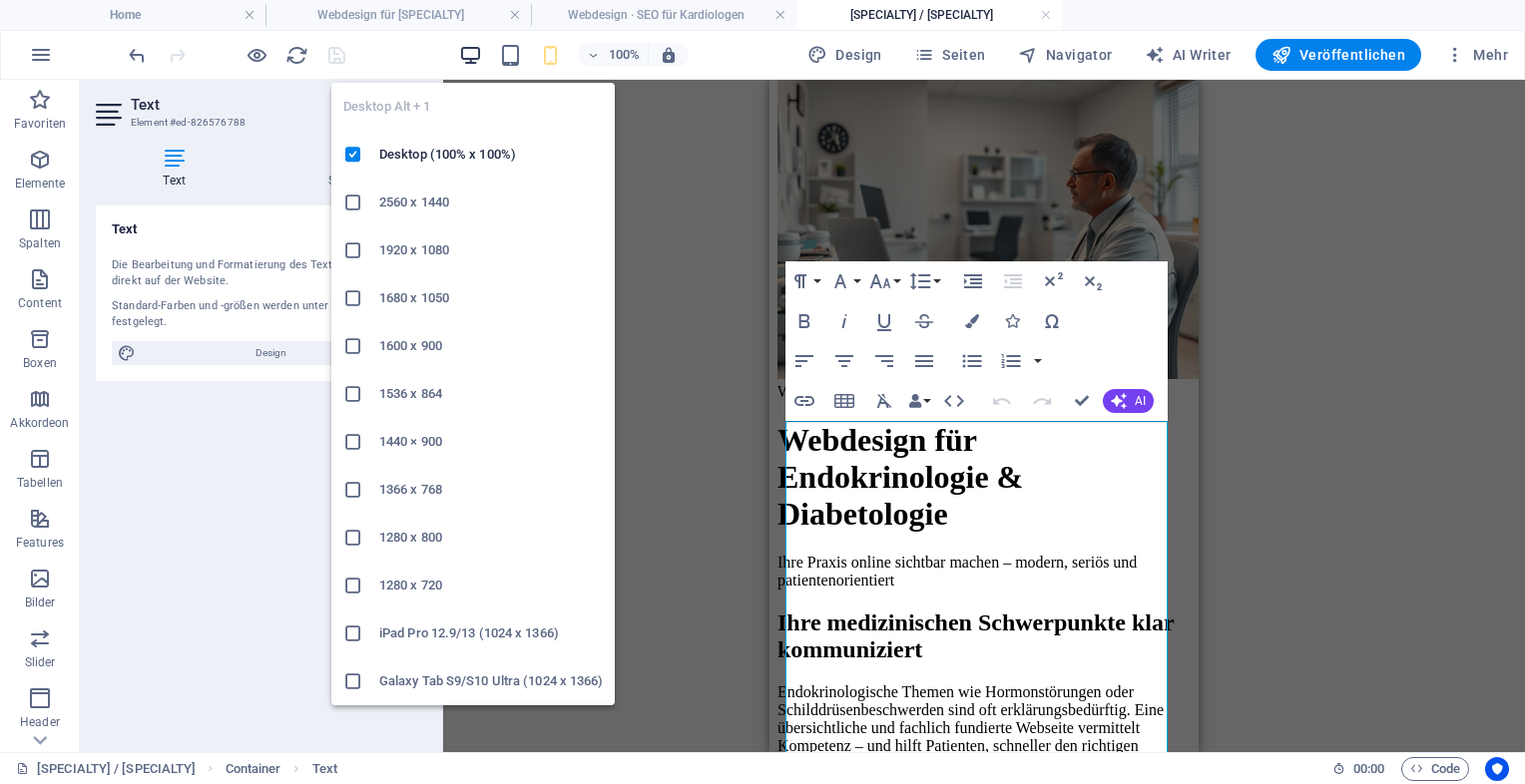 click at bounding box center [470, 55] 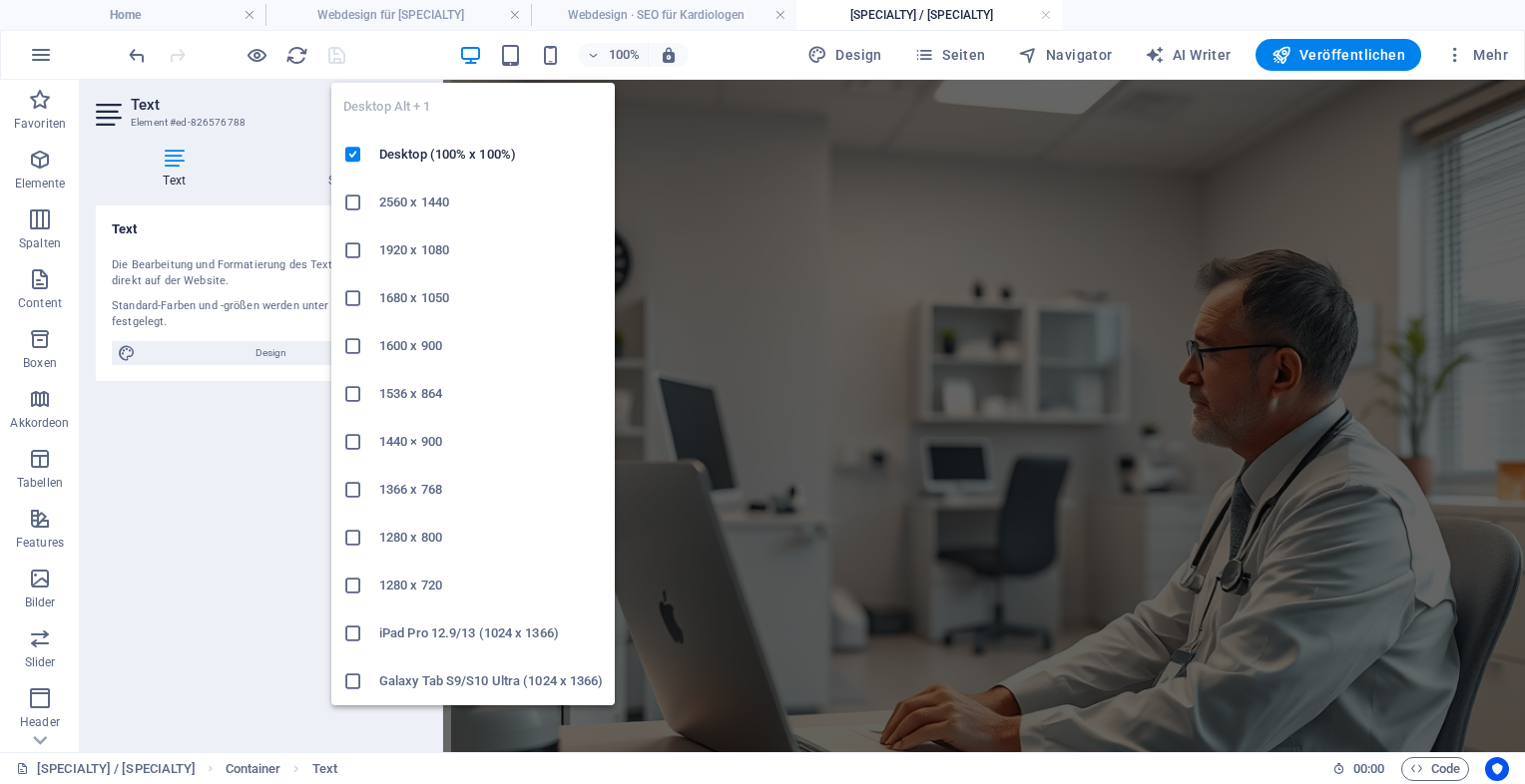 scroll, scrollTop: 968, scrollLeft: 0, axis: vertical 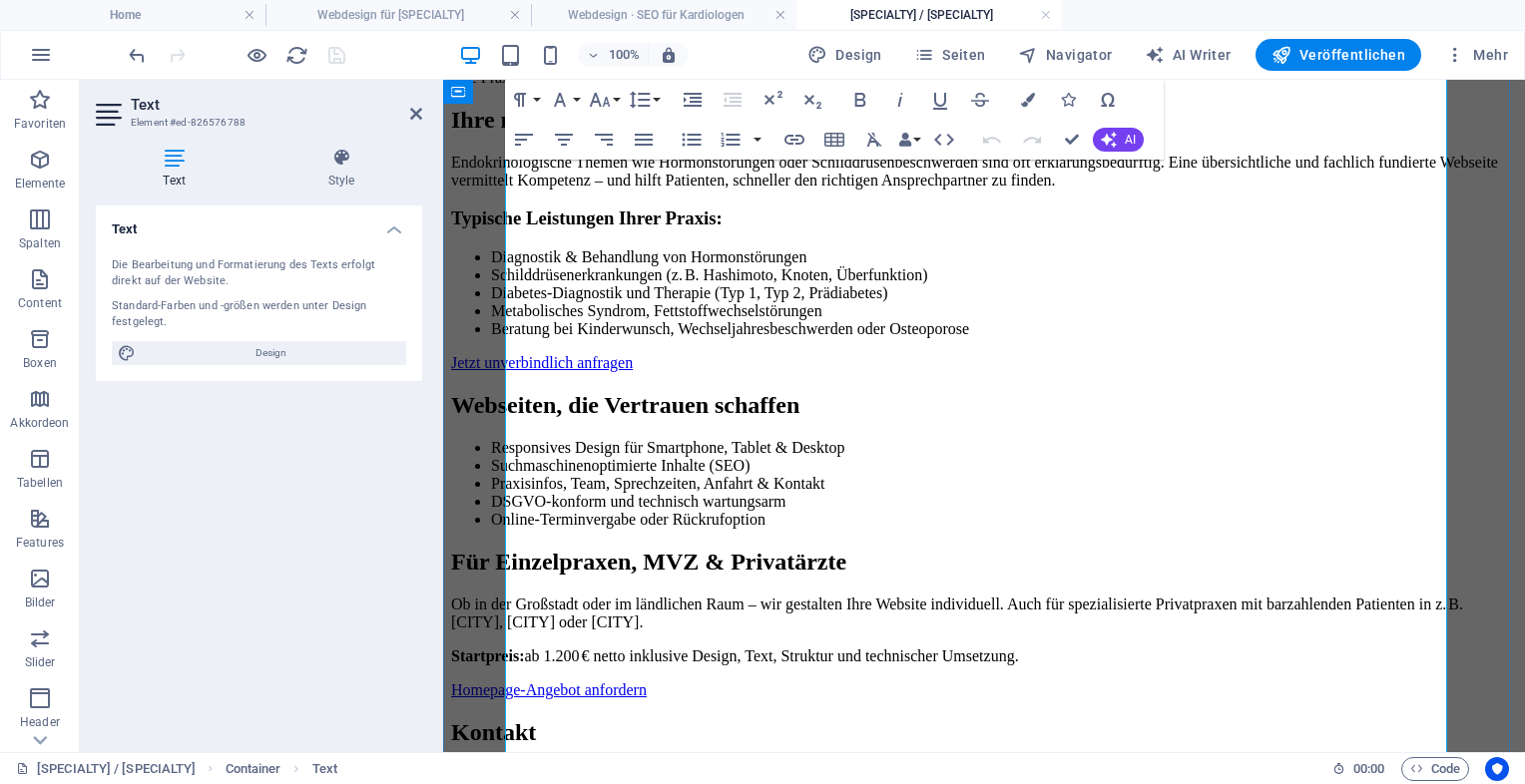 click on "Ihre medizinischen Schwerpunkte klar kommuniziert
Endokrinologische Themen wie Hormonstörungen oder Schilddrüsenbeschwerden sind oft erklärungsbedürftig. Eine übersichtliche und fachlich fundierte Webseite vermittelt Kompetenz – und hilft Patienten, schneller den richtigen Ansprechpartner zu finden.
Typische Leistungen Ihrer Praxis:
Diagnostik & Behandlung von Hormonstörungen
Schilddrüsenerkrankungen (z. B. Hashimoto, Knoten, Überfunktion)
Diabetes-Diagnostik und Therapie (Typ 1, Typ 2, Prädiabetes)
Metabolisches Syndrom, Fettstoffwechselstörungen
Beratung bei Kinderwunsch, Wechseljahresbeschwerden oder Osteoporose
Jetzt unverbindlich anfragen" at bounding box center (984, 239) 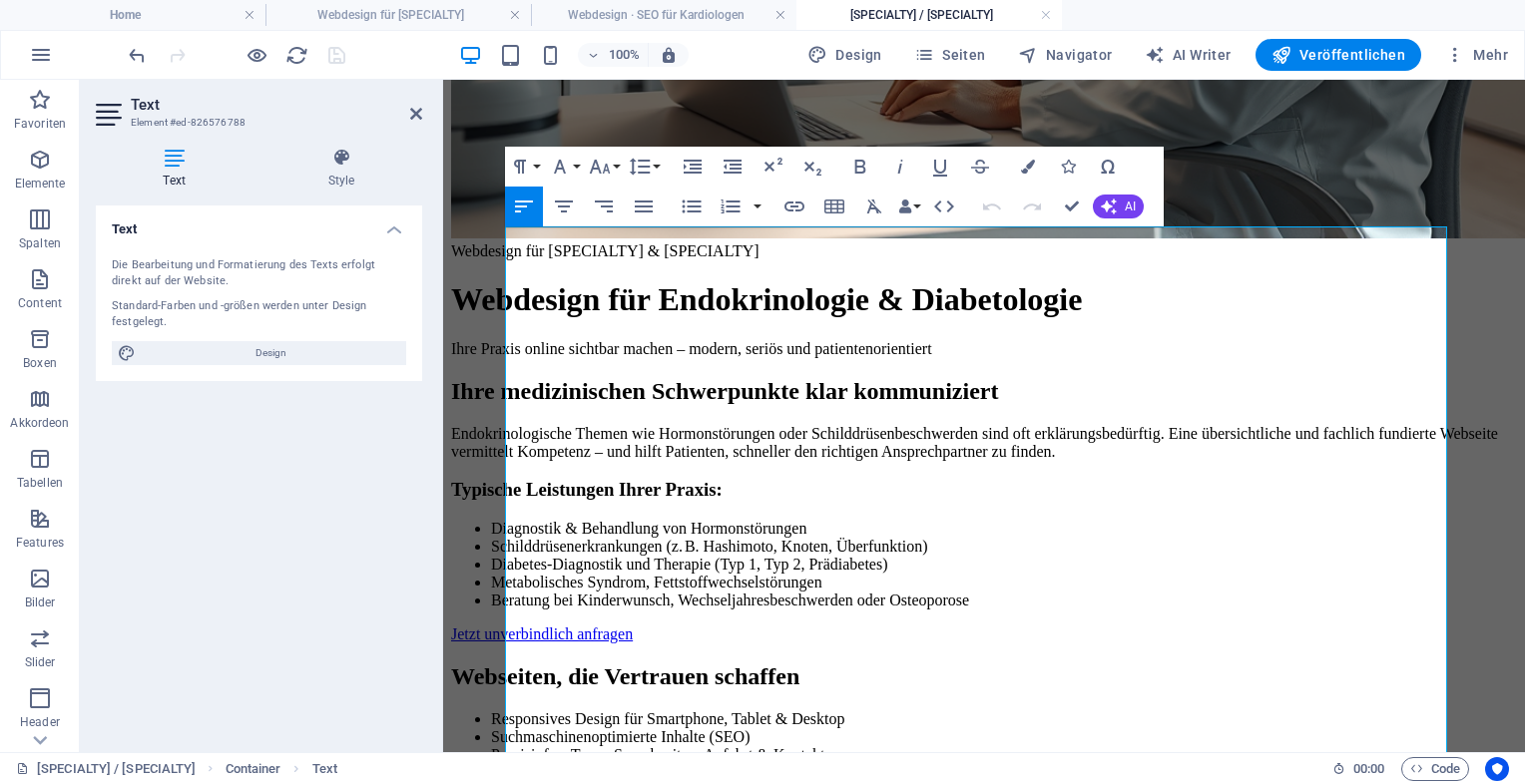 scroll, scrollTop: 615, scrollLeft: 0, axis: vertical 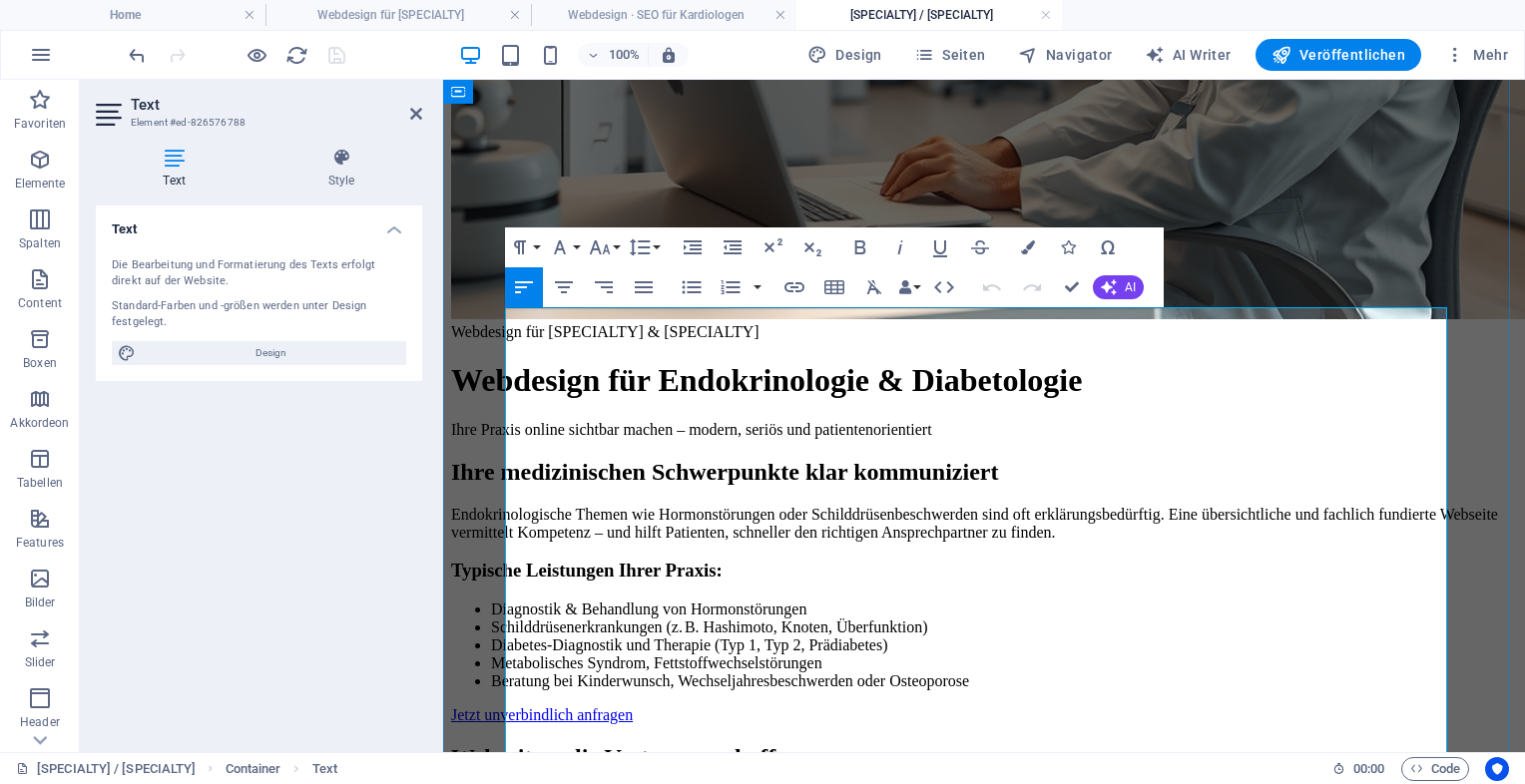 click on "Webdesign für Endokrinologen & Diabetologen
Webdesign für Endokrinologie & Diabetologie
Ihre Praxis online sichtbar machen – modern, seriös und patientenorientiert
Ihre medizinischen Schwerpunkte klar kommuniziert
Endokrinologische Themen wie Hormonstörungen oder Schilddrüsenbeschwerden sind oft erklärungsbedürftig. Eine übersichtliche und fachlich fundierte Webseite vermittelt Kompetenz – und hilft Patienten, schneller den richtigen Ansprechpartner zu finden.
Typische Leistungen Ihrer Praxis:
Diagnostik & Behandlung von Hormonstörungen
Schilddrüsenerkrankungen (z. B. Hashimoto, Knoten, Überfunktion)
Diabetes-Diagnostik und Therapie (Typ 1, Typ 2, Prädiabetes)
Metabolisches Syndrom, Fettstoffwechselstörungen
Beratung bei Kinderwunsch, Wechseljahresbeschwerden oder Osteoporose
Jetzt unverbindlich anfragen
Webseiten, die Vertrauen schaffen
Suchmaschinenoptimierte Inhalte (SEO)" at bounding box center (984, 791) 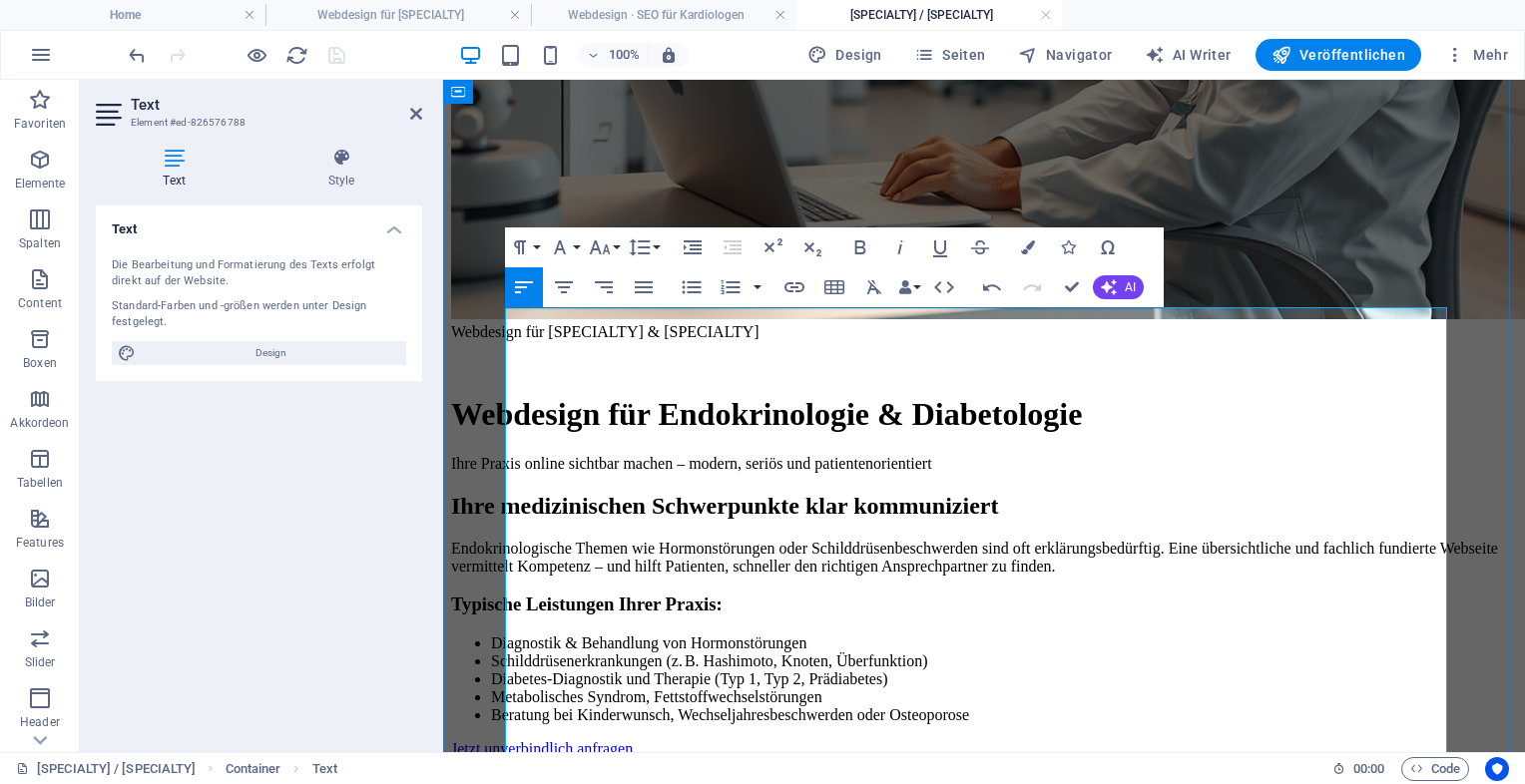 click on "Ihre Praxis online sichtbar machen – modern, seriös und patientenorientiert" at bounding box center (984, 464) 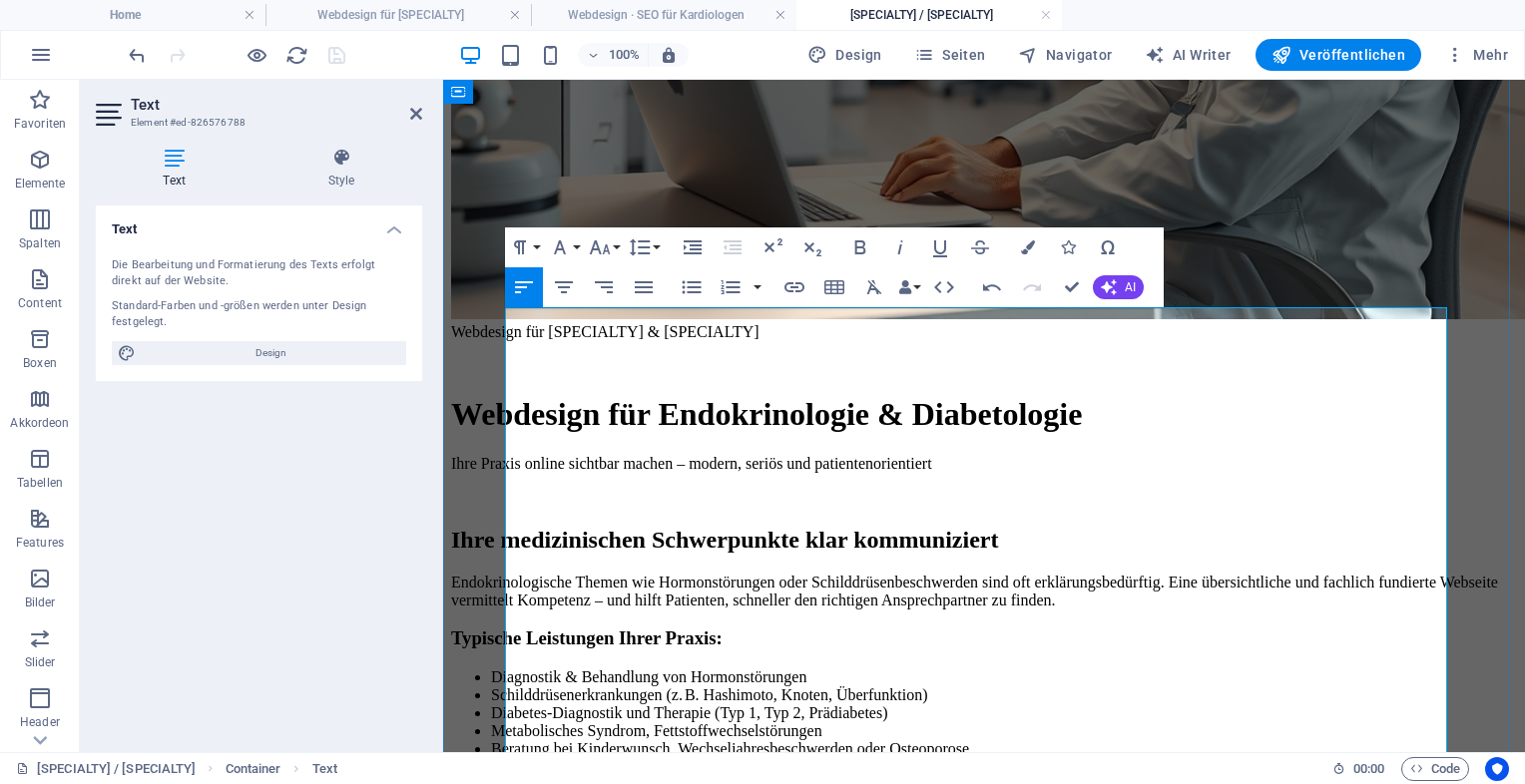 click on "Endokrinologische Themen wie Hormonstörungen oder Schilddrüsenbeschwerden sind oft erklärungsbedürftig. Eine übersichtliche und fachlich fundierte Webseite vermittelt Kompetenz – und hilft Patienten, schneller den richtigen Ansprechpartner zu finden." at bounding box center [984, 591] 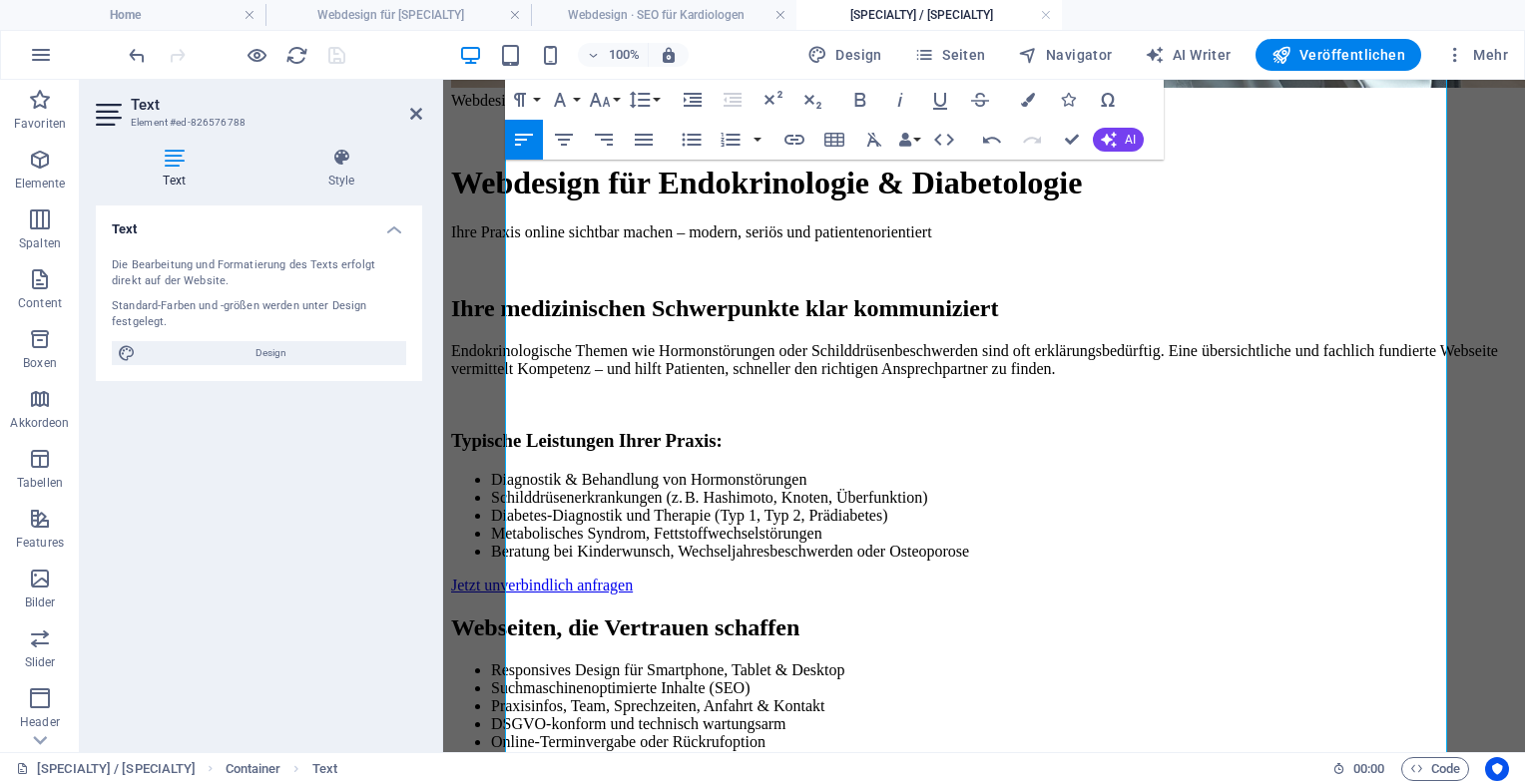 scroll, scrollTop: 902, scrollLeft: 0, axis: vertical 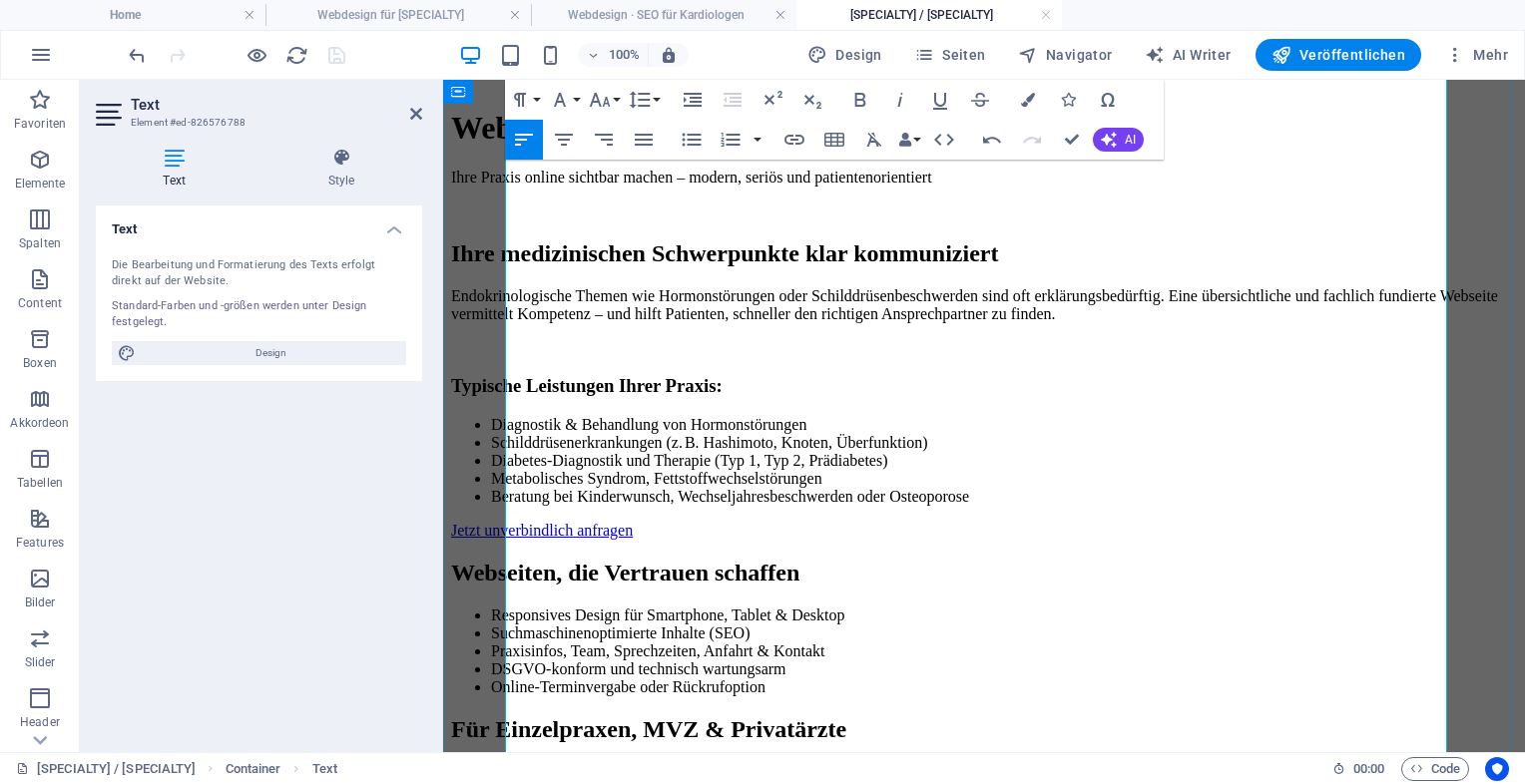 click on "Ihre medizinischen Schwerpunkte klar kommuniziert
Endokrinologische Themen wie Hormonstörungen oder Schilddrüsenbeschwerden sind oft erklärungsbedürftig. Eine übersichtliche und fachlich fundierte Webseite vermittelt Kompetenz – und hilft Patienten, schneller den richtigen Ansprechpartner zu finden.
Typische Leistungen Ihrer Praxis:
Diagnostik & Behandlung von Hormonstörungen
Schilddrüsenerkrankungen (z. B. Hashimoto, Knoten, Überfunktion)
Diabetes-Diagnostik und Therapie (Typ 1, Typ 2, Prädiabetes)
Metabolisches Syndrom, Fettstoffwechselstörungen
Beratung bei Kinderwunsch, Wechseljahresbeschwerden oder Osteoporose
Jetzt unverbindlich anfragen" at bounding box center [984, 390] 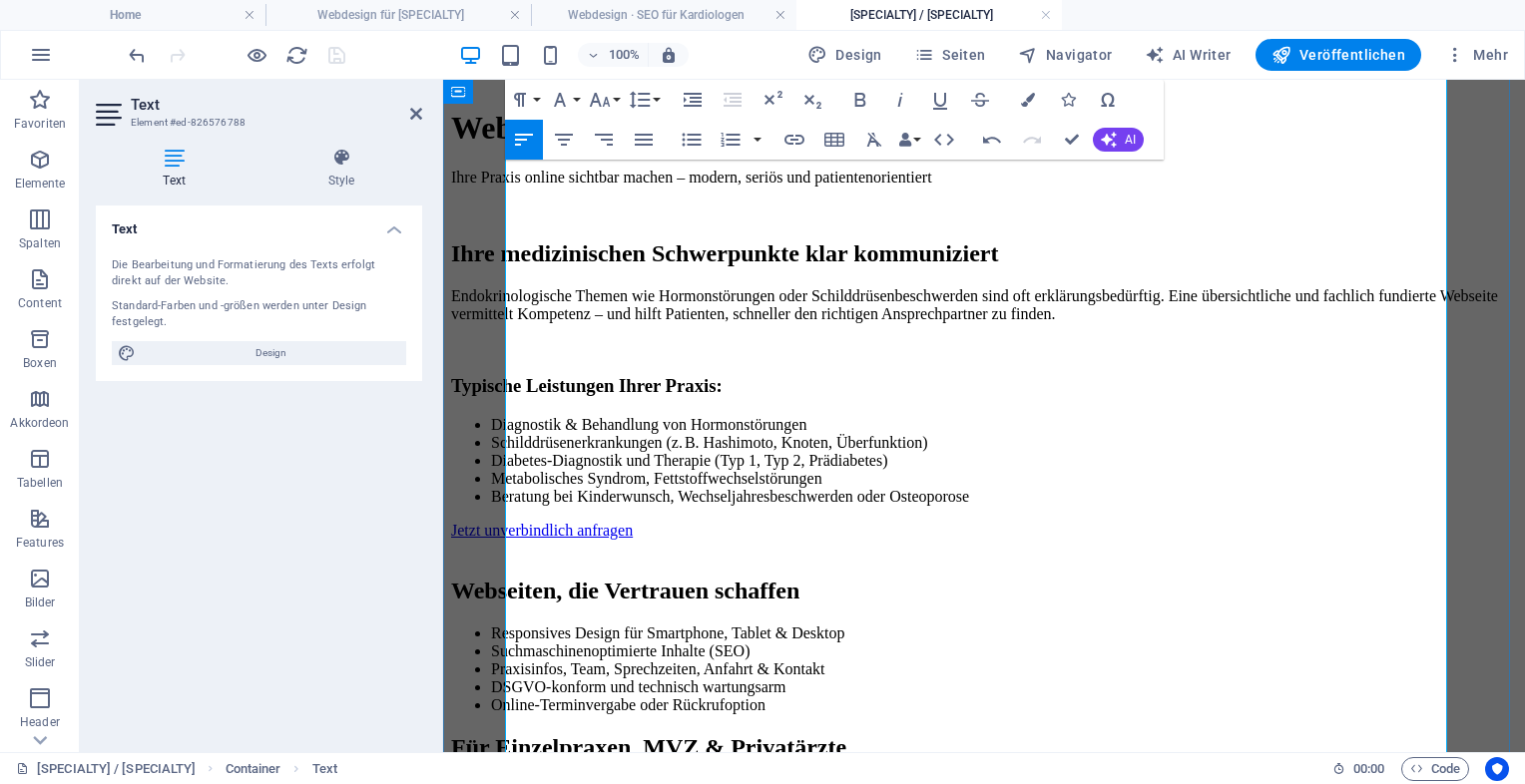 click on "Online-Terminvergabe oder Rückrufoption" at bounding box center [1004, 705] 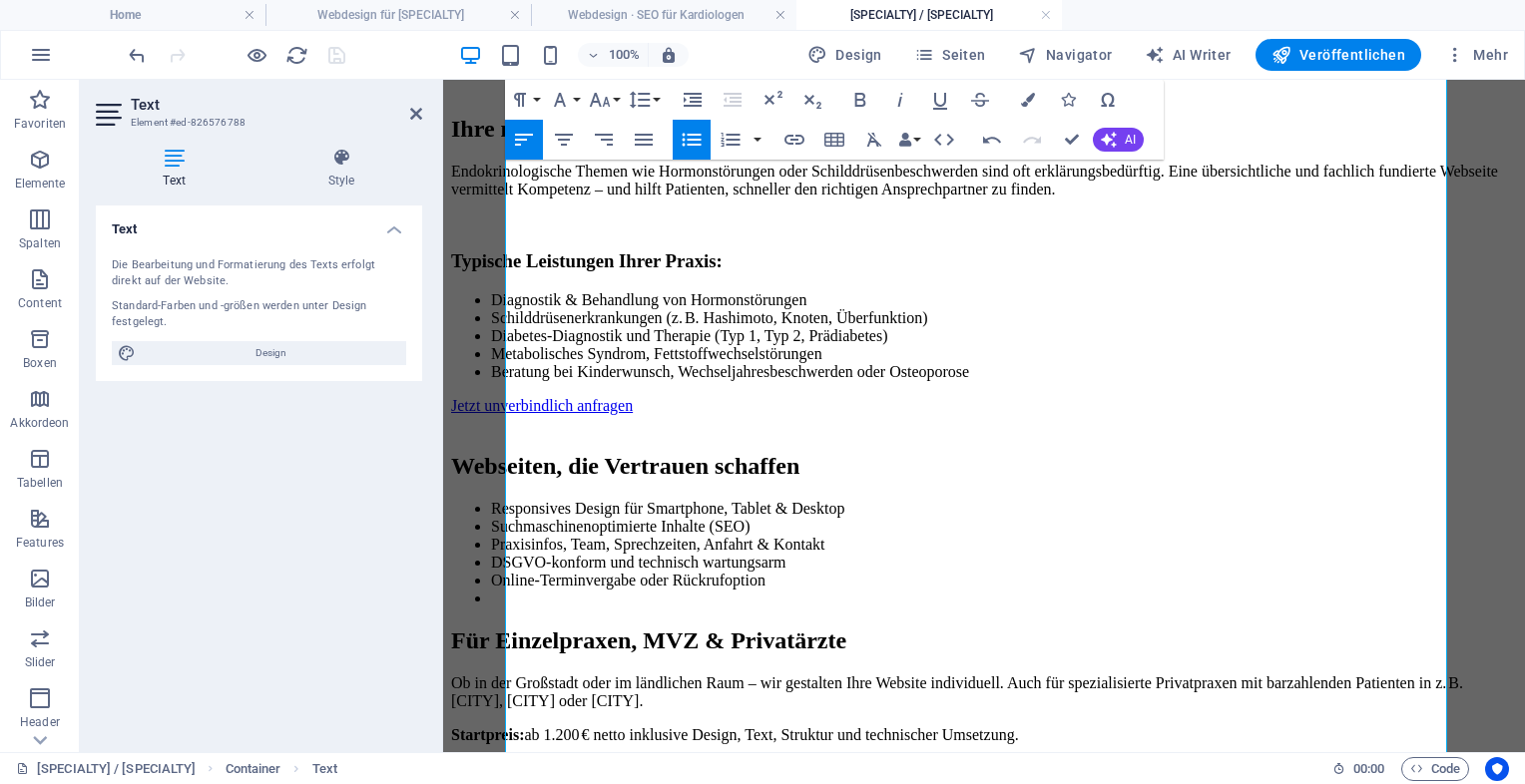 scroll, scrollTop: 1023, scrollLeft: 0, axis: vertical 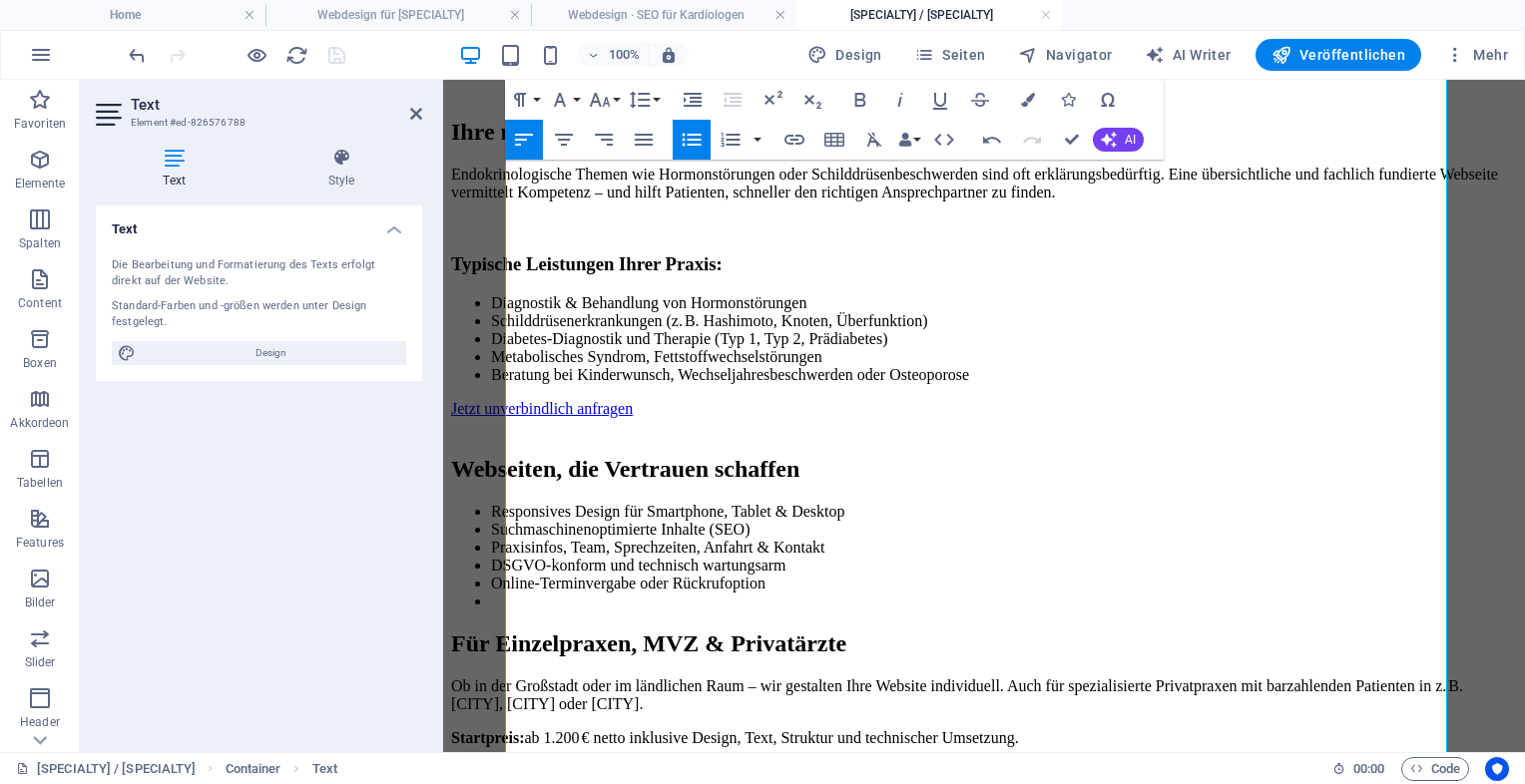 click 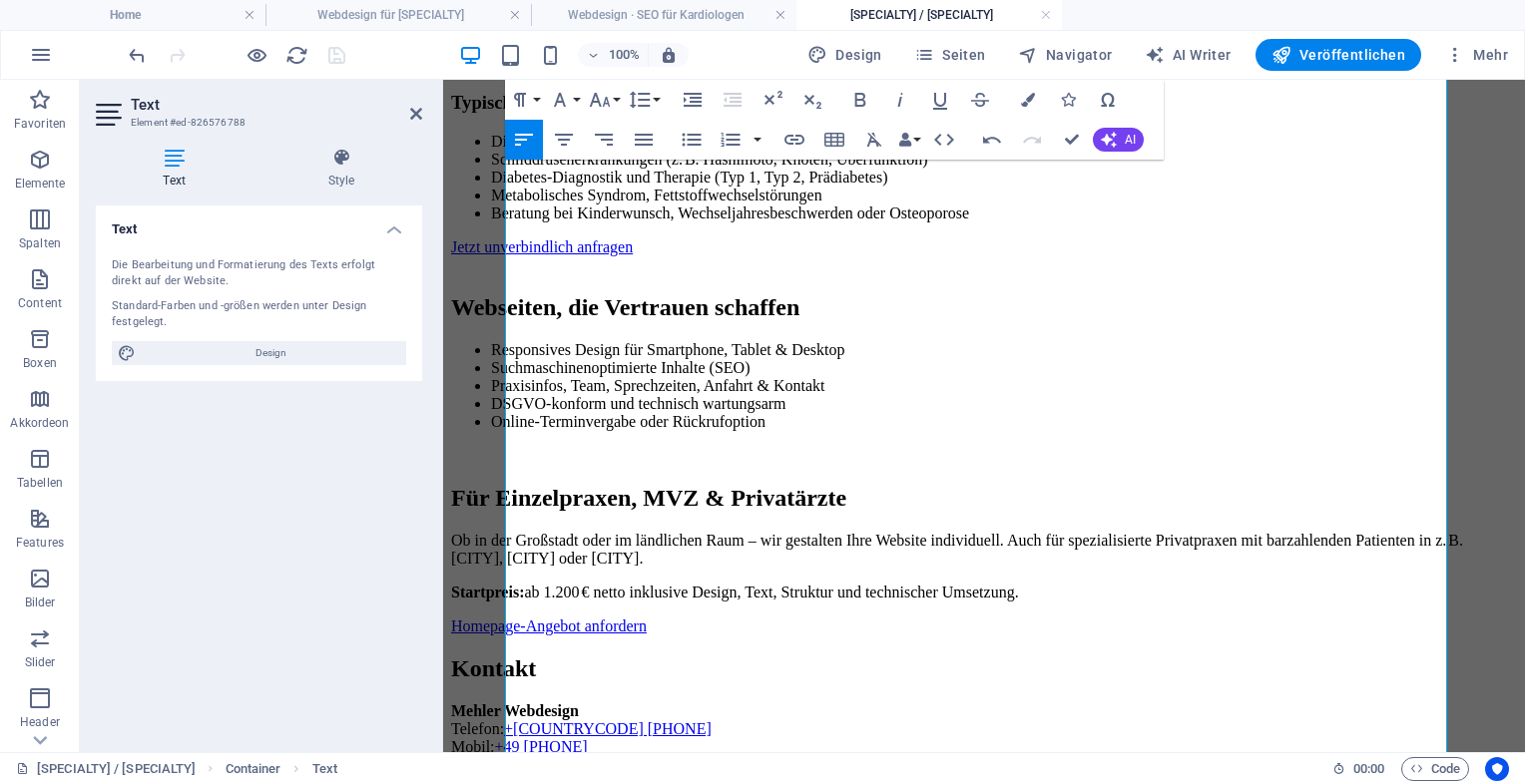 scroll, scrollTop: 1203, scrollLeft: 0, axis: vertical 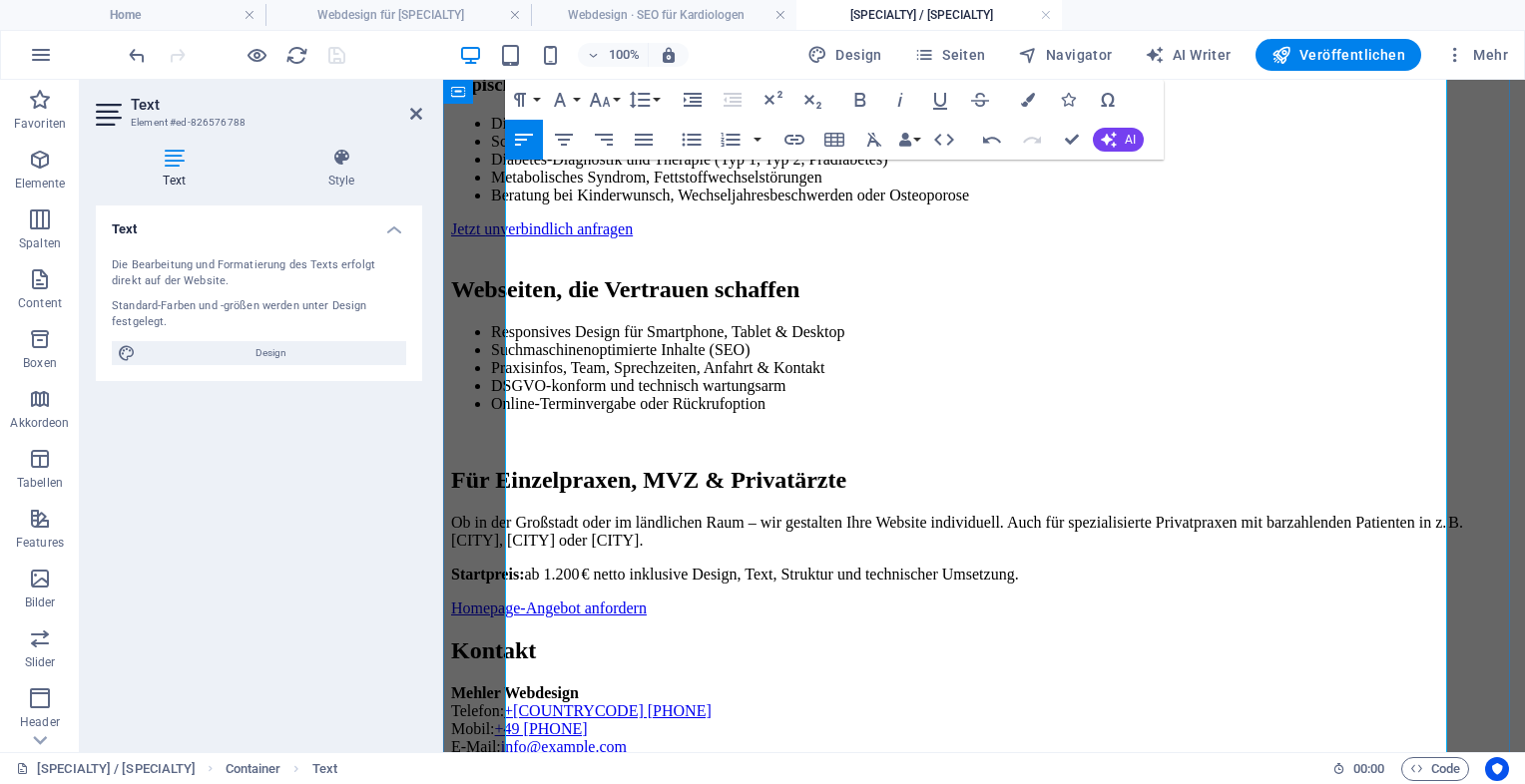 click on "Für Einzelpraxen, MVZ & Privatärzte
Ob in der Großstadt oder im ländlichen Raum – wir gestalten Ihre Website individuell. Auch für spezialisierte Privatpraxen mit barzahlenden Patienten in z. B. München, Düsseldorf oder Frankfurt.
Startpreis:  ab 1.200 € netto inklusive Design, Text, Struktur und technischer Umsetzung.
Homepage-Angebot anfordern" at bounding box center (984, 542) 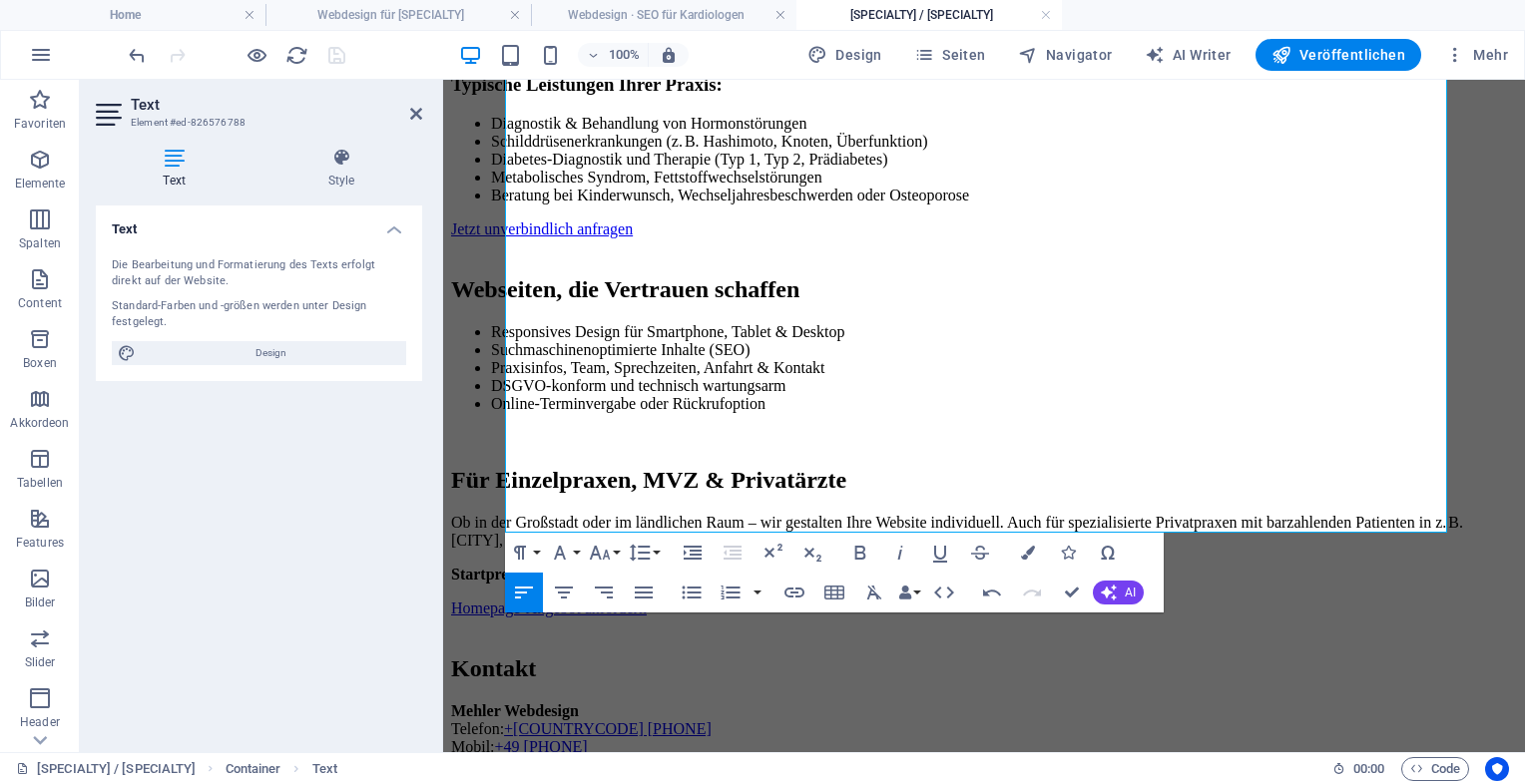 scroll, scrollTop: 1450, scrollLeft: 0, axis: vertical 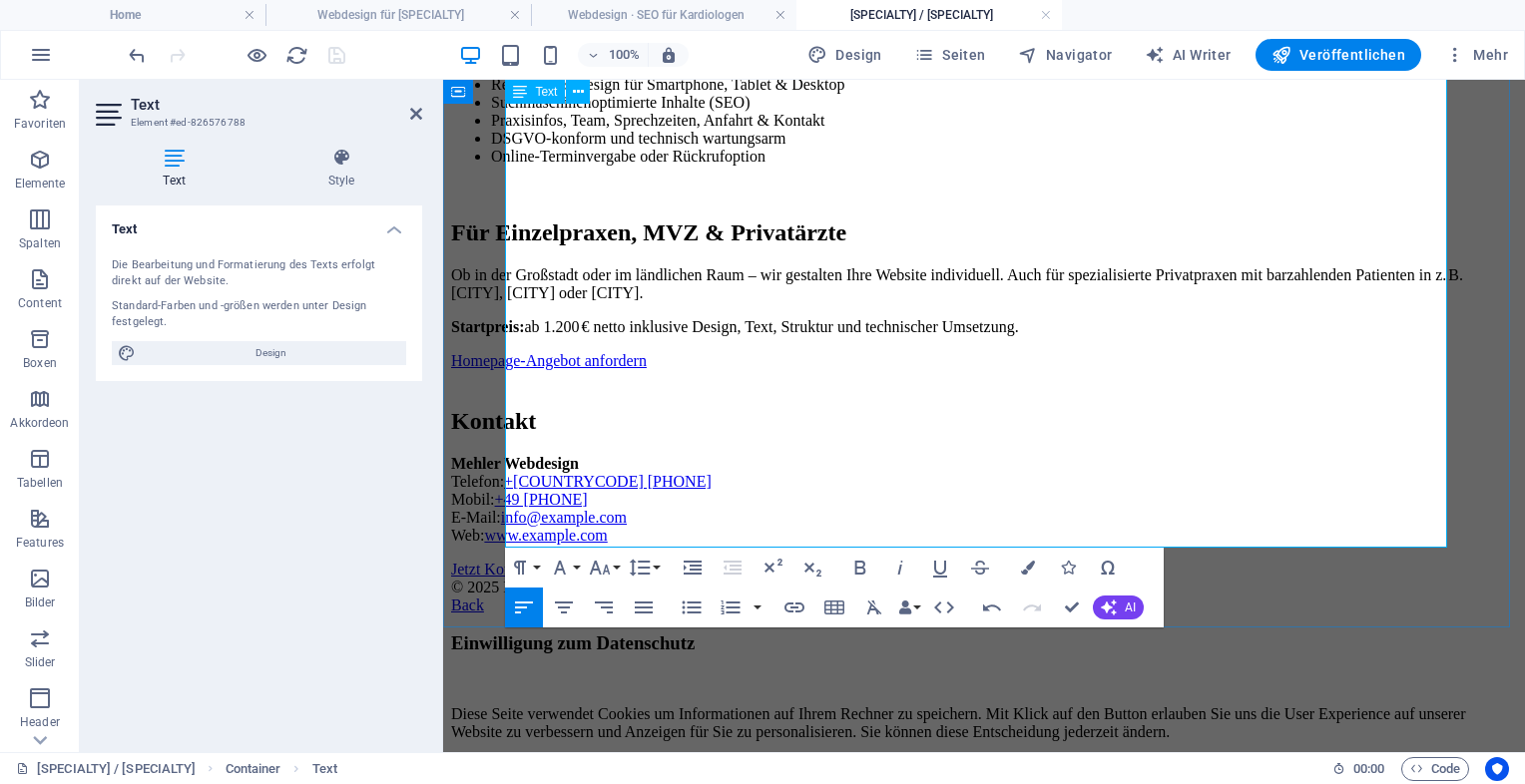 click on "Kontakt
Mehler Webdesign
Telefon:  +49 208 43906645
Mobil:  +49 1522 9855538
E-Mail:  info@deine-arzthomepage.de
Web:  www.deine-arzthomepage.de
Jetzt Kontakt aufnehmen" at bounding box center [984, 493] 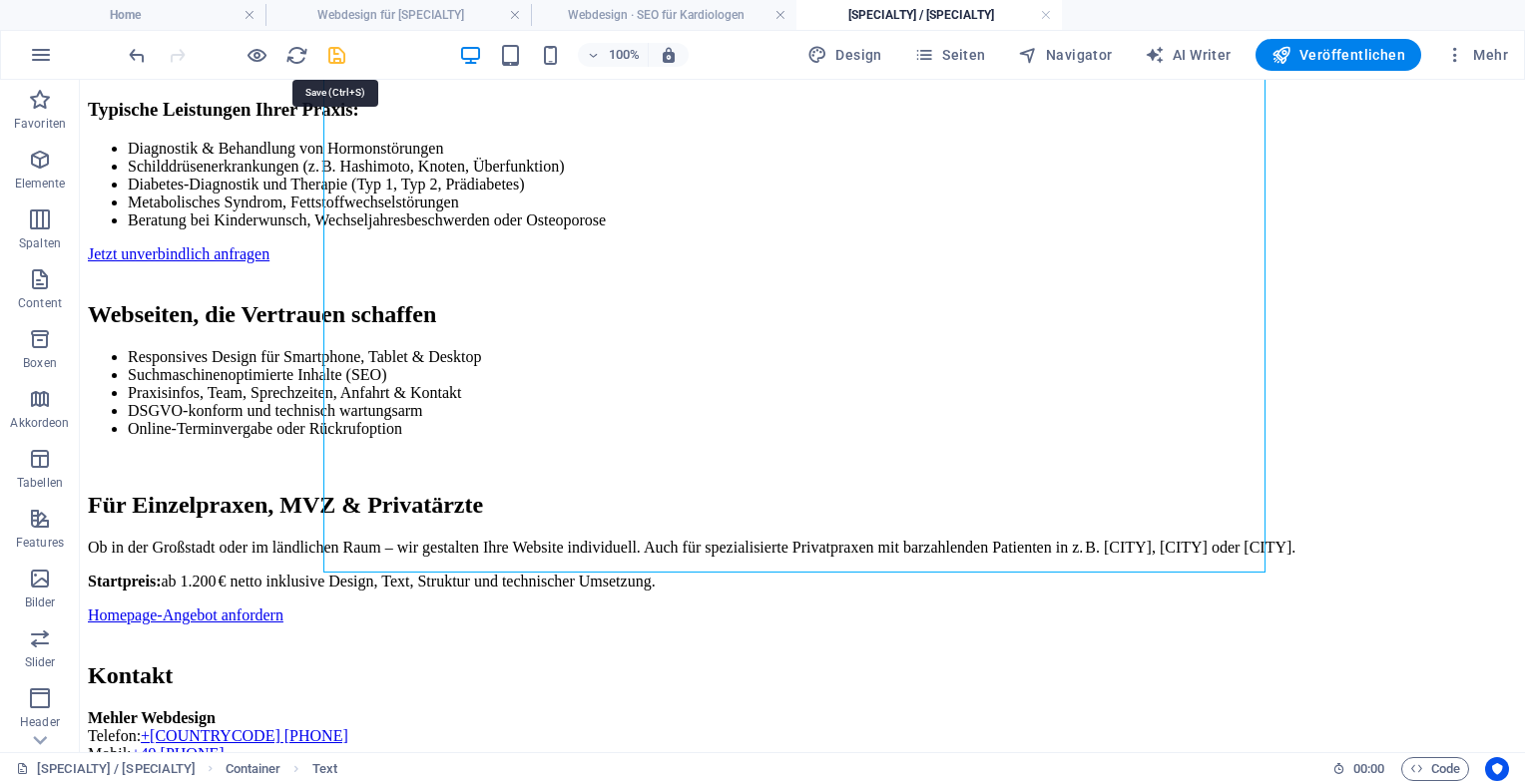 click at bounding box center [336, 55] 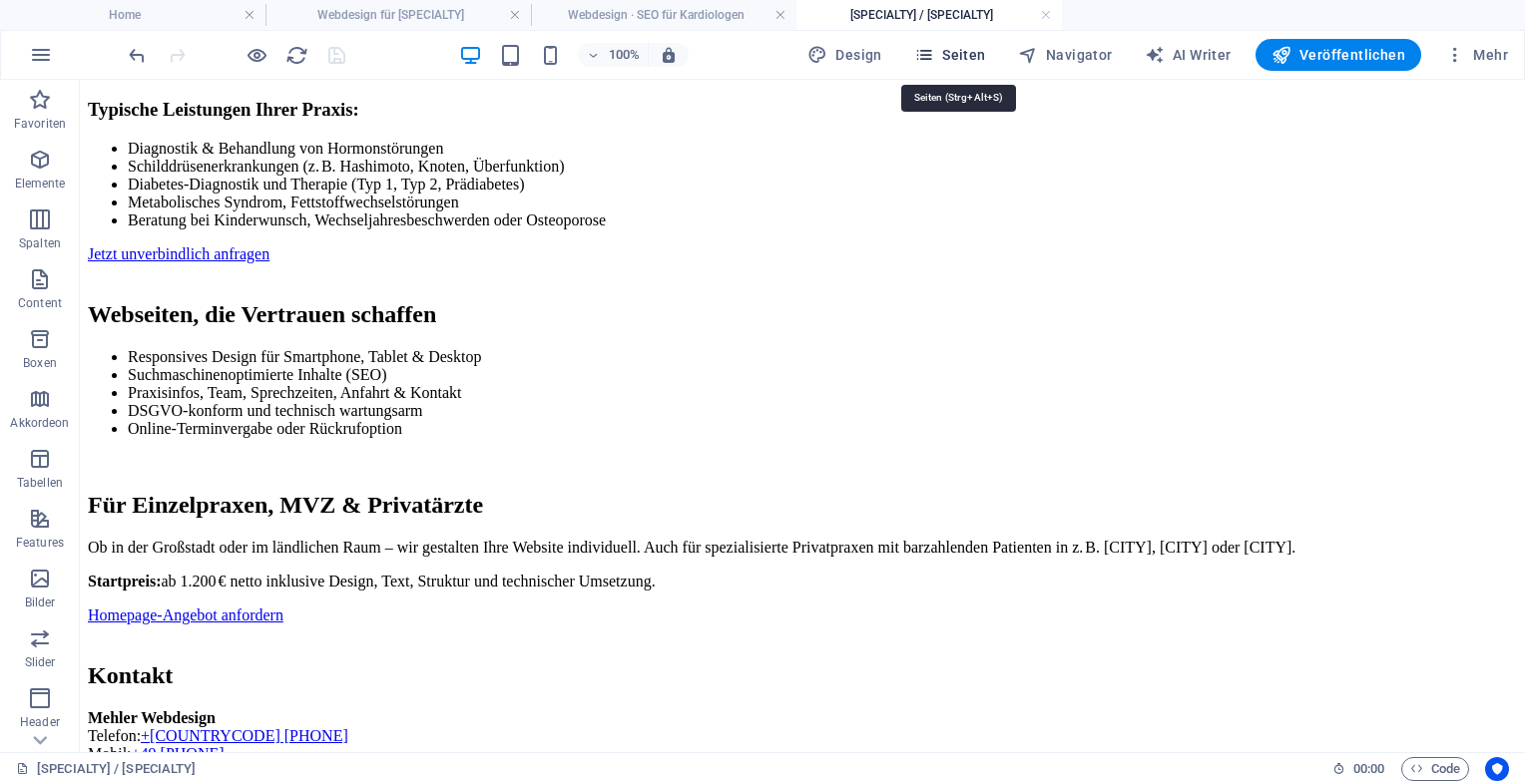 click on "Seiten" at bounding box center [950, 55] 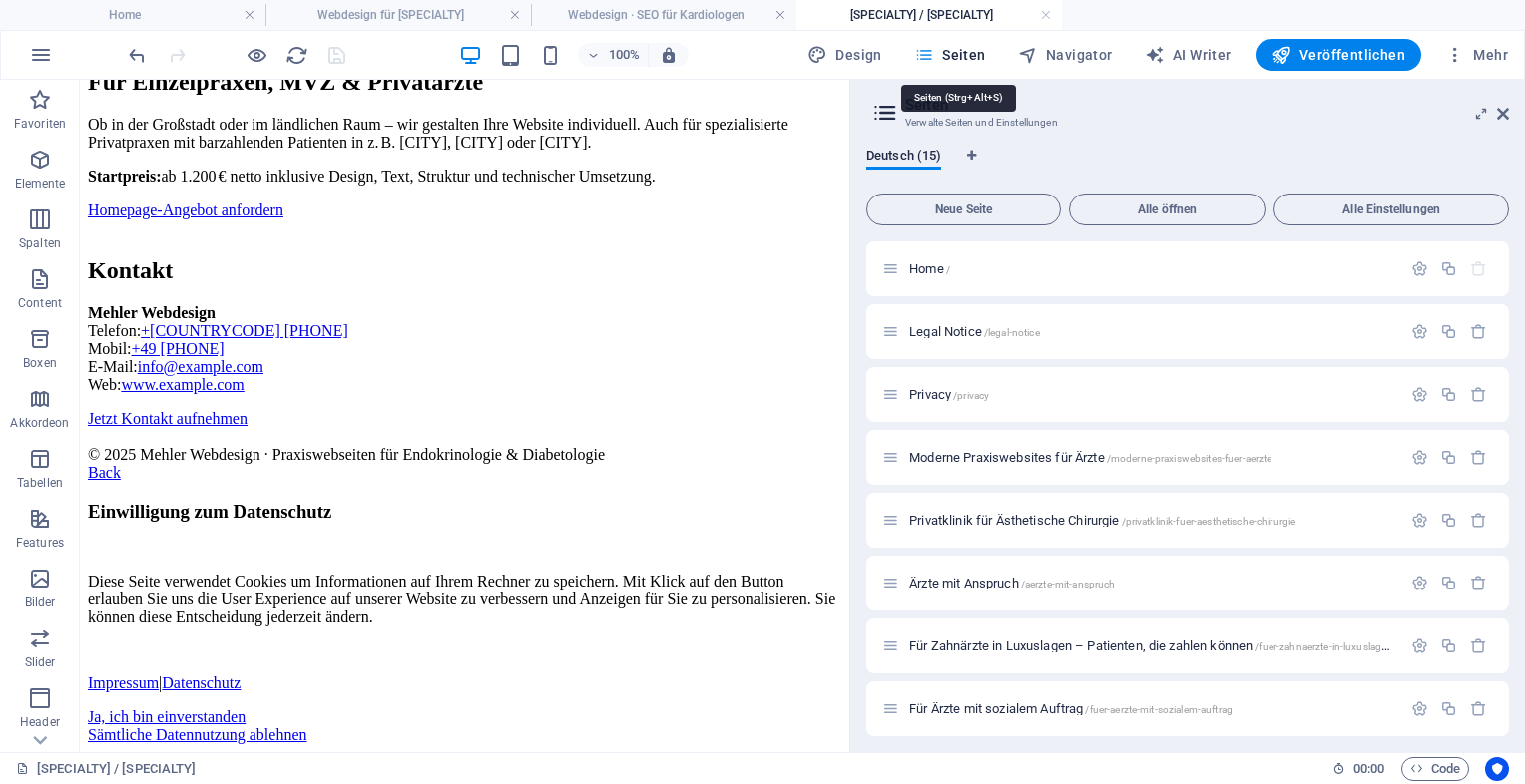scroll, scrollTop: 1286, scrollLeft: 0, axis: vertical 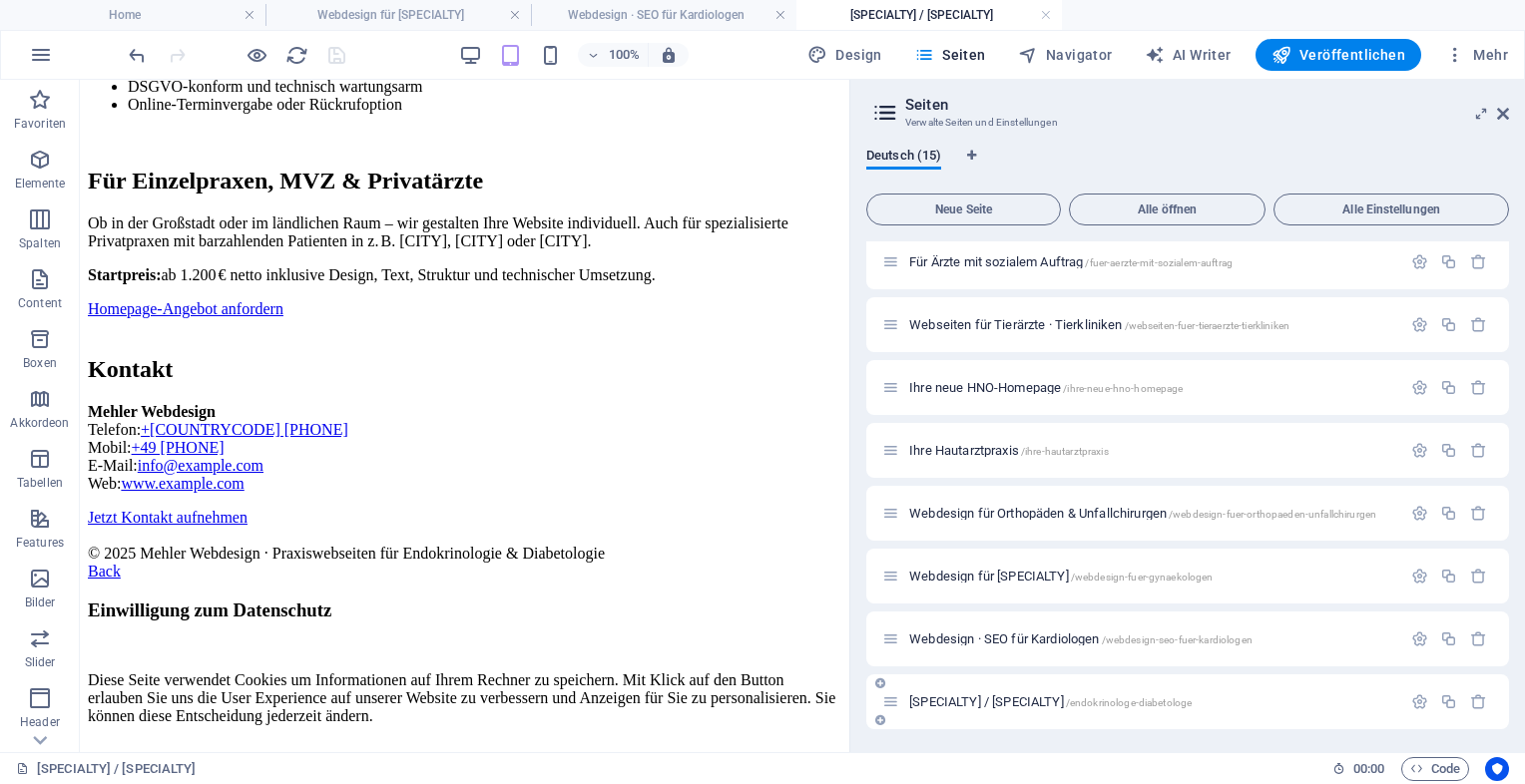 click on "Endokrinologe / Diabetologe  /endokrinologe-diabetologe" at bounding box center [1142, 701] 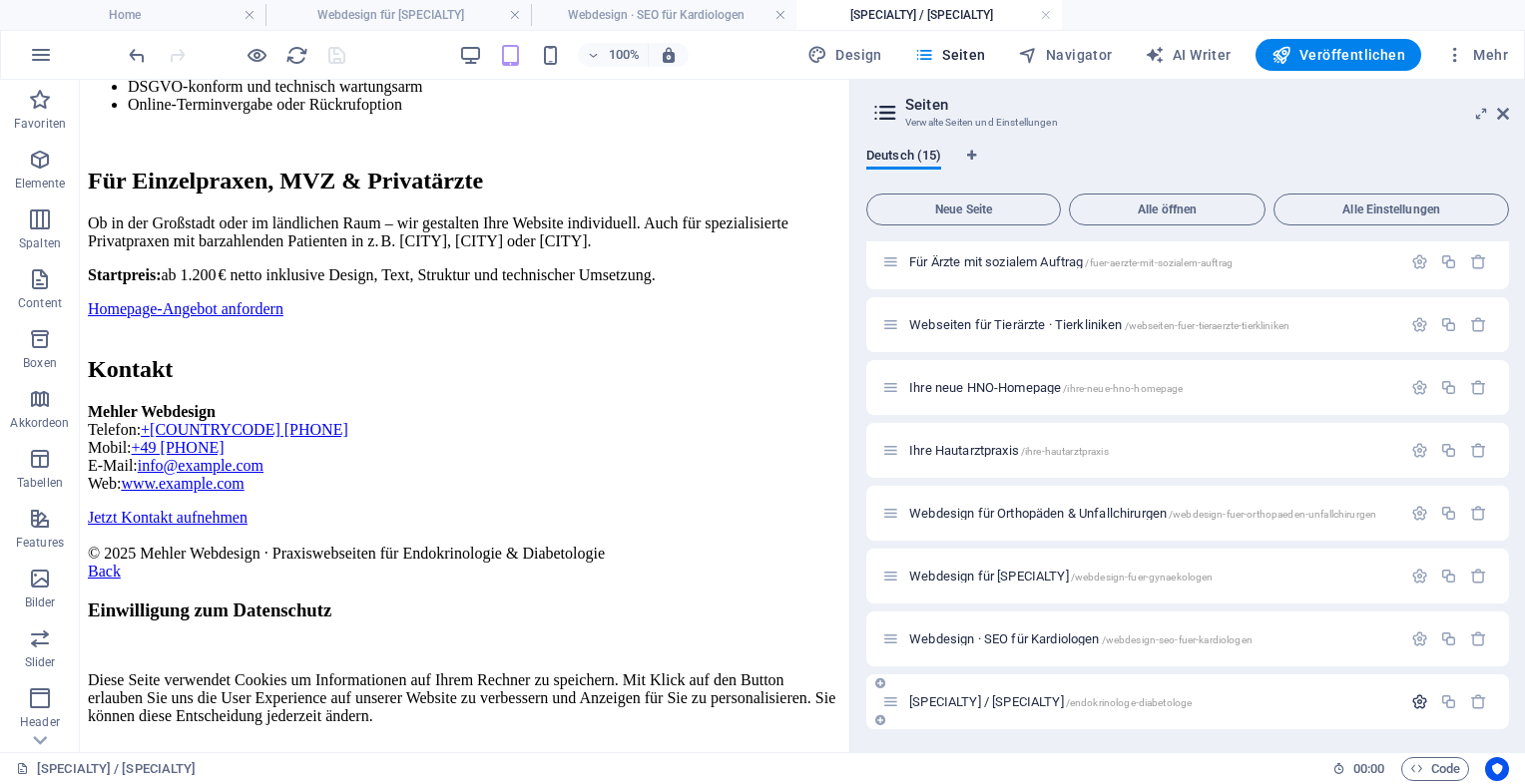 click at bounding box center [1419, 701] 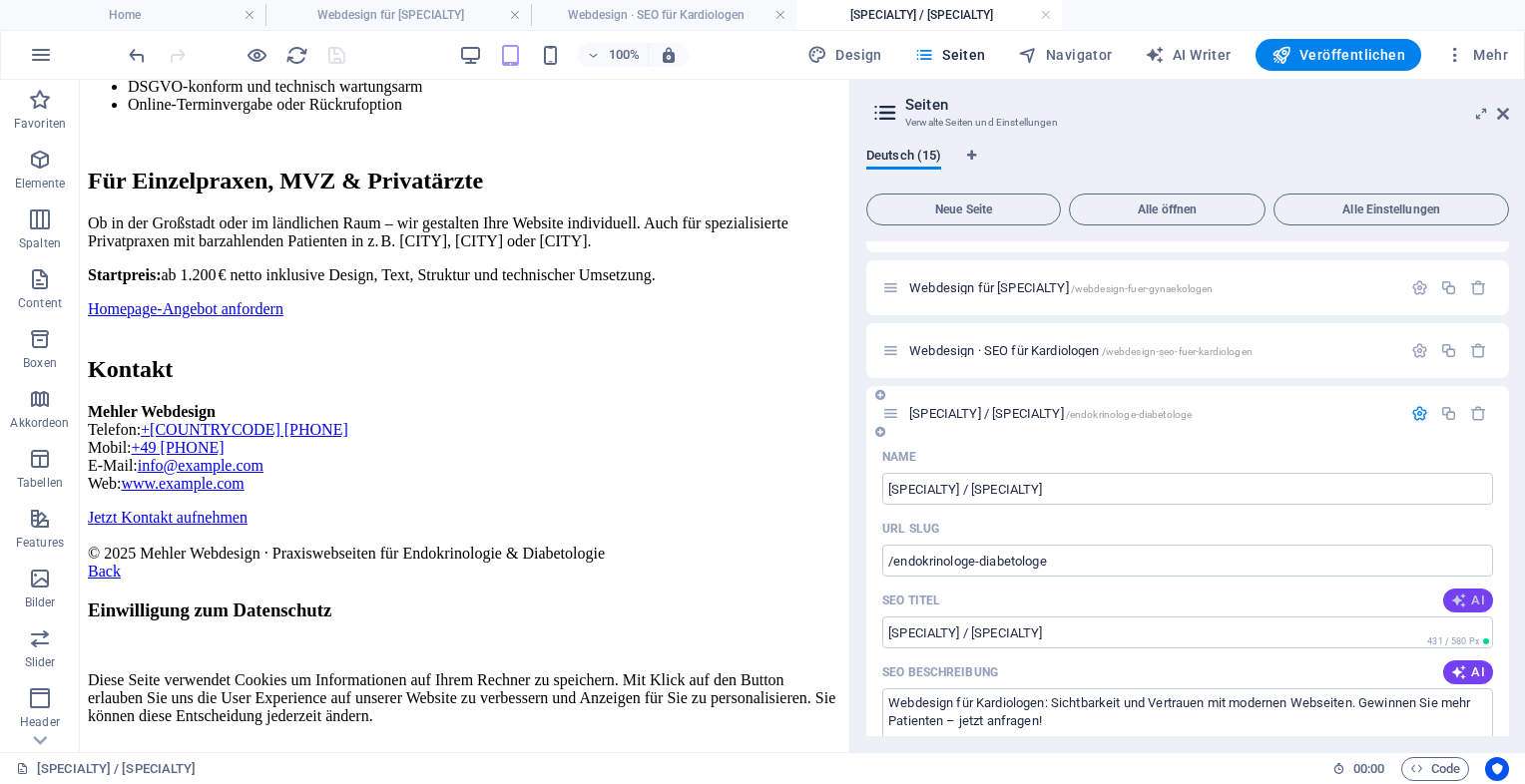 click at bounding box center [1459, 600] 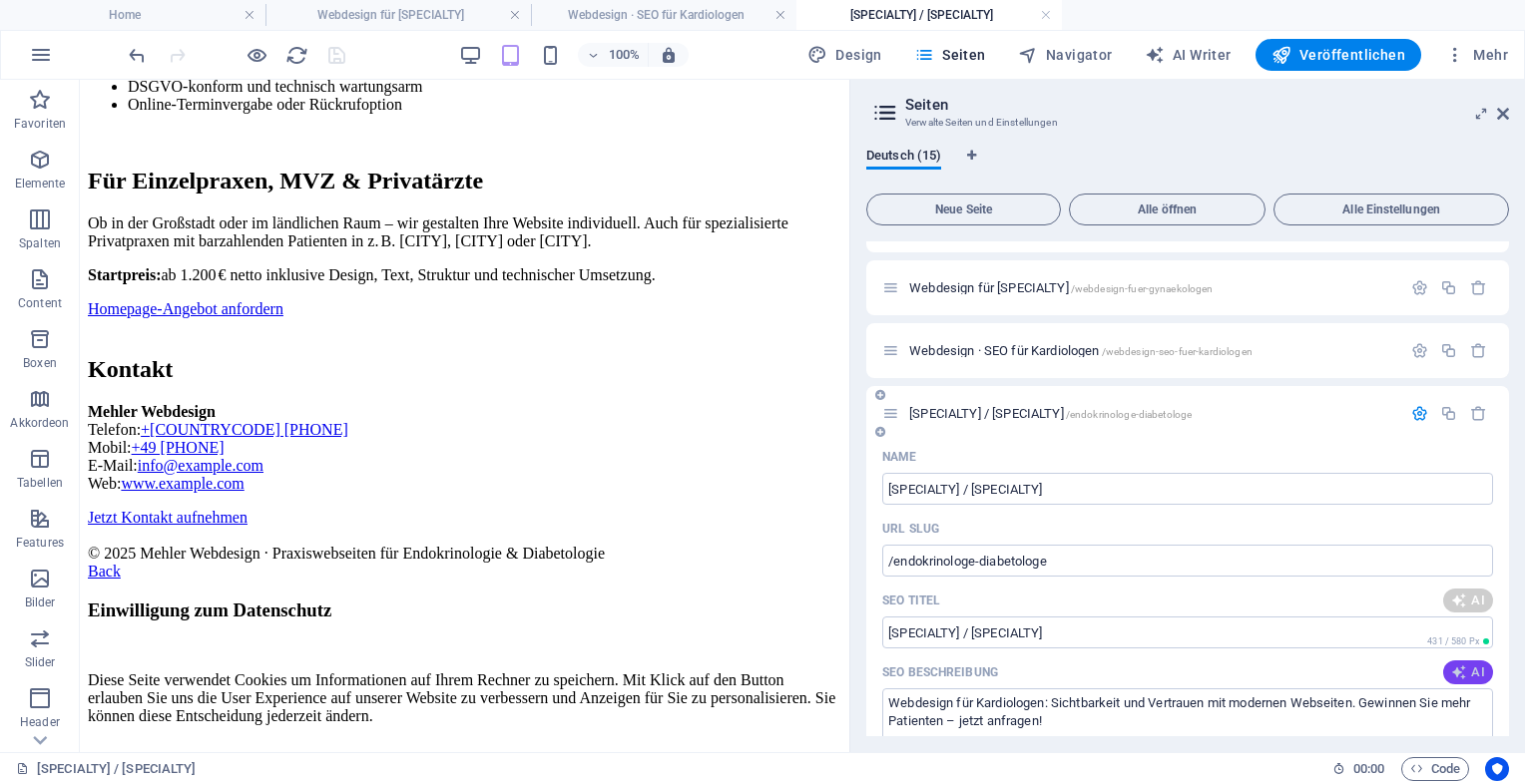 click at bounding box center [1459, 672] 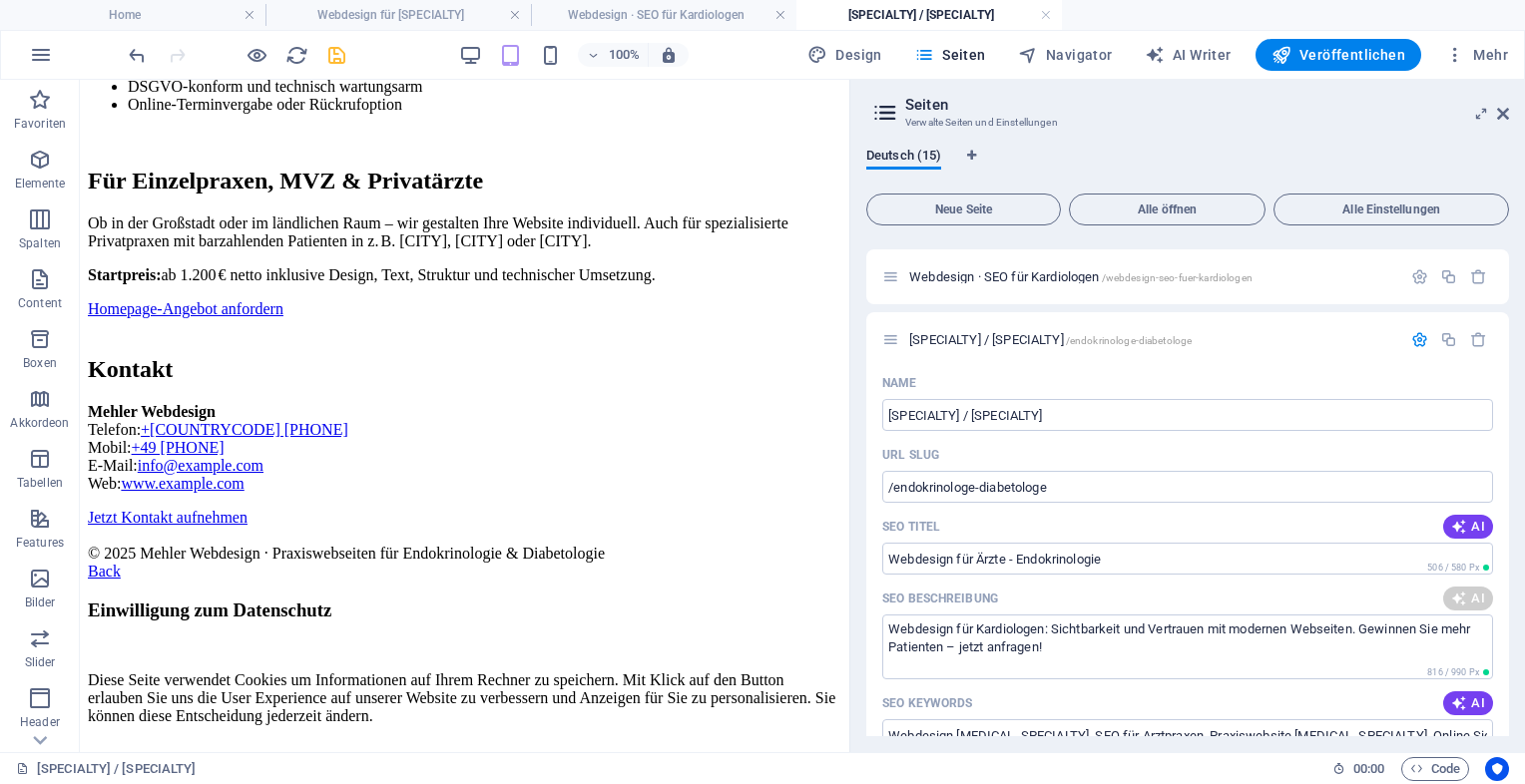 type on "Webdesign für Ärzte - Endokrinologie" 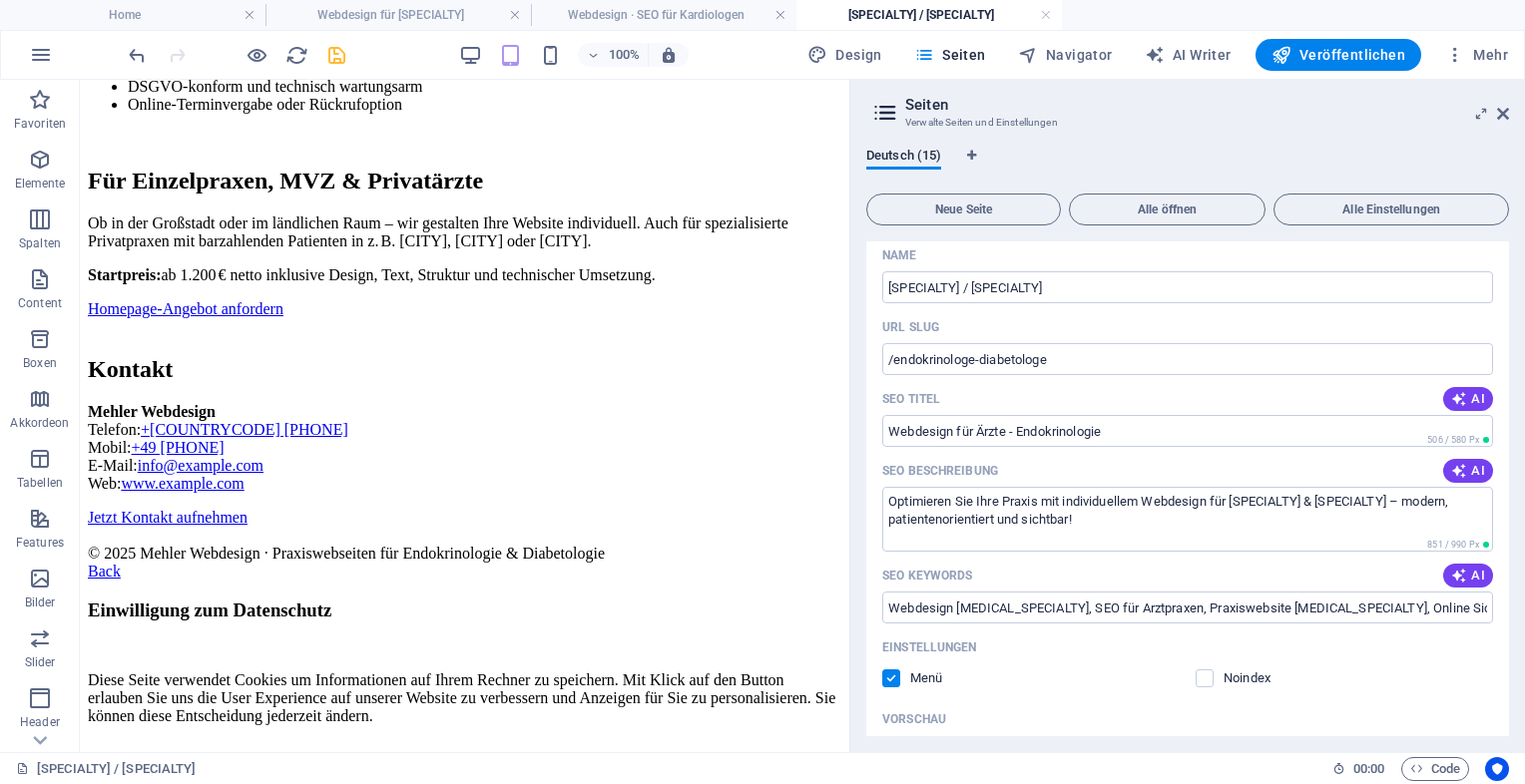 scroll, scrollTop: 941, scrollLeft: 0, axis: vertical 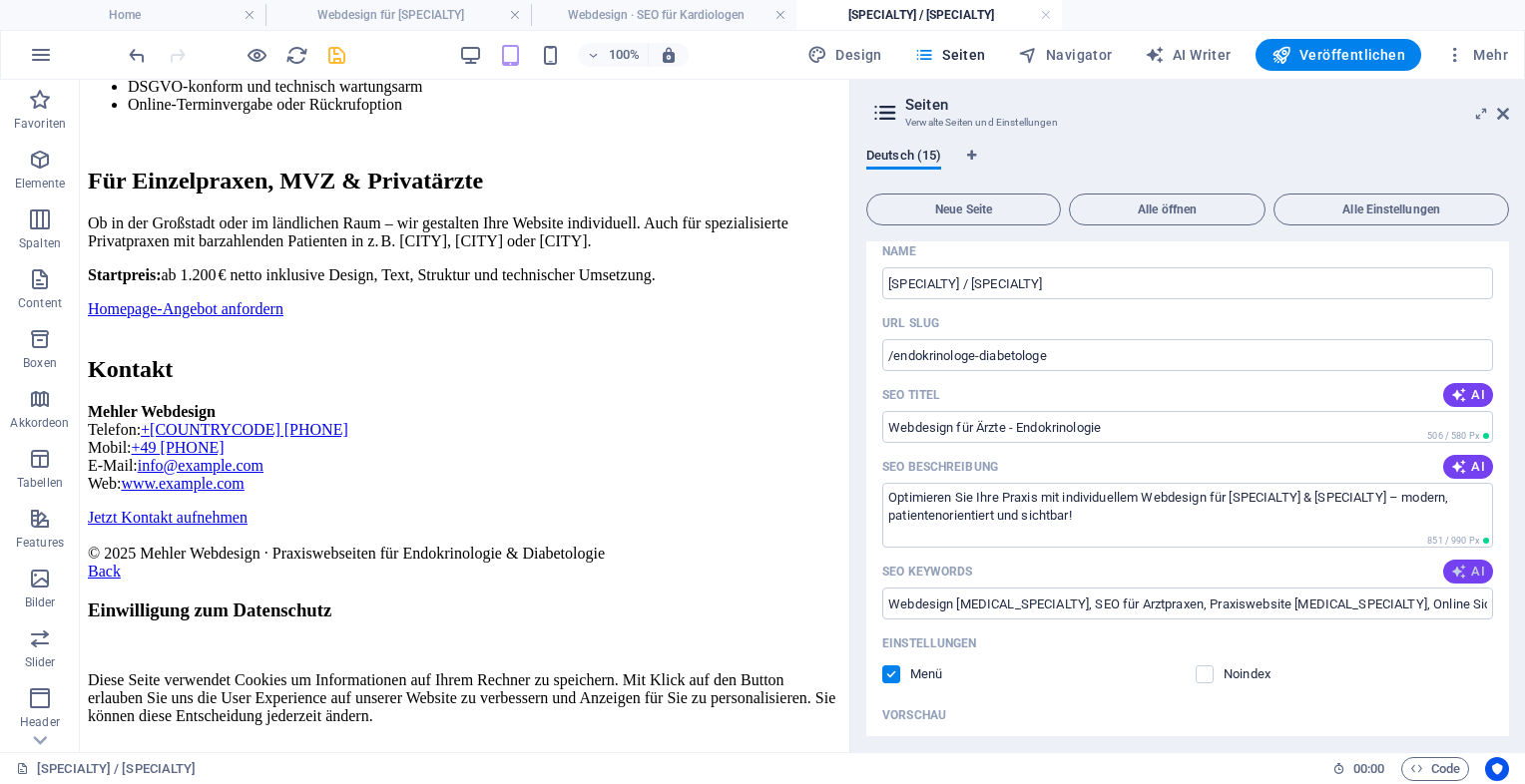 click at bounding box center (1459, 572) 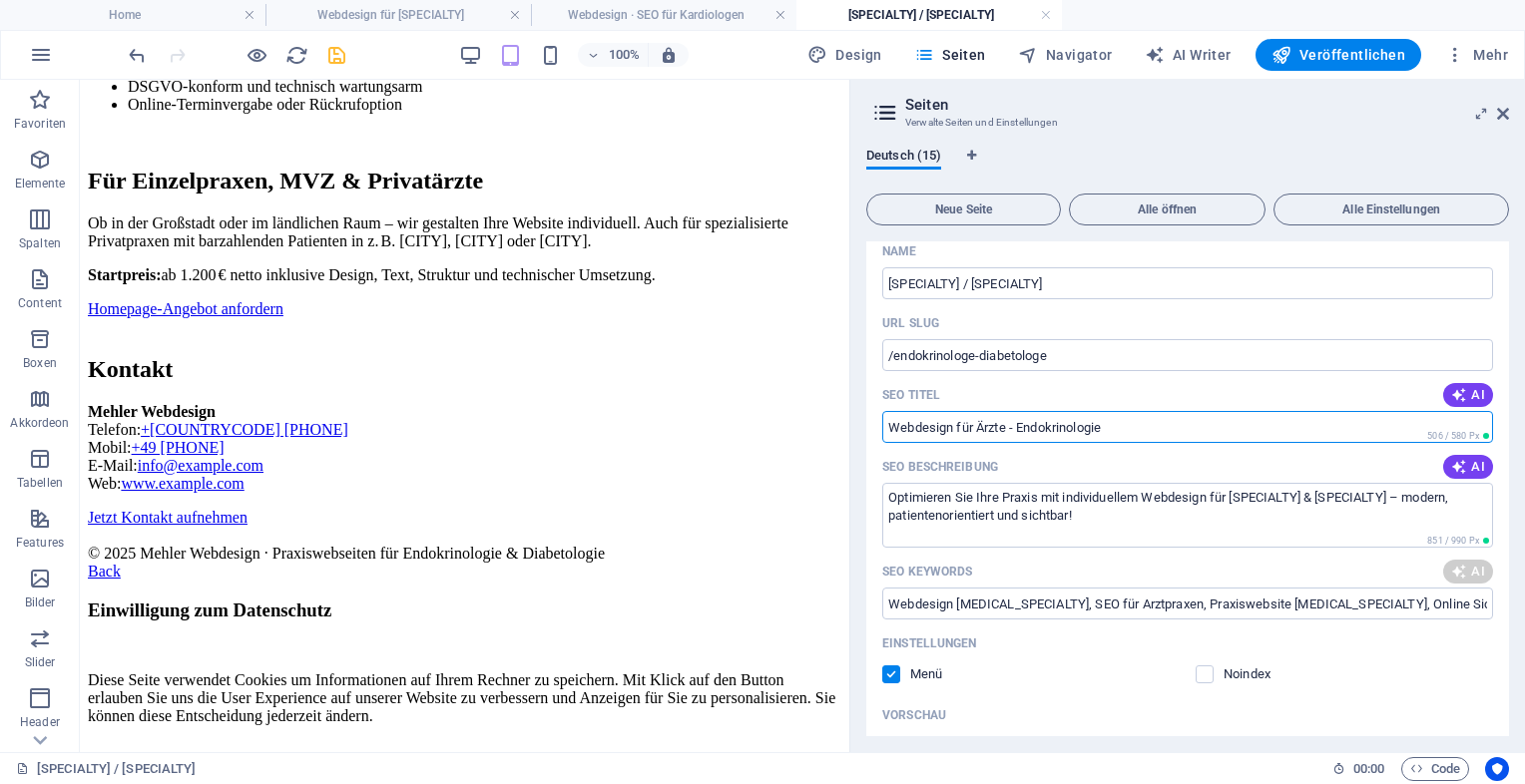 click on "Webdesign für Ärzte - Endokrinologie" at bounding box center [1188, 427] 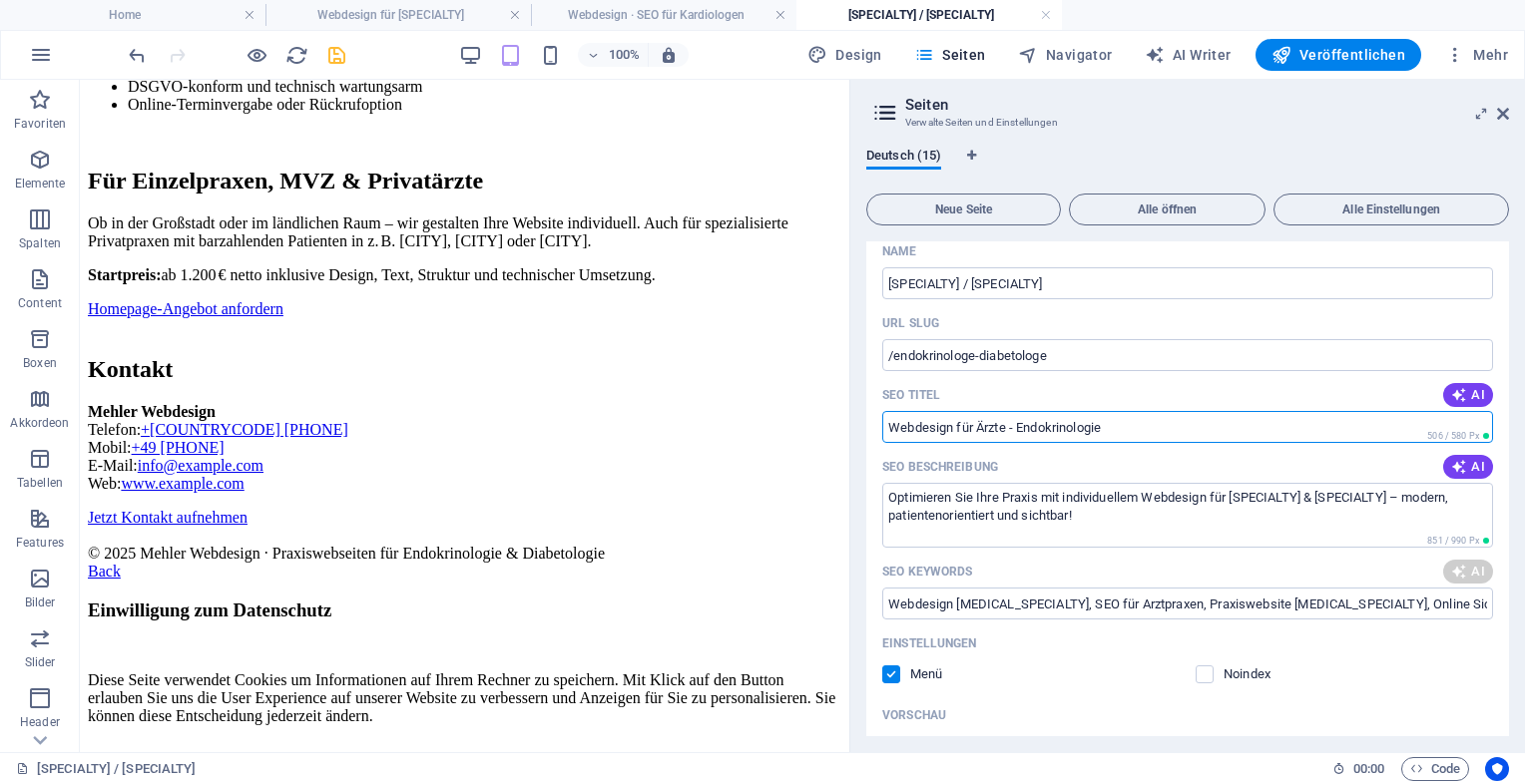 type on "Webdesign Endokrinologen, Webseiten für Diabetologen, SEO für Arztpraxen, responsive Design medizinische Webseiten, Online-Präsenz Endokrinologie, Praxiswebseiten DSGVO-konform" 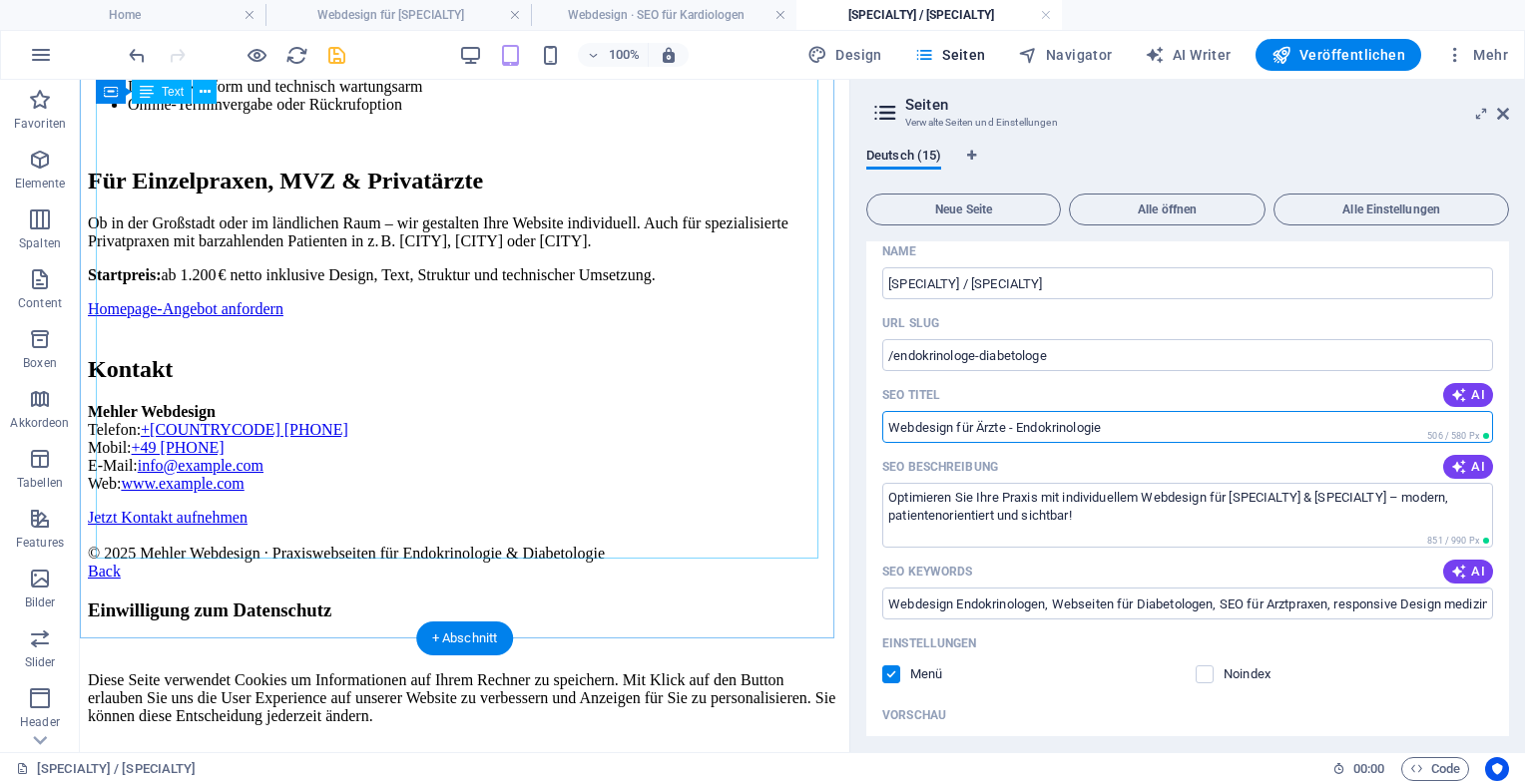 drag, startPoint x: 1201, startPoint y: 505, endPoint x: 800, endPoint y: 508, distance: 401.01122 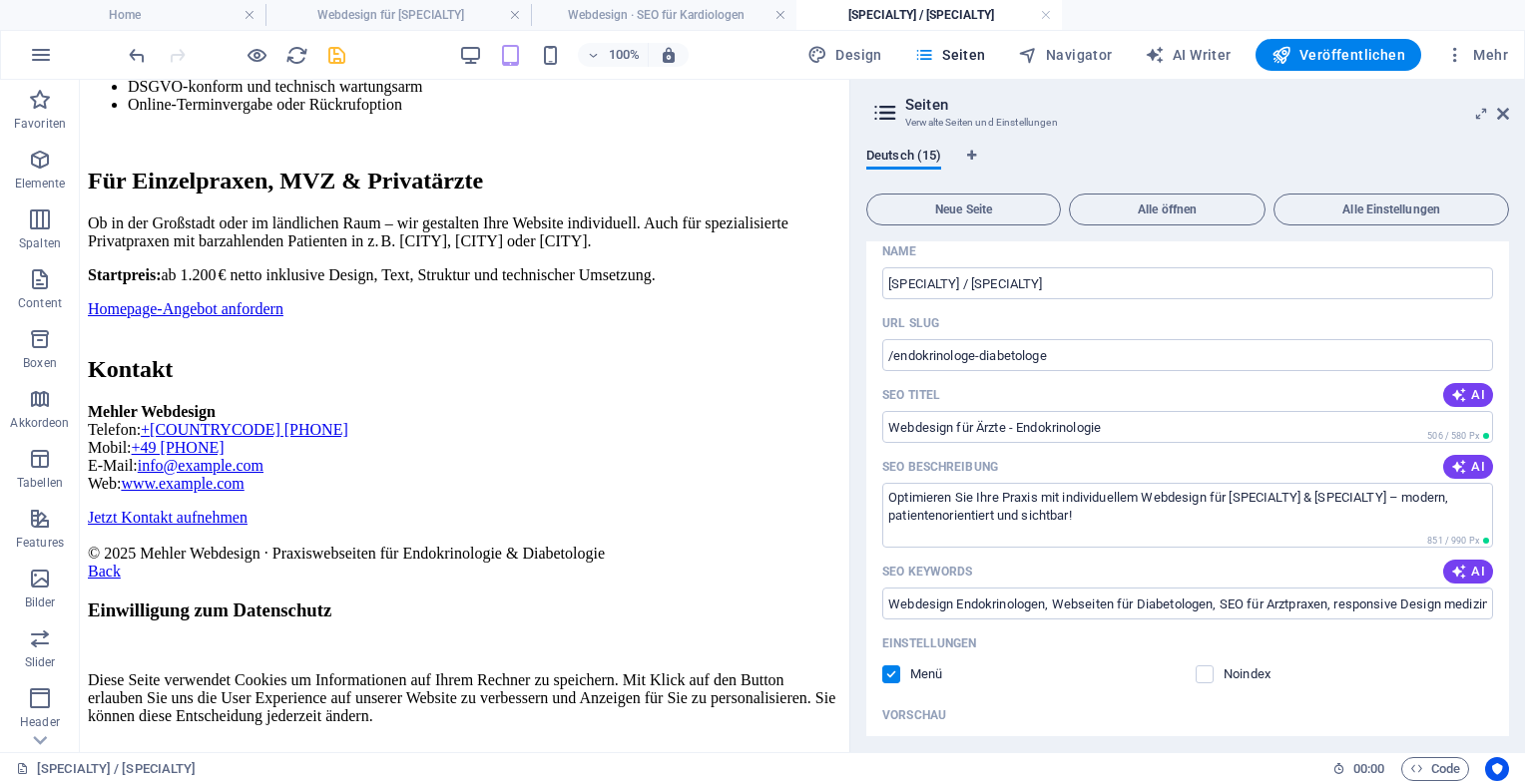 click on "100% Design Seiten Navigator AI Writer Veröffentlichen Mehr" at bounding box center (820, 55) 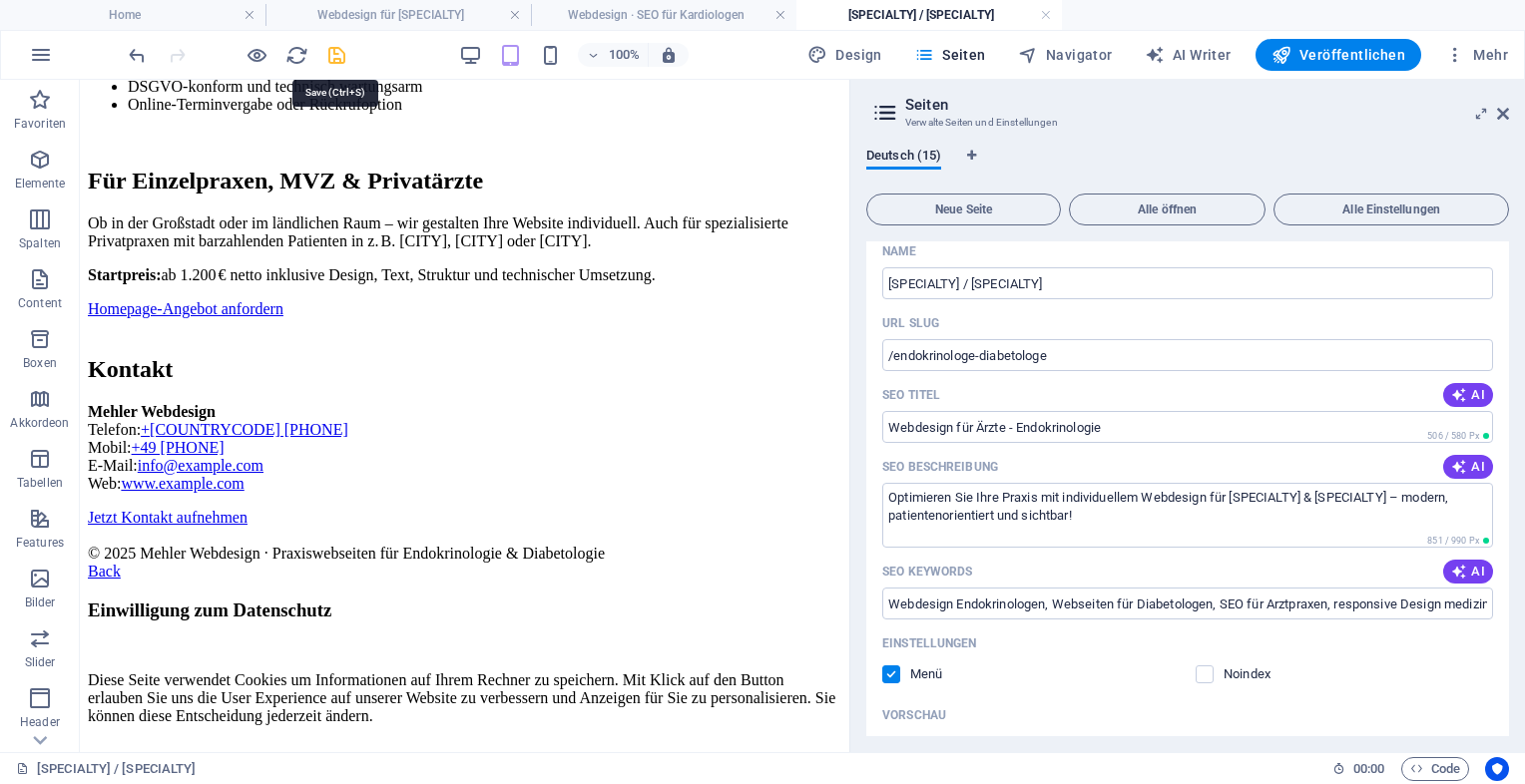 click at bounding box center (336, 55) 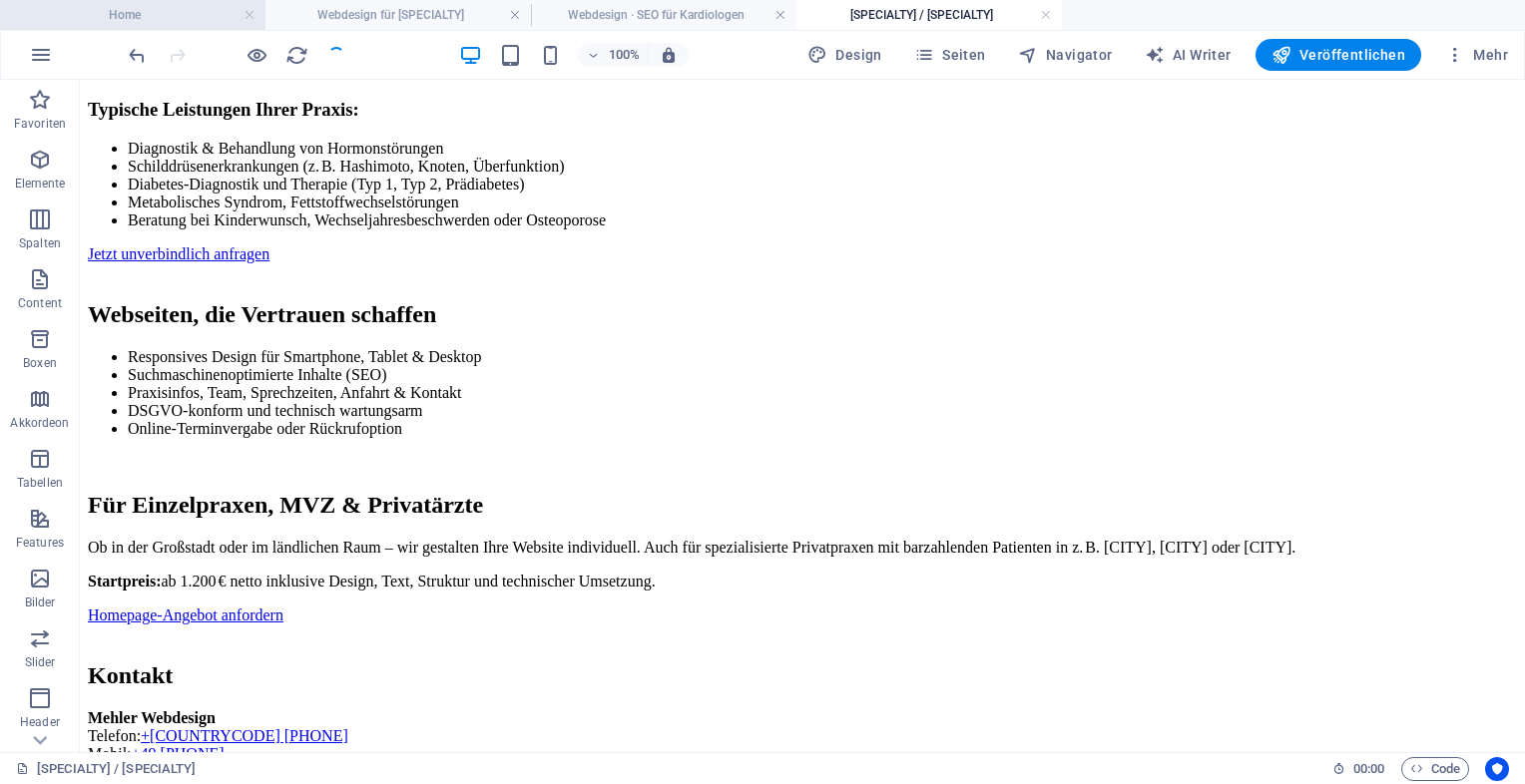 click on "Home" at bounding box center (133, 15) 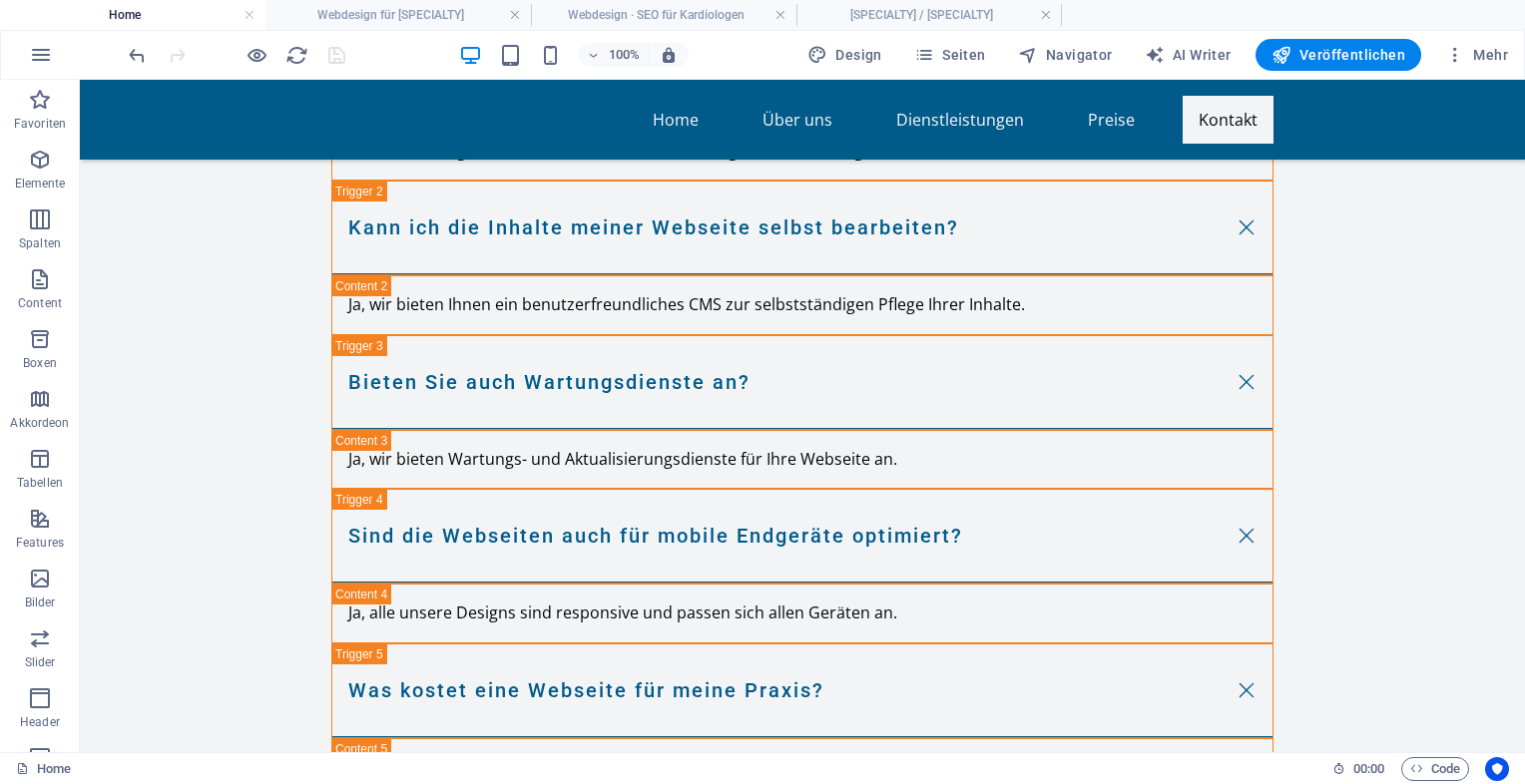 scroll, scrollTop: 9366, scrollLeft: 0, axis: vertical 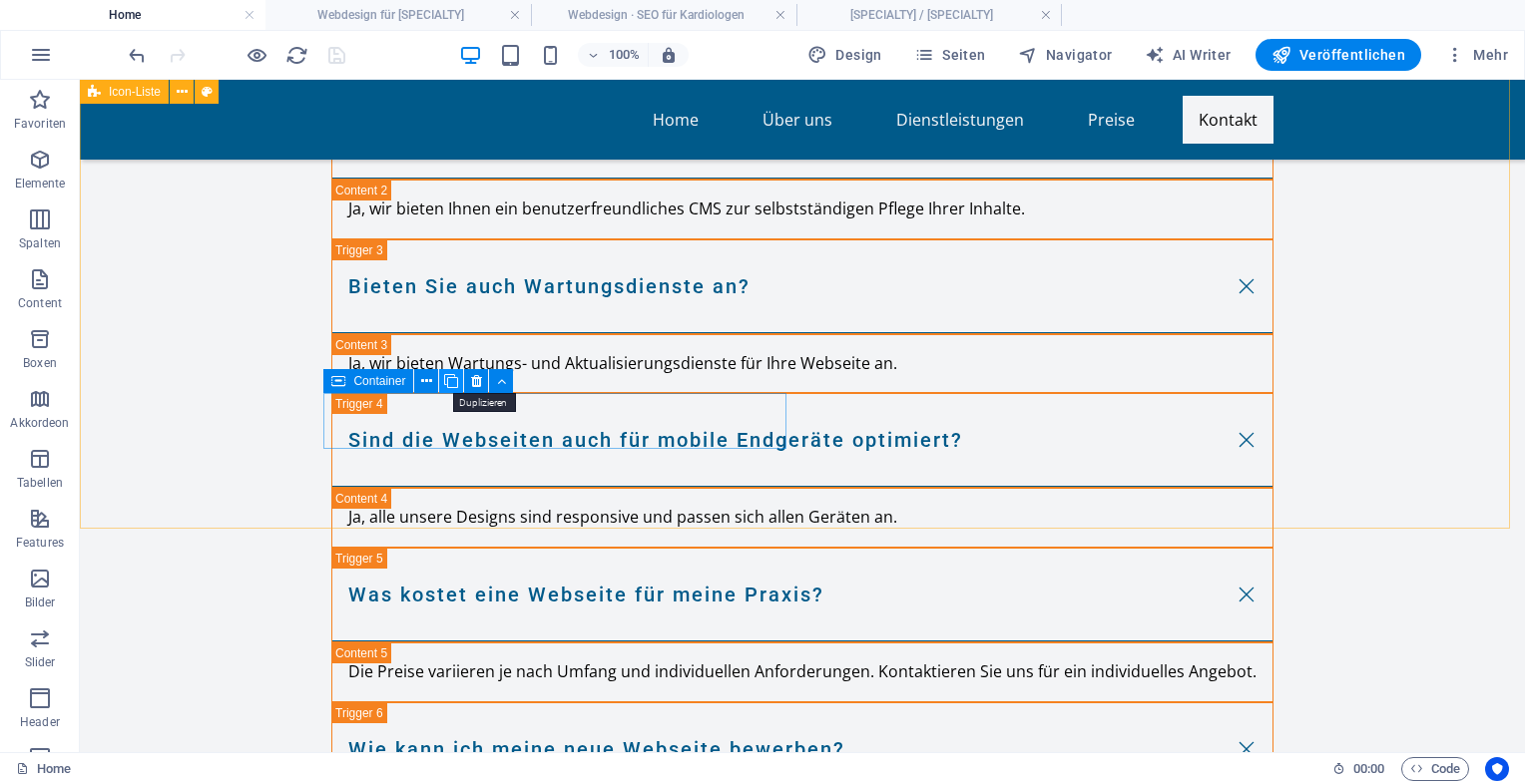 click at bounding box center (451, 381) 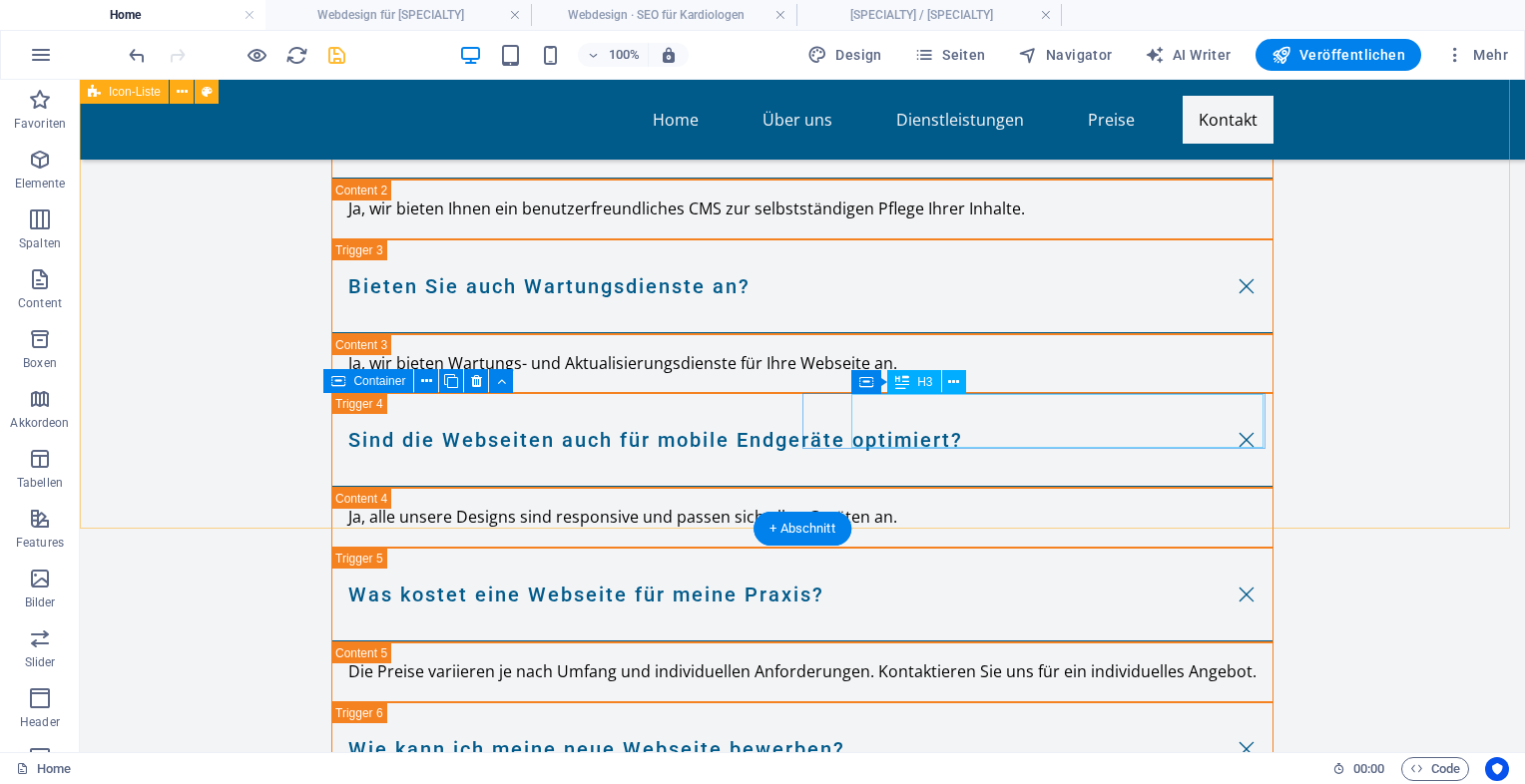 click on "Webdesign für Kardiologen" at bounding box center [302, 5259] 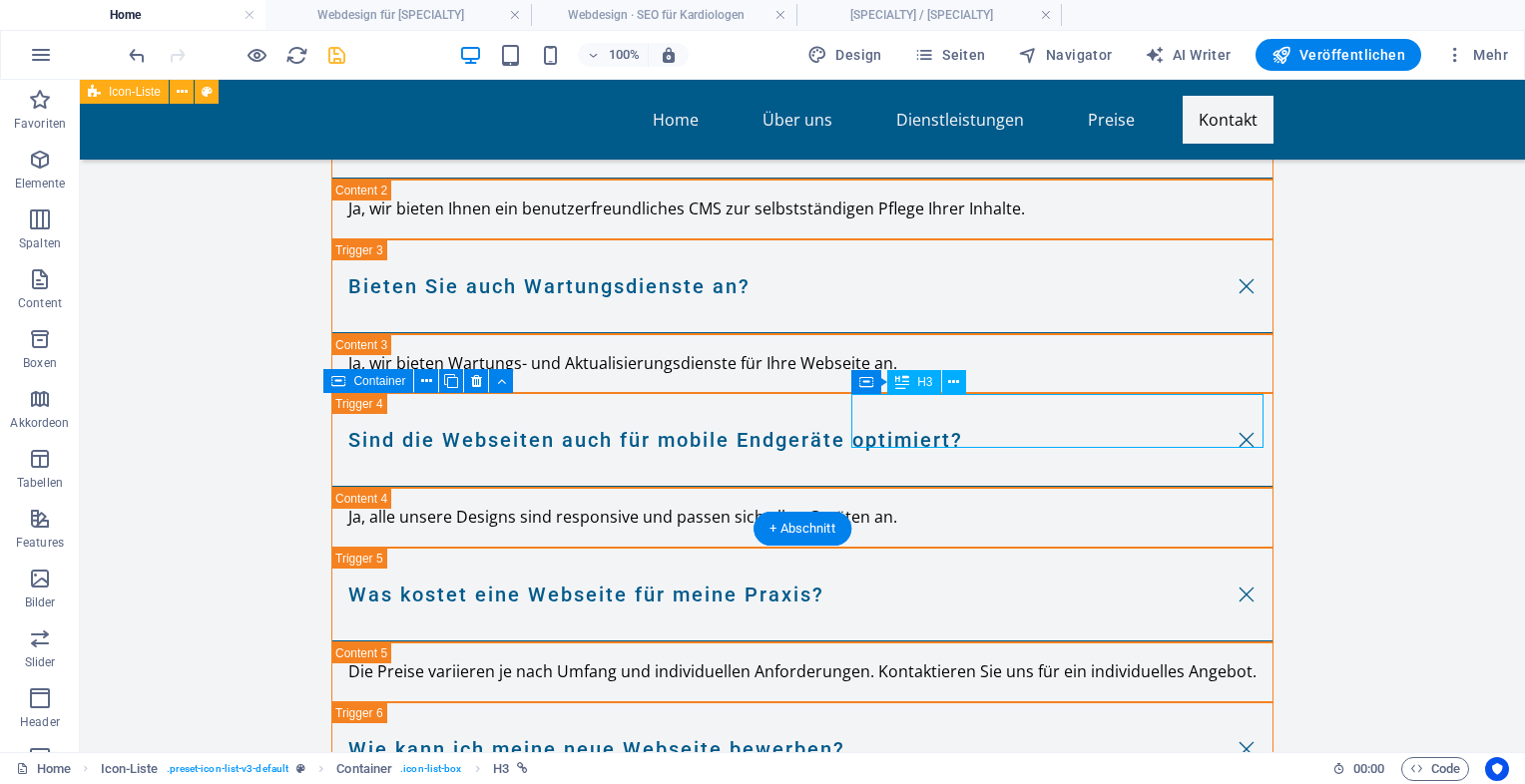 click on "Webdesign für Kardiologen" at bounding box center (302, 5259) 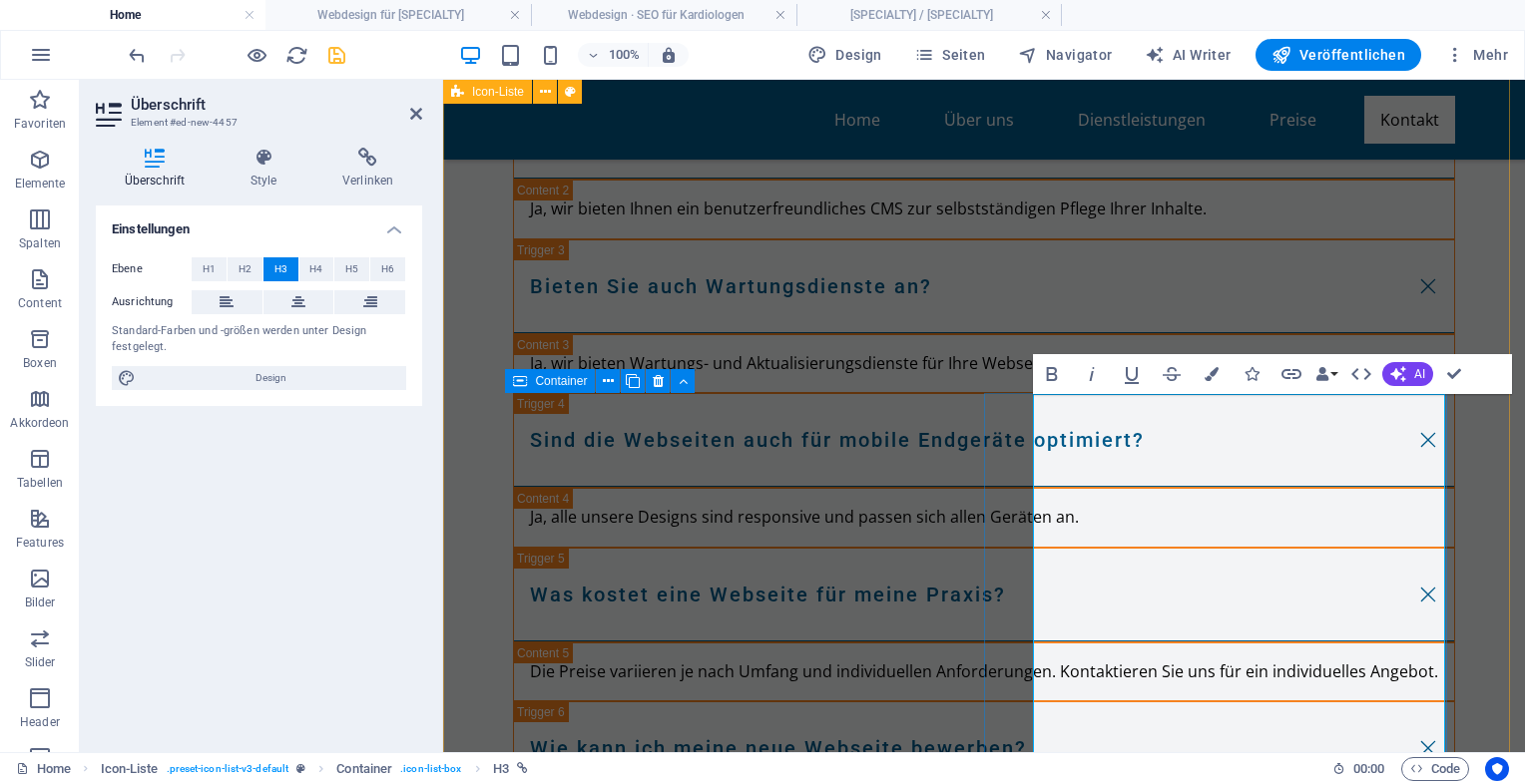 scroll, scrollTop: 69215, scrollLeft: 0, axis: vertical 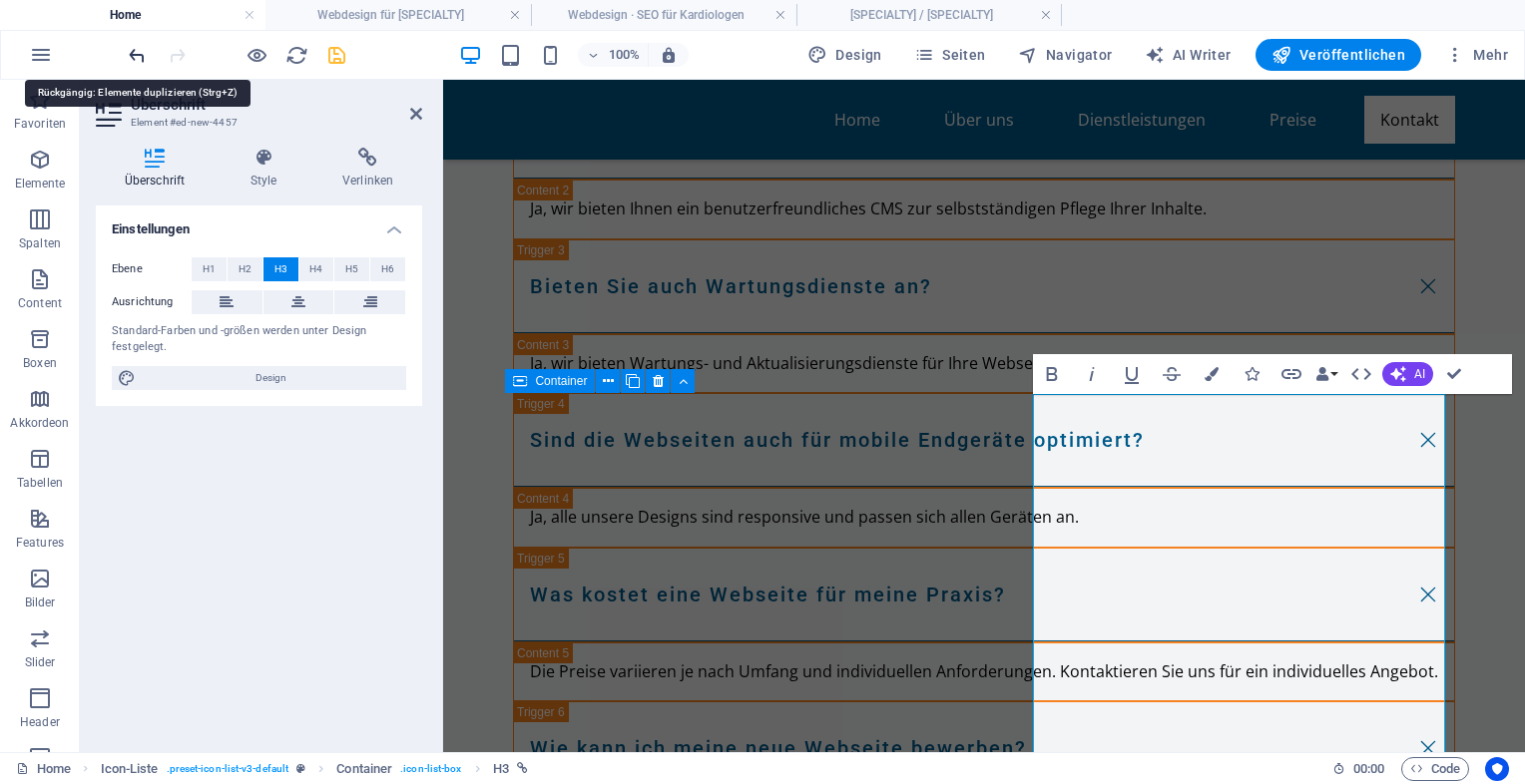 click at bounding box center (137, 55) 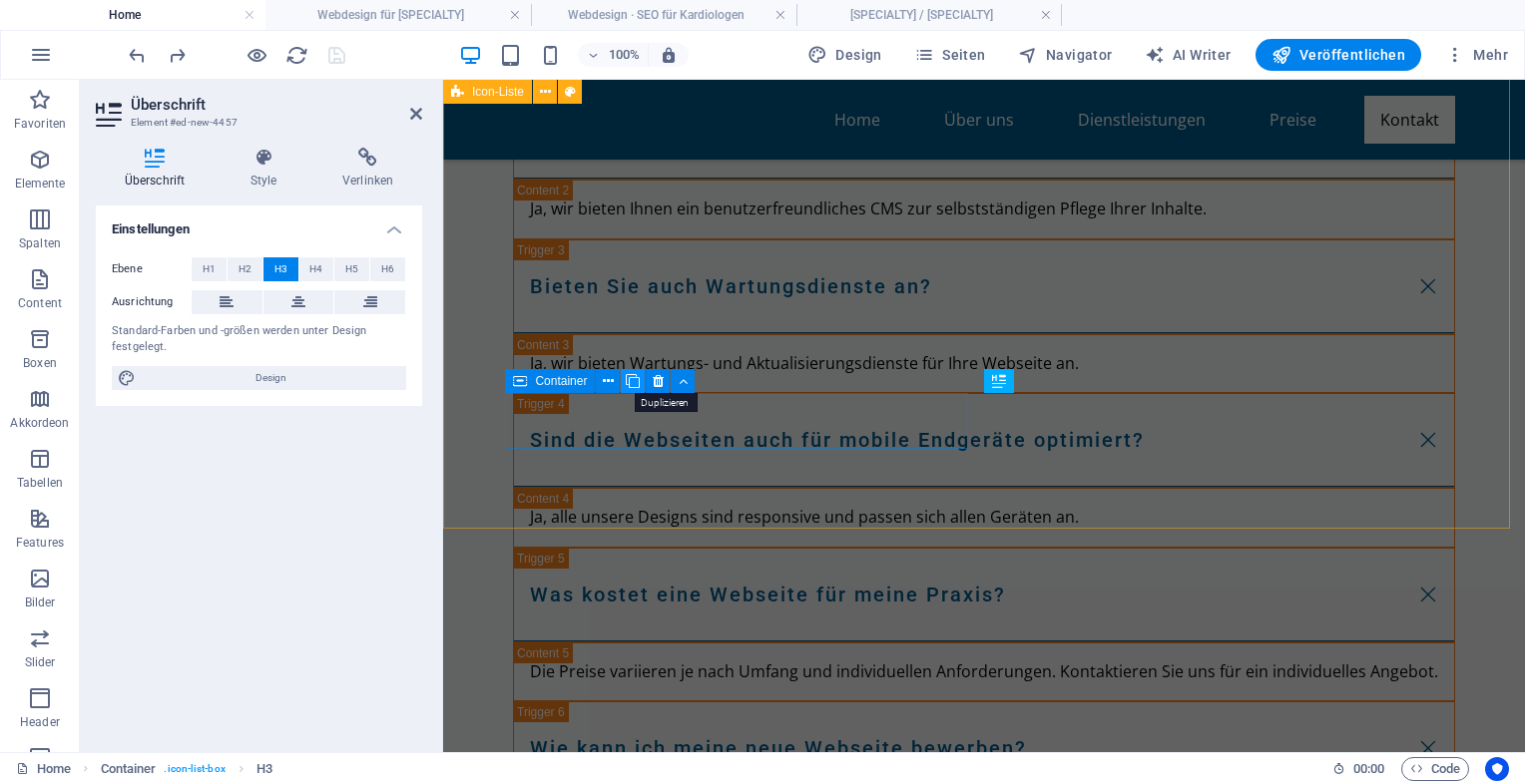 click at bounding box center [633, 381] 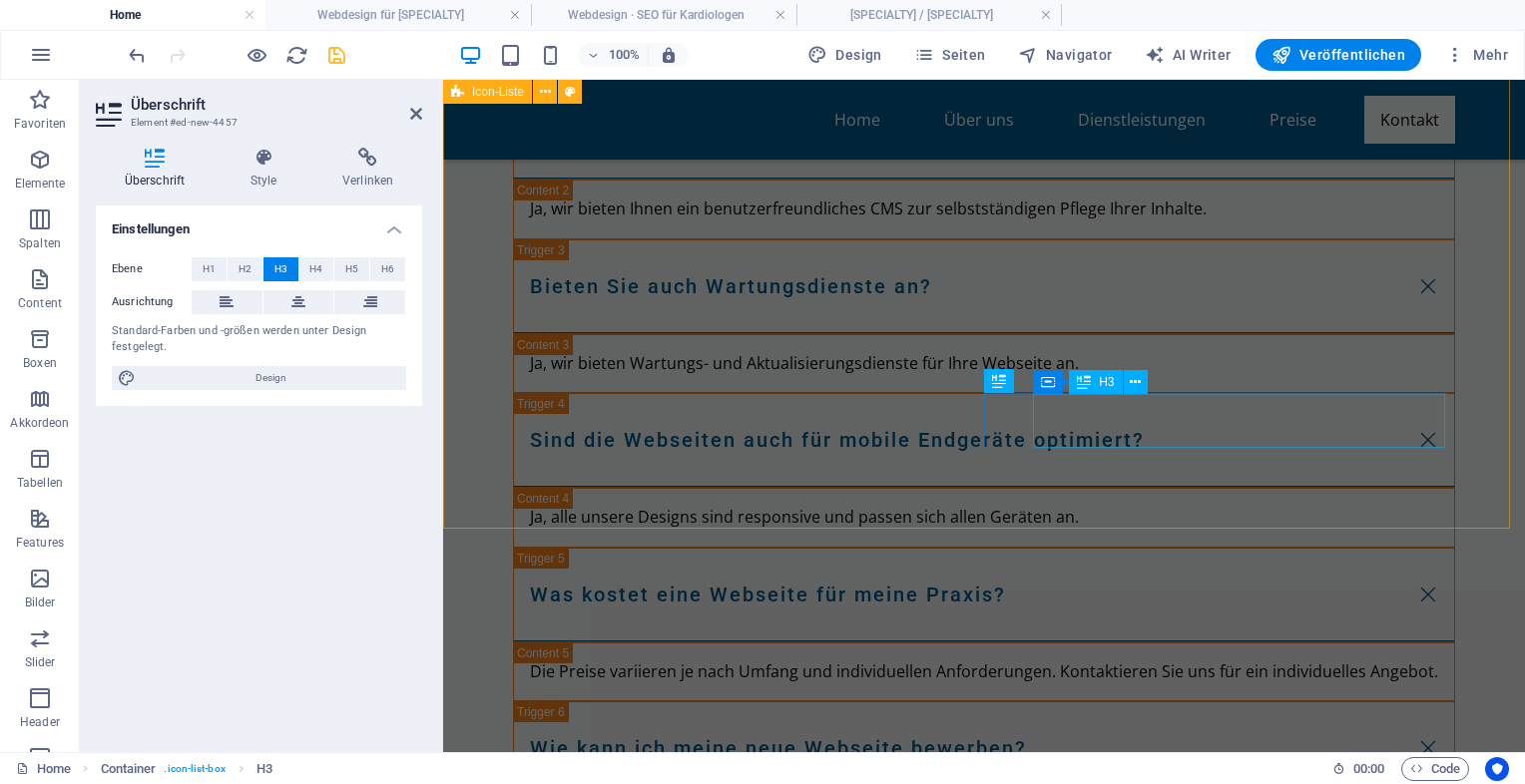 click on "Webdesign für Kardiologen" at bounding box center [666, 5259] 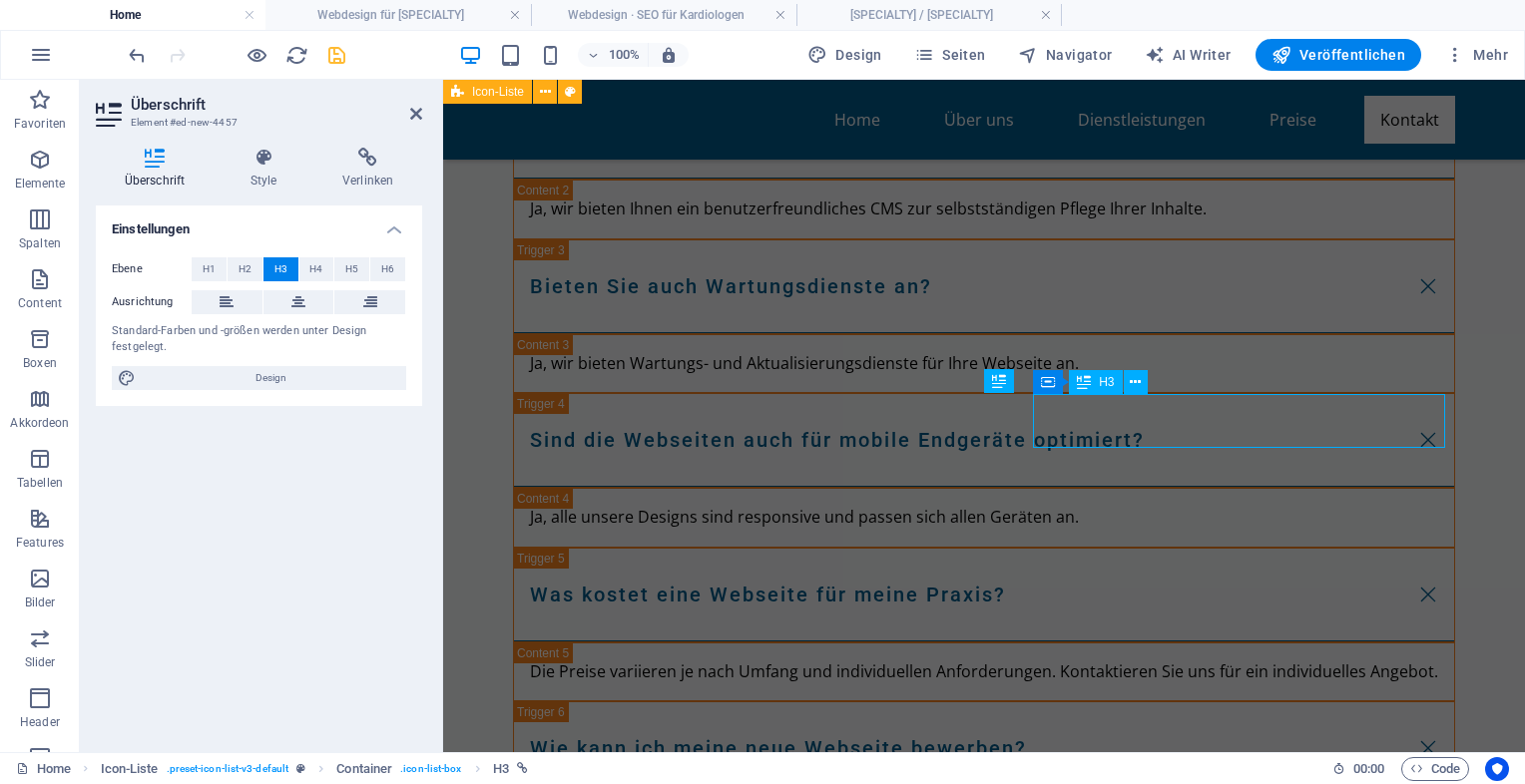 click on "Webdesign für Kardiologen" at bounding box center (666, 5259) 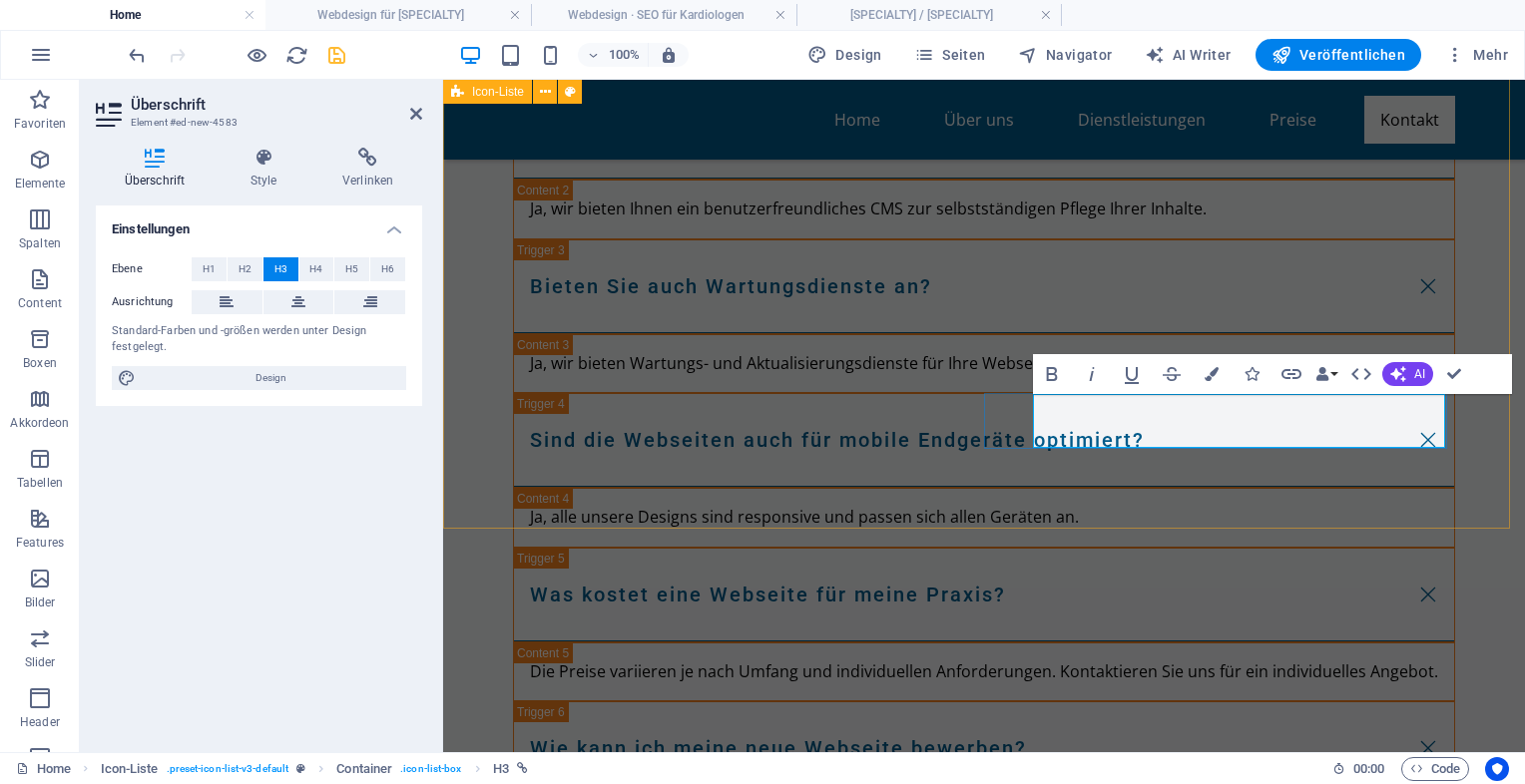 click on "Webdesign für Kardiologen" at bounding box center (666, 5259) 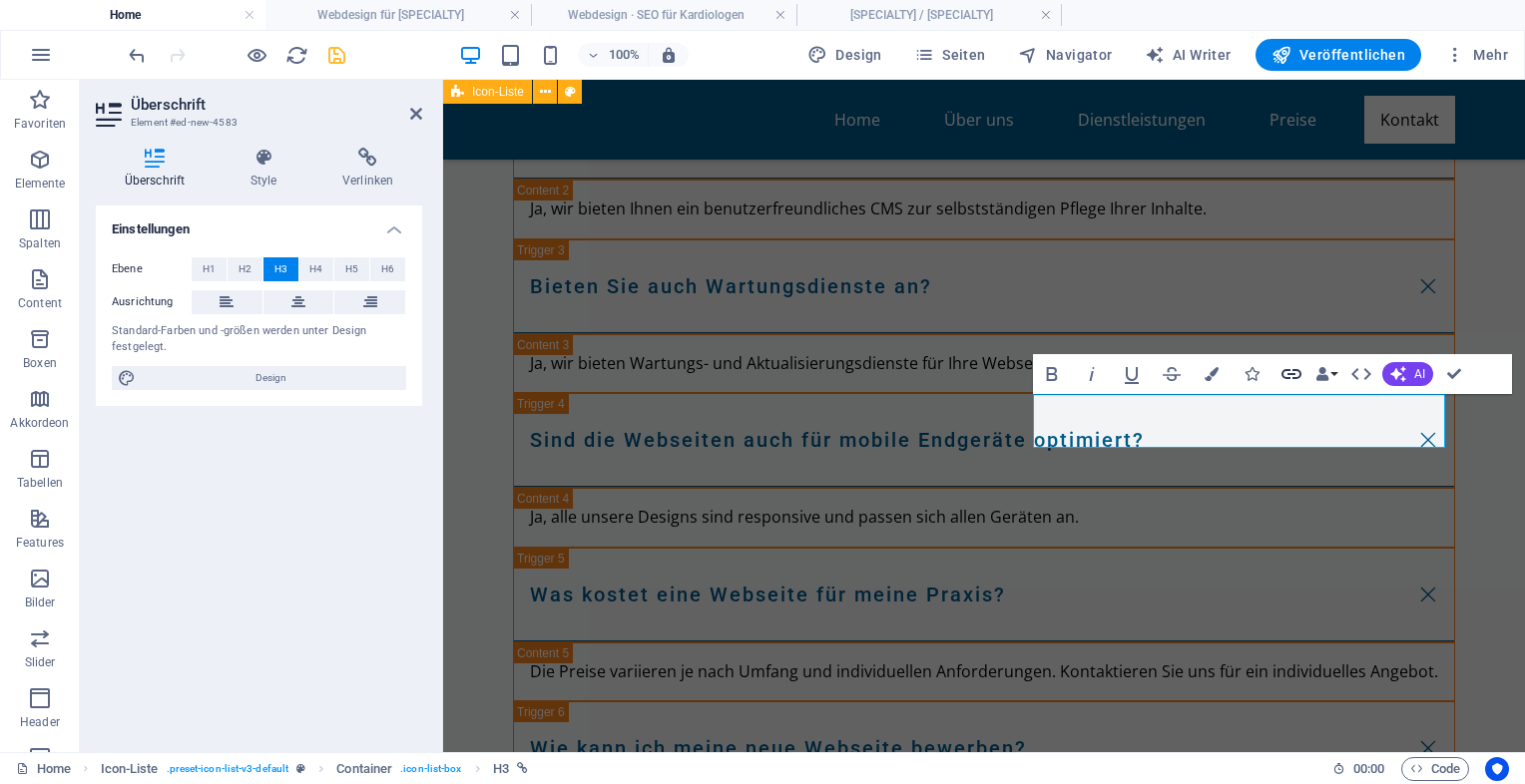 click 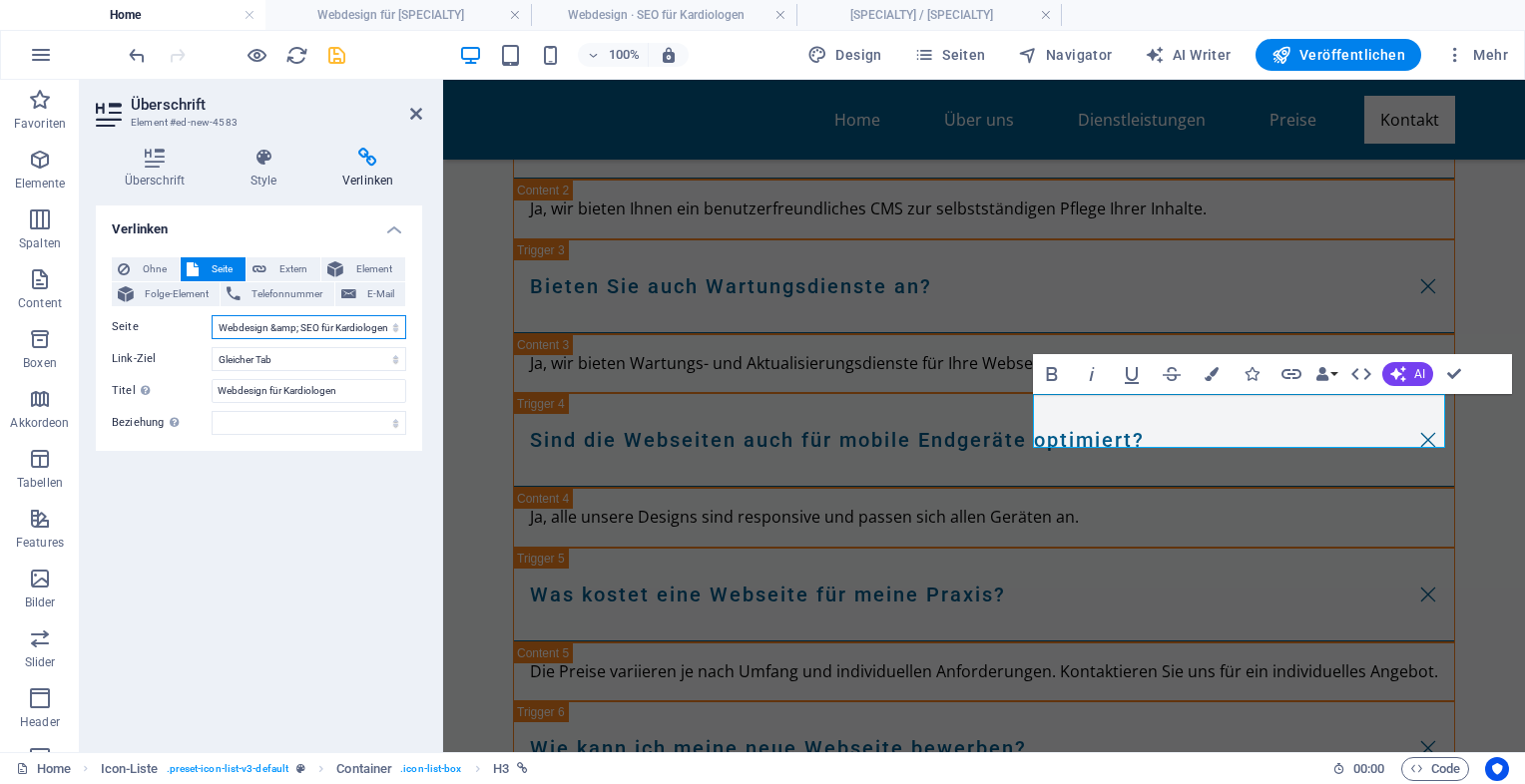 click on "Home Legal Notice Privacy Moderne Praxiswebsites für Ärzte Privatklinik für Ästhetische Chirurgie Ärzte mit Anspruch Für Zahnärzte in Luxuslagen – Patienten, die zahlen können Für Ärzte mit sozialem Auftrag Webseiten für Tierärzte &amp; Tierkliniken Ihre neue HNO-Homepage Ihre Hautarztpraxis Webdesign für Orthopäden &amp; Unfallchirurgen  Webdesign für Gynäkologen Webdesign &amp; SEO für Kardiologen Endokrinologe / Diabetologe" at bounding box center (308, 327) 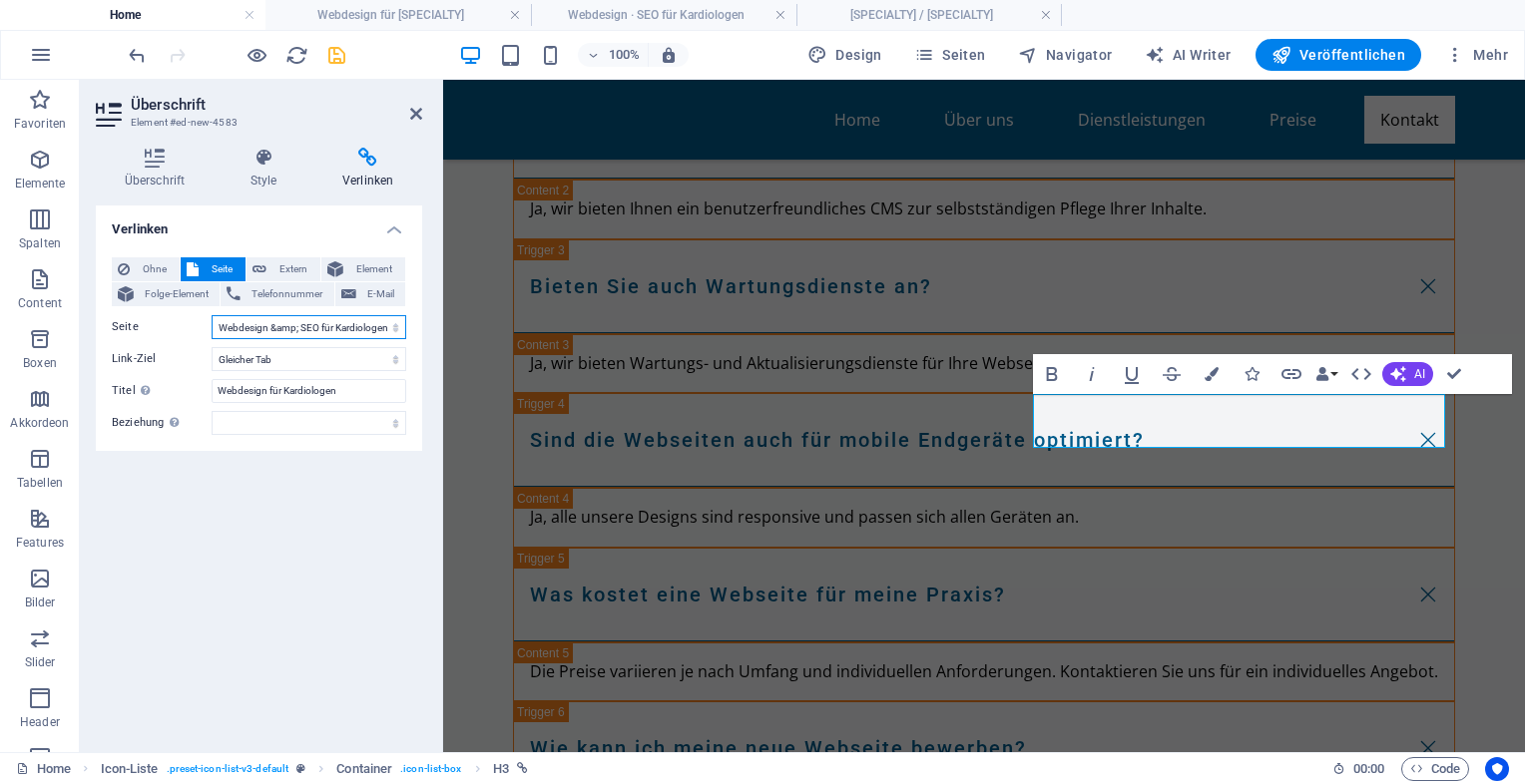 select on "14" 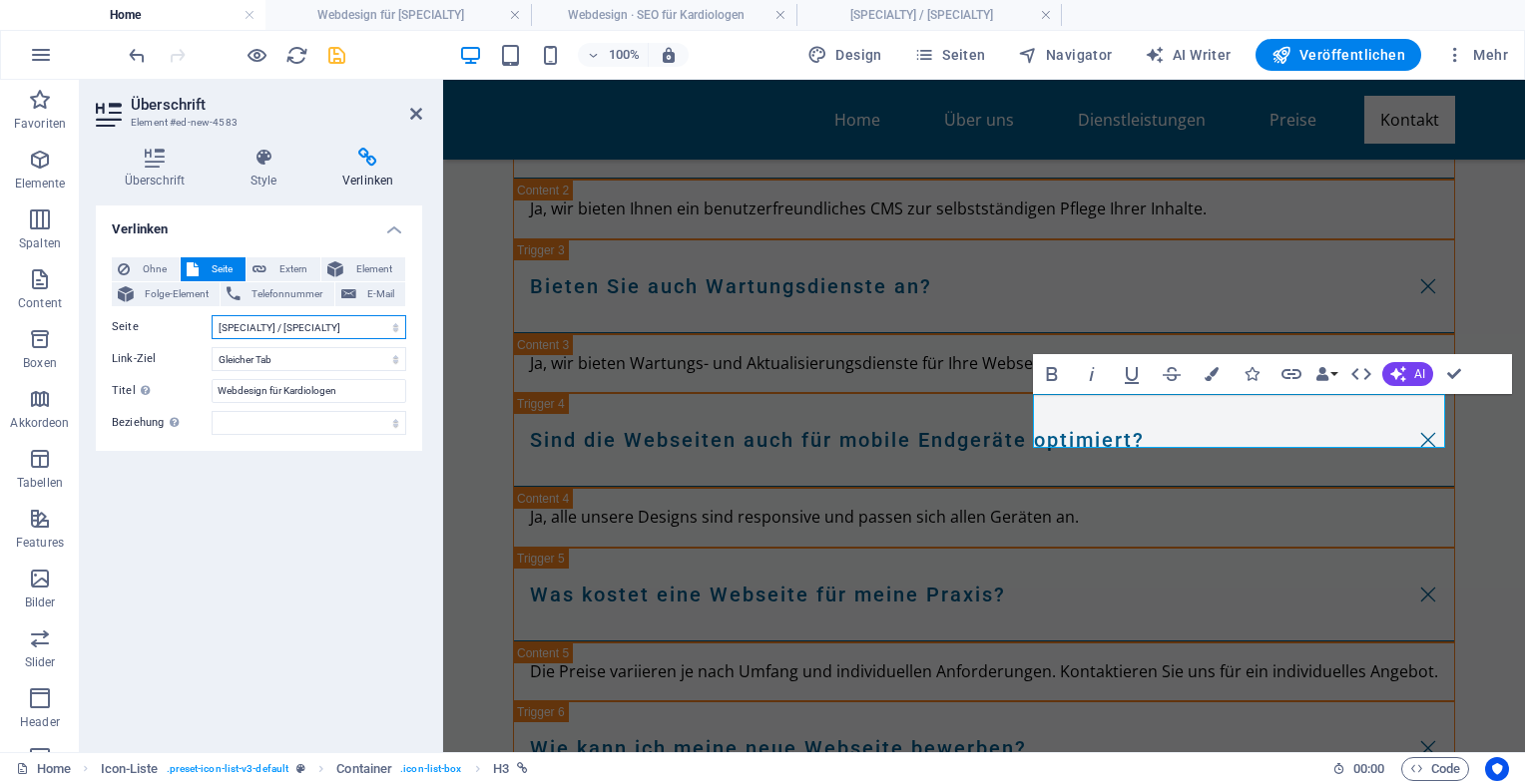 click on "Home Legal Notice Privacy Moderne Praxiswebsites für Ärzte Privatklinik für Ästhetische Chirurgie Ärzte mit Anspruch Für Zahnärzte in Luxuslagen – Patienten, die zahlen können Für Ärzte mit sozialem Auftrag Webseiten für Tierärzte &amp; Tierkliniken Ihre neue HNO-Homepage Ihre Hautarztpraxis Webdesign für Orthopäden &amp; Unfallchirurgen  Webdesign für Gynäkologen Webdesign &amp; SEO für Kardiologen Endokrinologe / Diabetologe" at bounding box center [308, 327] 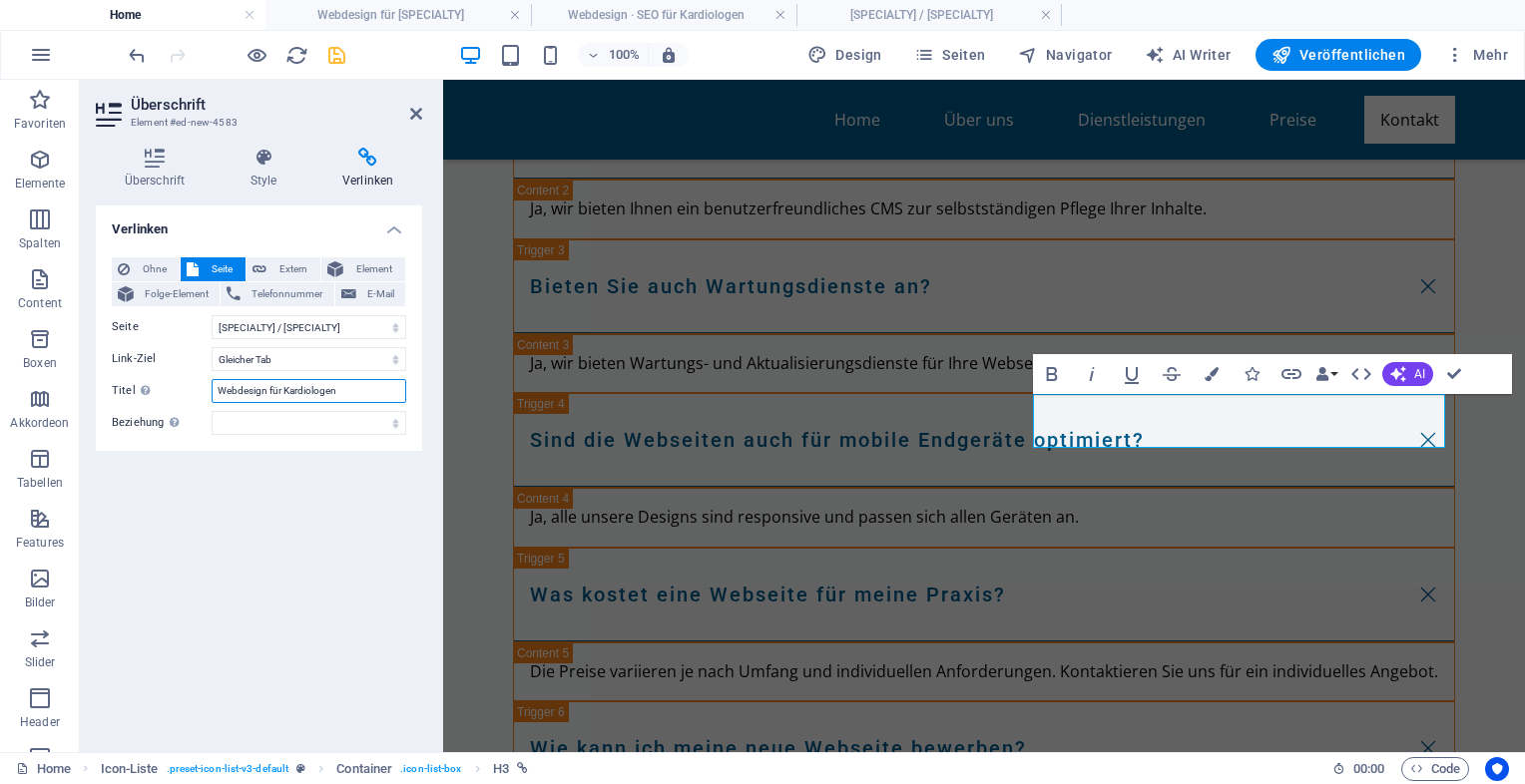 click on "Webdesign für Kardiologen" at bounding box center (308, 391) 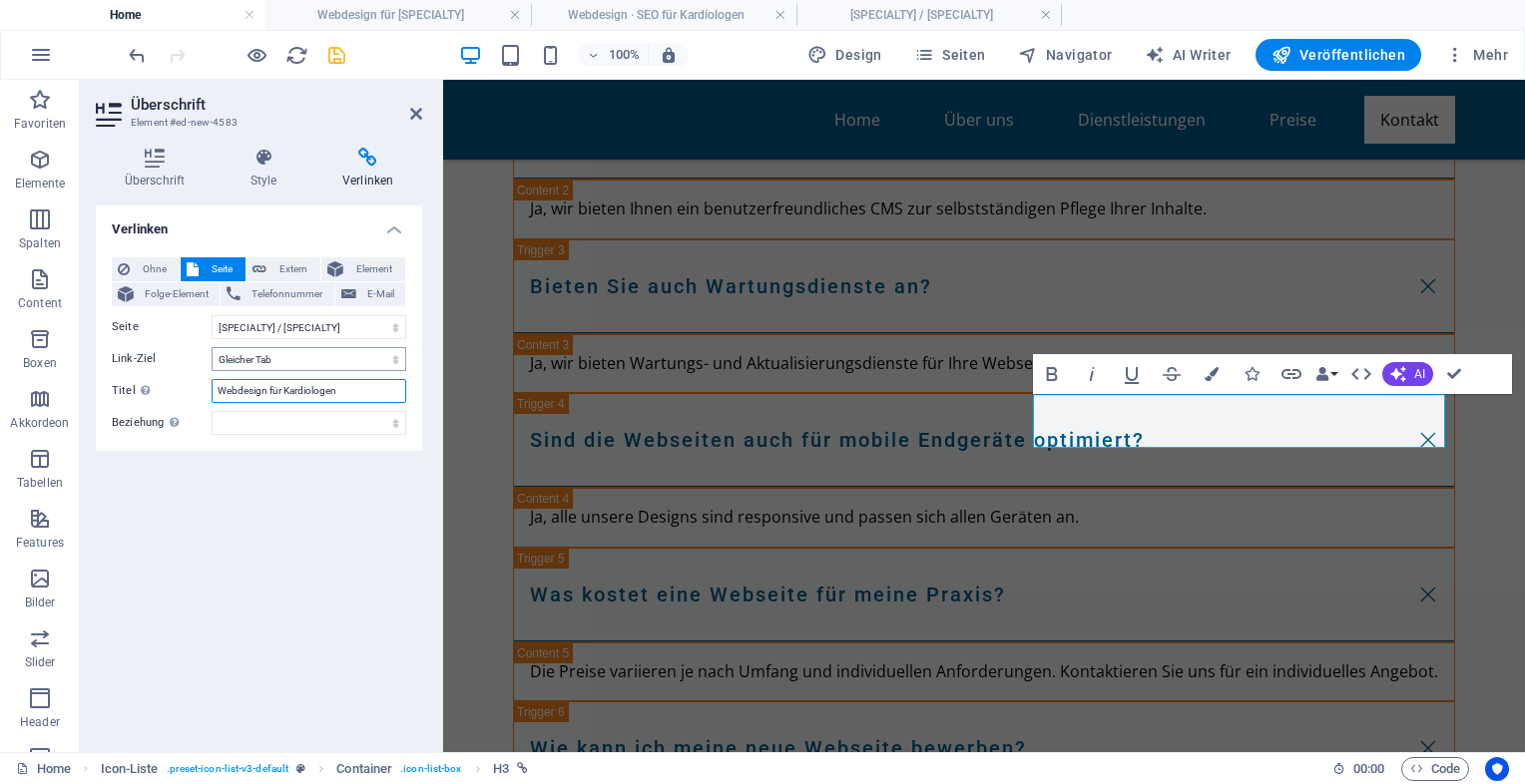 drag, startPoint x: 354, startPoint y: 401, endPoint x: 288, endPoint y: 362, distance: 76.66159 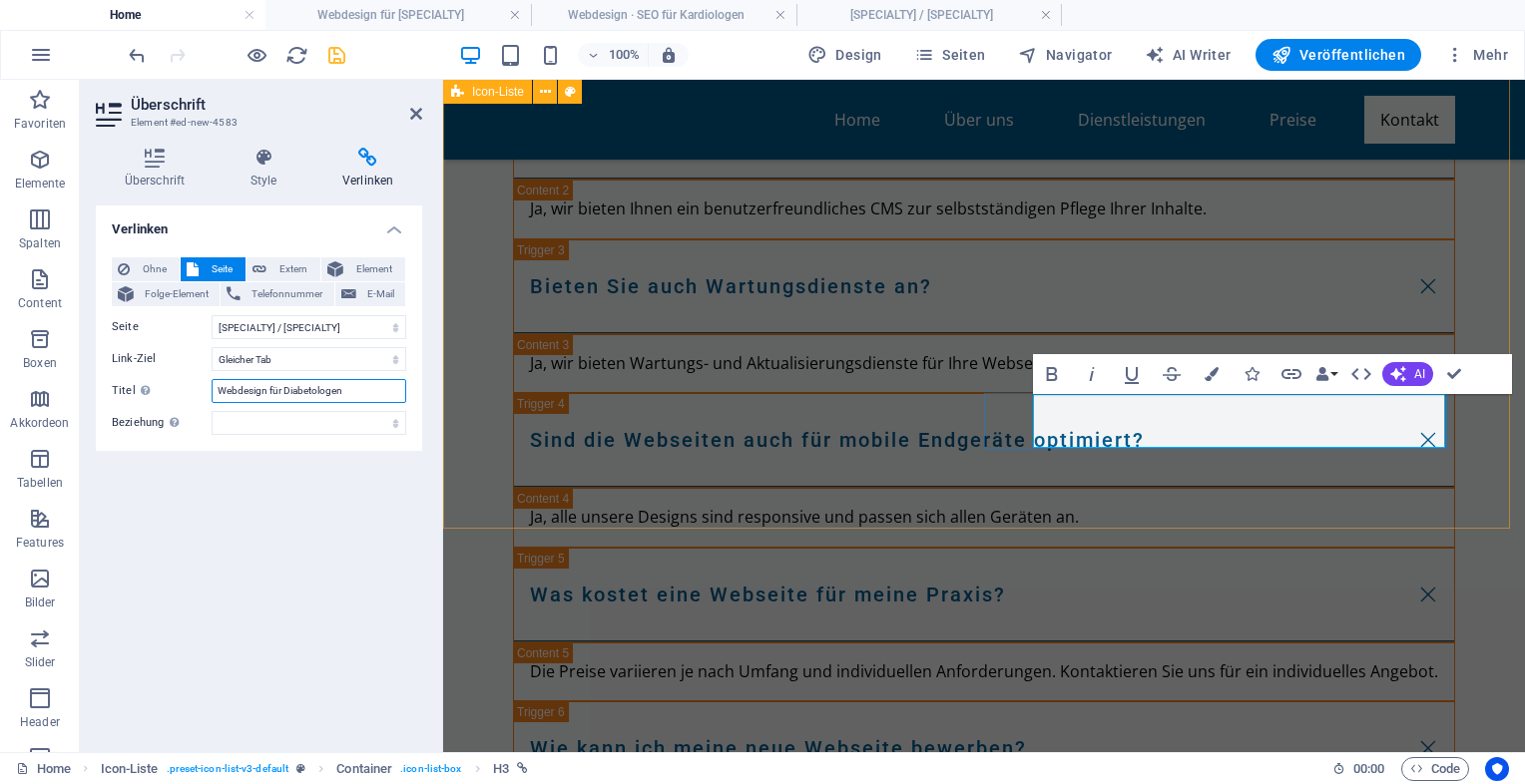 type on "Webdesign für Diabetologen" 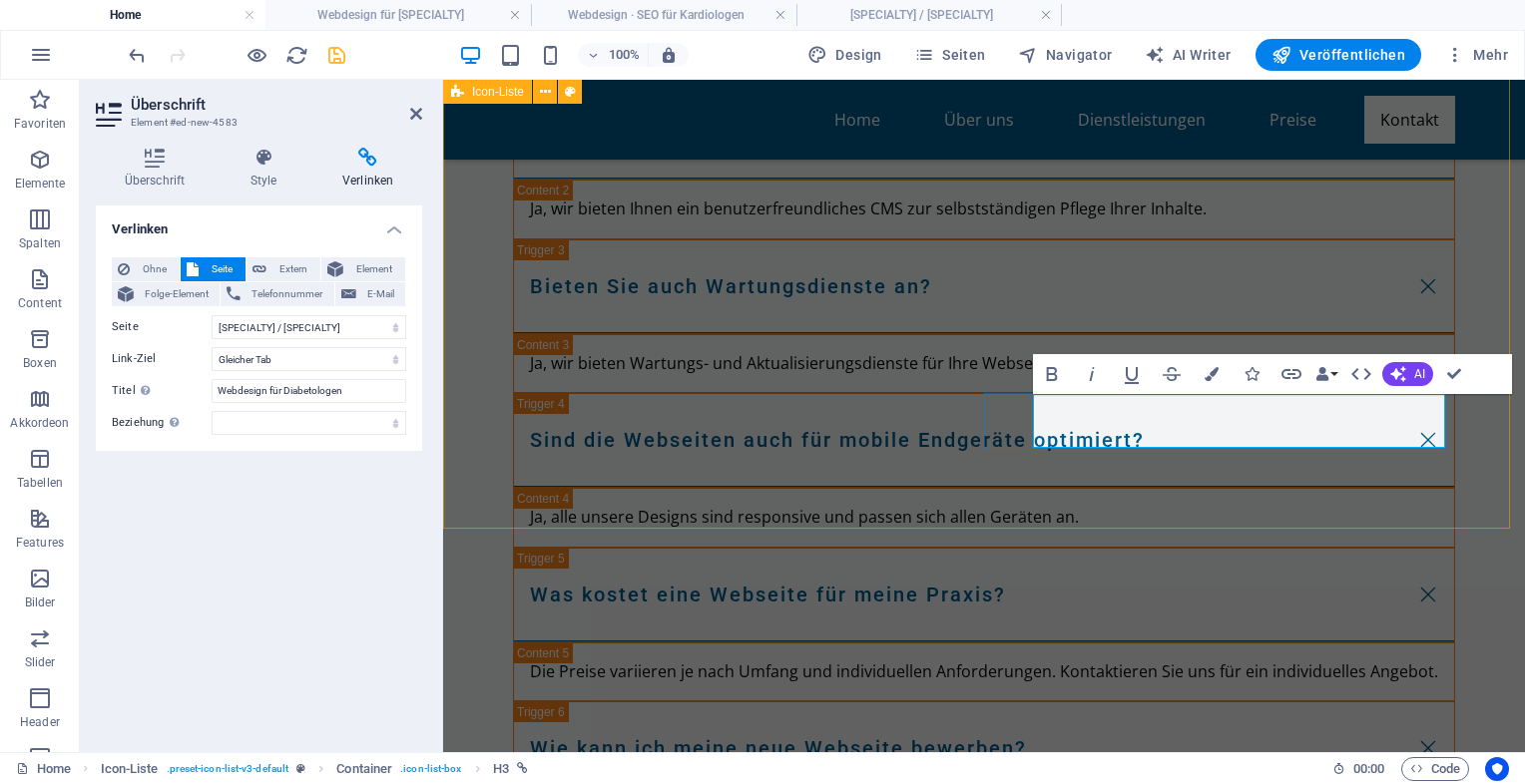 click on "Webdesign für Endokronologie" at bounding box center [666, 5259] 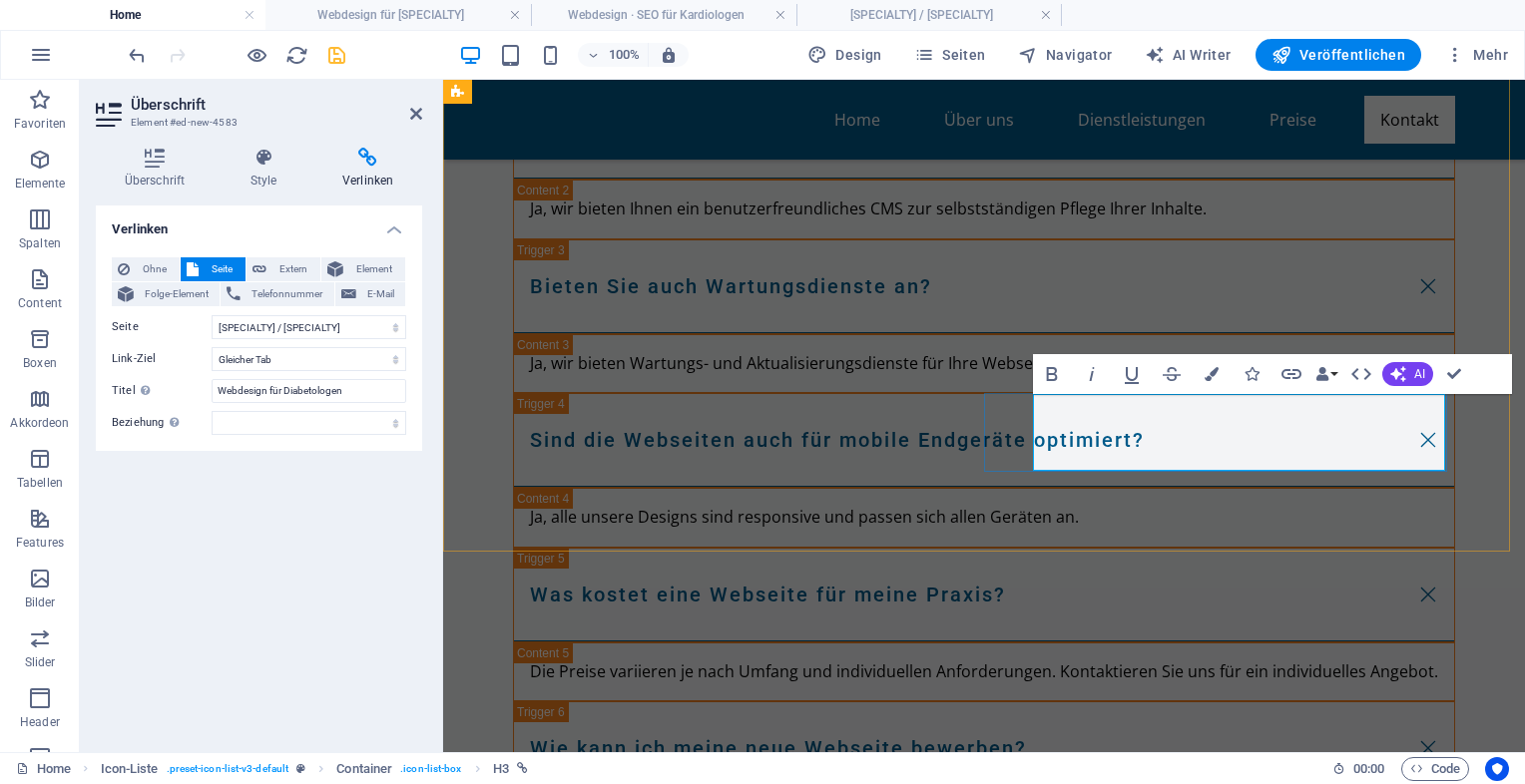 click on "Webdesign für Endokronologie / Diabetologen" at bounding box center [629, 5270] 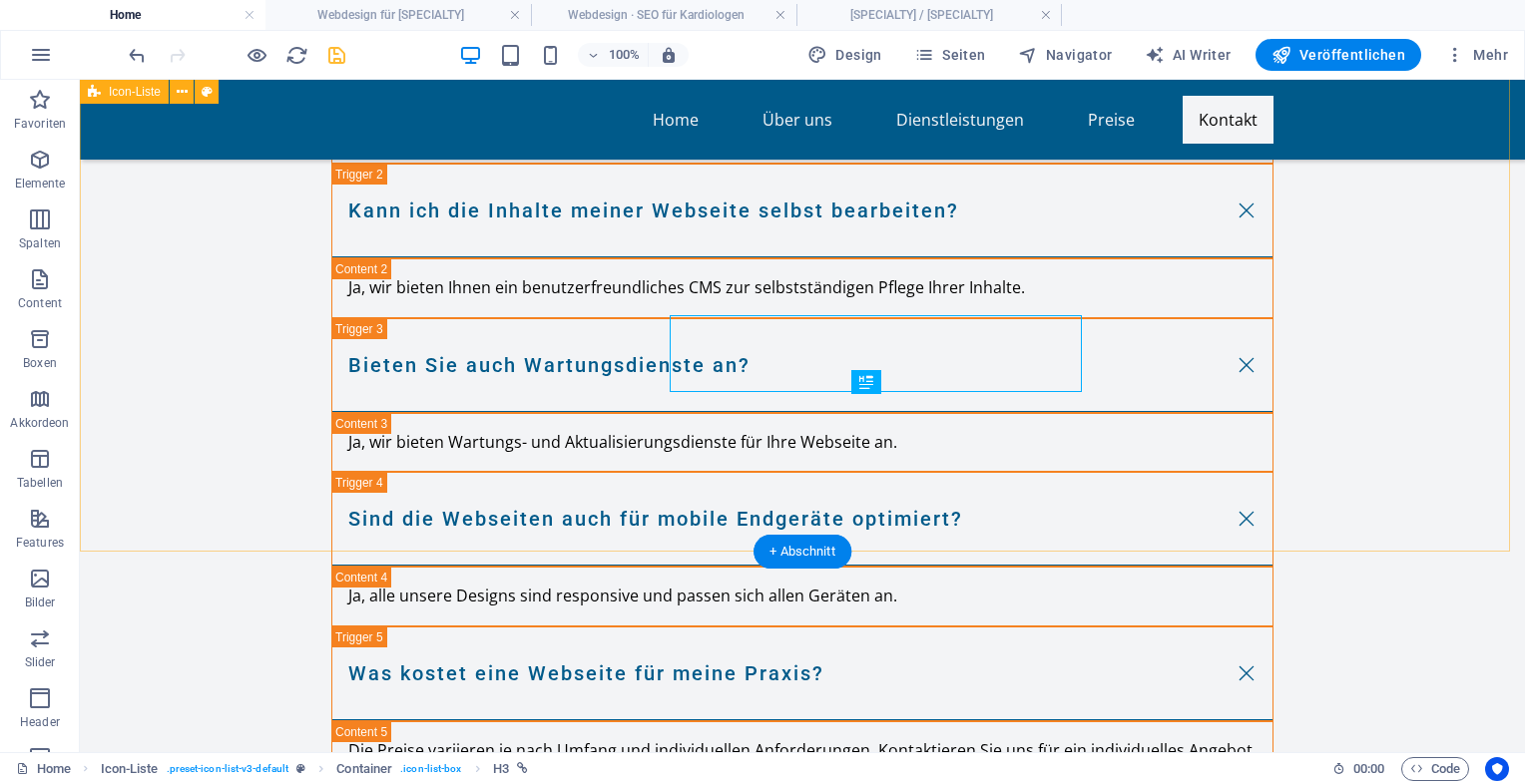 scroll, scrollTop: 9366, scrollLeft: 0, axis: vertical 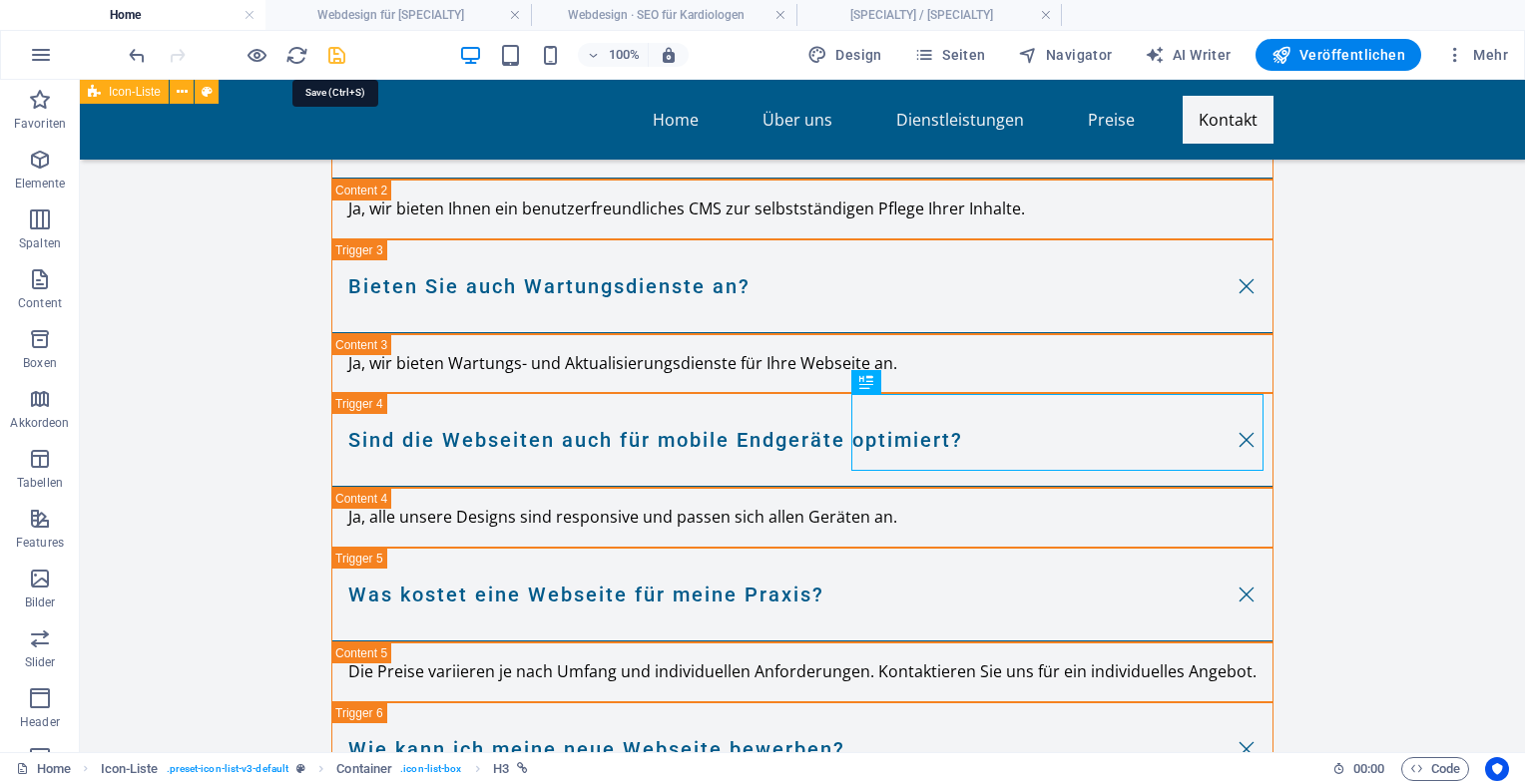 click at bounding box center [336, 55] 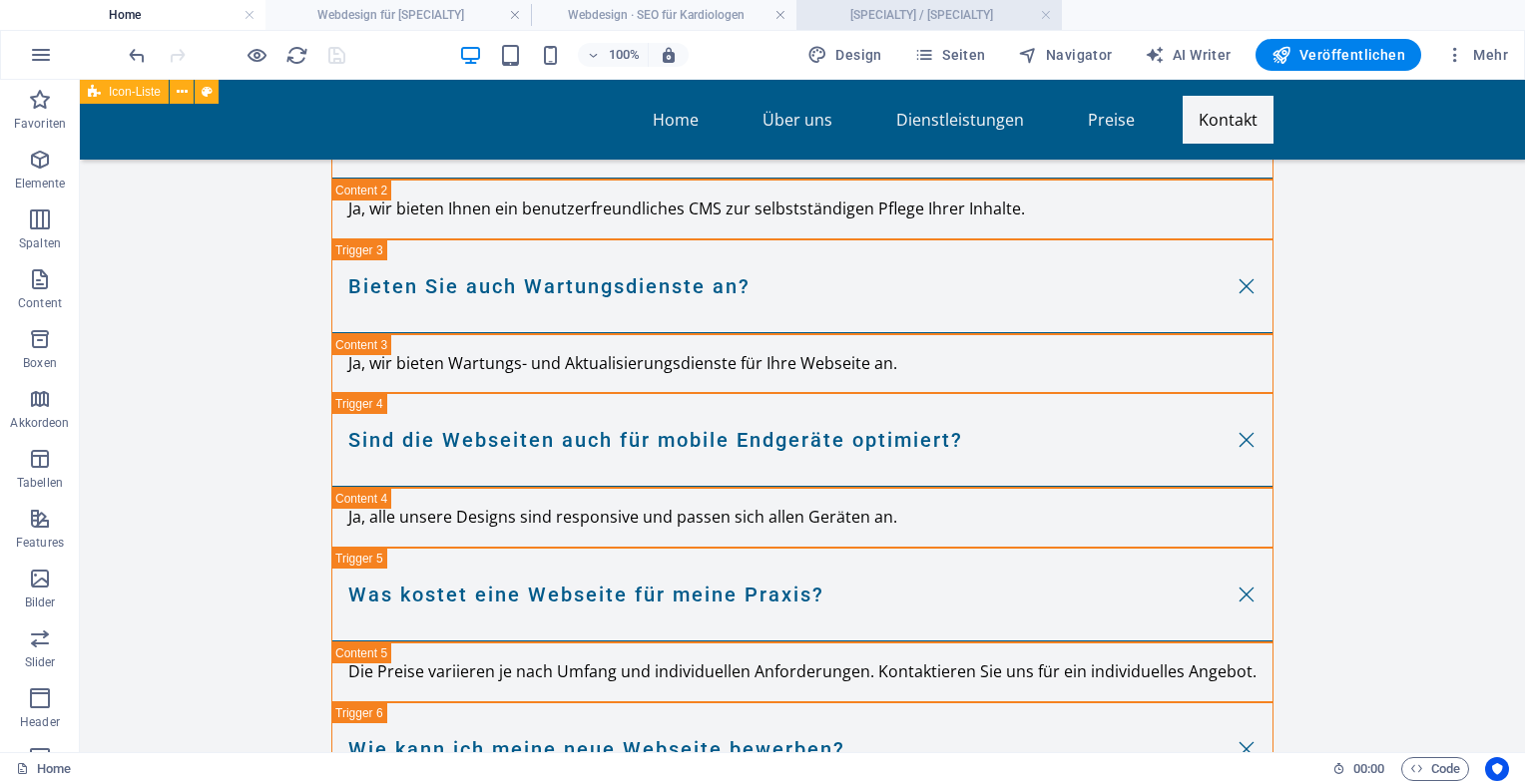 click on "Endokrinologe / Diabetologe" at bounding box center (929, 15) 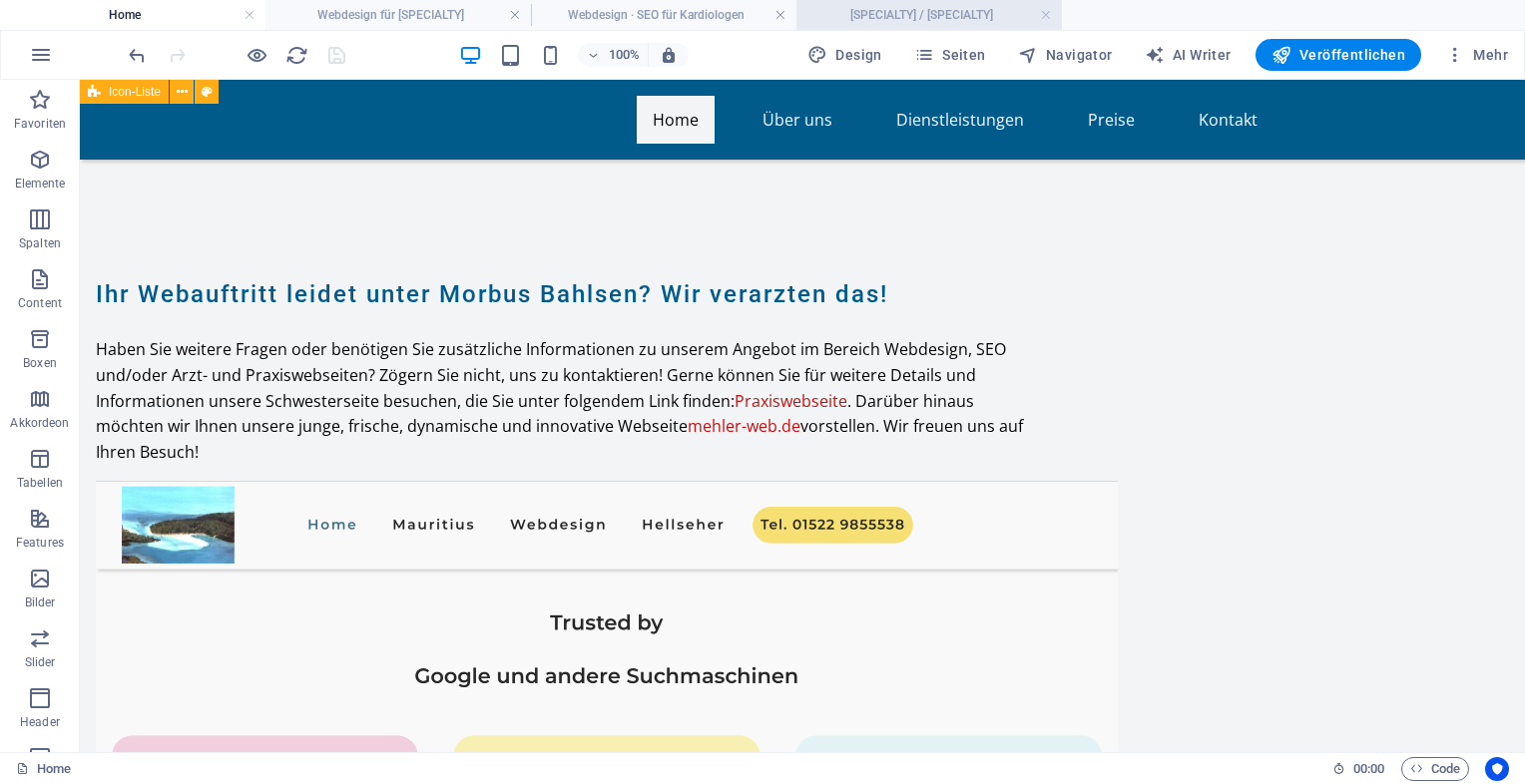 scroll, scrollTop: 0, scrollLeft: 0, axis: both 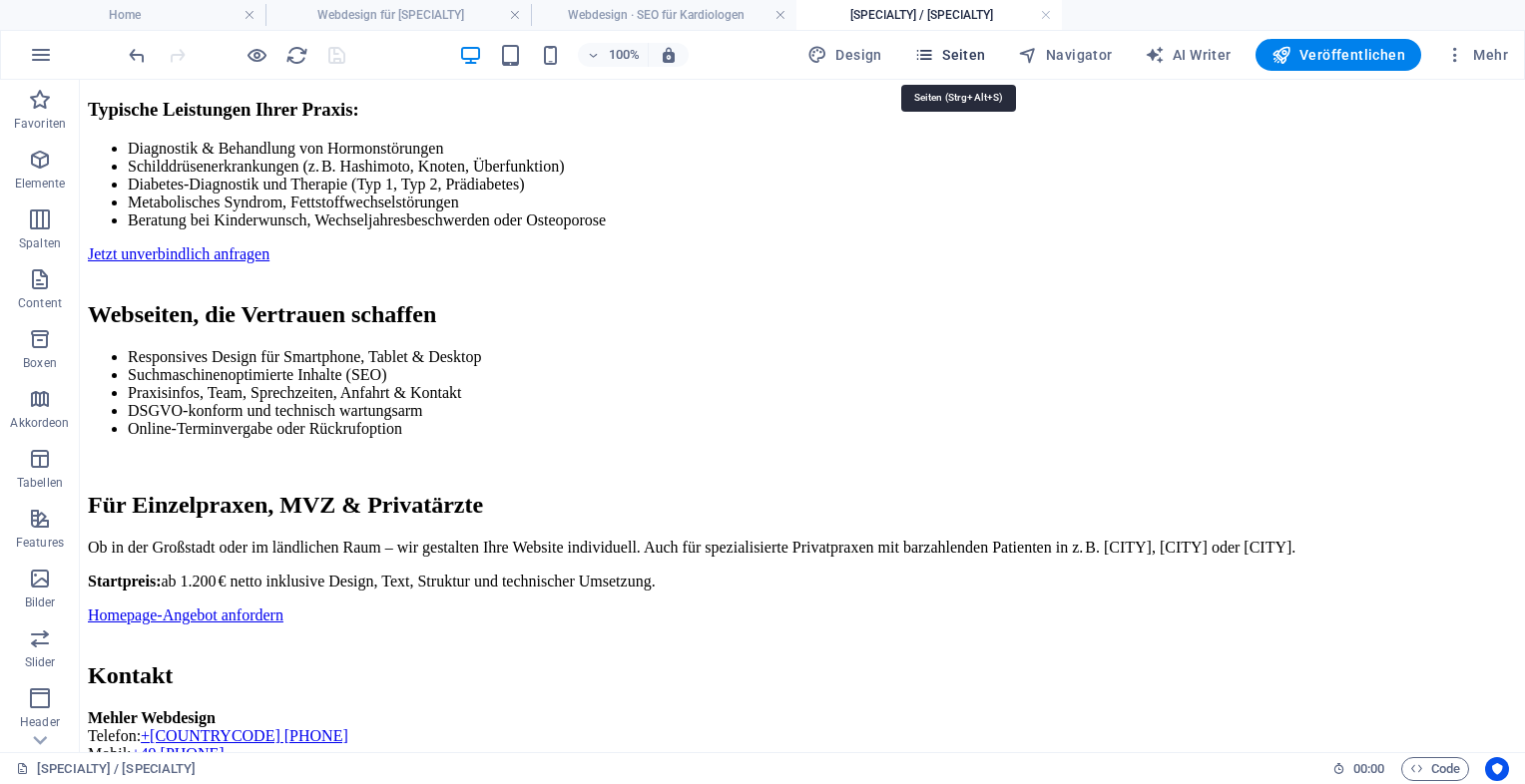 click on "Seiten" at bounding box center (950, 55) 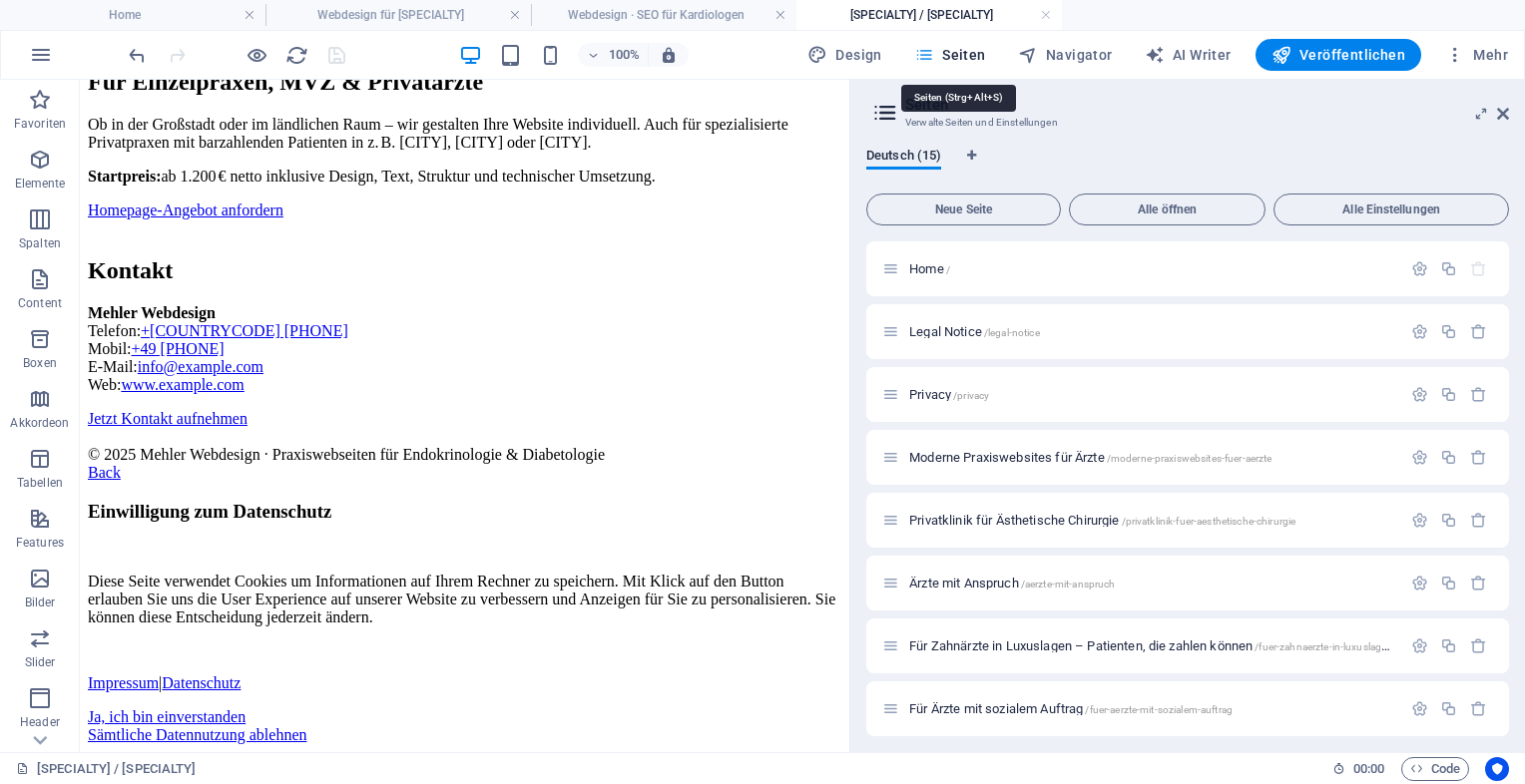 scroll, scrollTop: 1259, scrollLeft: 0, axis: vertical 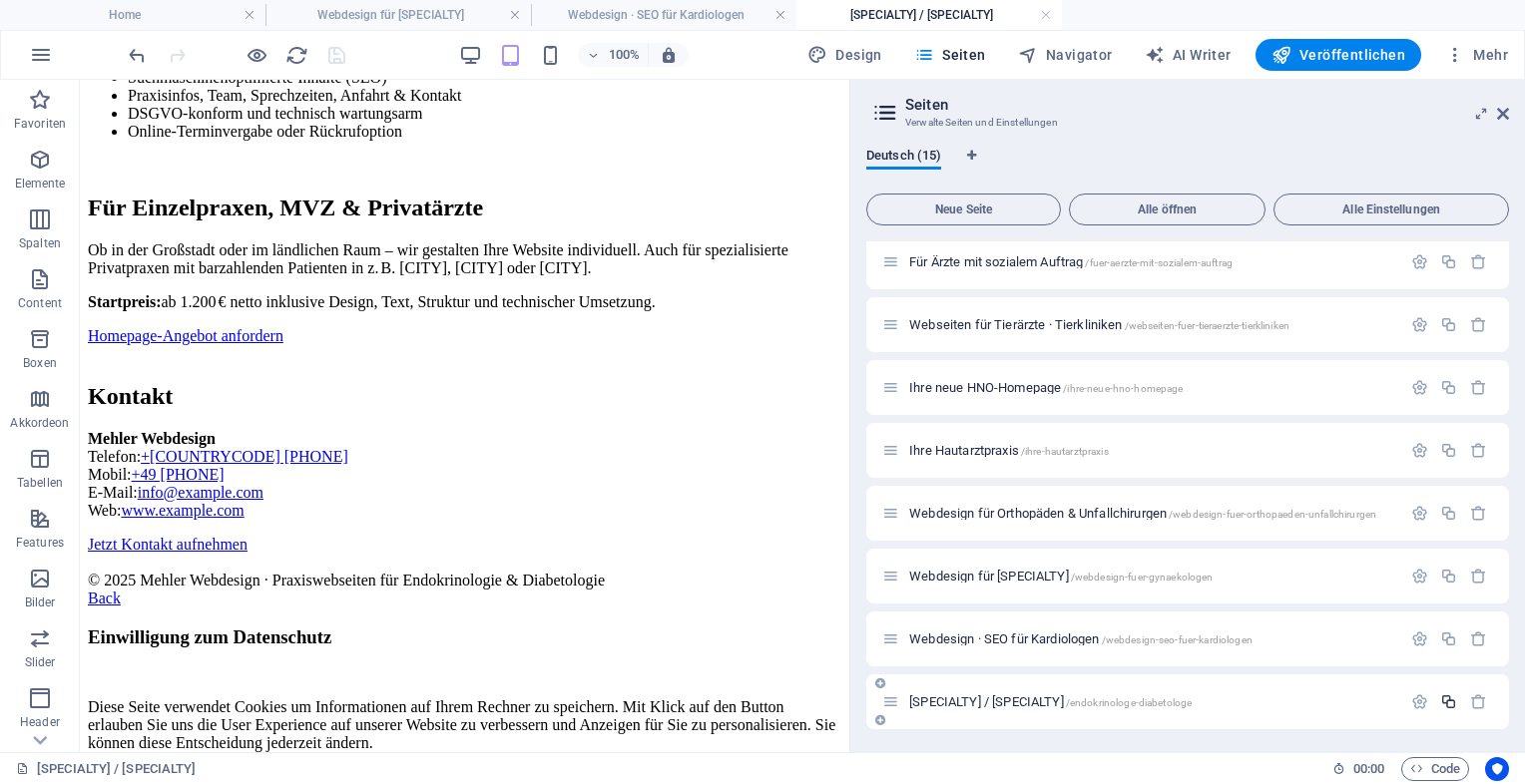 click at bounding box center (1448, 701) 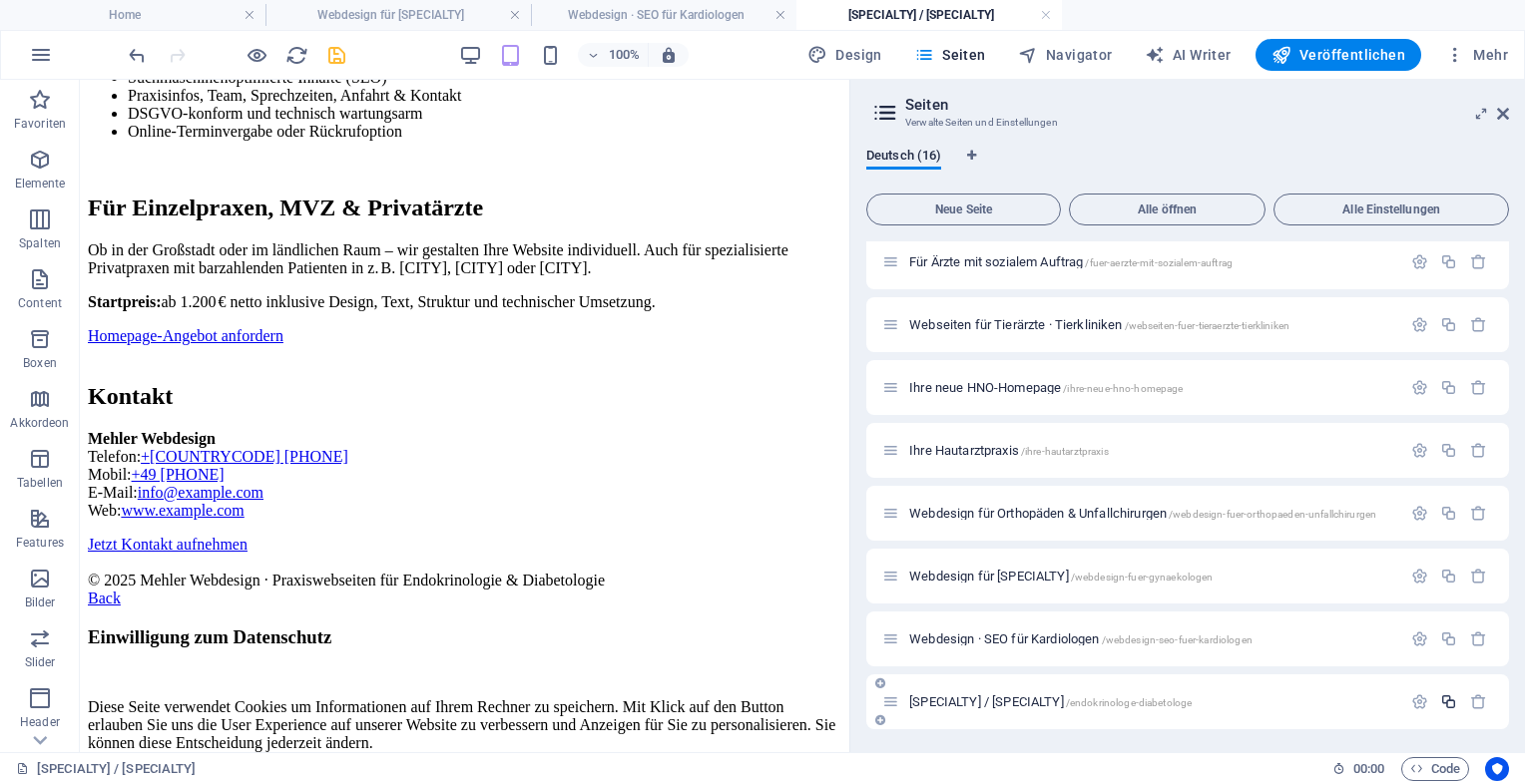 scroll, scrollTop: 798, scrollLeft: 0, axis: vertical 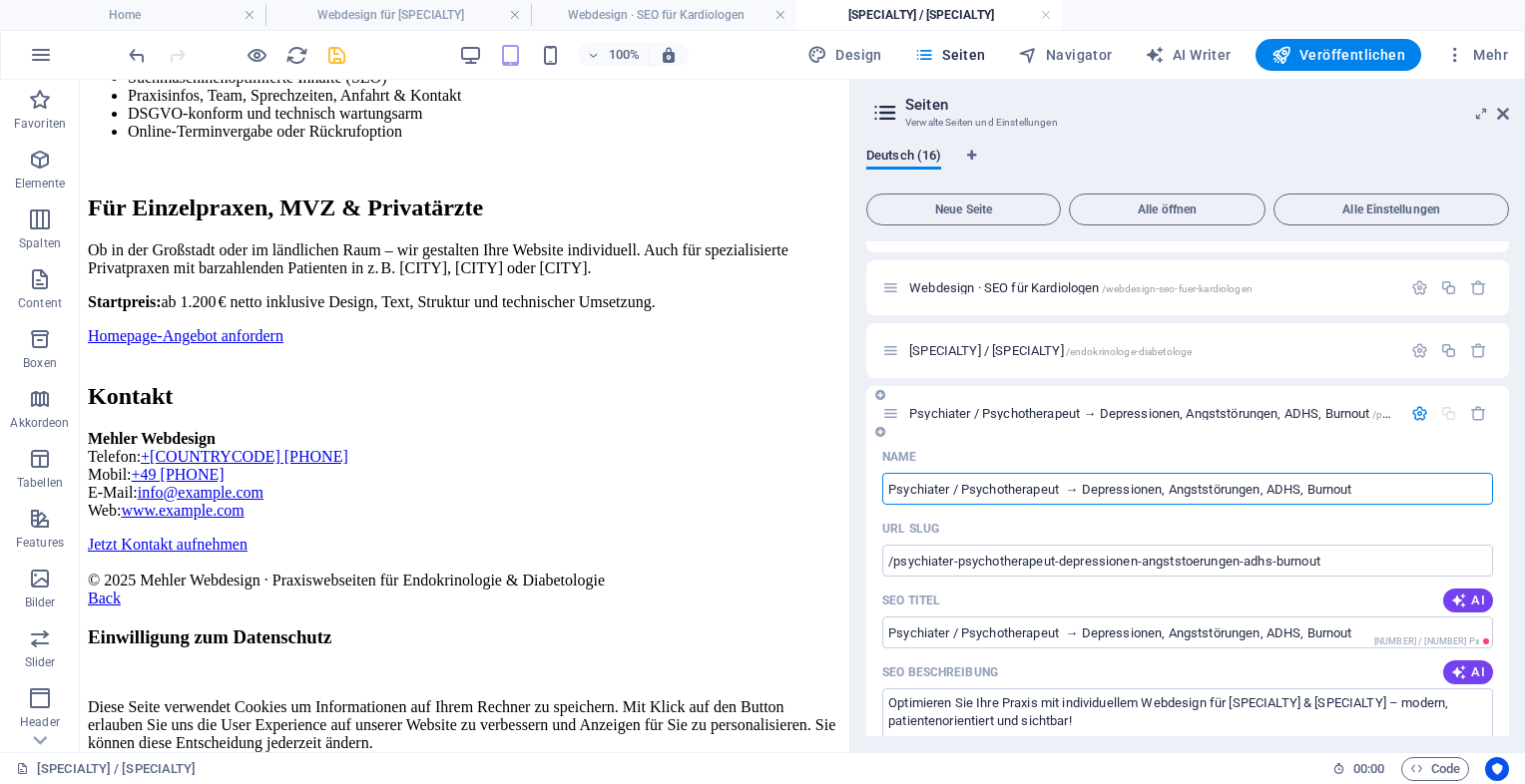 type on "Psychiater / Psychotherapeut  → Depressionen, Angststörungen, ADHS, Burnout" 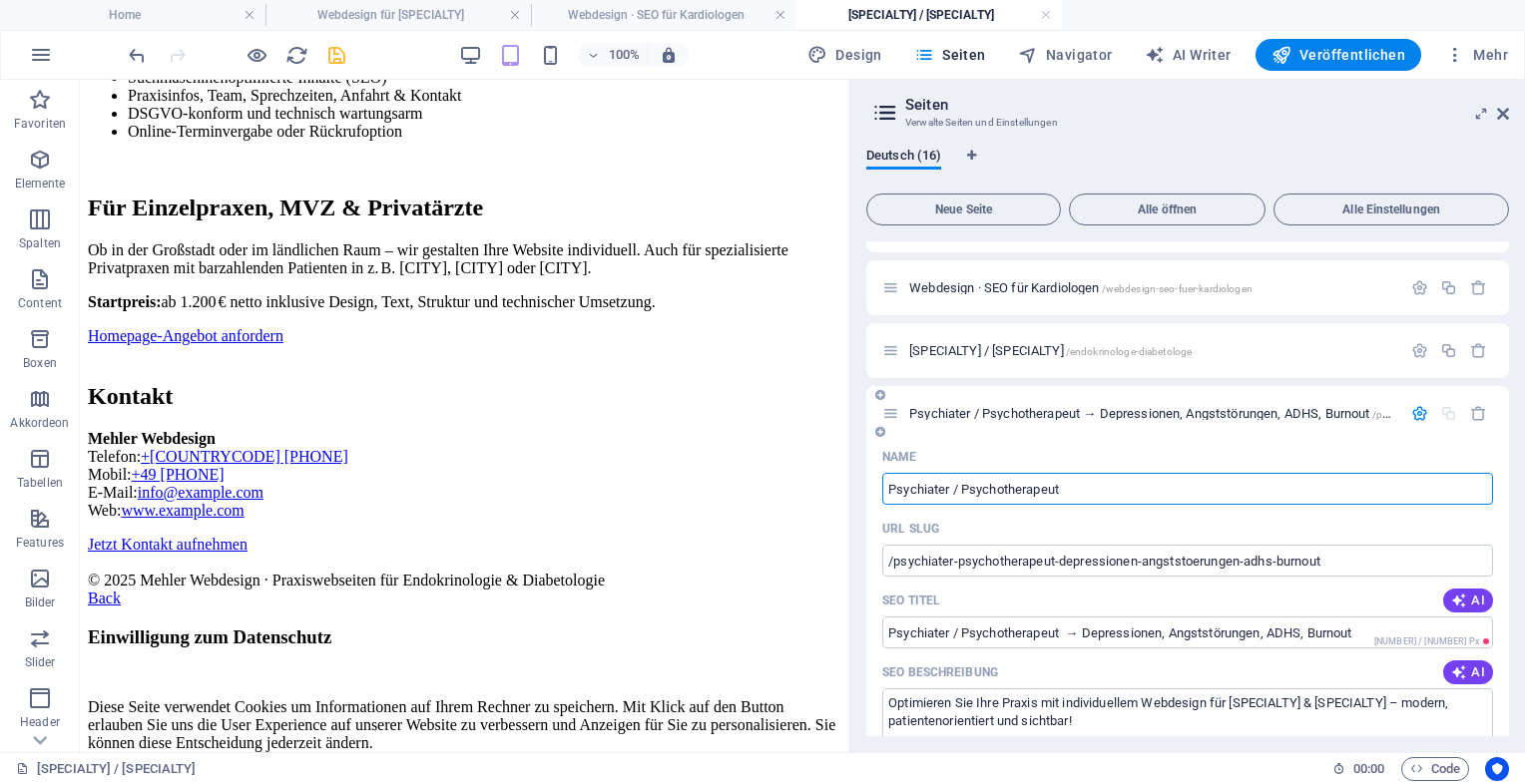 type on "Psychiater / Psychotherapeut" 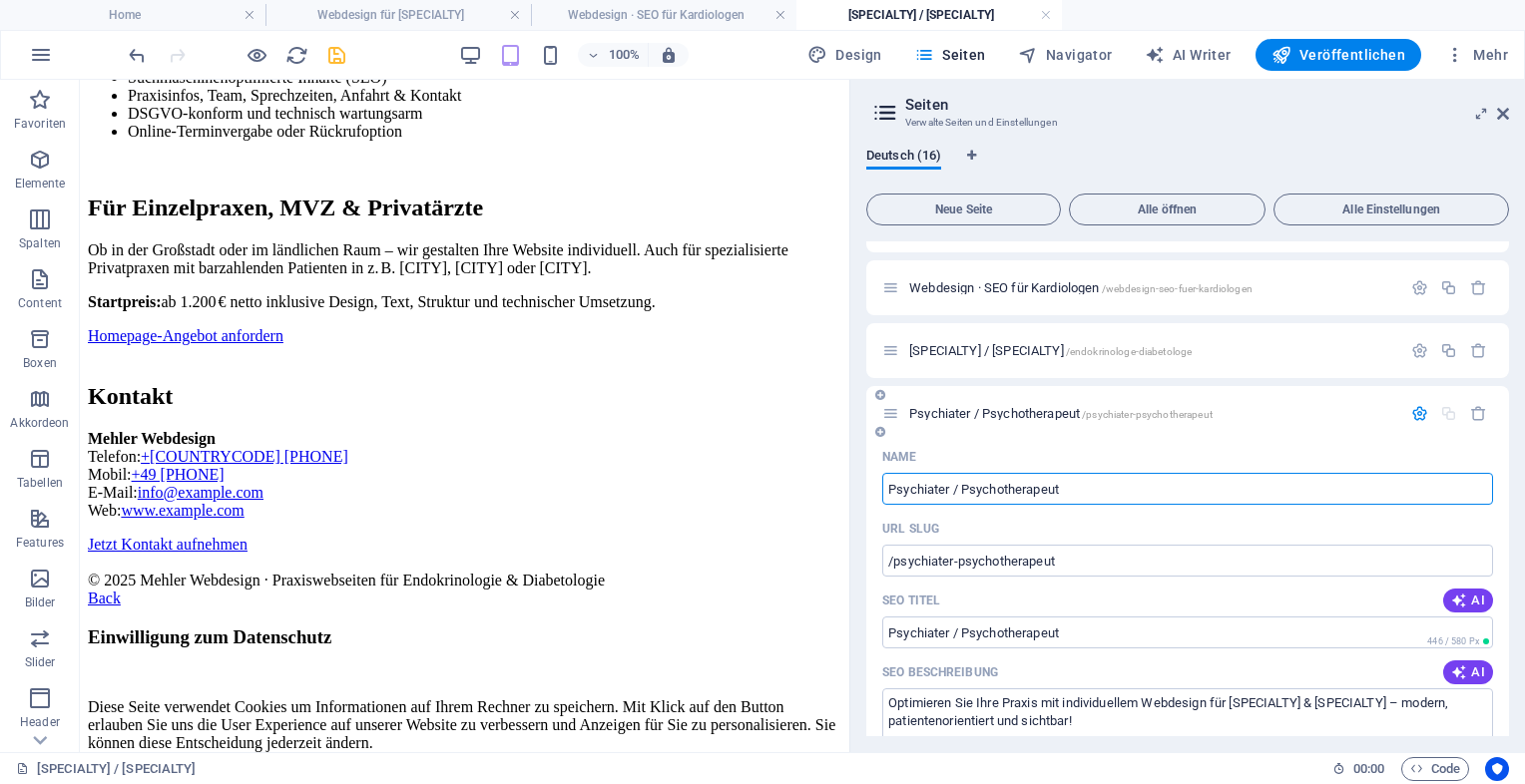 type on "Psychiater / Psychotherapeut" 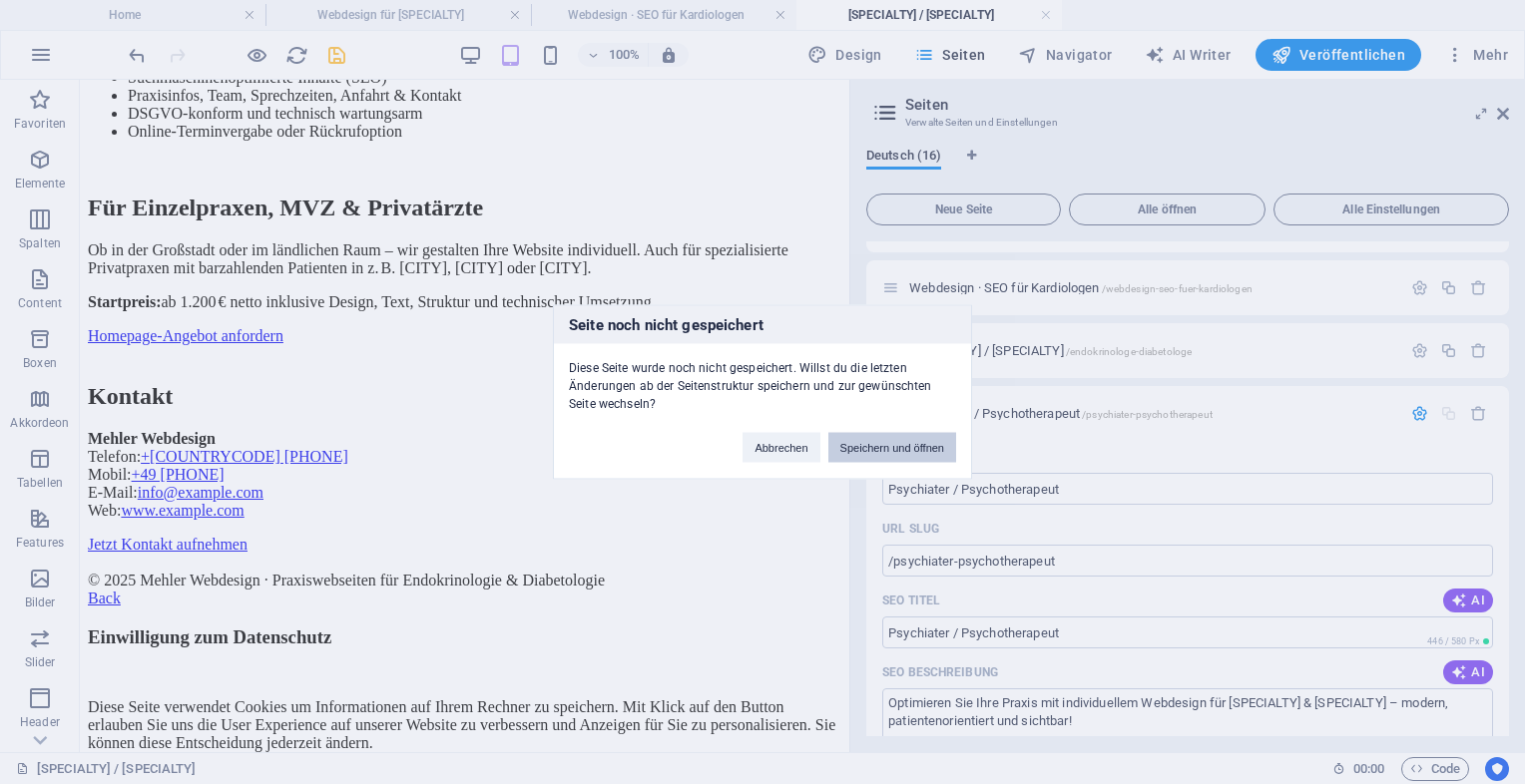 click on "Speichern und öffnen" at bounding box center (892, 448) 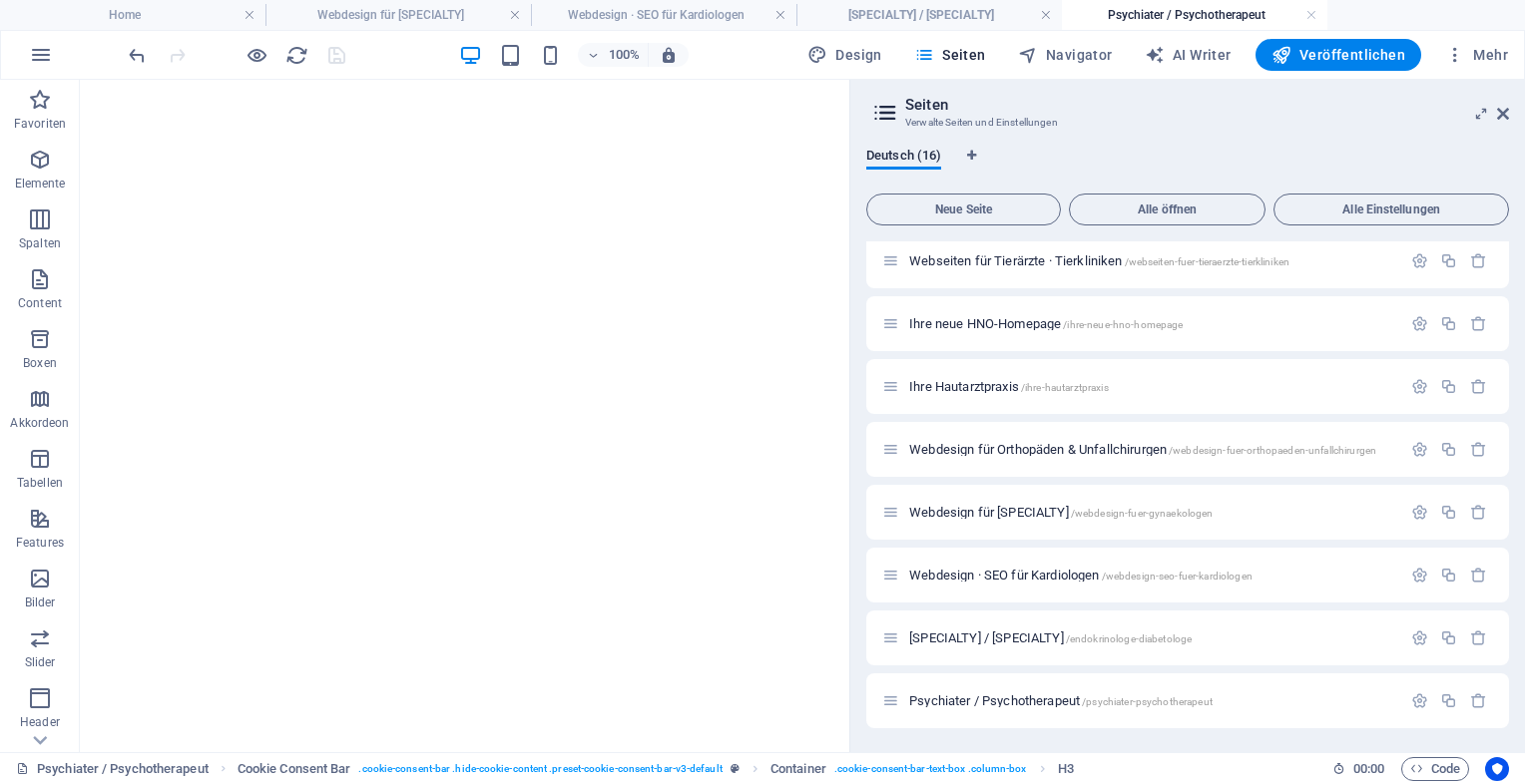 scroll, scrollTop: 0, scrollLeft: 0, axis: both 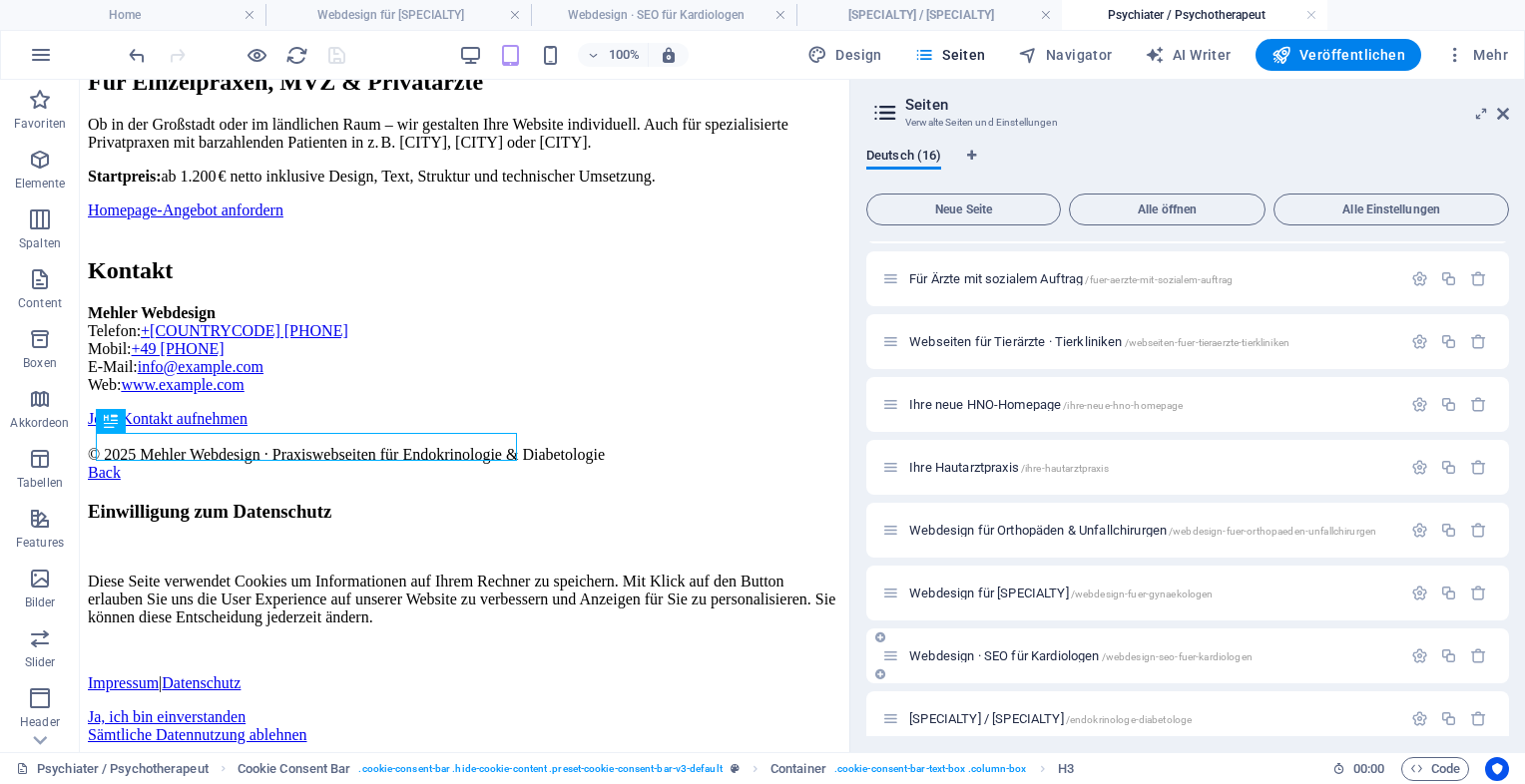 drag, startPoint x: 1502, startPoint y: 574, endPoint x: 1503, endPoint y: 652, distance: 78.00641 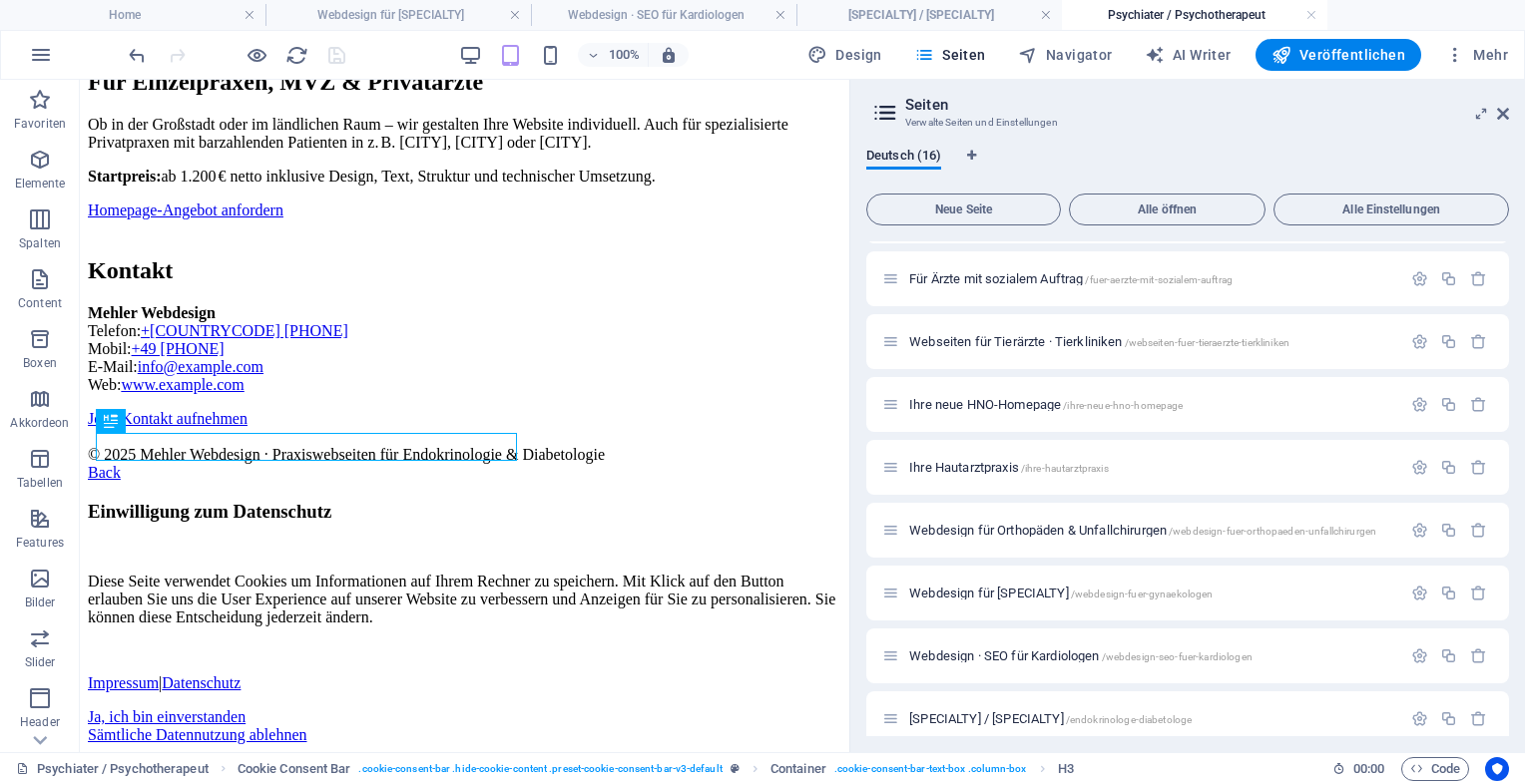 drag, startPoint x: 1511, startPoint y: 651, endPoint x: 1515, endPoint y: 770, distance: 119.06721 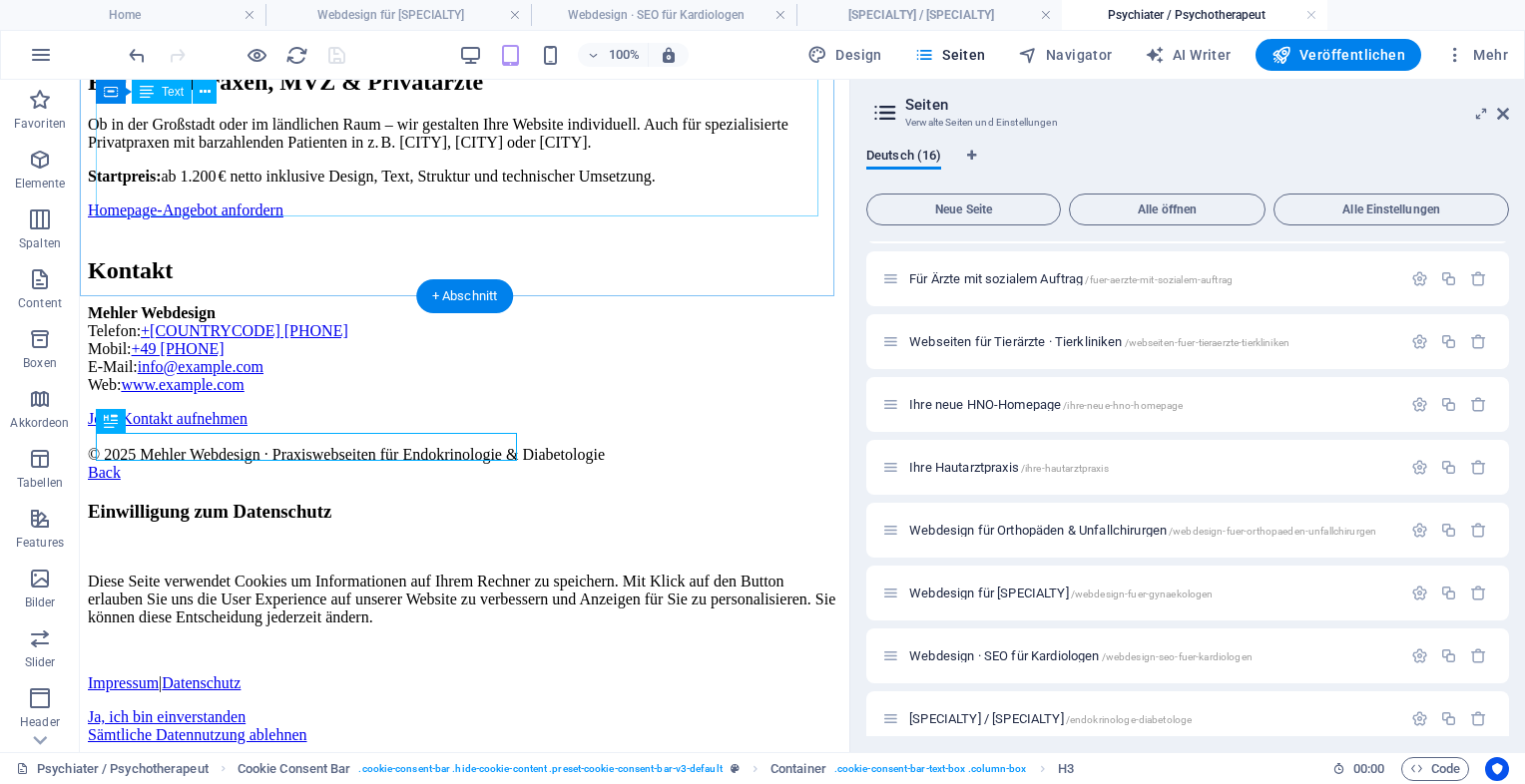 click on "Webdesign für Endokrinologen & Diabetologen
Webdesign für Endokrinologie & Diabetologie
Ihre Praxis online sichtbar machen – modern, seriös und patientenorientiert
Ihre medizinischen Schwerpunkte klar kommuniziert
Endokrinologische Themen wie Hormonstörungen oder Schilddrüsenbeschwerden sind oft erklärungsbedürftig. Eine übersichtliche und fachlich fundierte Webseite vermittelt Kompetenz – und hilft Patienten, schneller den richtigen Ansprechpartner zu finden.
Typische Leistungen Ihrer Praxis:
Diagnostik & Behandlung von Hormonstörungen
Schilddrüsenerkrankungen (z. B. Hashimoto, Knoten, Überfunktion)
Diabetes-Diagnostik und Therapie (Typ 1, Typ 2, Prädiabetes)
Metabolisches Syndrom, Fettstoffwechselstörungen
Beratung bei Kinderwunsch, Wechseljahresbeschwerden oder Osteoporose
Jetzt unverbindlich anfragen
Webseiten, die Vertrauen schaffen
Responsives Design für Smartphone, Tablet & Desktop" at bounding box center (464, -109) 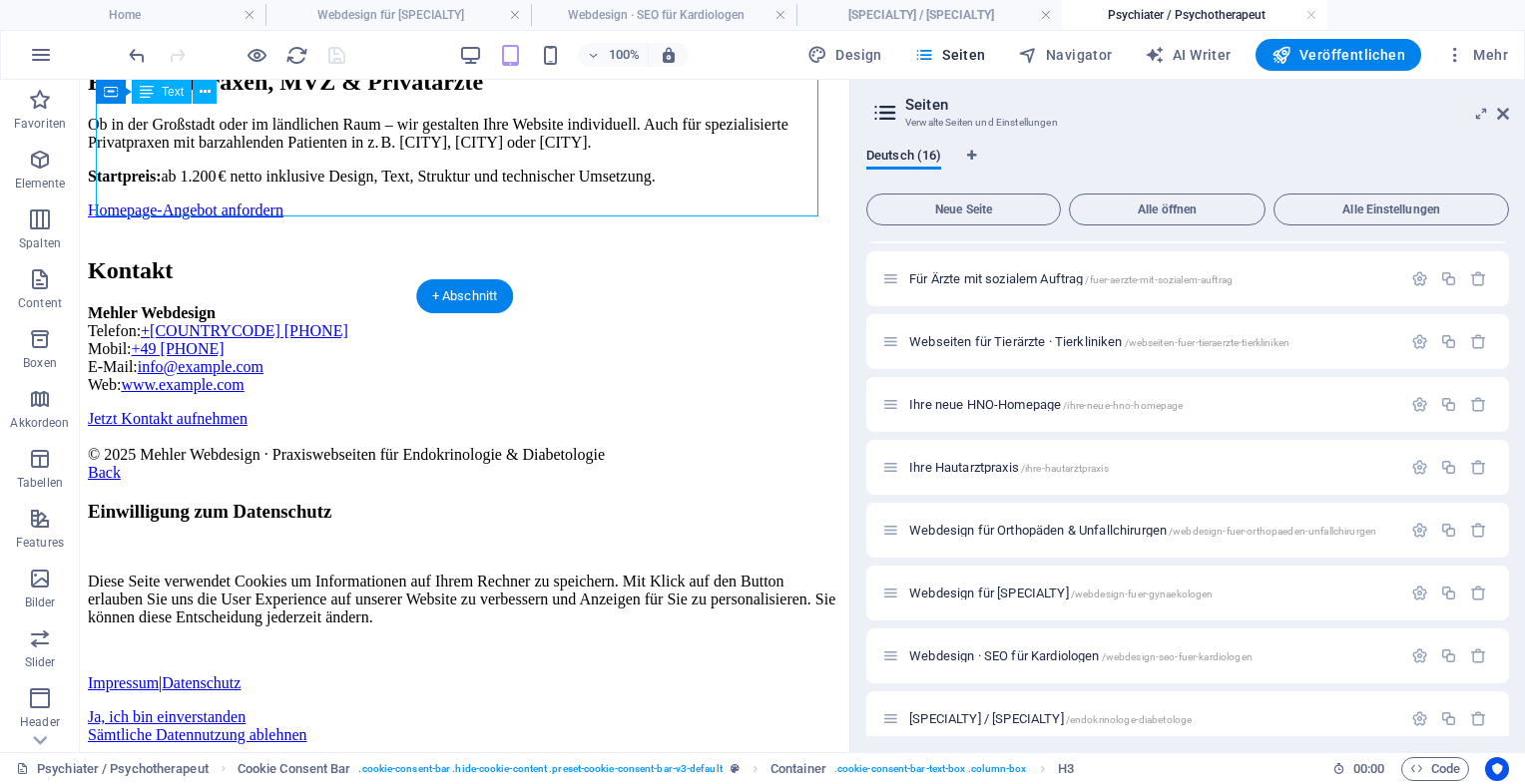 click on "Webdesign für Endokrinologen & Diabetologen
Webdesign für Endokrinologie & Diabetologie
Ihre Praxis online sichtbar machen – modern, seriös und patientenorientiert
Ihre medizinischen Schwerpunkte klar kommuniziert
Endokrinologische Themen wie Hormonstörungen oder Schilddrüsenbeschwerden sind oft erklärungsbedürftig. Eine übersichtliche und fachlich fundierte Webseite vermittelt Kompetenz – und hilft Patienten, schneller den richtigen Ansprechpartner zu finden.
Typische Leistungen Ihrer Praxis:
Diagnostik & Behandlung von Hormonstörungen
Schilddrüsenerkrankungen (z. B. Hashimoto, Knoten, Überfunktion)
Diabetes-Diagnostik und Therapie (Typ 1, Typ 2, Prädiabetes)
Metabolisches Syndrom, Fettstoffwechselstörungen
Beratung bei Kinderwunsch, Wechseljahresbeschwerden oder Osteoporose
Jetzt unverbindlich anfragen
Webseiten, die Vertrauen schaffen
Responsives Design für Smartphone, Tablet & Desktop" at bounding box center [464, -109] 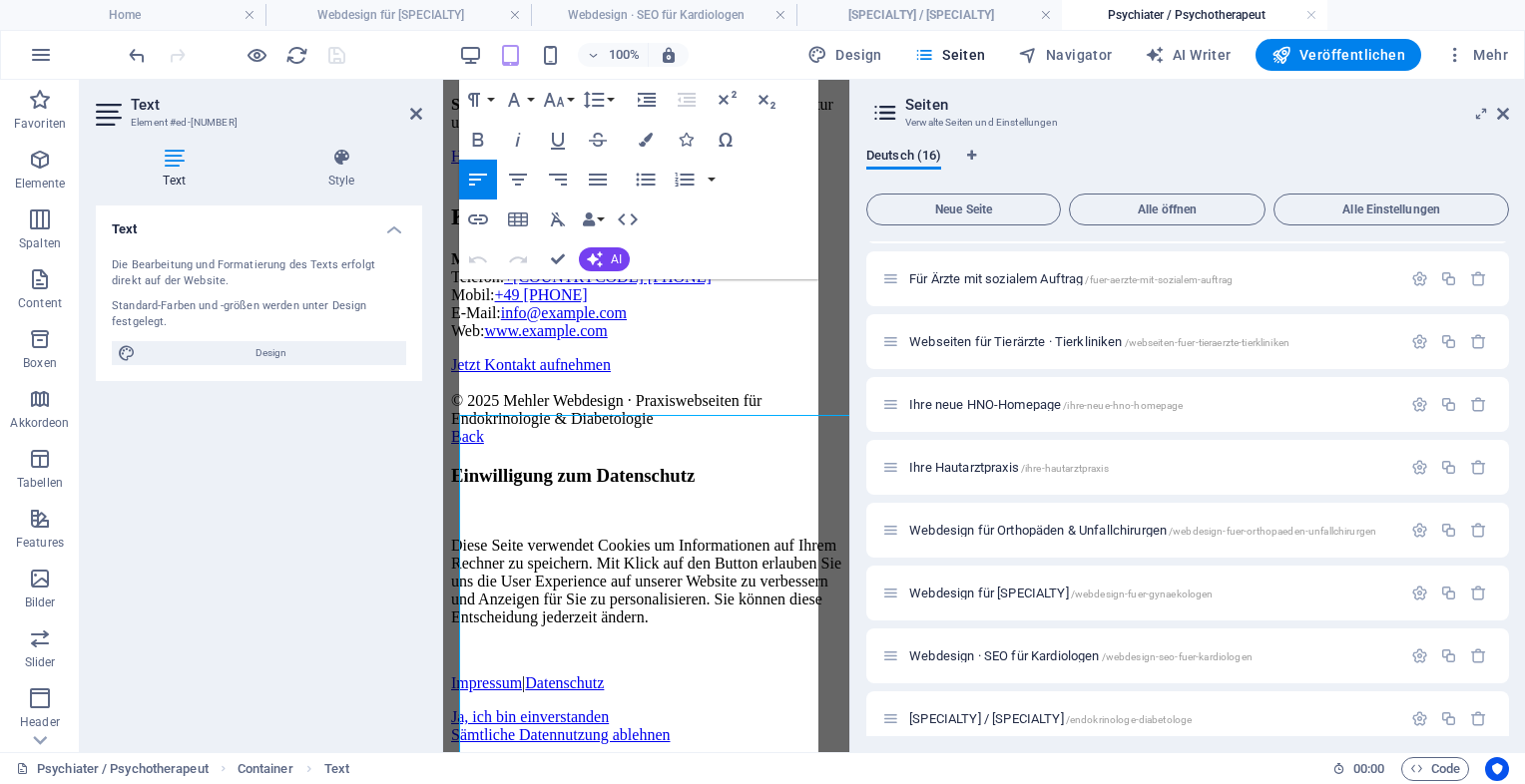 scroll, scrollTop: 343, scrollLeft: 0, axis: vertical 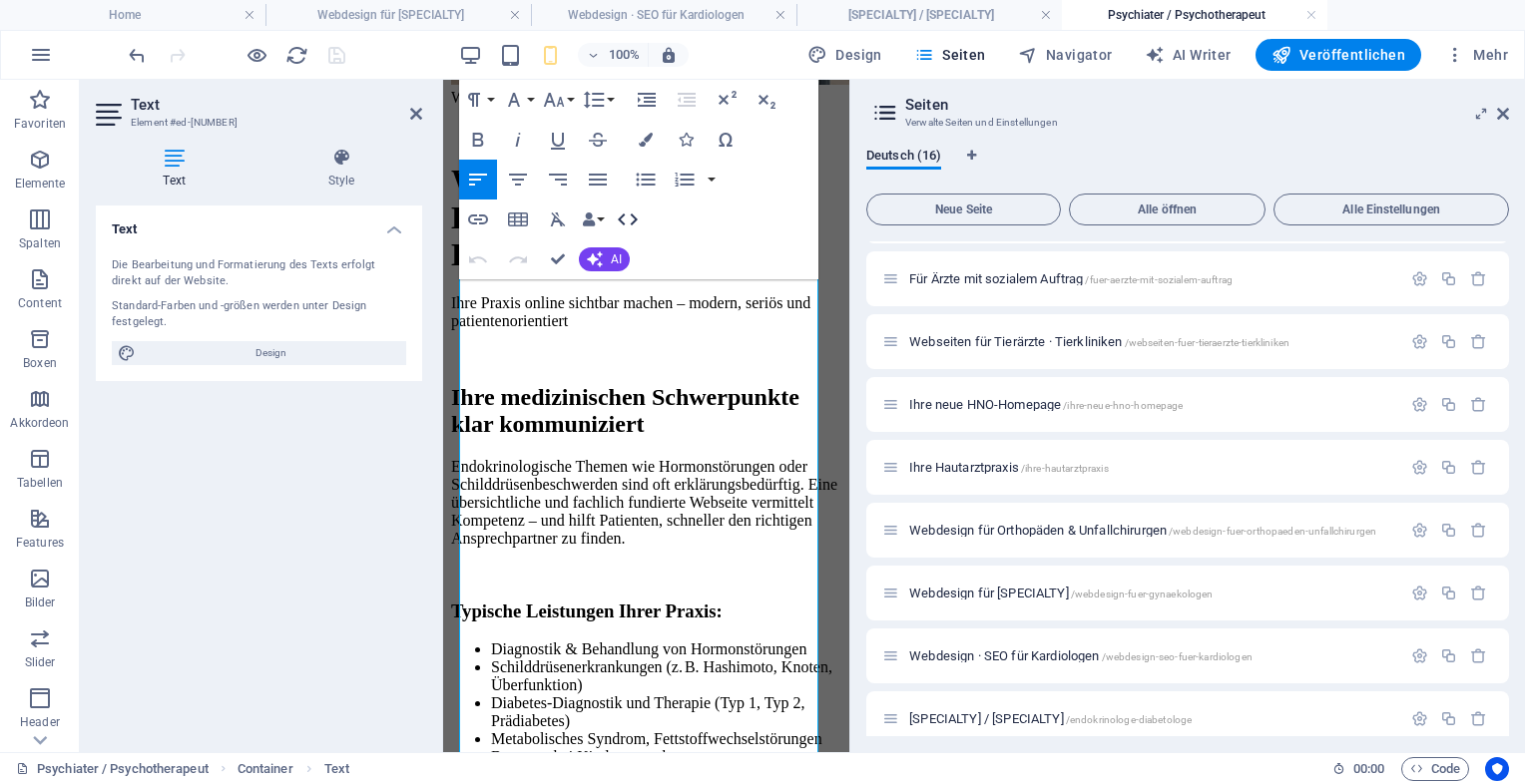 click 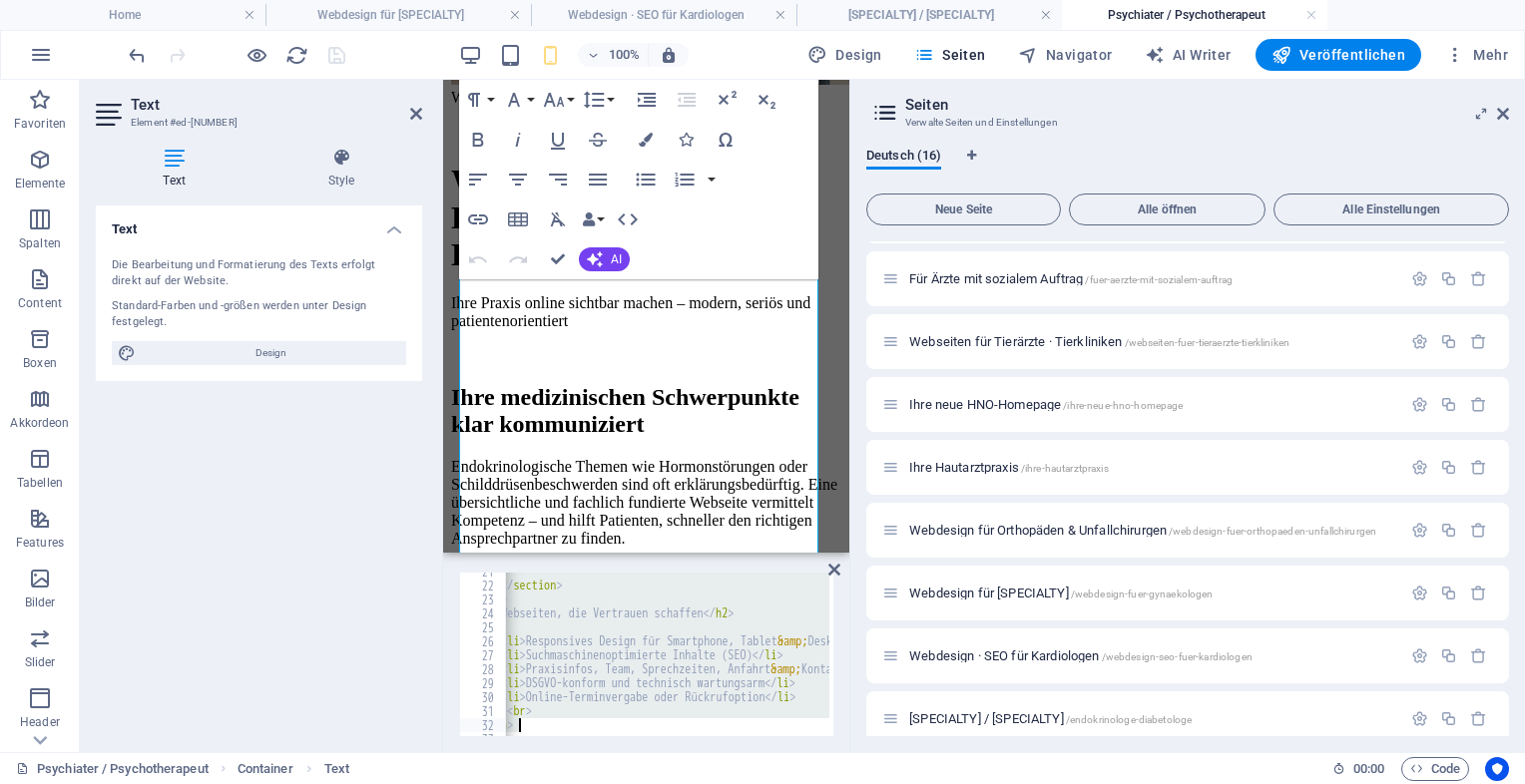 scroll, scrollTop: 511, scrollLeft: 0, axis: vertical 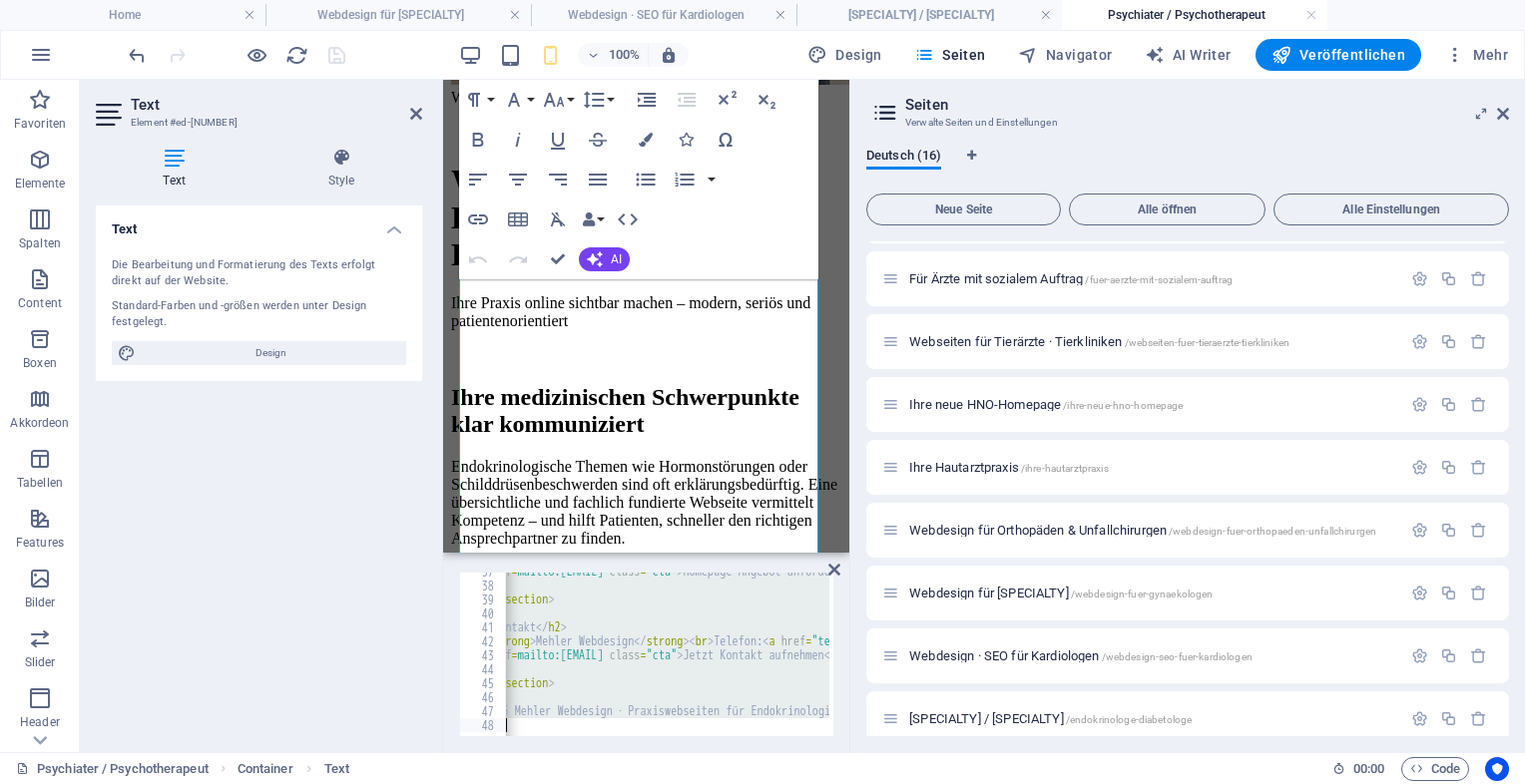 drag, startPoint x: 507, startPoint y: 581, endPoint x: 938, endPoint y: 787, distance: 477.6997 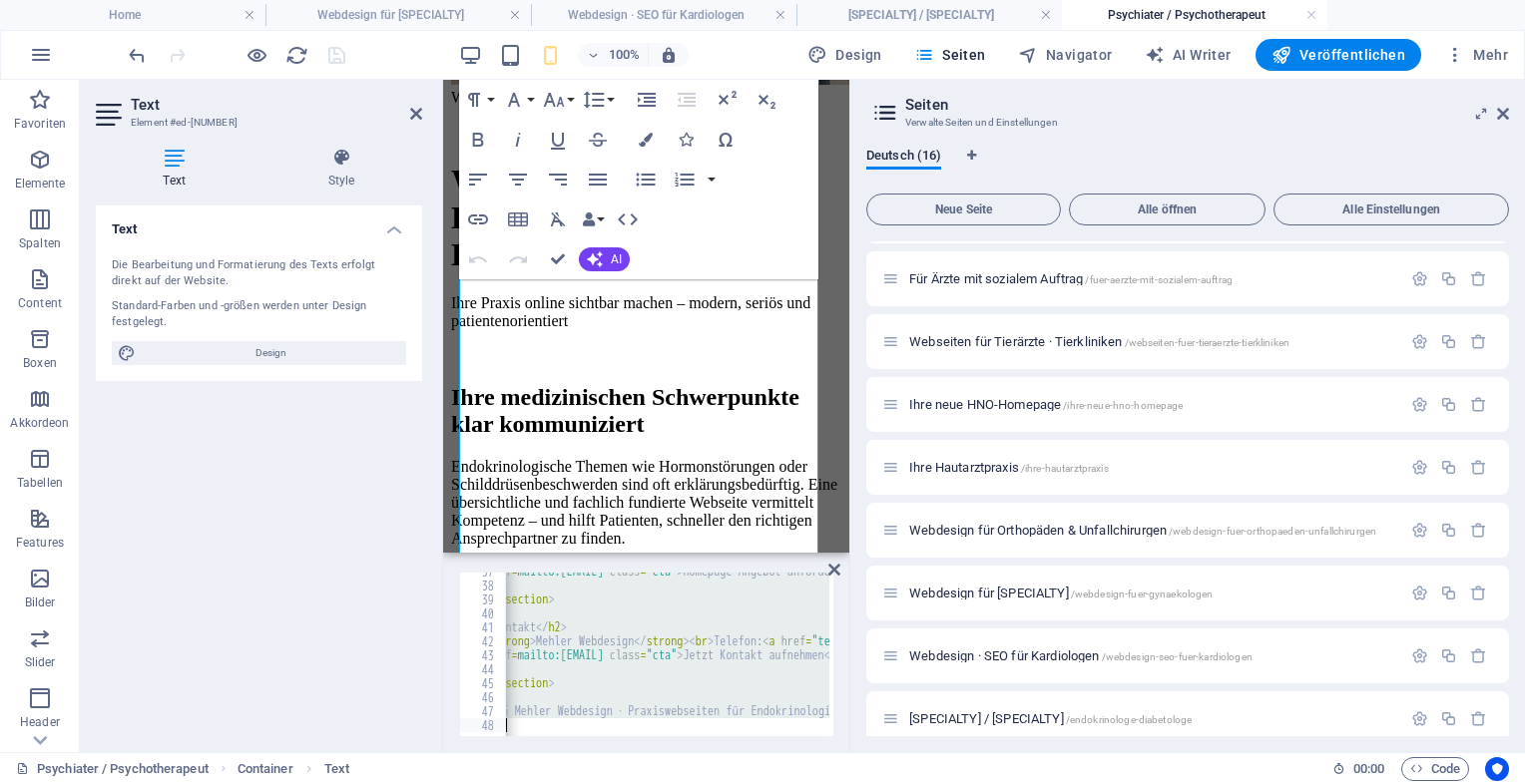 paste 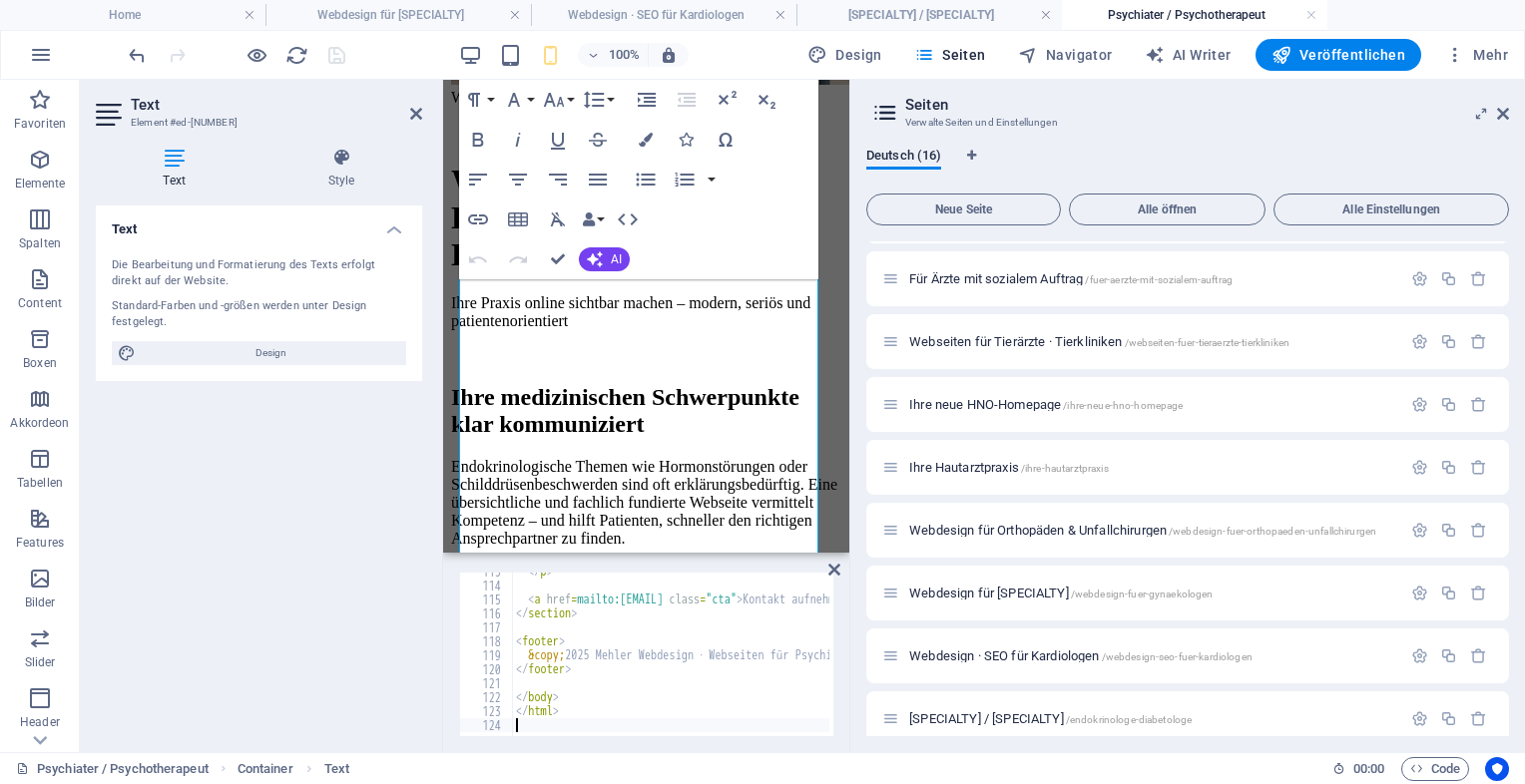 scroll, scrollTop: 1572, scrollLeft: 0, axis: vertical 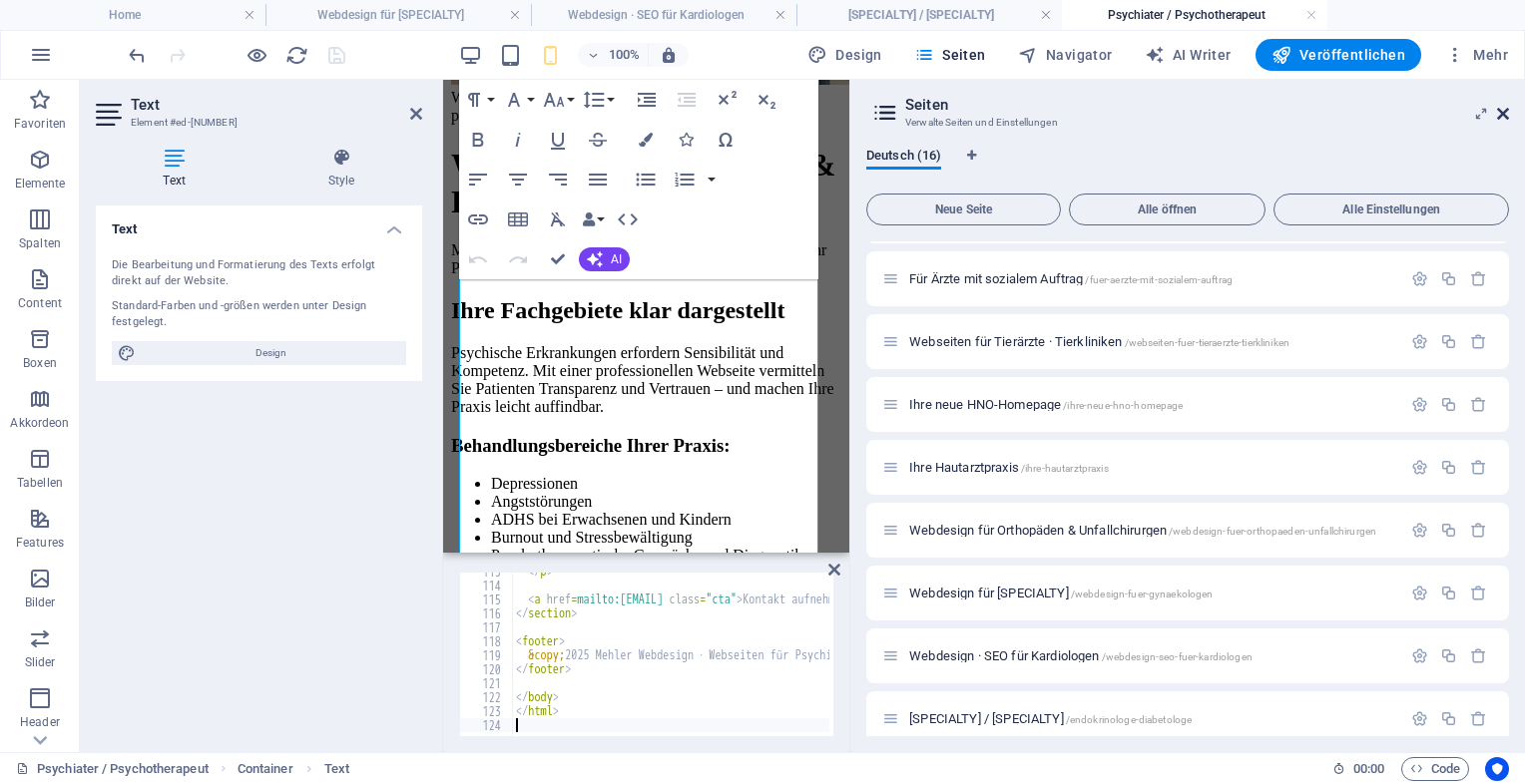 click at bounding box center [1503, 114] 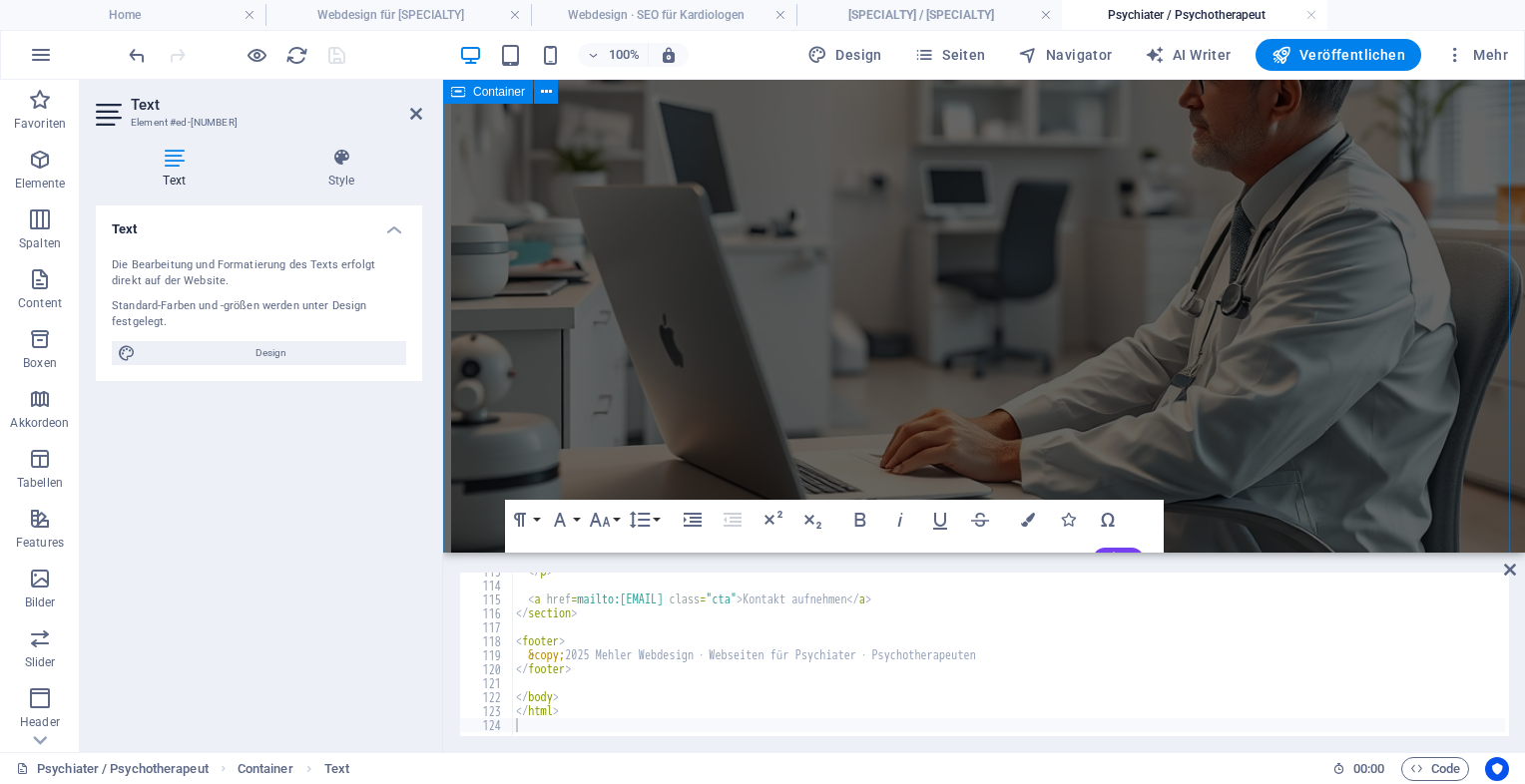 scroll, scrollTop: 1054, scrollLeft: 0, axis: vertical 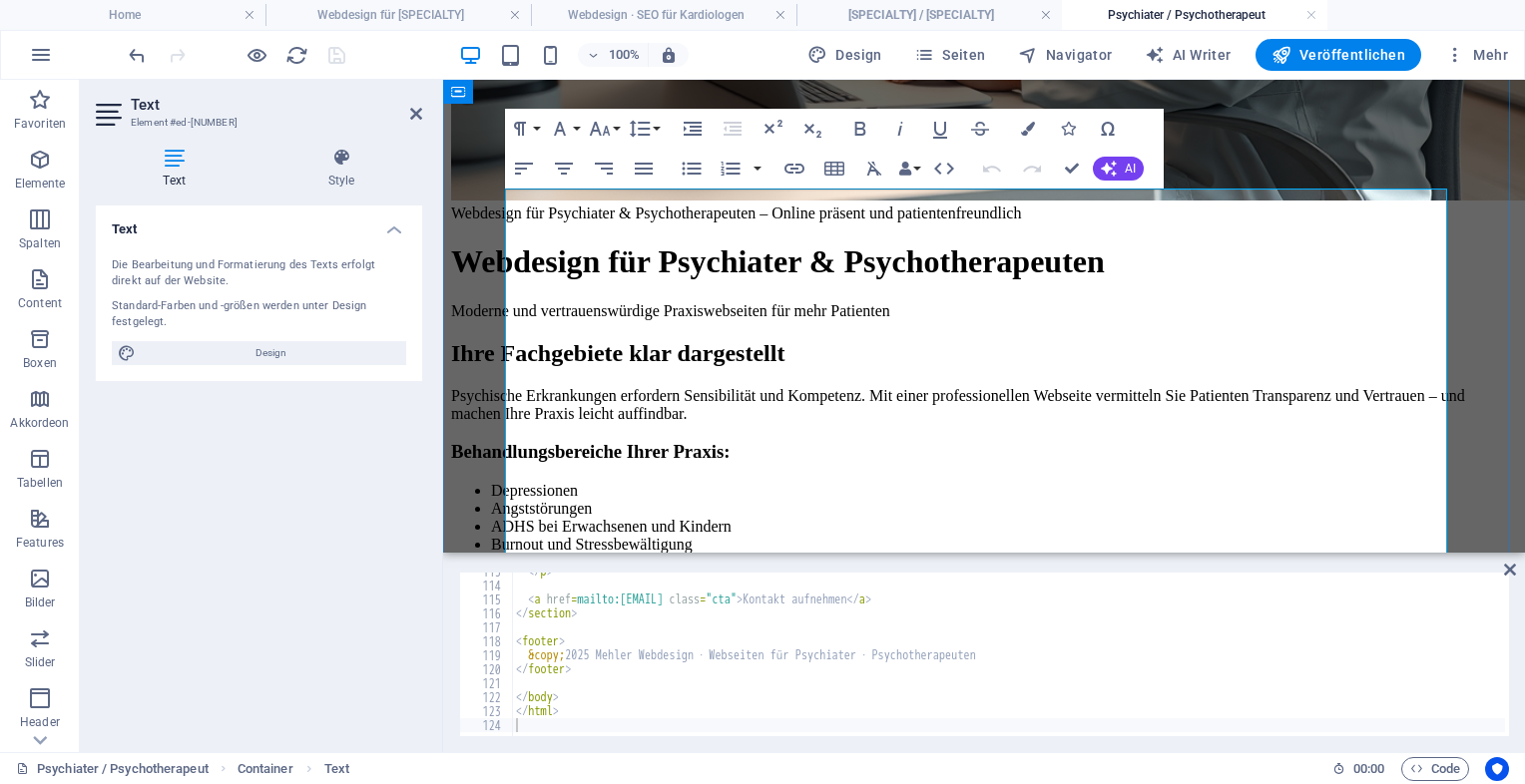 click on "Webdesign für Psychiater & Psychotherapeuten – Online präsent und patientenfreundlich
Webdesign für Psychiater & Psychotherapeuten
Moderne und vertrauenswürdige Praxiswebseiten für mehr Patienten
Ihre Fachgebiete klar dargestellt
Psychische Erkrankungen erfordern Sensibilität und Kompetenz. Mit einer professionellen Webseite vermitteln Sie Patienten Transparenz und Vertrauen – und machen Ihre Praxis leicht auffindbar.
Behandlungsbereiche Ihrer Praxis:
Depressionen
Angststörungen
ADHS bei Erwachsenen und Kindern
Burnout und Stressbewältigung
Psychotherapeutische Gespräche und Diagnostik
Jetzt Beratung anfragen
Was Ihre neue Website bietet
Responsives Design für alle Endgeräte
Suchmaschinenoptimierung (SEO) für lokale Sichtbarkeit
Klare Praxisinformationen, Kontakt und Anfahrt
Optionale Online-Terminbuchung und Rückrufservice
Preis ab:" at bounding box center [984, 663] 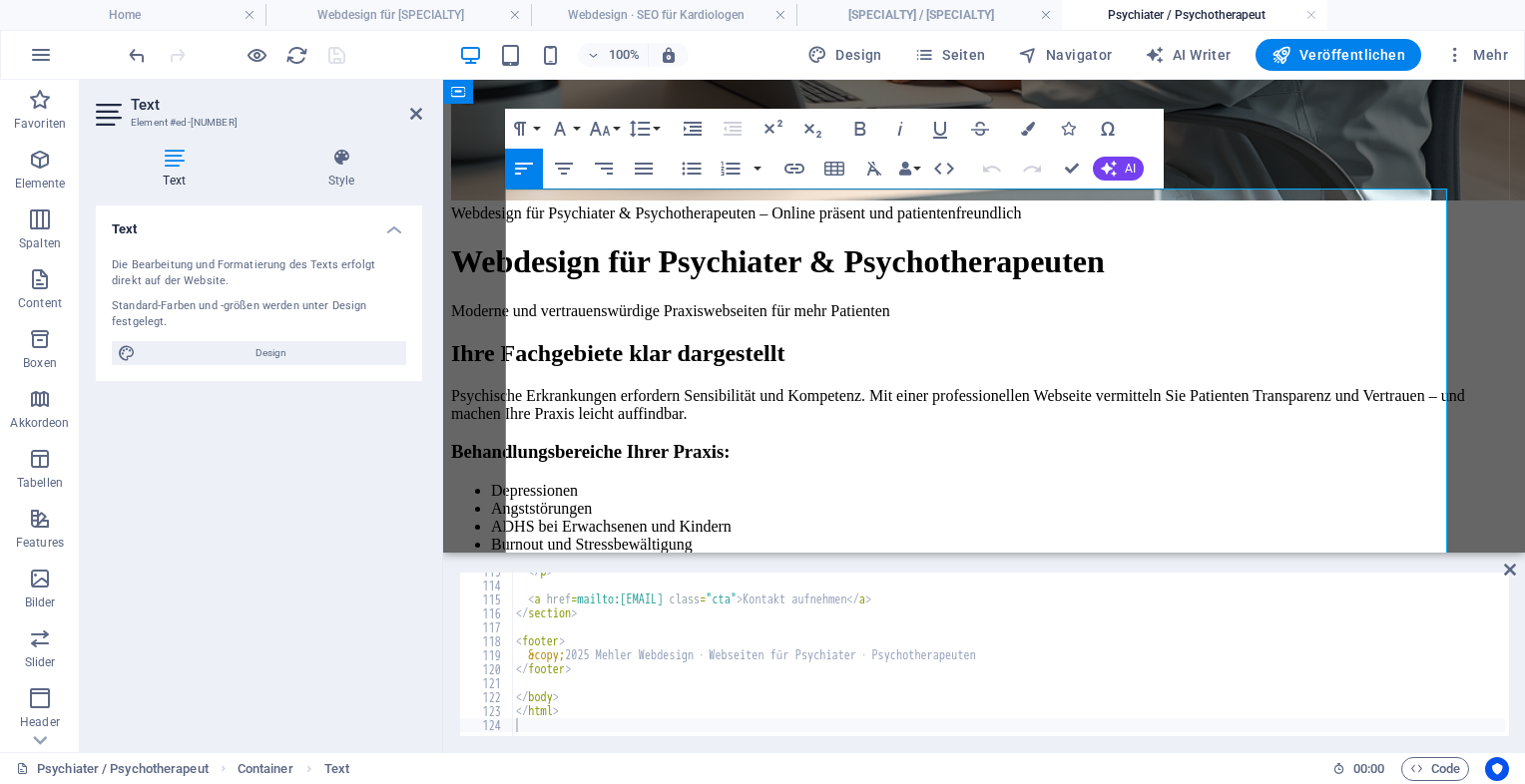 scroll, scrollTop: 455, scrollLeft: 0, axis: vertical 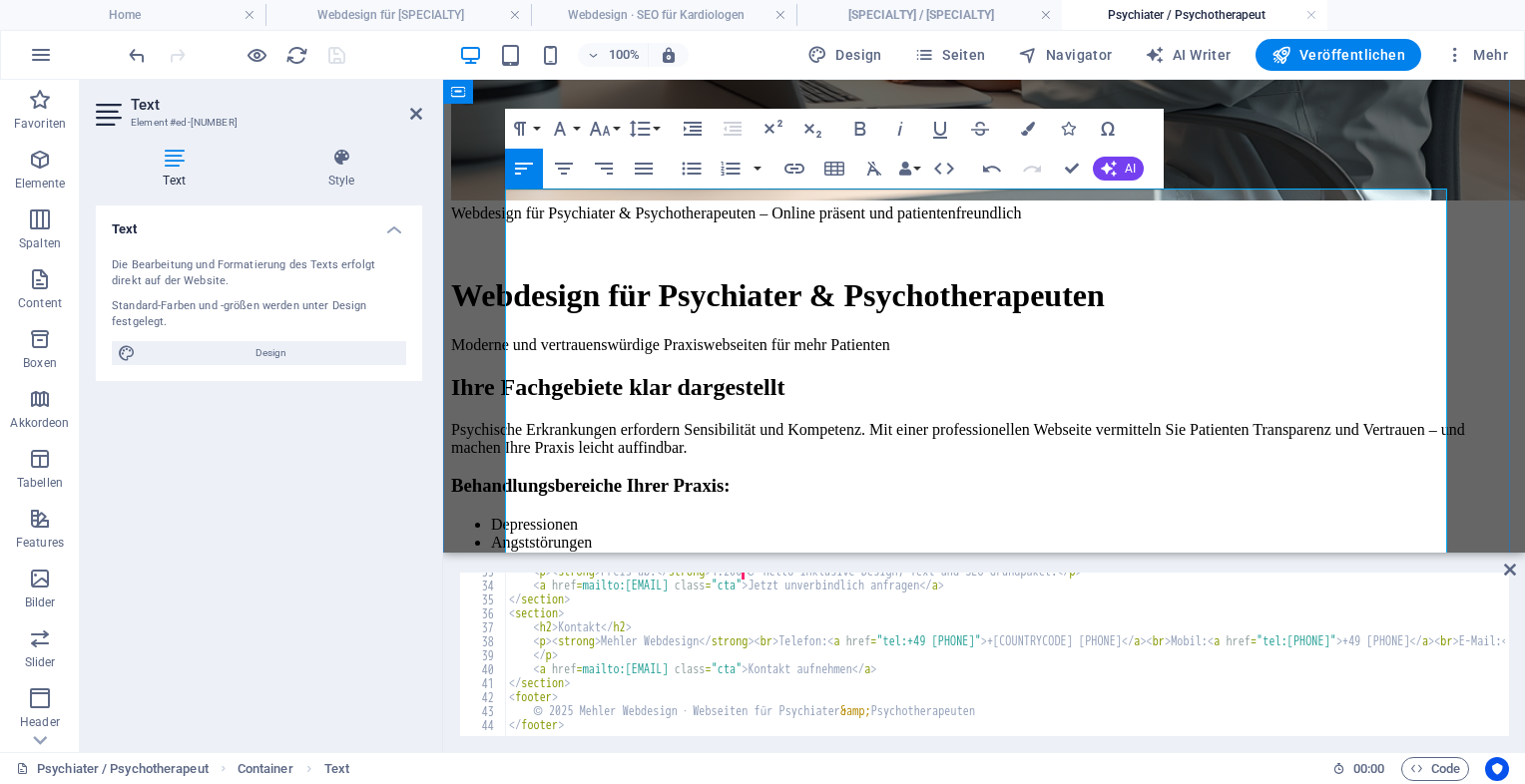 click on "Moderne und vertrauenswürdige Praxiswebseiten für mehr Patienten" at bounding box center [984, 345] 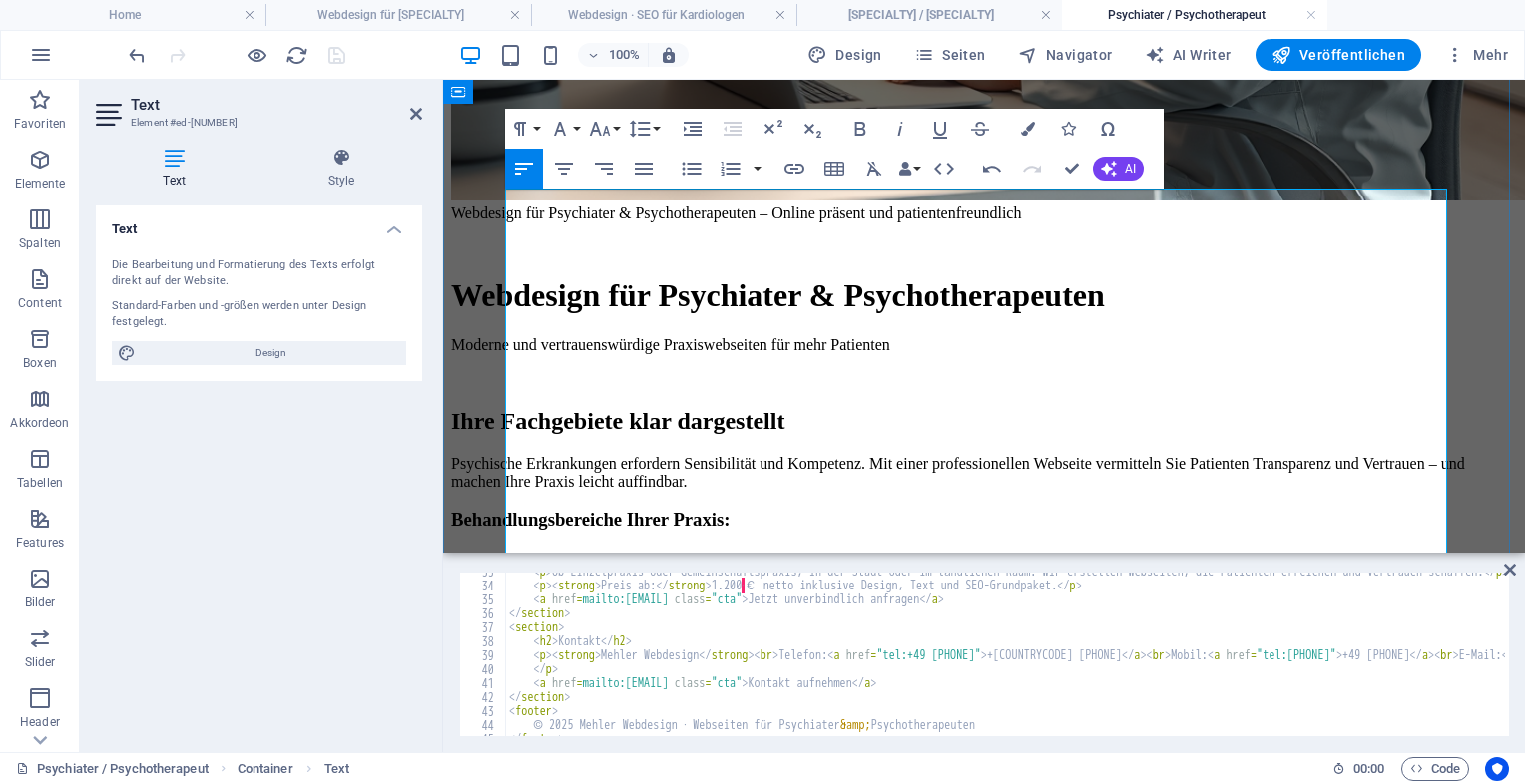 click on "Psychische Erkrankungen erfordern Sensibilität und Kompetenz. Mit einer professionellen Webseite vermitteln Sie Patienten Transparenz und Vertrauen – und machen Ihre Praxis leicht auffindbar." at bounding box center (984, 473) 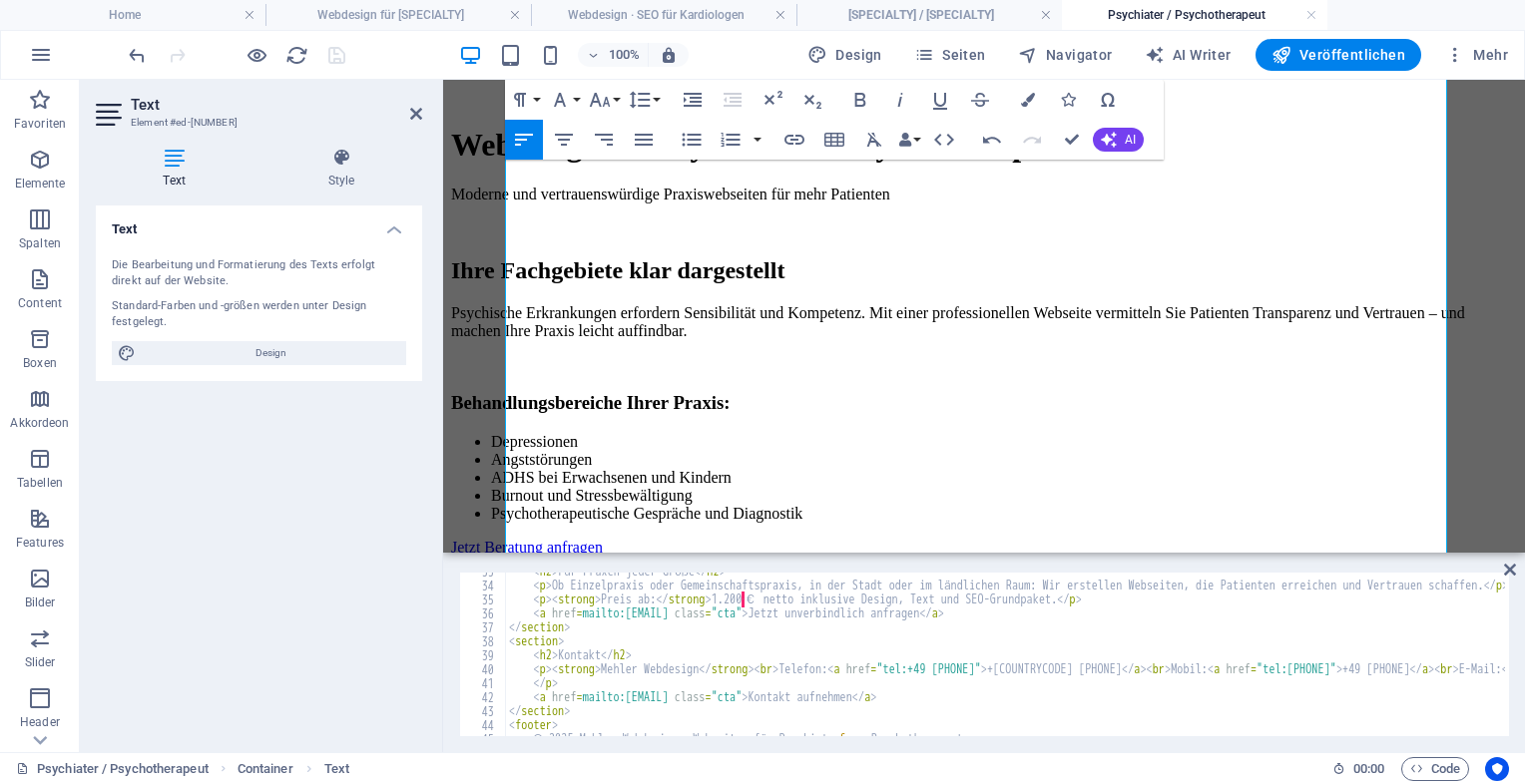 scroll, scrollTop: 966, scrollLeft: 0, axis: vertical 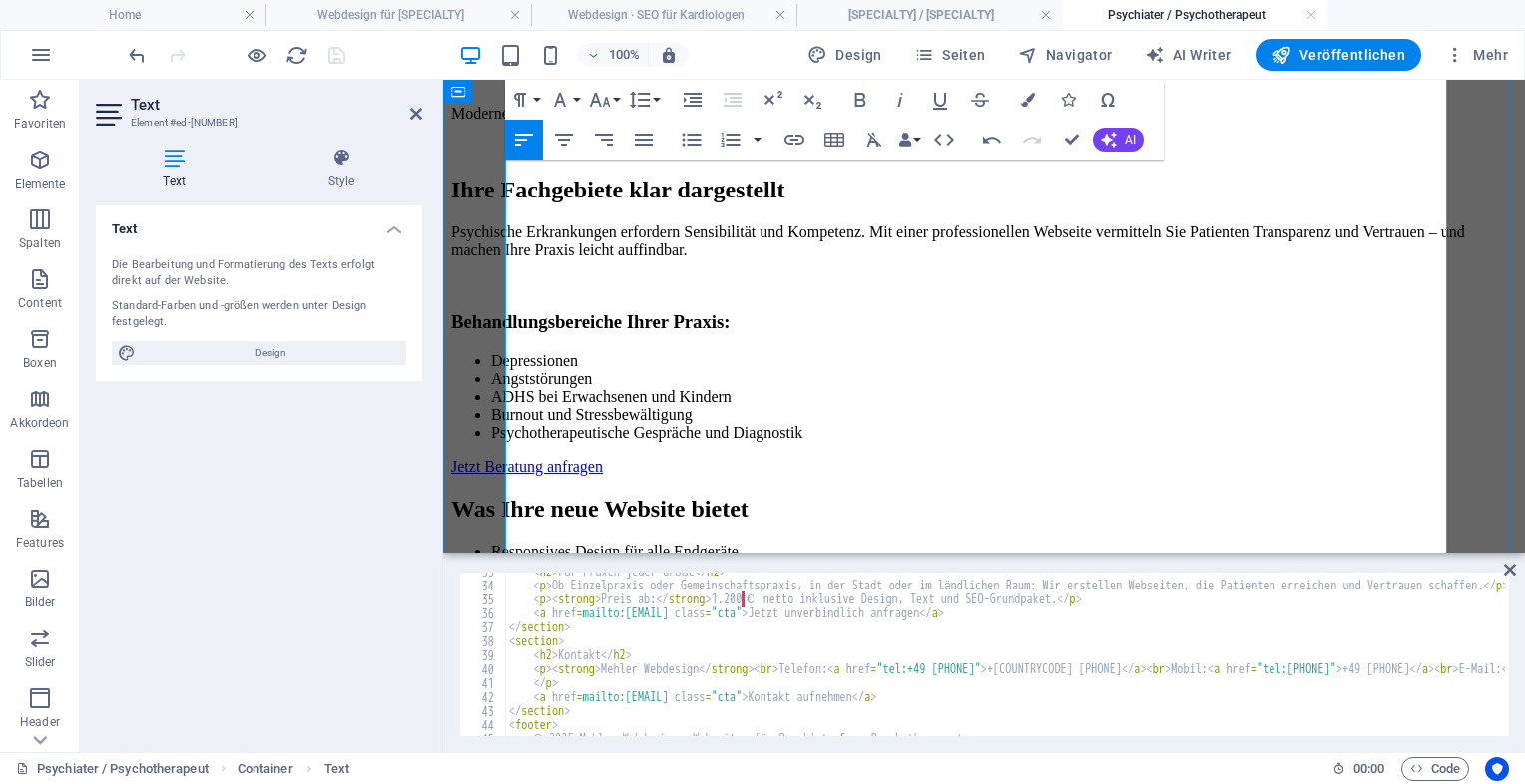 click on "Ihre Fachgebiete klar dargestellt
Psychische Erkrankungen erfordern Sensibilität und Kompetenz. Mit einer professionellen Webseite vermitteln Sie Patienten Transparenz und Vertrauen – und machen Ihre Praxis leicht auffindbar.
Behandlungsbereiche Ihrer Praxis:
Depressionen
Angststörungen
ADHS bei Erwachsenen und Kindern
Burnout und Stressbewältigung
Psychotherapeutische Gespräche und Diagnostik
Jetzt Beratung anfragen" at bounding box center (984, 326) 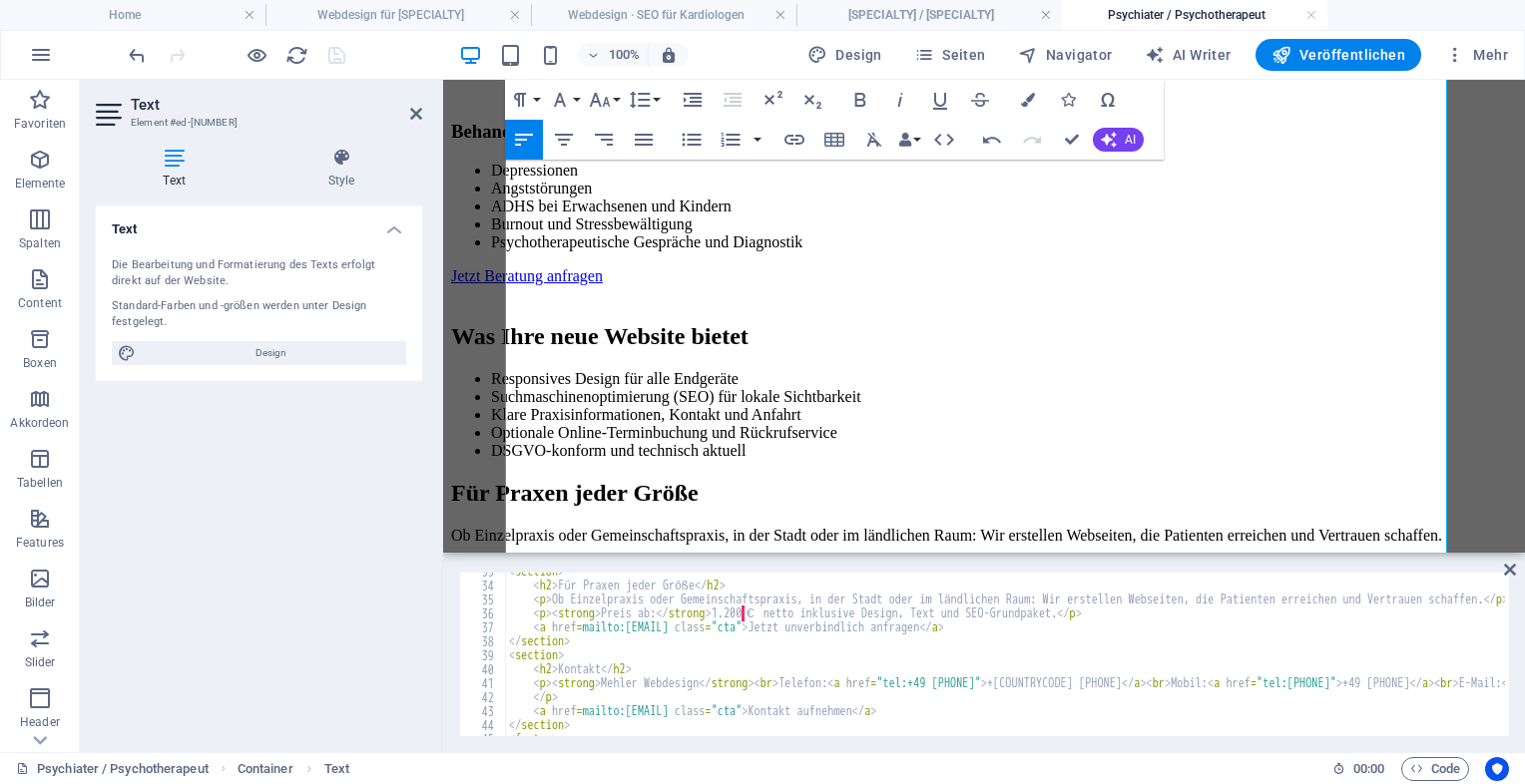 scroll, scrollTop: 1178, scrollLeft: 0, axis: vertical 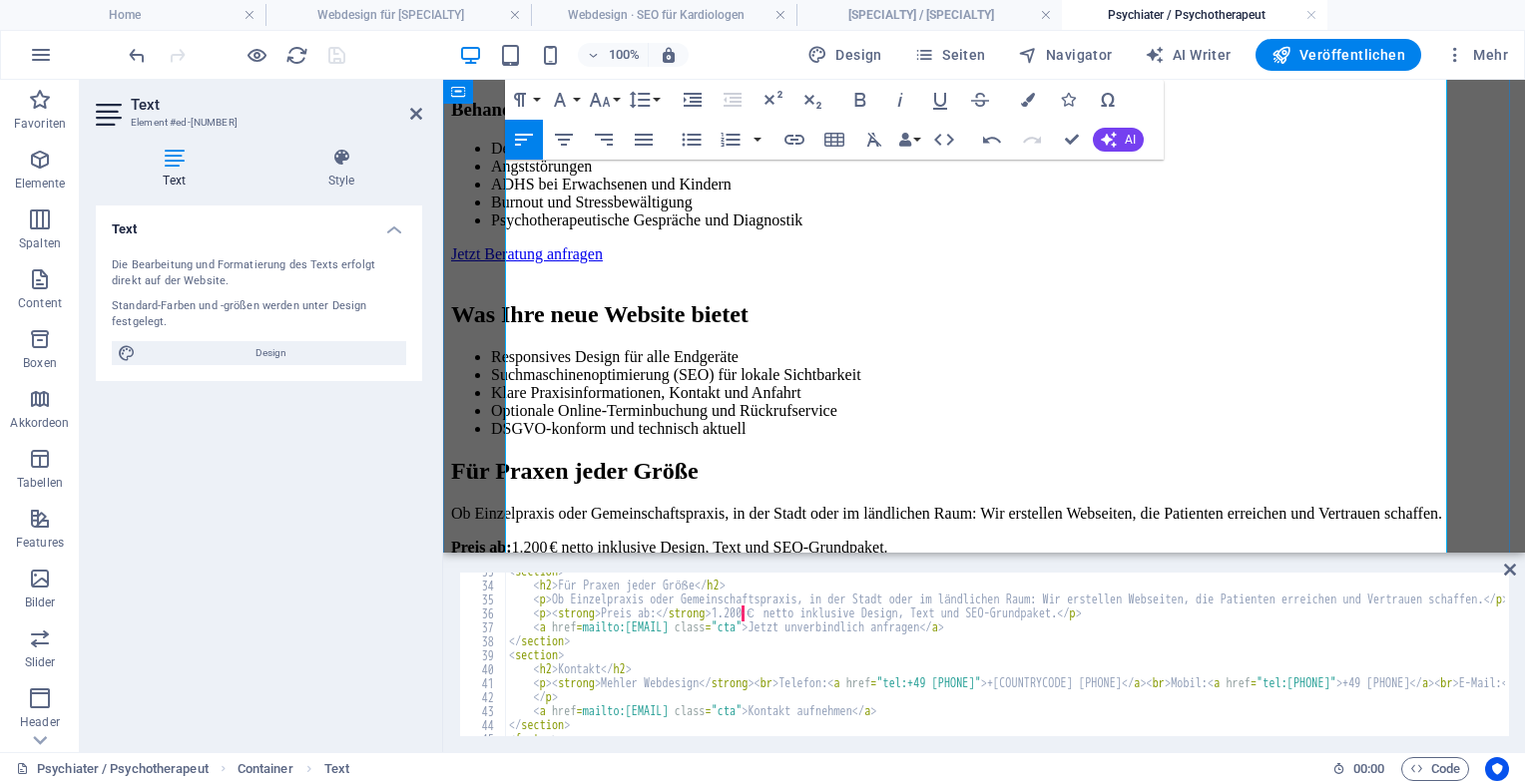 click on "DSGVO-konform und technisch aktuell" at bounding box center (1004, 429) 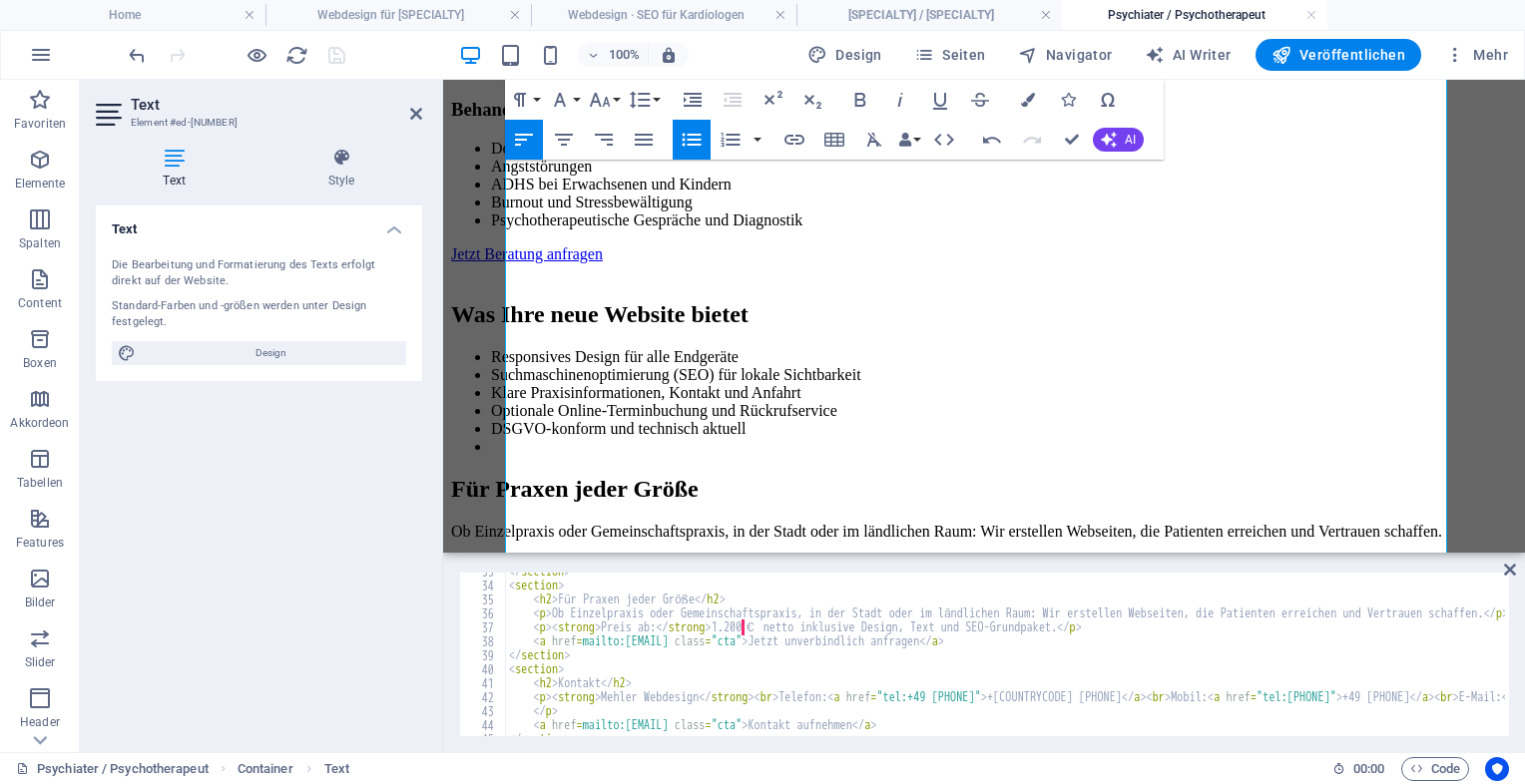 click 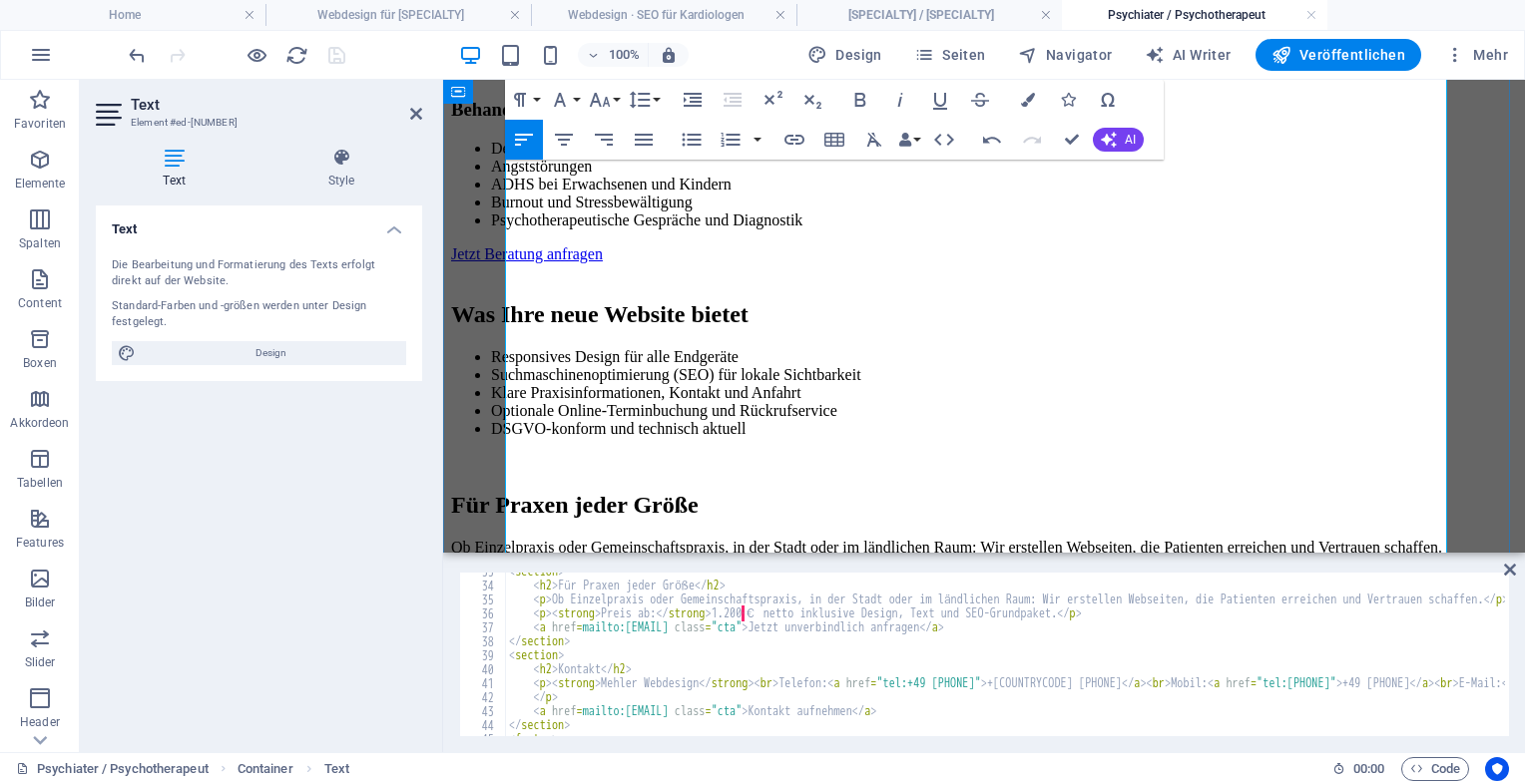 click on "Ob Einzelpraxis oder Gemeinschaftspraxis, in der Stadt oder im ländlichen Raum: Wir erstellen Webseiten, die Patienten erreichen und Vertrauen schaffen." at bounding box center [984, 548] 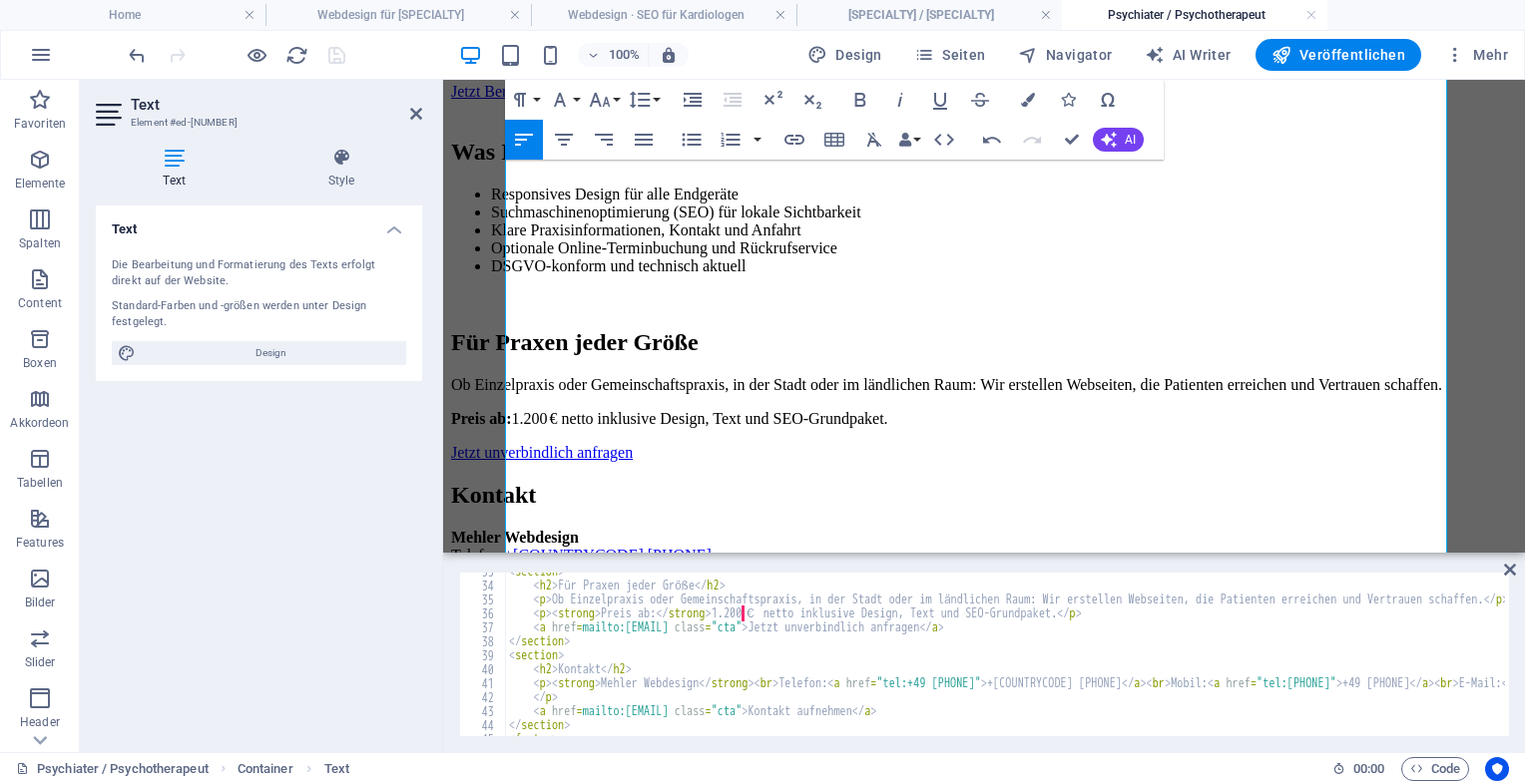scroll, scrollTop: 1342, scrollLeft: 0, axis: vertical 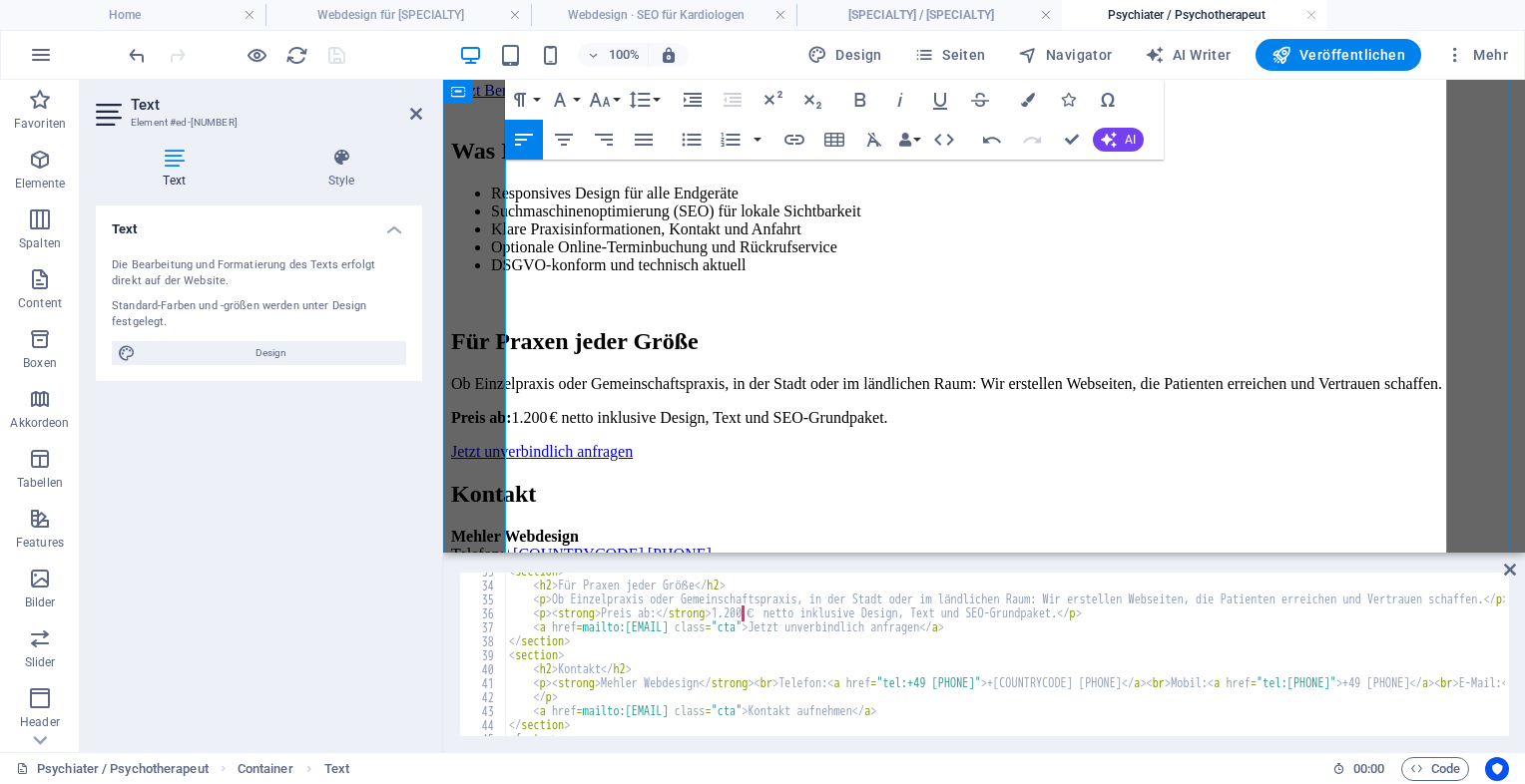 click on "Für Praxen jeder Größe
Ob Einzelpraxis oder Gemeinschaftspraxis, in der Stadt oder im ländlichen Raum: Wir erstellen Webseiten, die Patienten erreichen und Vertrauen schaffen.
Preis ab:  1.200 € netto inklusive Design, Text und SEO-Grundpaket.
Jetzt unverbindlich anfragen" at bounding box center [984, 394] 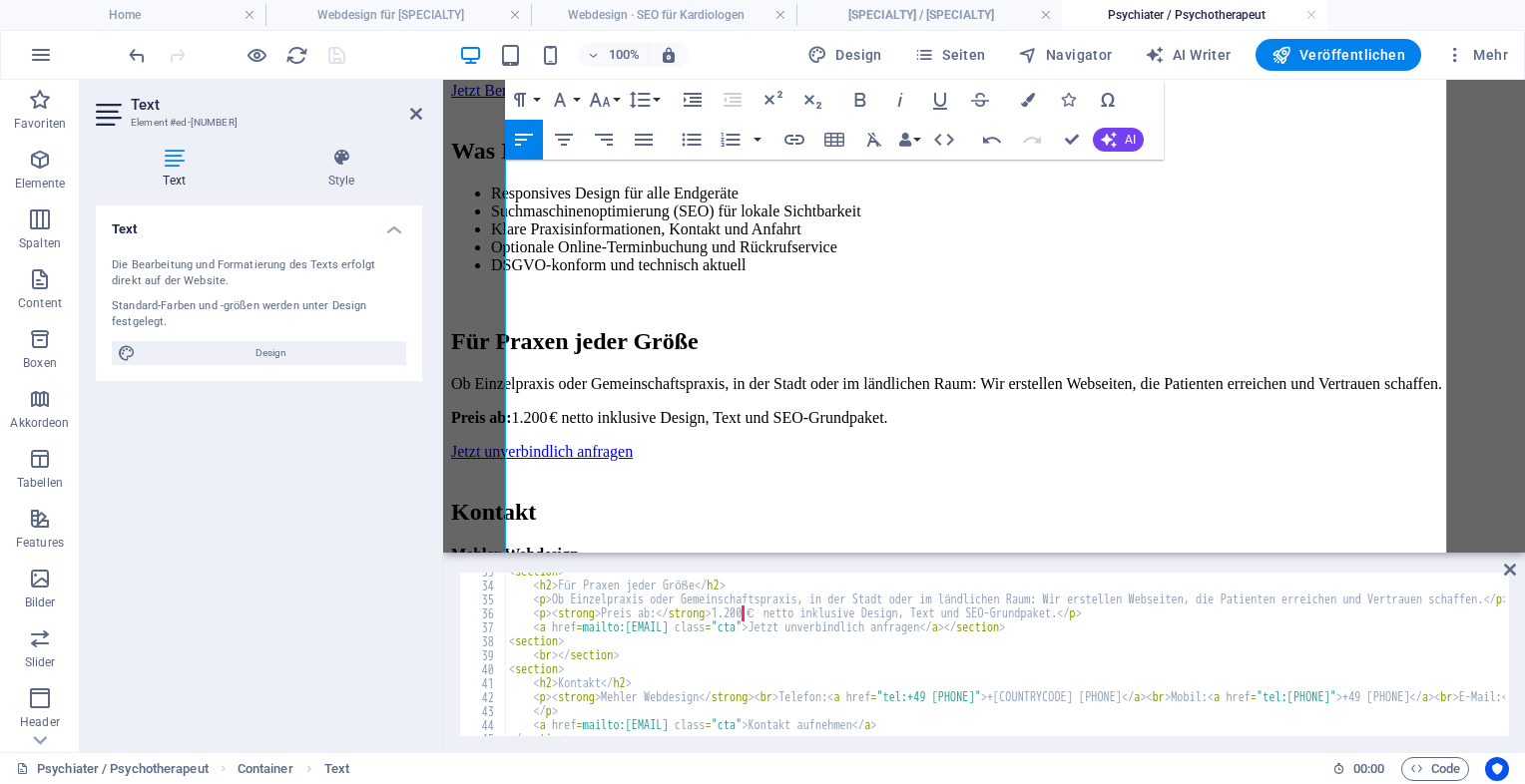 scroll, scrollTop: 1561, scrollLeft: 0, axis: vertical 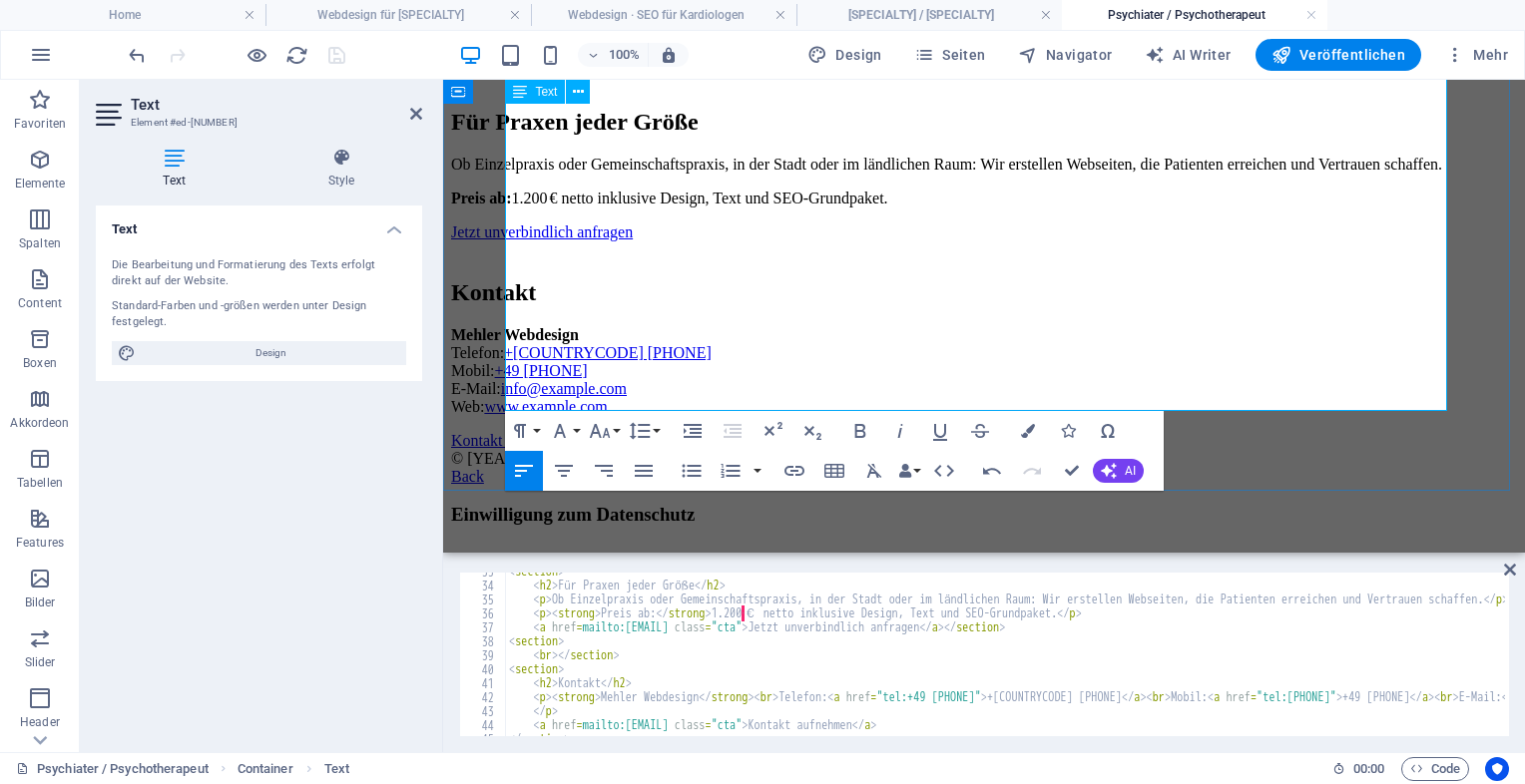 click on "Kontakt
Mehler Webdesign
Telefon:  +49 208 43906645
Mobil:  +49 1522 9855538
E-Mail:  info@deine-arzthomepage.de
Web:  www.deine-arzthomepage.de
Kontakt aufnehmen" at bounding box center [984, 364] 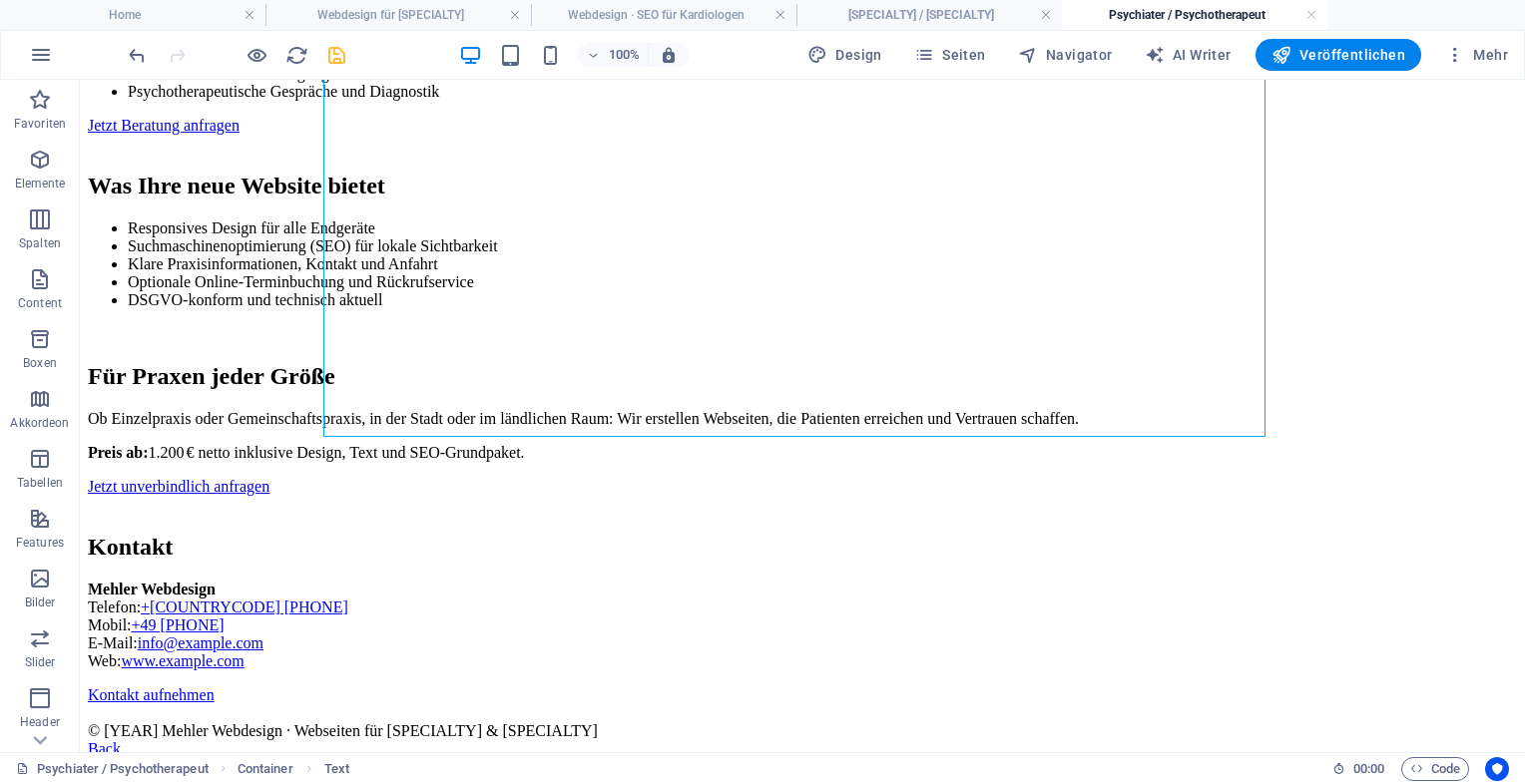 click at bounding box center (336, 55) 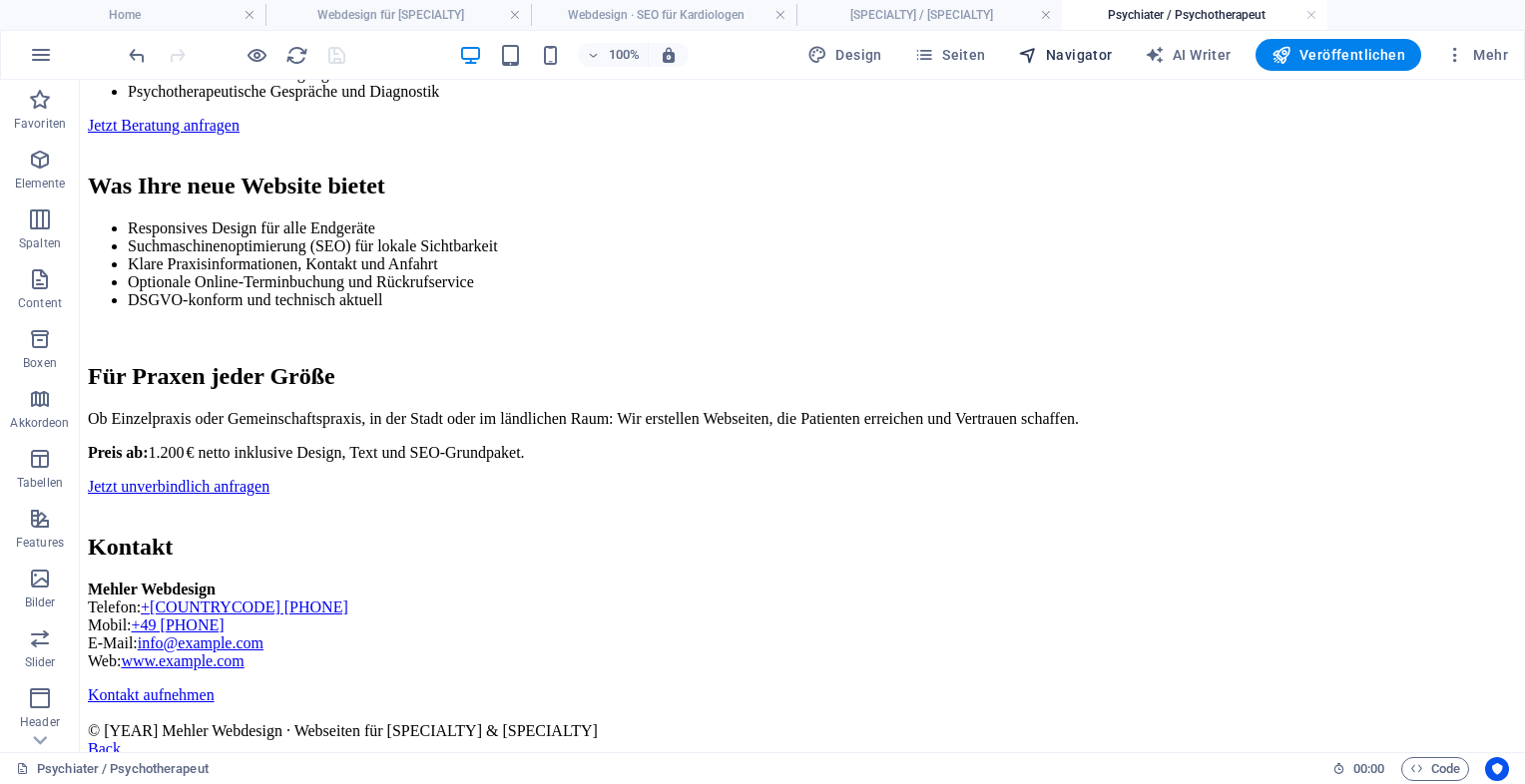 click on "Navigator" at bounding box center (1065, 55) 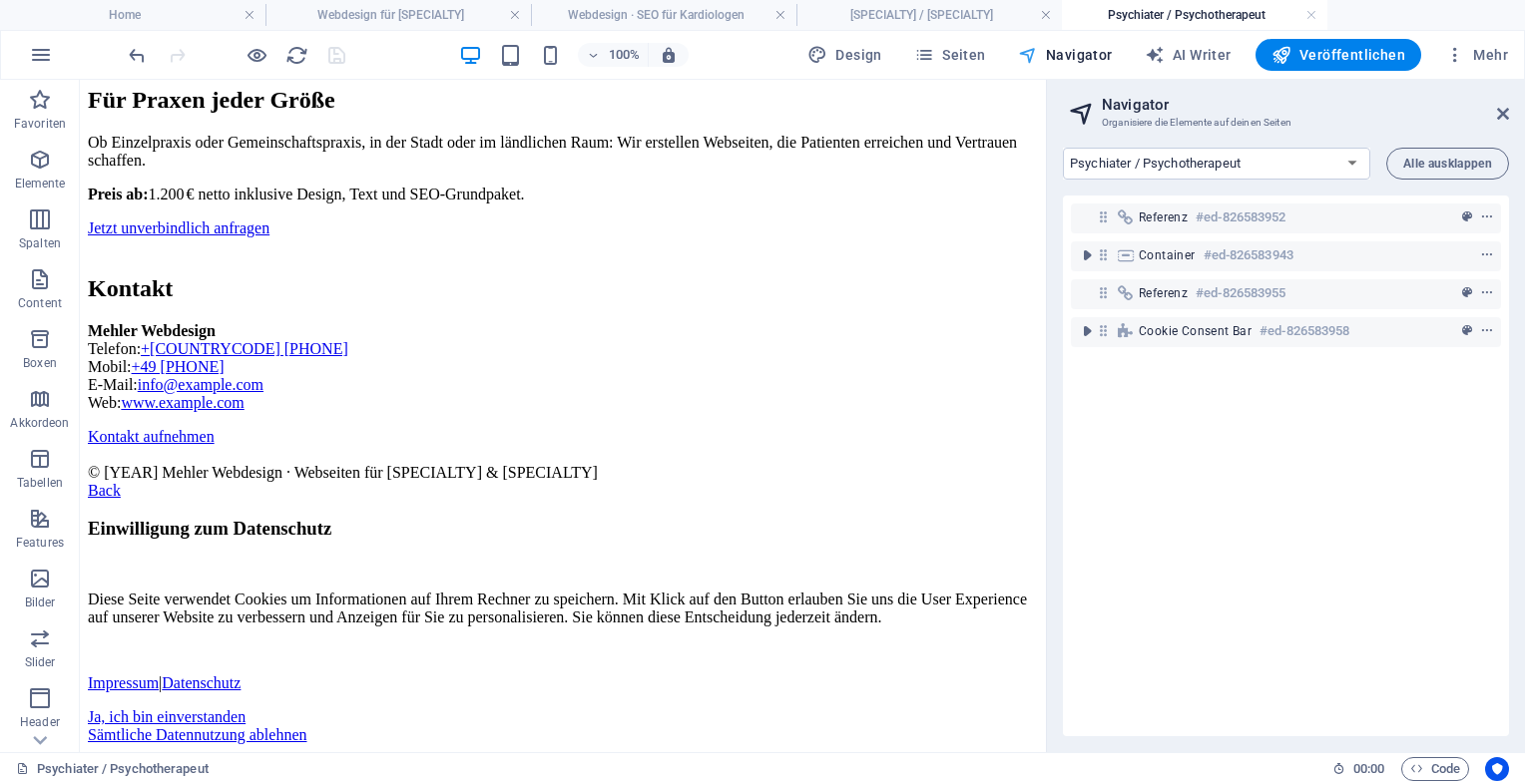 scroll, scrollTop: 1544, scrollLeft: 0, axis: vertical 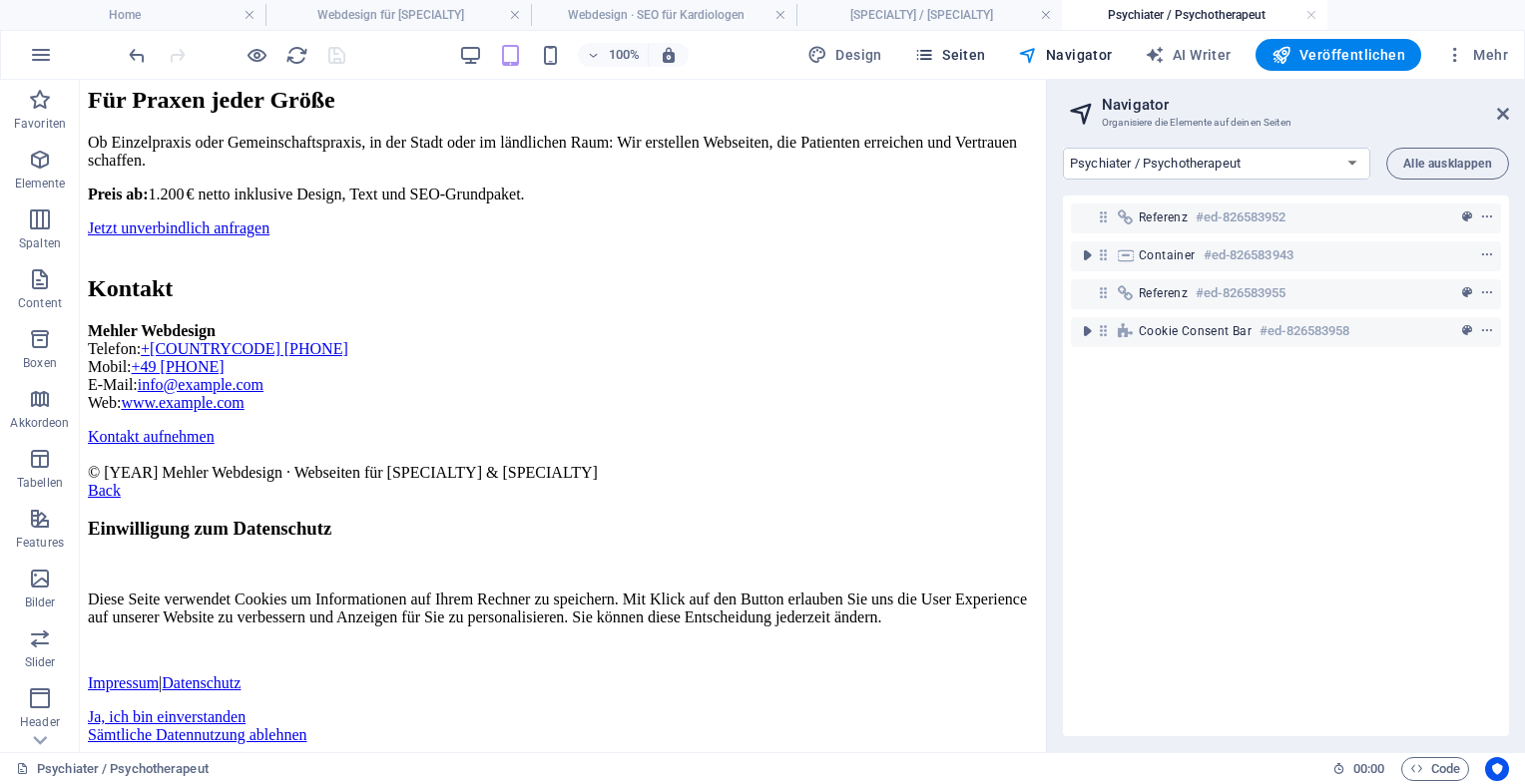 click on "Seiten" at bounding box center (950, 55) 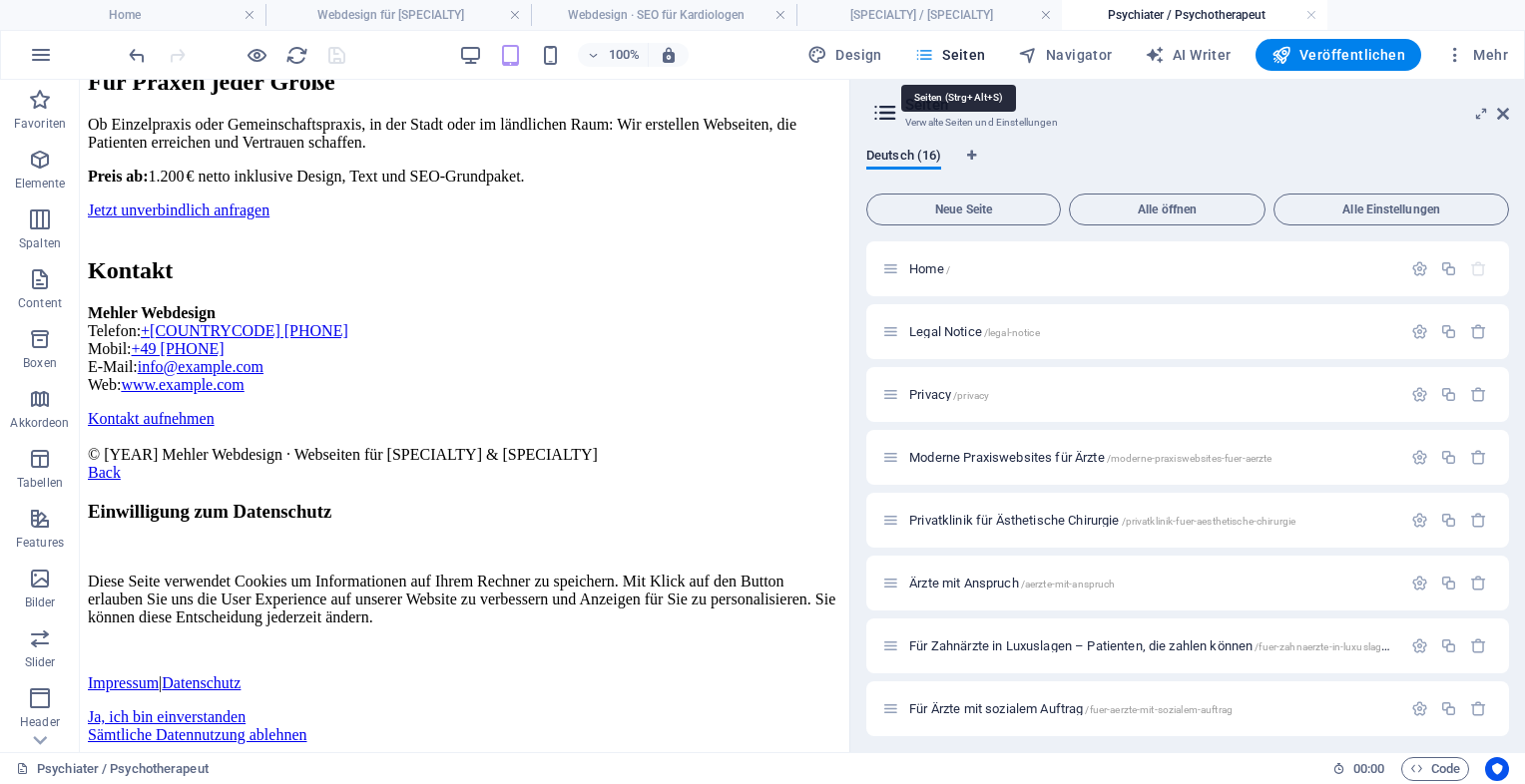 scroll, scrollTop: 1396, scrollLeft: 0, axis: vertical 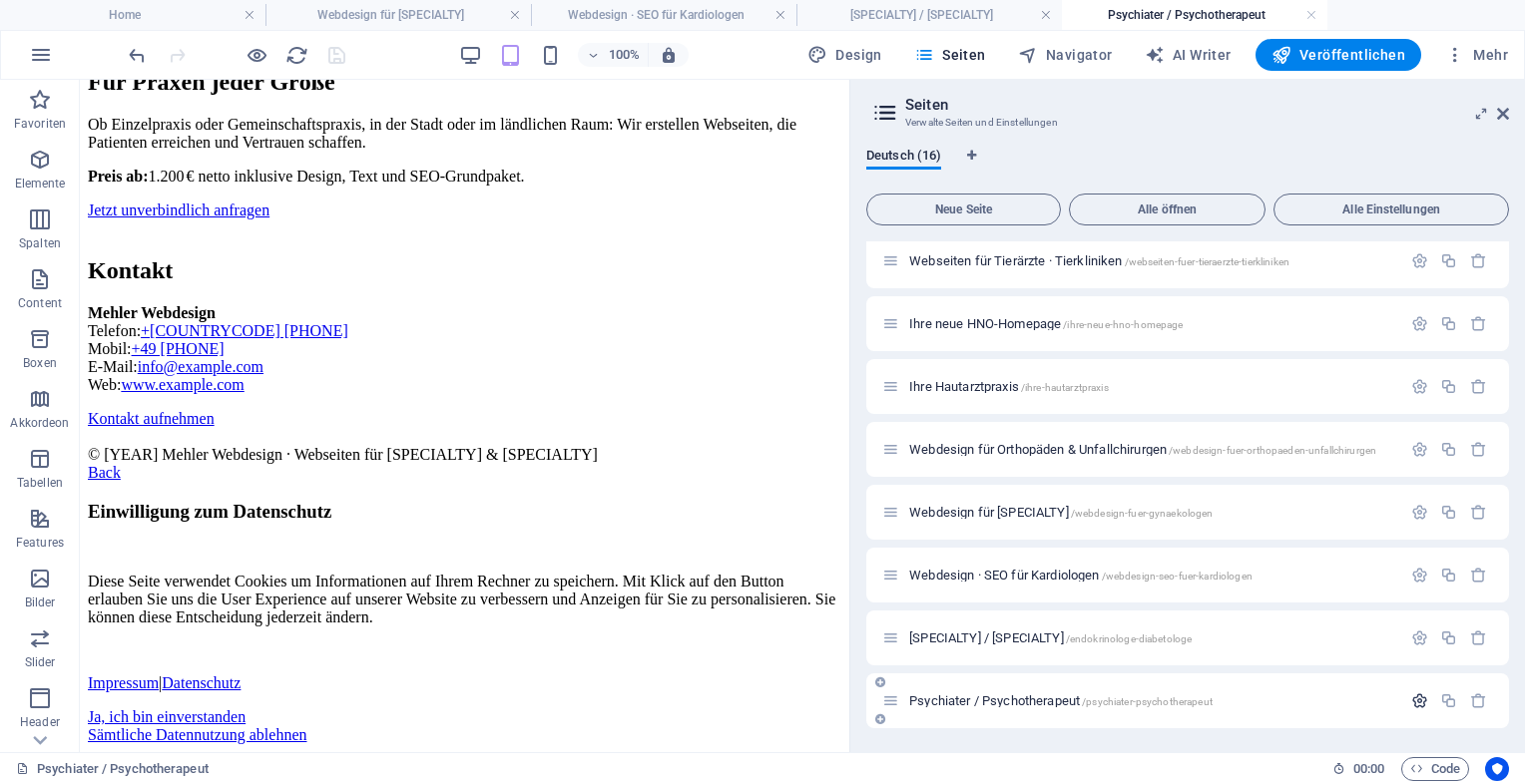click at bounding box center (1419, 700) 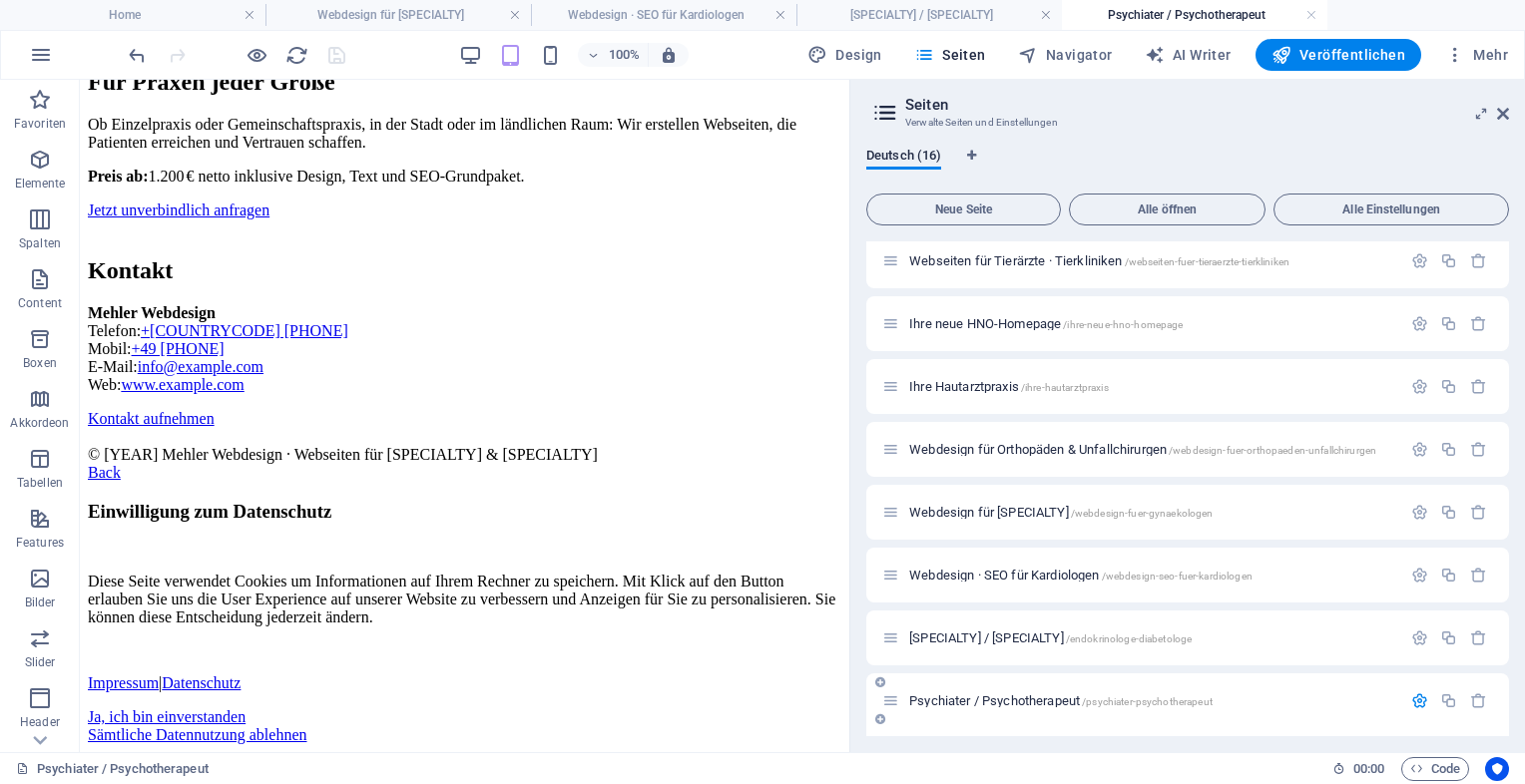 scroll, scrollTop: 798, scrollLeft: 0, axis: vertical 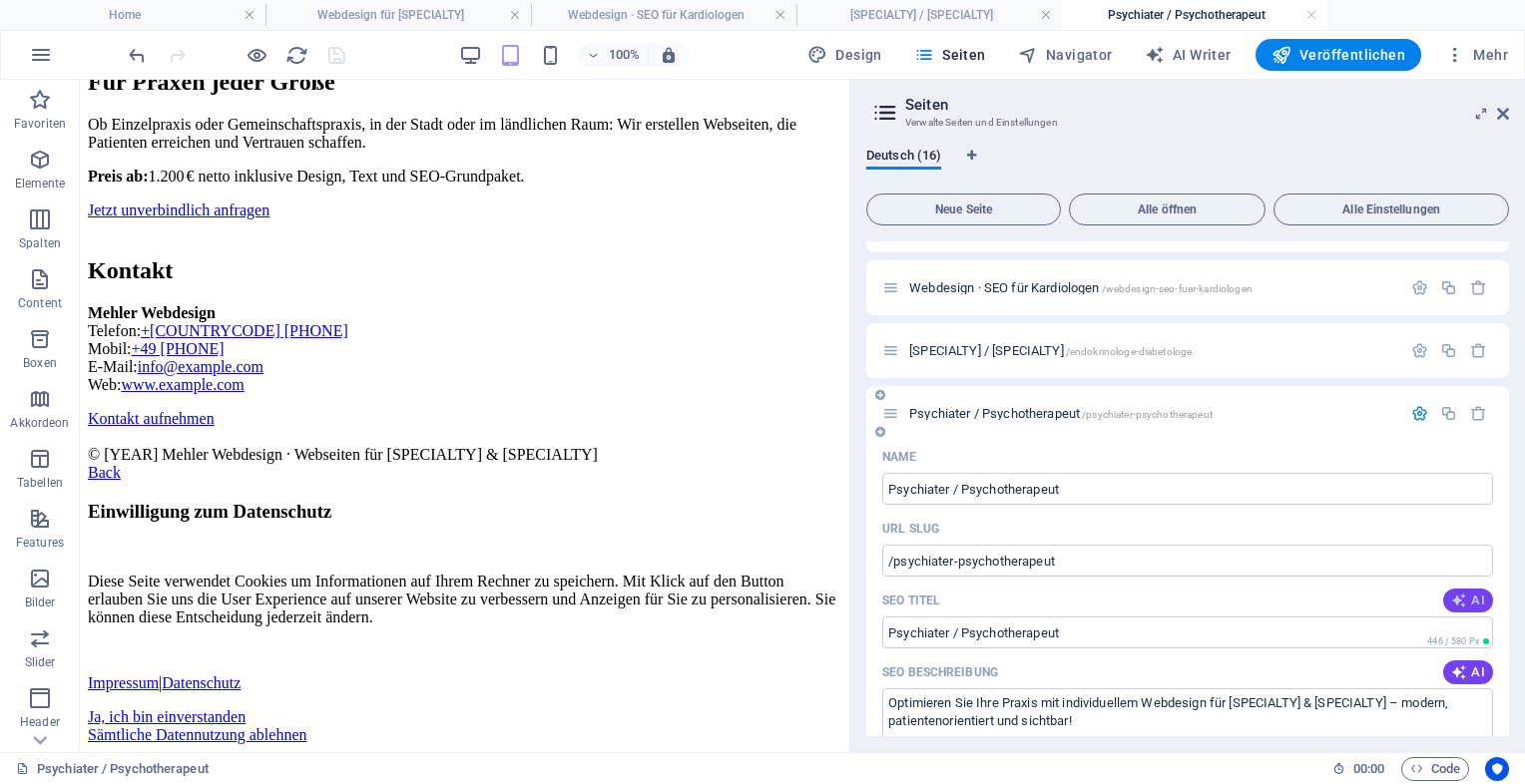 click on "AI" at bounding box center (1468, 600) 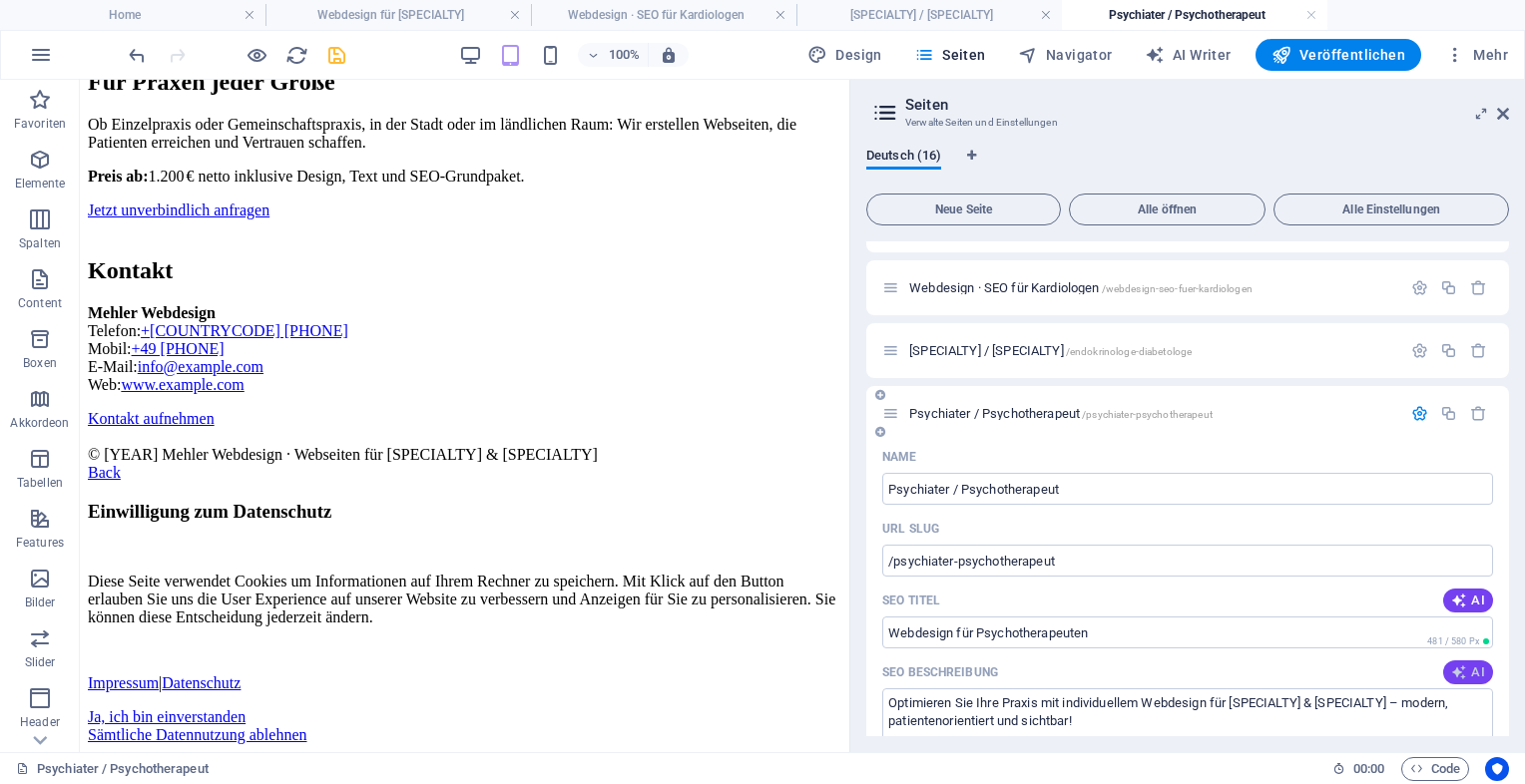 type on "Webdesign für Psychotherapeuten" 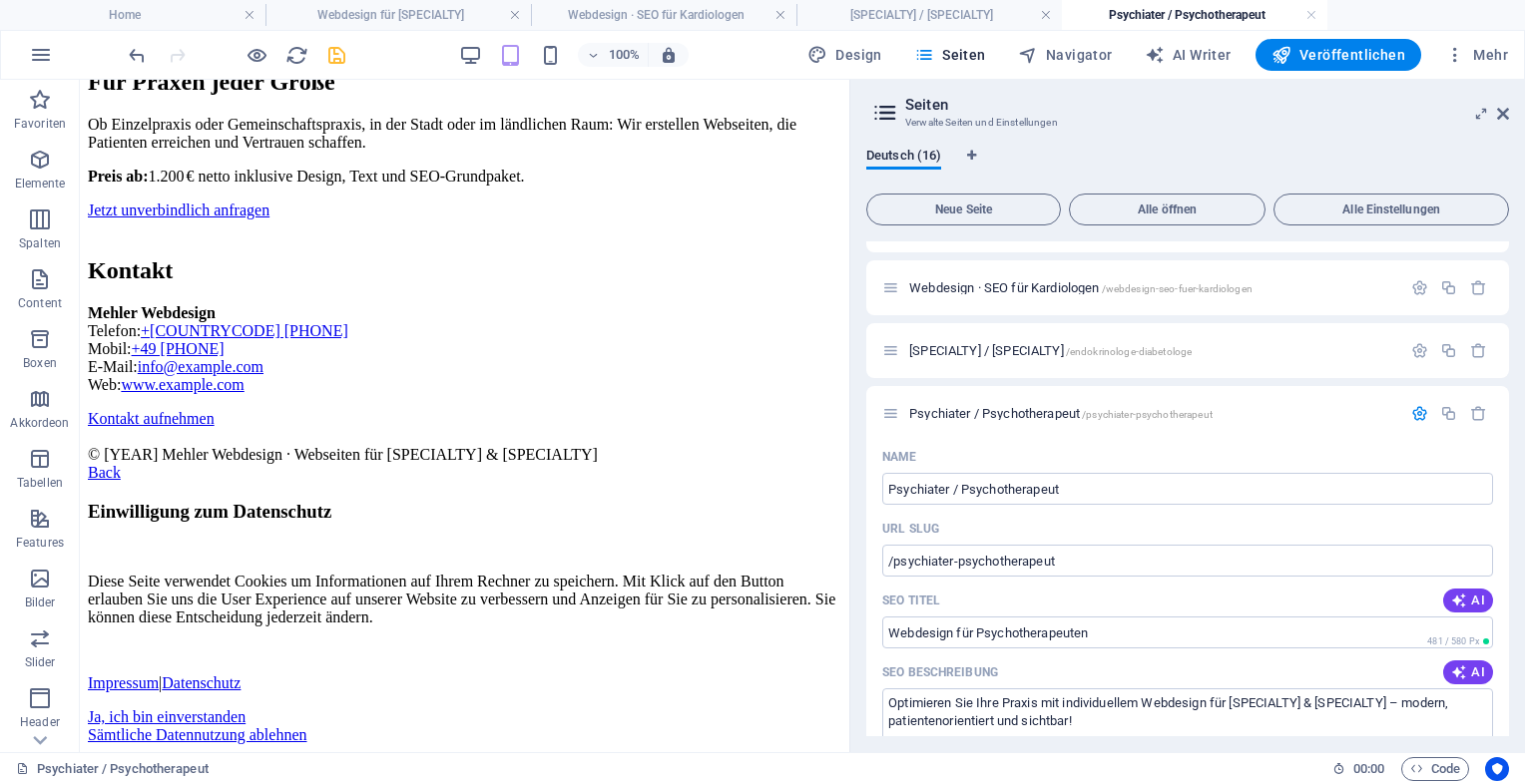 type on "Professionelles Webdesign für Psychiater & Therapeuten: Vertrauen schaffen, Patienten gewinnen. Jetzt Beratung anfragen!" 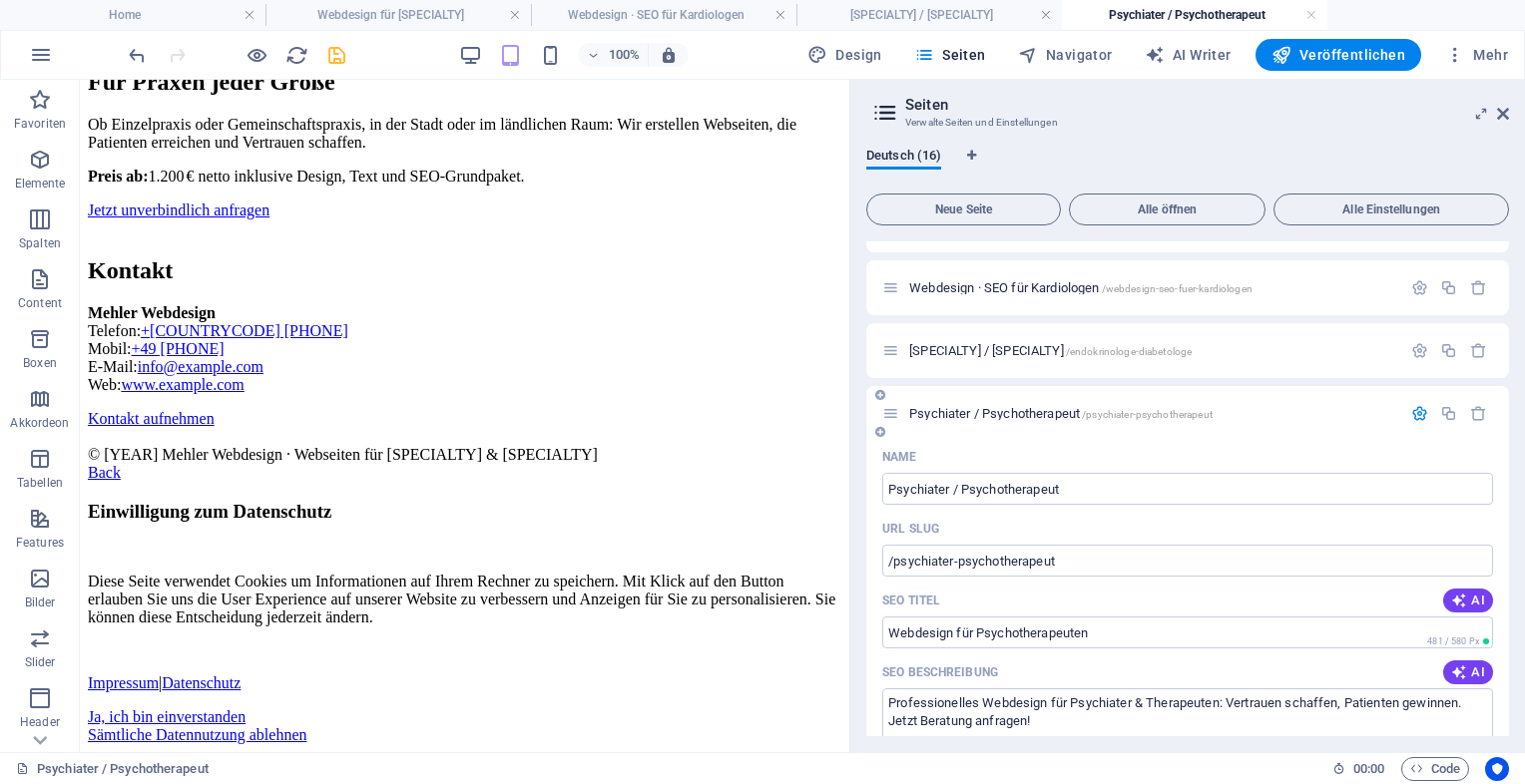 scroll, scrollTop: 1053, scrollLeft: 0, axis: vertical 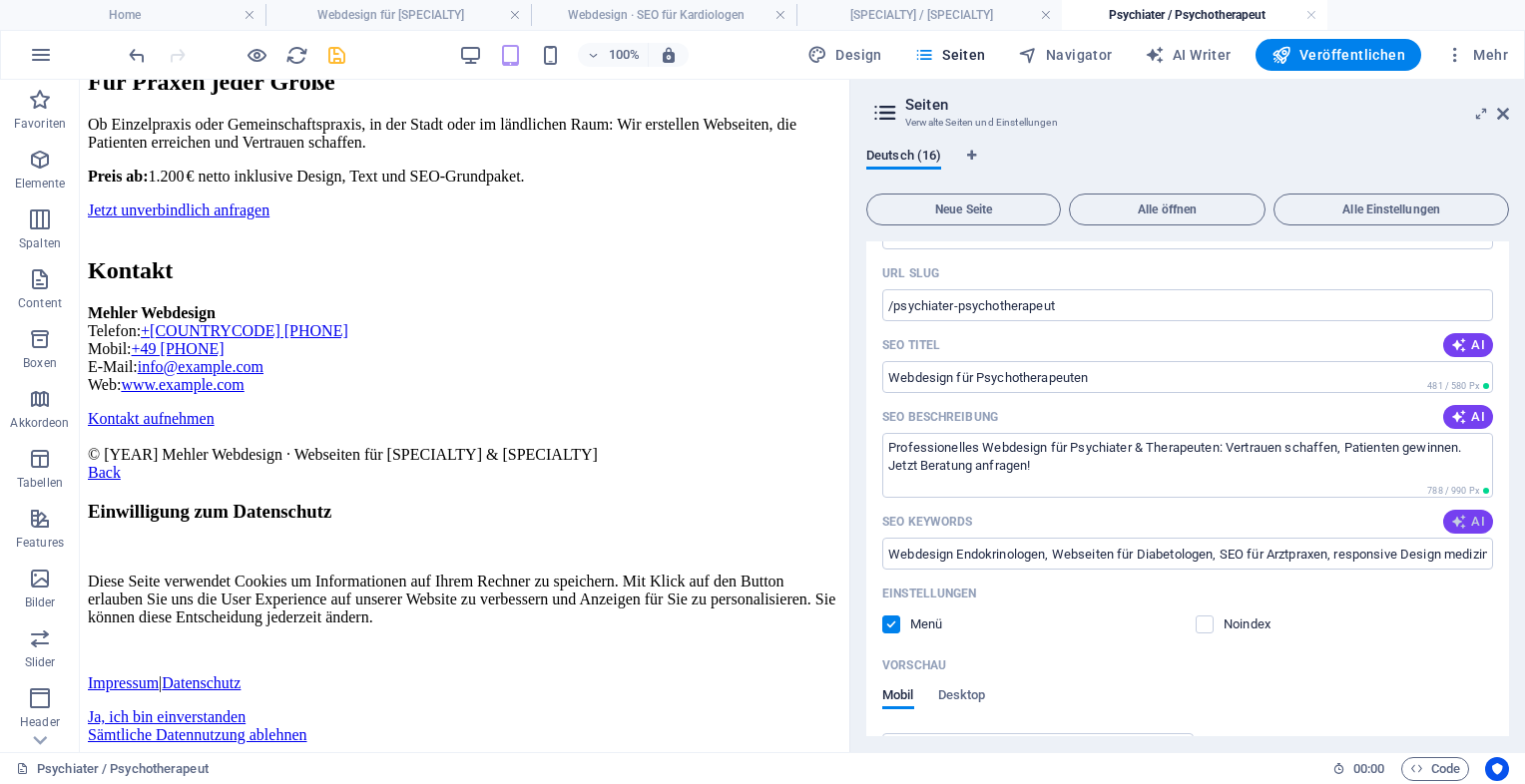 click at bounding box center (1459, 522) 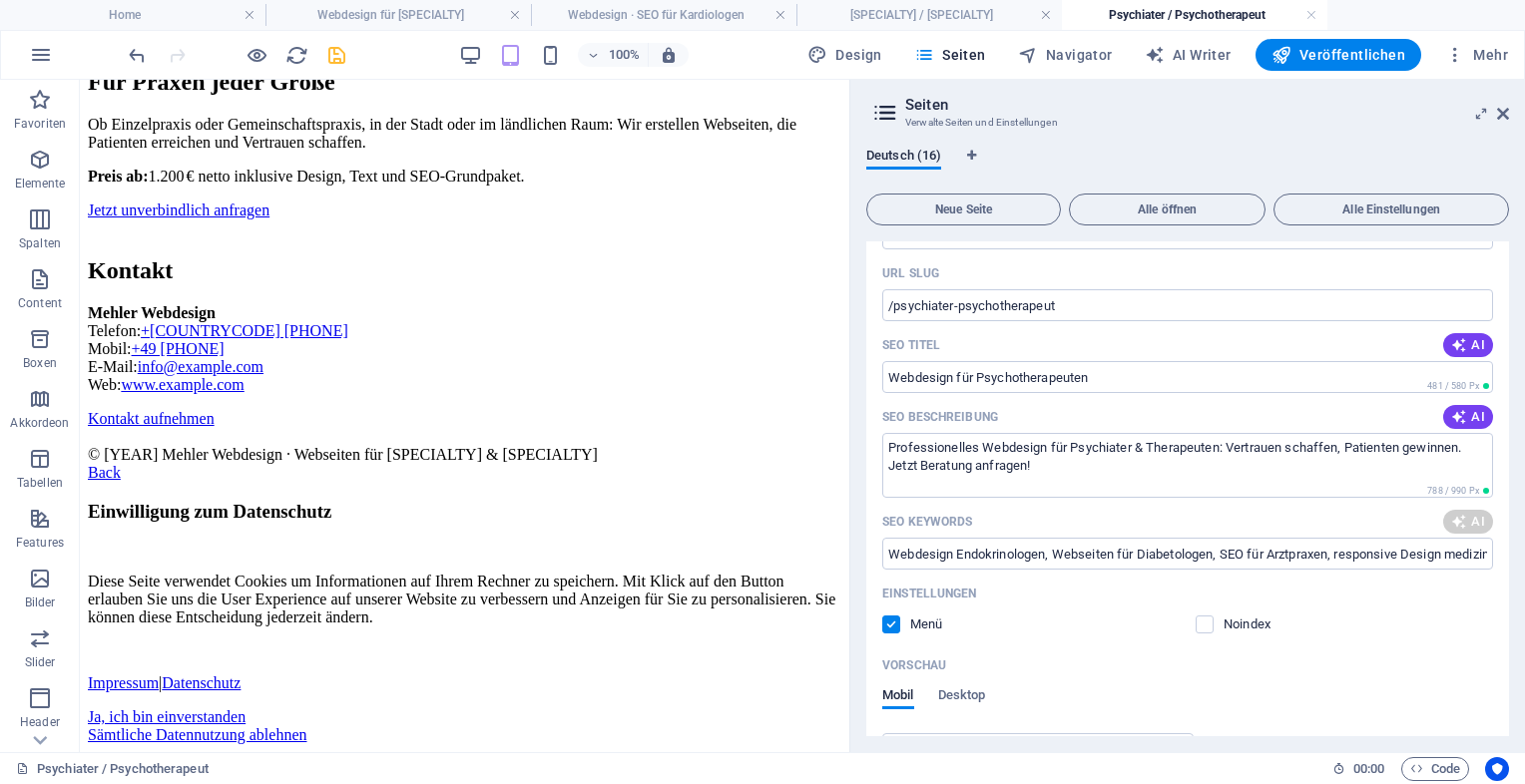 type on "Webdesign Psychiater, Webseiten Psychotherapeuten, responsive Praxiswebseiten, SEO für Psychiater, Online-Terminbuchung Psychotherapie, DSGVO-konformes Webdesign" 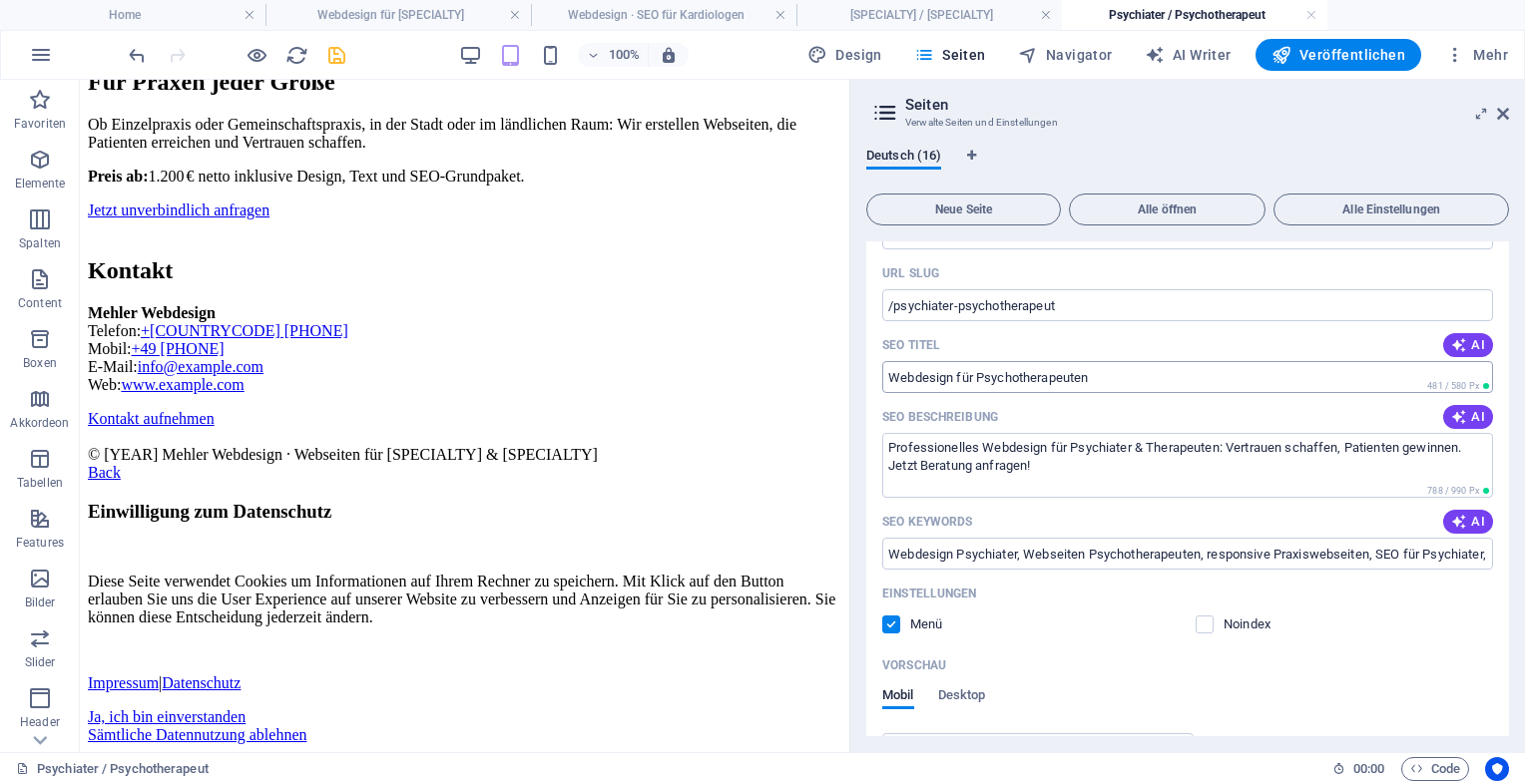 click on "Webdesign für Psychotherapeuten" at bounding box center [1188, 377] 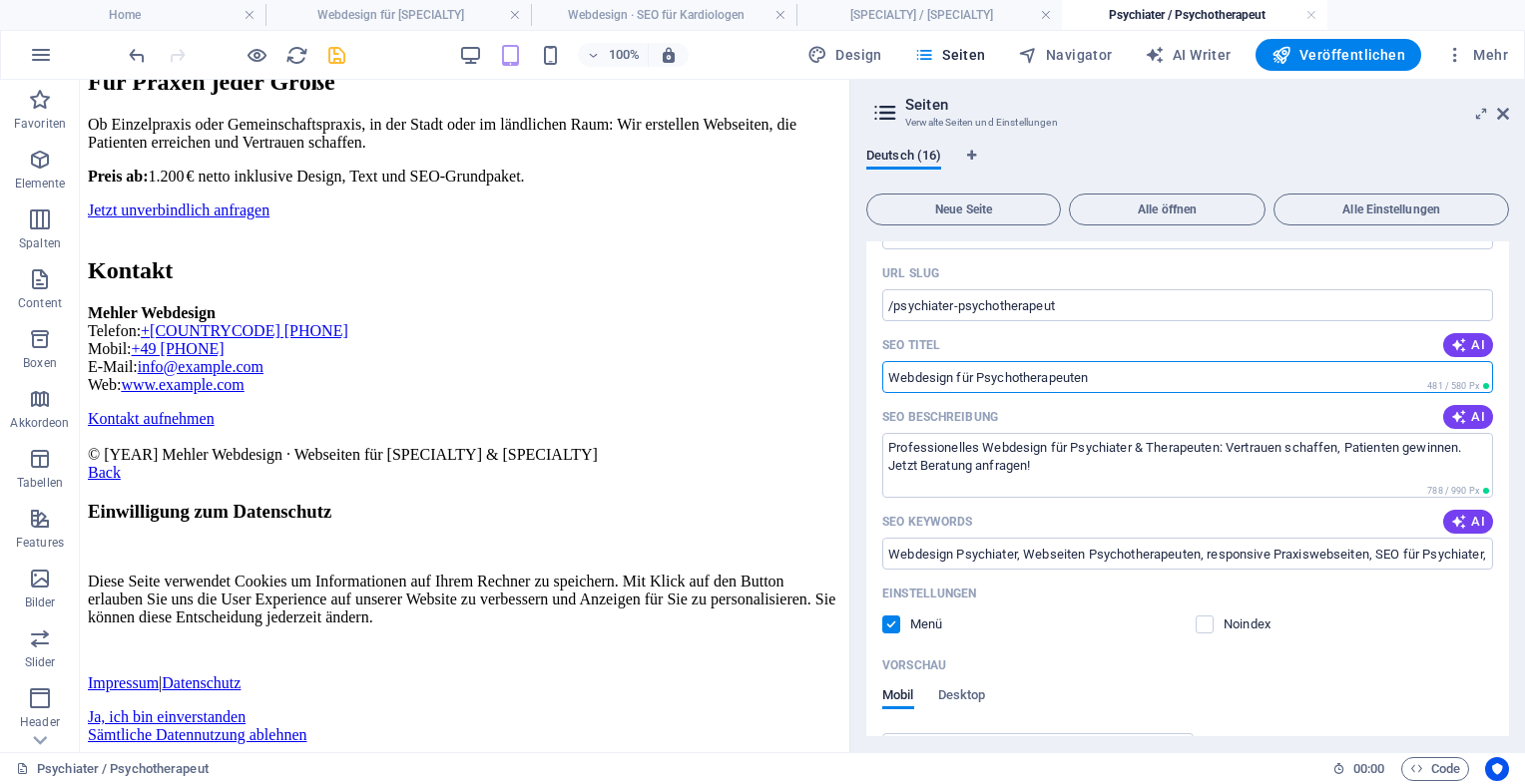 drag, startPoint x: 1114, startPoint y: 371, endPoint x: 880, endPoint y: 358, distance: 234.36083 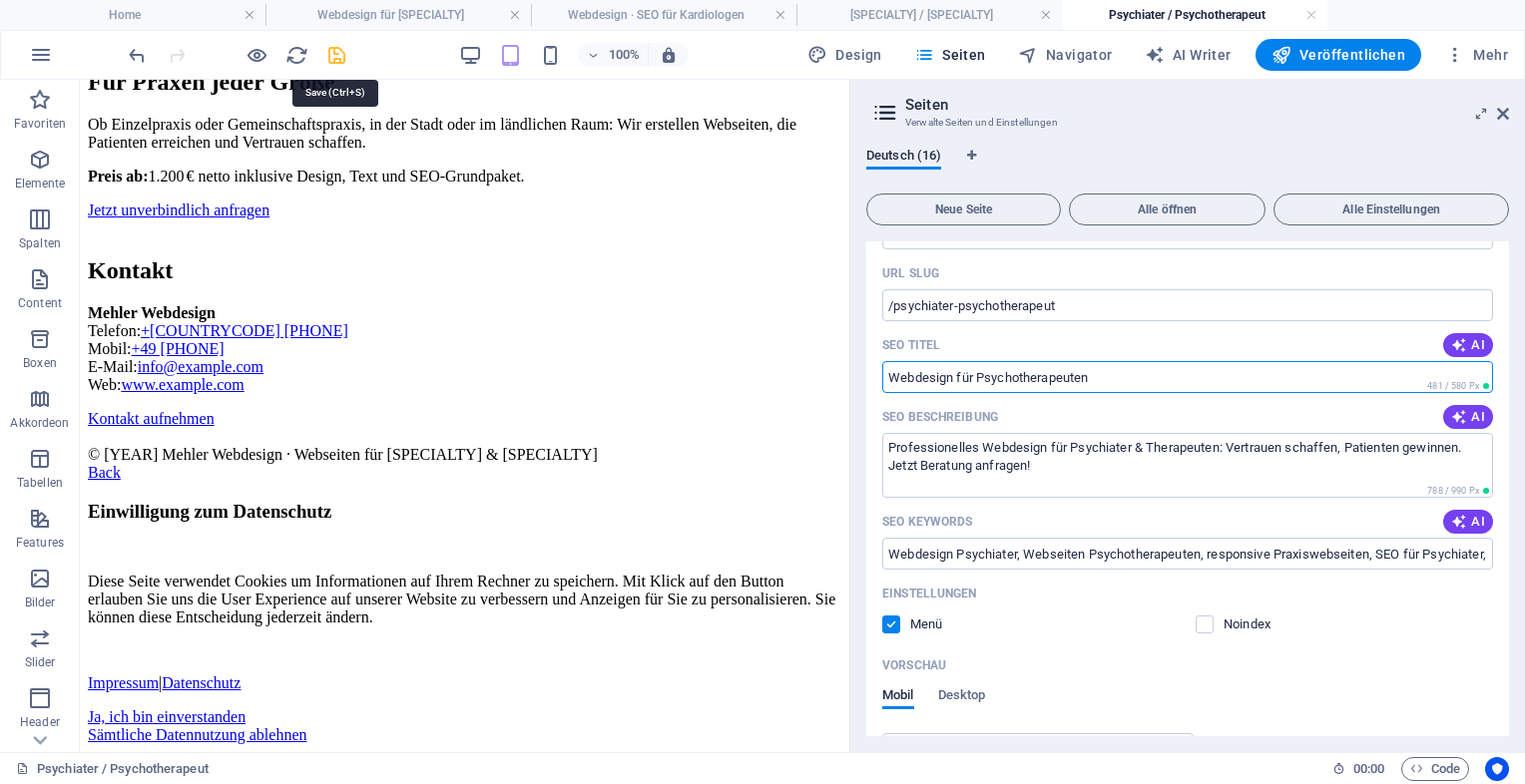 click at bounding box center [336, 55] 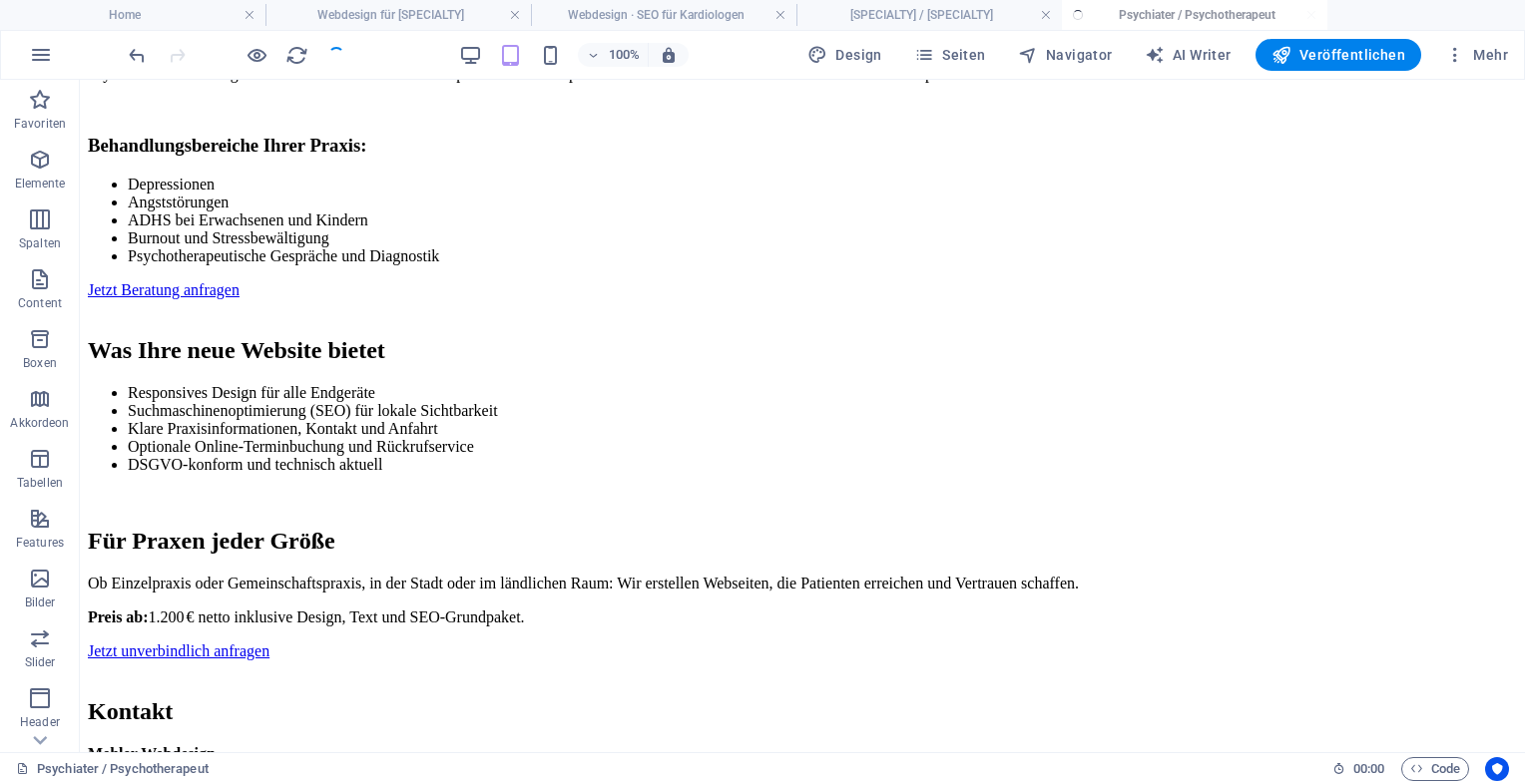 scroll, scrollTop: 1561, scrollLeft: 0, axis: vertical 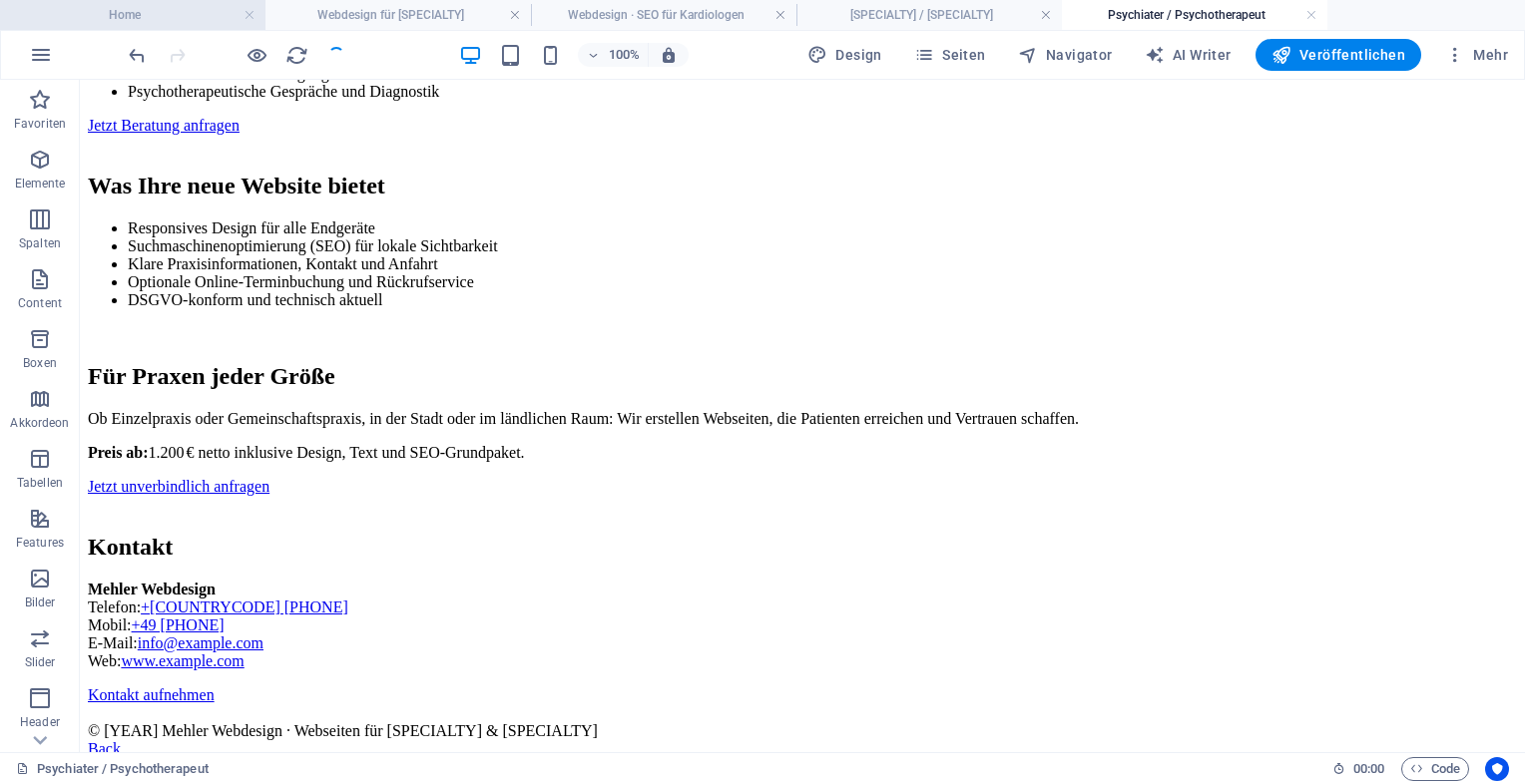 click on "Home" at bounding box center (133, 15) 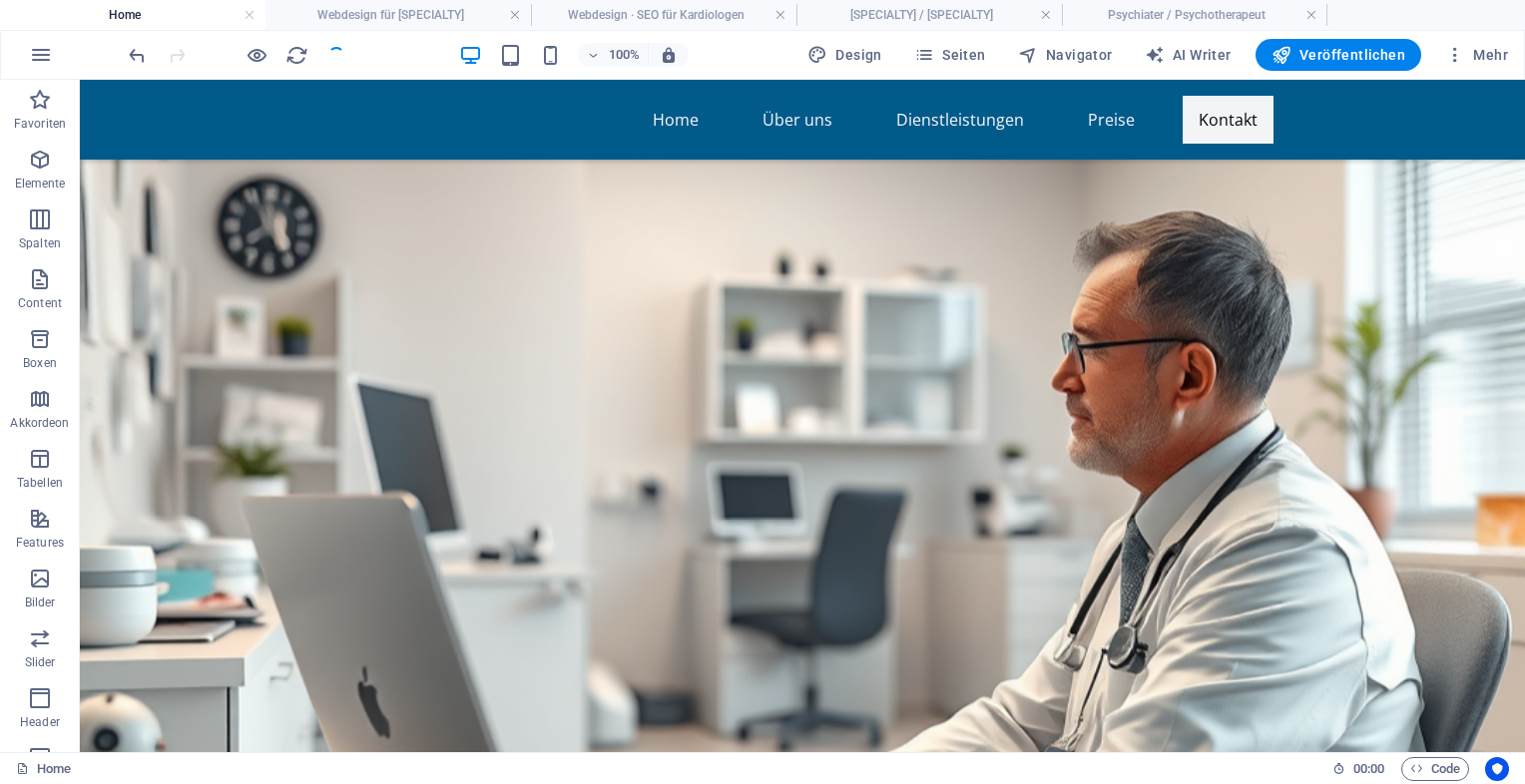 scroll, scrollTop: 9366, scrollLeft: 0, axis: vertical 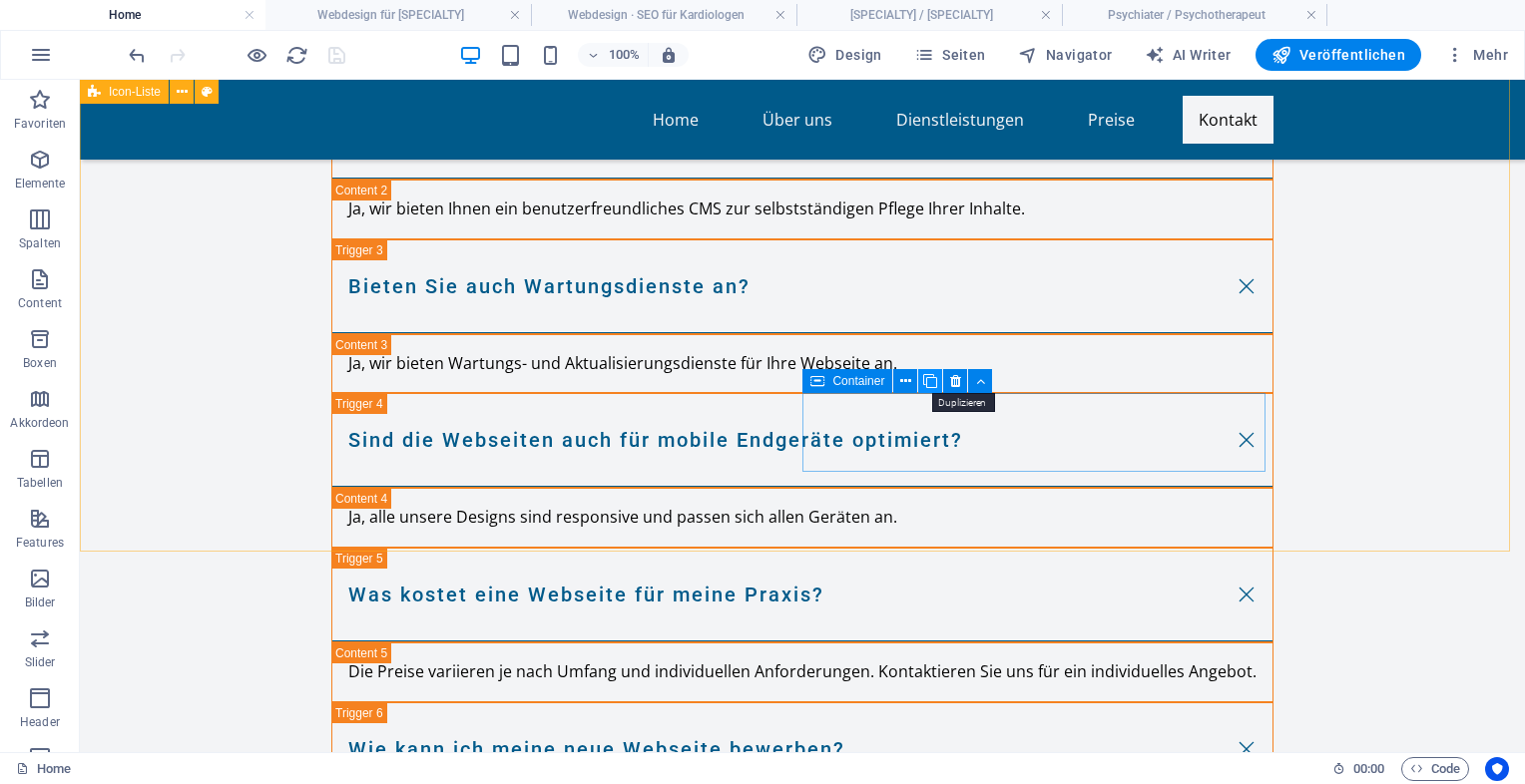 click at bounding box center [930, 381] 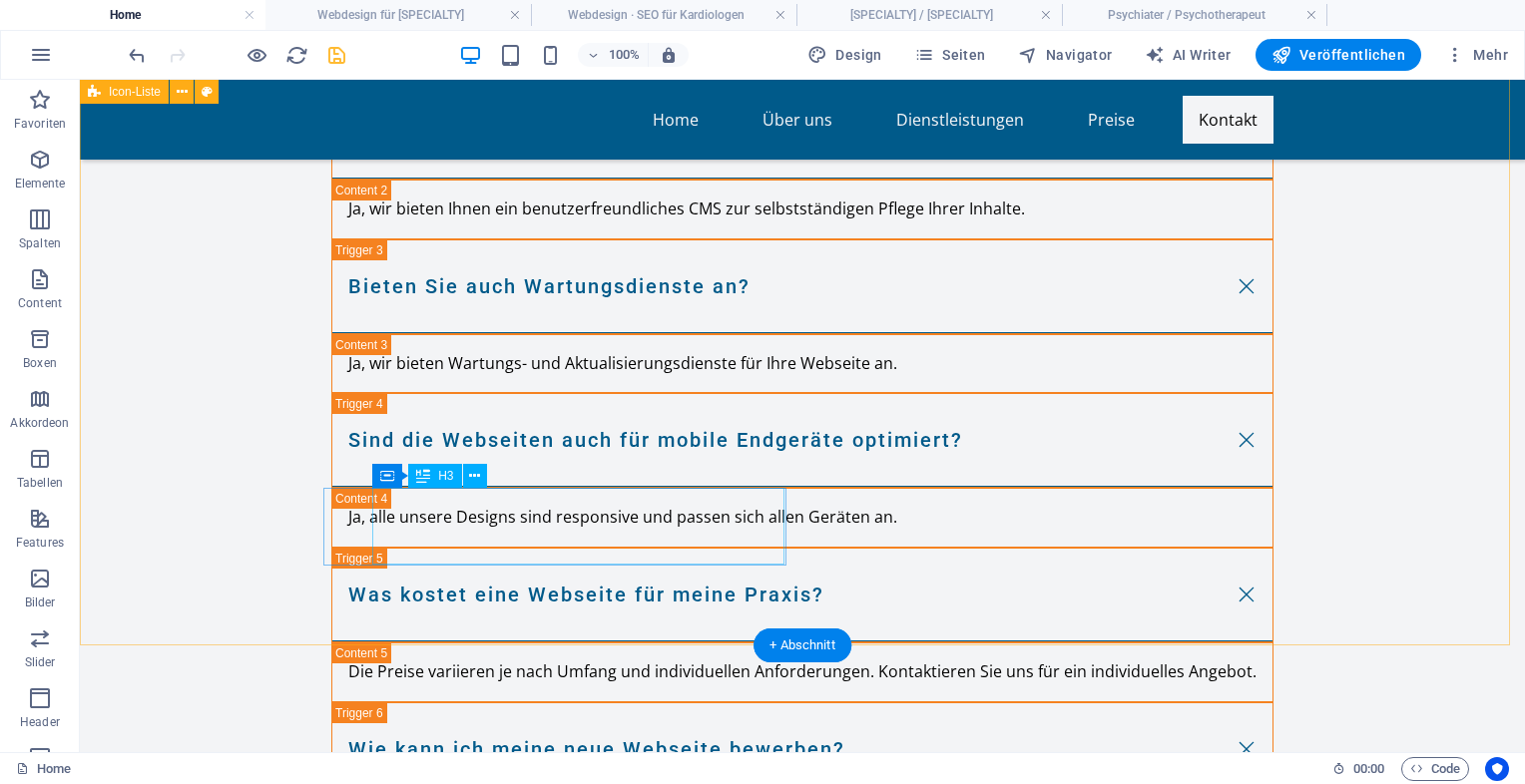 click on "Webdesign für Endokrinologie / Diabetologen" at bounding box center (302, 5404) 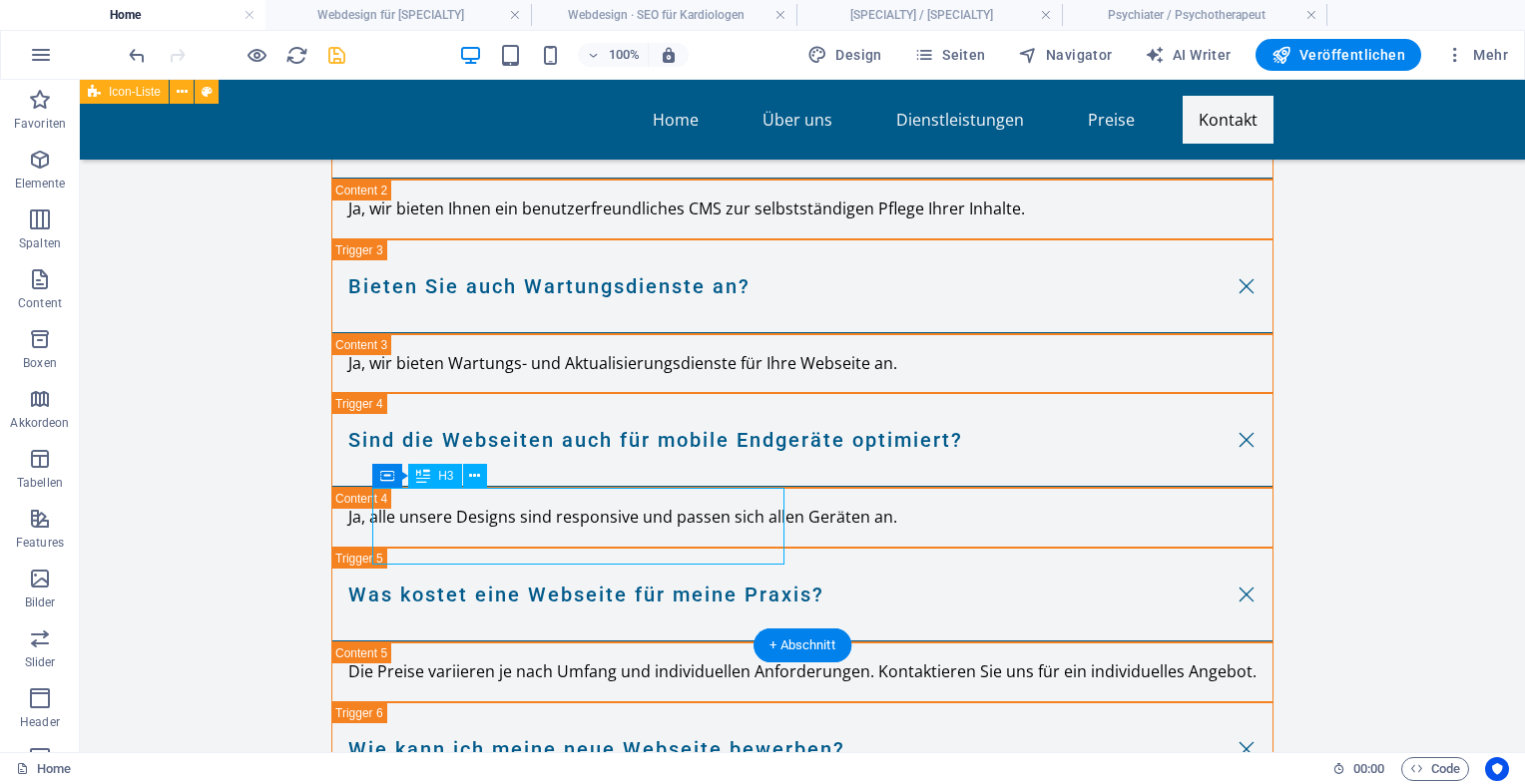 click on "Webdesign für Endokrinologie / Diabetologen" at bounding box center [302, 5404] 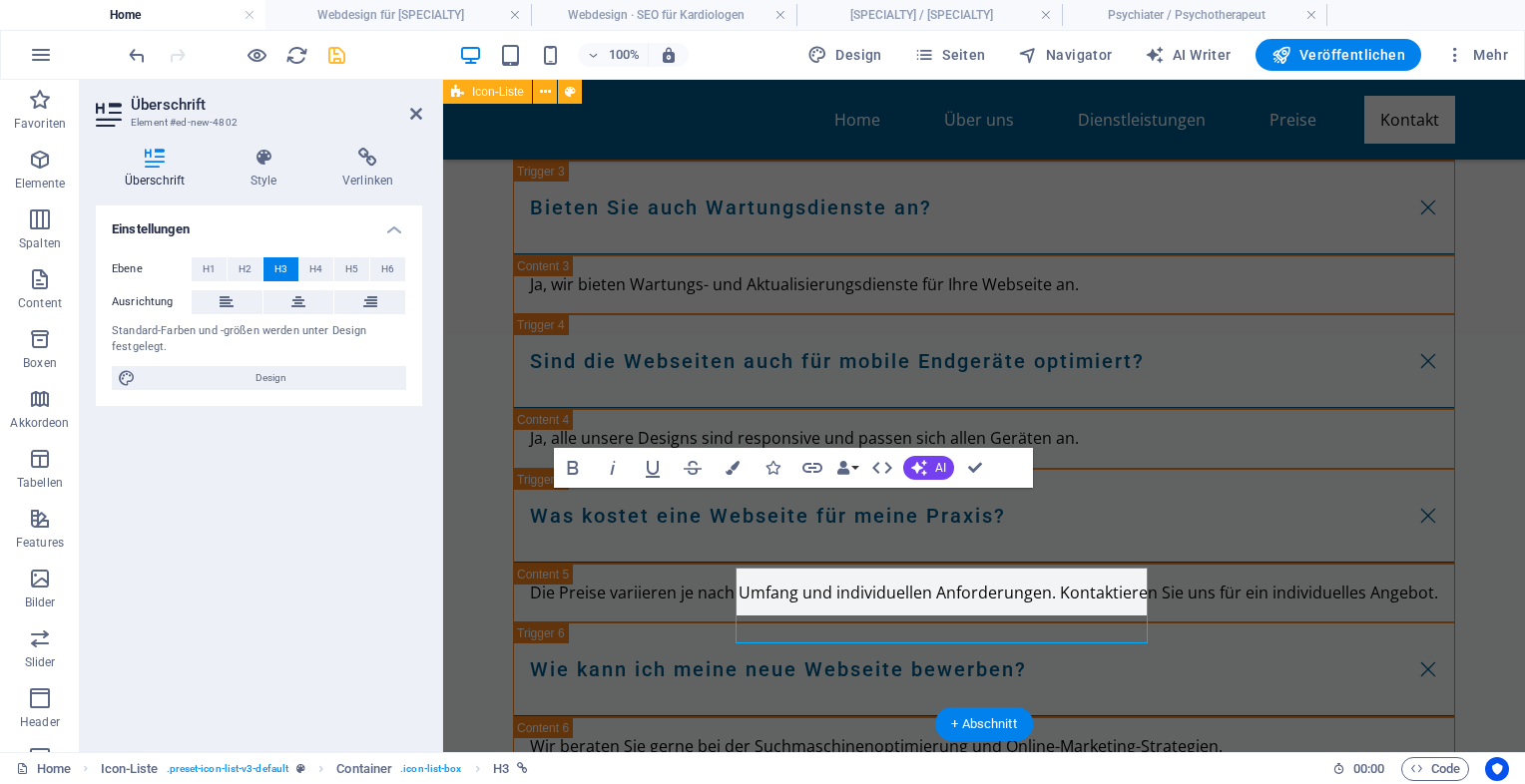 scroll, scrollTop: 9287, scrollLeft: 0, axis: vertical 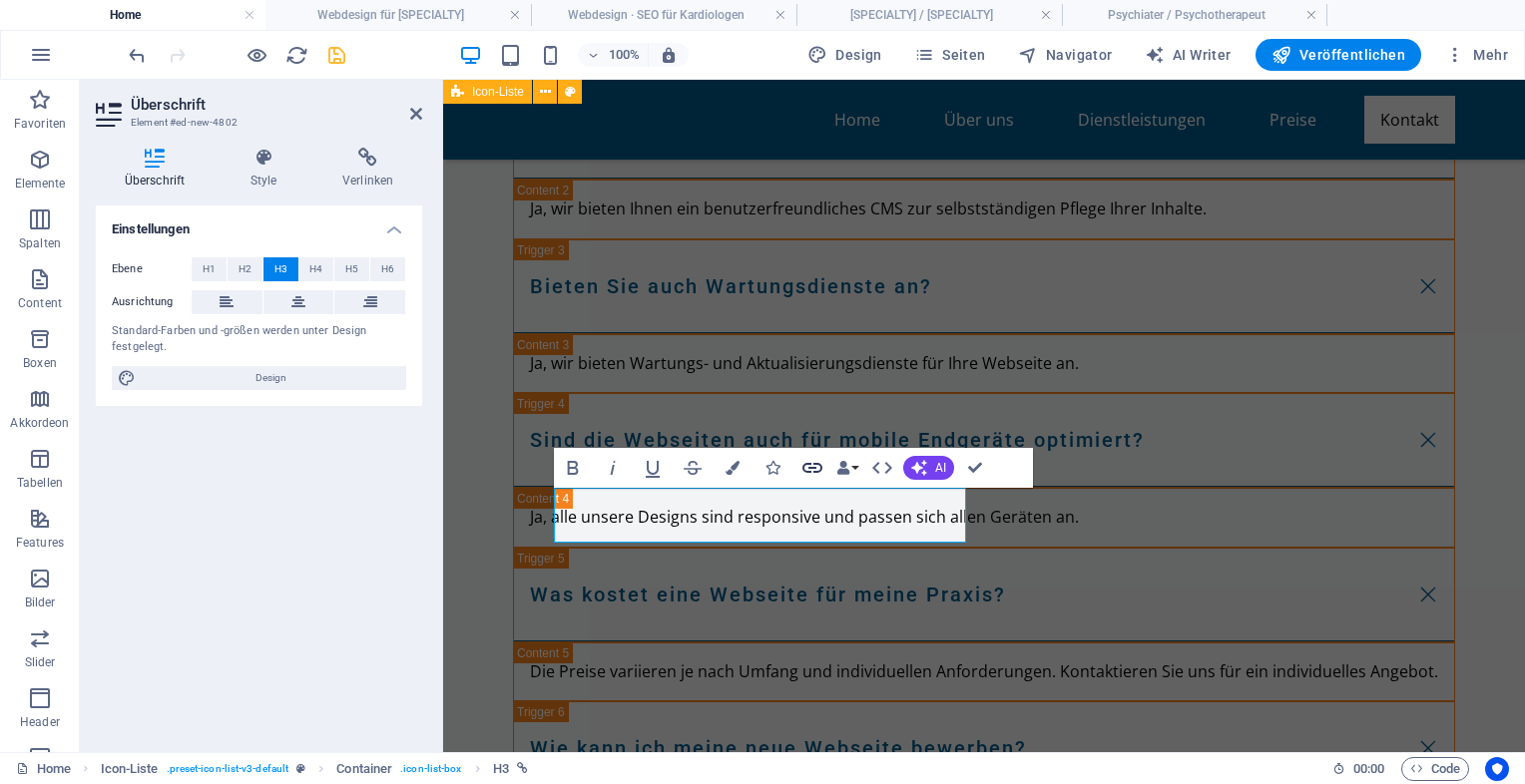click 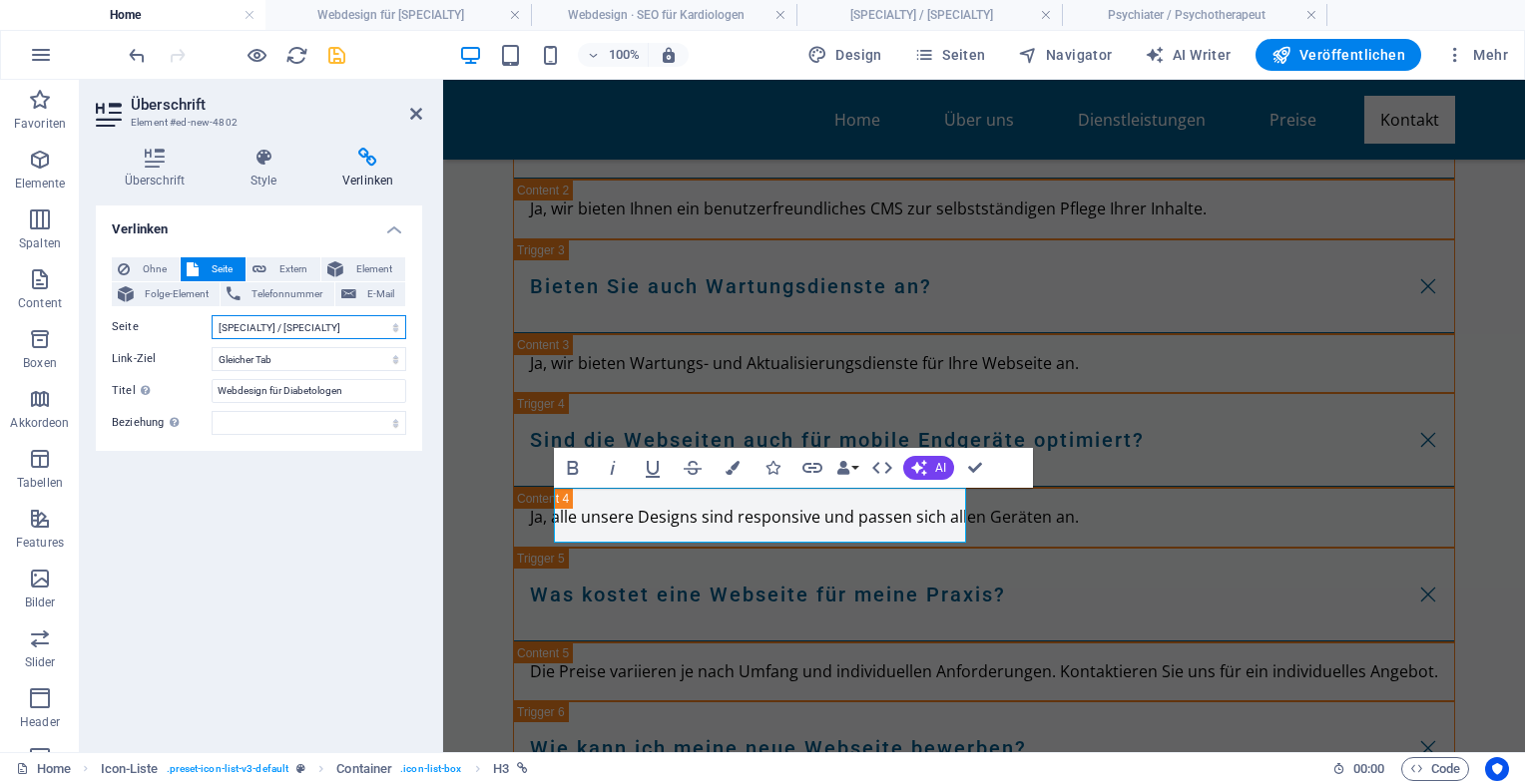 click on "Home Legal Notice Privacy Moderne Praxiswebsites für Ärzte Privatklinik für Ästhetische Chirurgie Ärzte mit Anspruch Für Zahnärzte in Luxuslagen – Patienten, die zahlen können Für Ärzte mit sozialem Auftrag Webseiten für Tierärzte &amp; Tierkliniken Ihre neue HNO-Homepage Ihre Hautarztpraxis Webdesign für Orthopäden &amp; Unfallchirurgen  Webdesign für Gynäkologen Webdesign &amp; SEO für Kardiologen Endokrinologe / Diabetologe  Psychiater / Psychotherapeut" at bounding box center [308, 327] 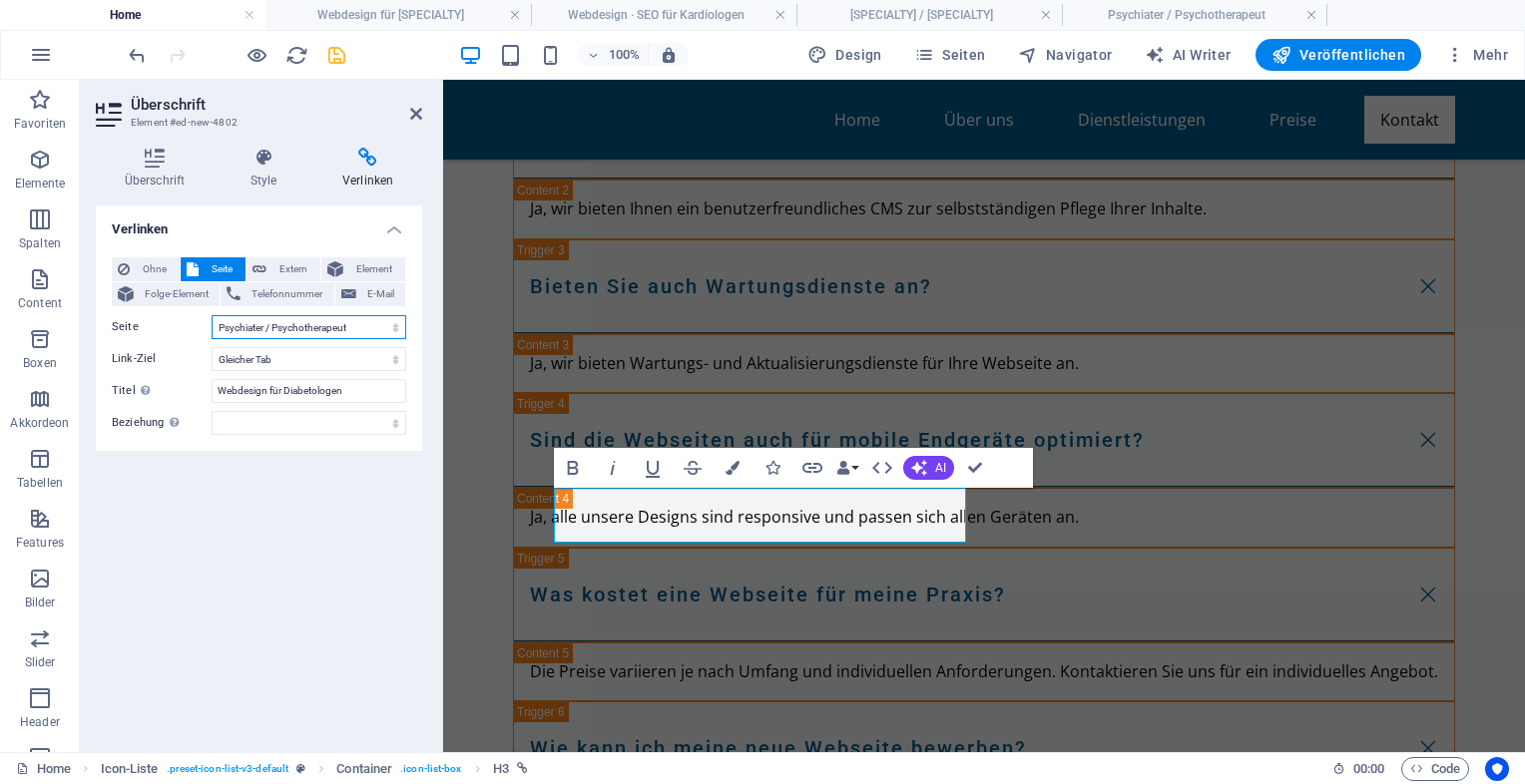 click on "Home Legal Notice Privacy Moderne Praxiswebsites für Ärzte Privatklinik für Ästhetische Chirurgie Ärzte mit Anspruch Für Zahnärzte in Luxuslagen – Patienten, die zahlen können Für Ärzte mit sozialem Auftrag Webseiten für Tierärzte &amp; Tierkliniken Ihre neue HNO-Homepage Ihre Hautarztpraxis Webdesign für Orthopäden &amp; Unfallchirurgen  Webdesign für Gynäkologen Webdesign &amp; SEO für Kardiologen Endokrinologe / Diabetologe  Psychiater / Psychotherapeut" at bounding box center (308, 327) 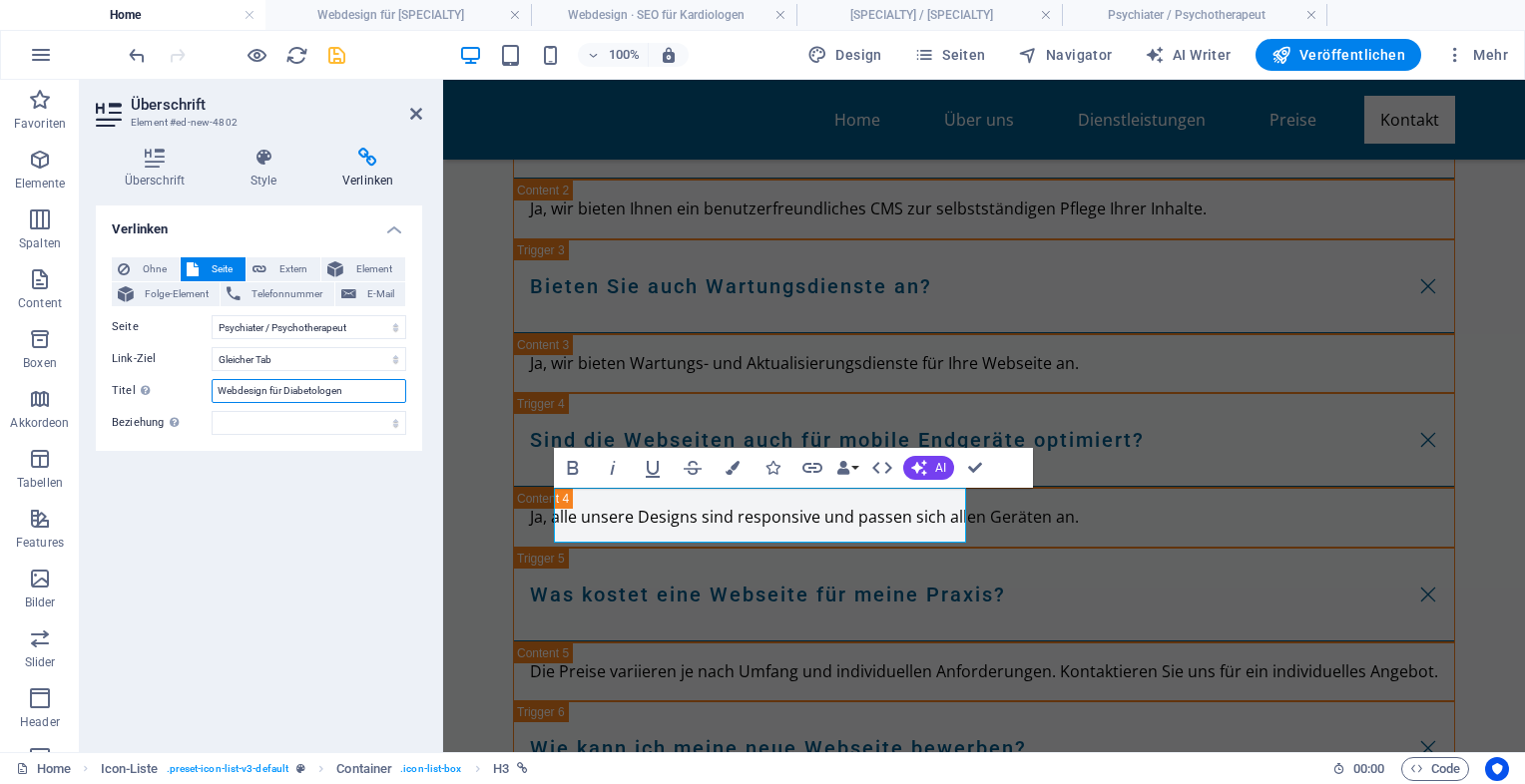 click on "Webdesign für Diabetologen" at bounding box center (308, 391) 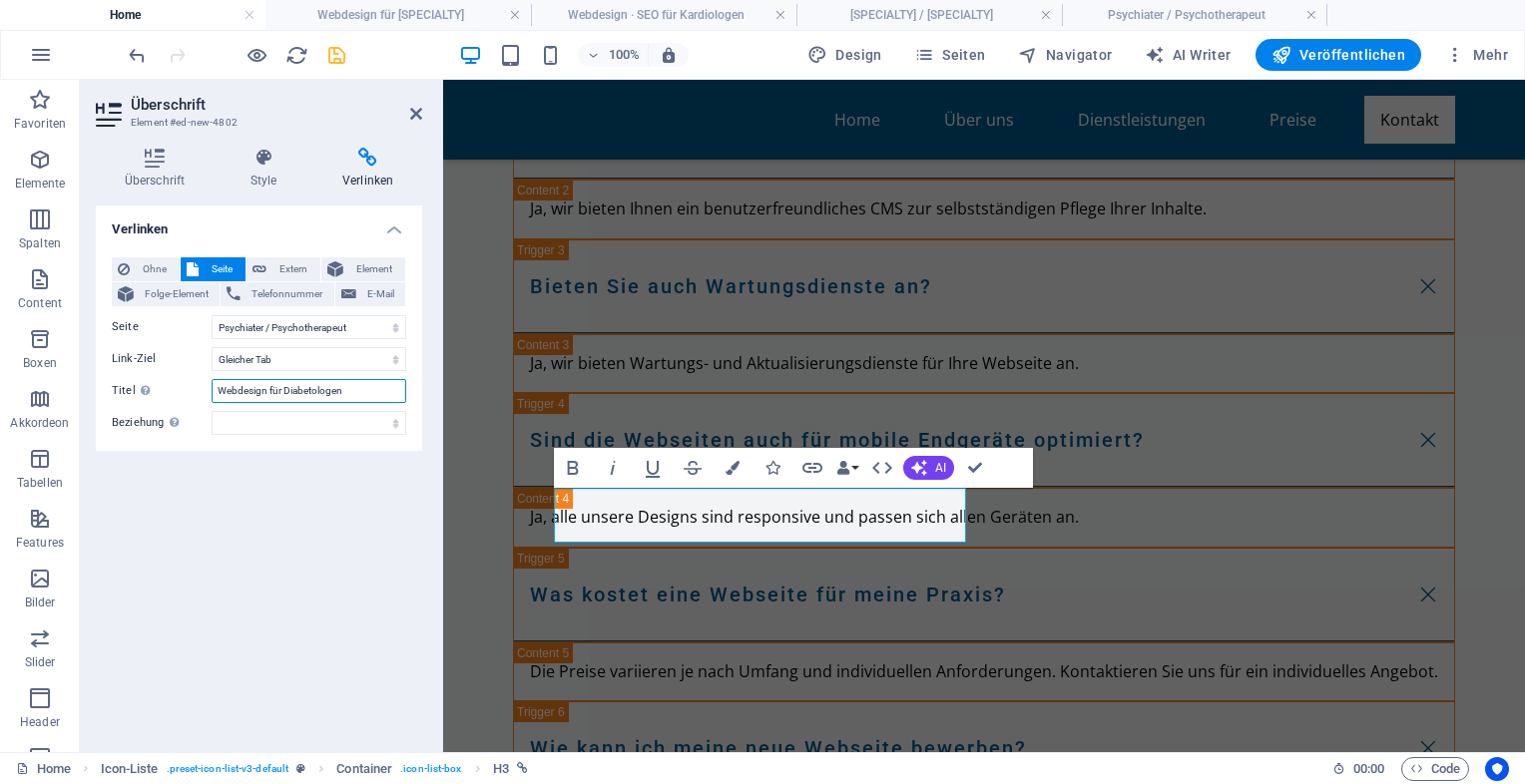 drag, startPoint x: 351, startPoint y: 392, endPoint x: 218, endPoint y: 396, distance: 133.0601 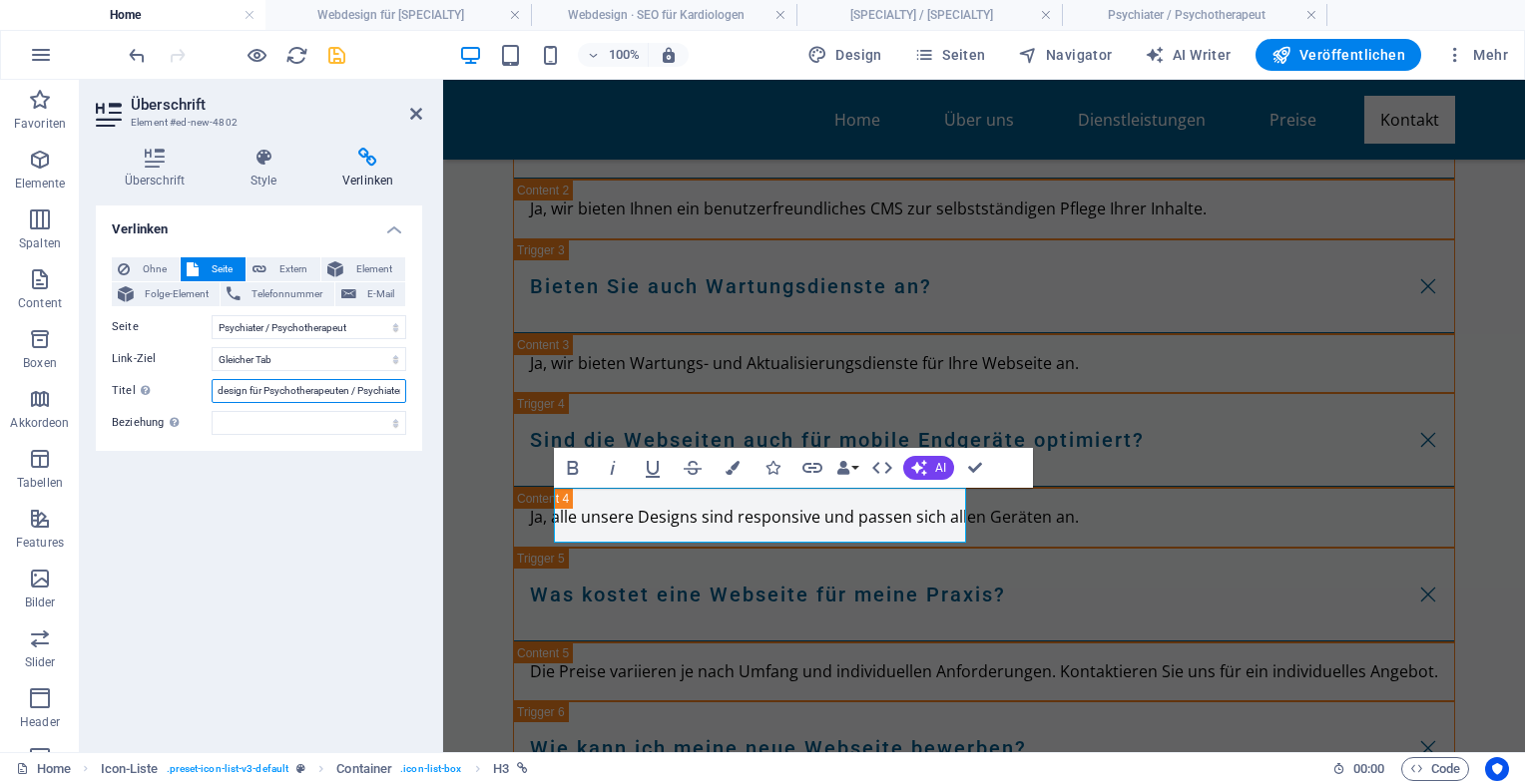 scroll, scrollTop: 0, scrollLeft: 24, axis: horizontal 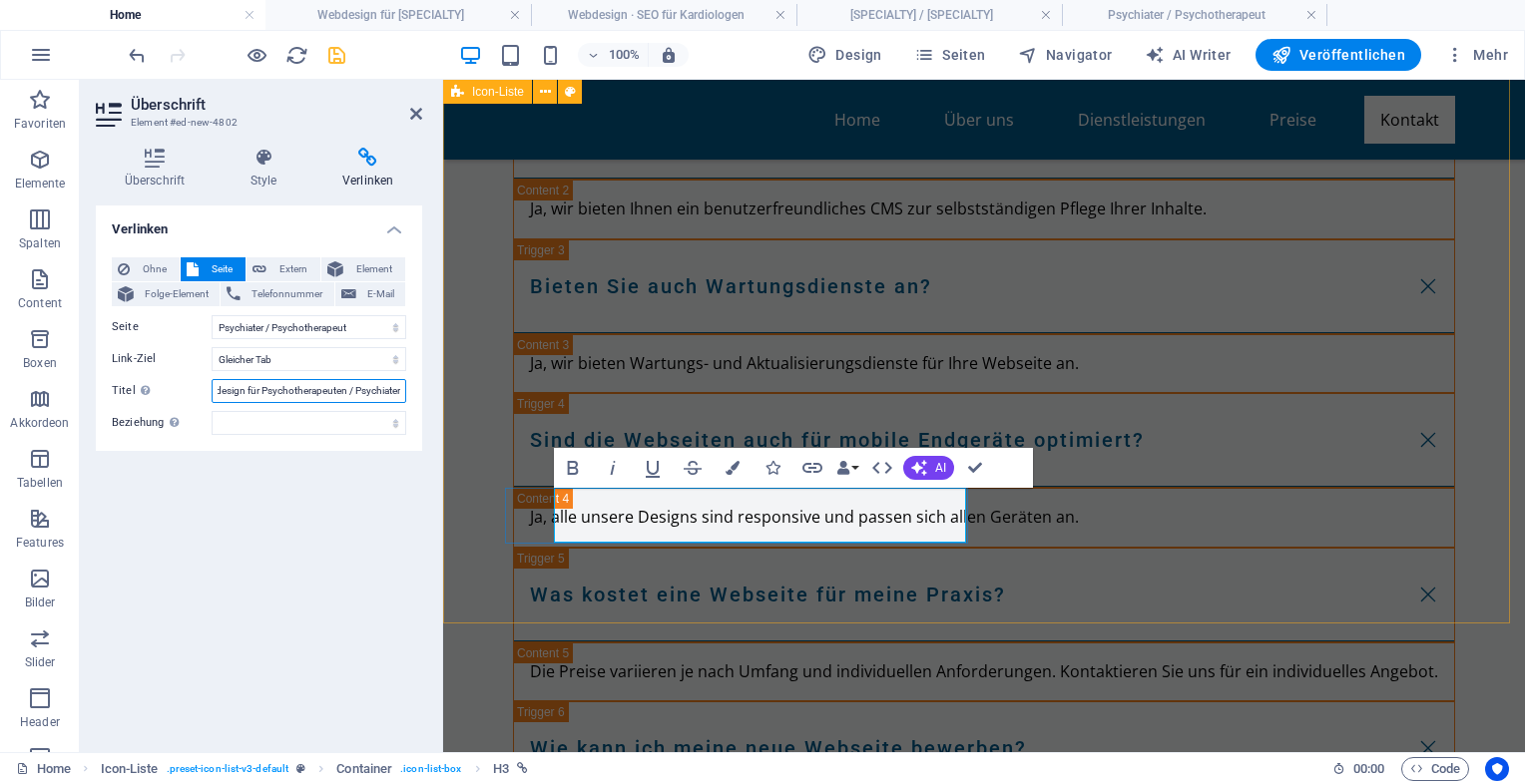 type on "Webdesign für Psychotherapeuten / Psychiater" 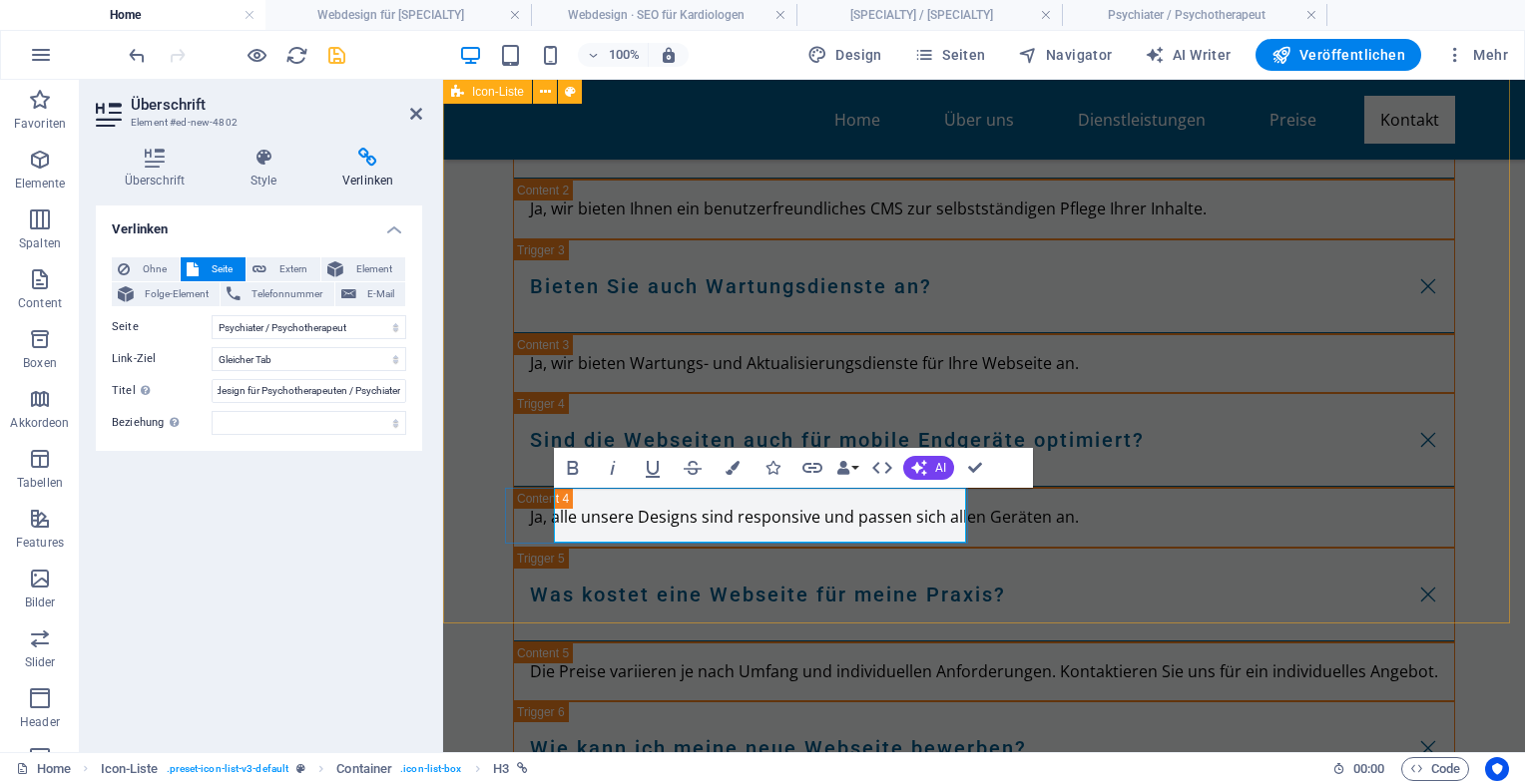 scroll, scrollTop: 0, scrollLeft: 0, axis: both 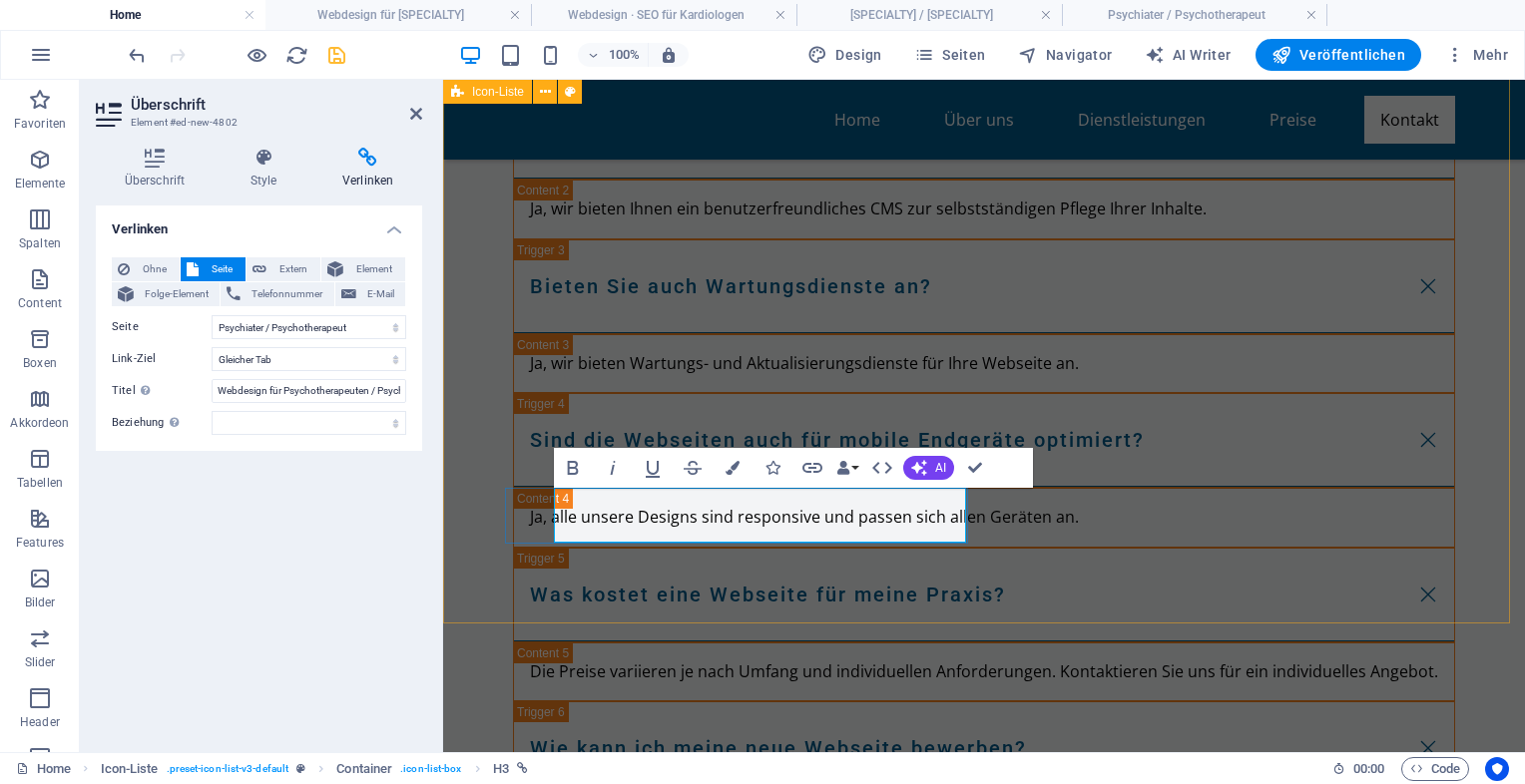 click on "Webdesign für Psychotherapeuten Webdesign für Psychotherapeuten" at bounding box center (666, 5393) 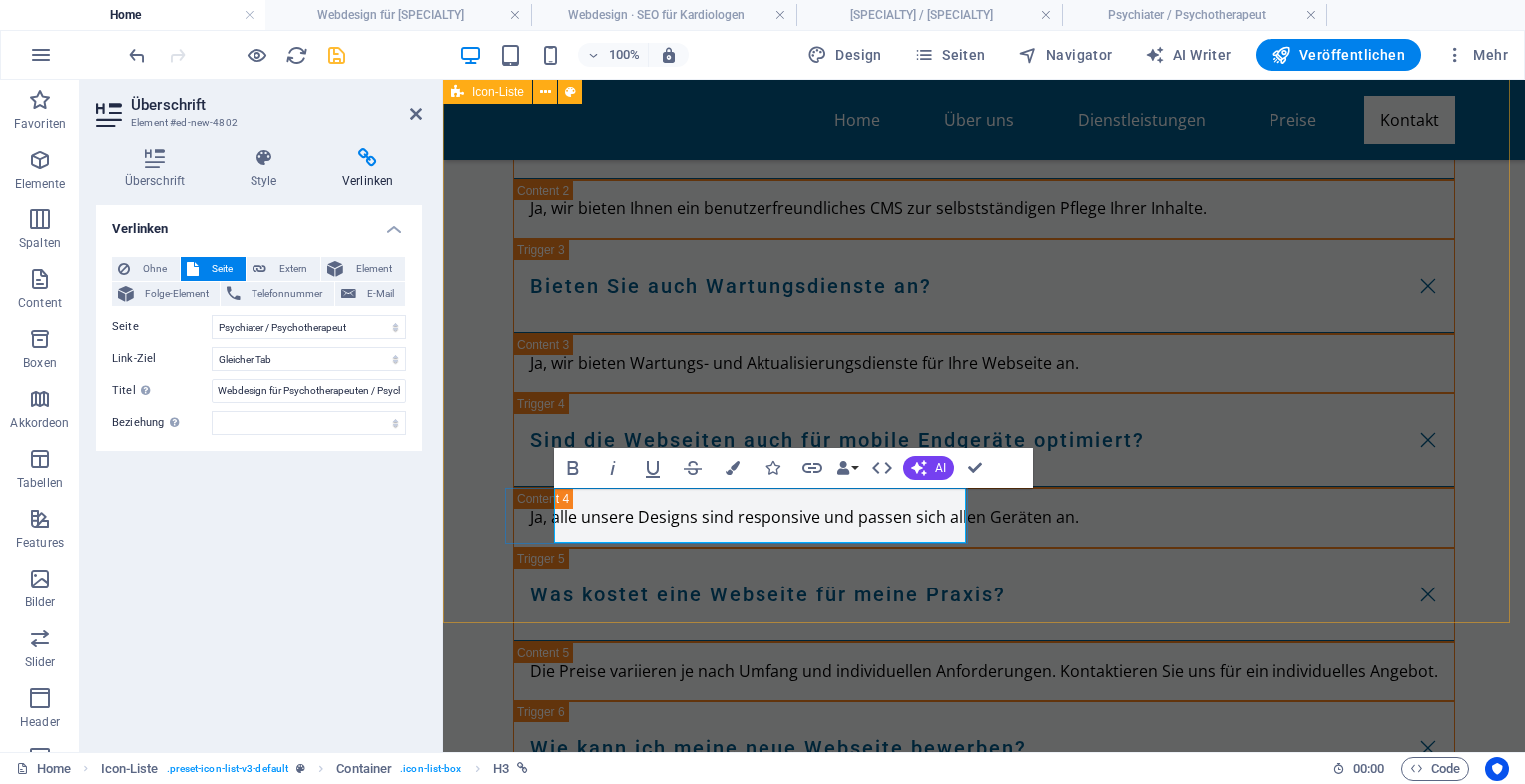 click on "Webdesign für Psychotherapeuten" at bounding box center (639, 5393) 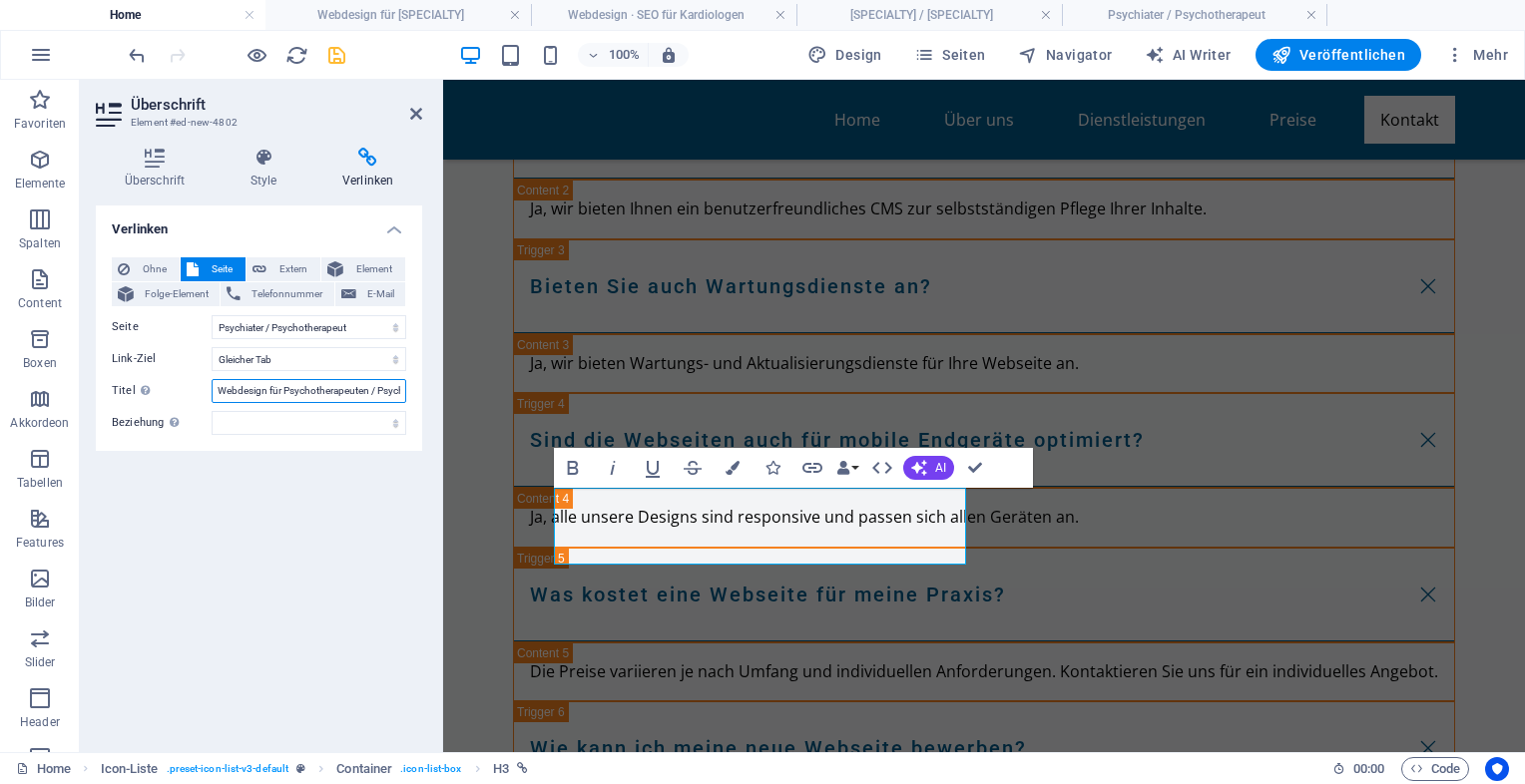 click on "Webdesign für Psychotherapeuten / Psychiater" at bounding box center [308, 391] 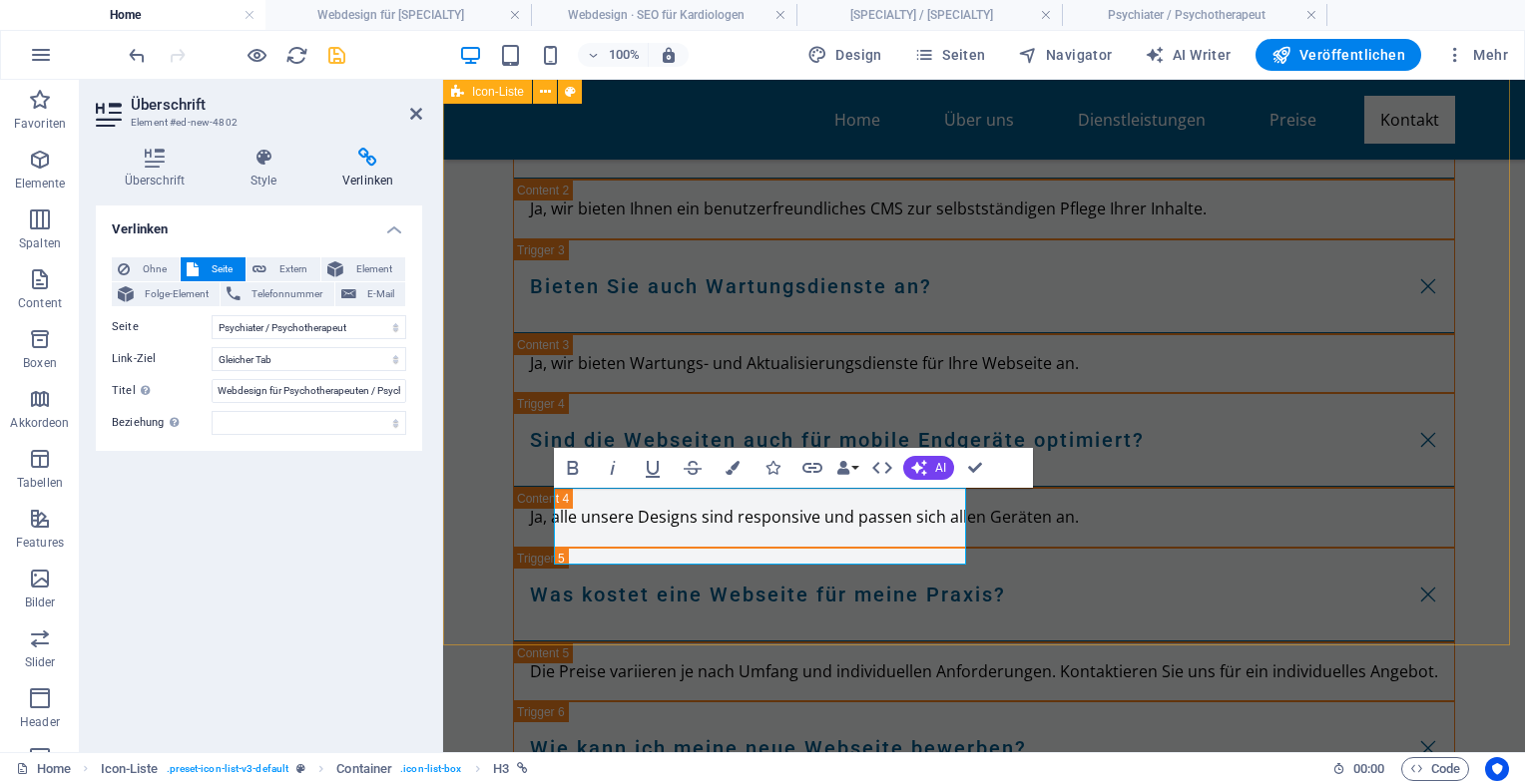 scroll, scrollTop: 0, scrollLeft: 0, axis: both 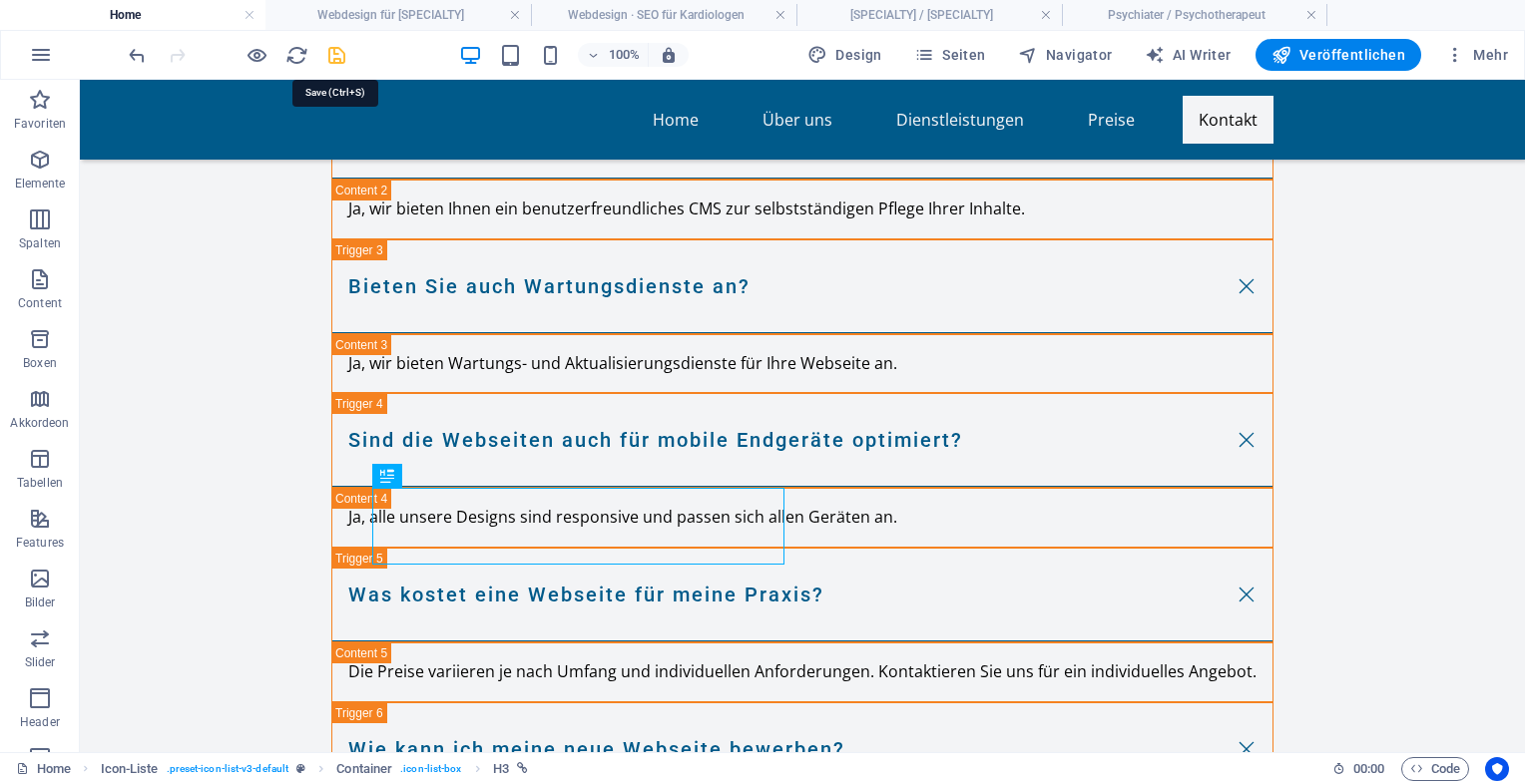 click at bounding box center [336, 55] 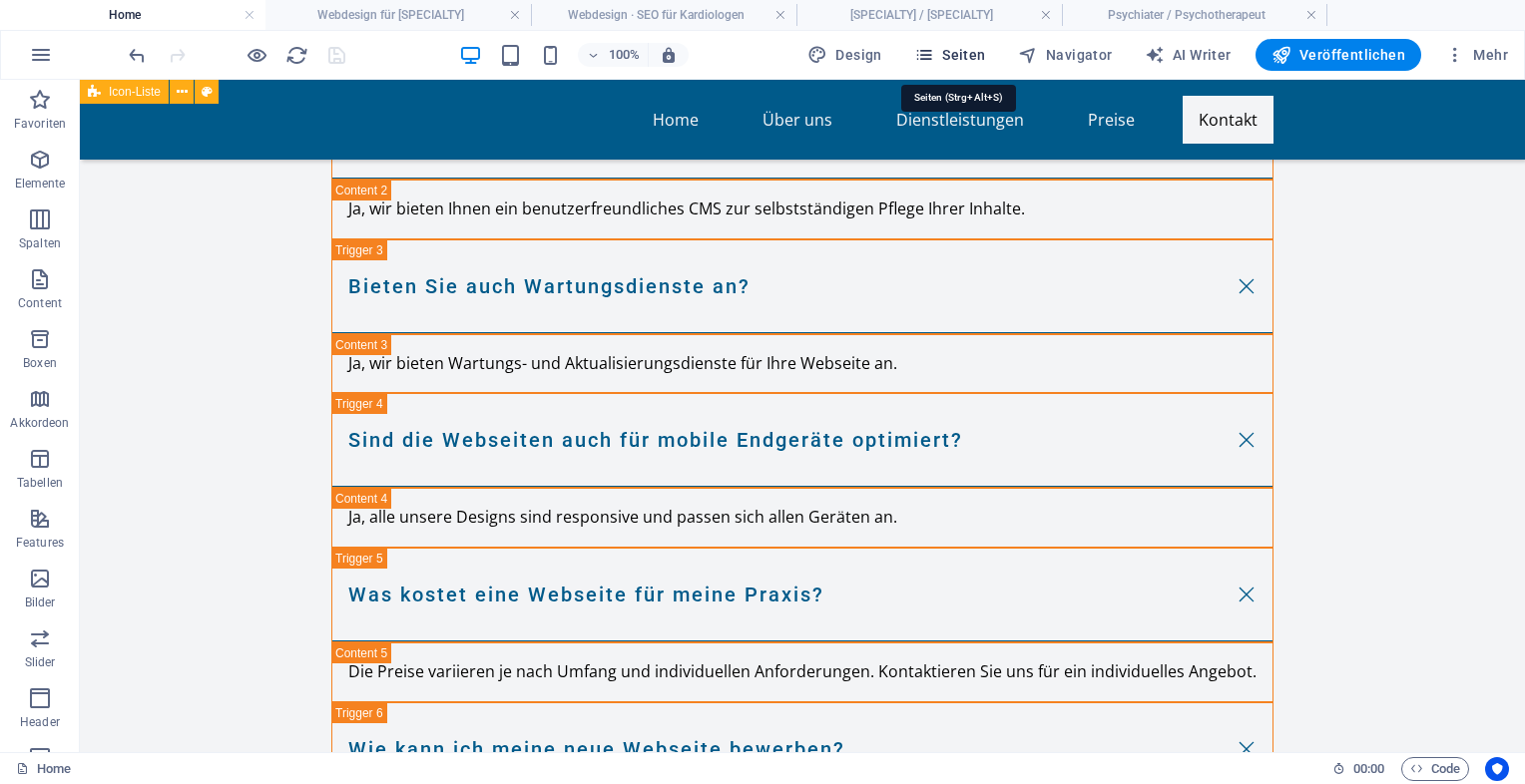 click on "Seiten" at bounding box center [950, 55] 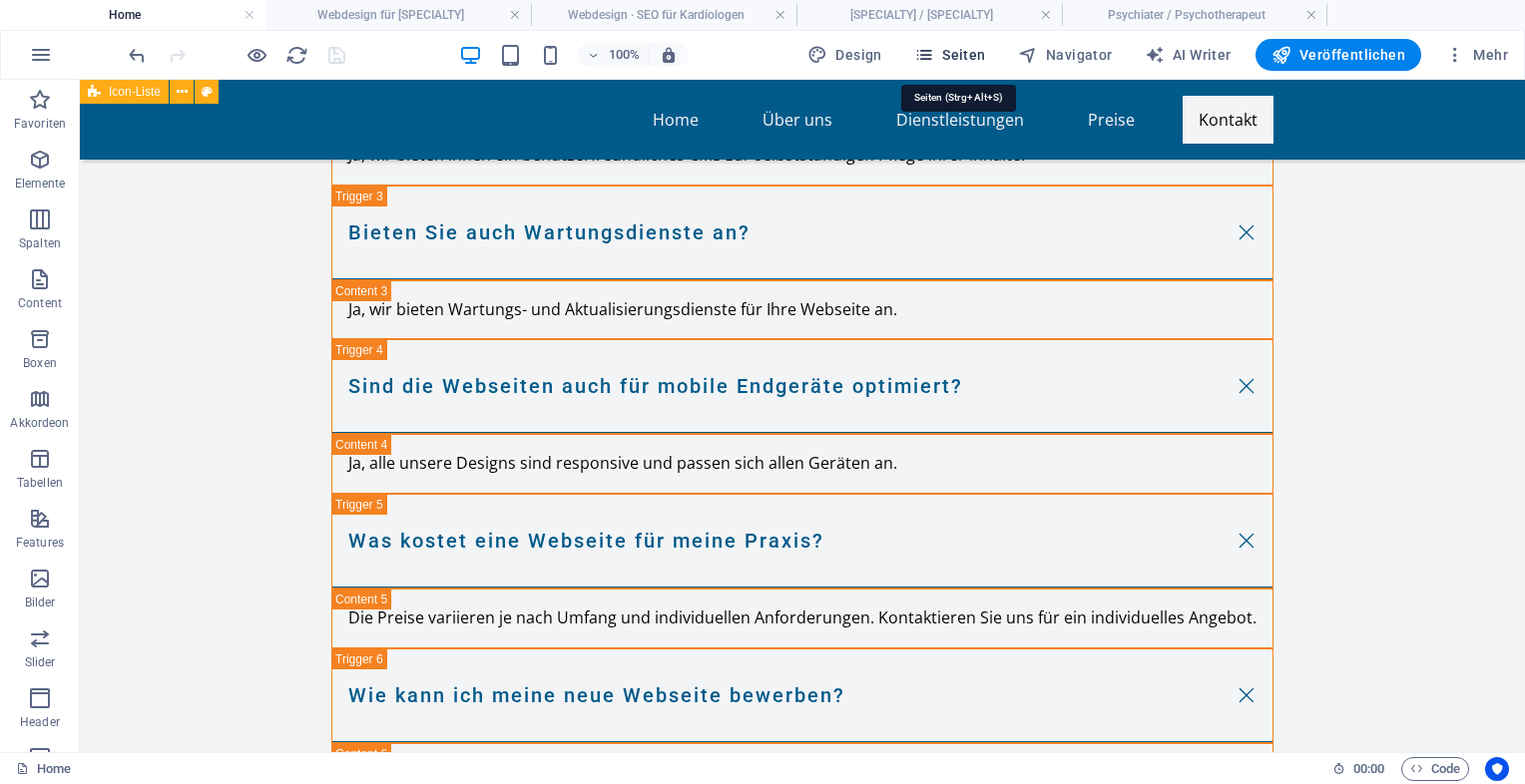 scroll, scrollTop: 9998, scrollLeft: 0, axis: vertical 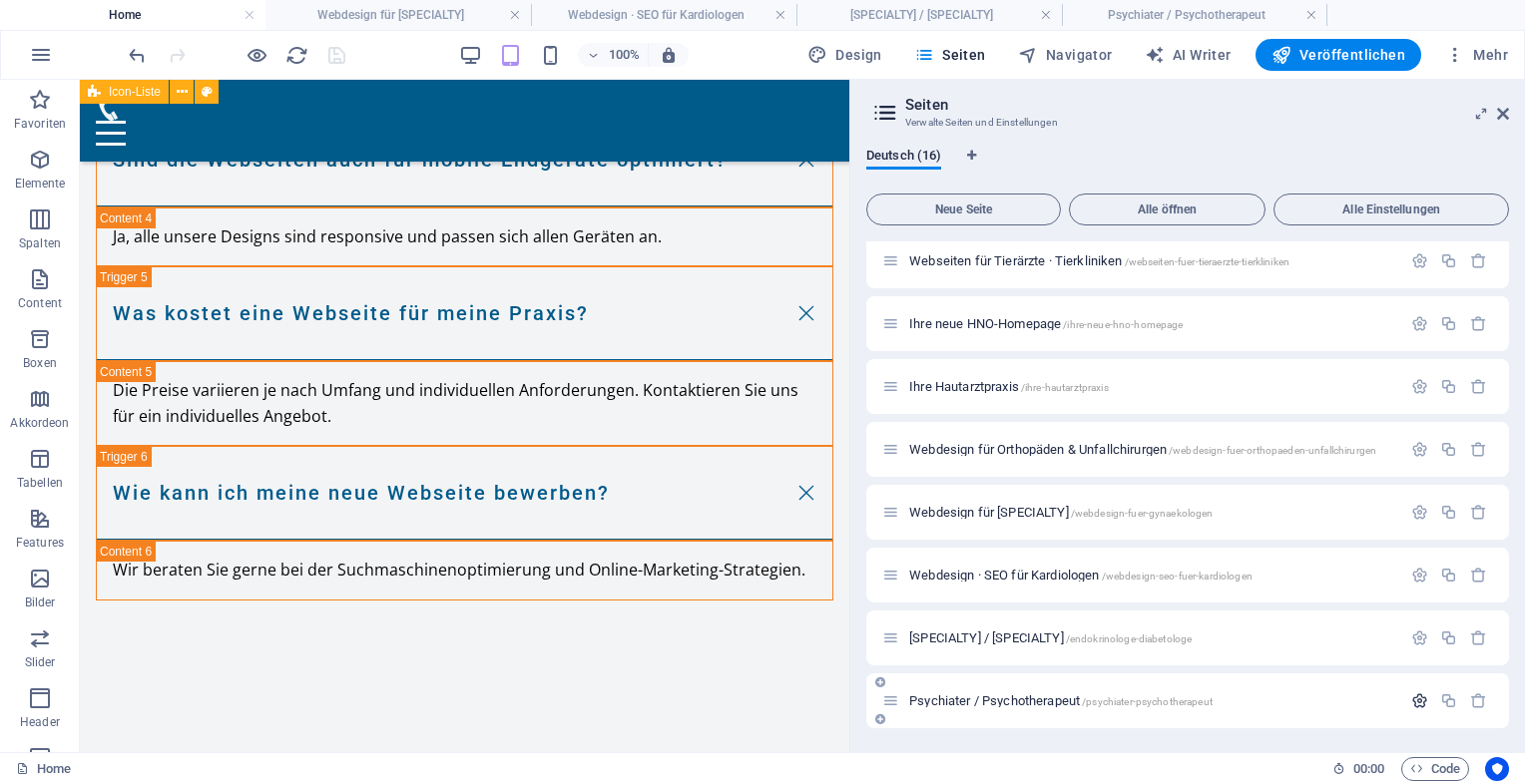 click at bounding box center (1419, 700) 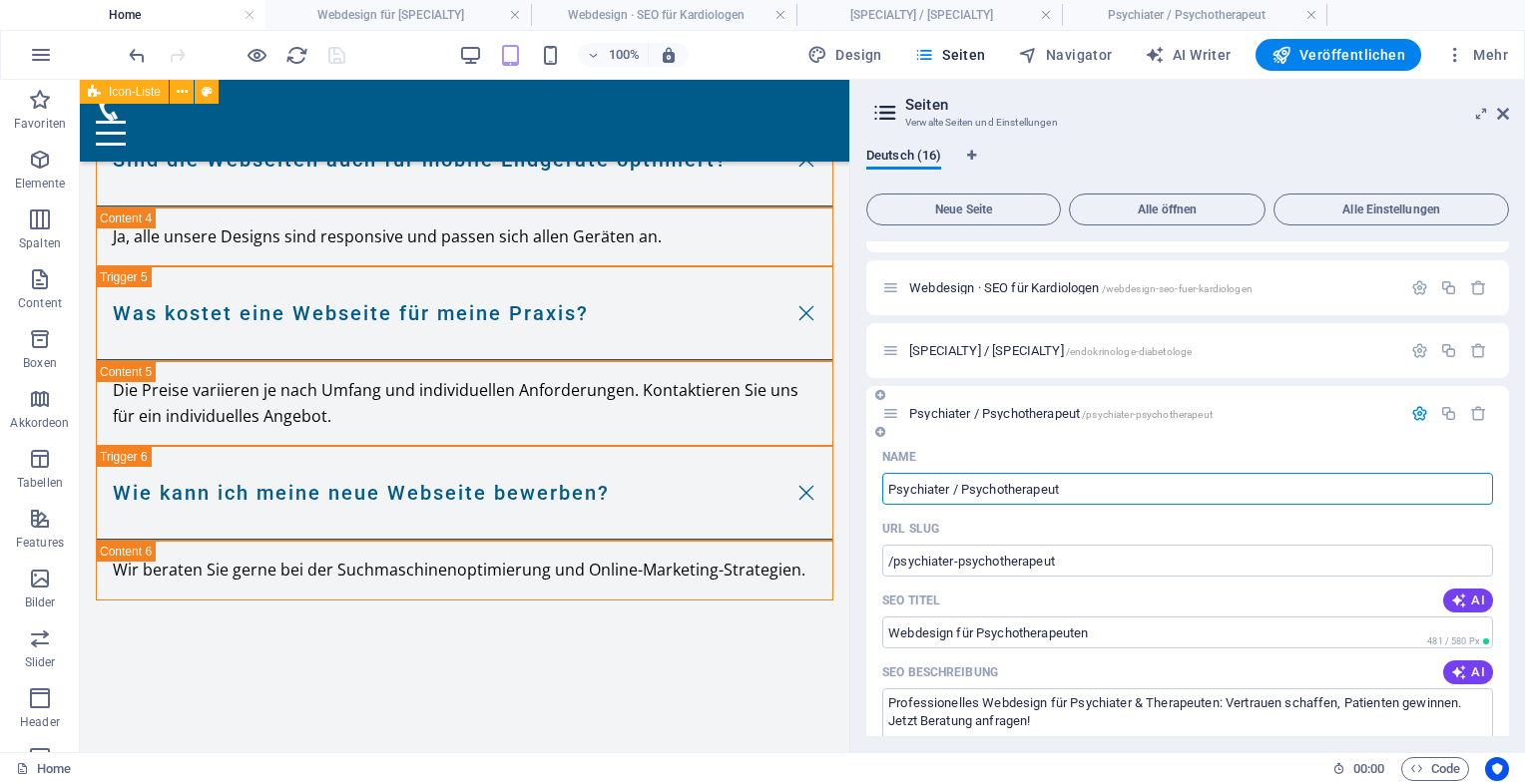 click on "Psychiater / Psychotherapeut" at bounding box center [1188, 489] 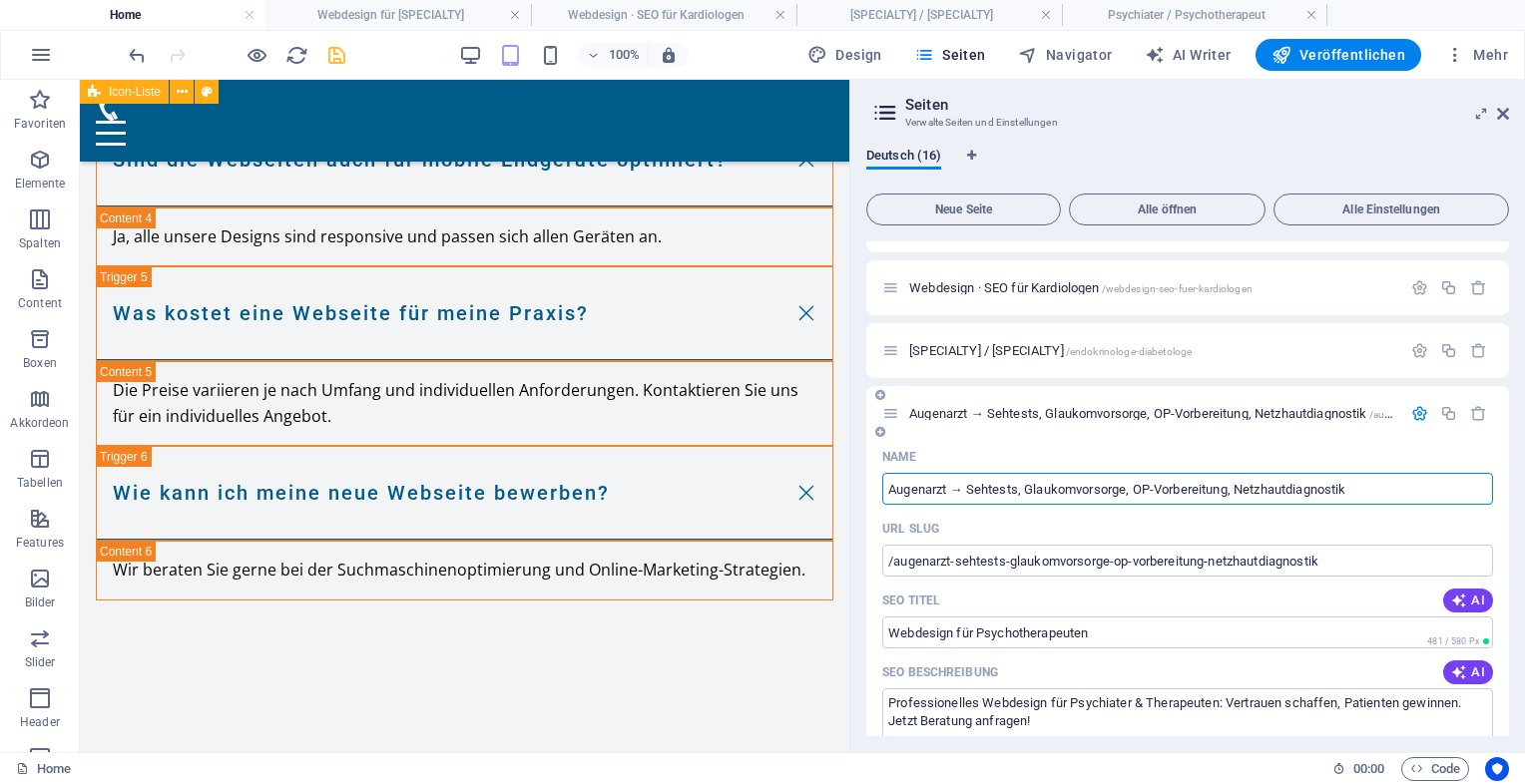type on "Augenarzt  → Sehtests, Glaukomvorsorge, OP-Vorbereitung, Netzhautdiagnostik" 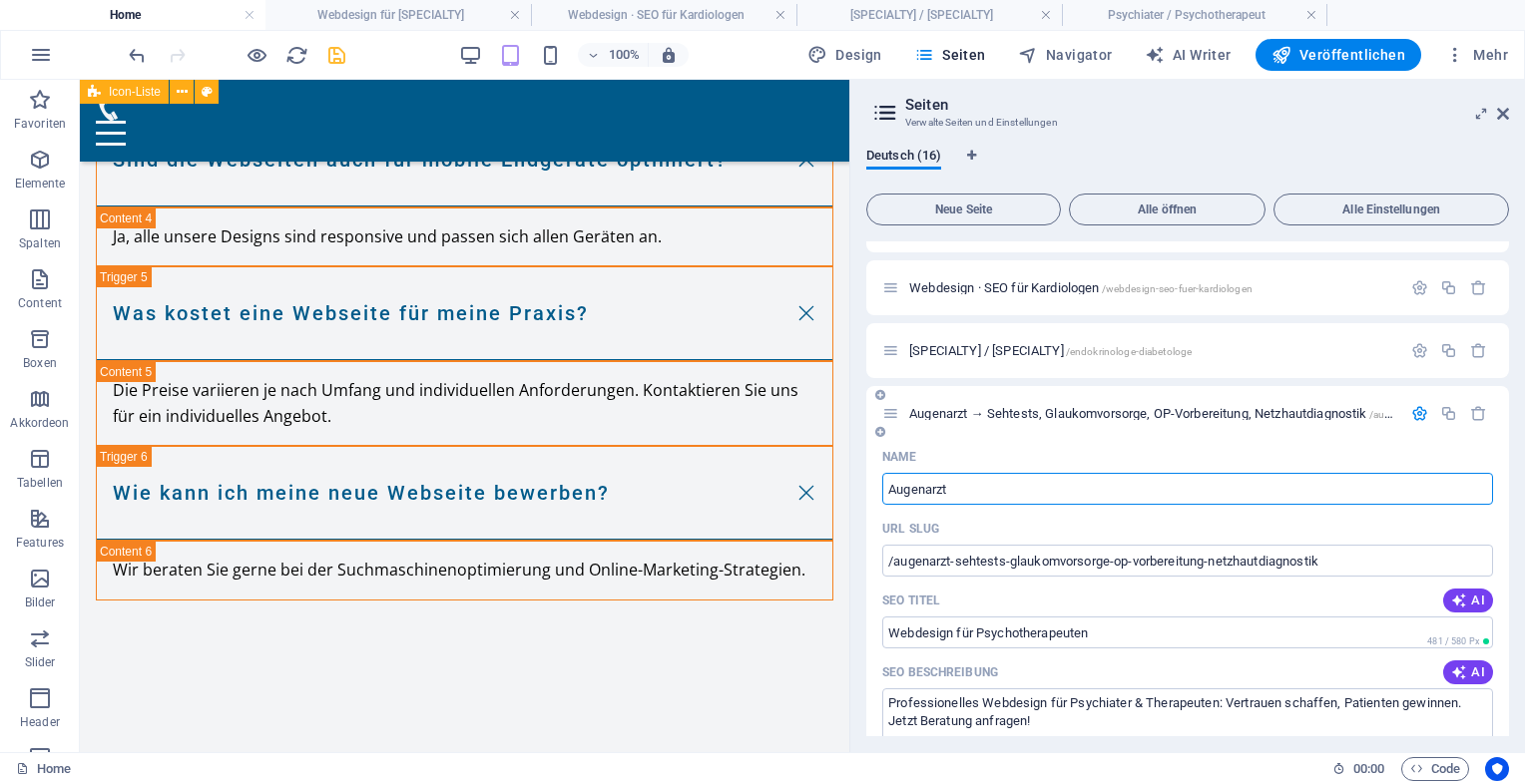 type on "Augenarzt" 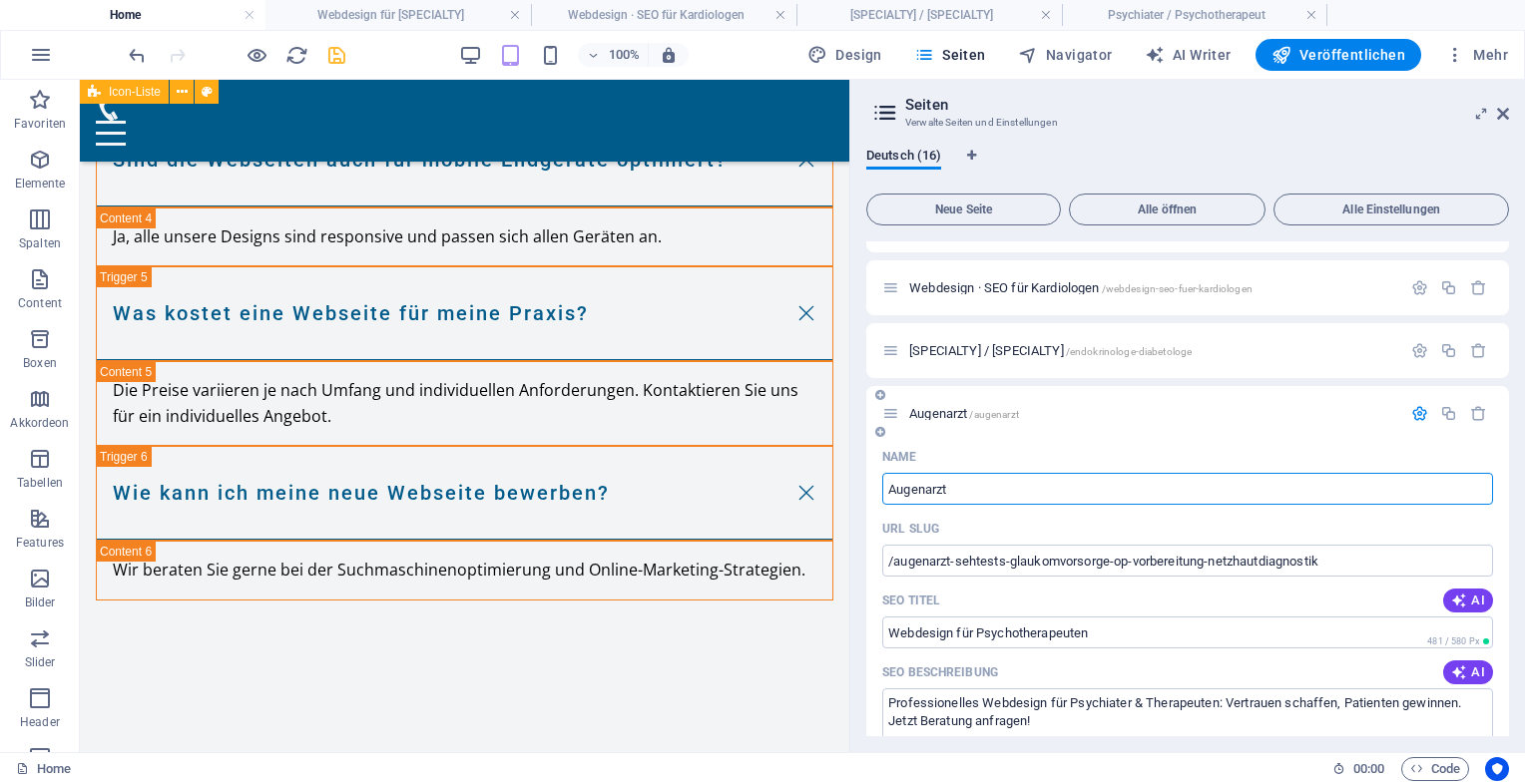 type on "/augenarzt" 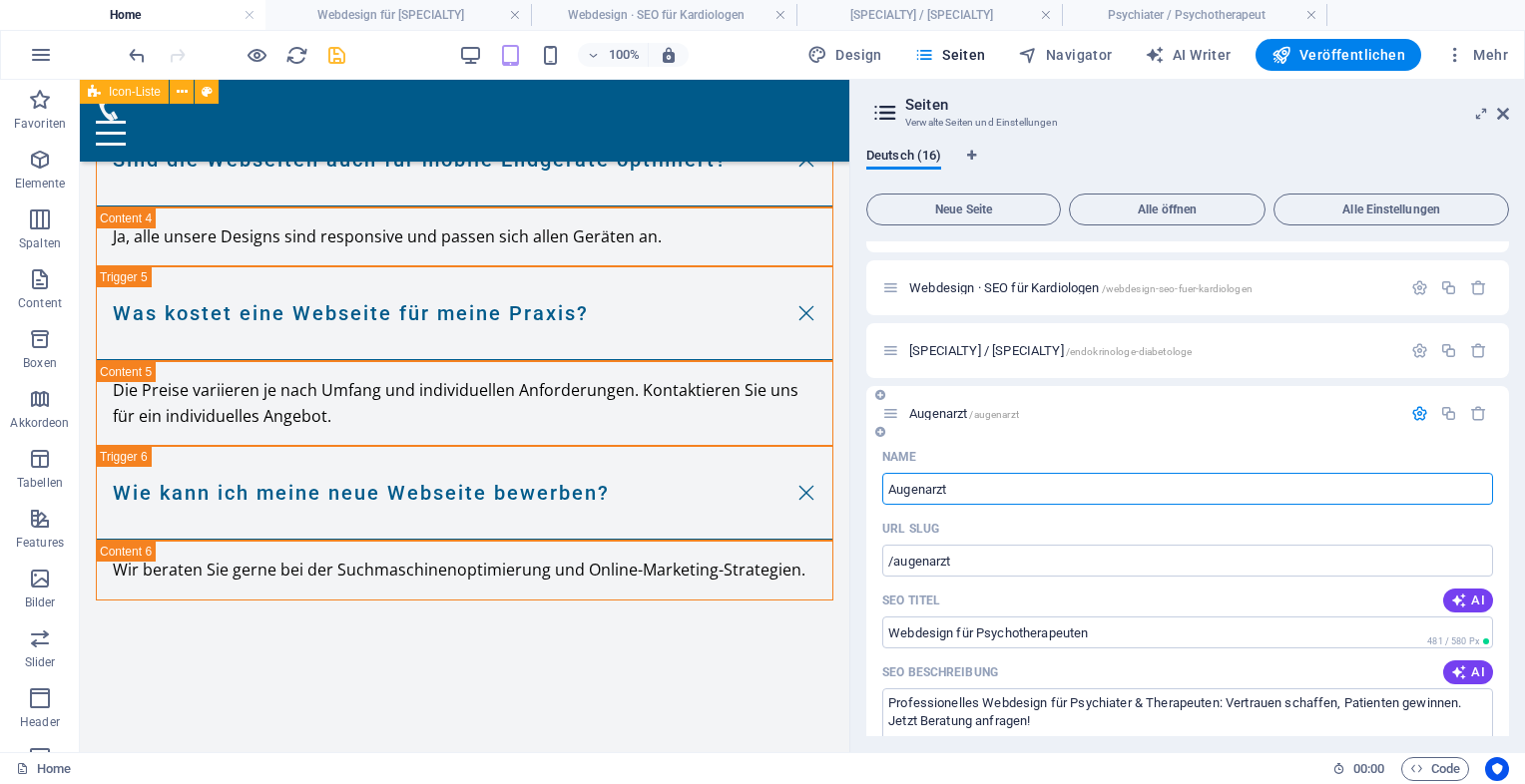 type on "Augenarzt" 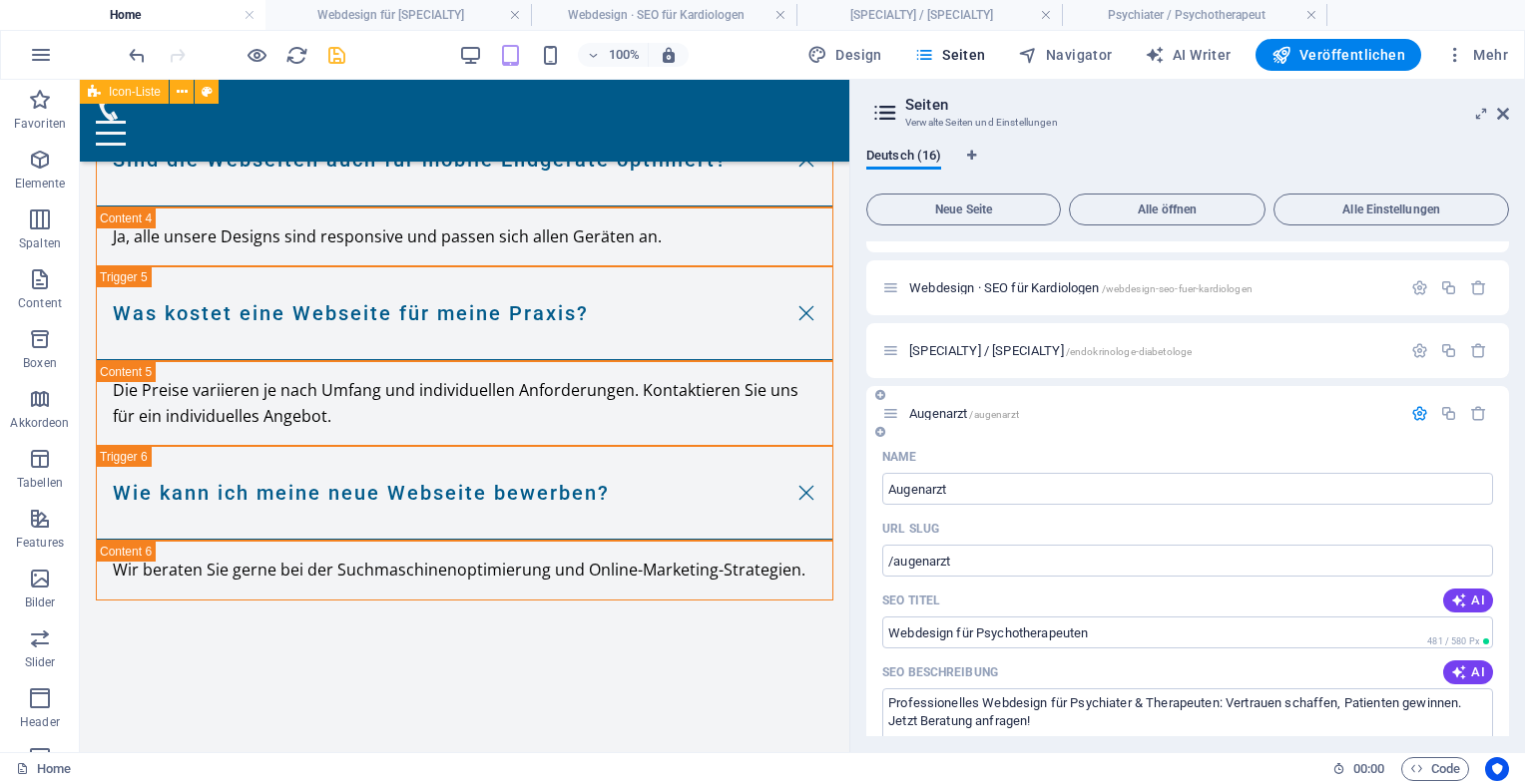 click on "Augenarzt  /augenarzt" at bounding box center [964, 413] 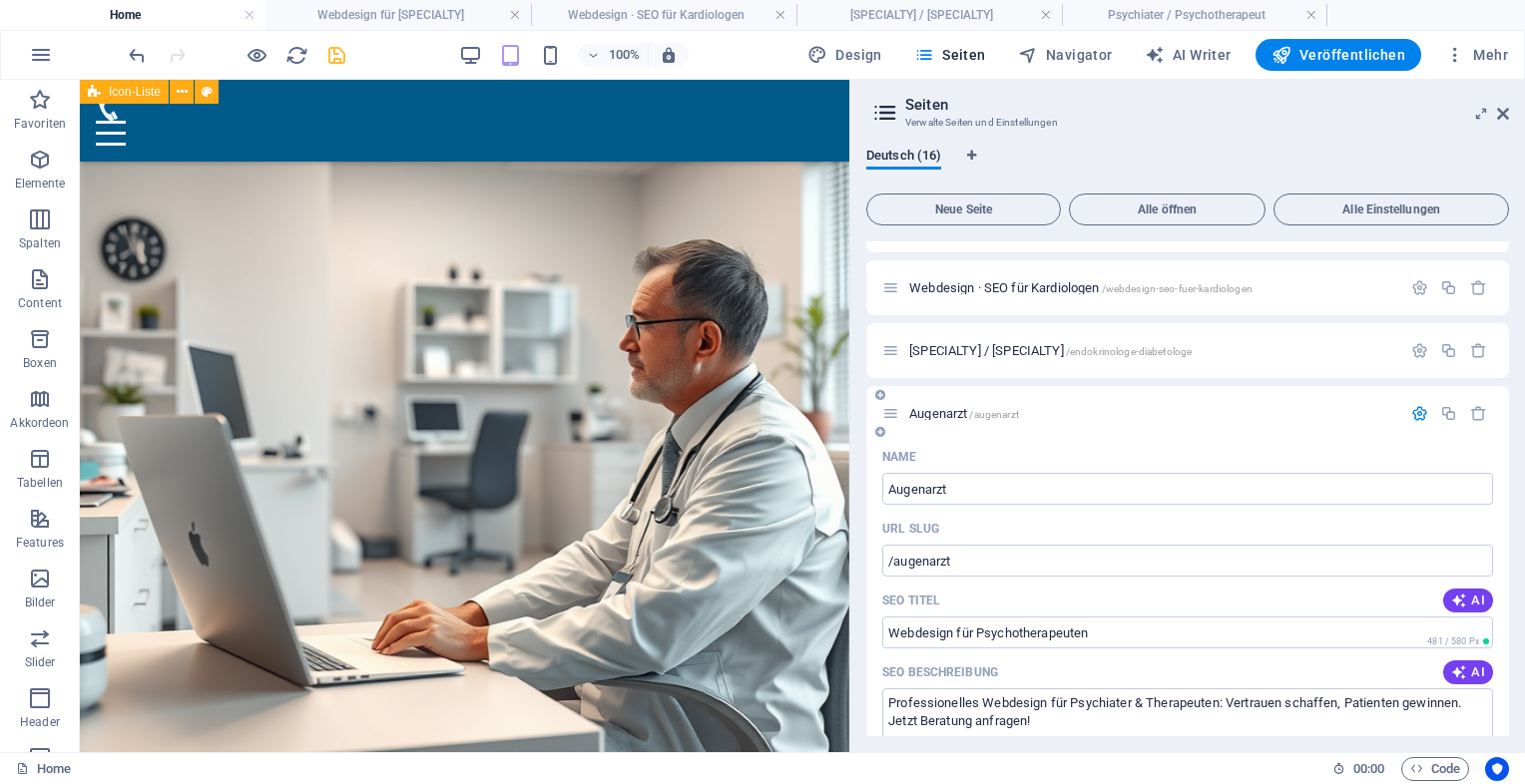 scroll, scrollTop: 1561, scrollLeft: 0, axis: vertical 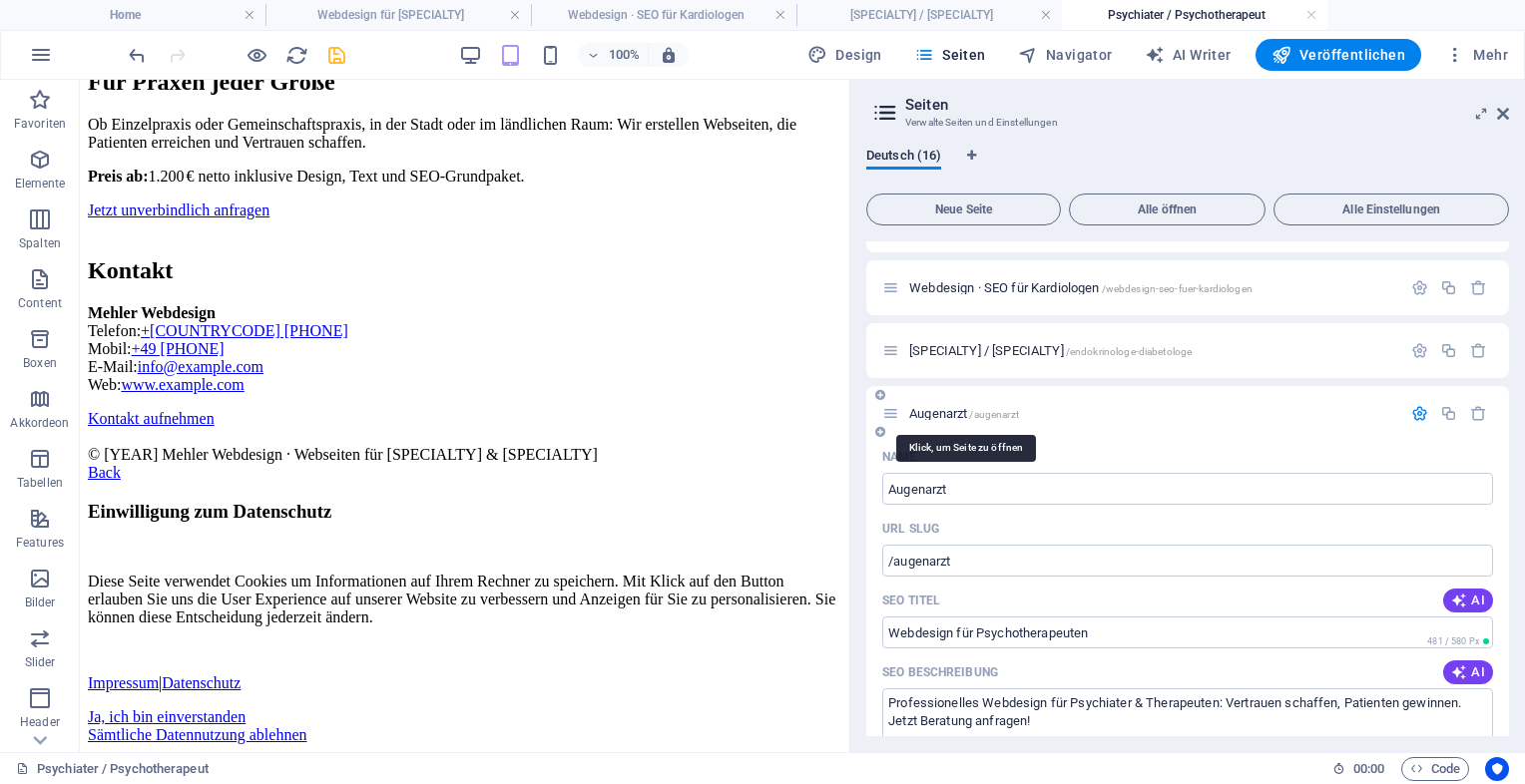 click on "Augenarzt  /augenarzt" at bounding box center [964, 413] 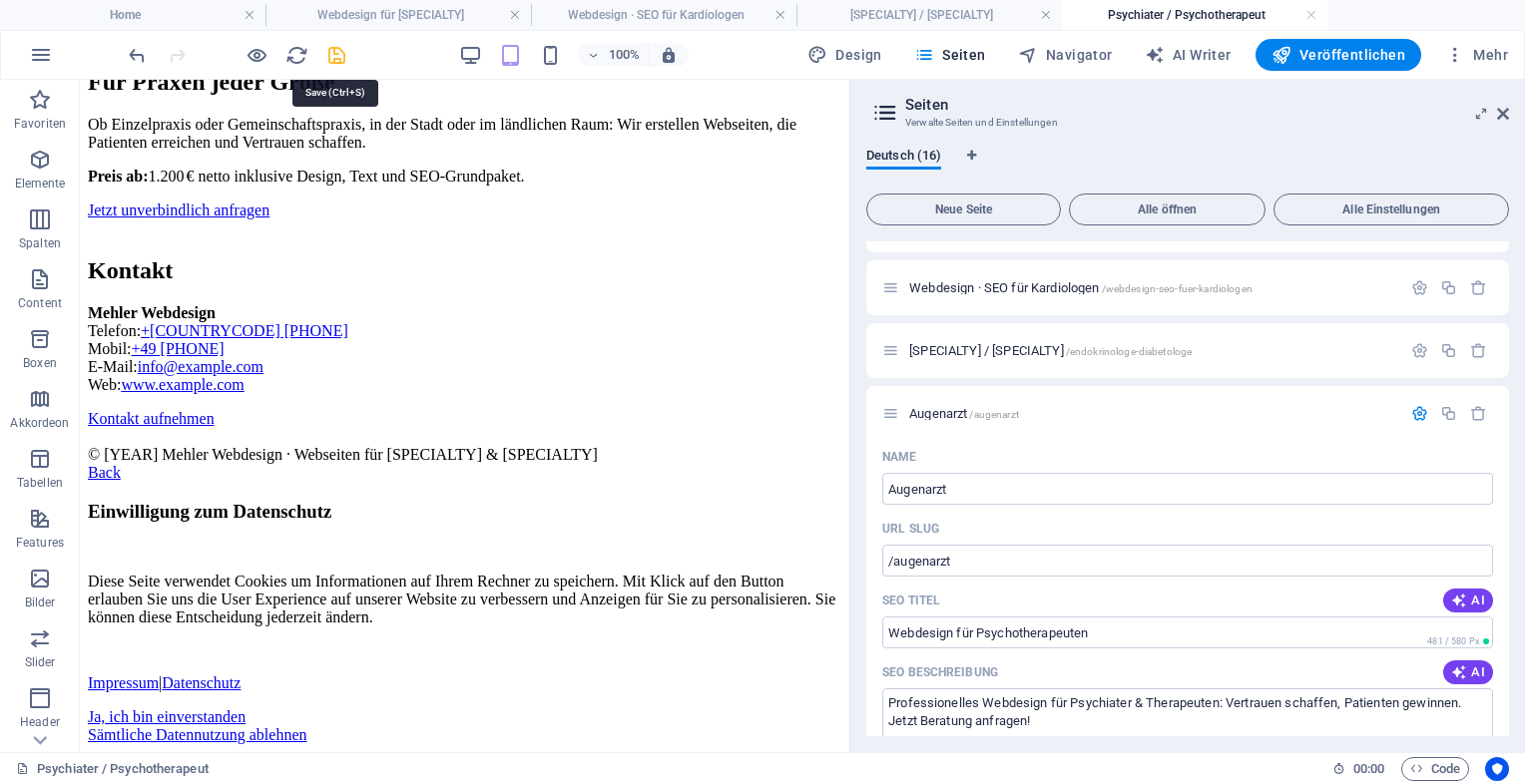 click at bounding box center [336, 55] 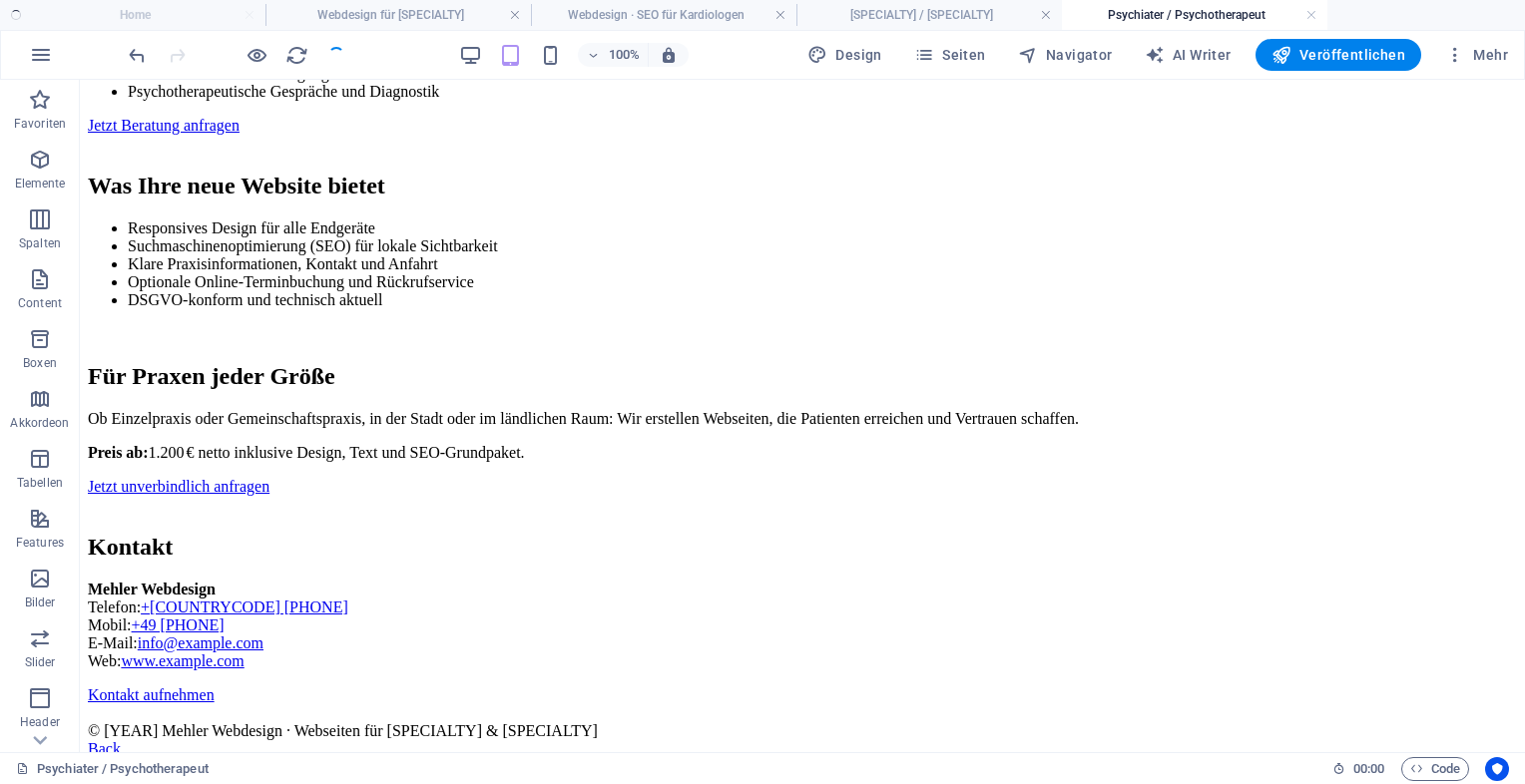scroll, scrollTop: 1736, scrollLeft: 0, axis: vertical 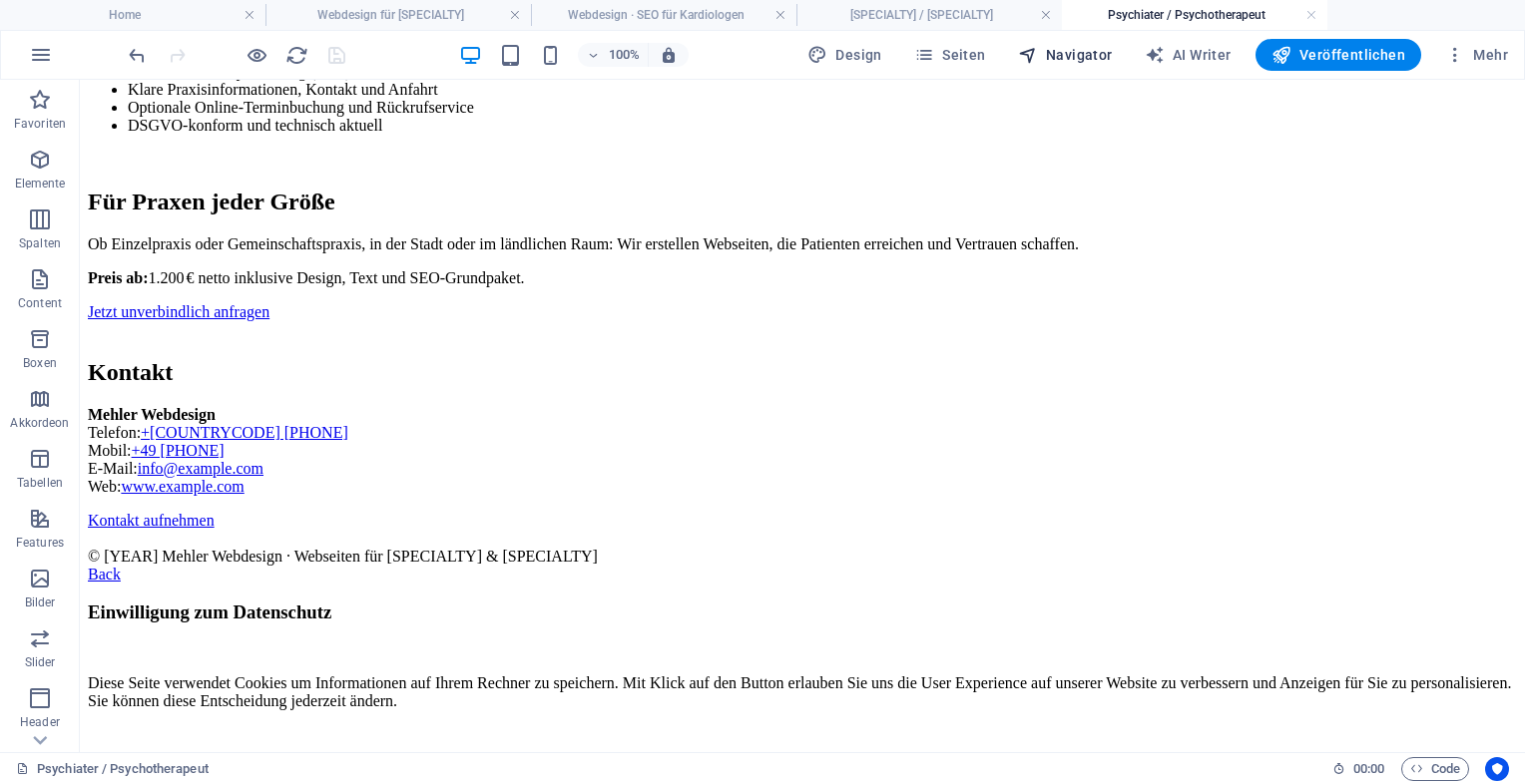 click on "Navigator" at bounding box center [1065, 55] 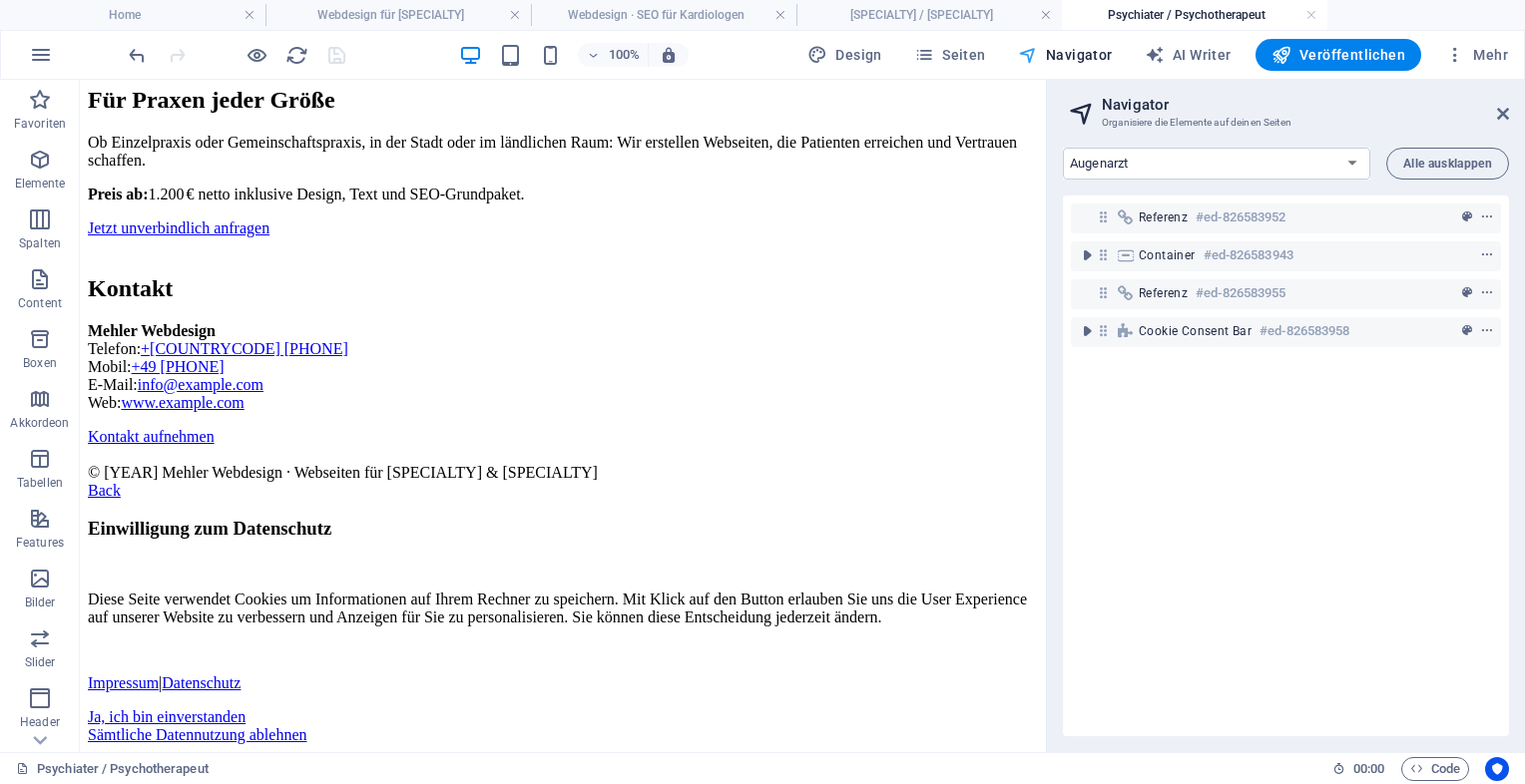 scroll, scrollTop: 1673, scrollLeft: 0, axis: vertical 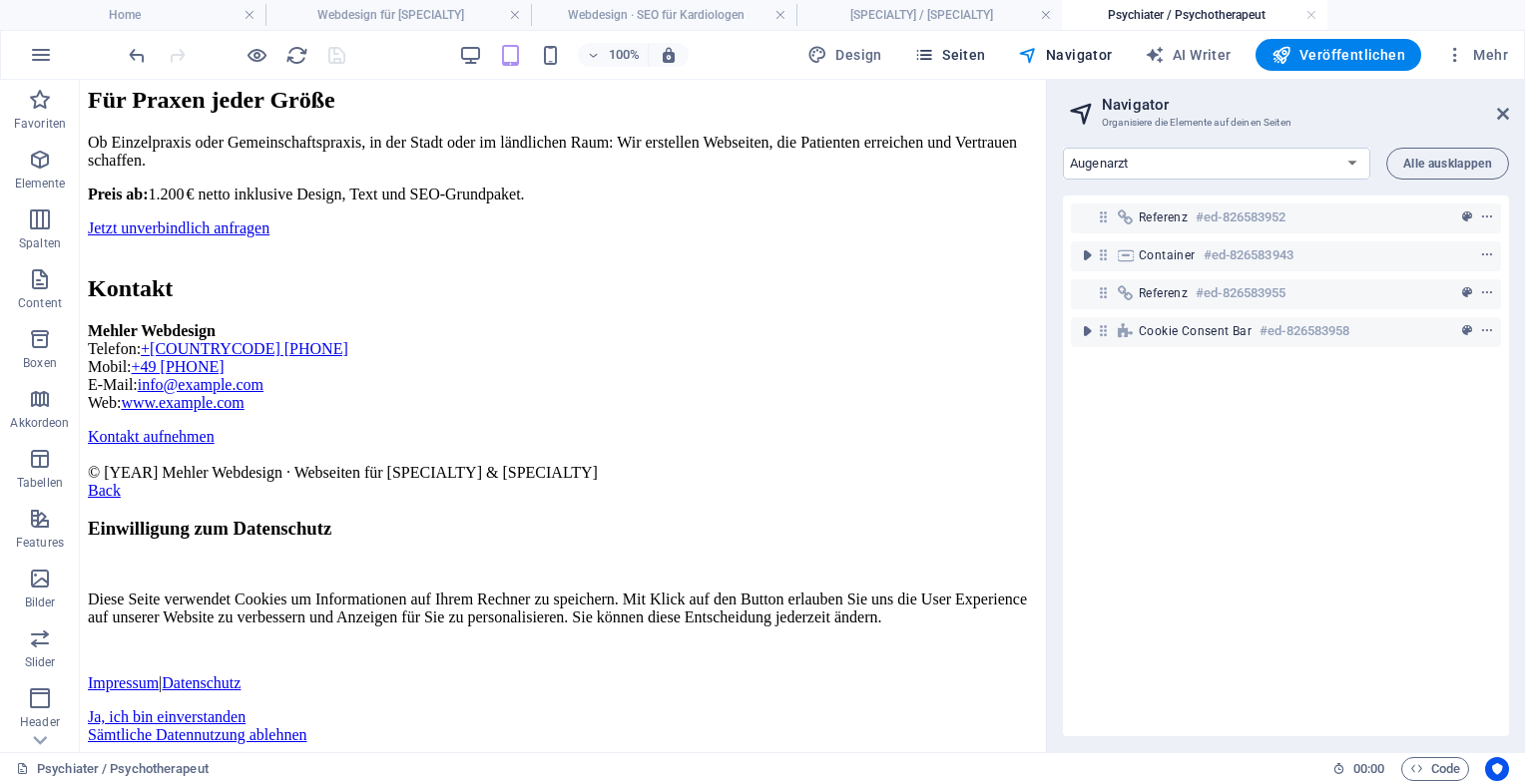 click on "Seiten" at bounding box center [950, 55] 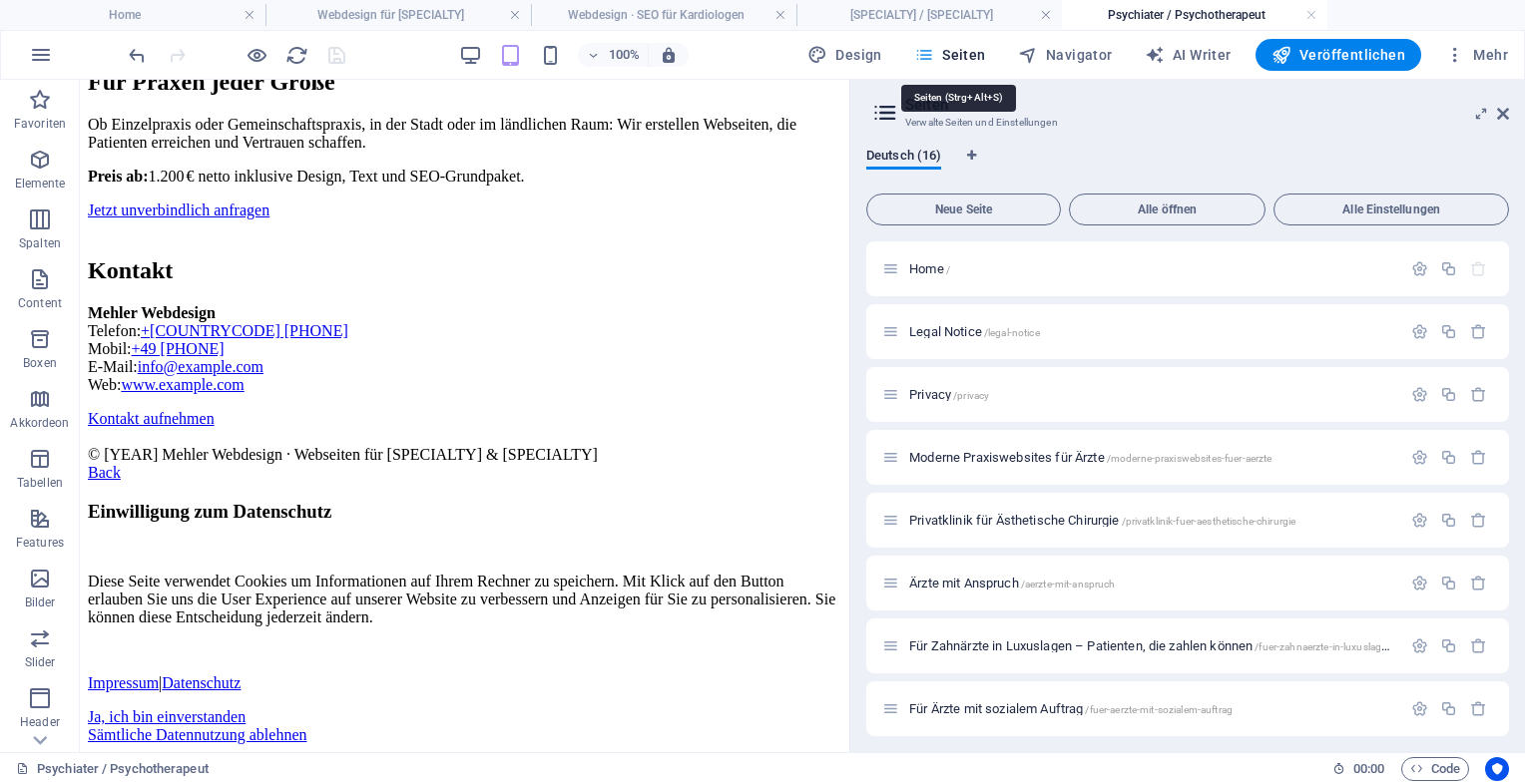 scroll, scrollTop: 1561, scrollLeft: 0, axis: vertical 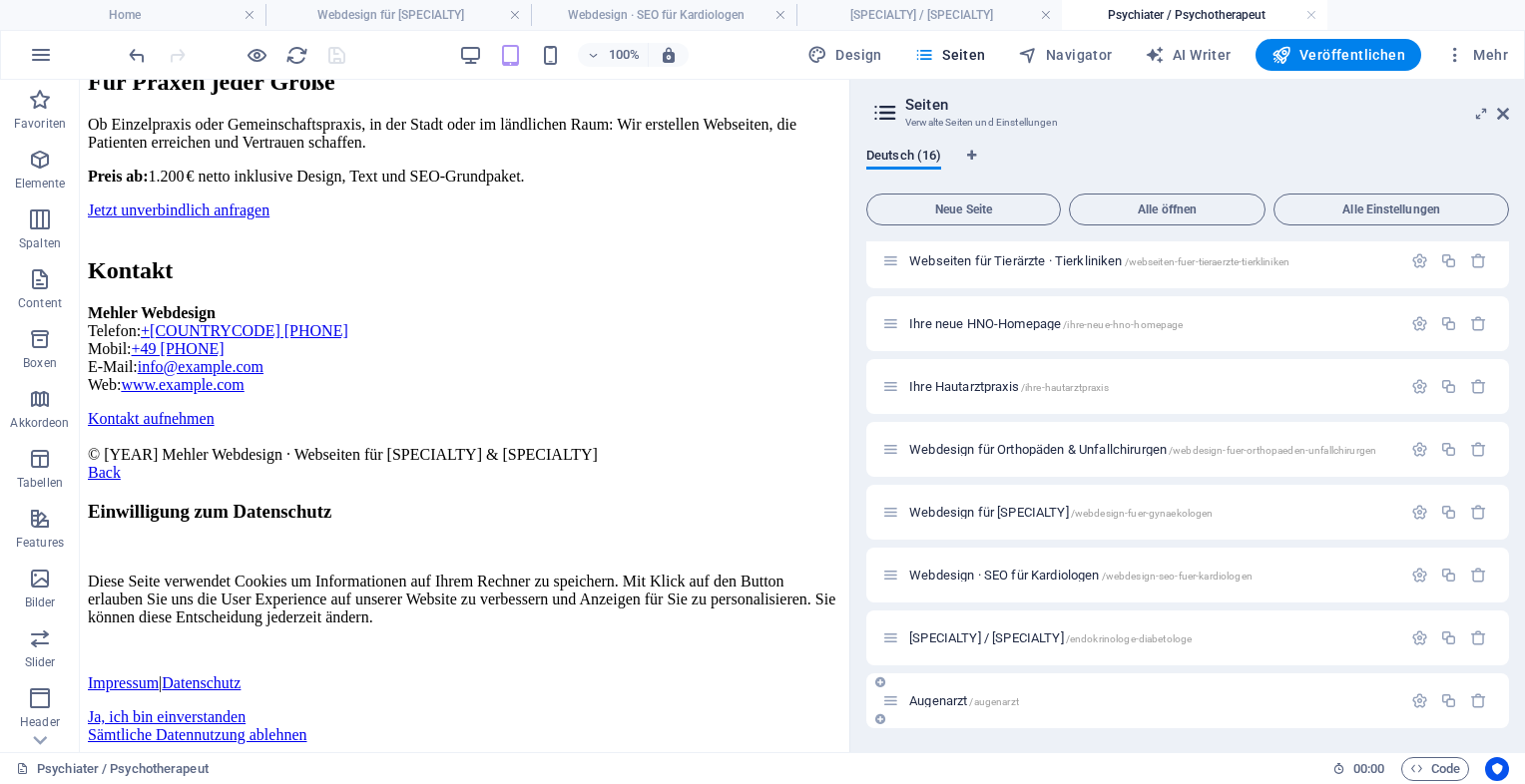 click on "Augenarzt  /augenarzt" at bounding box center (964, 700) 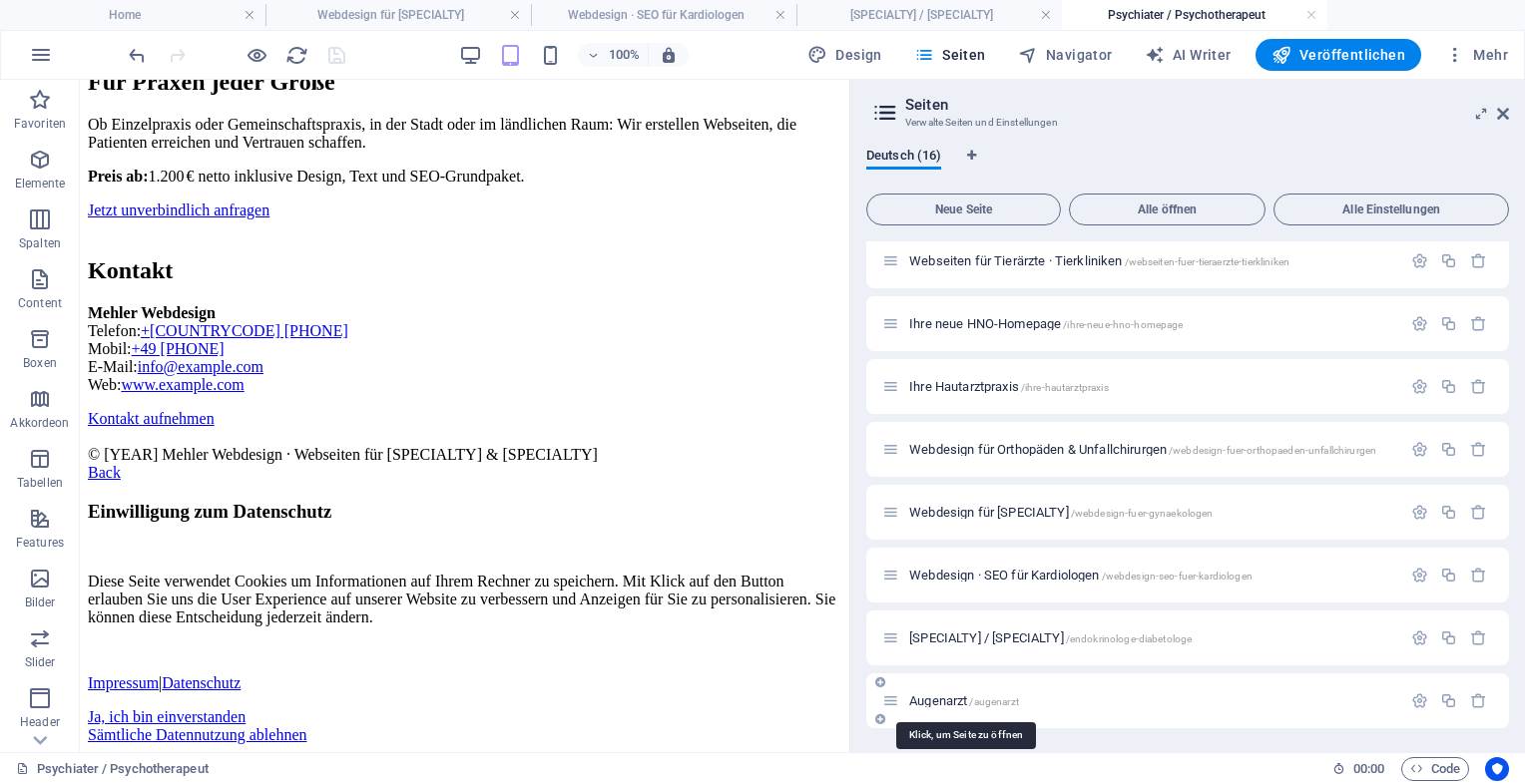 click on "Augenarzt  /augenarzt" at bounding box center (964, 700) 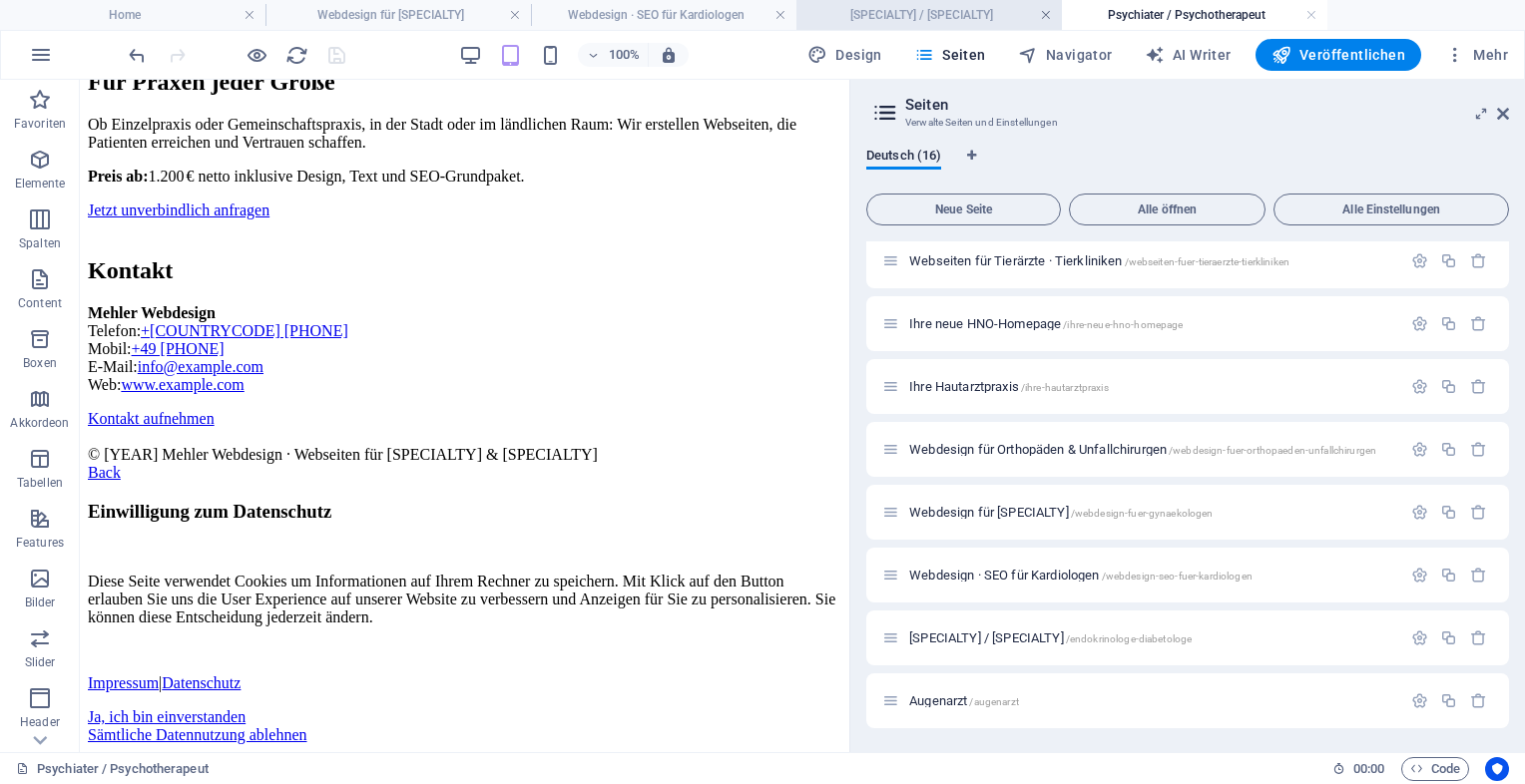 click at bounding box center (1046, 15) 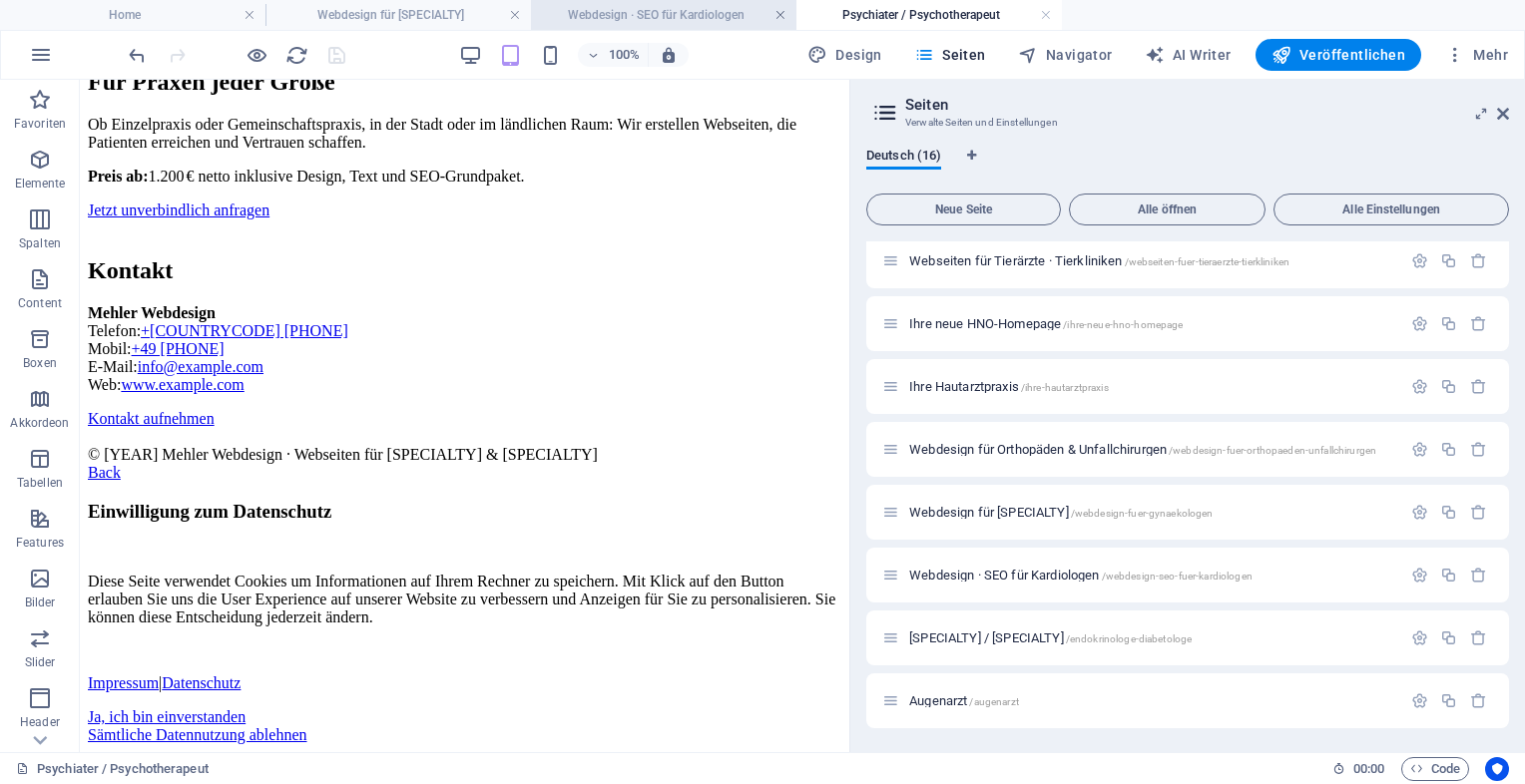 click at bounding box center [780, 15] 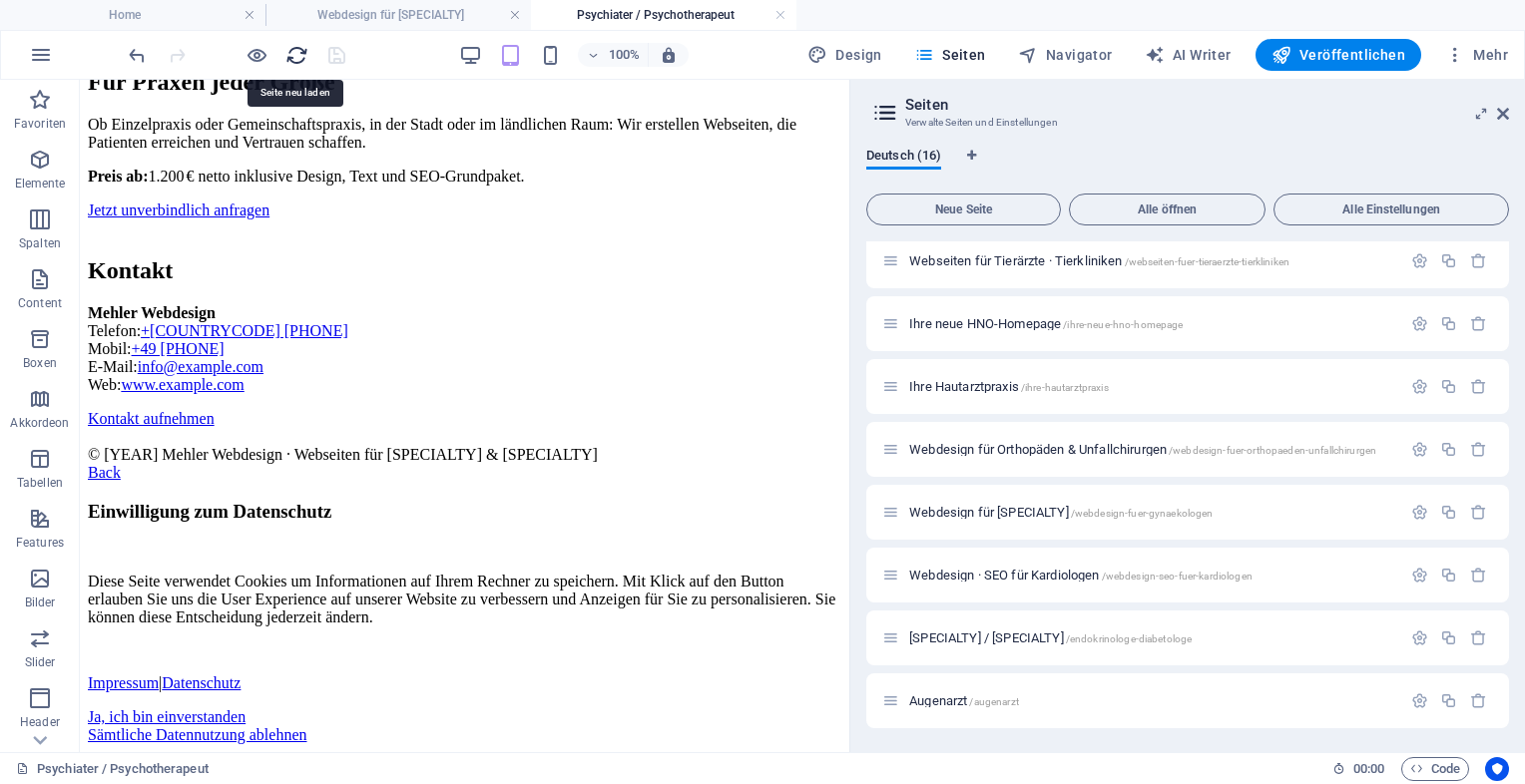 click at bounding box center (296, 55) 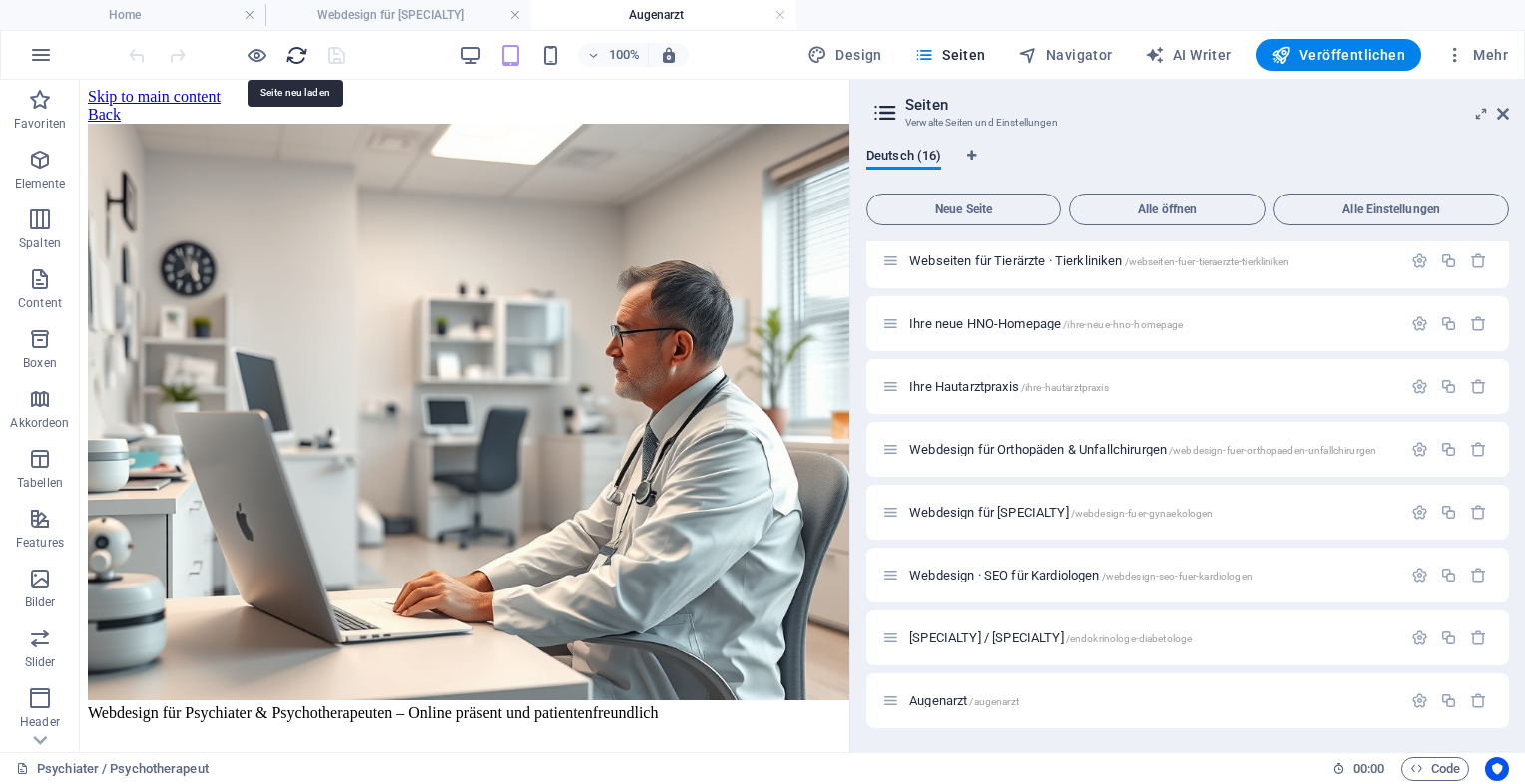 scroll, scrollTop: 0, scrollLeft: 0, axis: both 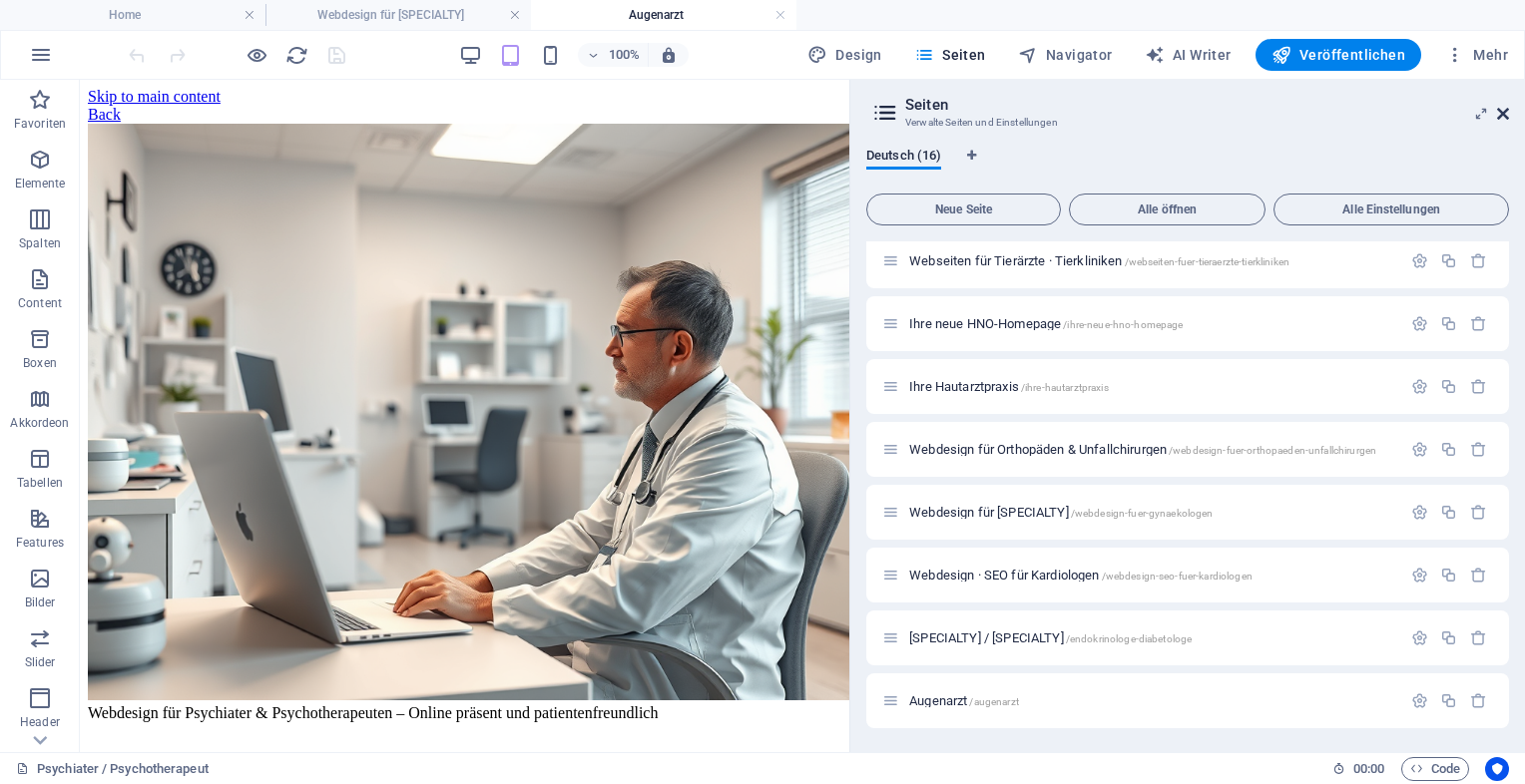 click at bounding box center (1503, 114) 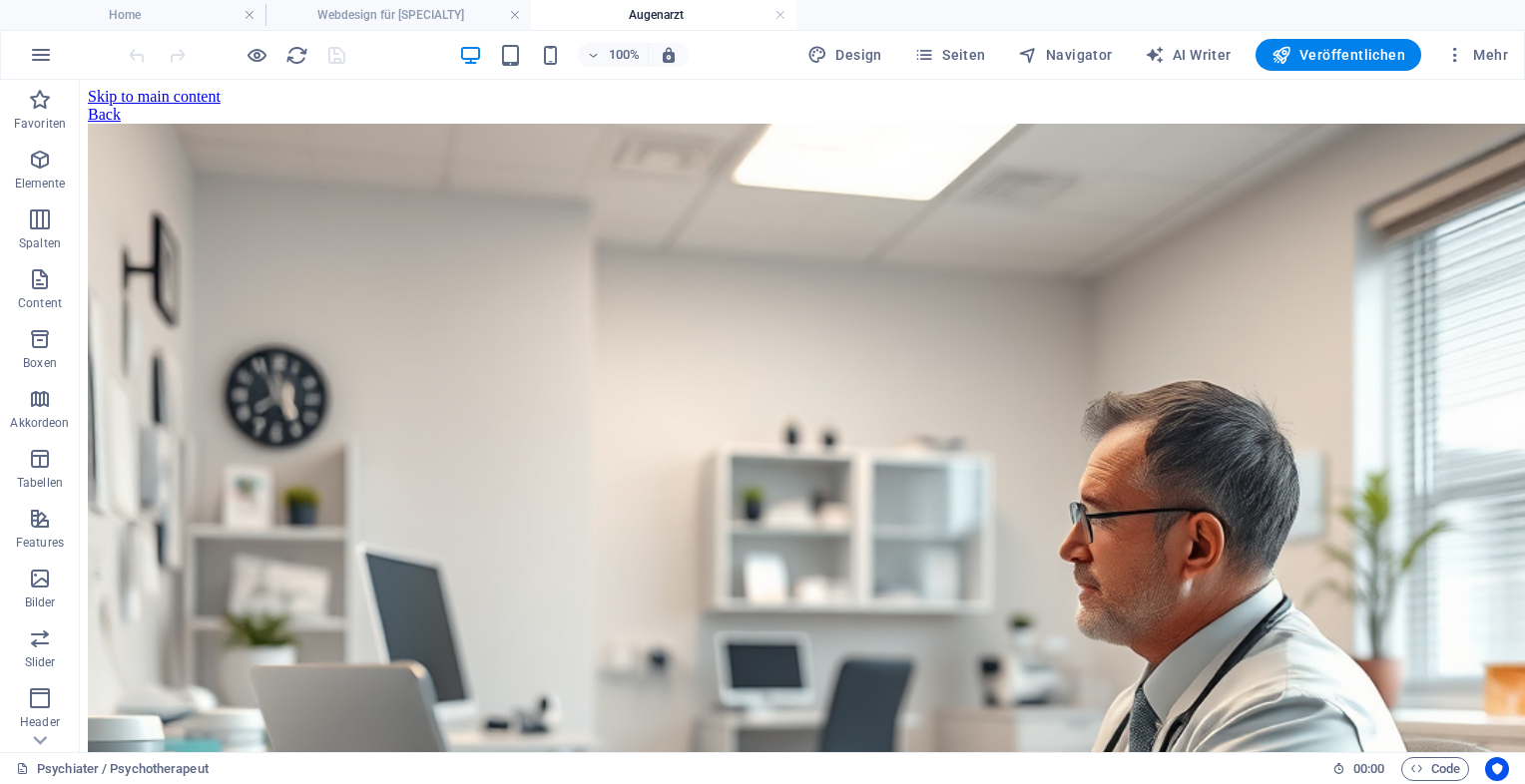 scroll, scrollTop: 327, scrollLeft: 0, axis: vertical 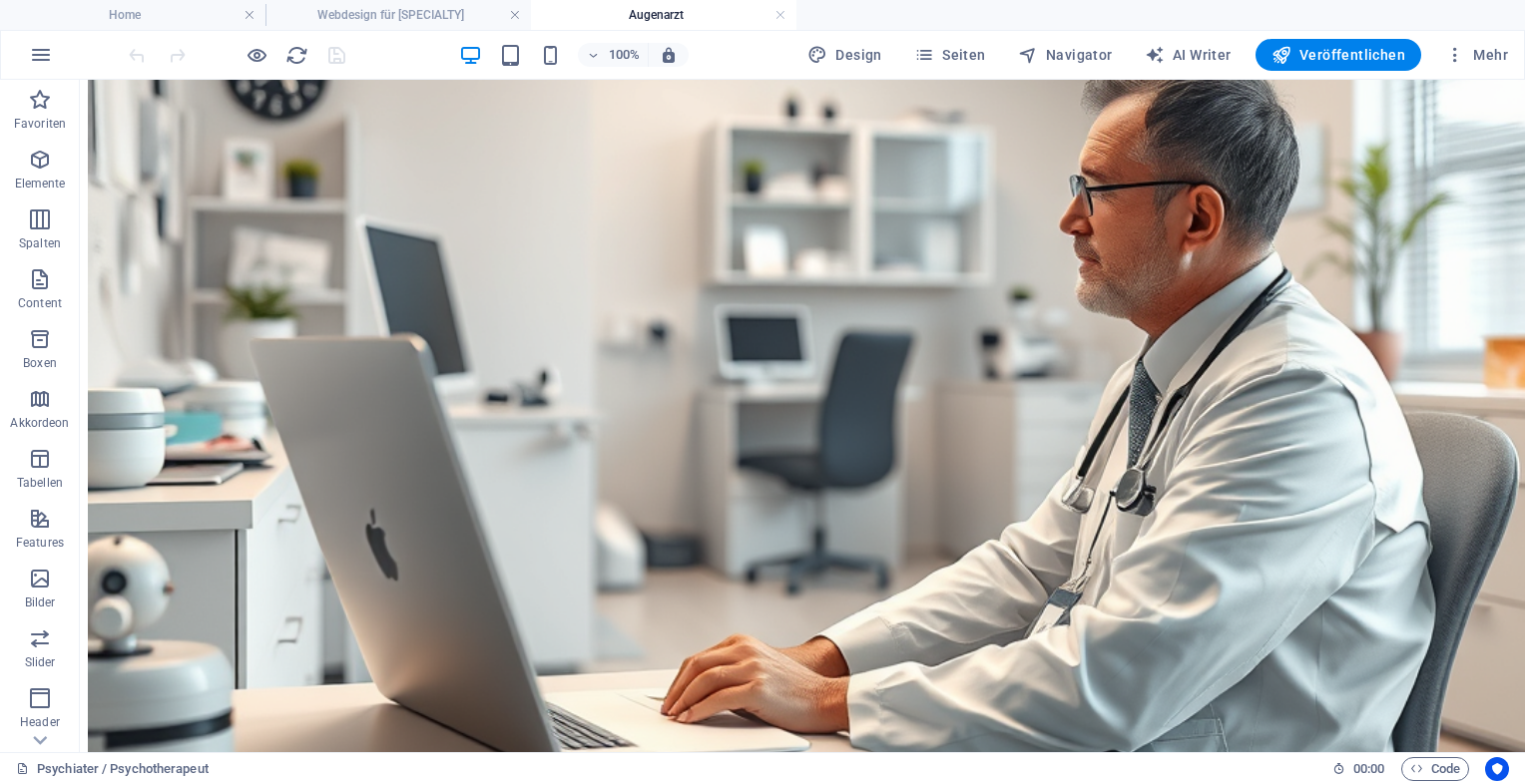 click on "Augenarzt" at bounding box center (664, 15) 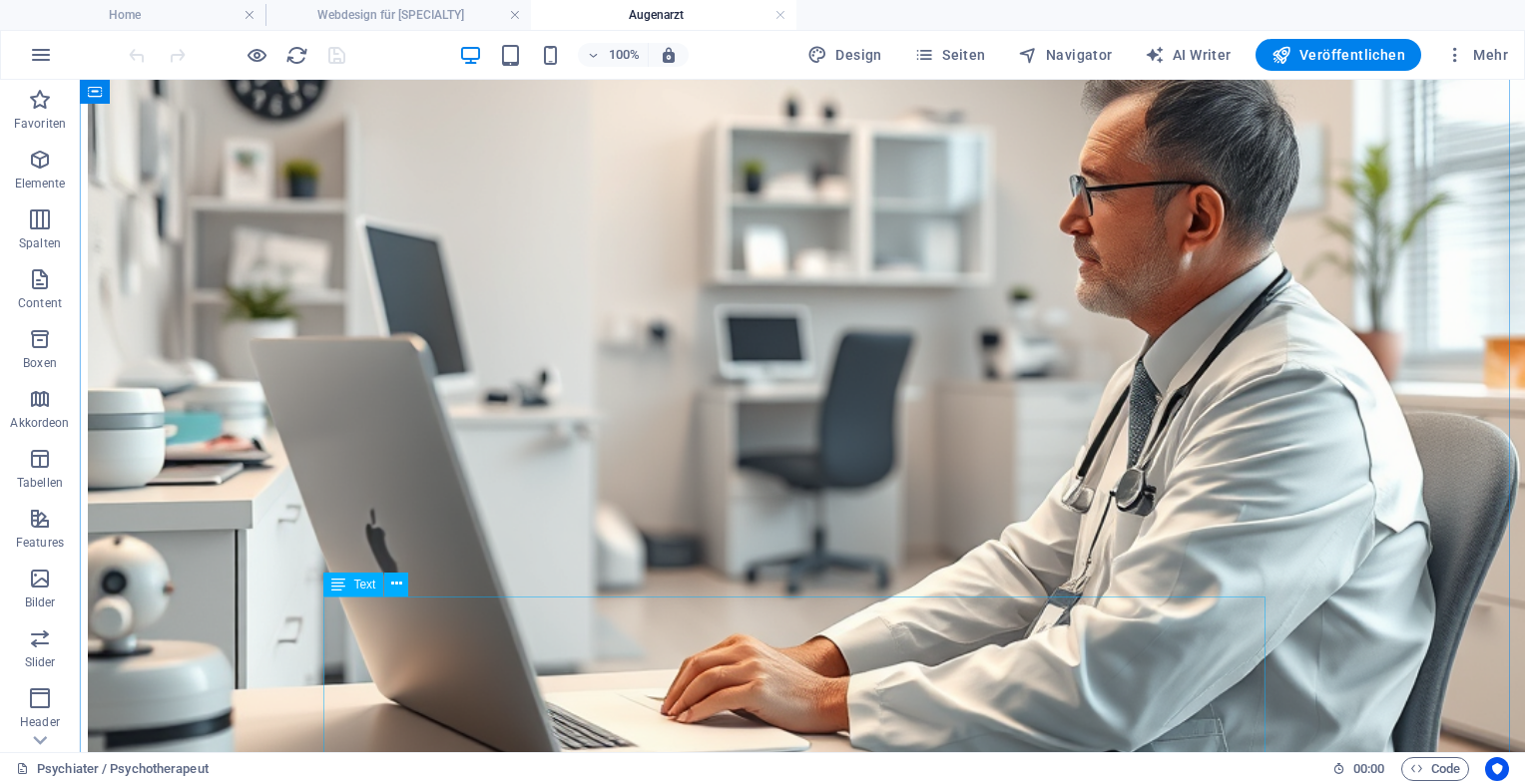 click on "Webdesign für Psychiater & Psychotherapeuten – Online präsent und patientenfreundlich
Webdesign für Psychiater & Psychotherapeuten
Moderne und vertrauenswürdige Praxiswebseiten für mehr Patienten
Ihre Fachgebiete klar dargestellt
Psychische Erkrankungen erfordern Sensibilität und Kompetenz. Mit einer professionellen Webseite vermitteln Sie Patienten Transparenz und Vertrauen – und machen Ihre Praxis leicht auffindbar.
Behandlungsbereiche Ihrer Praxis:
Depressionen
Angststörungen
ADHS bei Erwachsenen und Kindern
Burnout und Stressbewältigung
Psychotherapeutische Gespräche und Diagnostik
Jetzt Beratung anfragen
Was Ihre neue Website bietet
Responsives Design für alle Endgeräte
Suchmaschinenoptimierung (SEO) für lokale Sichtbarkeit
Klare Praxisinformationen, Kontakt und Anfahrt
Optionale Online-Terminbuchung und Rückrufservice
DSGVO-konform und technisch aktuell" at bounding box center (802, 1428) 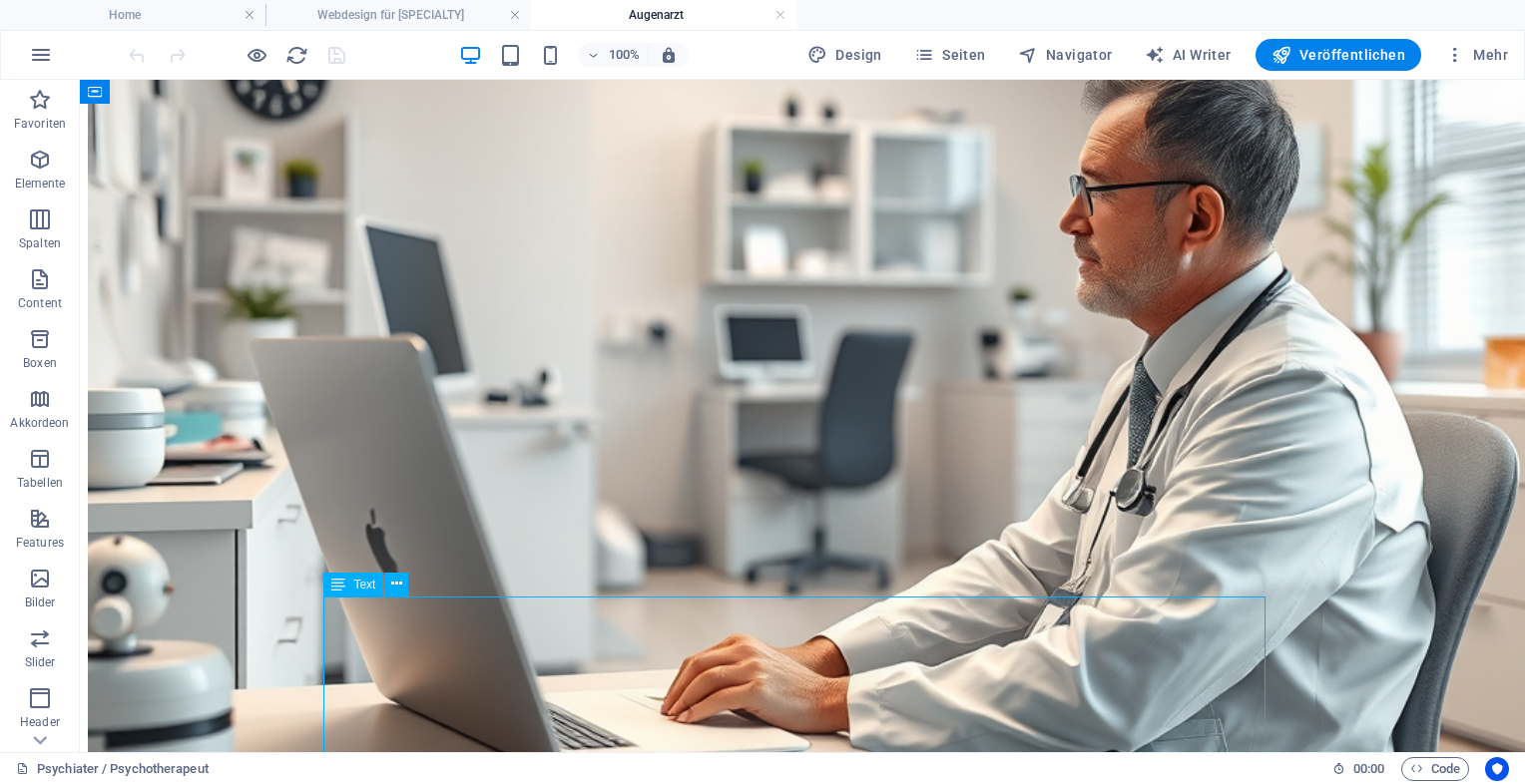 click on "Webdesign für Psychiater & Psychotherapeuten – Online präsent und patientenfreundlich
Webdesign für Psychiater & Psychotherapeuten
Moderne und vertrauenswürdige Praxiswebseiten für mehr Patienten
Ihre Fachgebiete klar dargestellt
Psychische Erkrankungen erfordern Sensibilität und Kompetenz. Mit einer professionellen Webseite vermitteln Sie Patienten Transparenz und Vertrauen – und machen Ihre Praxis leicht auffindbar.
Behandlungsbereiche Ihrer Praxis:
Depressionen
Angststörungen
ADHS bei Erwachsenen und Kindern
Burnout und Stressbewältigung
Psychotherapeutische Gespräche und Diagnostik
Jetzt Beratung anfragen
Was Ihre neue Website bietet
Responsives Design für alle Endgeräte
Suchmaschinenoptimierung (SEO) für lokale Sichtbarkeit
Klare Praxisinformationen, Kontakt und Anfahrt
Optionale Online-Terminbuchung und Rückrufservice
DSGVO-konform und technisch aktuell" at bounding box center (802, 1428) 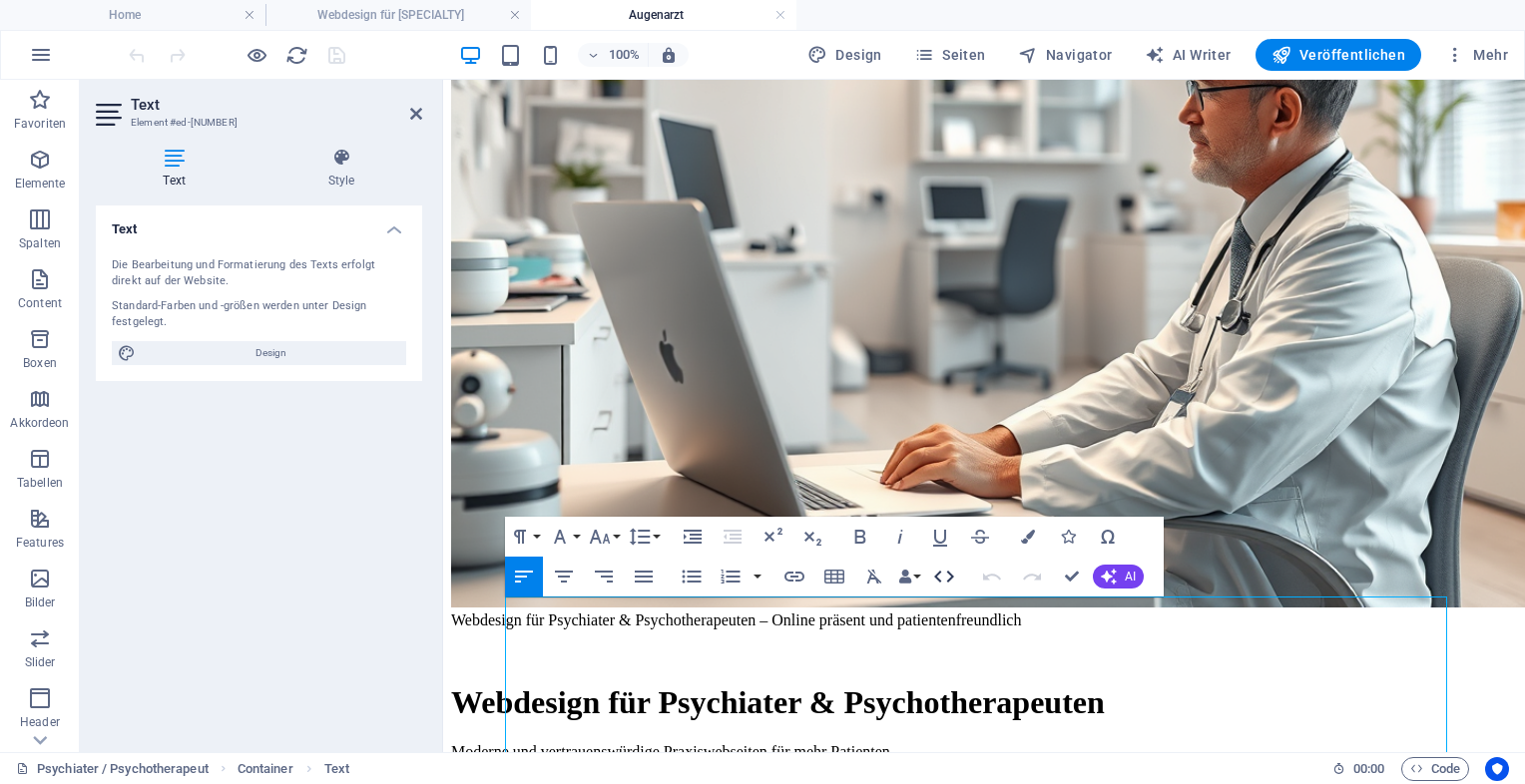click 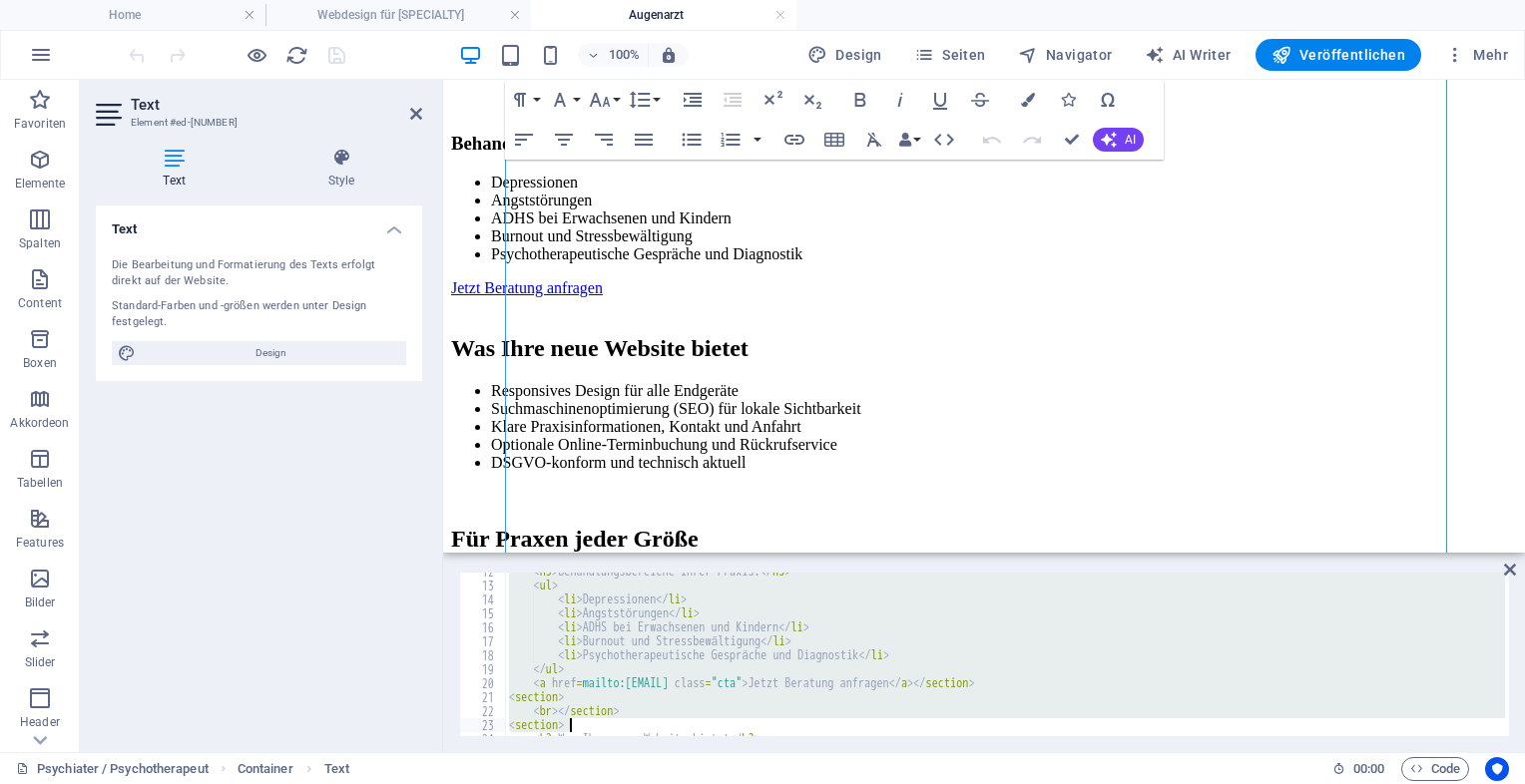 scroll, scrollTop: 525, scrollLeft: 0, axis: vertical 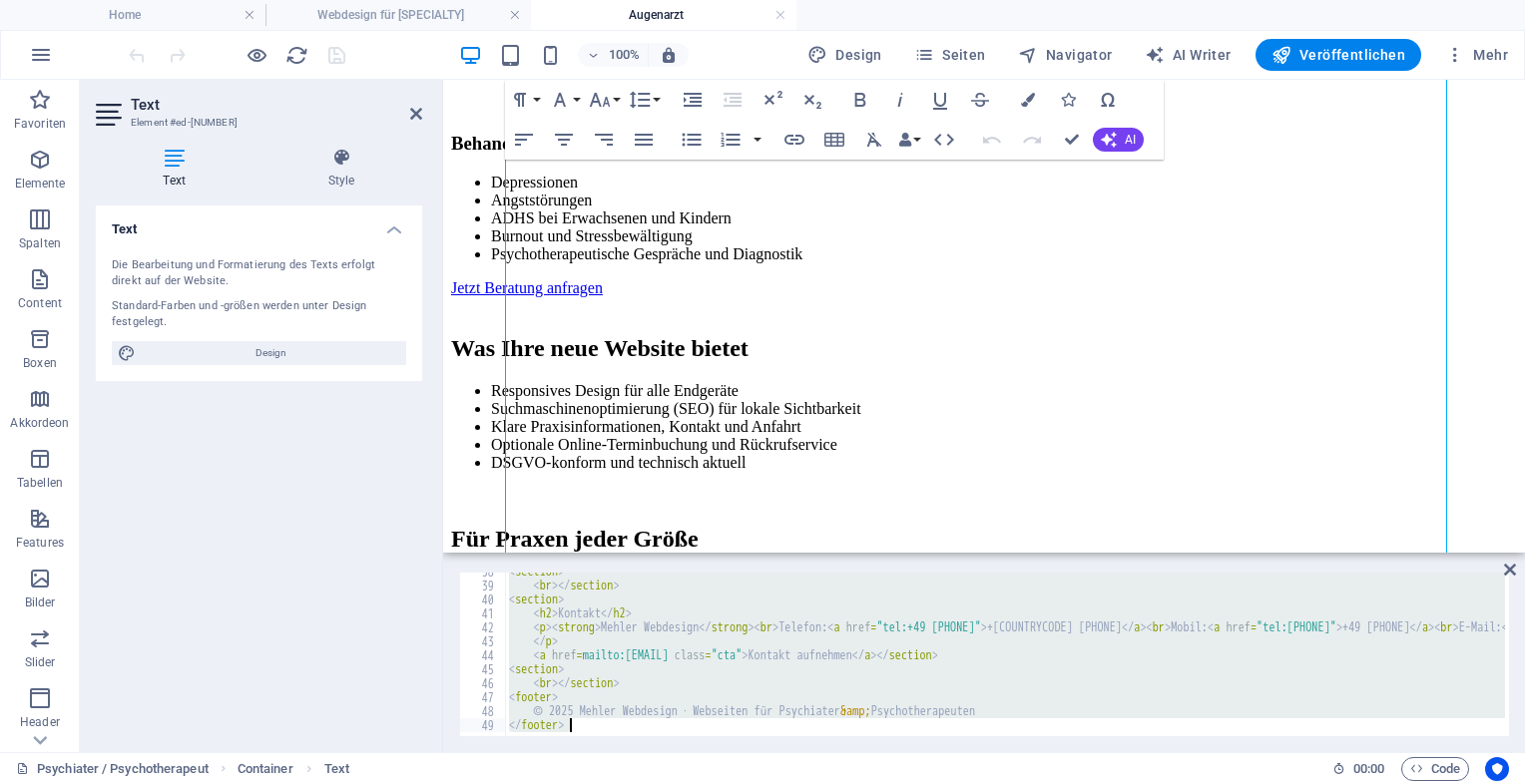 drag, startPoint x: 511, startPoint y: 580, endPoint x: 1433, endPoint y: 726, distance: 933.4881 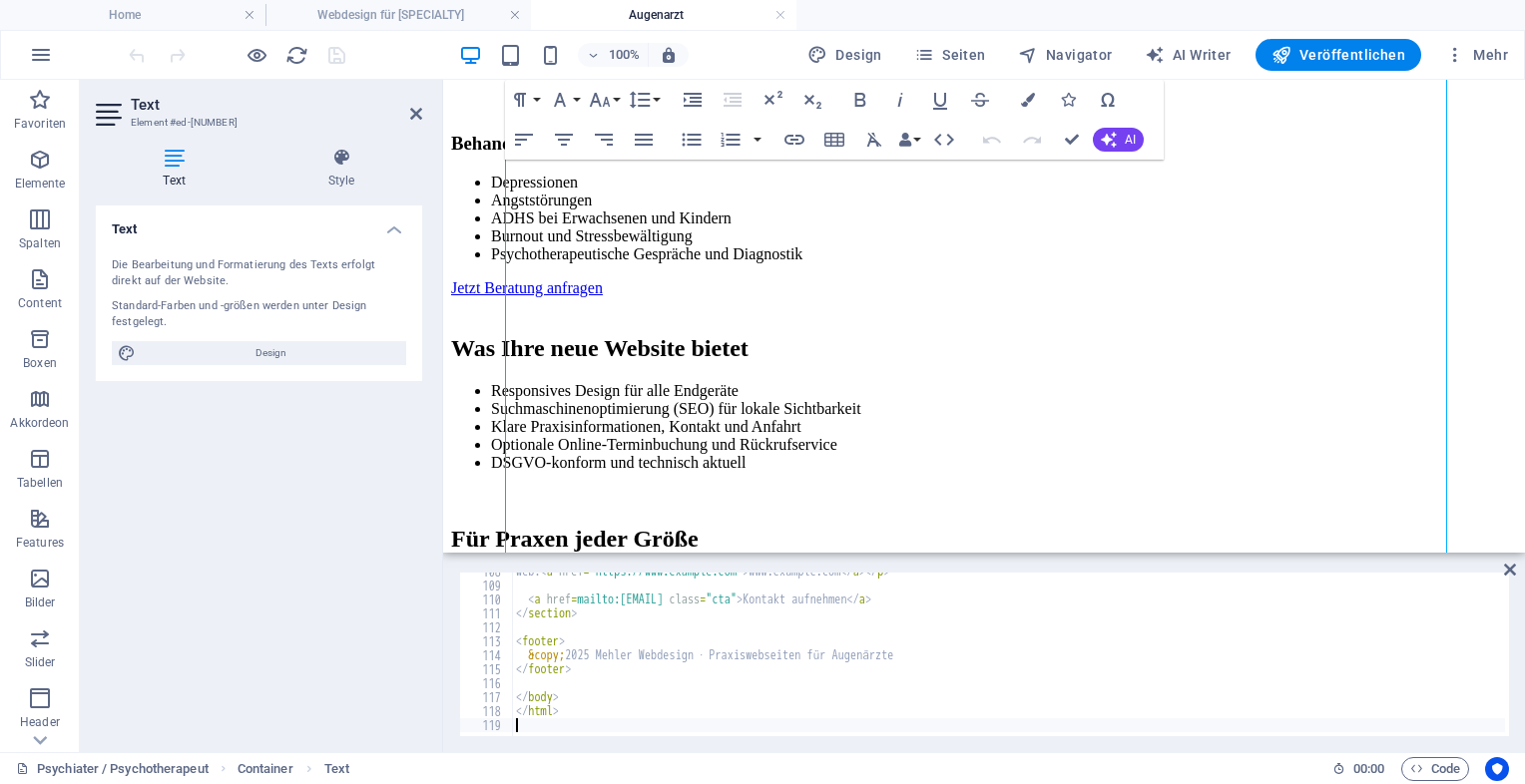 scroll, scrollTop: 1502, scrollLeft: 0, axis: vertical 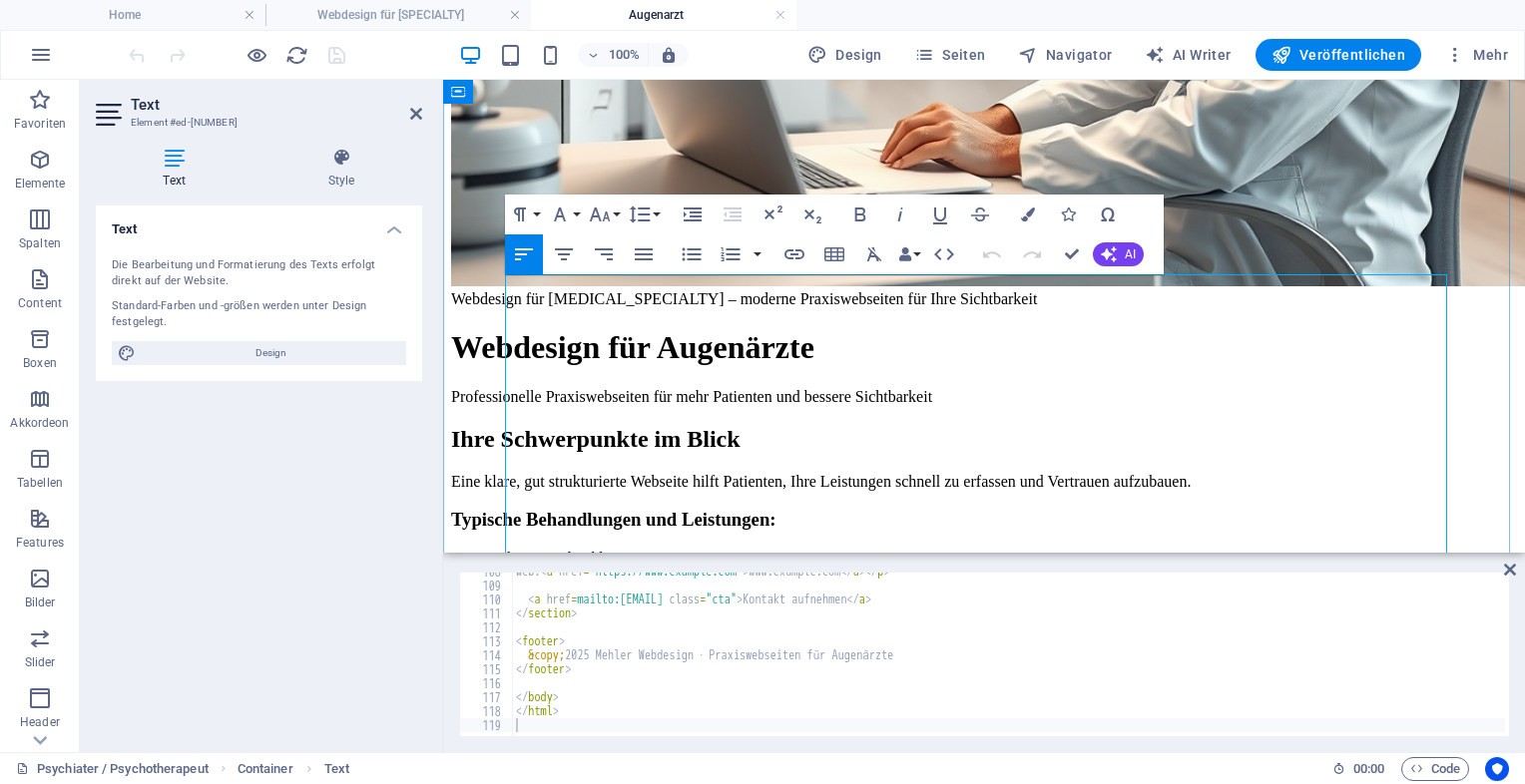 click on "Webdesign für Augenärzte – moderne Praxiswebseiten für Ihre Sichtbarkeit
Webdesign für Augenärzte
Professionelle Praxiswebseiten für mehr Patienten und bessere Sichtbarkeit
Ihre Schwerpunkte im Blick
Eine klare, gut strukturierte Webseite hilft Patienten, Ihre Leistungen schnell zu erfassen und Vertrauen aufzubauen.
Typische Behandlungen und Leistungen:
Sehtests und Sehberatung
Glaukomvorsorge und -diagnostik
Vorbereitung und Nachsorge von Augenoperationen
Netzhautdiagnostik und Therapie
Kontaktlinsenberatung und Anpassung
Jetzt unverbindlich anfragen
Warum eine moderne Praxiswebsite wichtig ist
Responsives Design für Smartphone, Tablet und Desktop
Suchmaschinenoptimierung für lokale Sichtbarkeit
Klare Darstellung von Leistungen, Team und Praxisinfos
Online-Terminbuchung oder Rückrufservice auf Wunsch
DSGVO-konforme Umsetzung
Preis ab:" at bounding box center (984, 740) 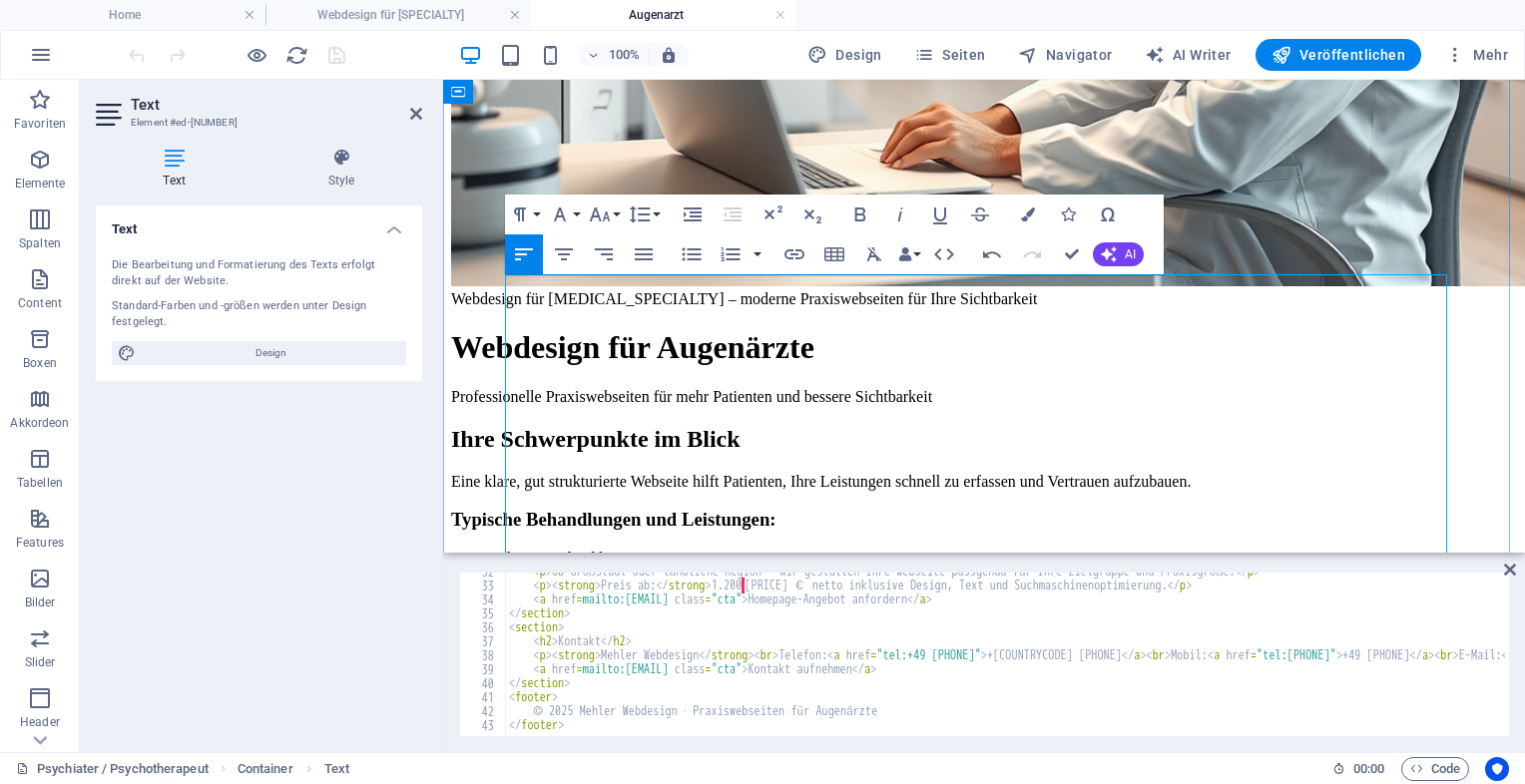 scroll, scrollTop: 441, scrollLeft: 0, axis: vertical 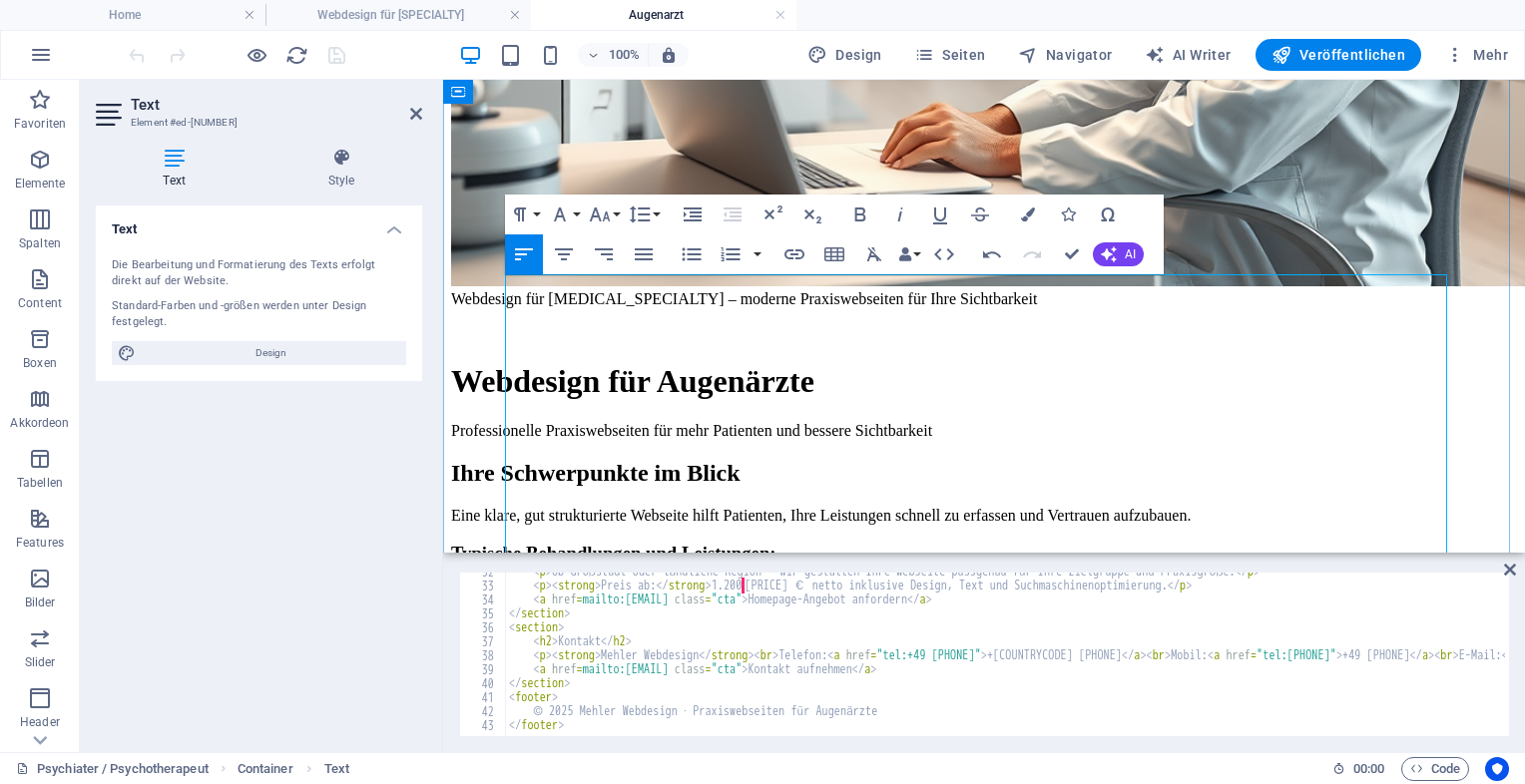 click on "Professionelle Praxiswebseiten für mehr Patienten und bessere Sichtbarkeit" at bounding box center [984, 431] 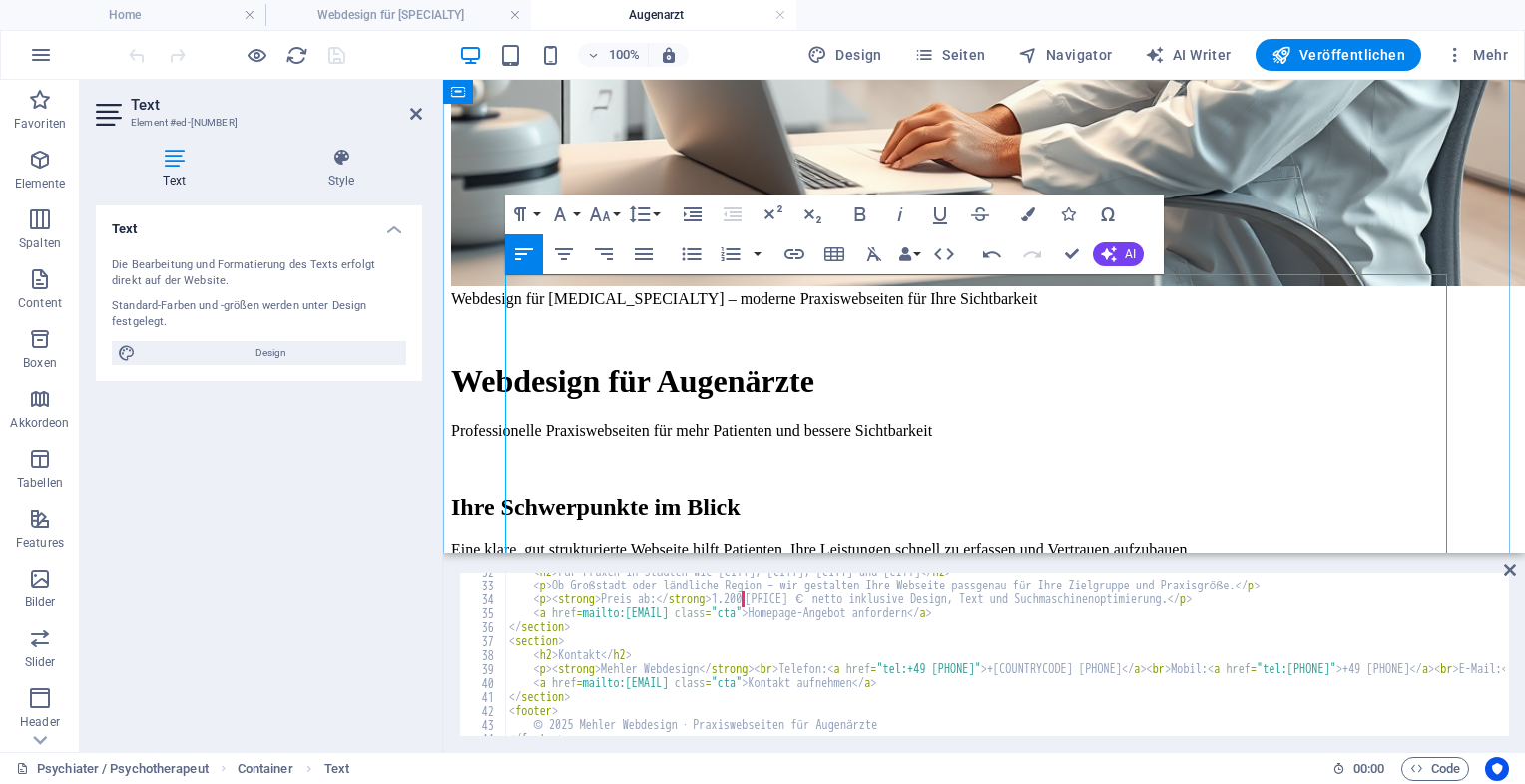 click on "Eine klare, gut strukturierte Webseite hilft Patienten, Ihre Leistungen schnell zu erfassen und Vertrauen aufzubauen." at bounding box center [984, 550] 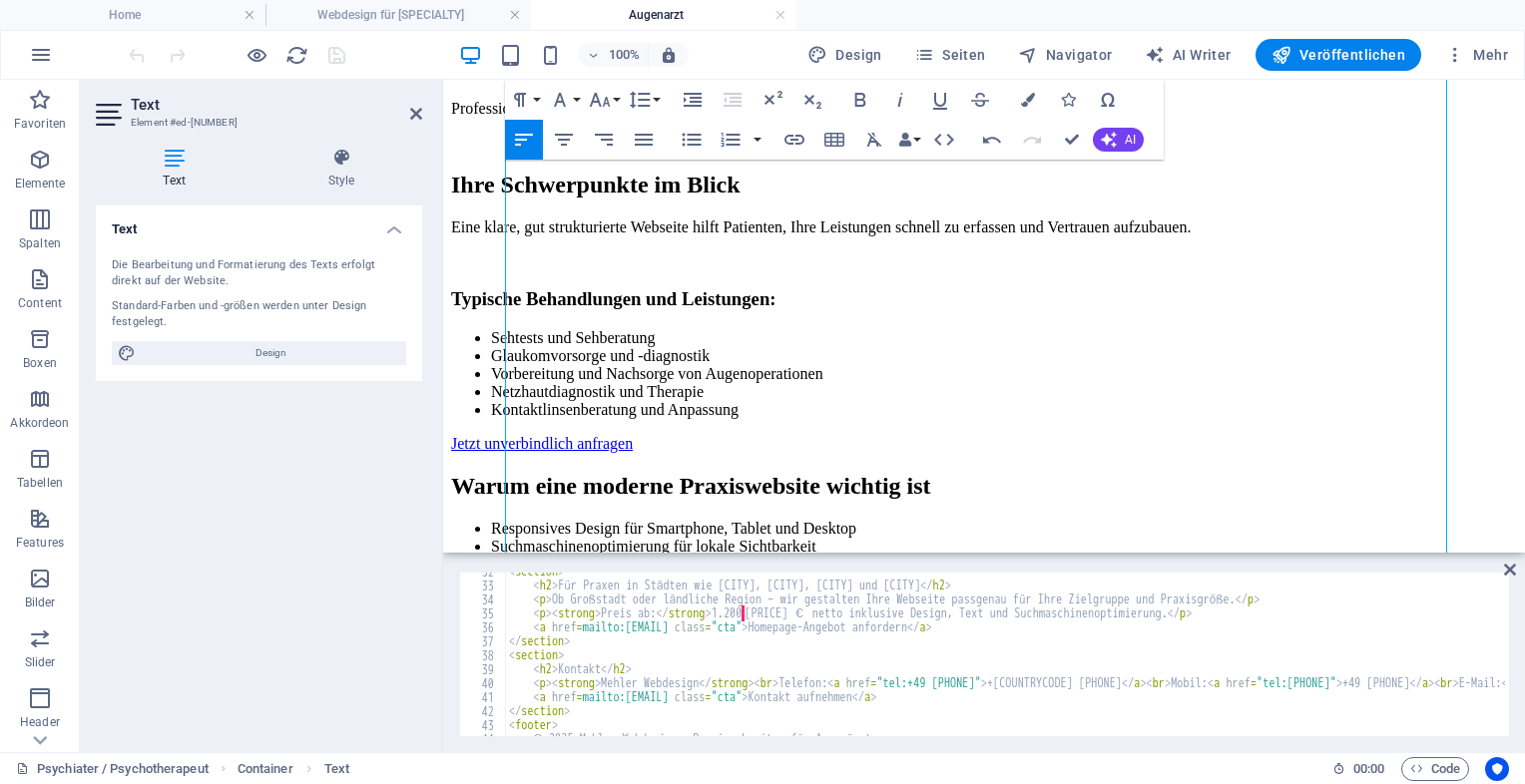 scroll, scrollTop: 972, scrollLeft: 0, axis: vertical 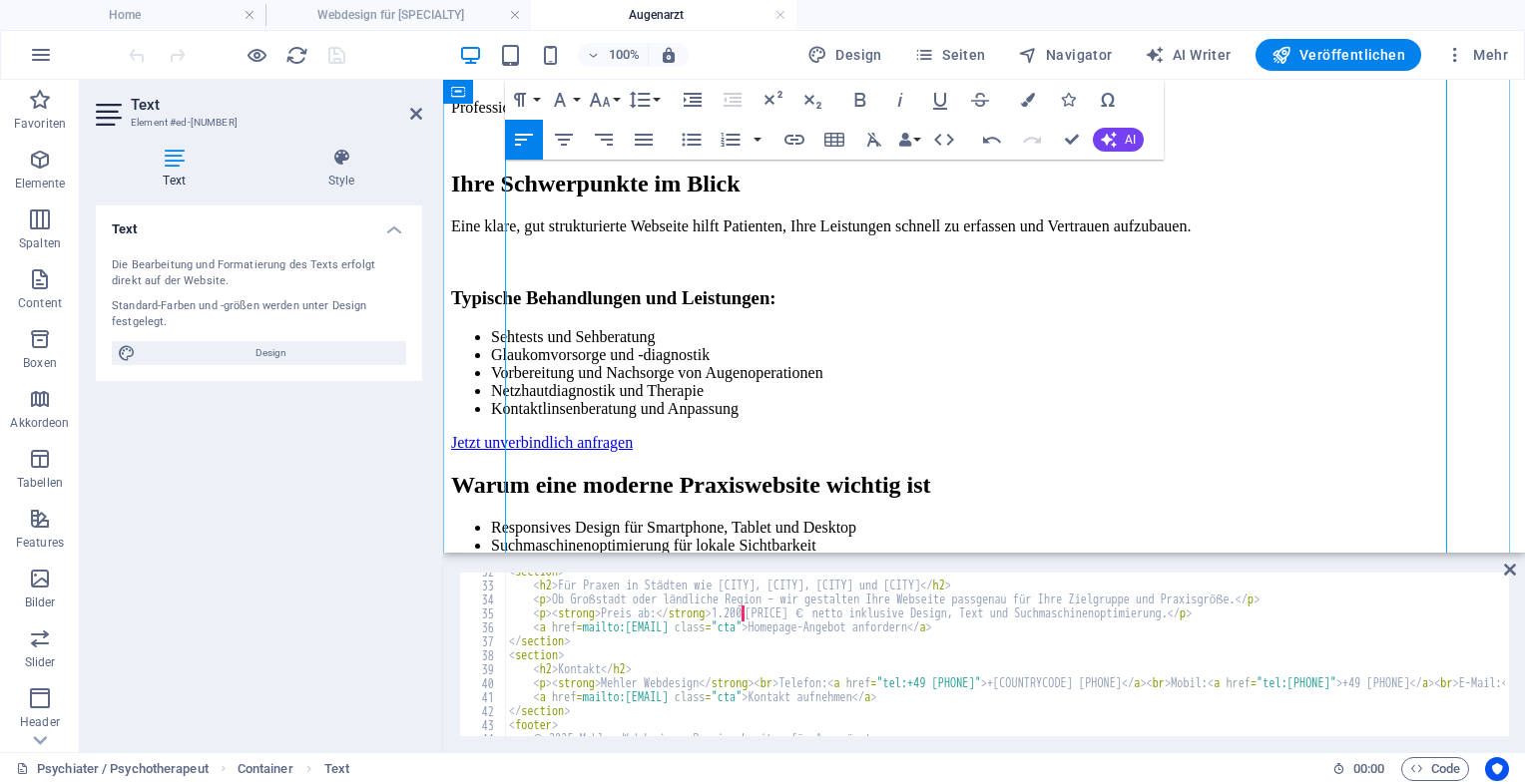 click on "Ihre Schwerpunkte im Blick
Eine klare, gut strukturierte Webseite hilft Patienten, Ihre Leistungen schnell zu erfassen und Vertrauen aufzubauen.
Typische Behandlungen und Leistungen:
Sehtests und Sehberatung
Glaukomvorsorge und -diagnostik
Vorbereitung und Nachsorge von Augenoperationen
Netzhautdiagnostik und Therapie
Kontaktlinsenberatung und Anpassung
Jetzt unverbindlich anfragen" at bounding box center [984, 311] 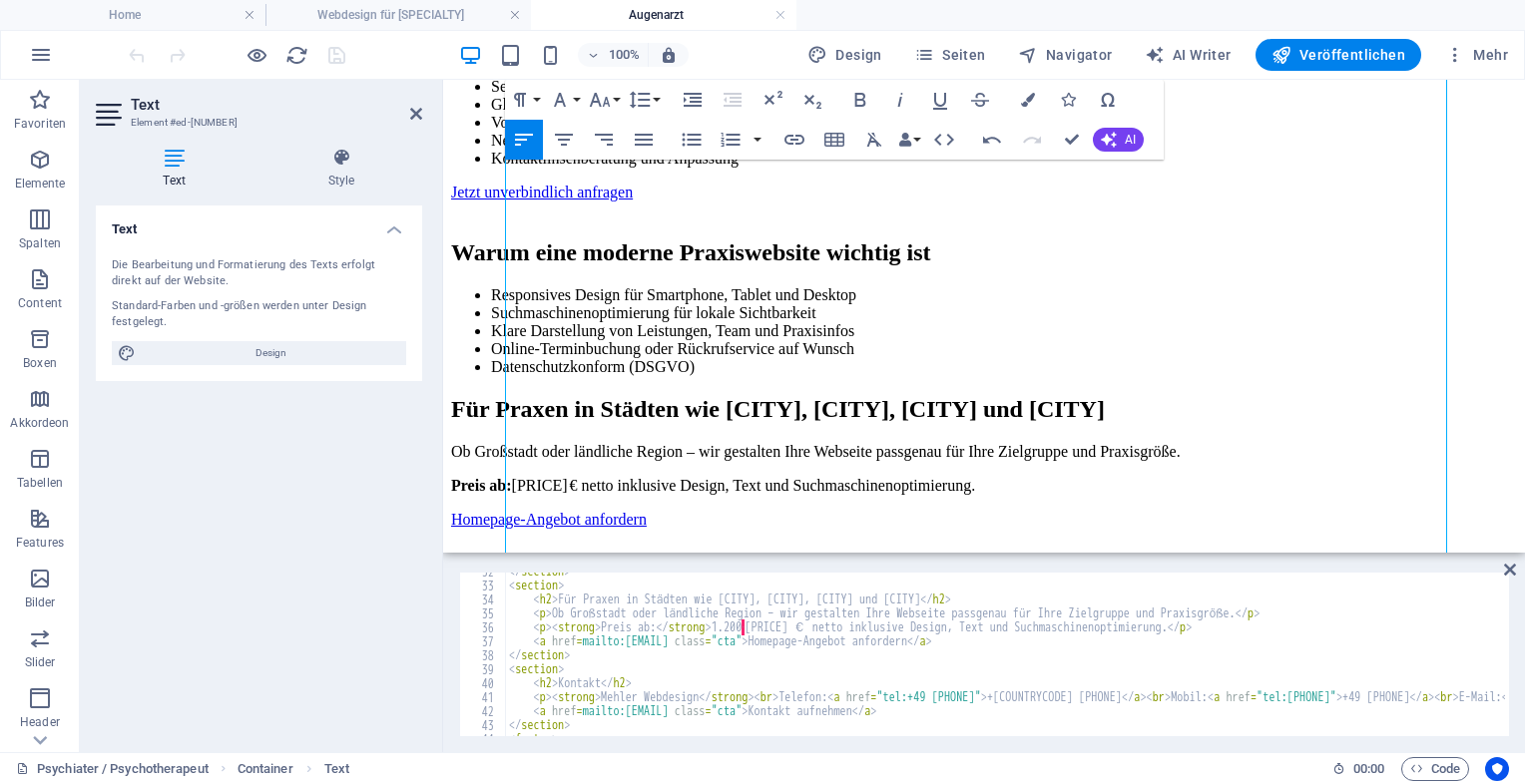 scroll, scrollTop: 1231, scrollLeft: 0, axis: vertical 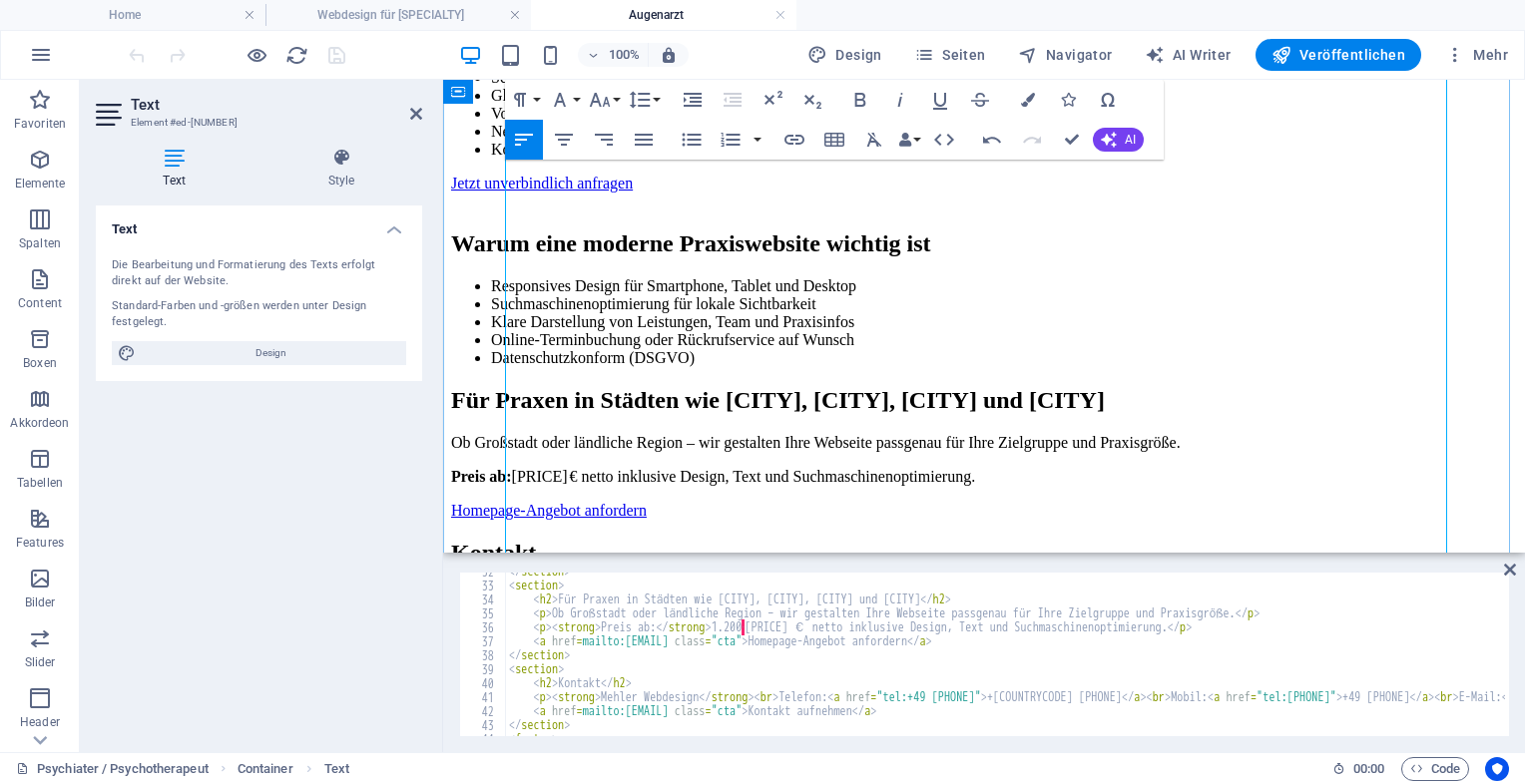 click on "DSGVO-konforme Umsetzung" at bounding box center [1004, 358] 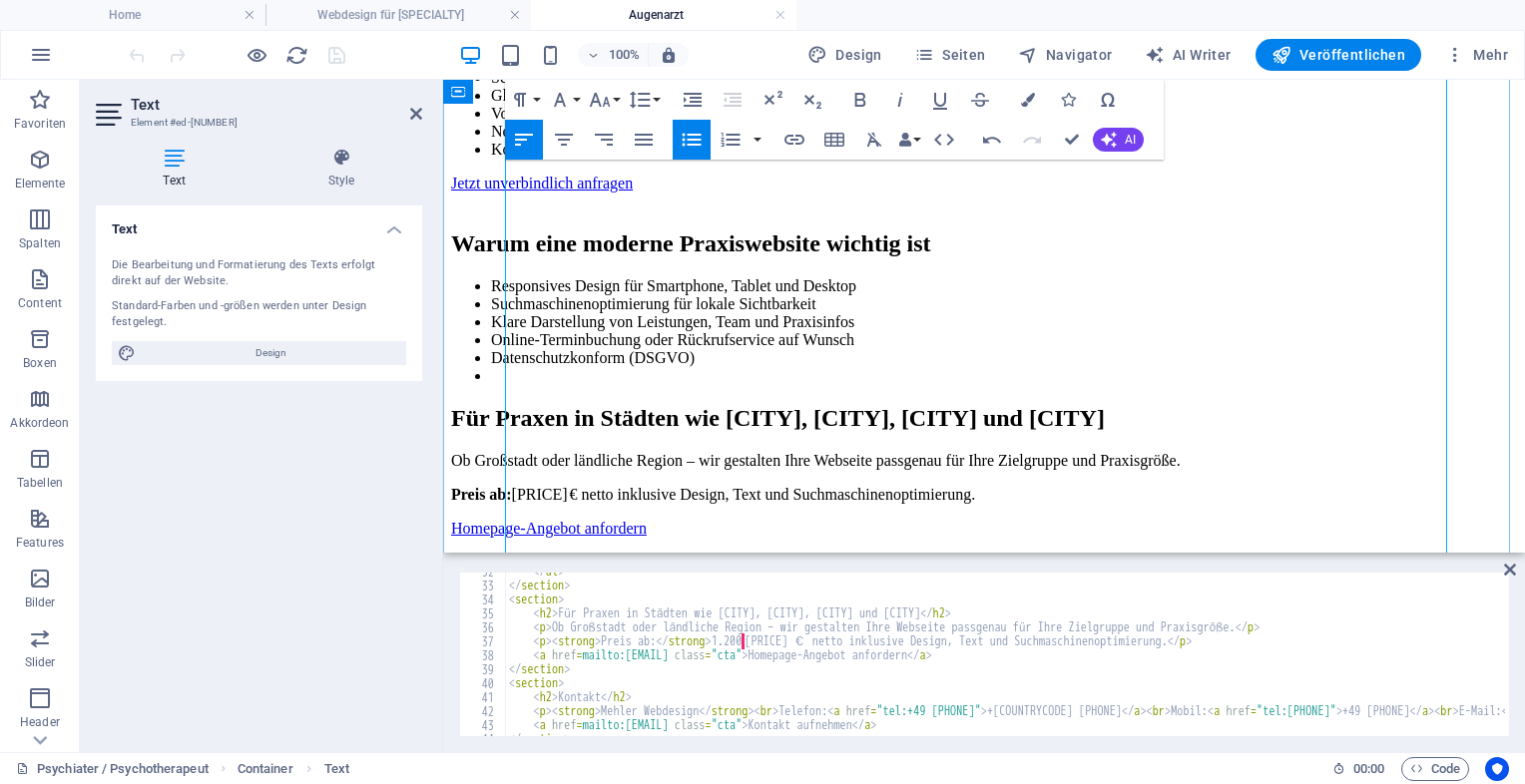 click on "Für Praxen in Städten wie München, Hamburg, Berlin und Düsseldorf
Ob Großstadt oder ländliche Region – wir gestalten Ihre Webseite passgenau für Ihre Zielgruppe und Praxisgröße.
Preis ab:  1.200 € netto inklusive Design, Text und Suchmaschinenoptimierung.
Homepage-Angebot anfordern" at bounding box center [984, 471] 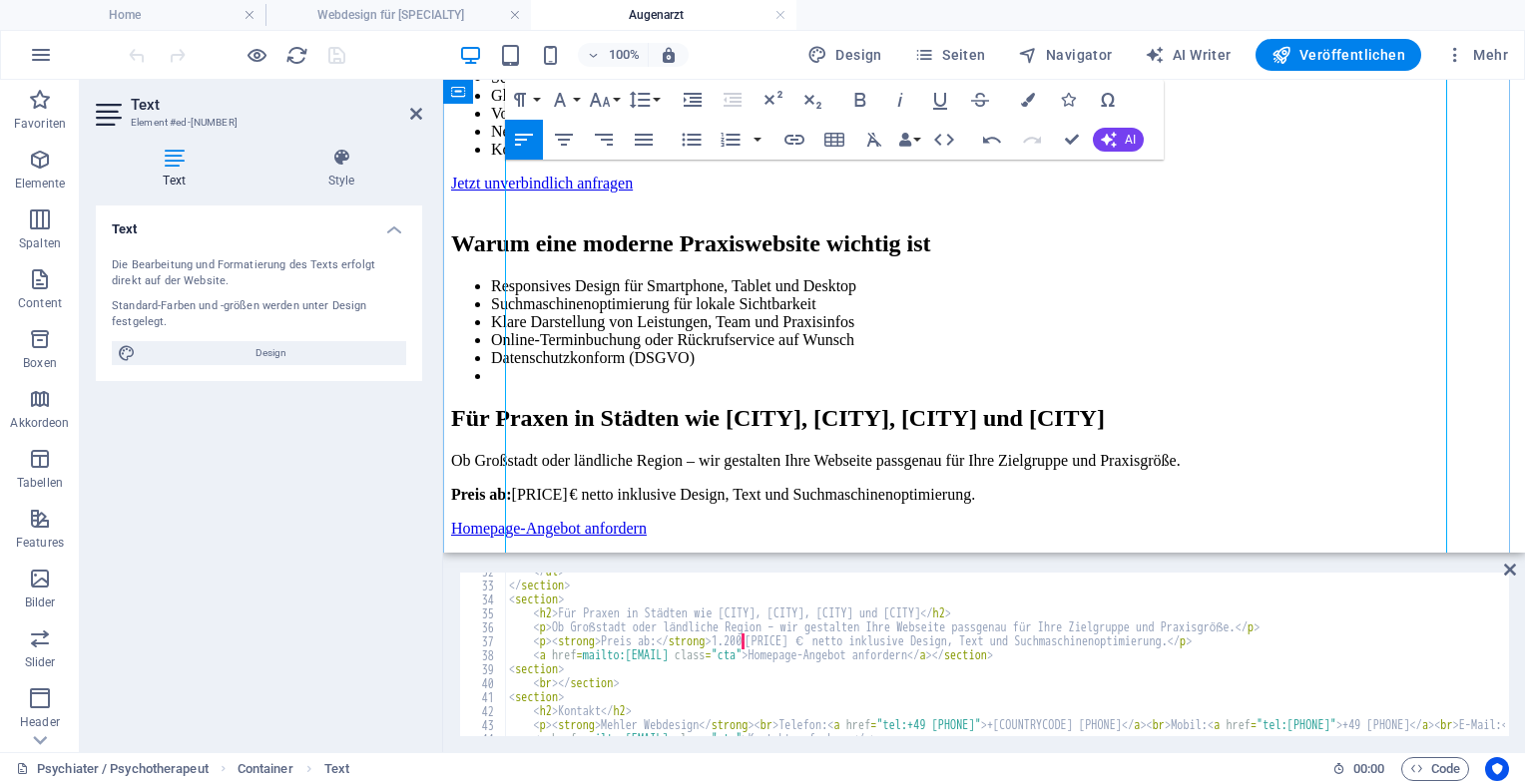 click at bounding box center [1004, 376] 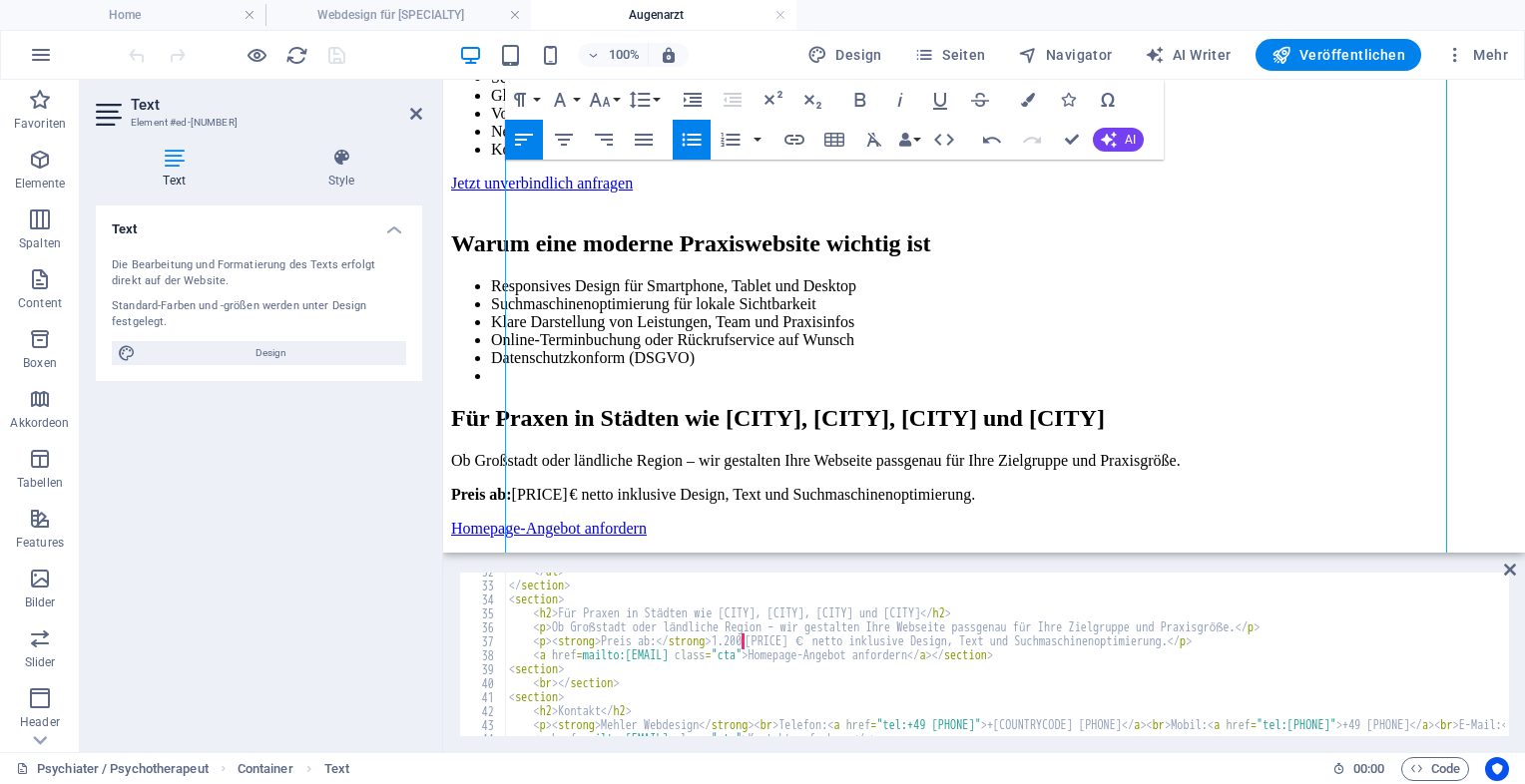 click 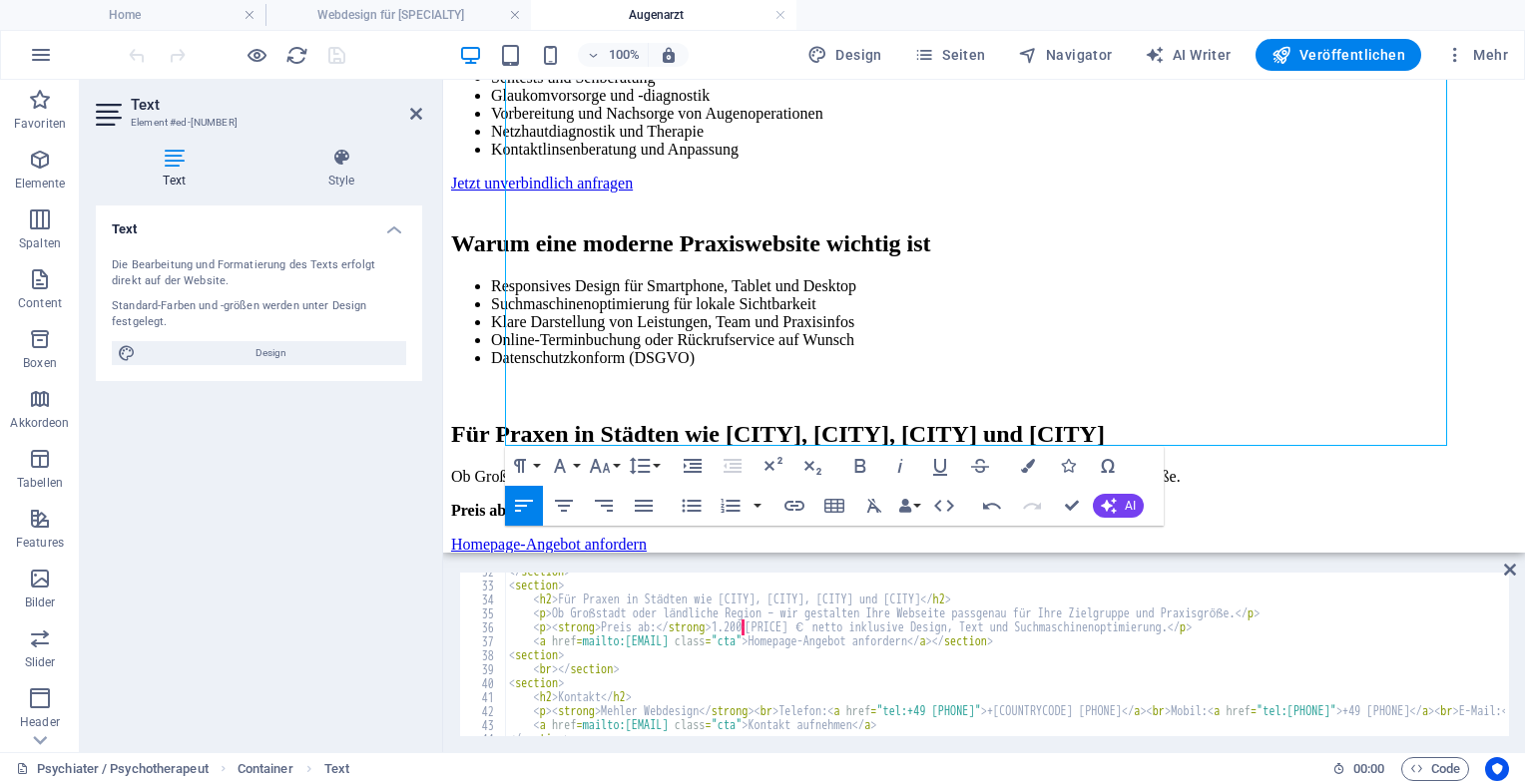scroll, scrollTop: 1448, scrollLeft: 0, axis: vertical 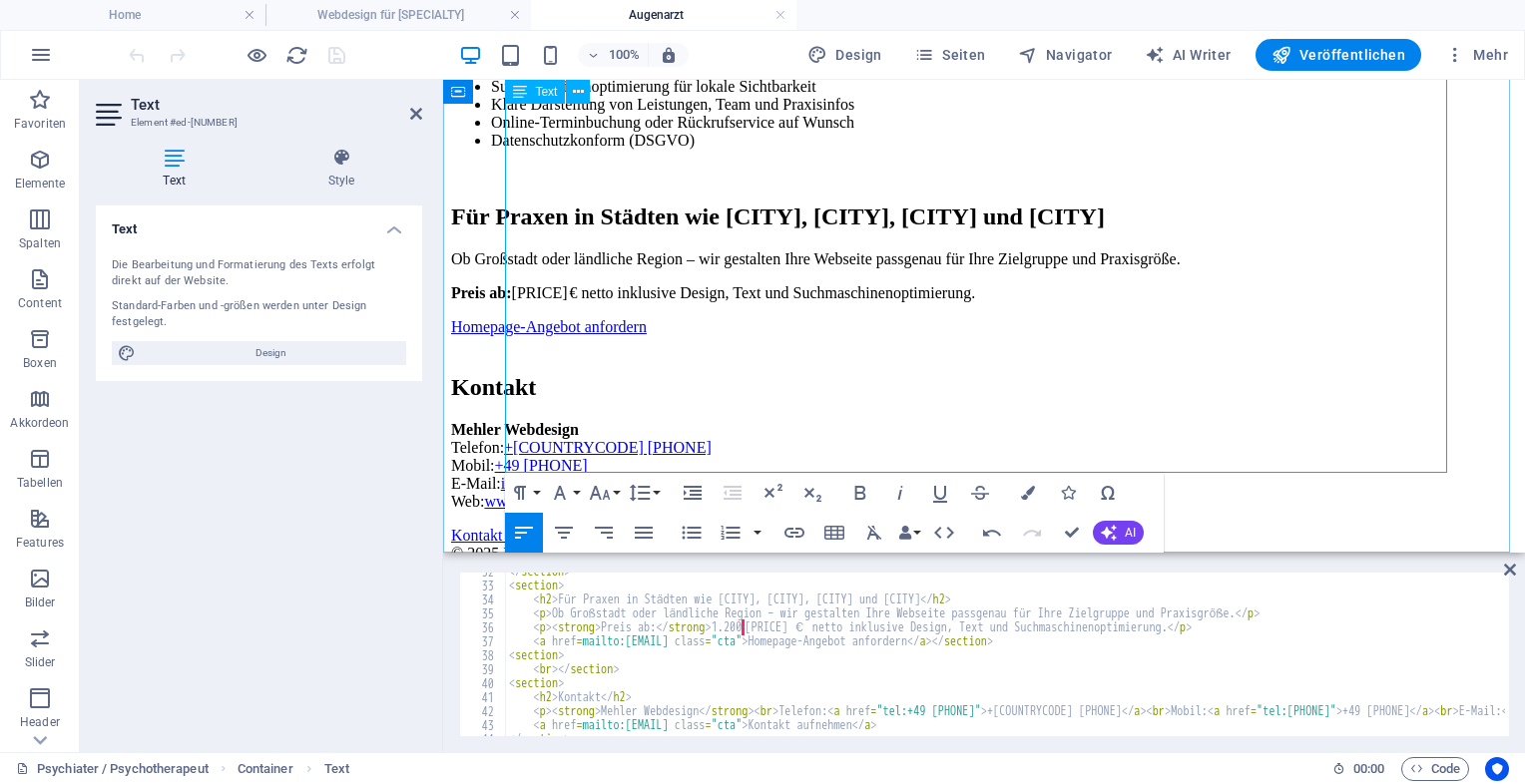 click on "Kontakt
Mehler Webdesign
Telefon:  +49 208 43906645
Mobil:  +49 1522 9855538
E-Mail:  info@deine-arzthomepage.de
Web:  www.deine-arzthomepage.de
Kontakt aufnehmen" at bounding box center (984, 459) 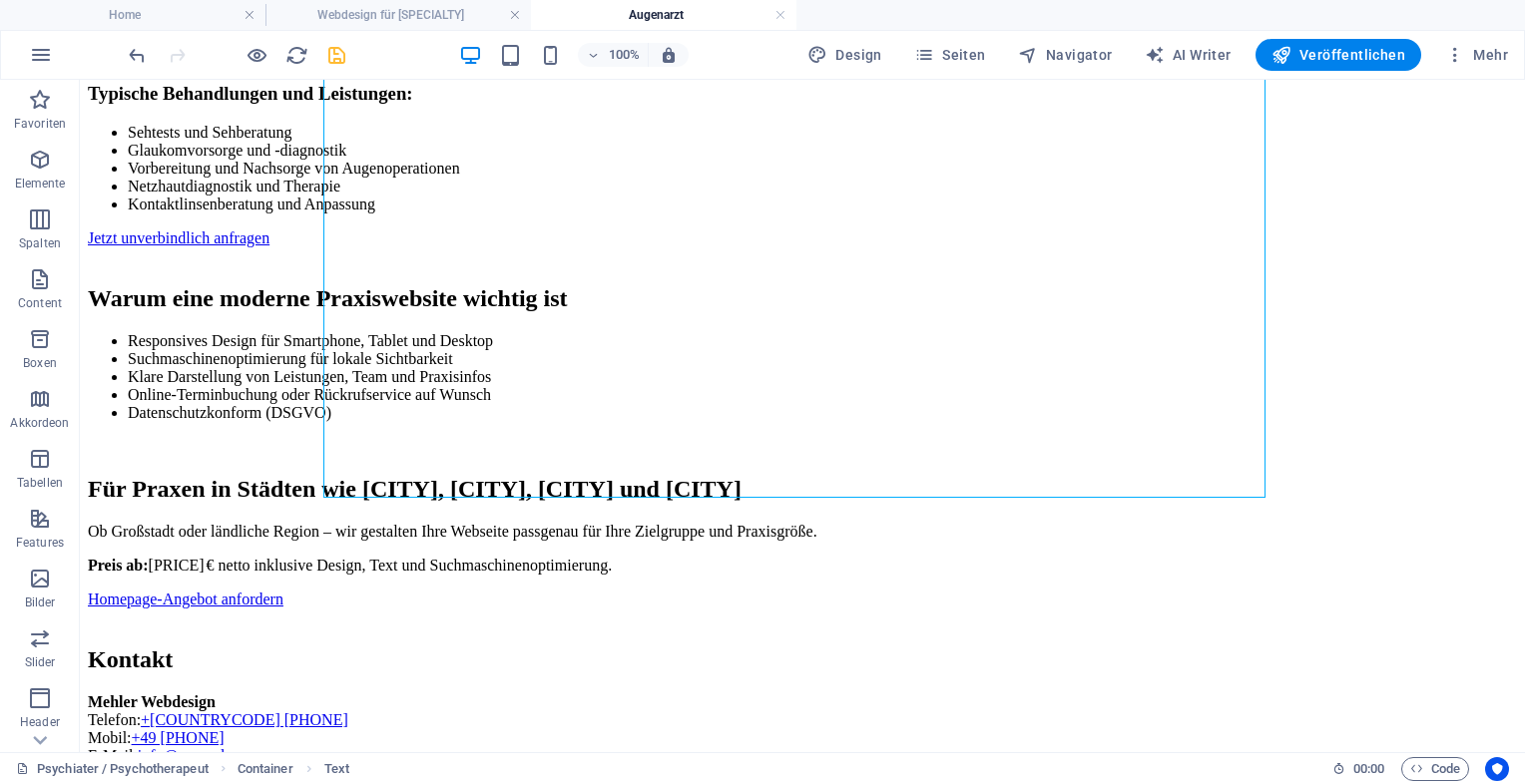 click at bounding box center [336, 55] 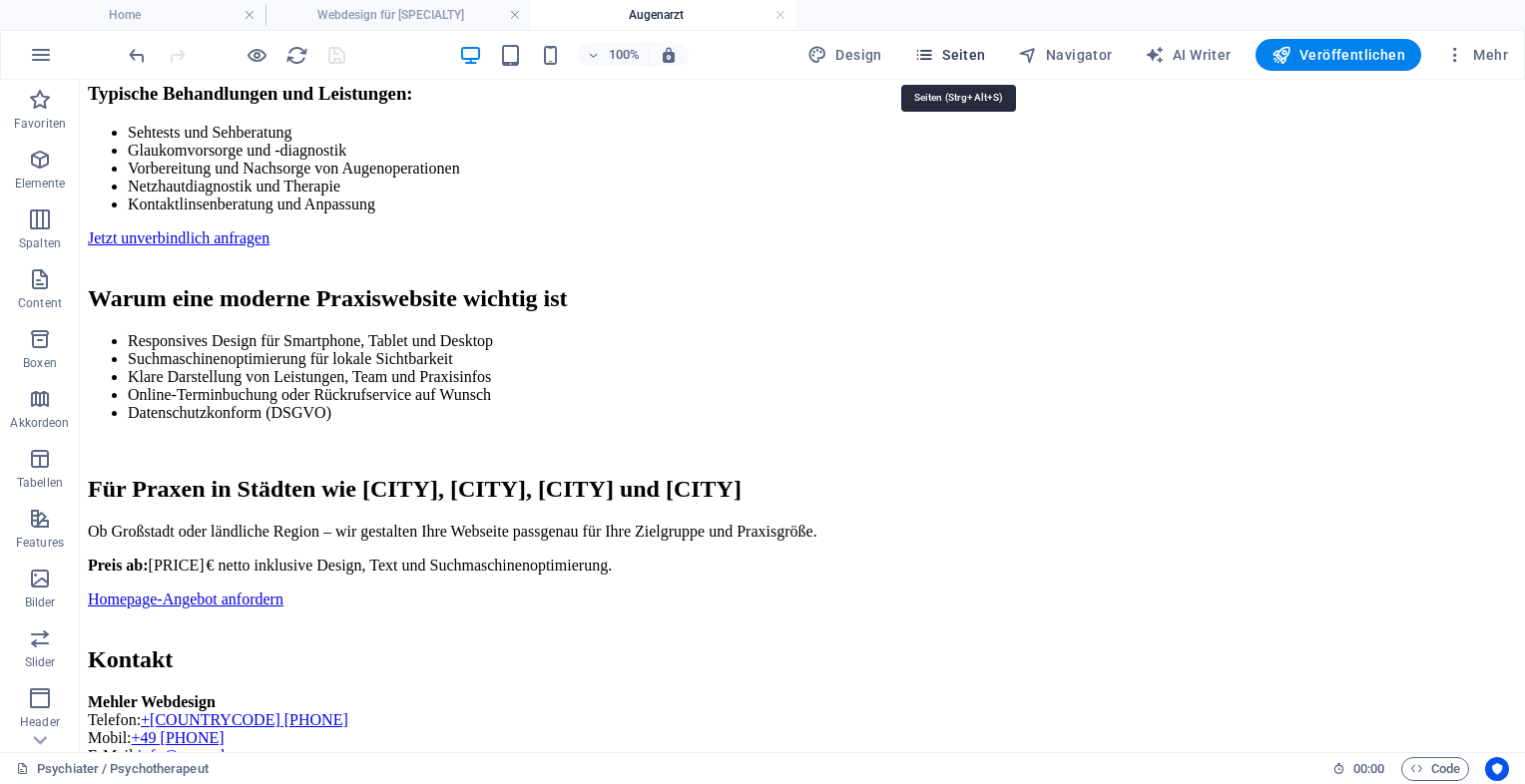 click on "Seiten" at bounding box center [950, 55] 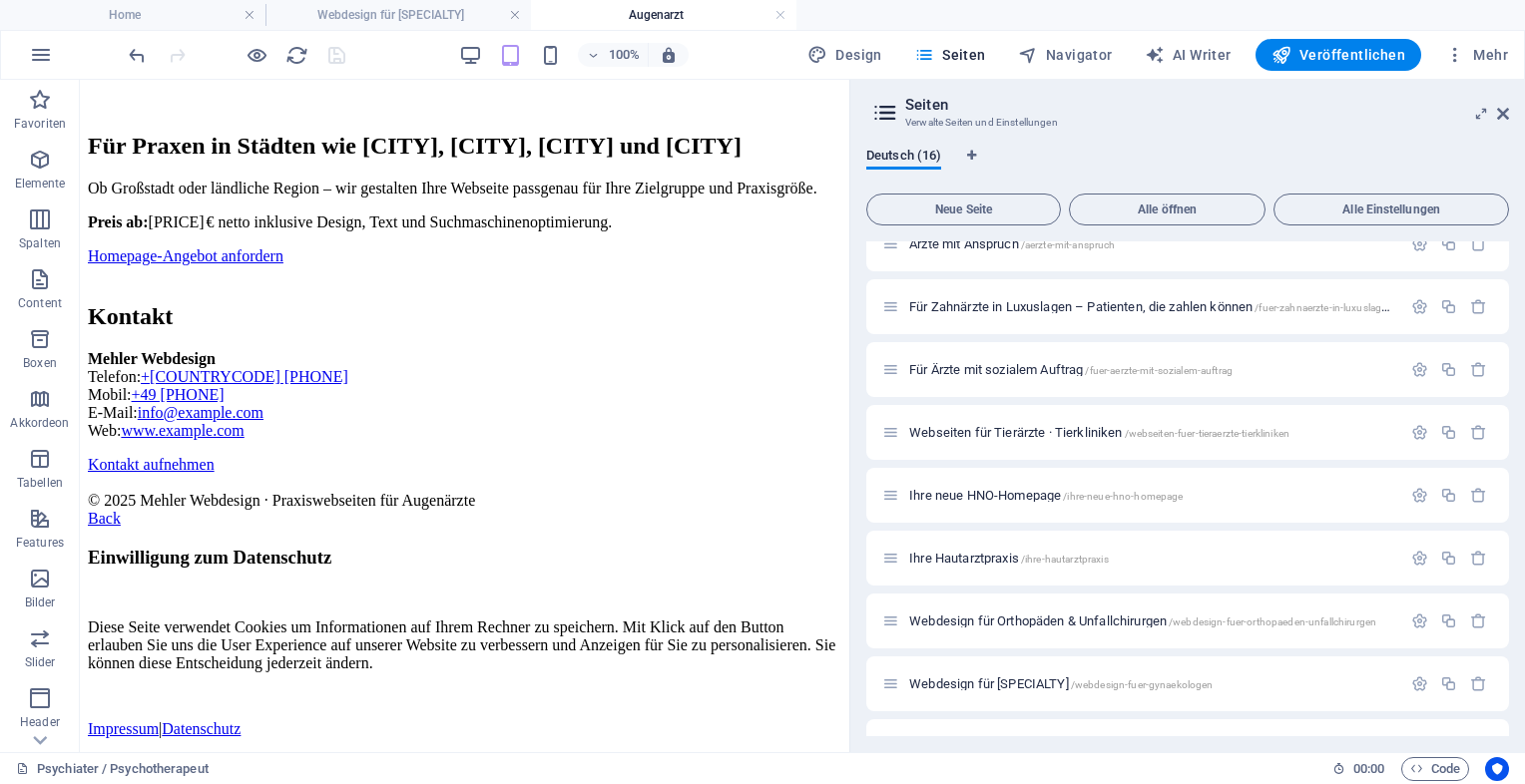 scroll, scrollTop: 511, scrollLeft: 0, axis: vertical 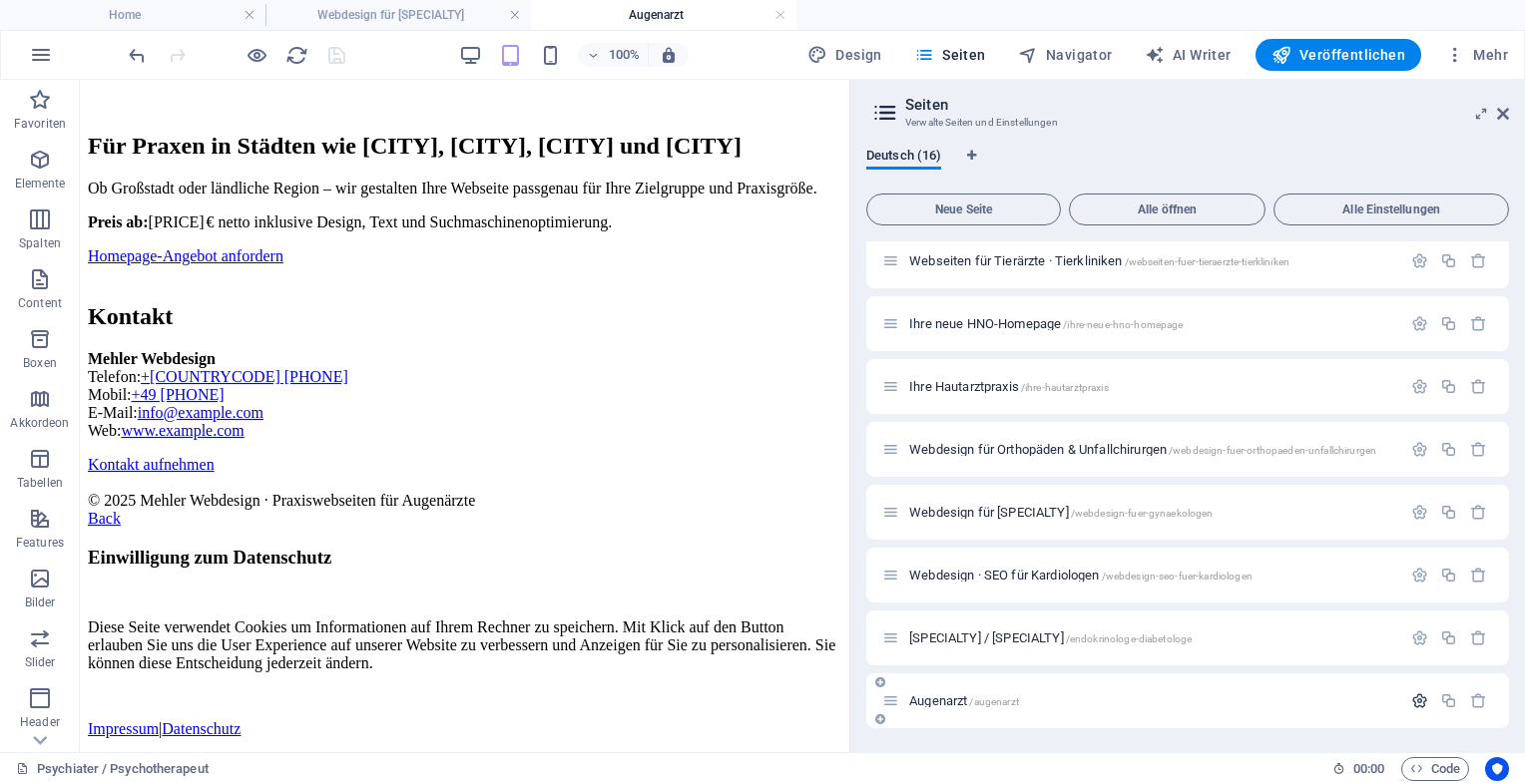 click at bounding box center [1419, 700] 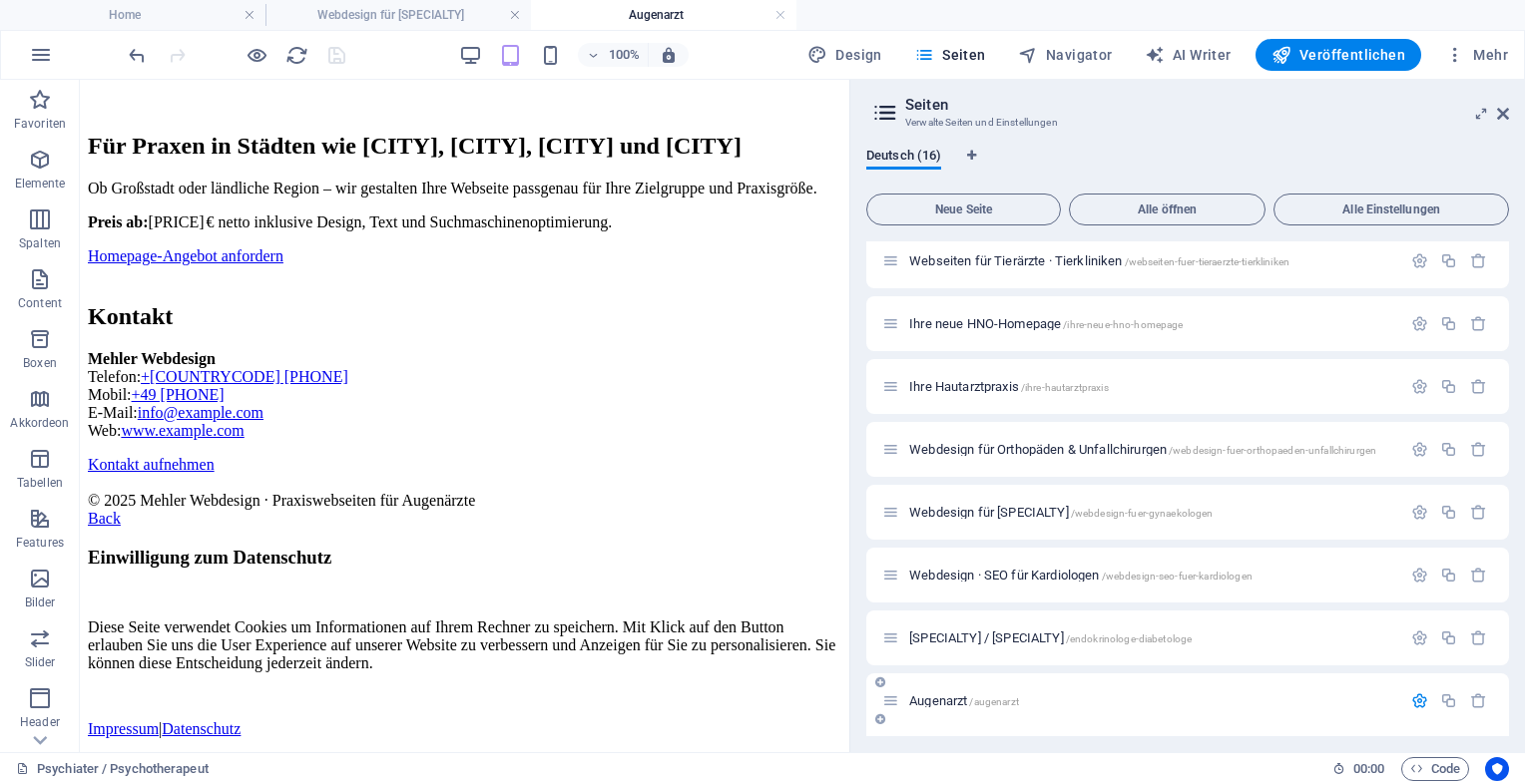 scroll, scrollTop: 798, scrollLeft: 0, axis: vertical 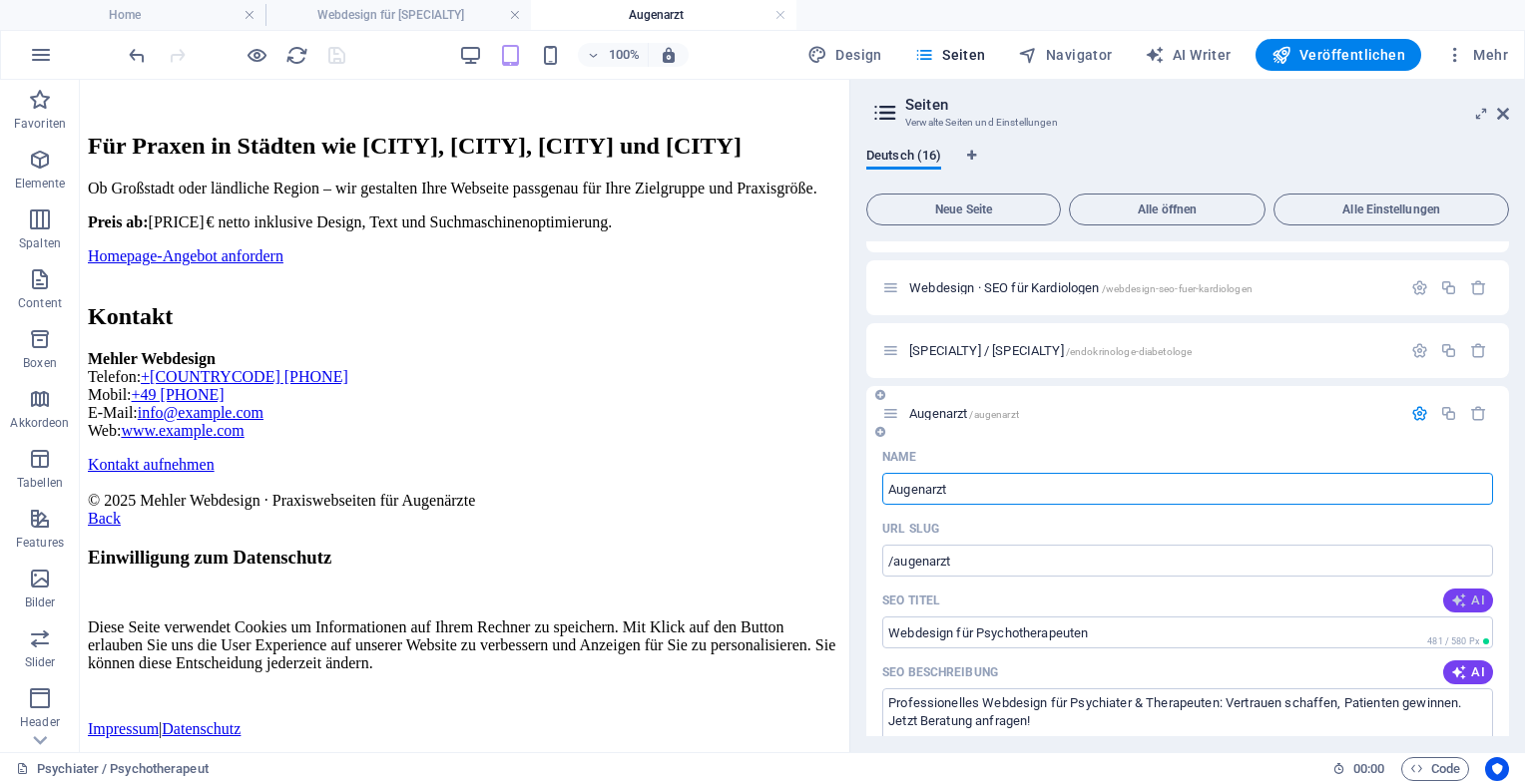 click on "AI" at bounding box center [1468, 600] 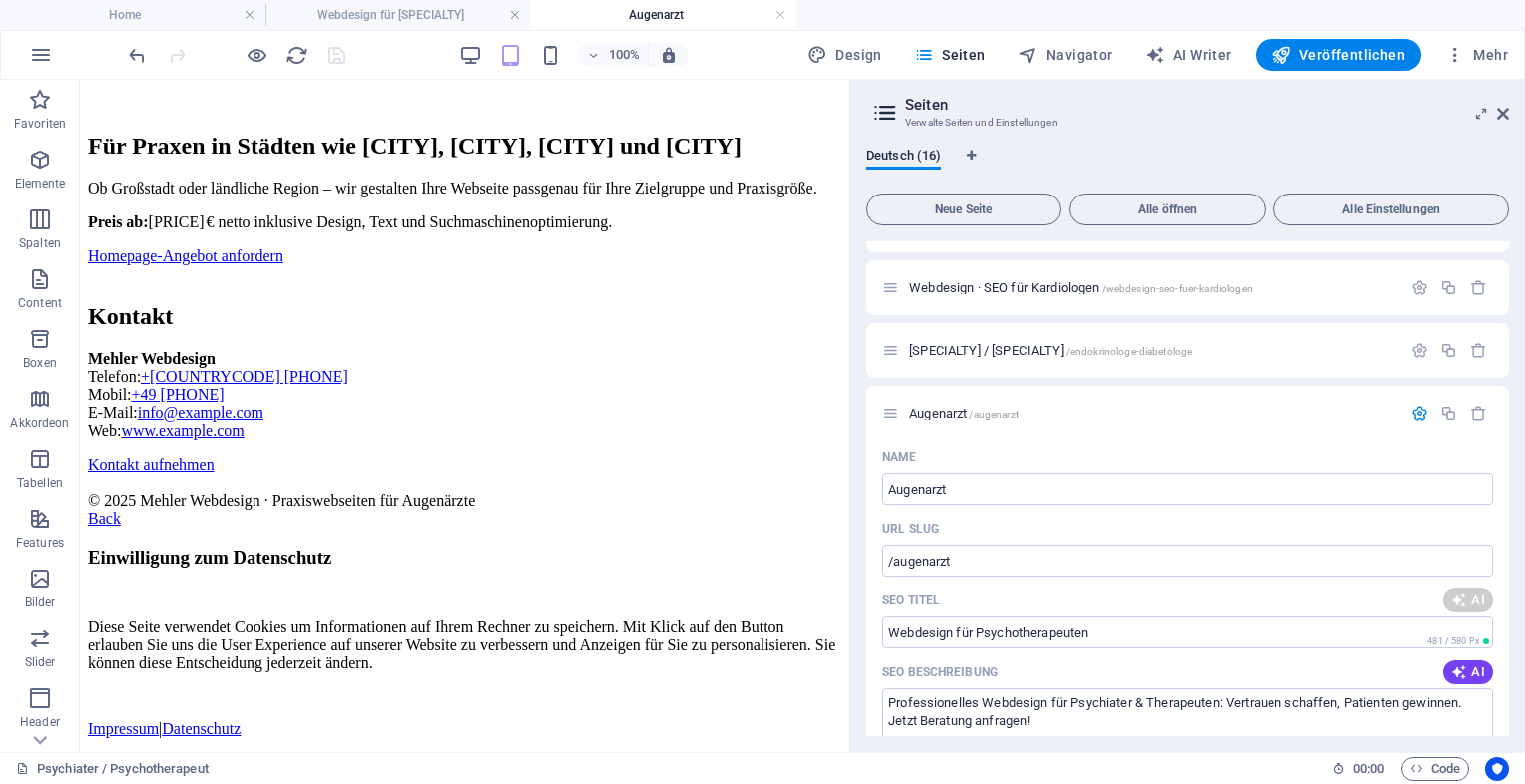type on "Augenärzte Webdesign – Sichtbar!" 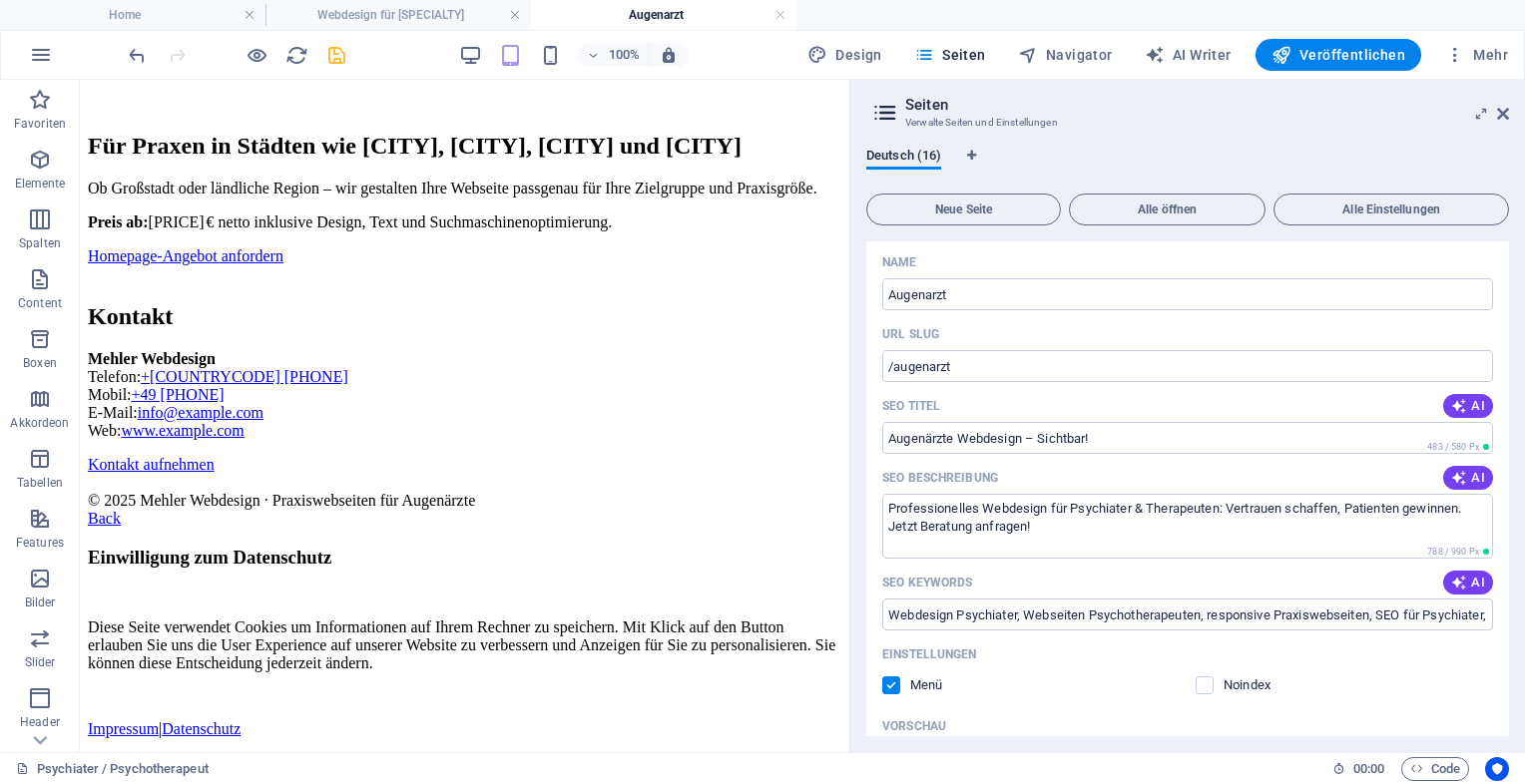 scroll, scrollTop: 949, scrollLeft: 0, axis: vertical 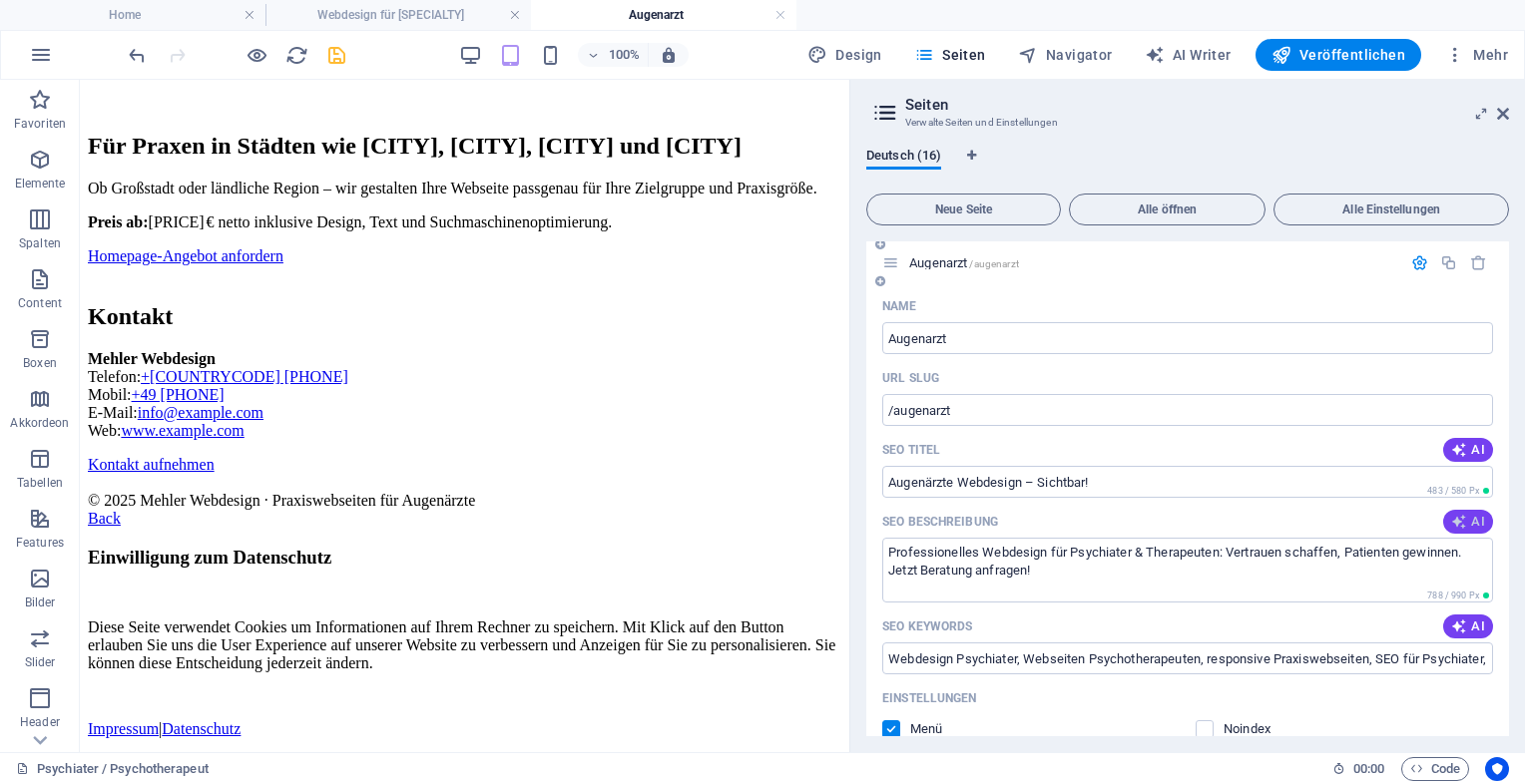 click at bounding box center (1459, 522) 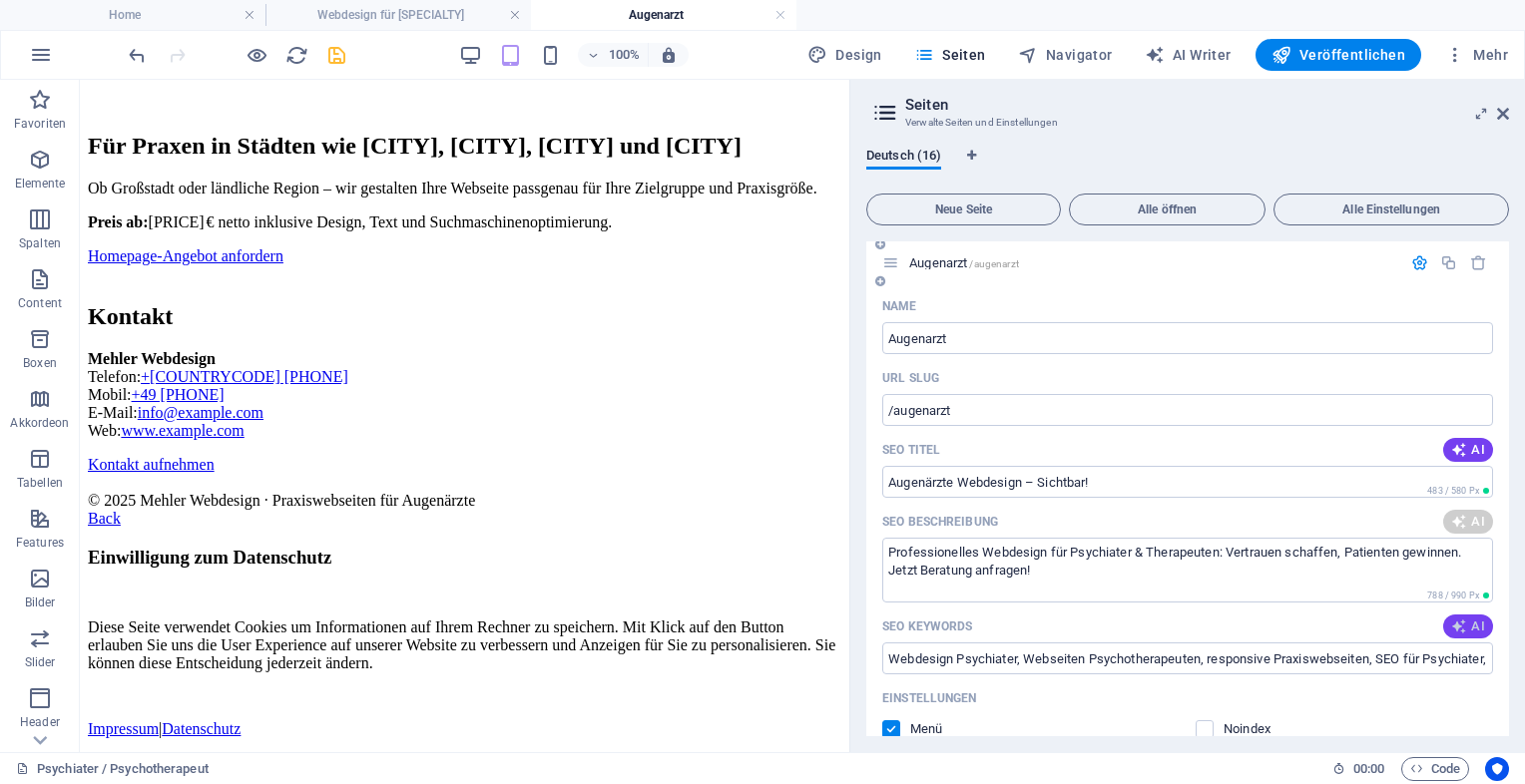 click at bounding box center [1459, 626] 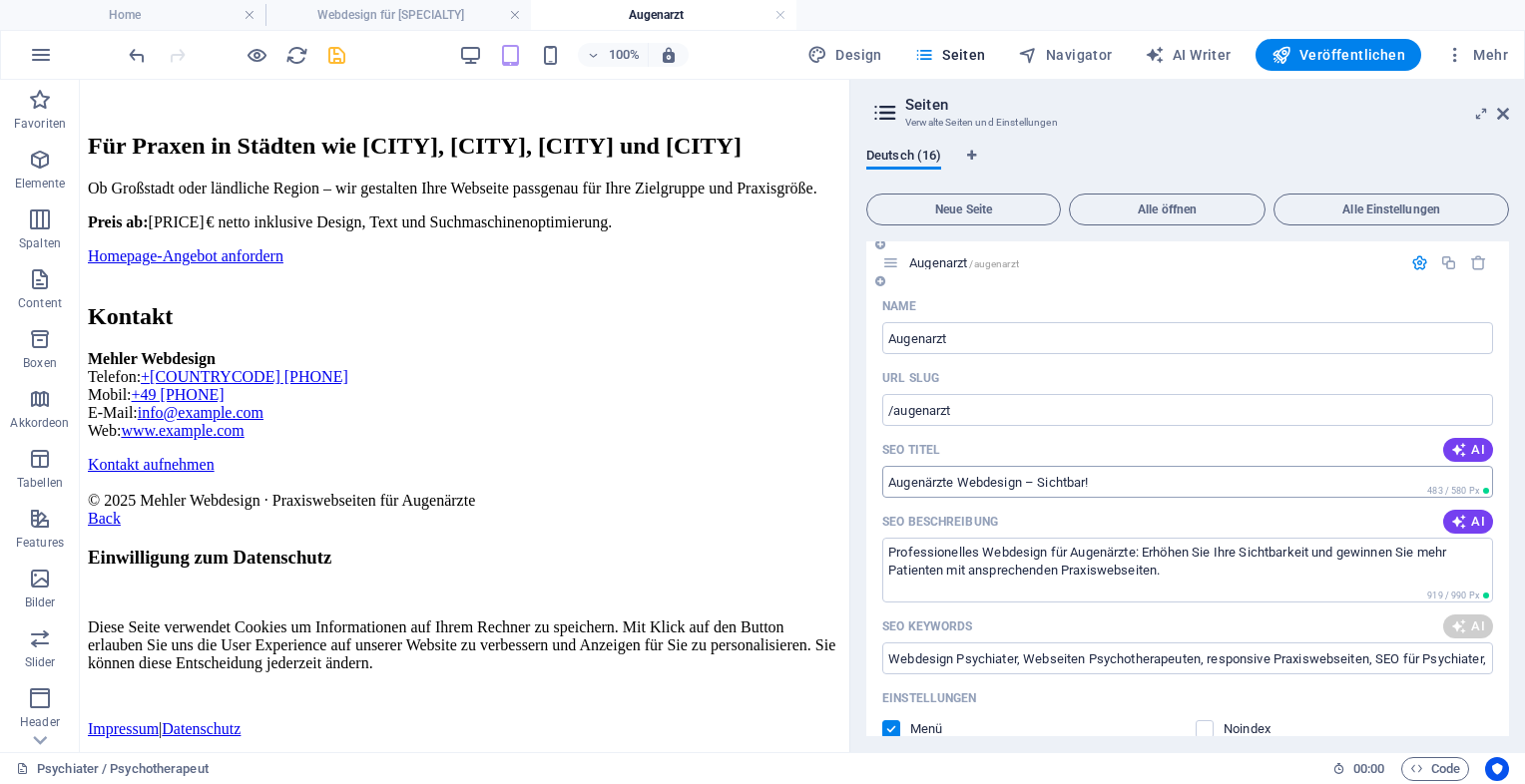 type on "Professionelles Webdesign für Augenärzte: Erhöhen Sie Ihre Sichtbarkeit und gewinnen Sie mehr Patienten mit ansprechenden Praxiswebseiten." 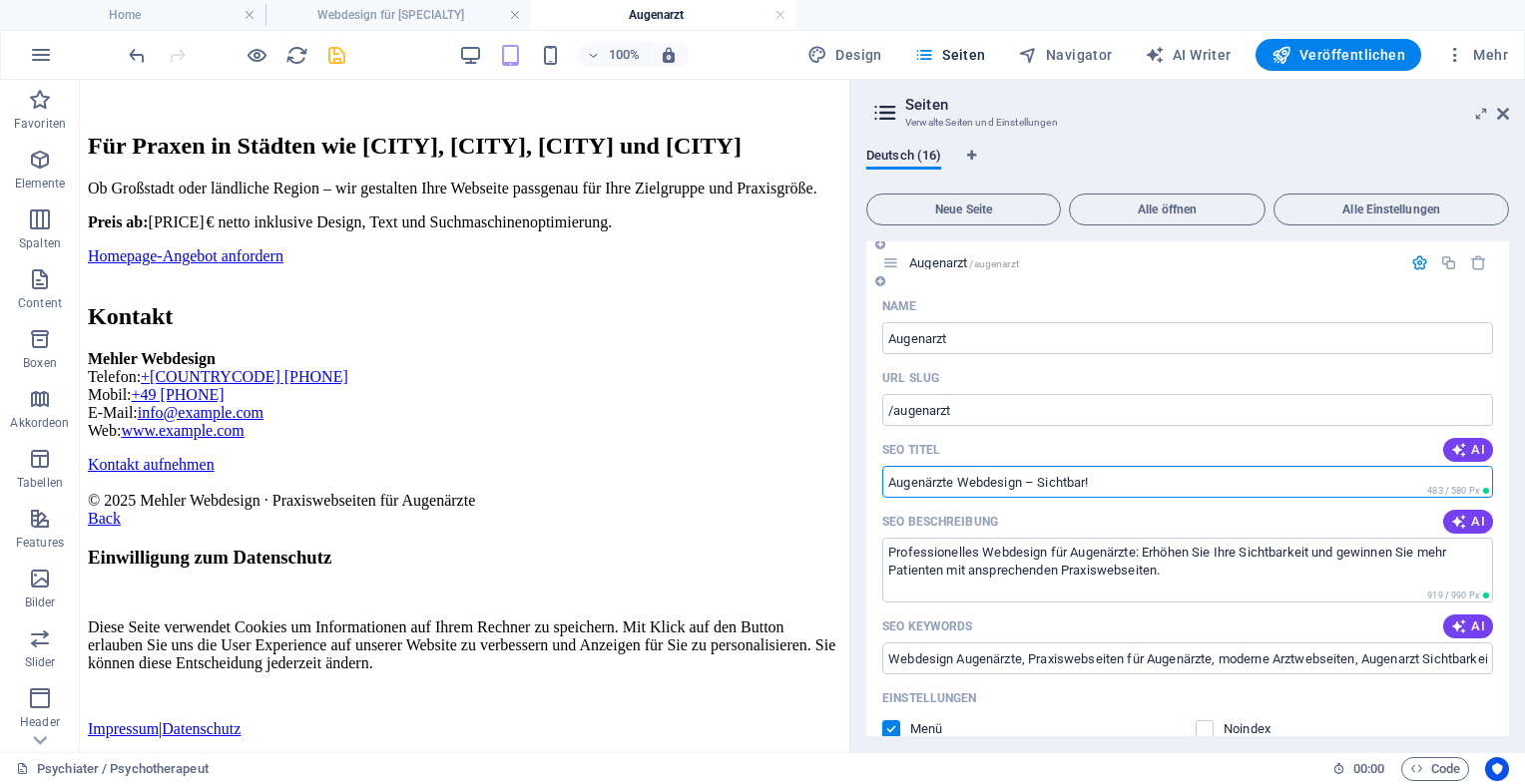 click on "Augenärzte Webdesign – Sichtbar!" at bounding box center (1188, 482) 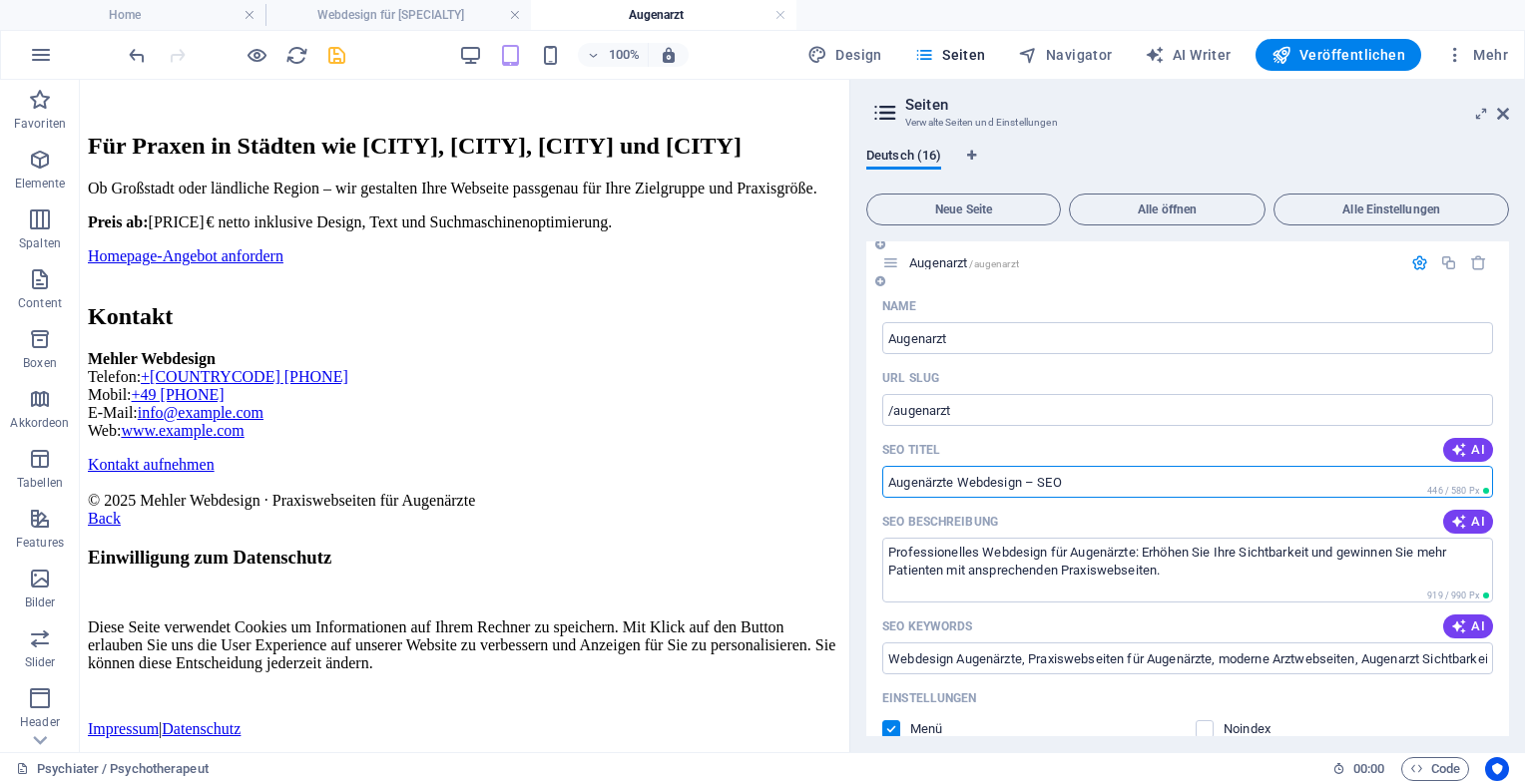 drag, startPoint x: 1137, startPoint y: 497, endPoint x: 868, endPoint y: 501, distance: 269.02974 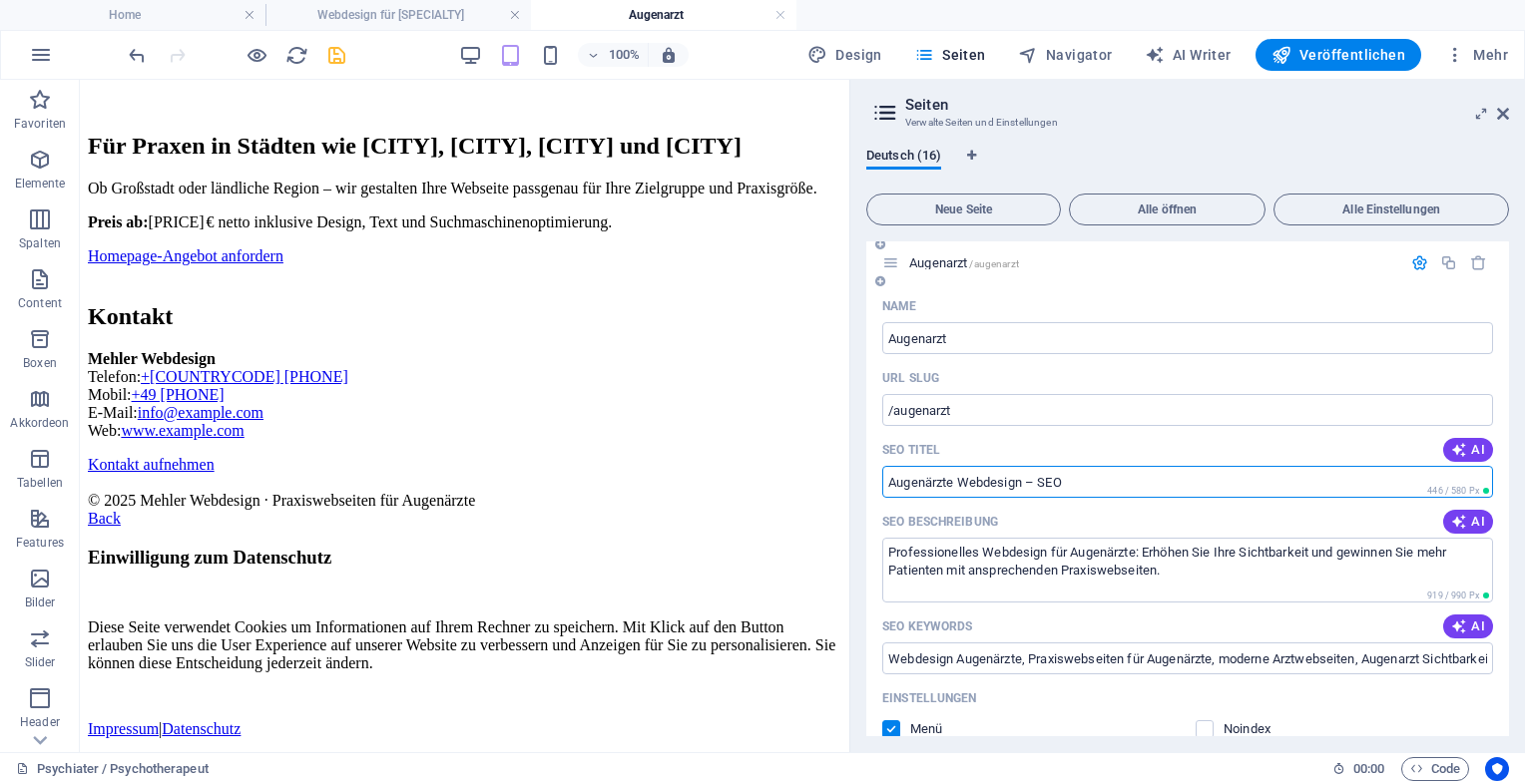 click on "Name Augenarzt ​ URL SLUG /augenarzt ​ SEO Titel AI Augenärzte Webdesign – SEO ​ 446 / 580 Px SEO Beschreibung AI Professionelles Webdesign für Augenärzte: Erhöhen Sie Ihre Sichtbarkeit und gewinnen Sie mehr Patienten mit ansprechenden Praxiswebseiten. ​ 919 / 990 Px SEO Keywords AI Webdesign Augenärzte, Praxiswebseiten für Augenärzte, moderne Arztwebseiten, Augenarzt Sichtbarkeit, Suchmaschinenoptimierung Augenärzte, responsive Praxiswebseiten ​ Einstellungen Menü Noindex Vorschau Mobil Desktop www.example.com augenarzt Augenärzte Webdesign – SEO - Ärzte Homepage Professionelles Webdesign für Augenärzte: Erhöhen Sie Ihre Sichtbarkeit und gewinnen Sie mehr Patienten mit ansprechenden Praxiswebseiten. Metatags ​ Vorschaubild (Open Graph) Dateien hierher ziehen, klicken um Dateien auszuwählen oder wähle aus deinen Dateien oder Stockfotos & -Videos Mehr Einstellungen" at bounding box center [1188, 705] 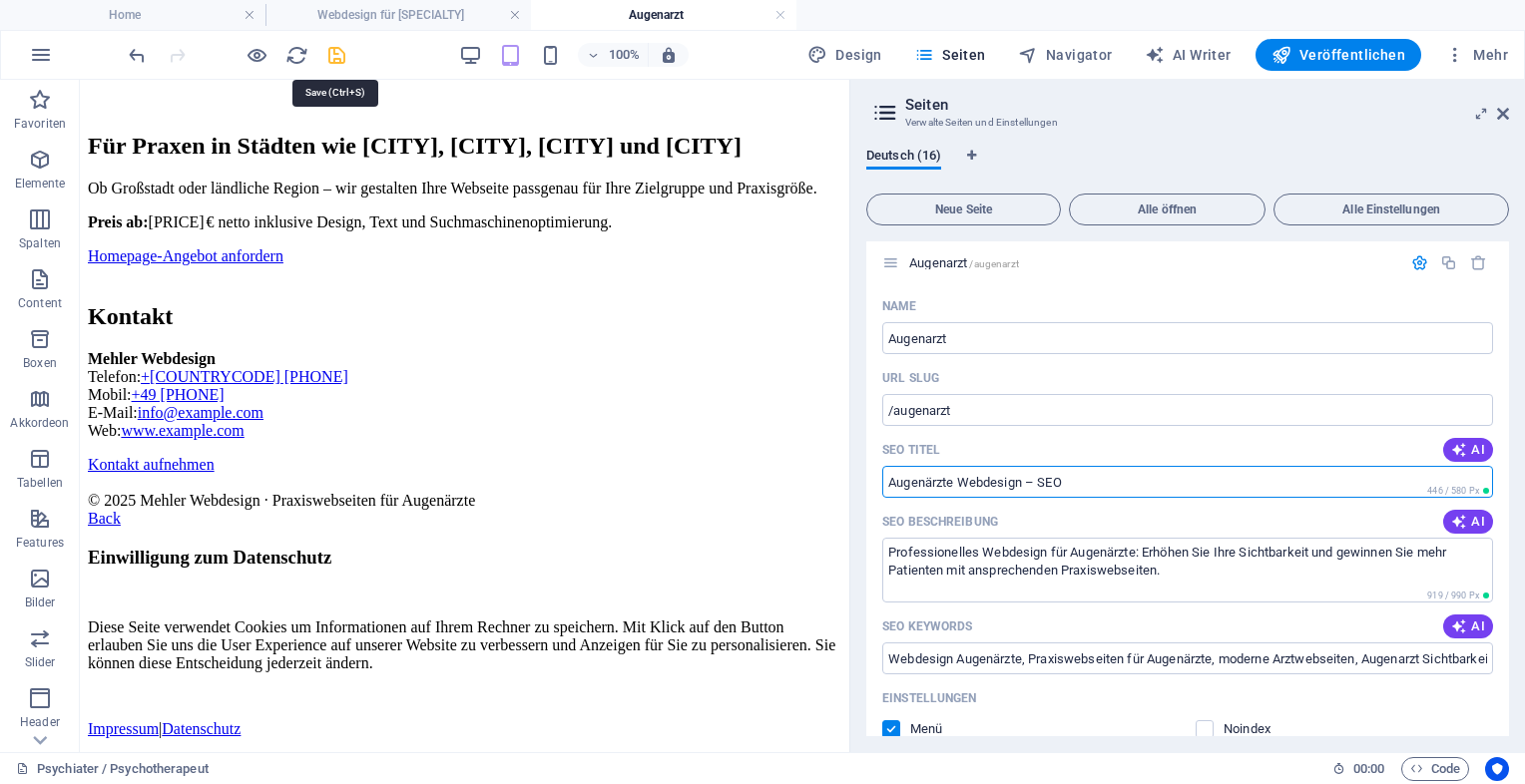 type on "Augenärzte Webdesign – SEO" 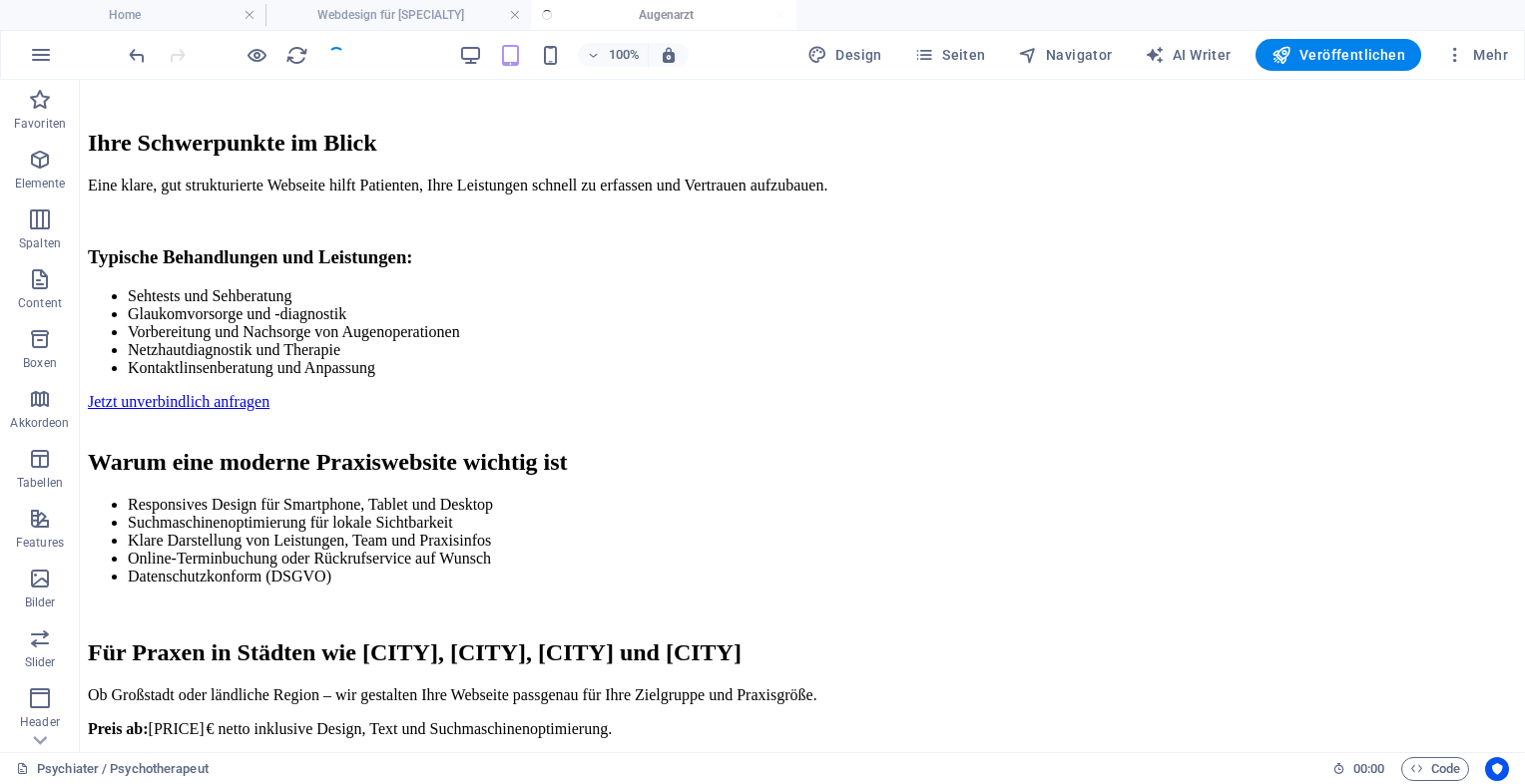 scroll, scrollTop: 1448, scrollLeft: 0, axis: vertical 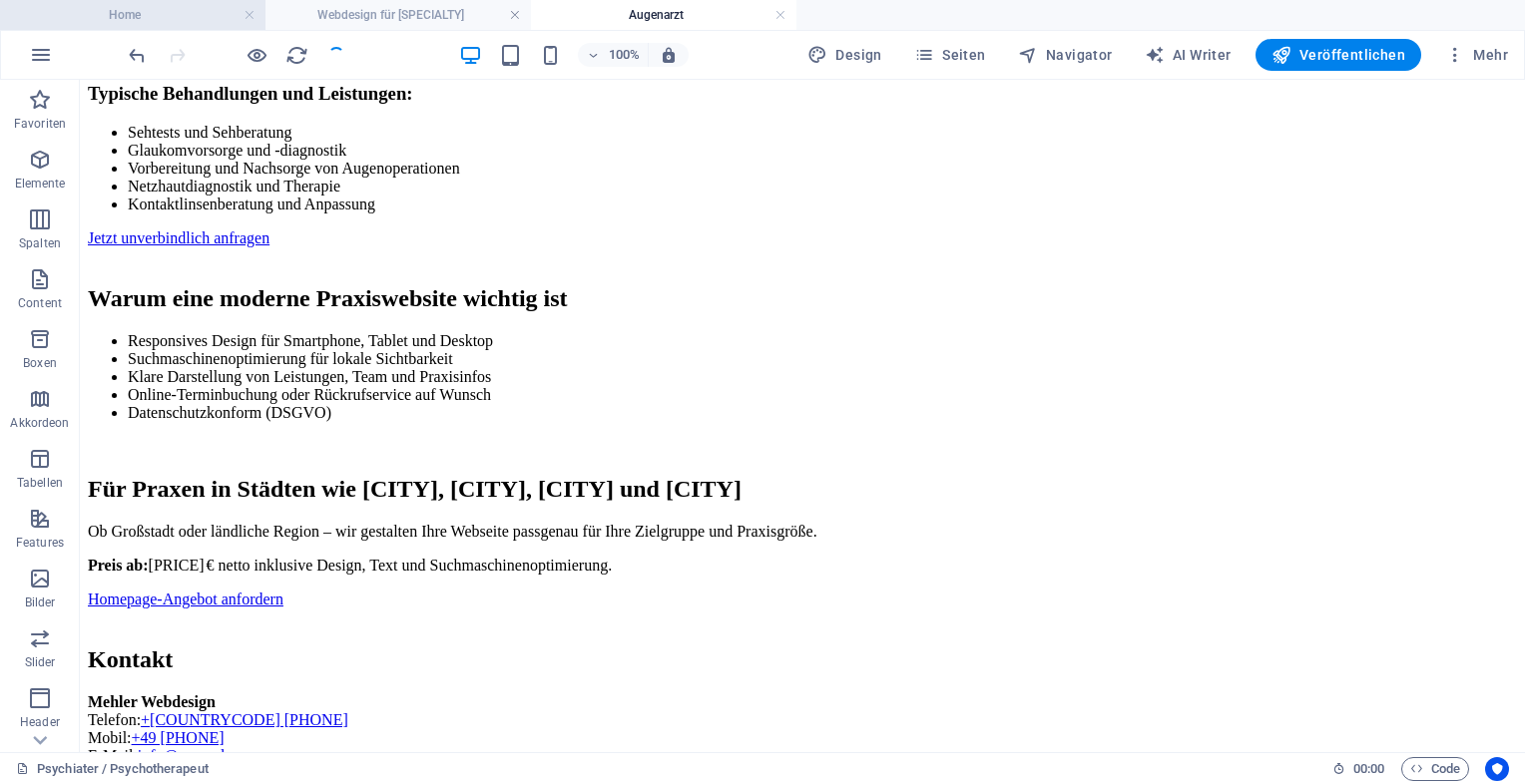 click on "Home" at bounding box center (133, 15) 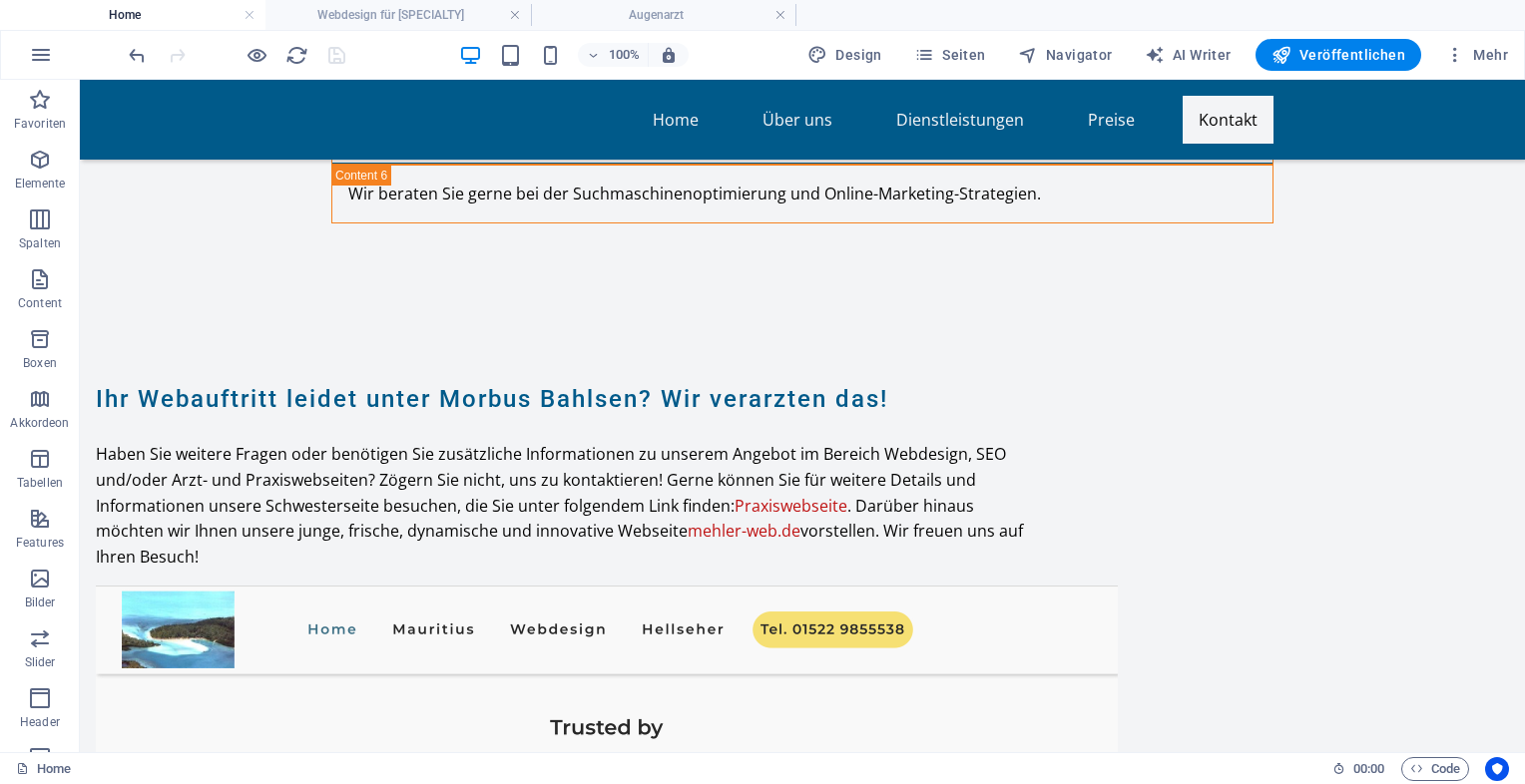 scroll, scrollTop: 9412, scrollLeft: 0, axis: vertical 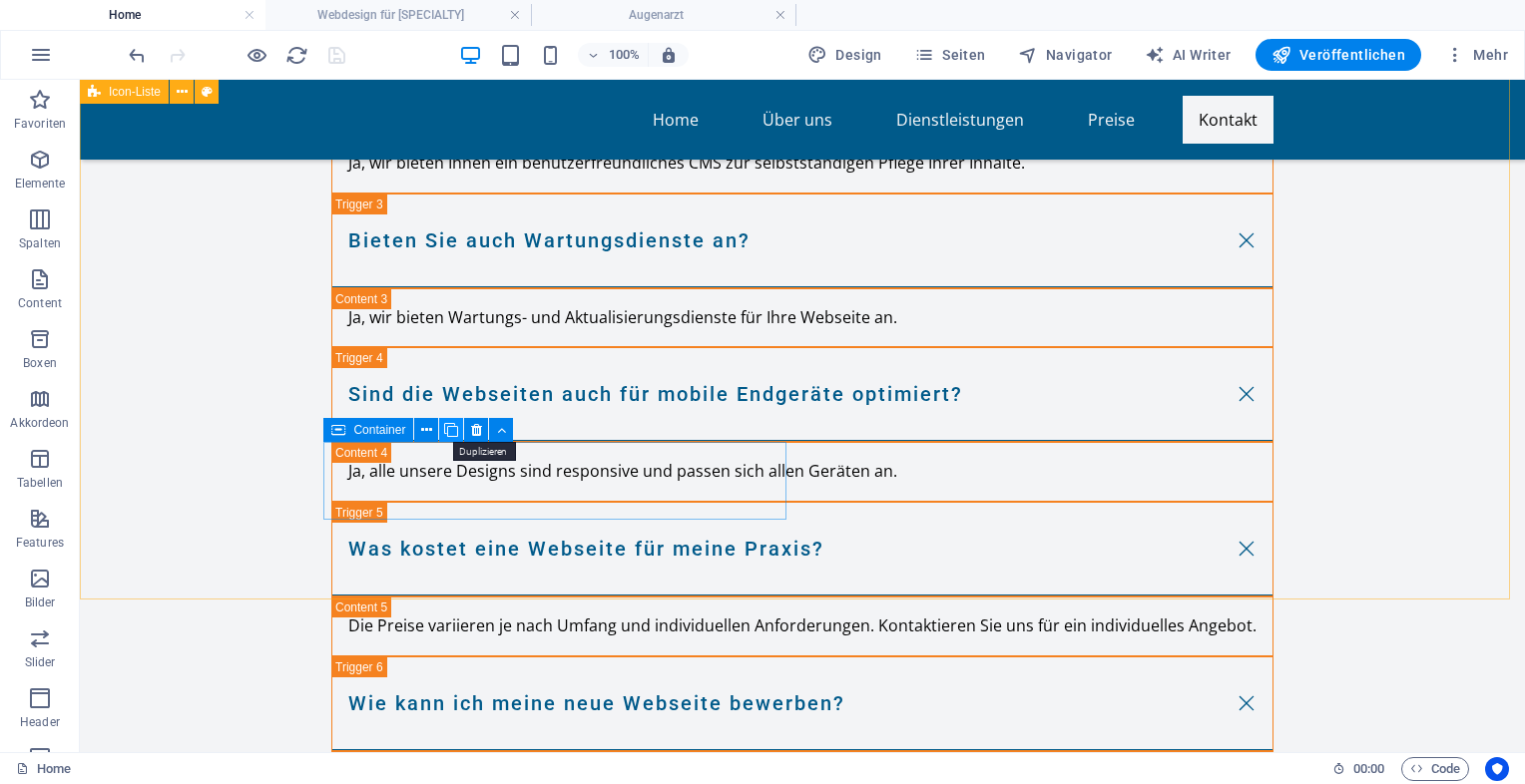 click at bounding box center [451, 430] 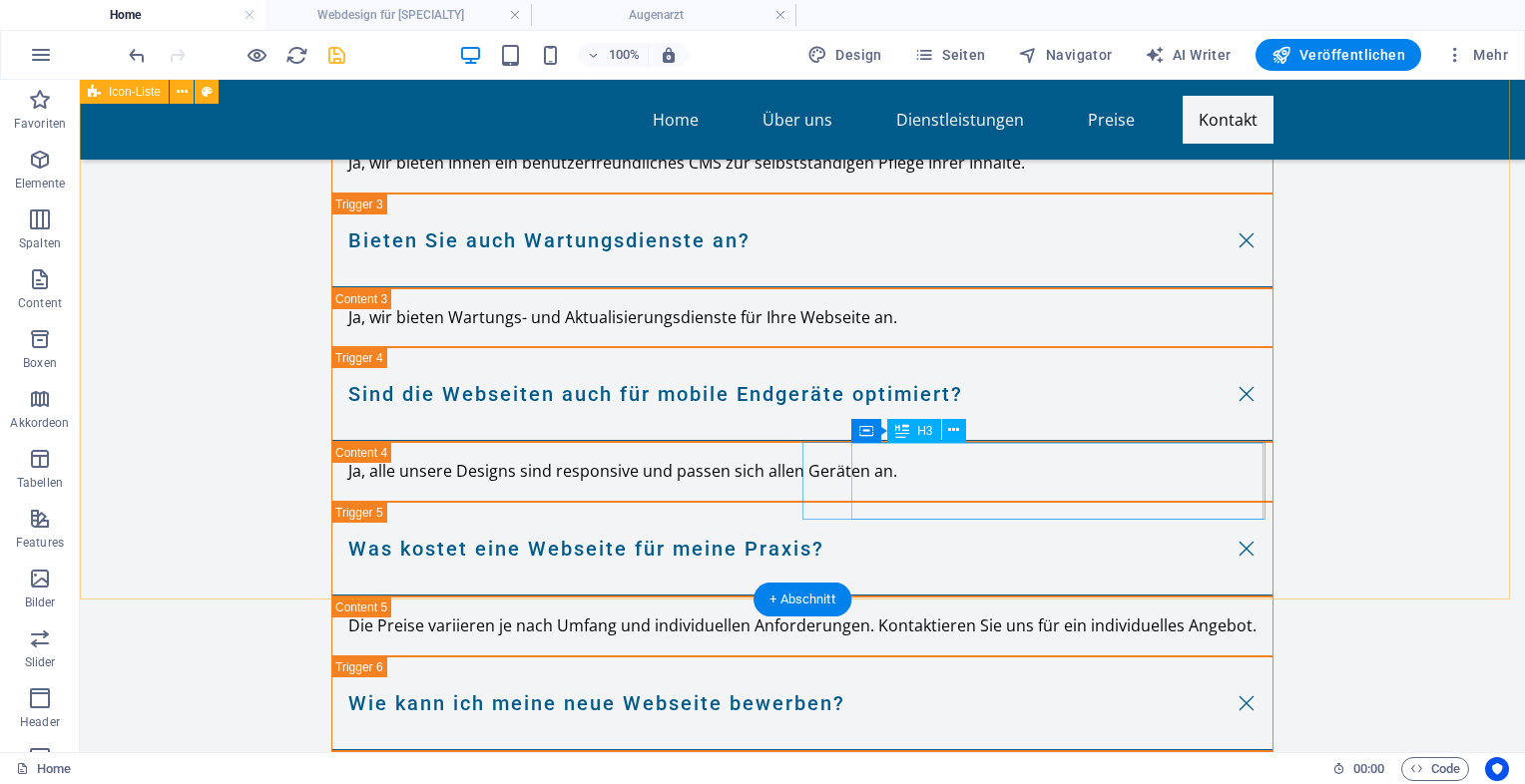 click on "Webdesign für Psychotherapeuten / Psychiater" at bounding box center (302, 5493) 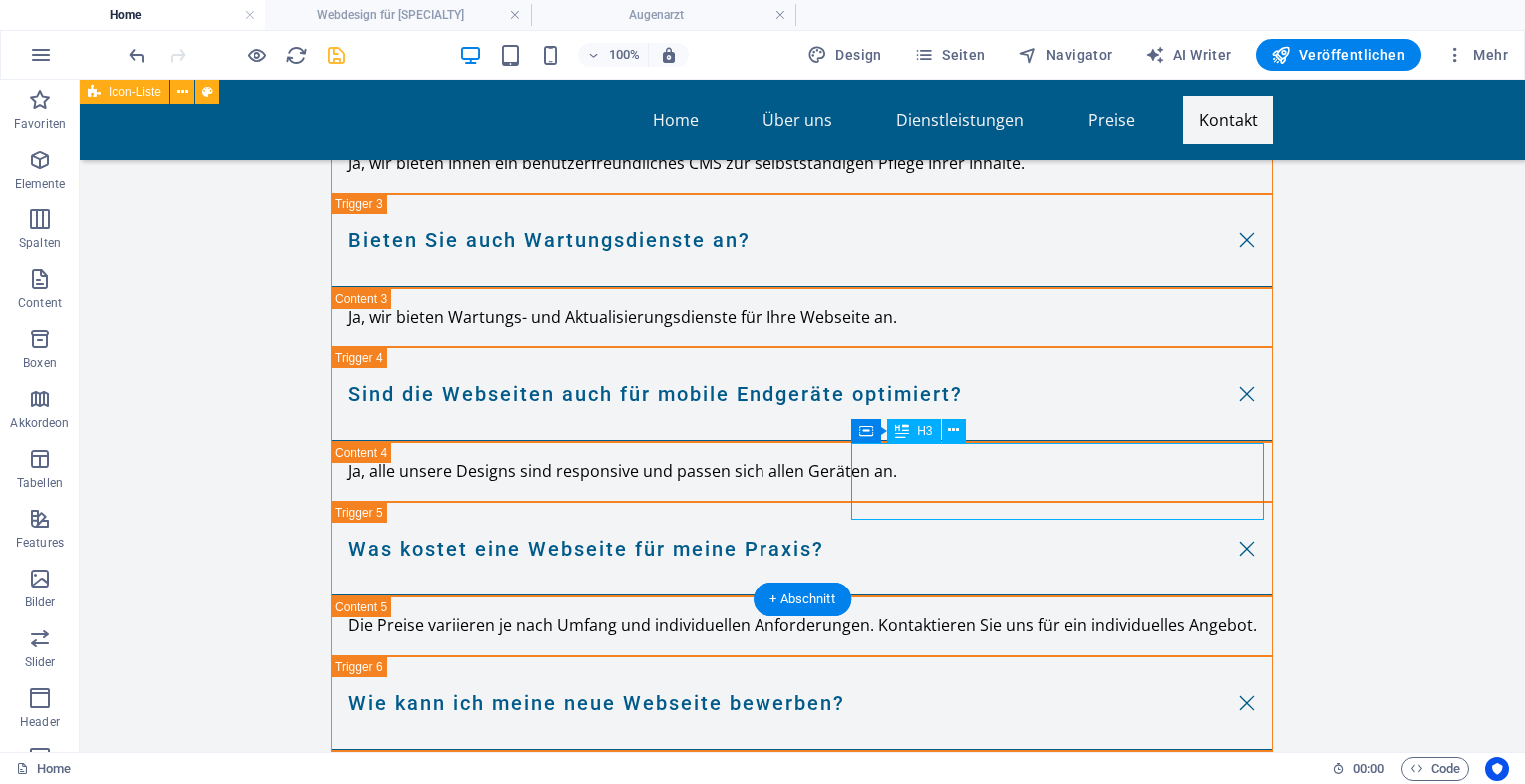 click on "Webdesign für Psychotherapeuten / Psychiater" at bounding box center (302, 5493) 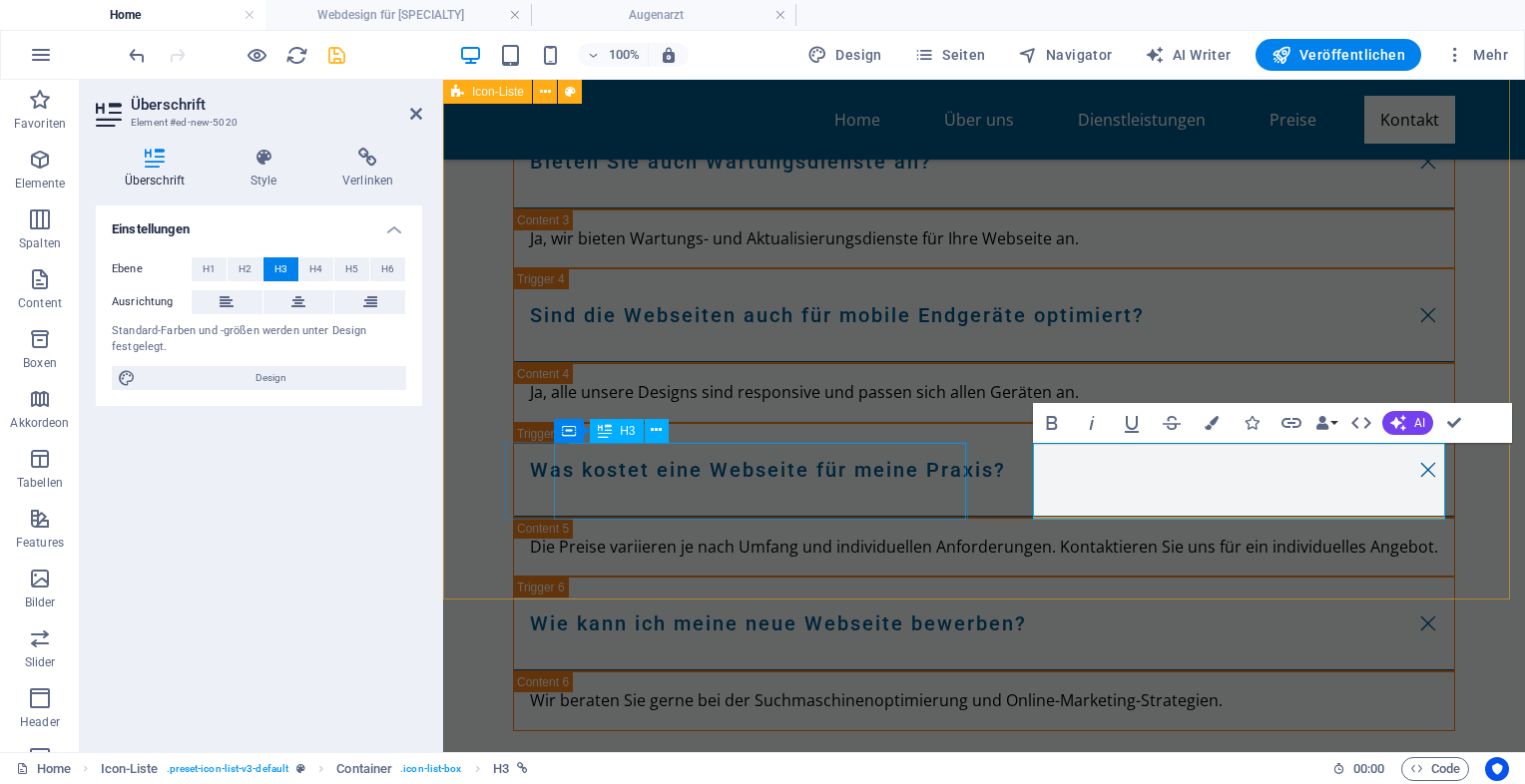 scroll, scrollTop: 9332, scrollLeft: 0, axis: vertical 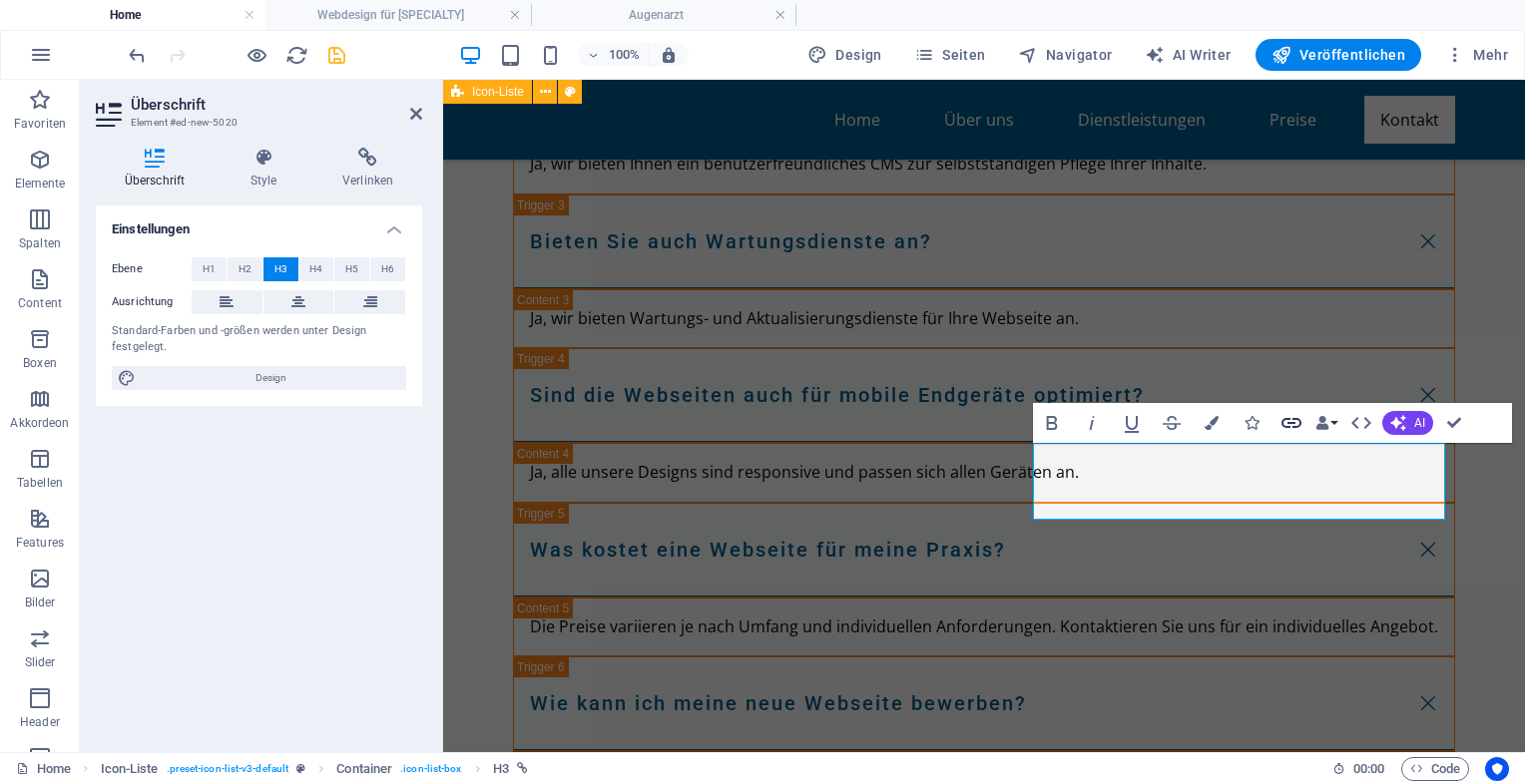 click 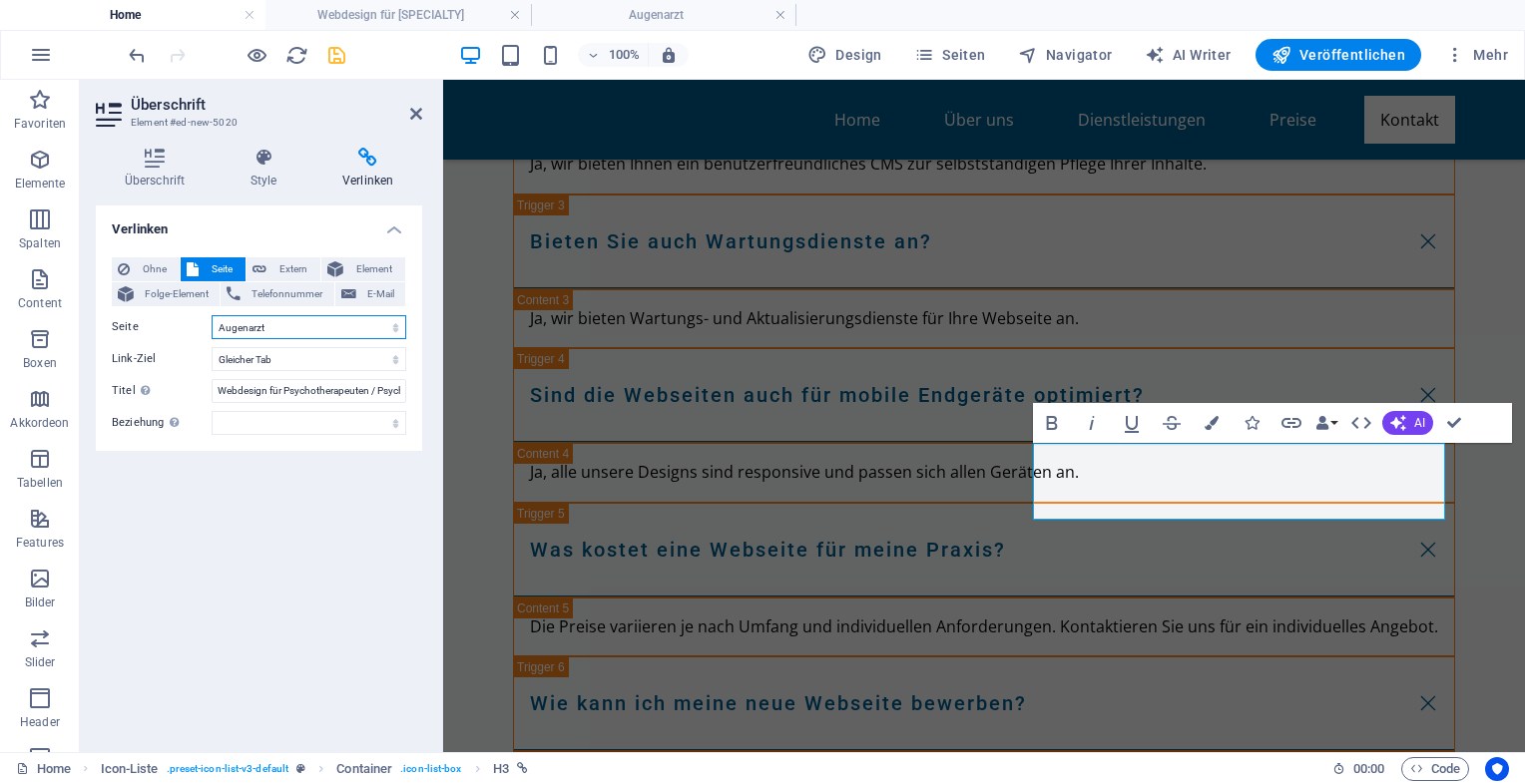 click on "Home Legal Notice Privacy Moderne Praxiswebsites für Ärzte Privatklinik für Ästhetische Chirurgie Ärzte mit Anspruch Für Zahnärzte in Luxuslagen – Patienten, die zahlen können Für Ärzte mit sozialem Auftrag Webseiten für Tierärzte &amp; Tierkliniken Ihre neue HNO-Homepage Ihre Hautarztpraxis Webdesign für Orthopäden &amp; Unfallchirurgen  Webdesign für Gynäkologen Webdesign &amp; SEO für Kardiologen Endokrinologe / Diabetologe  Augenarzt" at bounding box center (308, 327) 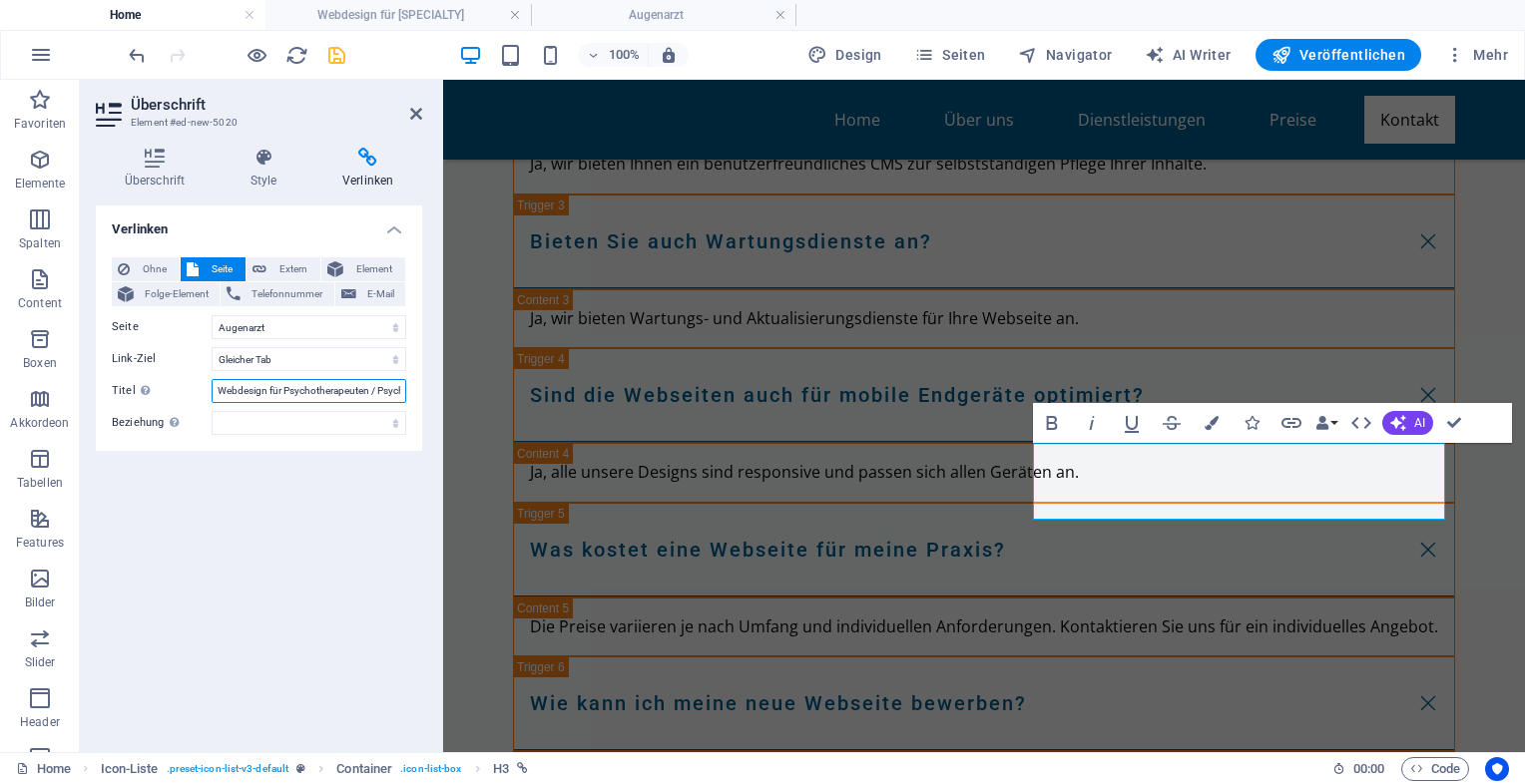 scroll, scrollTop: 0, scrollLeft: 24, axis: horizontal 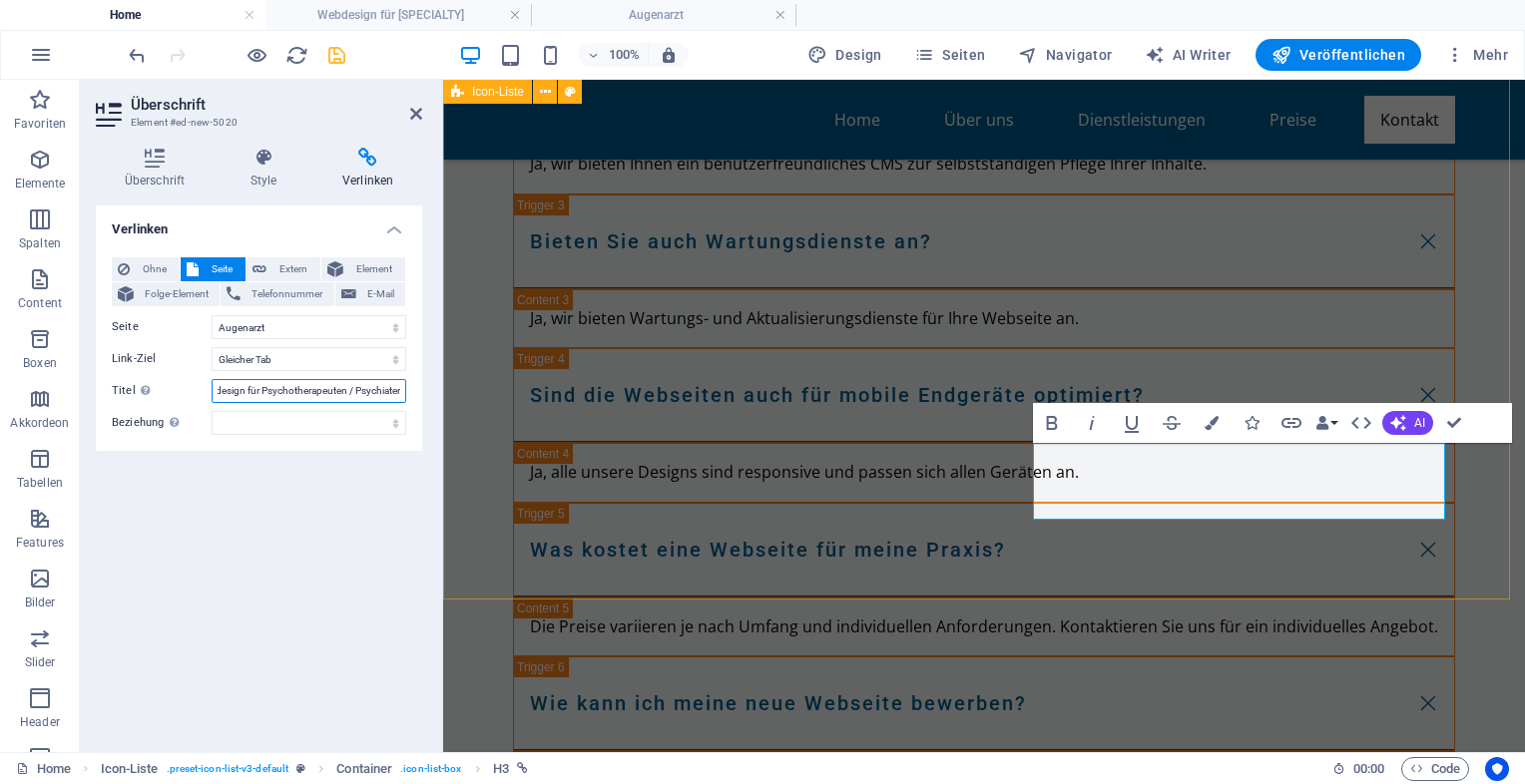 drag, startPoint x: 662, startPoint y: 466, endPoint x: 475, endPoint y: 409, distance: 195.49425 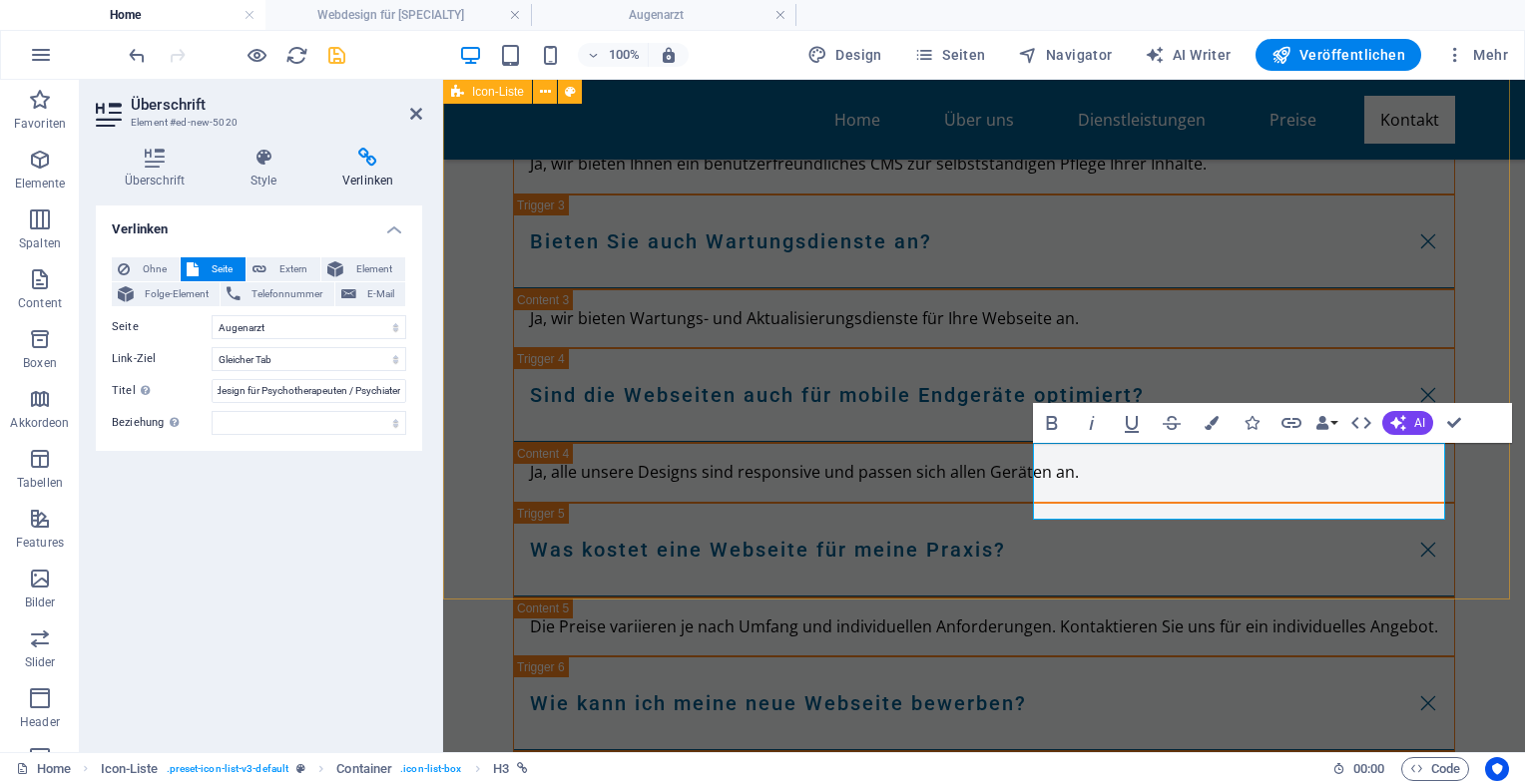 scroll, scrollTop: 0, scrollLeft: 0, axis: both 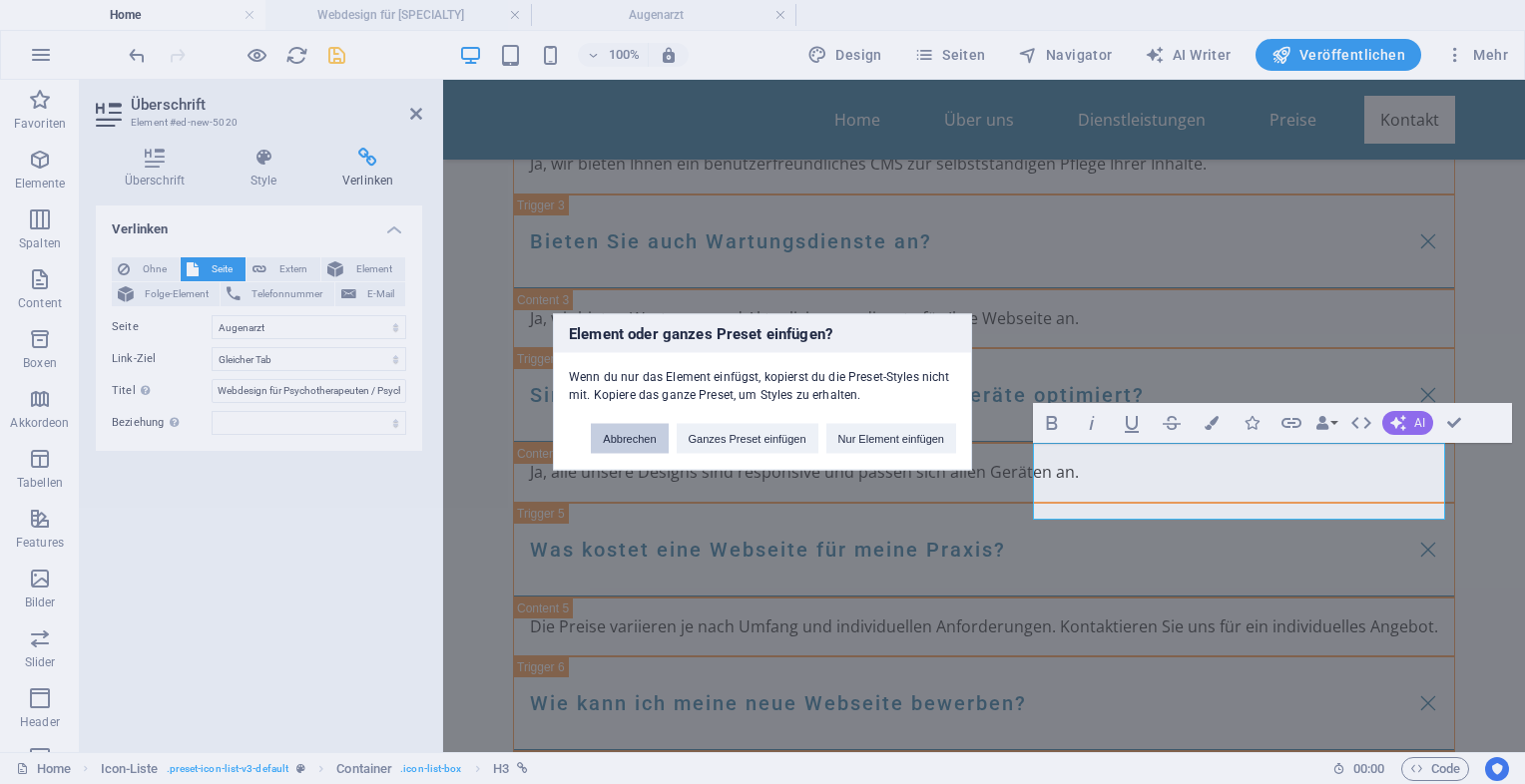 click on "Abbrechen" at bounding box center [629, 439] 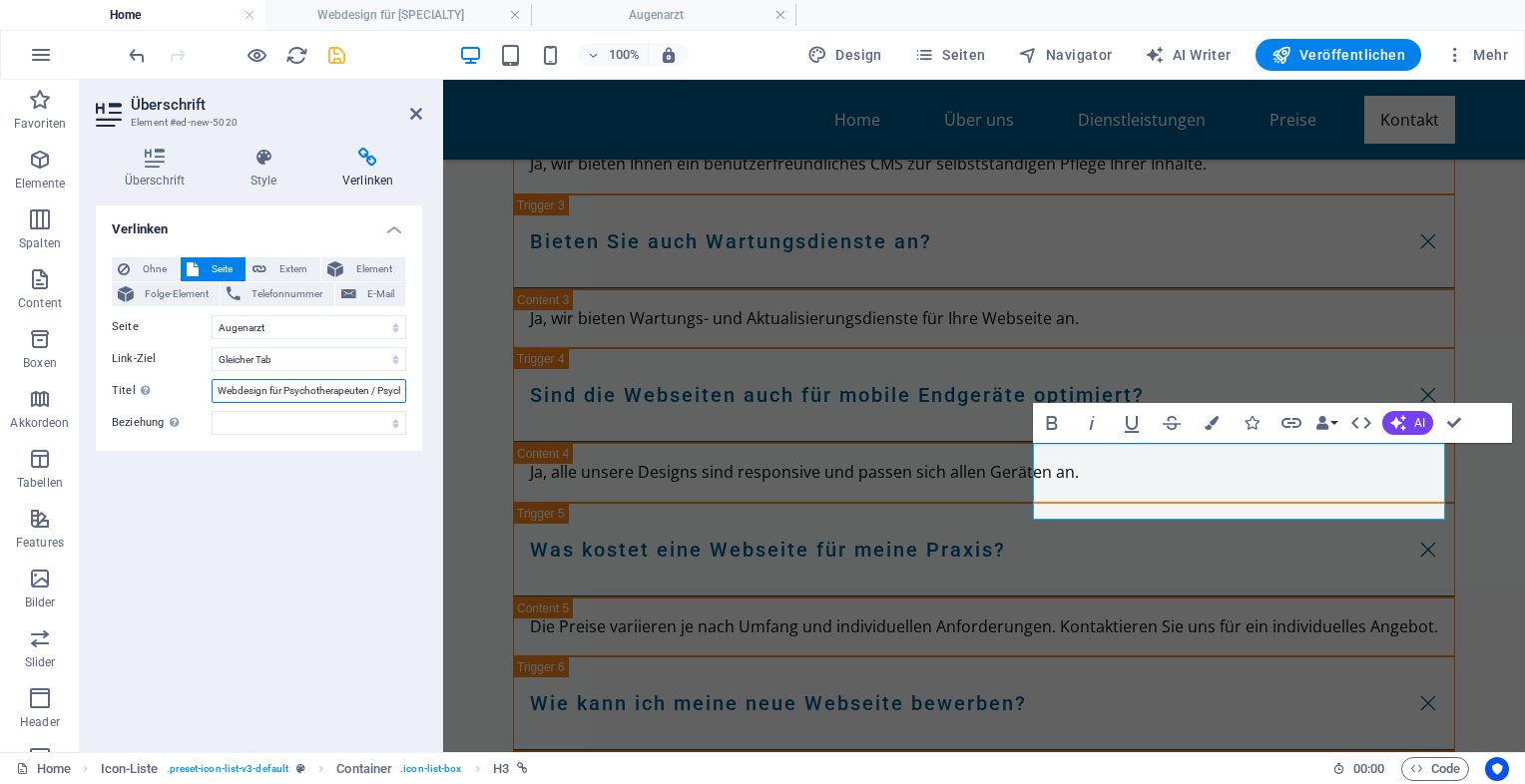 click on "Webdesign für Psychotherapeuten / Psychiater" at bounding box center [308, 391] 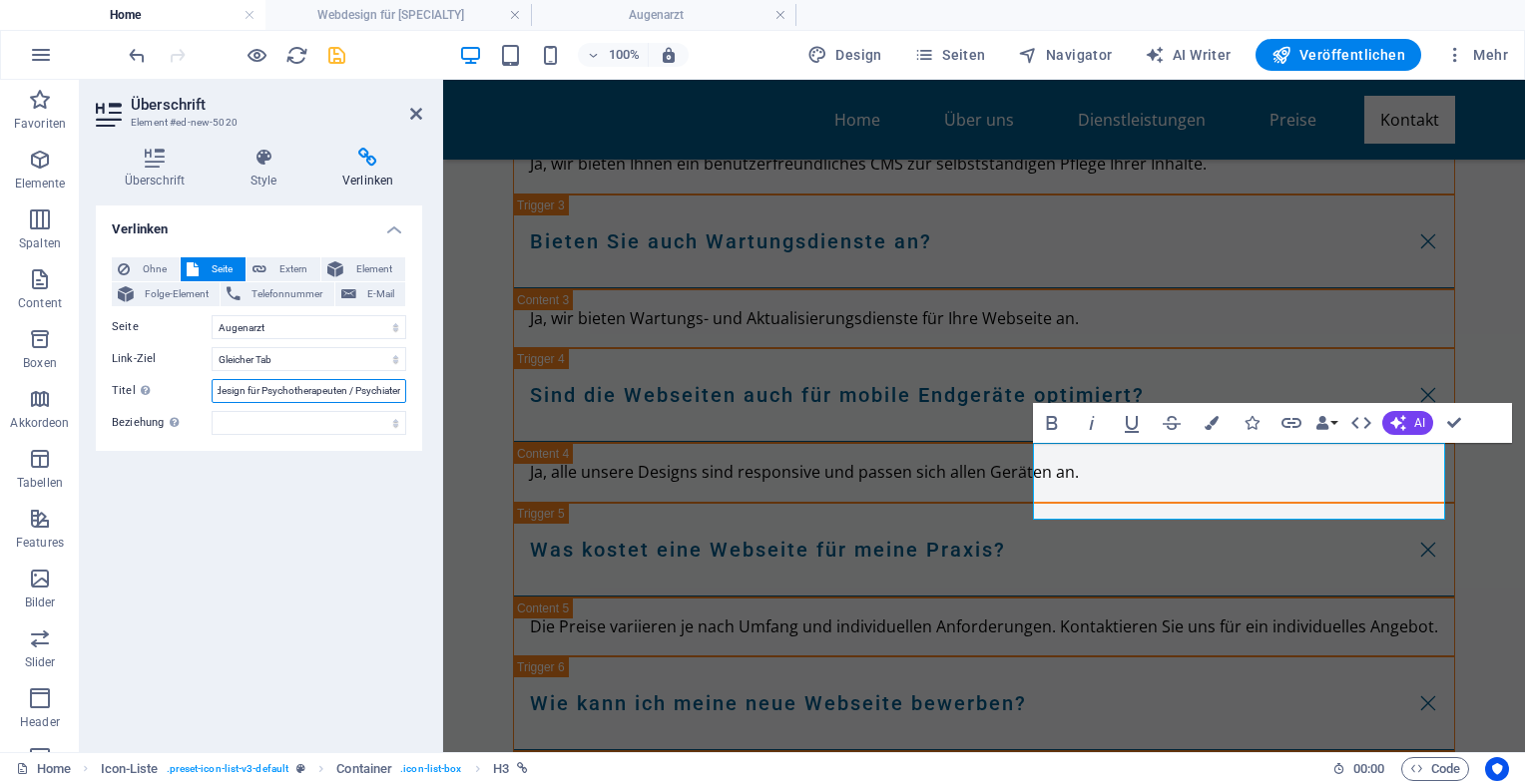 drag, startPoint x: 270, startPoint y: 385, endPoint x: 431, endPoint y: 397, distance: 161.44659 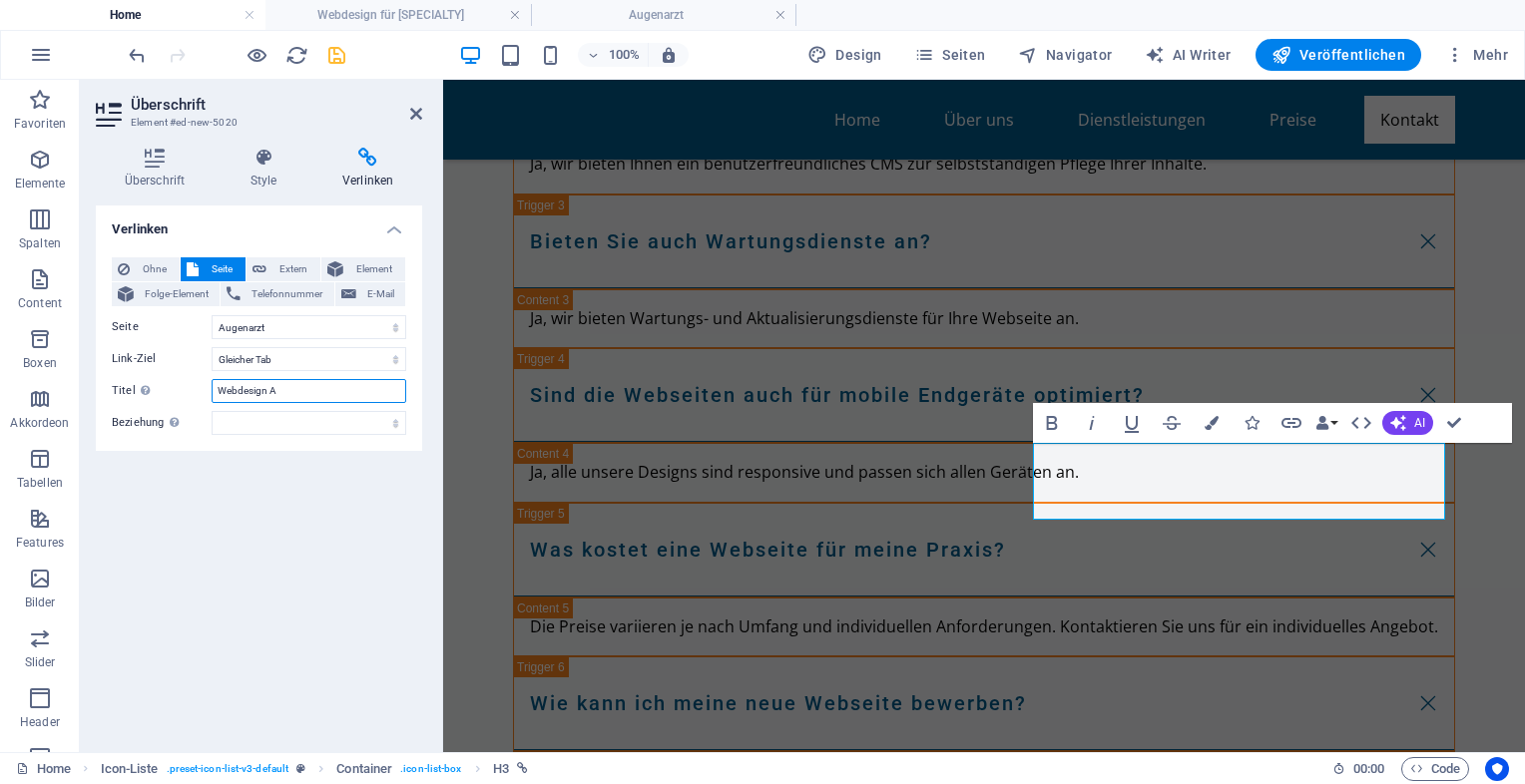 scroll, scrollTop: 0, scrollLeft: 0, axis: both 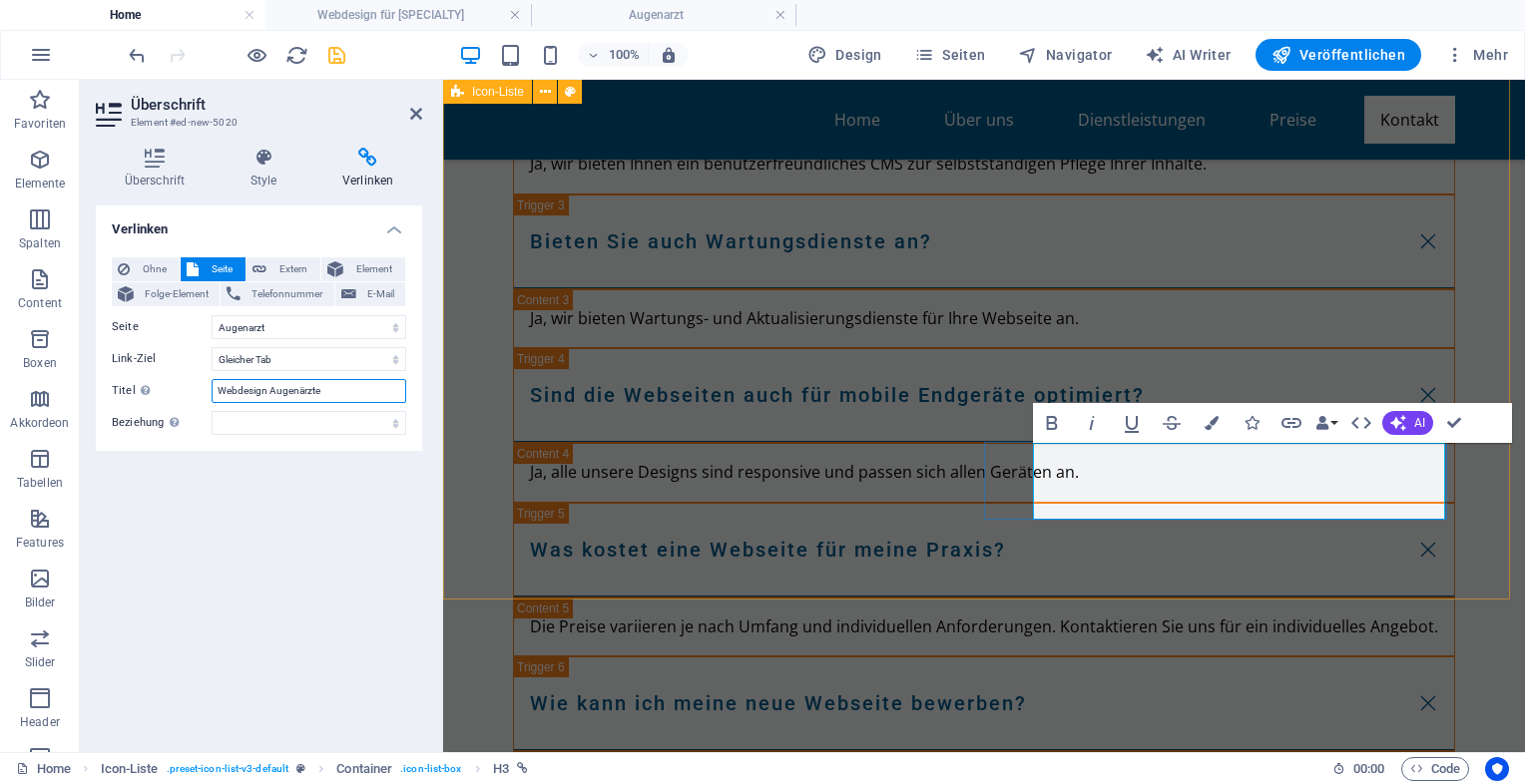 type on "Webdesign Augenärzte" 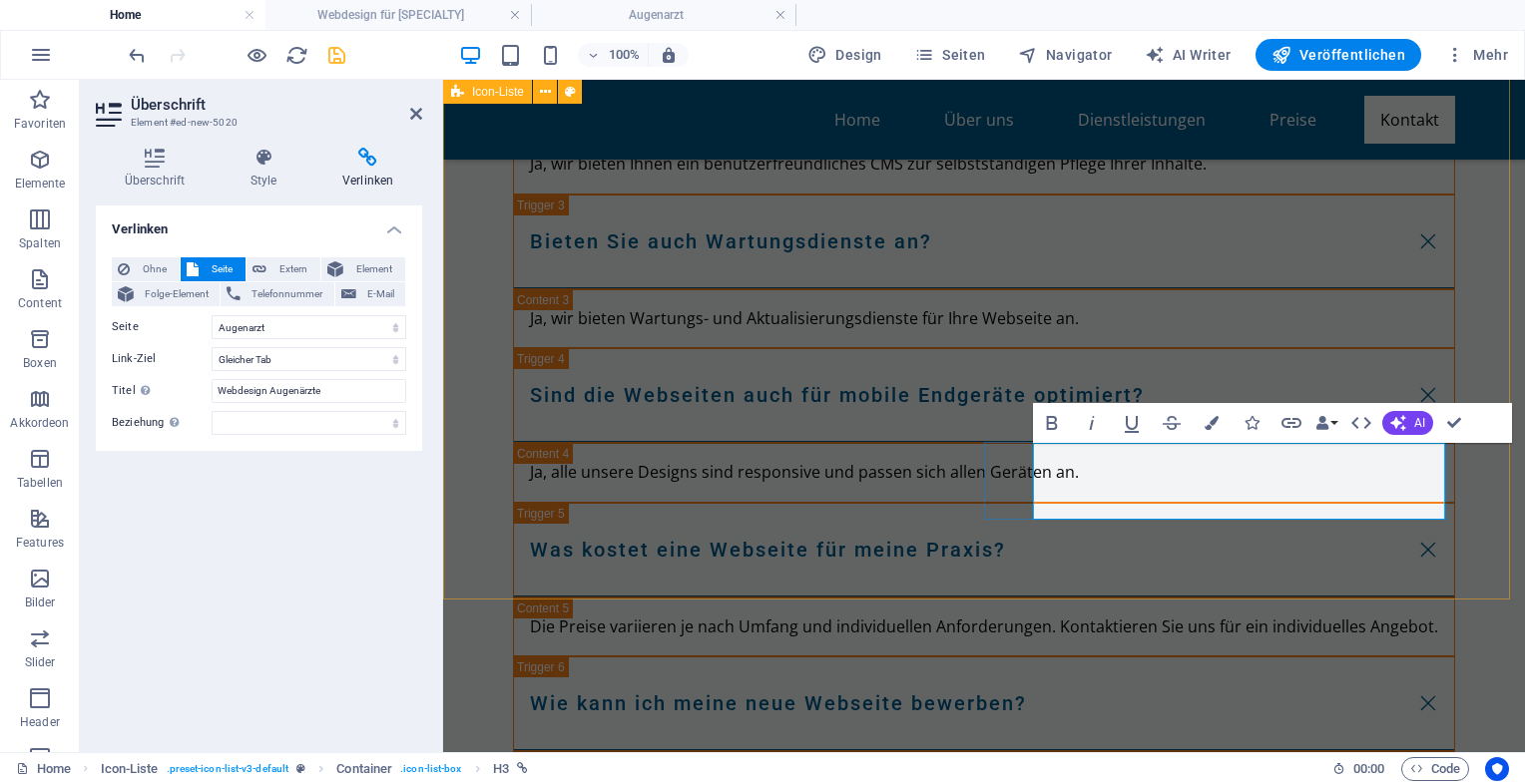 click on "Webdesign für Psychotherapeuten / Psychiater" at bounding box center [646, 5493] 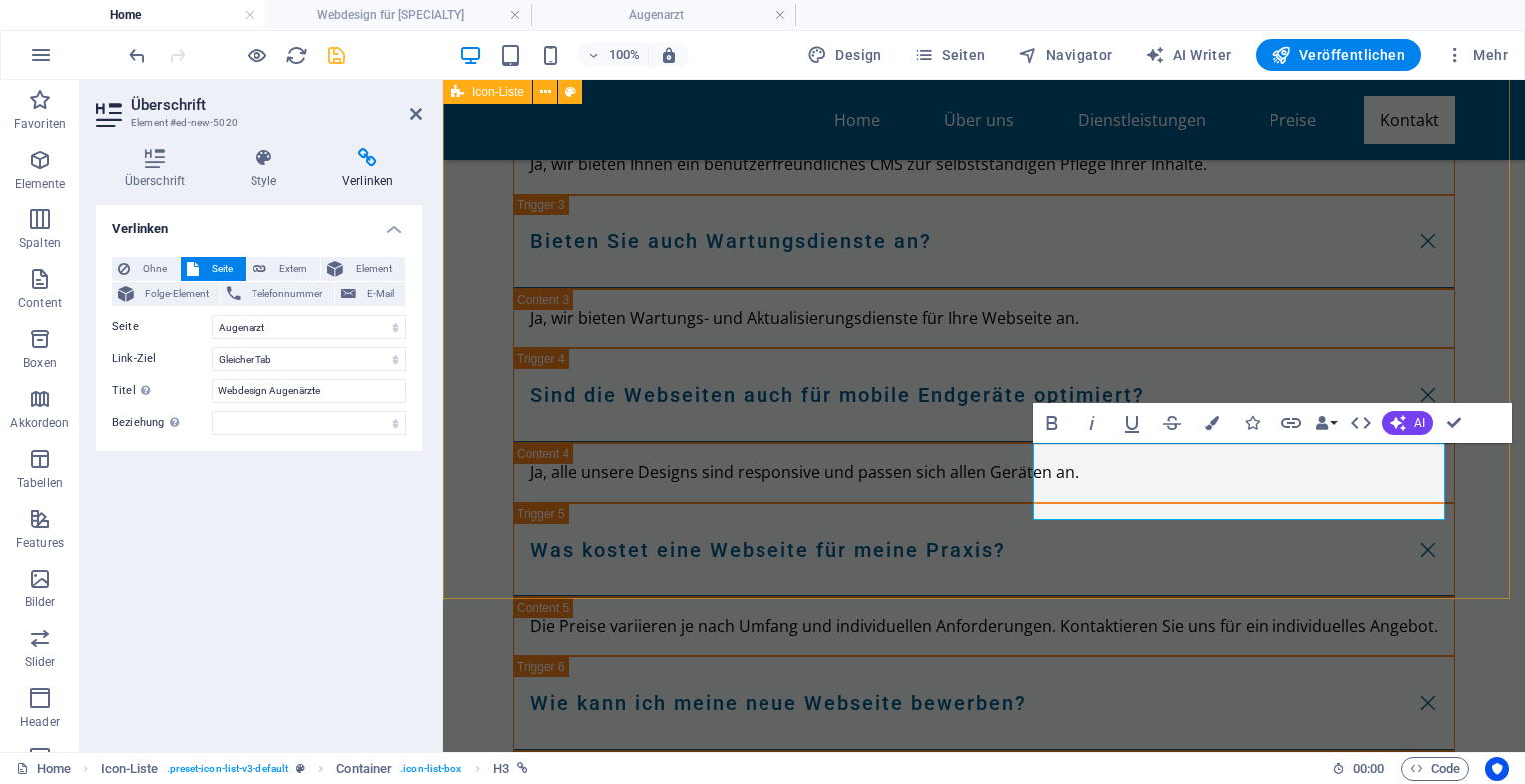 drag, startPoint x: 1188, startPoint y: 467, endPoint x: 1219, endPoint y: 521, distance: 62.26556 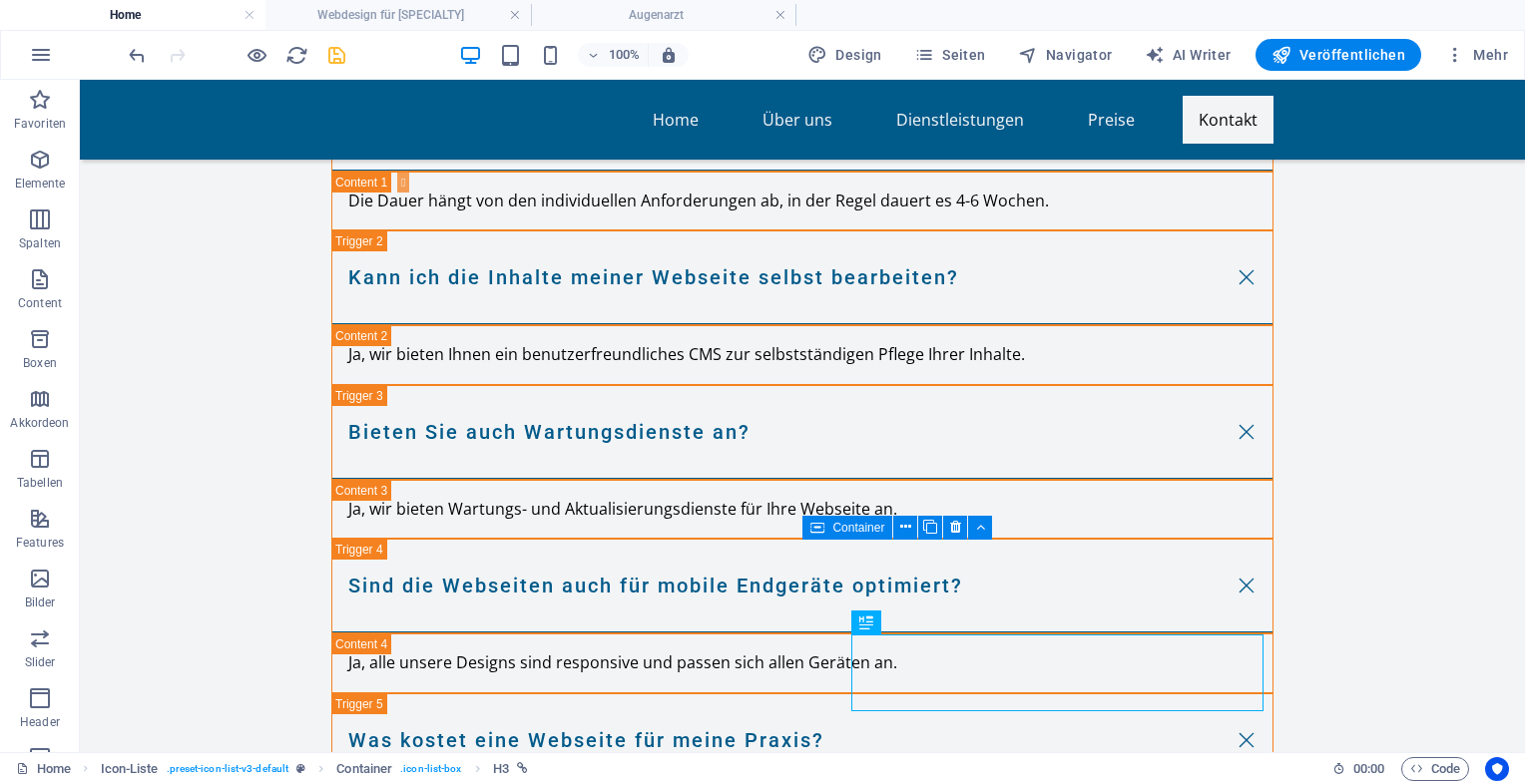 scroll, scrollTop: 9248, scrollLeft: 0, axis: vertical 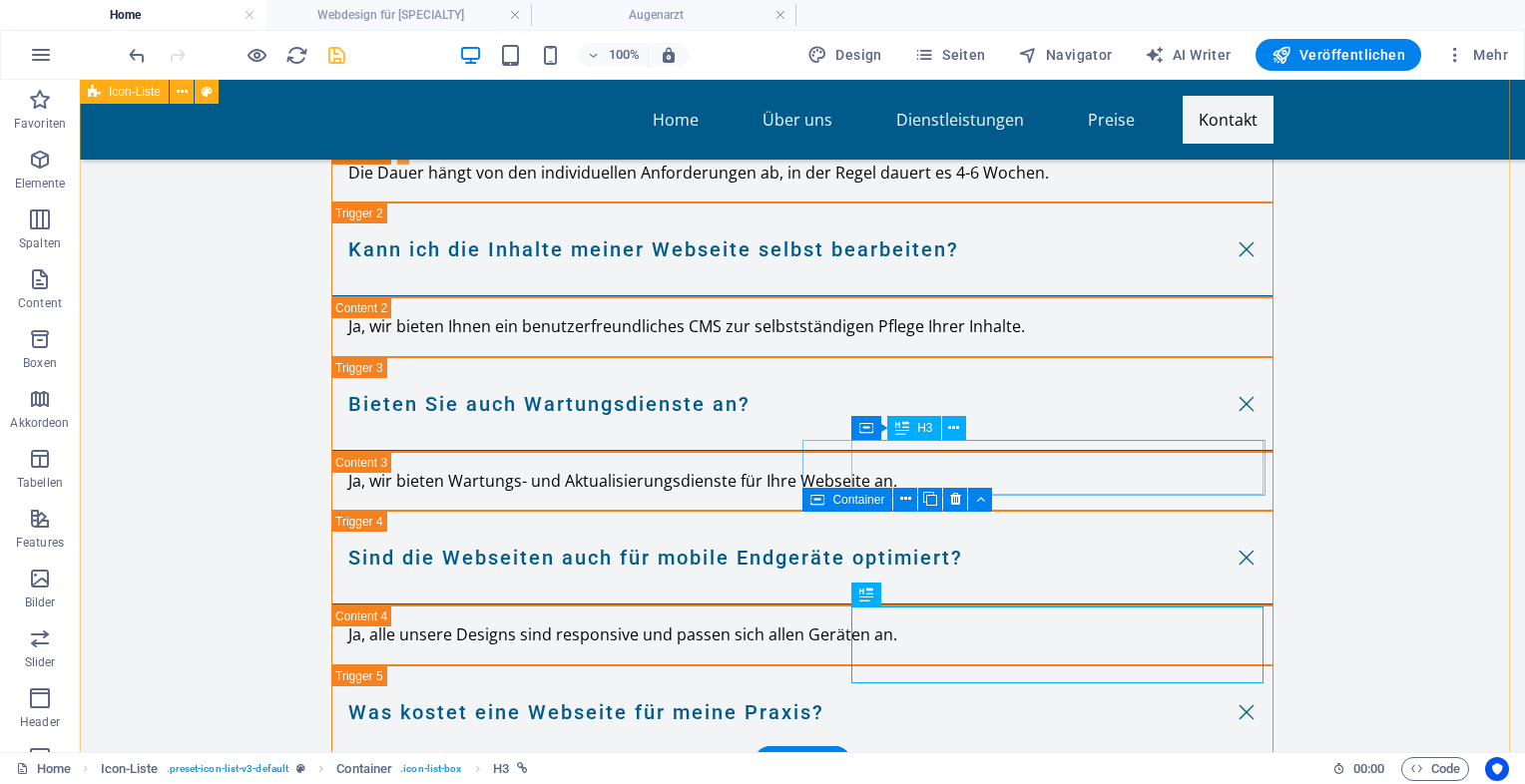 click on "Webdesign für Kardiologen" at bounding box center [302, 5152] 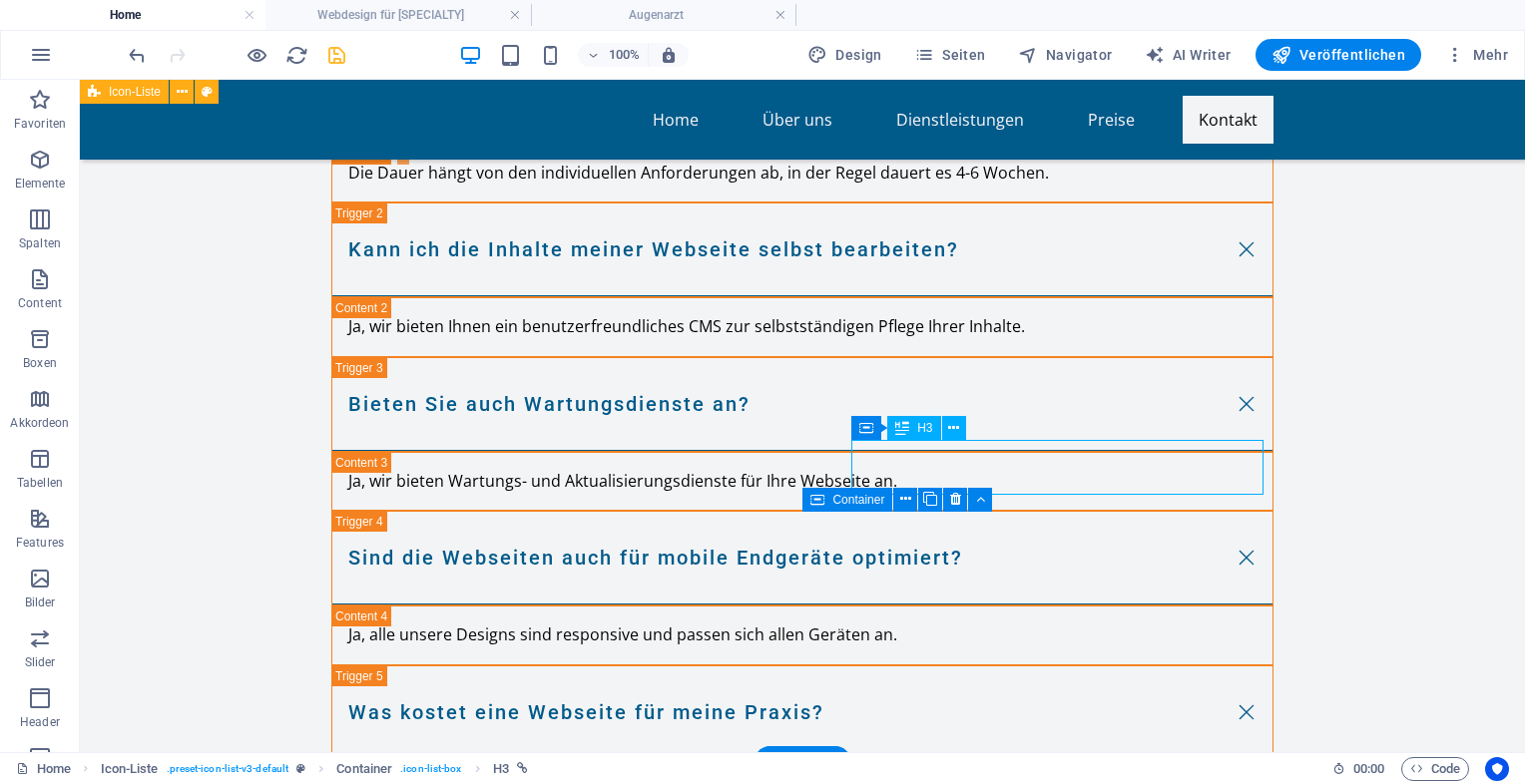 click on "Webdesign für Kardiologen" at bounding box center (302, 5152) 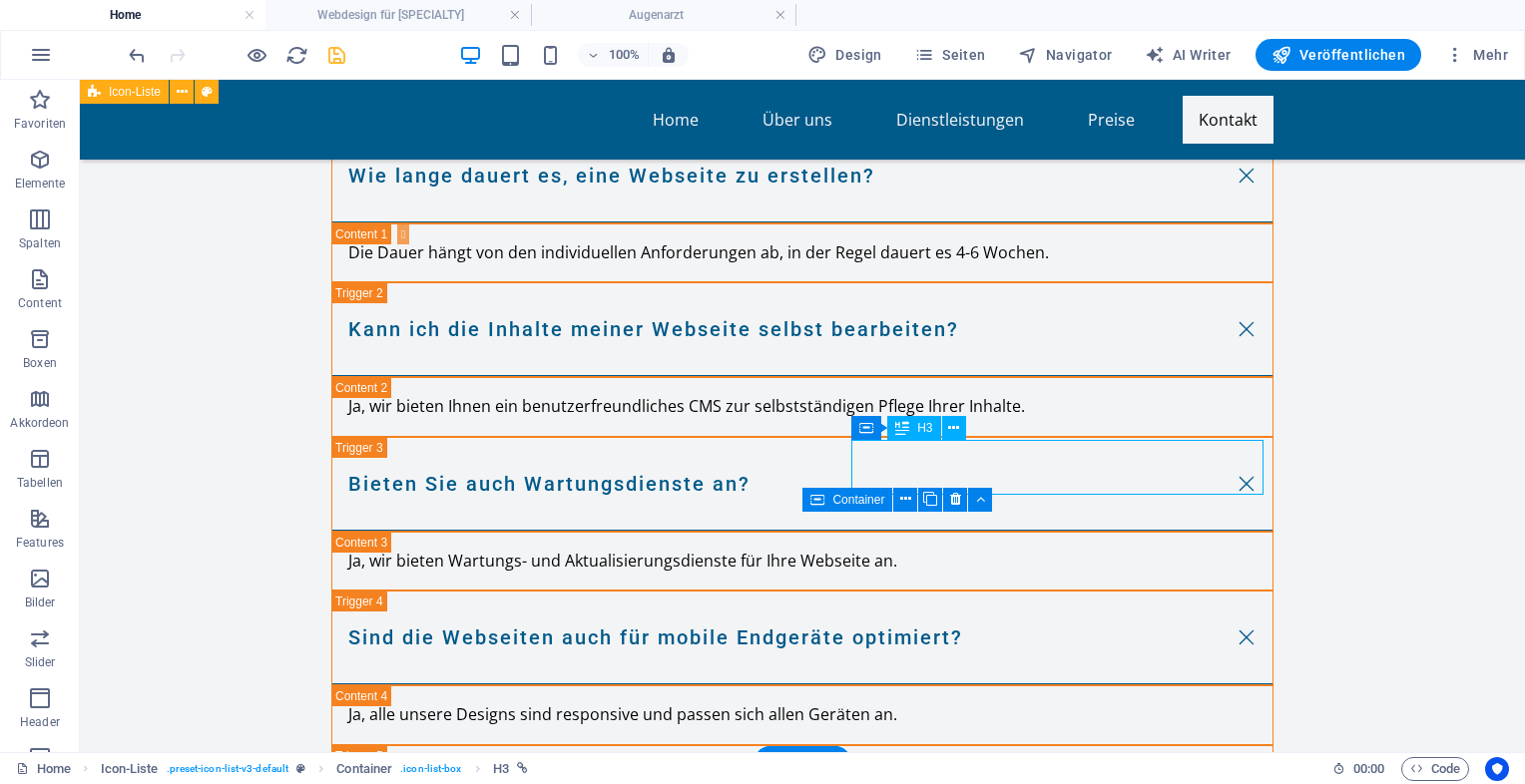 select on "13" 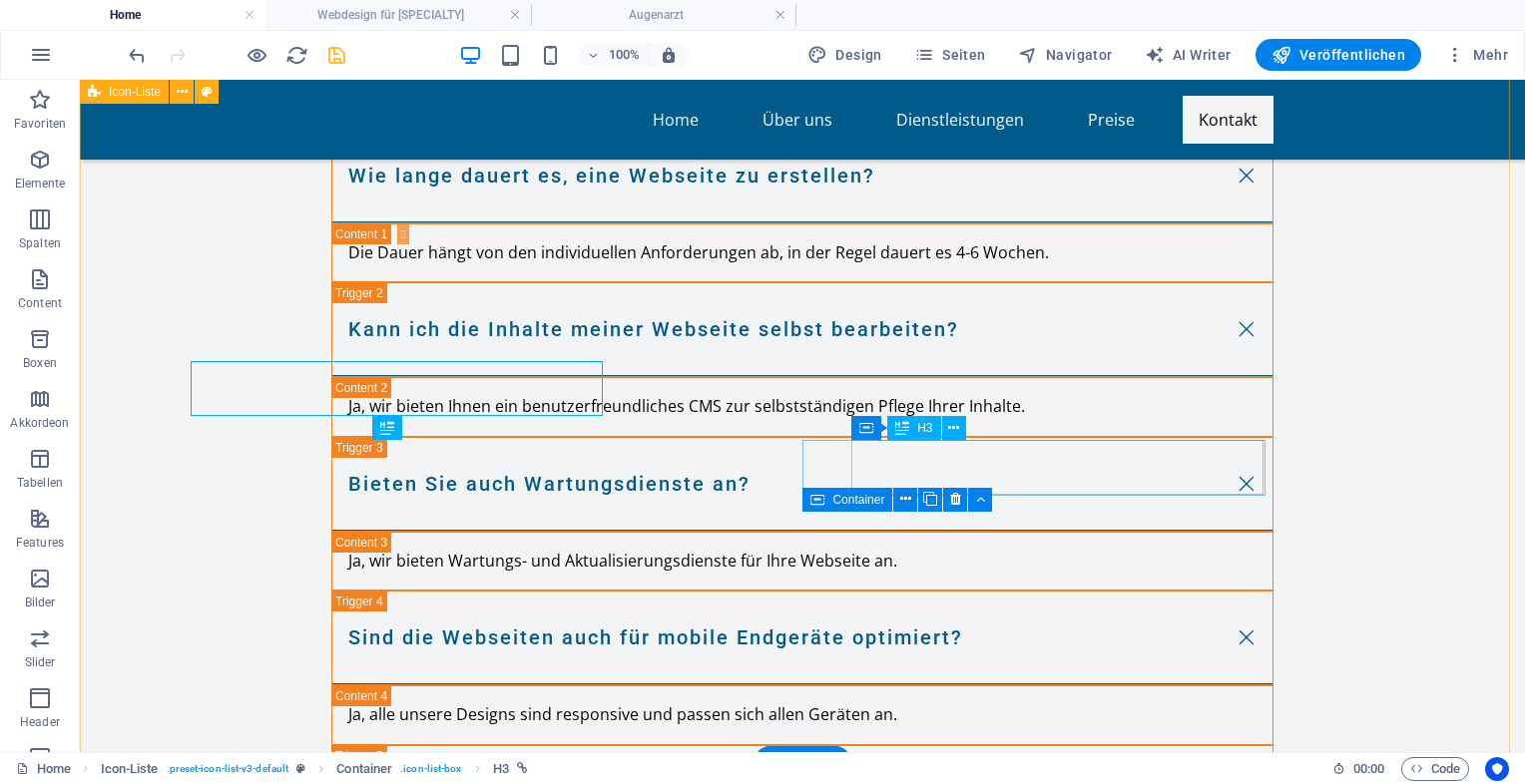 scroll, scrollTop: 9248, scrollLeft: 0, axis: vertical 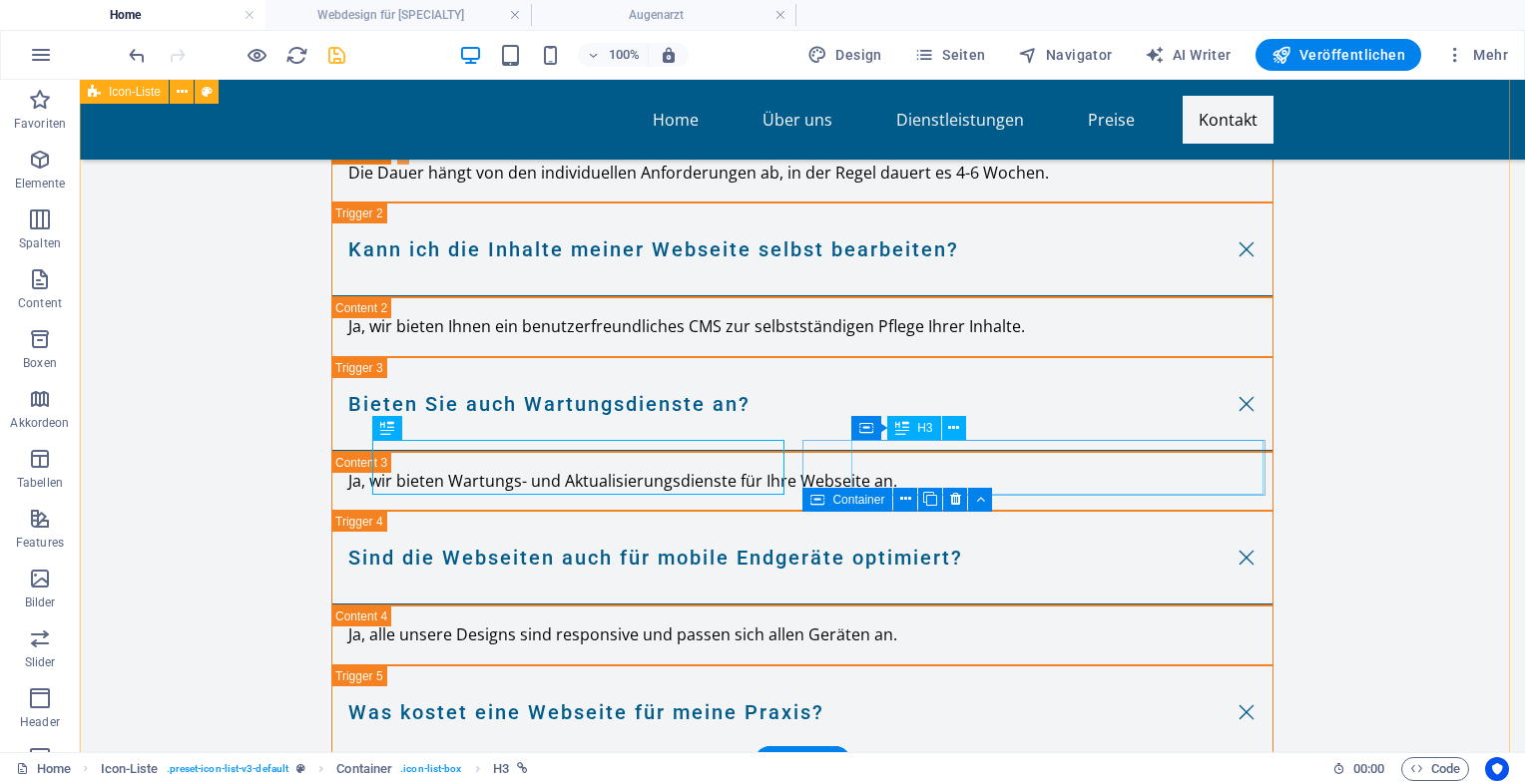 click on "Webdesign für Kardiologen" at bounding box center [302, 5152] 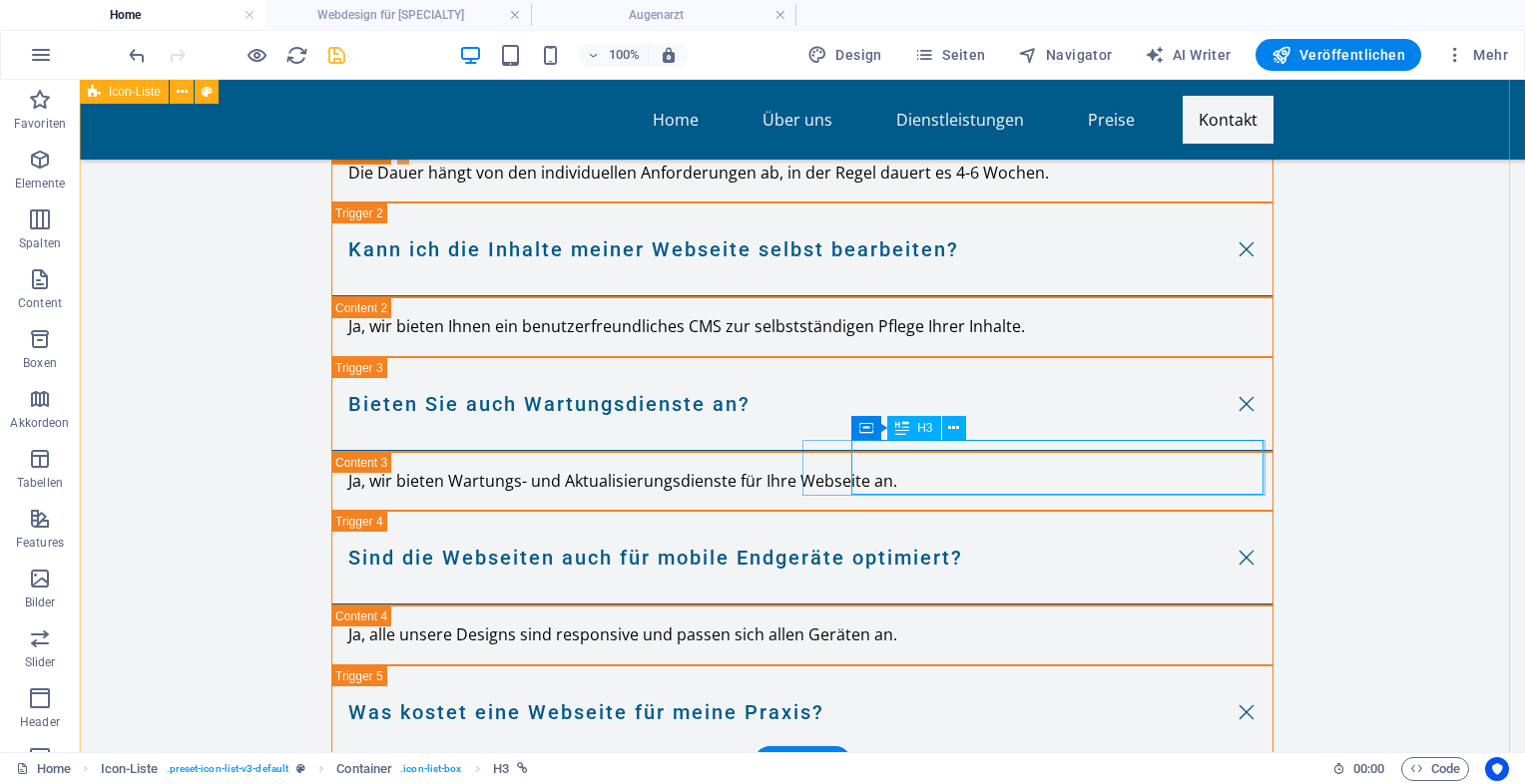 click on "Webdesign für Kardiologen" at bounding box center [302, 5152] 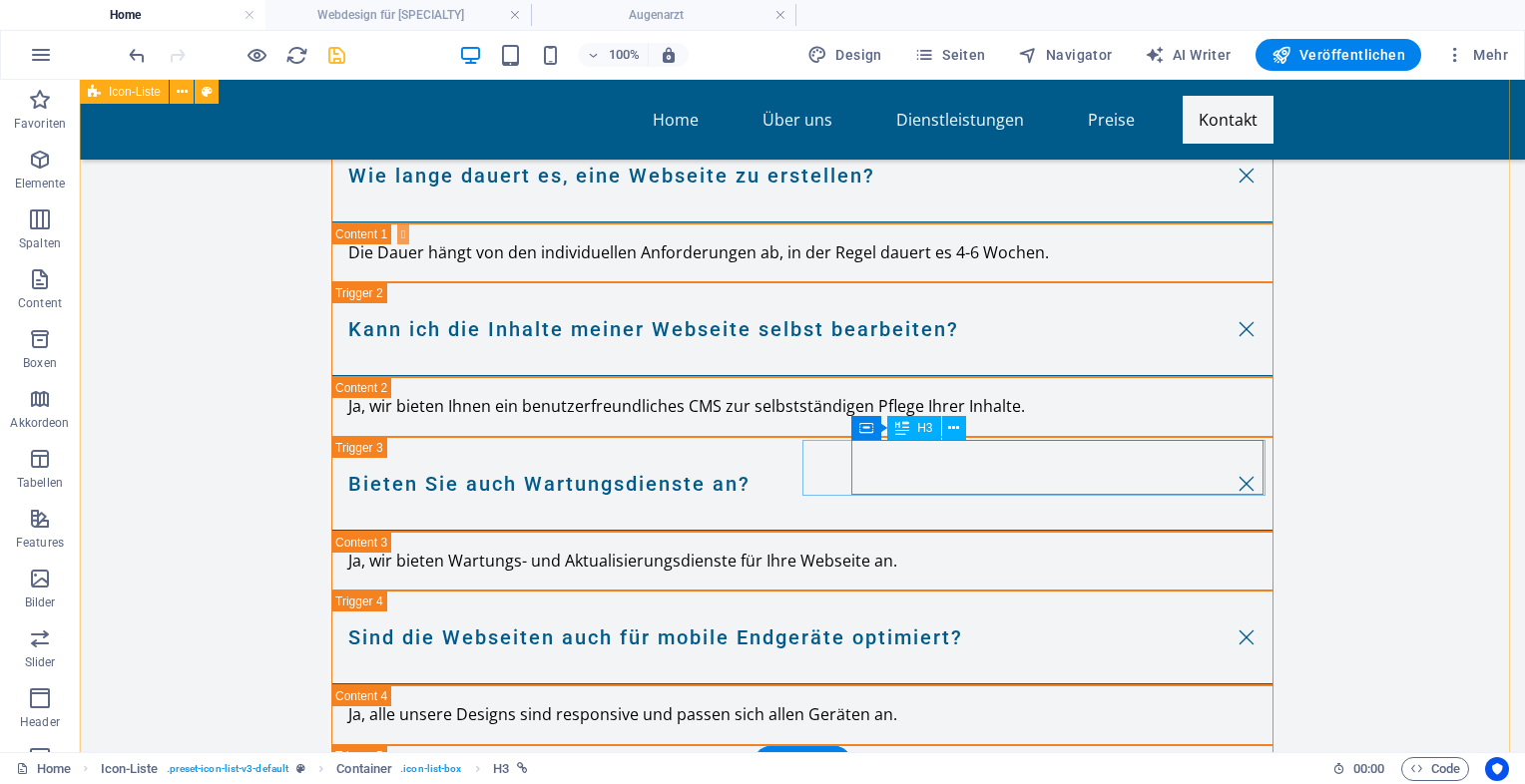 select on "13" 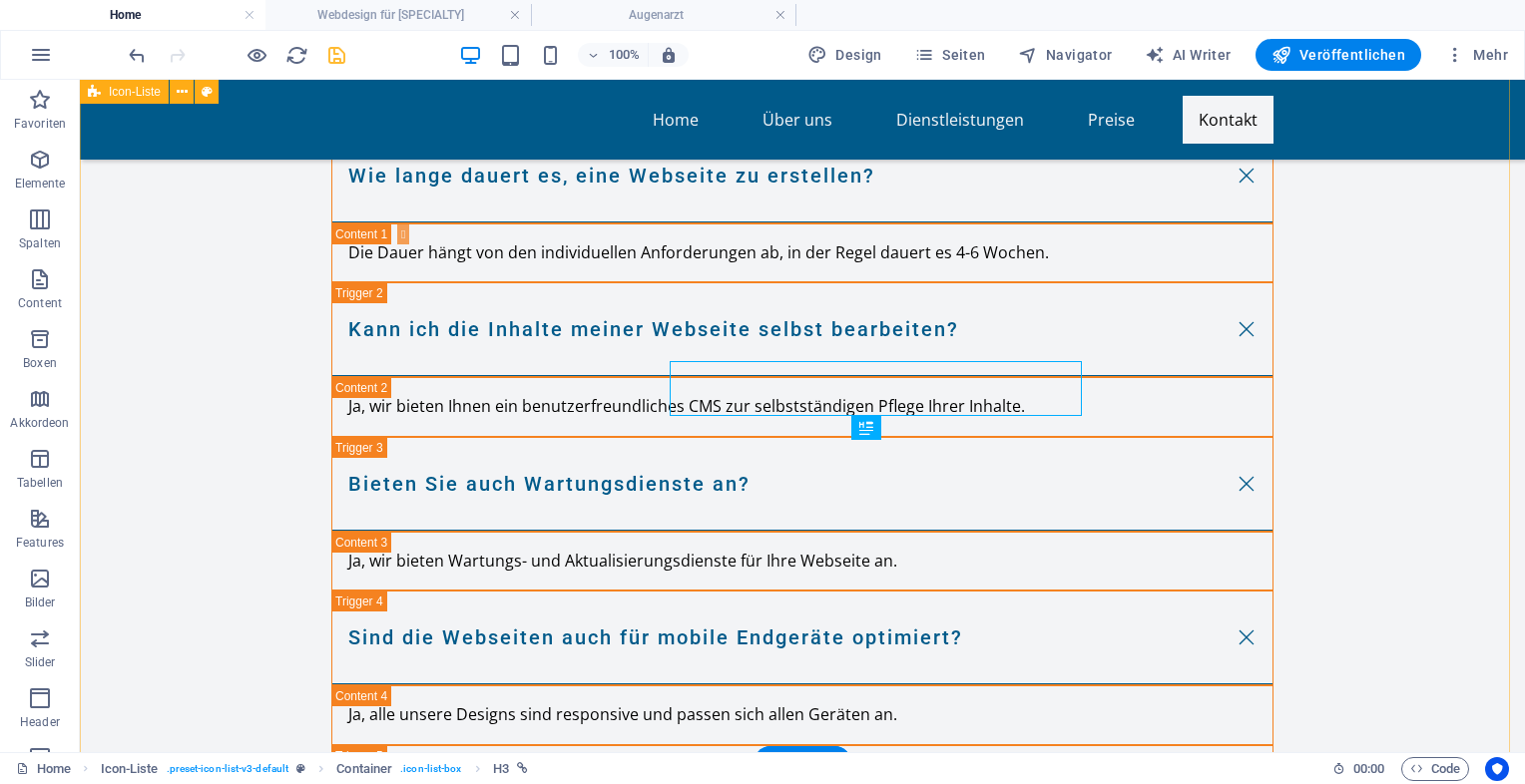 scroll, scrollTop: 9248, scrollLeft: 0, axis: vertical 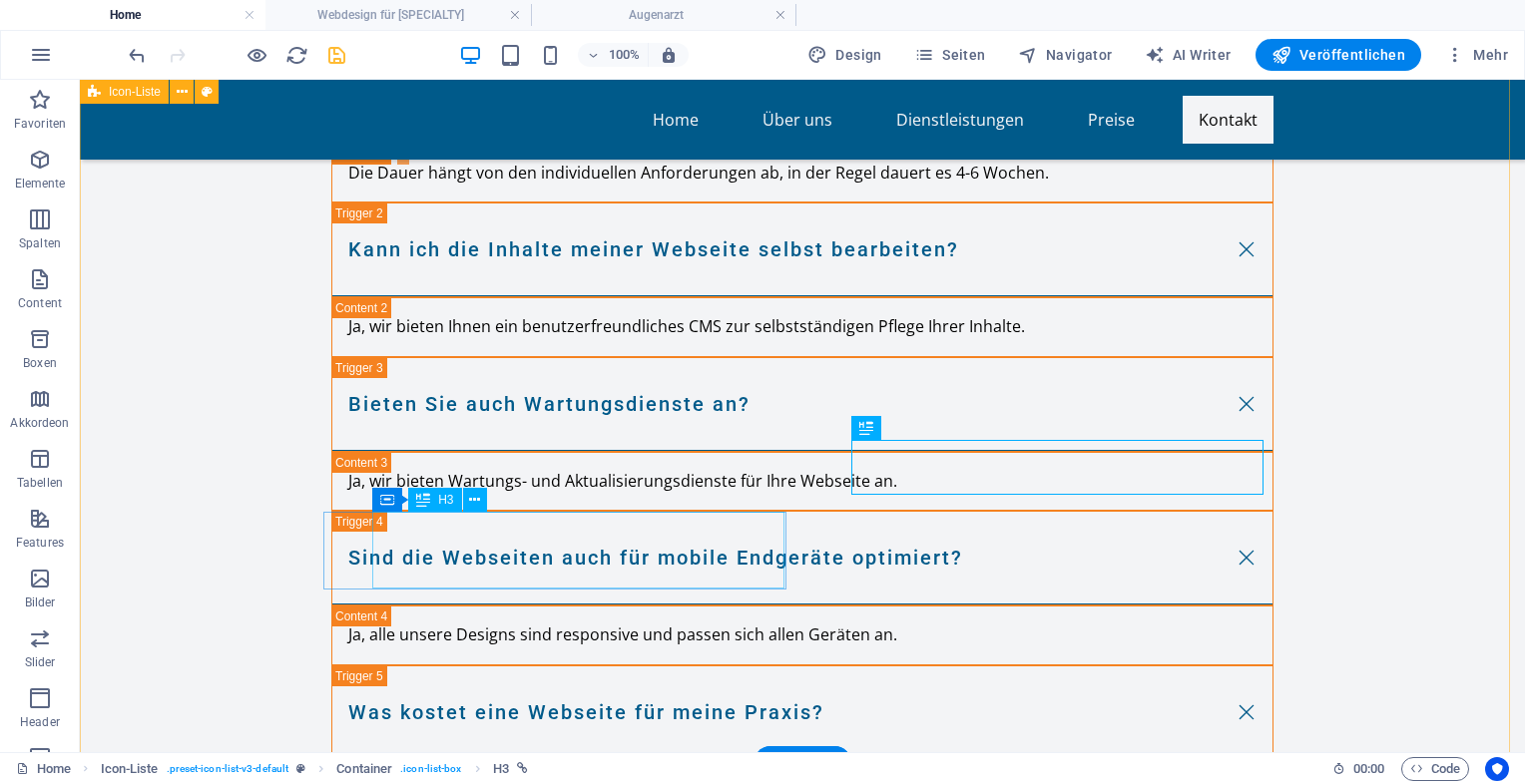 click on "Webdesign für Kardiologen" at bounding box center (302, 5265) 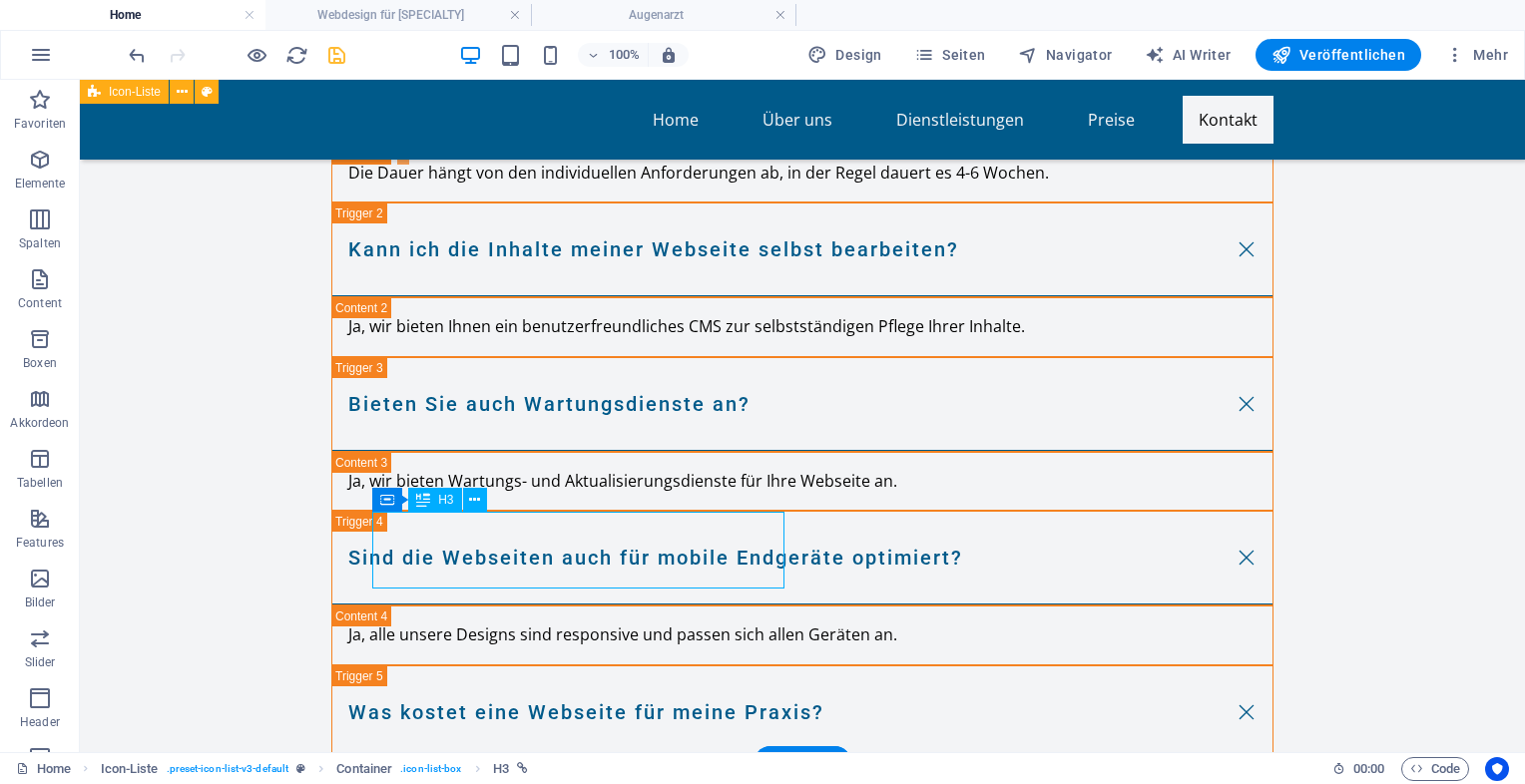 click on "Webdesign für Kardiologen" at bounding box center (302, 5265) 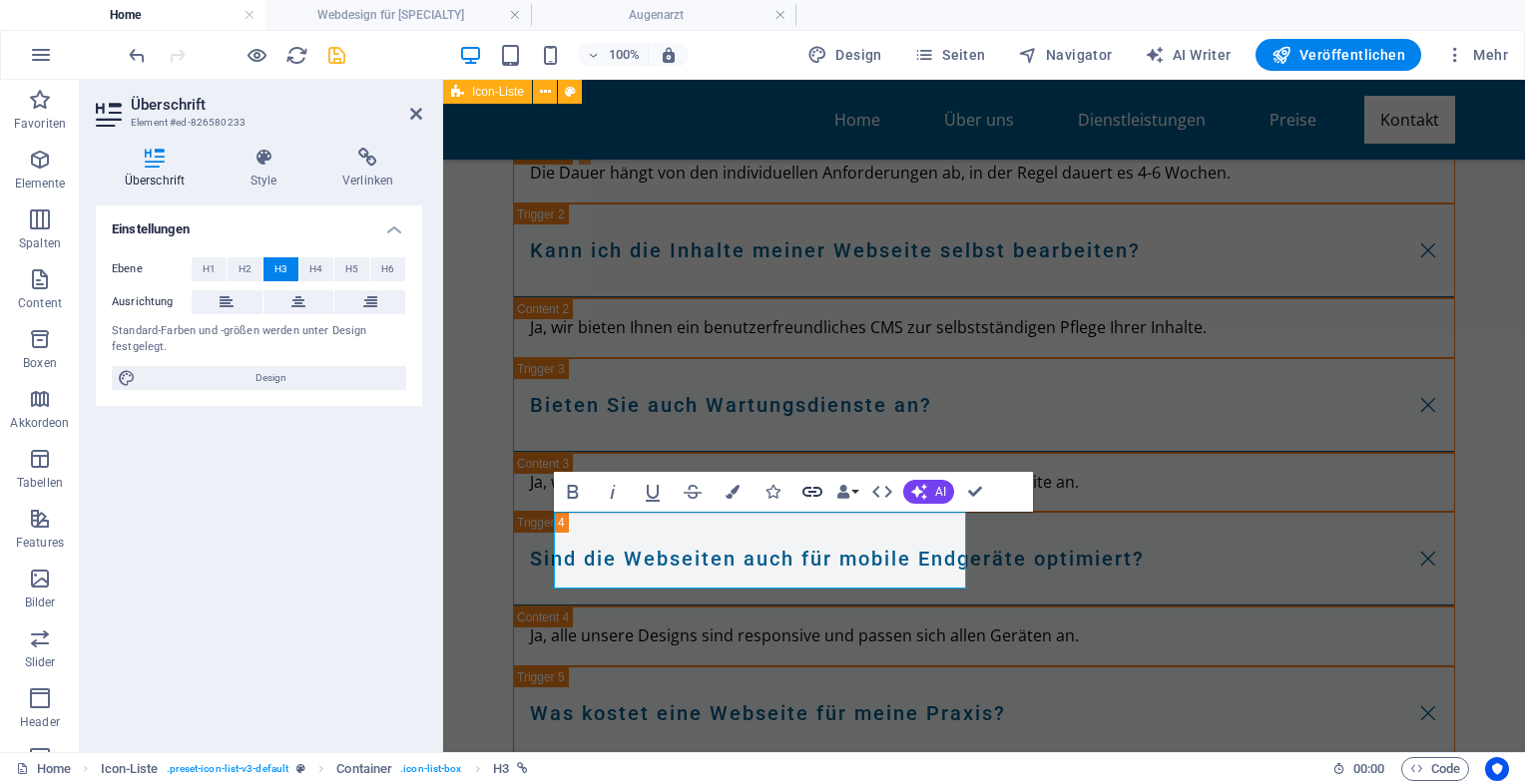 click 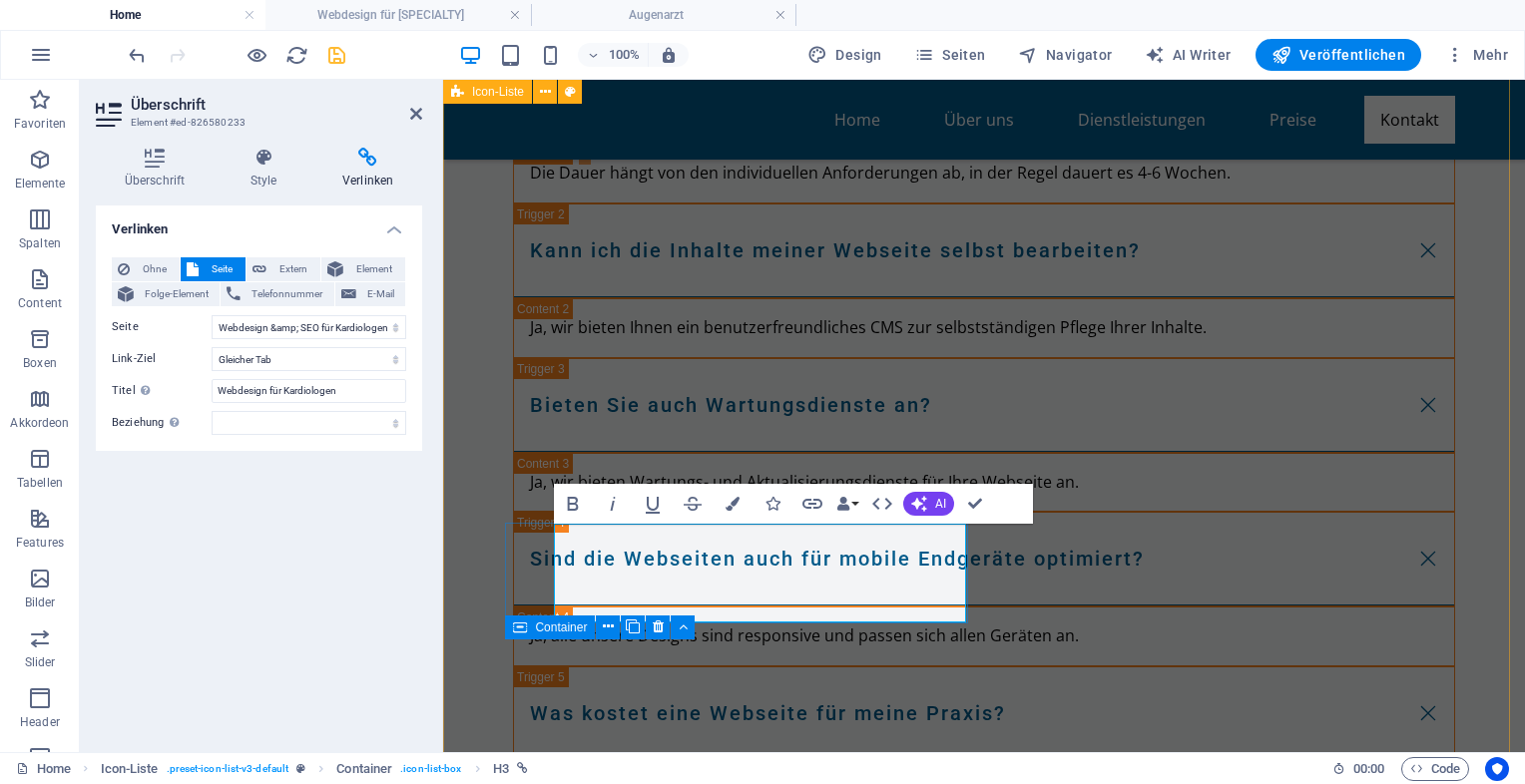 scroll, scrollTop: 9158, scrollLeft: 0, axis: vertical 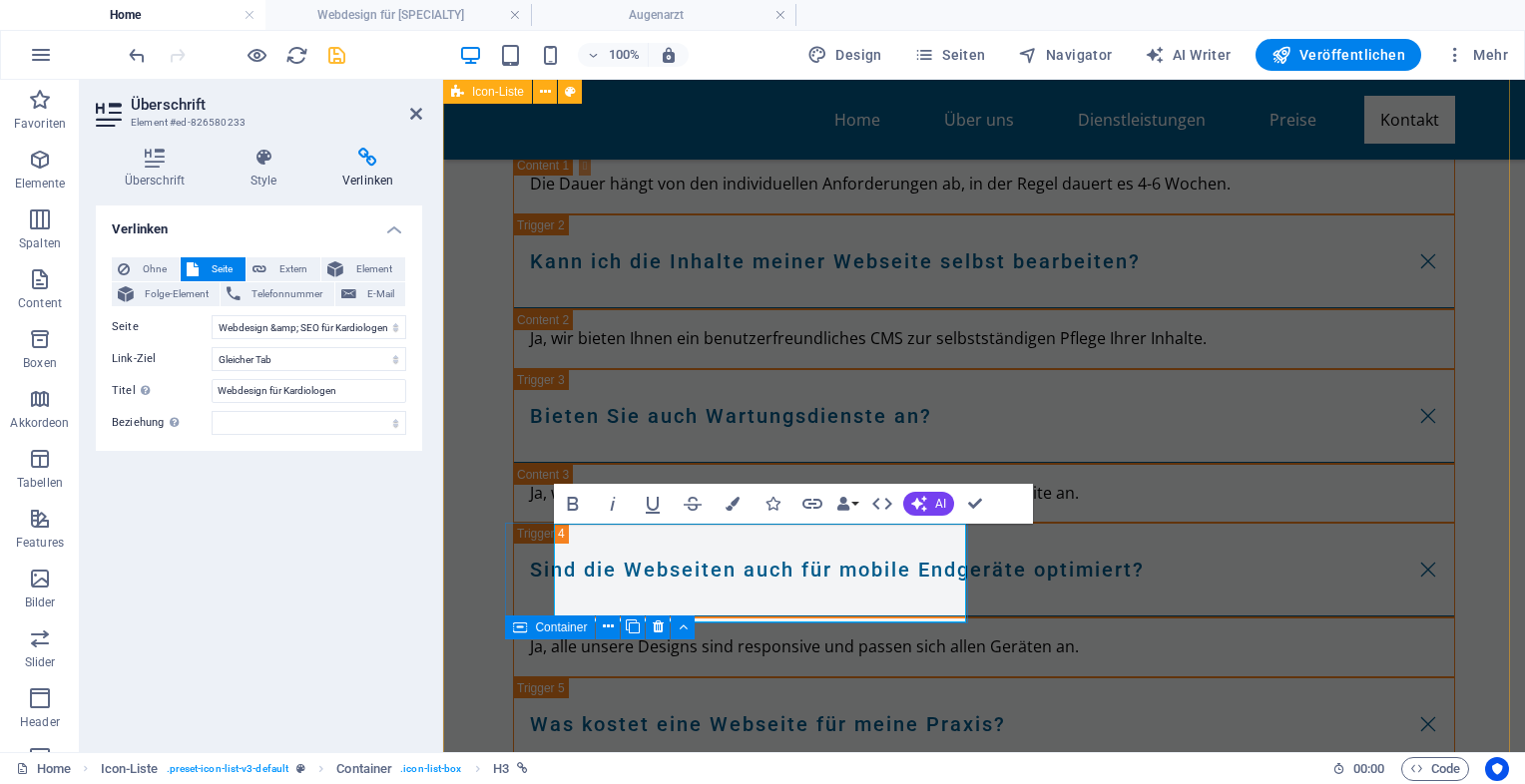 click on "Gastroenterologe → Magen-Darm-Spiegelungen, Reizdarm, Lebererkrankungen" at bounding box center [666, 5297] 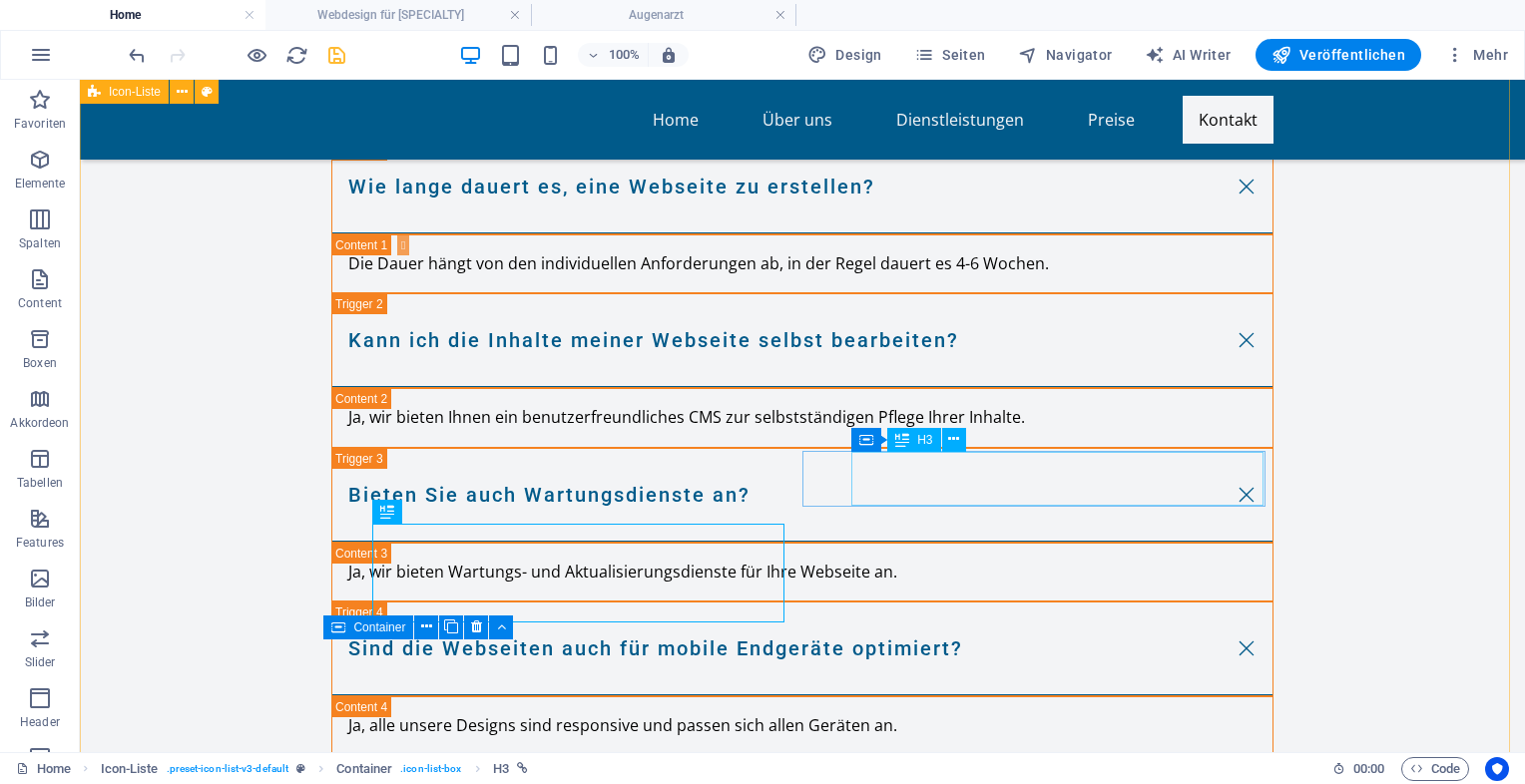 scroll, scrollTop: 9236, scrollLeft: 0, axis: vertical 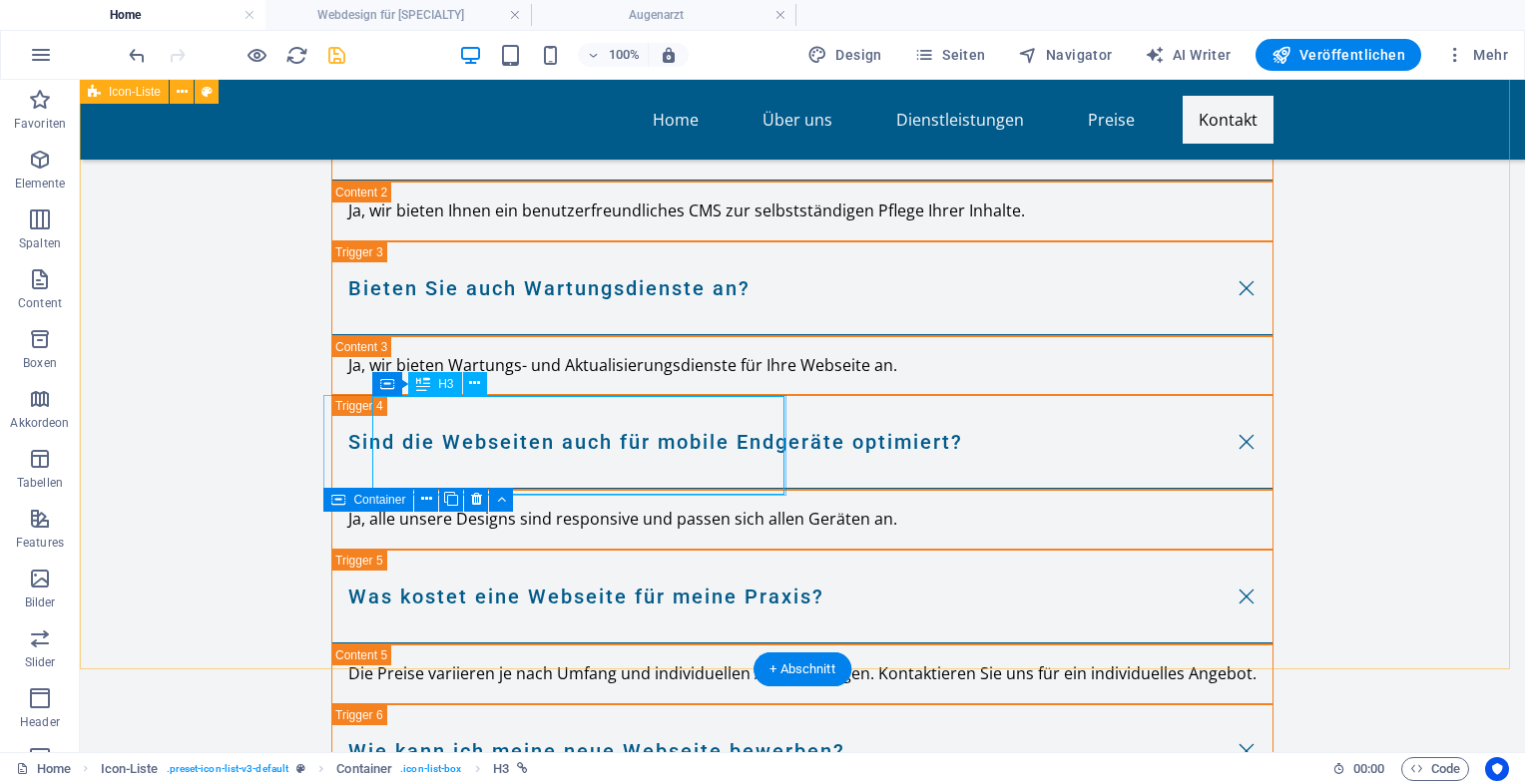 click on "Webdesign für Gastroenterologne → Magen-Darm-Spiegelungen, Reizdarm, Lebererkrankungen" at bounding box center (302, 5171) 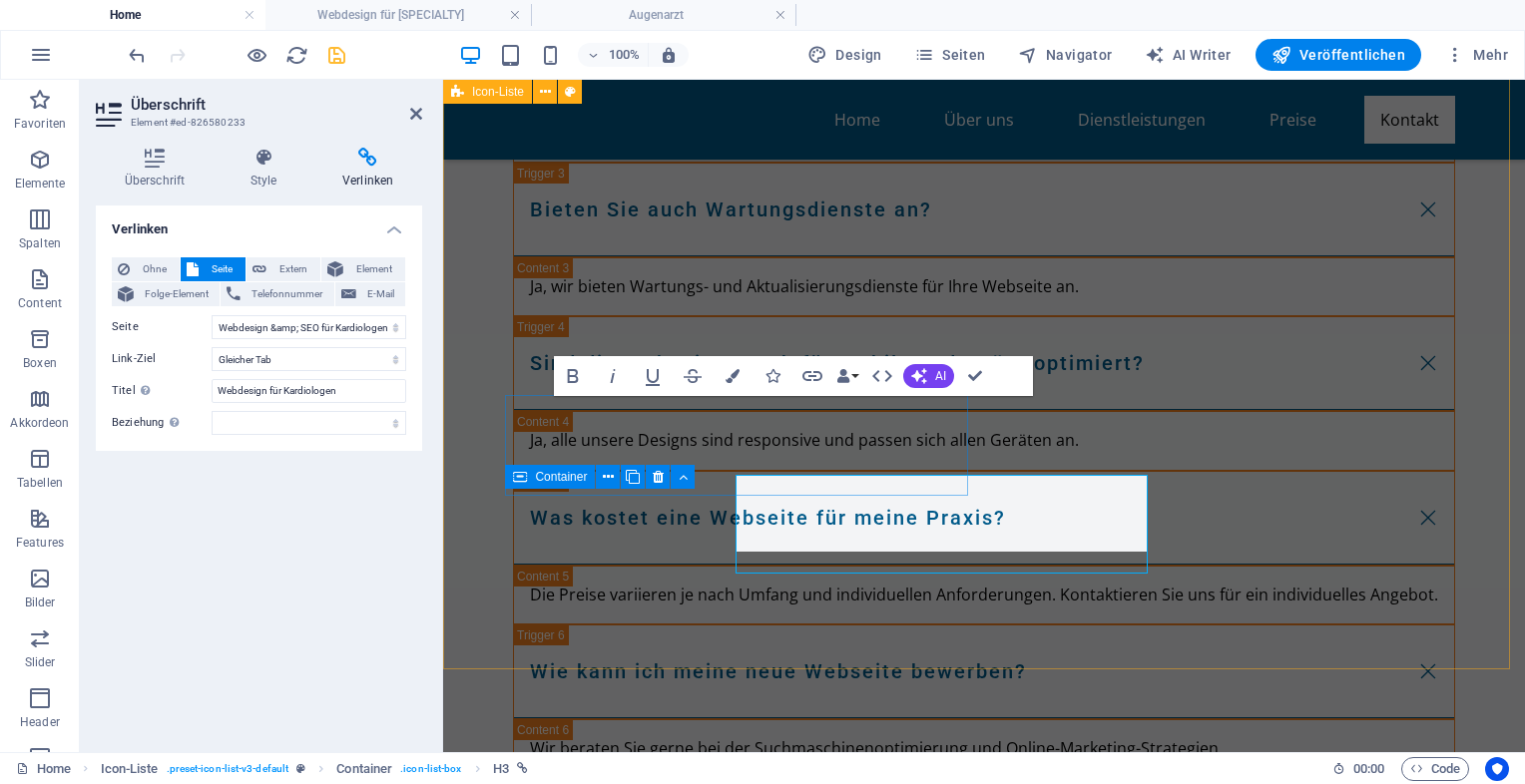 scroll, scrollTop: 9285, scrollLeft: 0, axis: vertical 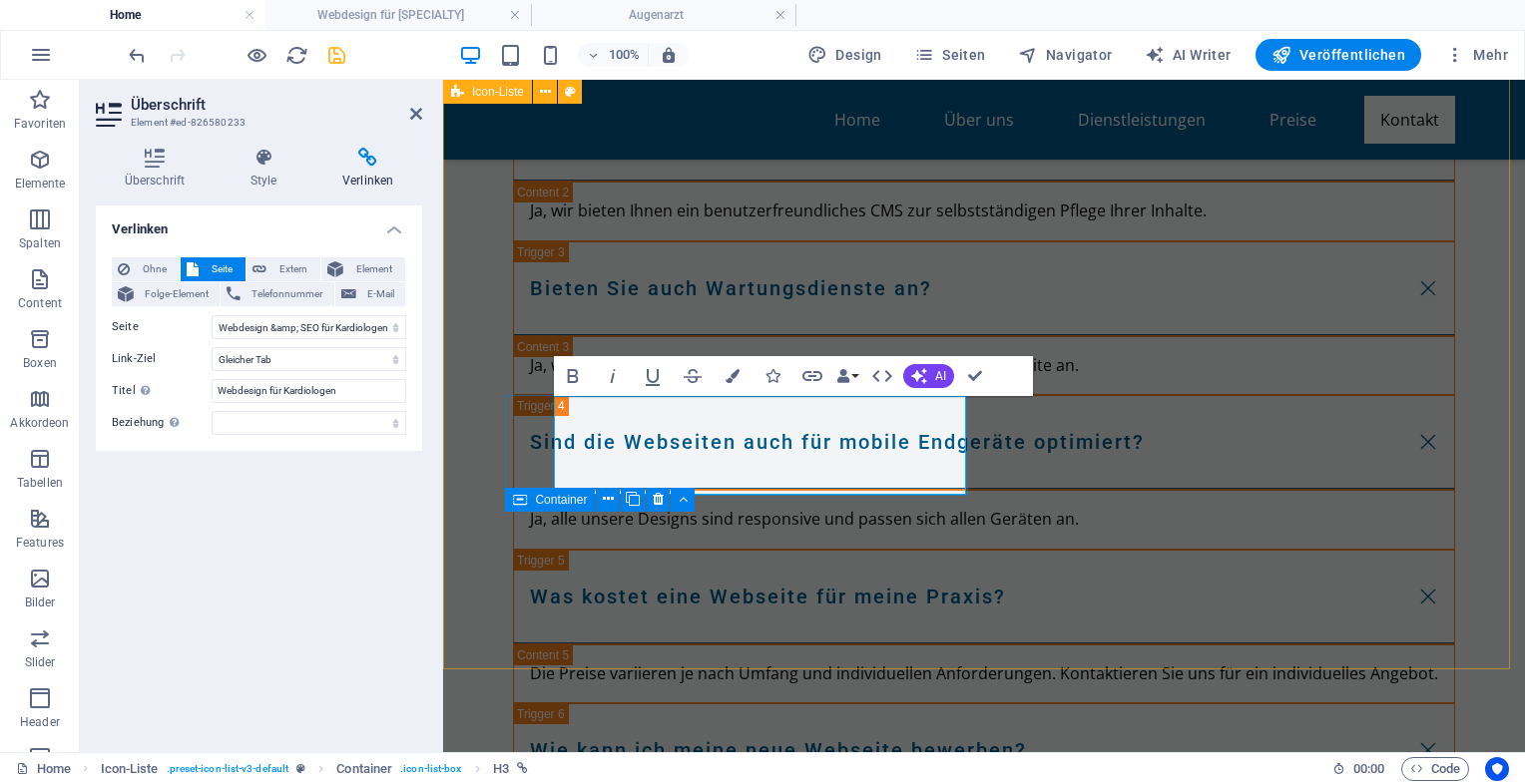 click on "Webdesign für Gastroenterologne → Magen-Darm-Spiegelungen, Reizdarm, Lebererkrankungen" at bounding box center (666, 5170) 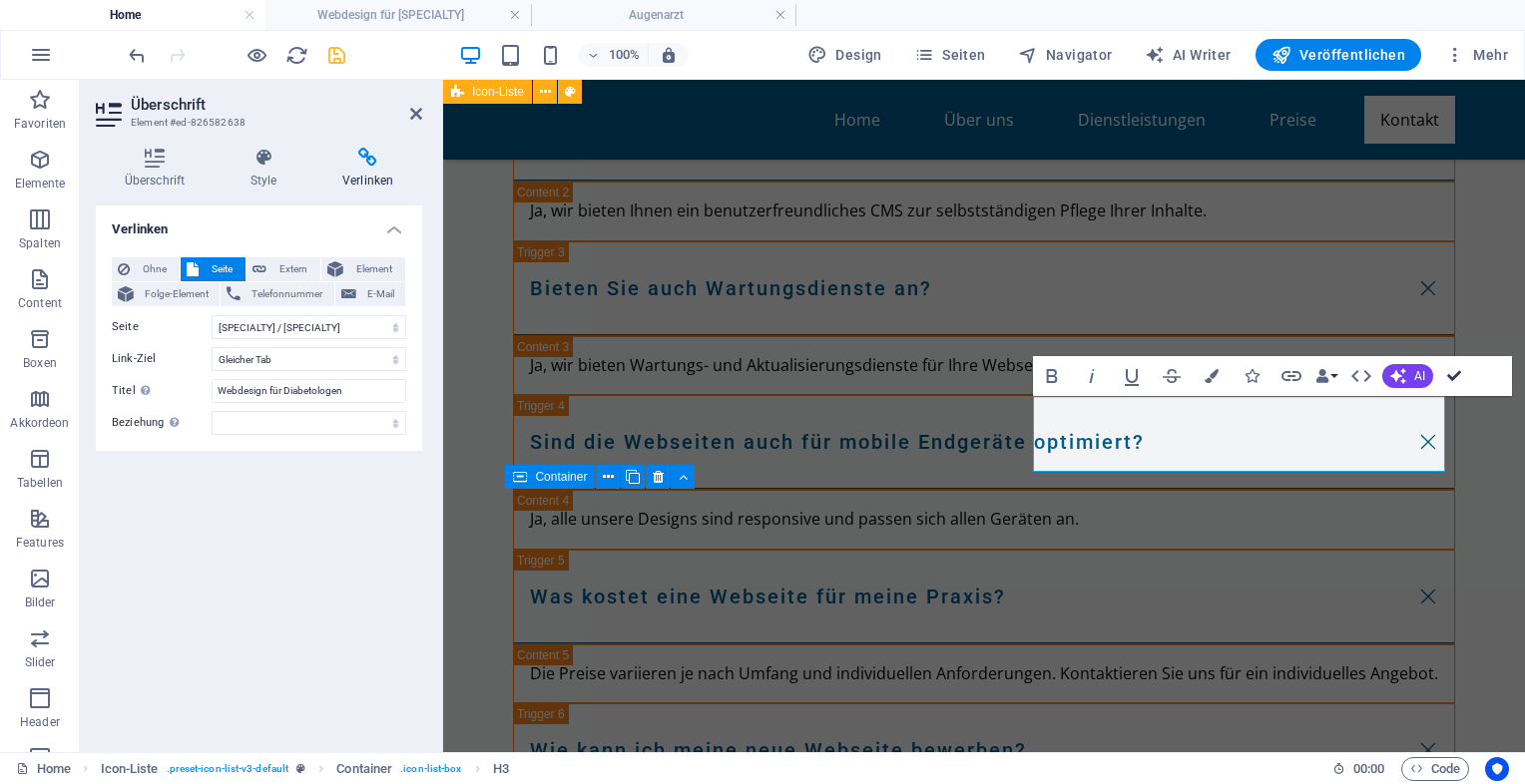 scroll, scrollTop: 9364, scrollLeft: 0, axis: vertical 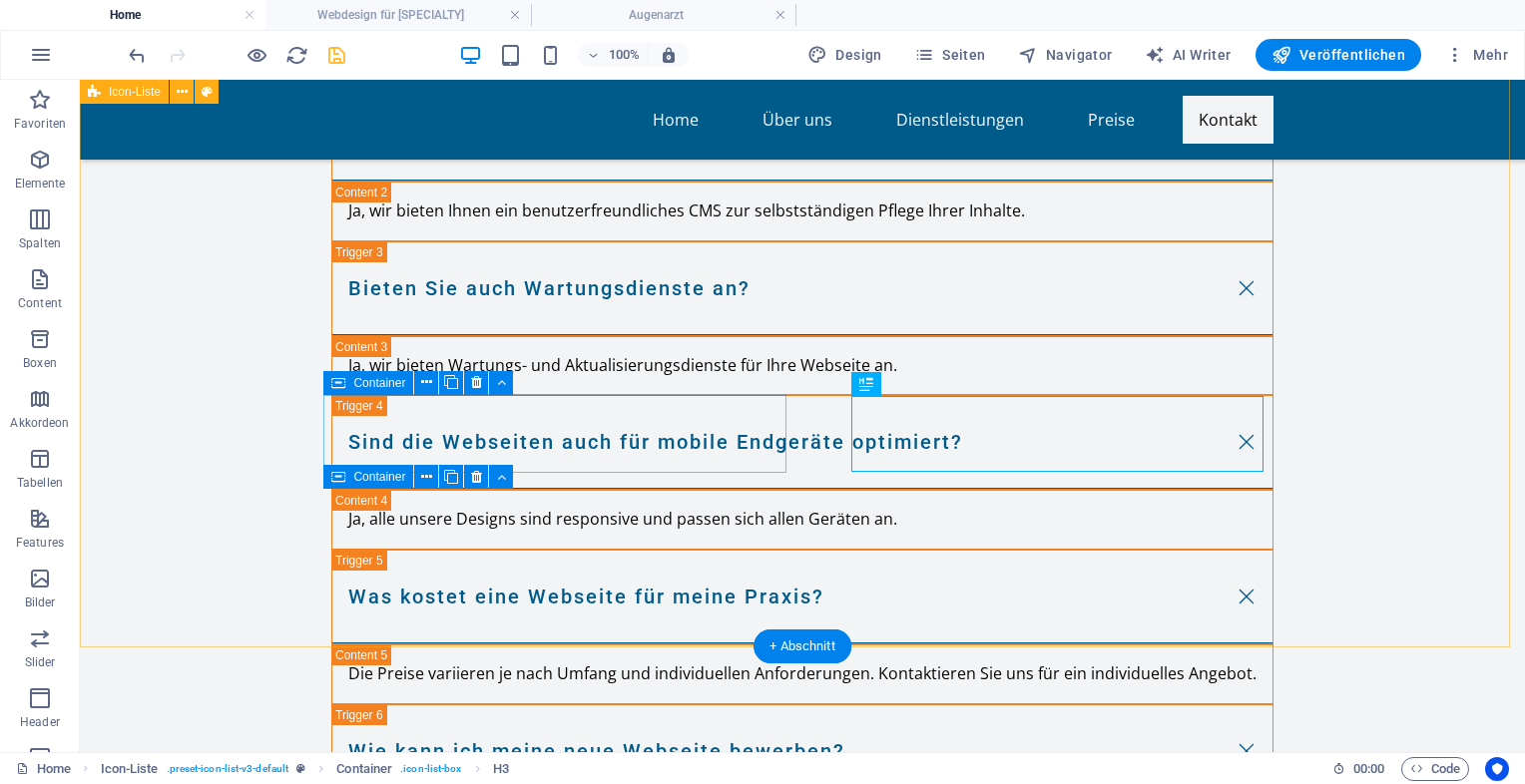click at bounding box center [327, 5098] 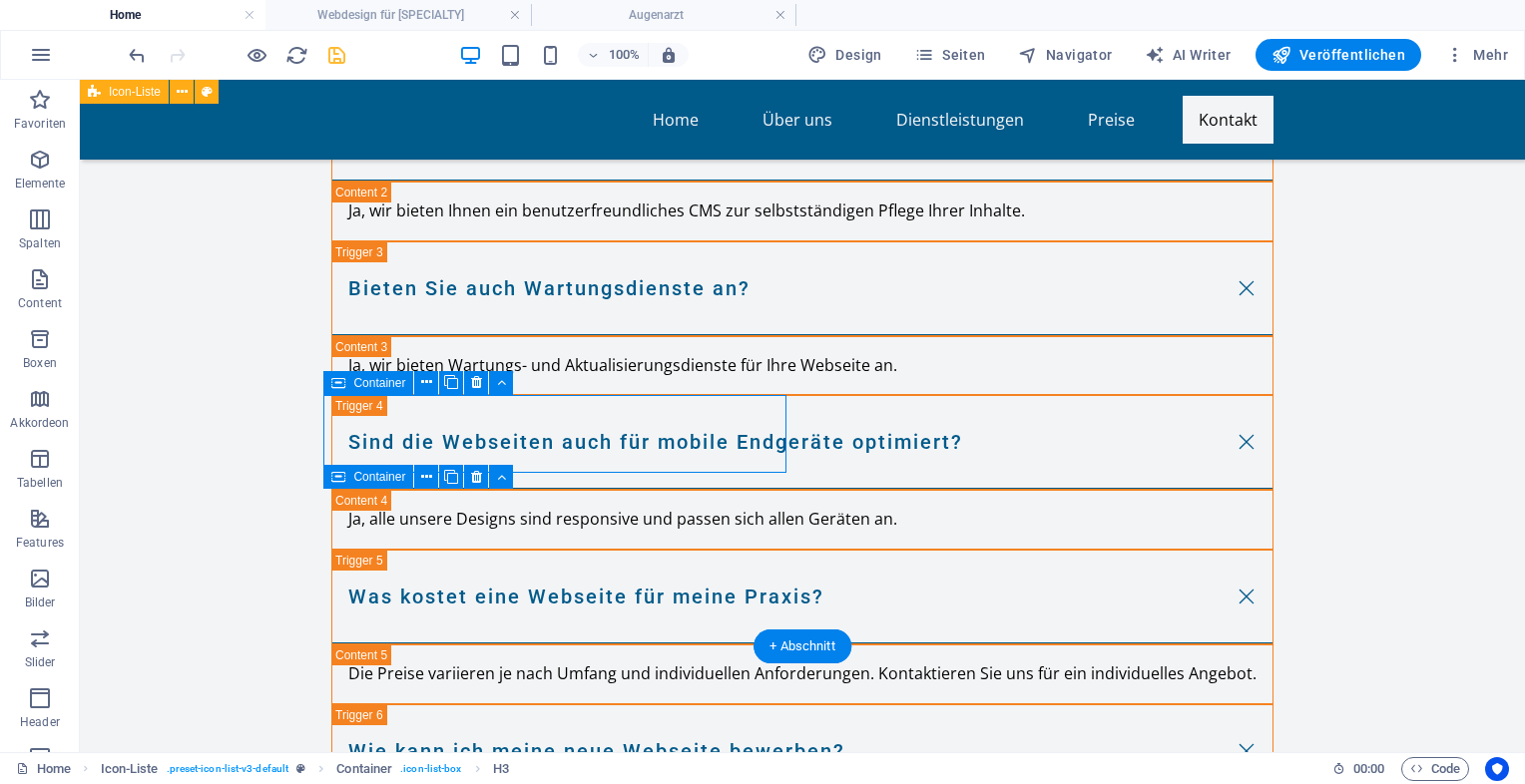click at bounding box center (327, 5098) 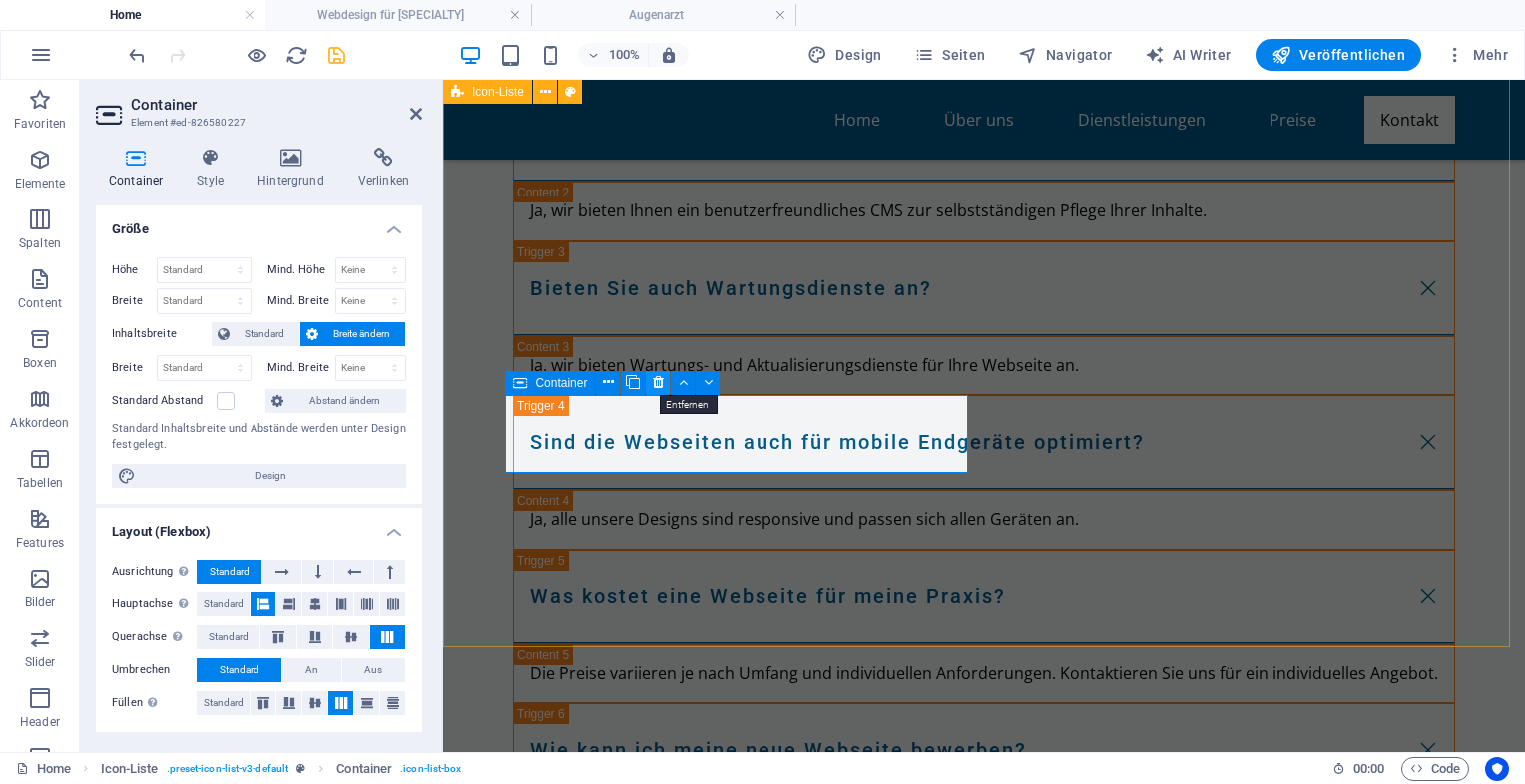 click at bounding box center (658, 382) 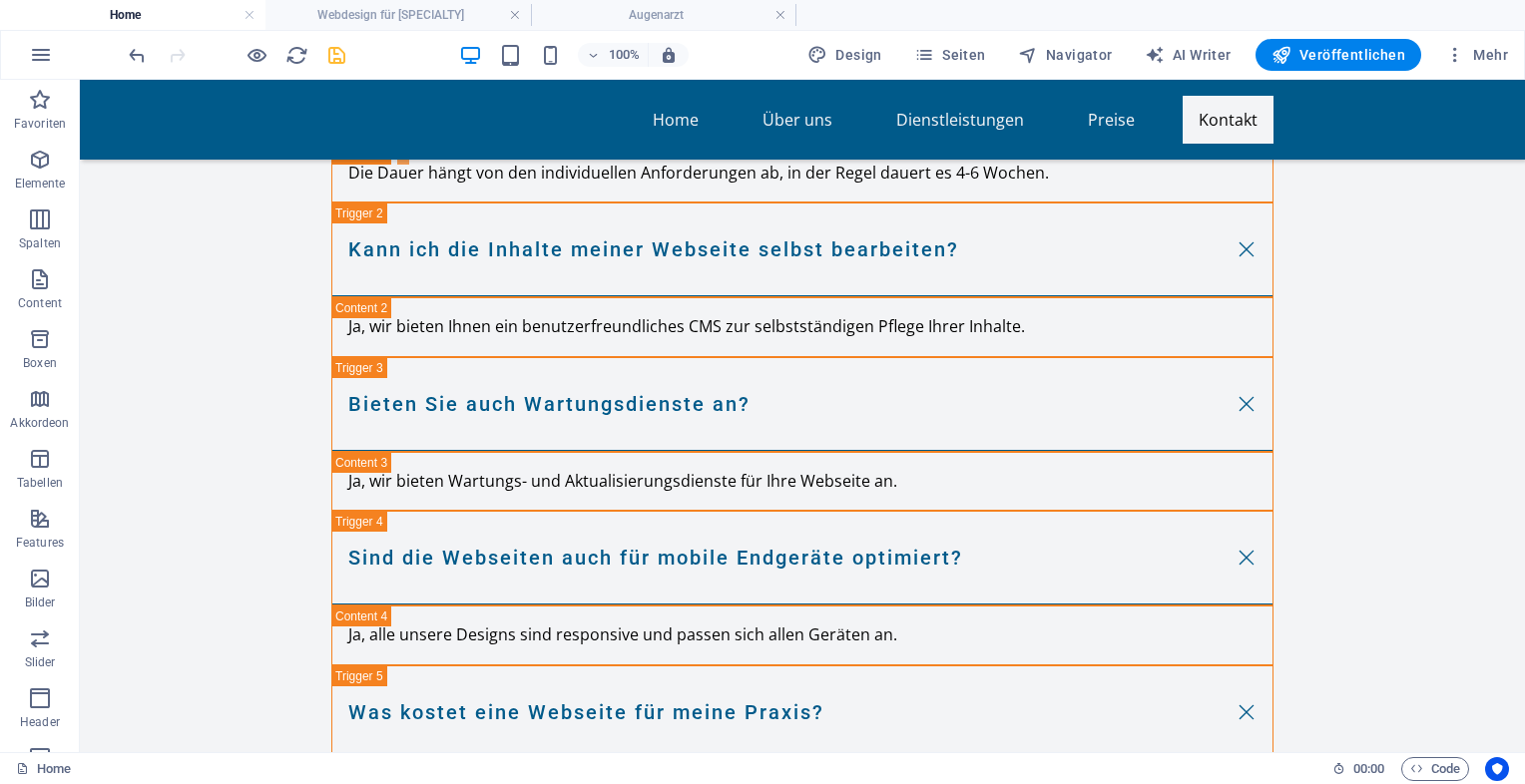 scroll, scrollTop: 9261, scrollLeft: 0, axis: vertical 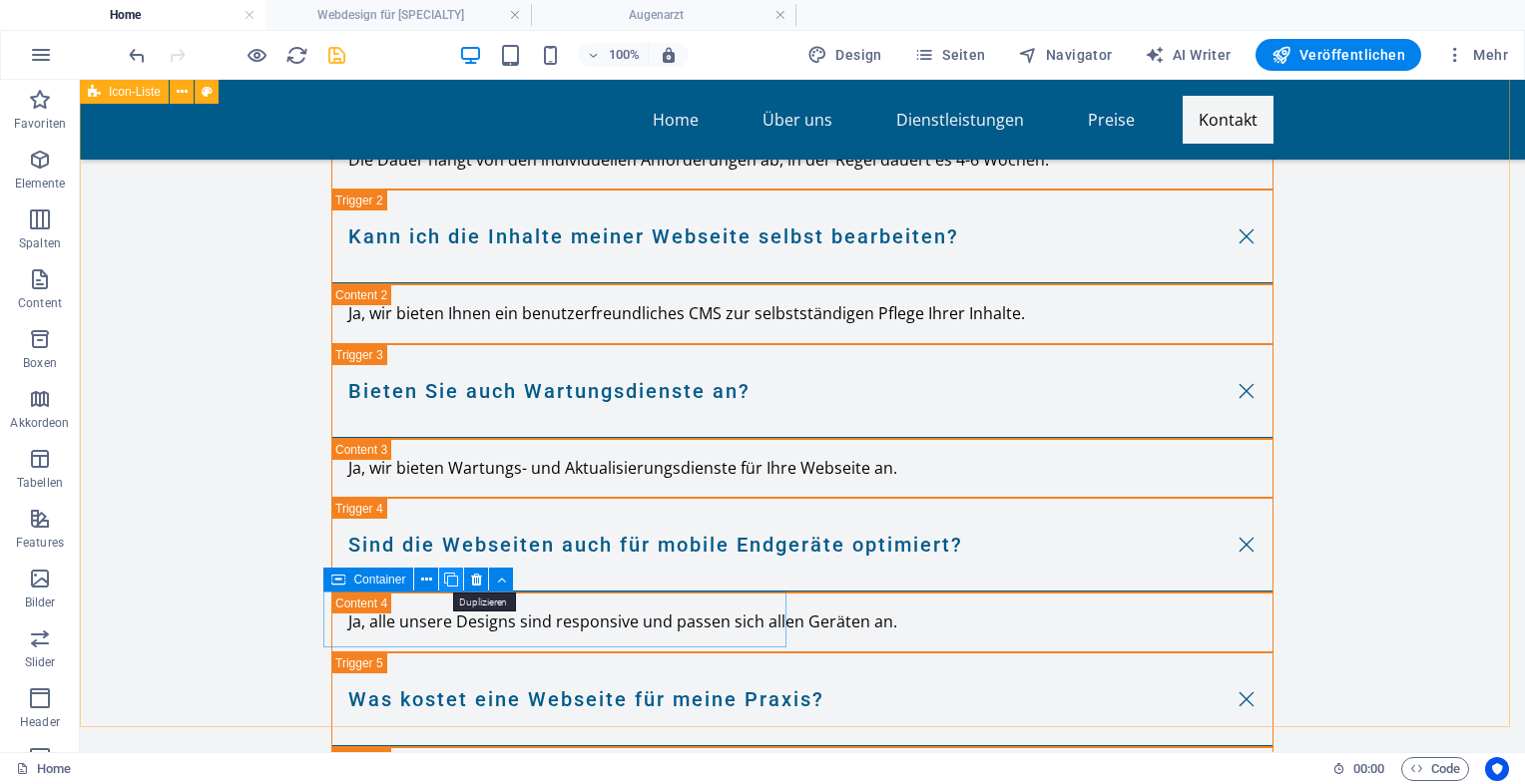 click at bounding box center (451, 580) 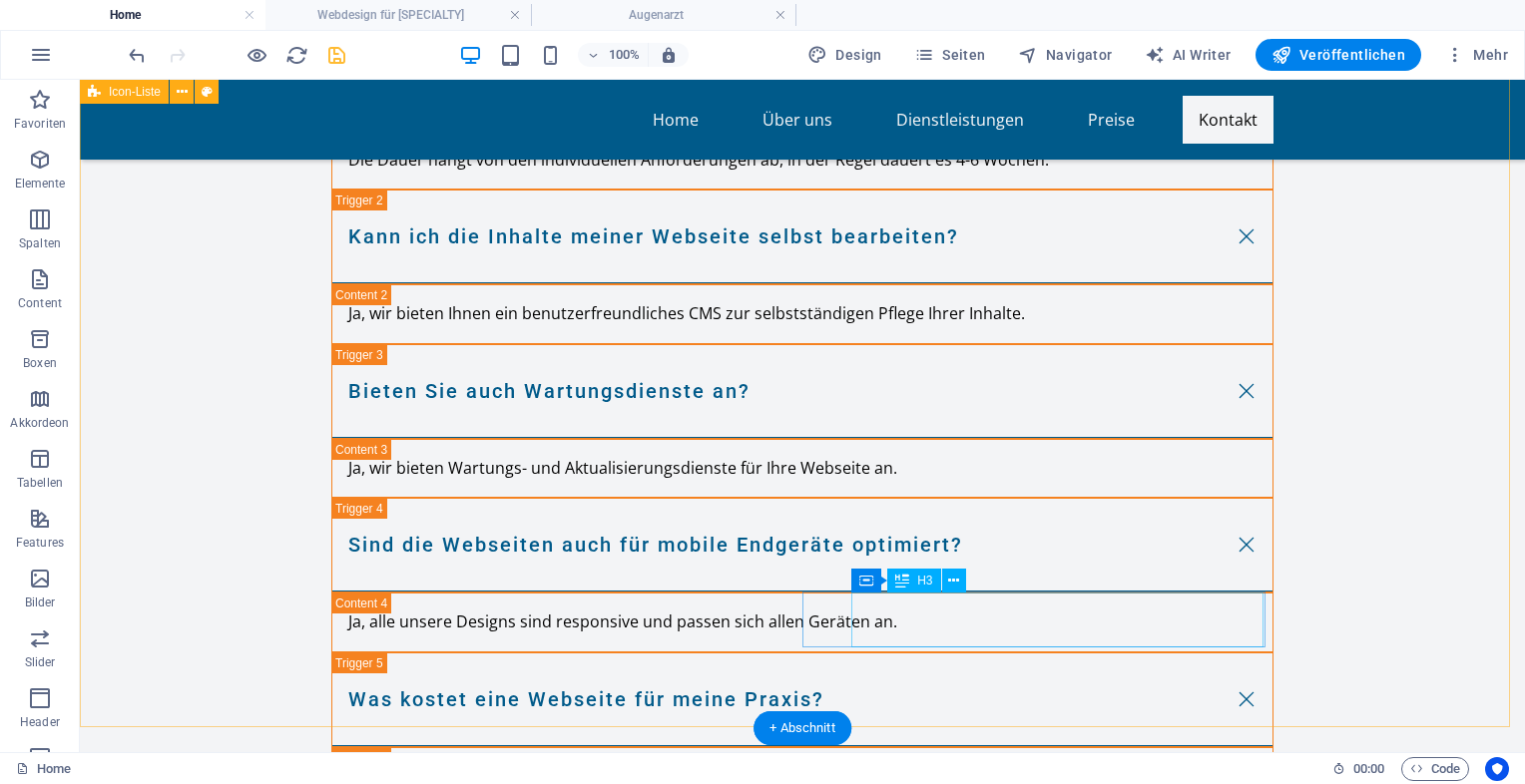 click on "Webdesign für Augenärzte" at bounding box center (302, 5633) 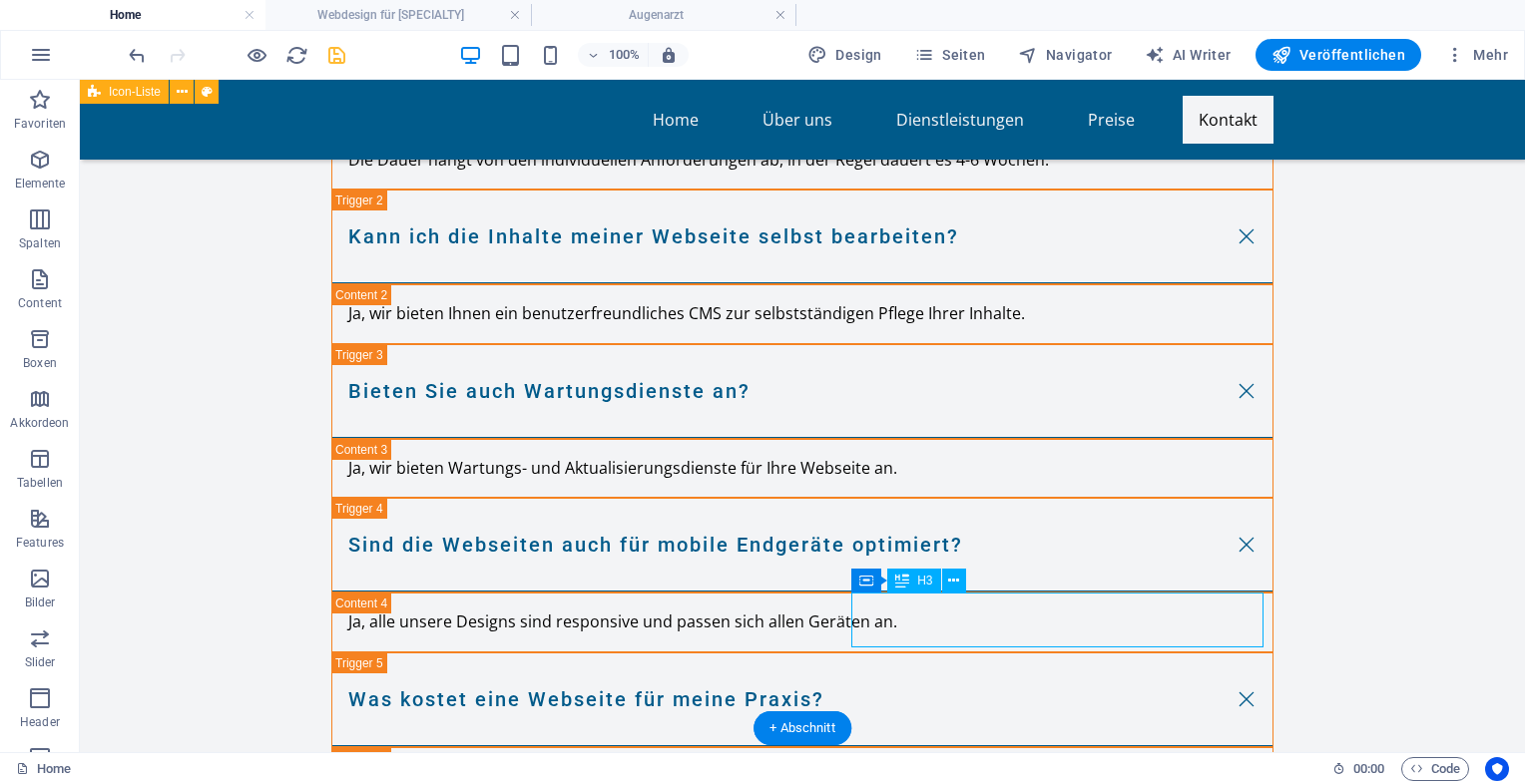 click on "Webdesign für Augenärzte" at bounding box center [302, 5633] 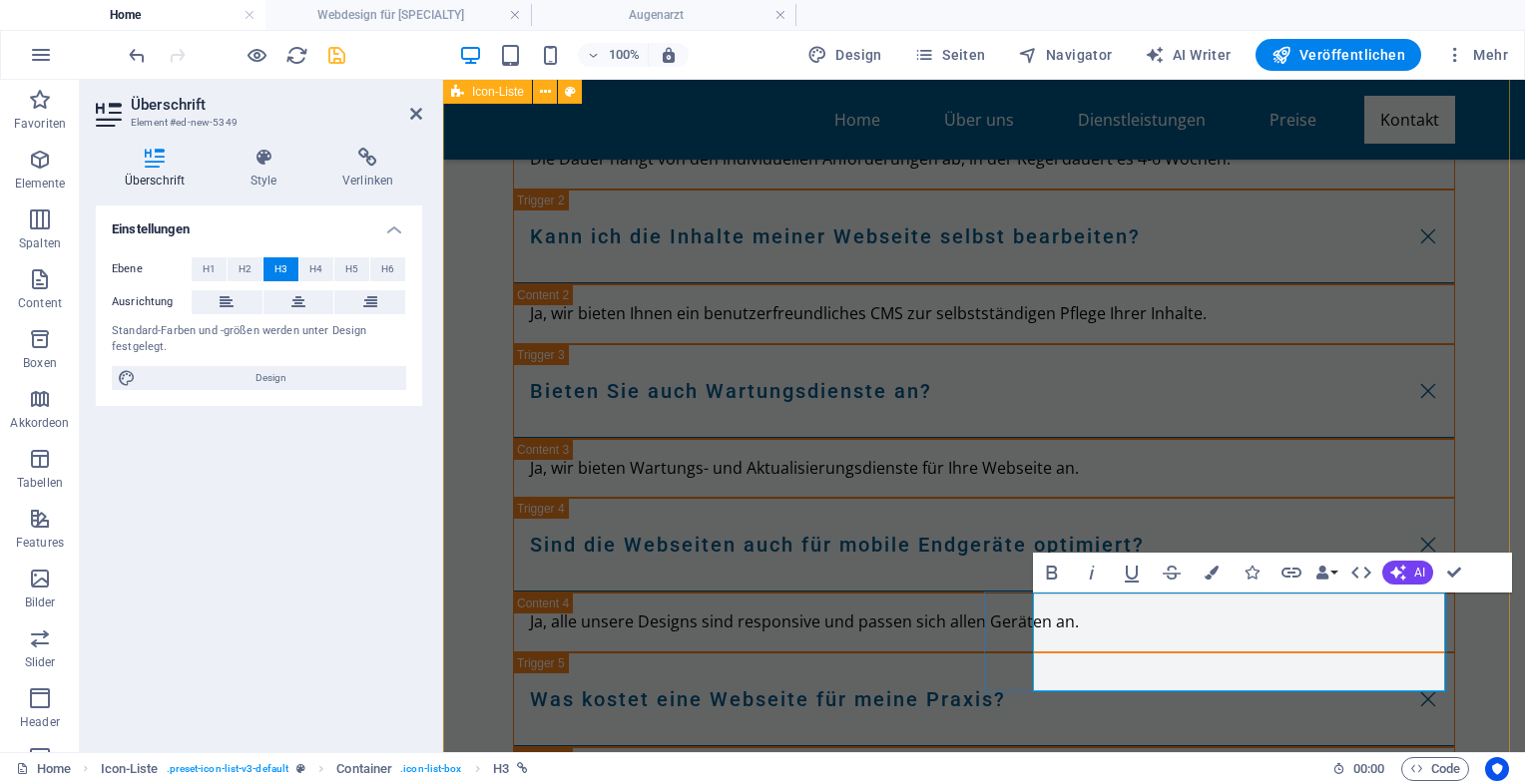 click on "Gastroenterologe → Magen-Darm-Spiegelungen, Reizdarm, Lebererkrankungen" at bounding box center (619, 5654) 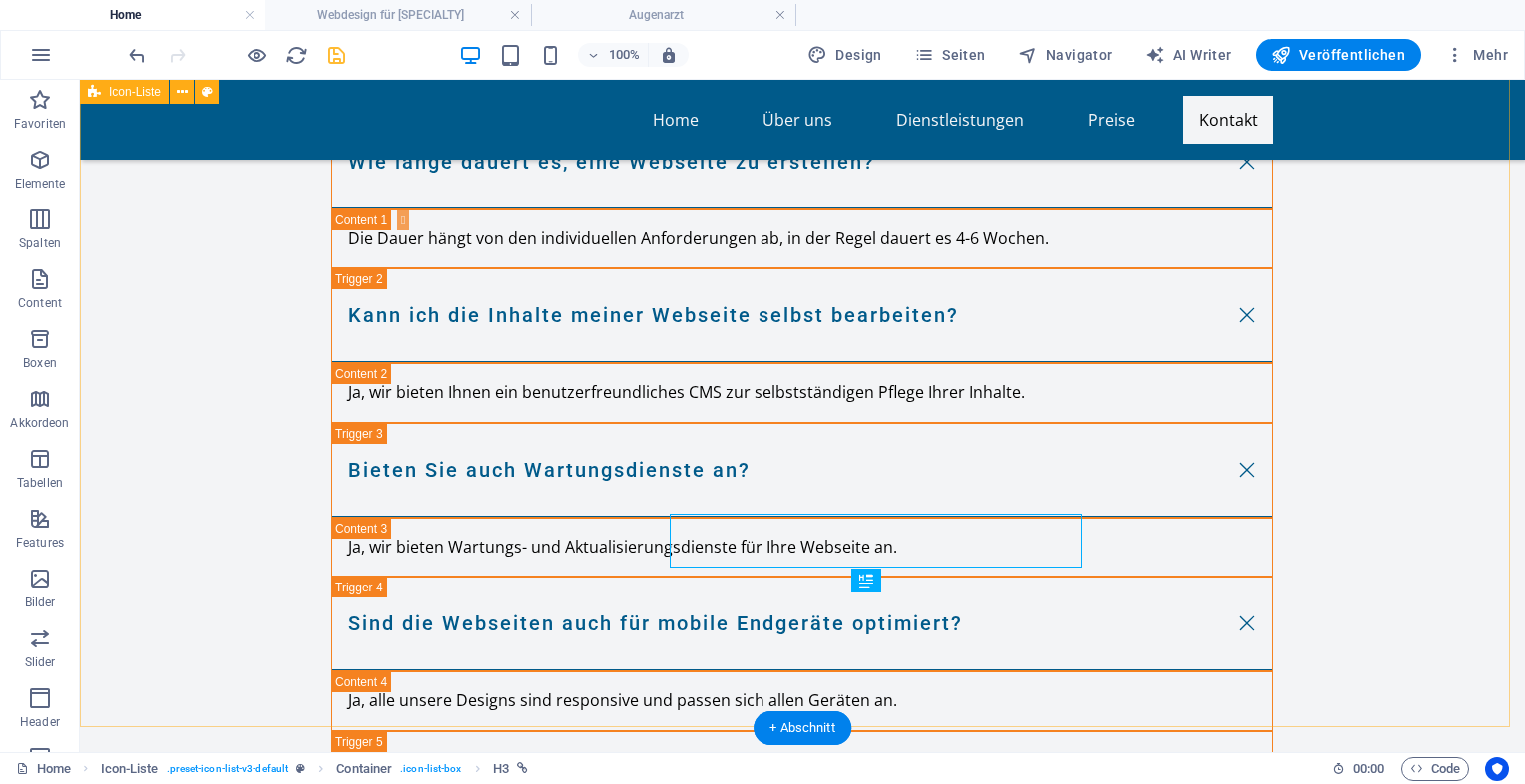 scroll, scrollTop: 9261, scrollLeft: 0, axis: vertical 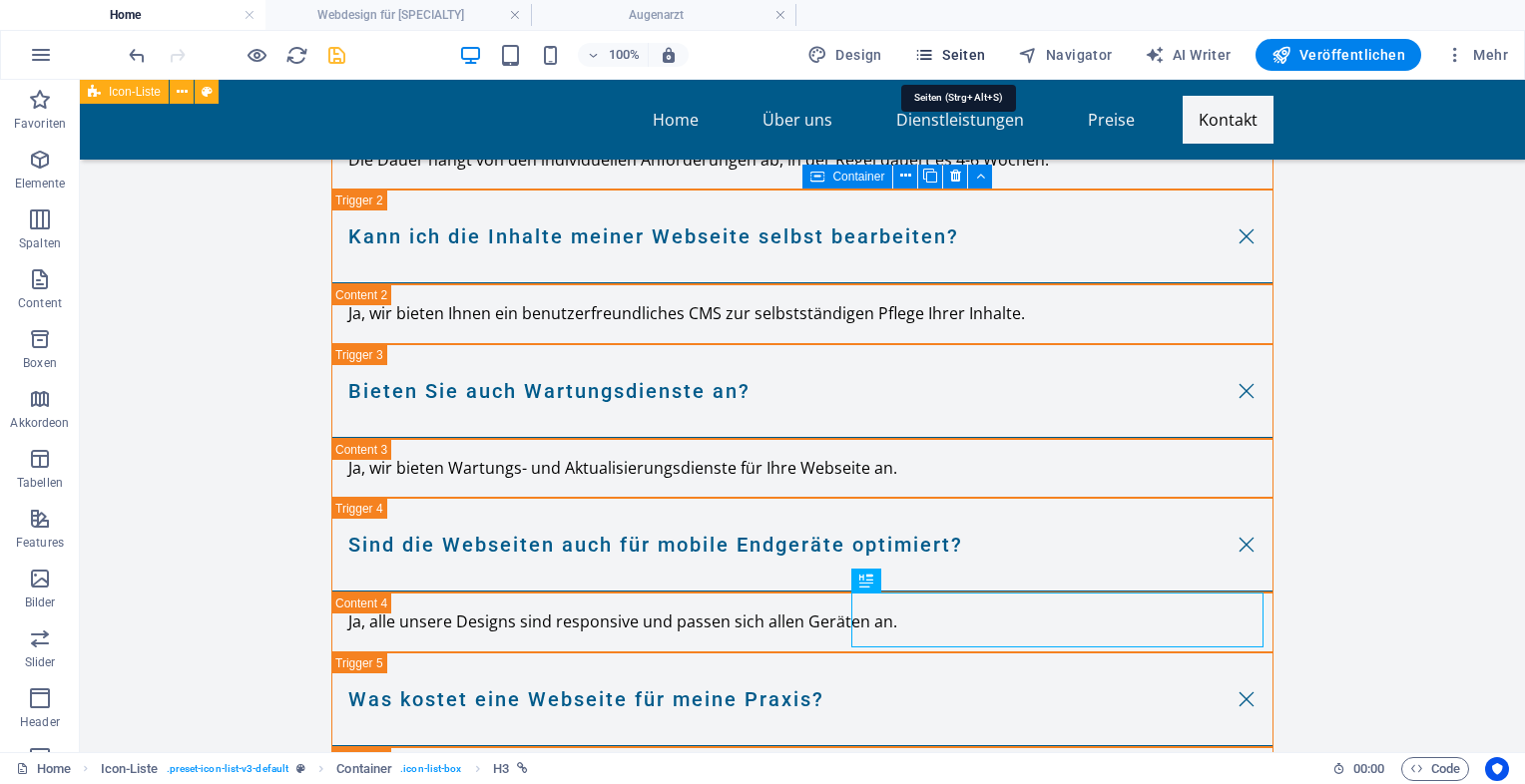 click on "Seiten" at bounding box center [950, 55] 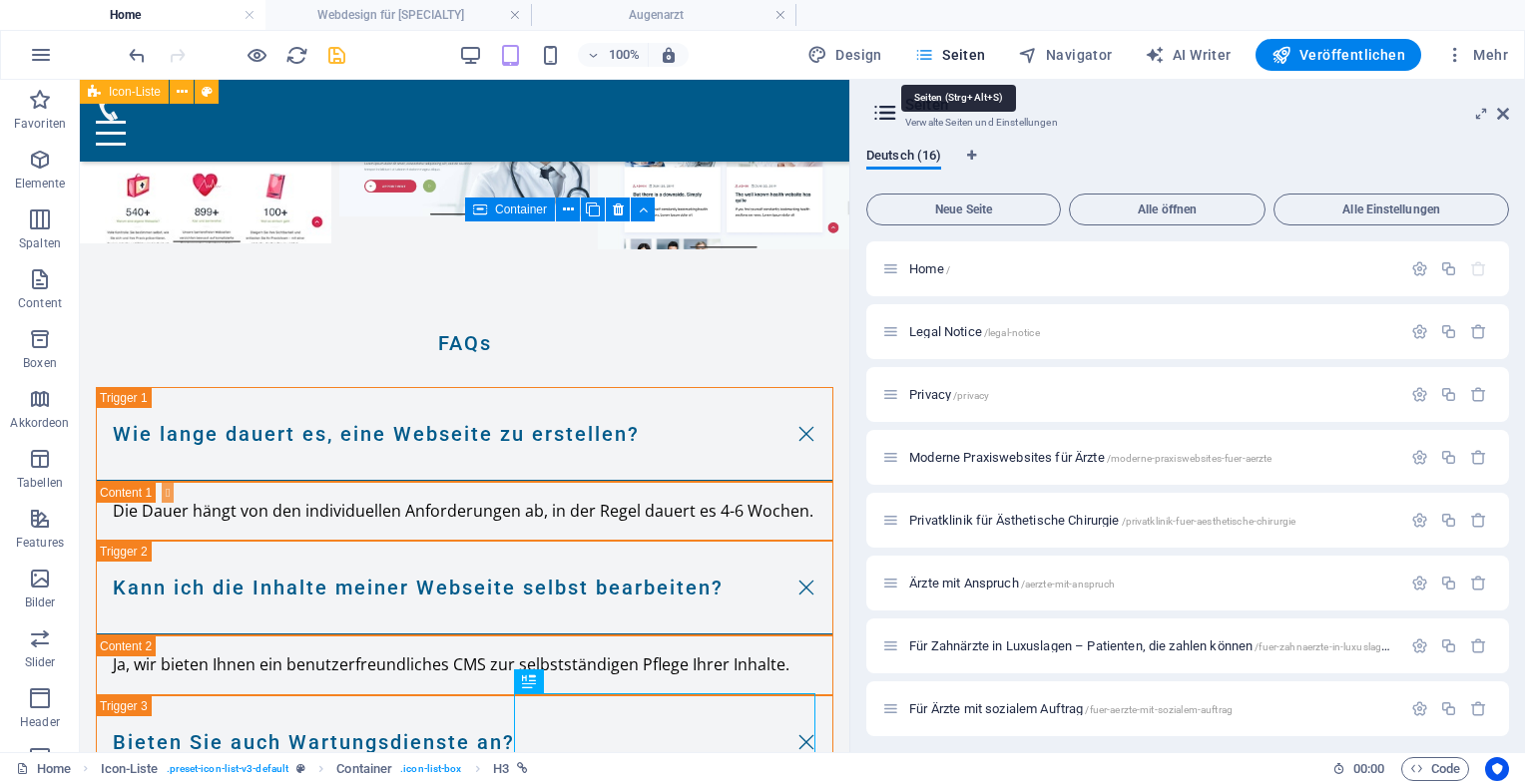 scroll, scrollTop: 9861, scrollLeft: 0, axis: vertical 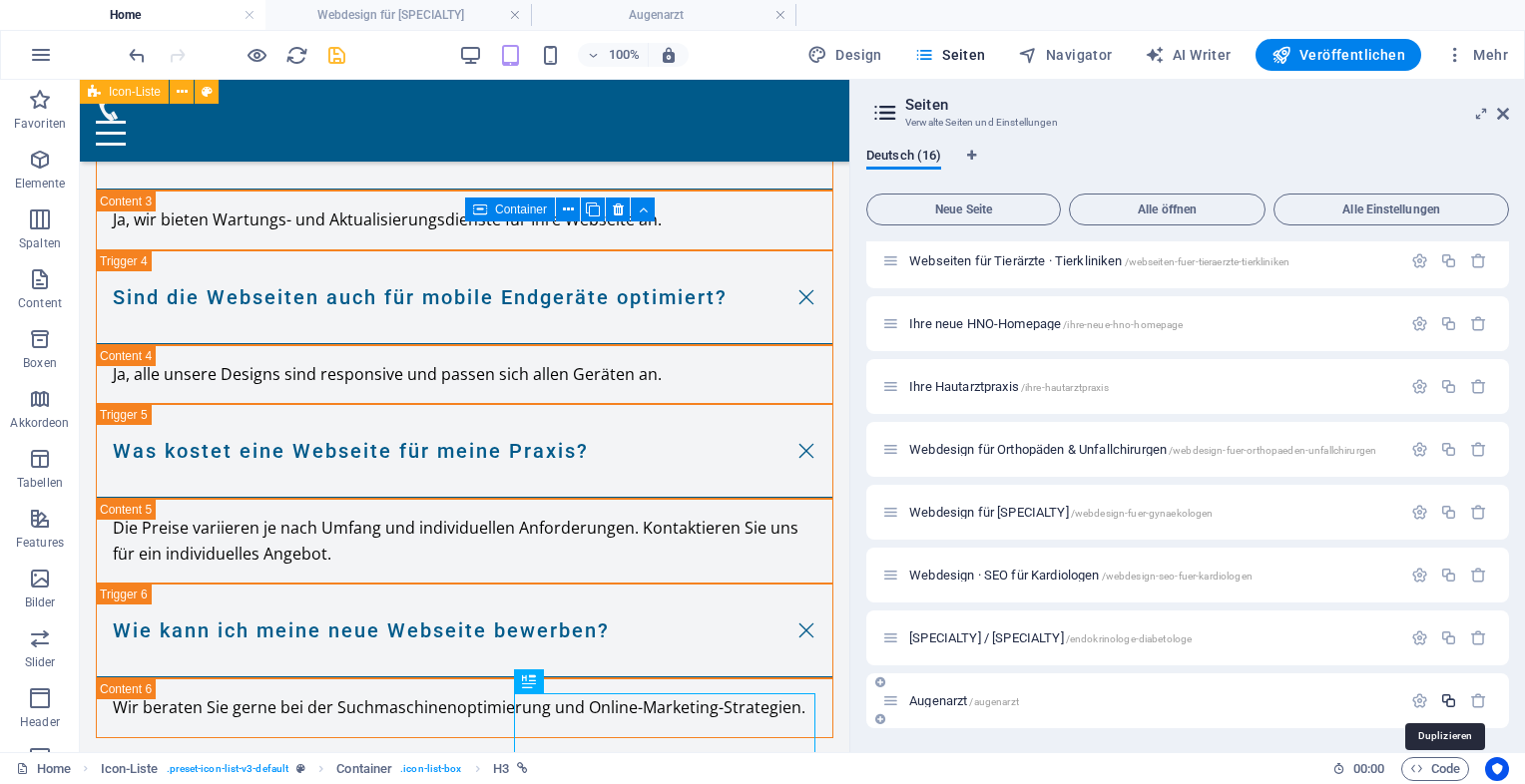 click at bounding box center (1448, 700) 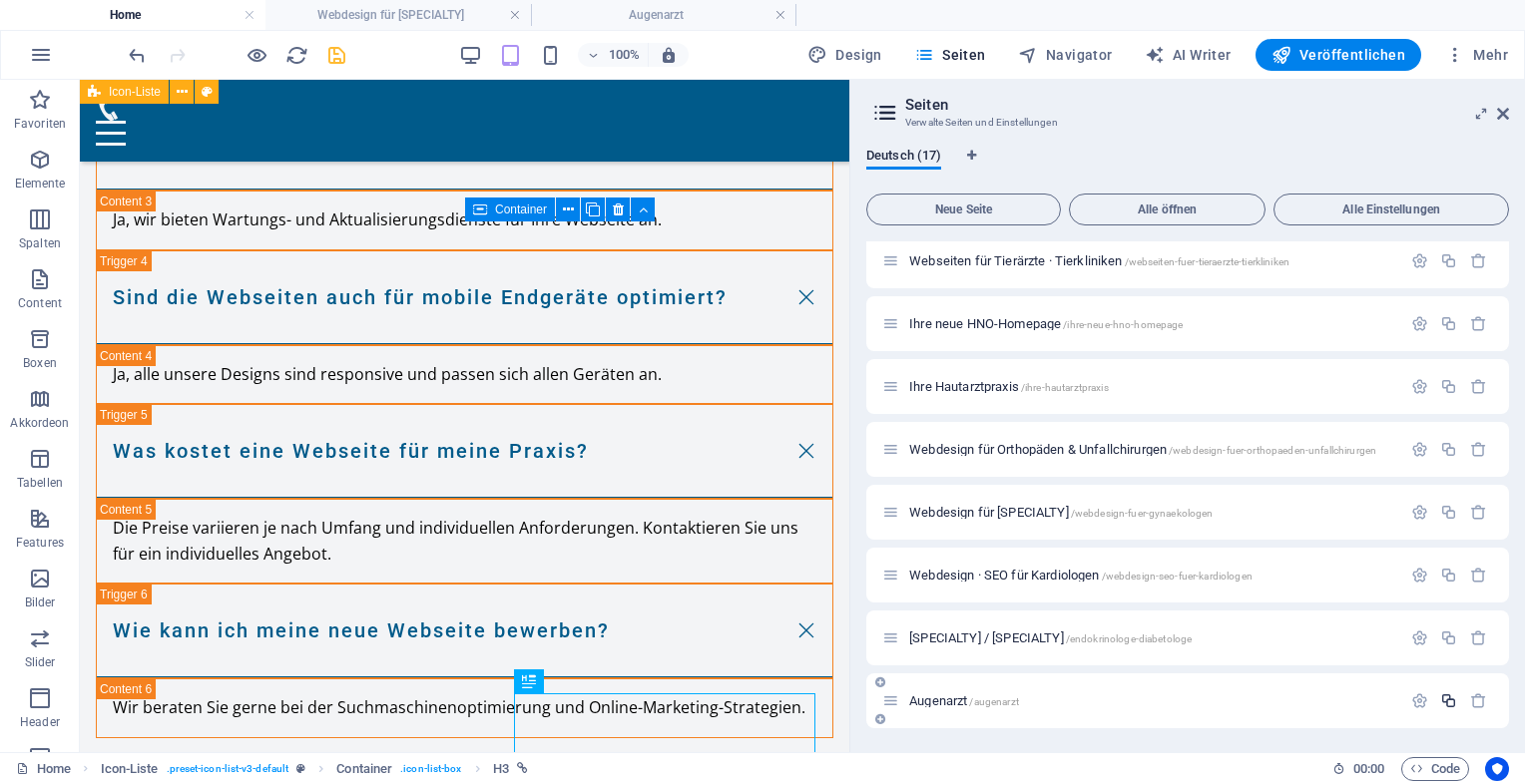 scroll, scrollTop: 861, scrollLeft: 0, axis: vertical 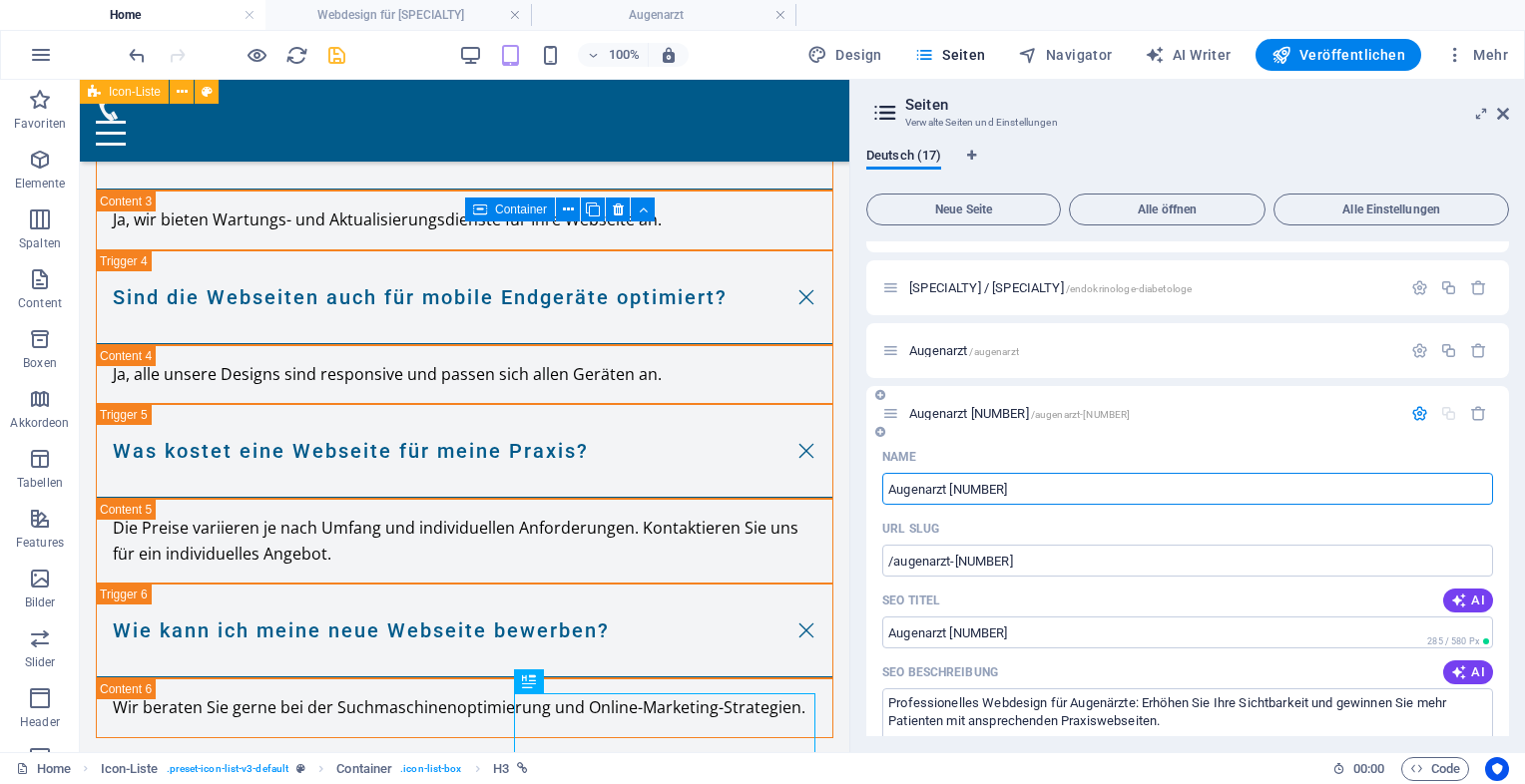 click on "Augenarzt  1" at bounding box center (1188, 489) 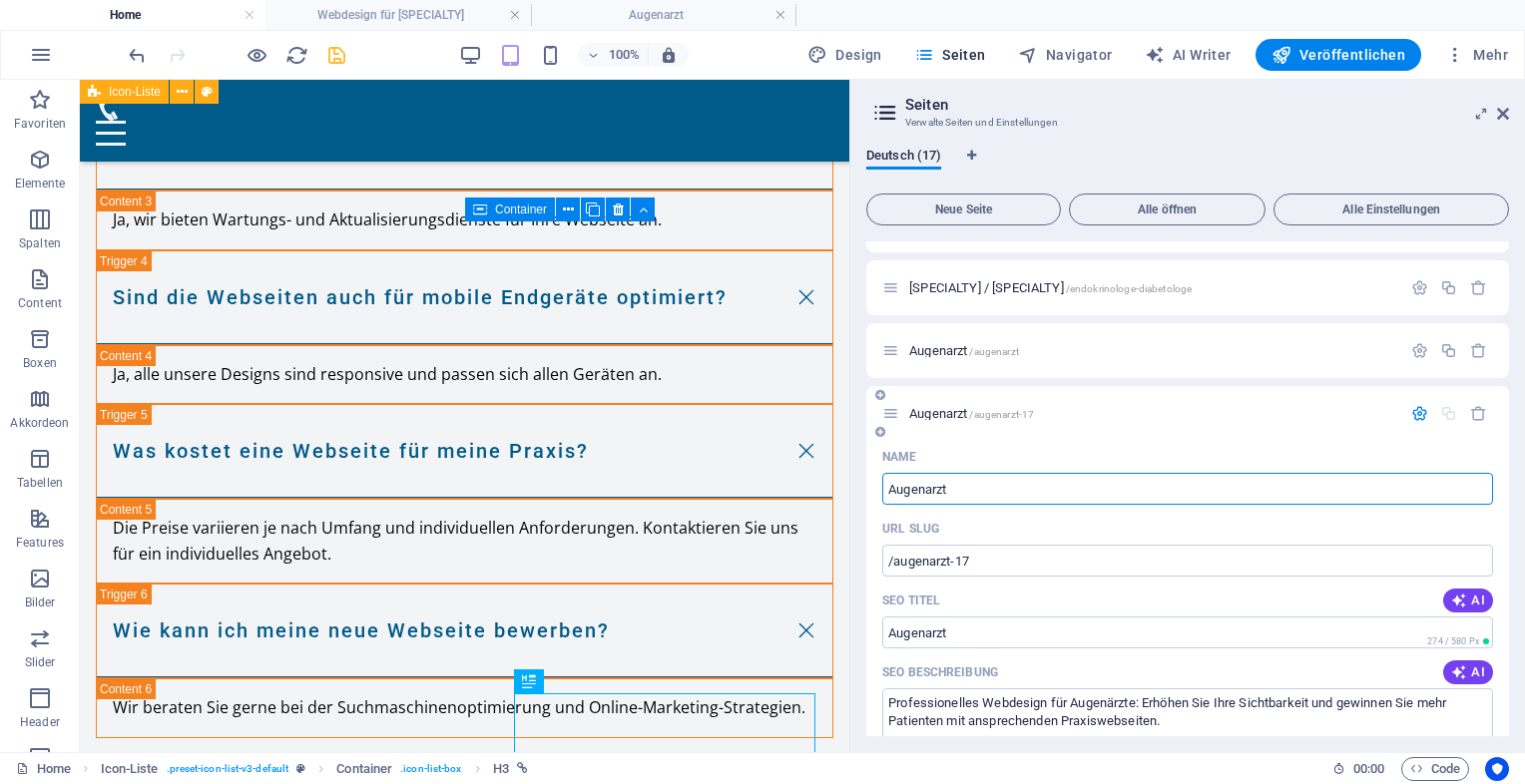 type on "Augenarzt" 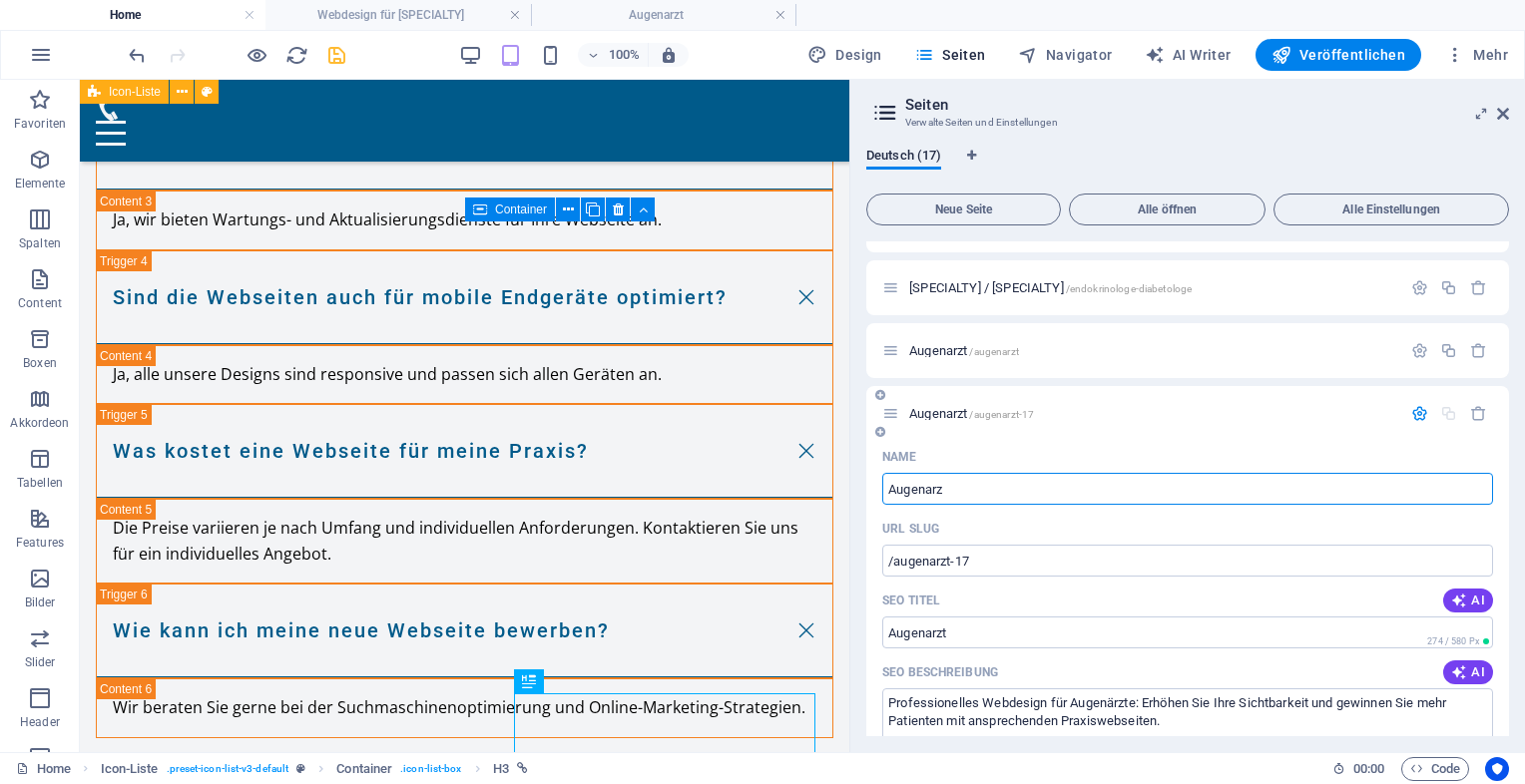 type on "Augenar" 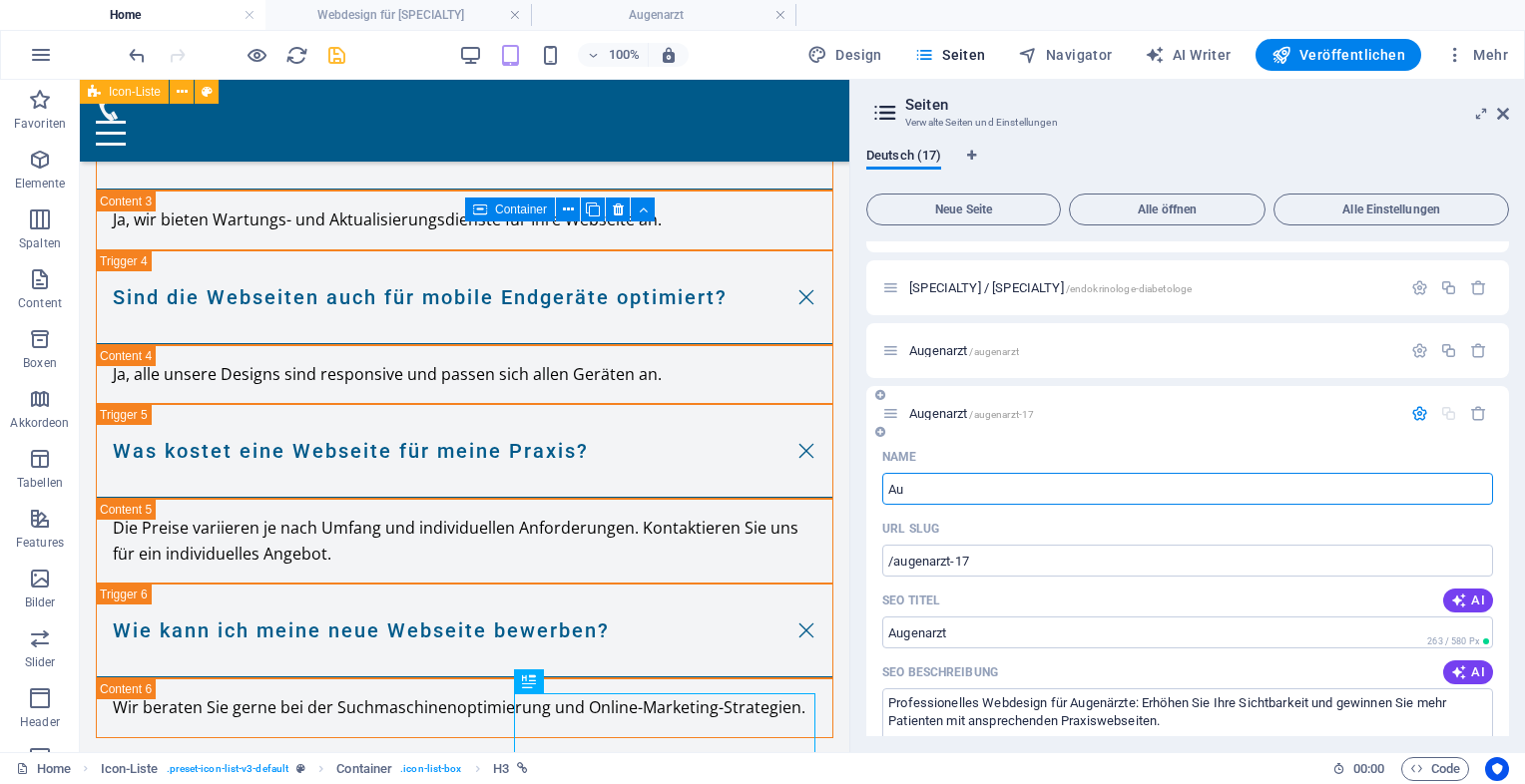 type on "A" 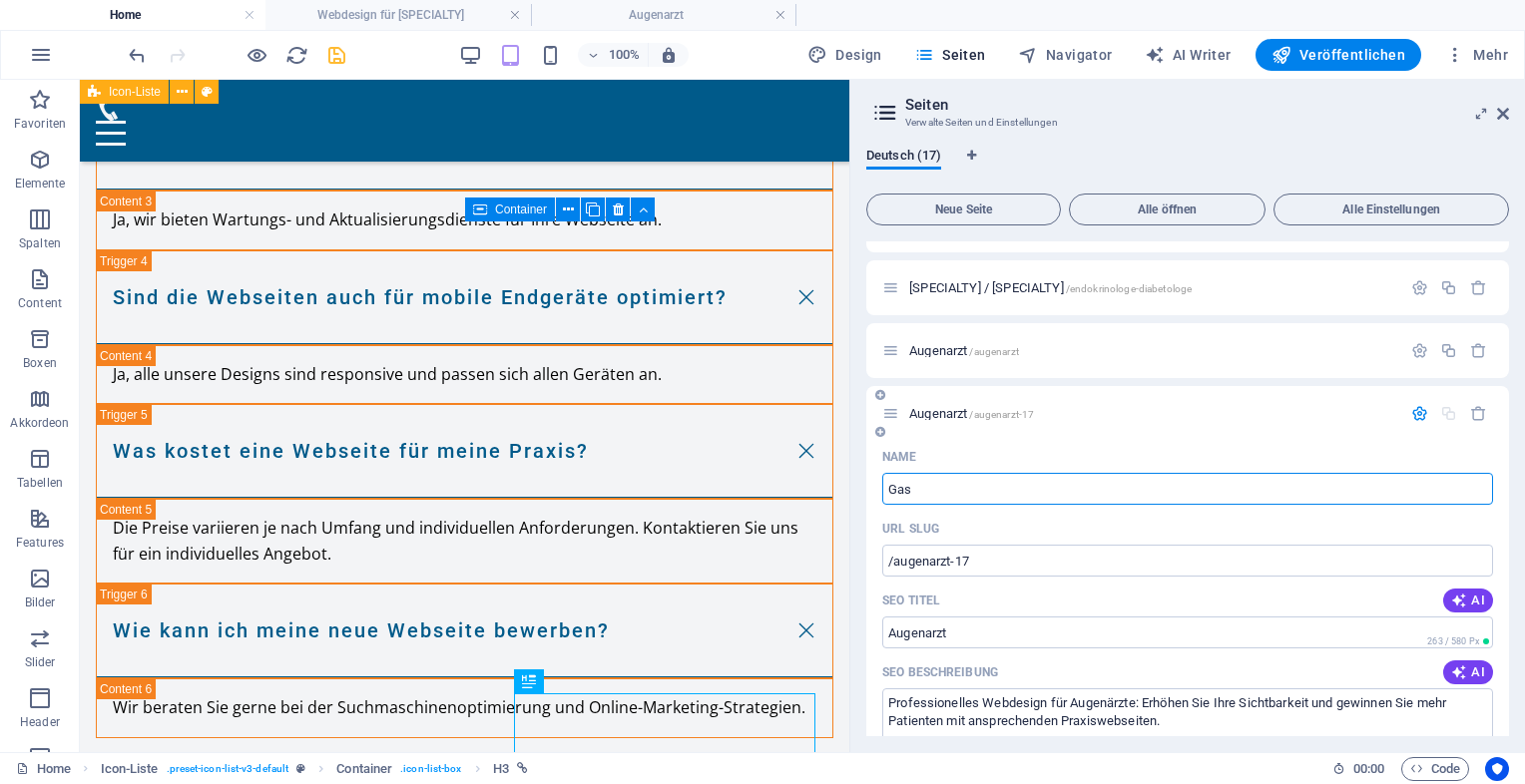 type on "Gast" 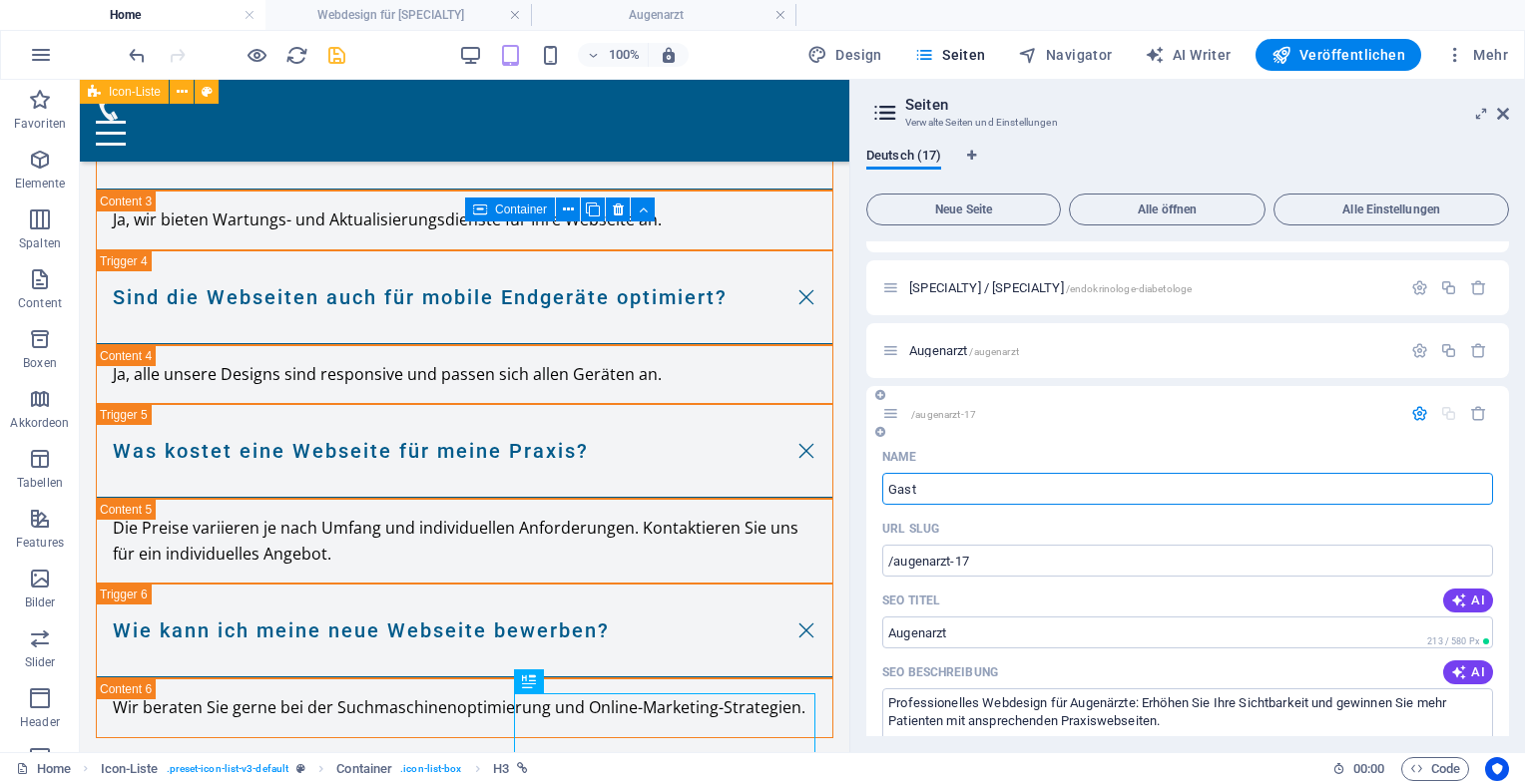 type 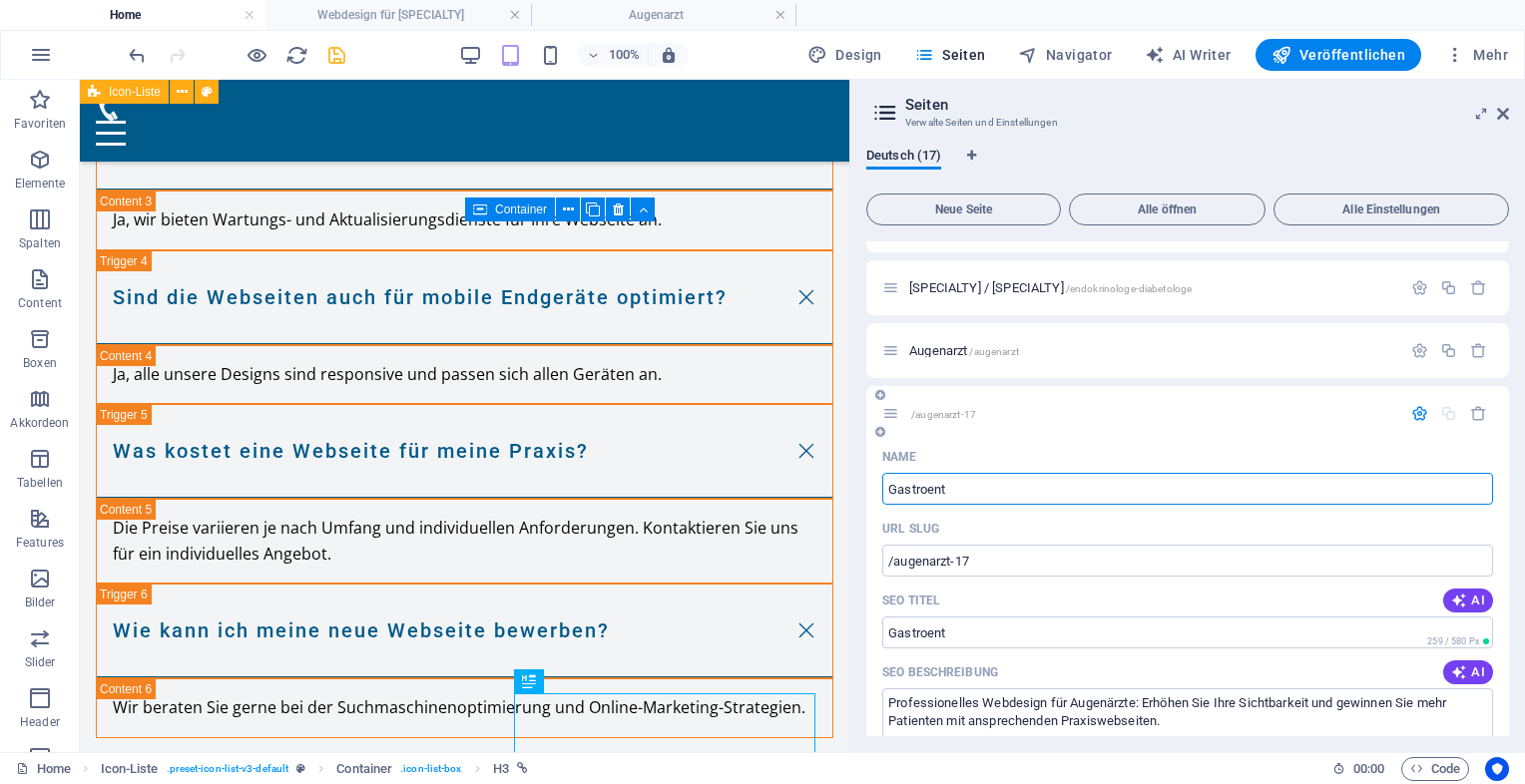 type on "Gastroent" 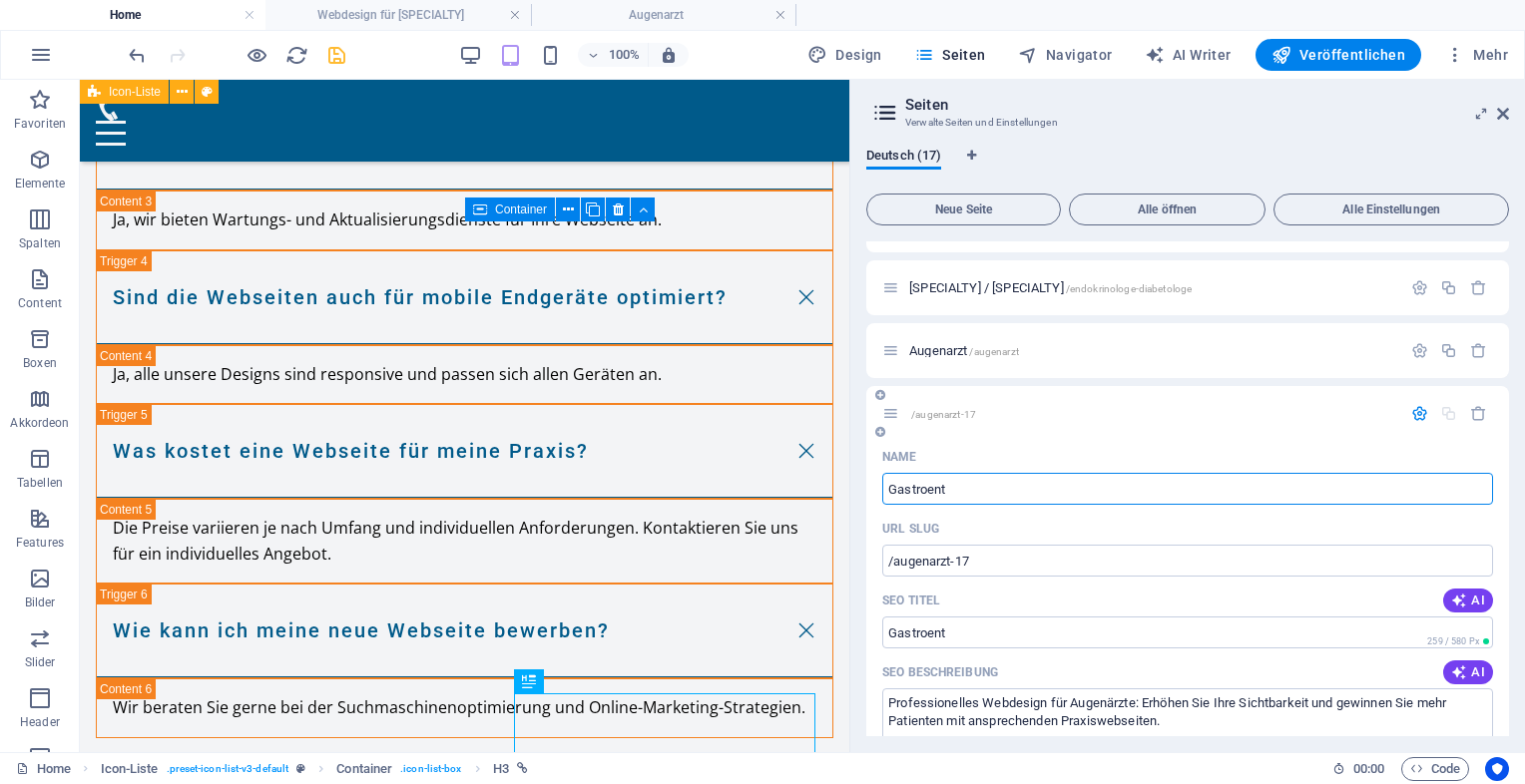 type on "Gastroent" 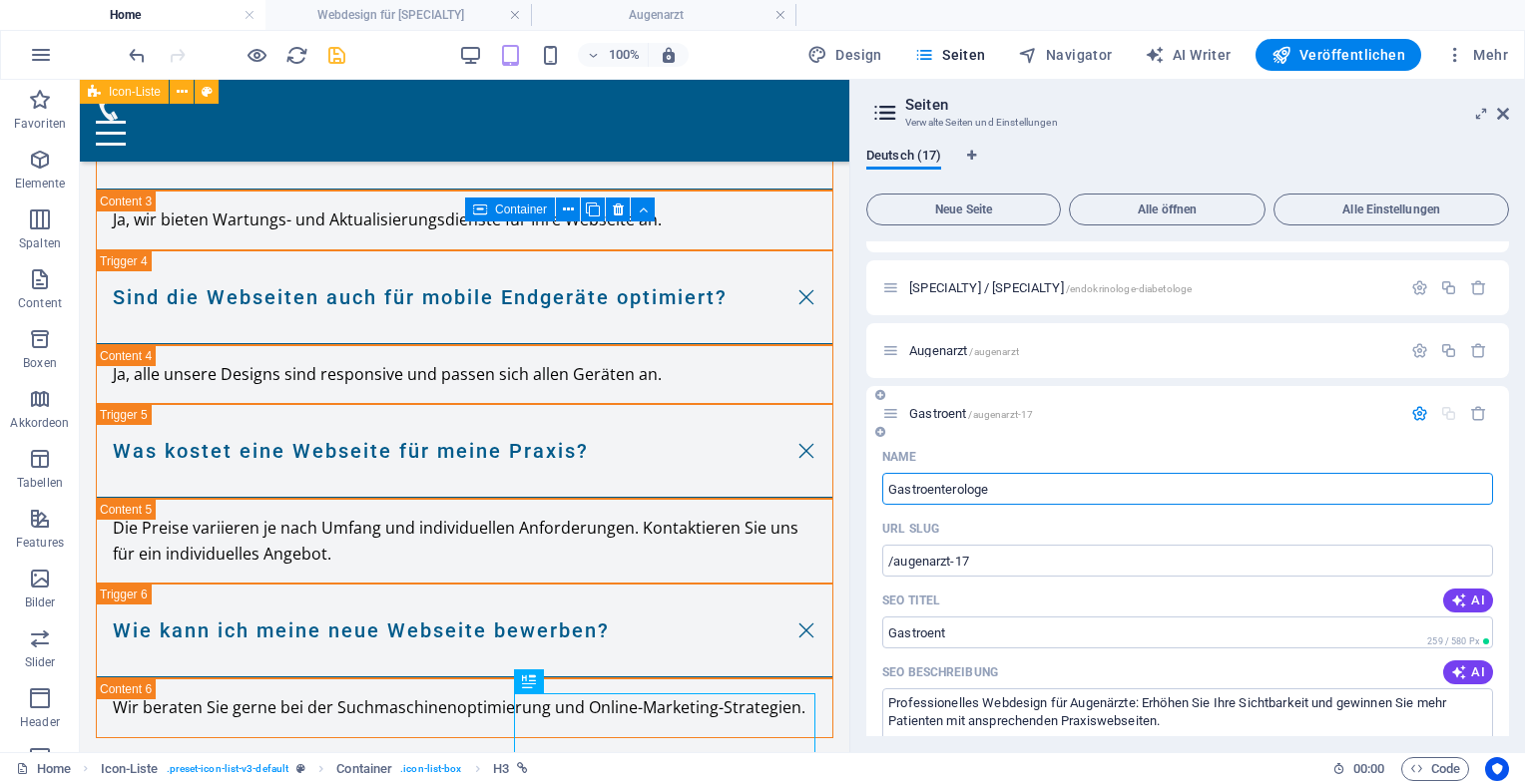 type on "Gastroenterologen" 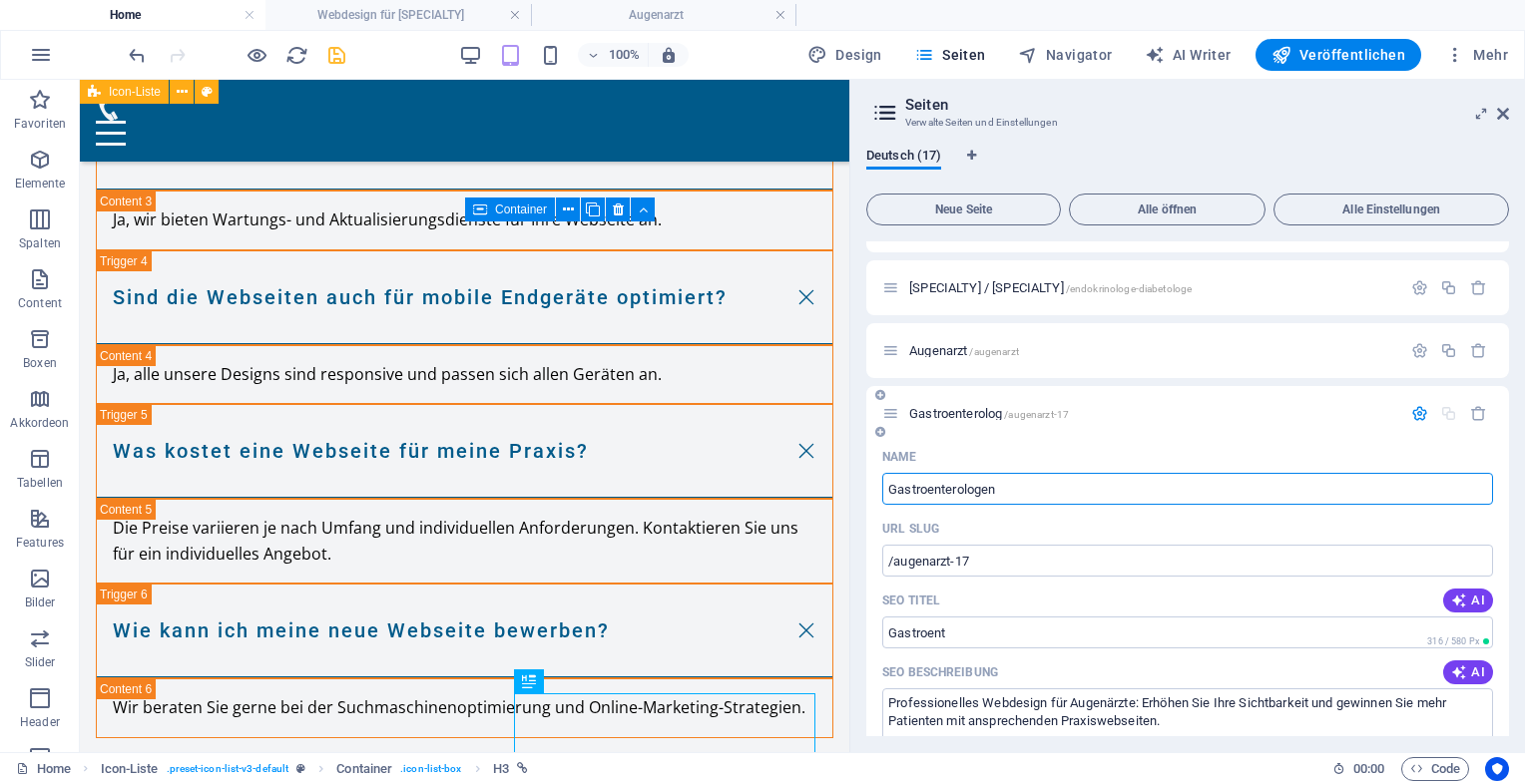 type on "Gastroenterolog" 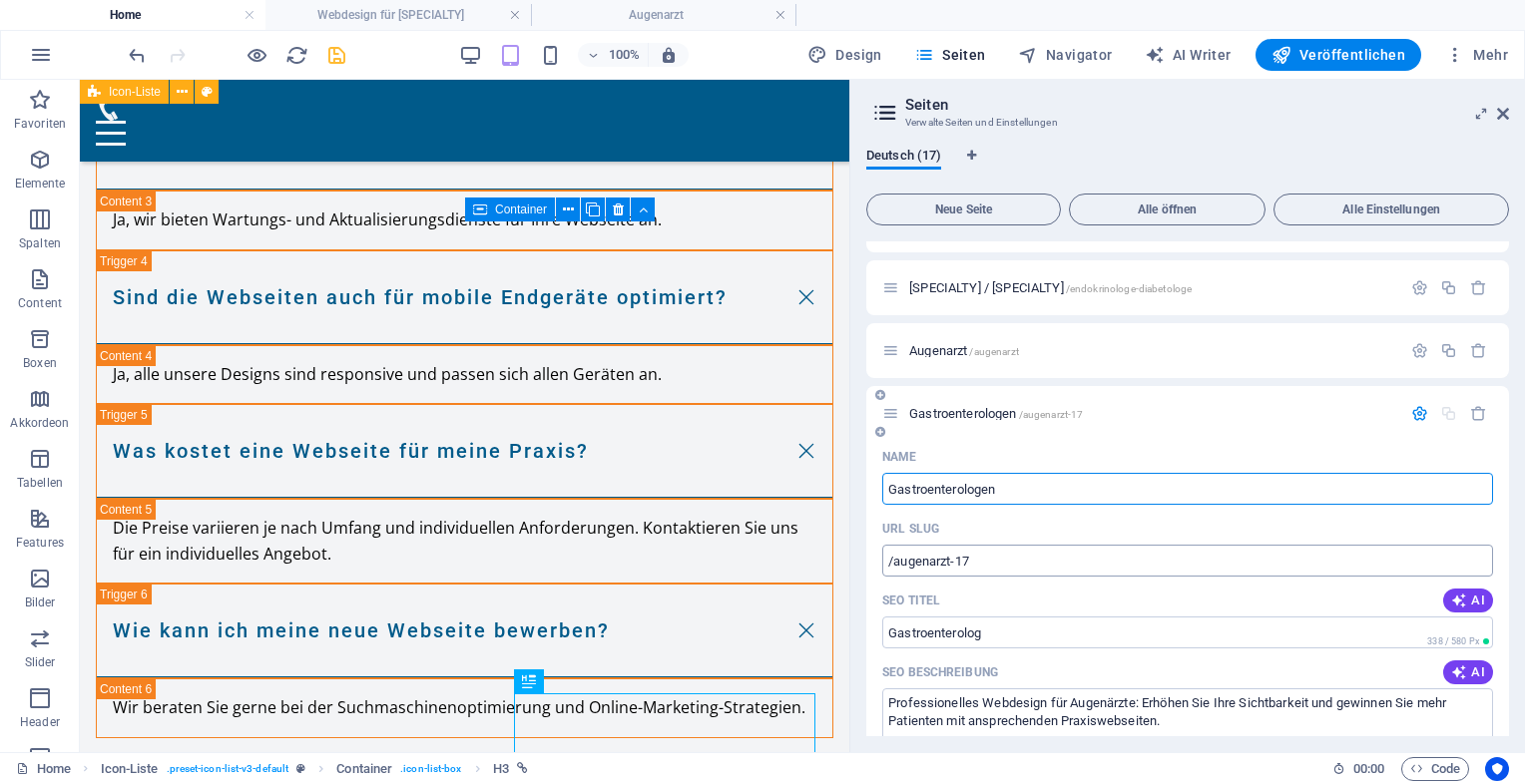 type on "Gastroenterologen" 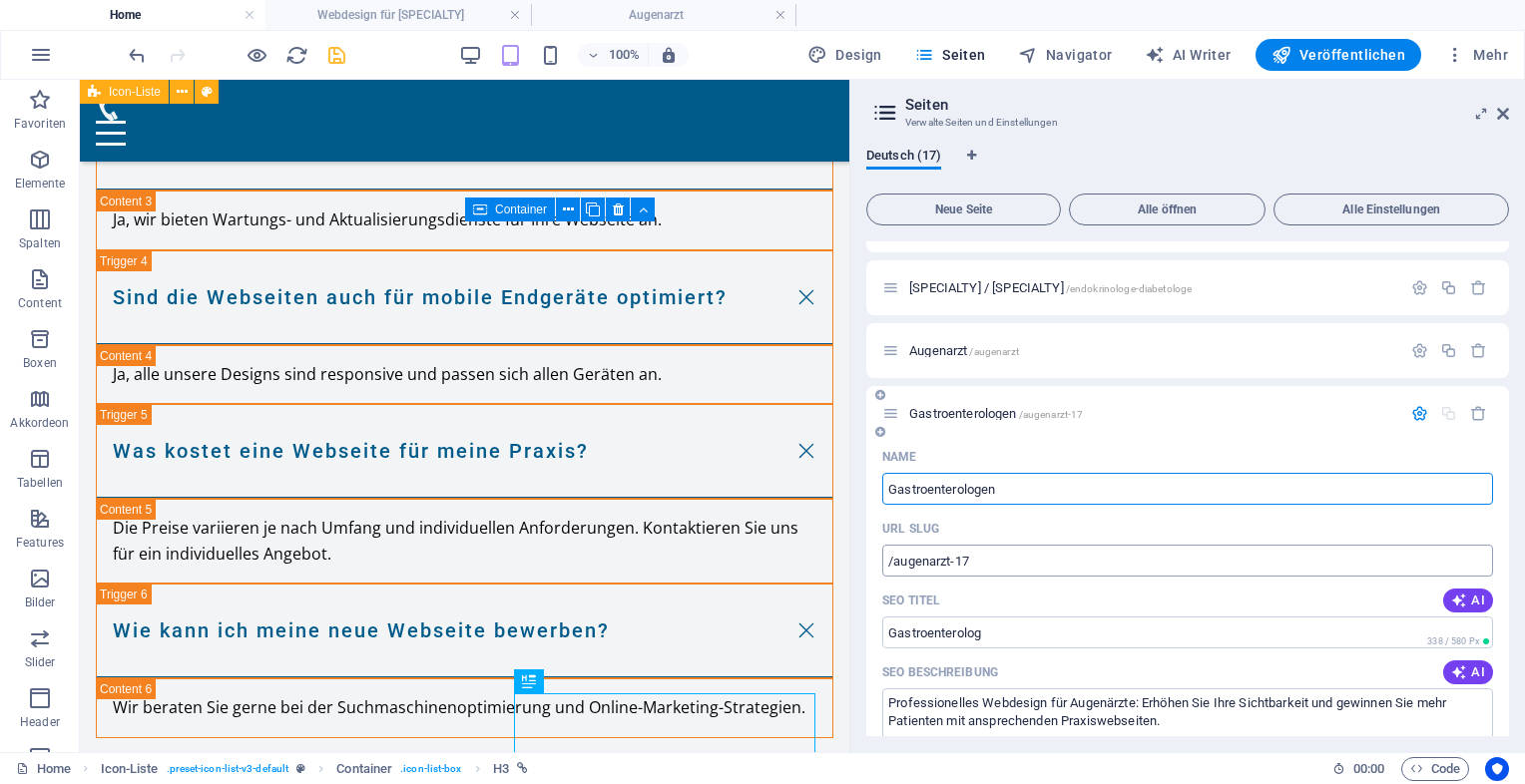 type on "Gastroenterologen" 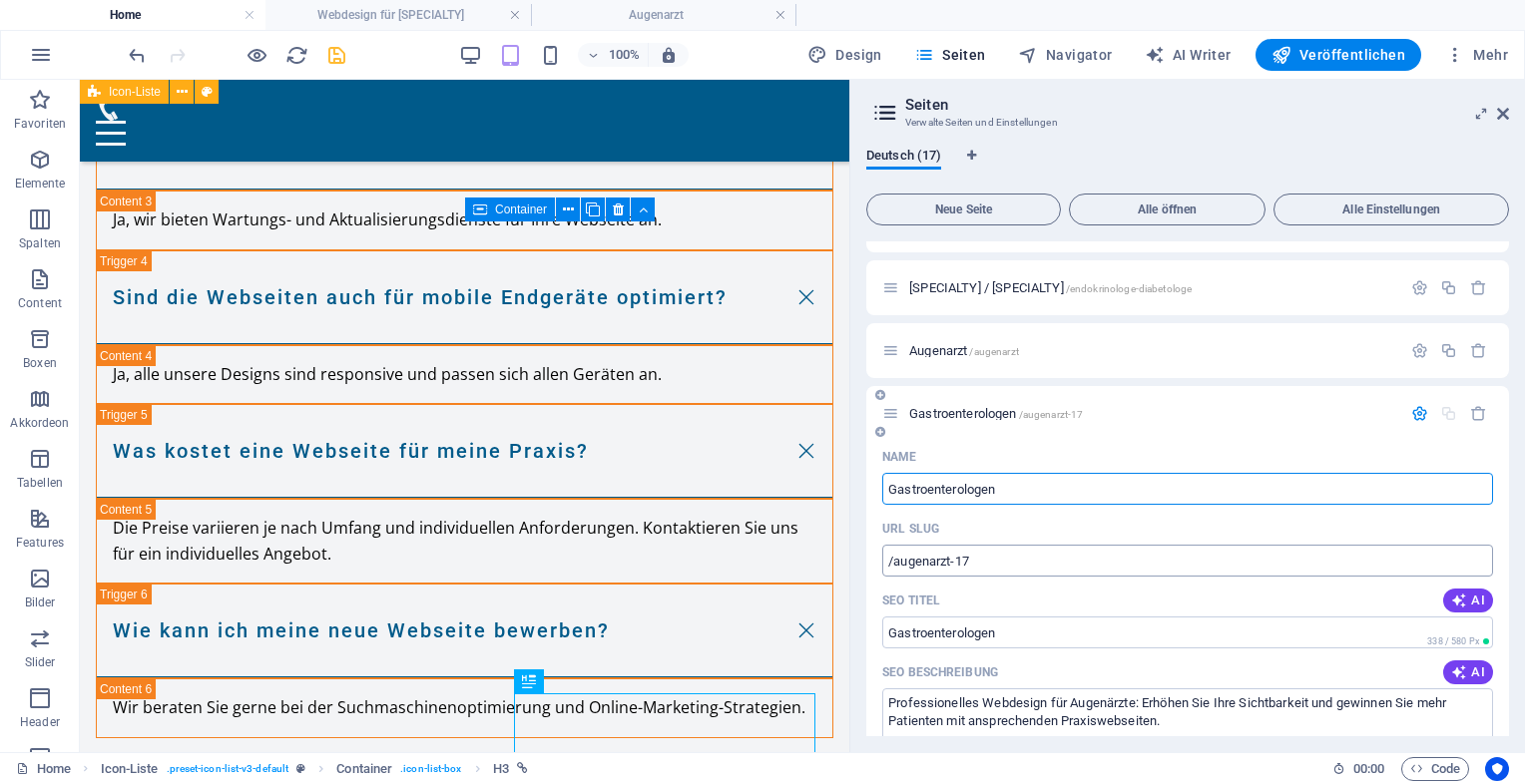 type on "Gastroenterologen" 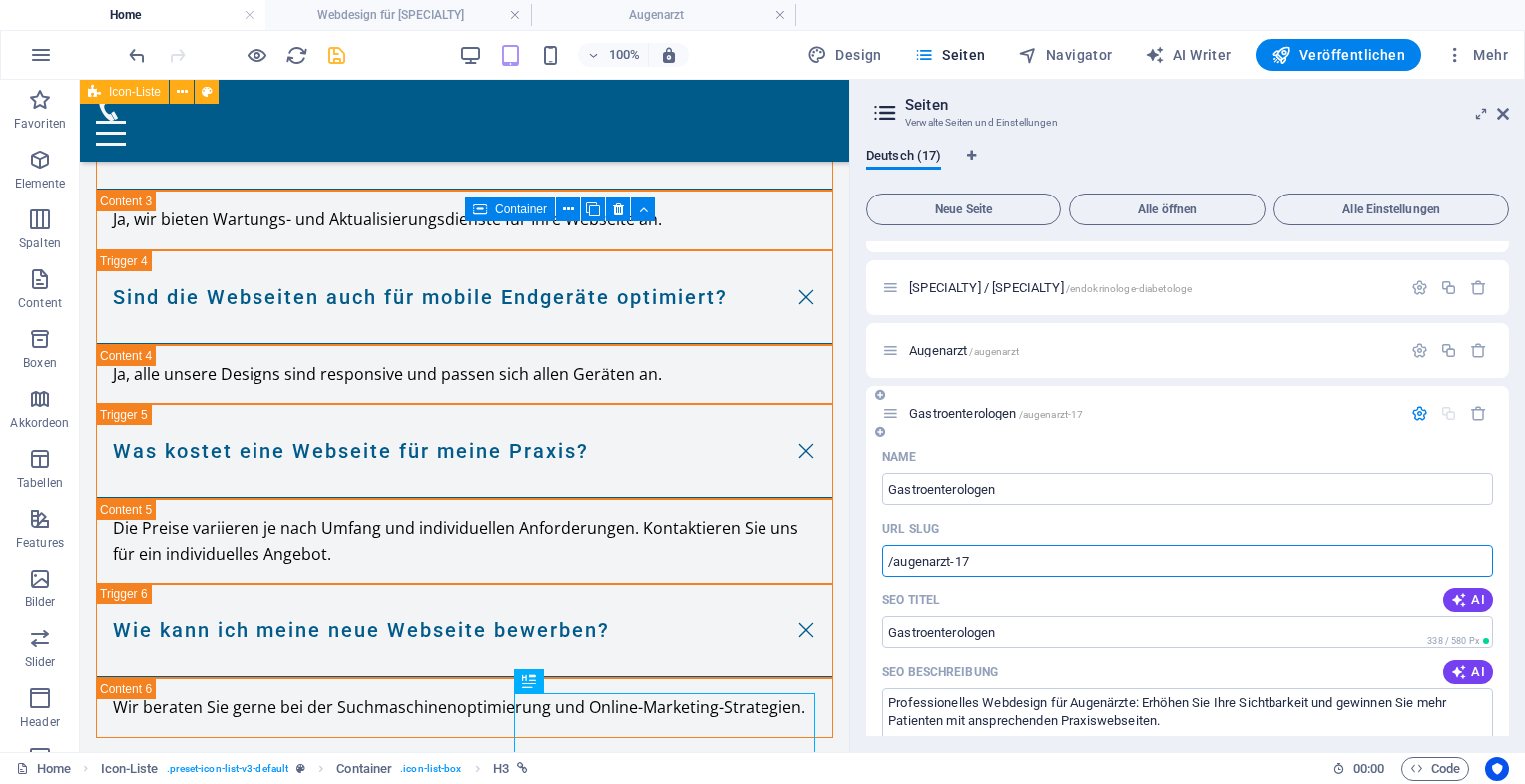 click on "/augenarzt-17" at bounding box center [1188, 561] 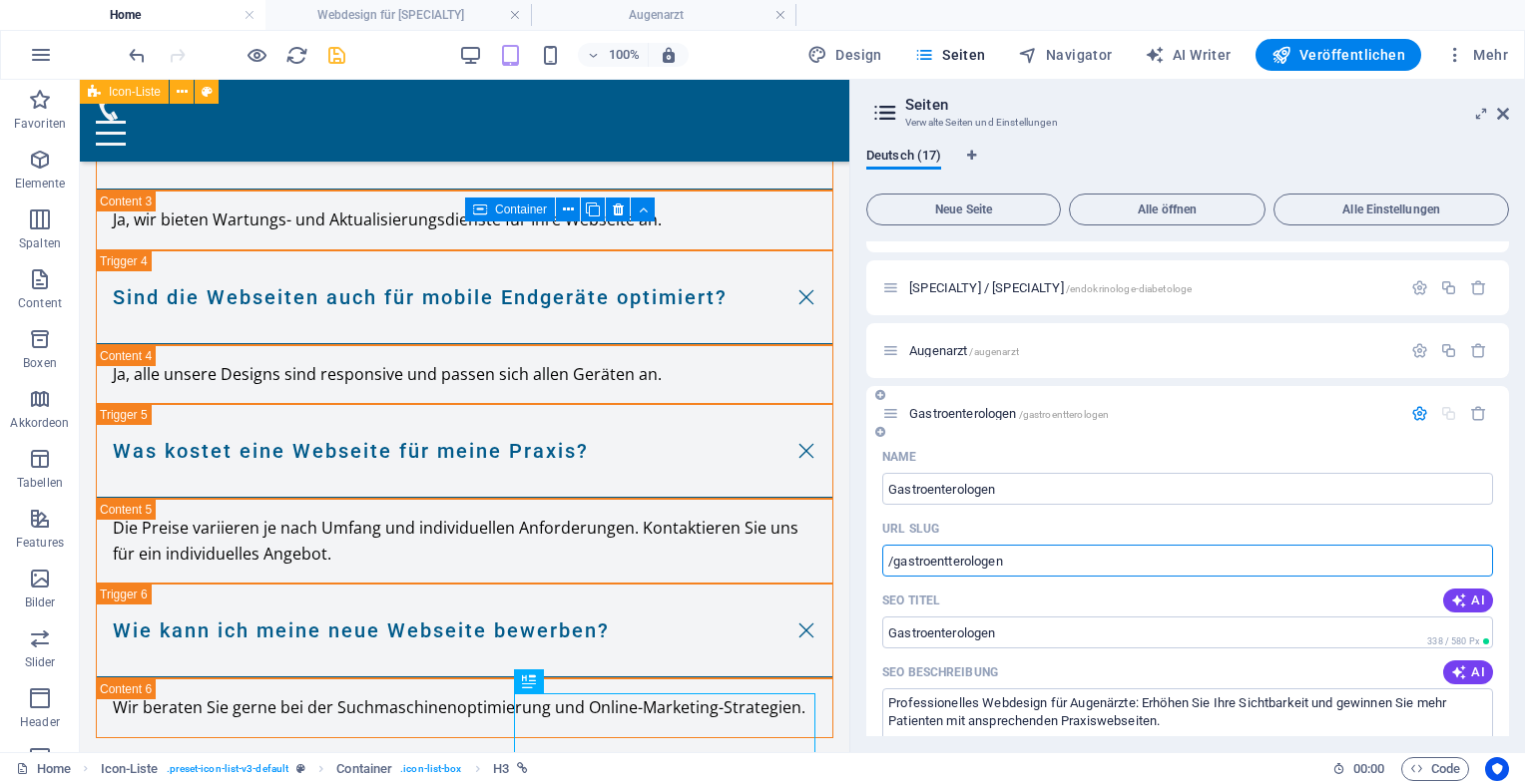 type on "/gastroentterologen" 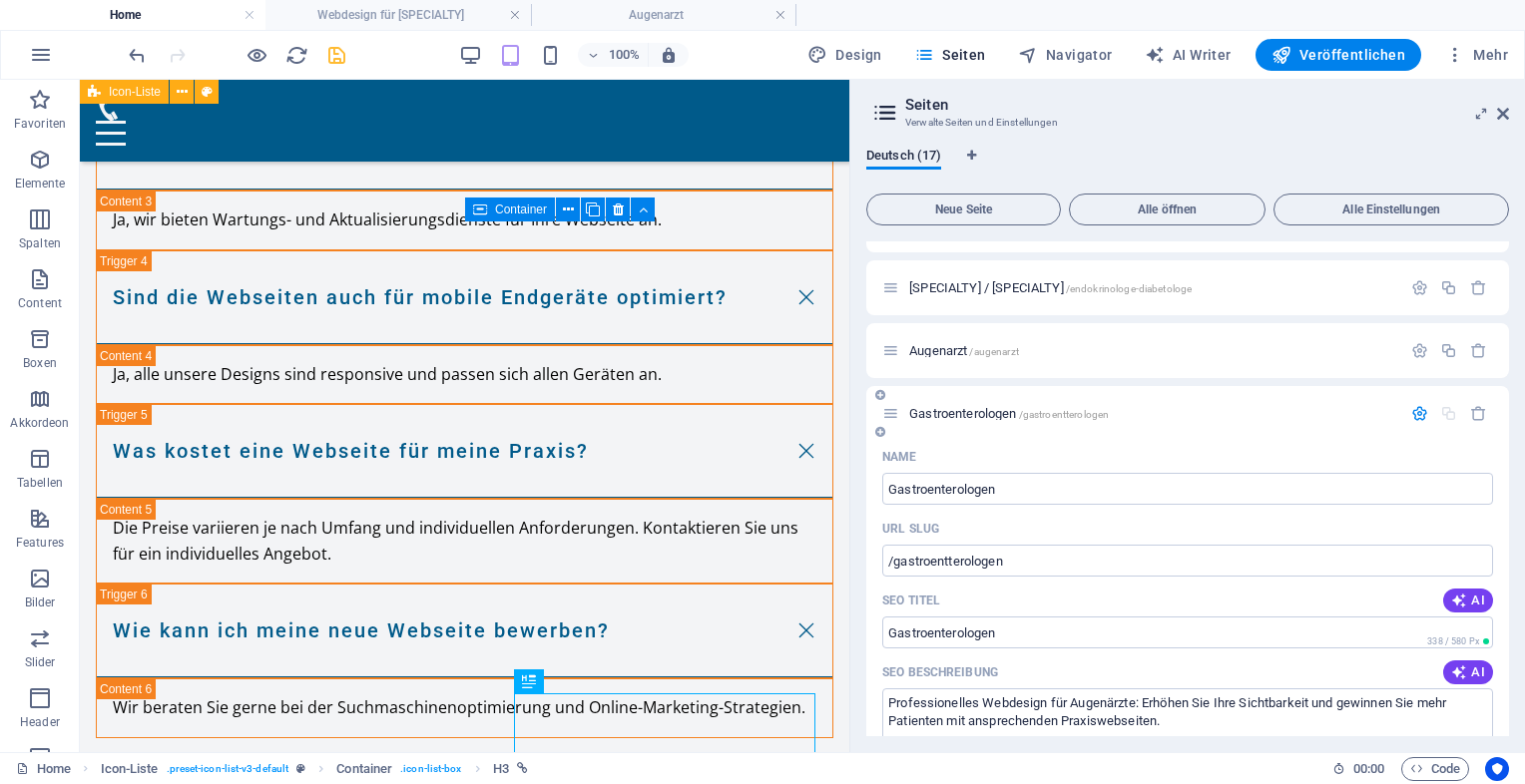 click on "Gastroenterologen /gastroentterologen" at bounding box center (1009, 413) 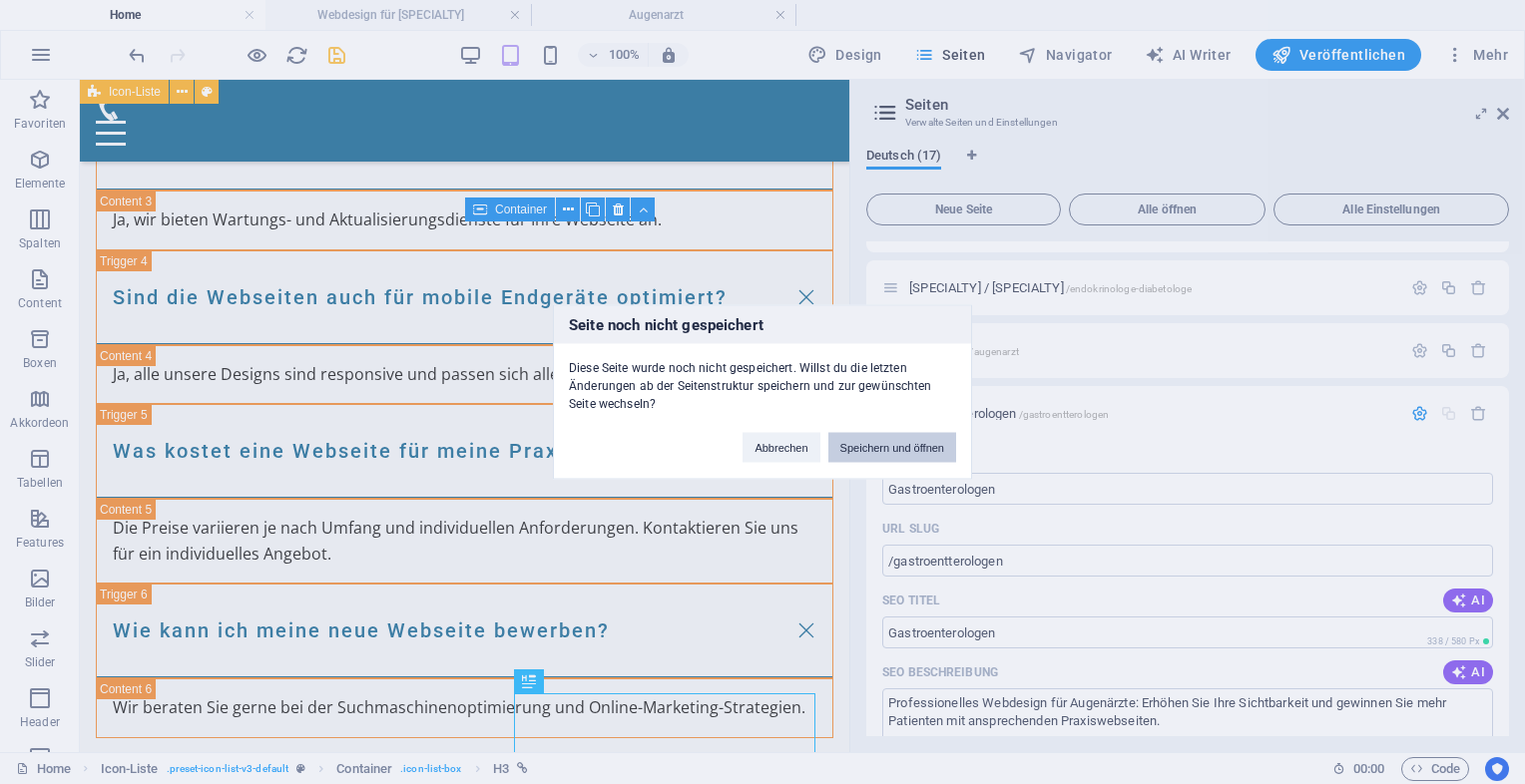 click on "Speichern und öffnen" at bounding box center (892, 448) 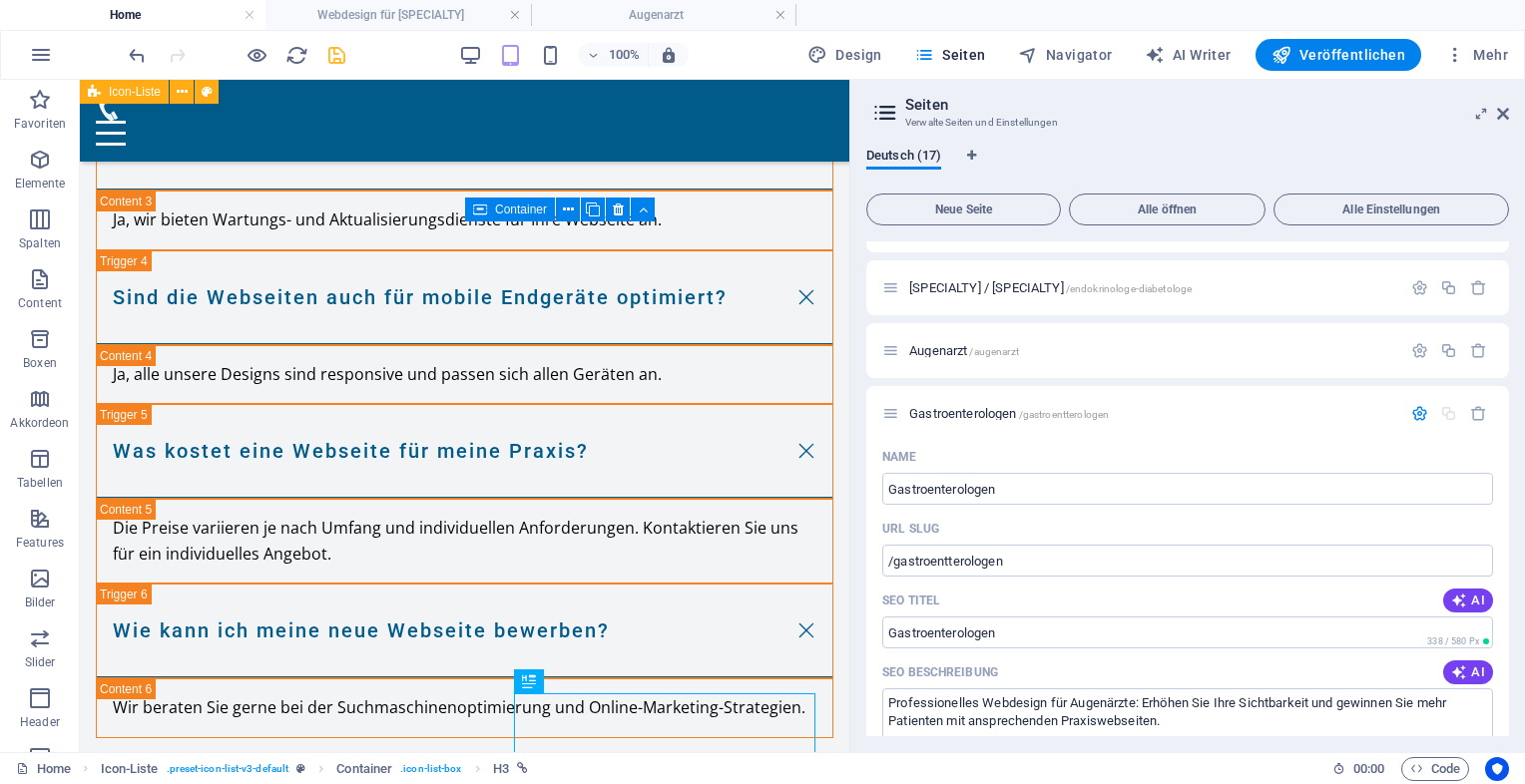 click at bounding box center [336, 55] 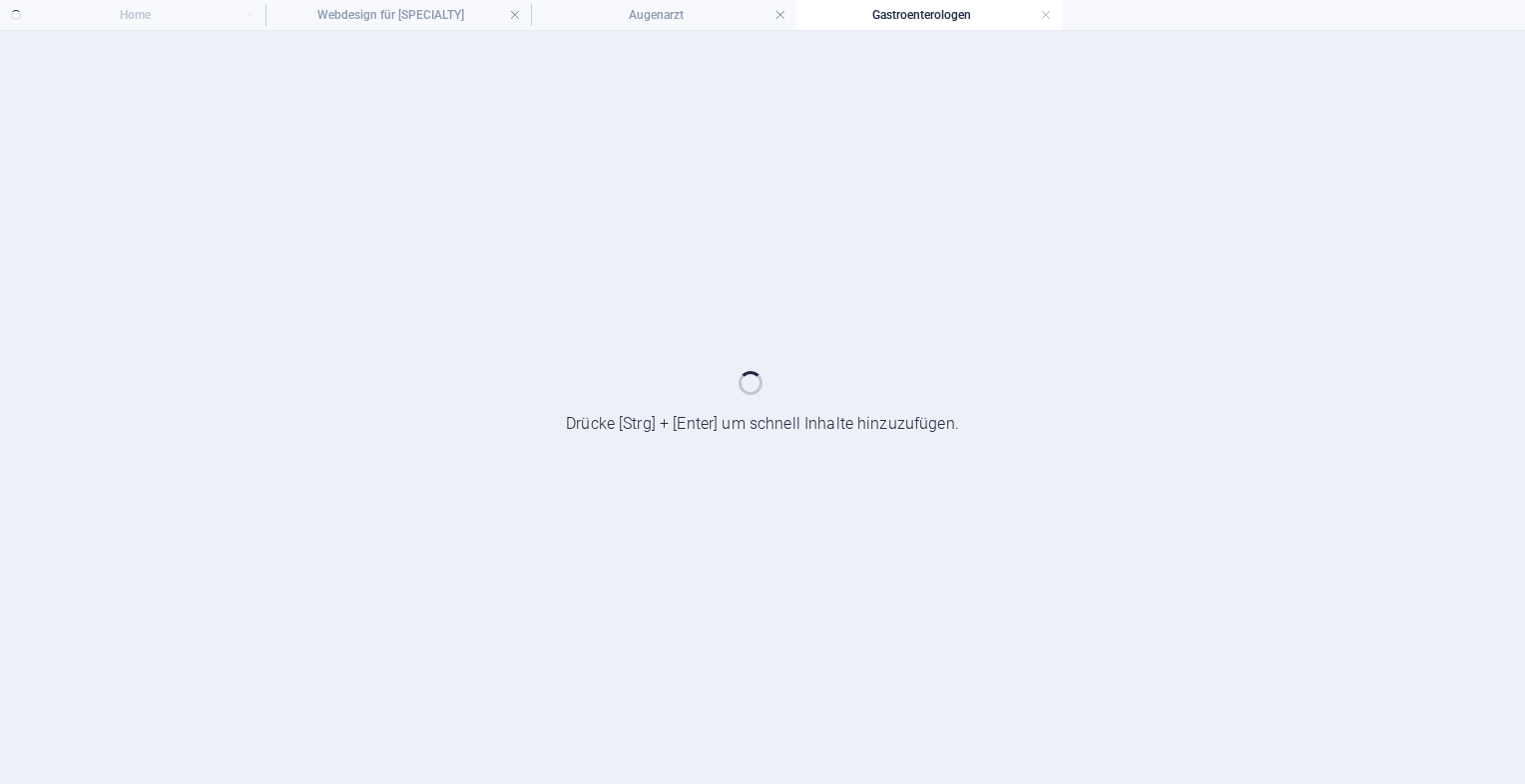 scroll, scrollTop: 0, scrollLeft: 0, axis: both 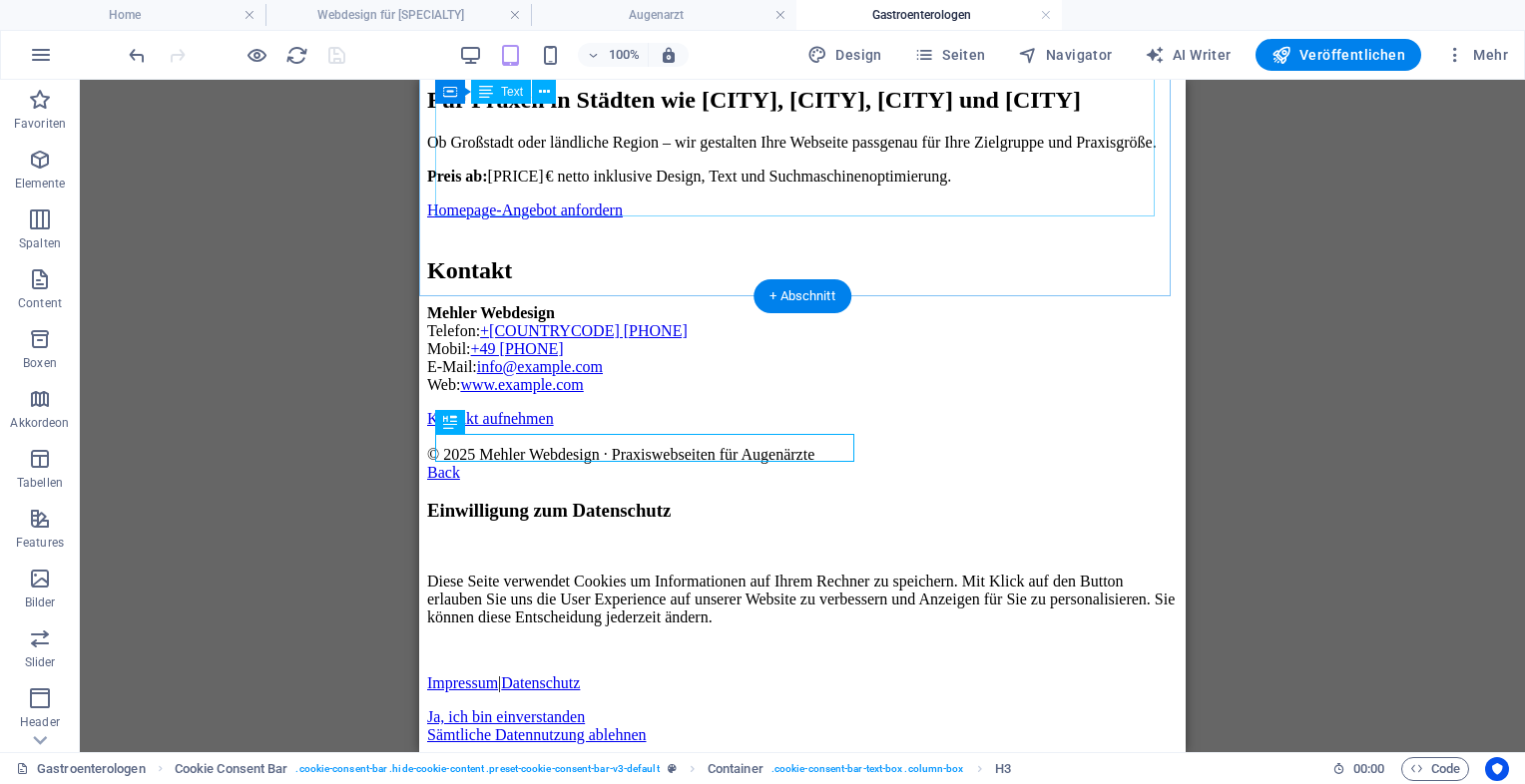 click on "Webdesign für Augenärzte – moderne Praxiswebseiten für Ihre Sichtbarkeit
Webdesign für Augenärzte
Professionelle Praxiswebseiten für mehr Patienten und bessere Sichtbarkeit
Ihre Schwerpunkte im Blick
Eine klare, gut strukturierte Webseite hilft Patienten, Ihre Leistungen schnell zu erfassen und Vertrauen aufzubauen.
Typische Behandlungen und Leistungen:
Sehtests und Sehberatung
Glaukomvorsorge und -diagnostik
Vorbereitung und Nachsorge von Augenoperationen
Netzhautdiagnostik und Therapie
Kontaktlinsenberatung und Anpassung
Jetzt unverbindlich anfragen
Warum eine moderne Praxiswebsite wichtig ist
Responsives Design für Smartphone, Tablet und Desktop
Suchmaschinenoptimierung für lokale Sichtbarkeit
Klare Darstellung von Leistungen, Team und Praxisinfos
Online-Terminbuchung oder Rückrufservice auf Wunsch
DSGVO-konforme Umsetzung
Preis ab:
Homepage-Angebot anfordern" at bounding box center [802, -82] 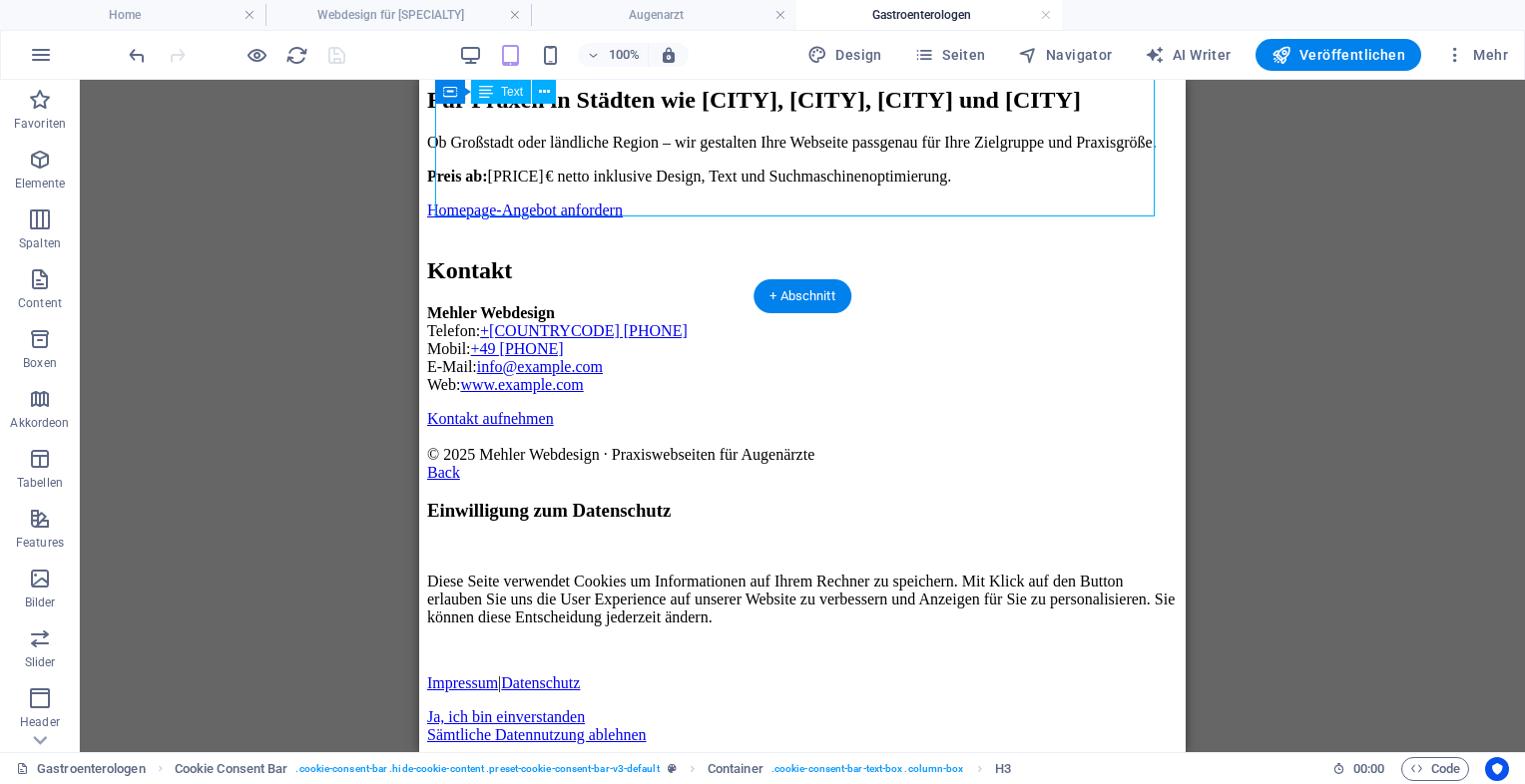click on "Webdesign für Augenärzte – moderne Praxiswebseiten für Ihre Sichtbarkeit
Webdesign für Augenärzte
Professionelle Praxiswebseiten für mehr Patienten und bessere Sichtbarkeit
Ihre Schwerpunkte im Blick
Eine klare, gut strukturierte Webseite hilft Patienten, Ihre Leistungen schnell zu erfassen und Vertrauen aufzubauen.
Typische Behandlungen und Leistungen:
Sehtests und Sehberatung
Glaukomvorsorge und -diagnostik
Vorbereitung und Nachsorge von Augenoperationen
Netzhautdiagnostik und Therapie
Kontaktlinsenberatung und Anpassung
Jetzt unverbindlich anfragen
Warum eine moderne Praxiswebsite wichtig ist
Responsives Design für Smartphone, Tablet und Desktop
Suchmaschinenoptimierung für lokale Sichtbarkeit
Klare Darstellung von Leistungen, Team und Praxisinfos
Online-Terminbuchung oder Rückrufservice auf Wunsch
DSGVO-konforme Umsetzung
Preis ab:
Homepage-Angebot anfordern" at bounding box center (802, -82) 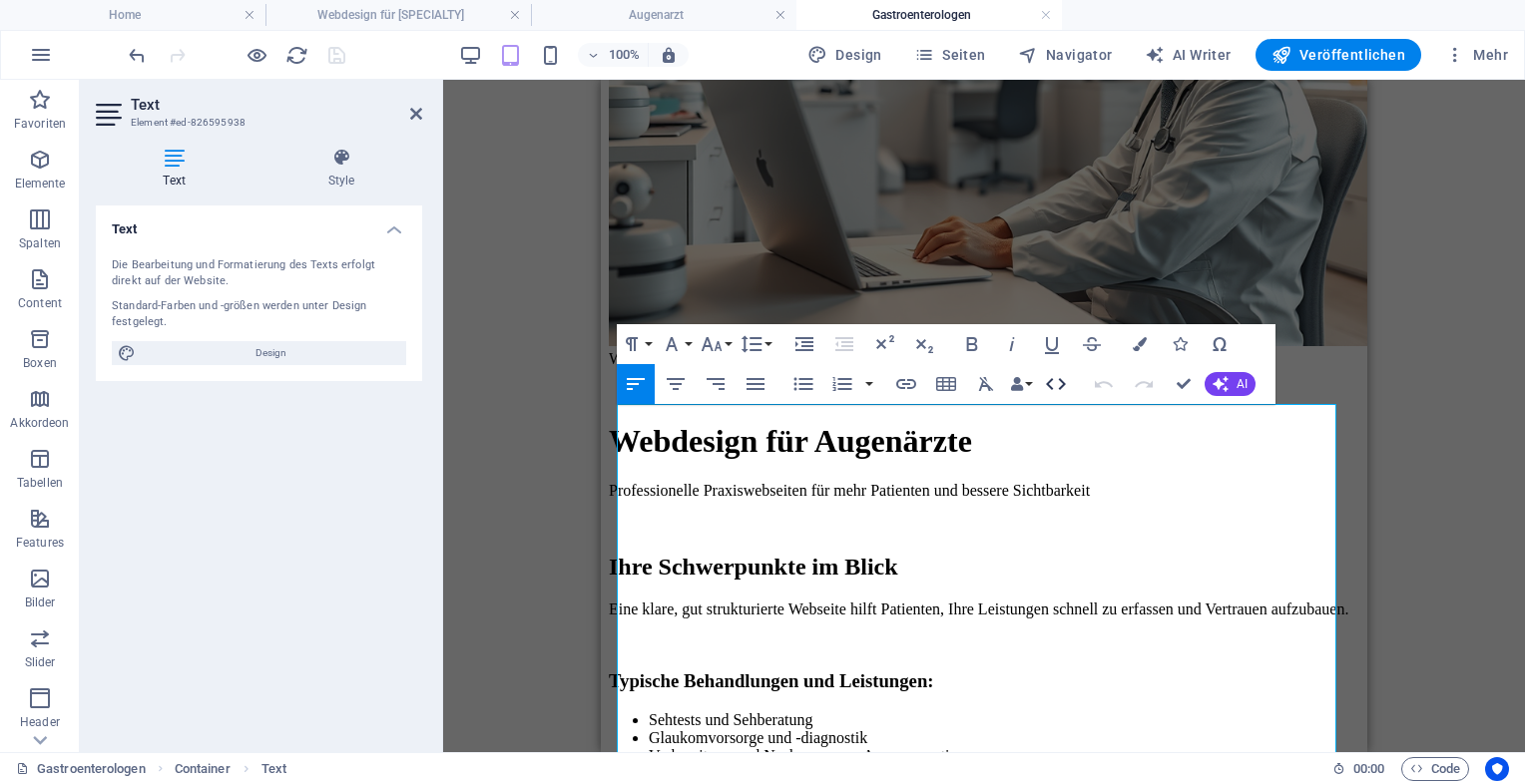click 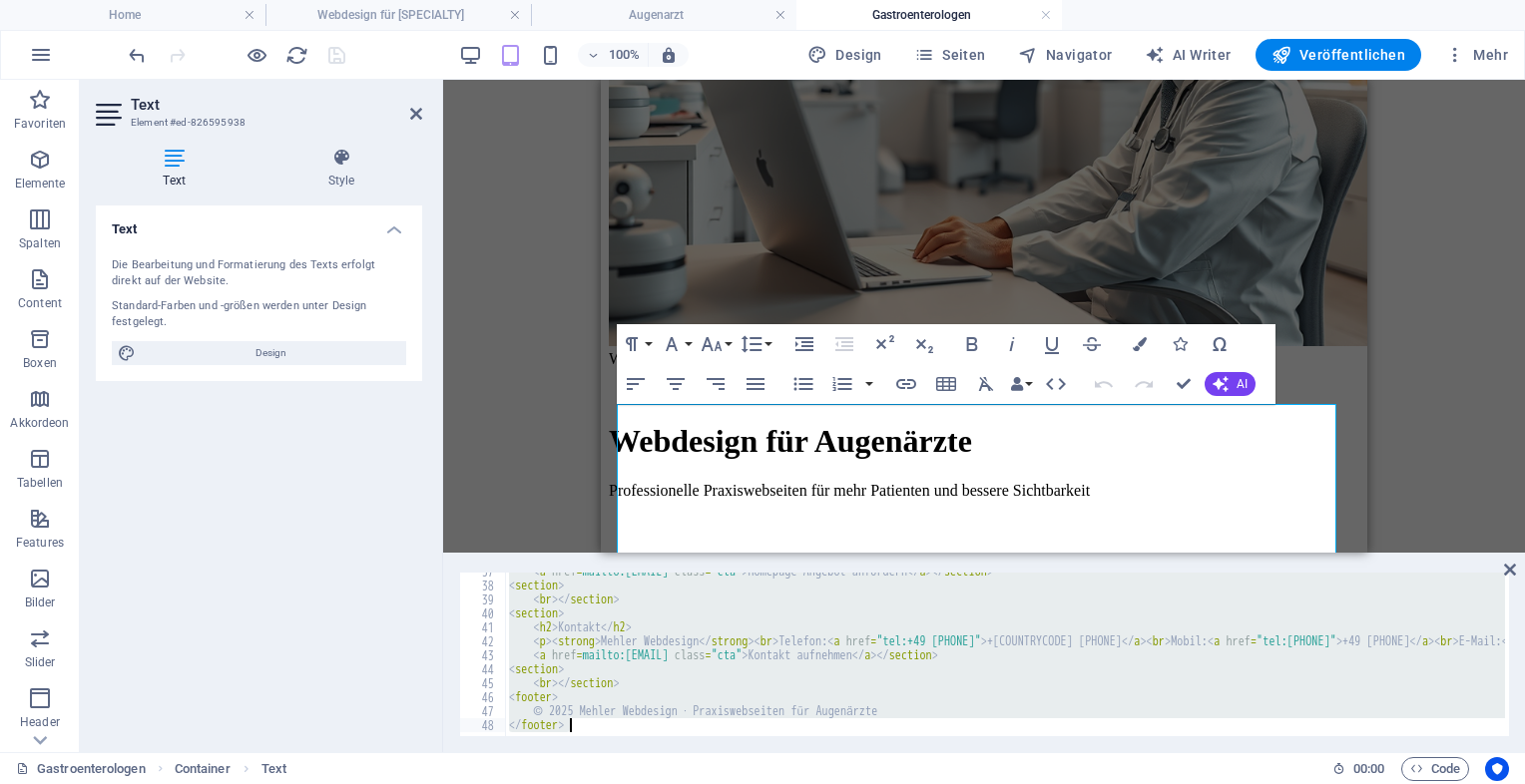 scroll, scrollTop: 511, scrollLeft: 0, axis: vertical 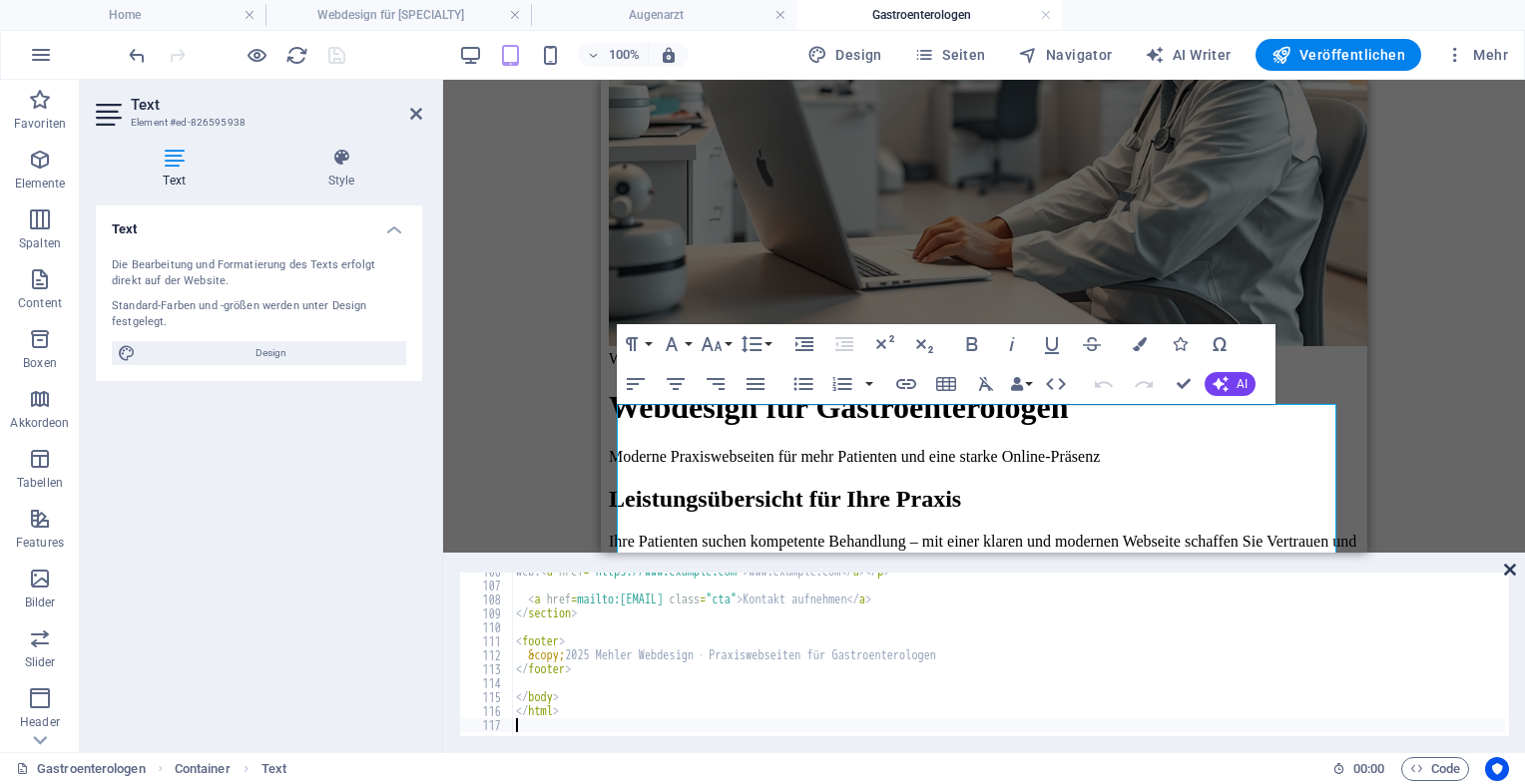 click at bounding box center [1510, 570] 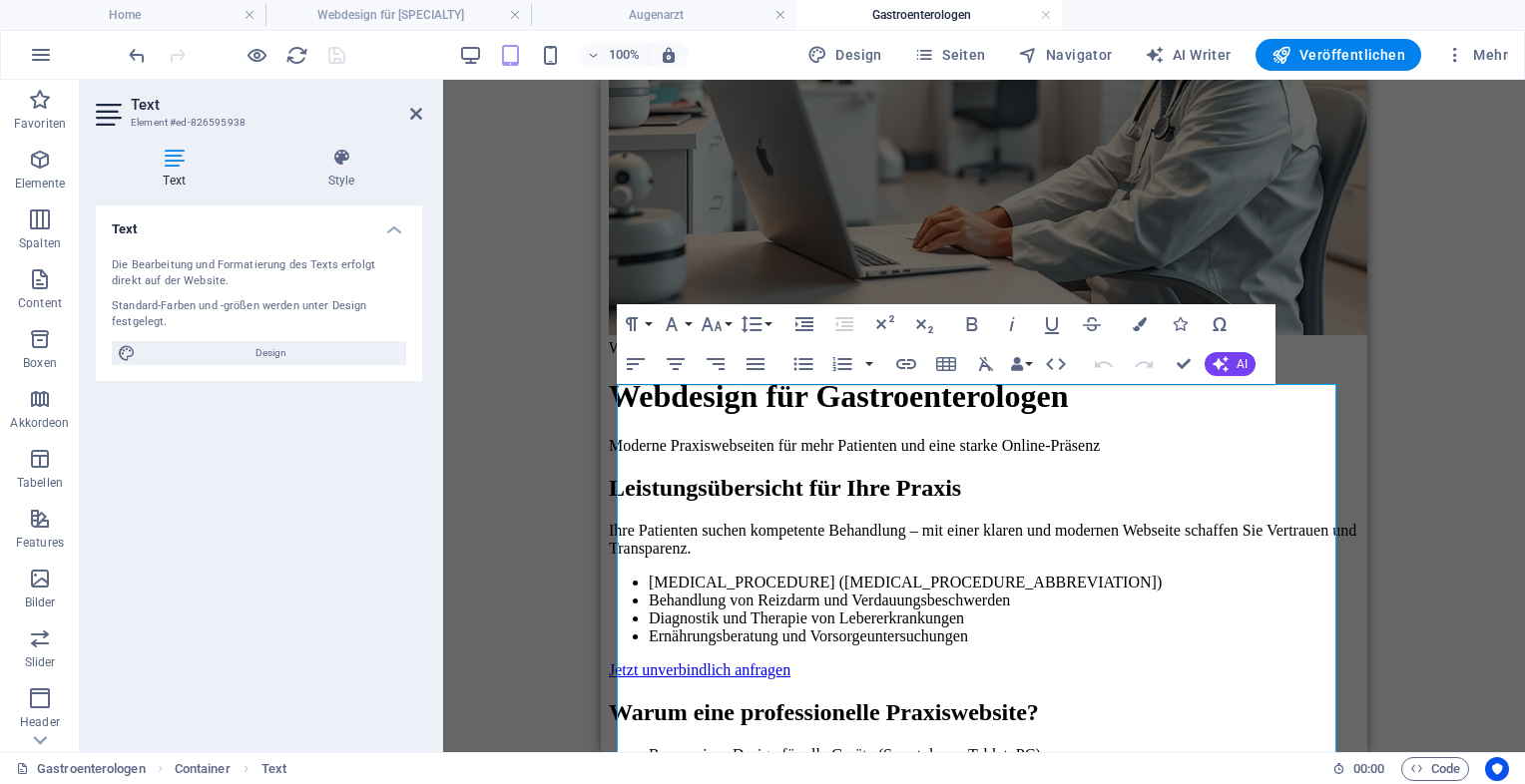 scroll, scrollTop: 371, scrollLeft: 0, axis: vertical 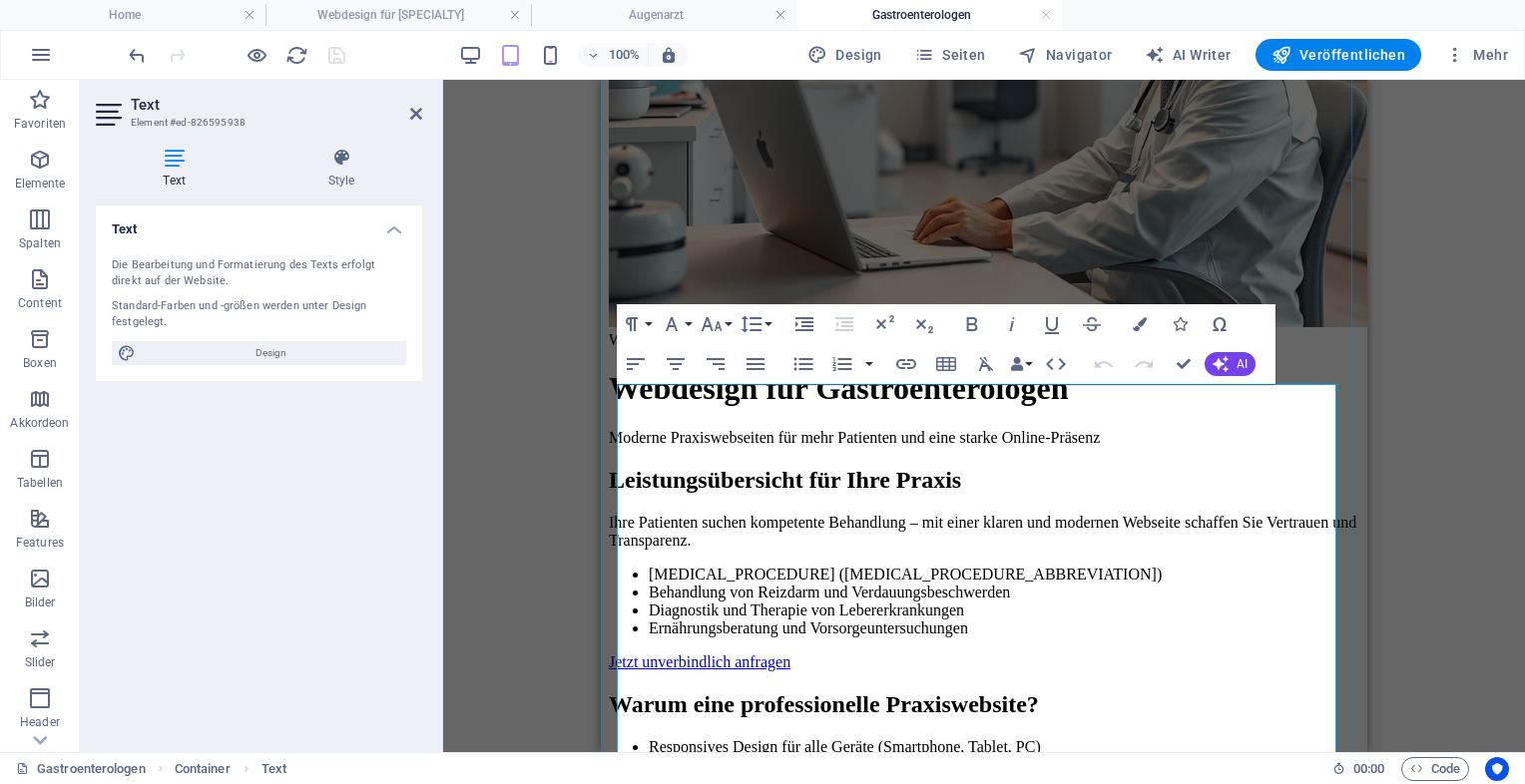 click on "Webdesign für Gastroenterologen" at bounding box center (984, 388) 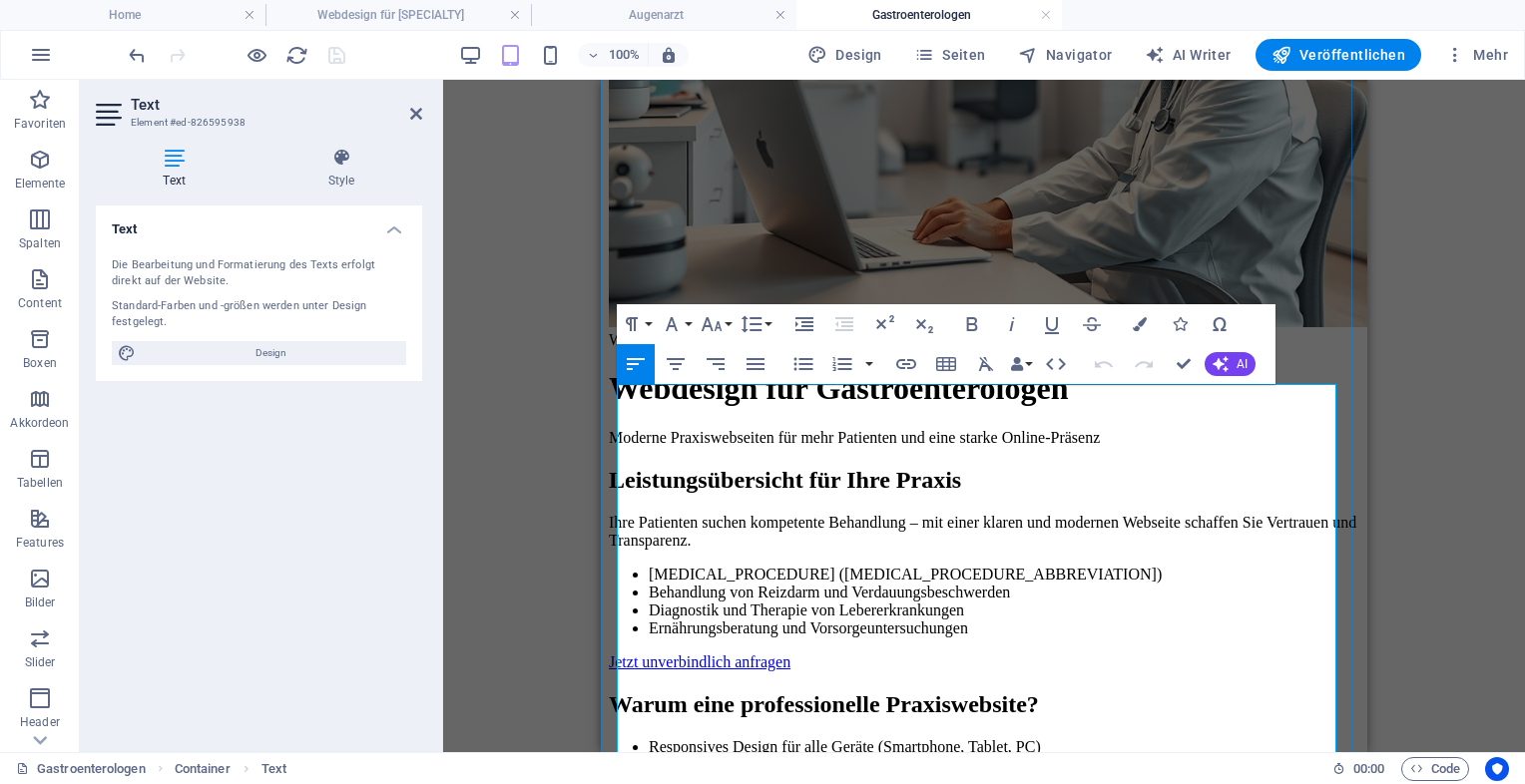 click on "Webdesign für Gastroenterologen – moderne Praxiswebseiten für mehr Patienten
Webdesign für Gastroenterologen
Moderne Praxiswebseiten für mehr Patienten und eine starke Online-Präsenz
Leistungsübersicht für Ihre Praxis
Ihre Patienten suchen kompetente Behandlung – mit einer klaren und modernen Webseite schaffen Sie Vertrauen und Transparenz.
Magen-Darm-Spiegelungen (Endoskopien)
Behandlung von Reizdarm und Verdauungsbeschwerden
Diagnostik und Therapie von Lebererkrankungen
Ernährungsberatung und Vorsorgeuntersuchungen
Jetzt unverbindlich anfragen
Warum eine professionelle Praxiswebsite?
Responsives Design für alle Geräte (Smartphone, Tablet, PC)
Suchmaschinenoptimierung (SEO) für lokale Reichweite
Klare Darstellung von Leistungen und Kontaktmöglichkeiten
Optionale Online-Terminbuchung und Kontaktformulare
Datenschutzkonform (DSGVO)
Preis ab:" at bounding box center (984, 759) 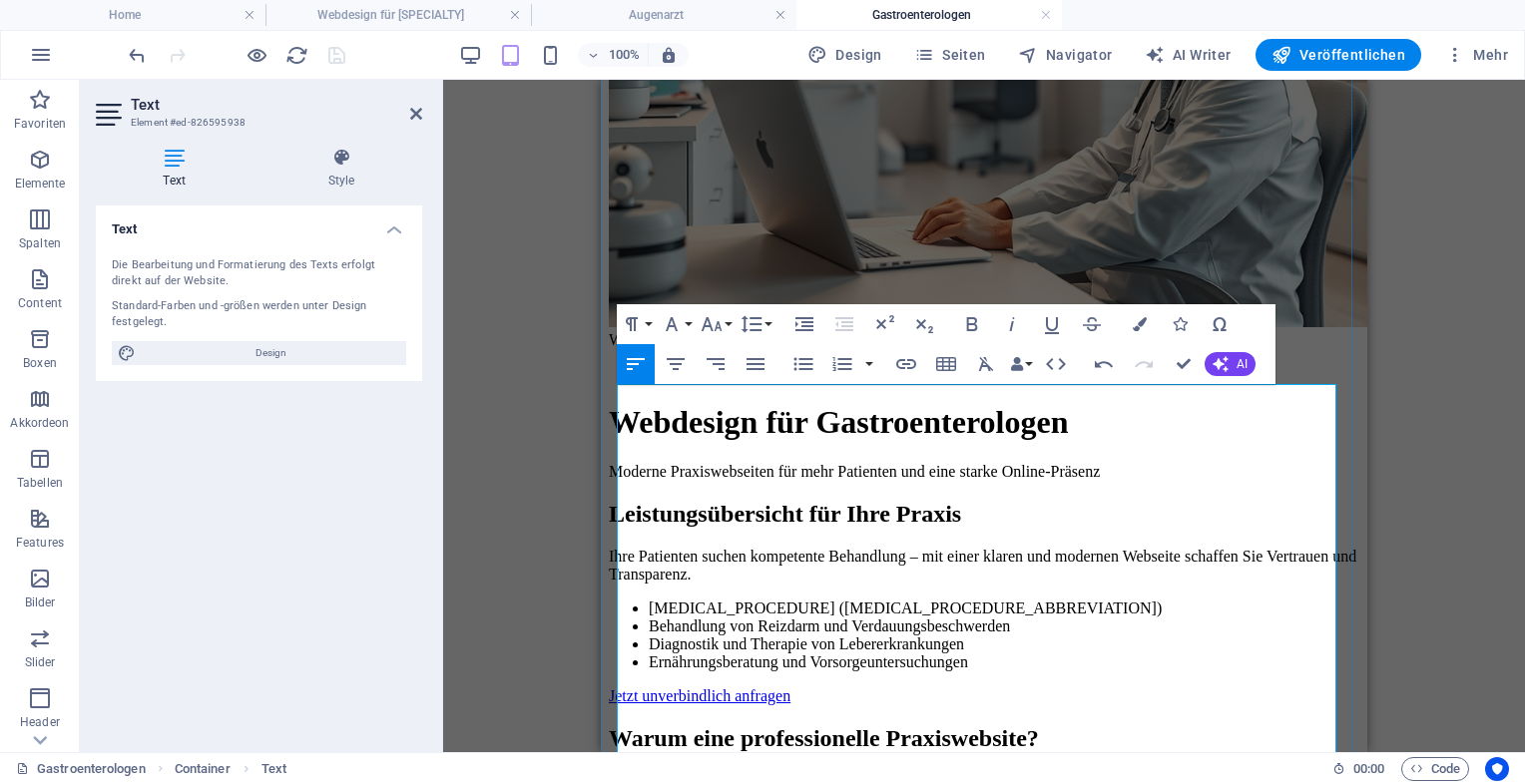 click on "Moderne Praxiswebseiten für mehr Patienten und eine starke Online-Präsenz" at bounding box center (984, 472) 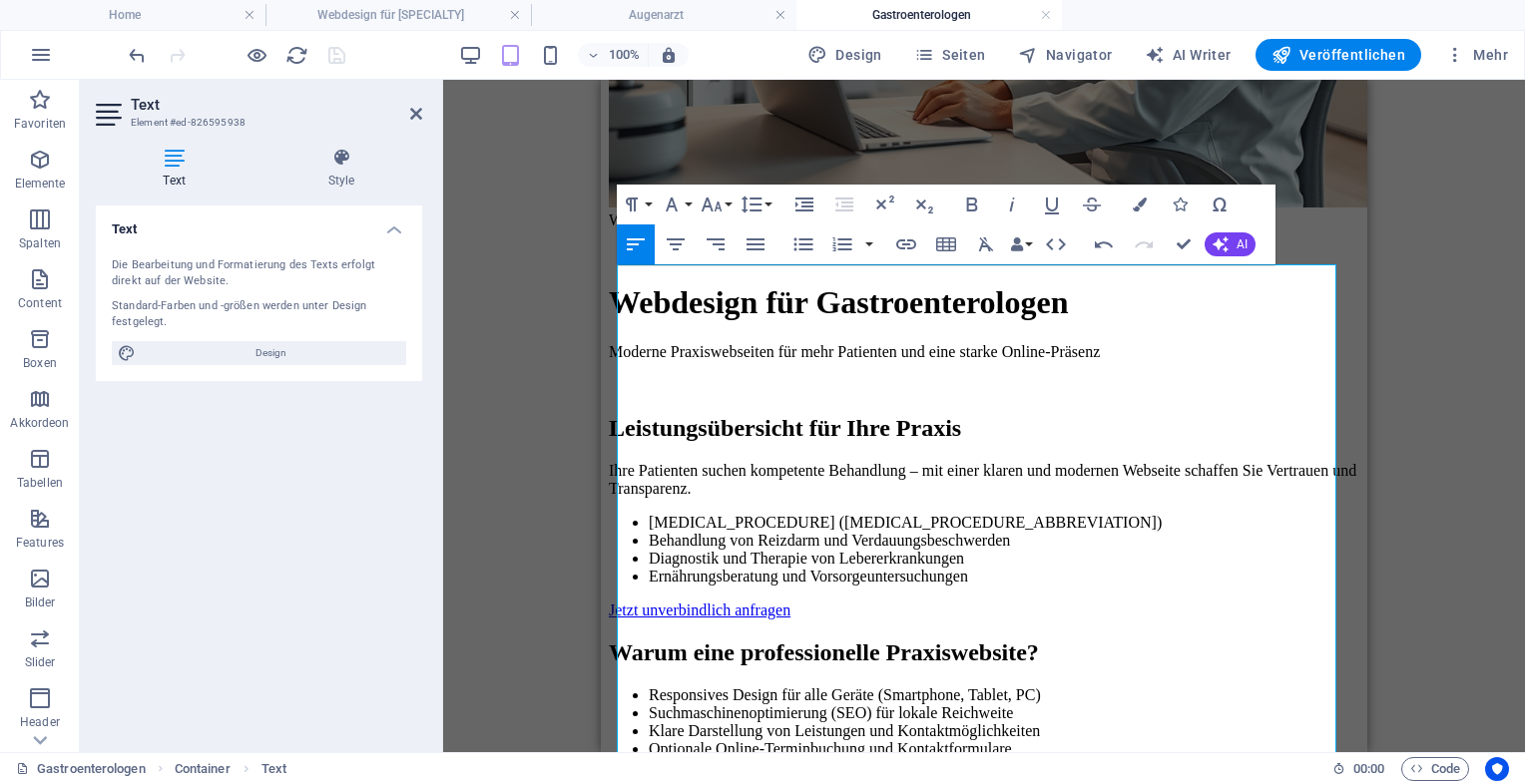 scroll, scrollTop: 558, scrollLeft: 0, axis: vertical 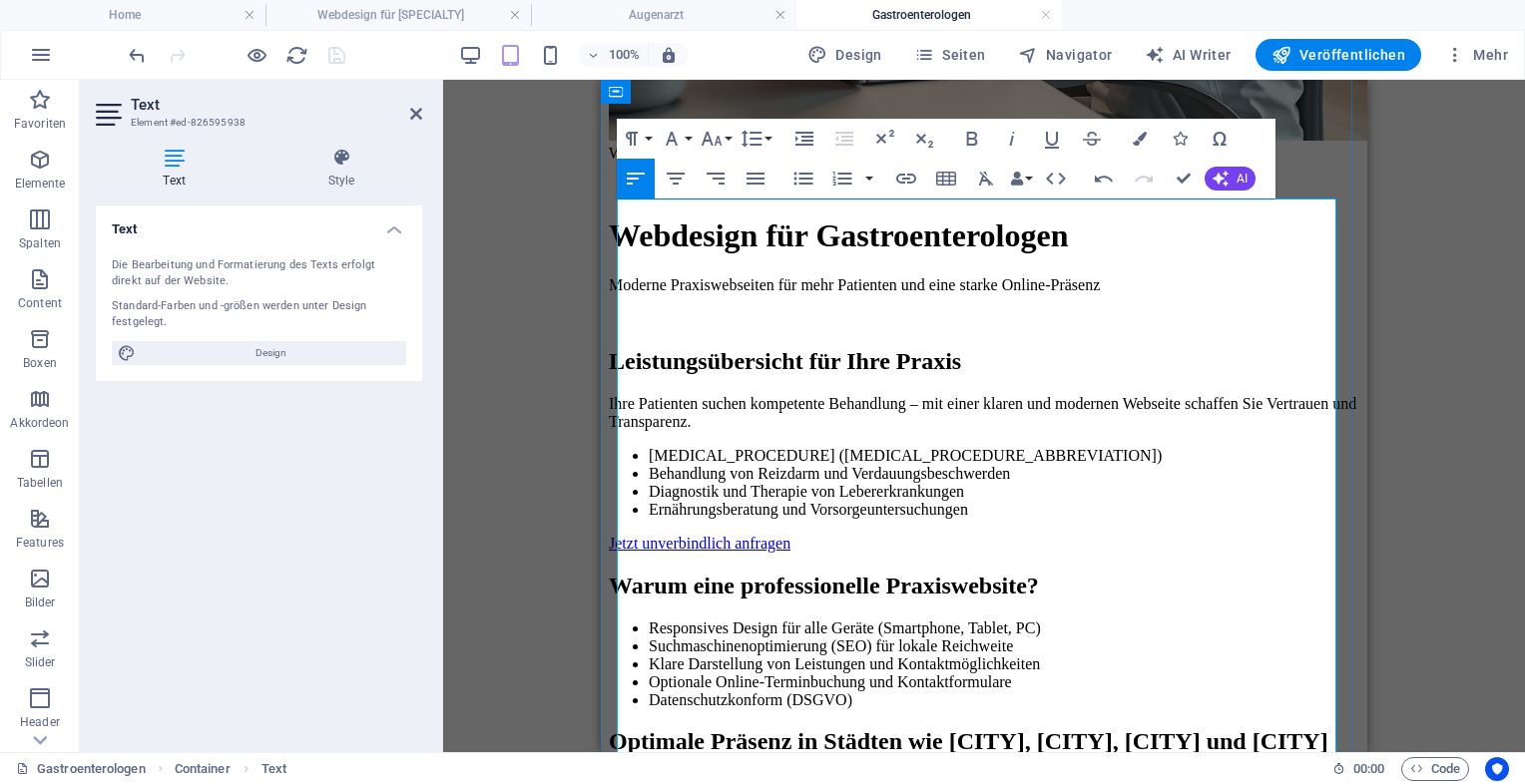 click on "Leistungsübersicht für Ihre Praxis
Ihre Patienten suchen kompetente Behandlung – mit einer klaren und modernen Webseite schaffen Sie Vertrauen und Transparenz.
Magen-Darm-Spiegelungen (Endoskopien)
Behandlung von Reizdarm und Verdauungsbeschwerden
Diagnostik und Therapie von Lebererkrankungen
Ernährungsberatung und Vorsorgeuntersuchungen
Jetzt unverbindlich anfragen" at bounding box center (984, 450) 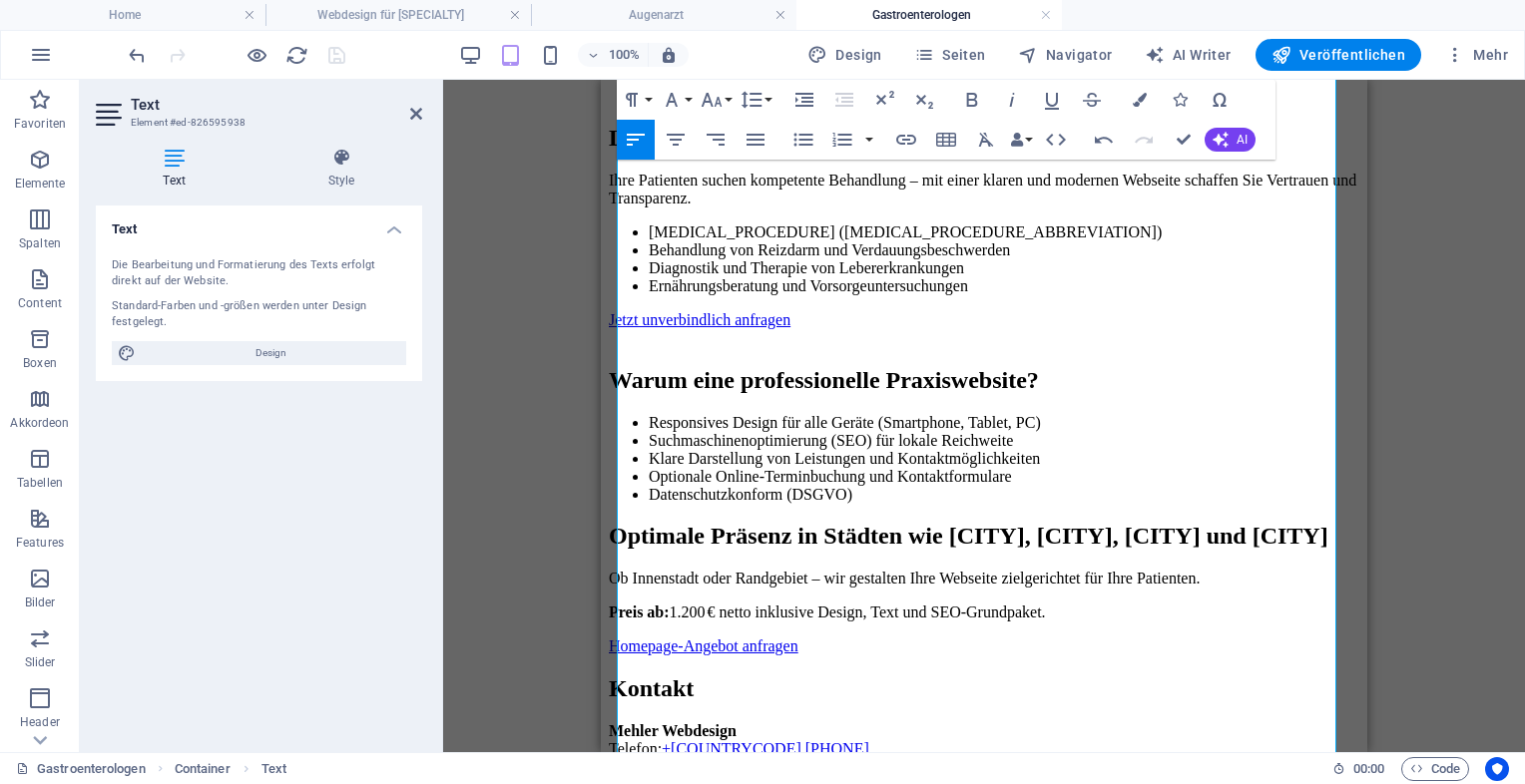 scroll, scrollTop: 791, scrollLeft: 0, axis: vertical 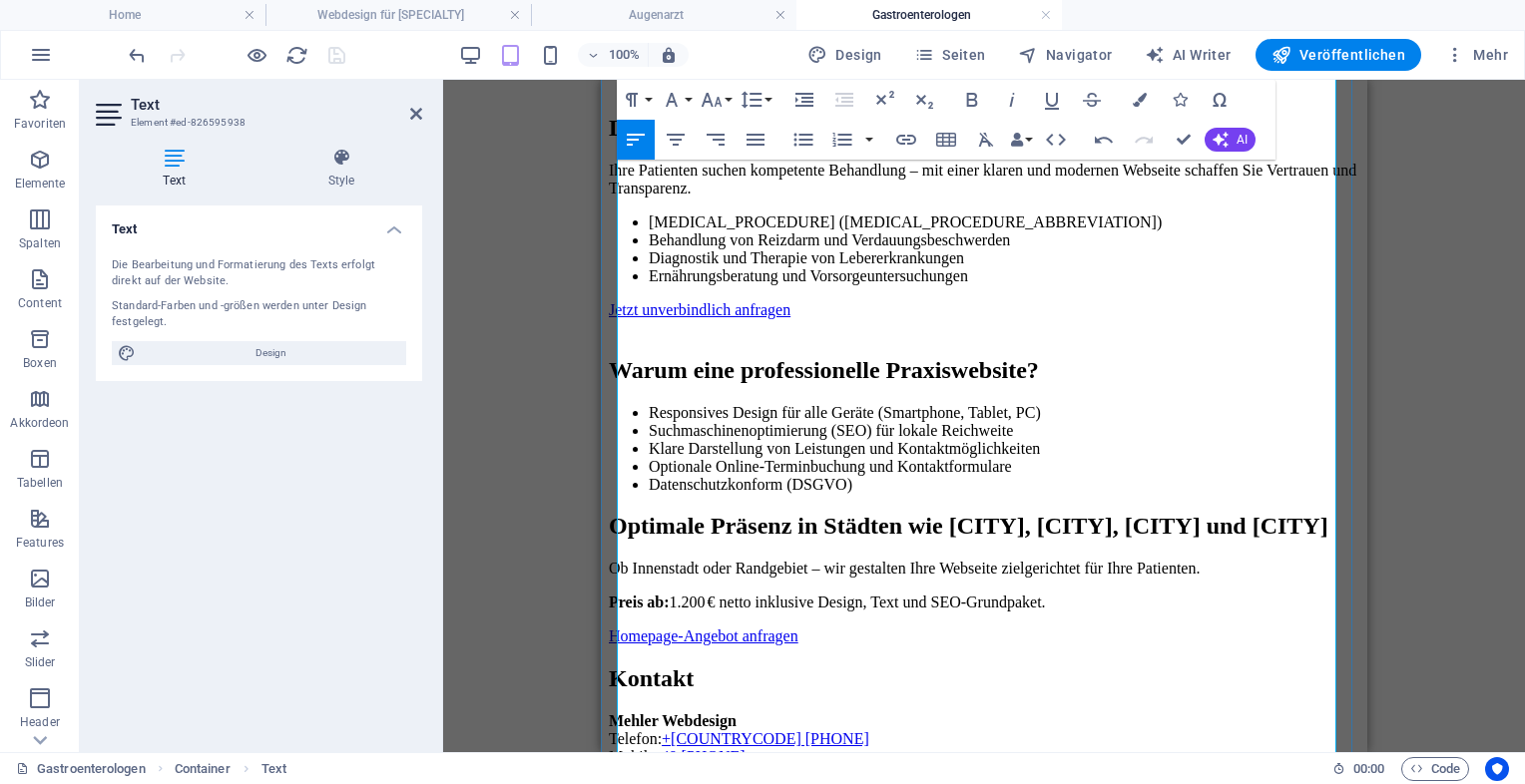 click on "Datenschutzkonform (DSGVO)" at bounding box center [1004, 485] 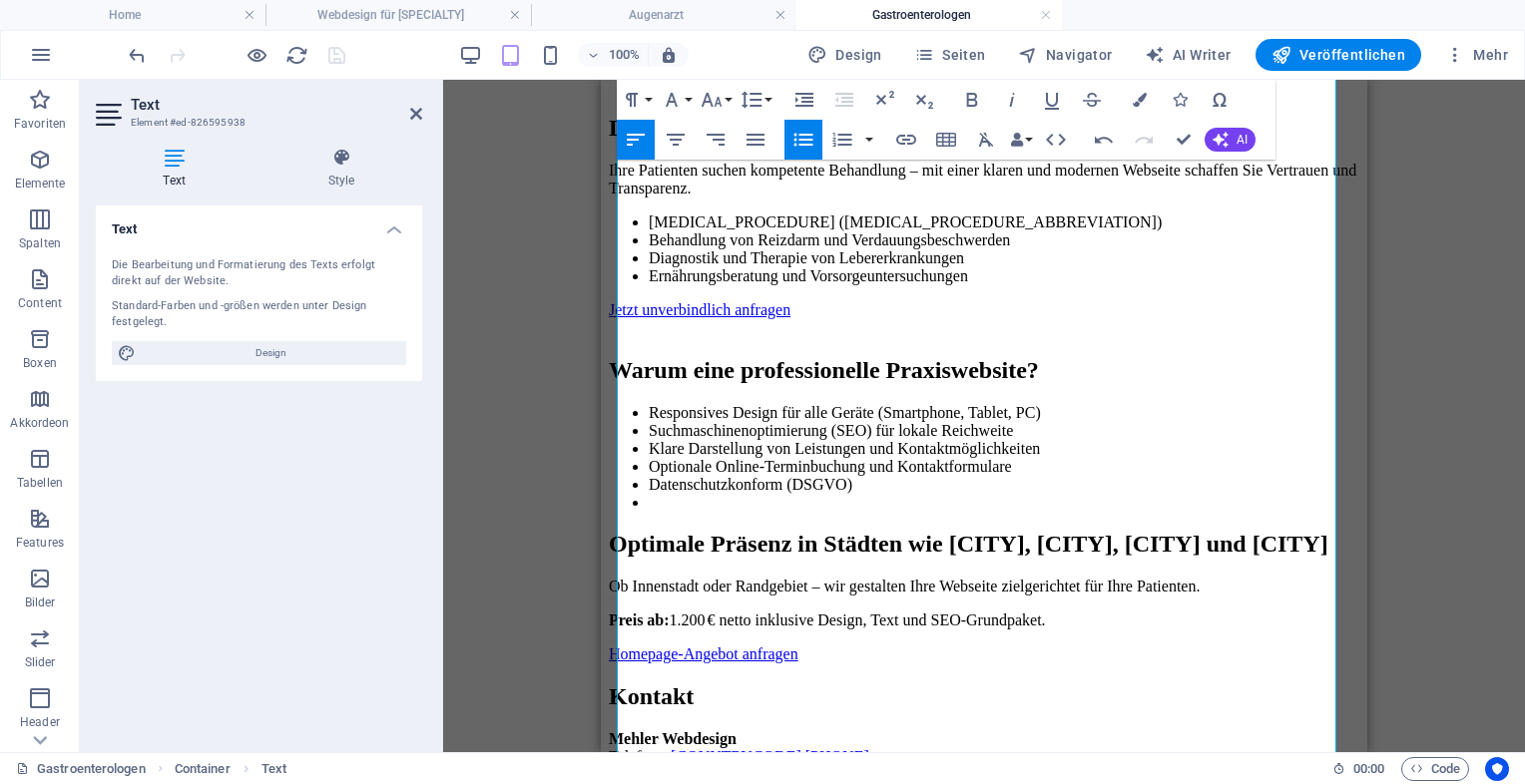 click 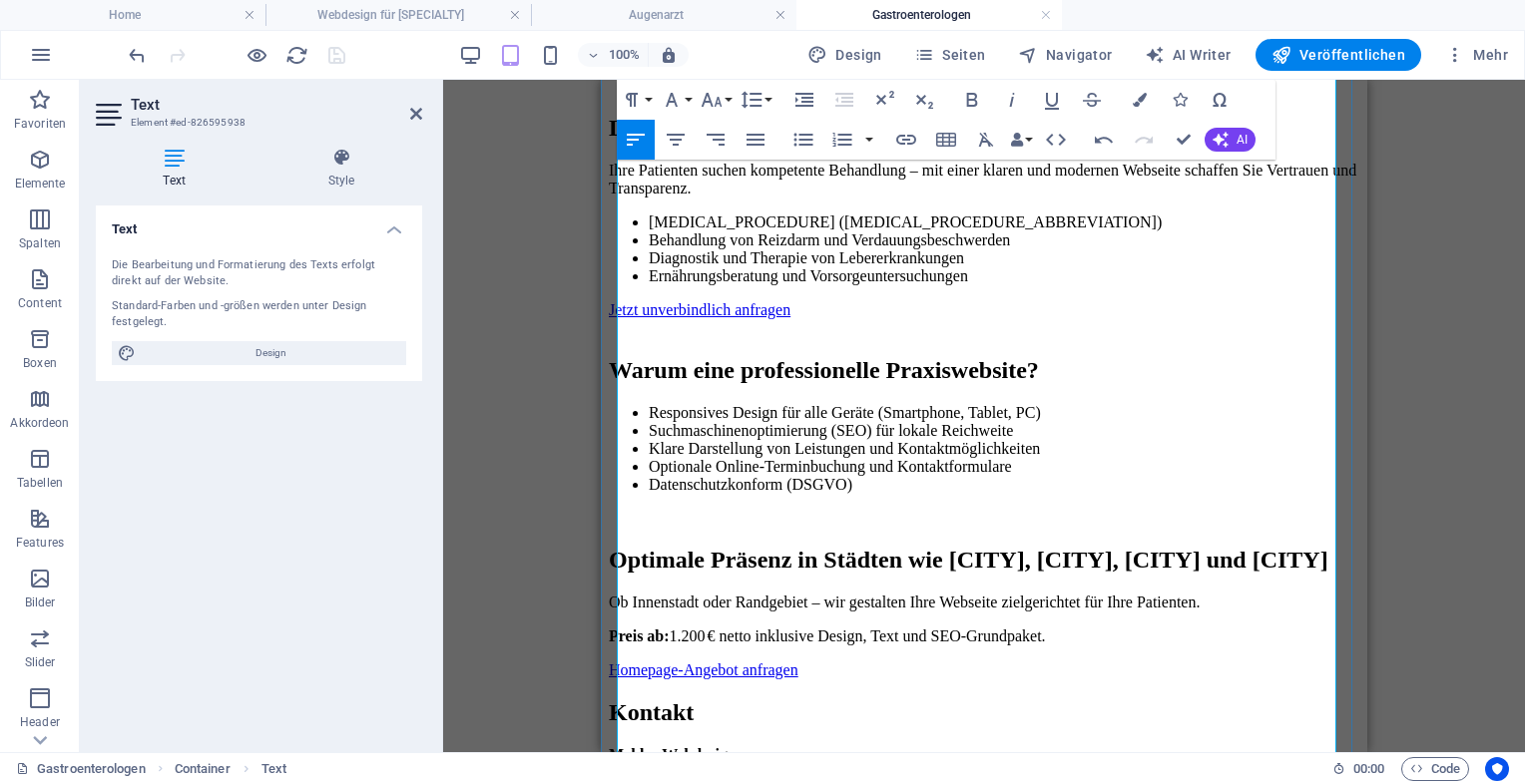click on "Optimale Präsenz in Städten wie Frankfurt, Köln, Hamburg und München
Ob Innenstadt oder Randgebiet – wir gestalten Ihre Webseite zielgerichtet für Ihre Patienten.
Preis ab:  1.200 € netto inklusive Design, Text und SEO-Grundpaket.
Homepage-Angebot anfragen" at bounding box center [984, 612] 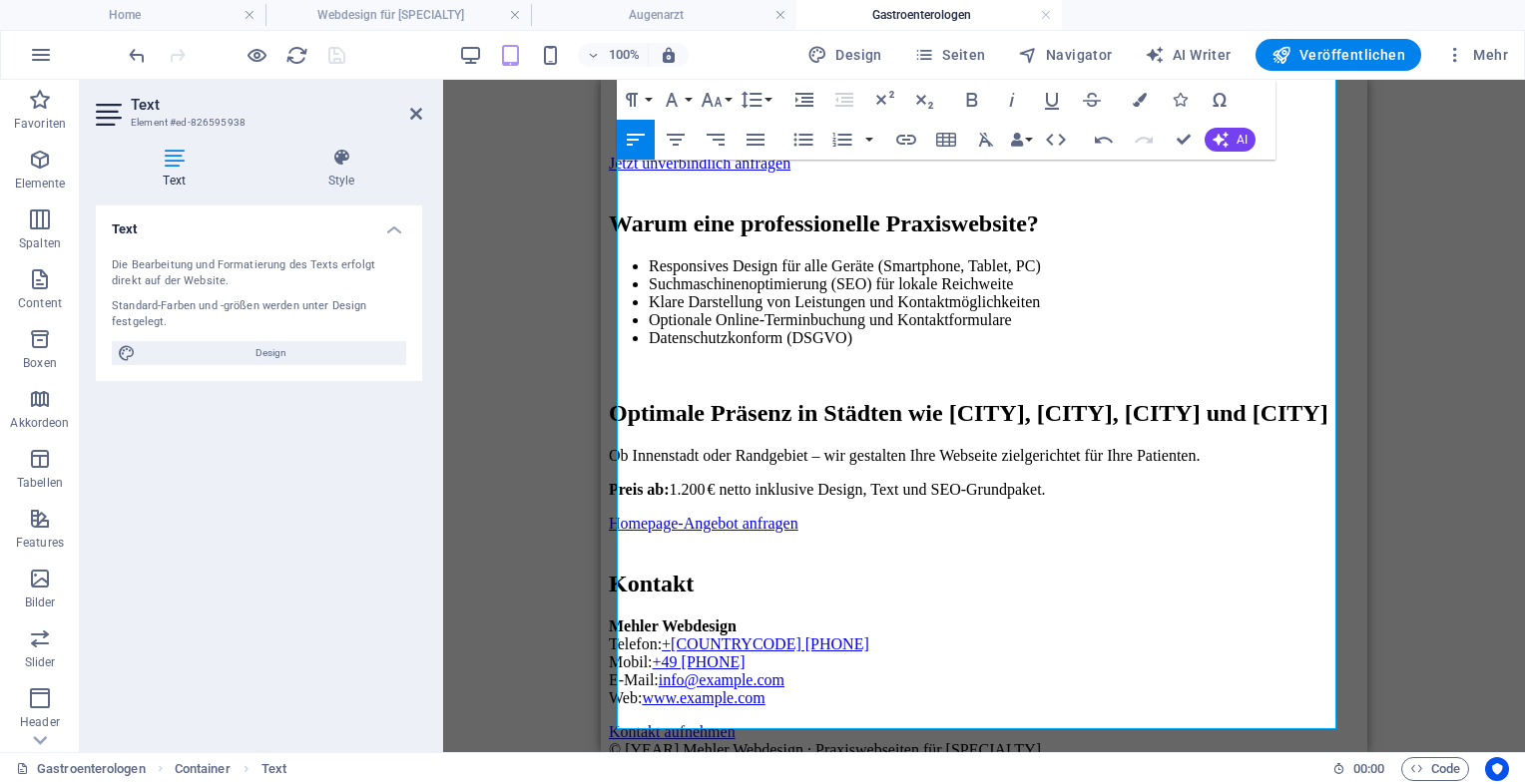 scroll, scrollTop: 1049, scrollLeft: 0, axis: vertical 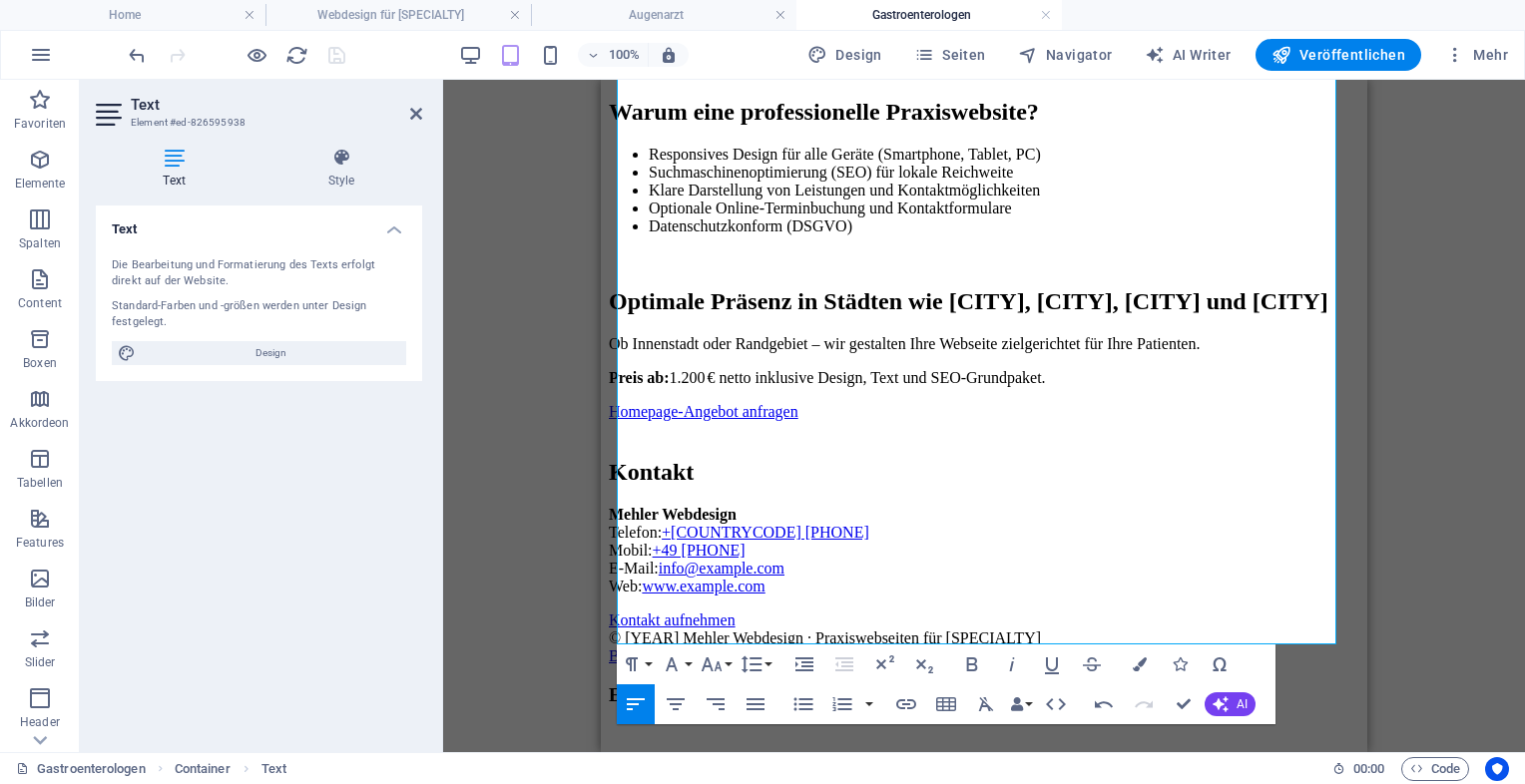 drag, startPoint x: 1361, startPoint y: 396, endPoint x: 1970, endPoint y: 552, distance: 628.66287 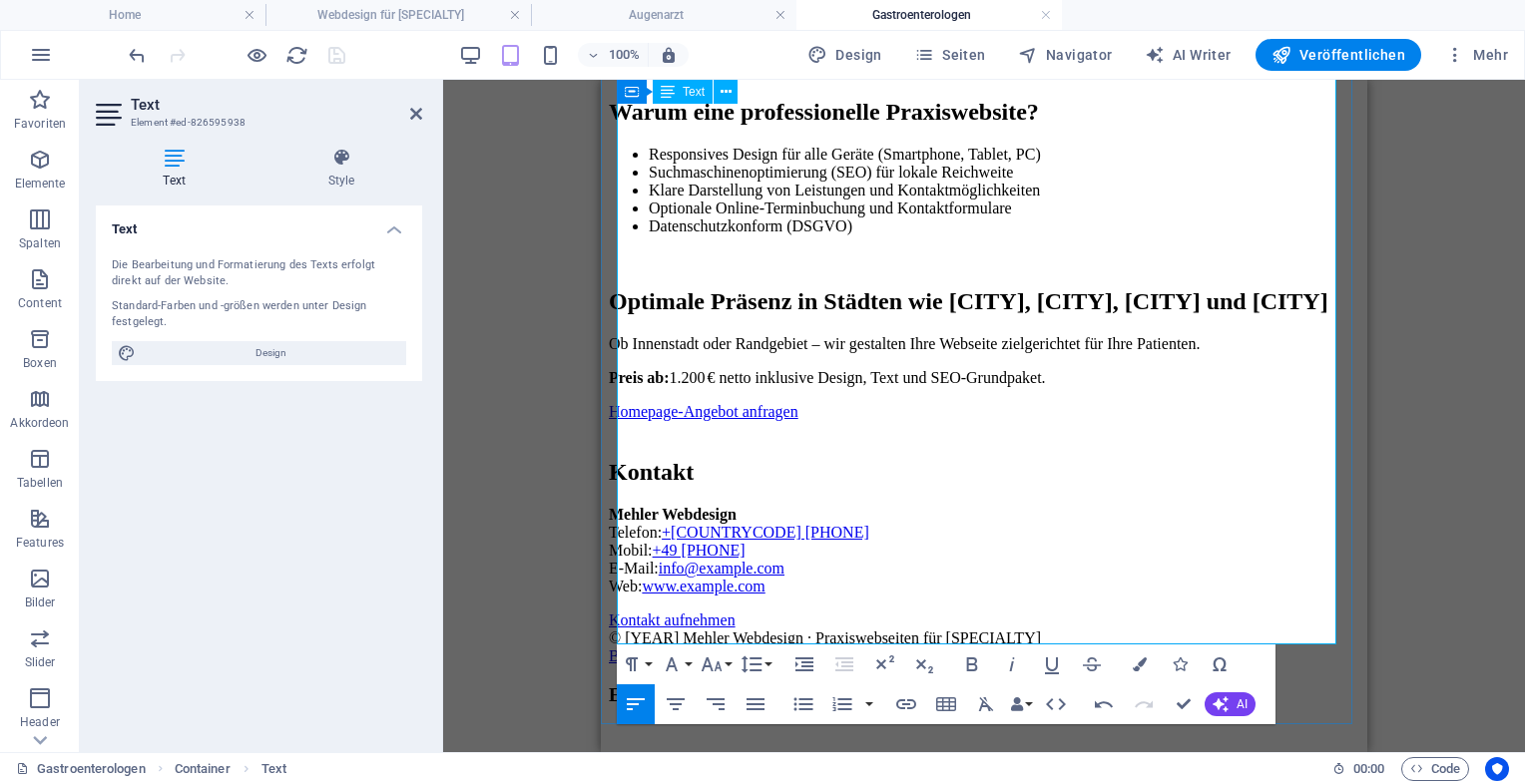 click on "Mehler Webdesign
Telefon:  +49 208 43906645
Mobil:  +49 1522 9855538
E-Mail:  info@deine-arzthomepage.de
Web:  www.deine-arzthomepage.de" at bounding box center (984, 551) 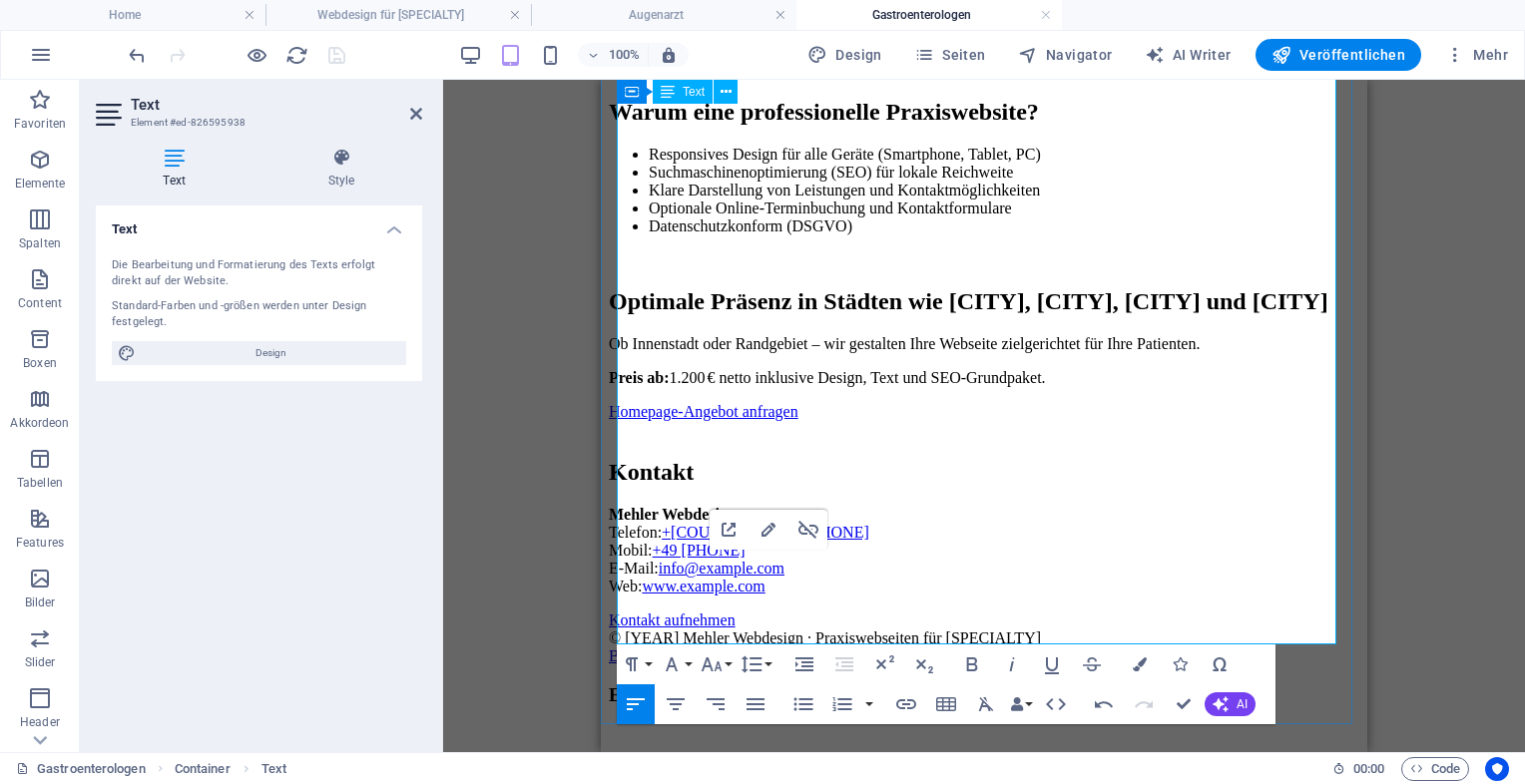 click on "Mehler Webdesign
Telefon:  +49 208 43906645
Mobil:  +49 1522 9855538
E-Mail:  info@deine-arzthomepage.de
Web:  www.deine-arzthomepage.de" at bounding box center [984, 551] 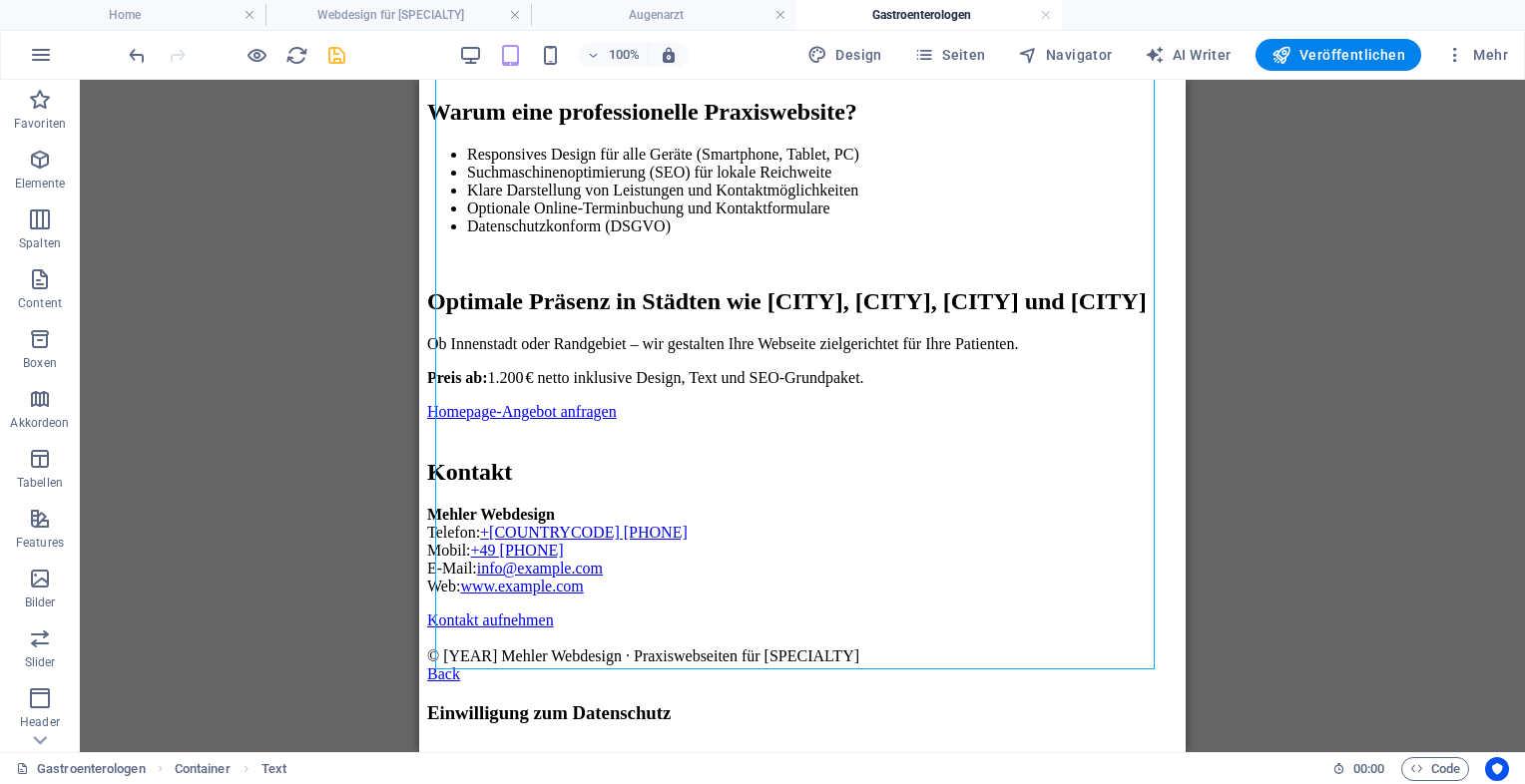 click at bounding box center (336, 55) 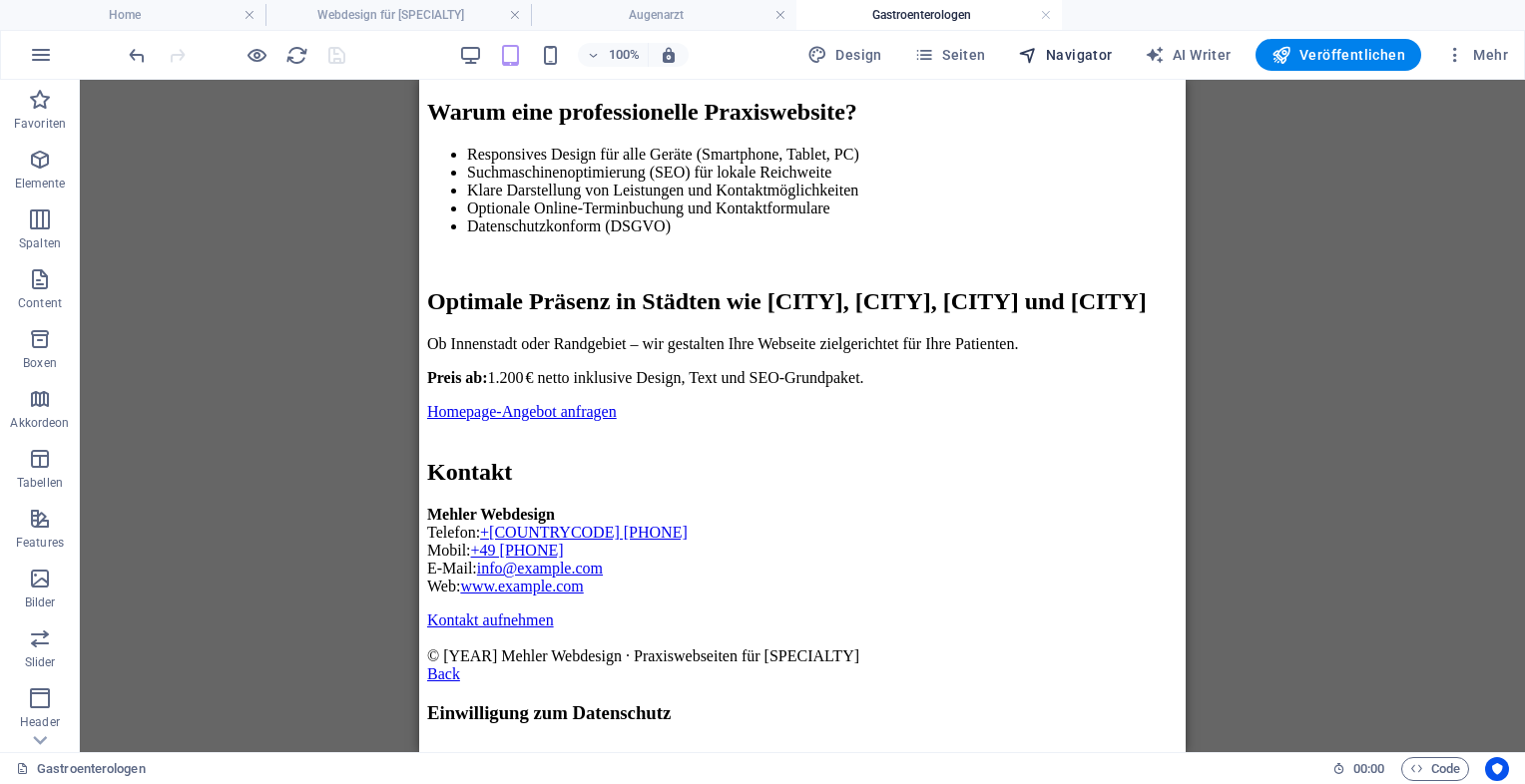click on "Navigator" at bounding box center (1065, 55) 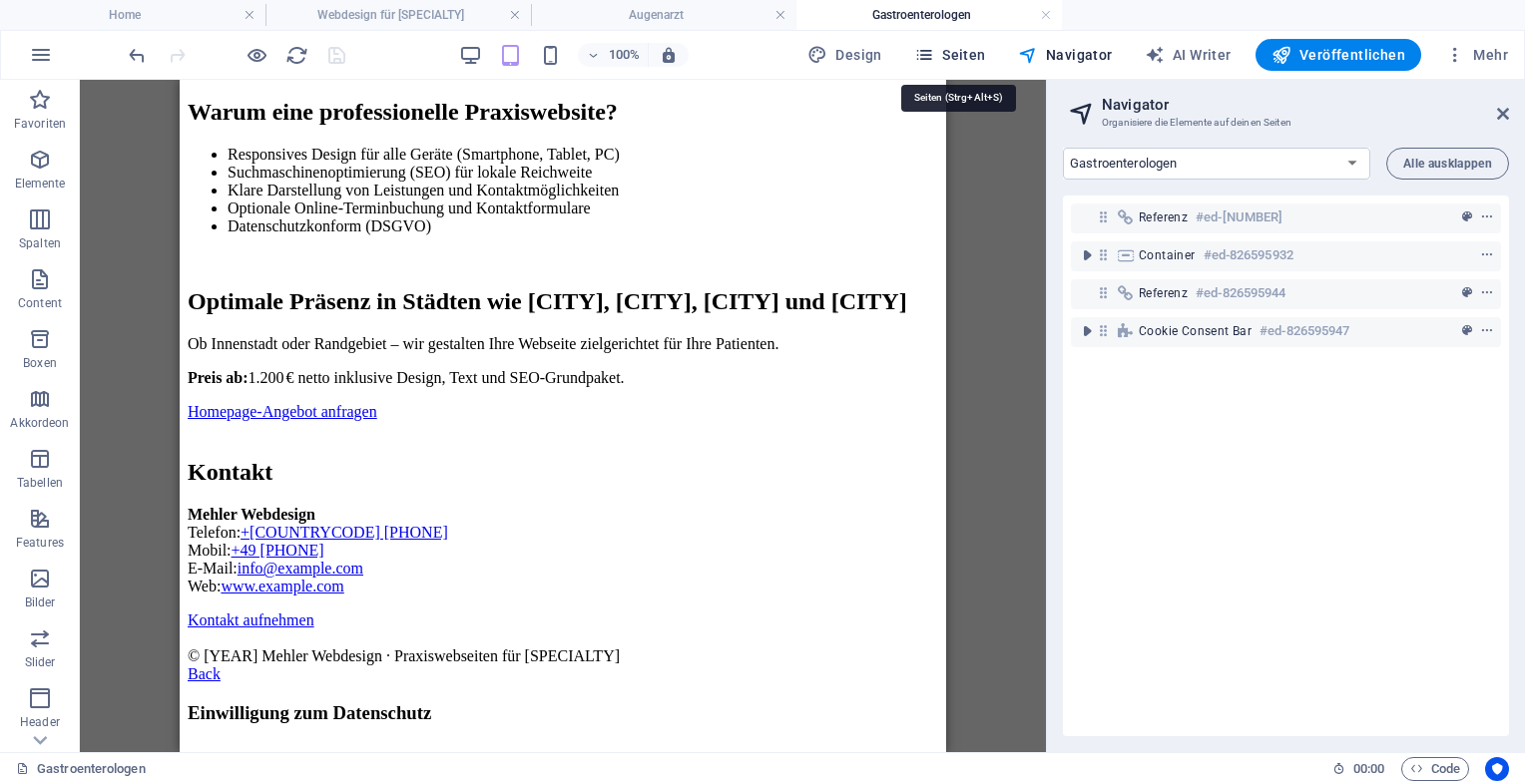 click on "Seiten" at bounding box center [950, 55] 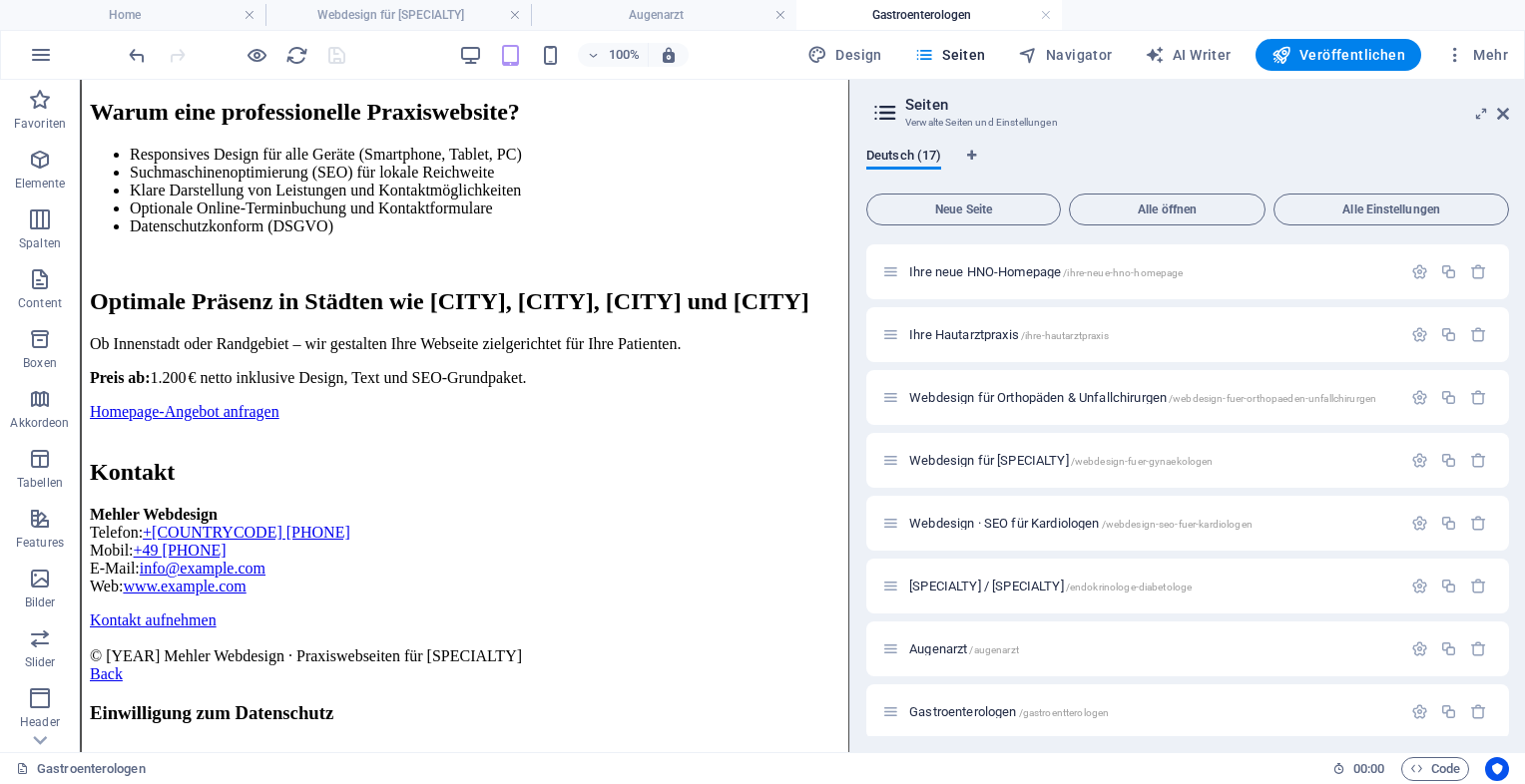 scroll, scrollTop: 574, scrollLeft: 0, axis: vertical 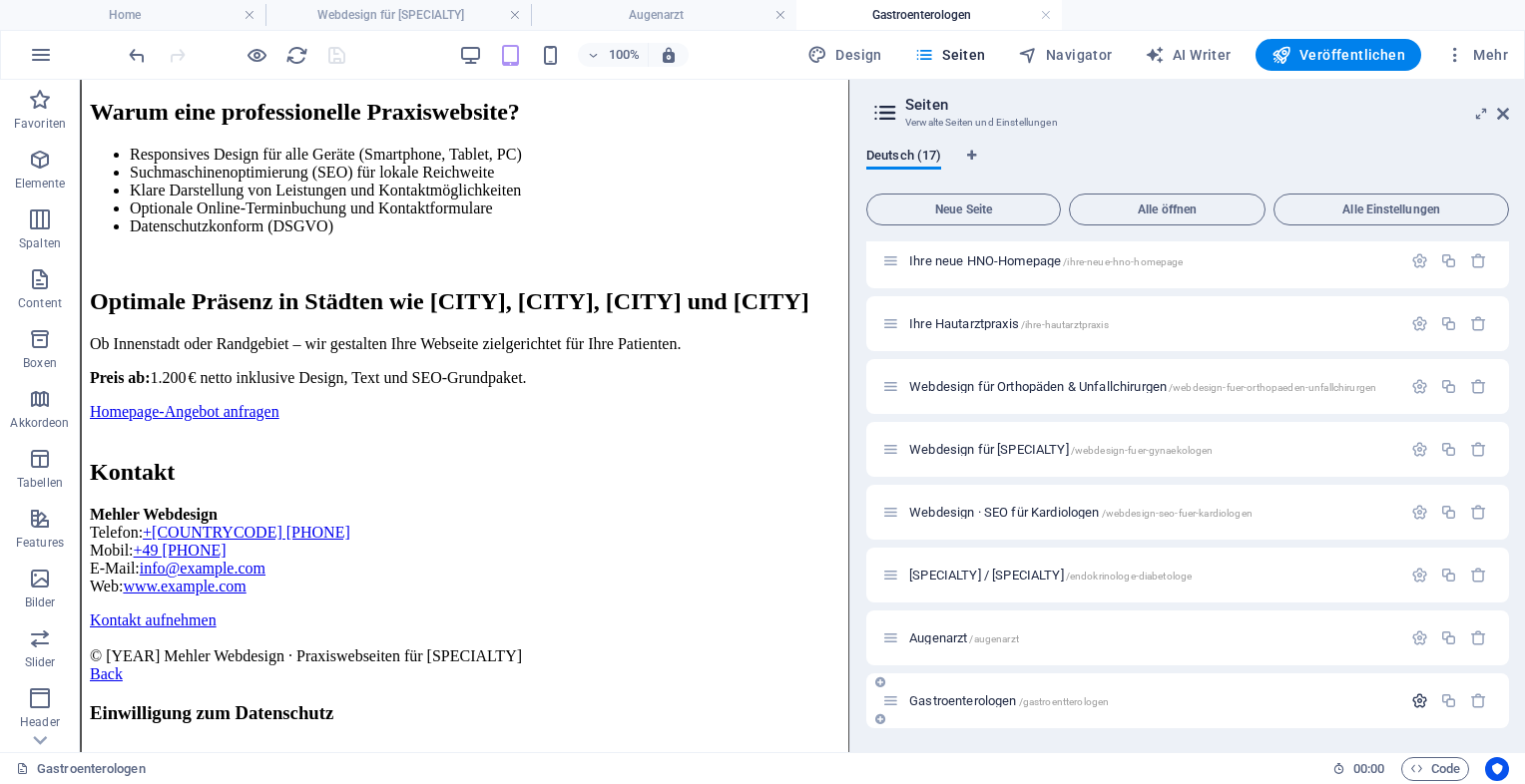 click at bounding box center (1419, 700) 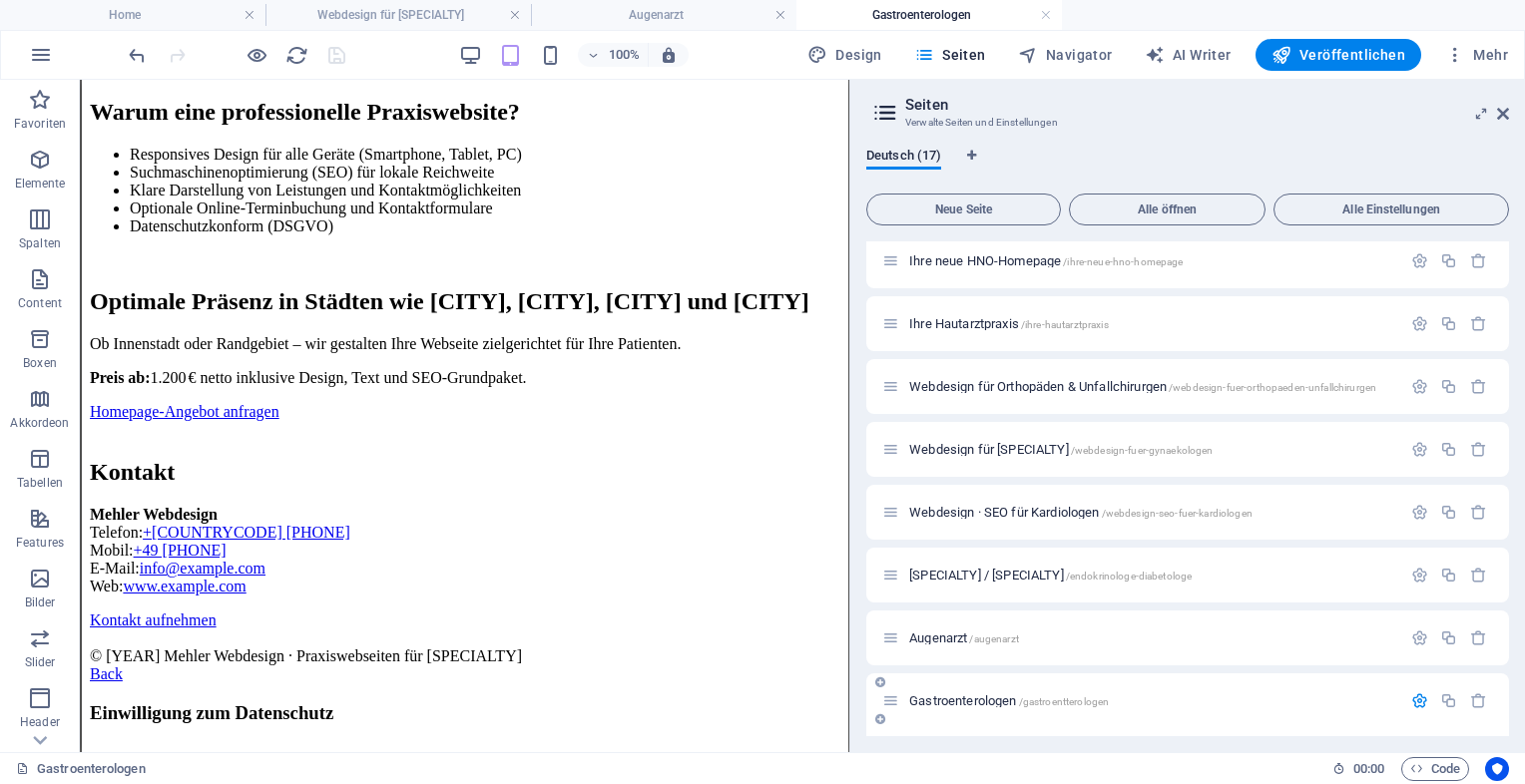 scroll, scrollTop: 861, scrollLeft: 0, axis: vertical 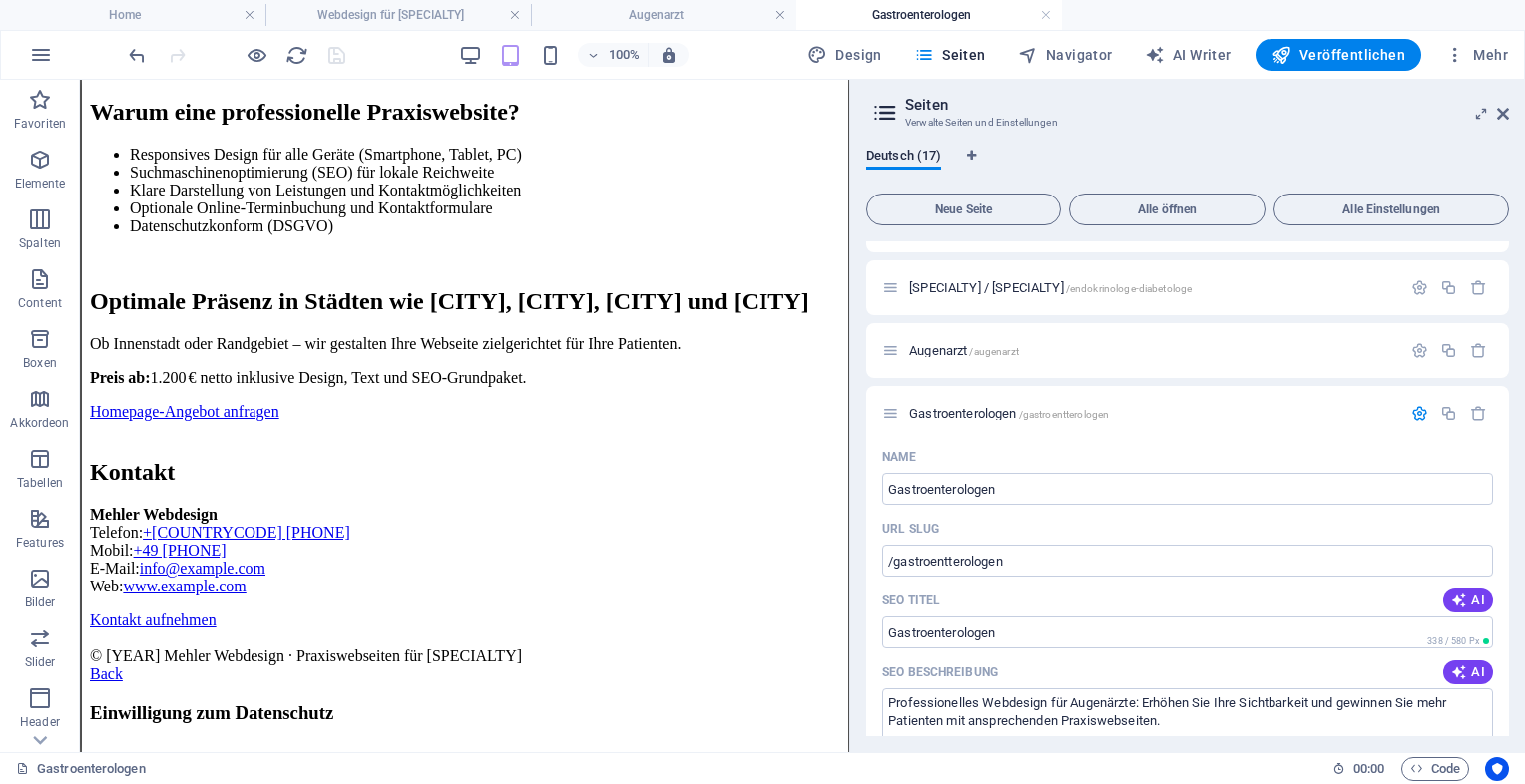 click on "Deutsch (17) Neue Seite Alle öffnen Alle Einstellungen Home / Legal Notice /legal-notice Privacy /privacy Moderne Praxiswebsites für Ärzte /moderne-praxiswebsites-fuer-aerzte Privatklinik für Ästhetische Chirurgie /privatklinik-fuer-aesthetische-chirurgie Ärzte mit Anspruch /aerzte-mit-anspruch Für Zahnärzte in Luxuslagen – Patienten, die zahlen können /fuer-zahnaerzte-in-luxuslagen-patienten-die-zahlen-koennen Für Ärzte mit sozialem Auftrag /fuer-aerzte-mit-sozialem-auftrag Webseiten für Tierärzte & Tierkliniken /webseiten-fuer-tieraerzte-tierkliniken Ihre neue HNO-Homepage /ihre-neue-hno-homepage Ihre Hautarztpraxis /ihre-hautarztpraxis Webdesign für Orthopäden & Unfallchirurgen  /webdesign-fuer-orthopaeden-unfallchirurgen Webdesign für Gynäkologen /webdesign-fuer-gynaekologen Webdesign & SEO für Kardiologen /webdesign-seo-fuer-kardiologen Endokrinologe / Diabetologe  /endokrinologe-diabetologe Augenarzt  /augenarzt Gastroenterologen /gastroentterologen Name Gastroenterologen ​ ​ AI" at bounding box center [1188, 442] 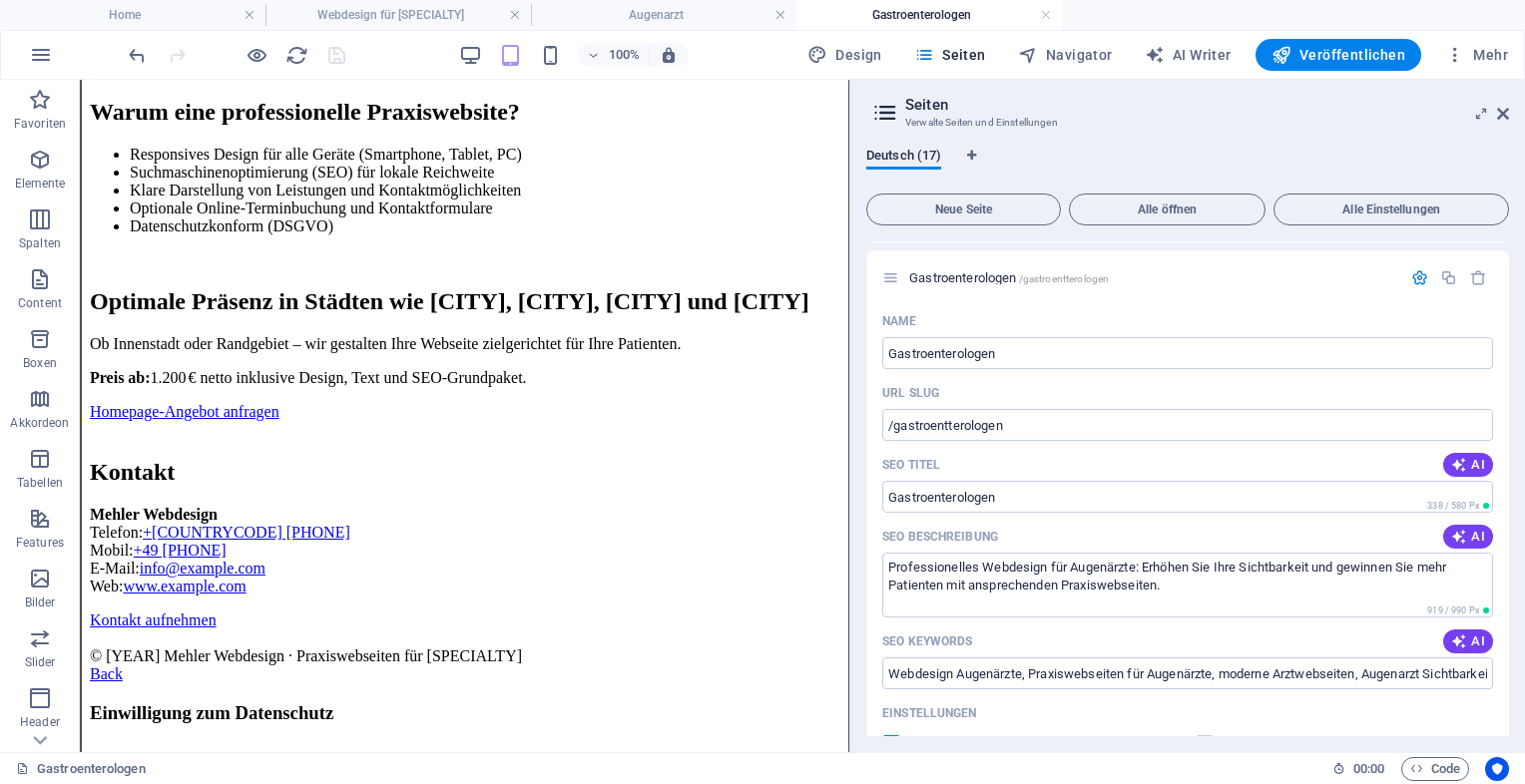 scroll, scrollTop: 1001, scrollLeft: 0, axis: vertical 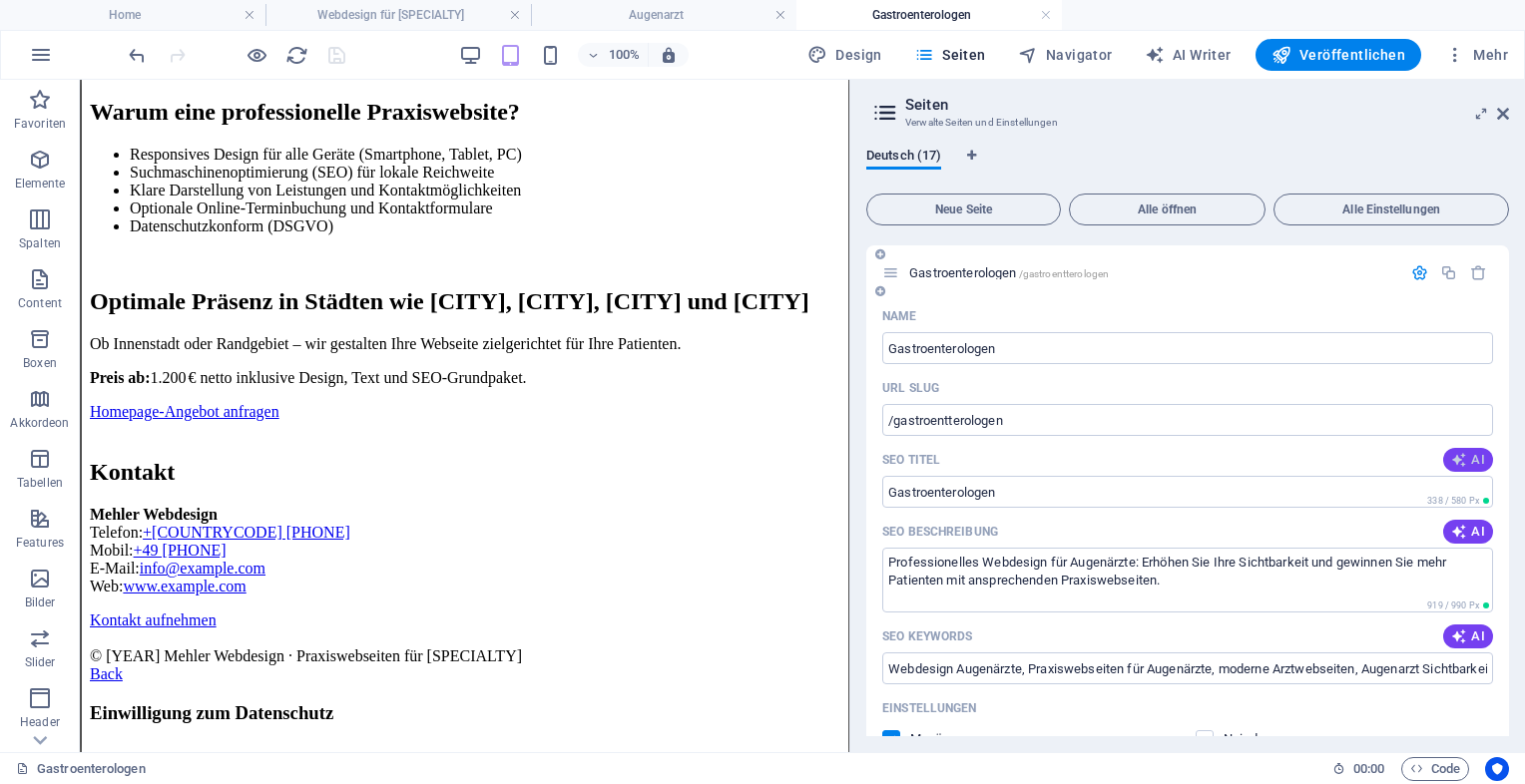 click at bounding box center [1459, 460] 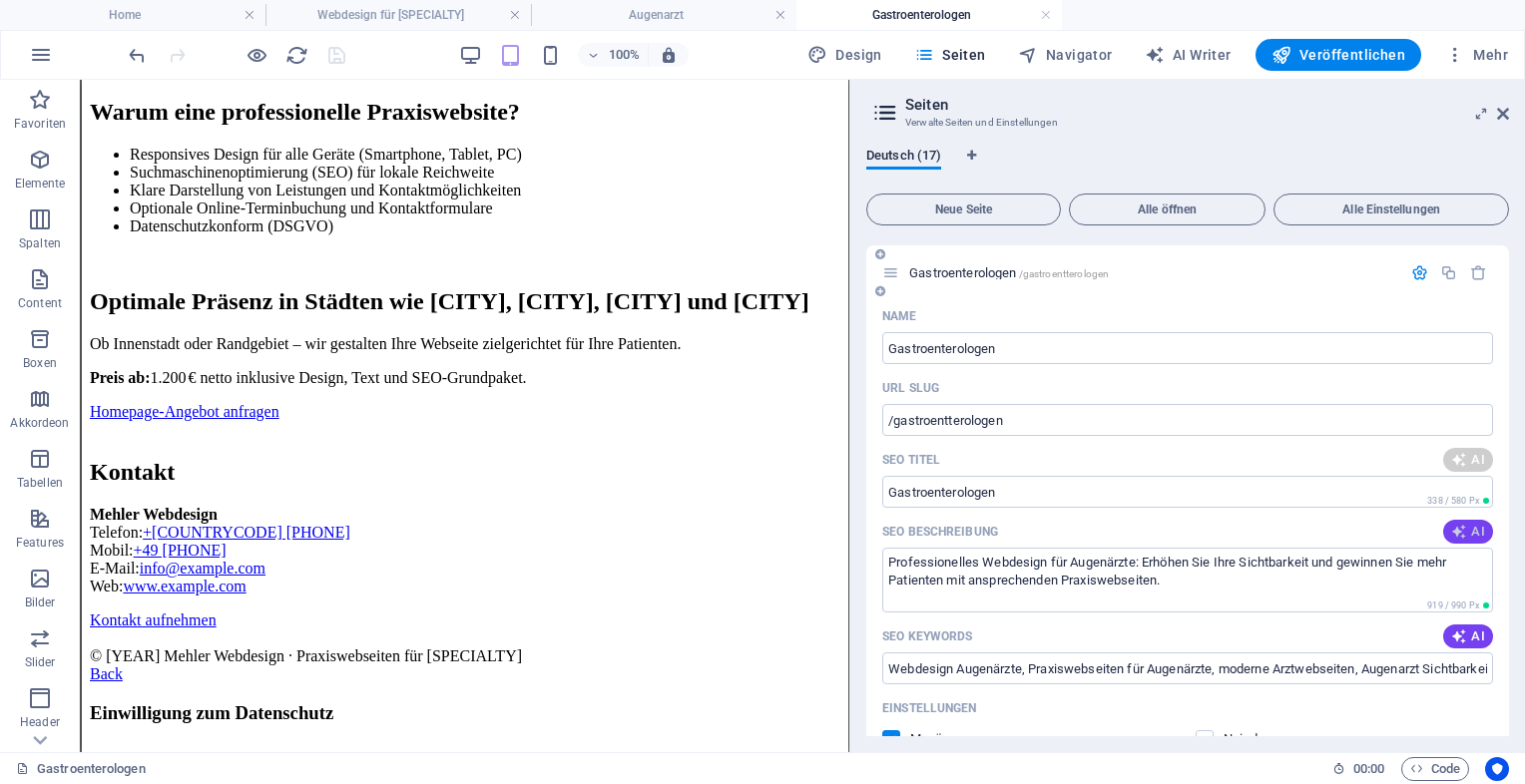 click at bounding box center [1459, 532] 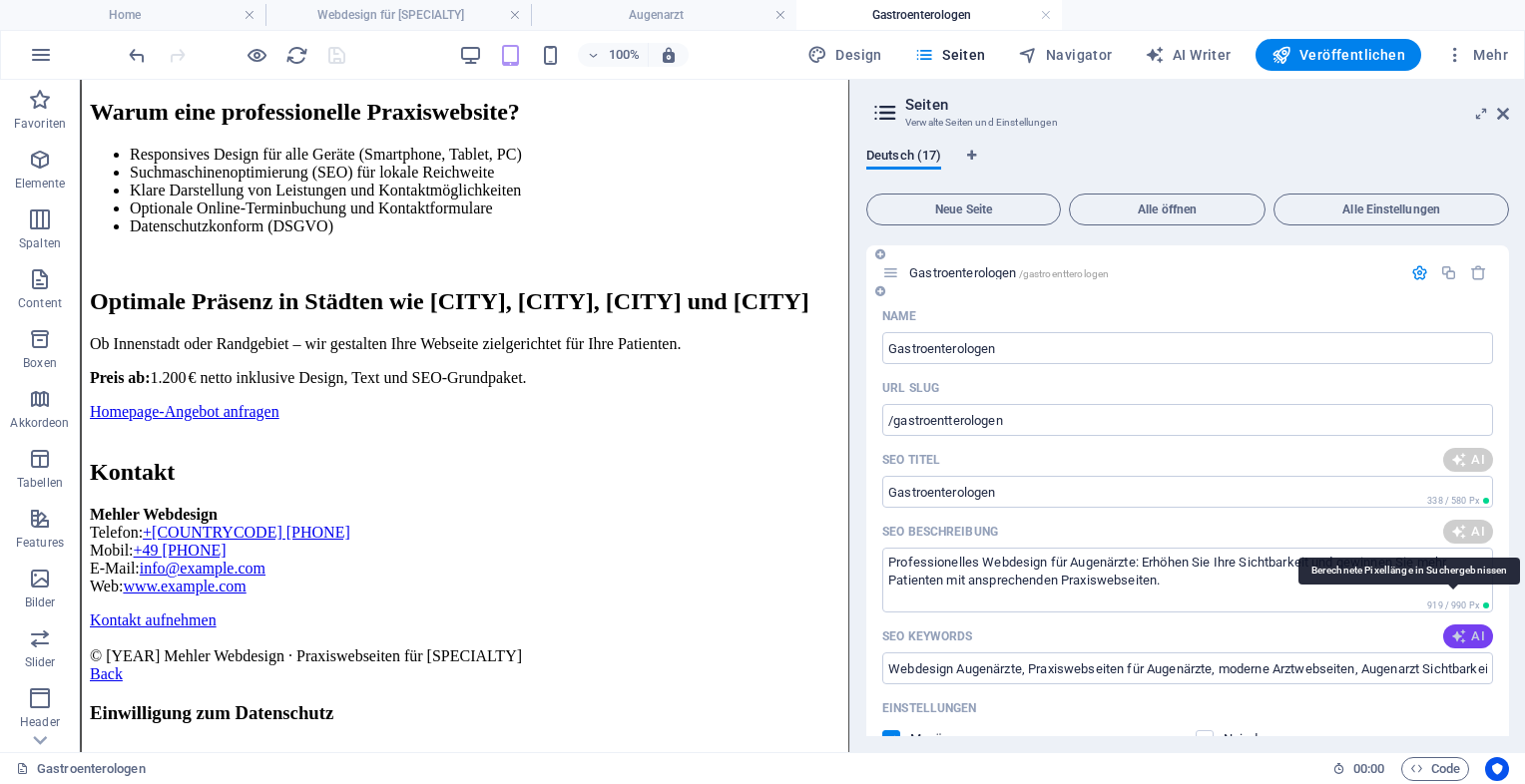 click on "AI" at bounding box center (1468, 636) 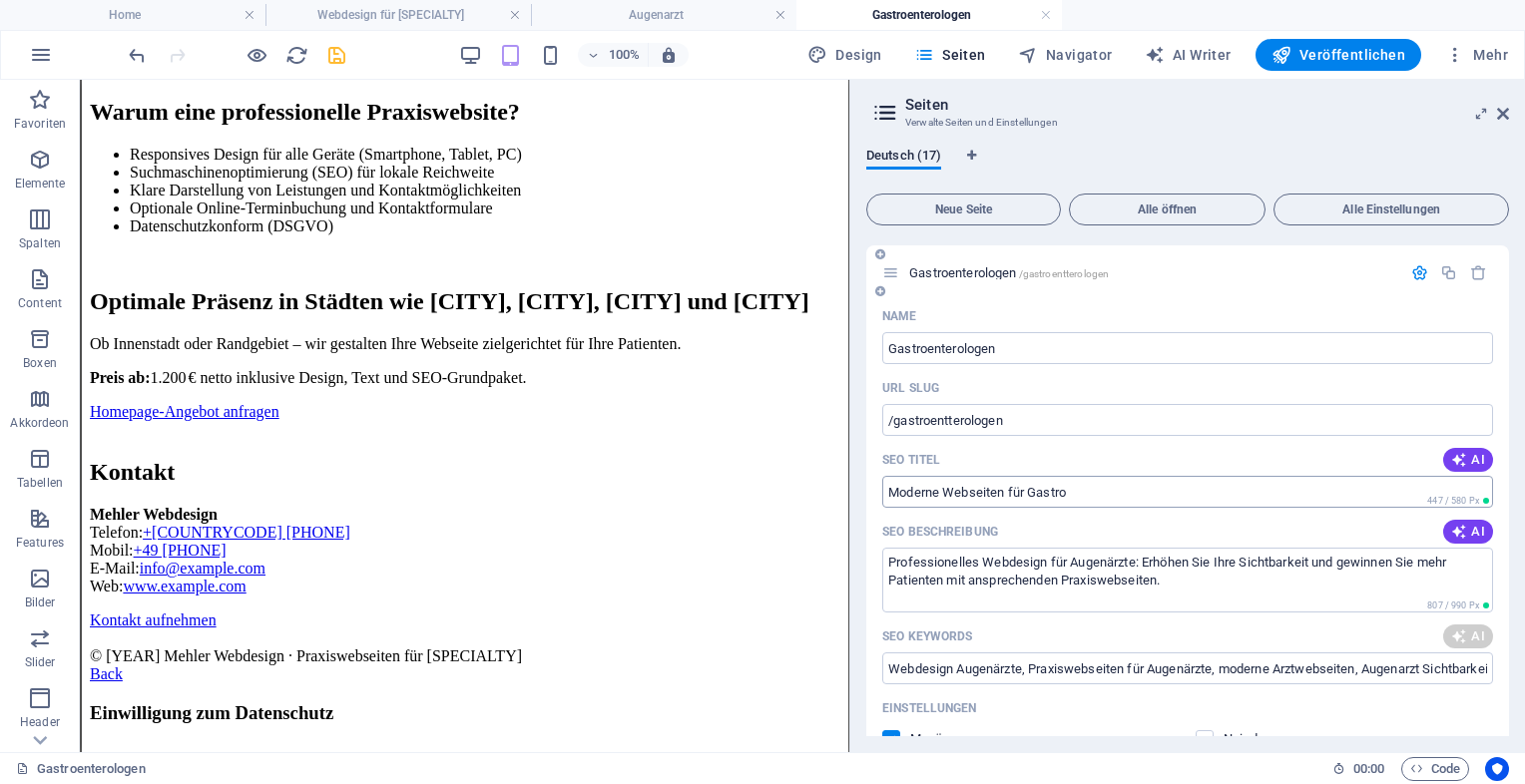 type on "Moderne Webseiten für Gastro" 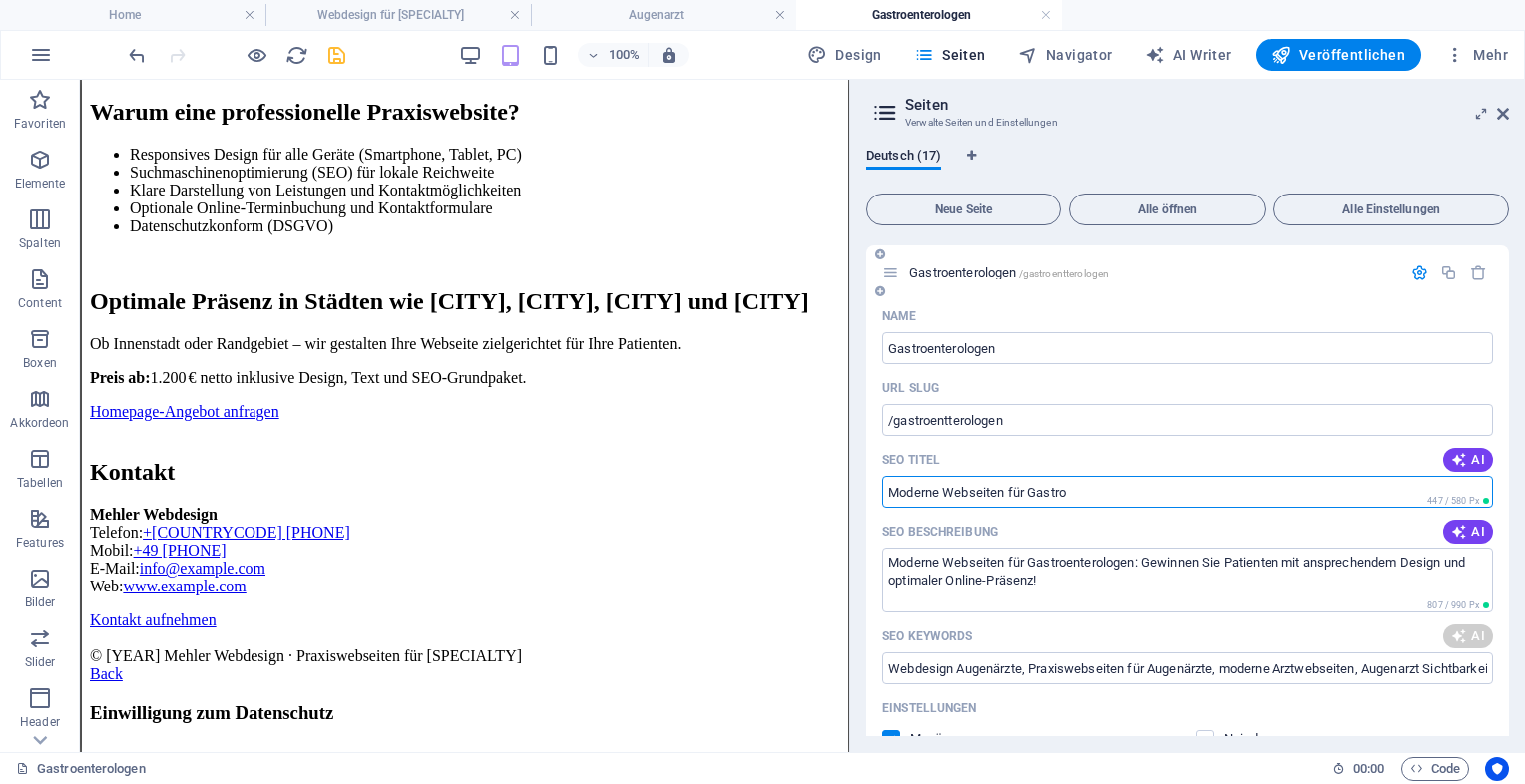 click on "Moderne Webseiten für Gastro" at bounding box center (1188, 492) 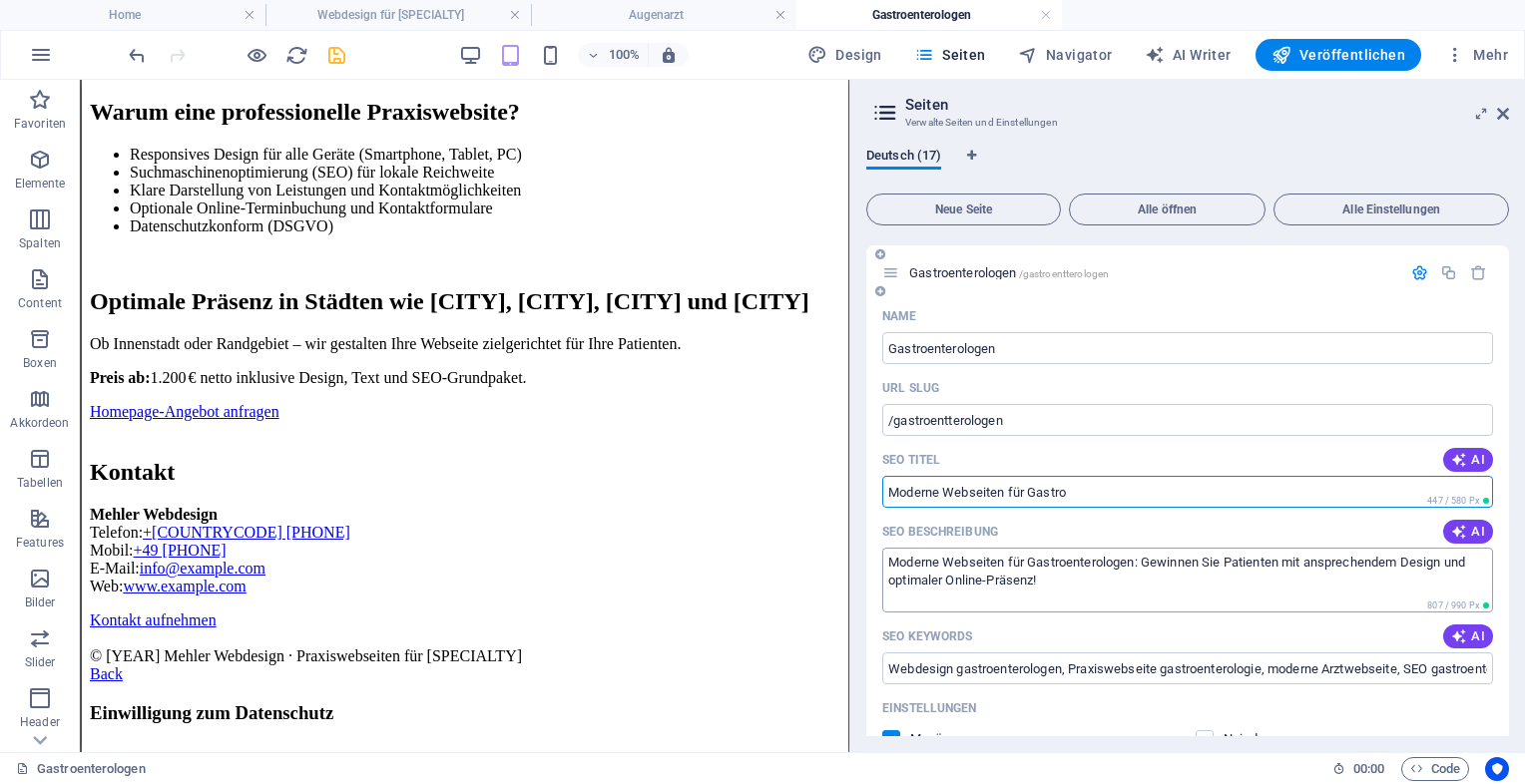 type on "Moderne Webseiten für Gastroenterologen: Gewinnen Sie Patienten mit ansprechendem Design und optimaler Online-Präsenz!" 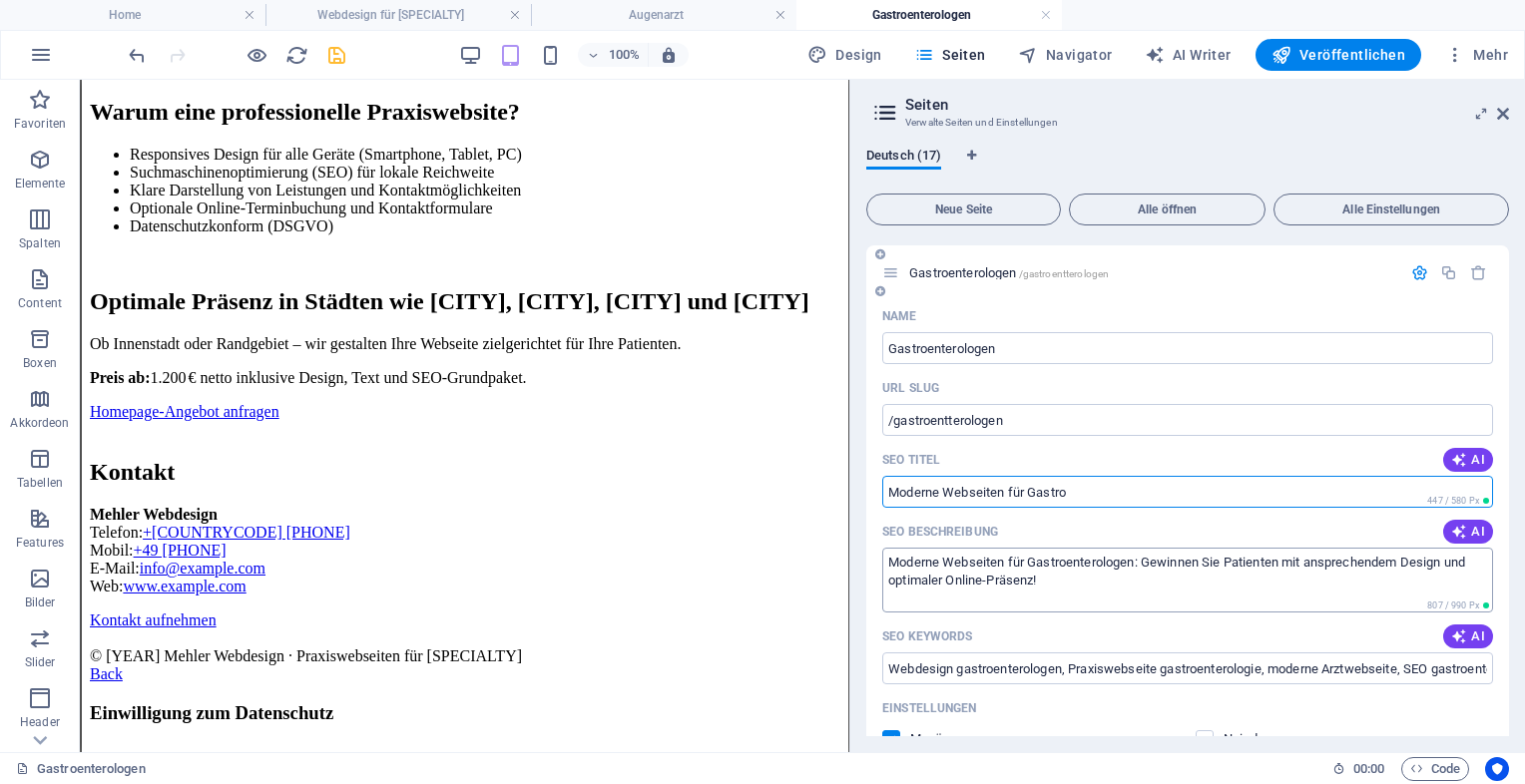 type on "Webdesign Gastroenterologen, Praxiswebseite Gastroenterologie, moderne Arztwebseite, SEO Gastroenterologie, Online-Terminbuchung Arzt, responsive Praxiswebseite" 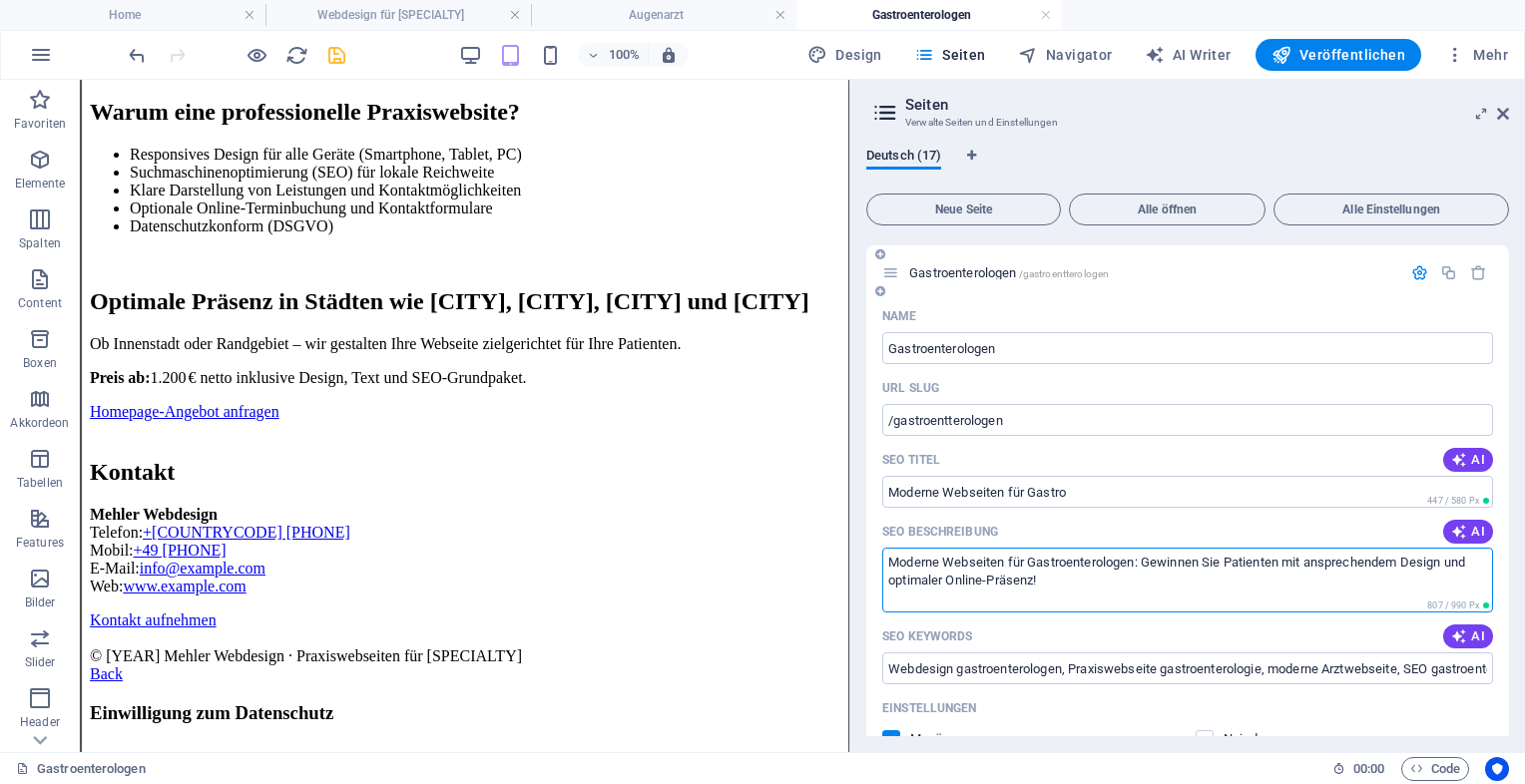 drag, startPoint x: 1135, startPoint y: 565, endPoint x: 1033, endPoint y: 569, distance: 102.0784 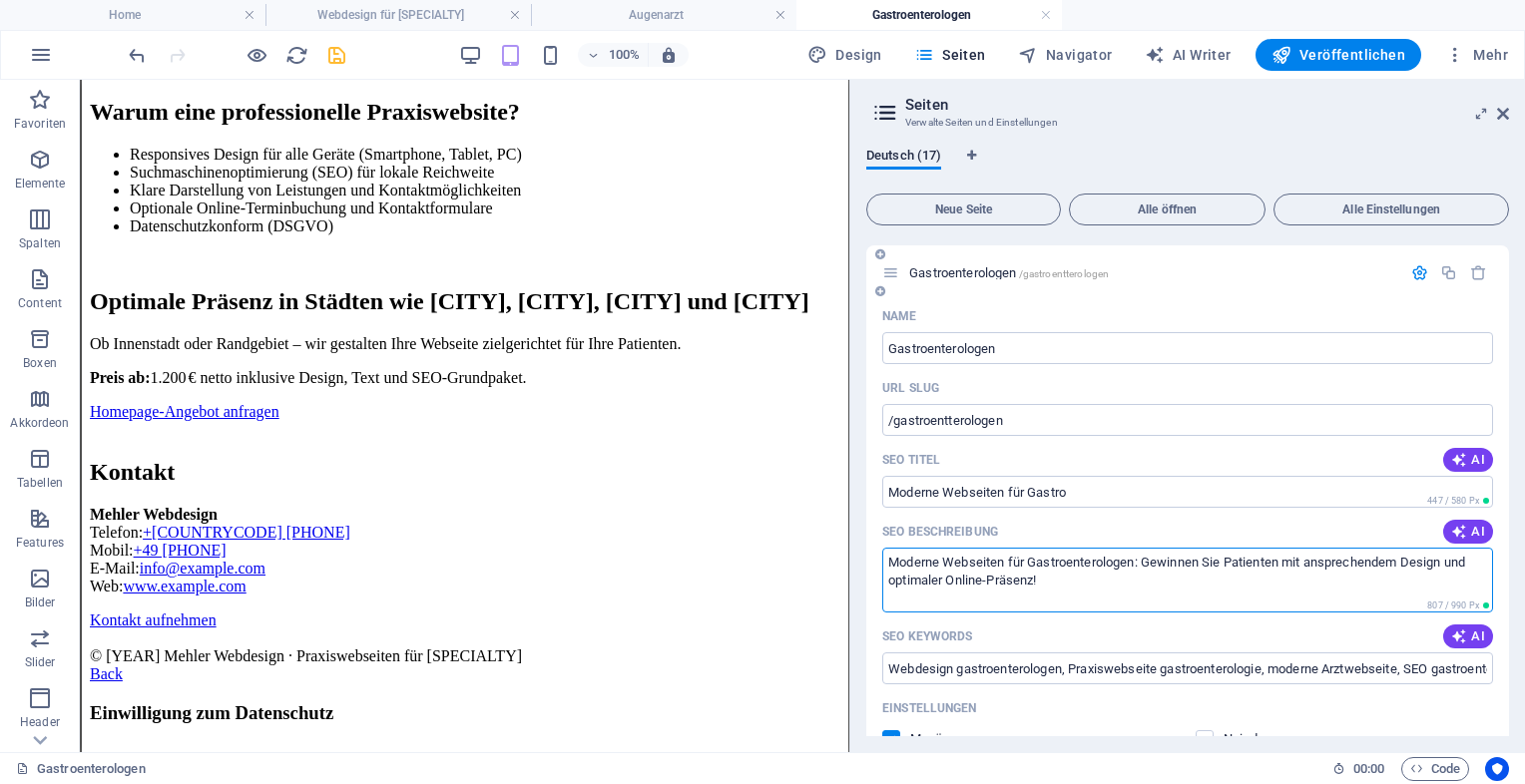 click on "Moderne Webseiten für Gastroenterologen: Gewinnen Sie Patienten mit ansprechendem Design und optimaler Online-Präsenz!" at bounding box center (1188, 580) 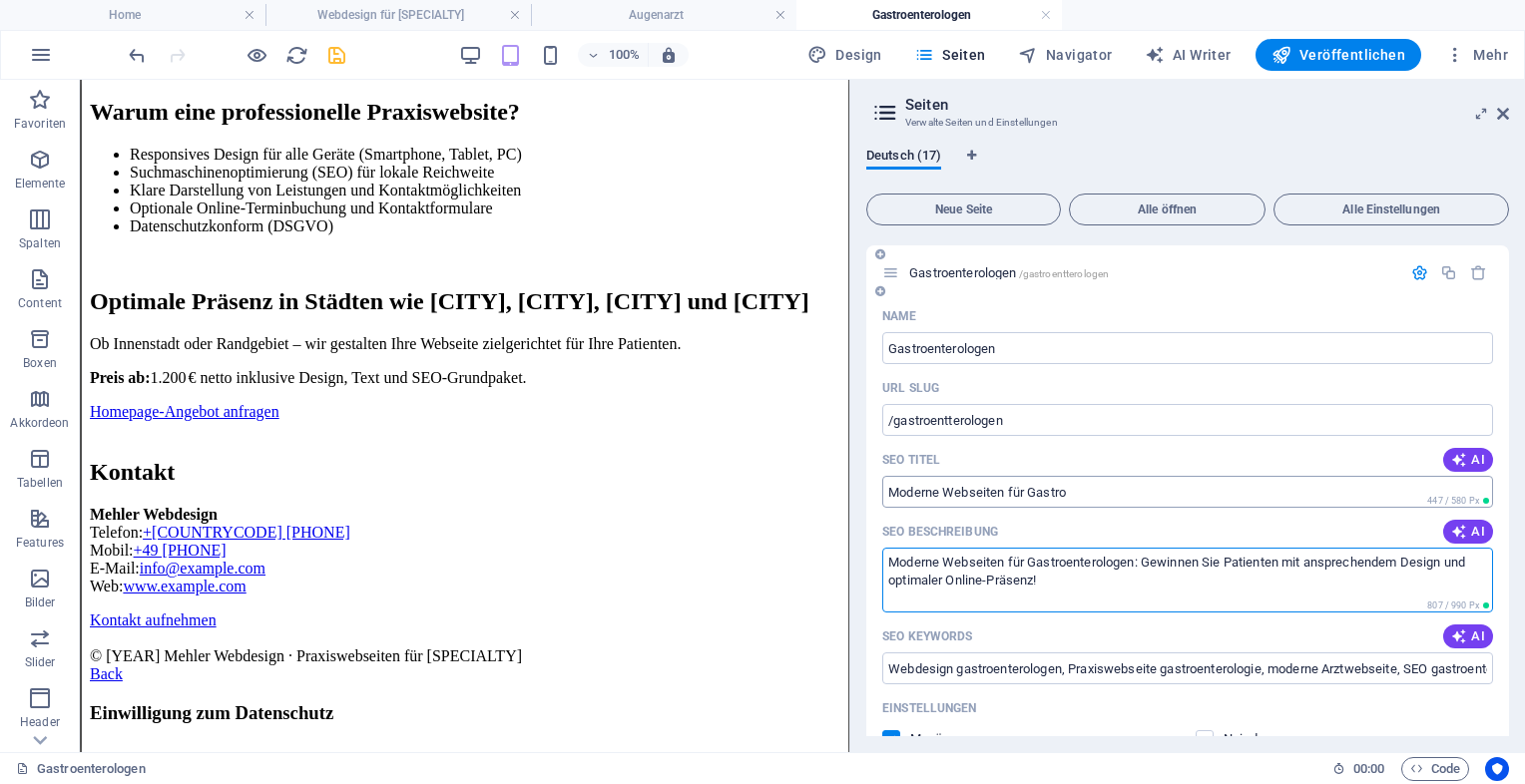 click on "Moderne Webseiten für Gastro" at bounding box center [1188, 492] 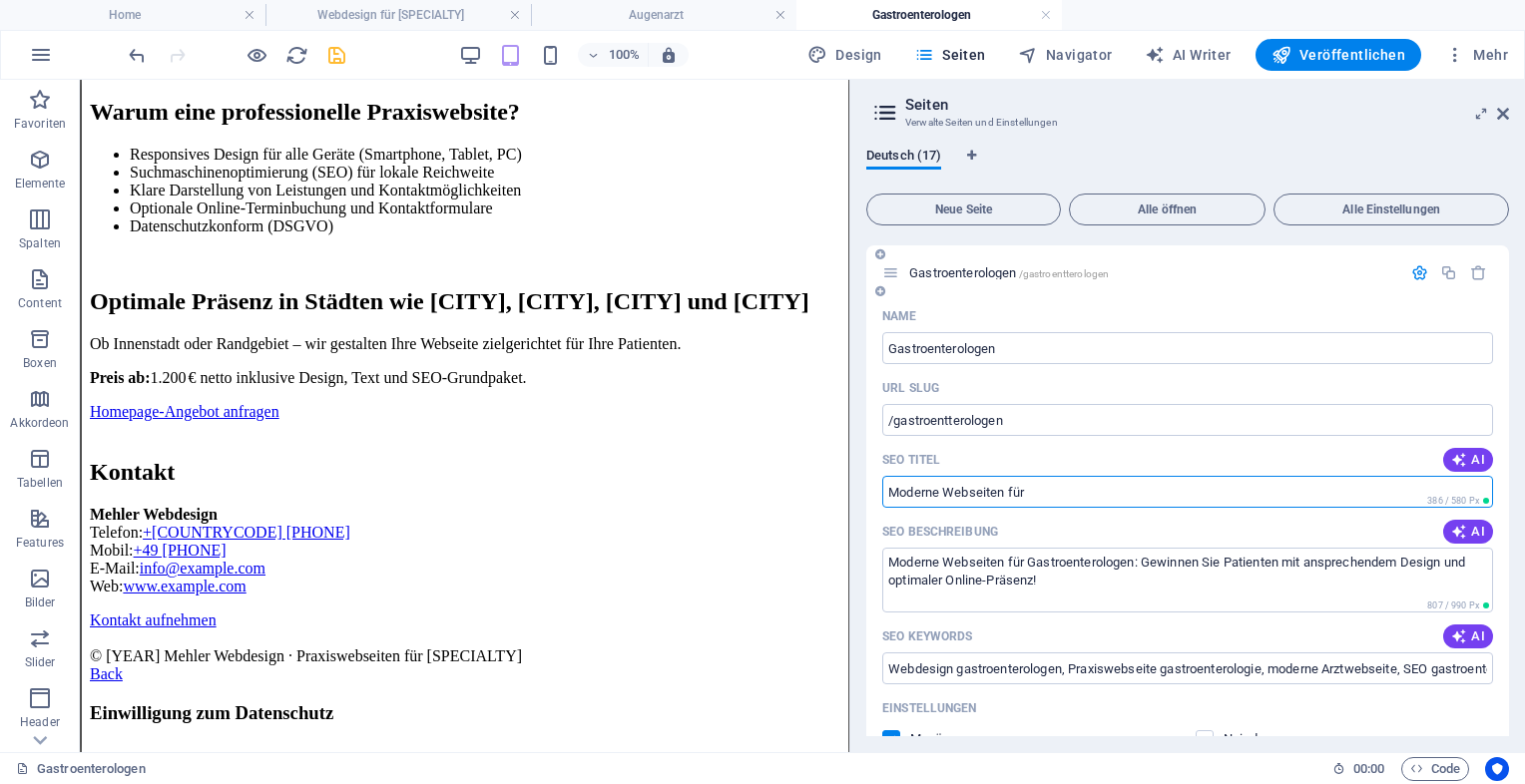 paste on "Gastroenterologen" 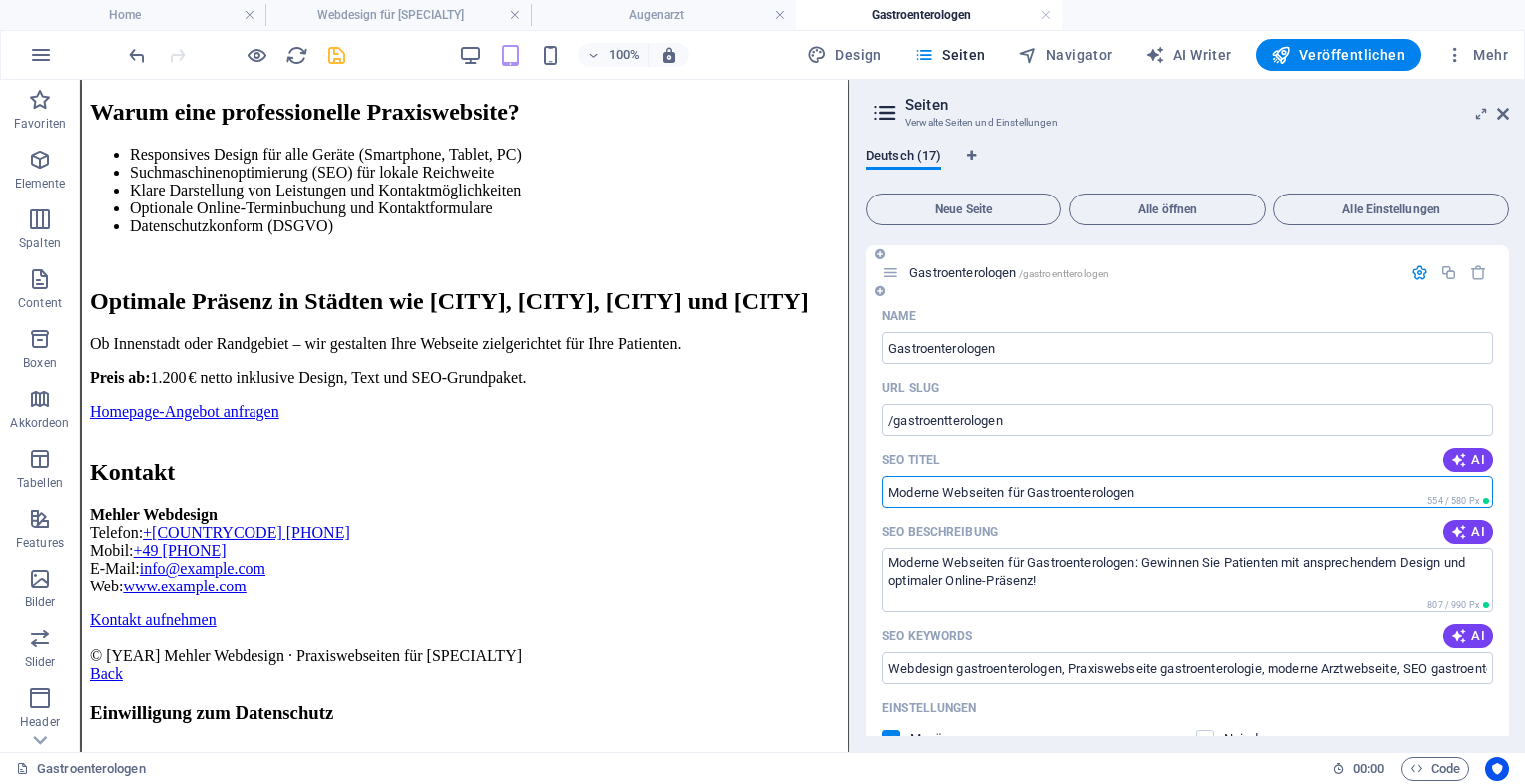 type on "Moderne Webseiten für Gastroenterologen" 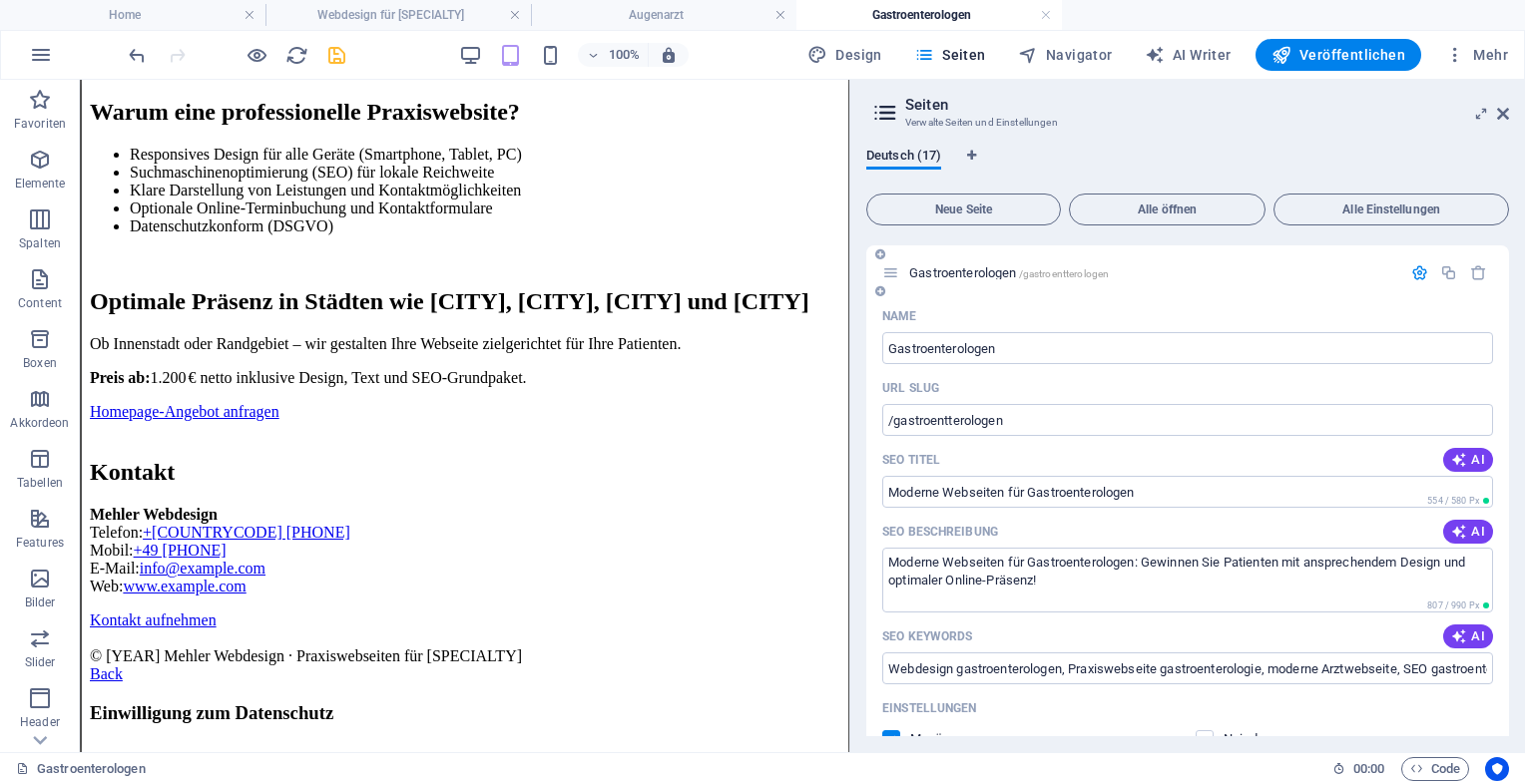 click on "Name Gastroenterologen ​ URL SLUG /gastroentterologen ​ SEO Titel AI Moderne Webseiten für Gastroenterologen ​ 554 / 580 Px SEO Beschreibung AI Moderne Webseiten für Gastroenterologen: Gewinnen Sie Patienten mit ansprechendem Design und optimaler Online-Präsenz! ​ 807 / 990 Px SEO Keywords AI Webdesign Gastroenterologen, Praxiswebseite Gastroenterologie, moderne Arztwebseite, SEO Gastroenterologie, Online-Terminbuchung Arzt, responsive Praxiswebseite ​ Einstellungen Menü Noindex Vorschau Mobil Desktop www.example.com gastroentterologen Moderne Webseiten für Gastroenterologen - Ärzte Homepage Moderne Webseiten für Gastroenterologen: Gewinnen Sie Patienten mit ansprechendem Design und optimaler Online-Präsenz! Metatags ​ Vorschaubild (Open Graph) Dateien hierher ziehen, klicken um Dateien auszuwählen oder wähle aus deinen Dateien oder Stockfotos & -Videos Mehr Einstellungen" at bounding box center [1188, 719] 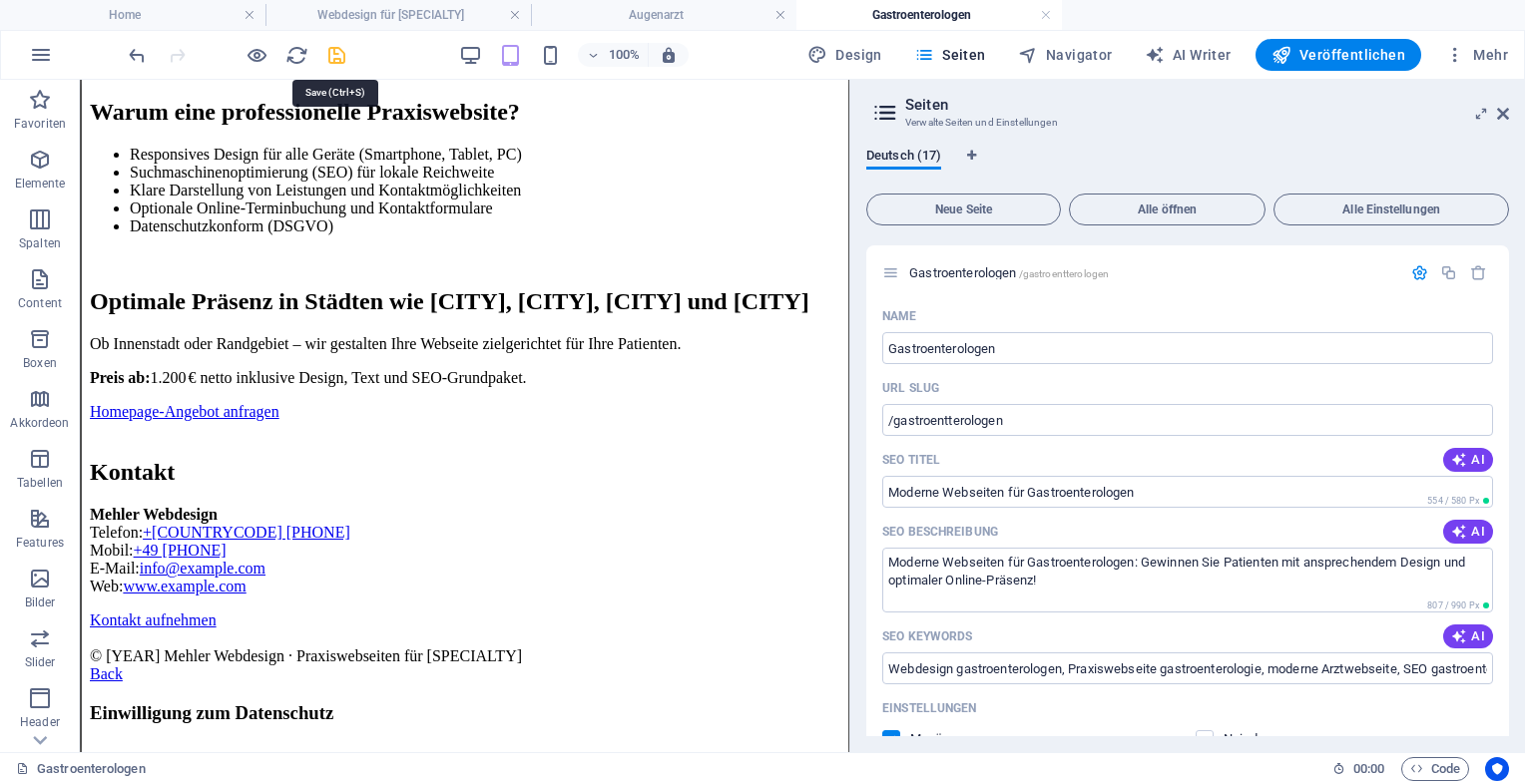 click at bounding box center [336, 55] 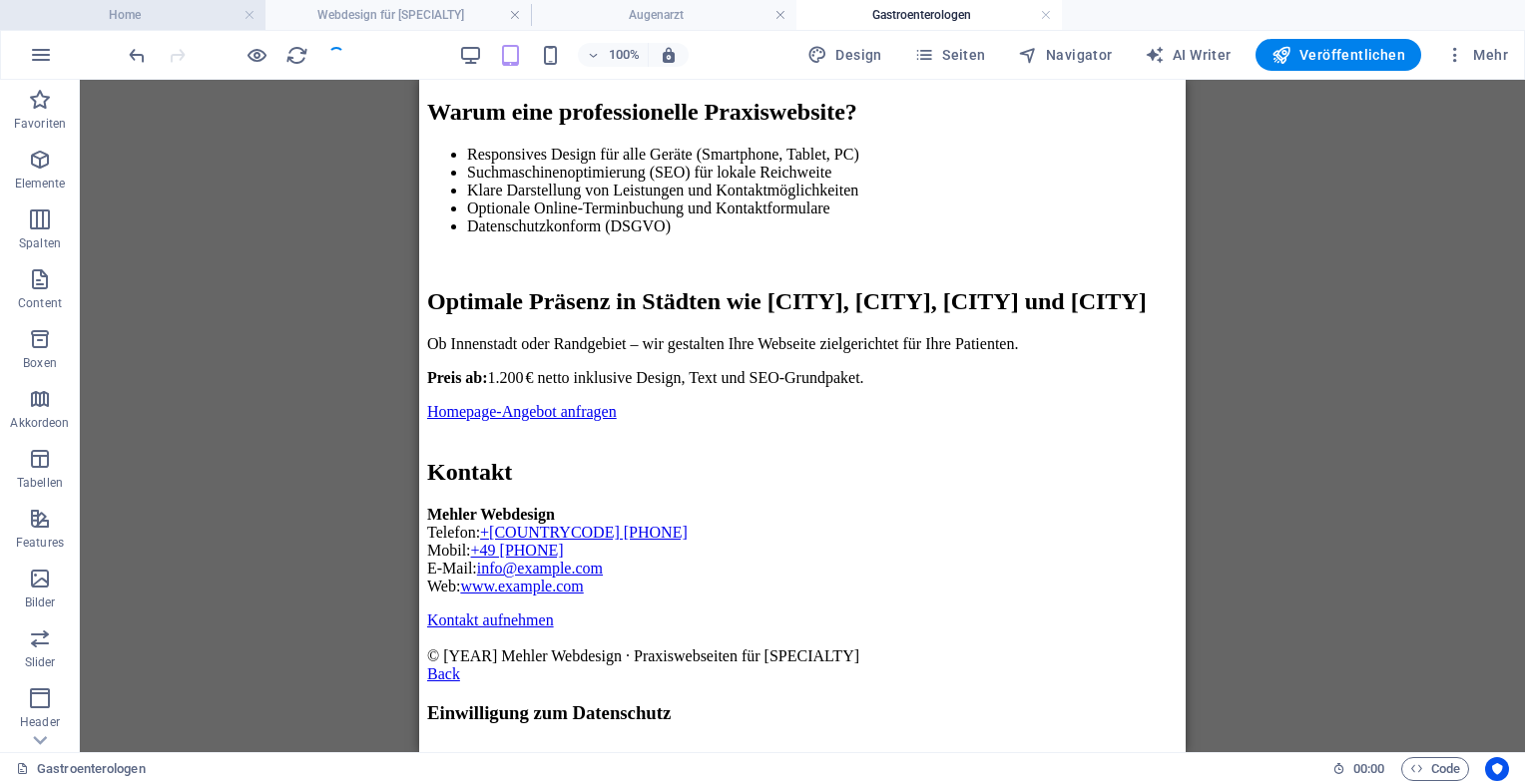 click on "Home" at bounding box center [133, 15] 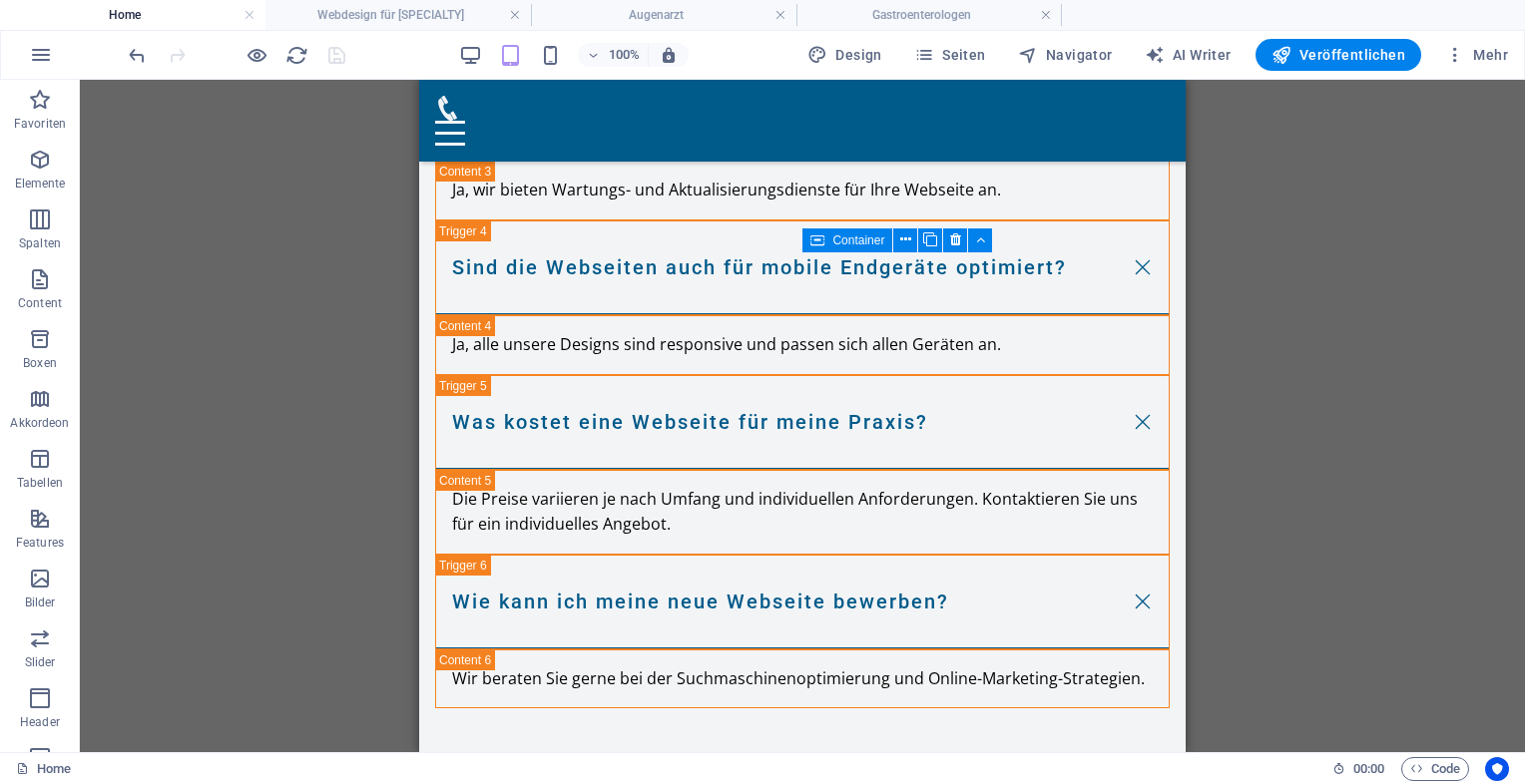 scroll, scrollTop: 10083, scrollLeft: 0, axis: vertical 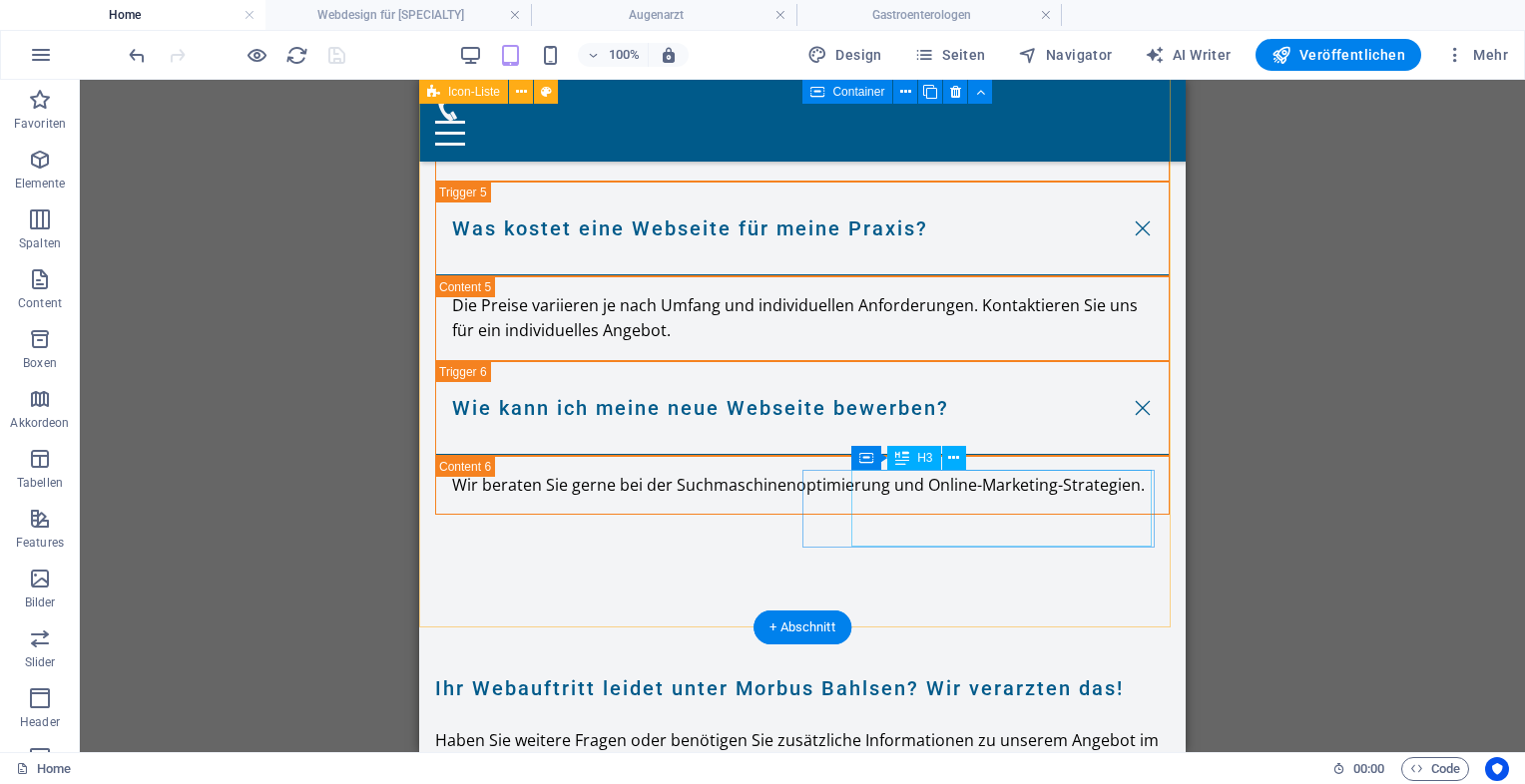 click on "Gastroenterologen Webdesign SEO" at bounding box center [590, 5391] 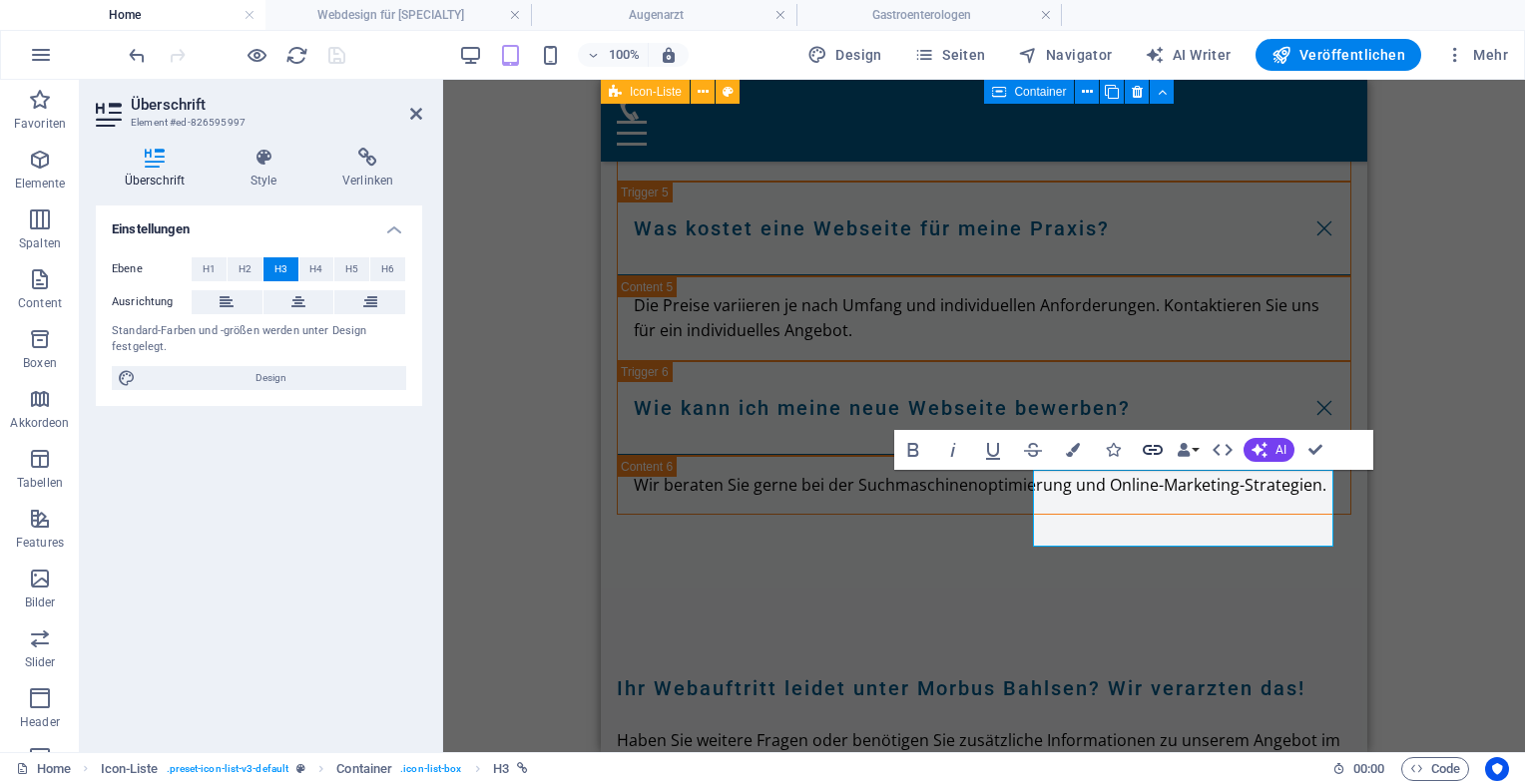 click on "Link" at bounding box center [1153, 450] 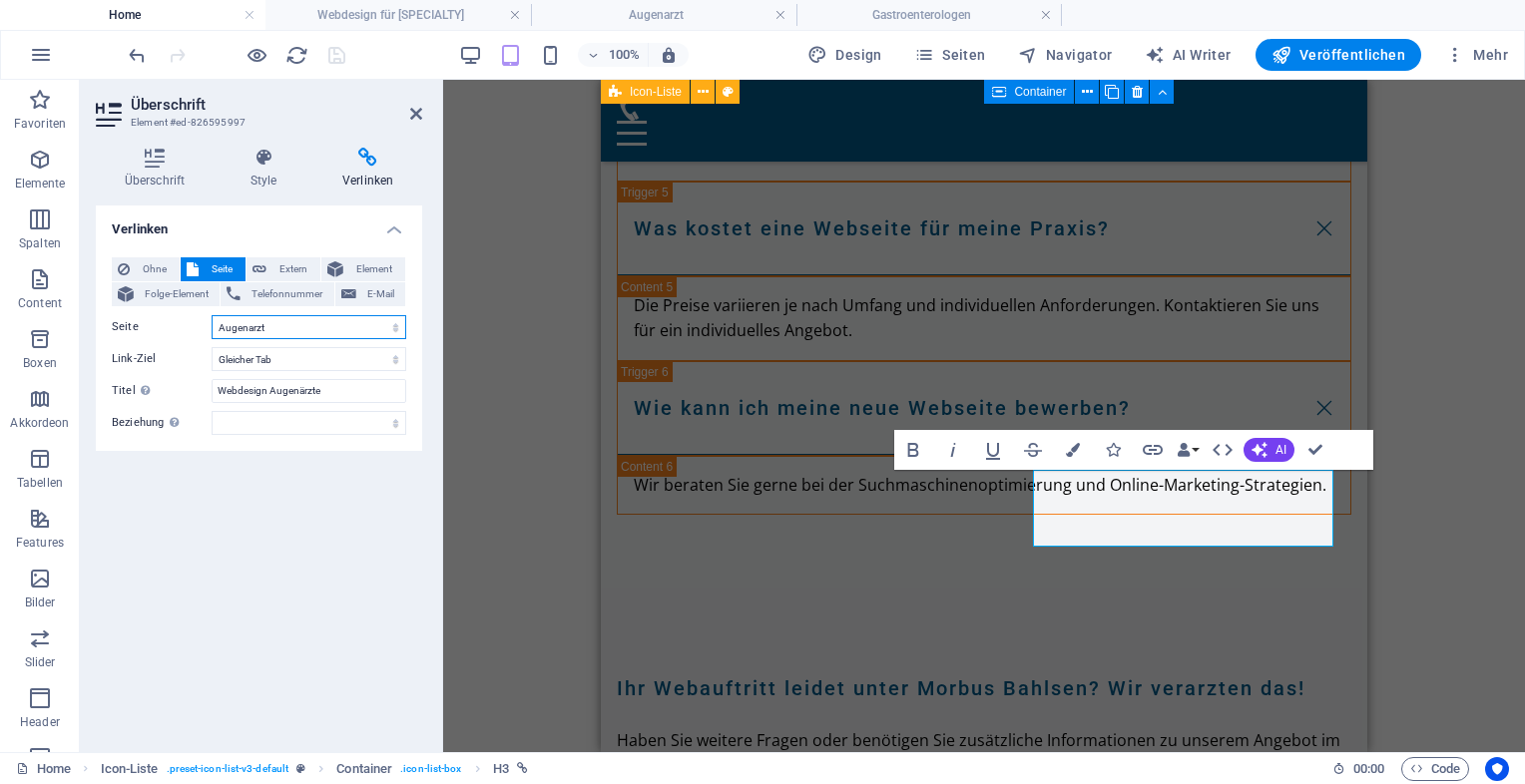click on "Home Legal Notice Privacy Moderne Praxiswebsites für Ärzte Privatklinik für Ästhetische Chirurgie Ärzte mit Anspruch Für Zahnärzte in Luxuslagen – Patienten, die zahlen können Für Ärzte mit sozialem Auftrag Webseiten für Tierärzte &amp; Tierkliniken Ihre neue HNO-Homepage Ihre Hautarztpraxis Webdesign für Orthopäden &amp; Unfallchirurgen  Webdesign für Gynäkologen Webdesign &amp; SEO für Kardiologen Endokrinologe / Diabetologe  Augenarzt  Gastroenterologen" at bounding box center [308, 327] 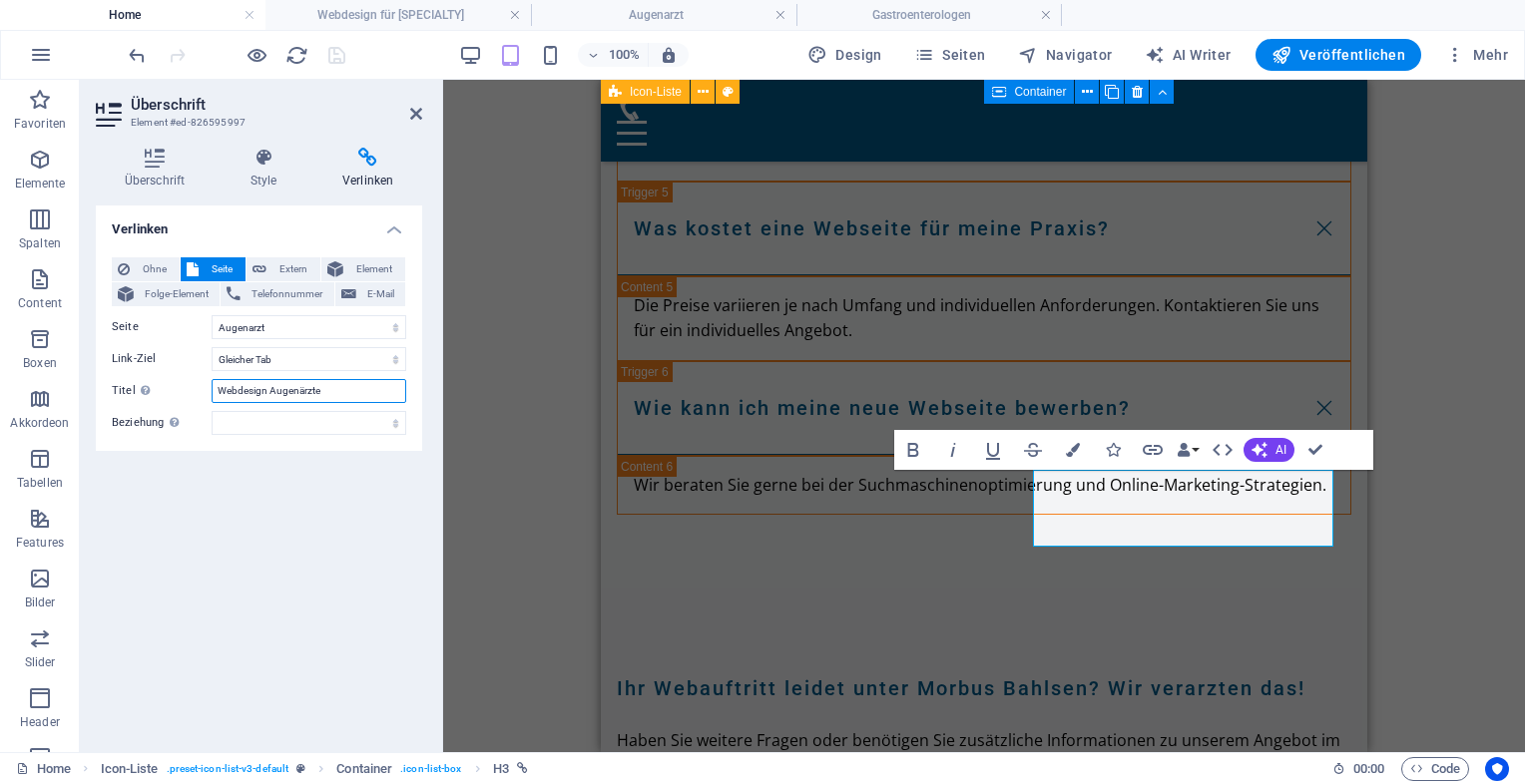 click on "Webdesign Augenärzte" at bounding box center (308, 391) 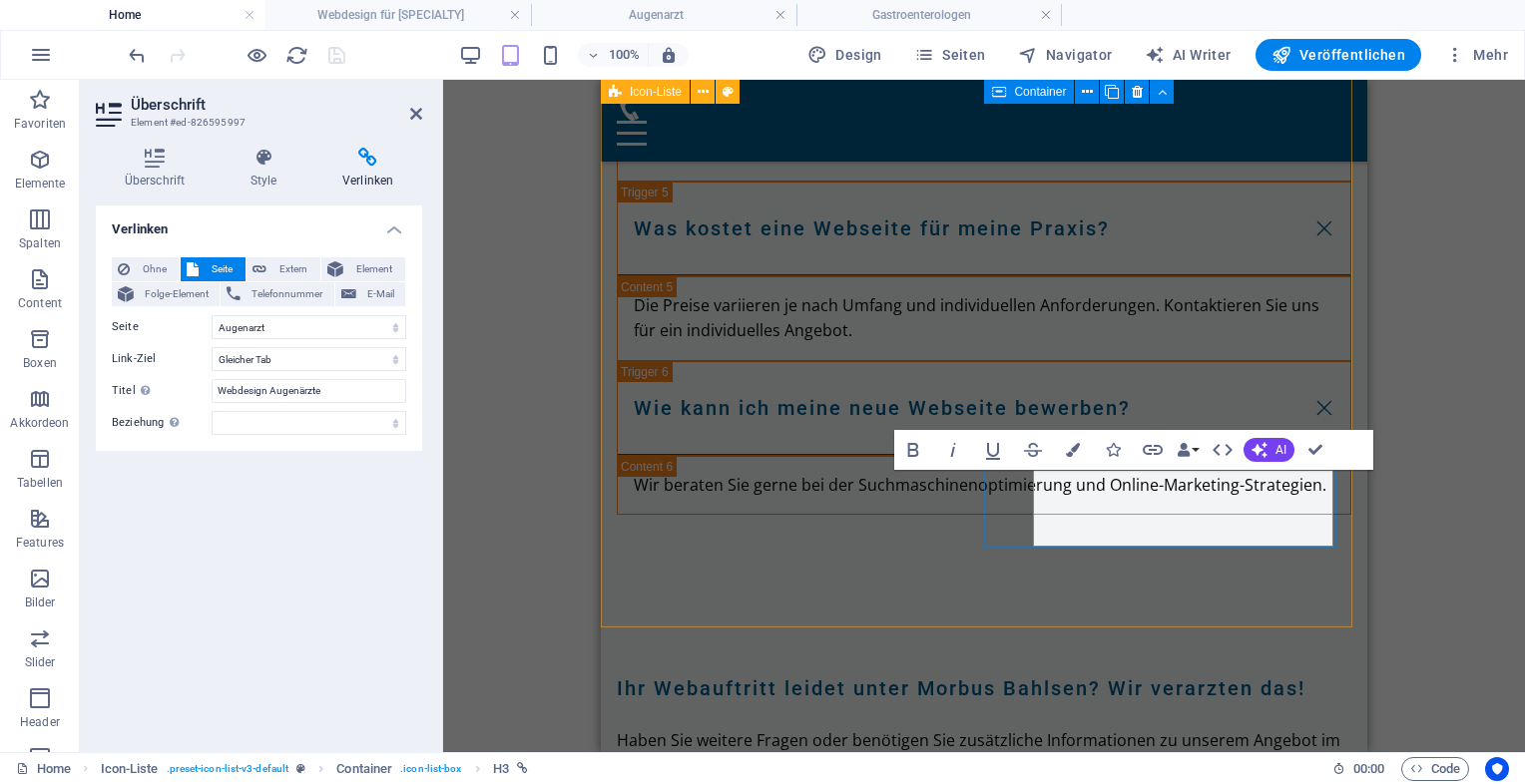 click on "Gastroenterologen Webdesign SEO" at bounding box center (771, 5391) 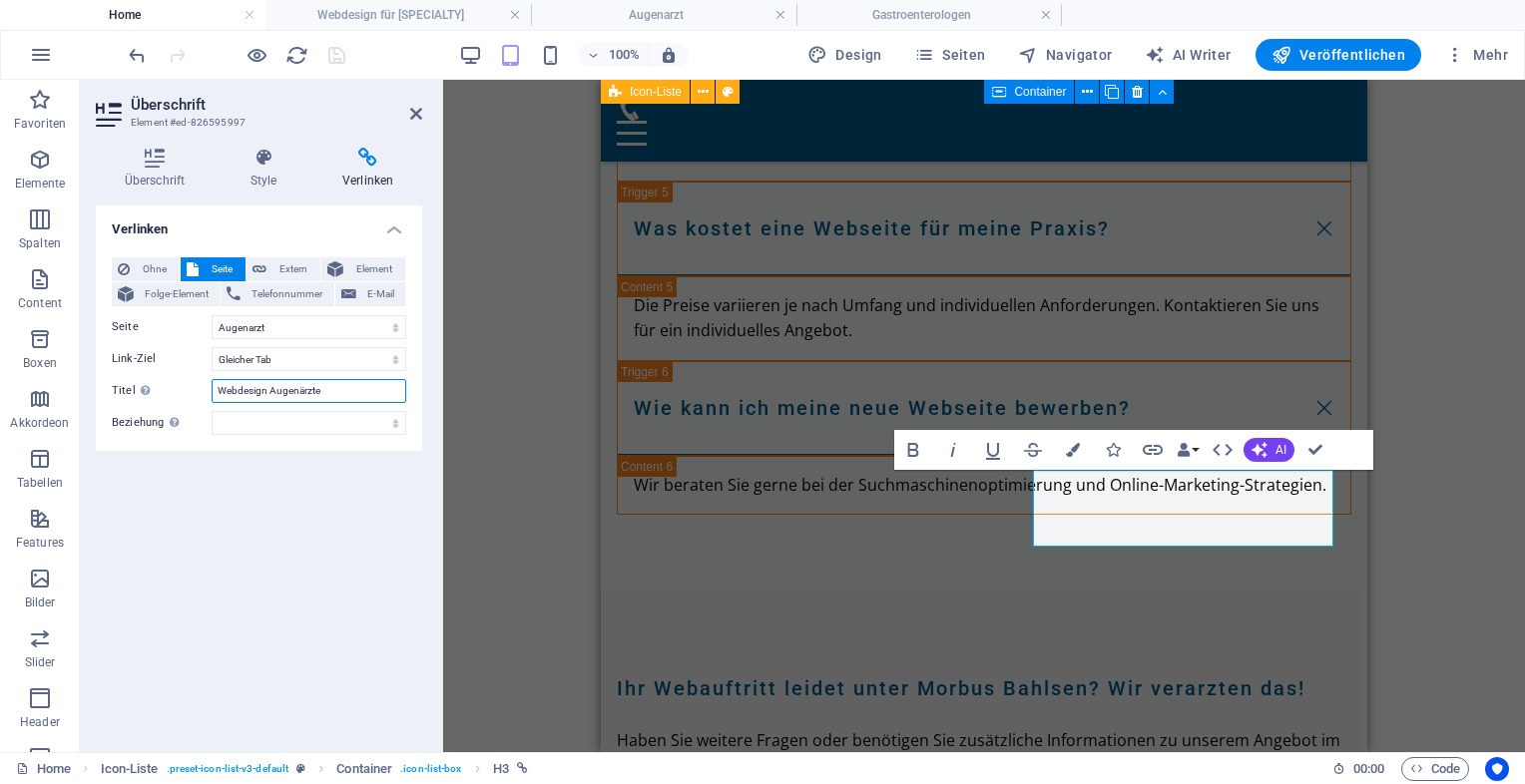 drag, startPoint x: 270, startPoint y: 395, endPoint x: 392, endPoint y: 407, distance: 122.588743 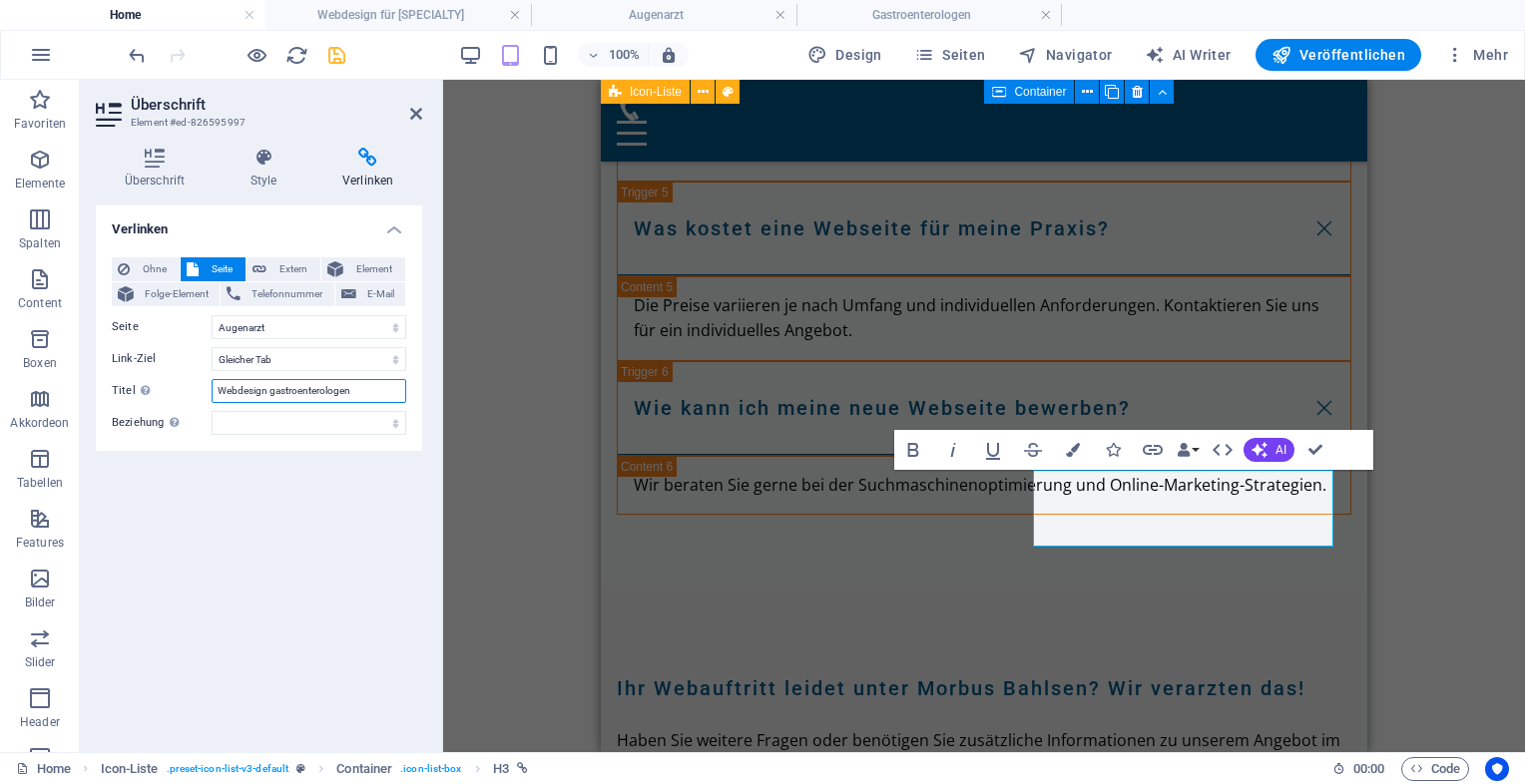 type on "Webdesign Gastroenterologen" 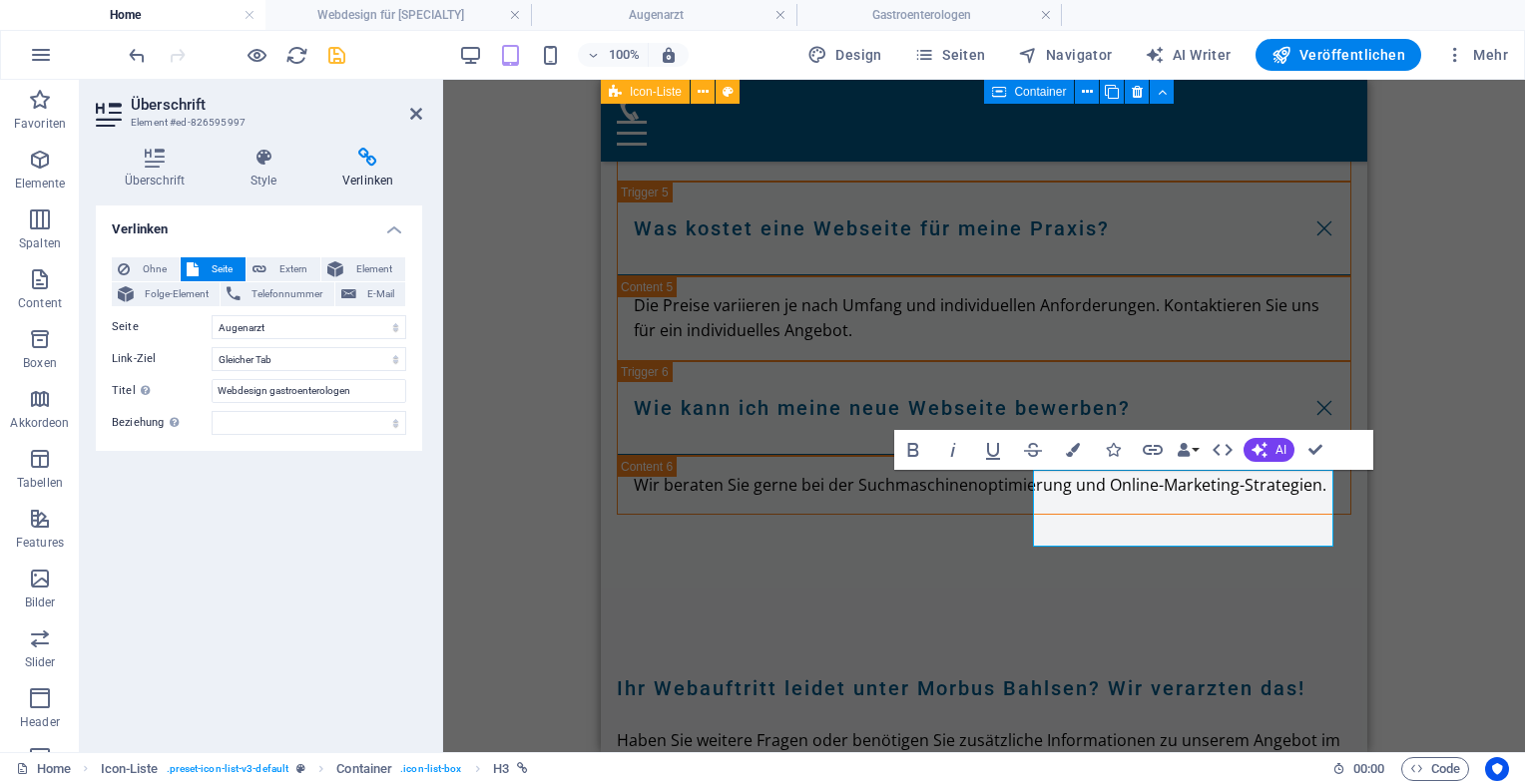 click at bounding box center (336, 55) 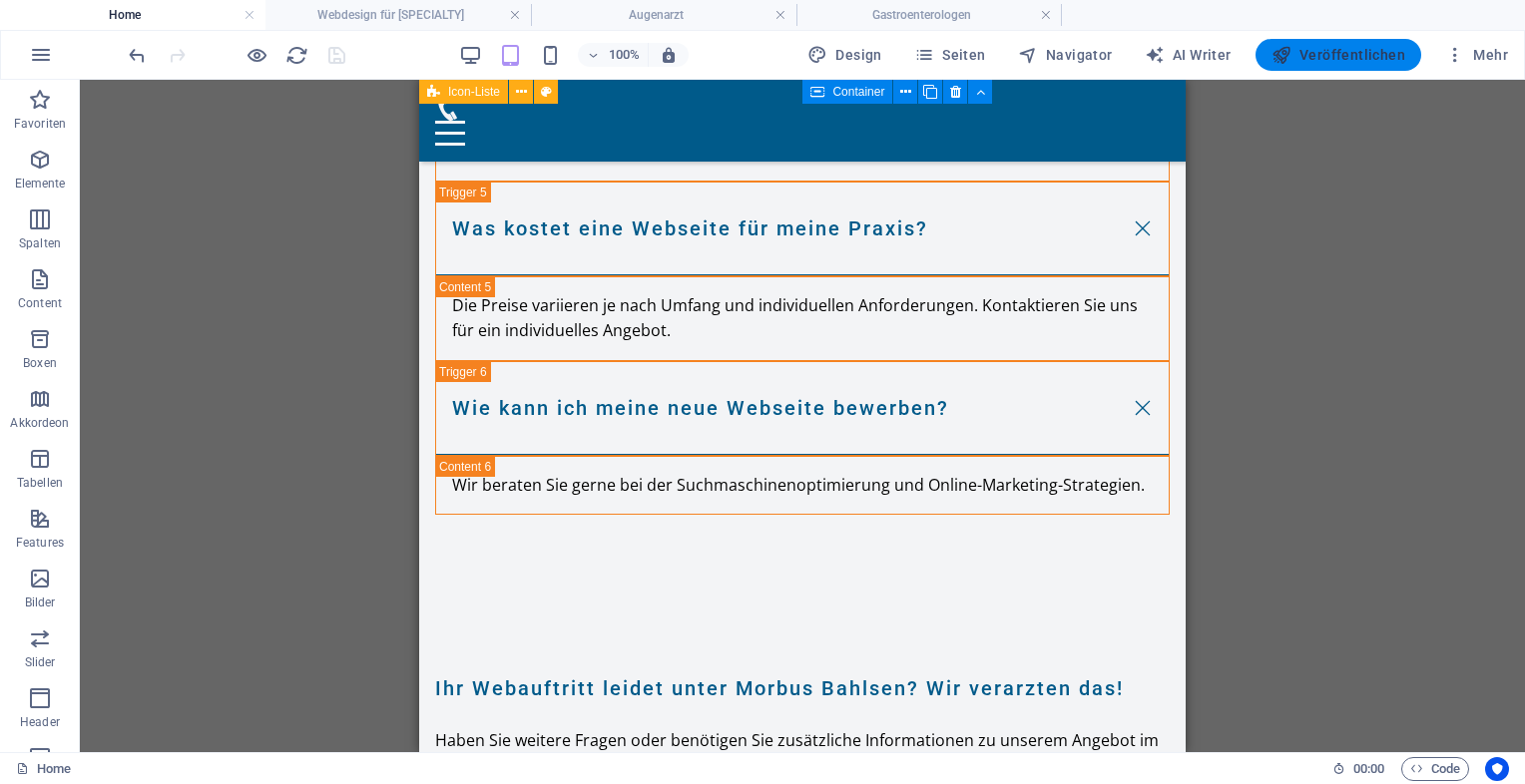 click on "Veröffentlichen" at bounding box center [1338, 55] 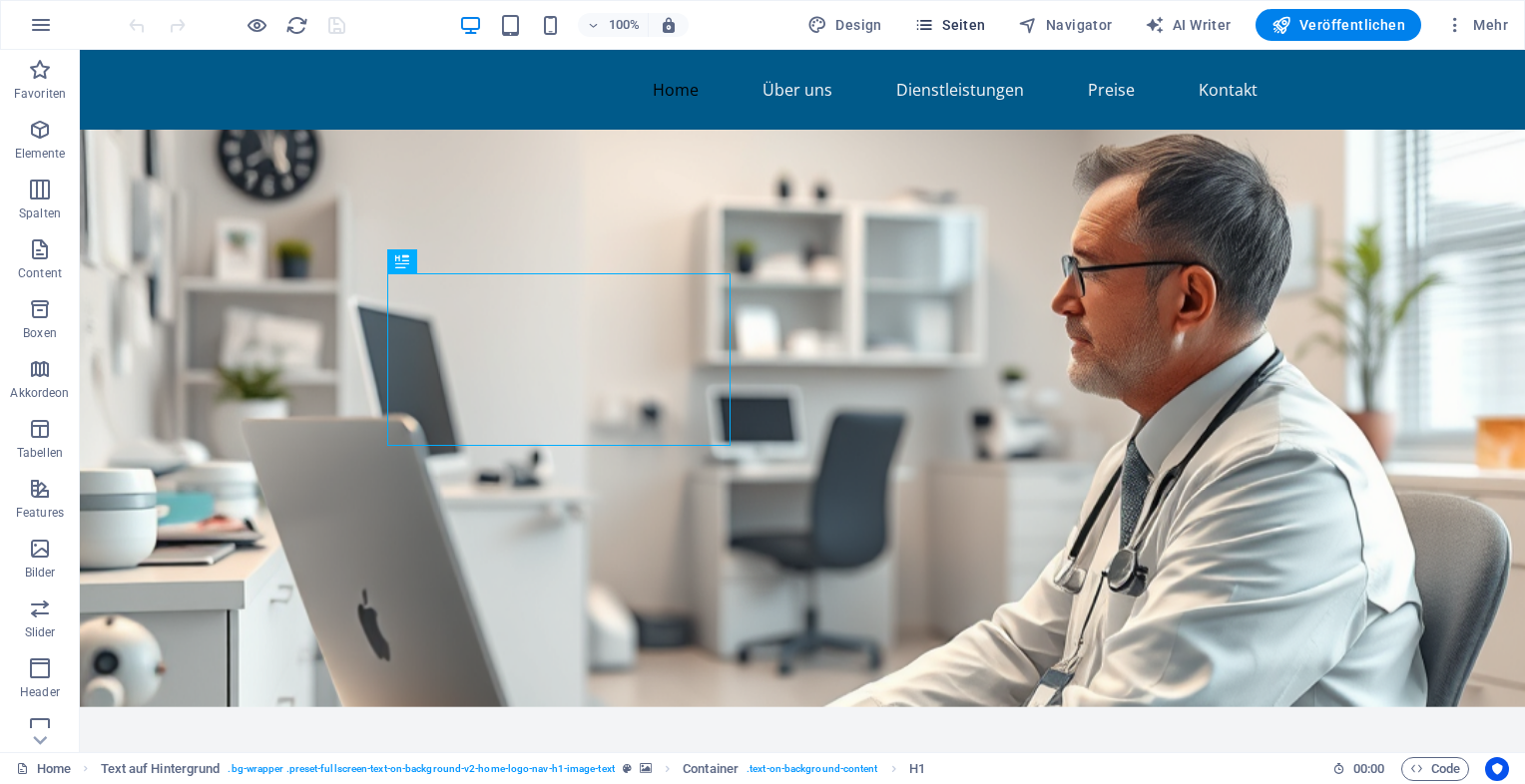 scroll, scrollTop: 0, scrollLeft: 0, axis: both 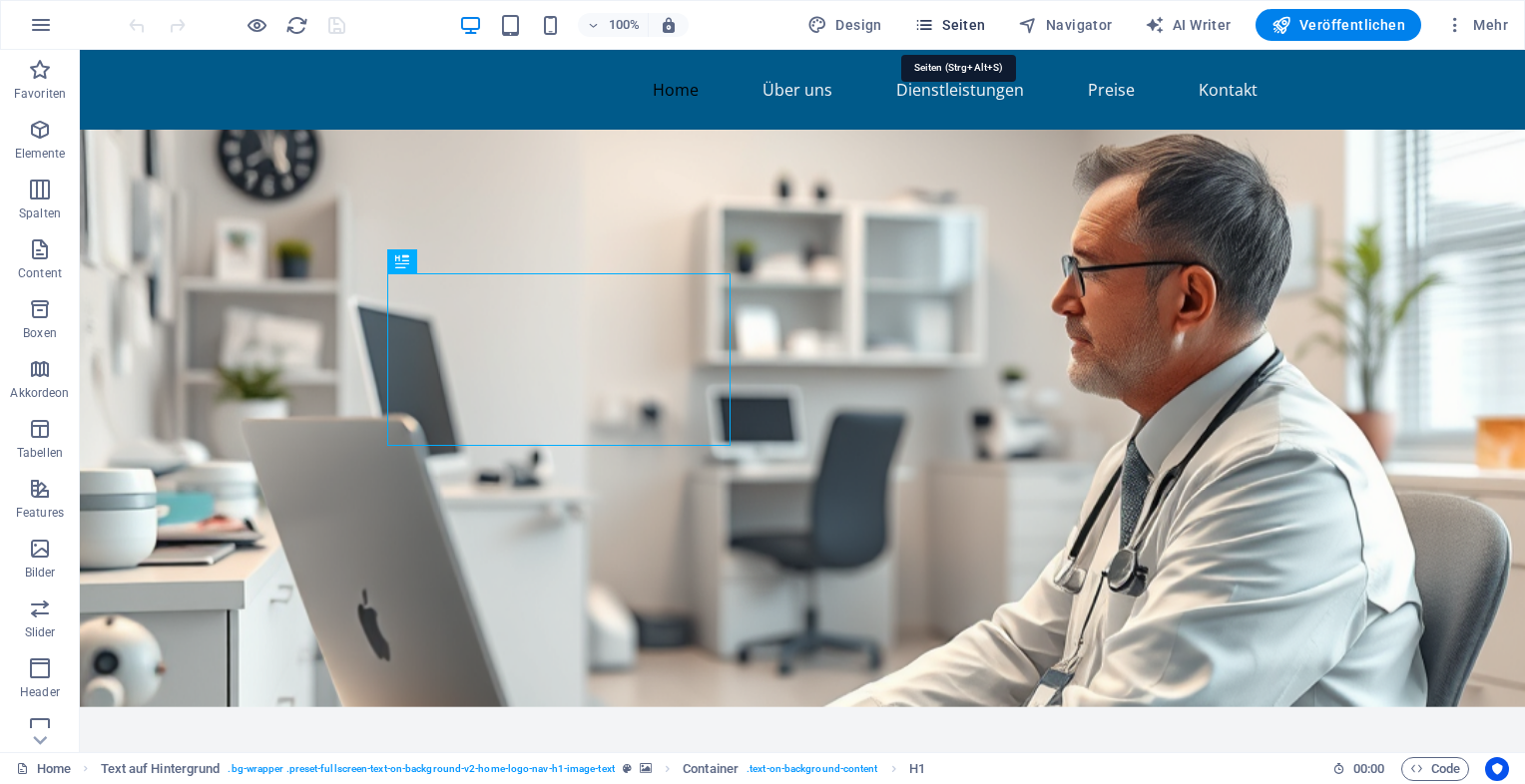 click on "Seiten" at bounding box center [950, 25] 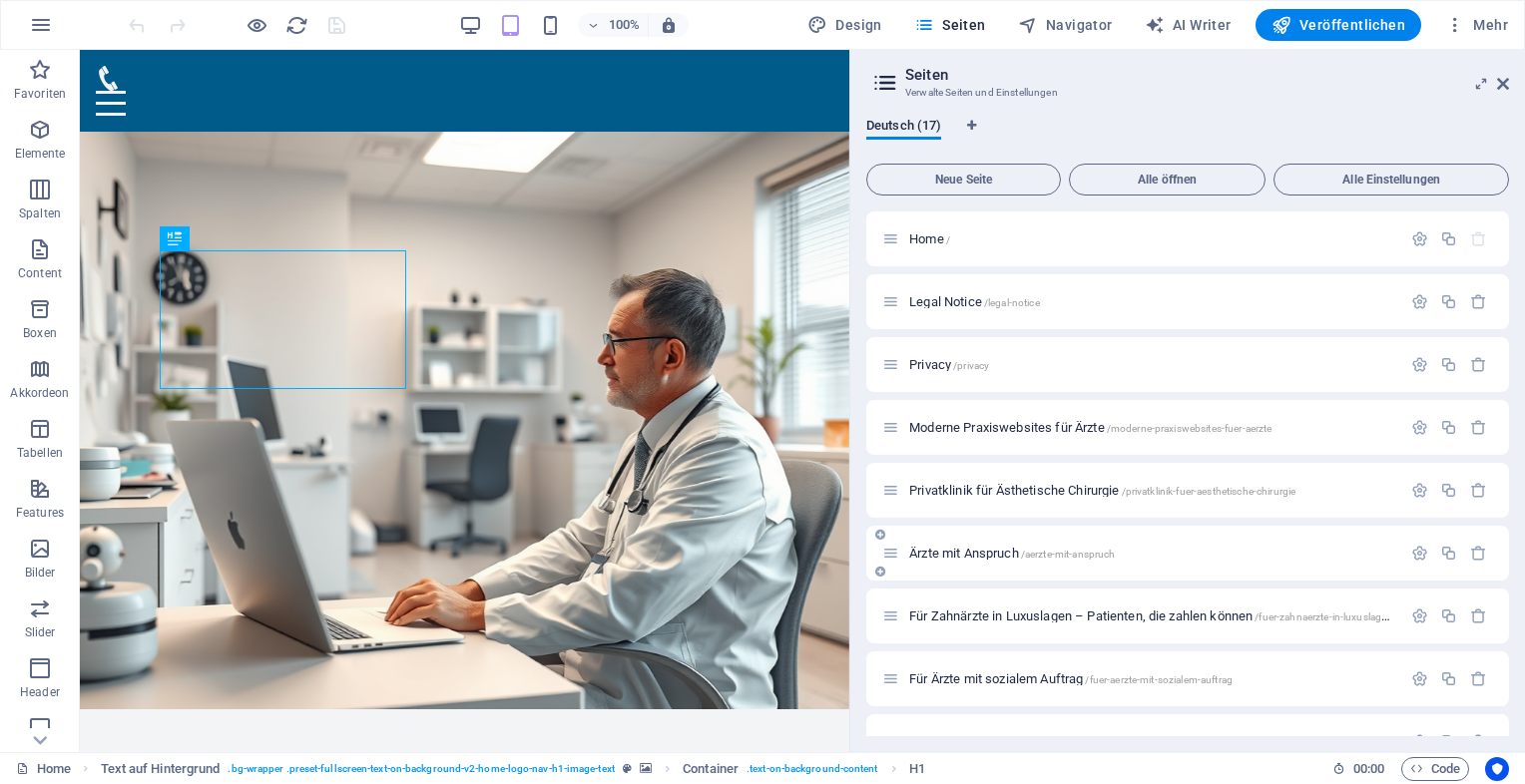 click on "Ärzte mit Anspruch /aerzte-mit-anspruch" at bounding box center [1012, 553] 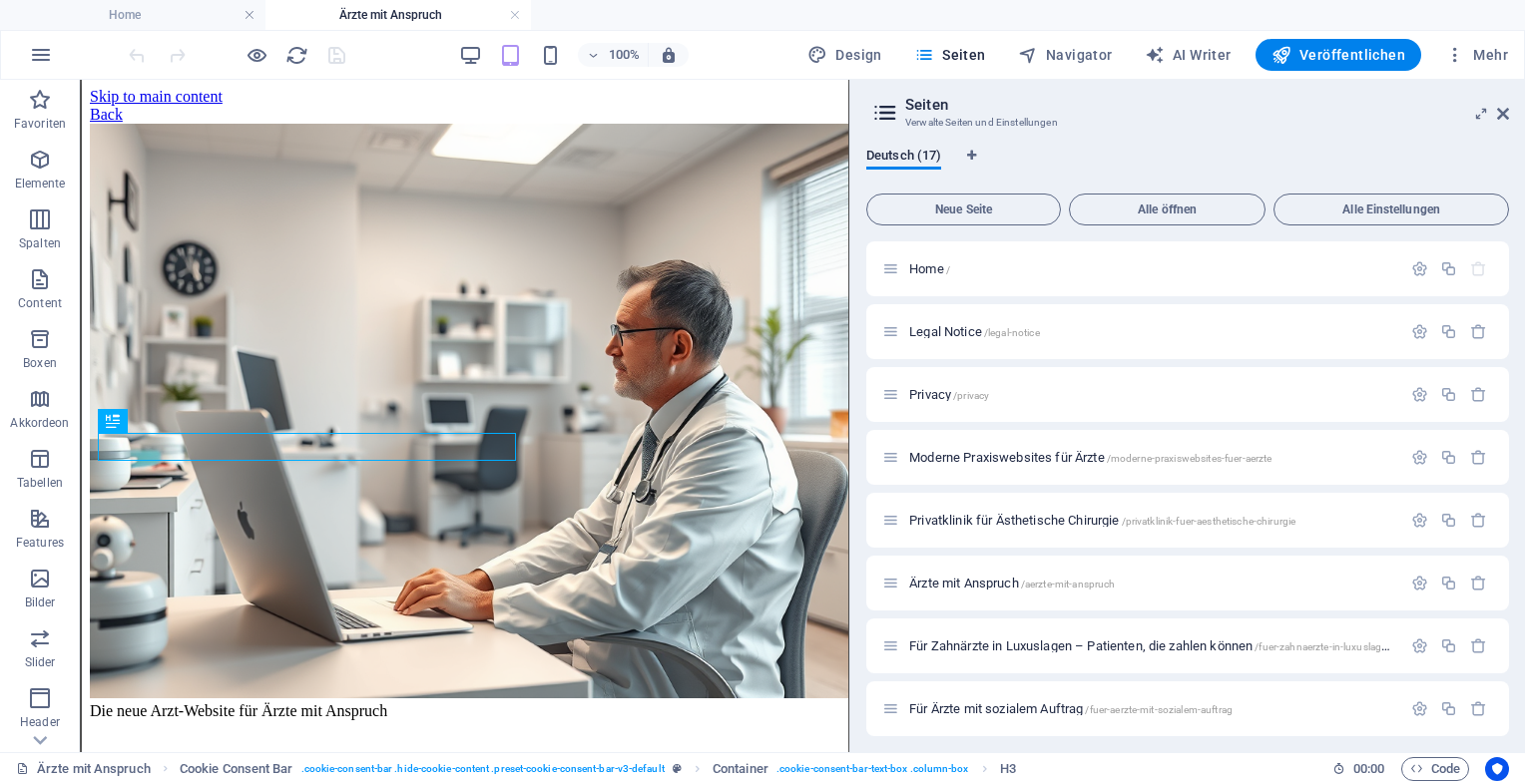 scroll, scrollTop: 1649, scrollLeft: 0, axis: vertical 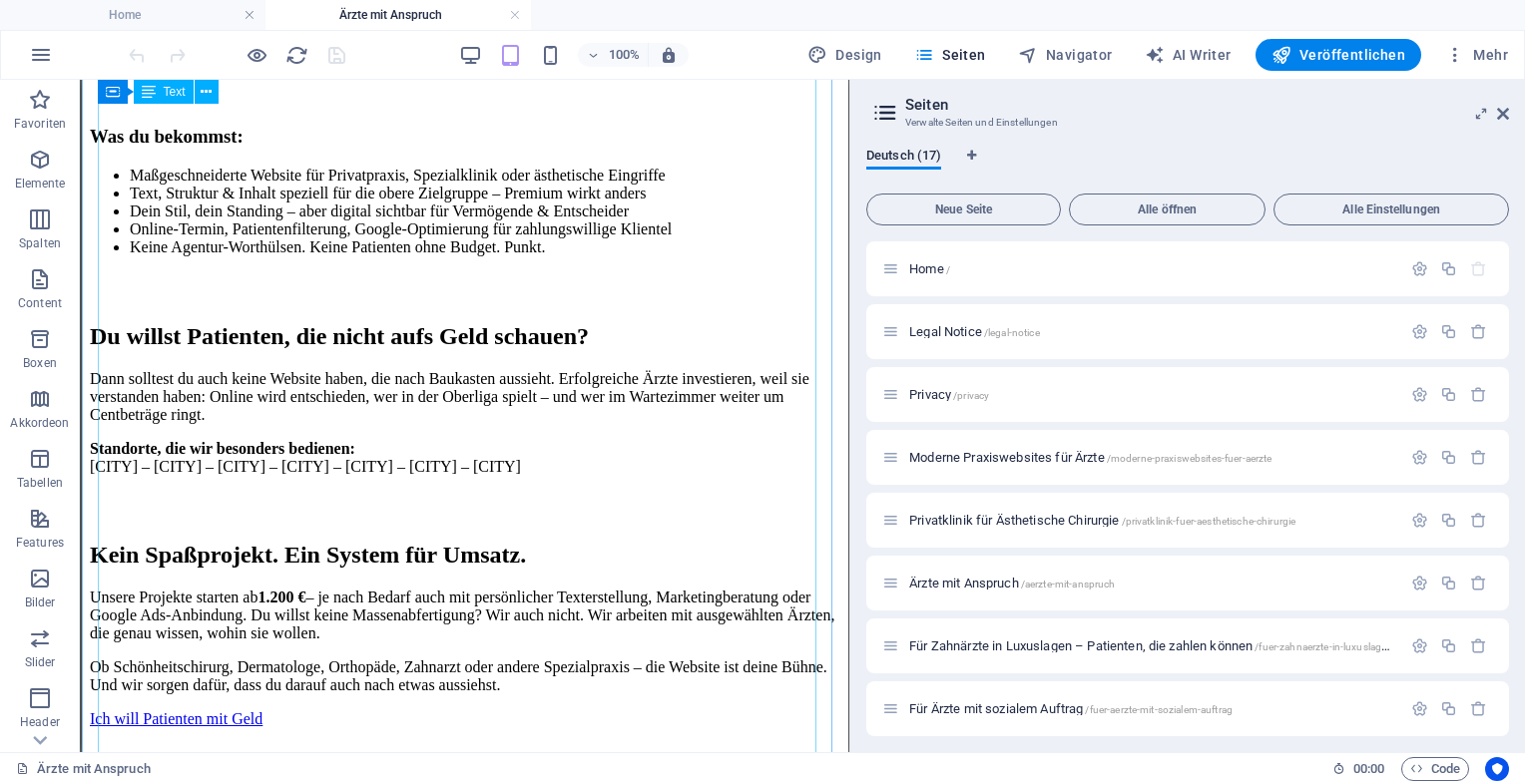 click on "Die neue Arzt-Website für Ärzte mit Anspruch
Neue Website. Neue Patienten. Neues Level.
Für Ärzte, die keine Lust auf Kassenmedizin, Wartezimmer-Massenbetrieb und 08/15-Webauftritte haben.
Jetzt Beratung sichern
Du willst nicht mehr jeden behandeln – nur die Richtigen?
Dann brauchst du keine hübsche Website – du brauchst eine digitale **Positionierung für Selbstzahler und Privatpatienten**, die sich leisten können, was du kannst. Ohne Rabattschlachten. Ohne Gejammer. Dafür mit Anfragen, die auch Umsatz bringen.
Was du bekommst:
Maßgeschneiderte Website für Privatpraxis, Spezialklinik oder ästhetische Eingriffe
Text, Struktur & Inhalt speziell für die obere Zielgruppe – Premium wirkt anders
Dein Stil, dein Standing – aber digital sichtbar für Vermögende & Entscheider
Online-Termin, Patientenfilterung, Google-Optimierung für zahlungswillige Klientel" at bounding box center (464, 339) 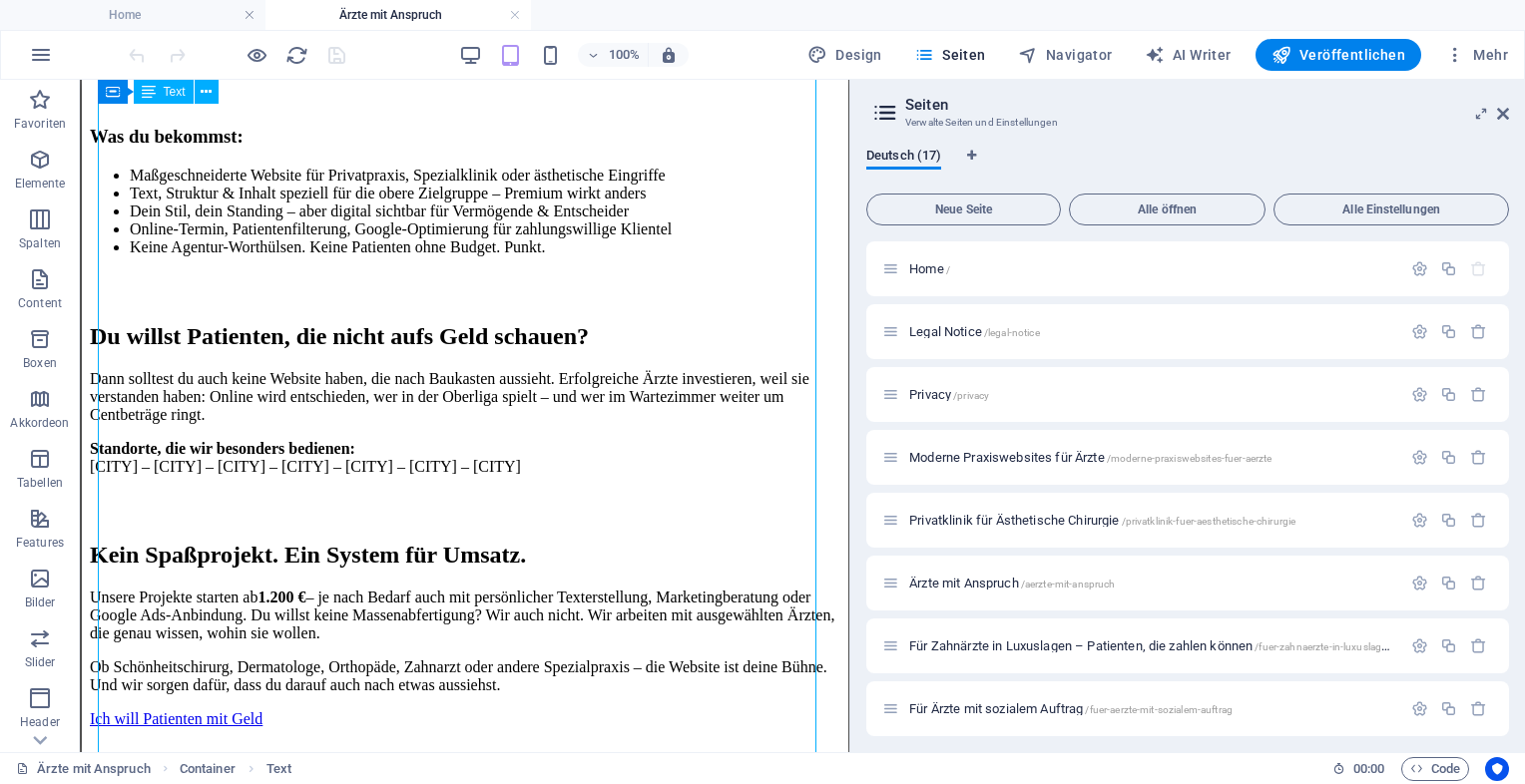 click on "Die neue Arzt-Website für Ärzte mit Anspruch
Neue Website. Neue Patienten. Neues Level.
Für Ärzte, die keine Lust auf Kassenmedizin, Wartezimmer-Massenbetrieb und 08/15-Webauftritte haben.
Jetzt Beratung sichern
Du willst nicht mehr jeden behandeln – nur die Richtigen?
Dann brauchst du keine hübsche Website – du brauchst eine digitale **Positionierung für Selbstzahler und Privatpatienten**, die sich leisten können, was du kannst. Ohne Rabattschlachten. Ohne Gejammer. Dafür mit Anfragen, die auch Umsatz bringen.
Was du bekommst:
Maßgeschneiderte Website für Privatpraxis, Spezialklinik oder ästhetische Eingriffe
Text, Struktur & Inhalt speziell für die obere Zielgruppe – Premium wirkt anders
Dein Stil, dein Standing – aber digital sichtbar für Vermögende & Entscheider
Online-Termin, Patientenfilterung, Google-Optimierung für zahlungswillige Klientel" at bounding box center [464, 339] 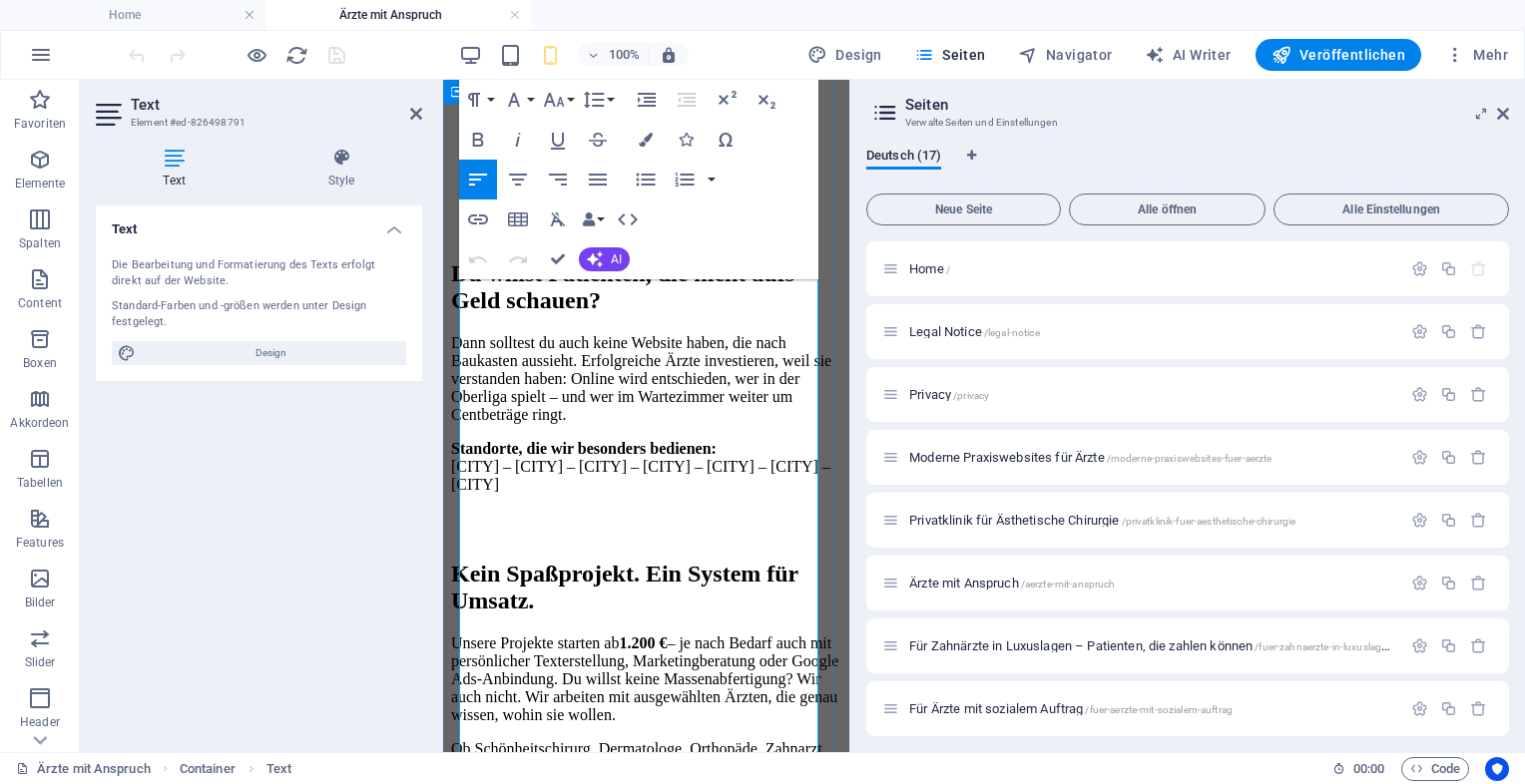 scroll, scrollTop: 343, scrollLeft: 0, axis: vertical 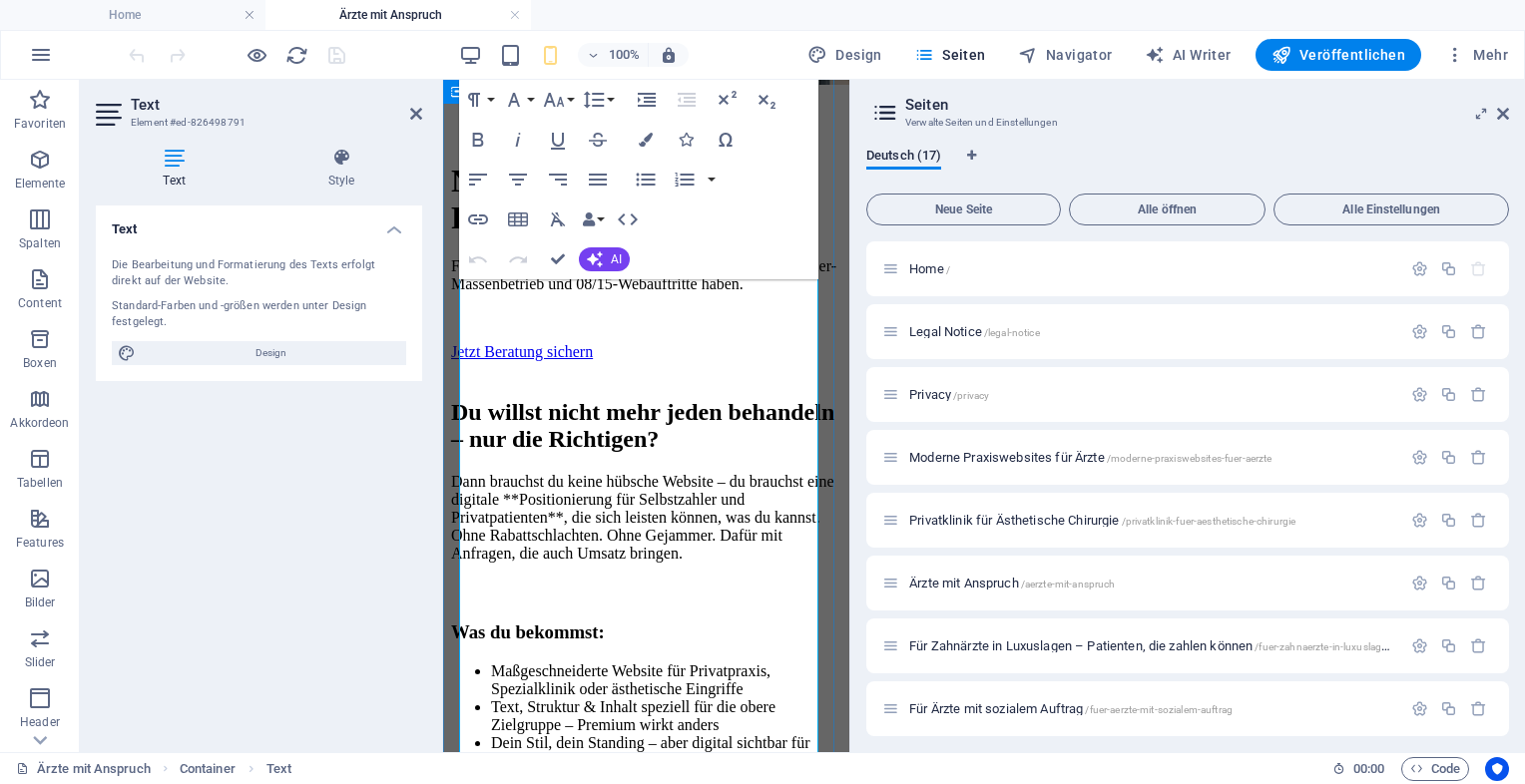 drag, startPoint x: 1291, startPoint y: 315, endPoint x: 834, endPoint y: 312, distance: 457.00985 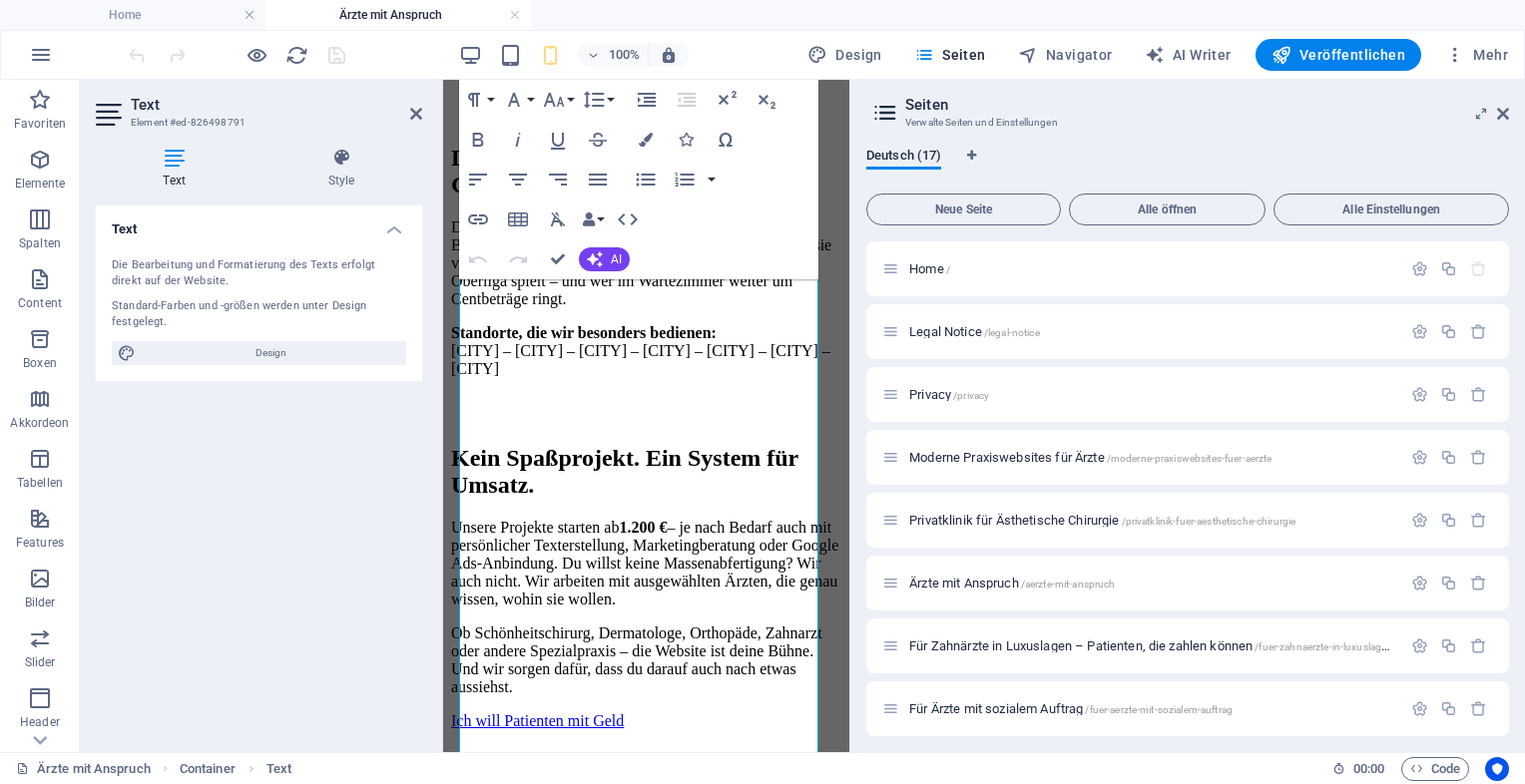 scroll, scrollTop: 1097, scrollLeft: 0, axis: vertical 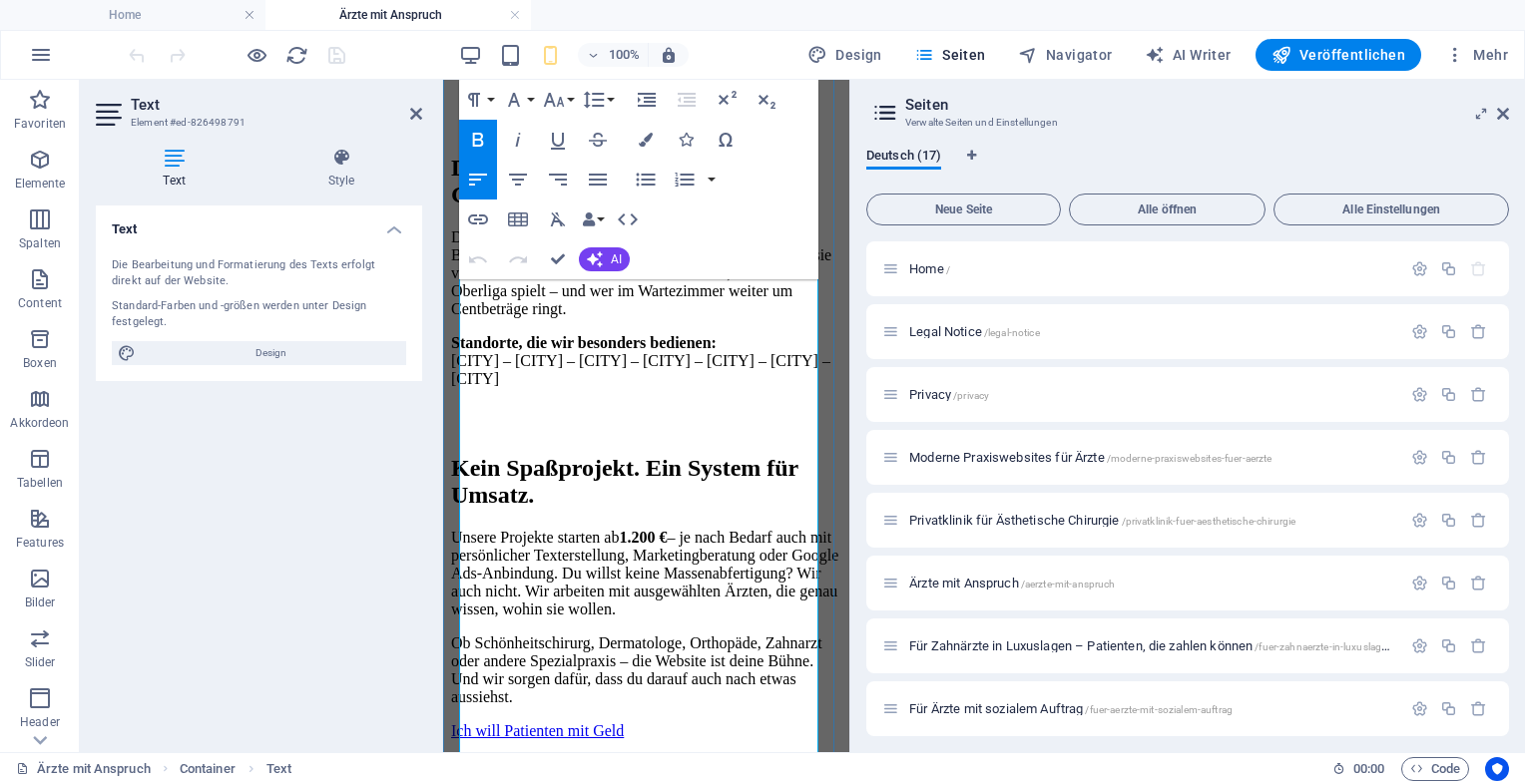 click on "Standorte, die wir besonders bedienen:
Düsseldorf – München – Frankfurt – Hamburg – Berlin – Zürich – Wien" at bounding box center (646, 361) 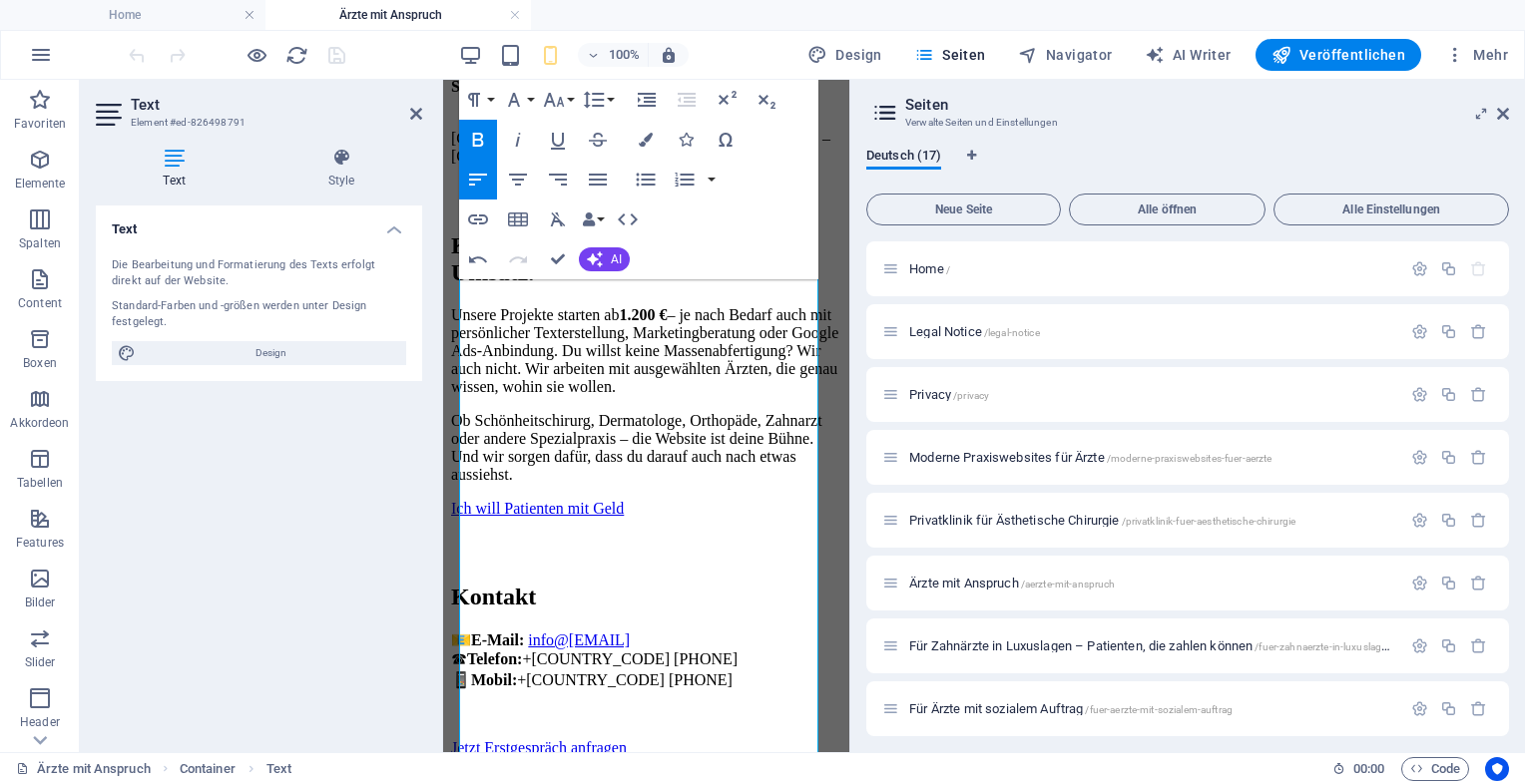 scroll, scrollTop: 1358, scrollLeft: 0, axis: vertical 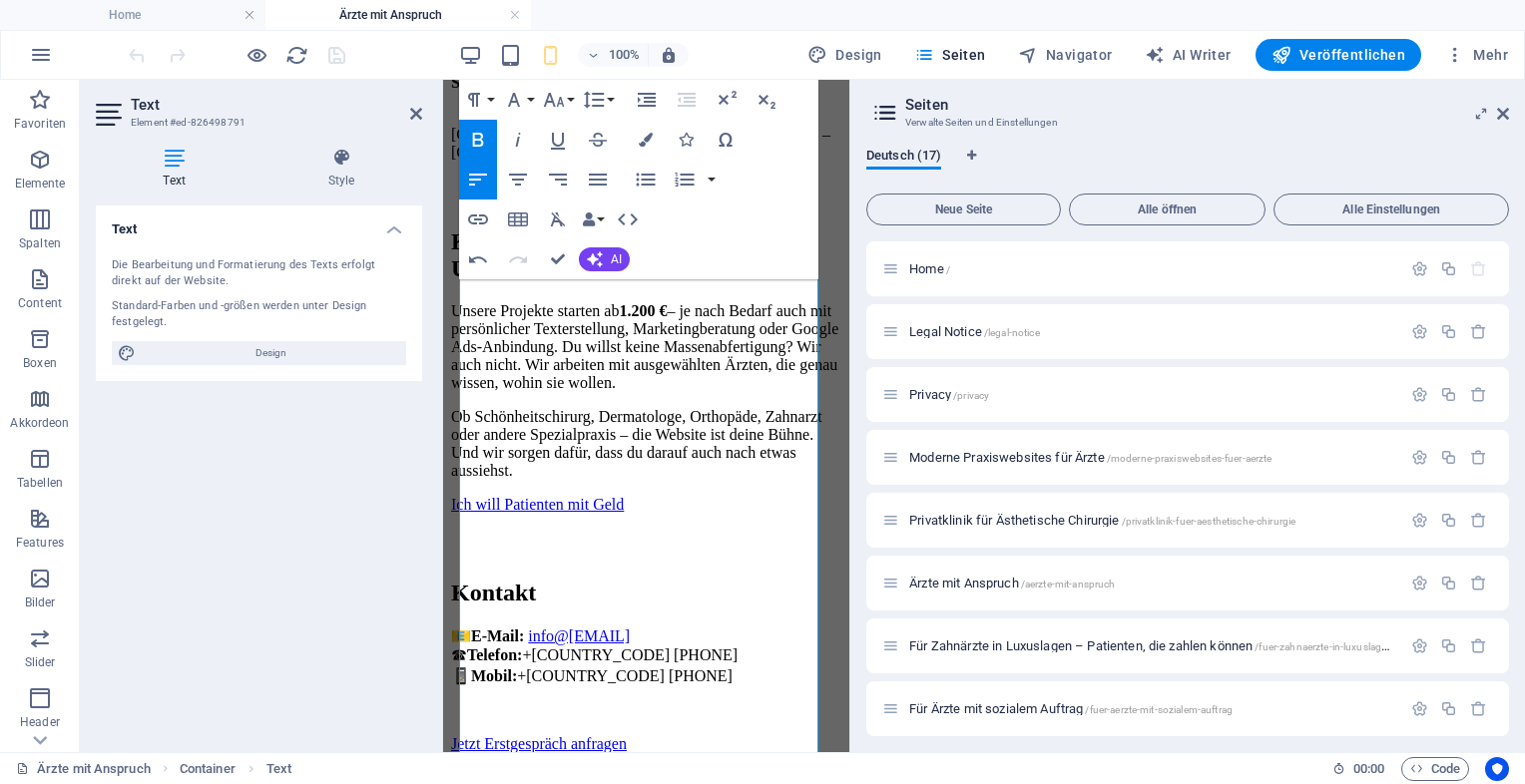drag, startPoint x: 846, startPoint y: 490, endPoint x: 1317, endPoint y: 630, distance: 491.36646 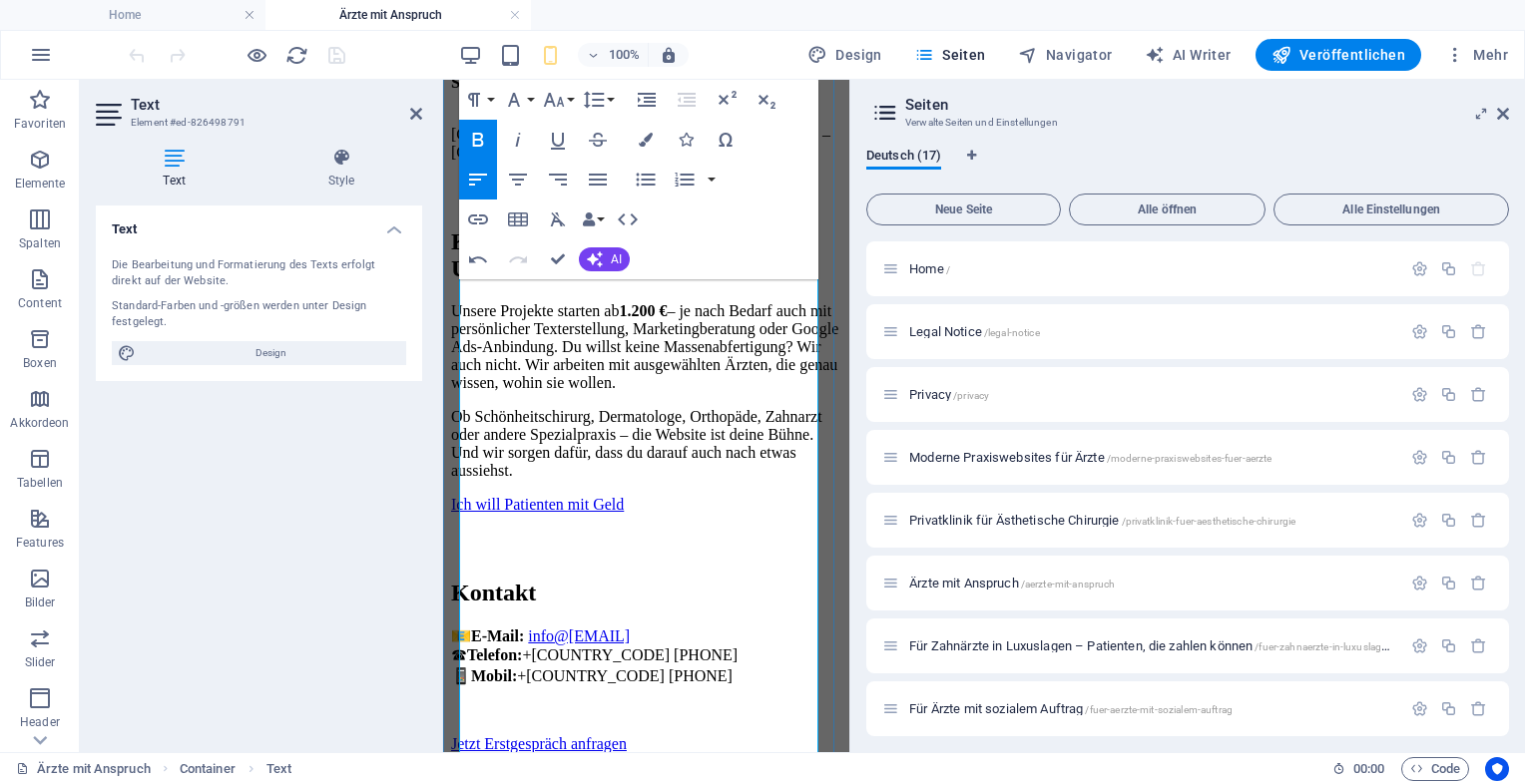 click on "Ob Schönheitschirurg, Dermatologe, Orthopäde, Zahnarzt oder andere Spezialpraxis – die Website ist deine Bühne. Und wir sorgen dafür, dass du darauf auch nach etwas aussiehst." at bounding box center [646, 444] 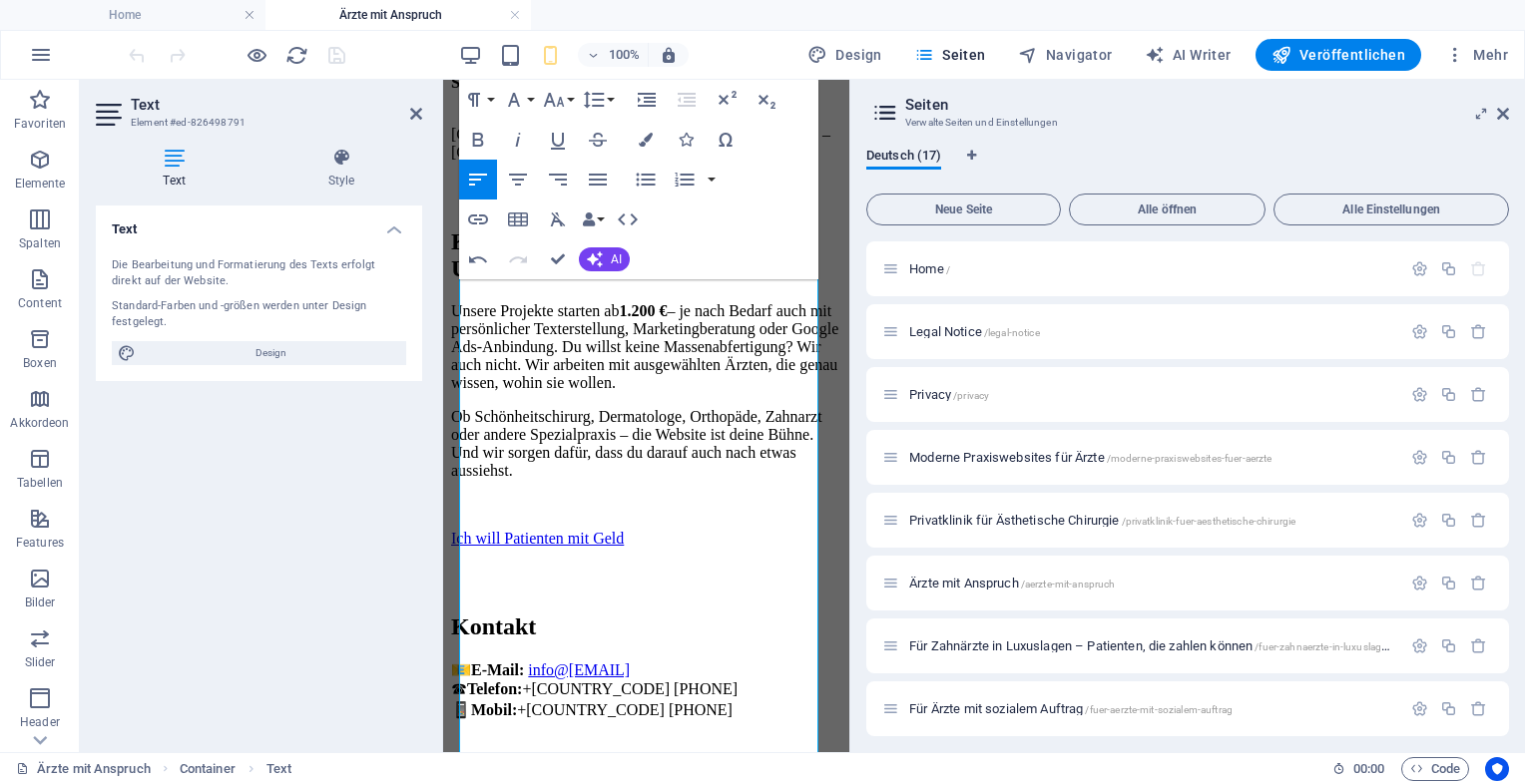 click on "Seiten" at bounding box center [1207, 105] 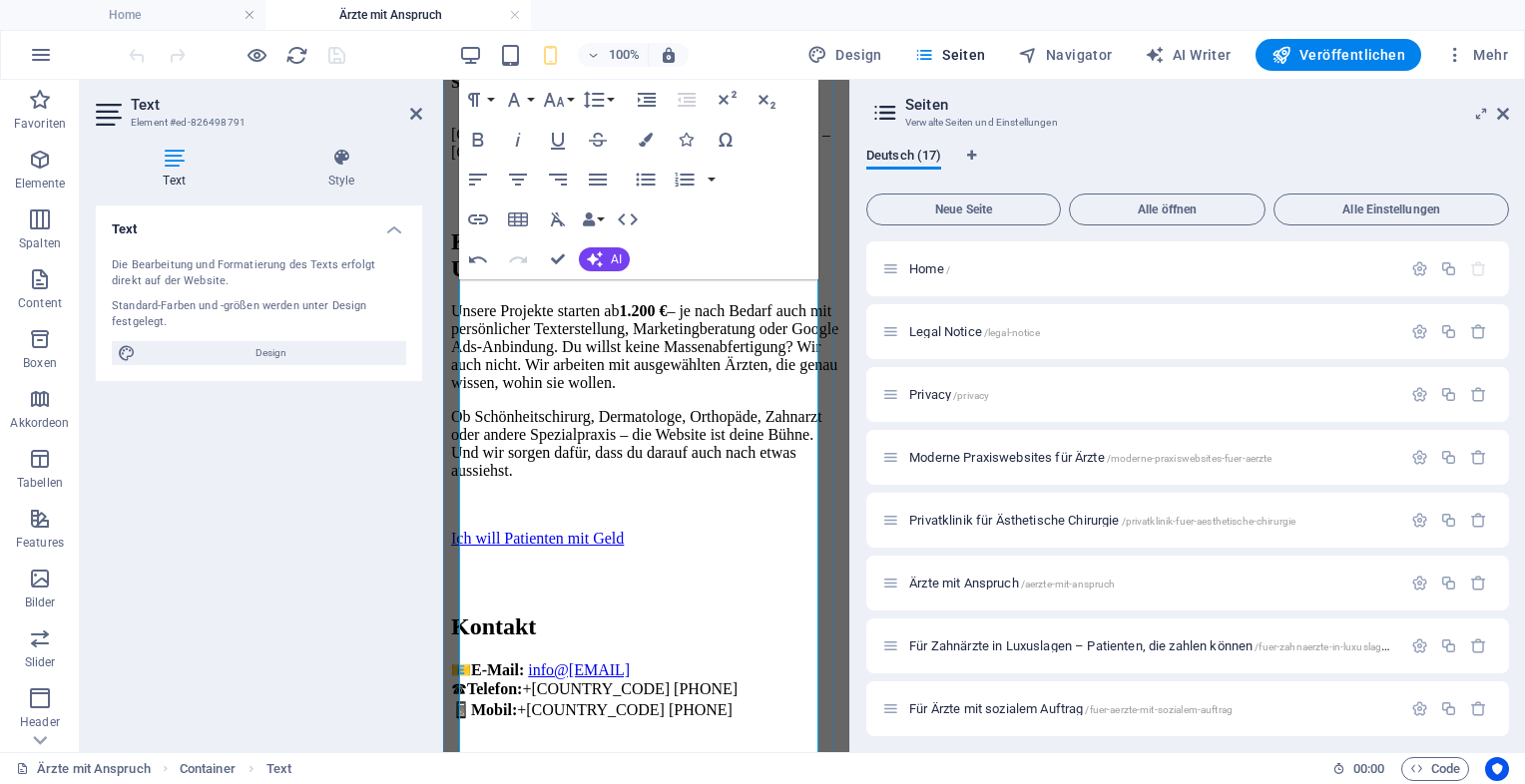 click on "Unsere Projekte starten ab  1.200 €  – je nach Bedarf auch mit persönlicher Texterstellung, Marketingberatung oder Google Ads-Anbindung. Du willst keine Massenabfertigung? Wir auch nicht. Wir arbeiten mit ausgewählten Ärzten, die genau wissen, wohin sie wollen." at bounding box center [646, 347] 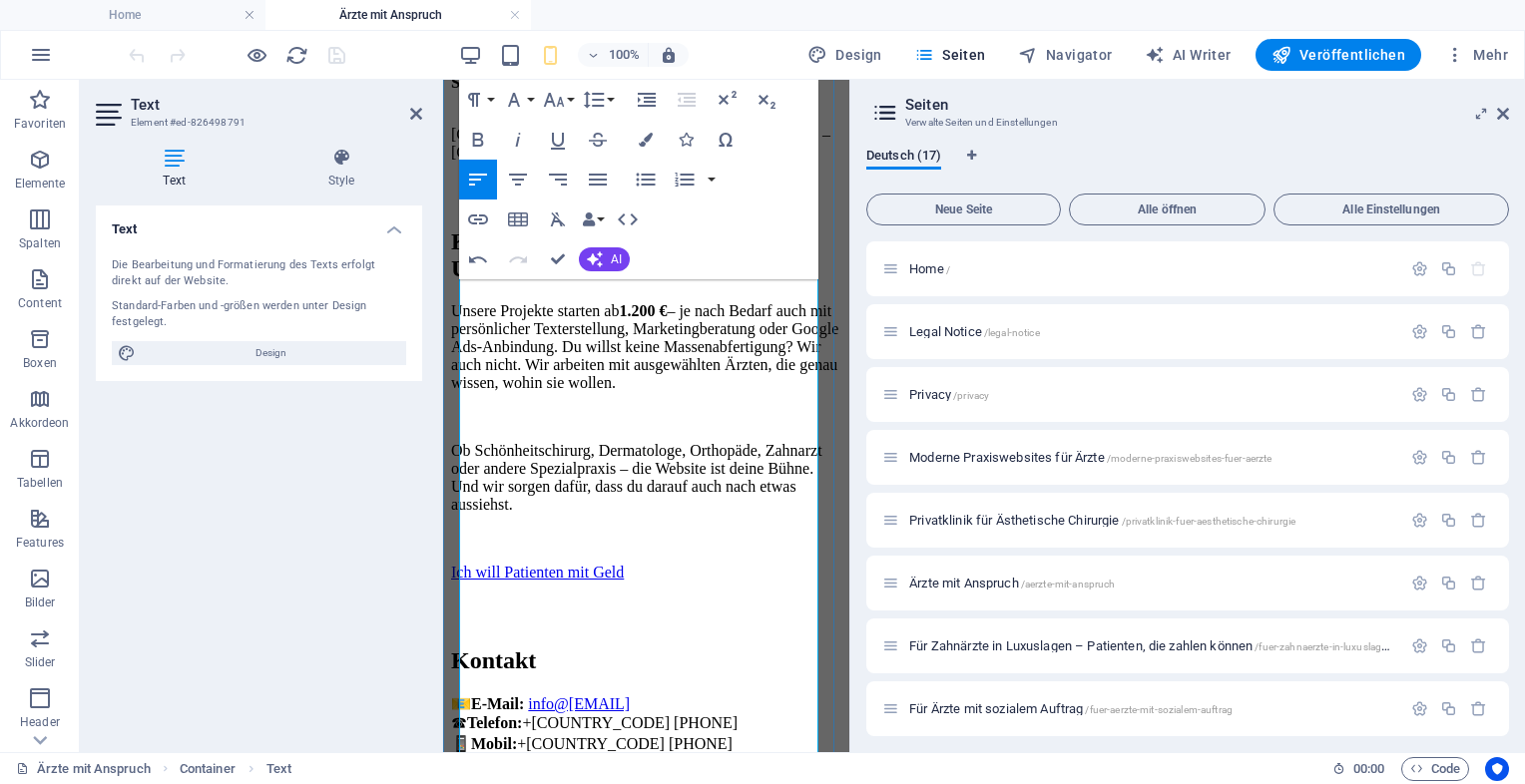 click on "Ob Schönheitschirurg, Dermatologe, Orthopäde, Zahnarzt oder andere Spezialpraxis – die Website ist deine Bühne. Und wir sorgen dafür, dass du darauf auch nach etwas aussiehst." at bounding box center [646, 478] 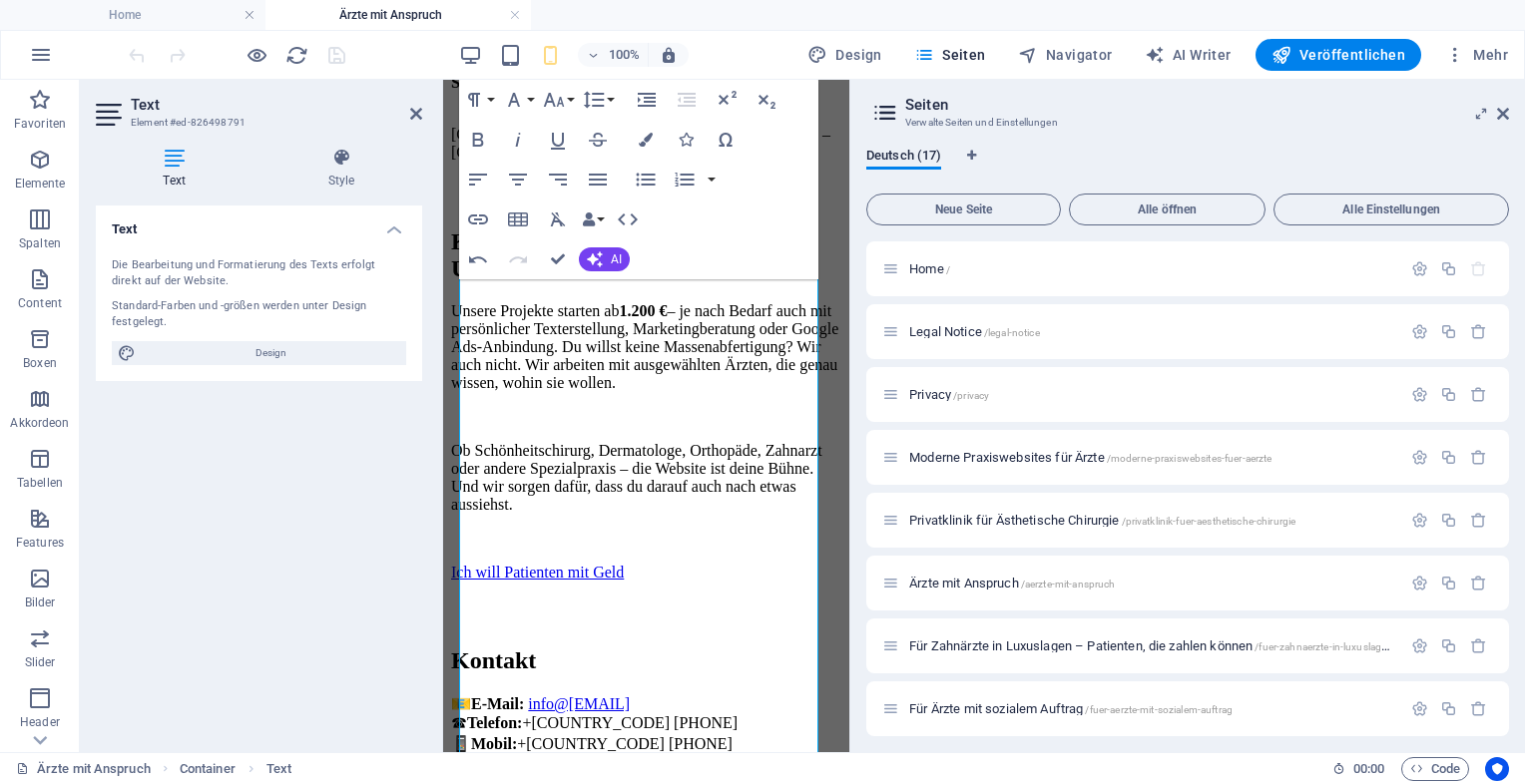 click on "Deutsch (17) Neue Seite Alle öffnen Alle Einstellungen Home / Legal Notice /legal-notice Privacy /privacy Moderne Praxiswebsites für Ärzte /moderne-praxiswebsites-fuer-aerzte Privatklinik für Ästhetische Chirurgie /privatklinik-fuer-aesthetische-chirurgie Ärzte mit Anspruch /aerzte-mit-anspruch Für Zahnärzte in Luxuslagen – Patienten, die zahlen können /fuer-zahnaerzte-in-luxuslagen-patienten-die-zahlen-koennen Für Ärzte mit sozialem Auftrag /fuer-aerzte-mit-sozialem-auftrag Webseiten für Tierärzte & Tierkliniken /webseiten-fuer-tieraerzte-tierkliniken Ihre neue HNO-Homepage /ihre-neue-hno-homepage Ihre Hautarztpraxis /ihre-hautarztpraxis Webdesign für Orthopäden & Unfallchirurgen  /webdesign-fuer-orthopaeden-unfallchirurgen Webdesign für Gynäkologen /webdesign-fuer-gynaekologen Webdesign & SEO für Kardiologen /webdesign-seo-fuer-kardiologen Endokrinologe / Diabetologe  /endokrinologe-diabetologe Augenarzt  /augenarzt Gastroenterologen /gastroentterologen" at bounding box center [1188, 442] 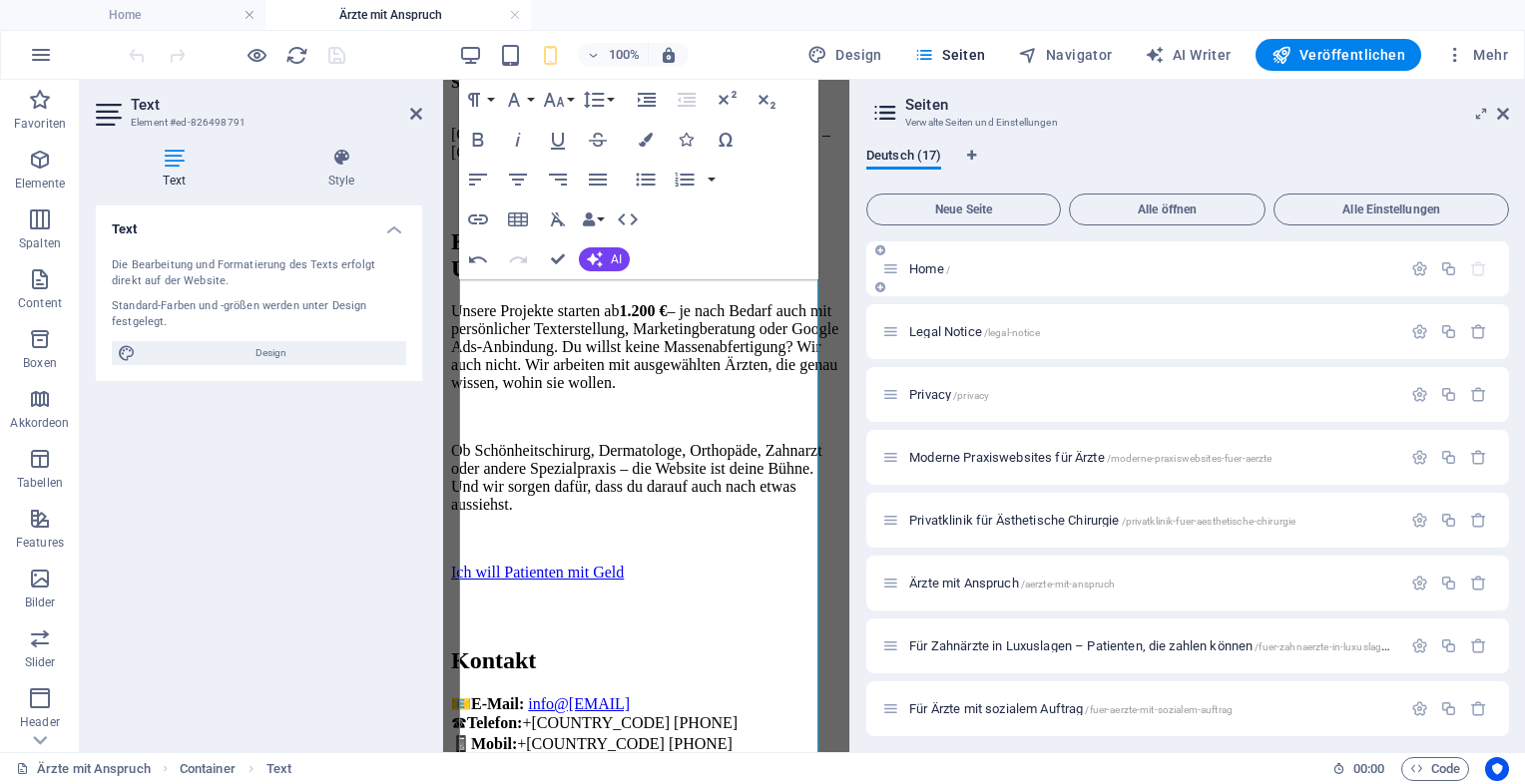 drag, startPoint x: 1512, startPoint y: 404, endPoint x: 1347, endPoint y: 265, distance: 215.74522 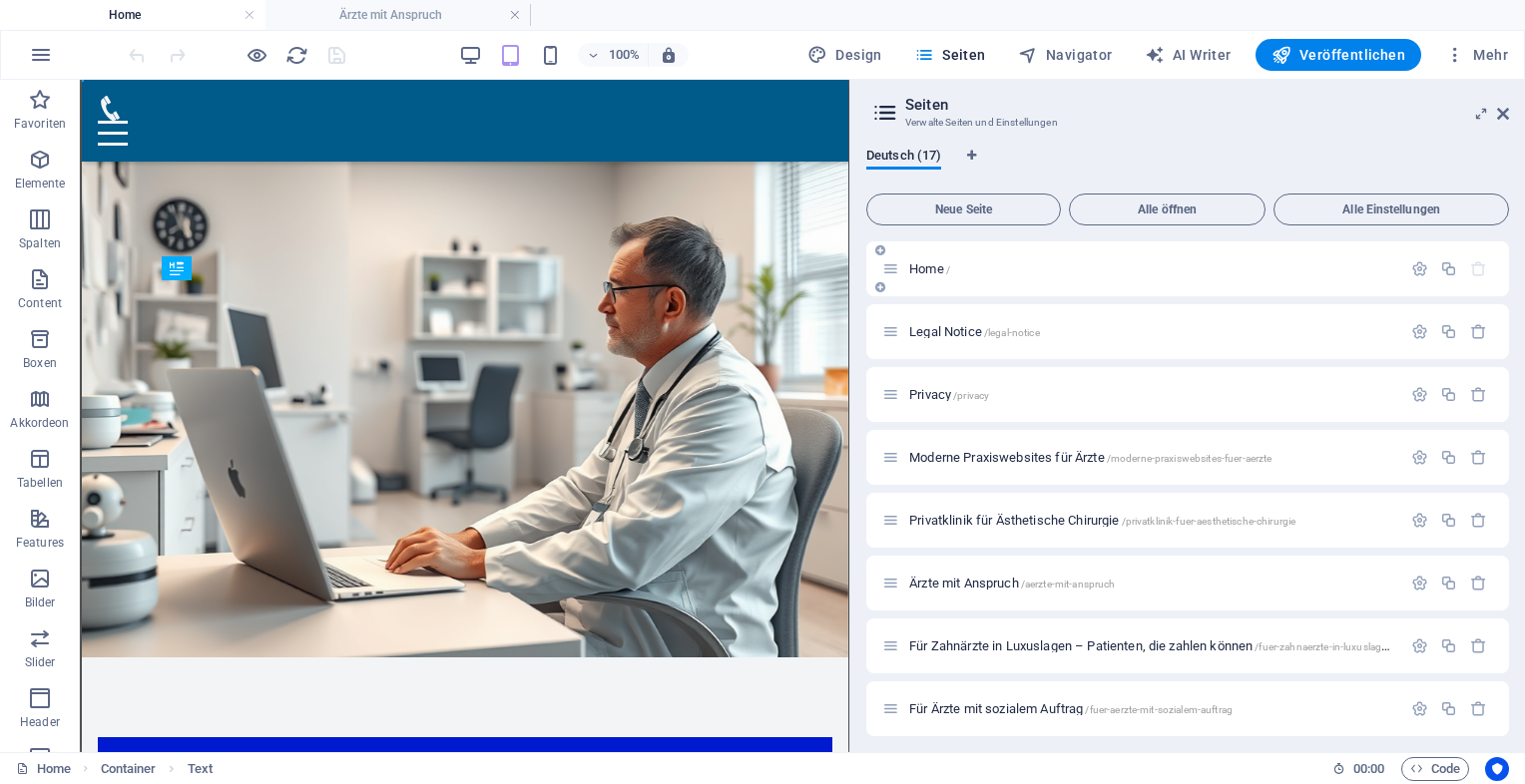 click on "Home /" at bounding box center [1152, 268] 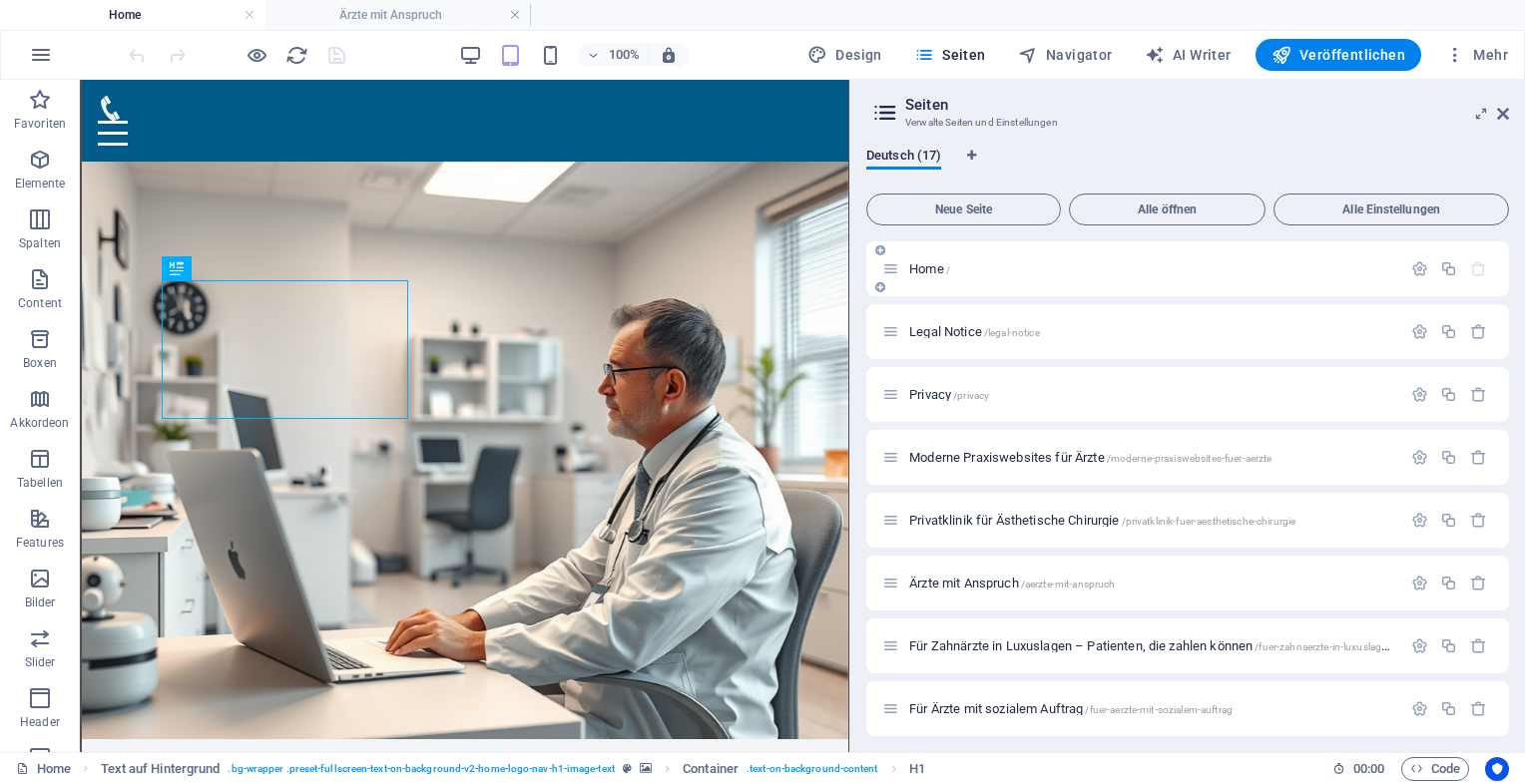scroll, scrollTop: 0, scrollLeft: 0, axis: both 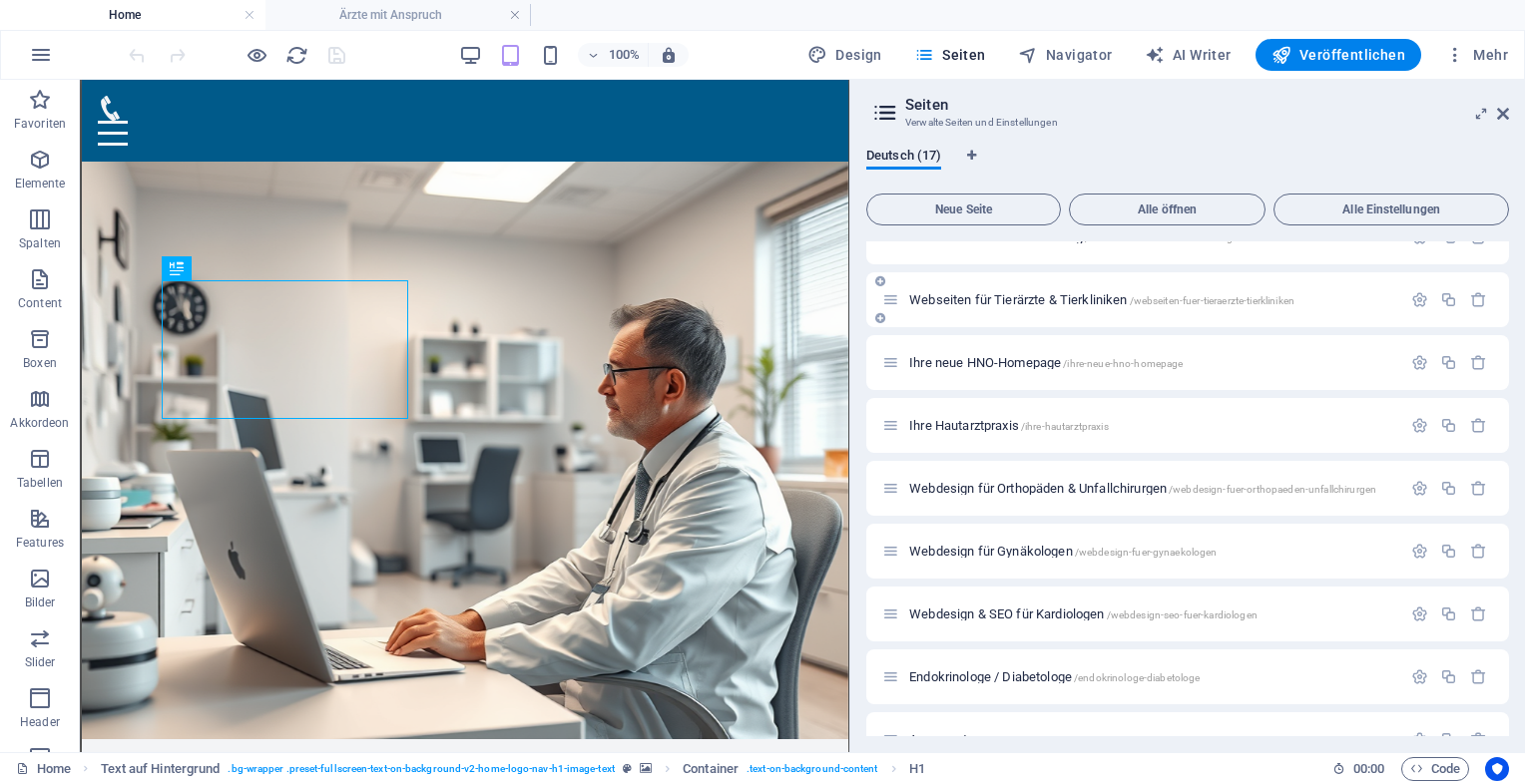 click on "Webseiten für Tierärzte & Tierkliniken /webseiten-fuer-tieraerzte-tierkliniken" at bounding box center (1188, 299) 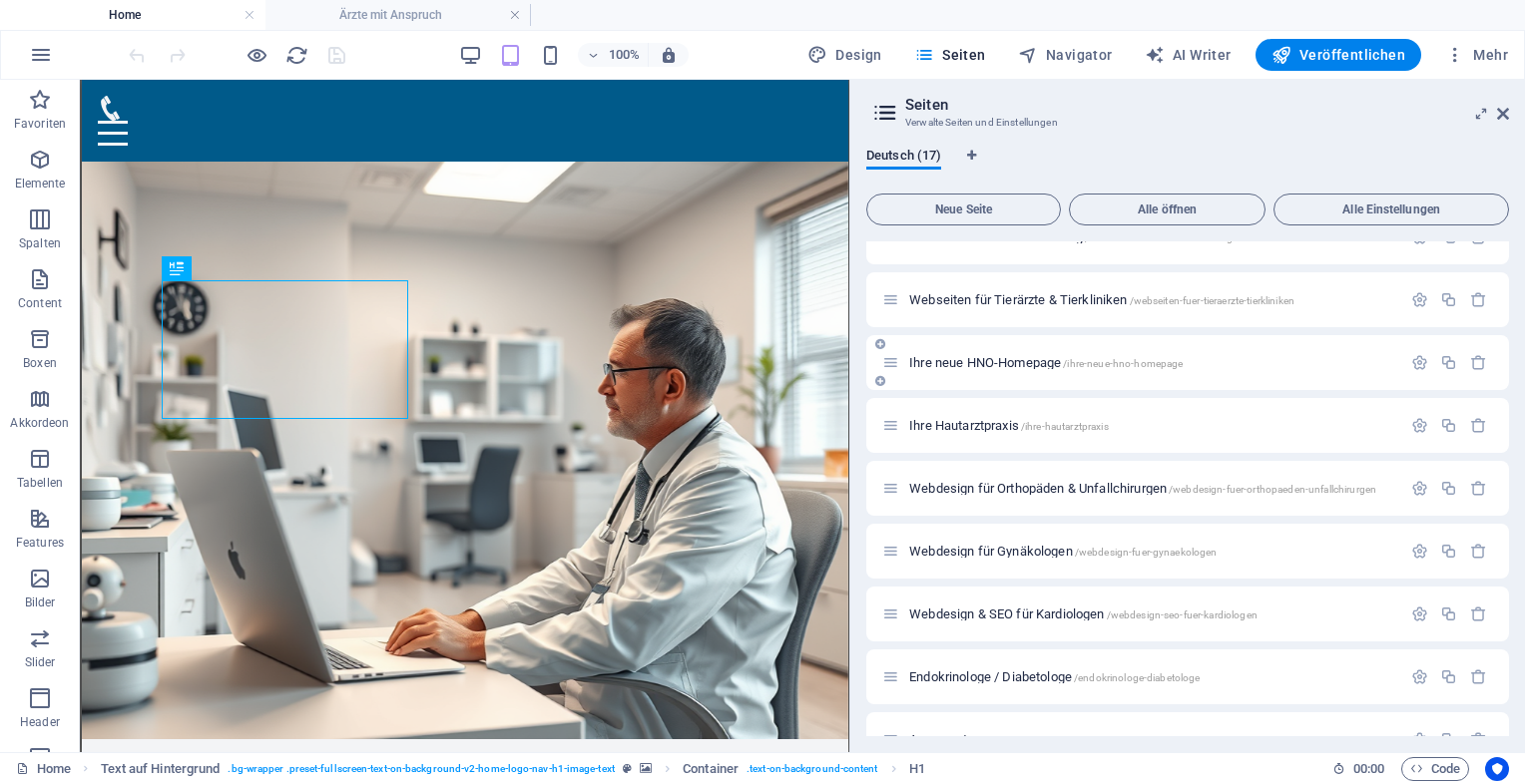 click on "Ihre neue HNO-Homepage /ihre-neue-hno-homepage" at bounding box center (1046, 362) 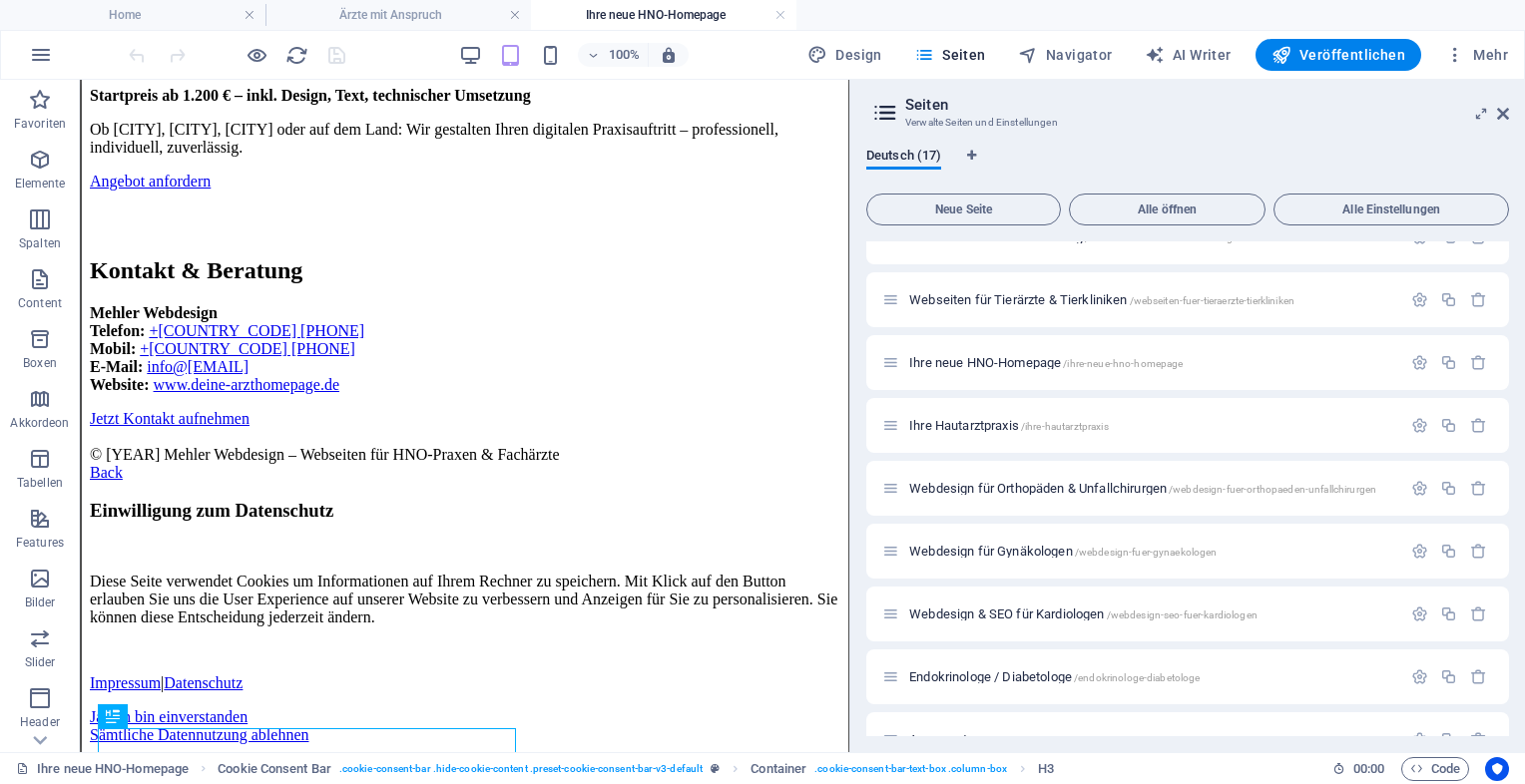 scroll, scrollTop: 1158, scrollLeft: 0, axis: vertical 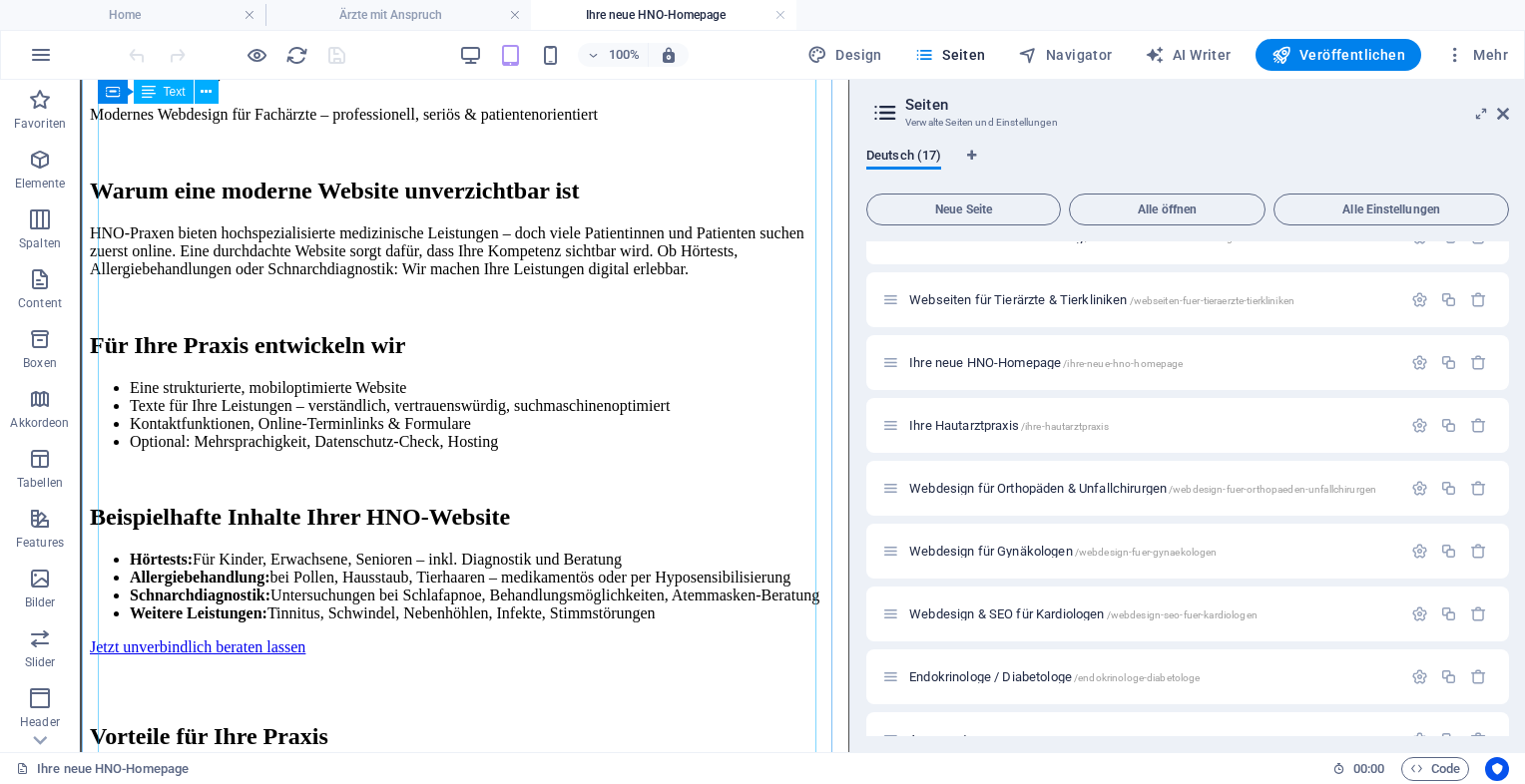 click on "Ihre neue HNO-Homepage – professionell & patientennah
Homepage für Ihre HNO-Praxis
Modernes Webdesign für Fachärzte – professionell, seriös & patientenorientiert
Warum eine moderne Website unverzichtbar ist
HNO-Praxen bieten hochspezialisierte medizinische Leistungen – doch viele Patientinnen und Patienten suchen zuerst online. Eine durchdachte Website sorgt dafür, dass Ihre Kompetenz sichtbar wird. Ob Hörtests, Allergiebehandlungen oder Schnarchdiagnostik: Wir machen Ihre Leistungen digital erlebbar.
Für Ihre Praxis entwickeln wir
Eine strukturierte, mobiloptimierte Website
Texte für Ihre Leistungen – verständlich, vertrauenswürdig, suchmaschinenoptimiert
Kontaktfunktionen, Online-Terminlinks & Formulare
Optional: Mehrsprachigkeit, Datenschutz-Check, Hosting
Beispielhafte Inhalte Ihrer HNO-Website
Hörtests:  Für Kinder, Erwachsene, Senioren – inkl. Diagnostik und Beratung
Allergiebehandlung:" at bounding box center (464, 604) 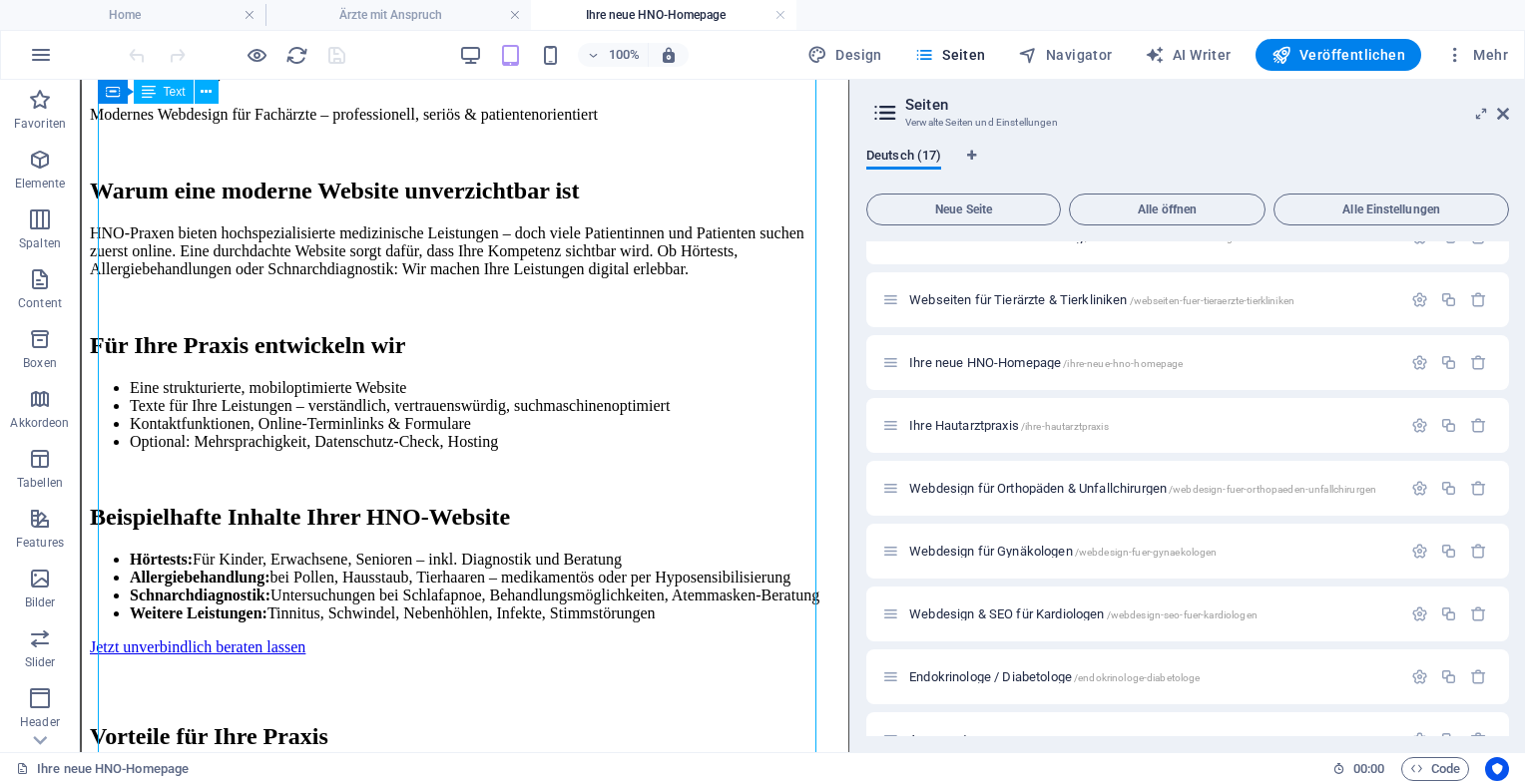 click on "Ihre neue HNO-Homepage – professionell & patientennah
Homepage für Ihre HNO-Praxis
Modernes Webdesign für Fachärzte – professionell, seriös & patientenorientiert
Warum eine moderne Website unverzichtbar ist
HNO-Praxen bieten hochspezialisierte medizinische Leistungen – doch viele Patientinnen und Patienten suchen zuerst online. Eine durchdachte Website sorgt dafür, dass Ihre Kompetenz sichtbar wird. Ob Hörtests, Allergiebehandlungen oder Schnarchdiagnostik: Wir machen Ihre Leistungen digital erlebbar.
Für Ihre Praxis entwickeln wir
Eine strukturierte, mobiloptimierte Website
Texte für Ihre Leistungen – verständlich, vertrauenswürdig, suchmaschinenoptimiert
Kontaktfunktionen, Online-Terminlinks & Formulare
Optional: Mehrsprachigkeit, Datenschutz-Check, Hosting
Beispielhafte Inhalte Ihrer HNO-Website
Hörtests:  Für Kinder, Erwachsene, Senioren – inkl. Diagnostik und Beratung
Allergiebehandlung:" at bounding box center [464, 604] 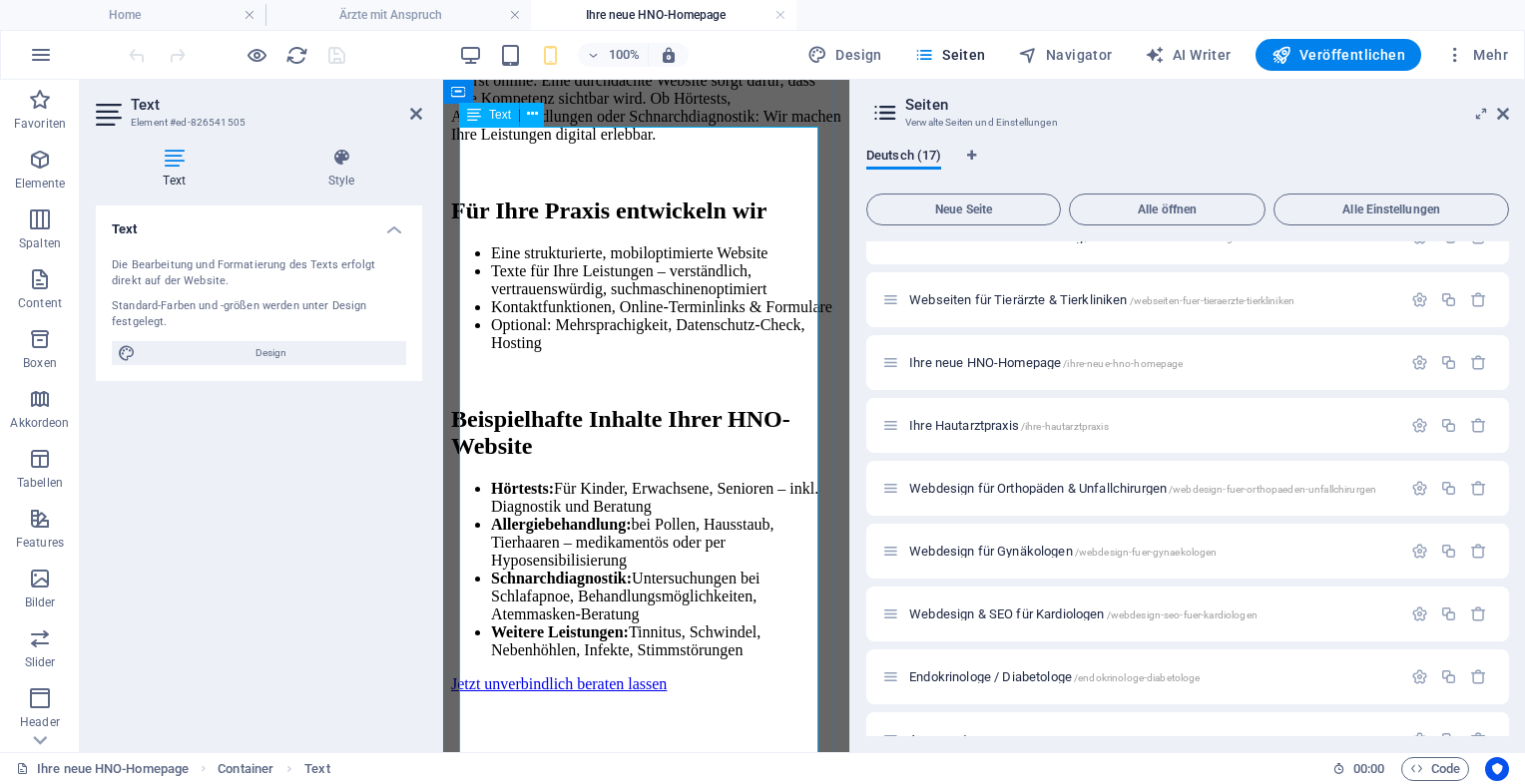 scroll, scrollTop: 343, scrollLeft: 0, axis: vertical 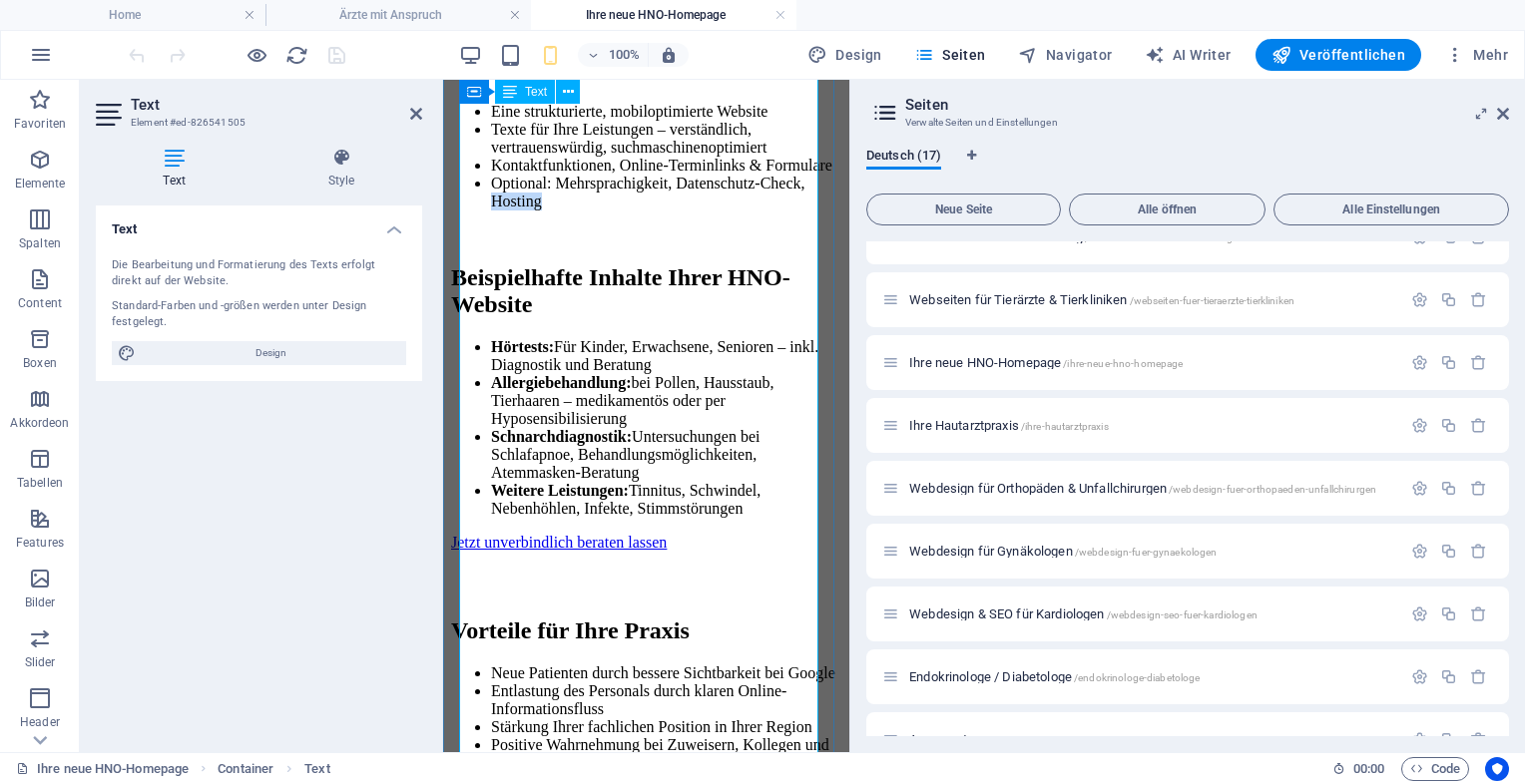 drag, startPoint x: 531, startPoint y: 257, endPoint x: 625, endPoint y: 258, distance: 94.00532 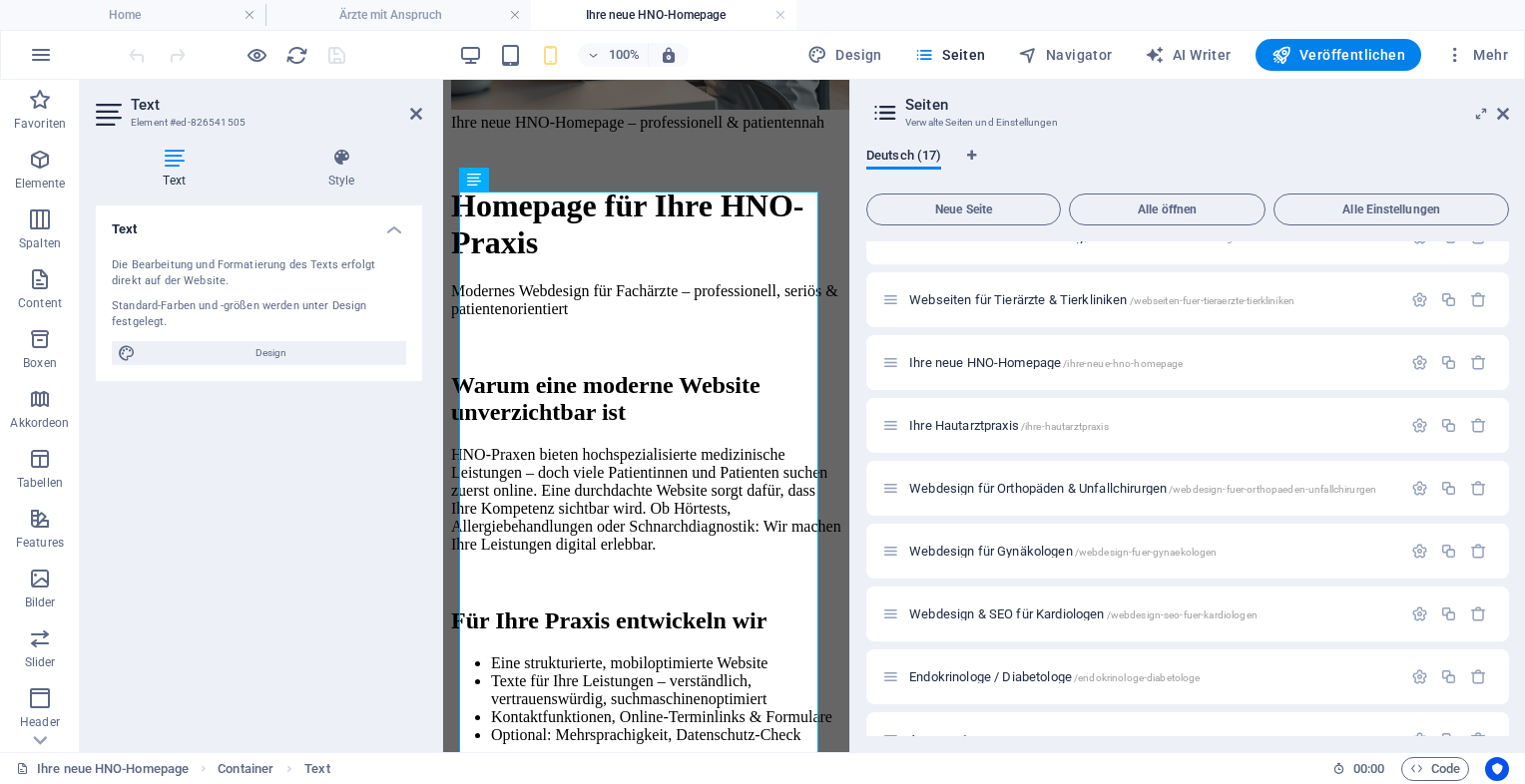 scroll, scrollTop: 0, scrollLeft: 0, axis: both 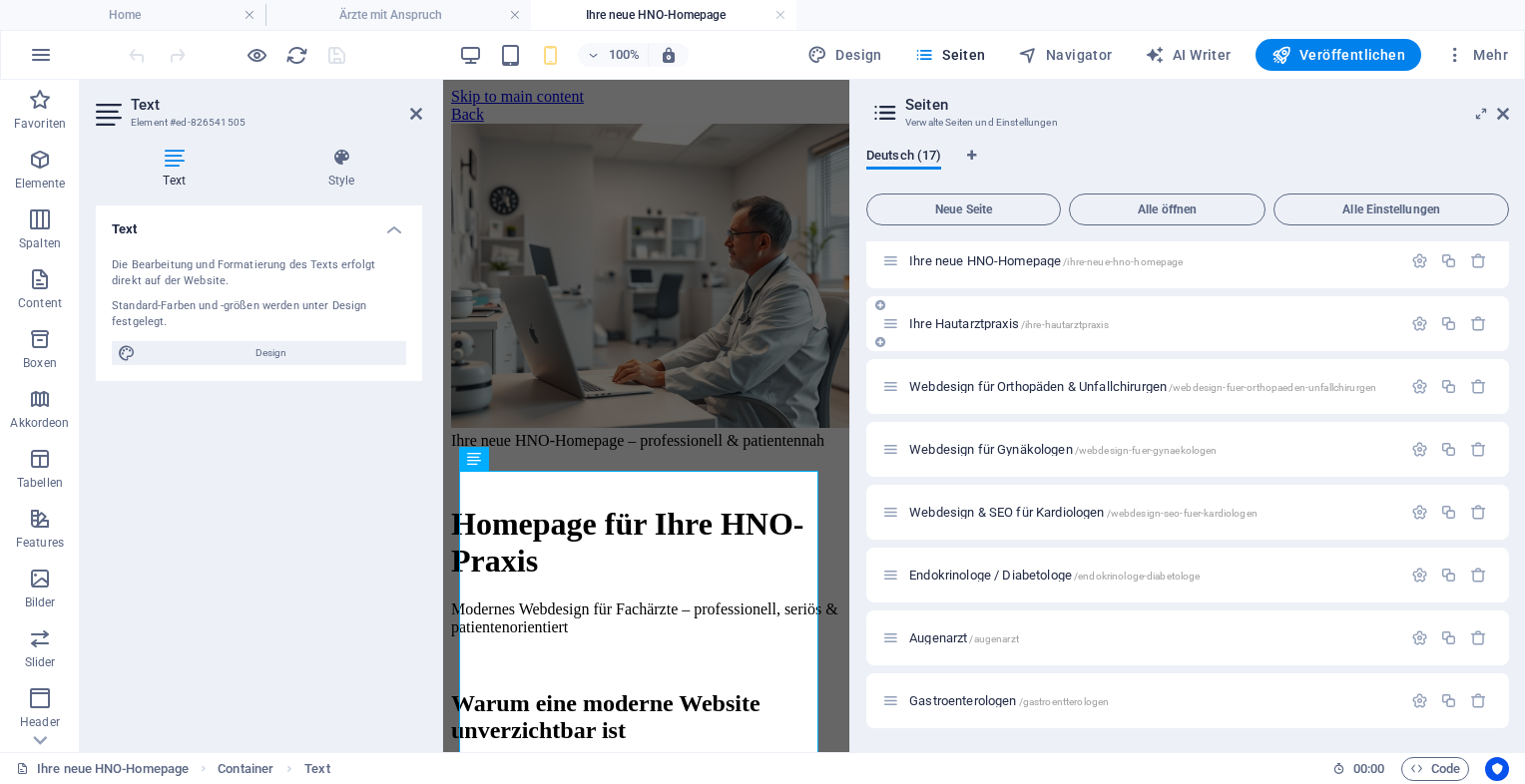 click on "Ihre Hautarztpraxis /ihre-hautarztpraxis" at bounding box center (1008, 323) 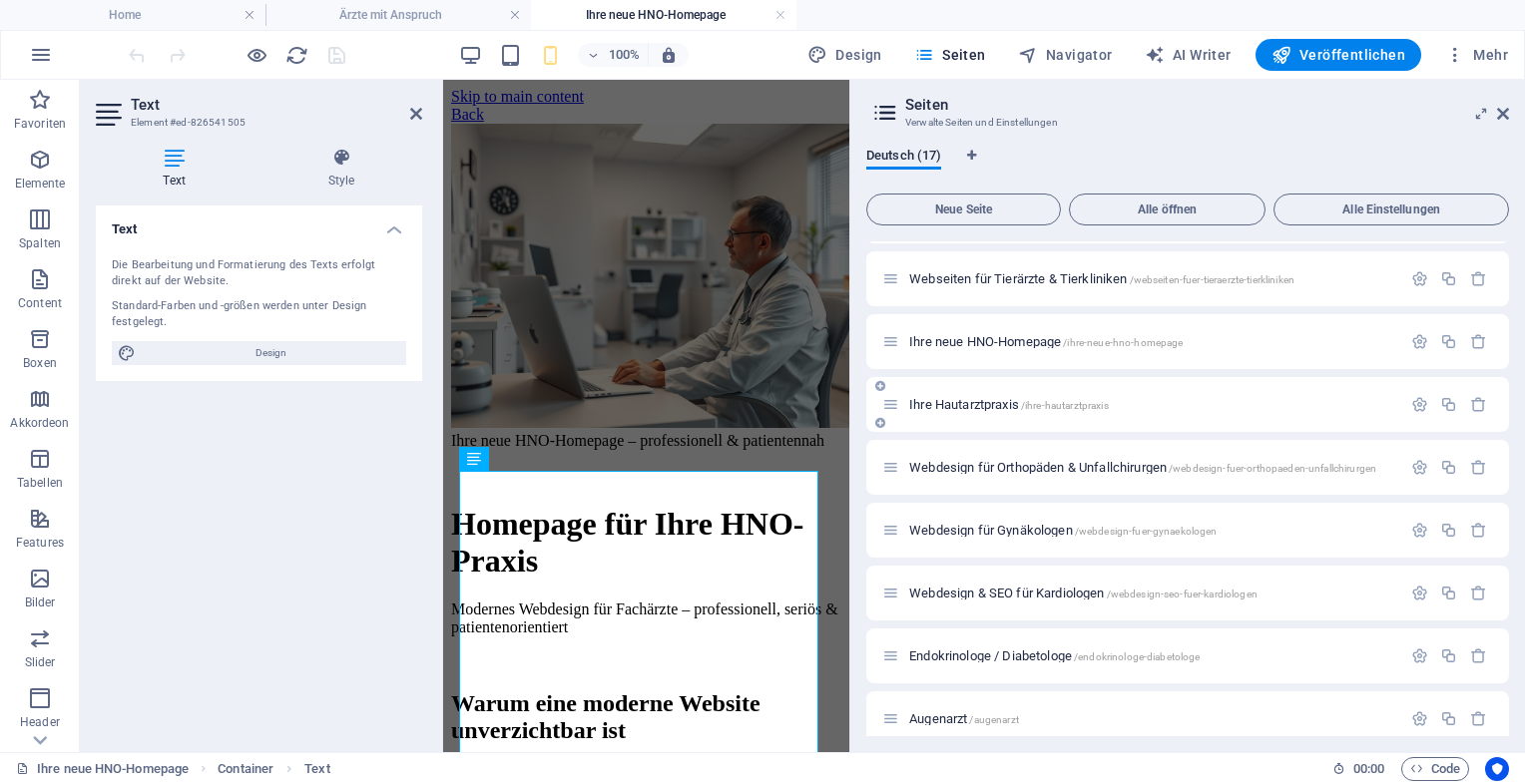 click on "Home / Legal Notice /legal-notice Privacy /privacy Moderne Praxiswebsites für Ärzte /moderne-praxiswebsites-fuer-aerzte Privatklinik für Ästhetische Chirurgie /privatklinik-fuer-aesthetische-chirurgie Ärzte mit Anspruch /aerzte-mit-anspruch Für Zahnärzte in Luxuslagen – Patienten, die zahlen können /fuer-zahnaerzte-in-luxuslagen-patienten-die-zahlen-koennen Für Ärzte mit sozialem Auftrag /fuer-aerzte-mit-sozialem-auftrag Webseiten für Tierärzte & Tierkliniken /webseiten-fuer-tieraerzte-tierkliniken Ihre neue HNO-Homepage /ihre-neue-hno-homepage Ihre Hautarztpraxis /ihre-hautarztpraxis Webdesign für Orthopäden & Unfallchirurgen  /webdesign-fuer-orthopaeden-unfallchirurgen Webdesign für Gynäkologen /webdesign-fuer-gynaekologen Webdesign & SEO für Kardiologen /webdesign-seo-fuer-kardiologen Endokrinologe / Diabetologe  /endokrinologe-diabetologe Augenarzt  /augenarzt Gastroenterologen /gastroentterologen" at bounding box center (1188, 278) 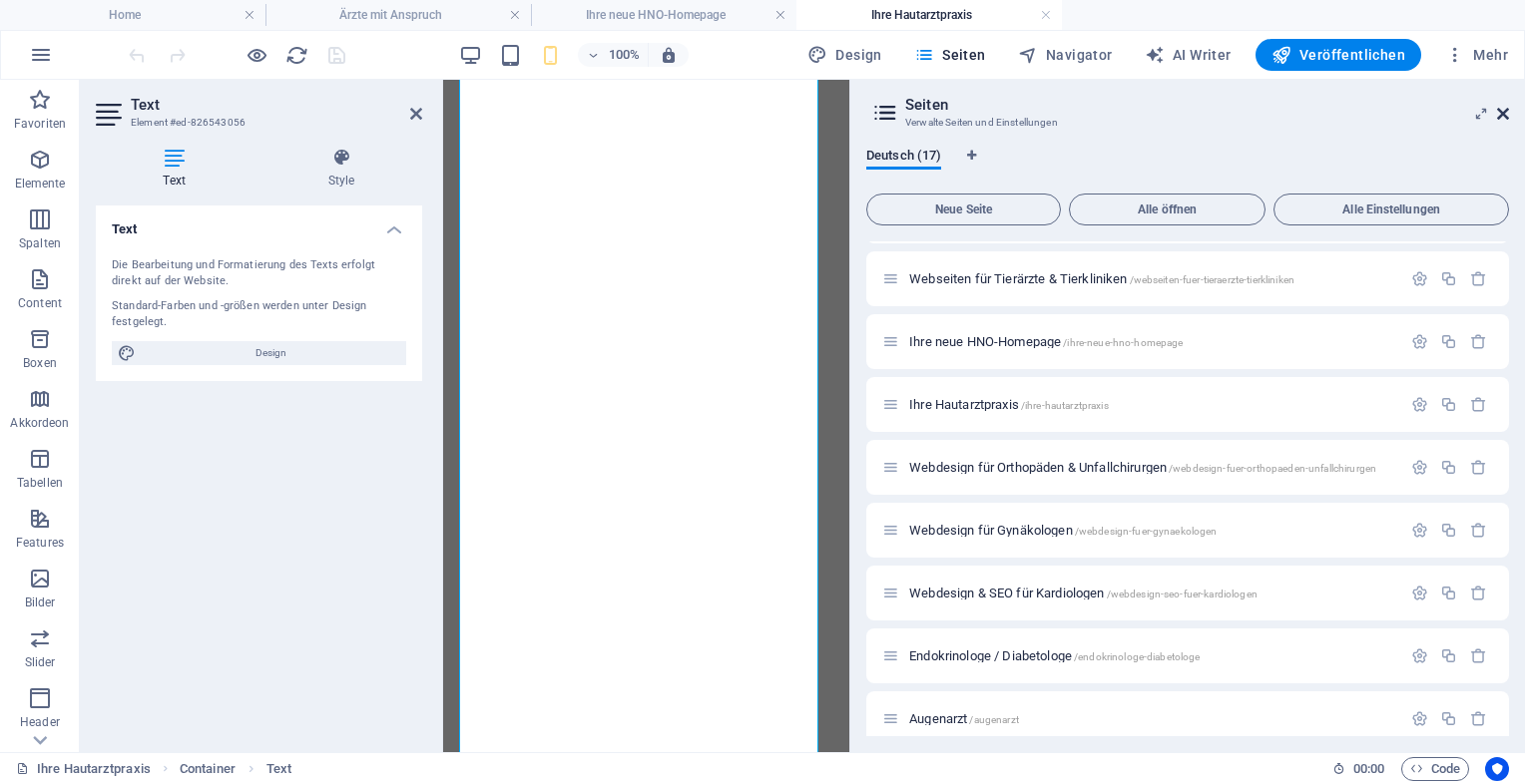 click at bounding box center [1503, 114] 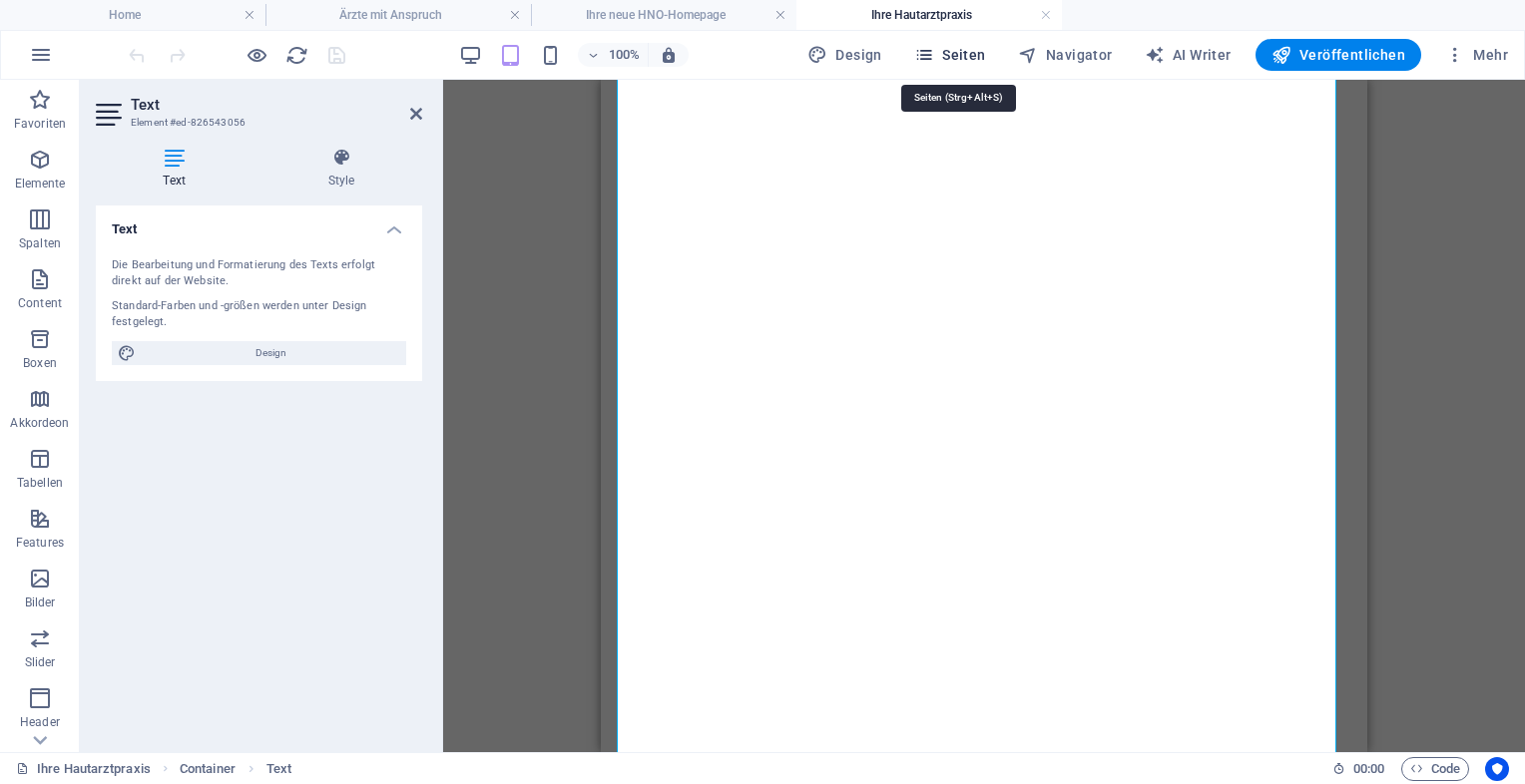 click on "Seiten" at bounding box center (950, 55) 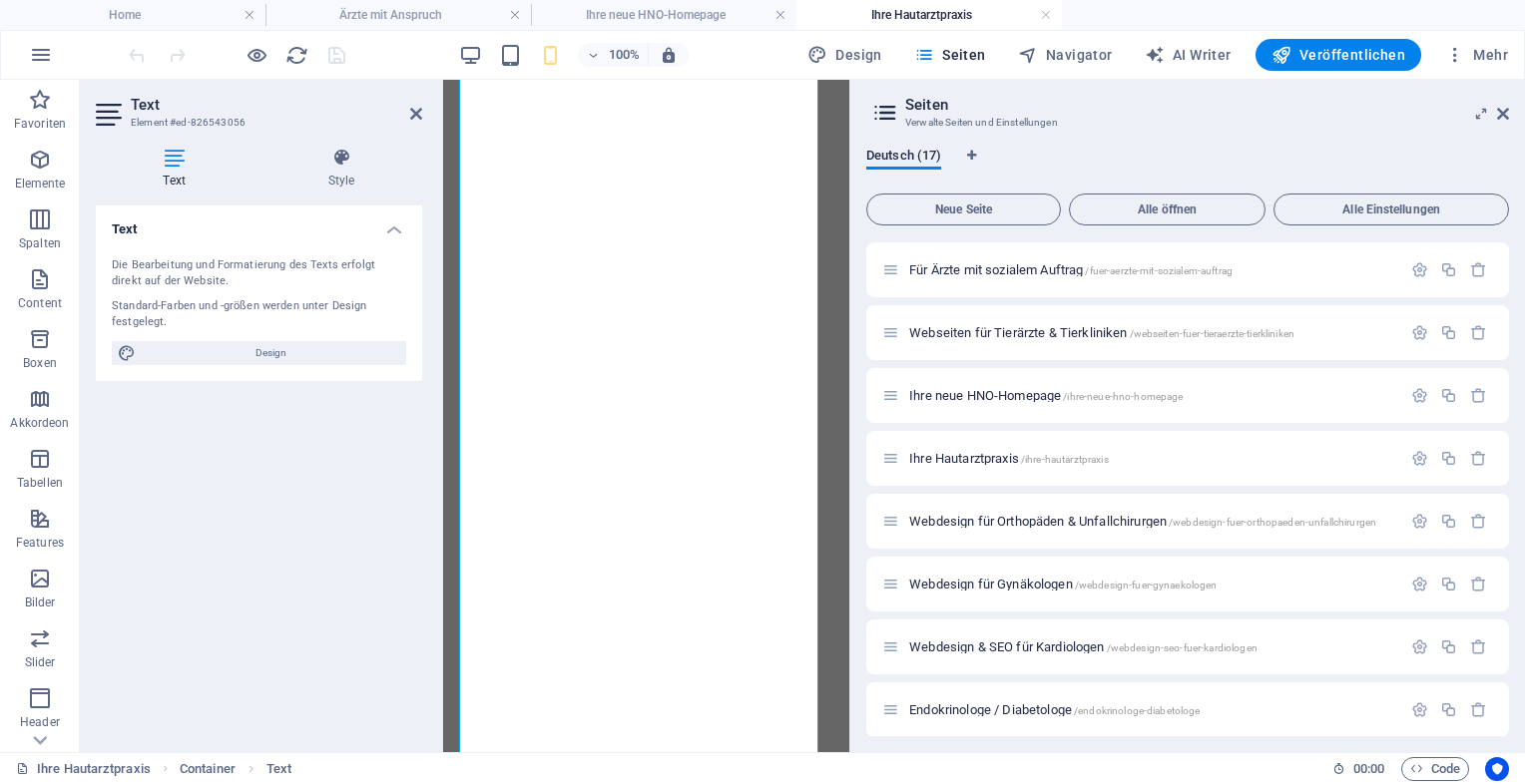 scroll, scrollTop: 517, scrollLeft: 0, axis: vertical 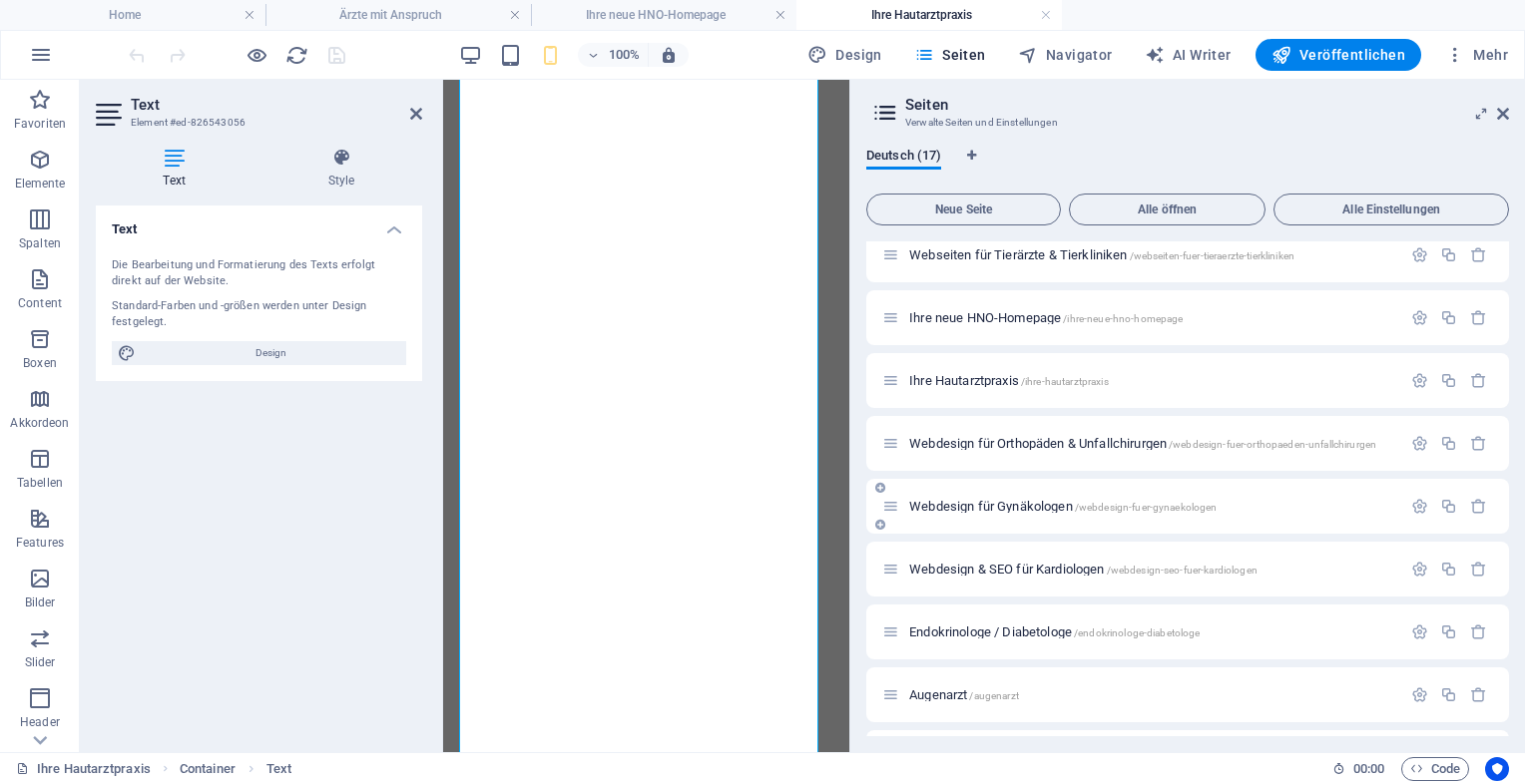 click on "Webdesign für Gynäkologen /webdesign-fuer-gynaekologen" at bounding box center [1063, 506] 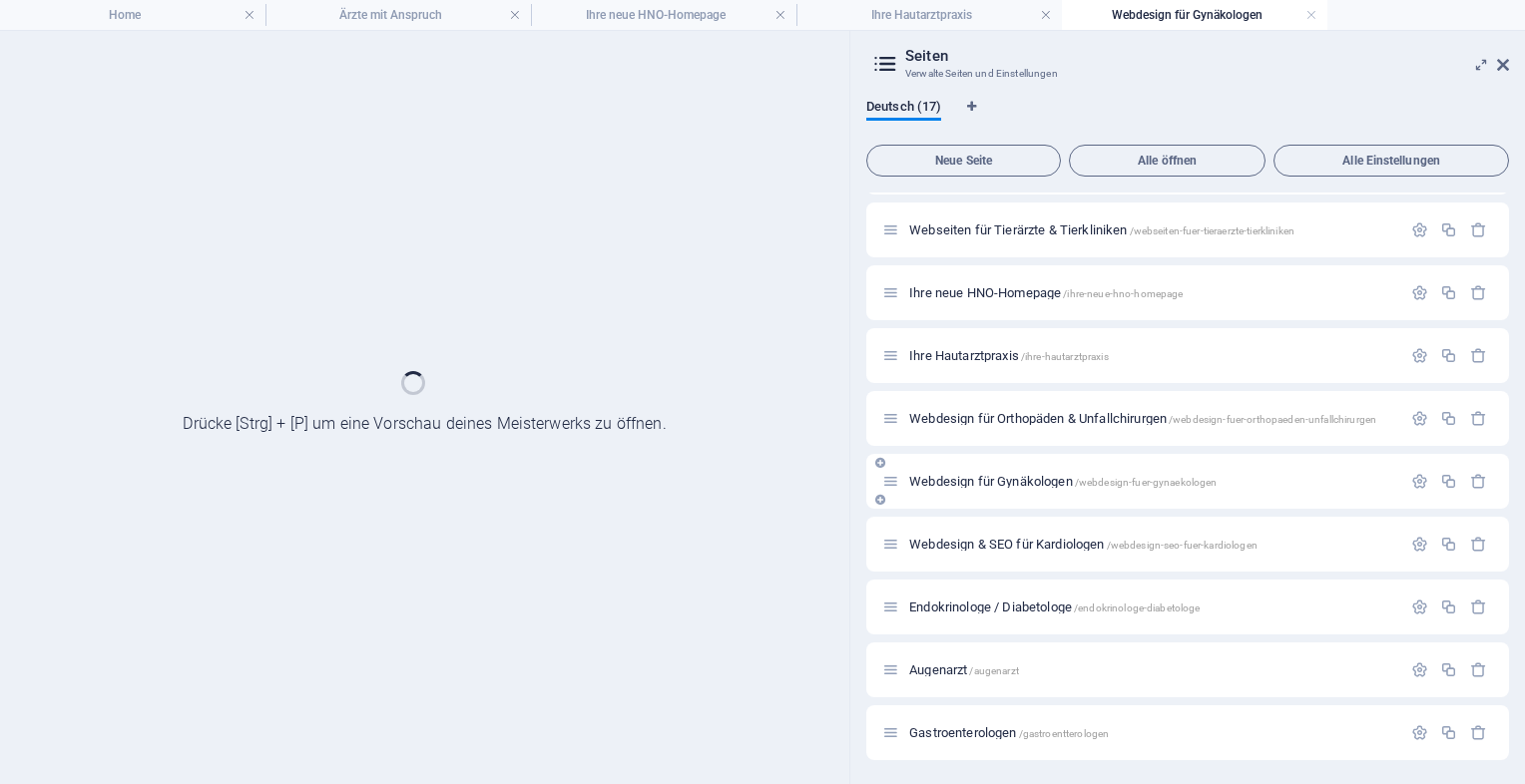 scroll, scrollTop: 493, scrollLeft: 0, axis: vertical 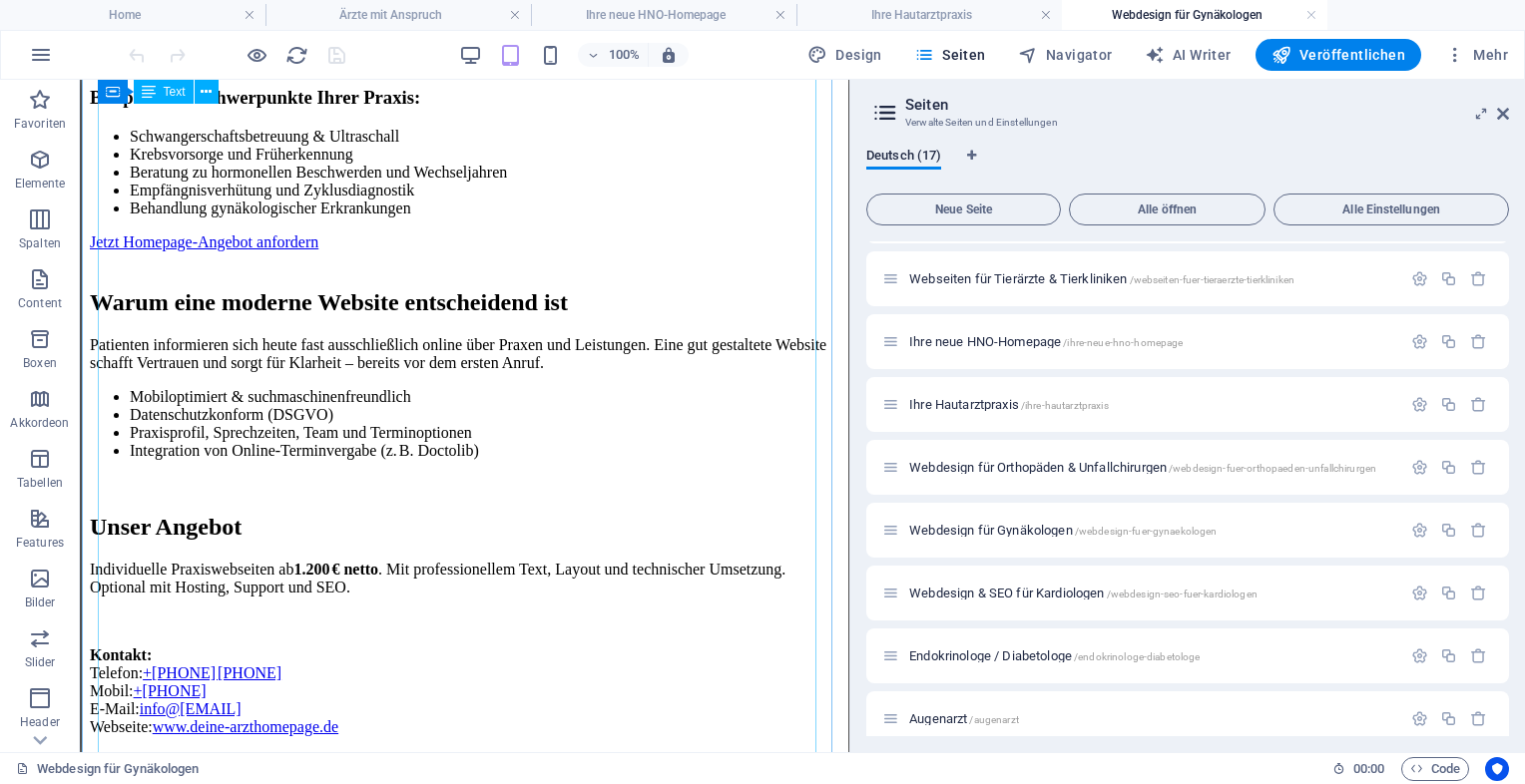 click on "Webdesign für Gynäkologen – Professioneller Auftritt für Ihre Praxis
Webdesign für Gynäkologische Praxen
Modern. Seriös. Vertrauensvoll. – Ihre Praxis im besten Licht
Ihre Leistungen professionell präsentiert
Als Gynäkologe stehen Sie für medizinische Kompetenz und persönliche Betreuung. Wir sorgen dafür, dass Ihre Webseite genau diesen Eindruck vermittelt – klar strukturiert, optisch ansprechend und technisch einwandfrei.
Beispielhafte Schwerpunkte Ihrer Praxis:
Schwangerschaftsbetreuung & Ultraschall
Krebsvorsorge und Früherkennung
Beratung zu hormonellen Beschwerden und Wechseljahren
Empfängnisverhütung und Zyklusdiagnostik
Behandlung gynäkologischer Erkrankungen
Jetzt Homepage-Angebot anfordern
Warum eine moderne Website entscheidend ist
Mobiloptimiert & suchmaschinenfreundlich
Datenschutzkonform (DSGVO)
Praxisprofil, Sprechzeiten, Team und Terminoptionen
Unser Angebot" at bounding box center [464, 277] 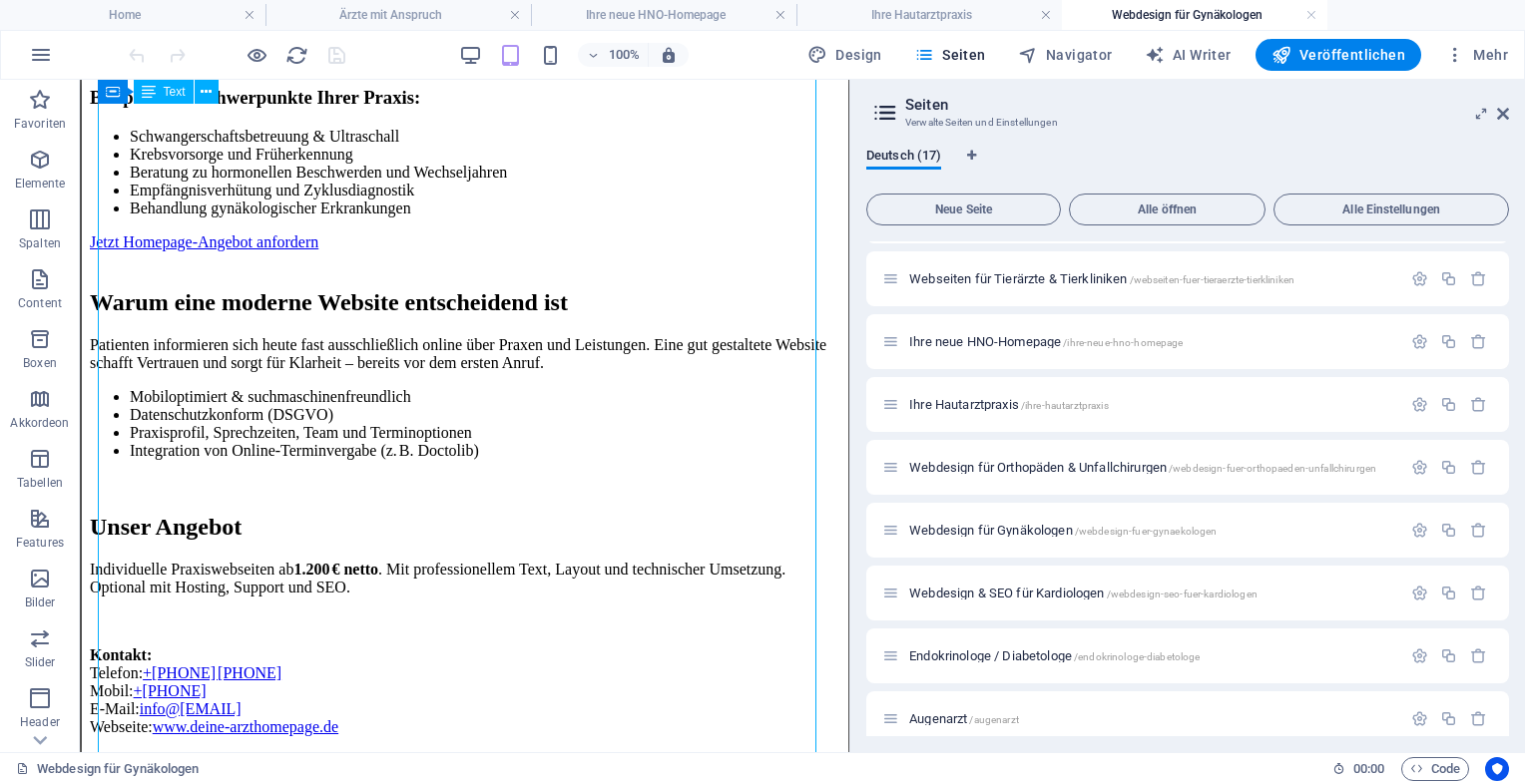click on "Webdesign für Gynäkologen – Professioneller Auftritt für Ihre Praxis
Webdesign für Gynäkologische Praxen
Modern. Seriös. Vertrauensvoll. – Ihre Praxis im besten Licht
Ihre Leistungen professionell präsentiert
Als Gynäkologe stehen Sie für medizinische Kompetenz und persönliche Betreuung. Wir sorgen dafür, dass Ihre Webseite genau diesen Eindruck vermittelt – klar strukturiert, optisch ansprechend und technisch einwandfrei.
Beispielhafte Schwerpunkte Ihrer Praxis:
Schwangerschaftsbetreuung & Ultraschall
Krebsvorsorge und Früherkennung
Beratung zu hormonellen Beschwerden und Wechseljahren
Empfängnisverhütung und Zyklusdiagnostik
Behandlung gynäkologischer Erkrankungen
Jetzt Homepage-Angebot anfordern
Warum eine moderne Website entscheidend ist
Mobiloptimiert & suchmaschinenfreundlich
Datenschutzkonform (DSGVO)
Praxisprofil, Sprechzeiten, Team und Terminoptionen
Unser Angebot" at bounding box center [464, 277] 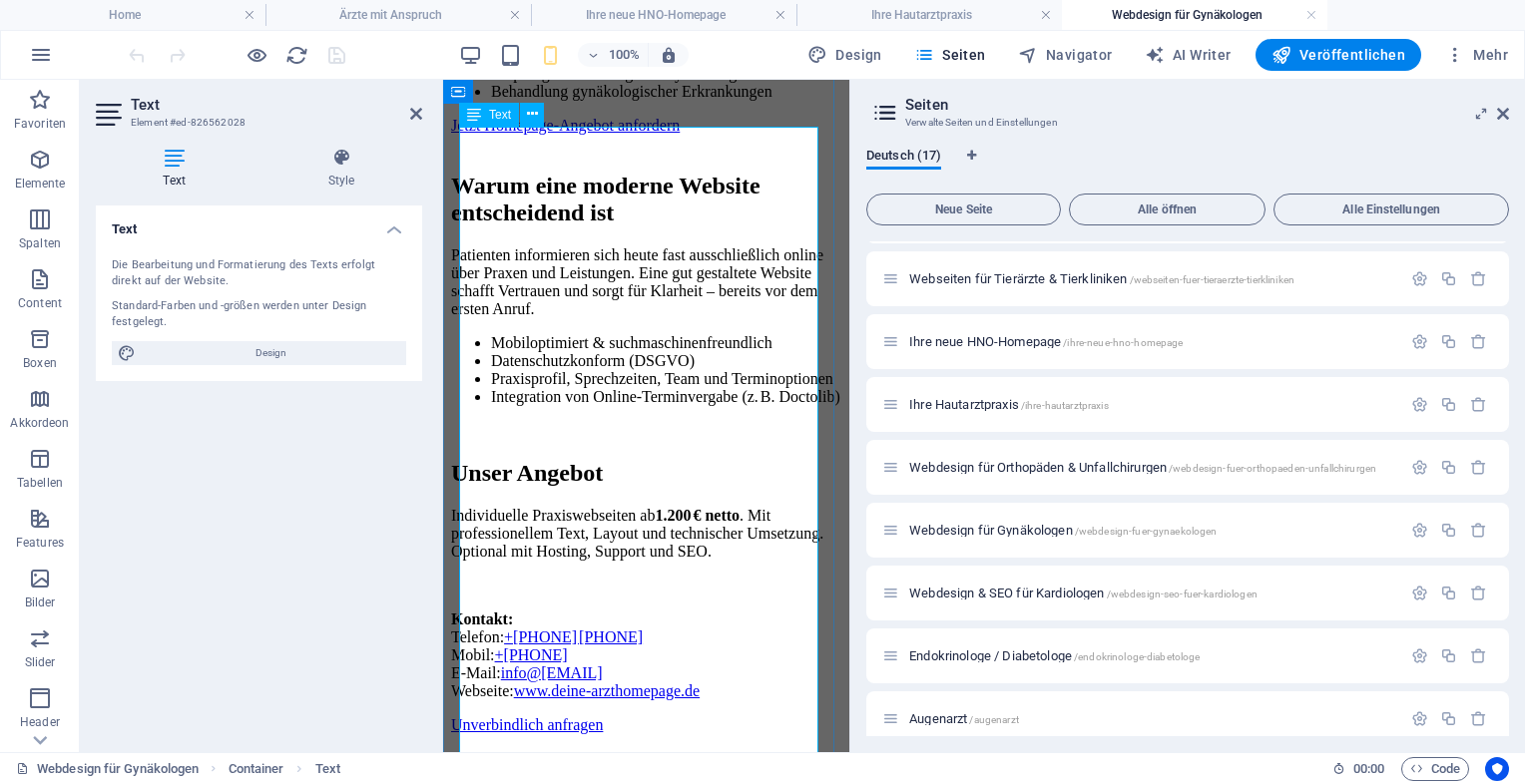 scroll, scrollTop: 343, scrollLeft: 0, axis: vertical 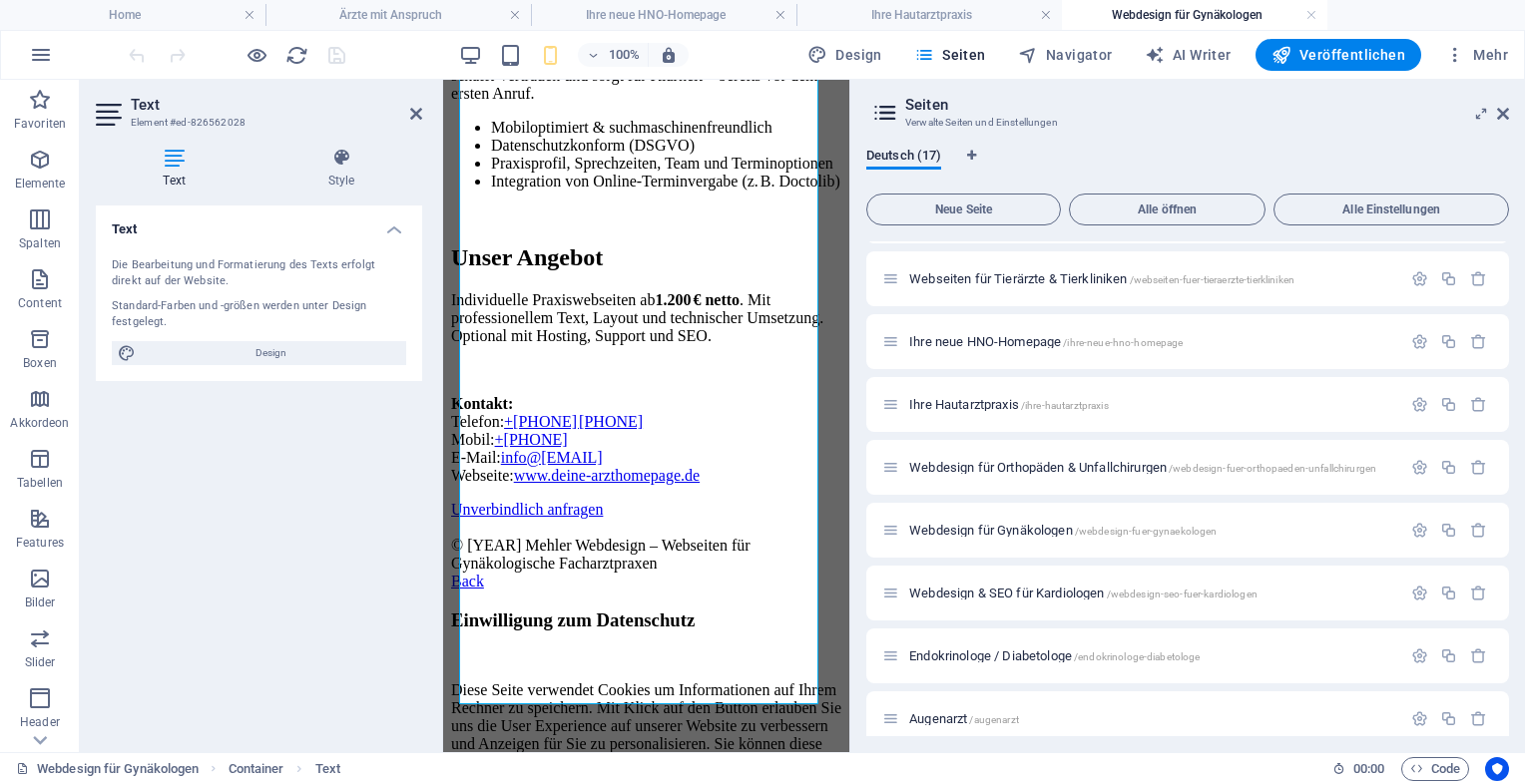 drag, startPoint x: 842, startPoint y: 249, endPoint x: 1309, endPoint y: 543, distance: 551.8378 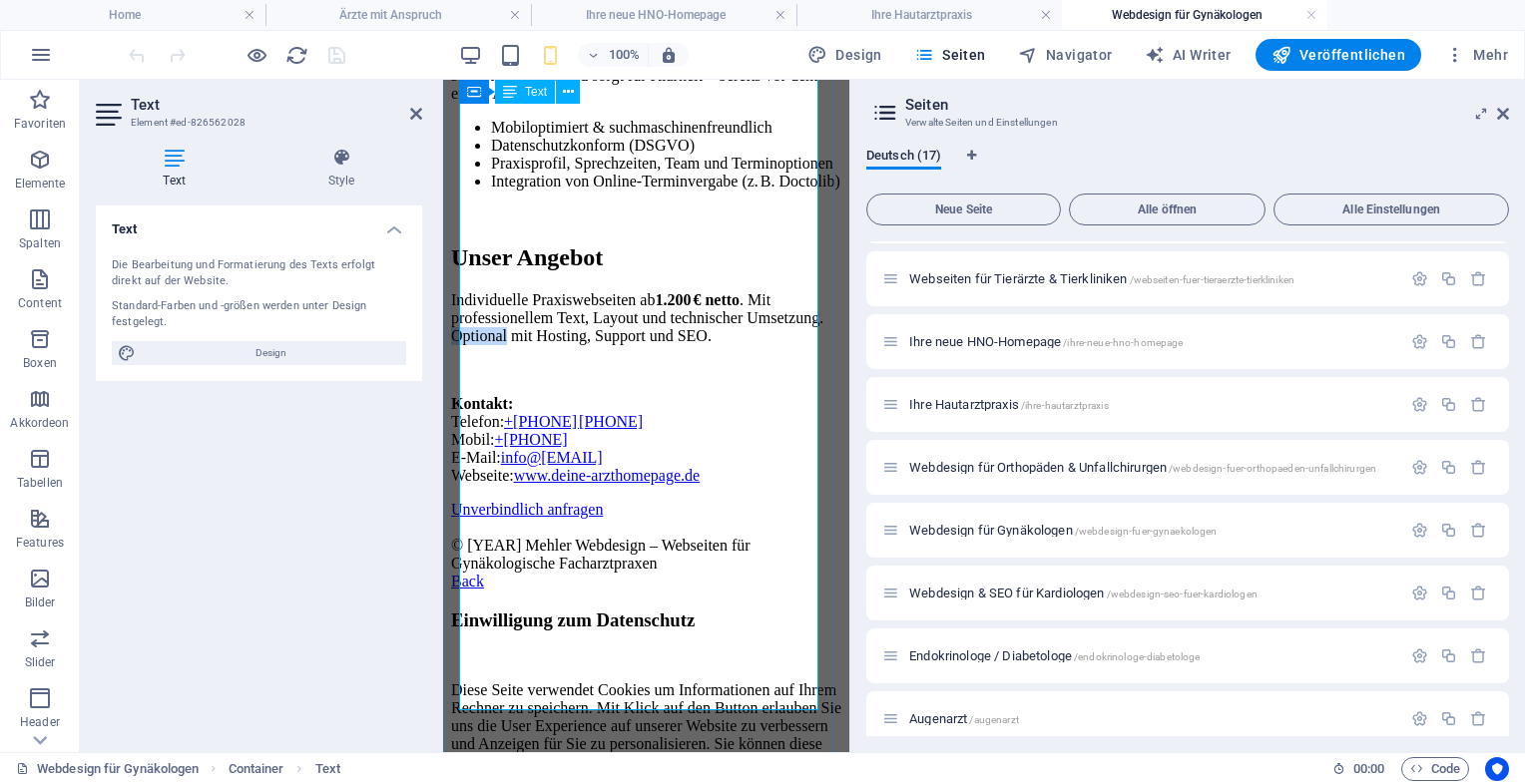drag, startPoint x: 643, startPoint y: 417, endPoint x: 708, endPoint y: 424, distance: 65.37584 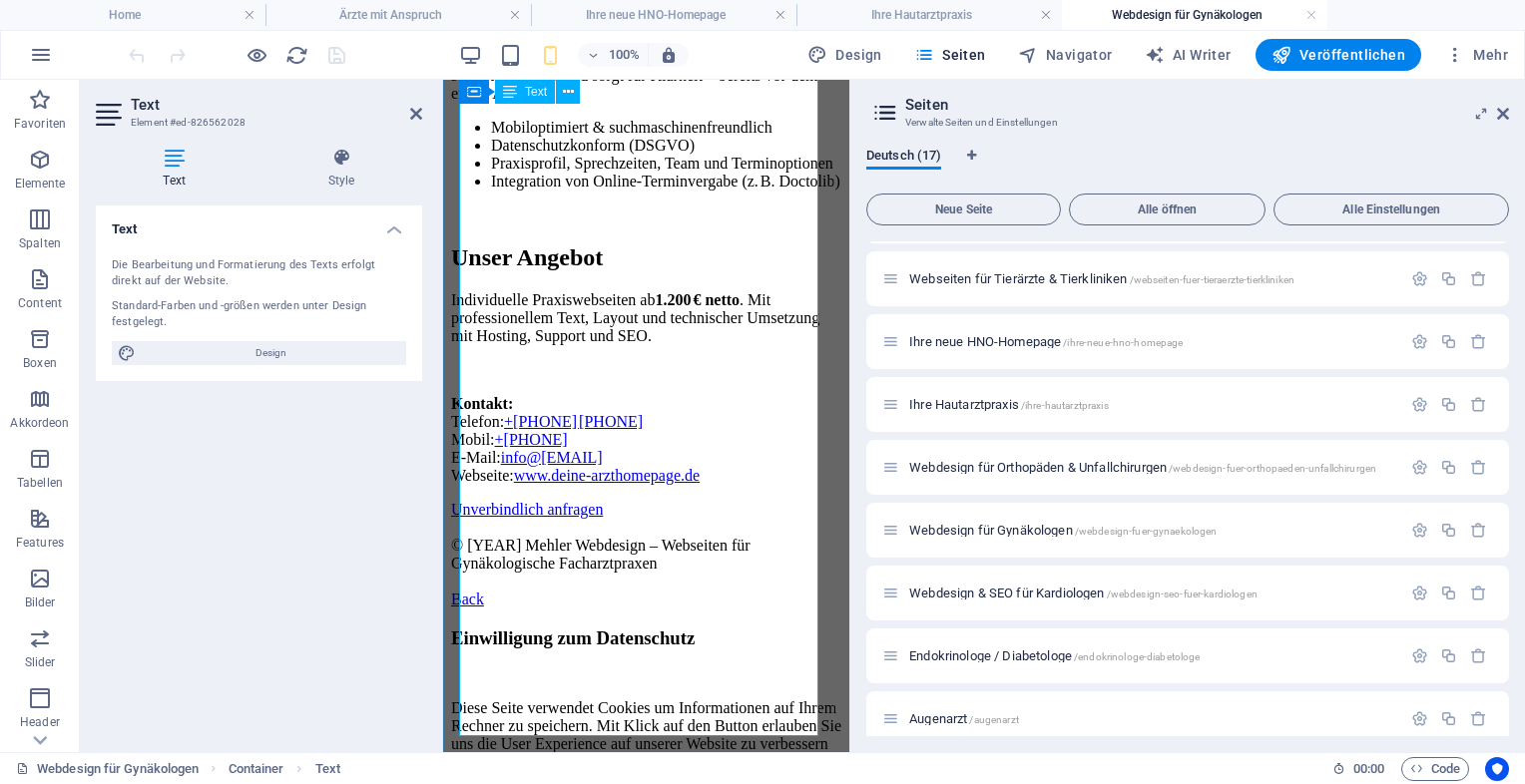 type 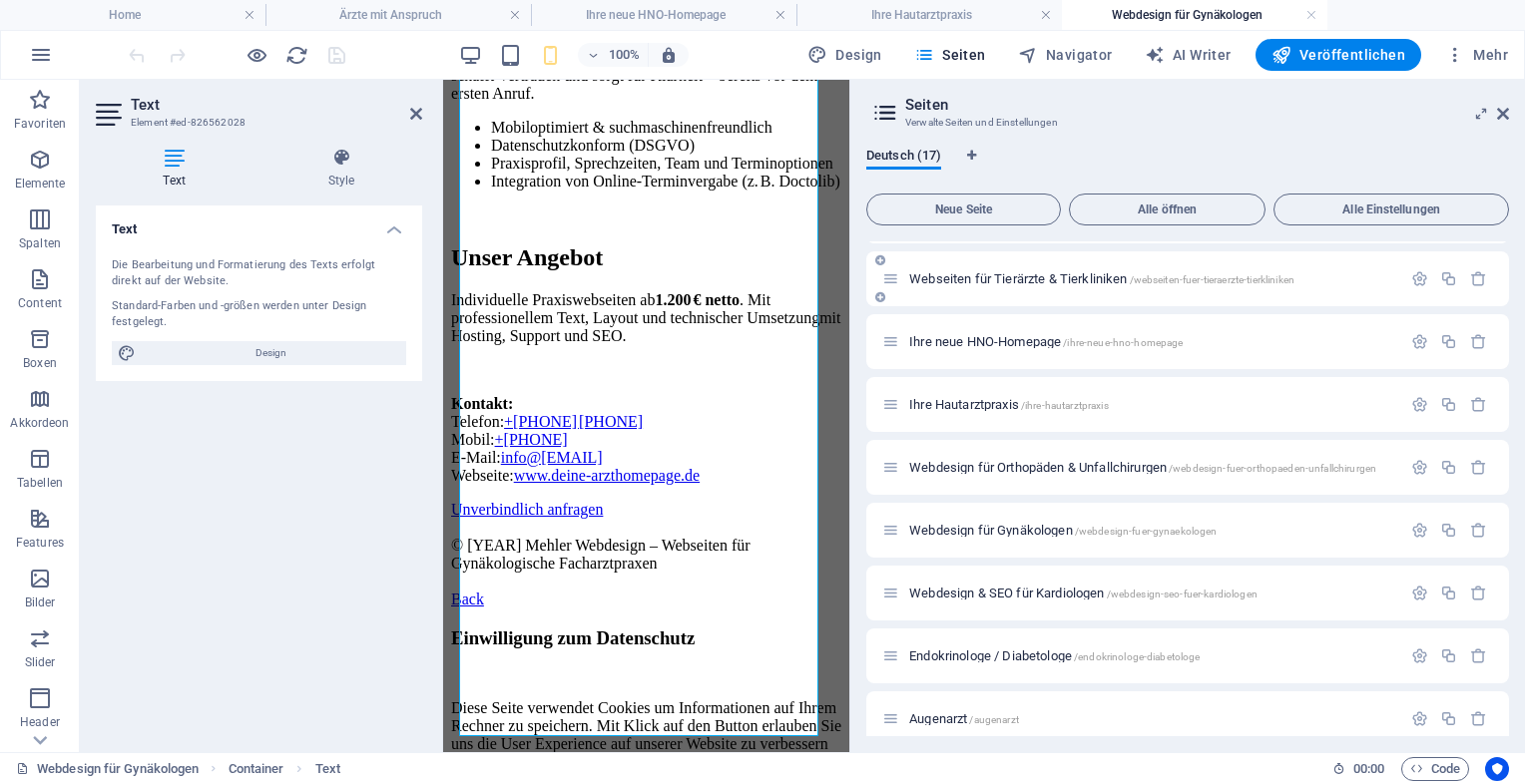 click on "Webseiten für Tierärzte & Tierkliniken /webseiten-fuer-tieraerzte-tierkliniken" at bounding box center (1188, 278) 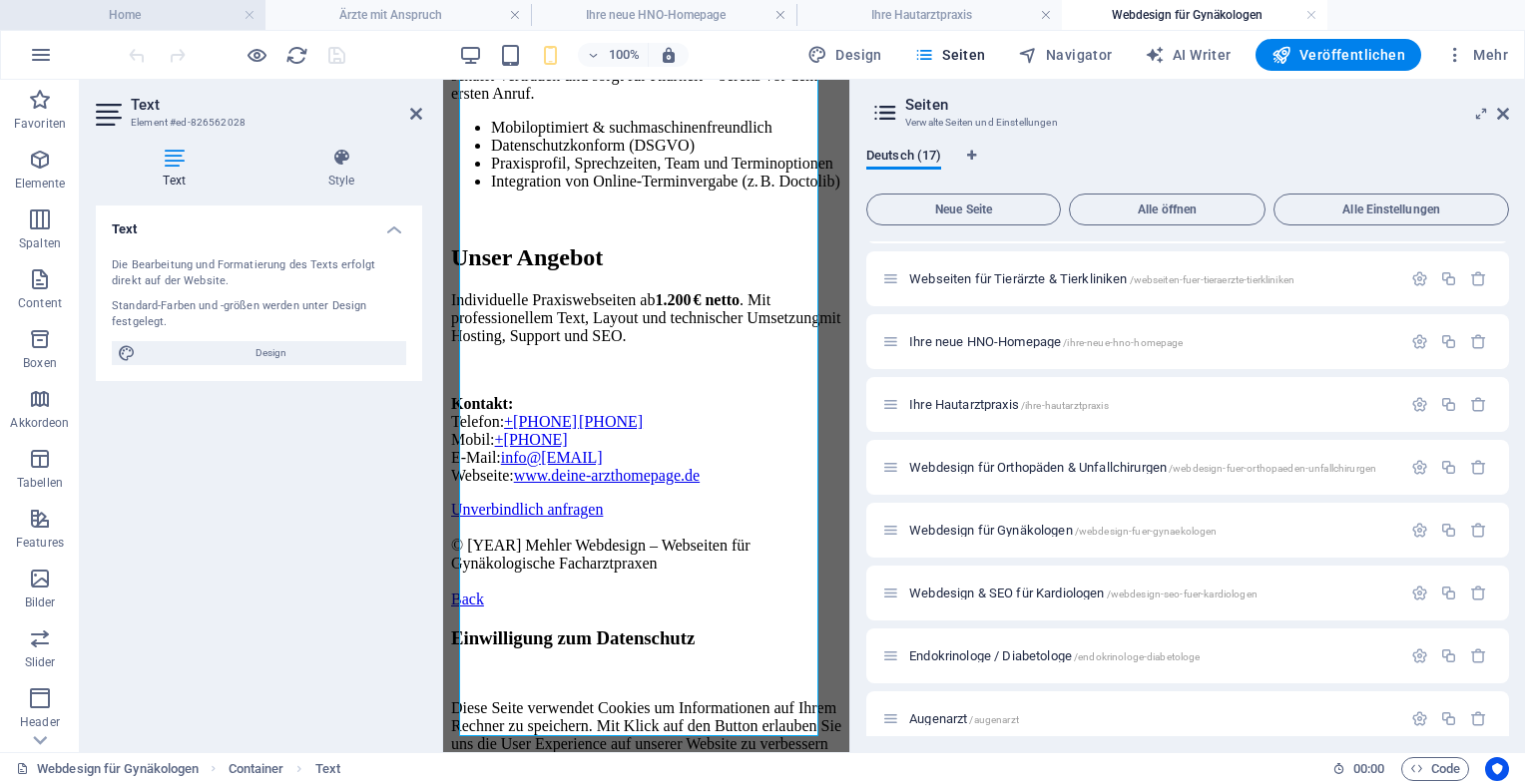 click on "Home" at bounding box center [133, 15] 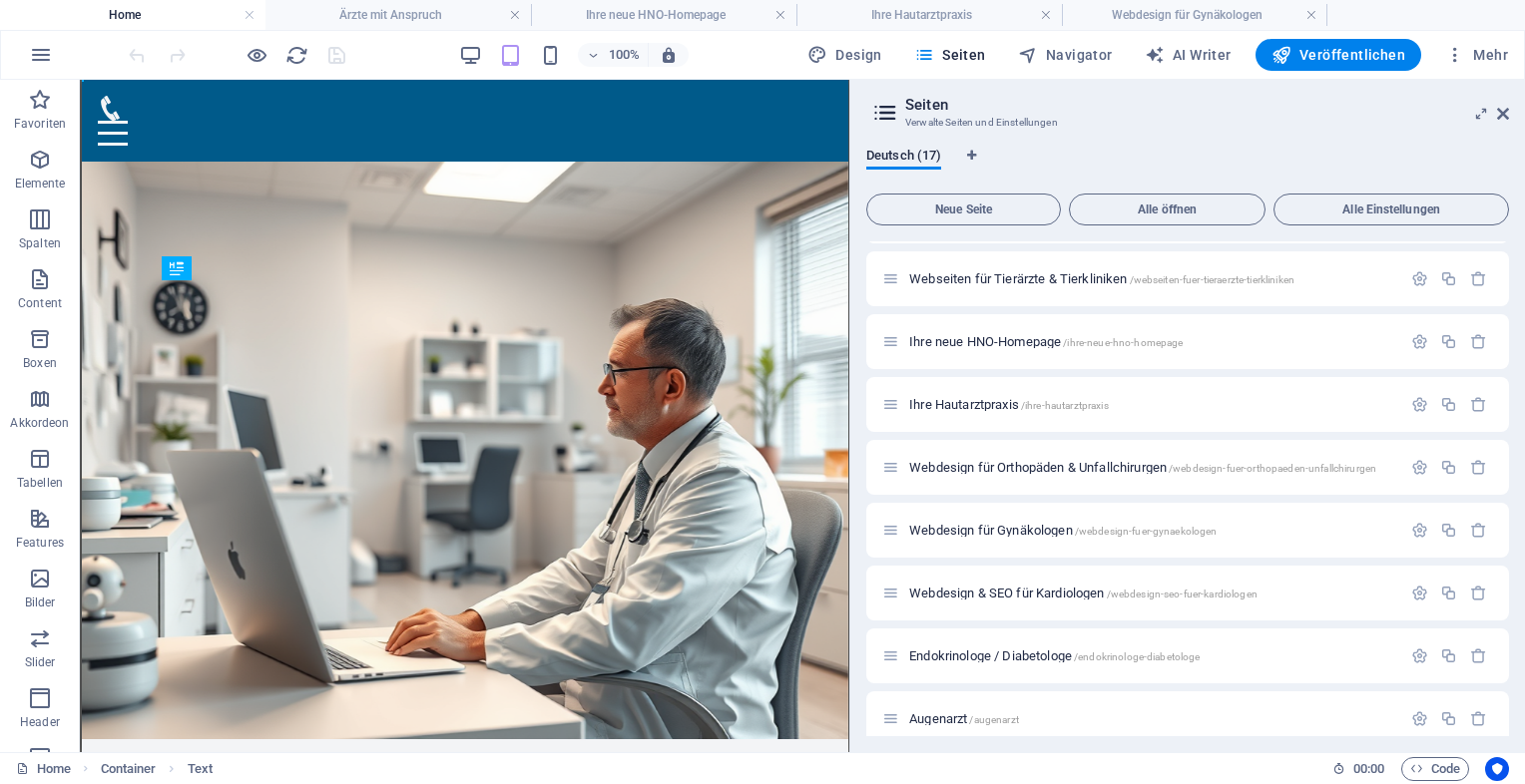 scroll, scrollTop: 0, scrollLeft: 0, axis: both 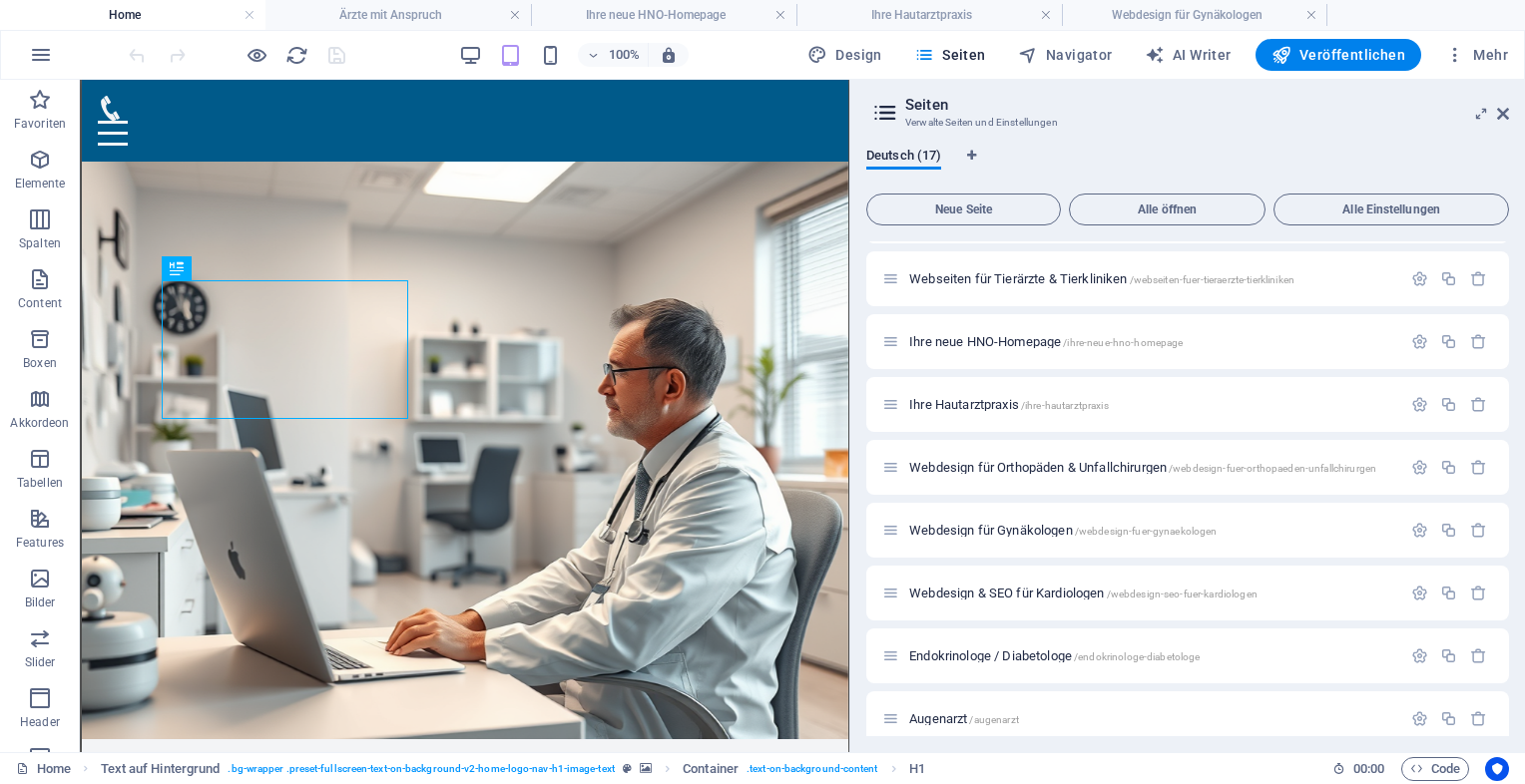 click on "Deutsch (17) Neue Seite Alle öffnen Alle Einstellungen Home / Legal Notice /legal-notice Privacy /privacy Moderne Praxiswebsites für Ärzte /moderne-praxiswebsites-fuer-aerzte Privatklinik für Ästhetische Chirurgie /privatklinik-fuer-aesthetische-chirurgie Ärzte mit Anspruch /aerzte-mit-anspruch Für Zahnärzte in Luxuslagen – Patienten, die zahlen können /fuer-zahnaerzte-in-luxuslagen-patienten-die-zahlen-koennen Für Ärzte mit sozialem Auftrag /fuer-aerzte-mit-sozialem-auftrag Webseiten für Tierärzte & Tierkliniken /webseiten-fuer-tieraerzte-tierkliniken Ihre neue HNO-Homepage /ihre-neue-hno-homepage Ihre Hautarztpraxis /ihre-hautarztpraxis Webdesign für Orthopäden & Unfallchirurgen  /webdesign-fuer-orthopaeden-unfallchirurgen Webdesign für Gynäkologen /webdesign-fuer-gynaekologen Webdesign & SEO für Kardiologen /webdesign-seo-fuer-kardiologen Endokrinologe / Diabetologe  /endokrinologe-diabetologe Augenarzt  /augenarzt Gastroenterologen /gastroentterologen" at bounding box center [1188, 442] 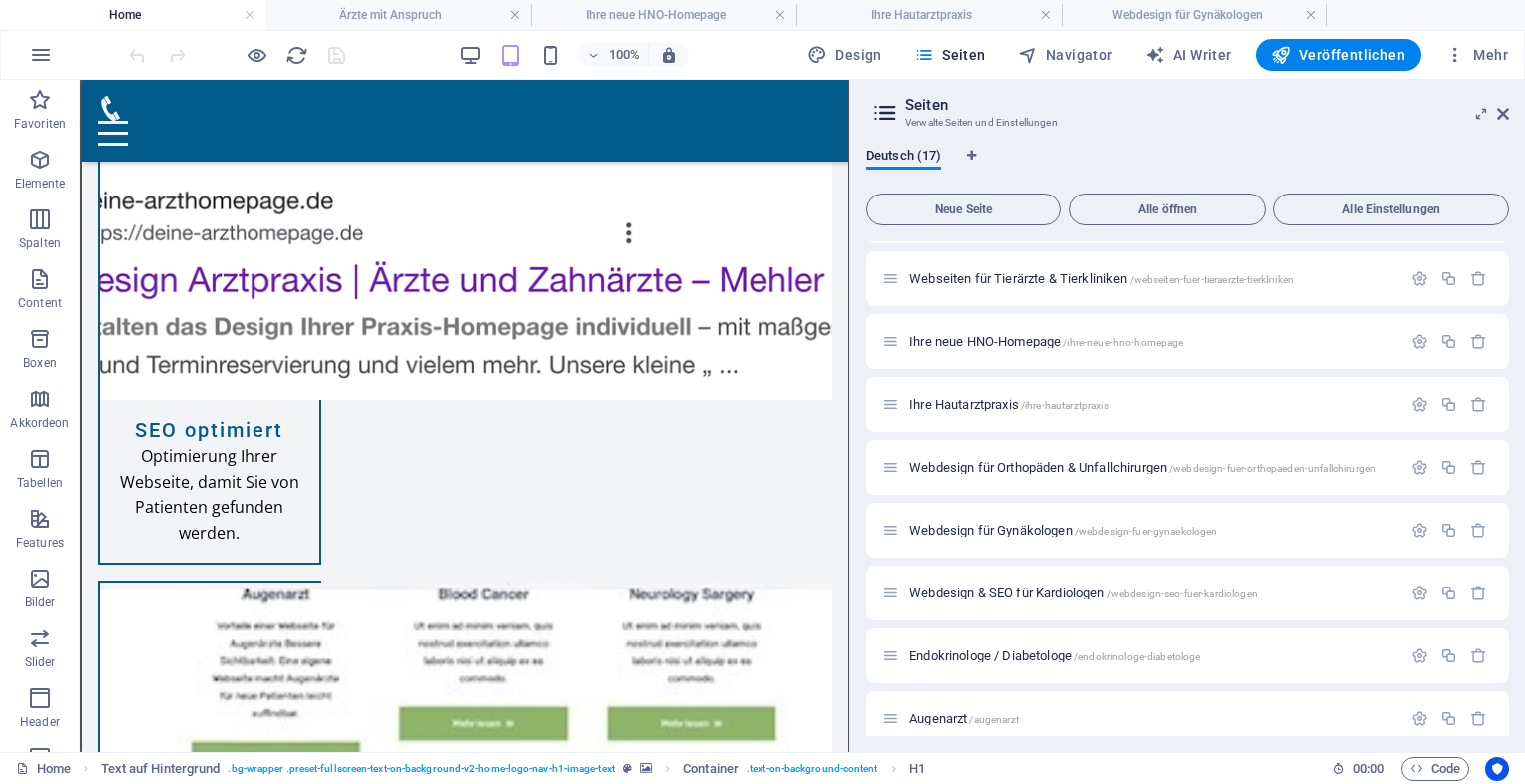 scroll, scrollTop: 5587, scrollLeft: 0, axis: vertical 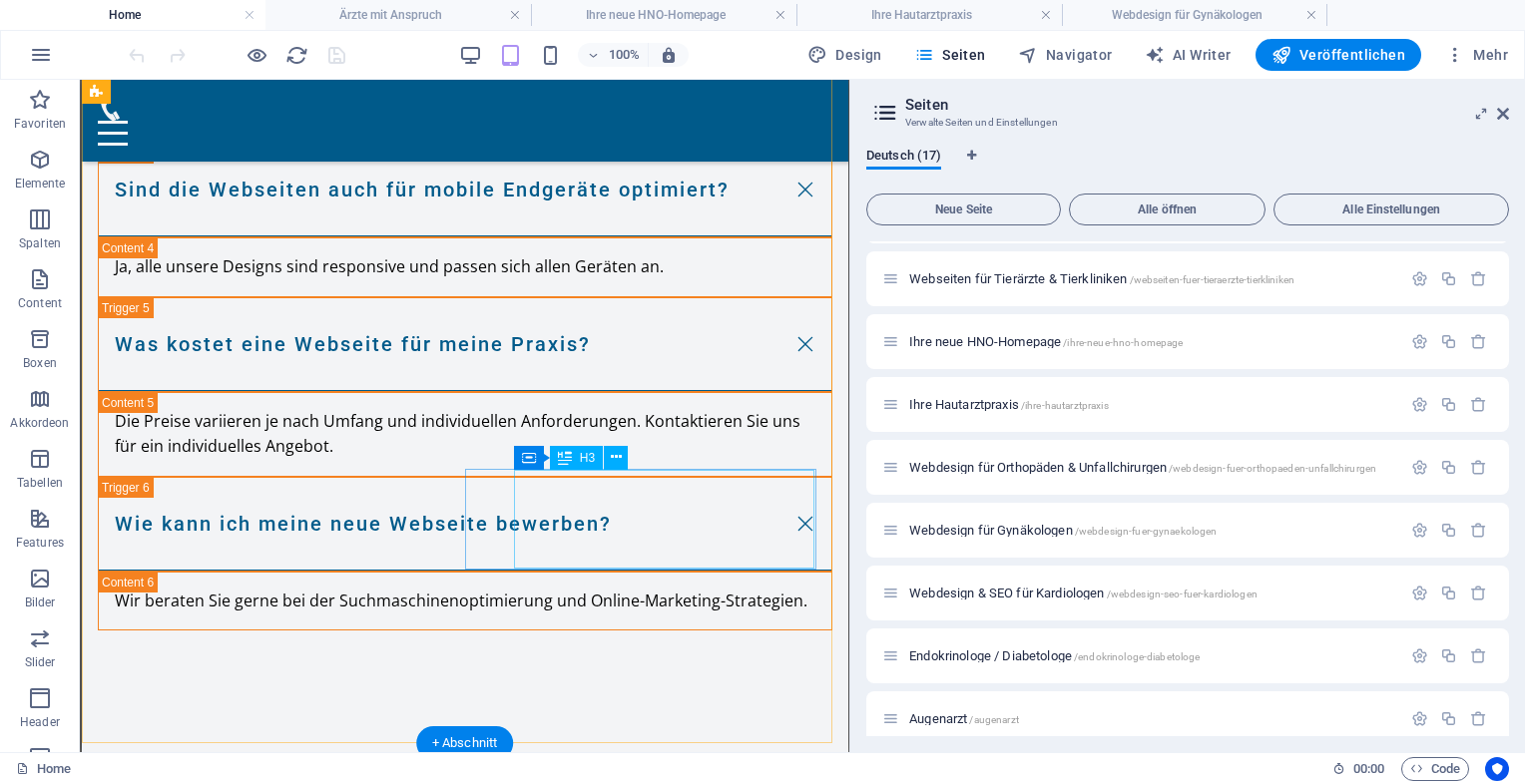 click on "Webdesign für Psychotherapeuten / Psychiater" at bounding box center (252, 5227) 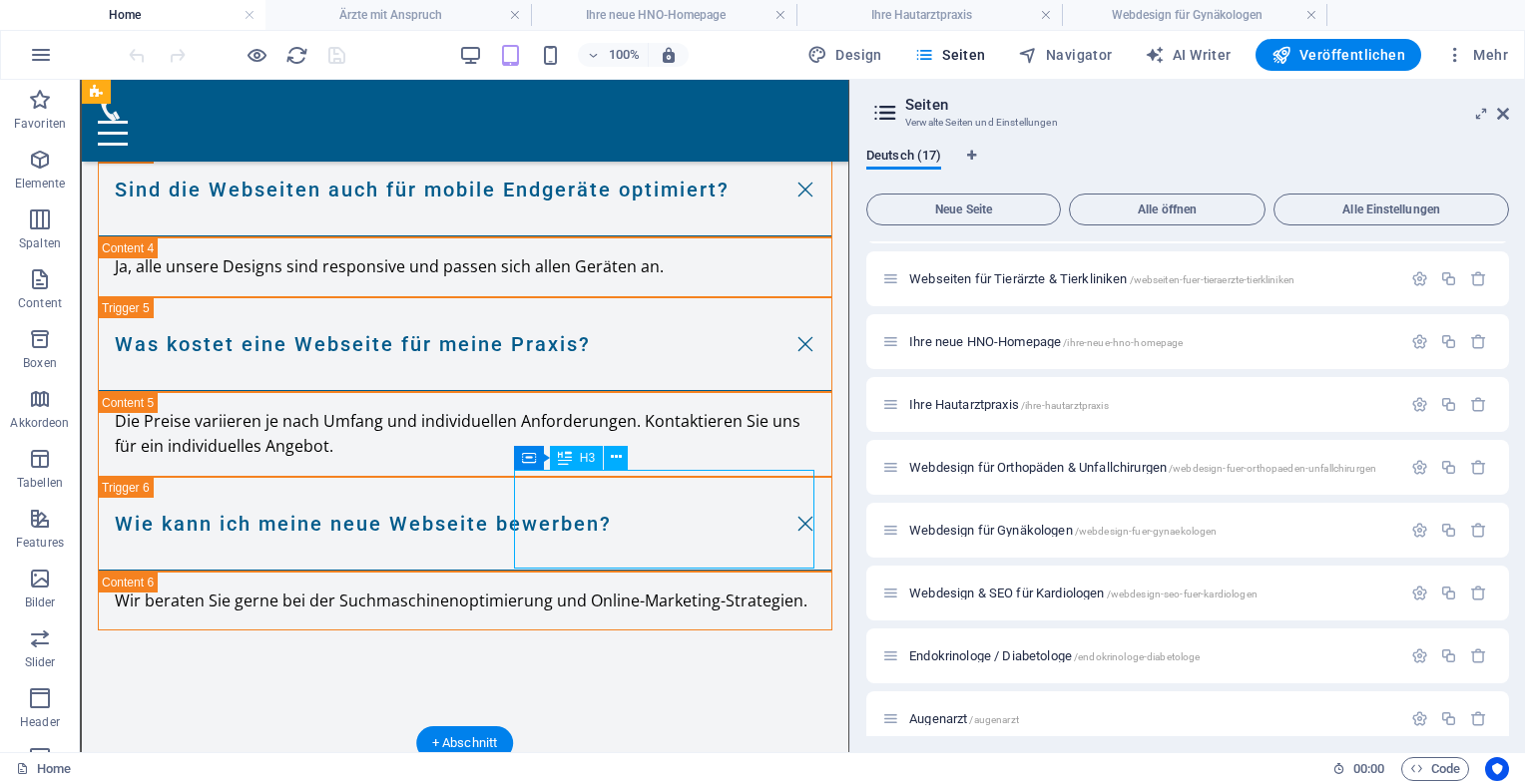 click on "Webdesign für Psychotherapeuten / Psychiater" at bounding box center [252, 5227] 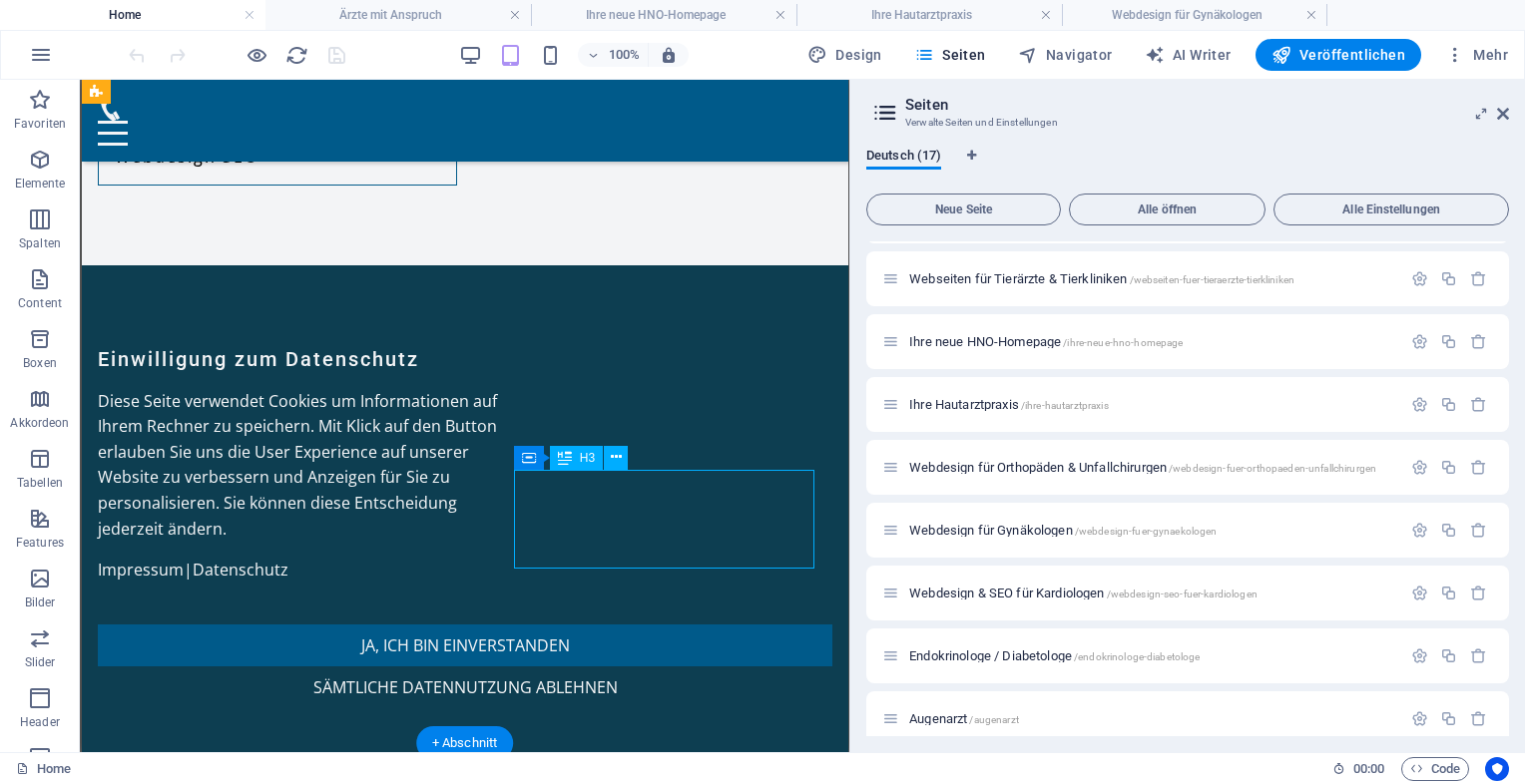 select on "15" 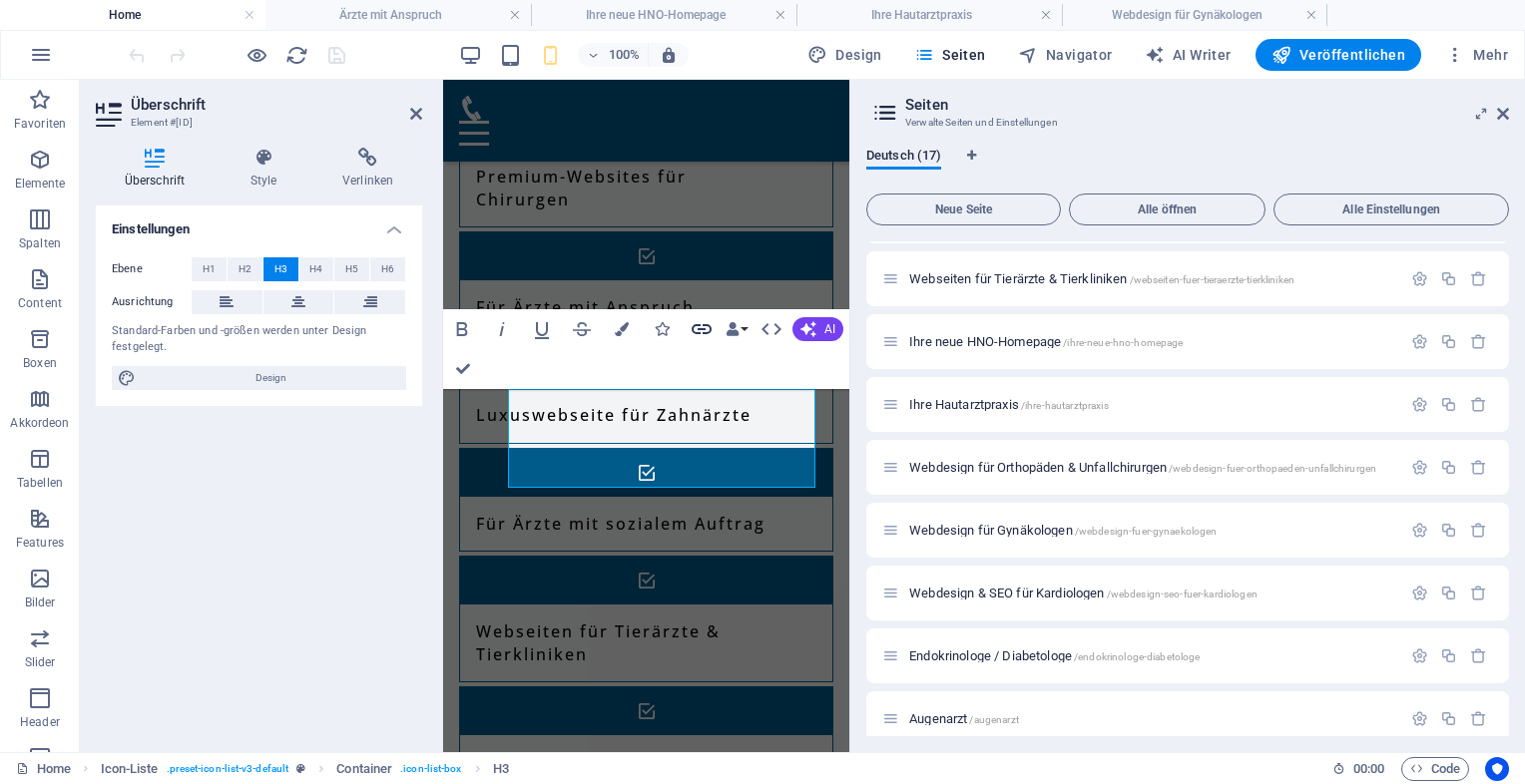 click 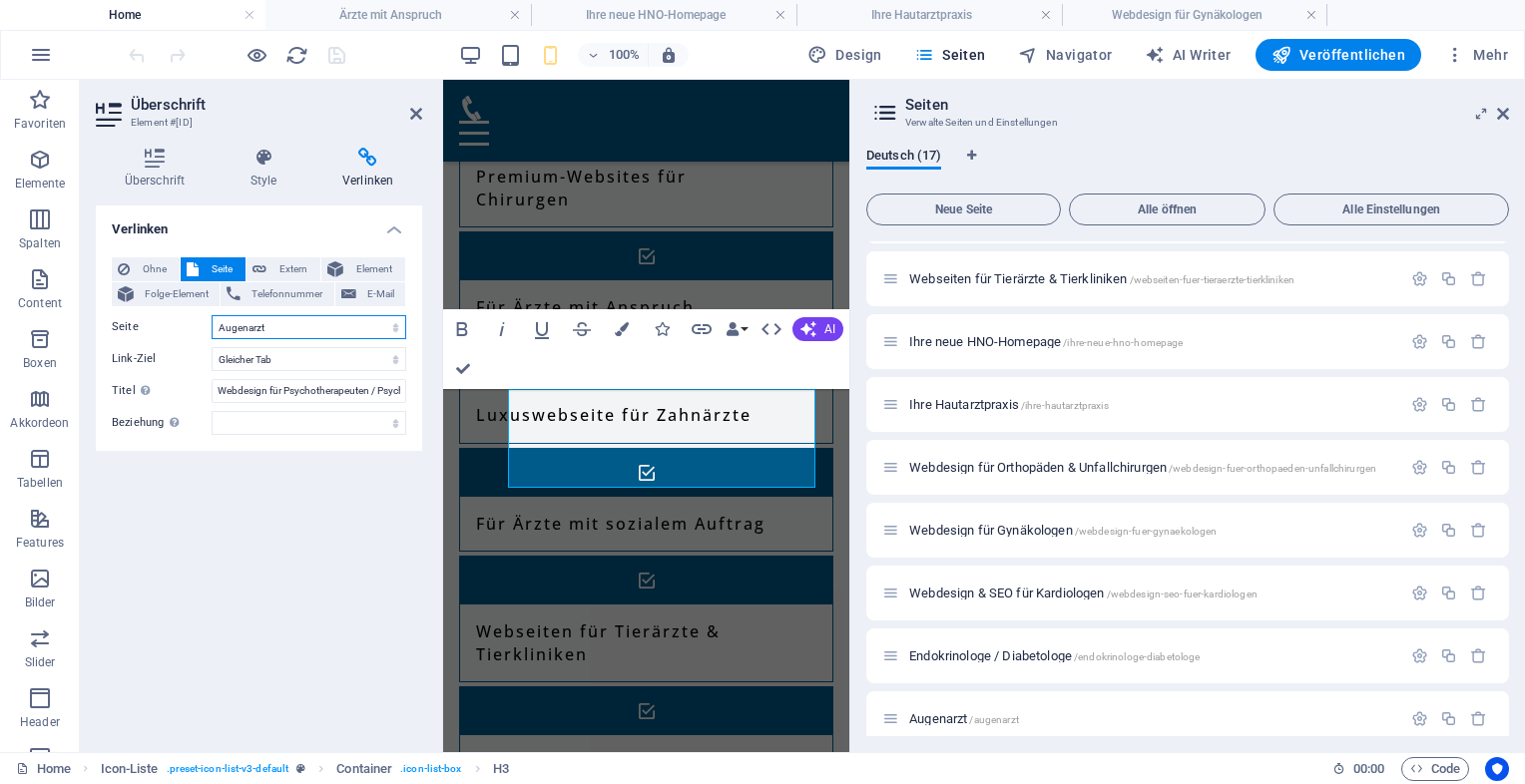 click on "Home Legal Notice Privacy Moderne Praxiswebsites für Ärzte Privatklinik für Ästhetische Chirurgie Ärzte mit Anspruch Für Zahnärzte in Luxuslagen – Patienten, die zahlen können Für Ärzte mit sozialem Auftrag Webseiten für Tierärzte &amp; Tierkliniken Ihre neue HNO-Homepage Ihre Hautarztpraxis Webdesign für Orthopäden &amp; Unfallchirurgen  Webdesign für Gynäkologen Webdesign &amp; SEO für Kardiologen Endokrinologe / Diabetologe  Augenarzt  Gastroenterologen" at bounding box center (308, 327) 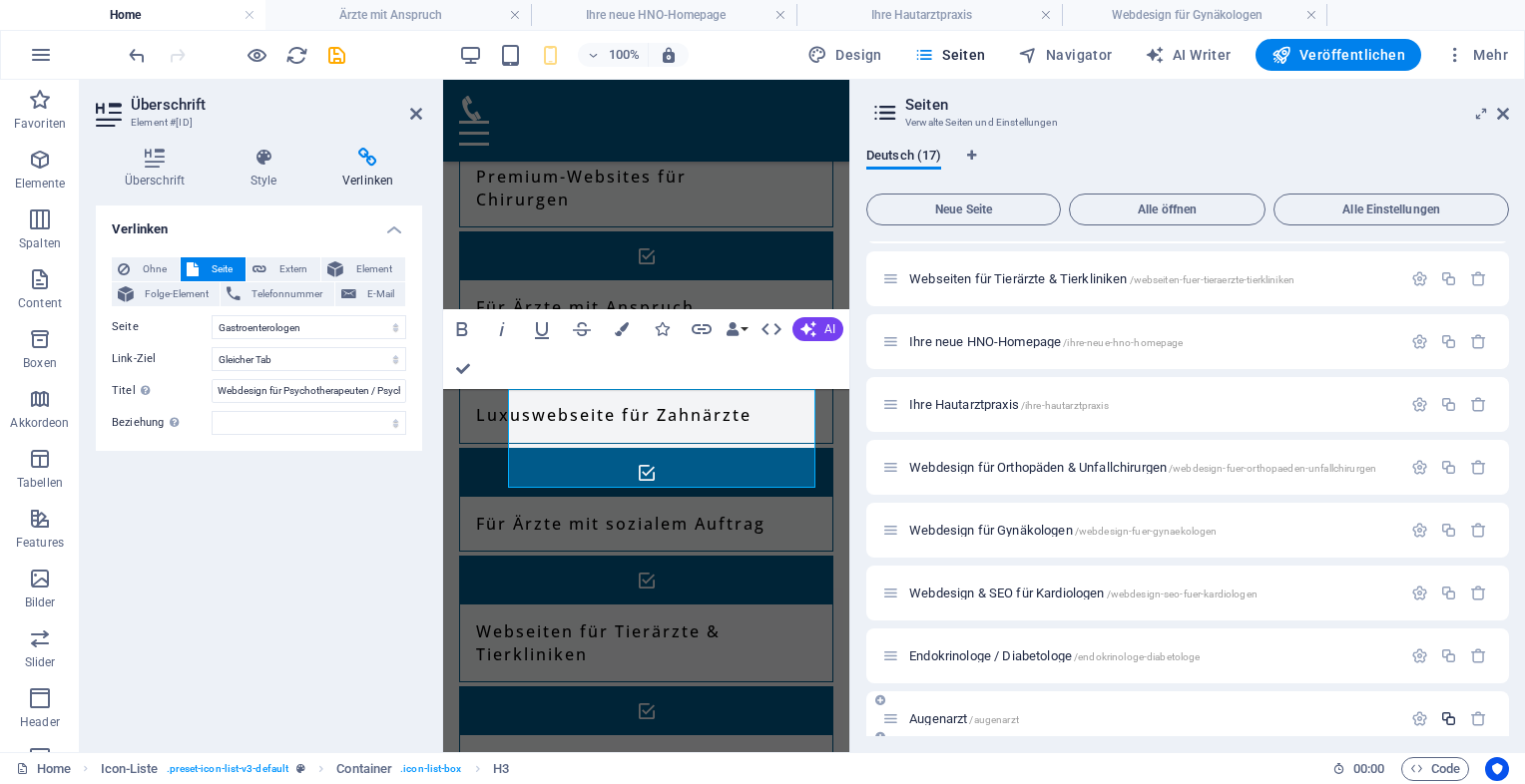 click at bounding box center [1448, 718] 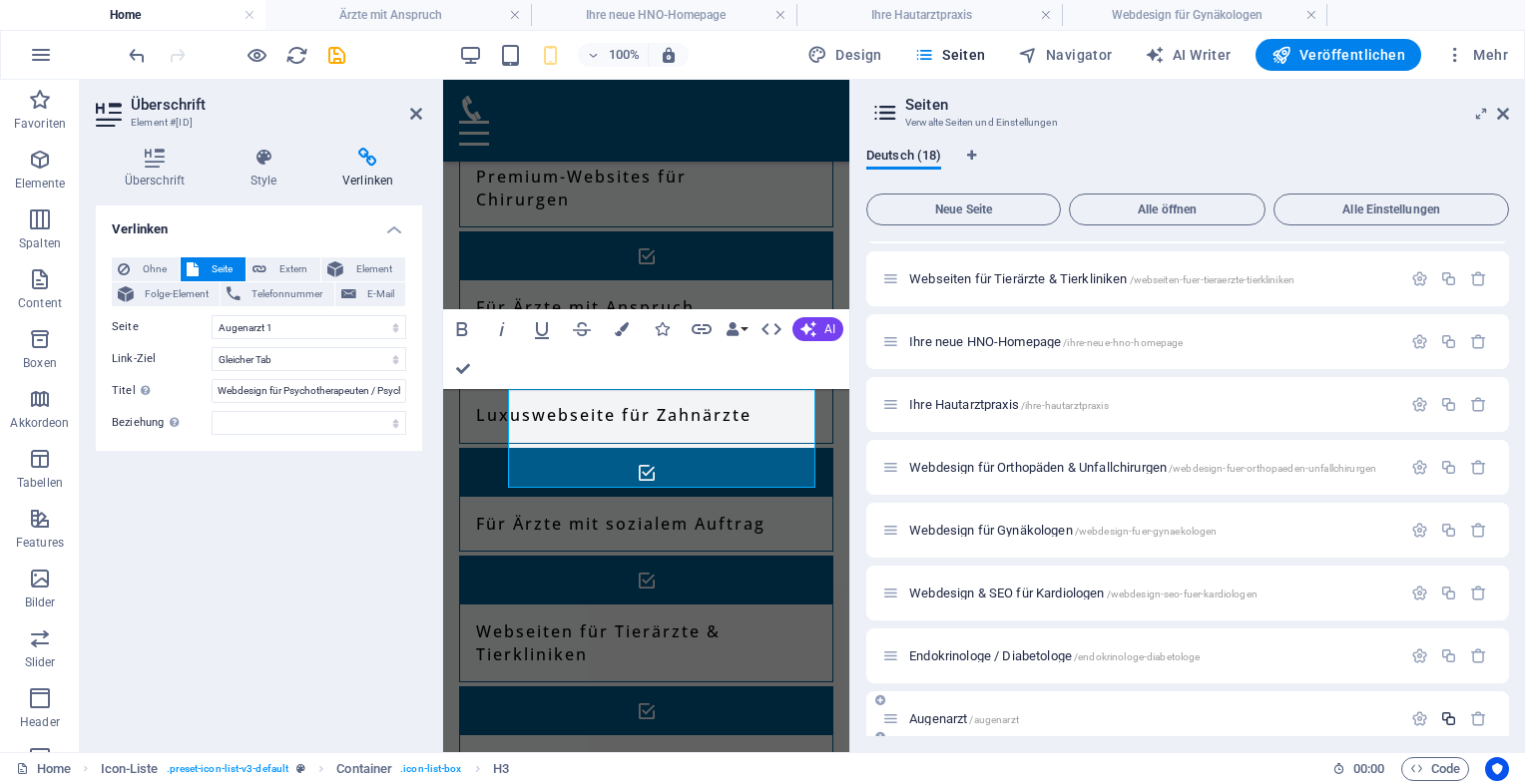 scroll, scrollTop: 861, scrollLeft: 0, axis: vertical 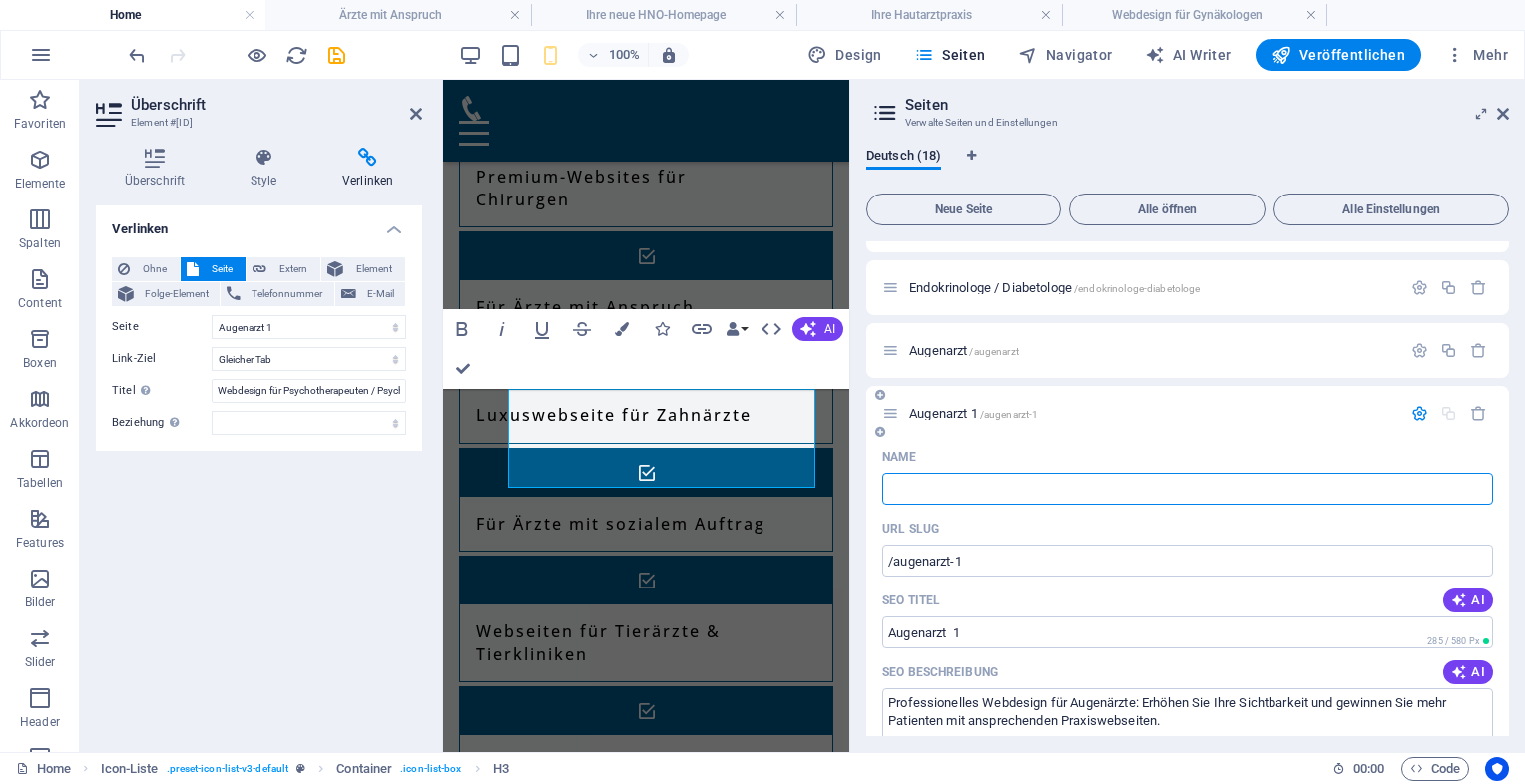 type 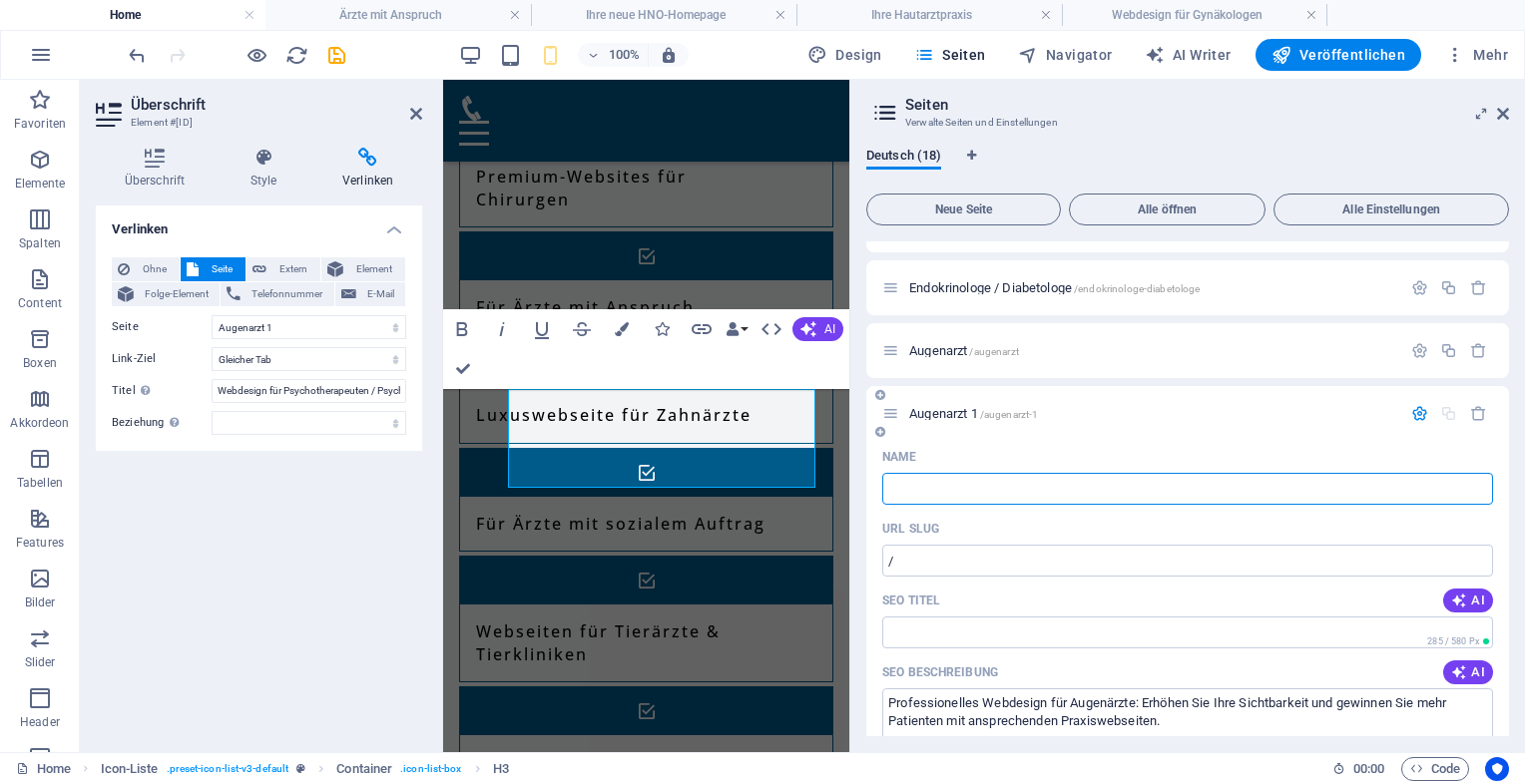select on "16" 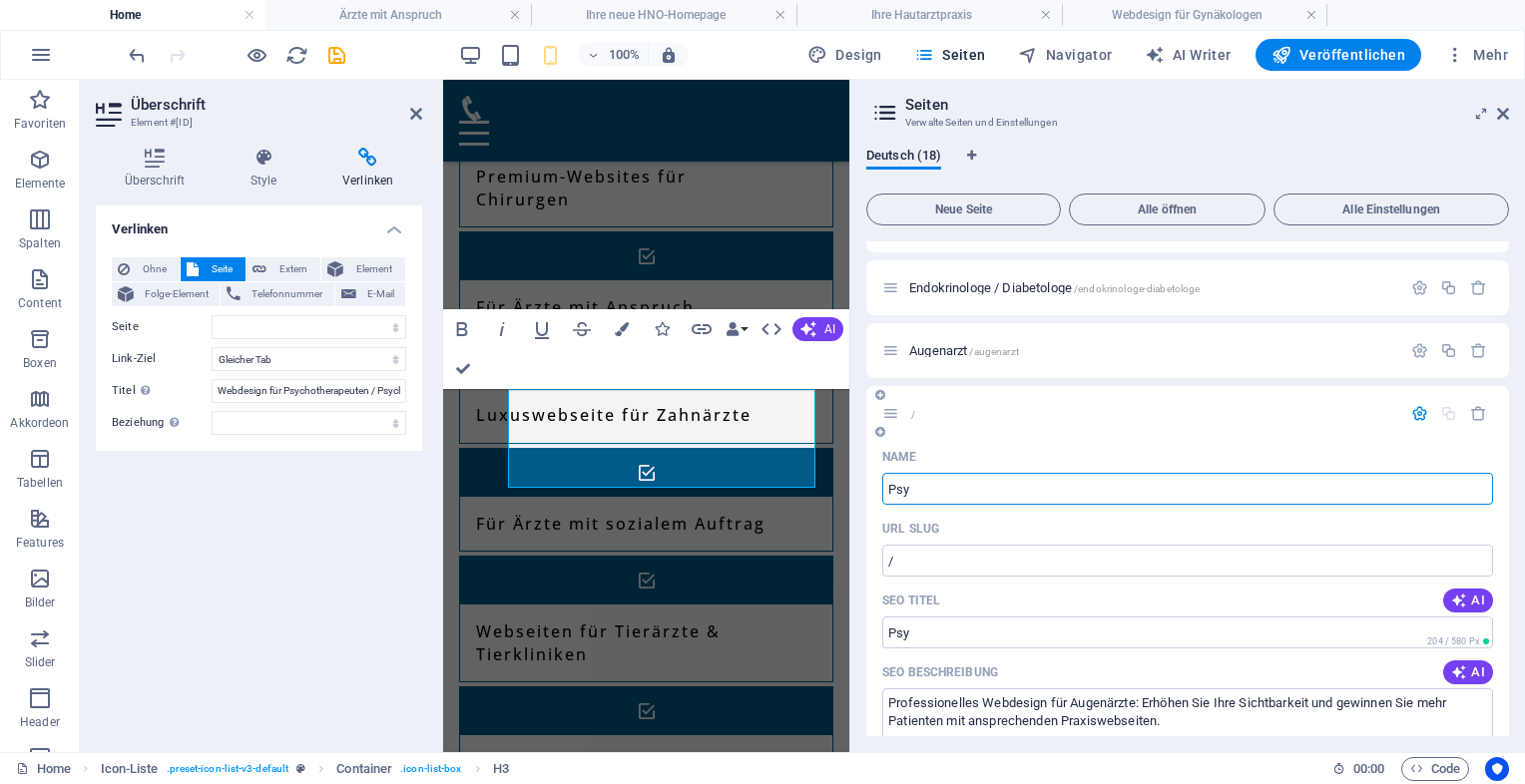 type on "Psyc" 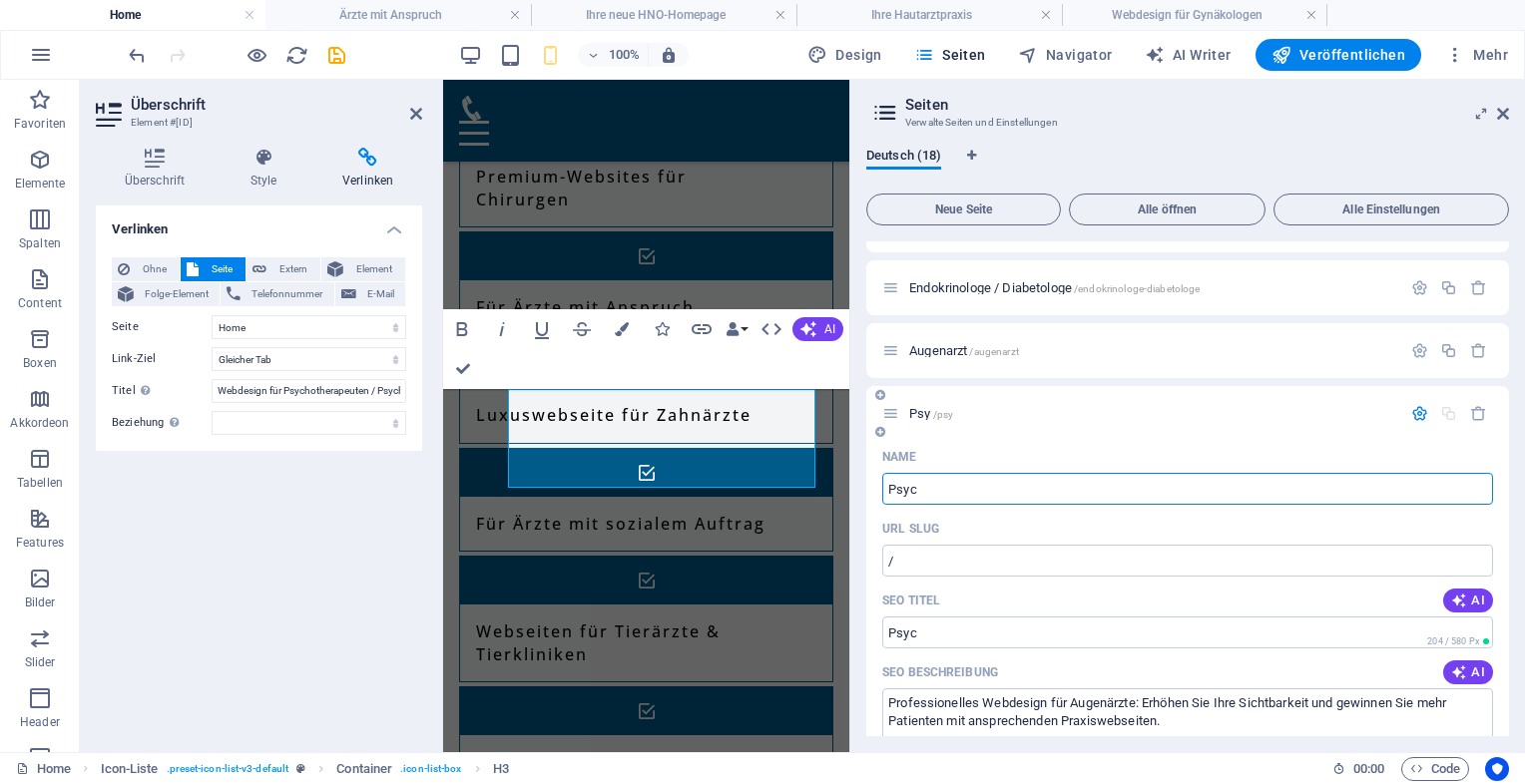 select on "16" 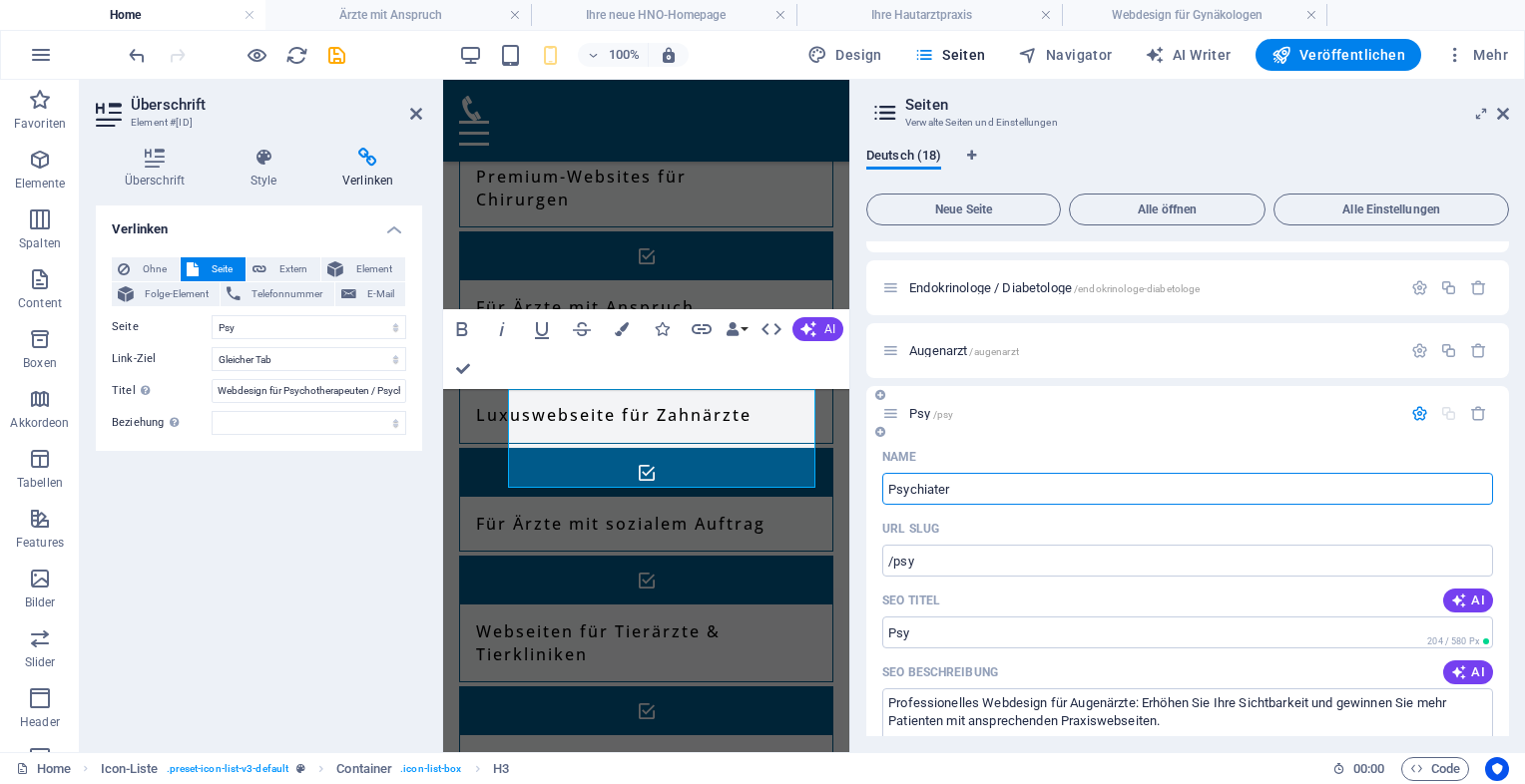 type on "Psychiater" 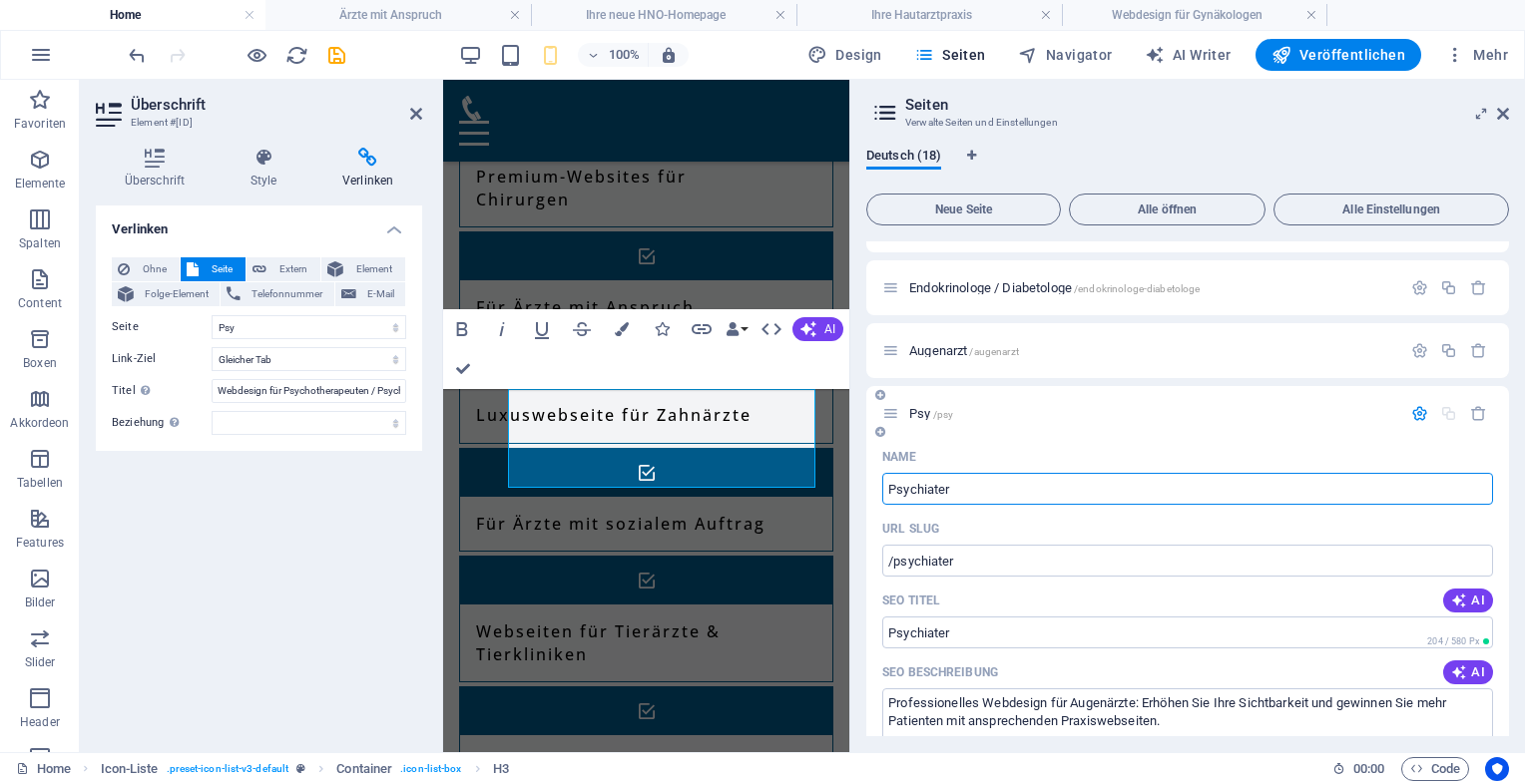 select on "16" 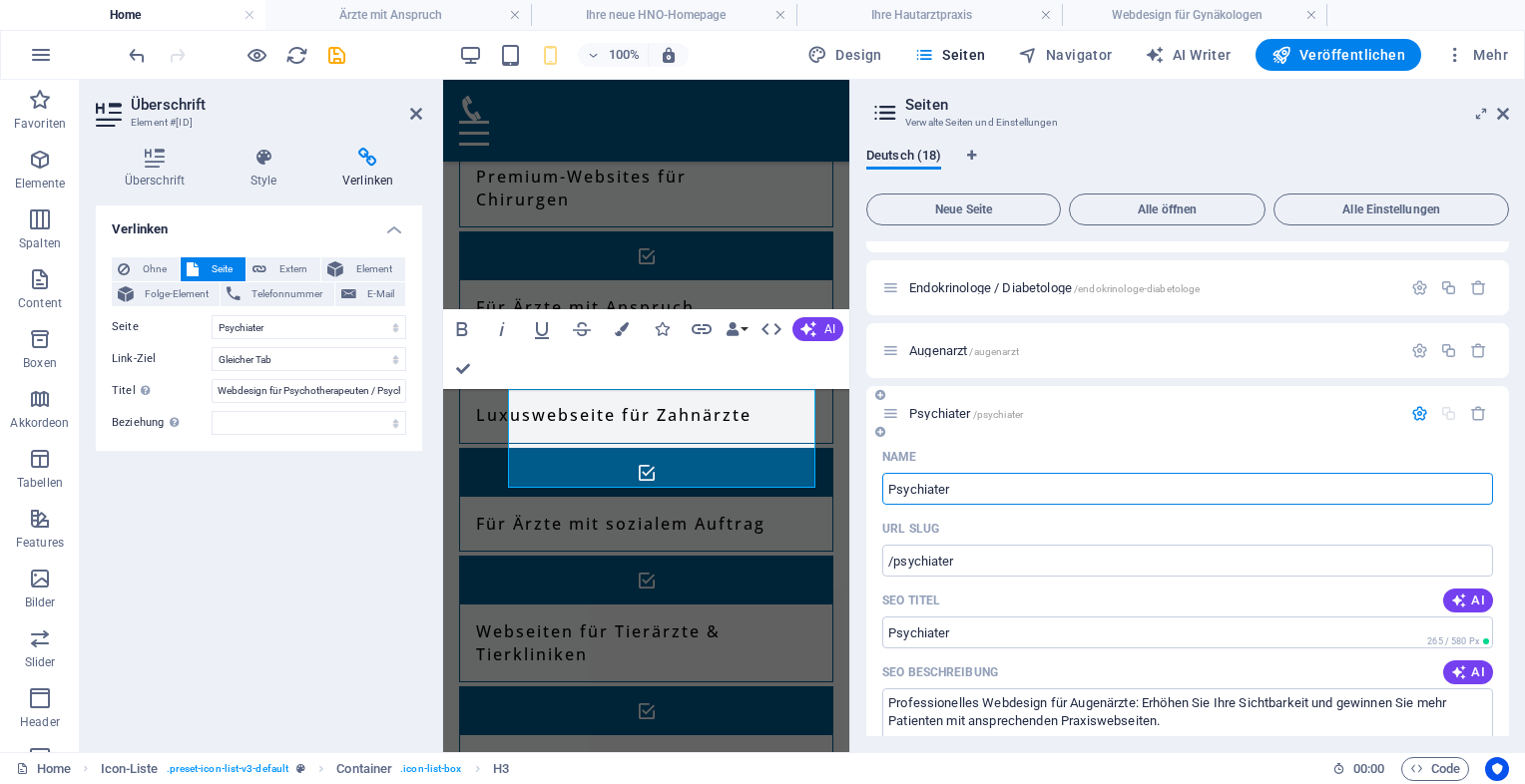 type on "Psychiater" 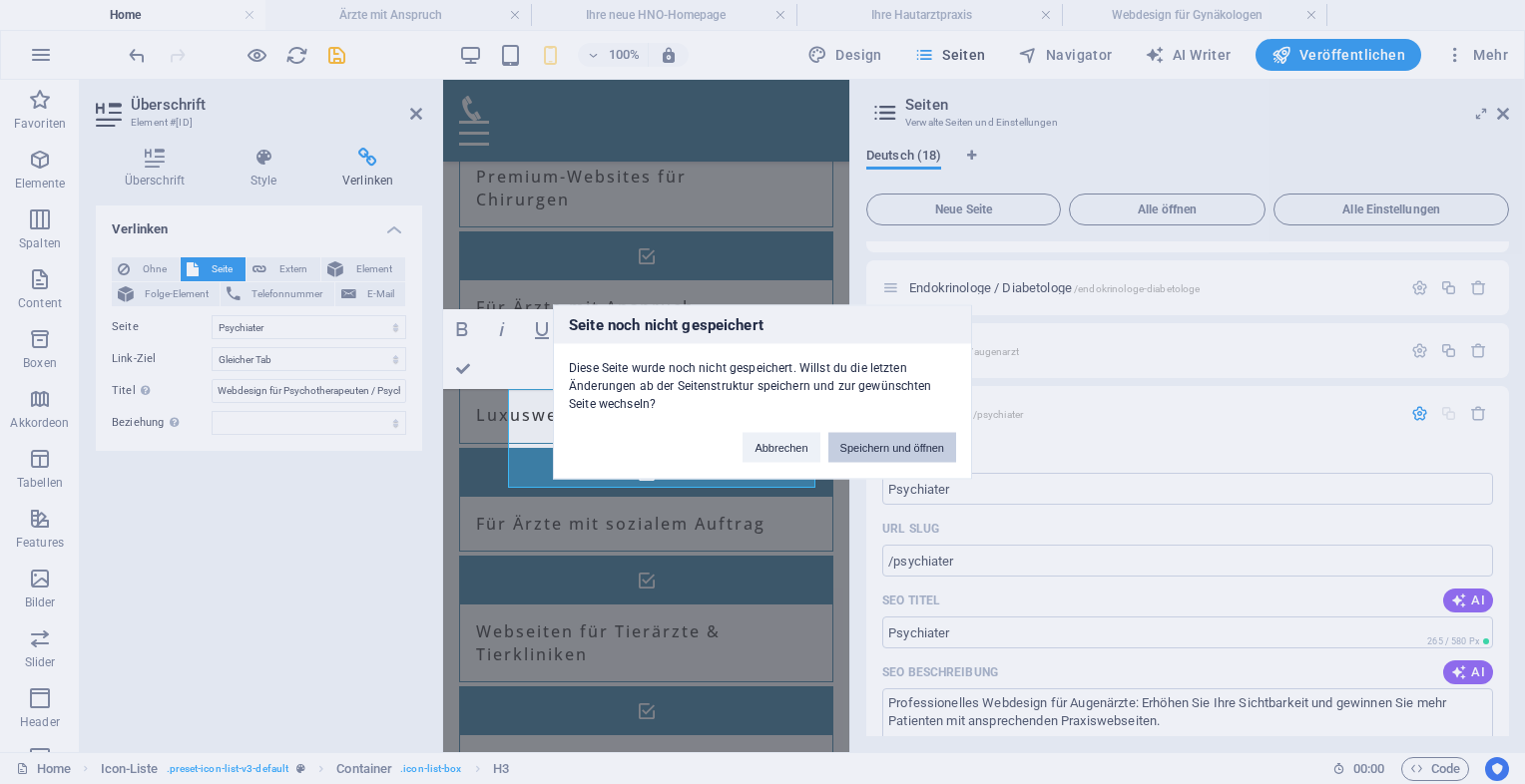 click on "Speichern und öffnen" at bounding box center [892, 448] 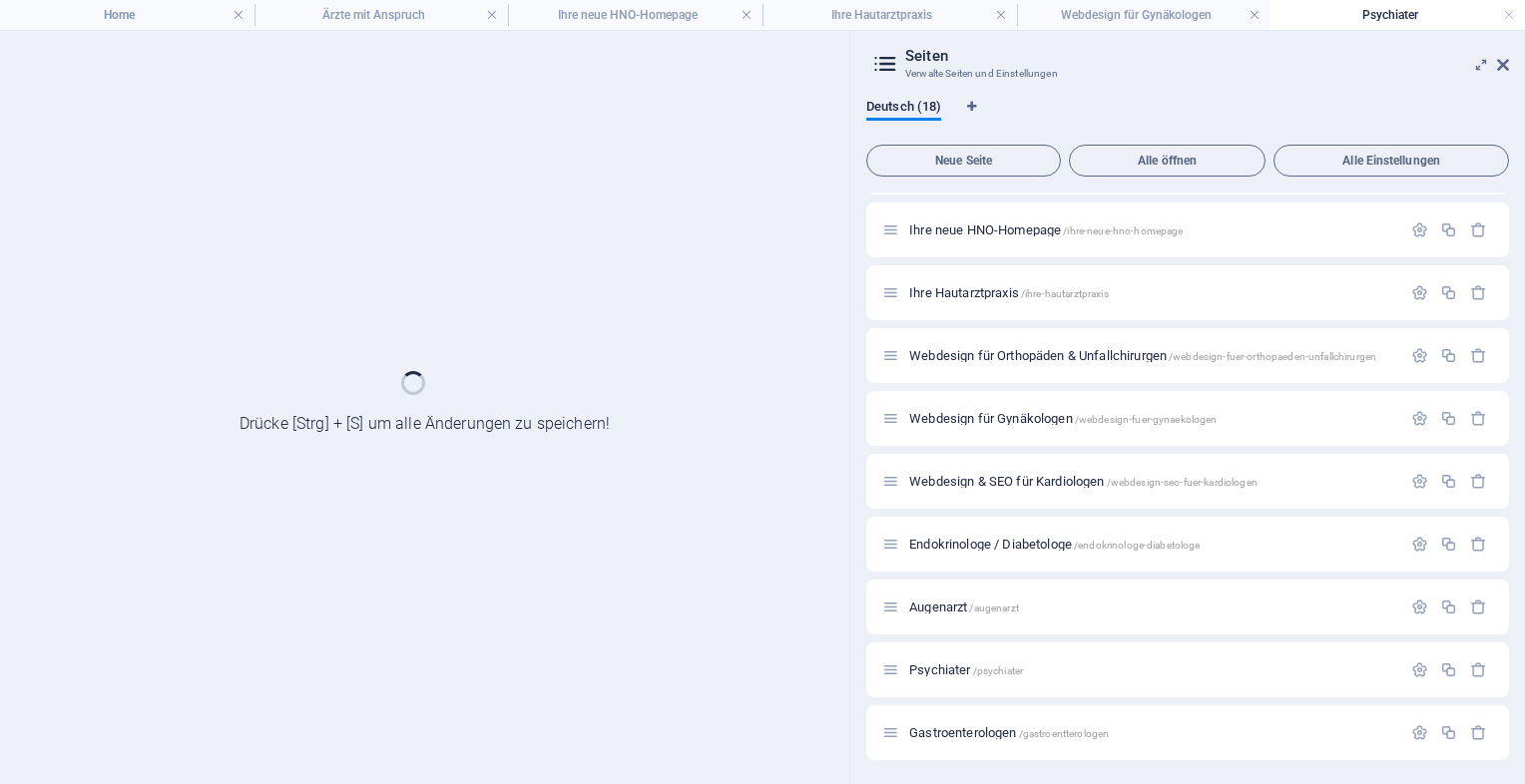 scroll, scrollTop: 556, scrollLeft: 0, axis: vertical 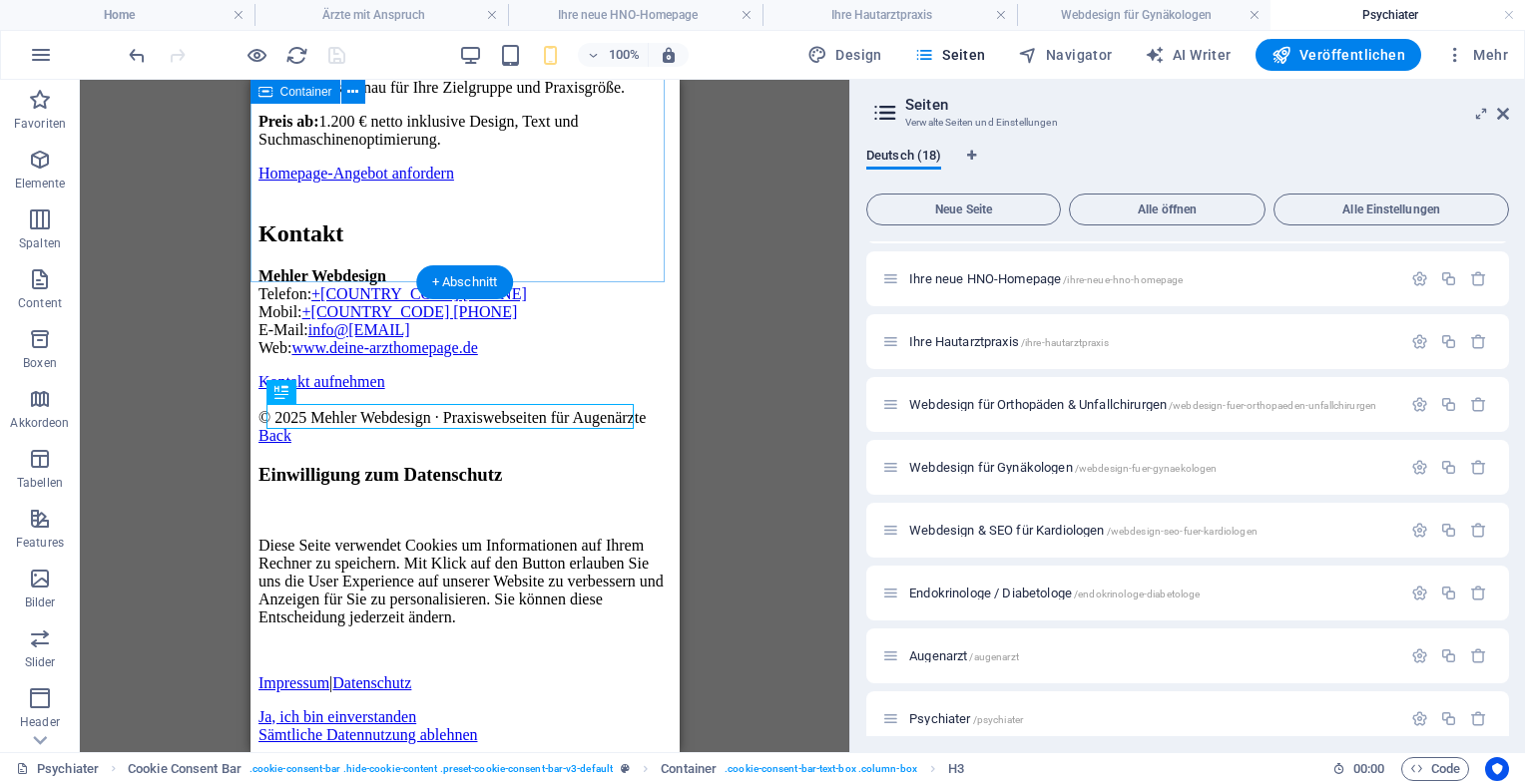 click on "Webdesign für Augenärzte – moderne Praxiswebseiten für Ihre Sichtbarkeit
Webdesign für Augenärzte
Professionelle Praxiswebseiten für mehr Patienten und bessere Sichtbarkeit
Ihre Schwerpunkte im Blick
Eine klare, gut strukturierte Webseite hilft Patienten, Ihre Leistungen schnell zu erfassen und Vertrauen aufzubauen.
Typische Behandlungen und Leistungen:
Sehtests und Sehberatung
Glaukomvorsorge und -diagnostik
Vorbereitung und Nachsorge von Augenoperationen
Netzhautdiagnostik und Therapie
Kontaktlinsenberatung und Anpassung
Jetzt unverbindlich anfragen
Warum eine moderne Praxiswebsite wichtig ist
Responsives Design für Smartphone, Tablet und Desktop
Suchmaschinenoptimierung für lokale Sichtbarkeit
Klare Darstellung von Leistungen, Team und Praxisinfos
Online-Terminbuchung oder Rückrufservice auf Wunsch
DSGVO-konforme Umsetzung
Preis ab:
Homepage-Angebot anfordern" at bounding box center (464, -353) 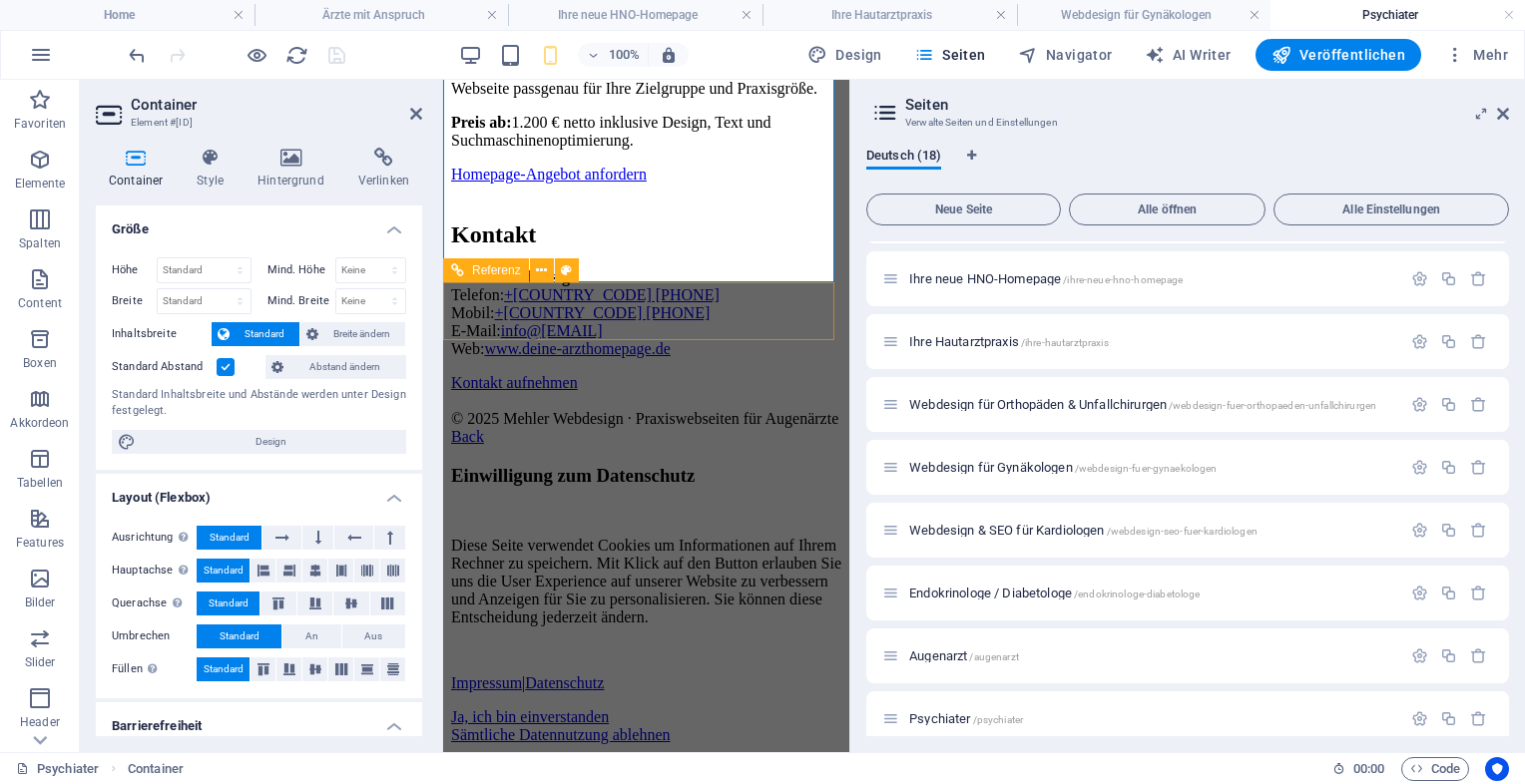 scroll, scrollTop: 1608, scrollLeft: 0, axis: vertical 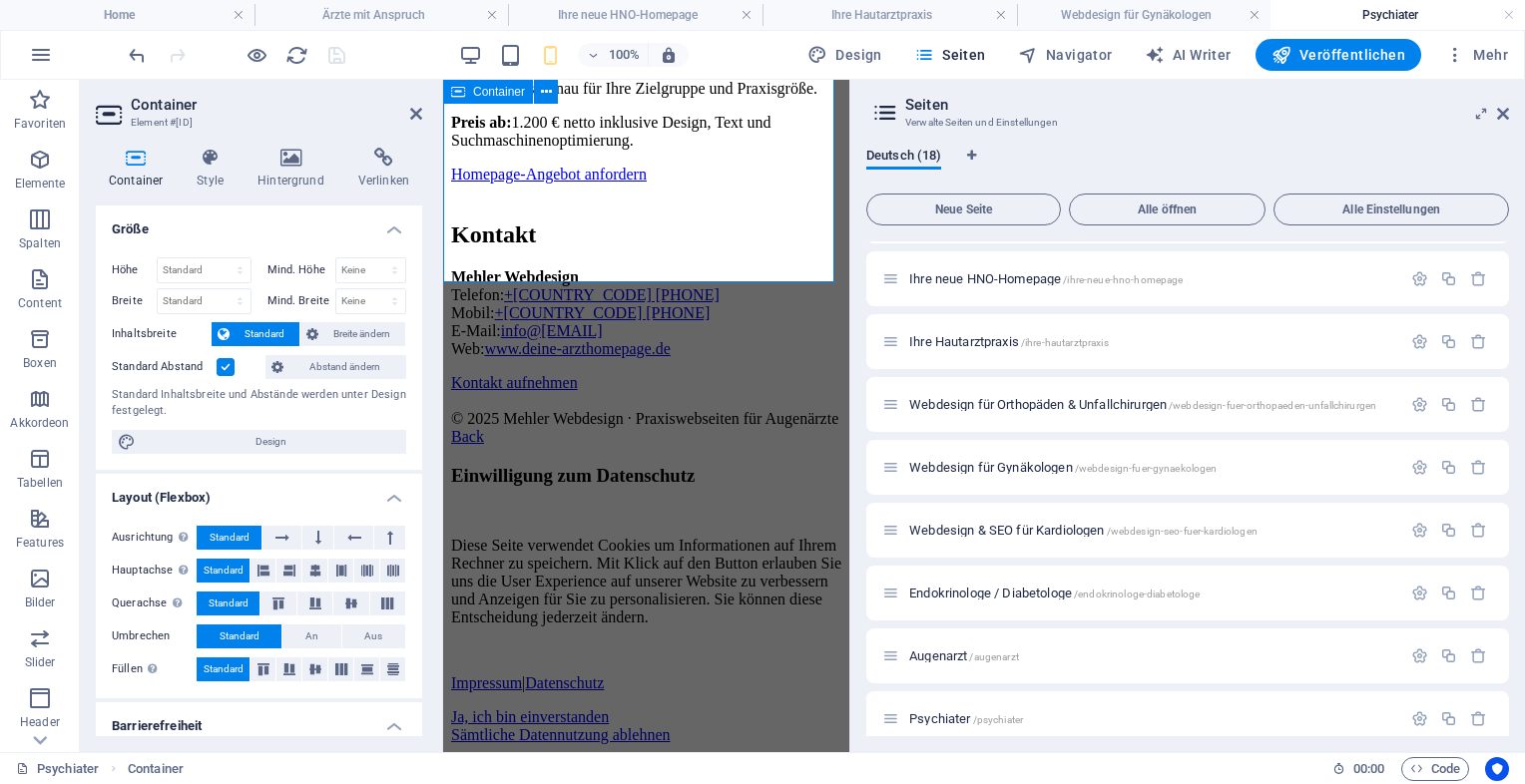 click on "Webdesign für Augenärzte – moderne Praxiswebseiten für Ihre Sichtbarkeit
Webdesign für Augenärzte
Professionelle Praxiswebseiten für mehr Patienten und bessere Sichtbarkeit
Ihre Schwerpunkte im Blick
Eine klare, gut strukturierte Webseite hilft Patienten, Ihre Leistungen schnell zu erfassen und Vertrauen aufzubauen.
Typische Behandlungen und Leistungen:
Sehtests und Sehberatung
Glaukomvorsorge und -diagnostik
Vorbereitung und Nachsorge von Augenoperationen
Netzhautdiagnostik und Therapie
Kontaktlinsenberatung und Anpassung
Jetzt unverbindlich anfragen
Warum eine moderne Praxiswebsite wichtig ist
Responsives Design für Smartphone, Tablet und Desktop
Suchmaschinenoptimierung für lokale Sichtbarkeit
Klare Darstellung von Leistungen, Team und Praxisinfos
Online-Terminbuchung oder Rückrufservice auf Wunsch
DSGVO-konforme Umsetzung
Preis ab:
Homepage-Angebot anfordern" at bounding box center (646, -370) 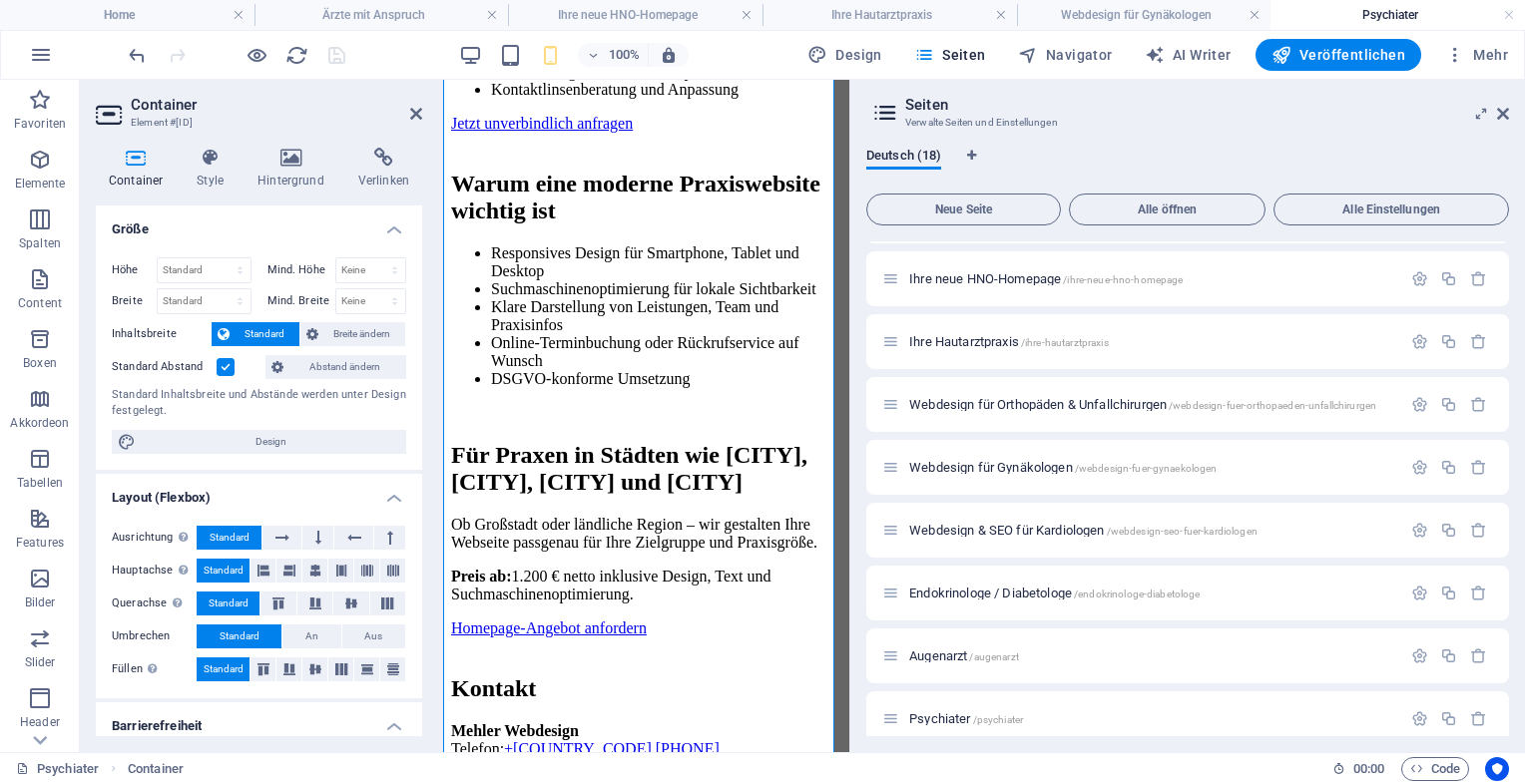 scroll, scrollTop: 88, scrollLeft: 0, axis: vertical 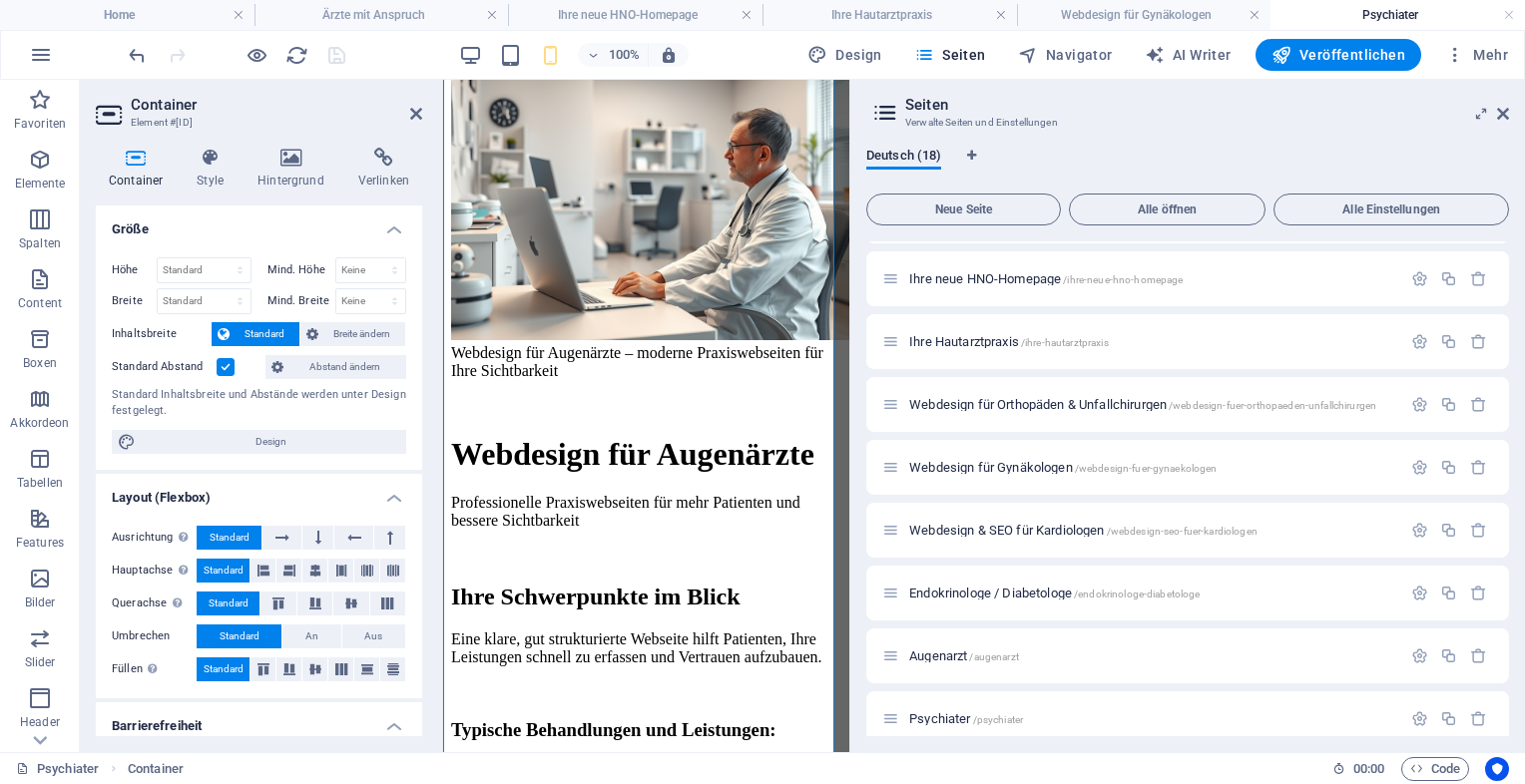 drag, startPoint x: 841, startPoint y: 536, endPoint x: 1301, endPoint y: 214, distance: 561.5016 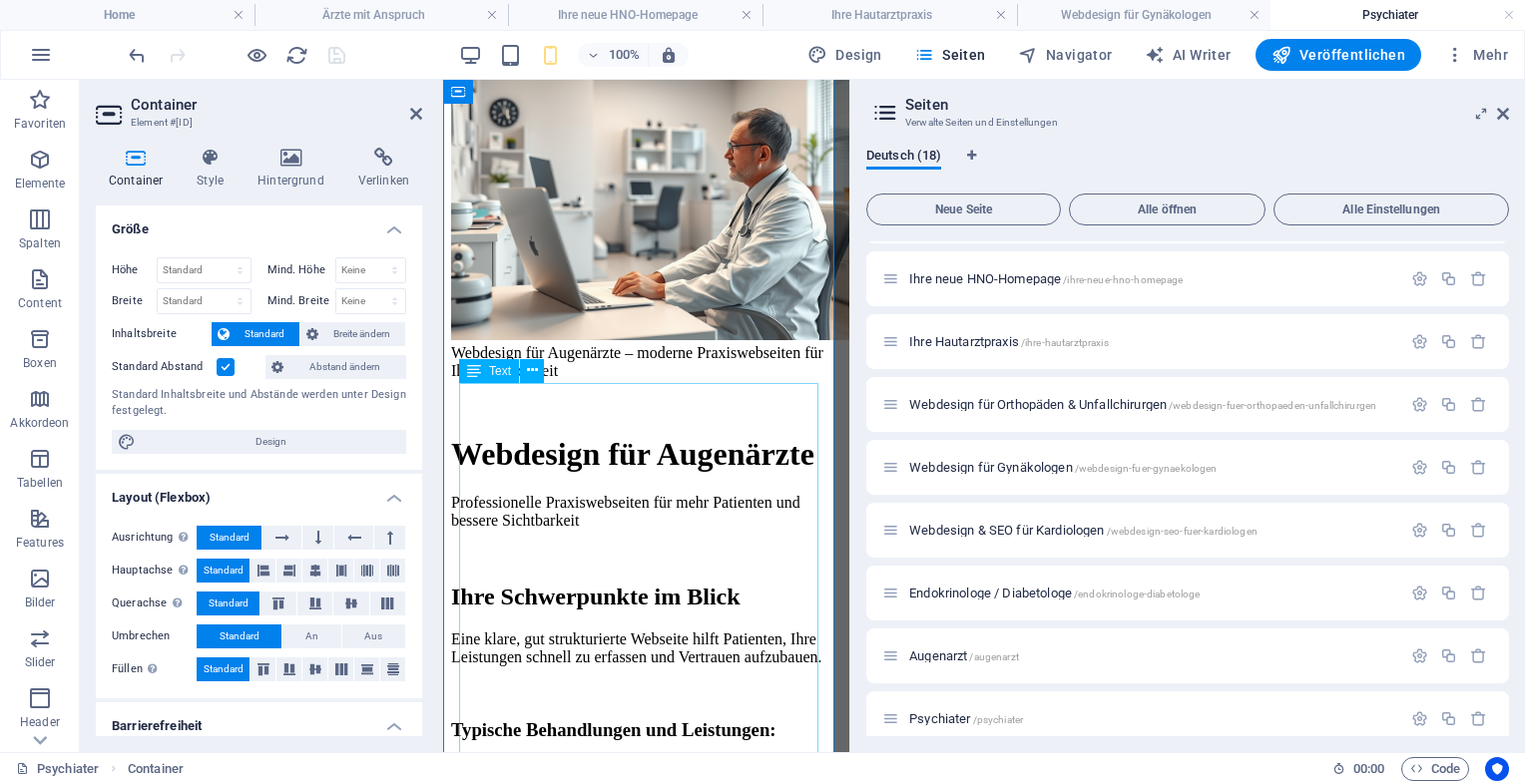 click on "Webdesign für Augenärzte – moderne Praxiswebseiten für Ihre Sichtbarkeit
Webdesign für Augenärzte
Professionelle Praxiswebseiten für mehr Patienten und bessere Sichtbarkeit
Ihre Schwerpunkte im Blick
Eine klare, gut strukturierte Webseite hilft Patienten, Ihre Leistungen schnell zu erfassen und Vertrauen aufzubauen.
Typische Behandlungen und Leistungen:
Sehtests und Sehberatung
Glaukomvorsorge und -diagnostik
Vorbereitung und Nachsorge von Augenoperationen
Netzhautdiagnostik und Therapie
Kontaktlinsenberatung und Anpassung
Jetzt unverbindlich anfragen
Warum eine moderne Praxiswebsite wichtig ist
Responsives Design für Smartphone, Tablet und Desktop
Suchmaschinenoptimierung für lokale Sichtbarkeit
Klare Darstellung von Leistungen, Team und Praxisinfos
Online-Terminbuchung oder Rückrufservice auf Wunsch
DSGVO-konforme Umsetzung
Preis ab:
Homepage-Angebot anfordern" at bounding box center (646, 987) 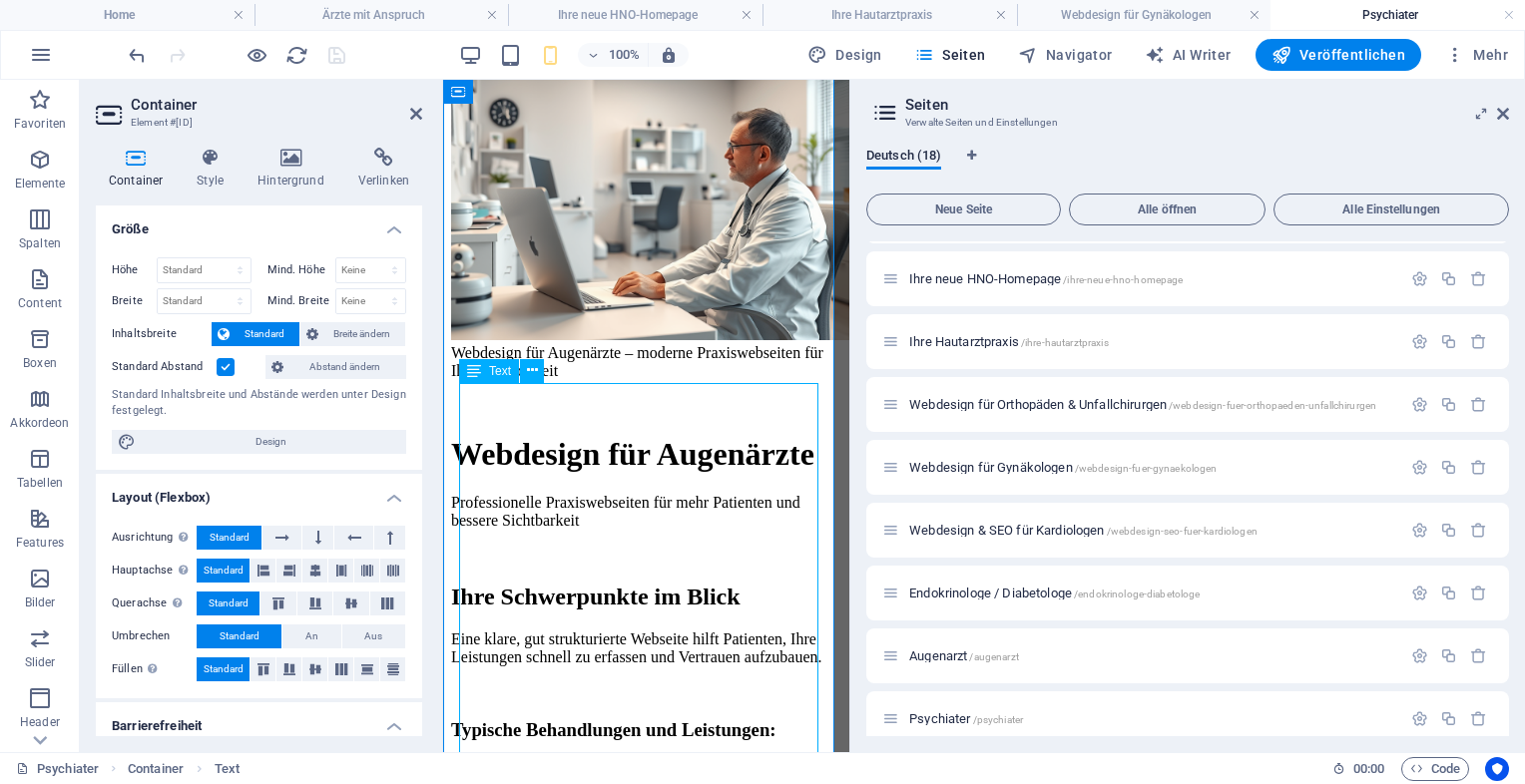 click on "Webdesign für Augenärzte – moderne Praxiswebseiten für Ihre Sichtbarkeit
Webdesign für Augenärzte
Professionelle Praxiswebseiten für mehr Patienten und bessere Sichtbarkeit
Ihre Schwerpunkte im Blick
Eine klare, gut strukturierte Webseite hilft Patienten, Ihre Leistungen schnell zu erfassen und Vertrauen aufzubauen.
Typische Behandlungen und Leistungen:
Sehtests und Sehberatung
Glaukomvorsorge und -diagnostik
Vorbereitung und Nachsorge von Augenoperationen
Netzhautdiagnostik und Therapie
Kontaktlinsenberatung und Anpassung
Jetzt unverbindlich anfragen
Warum eine moderne Praxiswebsite wichtig ist
Responsives Design für Smartphone, Tablet und Desktop
Suchmaschinenoptimierung für lokale Sichtbarkeit
Klare Darstellung von Leistungen, Team und Praxisinfos
Online-Terminbuchung oder Rückrufservice auf Wunsch
DSGVO-konforme Umsetzung
Preis ab:
Homepage-Angebot anfordern" at bounding box center [646, 987] 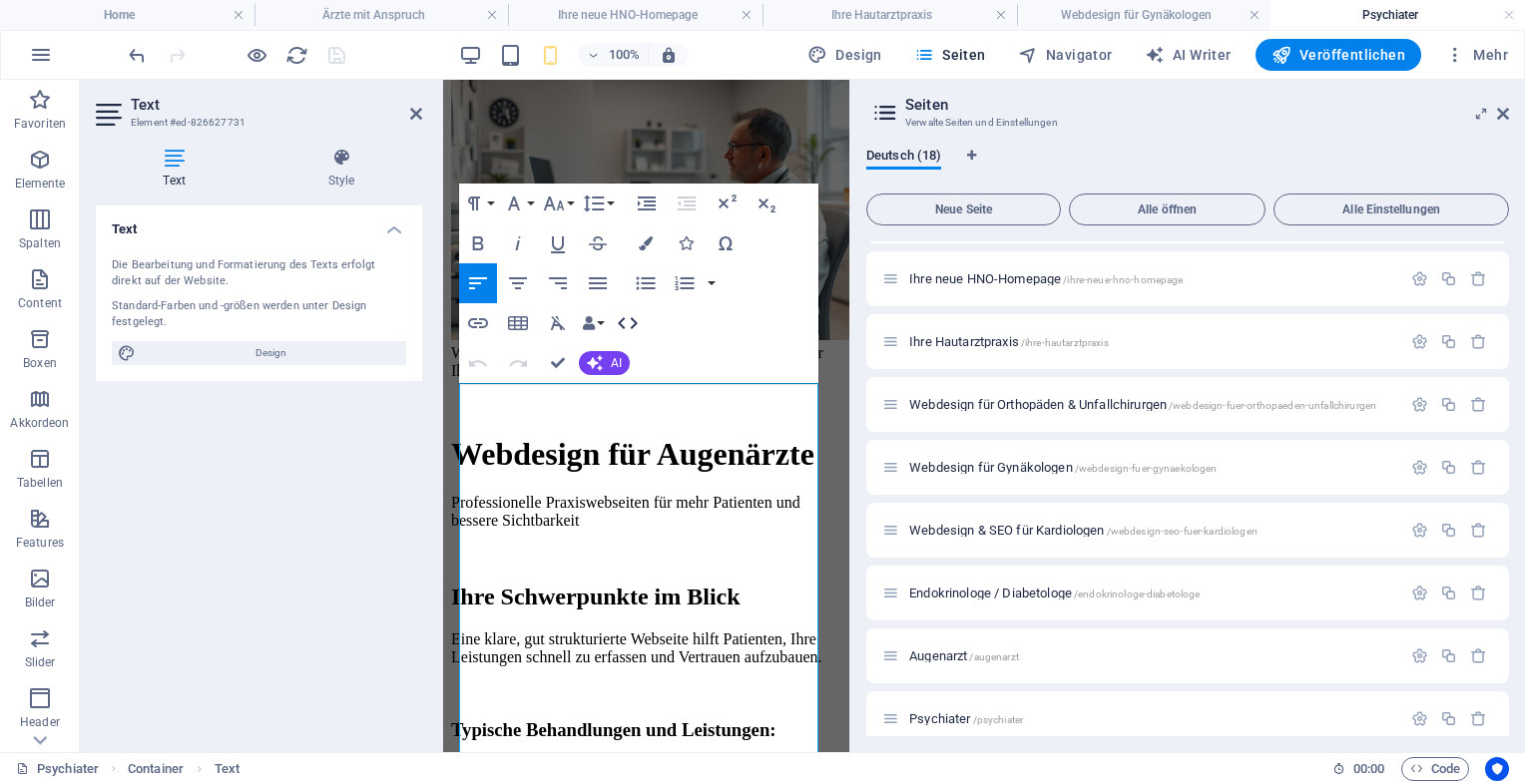 click 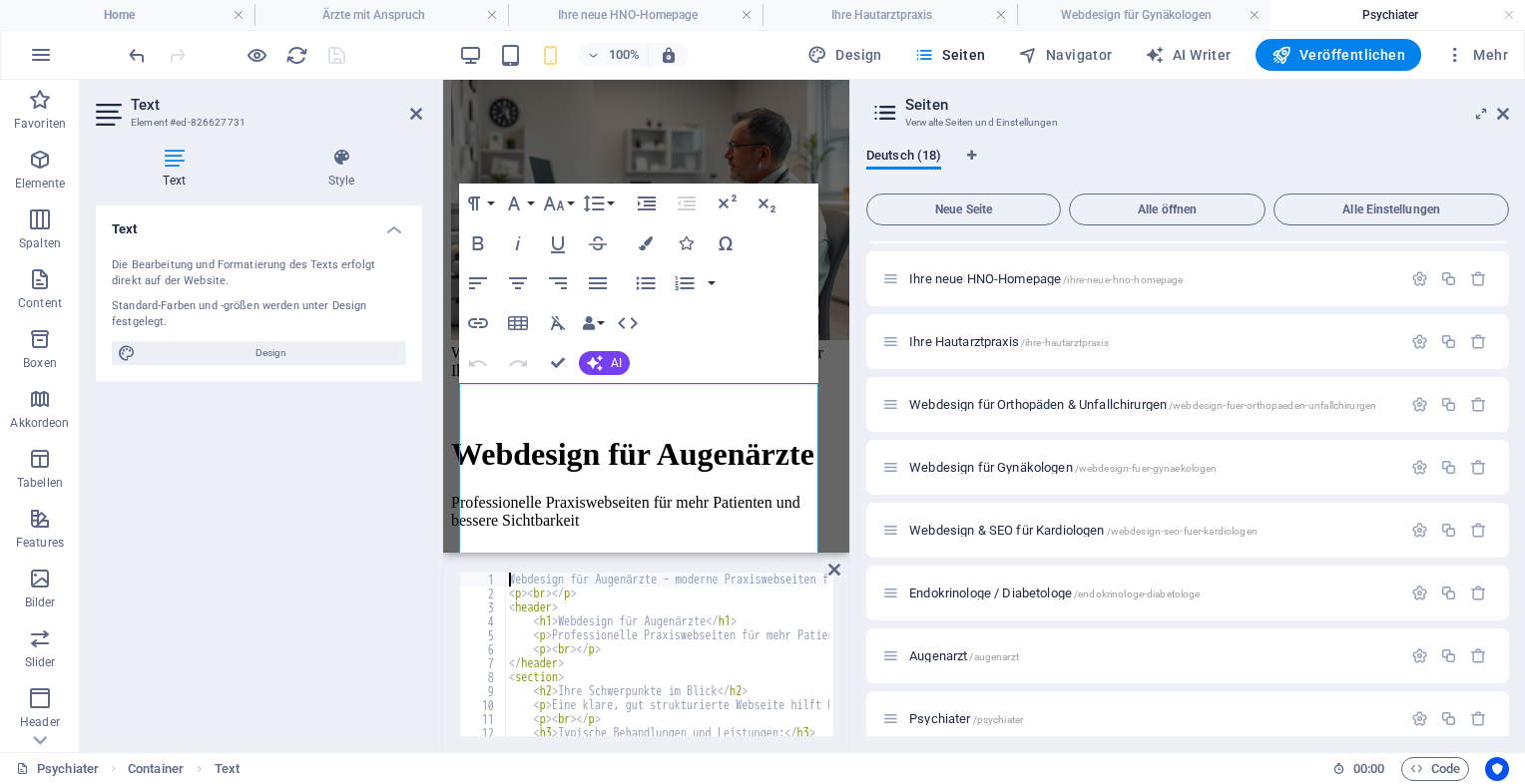 drag, startPoint x: 547, startPoint y: 583, endPoint x: 643, endPoint y: 624, distance: 104.3887 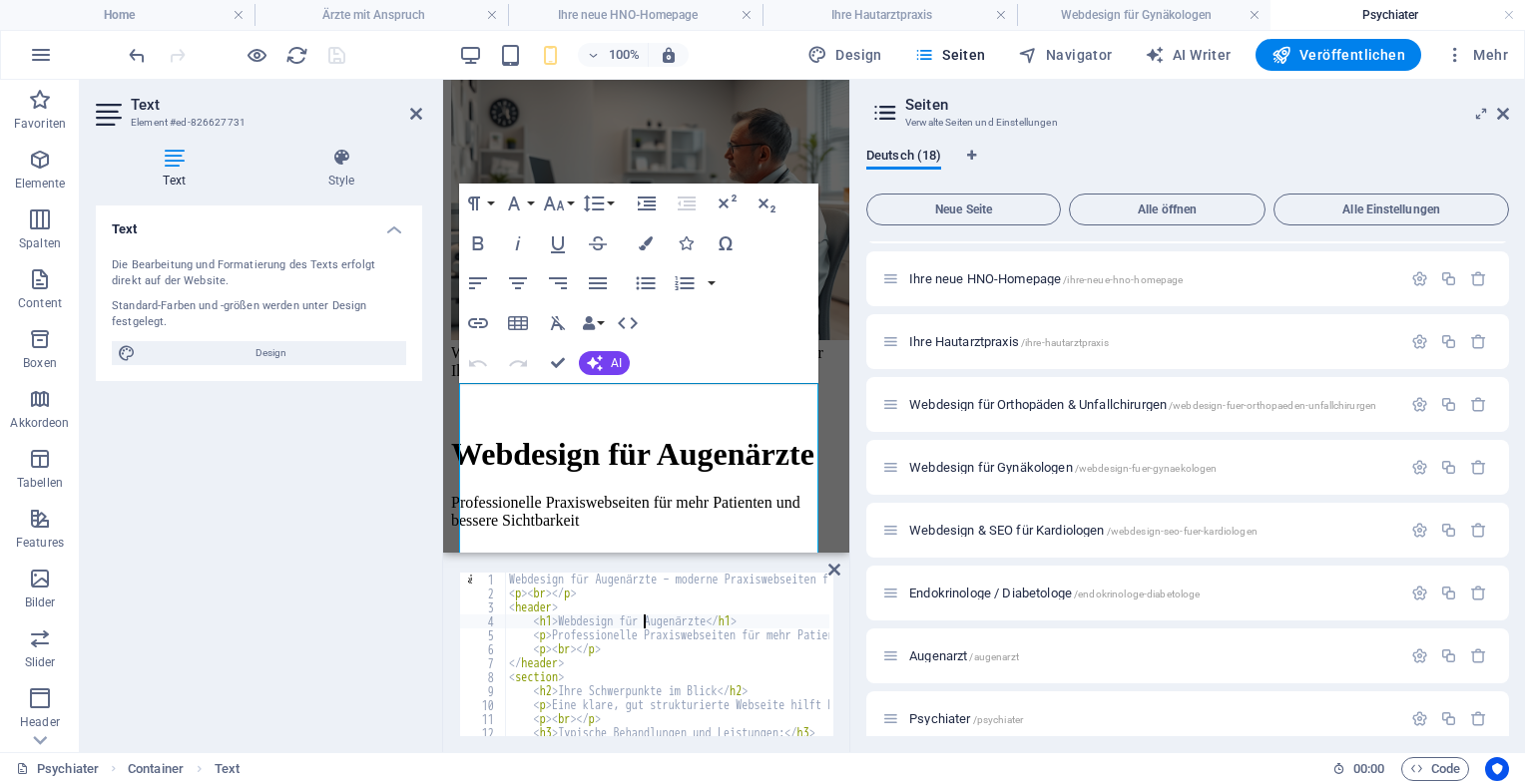 click on "Webdesign für Augenärzte – moderne Praxiswebseiten für Ihre Sichtbarkeit < p > < br > </ p > < header >      < h1 > Webdesign für Augenärzte </ h1 >      < p > Professionelle Praxiswebseiten für mehr Patienten und bessere Sichtbarkeit </ p >      < p > < br > </ p > </ header > < section >      < h2 > Ihre Schwerpunkte im Blick </ h2 >      < p > Eine klare, gut strukturierte Webseite hilft Patienten, Ihre Leistungen schnell zu erfassen und Vertrauen aufzubauen. </ p >      < p > < br > </ p >      < h3 > Typische Behandlungen und Leistungen: </ h3 >      < ul >" at bounding box center [1646, 666] 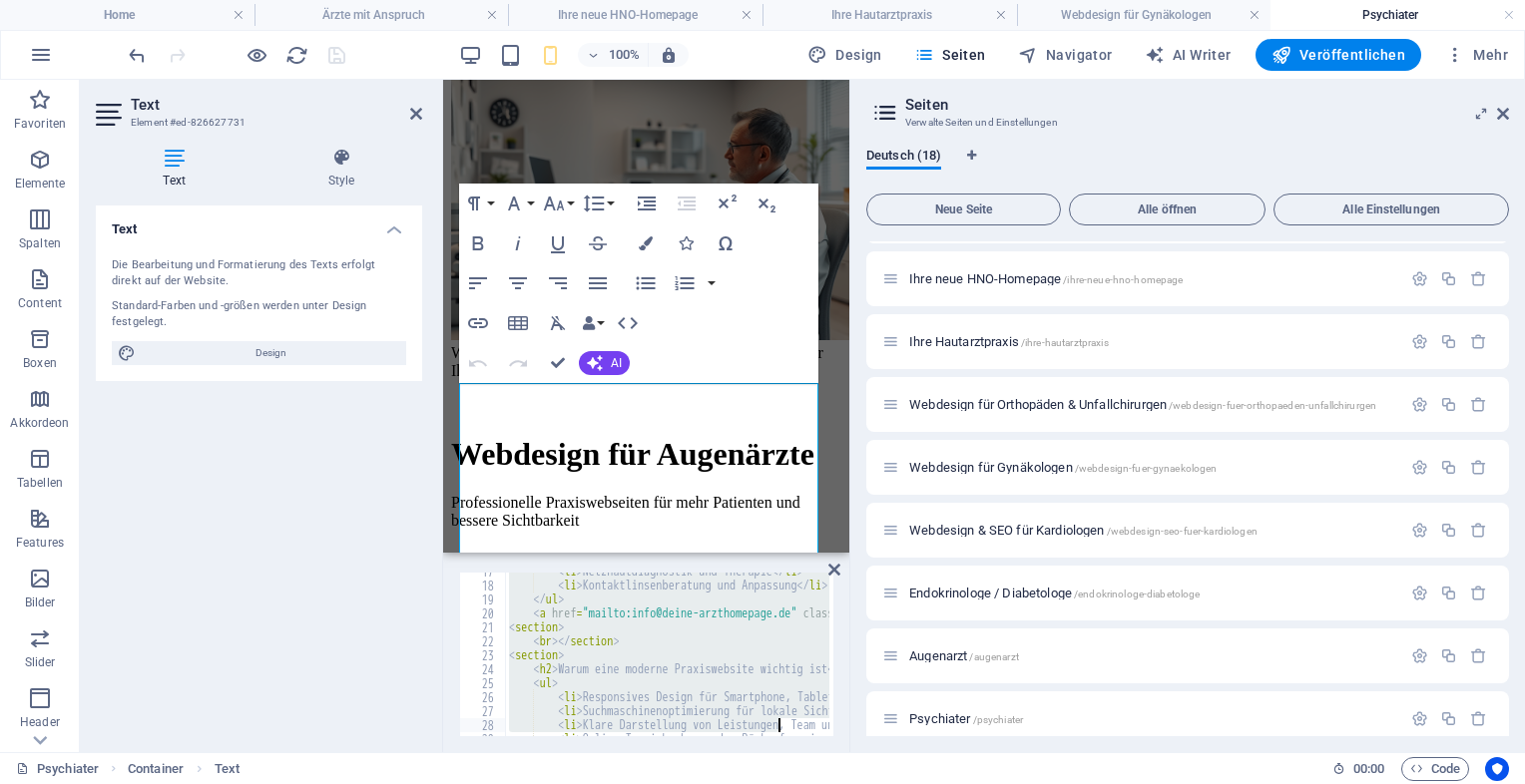 scroll, scrollTop: 511, scrollLeft: 0, axis: vertical 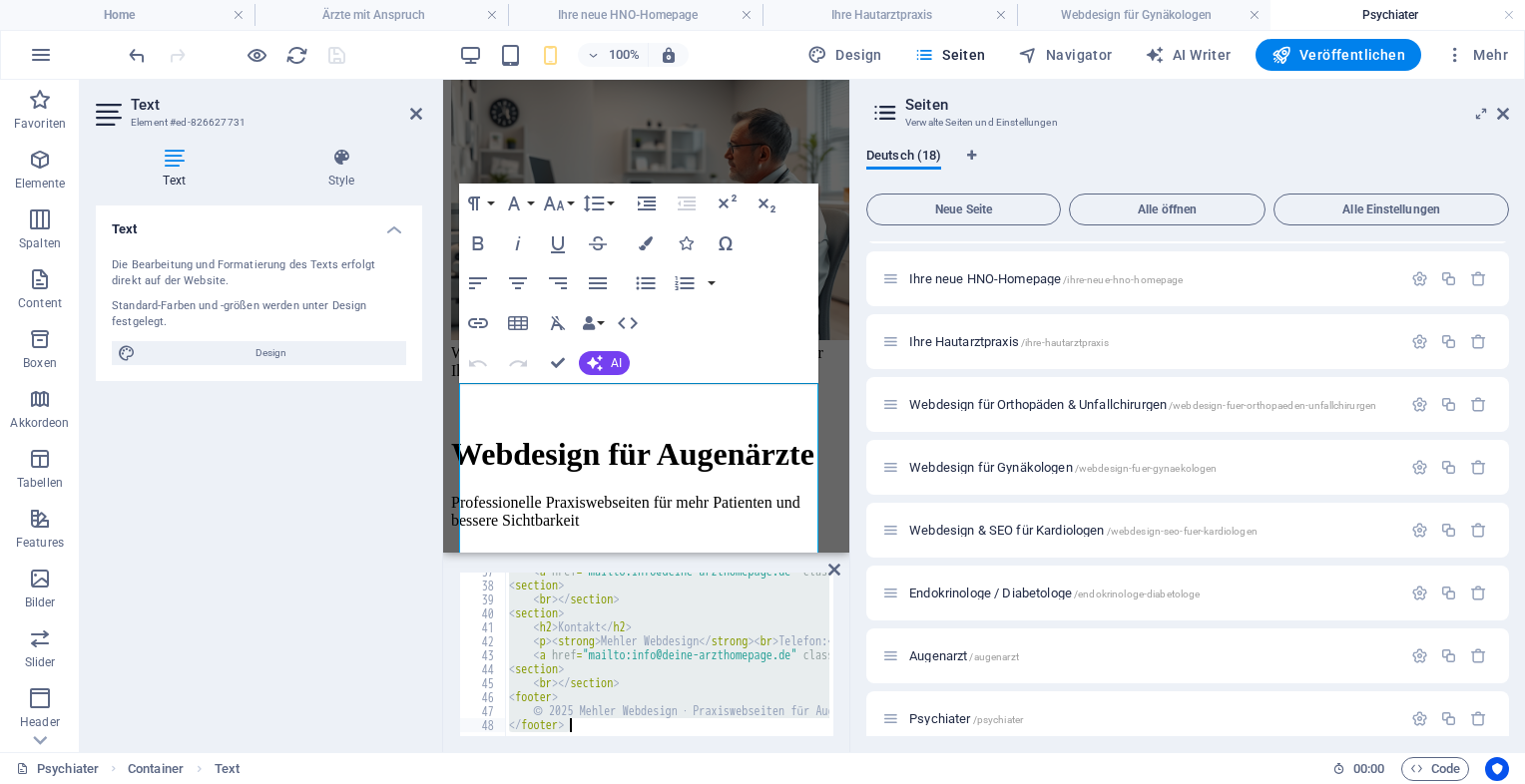 drag, startPoint x: 513, startPoint y: 580, endPoint x: 930, endPoint y: 787, distance: 465.55129 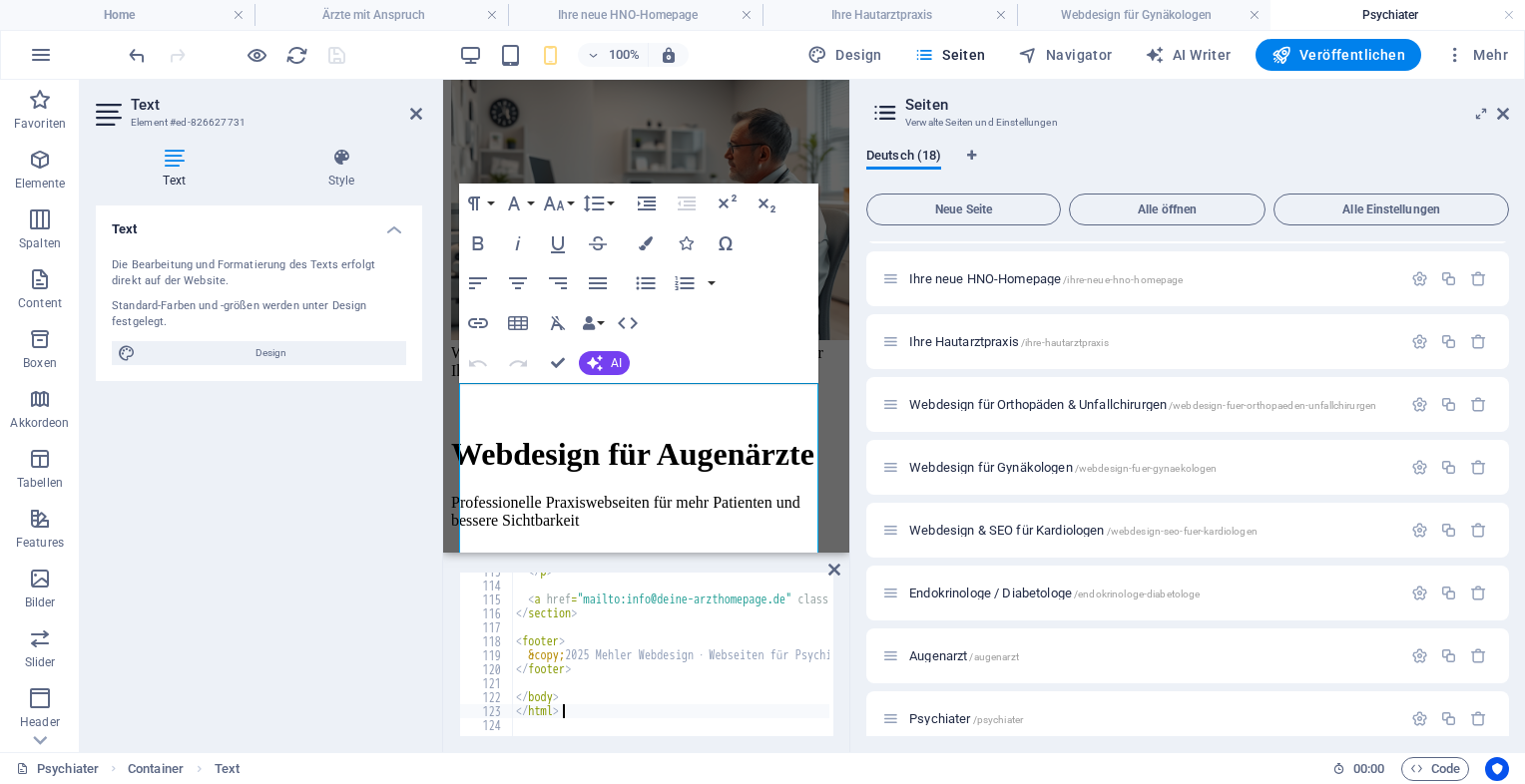 click on "</ p >       < a   href = "mailto:info@deine-arzthomepage.de"   class = "cta" > Kontakt aufnehmen </ a > </ section > < footer >    &copy;  2025 Mehler Webdesign · Webseiten für Psychiater & Psychotherapeuten </ footer > </ body > </ html >" at bounding box center (1189, 658) 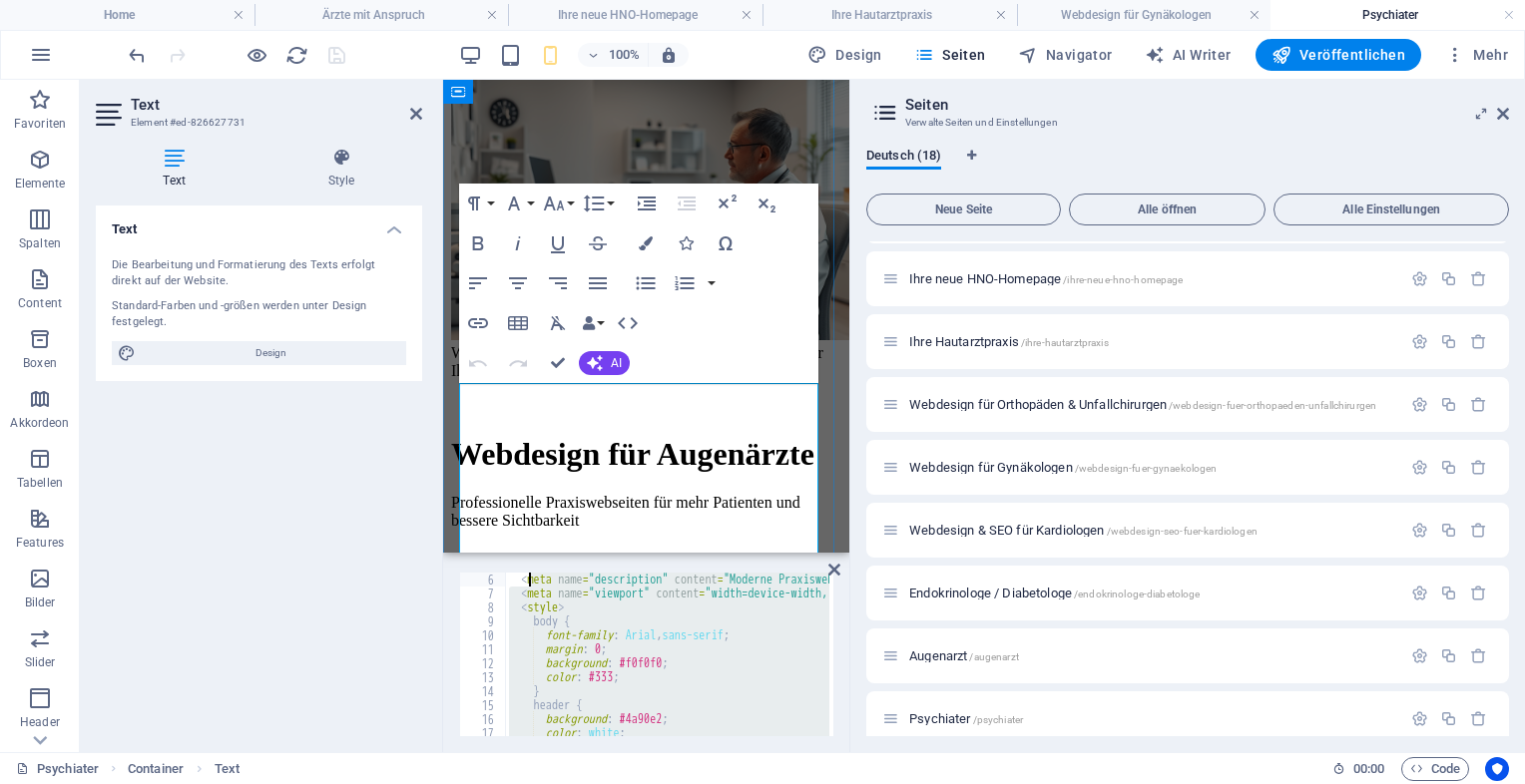 scroll, scrollTop: 0, scrollLeft: 0, axis: both 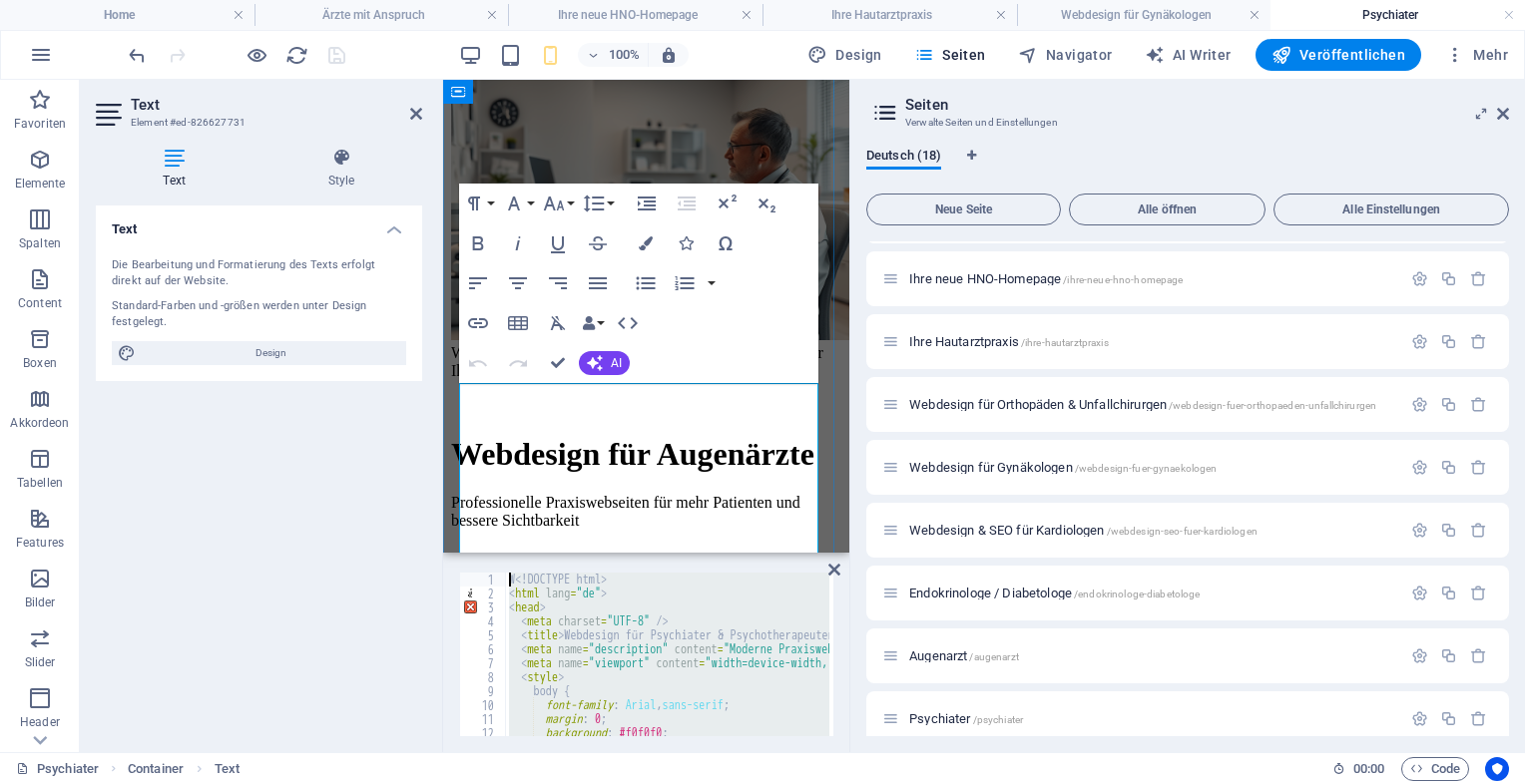 drag, startPoint x: 1064, startPoint y: 788, endPoint x: 498, endPoint y: 398, distance: 687.35435 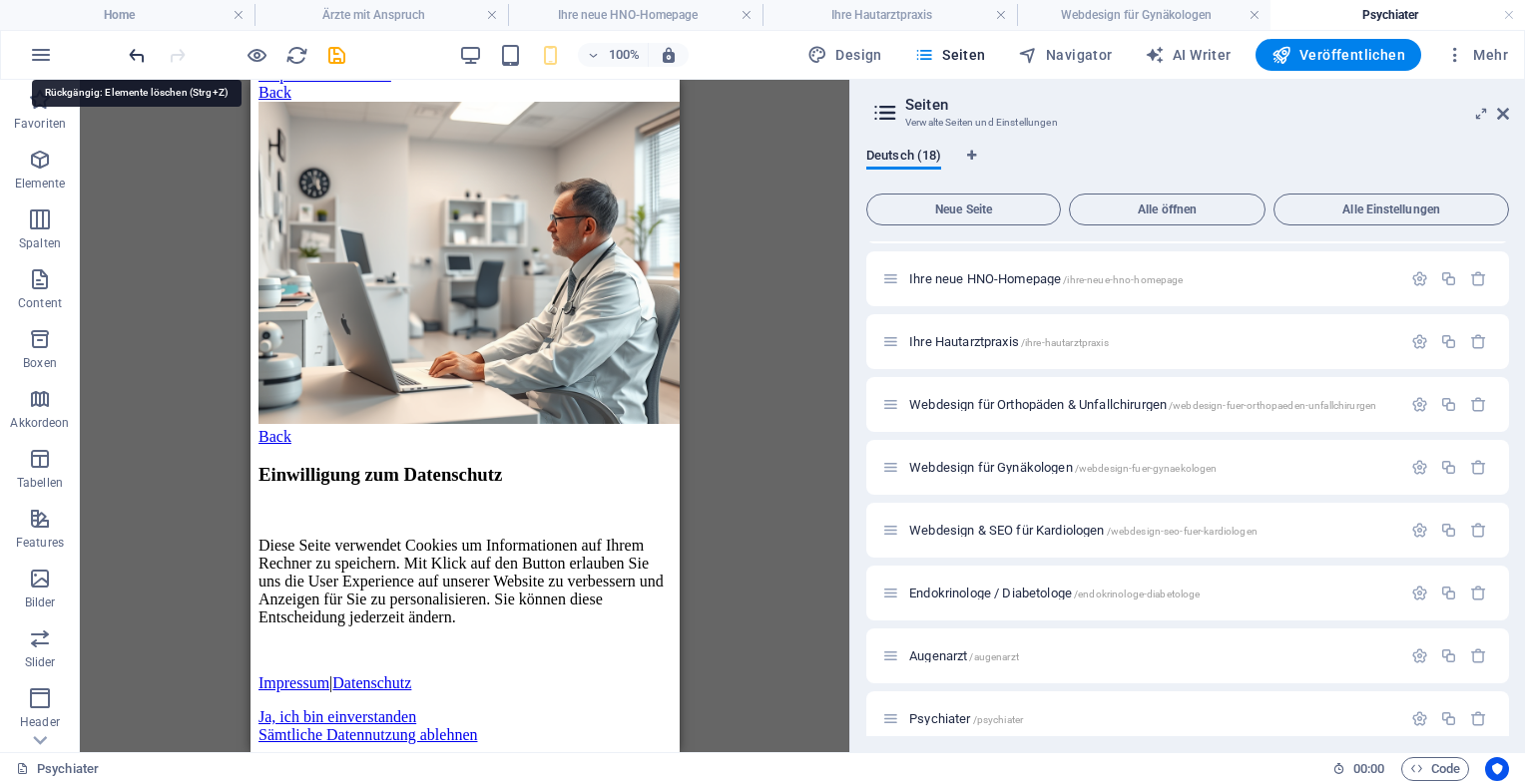 click at bounding box center [137, 55] 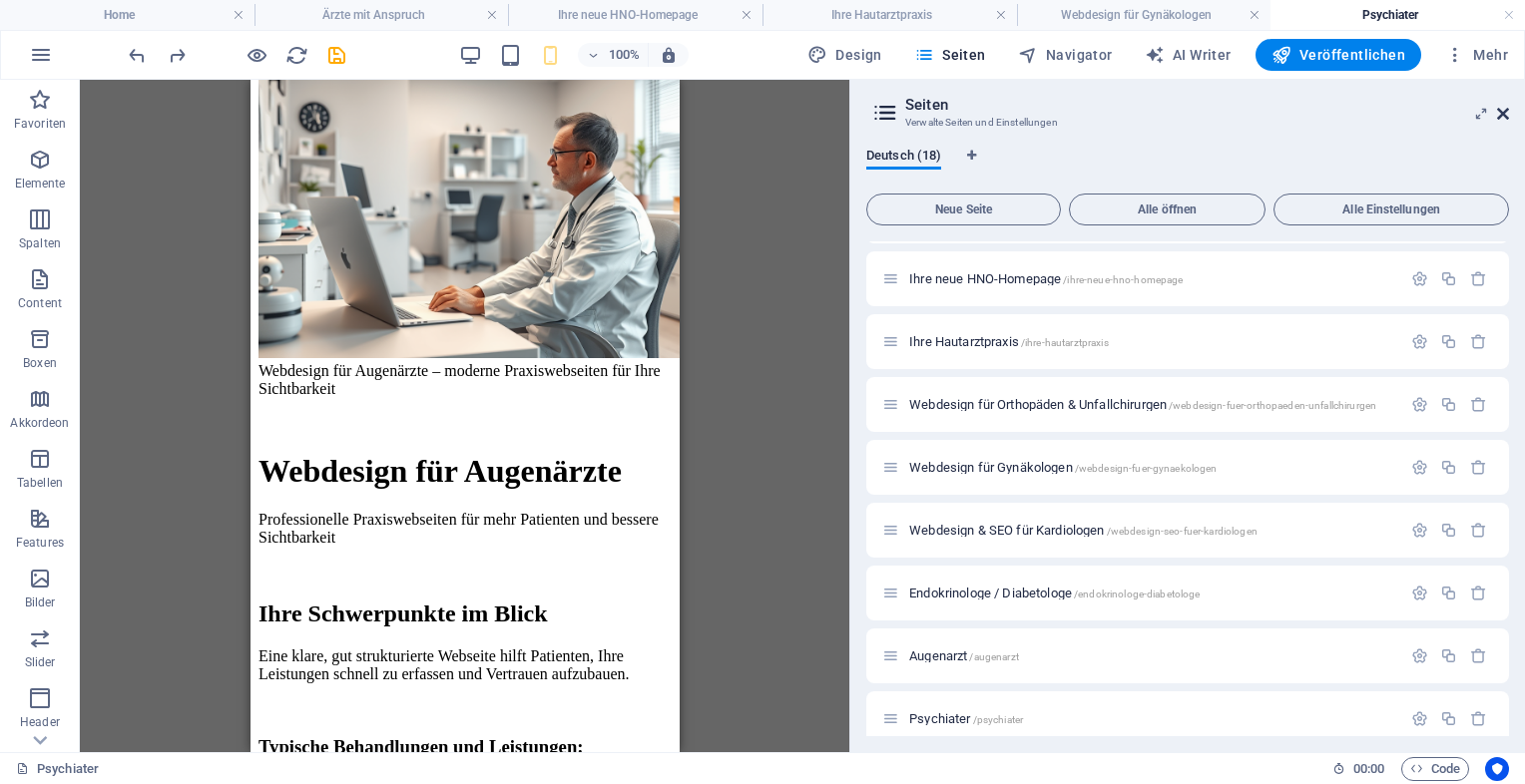 click at bounding box center [1503, 114] 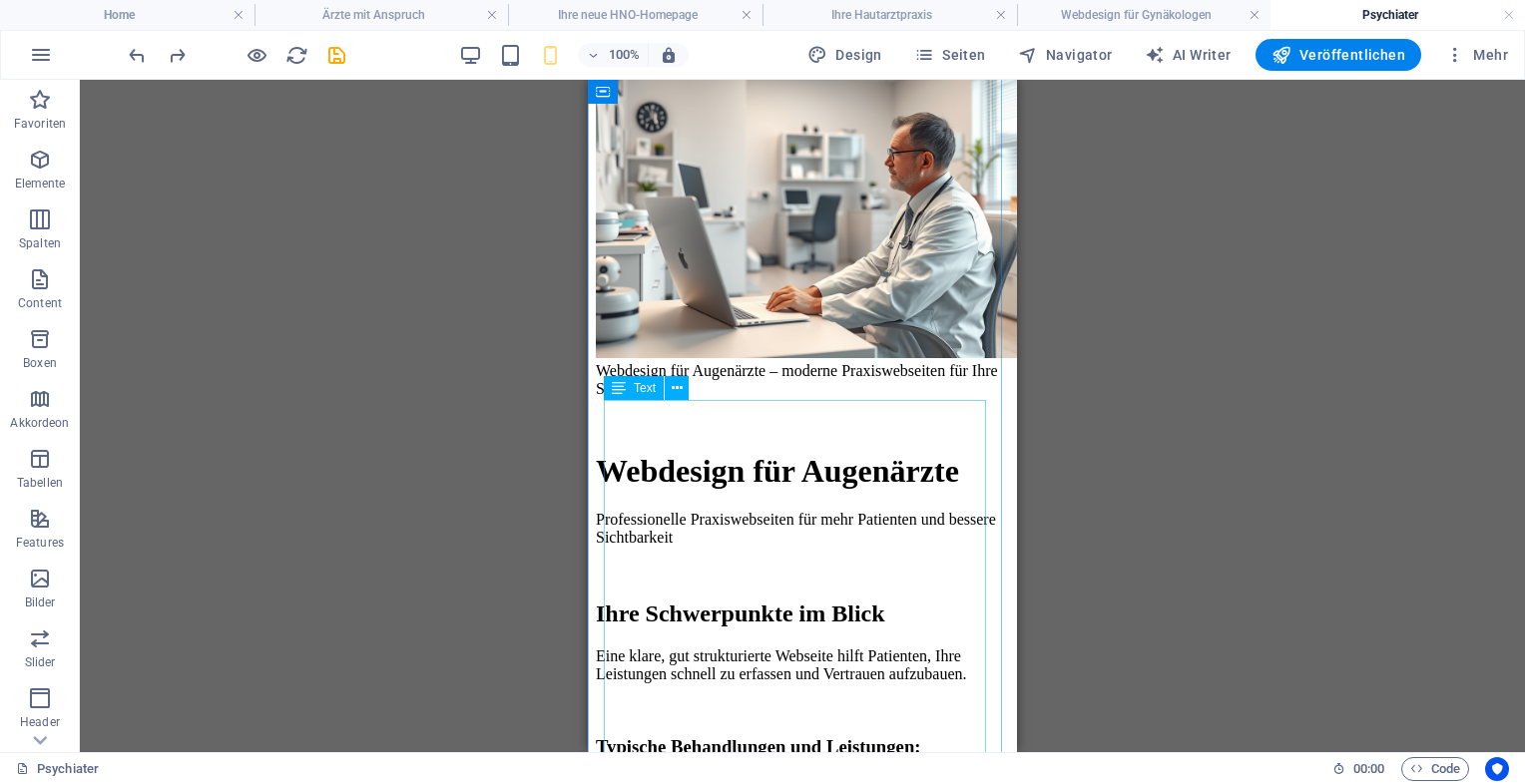 click on "Webdesign für Augenärzte – moderne Praxiswebseiten für Ihre Sichtbarkeit
Webdesign für Augenärzte
Professionelle Praxiswebseiten für mehr Patienten und bessere Sichtbarkeit
Ihre Schwerpunkte im Blick
Eine klare, gut strukturierte Webseite hilft Patienten, Ihre Leistungen schnell zu erfassen und Vertrauen aufzubauen.
Typische Behandlungen und Leistungen:
Sehtests und Sehberatung
Glaukomvorsorge und -diagnostik
Vorbereitung und Nachsorge von Augenoperationen
Netzhautdiagnostik und Therapie
Kontaktlinsenberatung und Anpassung
Jetzt unverbindlich anfragen
Warum eine moderne Praxiswebsite wichtig ist
Responsives Design für Smartphone, Tablet und Desktop
Suchmaschinenoptimierung für lokale Sichtbarkeit
Klare Darstellung von Leistungen, Team und Praxisinfos
Online-Terminbuchung oder Rückrufservice auf Wunsch
DSGVO-konforme Umsetzung
Preis ab:
Homepage-Angebot anfordern
Kontakt" at bounding box center (802, 979) 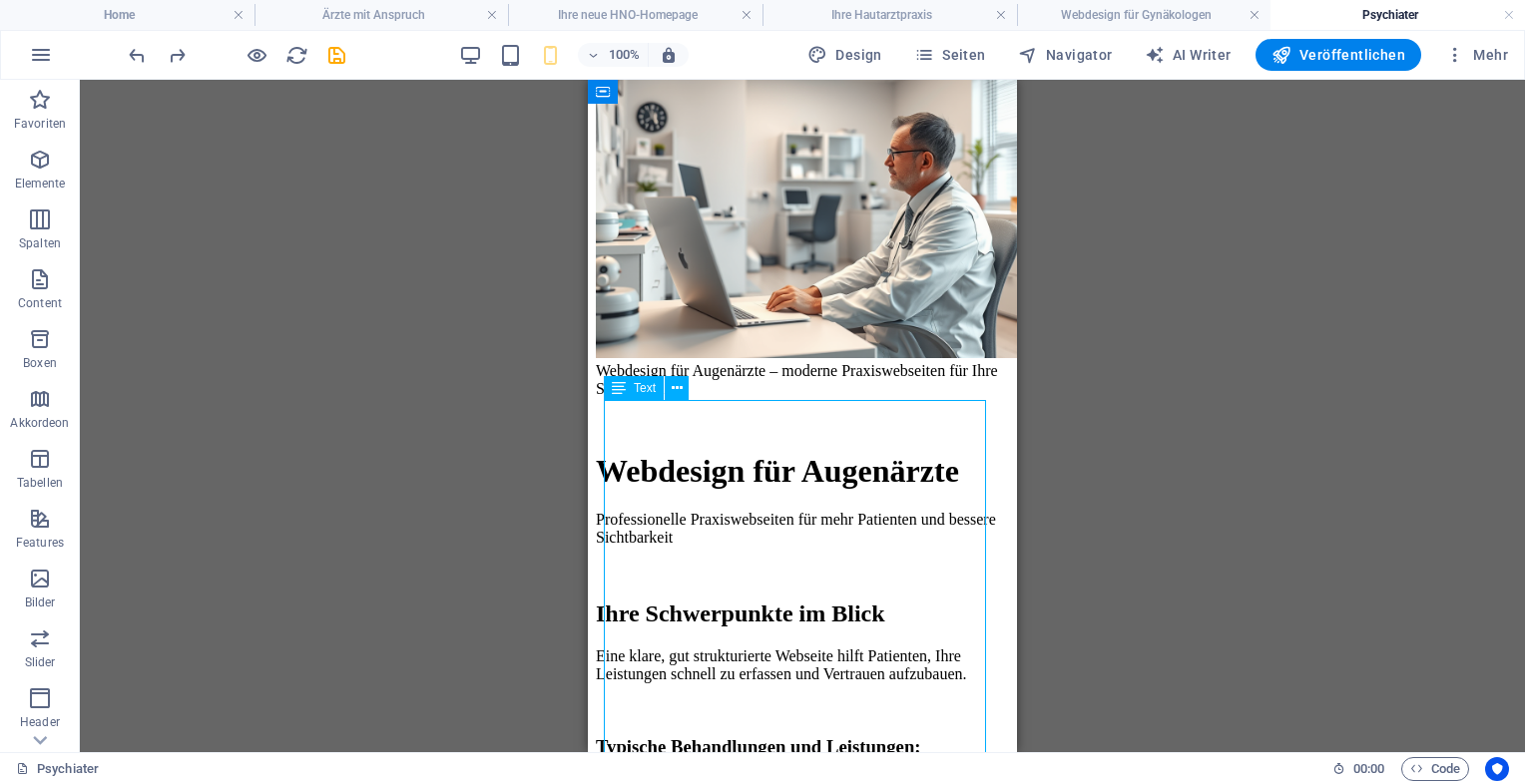 click on "Webdesign für Augenärzte – moderne Praxiswebseiten für Ihre Sichtbarkeit
Webdesign für Augenärzte
Professionelle Praxiswebseiten für mehr Patienten und bessere Sichtbarkeit
Ihre Schwerpunkte im Blick
Eine klare, gut strukturierte Webseite hilft Patienten, Ihre Leistungen schnell zu erfassen und Vertrauen aufzubauen.
Typische Behandlungen und Leistungen:
Sehtests und Sehberatung
Glaukomvorsorge und -diagnostik
Vorbereitung und Nachsorge von Augenoperationen
Netzhautdiagnostik und Therapie
Kontaktlinsenberatung und Anpassung
Jetzt unverbindlich anfragen
Warum eine moderne Praxiswebsite wichtig ist
Responsives Design für Smartphone, Tablet und Desktop
Suchmaschinenoptimierung für lokale Sichtbarkeit
Klare Darstellung von Leistungen, Team und Praxisinfos
Online-Terminbuchung oder Rückrufservice auf Wunsch
DSGVO-konforme Umsetzung
Preis ab:
Homepage-Angebot anfordern
Kontakt" at bounding box center (802, 979) 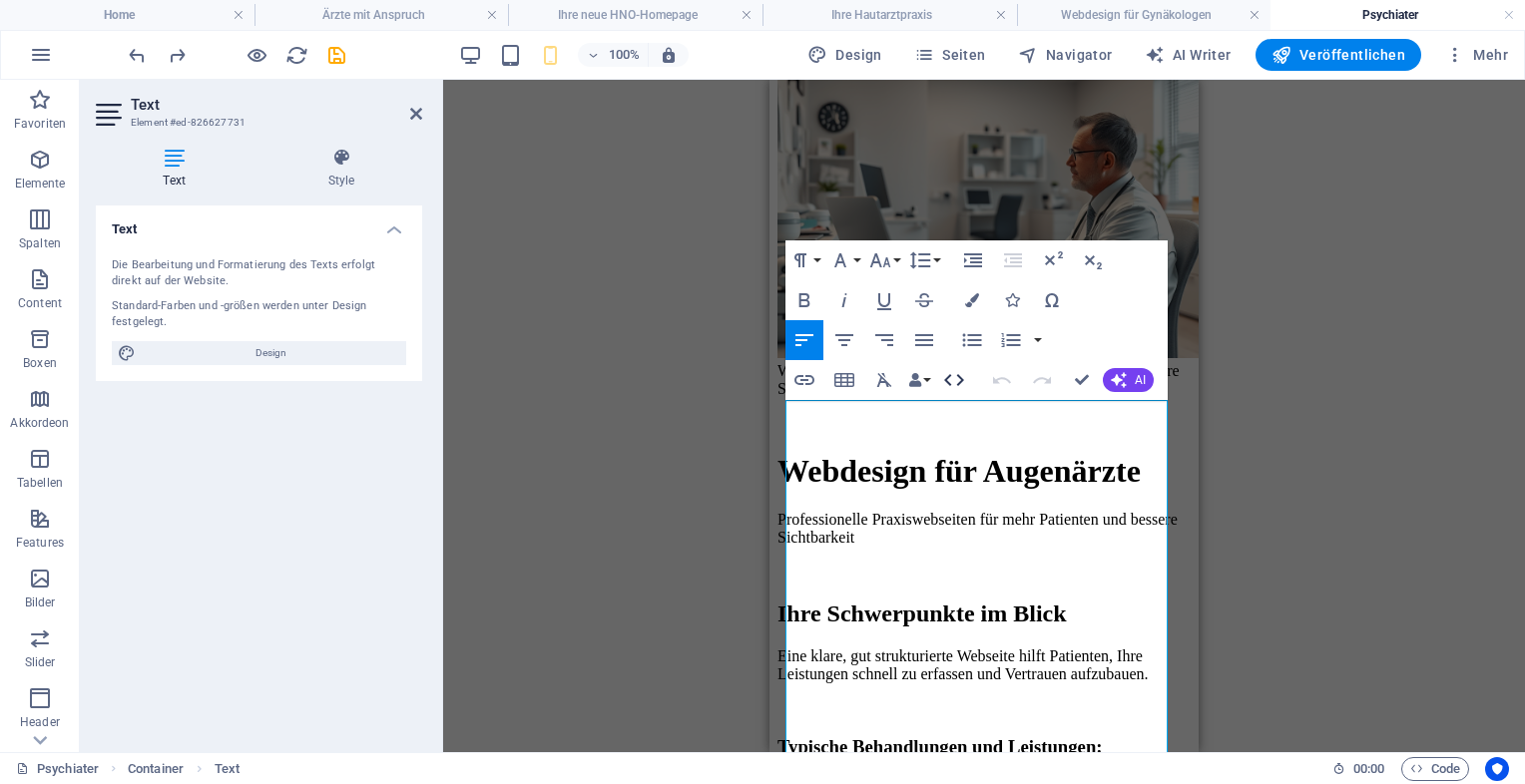click 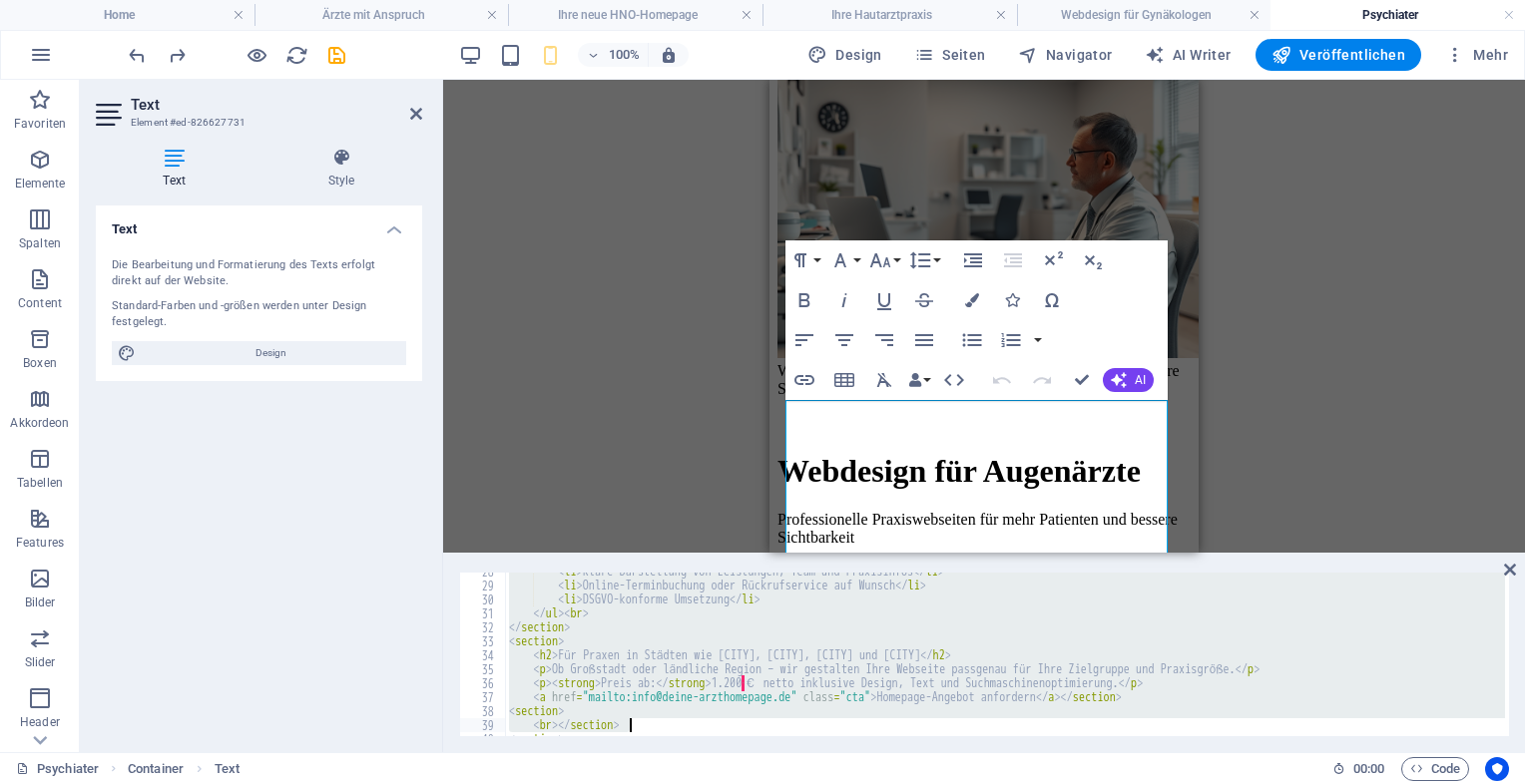scroll, scrollTop: 511, scrollLeft: 0, axis: vertical 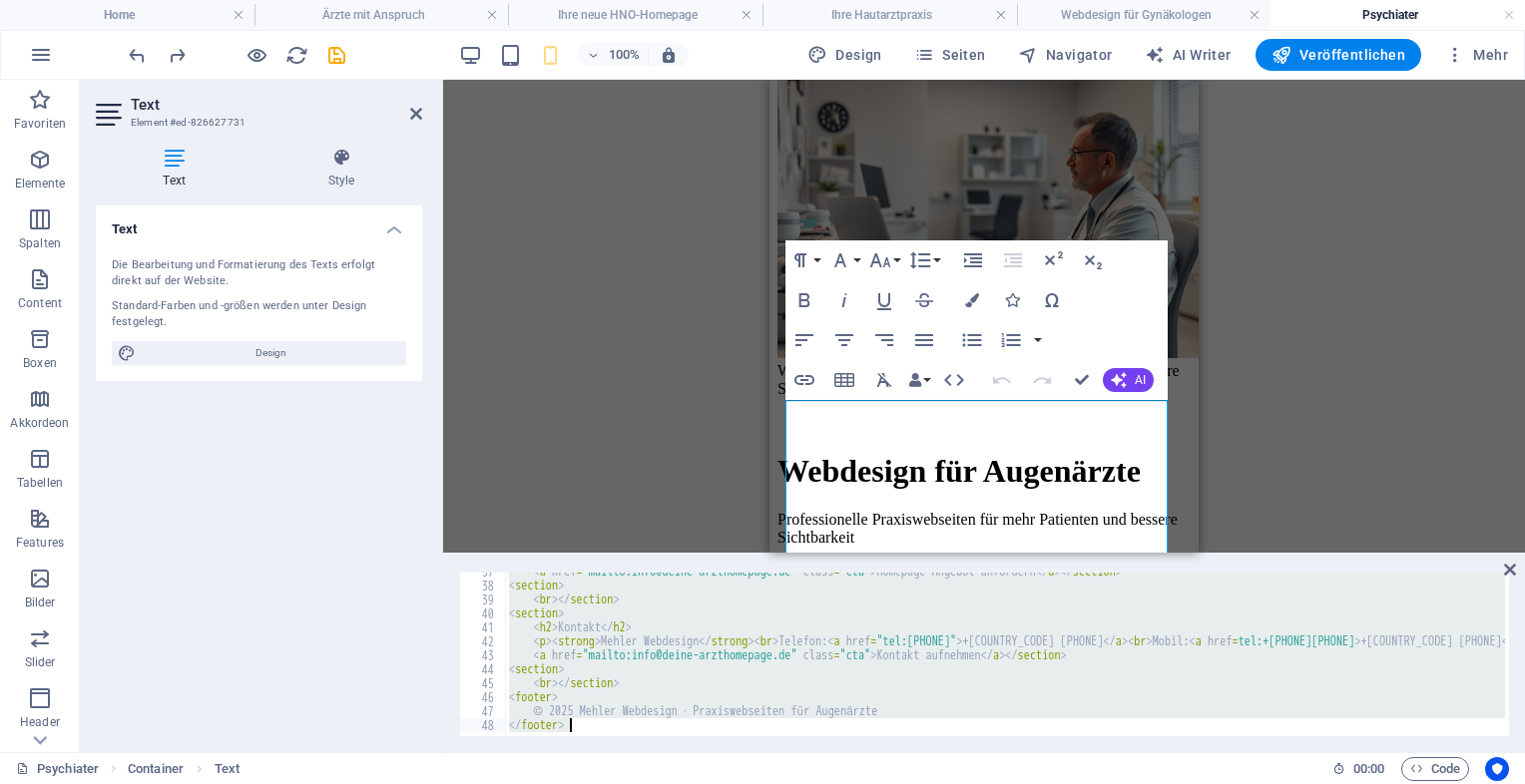 drag, startPoint x: 507, startPoint y: 577, endPoint x: 1263, endPoint y: 787, distance: 784.6248 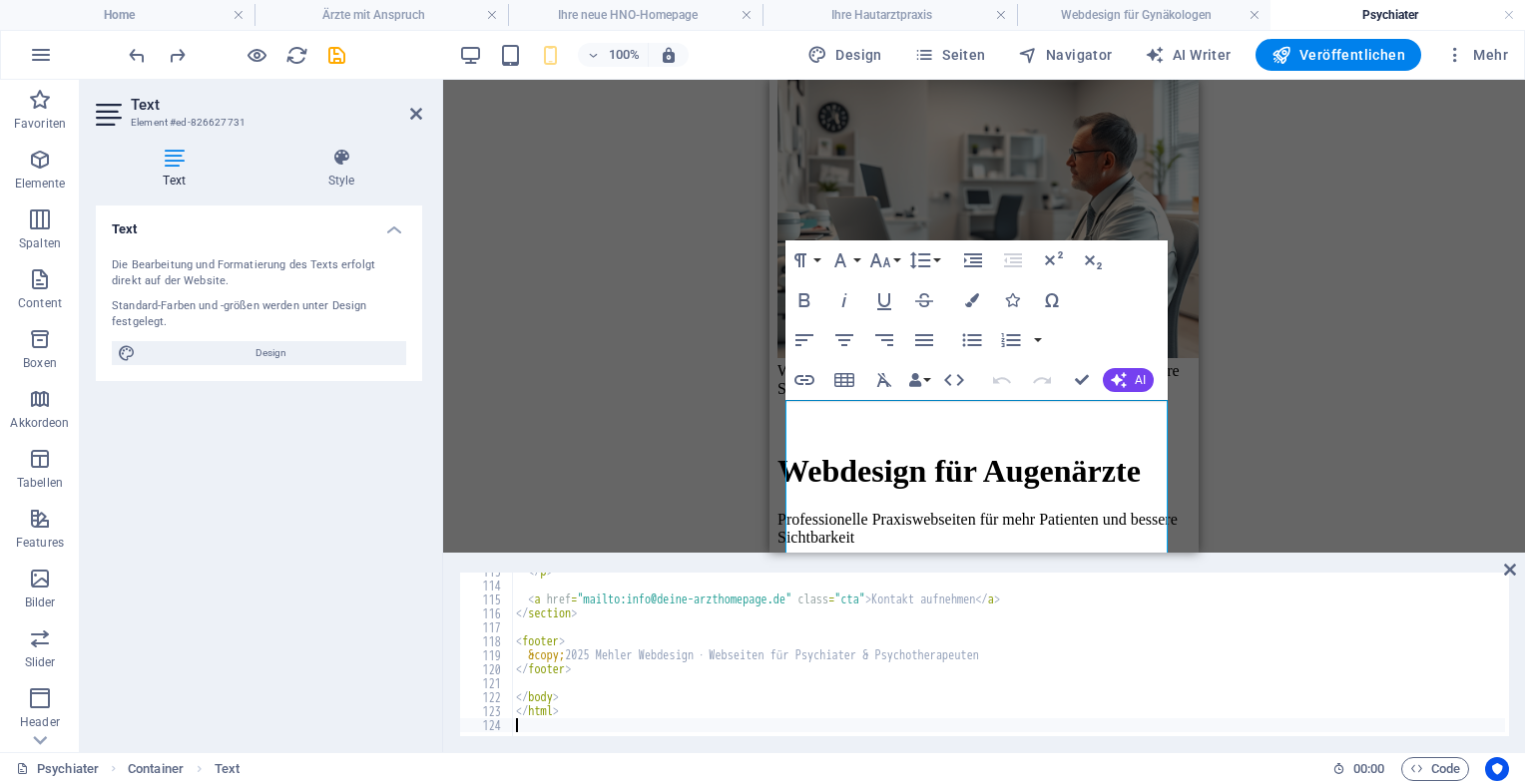 scroll, scrollTop: 1572, scrollLeft: 0, axis: vertical 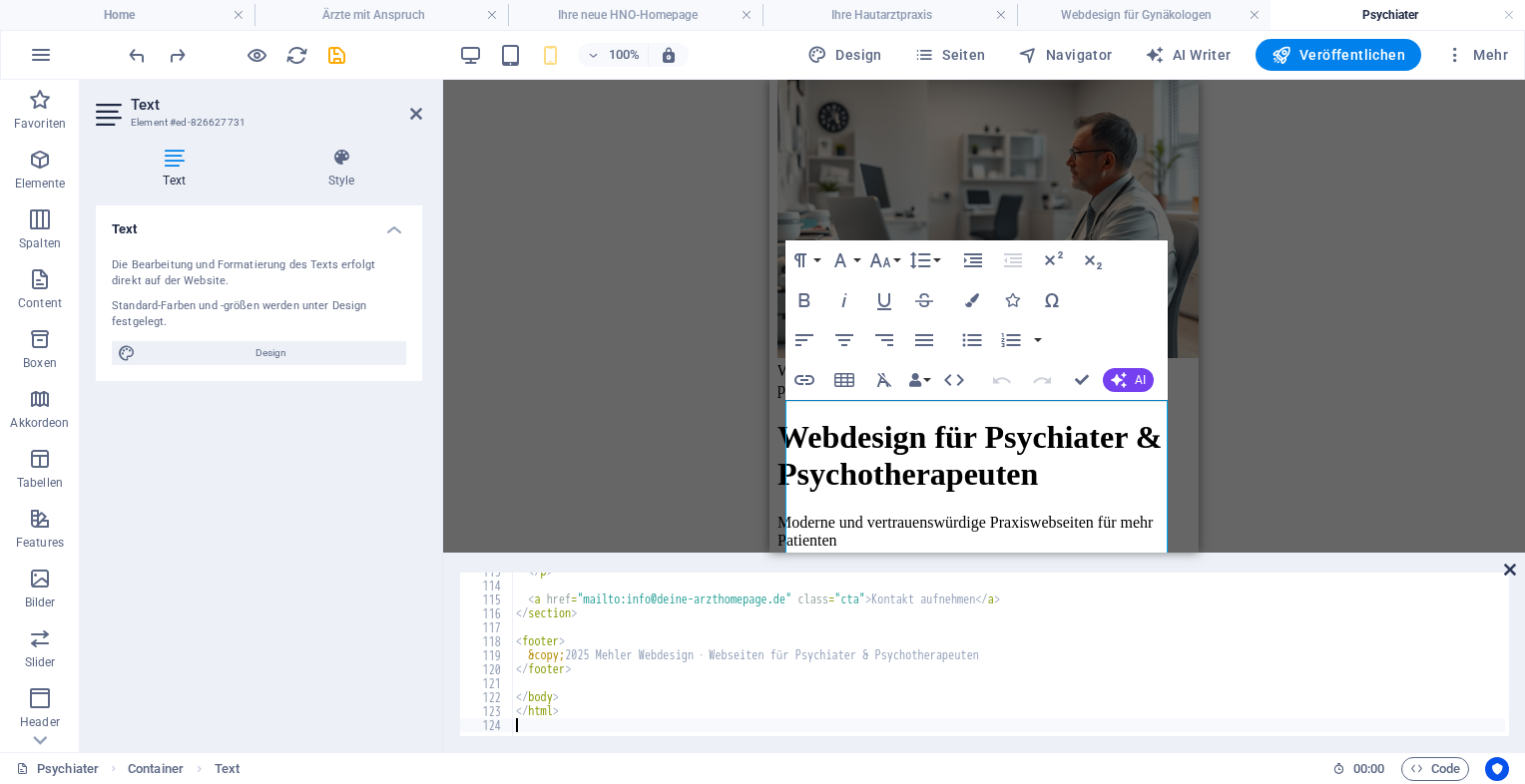 click at bounding box center (1510, 570) 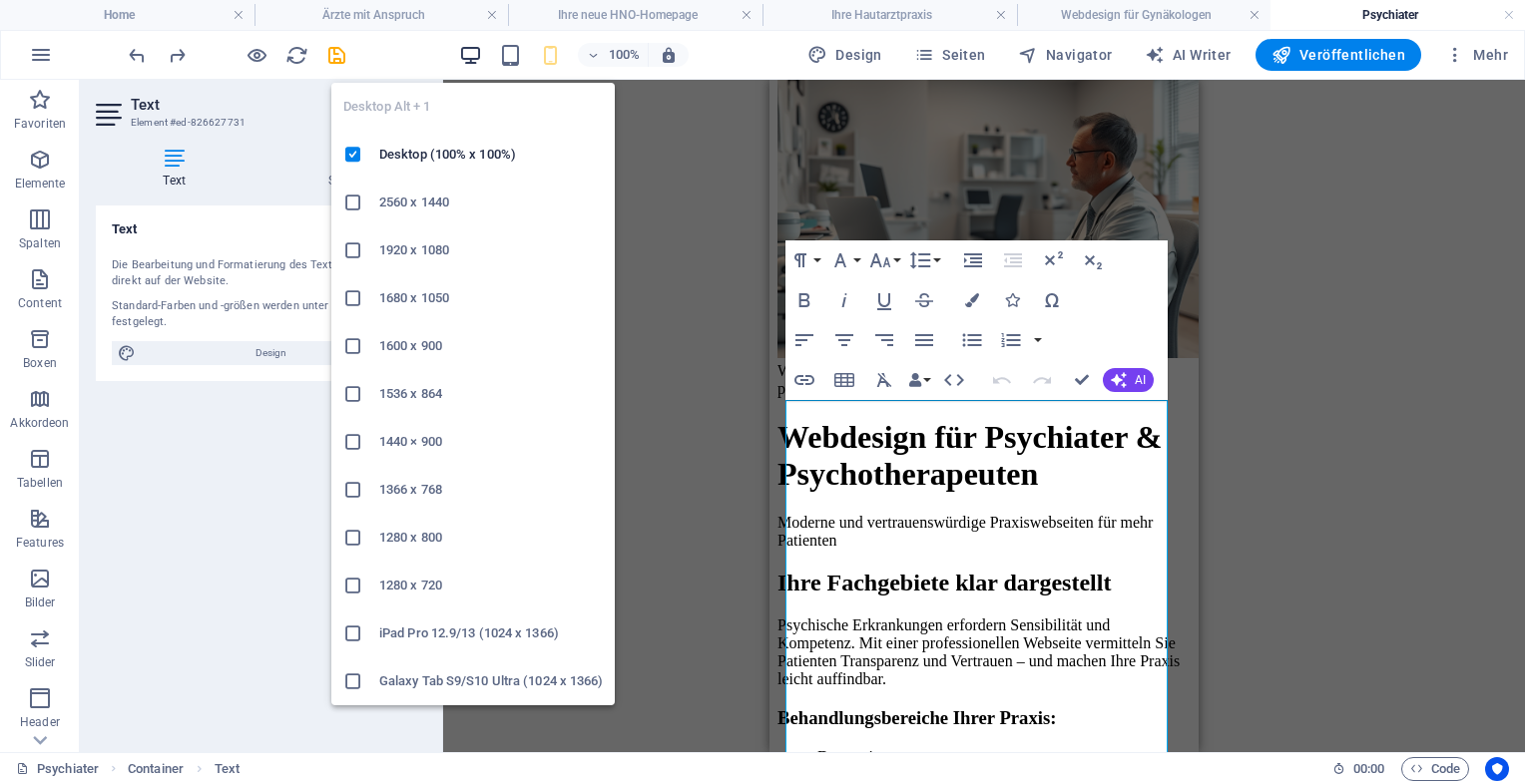 click at bounding box center [470, 55] 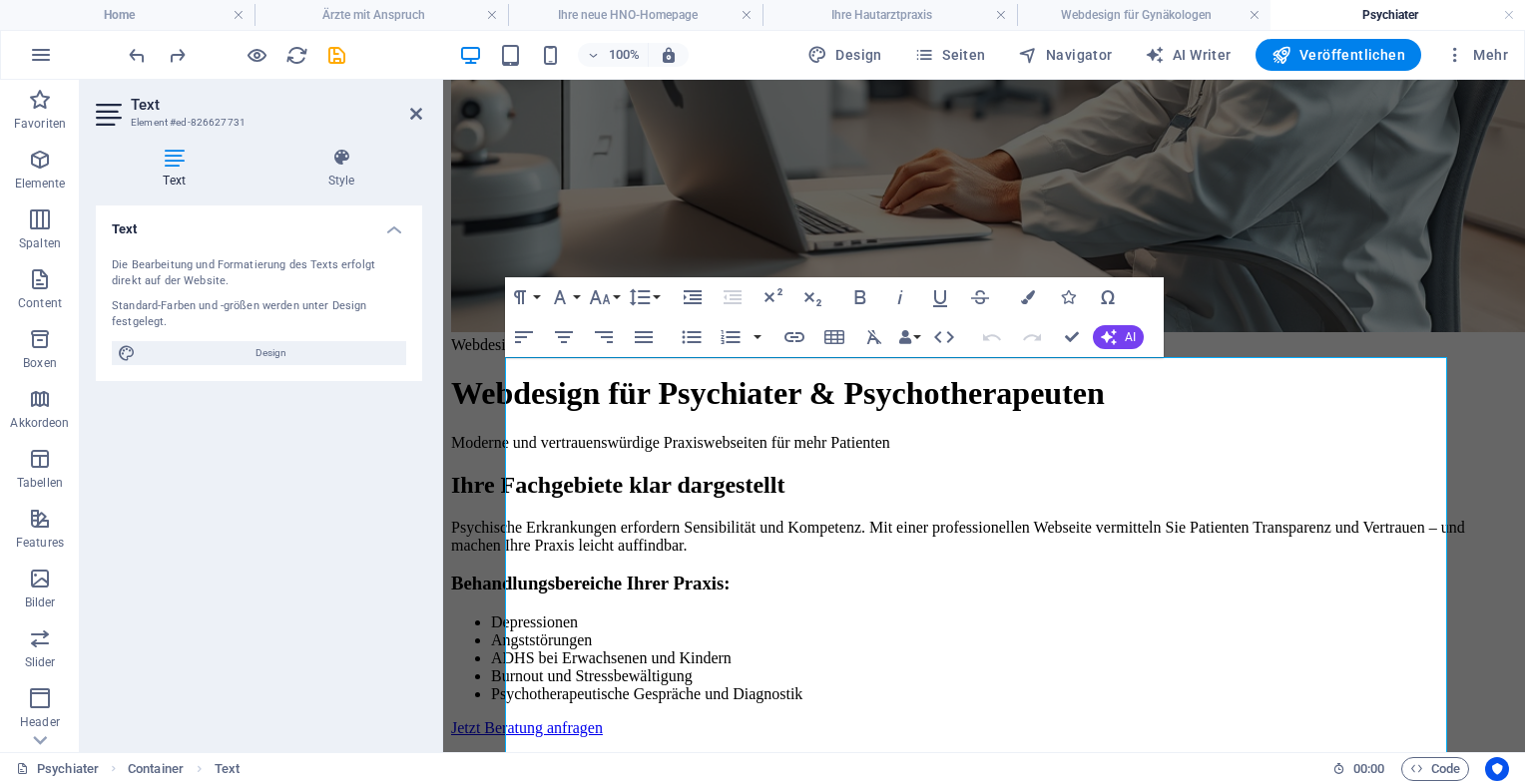 scroll, scrollTop: 531, scrollLeft: 0, axis: vertical 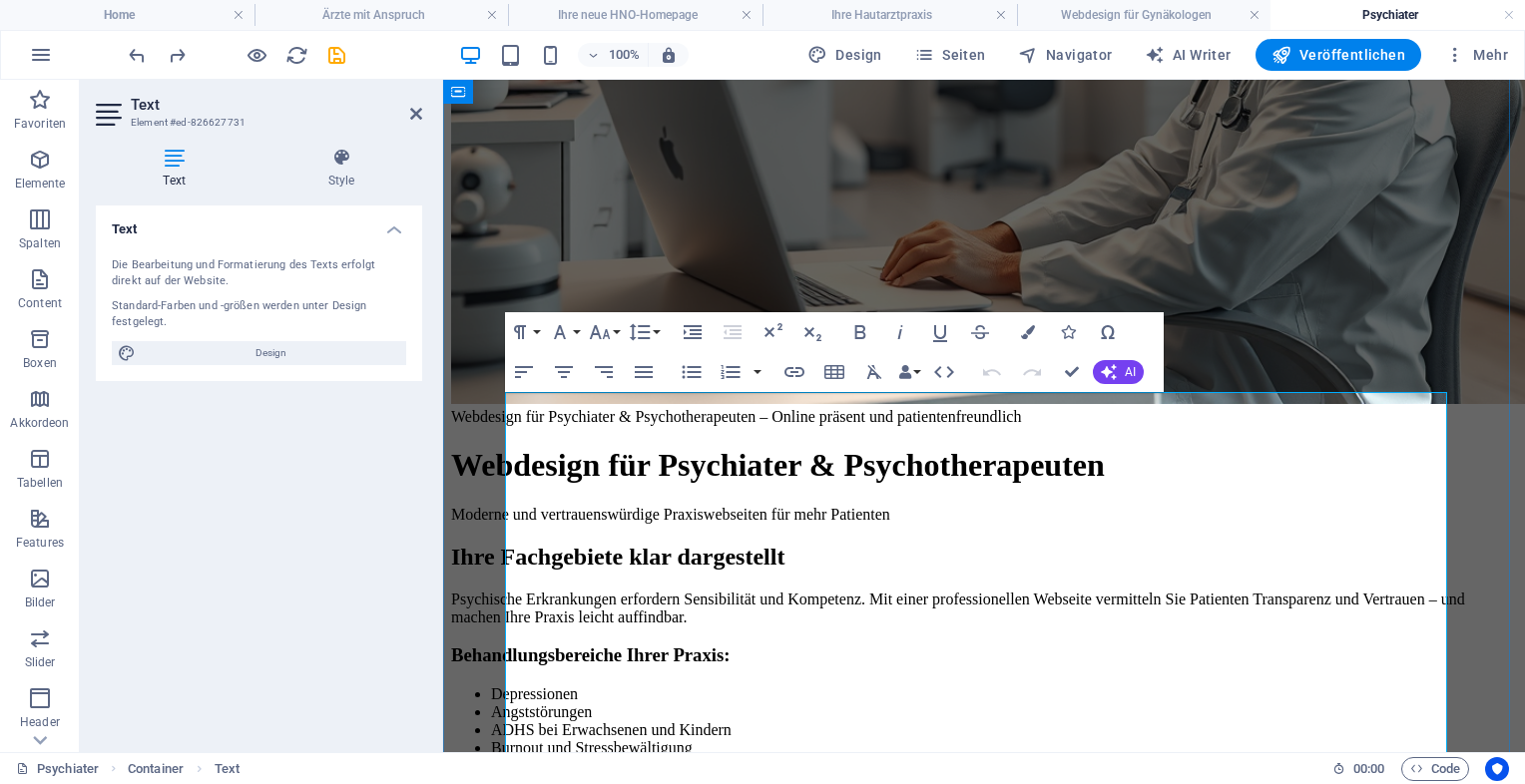 click on "Webdesign für Psychiater & Psychotherapeuten" at bounding box center [984, 465] 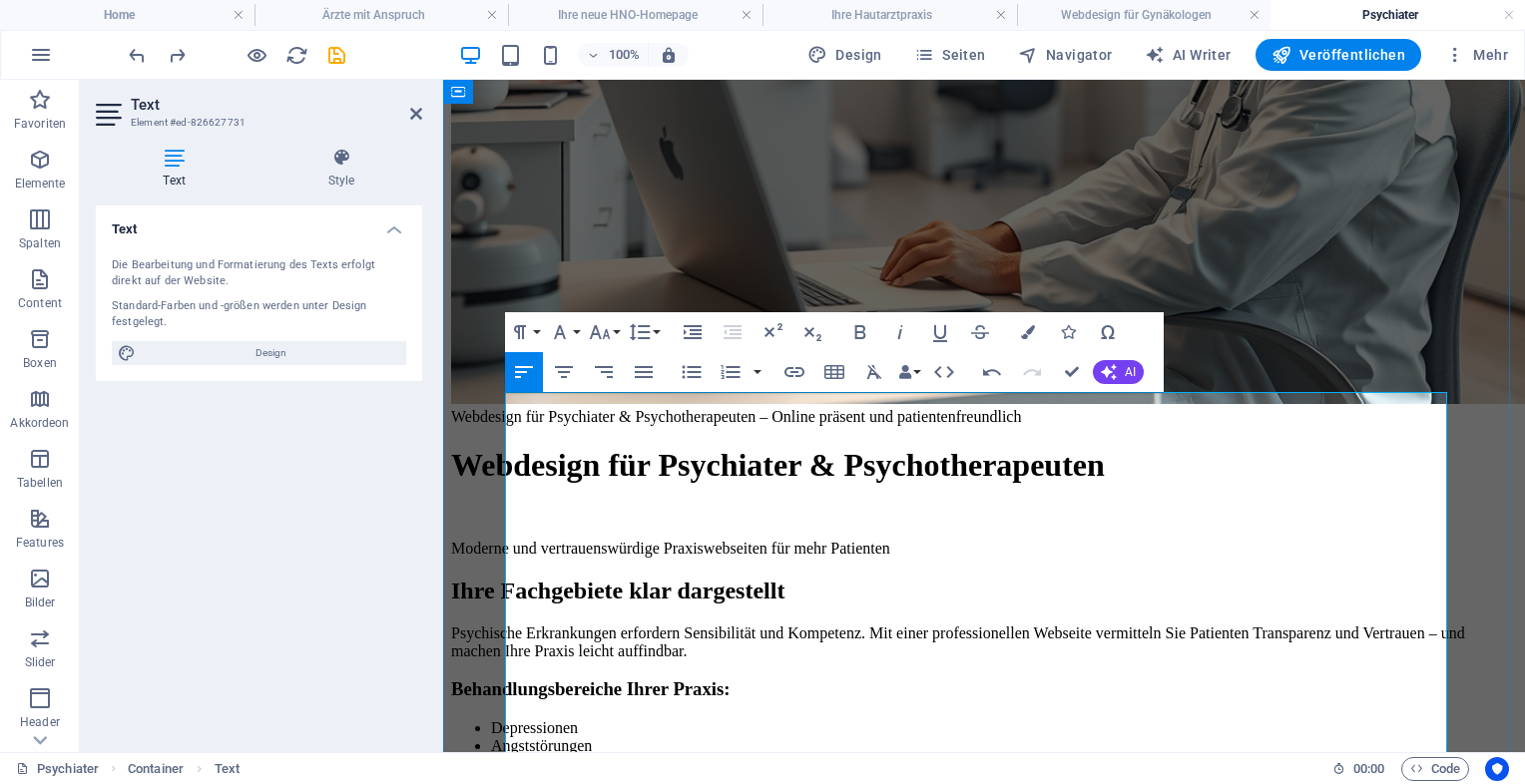 click on "Webdesign für Psychiater & Psychotherapeuten – Online präsent und patientenfreundlich
Webdesign für Psychiater & Psychotherapeuten
Moderne und vertrauenswürdige Praxiswebseiten für mehr Patienten
Ihre Fachgebiete klar dargestellt
Psychische Erkrankungen erfordern Sensibilität und Kompetenz. Mit einer professionellen Webseite vermitteln Sie Patienten Transparenz und Vertrauen – und machen Ihre Praxis leicht auffindbar.
Behandlungsbereiche Ihrer Praxis:
Depressionen
Angststörungen
ADHS bei Erwachsenen und Kindern
Burnout und Stressbewältigung
Psychotherapeutische Gespräche und Diagnostik
Jetzt Beratung anfragen
Was Ihre neue Website bietet
Responsives Design für alle Endgeräte
Suchmaschinenoptimierung (SEO) für lokale Sichtbarkeit
Klare Praxisinformationen, Kontakt und Anfahrt
Optionale Online-Terminbuchung und Rückrufservice
Preis ab:" at bounding box center (984, 884) 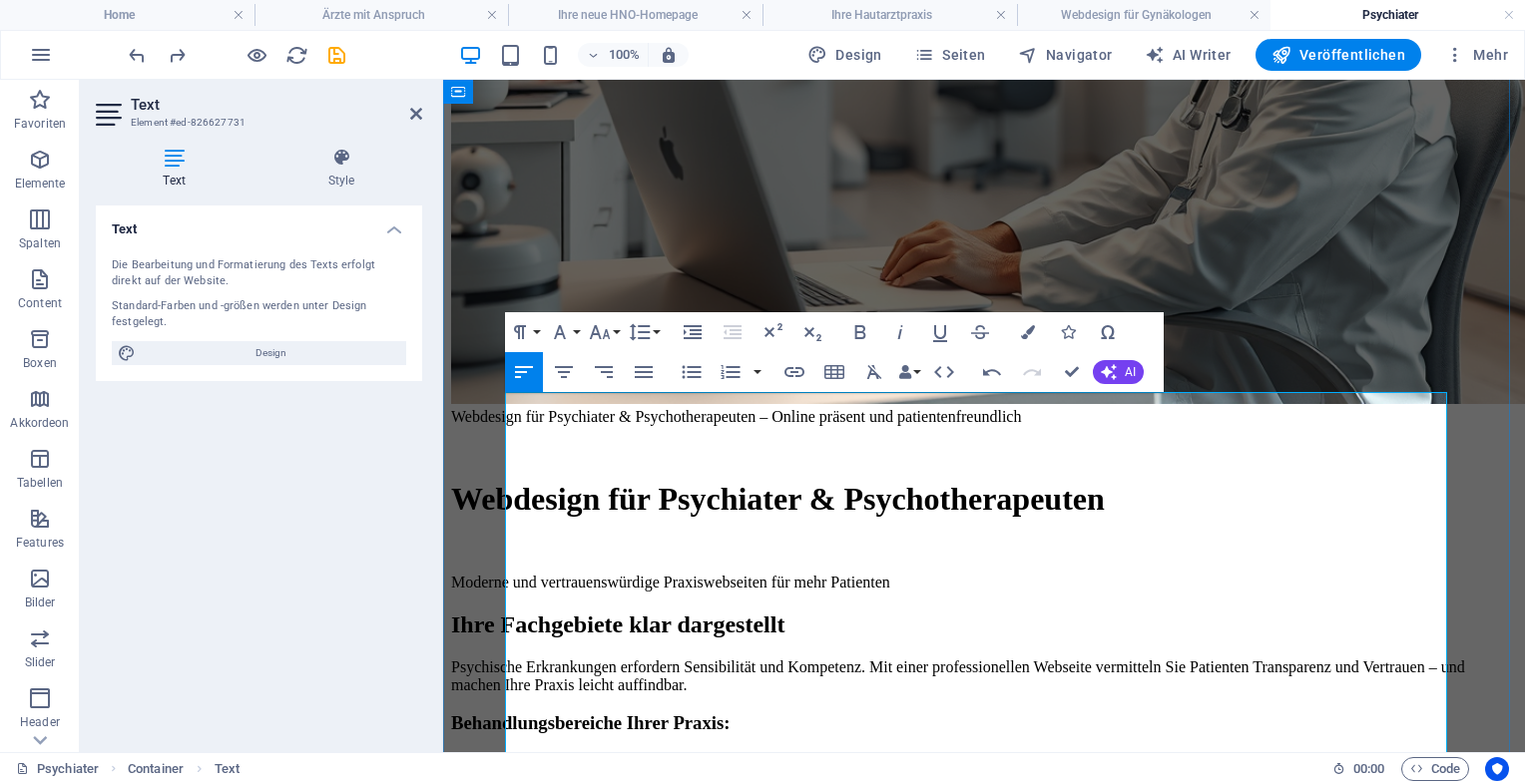 click on "Moderne und vertrauenswürdige Praxiswebseiten für mehr Patienten" at bounding box center [984, 583] 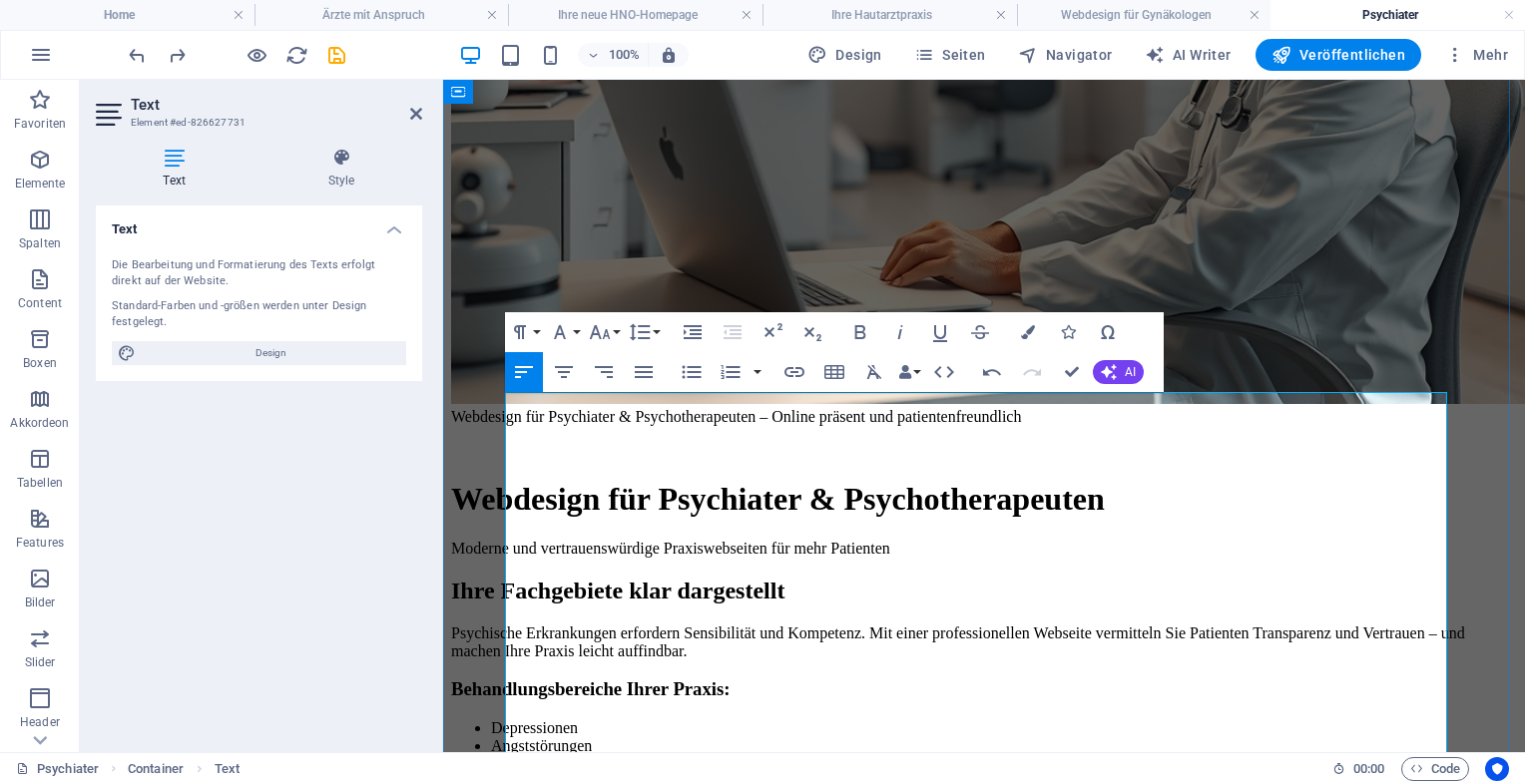 click on "Ihre Fachgebiete klar dargestellt" at bounding box center (984, 590) 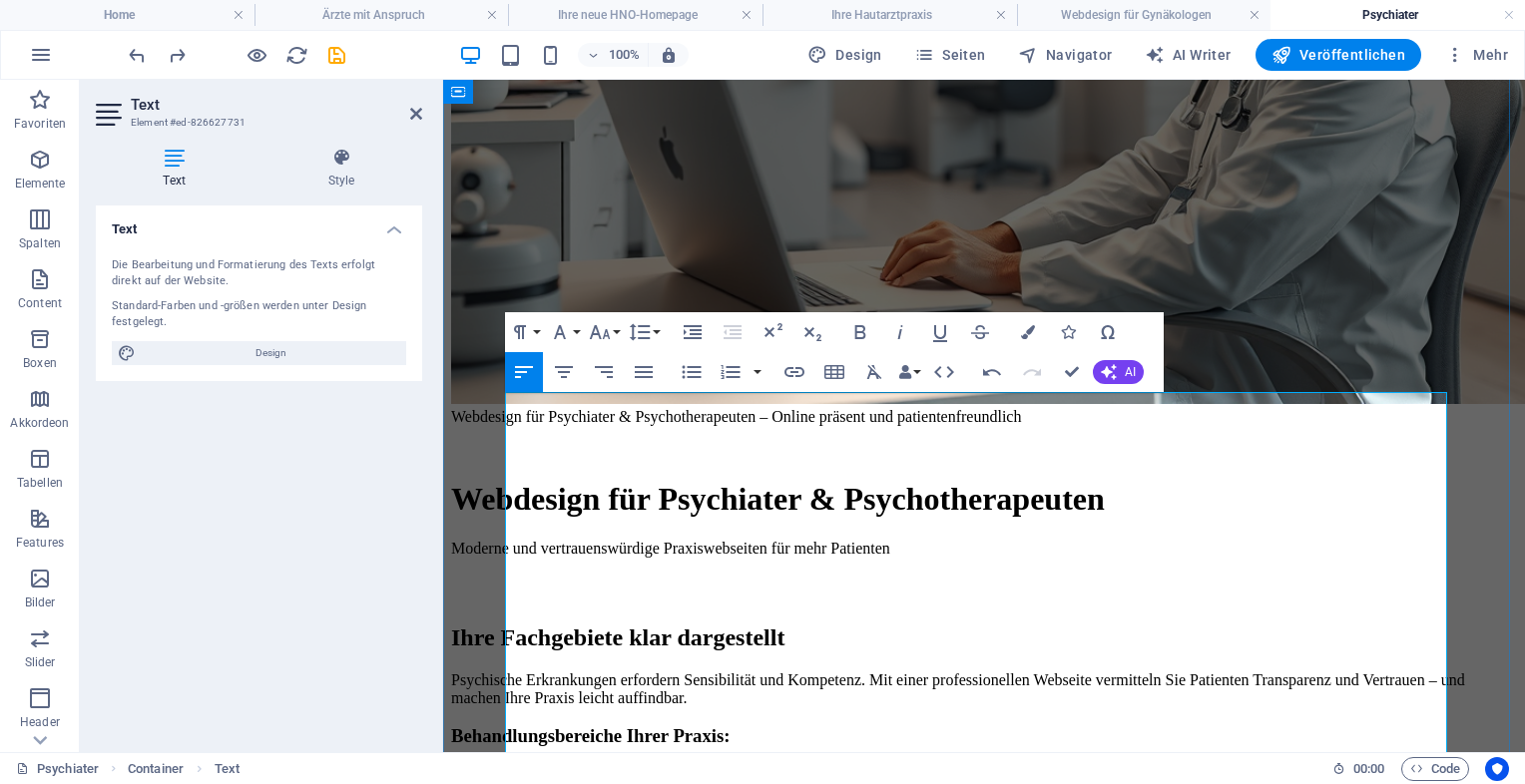 click on "Behandlungsbereiche Ihrer Praxis:" at bounding box center (984, 736) 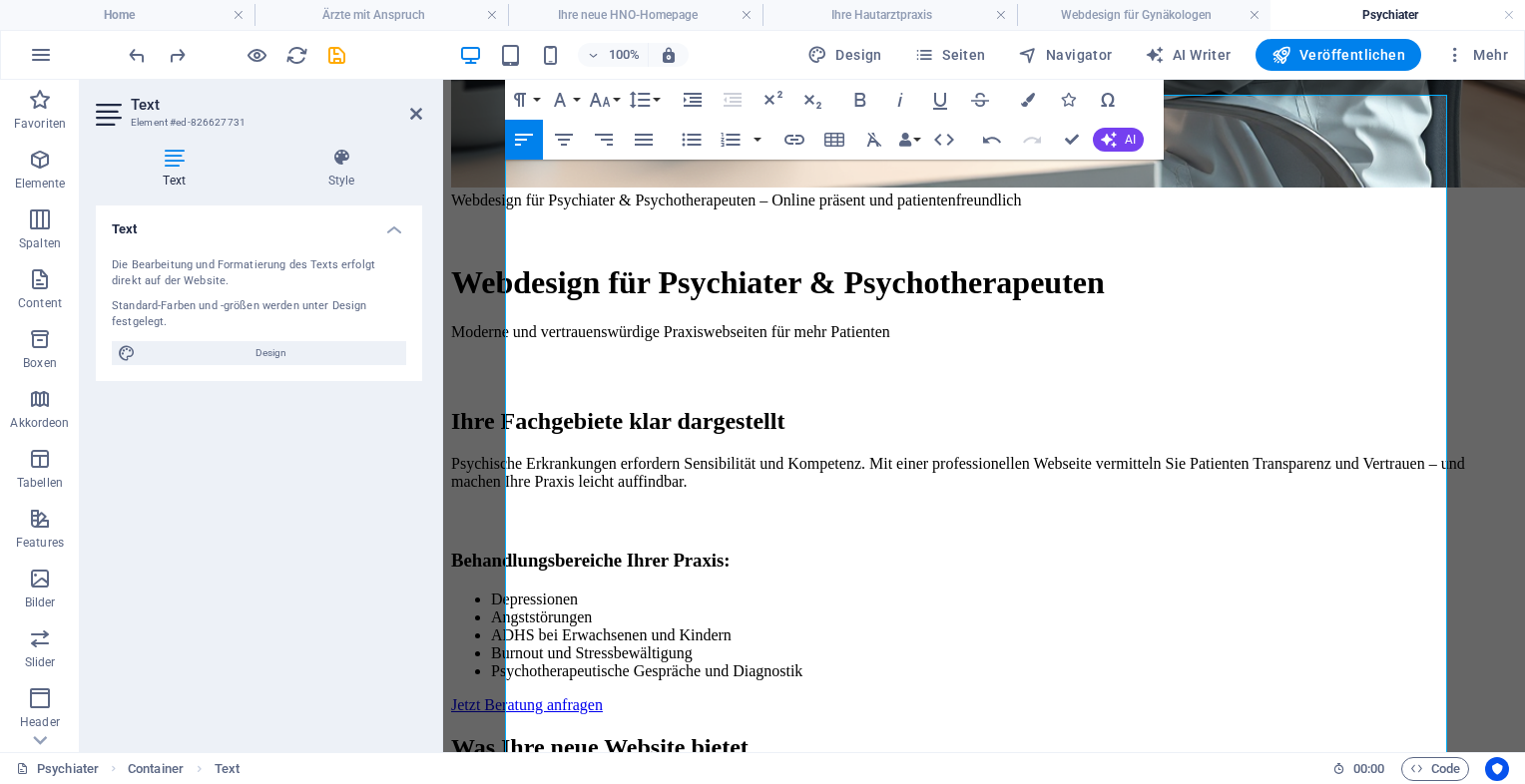 scroll, scrollTop: 828, scrollLeft: 0, axis: vertical 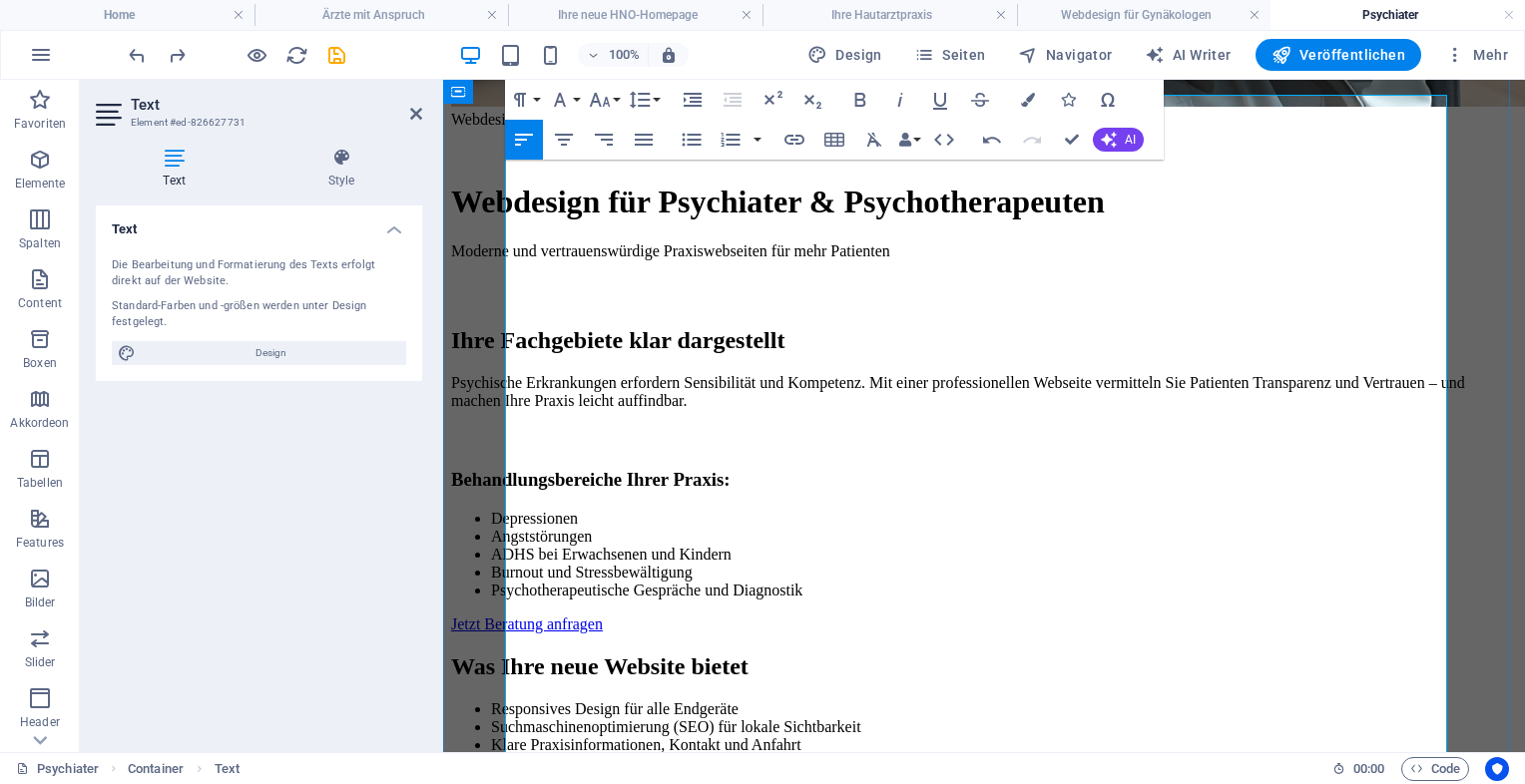 click on "Ihre Fachgebiete klar dargestellt
Psychische Erkrankungen erfordern Sensibilität und Kompetenz. Mit einer professionellen Webseite vermitteln Sie Patienten Transparenz und Vertrauen – und machen Ihre Praxis leicht auffindbar.
Behandlungsbereiche Ihrer Praxis:
Depressionen
Angststörungen
ADHS bei Erwachsenen und Kindern
Burnout und Stressbewältigung
Psychotherapeutische Gespräche und Diagnostik
Jetzt Beratung anfragen" at bounding box center [984, 457] 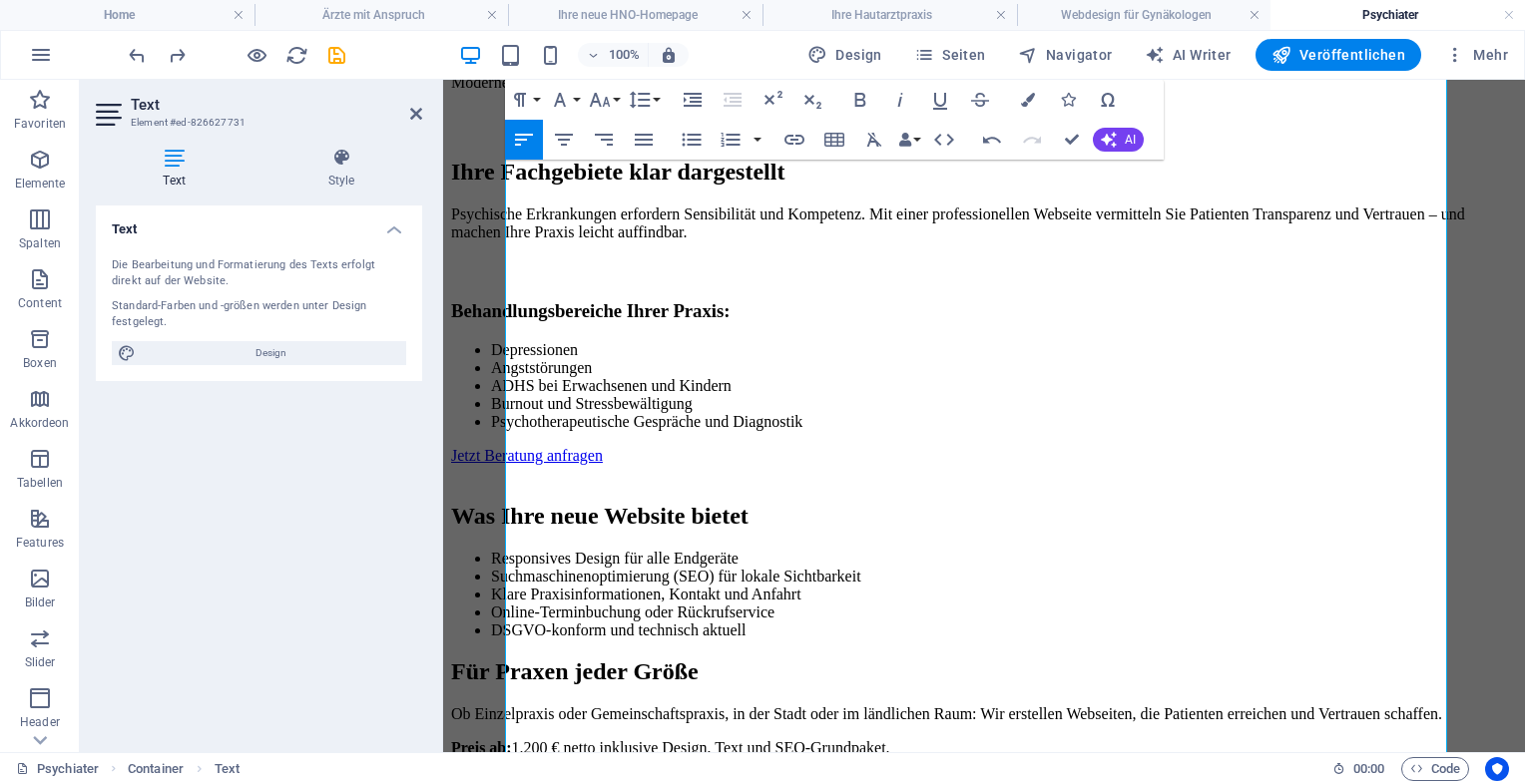 scroll, scrollTop: 1069, scrollLeft: 0, axis: vertical 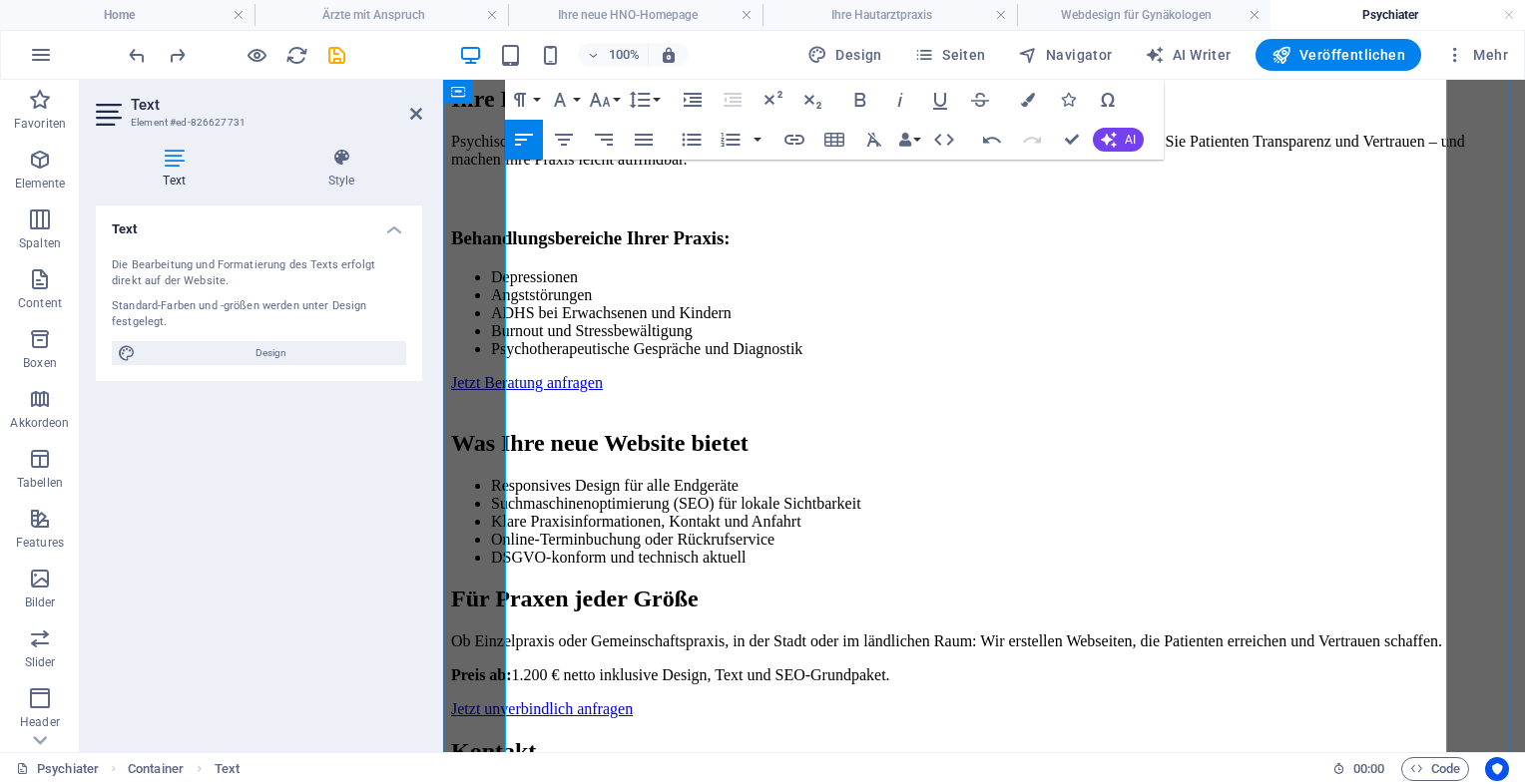 click on "Für Praxen jeder Größe" at bounding box center (984, 598) 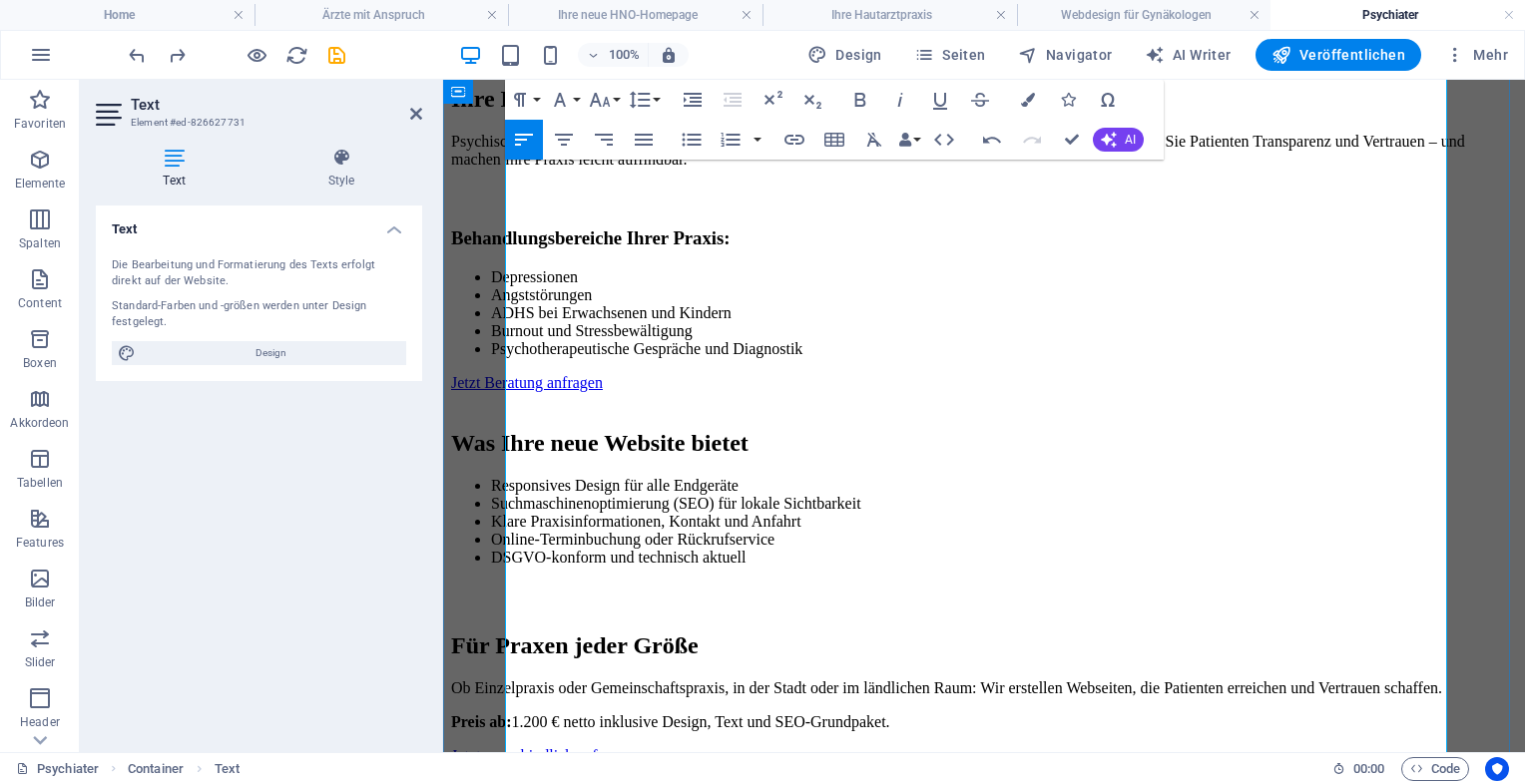 click on "Kontakt" at bounding box center [984, 798] 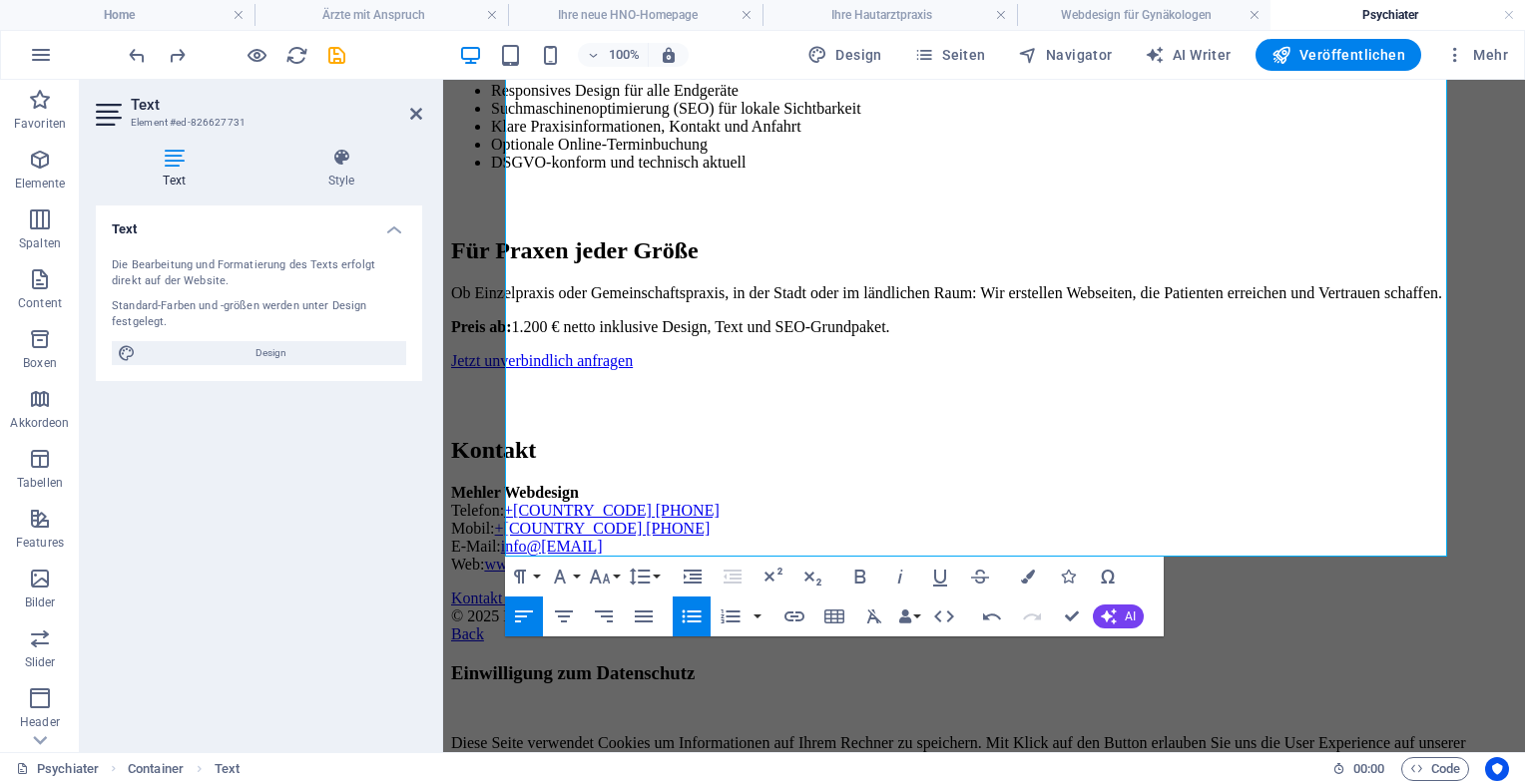 scroll, scrollTop: 1454, scrollLeft: 0, axis: vertical 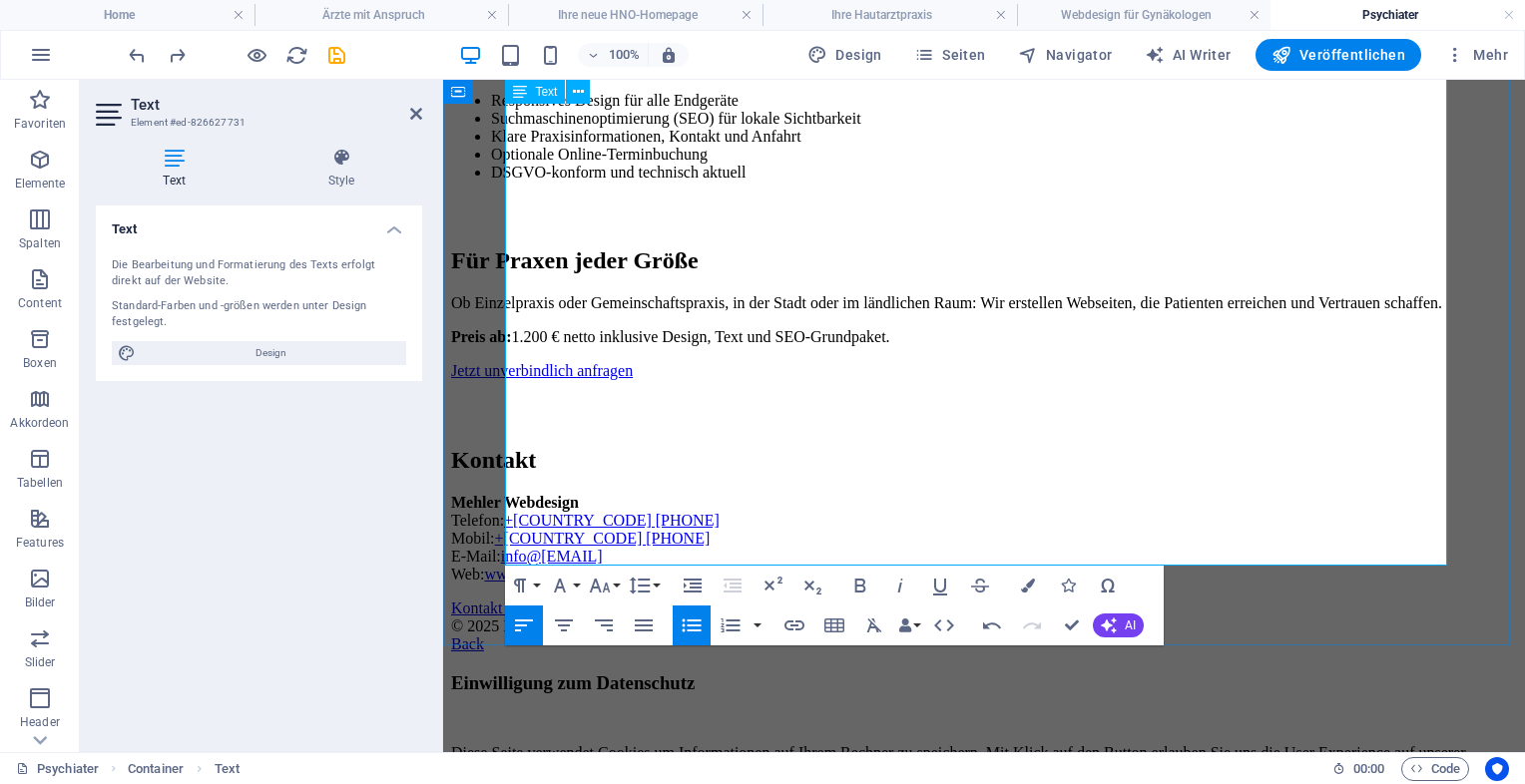 click on "Kontakt
Mehler Webdesign
Telefon:  +49 208 43906645
Mobil:  +49 1522 9855538
E-Mail:  info@deine-arzthomepage.de
Web:  www.deine-arzthomepage.de
Kontakt aufnehmen" at bounding box center (984, 509) 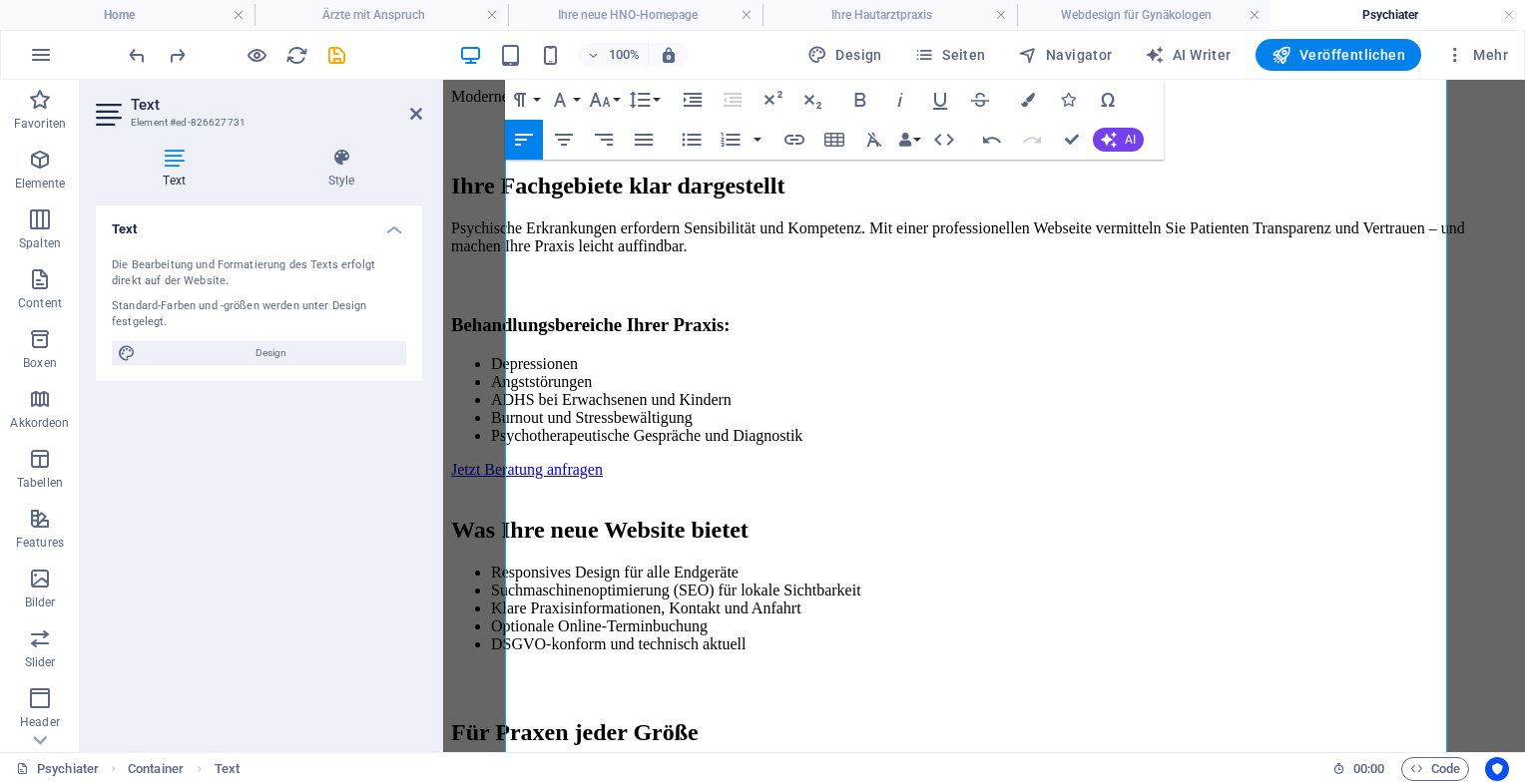 scroll, scrollTop: 980, scrollLeft: 0, axis: vertical 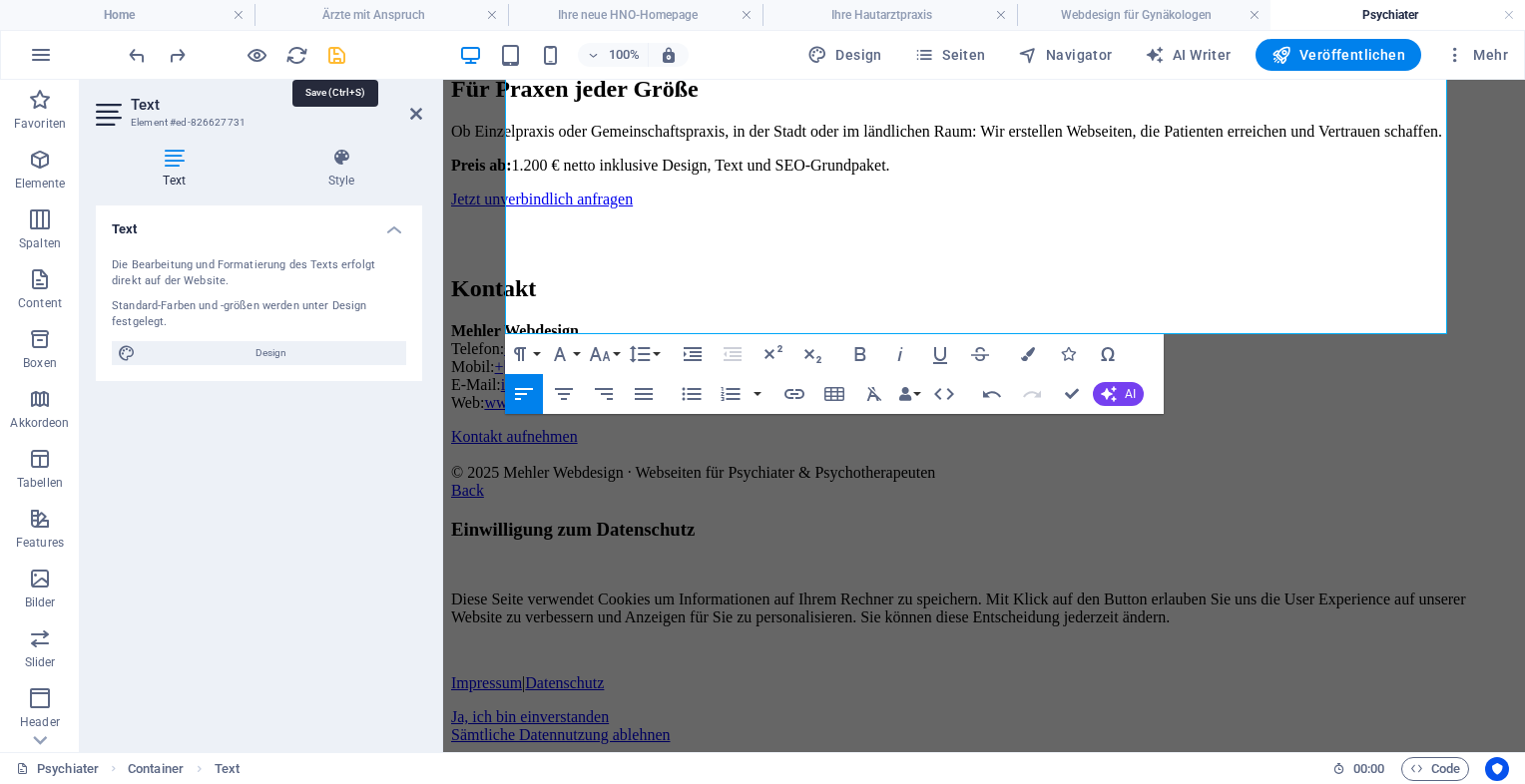 drag, startPoint x: 339, startPoint y: 60, endPoint x: 378, endPoint y: 64, distance: 39.20459 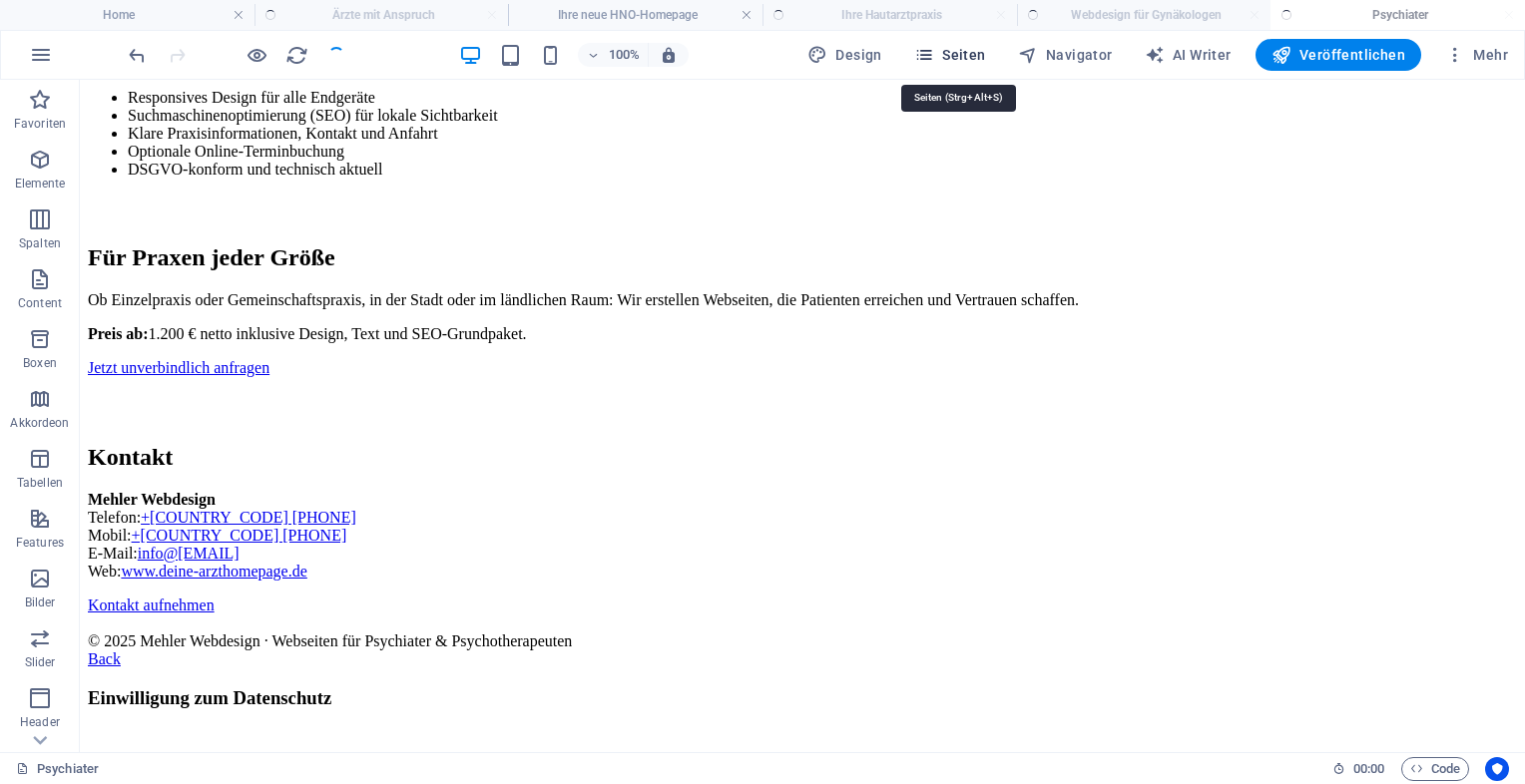 click on "Seiten" at bounding box center (950, 55) 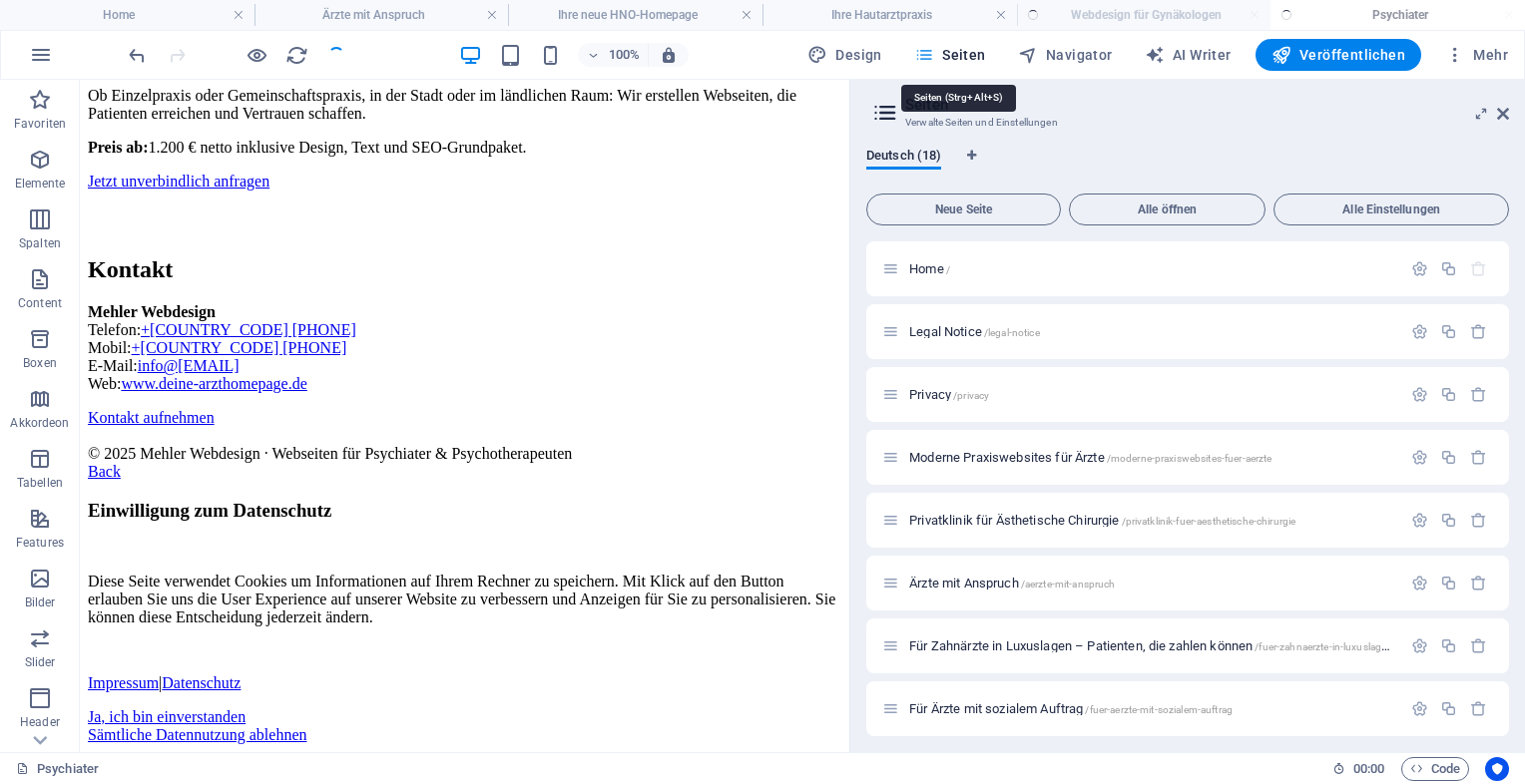 scroll, scrollTop: 1548, scrollLeft: 0, axis: vertical 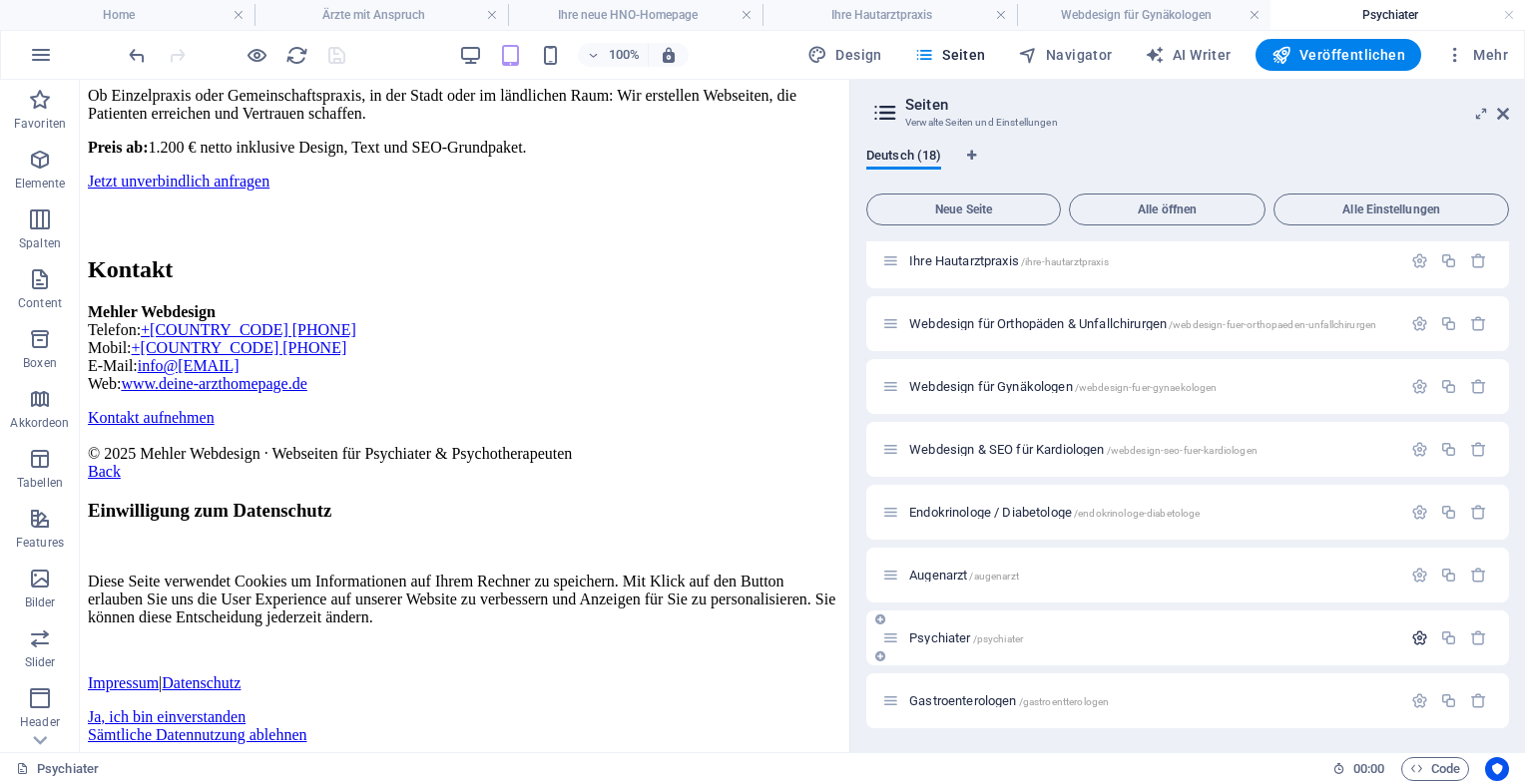 click at bounding box center [1419, 637] 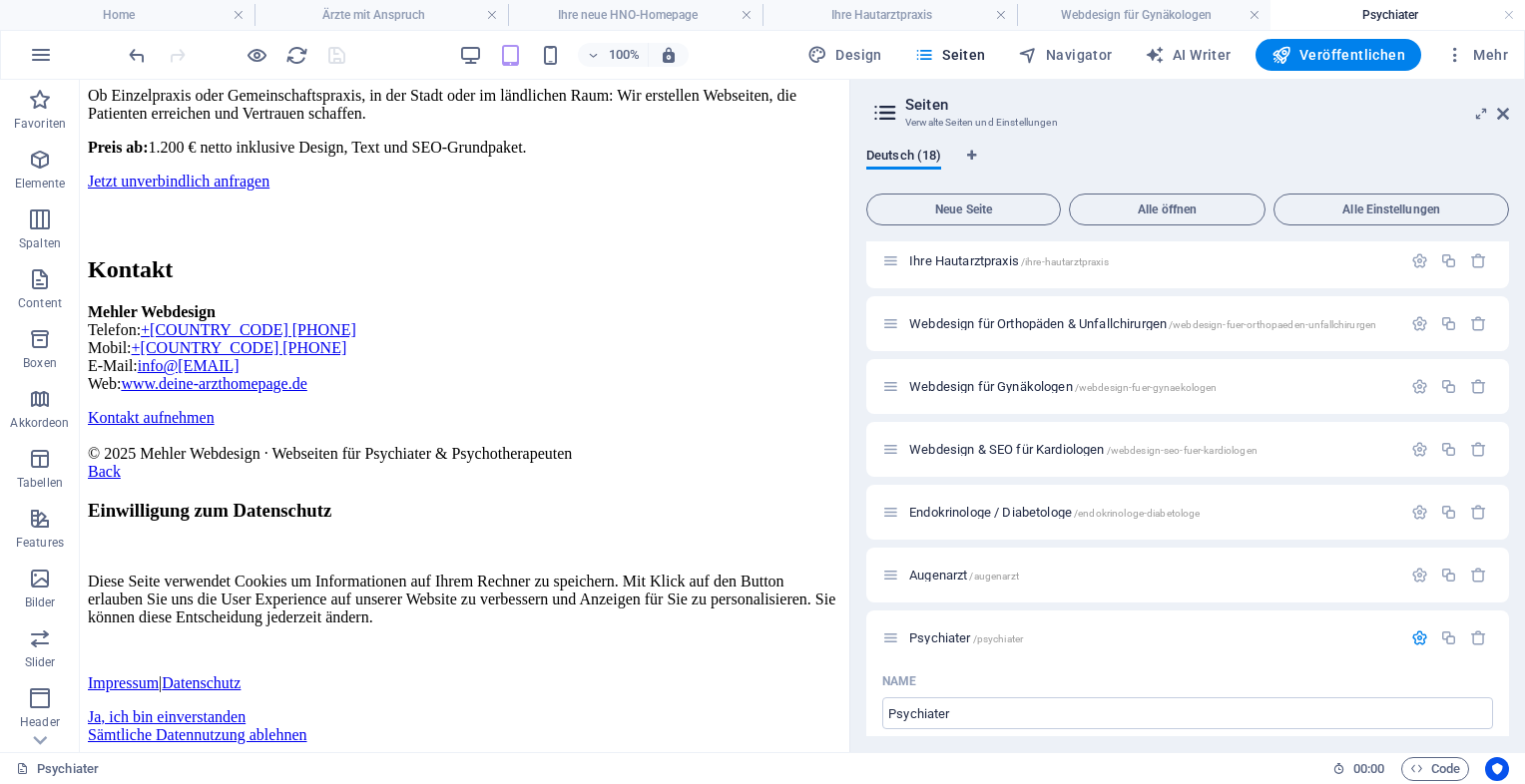 drag, startPoint x: 1509, startPoint y: 453, endPoint x: 1509, endPoint y: 517, distance: 64 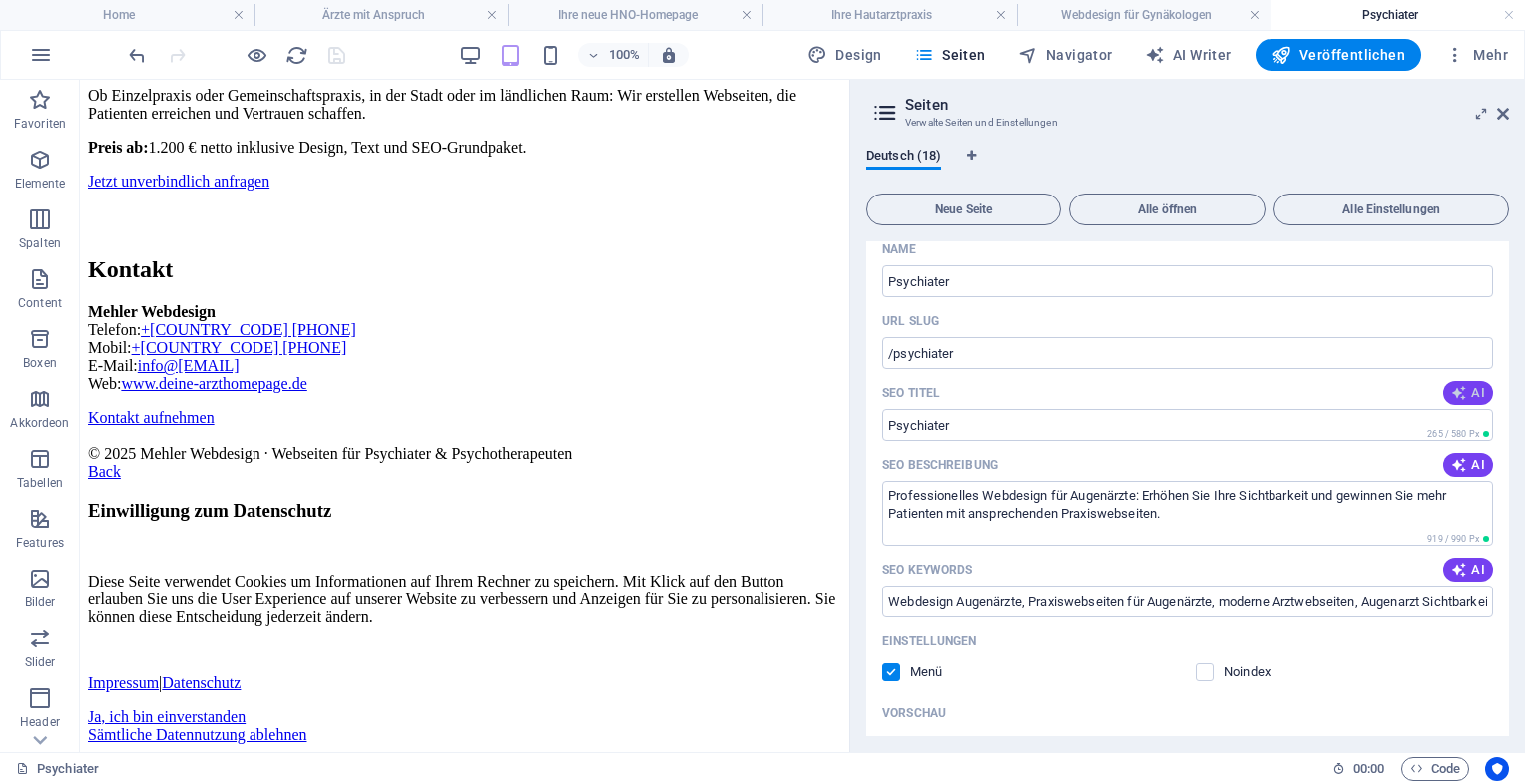 click at bounding box center [1459, 393] 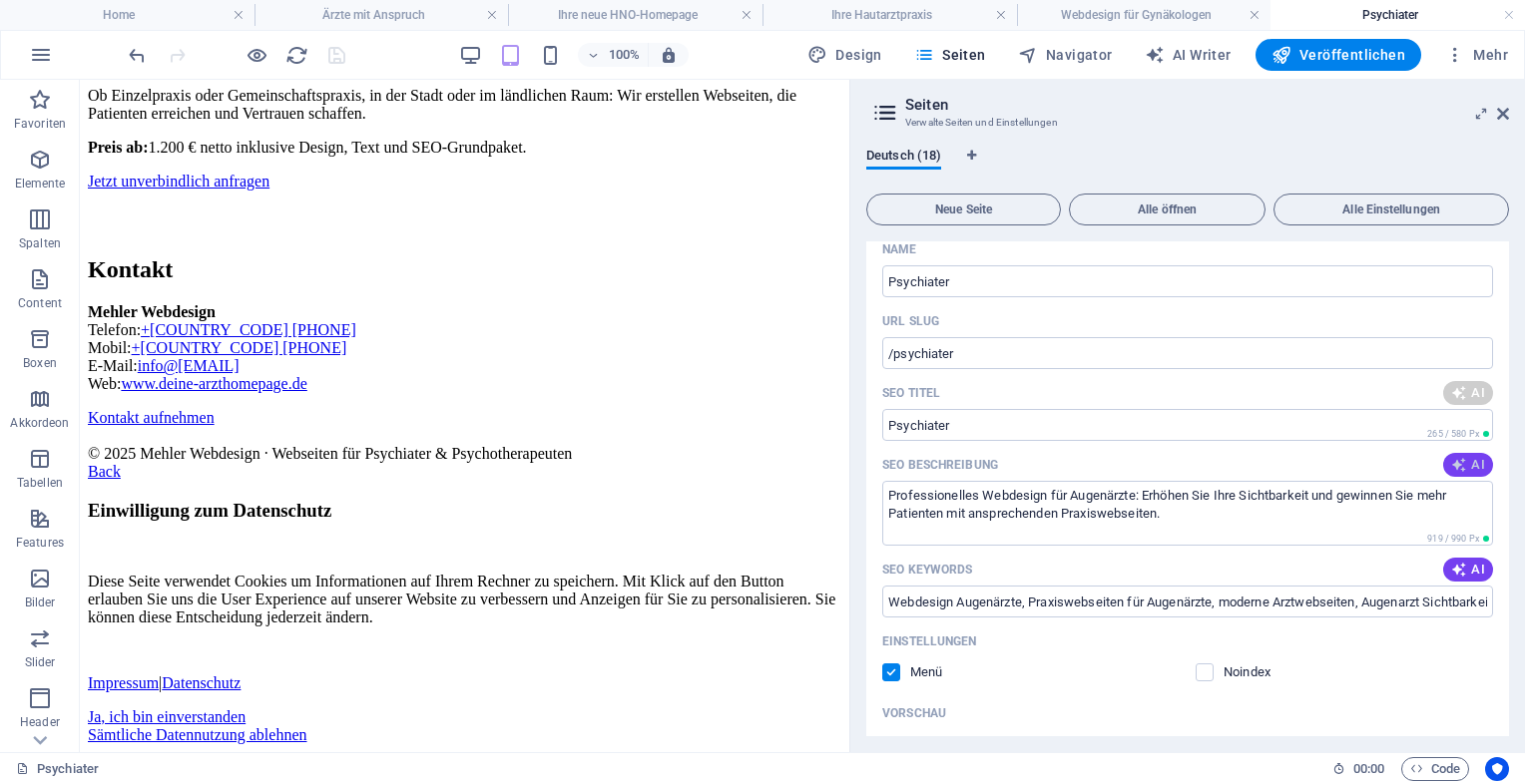 click at bounding box center [1459, 465] 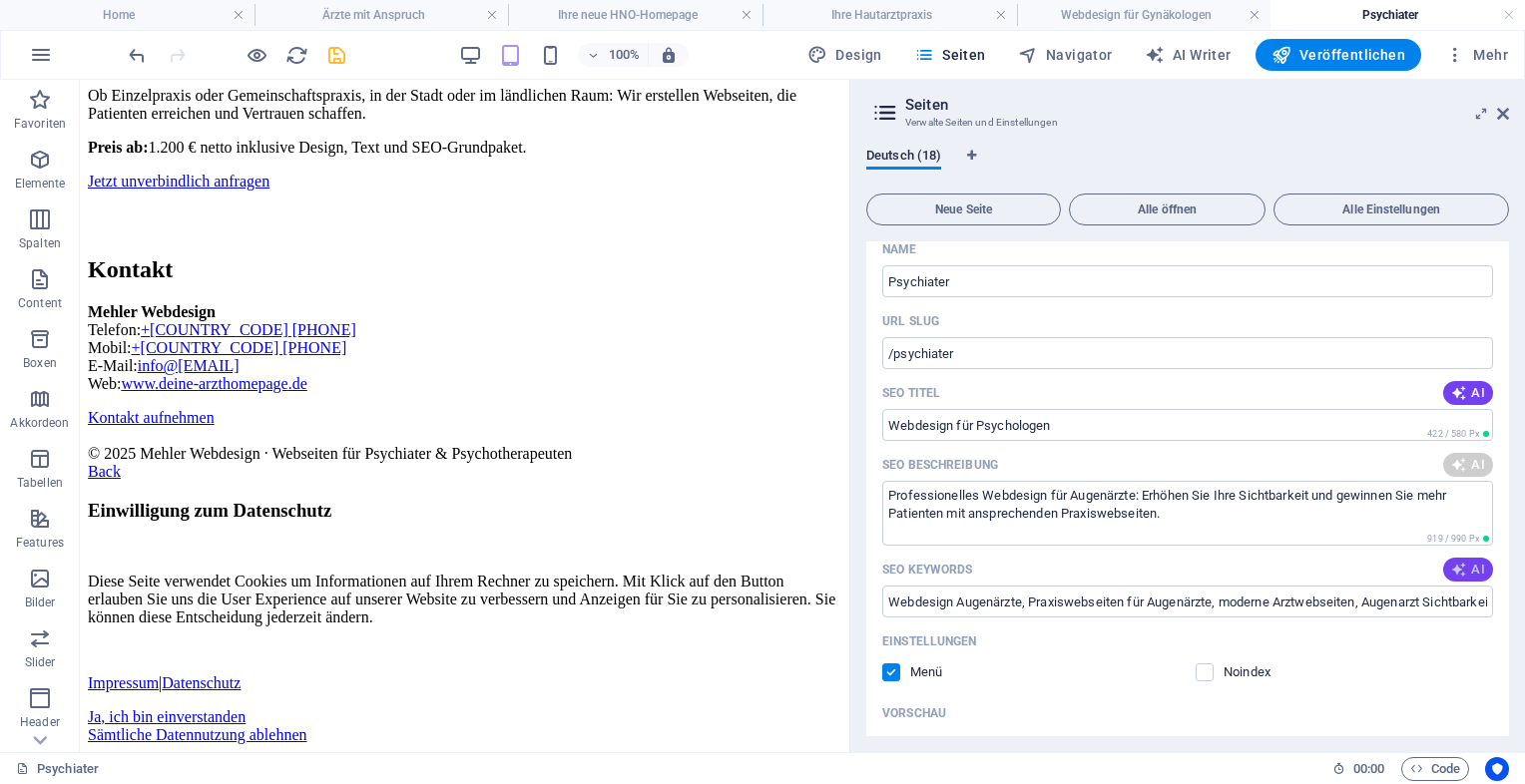 click on "AI" at bounding box center [1468, 570] 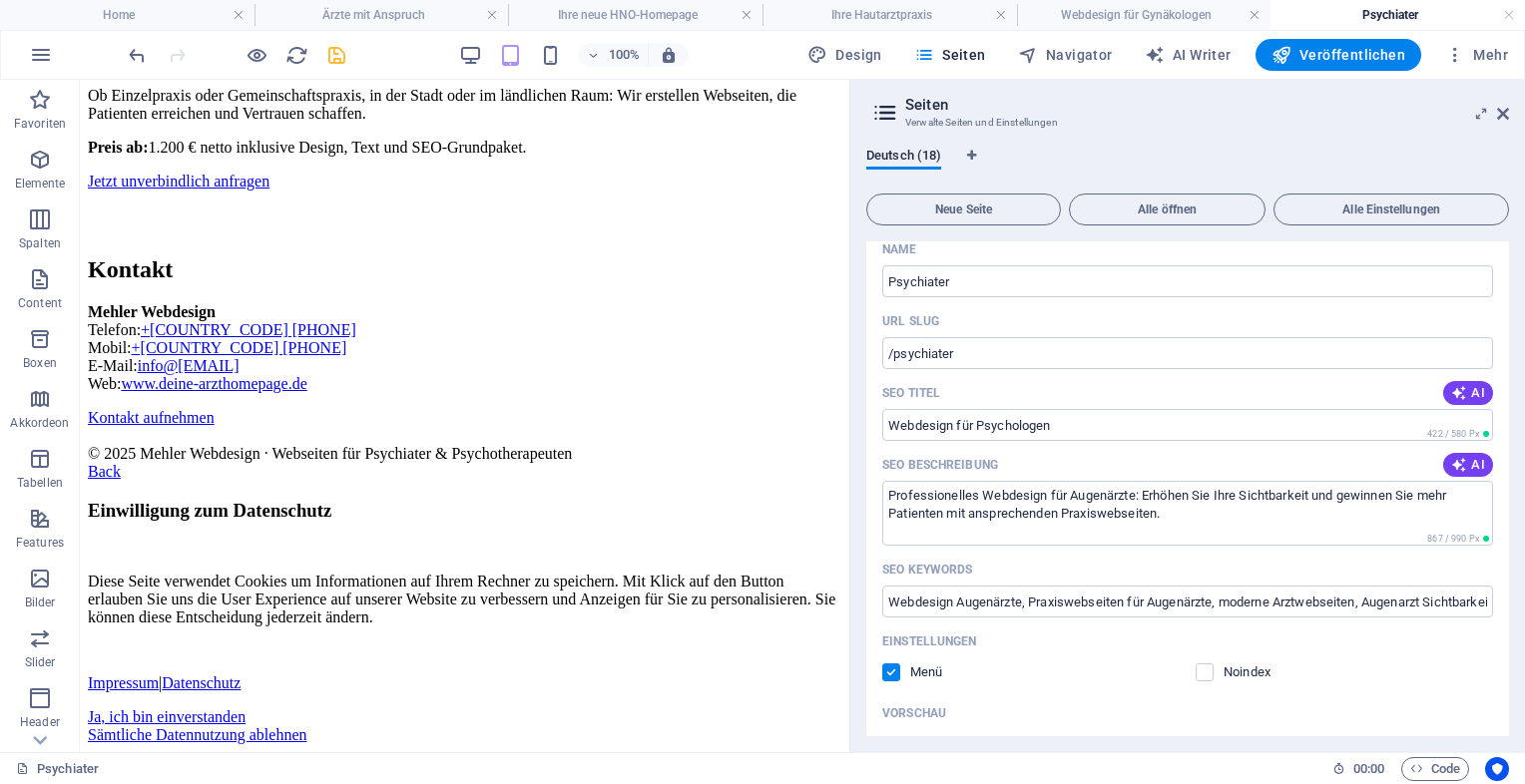 type on "Webdesign für Psychologen" 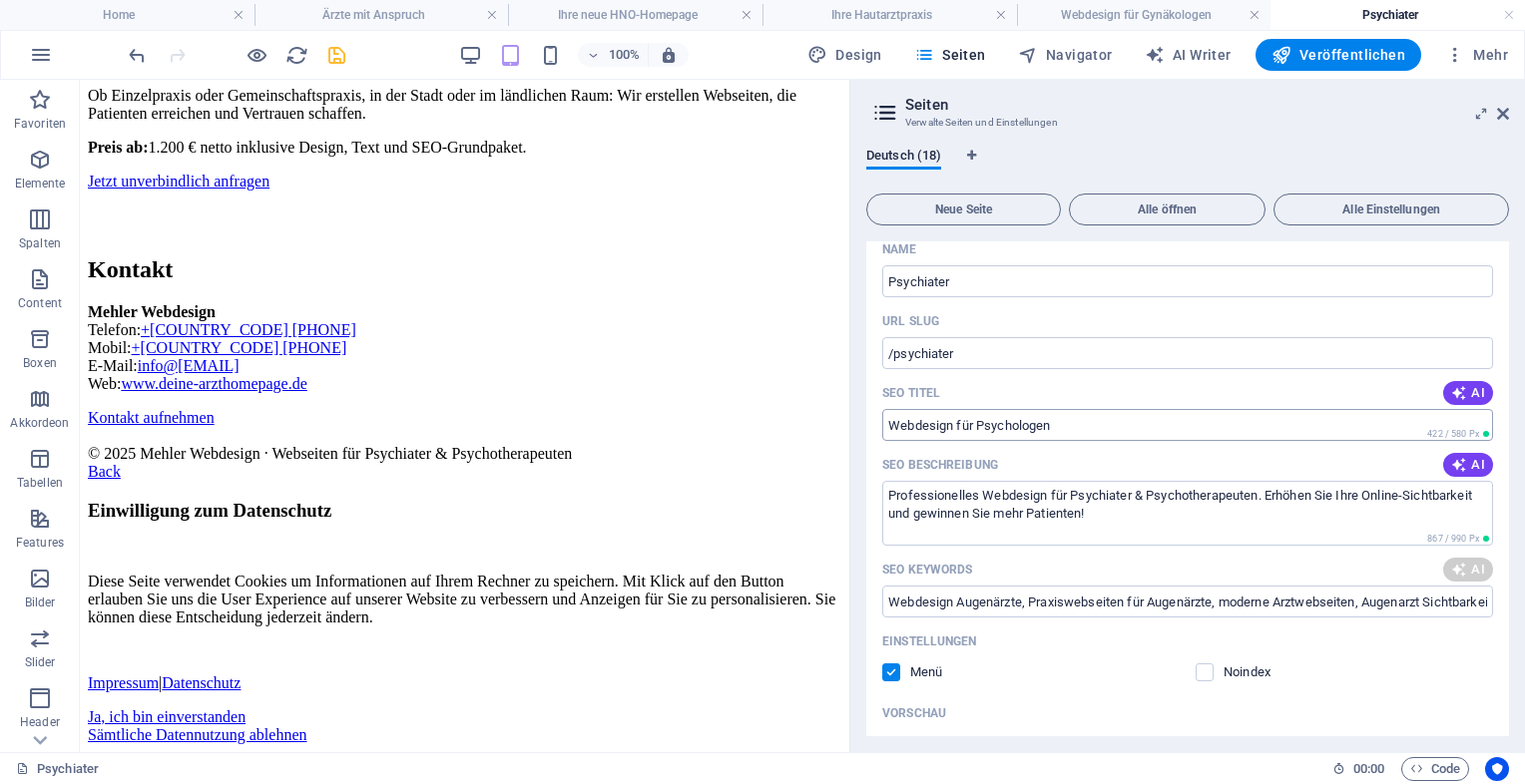 click on "Webdesign für Psychologen" at bounding box center (1188, 425) 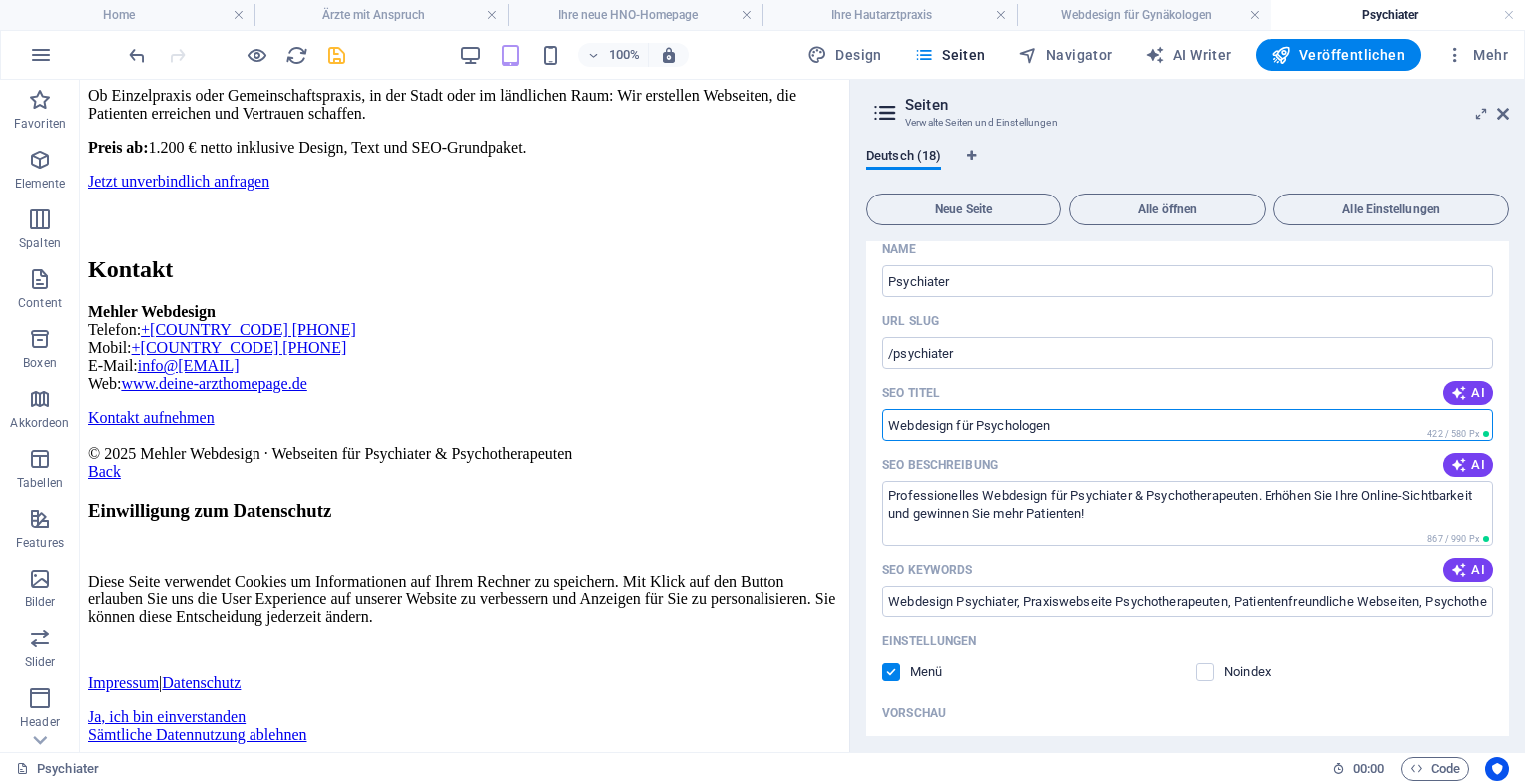 type on "Webdesign Psychiater, Praxiswebseite Psychotherapeuten, Patientenfreundliche Webseiten, Psychotherapie SEO, Responsive Design Psychiater, Online-Terminbuchung Psychotherapie" 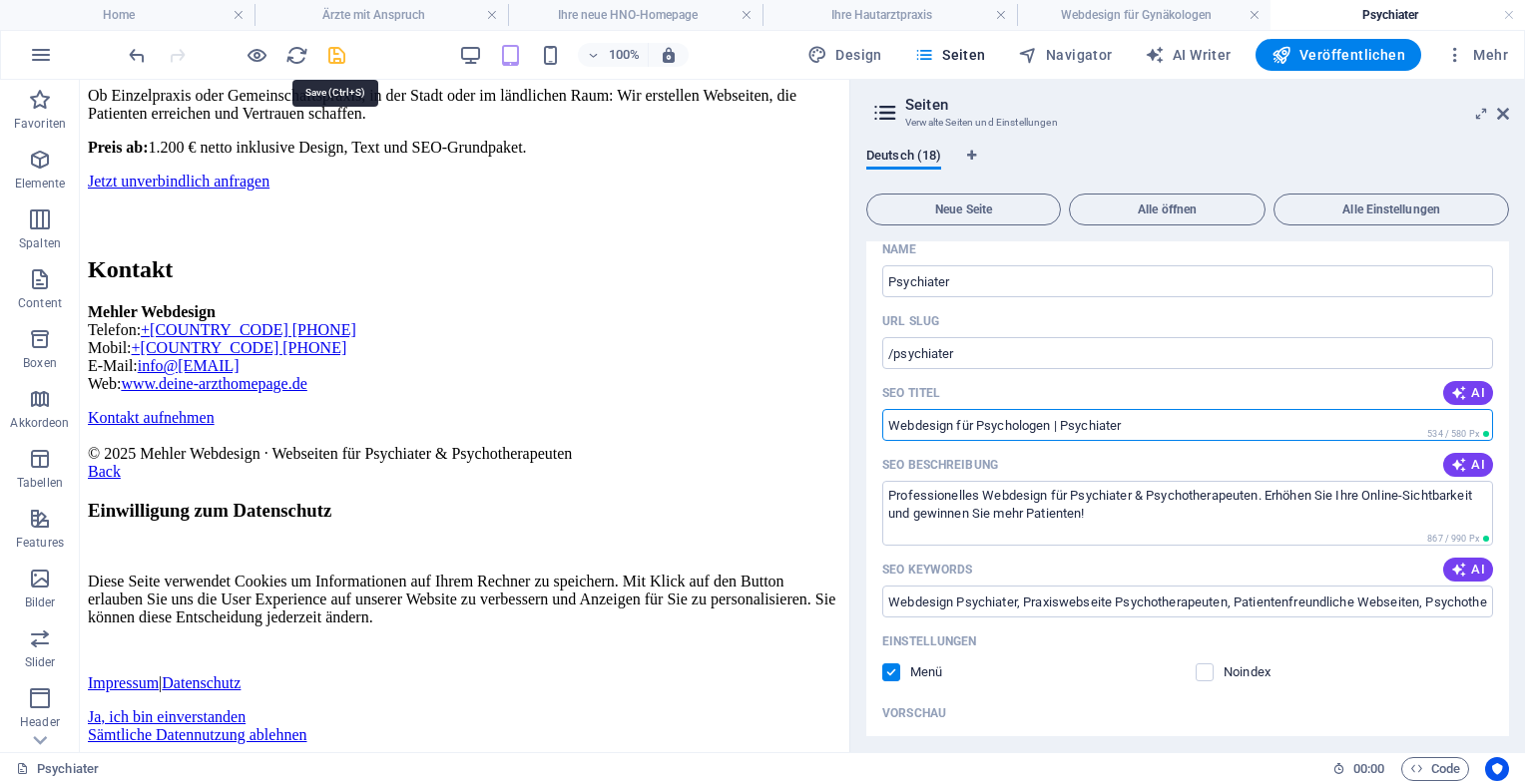type on "Webdesign für Psychologen | Psychiater" 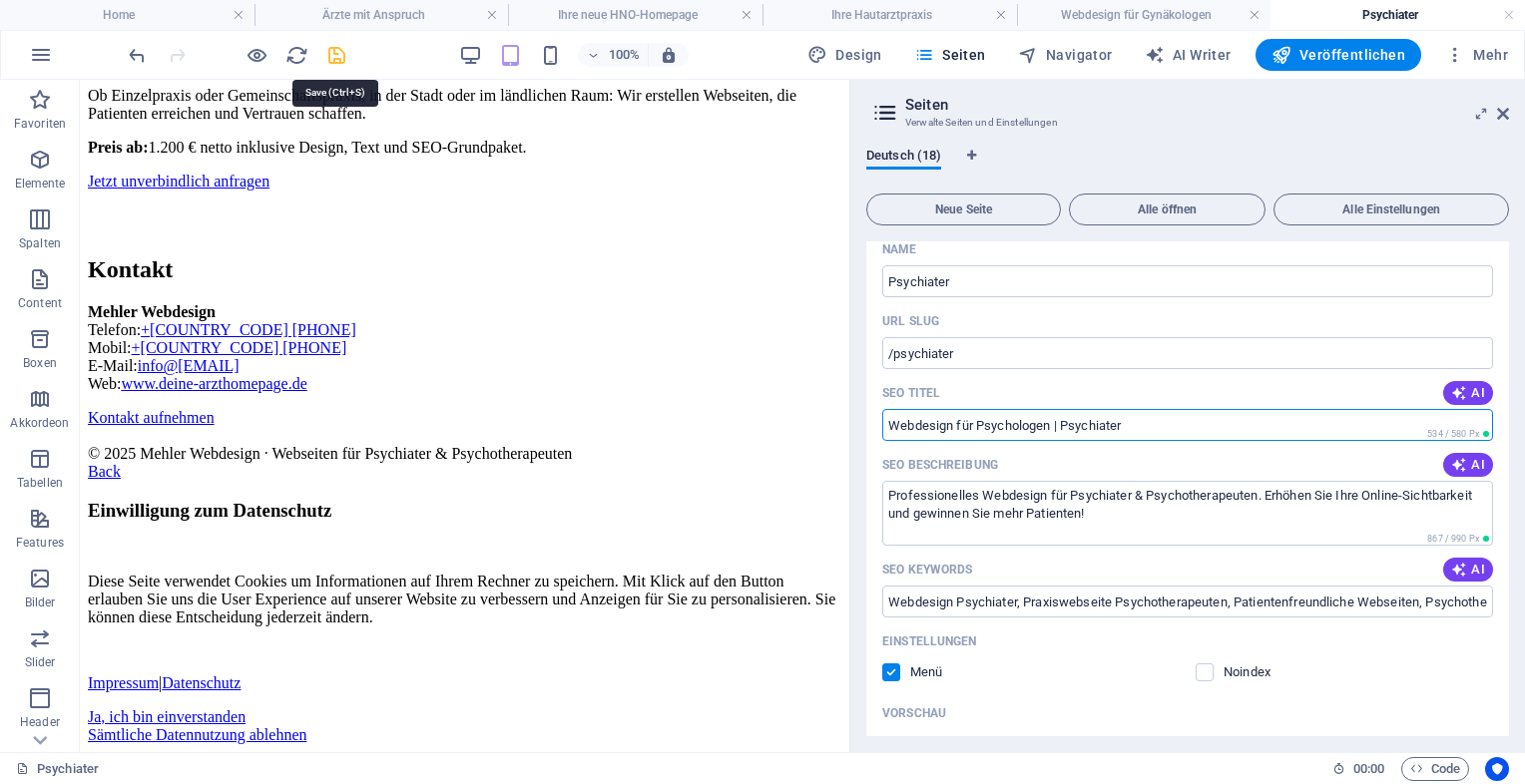 click at bounding box center (336, 55) 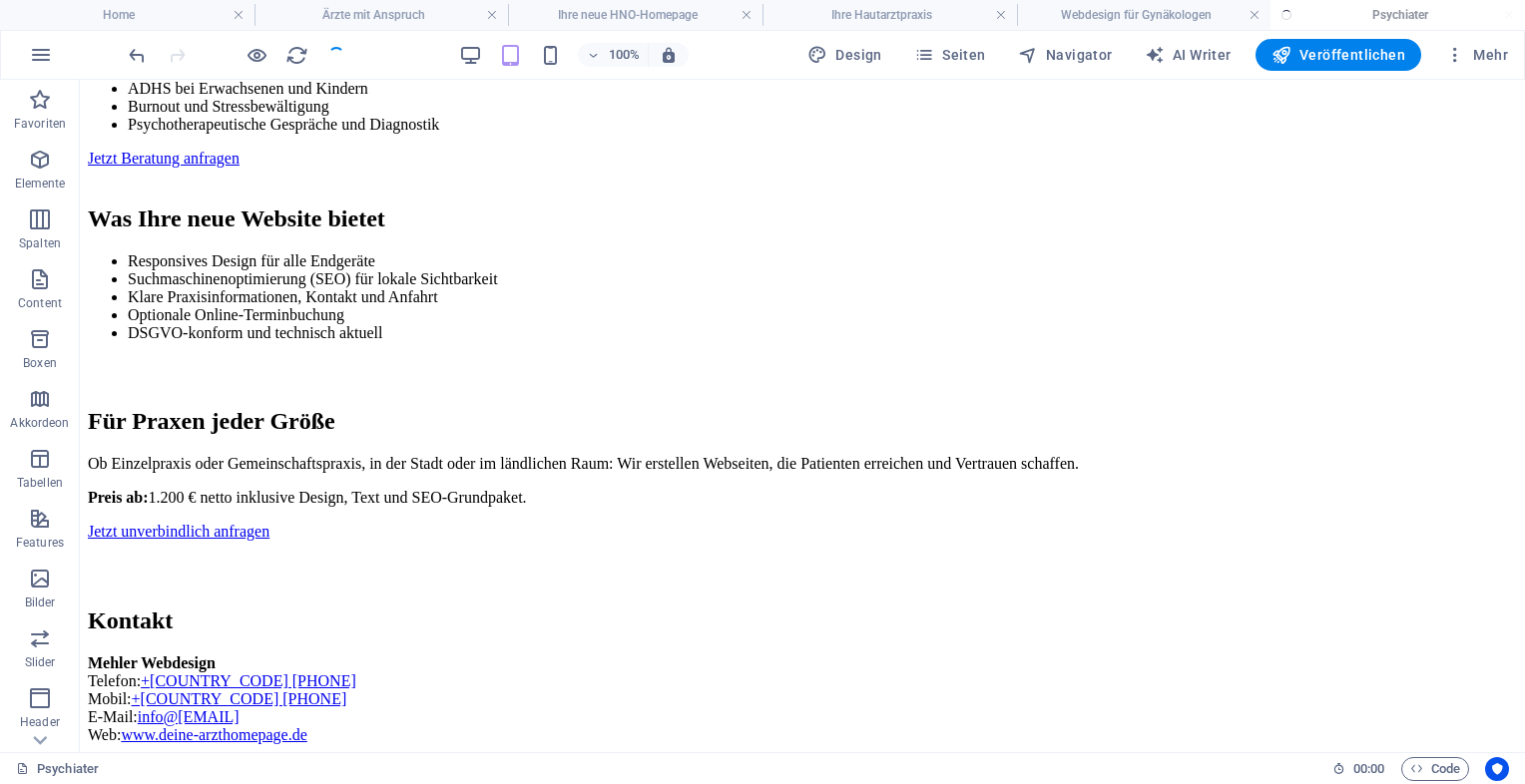 scroll, scrollTop: 1712, scrollLeft: 0, axis: vertical 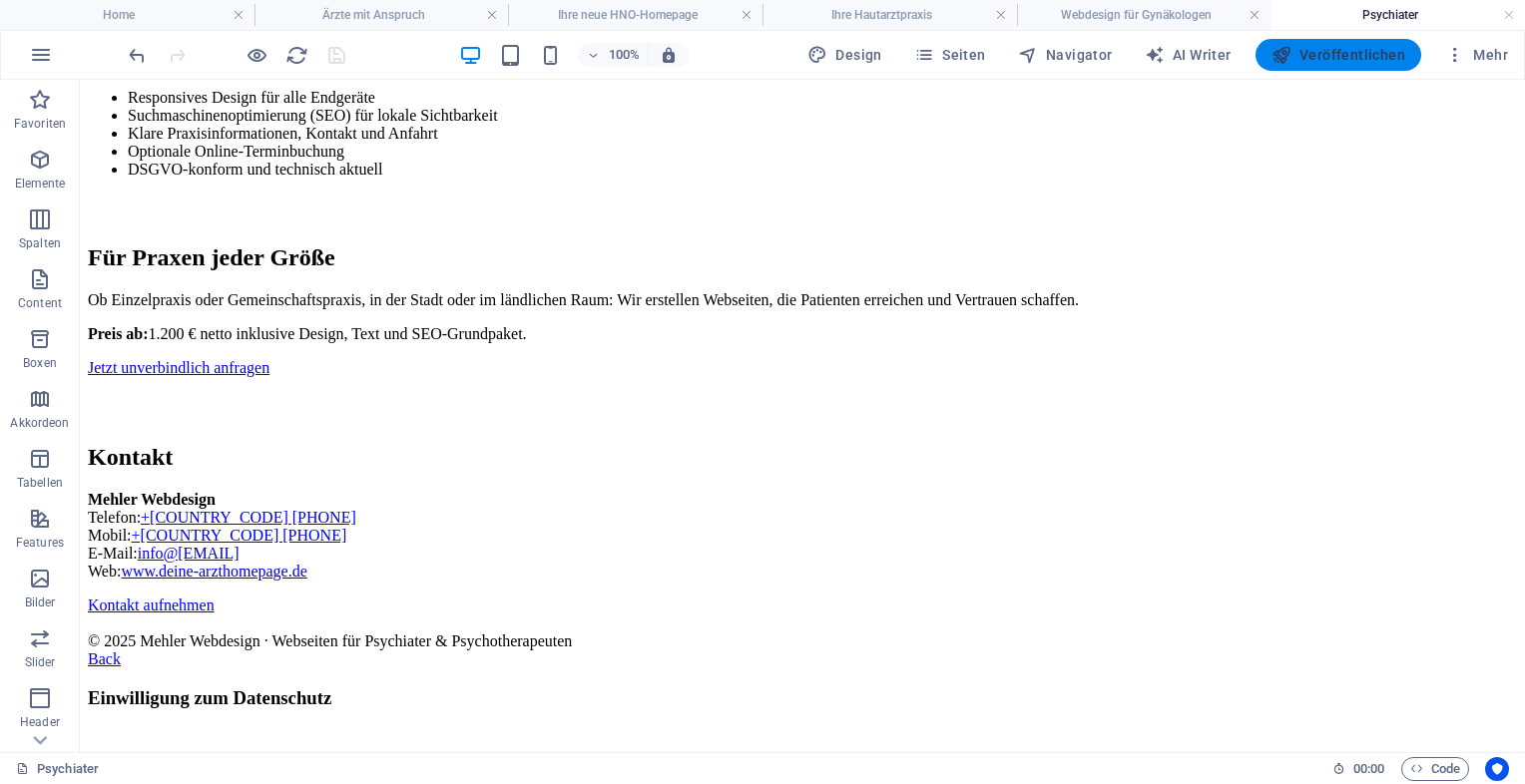 click on "Veröffentlichen" at bounding box center [1338, 55] 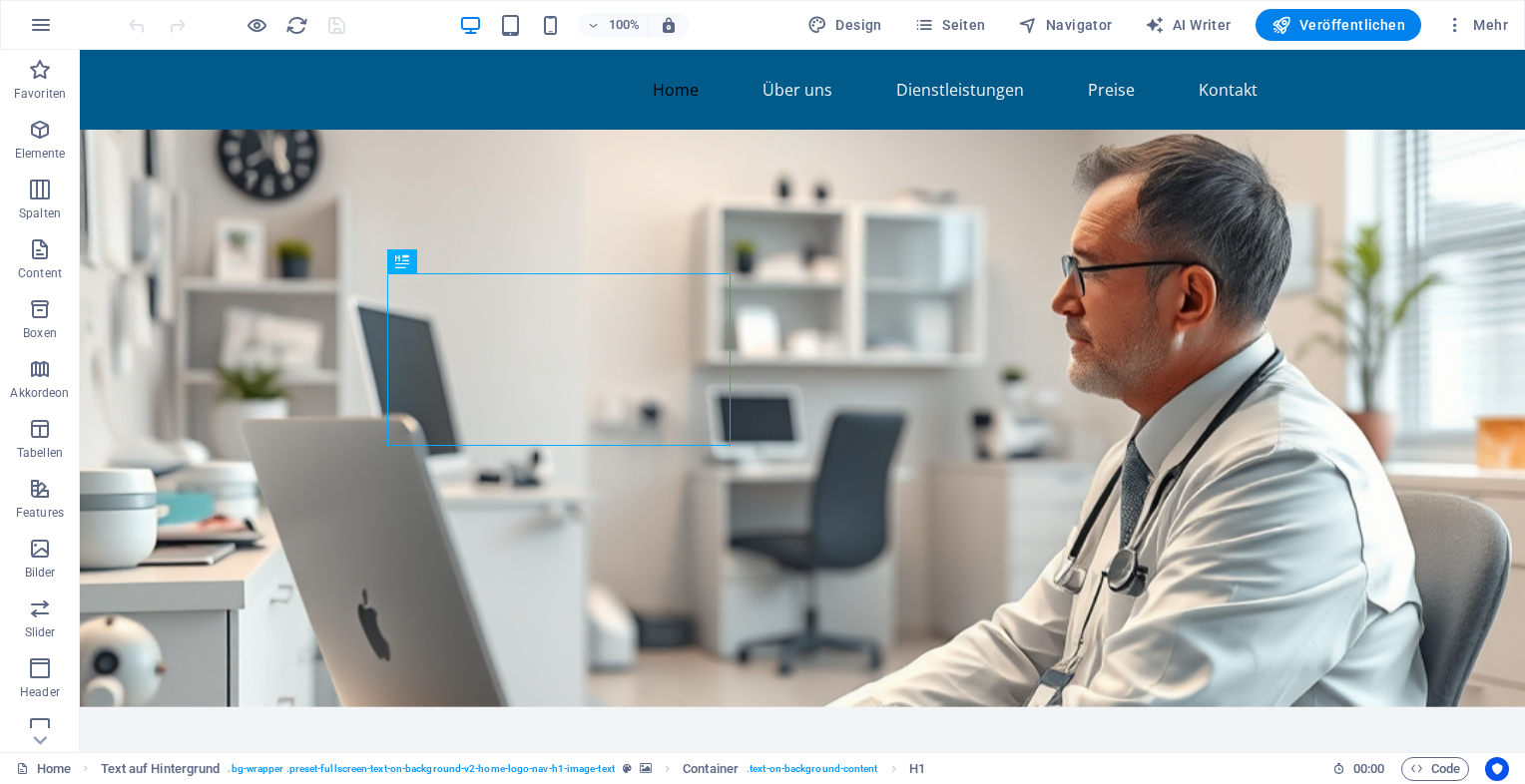 scroll, scrollTop: 0, scrollLeft: 0, axis: both 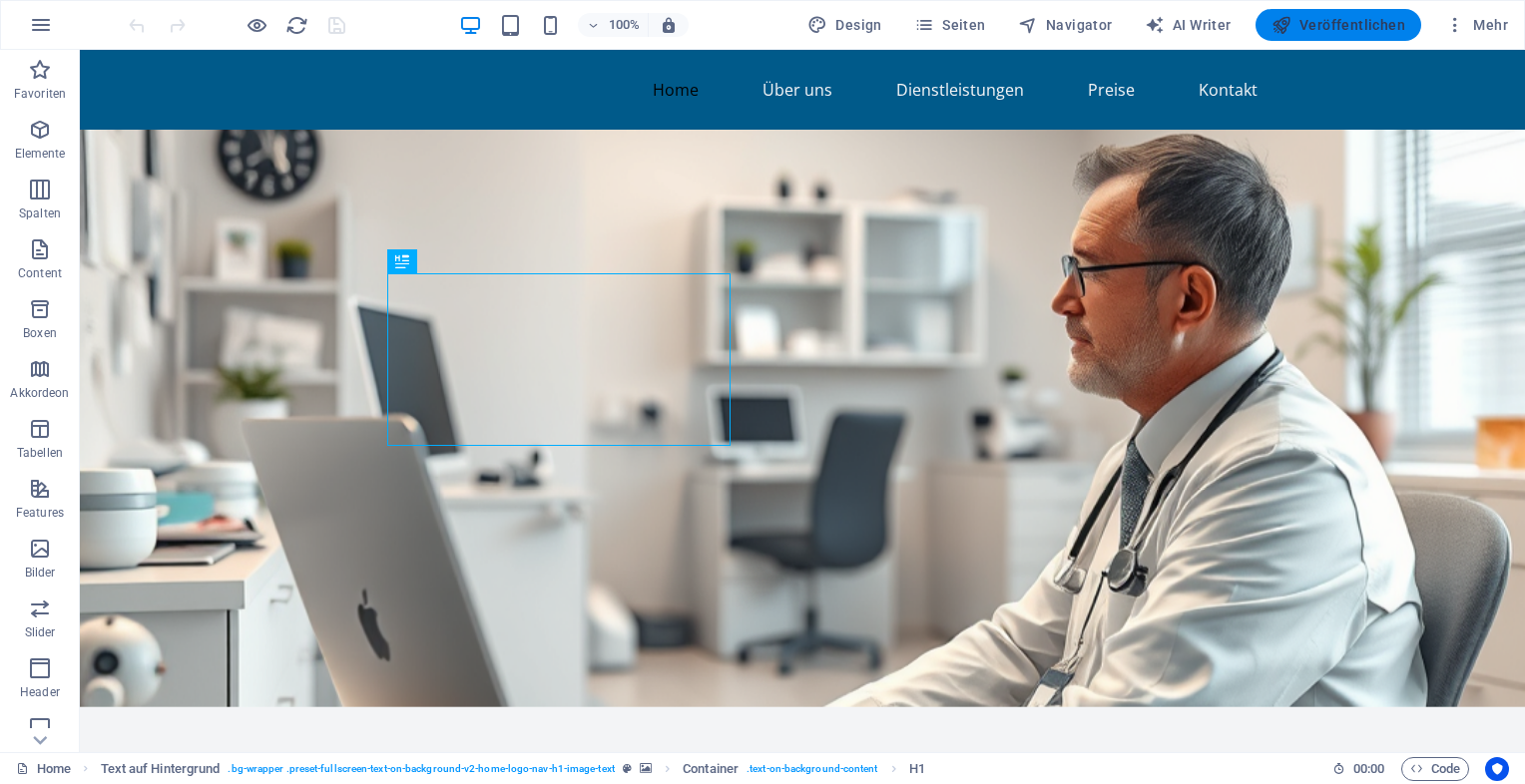 click on "Veröffentlichen" at bounding box center [1338, 25] 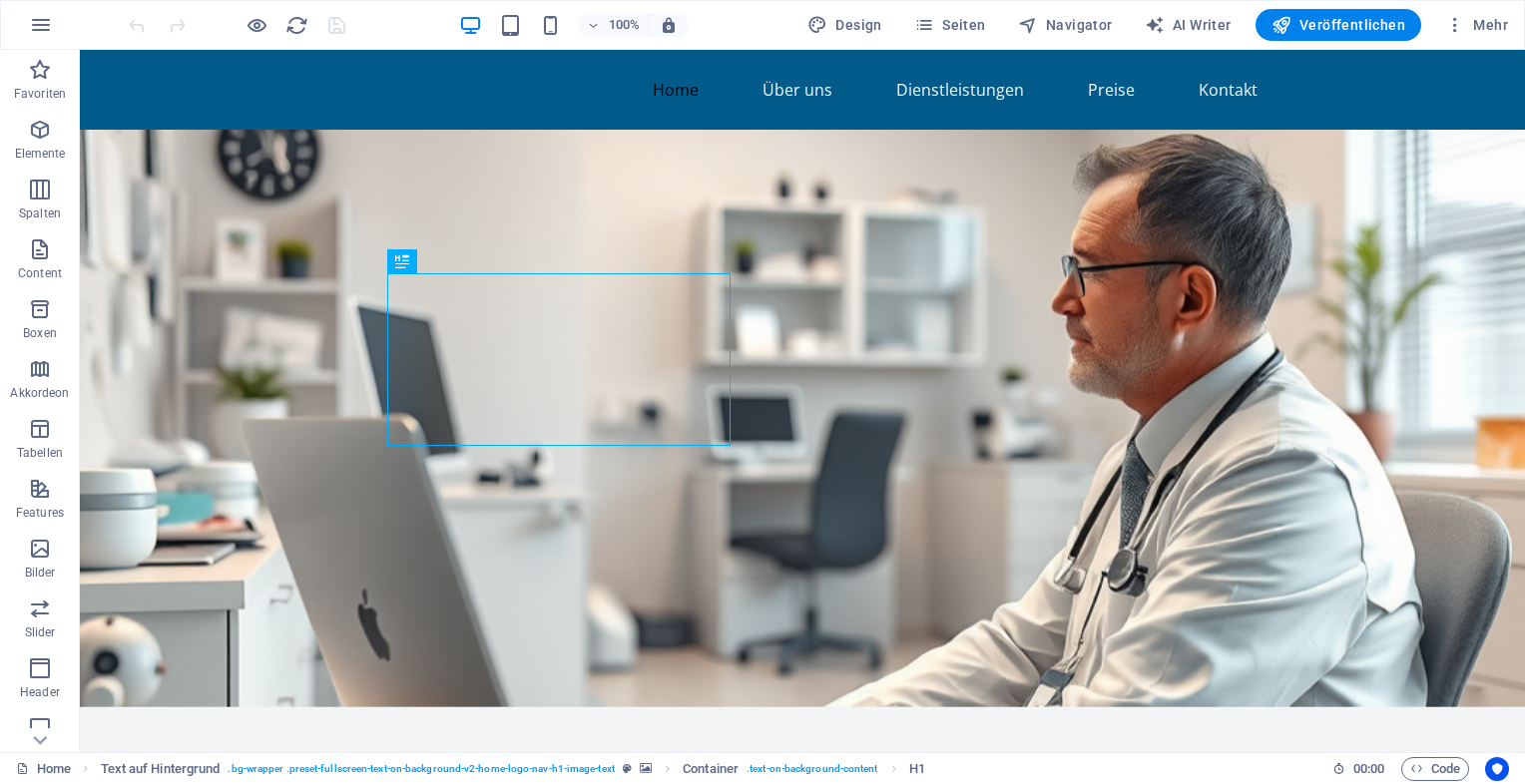 scroll, scrollTop: 0, scrollLeft: 0, axis: both 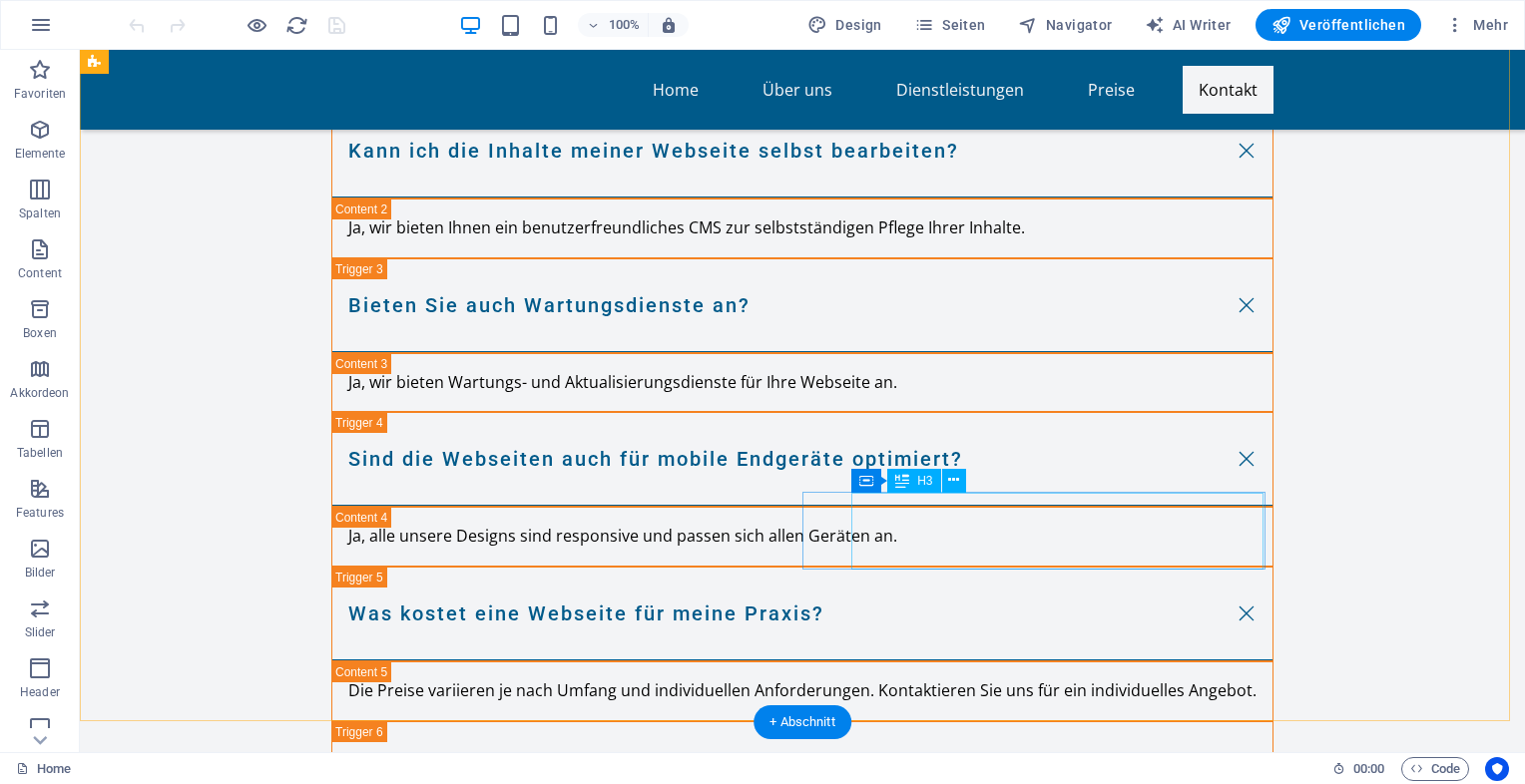 click on "Webdesign für Psychotherapeuten / Psychiater" at bounding box center (302, 5310) 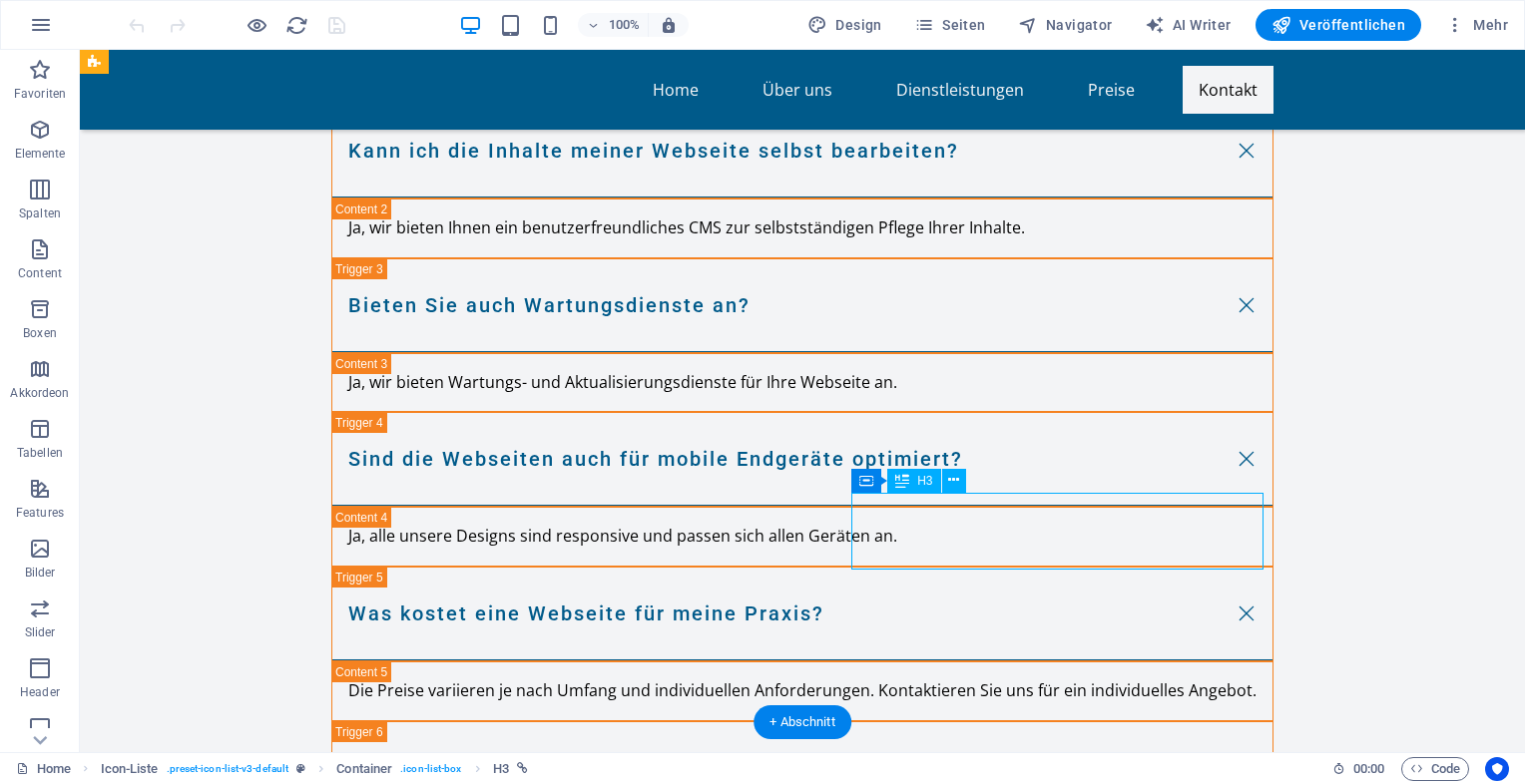click on "Webdesign für Psychotherapeuten / Psychiater" at bounding box center [302, 5310] 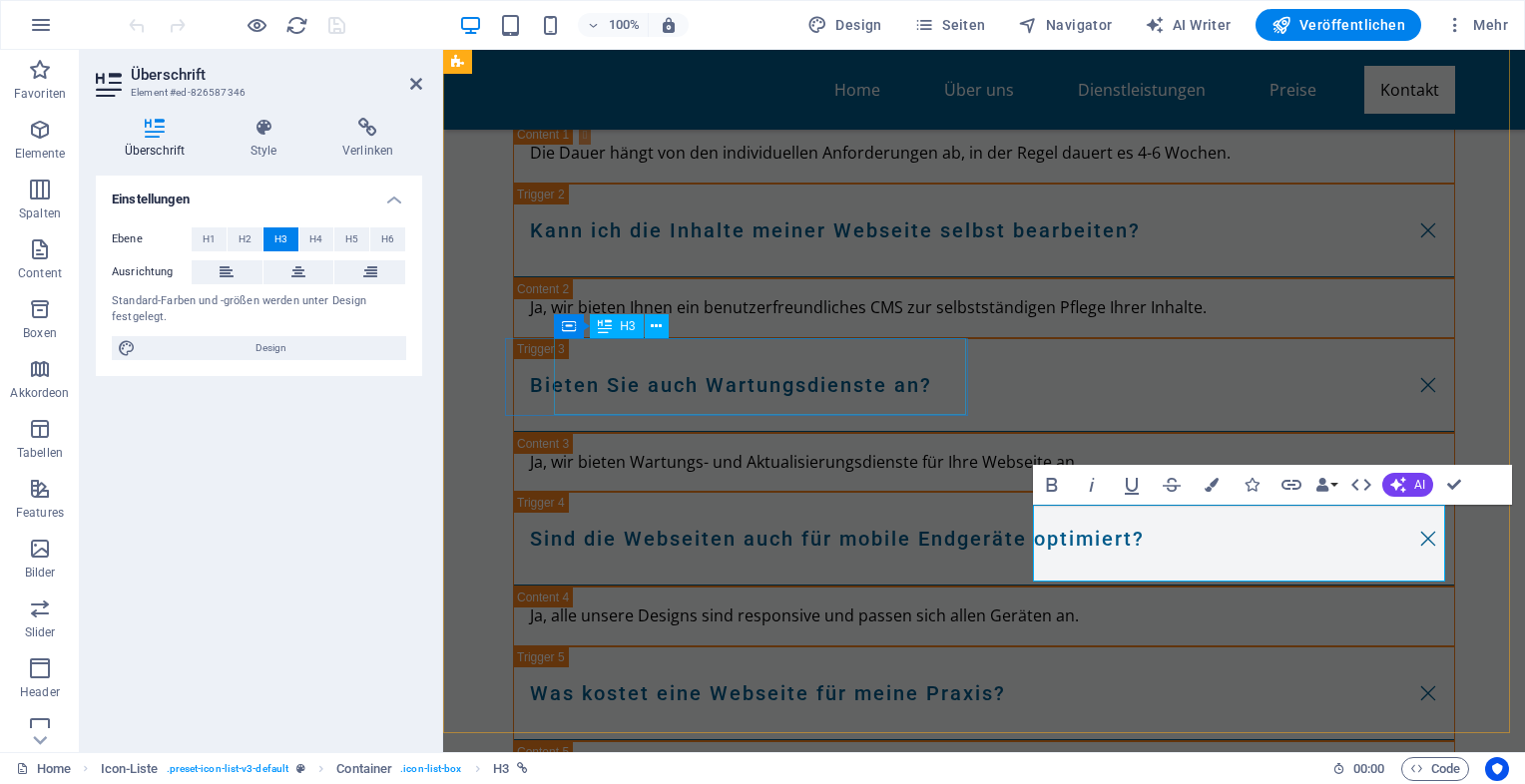 scroll, scrollTop: 9148, scrollLeft: 0, axis: vertical 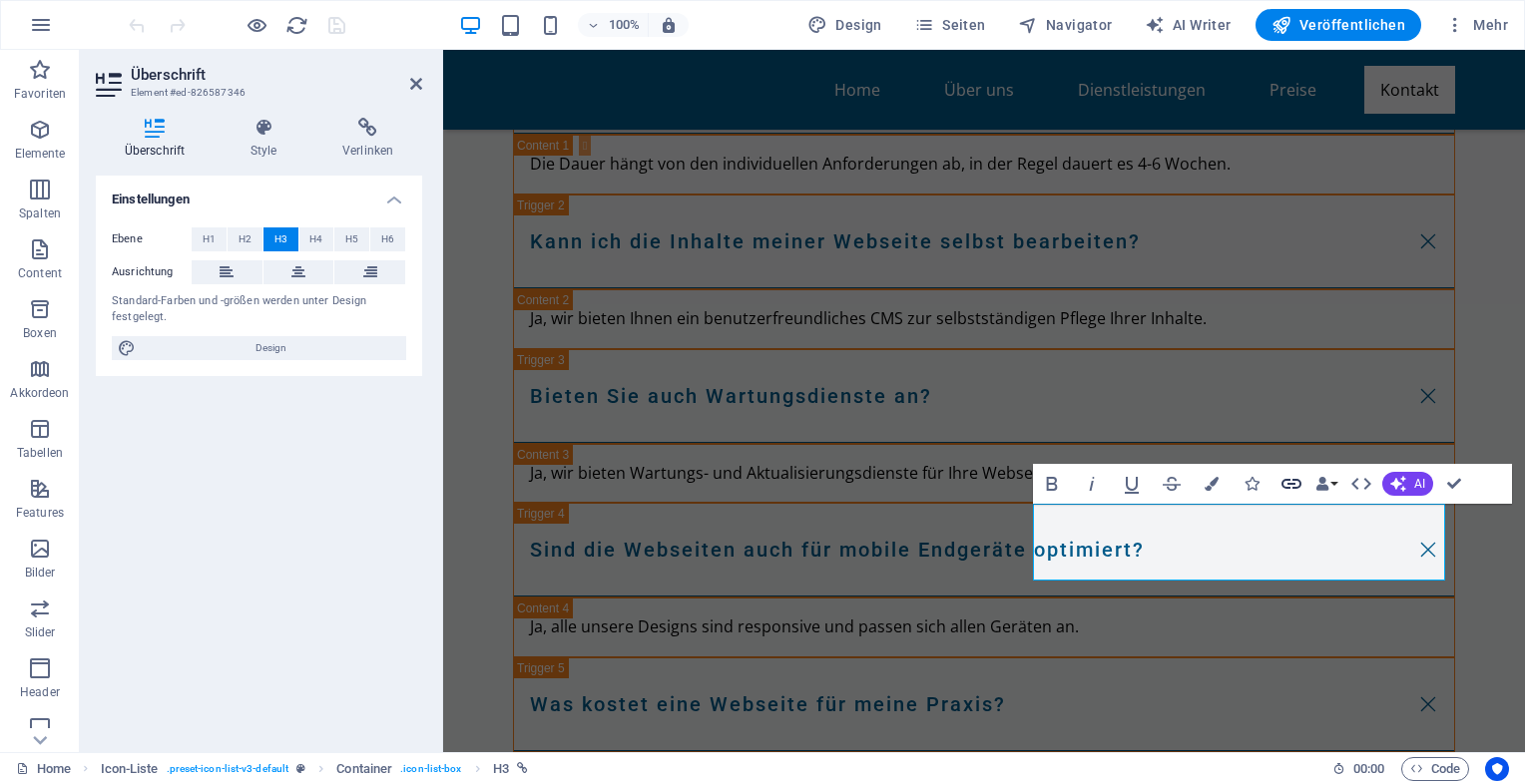 click 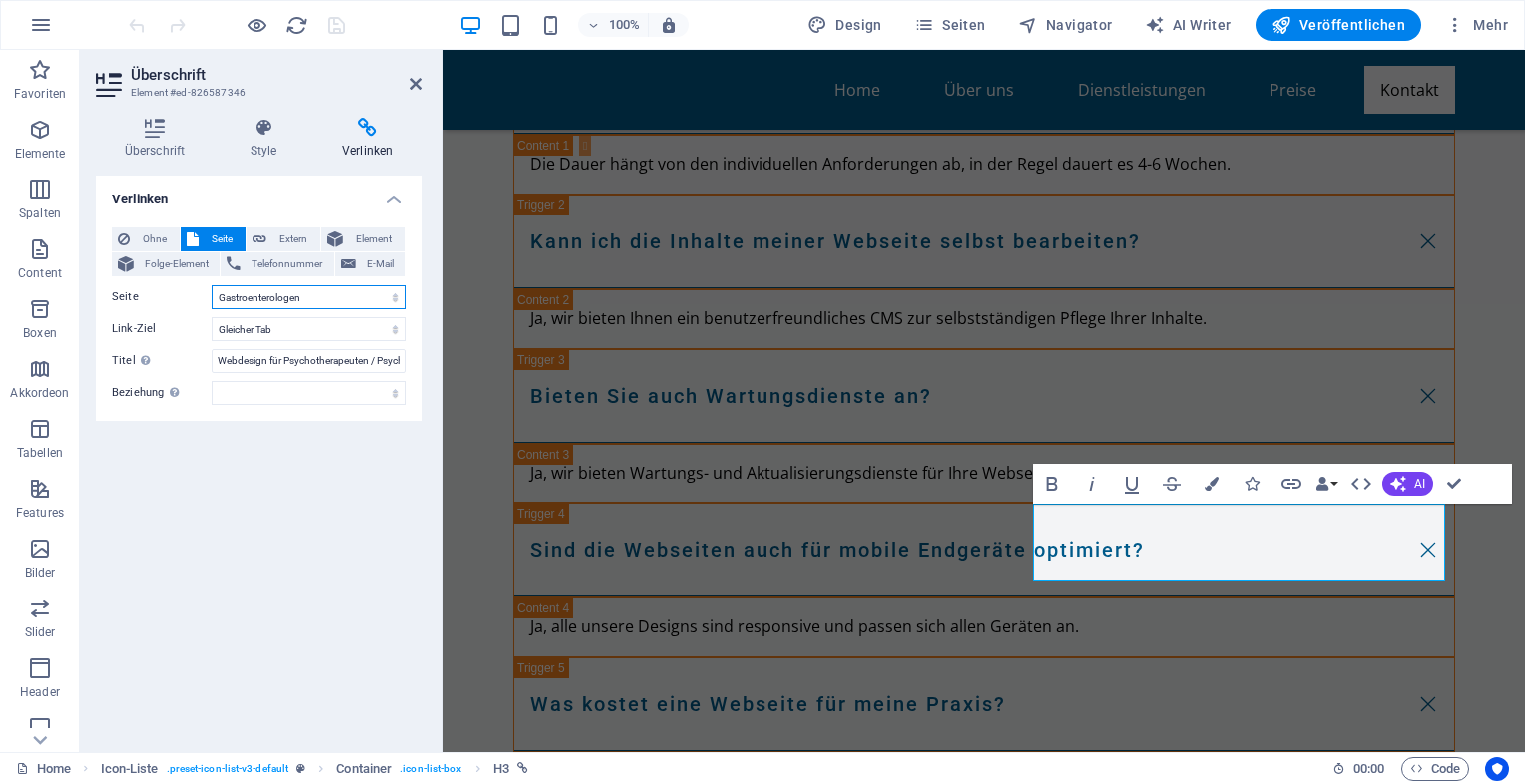 click on "Home Legal Notice Privacy Moderne Praxiswebsites für Ärzte Privatklinik für Ästhetische Chirurgie Ärzte mit Anspruch Für Zahnärzte in Luxuslagen – Patienten, die zahlen können Für Ärzte mit sozialem Auftrag Webseiten für Tierärzte &amp; Tierkliniken Ihre neue HNO-Homepage Ihre Hautarztpraxis Webdesign für Orthopäden &amp; Unfallchirurgen  Webdesign für Gynäkologen Webdesign &amp; SEO für Kardiologen Endokrinologe / Diabetologe  Augenarzt  Psychiater Gastroenterologen" at bounding box center [308, 297] 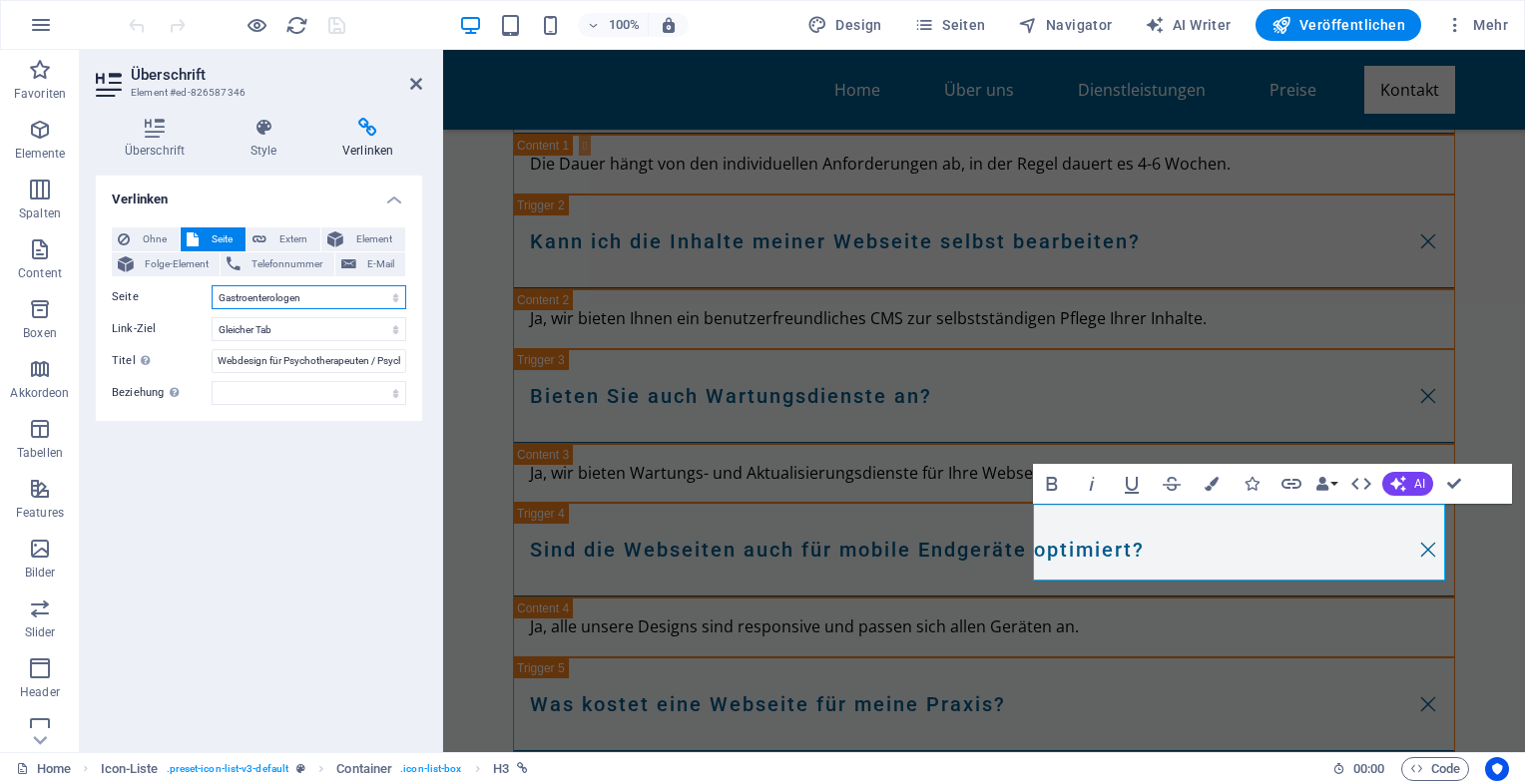 select on "16" 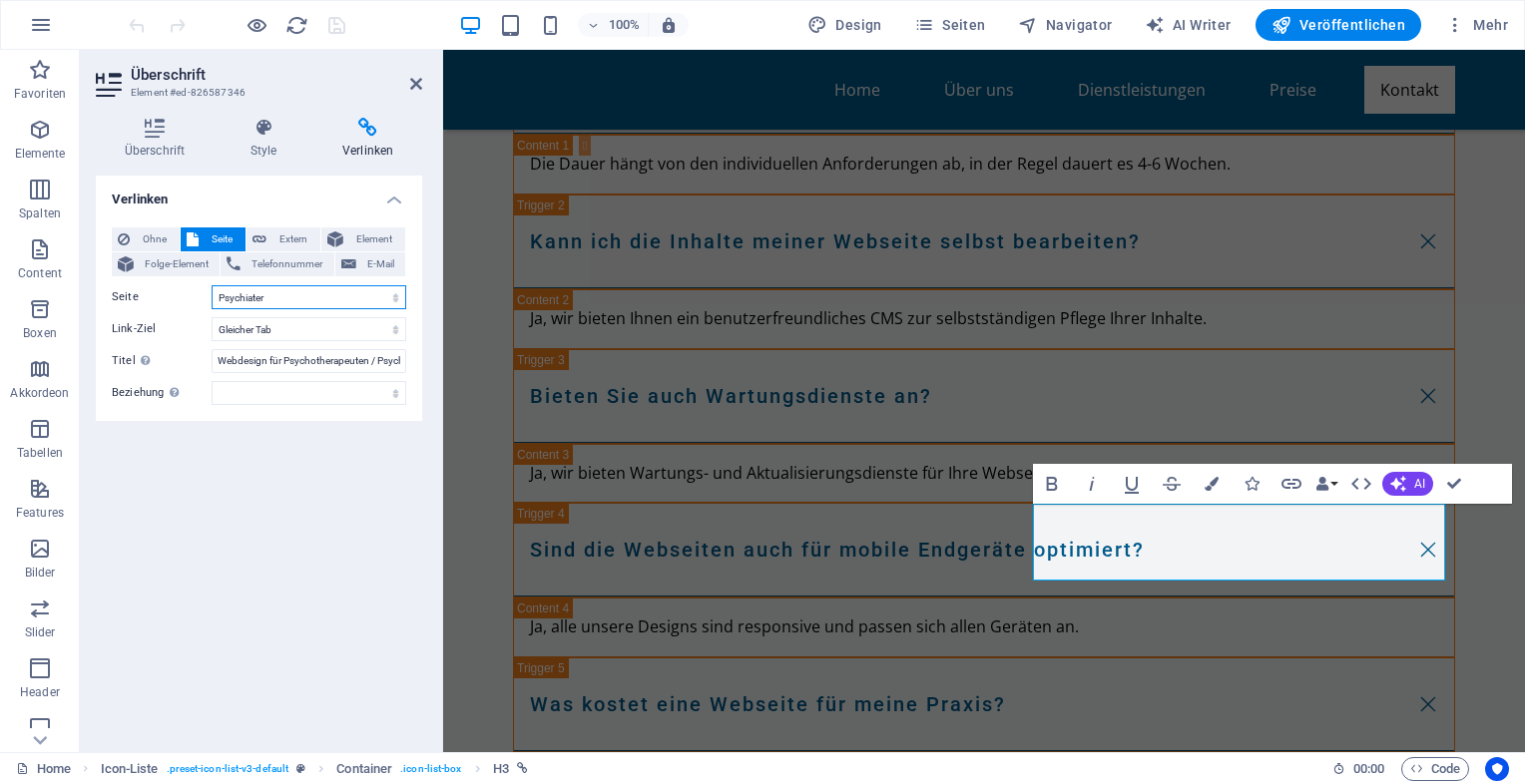 click on "Home Legal Notice Privacy Moderne Praxiswebsites für Ärzte Privatklinik für Ästhetische Chirurgie Ärzte mit Anspruch Für Zahnärzte in Luxuslagen – Patienten, die zahlen können Für Ärzte mit sozialem Auftrag Webseiten für Tierärzte &amp; Tierkliniken Ihre neue HNO-Homepage Ihre Hautarztpraxis Webdesign für Orthopäden &amp; Unfallchirurgen  Webdesign für Gynäkologen Webdesign &amp; SEO für Kardiologen Endokrinologe / Diabetologe  Augenarzt  Psychiater Gastroenterologen" at bounding box center (308, 297) 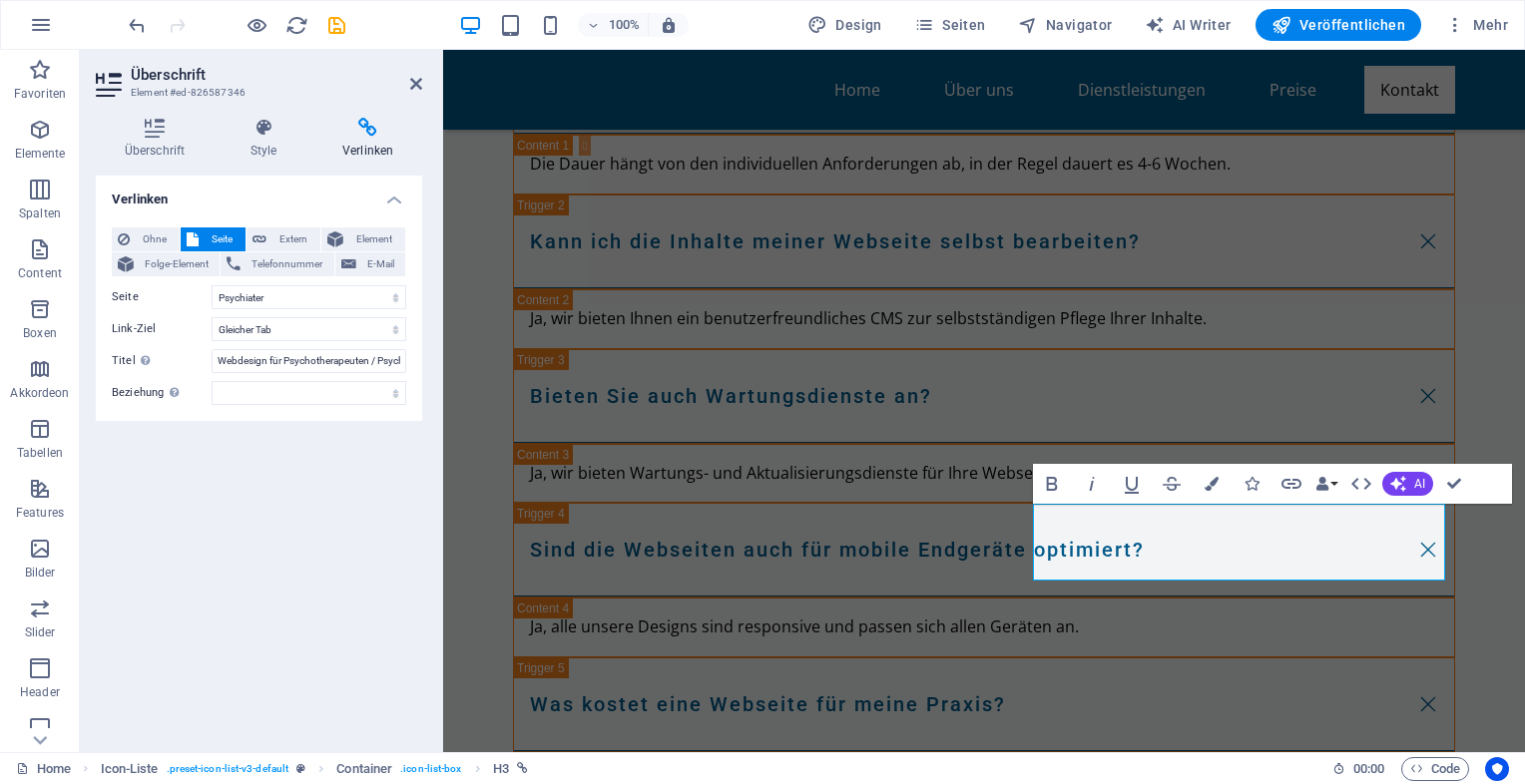 click at bounding box center (237, 25) 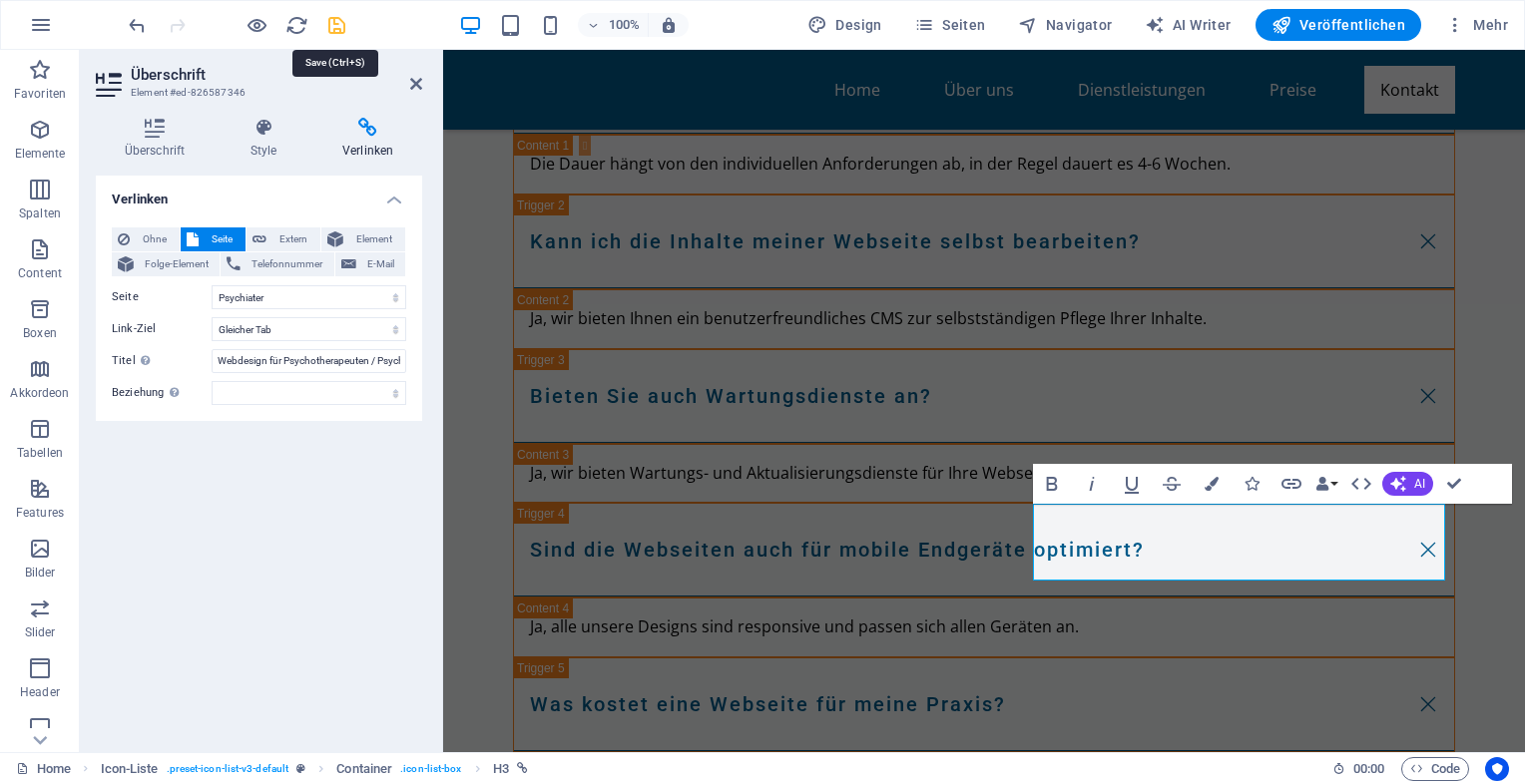 click at bounding box center (336, 25) 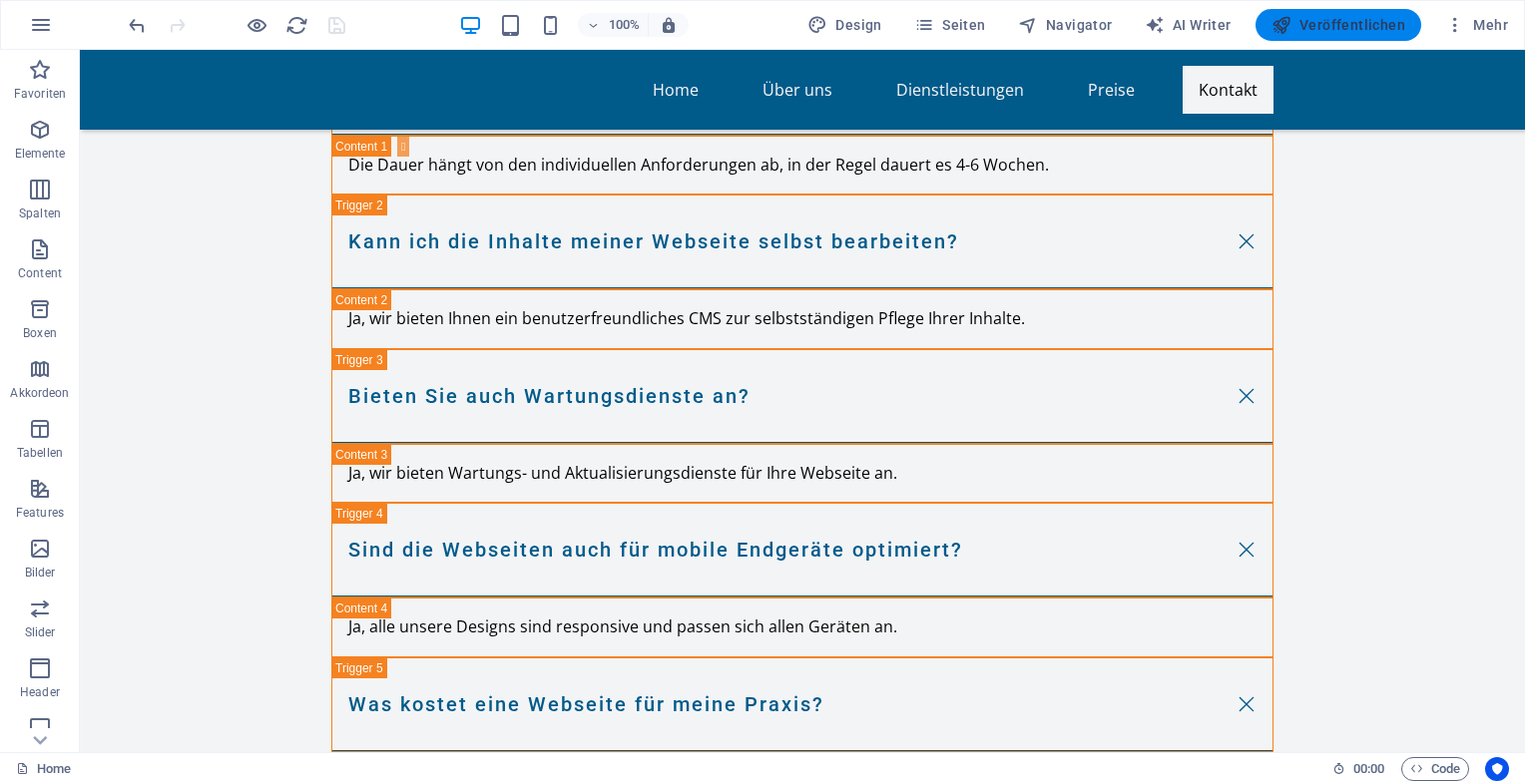 click on "Veröffentlichen" at bounding box center [1338, 25] 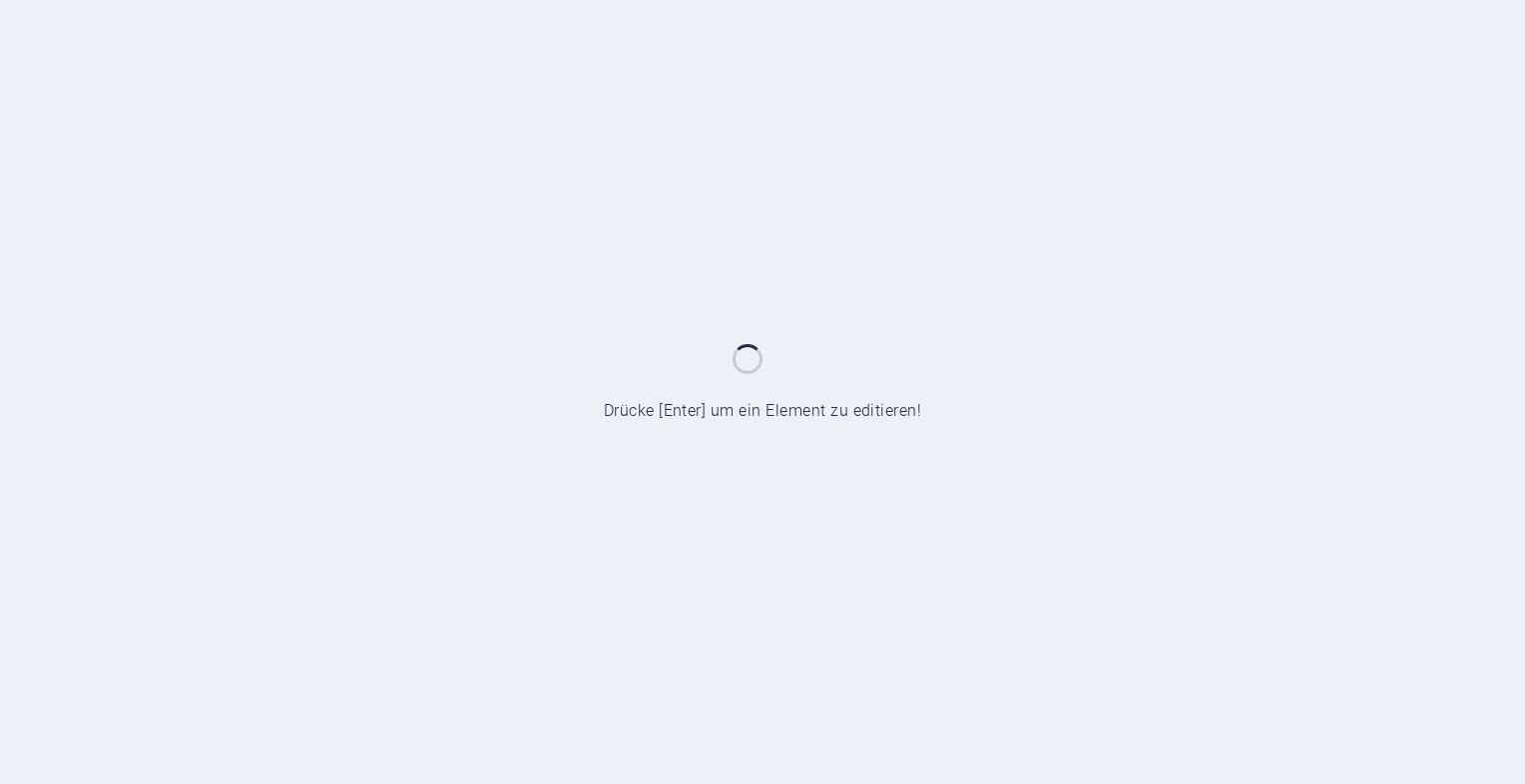 scroll, scrollTop: 0, scrollLeft: 0, axis: both 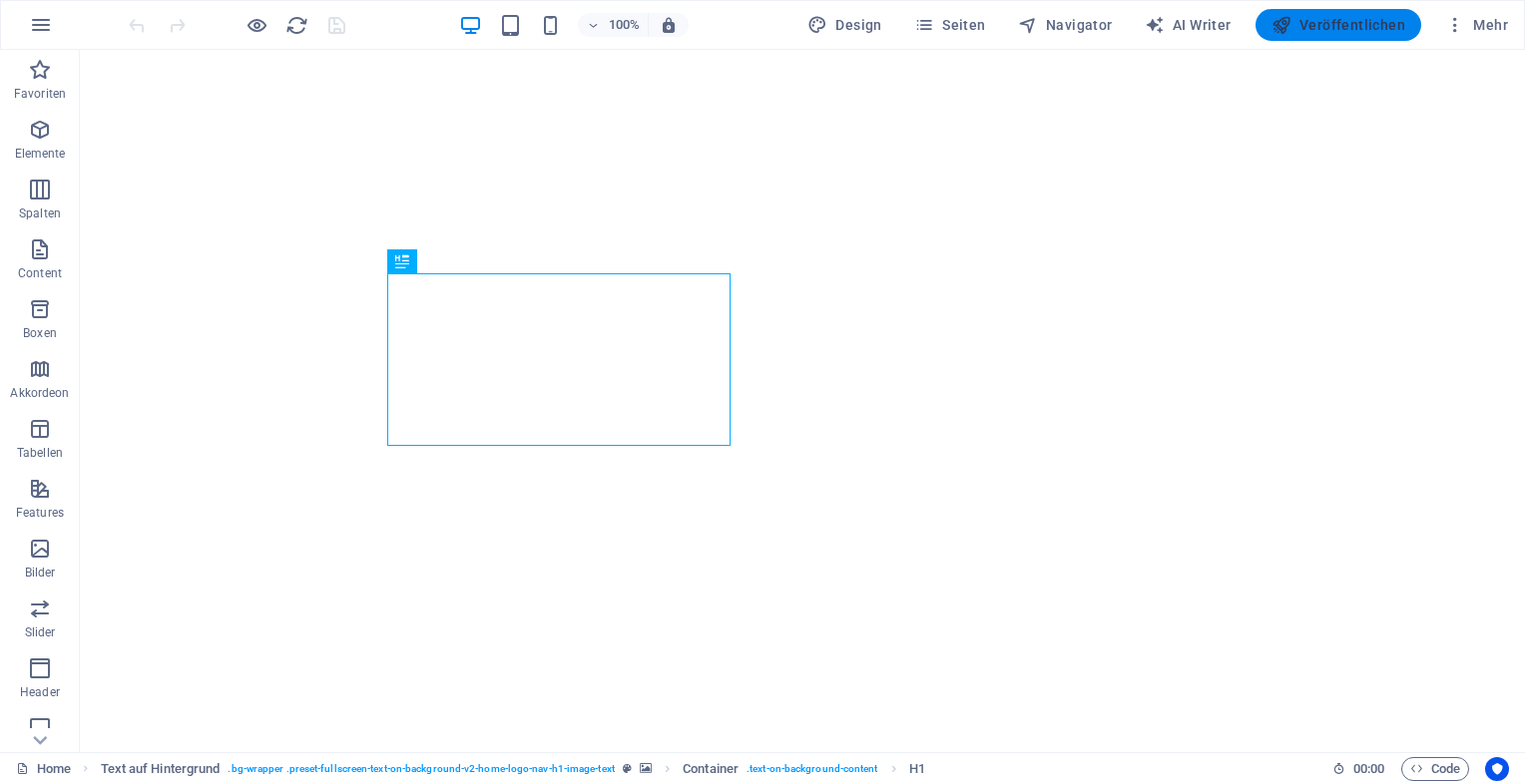 click at bounding box center (1281, 25) 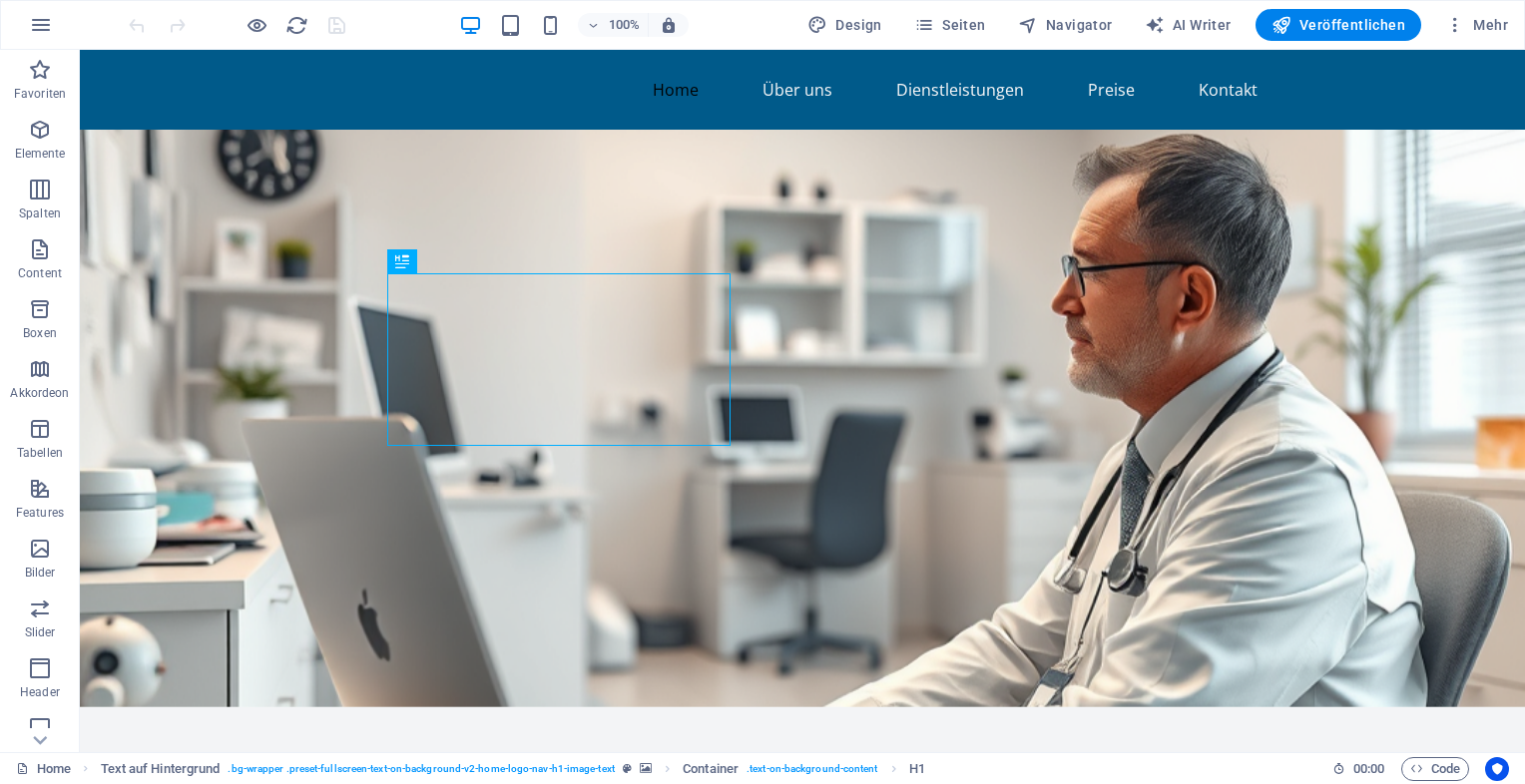 scroll, scrollTop: 0, scrollLeft: 0, axis: both 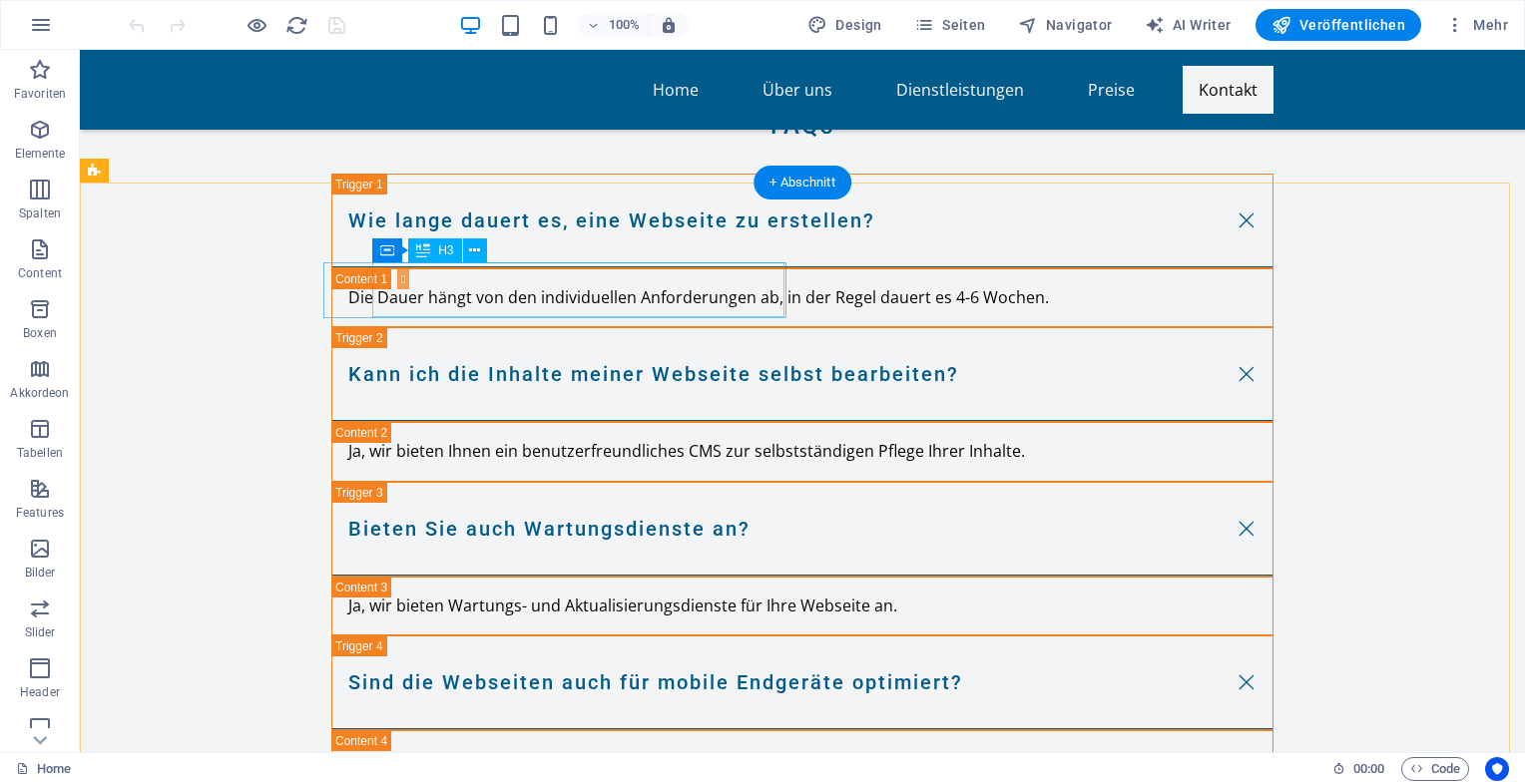 click on "Moderne Arztwebseiten erstellen" at bounding box center [302, 4022] 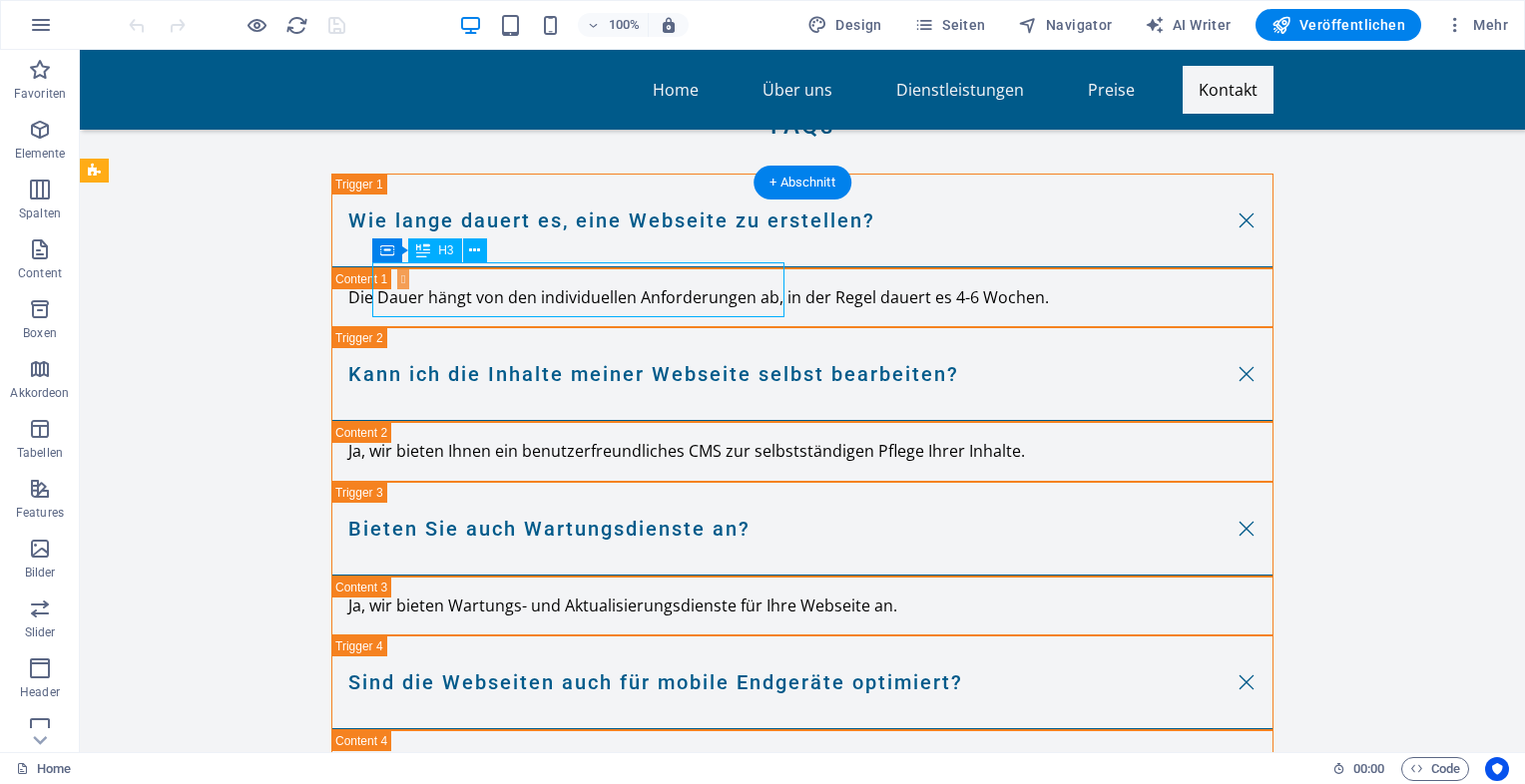 click on "Moderne Arztwebseiten erstellen" at bounding box center (302, 4022) 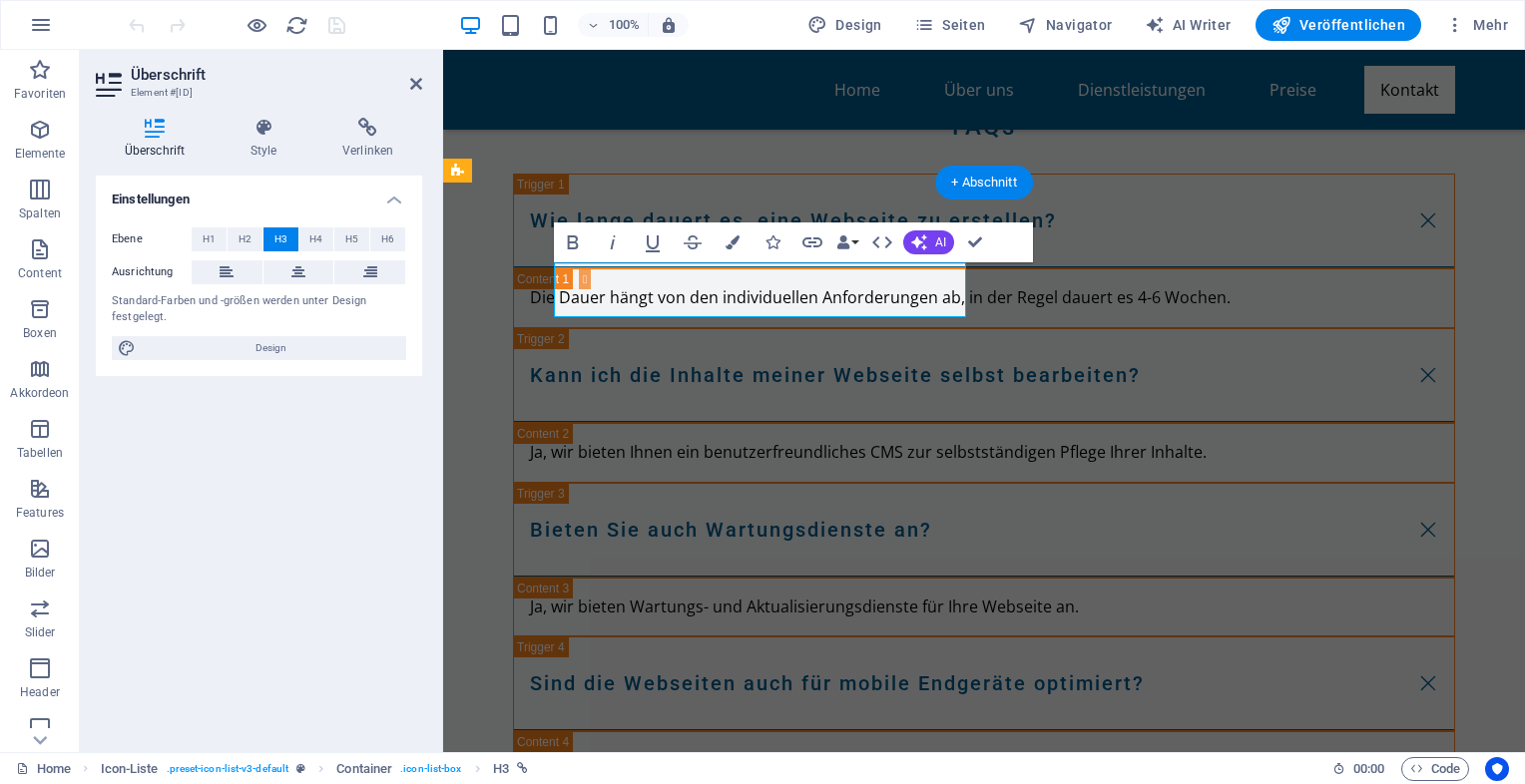 scroll, scrollTop: 8935, scrollLeft: 0, axis: vertical 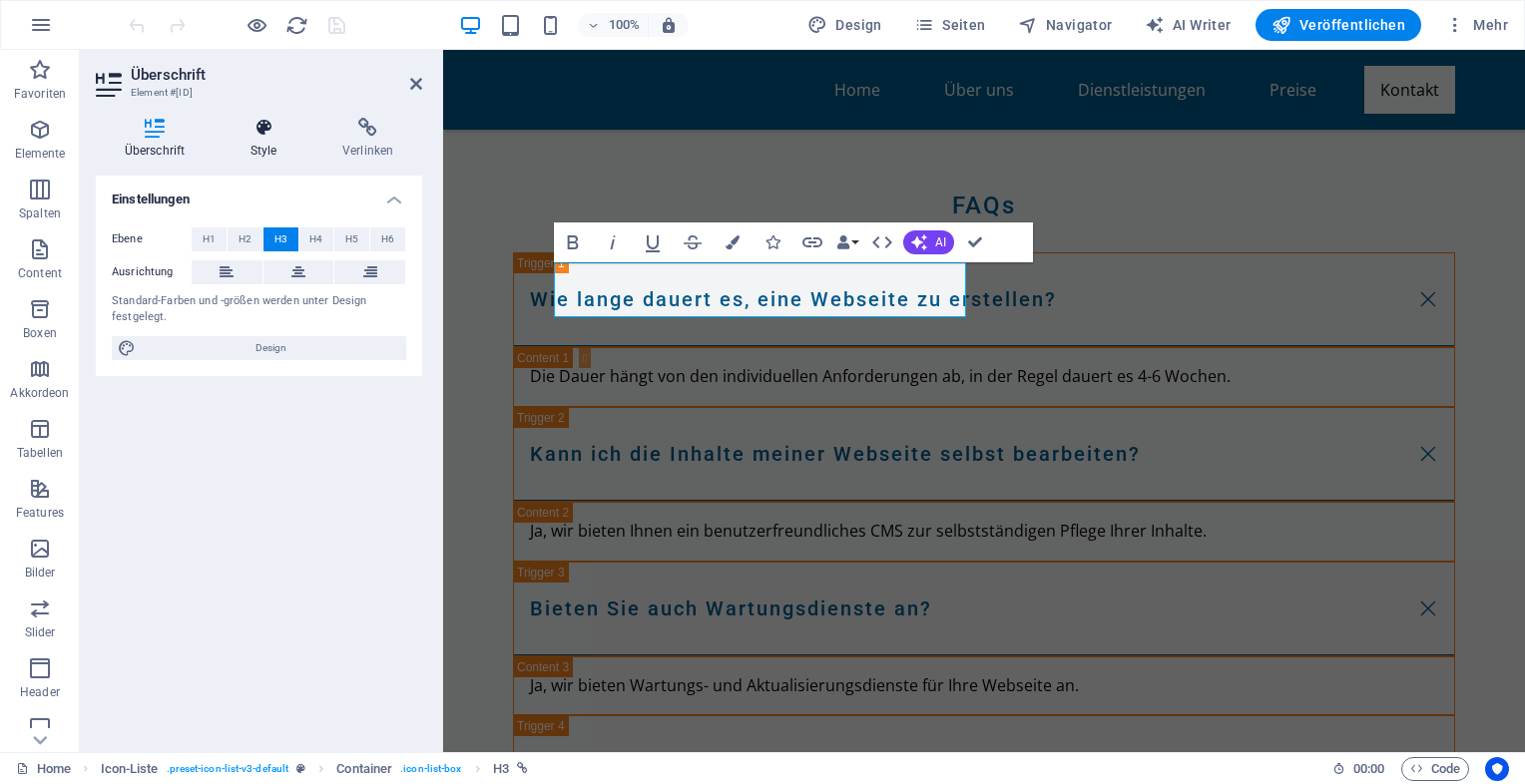 click at bounding box center (263, 128) 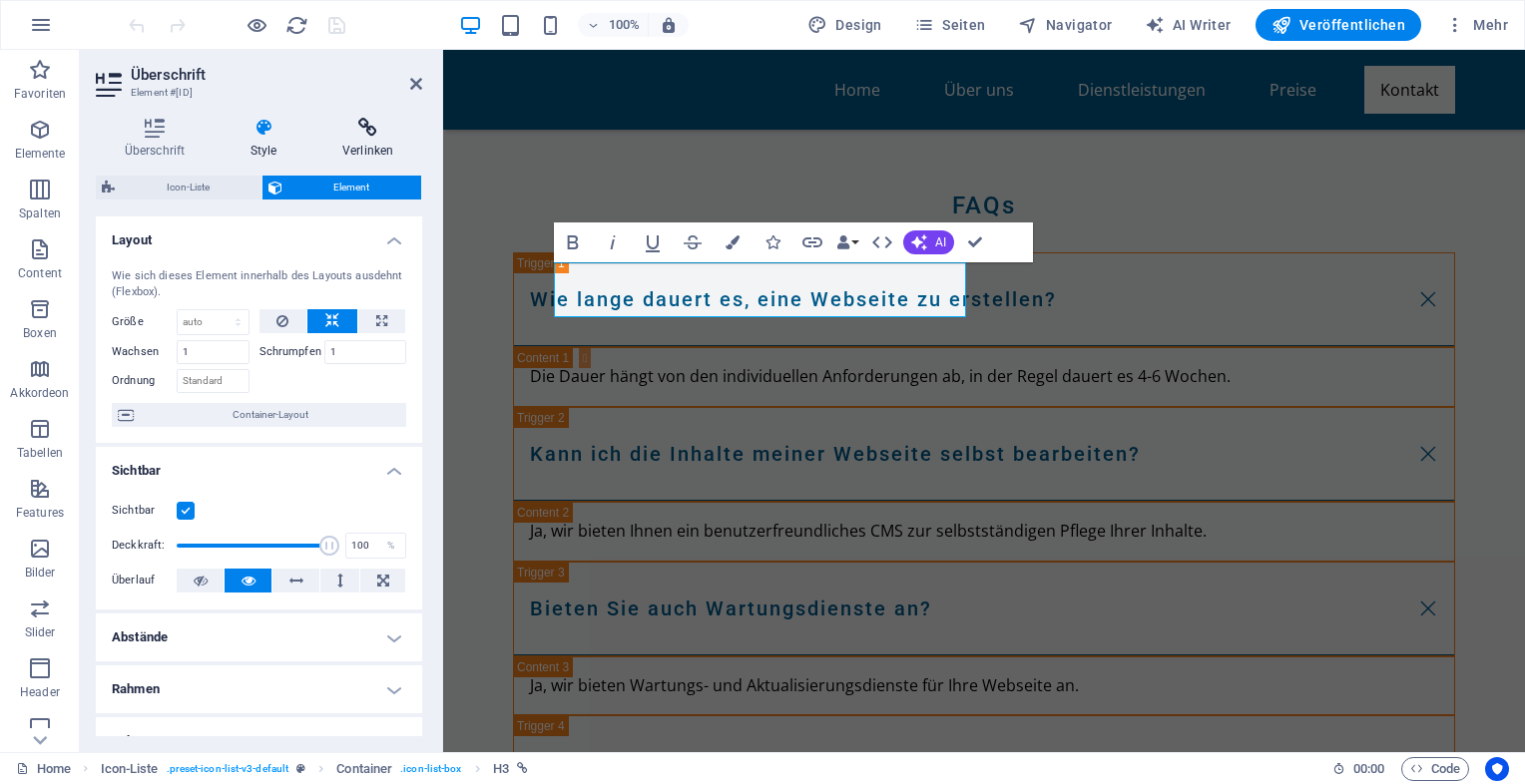 click on "Verlinken" at bounding box center [367, 139] 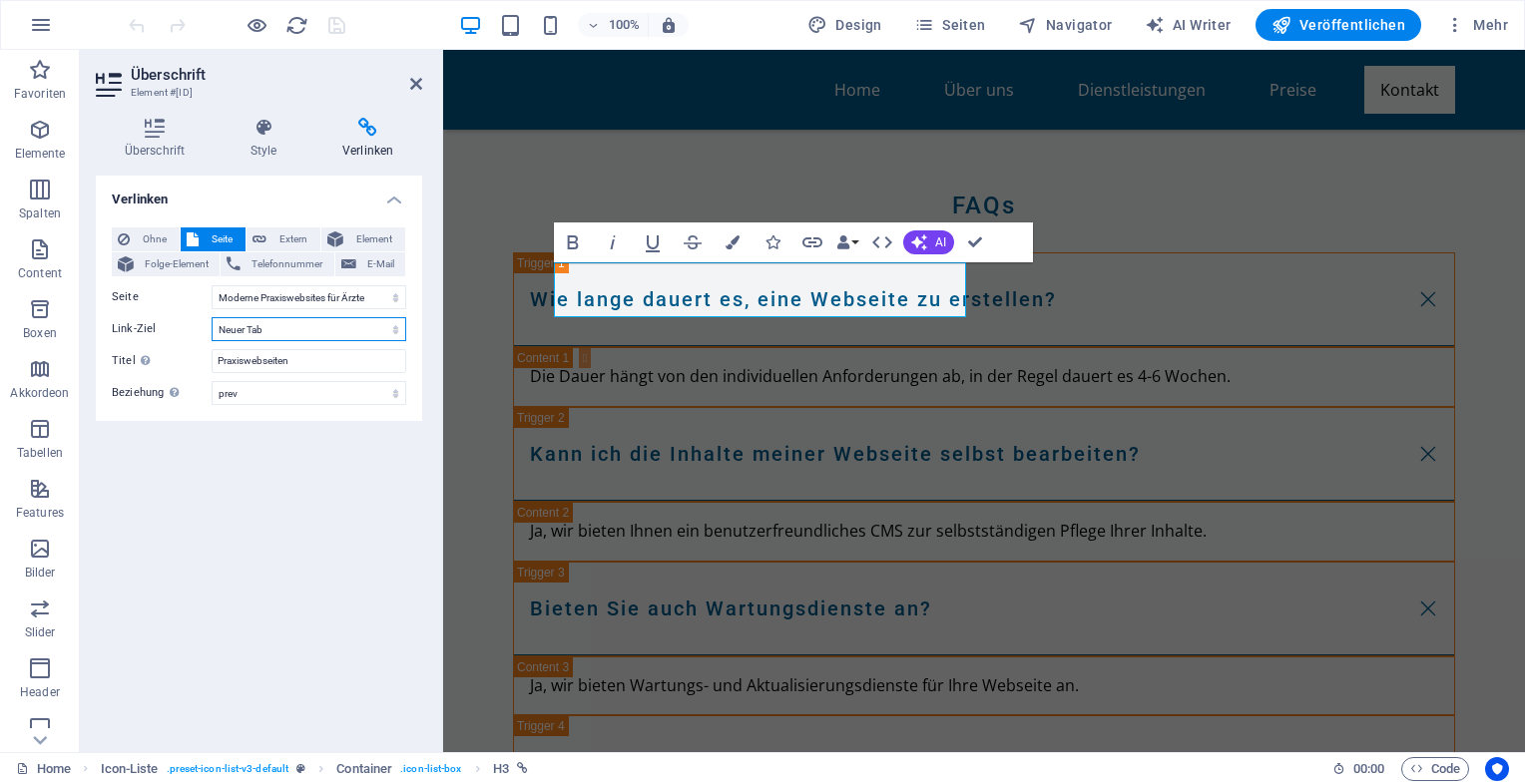 click on "Neuer Tab Gleicher Tab Overlay" at bounding box center (308, 329) 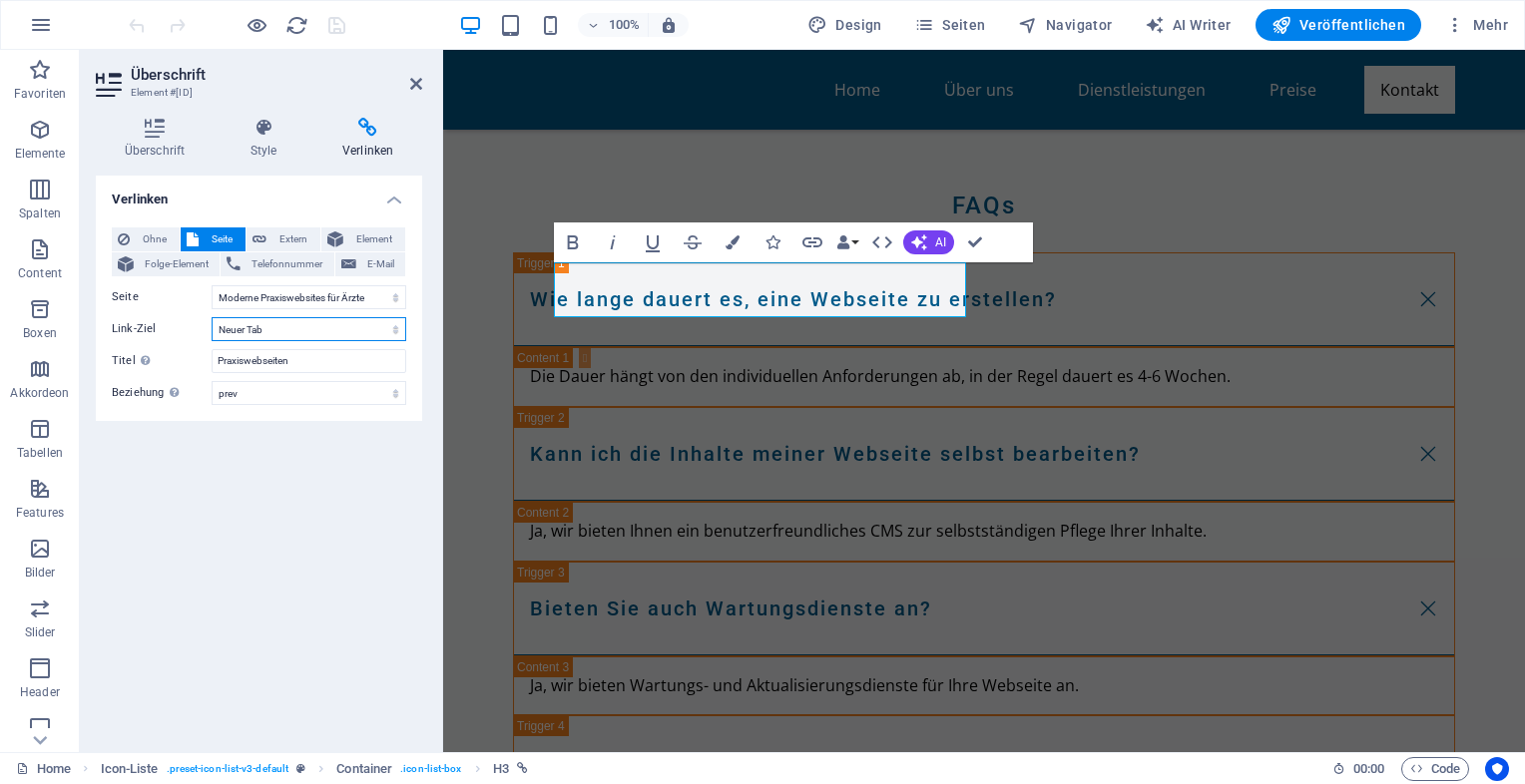 select 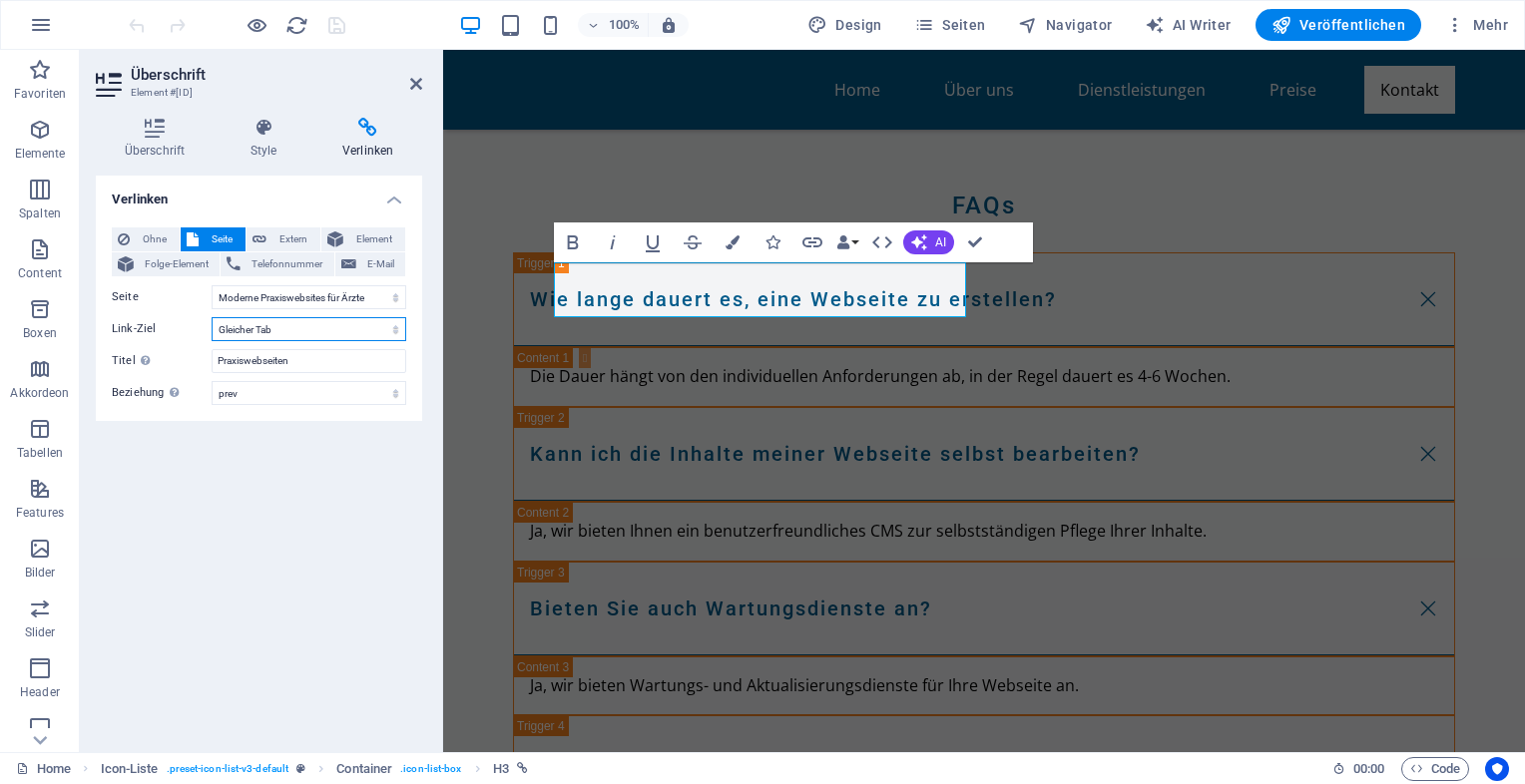 click on "Neuer Tab Gleicher Tab Overlay" at bounding box center (308, 329) 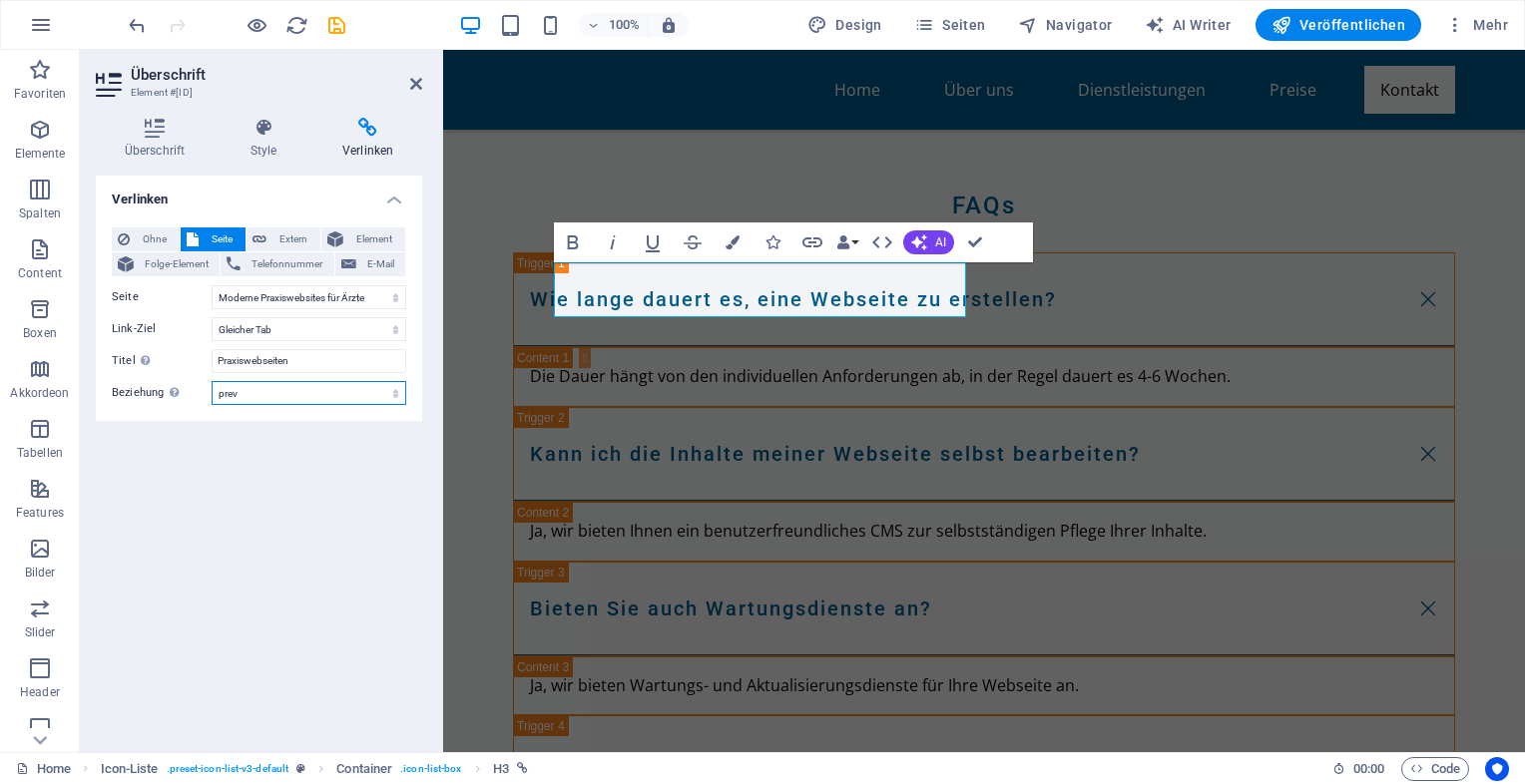 click on "alternate author bookmark external help license next nofollow noreferrer noopener prev search tag" at bounding box center [308, 393] 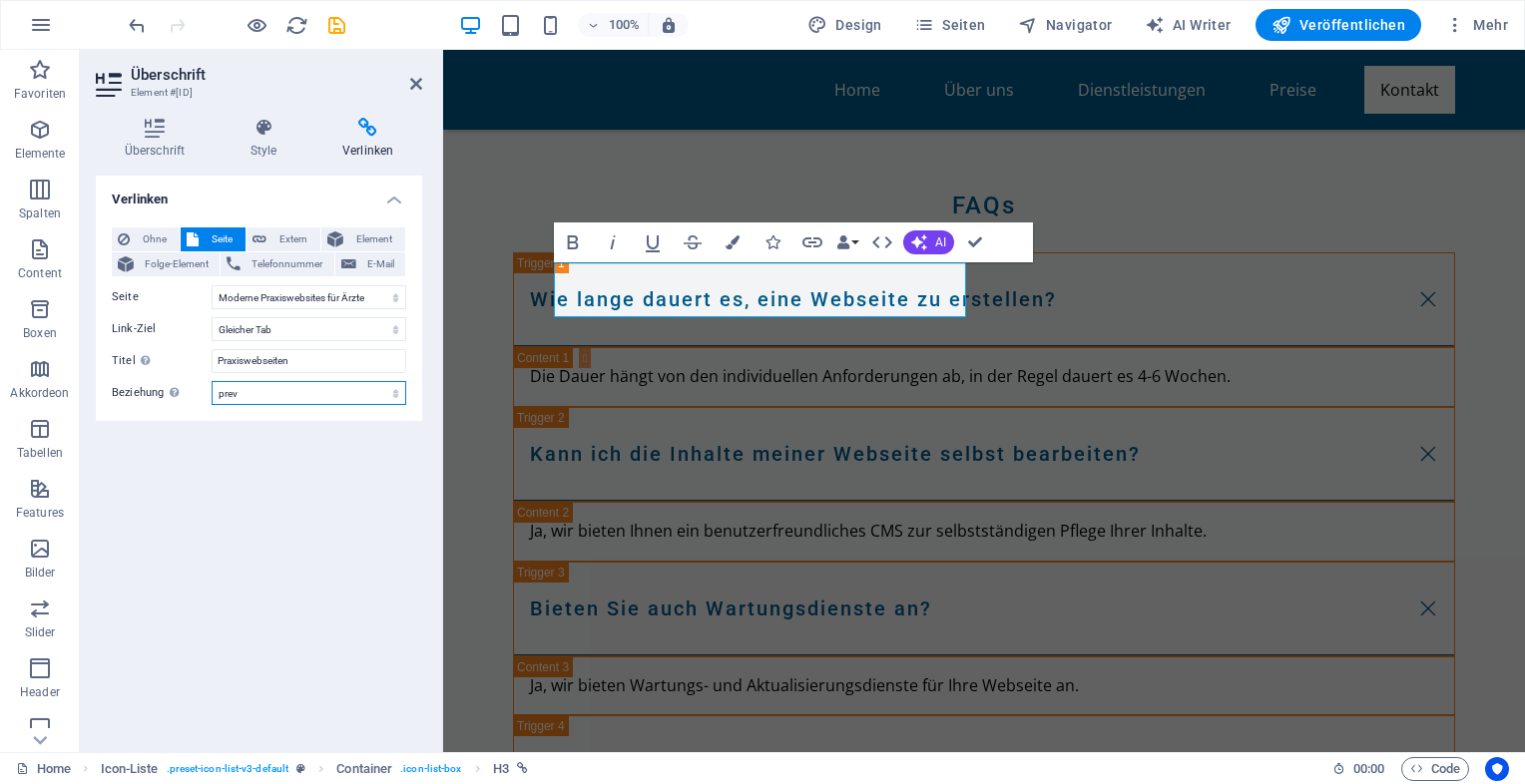 select 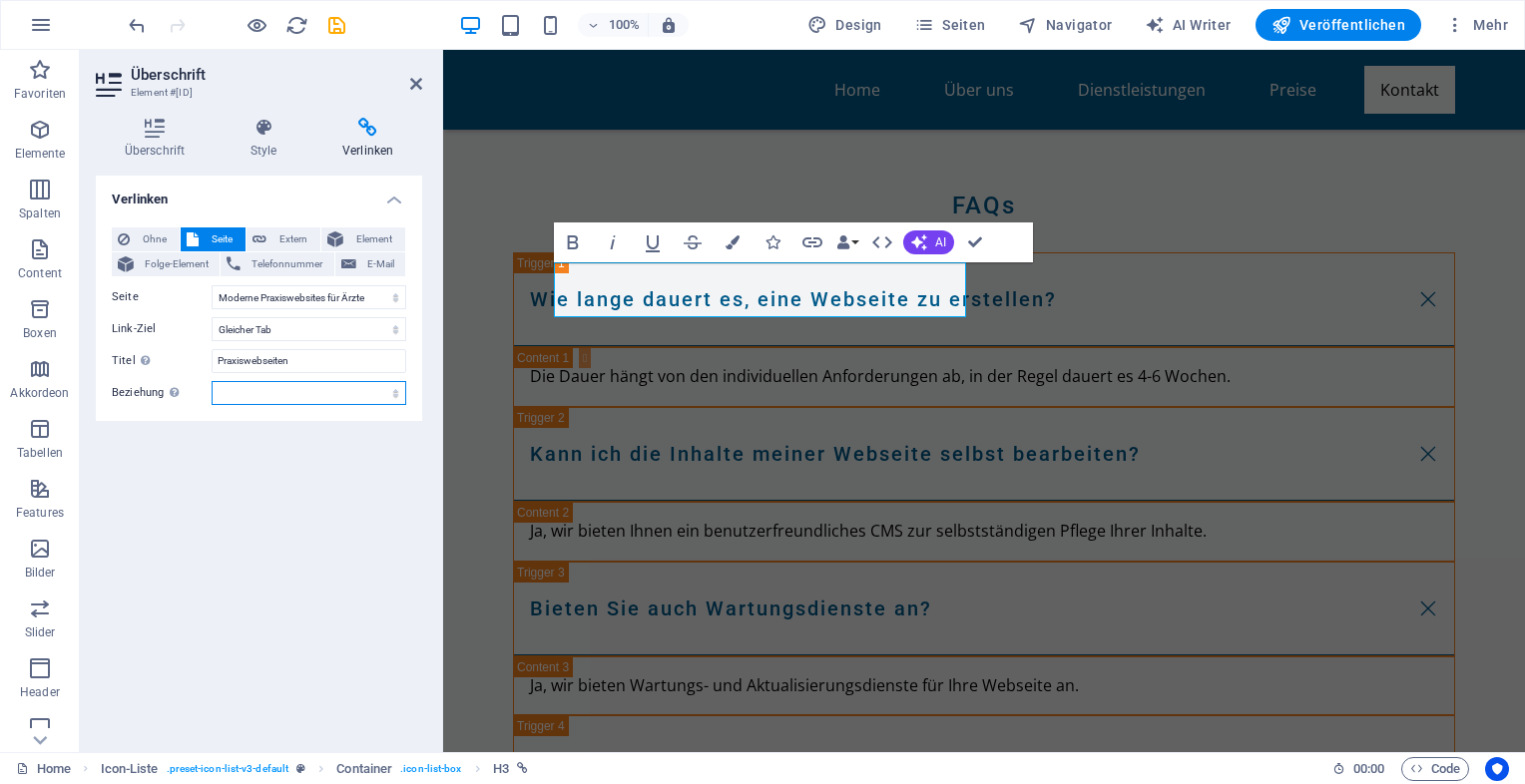 click on "alternate author bookmark external help license next nofollow noreferrer noopener prev search tag" at bounding box center (308, 393) 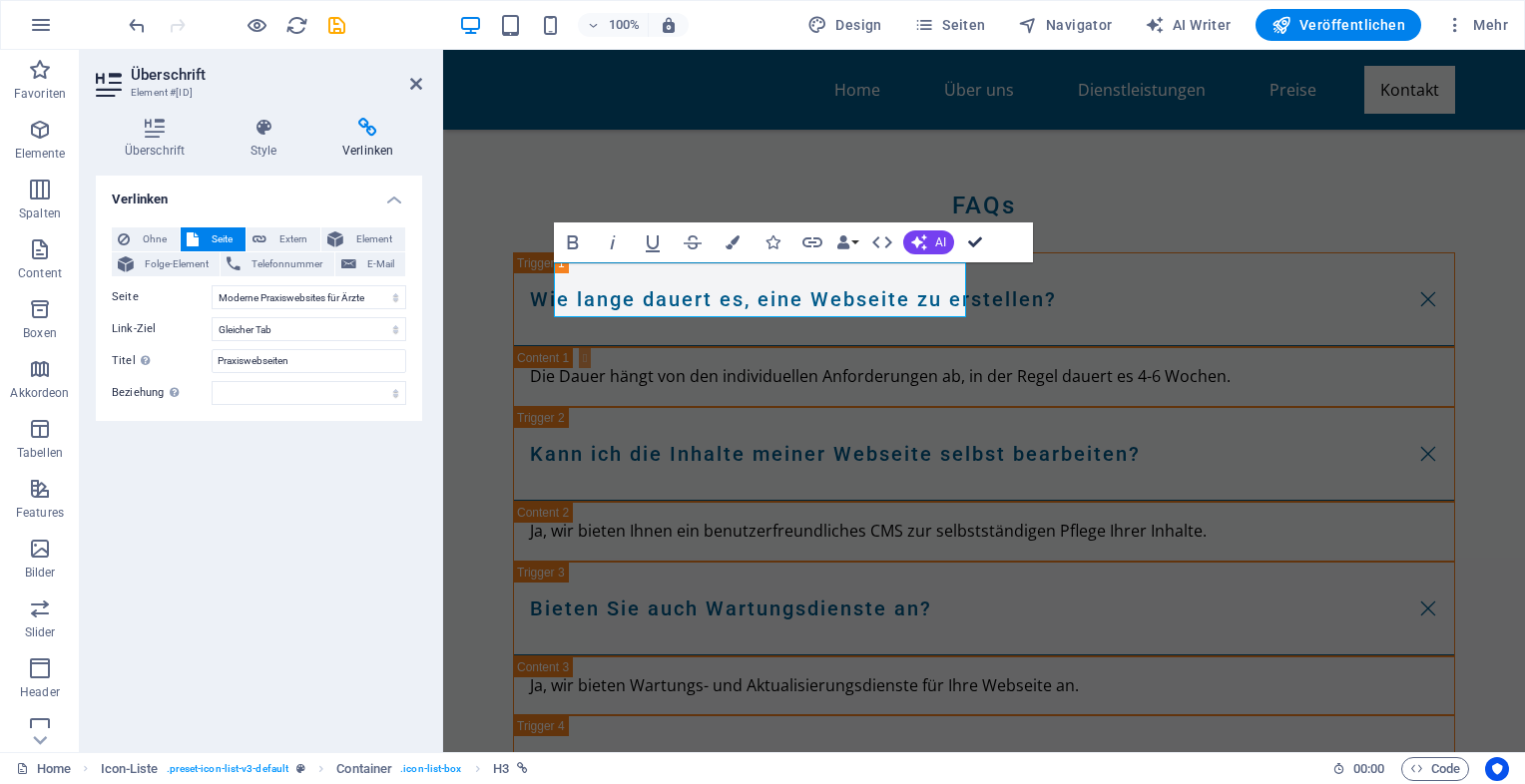 scroll, scrollTop: 9014, scrollLeft: 0, axis: vertical 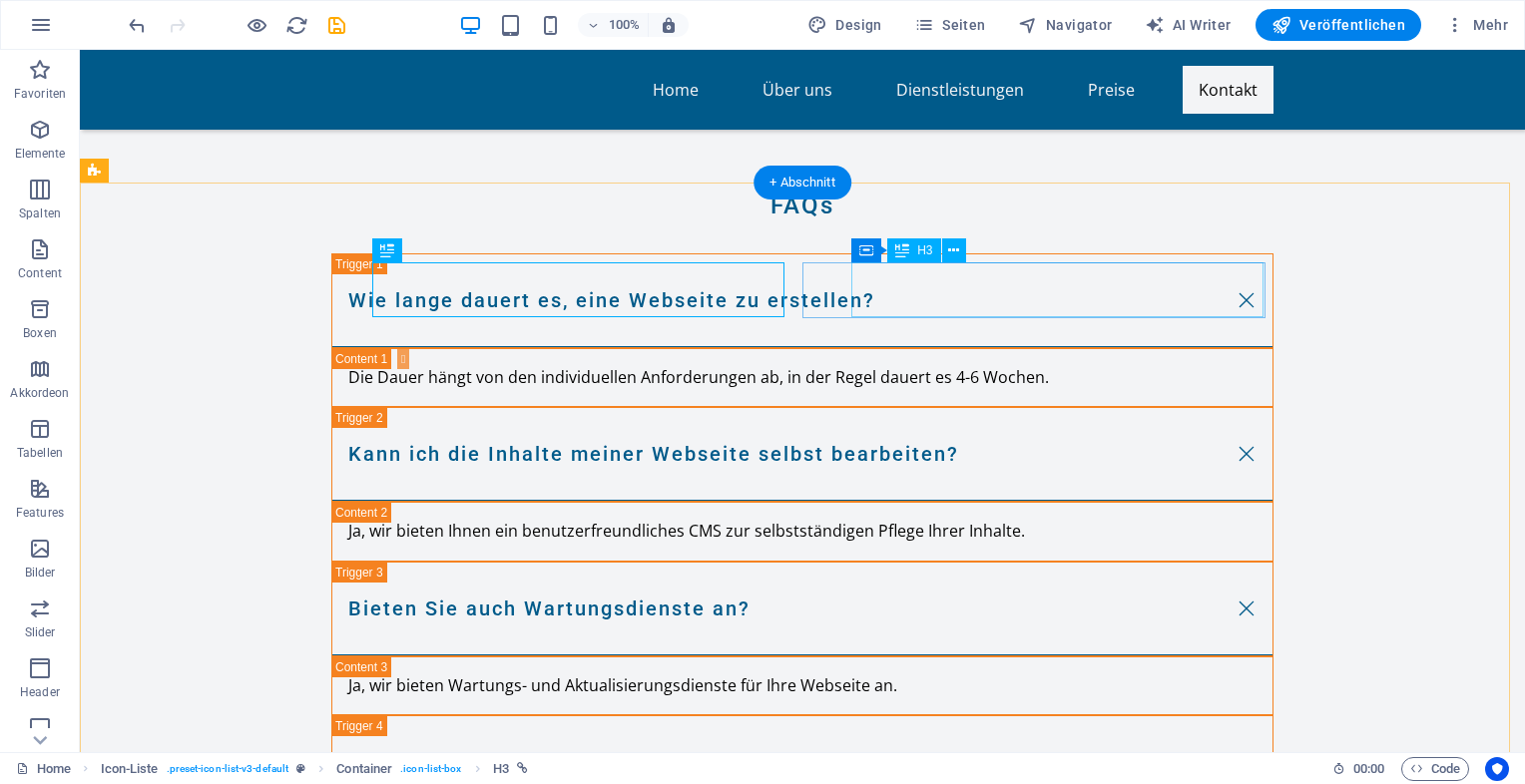 click on "Premium-Websites für Chirurgen" at bounding box center (302, 4213) 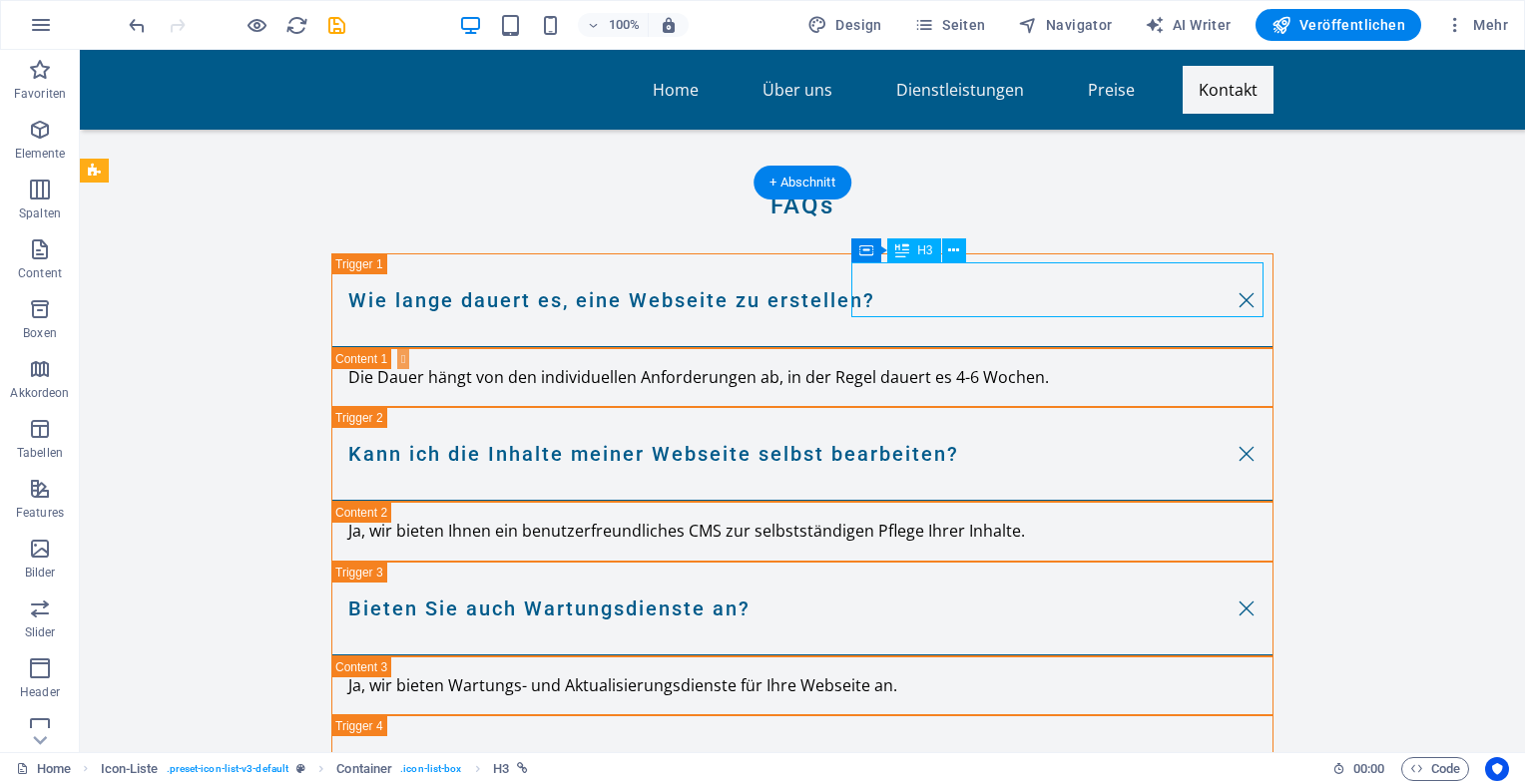 click on "Premium-Websites für Chirurgen" at bounding box center (302, 4213) 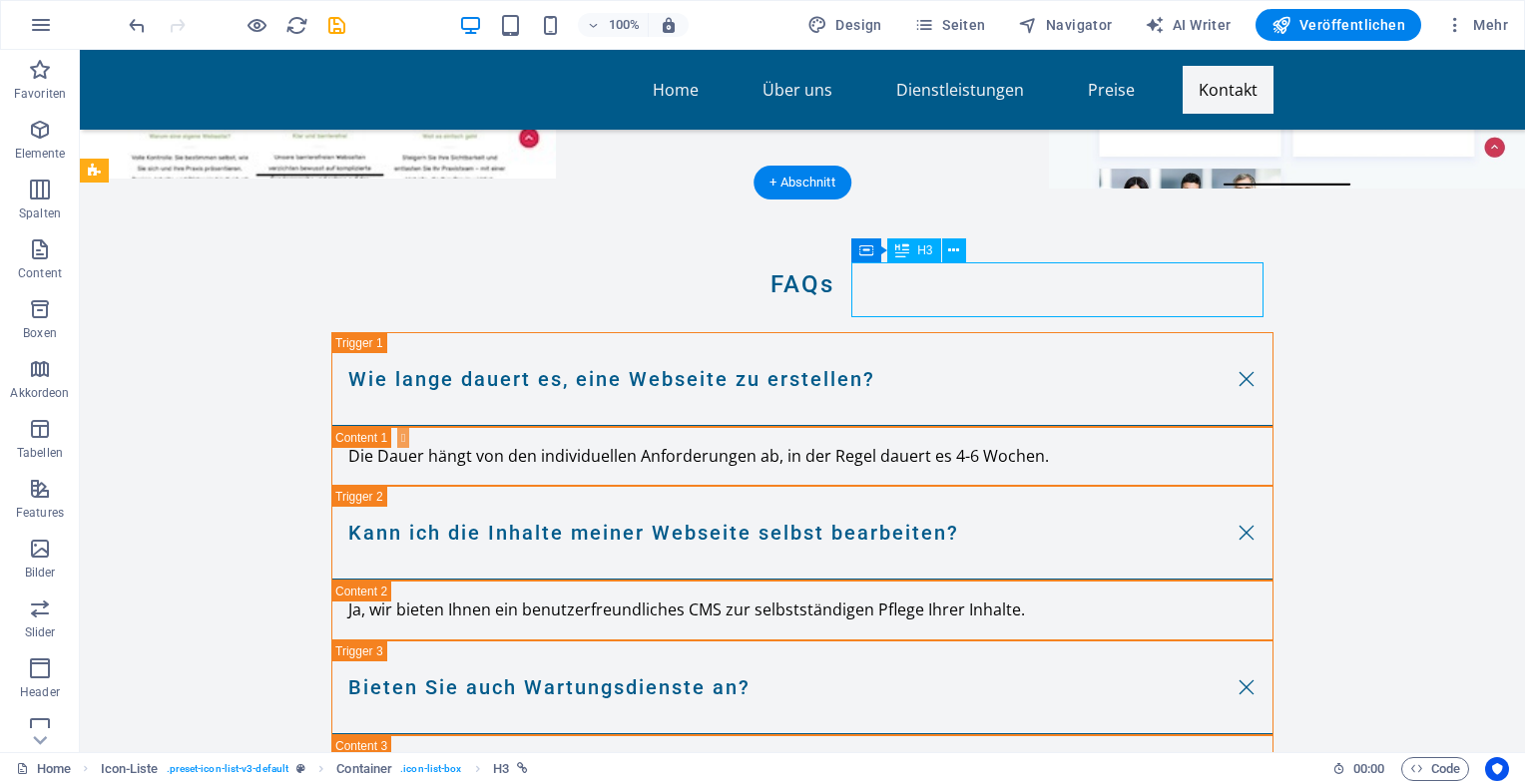 select on "4" 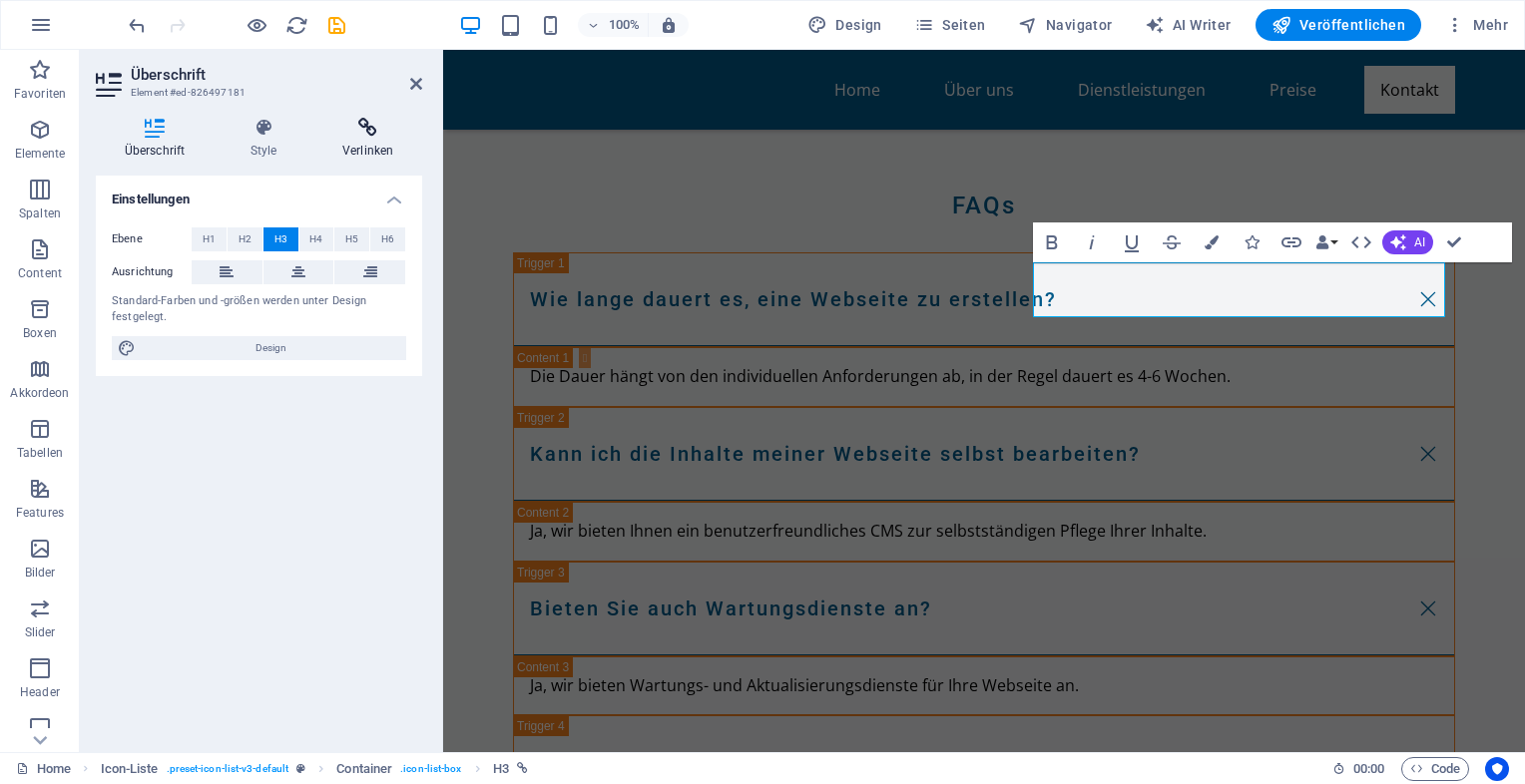 click on "Verlinken" at bounding box center [367, 139] 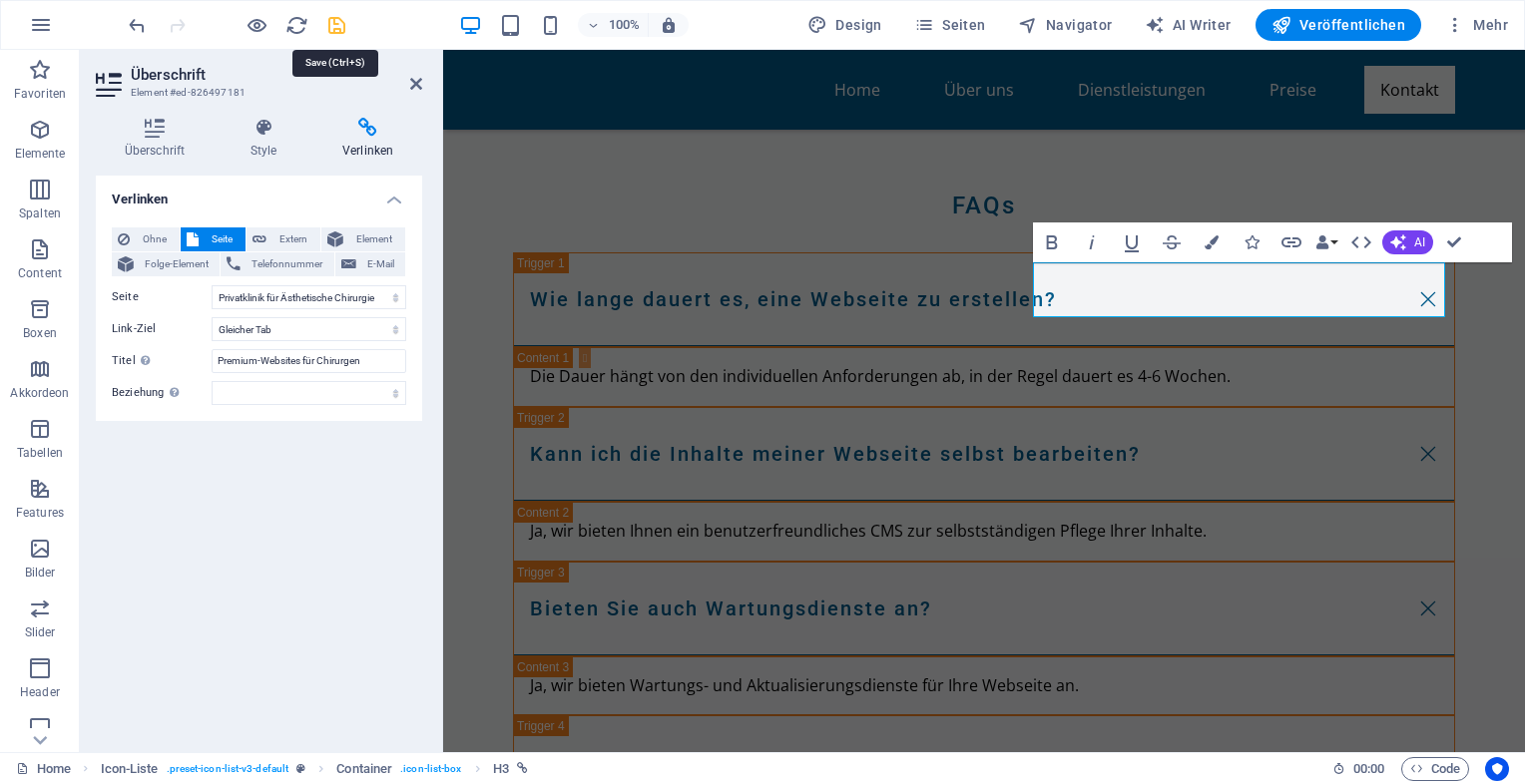 click at bounding box center (336, 25) 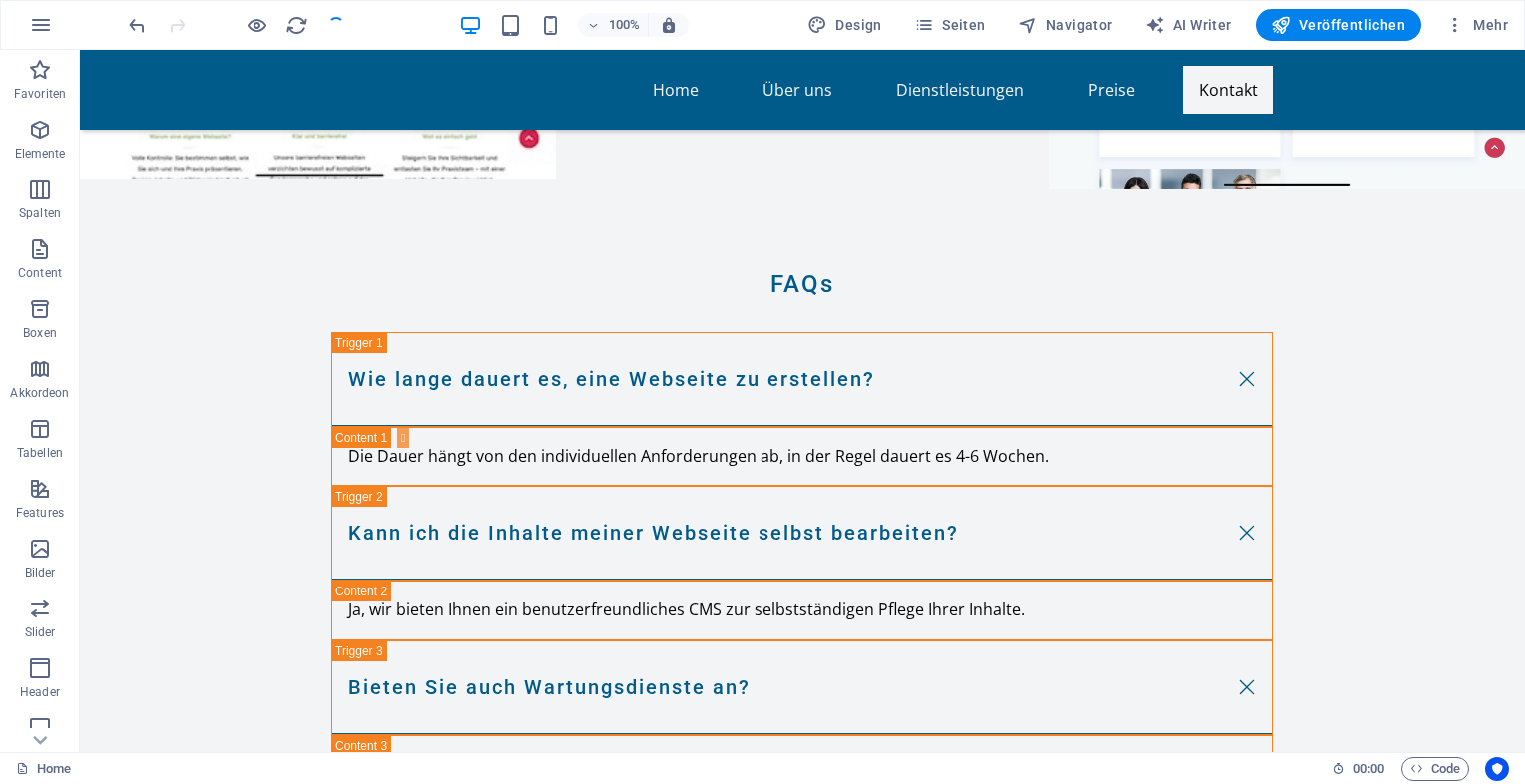 scroll, scrollTop: 9014, scrollLeft: 0, axis: vertical 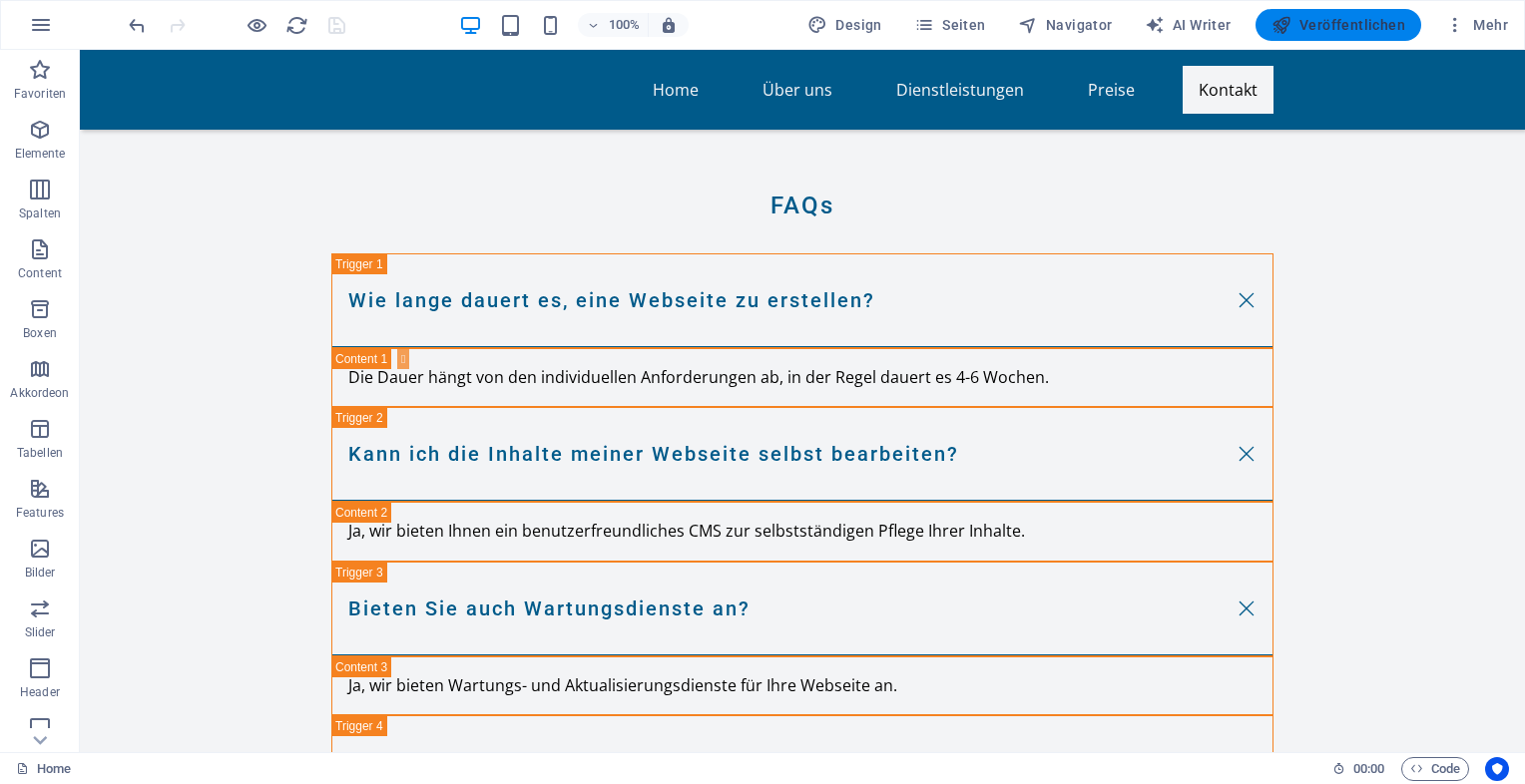 click on "Veröffentlichen" at bounding box center (1338, 25) 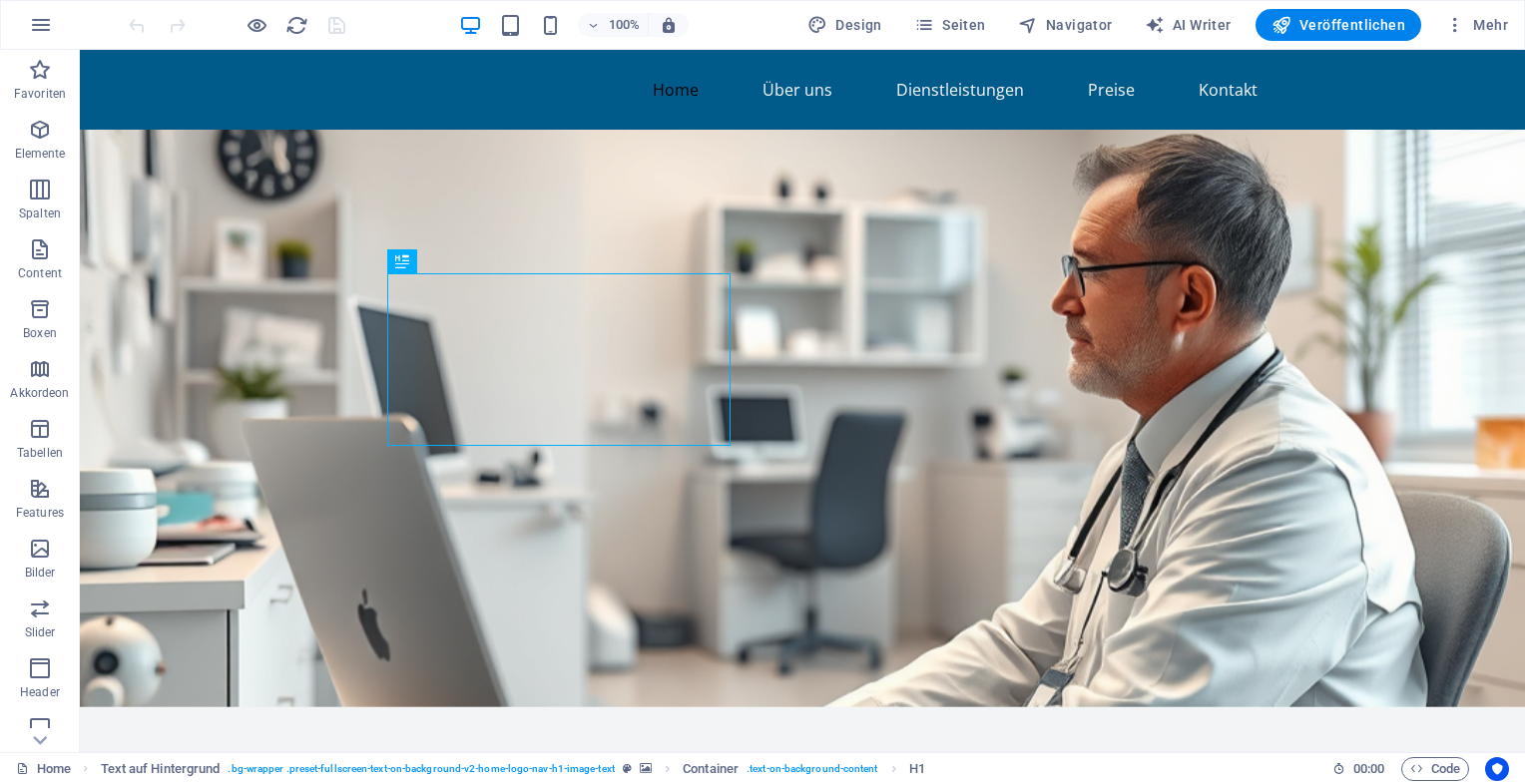 scroll, scrollTop: 0, scrollLeft: 0, axis: both 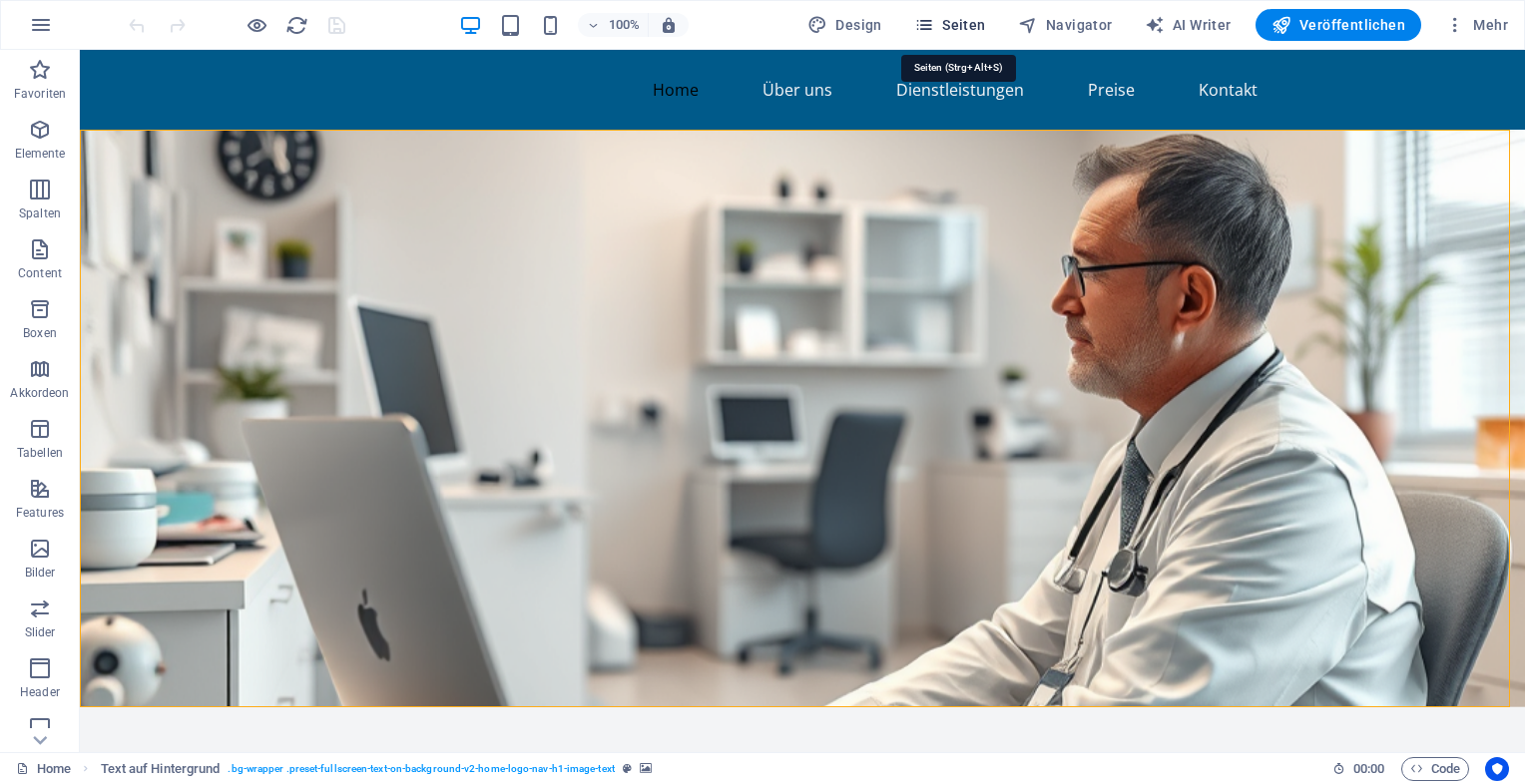 click on "Seiten" at bounding box center (950, 25) 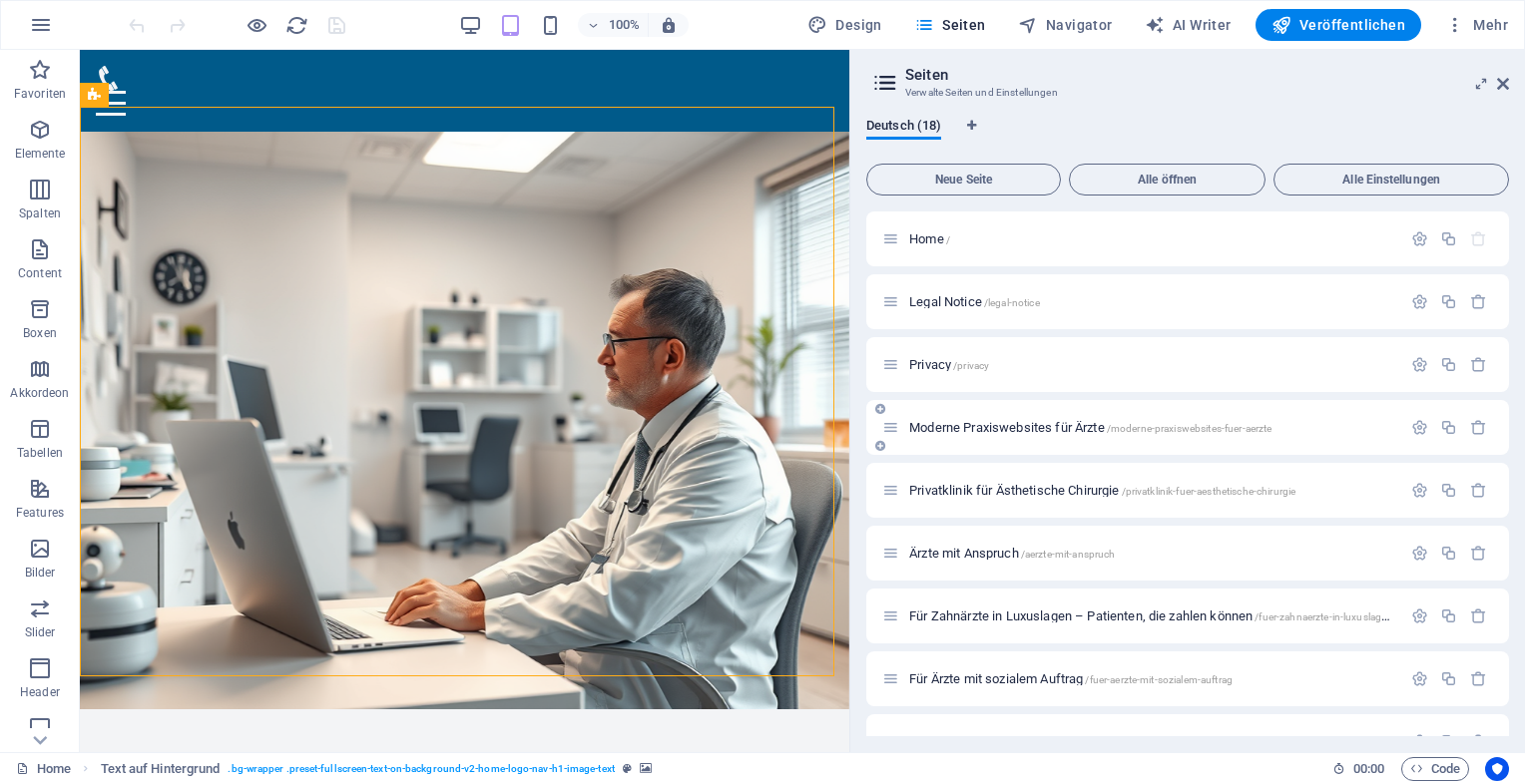 click on "Moderne Praxiswebsites für Ärzte /moderne-praxiswebsites-fuer-aerzte" at bounding box center (1142, 427) 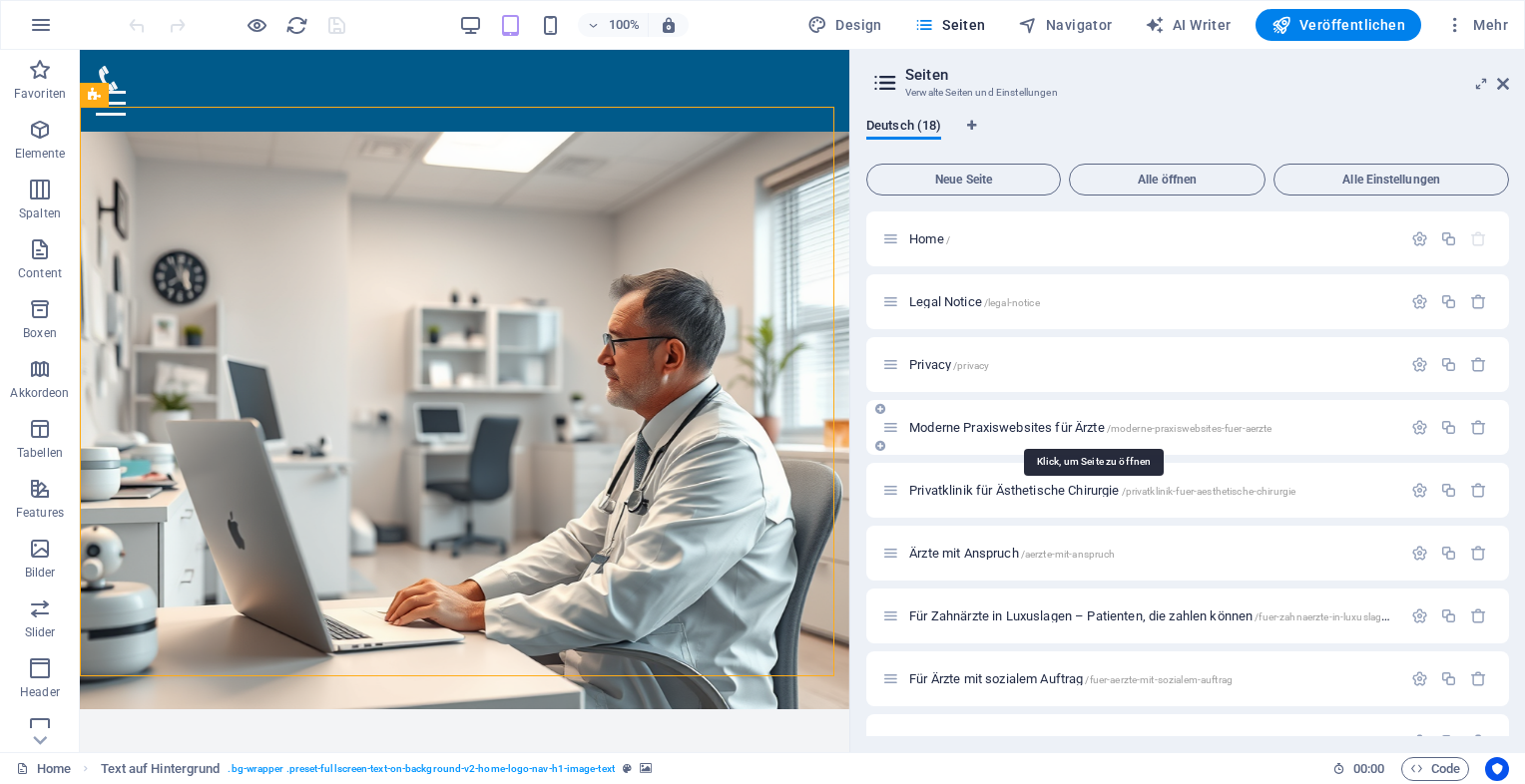 click on "Moderne Praxiswebsites für Ärzte /moderne-praxiswebsites-fuer-aerzte" at bounding box center (1090, 427) 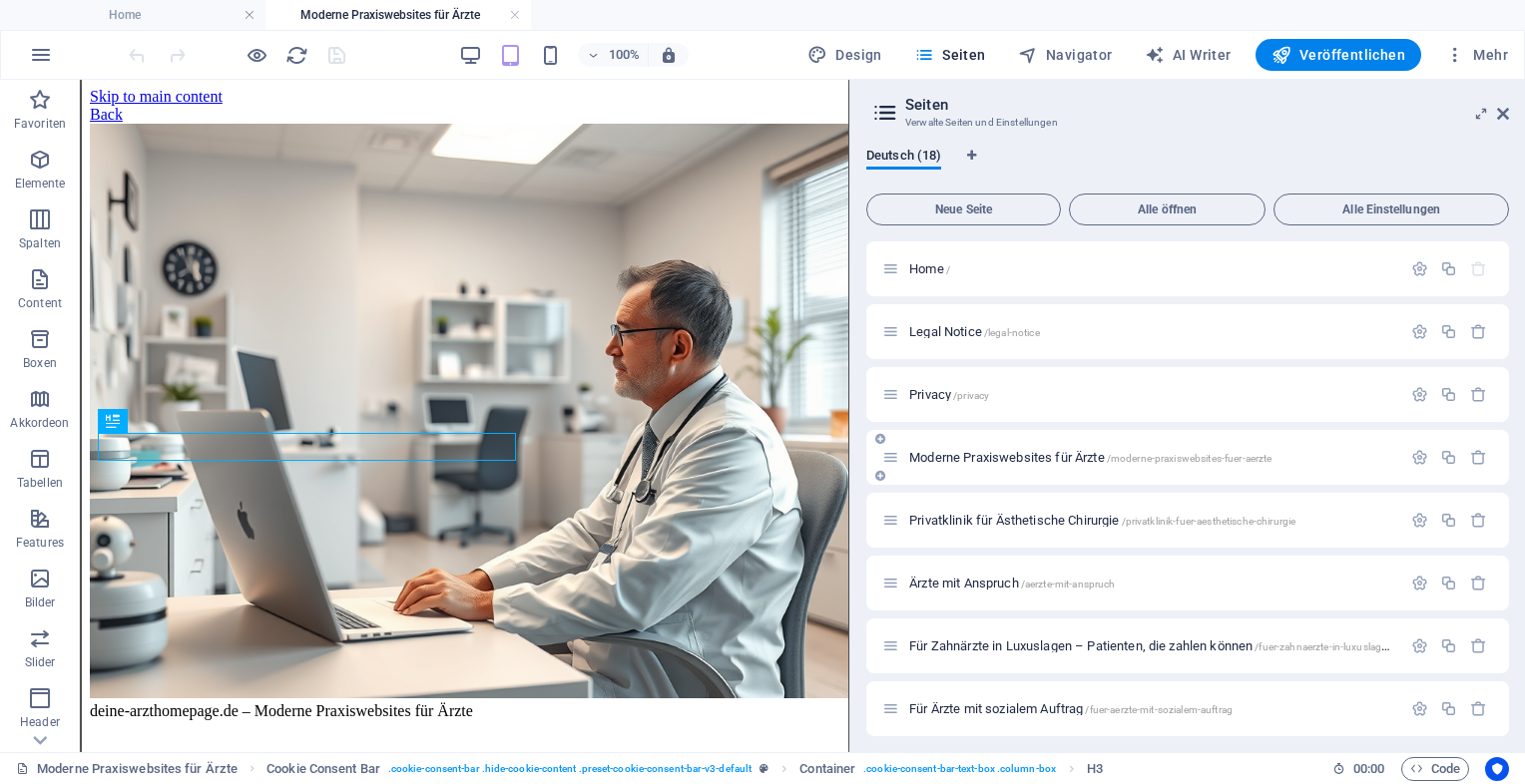 scroll, scrollTop: 1853, scrollLeft: 0, axis: vertical 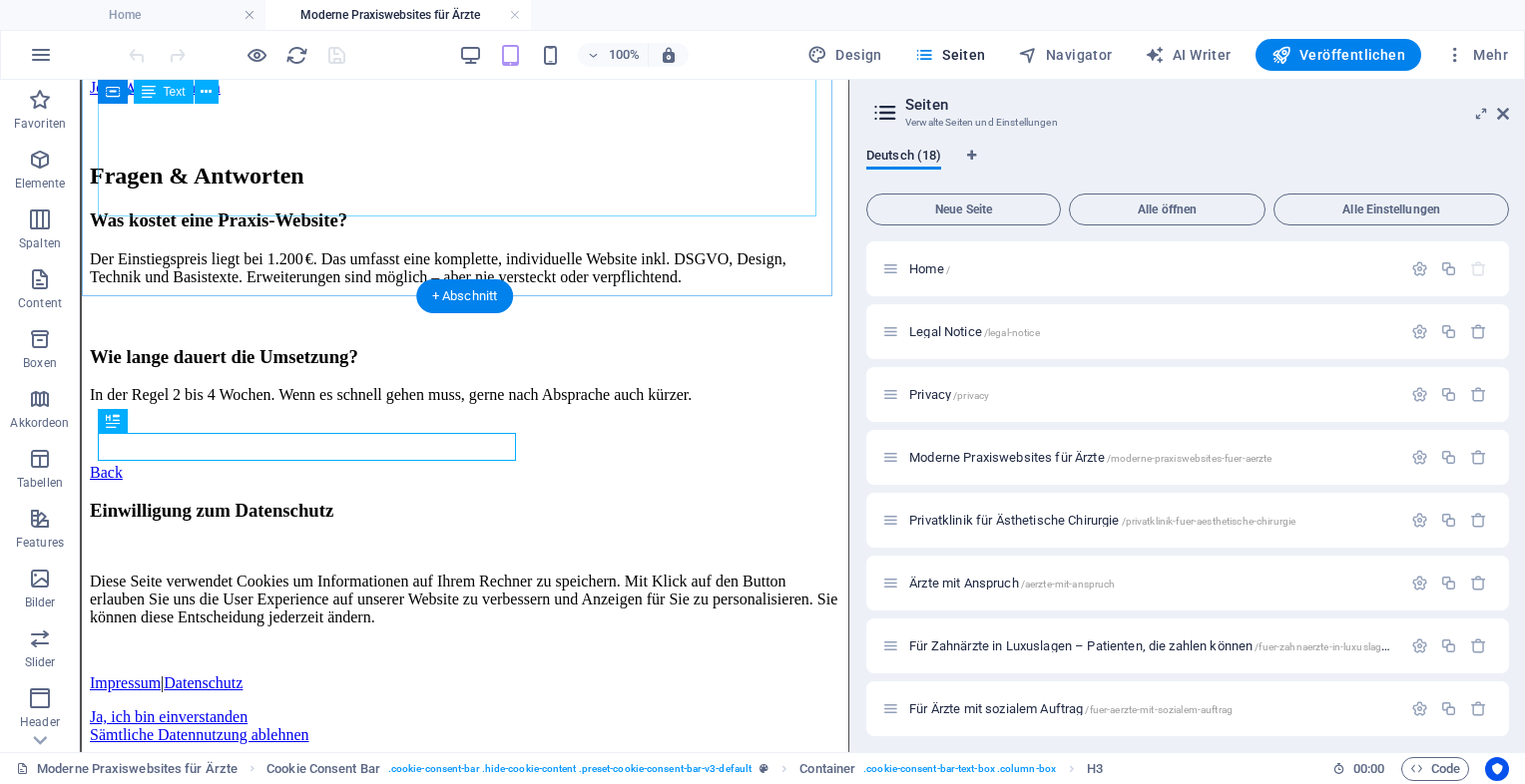 click on "deine-arzthomepage.de – Moderne Praxiswebsites für Ärzte
Willkommen bei  deine-arzthomepage.de
Moderne Websites für Ärzte und medizinische Einrichtungen  – technisch zuverlässig, rechtssicher und optisch überzeugend. Klar, schnell, mobilfähig und auf Wunsch mit Online-Terminfunktion.
Mehr Informationen anfordern
Warum eine moderne Praxis-Website heute unverzichtbar ist
Patienten informieren sich fast immer zuerst online. Wer hier nicht seriös auftritt, wird übersehen. Eine klare, strukturierte Website spart zudem Zeit in der Praxis – durch gute Information und einfache Kontaktaufnahme.
Was Sie bei uns bekommen:
Individuelles Webdesign speziell für Ärzte
DSGVO-konform inkl. Cookie-Hinweis, Impressum und Datenschutzerklärung
Mobil optimiert für Smartphones & Tablets
Technisch einwandfrei & wartungsarm
Optional: Online-Termine, Rezeptformulare, Patienten-Downloads" at bounding box center (464, -272) 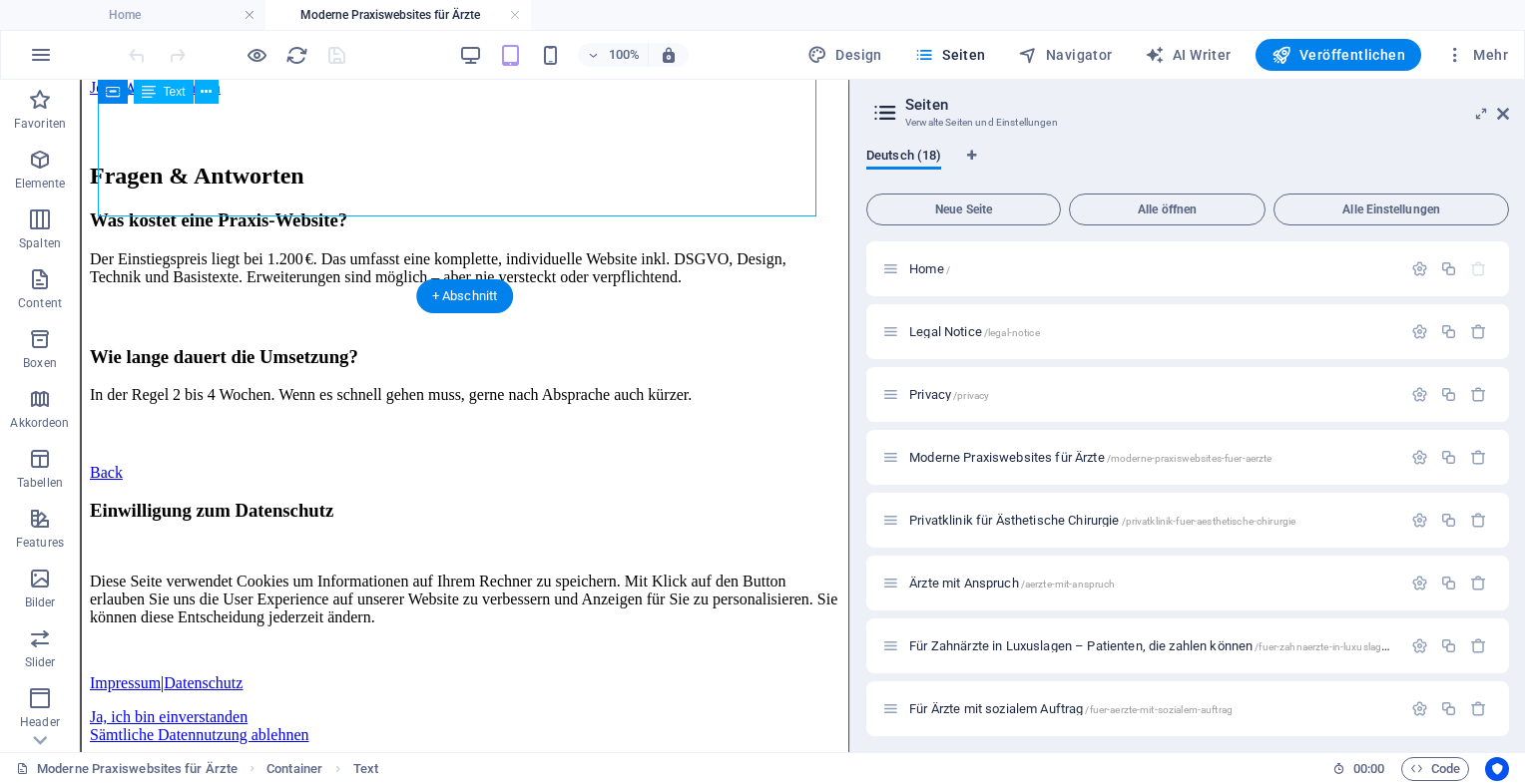 click on "deine-arzthomepage.de – Moderne Praxiswebsites für Ärzte
Willkommen bei  deine-arzthomepage.de
Moderne Websites für Ärzte und medizinische Einrichtungen  – technisch zuverlässig, rechtssicher und optisch überzeugend. Klar, schnell, mobilfähig und auf Wunsch mit Online-Terminfunktion.
Mehr Informationen anfordern
Warum eine moderne Praxis-Website heute unverzichtbar ist
Patienten informieren sich fast immer zuerst online. Wer hier nicht seriös auftritt, wird übersehen. Eine klare, strukturierte Website spart zudem Zeit in der Praxis – durch gute Information und einfache Kontaktaufnahme.
Was Sie bei uns bekommen:
Individuelles Webdesign speziell für Ärzte
DSGVO-konform inkl. Cookie-Hinweis, Impressum und Datenschutzerklärung
Mobil optimiert für Smartphones & Tablets
Technisch einwandfrei & wartungsarm
Optional: Online-Termine, Rezeptformulare, Patienten-Downloads" at bounding box center (464, -272) 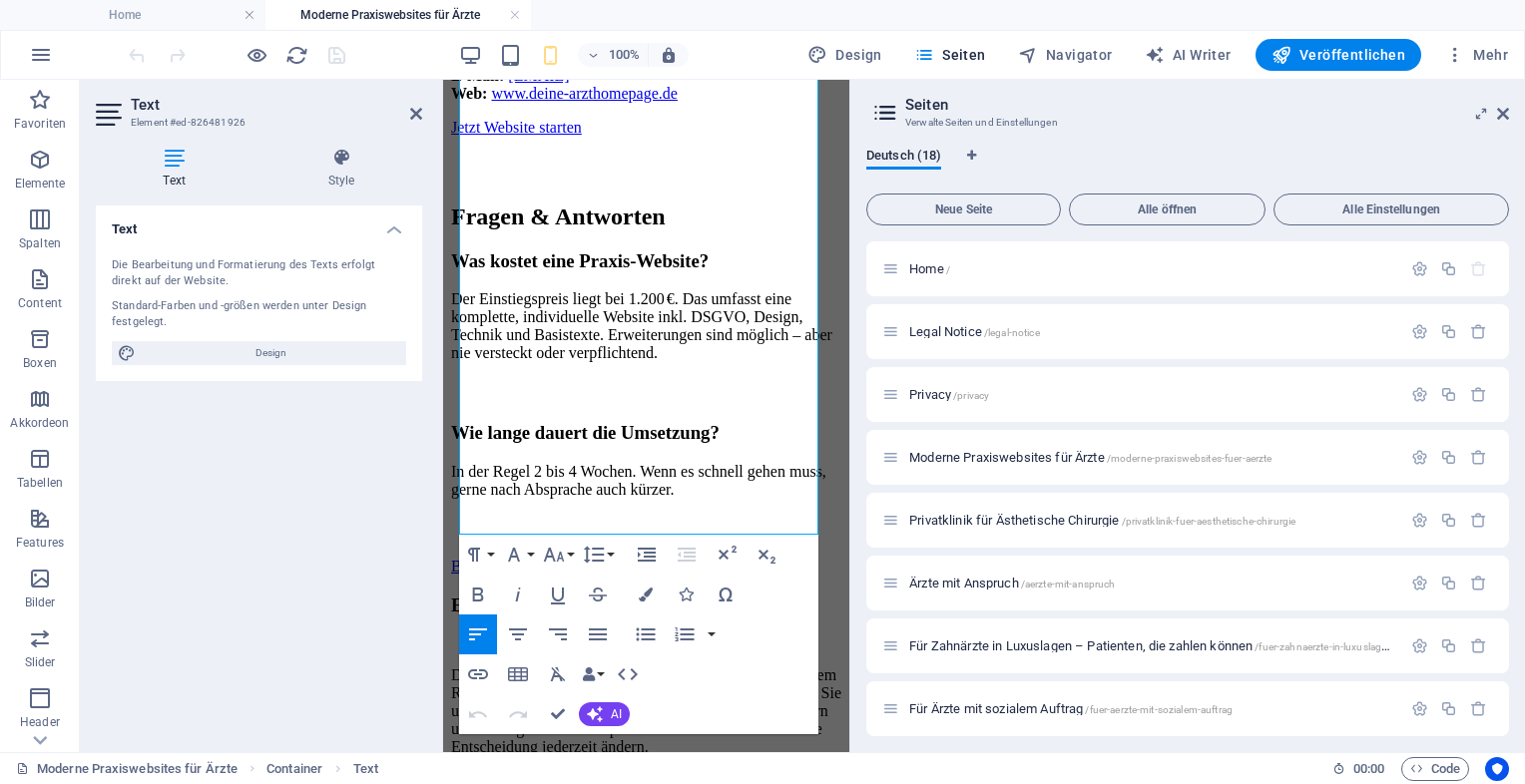 scroll, scrollTop: 1644, scrollLeft: 0, axis: vertical 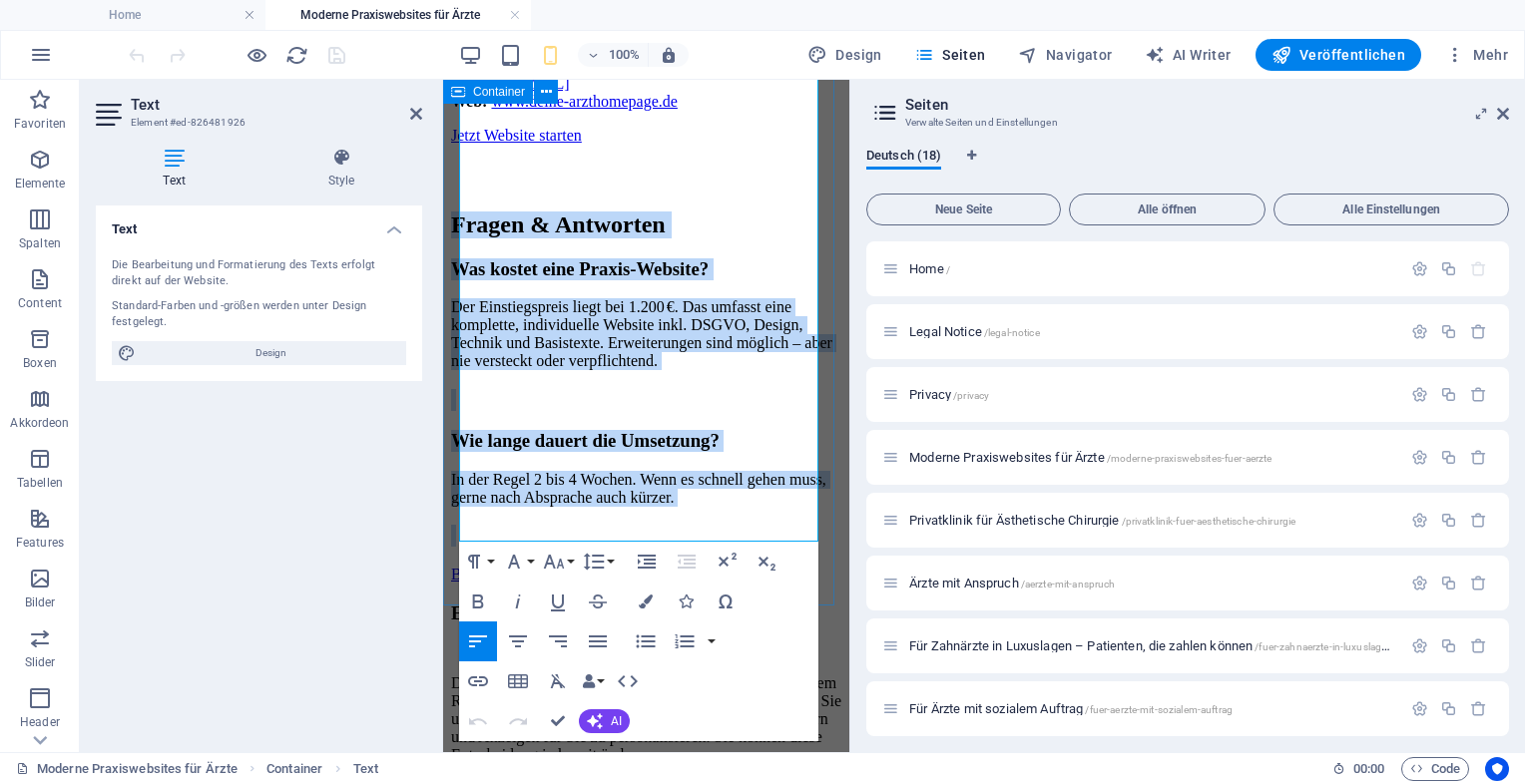 drag, startPoint x: 463, startPoint y: 216, endPoint x: 591, endPoint y: 553, distance: 360.48994 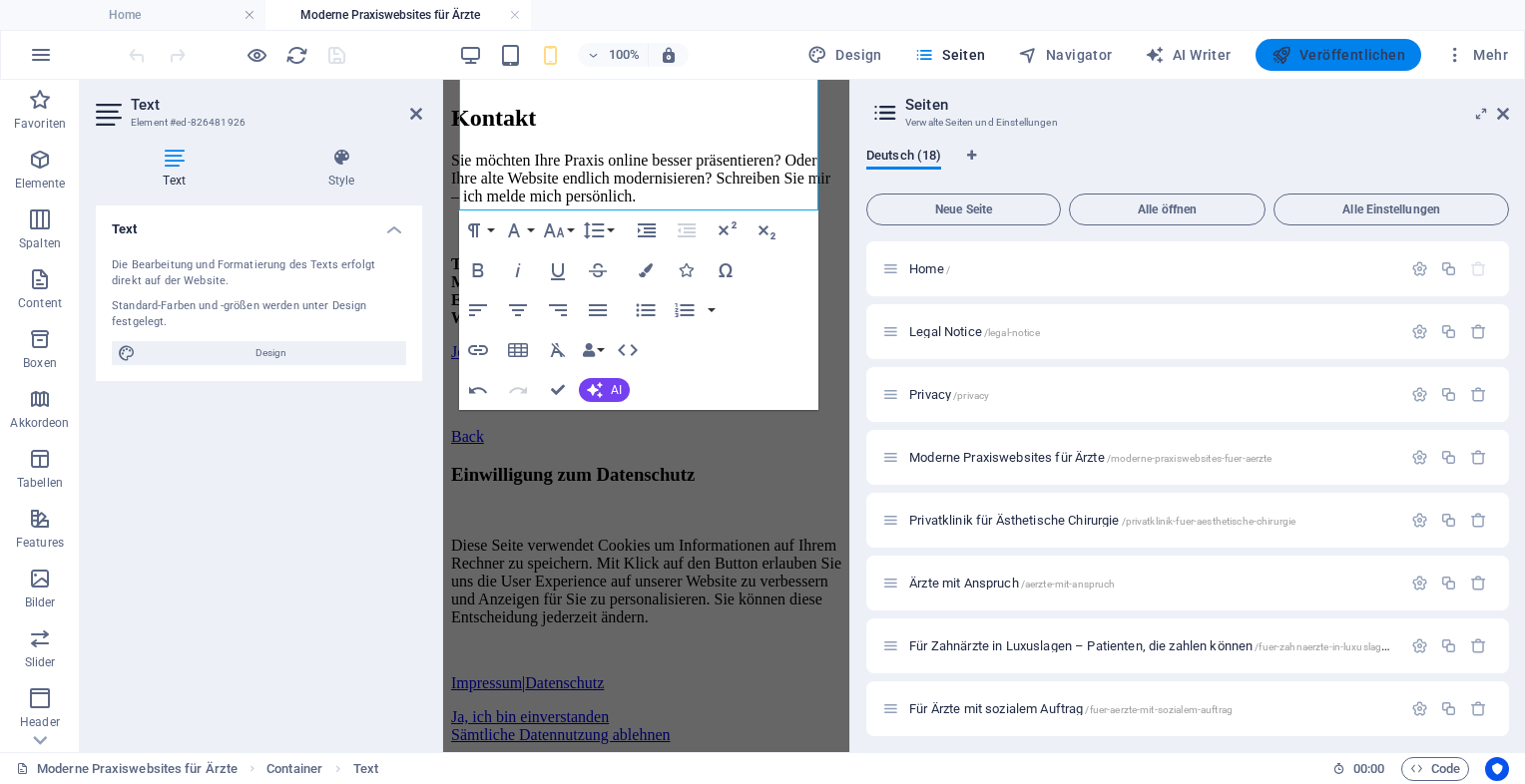 click on "Veröffentlichen" at bounding box center (1338, 55) 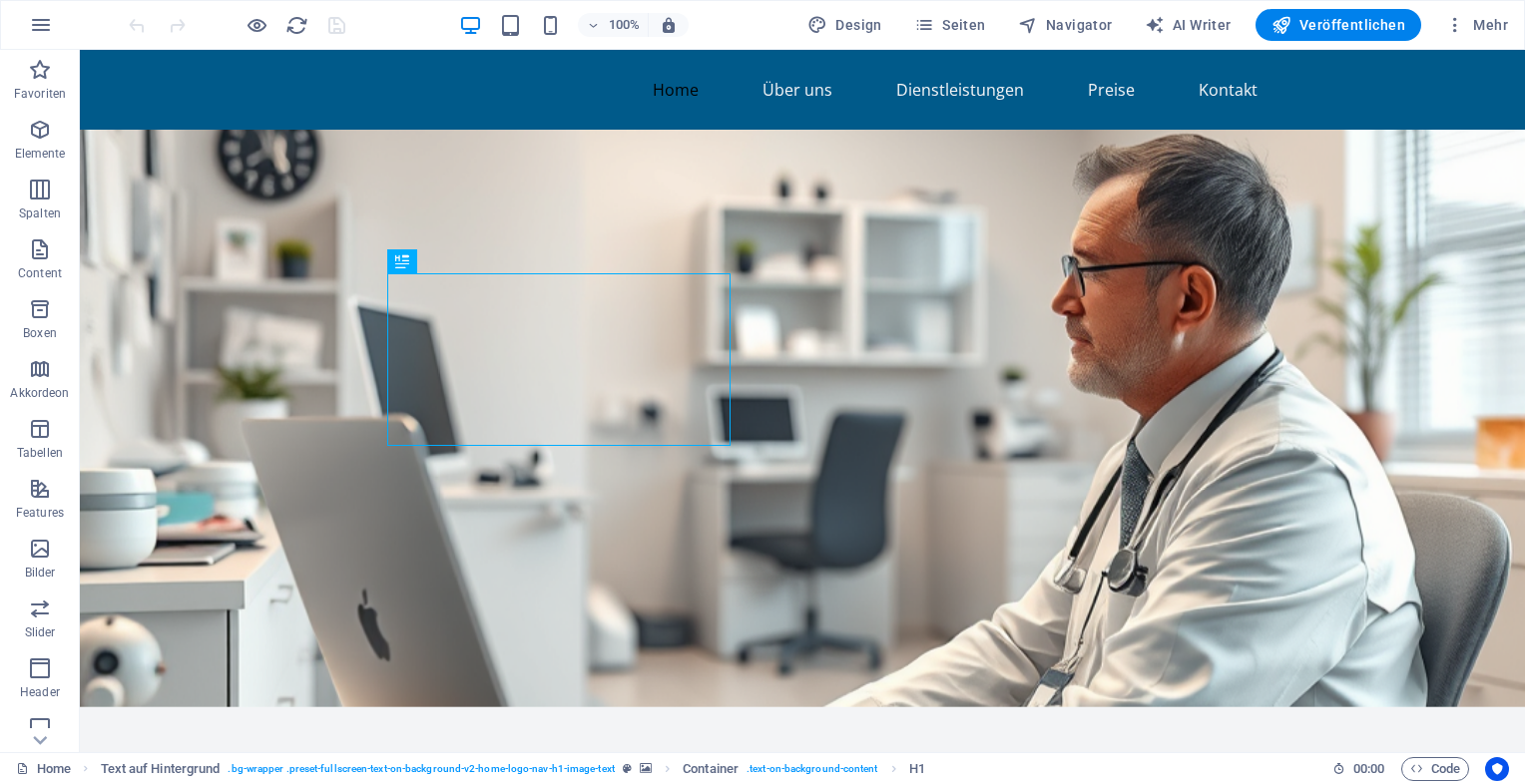 scroll, scrollTop: 0, scrollLeft: 0, axis: both 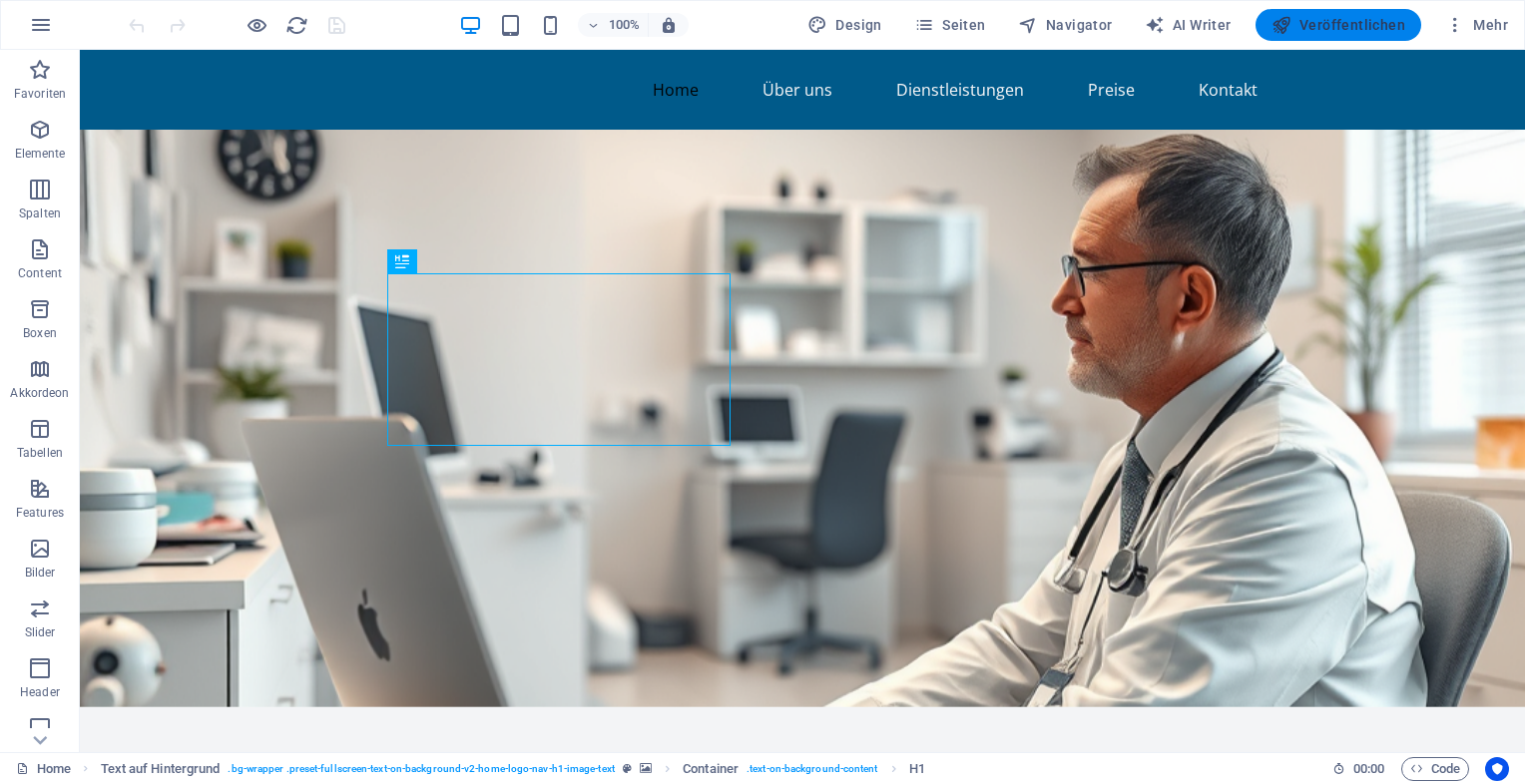 click on "Veröffentlichen" at bounding box center (1338, 25) 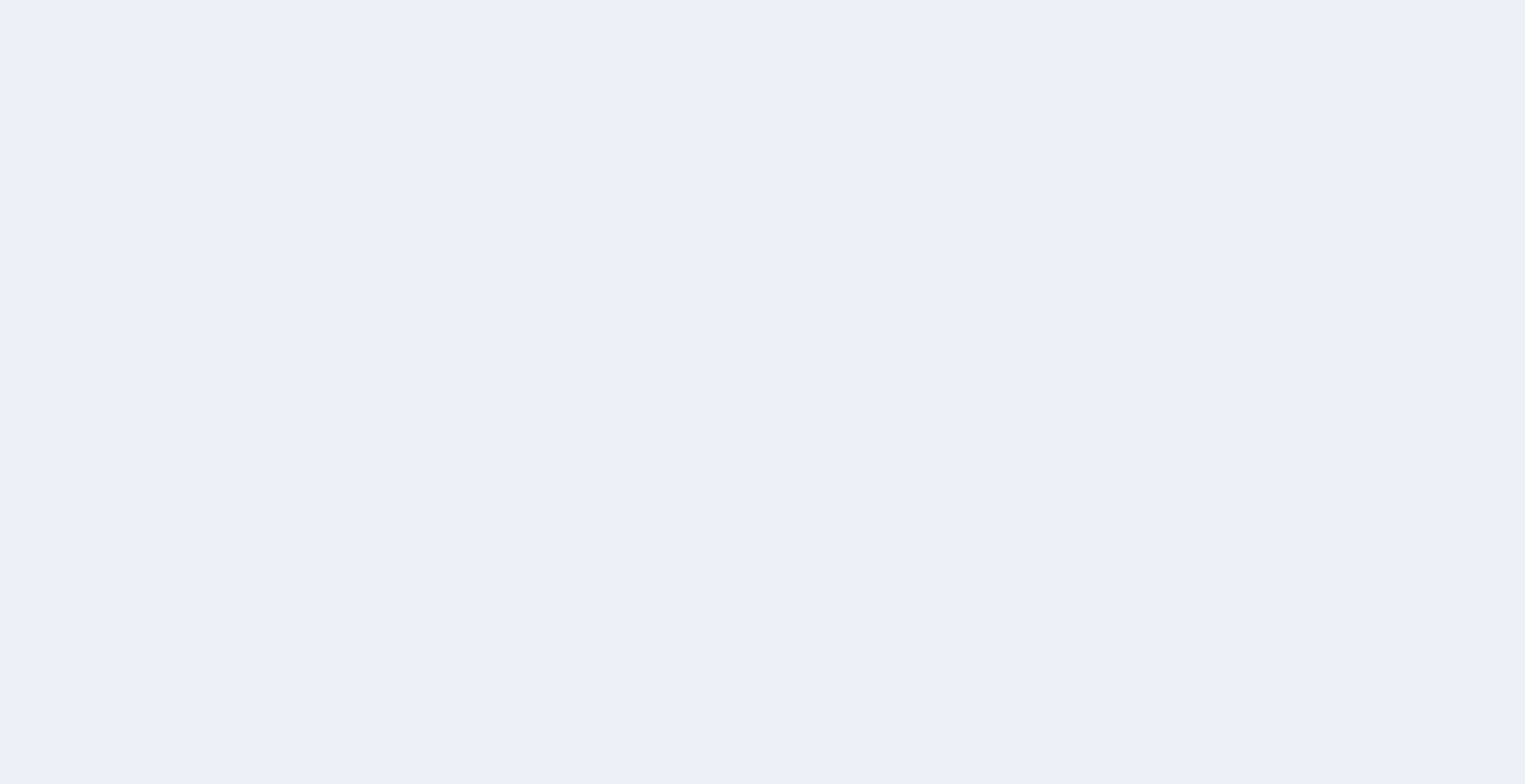 scroll, scrollTop: 0, scrollLeft: 0, axis: both 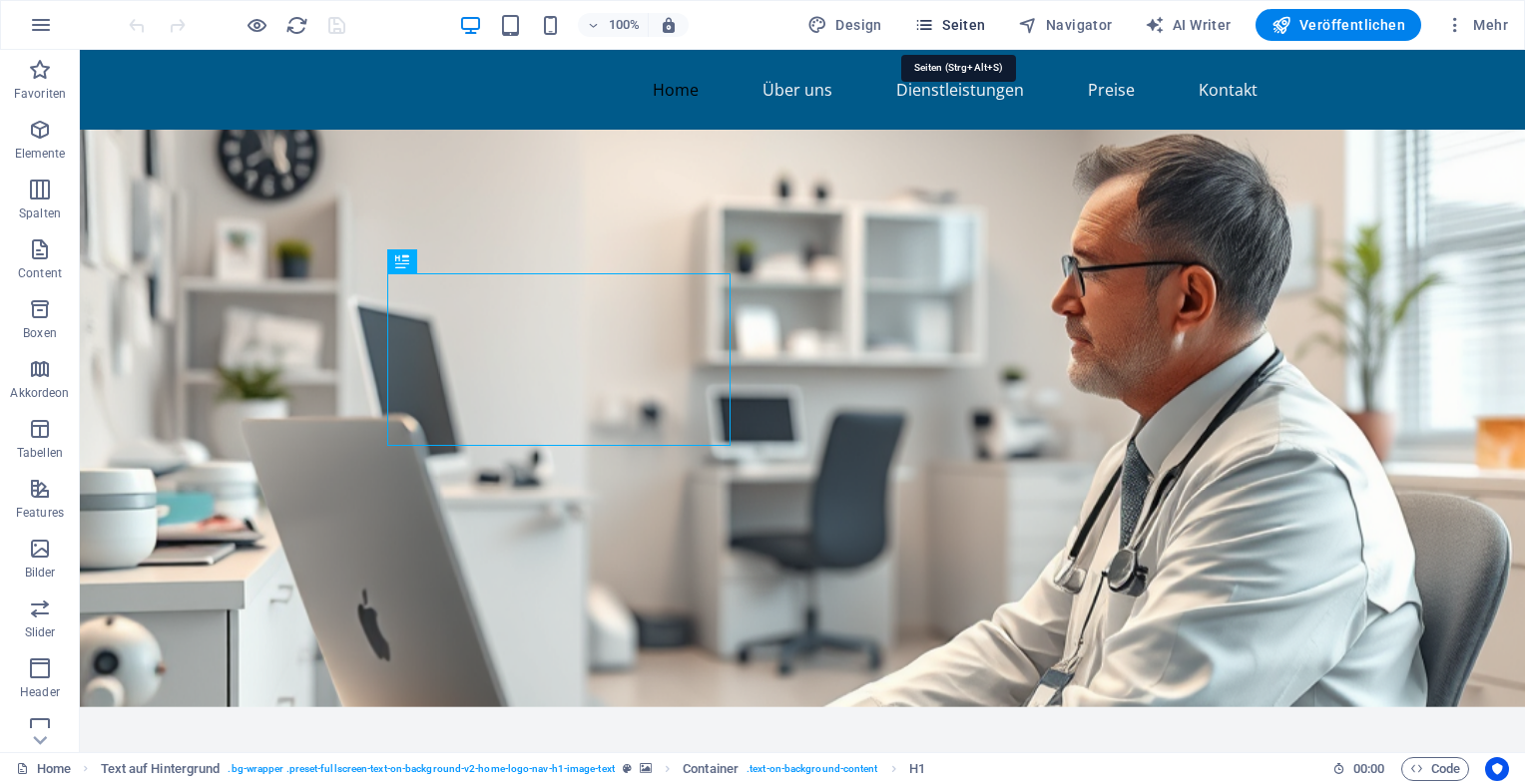 click on "Seiten" at bounding box center (950, 25) 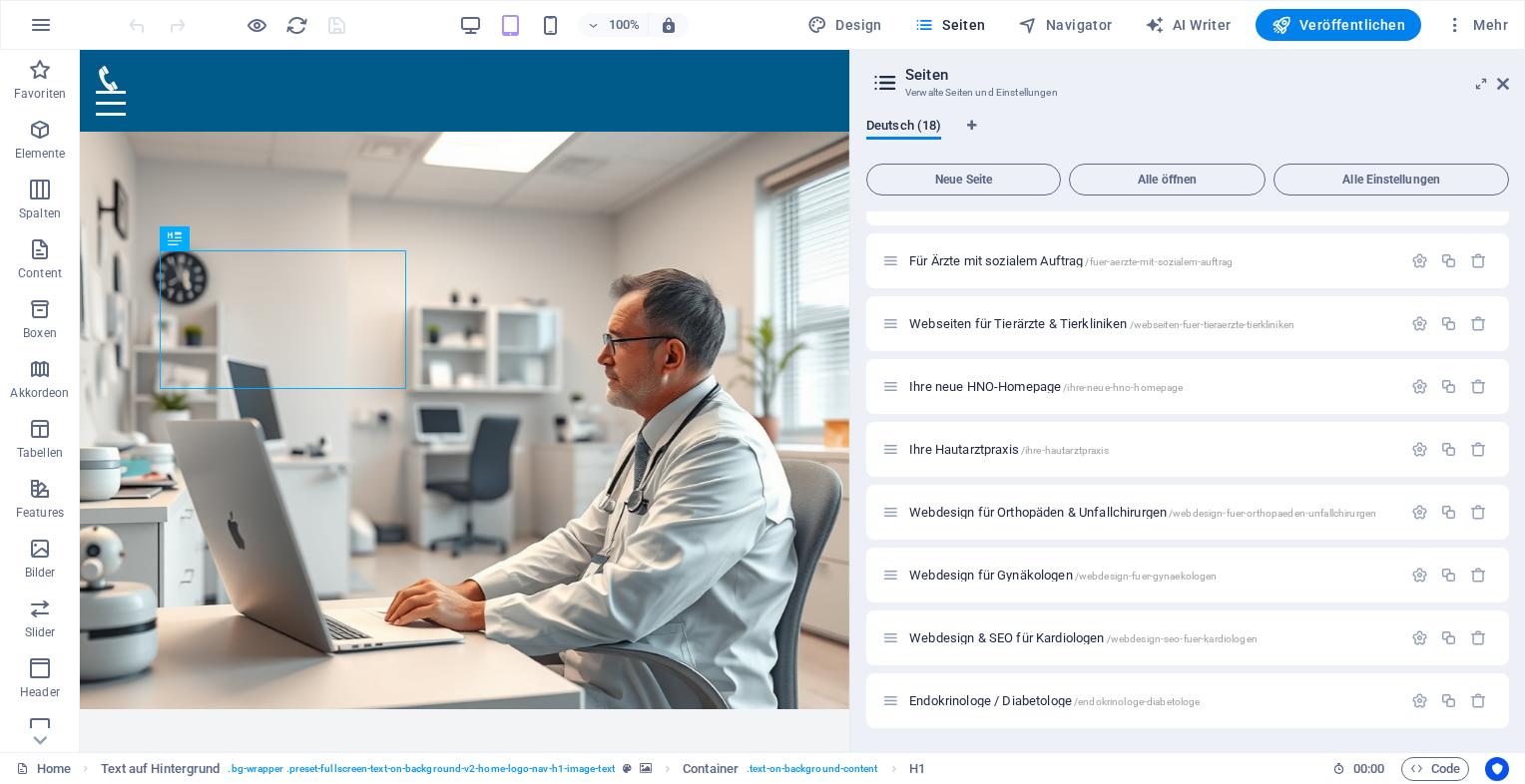 scroll, scrollTop: 426, scrollLeft: 0, axis: vertical 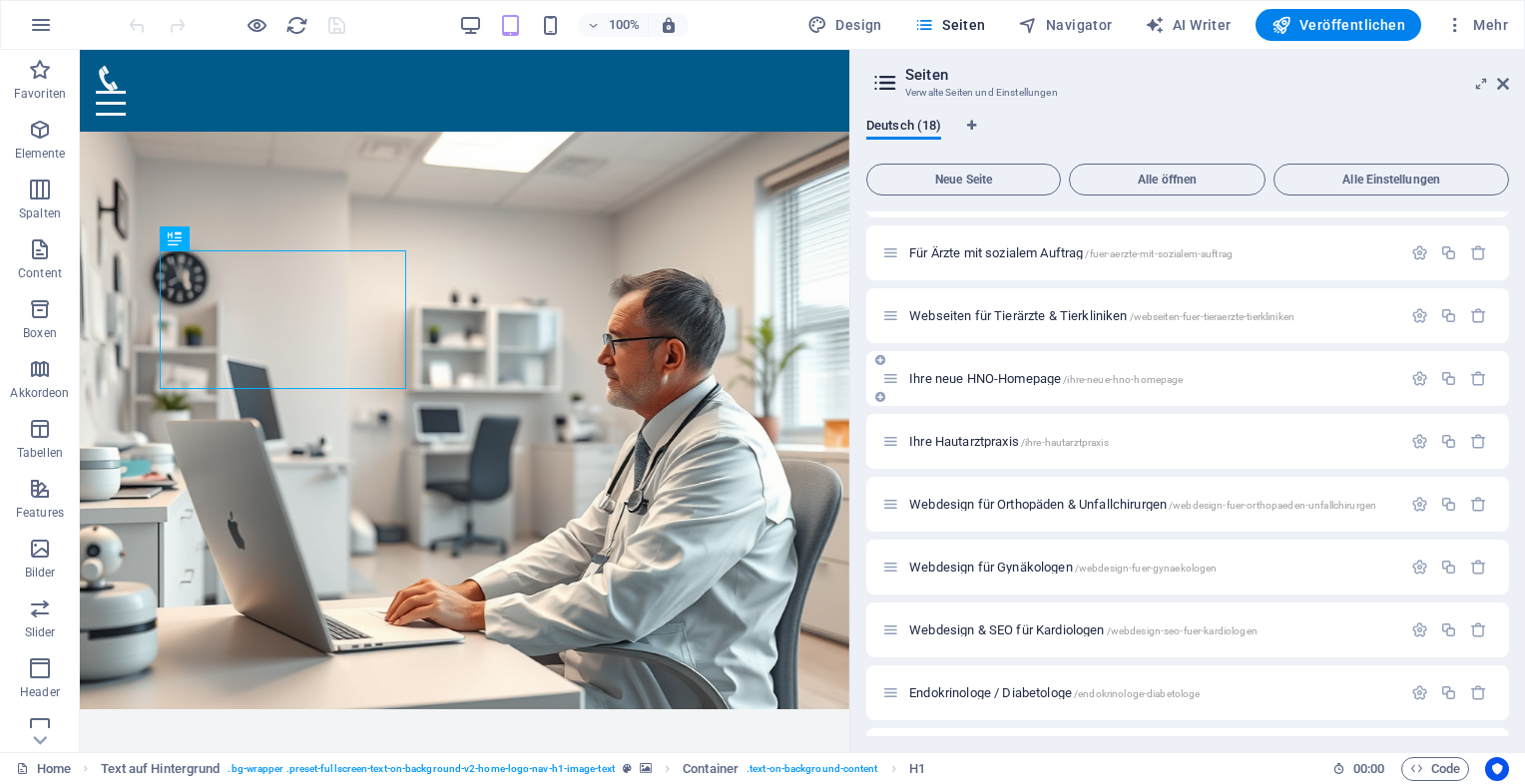 click on "Ihre neue HNO-Homepage /ihre-neue-hno-homepage" at bounding box center (1046, 378) 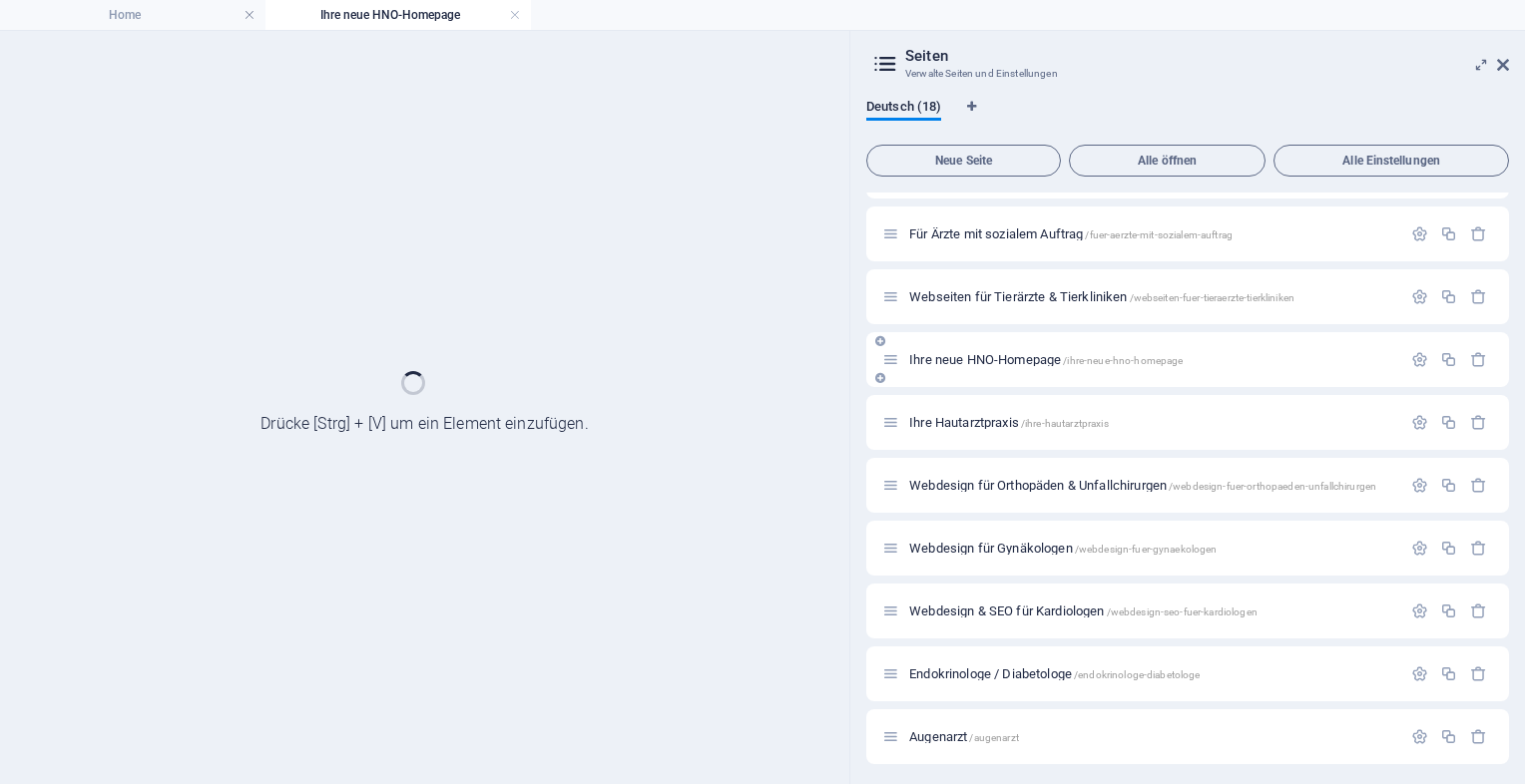 click on "Ihre neue HNO-Homepage /ihre-neue-hno-homepage" at bounding box center [1188, 359] 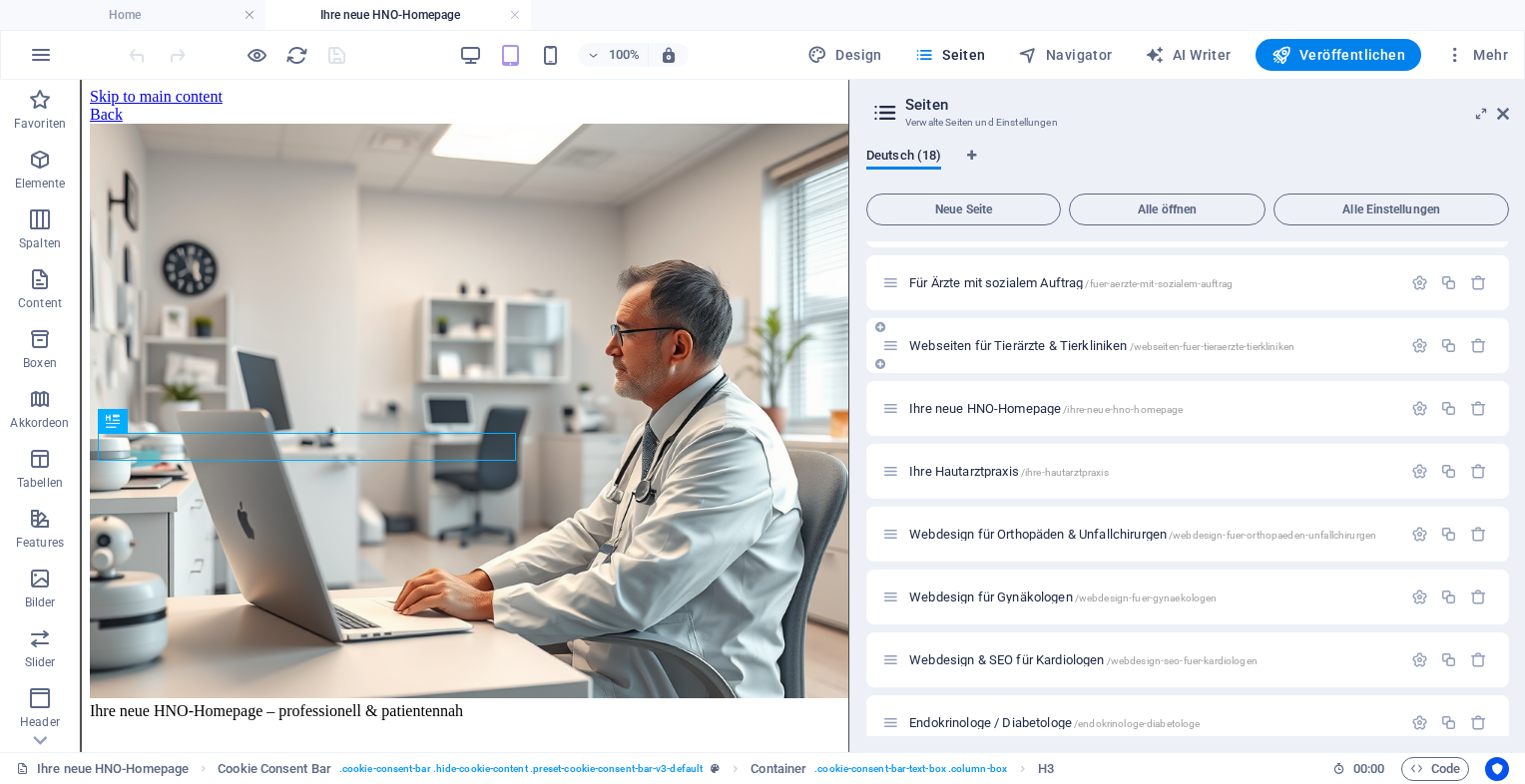 scroll, scrollTop: 1747, scrollLeft: 0, axis: vertical 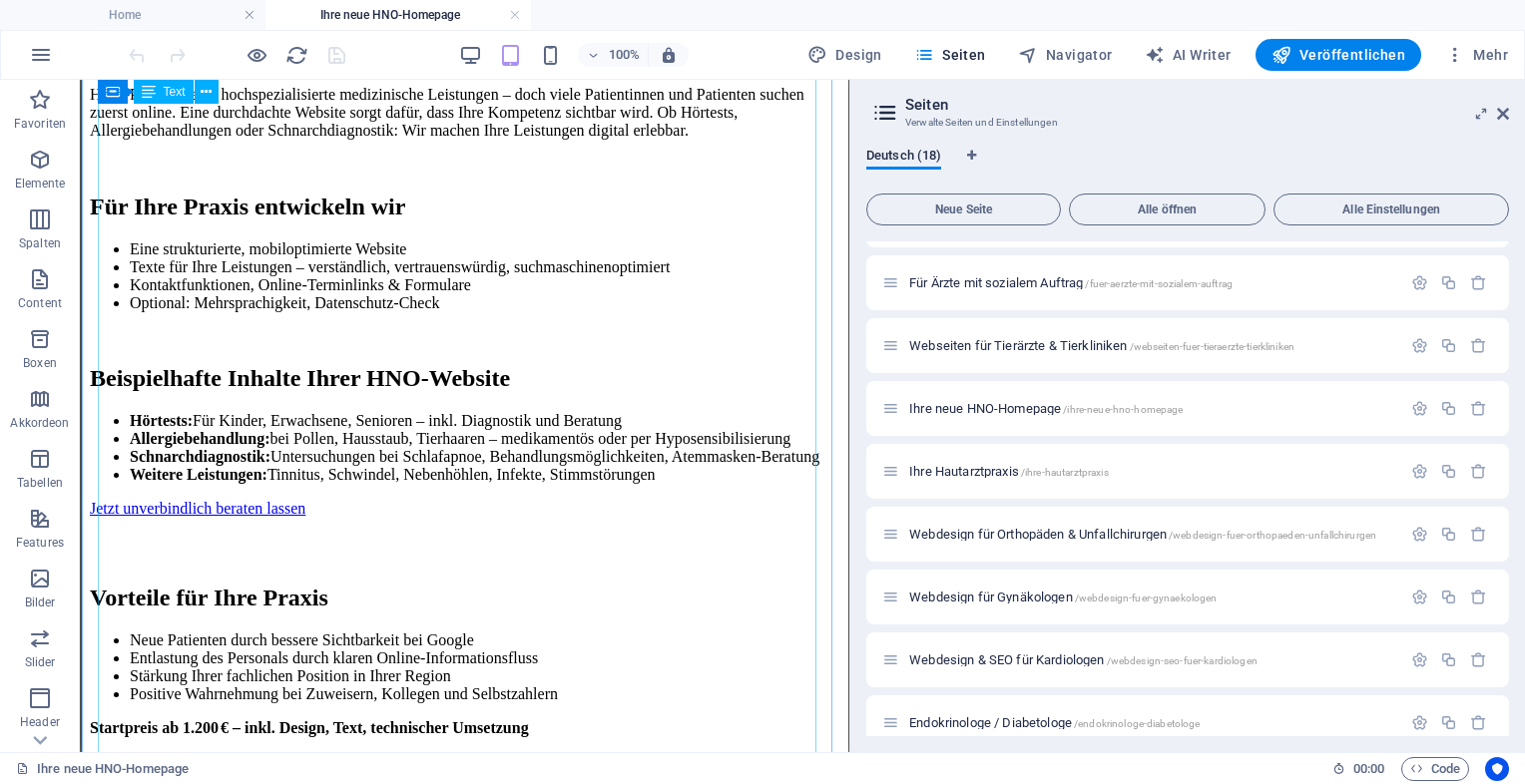click on "Ihre neue HNO-Homepage – professionell & patientennah
Homepage für Ihre HNO-Praxis
Modernes Webdesign für Fachärzte – professionell, seriös & patientenorientiert
Warum eine moderne Website unverzichtbar ist
HNO-Praxen bieten hochspezialisierte medizinische Leistungen – doch viele Patientinnen und Patienten suchen zuerst online. Eine durchdachte Website sorgt dafür, dass Ihre Kompetenz sichtbar wird. Ob Hörtests, Allergiebehandlungen oder Schnarchdiagnostik: Wir machen Ihre Leistungen digital erlebbar.
Für Ihre Praxis entwickeln wir
Eine strukturierte, mobiloptimierte Website
Texte für Ihre Leistungen – verständlich, vertrauenswürdig, suchmaschinenoptimiert
Kontaktfunktionen, Online-Terminlinks & Formulare
Optional: Mehrsprachigkeit, Datenschutz-Check
Beispielhafte Inhalte Ihrer HNO-Website
Hörtests:  Für Kinder, Erwachsene, Senioren – inkl. Diagnostik und Beratung
Allergiebehandlung:
Schnarchdiagnostik:" at bounding box center (464, 466) 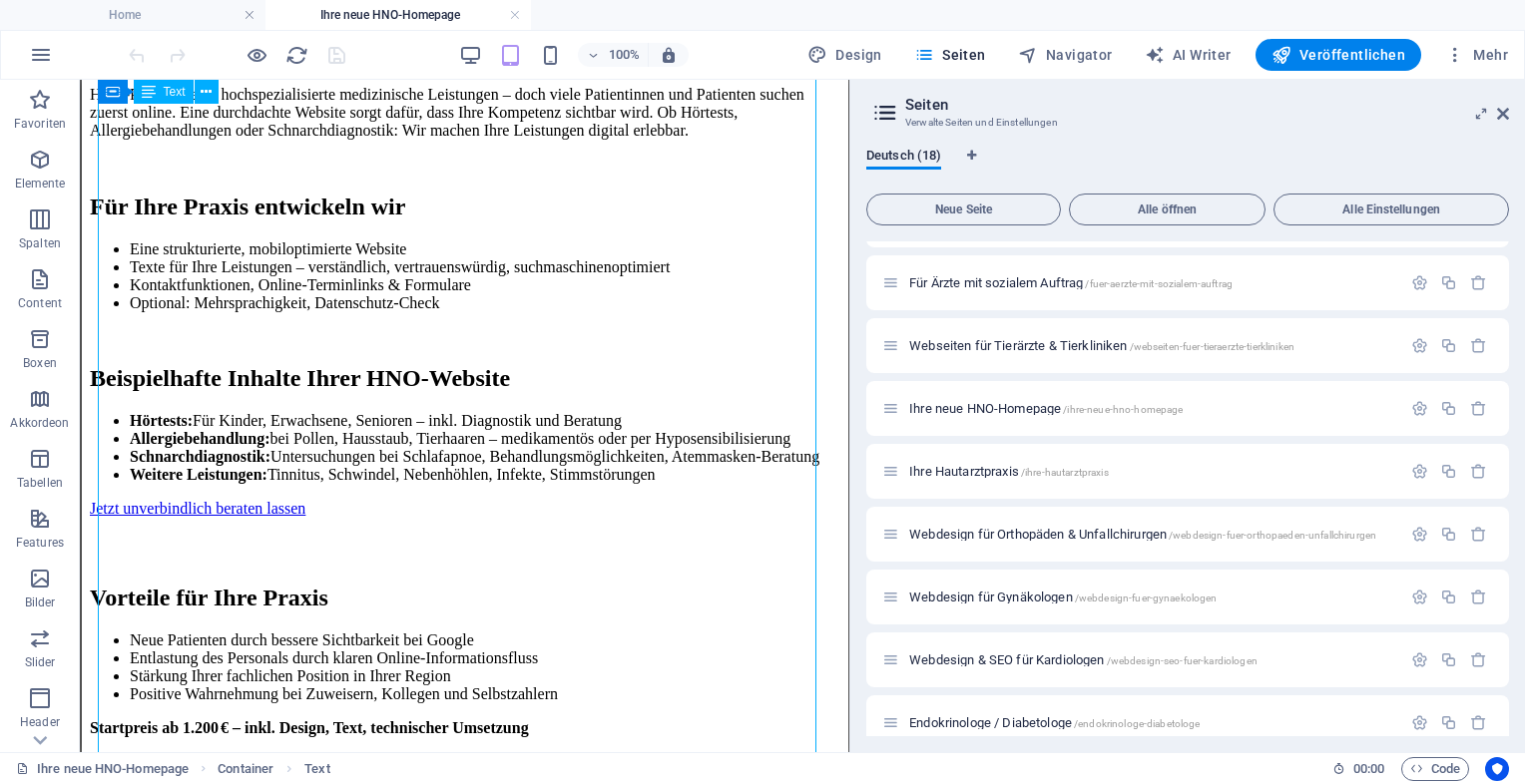 click on "Ihre neue HNO-Homepage – professionell & patientennah
Homepage für Ihre HNO-Praxis
Modernes Webdesign für Fachärzte – professionell, seriös & patientenorientiert
Warum eine moderne Website unverzichtbar ist
HNO-Praxen bieten hochspezialisierte medizinische Leistungen – doch viele Patientinnen und Patienten suchen zuerst online. Eine durchdachte Website sorgt dafür, dass Ihre Kompetenz sichtbar wird. Ob Hörtests, Allergiebehandlungen oder Schnarchdiagnostik: Wir machen Ihre Leistungen digital erlebbar.
Für Ihre Praxis entwickeln wir
Eine strukturierte, mobiloptimierte Website
Texte für Ihre Leistungen – verständlich, vertrauenswürdig, suchmaschinenoptimiert
Kontaktfunktionen, Online-Terminlinks & Formulare
Optional: Mehrsprachigkeit, Datenschutz-Check
Beispielhafte Inhalte Ihrer HNO-Website
Hörtests:  Für Kinder, Erwachsene, Senioren – inkl. Diagnostik und Beratung
Allergiebehandlung:
Schnarchdiagnostik:" at bounding box center (464, 466) 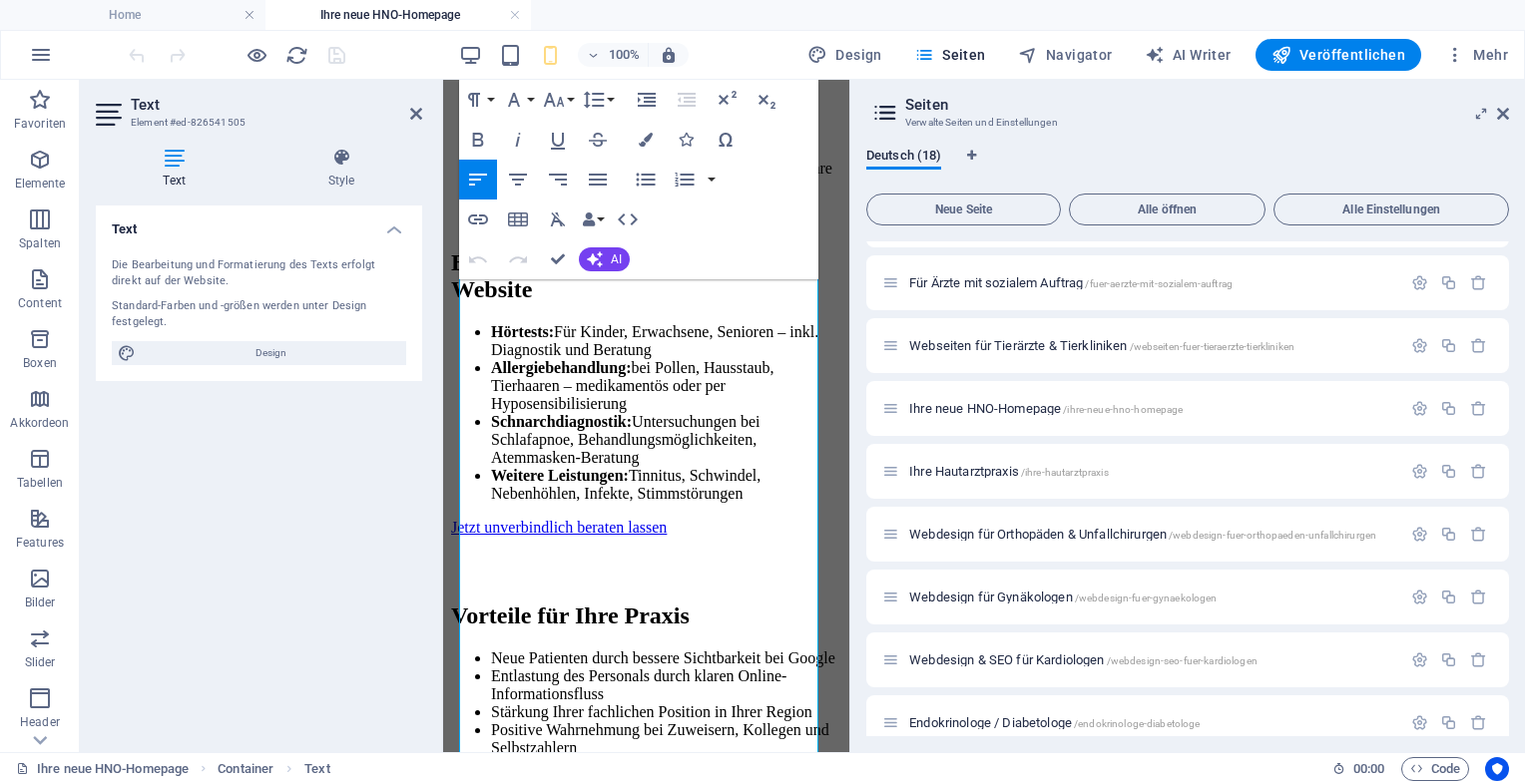 scroll, scrollTop: 343, scrollLeft: 0, axis: vertical 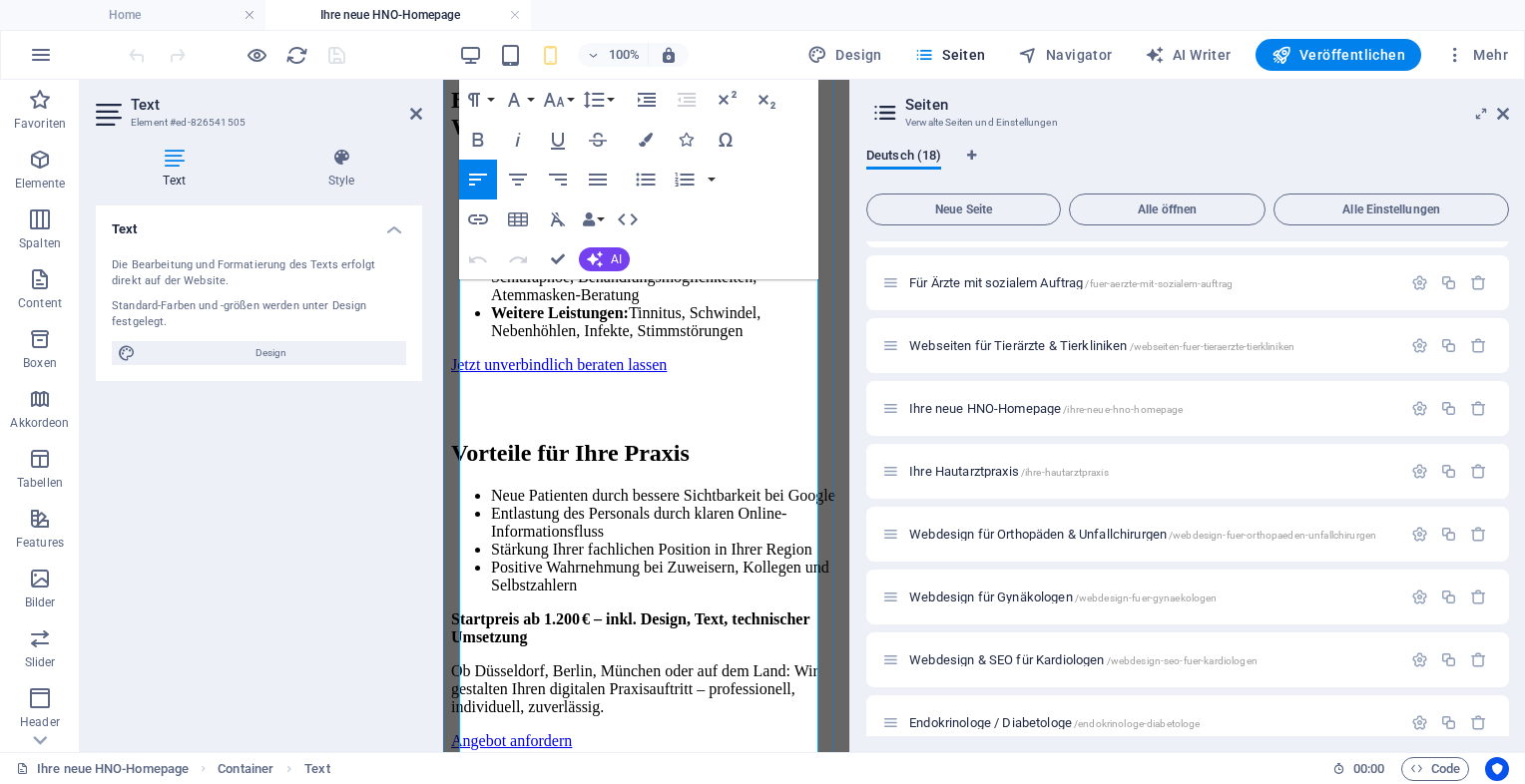 click on "Jetzt unverbindlich beraten lassen" at bounding box center [559, 364] 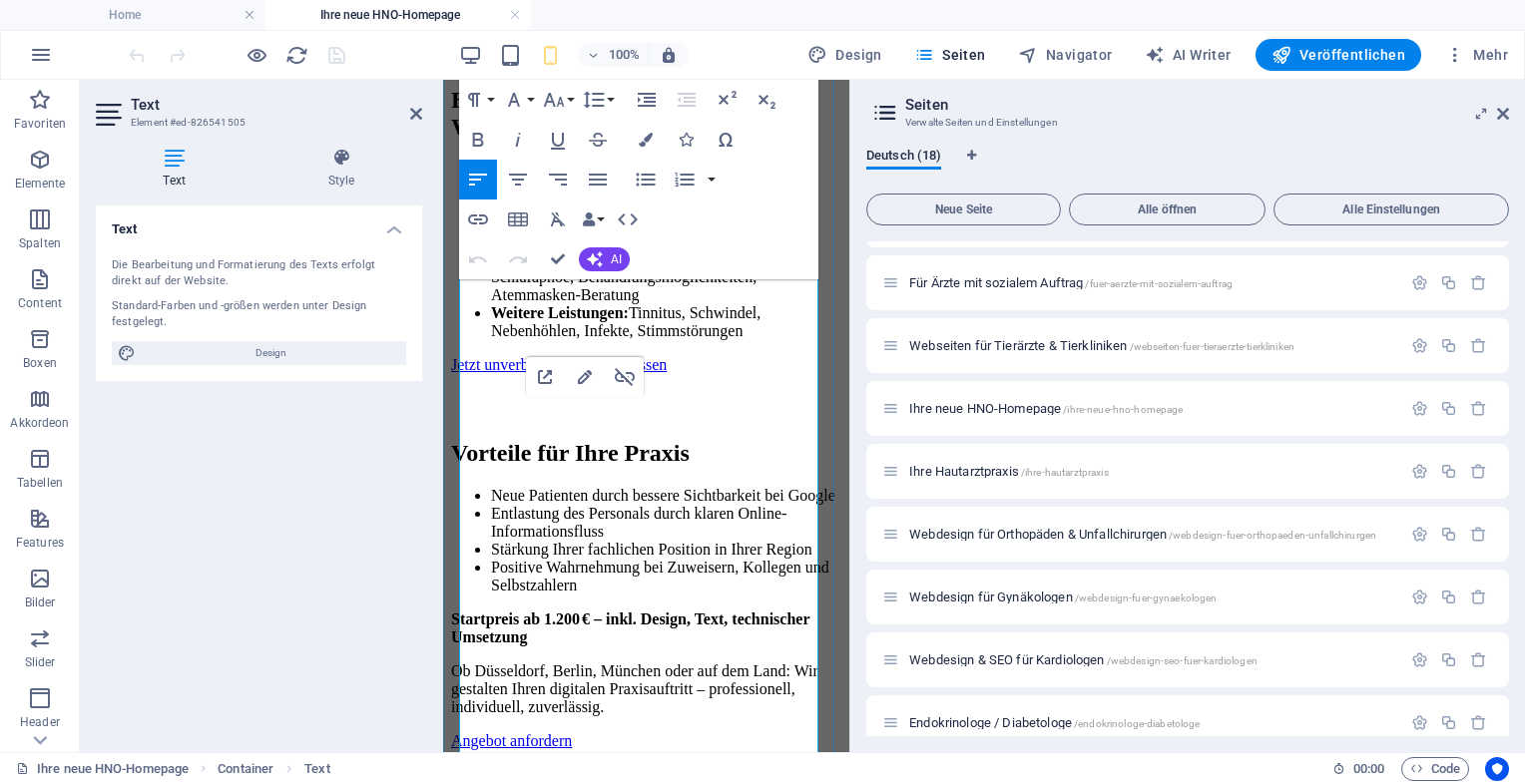 click on "Jetzt unverbindlich beraten lassen" at bounding box center (559, 364) 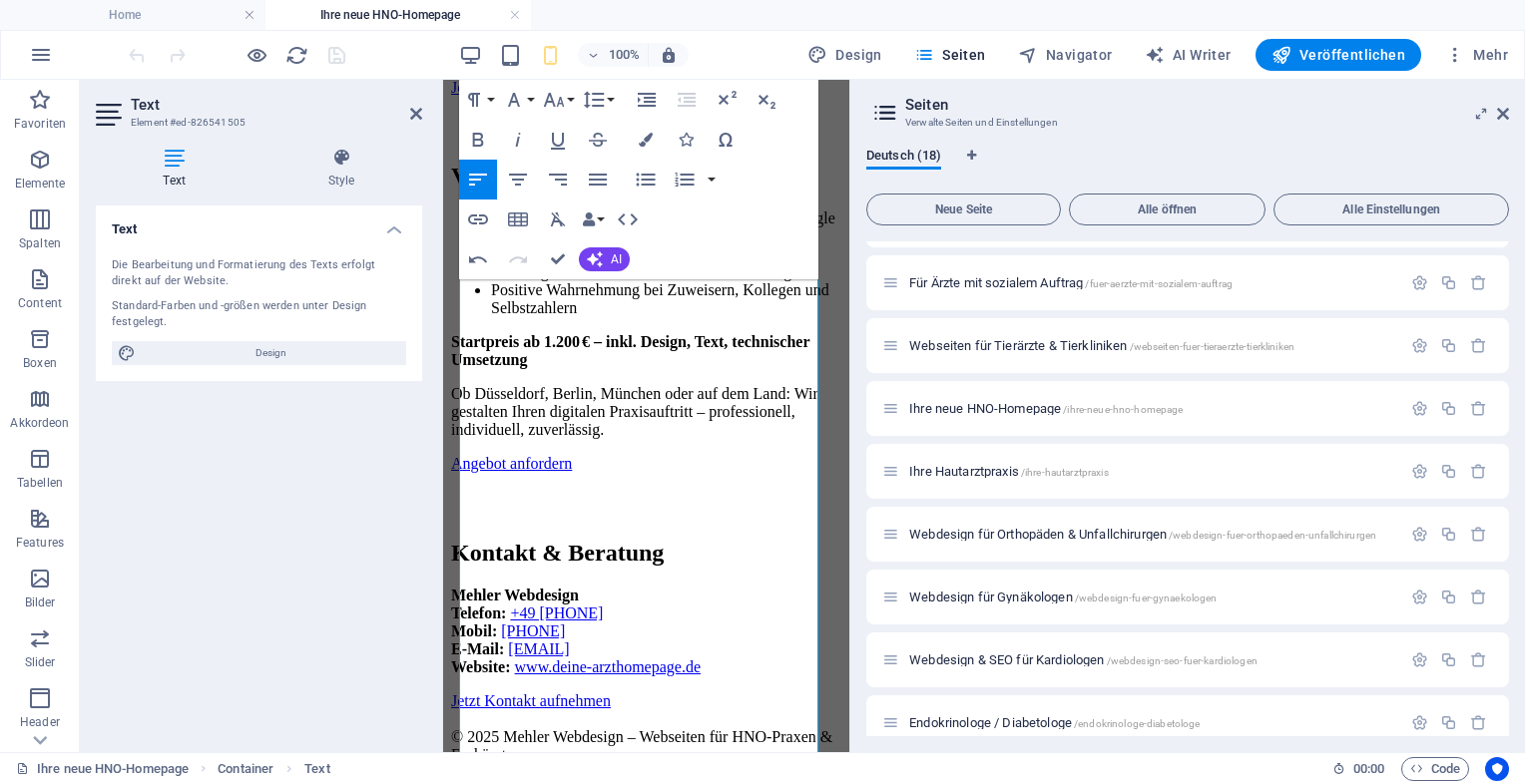 scroll, scrollTop: 1332, scrollLeft: 0, axis: vertical 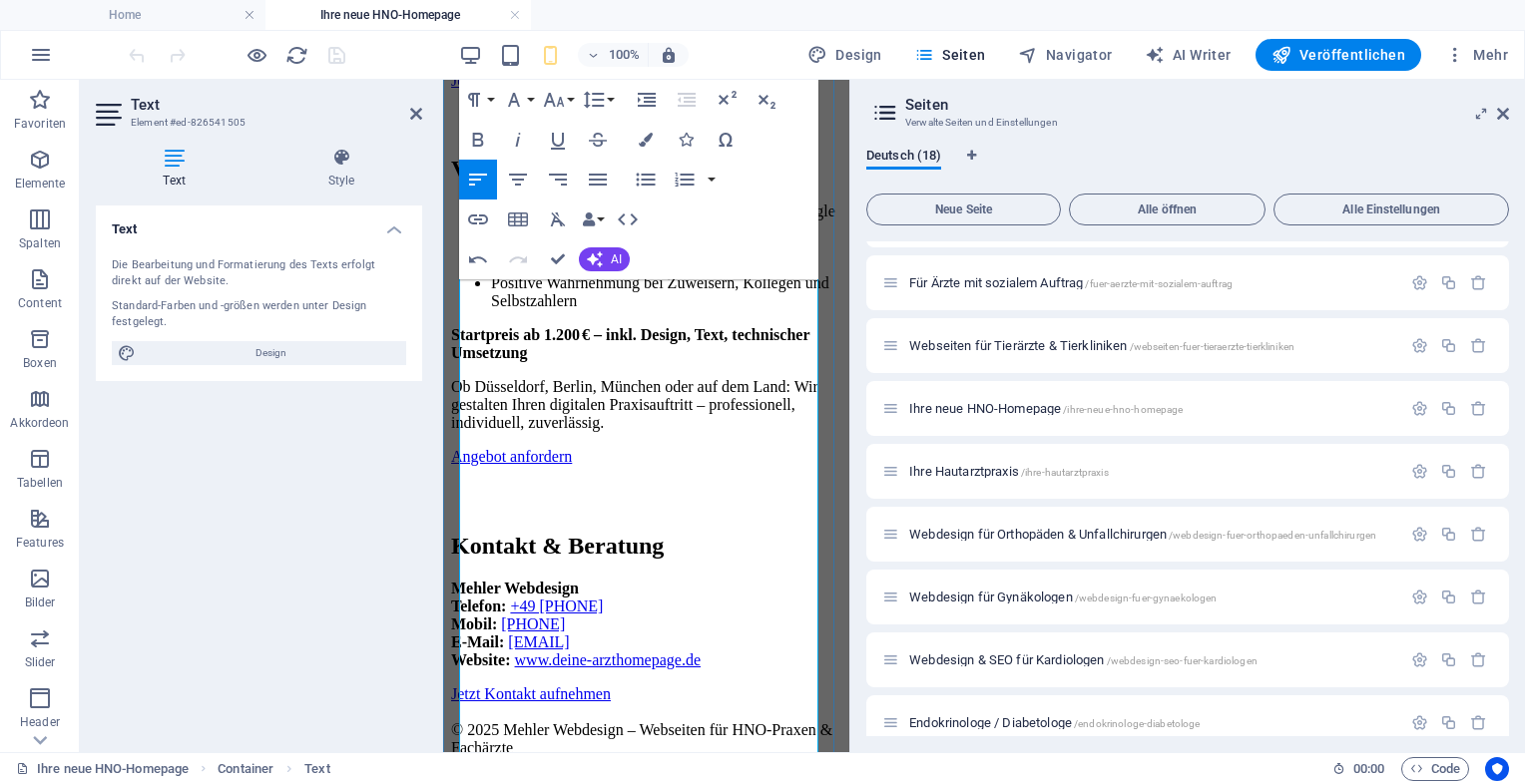 click on "Angebot anfordern" at bounding box center [511, 456] 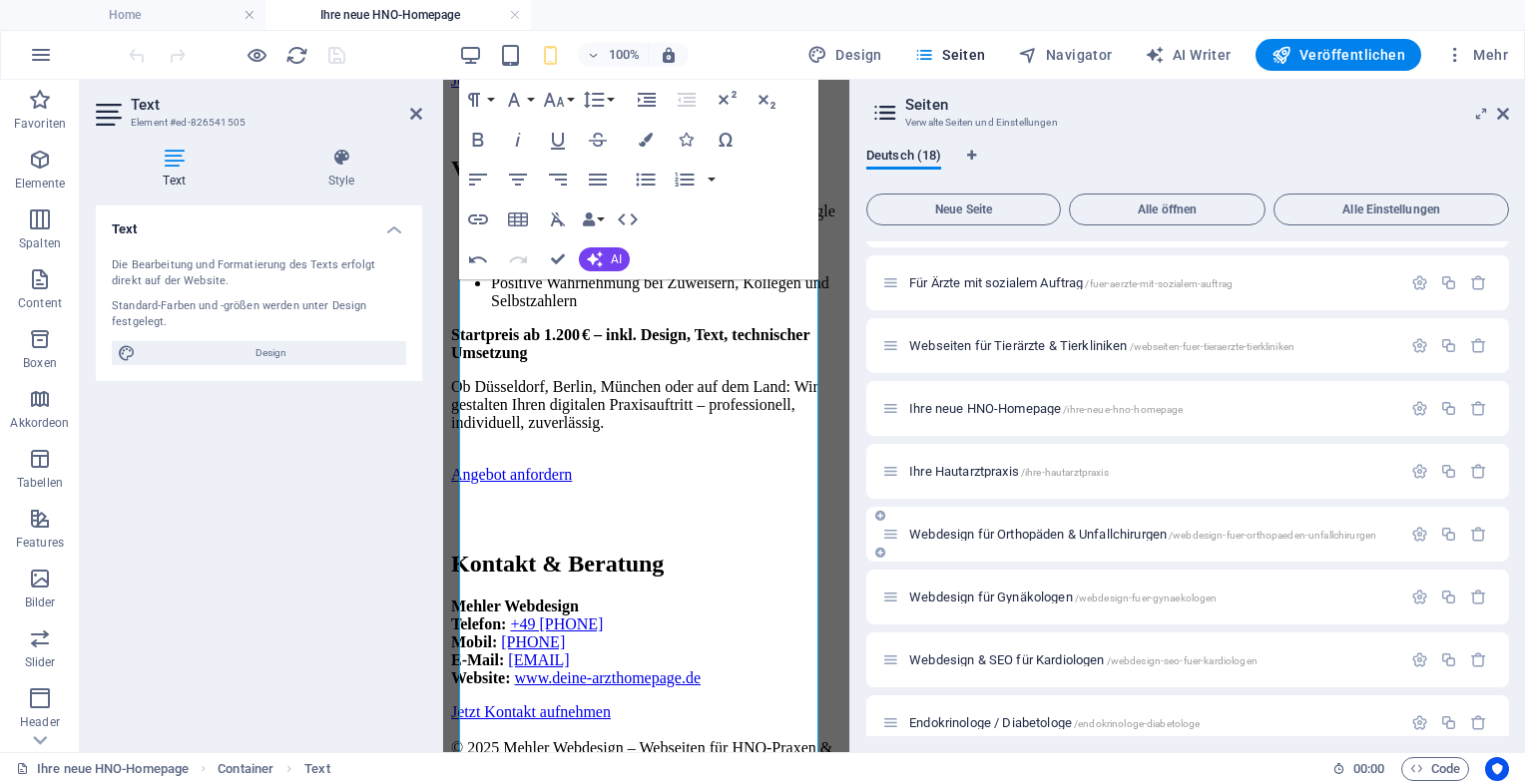 drag, startPoint x: 1509, startPoint y: 501, endPoint x: 1495, endPoint y: 557, distance: 57.72348 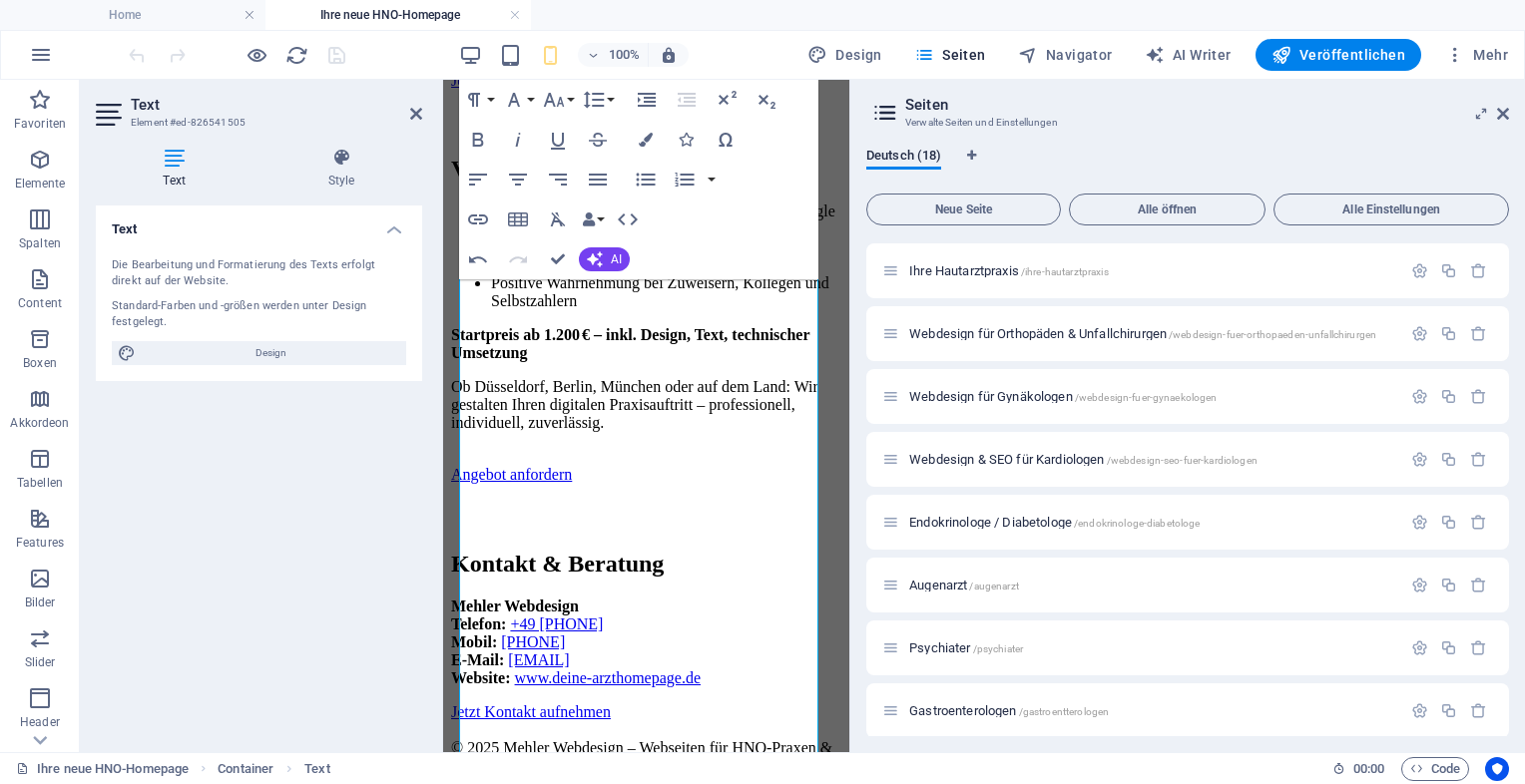 scroll, scrollTop: 636, scrollLeft: 0, axis: vertical 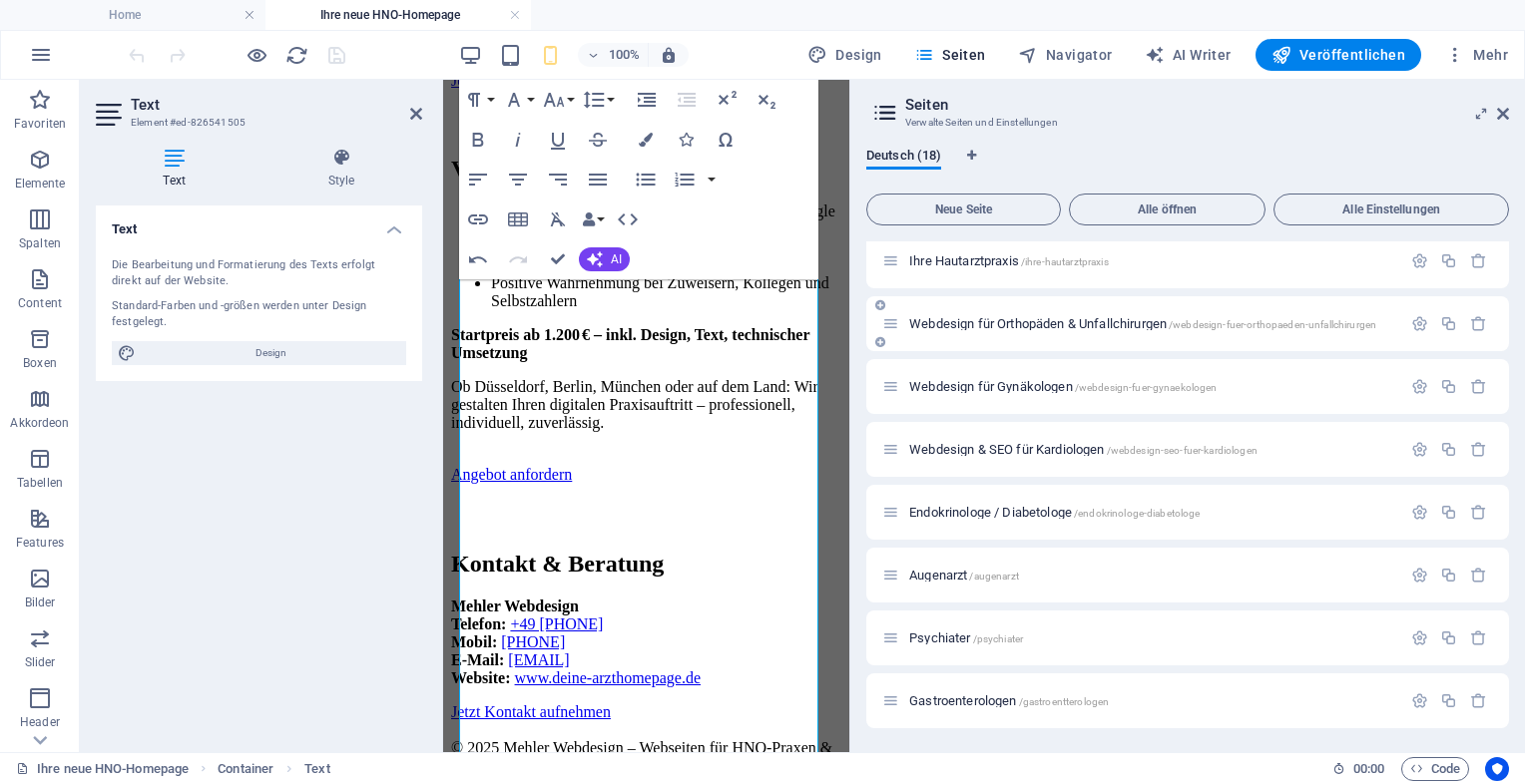 click on "Webdesign für Orthopäden & Unfallchirurgen  /webdesign-fuer-orthopaeden-unfallchirurgen" at bounding box center (1143, 323) 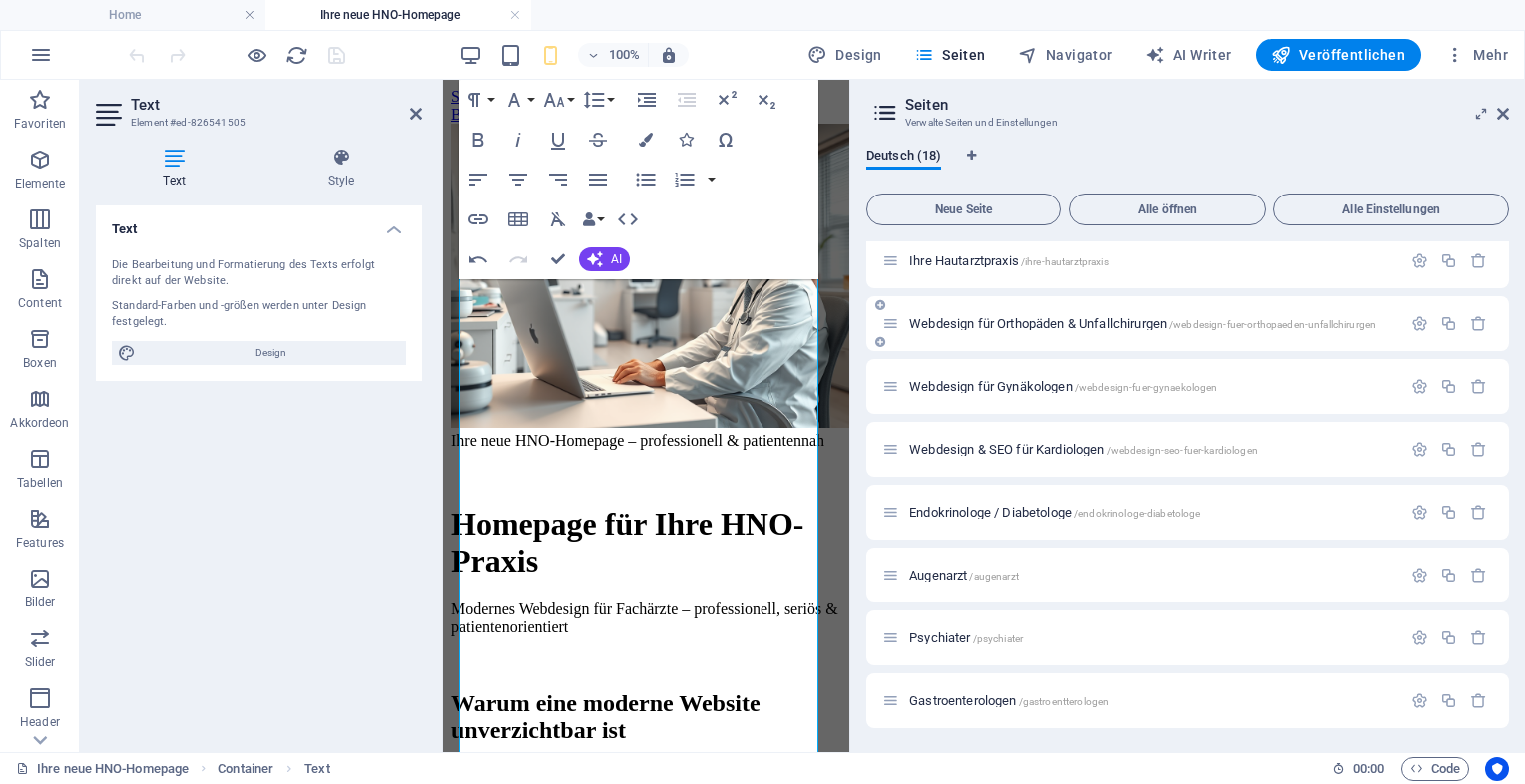 scroll, scrollTop: 556, scrollLeft: 0, axis: vertical 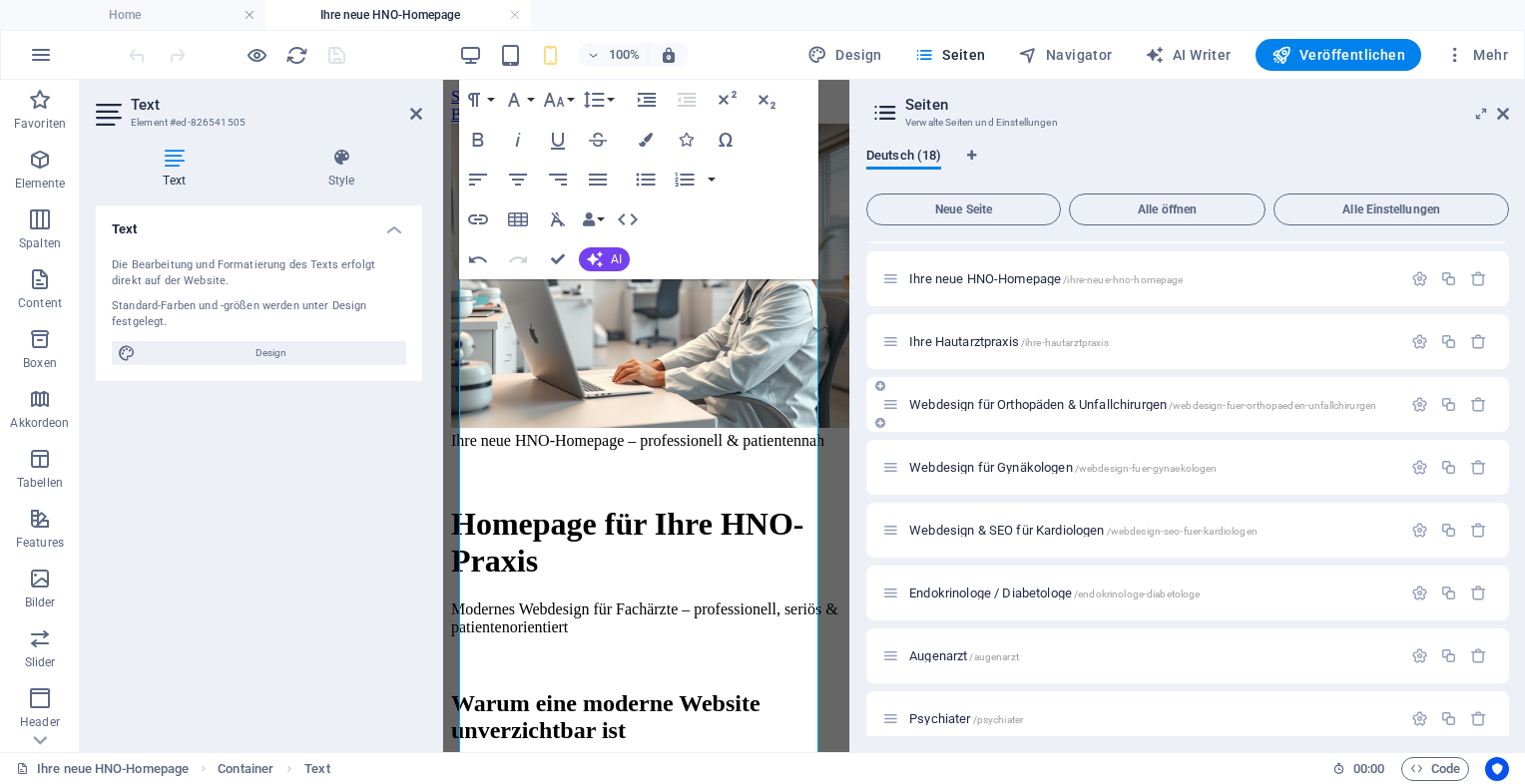 click on "Webdesign für Orthopäden & Unfallchirurgen  /webdesign-fuer-orthopaeden-unfallchirurgen" at bounding box center (1188, 404) 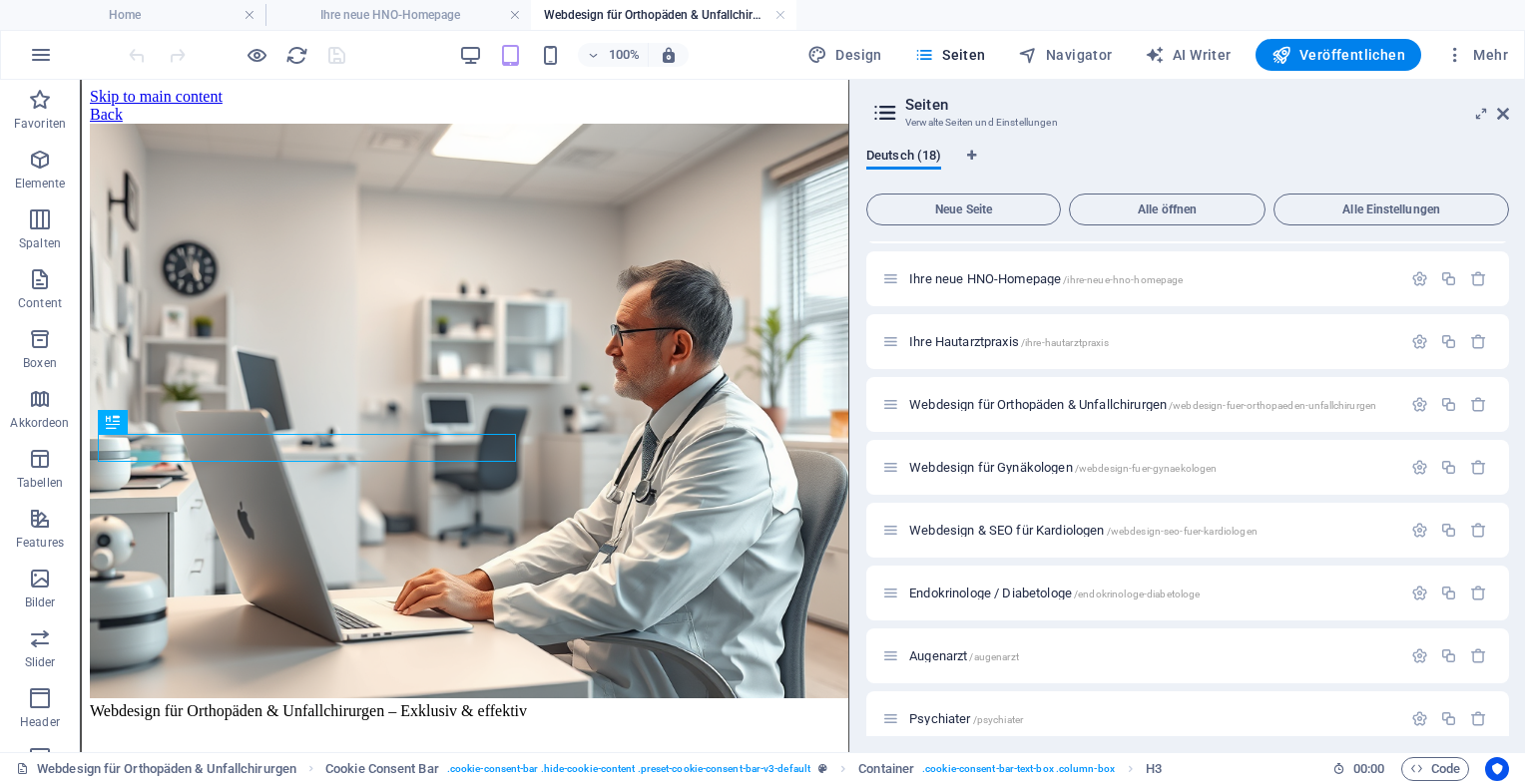scroll, scrollTop: 1974, scrollLeft: 0, axis: vertical 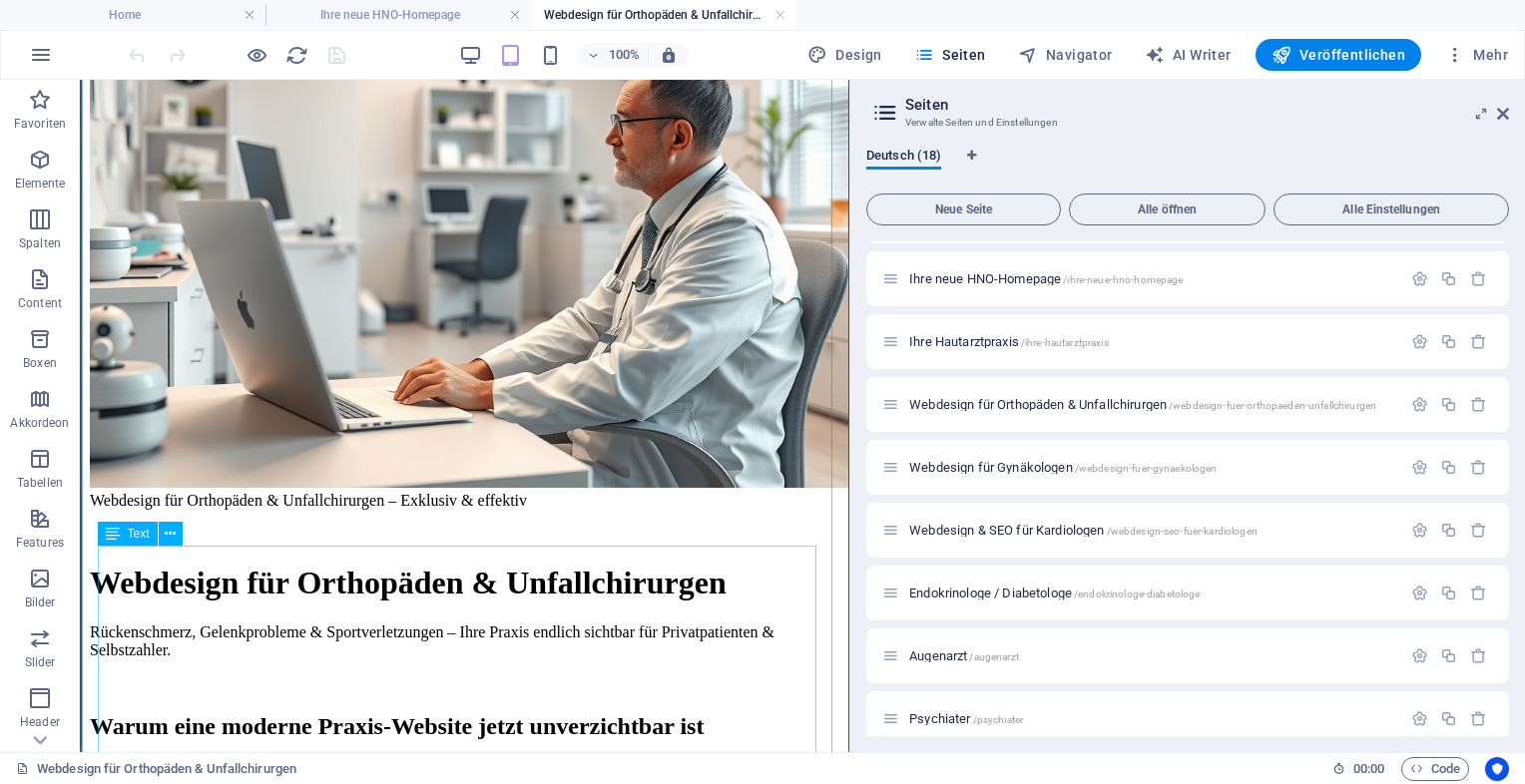 click on "Webdesign für Orthopäden & Unfallchirurgen – Exklusiv & effektiv
Webdesign für Orthopäden & Unfallchirurgen
Rückenschmerz, Gelenkprobleme & Sportverletzungen – Ihre Praxis endlich sichtbar für Privatpatienten & Selbstzahler.
Warum eine moderne Praxis-Website jetzt unverzichtbar ist
Viele Patienten suchen online nach Behandlungsmethoden für Rückenleiden, Arthrose oder Kreuzbandverletzungen. Eine überzeugende Website signalisiert Kompetenz, schafft Vertrauen und generiert gezielt neue Patientennachfragen – selbst in teuren Regionen oder bei exklusivem Leistungsspektrum.
Ihre Schwerpunkte online sichtbar machen
Rückenschmerzen & Bandscheiben:  konservative Therapien, Schmerztherapie, Injektionen, Physiotherapie
Gelenkprobleme & Arthrose:  Knorpelaufbau, Gelenkersatz, orthopädische Beratung
Sportmedizin:  Diagnostik & Rehabilitation bei Sportverletzungen, CrossFit, Golf & Laufsport
Unfallchirurgie bei Extremsport:
Alternative Verfahren:" at bounding box center (464, 1238) 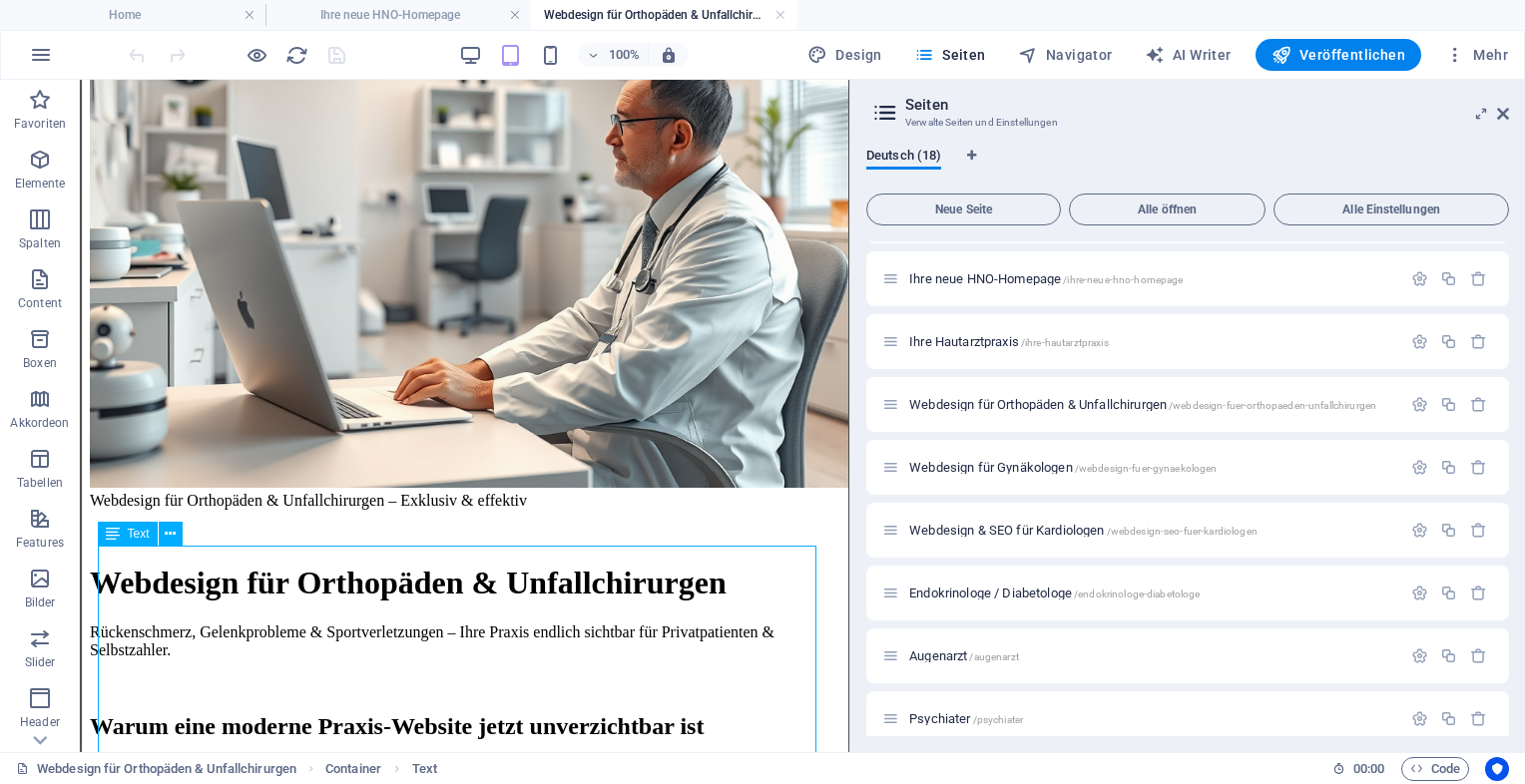 click on "Webdesign für Orthopäden & Unfallchirurgen – Exklusiv & effektiv
Webdesign für Orthopäden & Unfallchirurgen
Rückenschmerz, Gelenkprobleme & Sportverletzungen – Ihre Praxis endlich sichtbar für Privatpatienten & Selbstzahler.
Warum eine moderne Praxis-Website jetzt unverzichtbar ist
Viele Patienten suchen online nach Behandlungsmethoden für Rückenleiden, Arthrose oder Kreuzbandverletzungen. Eine überzeugende Website signalisiert Kompetenz, schafft Vertrauen und generiert gezielt neue Patientennachfragen – selbst in teuren Regionen oder bei exklusivem Leistungsspektrum.
Ihre Schwerpunkte online sichtbar machen
Rückenschmerzen & Bandscheiben:  konservative Therapien, Schmerztherapie, Injektionen, Physiotherapie
Gelenkprobleme & Arthrose:  Knorpelaufbau, Gelenkersatz, orthopädische Beratung
Sportmedizin:  Diagnostik & Rehabilitation bei Sportverletzungen, CrossFit, Golf & Laufsport
Unfallchirurgie bei Extremsport:
Alternative Verfahren:" at bounding box center [464, 1238] 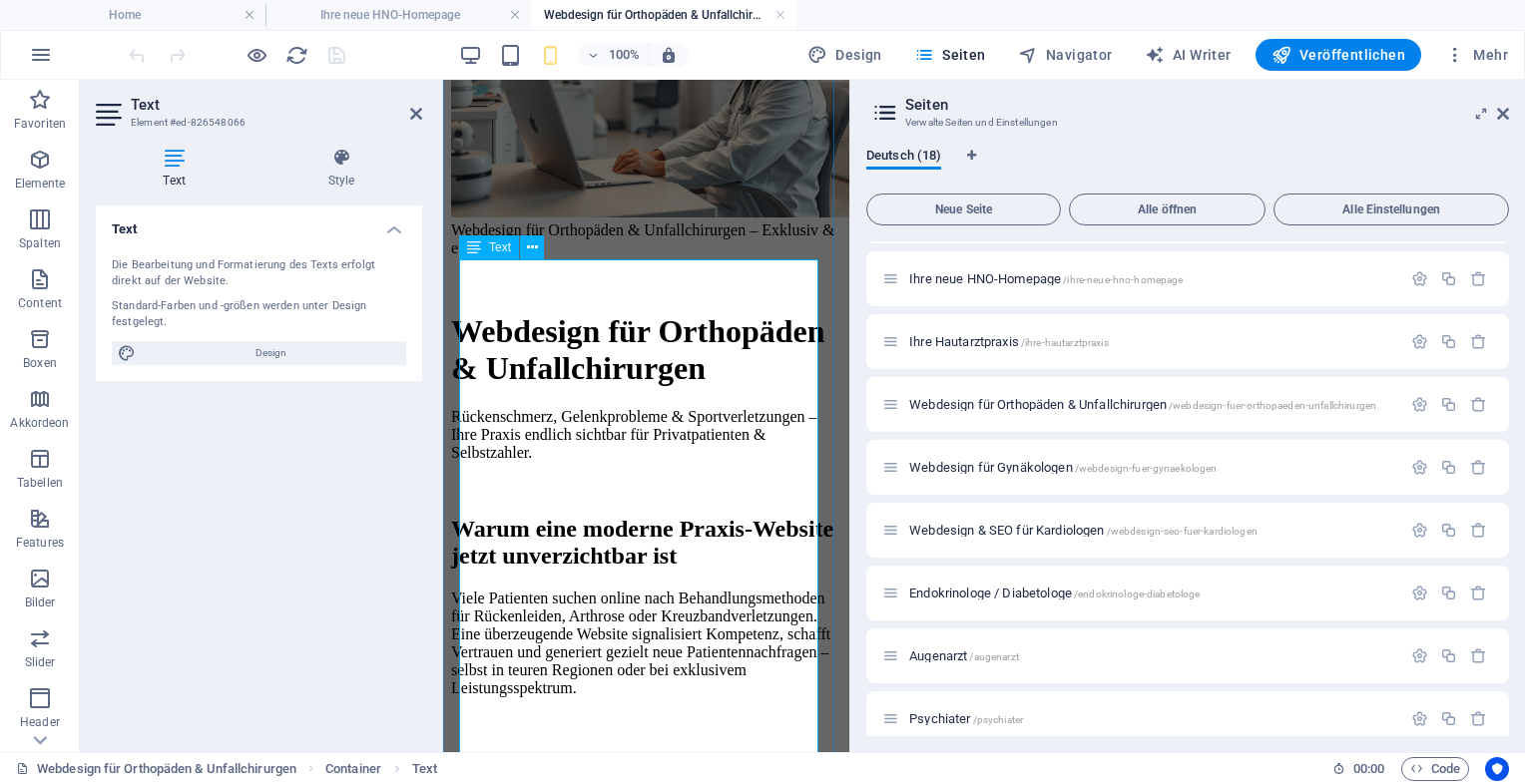 click on "Rückenschmerz, Gelenkprobleme & Sportverletzungen – Ihre Praxis endlich sichtbar für Privatpatienten & Selbstzahler." at bounding box center (646, 435) 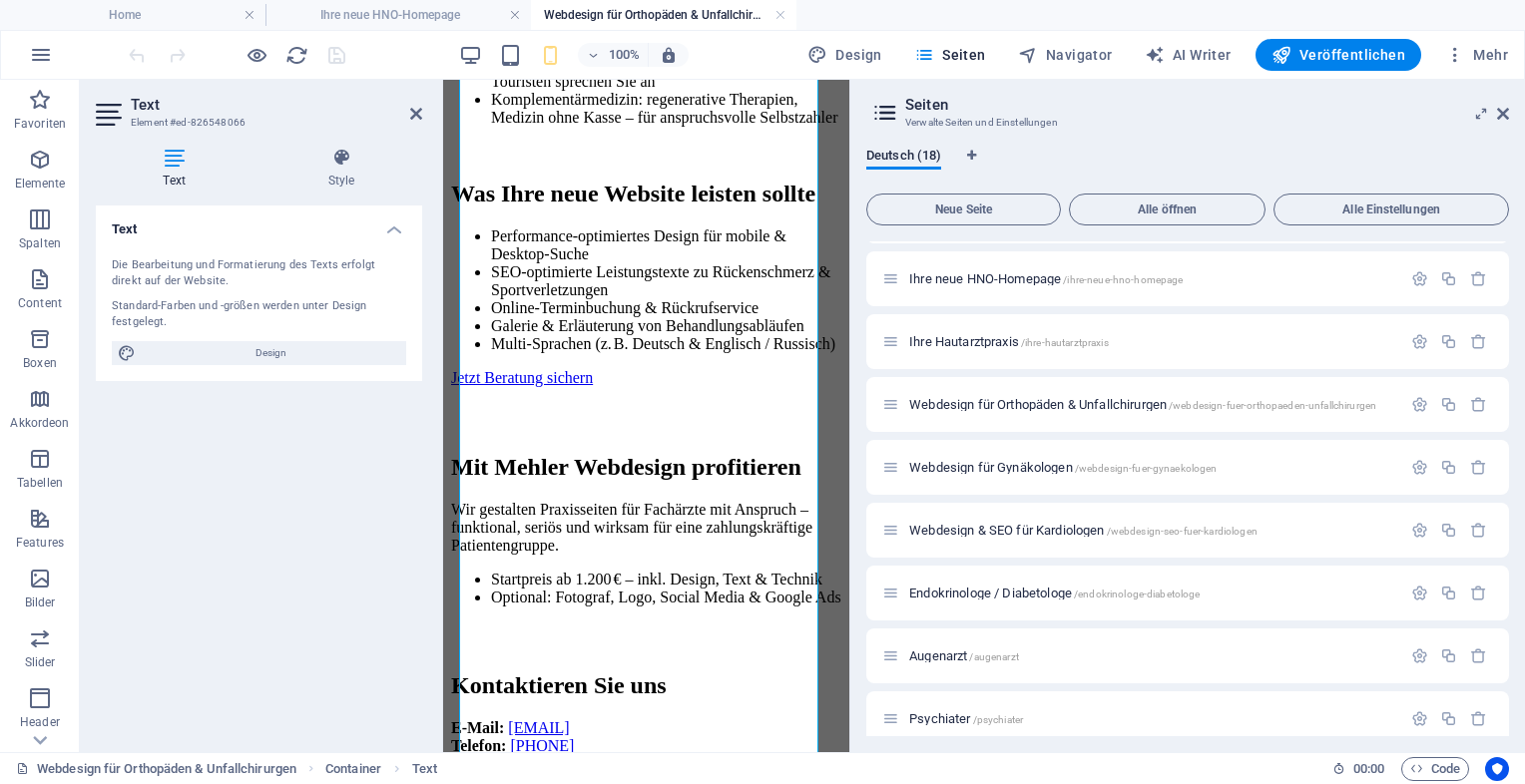 scroll, scrollTop: 1533, scrollLeft: 0, axis: vertical 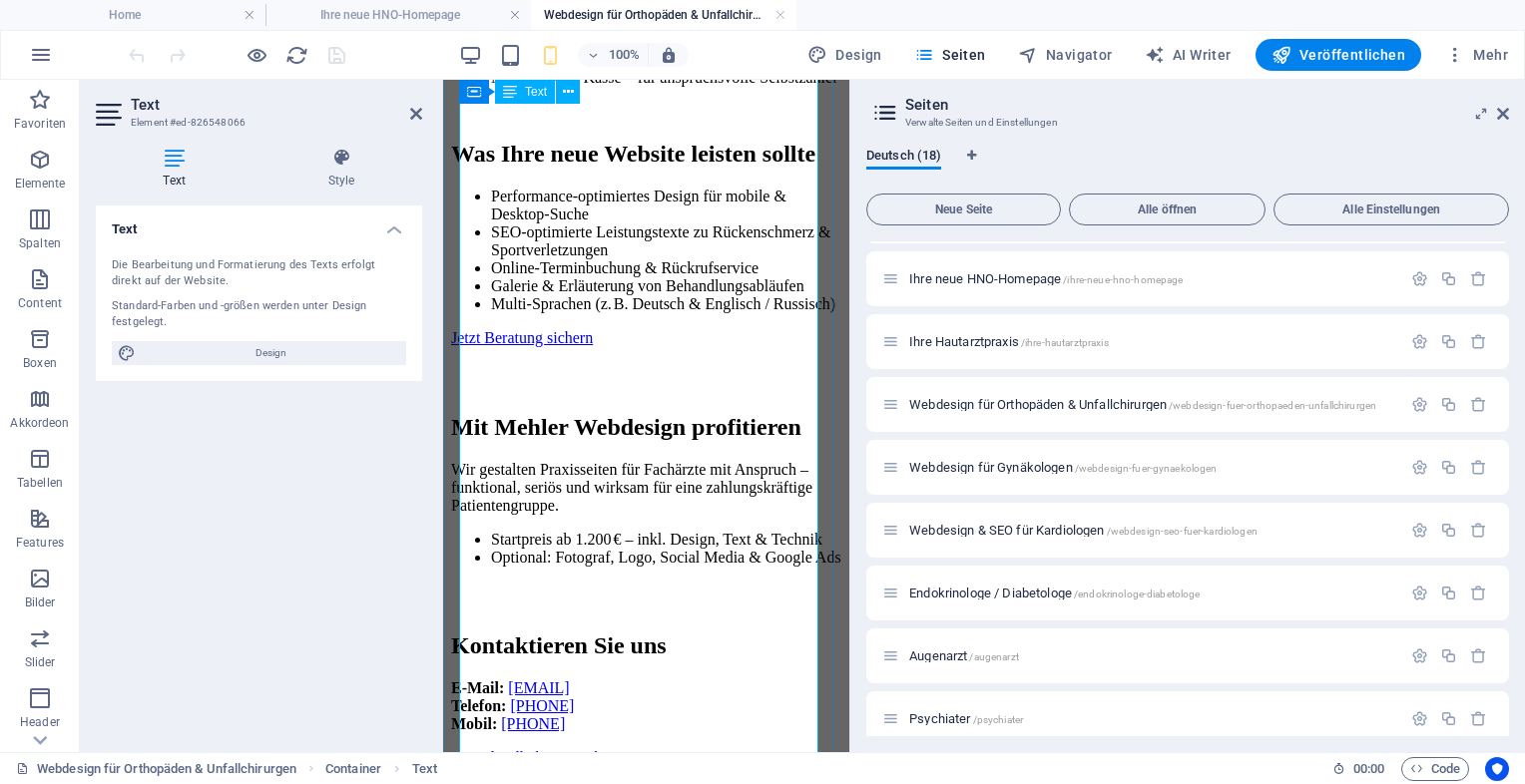 click on "Jetzt Beratung sichern" at bounding box center [522, 337] 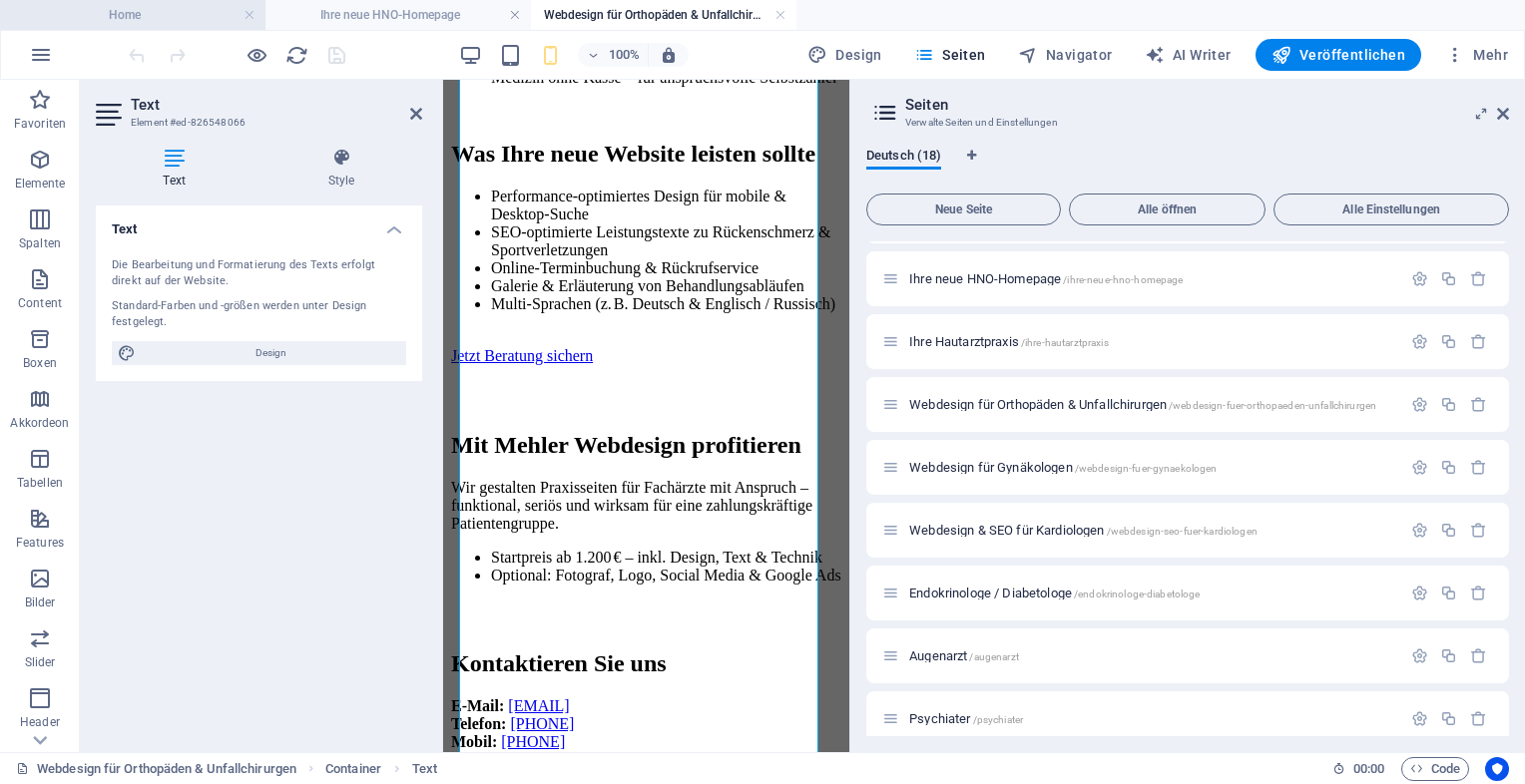 click on "Home" at bounding box center (133, 15) 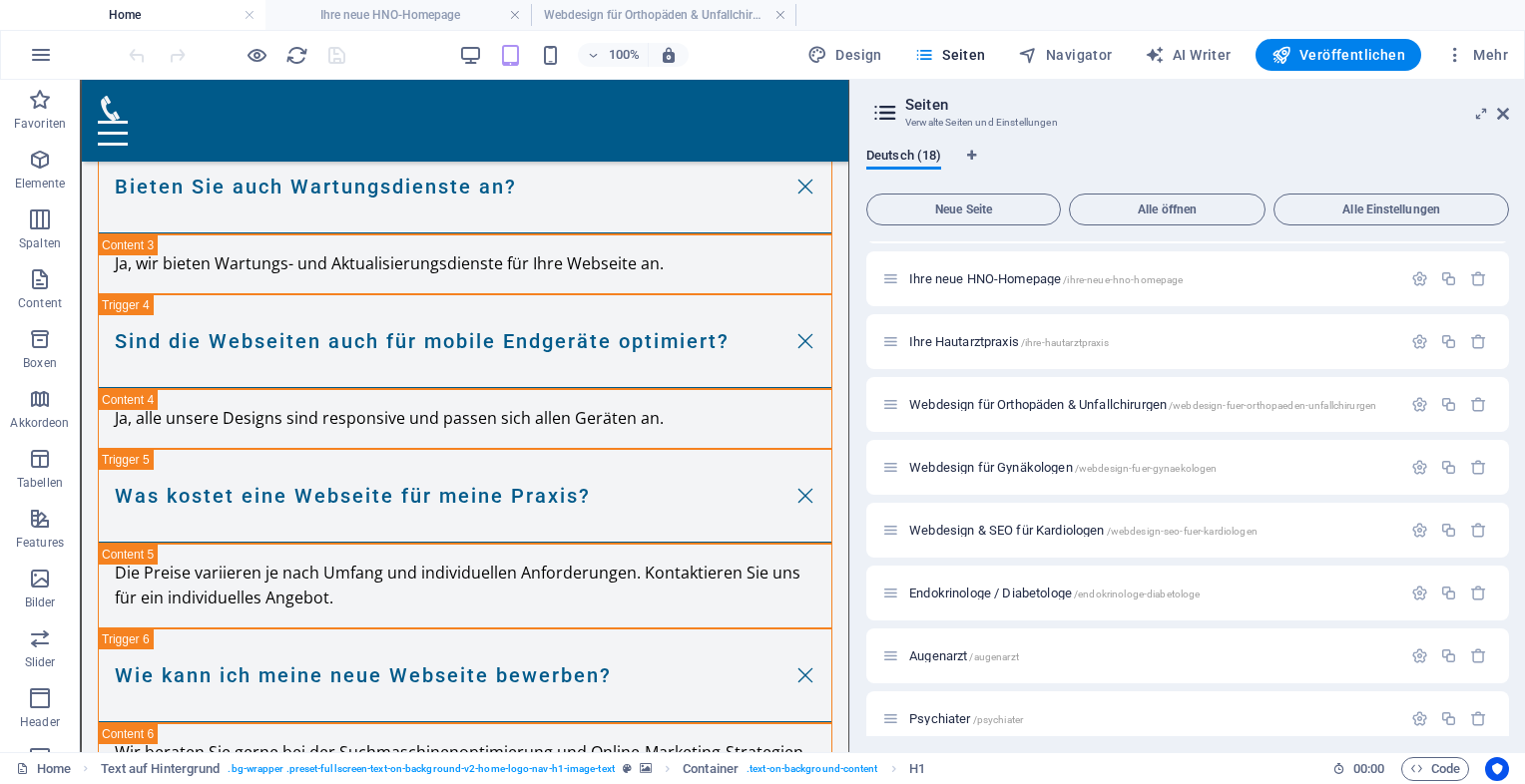 scroll, scrollTop: 9909, scrollLeft: 0, axis: vertical 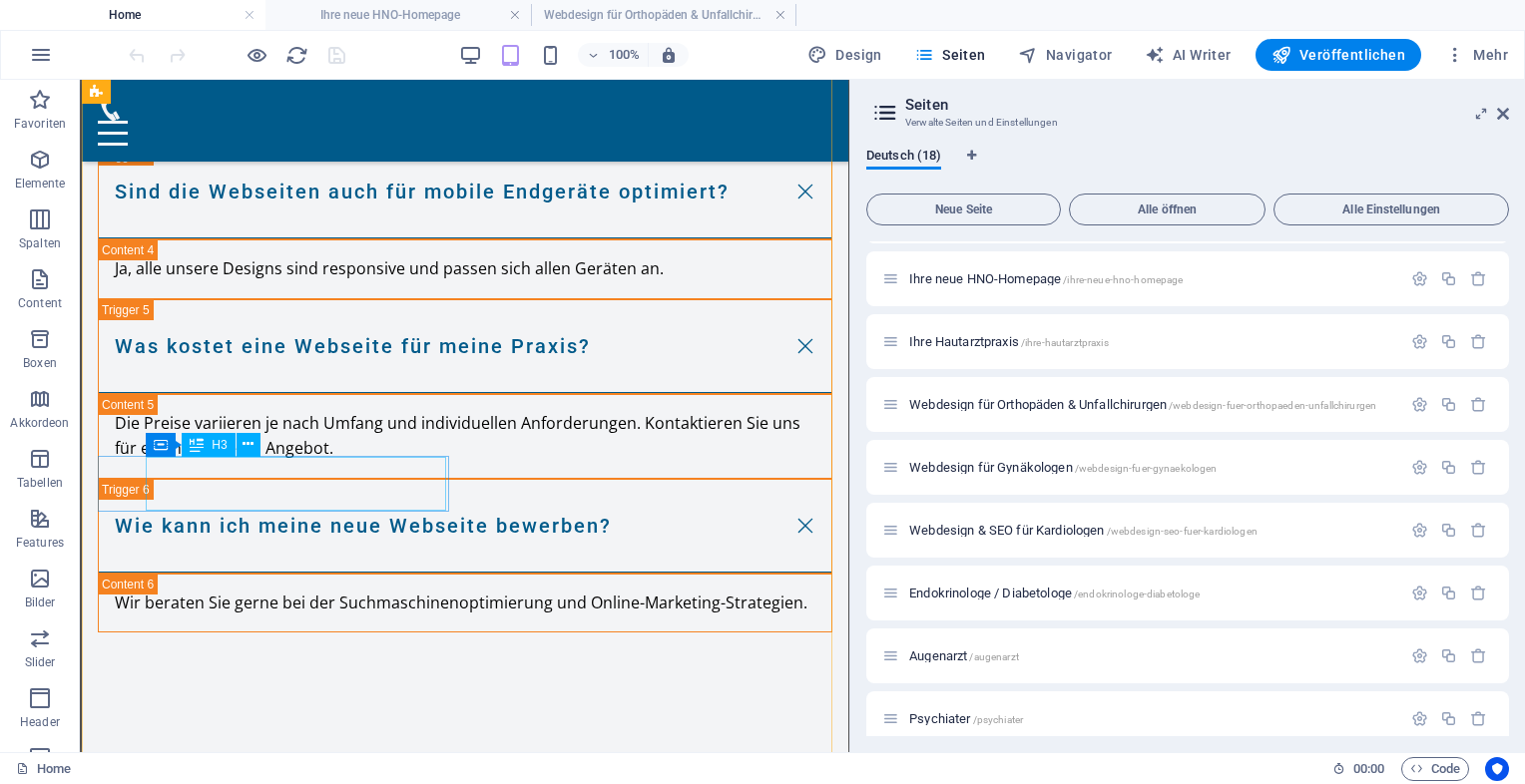 click on "Webdesign für Urologen" at bounding box center [252, 4826] 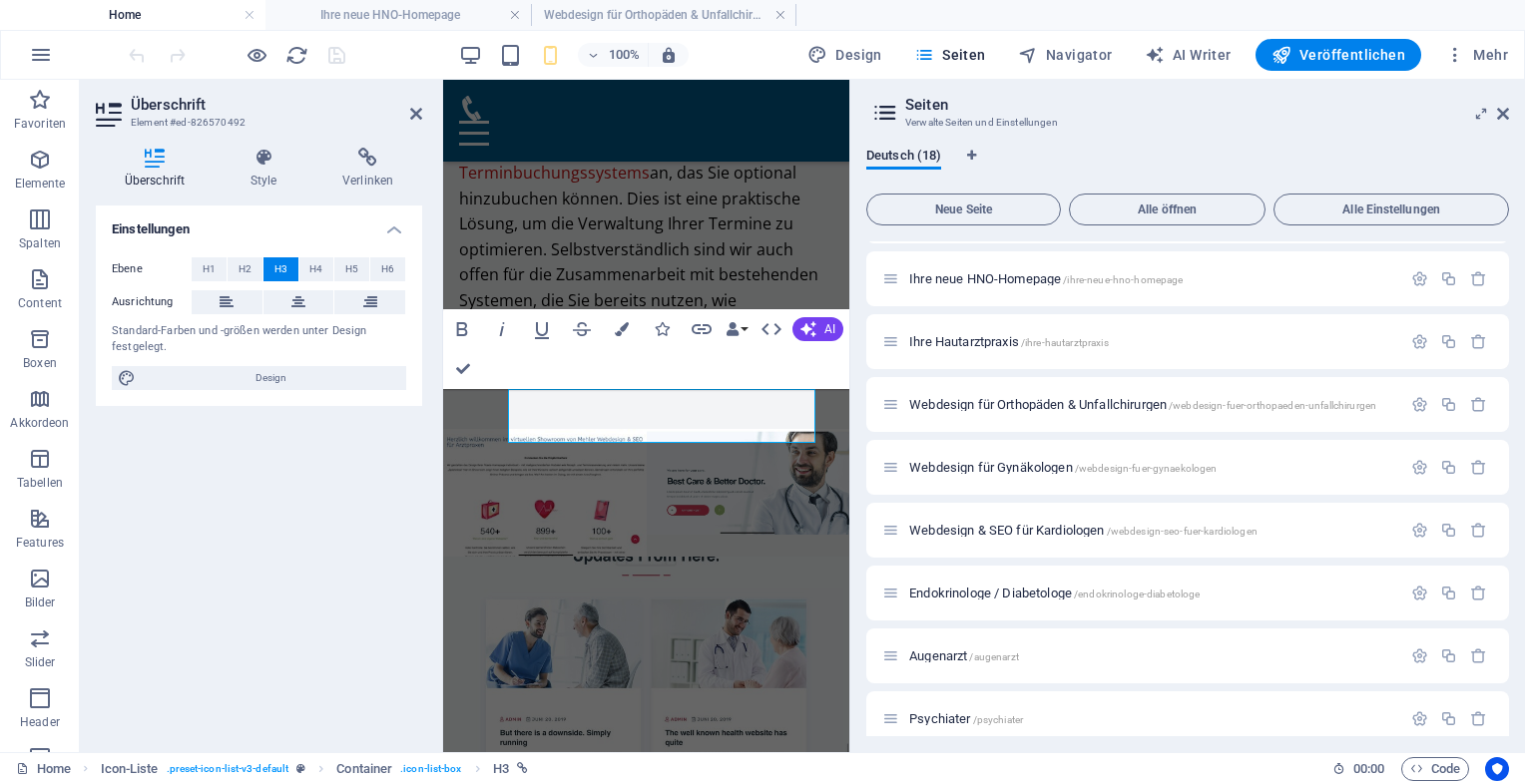 scroll, scrollTop: 15071, scrollLeft: 0, axis: vertical 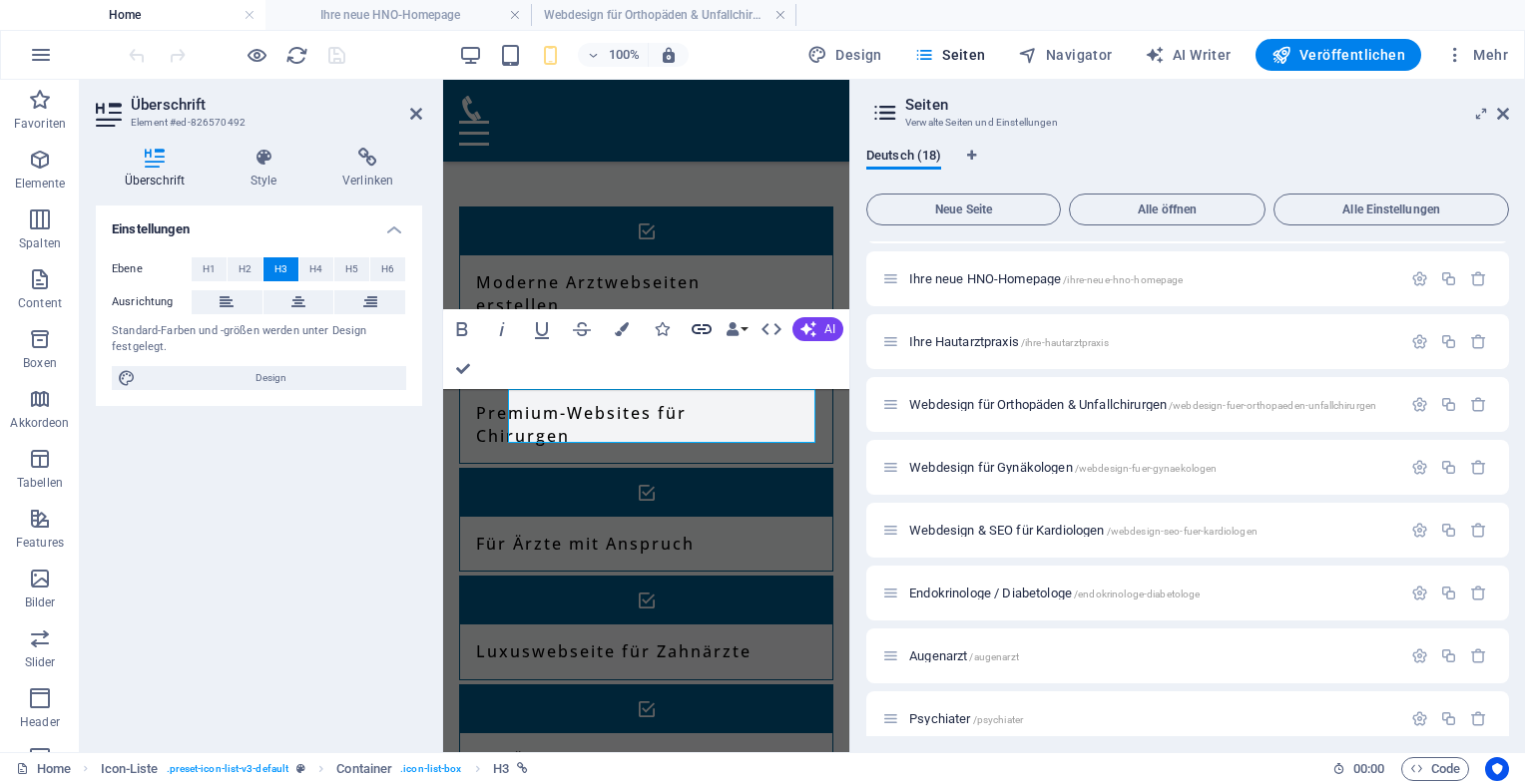 click 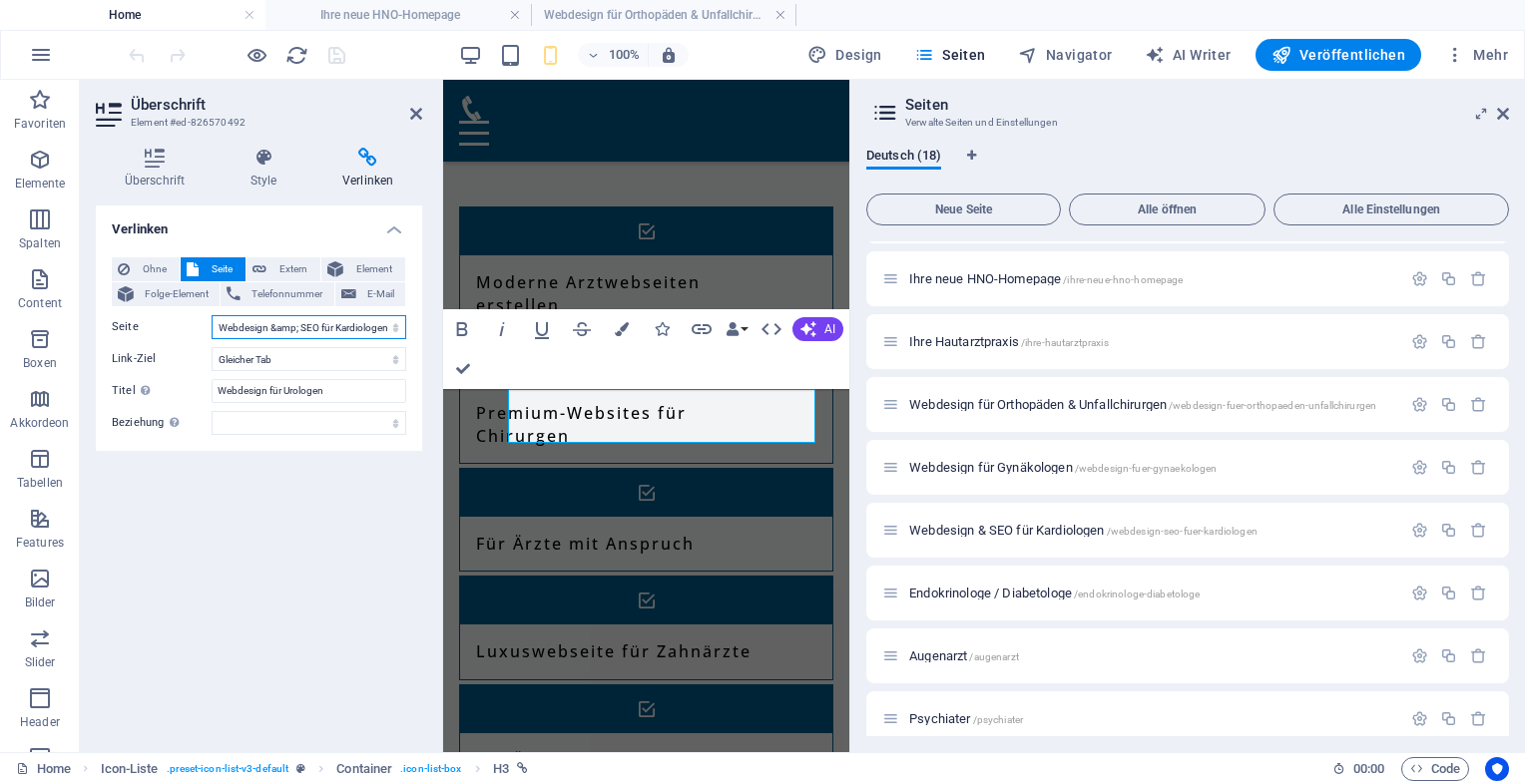 click on "Home Legal Notice Privacy Moderne Praxiswebsites für Ärzte Privatklinik für Ästhetische Chirurgie Ärzte mit Anspruch Für Zahnärzte in Luxuslagen – Patienten, die zahlen können Für Ärzte mit sozialem Auftrag Webseiten für Tierärzte &amp; Tierkliniken Ihre neue HNO-Homepage Ihre Hautarztpraxis Webdesign für Orthopäden &amp; Unfallchirurgen  Webdesign für Gynäkologen Webdesign &amp; SEO für Kardiologen Endokrinologe / Diabetologe  Augenarzt  Psychiater Gastroenterologen" at bounding box center [308, 327] 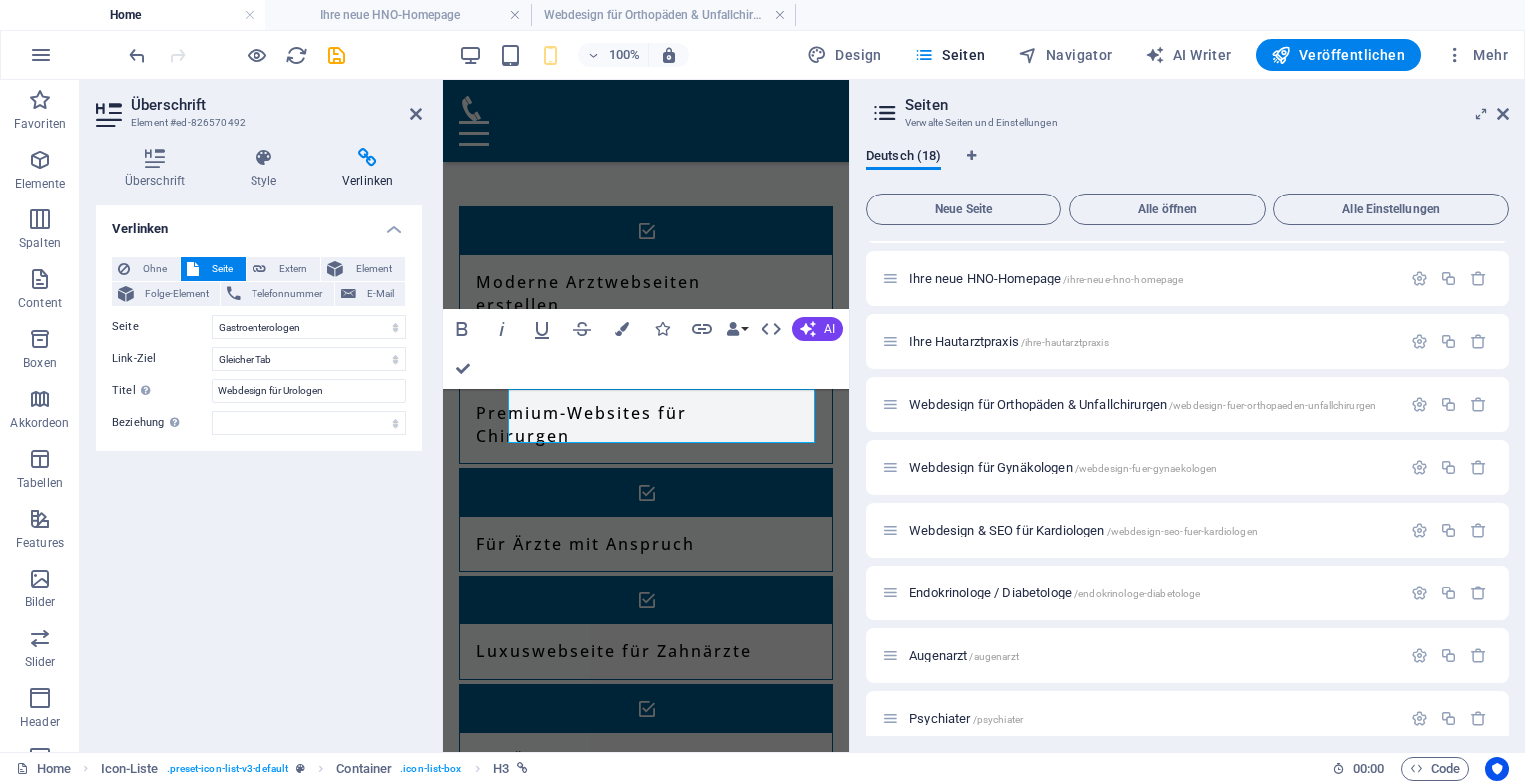 scroll, scrollTop: 636, scrollLeft: 0, axis: vertical 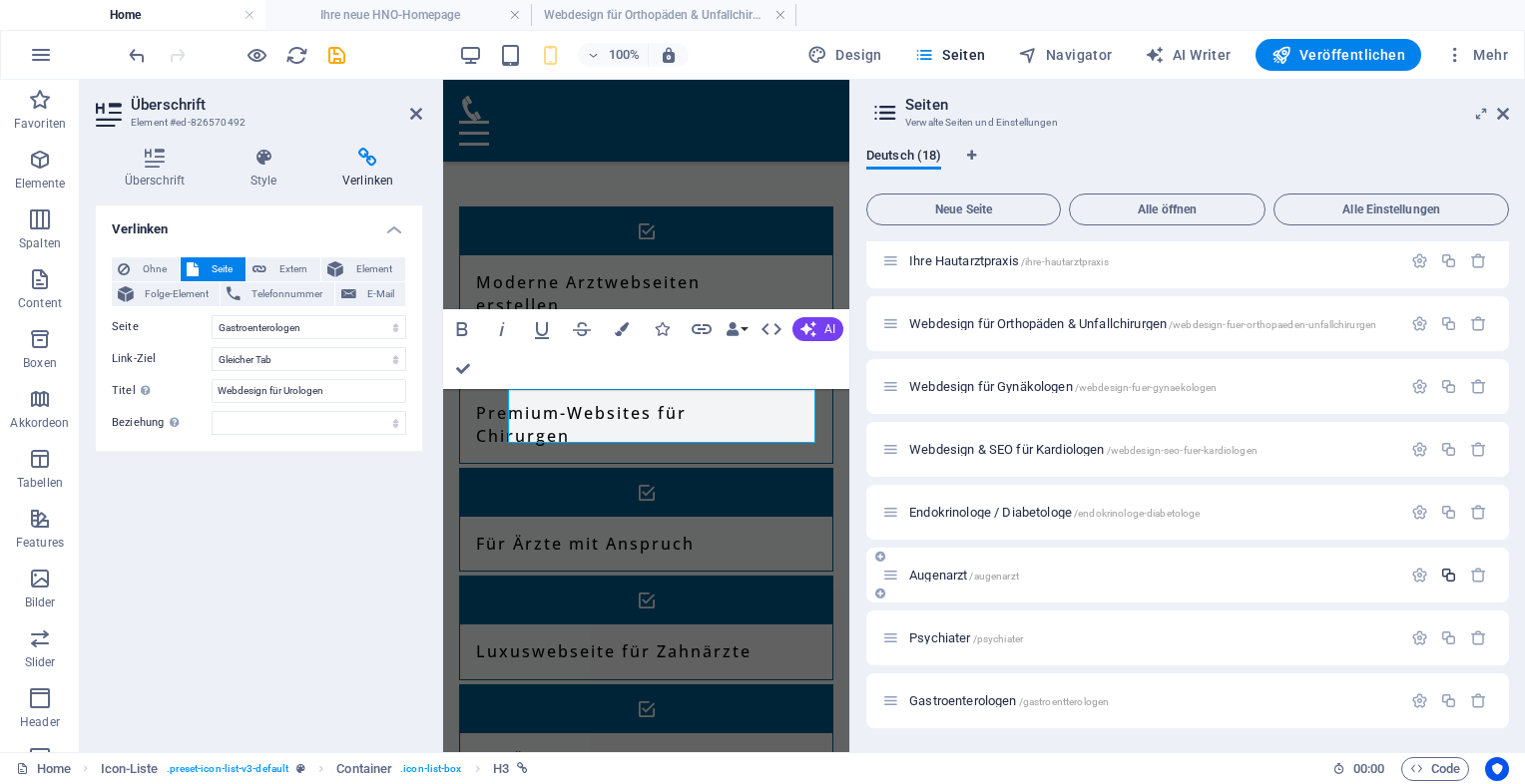 click at bounding box center [1448, 575] 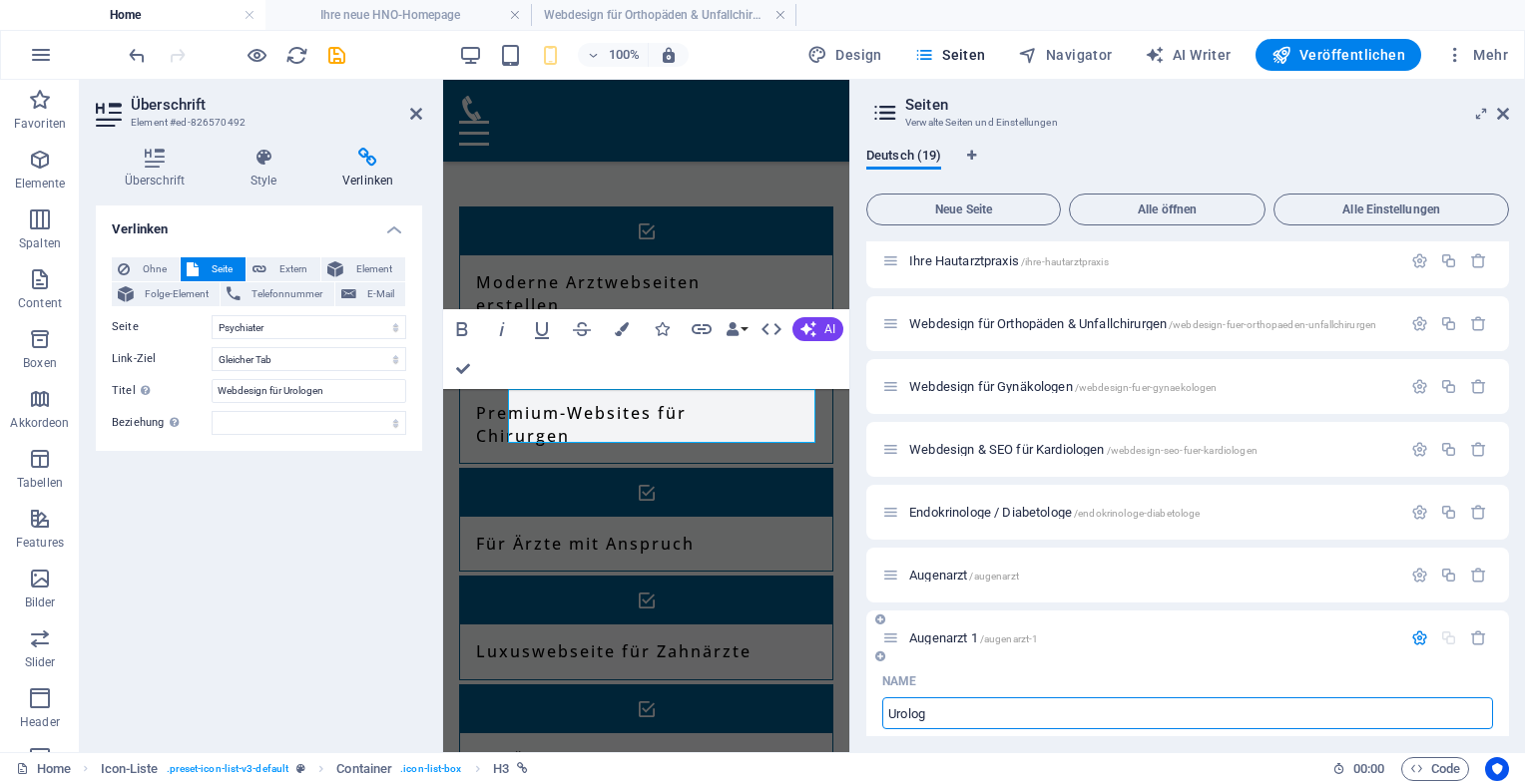 type on "Urolog" 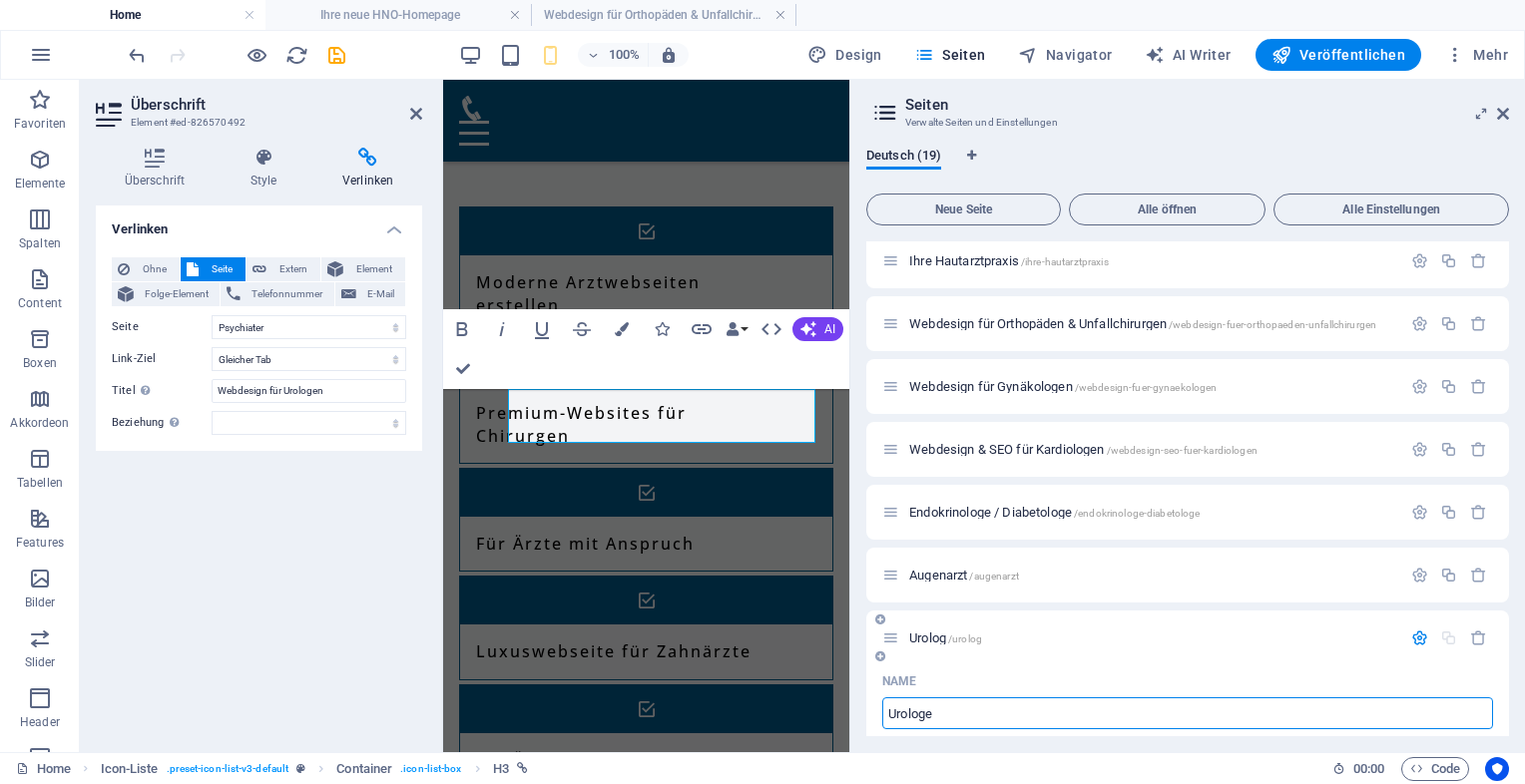type on "Urologe" 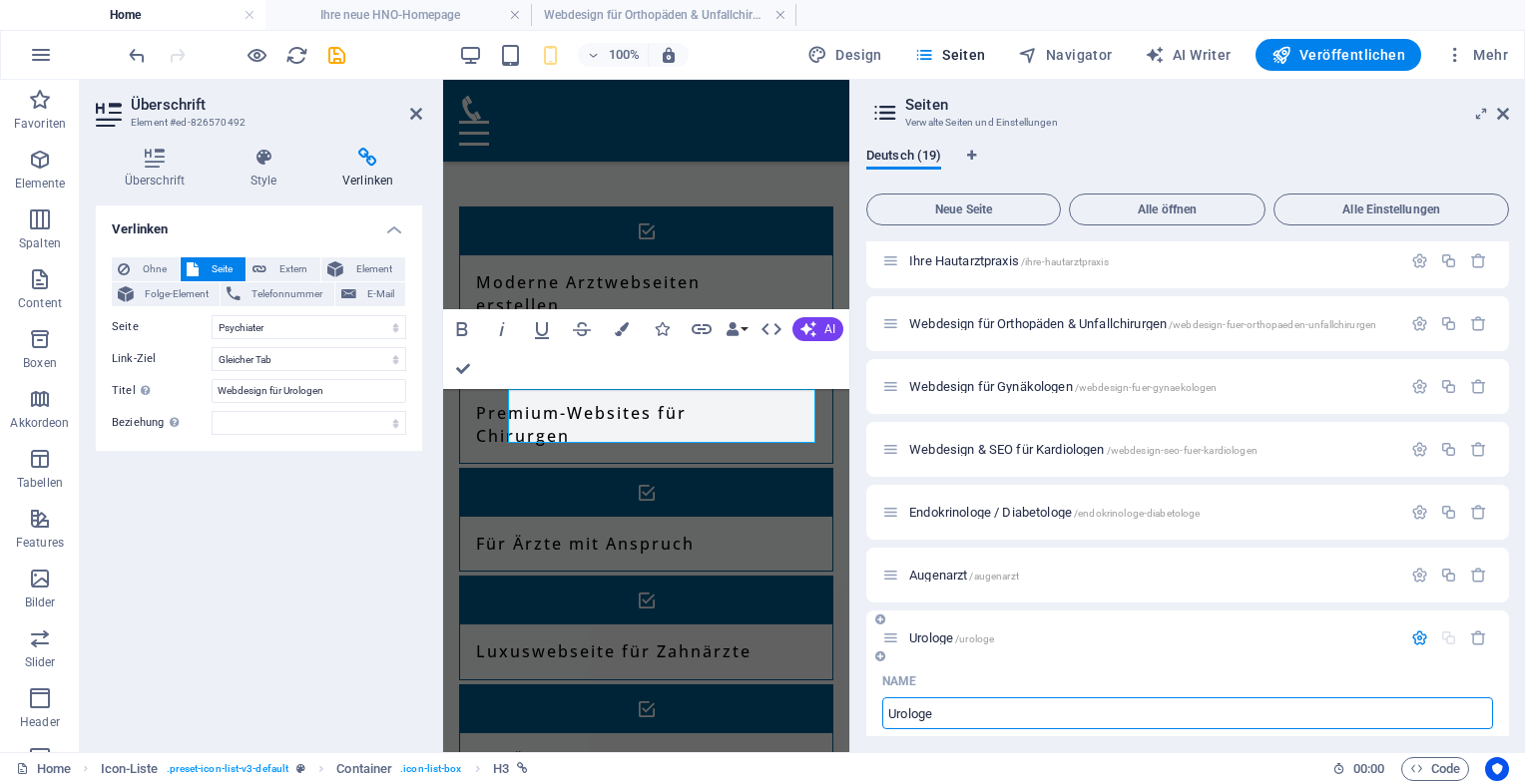 type on "Urologe" 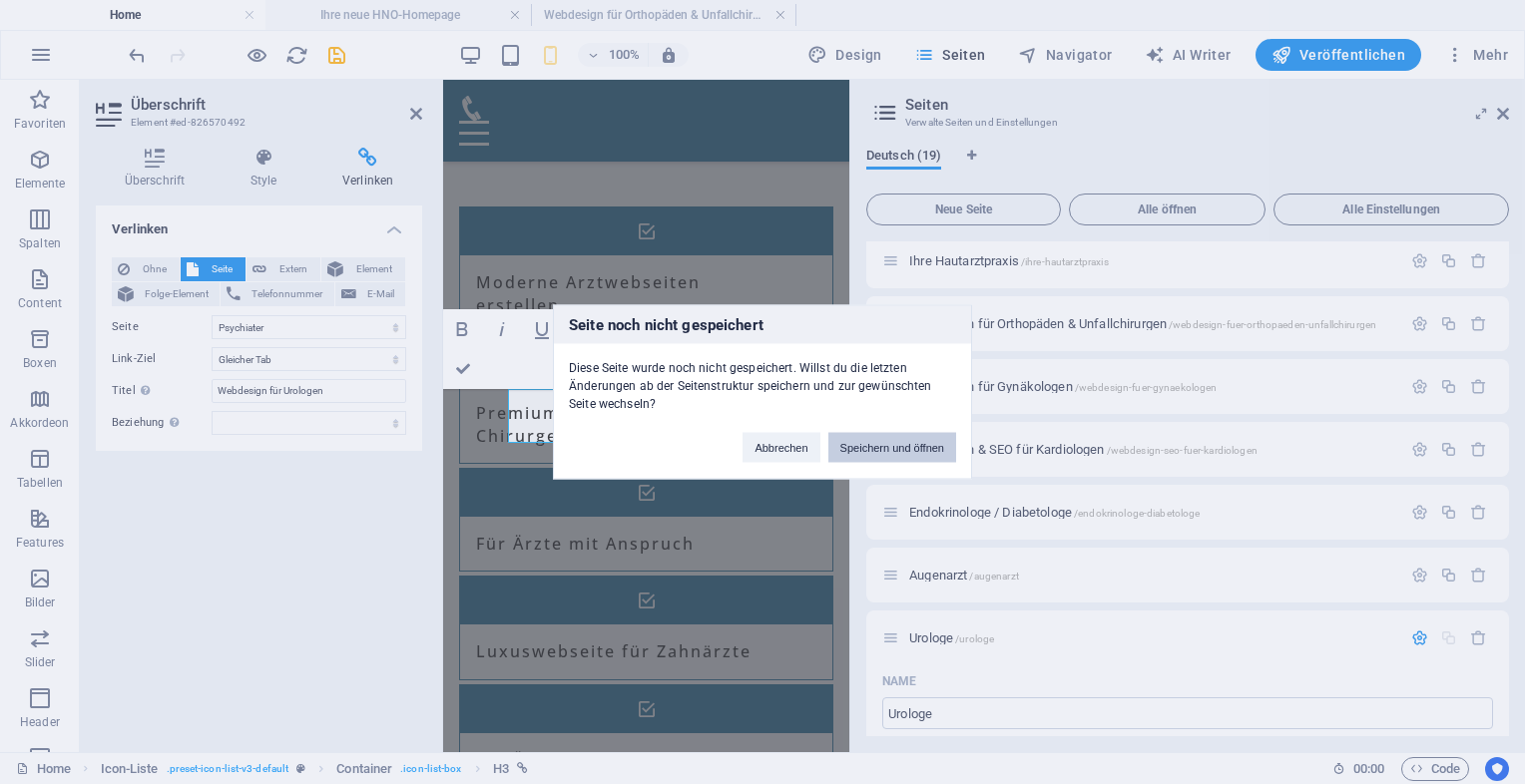 click on "Speichern und öffnen" at bounding box center [892, 448] 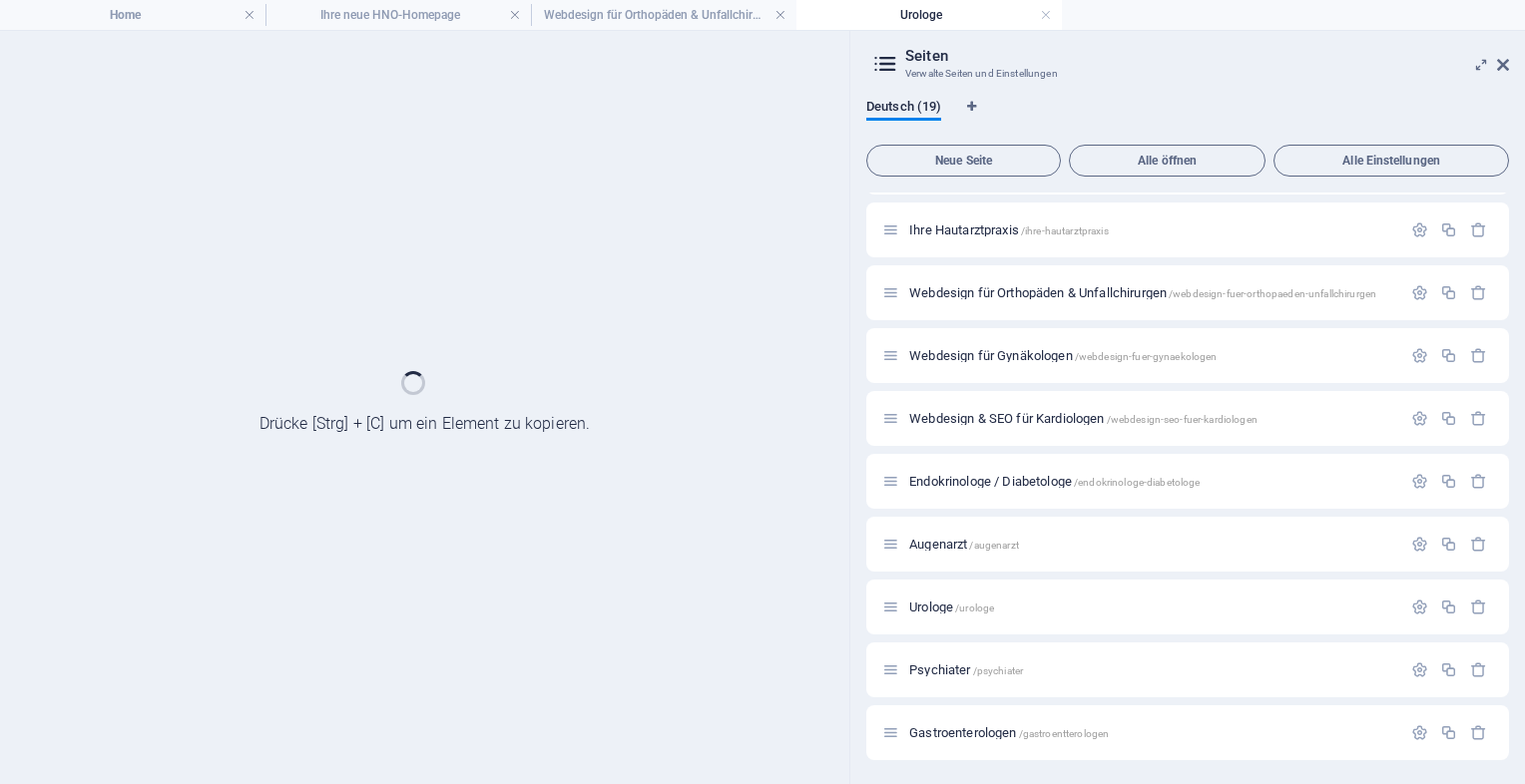 scroll, scrollTop: 0, scrollLeft: 0, axis: both 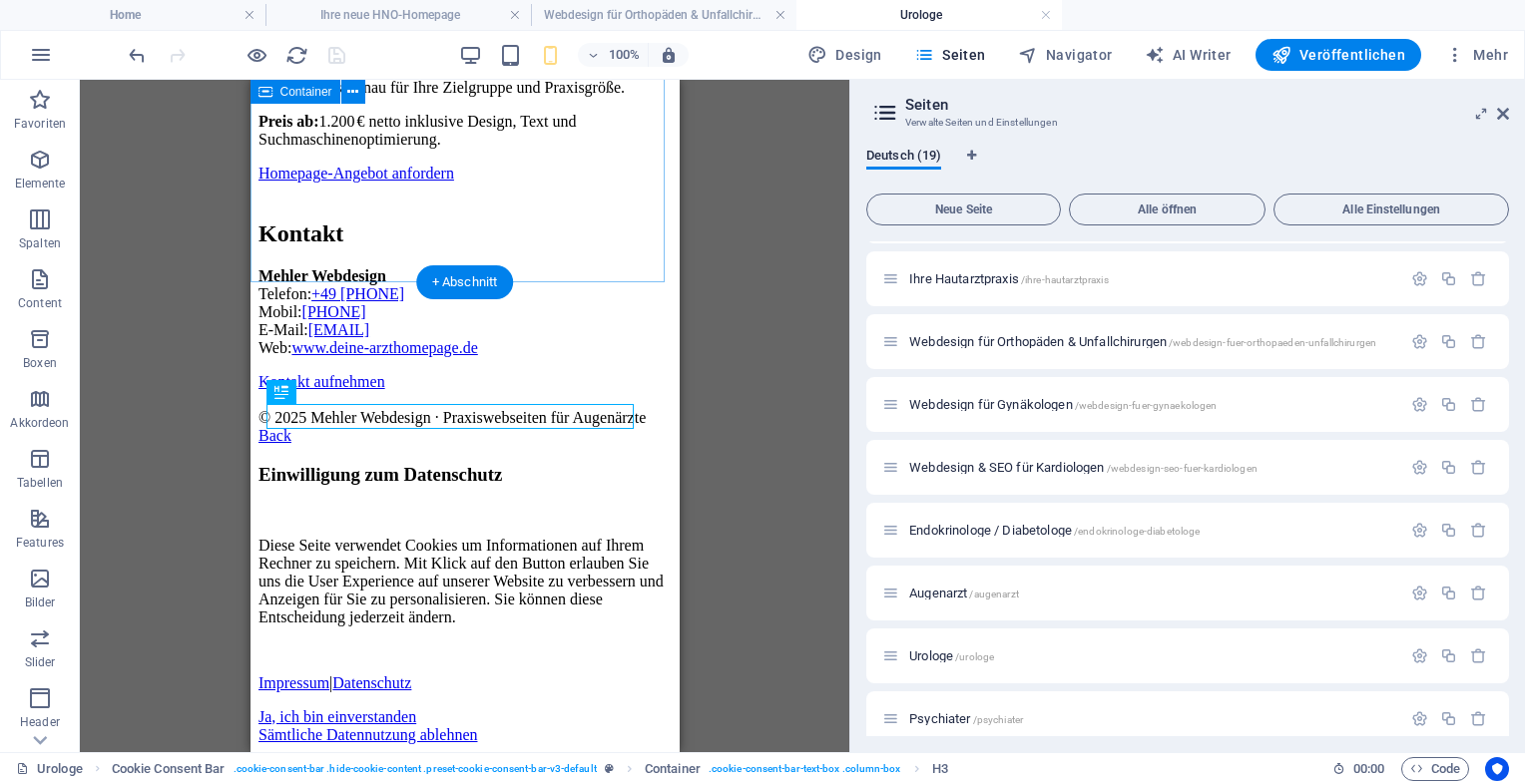 click on "Webdesign für Augenärzte – moderne Praxiswebseiten für Ihre Sichtbarkeit
Webdesign für Augenärzte
Professionelle Praxiswebseiten für mehr Patienten und bessere Sichtbarkeit
Ihre Schwerpunkte im Blick
Eine klare, gut strukturierte Webseite hilft Patienten, Ihre Leistungen schnell zu erfassen und Vertrauen aufzubauen.
Typische Behandlungen und Leistungen:
Sehtests und Sehberatung
Glaukomvorsorge und -diagnostik
Vorbereitung und Nachsorge von Augenoperationen
Netzhautdiagnostik und Therapie
Kontaktlinsenberatung und Anpassung
Jetzt unverbindlich anfragen
Warum eine moderne Praxiswebsite wichtig ist
Responsives Design für Smartphone, Tablet und Desktop
Suchmaschinenoptimierung für lokale Sichtbarkeit
Klare Darstellung von Leistungen, Team und Praxisinfos
Online-Terminbuchung oder Rückrufservice auf Wunsch
DSGVO-konforme Umsetzung
Preis ab:
Homepage-Angebot anfordern" at bounding box center (464, -353) 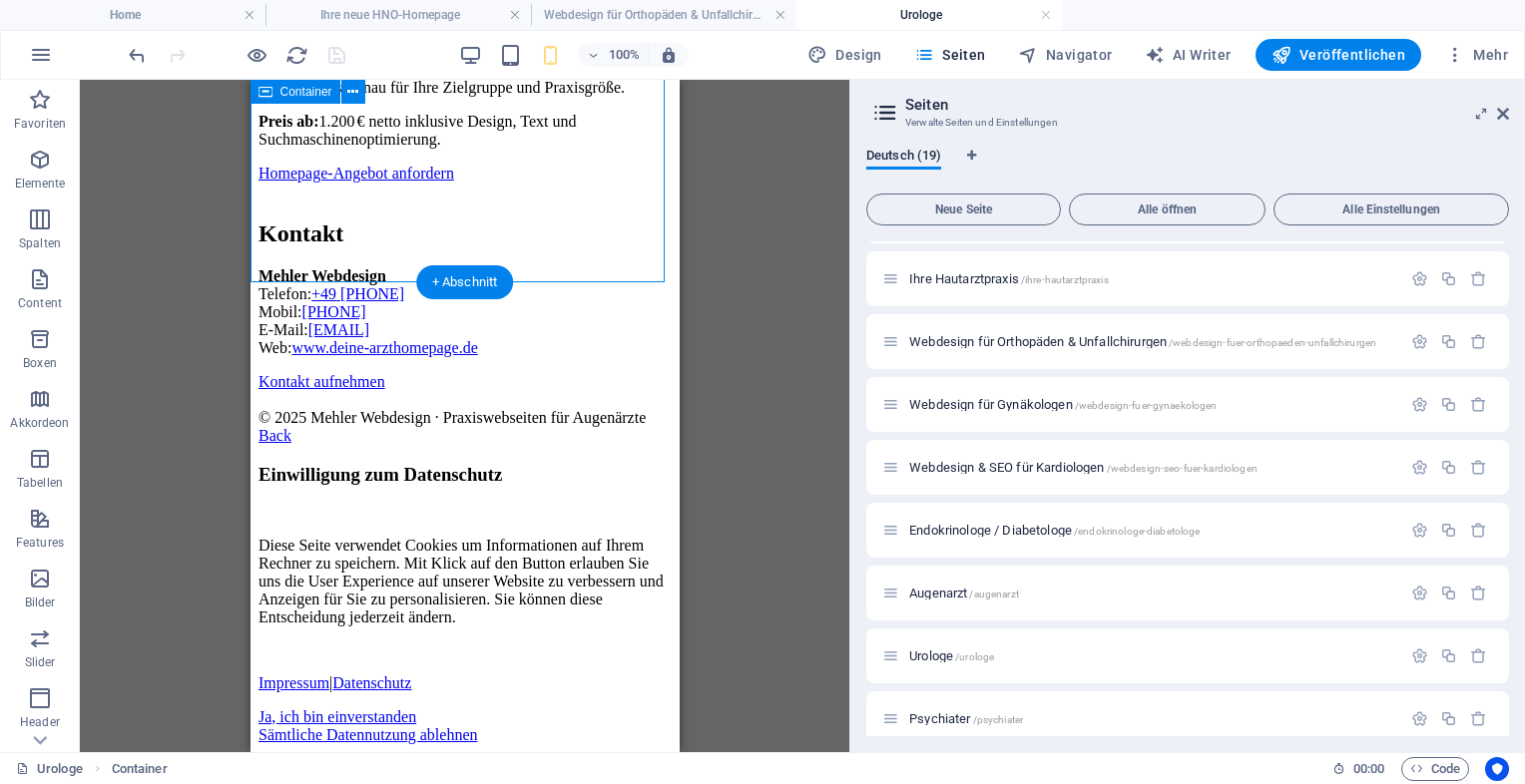 click on "Webdesign für Augenärzte – moderne Praxiswebseiten für Ihre Sichtbarkeit
Webdesign für Augenärzte
Professionelle Praxiswebseiten für mehr Patienten und bessere Sichtbarkeit
Ihre Schwerpunkte im Blick
Eine klare, gut strukturierte Webseite hilft Patienten, Ihre Leistungen schnell zu erfassen und Vertrauen aufzubauen.
Typische Behandlungen und Leistungen:
Sehtests und Sehberatung
Glaukomvorsorge und -diagnostik
Vorbereitung und Nachsorge von Augenoperationen
Netzhautdiagnostik und Therapie
Kontaktlinsenberatung und Anpassung
Jetzt unverbindlich anfragen
Warum eine moderne Praxiswebsite wichtig ist
Responsives Design für Smartphone, Tablet und Desktop
Suchmaschinenoptimierung für lokale Sichtbarkeit
Klare Darstellung von Leistungen, Team und Praxisinfos
Online-Terminbuchung oder Rückrufservice auf Wunsch
DSGVO-konforme Umsetzung
Preis ab:
Homepage-Angebot anfordern" at bounding box center (464, -353) 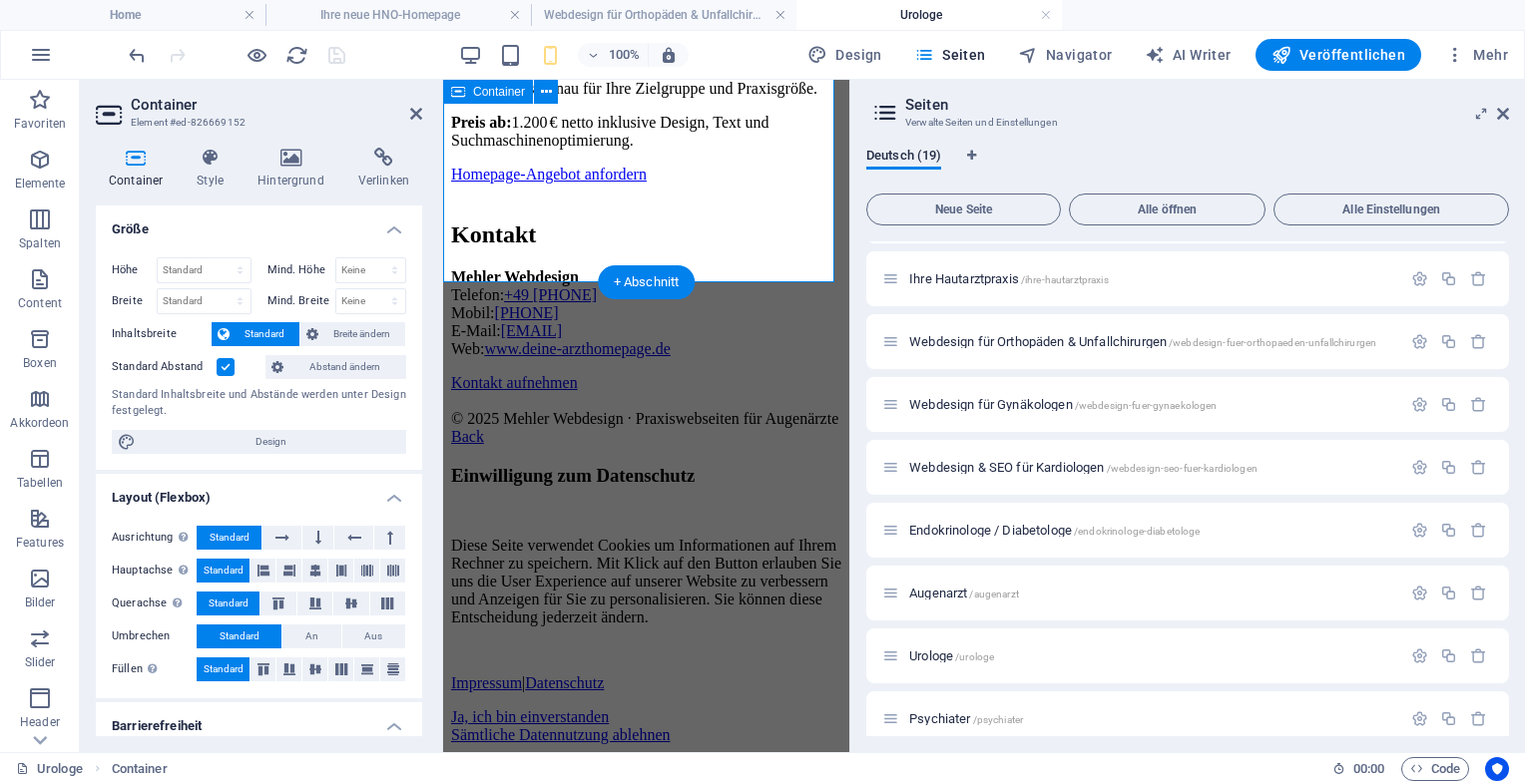 scroll, scrollTop: 1608, scrollLeft: 0, axis: vertical 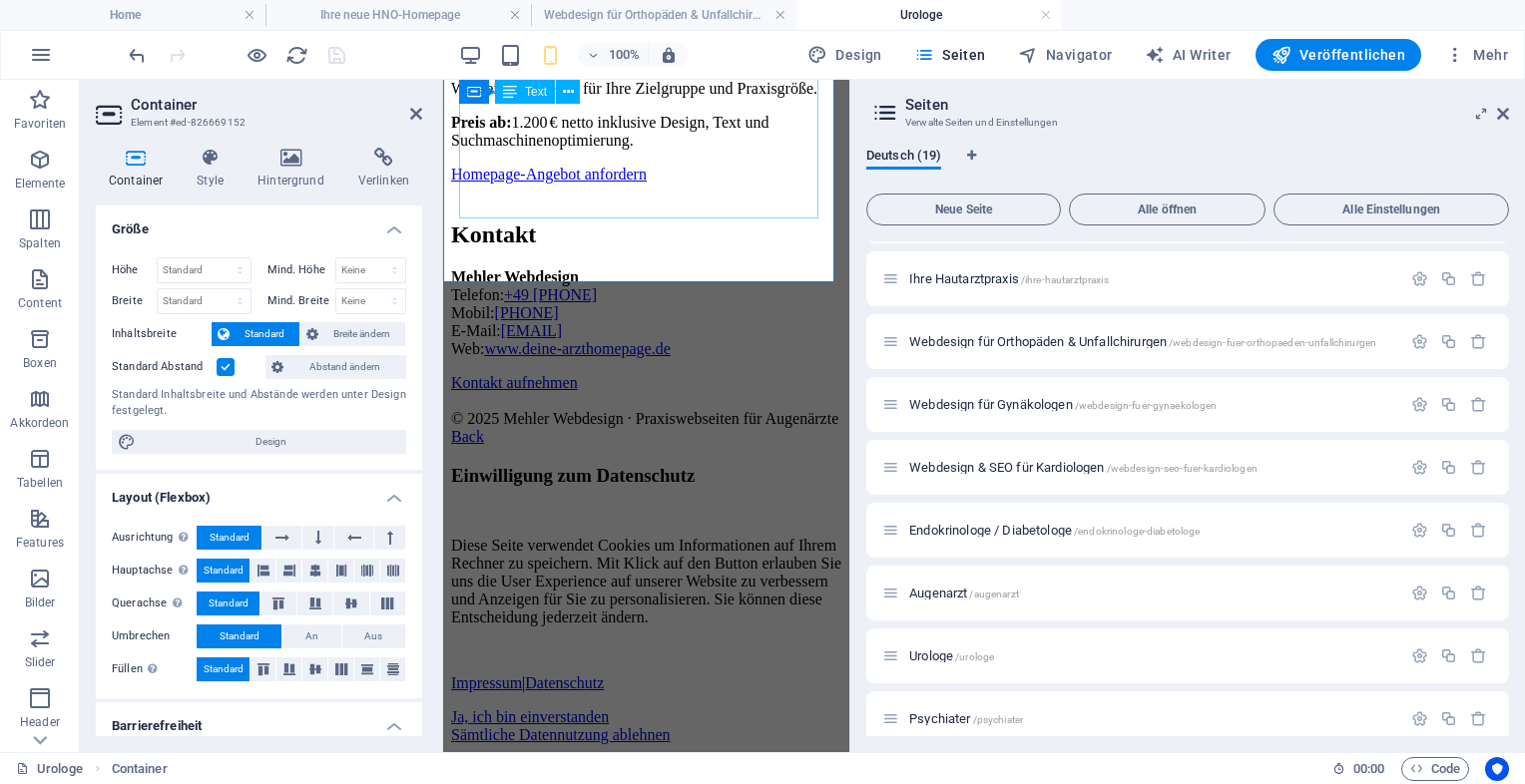 click on "Webdesign für Augenärzte – moderne Praxiswebseiten für Ihre Sichtbarkeit
Webdesign für Augenärzte
Professionelle Praxiswebseiten für mehr Patienten und bessere Sichtbarkeit
Ihre Schwerpunkte im Blick
Eine klare, gut strukturierte Webseite hilft Patienten, Ihre Leistungen schnell zu erfassen und Vertrauen aufzubauen.
Typische Behandlungen und Leistungen:
Sehtests und Sehberatung
Glaukomvorsorge und -diagnostik
Vorbereitung und Nachsorge von Augenoperationen
Netzhautdiagnostik und Therapie
Kontaktlinsenberatung und Anpassung
Jetzt unverbindlich anfragen
Warum eine moderne Praxiswebsite wichtig ist
Responsives Design für Smartphone, Tablet und Desktop
Suchmaschinenoptimierung für lokale Sichtbarkeit
Klare Darstellung von Leistungen, Team und Praxisinfos
Online-Terminbuchung oder Rückrufservice auf Wunsch
DSGVO-konforme Umsetzung
Preis ab:
Homepage-Angebot anfordern" at bounding box center [646, -216] 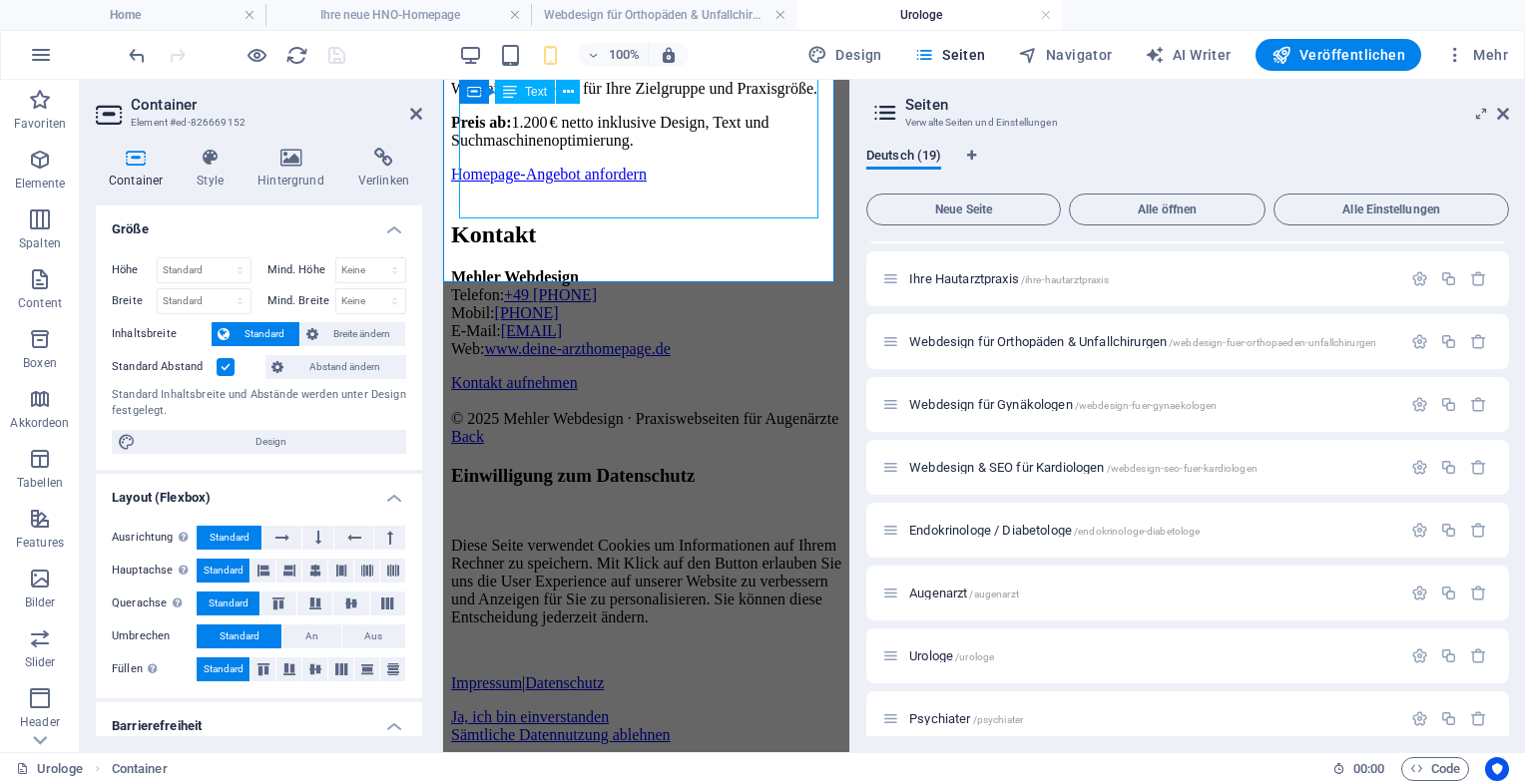 click on "Webdesign für Augenärzte – moderne Praxiswebseiten für Ihre Sichtbarkeit
Webdesign für Augenärzte
Professionelle Praxiswebseiten für mehr Patienten und bessere Sichtbarkeit
Ihre Schwerpunkte im Blick
Eine klare, gut strukturierte Webseite hilft Patienten, Ihre Leistungen schnell zu erfassen und Vertrauen aufzubauen.
Typische Behandlungen und Leistungen:
Sehtests und Sehberatung
Glaukomvorsorge und -diagnostik
Vorbereitung und Nachsorge von Augenoperationen
Netzhautdiagnostik und Therapie
Kontaktlinsenberatung und Anpassung
Jetzt unverbindlich anfragen
Warum eine moderne Praxiswebsite wichtig ist
Responsives Design für Smartphone, Tablet und Desktop
Suchmaschinenoptimierung für lokale Sichtbarkeit
Klare Darstellung von Leistungen, Team und Praxisinfos
Online-Terminbuchung oder Rückrufservice auf Wunsch
DSGVO-konforme Umsetzung
Preis ab:
Homepage-Angebot anfordern" at bounding box center [646, -216] 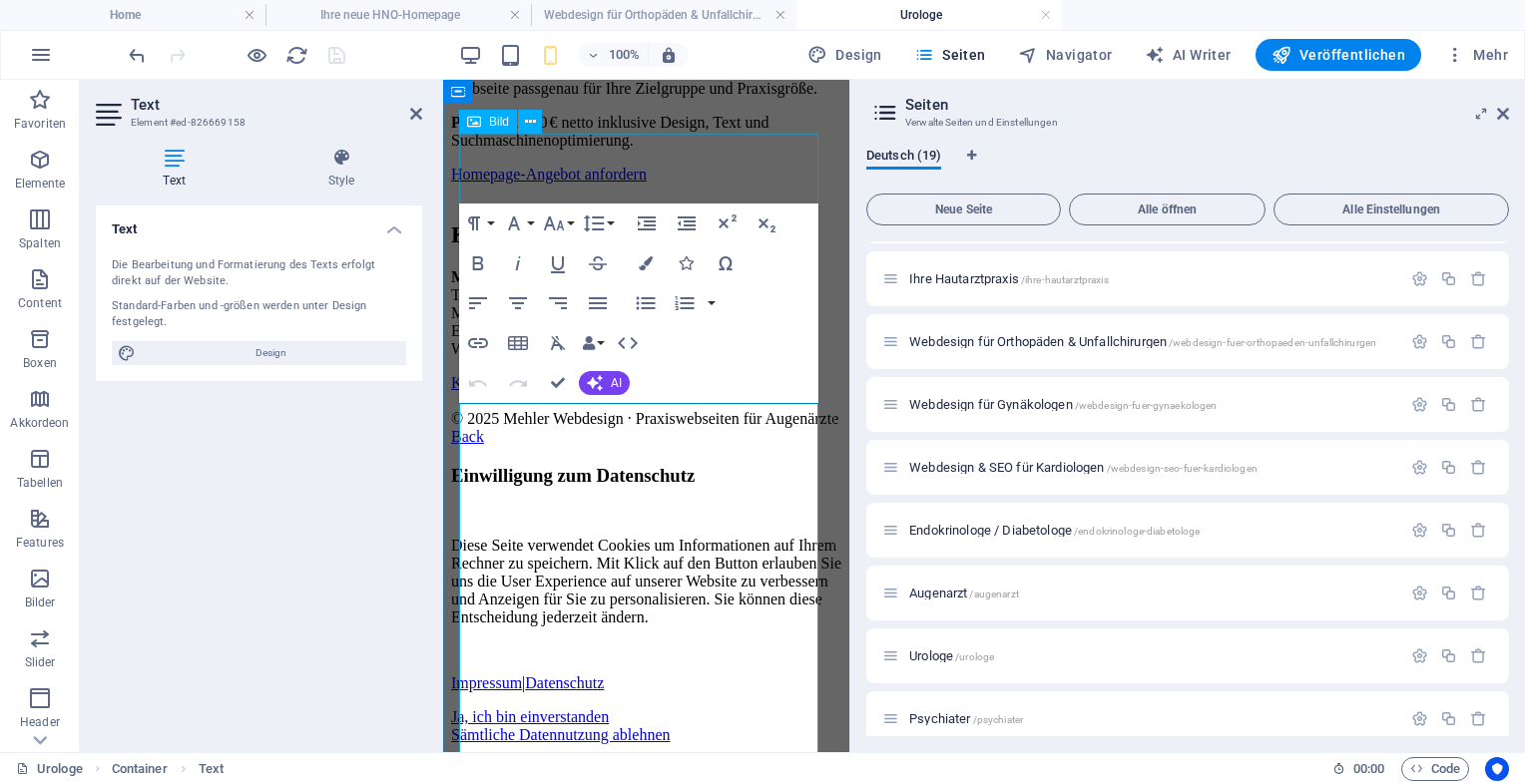 scroll, scrollTop: 67, scrollLeft: 0, axis: vertical 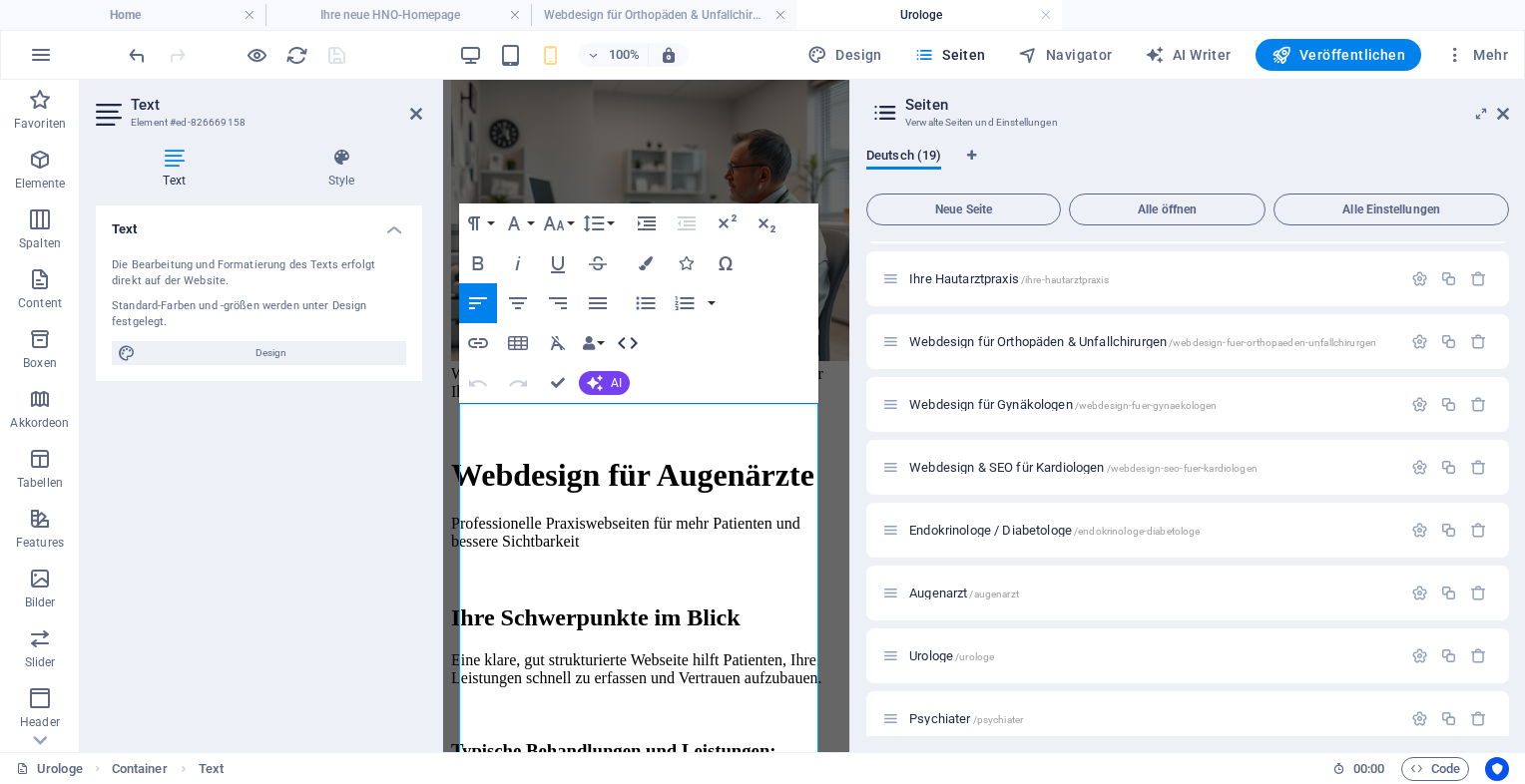 click 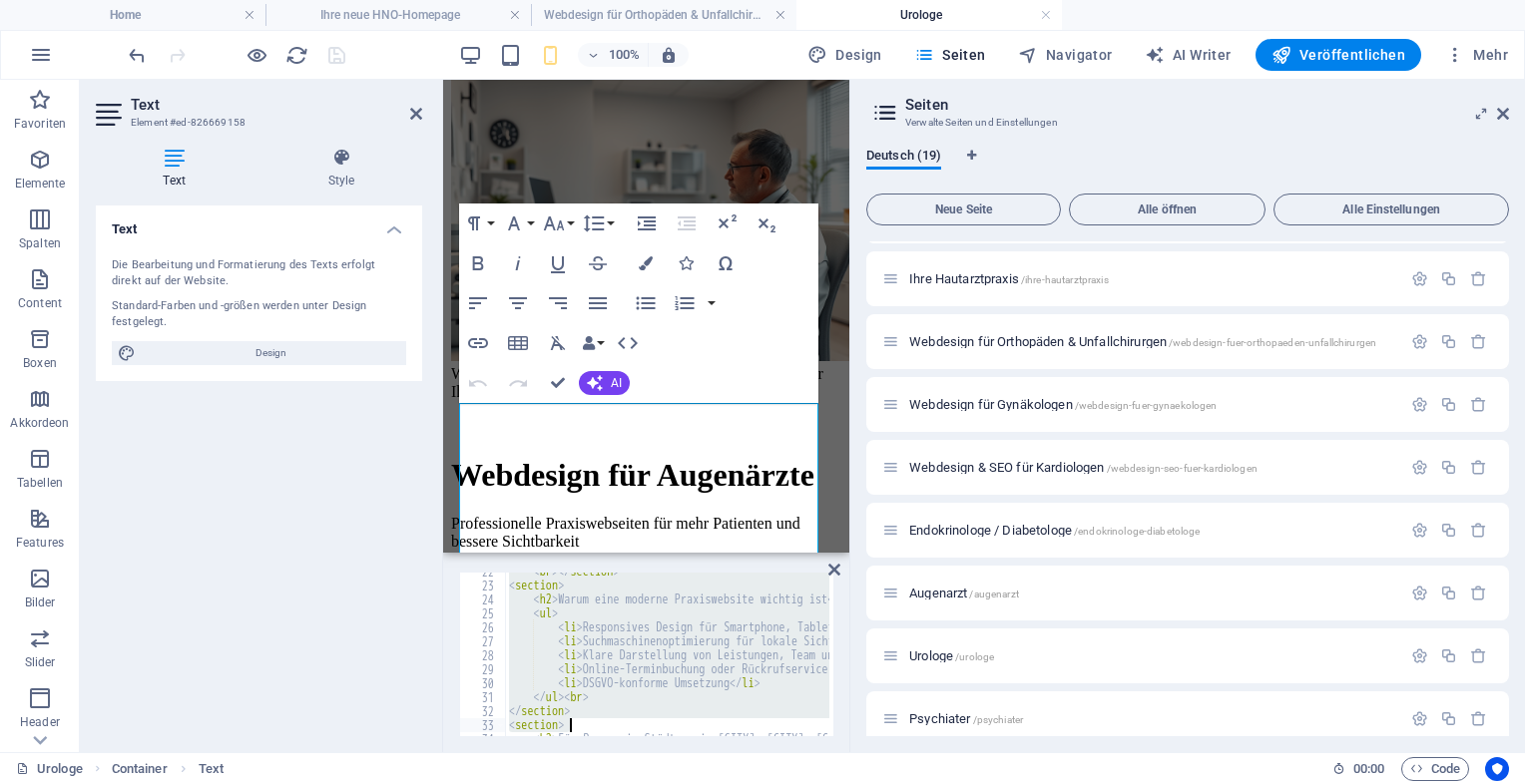 scroll, scrollTop: 511, scrollLeft: 0, axis: vertical 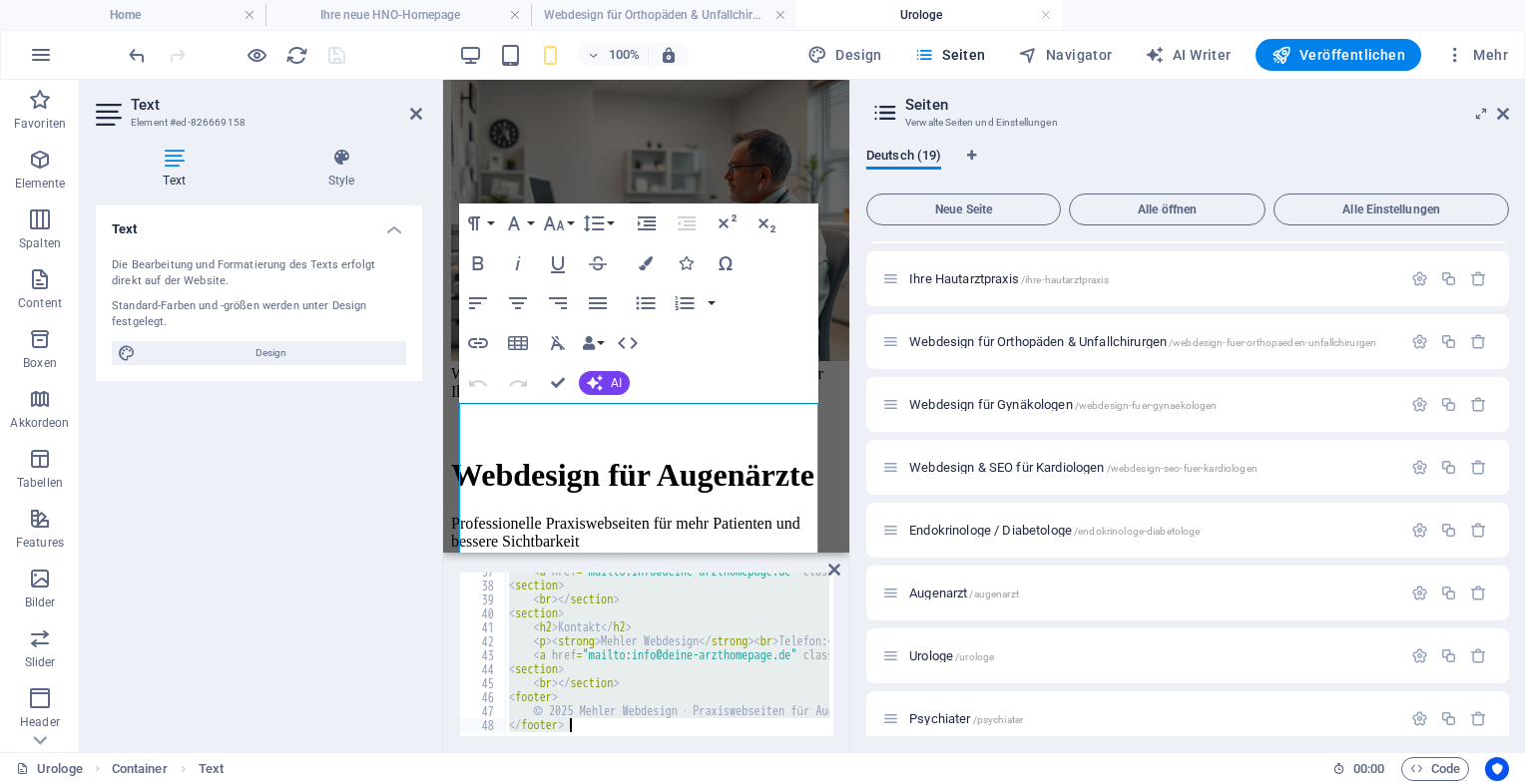 drag, startPoint x: 507, startPoint y: 581, endPoint x: 818, endPoint y: 787, distance: 373.03753 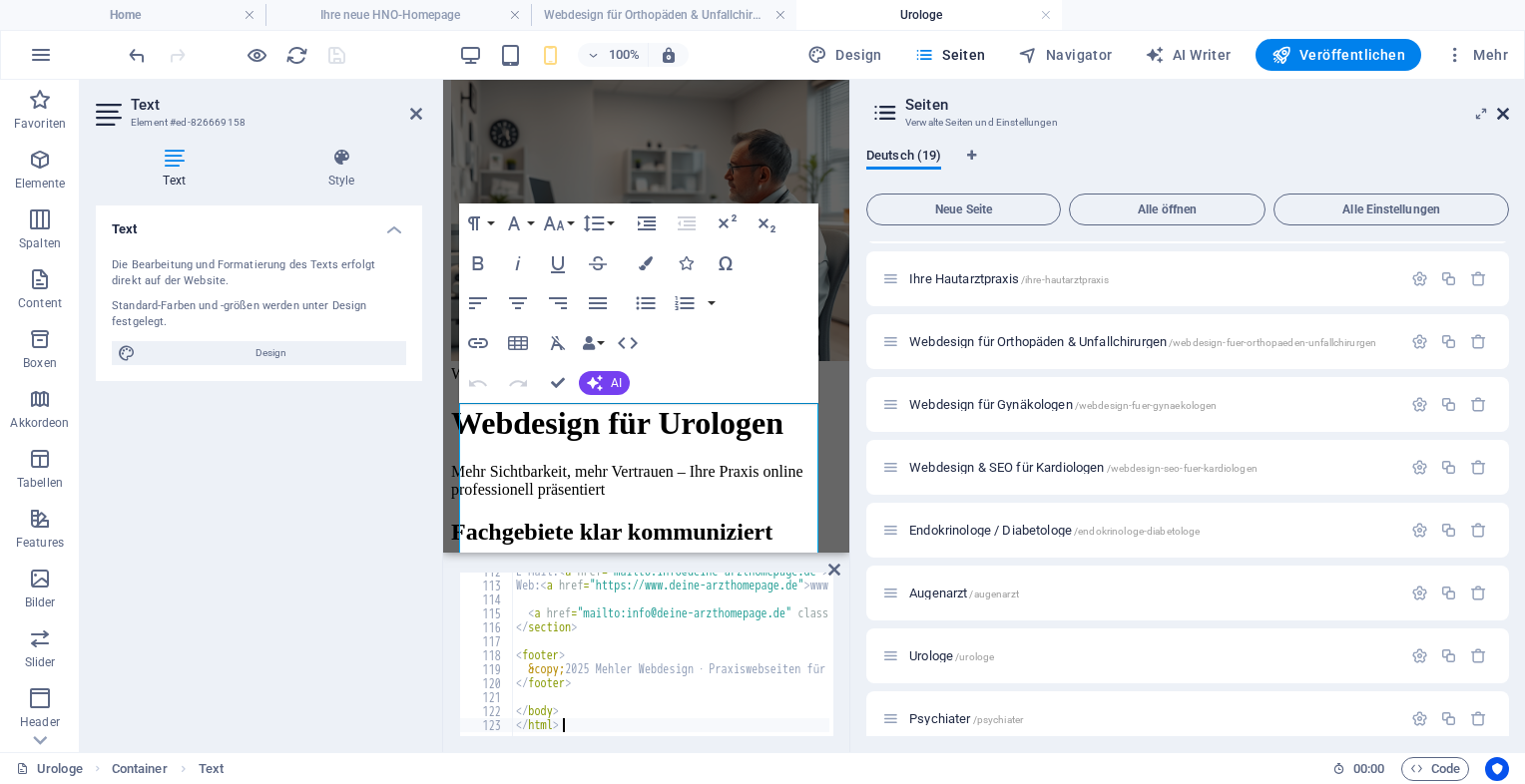click at bounding box center [1503, 114] 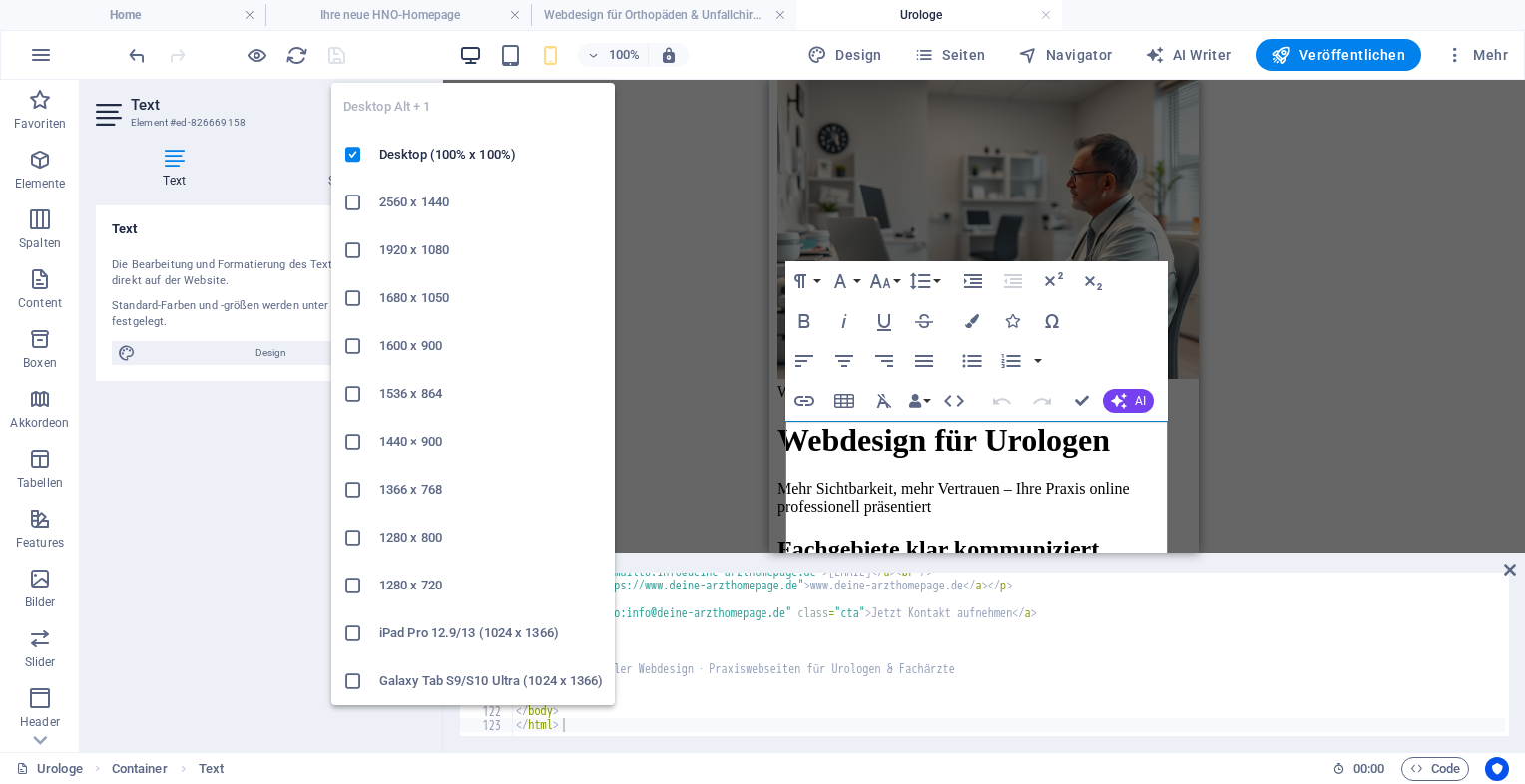 click at bounding box center [470, 55] 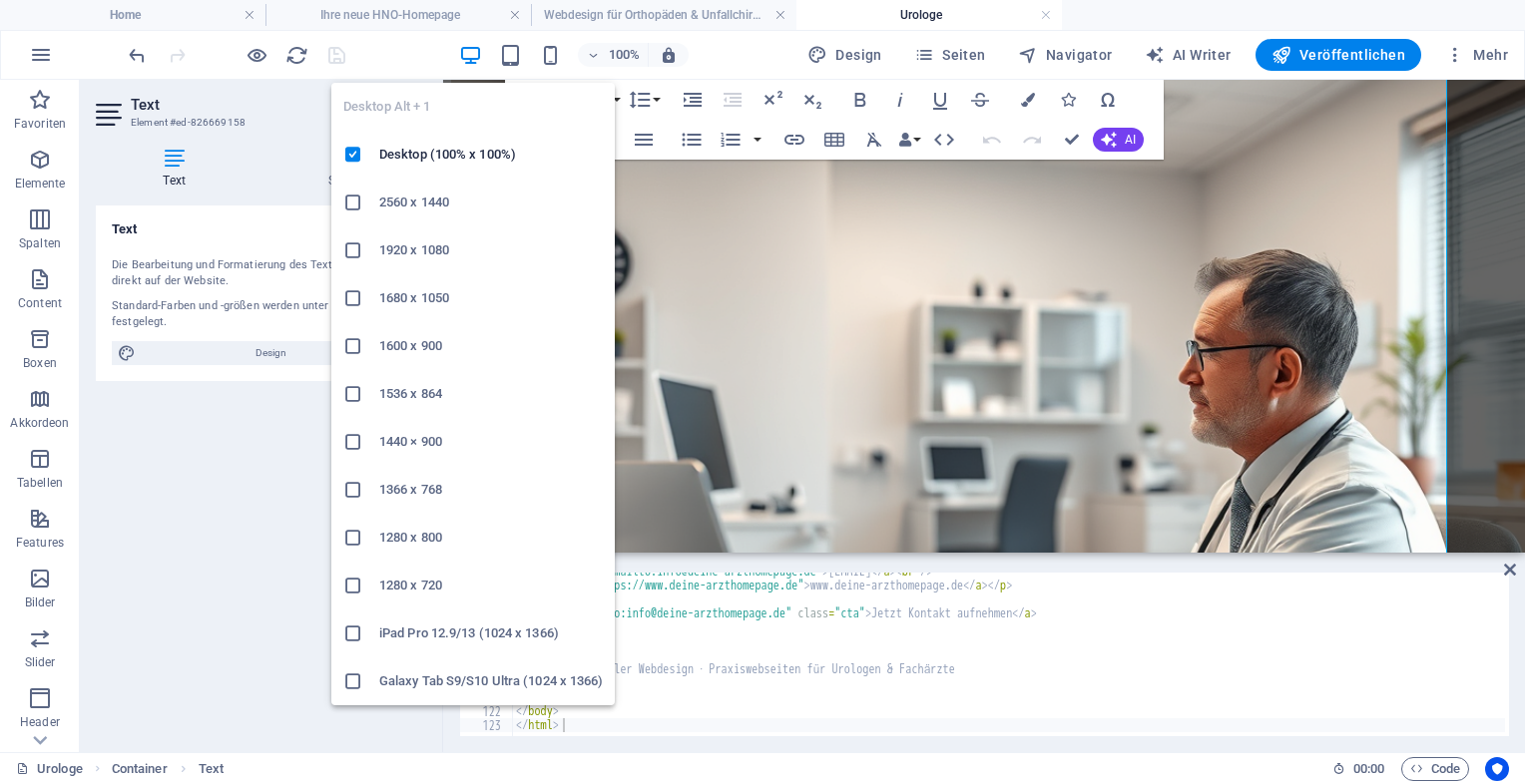 scroll, scrollTop: 1067, scrollLeft: 0, axis: vertical 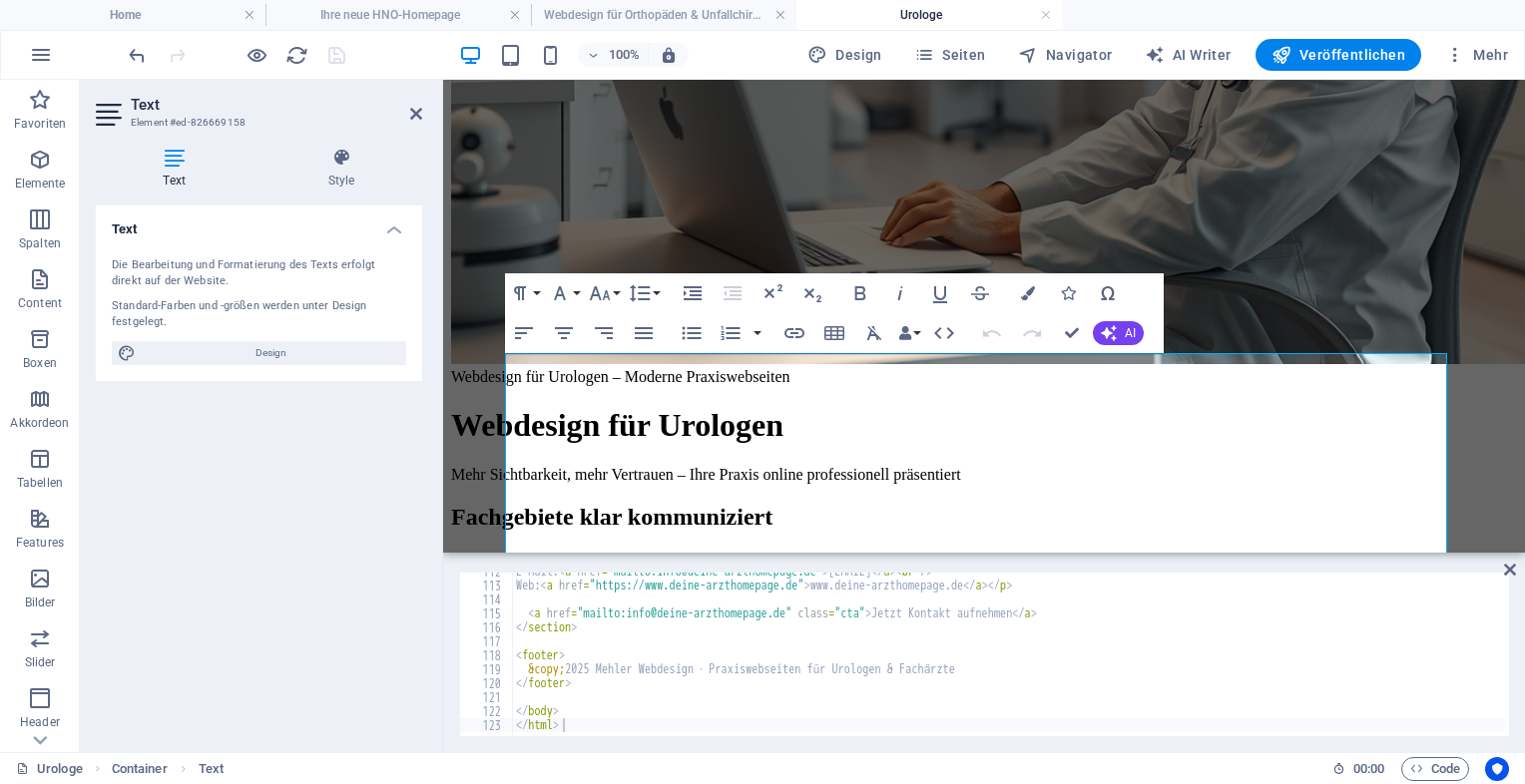 drag, startPoint x: 1072, startPoint y: 353, endPoint x: 1515, endPoint y: 432, distance: 449.9889 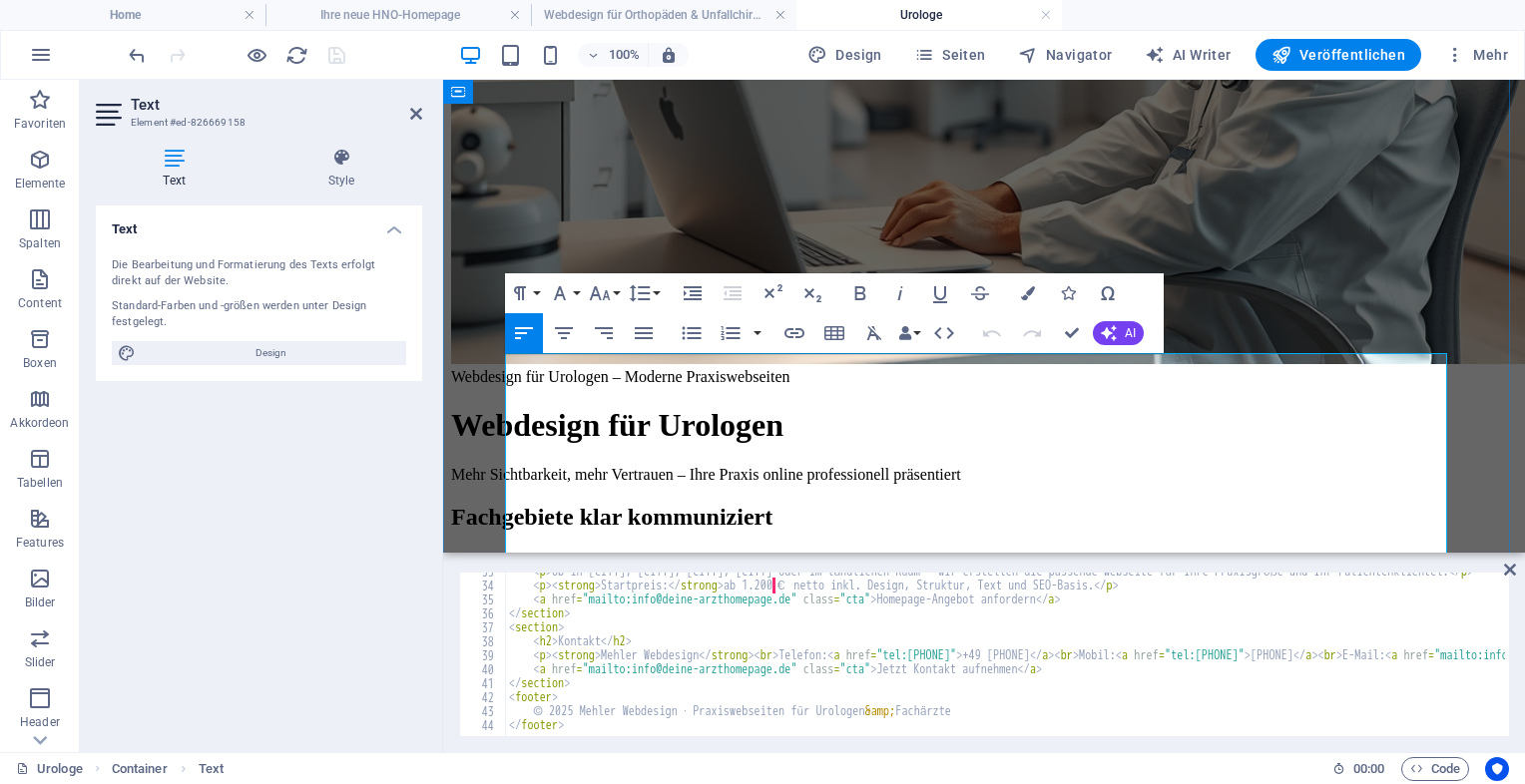 scroll, scrollTop: 455, scrollLeft: 0, axis: vertical 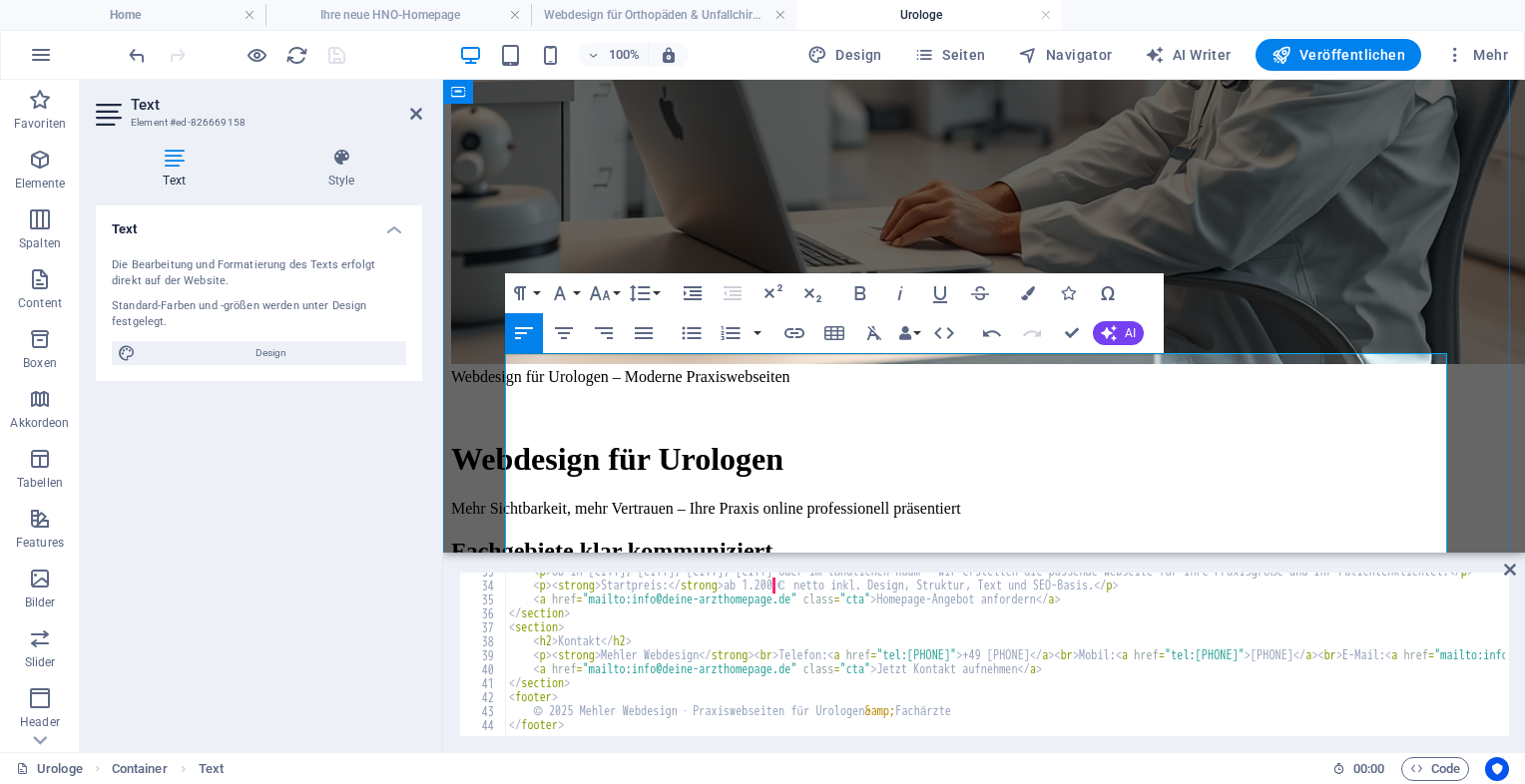 click on "Mehr Sichtbarkeit, mehr Vertrauen – Ihre Praxis online professionell präsentiert" at bounding box center [984, 509] 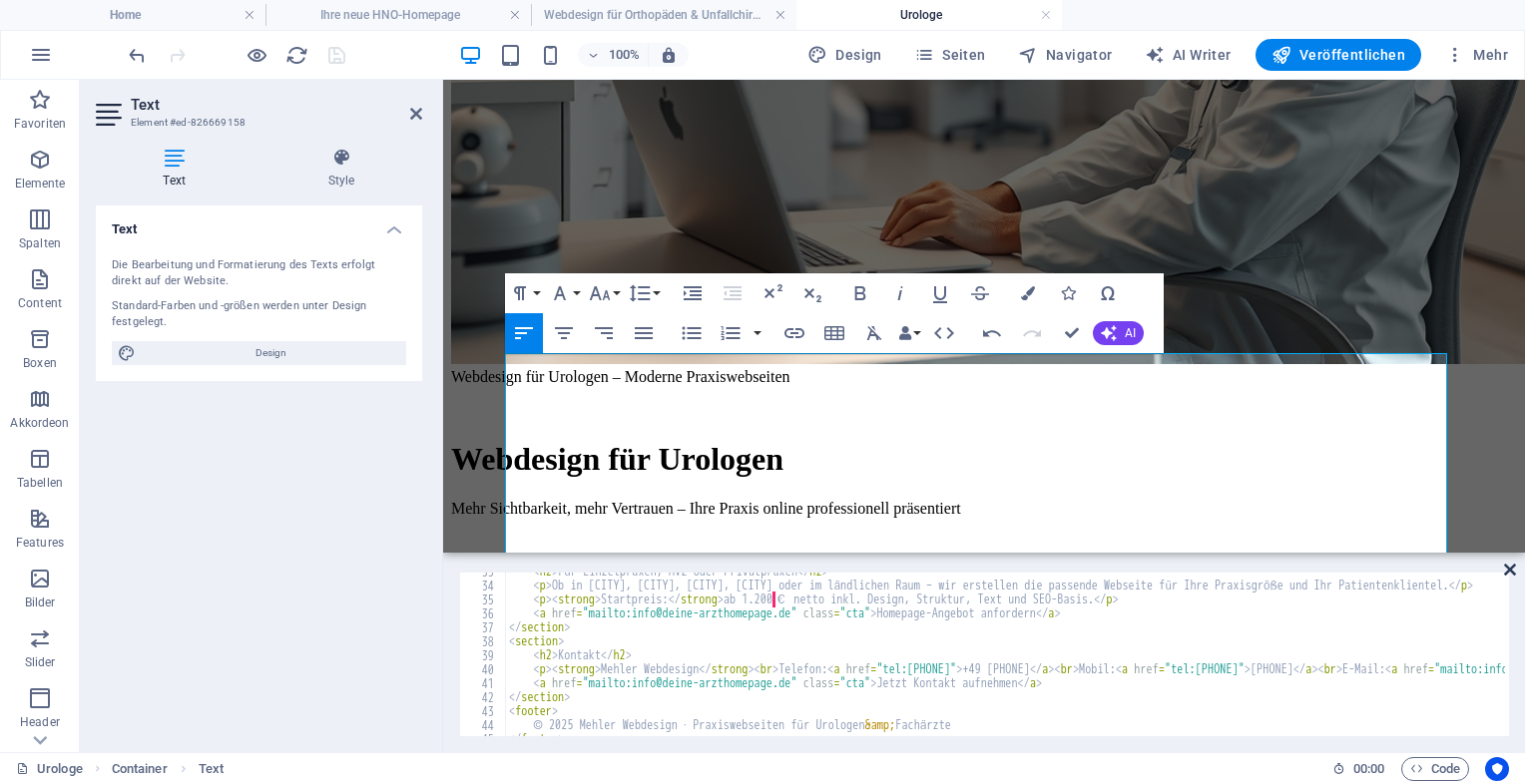 click at bounding box center (1510, 570) 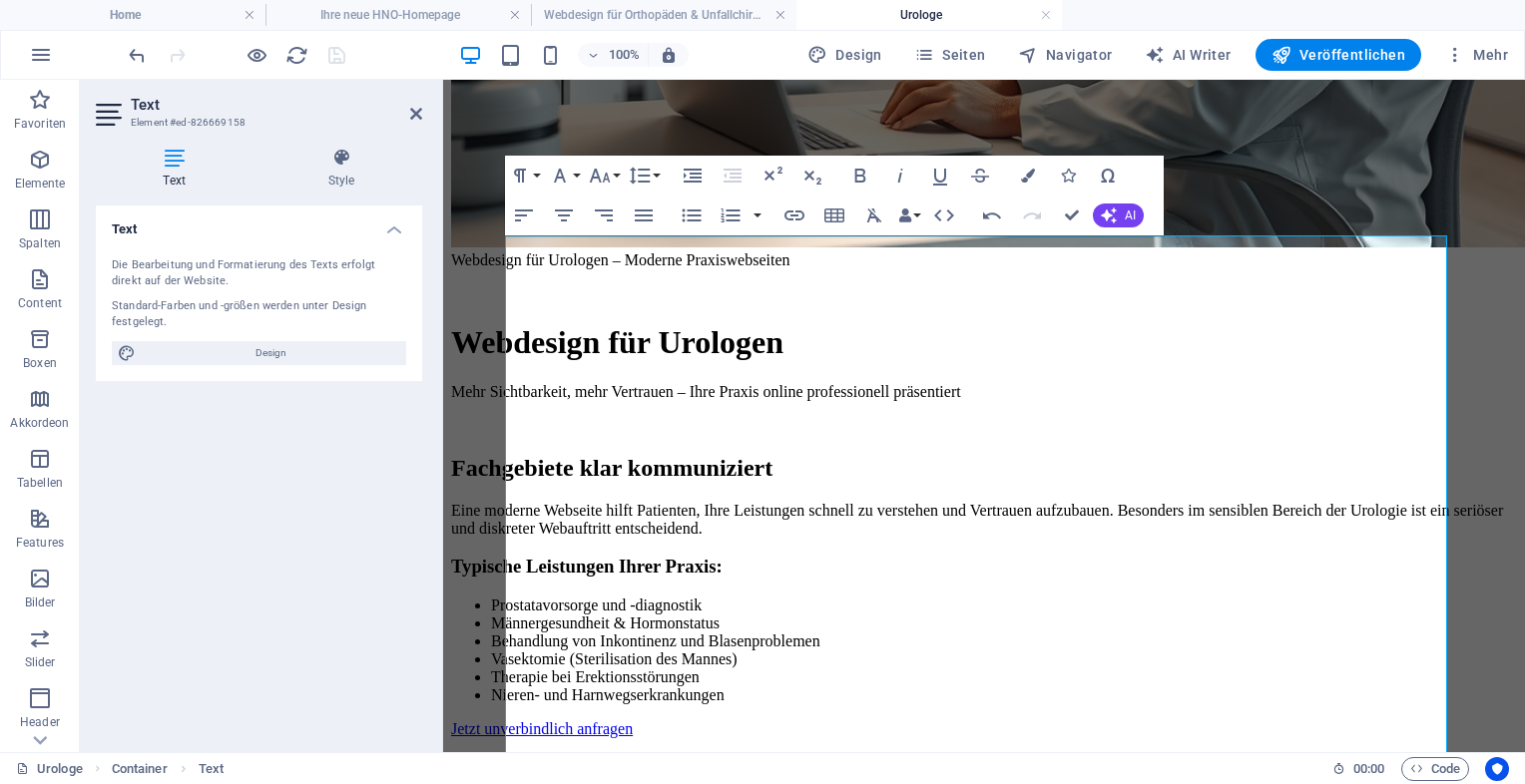 scroll, scrollTop: 678, scrollLeft: 0, axis: vertical 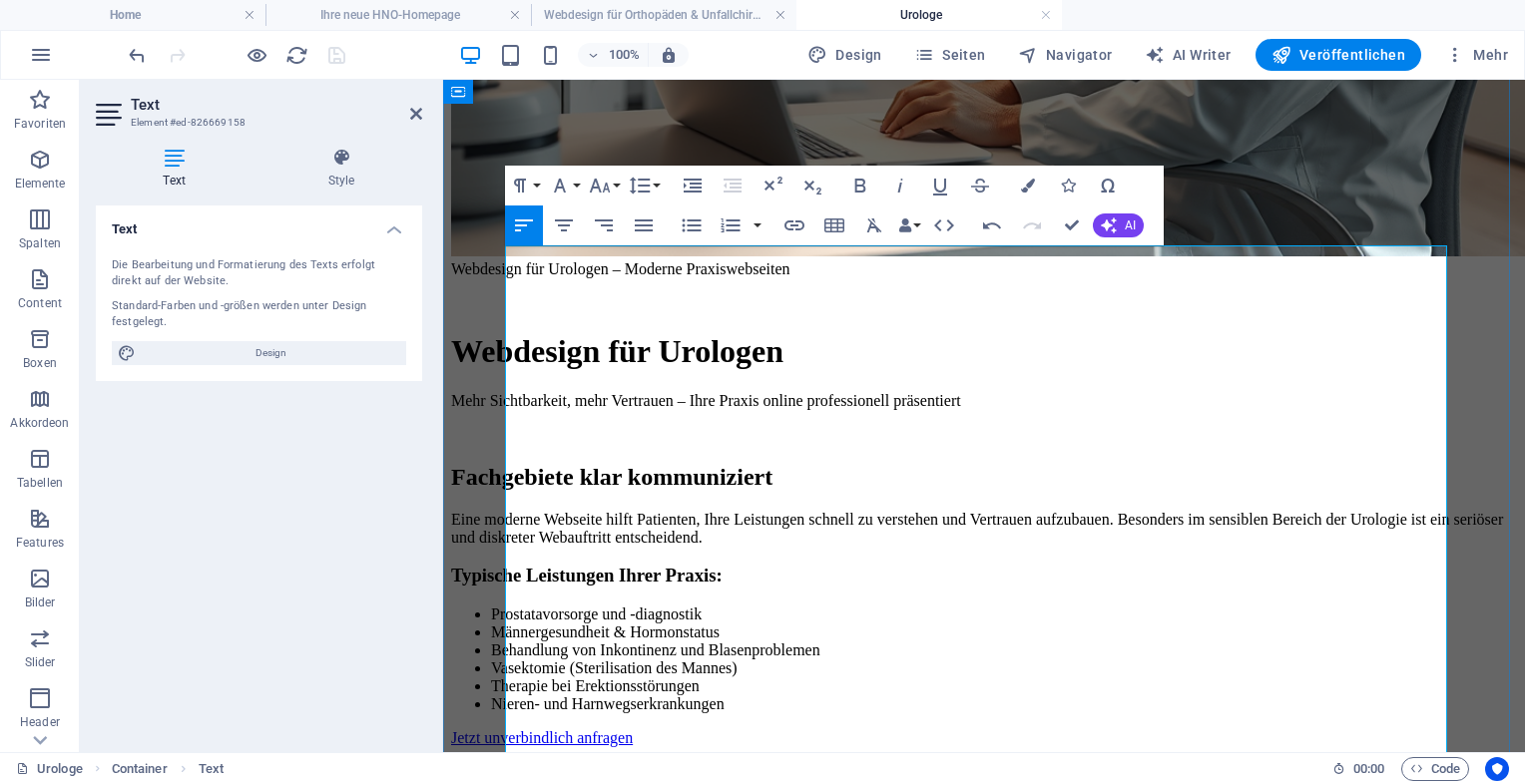 click on "Eine moderne Webseite hilft Patienten, Ihre Leistungen schnell zu verstehen und Vertrauen aufzubauen. Besonders im sensiblen Bereich der Urologie ist ein seriöser und diskreter Webauftritt entscheidend." at bounding box center [984, 529] 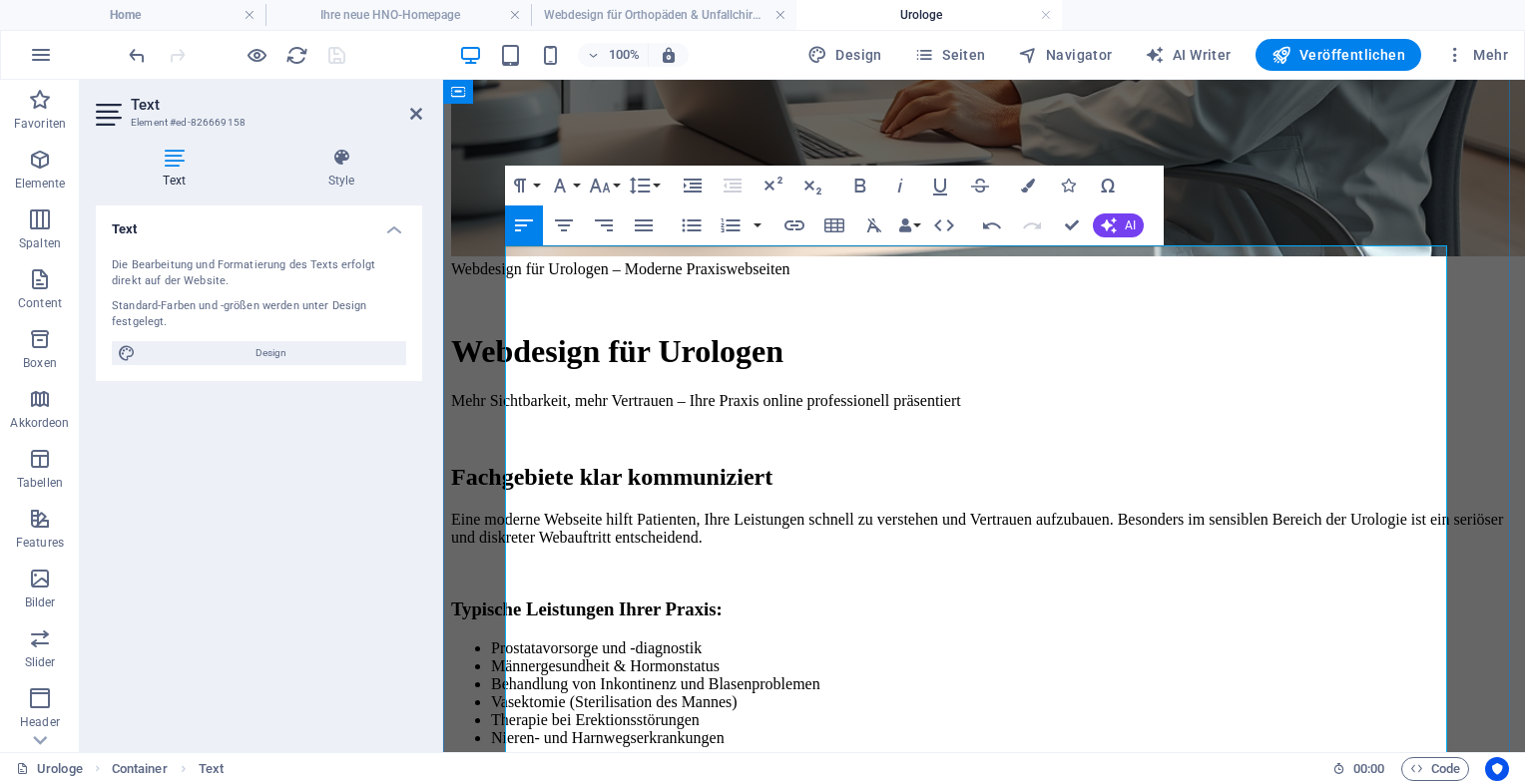 click on "Nieren- und Harnwegserkrankungen" at bounding box center [1004, 738] 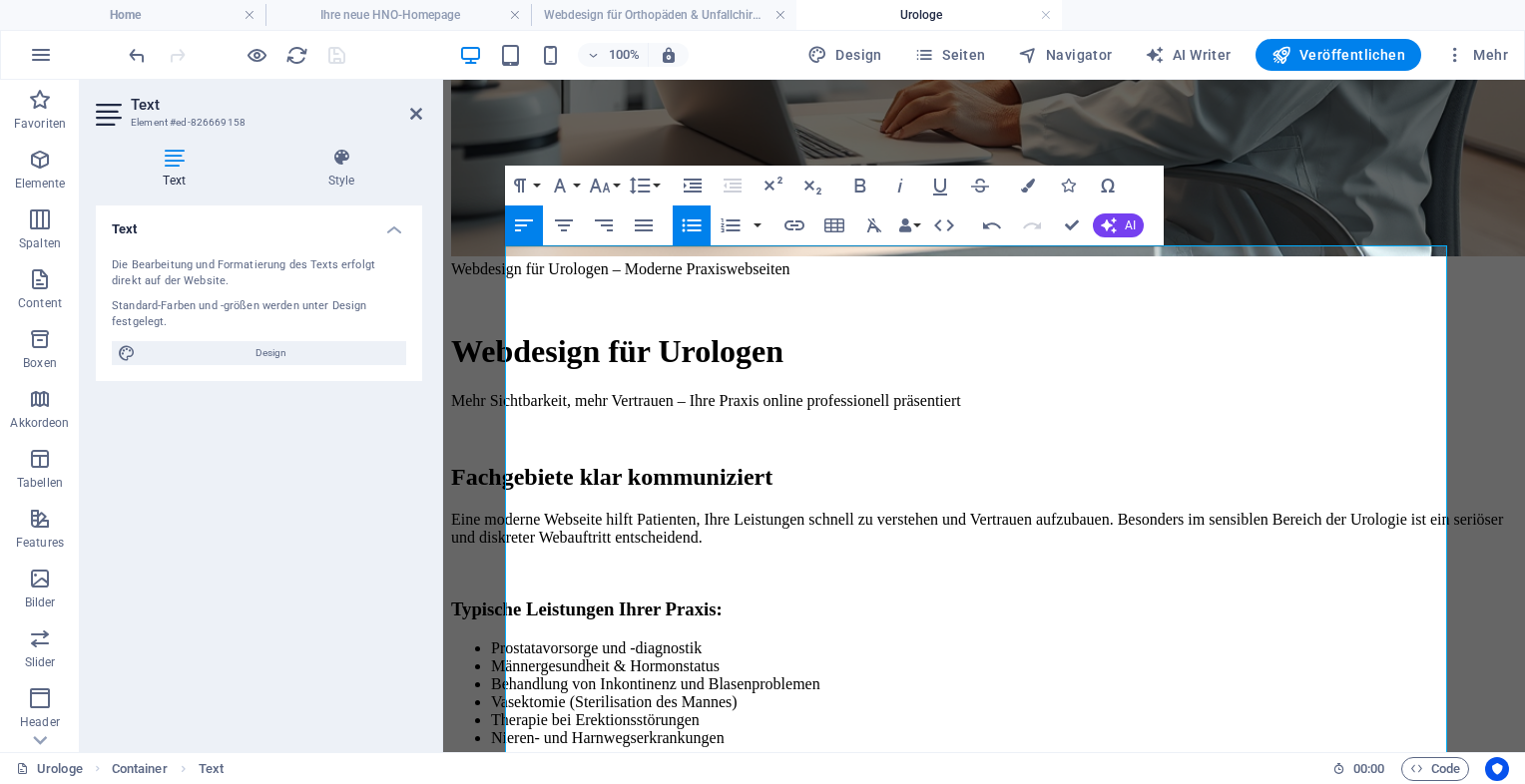 click 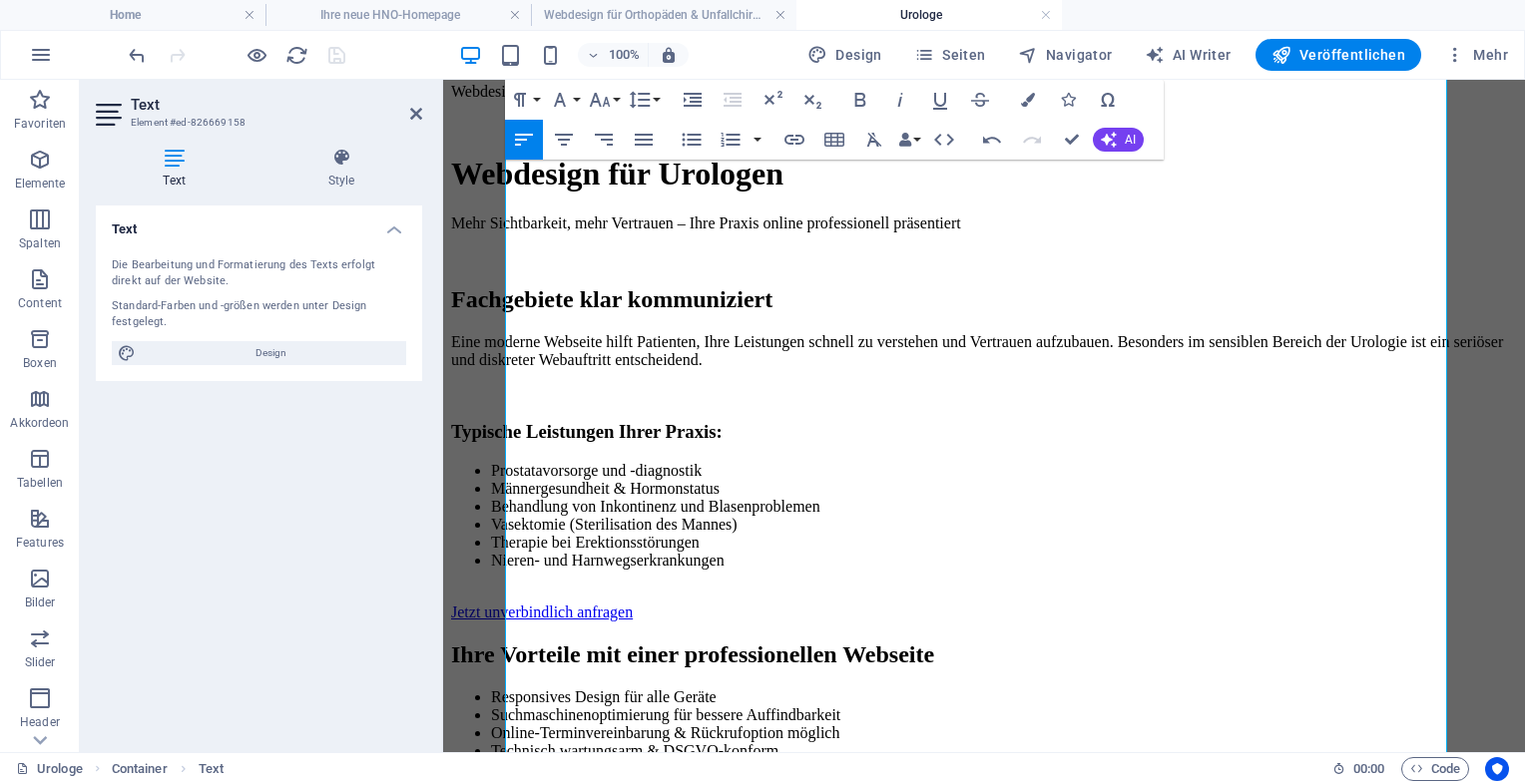 scroll, scrollTop: 868, scrollLeft: 0, axis: vertical 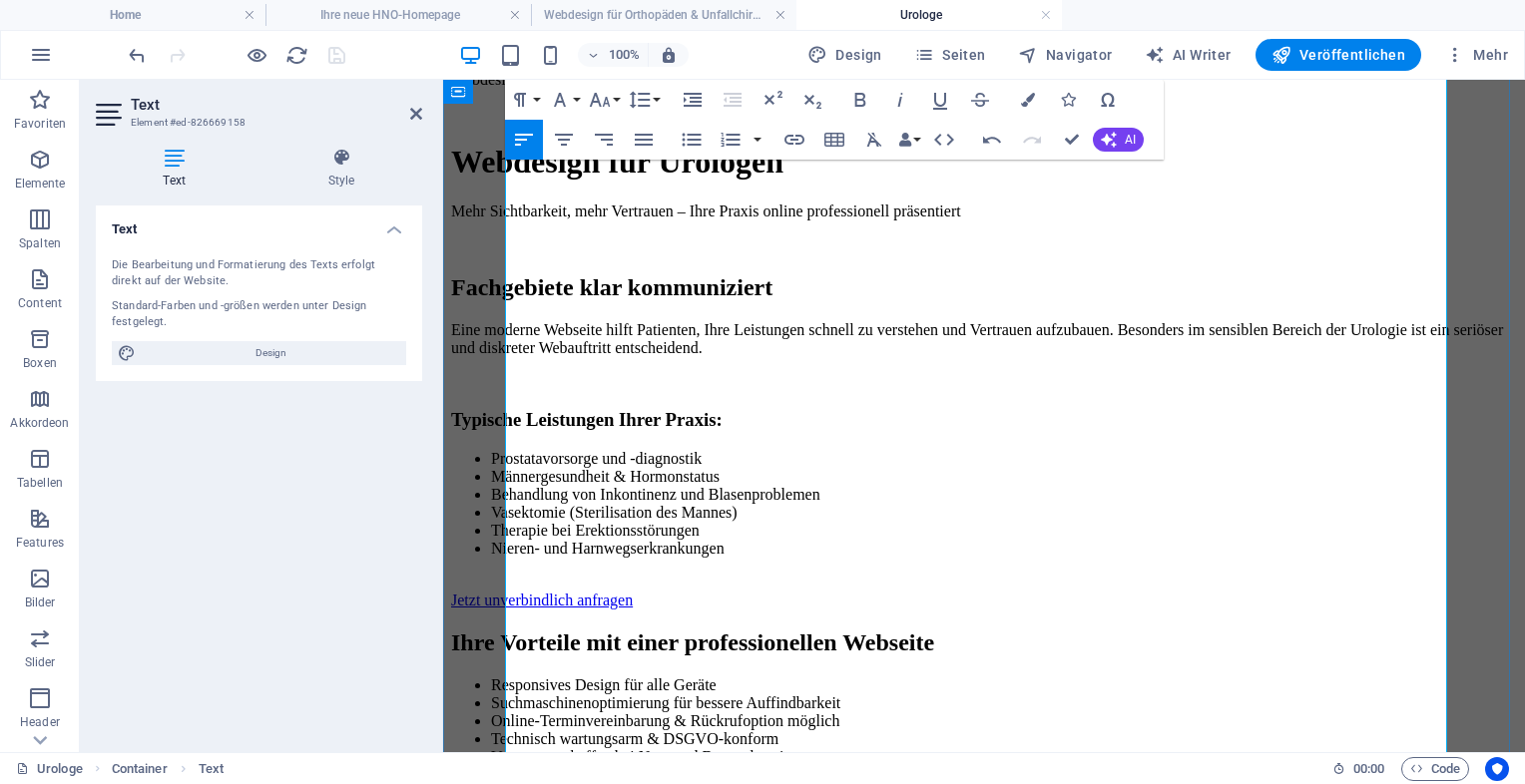 click on "Ihre Vorteile mit einer professionellen Webseite" at bounding box center [984, 642] 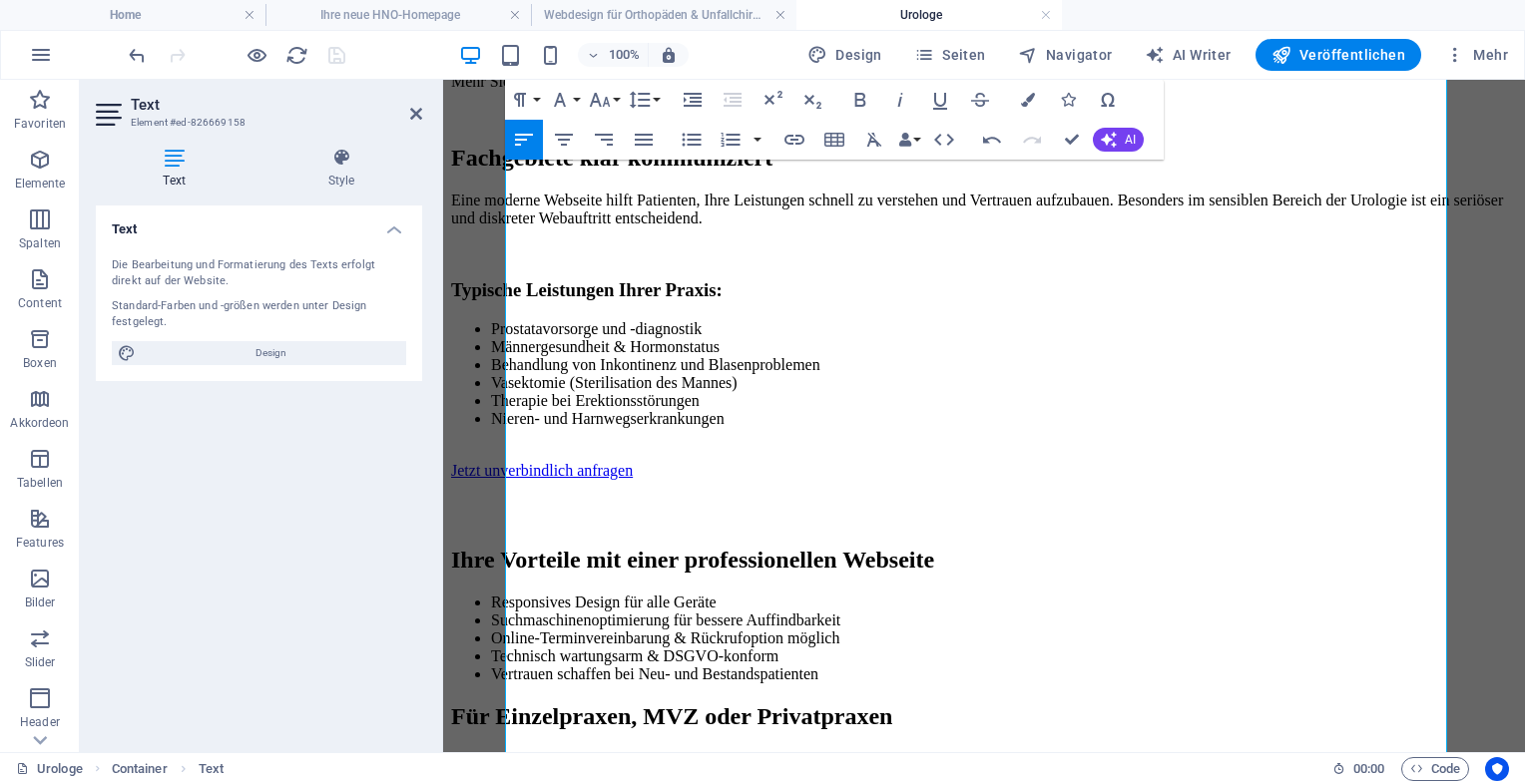 scroll, scrollTop: 1017, scrollLeft: 0, axis: vertical 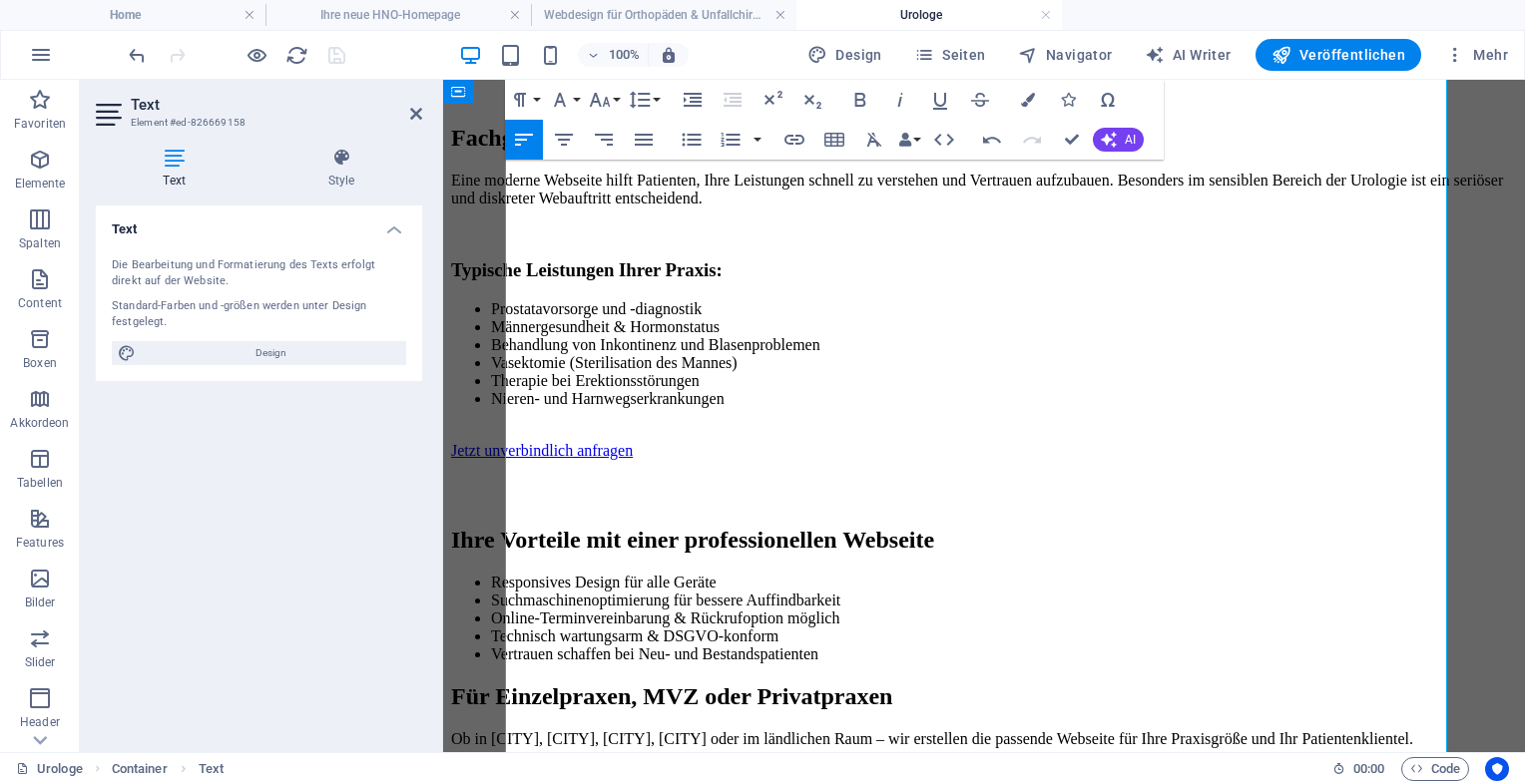 click on "Für Einzelpraxen, MVZ oder Privatpraxen" at bounding box center (984, 696) 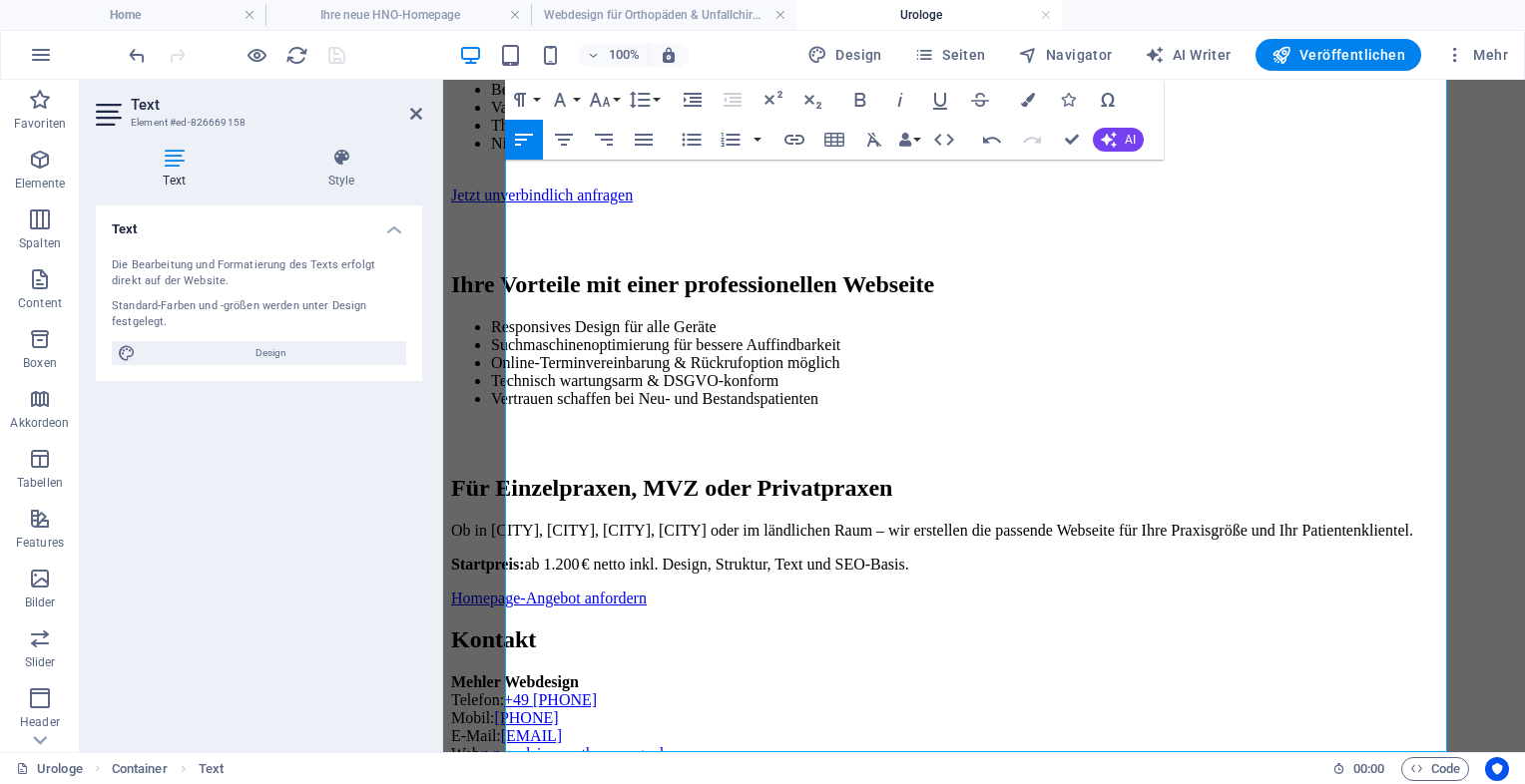 scroll, scrollTop: 1285, scrollLeft: 0, axis: vertical 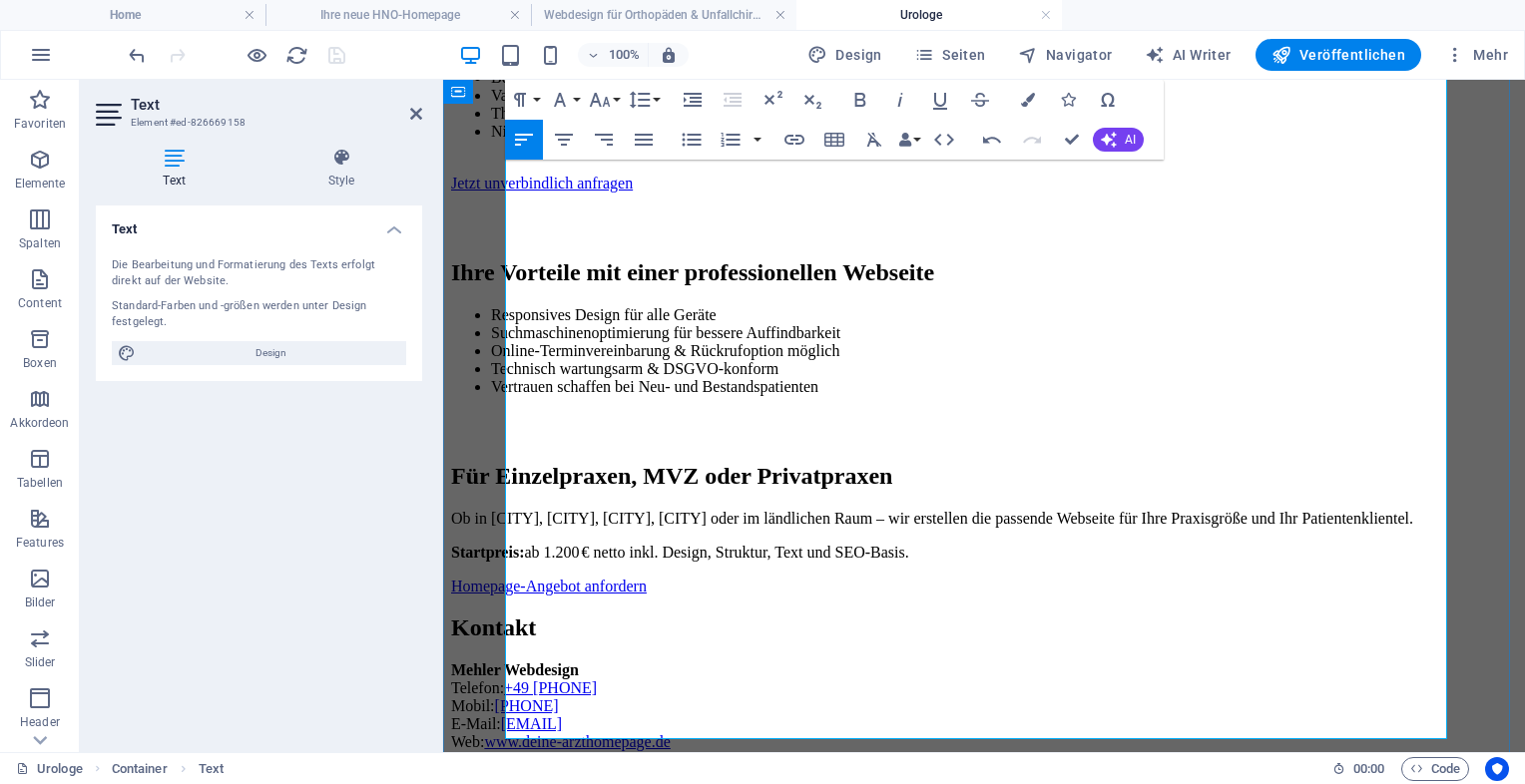 click on "Startpreis:  ab 1.200 € netto inkl. Design, Struktur, Text und SEO-Basis." at bounding box center [984, 553] 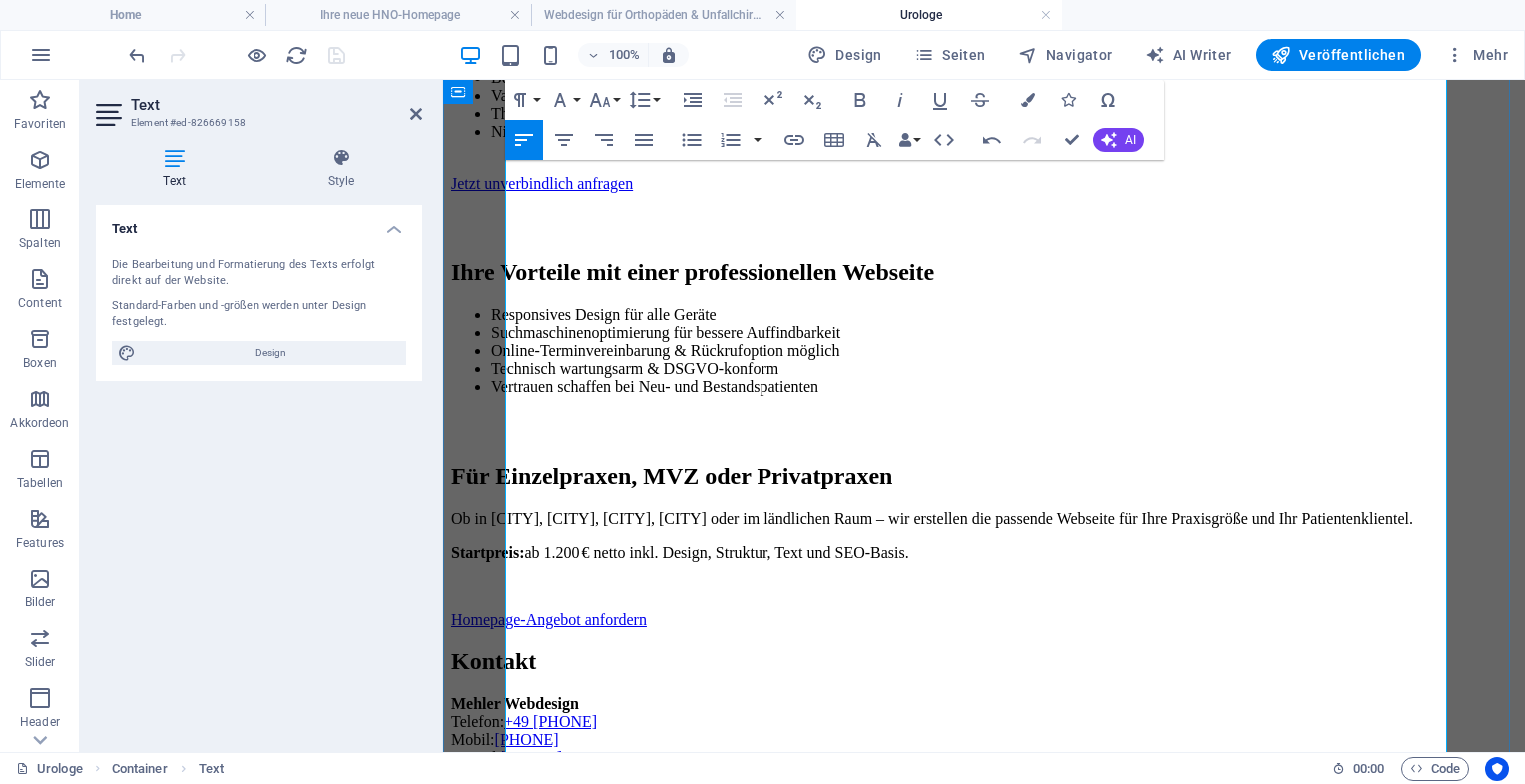 click on "Kontakt" at bounding box center (984, 661) 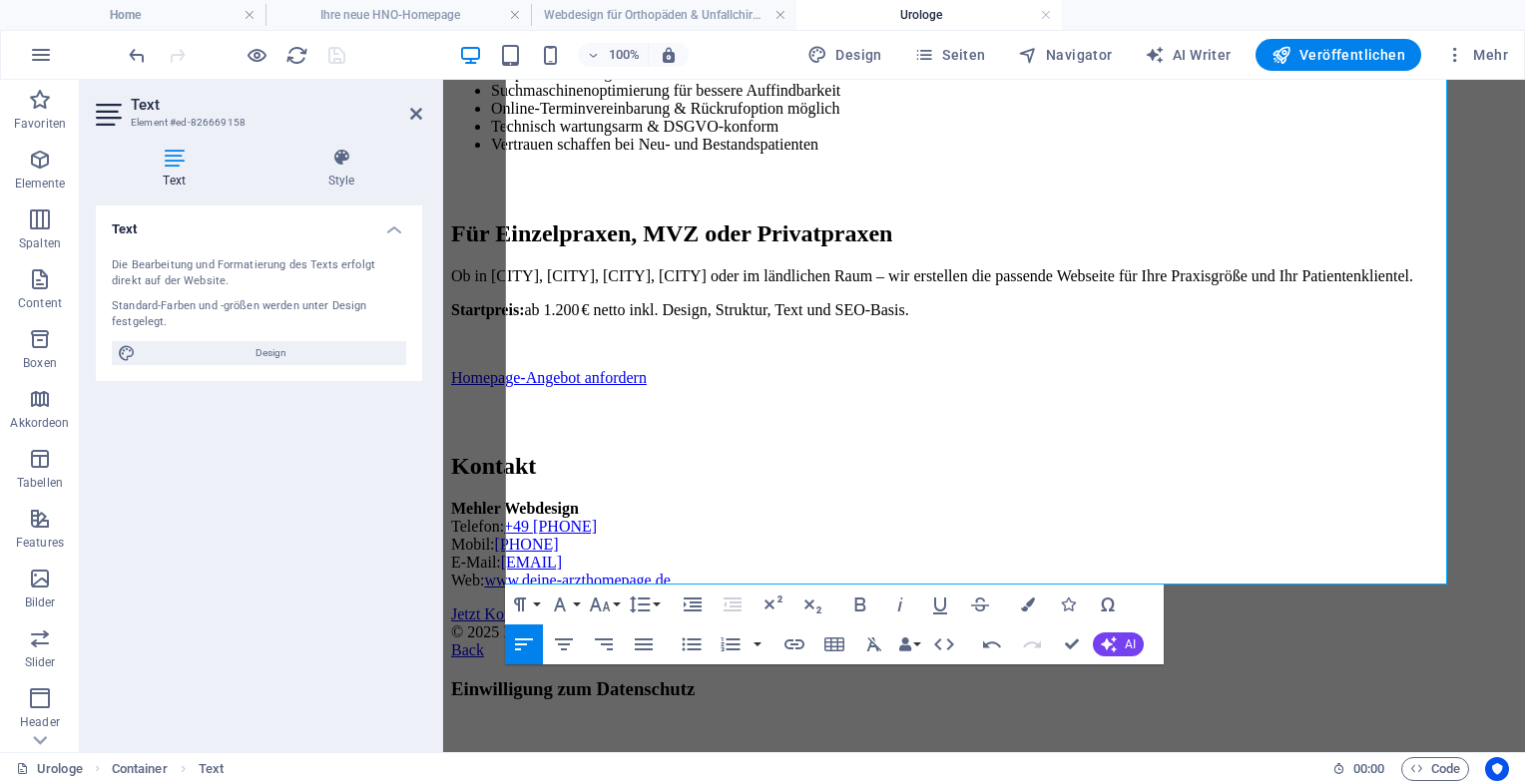 scroll, scrollTop: 1528, scrollLeft: 0, axis: vertical 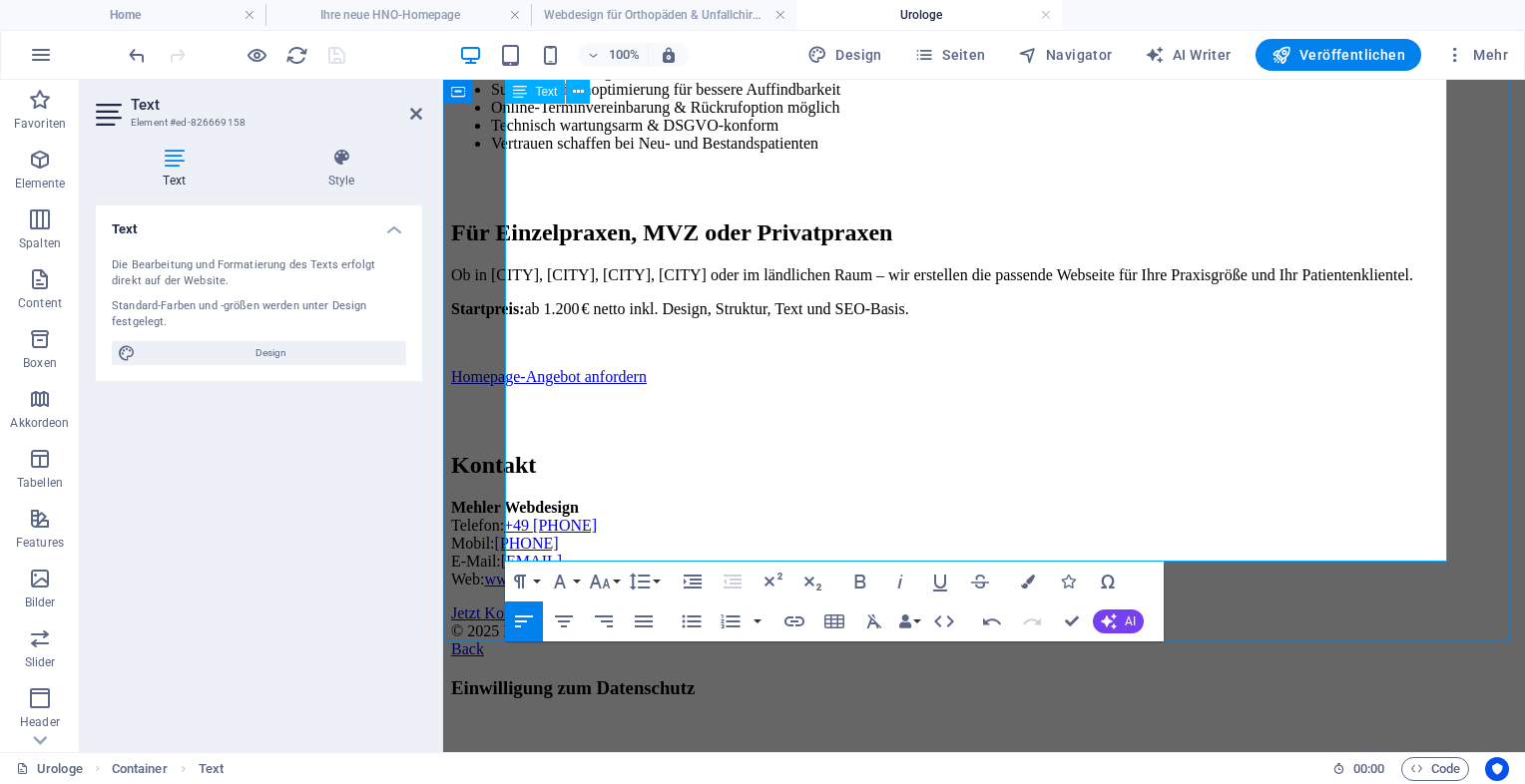 click on "Kontakt
Mehler Webdesign
Telefon:  +49 208 43906645
Mobil:  +49 1522 9855538
E-Mail:  info@deine-arzthomepage.de
Web:  www.deine-arzthomepage.de
Jetzt Kontakt aufnehmen" at bounding box center (984, 514) 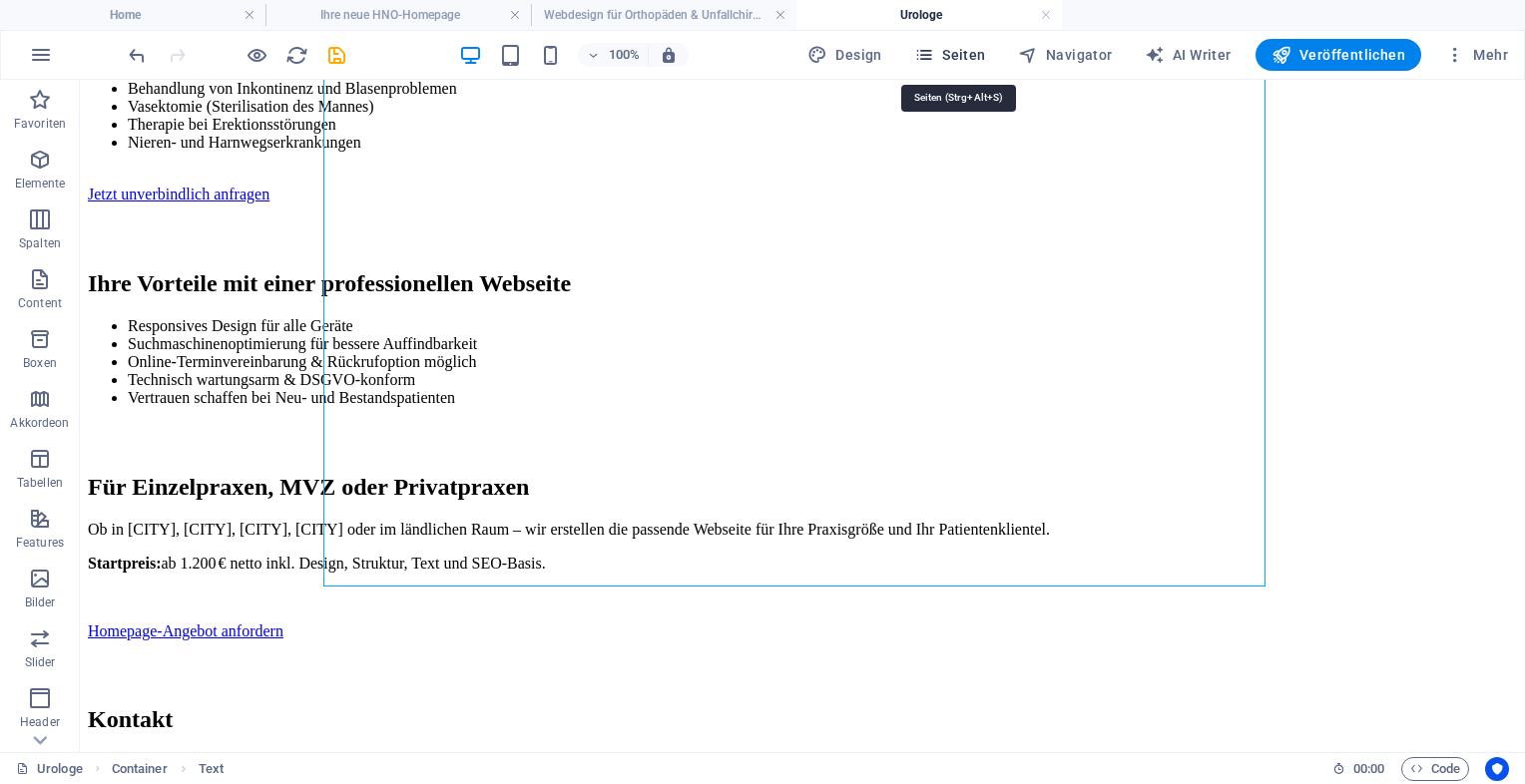 click on "Seiten" at bounding box center (950, 55) 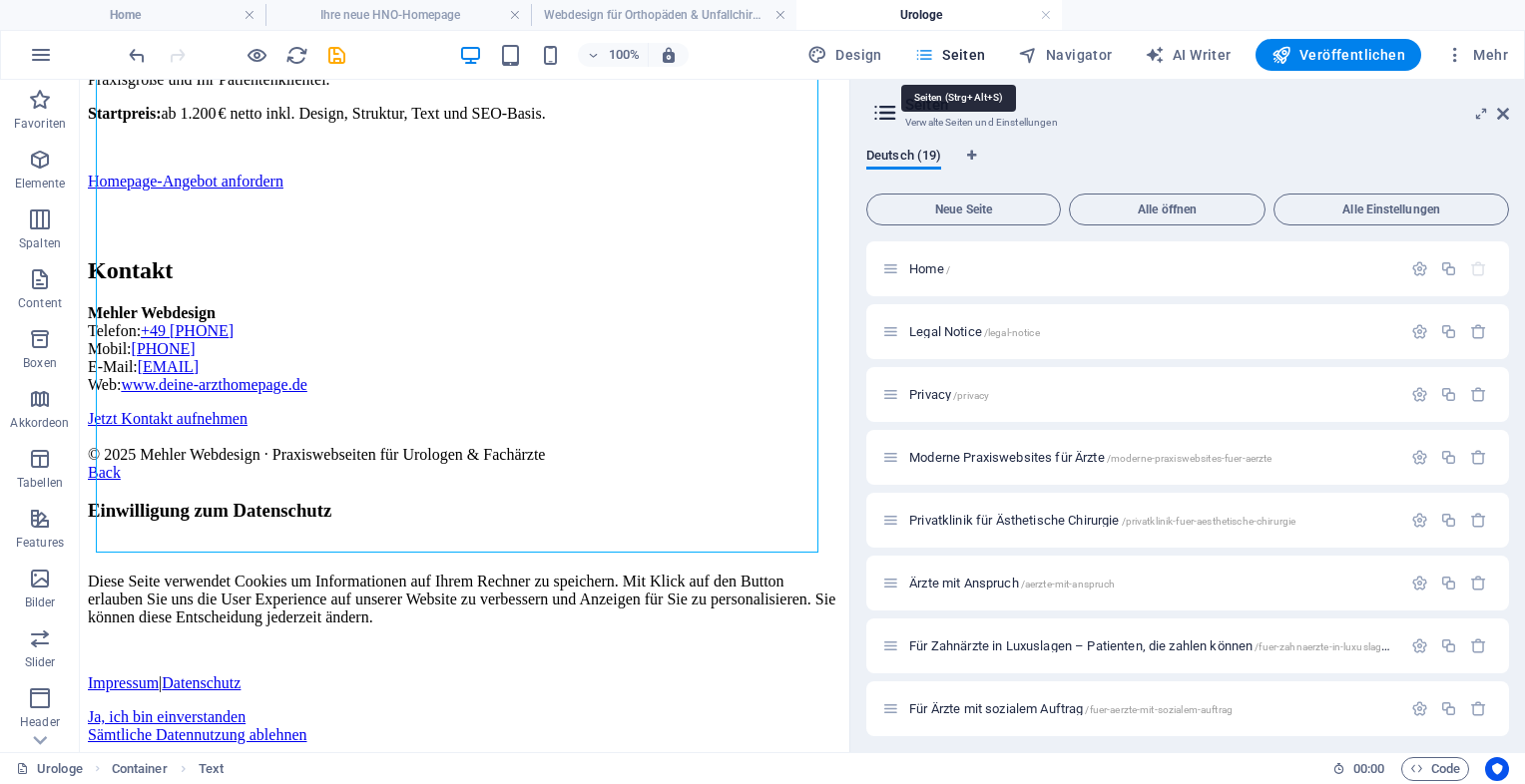 scroll, scrollTop: 1364, scrollLeft: 0, axis: vertical 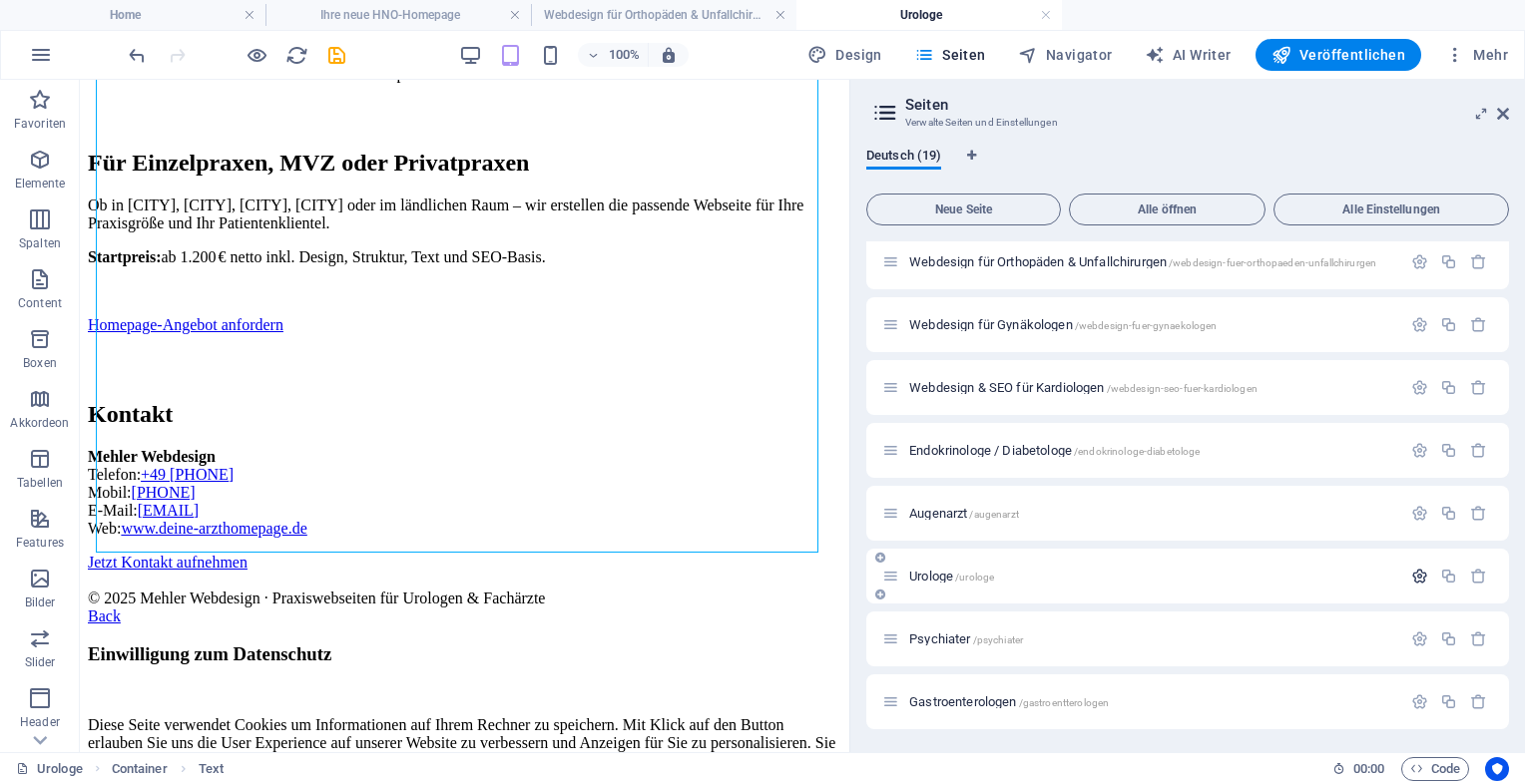 click at bounding box center (1419, 576) 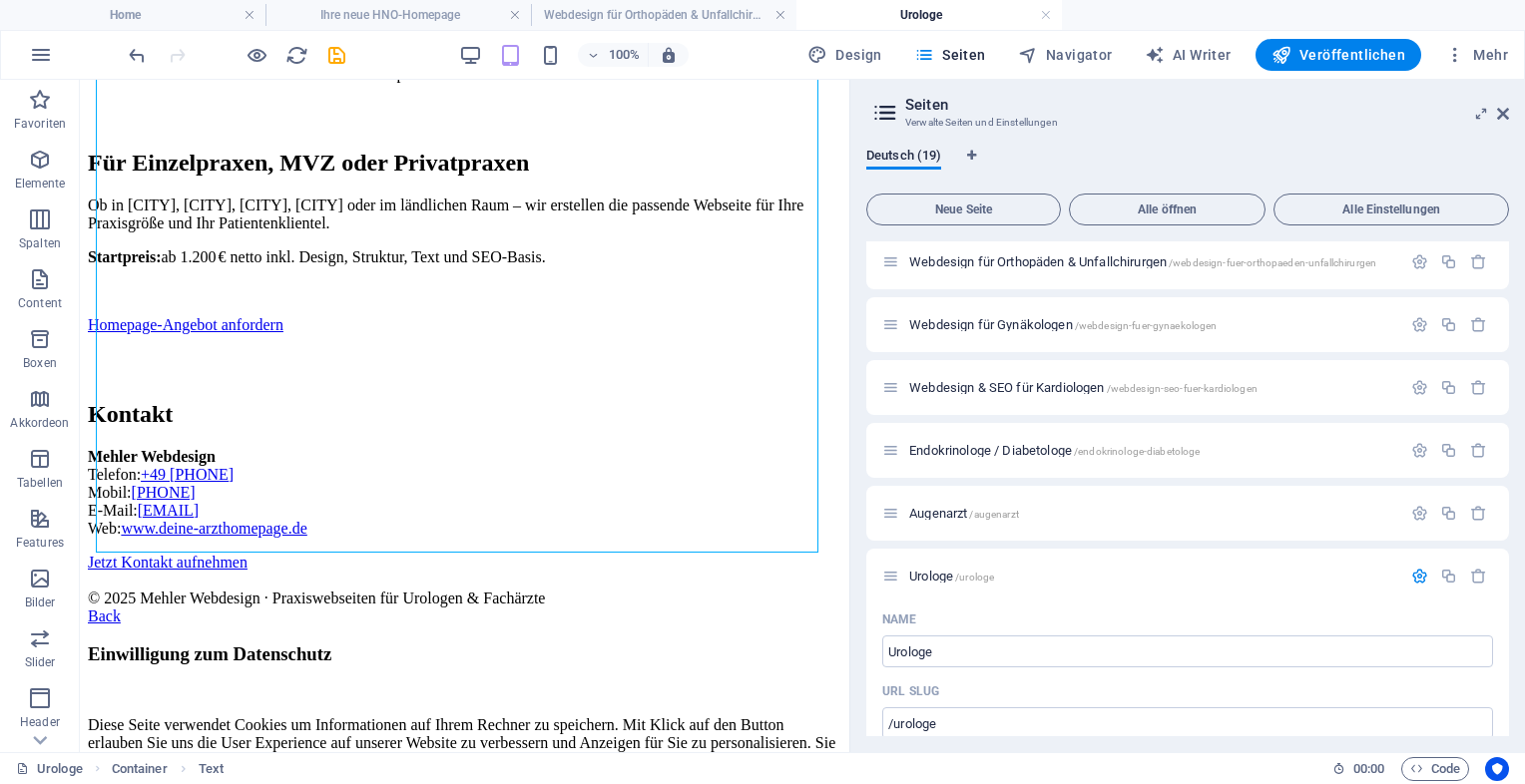 drag, startPoint x: 1509, startPoint y: 457, endPoint x: 1508, endPoint y: 479, distance: 22.022716 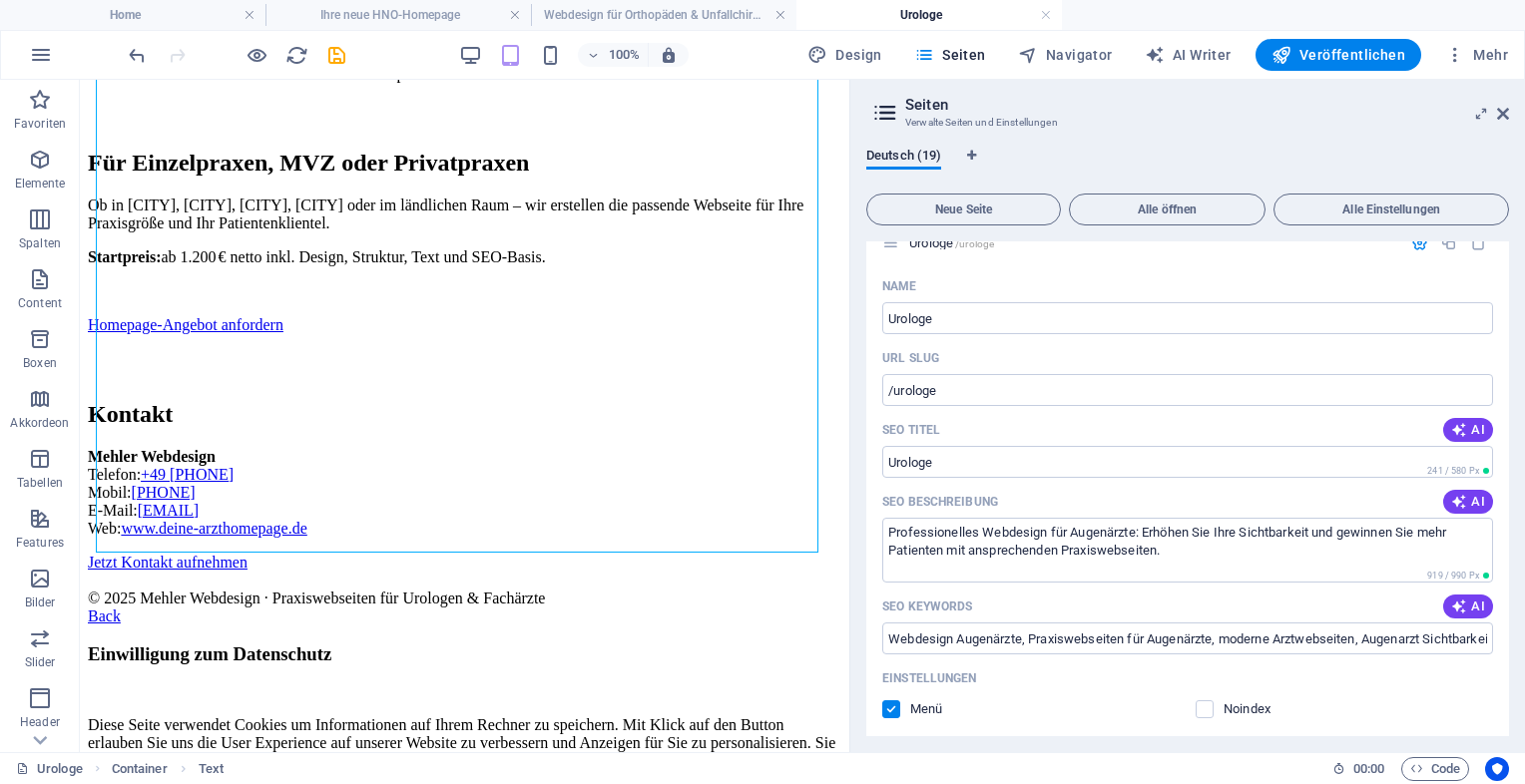 scroll, scrollTop: 1021, scrollLeft: 0, axis: vertical 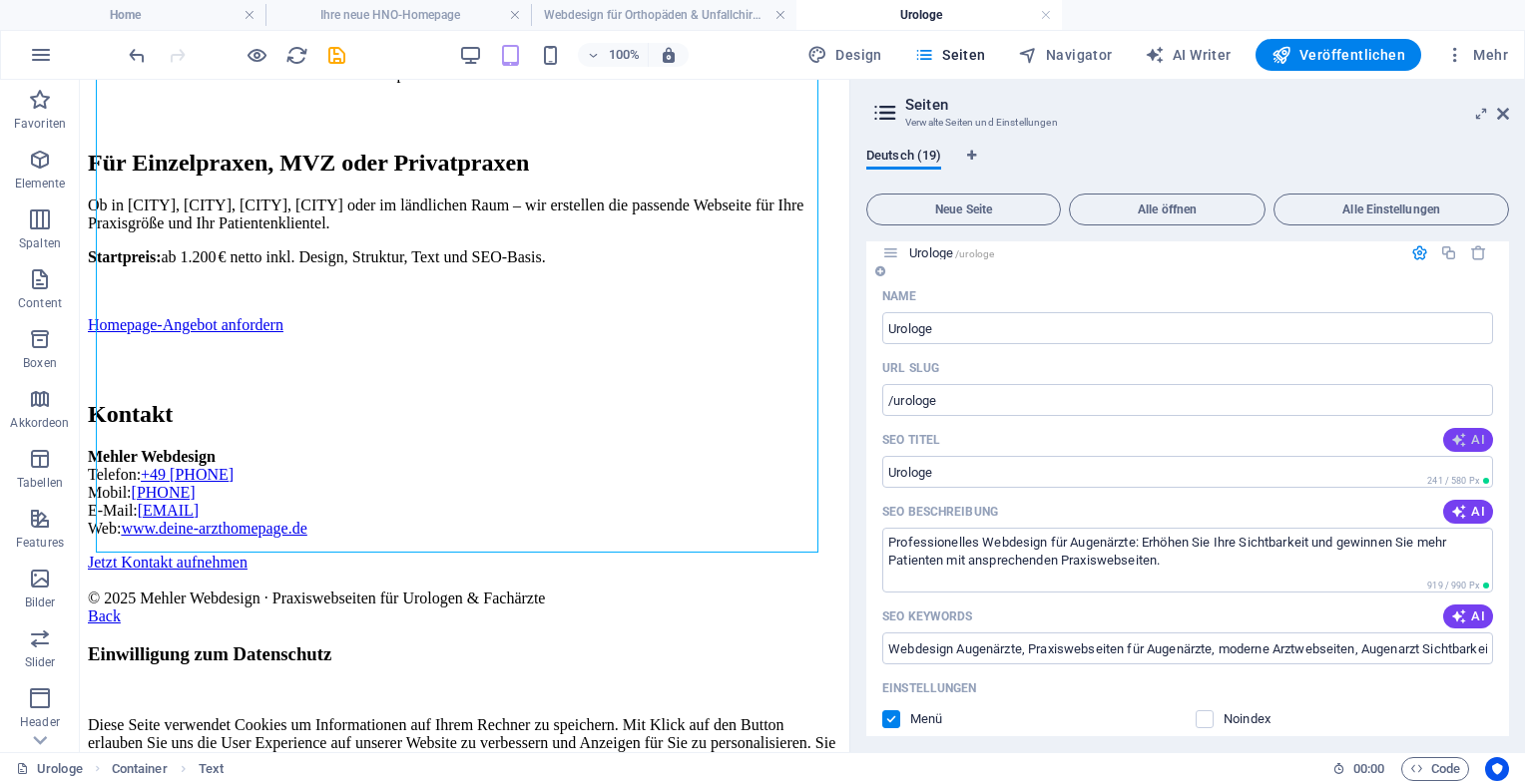 click at bounding box center (1459, 440) 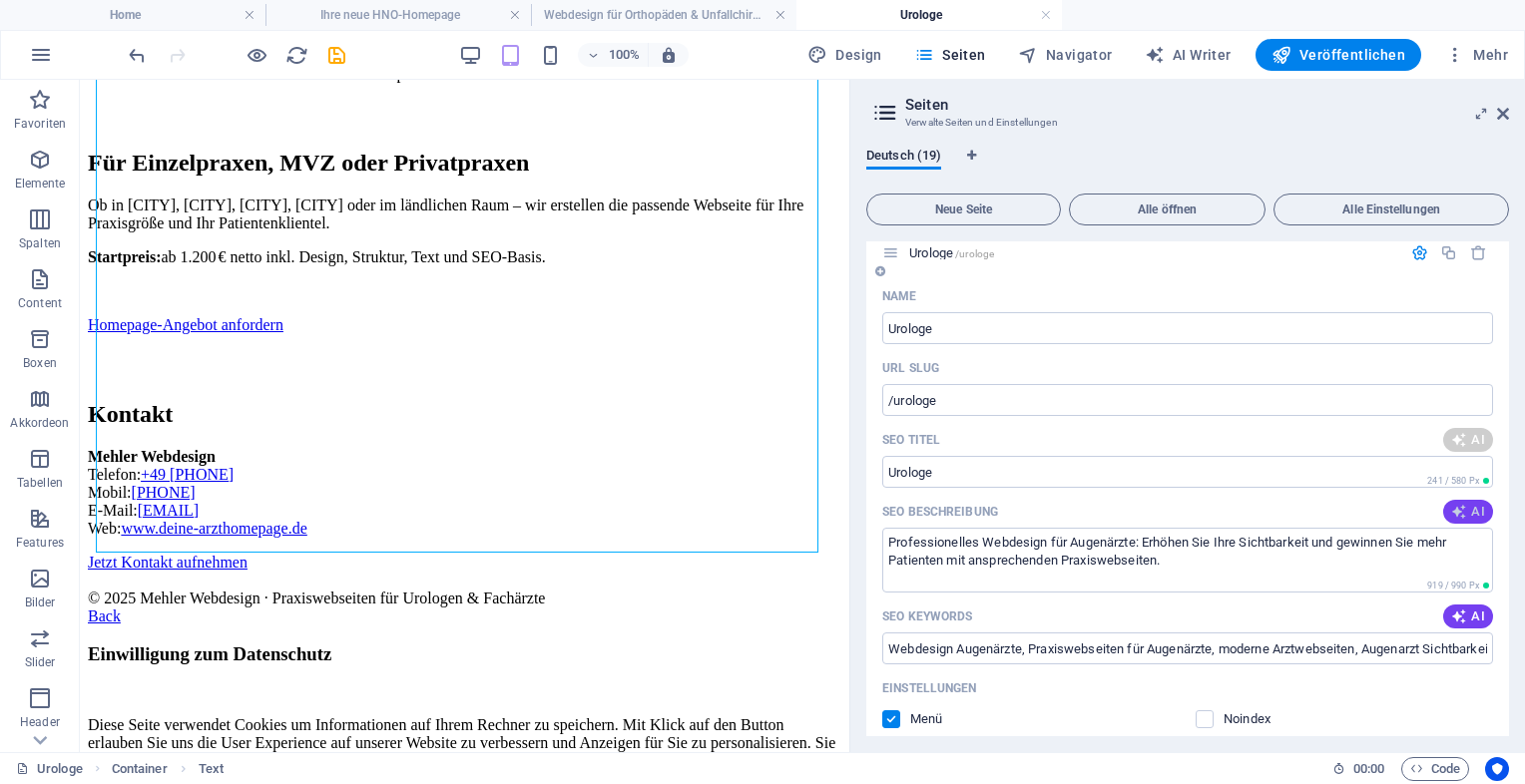 click at bounding box center (1459, 512) 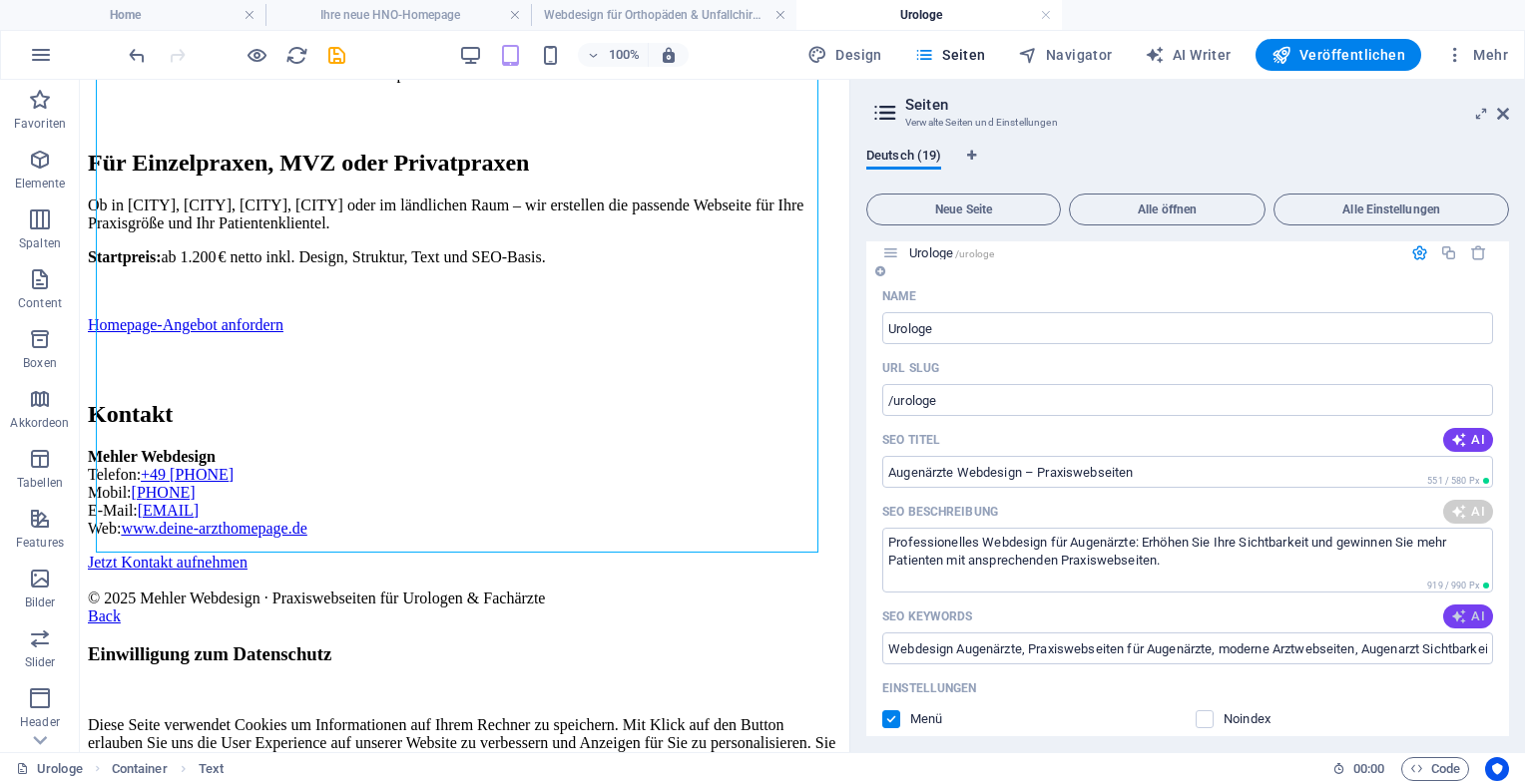 type on "Augenärzte Webdesign – Praxiswebseiten" 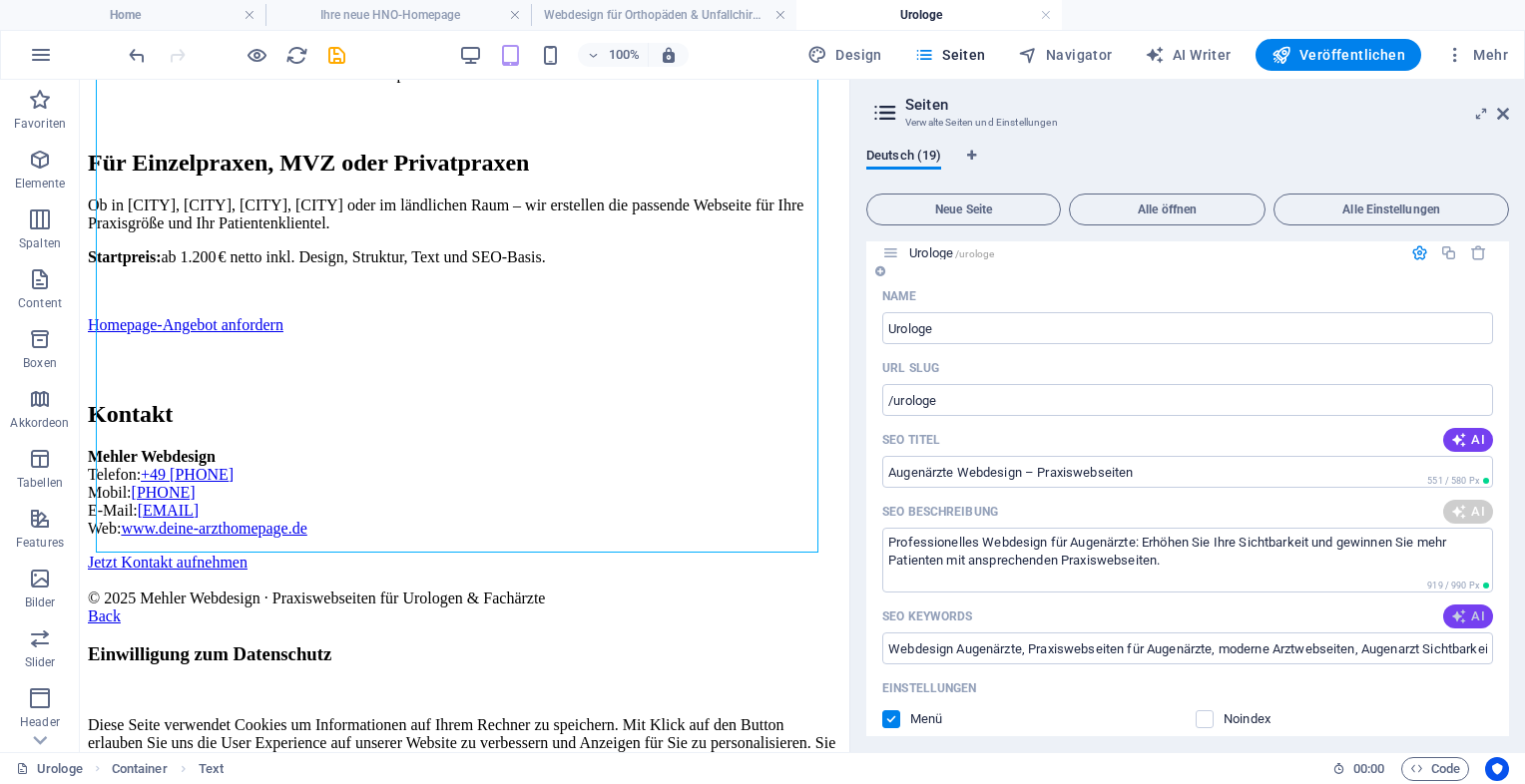 click on "AI" at bounding box center (1468, 616) 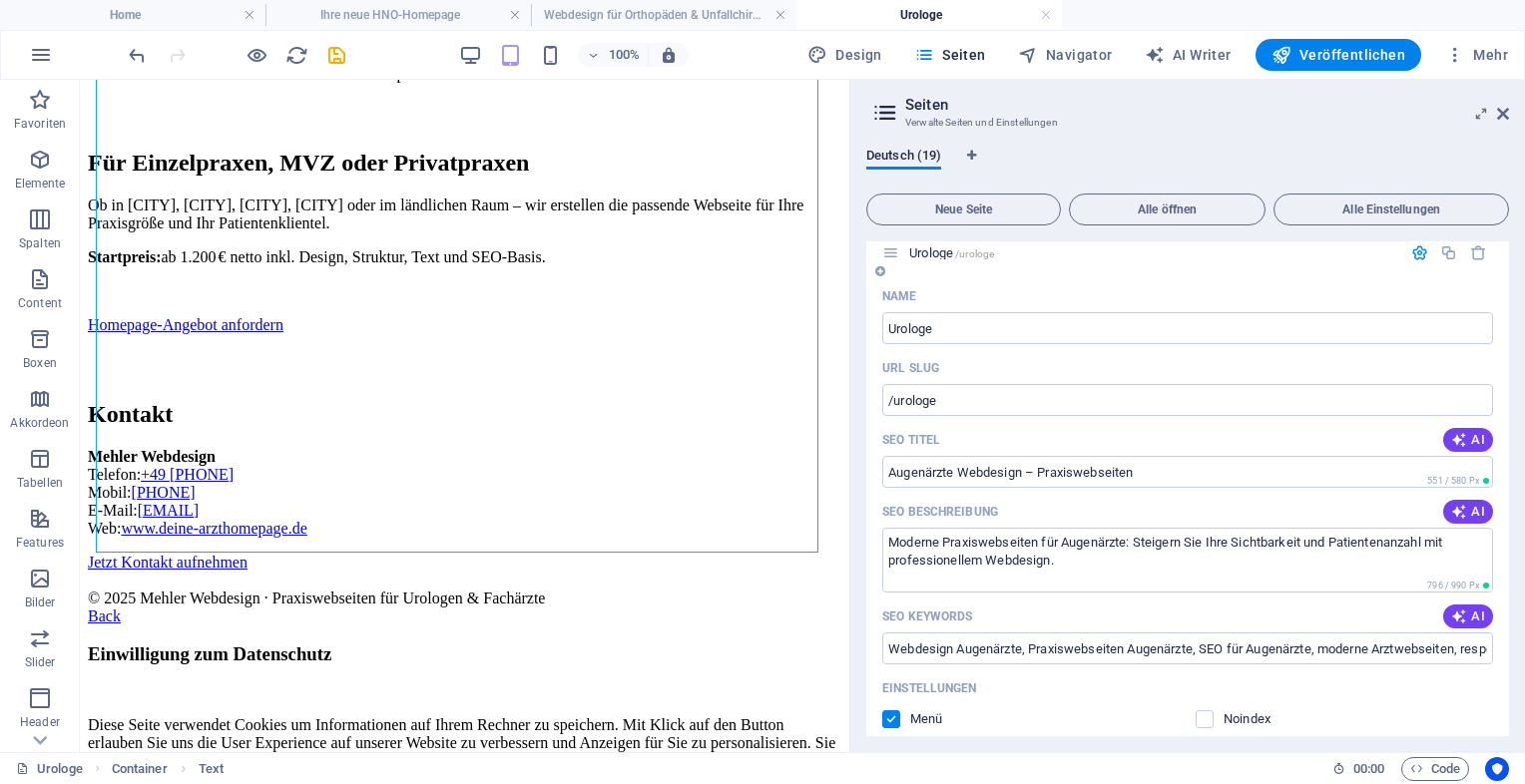 type on "Moderne Praxiswebseiten für Augenärzte: Steigern Sie Ihre Sichtbarkeit und Patientenanzahl mit professionellem Webdesign." 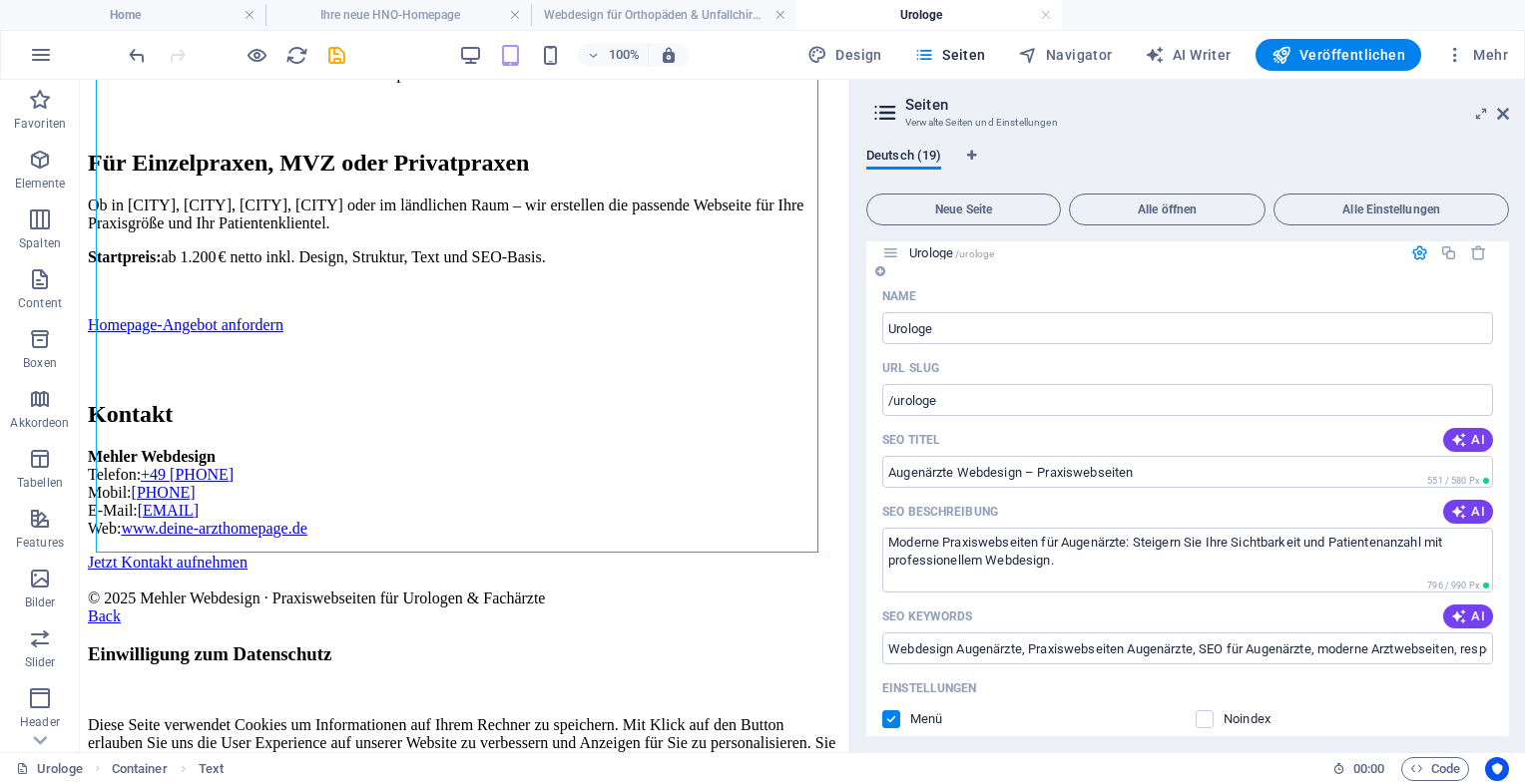 type on "Webdesign Augenärzte, Praxiswebseiten Augenärzte, SEO für Augenärzte, moderne Arztwebseiten, responsive Design Praxis, Sichtbarkeit für Augenärzte" 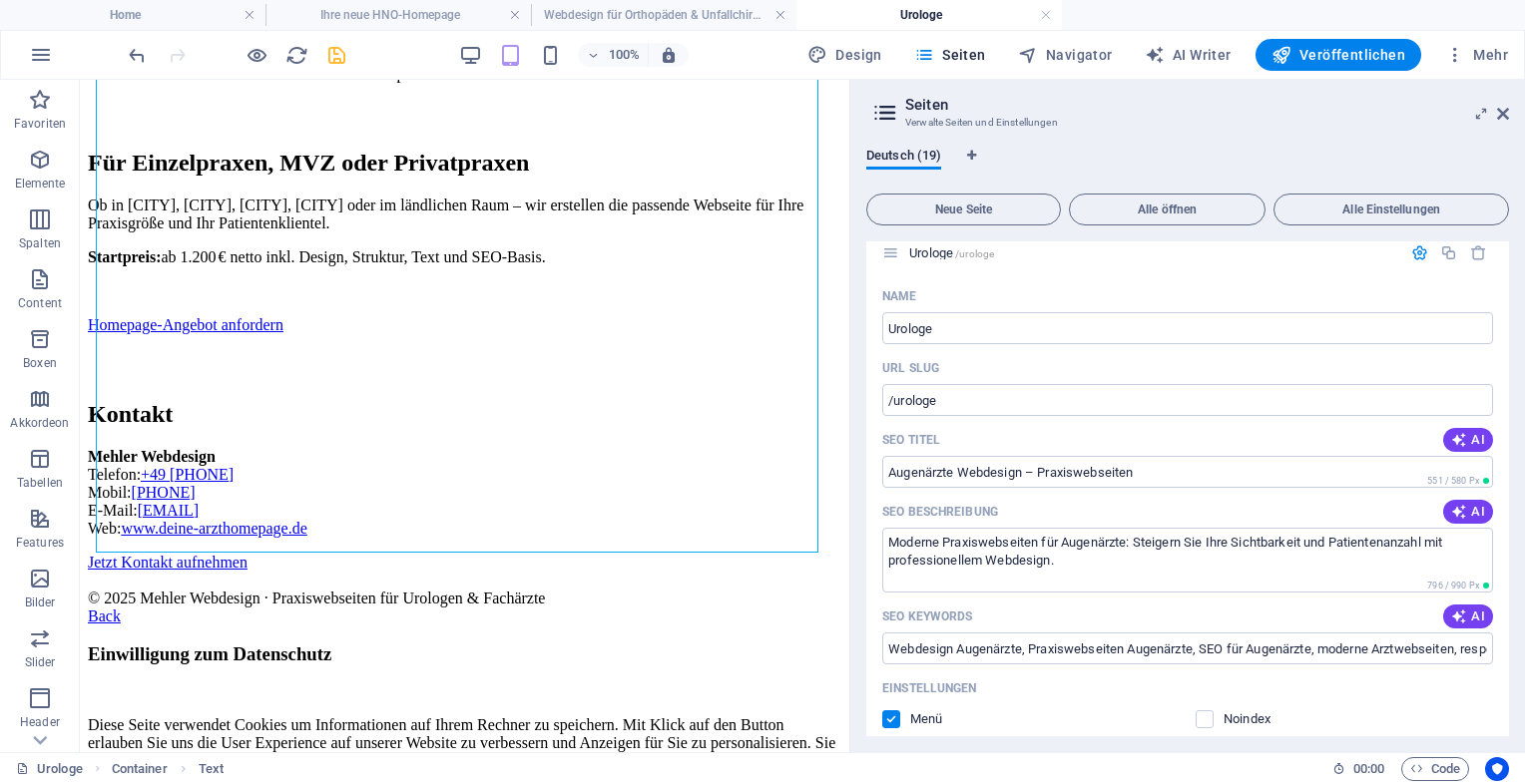 click at bounding box center (336, 55) 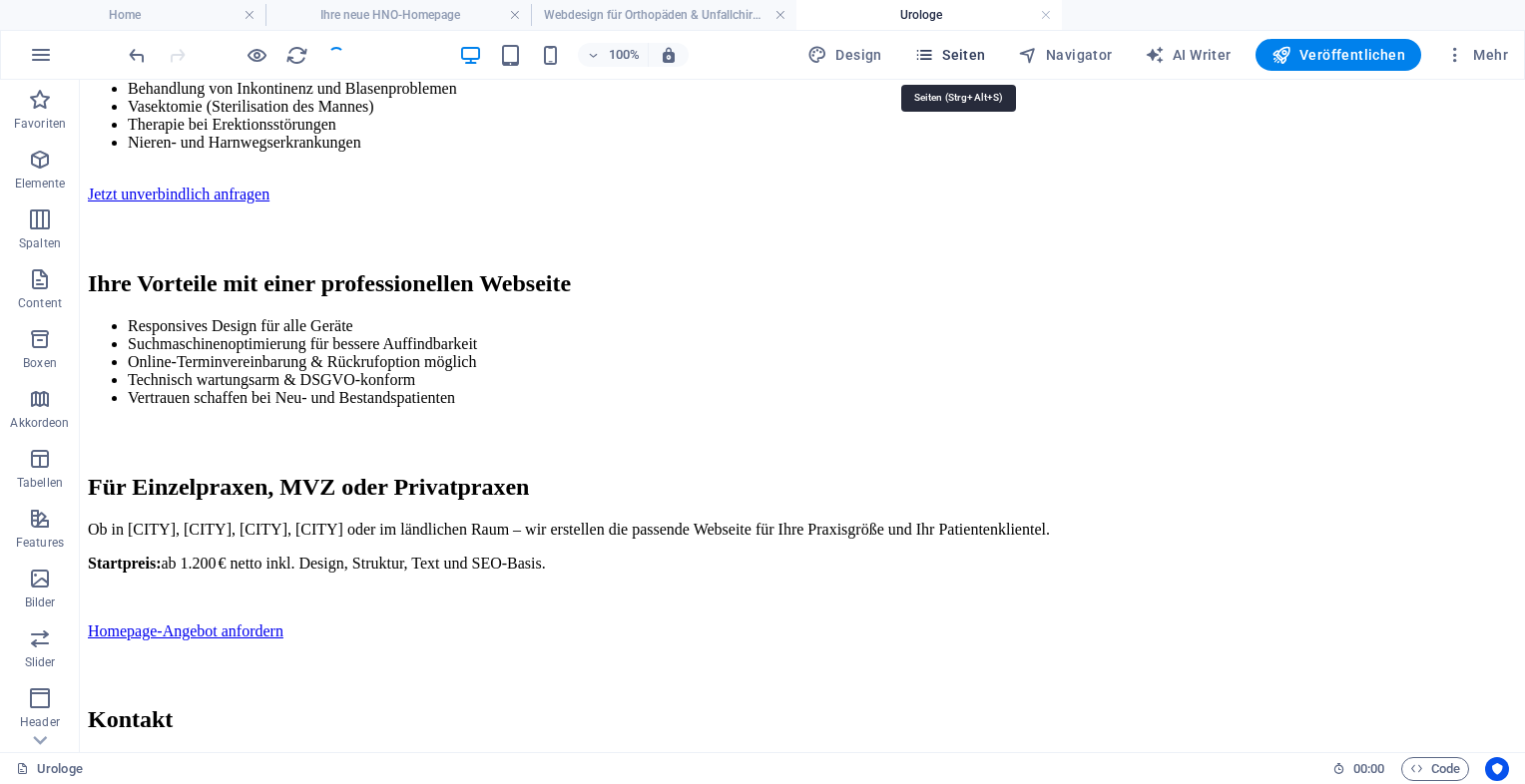 click on "Seiten" at bounding box center (950, 55) 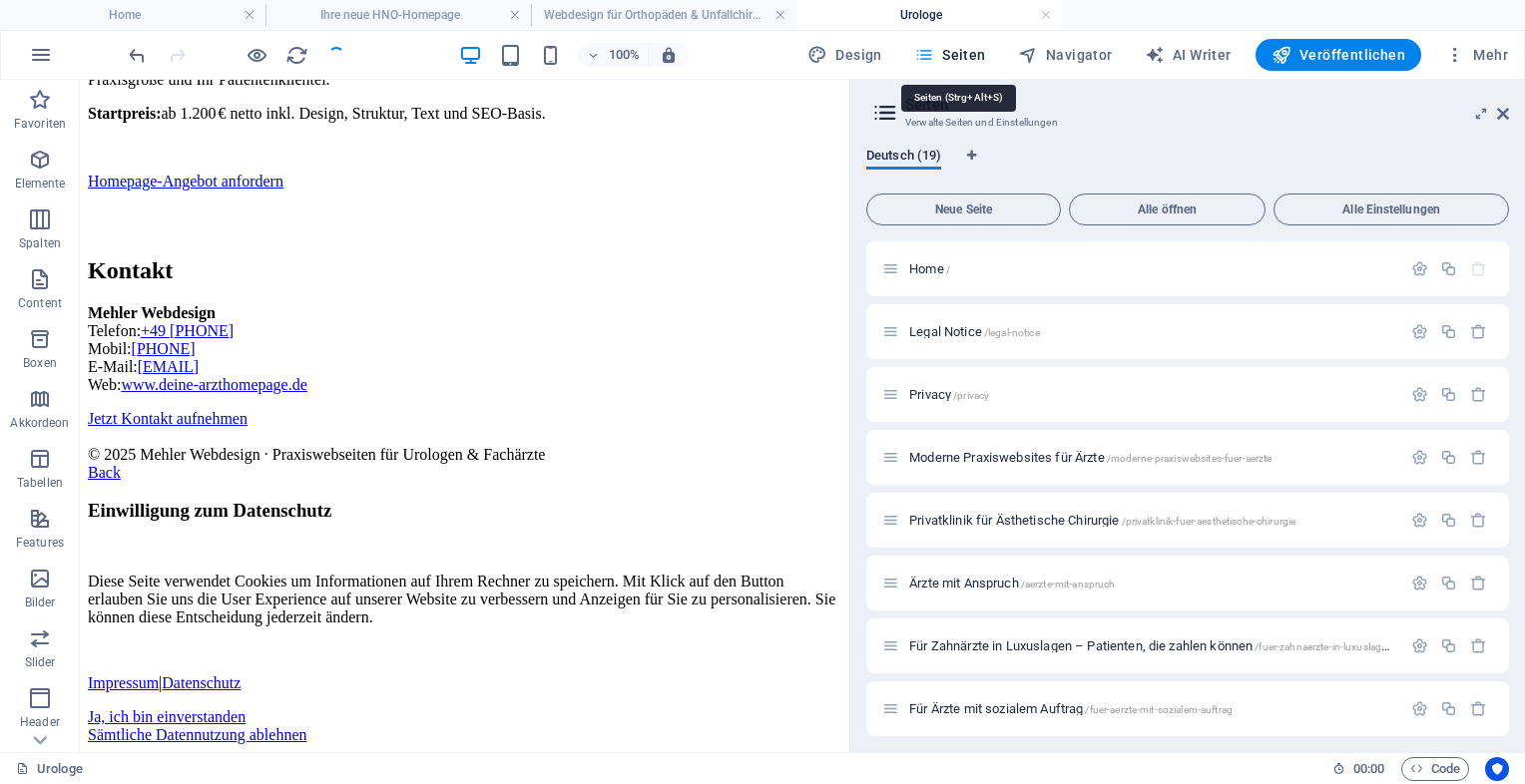 scroll, scrollTop: 1364, scrollLeft: 0, axis: vertical 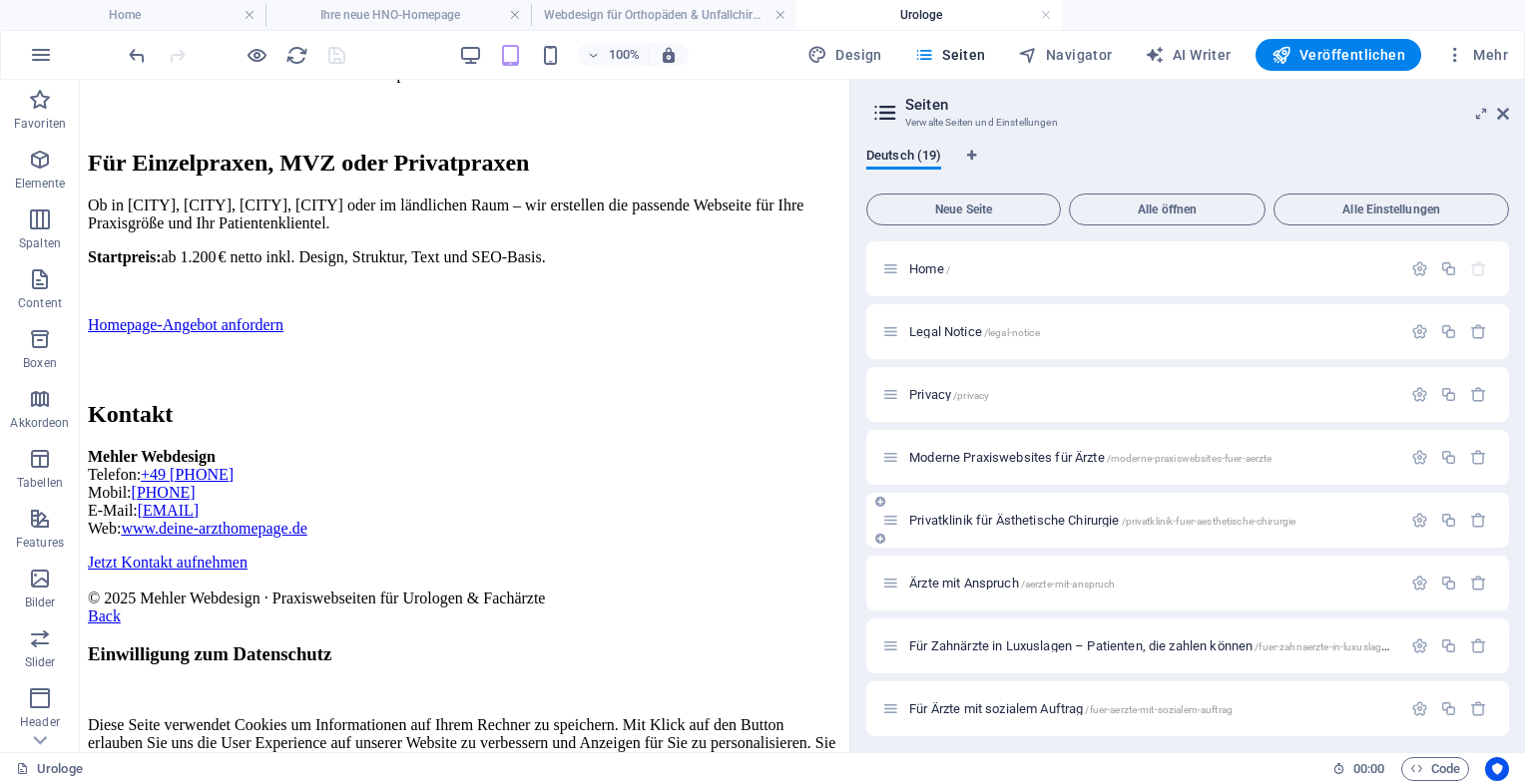 drag, startPoint x: 1509, startPoint y: 383, endPoint x: 1503, endPoint y: 511, distance: 128.14055 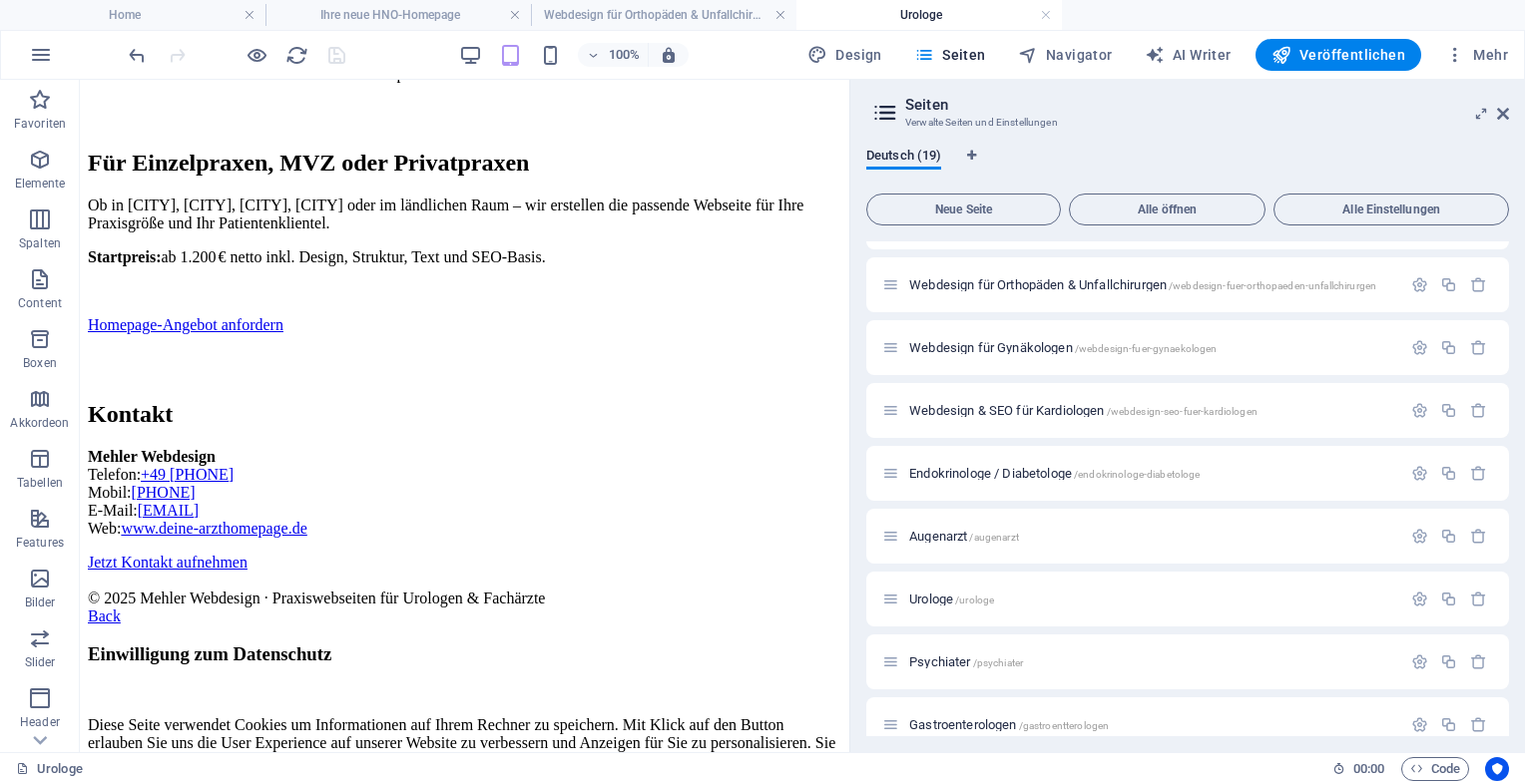 scroll, scrollTop: 698, scrollLeft: 0, axis: vertical 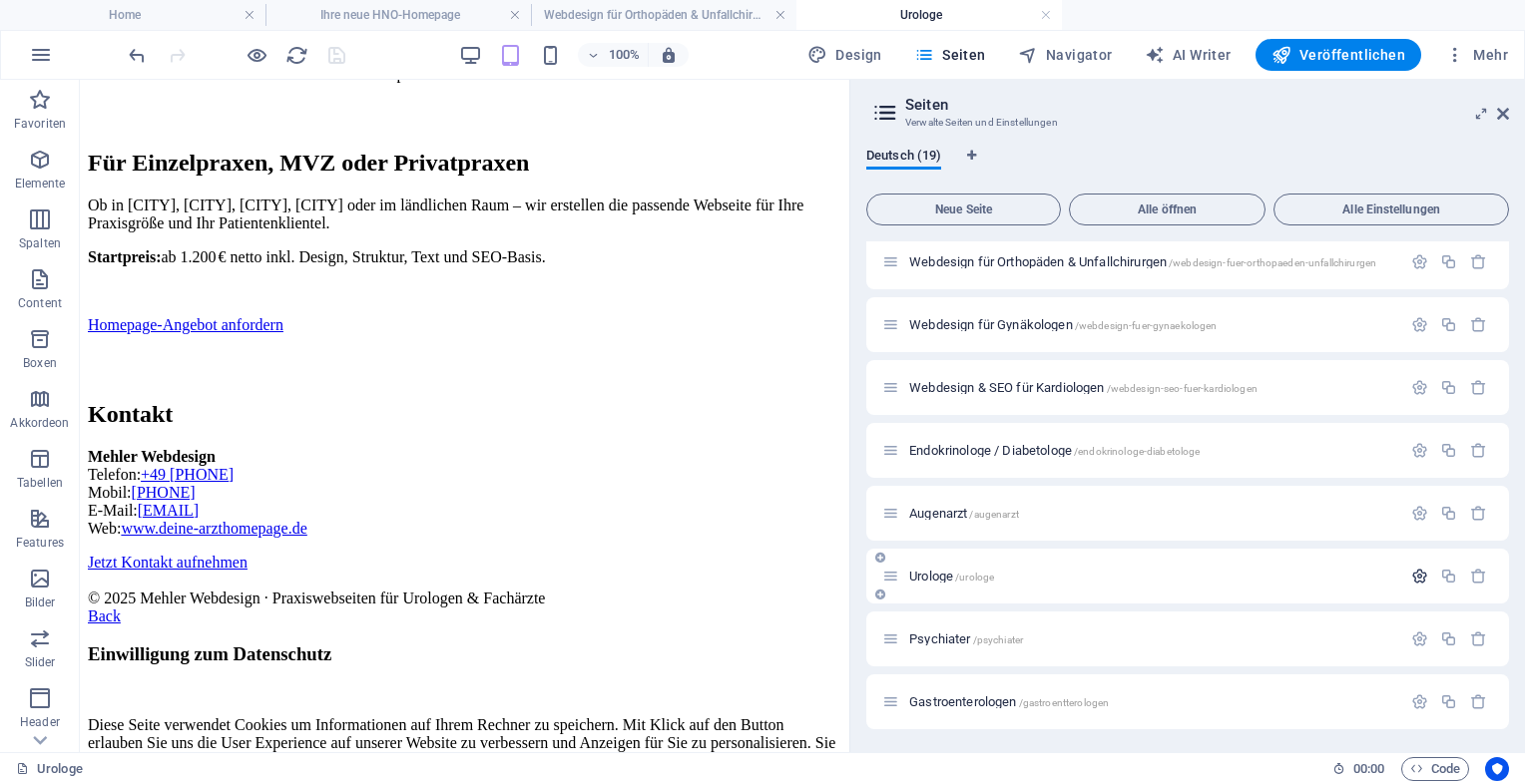 click at bounding box center [1419, 576] 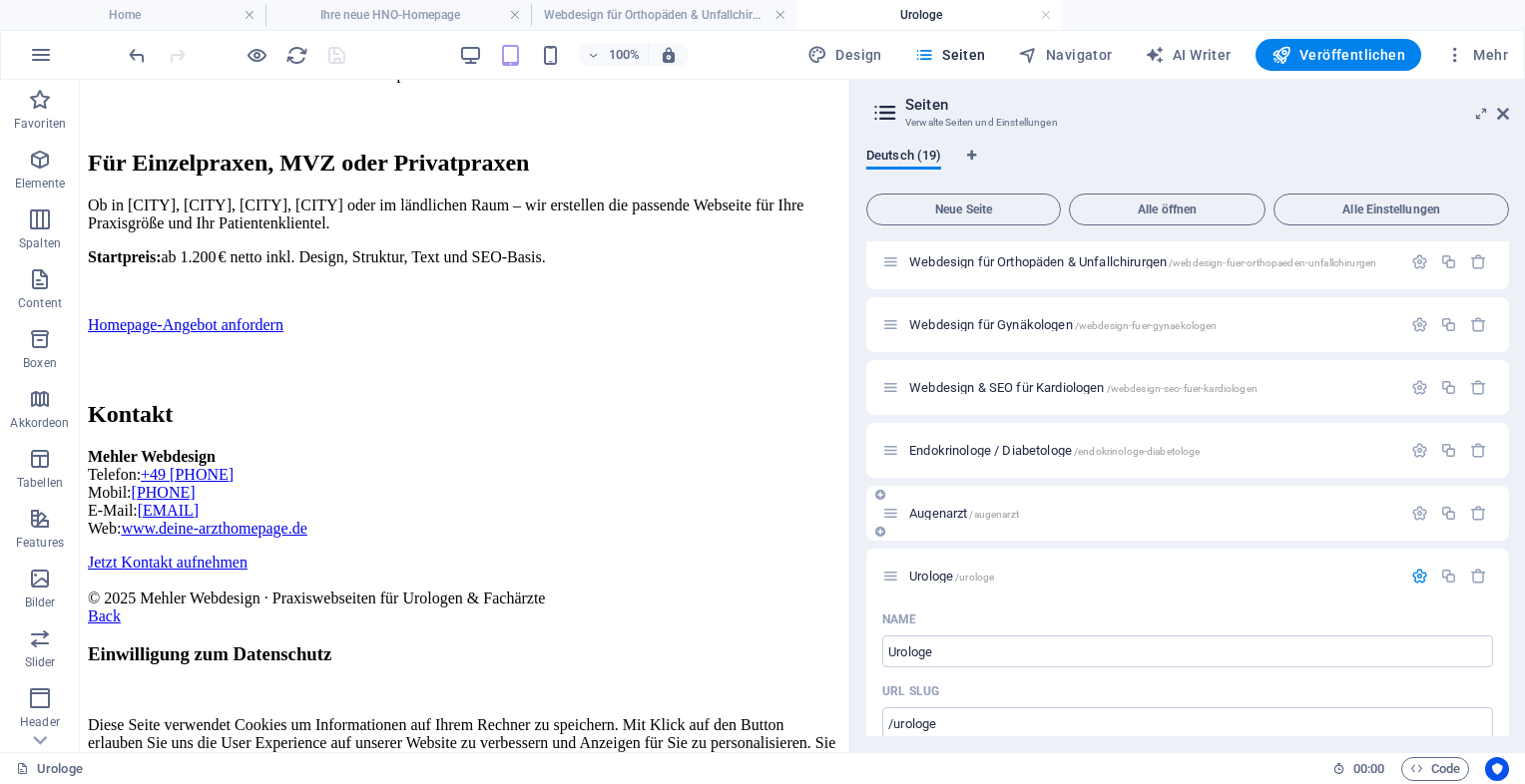 drag, startPoint x: 1512, startPoint y: 486, endPoint x: 1504, endPoint y: 514, distance: 29.12044 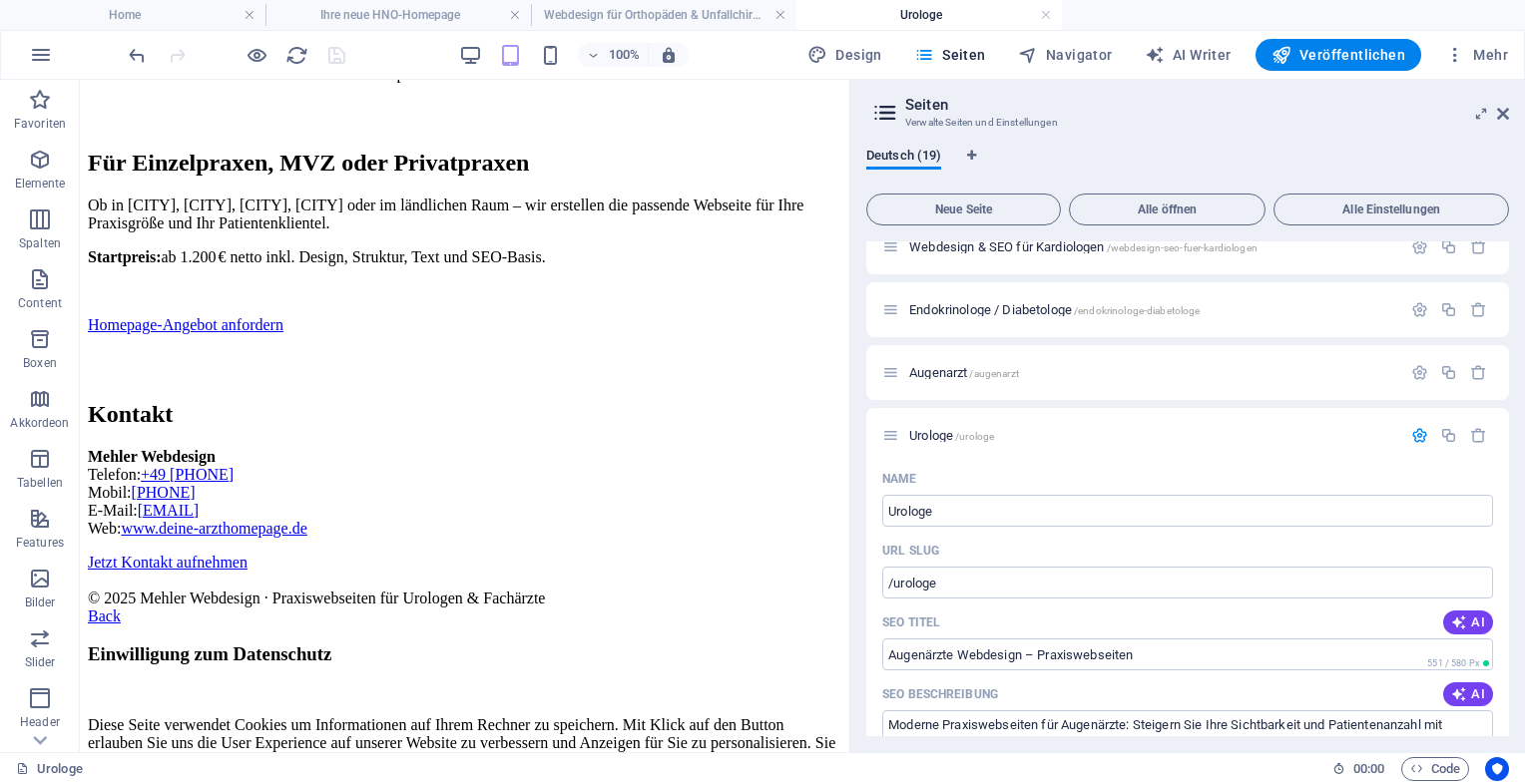 scroll, scrollTop: 1037, scrollLeft: 0, axis: vertical 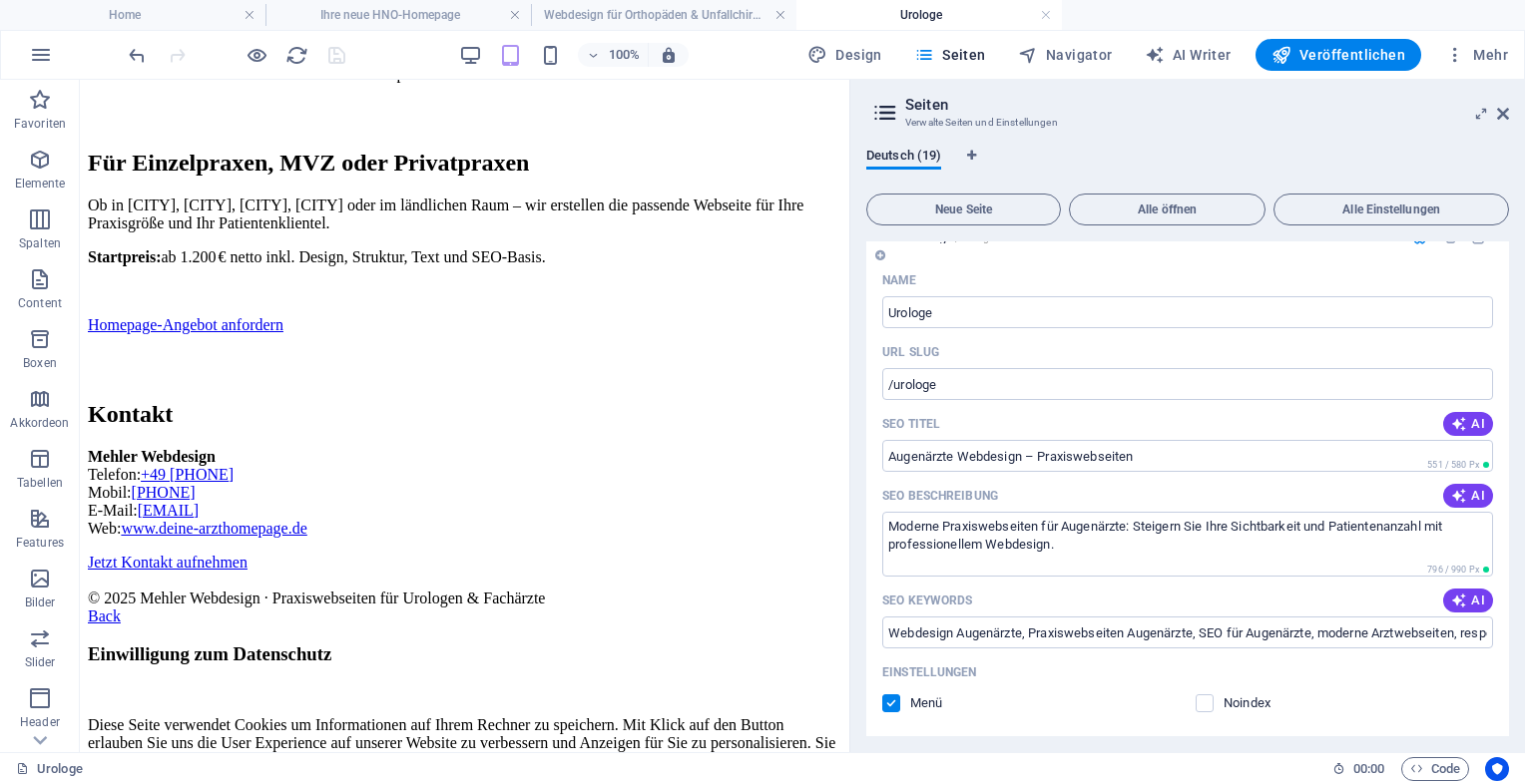 click on "SEO Titel AI" at bounding box center [1188, 424] 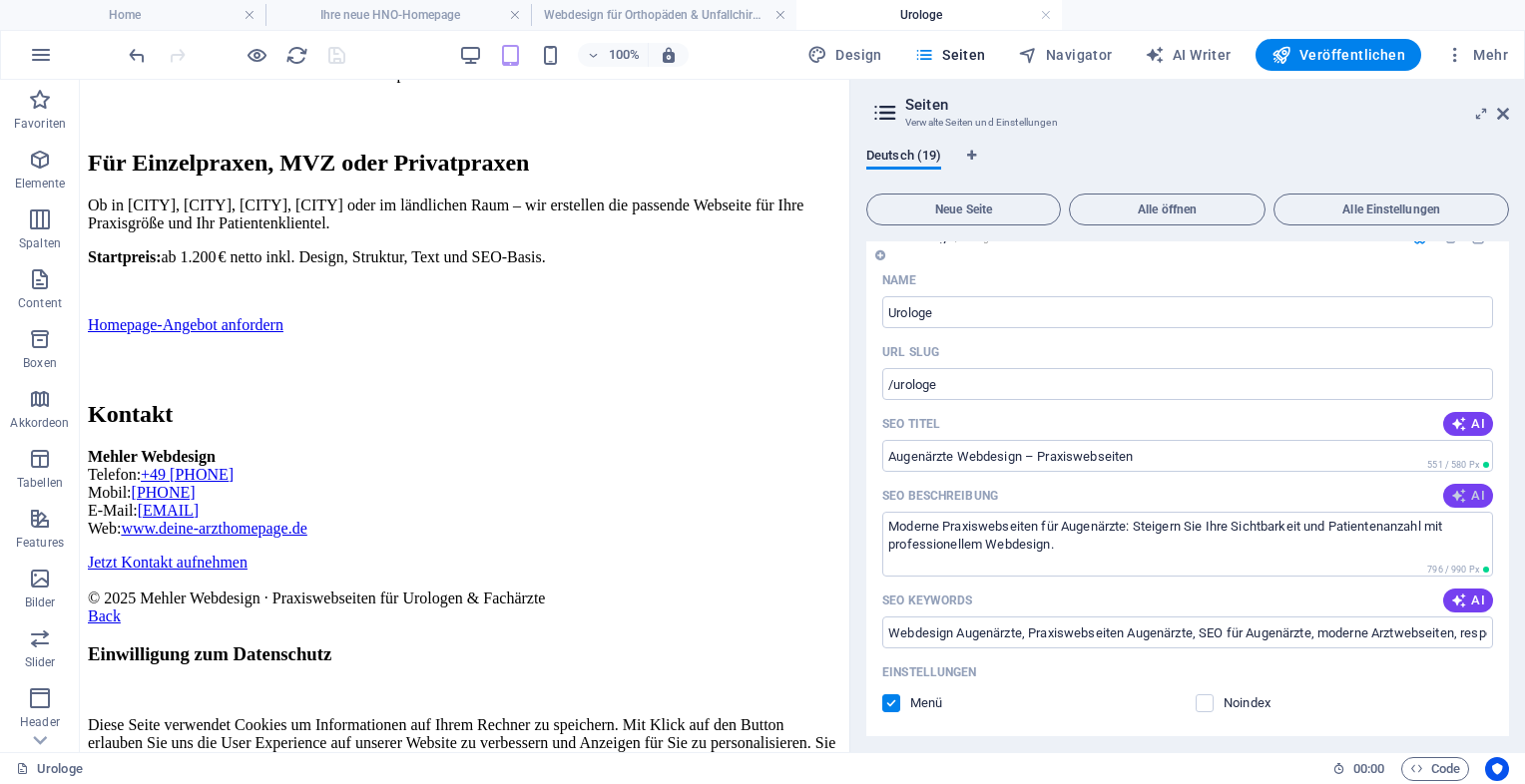 click on "AI" at bounding box center [1468, 496] 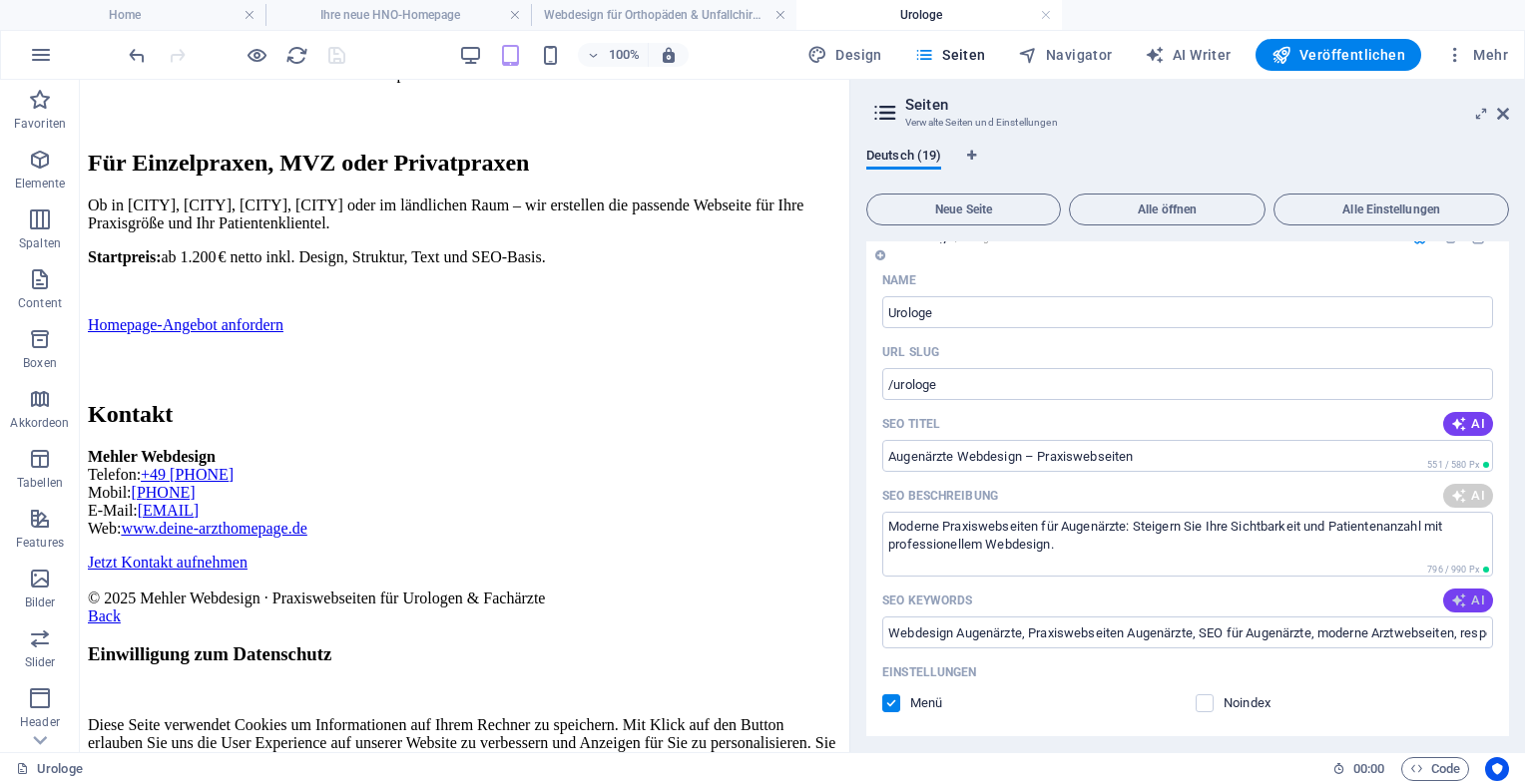 click at bounding box center [1459, 600] 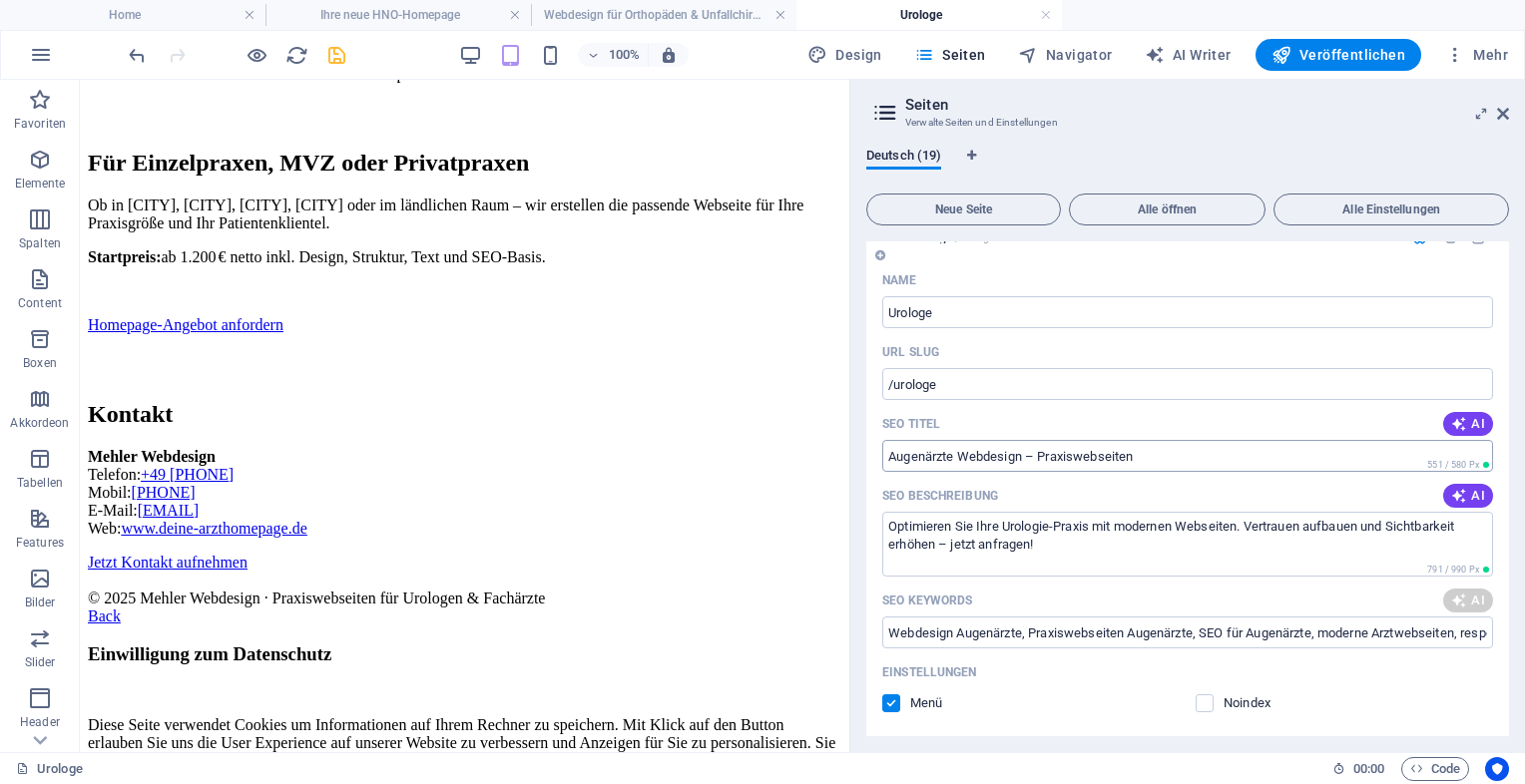 type on "Optimieren Sie Ihre Urologie-Praxis mit modernen Webseiten. Vertrauen aufbauen und Sichtbarkeit erhöhen – jetzt anfragen!" 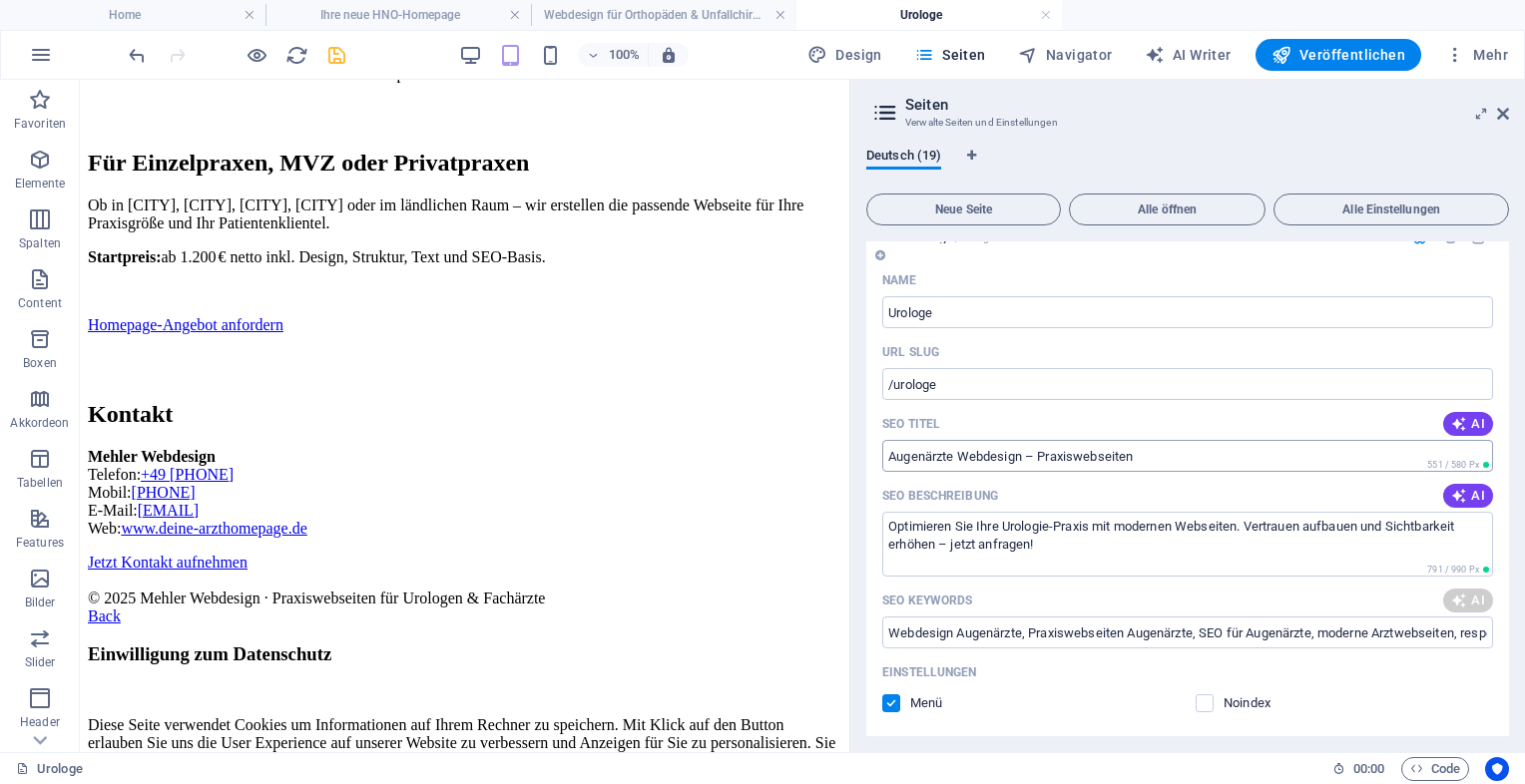 type on "Webdesign Urologie, moderne Praxiswebseite, Urologen Internetauftritt, Patienten Vertrauen gewinnen, responsive Webseite, Suchmaschinenoptimierung Urologie" 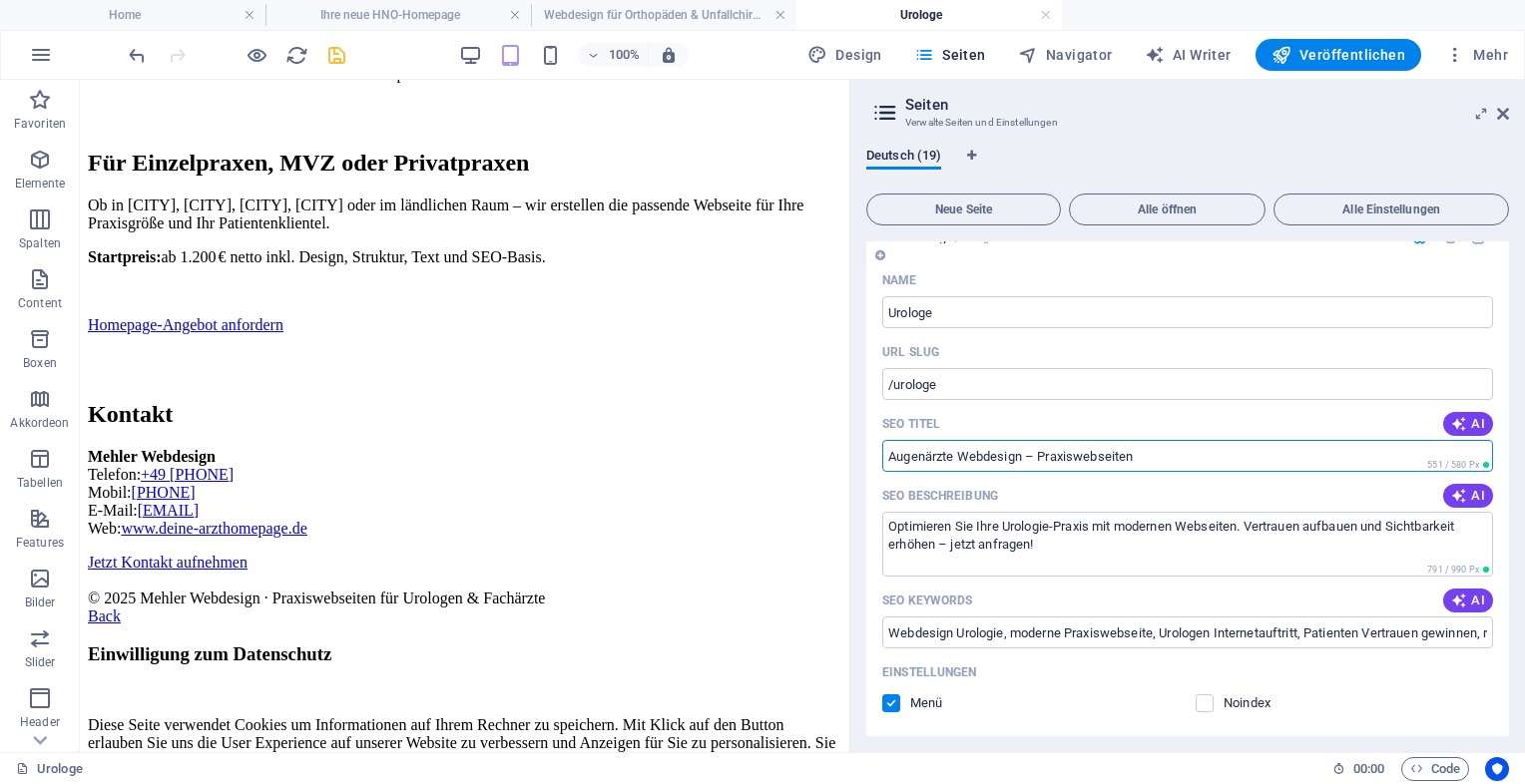 click on "Augenärzte Webdesign – Praxiswebseiten" at bounding box center [1188, 456] 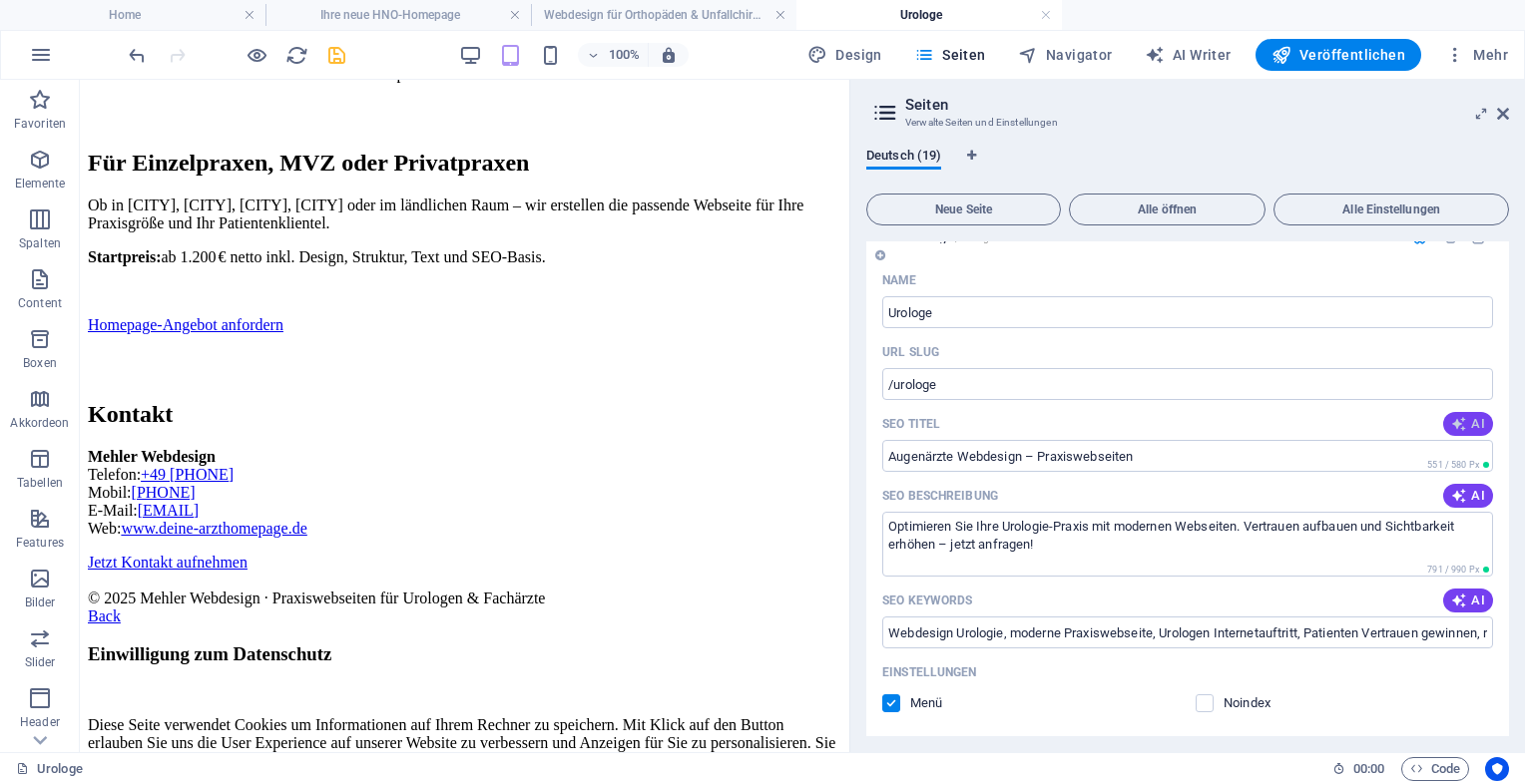 click on "AI" at bounding box center (1468, 424) 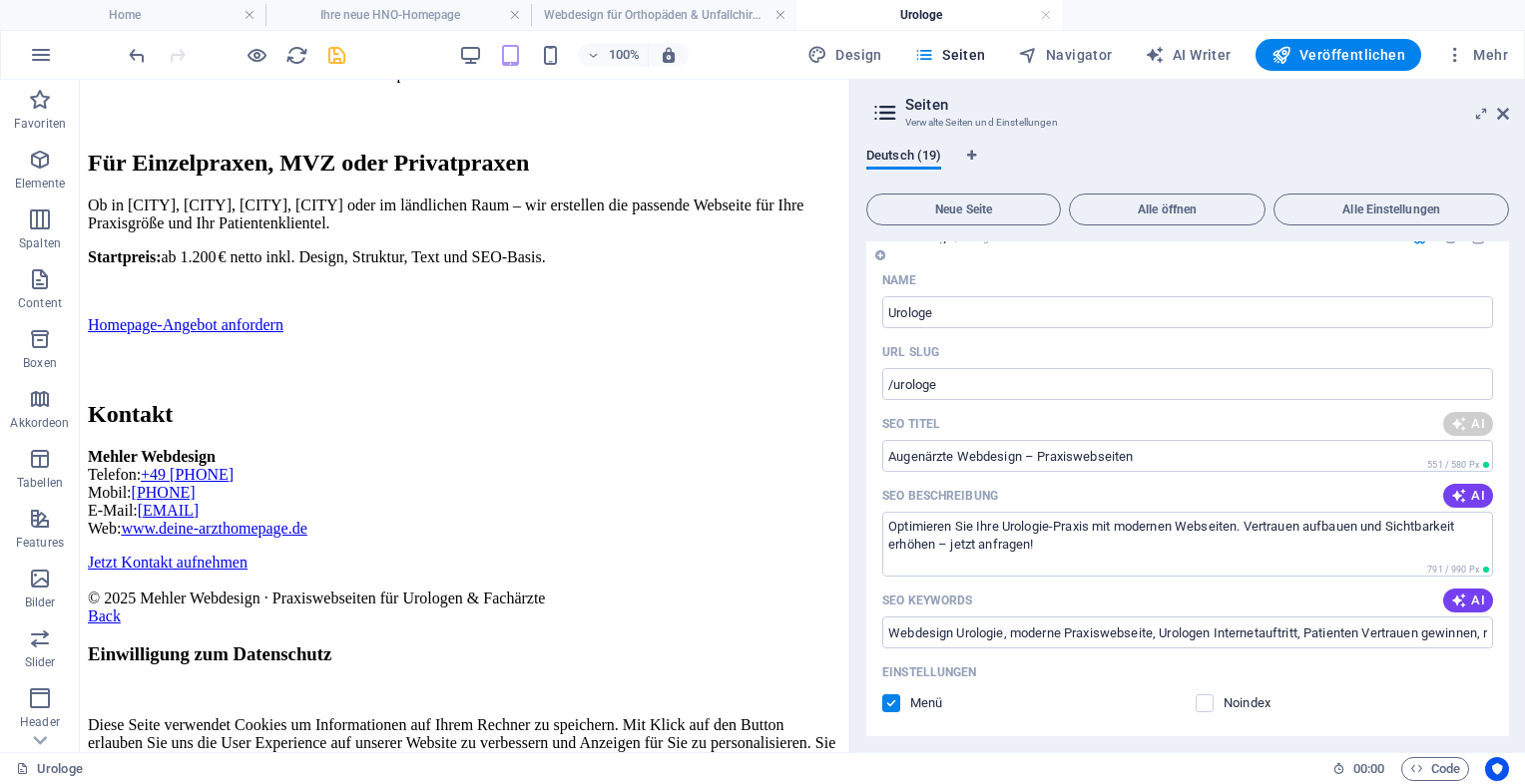 type on "Moderne Webseiten für Urologen" 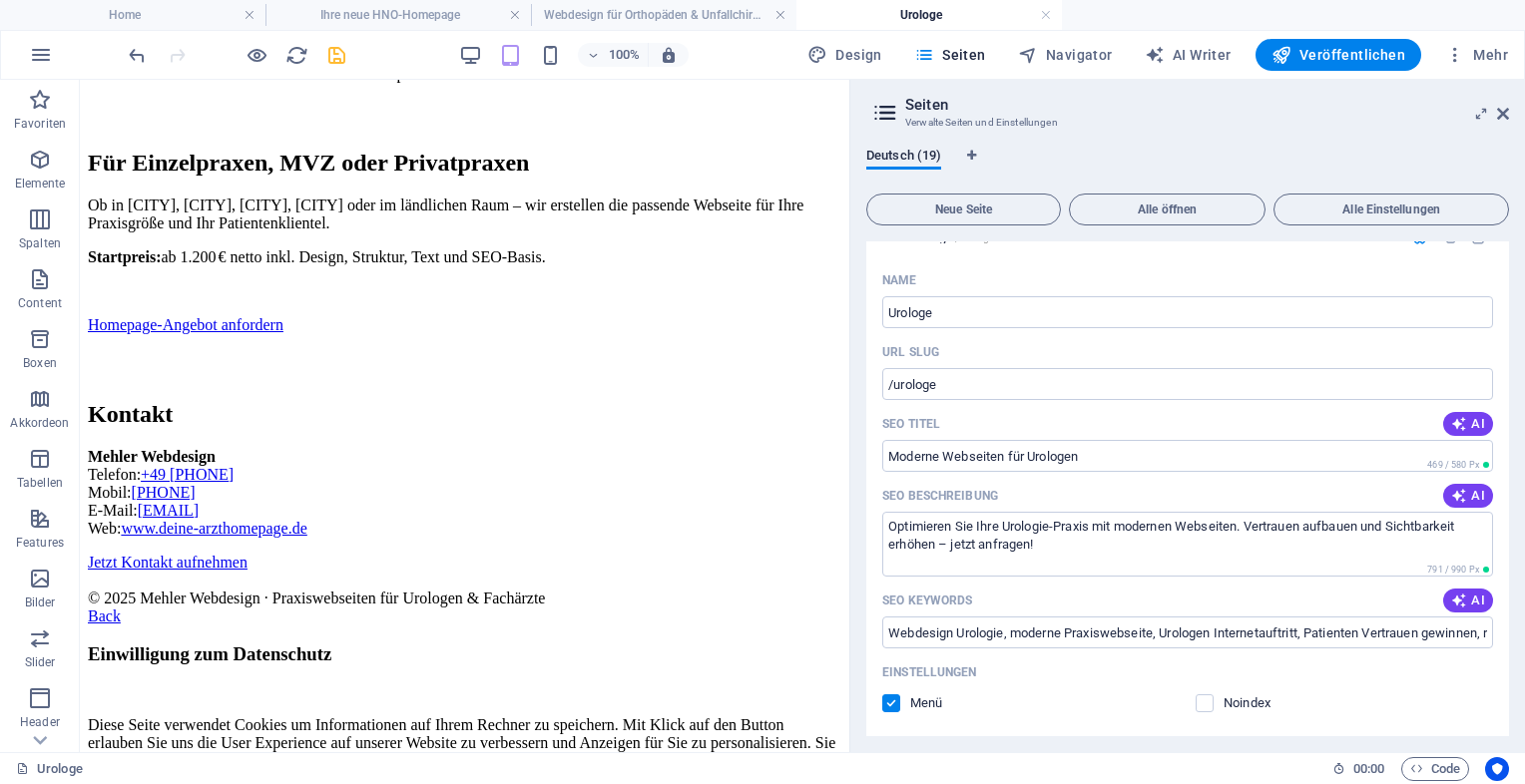 click at bounding box center (336, 55) 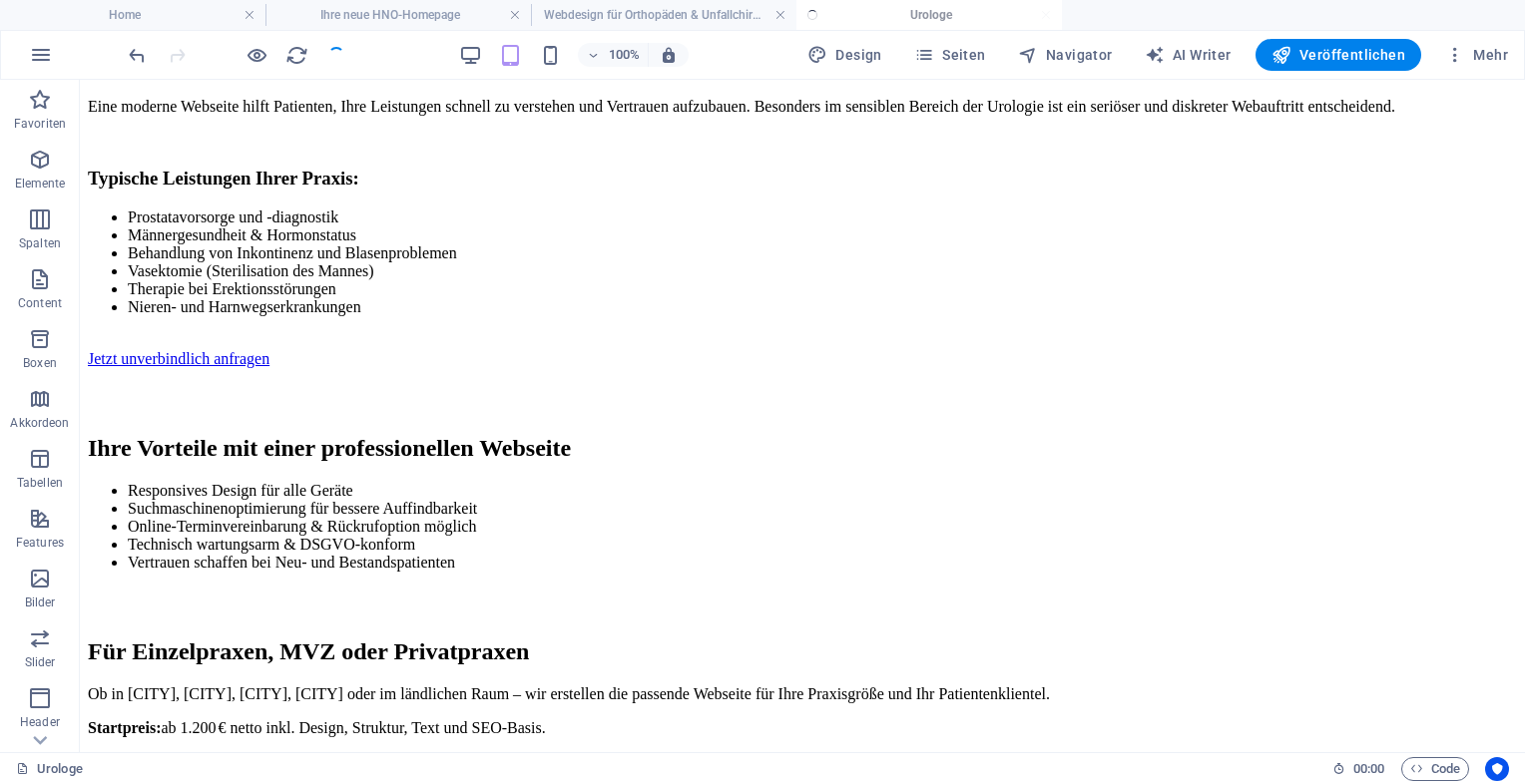scroll, scrollTop: 1528, scrollLeft: 0, axis: vertical 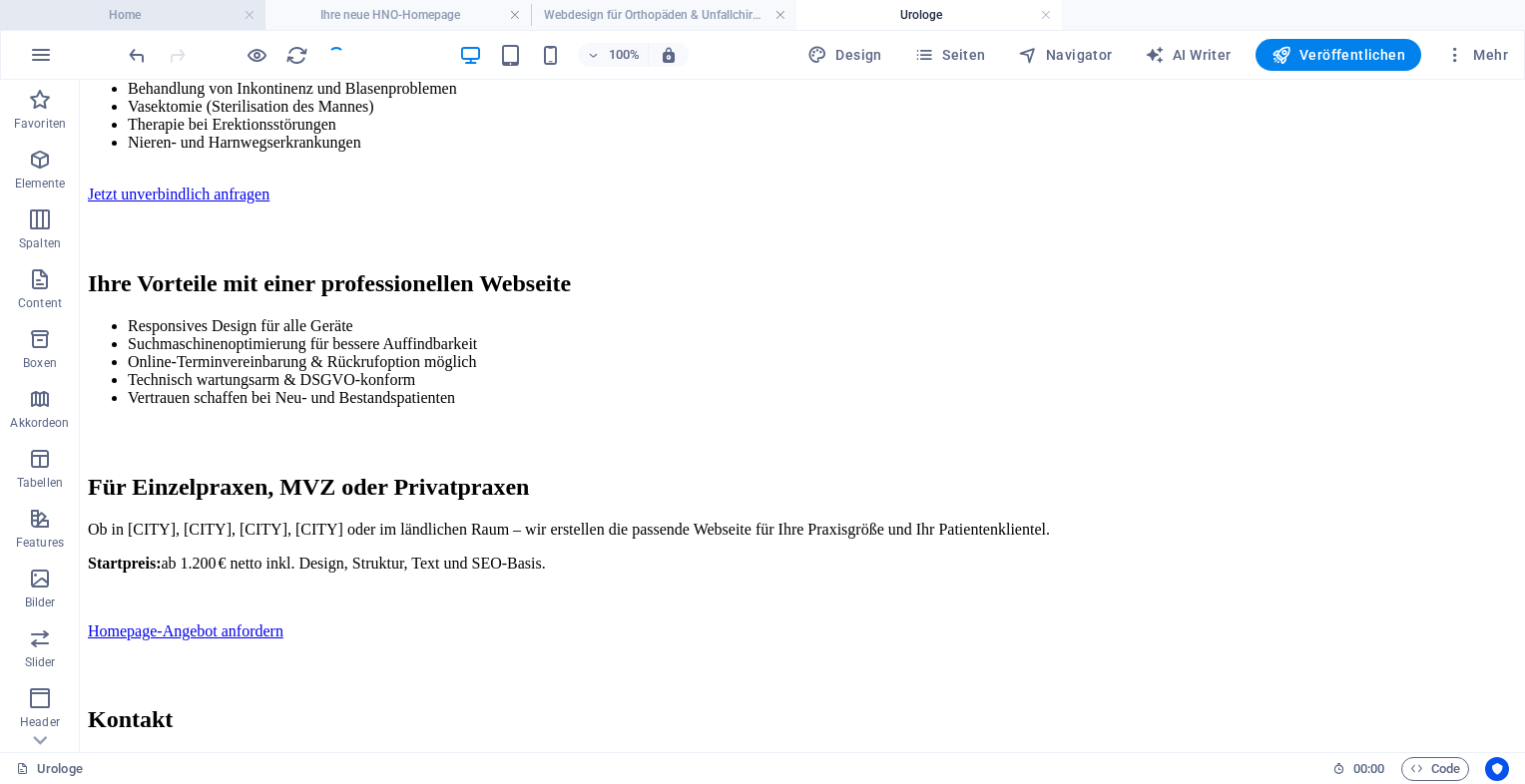 click on "Home" at bounding box center (133, 15) 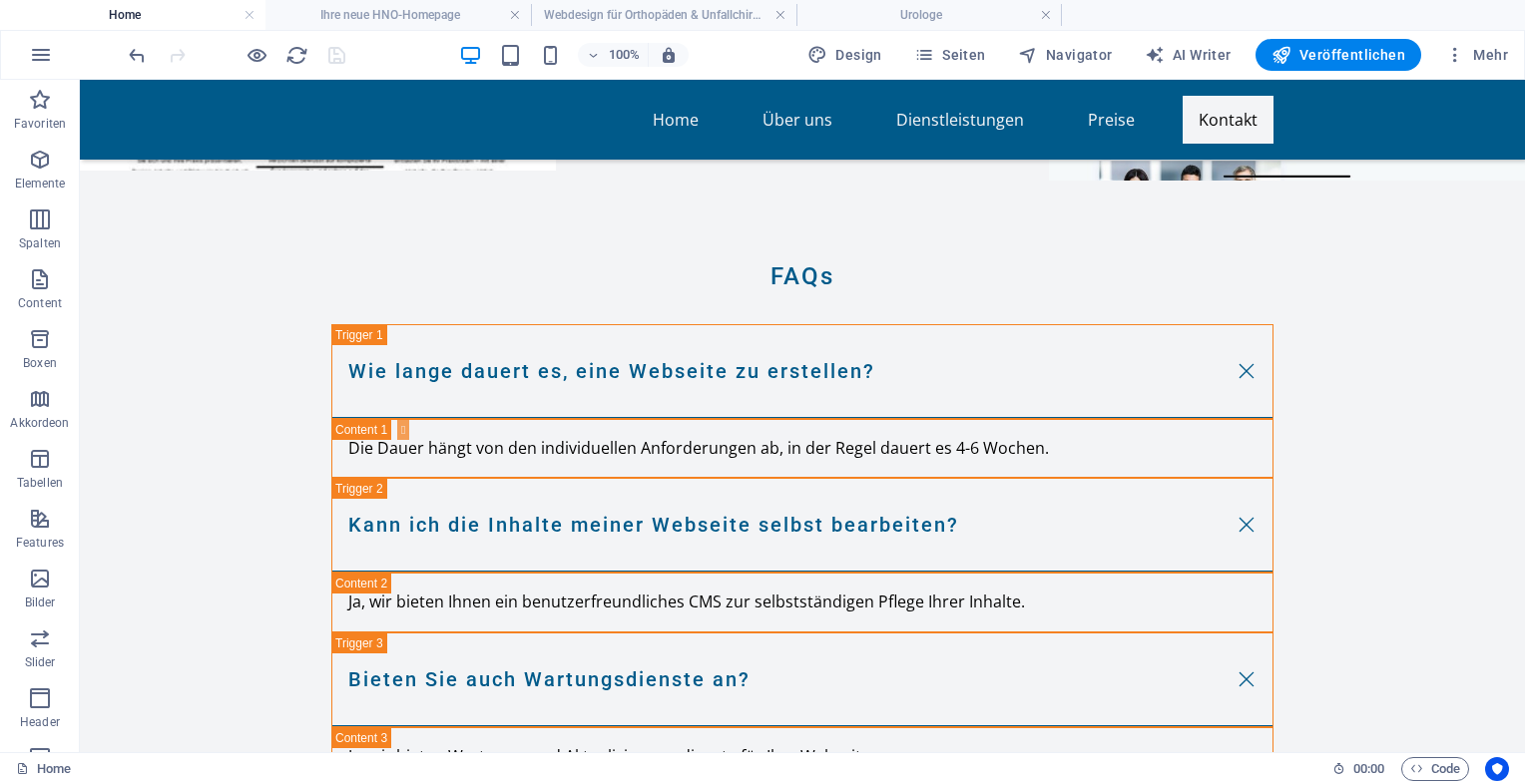 scroll, scrollTop: 9412, scrollLeft: 0, axis: vertical 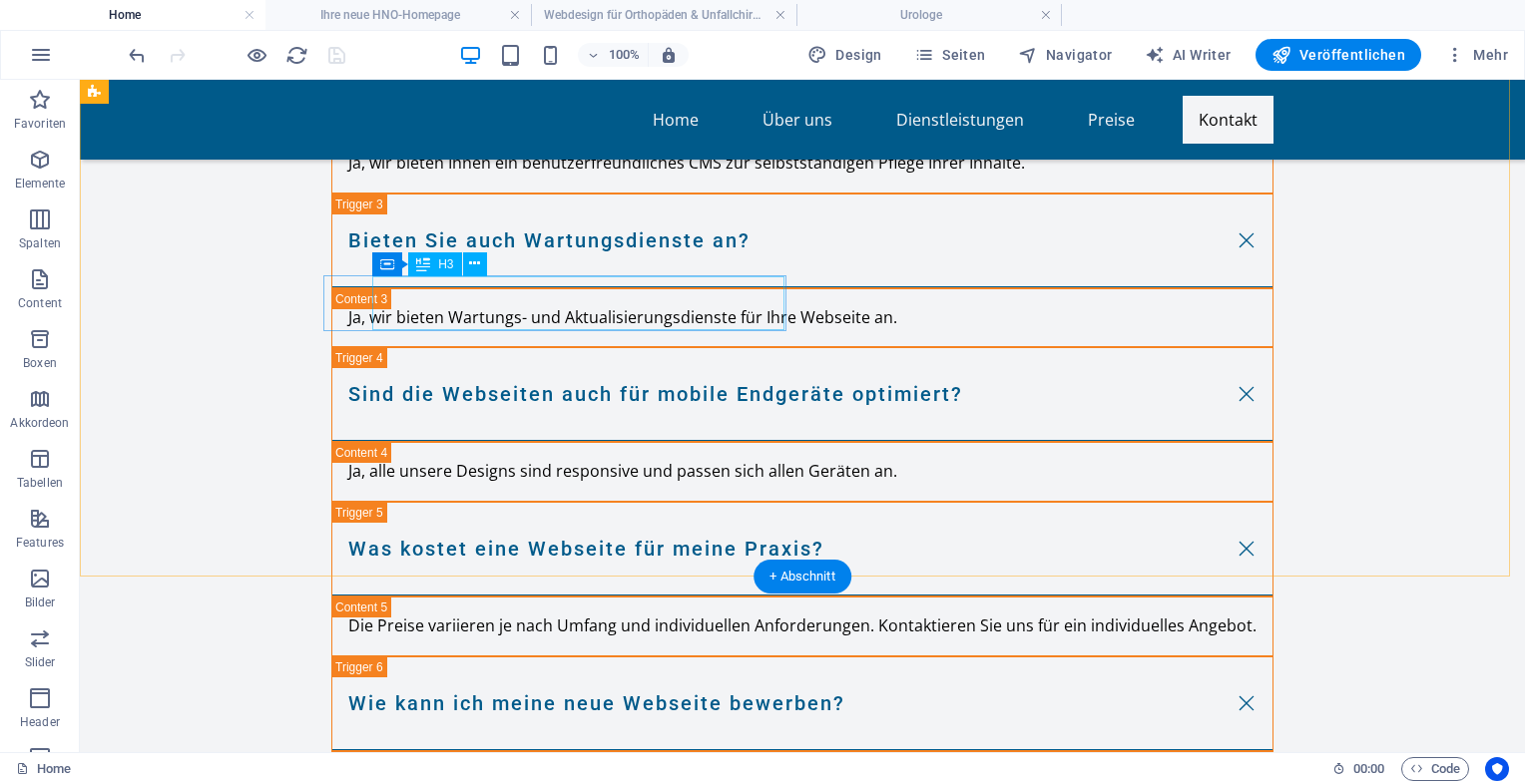 click on "Webdesign für Urologen" at bounding box center (302, 4877) 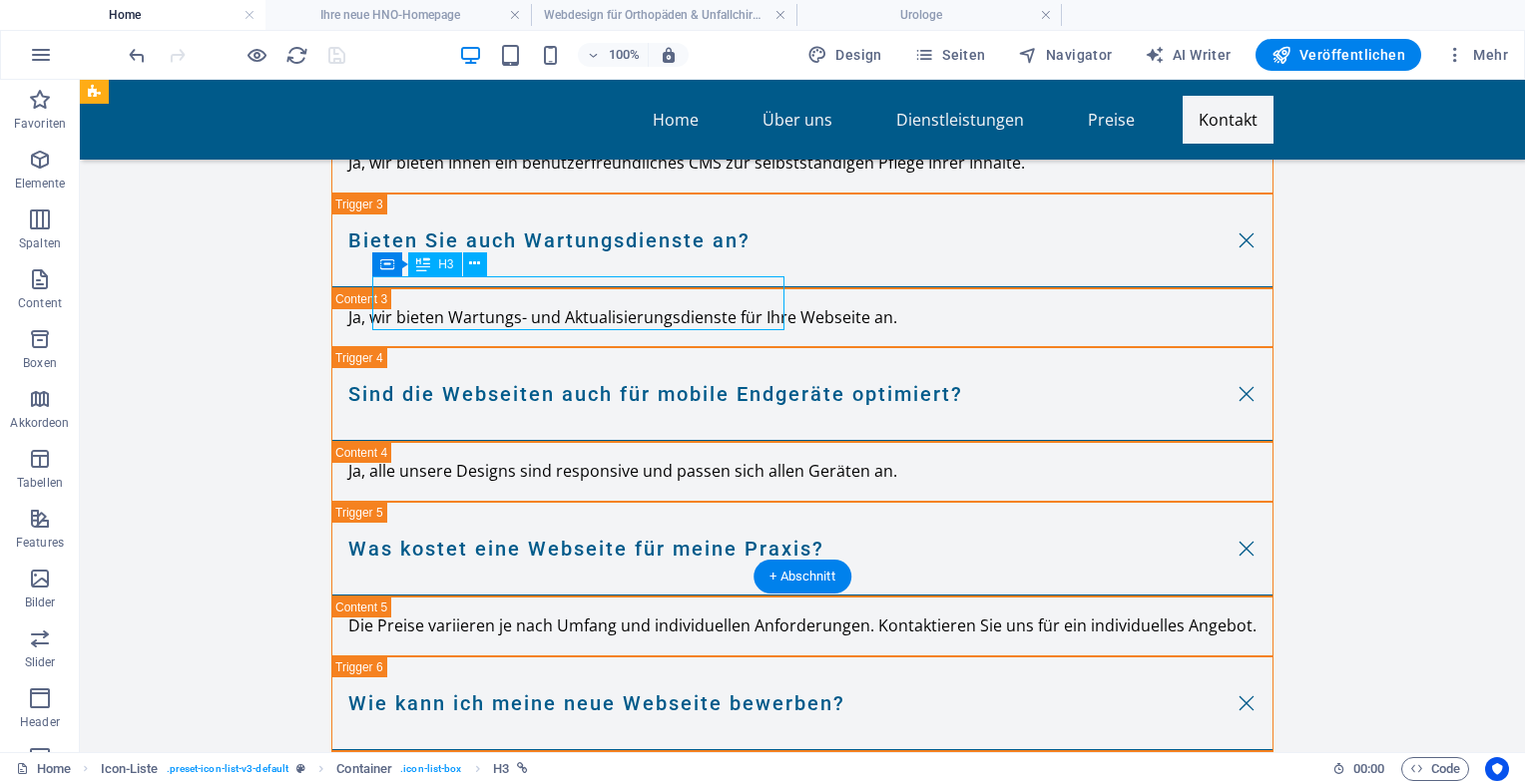 click on "Webdesign für Urologen" at bounding box center (302, 4877) 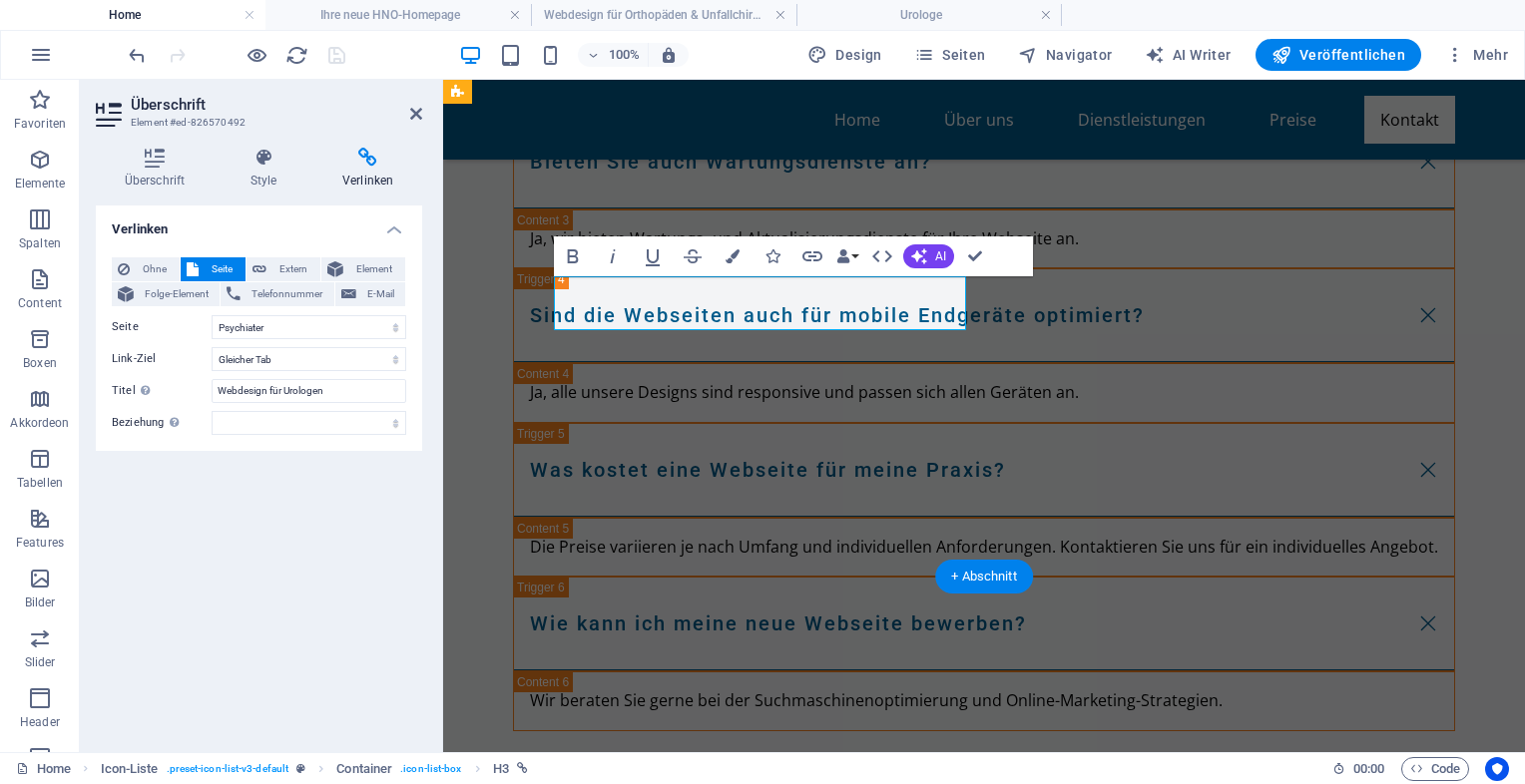 scroll, scrollTop: 9333, scrollLeft: 0, axis: vertical 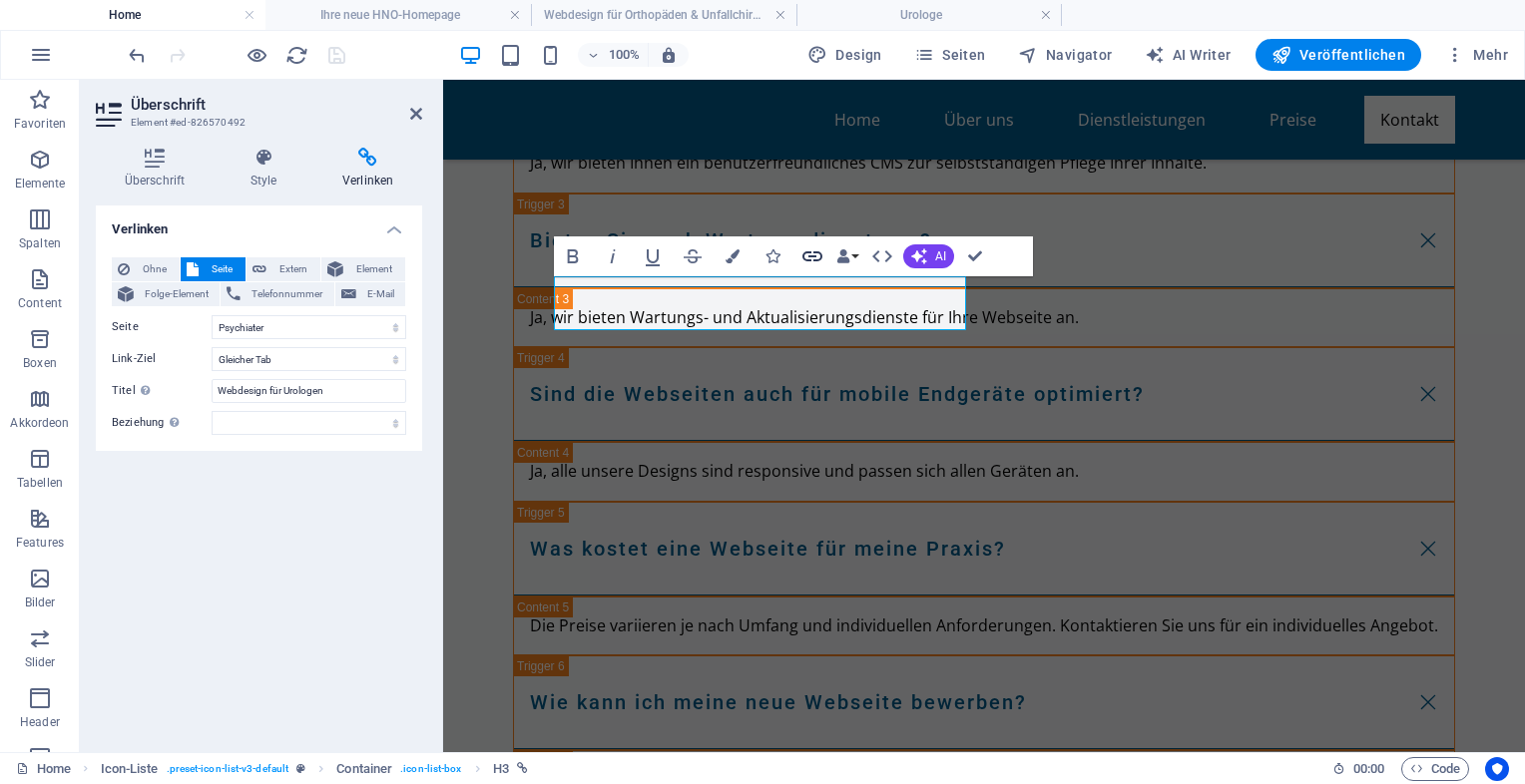click 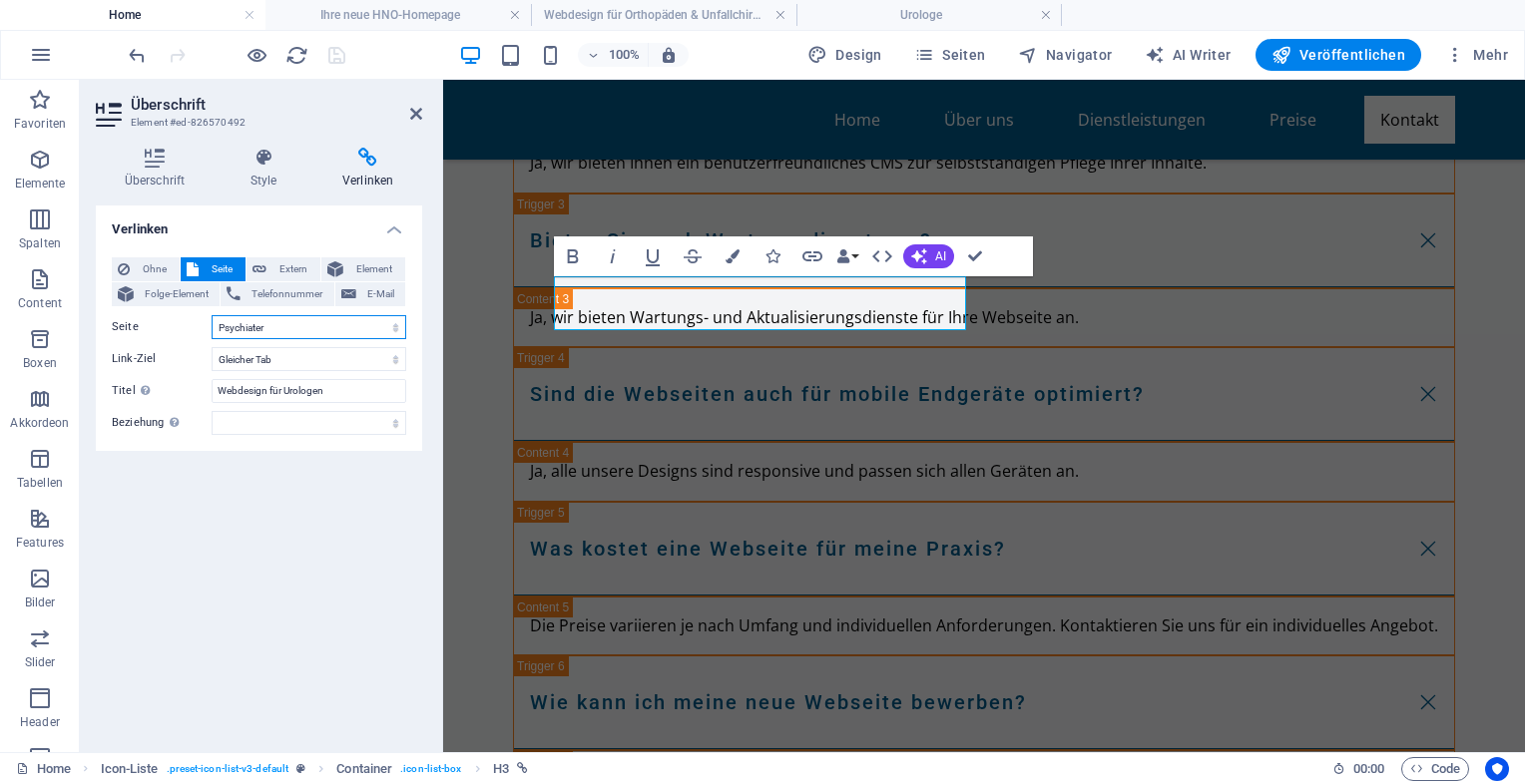 click on "Home Legal Notice Privacy Moderne Praxiswebsites für Ärzte Privatklinik für Ästhetische Chirurgie Ärzte mit Anspruch Für Zahnärzte in Luxuslagen – Patienten, die zahlen können Für Ärzte mit sozialem Auftrag Webseiten für Tierärzte &amp; Tierkliniken Ihre neue HNO-Homepage Ihre Hautarztpraxis Webdesign für Orthopäden &amp; Unfallchirurgen  Webdesign für Gynäkologen Webdesign &amp; SEO für Kardiologen Endokrinologe / Diabetologe  Augenarzt  Urologe Psychiater Gastroenterologen" at bounding box center [308, 327] 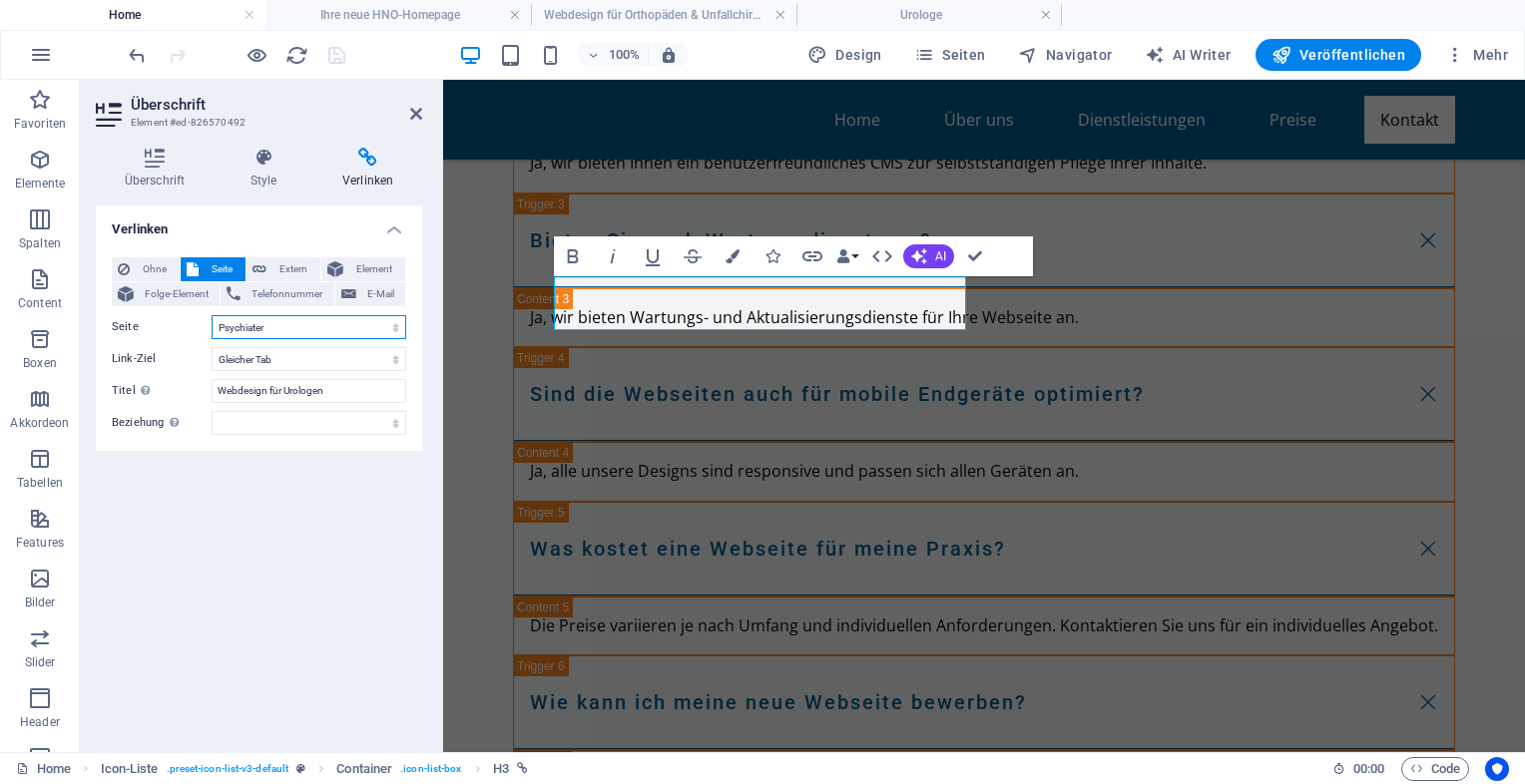 select on "16" 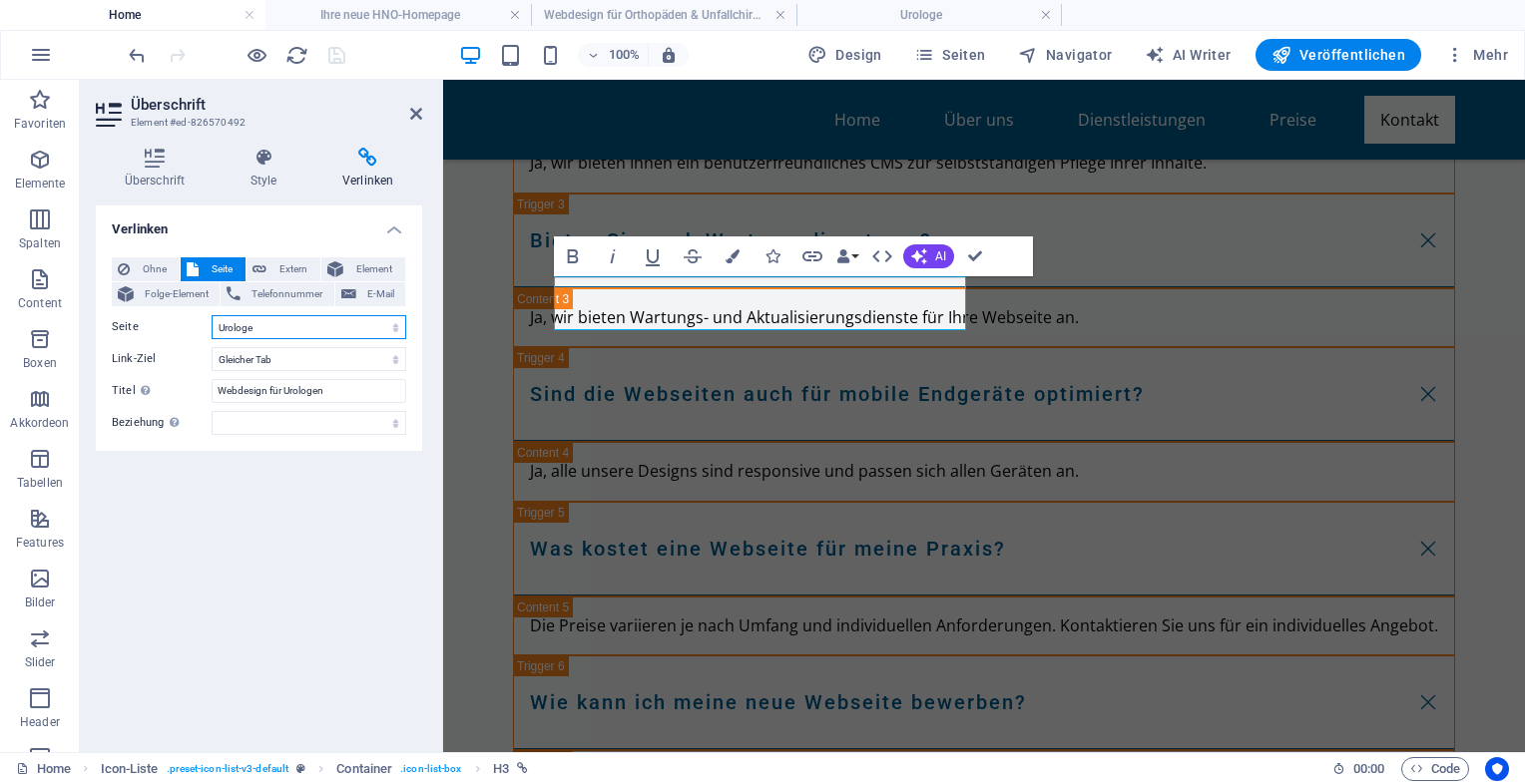 click on "Home Legal Notice Privacy Moderne Praxiswebsites für Ärzte Privatklinik für Ästhetische Chirurgie Ärzte mit Anspruch Für Zahnärzte in Luxuslagen – Patienten, die zahlen können Für Ärzte mit sozialem Auftrag Webseiten für Tierärzte &amp; Tierkliniken Ihre neue HNO-Homepage Ihre Hautarztpraxis Webdesign für Orthopäden &amp; Unfallchirurgen  Webdesign für Gynäkologen Webdesign &amp; SEO für Kardiologen Endokrinologe / Diabetologe  Augenarzt  Urologe Psychiater Gastroenterologen" at bounding box center [308, 327] 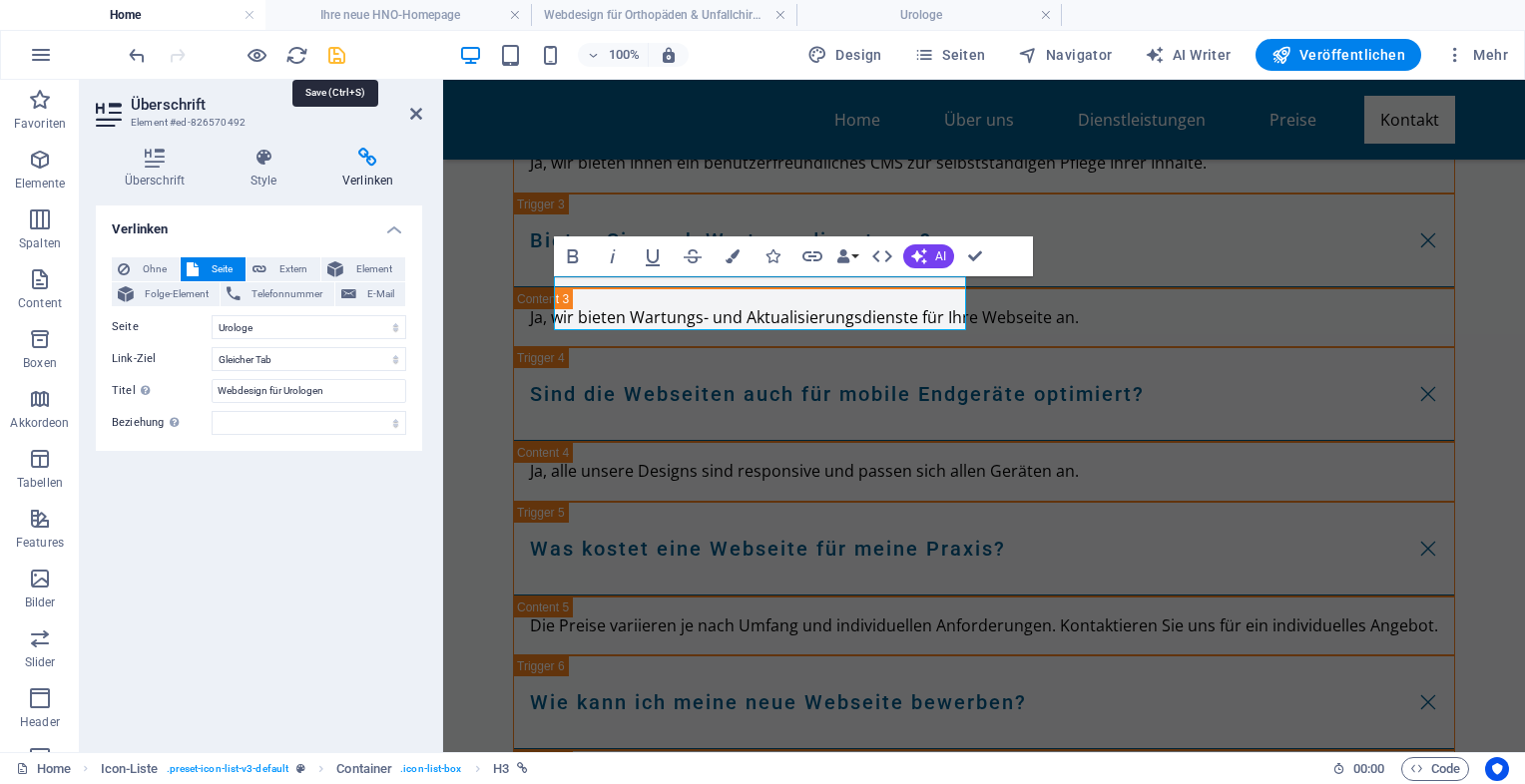 click at bounding box center (336, 55) 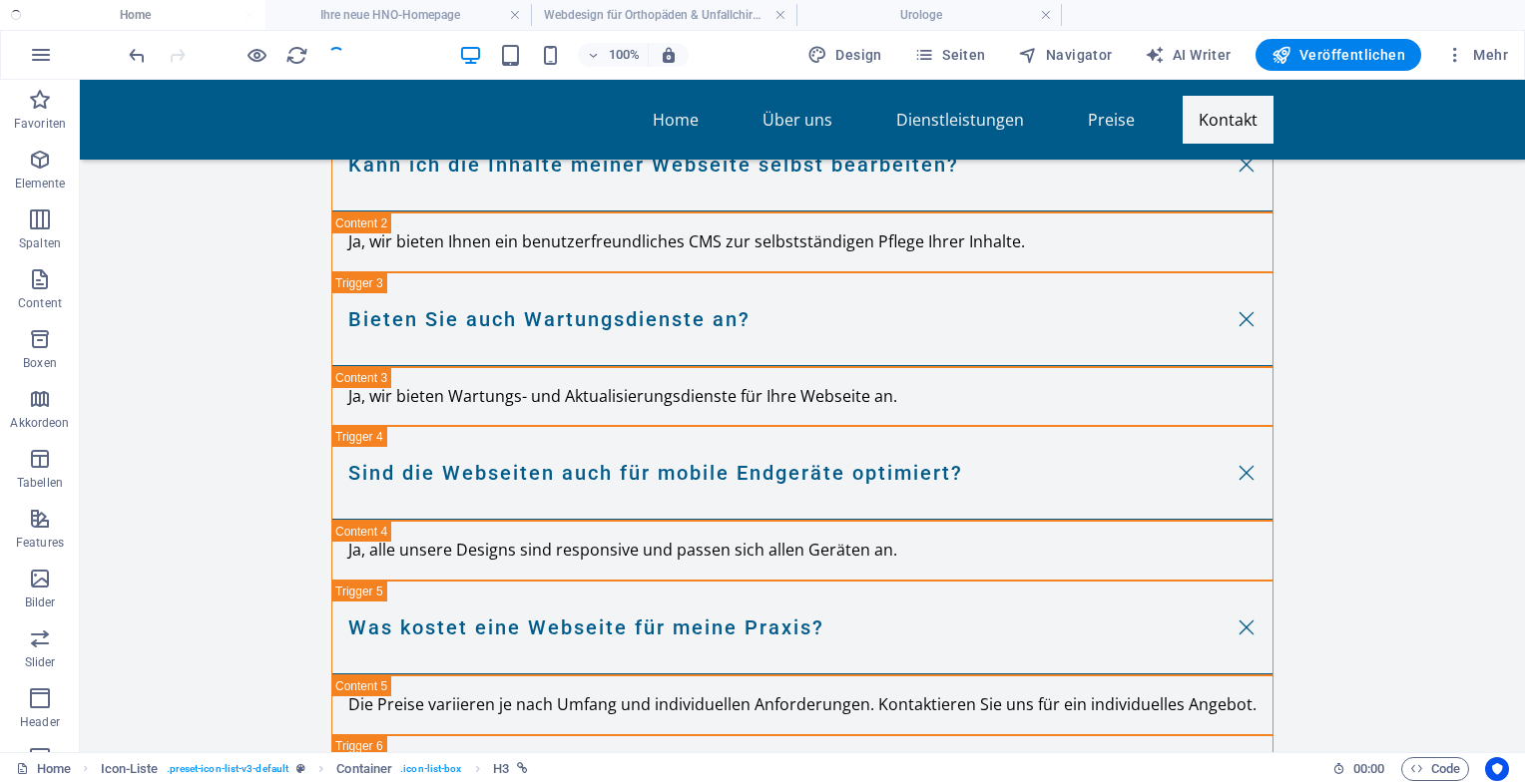 scroll, scrollTop: 9412, scrollLeft: 0, axis: vertical 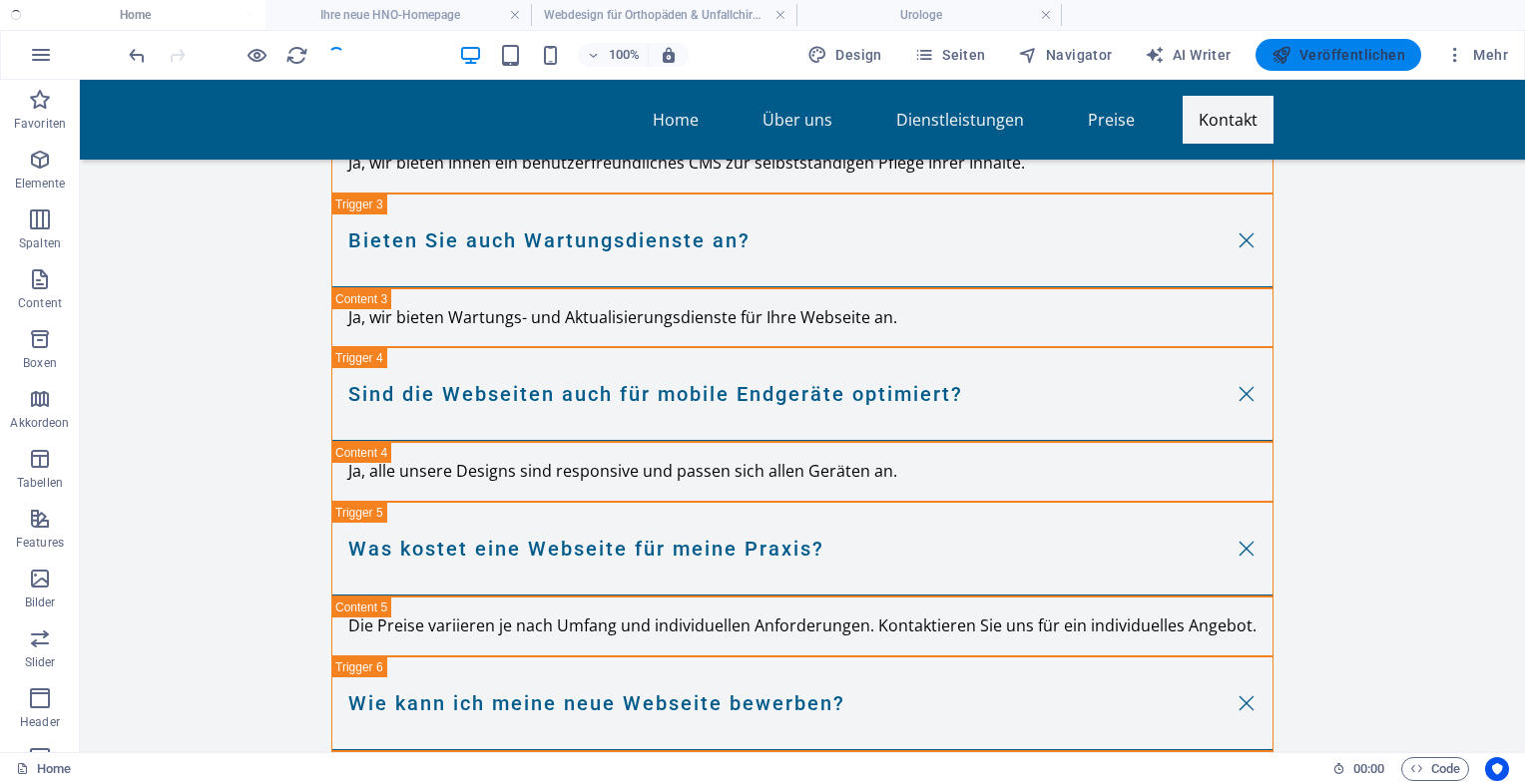 click on "Veröffentlichen" at bounding box center [1338, 55] 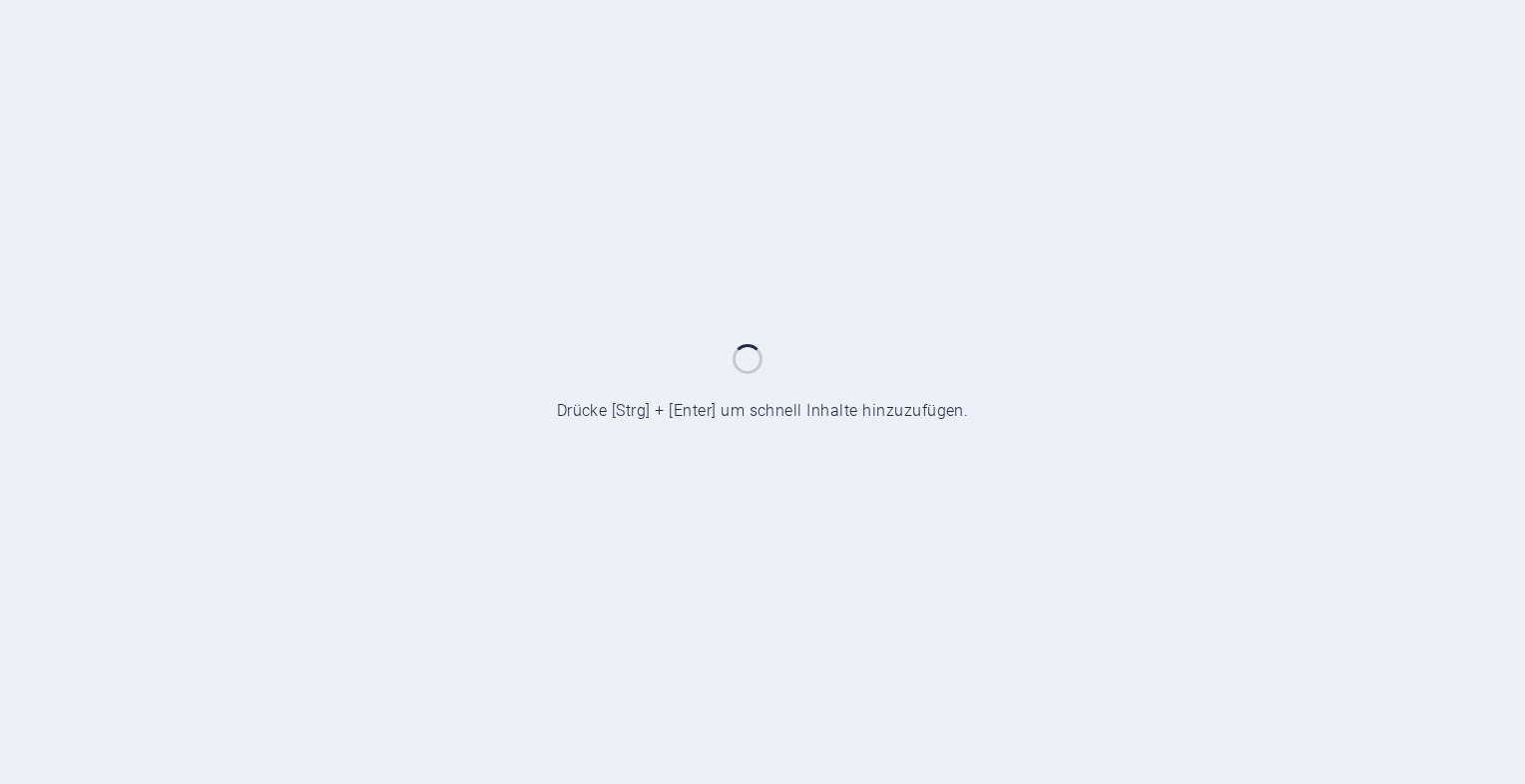 scroll, scrollTop: 0, scrollLeft: 0, axis: both 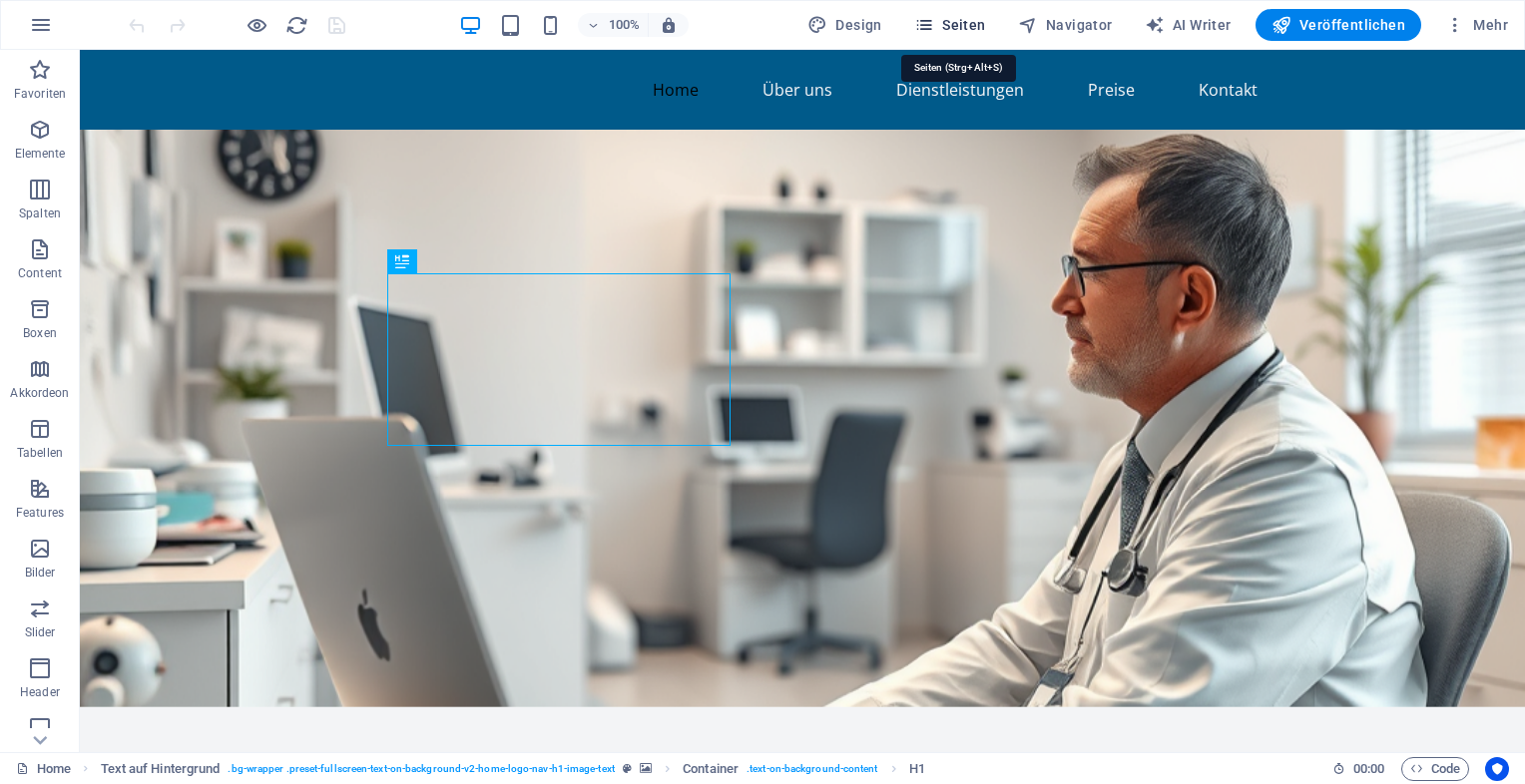 click on "Seiten" at bounding box center (950, 25) 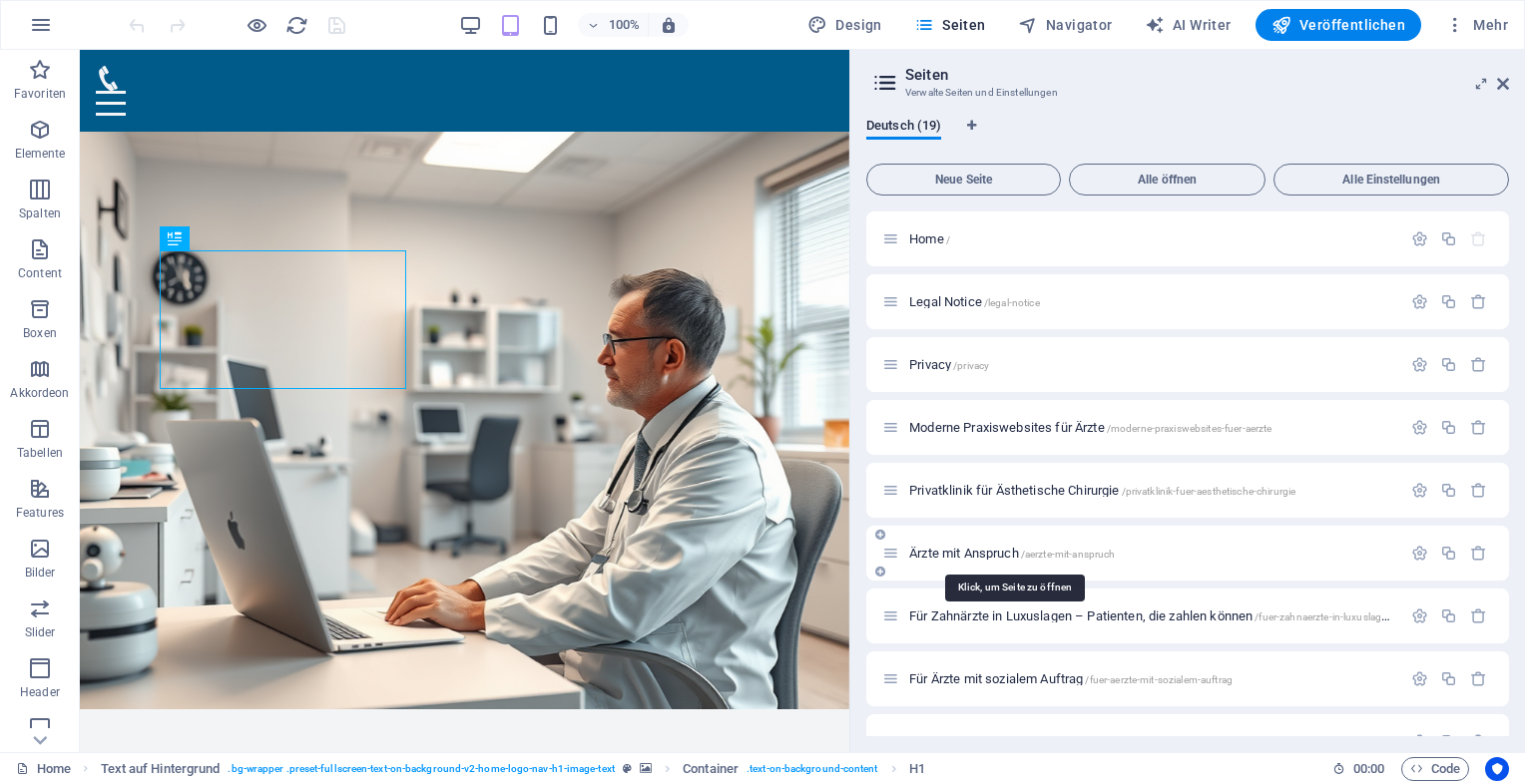 click on "Ärzte mit Anspruch /aerzte-mit-anspruch" at bounding box center (1012, 553) 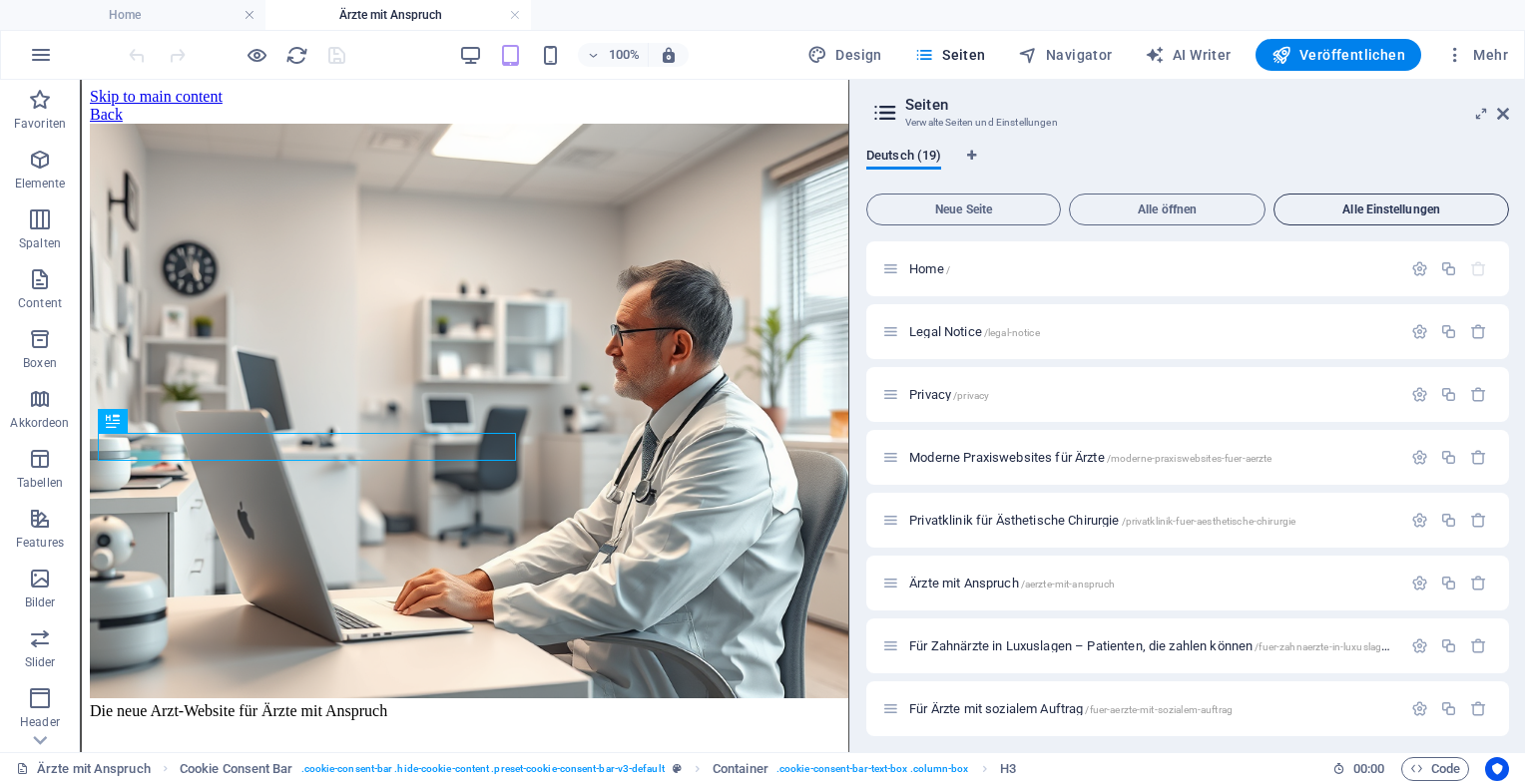 scroll, scrollTop: 1726, scrollLeft: 0, axis: vertical 